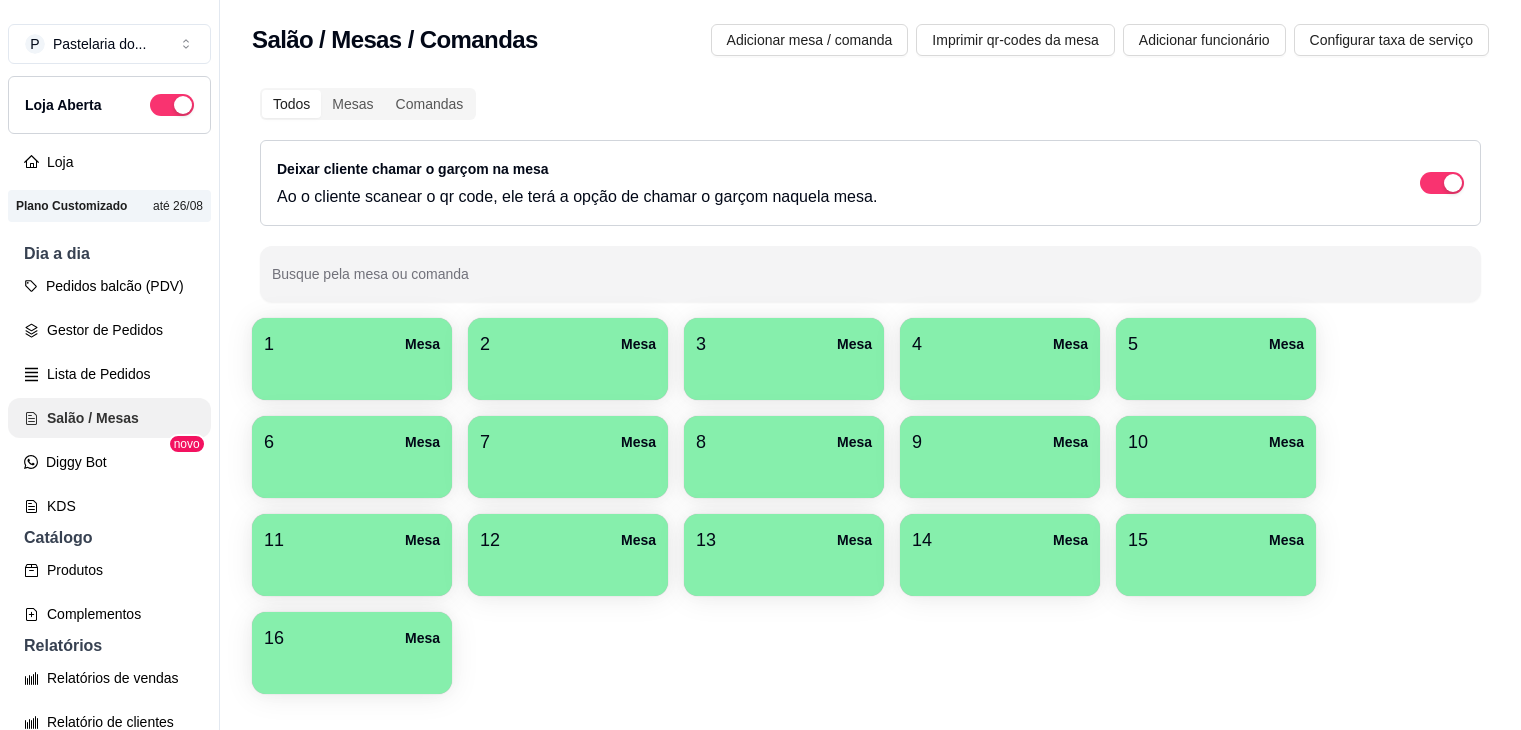 scroll, scrollTop: 0, scrollLeft: 0, axis: both 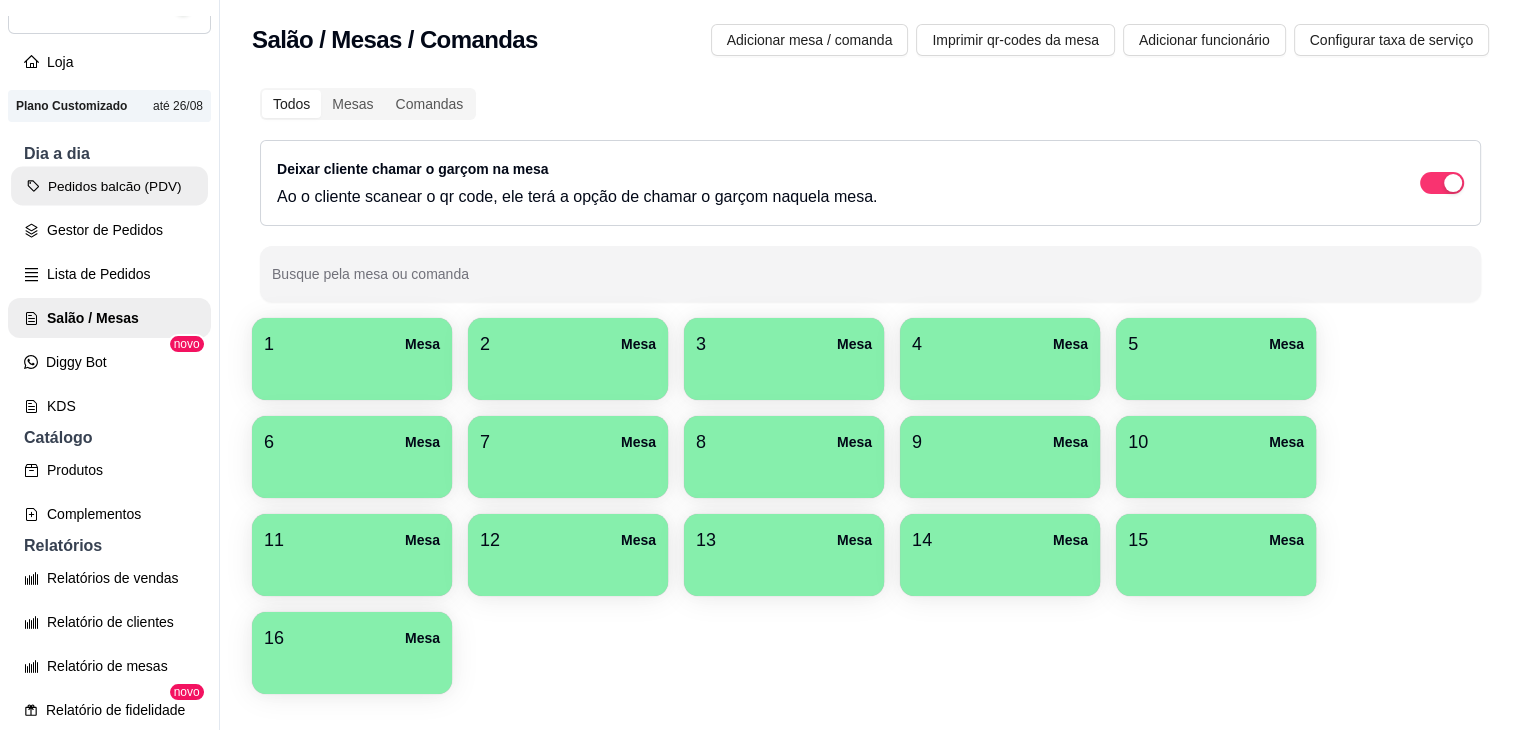 click on "Pedidos balcão (PDV)" at bounding box center (109, 186) 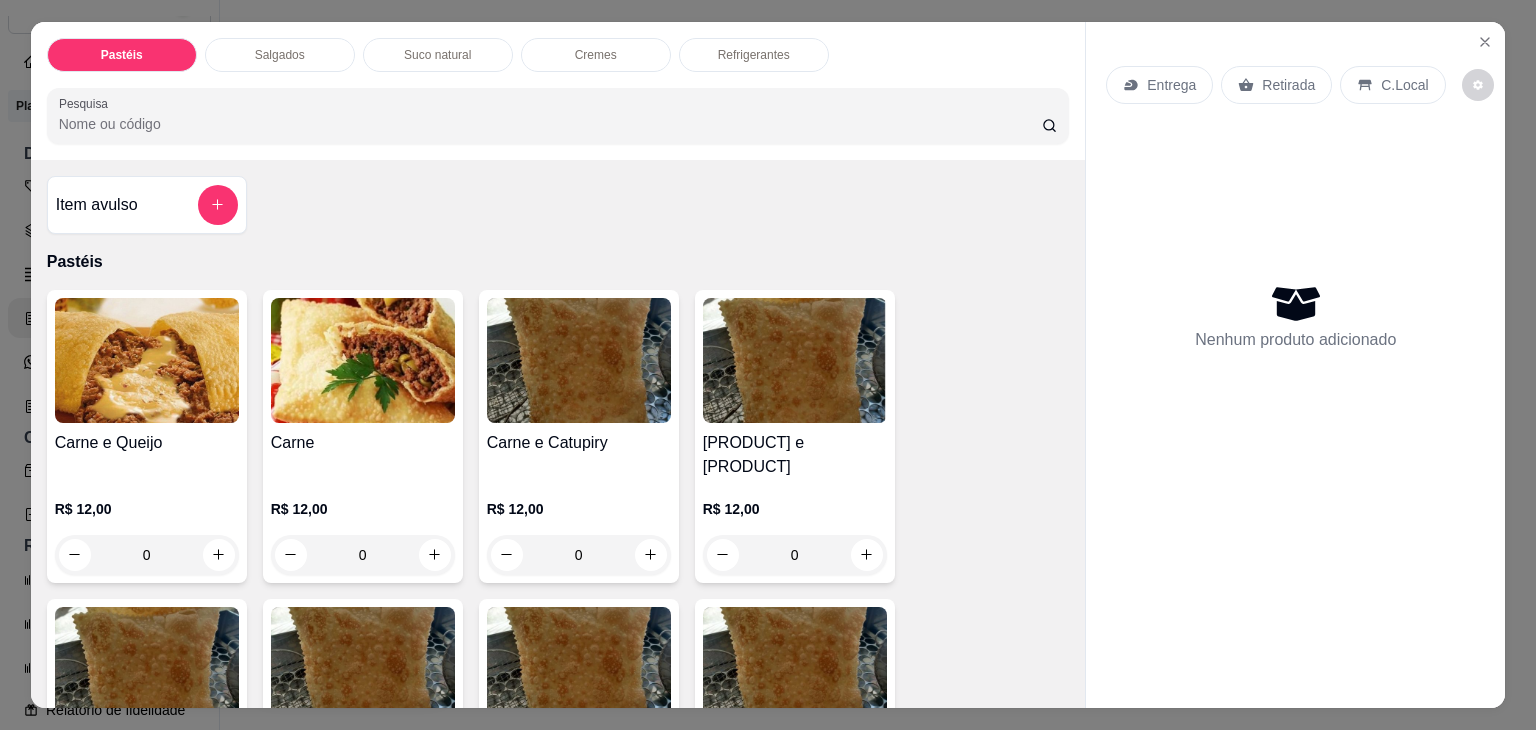 click on "Salgados" at bounding box center (280, 55) 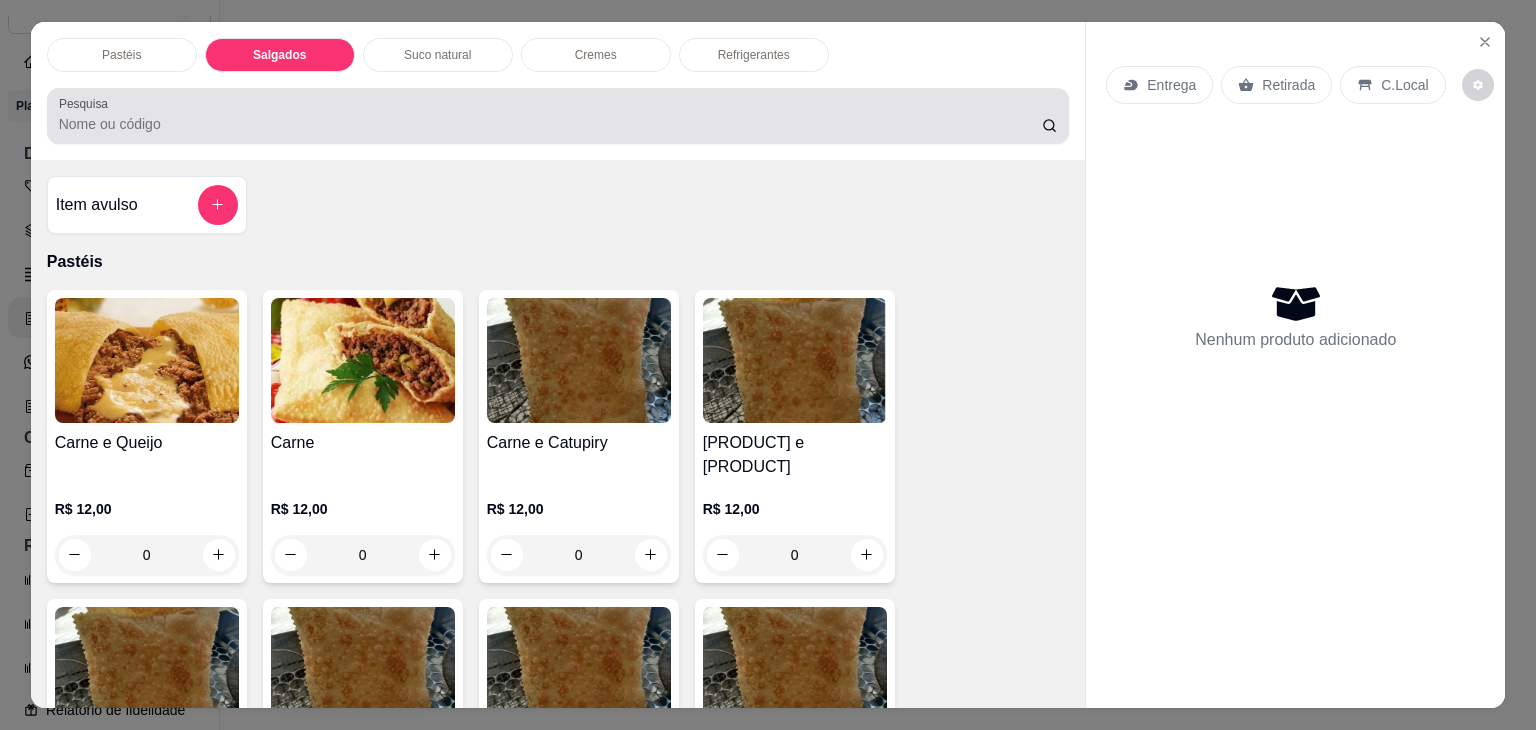 scroll, scrollTop: 2124, scrollLeft: 0, axis: vertical 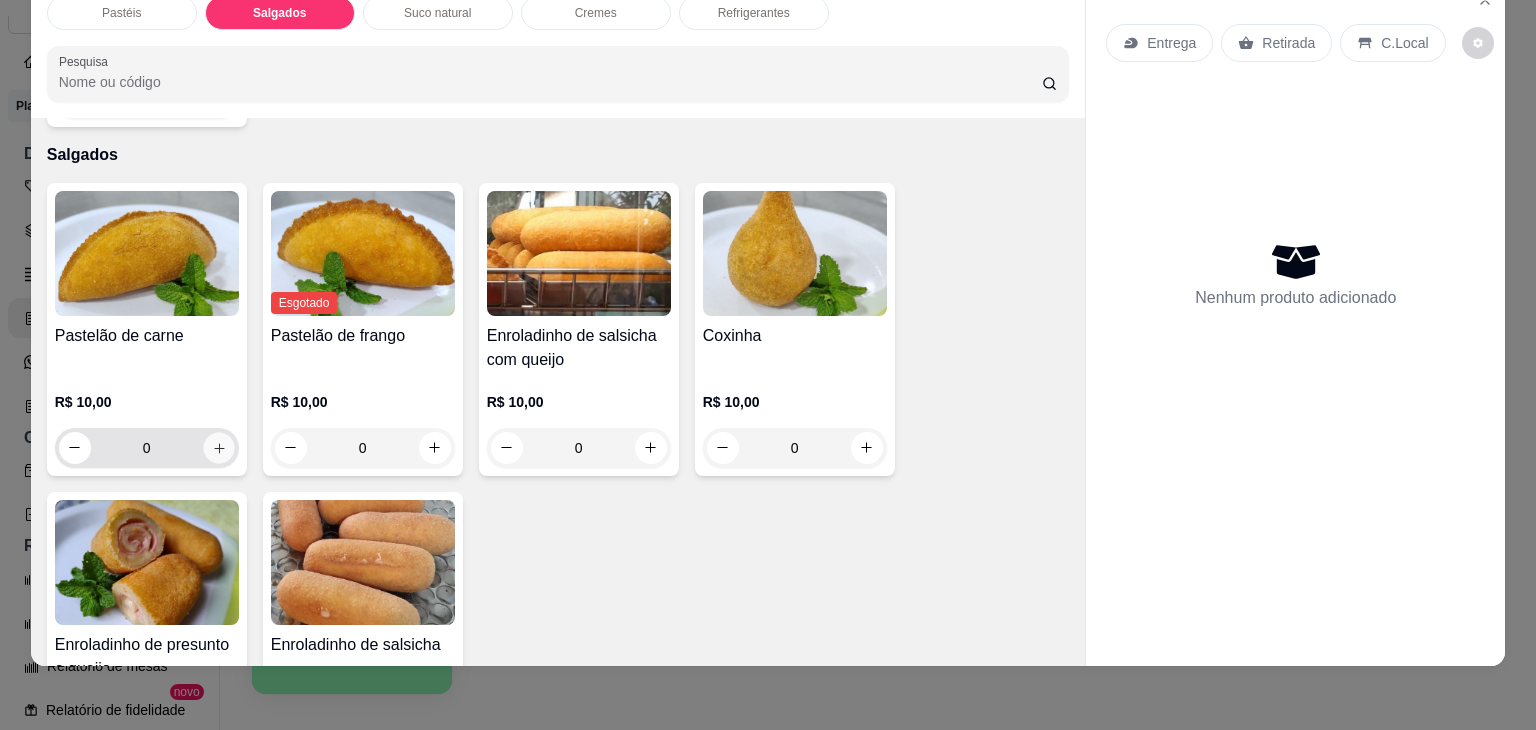 click at bounding box center (218, 447) 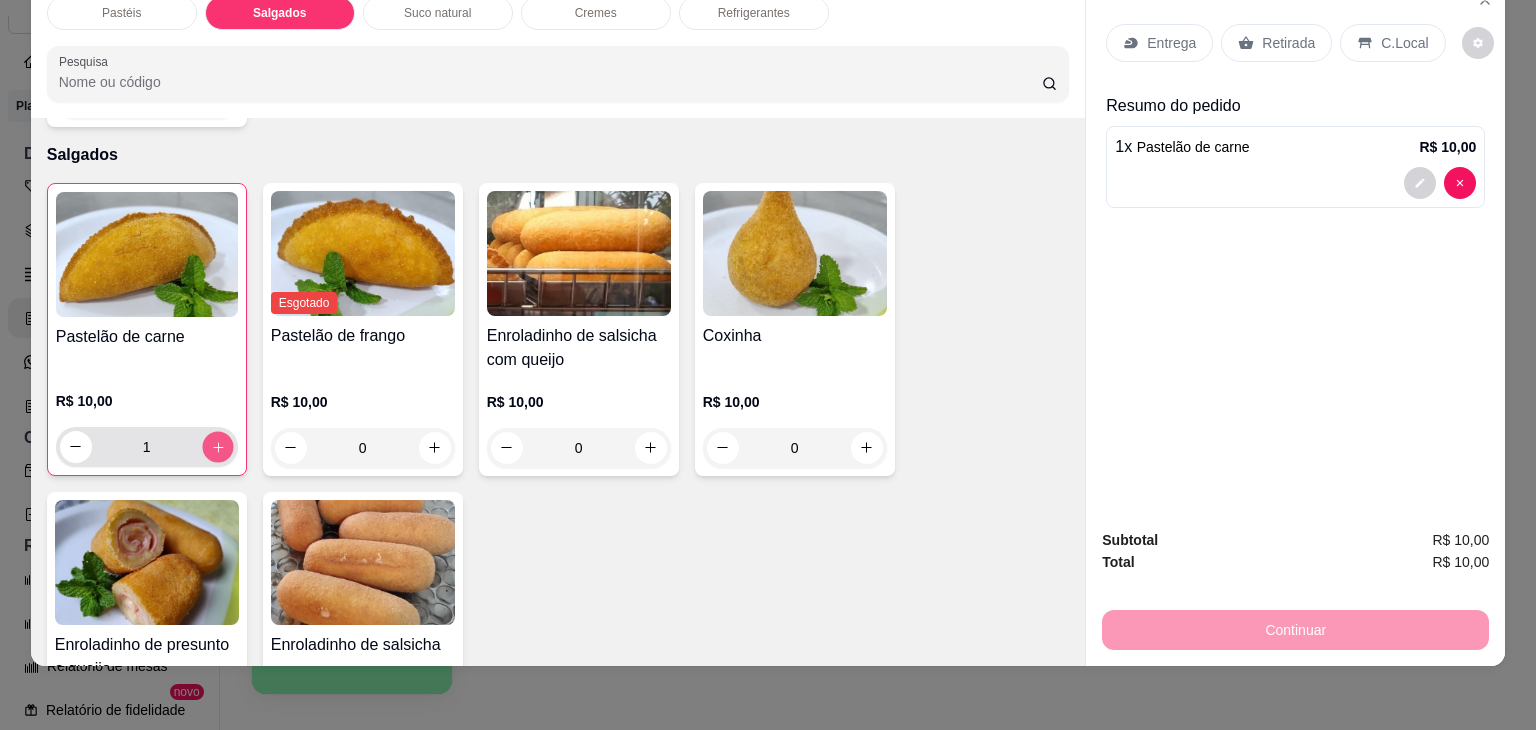 click at bounding box center [217, 446] 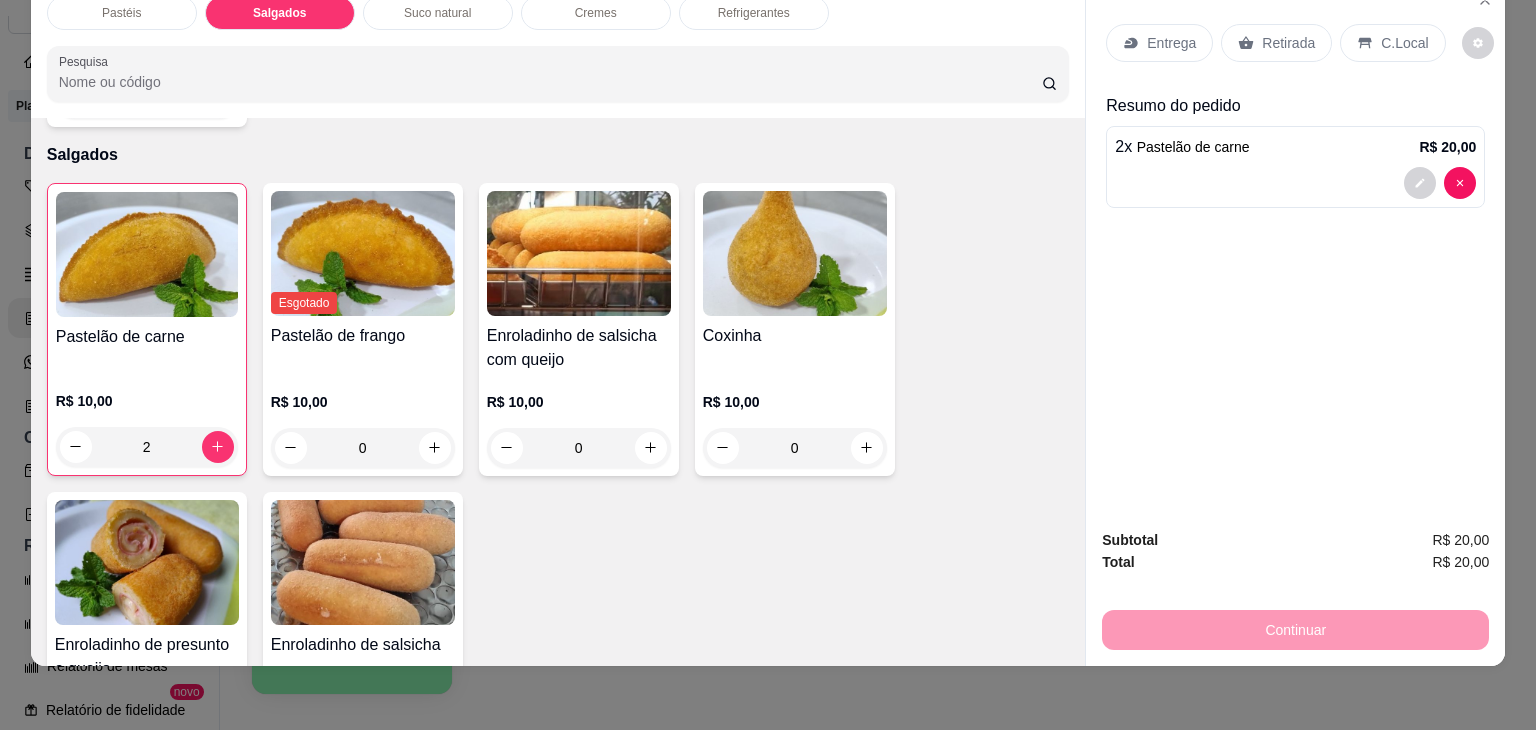 click on "Retirada" at bounding box center [1276, 43] 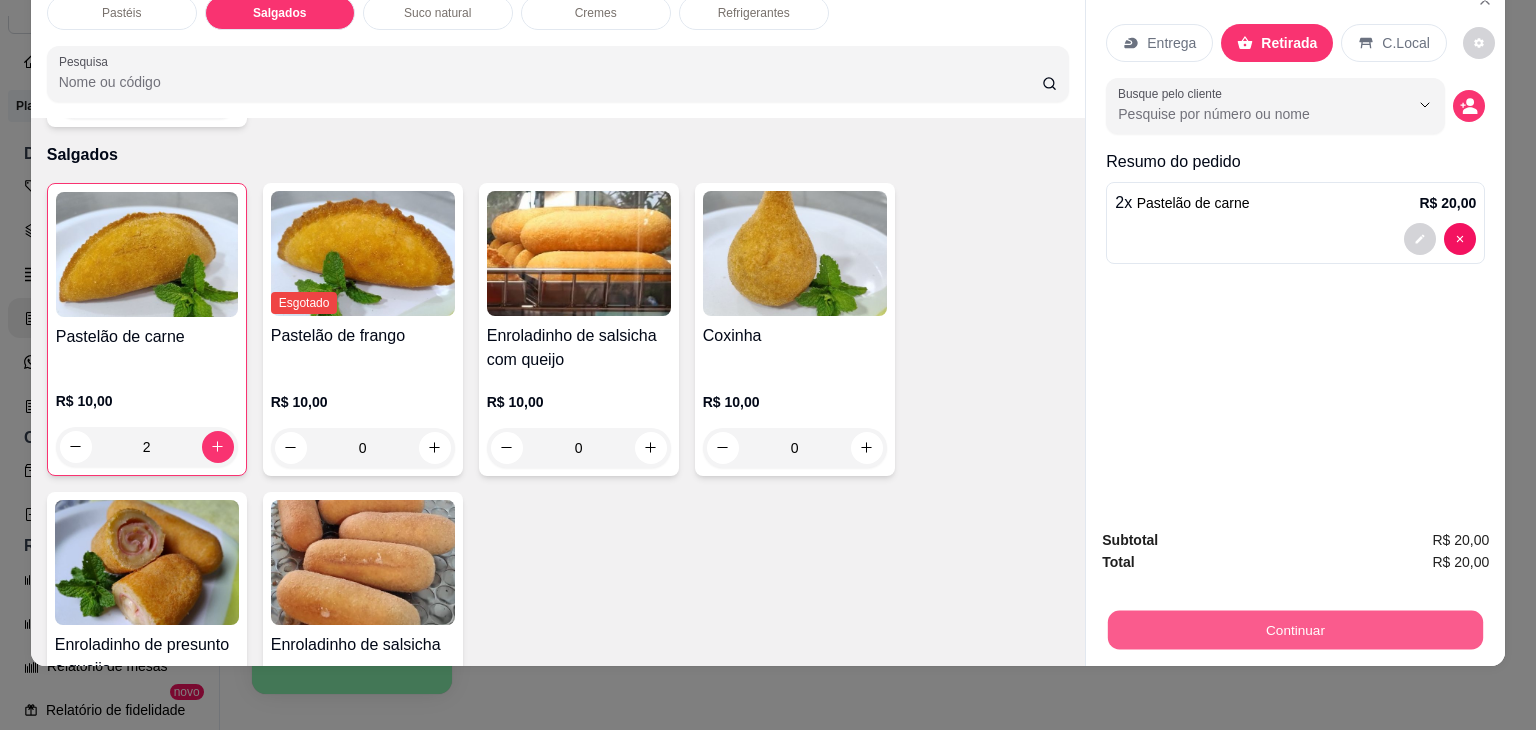 click on "Continuar" at bounding box center (1295, 630) 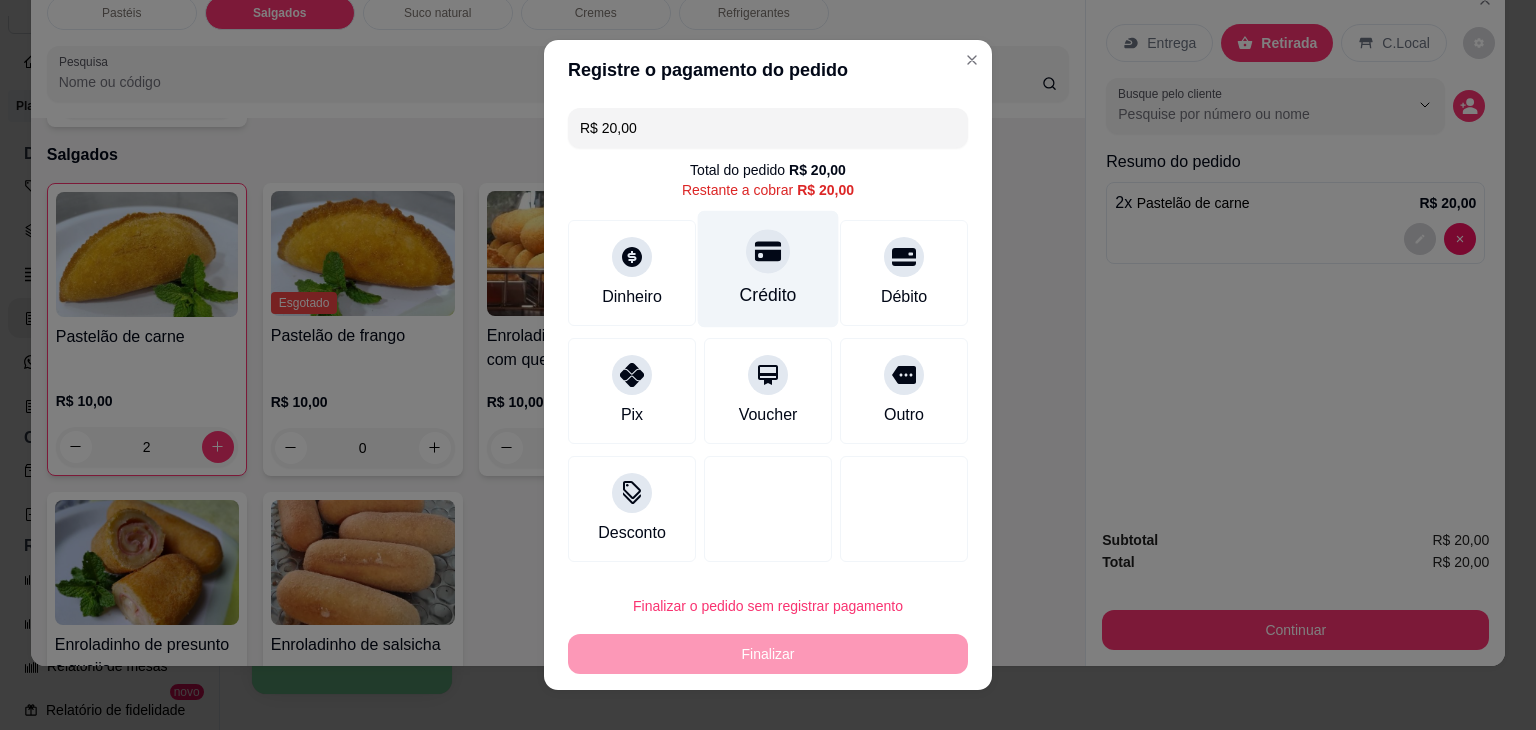 click on "Crédito" at bounding box center [768, 269] 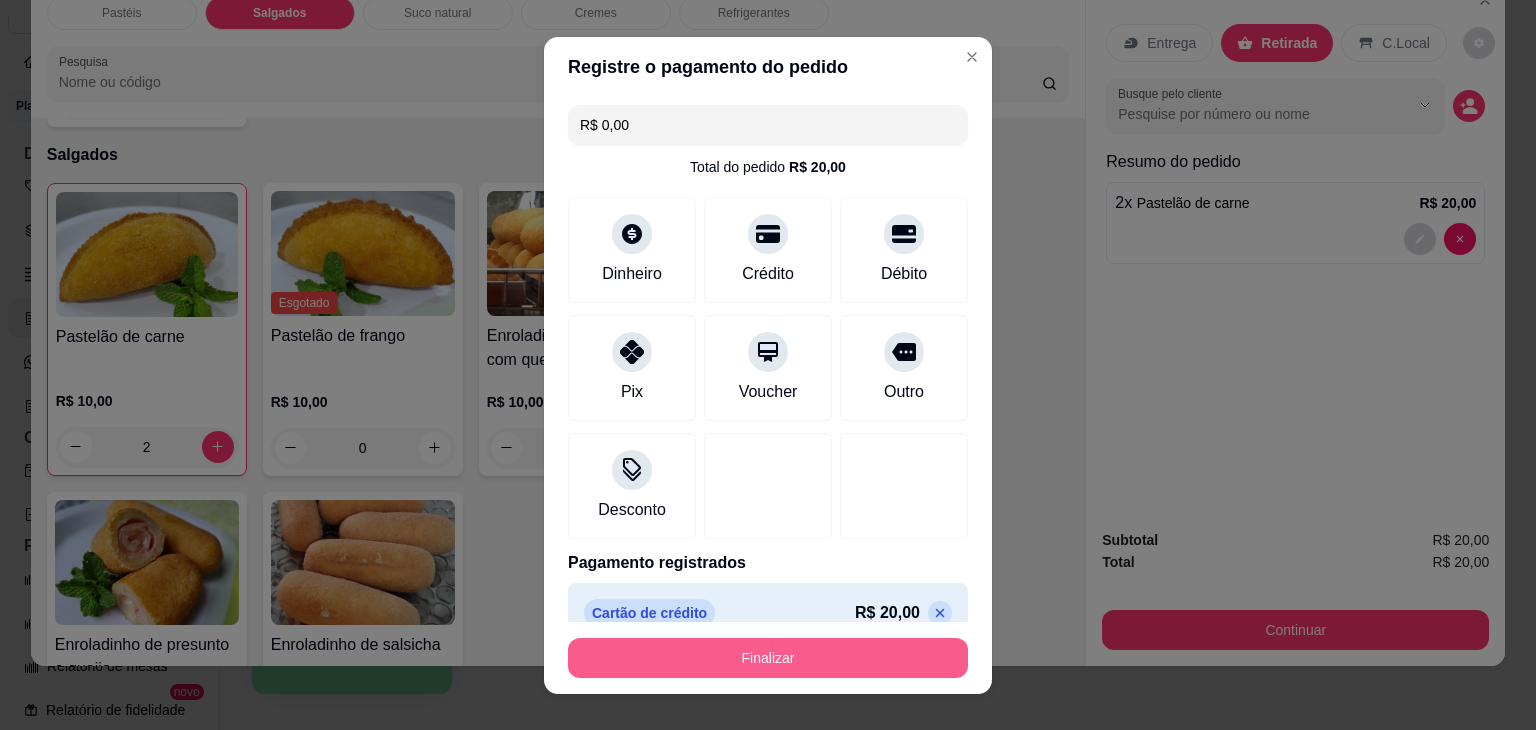 click on "Finalizar" at bounding box center [768, 658] 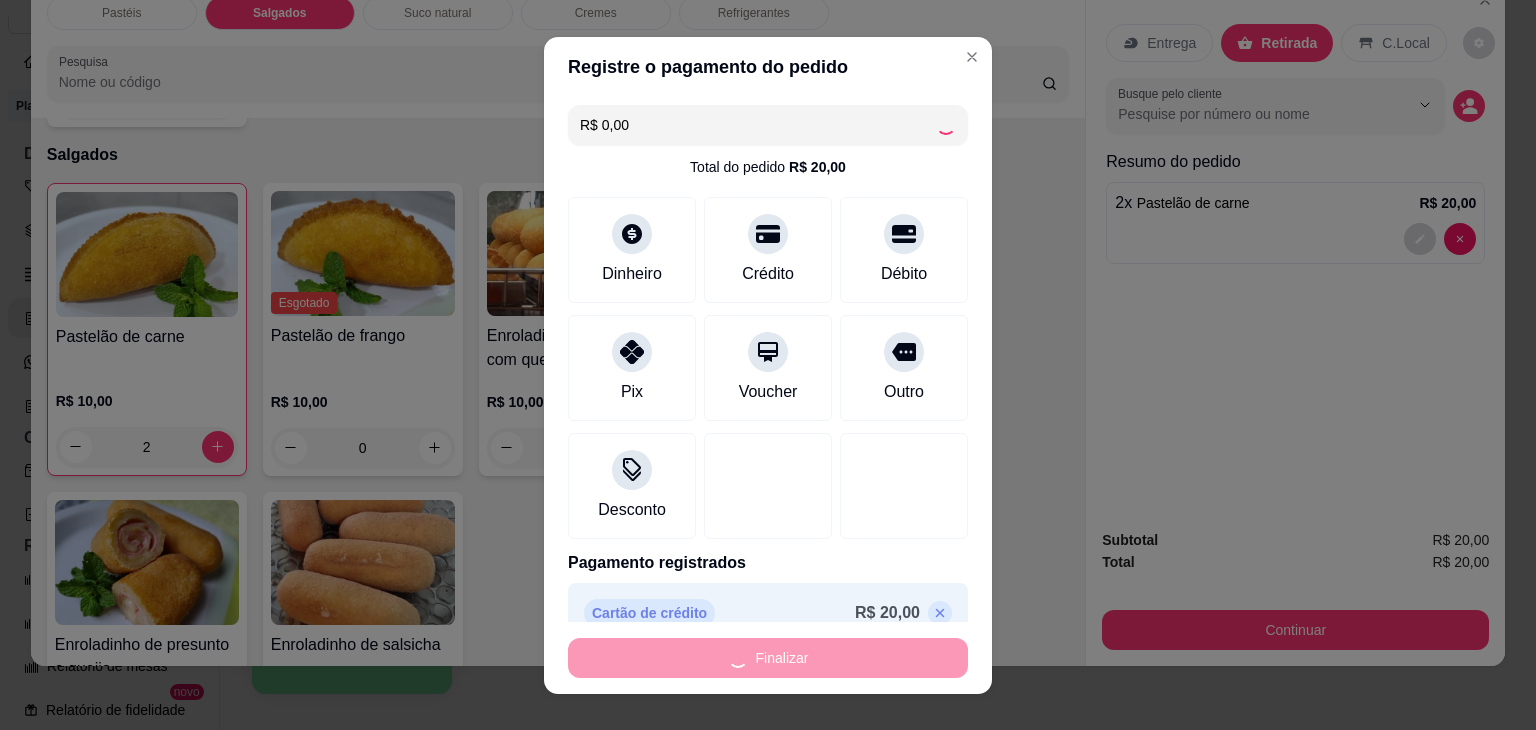 type on "0" 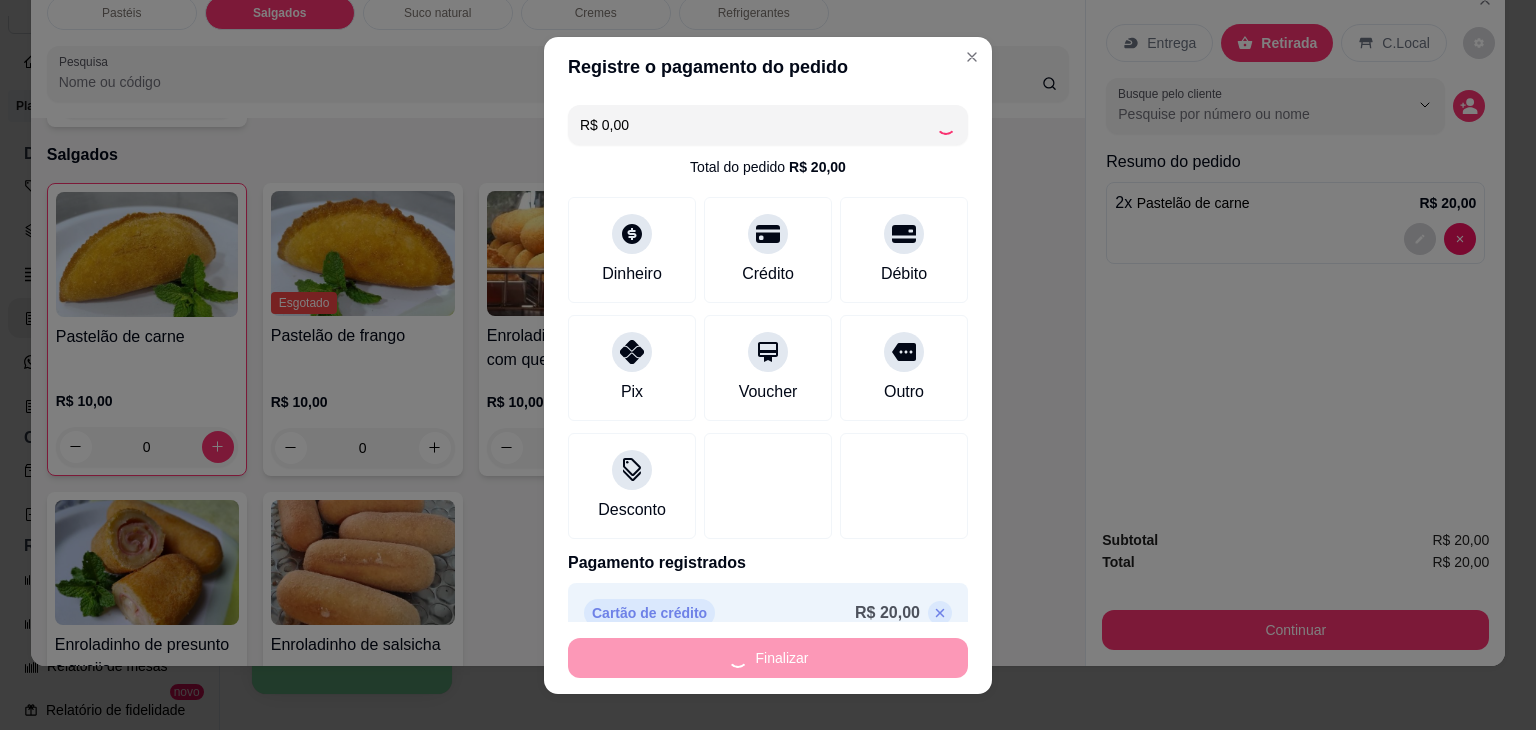 type on "-R$ 20,00" 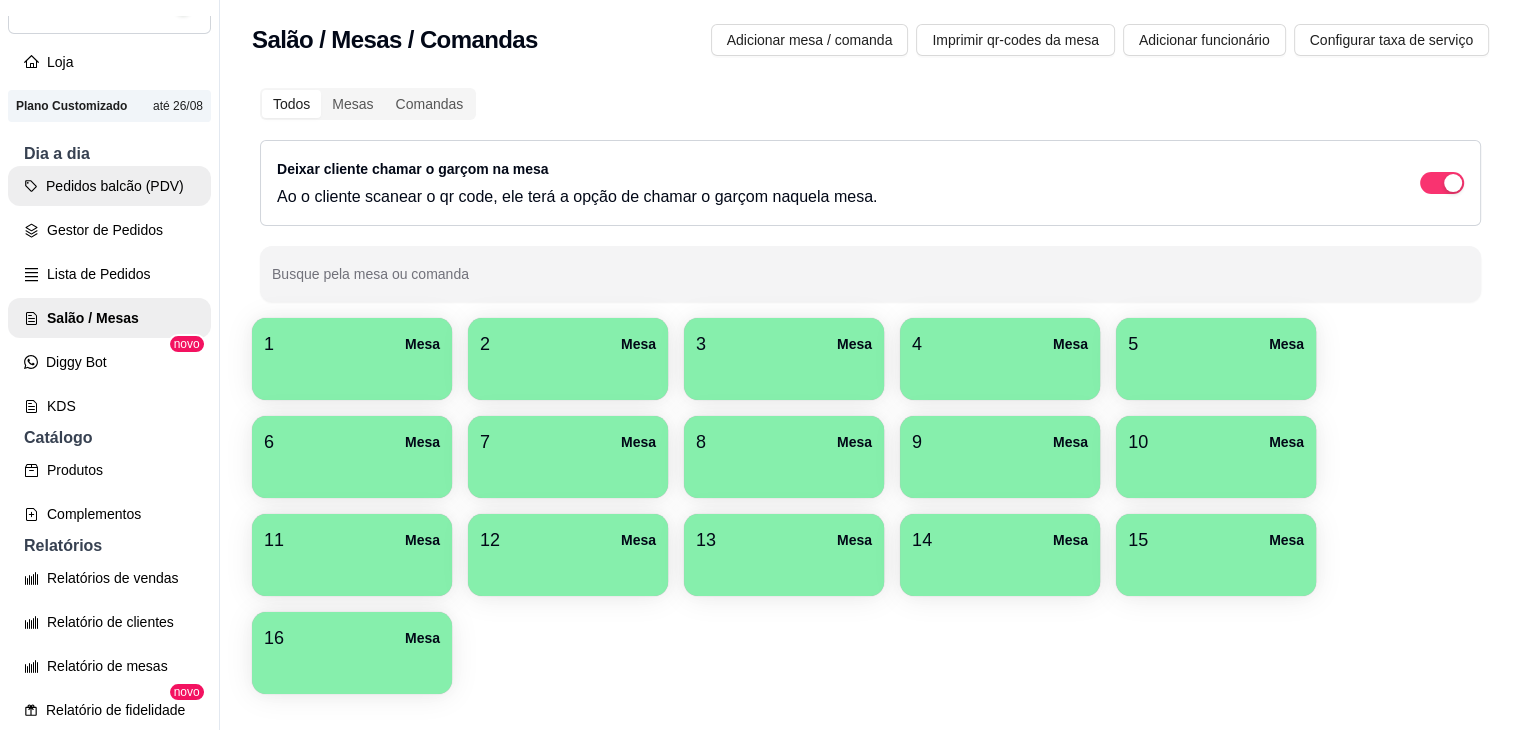 click on "Pedidos balcão (PDV)" at bounding box center (109, 186) 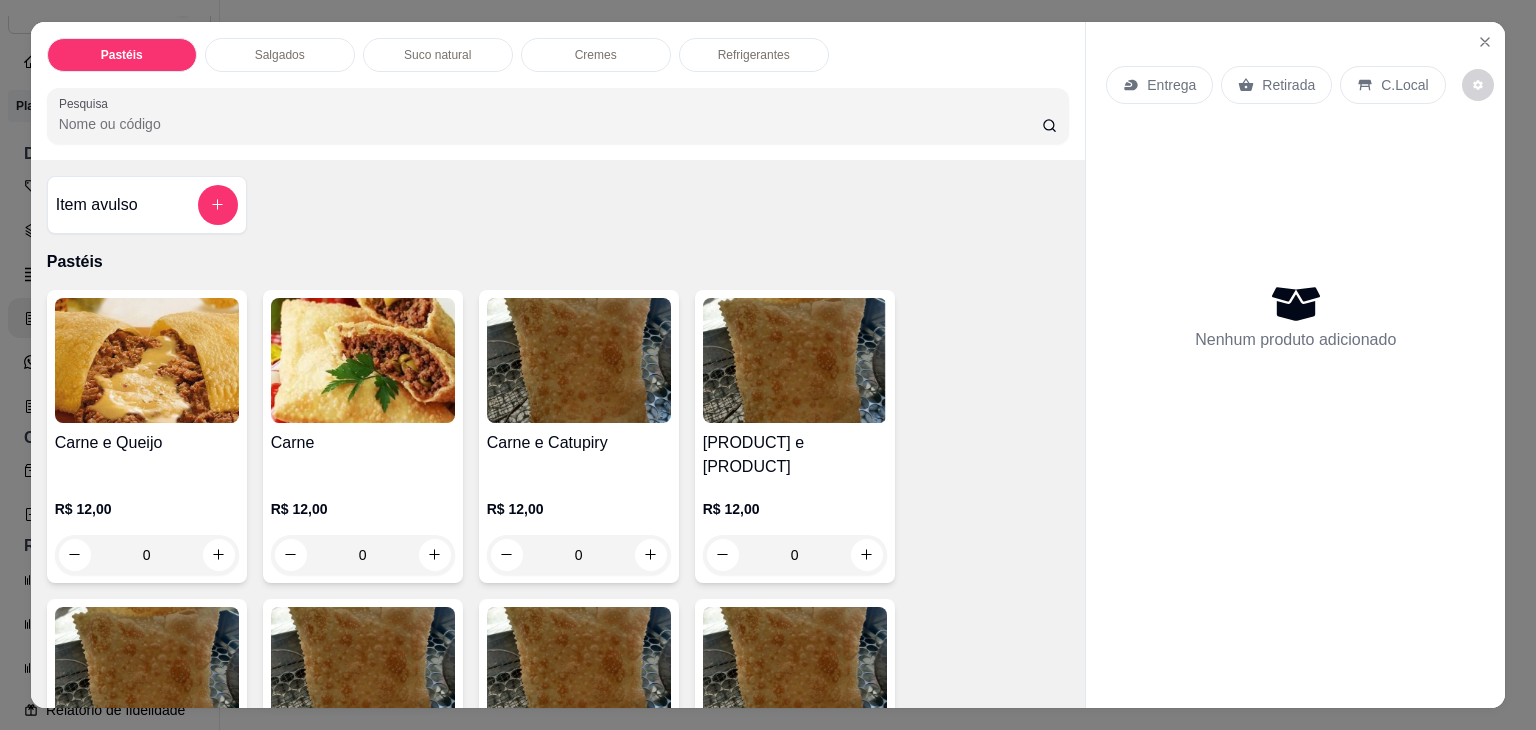 click on "Salgados" at bounding box center (280, 55) 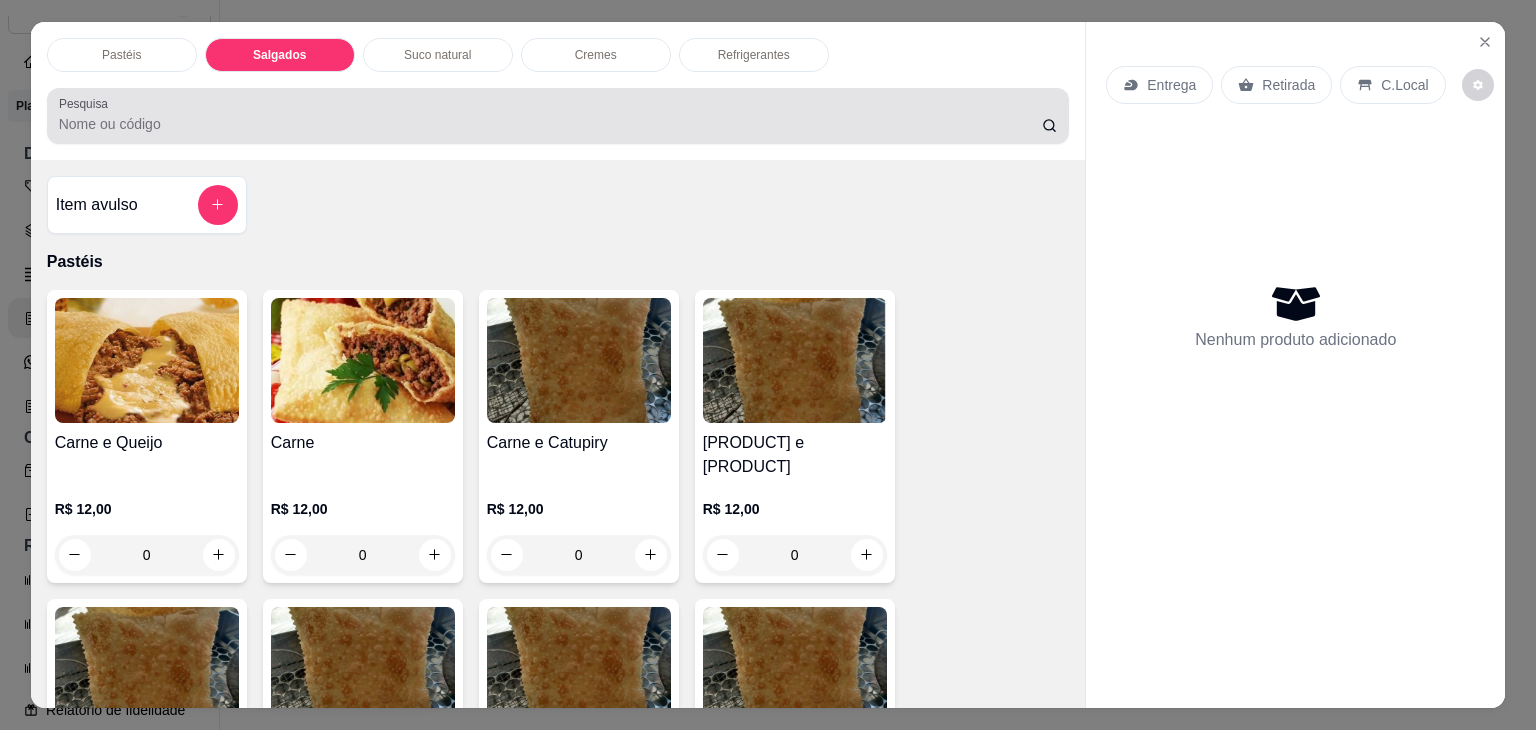 scroll, scrollTop: 2124, scrollLeft: 0, axis: vertical 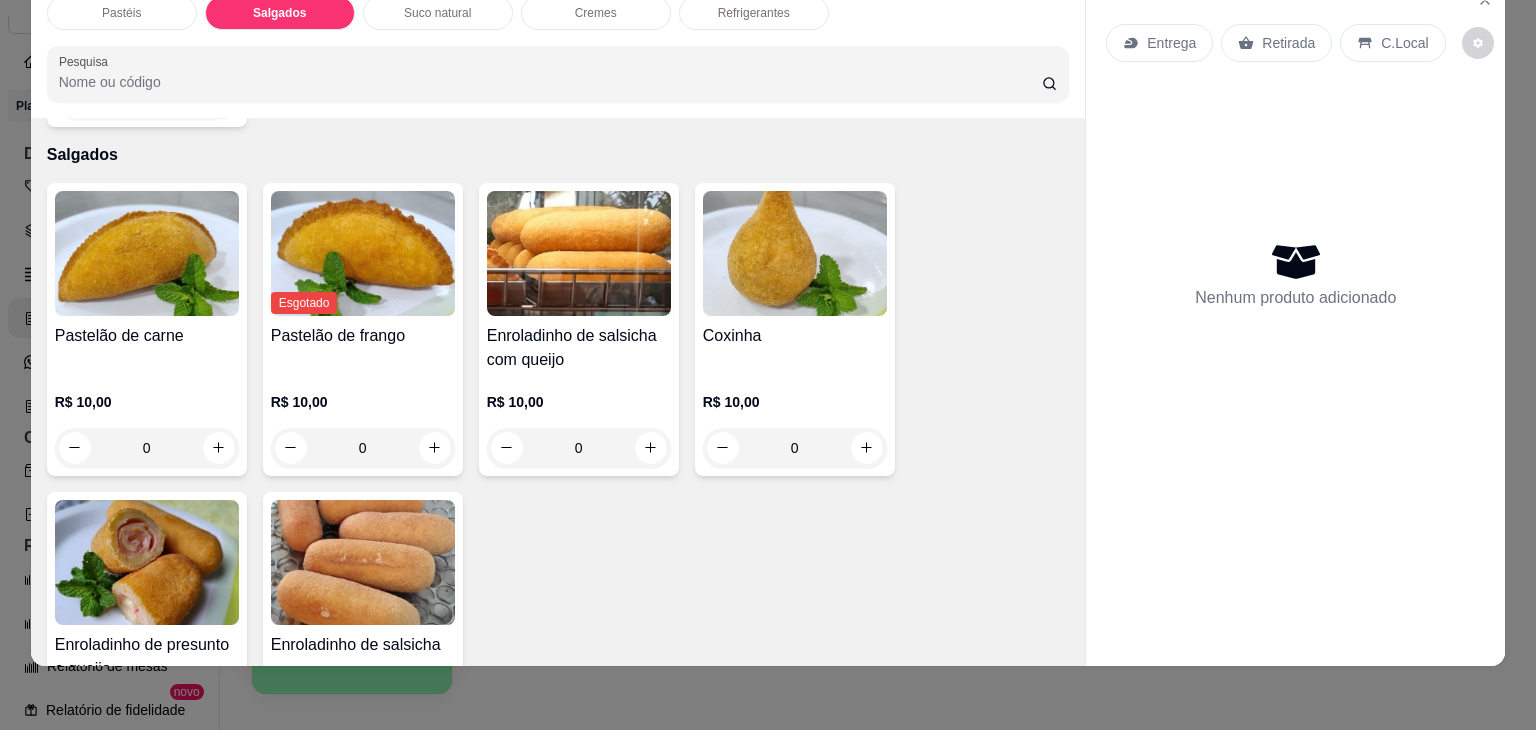 click at bounding box center (147, 562) 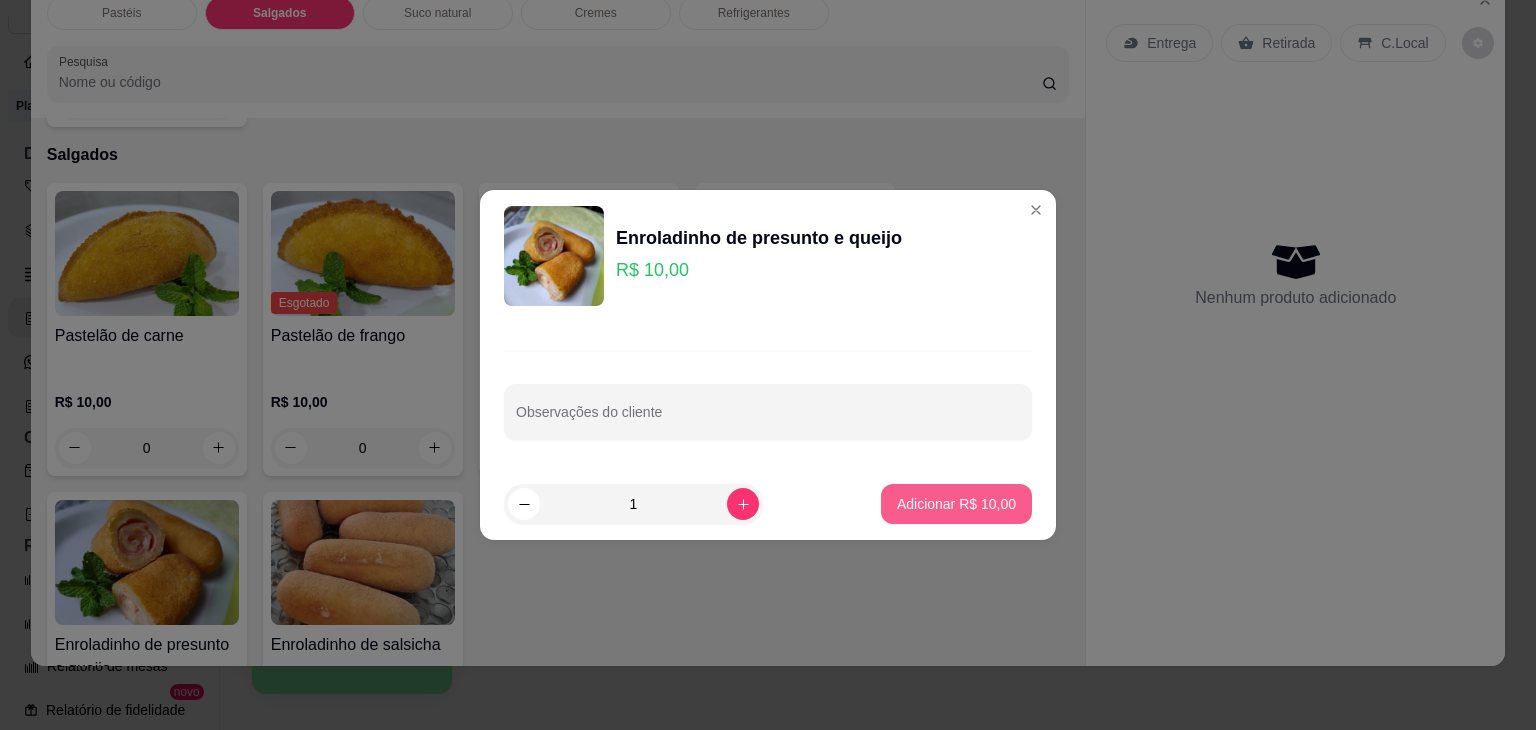 click on "Adicionar   R$ 10,00" at bounding box center (956, 504) 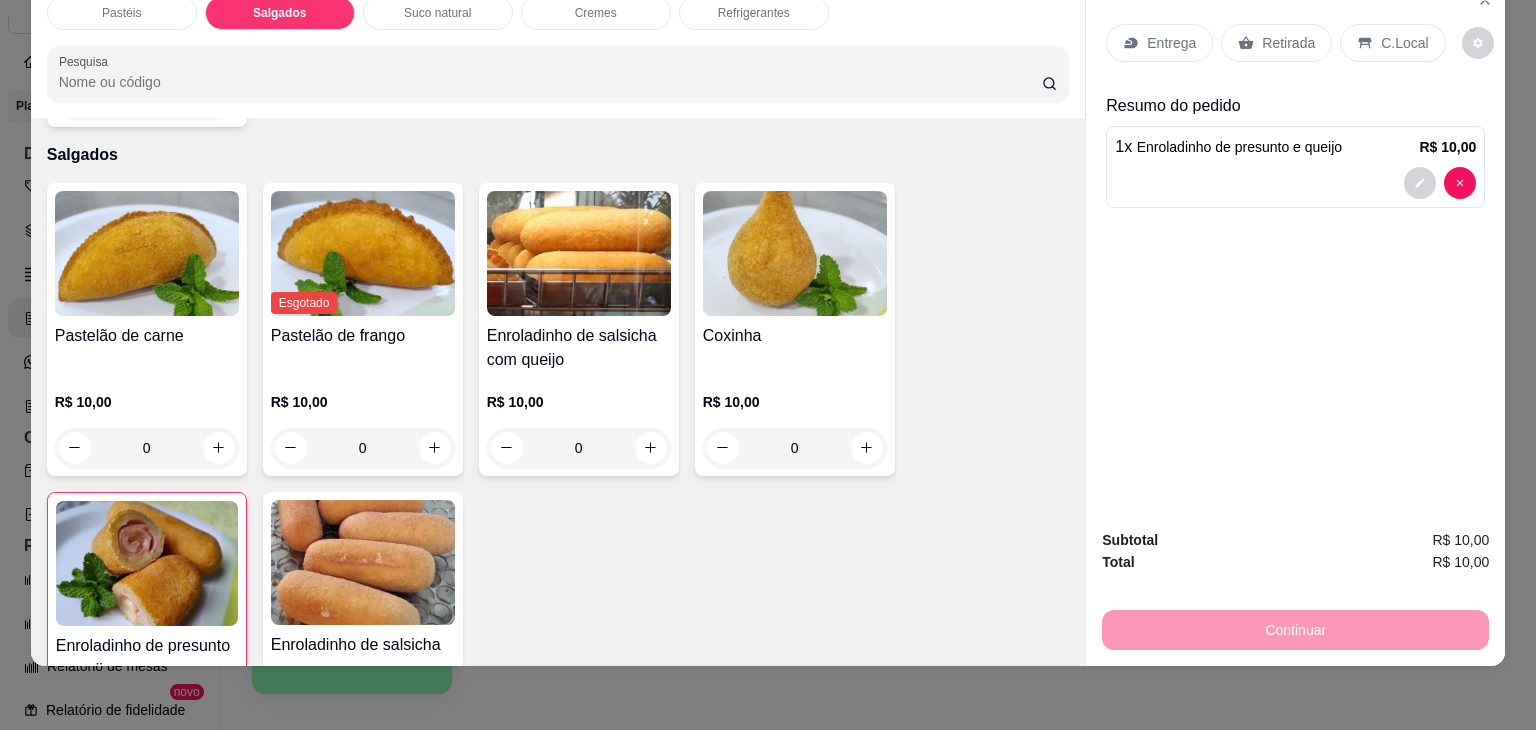 click at bounding box center [795, 253] 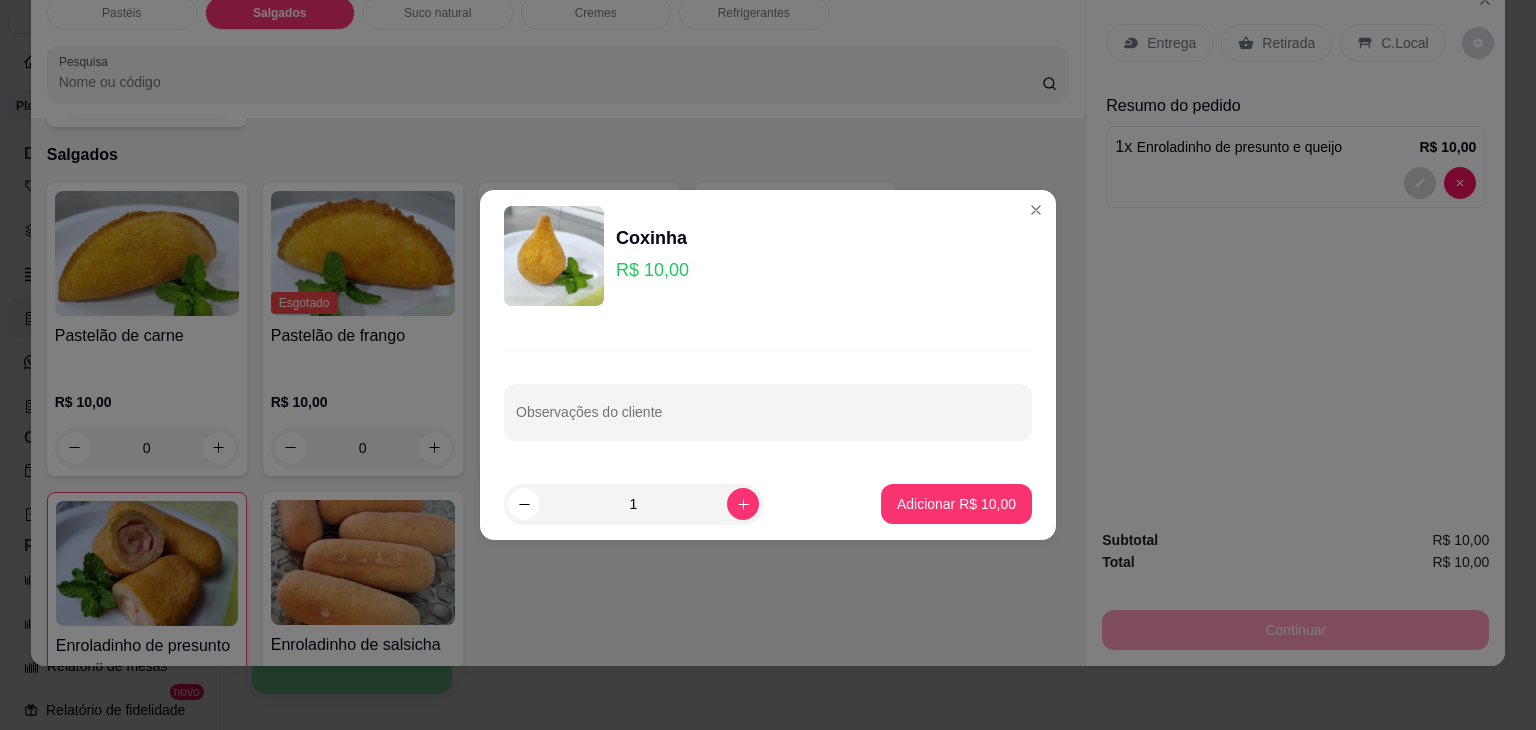 drag, startPoint x: 959, startPoint y: 533, endPoint x: 960, endPoint y: 493, distance: 40.012497 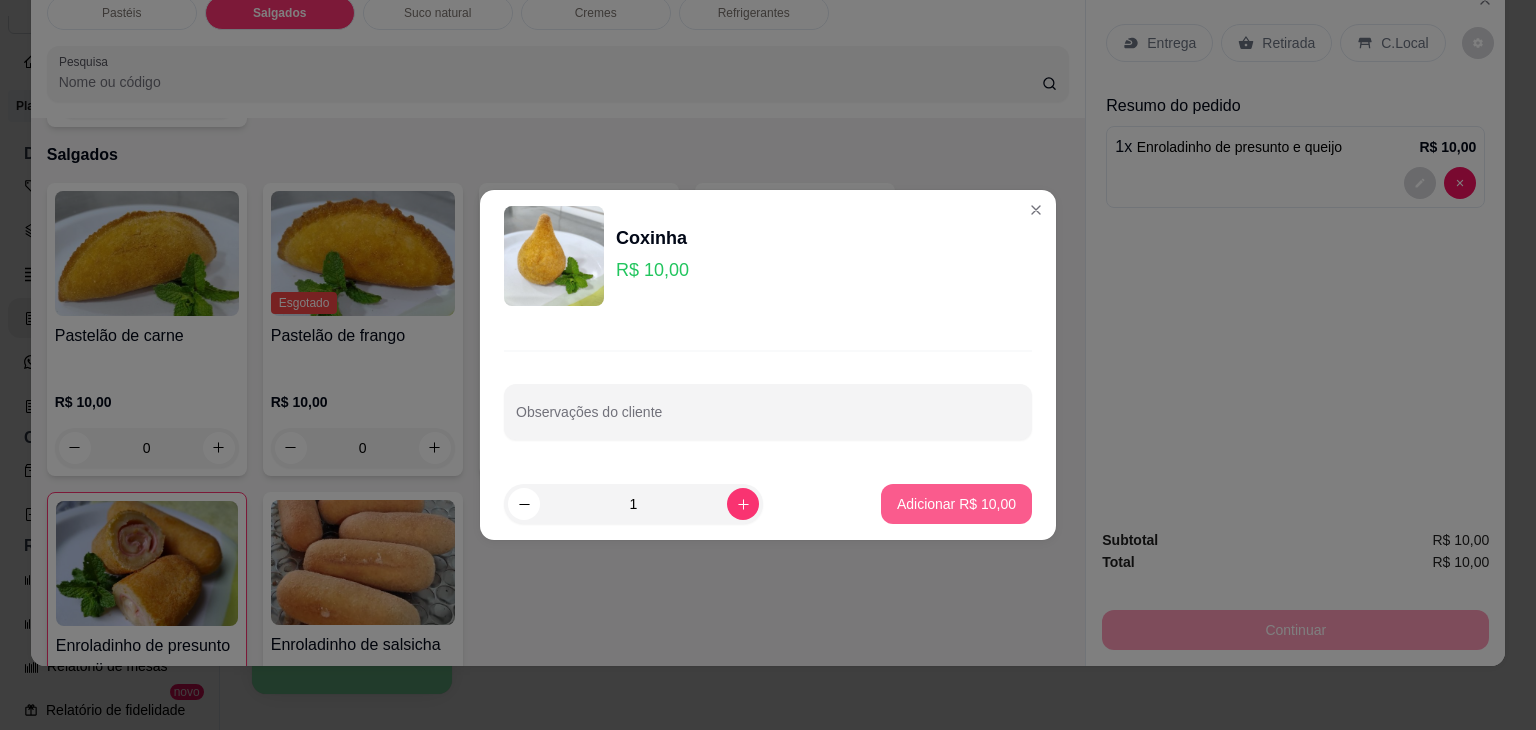 click on "Adicionar   R$ 10,00" at bounding box center [956, 504] 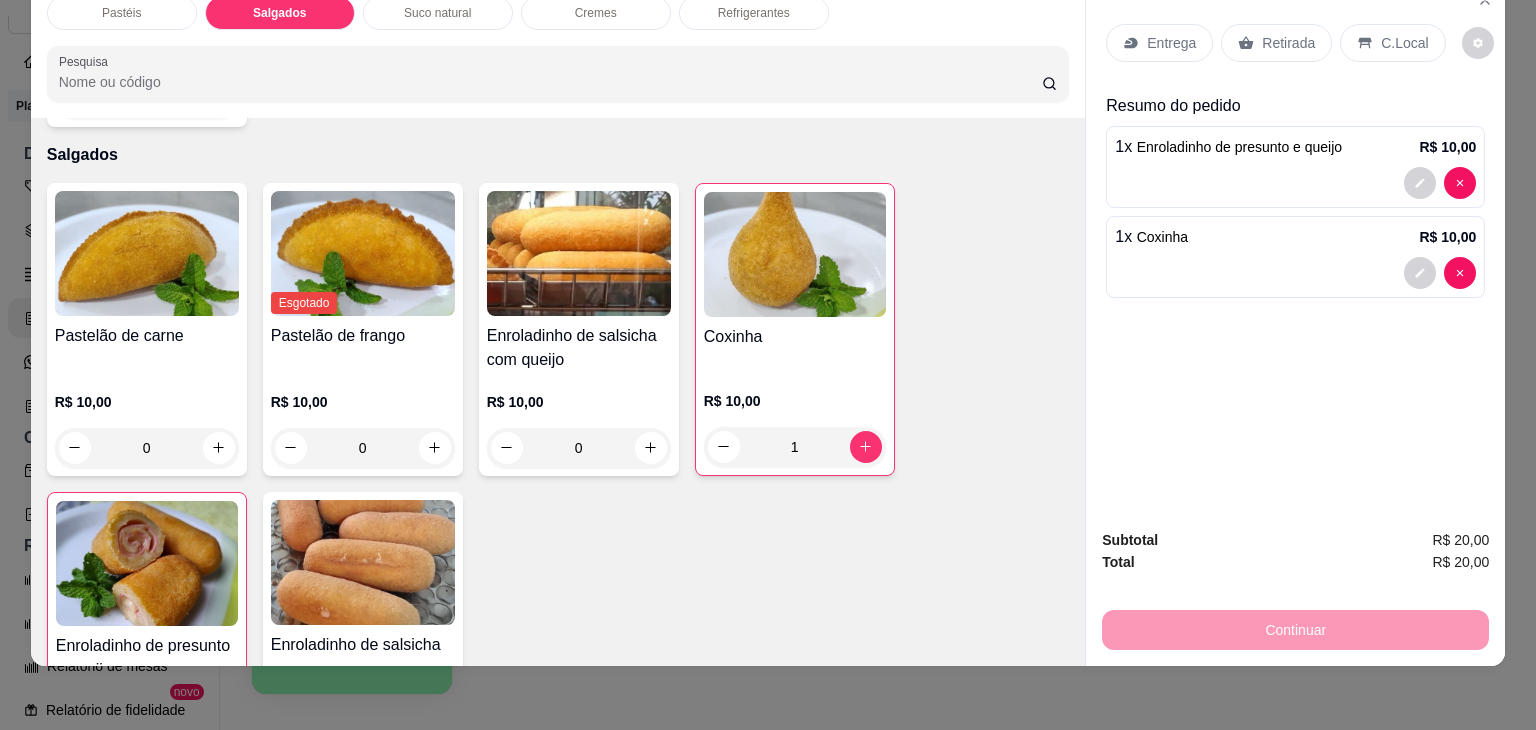 click on "Retirada" at bounding box center (1276, 43) 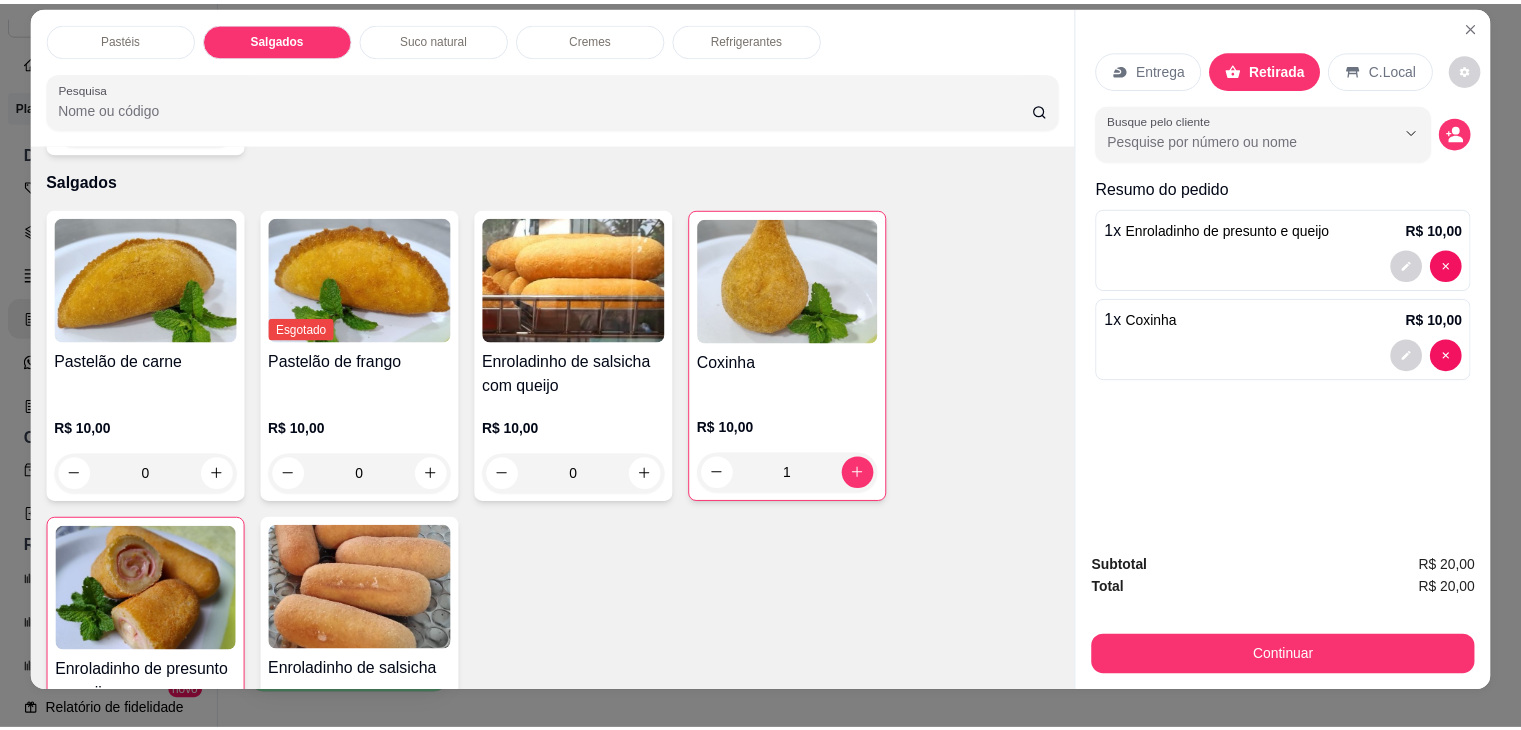 scroll, scrollTop: 0, scrollLeft: 0, axis: both 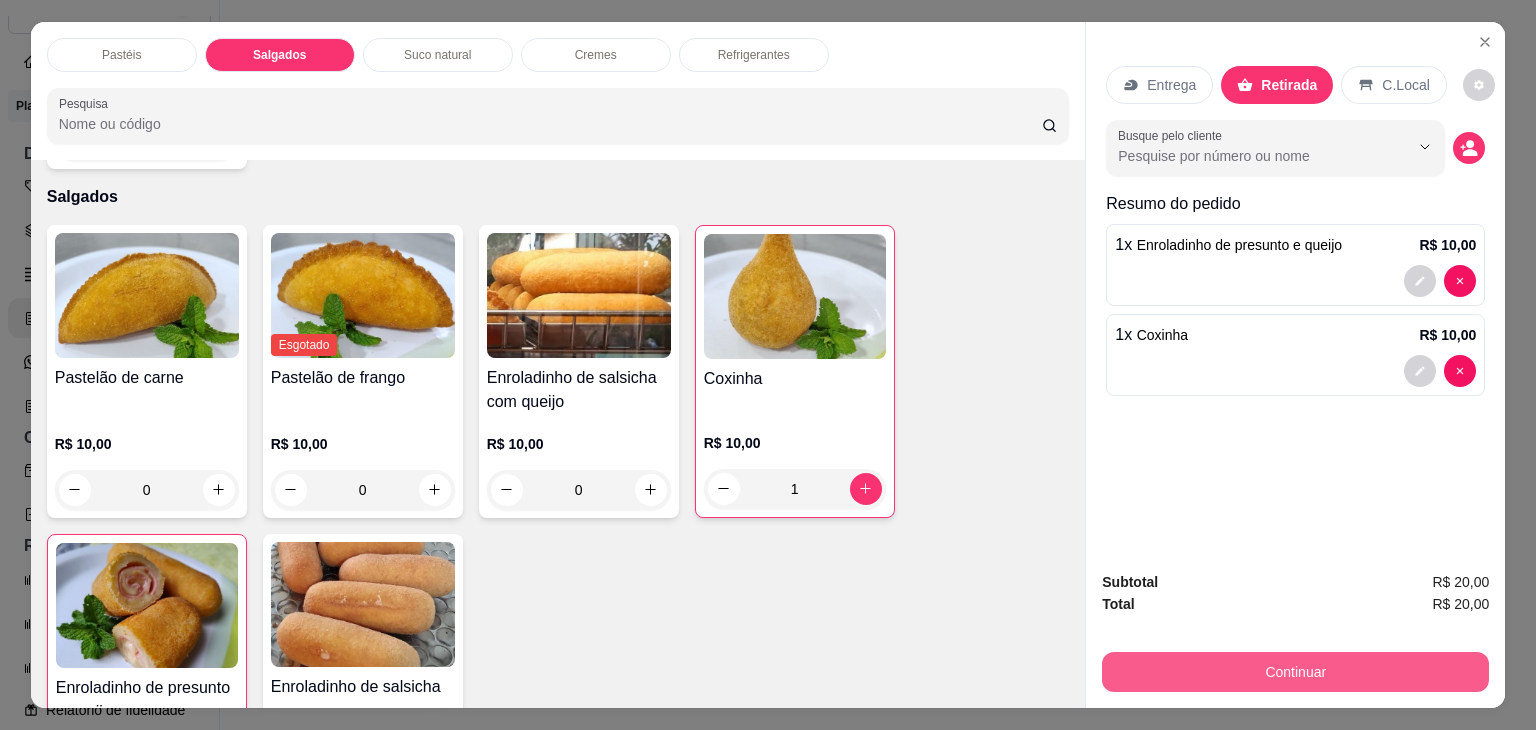 click on "Continuar" at bounding box center (1295, 672) 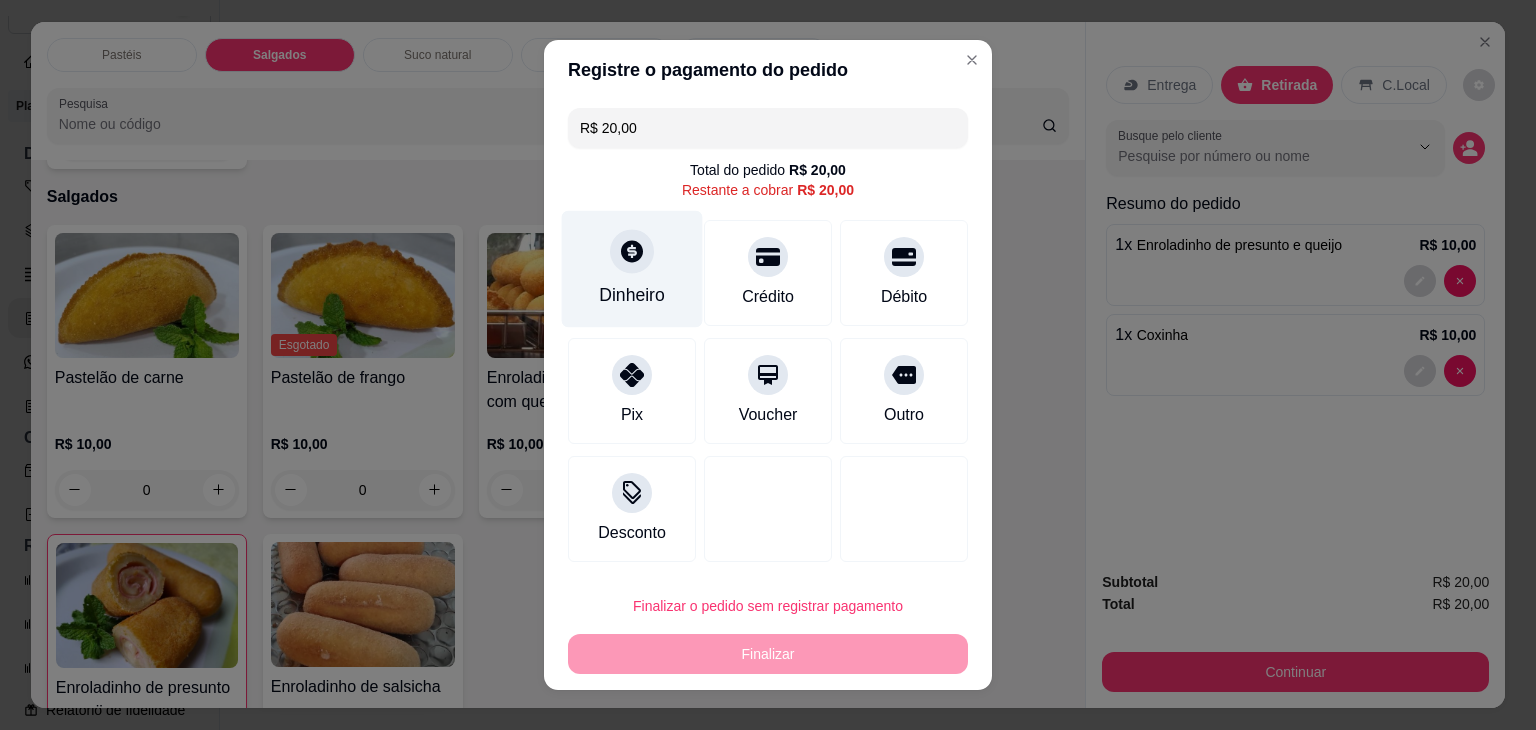 click on "Dinheiro" at bounding box center (632, 269) 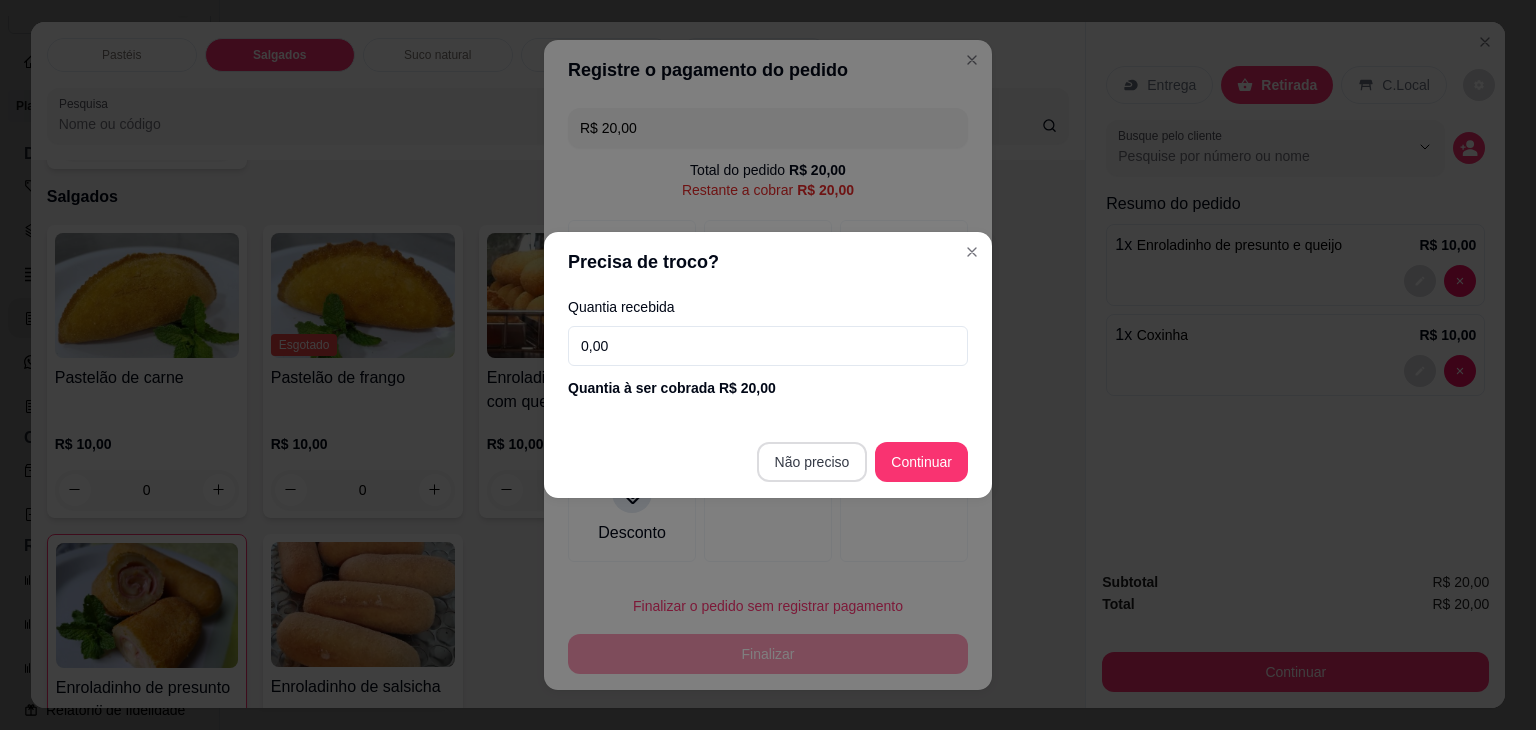 type on "R$ 0,00" 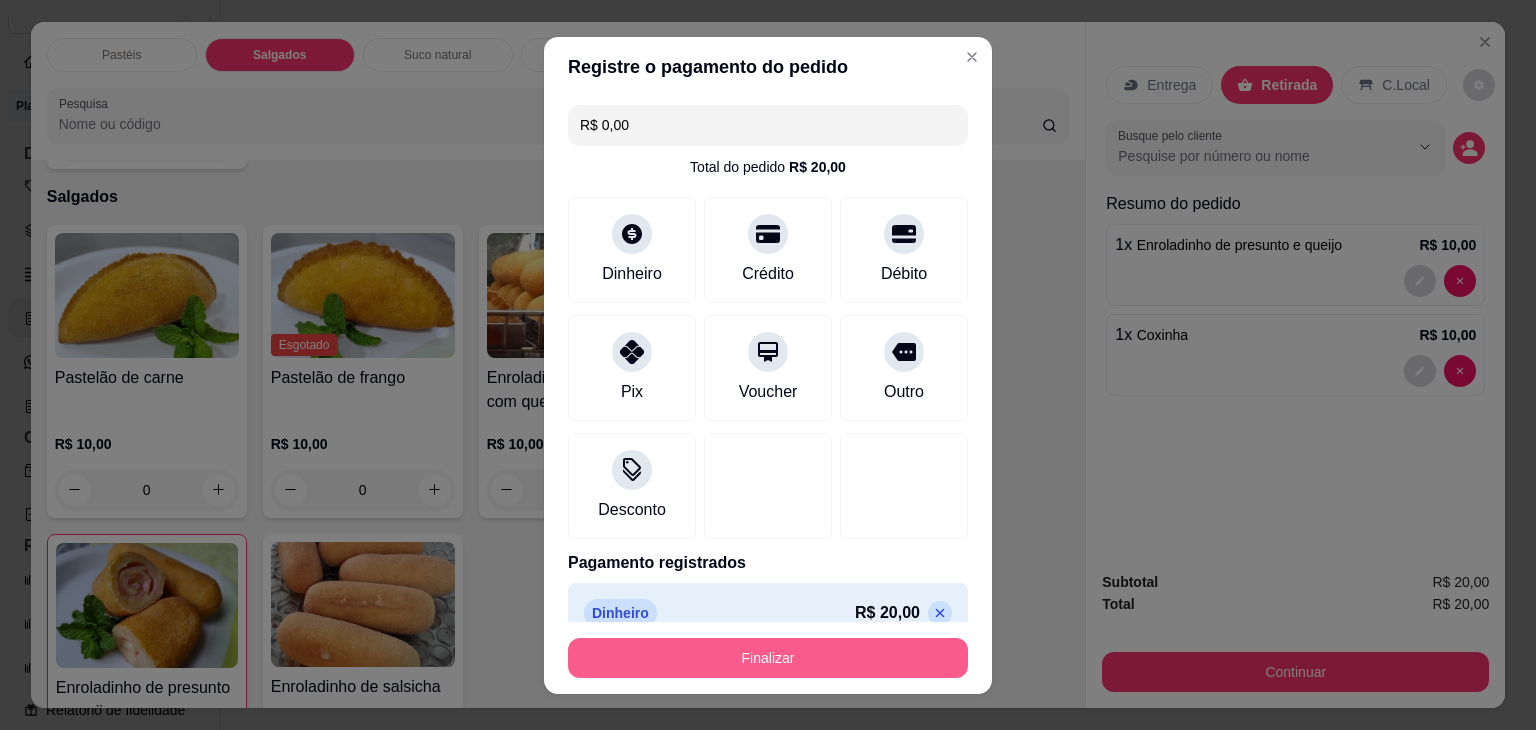 click on "Finalizar" at bounding box center [768, 658] 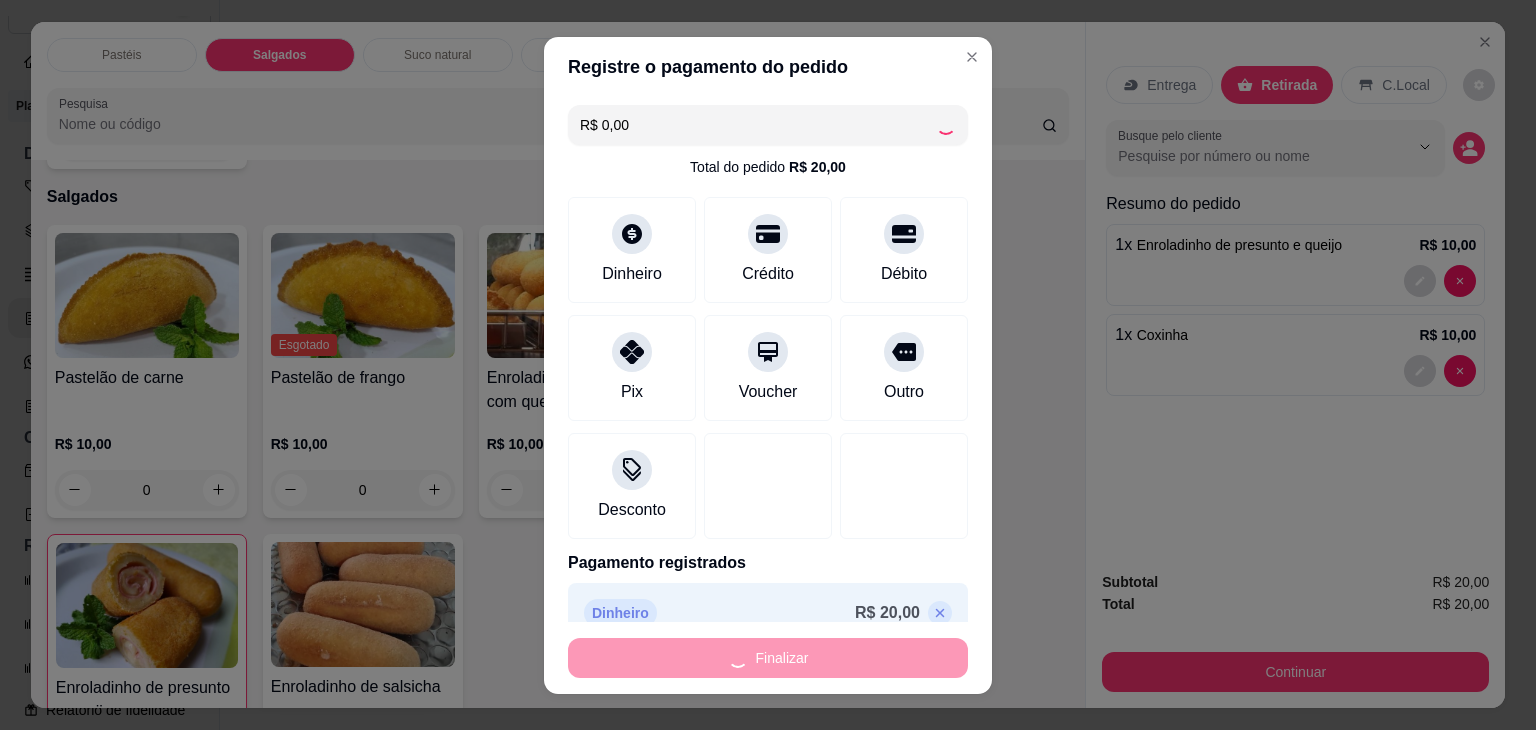 type on "0" 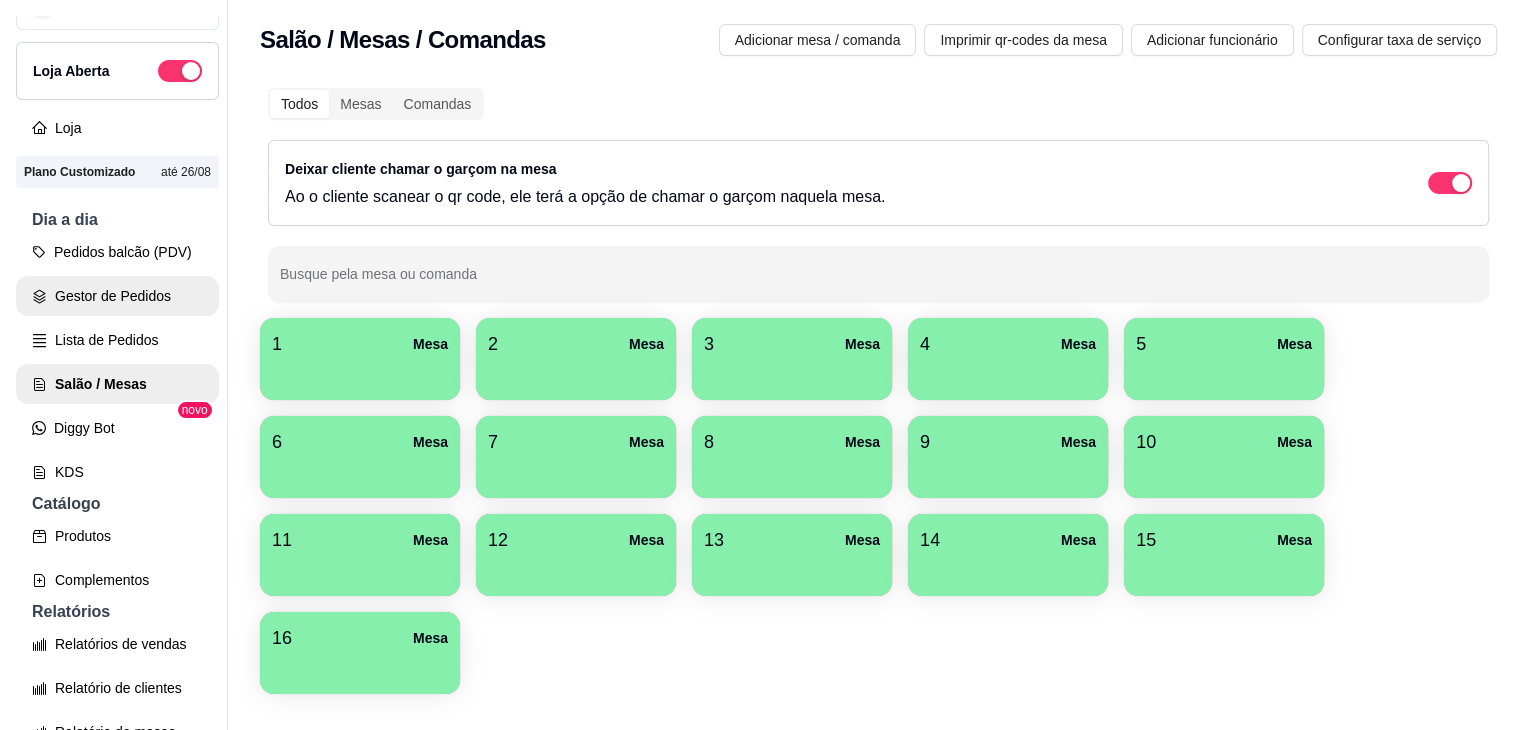 scroll, scrollTop: 0, scrollLeft: 0, axis: both 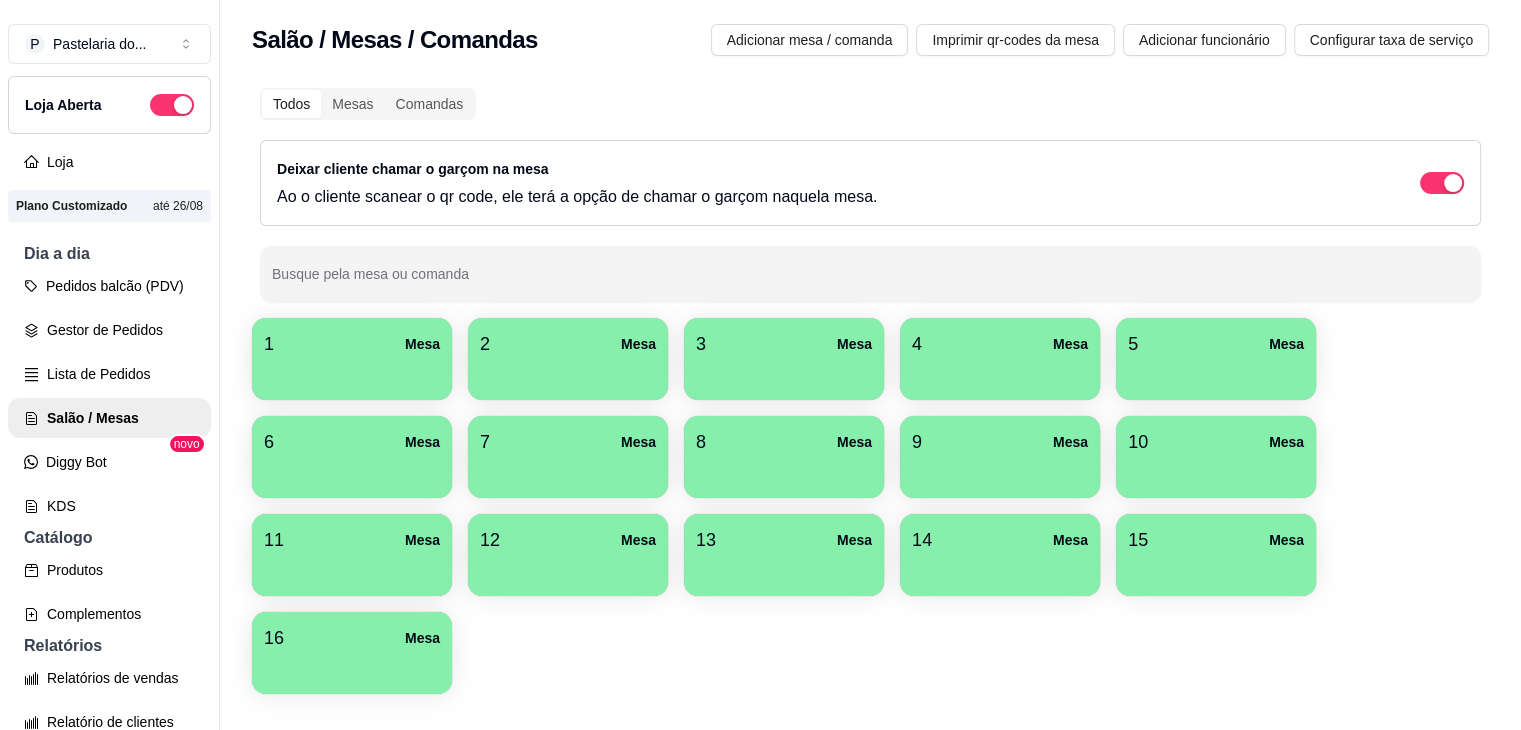 click on "Todos Mesas Comandas Deixar cliente chamar o garçom na mesa Ao o cliente scanear o qr code, ele terá a opção de chamar o garçom naquela mesa. Busque pela mesa ou comanda" at bounding box center (870, 195) 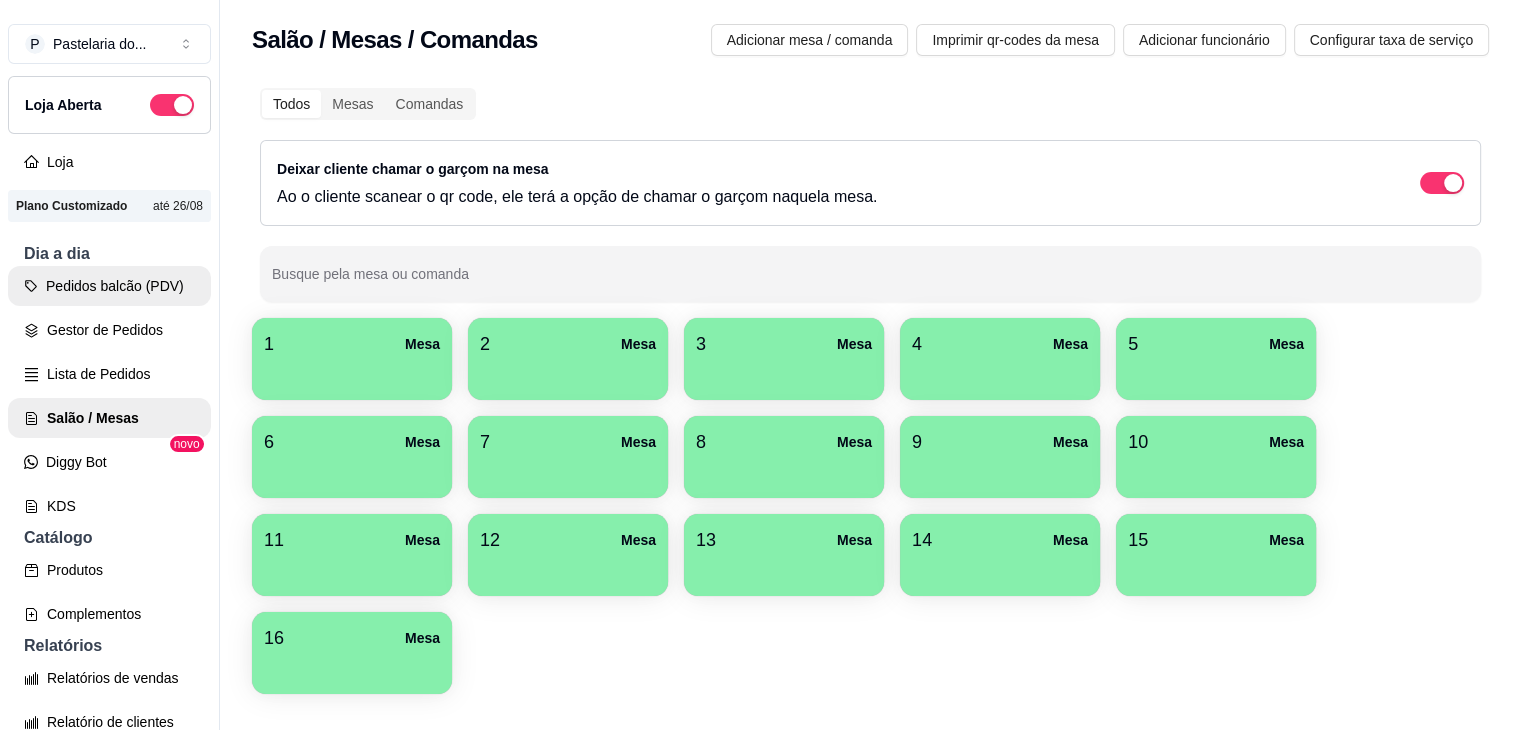 click 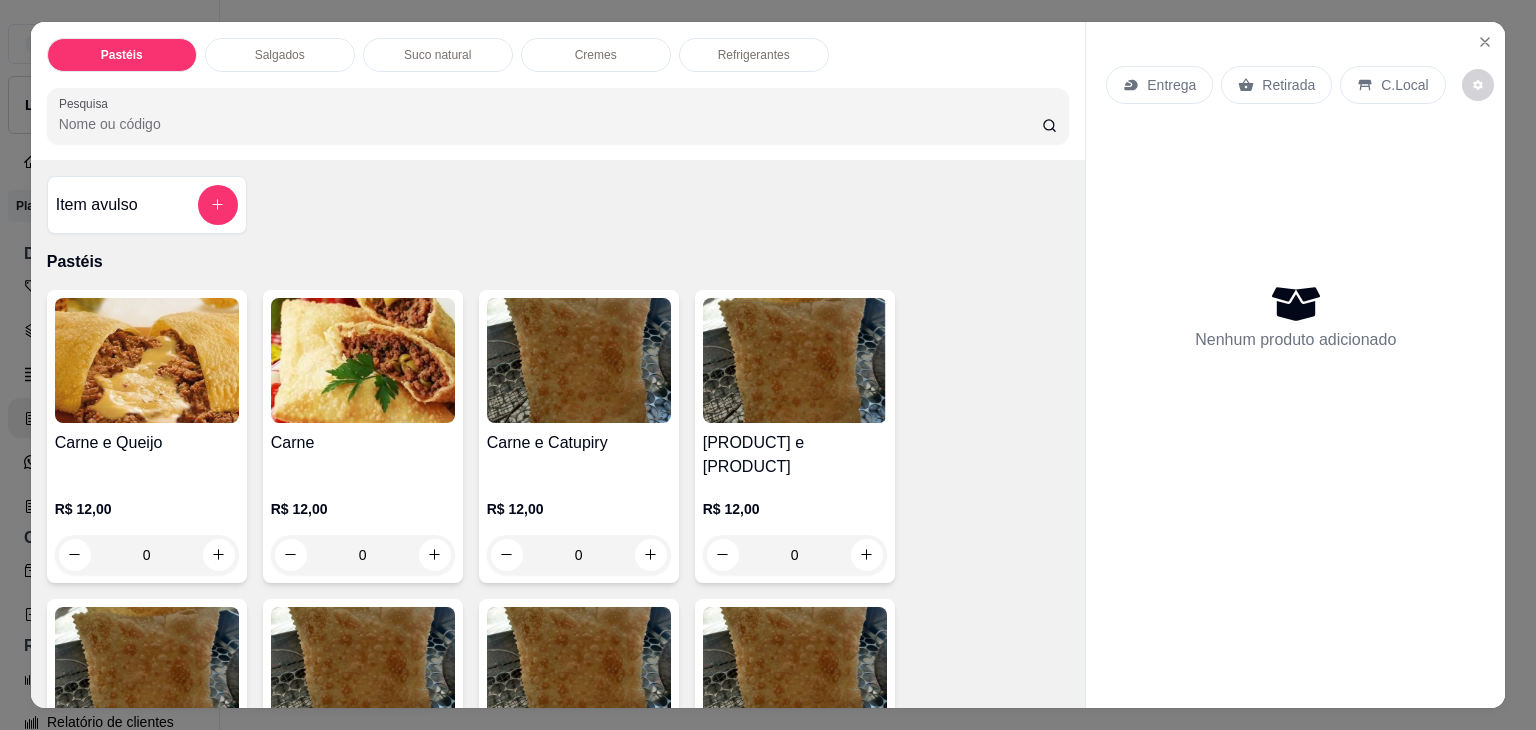 click on "Salgados" at bounding box center (280, 55) 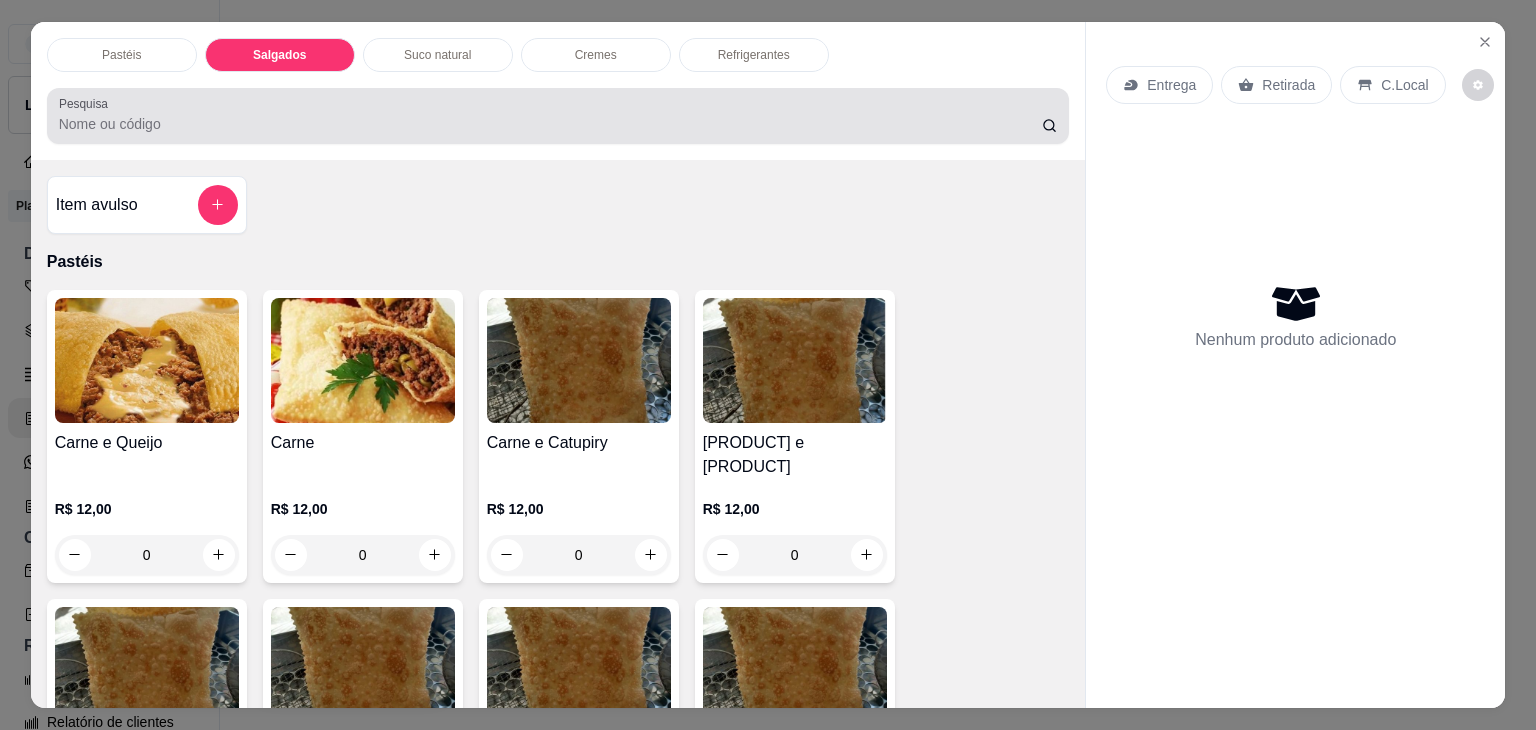 scroll, scrollTop: 2124, scrollLeft: 0, axis: vertical 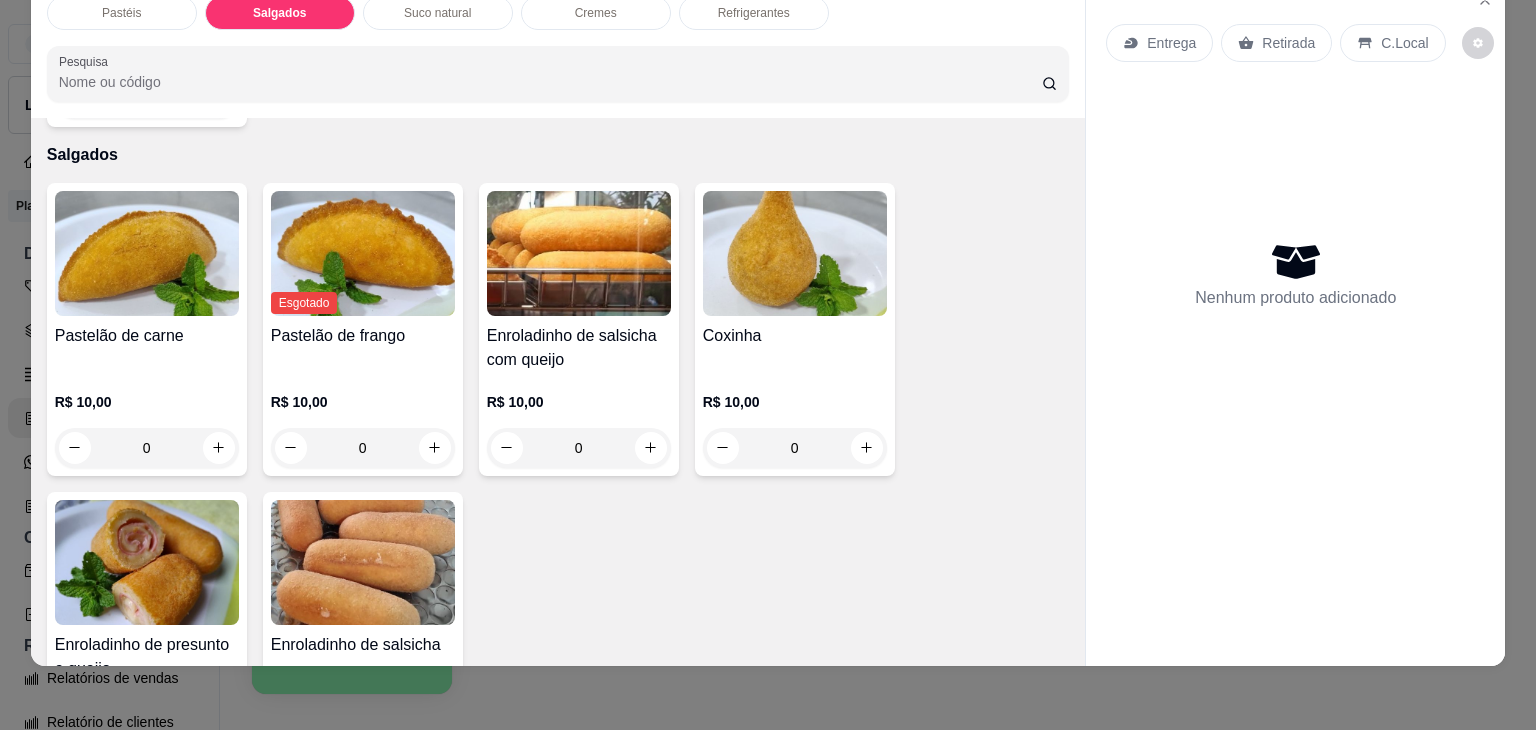 click at bounding box center (147, 562) 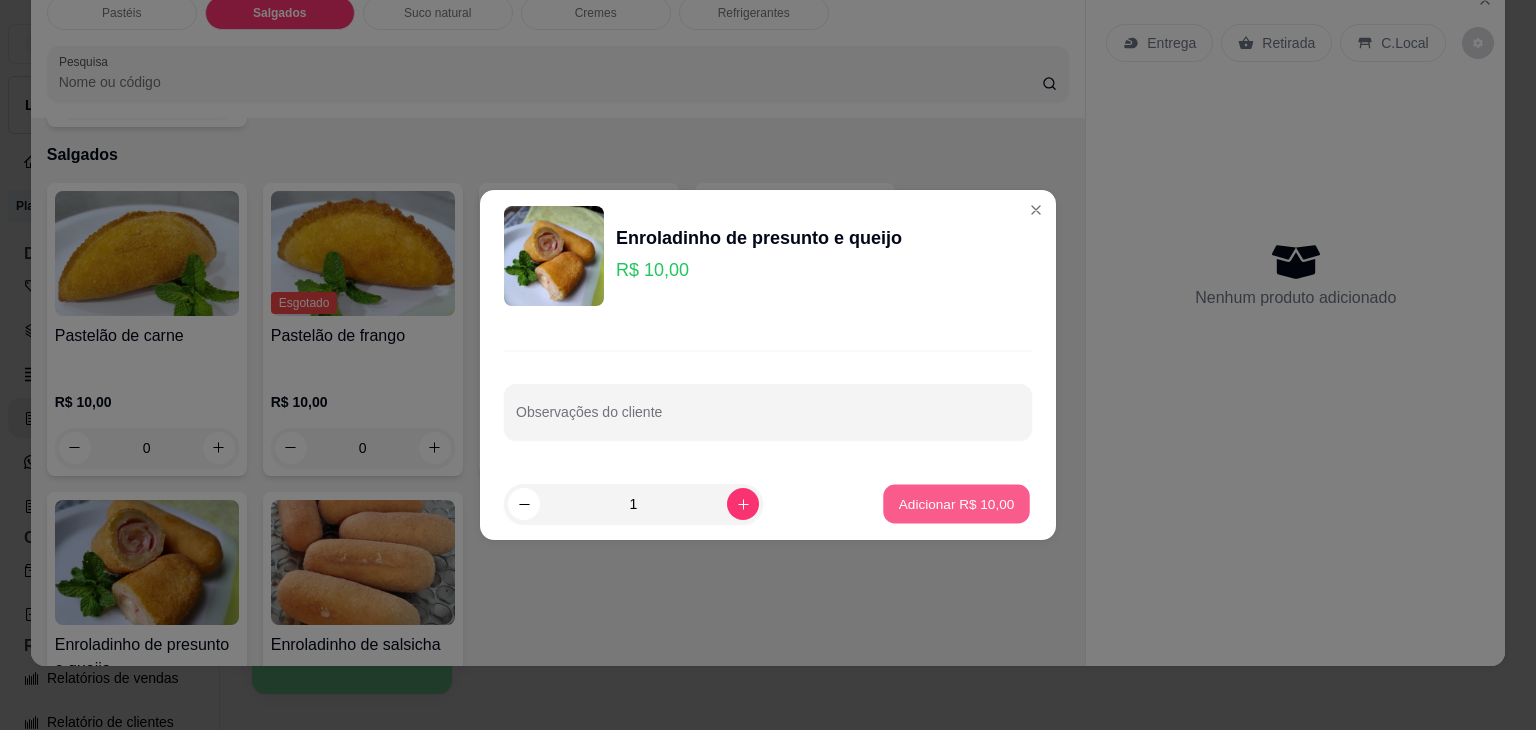 click on "Adicionar   R$ 10,00" at bounding box center (956, 504) 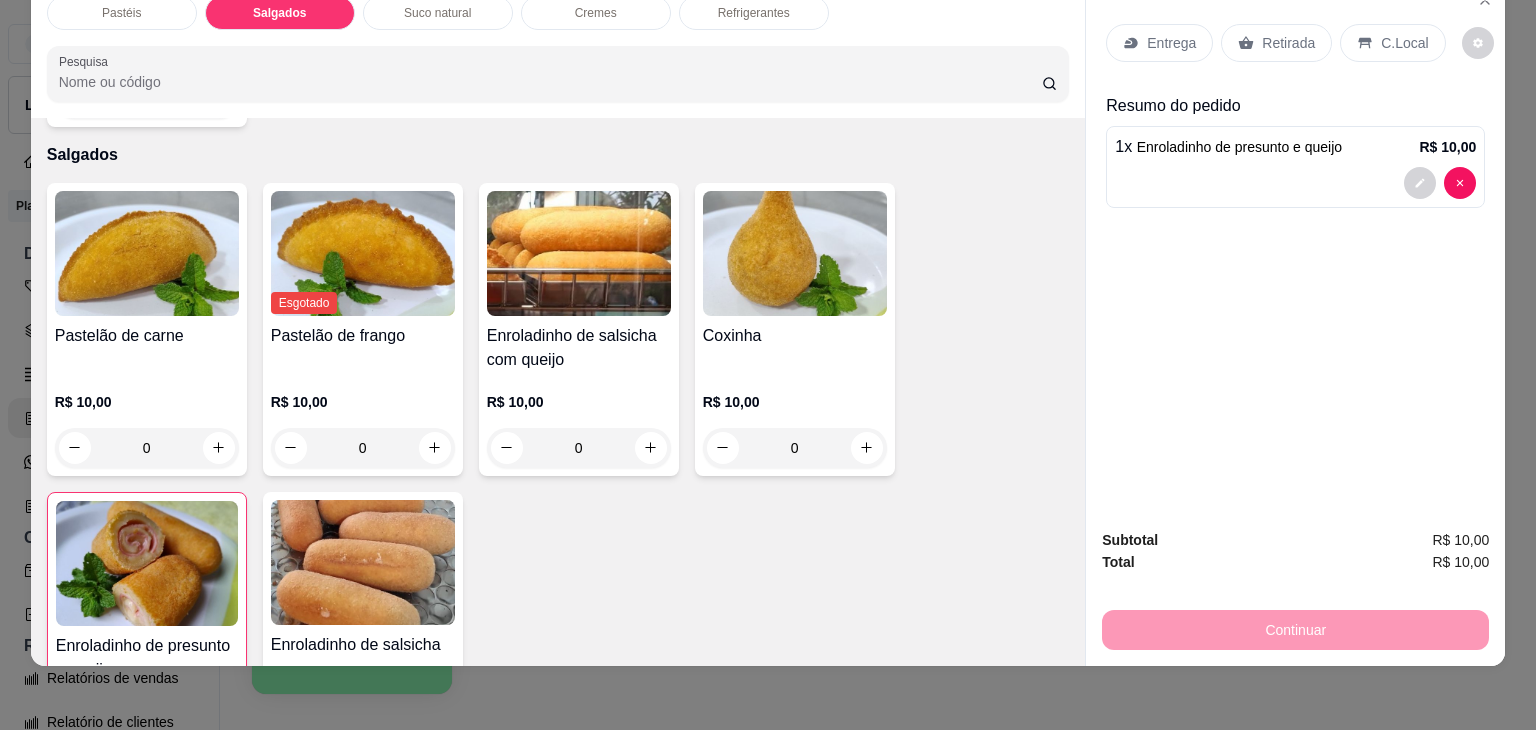 click on "Pastelão de carne" at bounding box center [147, 336] 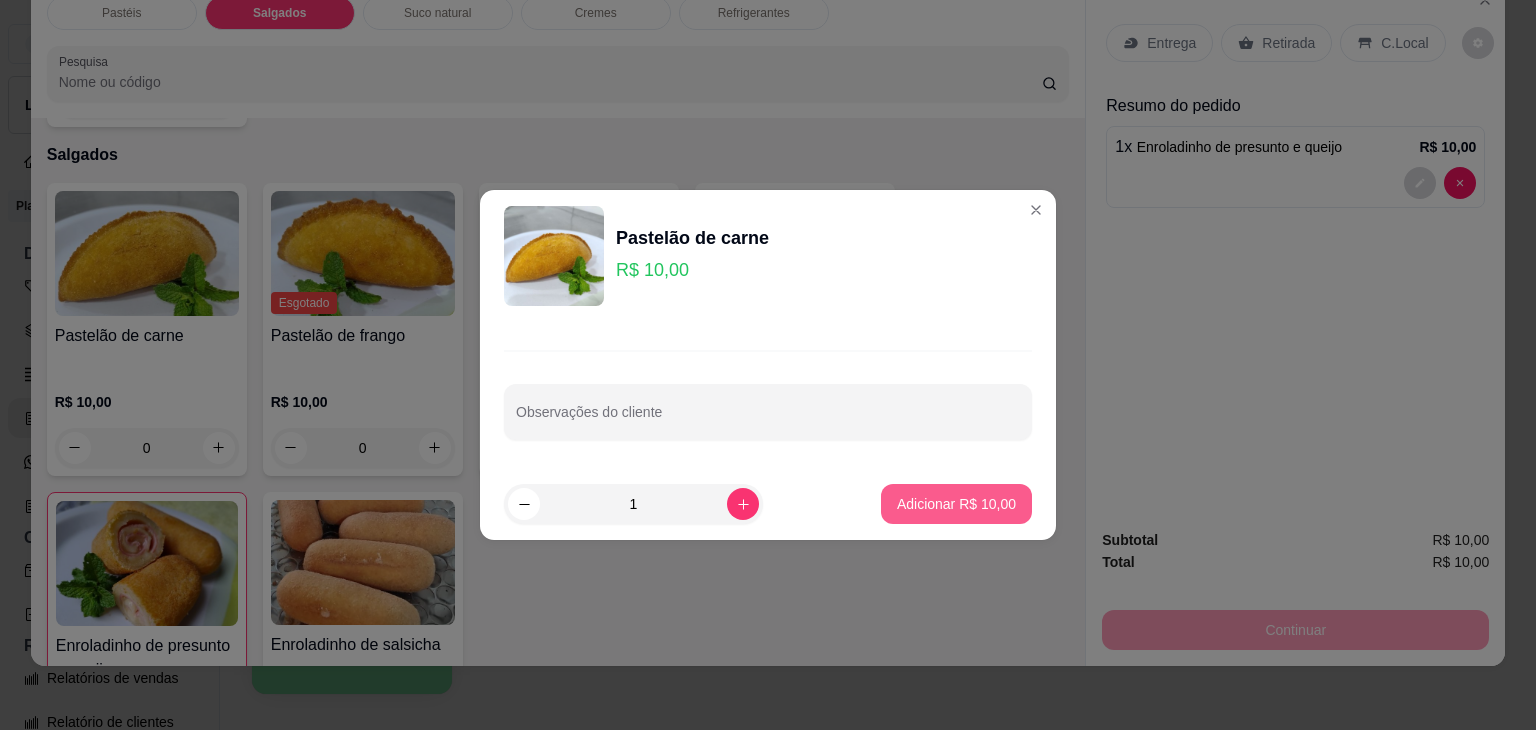 click on "Adicionar   R$ 10,00" at bounding box center (956, 504) 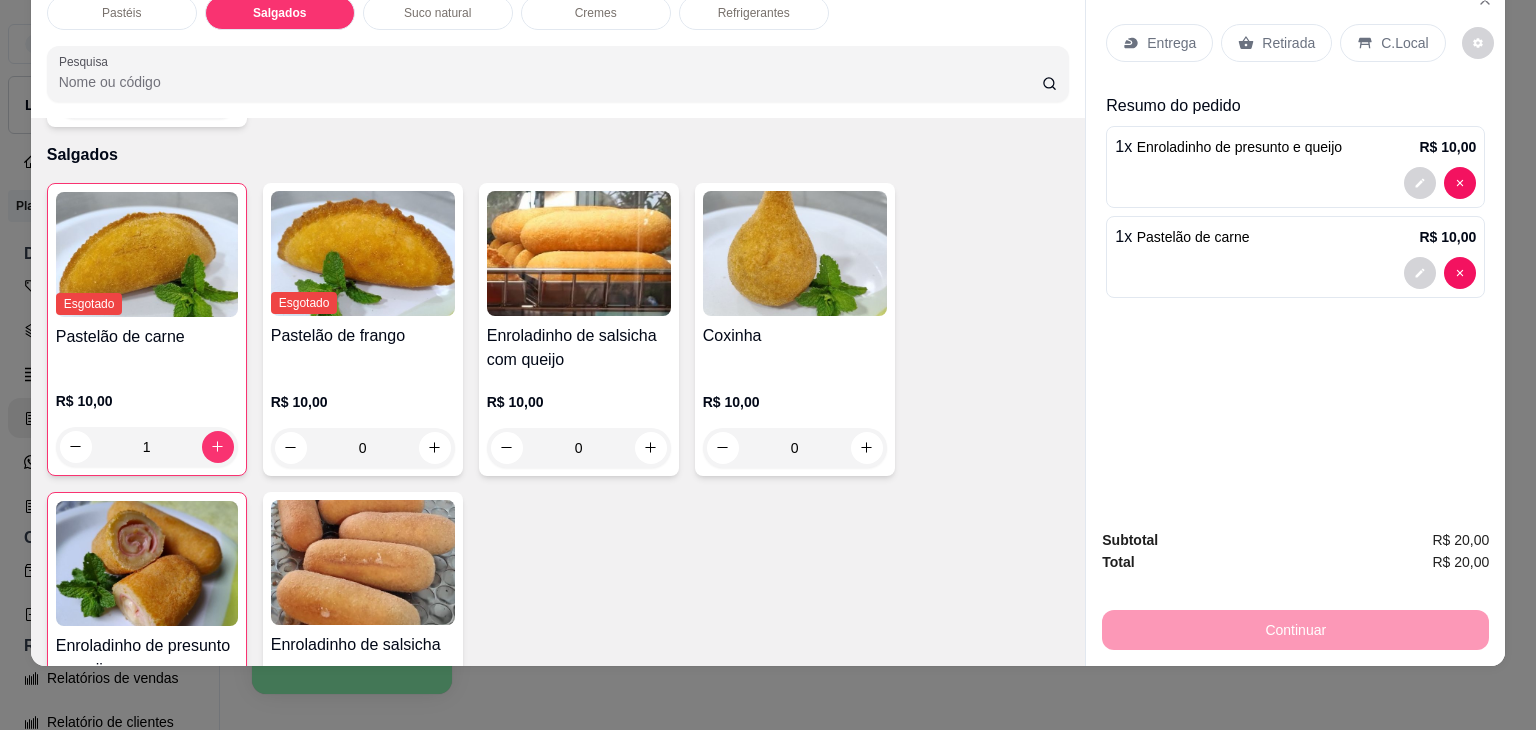 click on "Retirada" at bounding box center [1288, 43] 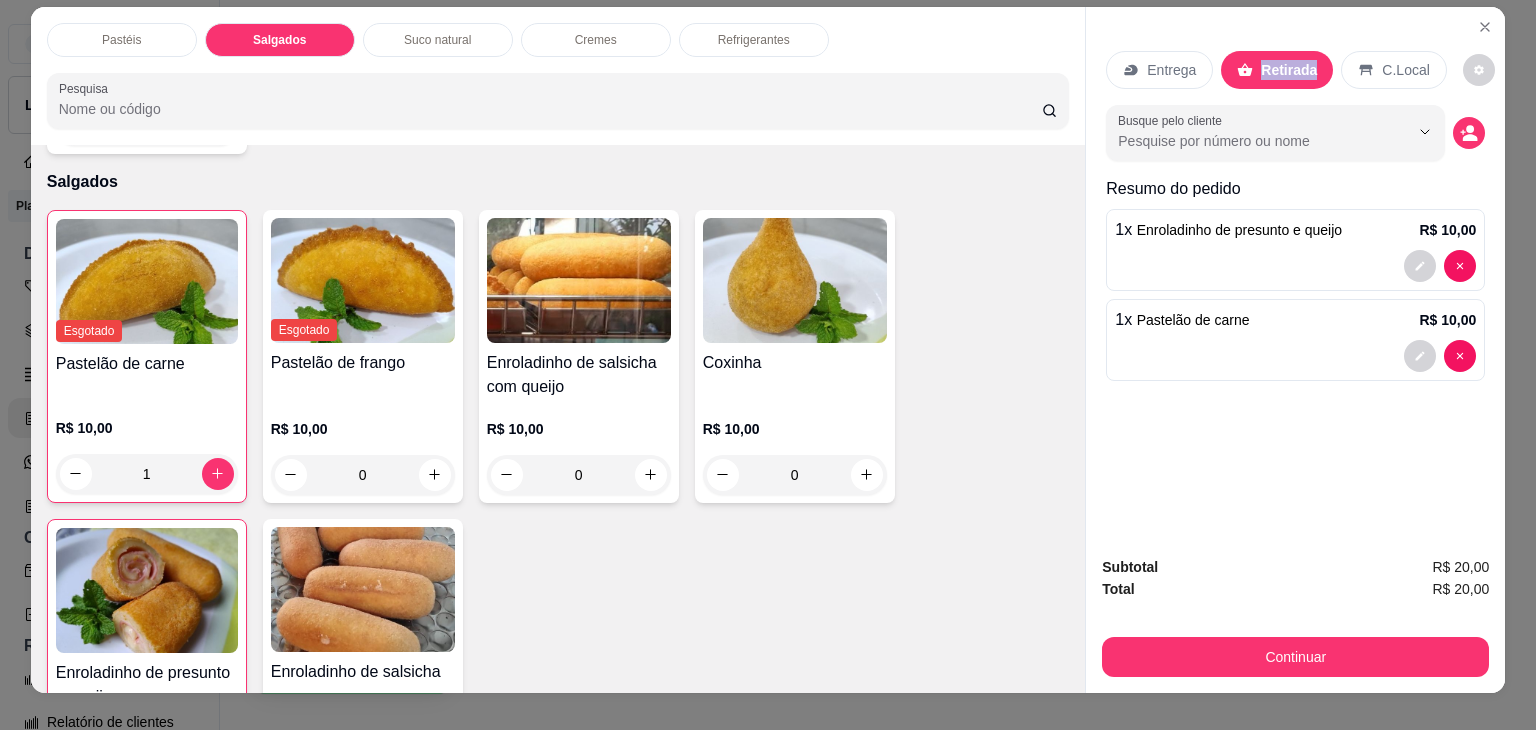 scroll, scrollTop: 0, scrollLeft: 0, axis: both 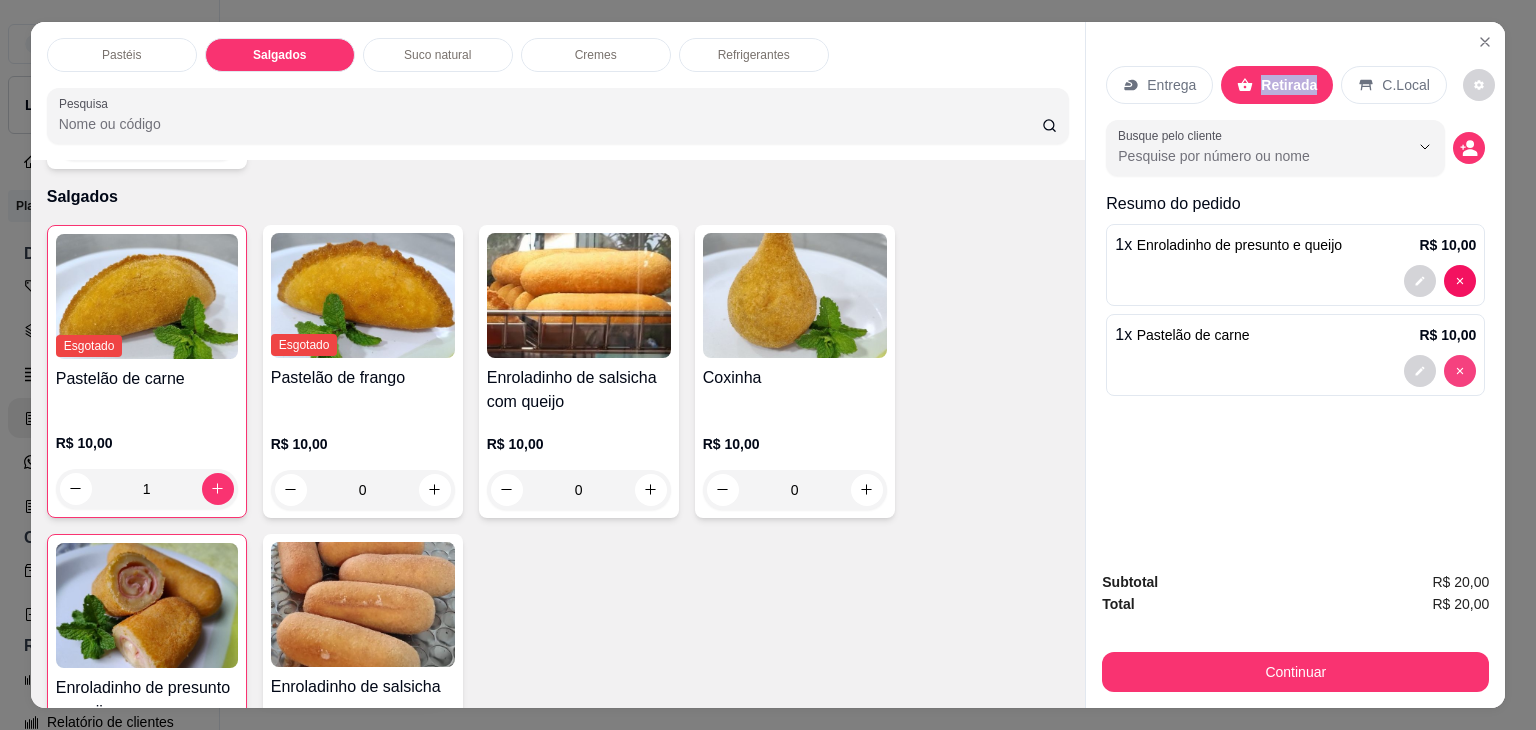 type on "0" 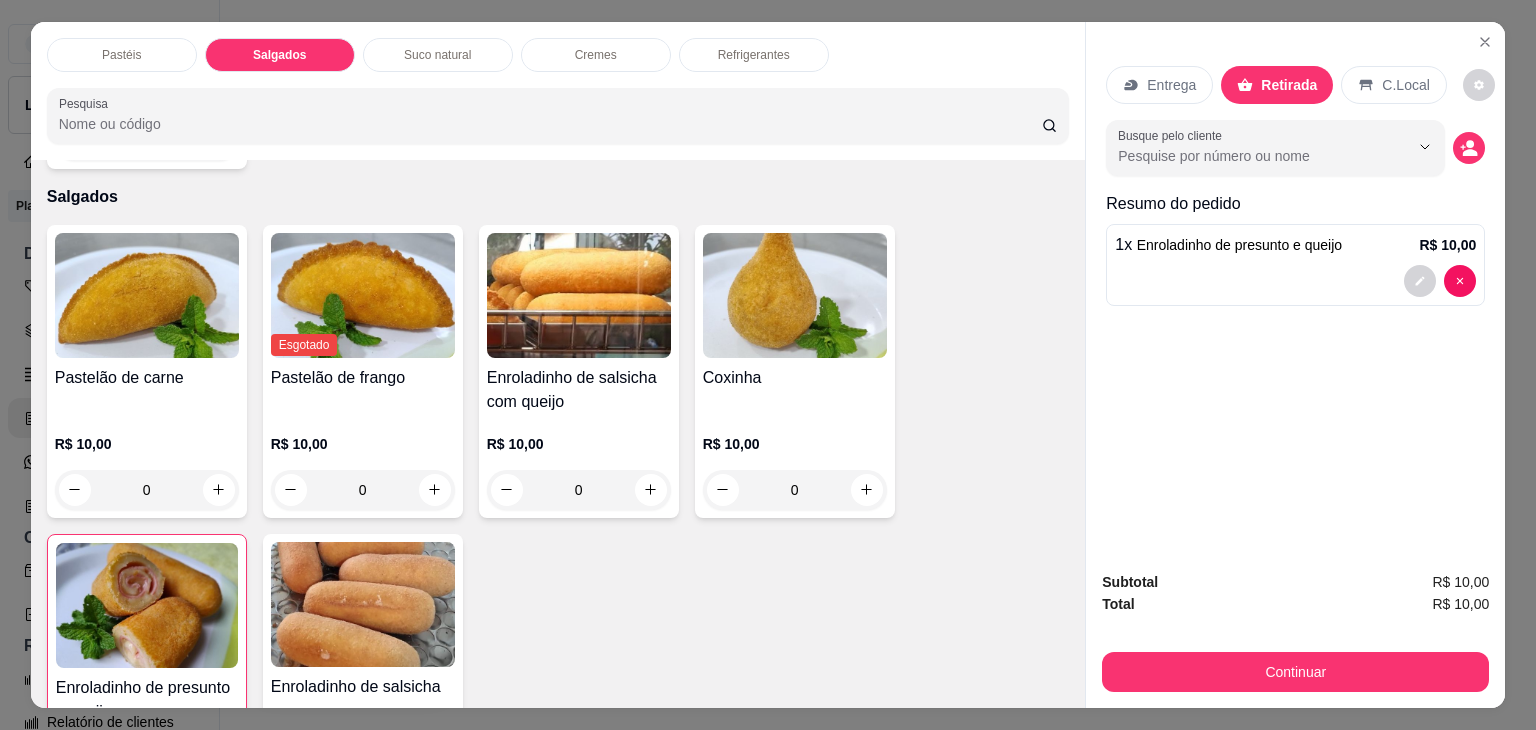 click on "Coxinha" at bounding box center (795, 378) 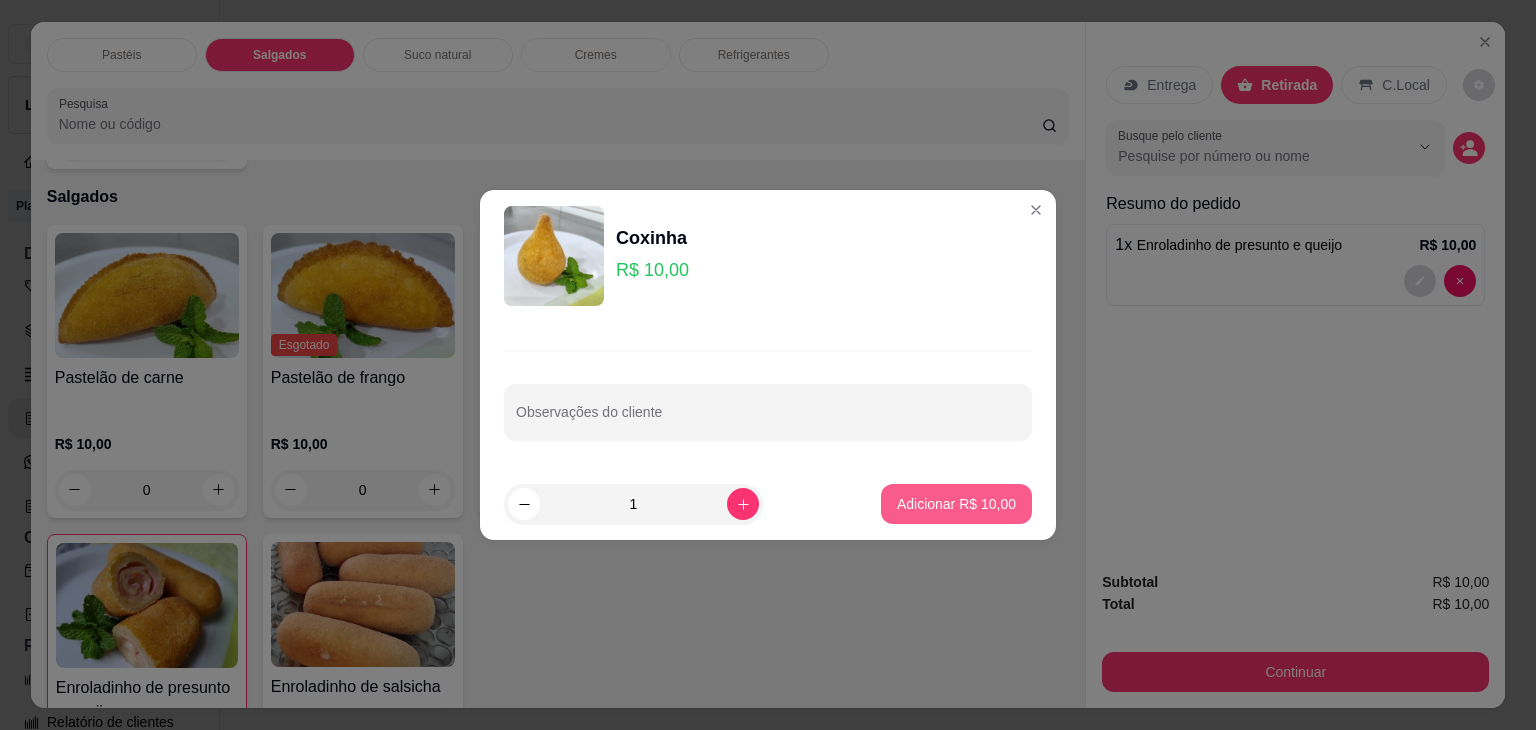 click on "Adicionar   R$ 10,00" at bounding box center [956, 504] 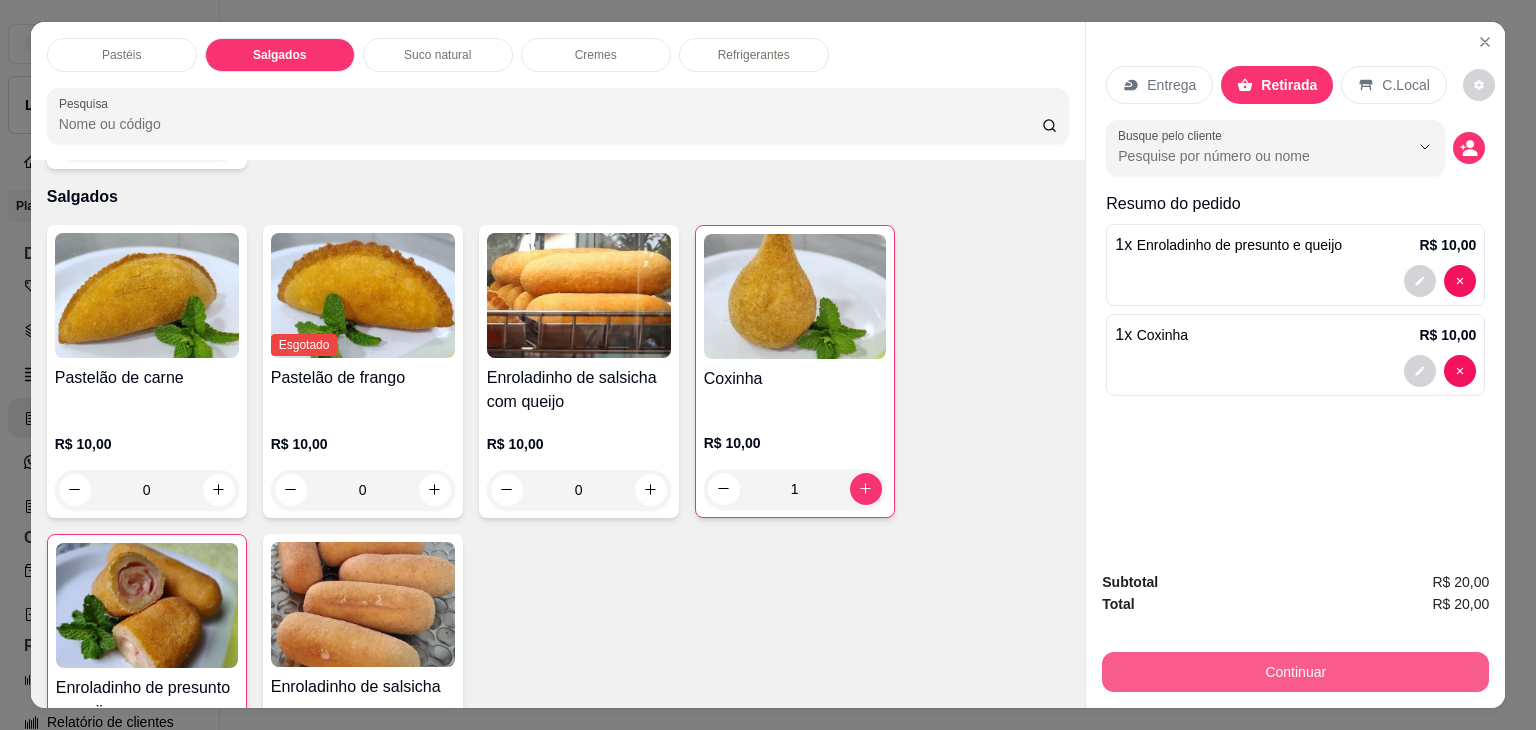 click on "Continuar" at bounding box center [1295, 672] 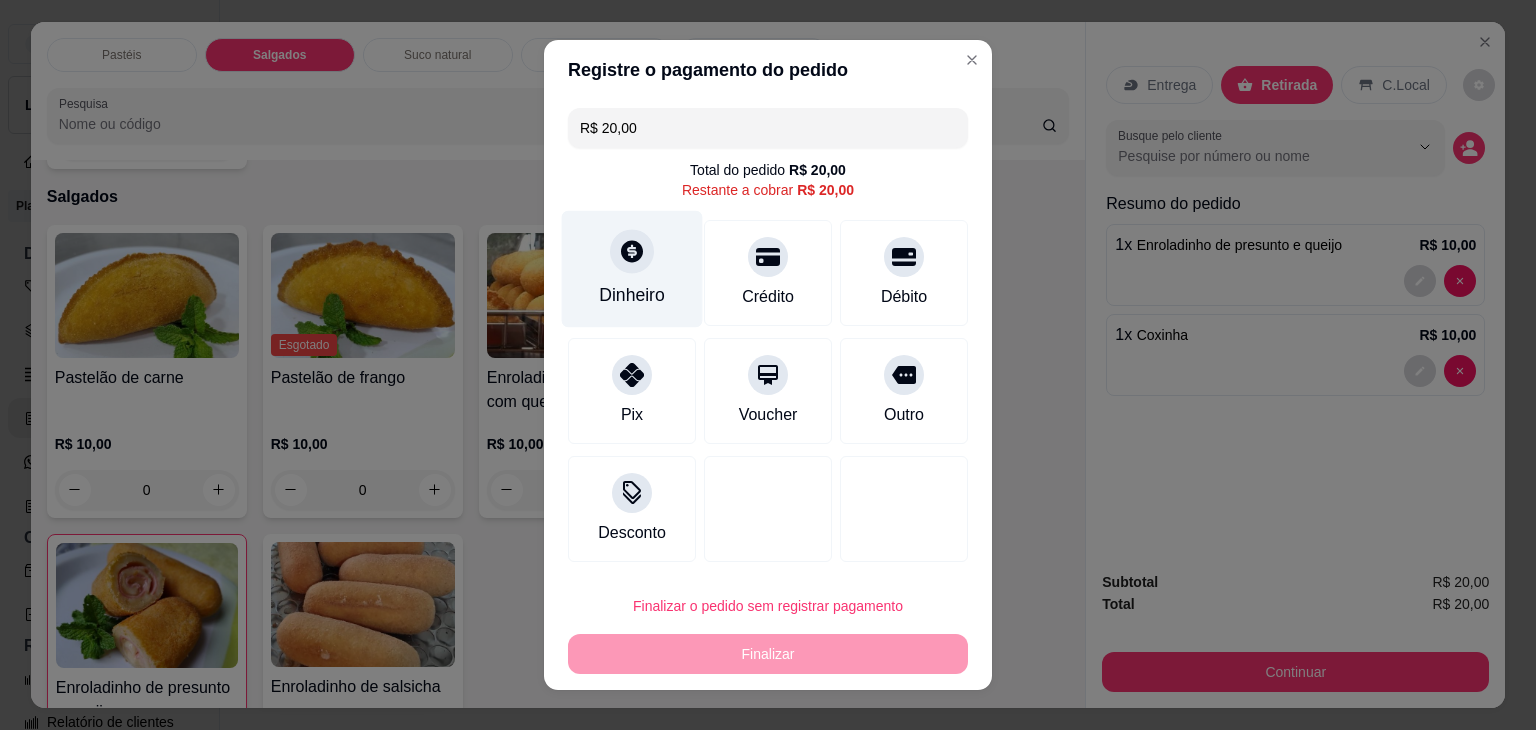 click on "Dinheiro" at bounding box center (632, 269) 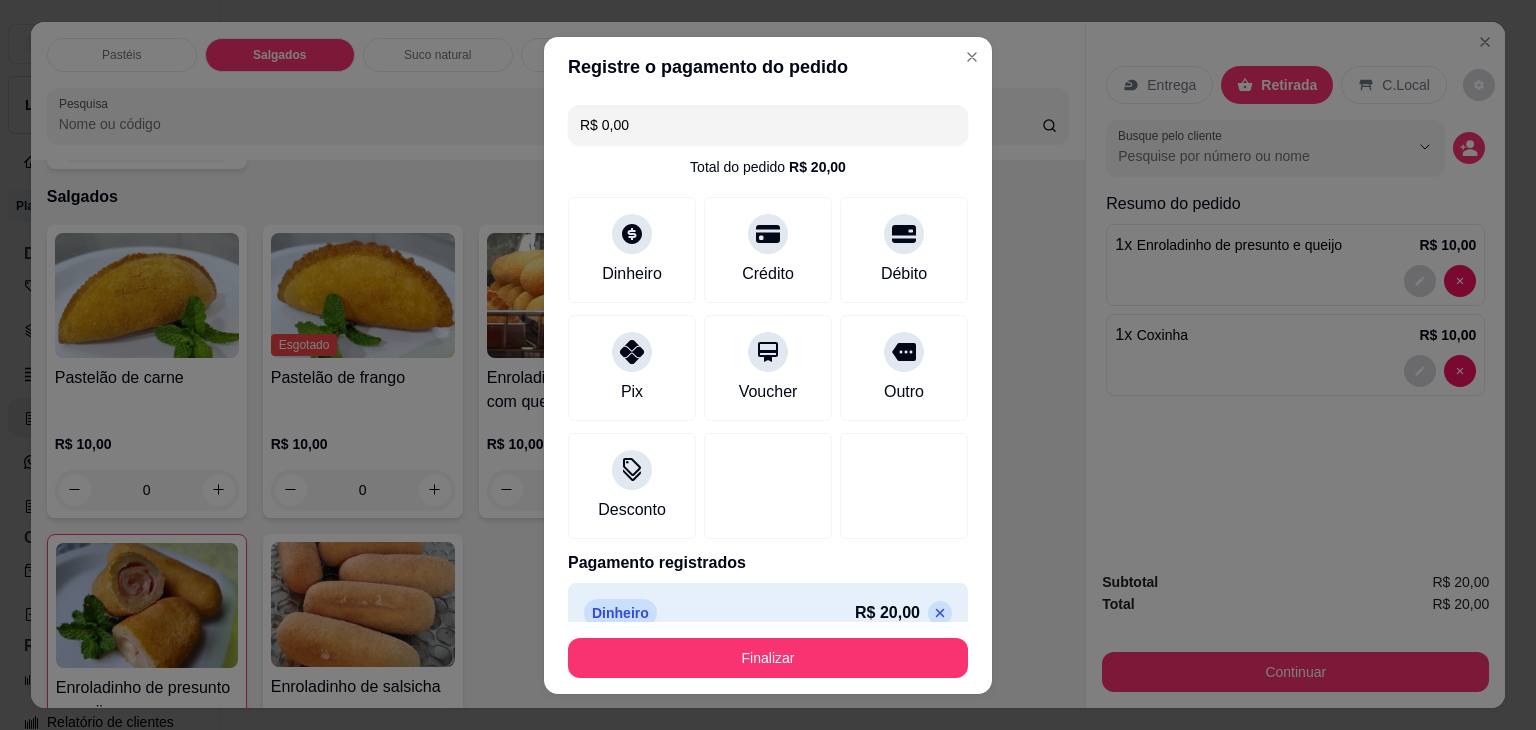type on "R$ 0,00" 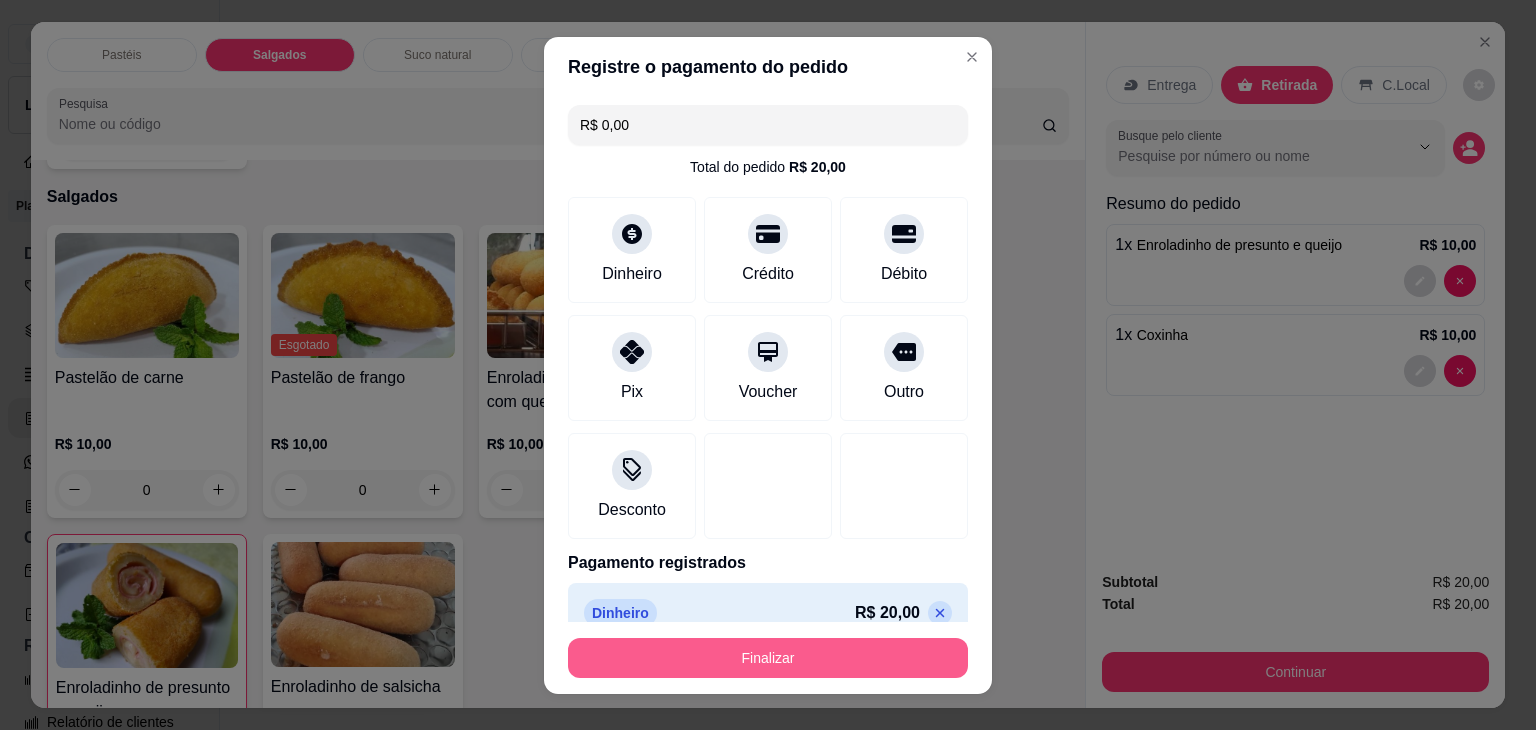 click on "Finalizar" at bounding box center [768, 658] 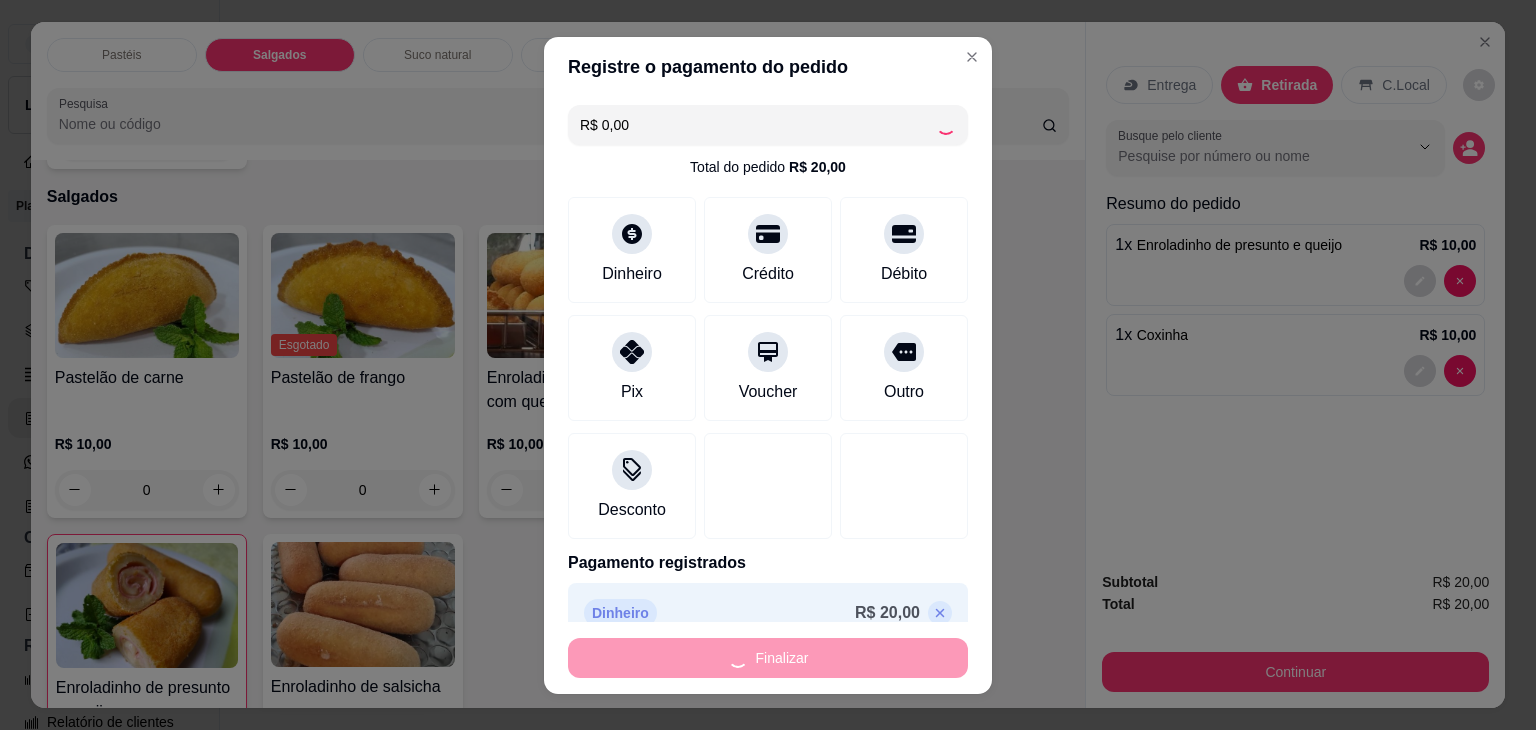 type on "0" 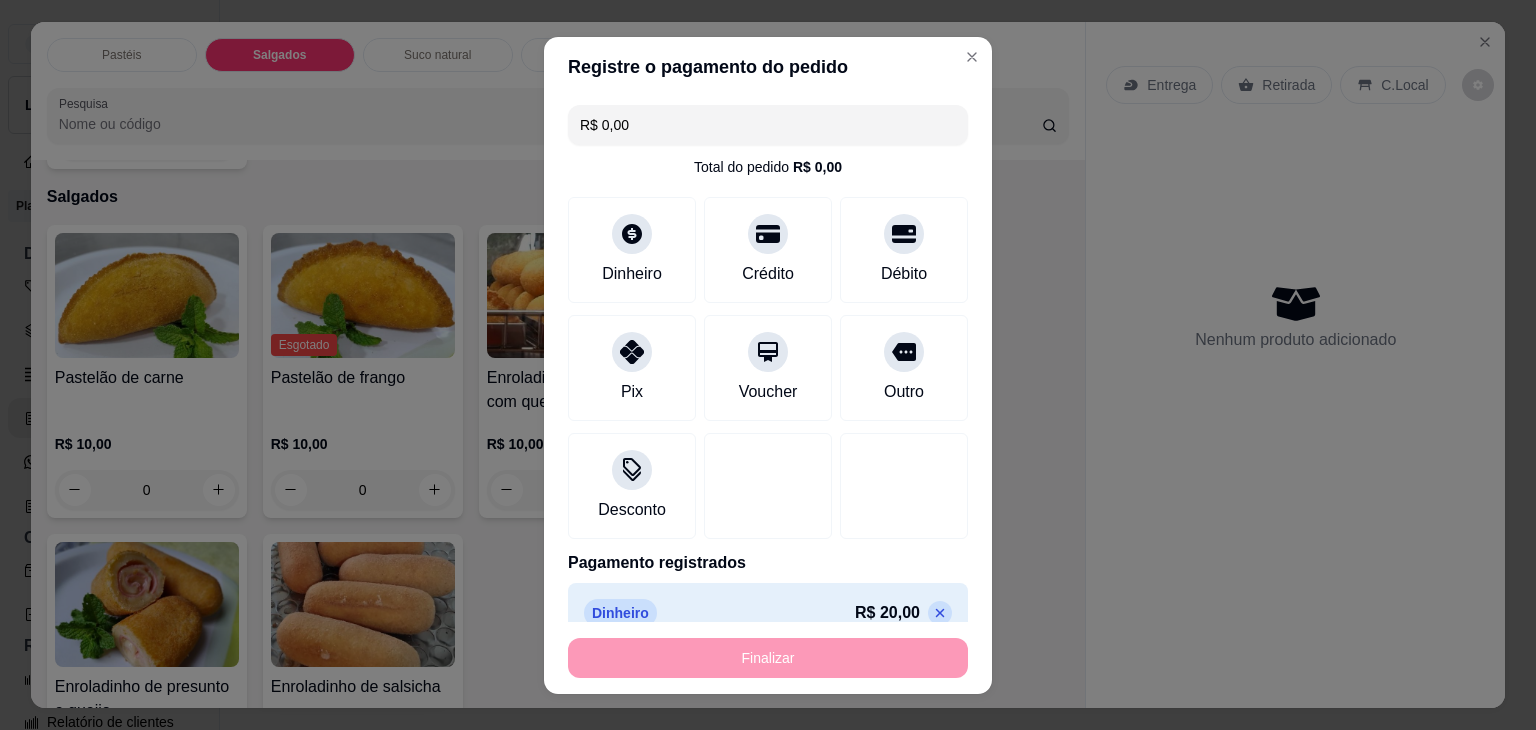 type on "-R$ 20,00" 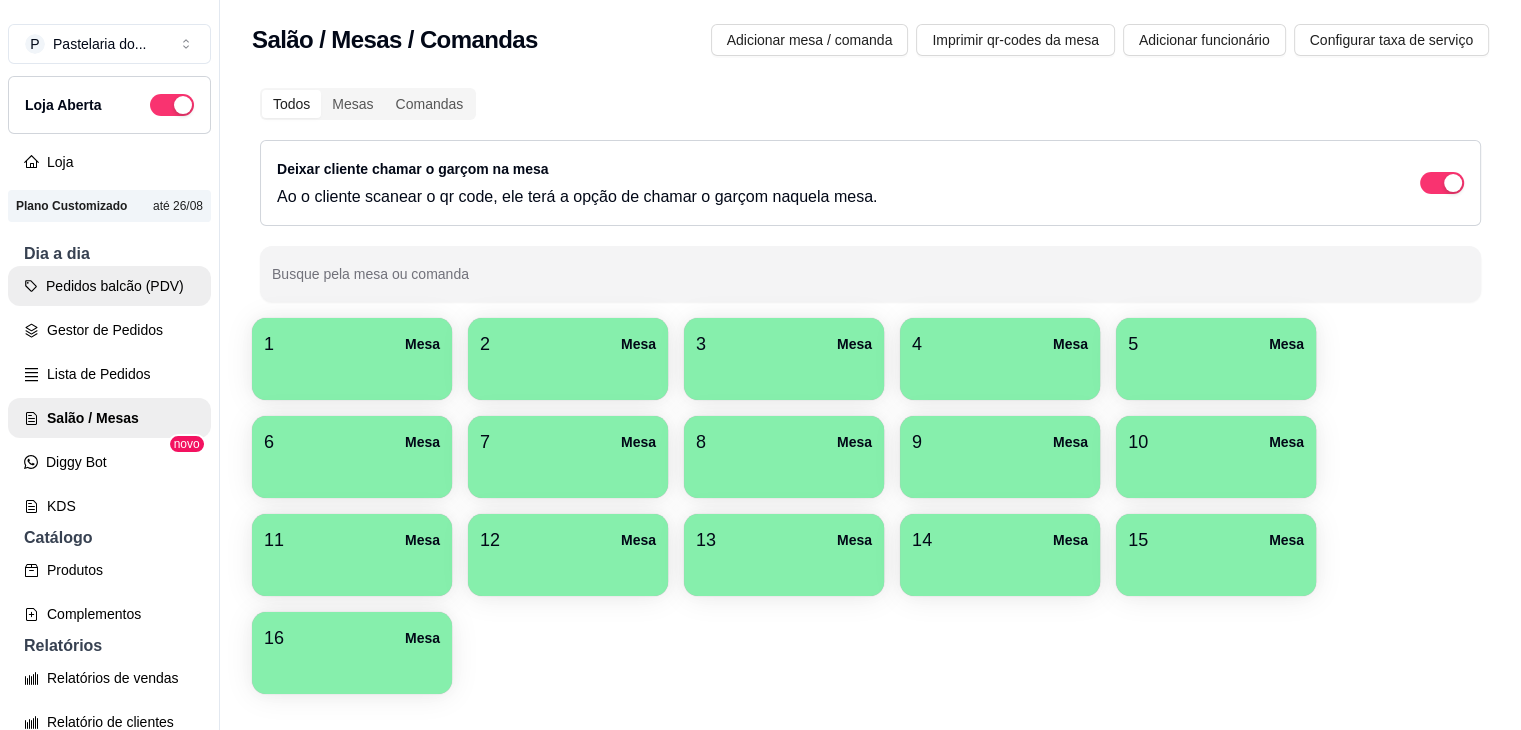 click on "Pedidos balcão (PDV)" at bounding box center (109, 286) 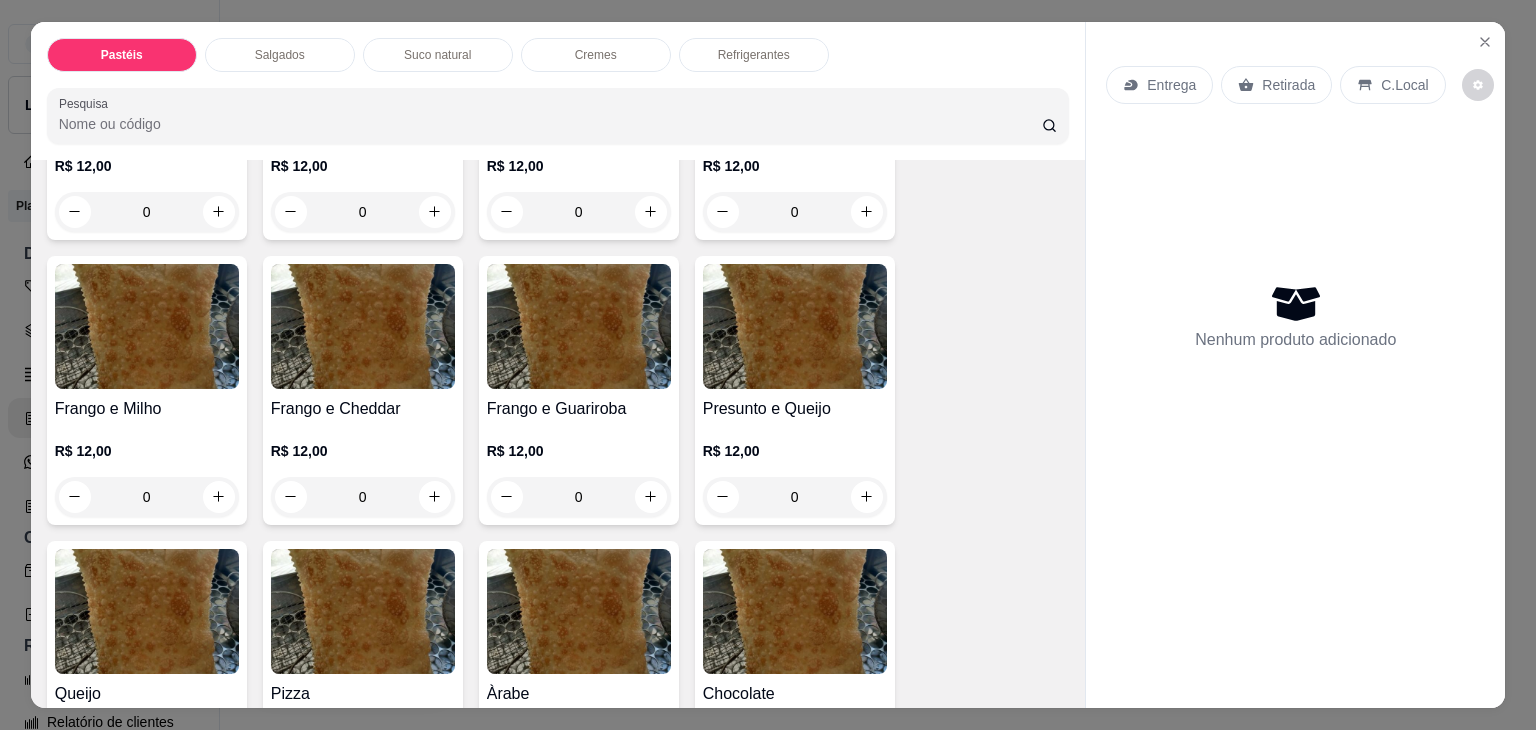 scroll, scrollTop: 900, scrollLeft: 0, axis: vertical 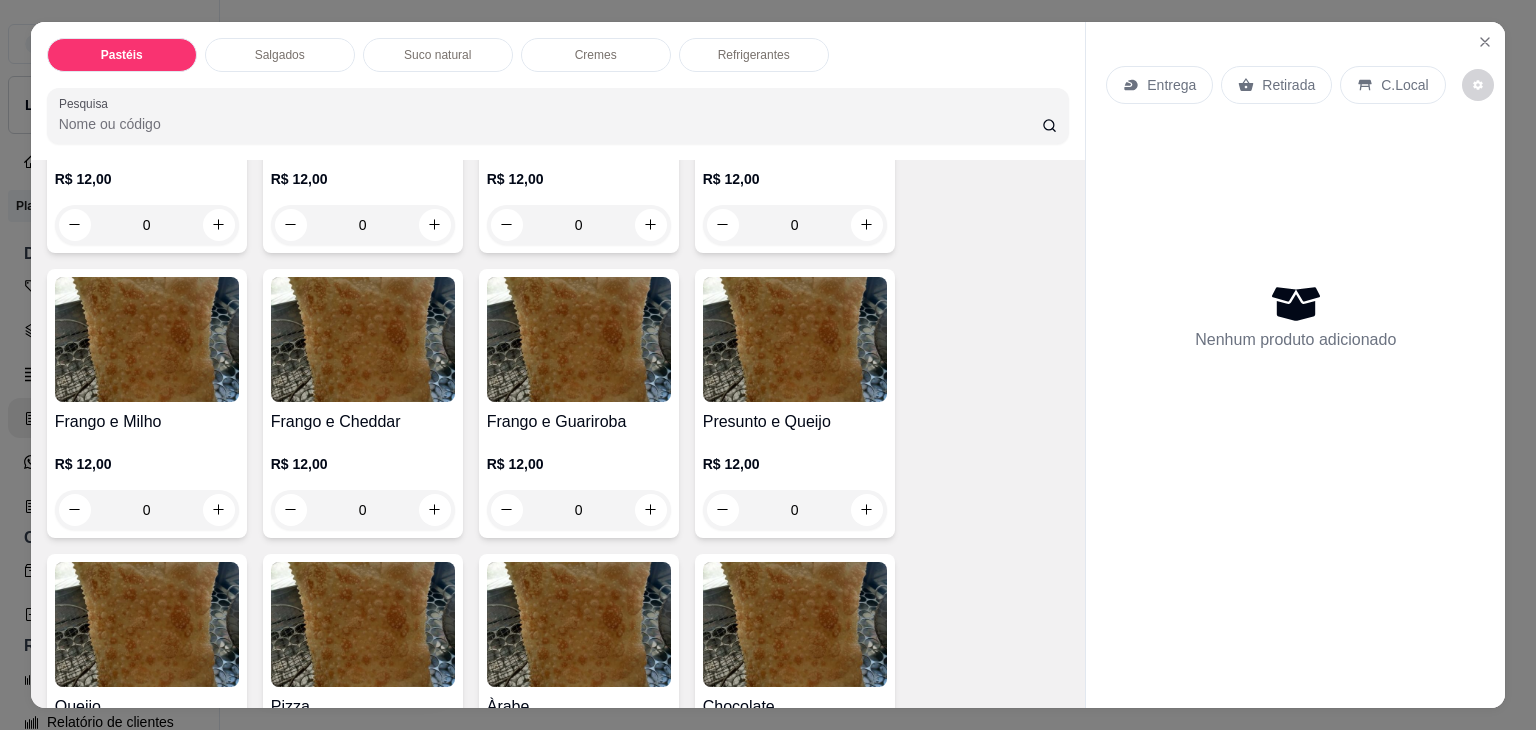 click at bounding box center (795, 339) 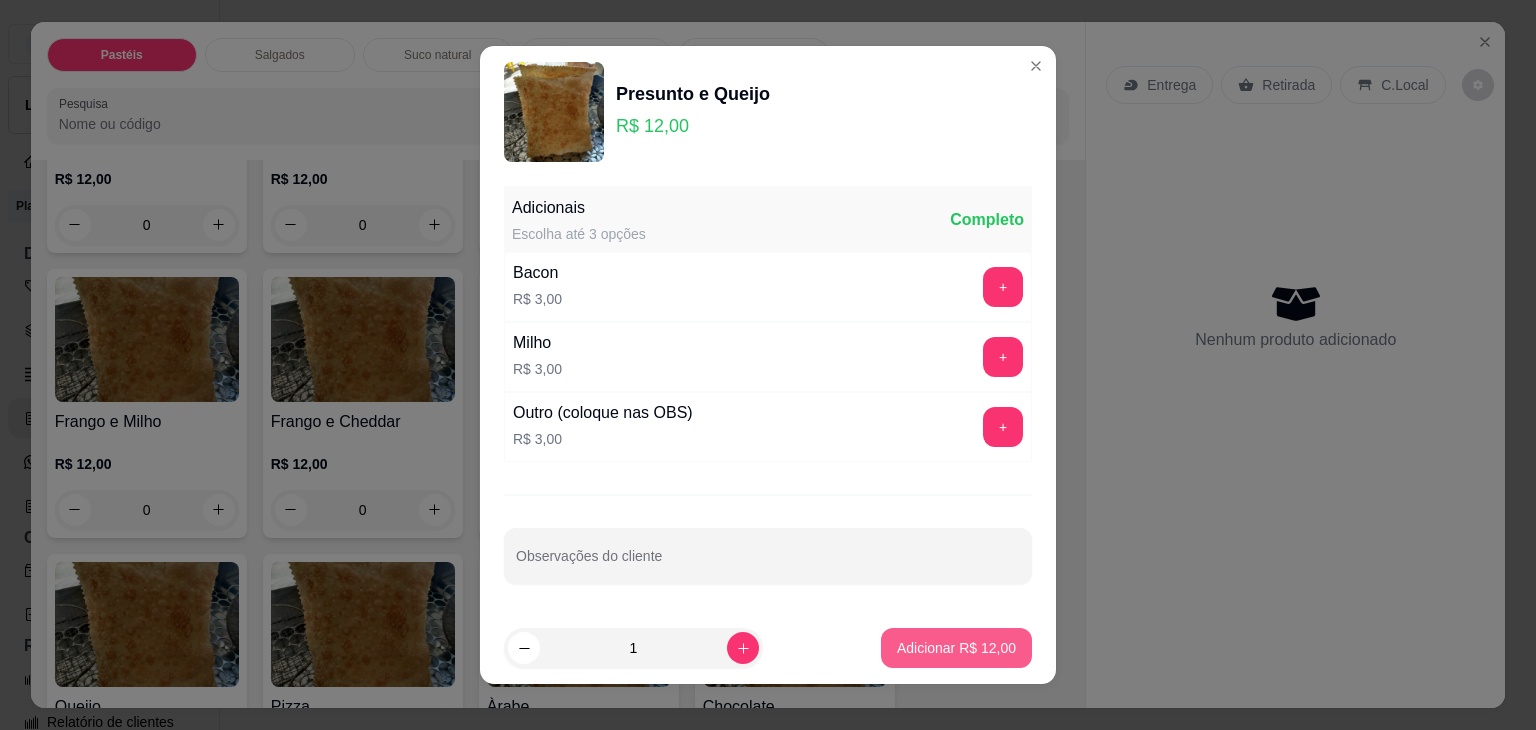 click on "Adicionar   R$ 12,00" at bounding box center (956, 648) 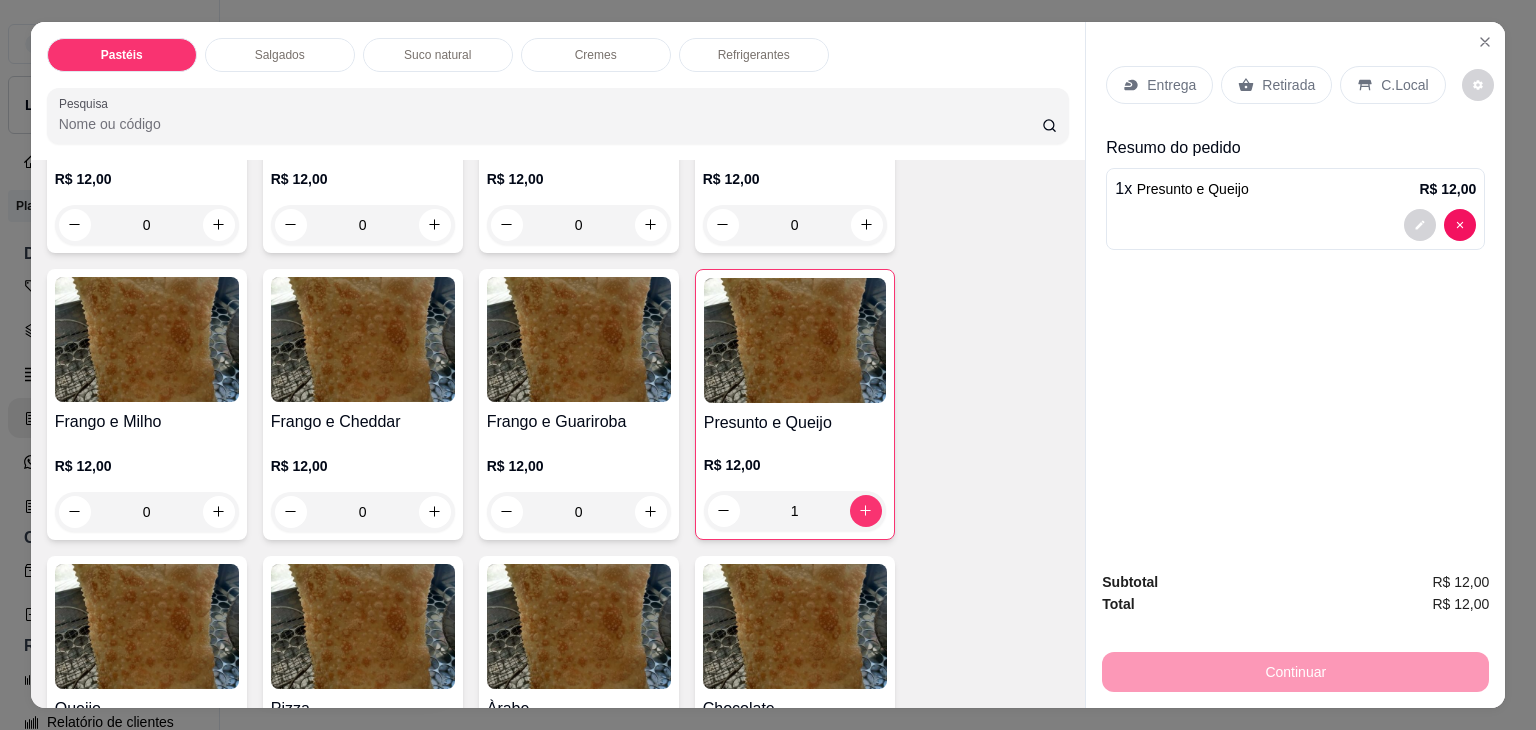 click on "Refrigerantes" at bounding box center (754, 55) 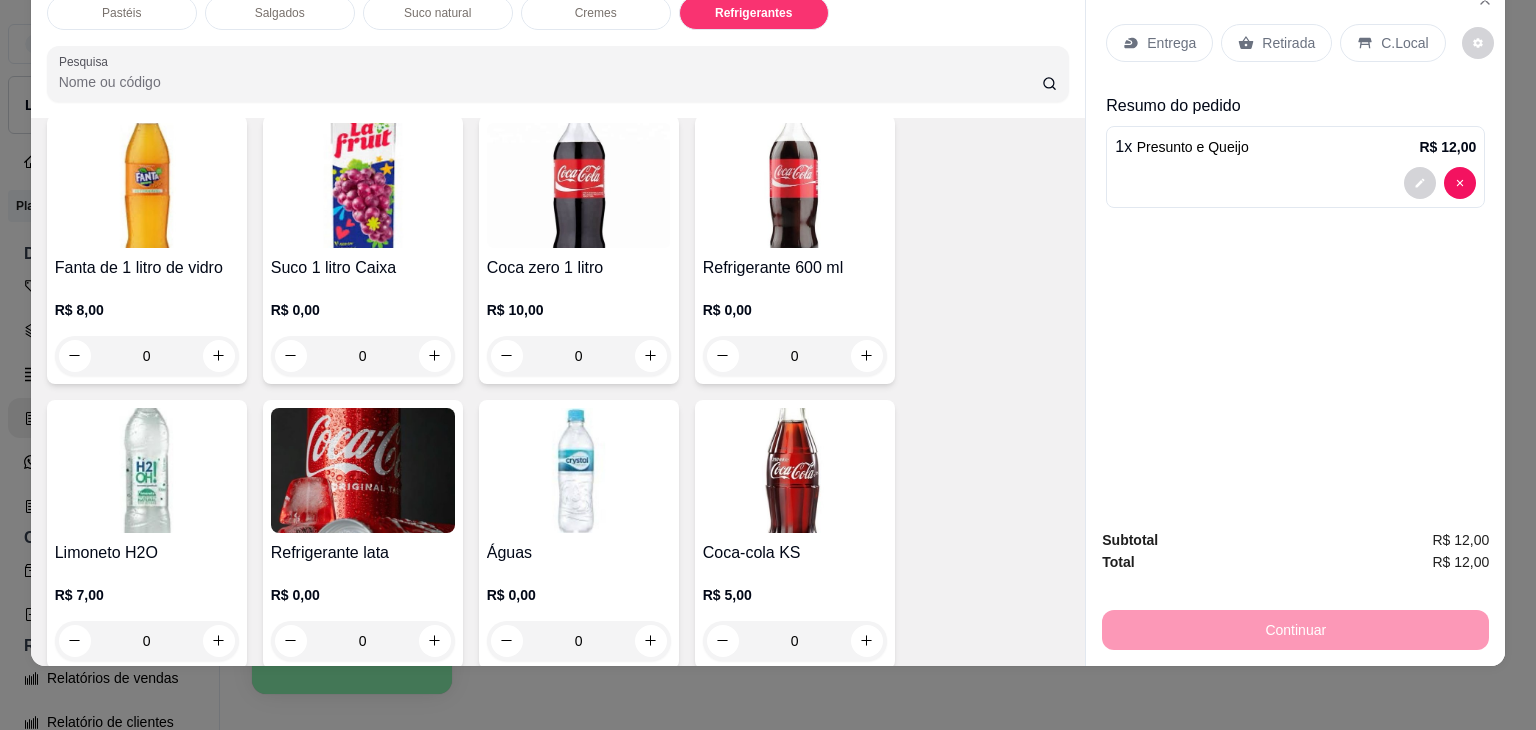 scroll, scrollTop: 5322, scrollLeft: 0, axis: vertical 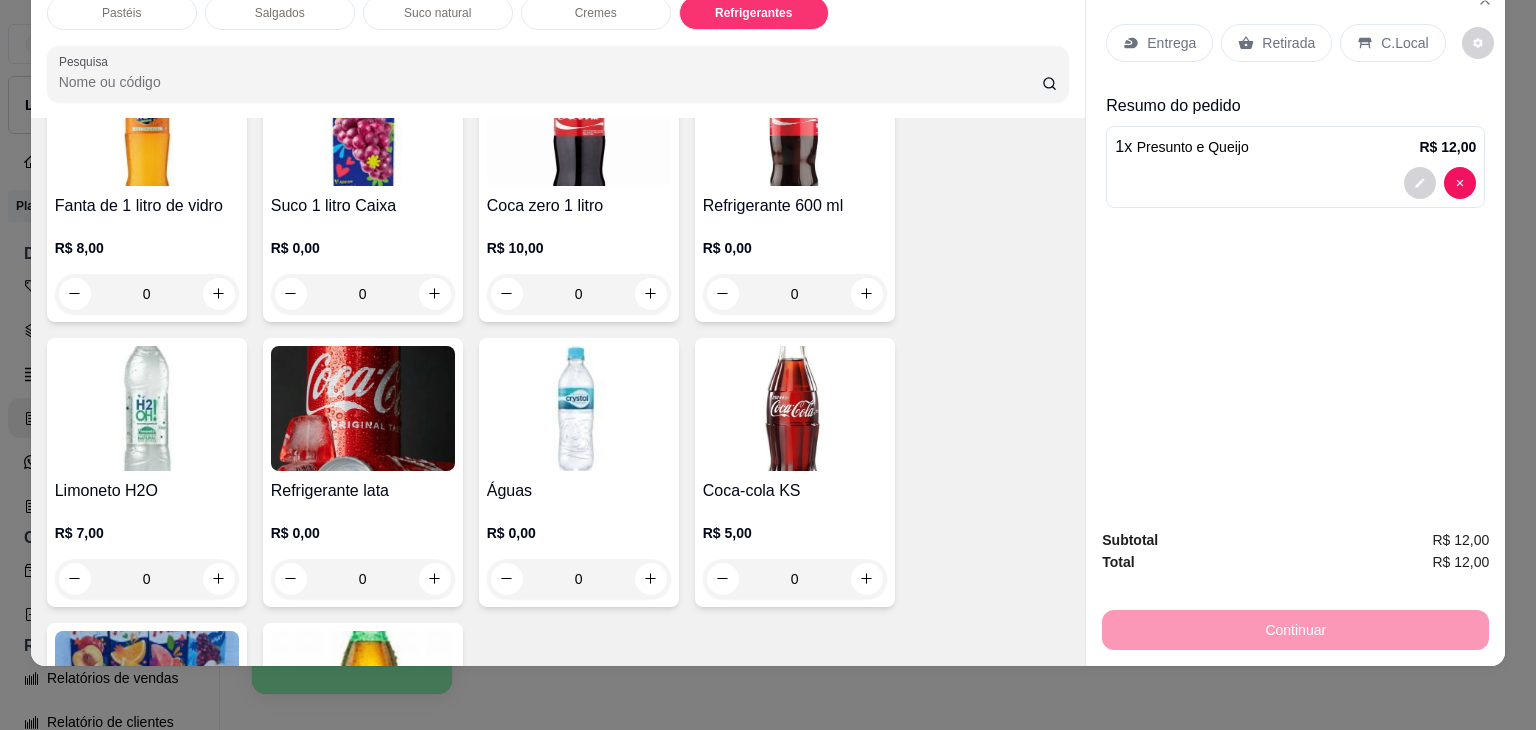 click at bounding box center (363, 408) 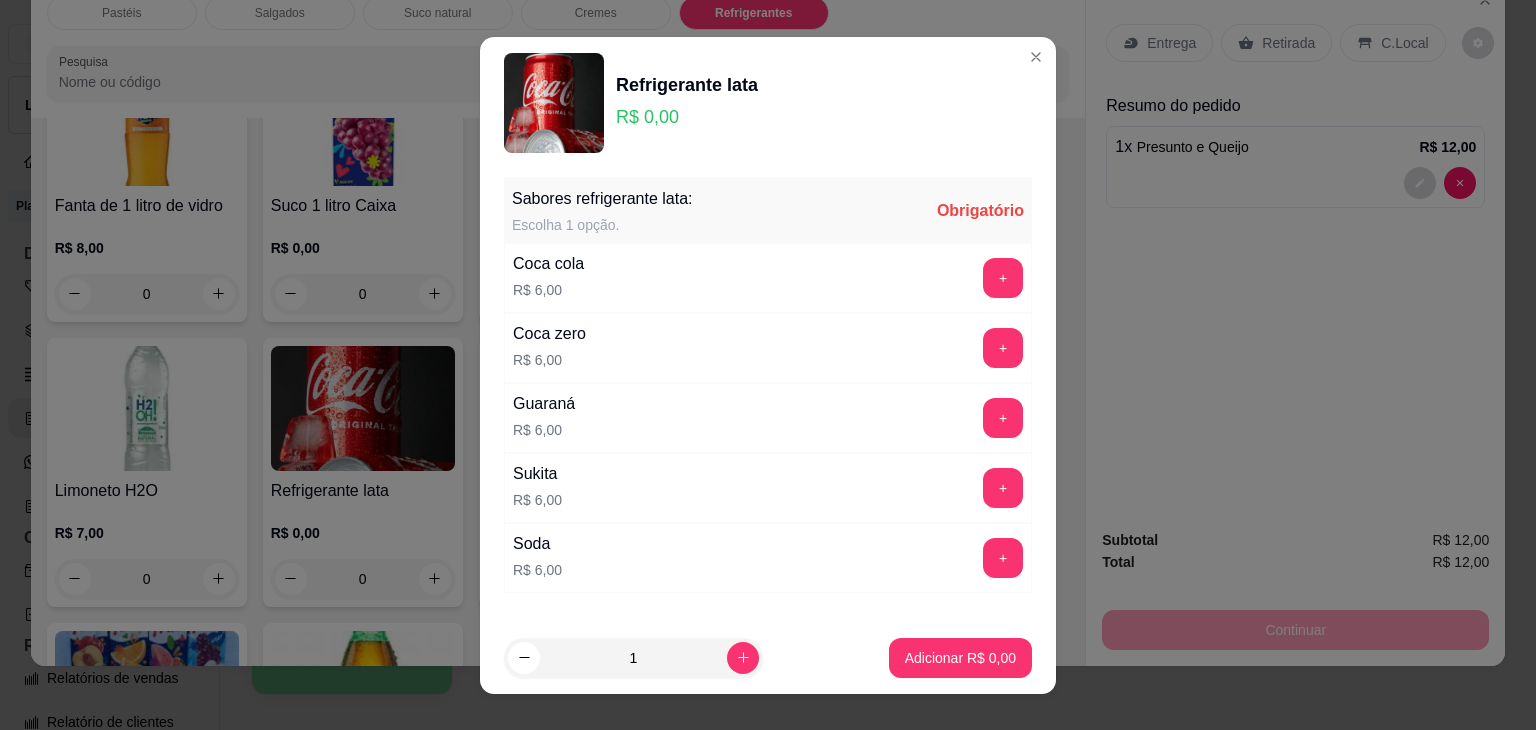 click on "+" at bounding box center [1003, 278] 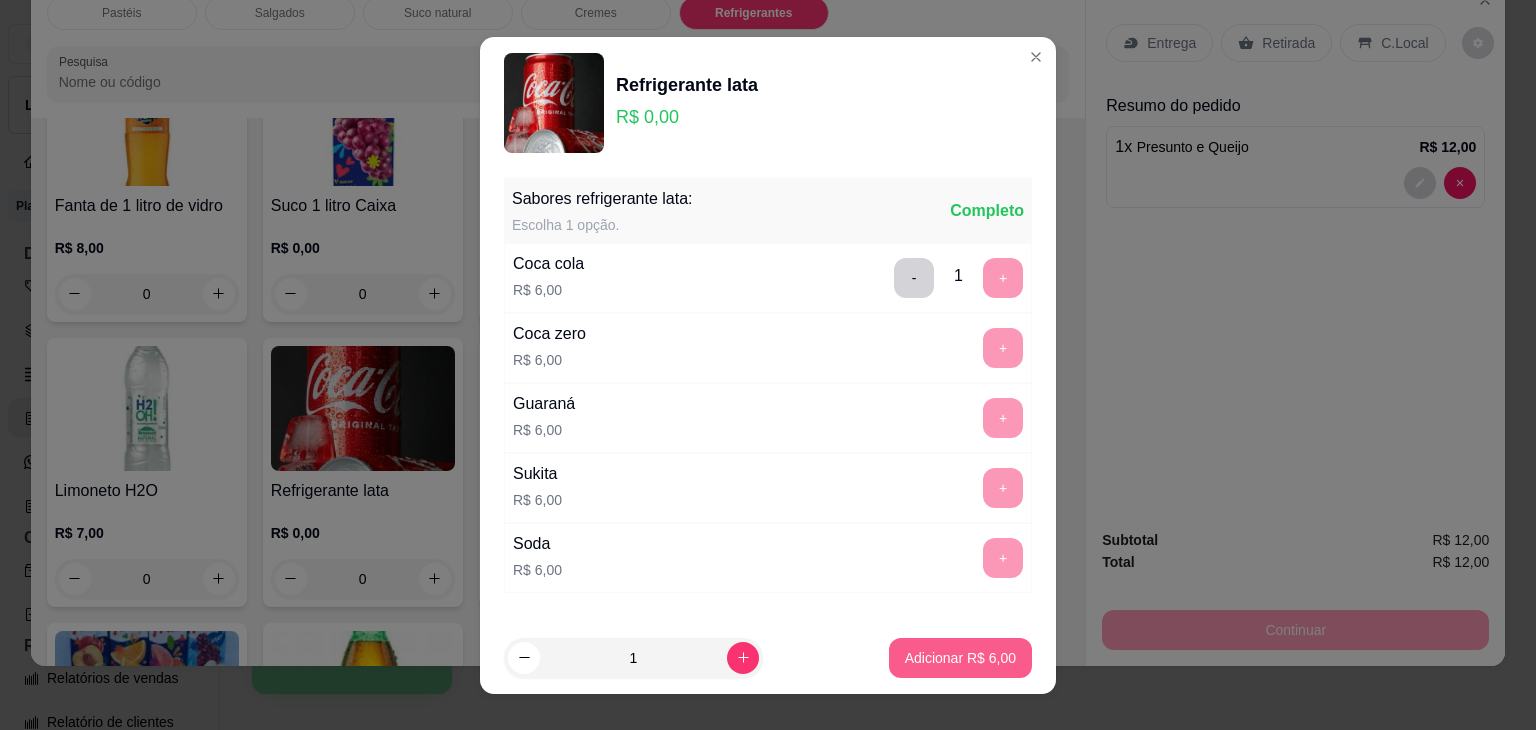 click on "Adicionar   R$ 6,00" at bounding box center [960, 658] 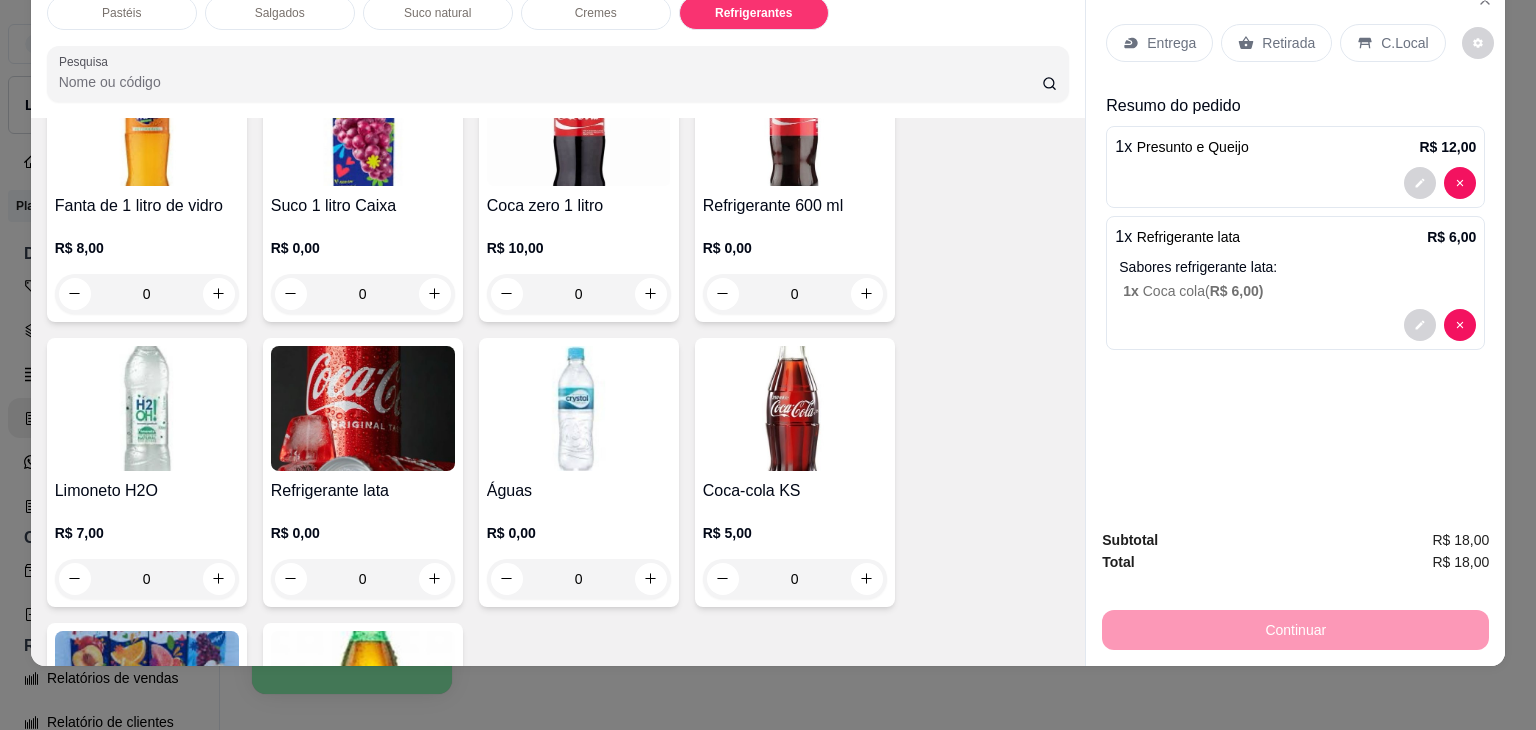 click on "Retirada" at bounding box center [1276, 43] 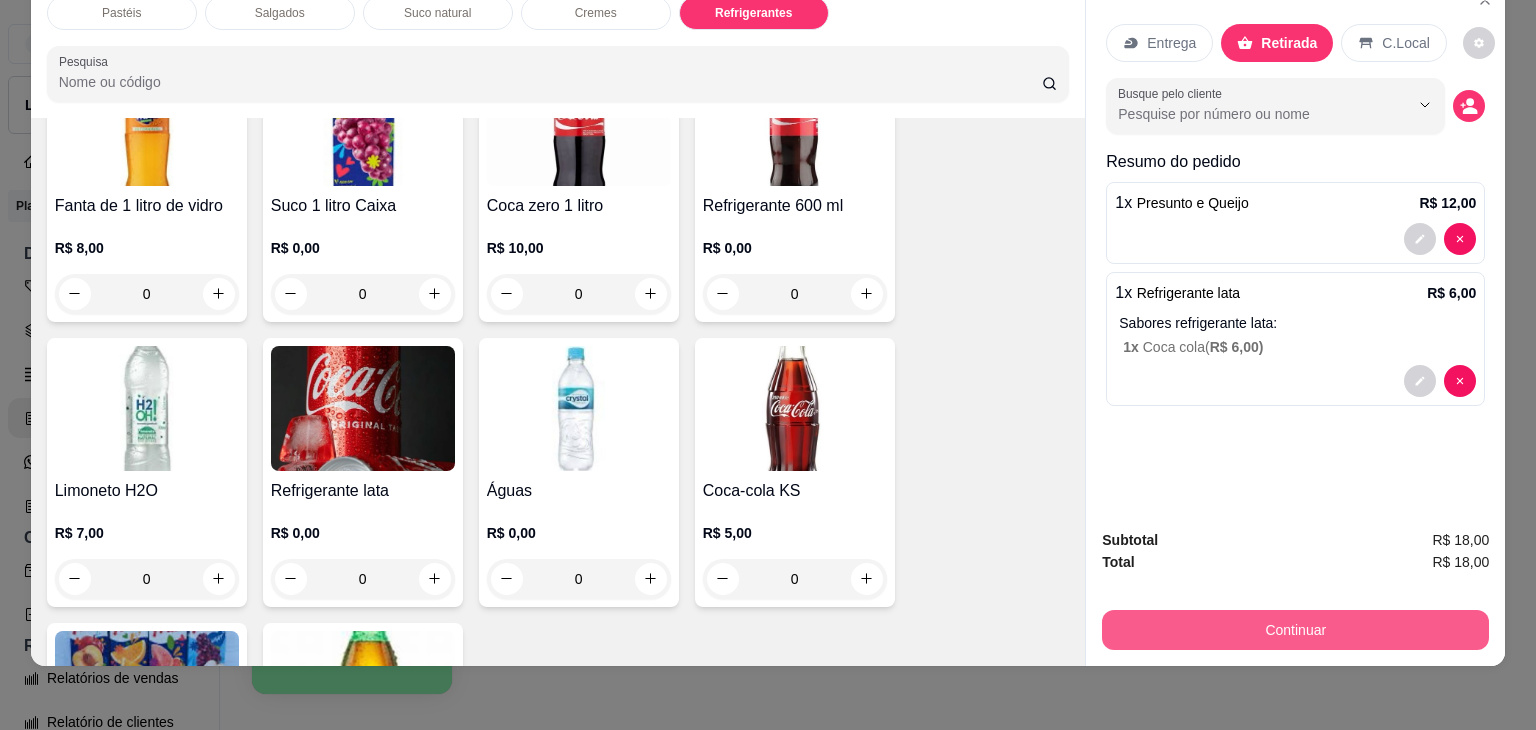 click on "Continuar" at bounding box center [1295, 630] 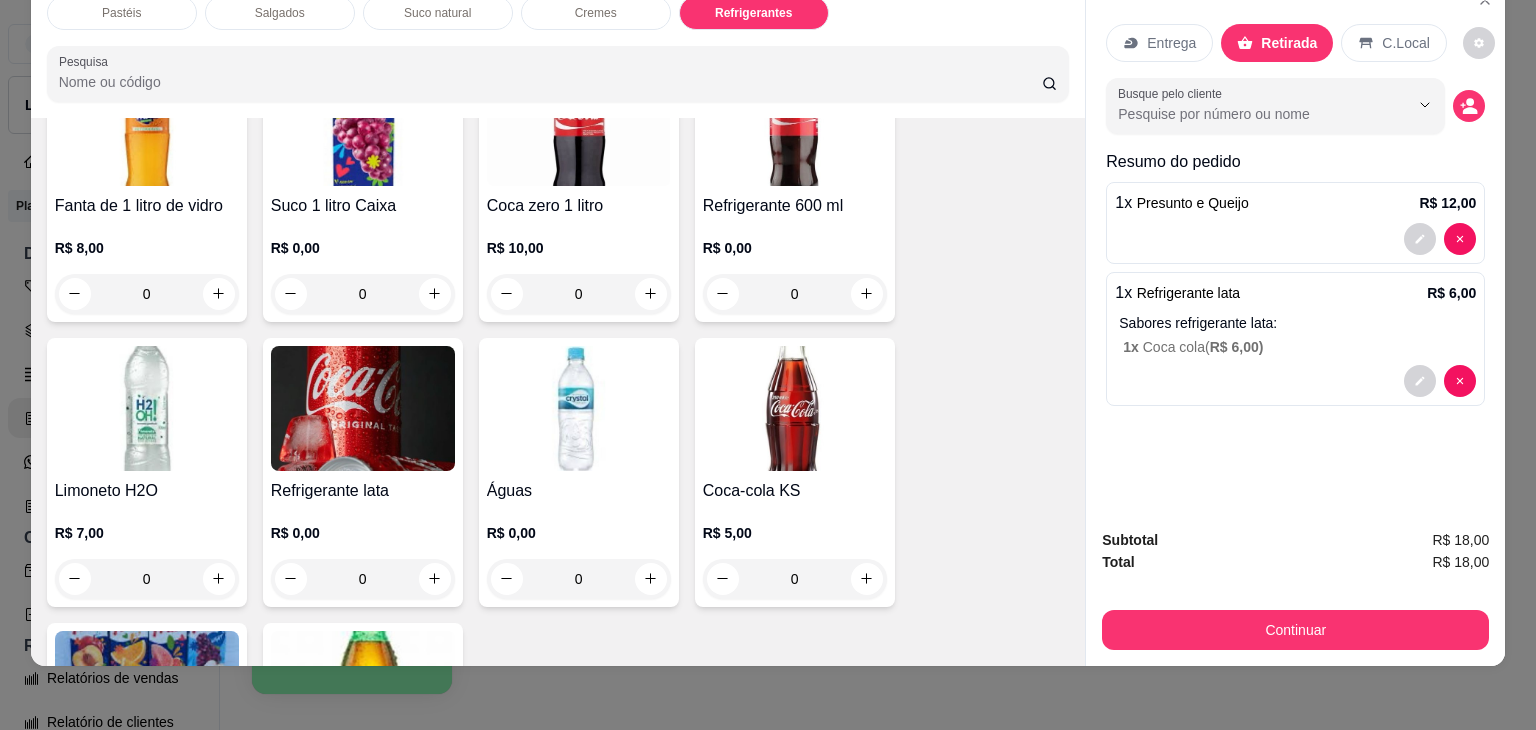 click on "Entrega" at bounding box center [1171, 43] 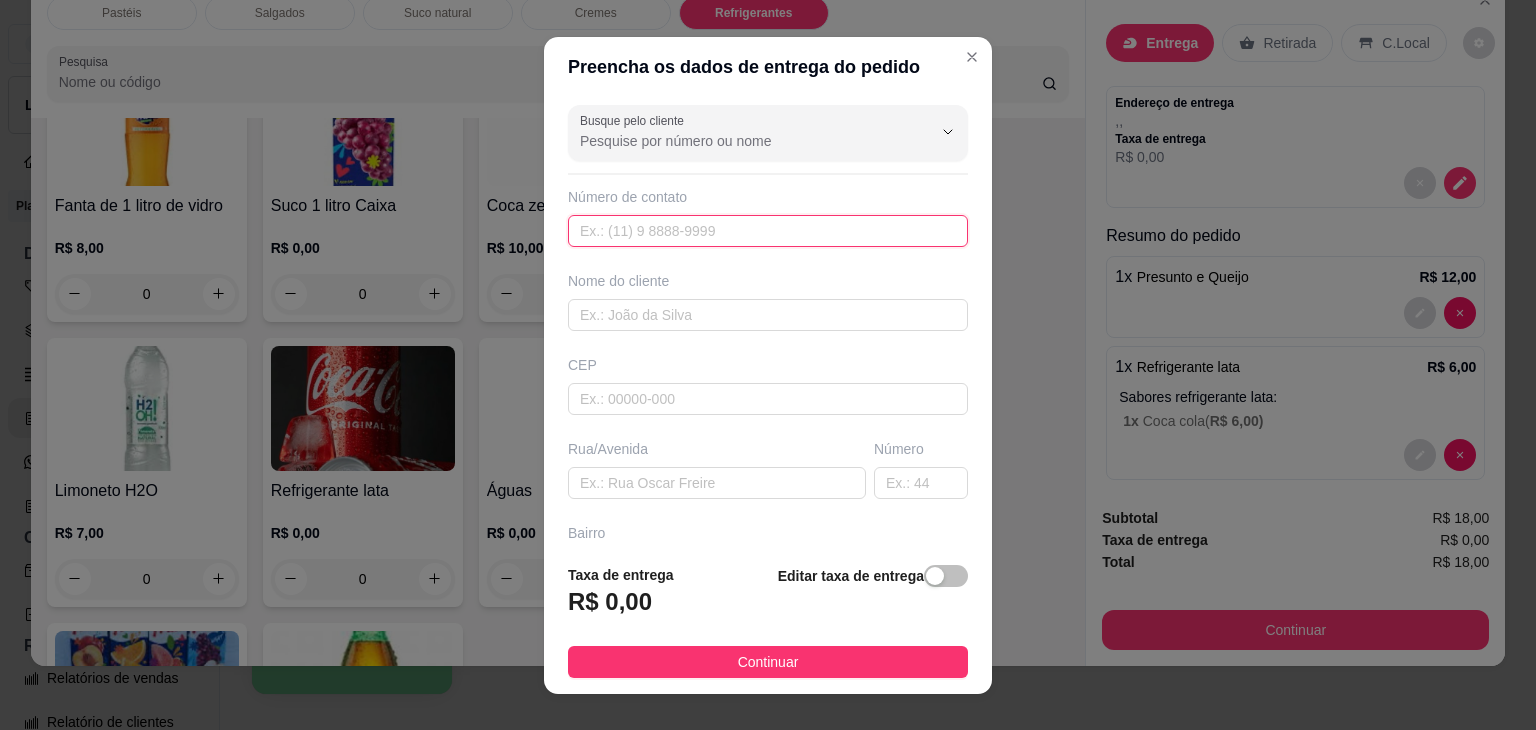 click at bounding box center (768, 231) 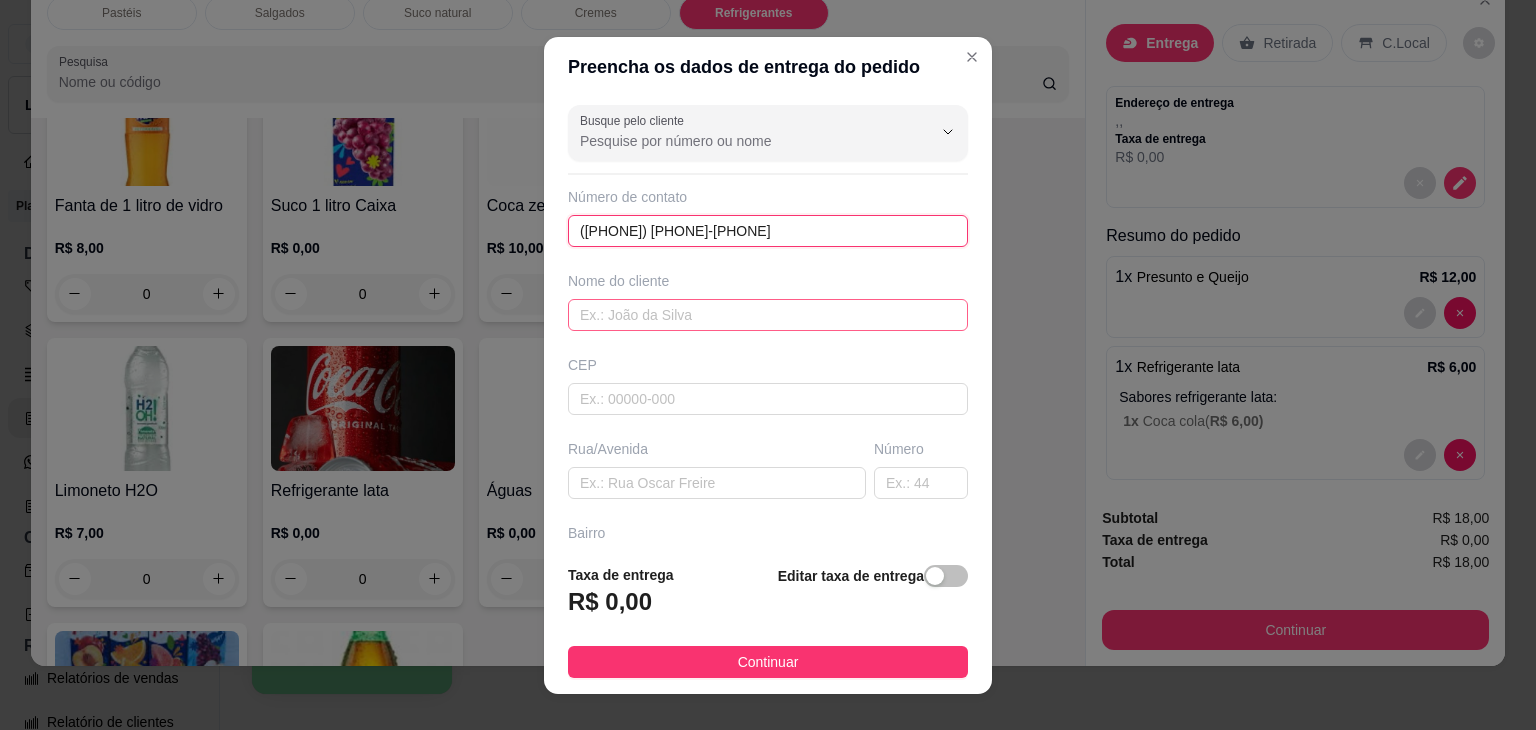 type on "(62) 8632-4090" 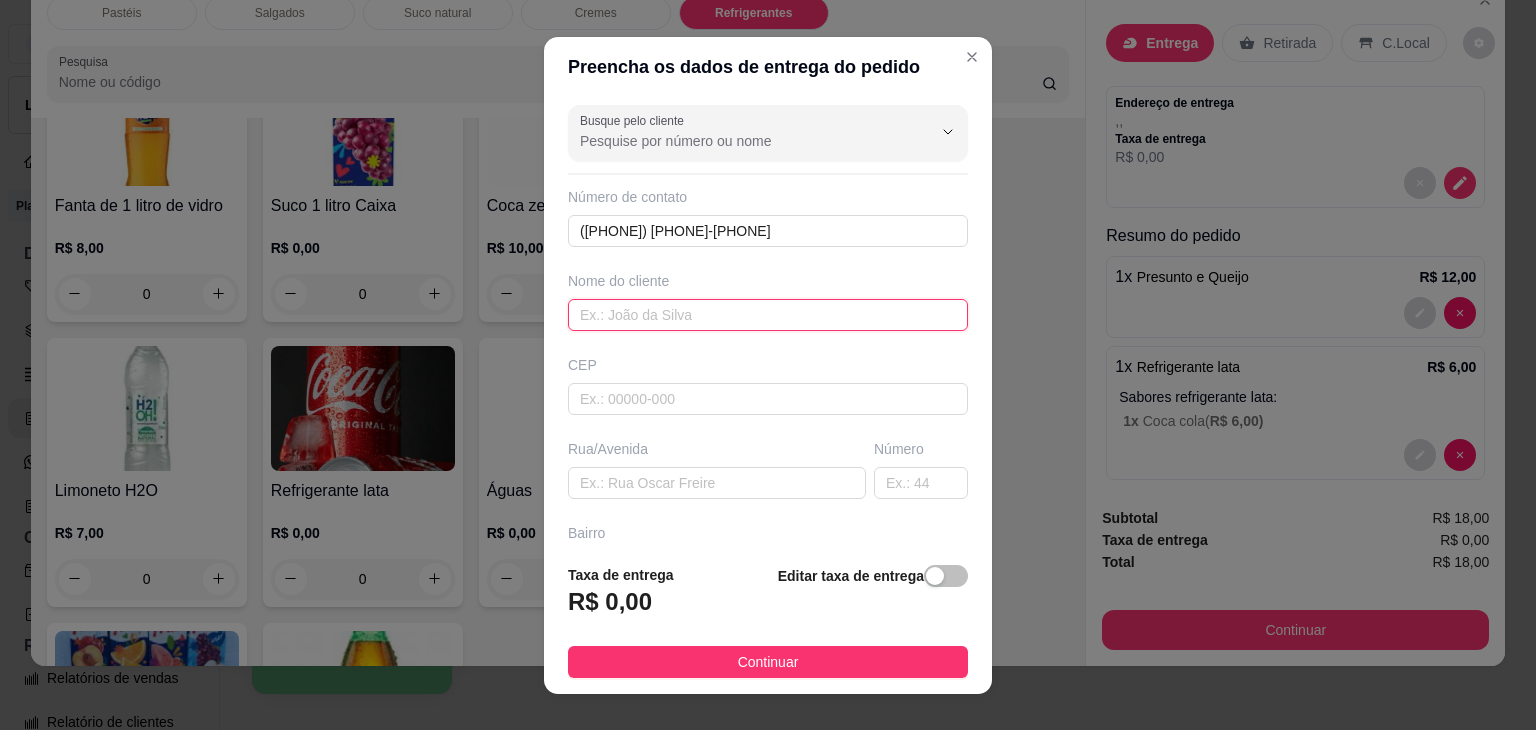 click at bounding box center [768, 315] 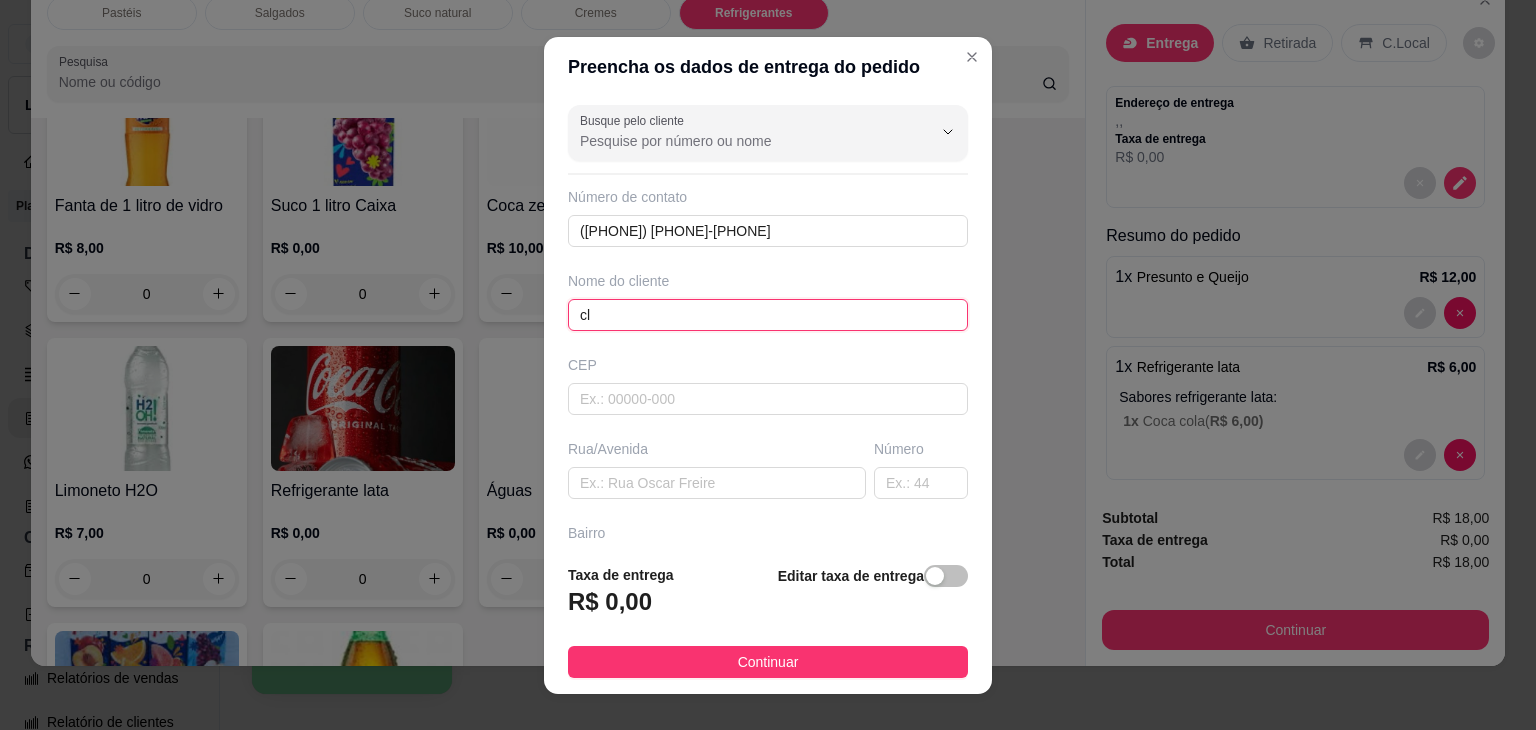 type on "c" 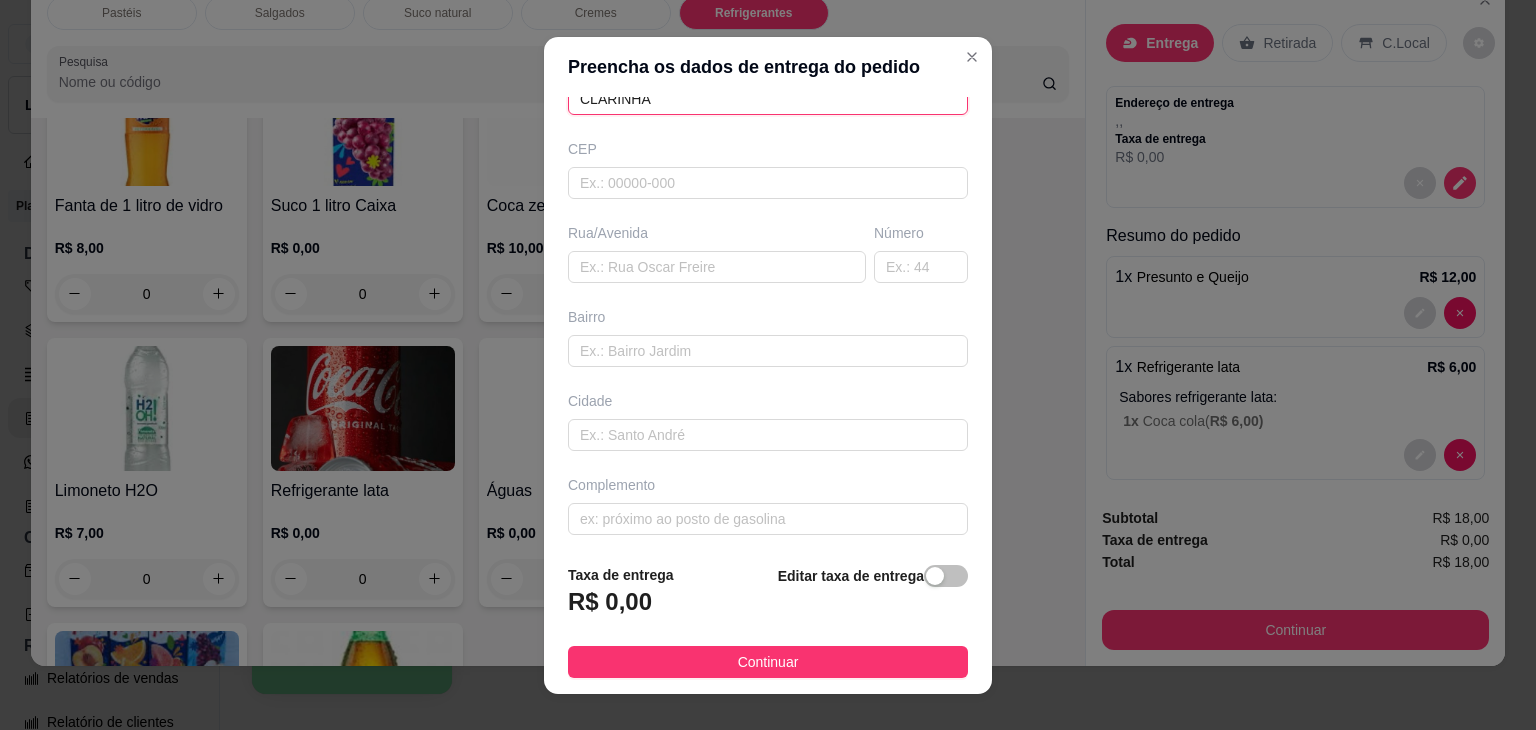 scroll, scrollTop: 220, scrollLeft: 0, axis: vertical 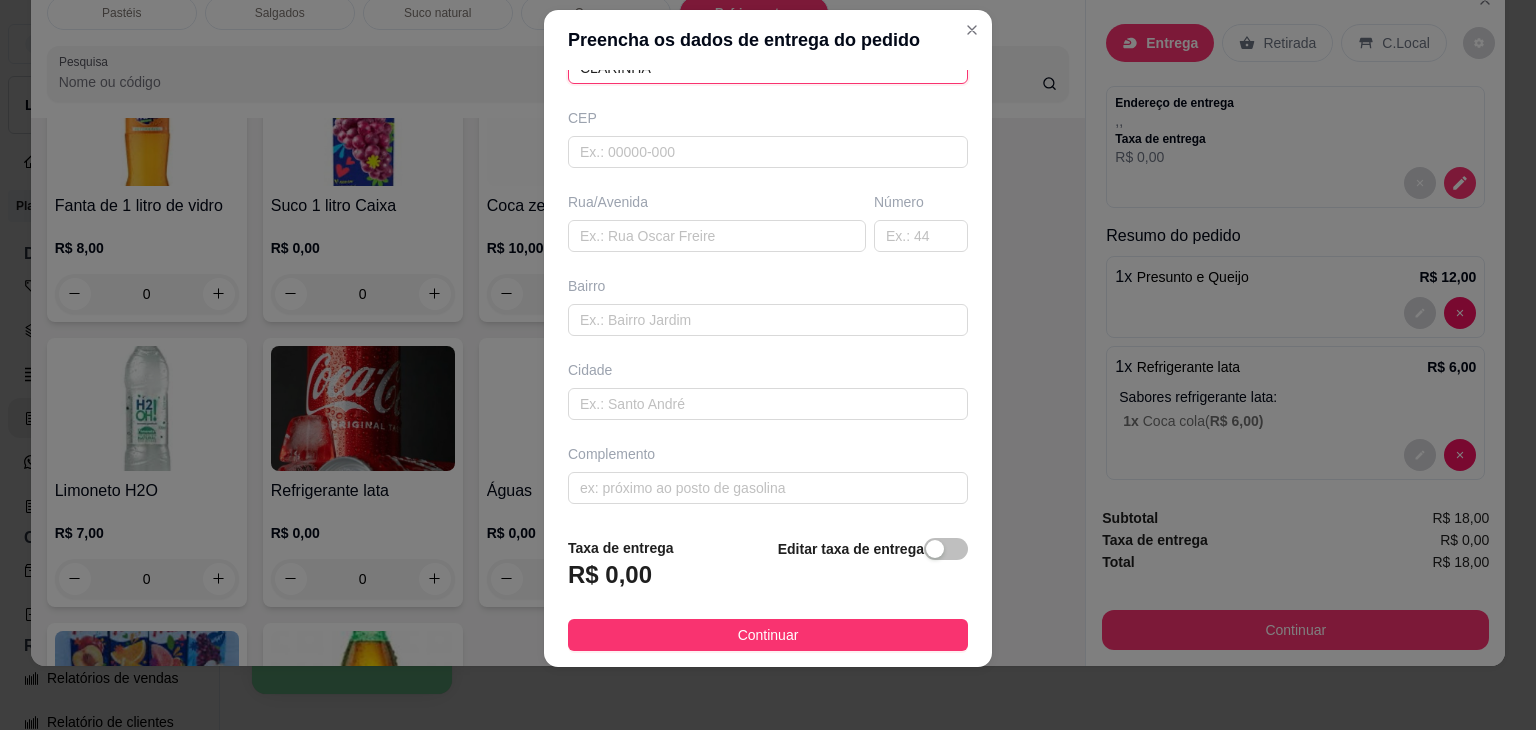 type on "CLARINHA" 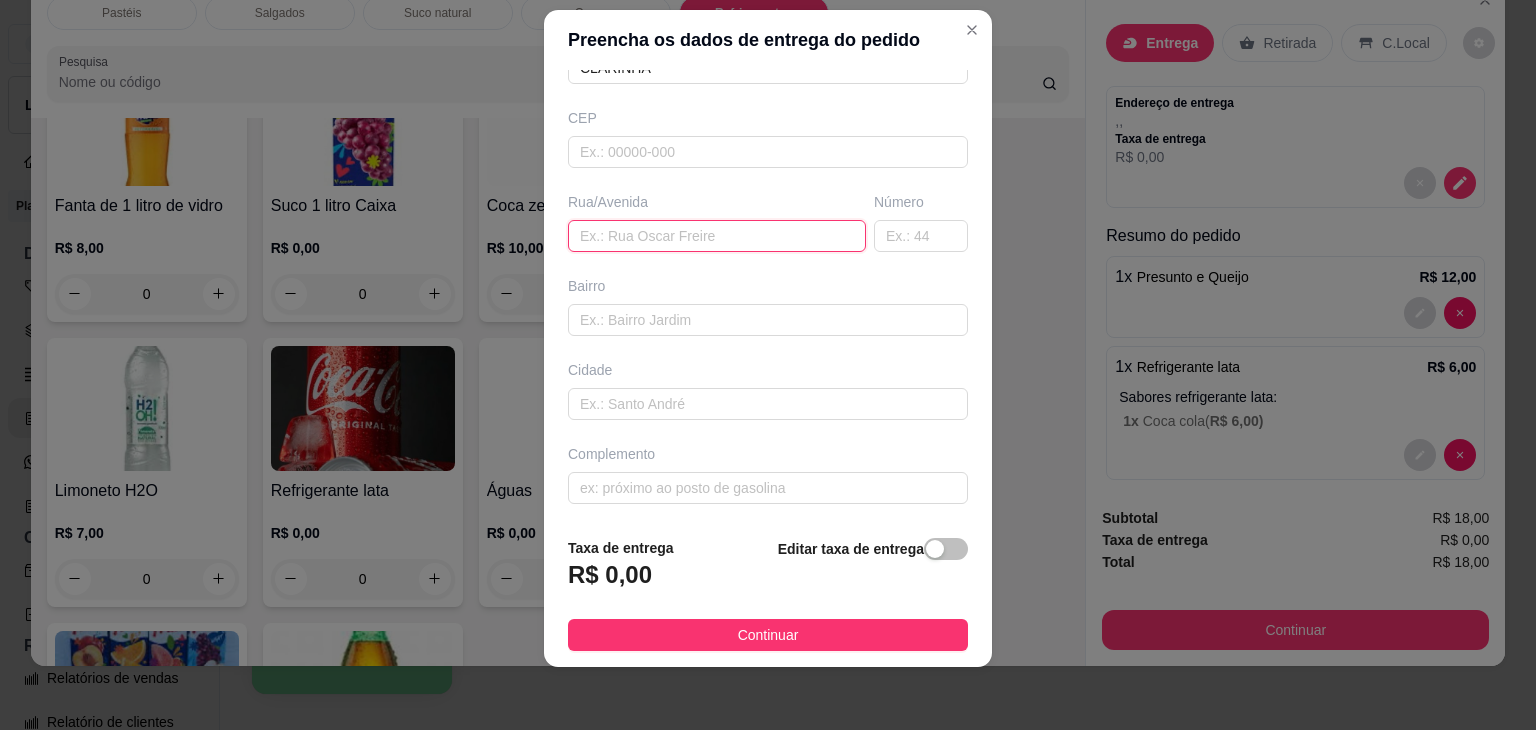 click at bounding box center [717, 236] 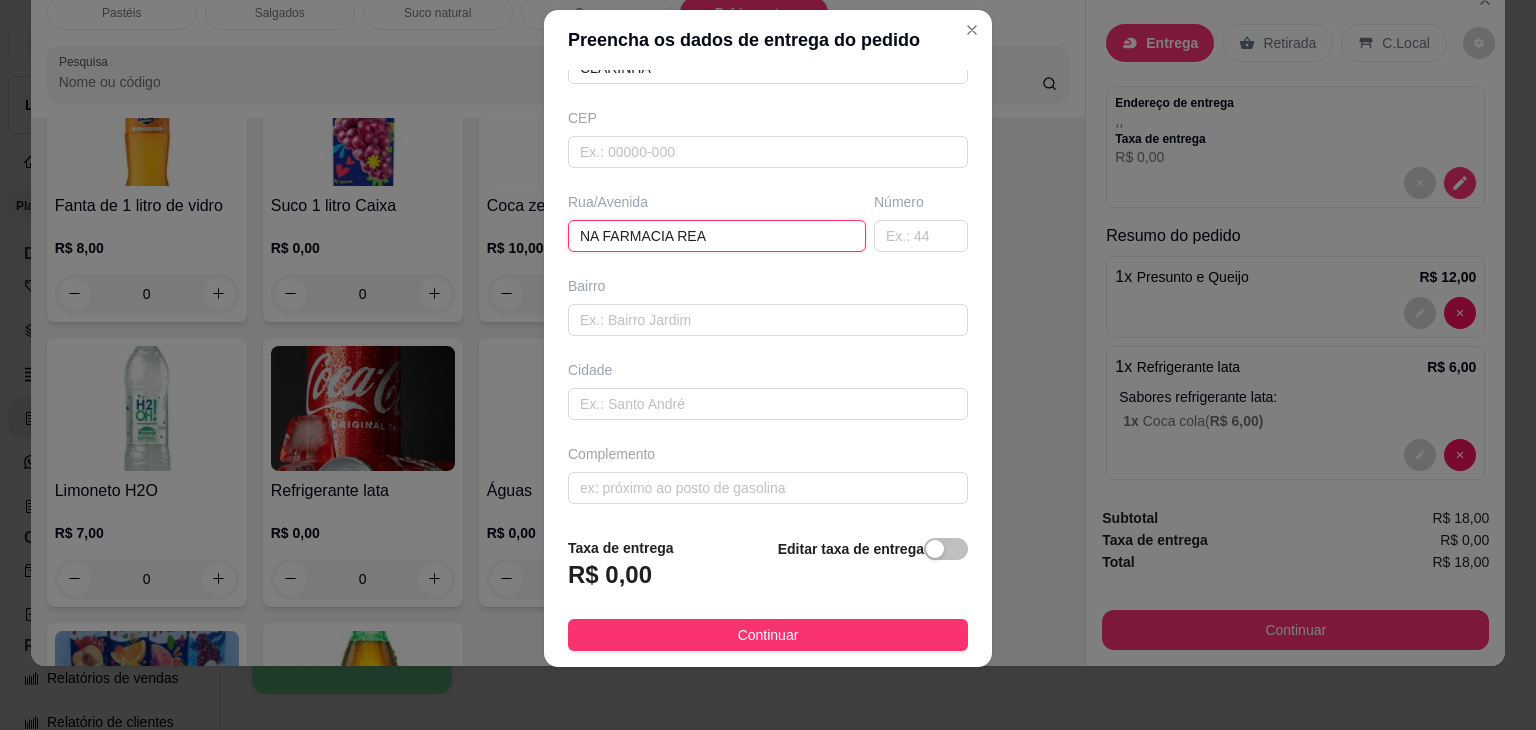 type on "NA FARMACIA REAL" 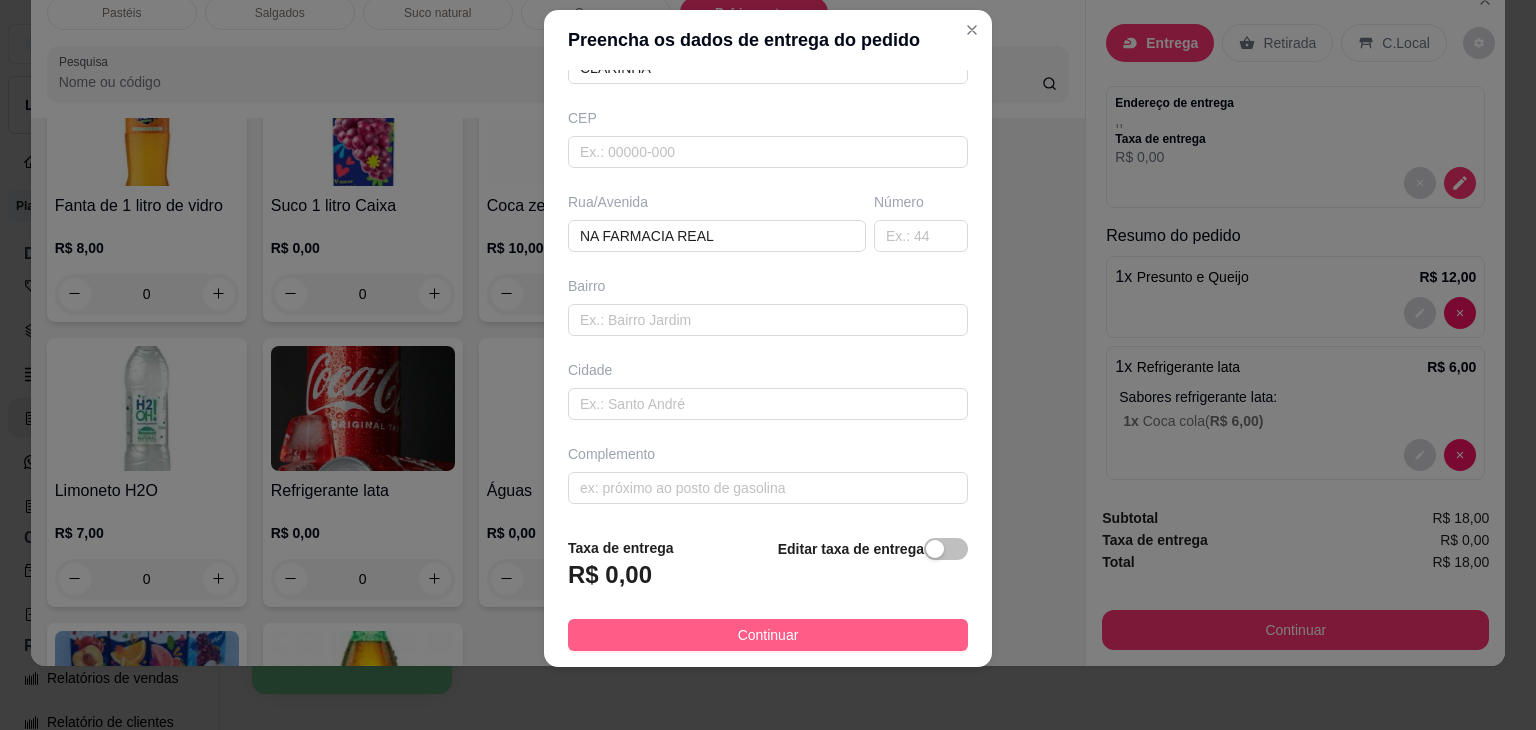 click on "Continuar" at bounding box center [768, 635] 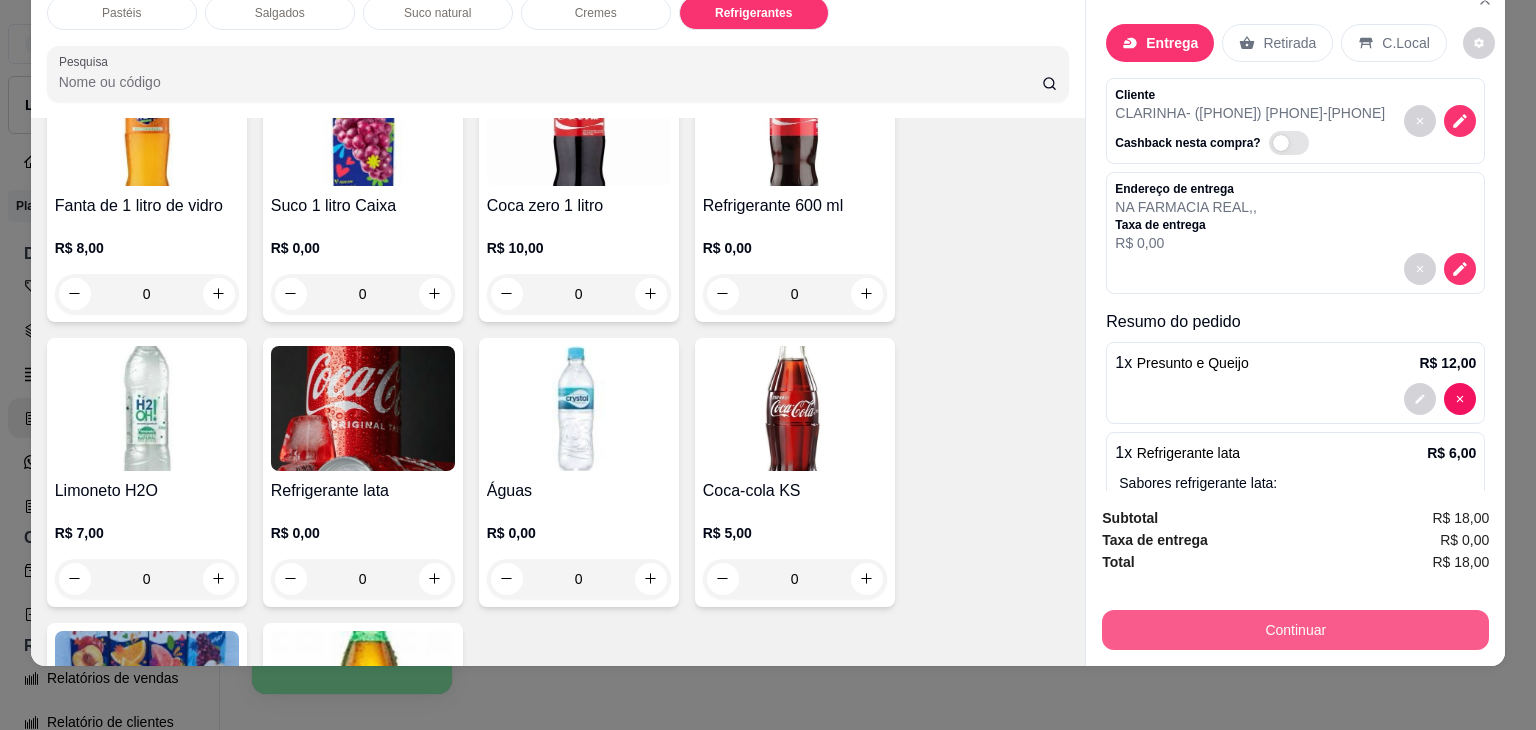 click on "Continuar" at bounding box center [1295, 630] 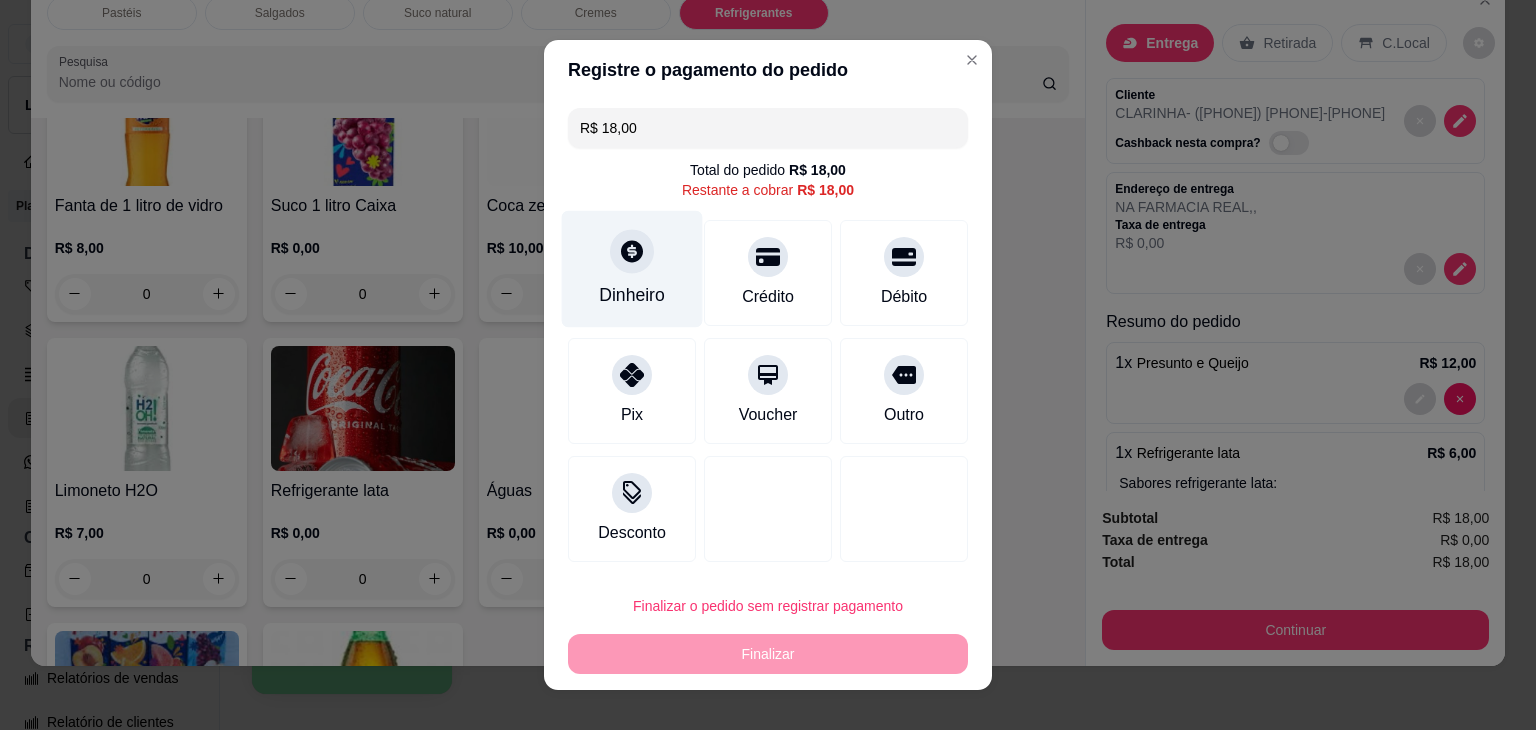 click on "Dinheiro" at bounding box center [632, 295] 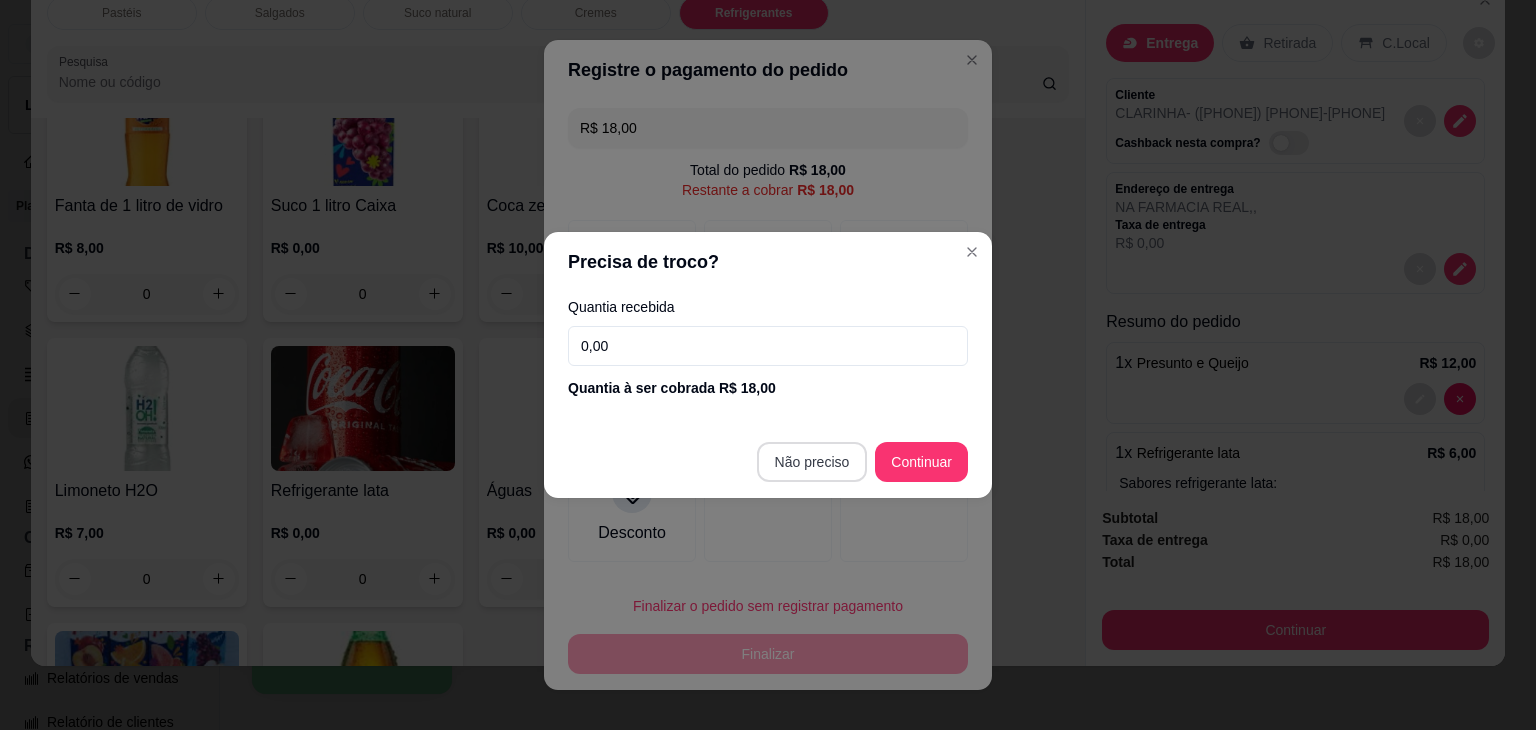 type on "R$ 0,00" 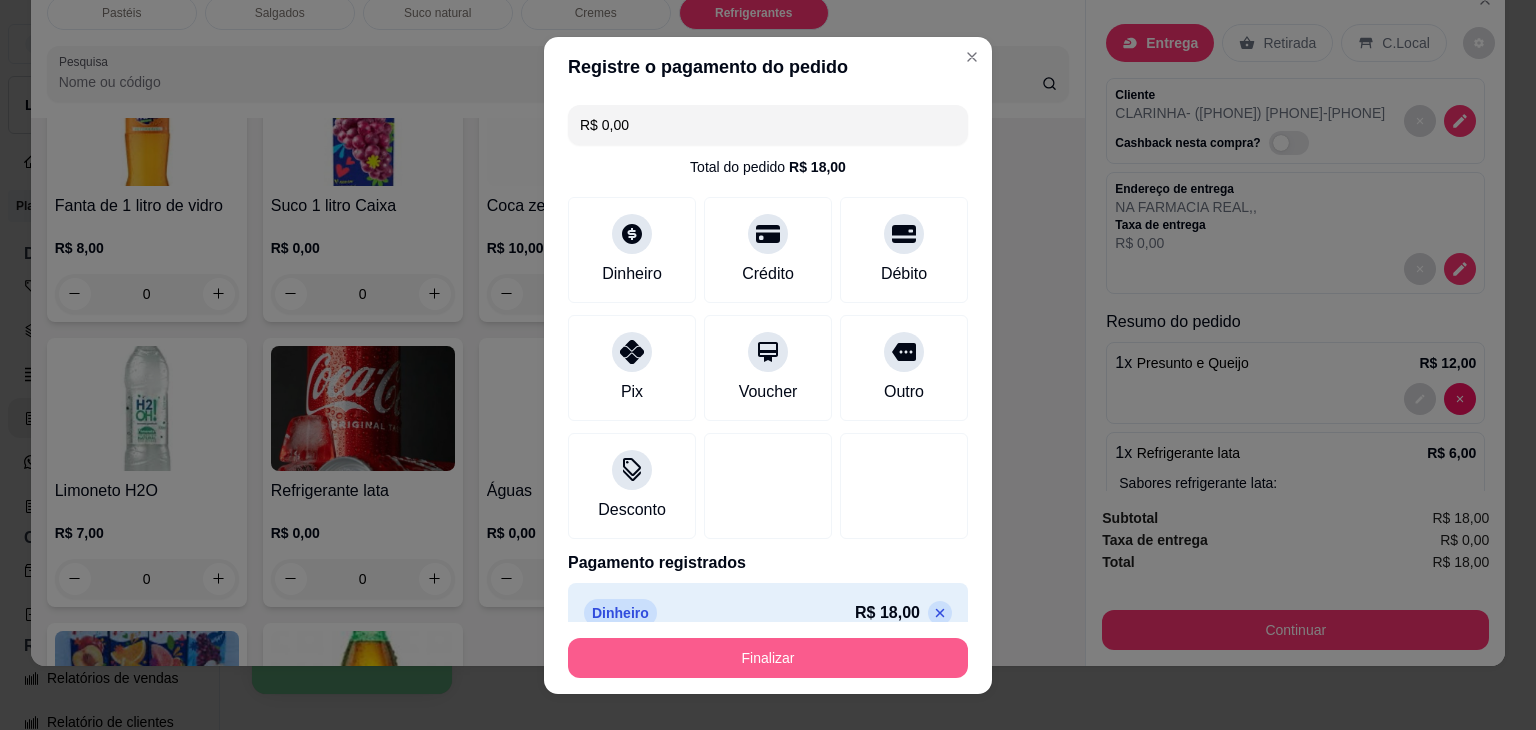 click on "Finalizar" at bounding box center [768, 658] 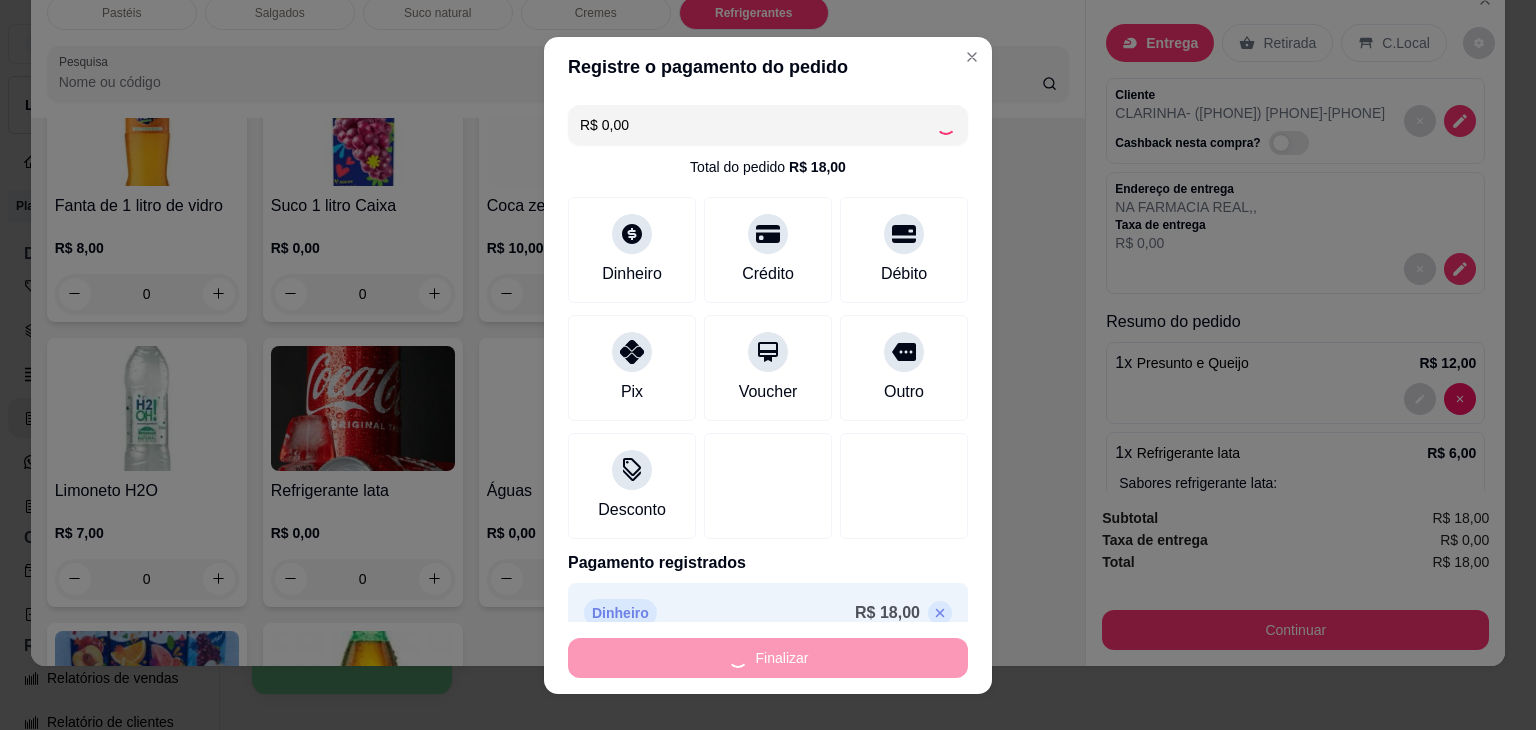type on "0" 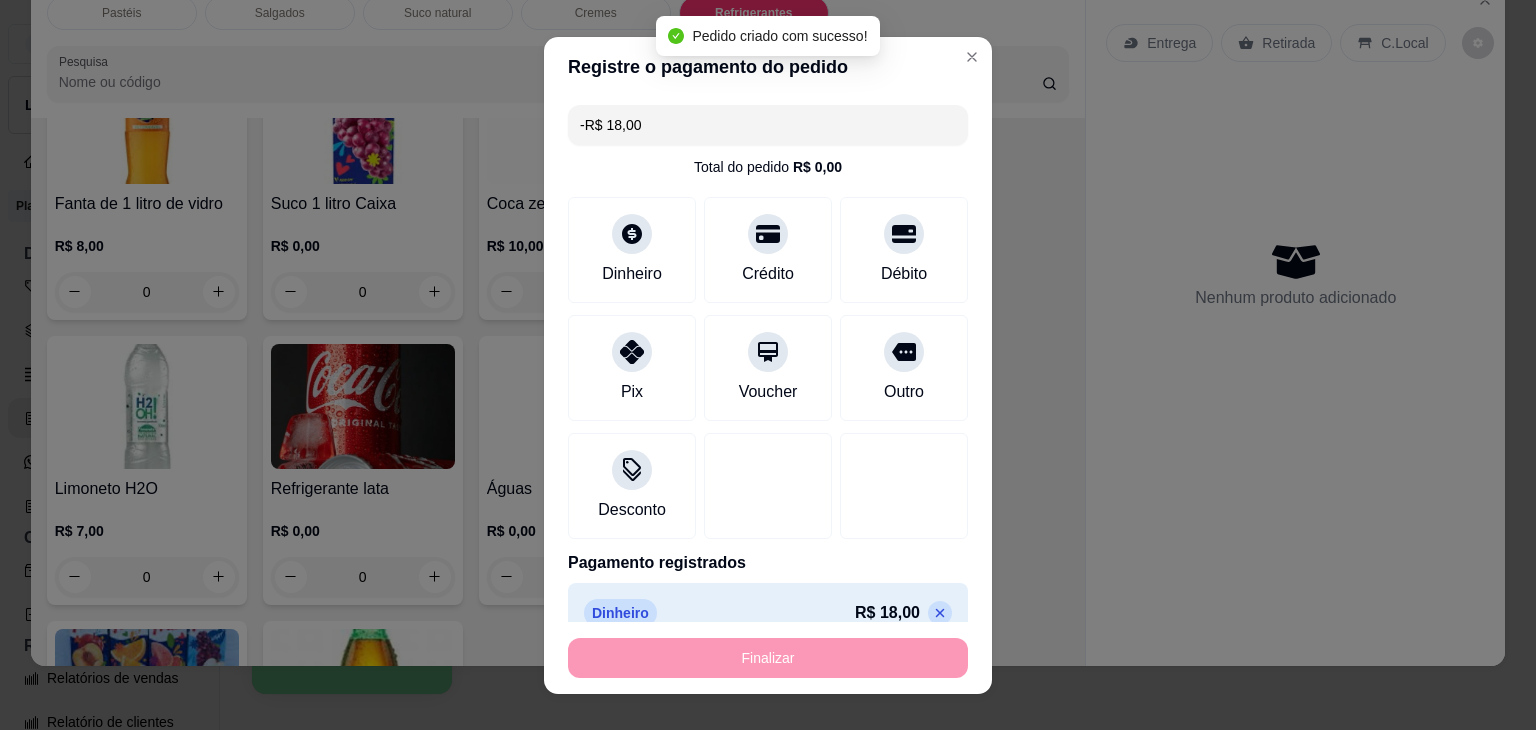 scroll, scrollTop: 5320, scrollLeft: 0, axis: vertical 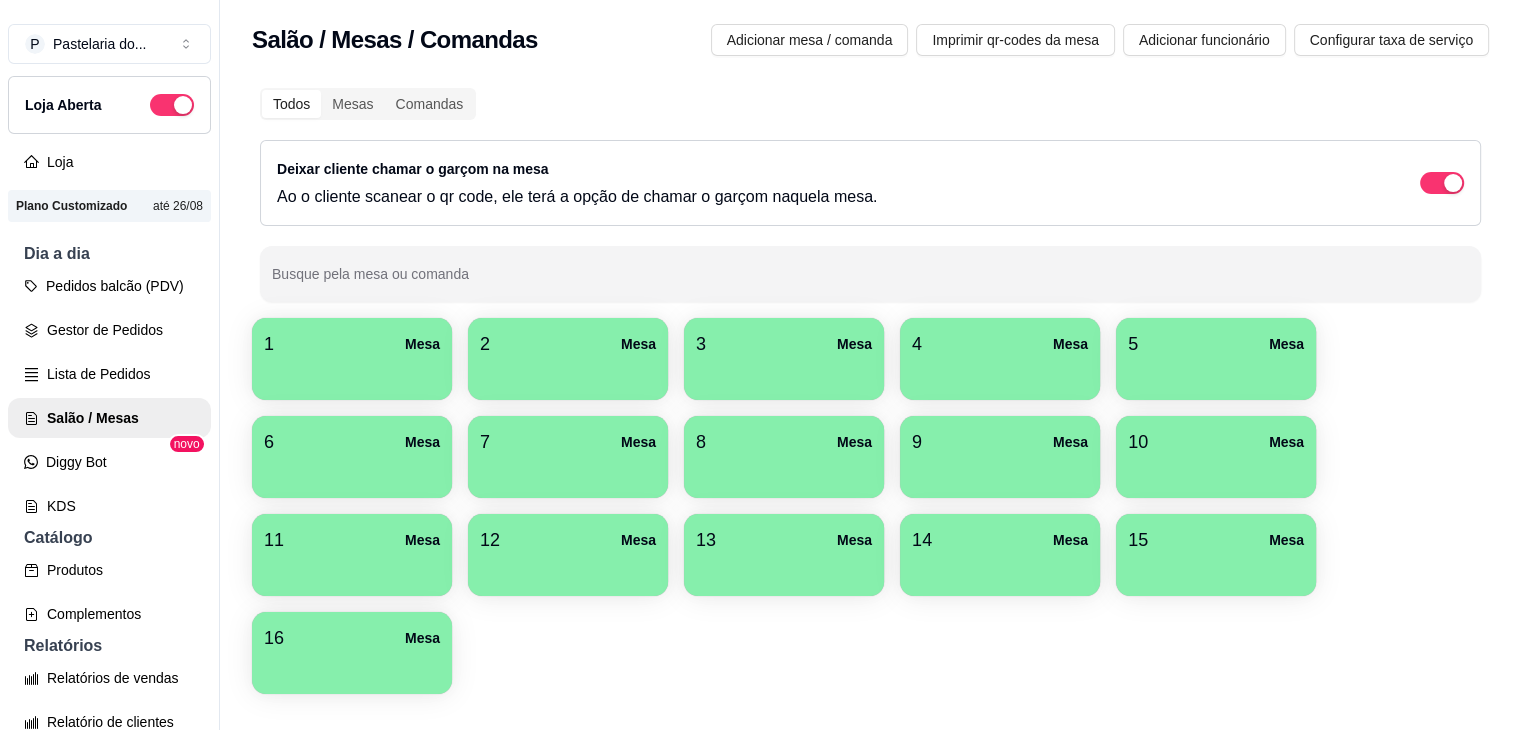 click on "1 Mesa" at bounding box center (352, 344) 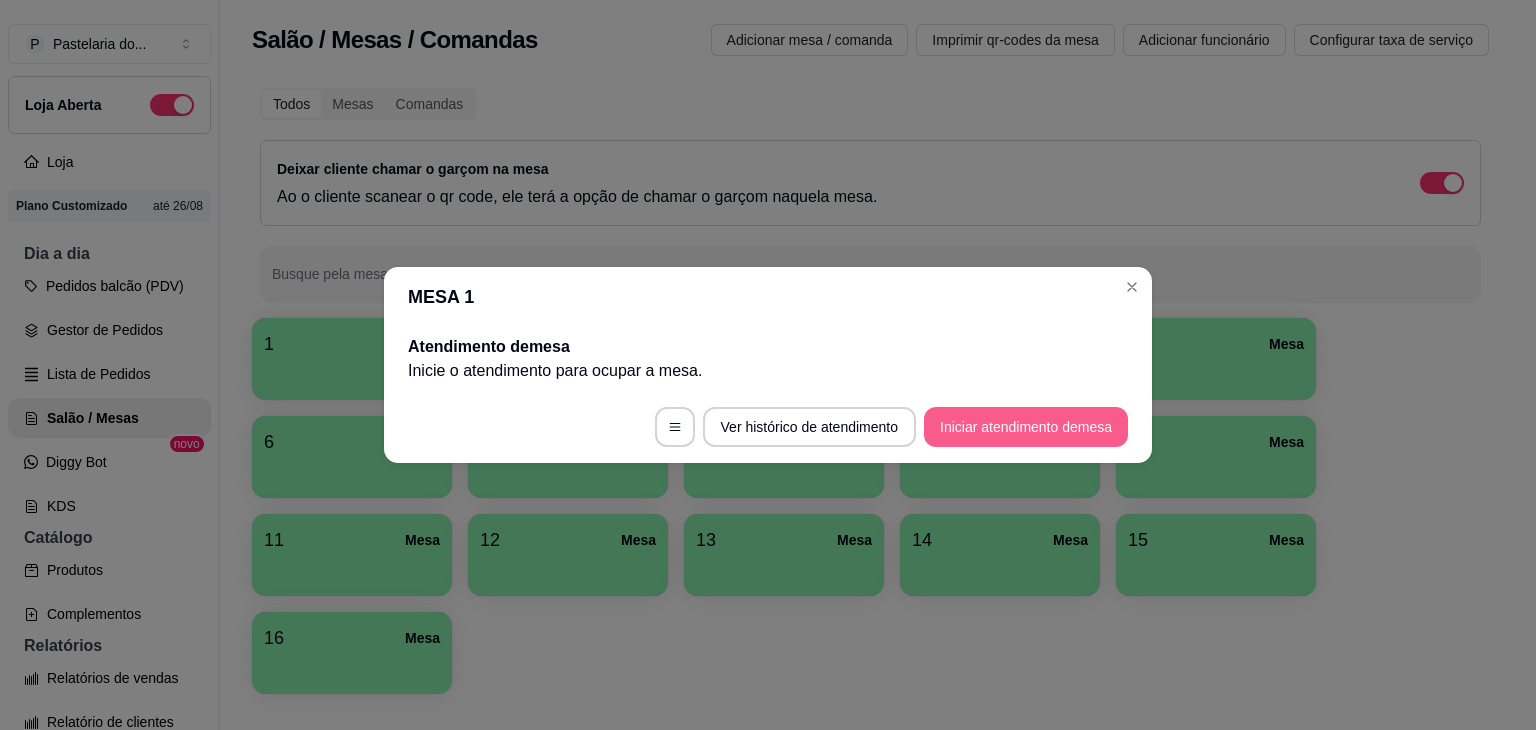 click on "Iniciar atendimento de  mesa" at bounding box center (1026, 427) 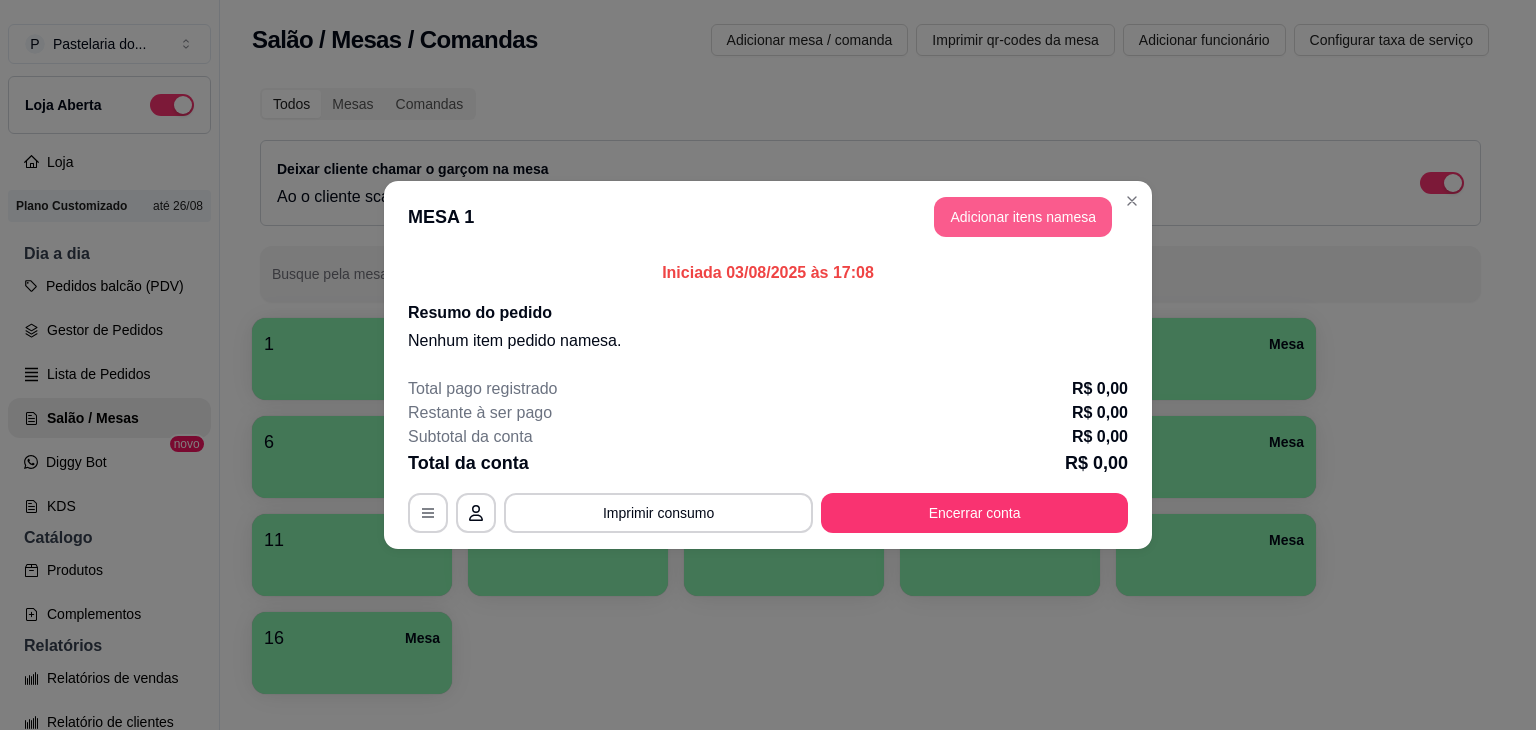 click on "Adicionar itens na  mesa" at bounding box center [1023, 217] 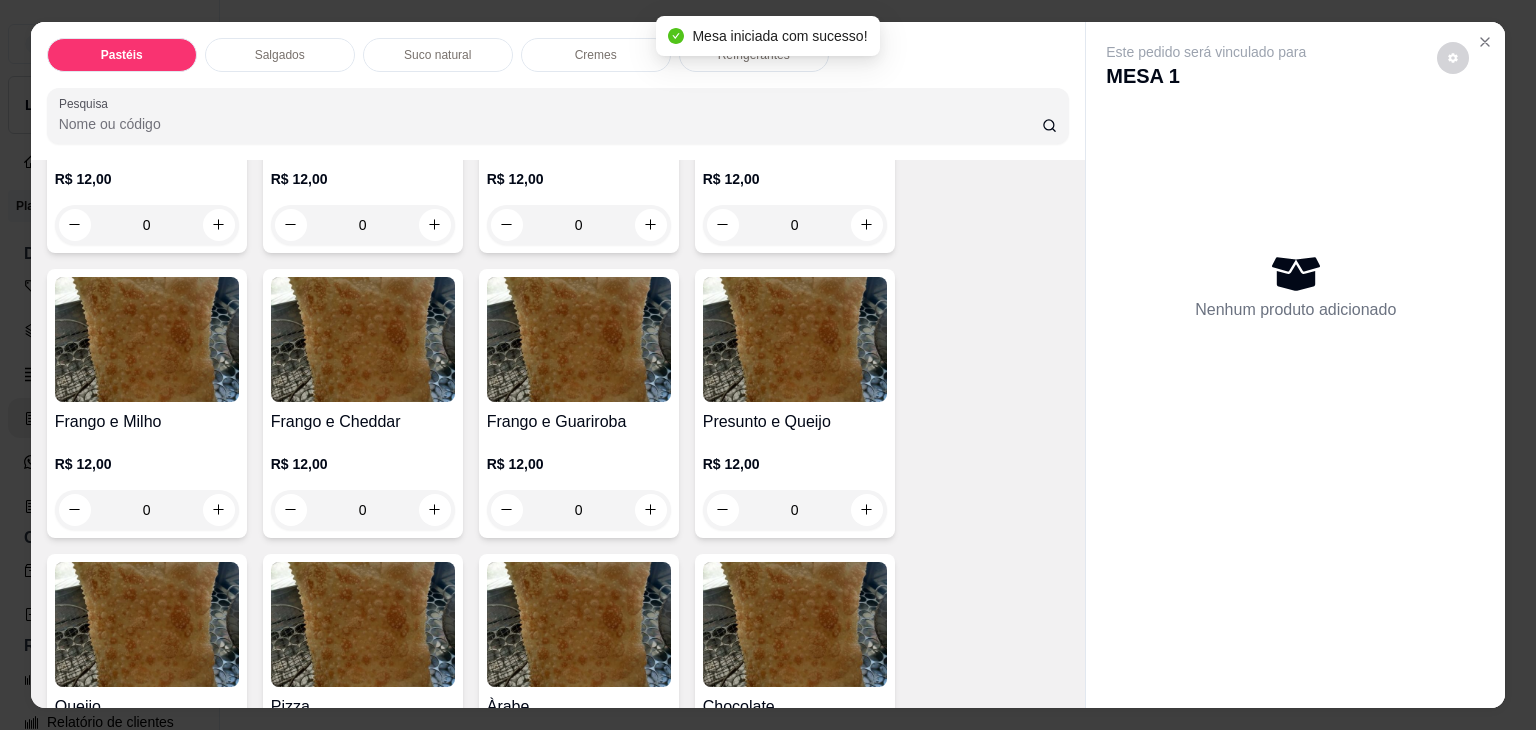 scroll, scrollTop: 1100, scrollLeft: 0, axis: vertical 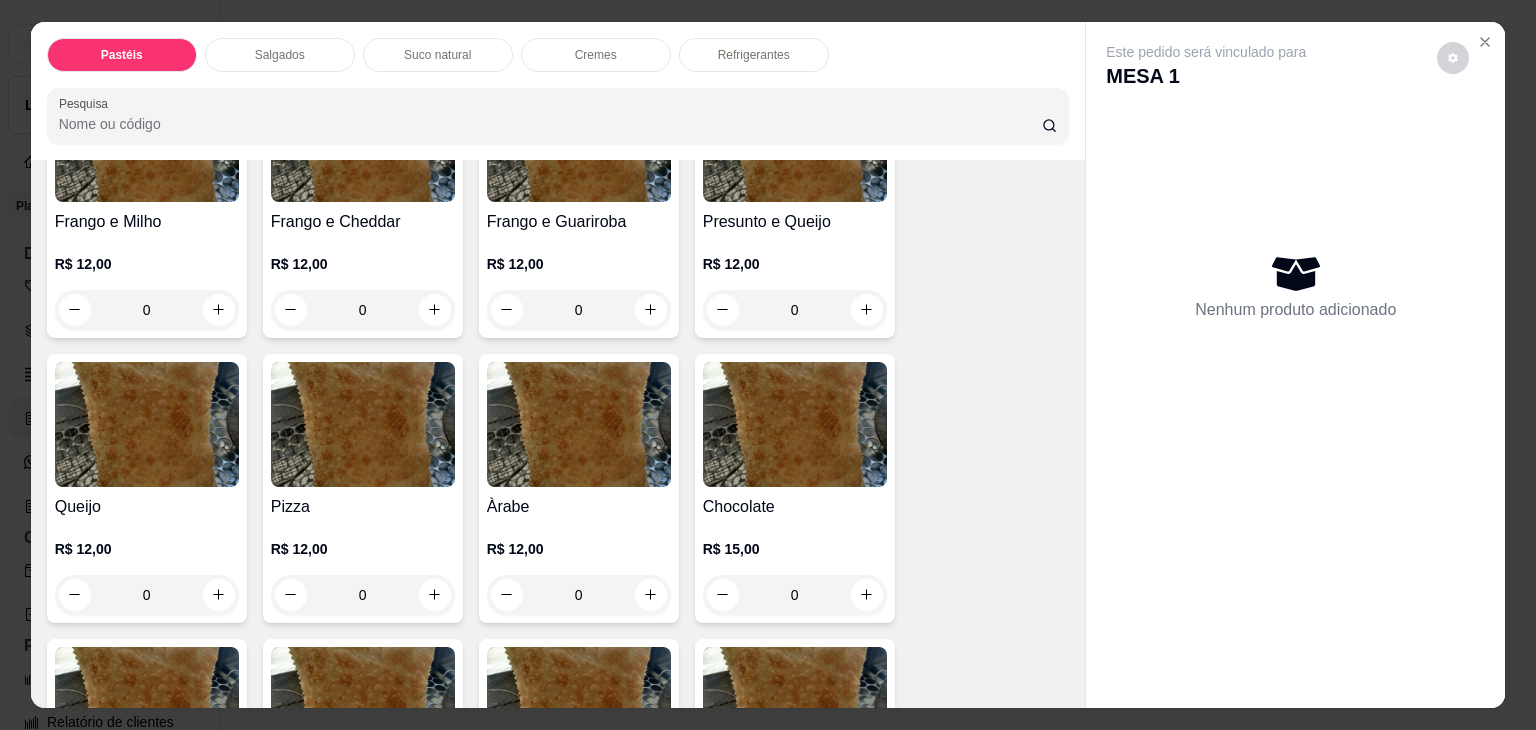 click on "Pizza   R$ 12,00 0" at bounding box center [363, 488] 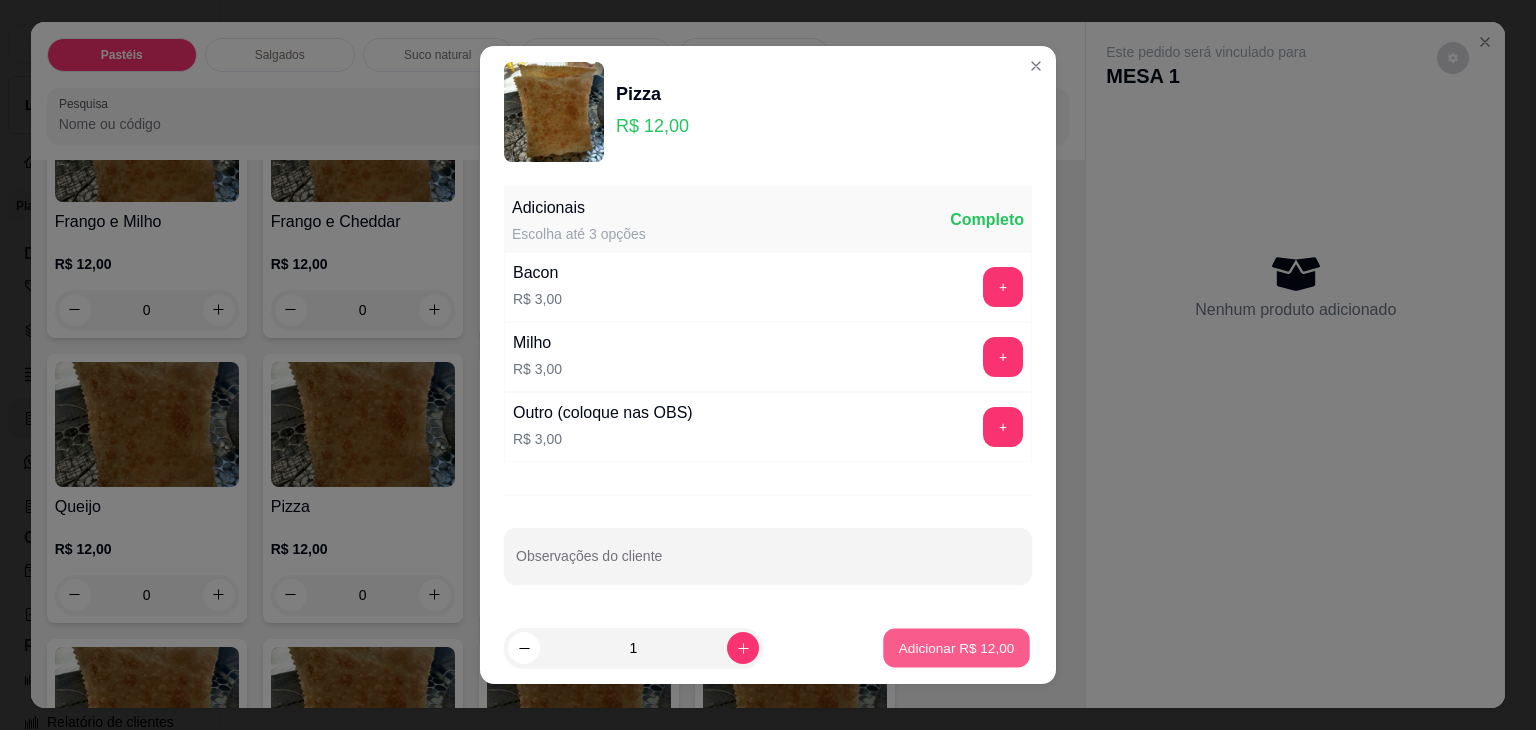 click on "Adicionar   R$ 12,00" at bounding box center [956, 648] 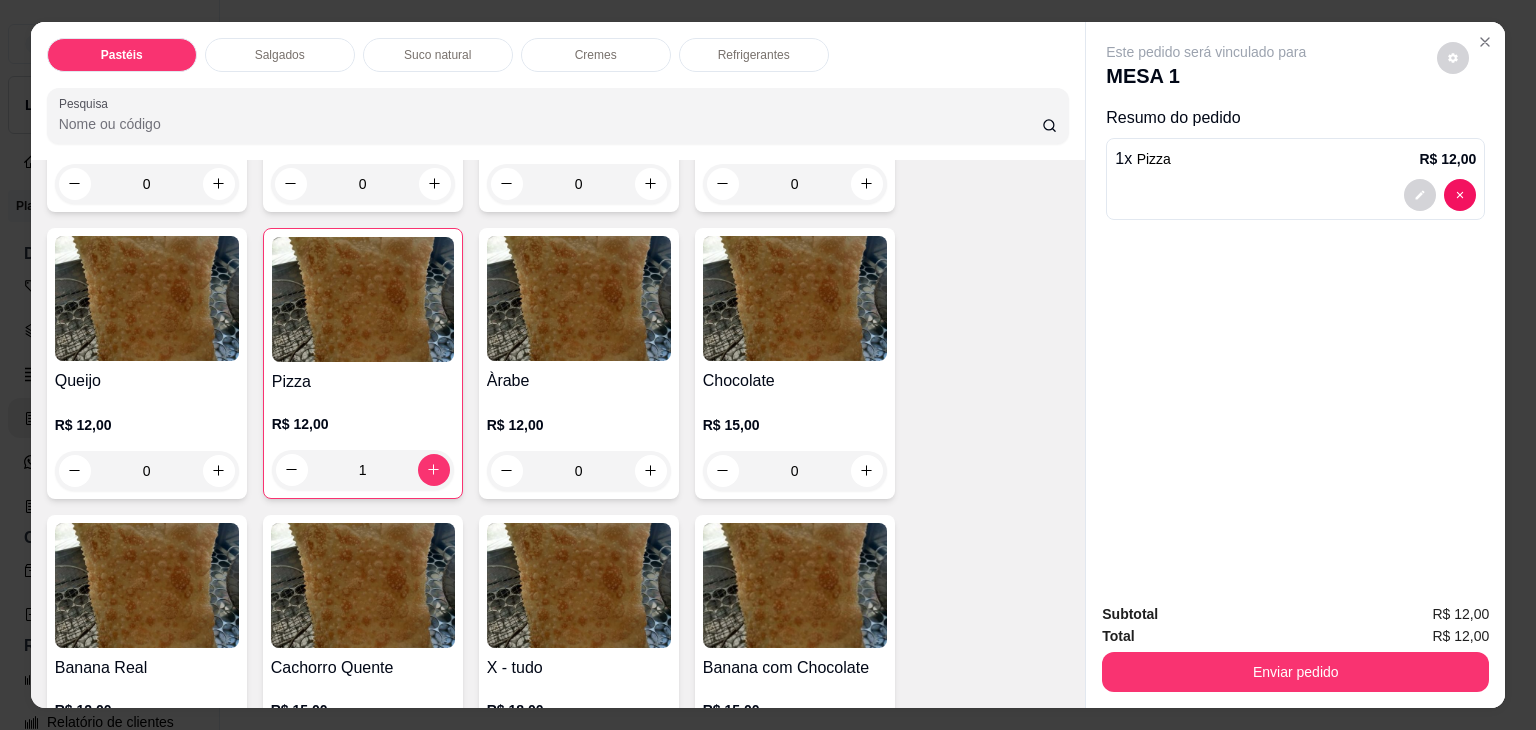 scroll, scrollTop: 1400, scrollLeft: 0, axis: vertical 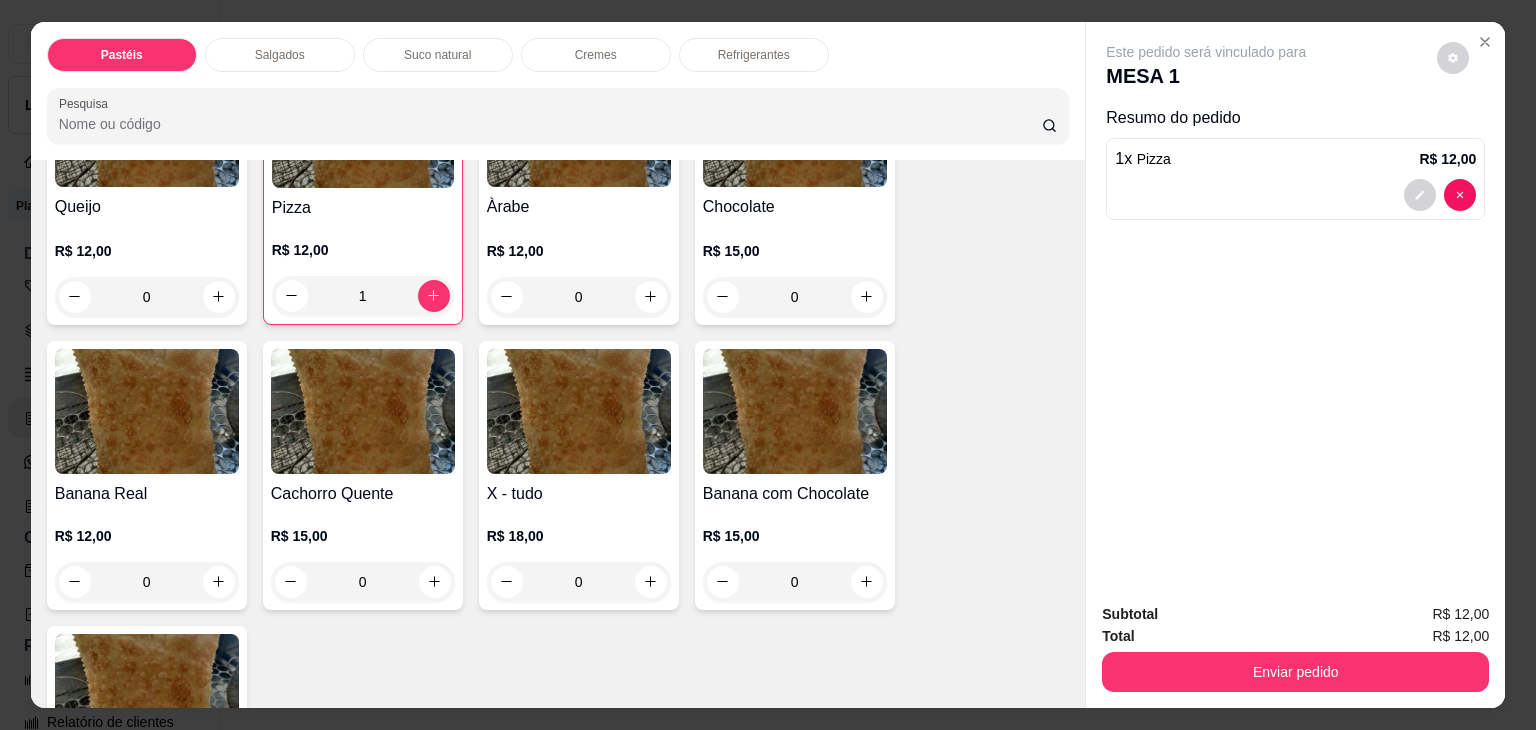 click at bounding box center [795, 411] 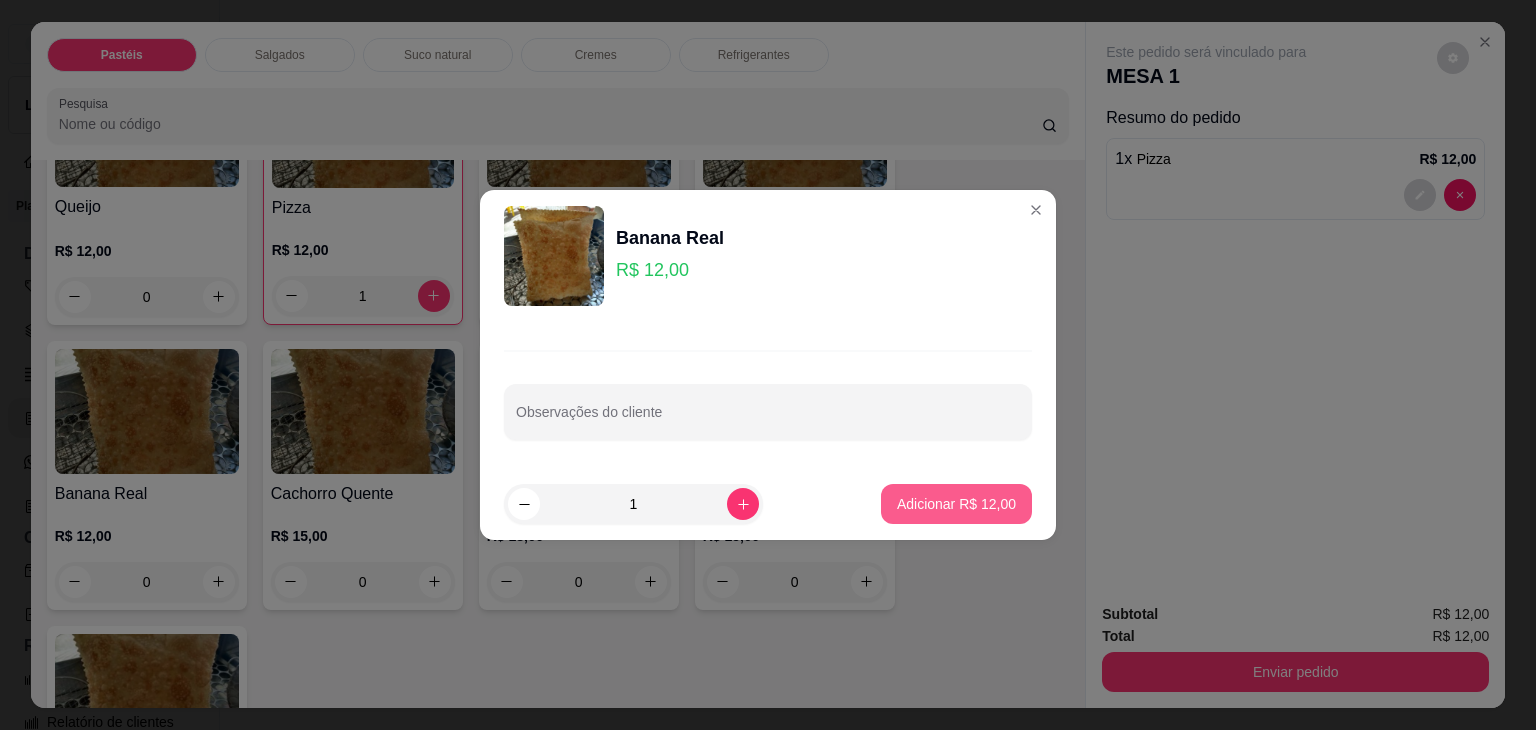 click on "Adicionar   R$ 12,00" at bounding box center (956, 504) 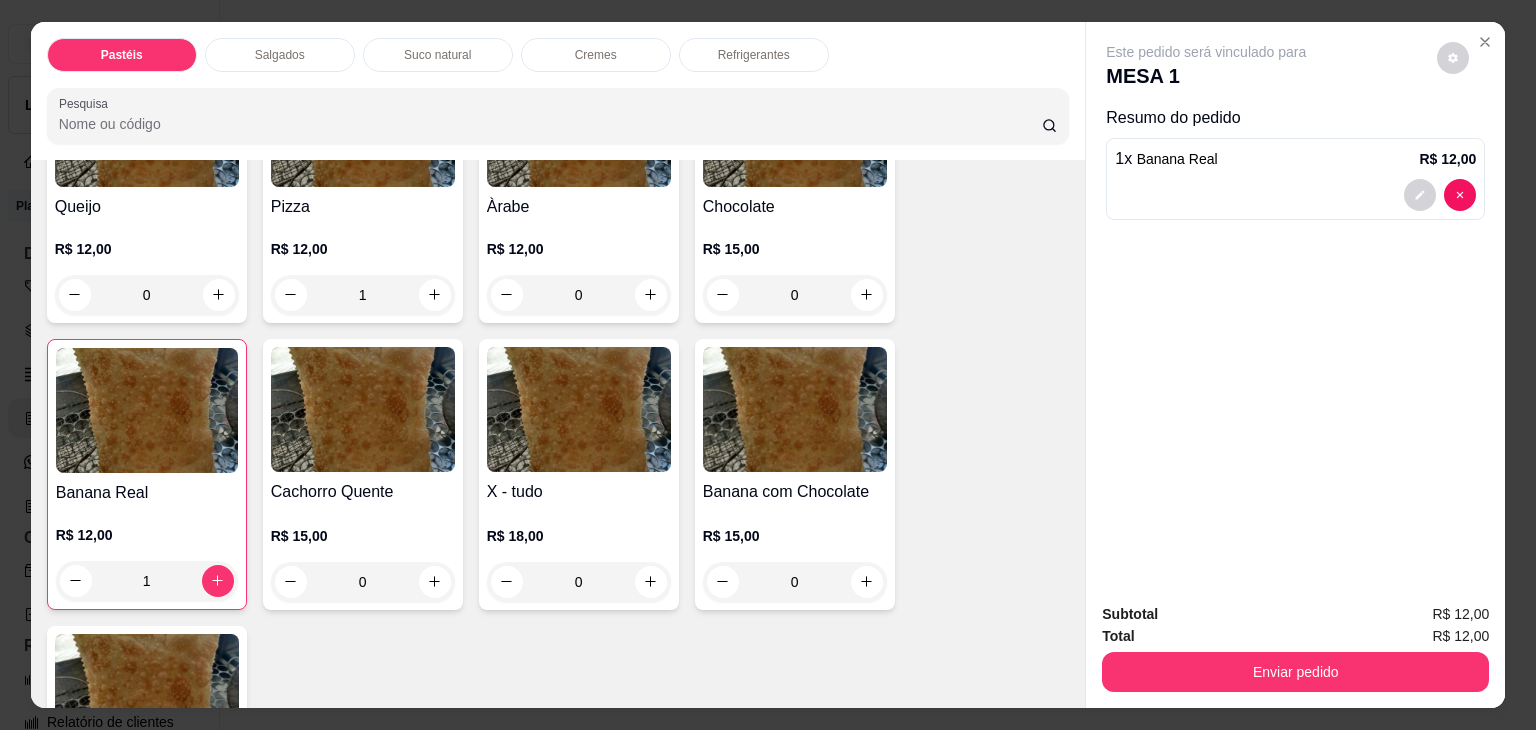 type on "0" 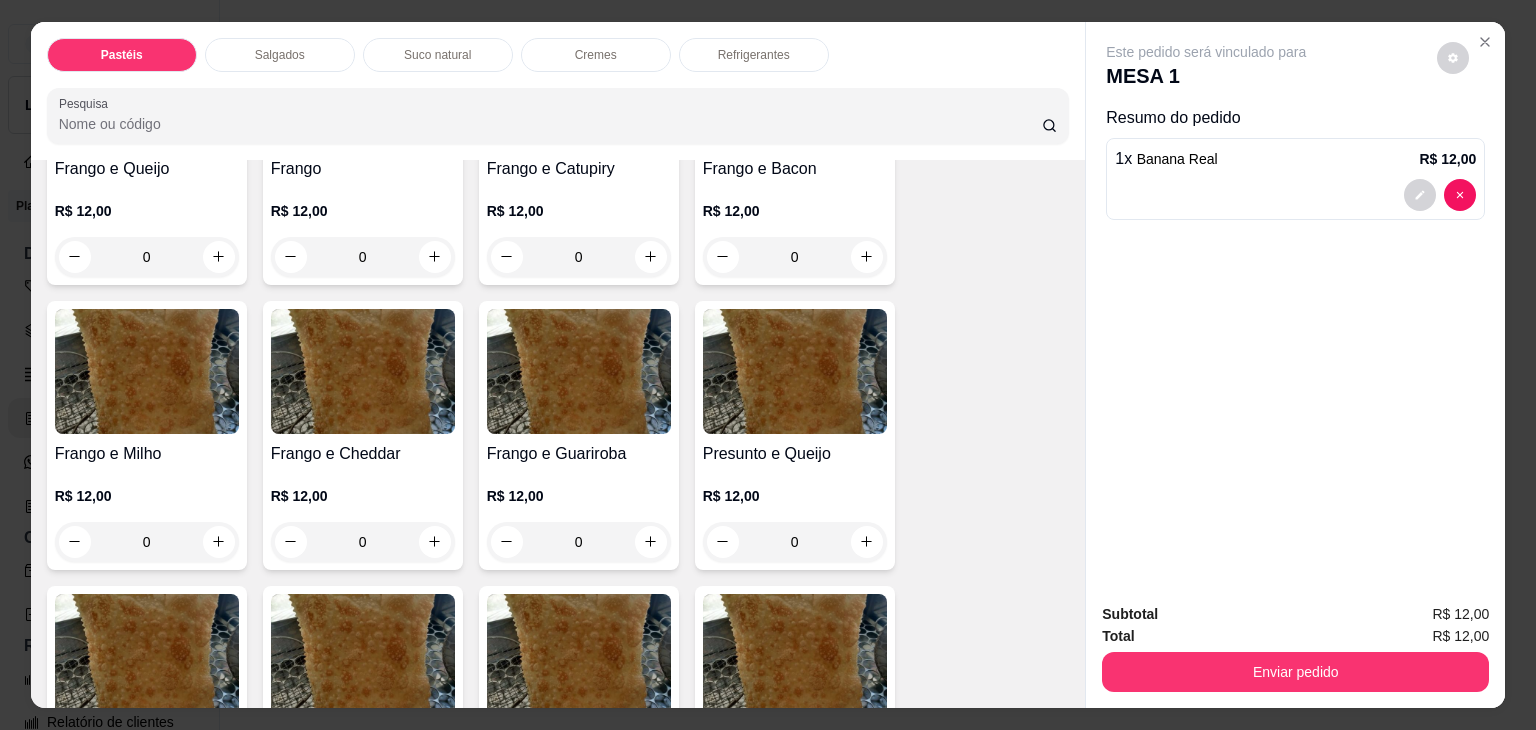 scroll, scrollTop: 700, scrollLeft: 0, axis: vertical 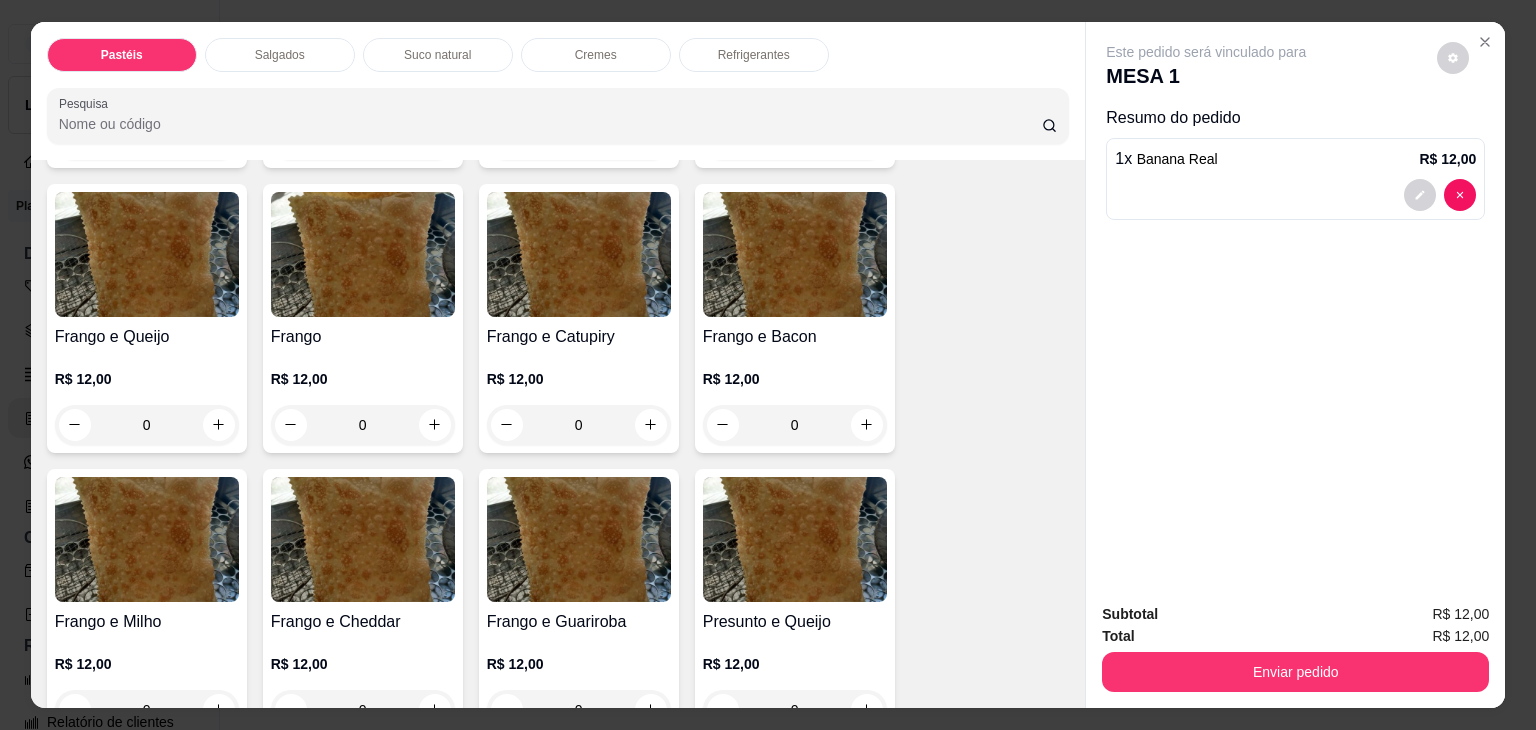 click at bounding box center [579, 254] 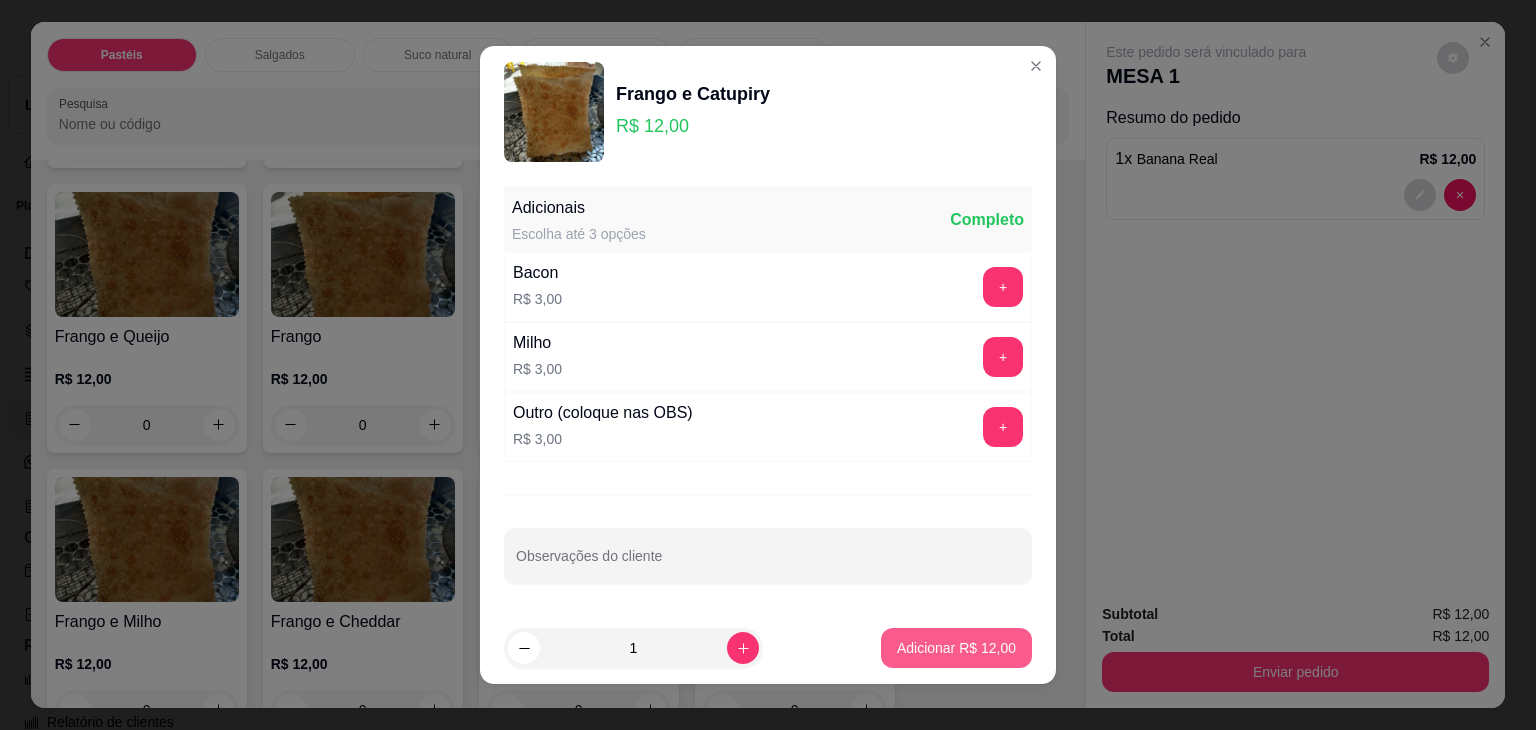 click on "Adicionar   R$ 12,00" at bounding box center (956, 648) 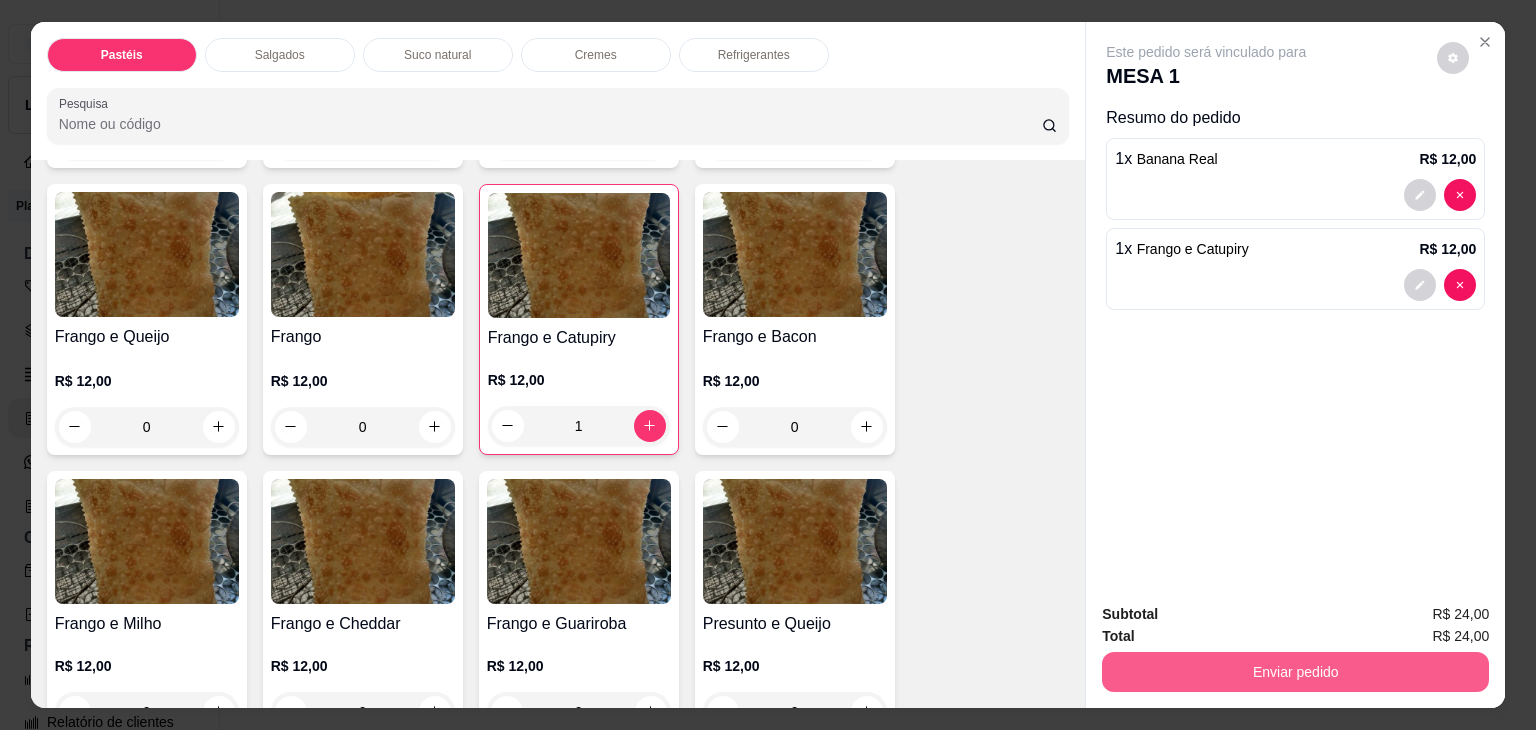 click on "Enviar pedido" at bounding box center (1295, 672) 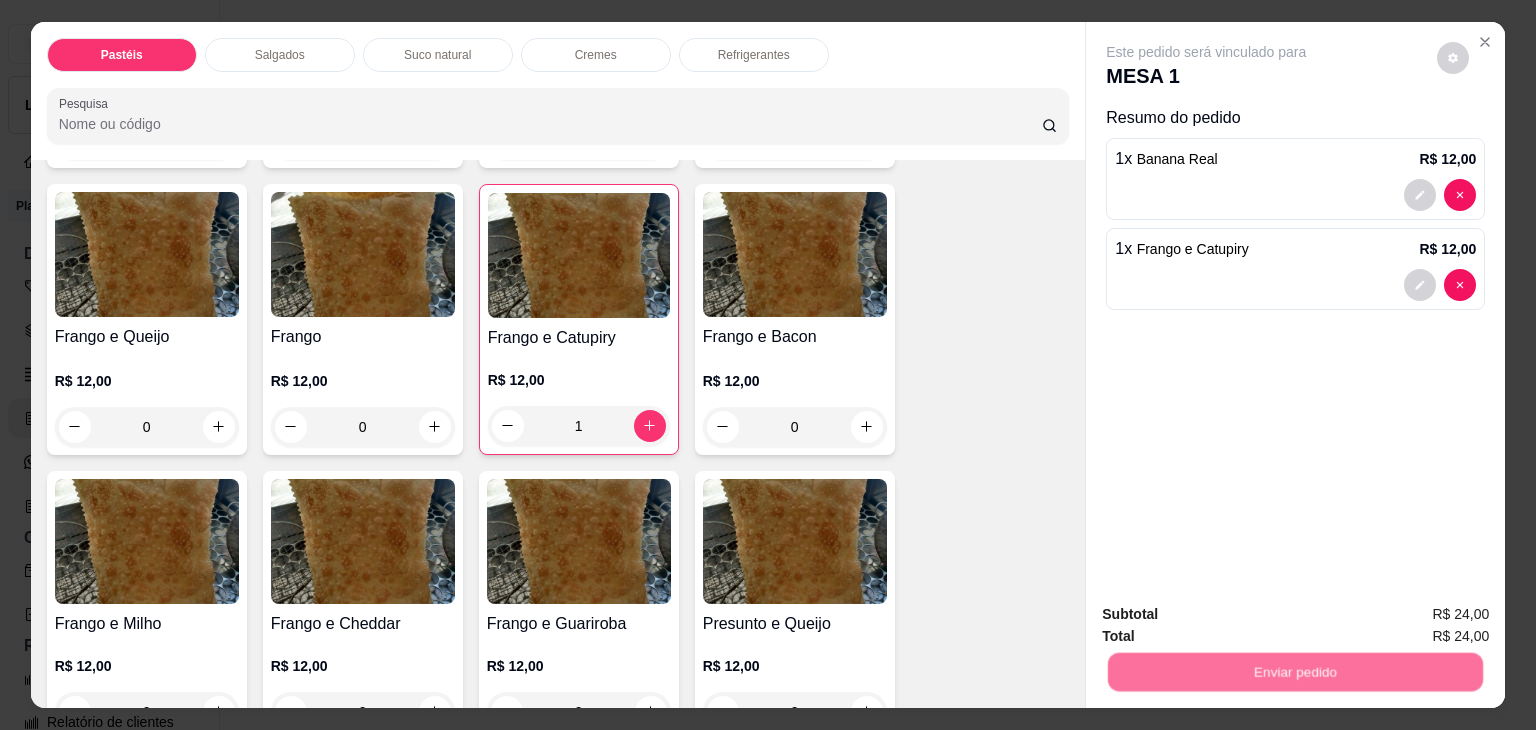 click on "Não registrar e enviar pedido" at bounding box center [1229, 614] 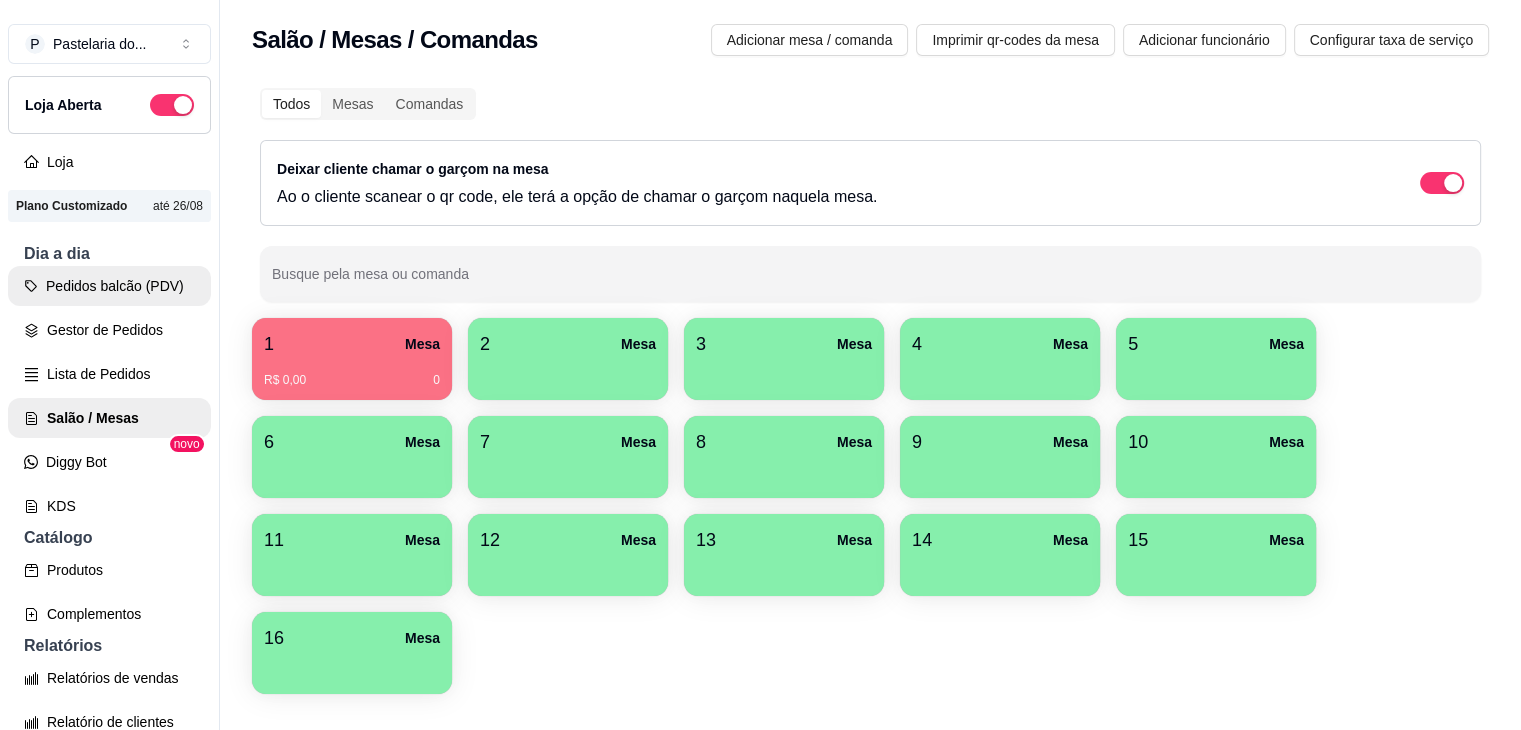 click on "Pedidos balcão (PDV)" at bounding box center [109, 286] 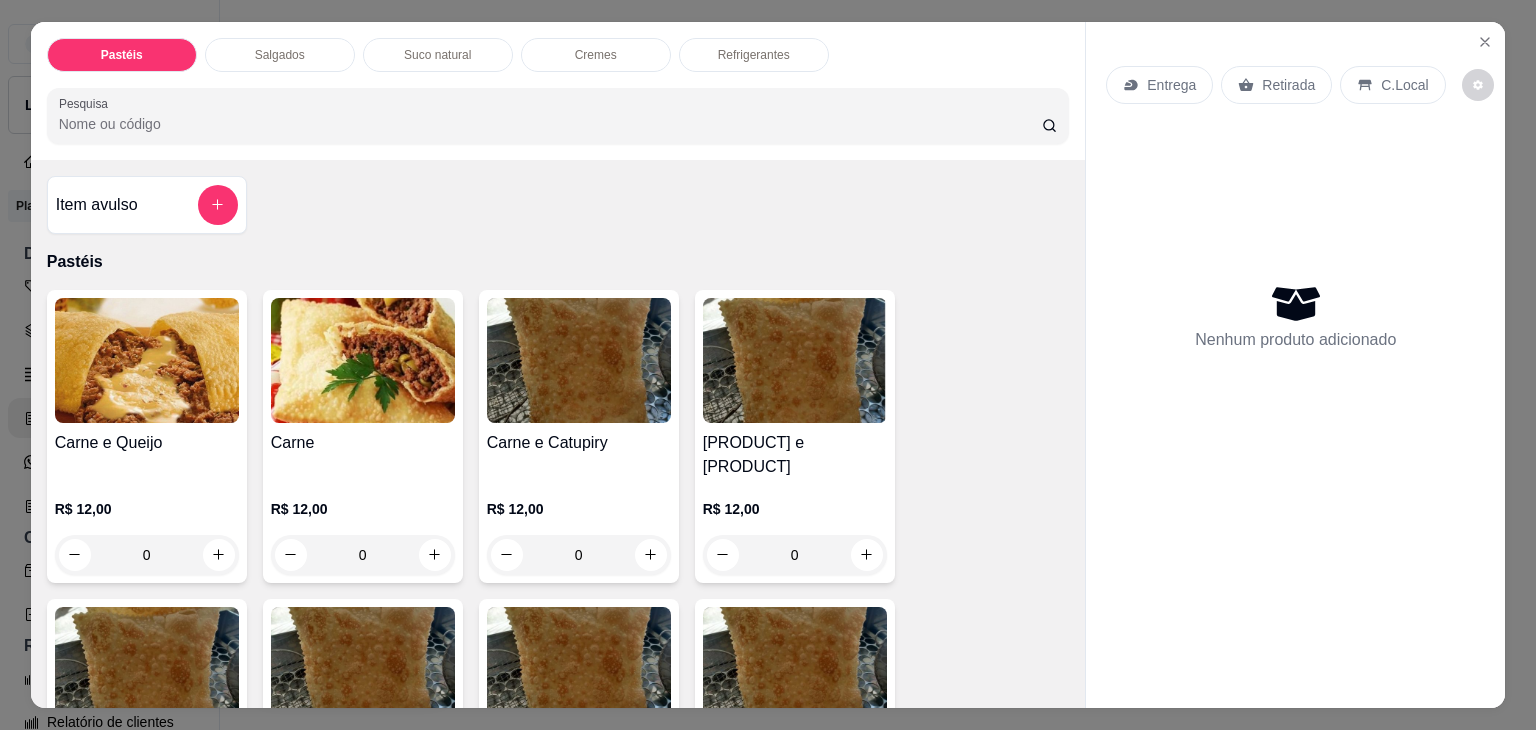 click on "Salgados" at bounding box center [280, 55] 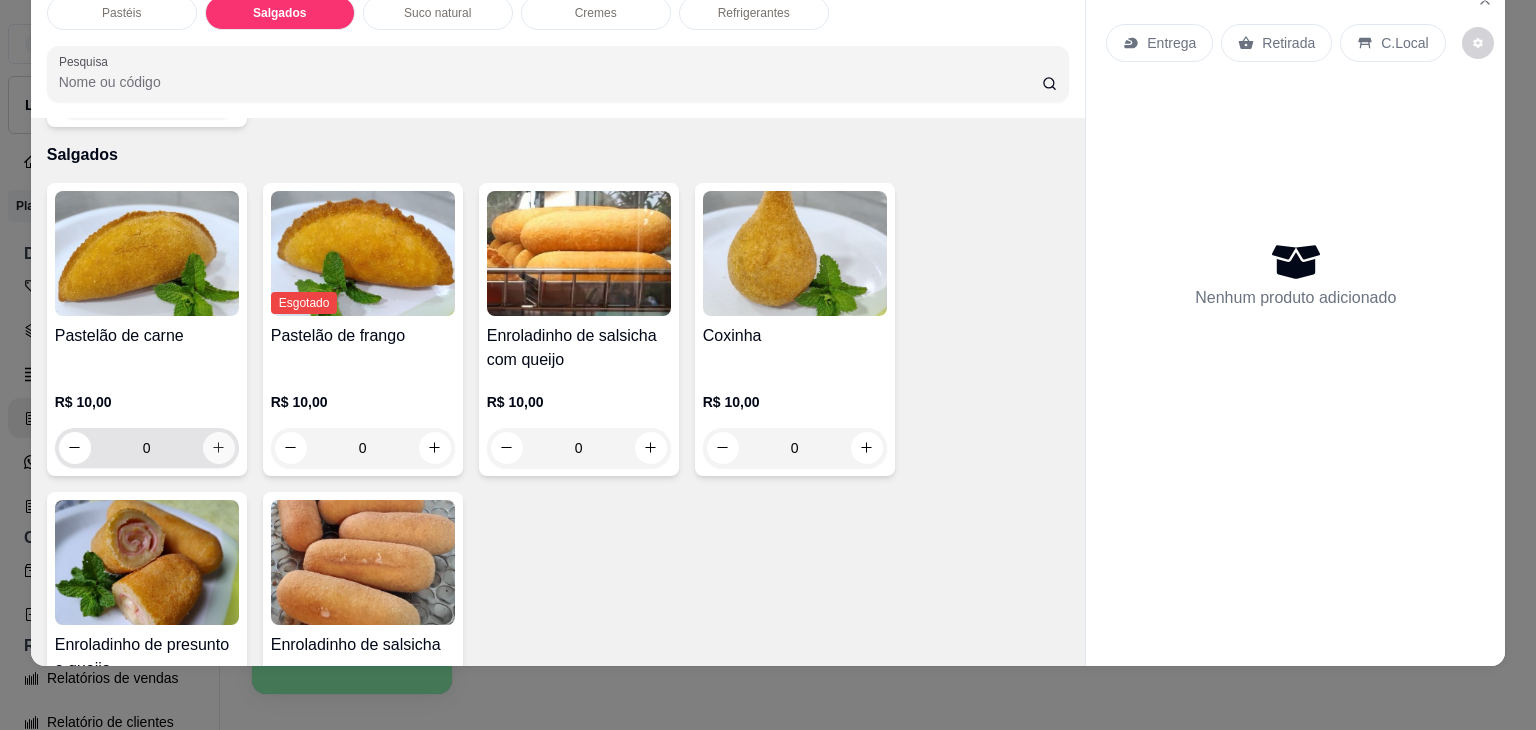 click 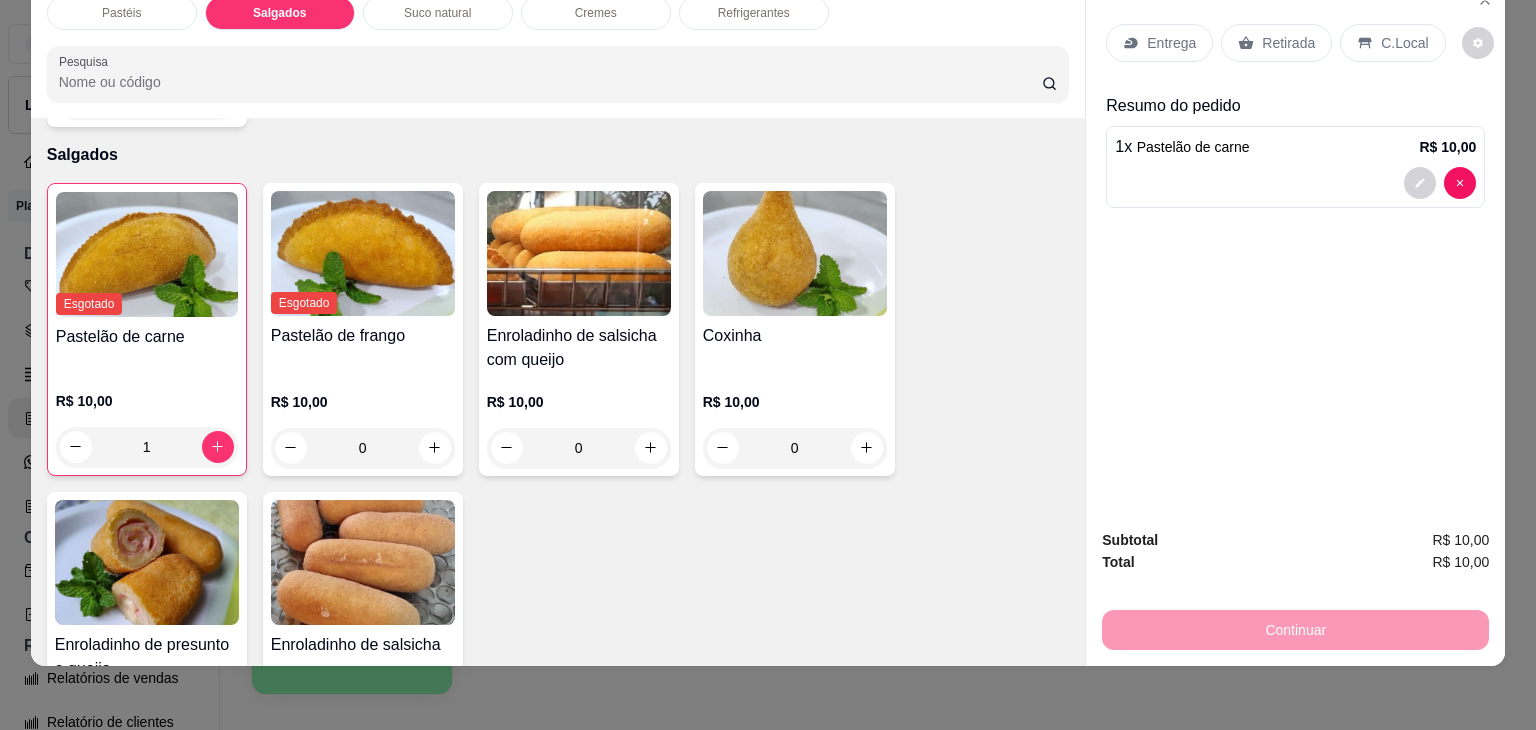 click on "Entrega Retirada C.Local Resumo do pedido 1 x   Pastelão de carne  R$ 10,00" at bounding box center (1295, 246) 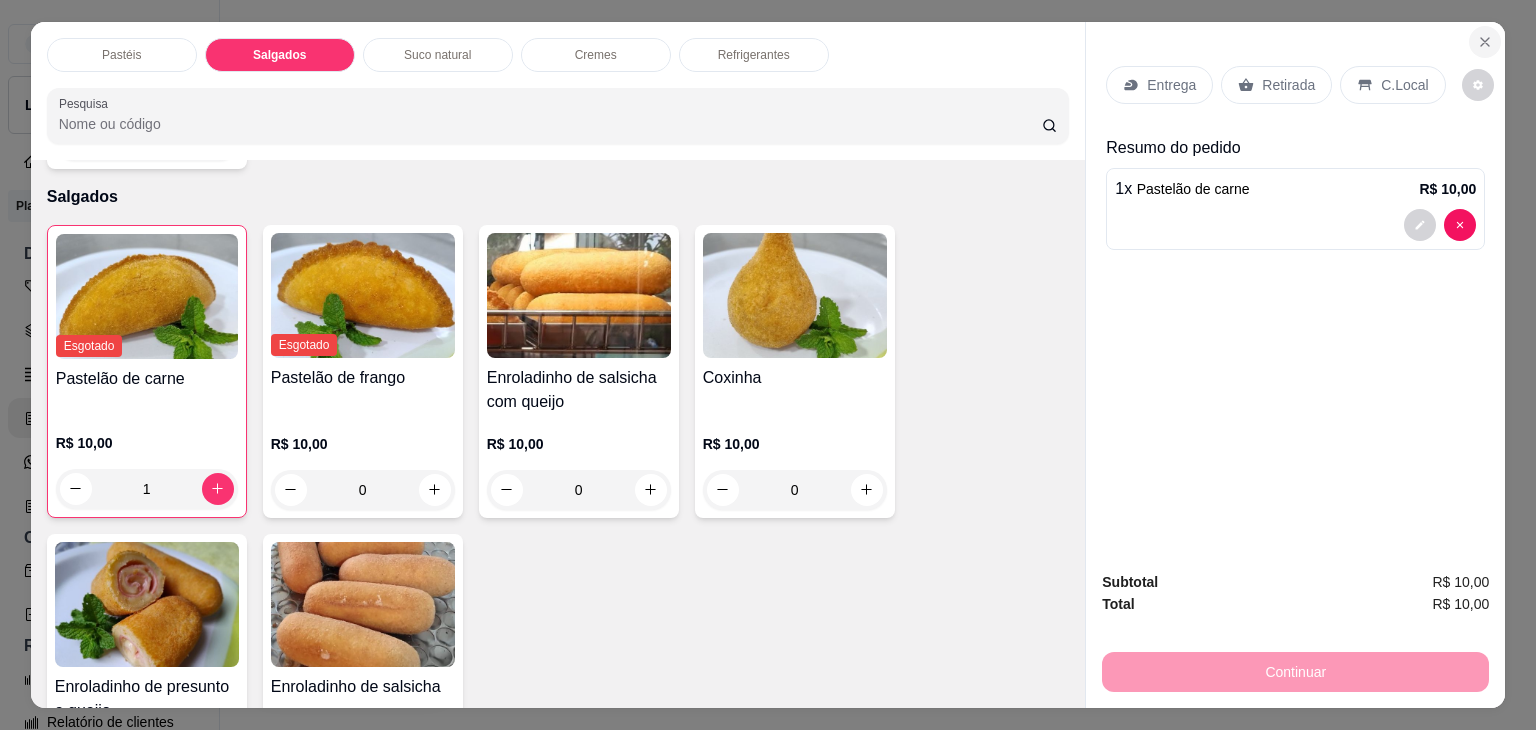 click 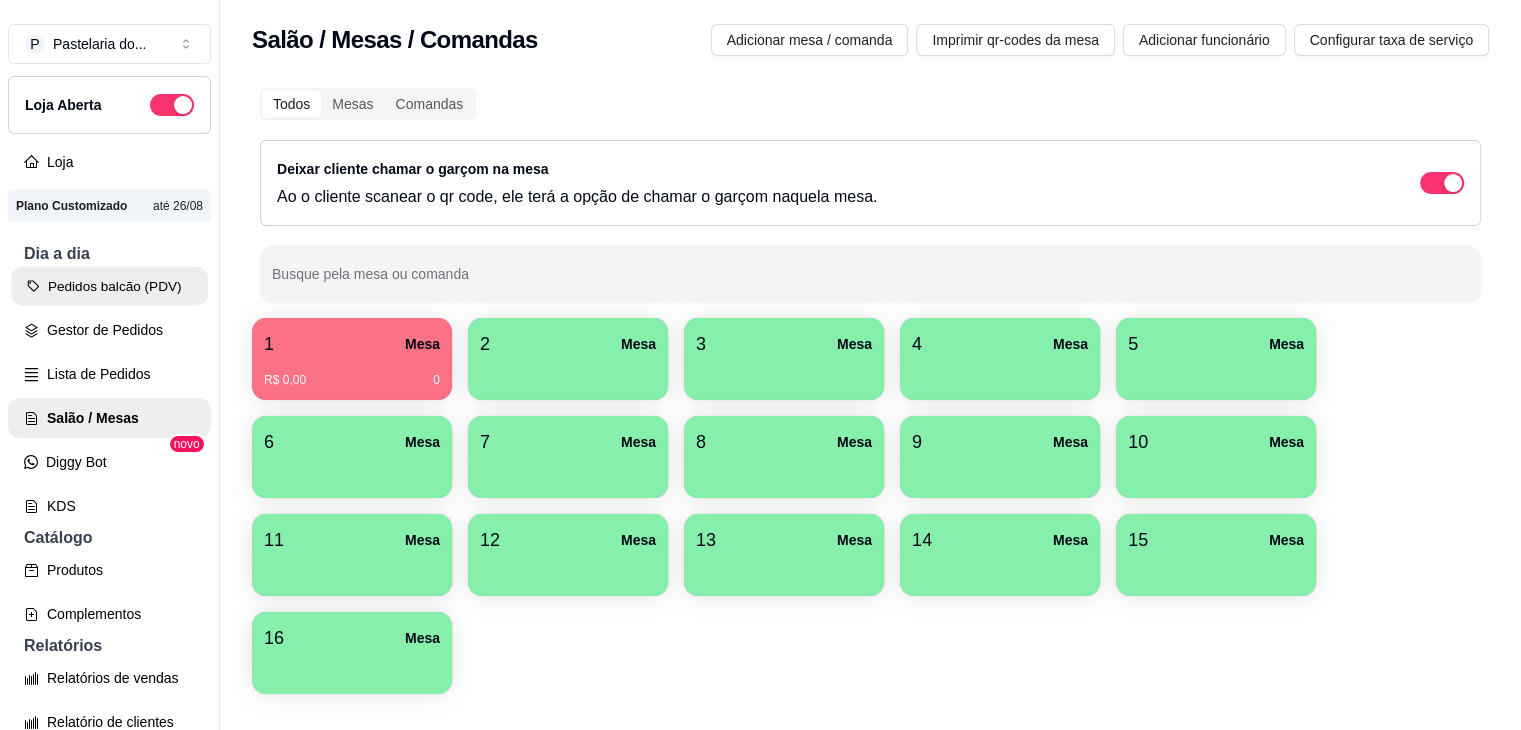 click on "Pedidos balcão (PDV)" at bounding box center [109, 286] 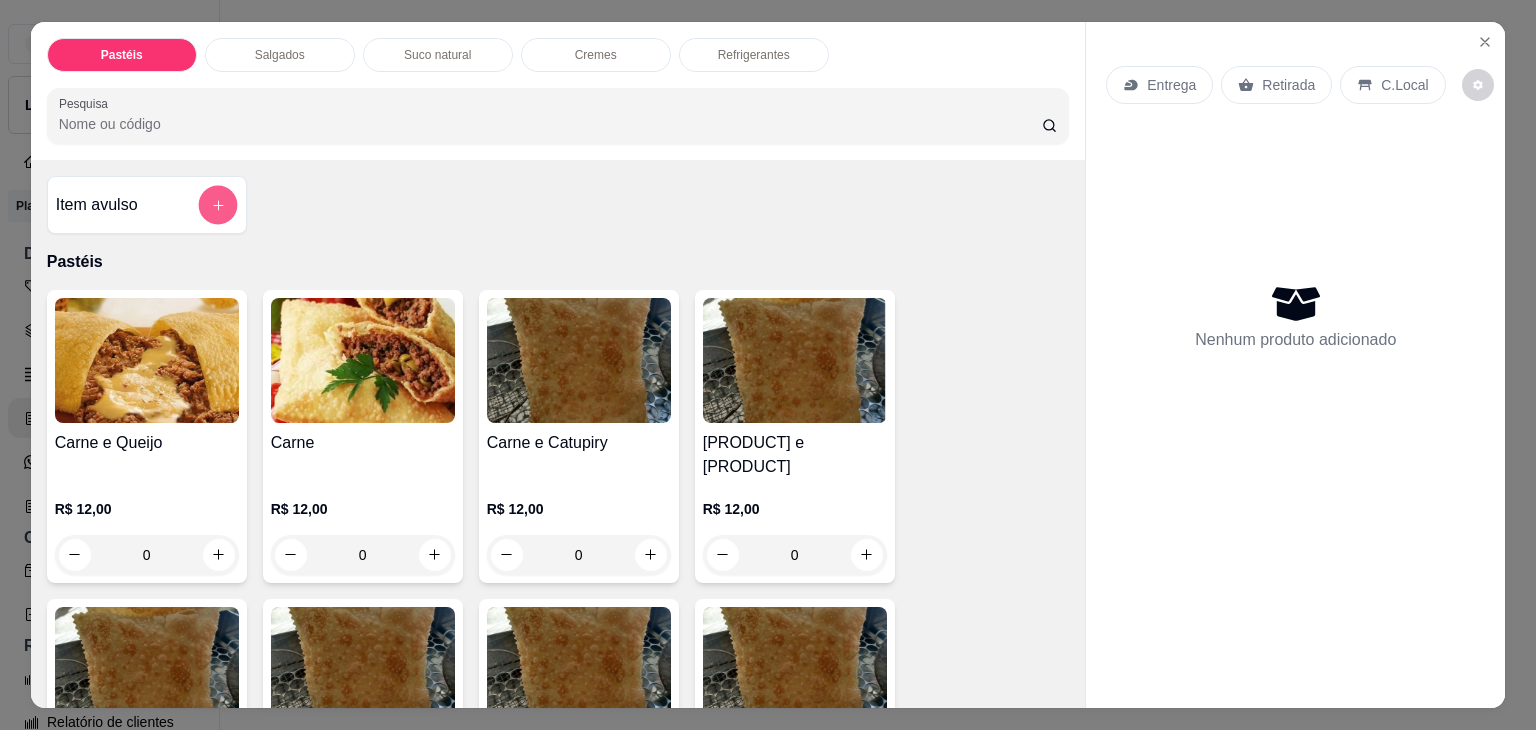 click at bounding box center (217, 205) 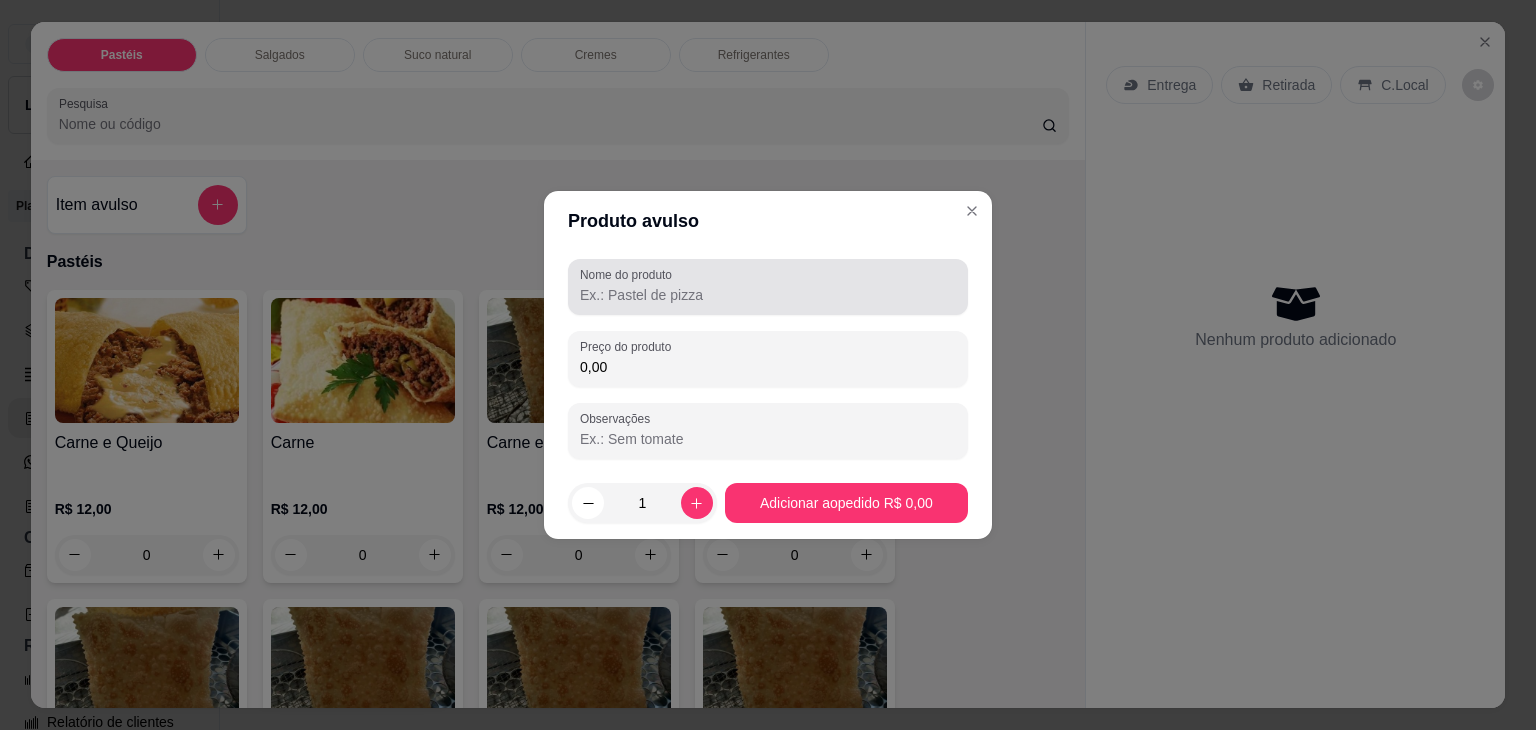 click on "Nome do produto" at bounding box center (768, 295) 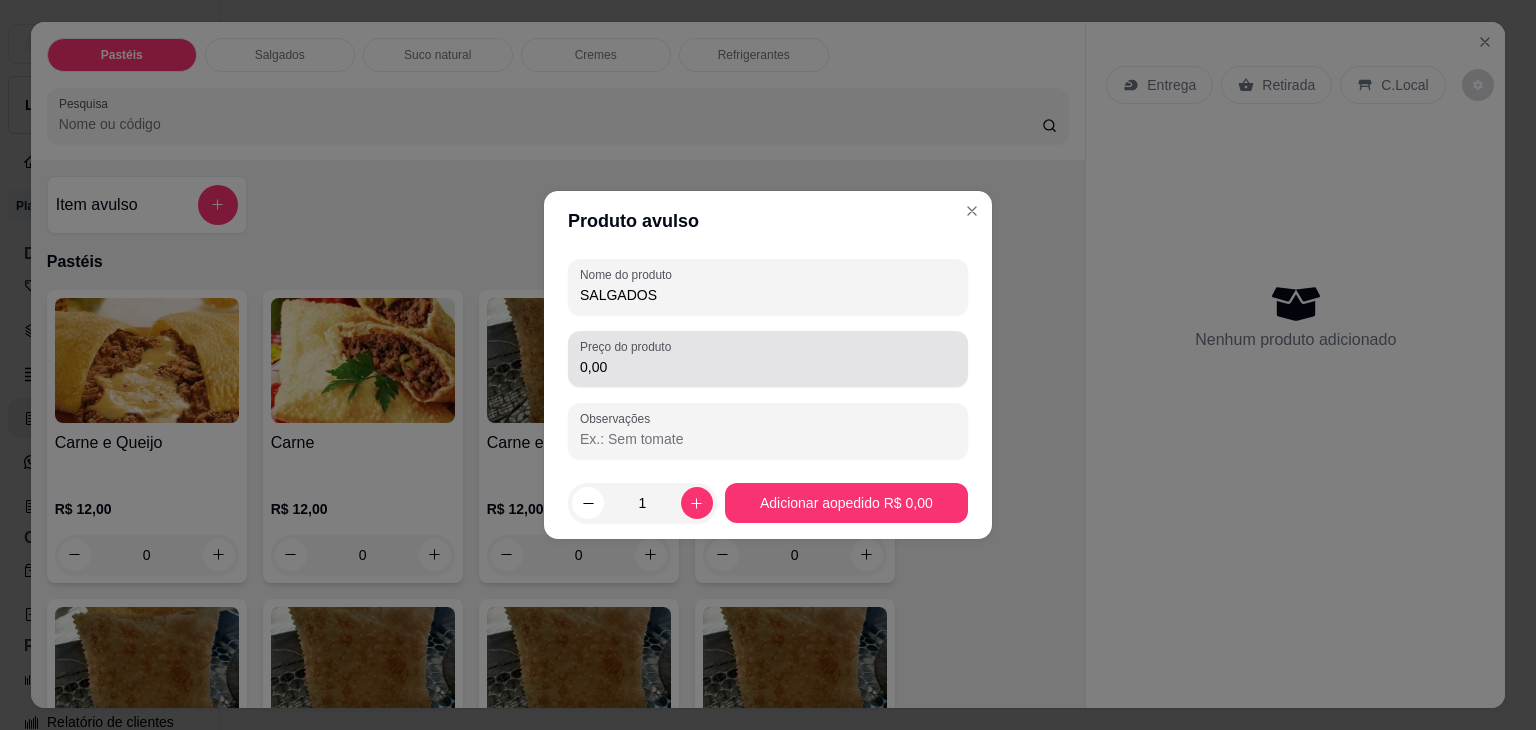 type on "SALGADOS" 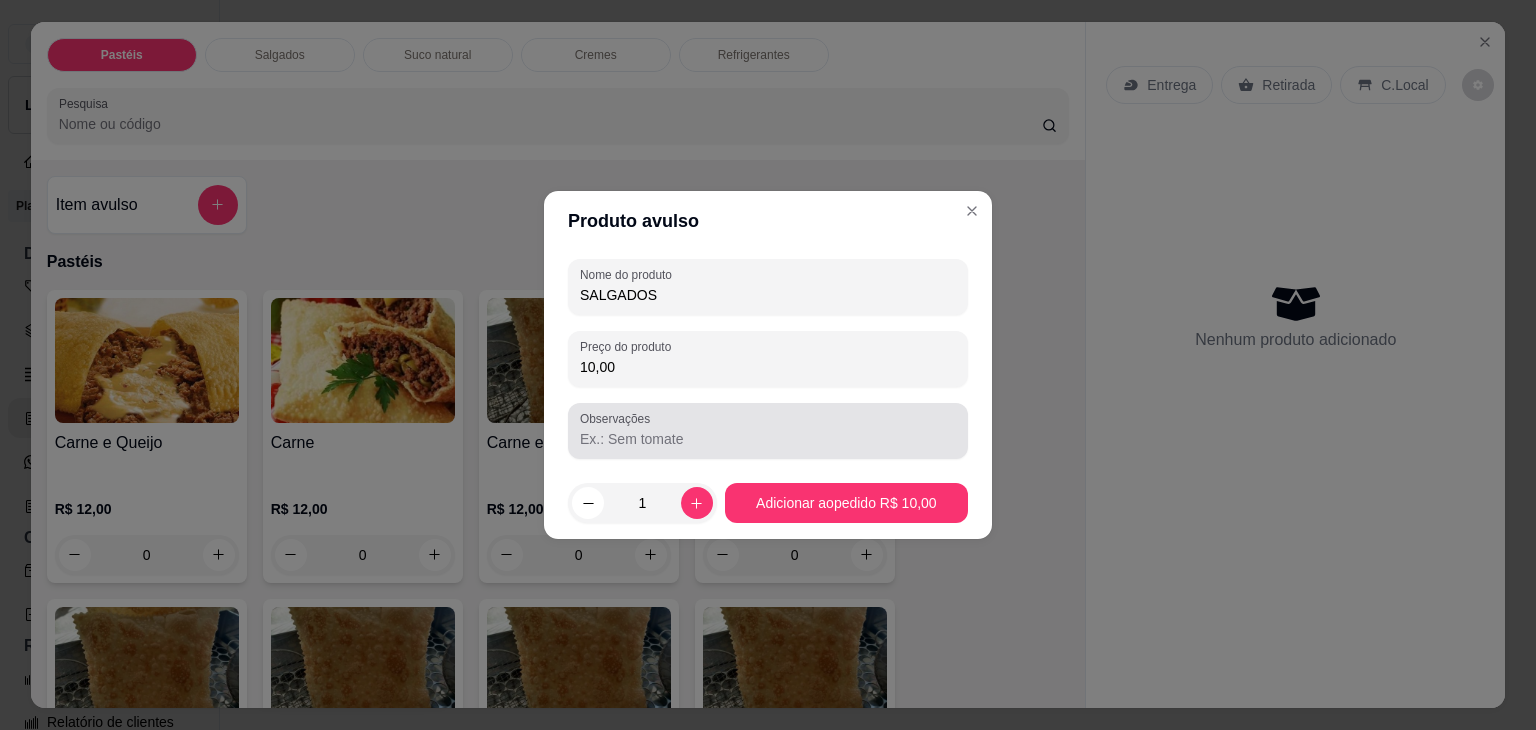 type on "10,00" 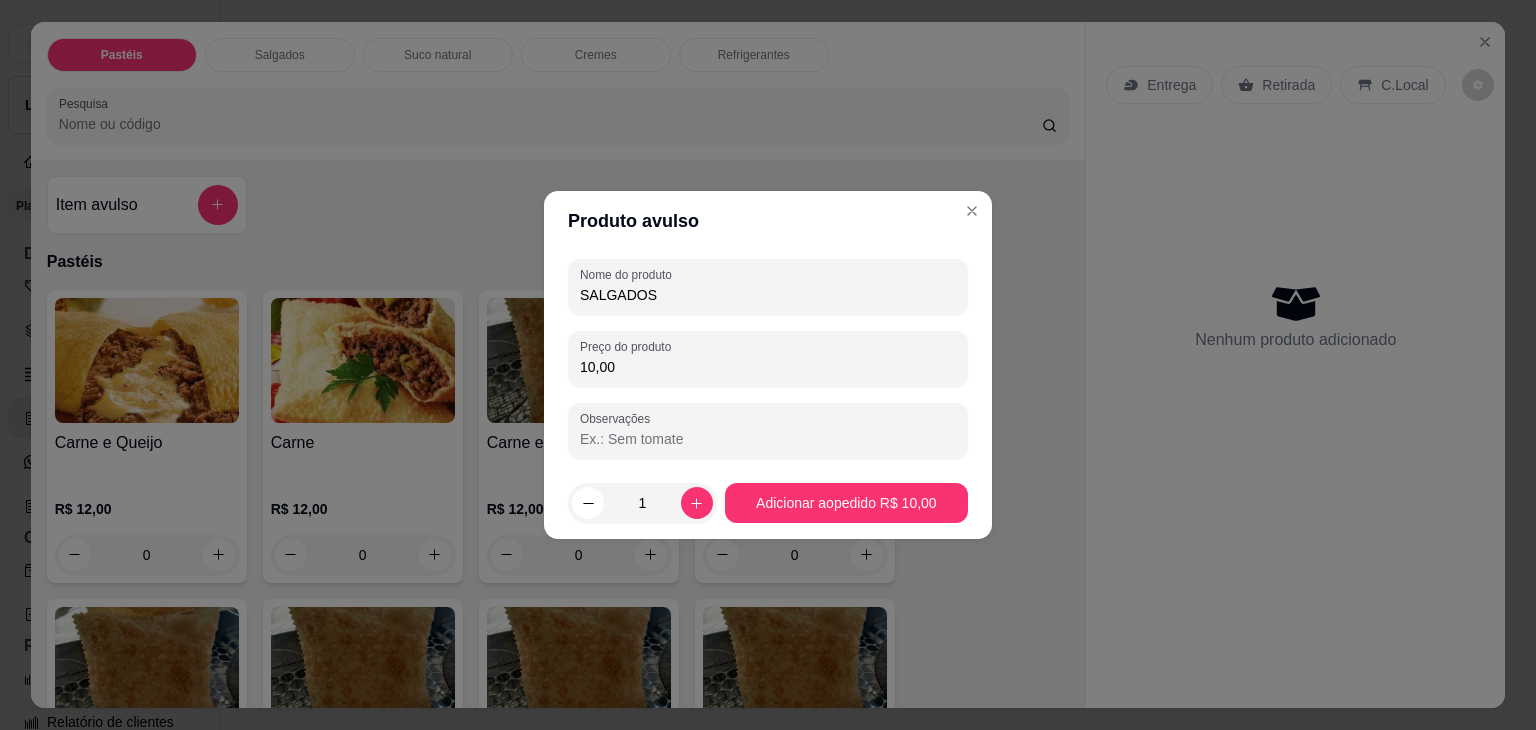 type on "4" 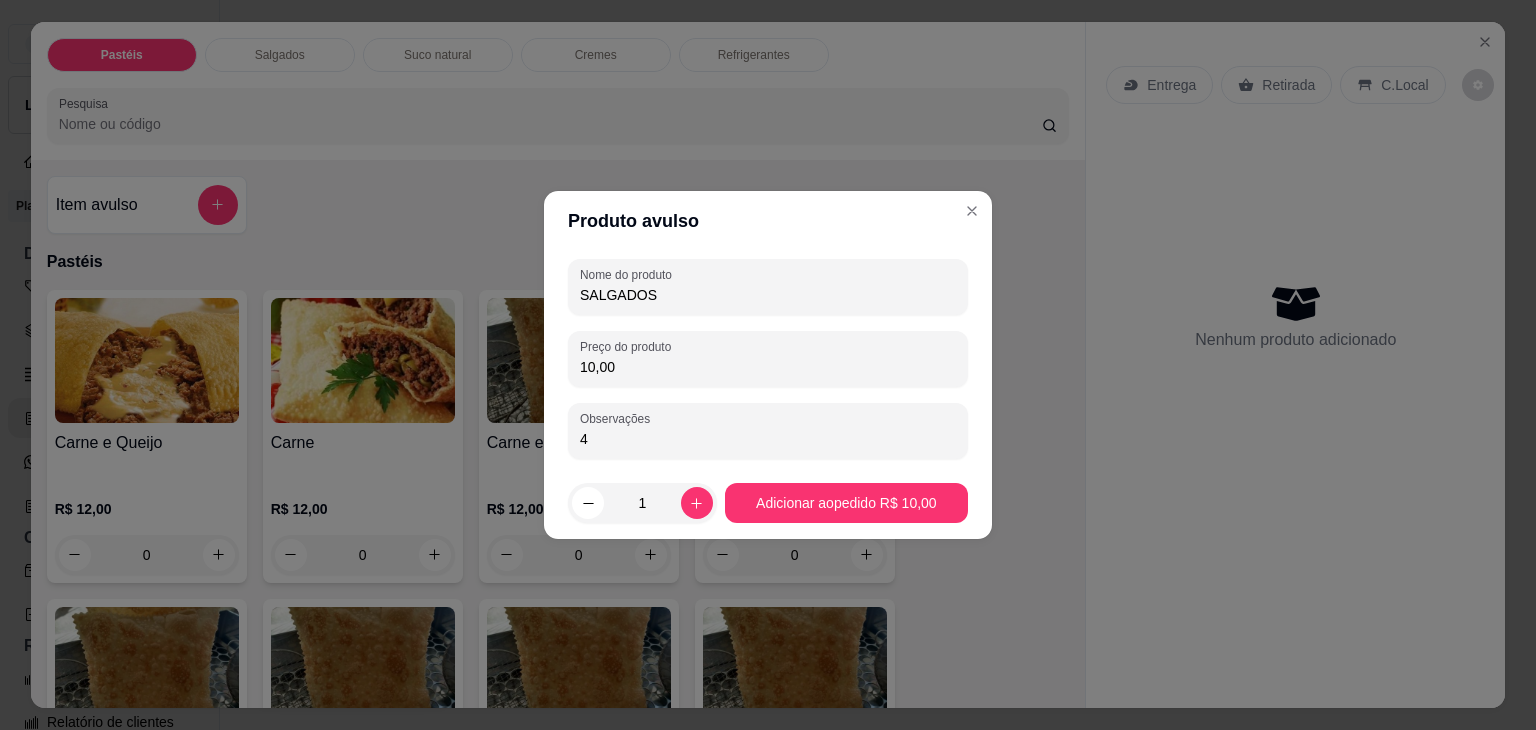 type 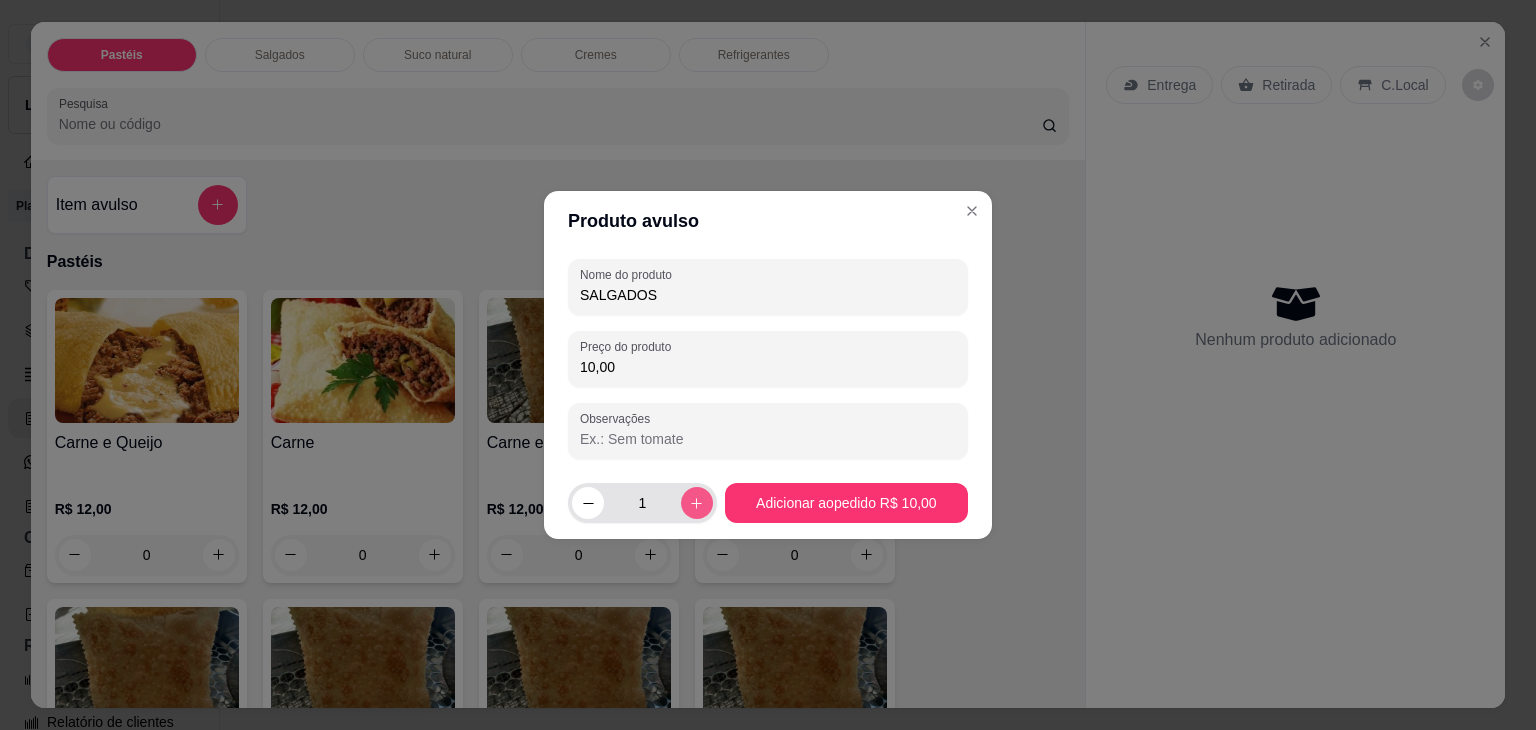 click 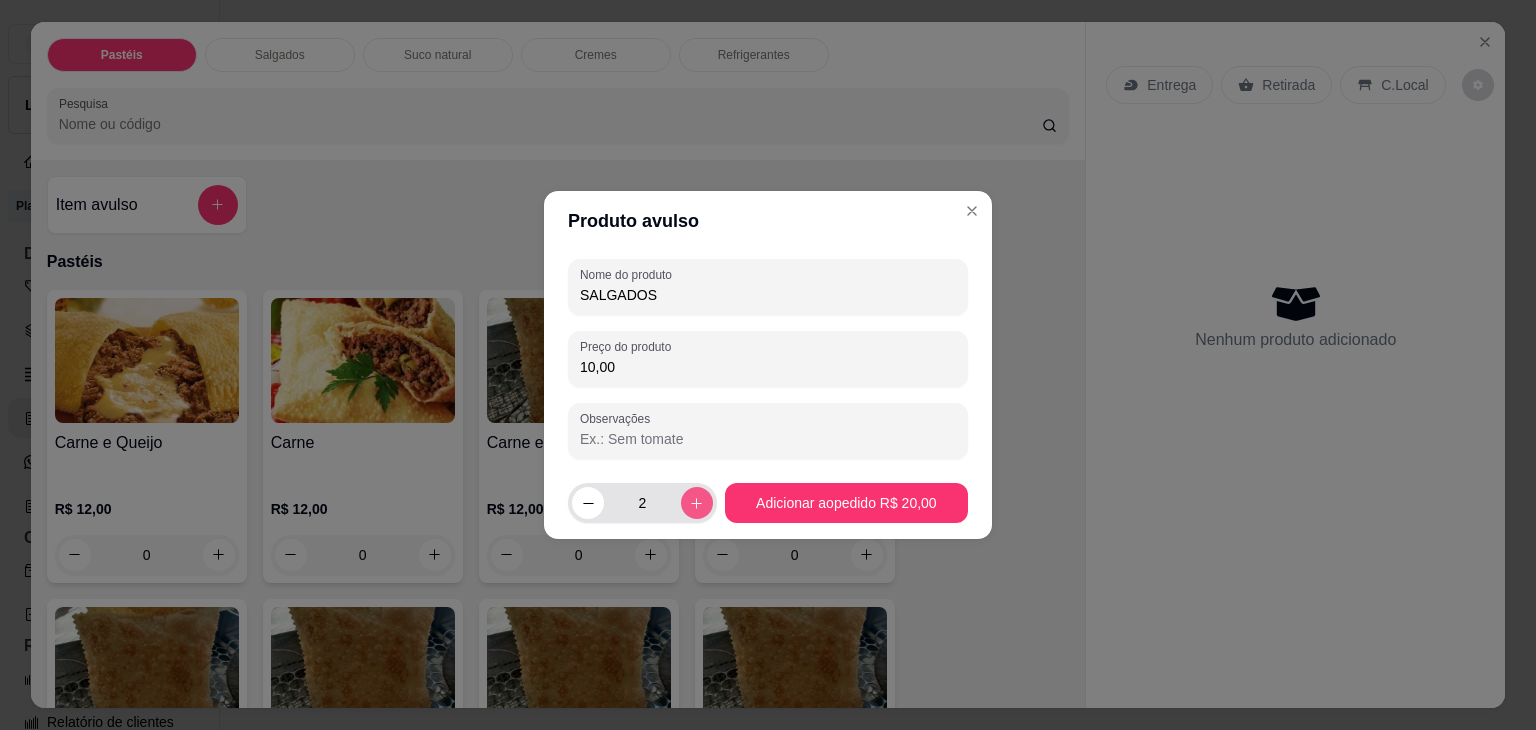 click 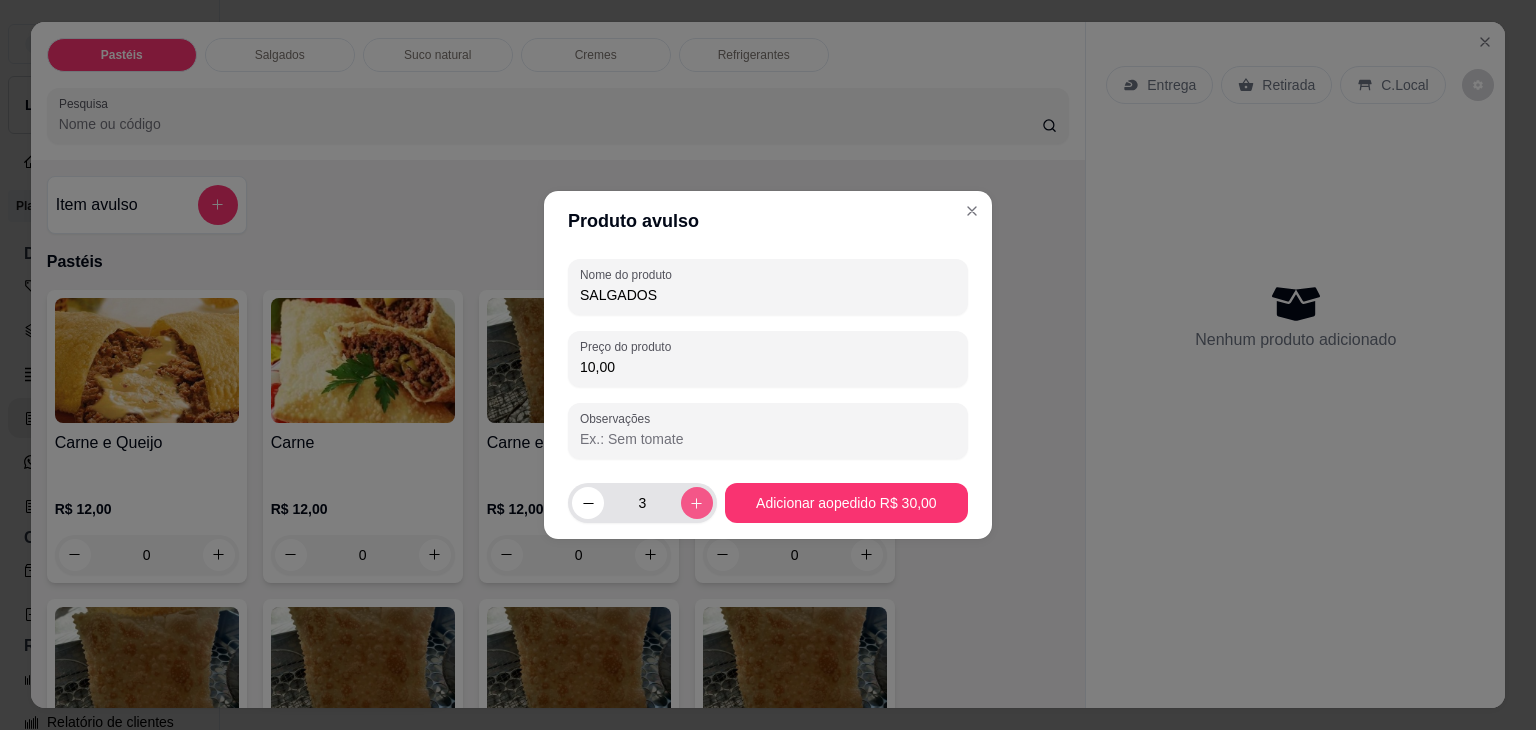 click 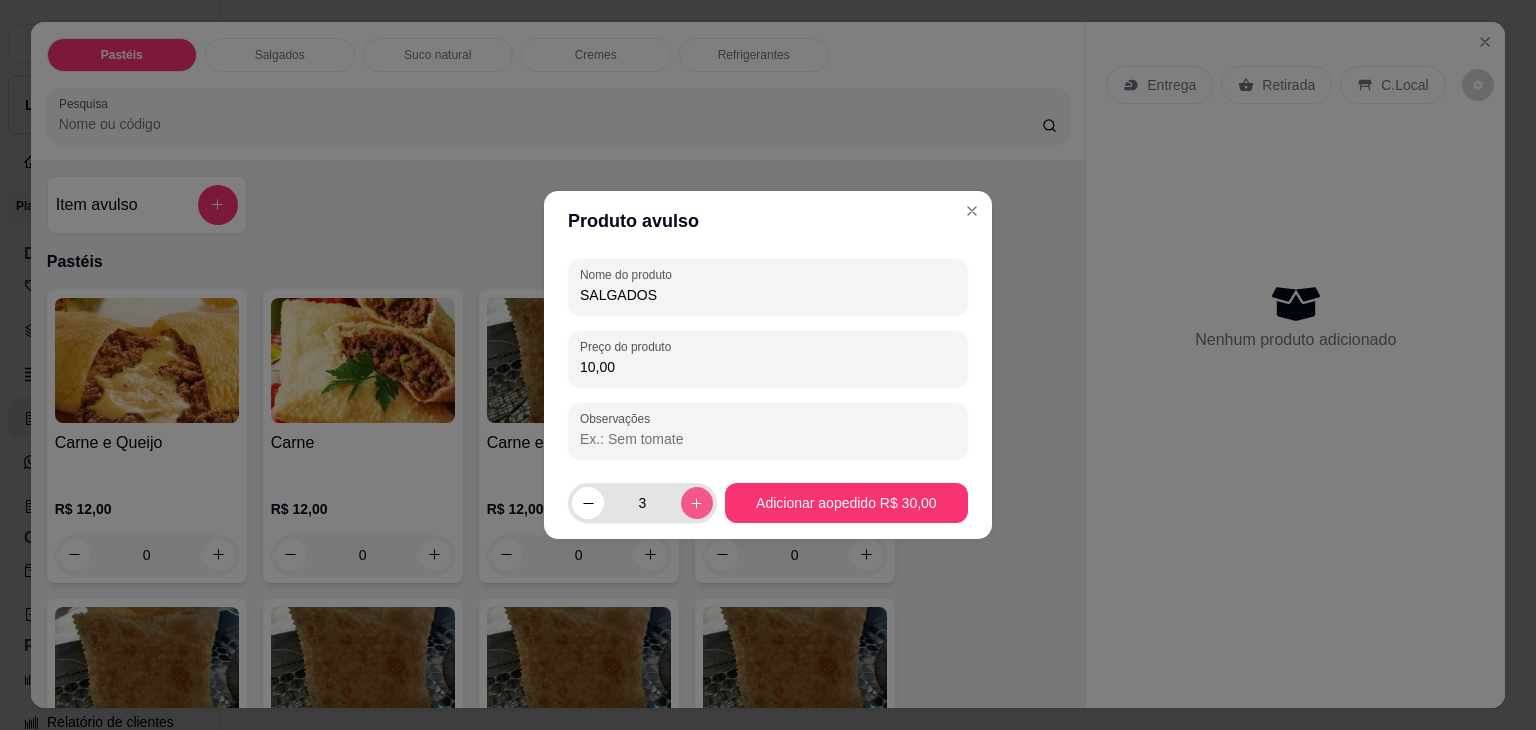 type on "4" 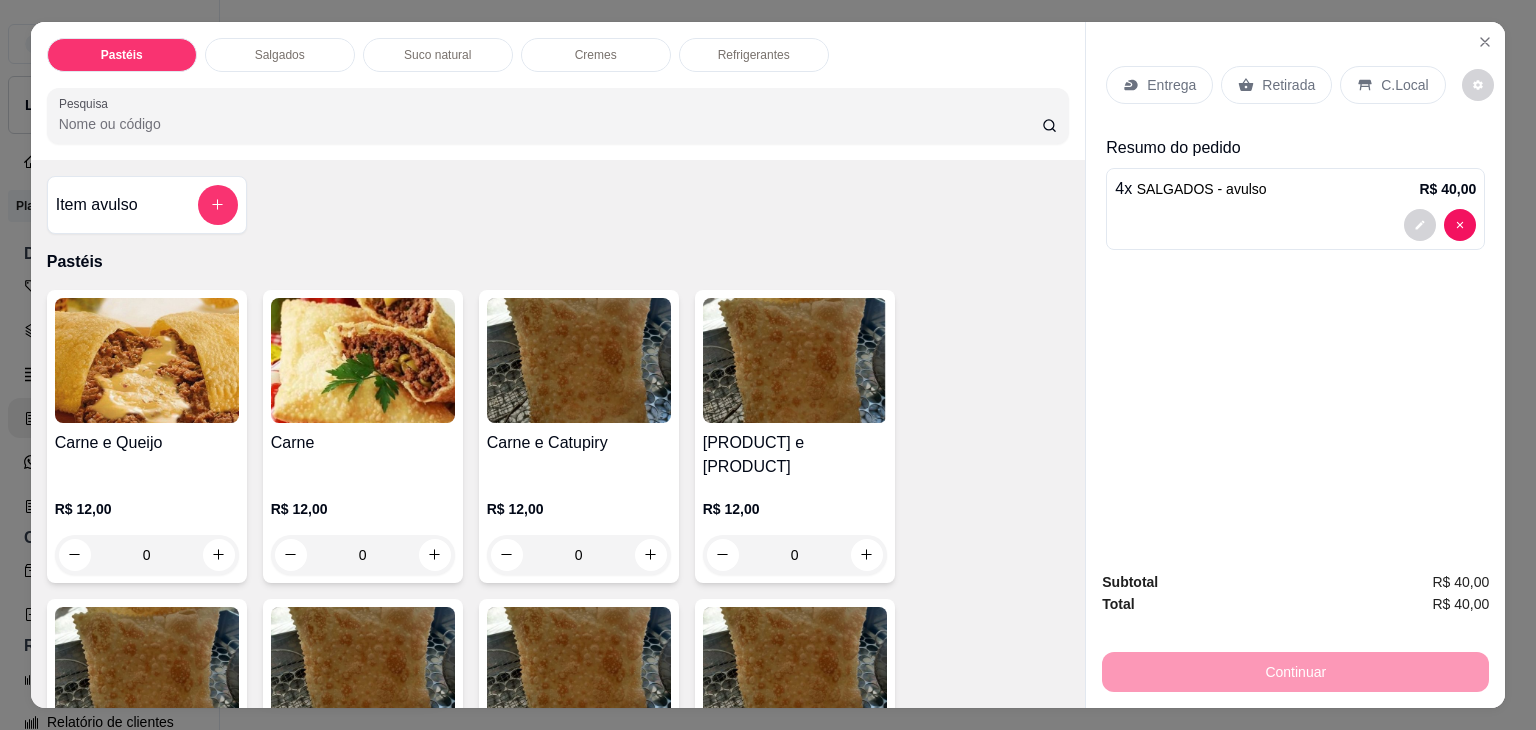click on "Retirada" at bounding box center (1288, 85) 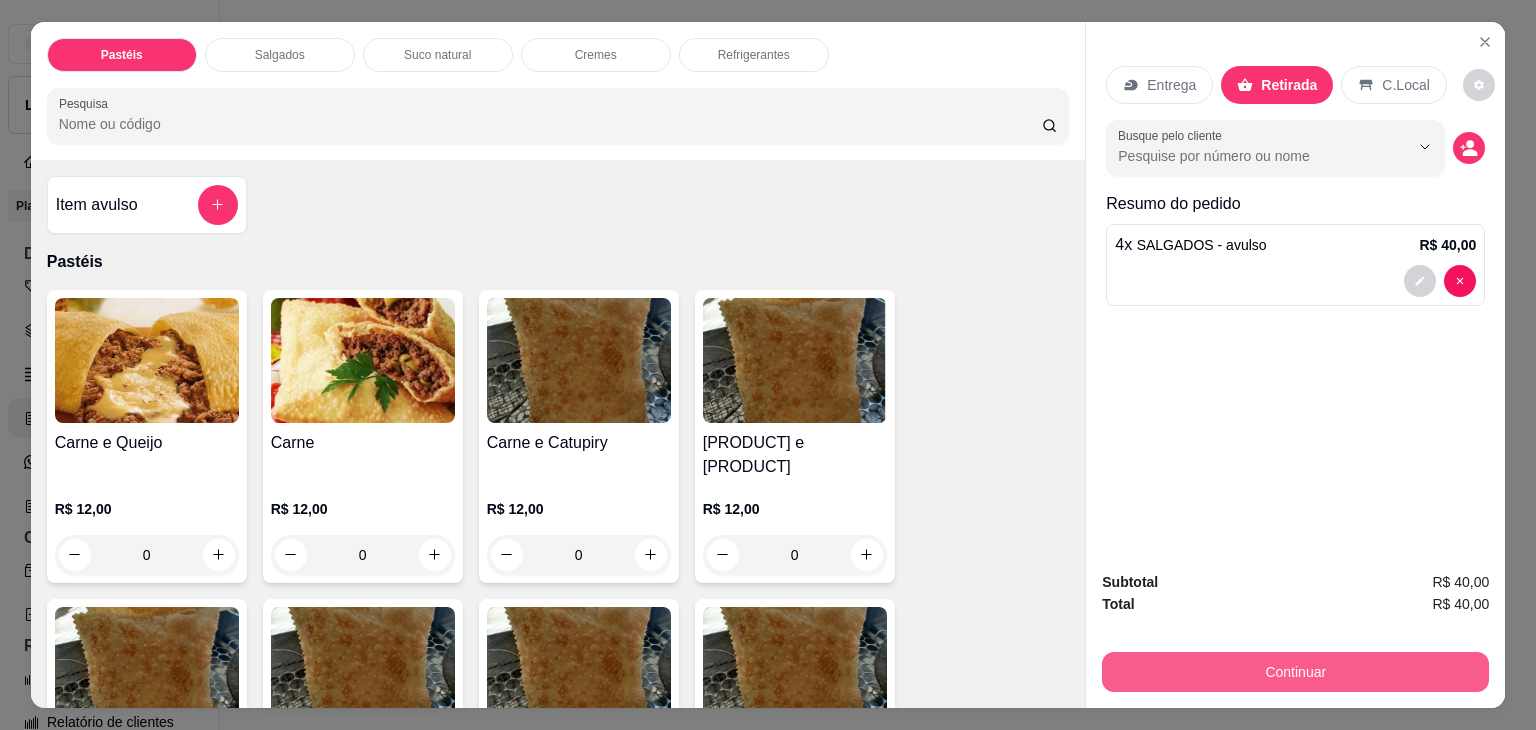 click on "Continuar" at bounding box center [1295, 672] 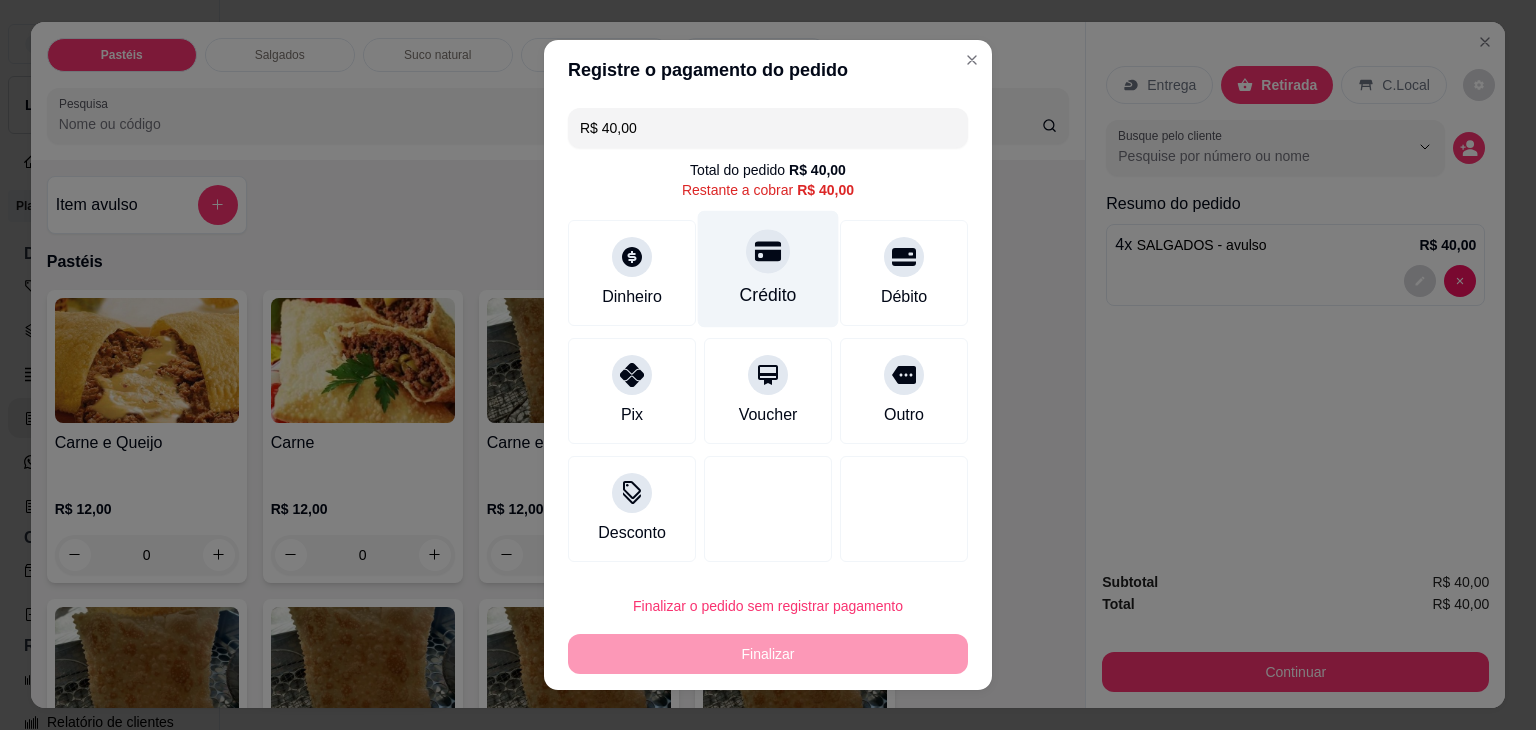 click on "Crédito" at bounding box center [768, 269] 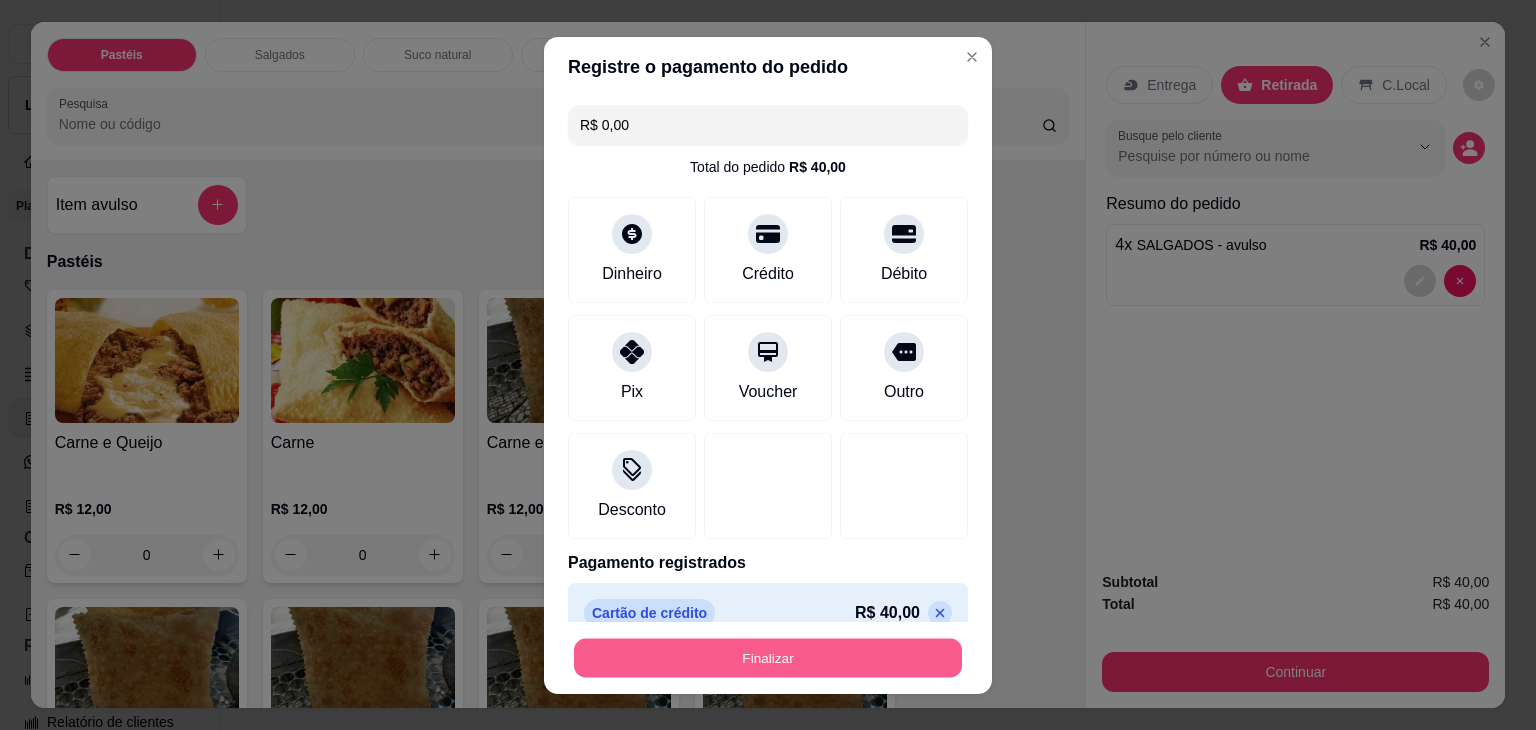 click on "Finalizar" at bounding box center (768, 657) 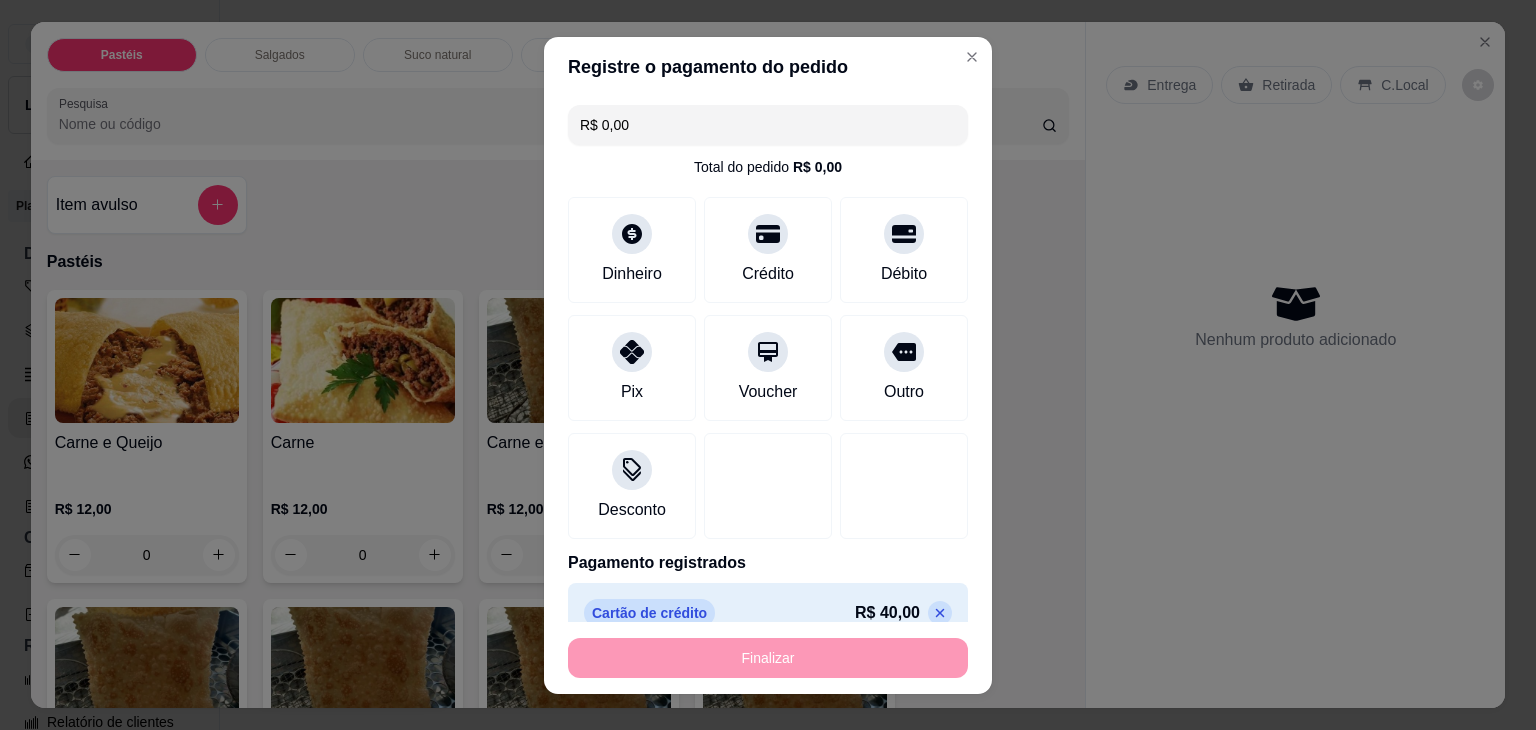 type on "-R$ 40,00" 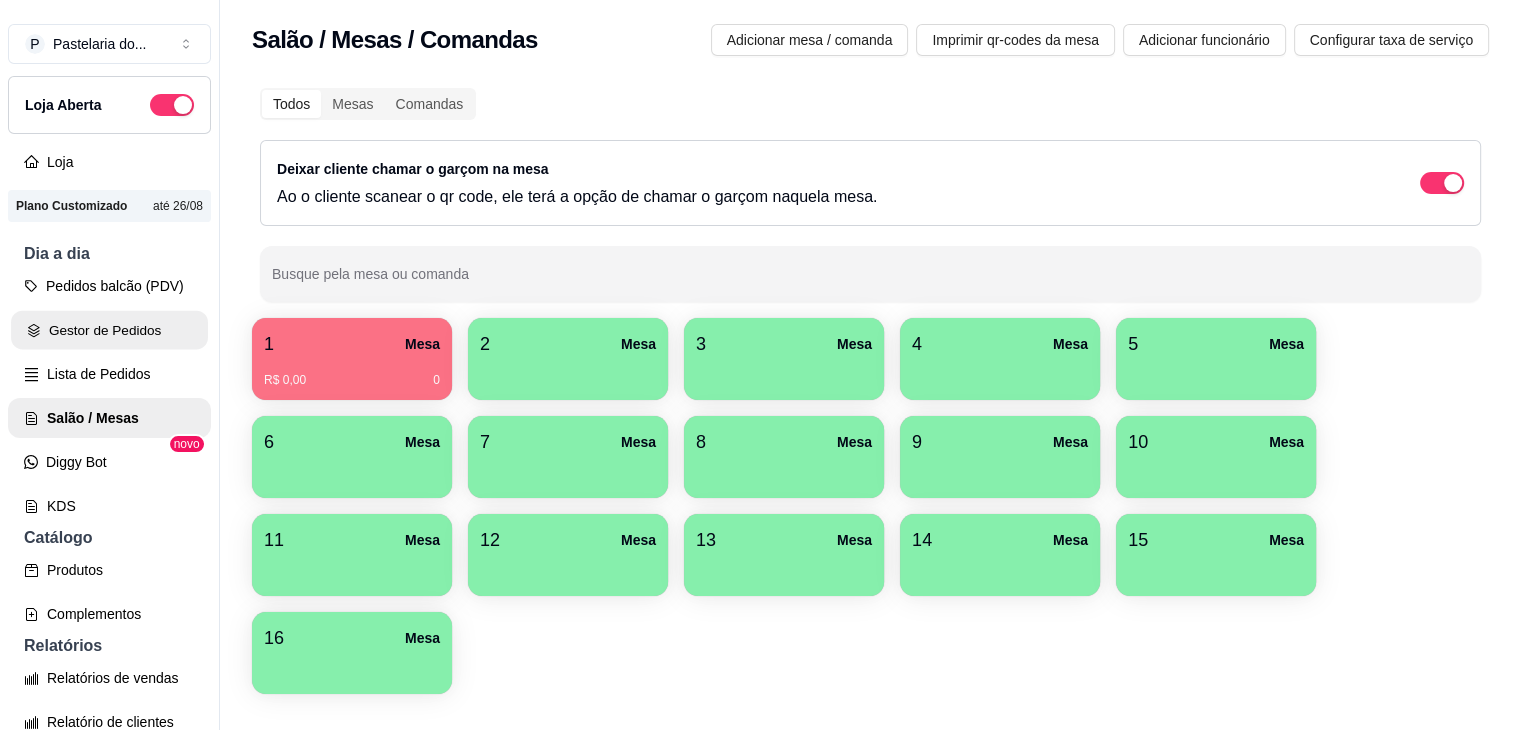 click on "Gestor de Pedidos" at bounding box center (109, 330) 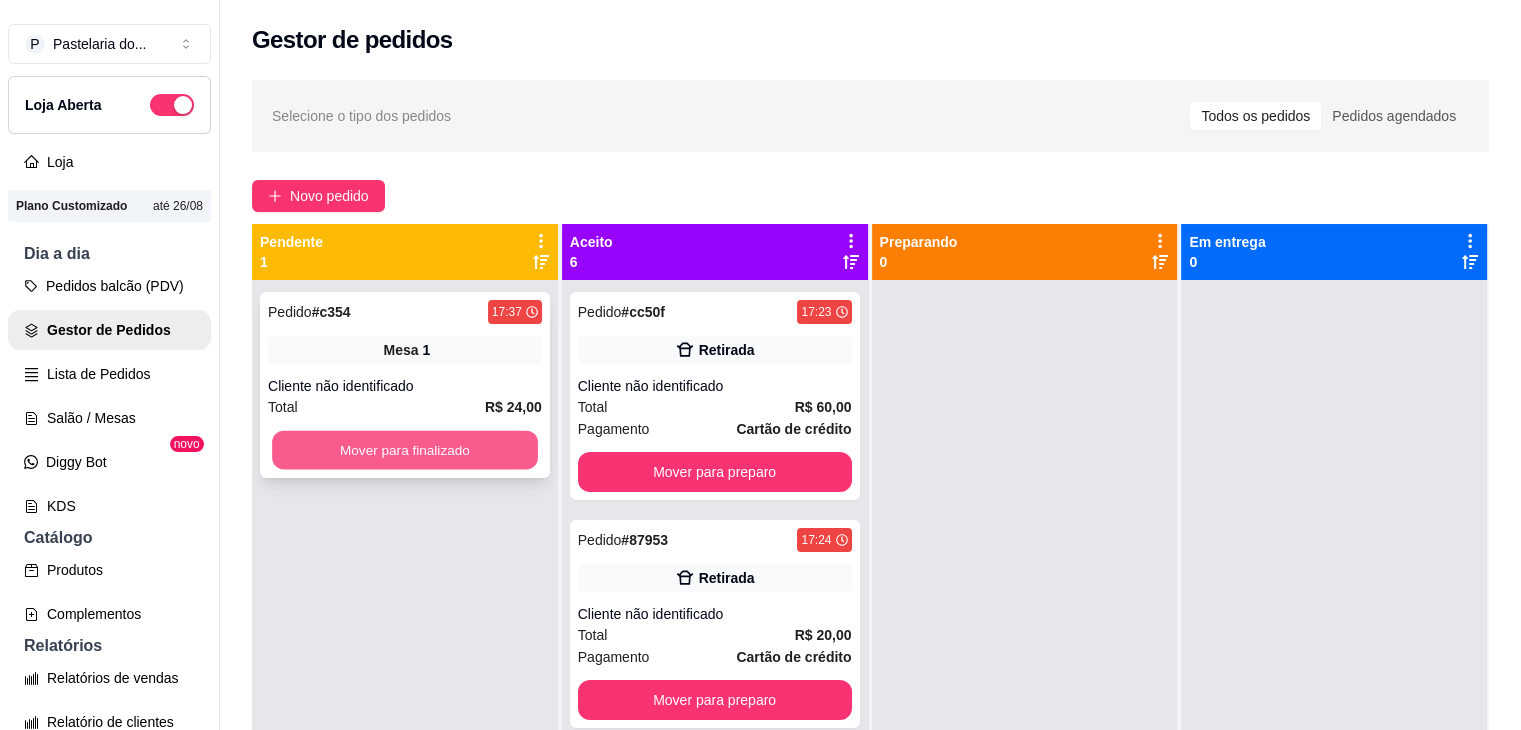 click on "Mover para finalizado" at bounding box center [405, 450] 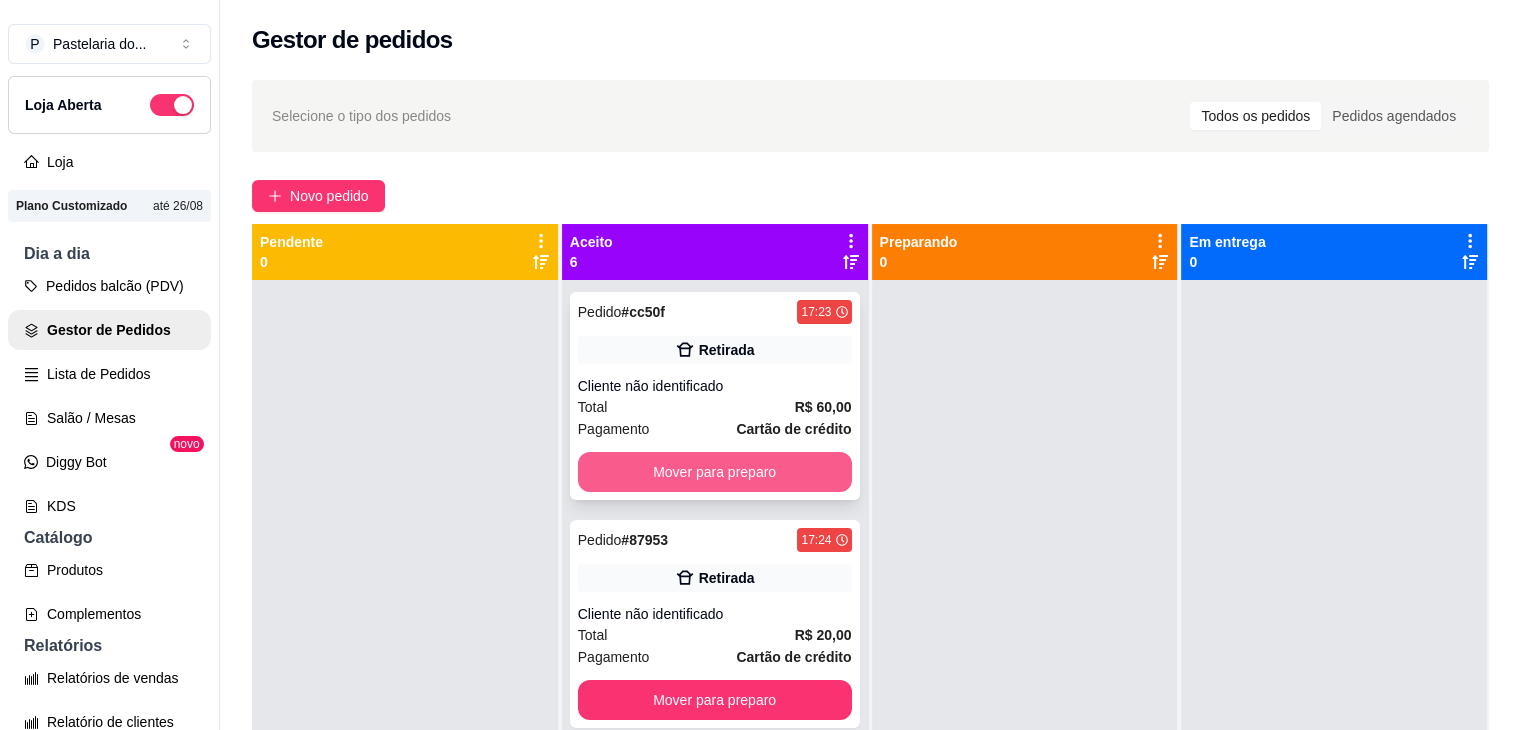 click on "Mover para preparo" at bounding box center (715, 472) 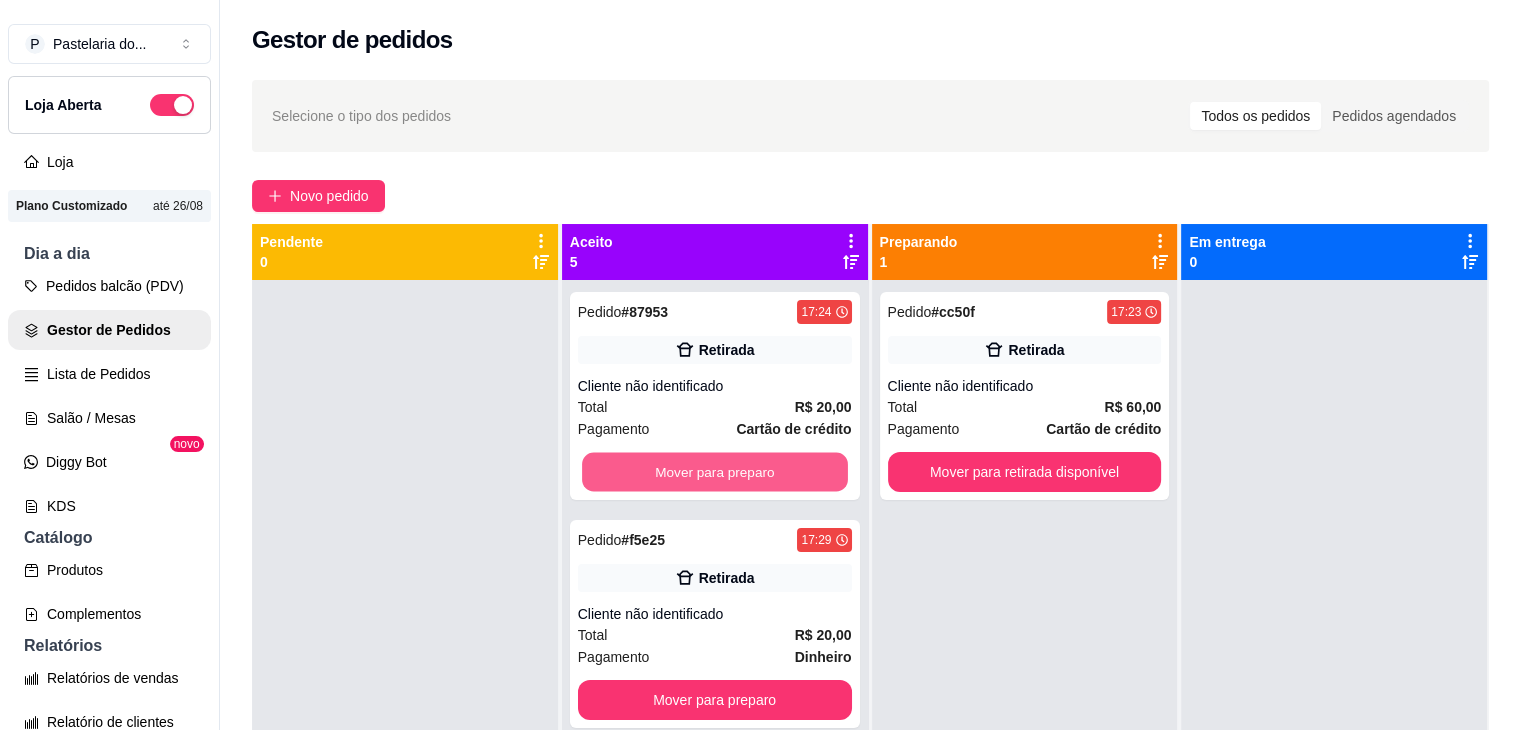 click on "Mover para preparo" at bounding box center (715, 472) 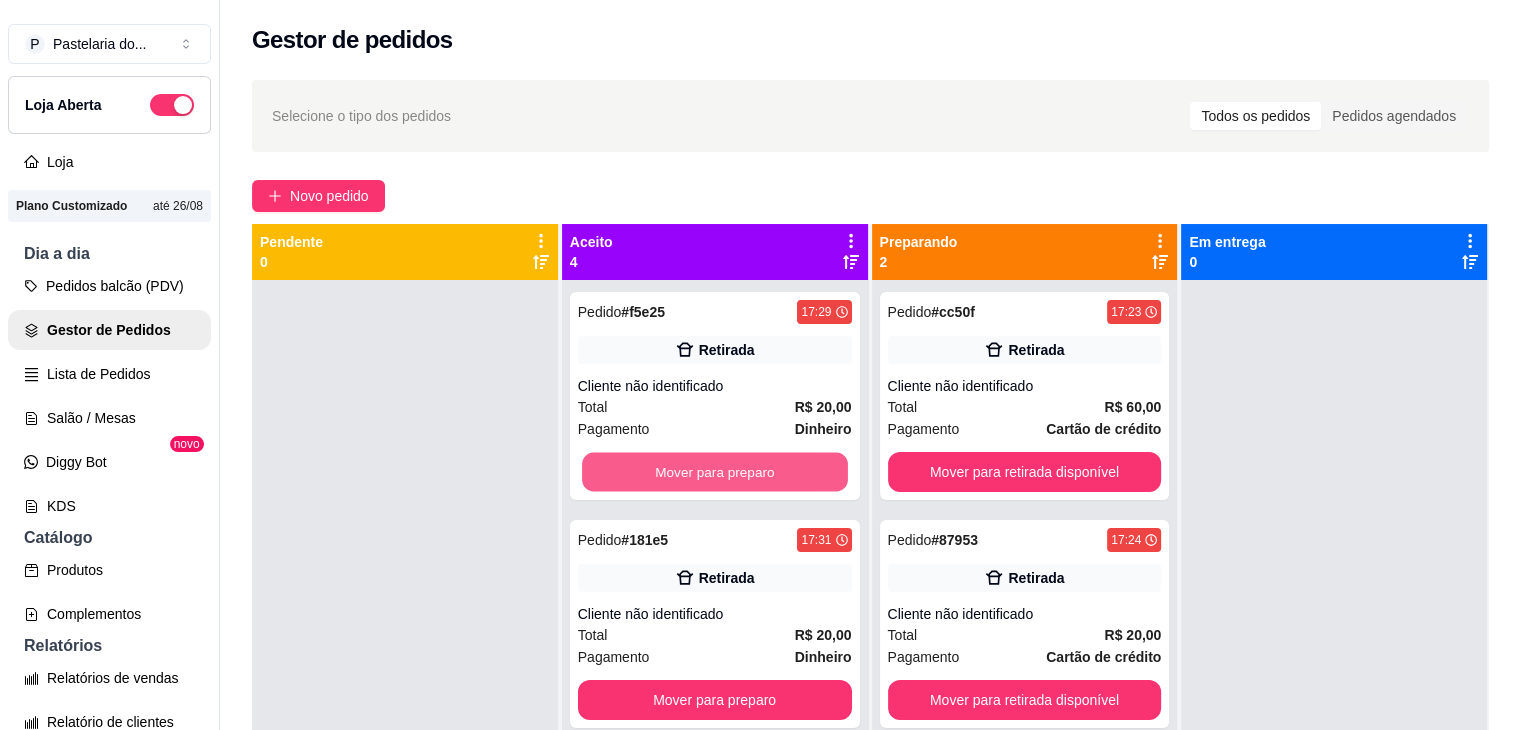 click on "Mover para preparo" at bounding box center (715, 472) 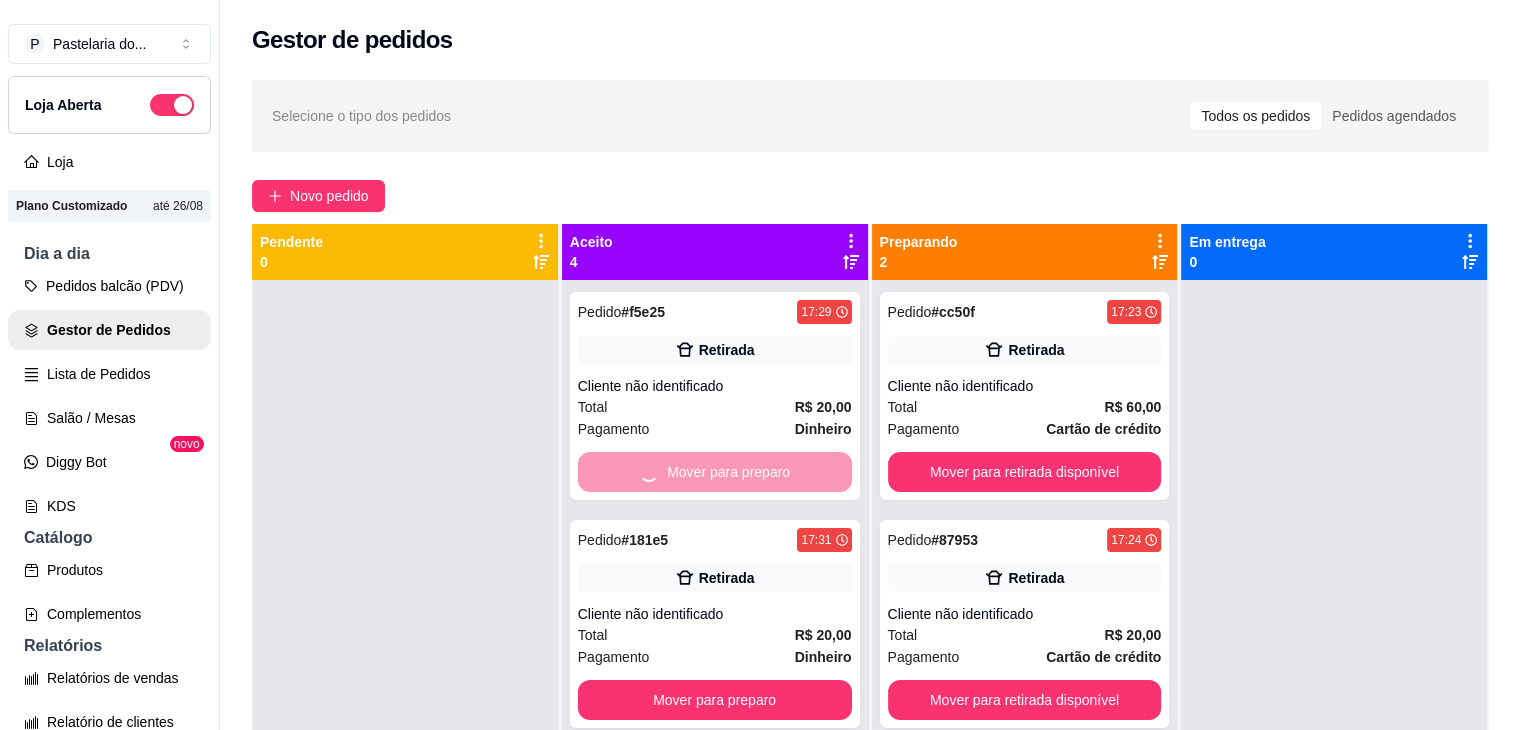 click on "Mover para preparo" at bounding box center [715, 700] 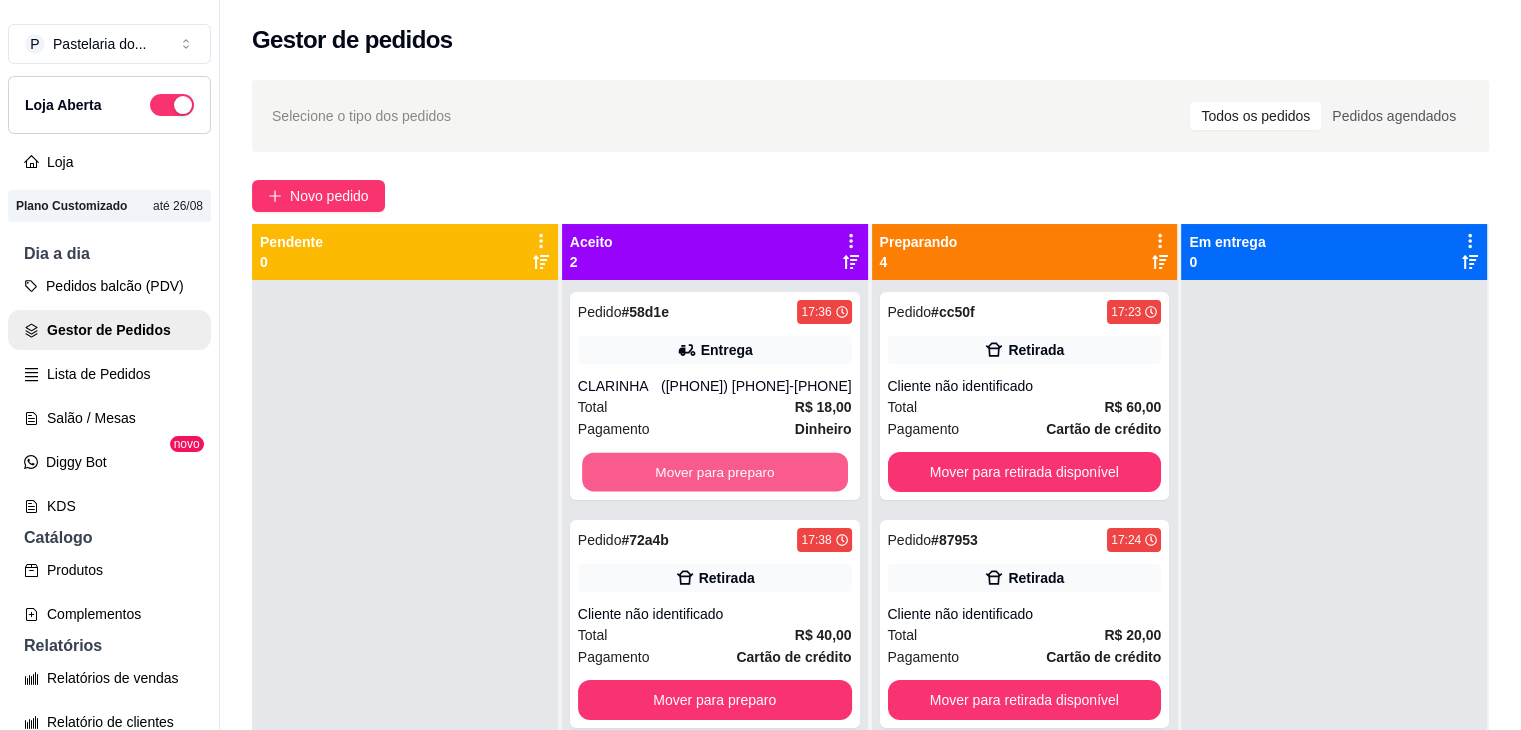 click on "Mover para preparo" at bounding box center [715, 472] 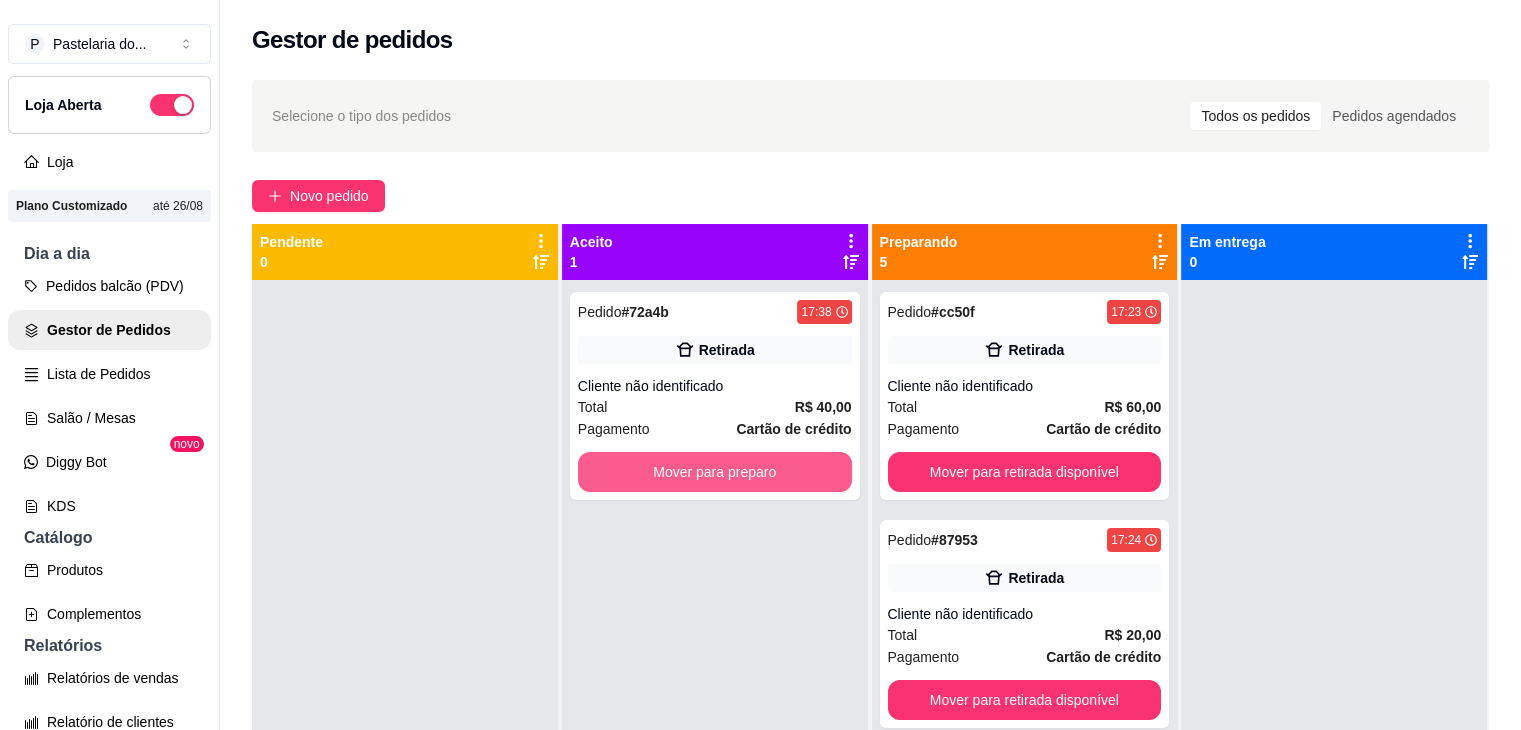 click on "Mover para preparo" at bounding box center (715, 472) 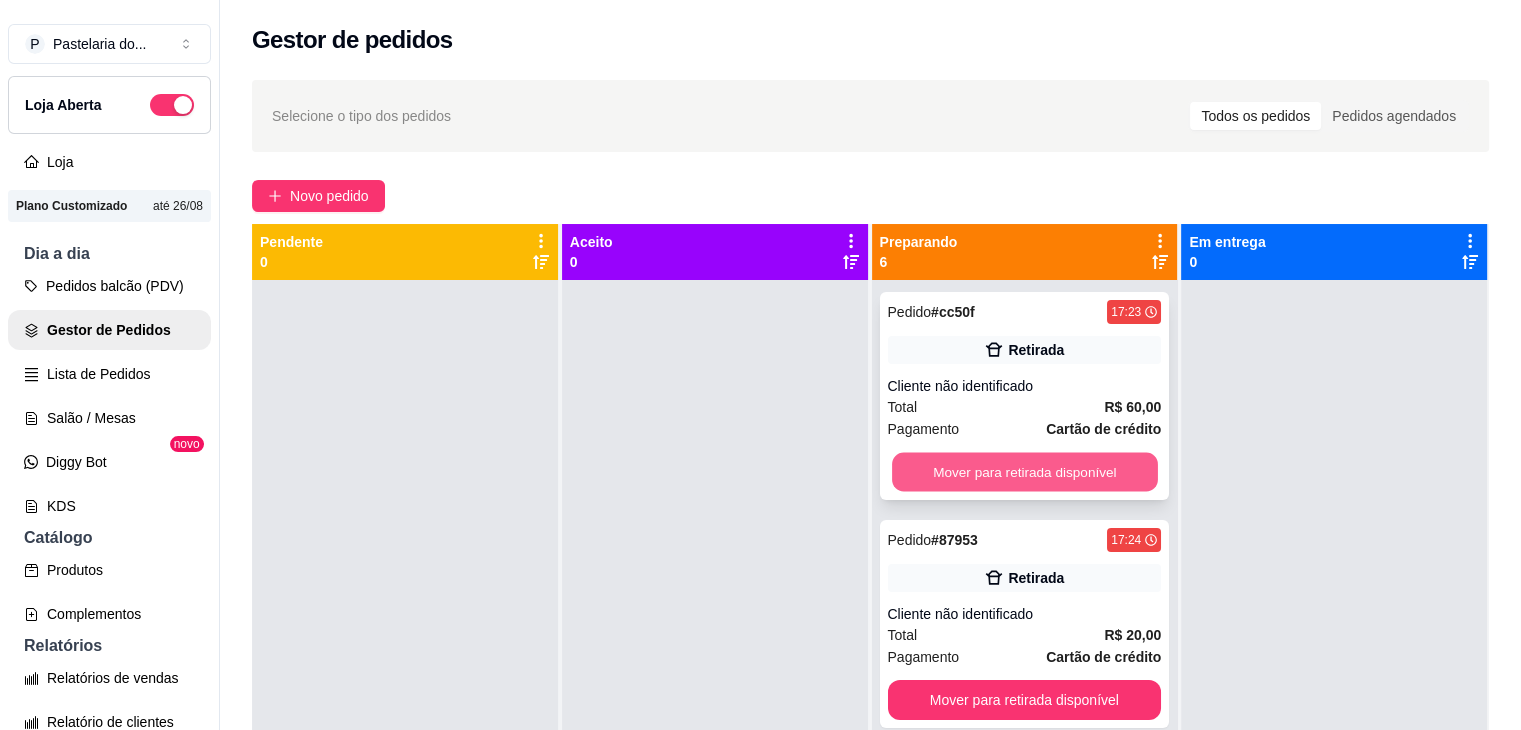 click on "Mover para retirada disponível" at bounding box center [1025, 472] 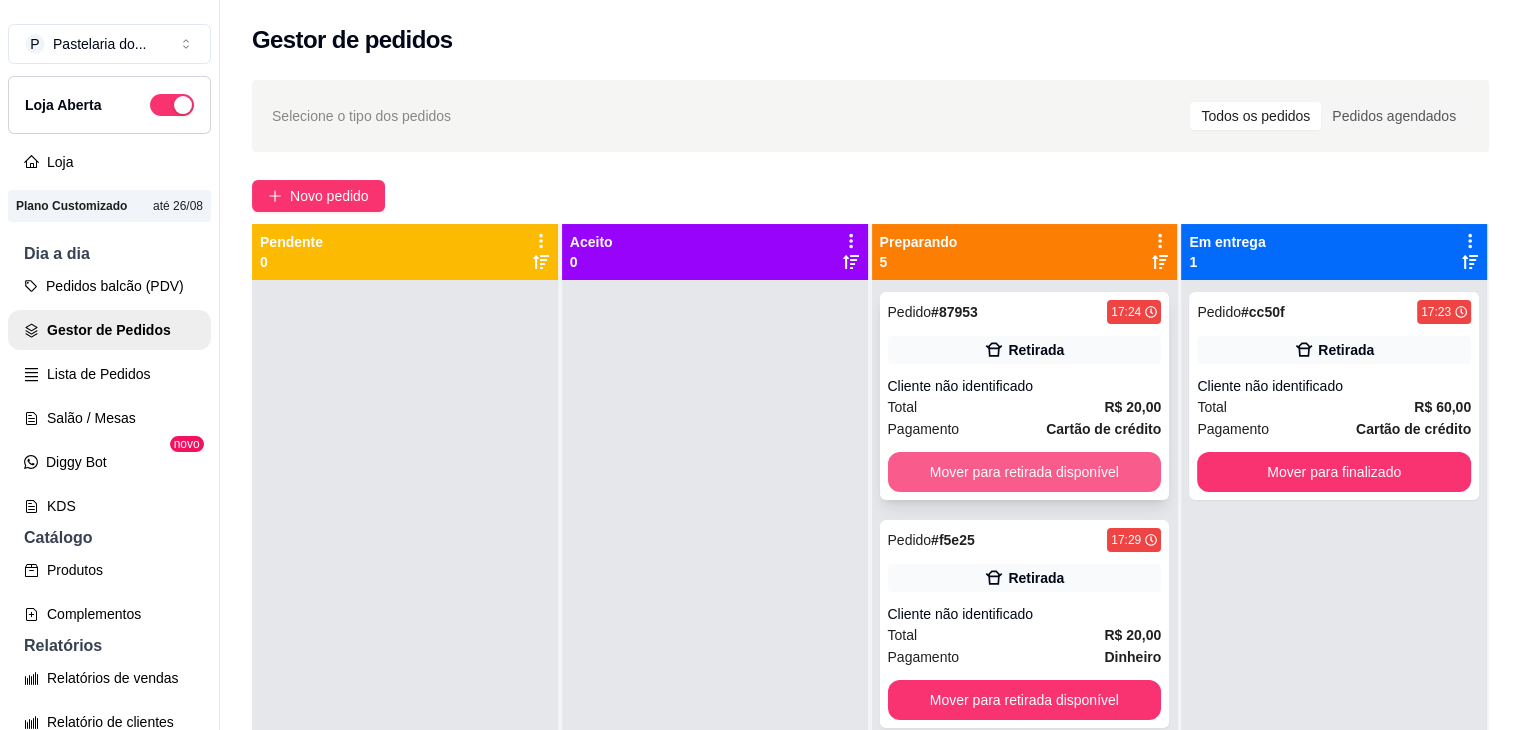 click on "Mover para retirada disponível" at bounding box center (1025, 472) 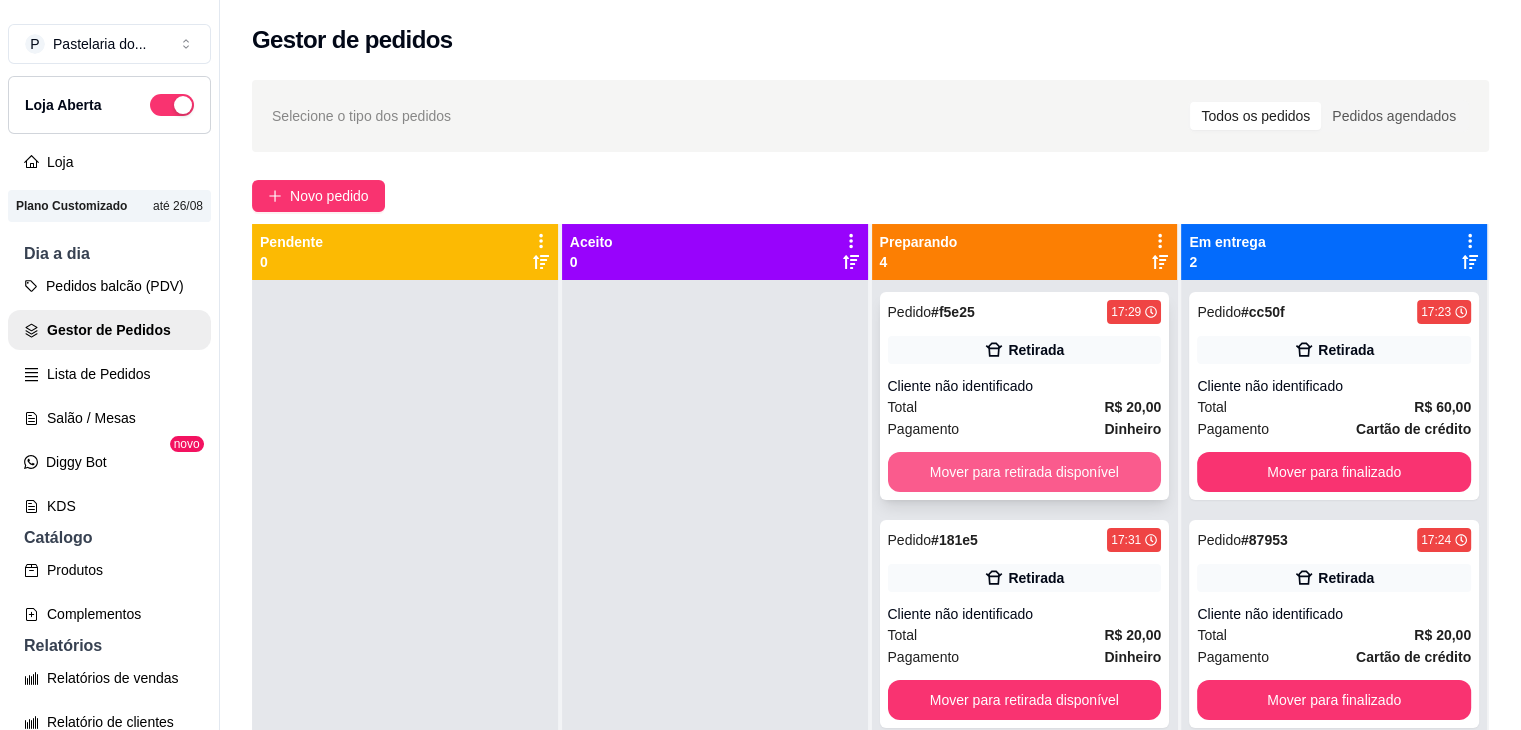 click on "Mover para retirada disponível" at bounding box center (1025, 472) 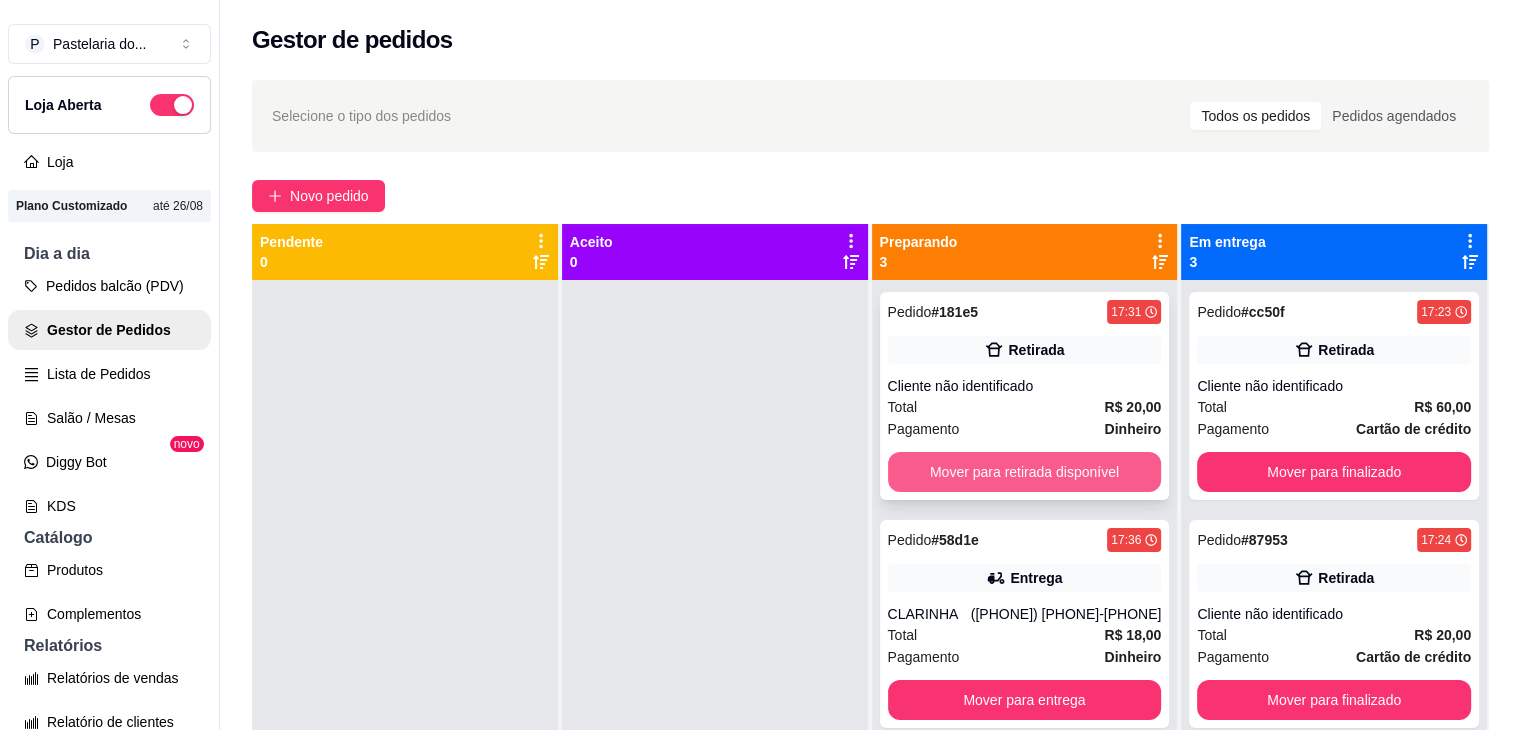 click on "Mover para retirada disponível" at bounding box center [1025, 472] 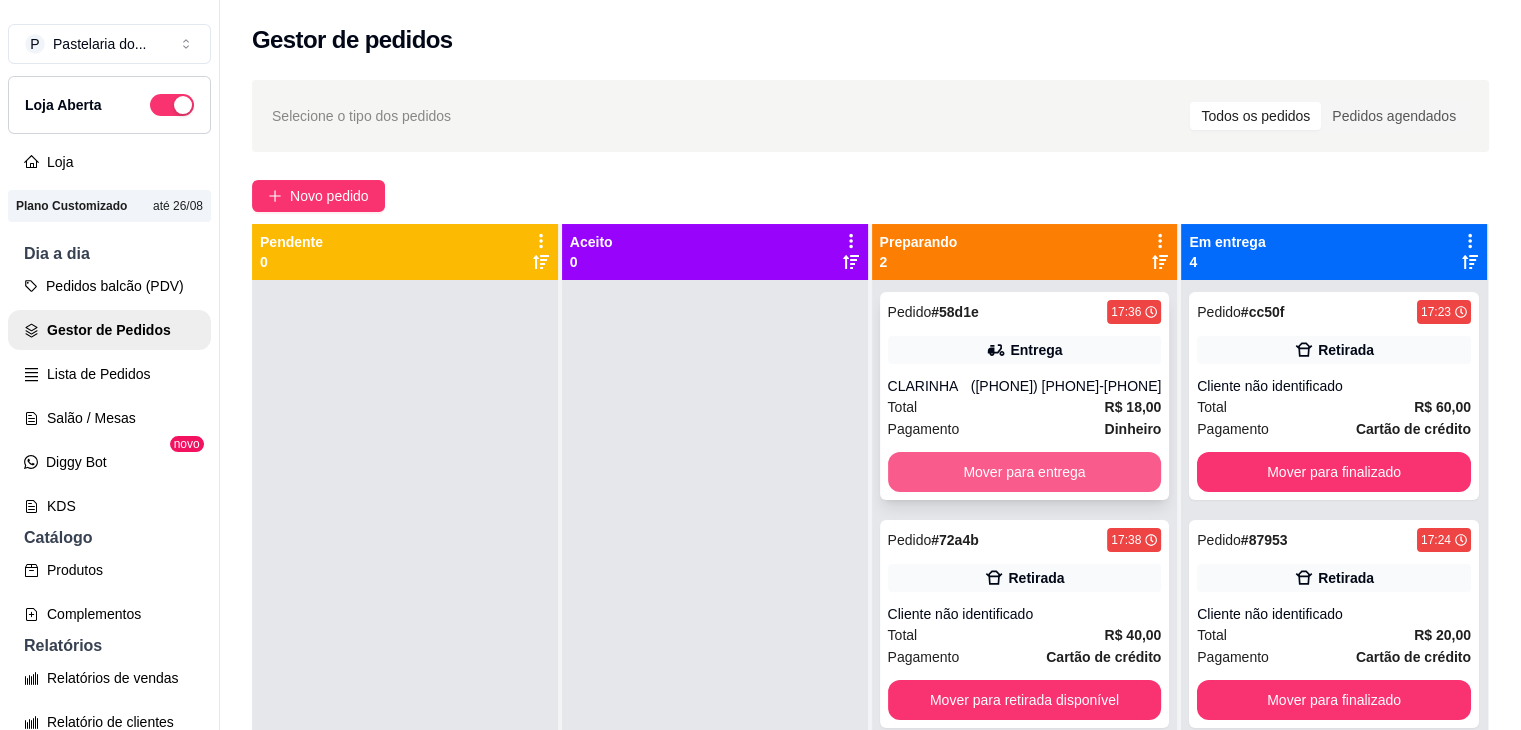 click on "Mover para entrega" at bounding box center [1025, 472] 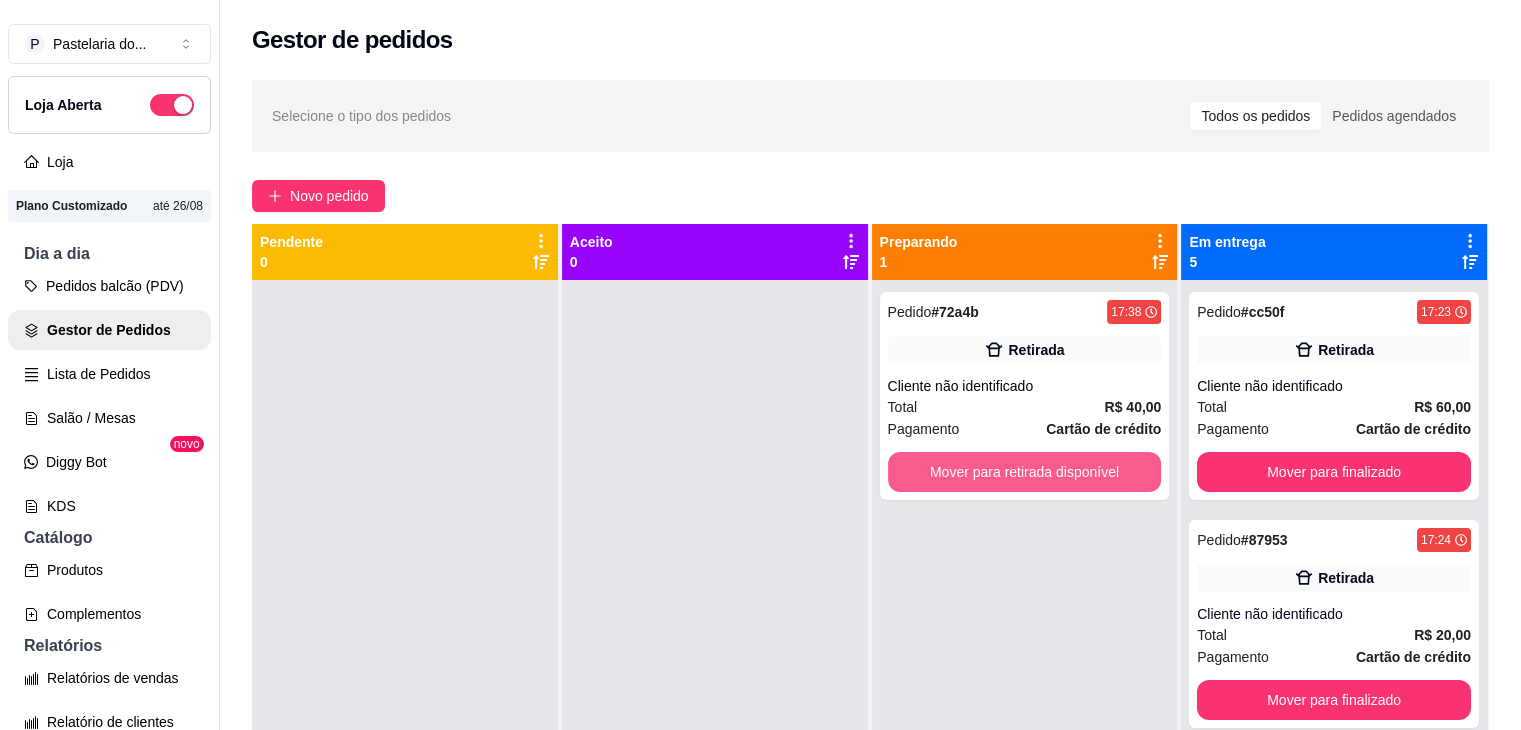 click on "Mover para retirada disponível" at bounding box center (1025, 472) 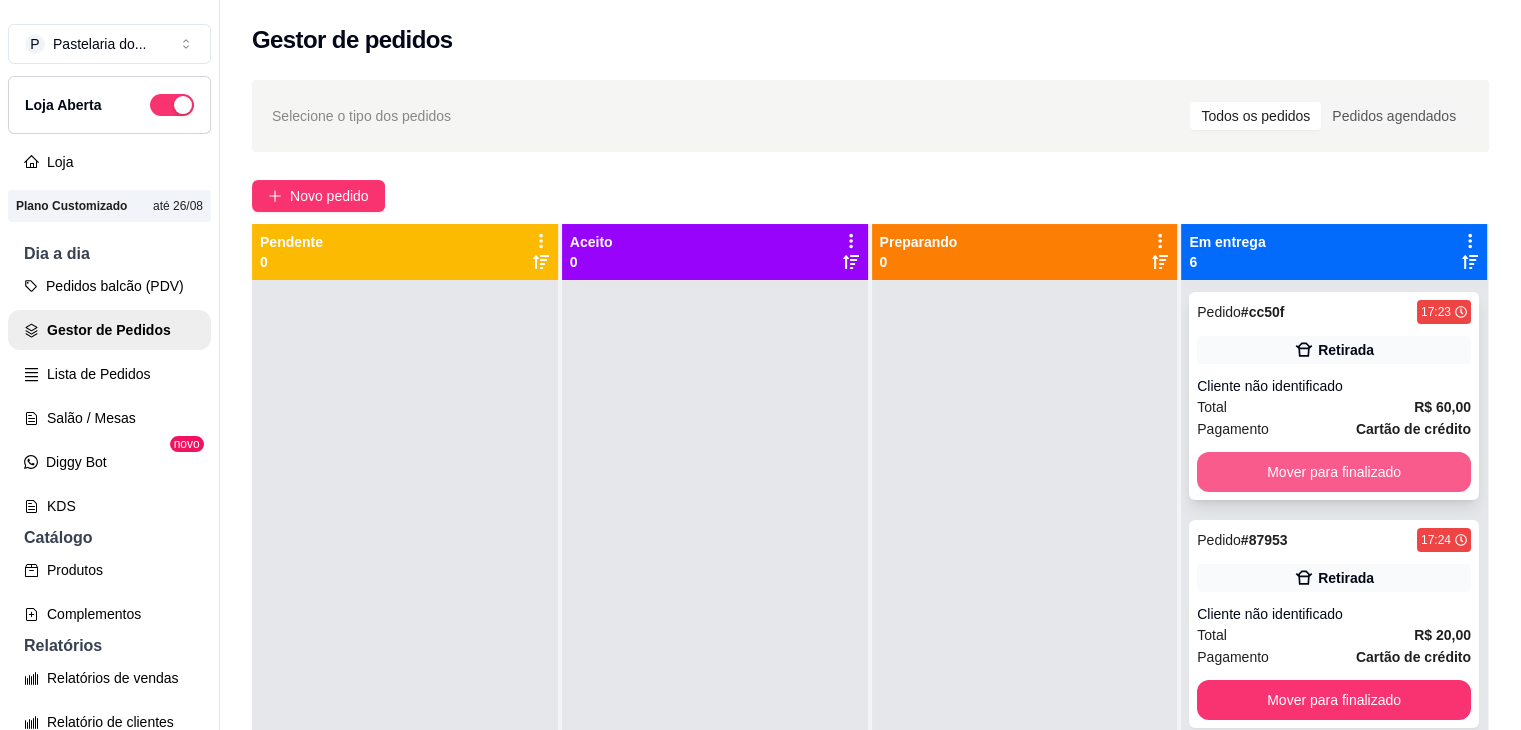 click on "Mover para finalizado" at bounding box center [1334, 472] 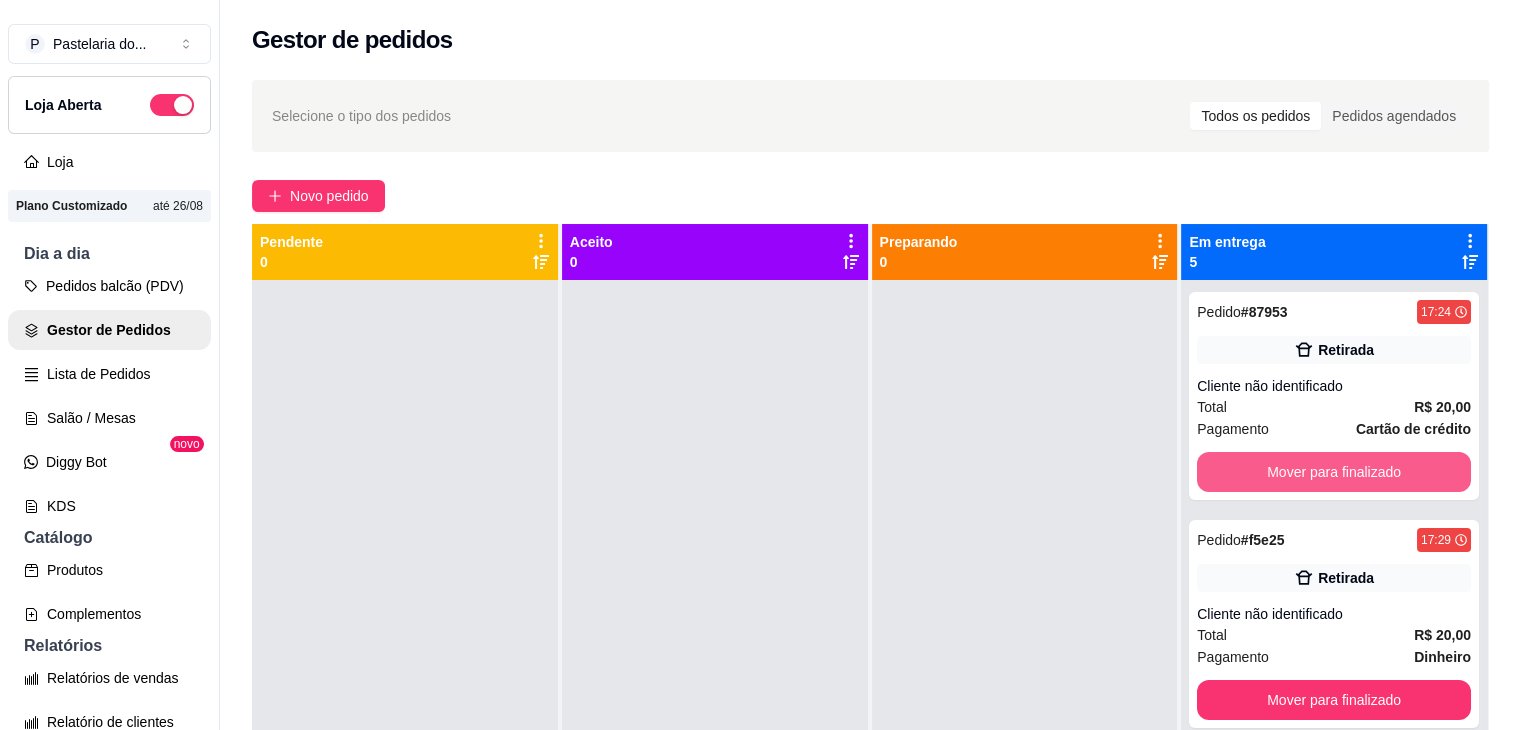 click on "Mover para finalizado" at bounding box center [1334, 472] 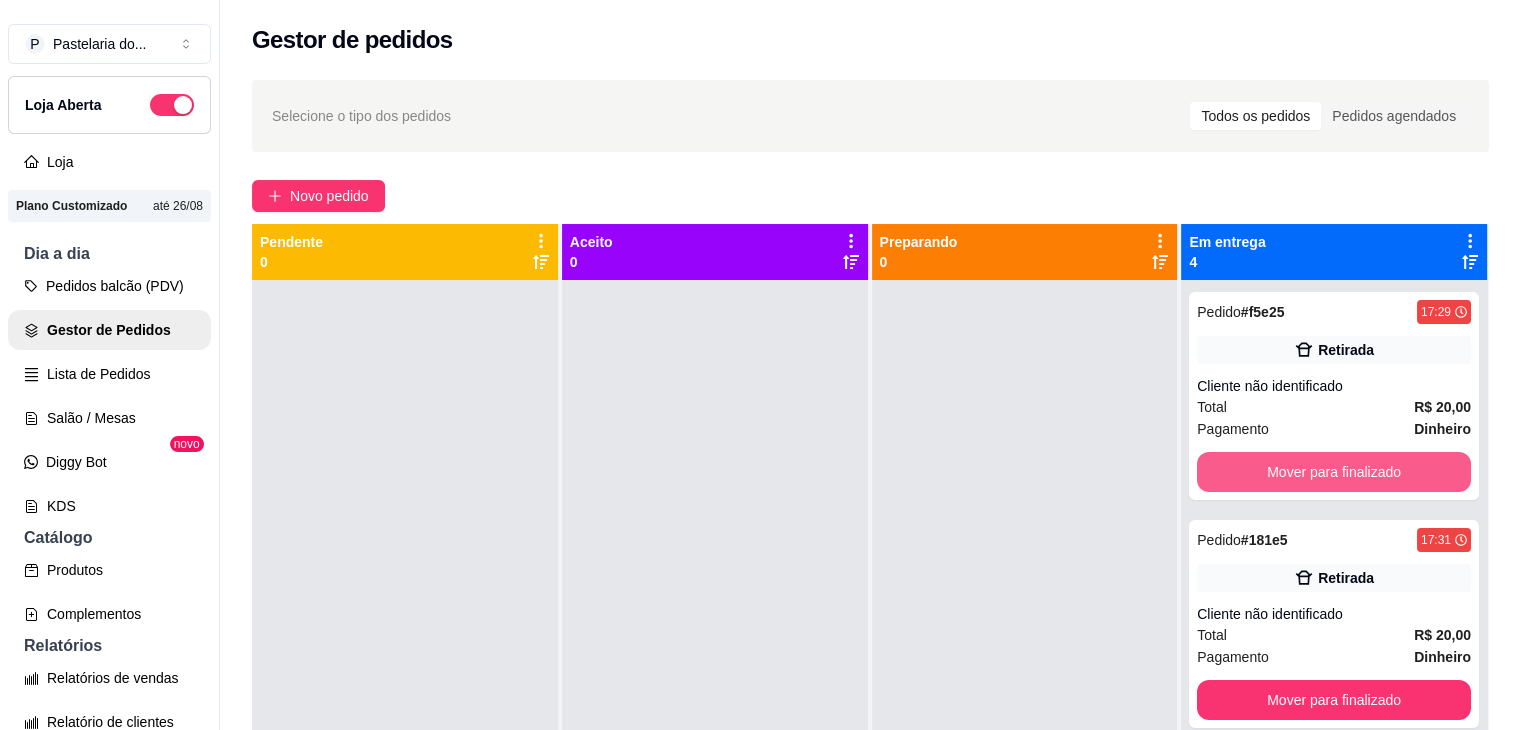 click on "Mover para finalizado" at bounding box center [1334, 472] 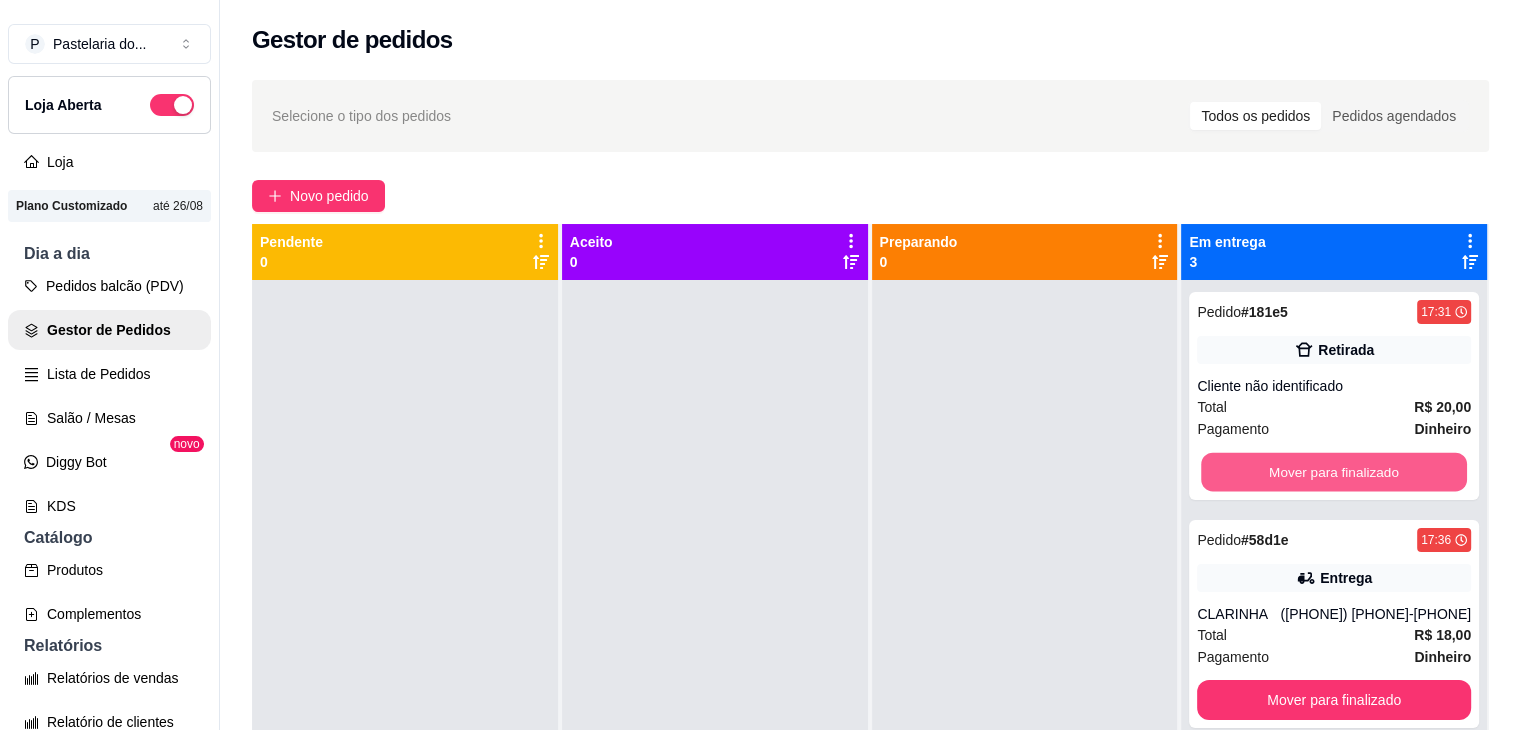 click on "Mover para finalizado" at bounding box center [1334, 472] 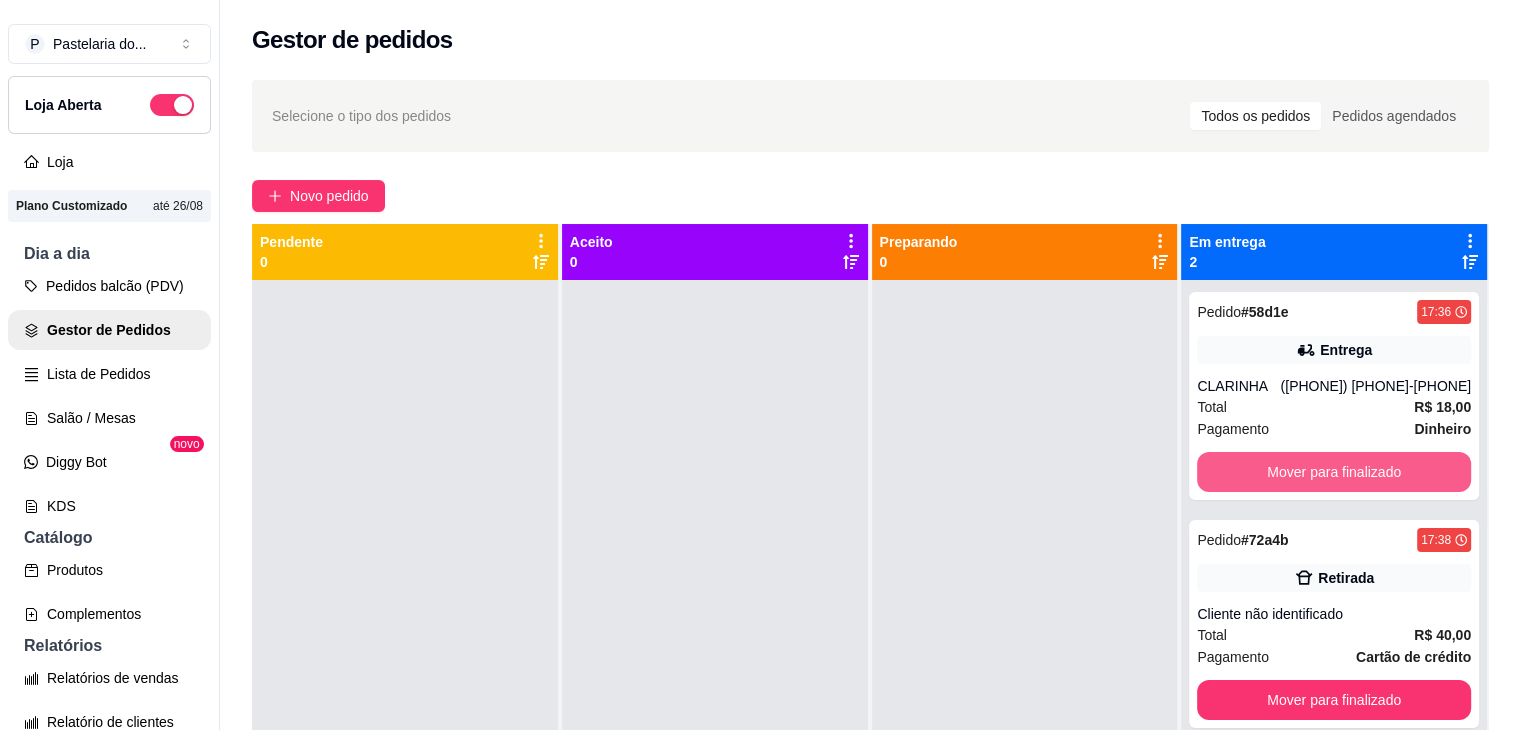 click on "Mover para finalizado" at bounding box center [1334, 472] 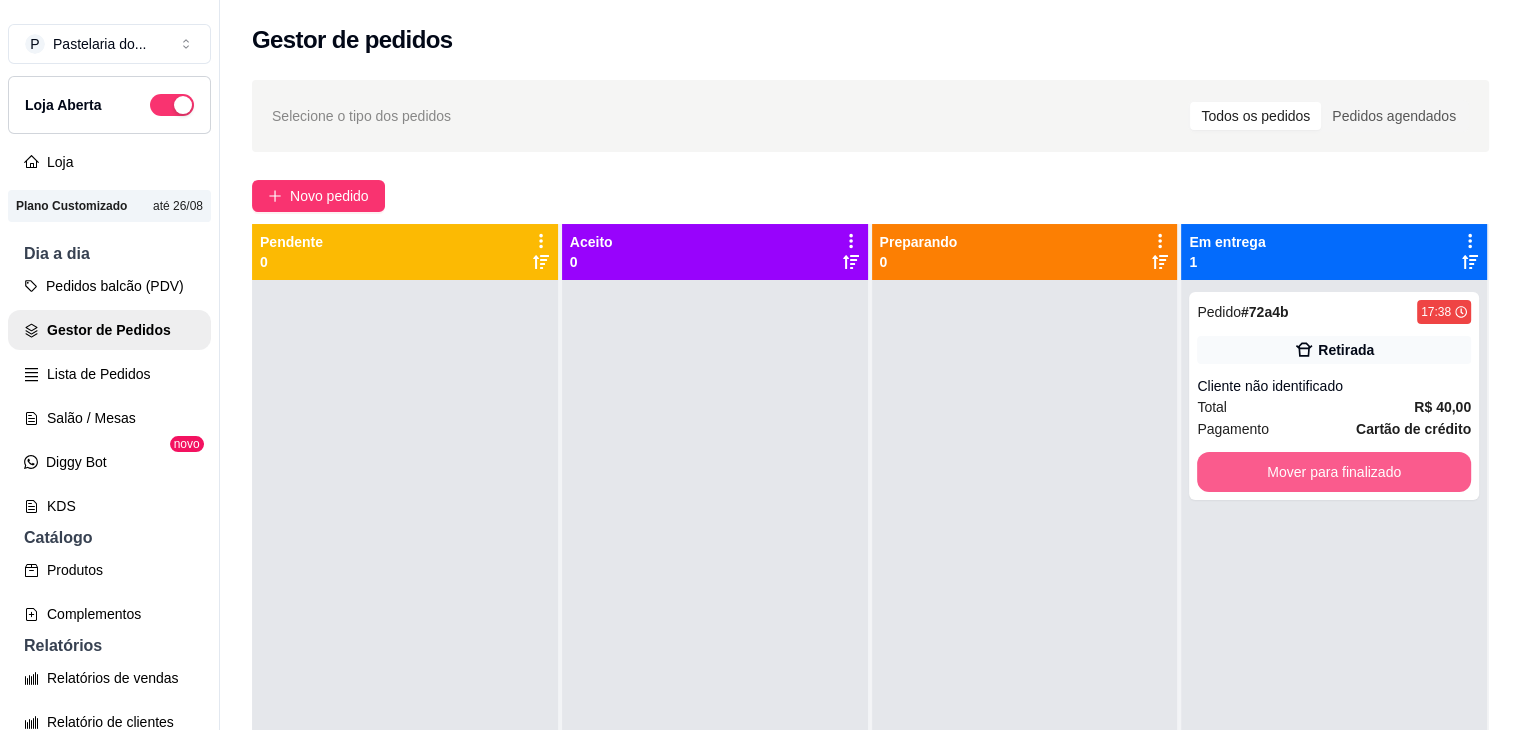 click on "Mover para finalizado" at bounding box center (1334, 472) 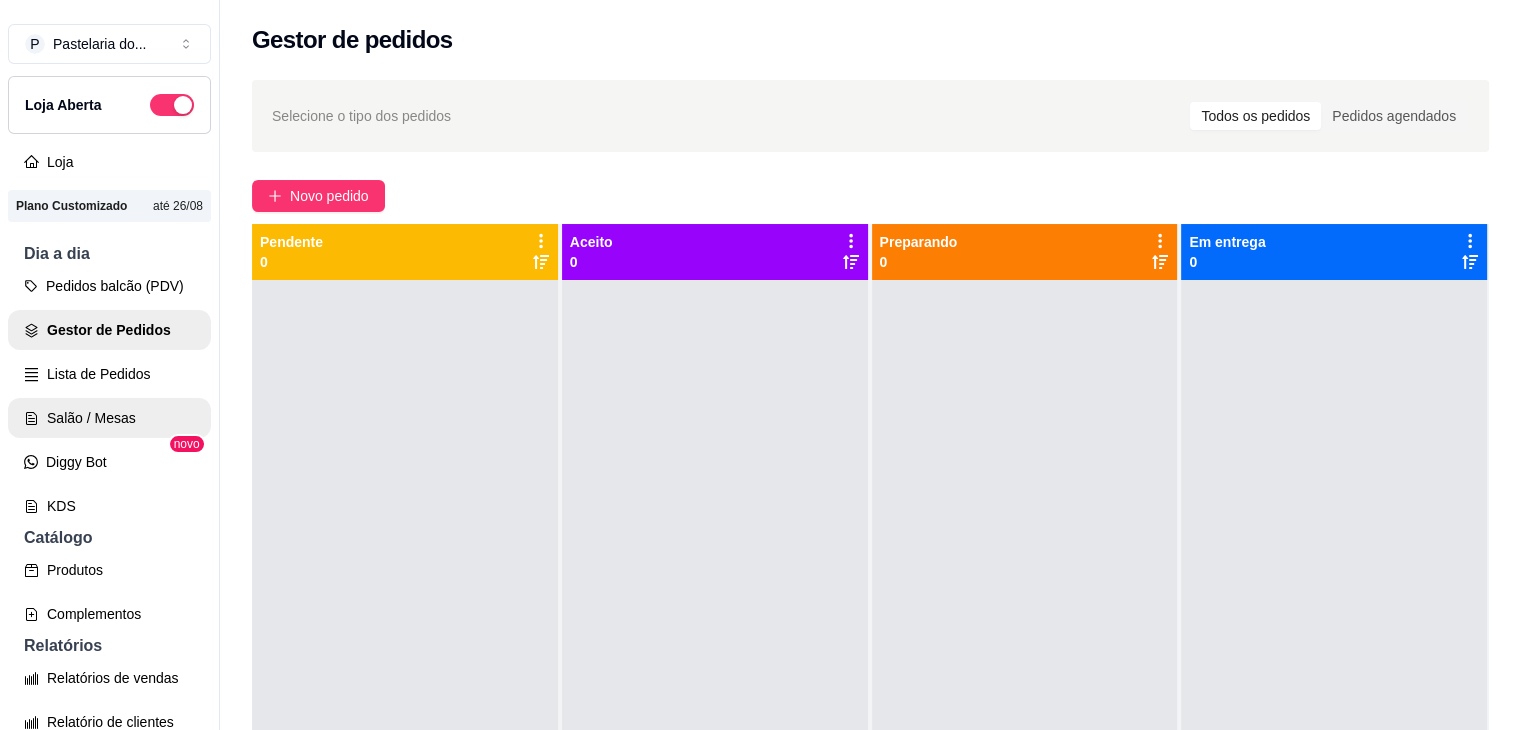 click on "Salão / Mesas" at bounding box center [109, 418] 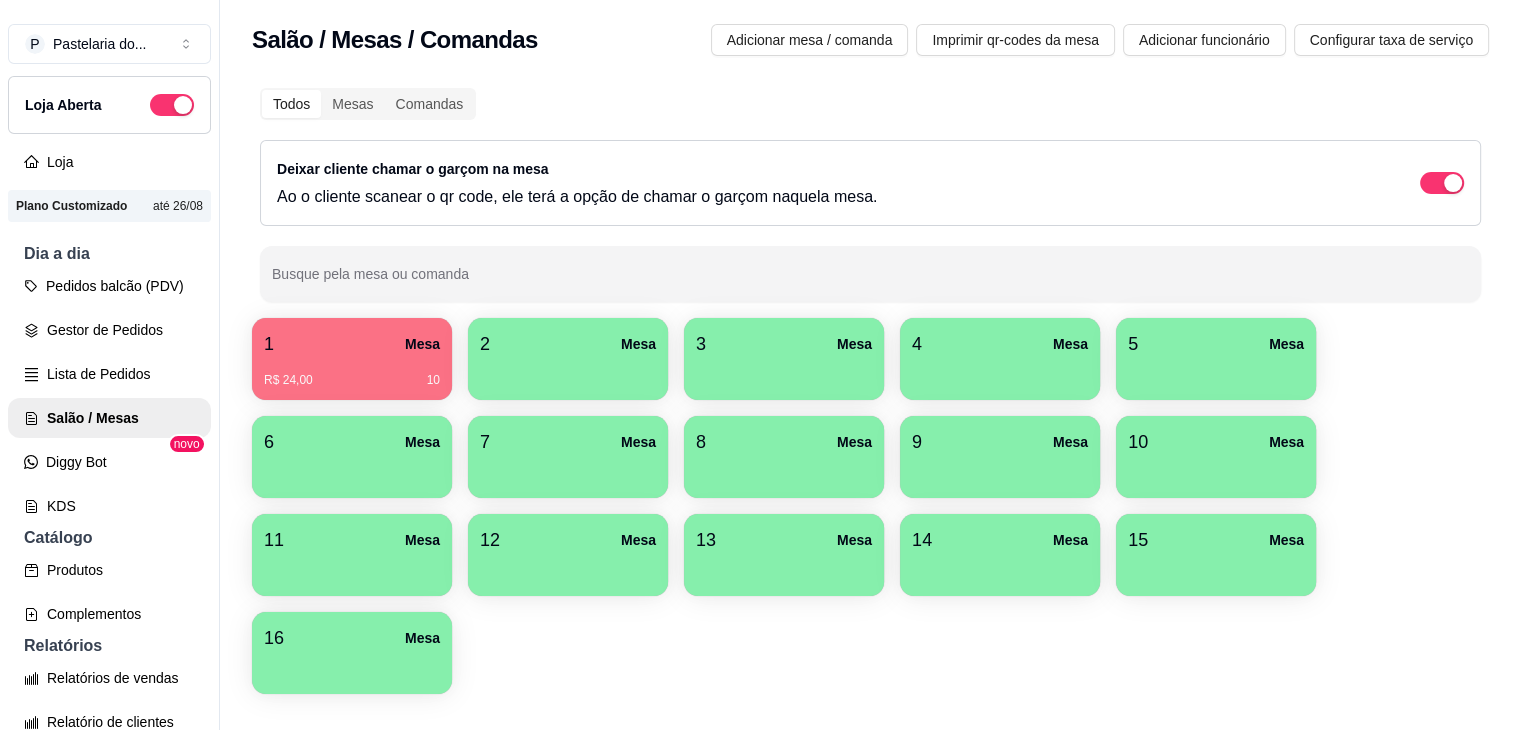 click on "3" at bounding box center (701, 344) 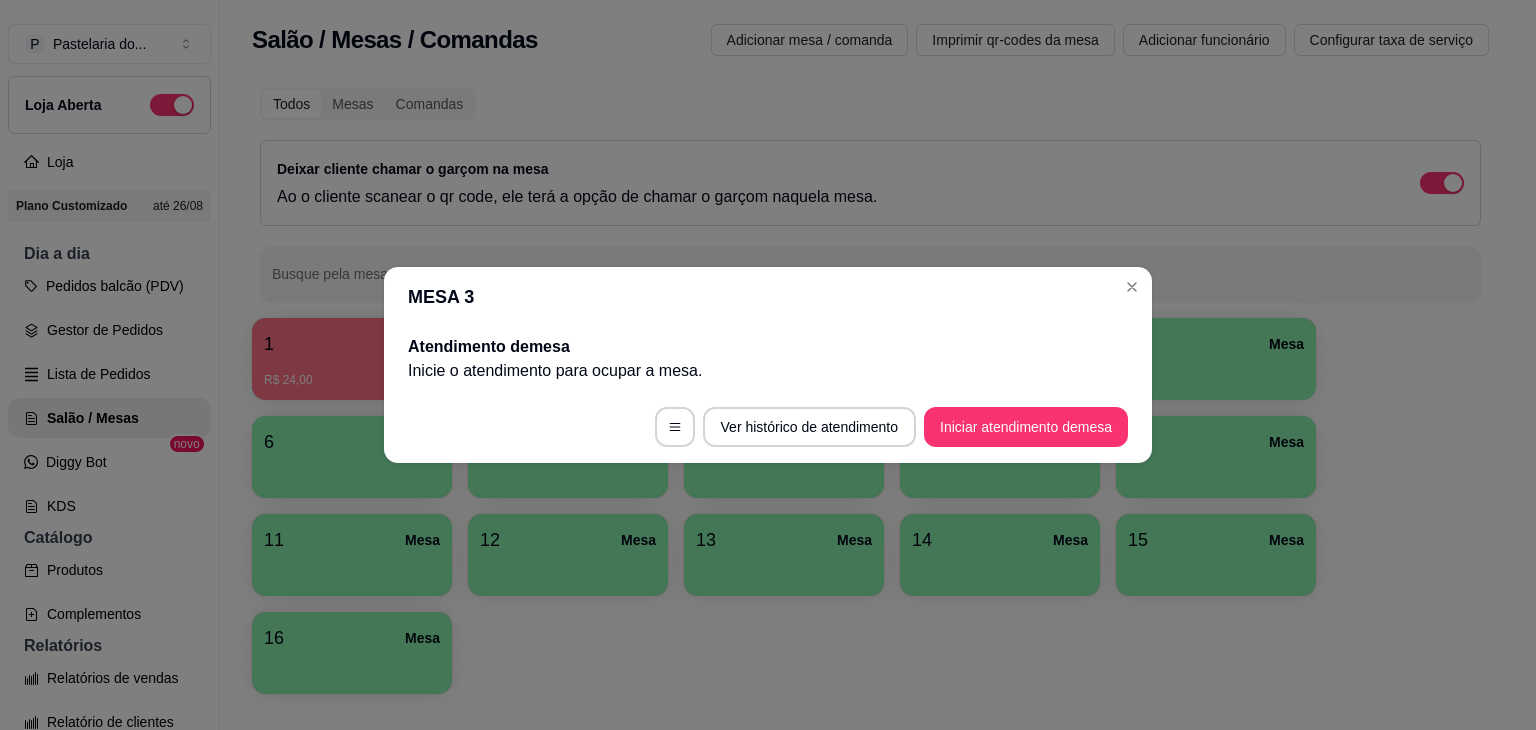 click on "Iniciar atendimento de  mesa" at bounding box center [1026, 427] 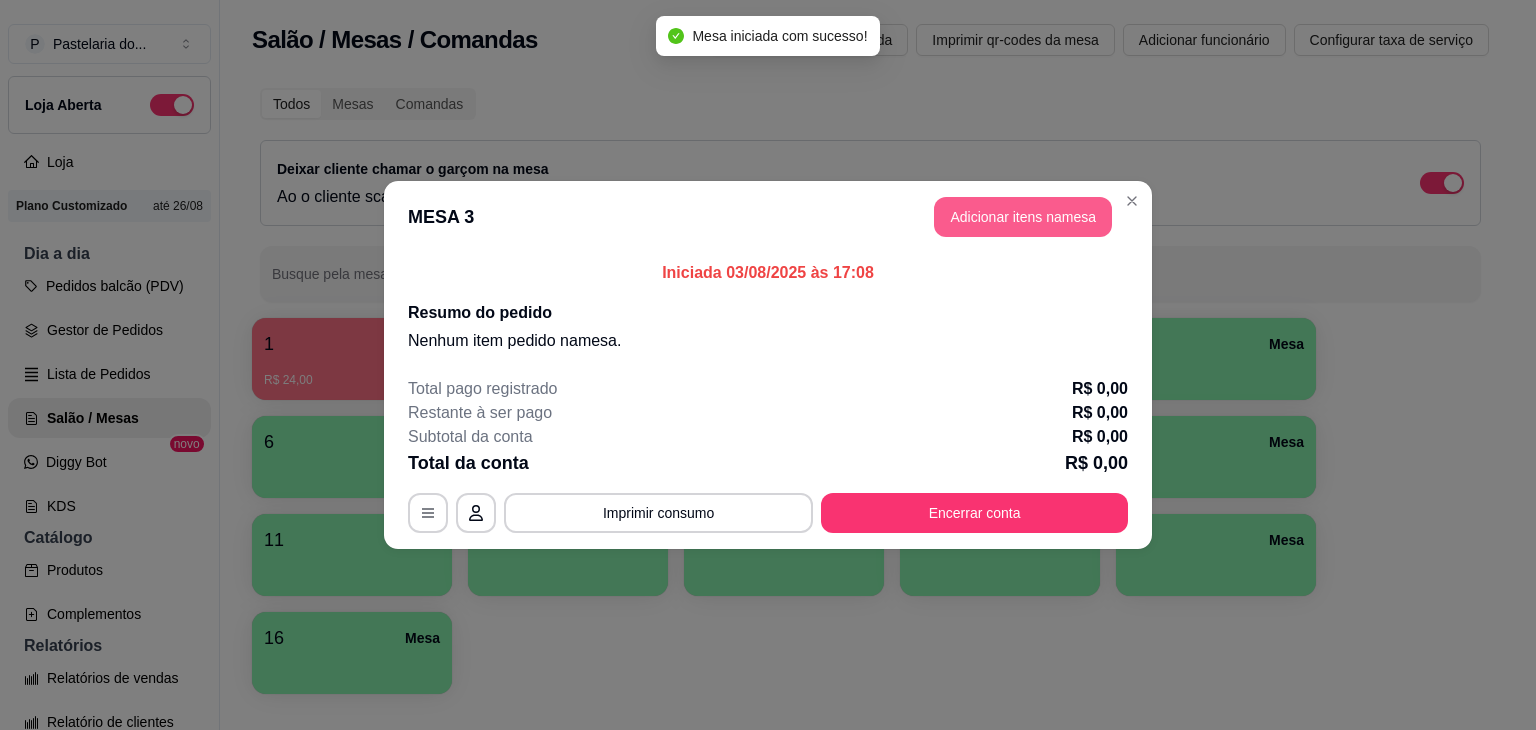 click on "Adicionar itens na  mesa" at bounding box center [1023, 217] 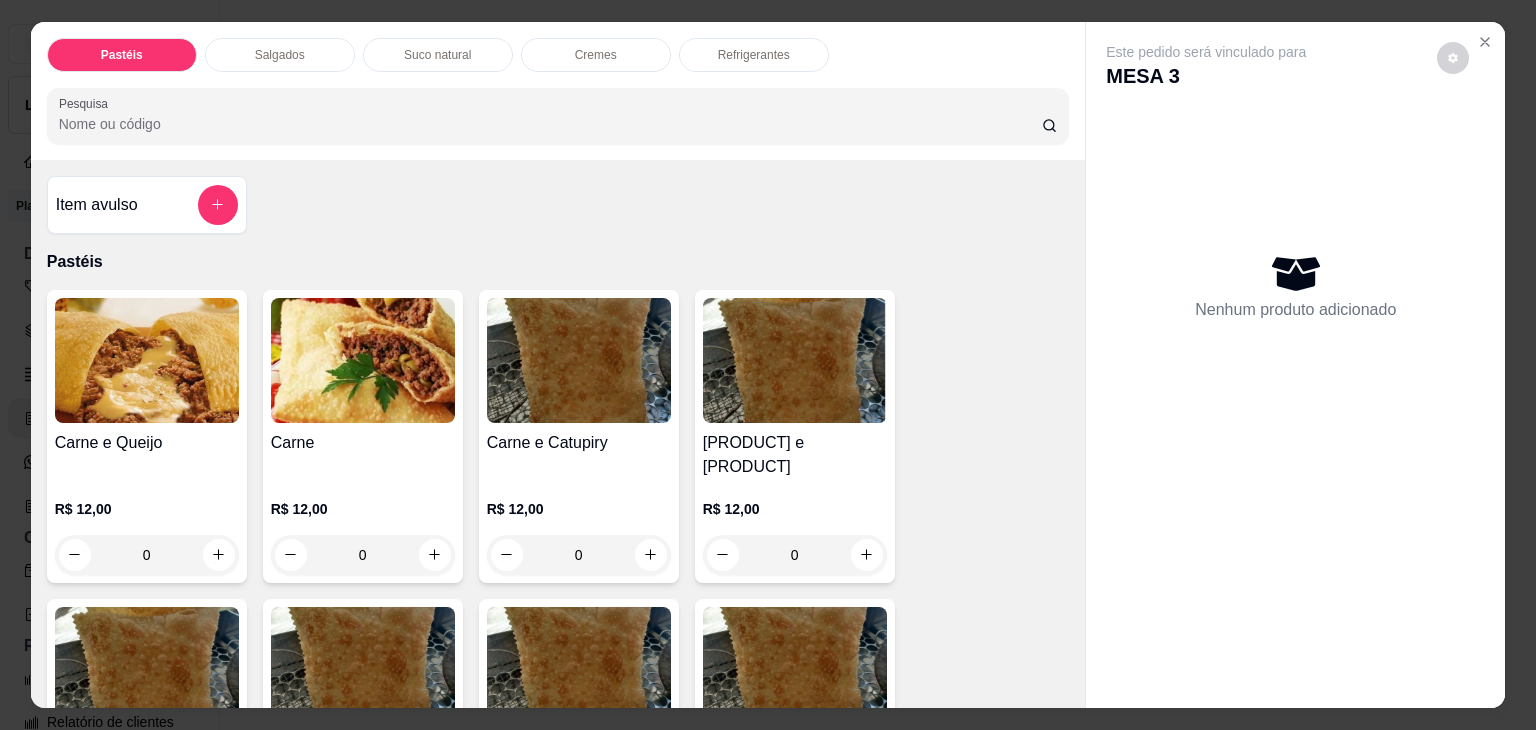 click on "Salgados" at bounding box center [280, 55] 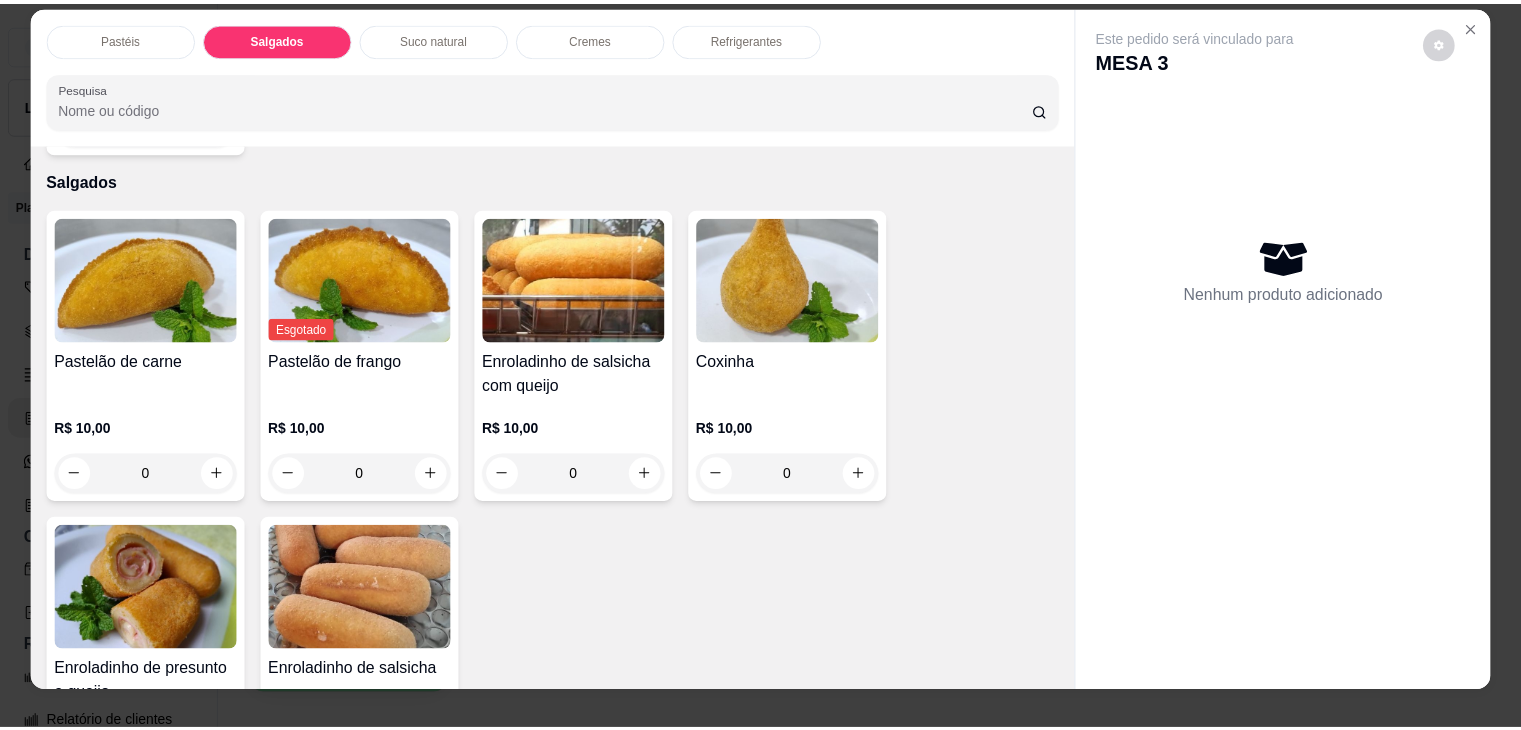 scroll, scrollTop: 0, scrollLeft: 0, axis: both 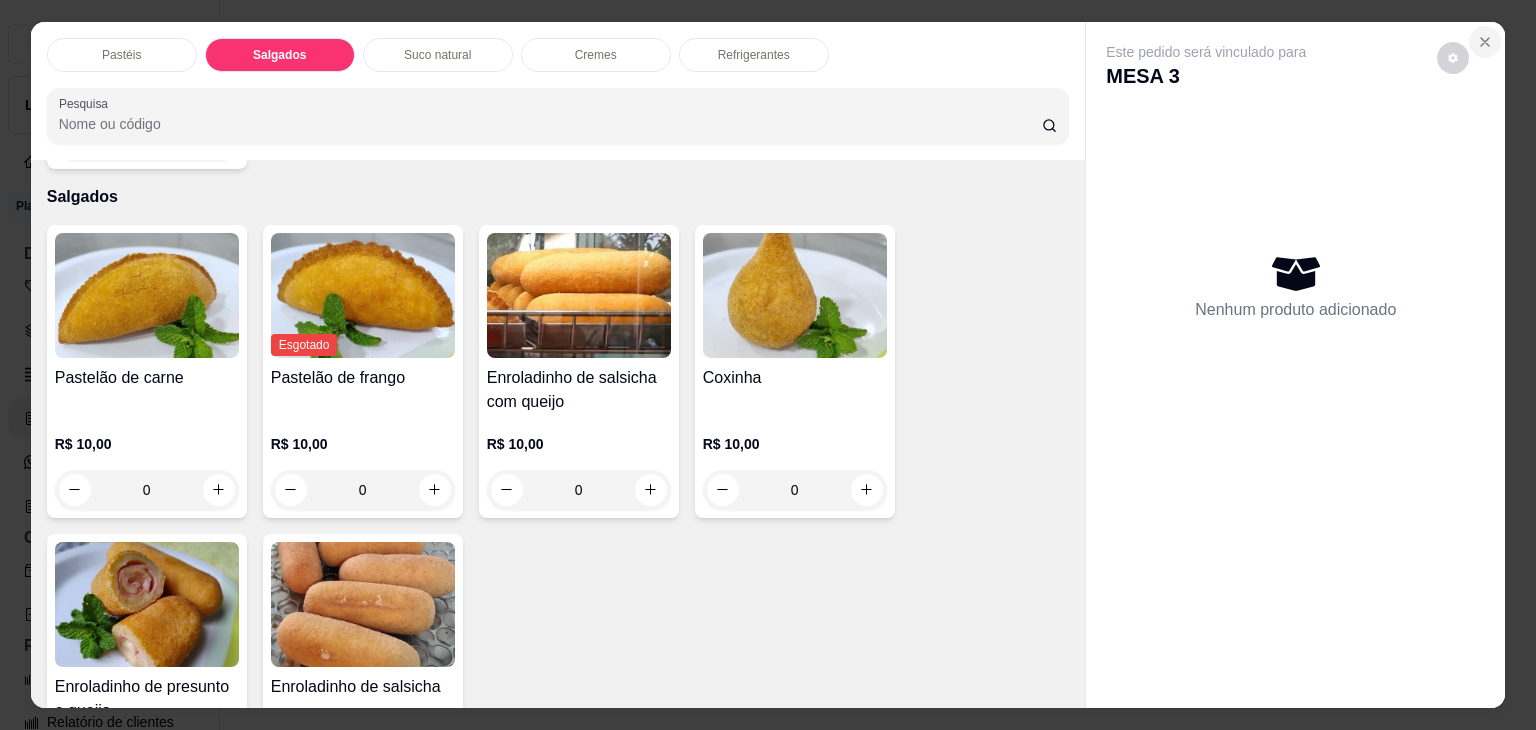 click 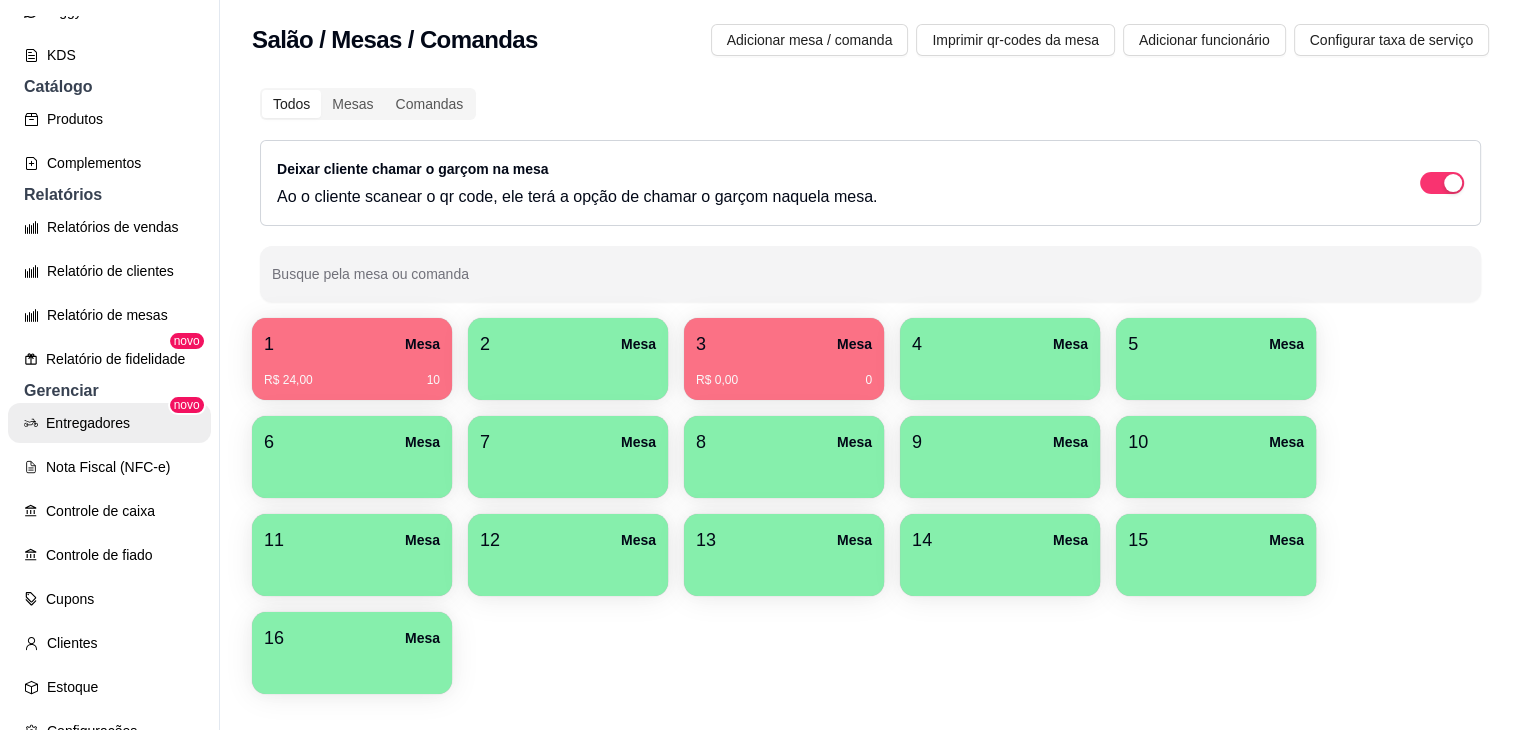 scroll, scrollTop: 500, scrollLeft: 0, axis: vertical 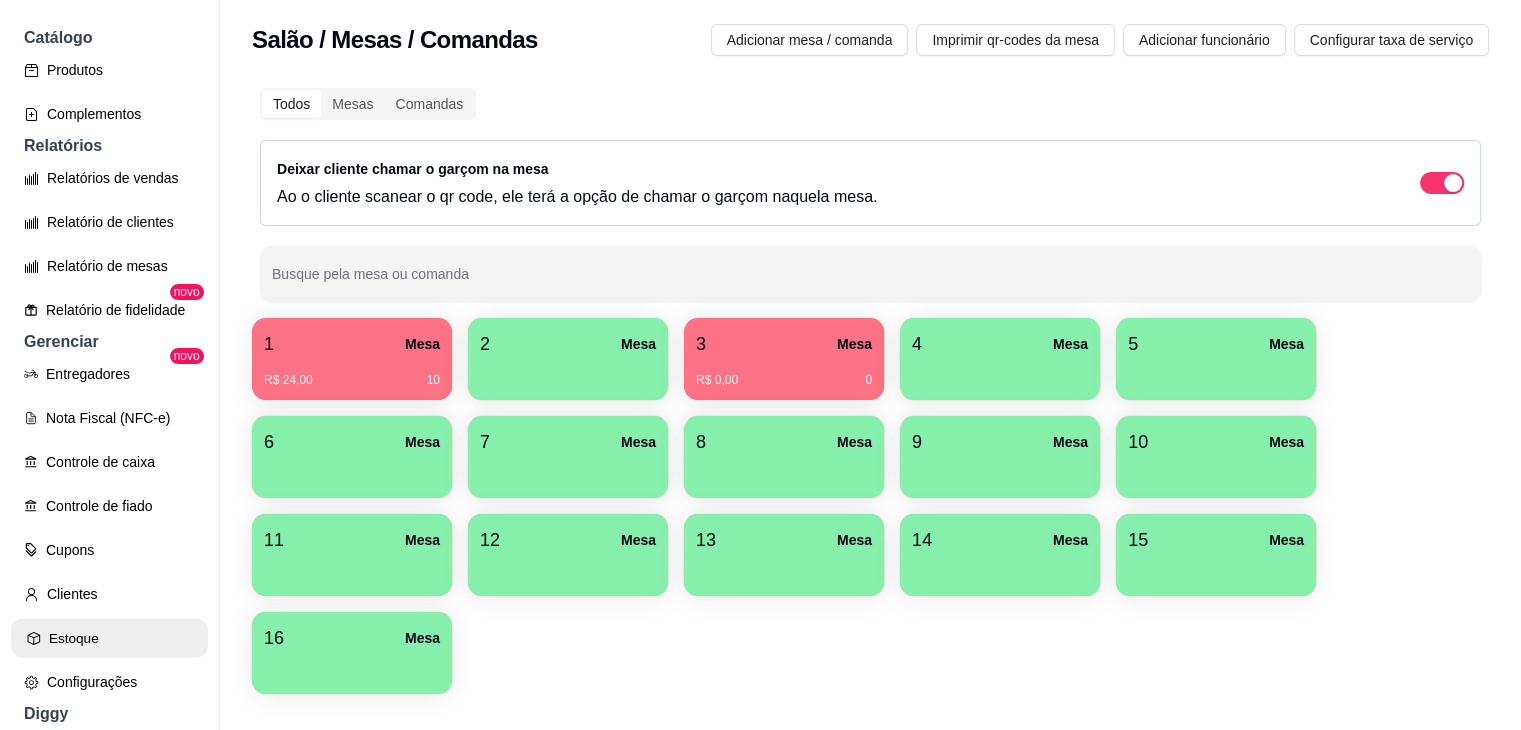 click on "Estoque" at bounding box center (109, 638) 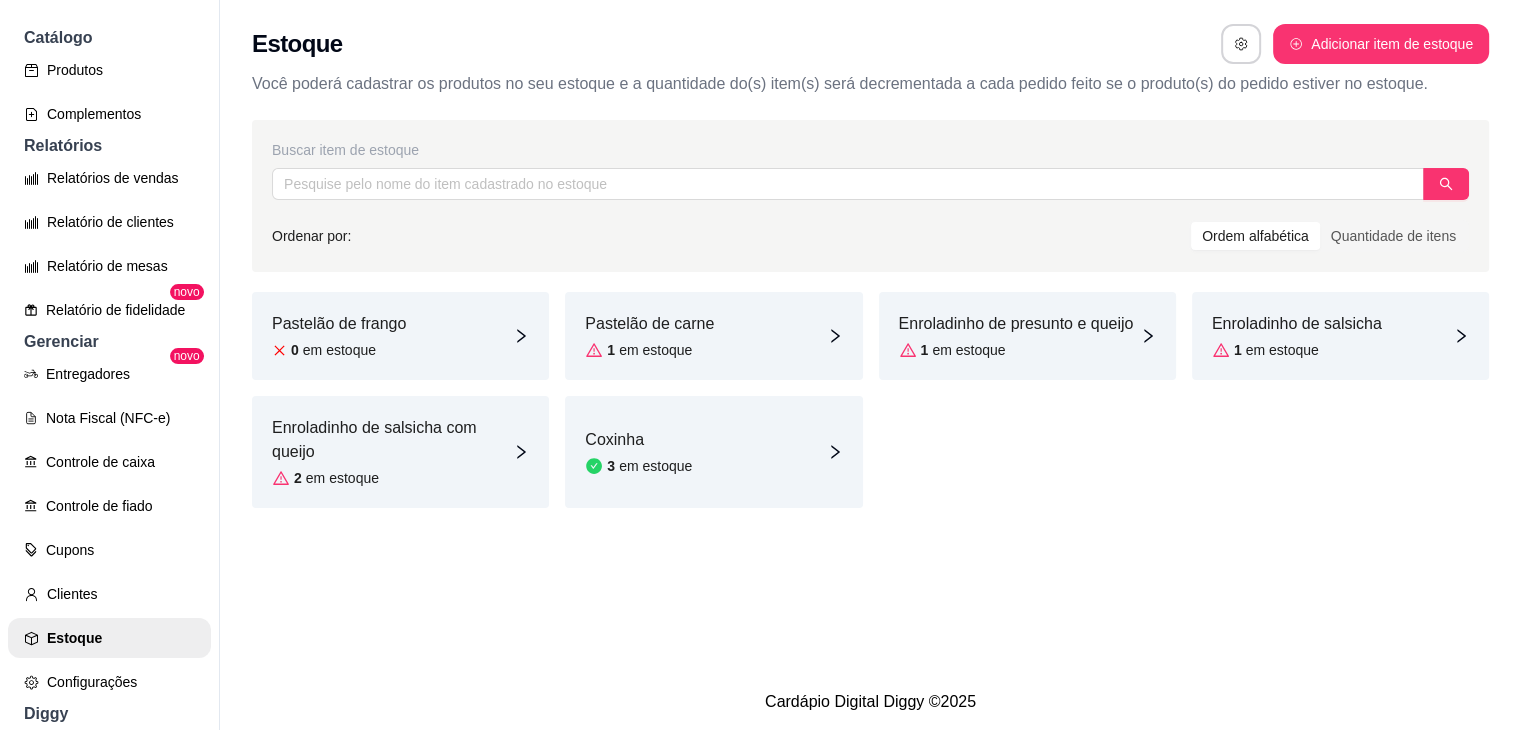 click on "Pastelão de frango  0 em estoque" at bounding box center [400, 336] 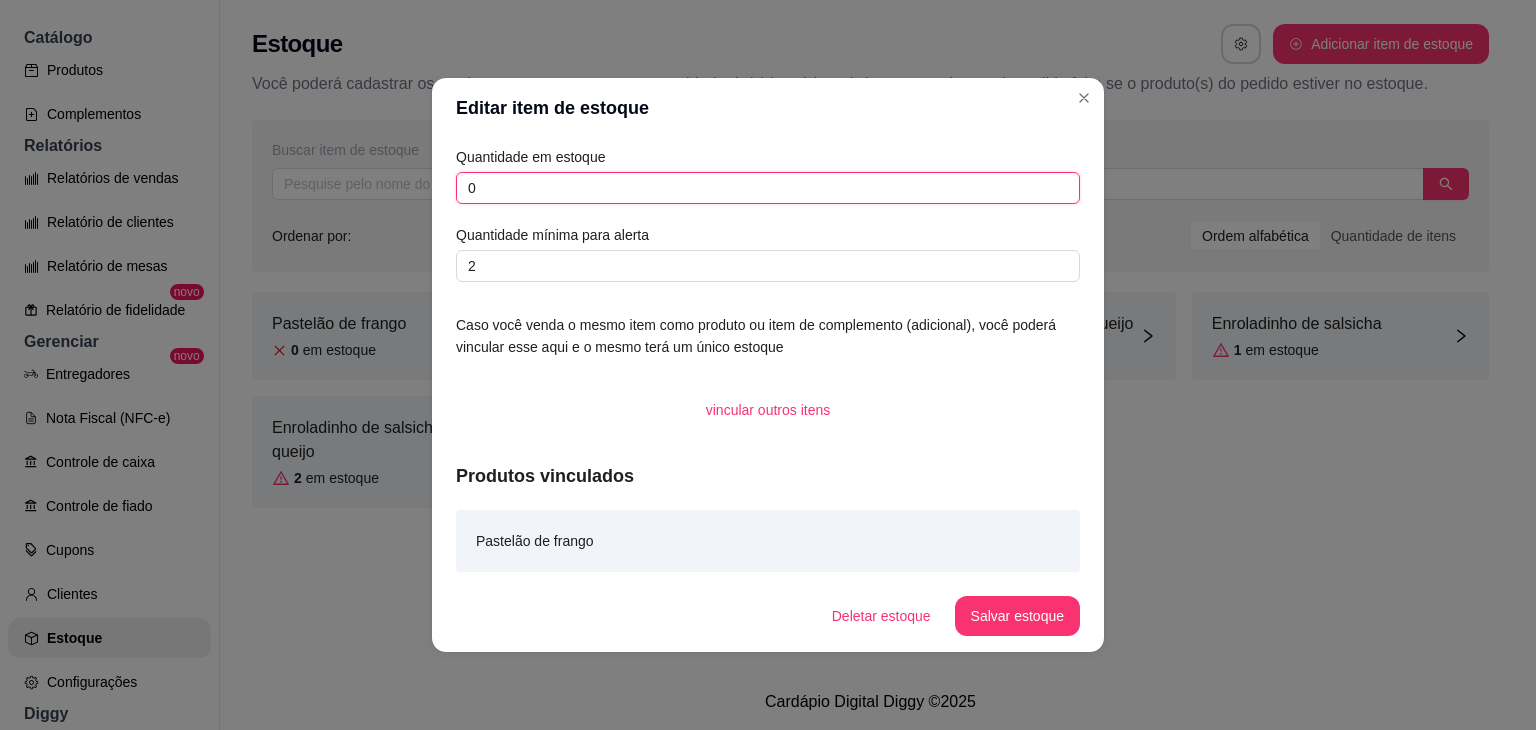 click on "0" at bounding box center [768, 188] 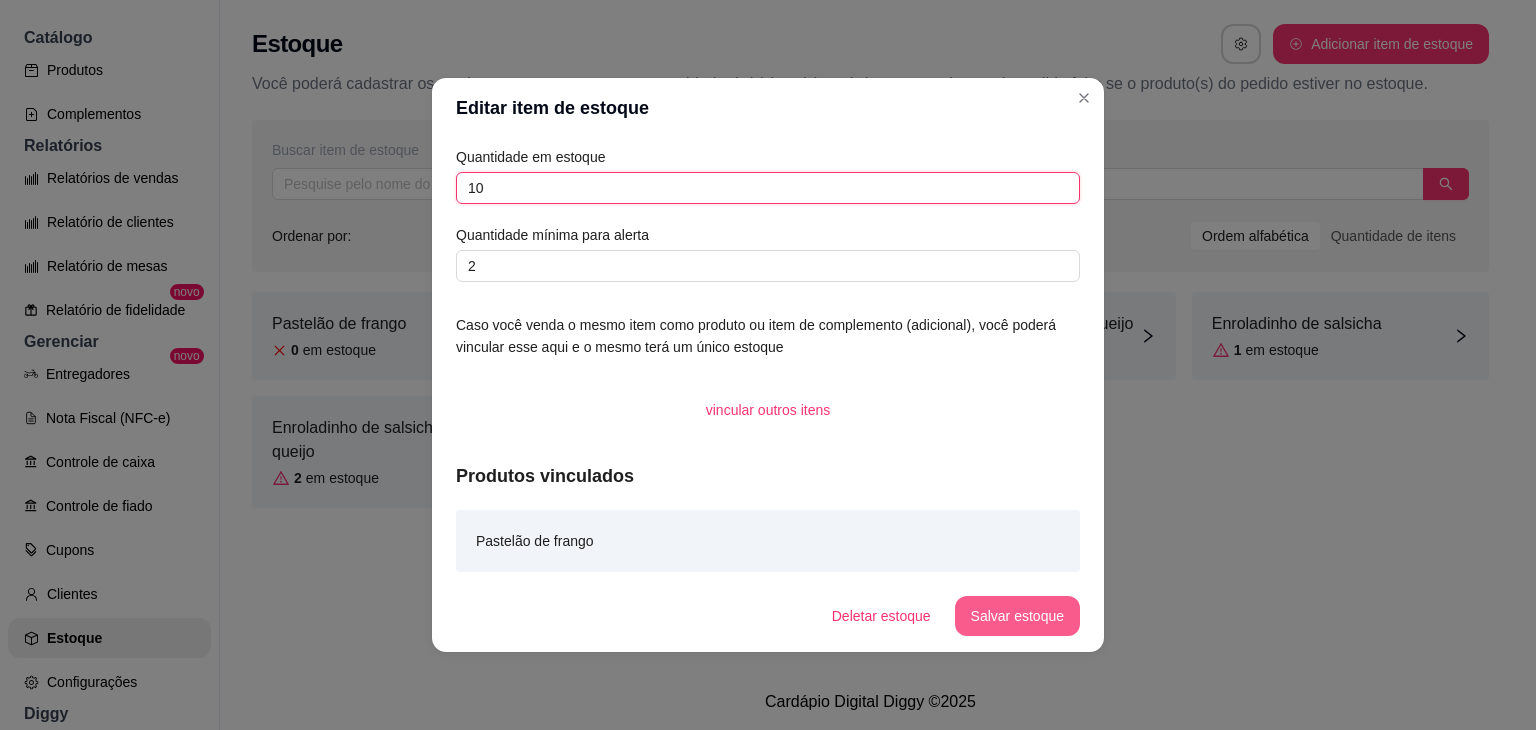 type on "10" 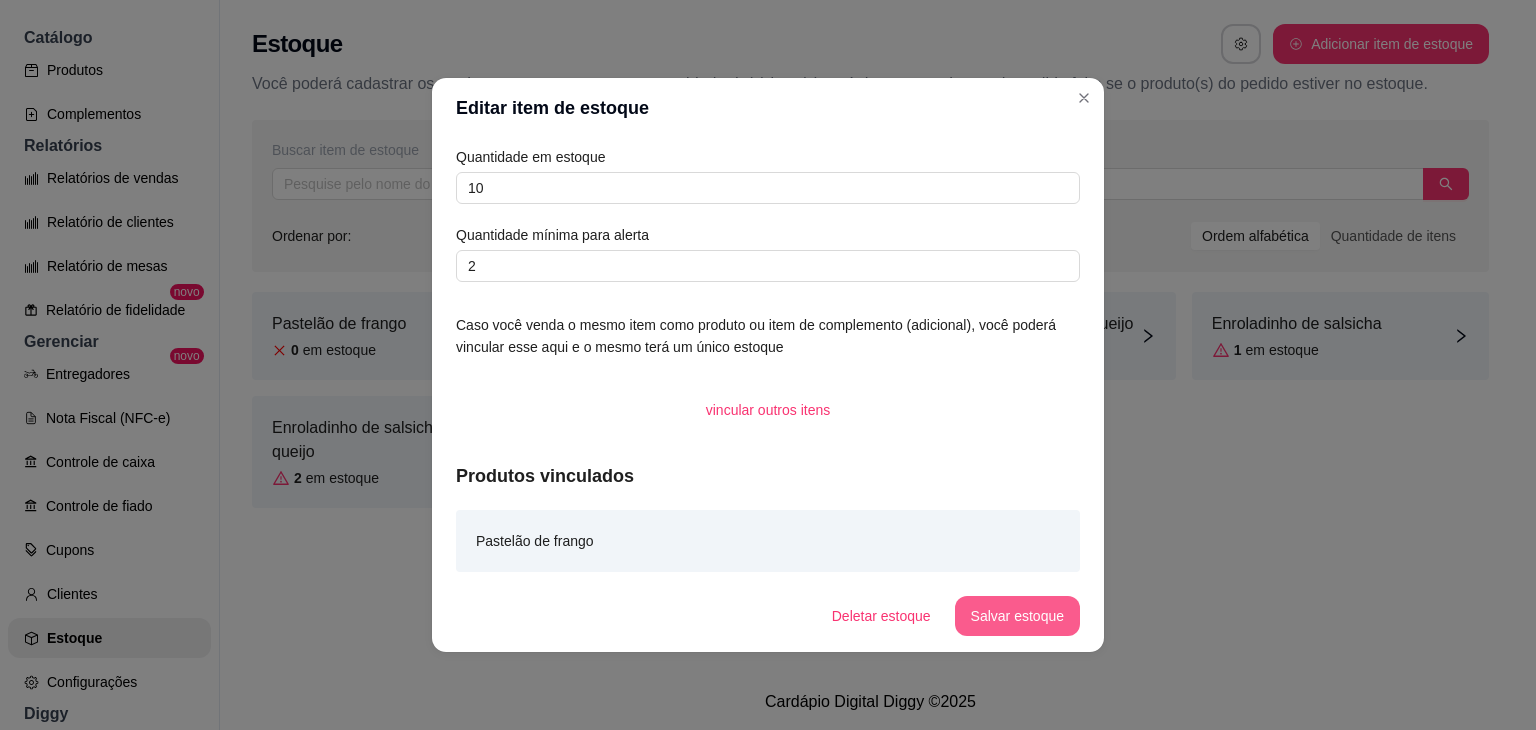 click on "Salvar estoque" at bounding box center [1017, 616] 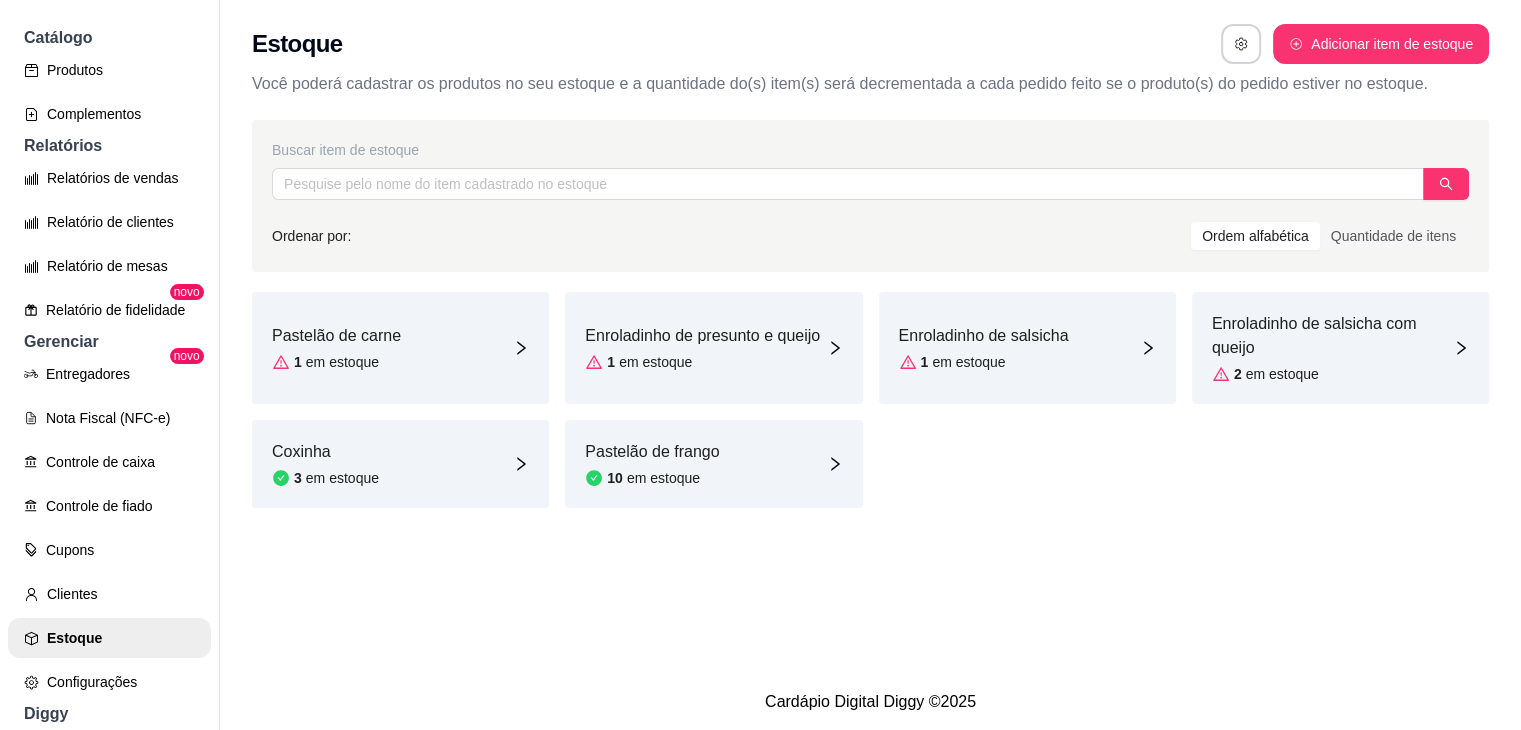 click on "Pastelão de carne  1 em estoque" at bounding box center [400, 348] 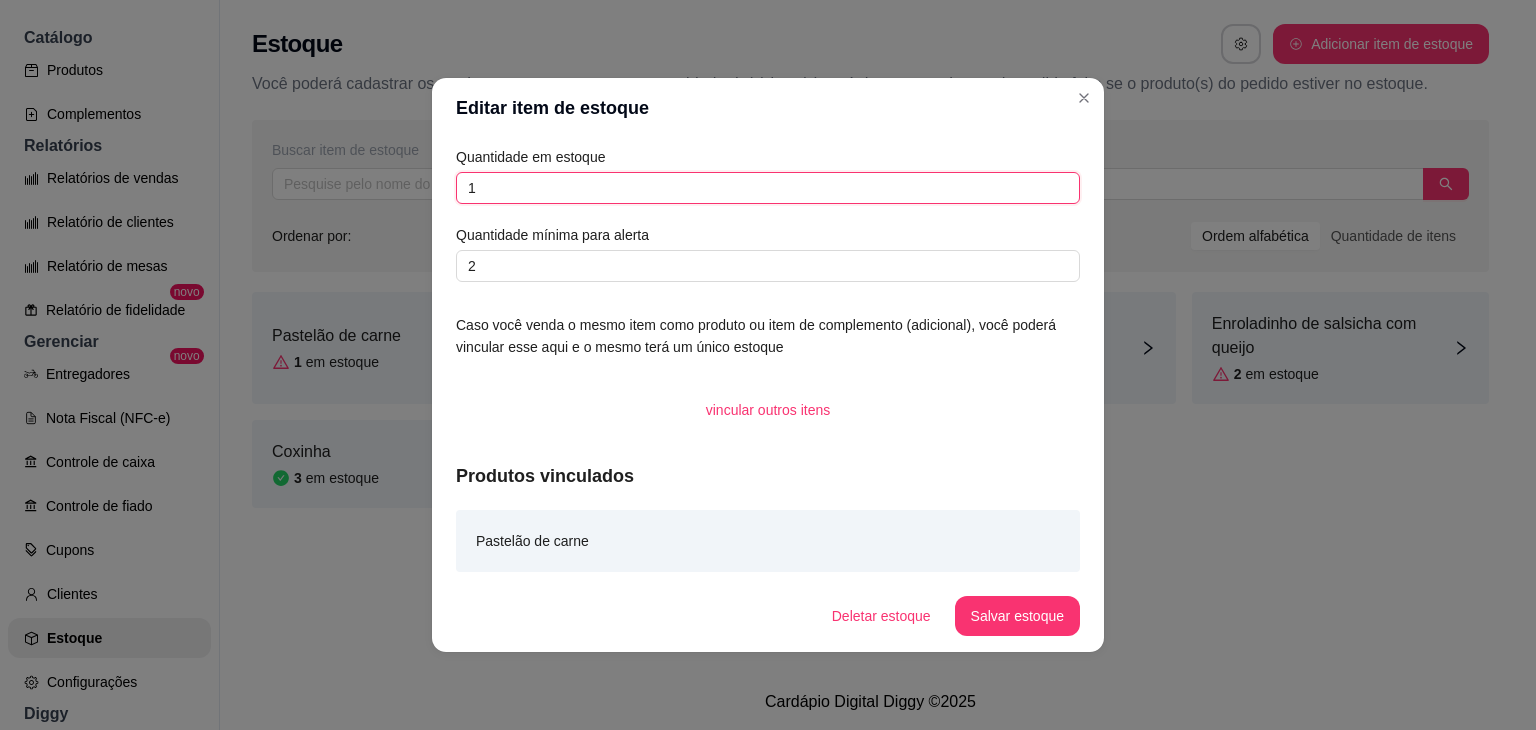 drag, startPoint x: 544, startPoint y: 193, endPoint x: 444, endPoint y: 193, distance: 100 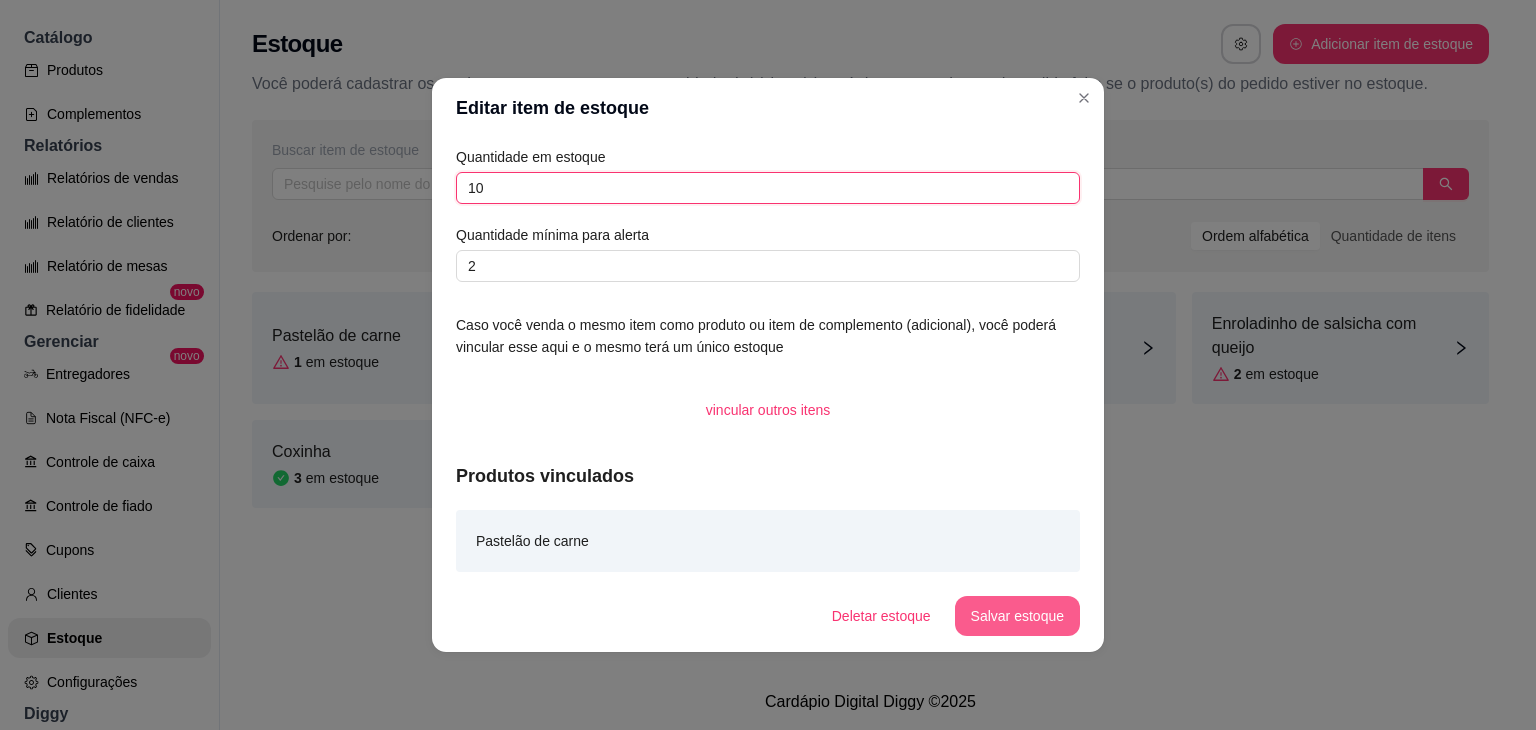 type on "10" 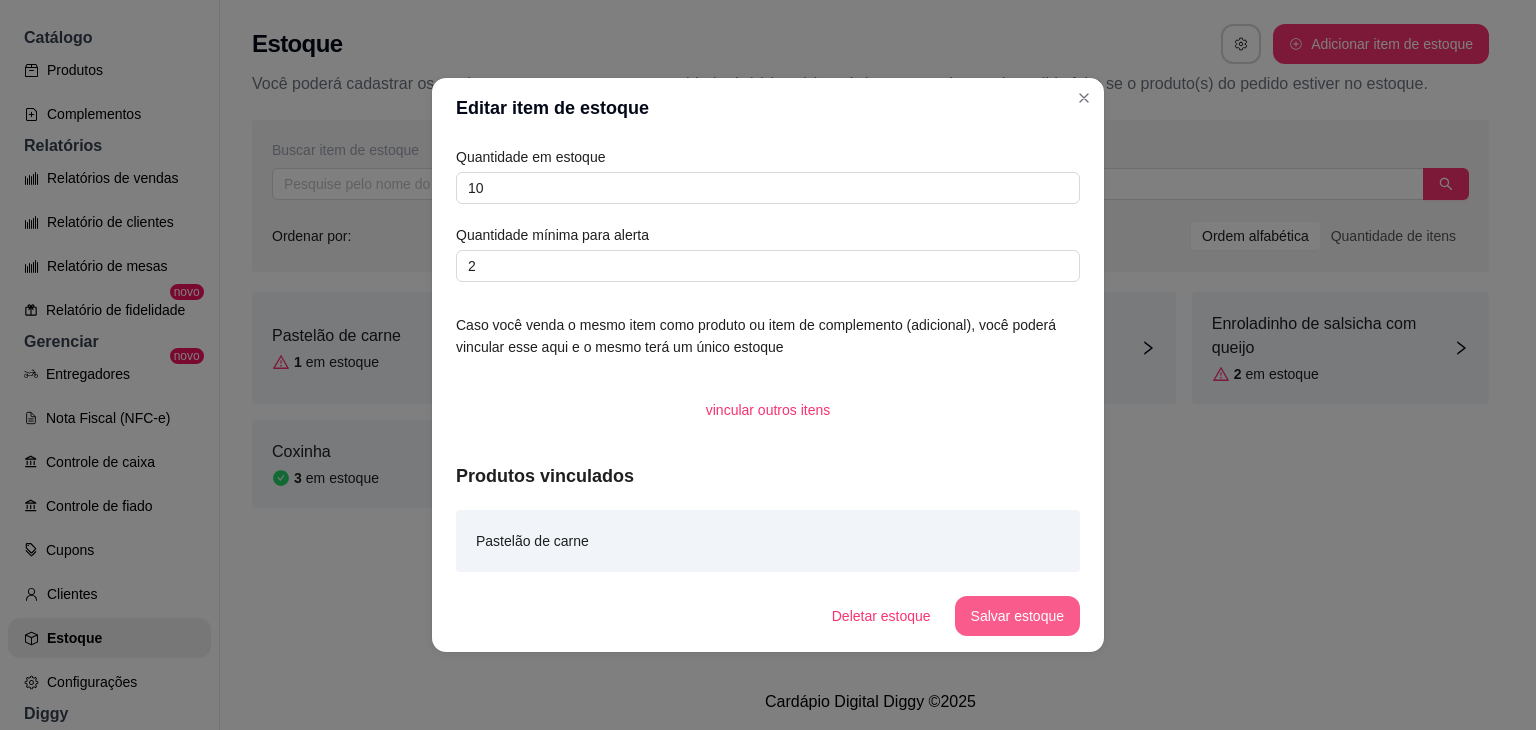 click on "Salvar estoque" at bounding box center [1017, 616] 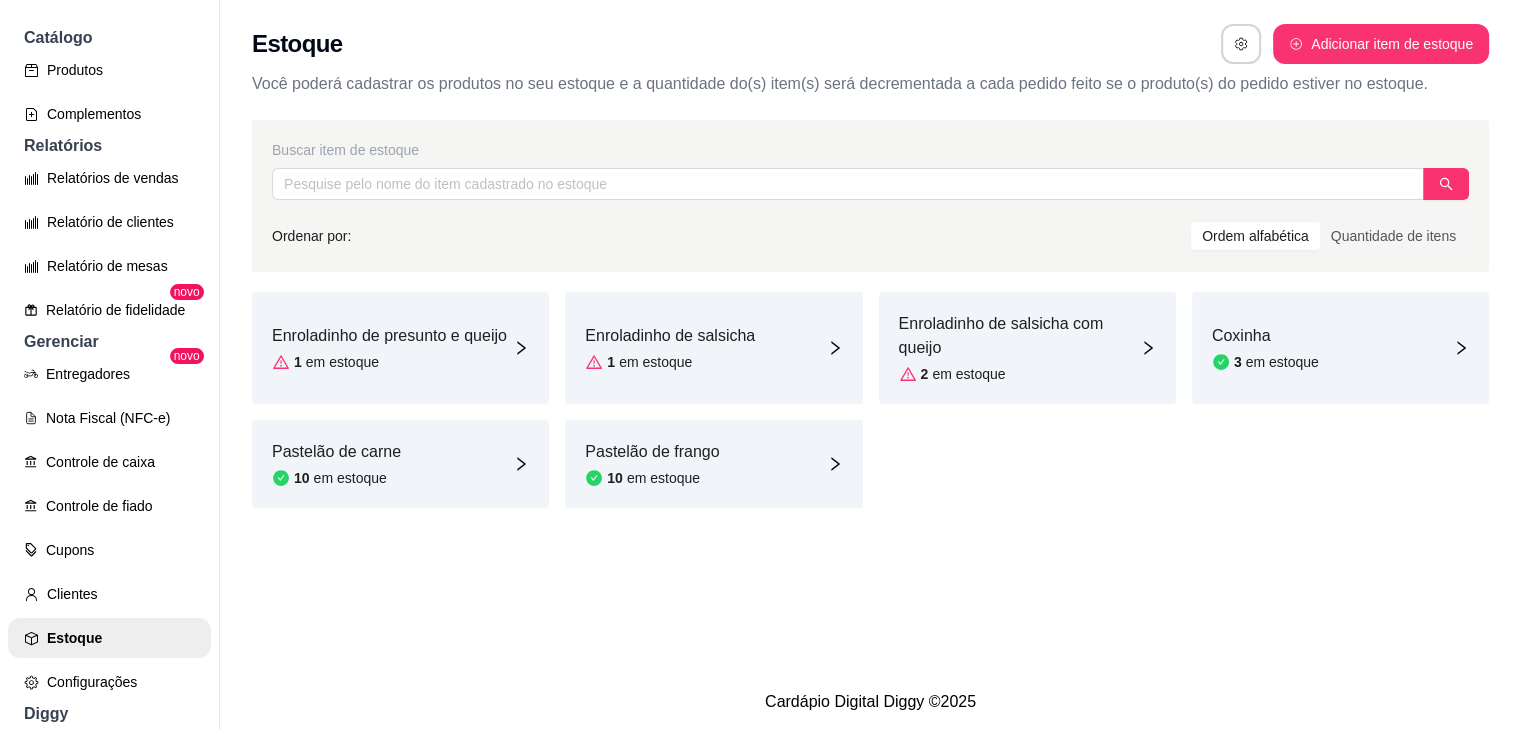 click on "Enroladinho de presunto e queijo" at bounding box center [389, 336] 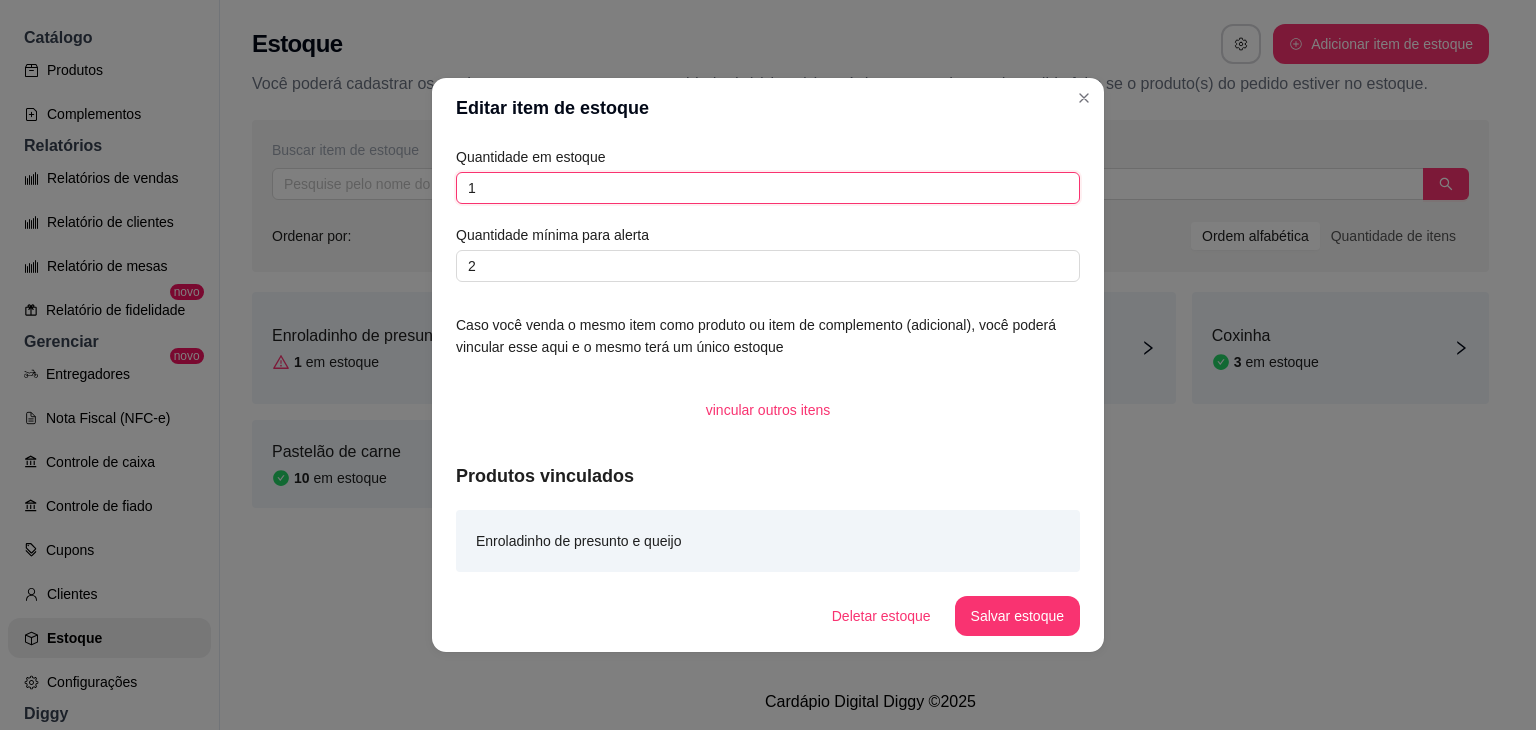 drag, startPoint x: 511, startPoint y: 197, endPoint x: 408, endPoint y: 189, distance: 103.31021 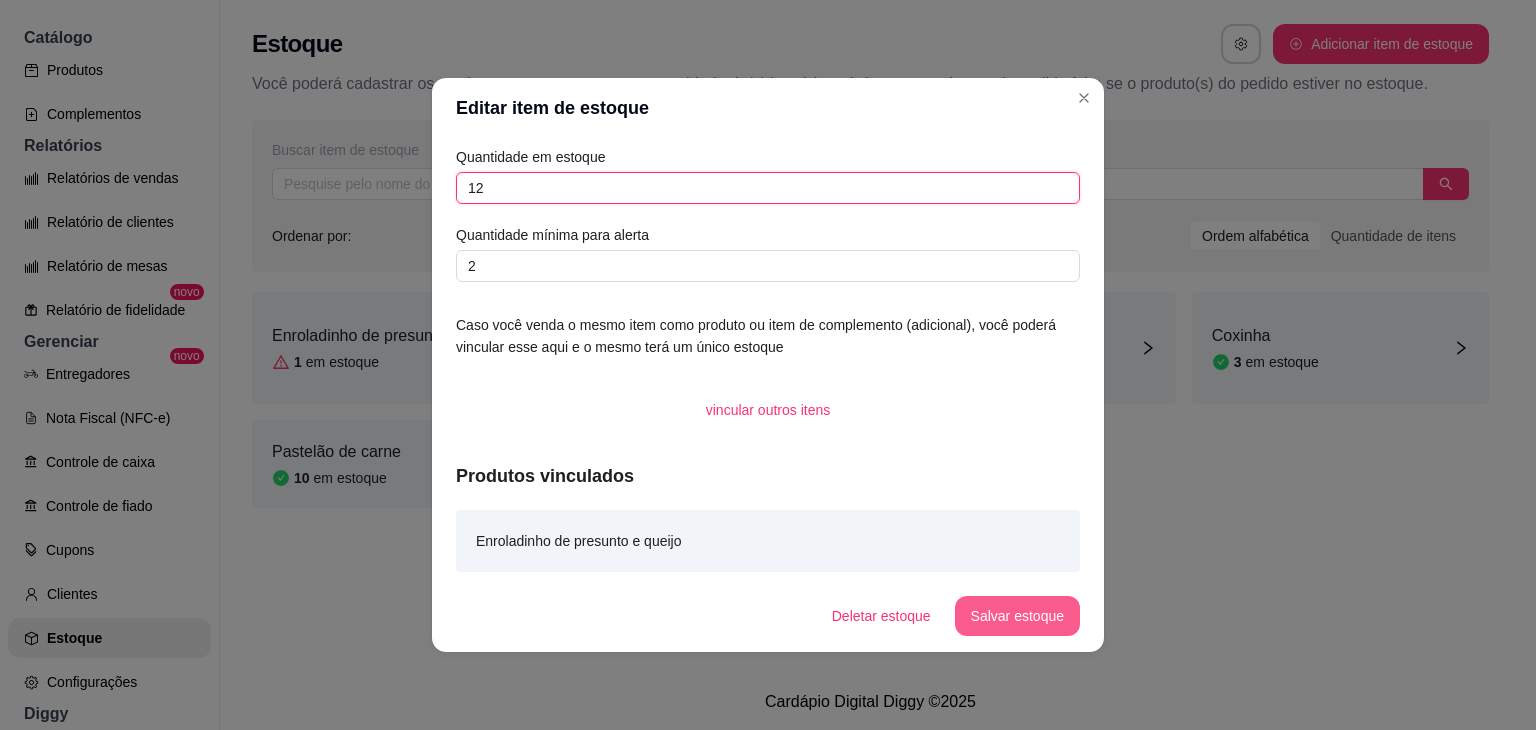 type on "12" 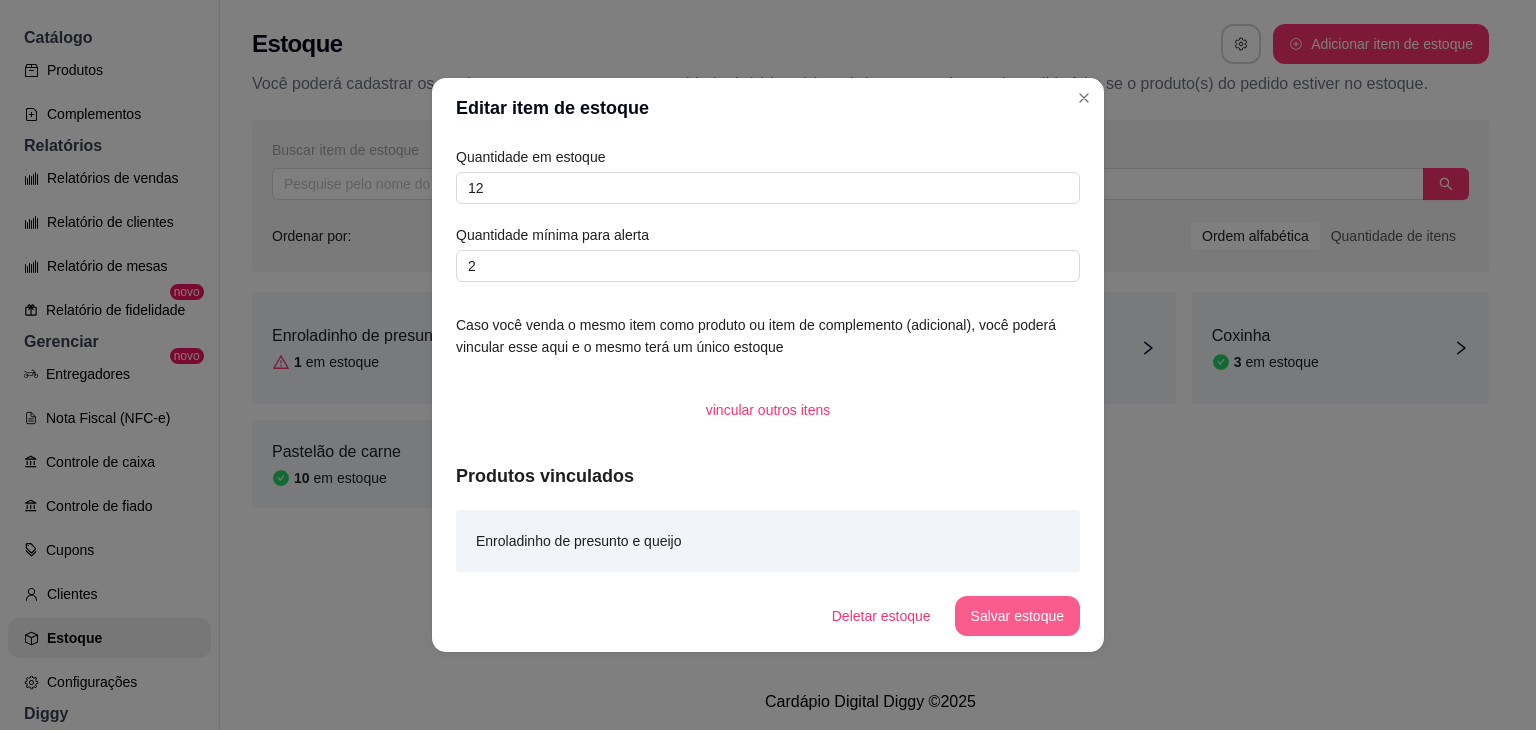 click on "Salvar estoque" at bounding box center (1017, 616) 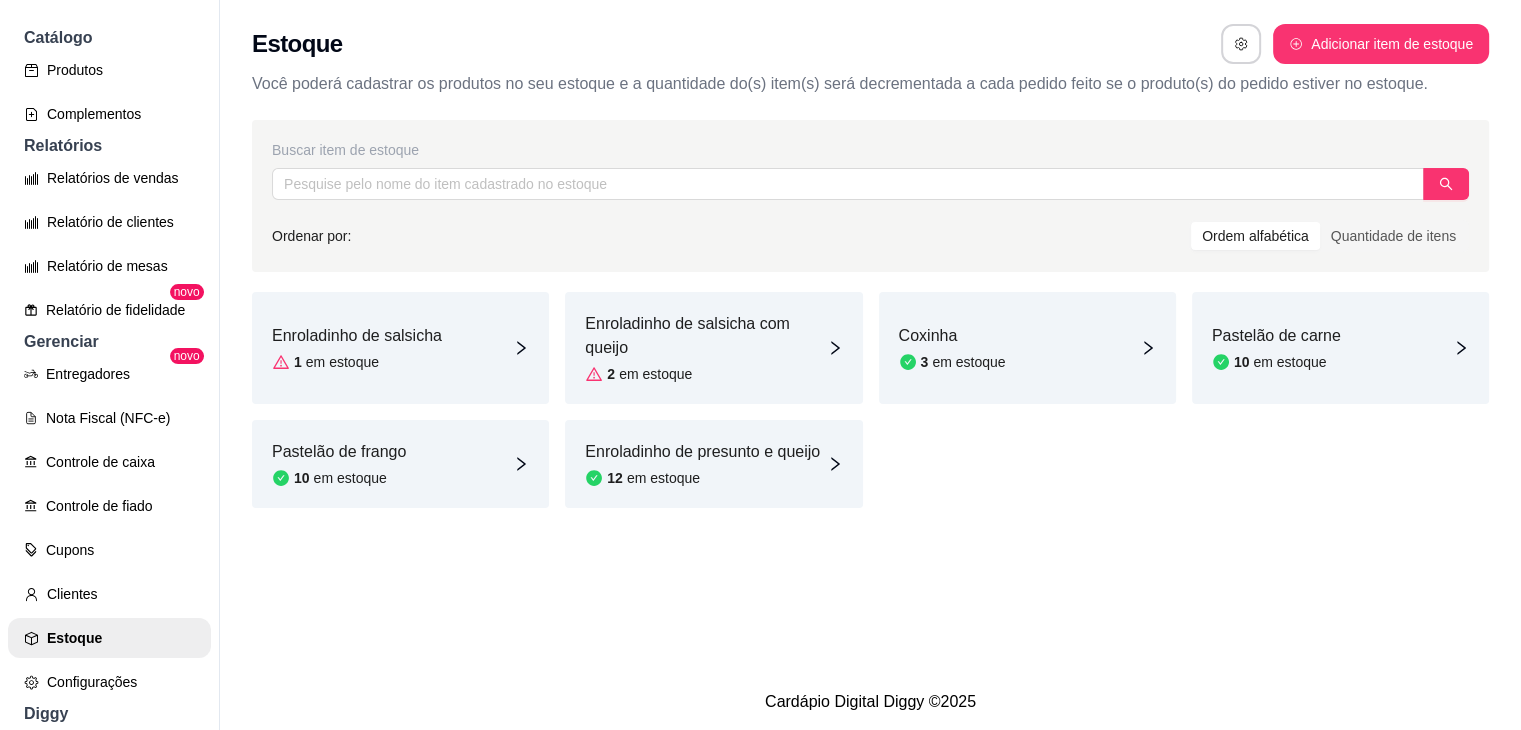 click on "1 em estoque" at bounding box center [357, 362] 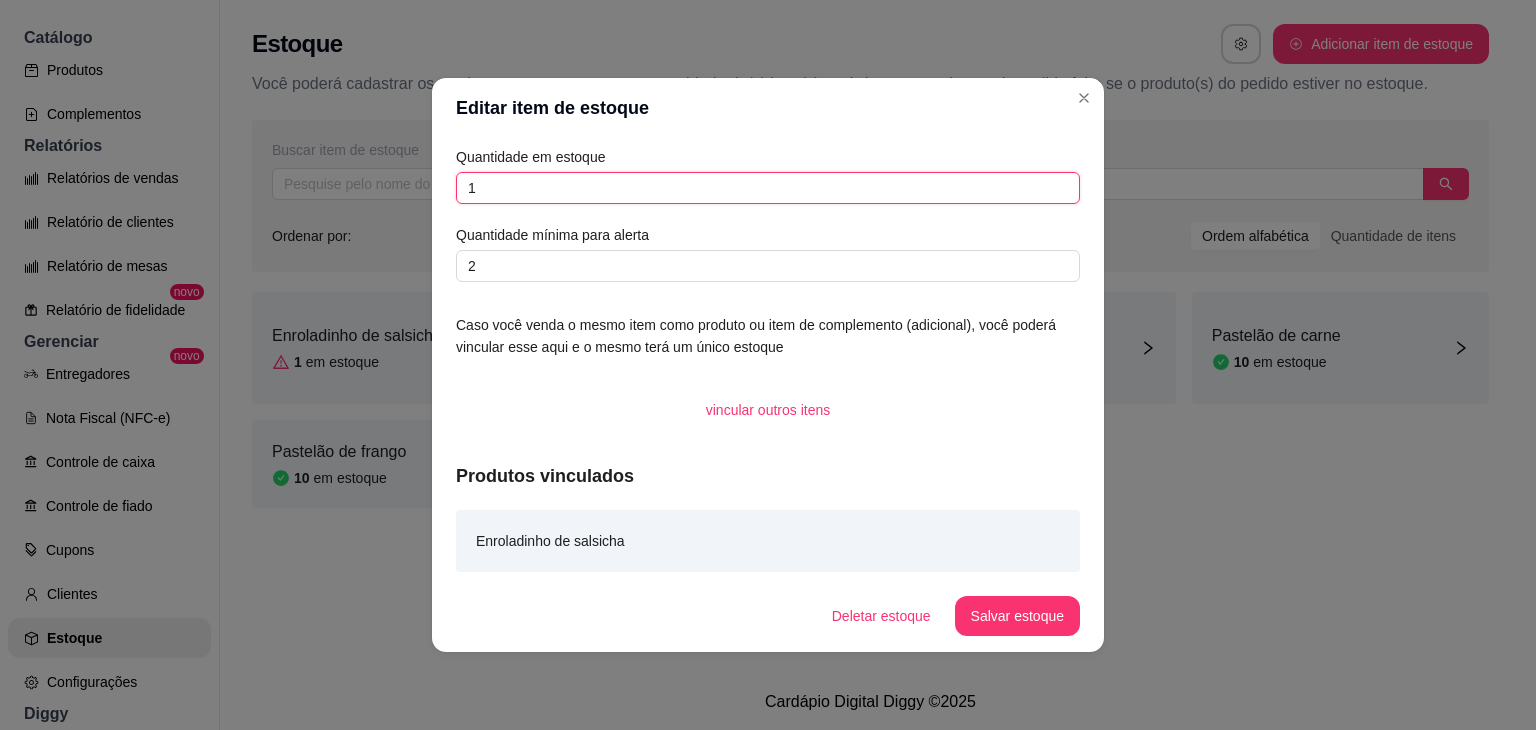 drag, startPoint x: 507, startPoint y: 189, endPoint x: 421, endPoint y: 185, distance: 86.09297 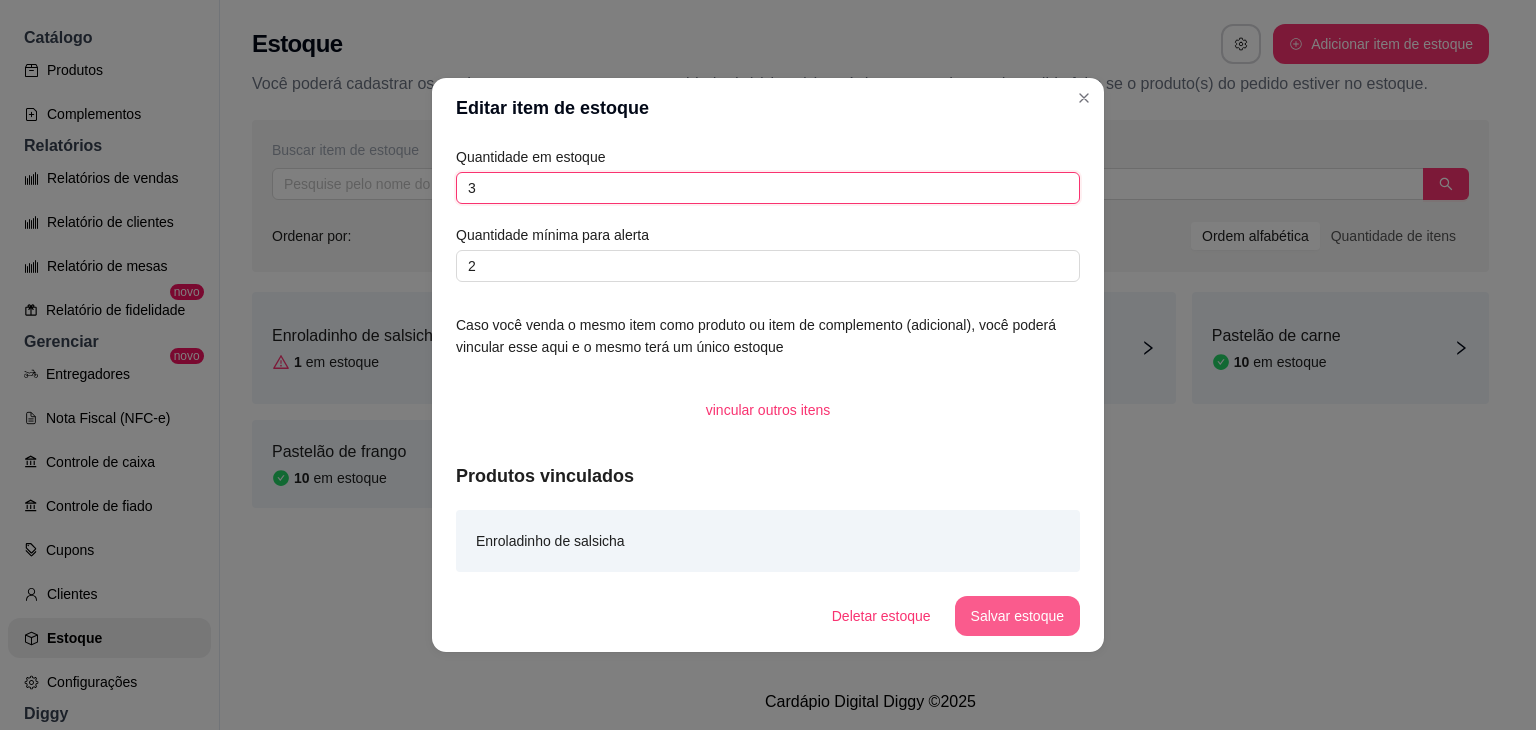 type on "3" 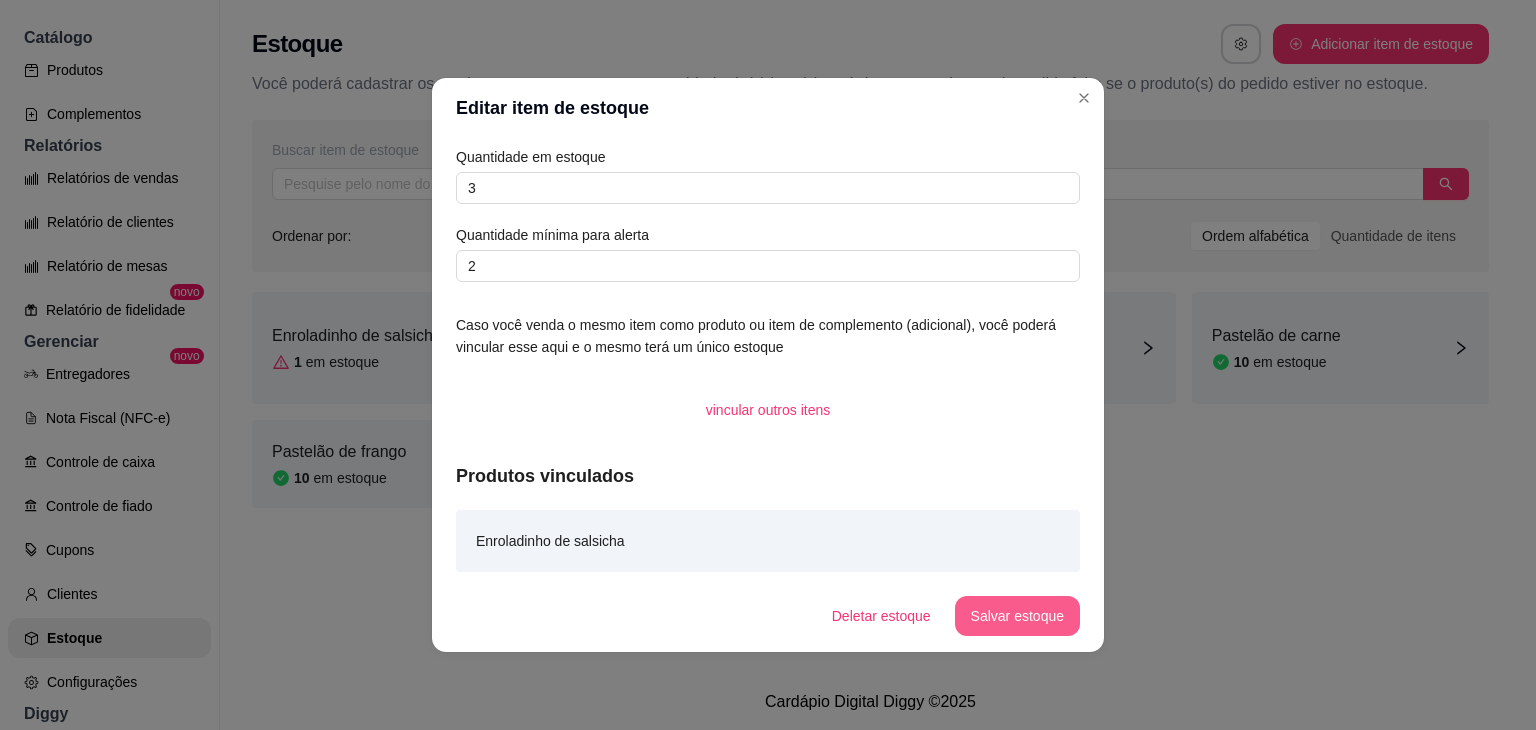 click on "Deletar estoque Salvar estoque" at bounding box center [768, 616] 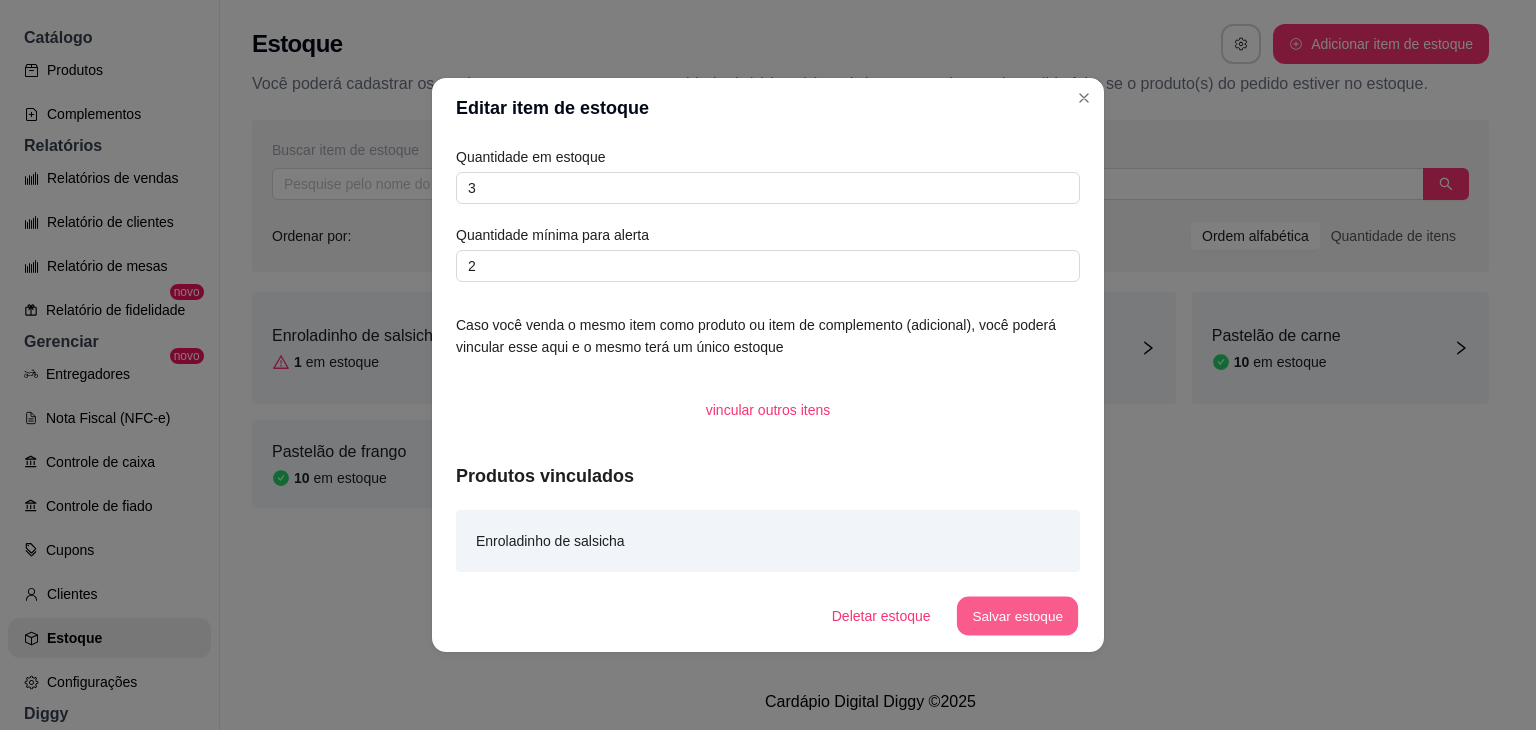 click on "Salvar estoque" at bounding box center (1017, 616) 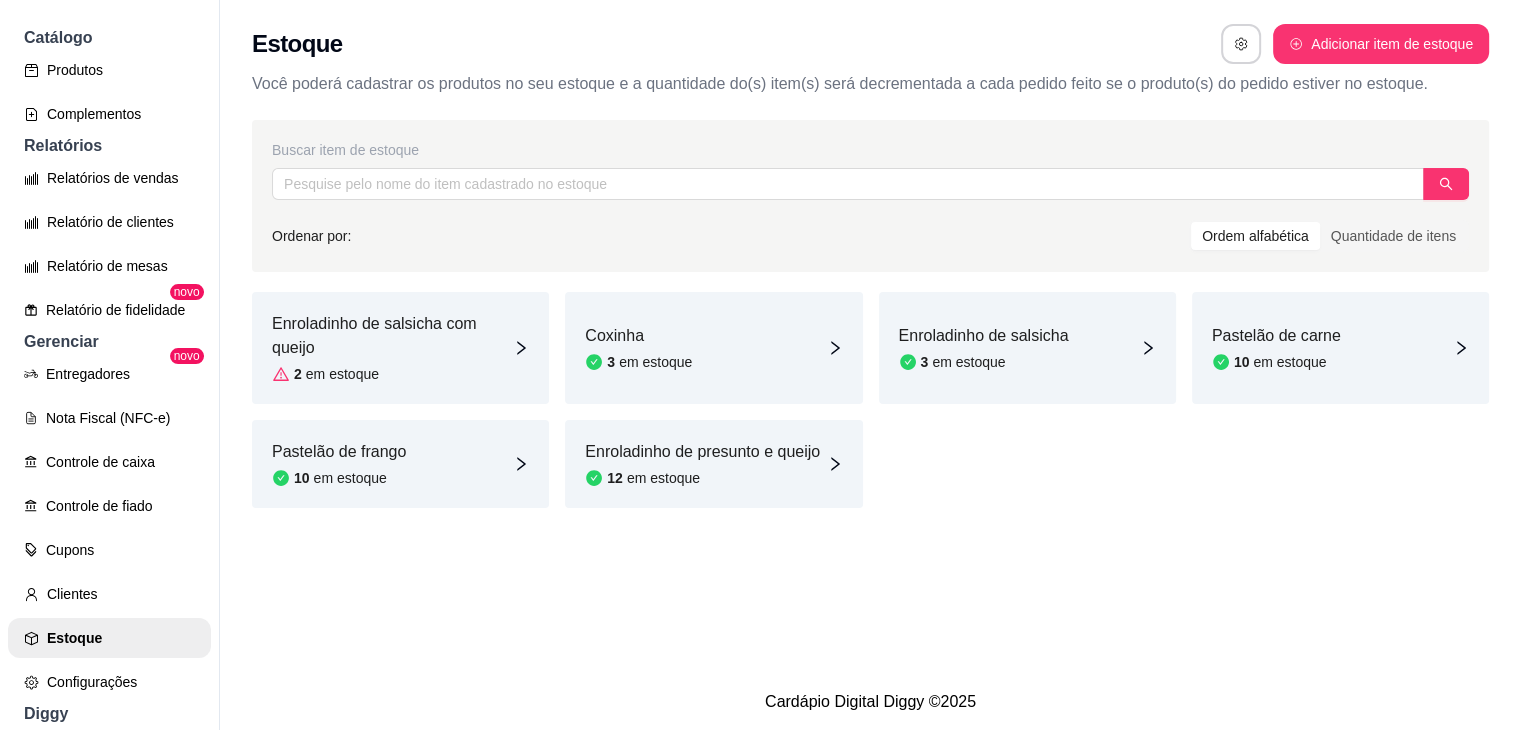 click on "Coxinha 3 em estoque" at bounding box center [713, 348] 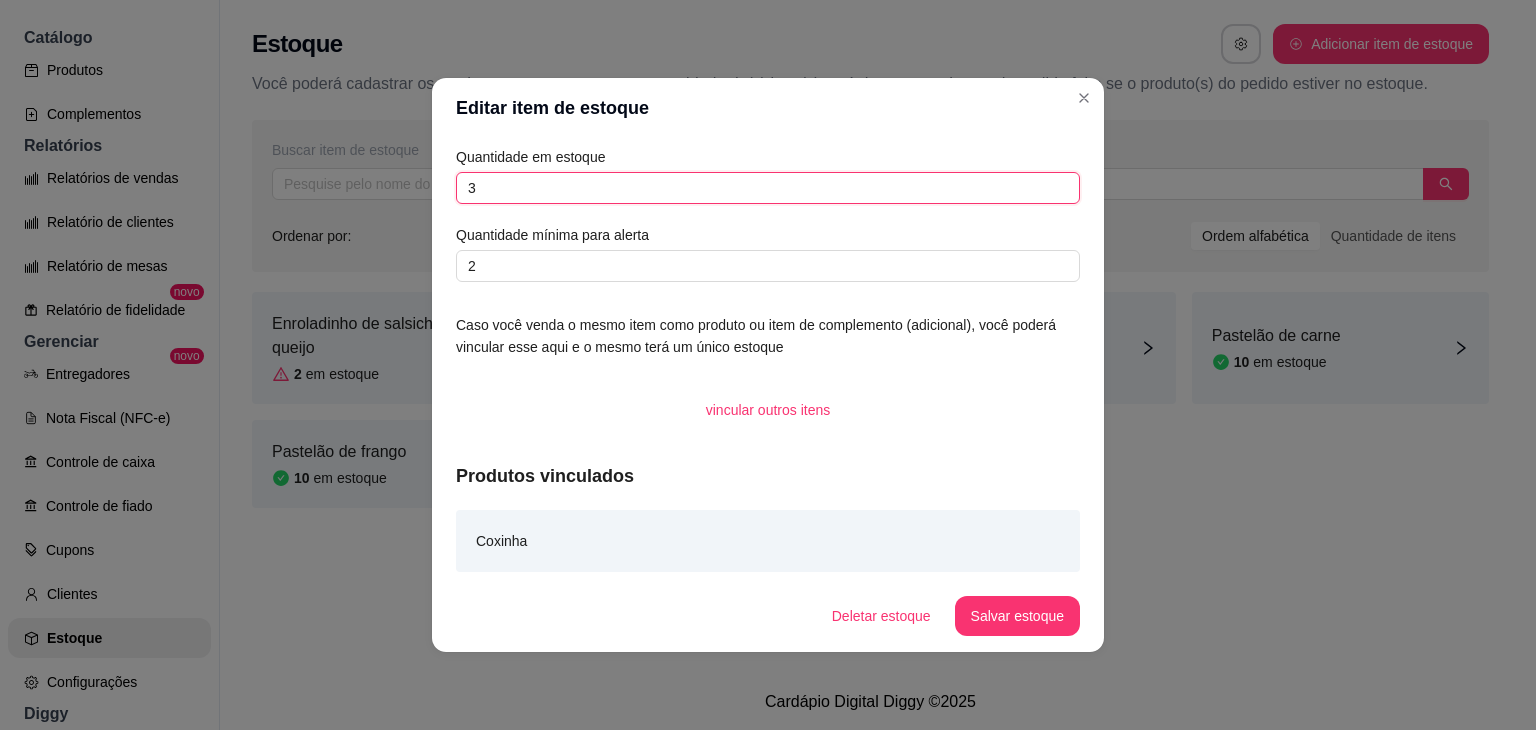 drag, startPoint x: 480, startPoint y: 191, endPoint x: 428, endPoint y: 188, distance: 52.086468 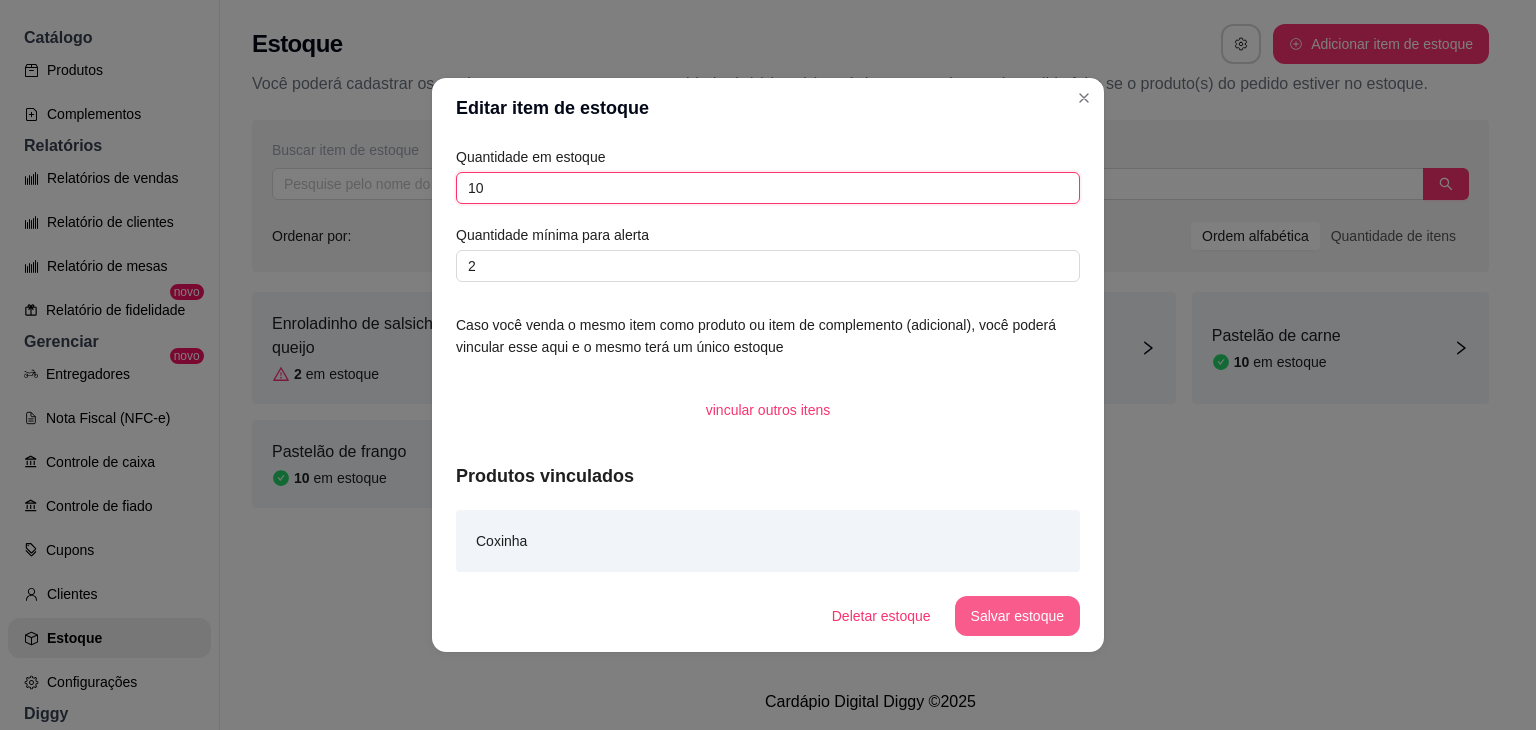 type on "10" 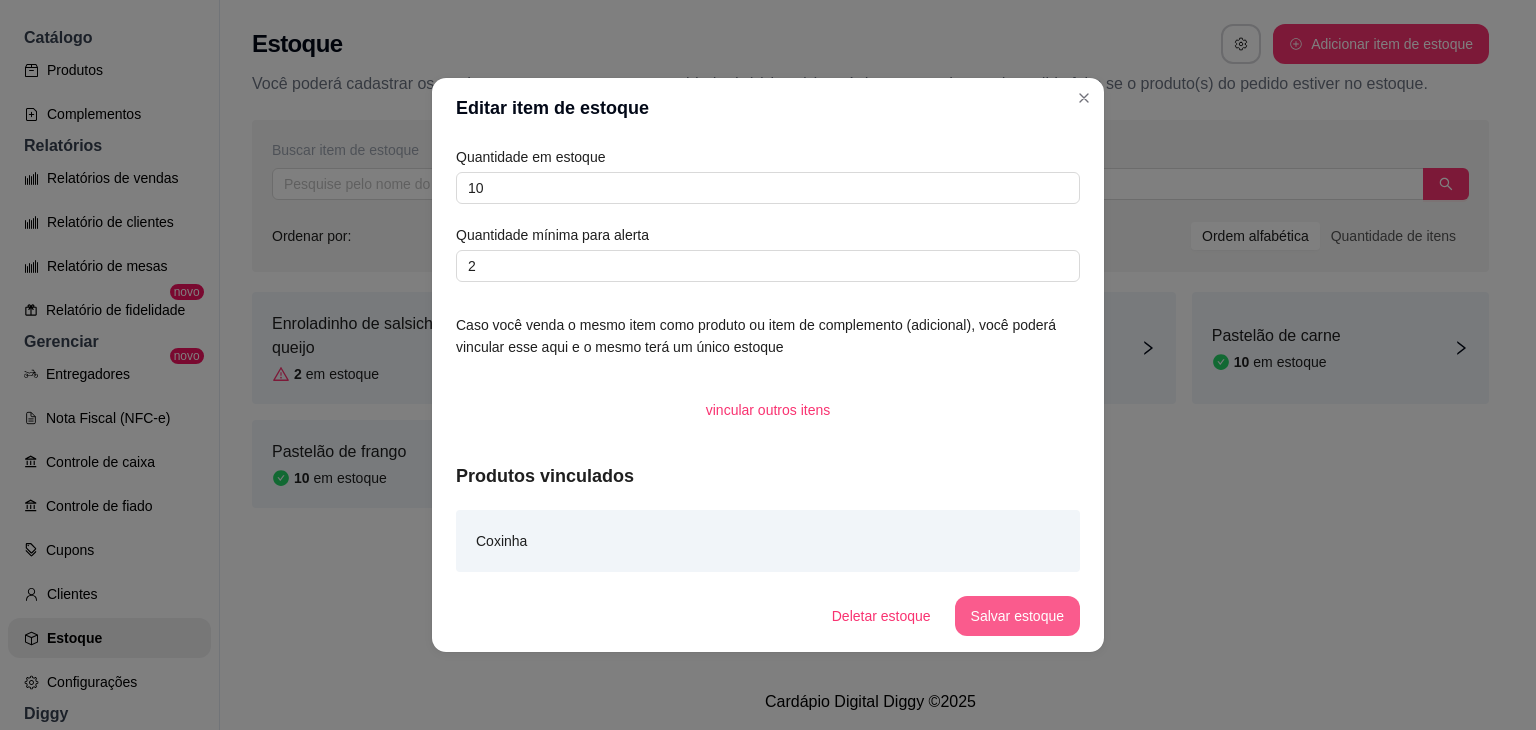 click on "Salvar estoque" at bounding box center (1017, 616) 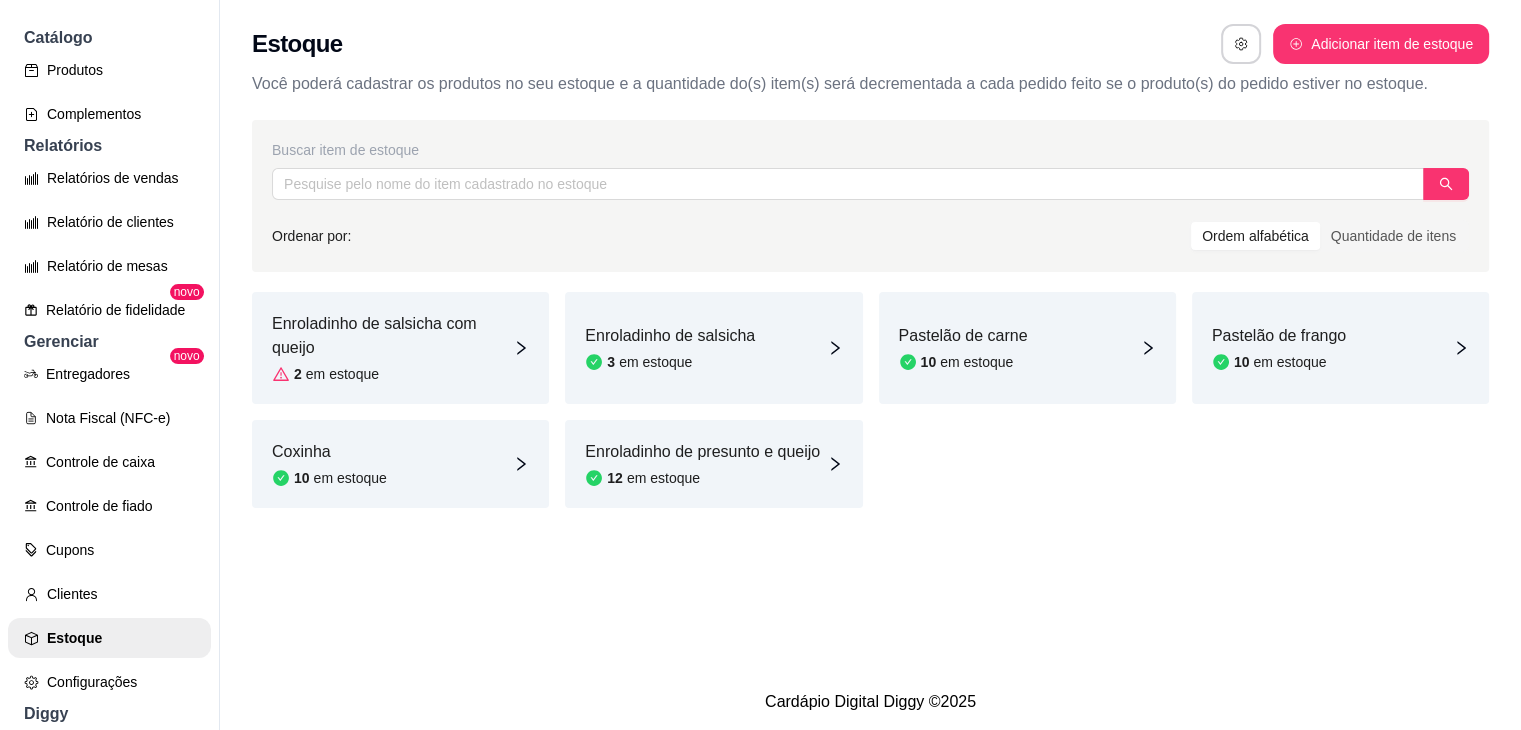click on "Enroladinho de salsicha com queijo  2 em estoque" at bounding box center [400, 348] 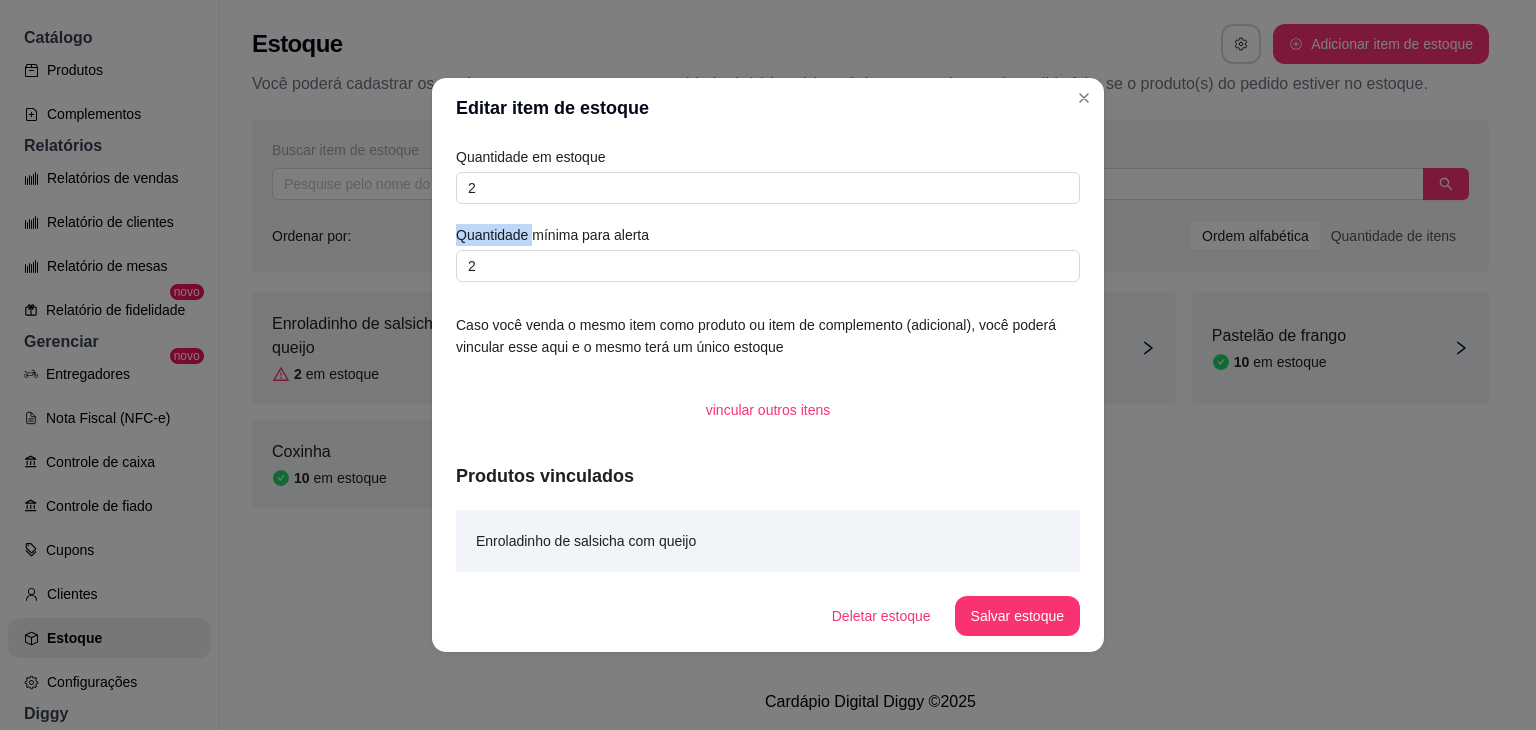 drag, startPoint x: 537, startPoint y: 205, endPoint x: 440, endPoint y: 203, distance: 97.020615 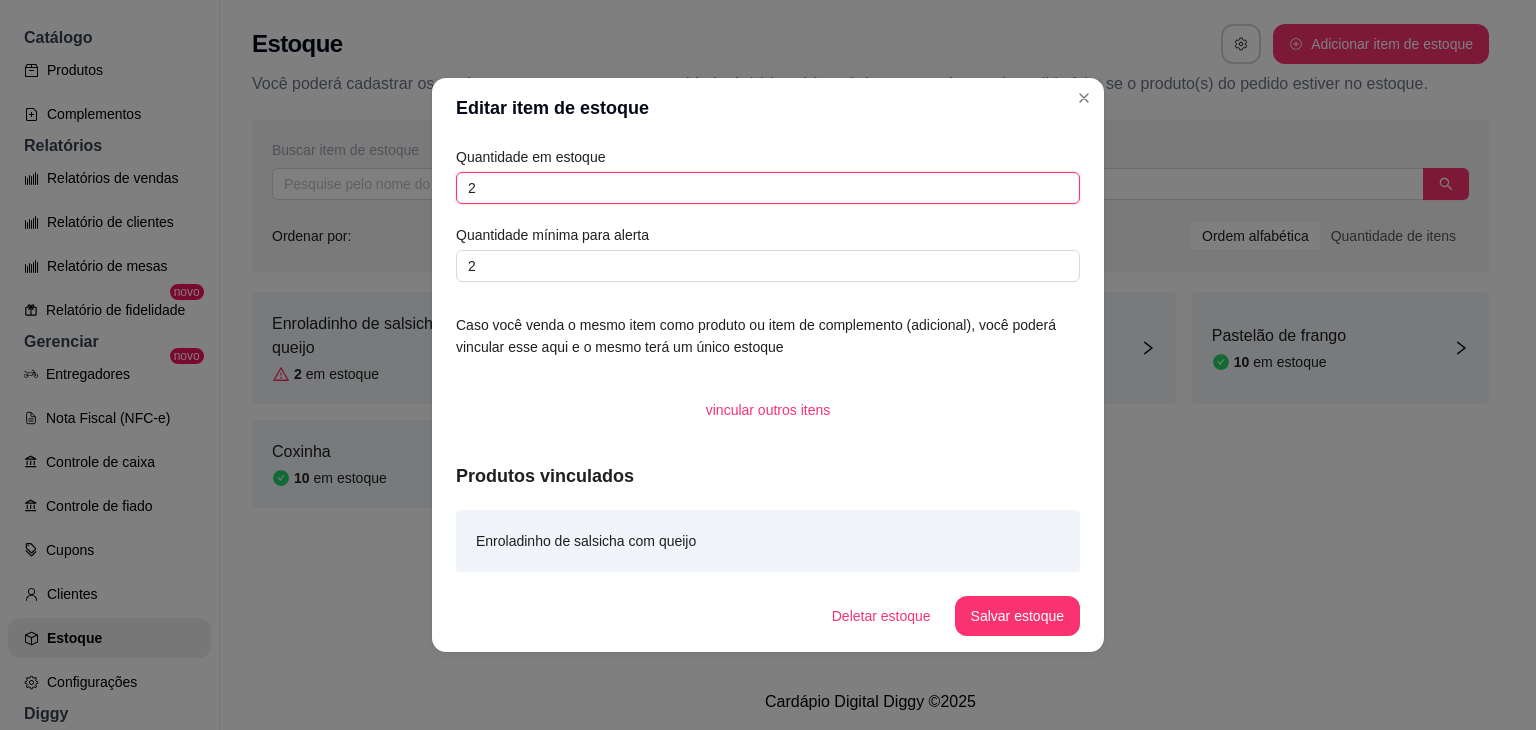 drag, startPoint x: 484, startPoint y: 193, endPoint x: 414, endPoint y: 182, distance: 70.85902 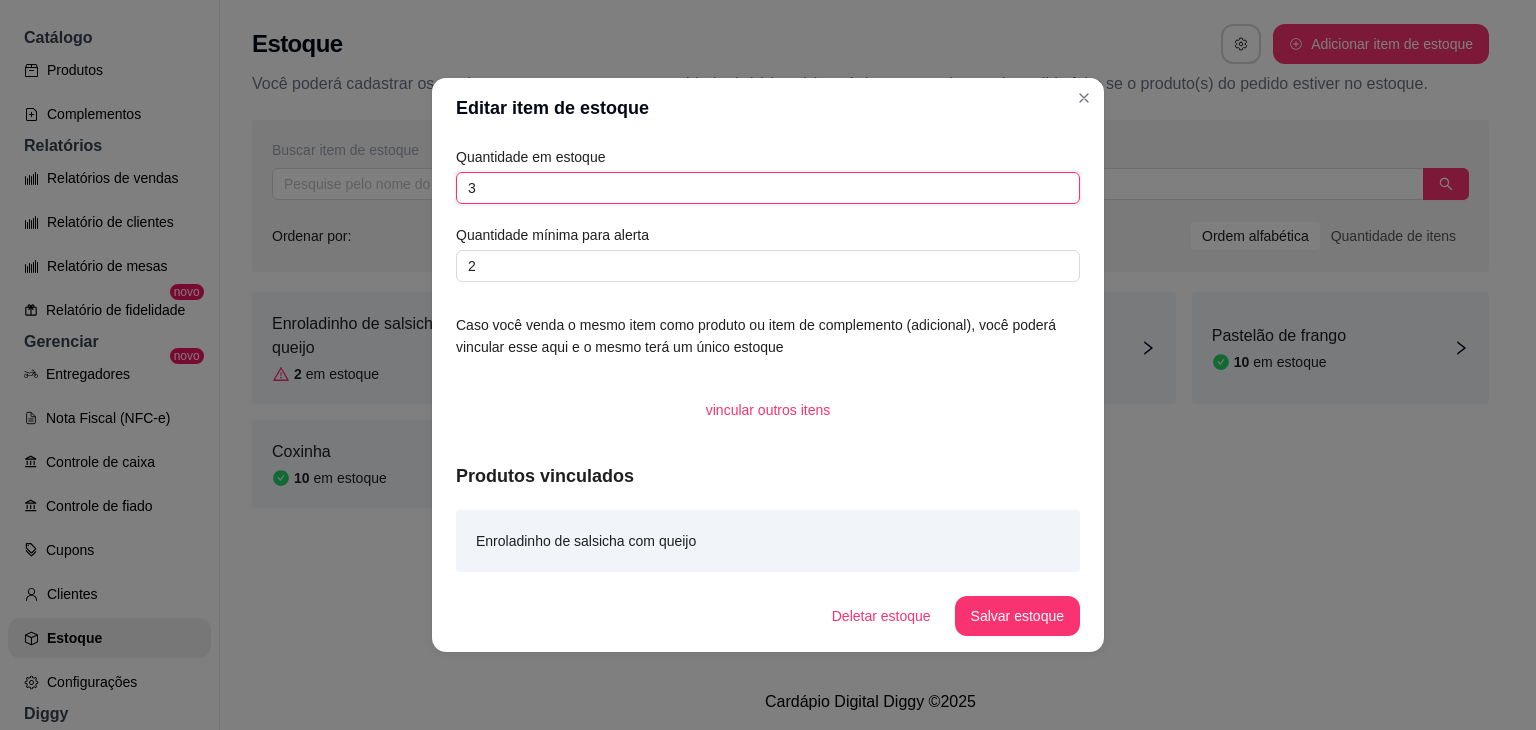 type on "3" 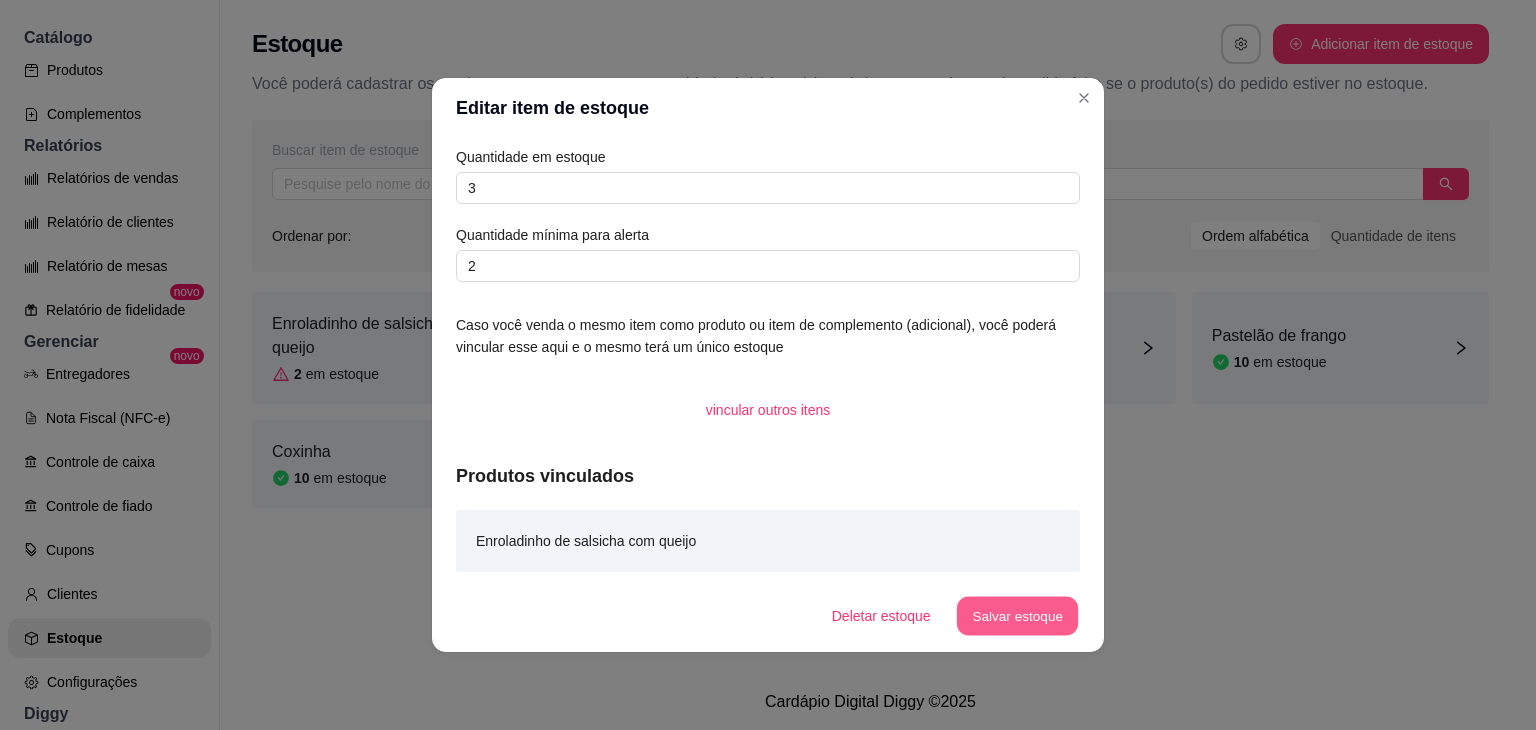 click on "Salvar estoque" at bounding box center [1017, 616] 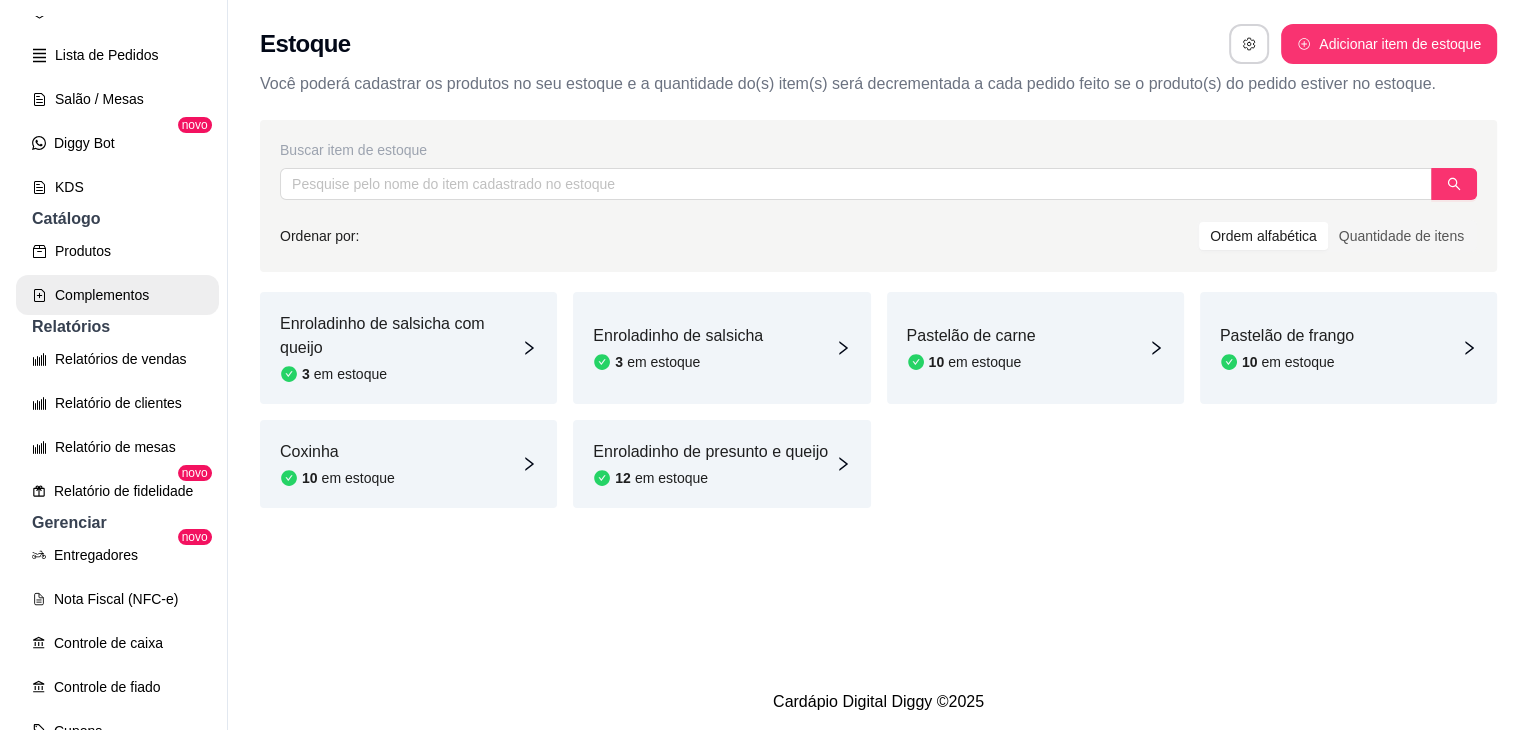 scroll, scrollTop: 100, scrollLeft: 0, axis: vertical 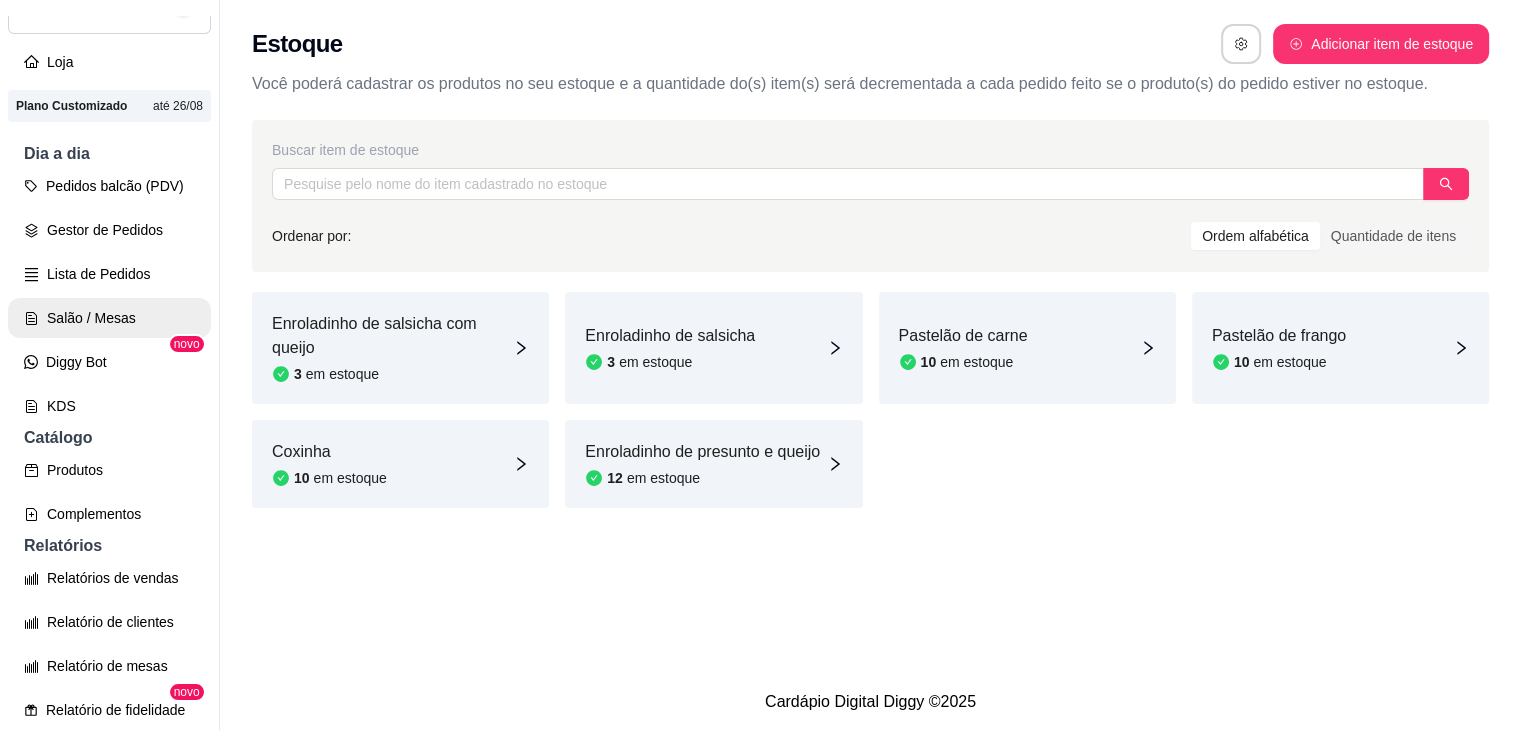 click on "Salão / Mesas" at bounding box center (109, 318) 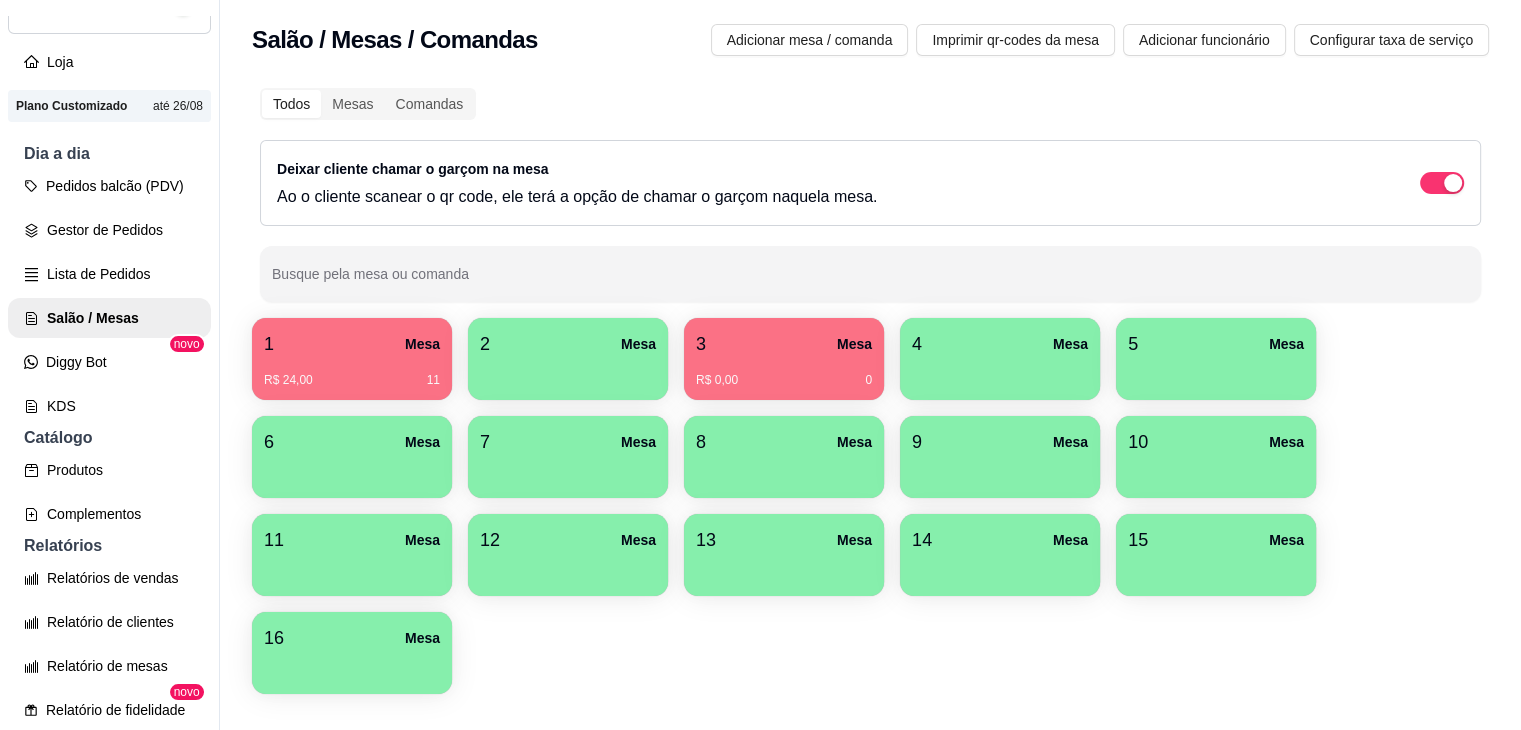 click on "R$ 0,00 0" at bounding box center [784, 380] 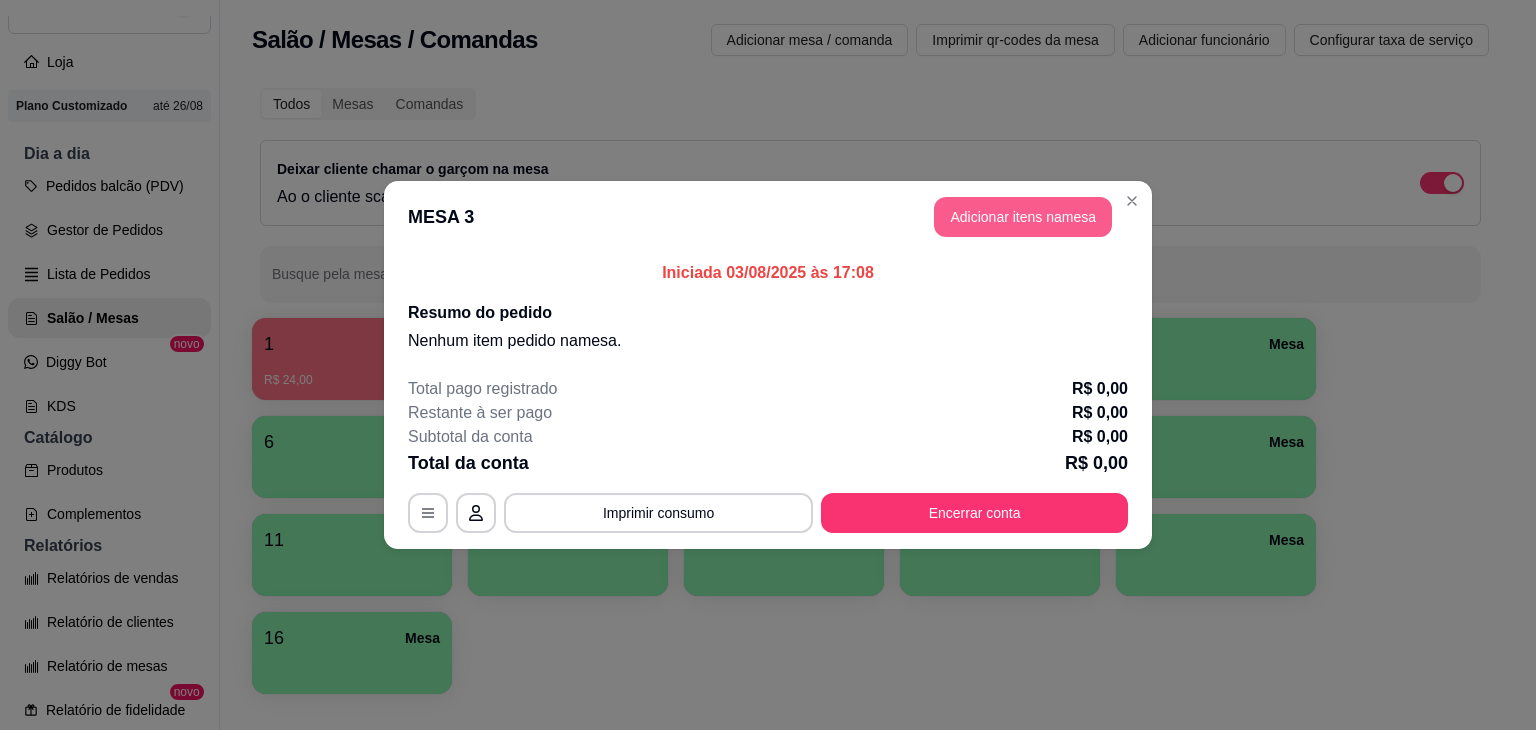 click on "Adicionar itens na  mesa" at bounding box center (1023, 217) 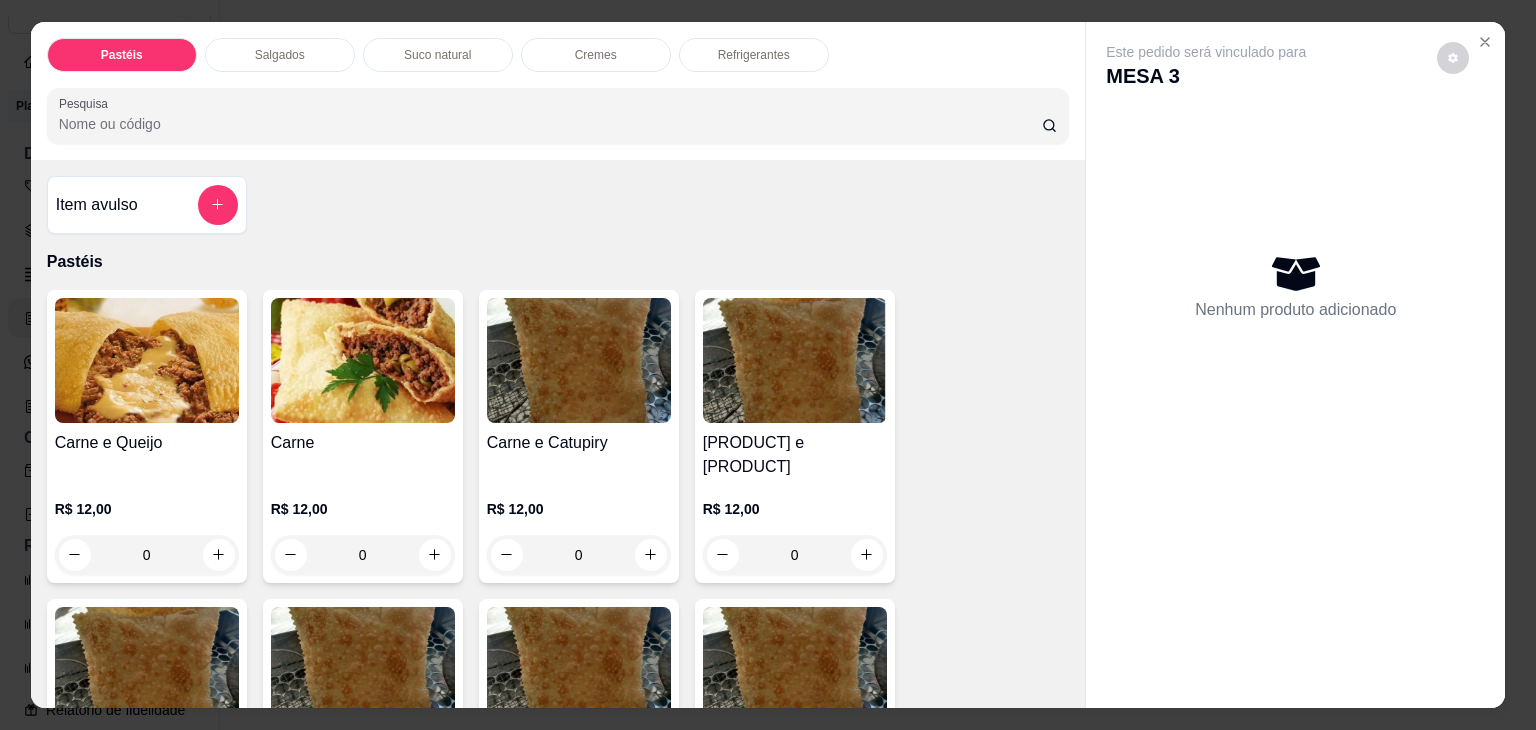 click on "Salgados" at bounding box center (280, 55) 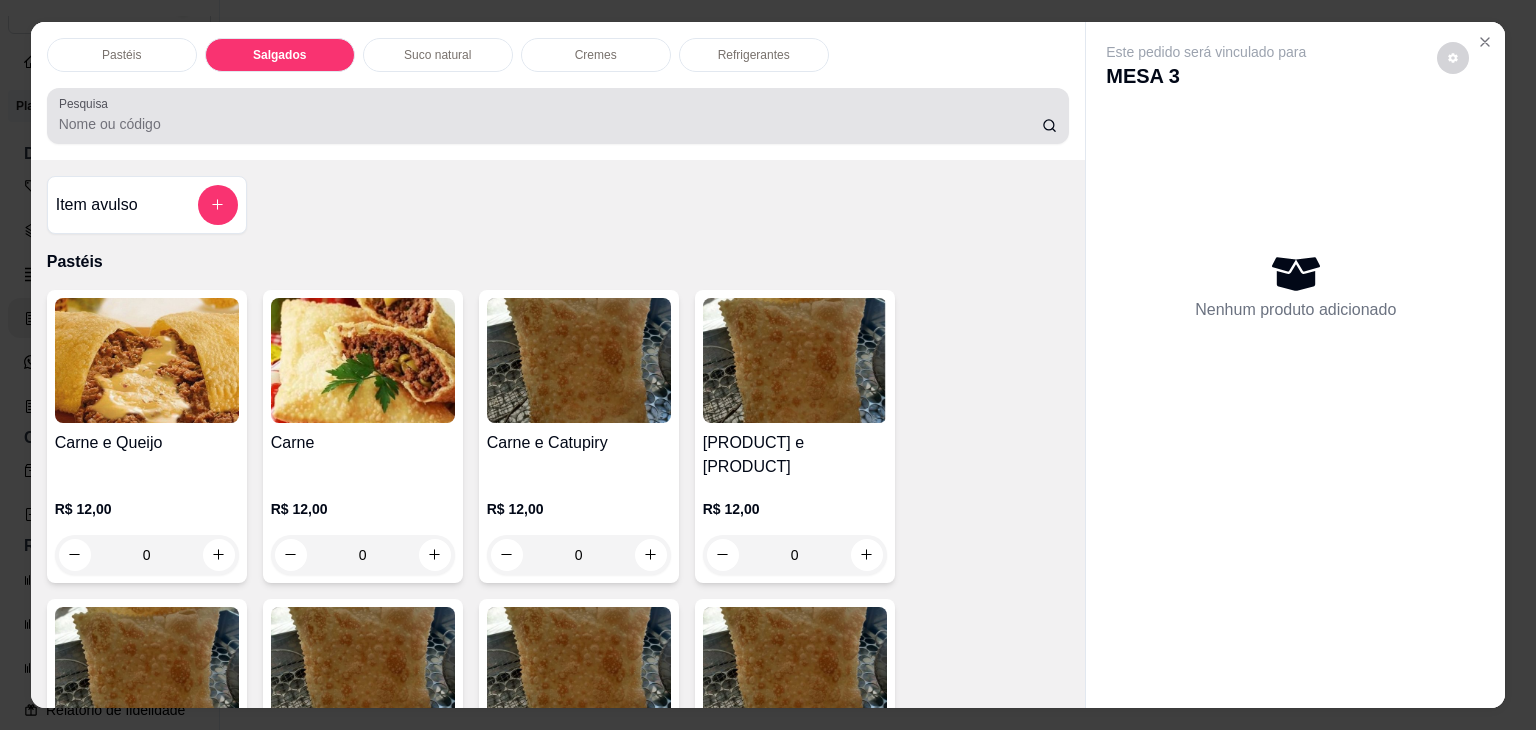 scroll, scrollTop: 2124, scrollLeft: 0, axis: vertical 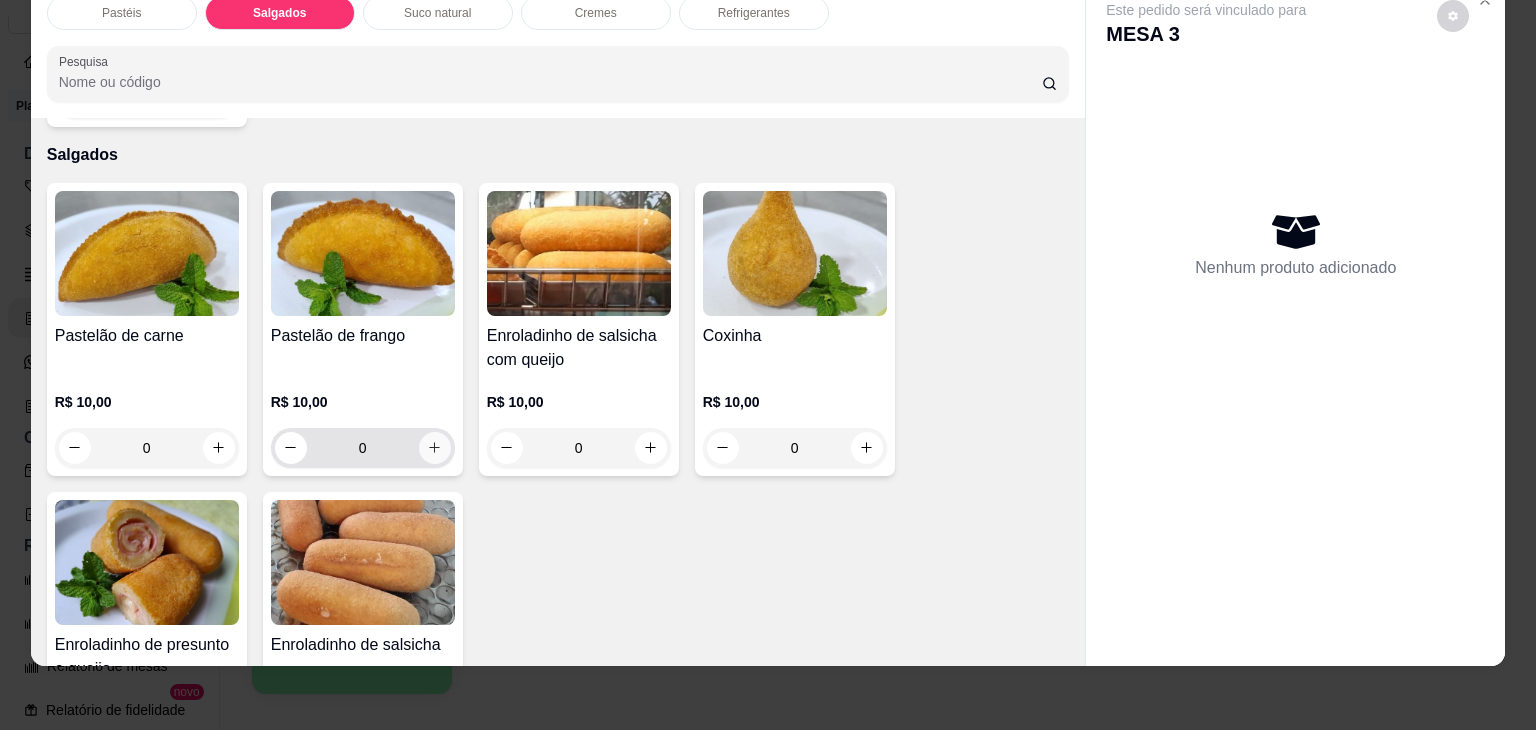 click 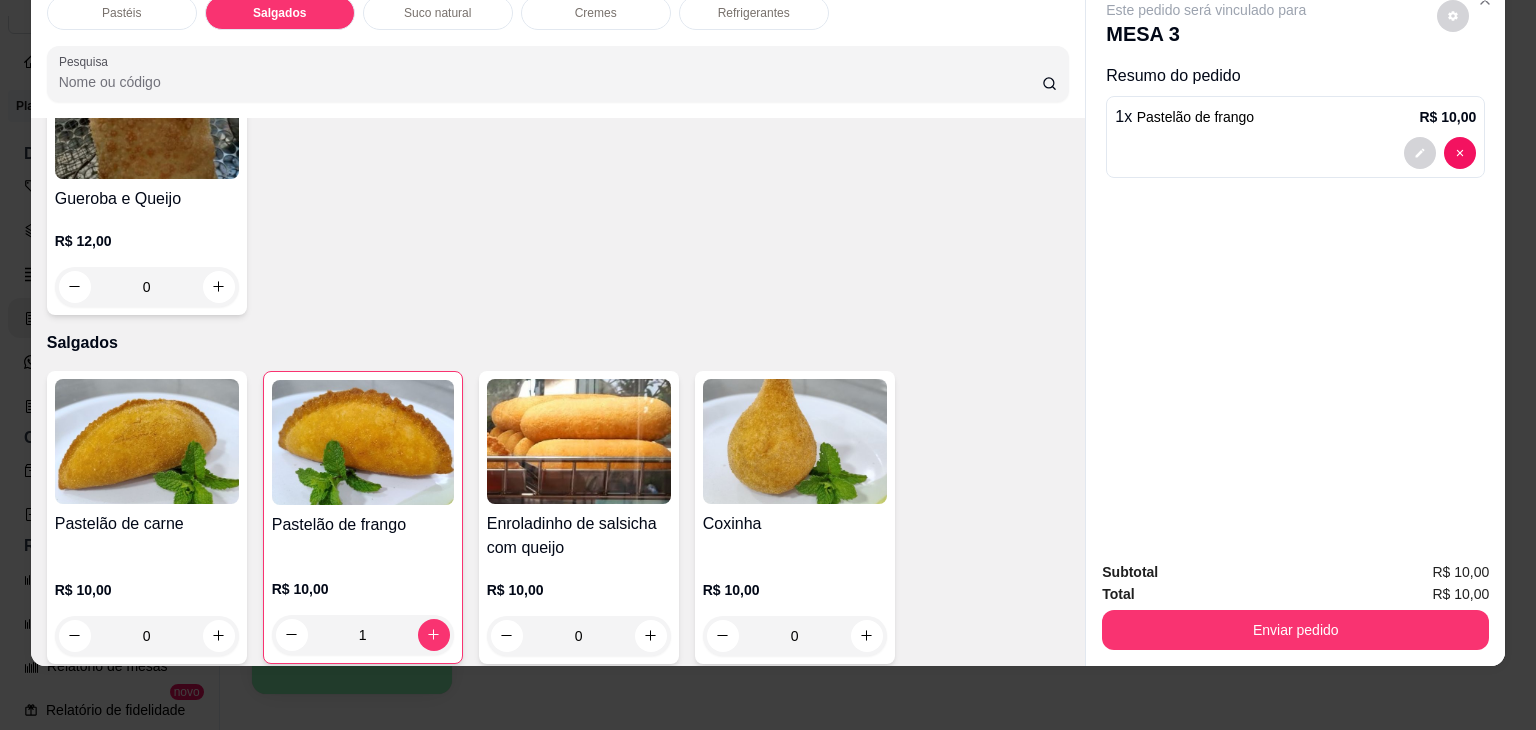 scroll, scrollTop: 1624, scrollLeft: 0, axis: vertical 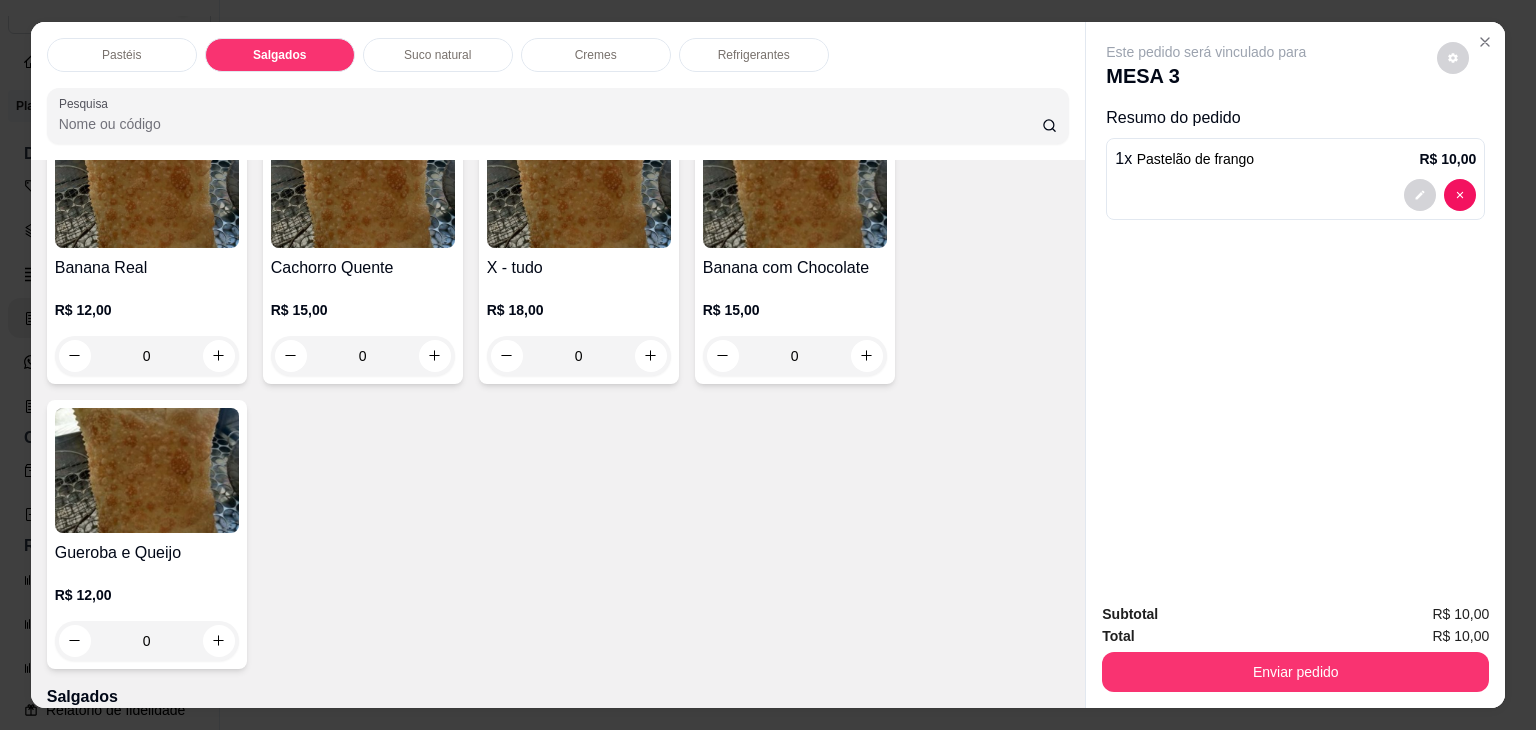 click on "Refrigerantes" at bounding box center [754, 55] 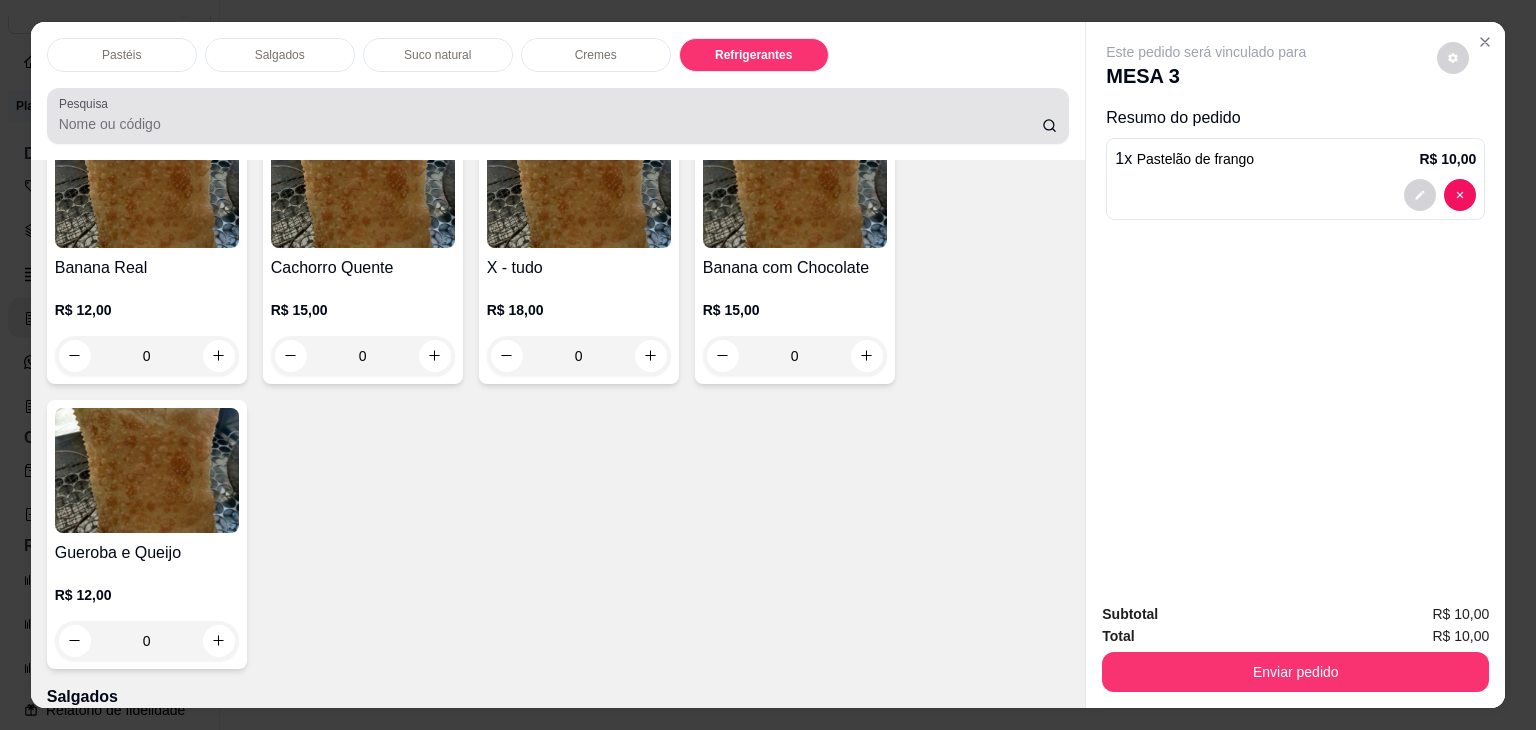scroll, scrollTop: 4620, scrollLeft: 0, axis: vertical 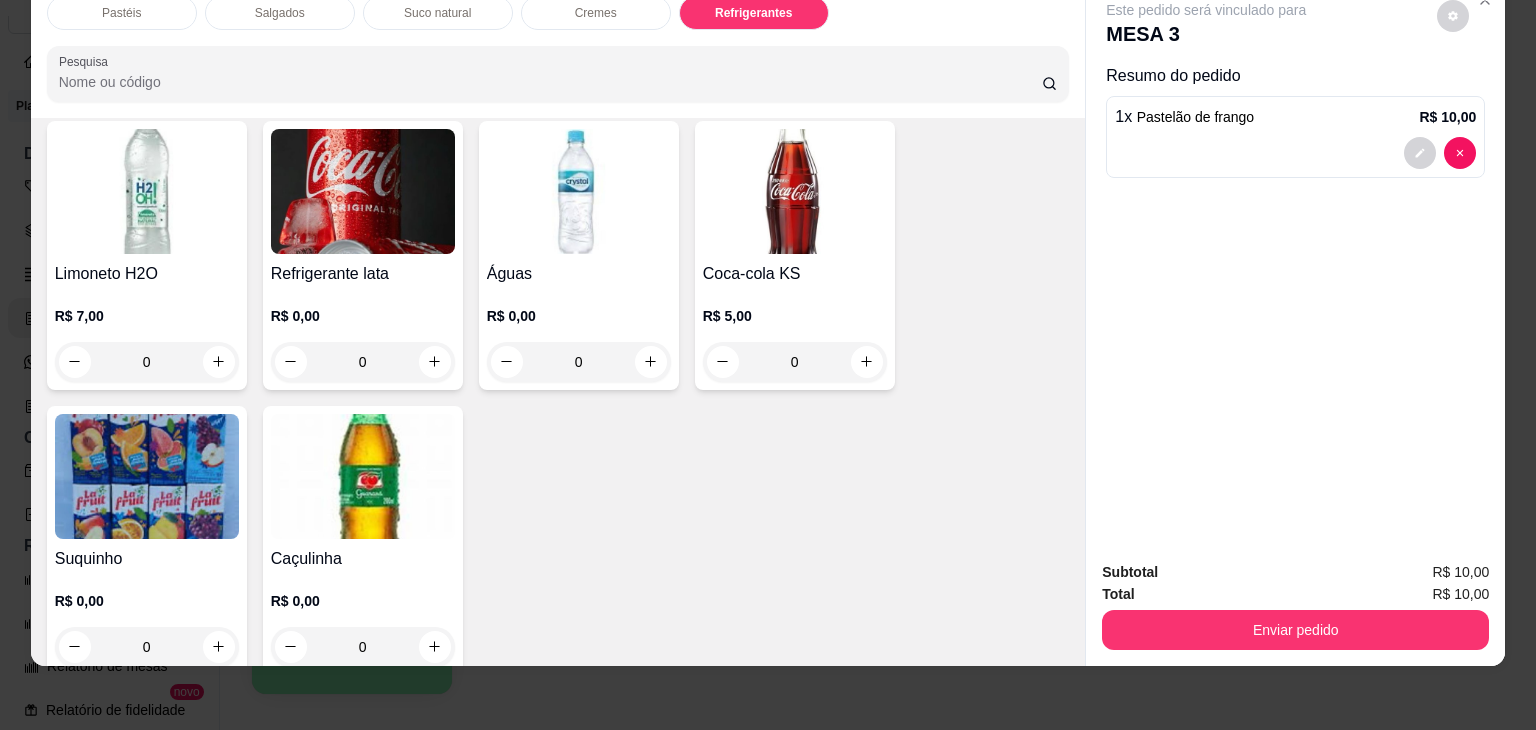 click on "0" at bounding box center [363, 647] 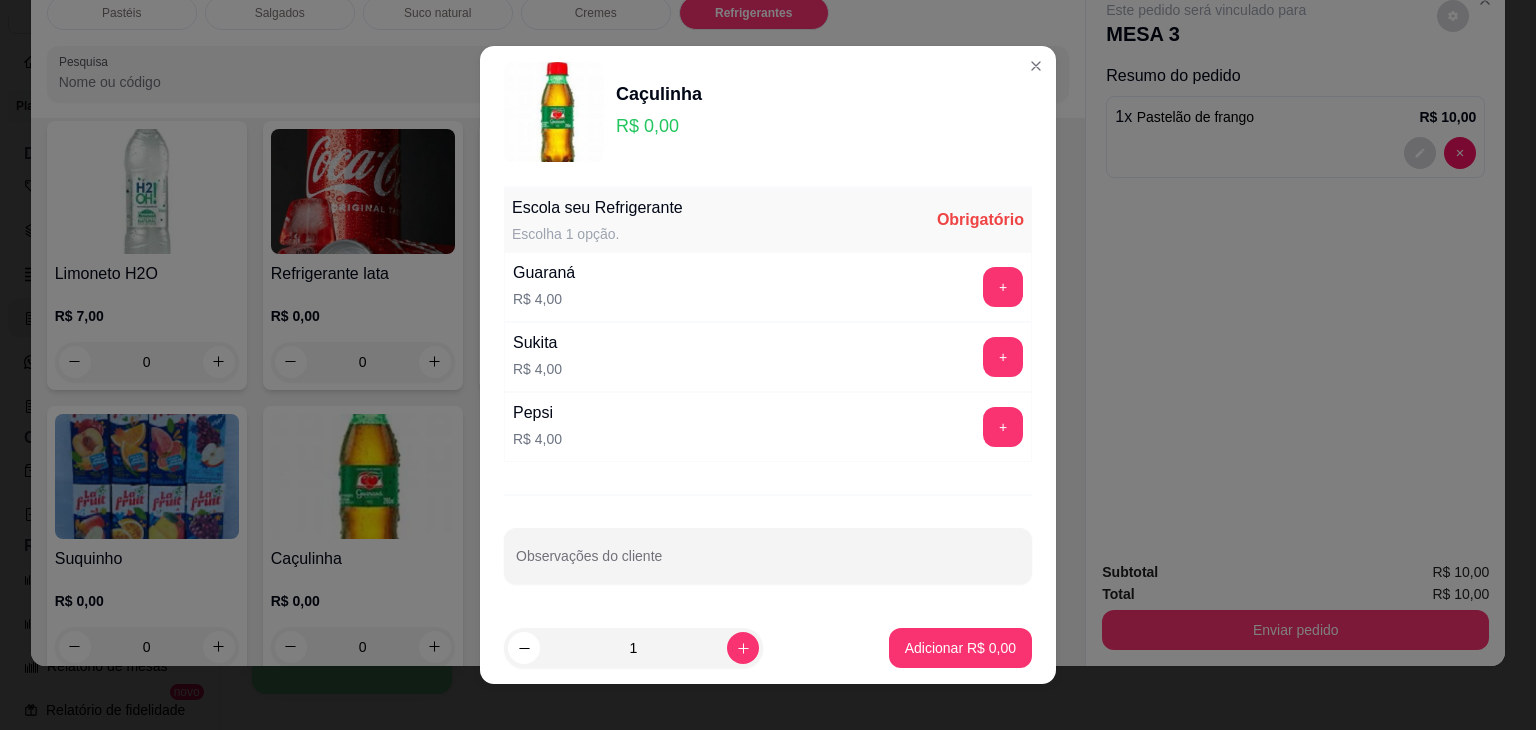 click on "Sukita R$ 4,00 +" at bounding box center [768, 357] 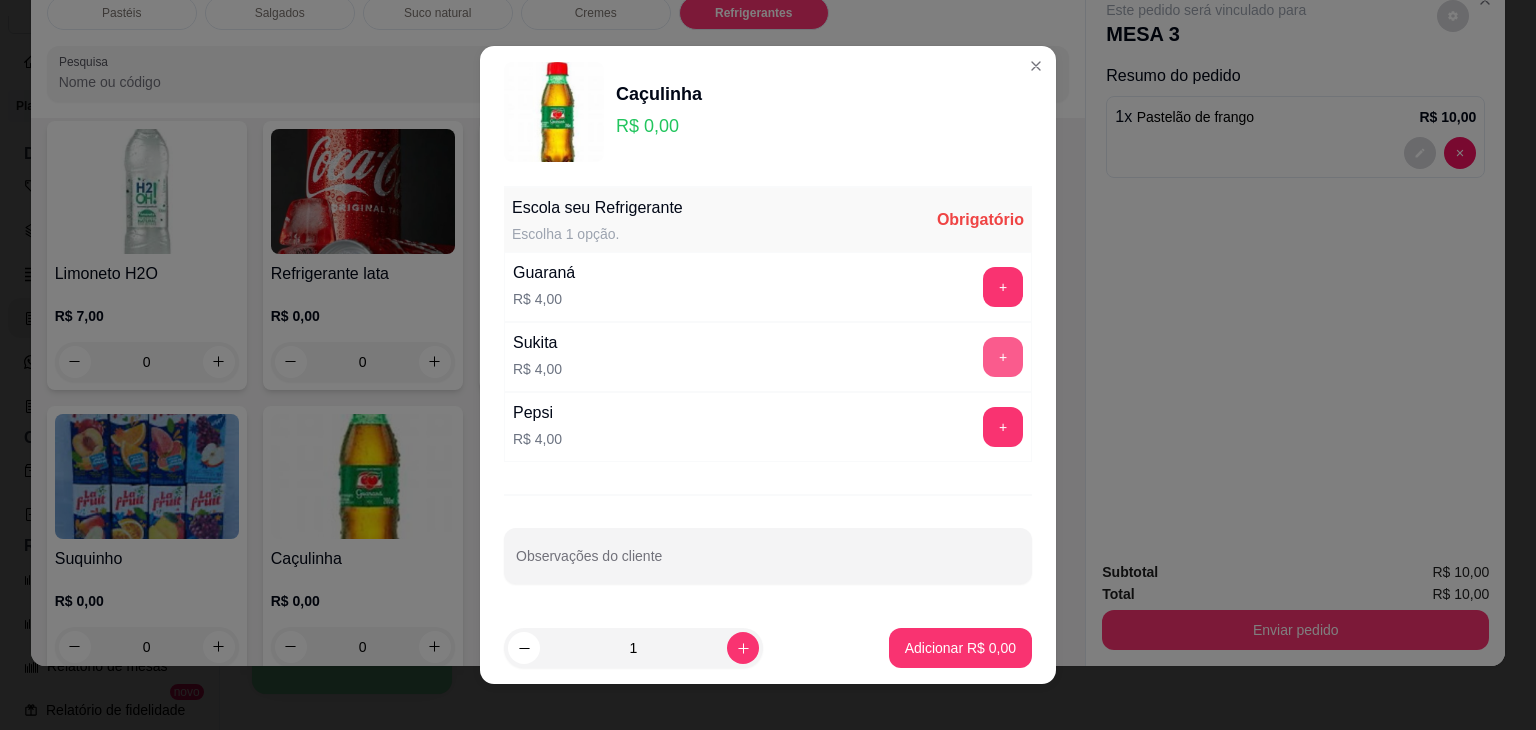 click on "+" at bounding box center [1003, 357] 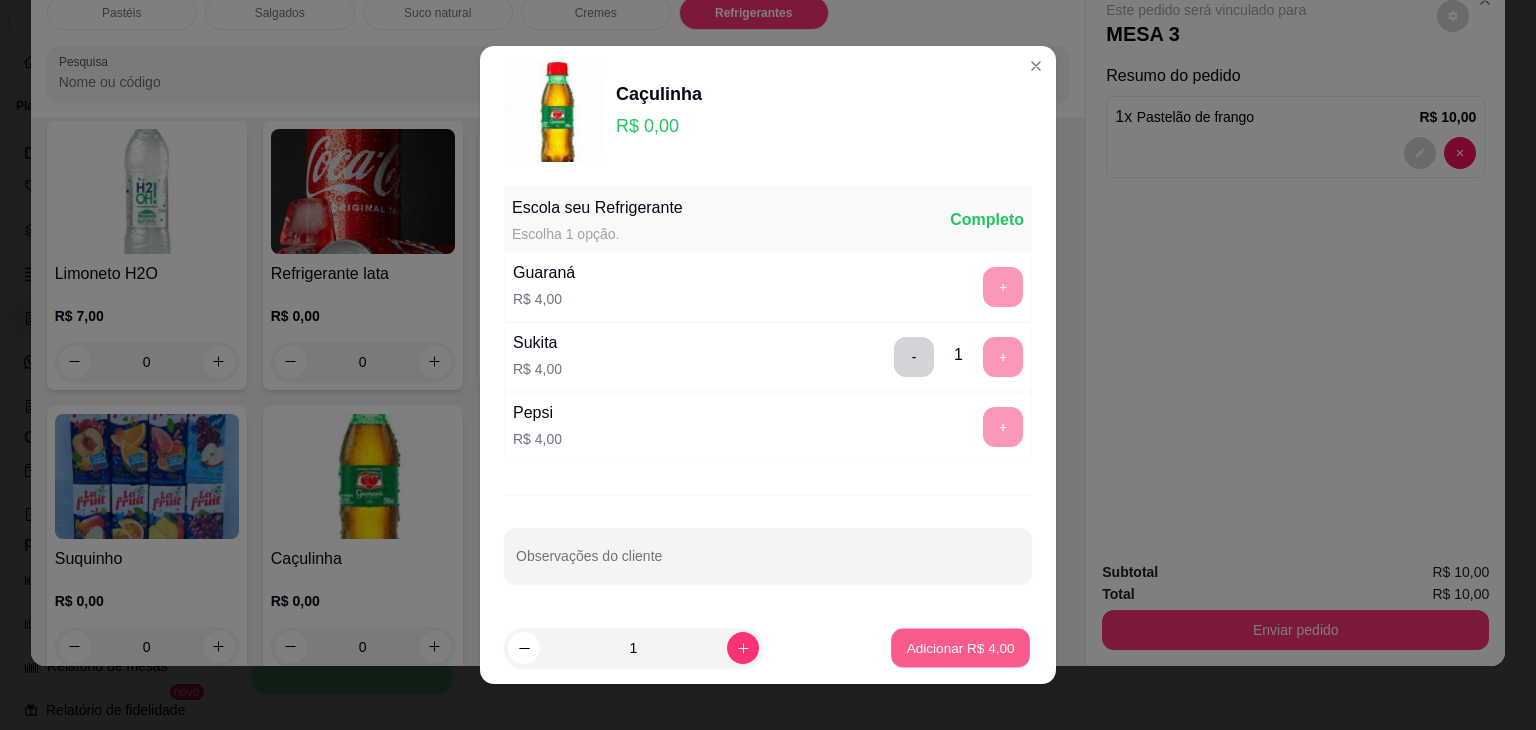 click on "Adicionar   R$ 4,00" at bounding box center (960, 647) 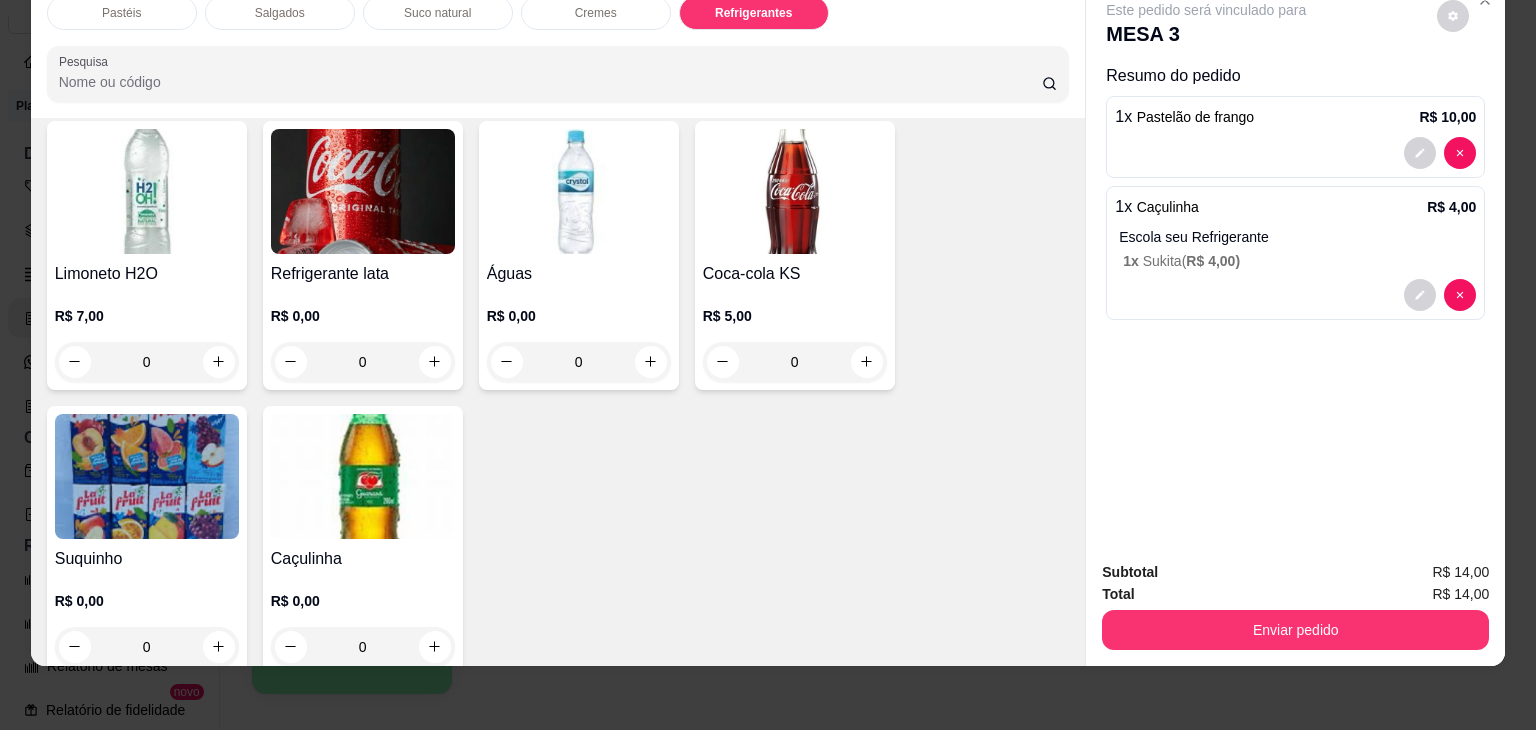 click on "Enviar pedido" at bounding box center (1295, 630) 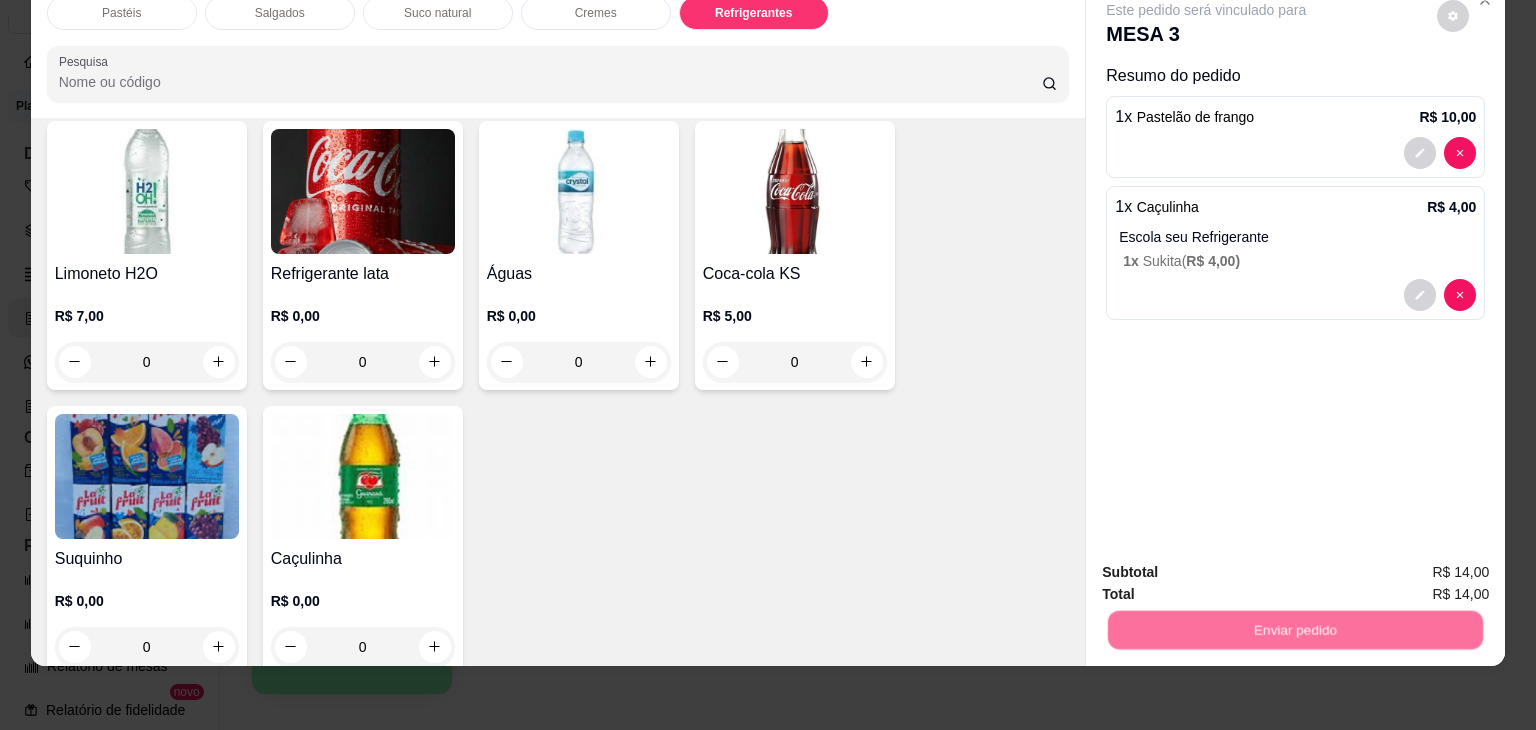 click on "Não registrar e enviar pedido" at bounding box center (1229, 564) 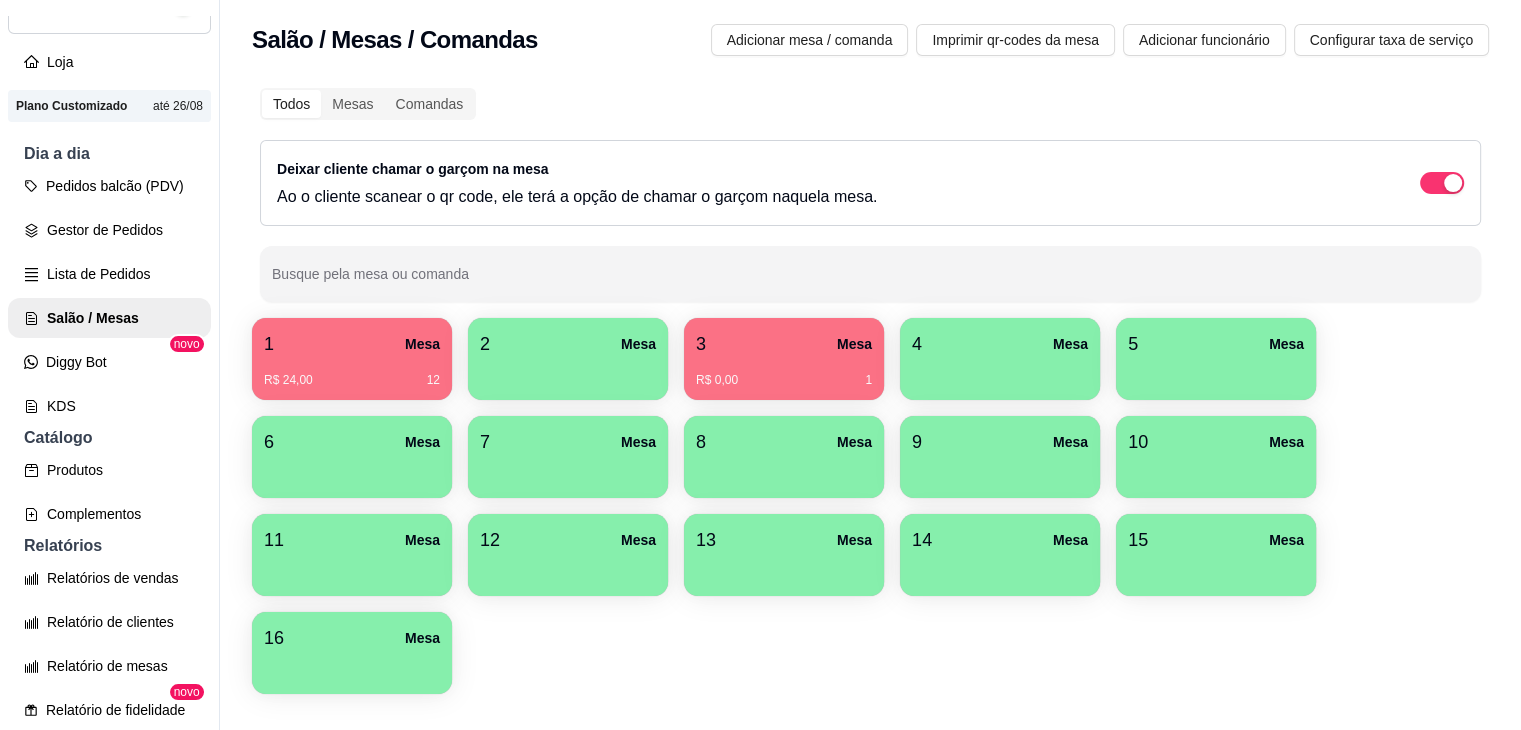 click at bounding box center [352, 471] 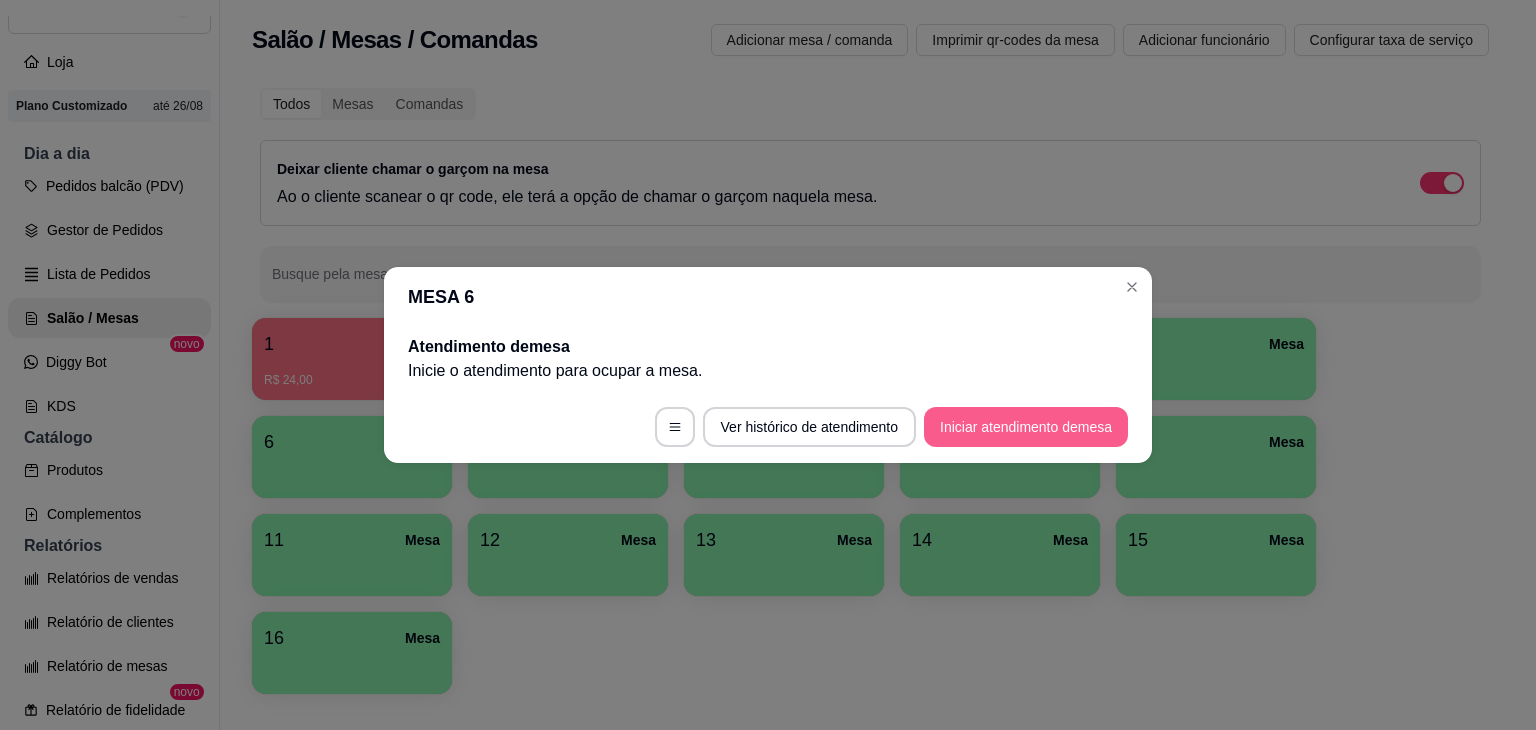 click on "Iniciar atendimento de  mesa" at bounding box center [1026, 427] 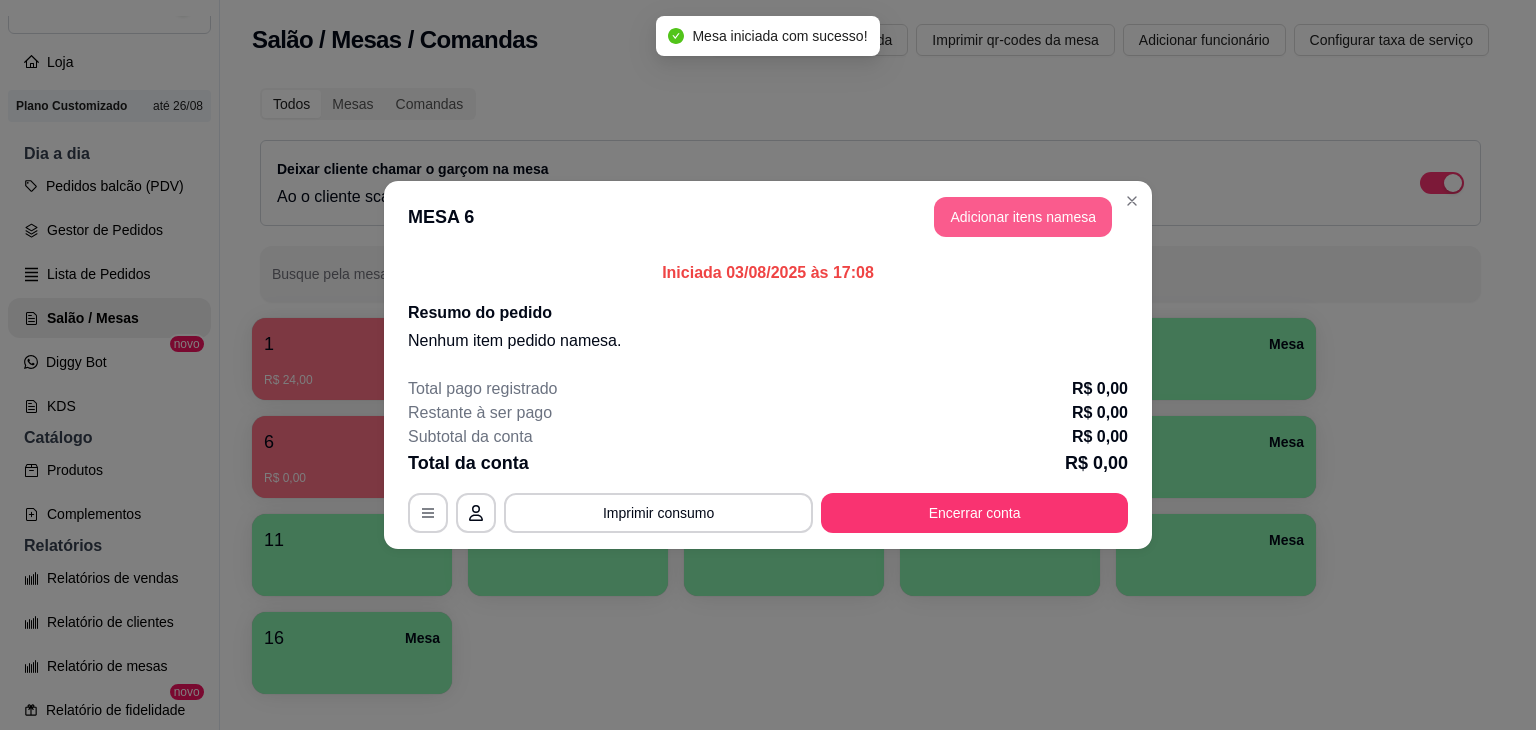 click on "Adicionar itens na  mesa" at bounding box center (1023, 217) 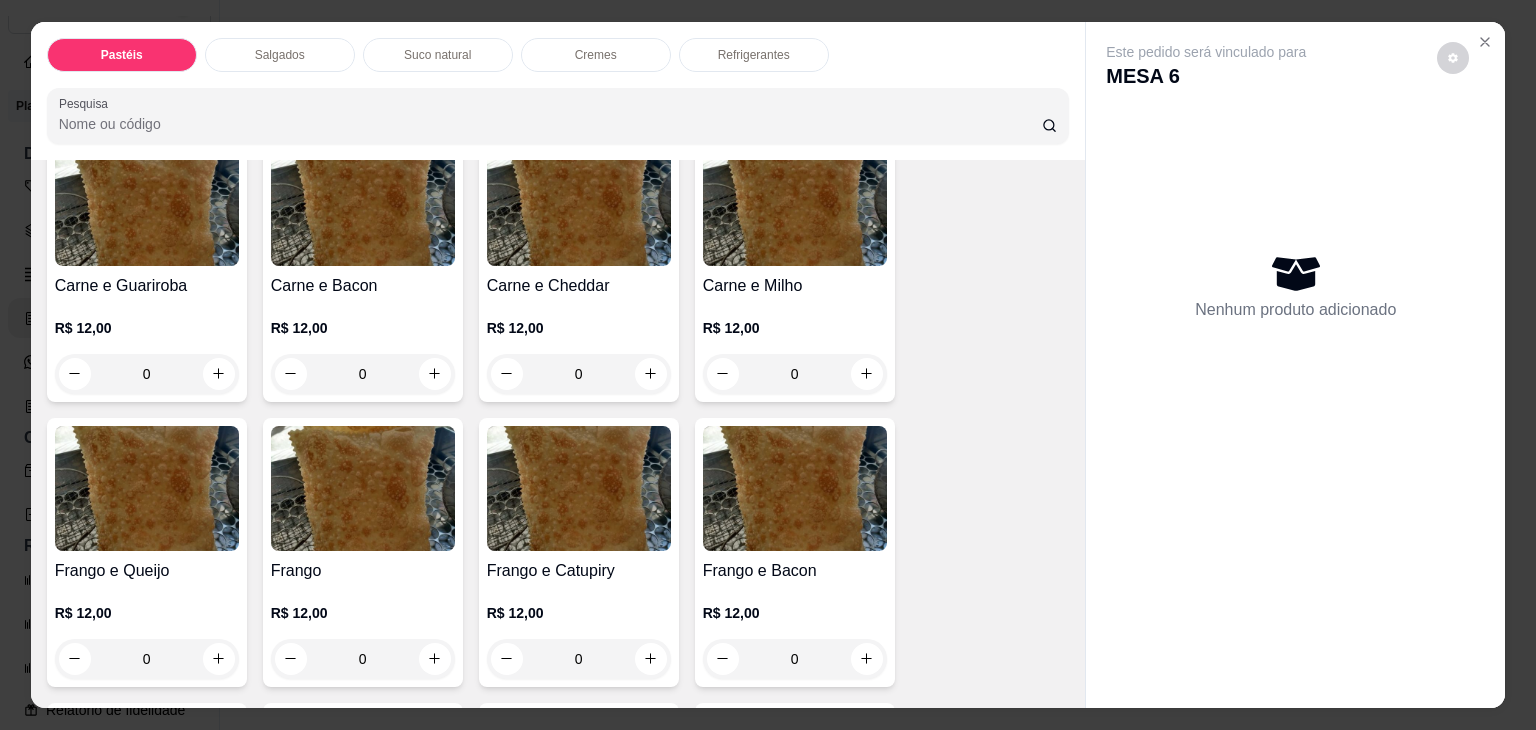 scroll, scrollTop: 500, scrollLeft: 0, axis: vertical 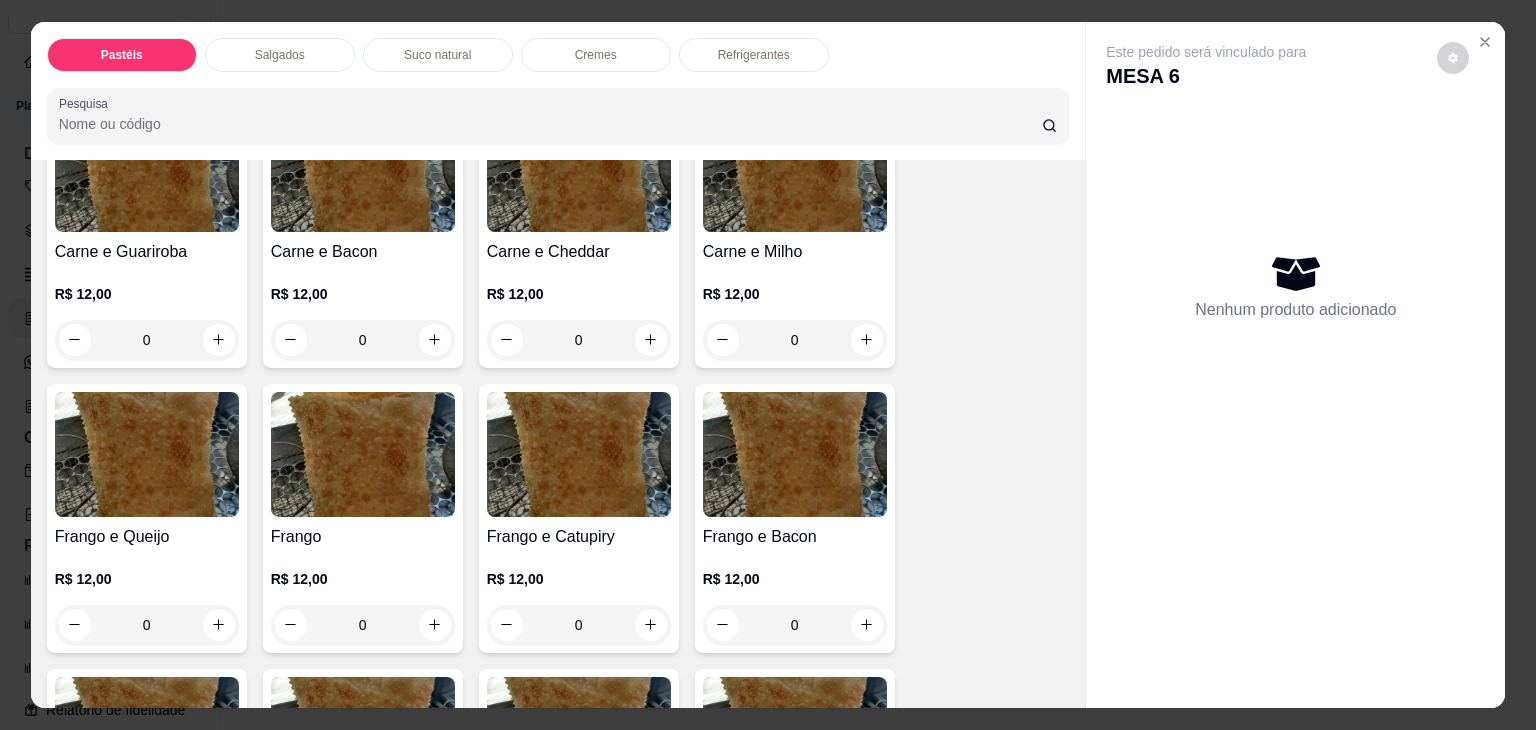 click on "0" at bounding box center (147, 625) 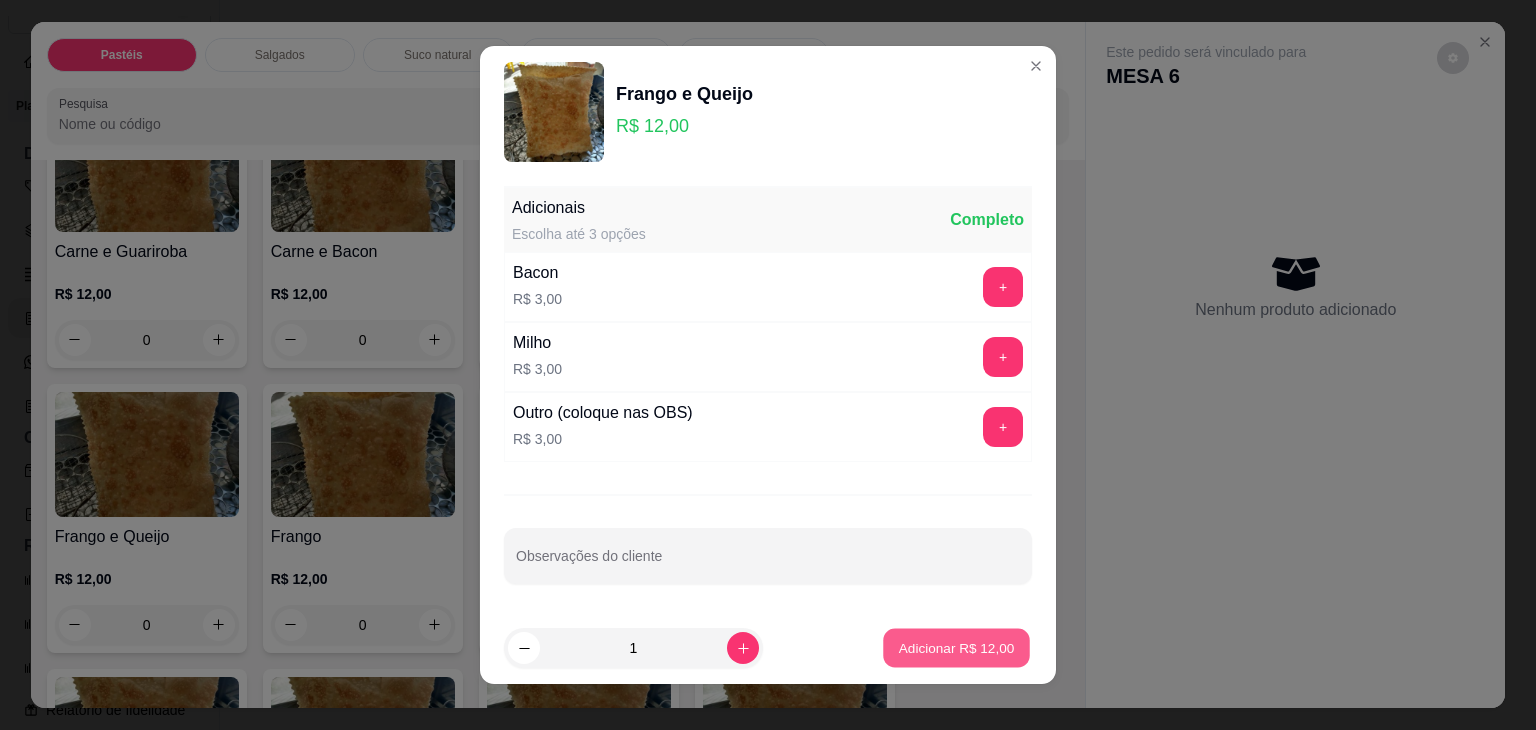 click on "Adicionar   R$ 12,00" at bounding box center [957, 647] 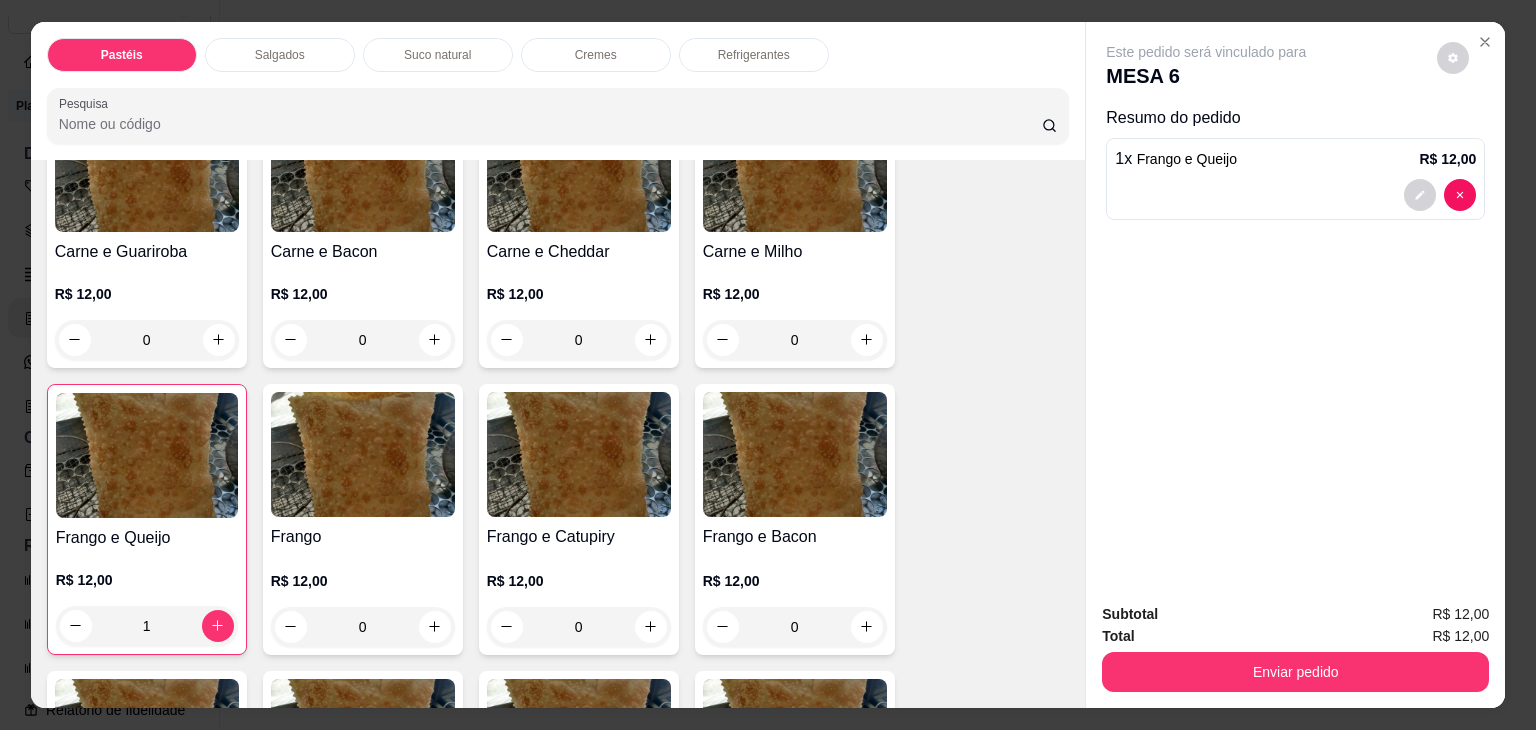 click on "Salgados" at bounding box center (280, 55) 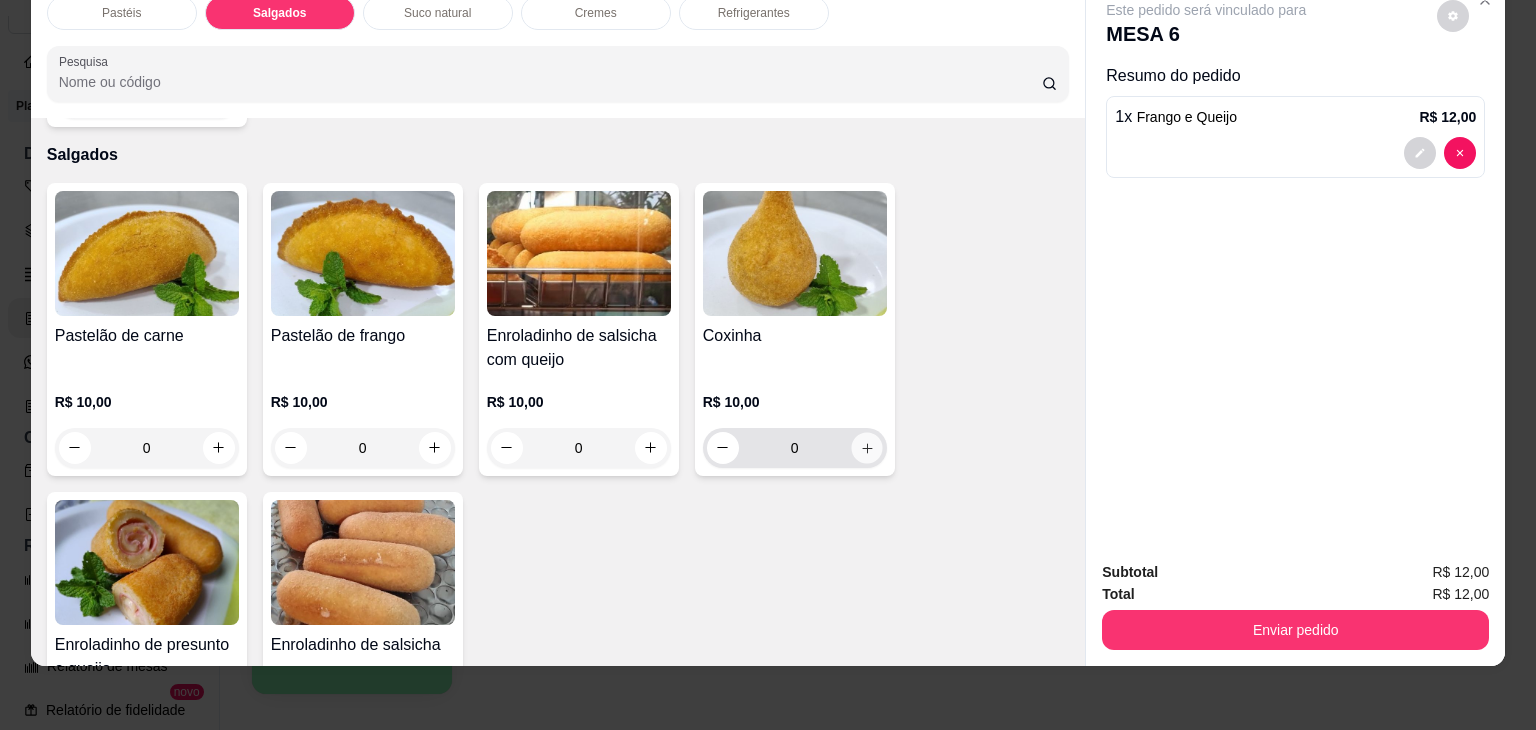 click at bounding box center (866, 447) 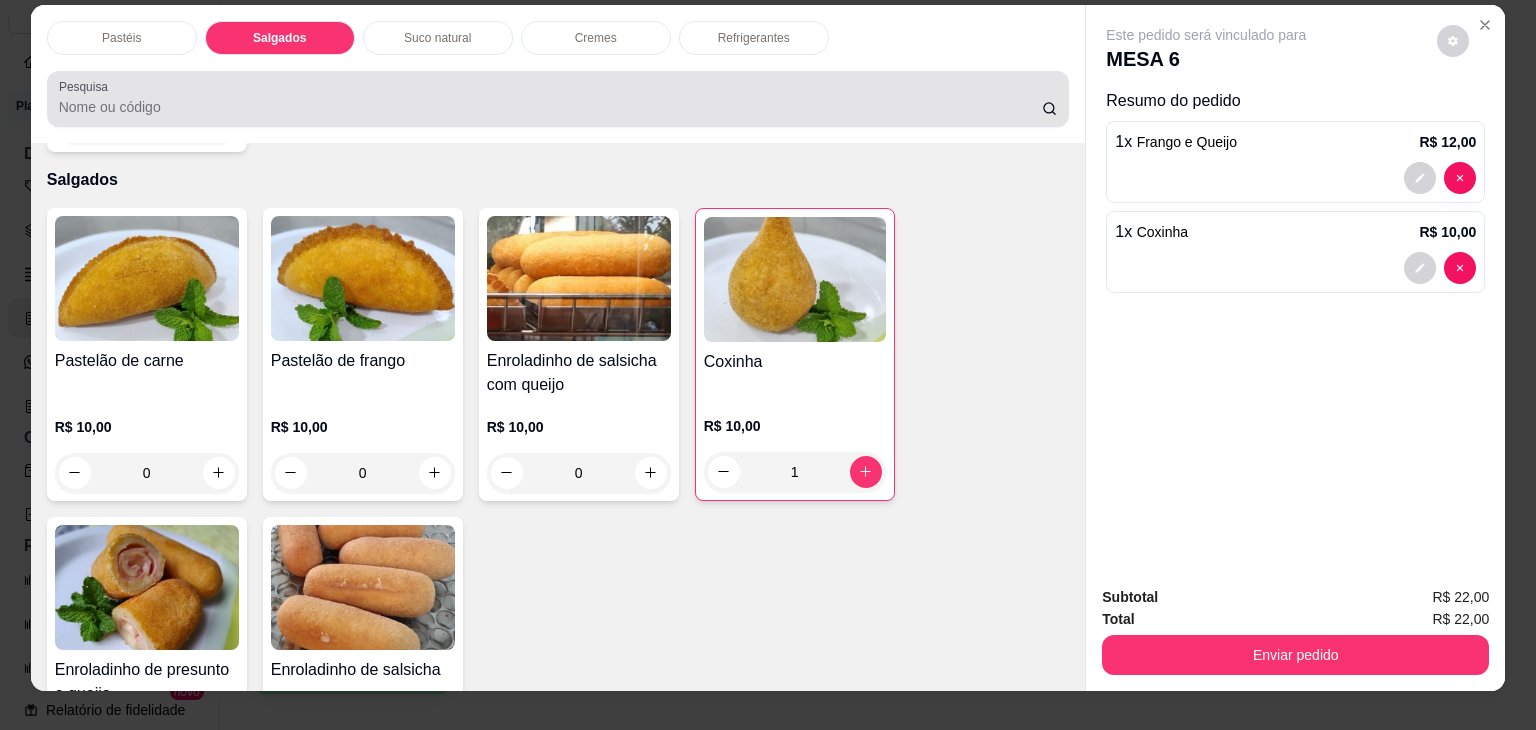 scroll, scrollTop: 0, scrollLeft: 0, axis: both 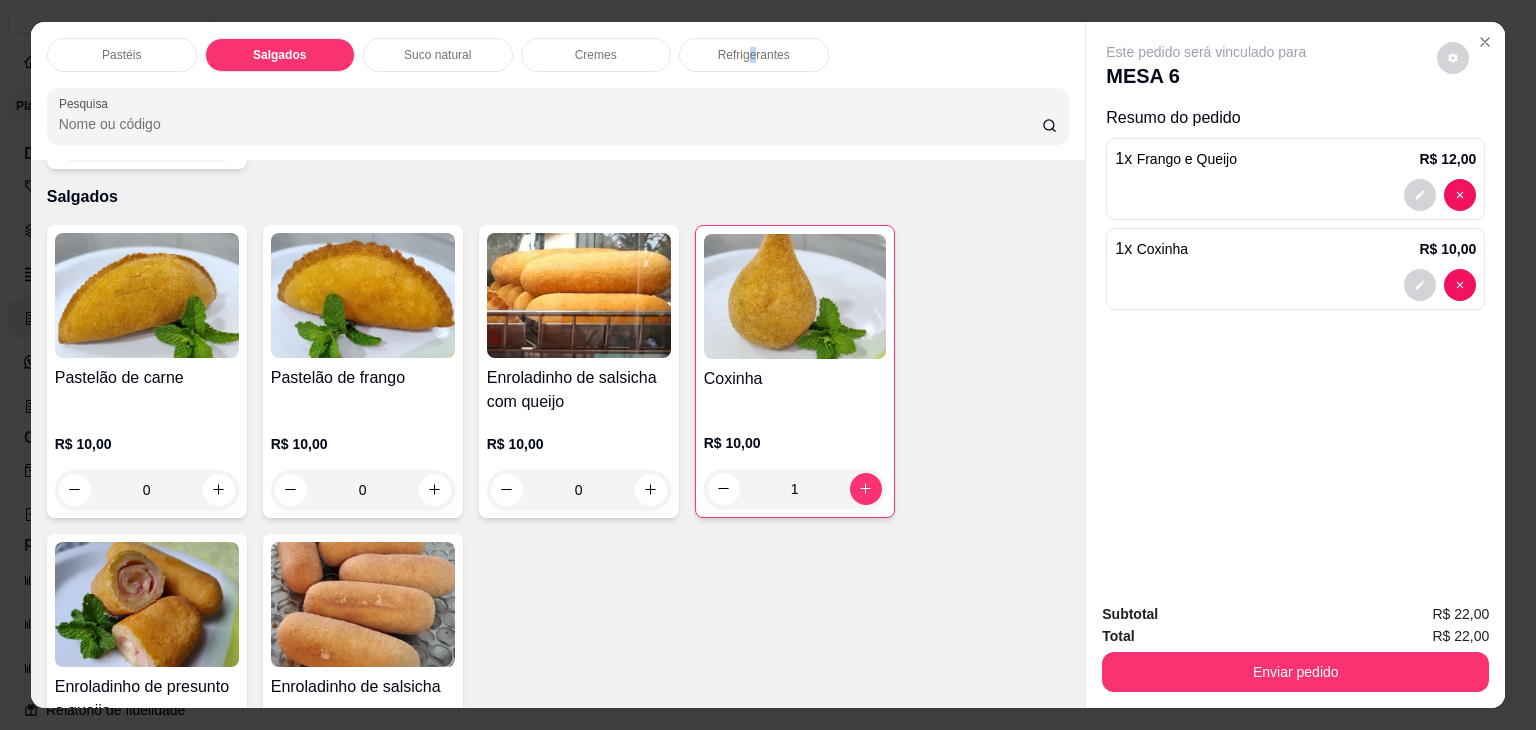click on "Refrigerantes" at bounding box center (754, 55) 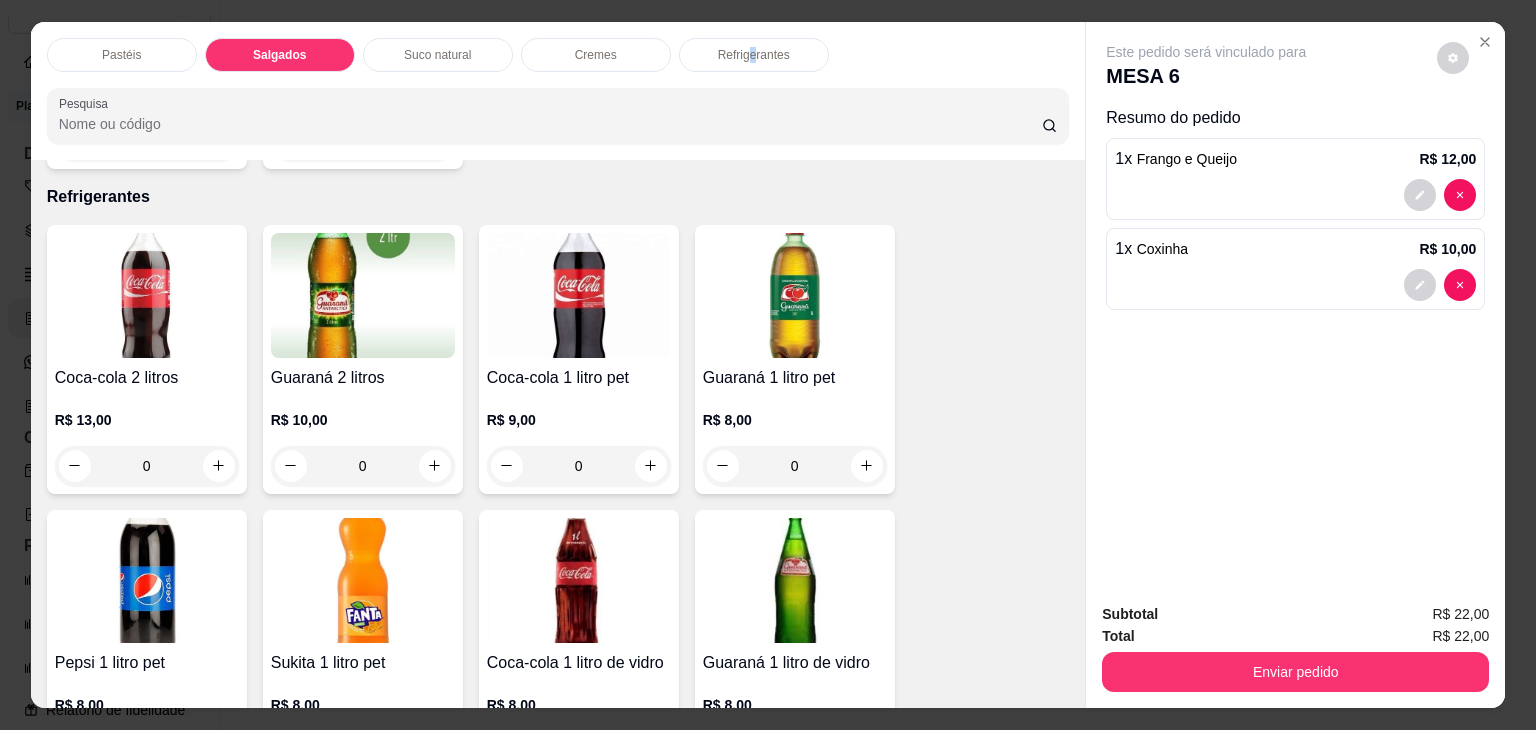 scroll, scrollTop: 49, scrollLeft: 0, axis: vertical 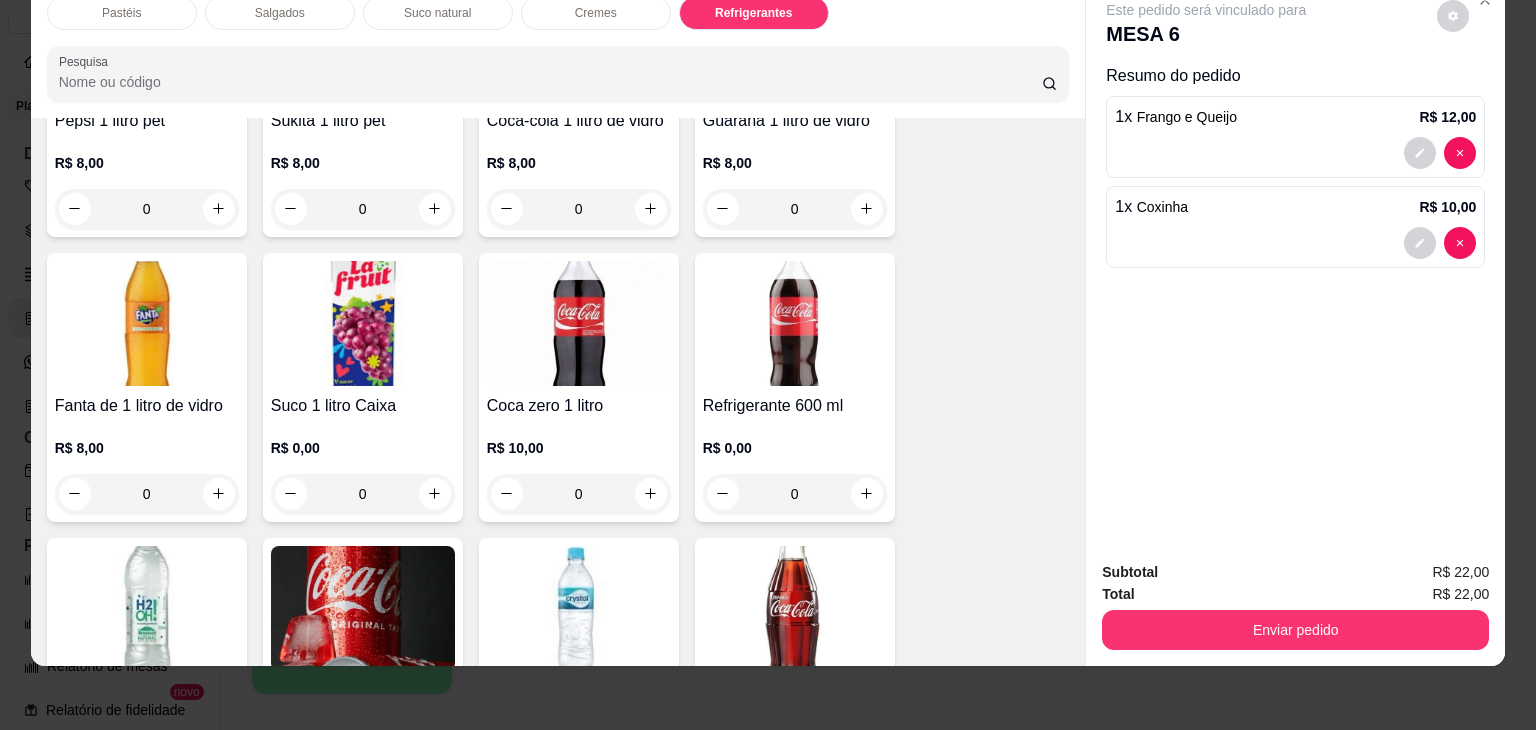 click on "0" at bounding box center [795, 494] 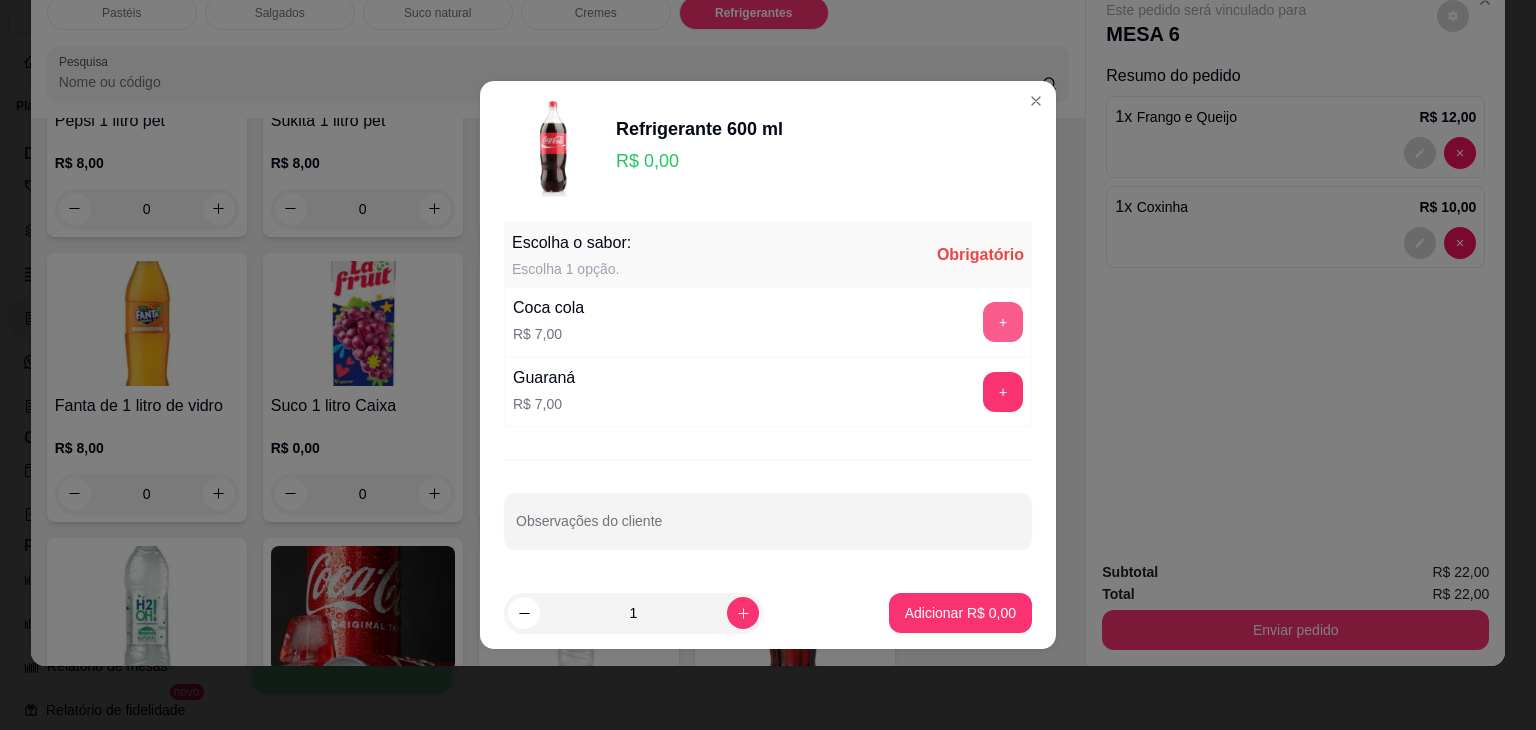 click on "+" at bounding box center (1003, 322) 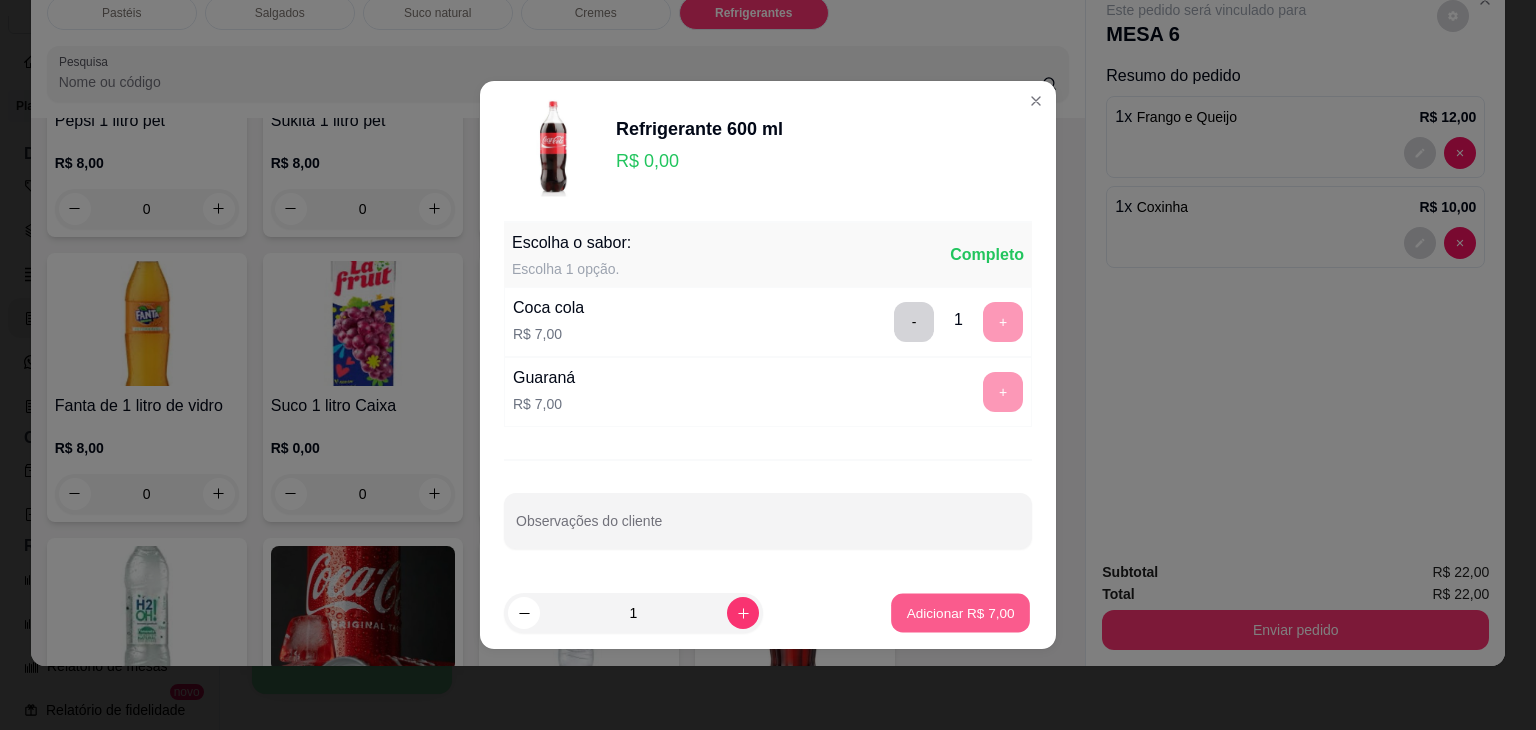click on "Adicionar   R$ 7,00" at bounding box center (960, 613) 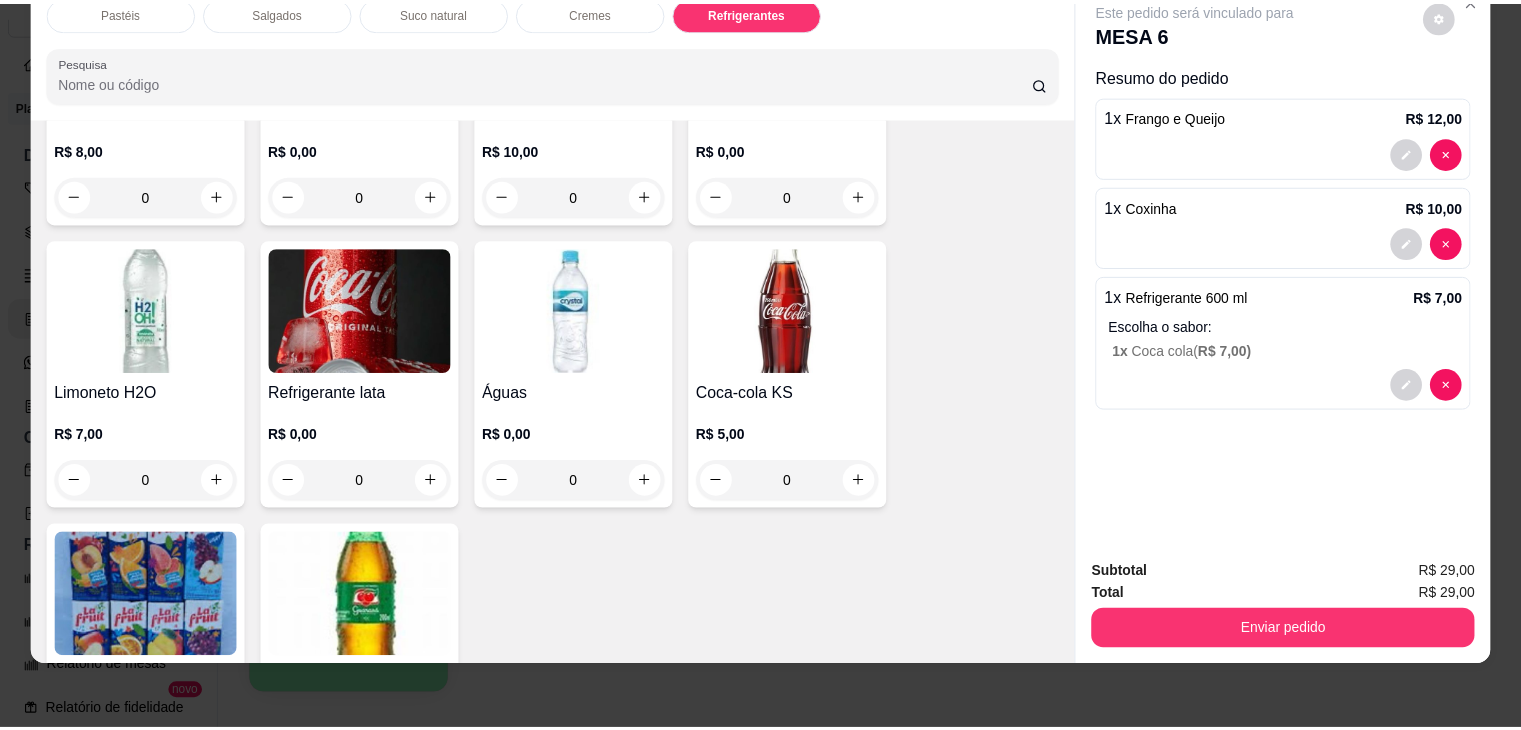 scroll, scrollTop: 5422, scrollLeft: 0, axis: vertical 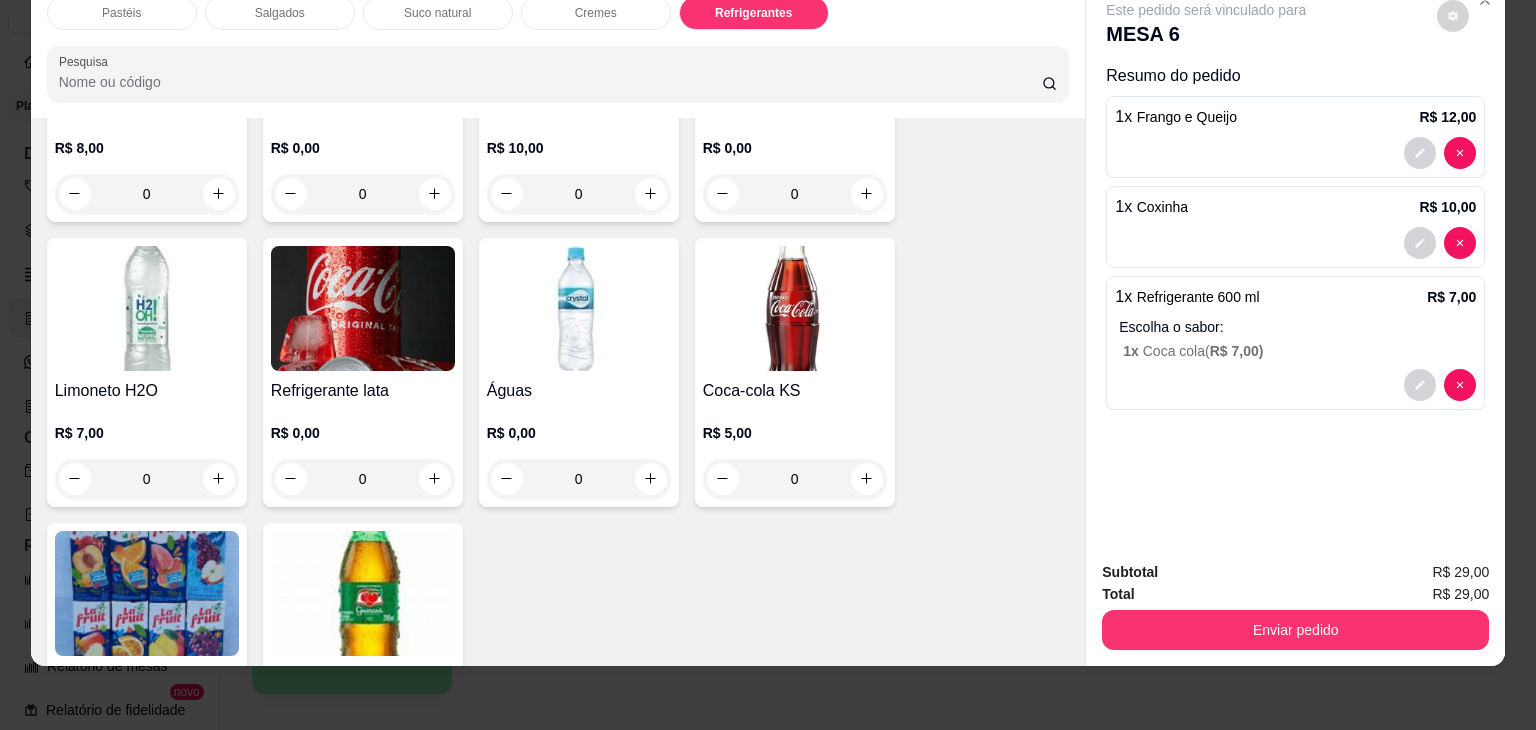 click on "0" at bounding box center [363, 479] 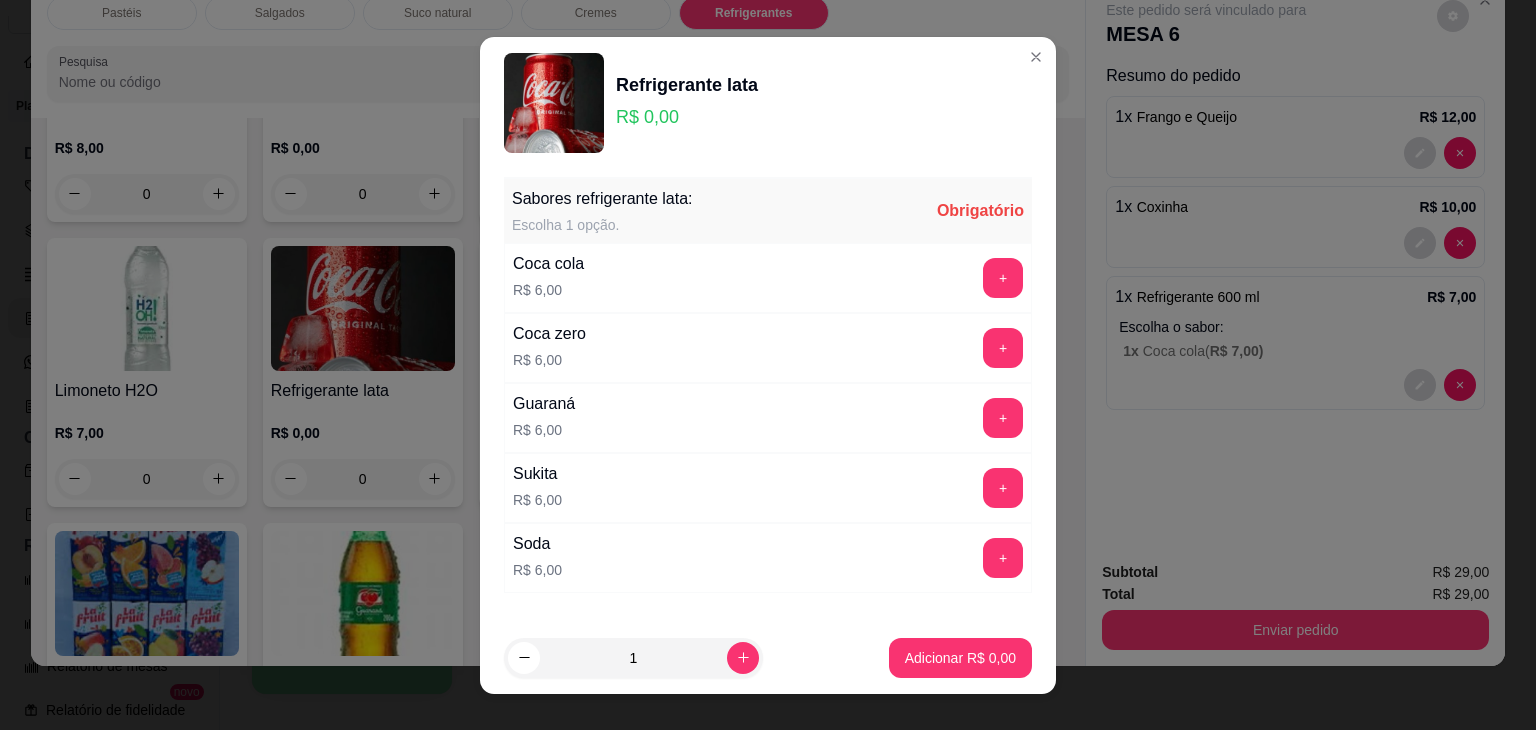 click on "Sabores refrigerante lata: Escolha 1 opção. Obrigatório Coca cola  R$ 6,00 + Coca zero  R$ 6,00 + Guaraná  R$ 6,00 + Sukita  R$ 6,00 + Soda  R$ 6,00 + Observações do cliente" at bounding box center (768, 395) 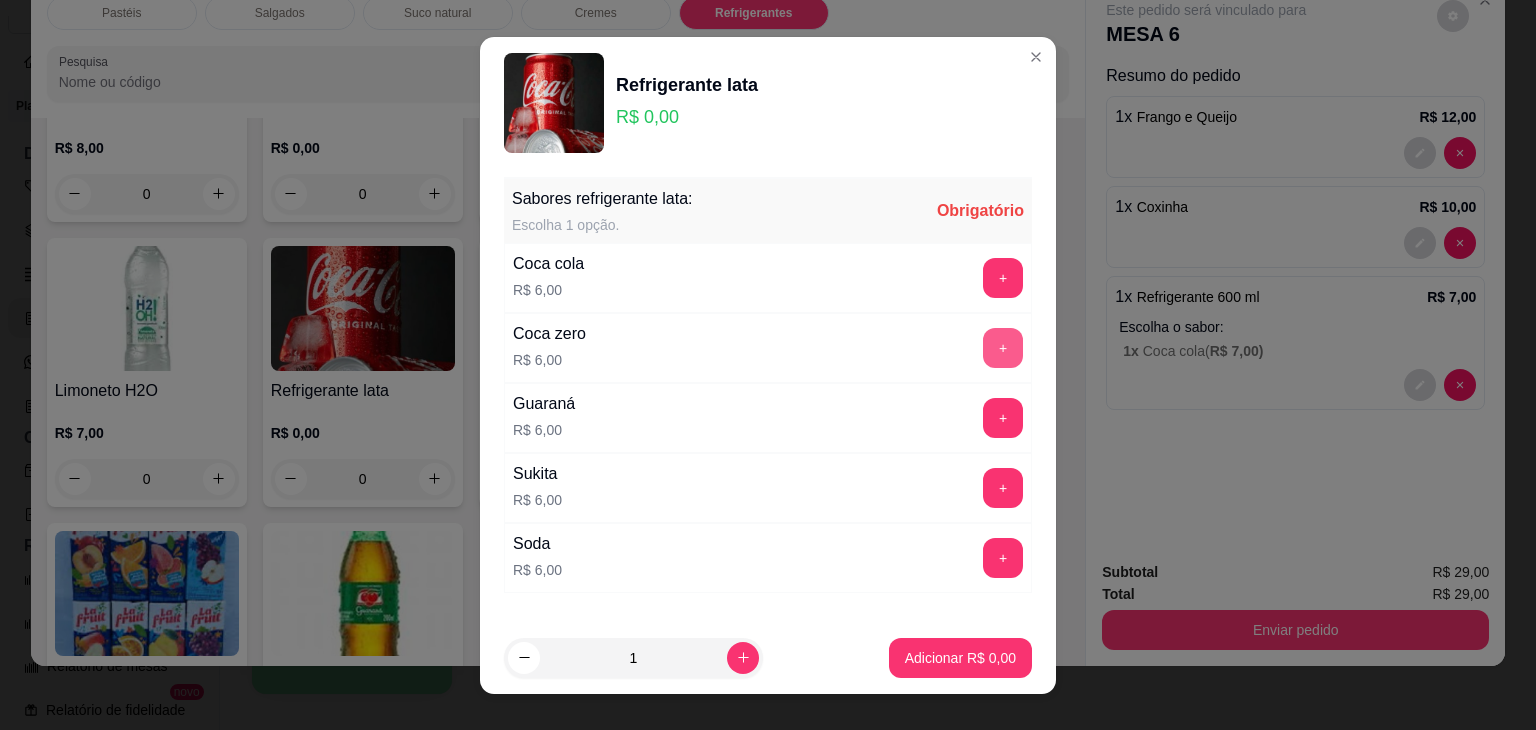 click on "+" at bounding box center (1003, 348) 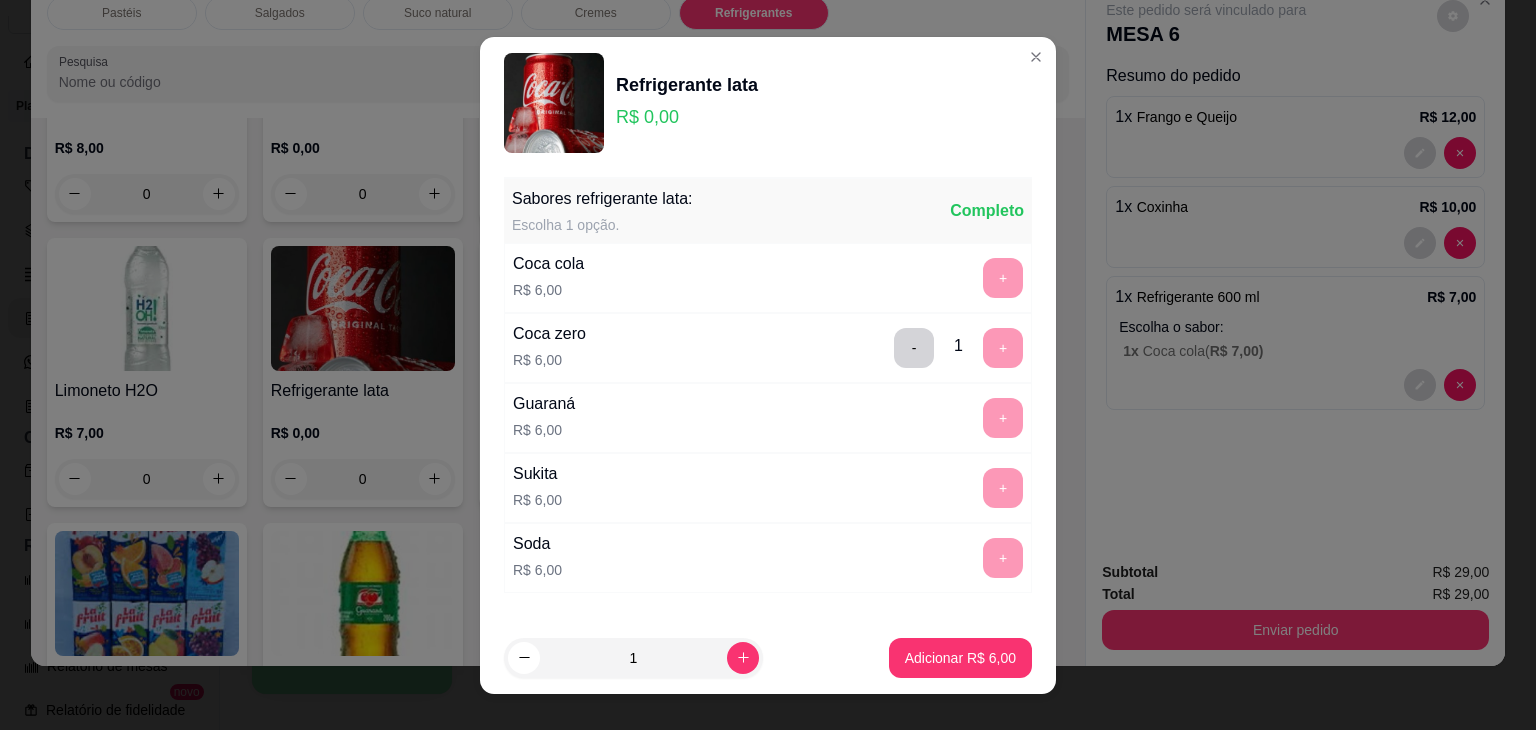 click on "Adicionar   R$ 6,00" at bounding box center [960, 658] 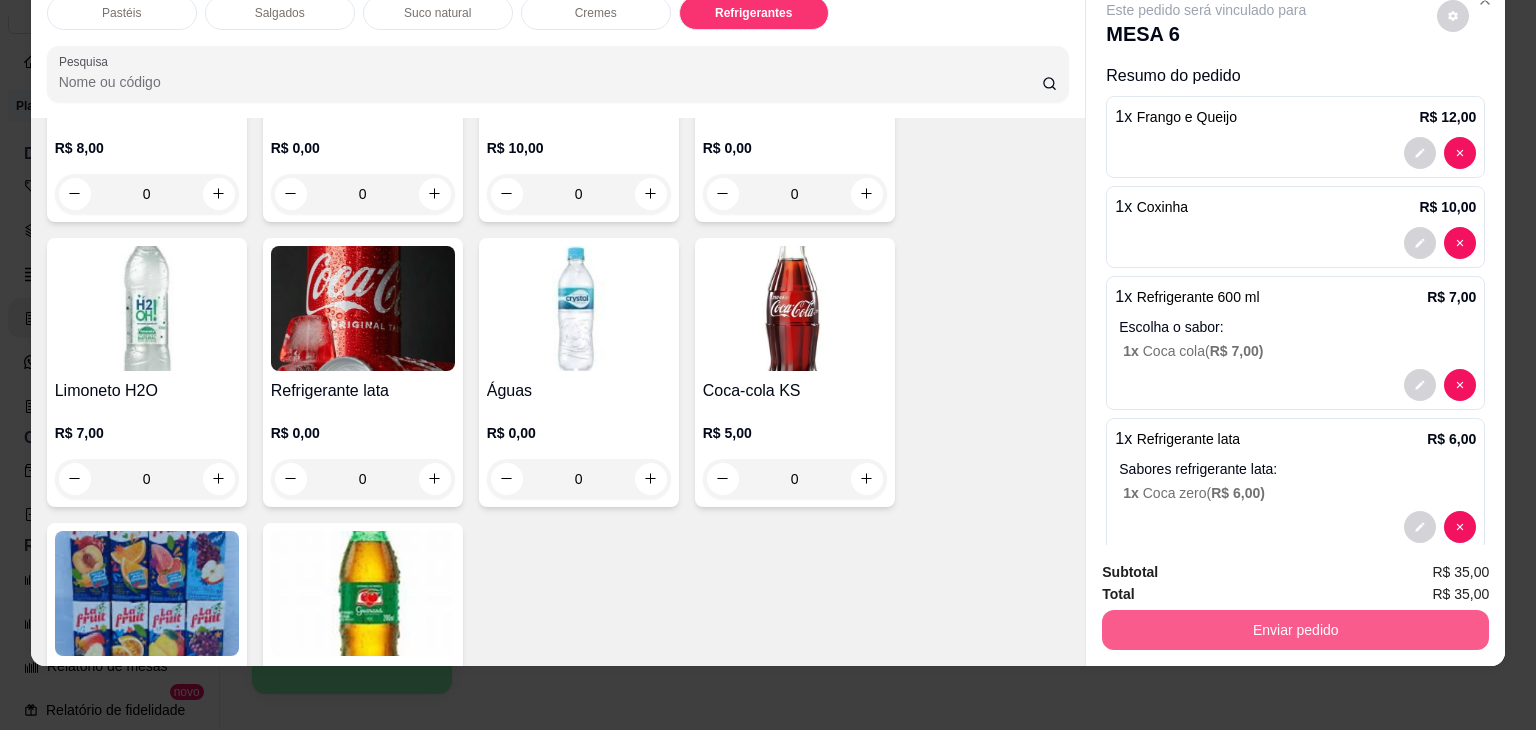 click on "Enviar pedido" at bounding box center [1295, 630] 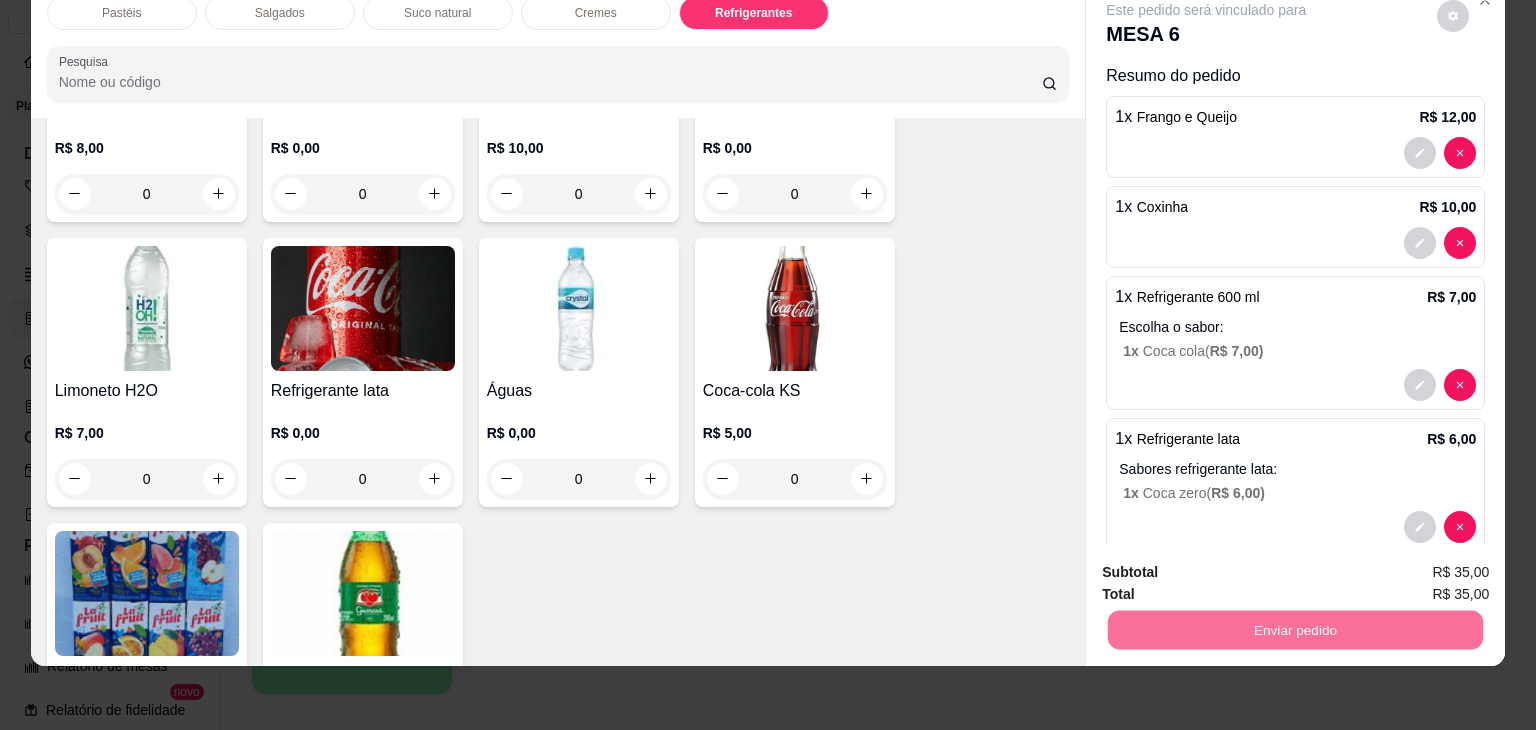 click on "Não registrar e enviar pedido" at bounding box center [1229, 565] 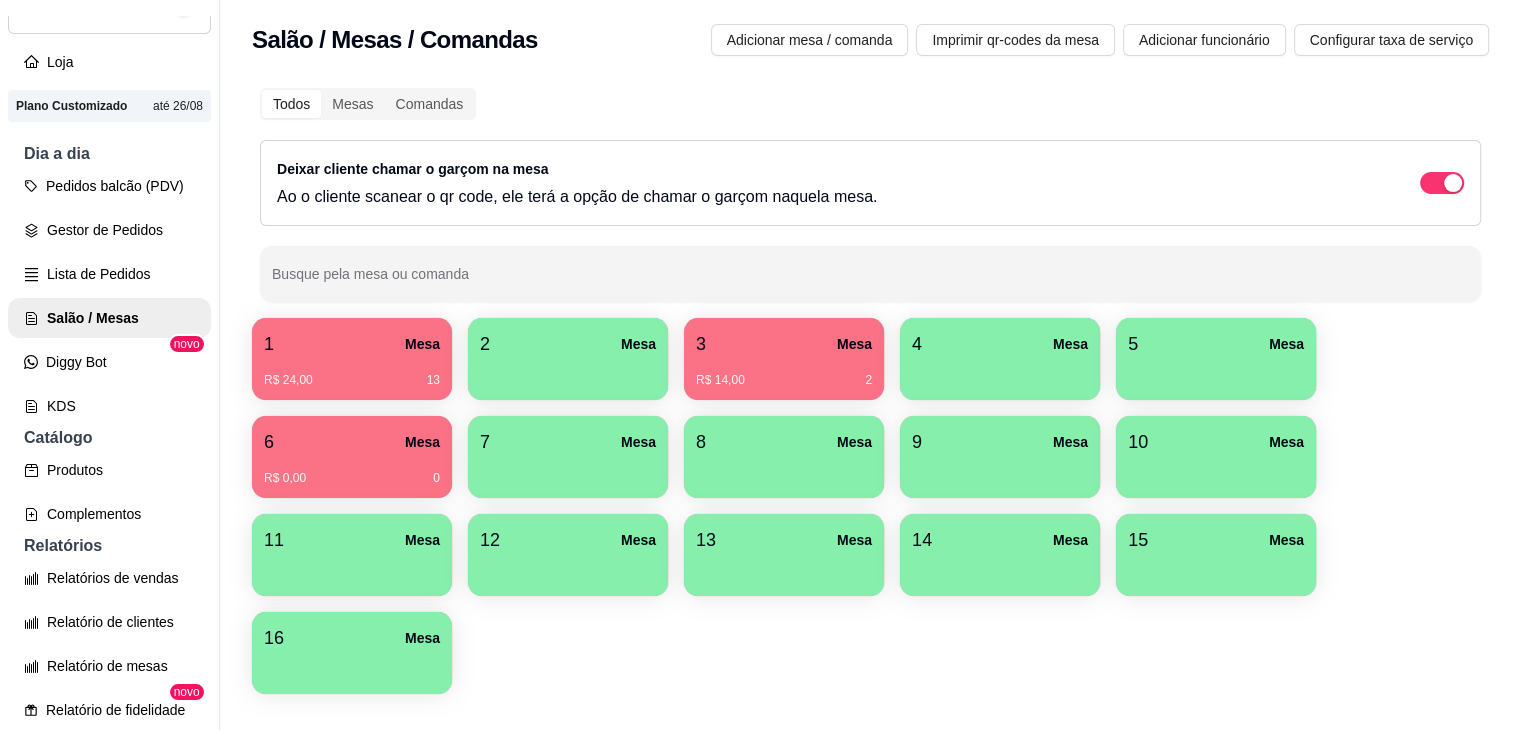 click on "R$ 0,00 0" at bounding box center (352, 478) 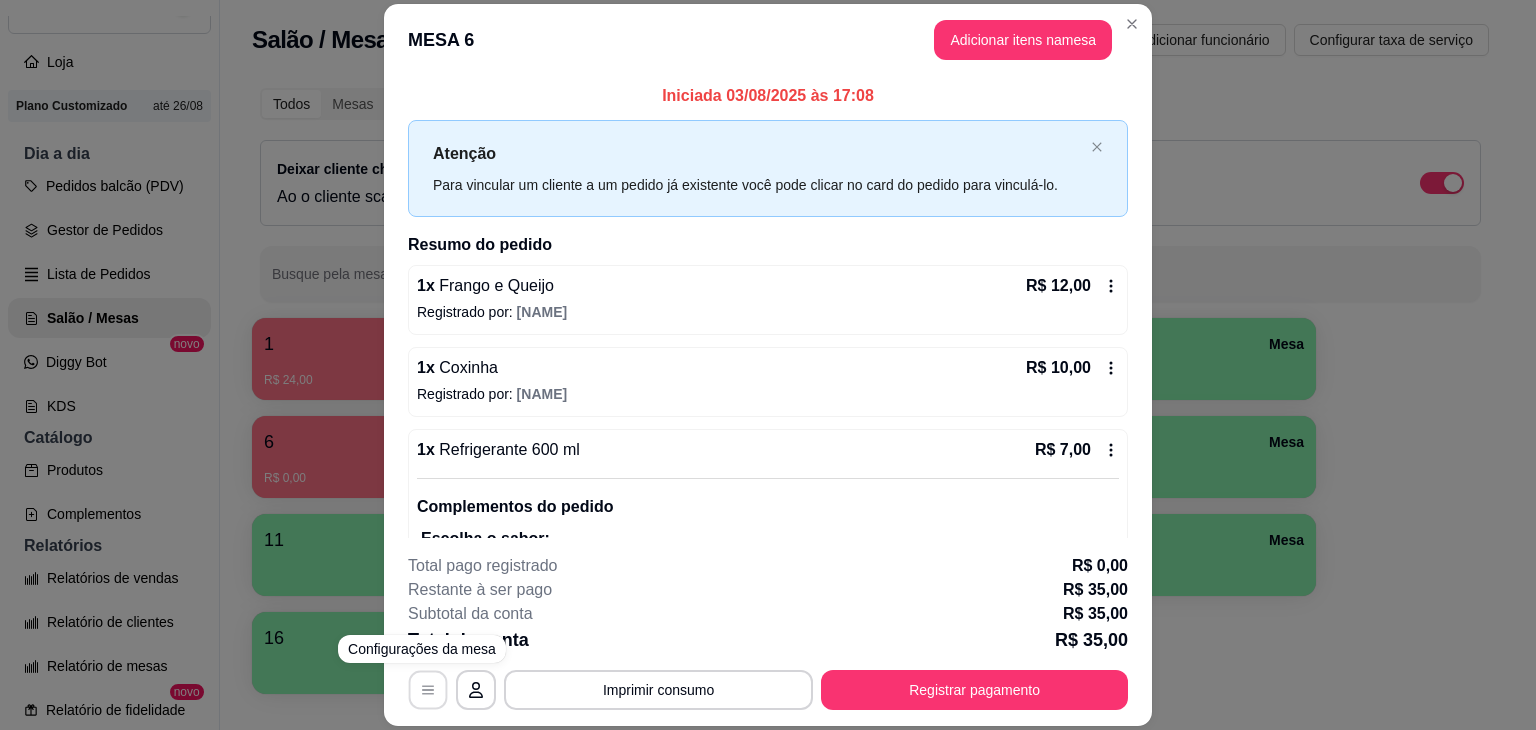 click at bounding box center [428, 690] 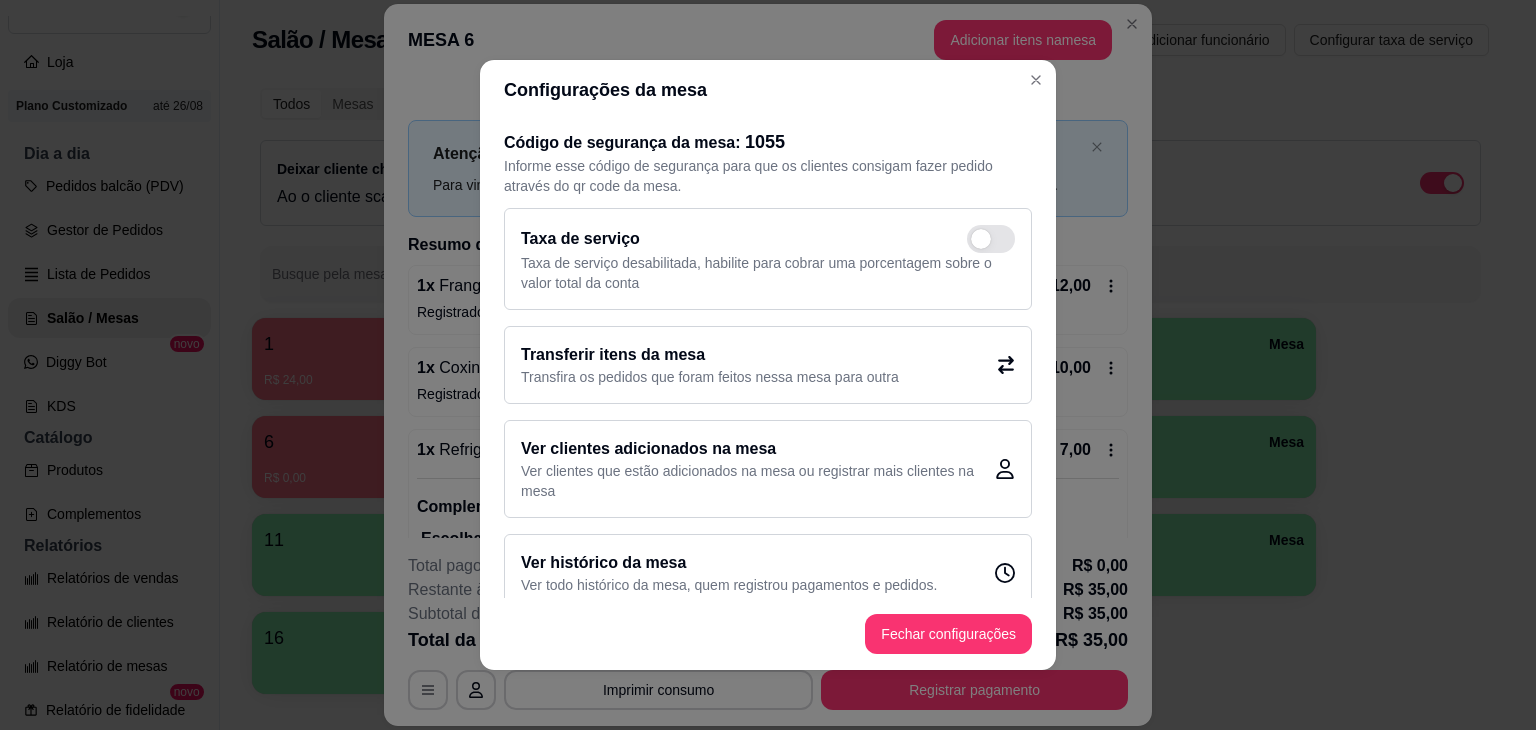 click on "Transferir itens da mesa Transfira os pedidos que foram feitos nessa mesa para outra" at bounding box center [768, 365] 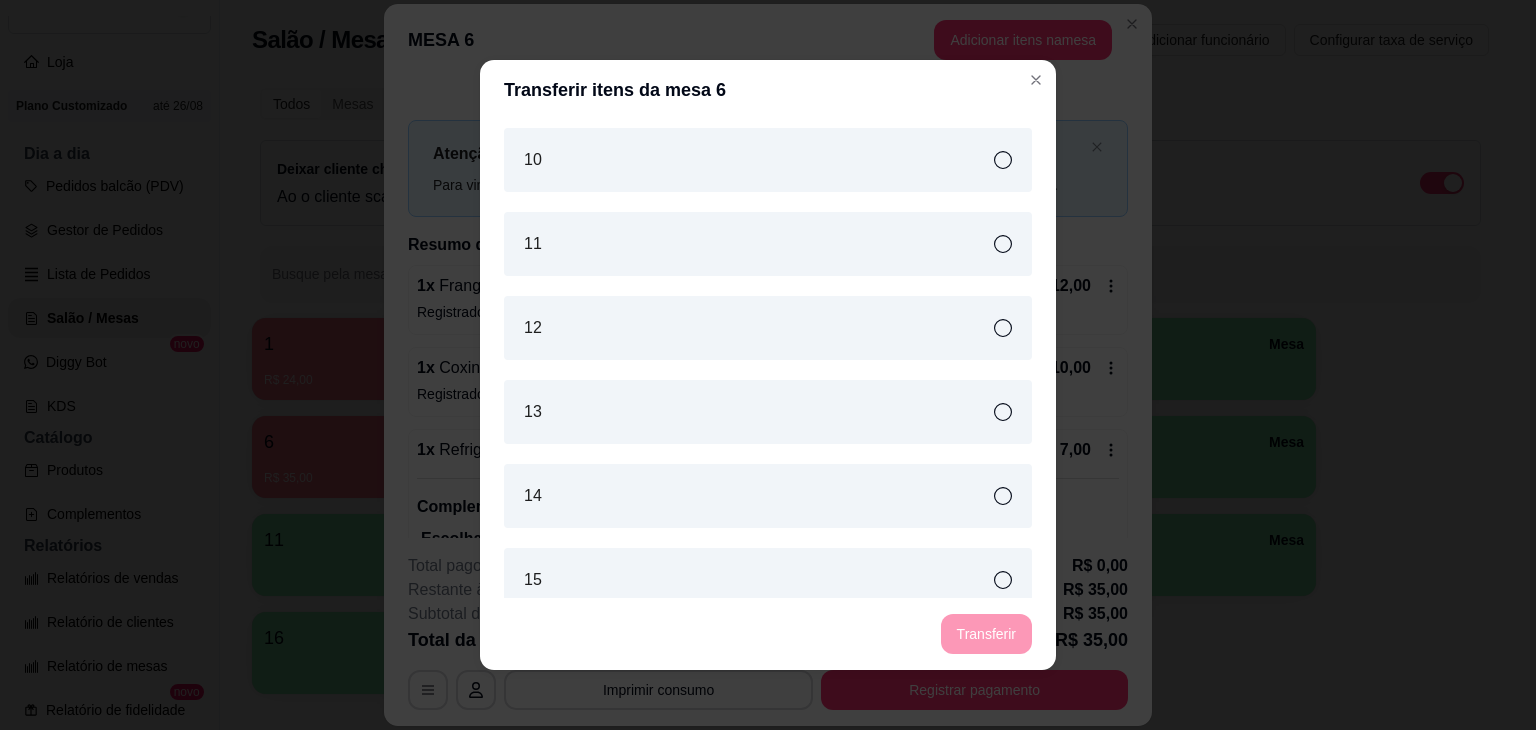 click on "12" at bounding box center (768, 328) 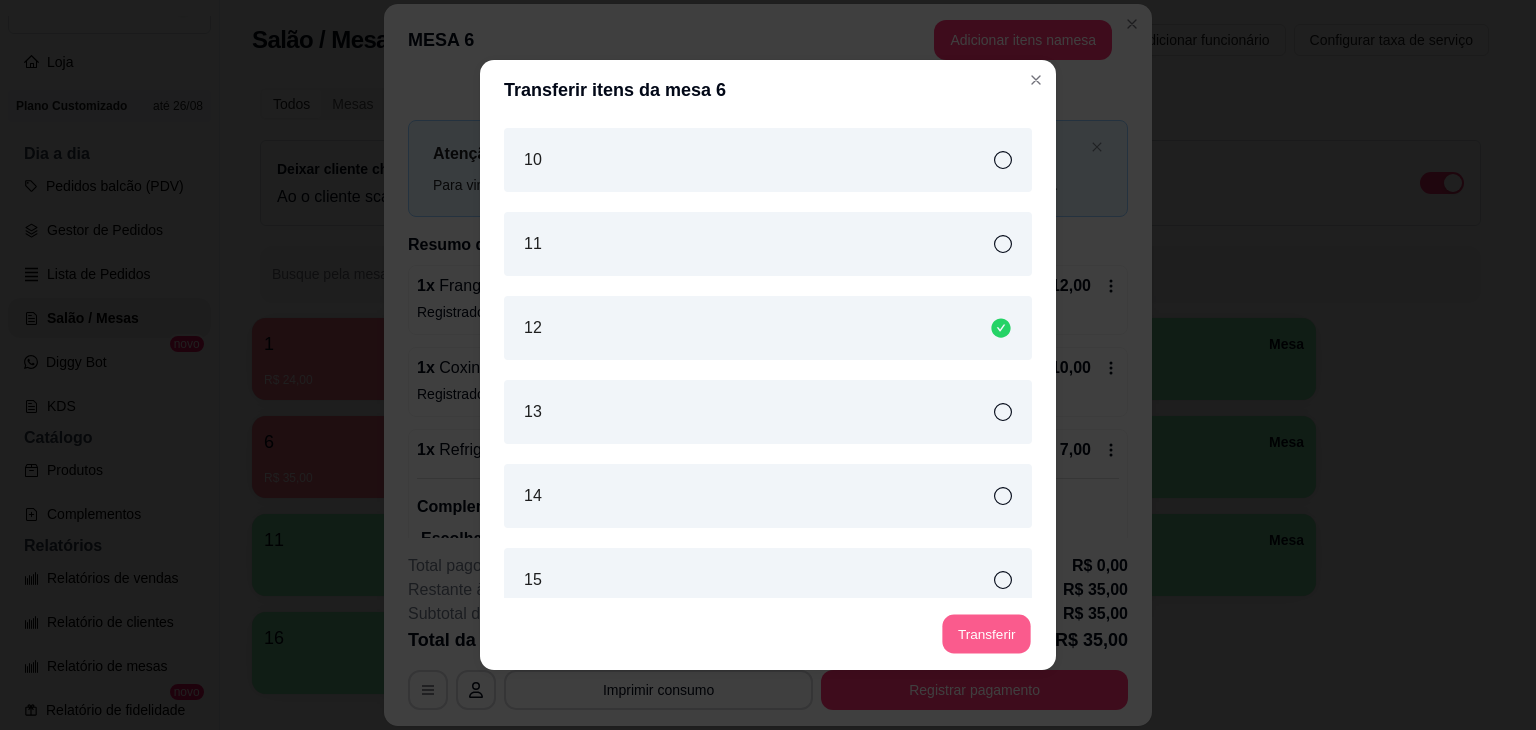 click on "Transferir" at bounding box center [986, 634] 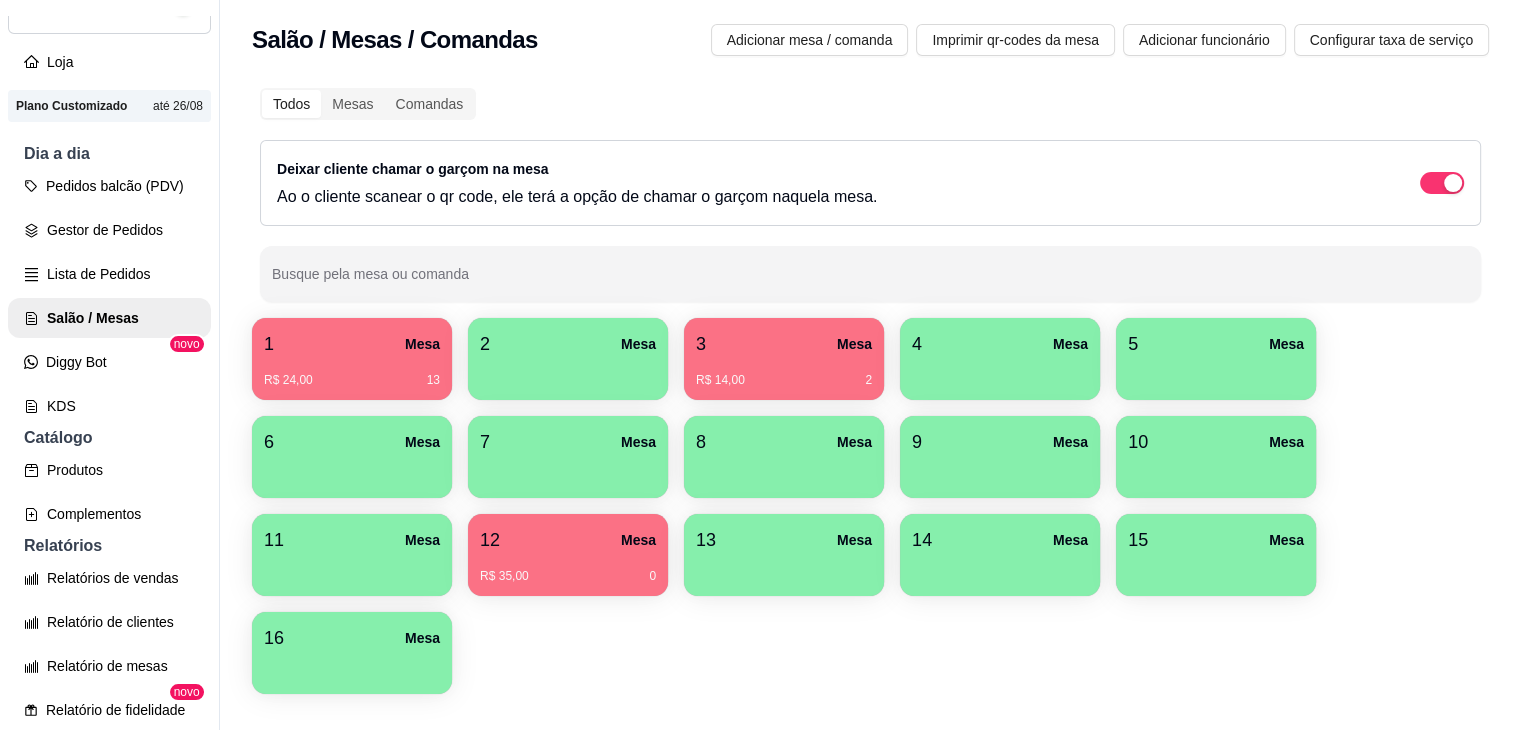 click on "12 Mesa" at bounding box center (568, 540) 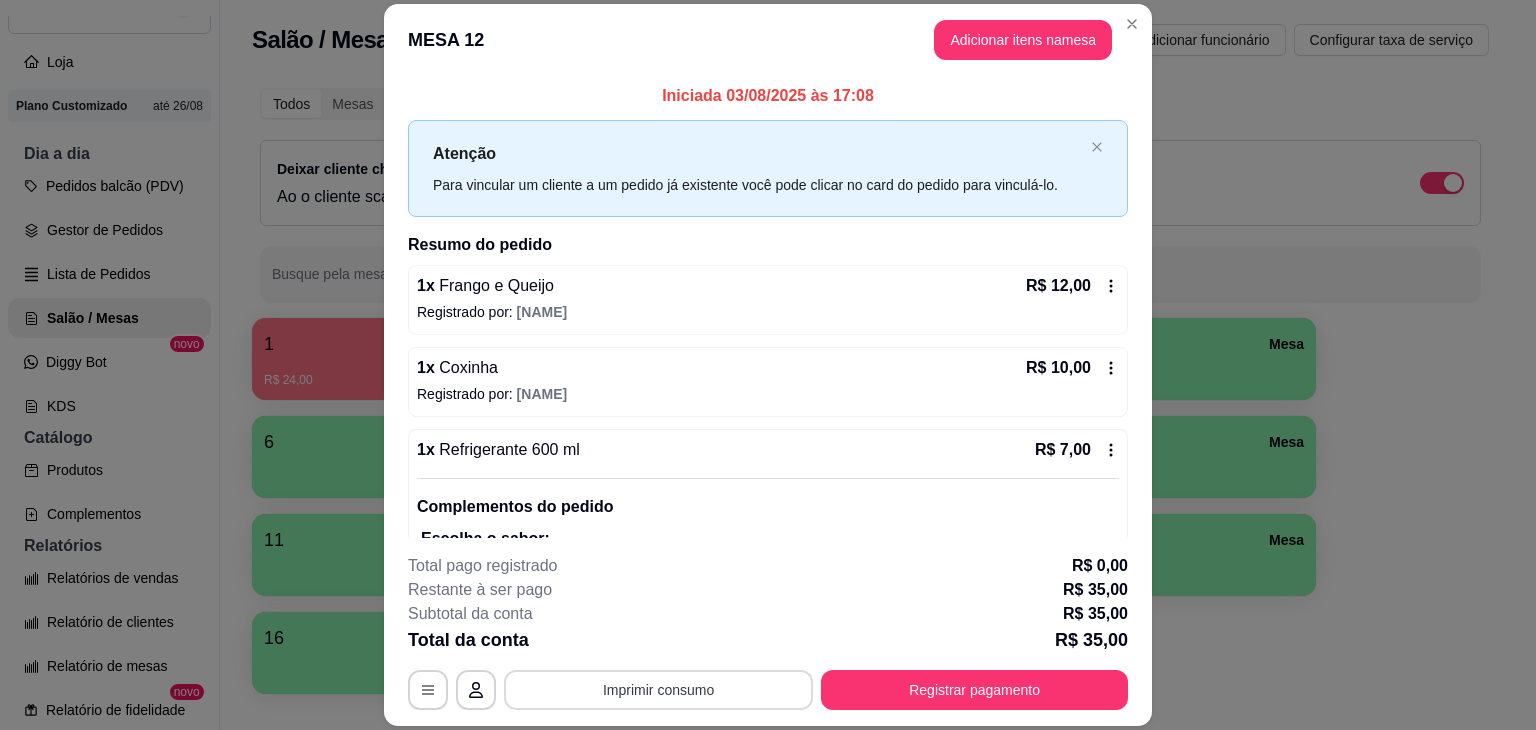 click on "Imprimir consumo" at bounding box center [658, 690] 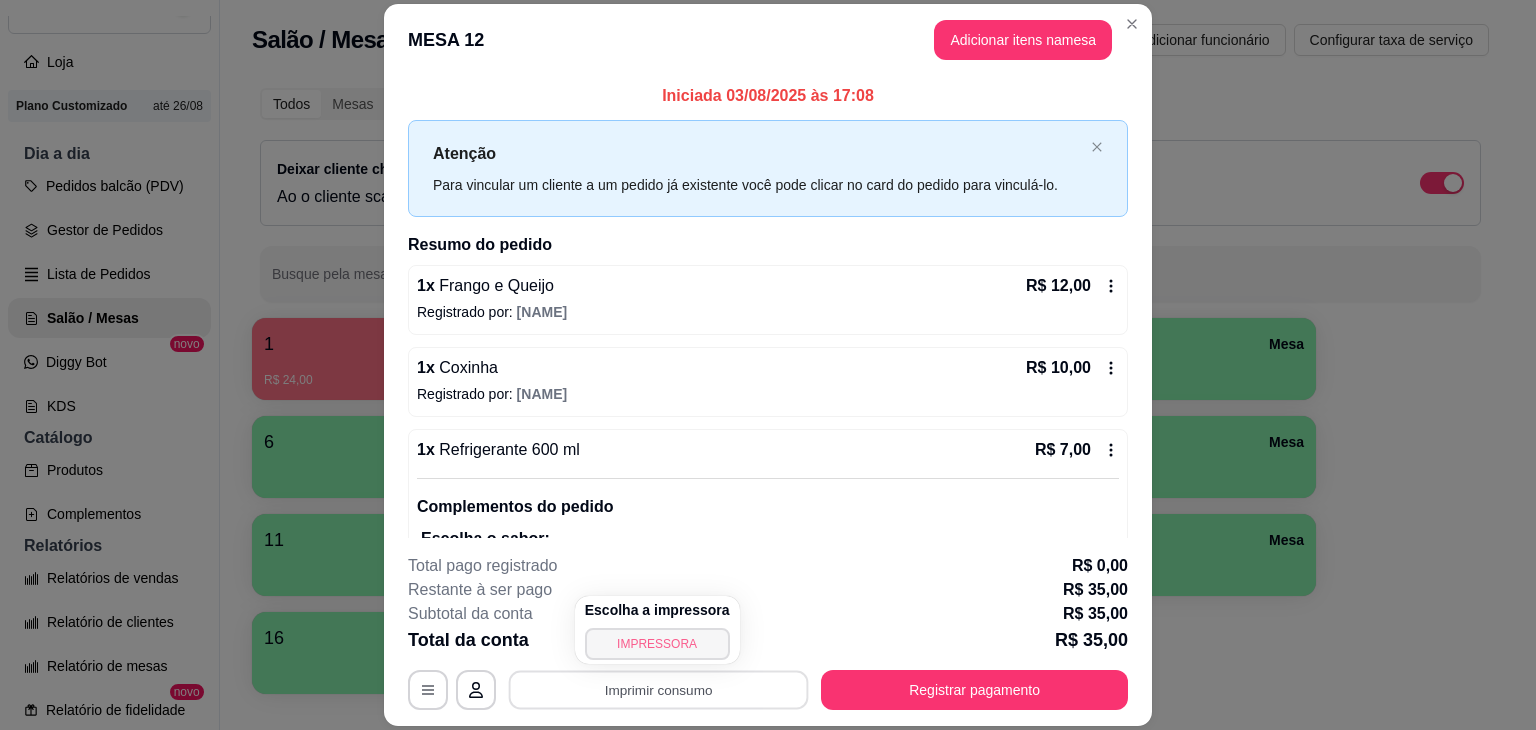 click on "IMPRESSORA" at bounding box center (657, 644) 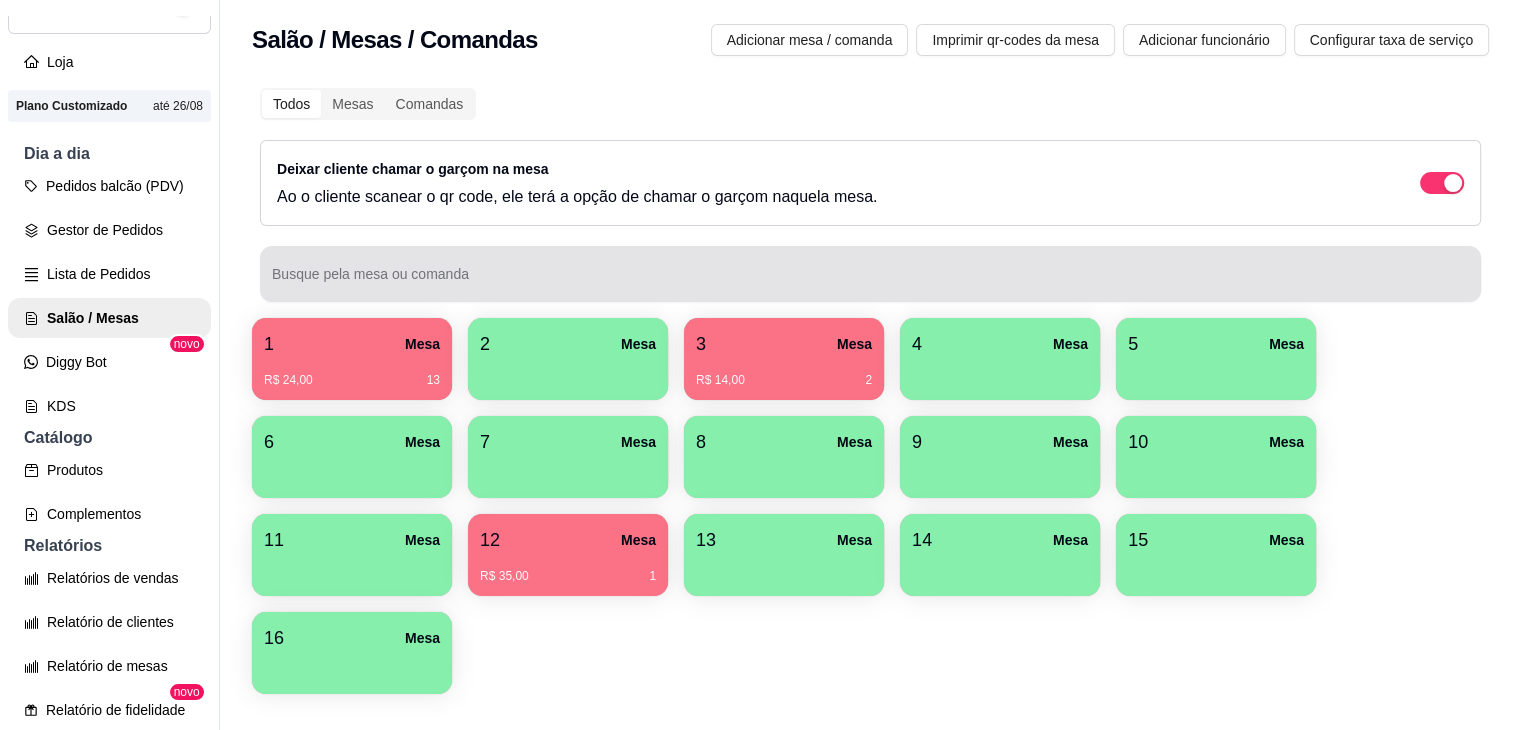 type 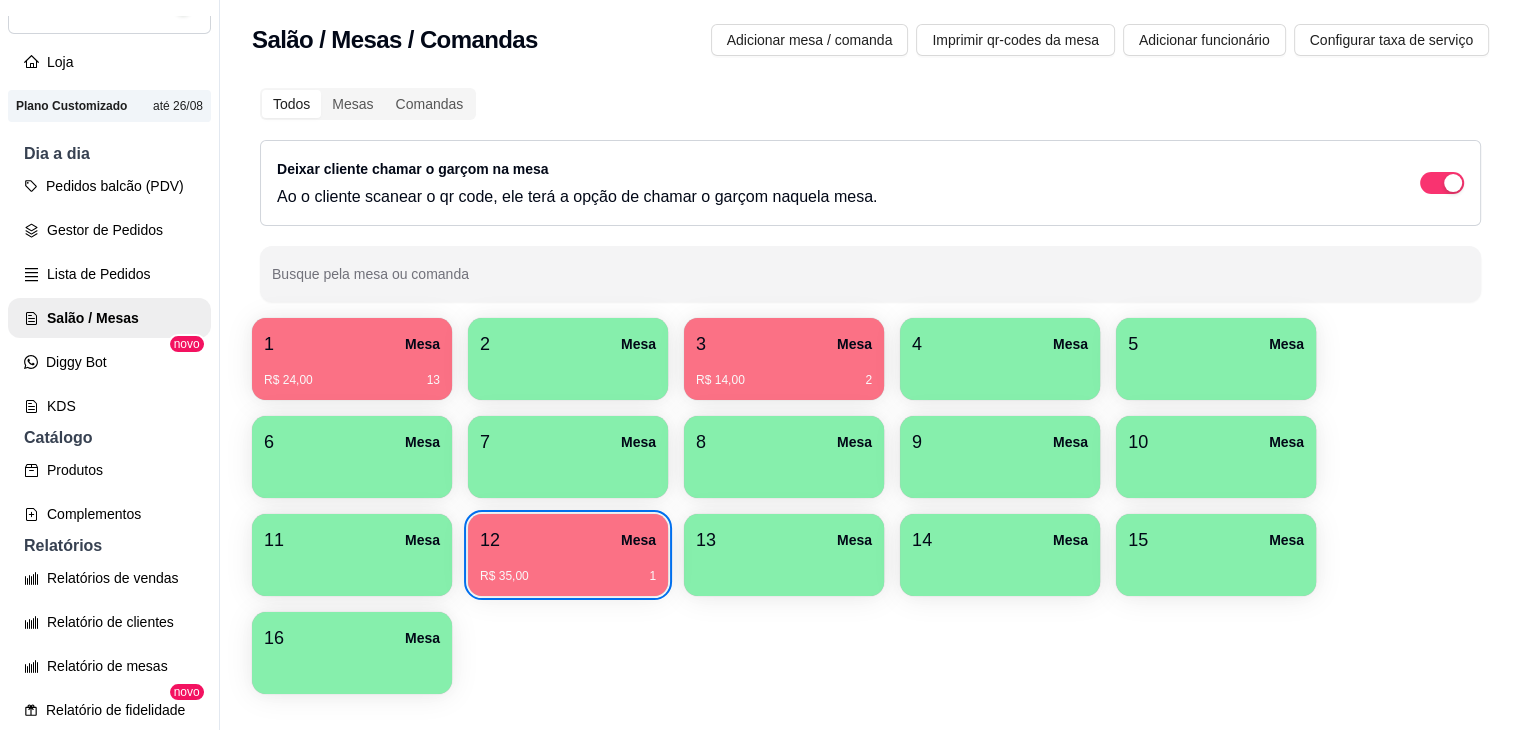 click at bounding box center (784, 471) 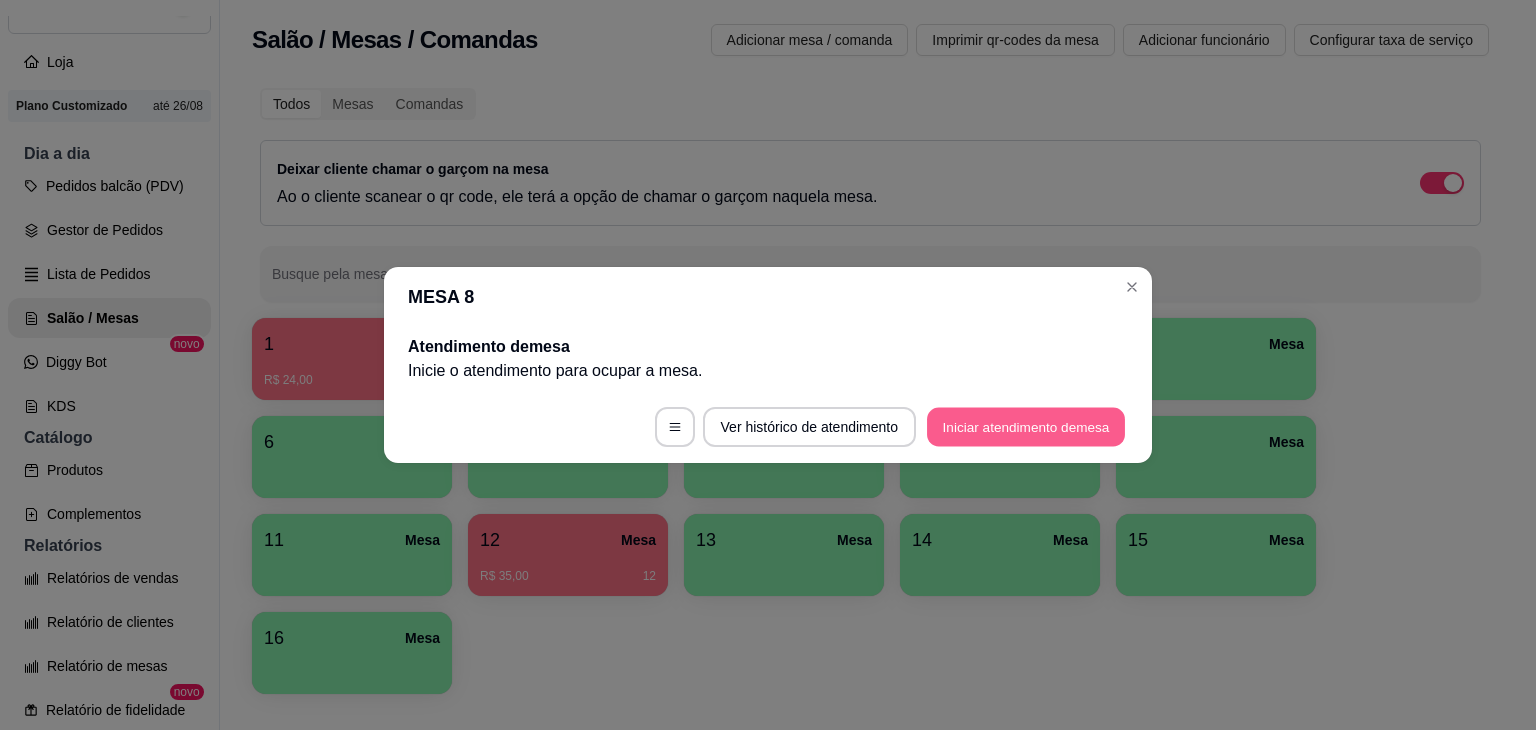click on "Iniciar atendimento de  mesa" at bounding box center [1026, 427] 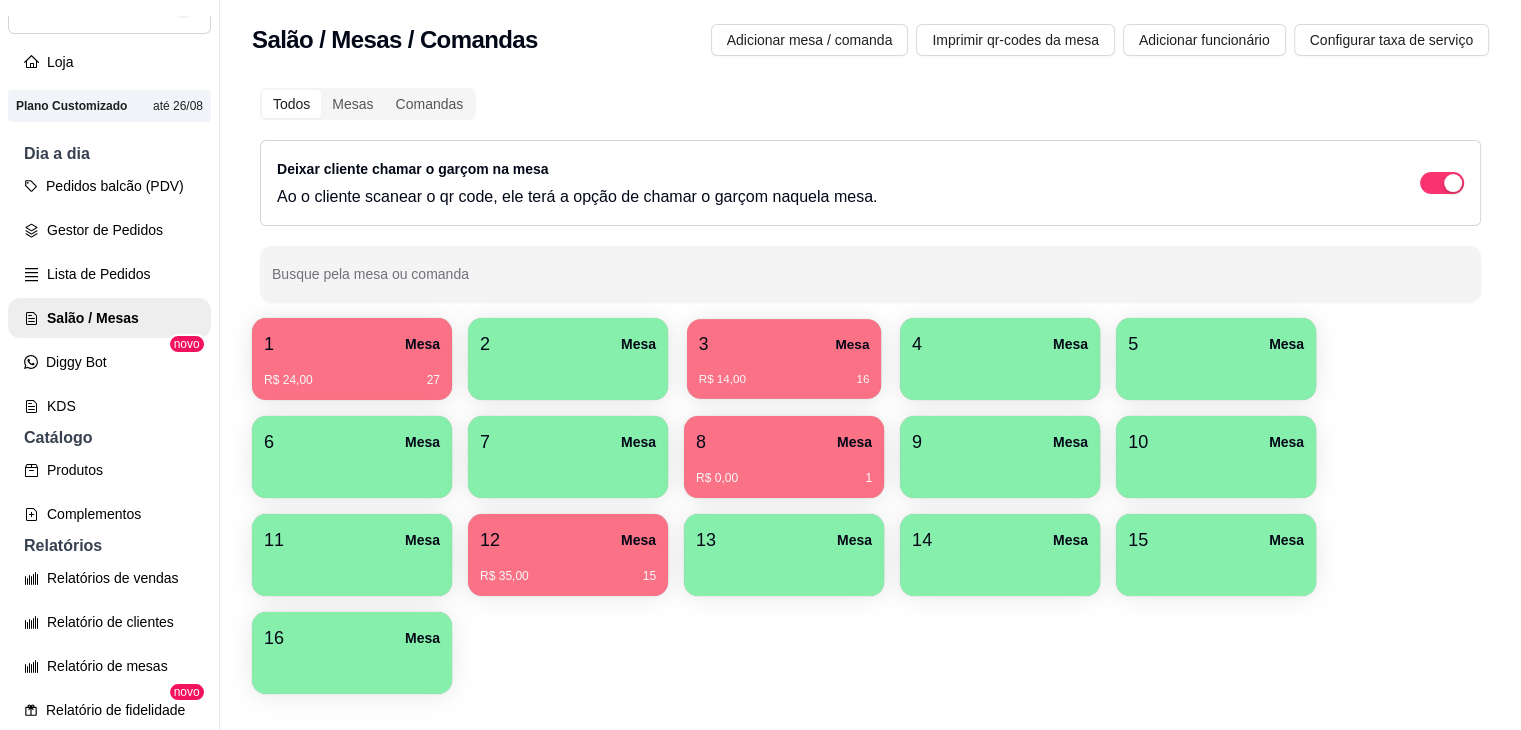 click on "R$ 14,00 16" at bounding box center (784, 380) 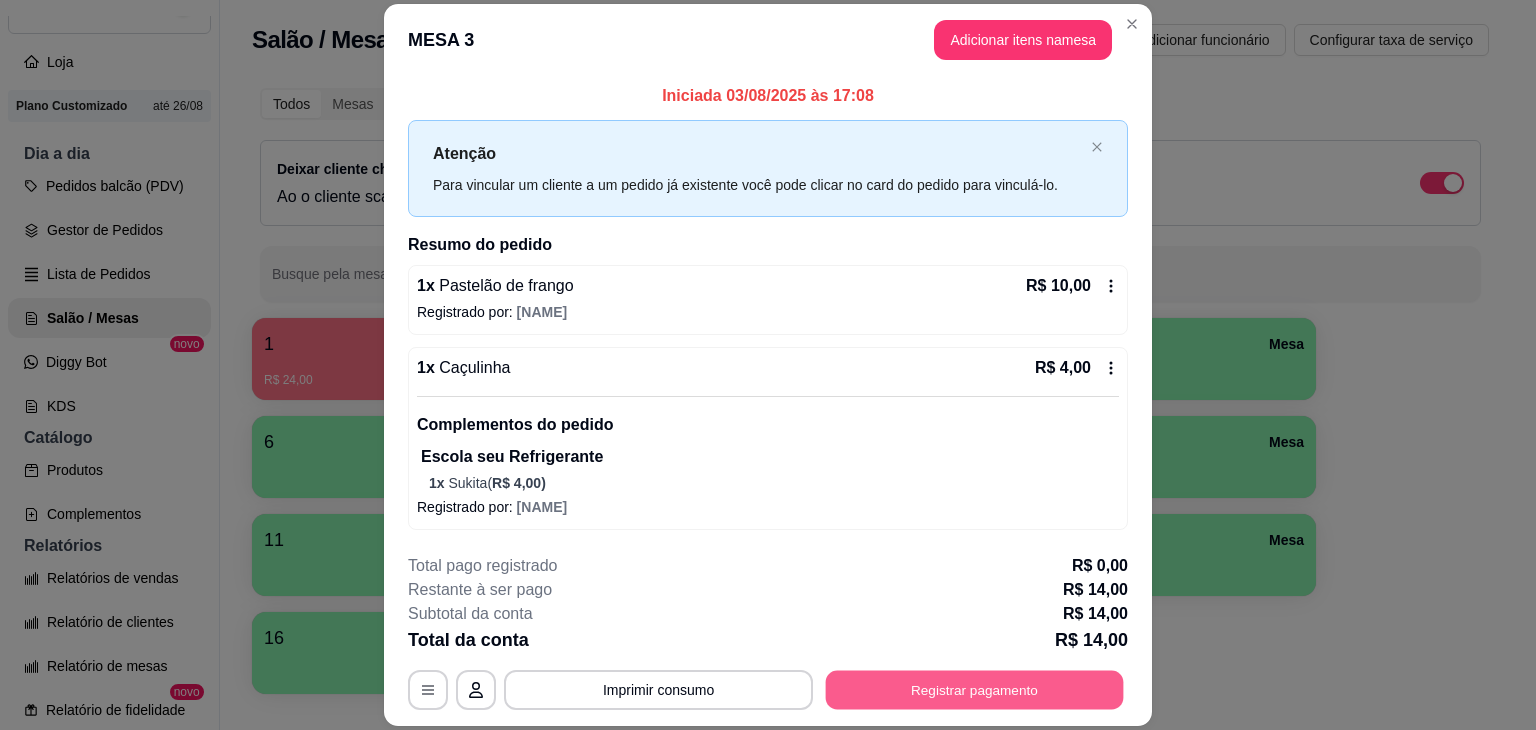 click on "Registrar pagamento" at bounding box center [975, 690] 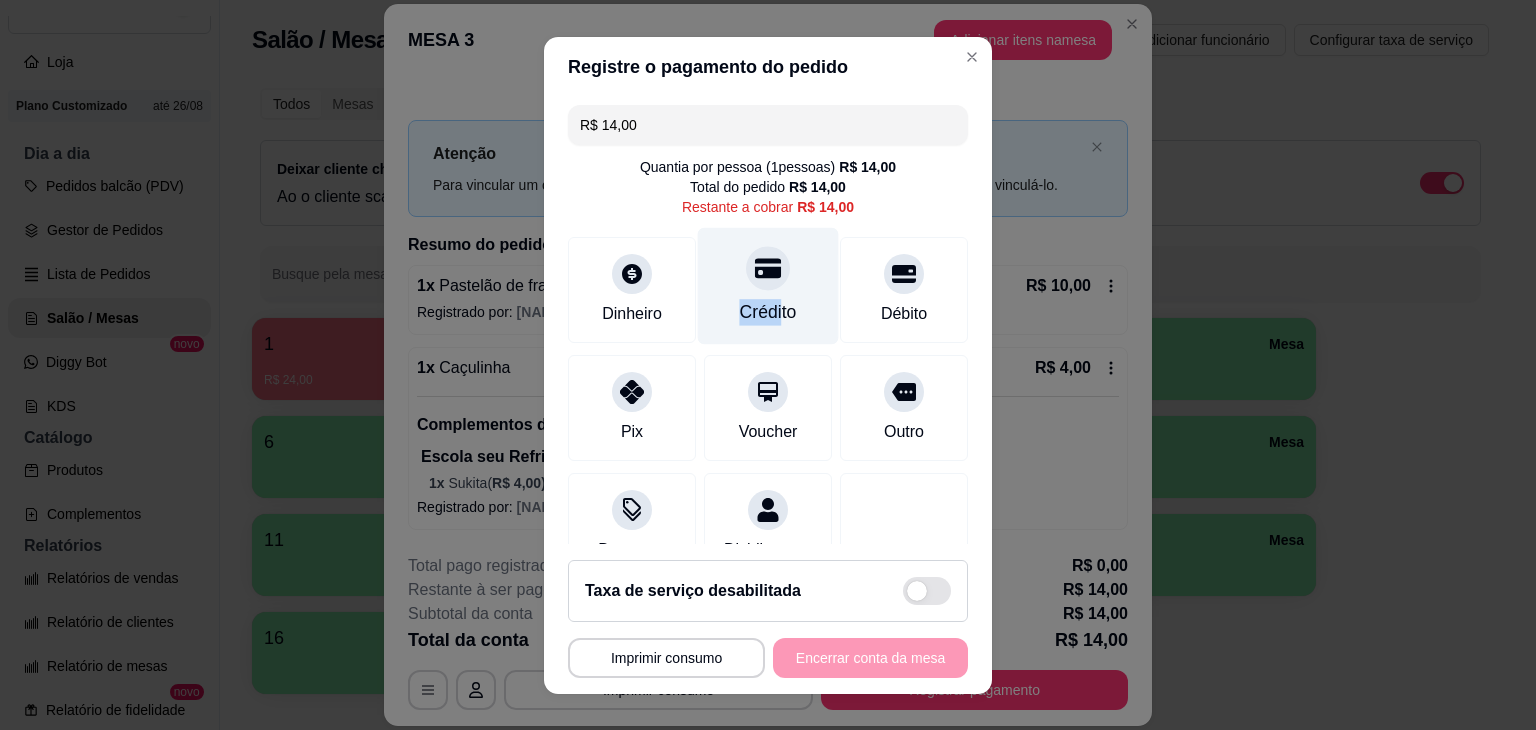 click on "Crédito" at bounding box center [768, 285] 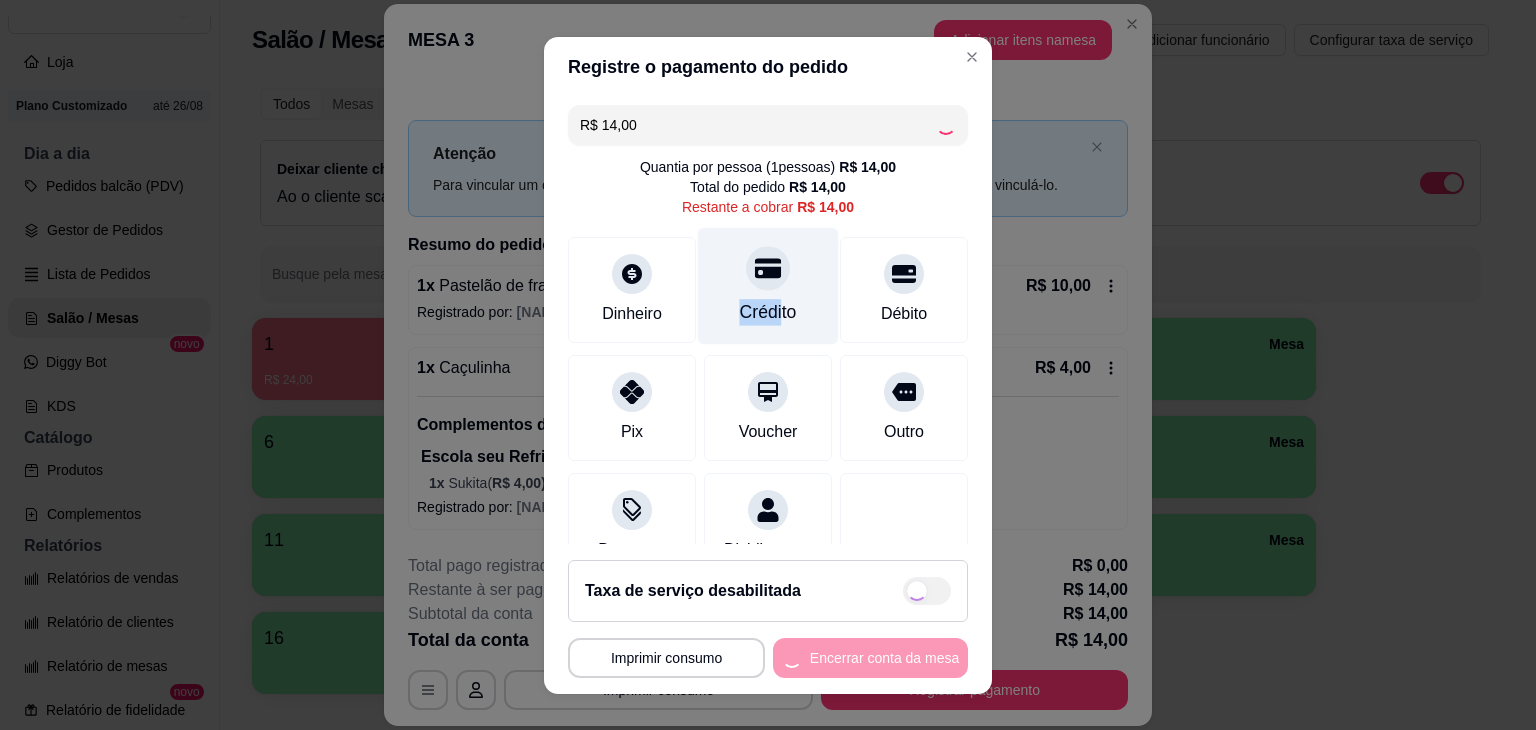 type on "R$ 0,00" 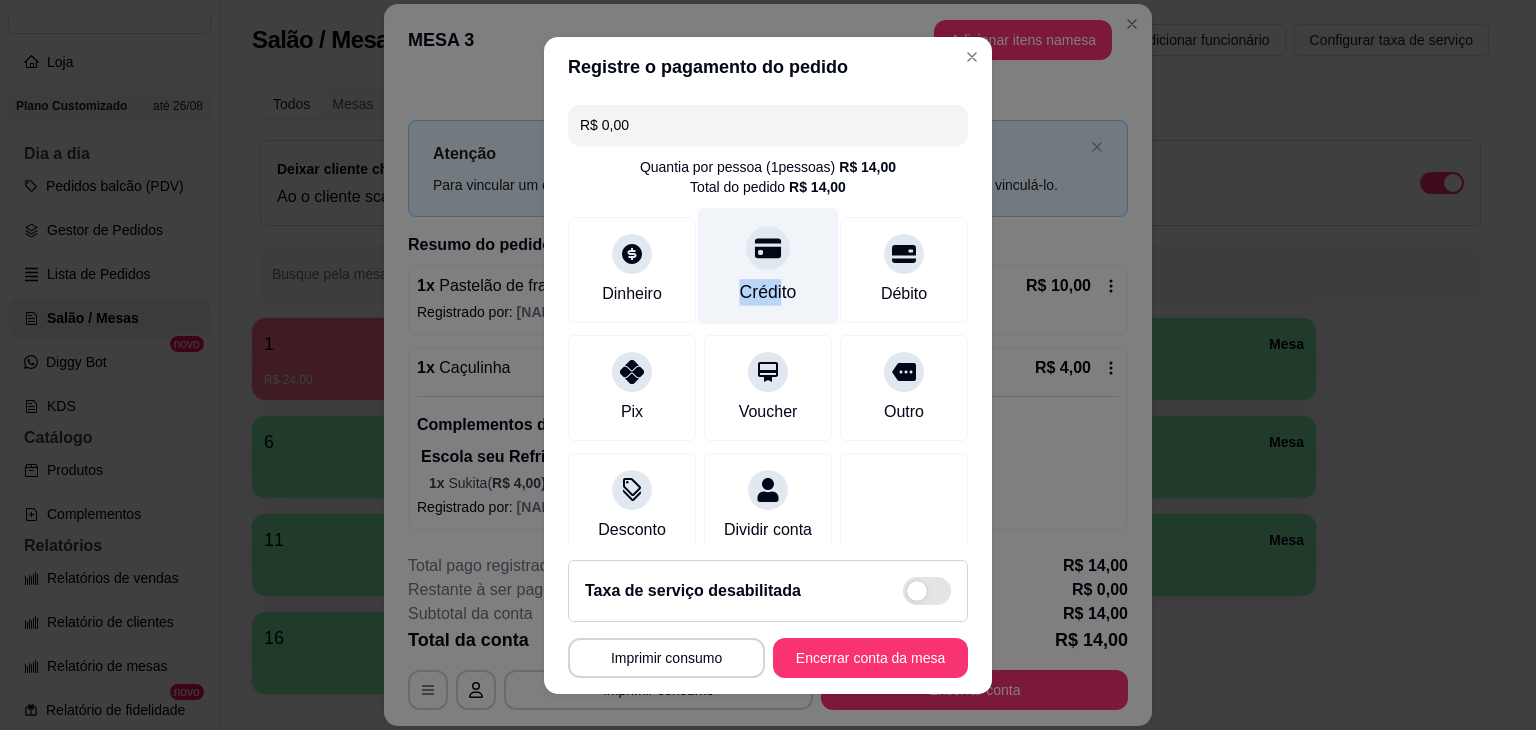 click on "Crédito" at bounding box center (768, 292) 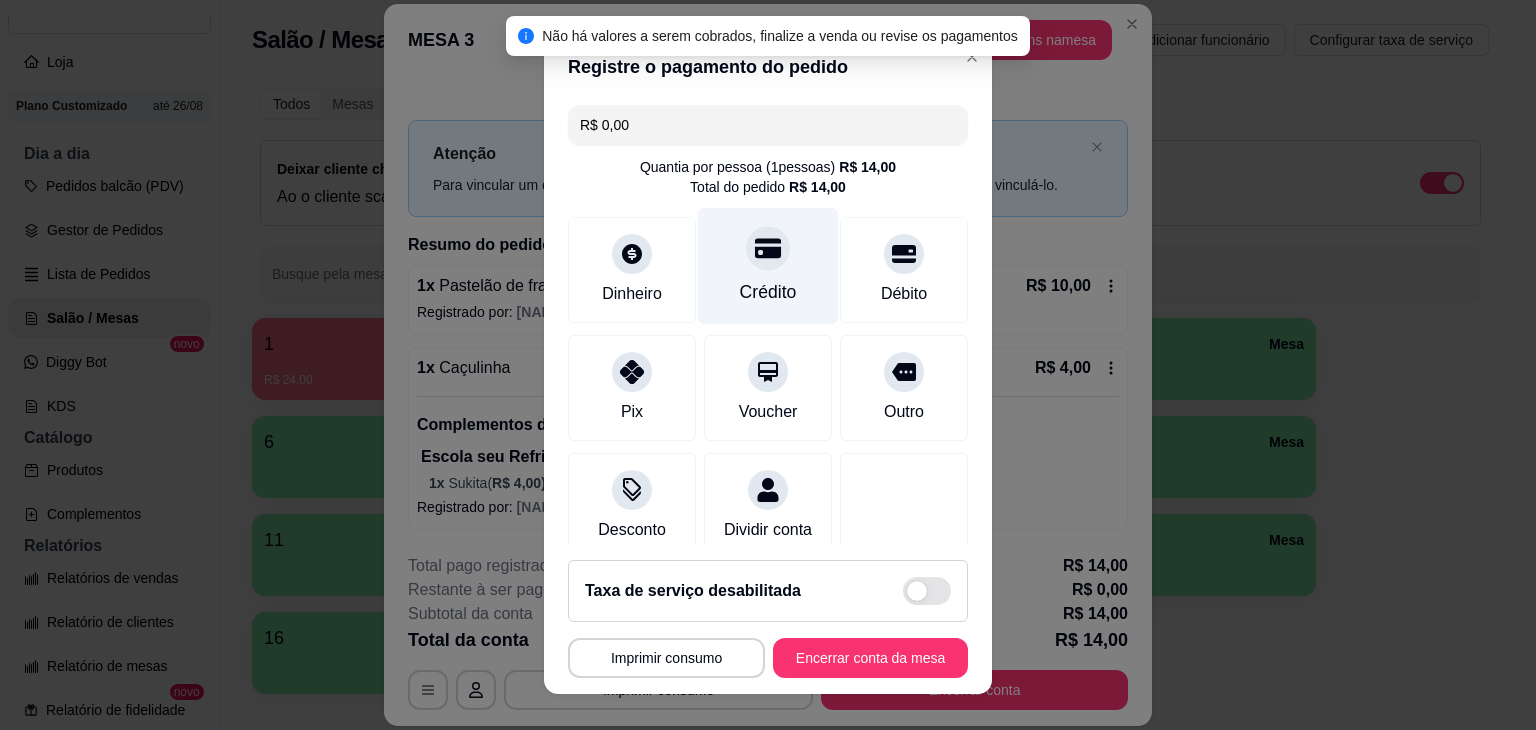 click on "Crédito" at bounding box center (768, 292) 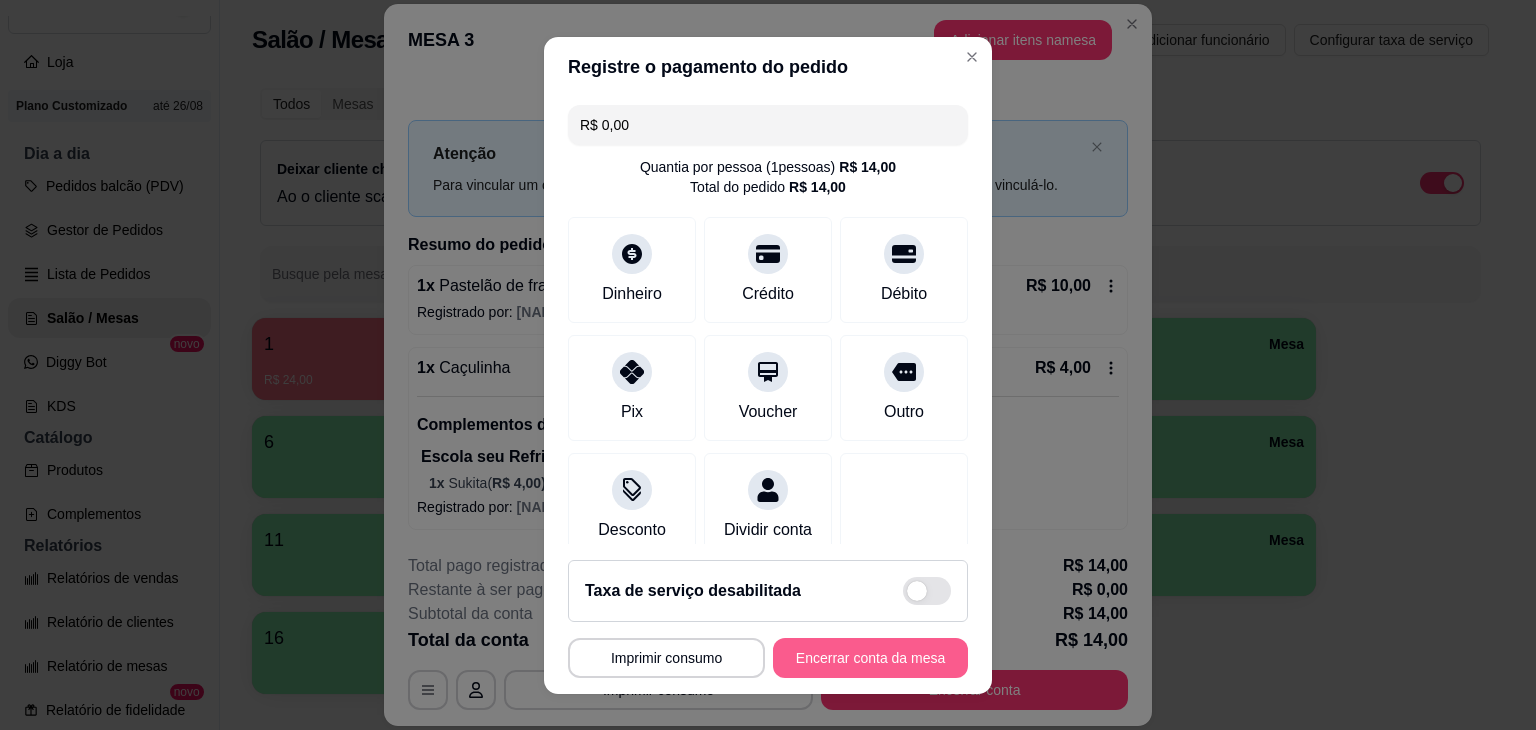 click on "**********" at bounding box center [768, 365] 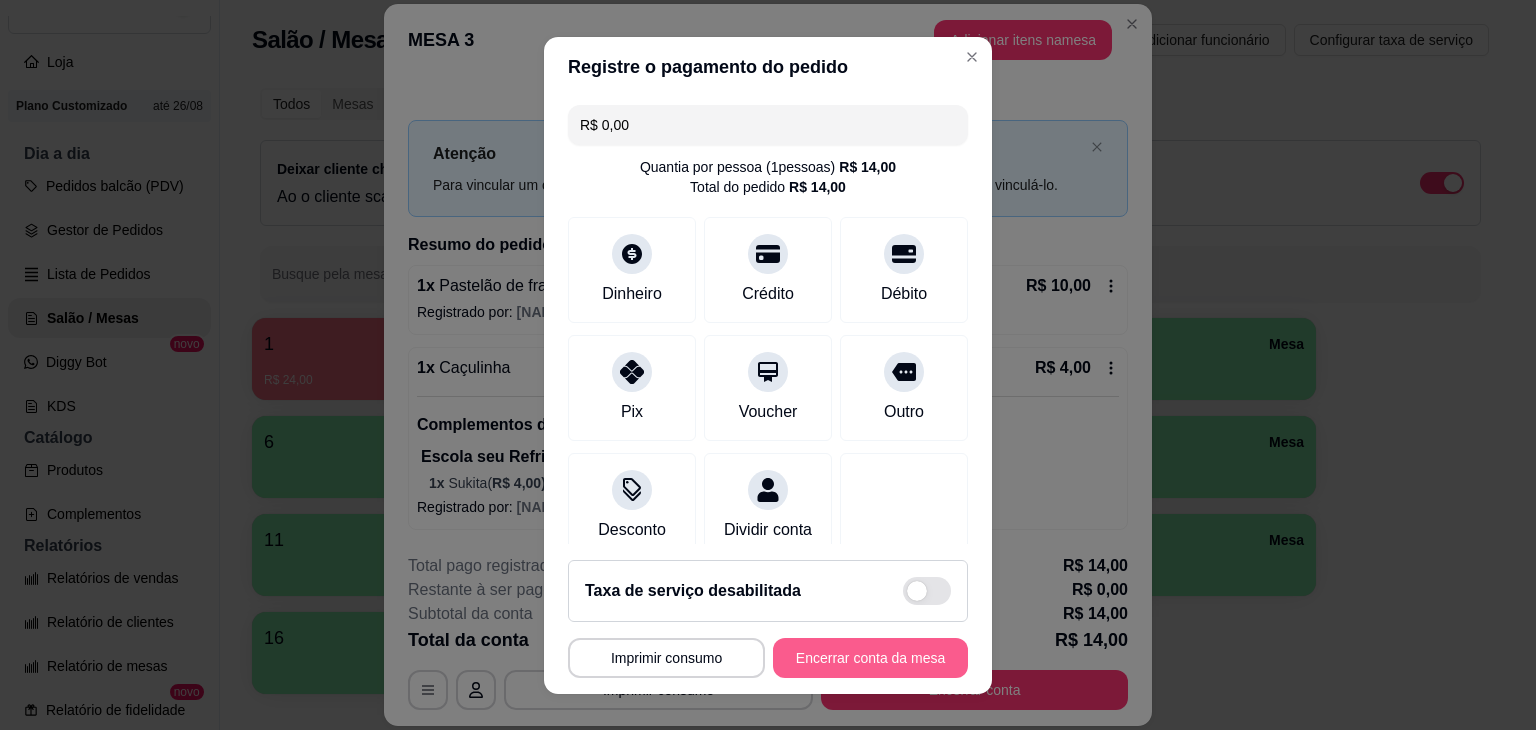 click on "Encerrar conta da mesa" at bounding box center (870, 658) 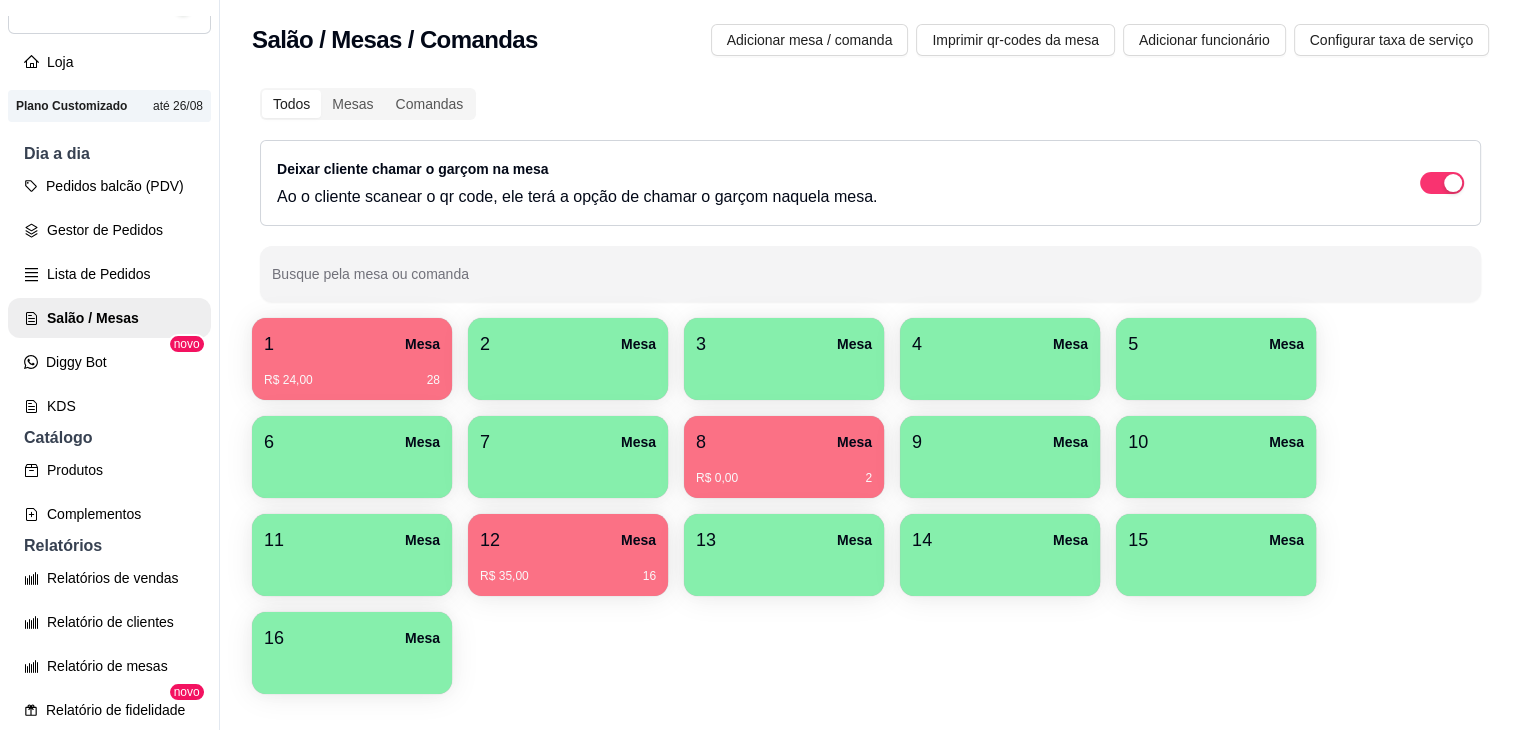click on "1 Mesa R$ 24,00 28 2 Mesa 3 Mesa 4 Mesa 5 Mesa 6 Mesa 7 Mesa 8 Mesa R$ 0,00 2 9 Mesa 10 Mesa 11 Mesa 12 Mesa R$ 35,00 16 13 Mesa 14 Mesa 15 Mesa 16 Mesa" at bounding box center [870, 506] 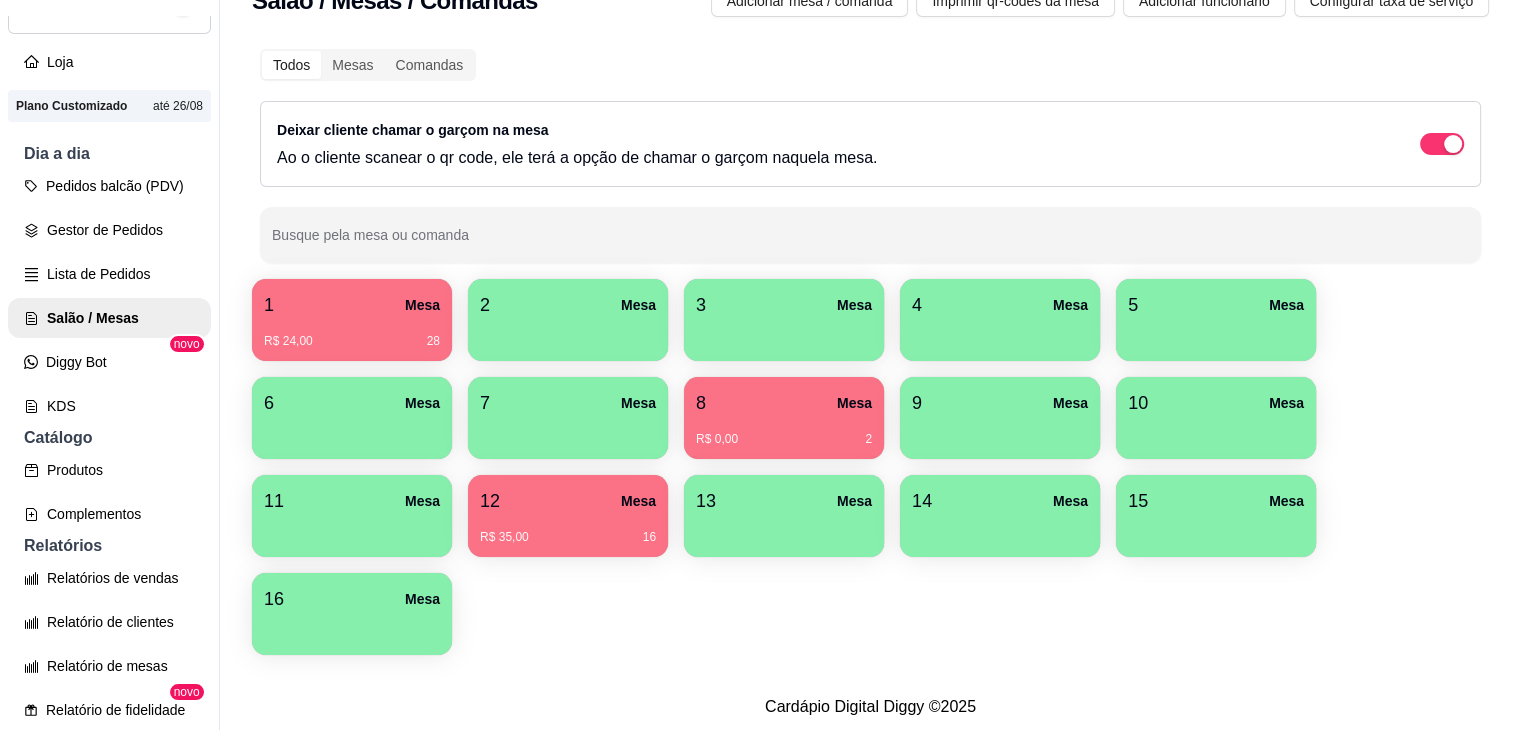 scroll, scrollTop: 59, scrollLeft: 0, axis: vertical 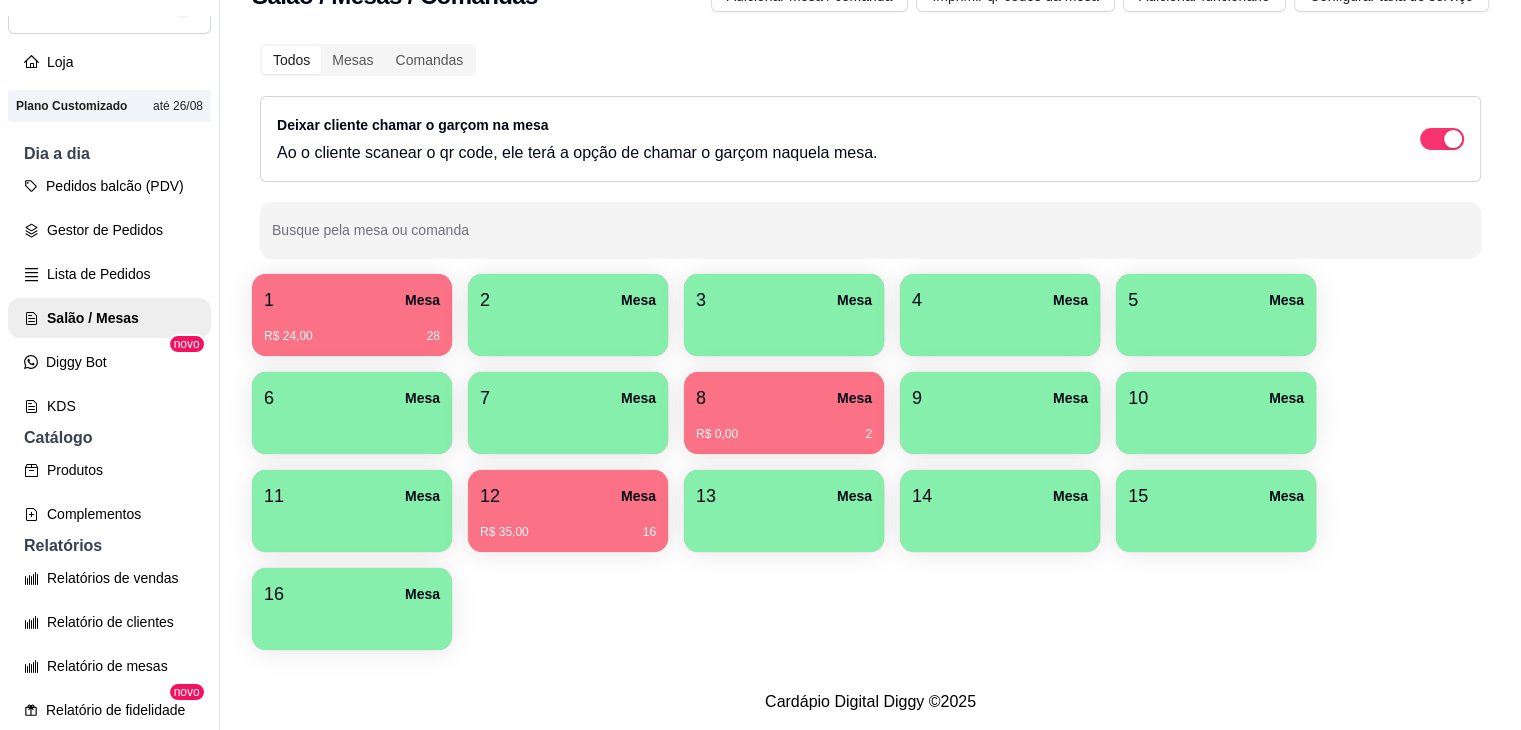 click on "R$ 0,00 2" at bounding box center [784, 427] 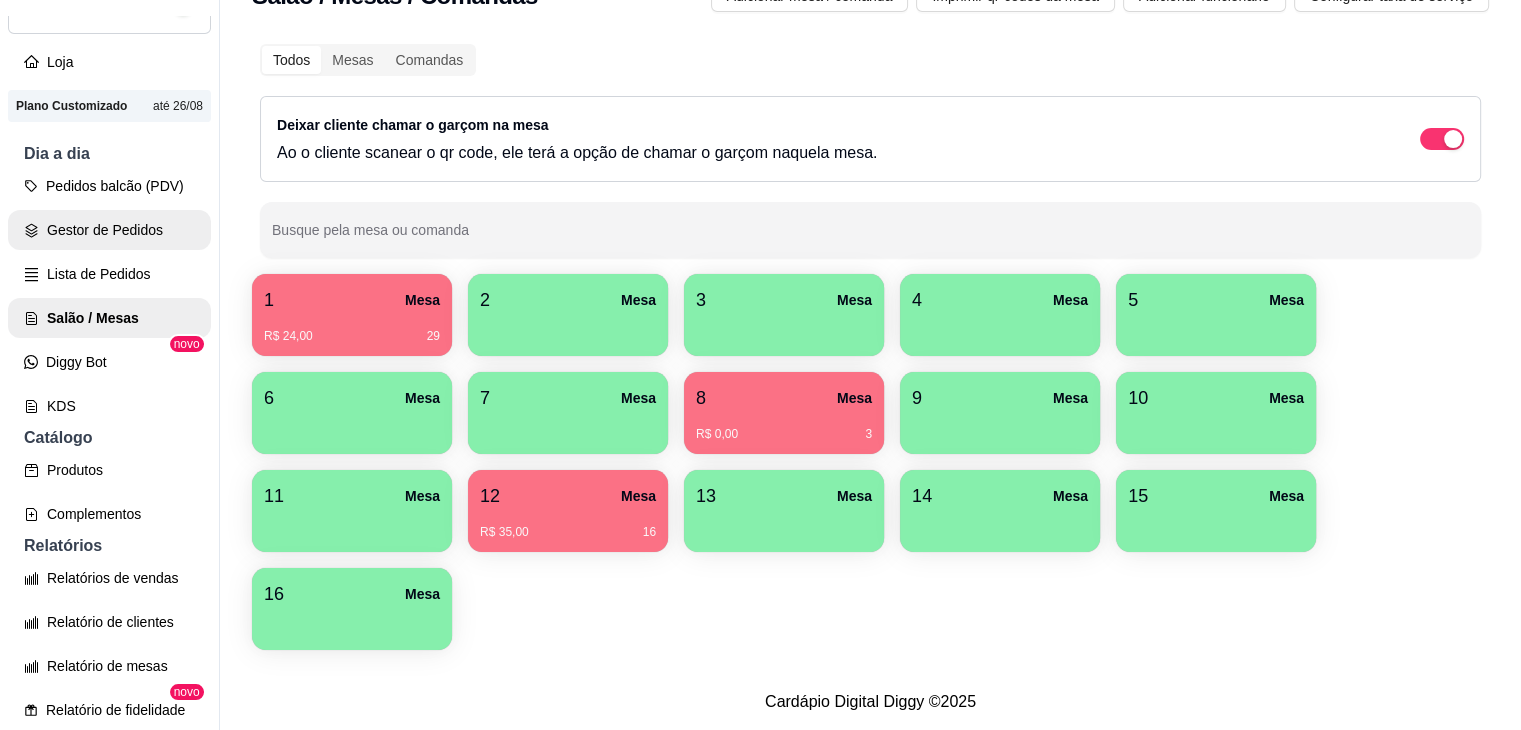 click on "Gestor de Pedidos" at bounding box center (109, 230) 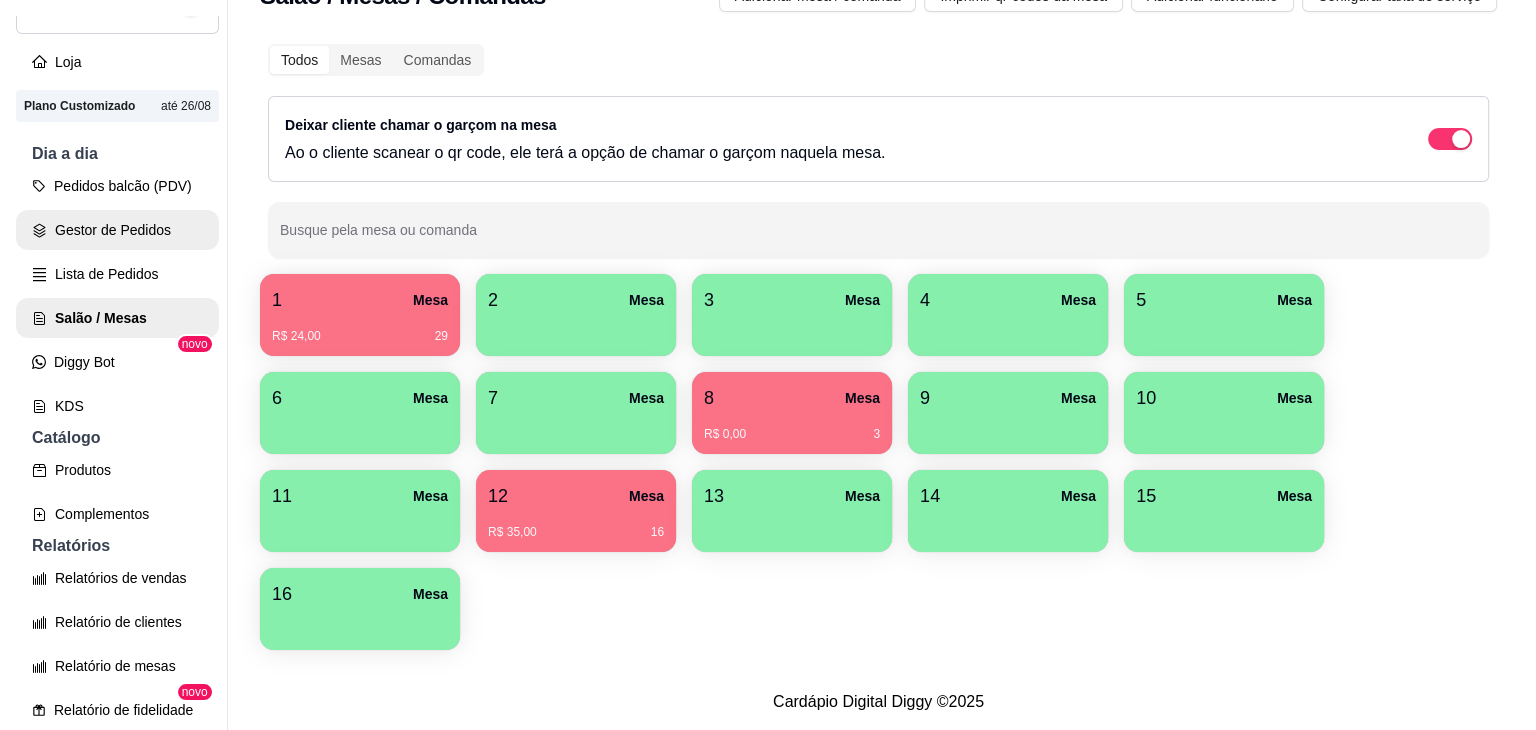 scroll, scrollTop: 0, scrollLeft: 0, axis: both 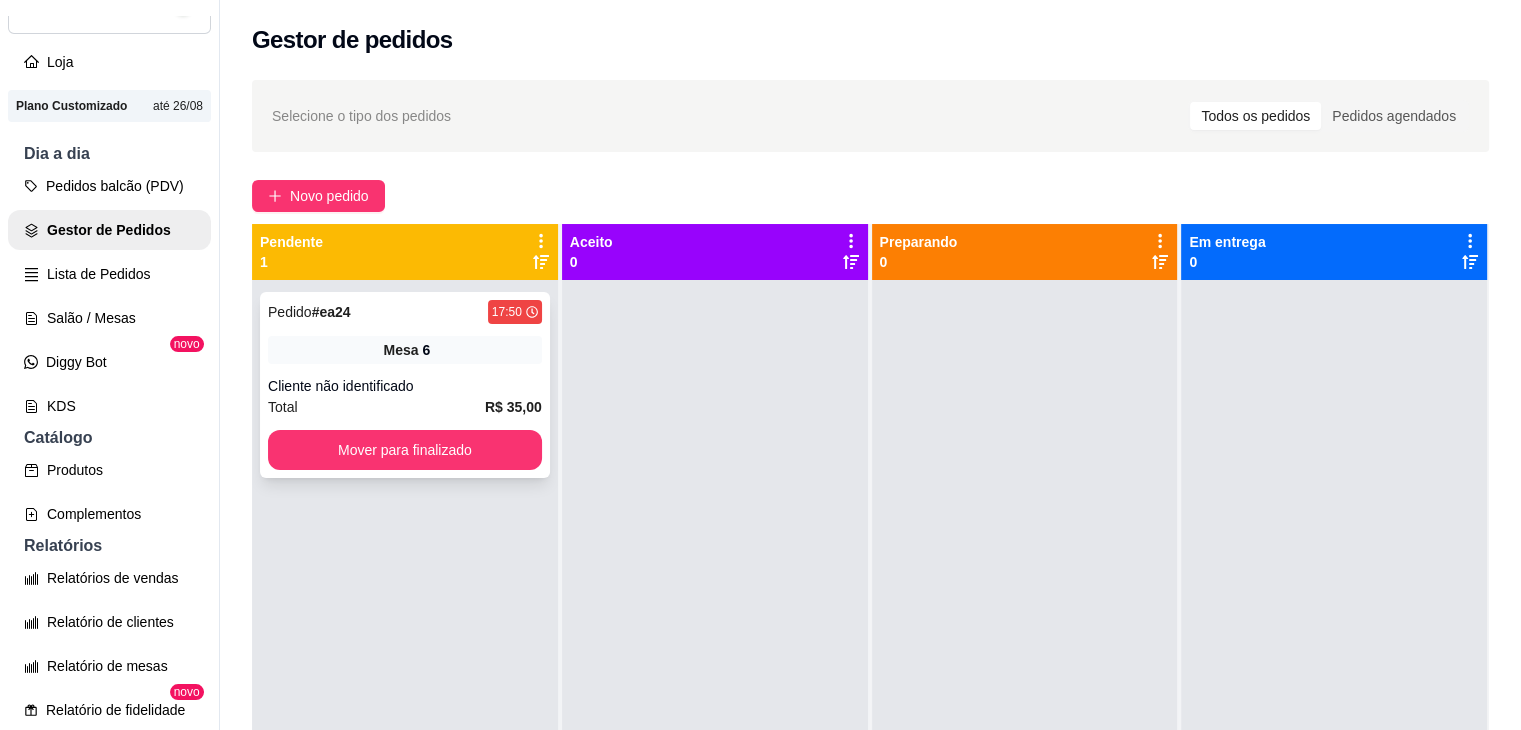 click on "Pedido  # ea24 17:50 Mesa 6 Cliente não identificado Total R$ 35,00 Mover para finalizado" at bounding box center [405, 385] 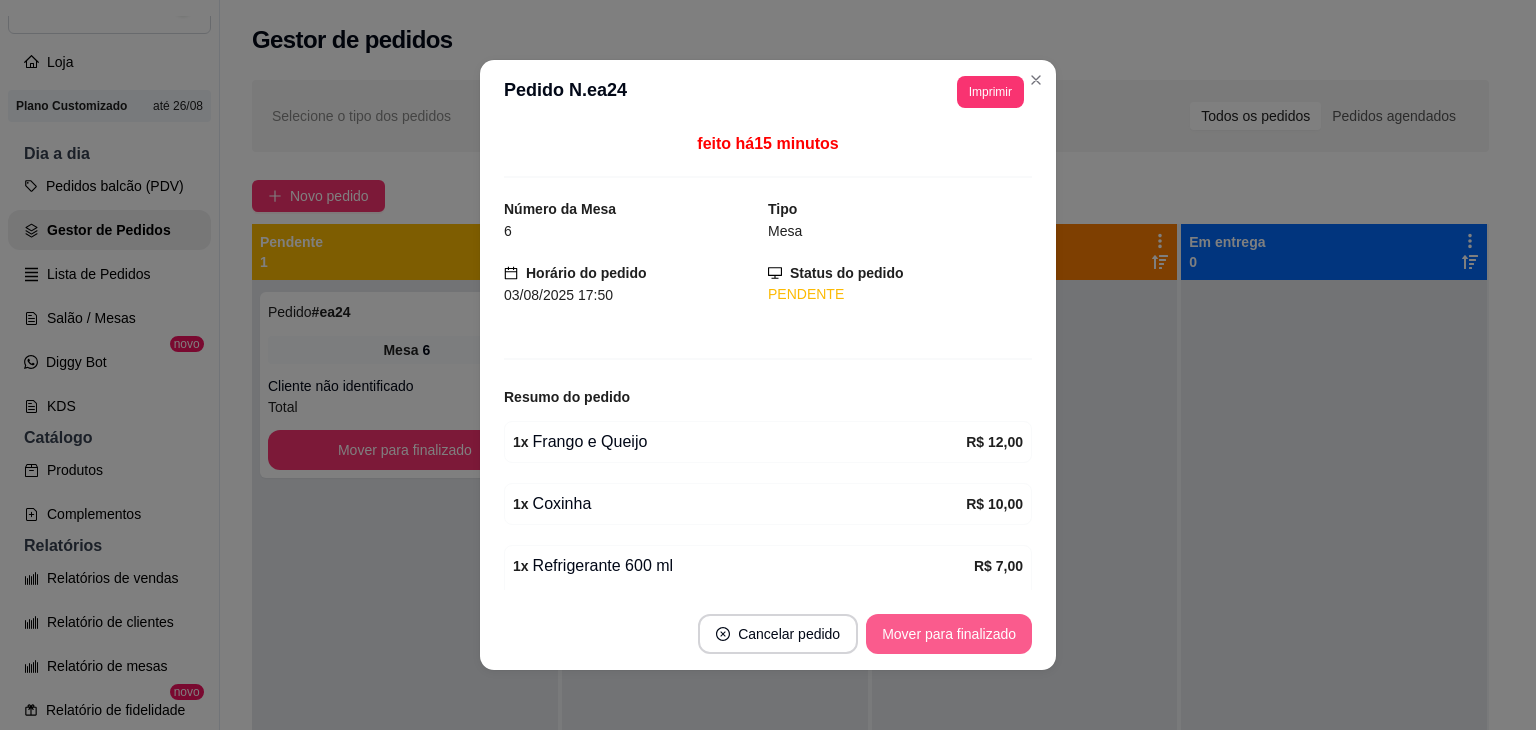 click on "Mover para finalizado" at bounding box center [949, 634] 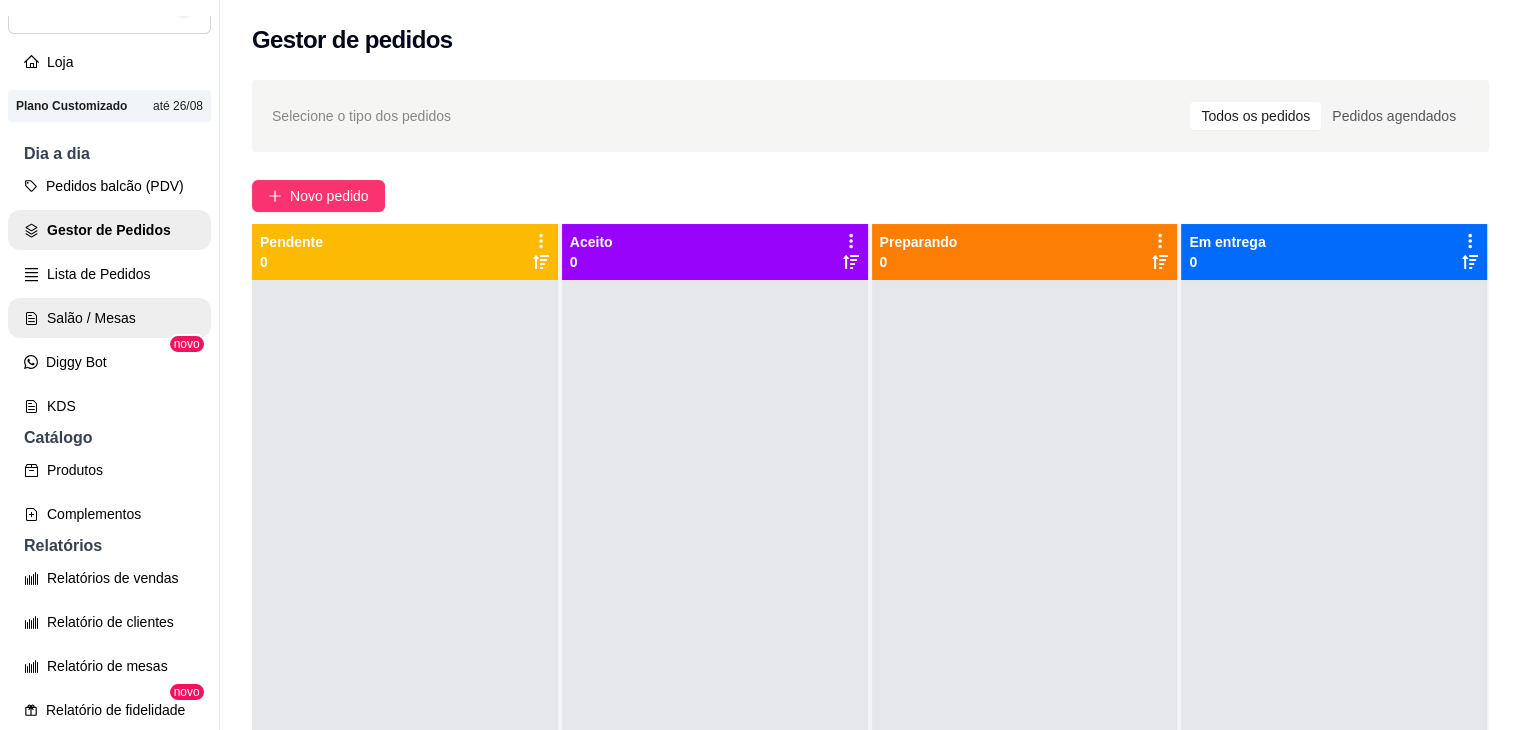 click on "Salão / Mesas" at bounding box center (109, 318) 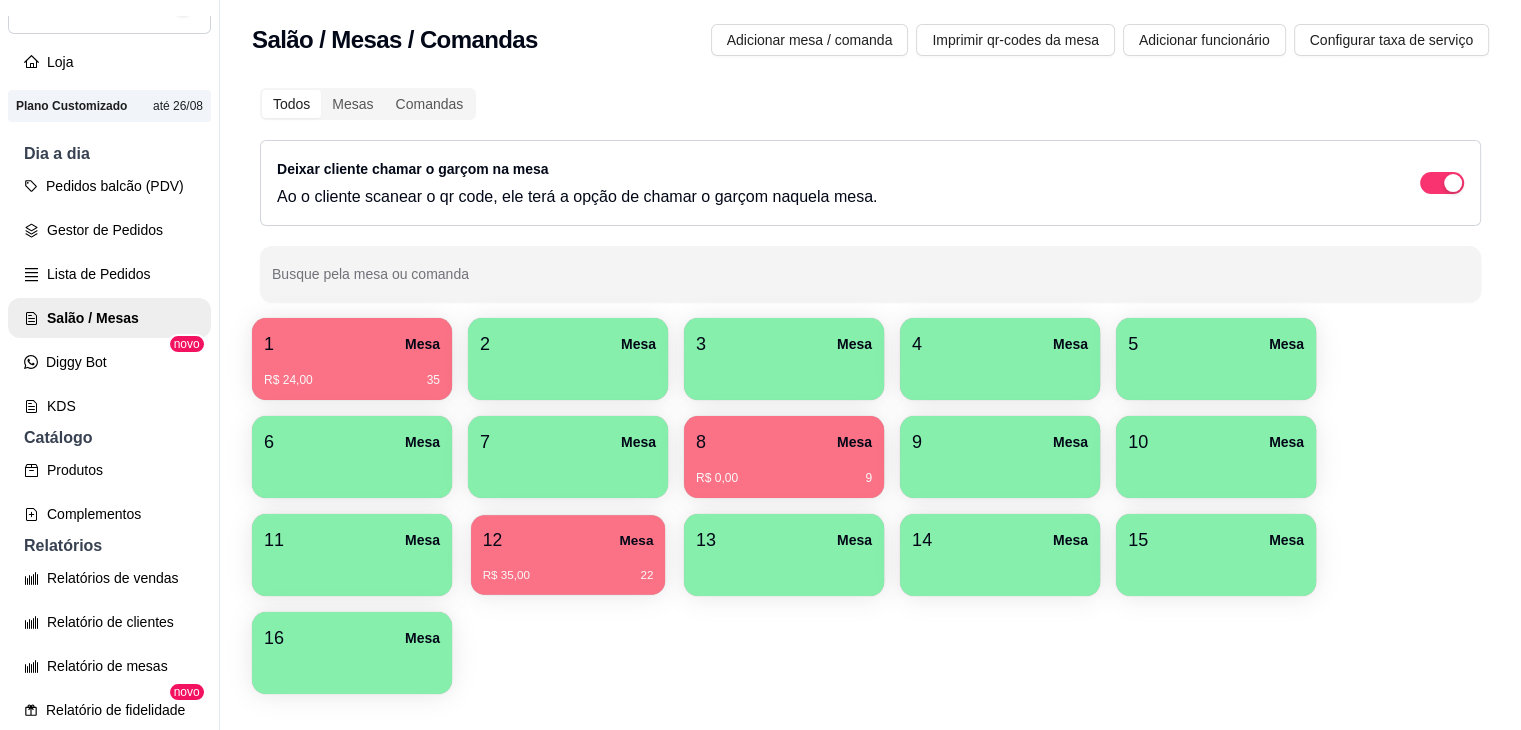 click on "12 Mesa R$ 35,00 22" at bounding box center (568, 555) 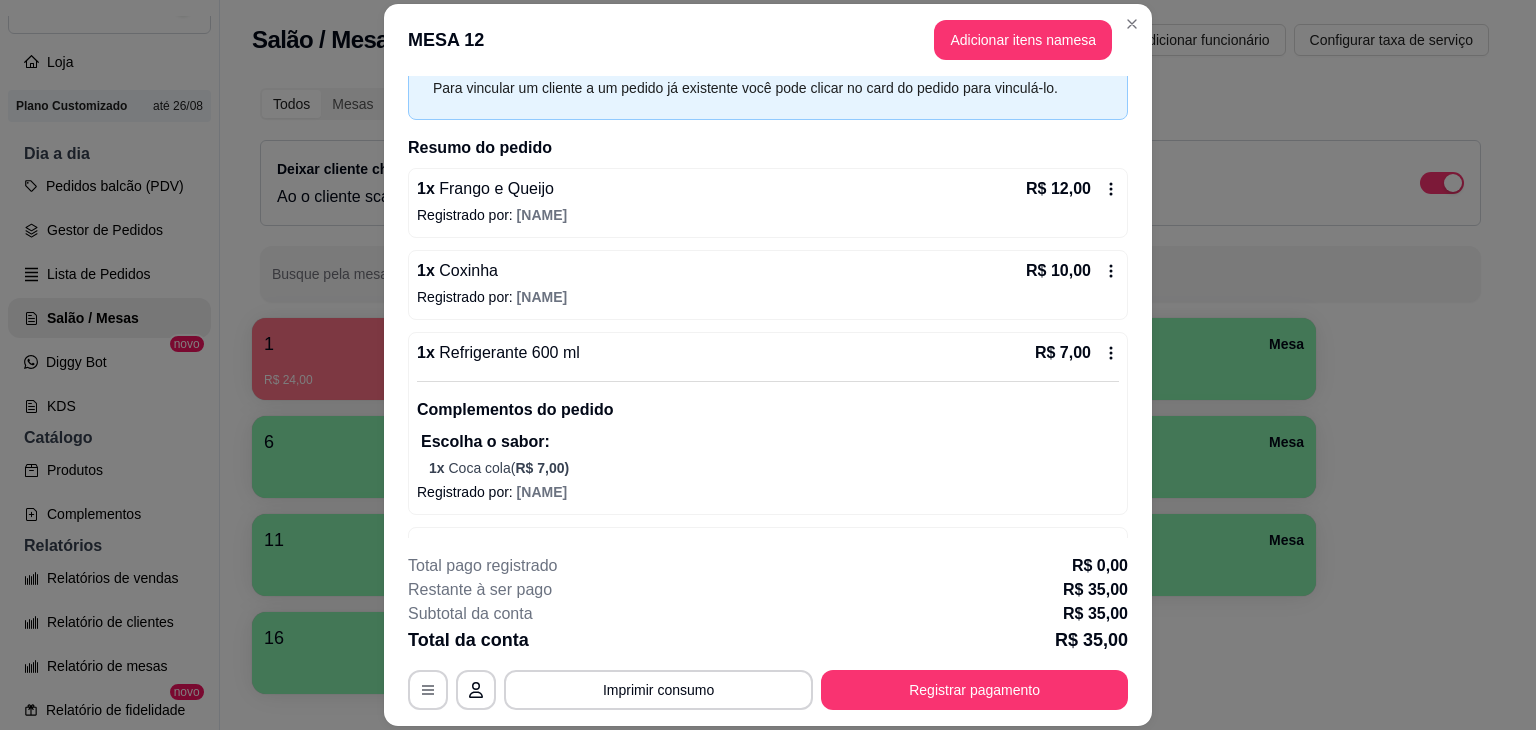 scroll, scrollTop: 0, scrollLeft: 0, axis: both 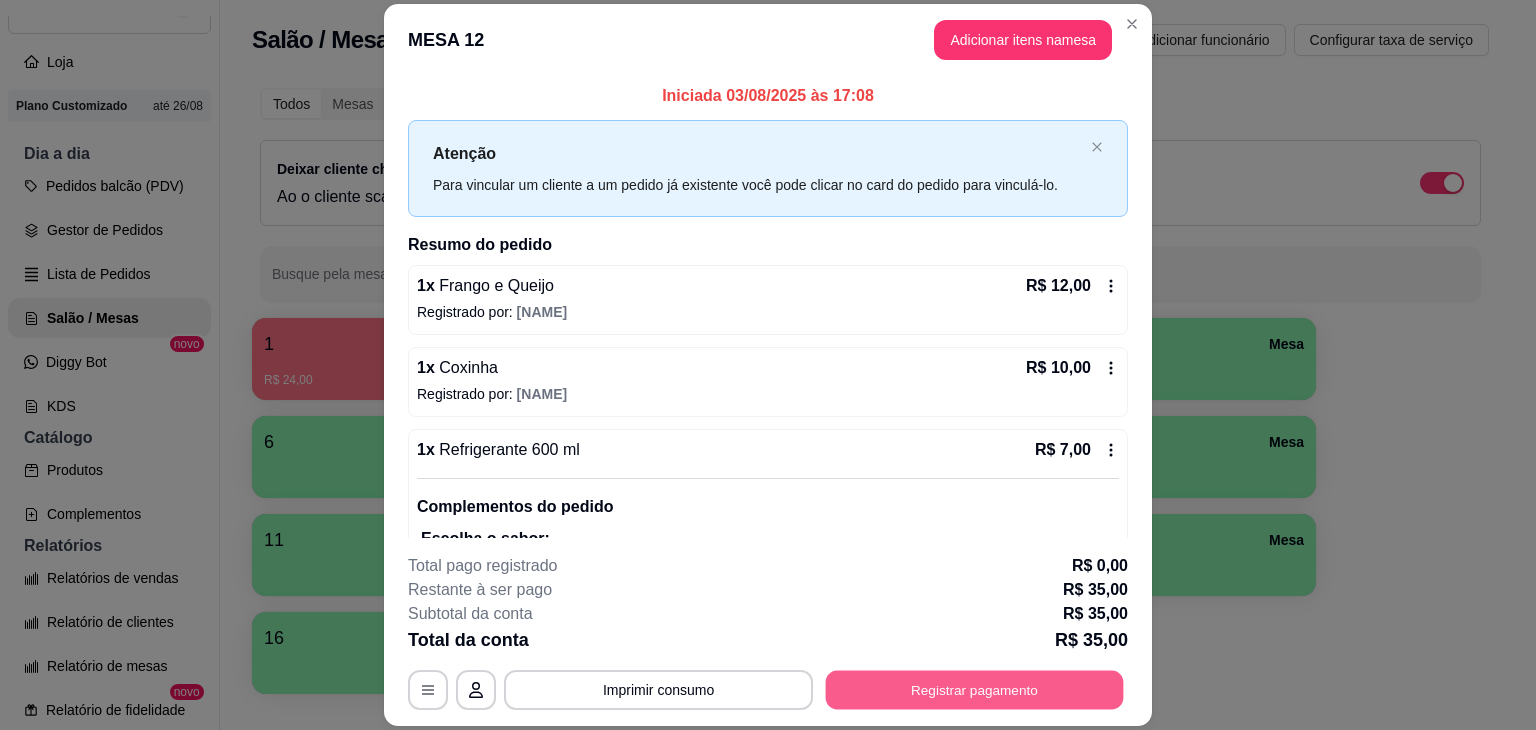 click on "Registrar pagamento" at bounding box center (975, 690) 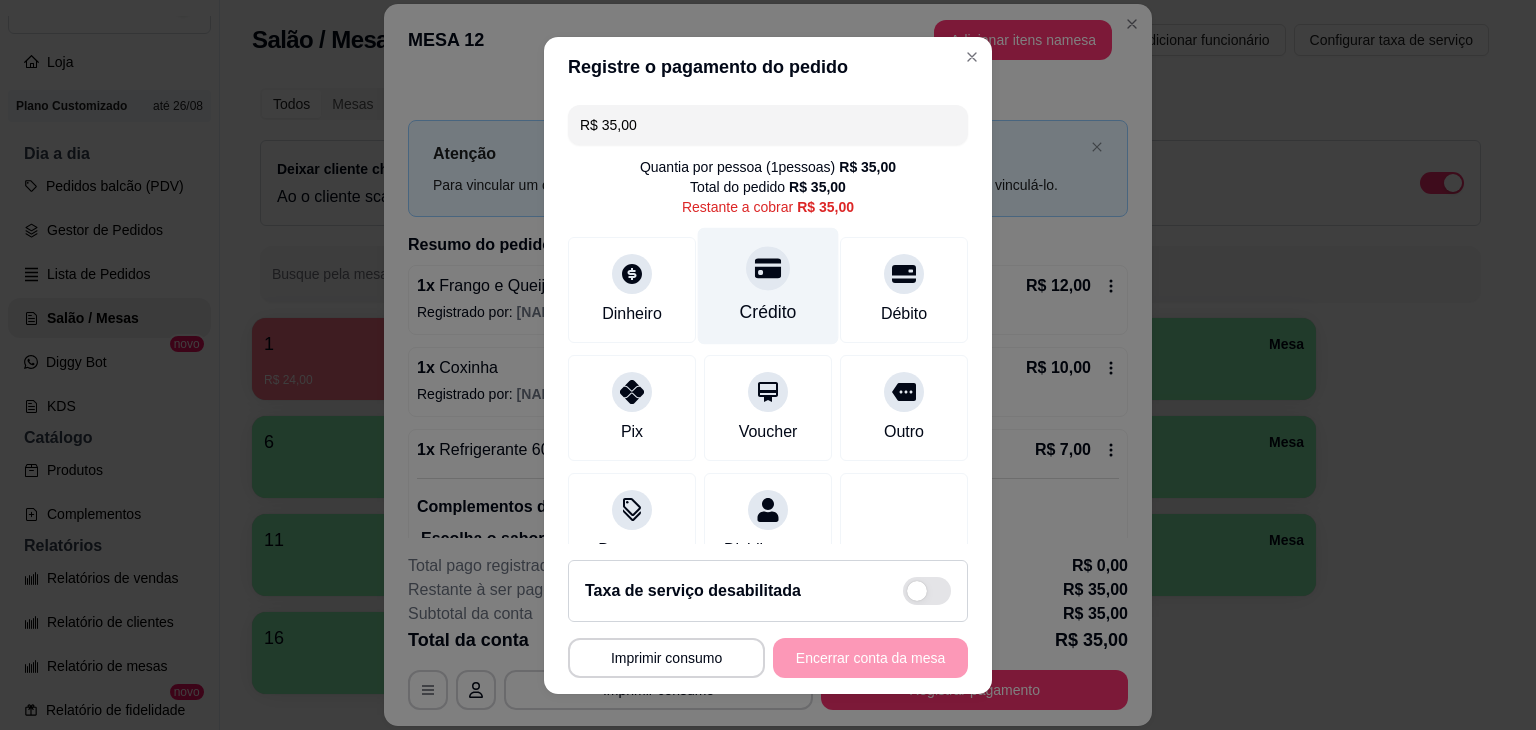 click at bounding box center (768, 268) 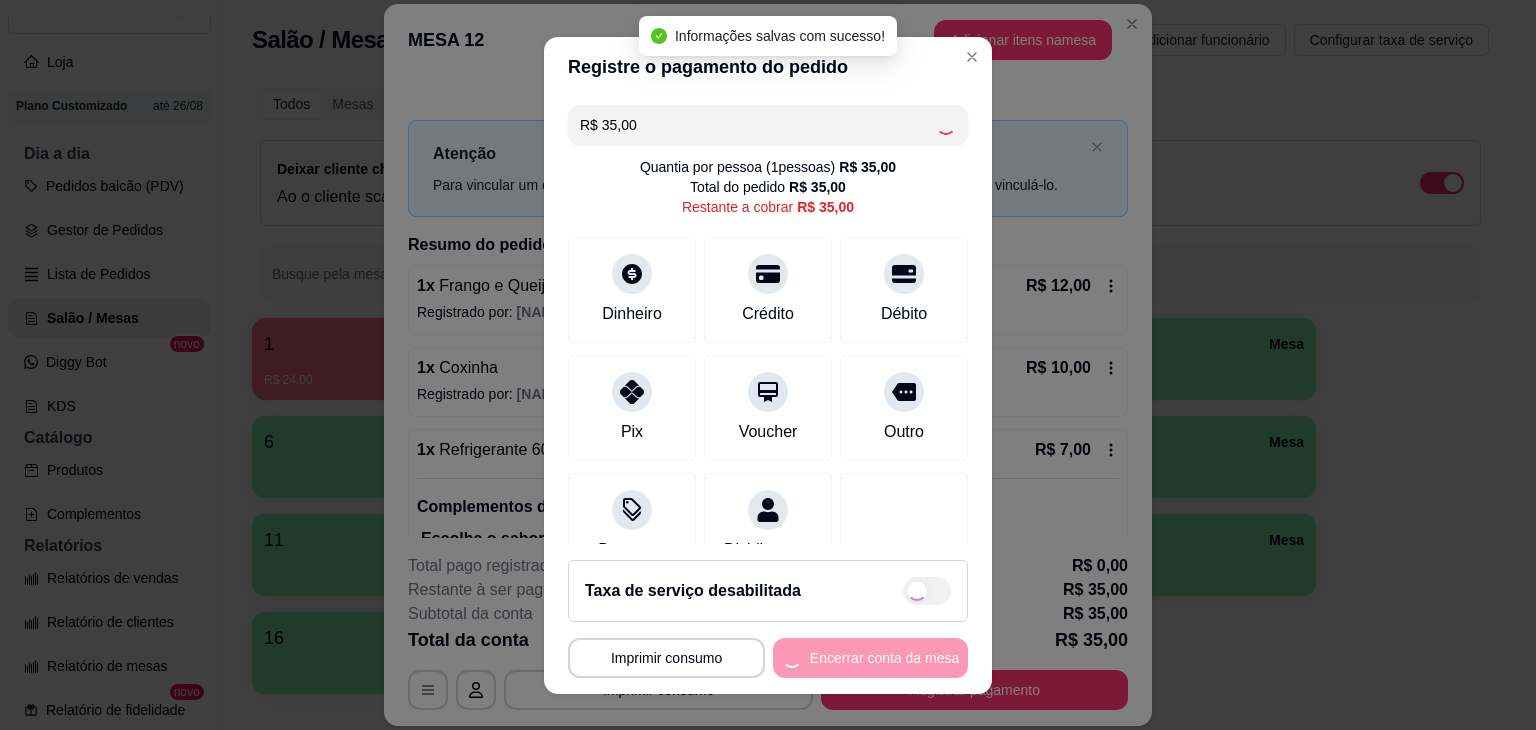 type on "R$ 0,00" 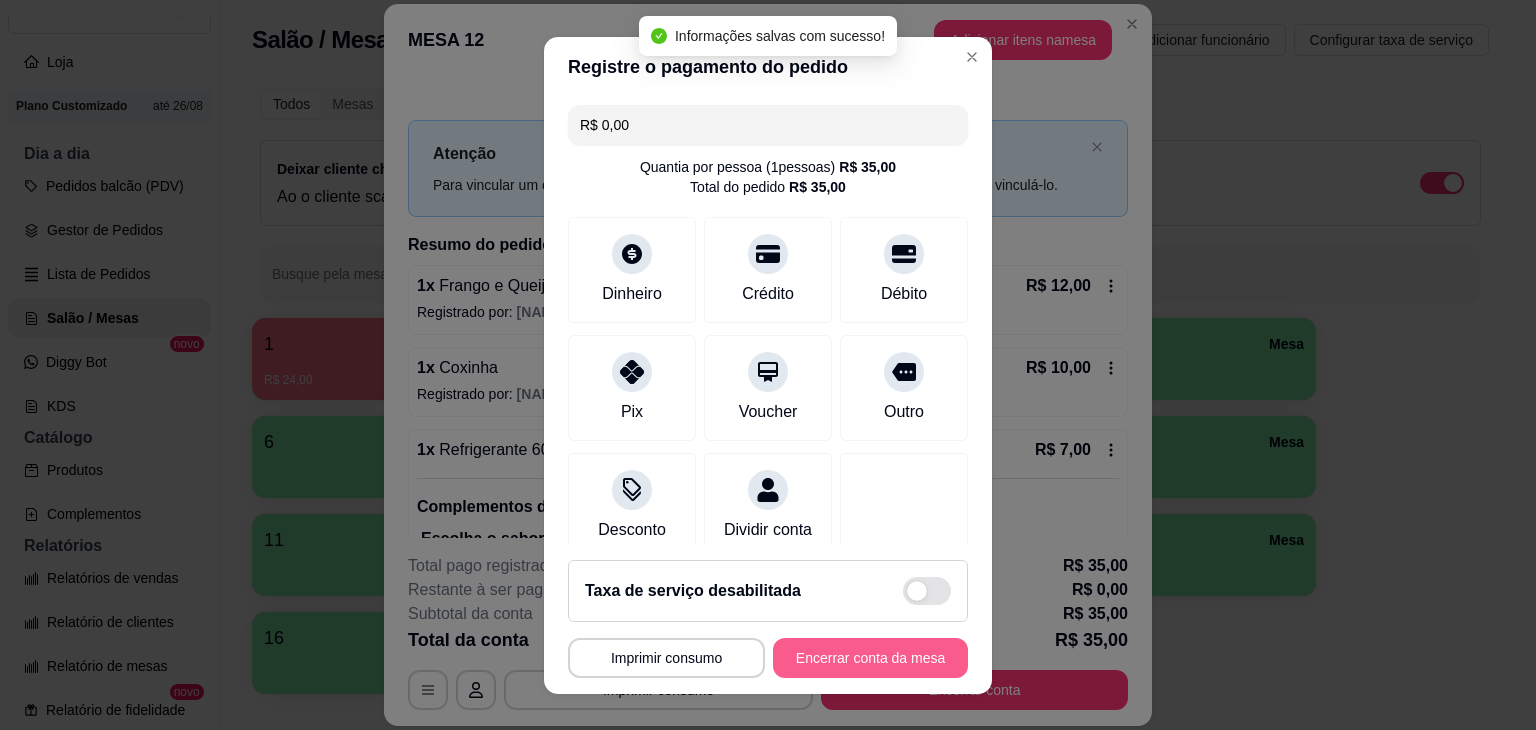 click on "Encerrar conta da mesa" at bounding box center (870, 658) 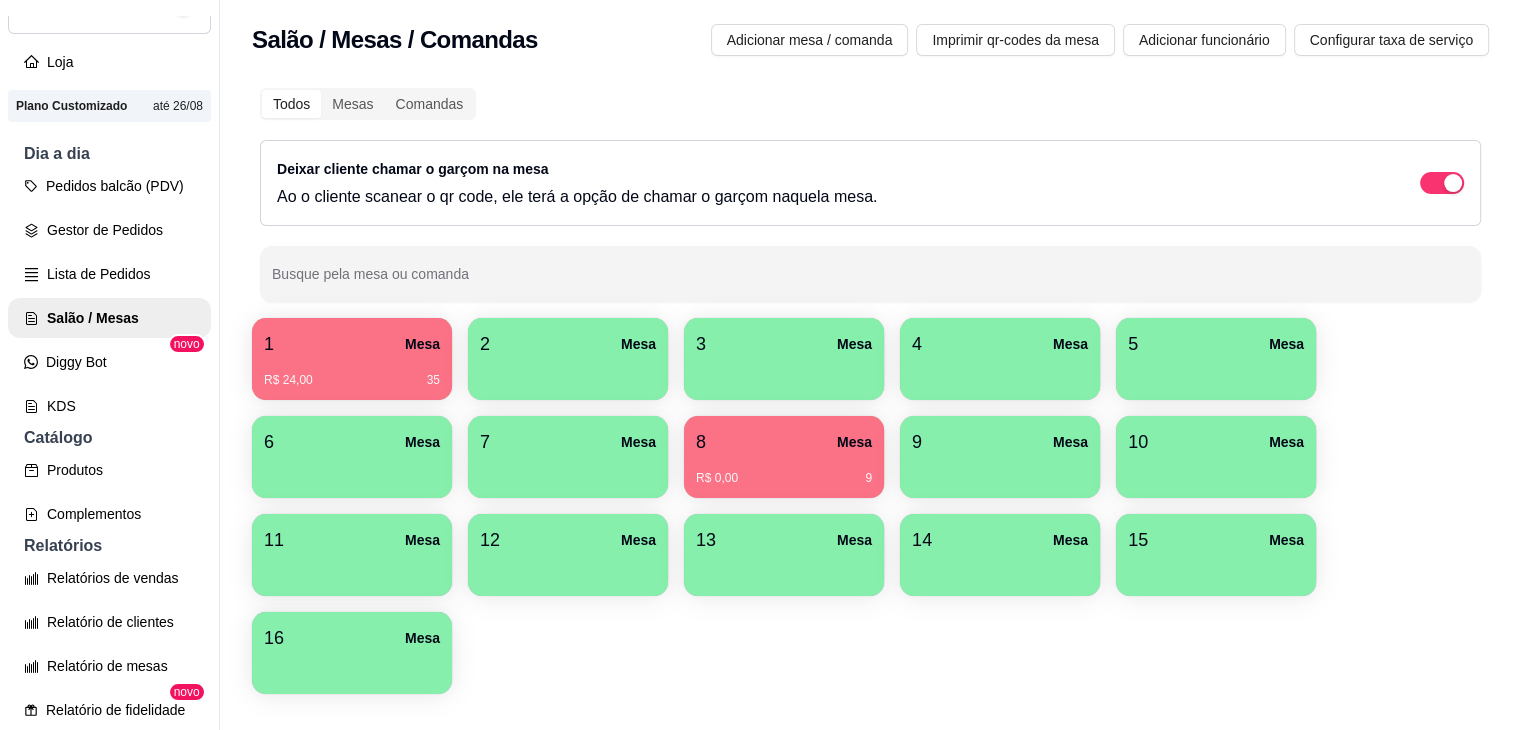 click on "8 Mesa" at bounding box center (784, 442) 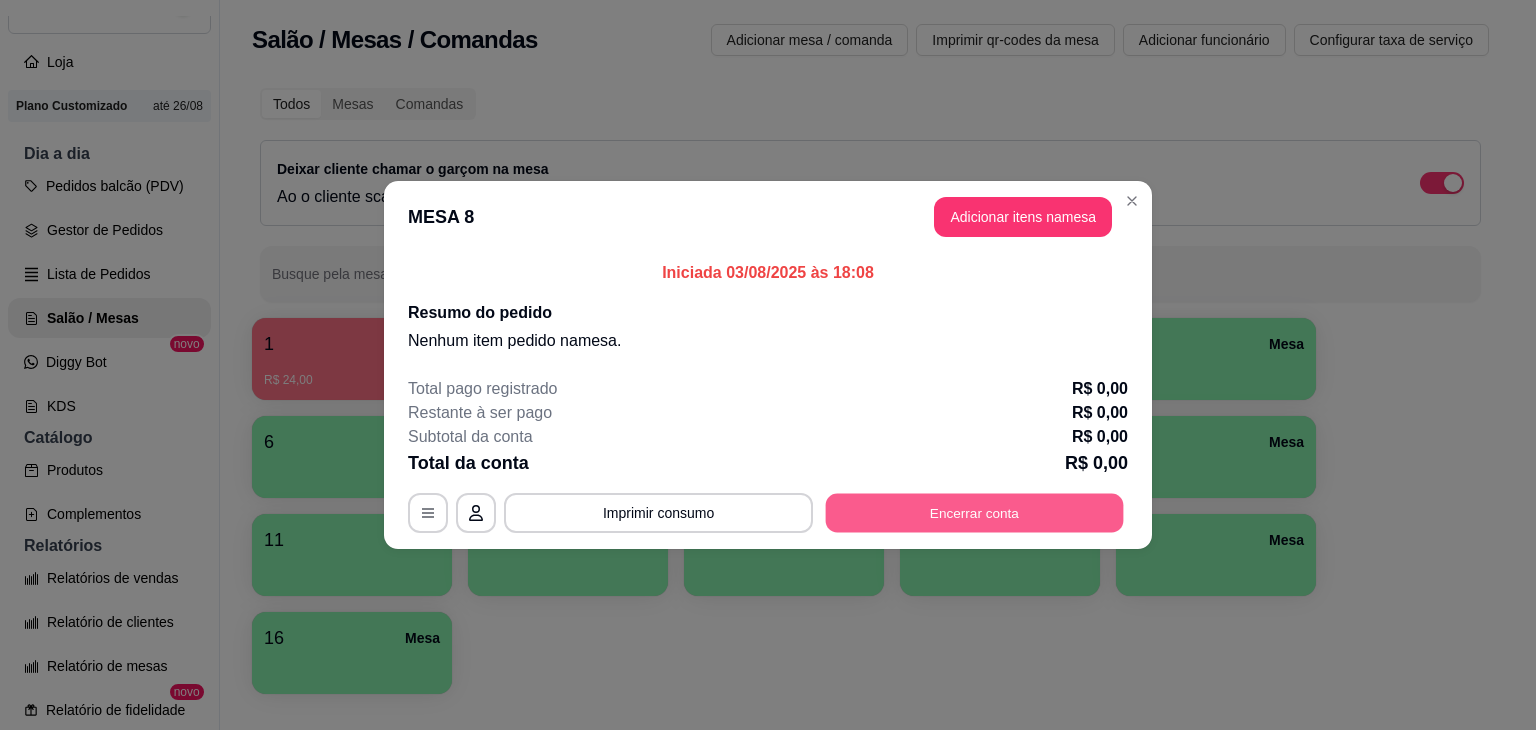 click on "Encerrar conta" at bounding box center [975, 513] 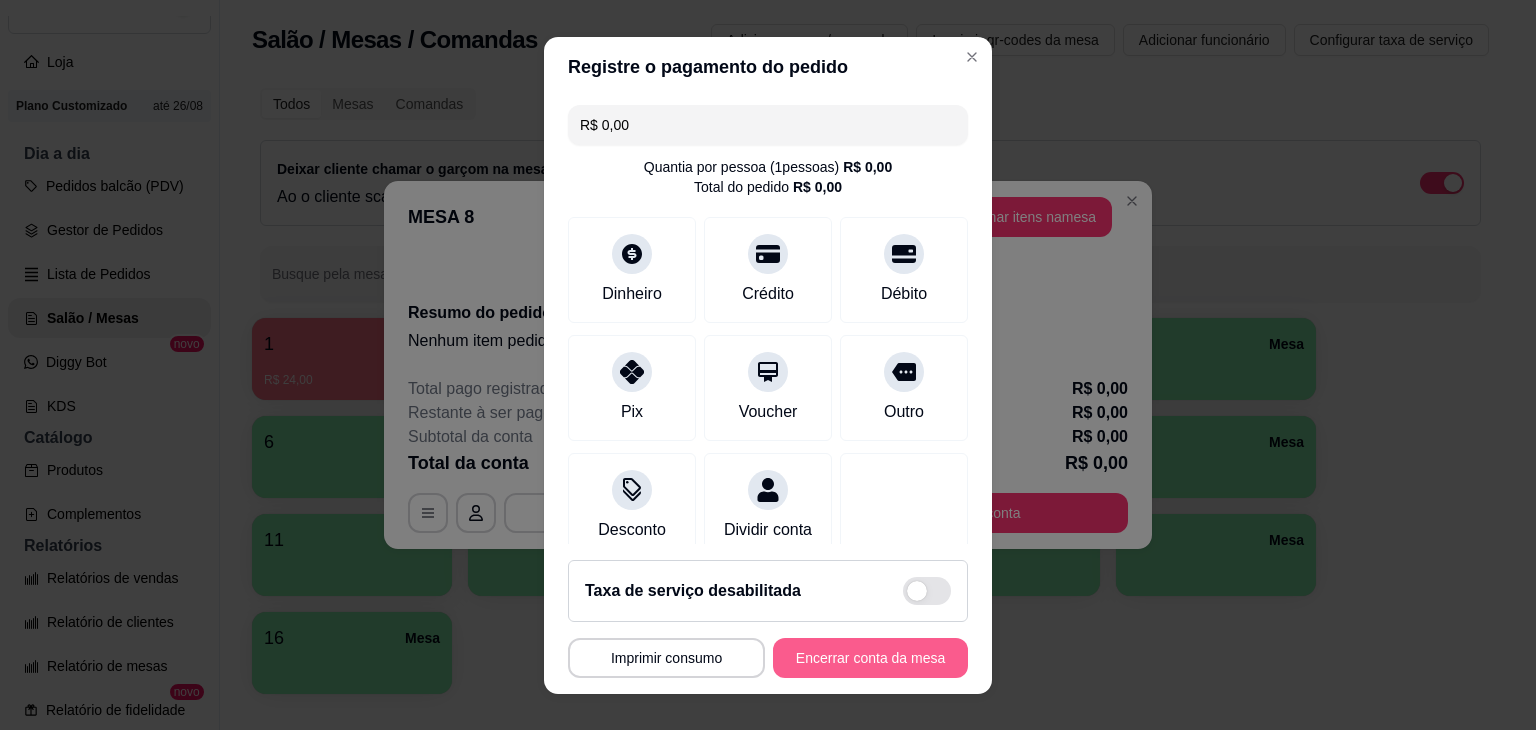 click on "Encerrar conta da mesa" at bounding box center [870, 658] 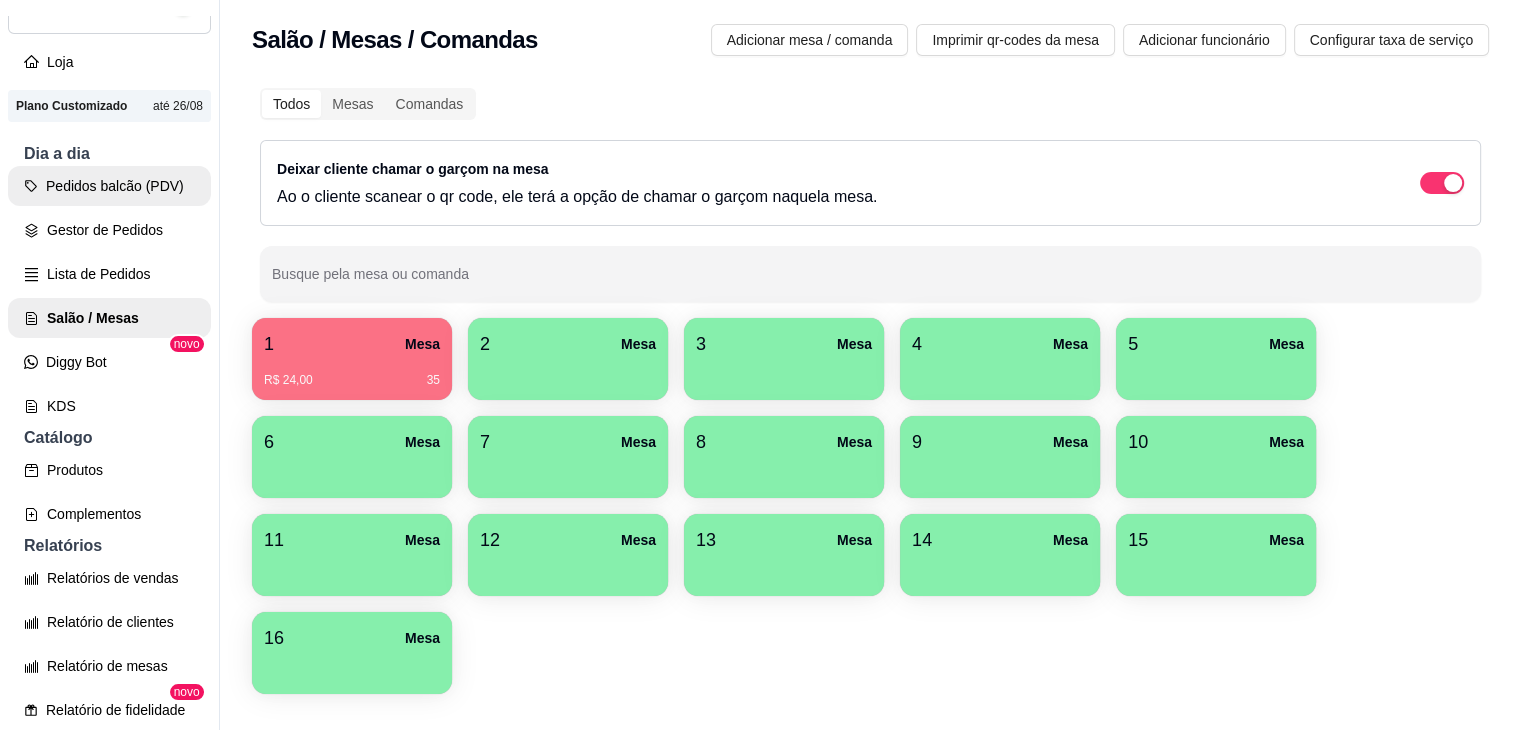 click on "Pedidos balcão (PDV)" at bounding box center [109, 186] 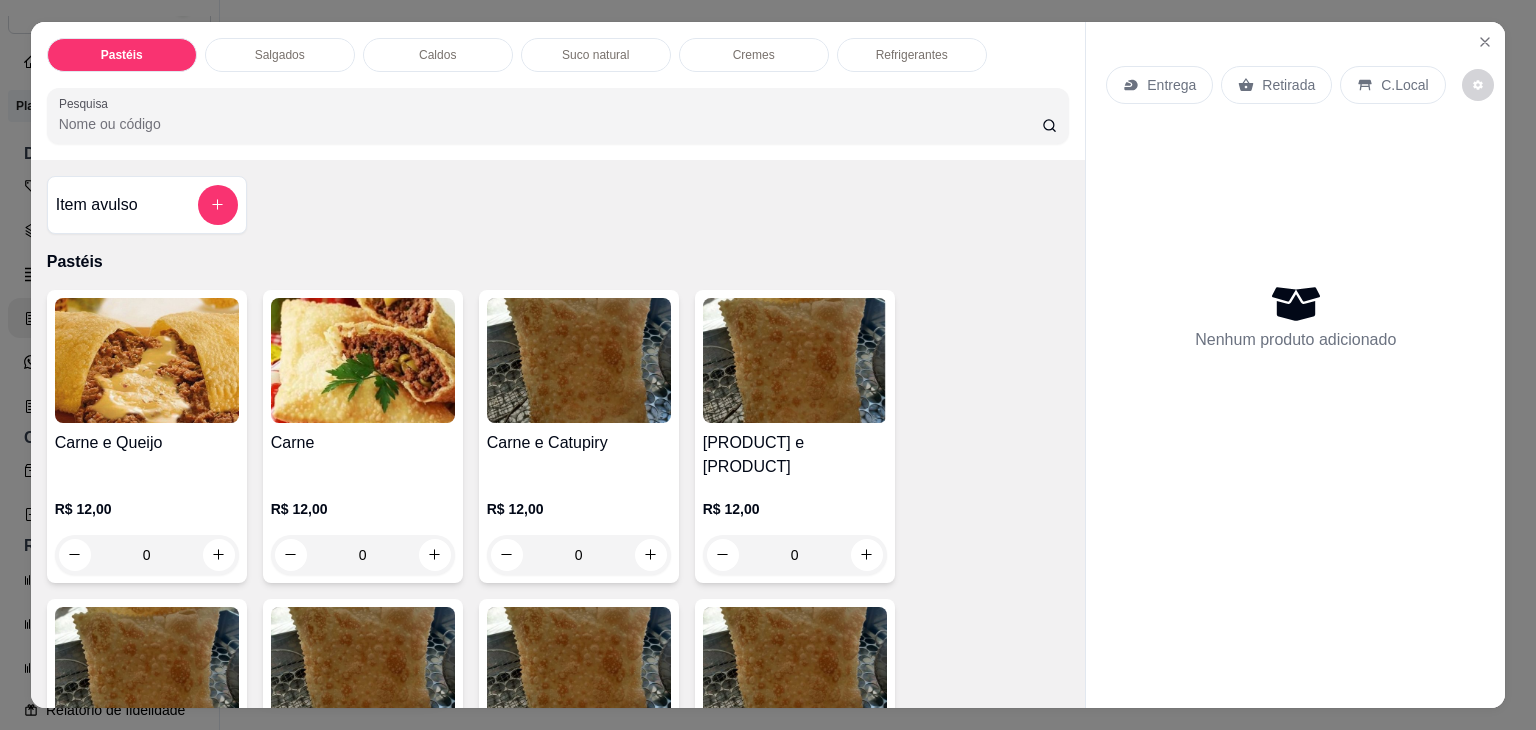 click on "Salgados" at bounding box center [280, 55] 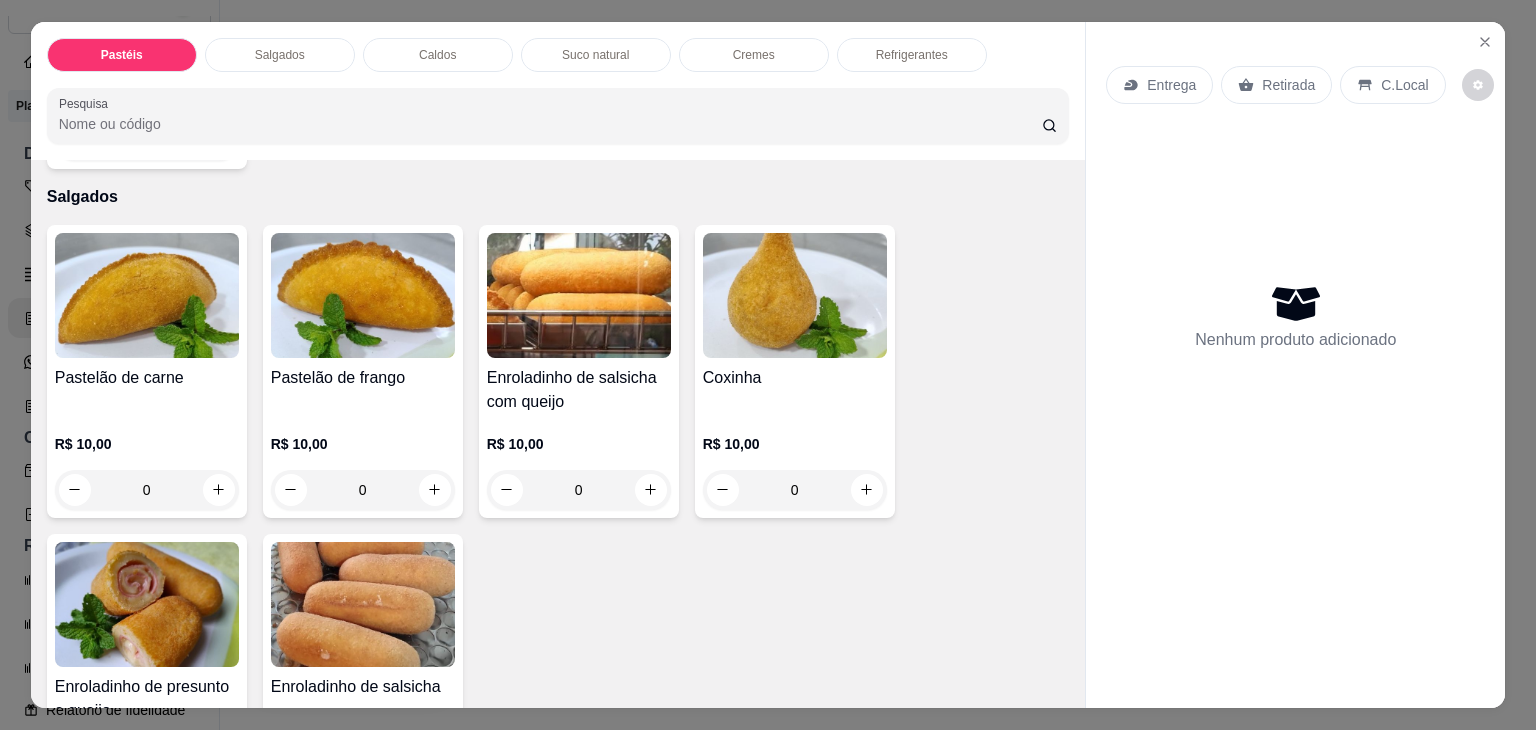 scroll, scrollTop: 49, scrollLeft: 0, axis: vertical 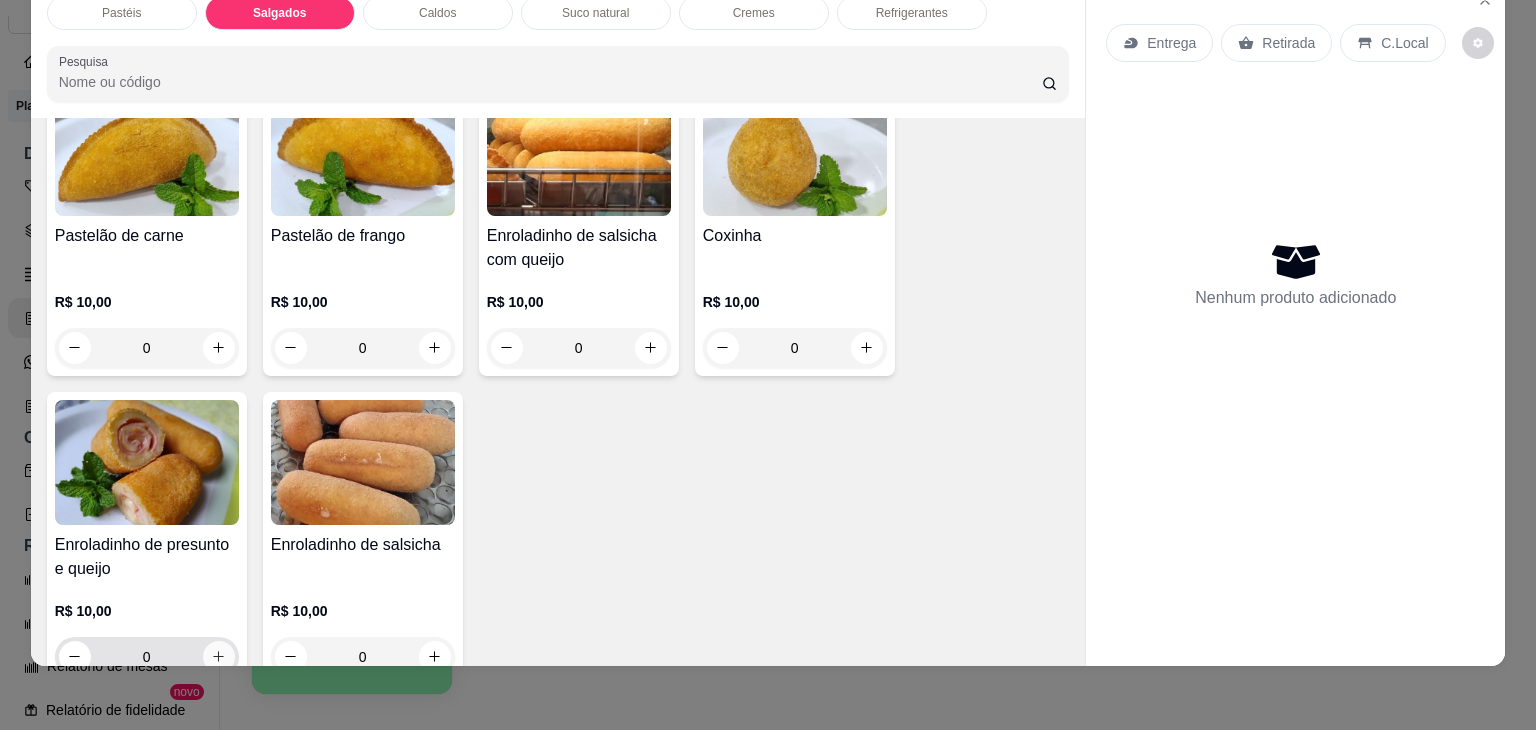 click 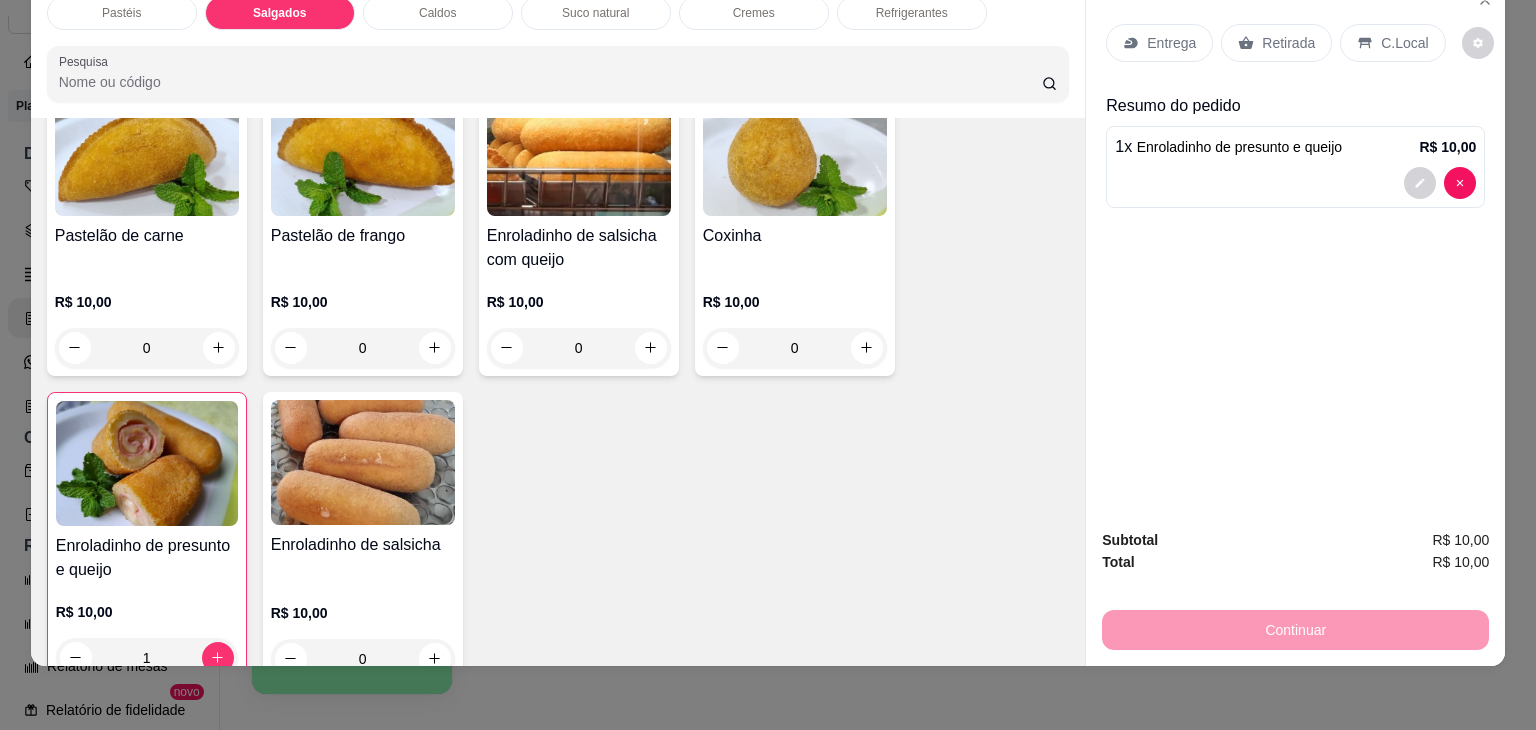 click on "Retirada" at bounding box center [1288, 43] 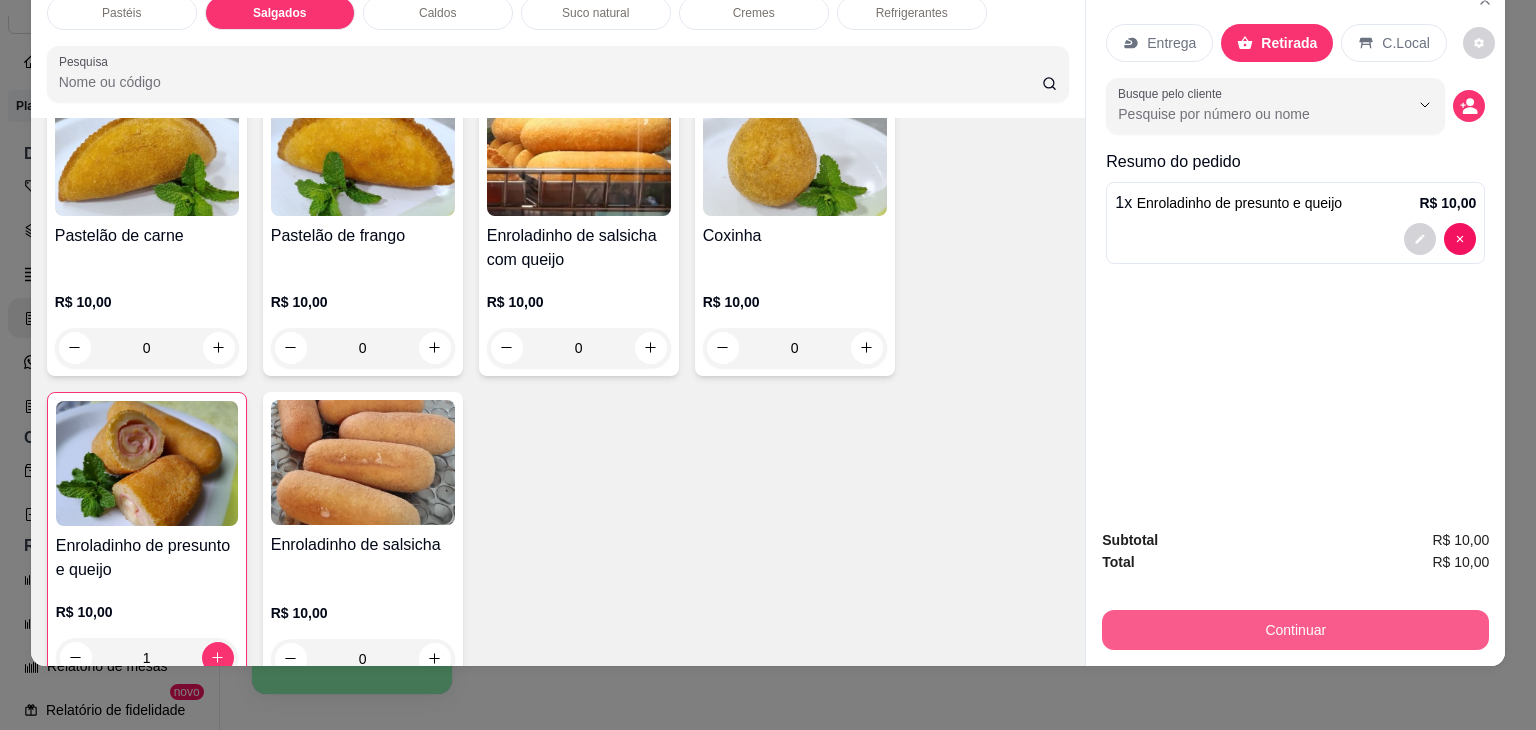 click on "Continuar" at bounding box center [1295, 630] 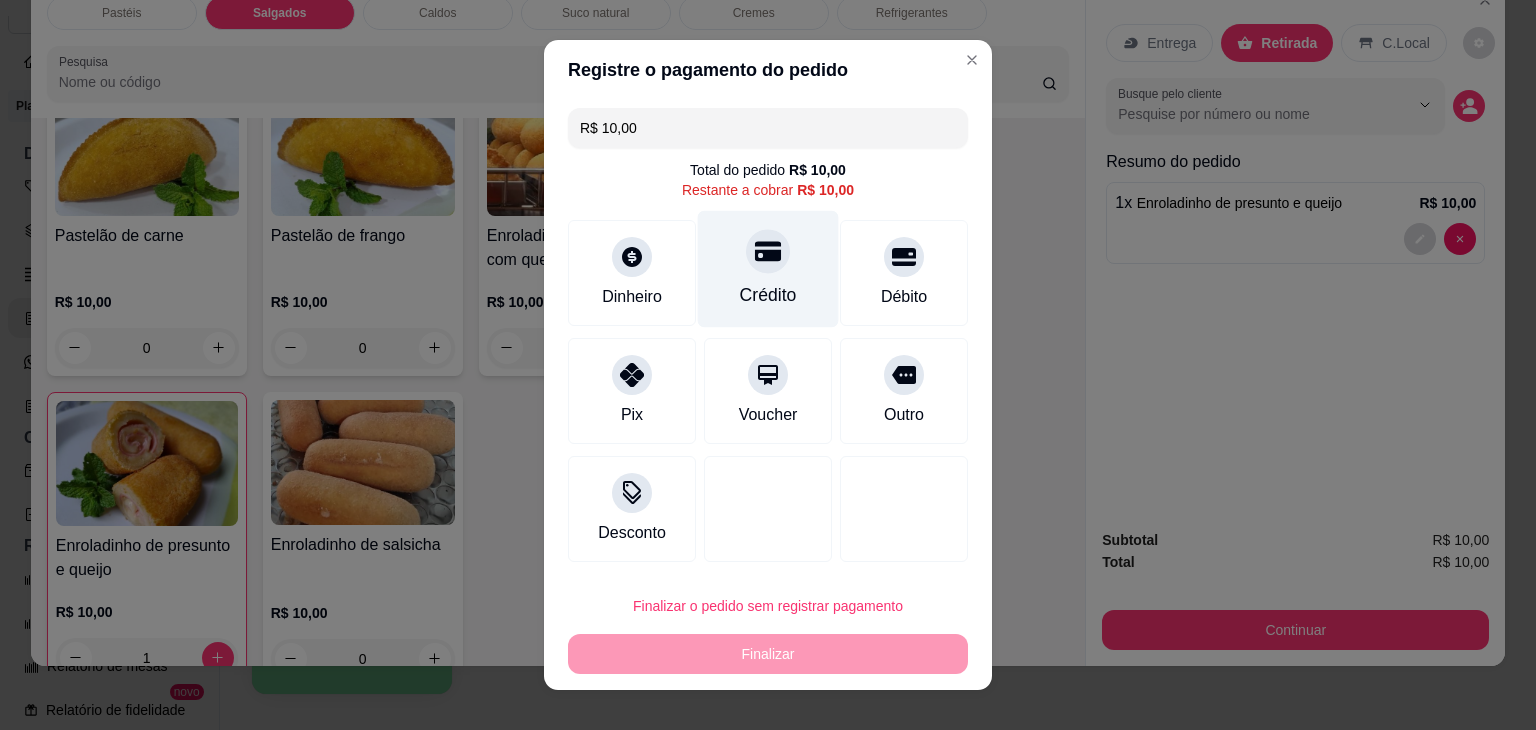click on "Crédito" at bounding box center [768, 269] 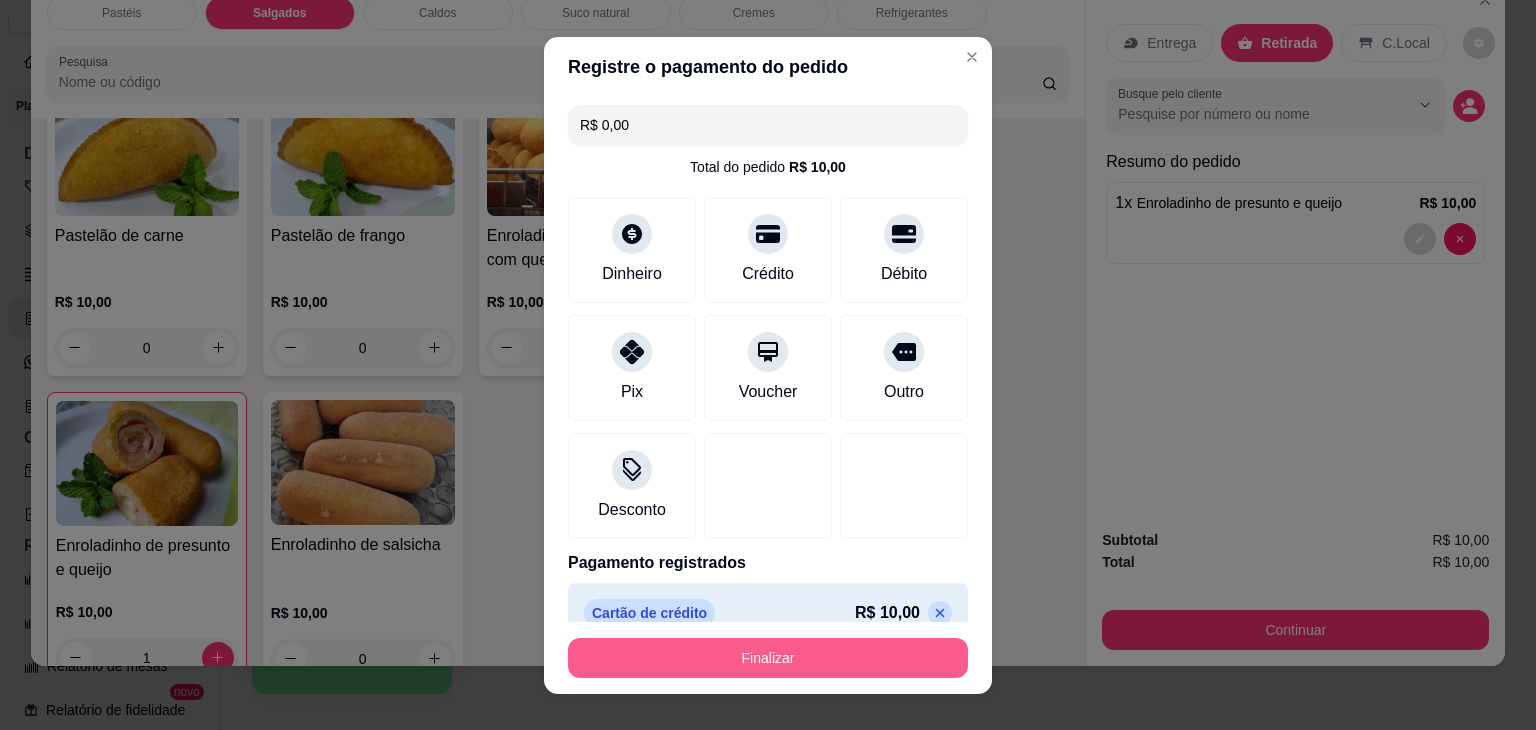 click on "Finalizar" at bounding box center (768, 658) 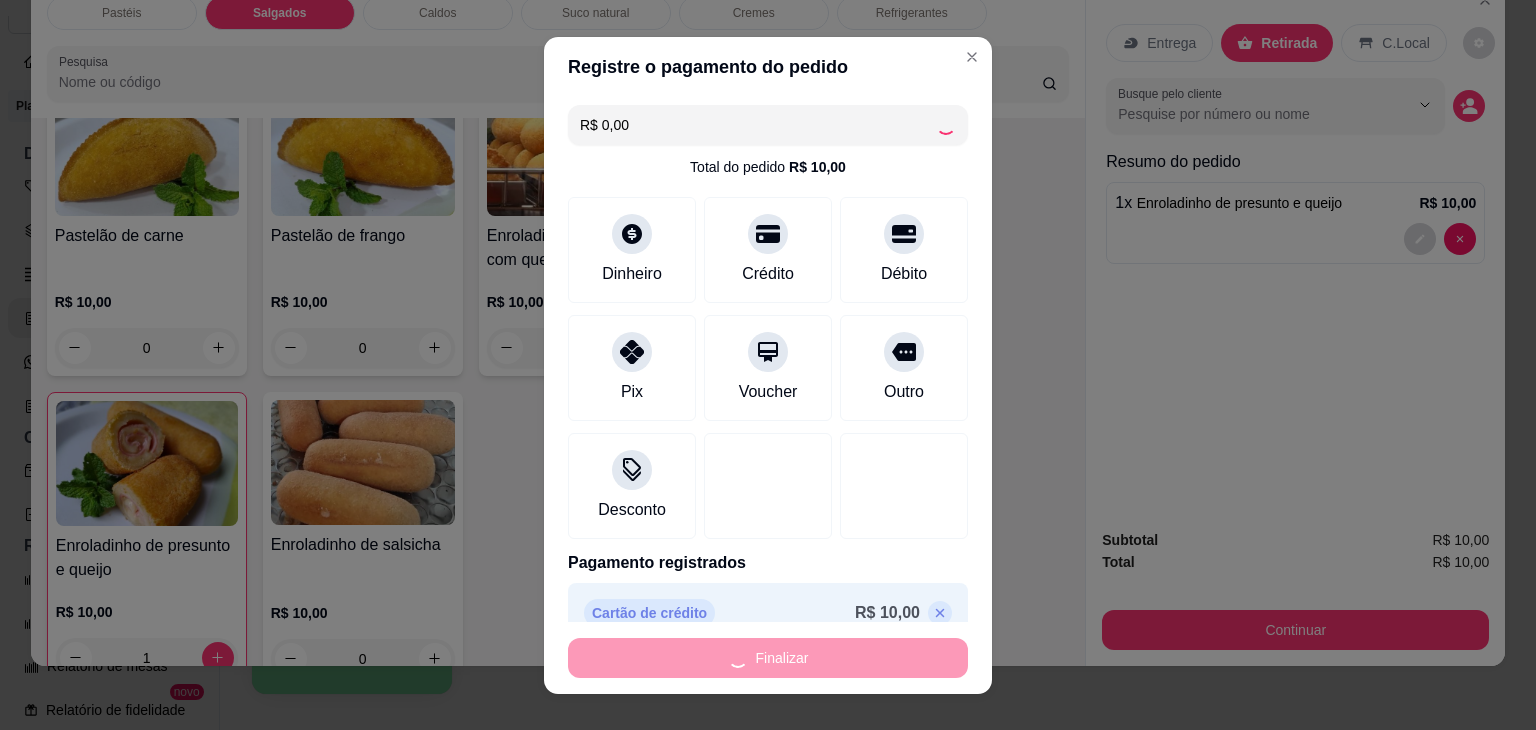 type on "0" 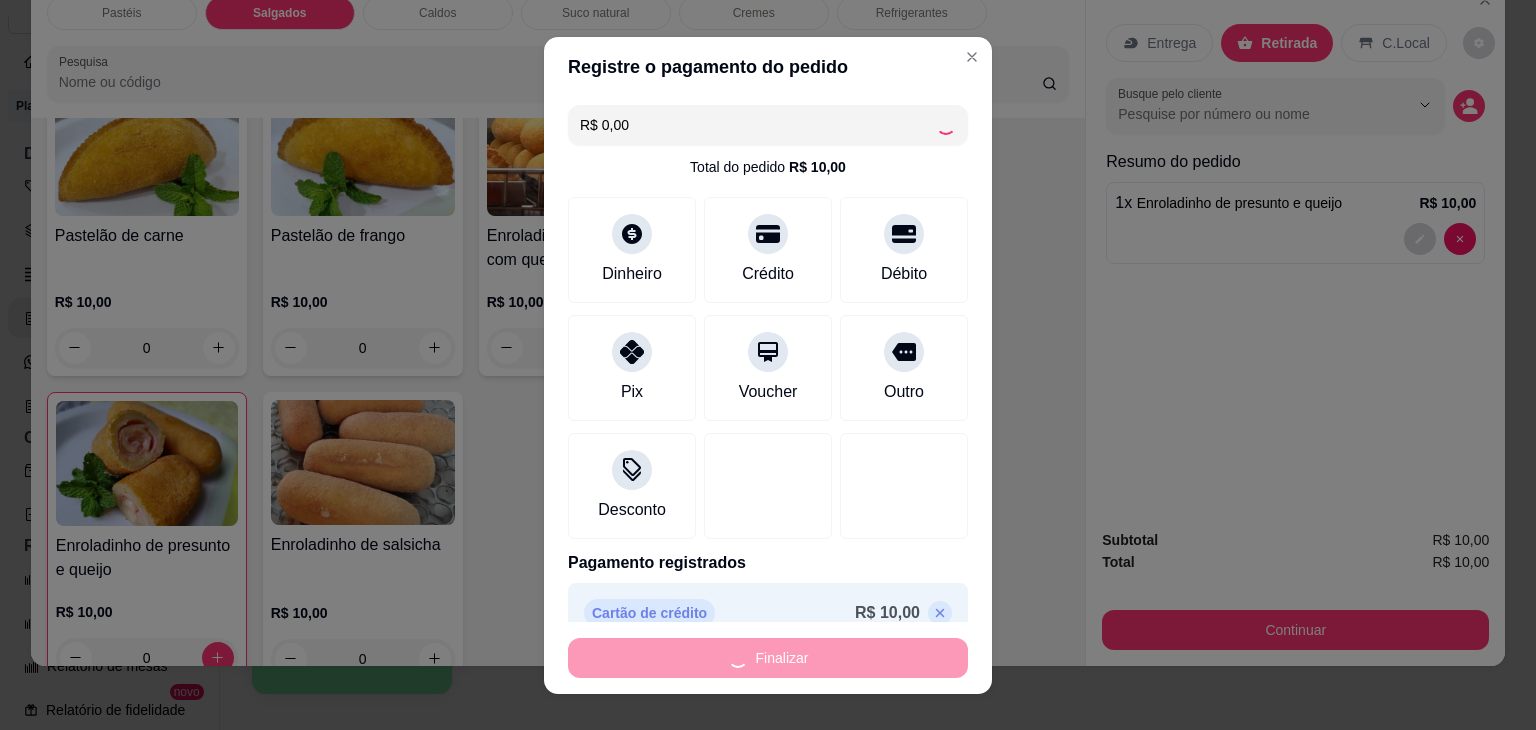 type on "-R$ 10,00" 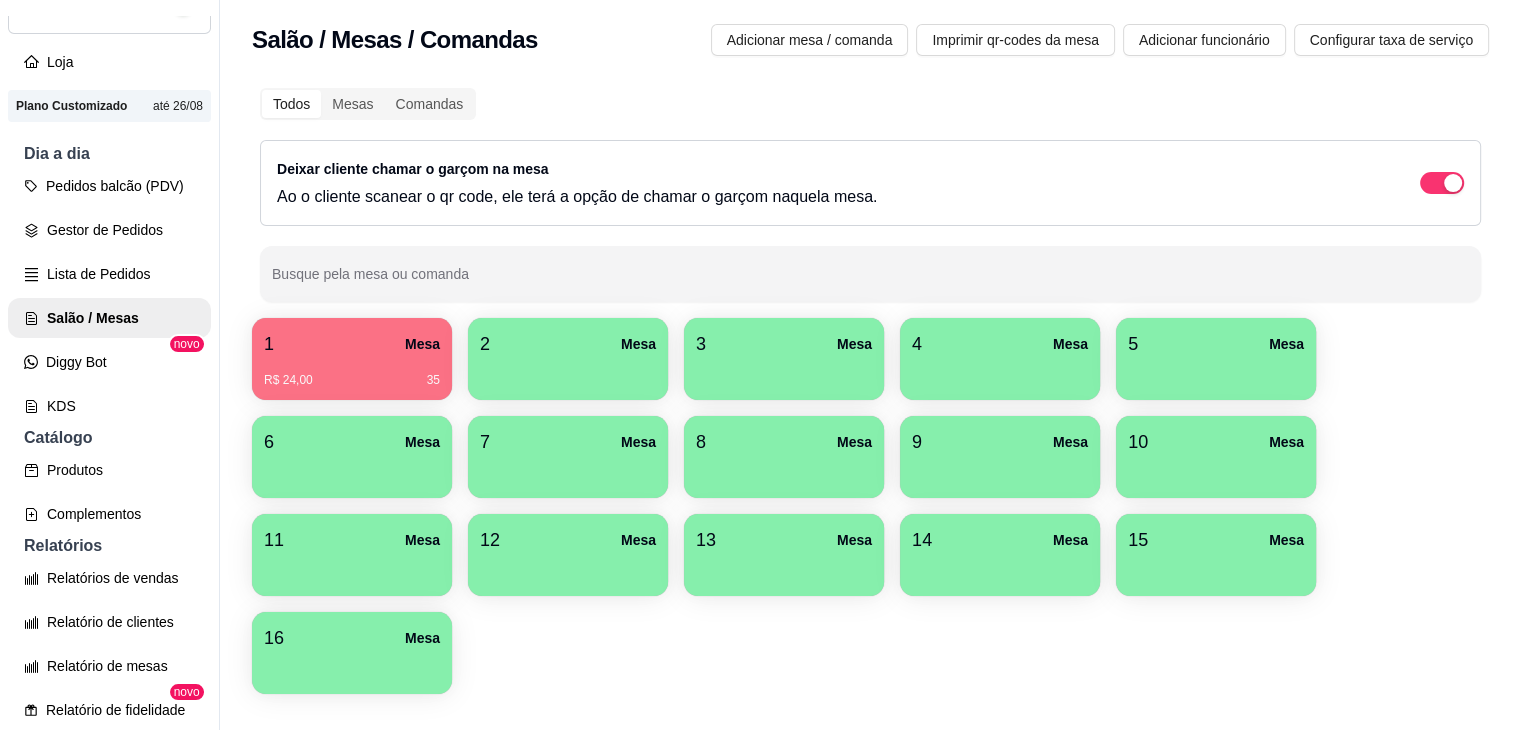 click on "1 Mesa R$ 24,00 35 2 Mesa 3 Mesa 4 Mesa 5 Mesa 6 Mesa 7 Mesa 8 Mesa 9 Mesa 10 Mesa 11 Mesa 12 Mesa 13 Mesa 14 Mesa 15 Mesa 16 Mesa" at bounding box center (870, 506) 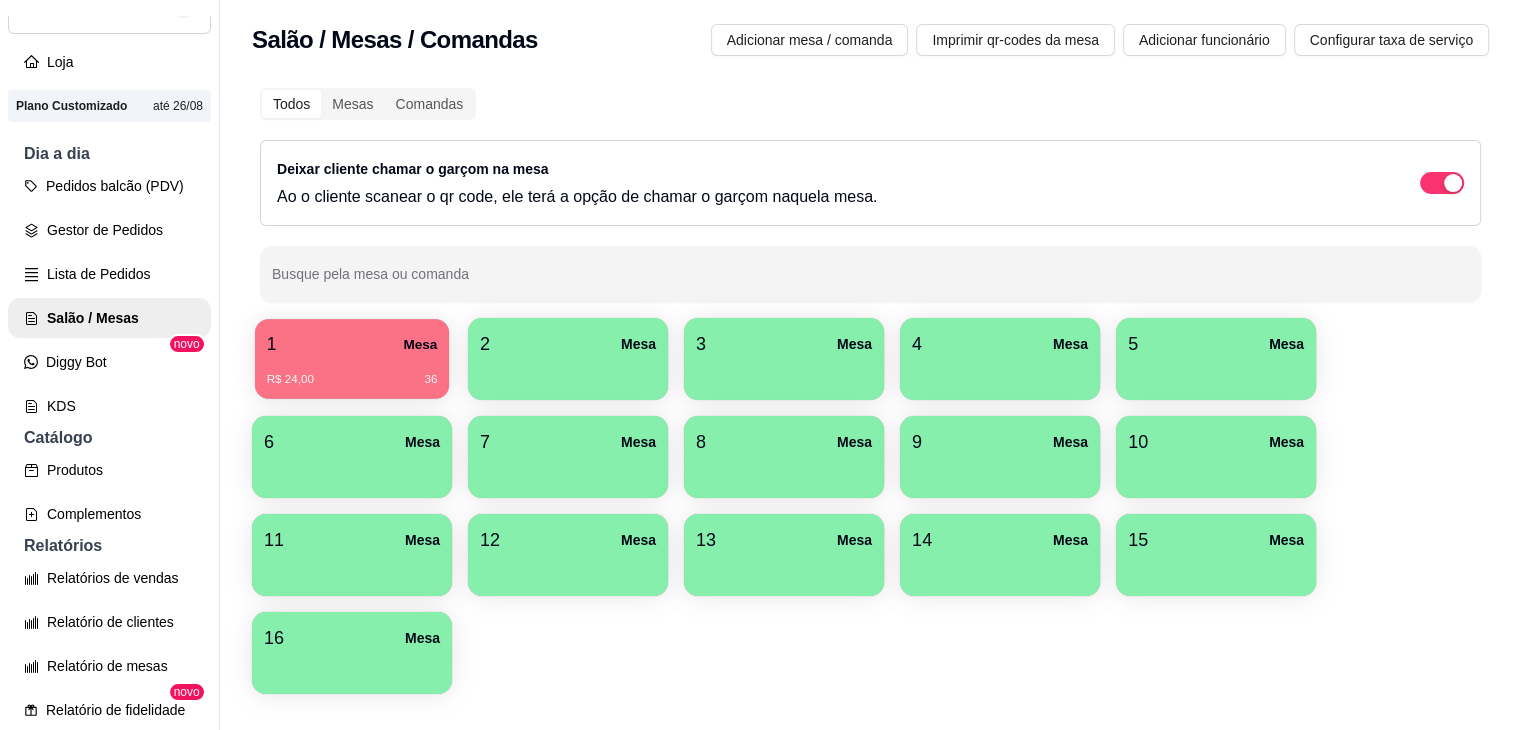 click on "1 Mesa" at bounding box center (352, 344) 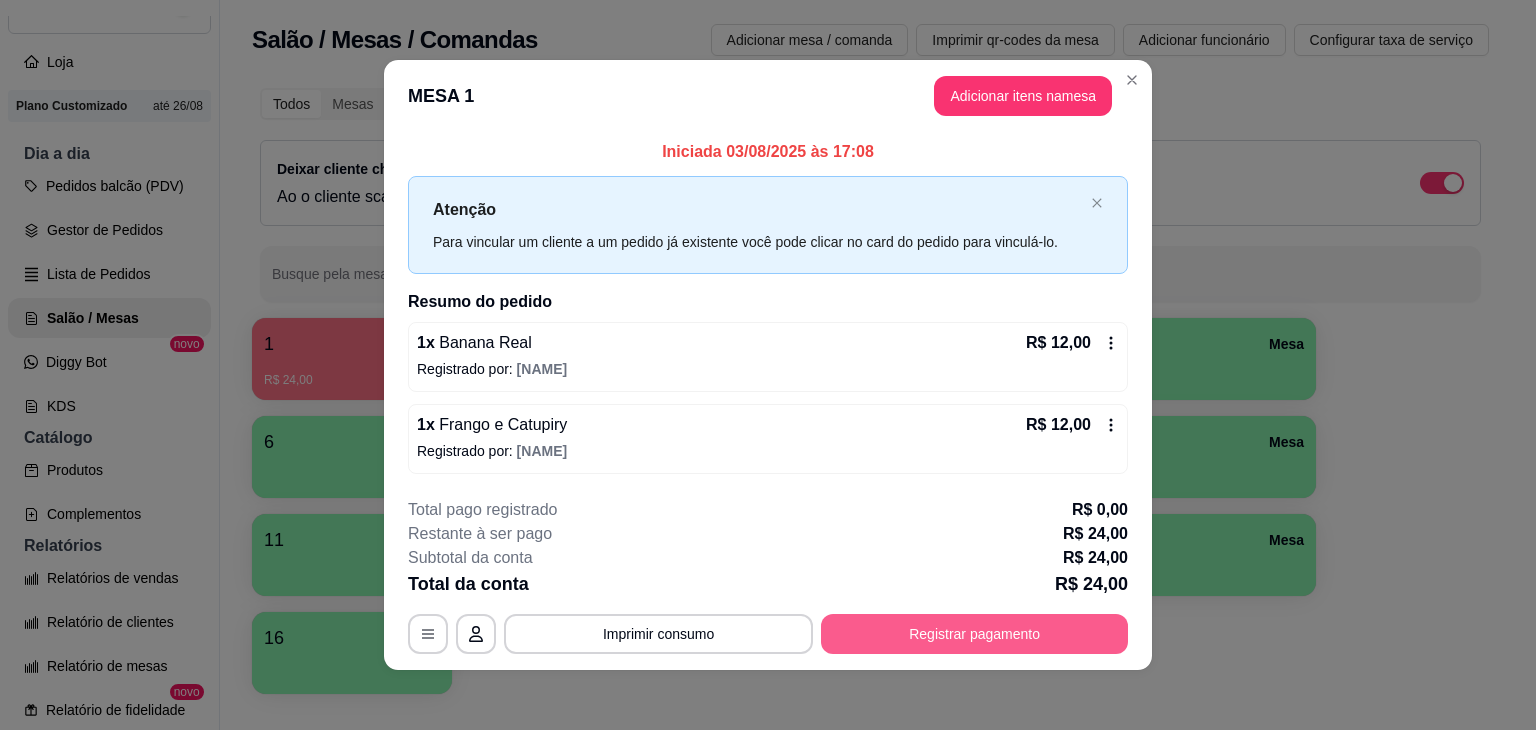 click on "Registrar pagamento" at bounding box center (974, 634) 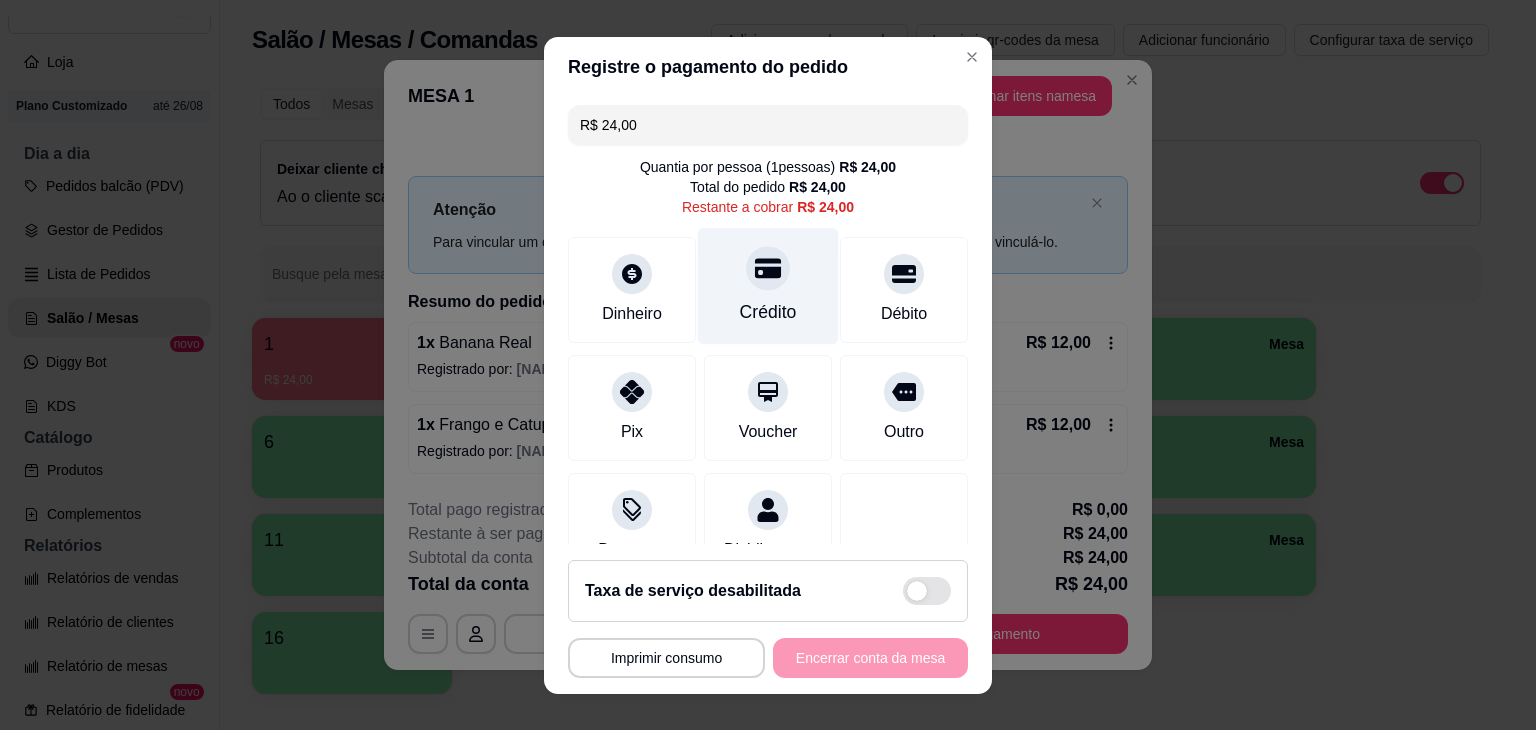 click on "Crédito" at bounding box center (768, 285) 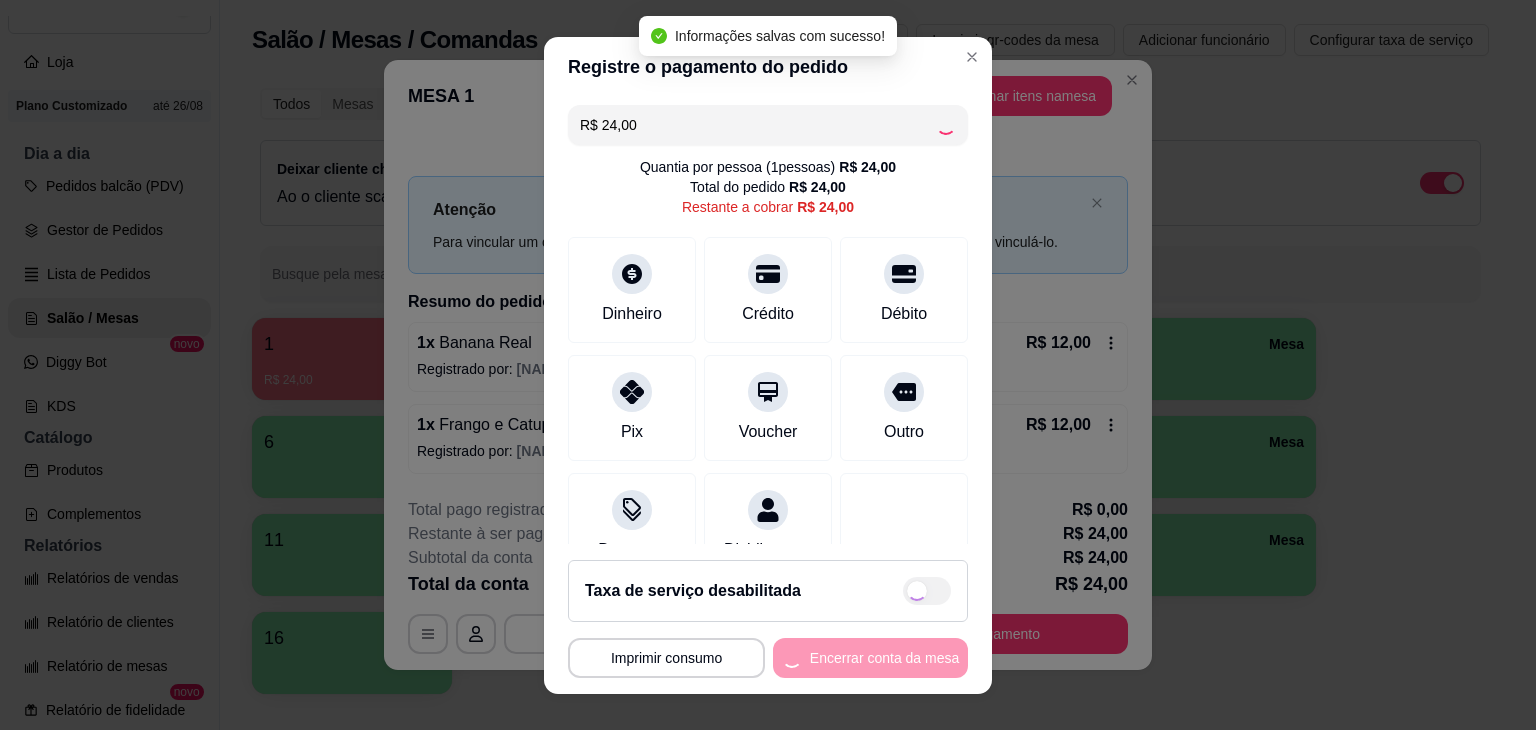type on "R$ 0,00" 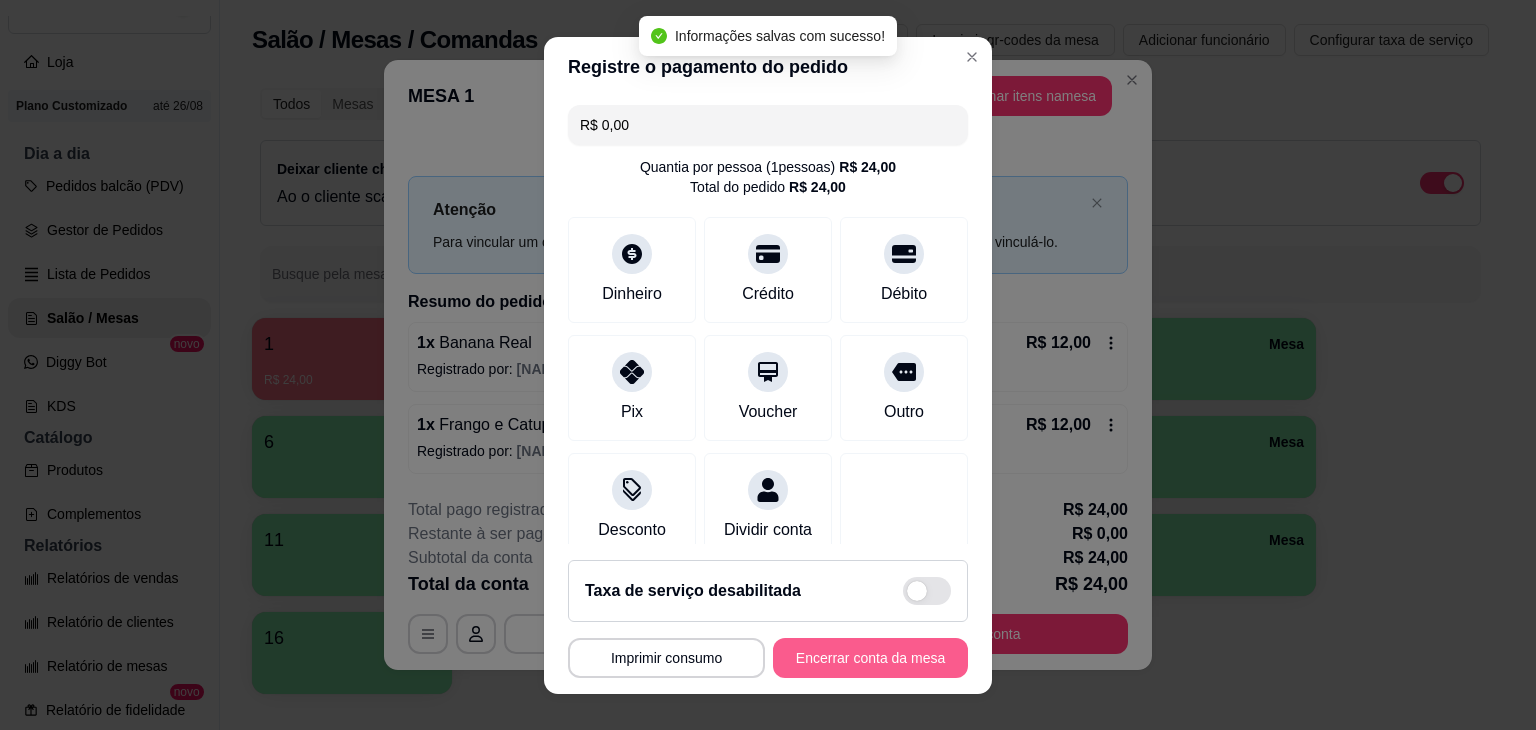 click on "Encerrar conta da mesa" at bounding box center [870, 658] 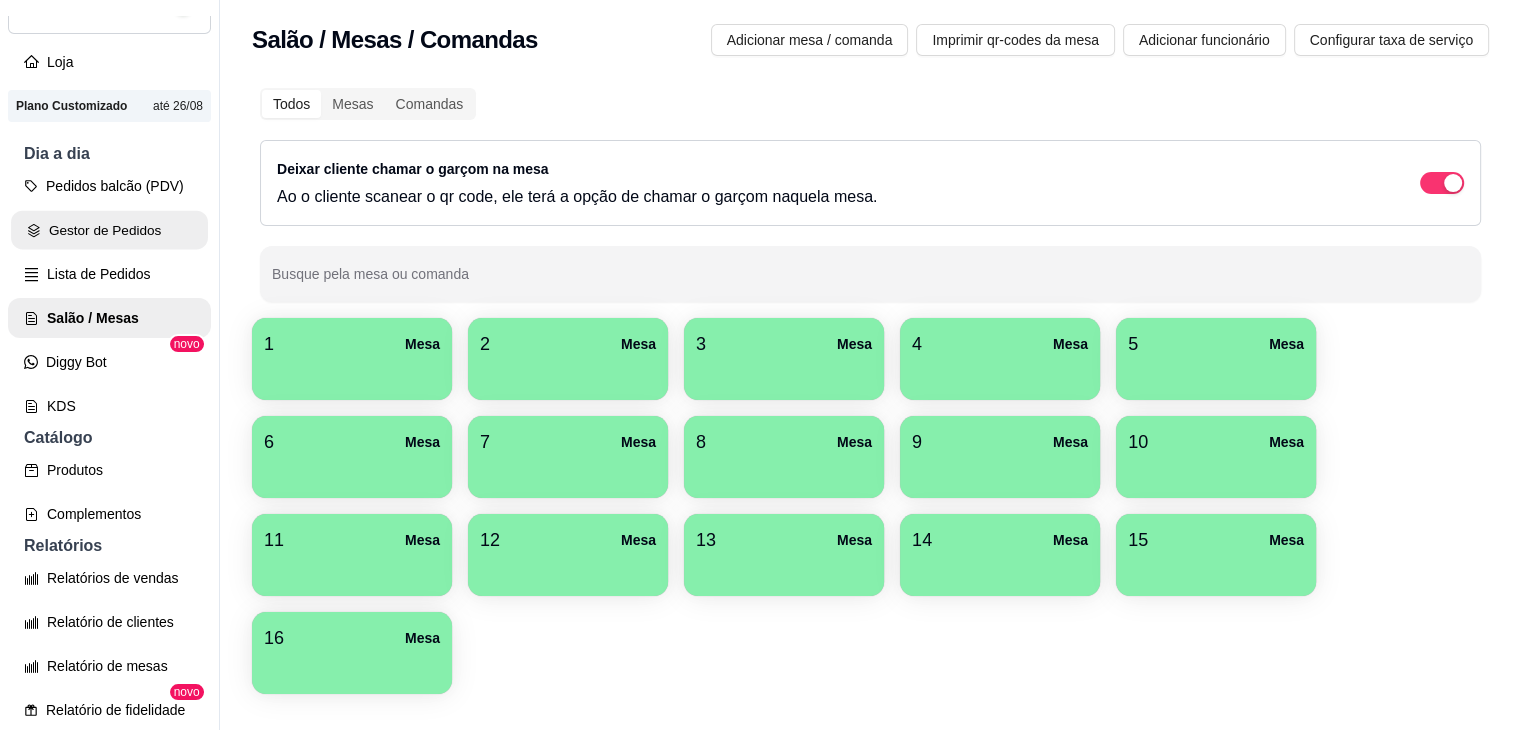 click on "Gestor de Pedidos" at bounding box center [109, 230] 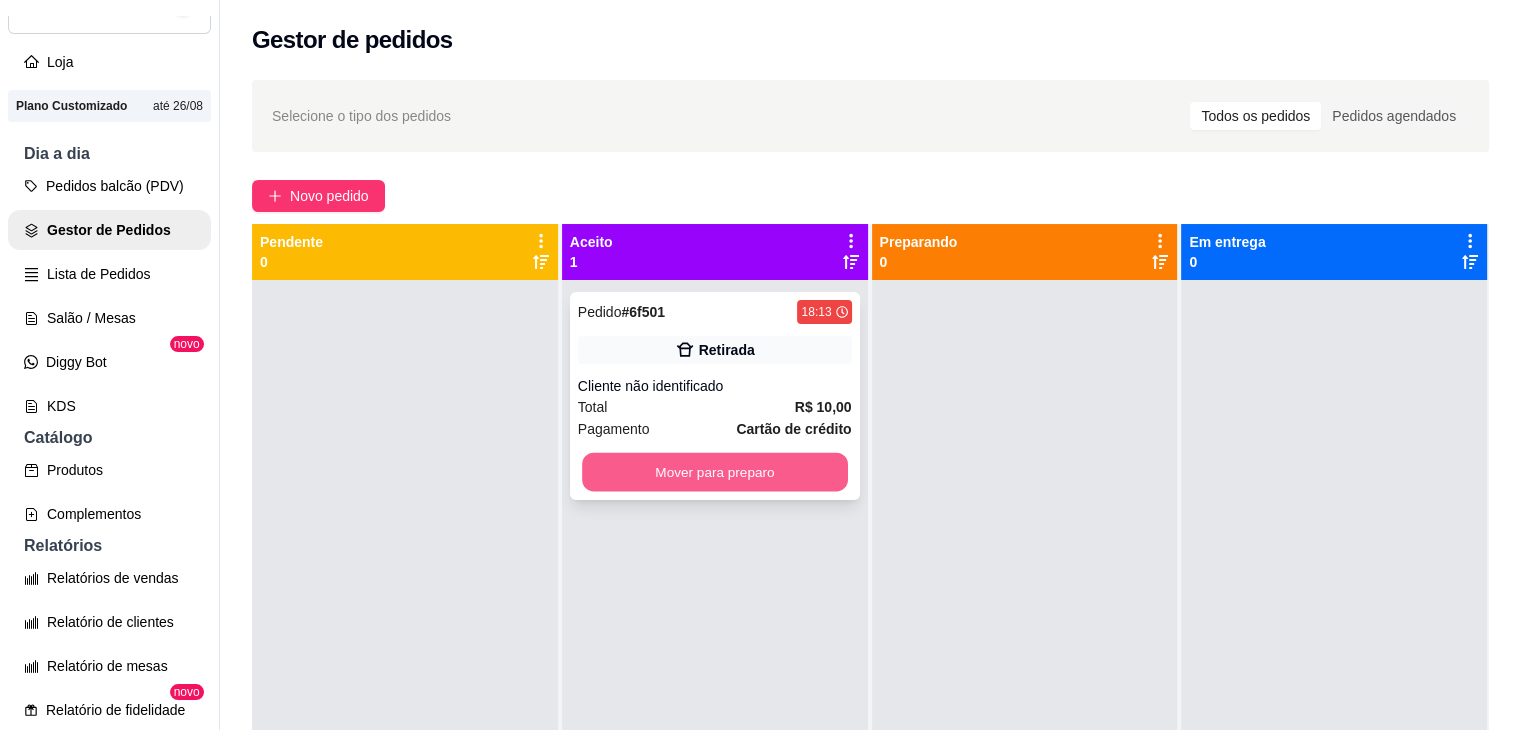 click on "Mover para preparo" at bounding box center [715, 472] 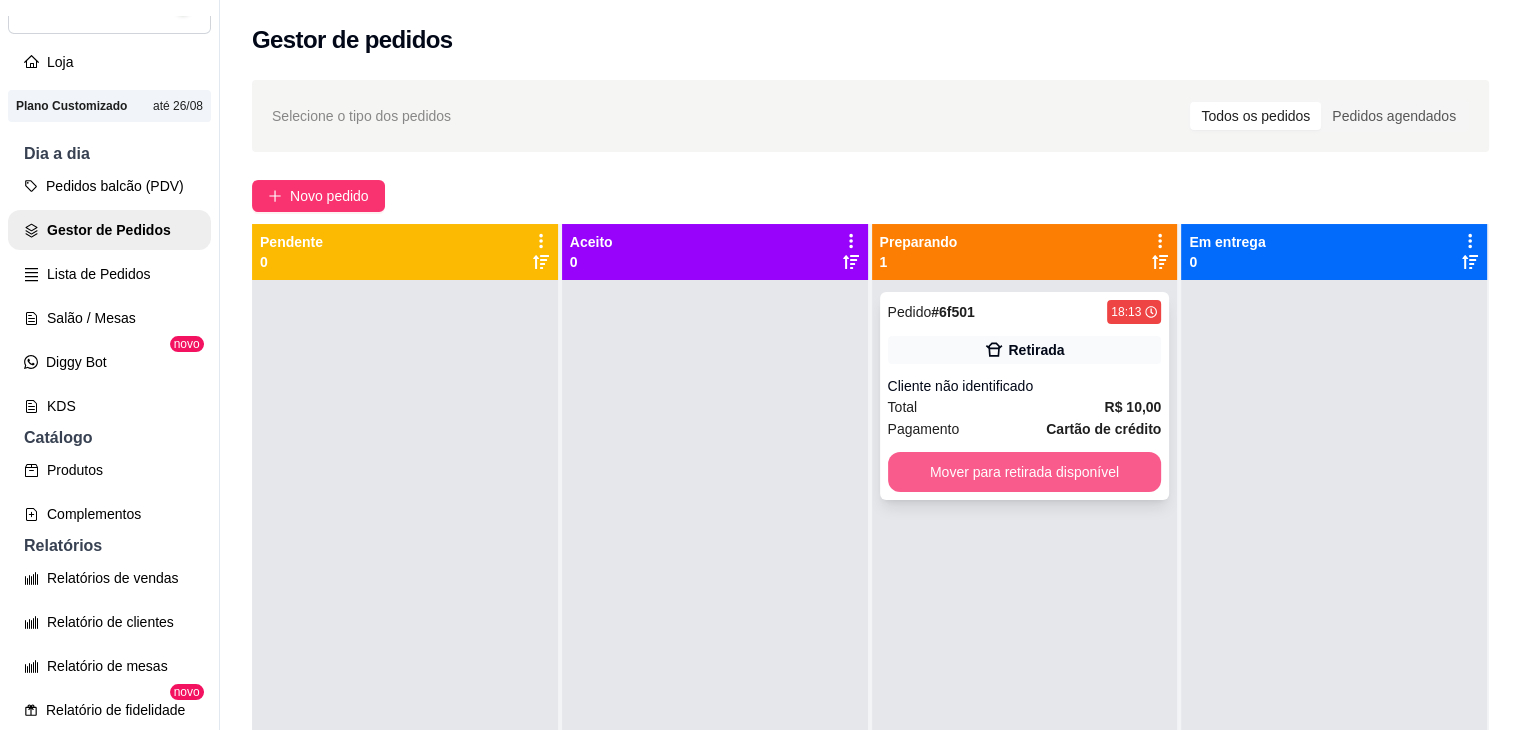 click on "Mover para retirada disponível" at bounding box center [1025, 472] 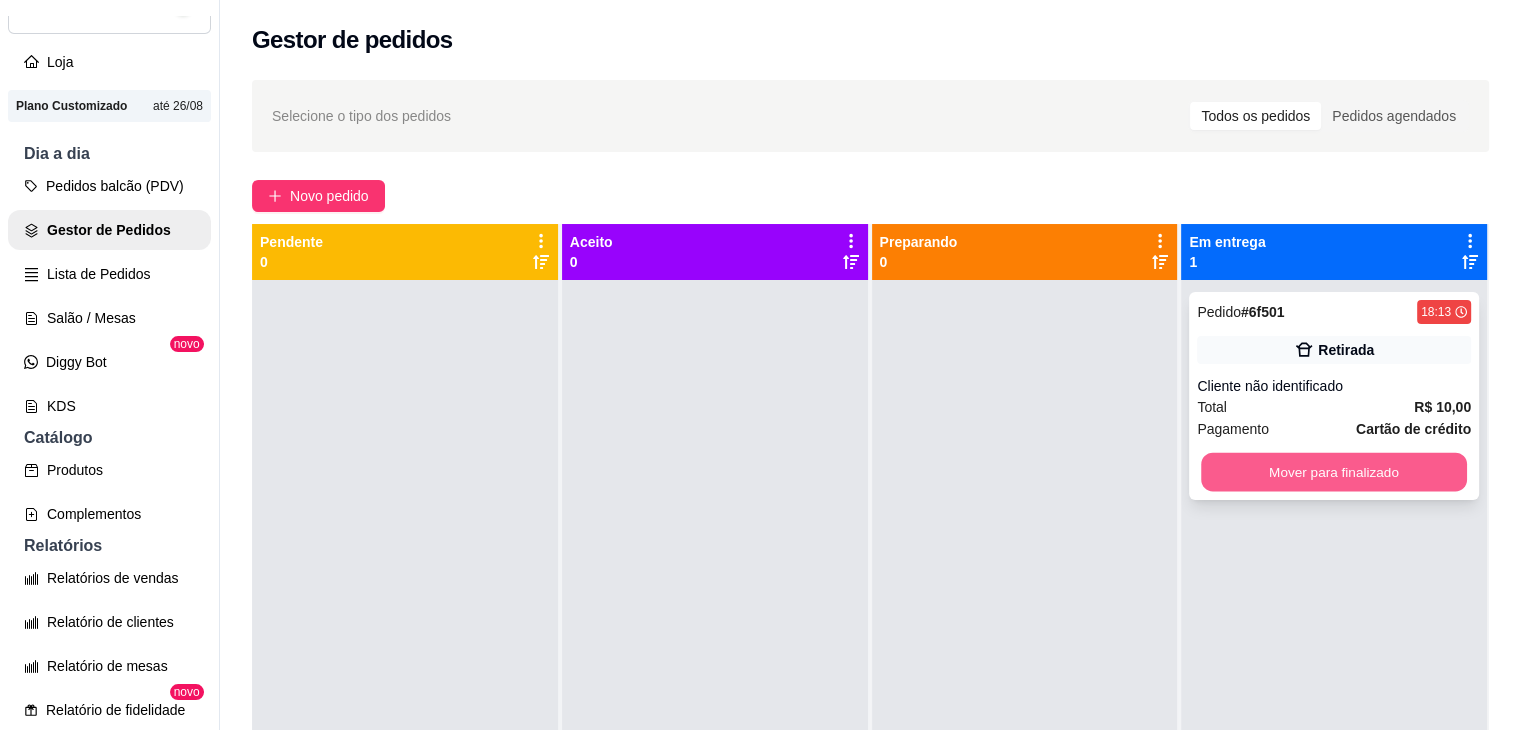 click on "Mover para finalizado" at bounding box center [1334, 472] 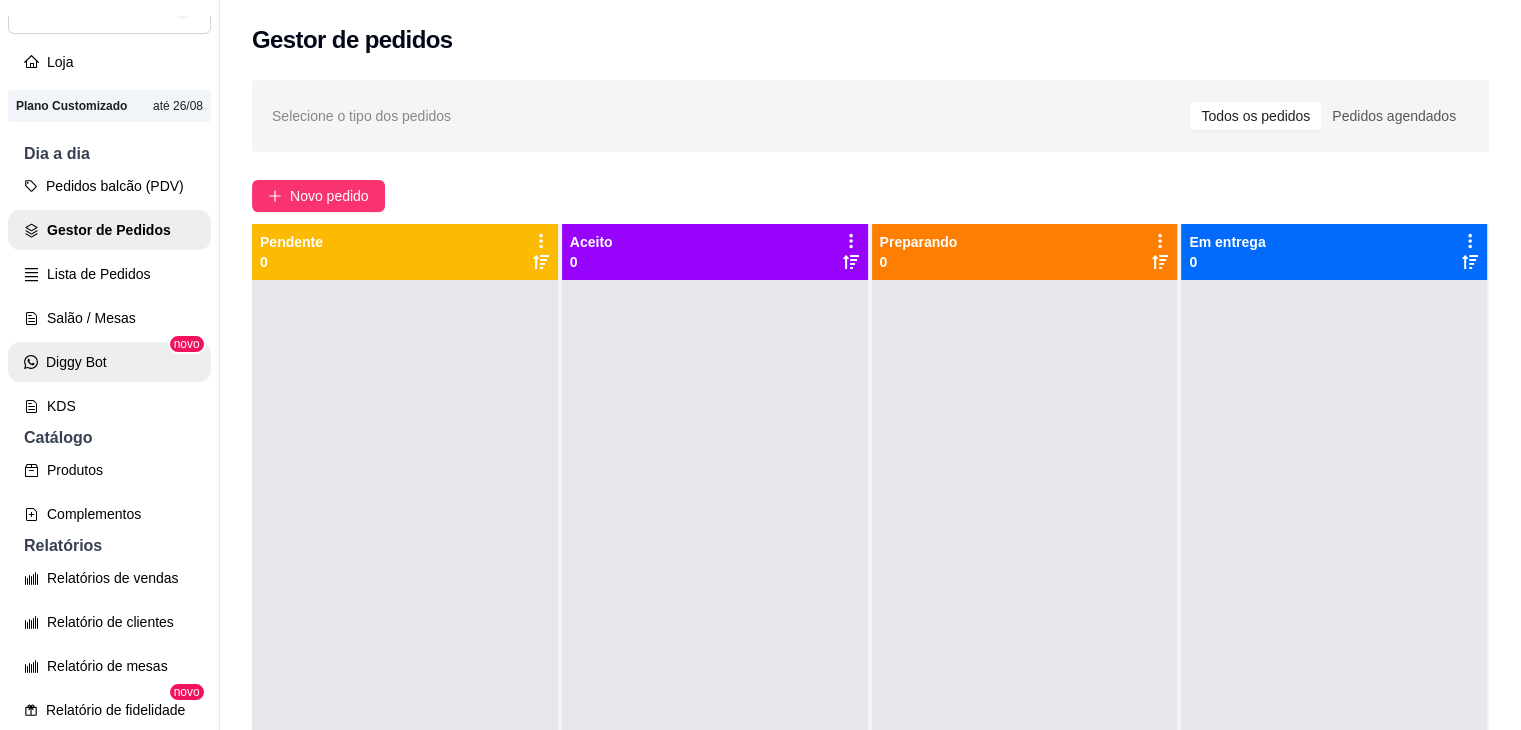 click on "Diggy Bot" at bounding box center [109, 362] 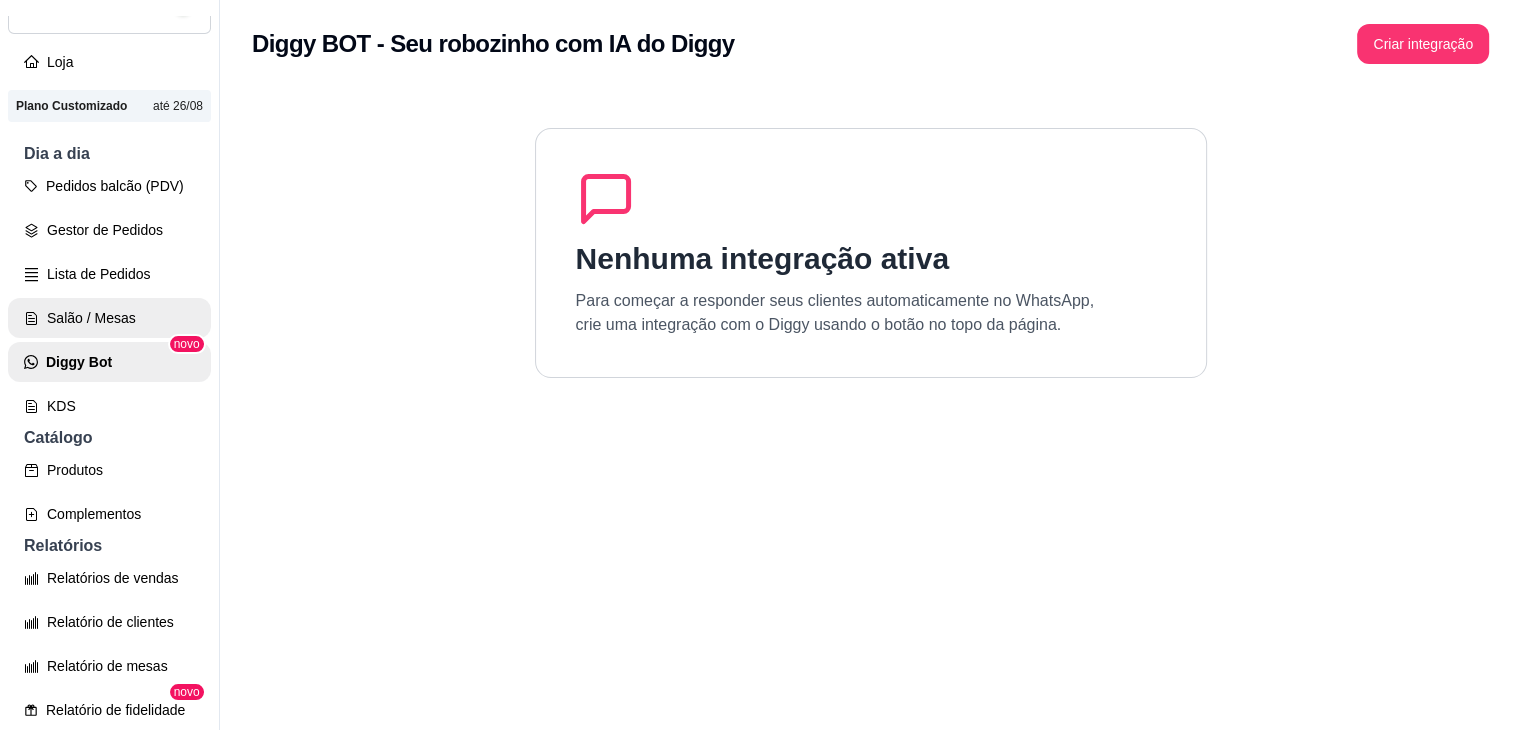 click on "Salão / Mesas" at bounding box center (109, 318) 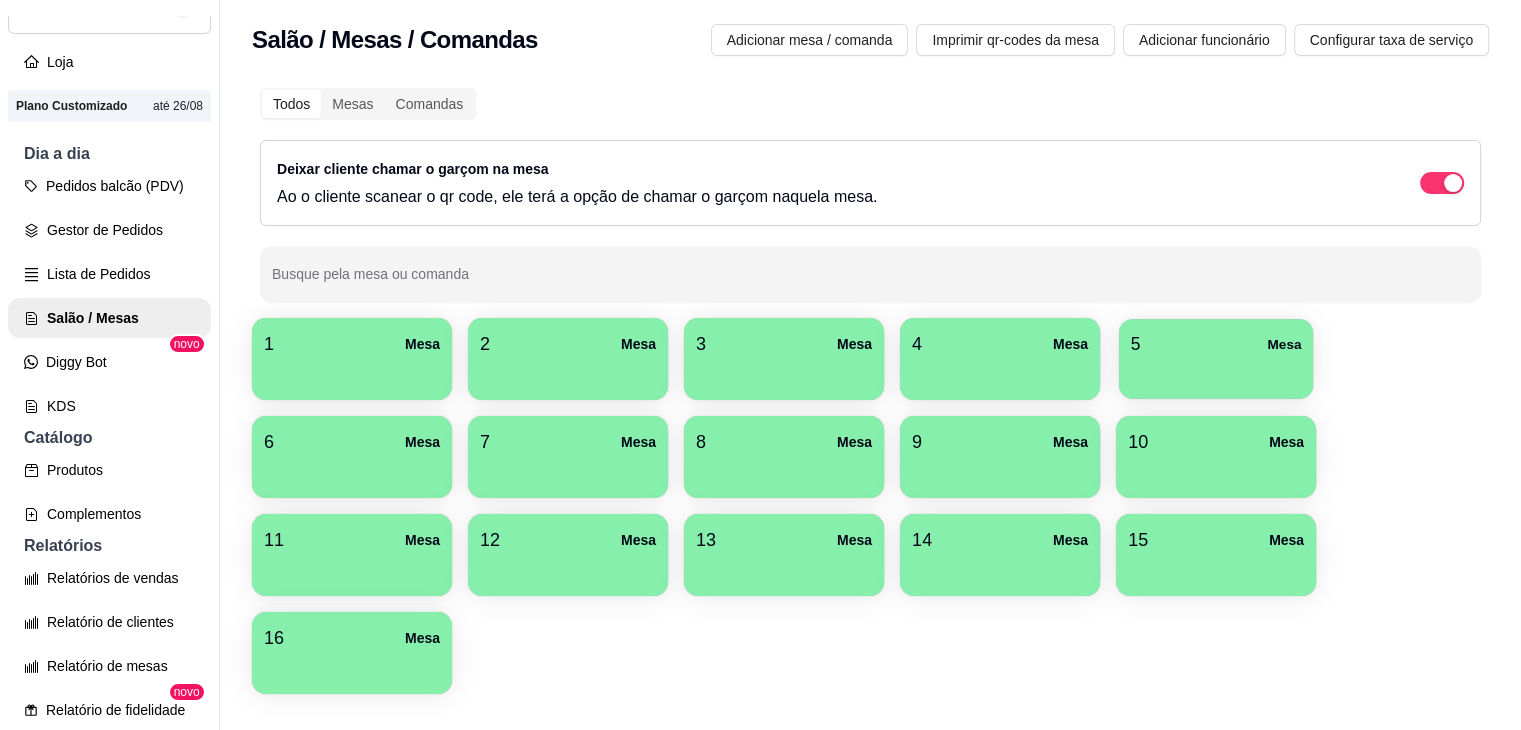 click at bounding box center (1216, 372) 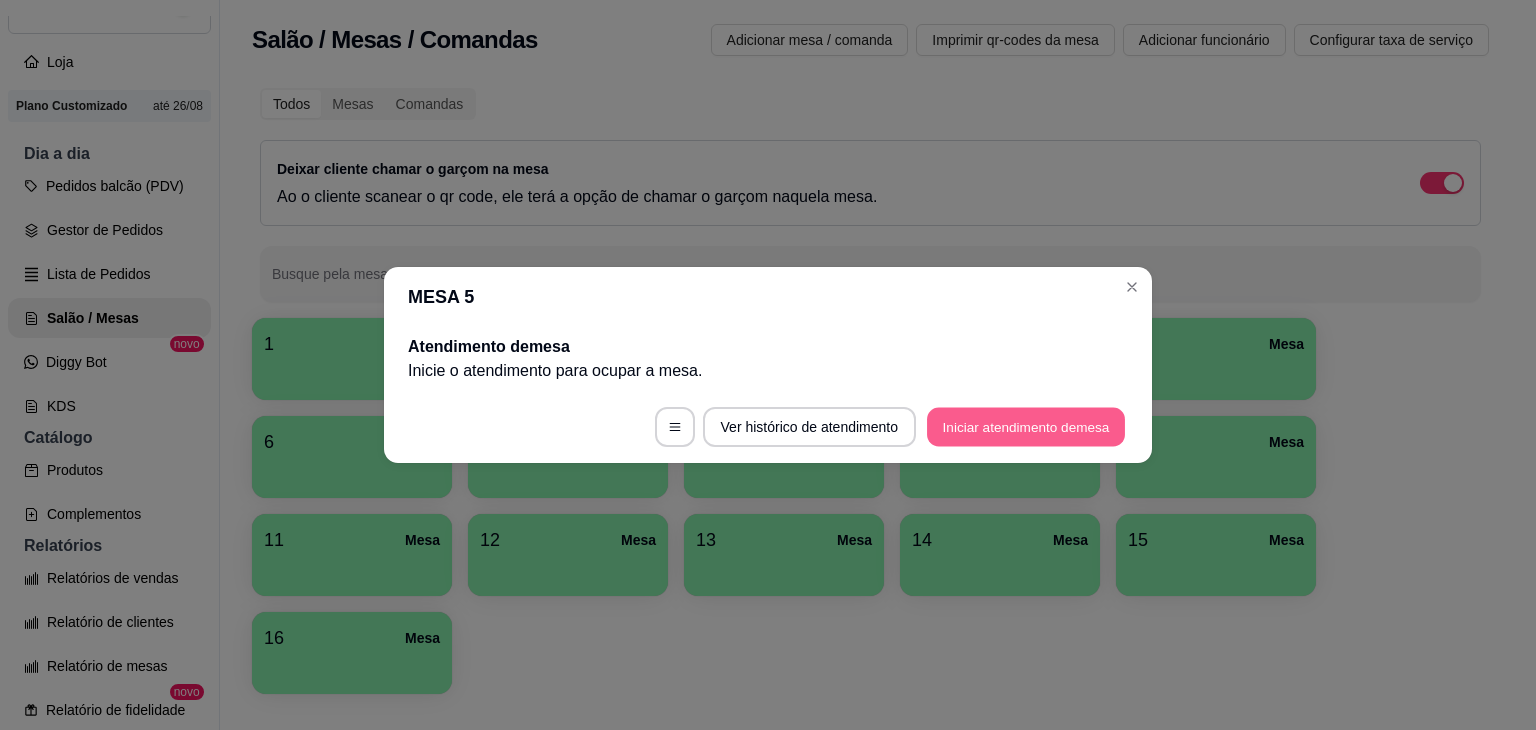 click on "Iniciar atendimento de  mesa" at bounding box center [1026, 427] 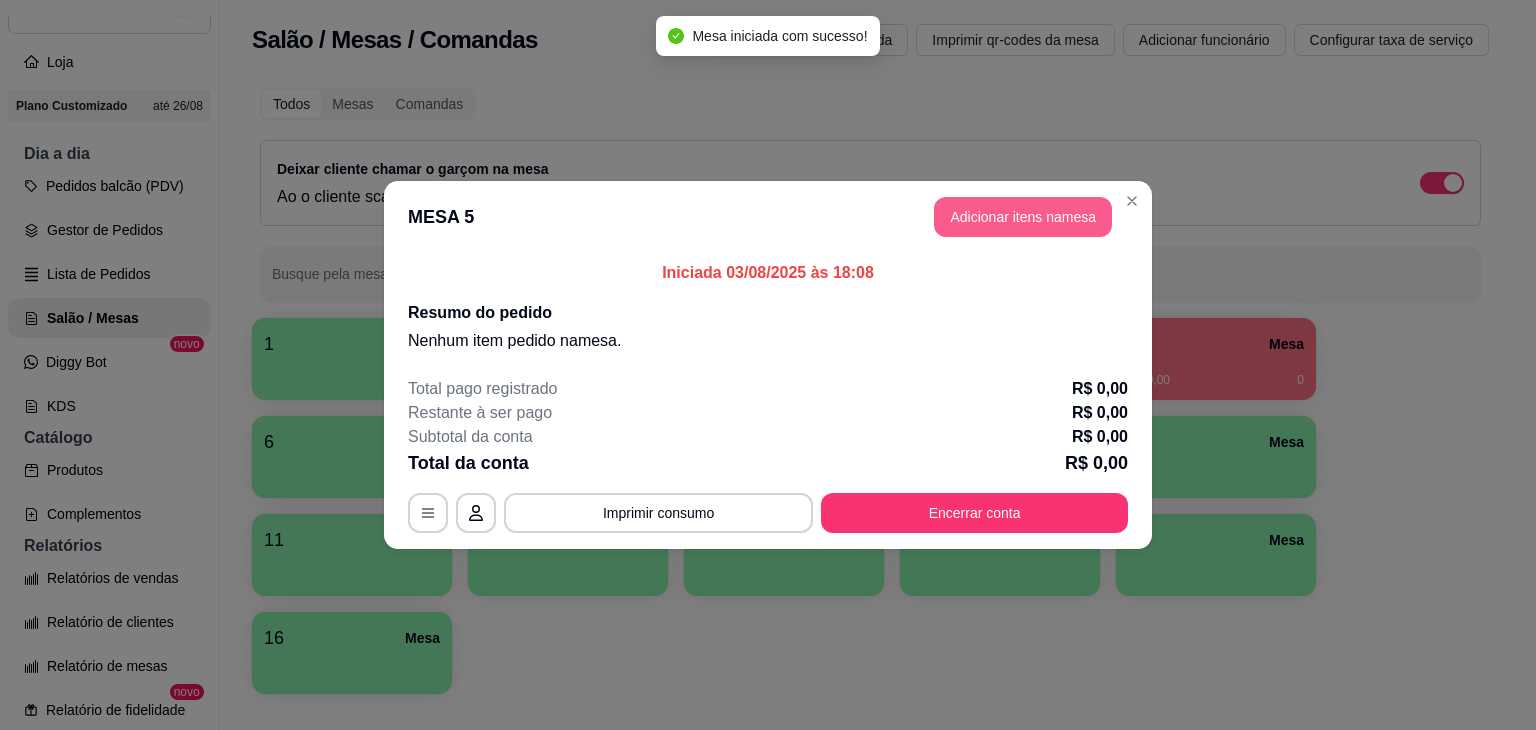 click on "Adicionar itens na  mesa" at bounding box center (1023, 217) 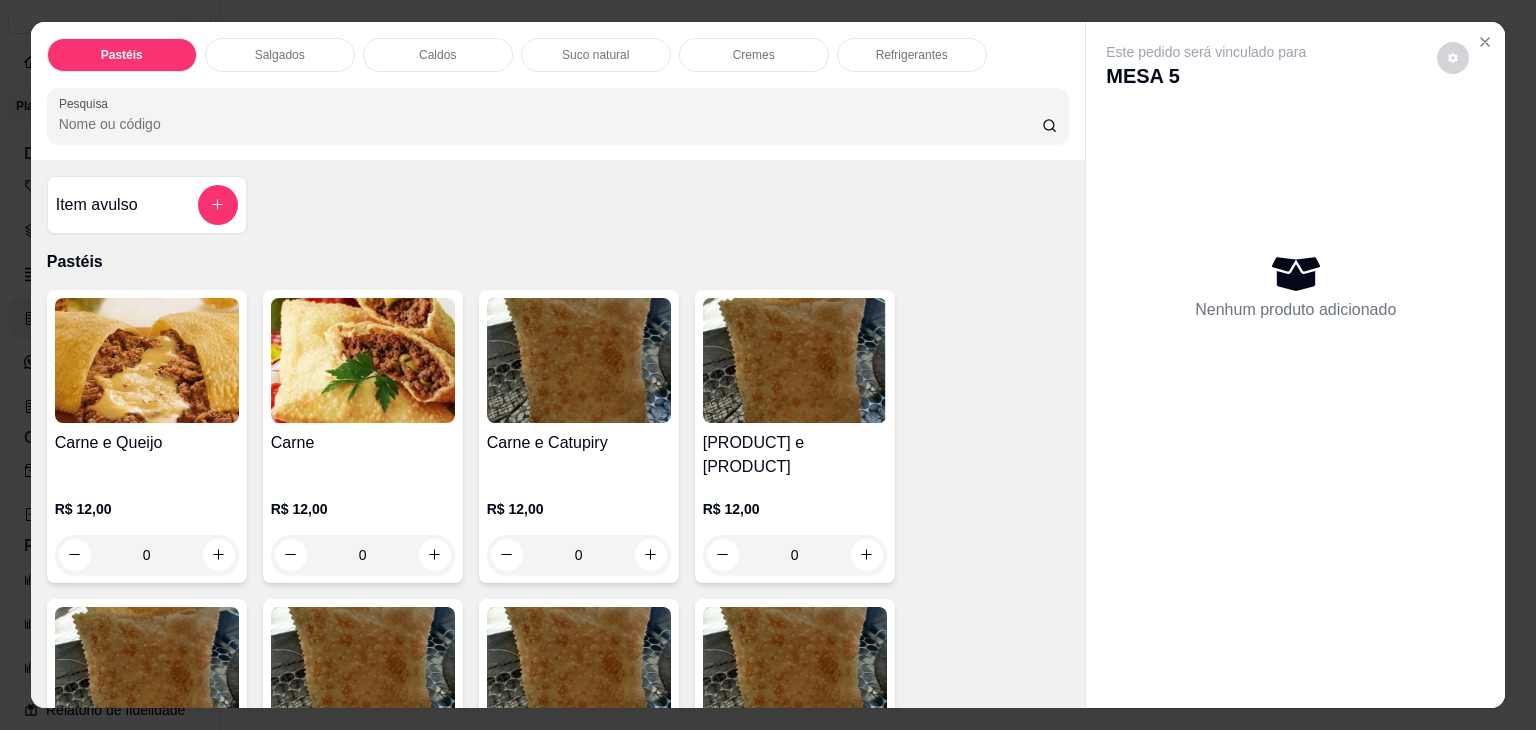 click on "Salgados" at bounding box center (280, 55) 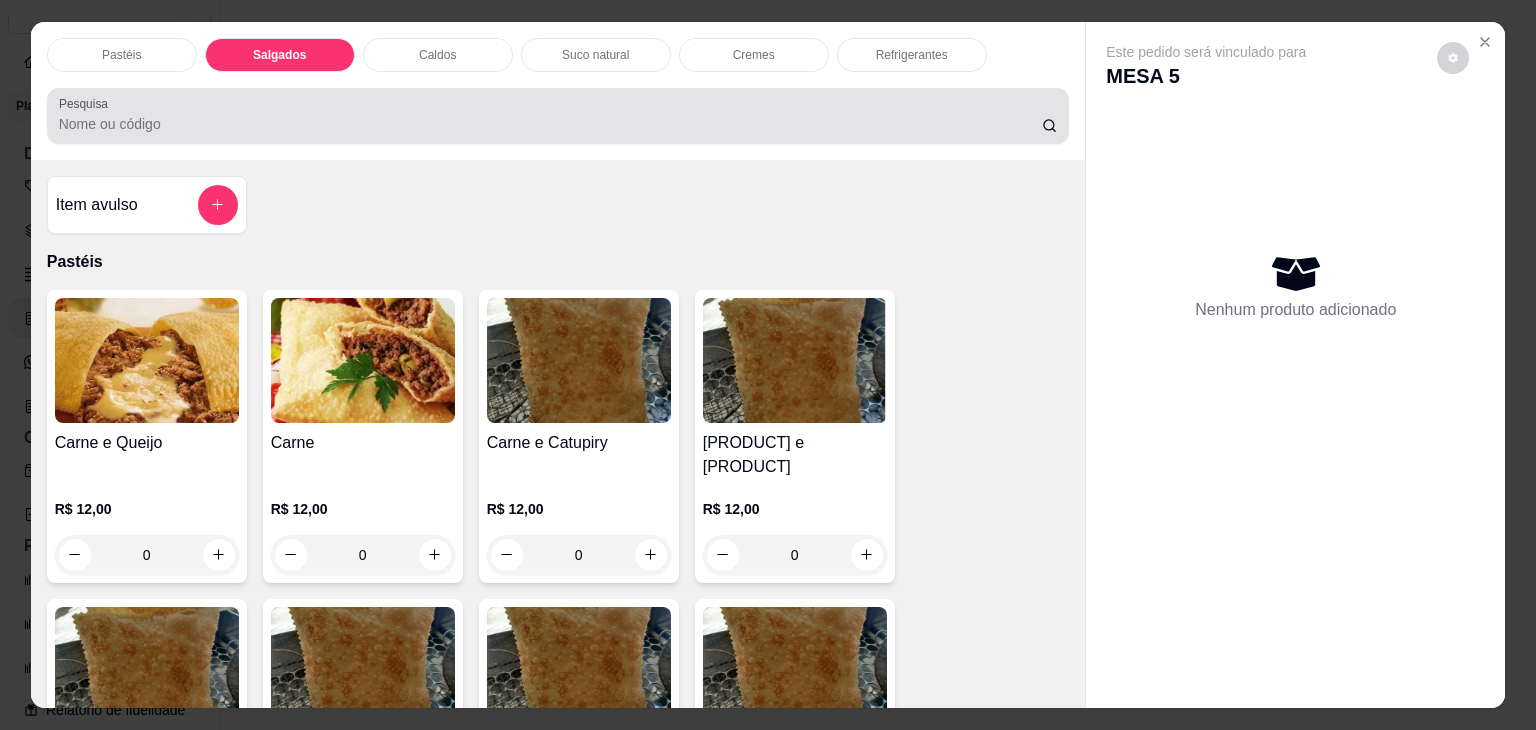 scroll, scrollTop: 2124, scrollLeft: 0, axis: vertical 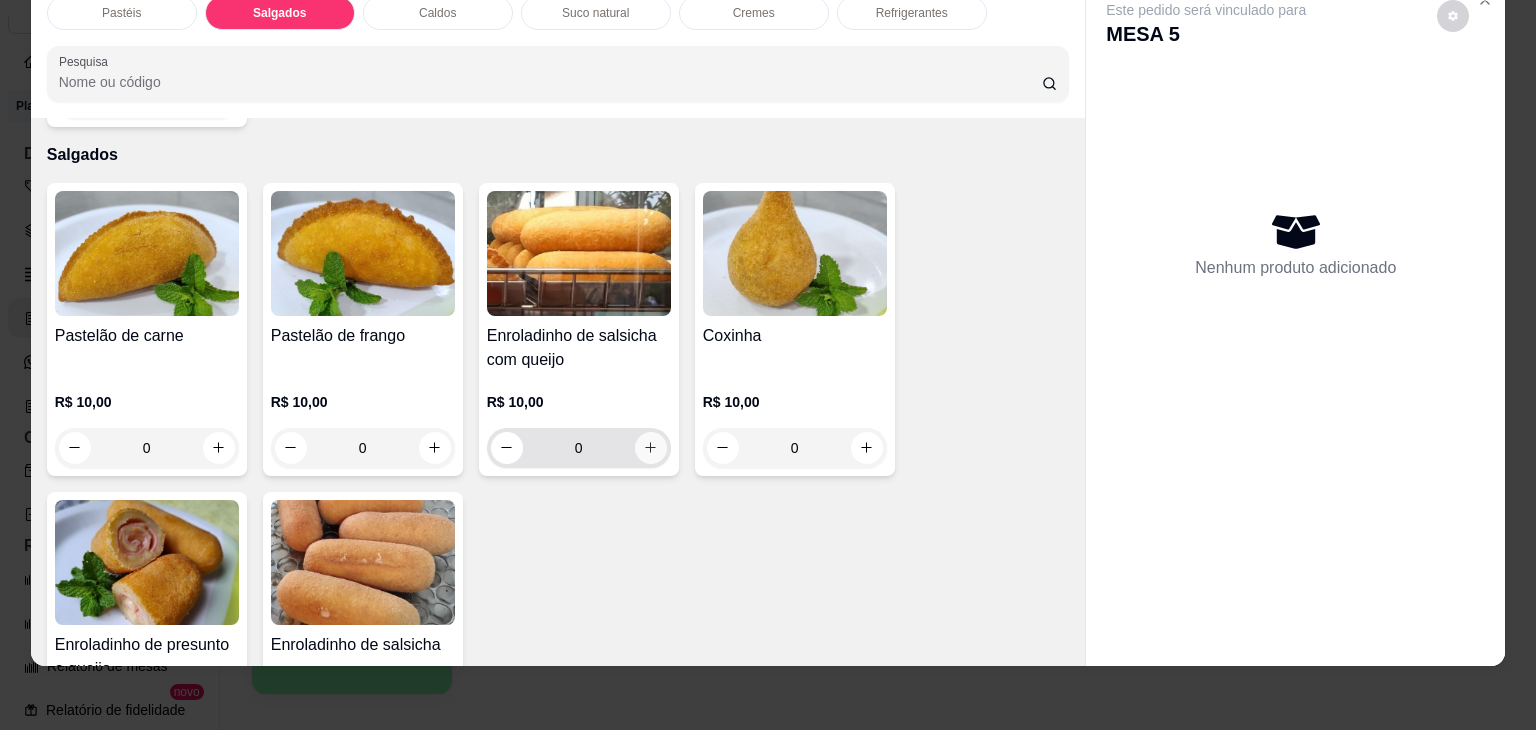 click 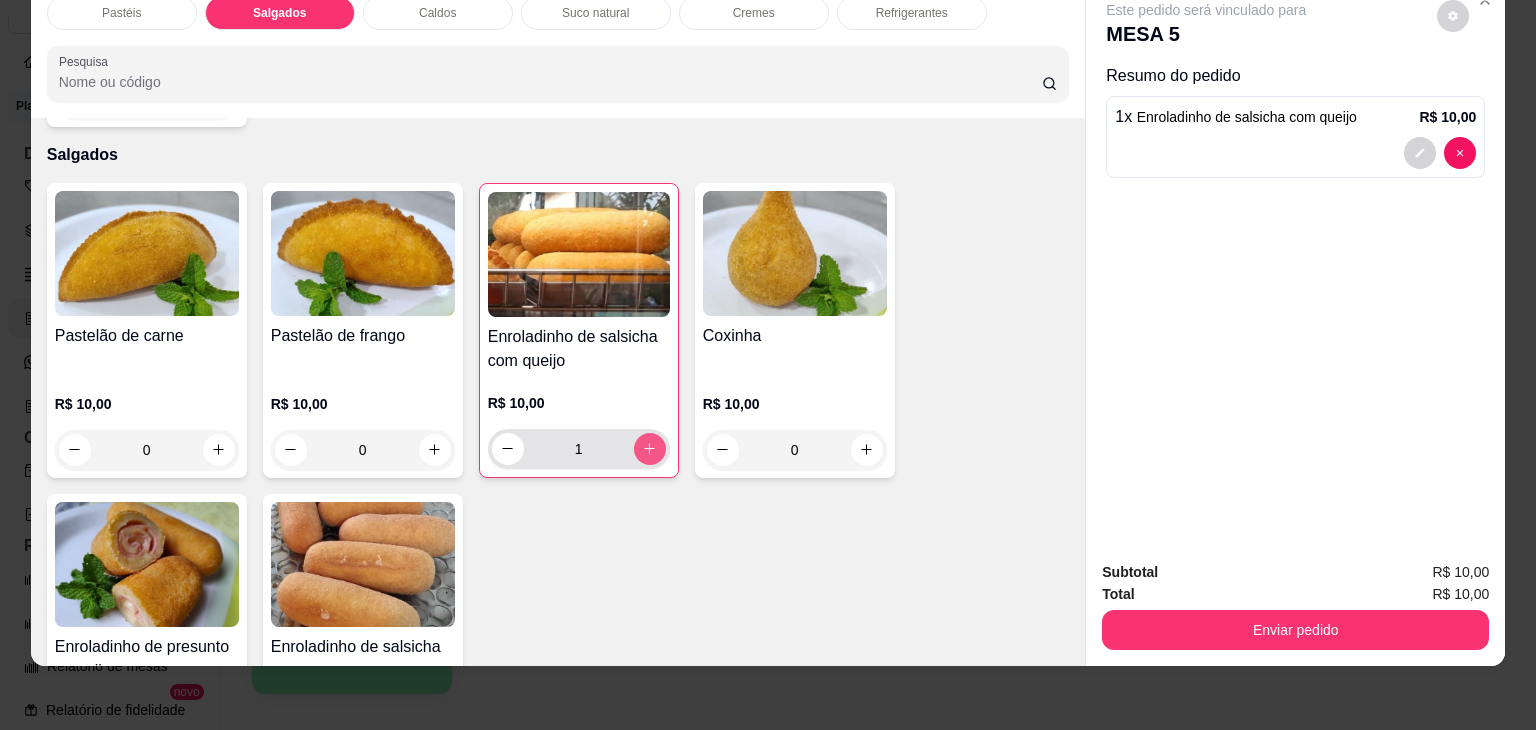 click 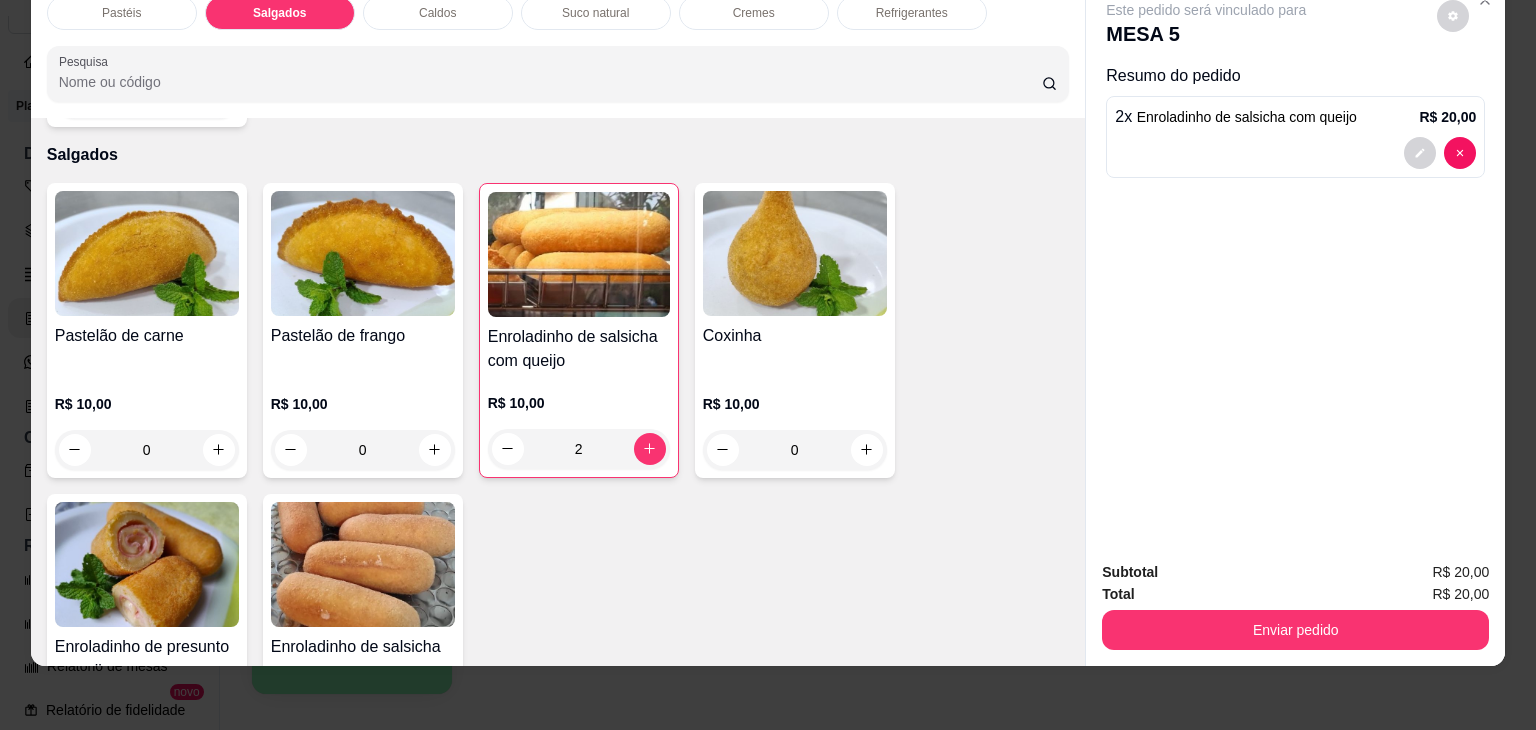 scroll, scrollTop: 2224, scrollLeft: 0, axis: vertical 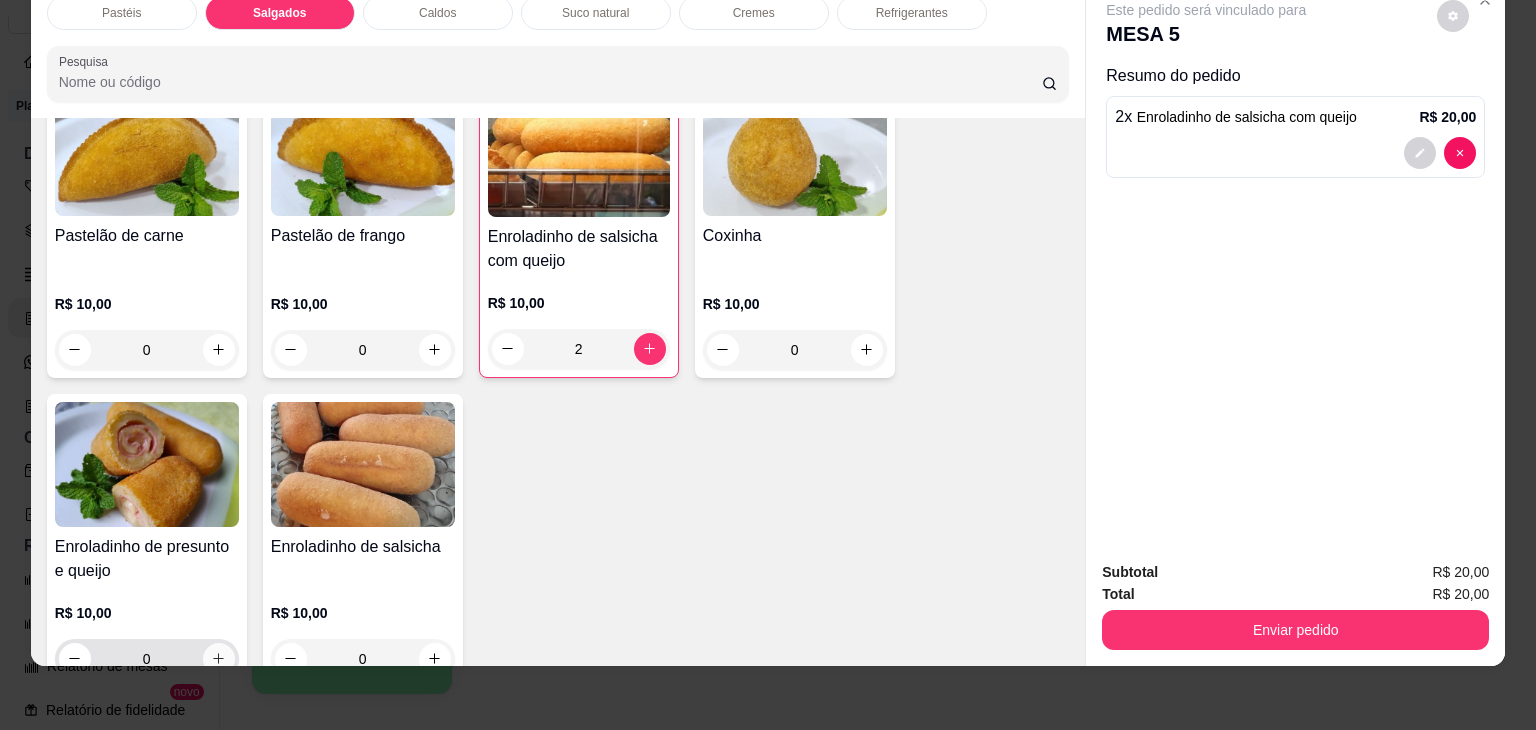 click 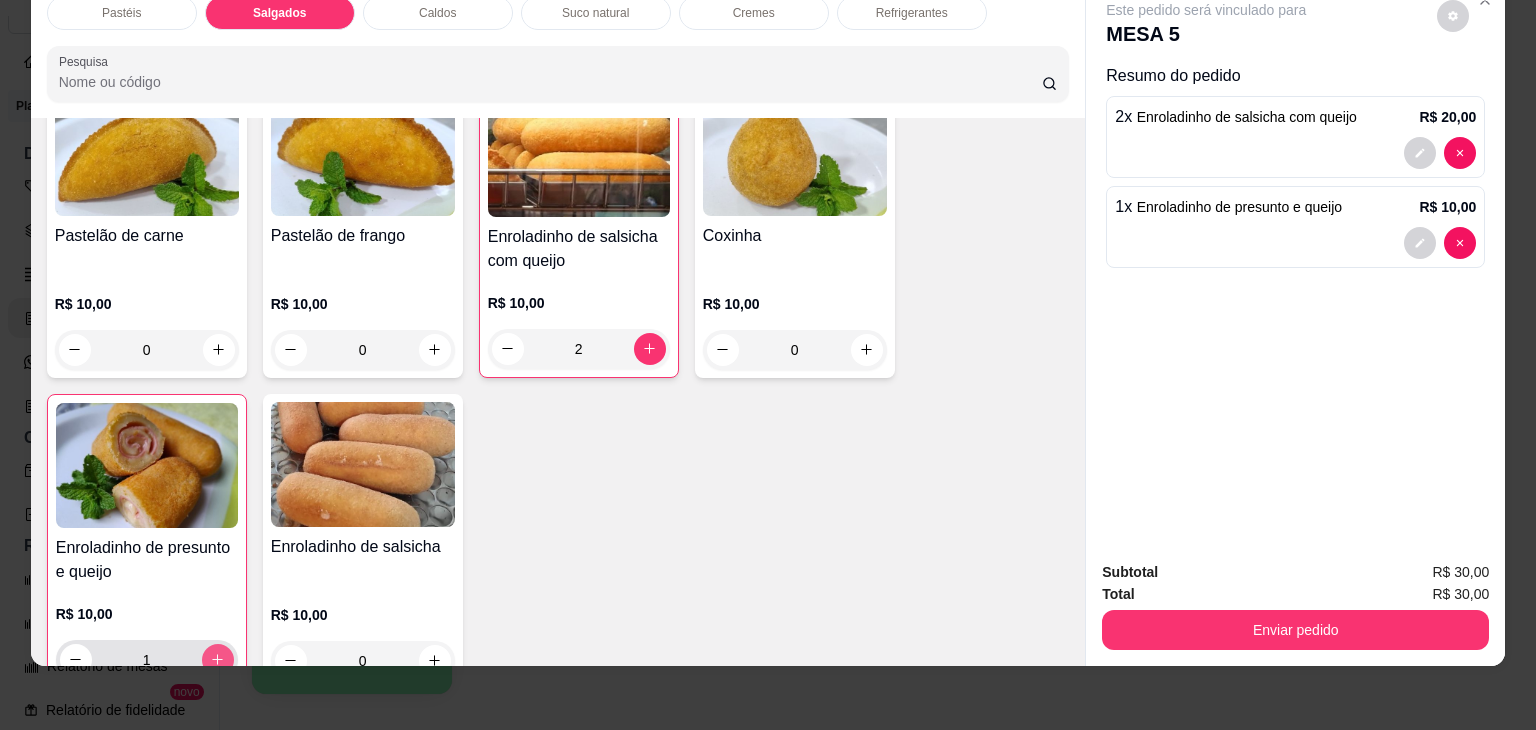 type on "1" 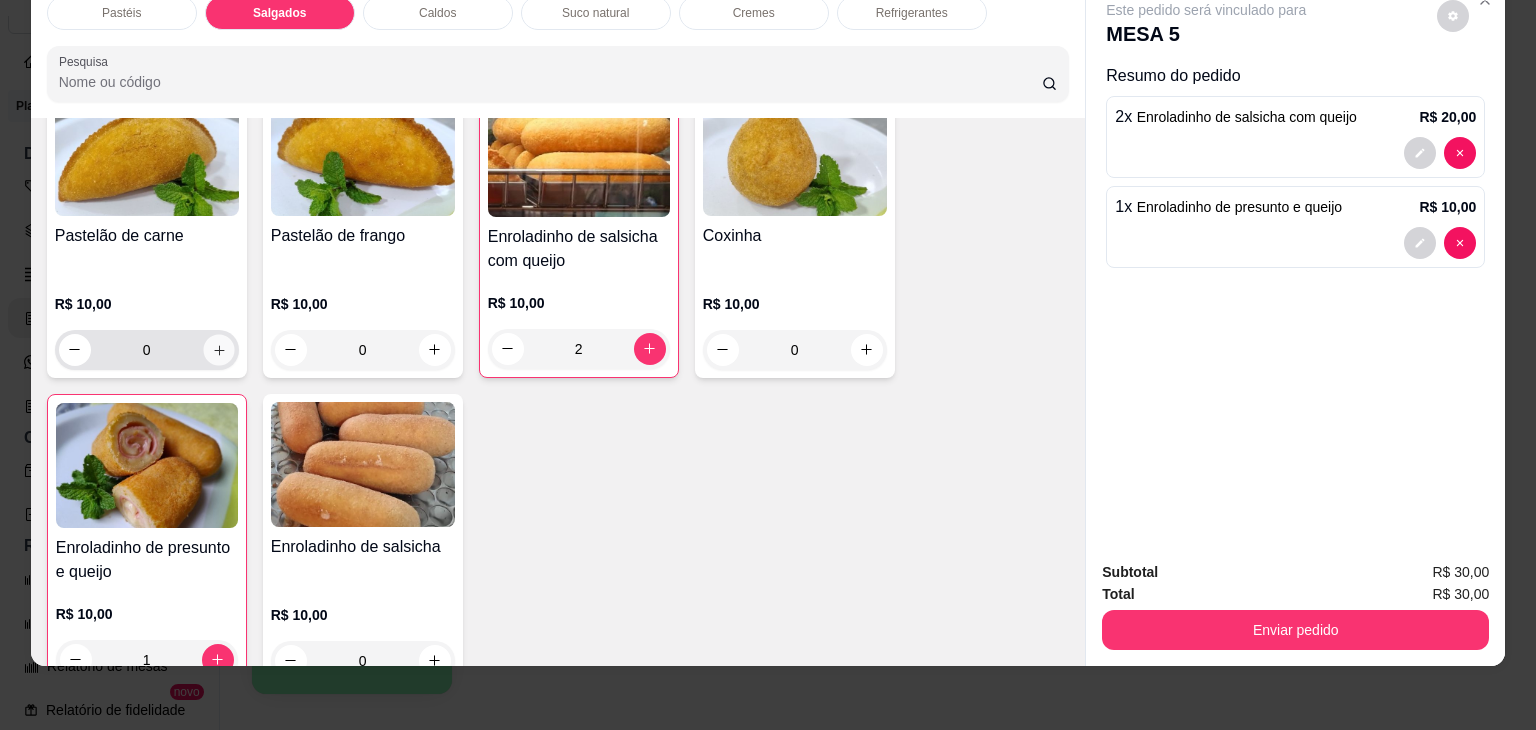 click 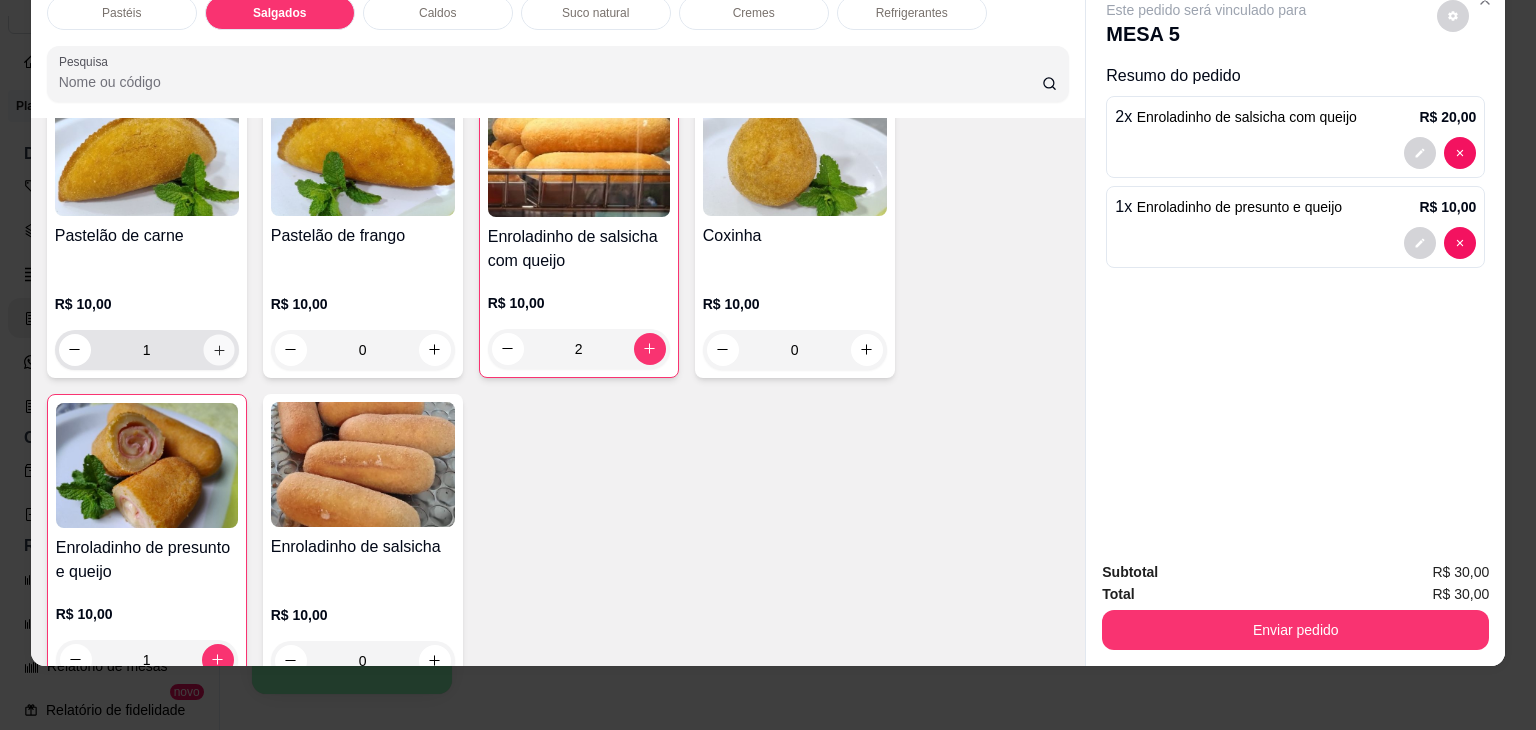 scroll, scrollTop: 2225, scrollLeft: 0, axis: vertical 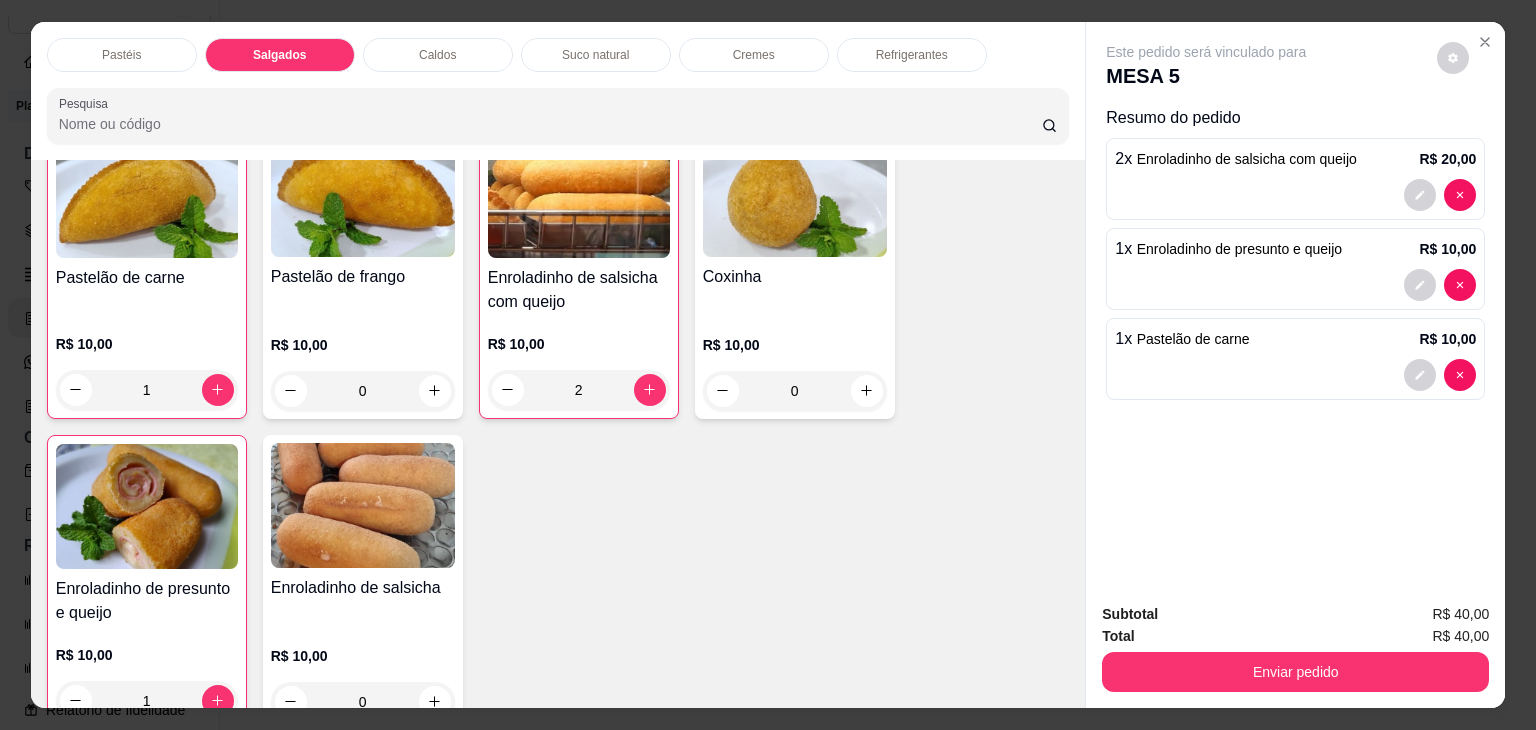 click on "Refrigerantes" at bounding box center (912, 55) 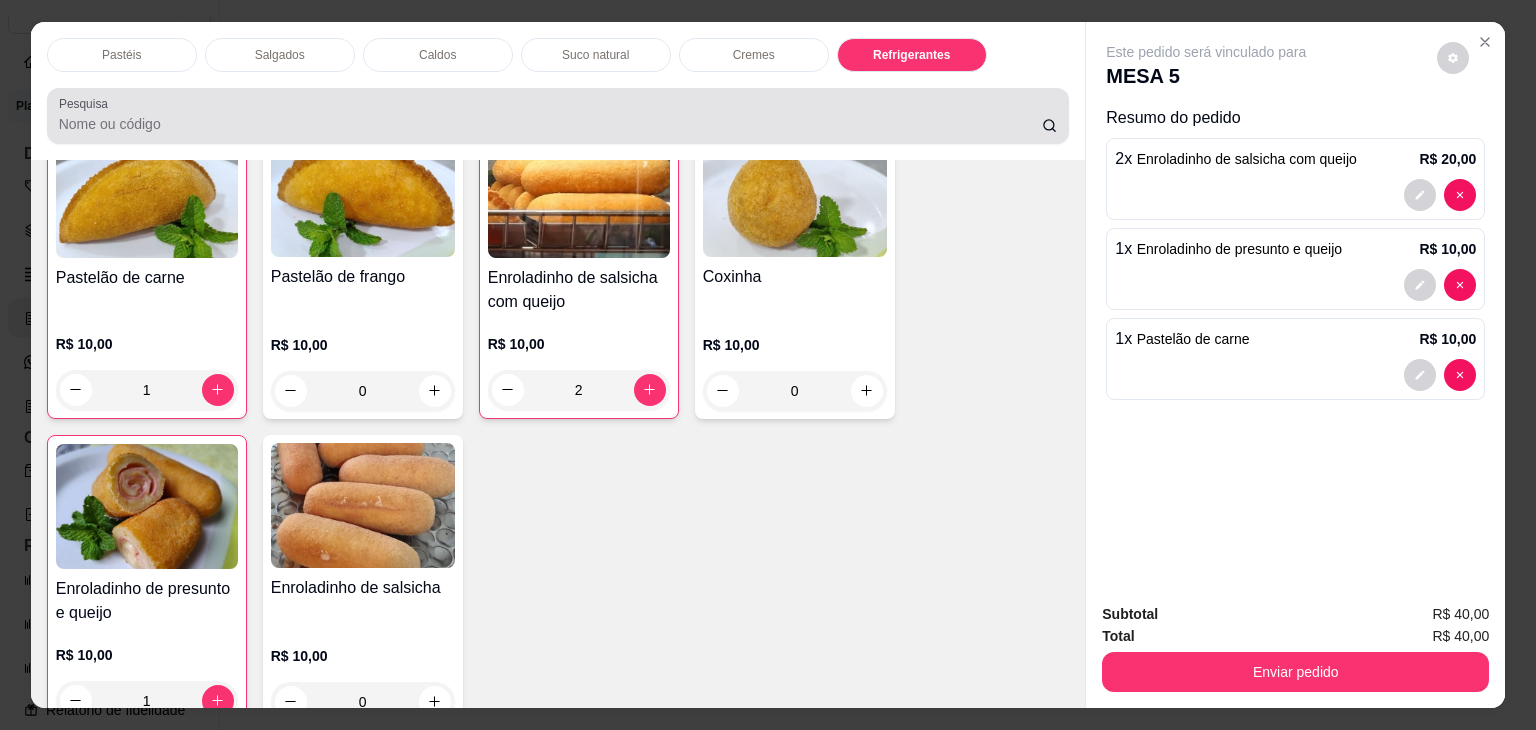 scroll, scrollTop: 5233, scrollLeft: 0, axis: vertical 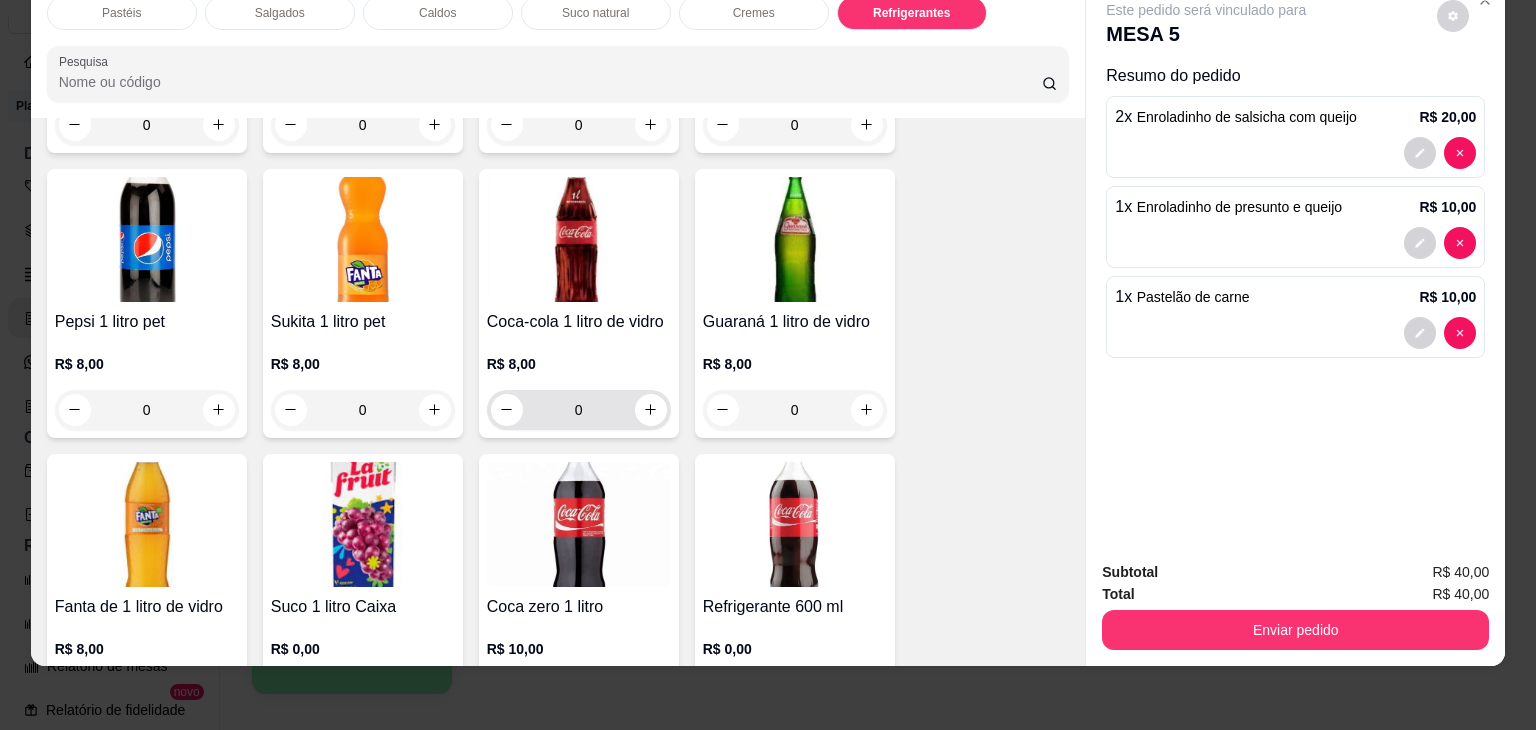 click at bounding box center [651, 410] 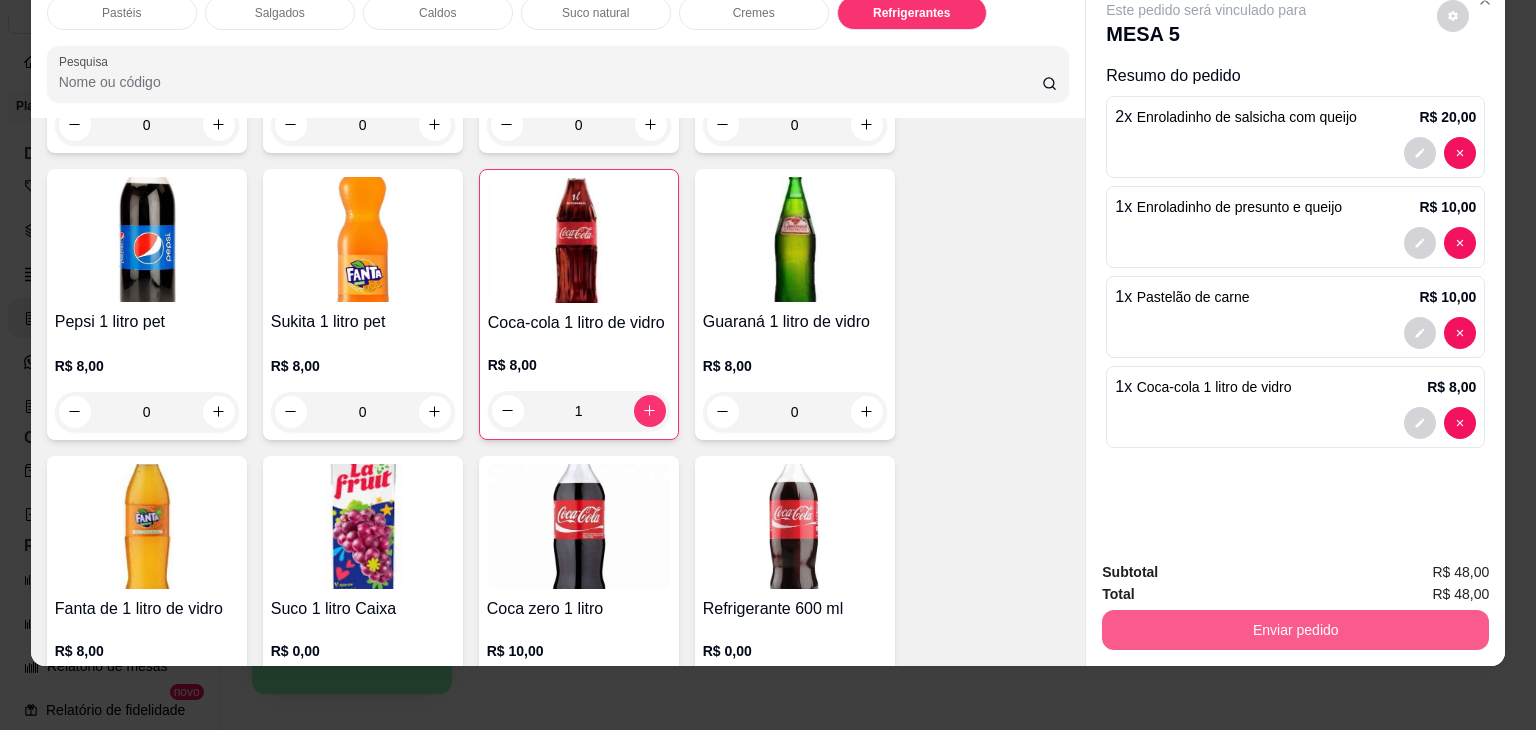 click on "Enviar pedido" at bounding box center (1295, 630) 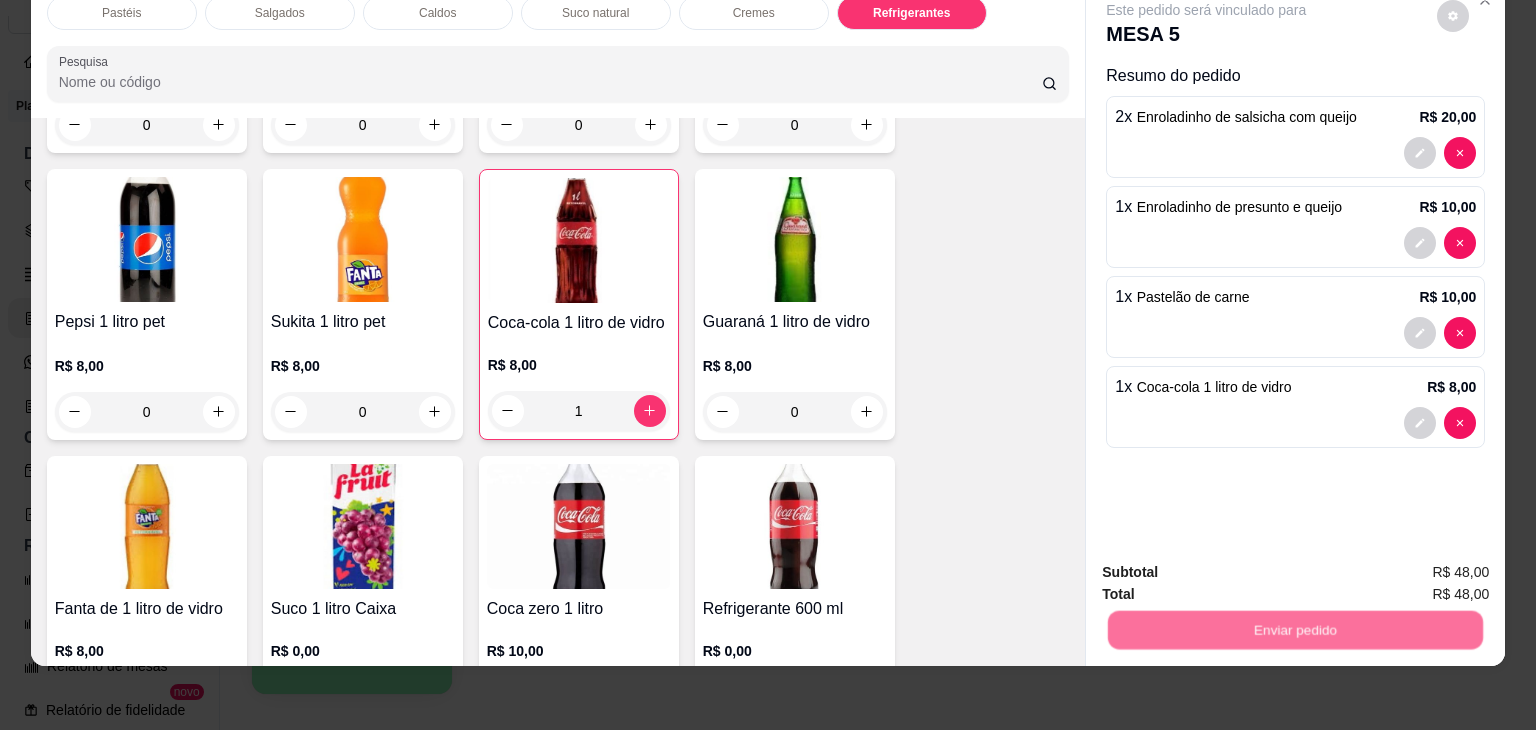 click on "Não registrar e enviar pedido" at bounding box center (1229, 564) 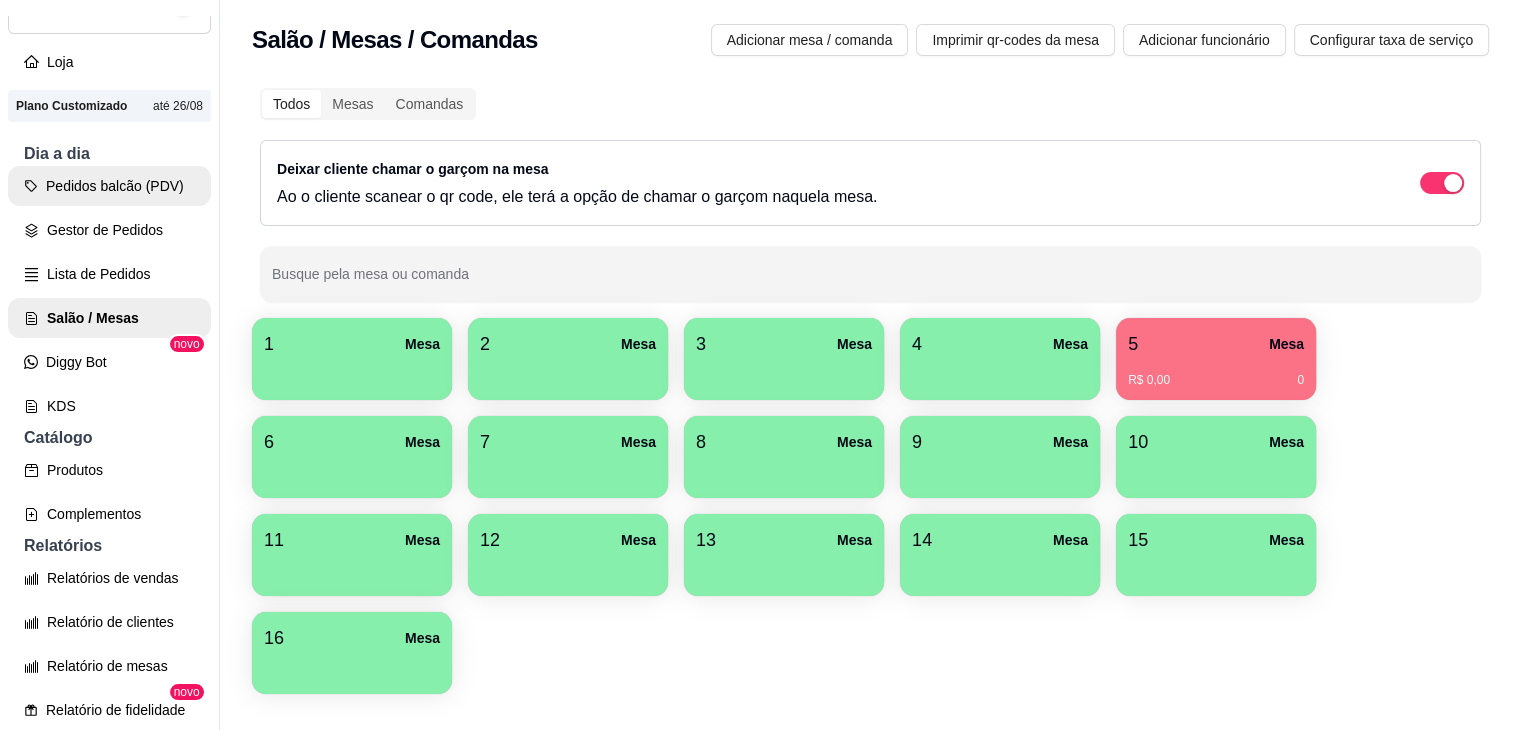 click on "Pedidos balcão (PDV)" at bounding box center (109, 186) 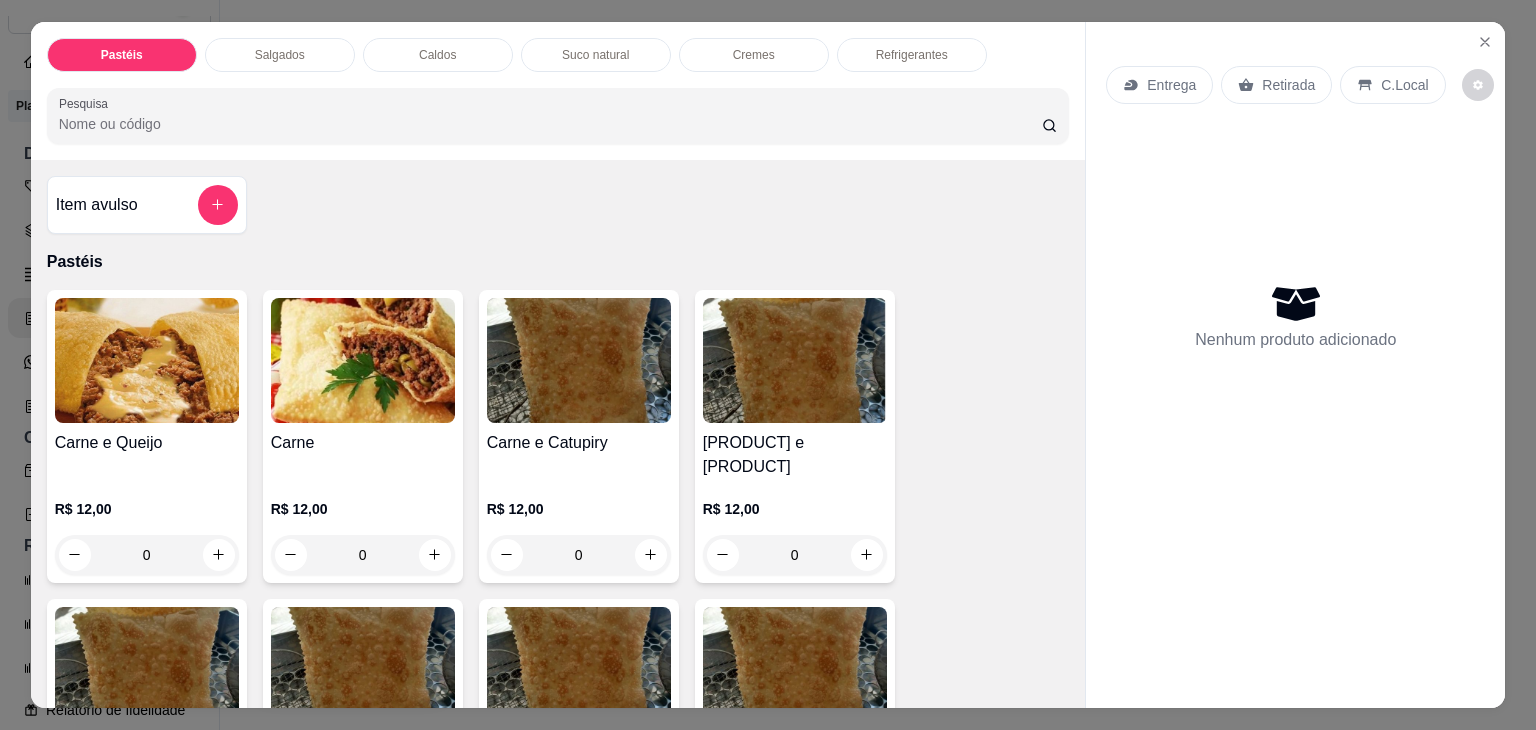 click on "Salgados" at bounding box center (280, 55) 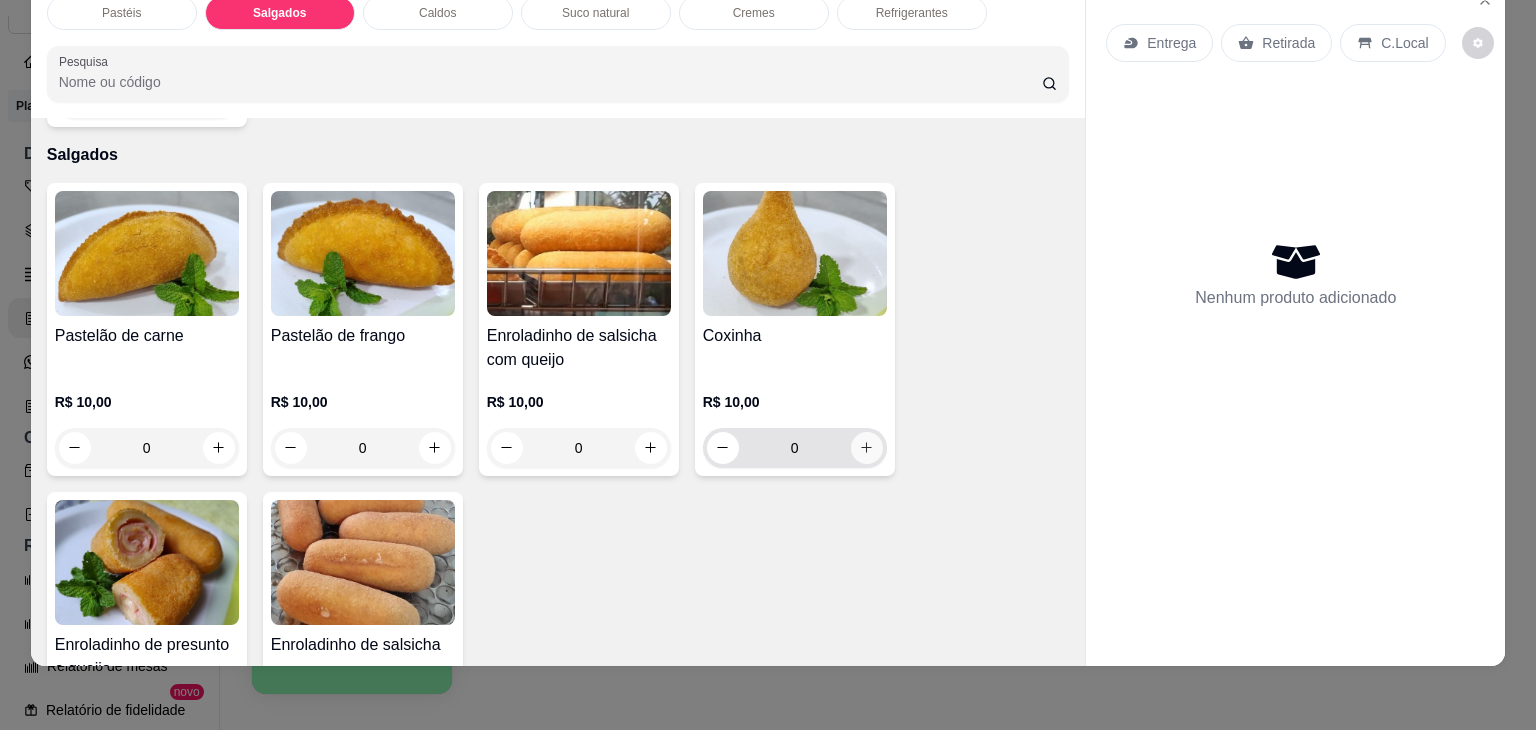 click 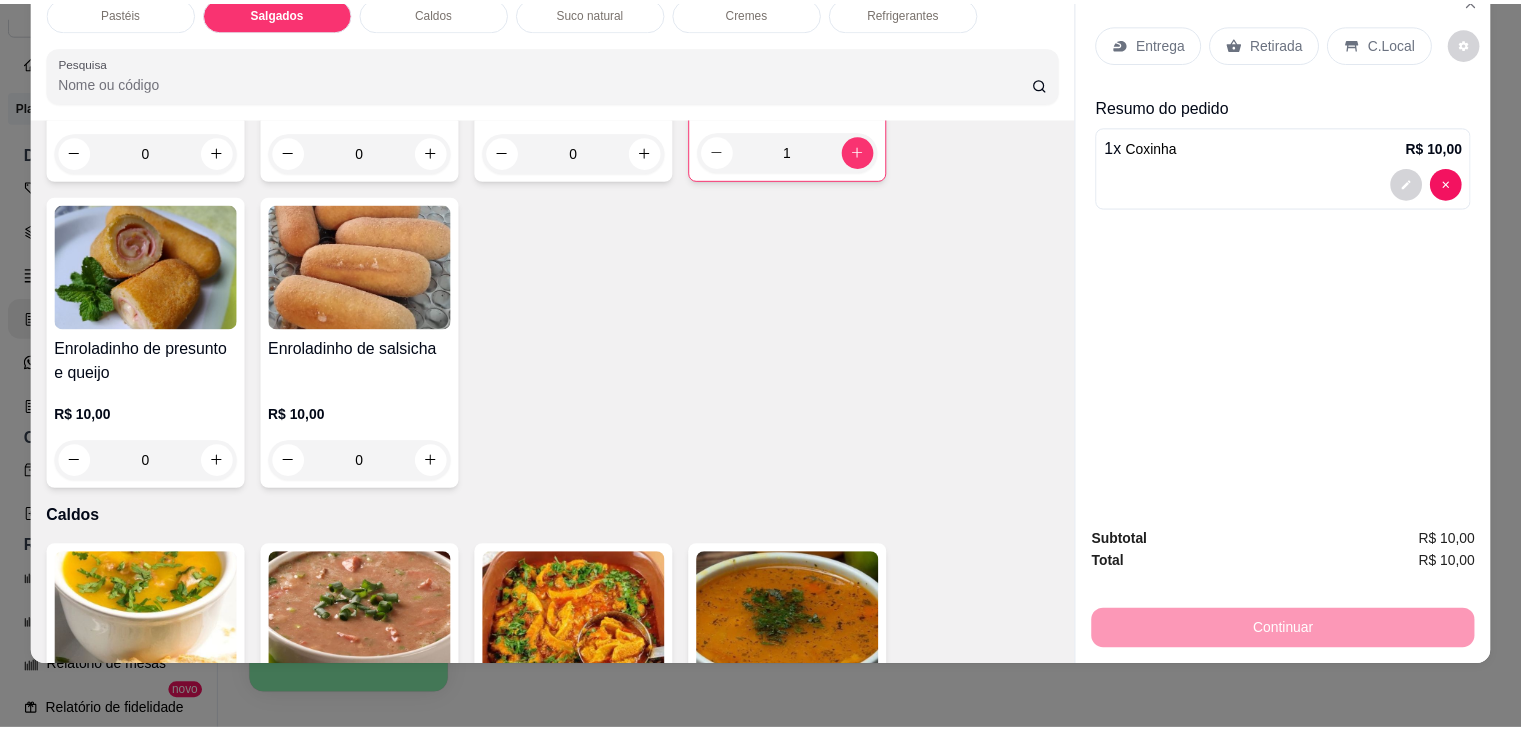 scroll, scrollTop: 2324, scrollLeft: 0, axis: vertical 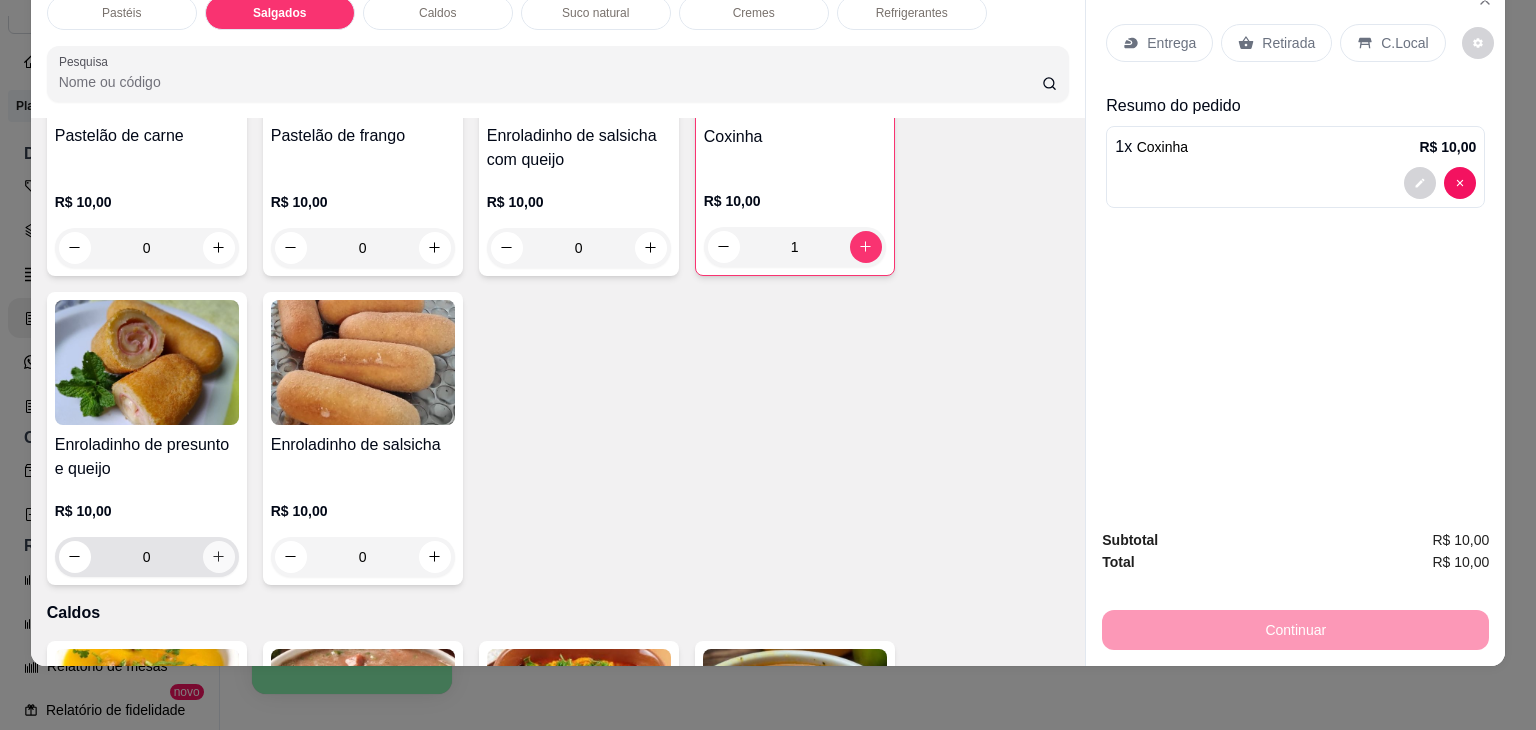 click 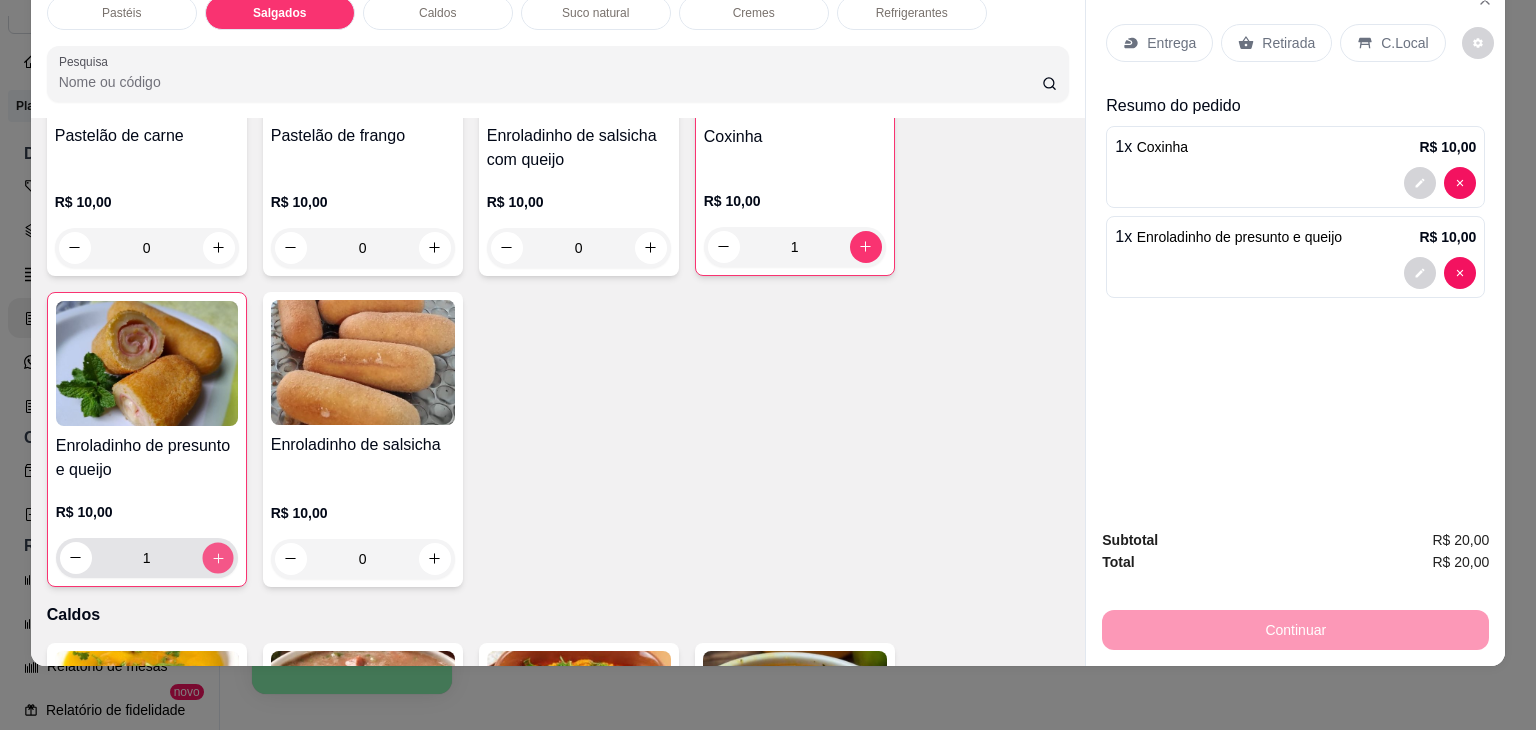 click at bounding box center [217, 557] 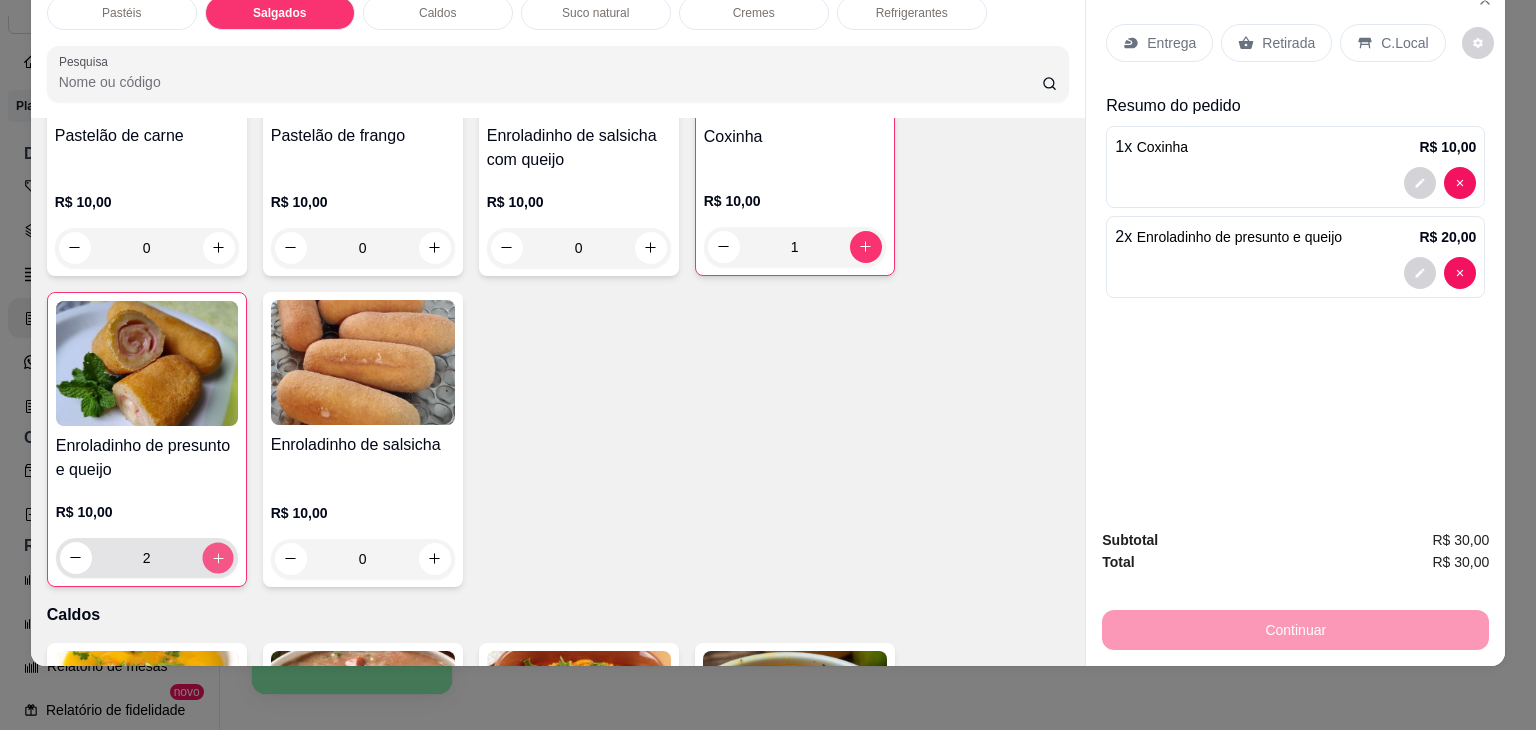 click at bounding box center [217, 557] 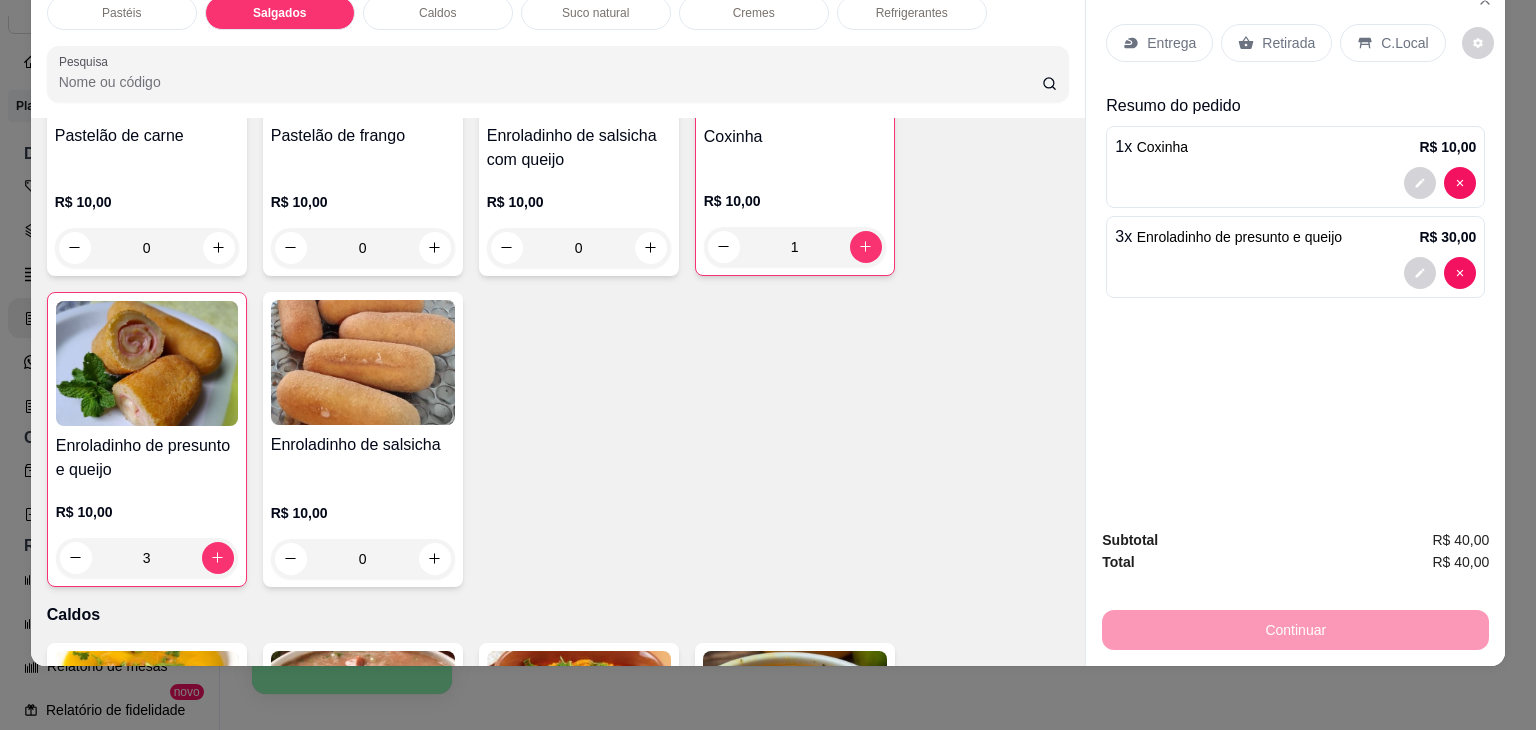 click on "Retirada" at bounding box center [1288, 43] 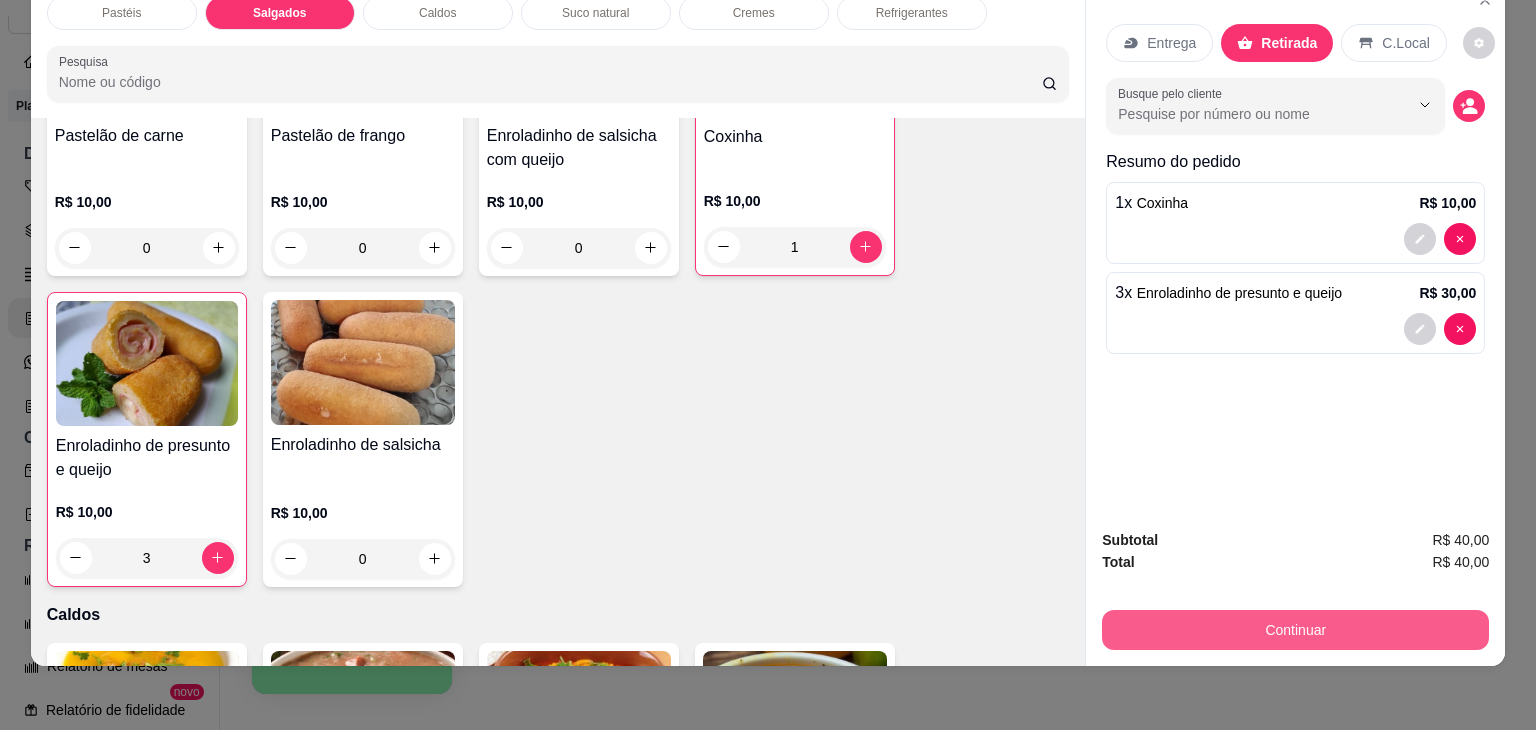 click on "Continuar" at bounding box center (1295, 630) 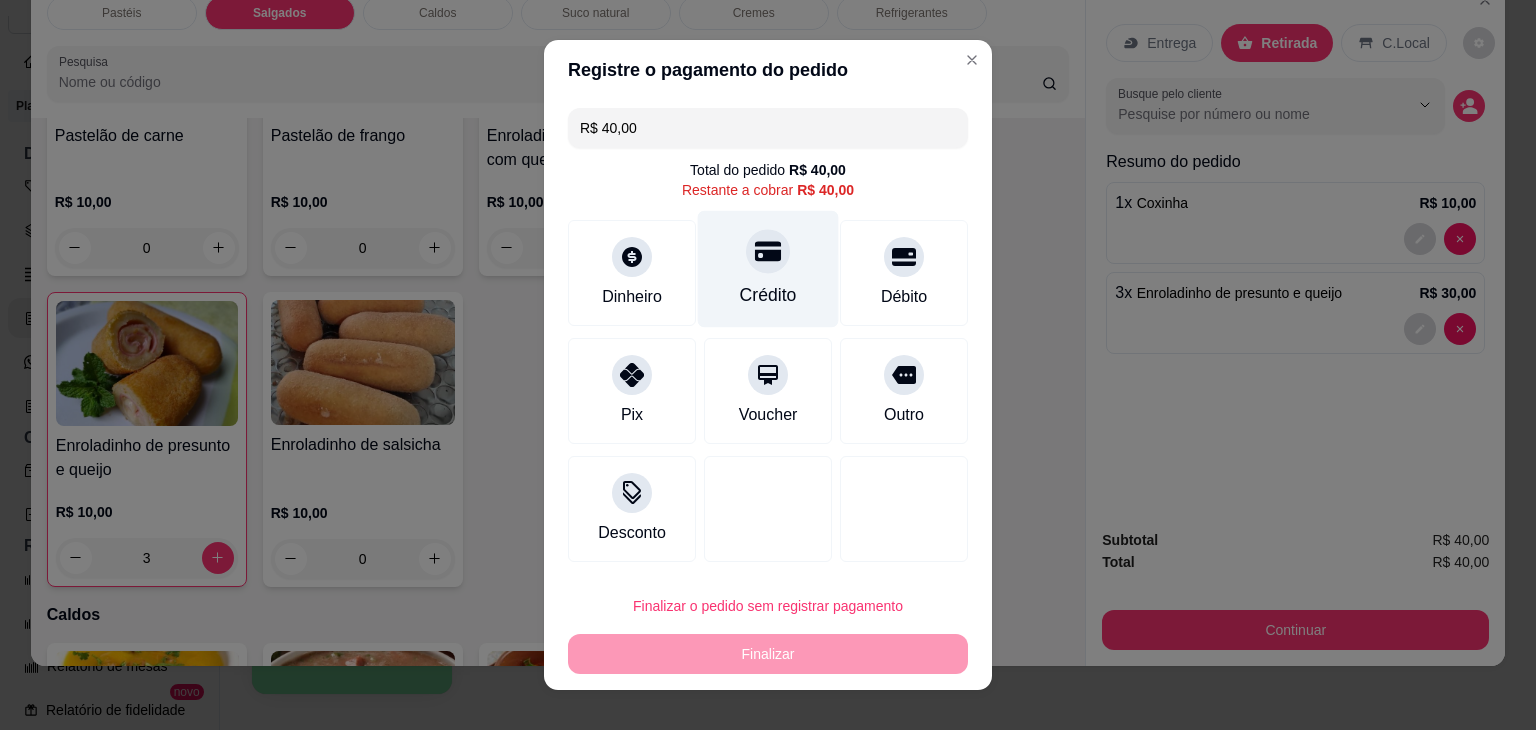click at bounding box center (768, 251) 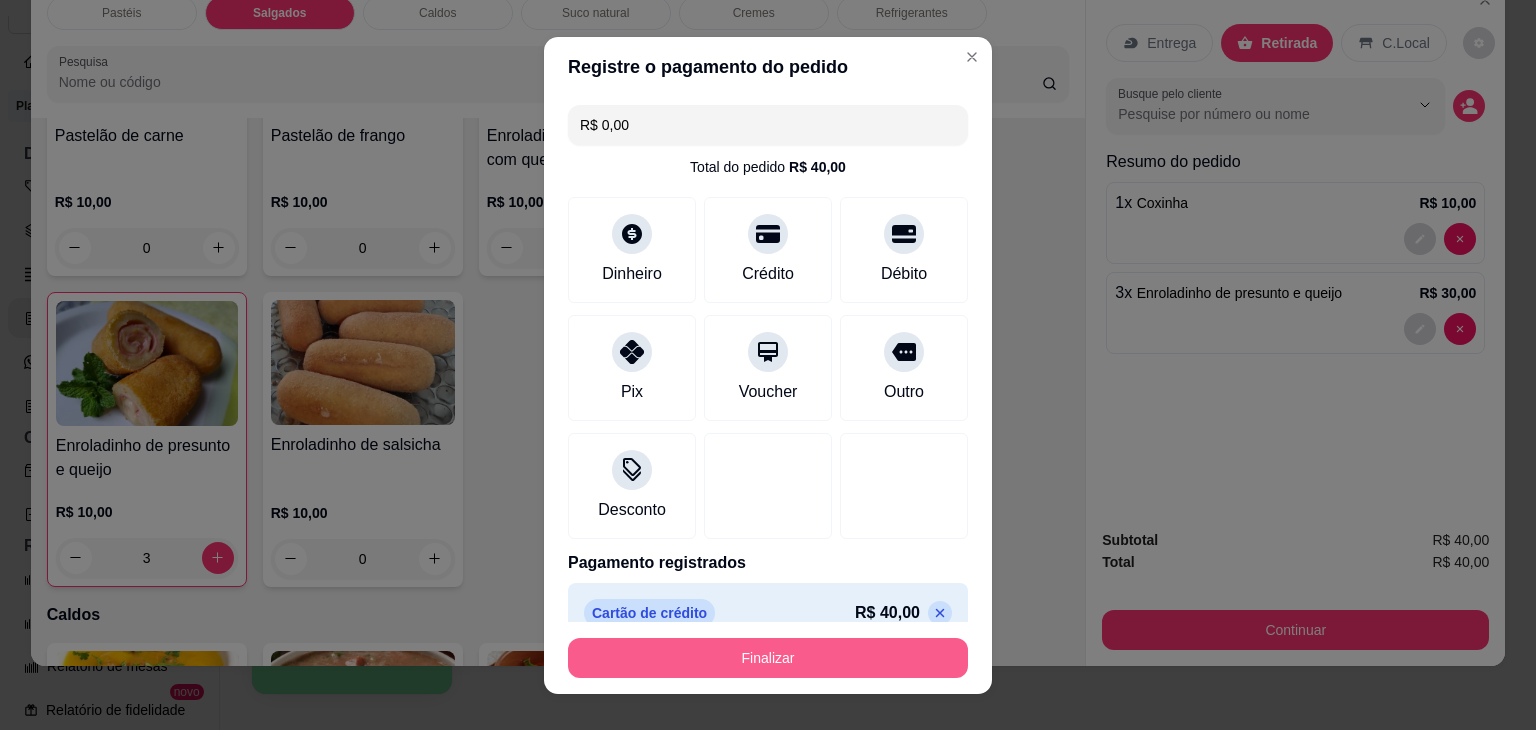 click on "Finalizar" at bounding box center (768, 658) 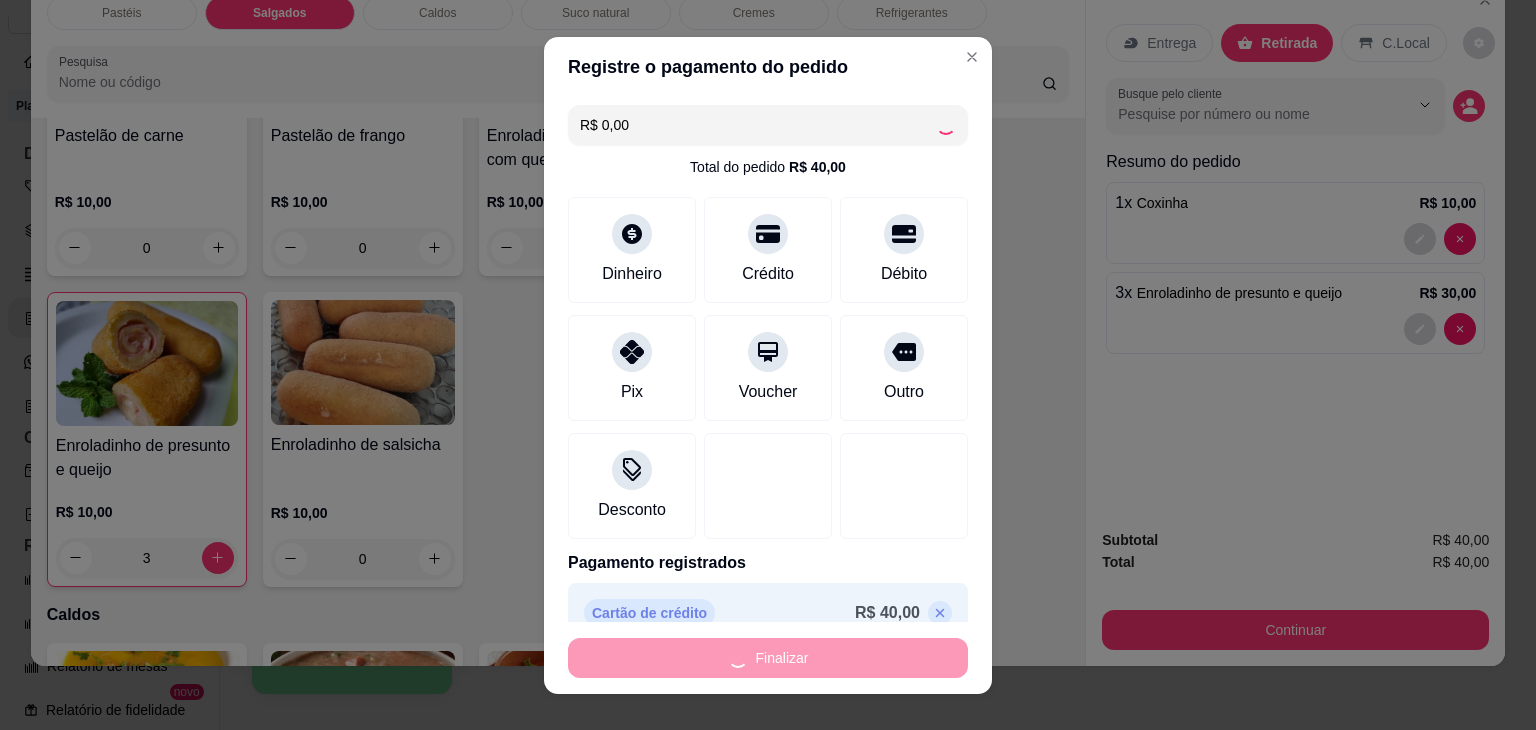 type on "0" 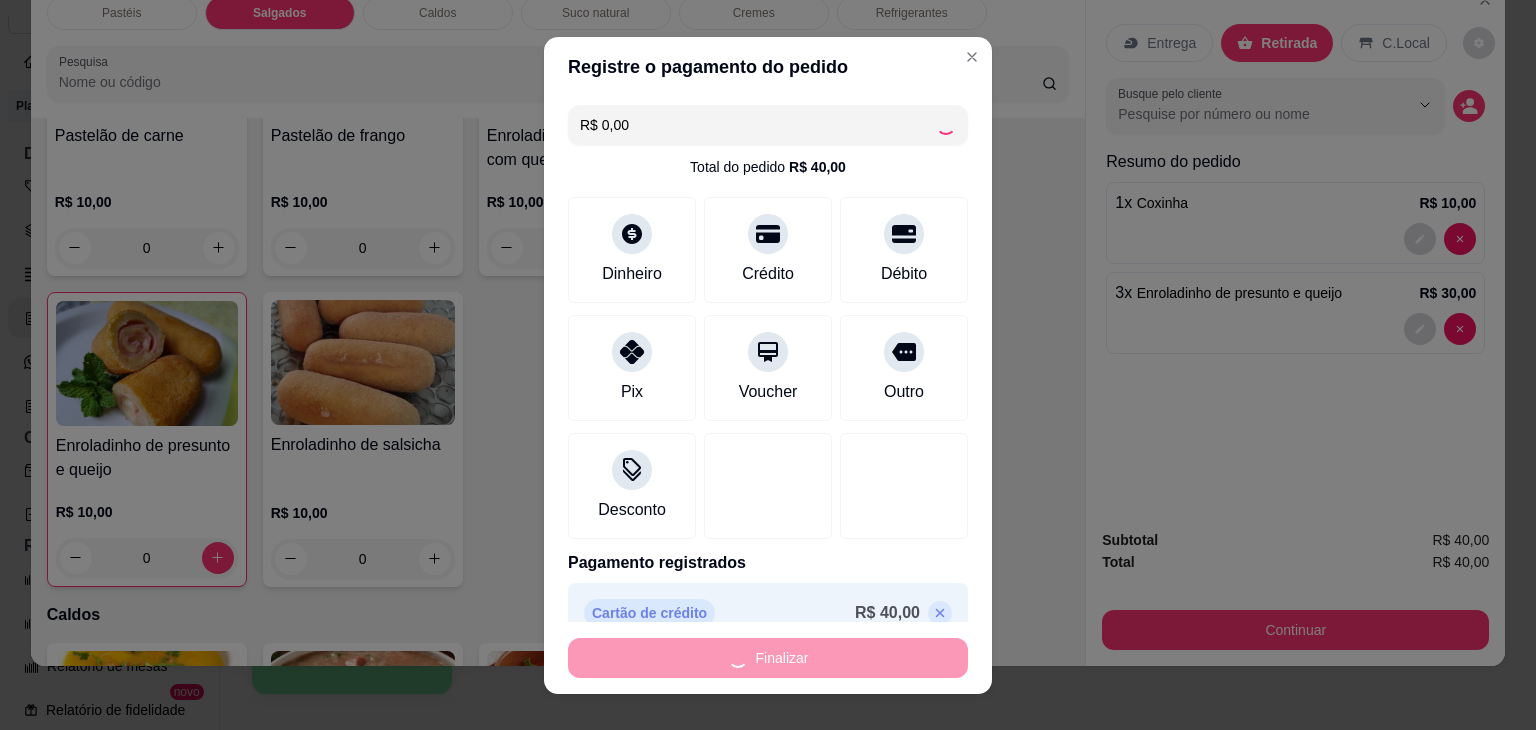 type on "-R$ 40,00" 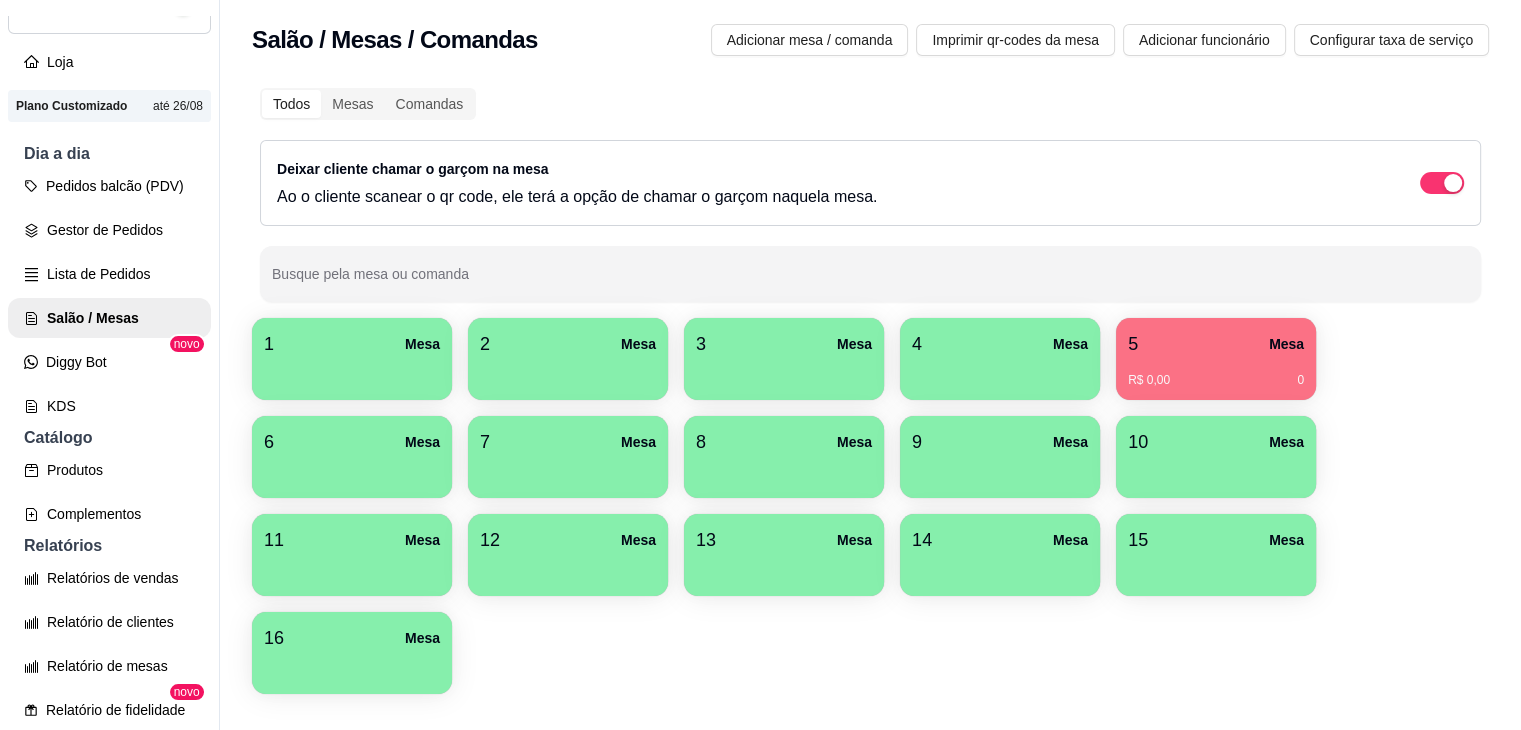 click on "1 Mesa 2 Mesa 3 Mesa 4 Mesa 5 Mesa R$ 0,00 0 6 Mesa 7 Mesa 8 Mesa 9 Mesa 10 Mesa 11 Mesa 12 Mesa 13 Mesa 14 Mesa 15 Mesa 16 Mesa" at bounding box center (870, 506) 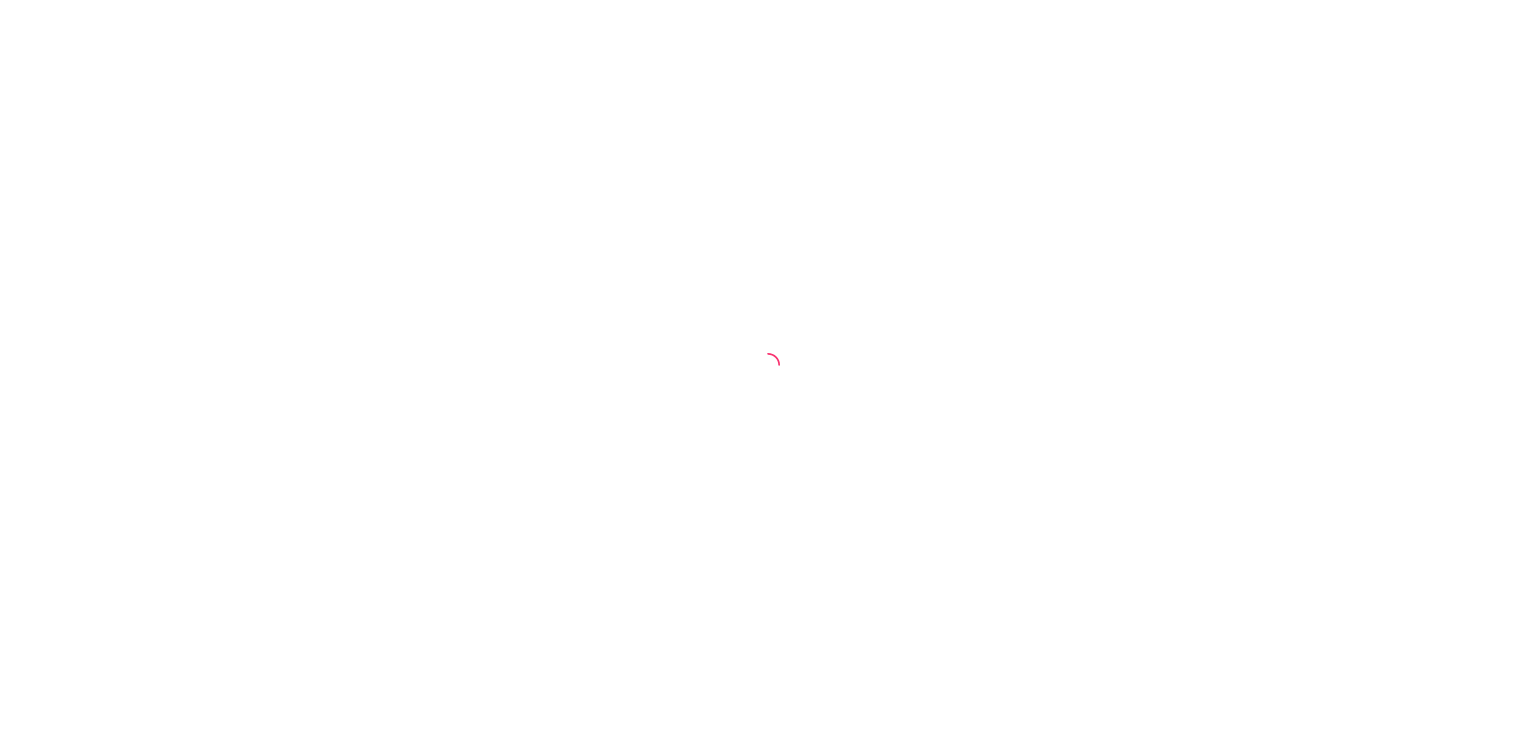 scroll, scrollTop: 0, scrollLeft: 0, axis: both 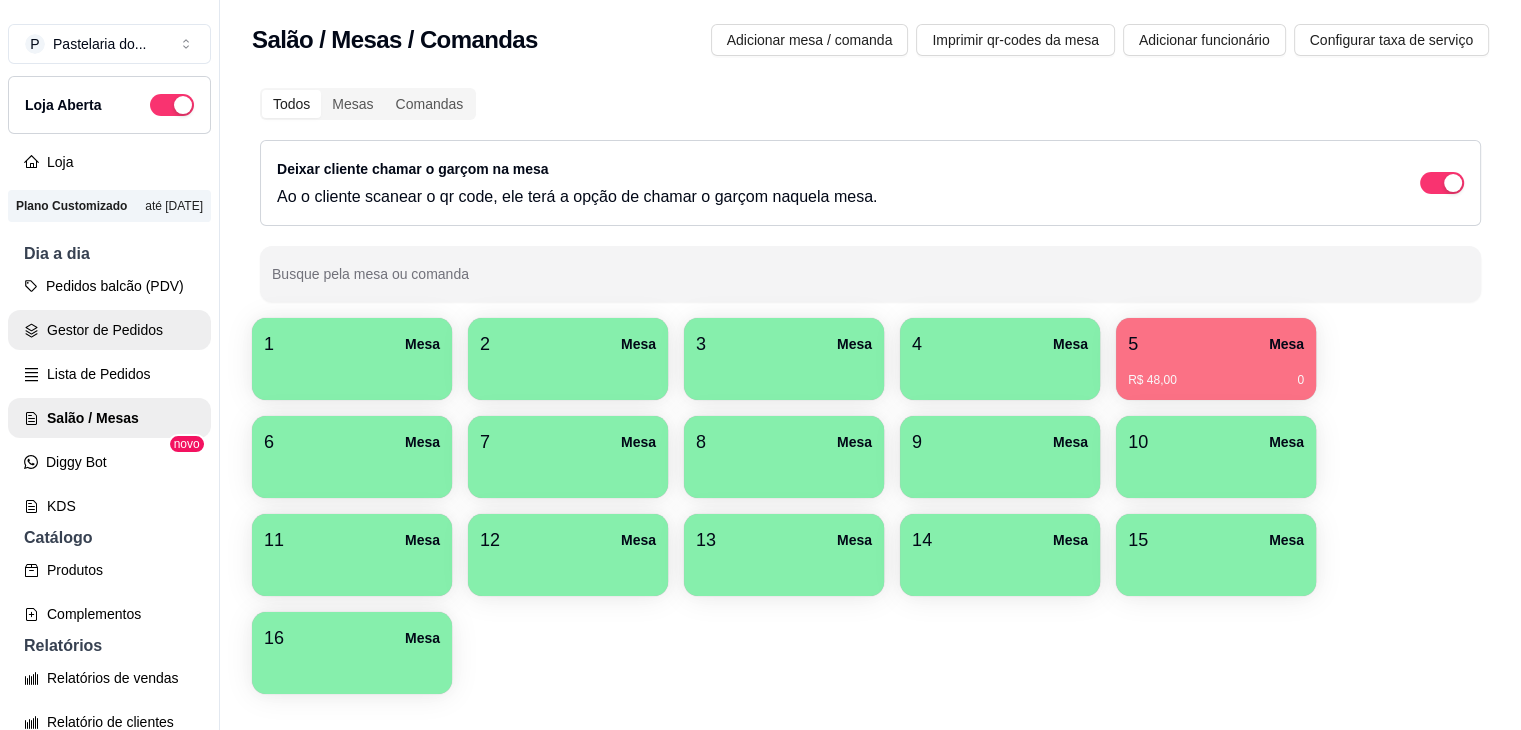 click on "Gestor de Pedidos" at bounding box center [109, 330] 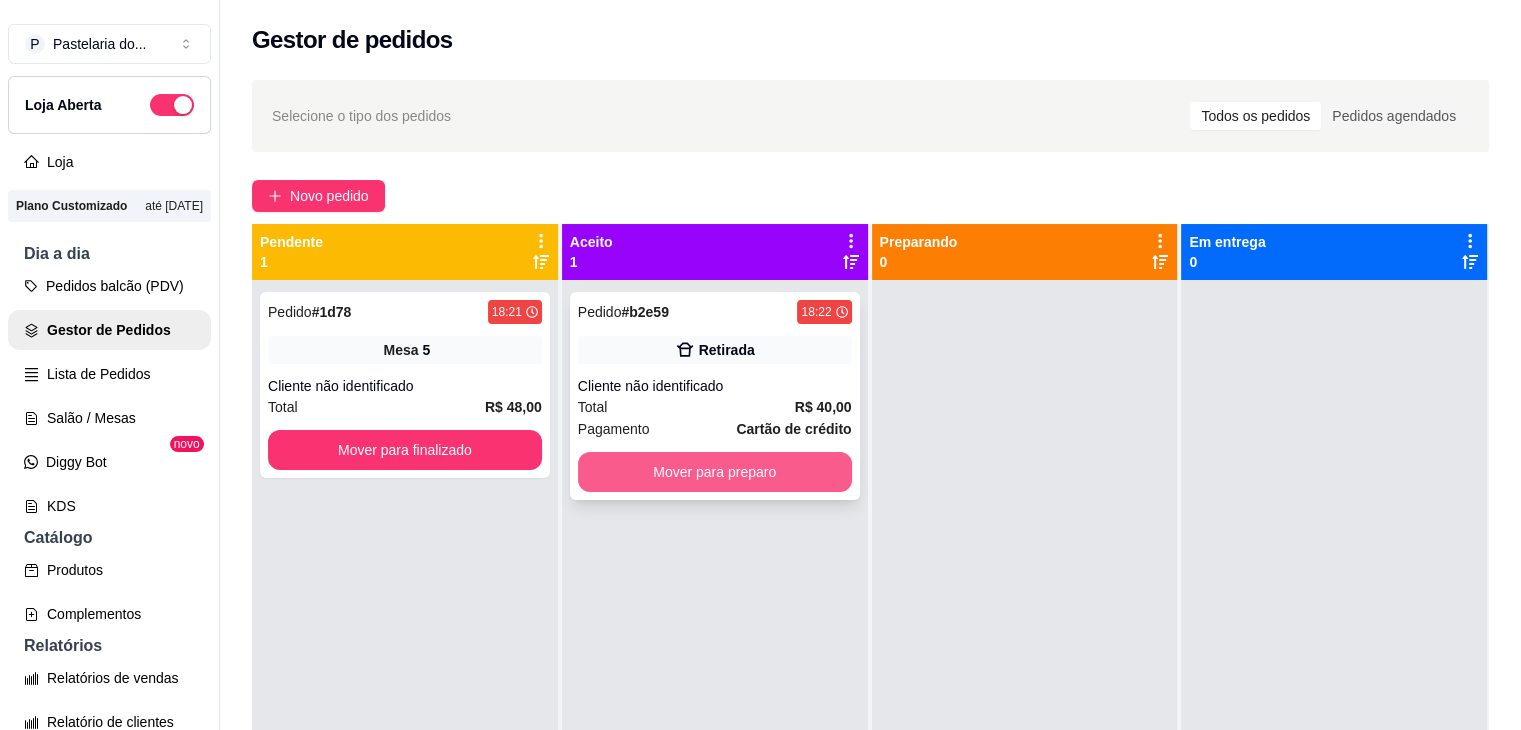 click on "Mover para preparo" at bounding box center (715, 472) 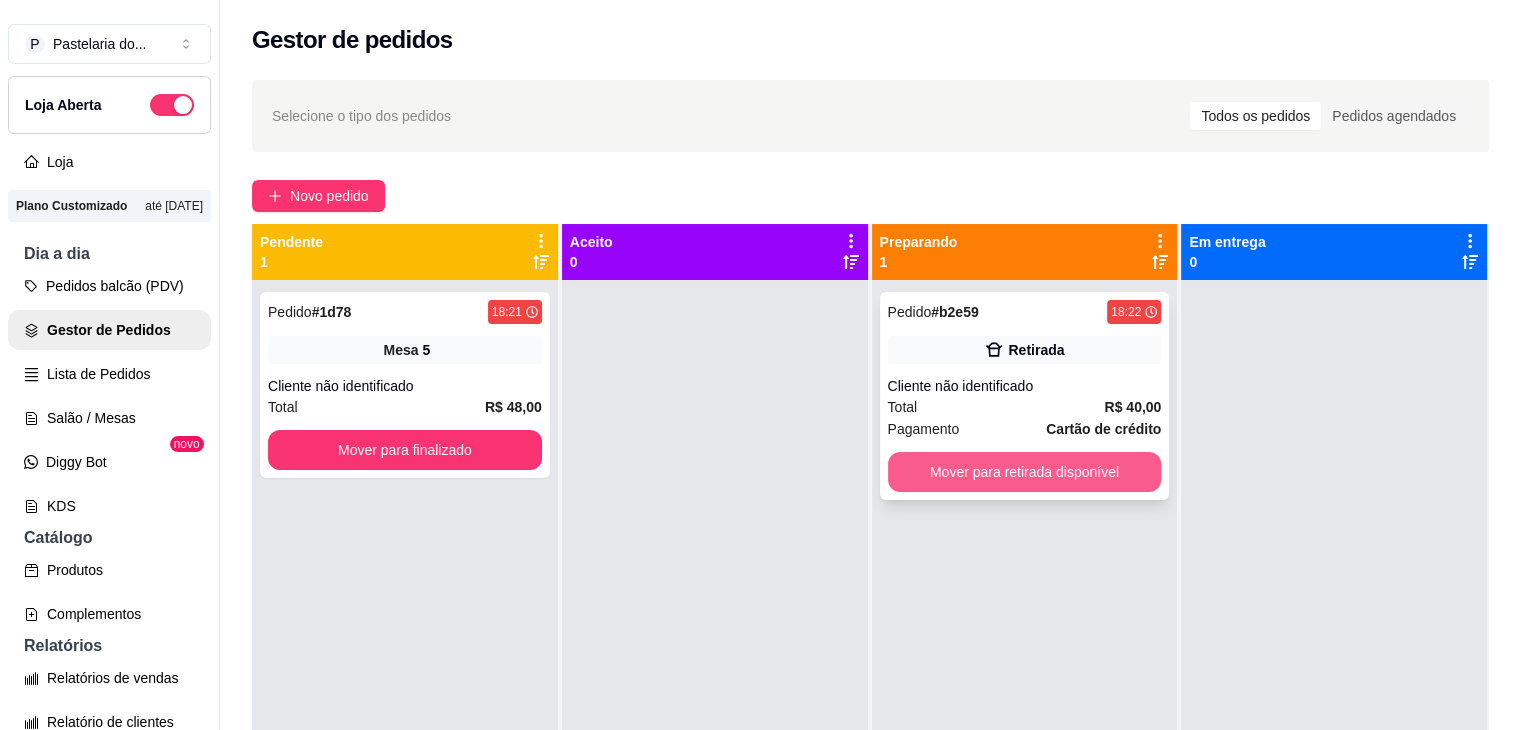 click on "Mover para retirada disponível" at bounding box center (1025, 472) 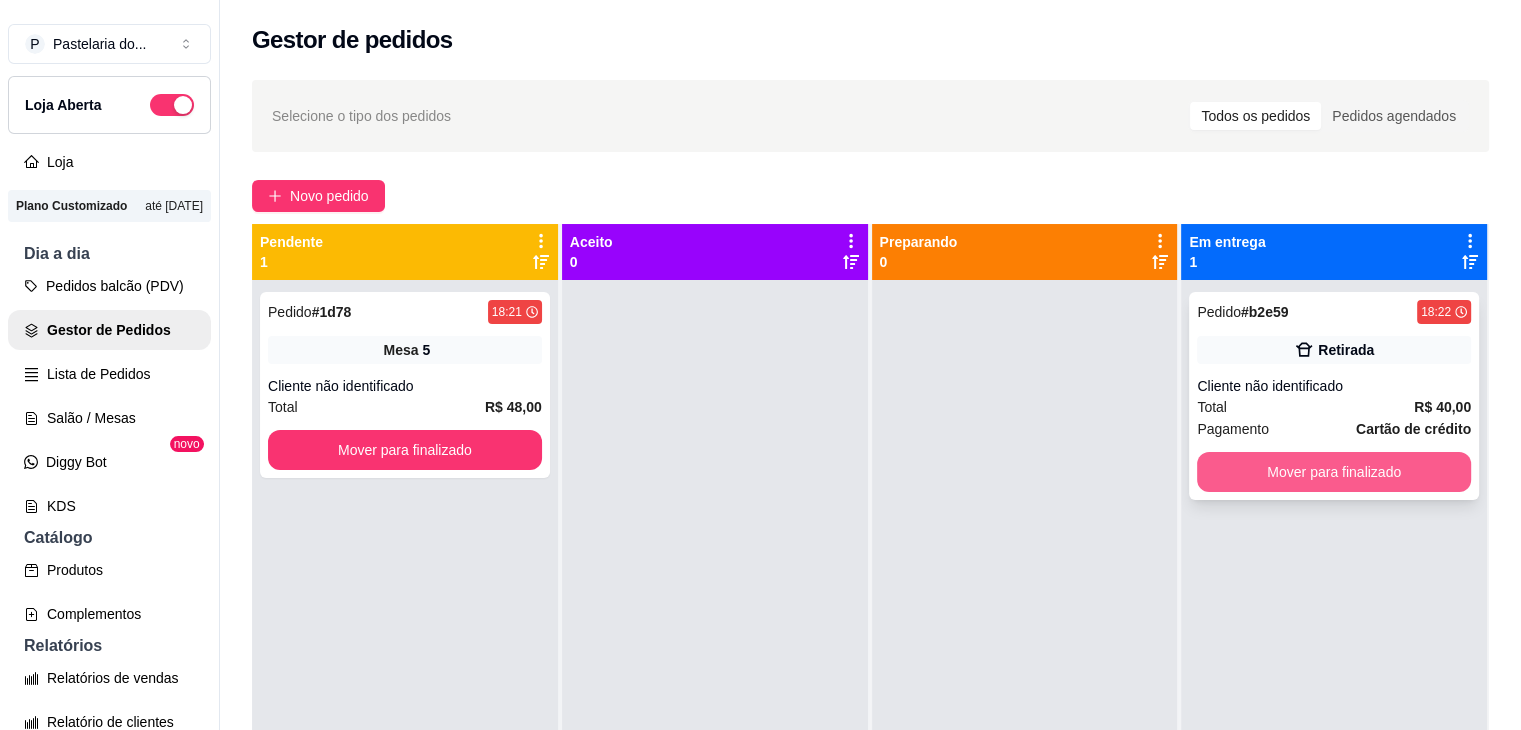 click on "Mover para finalizado" at bounding box center (1334, 472) 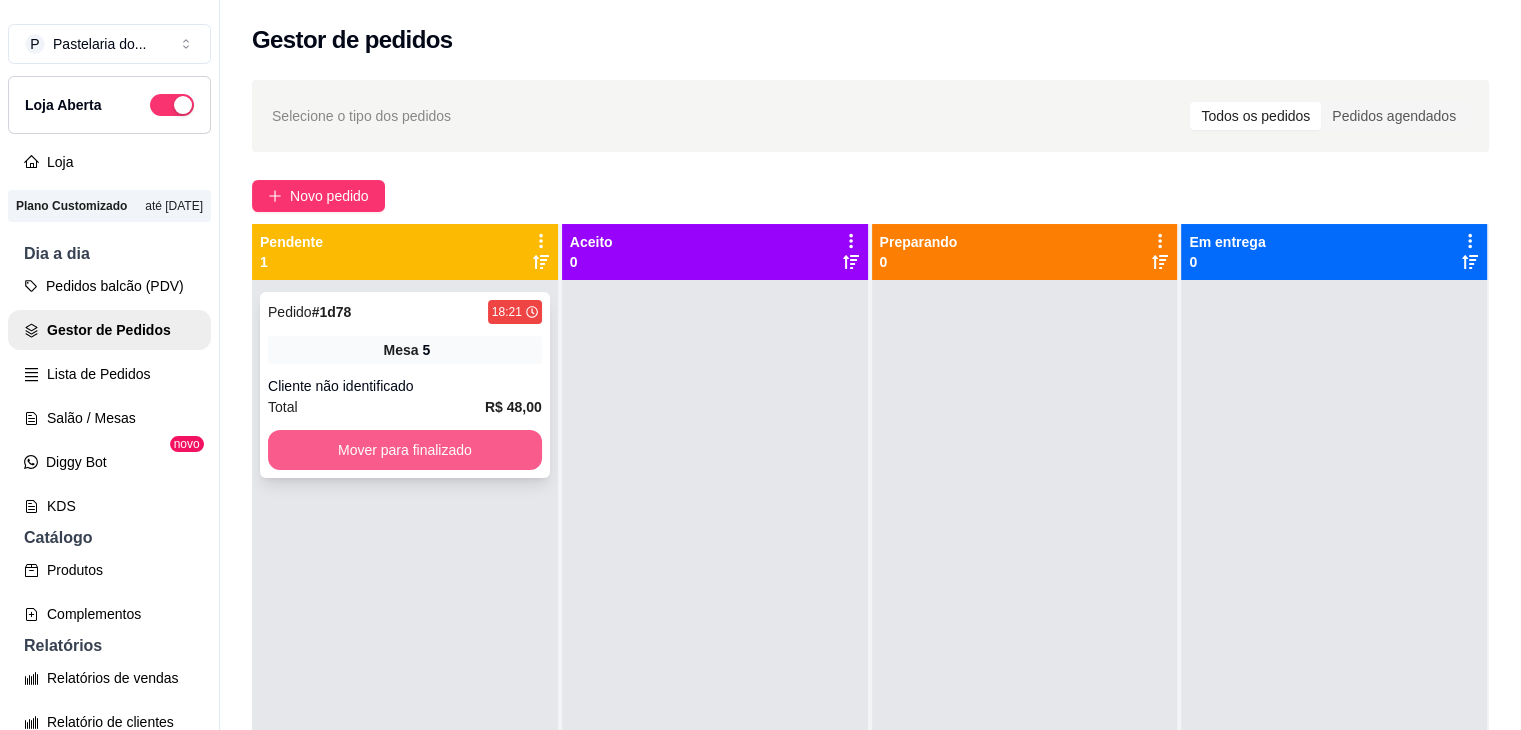 click on "Mover para finalizado" at bounding box center (405, 450) 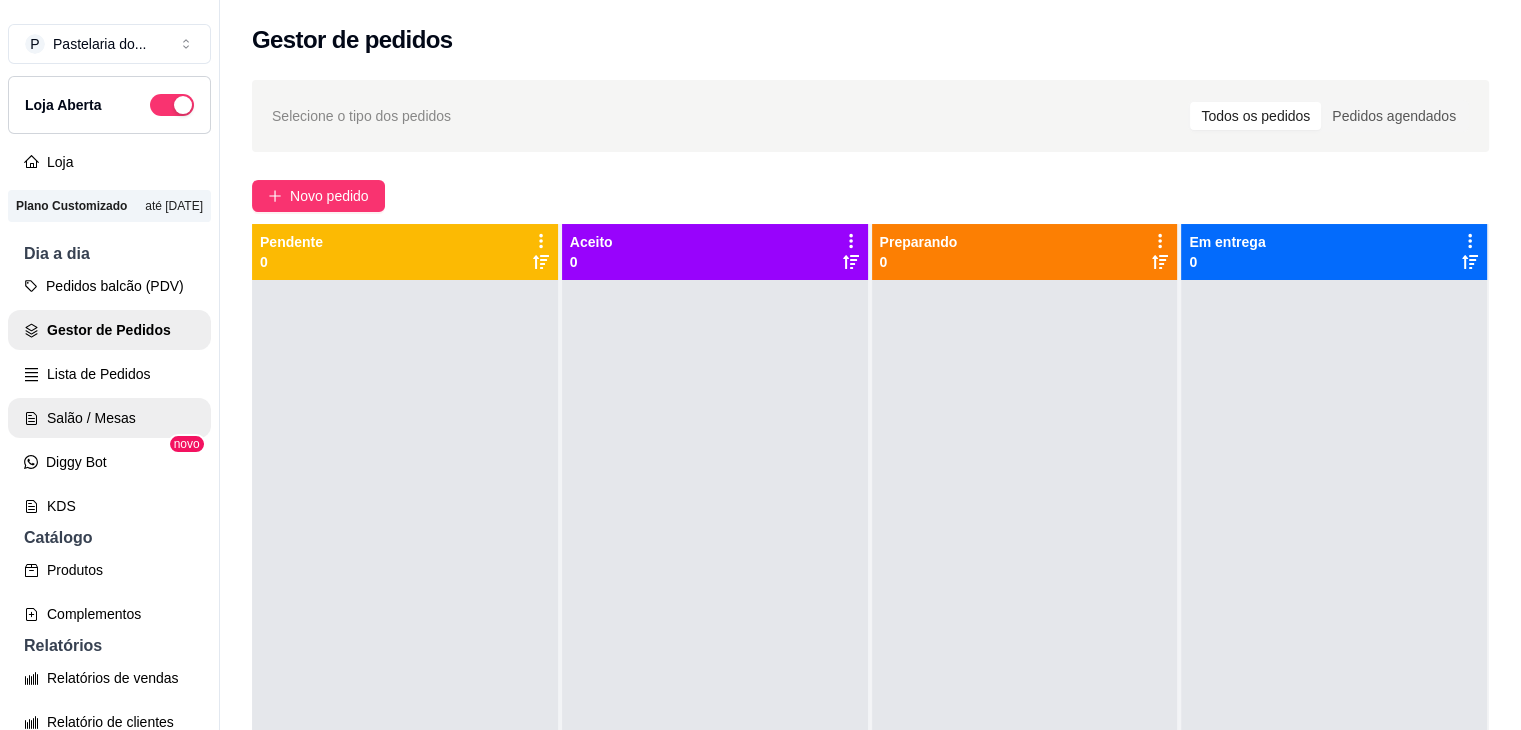 click on "Salão / Mesas" at bounding box center (109, 418) 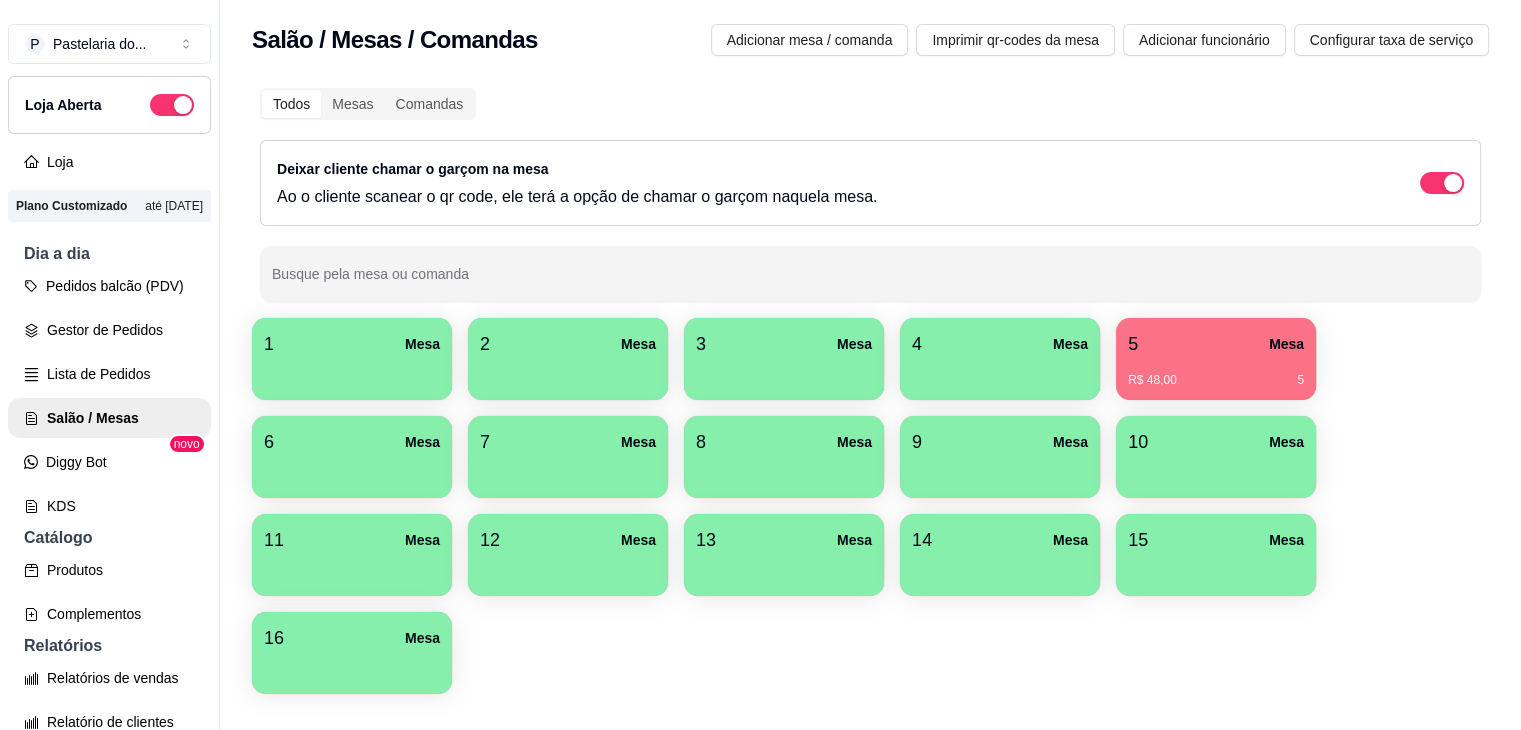 click on "R$ 48,00 5" at bounding box center (1216, 373) 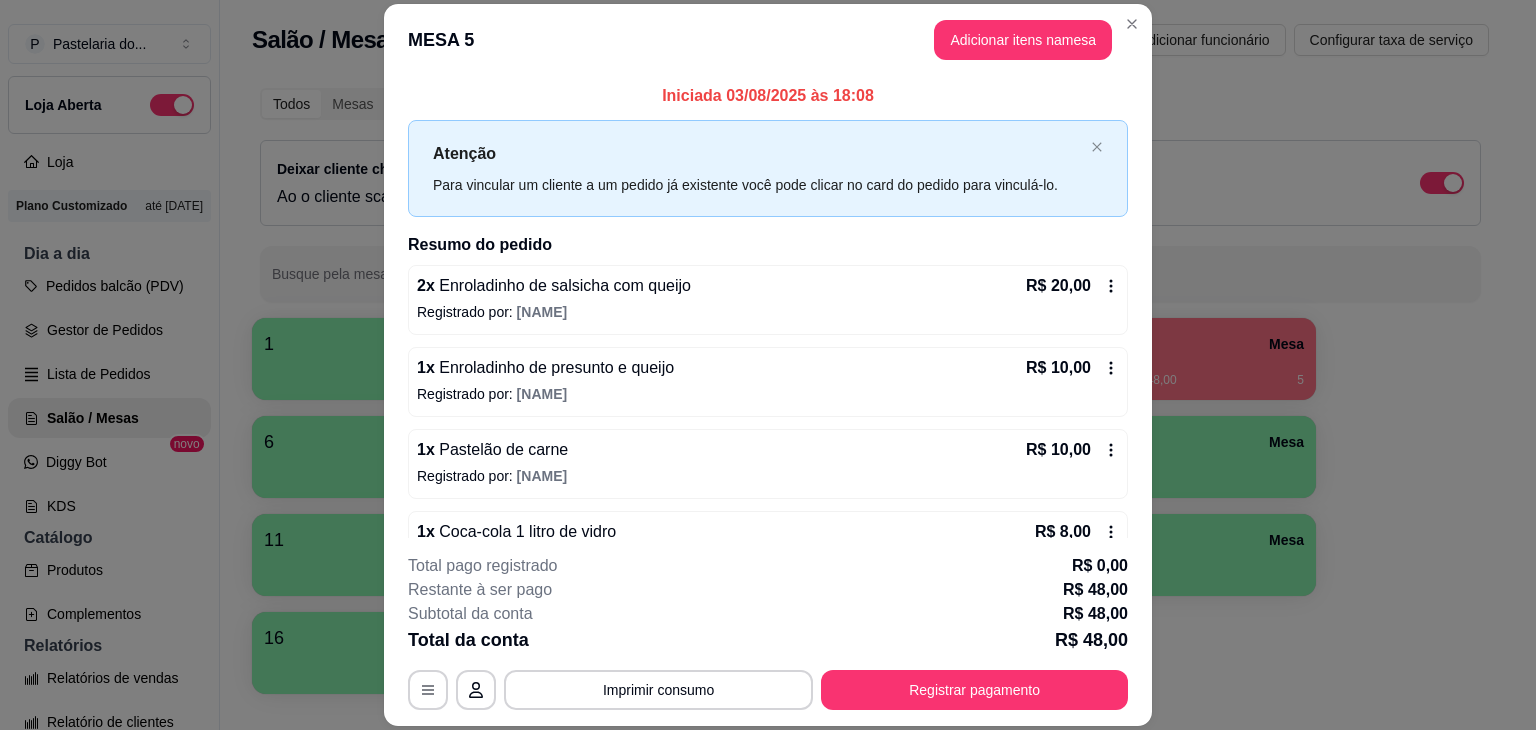 scroll, scrollTop: 48, scrollLeft: 0, axis: vertical 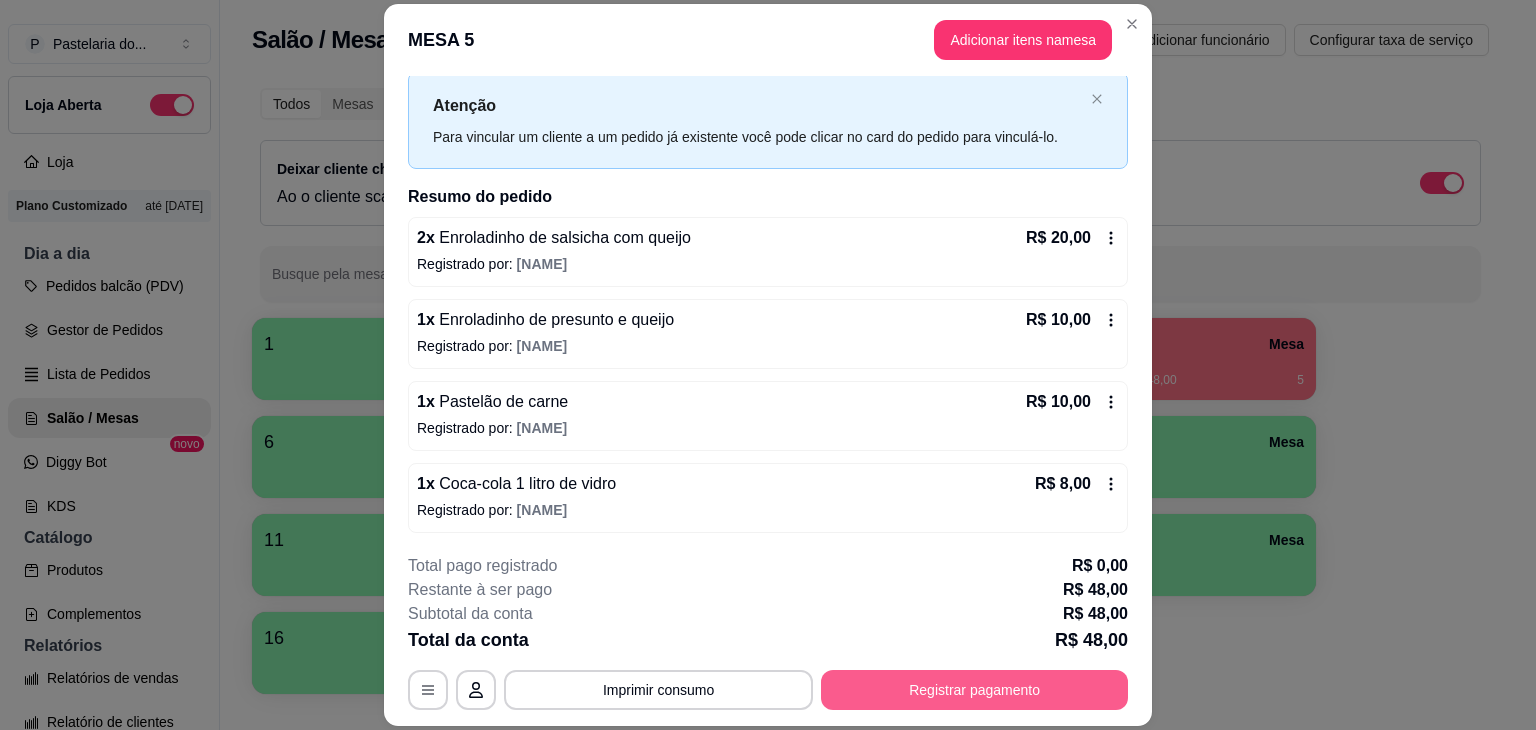 click on "Registrar pagamento" at bounding box center (974, 690) 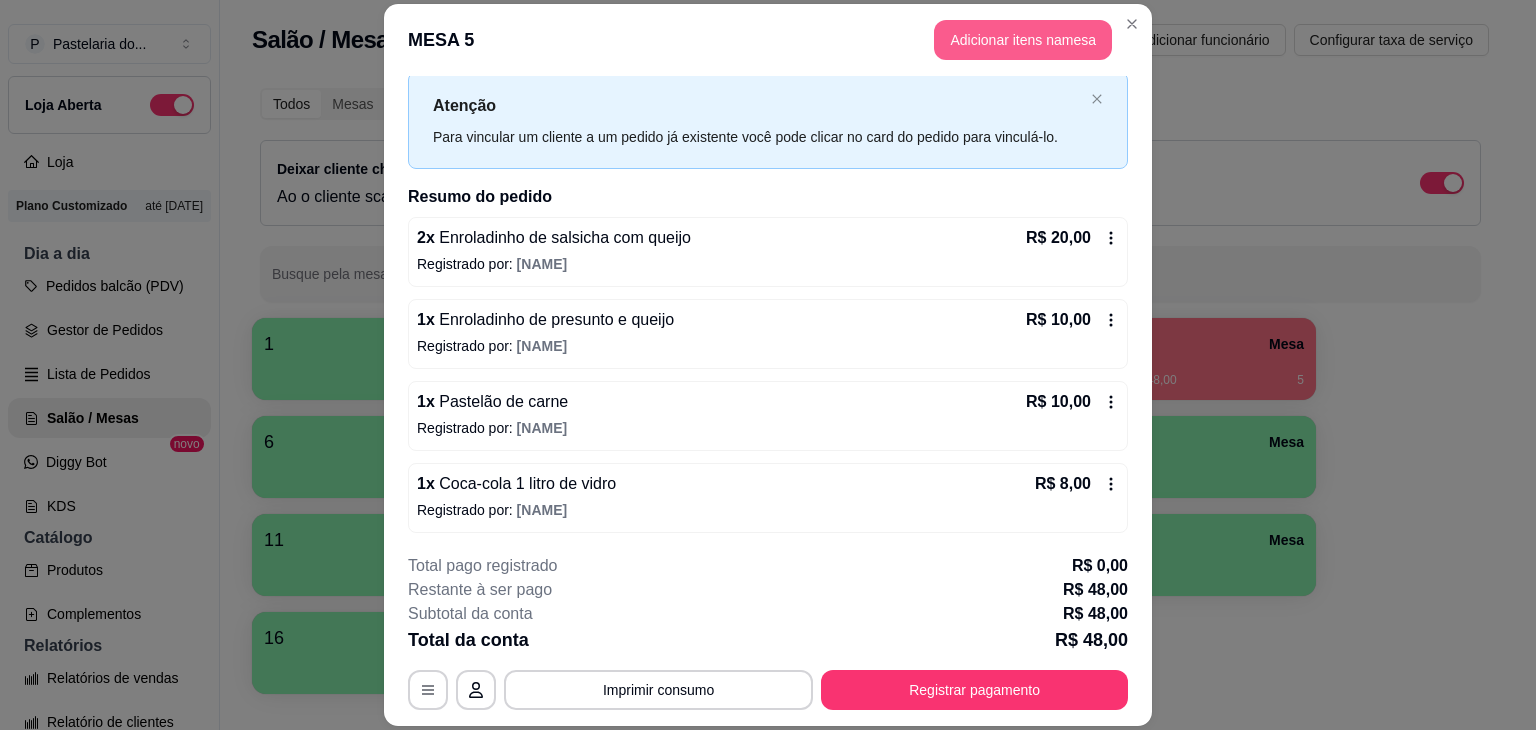 click on "Adicionar itens na  mesa" at bounding box center [1023, 40] 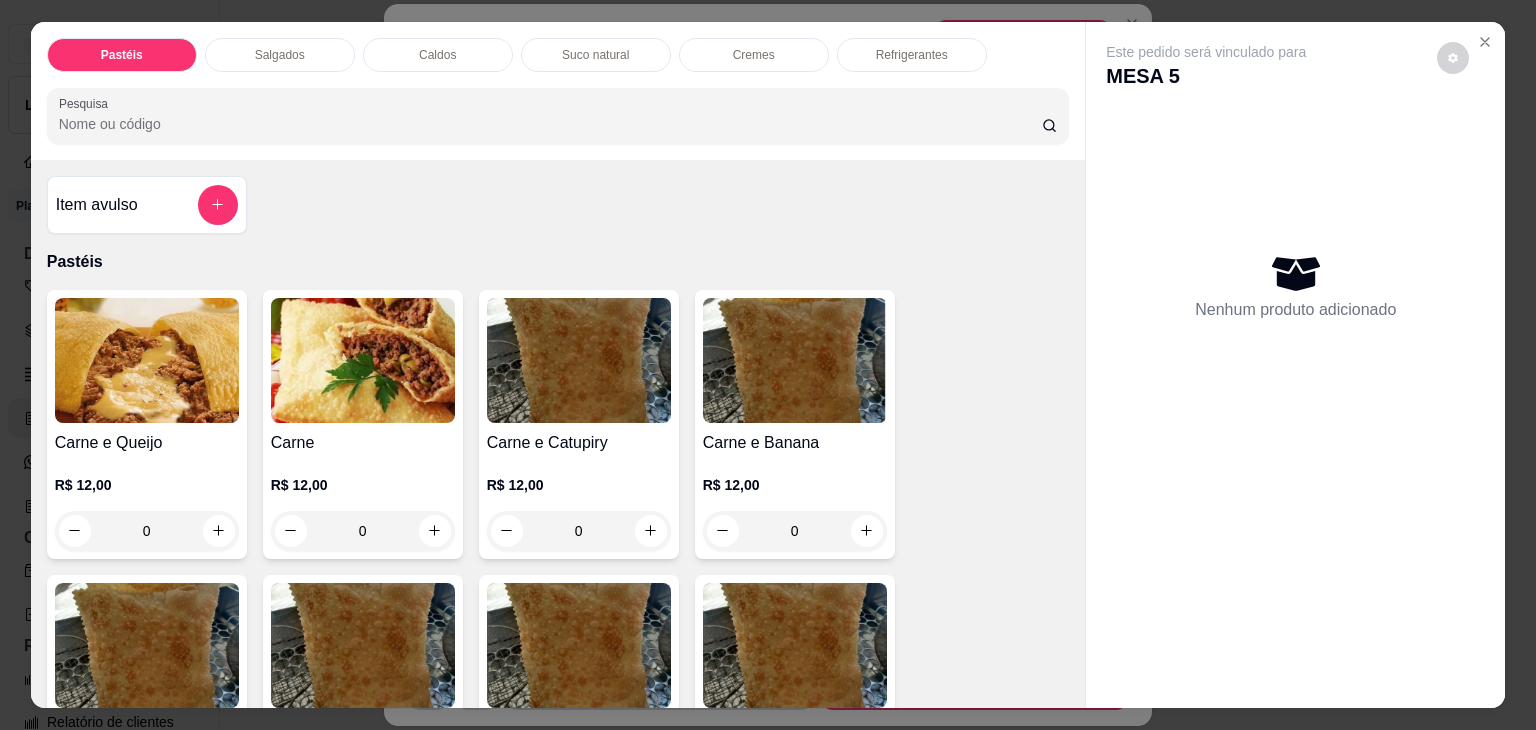 click on "Salgados" at bounding box center (280, 55) 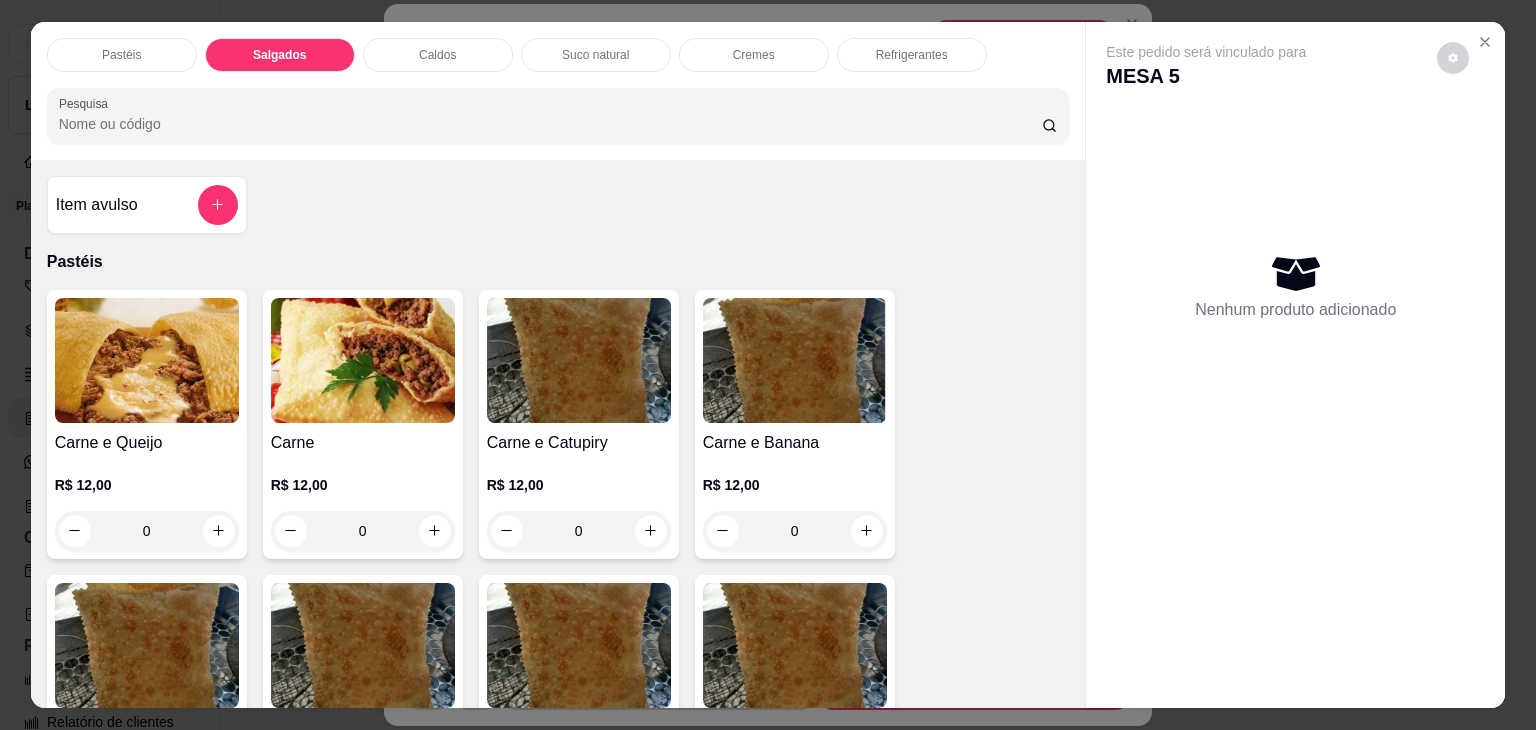 scroll, scrollTop: 2124, scrollLeft: 0, axis: vertical 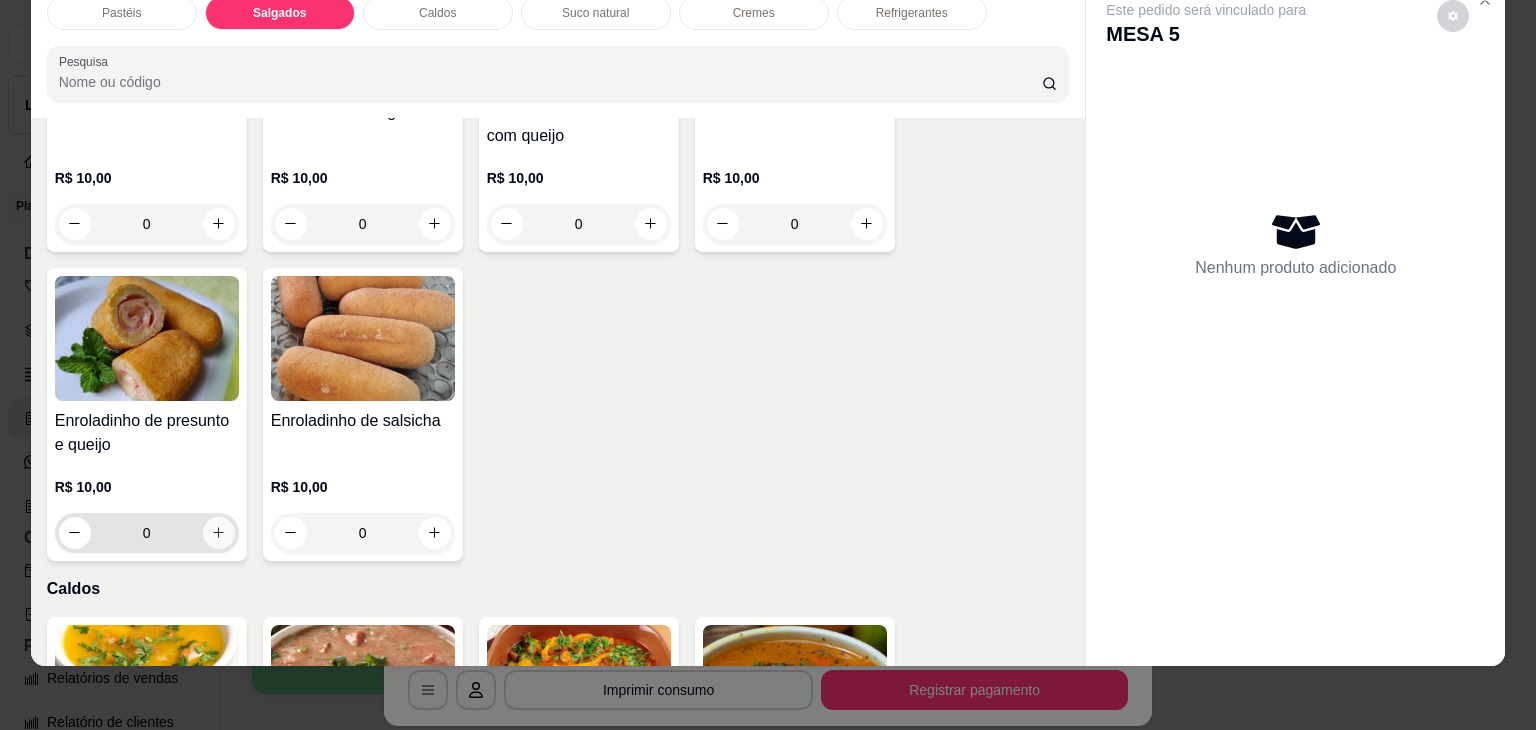 click 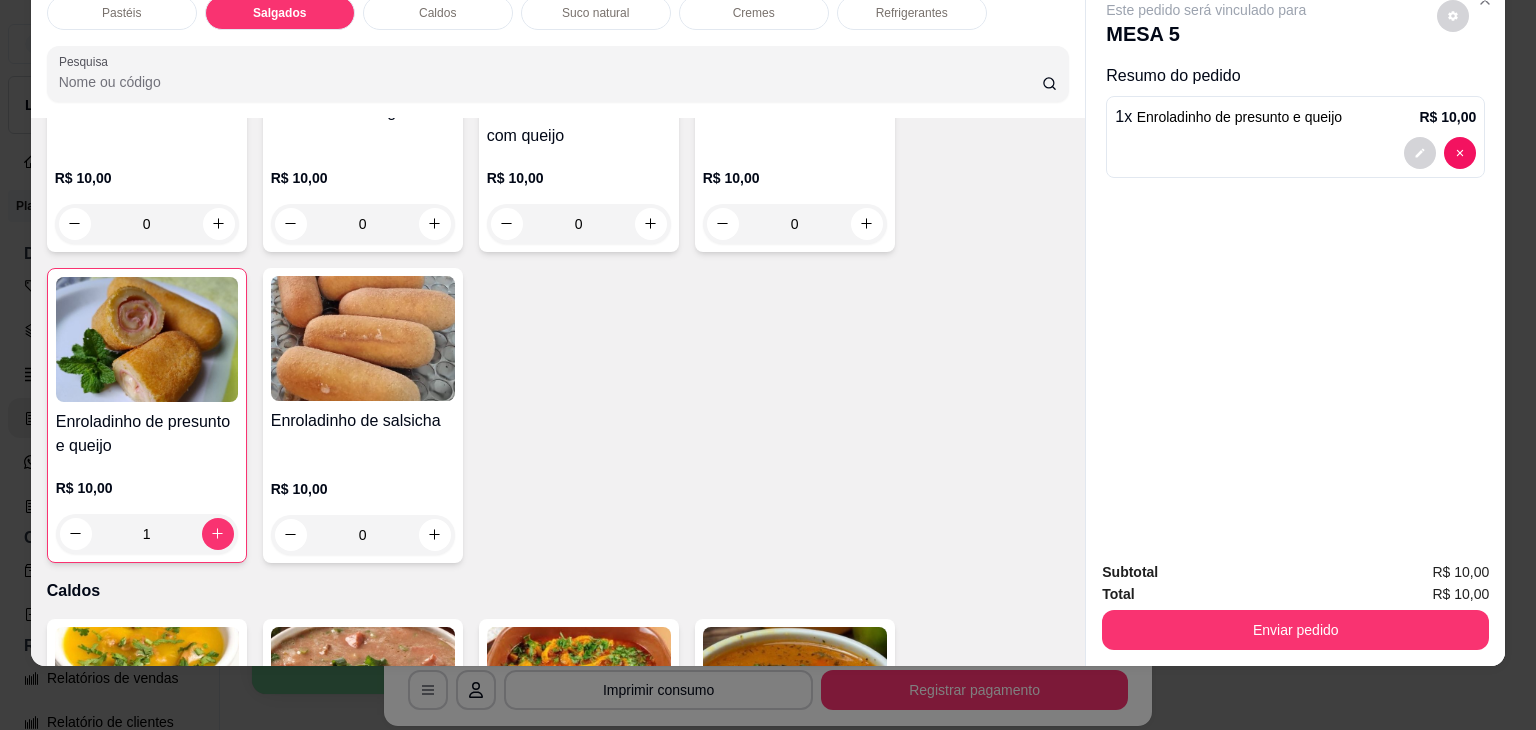 click on "Total R$ 10,00" at bounding box center (1295, 594) 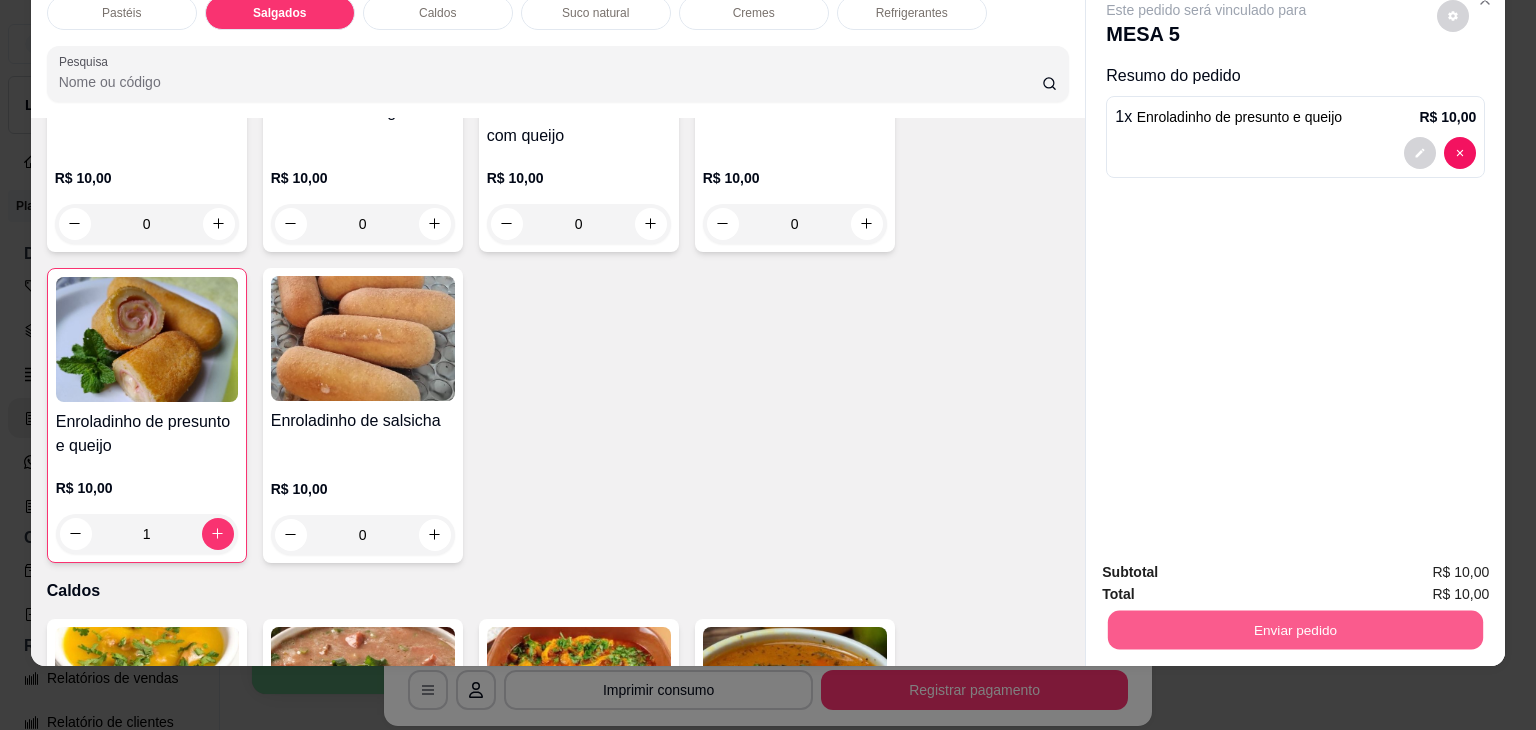 click on "Enviar pedido" at bounding box center [1295, 630] 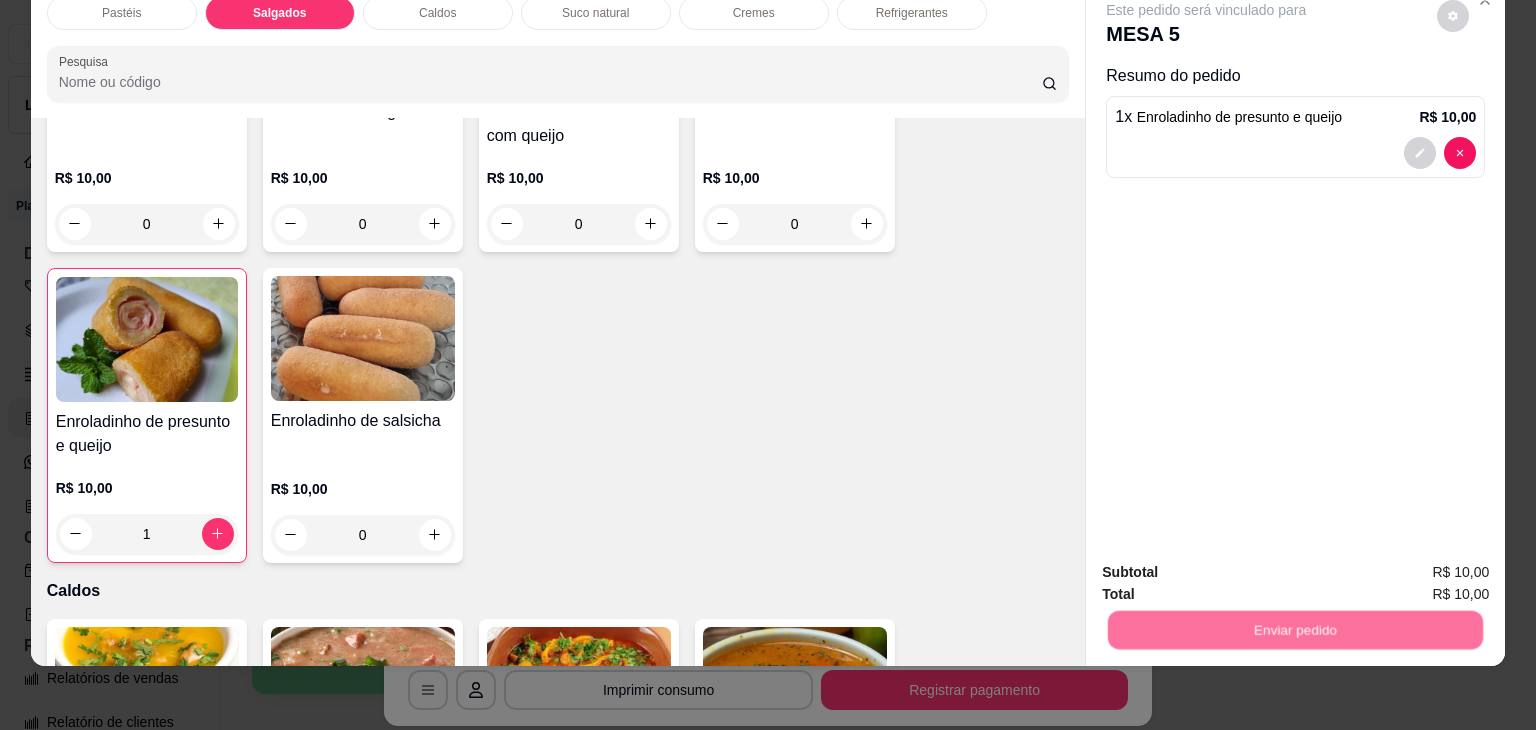 click on "Não registrar e enviar pedido" at bounding box center (1229, 565) 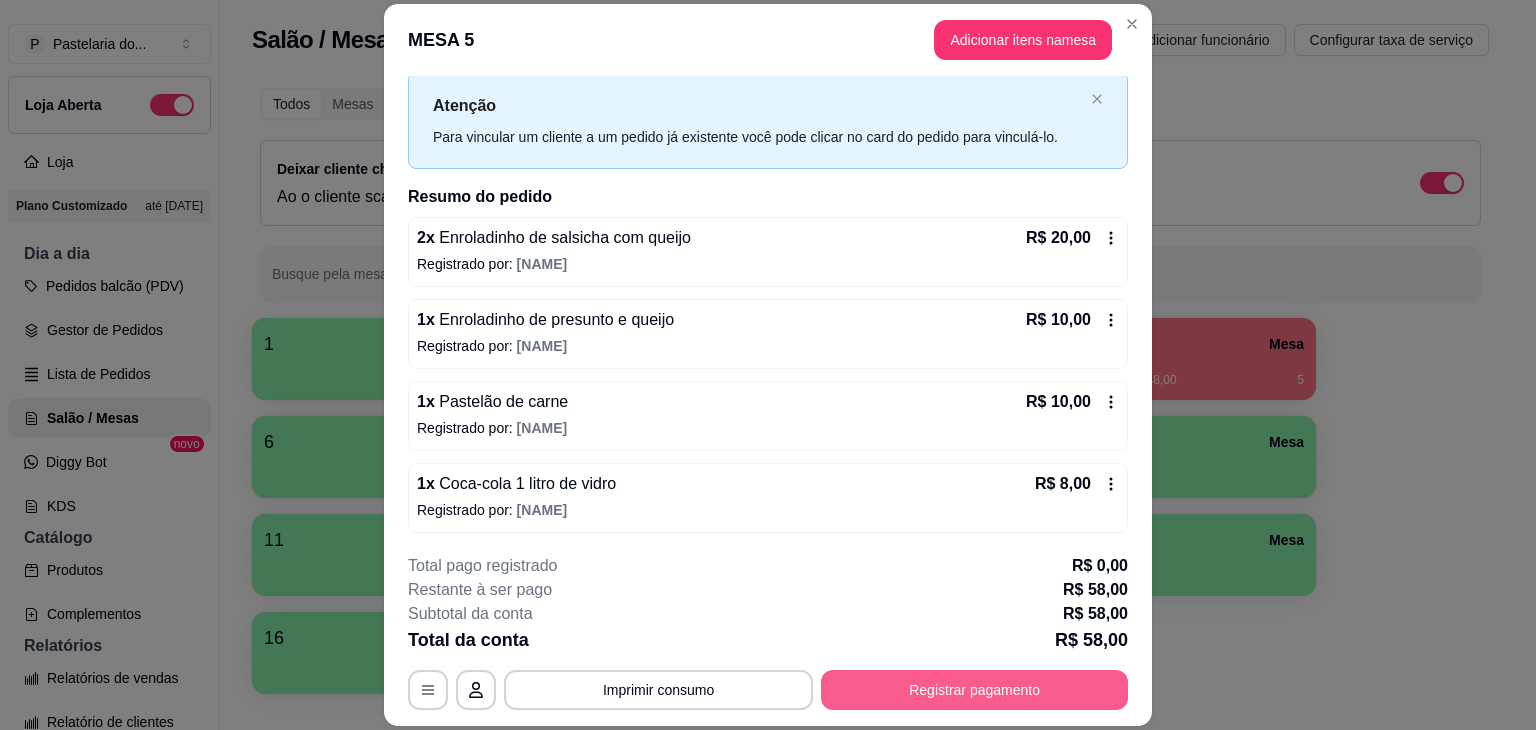 click on "Registrar pagamento" at bounding box center [974, 690] 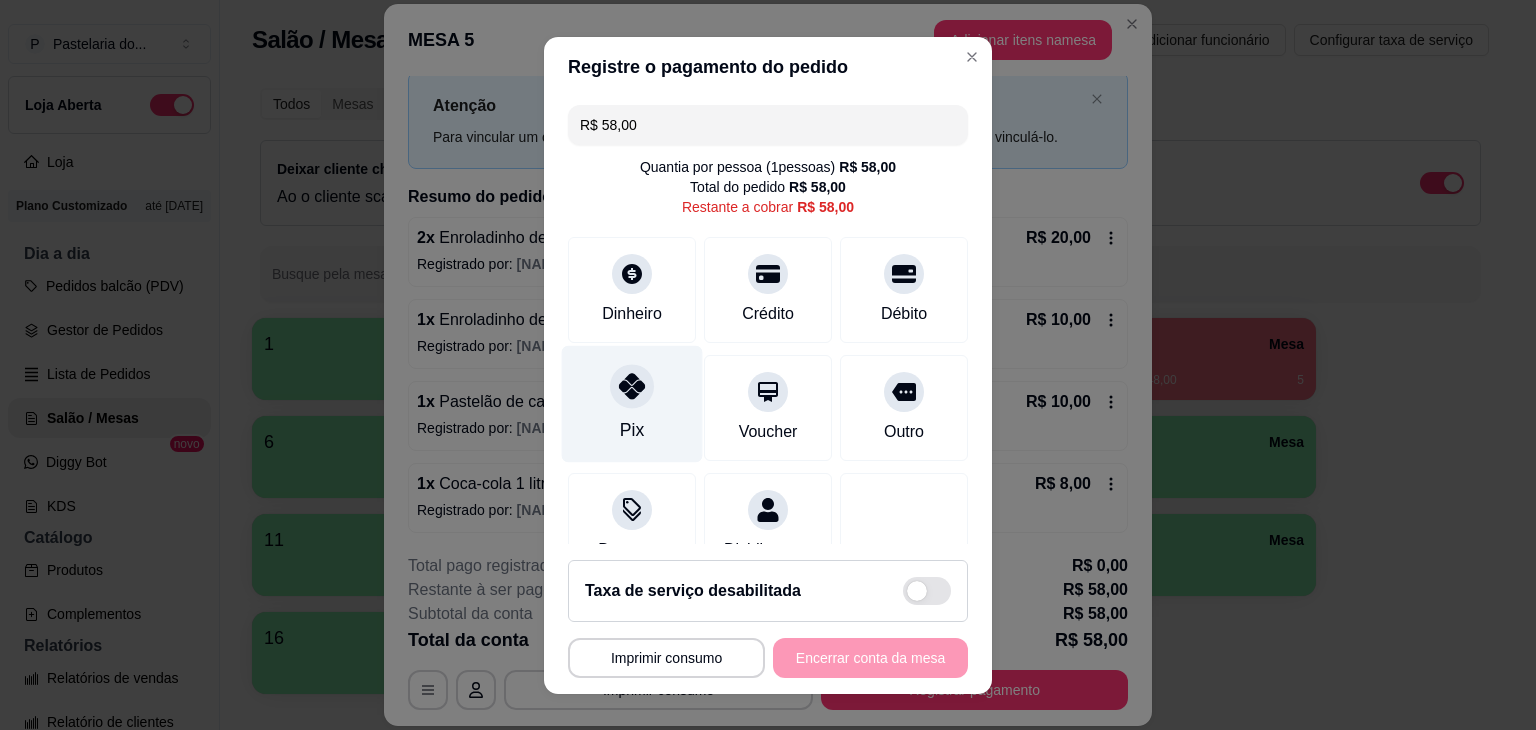 click on "Pix" at bounding box center (632, 403) 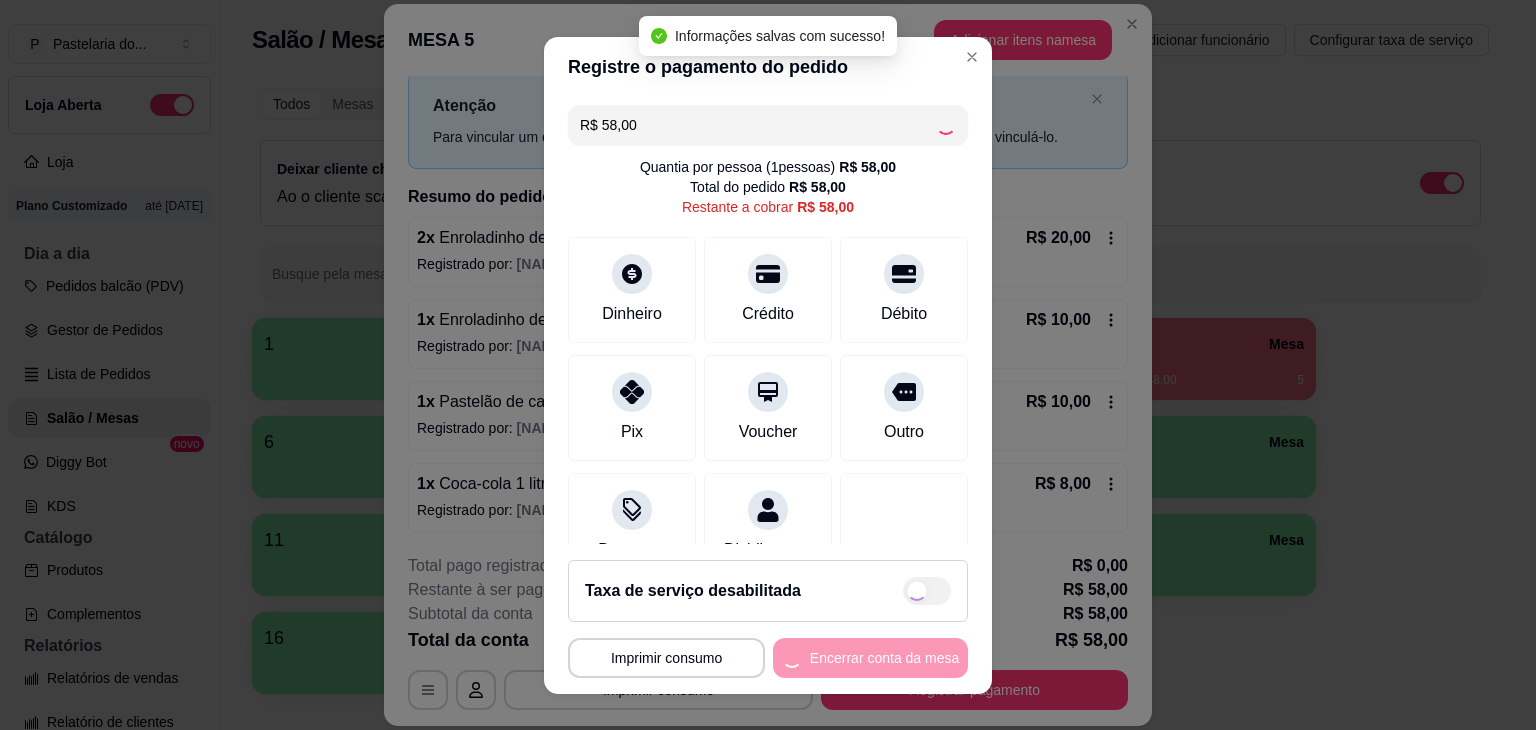 type on "R$ 0,00" 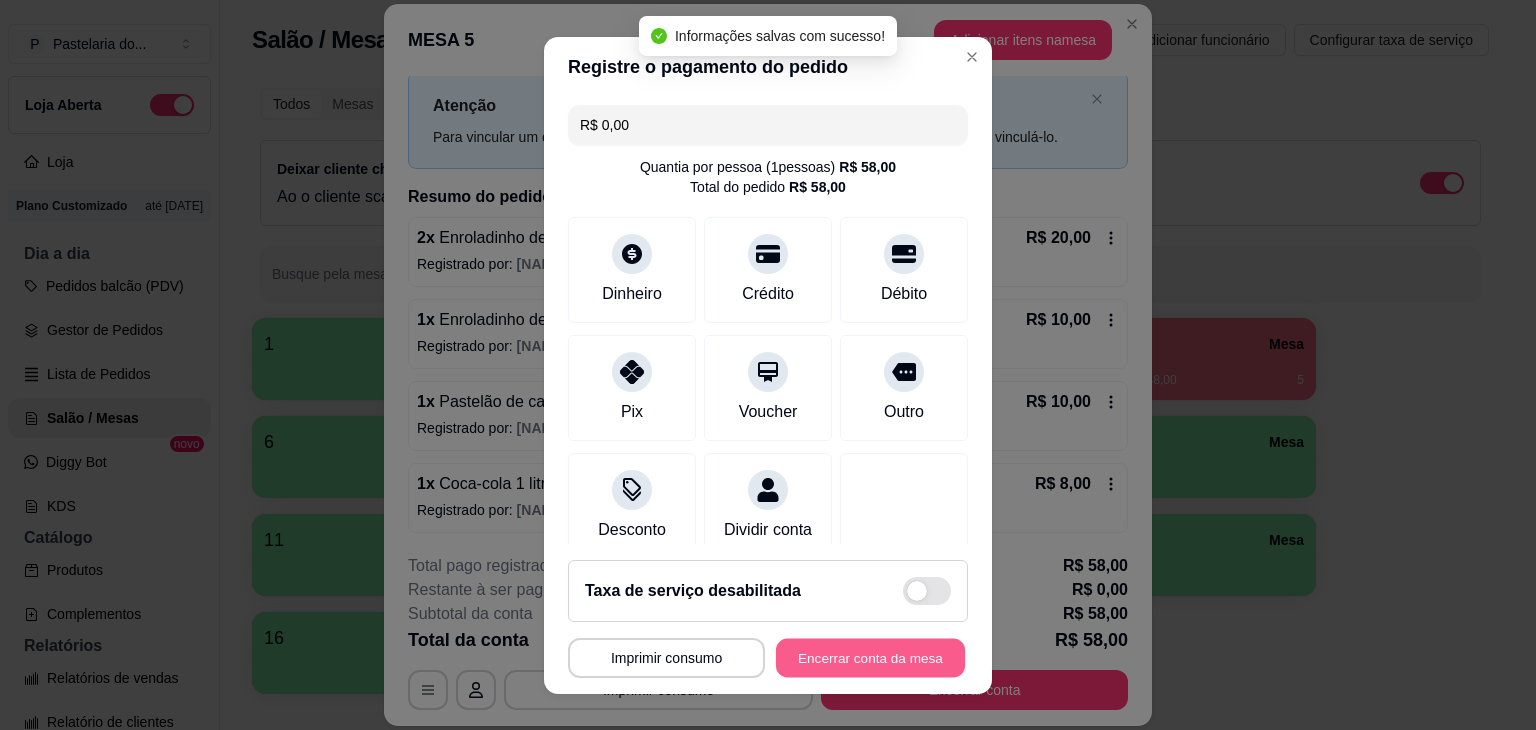 click on "Encerrar conta da mesa" at bounding box center (870, 657) 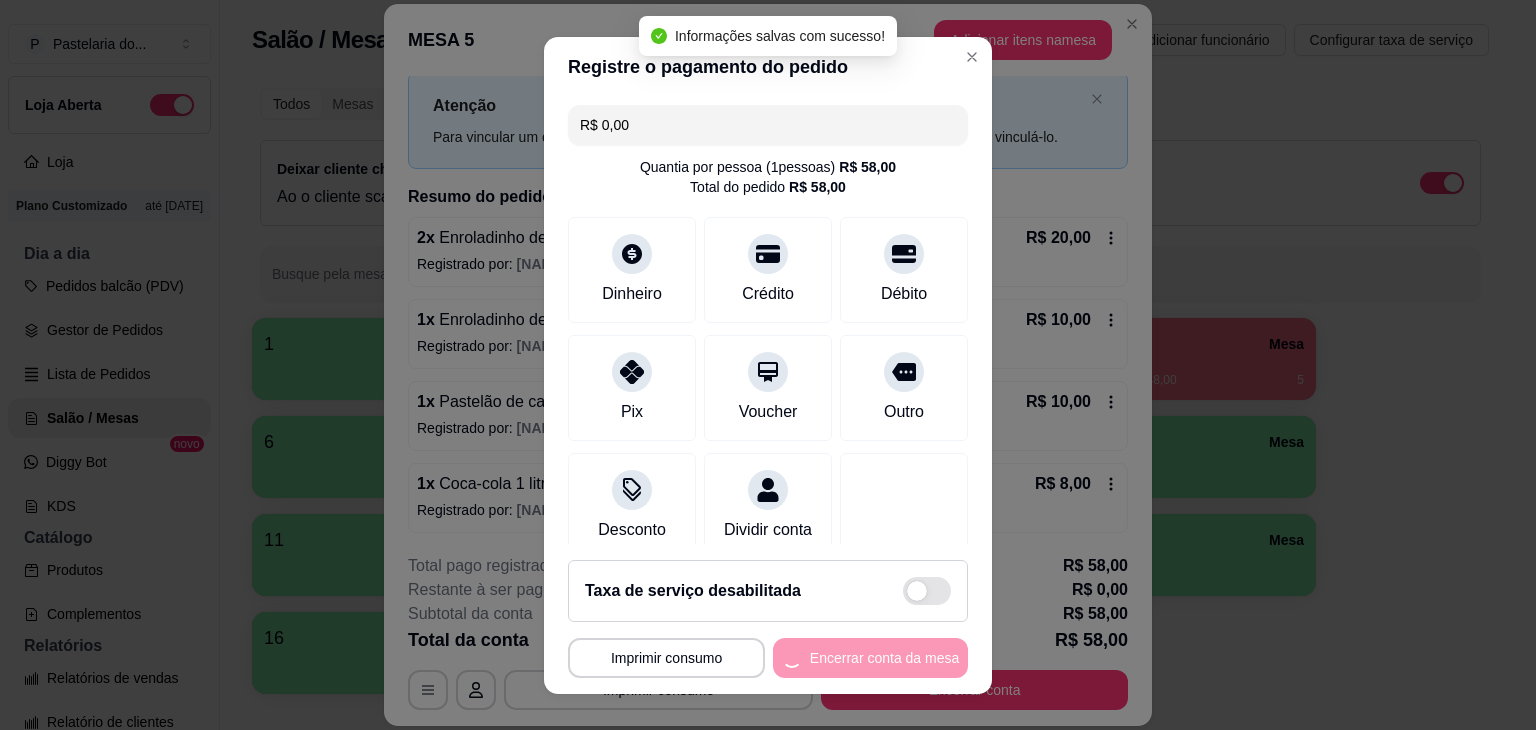 scroll, scrollTop: 0, scrollLeft: 0, axis: both 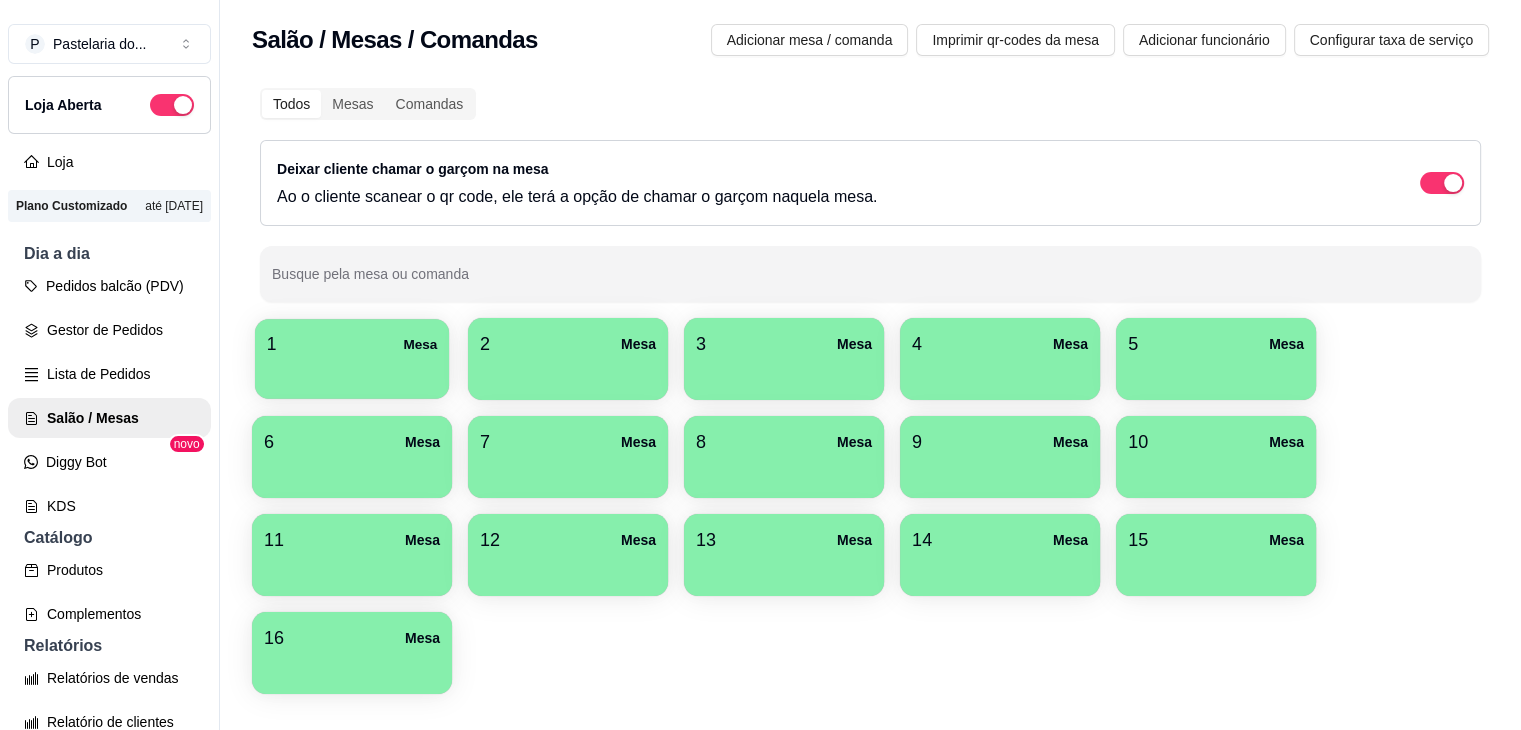 click at bounding box center (352, 372) 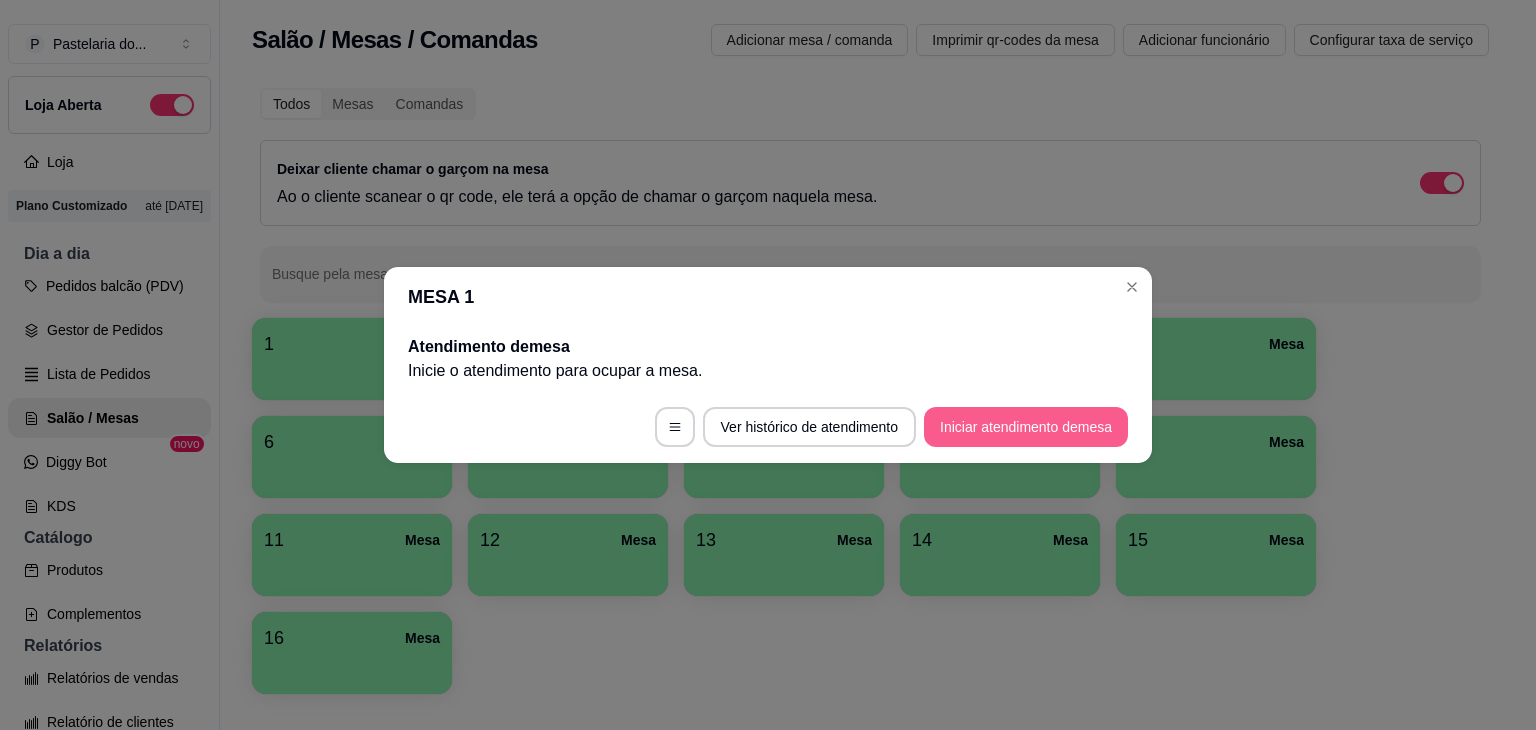 click on "Iniciar atendimento de  mesa" at bounding box center [1026, 427] 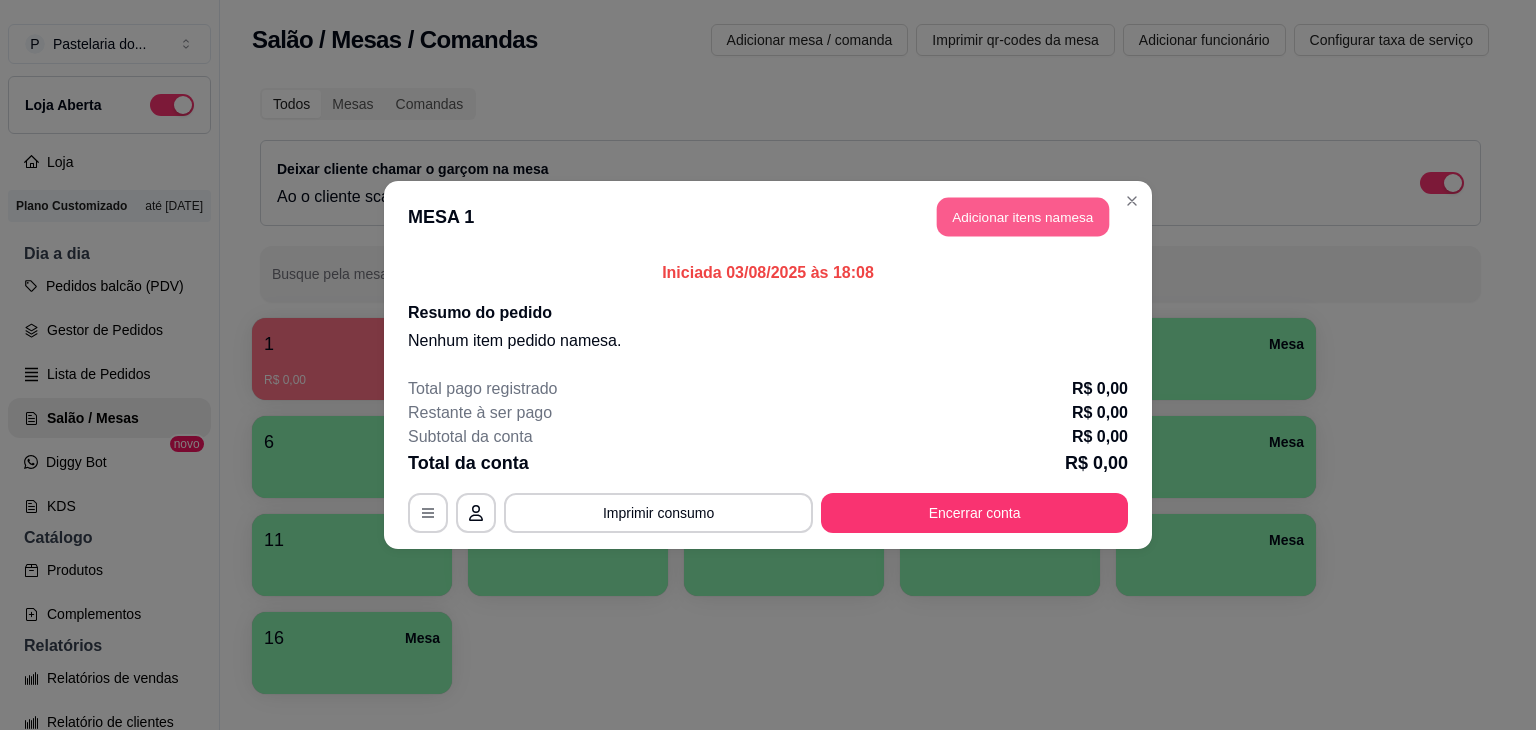 click on "Adicionar itens na  mesa" at bounding box center (1023, 217) 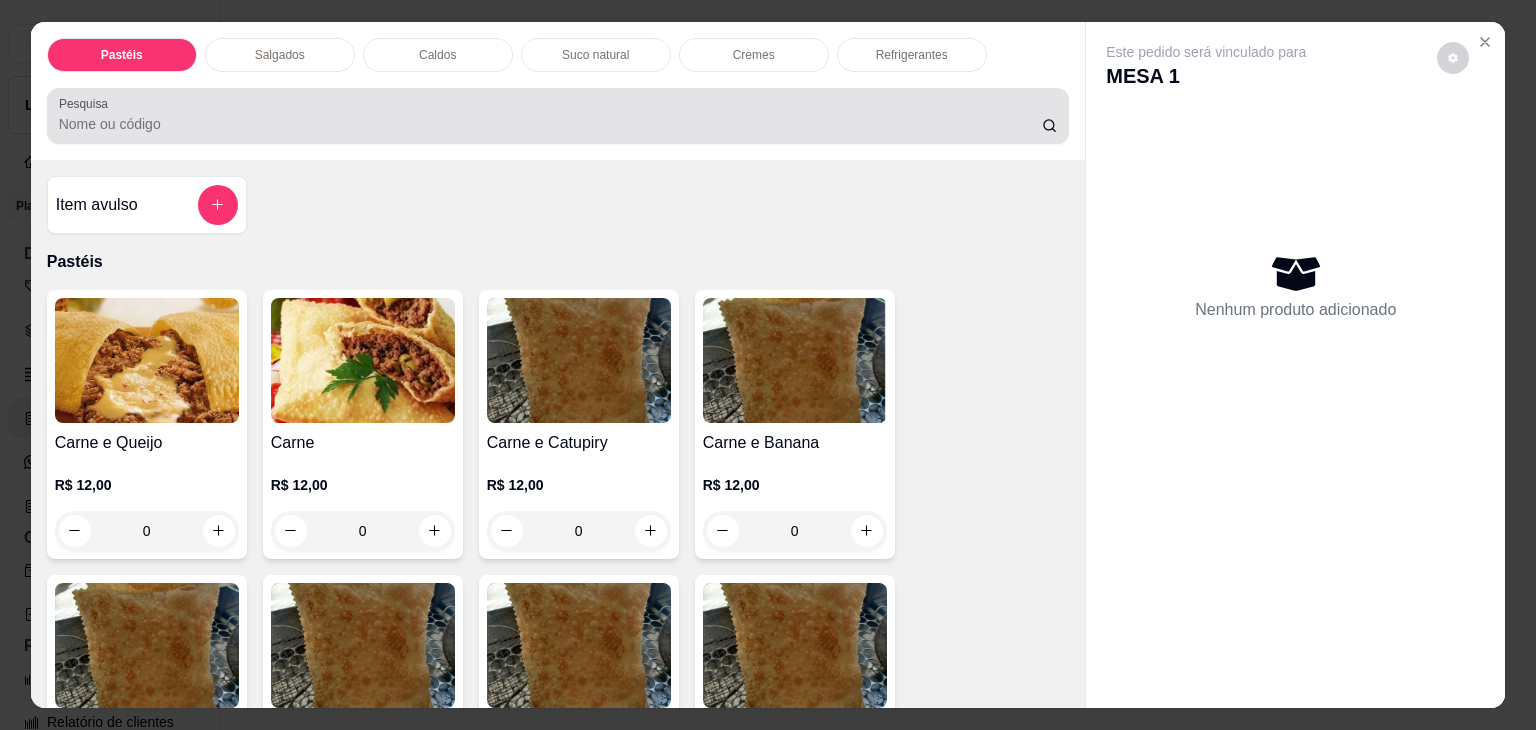click on "Salgados" at bounding box center (280, 55) 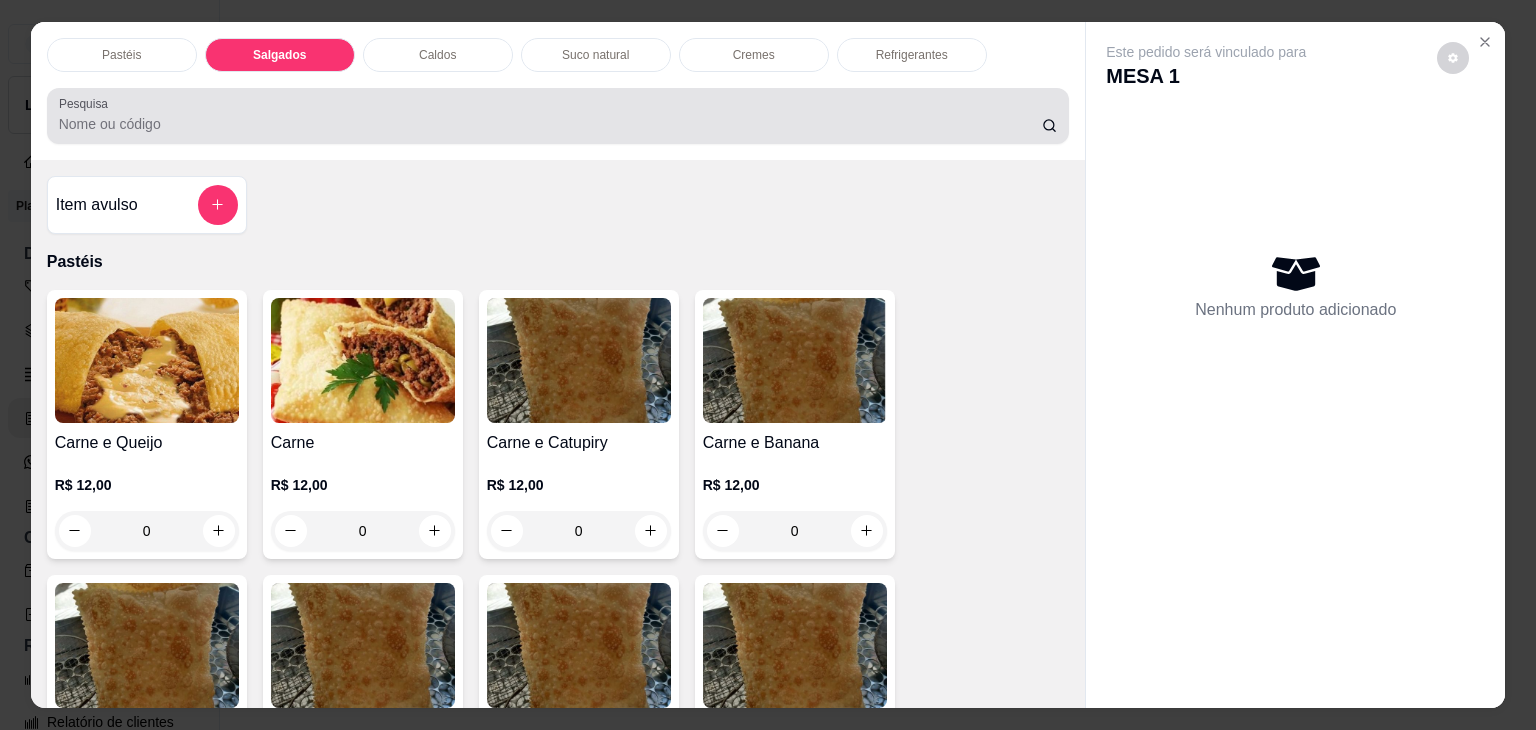 scroll, scrollTop: 2124, scrollLeft: 0, axis: vertical 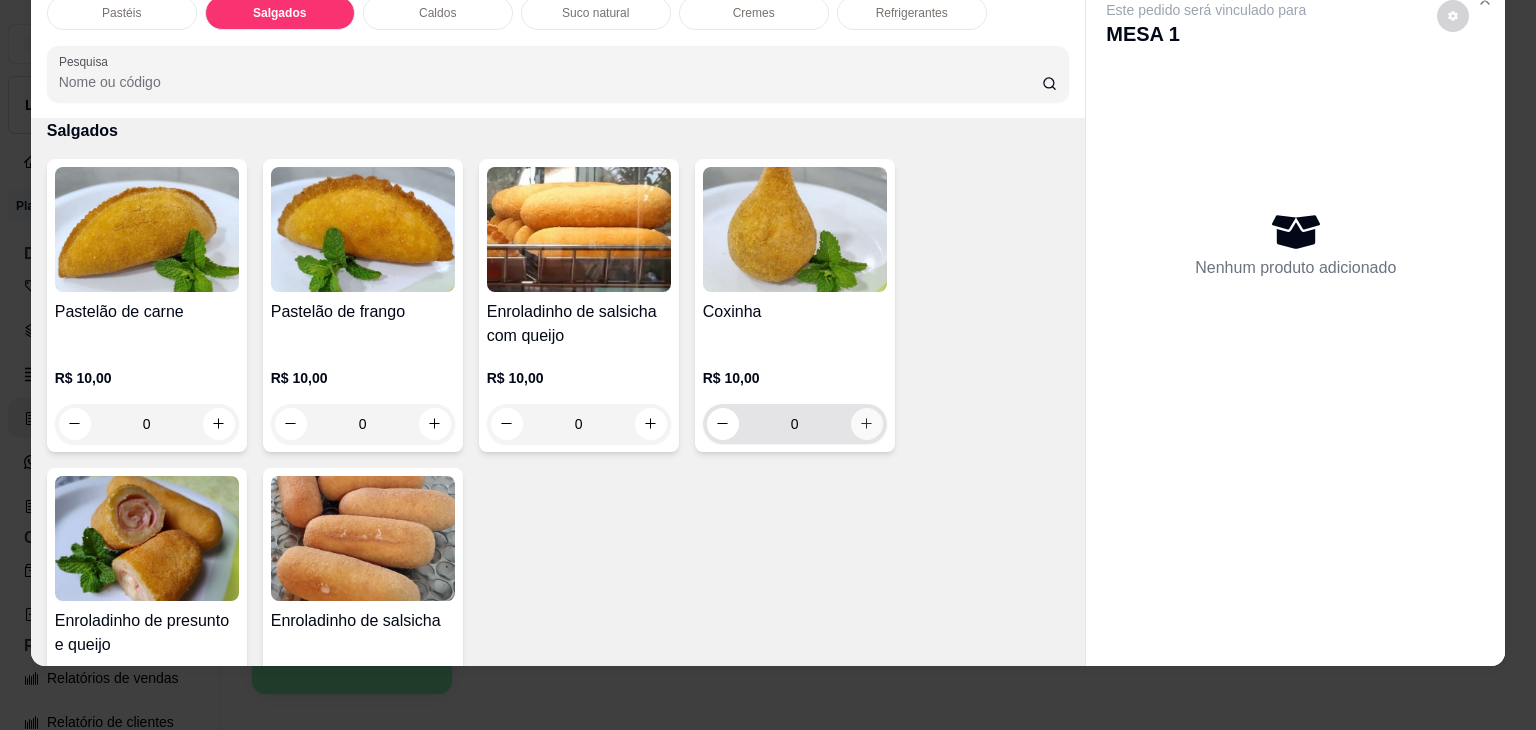 click on "0" at bounding box center (795, 424) 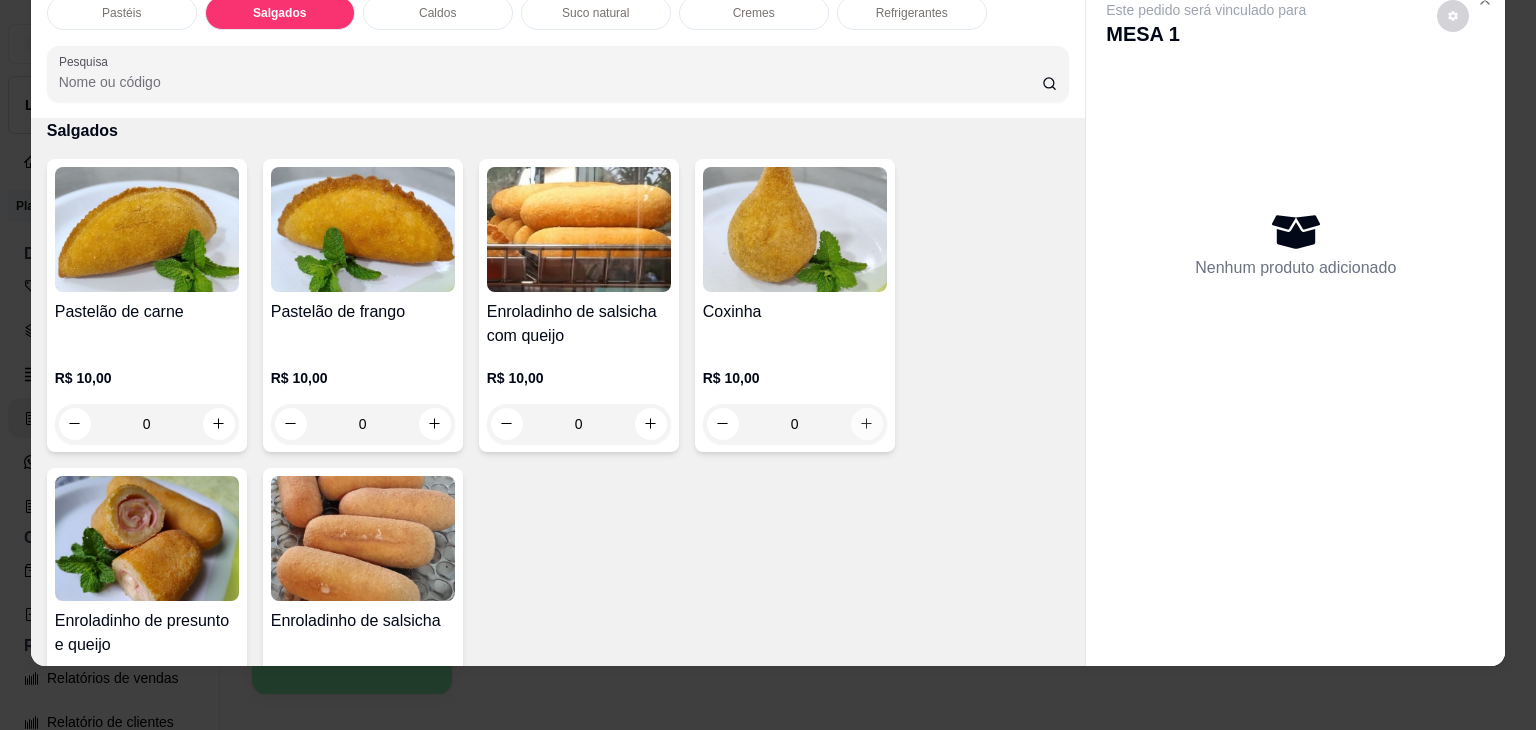 click 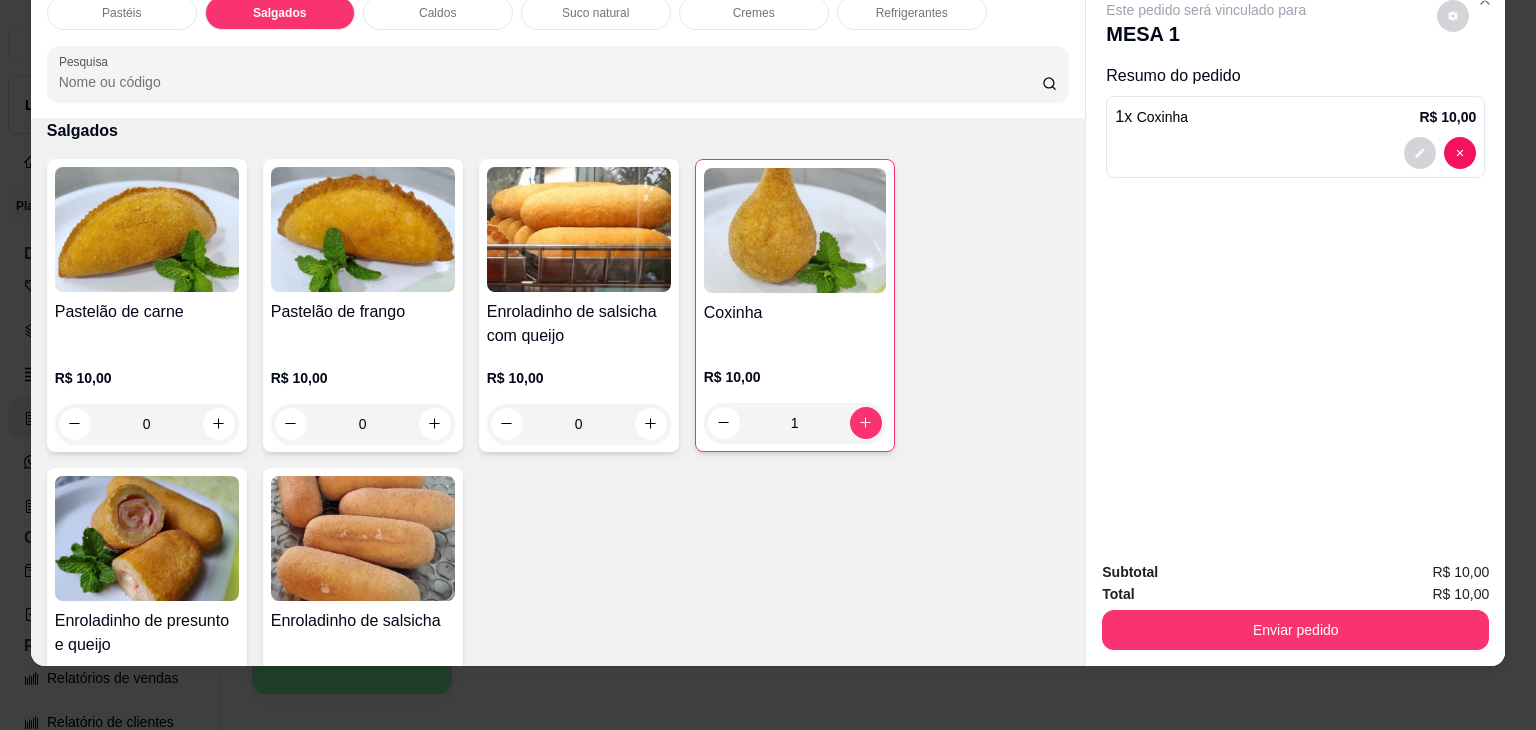 scroll, scrollTop: 0, scrollLeft: 0, axis: both 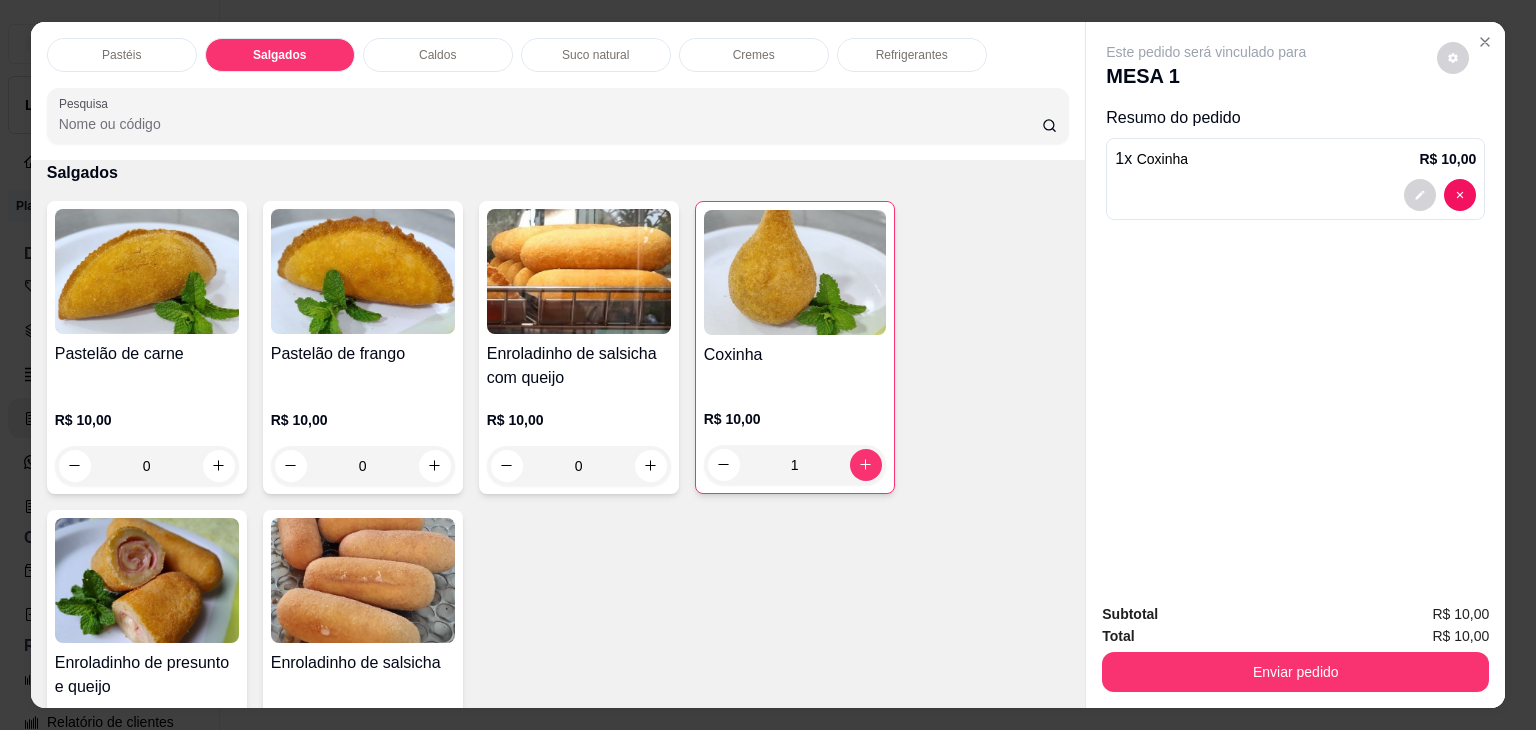 click on "Pastéis" at bounding box center [122, 55] 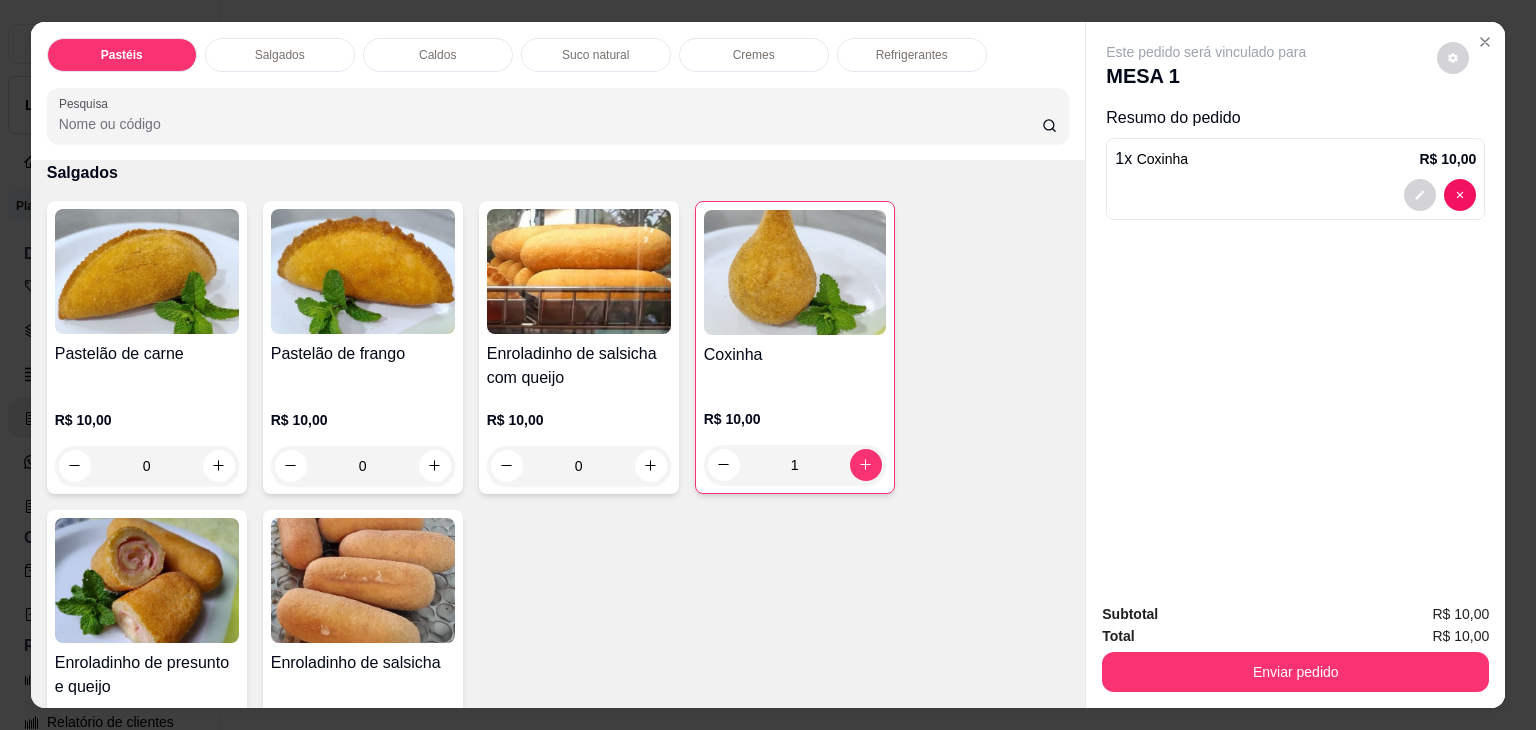 scroll, scrollTop: 89, scrollLeft: 0, axis: vertical 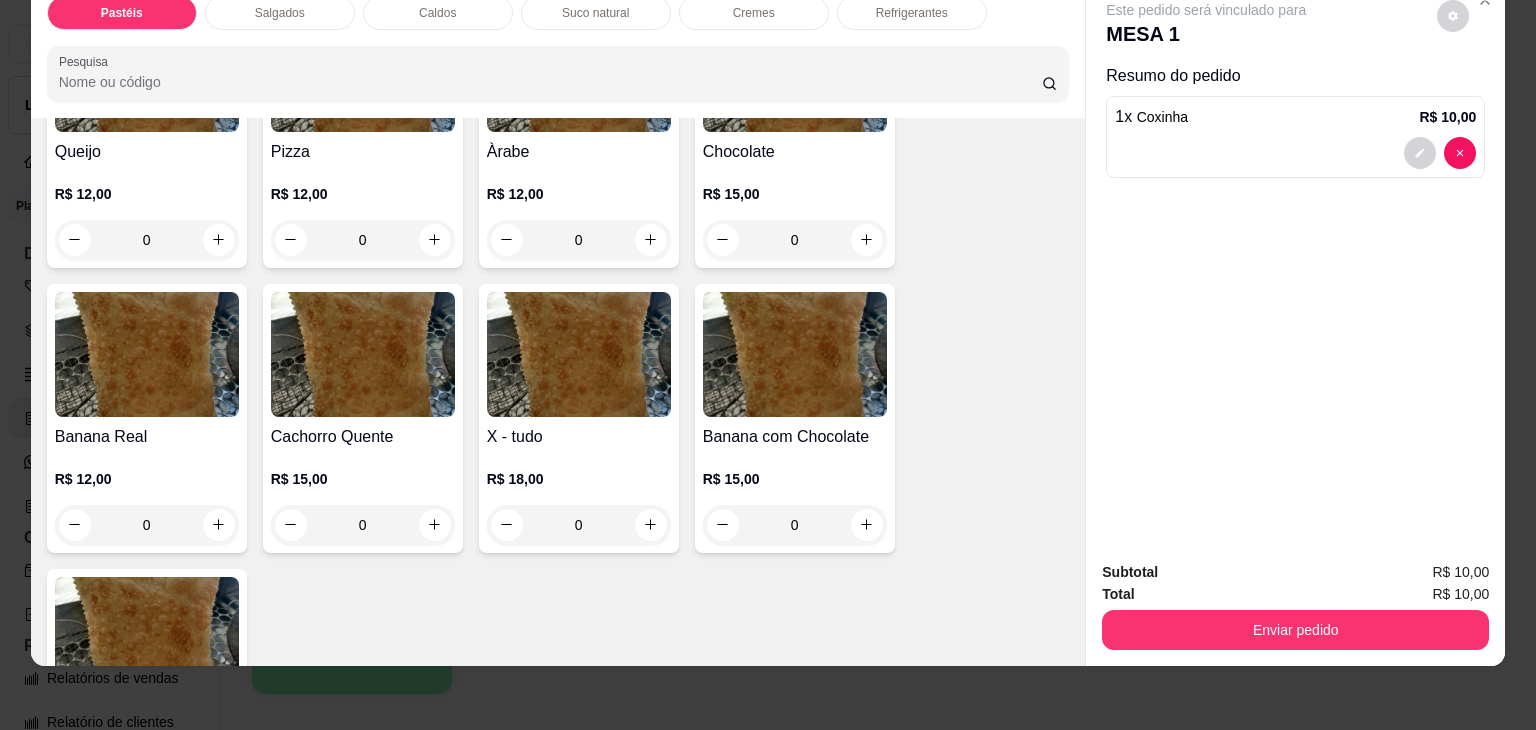 click on "0" at bounding box center (579, 240) 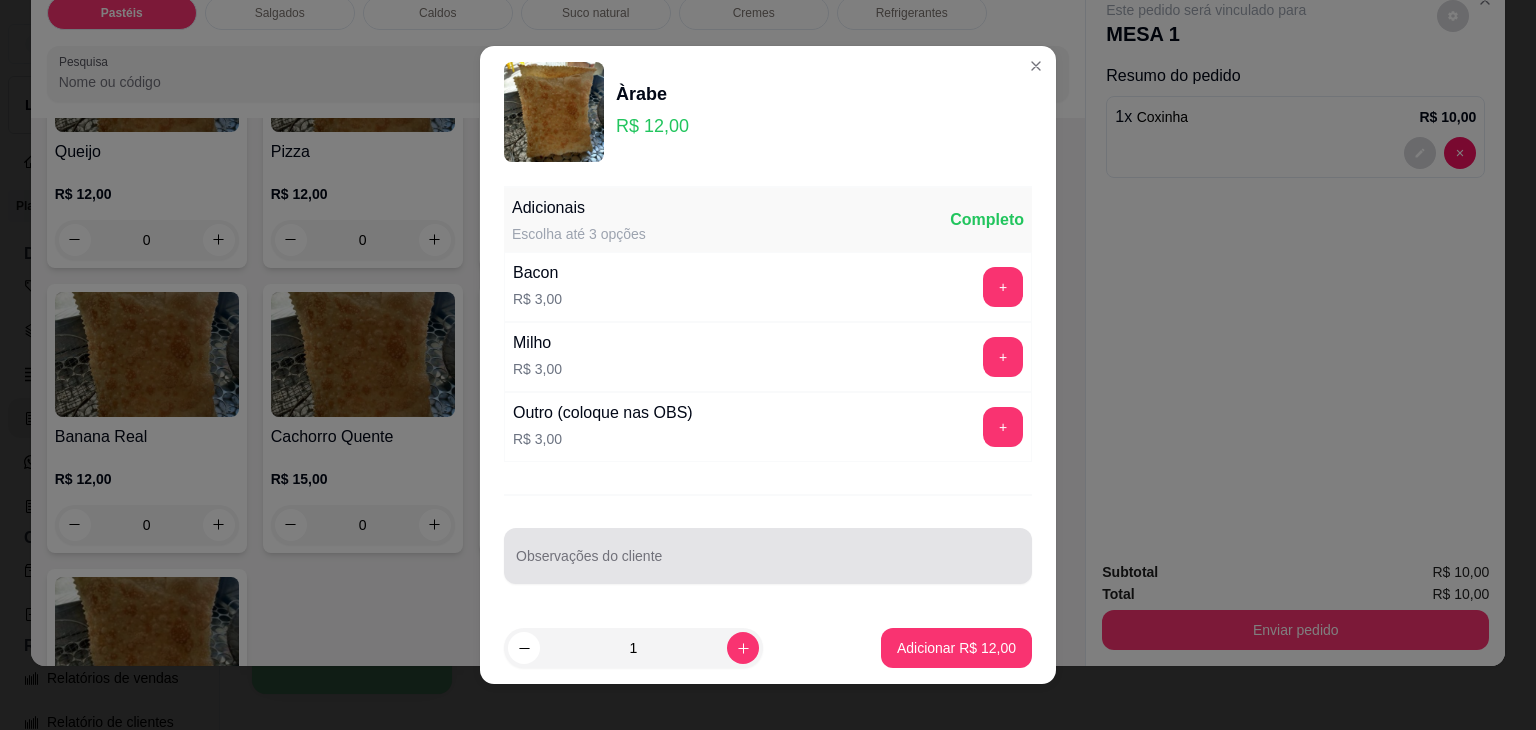 click on "Observações do cliente" at bounding box center [768, 564] 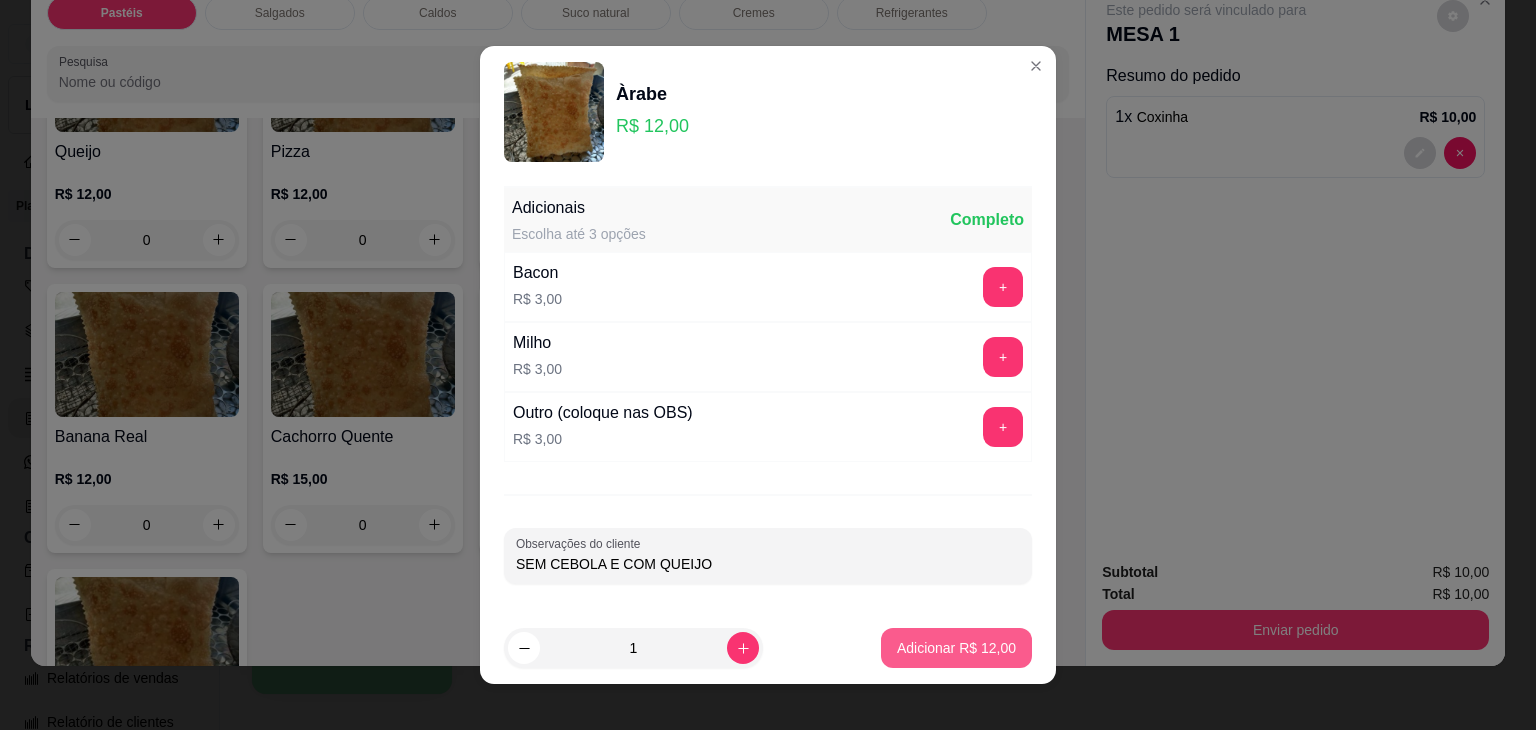 type on "SEM CEBOLA E COM QUEIJO" 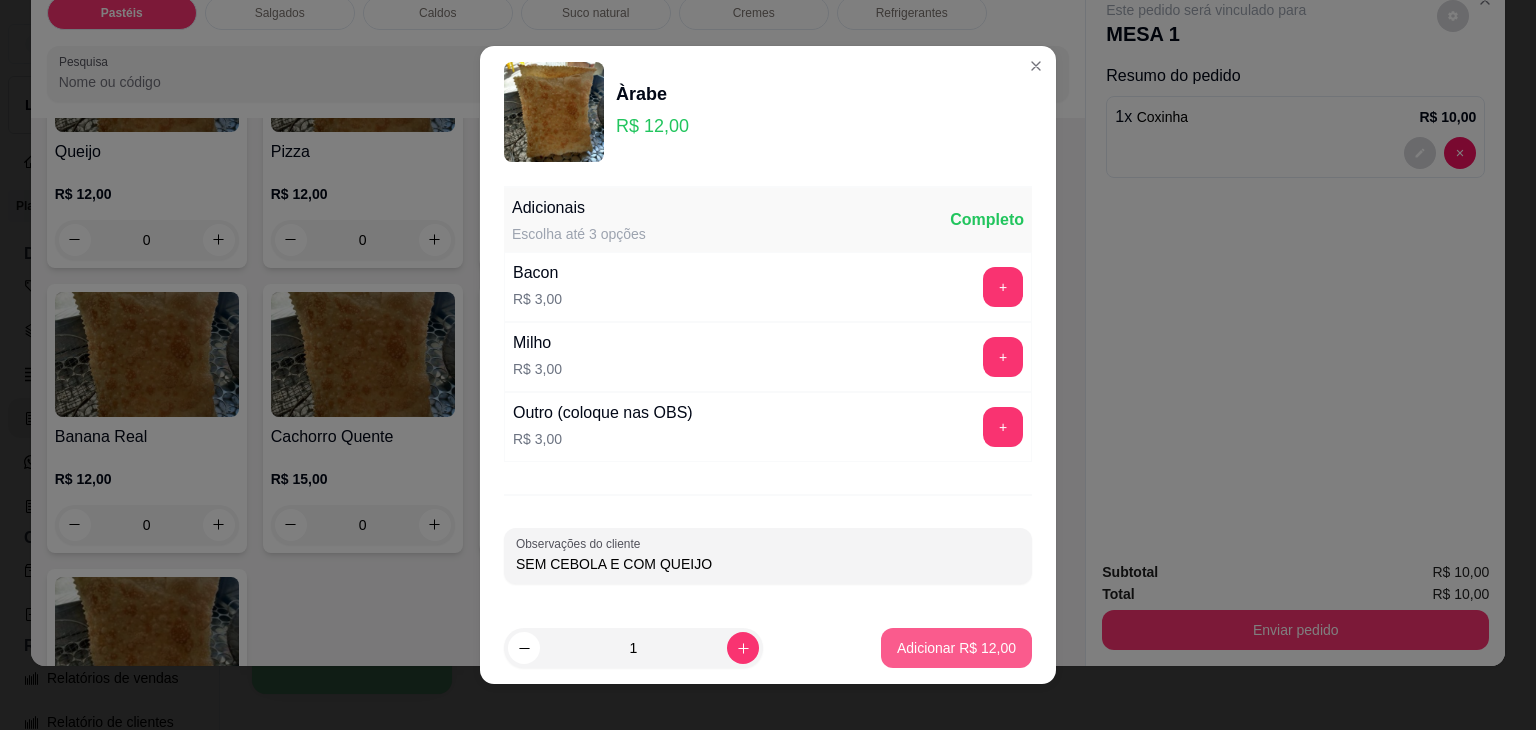 click on "Adicionar   R$ 12,00" at bounding box center [956, 648] 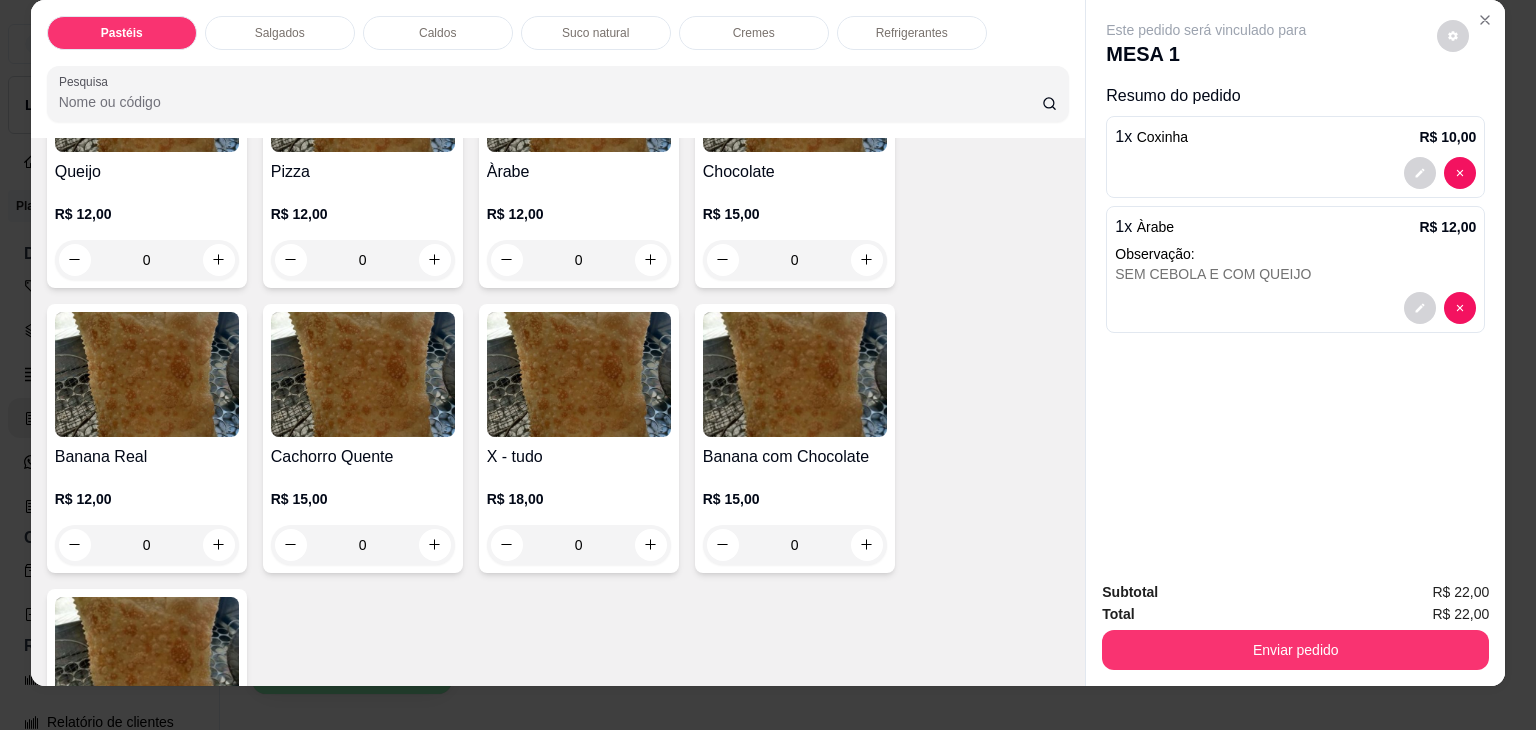 scroll, scrollTop: 0, scrollLeft: 0, axis: both 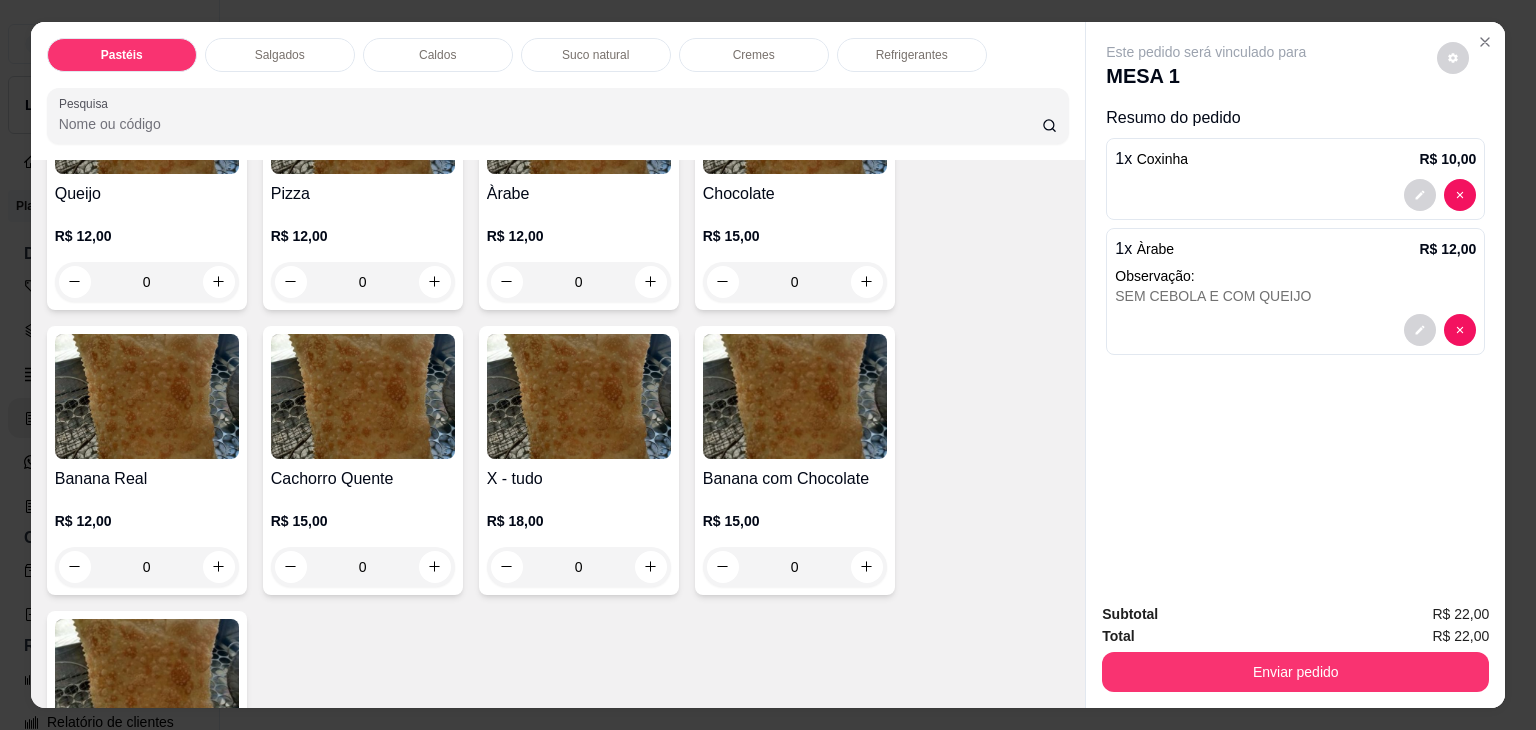 click on "Caldos" at bounding box center (437, 55) 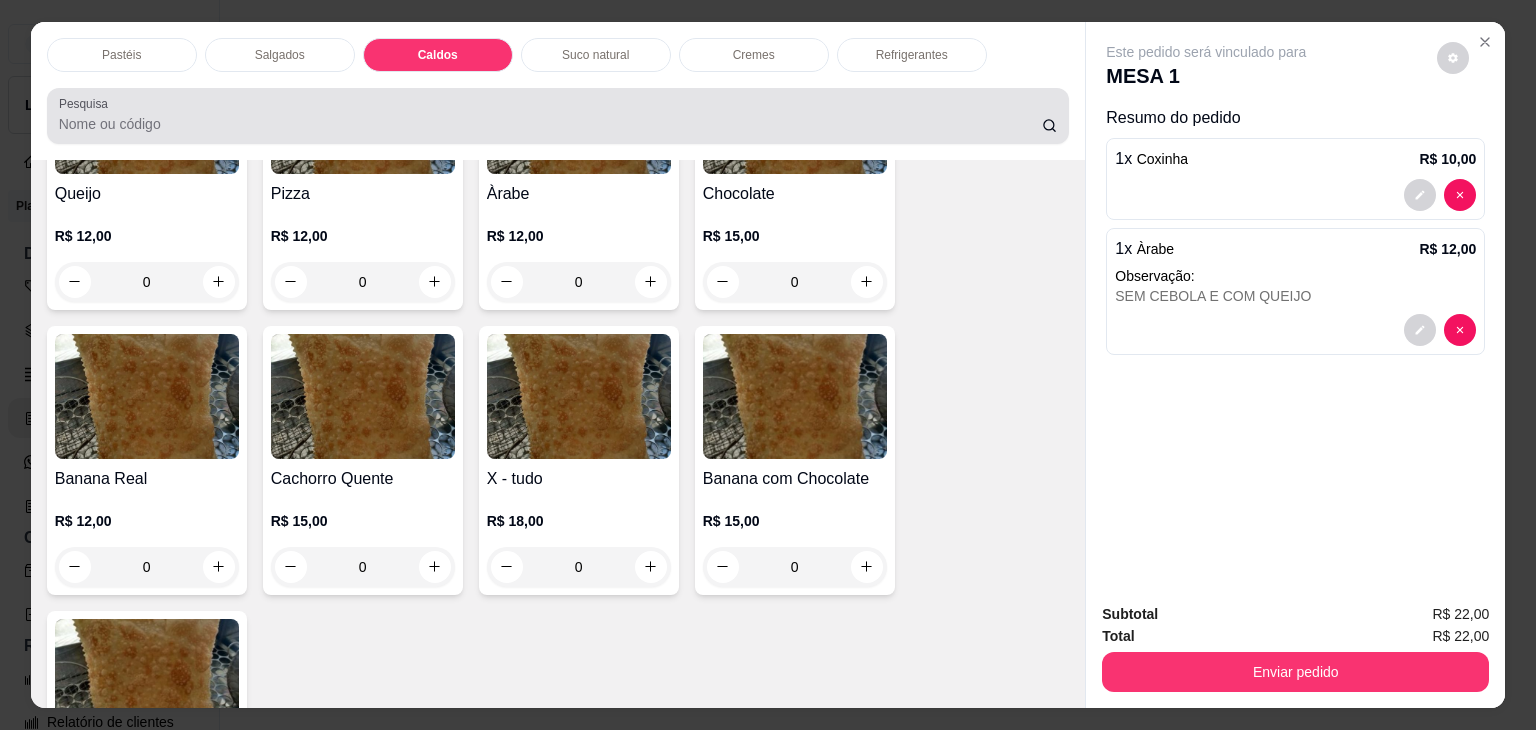 scroll, scrollTop: 2782, scrollLeft: 0, axis: vertical 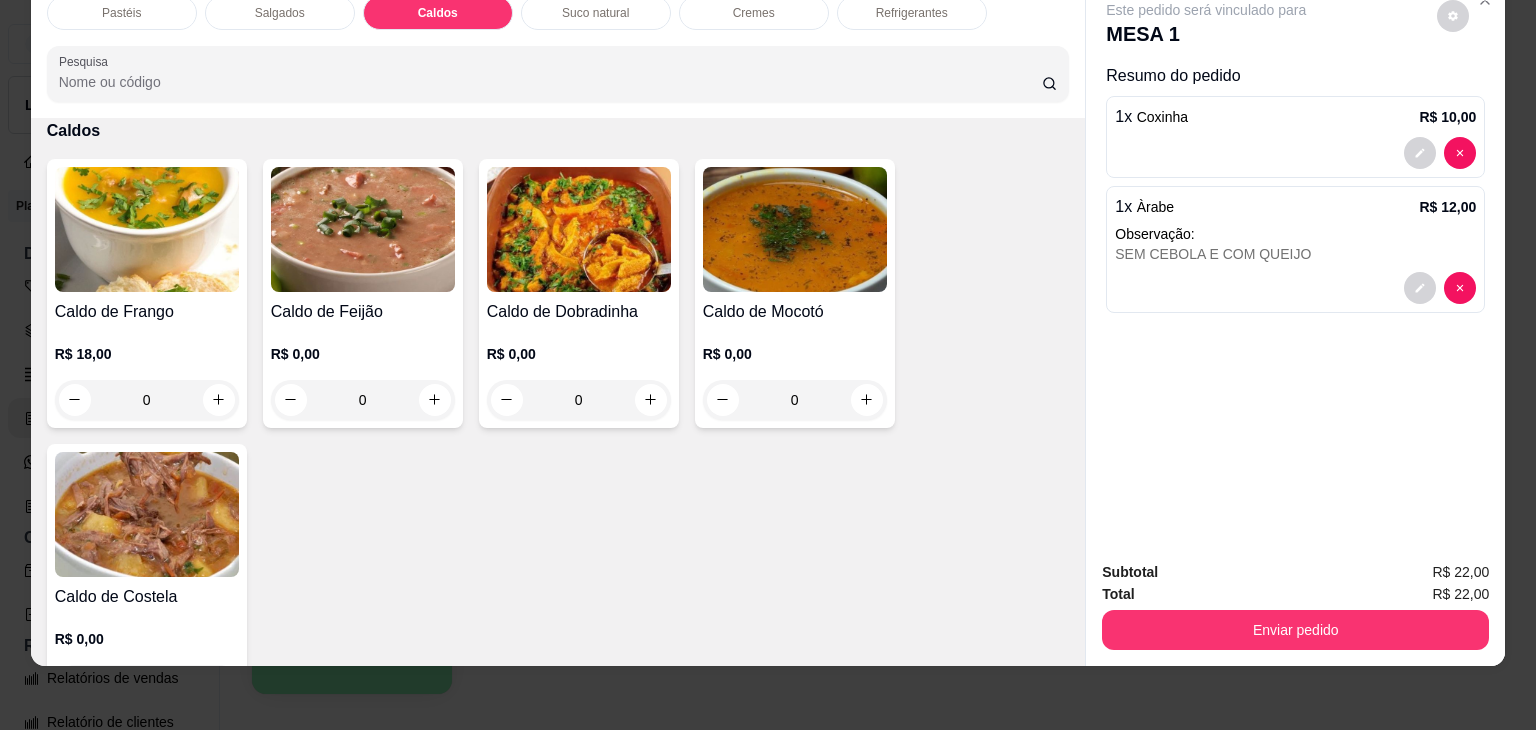 click on "0" at bounding box center (147, 400) 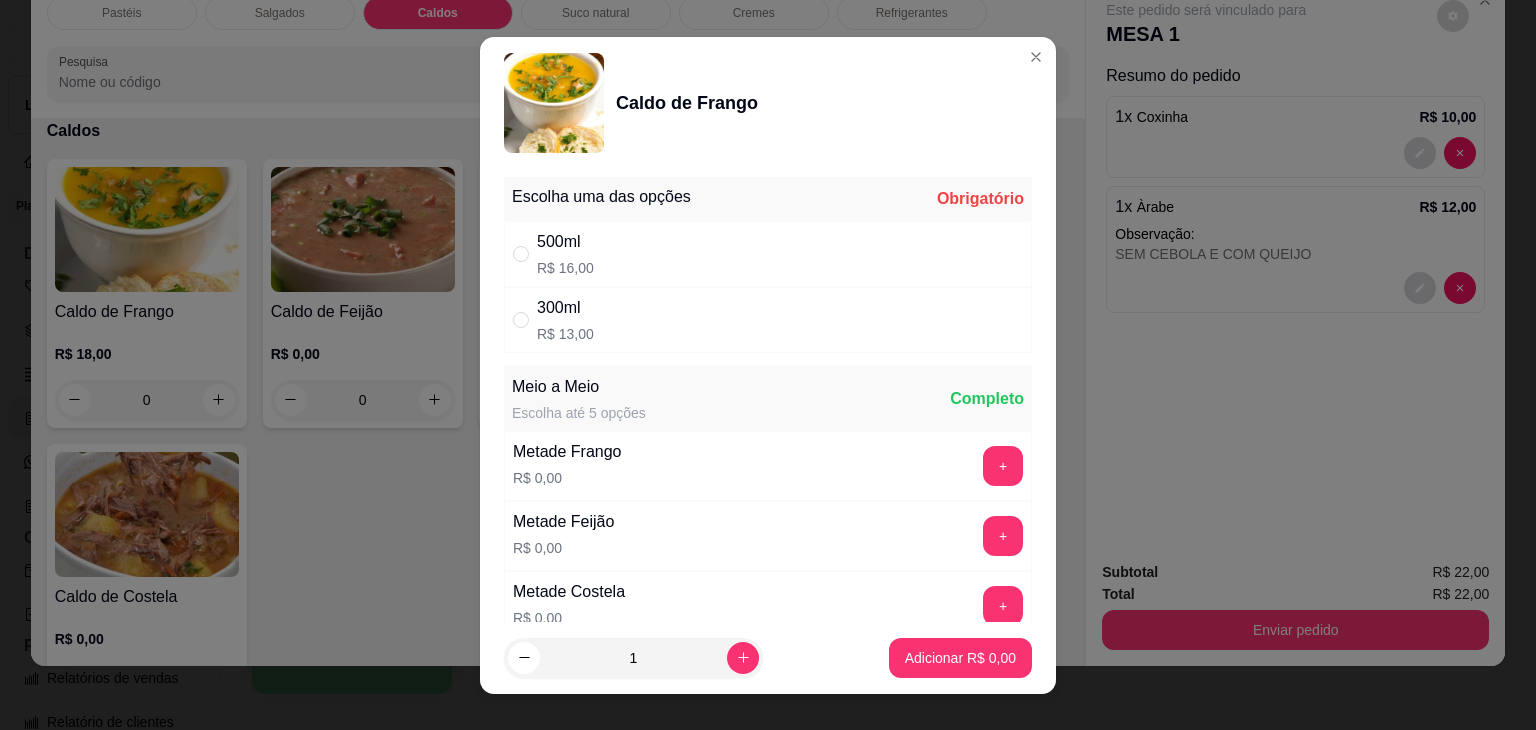 click on "500ml R$ 16,00" at bounding box center (768, 254) 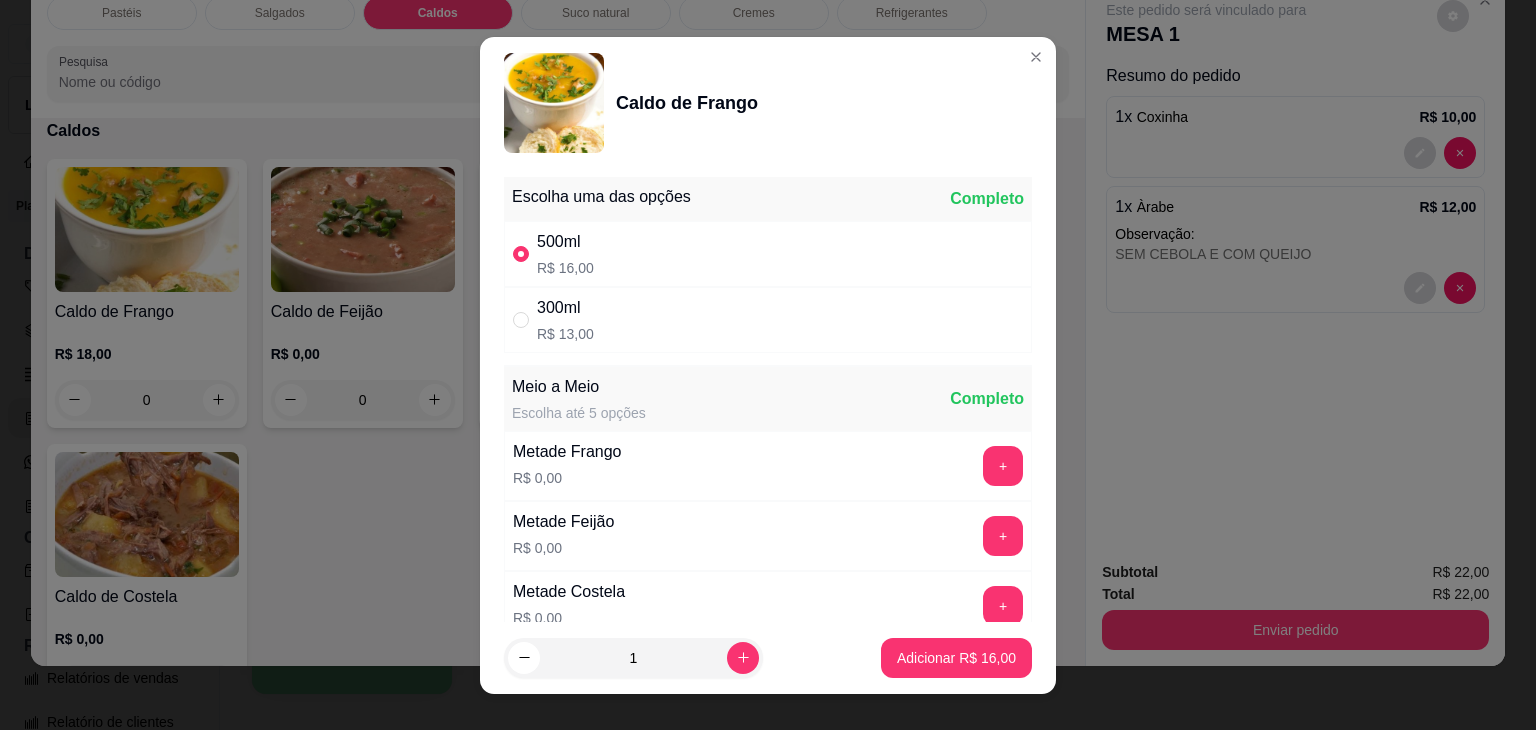 radio on "true" 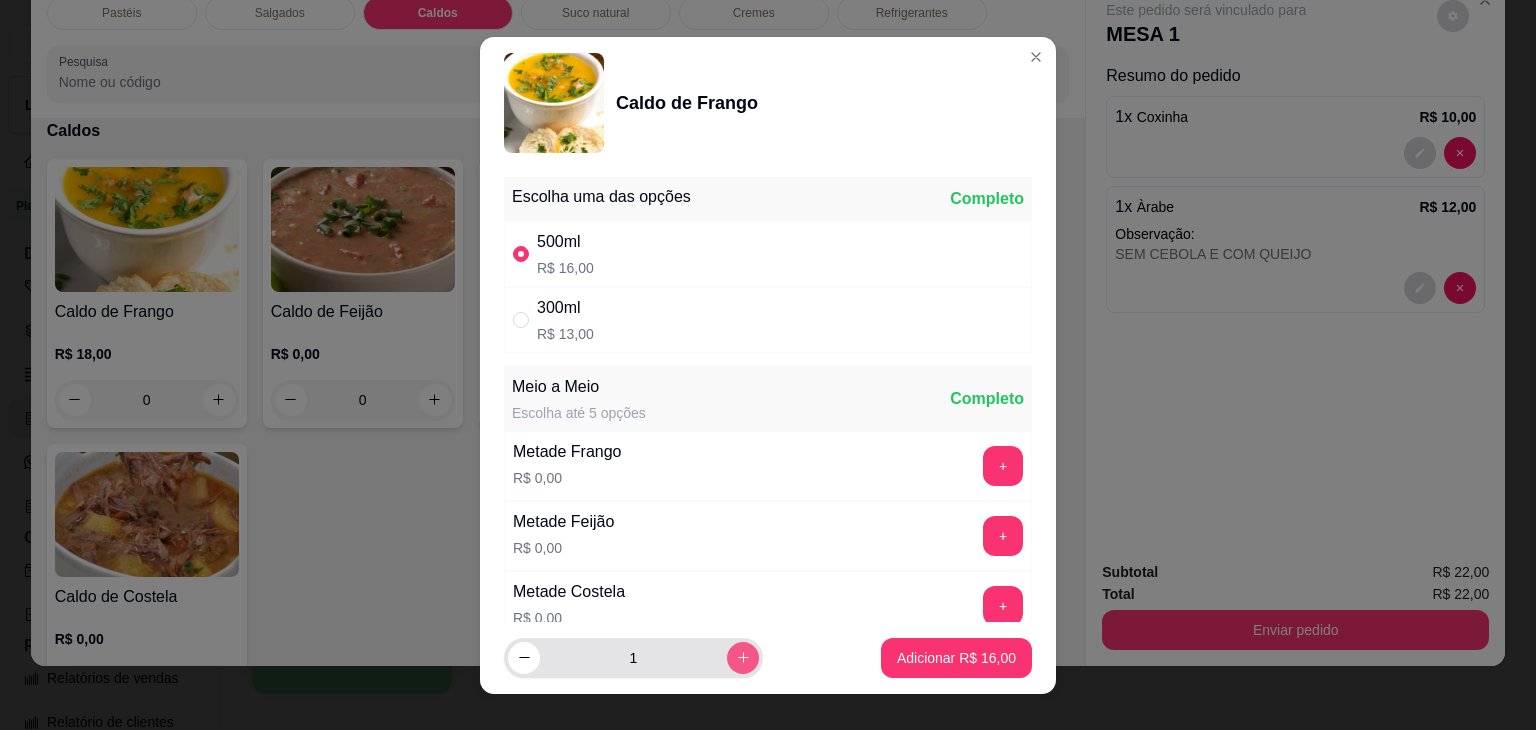 click 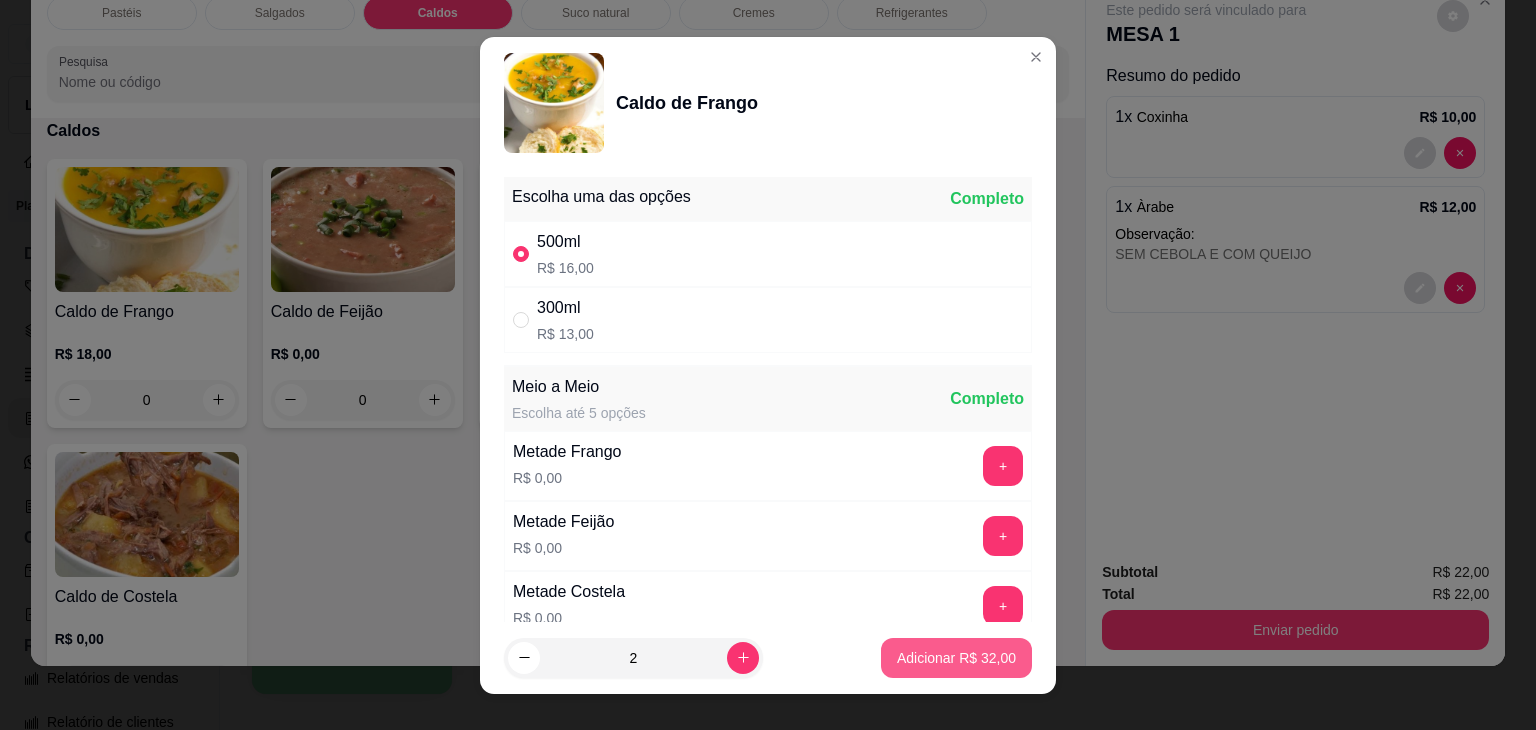 click on "Adicionar R$ 32,00" at bounding box center (956, 658) 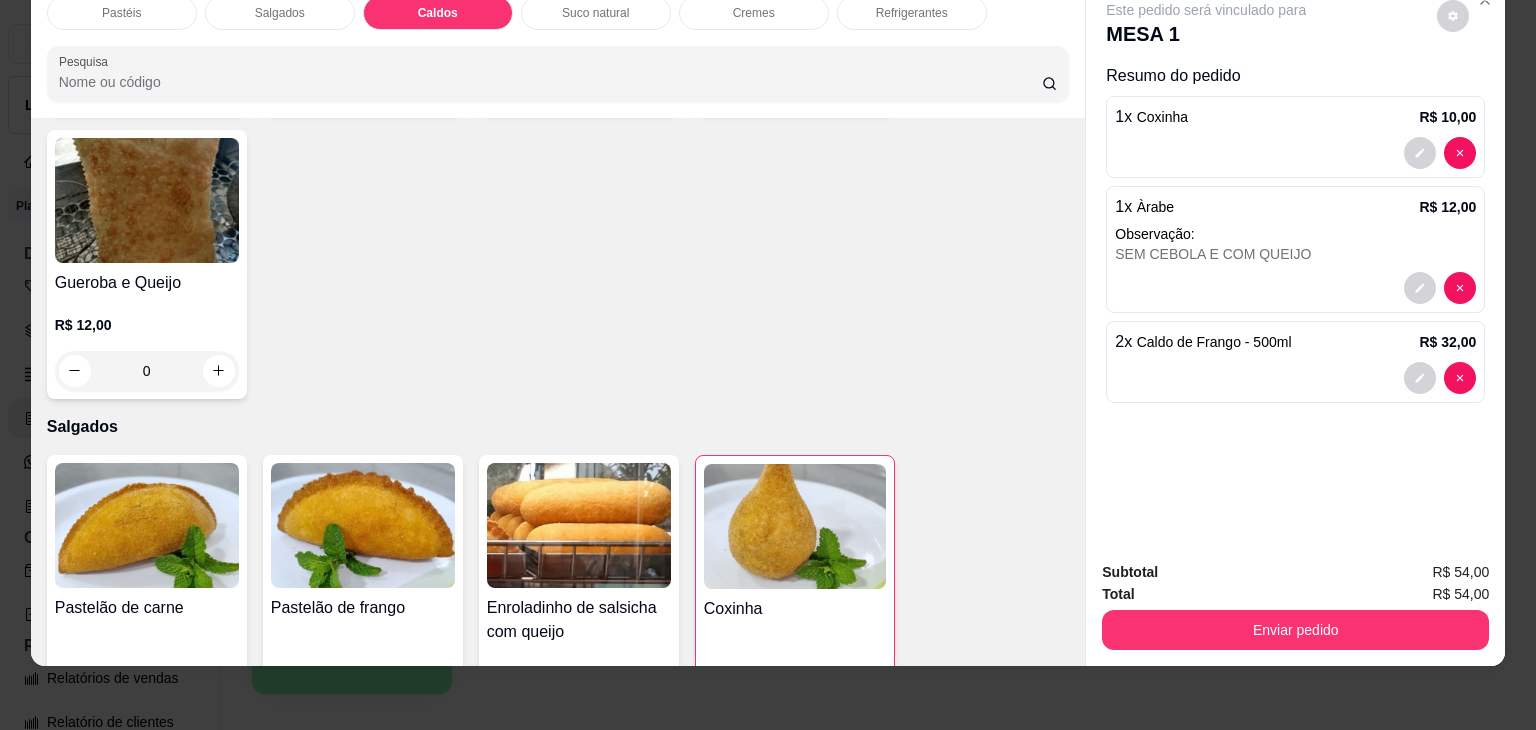 scroll, scrollTop: 1582, scrollLeft: 0, axis: vertical 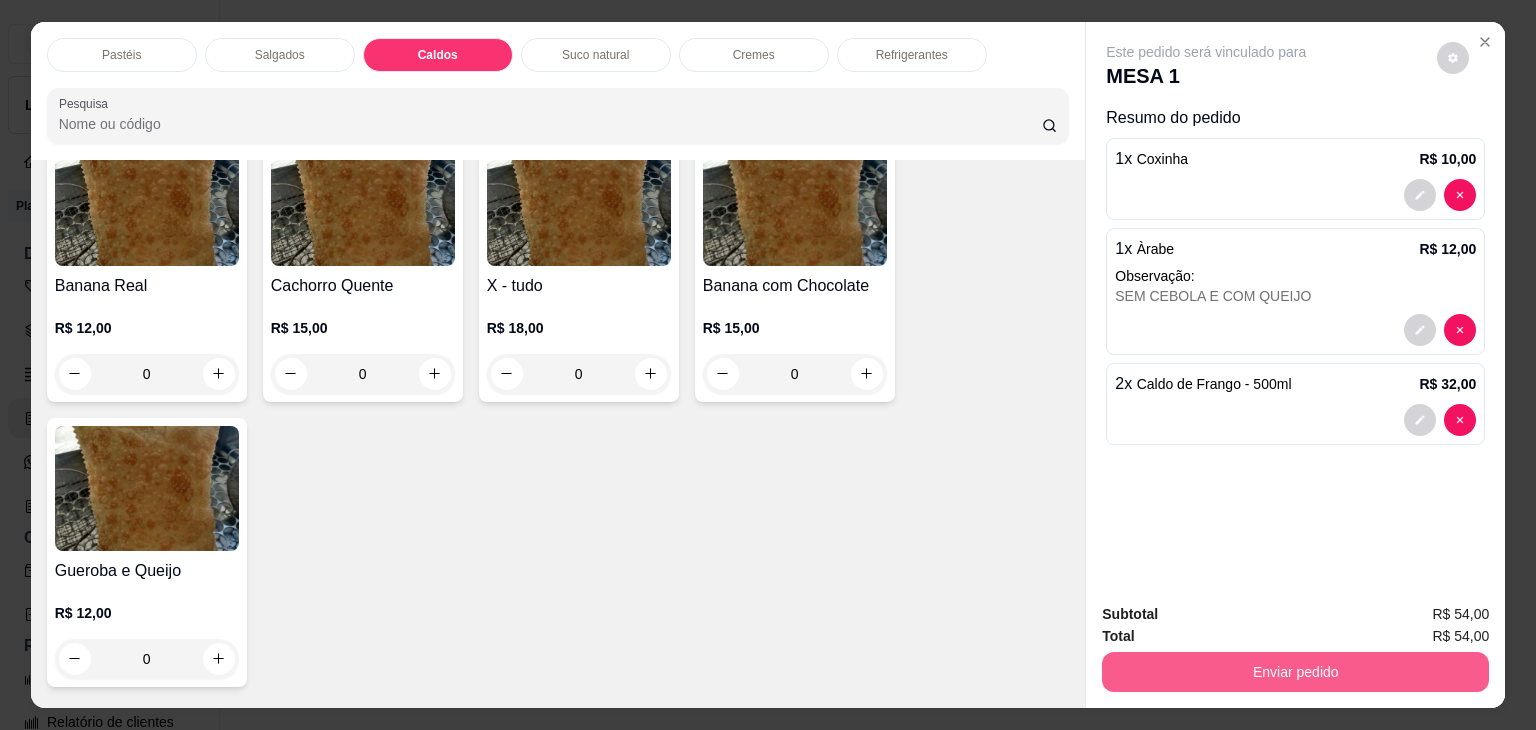 click on "Enviar pedido" at bounding box center [1295, 672] 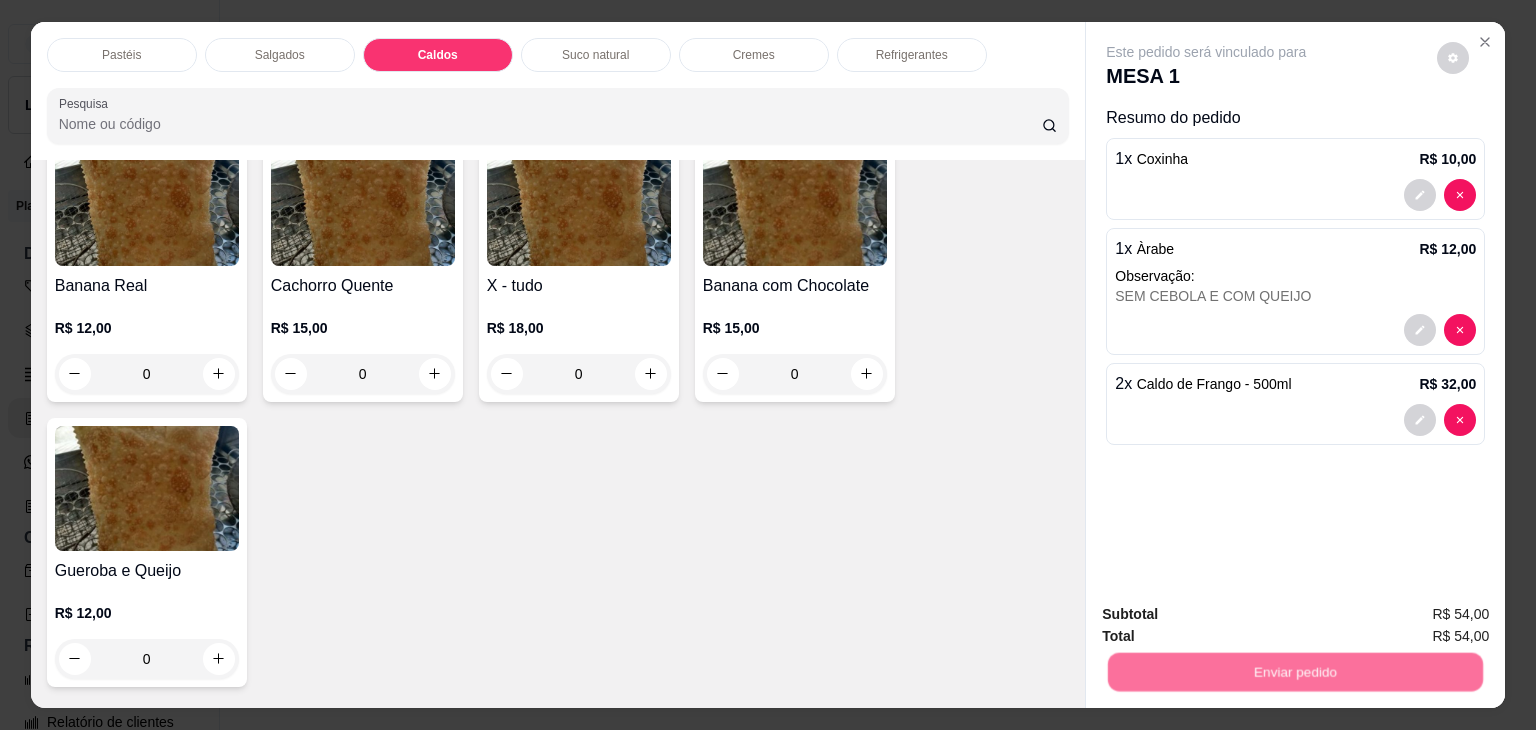 click on "Não registrar e enviar pedido" at bounding box center (1229, 615) 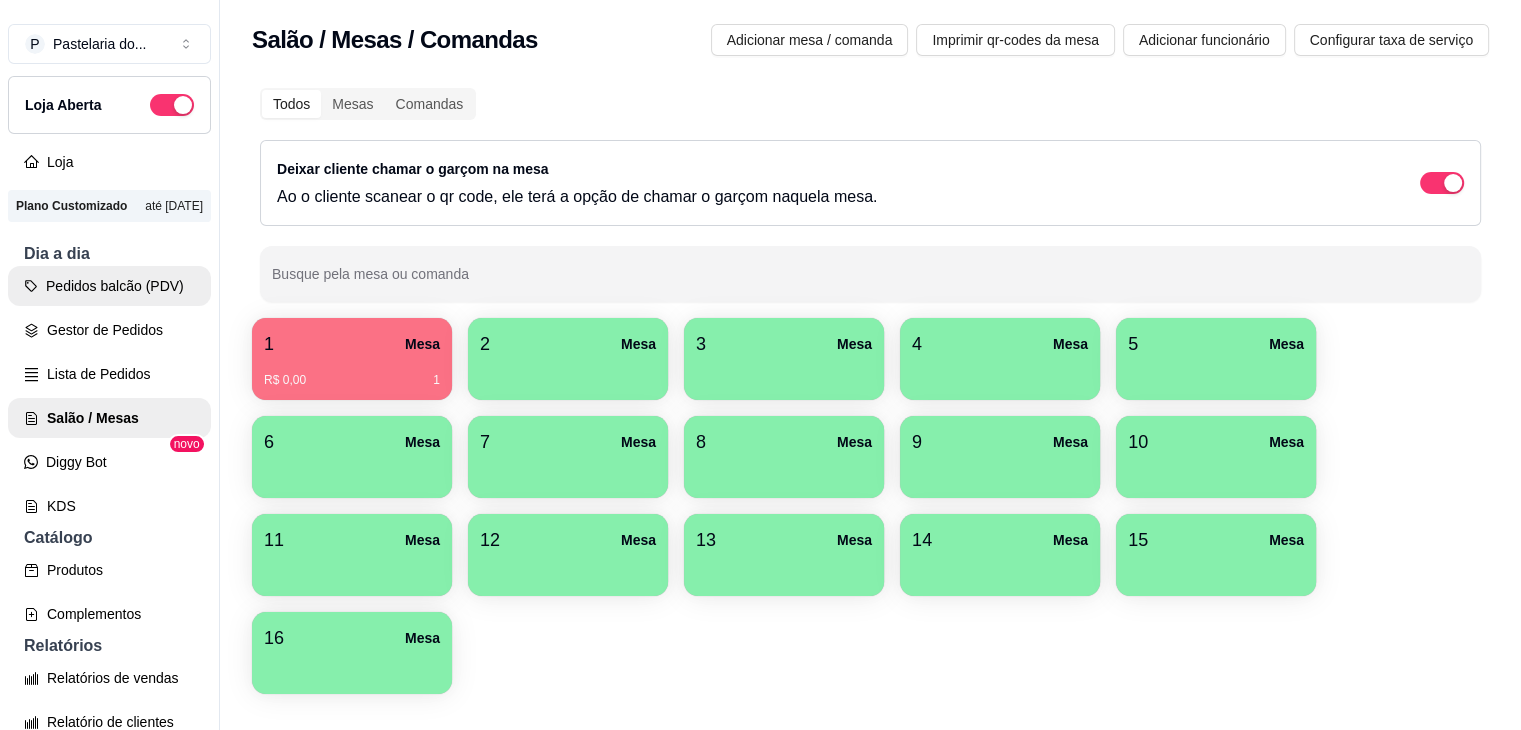 click on "Pedidos balcão (PDV)" at bounding box center [109, 286] 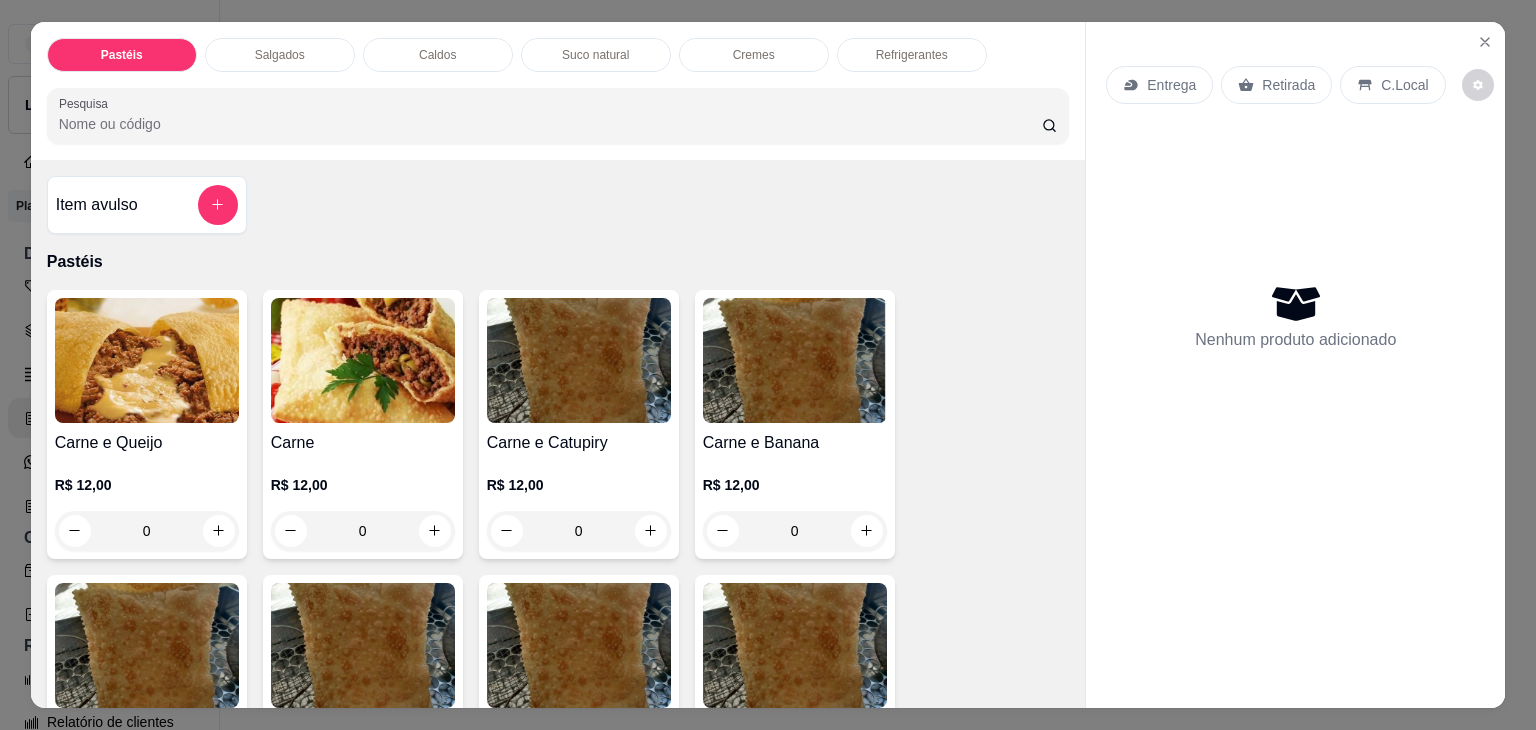 click on "0" at bounding box center [363, 531] 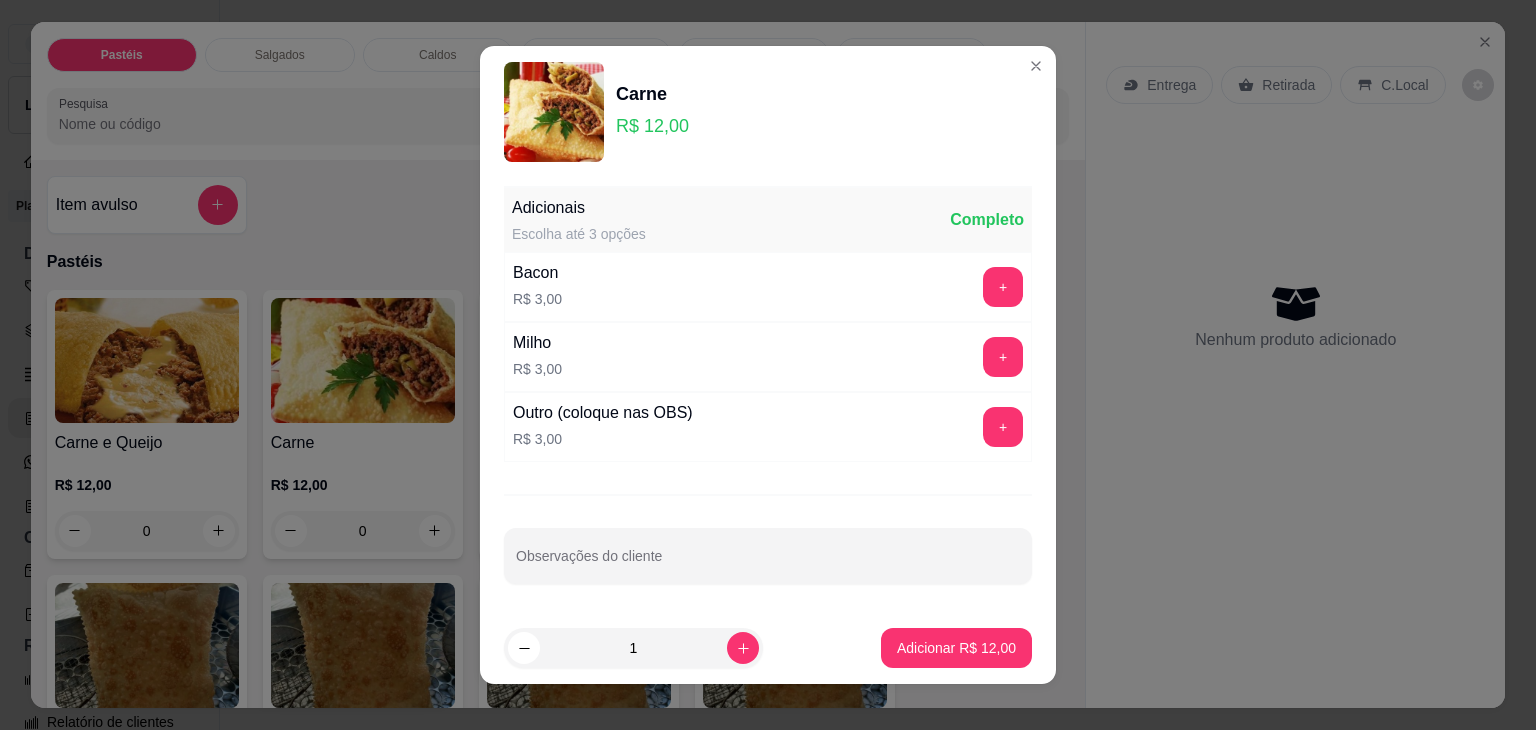 click on "Observações do cliente" at bounding box center [768, 564] 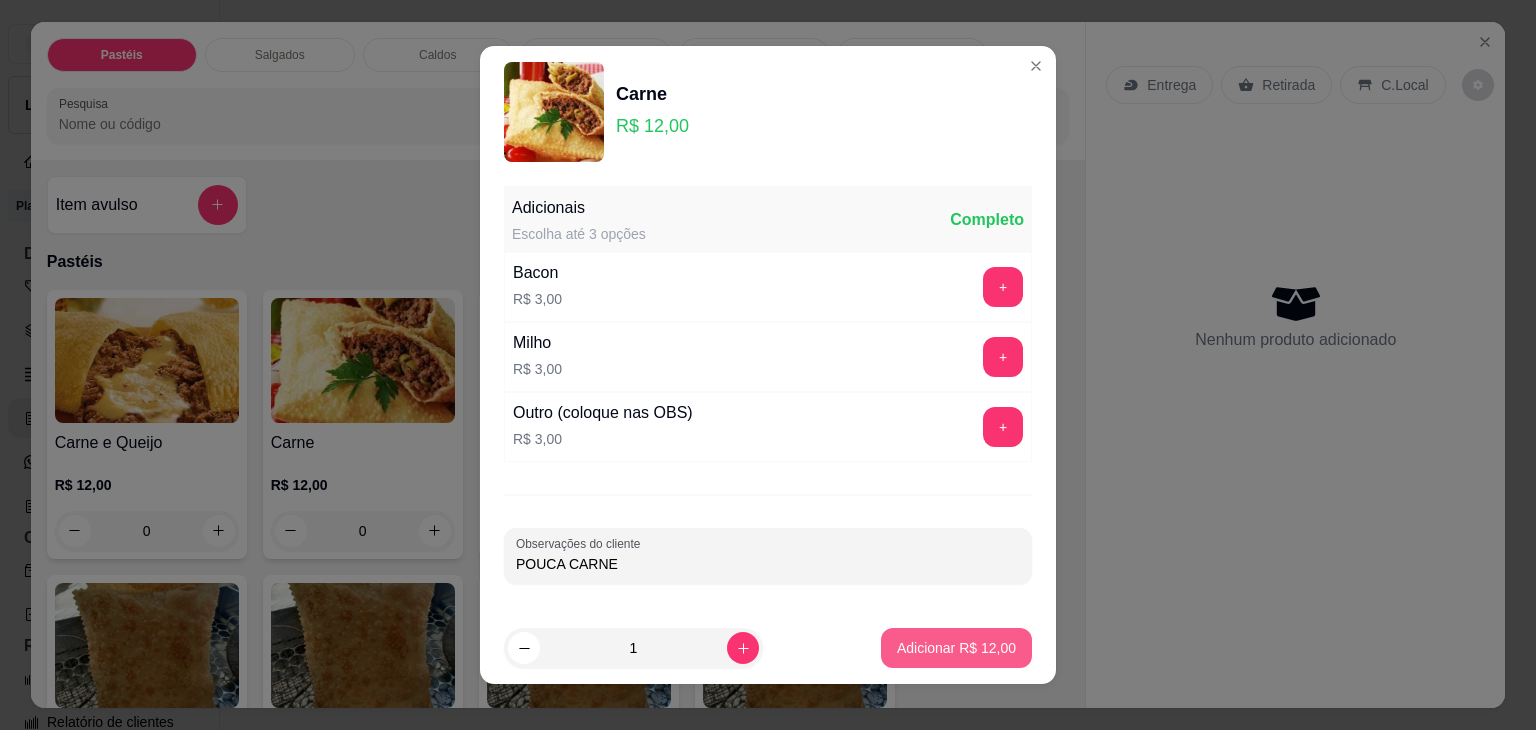type on "POUCA CARNE" 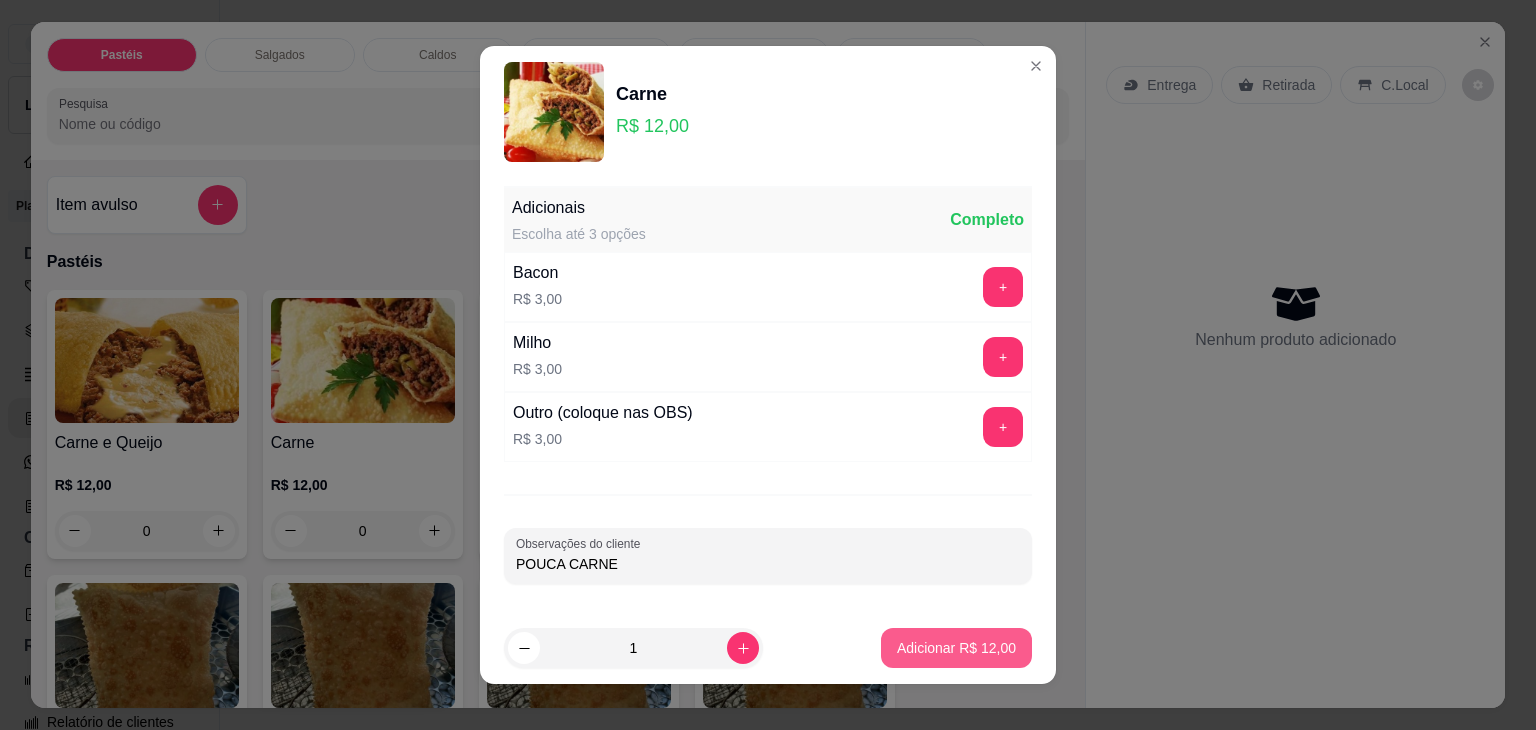 click on "Adicionar   R$ 12,00" at bounding box center [956, 648] 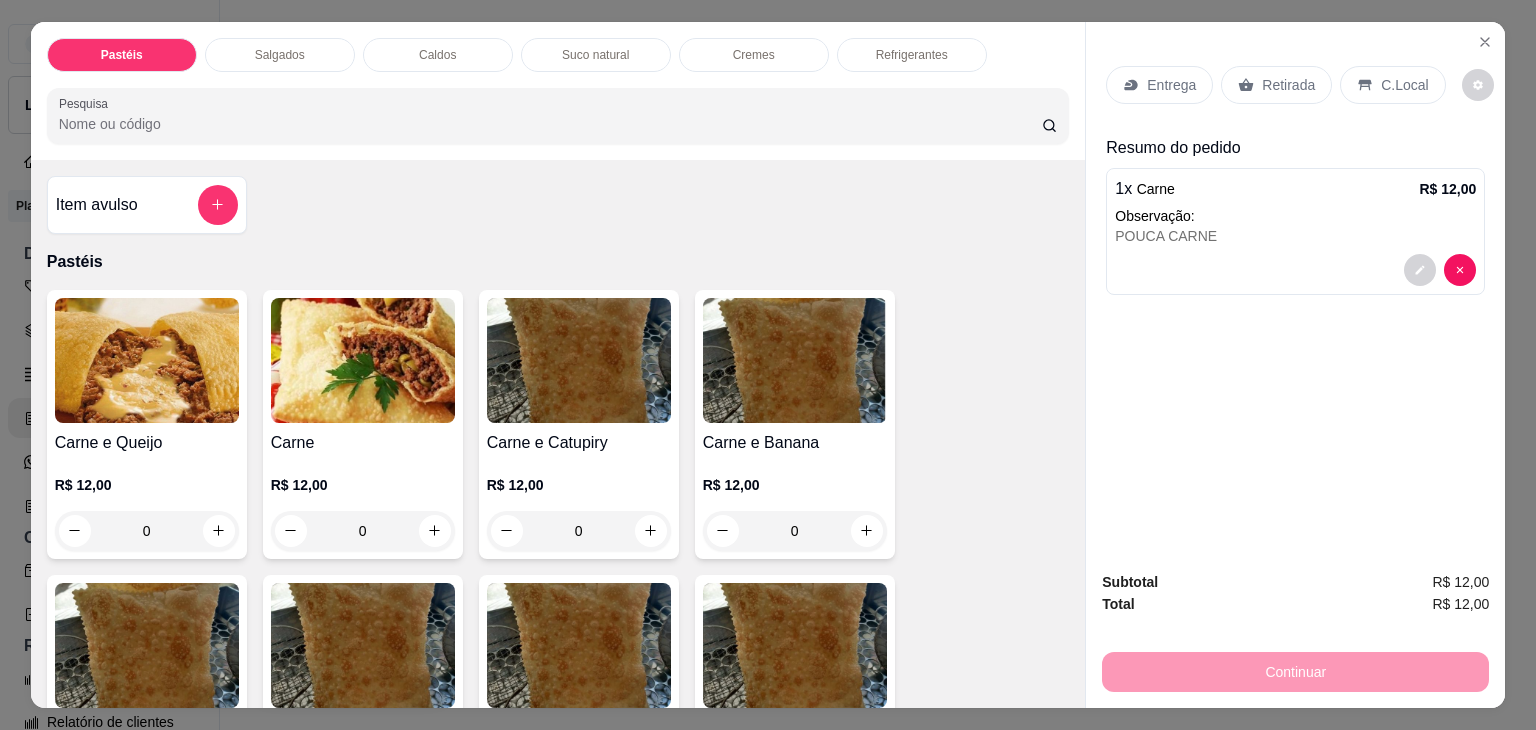 click 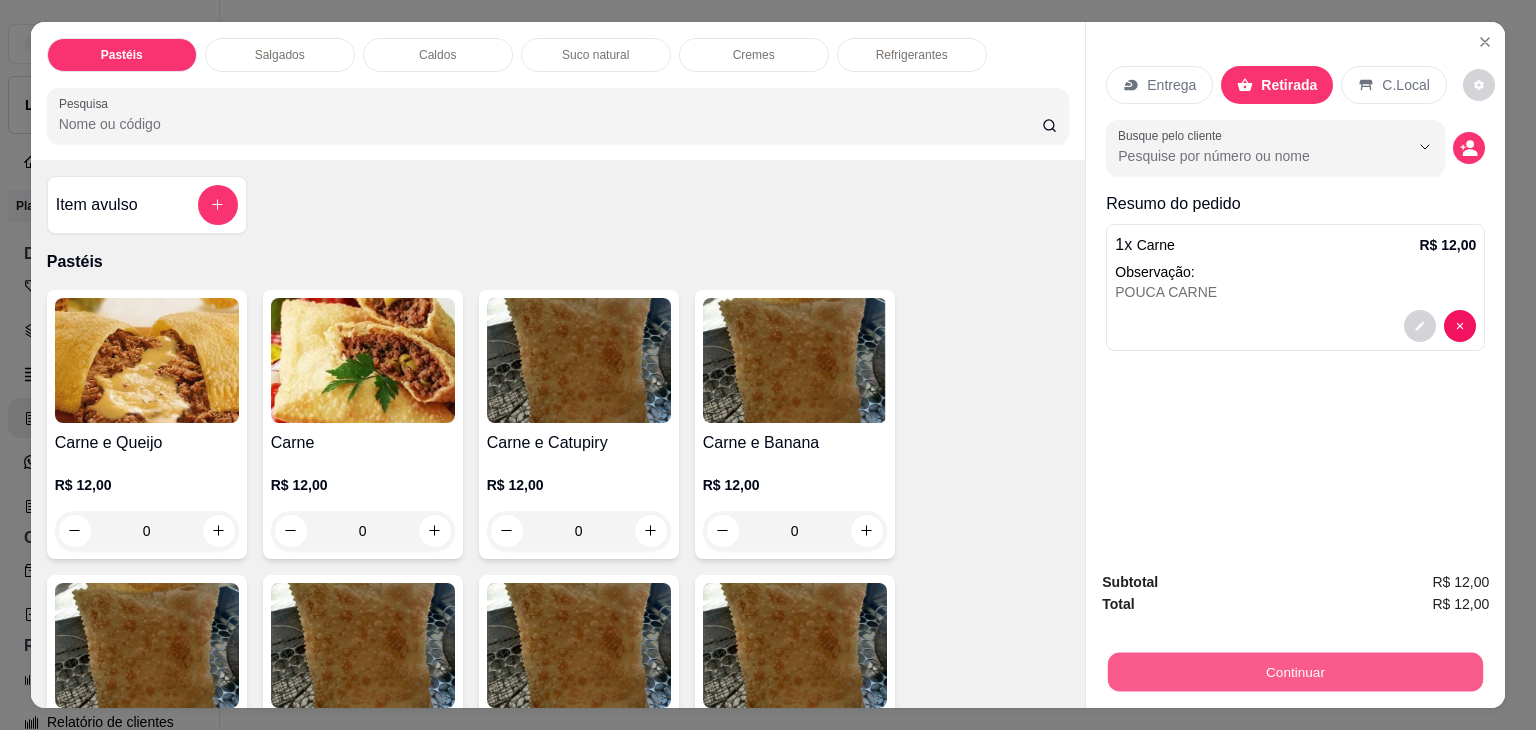 click on "Continuar" at bounding box center [1295, 672] 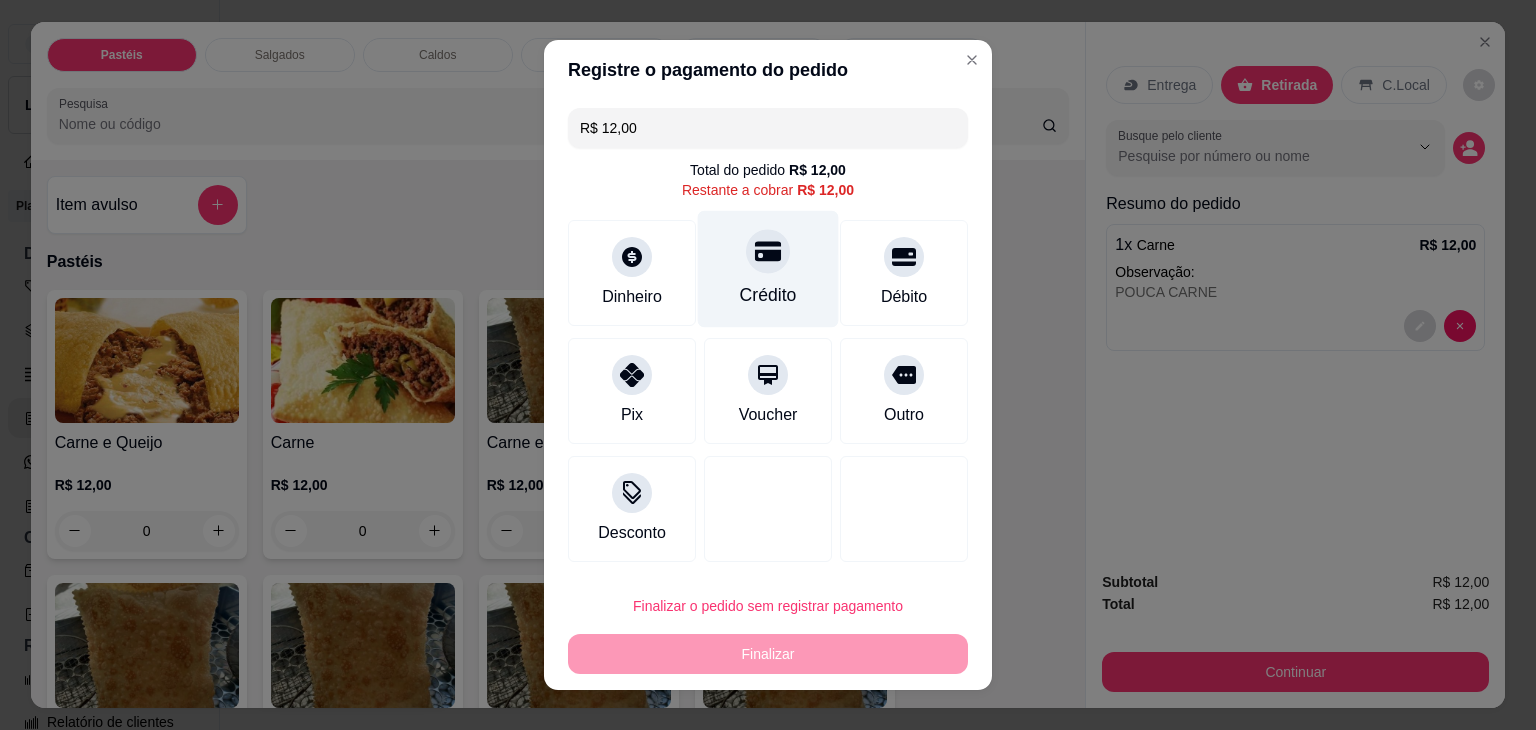 click at bounding box center [768, 251] 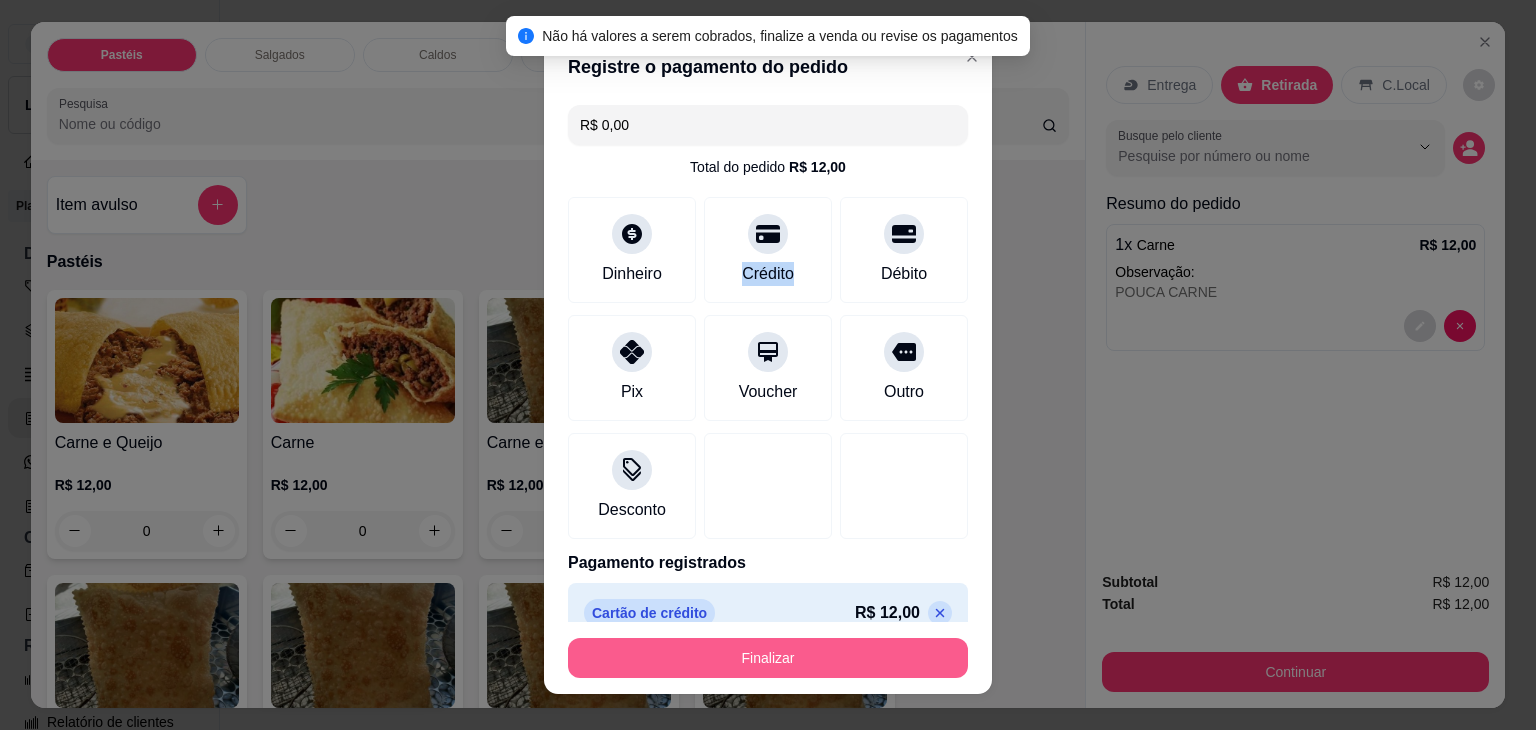 click on "Finalizar" at bounding box center [768, 658] 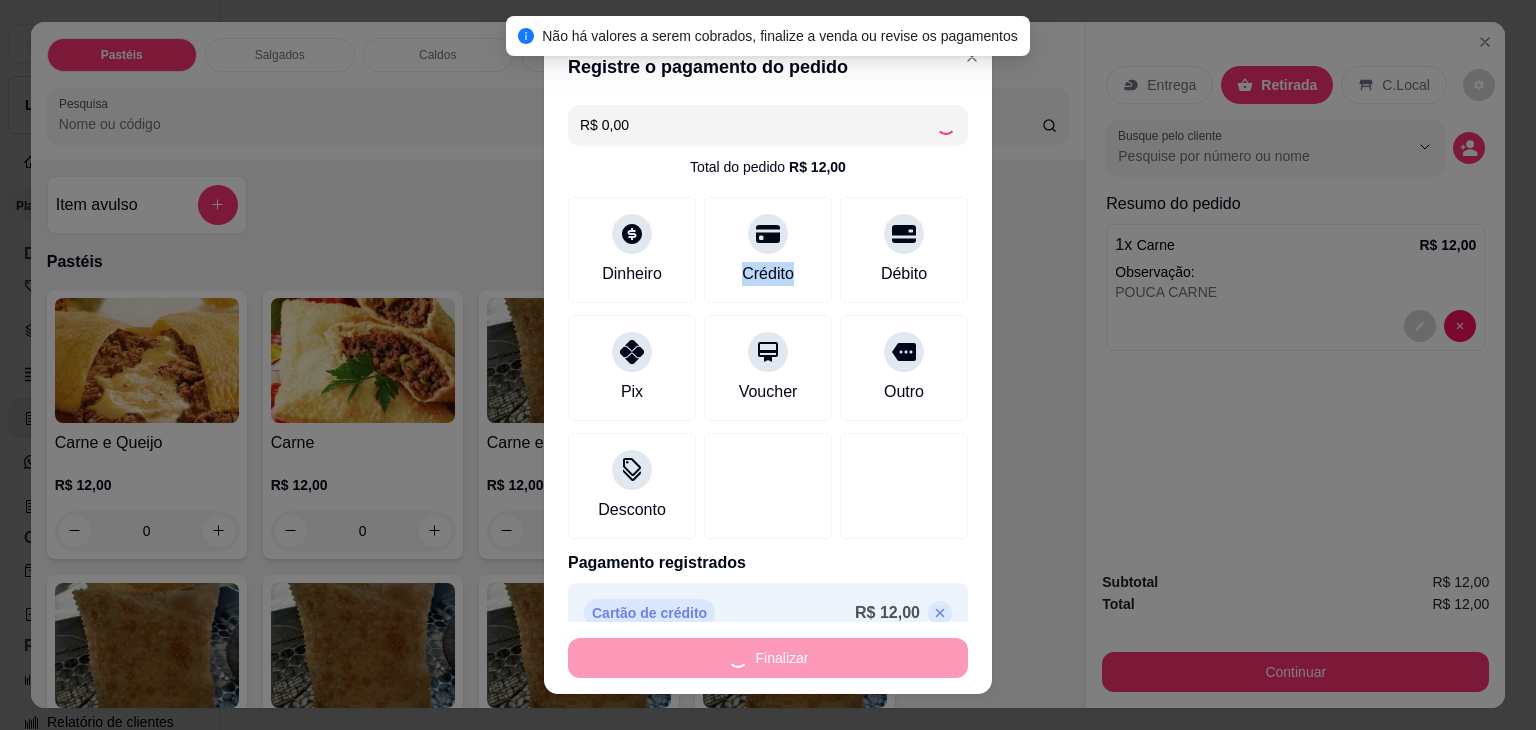 type on "-R$ 12,00" 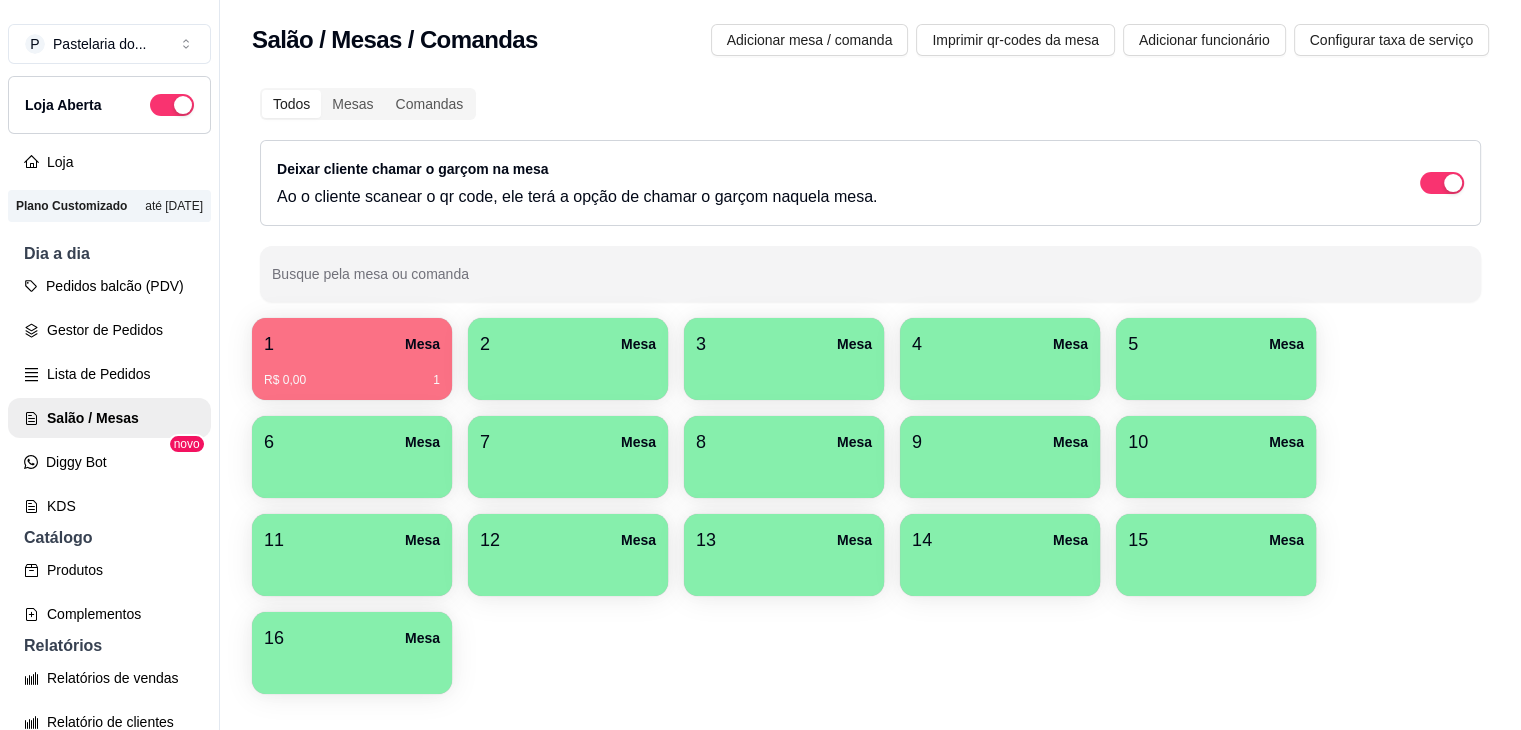 click on "1 Mesa" at bounding box center [352, 344] 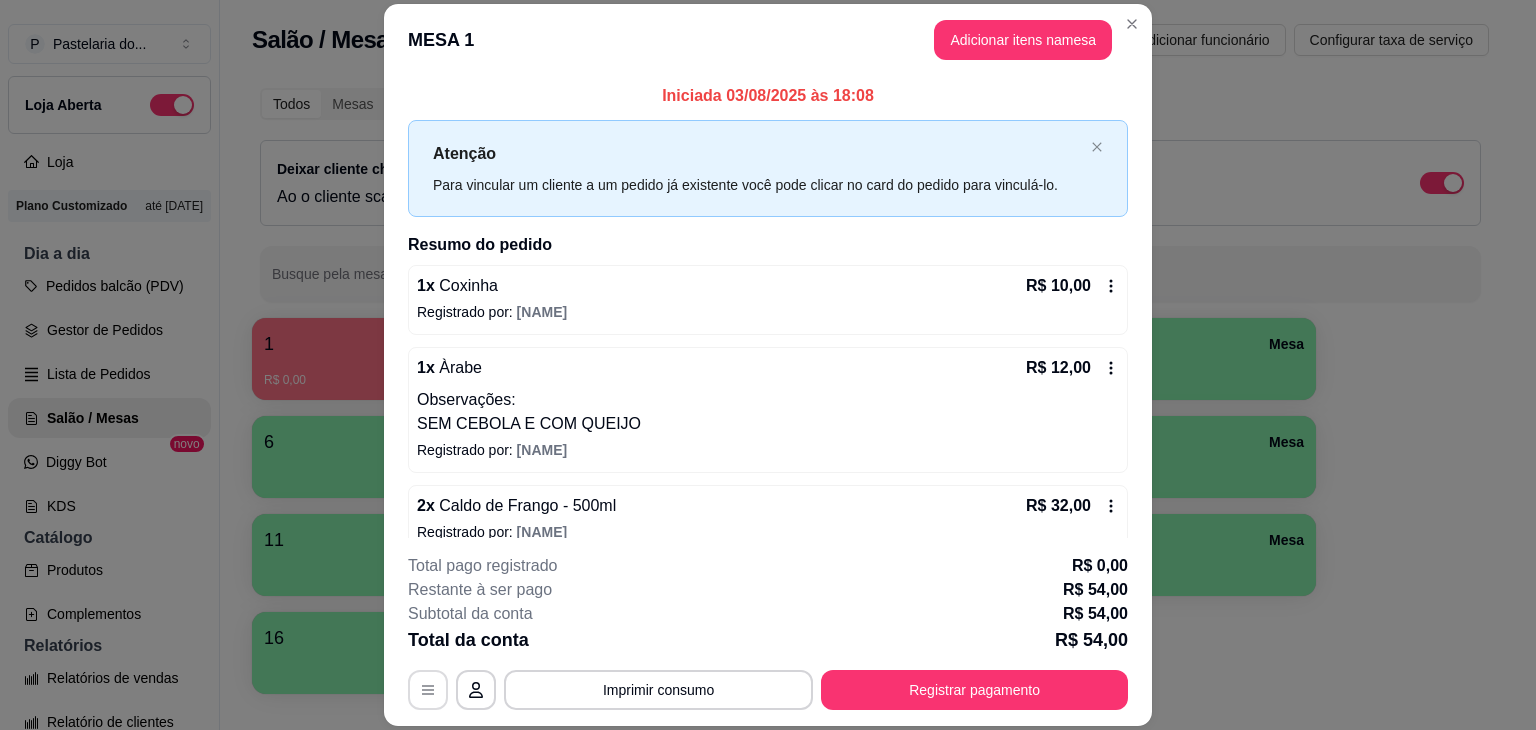 click at bounding box center [428, 690] 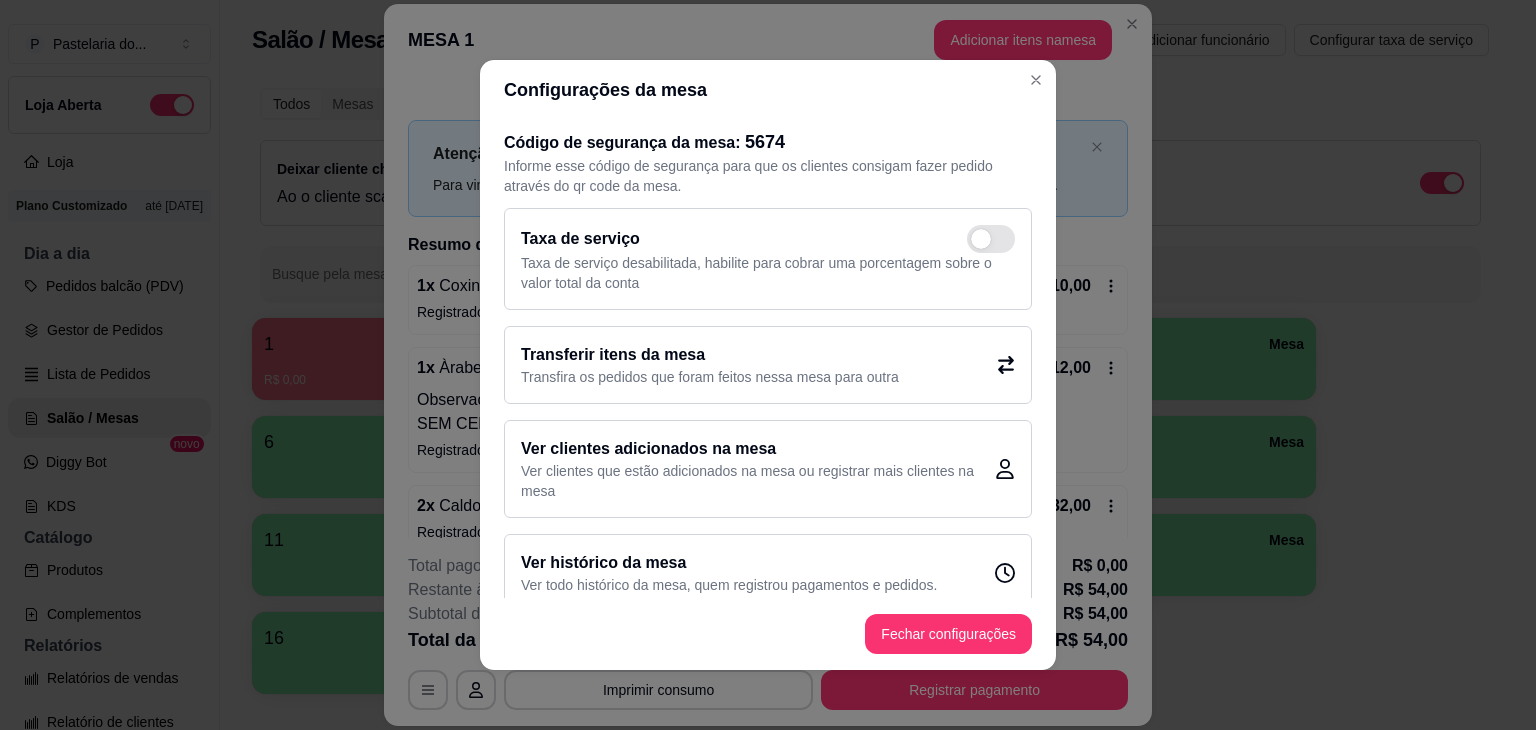 click on "Transferir itens da mesa" at bounding box center (710, 355) 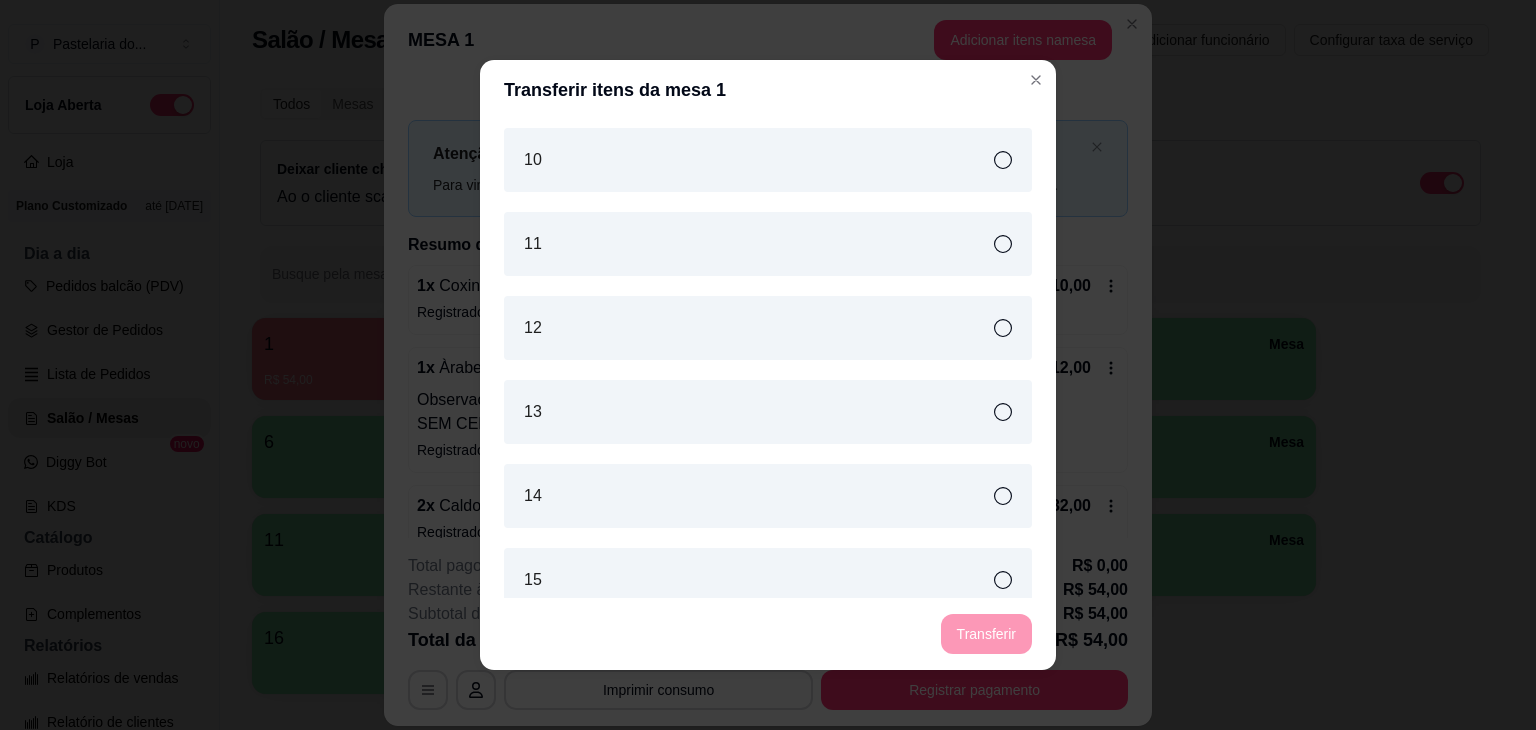 click on "13" at bounding box center [768, 412] 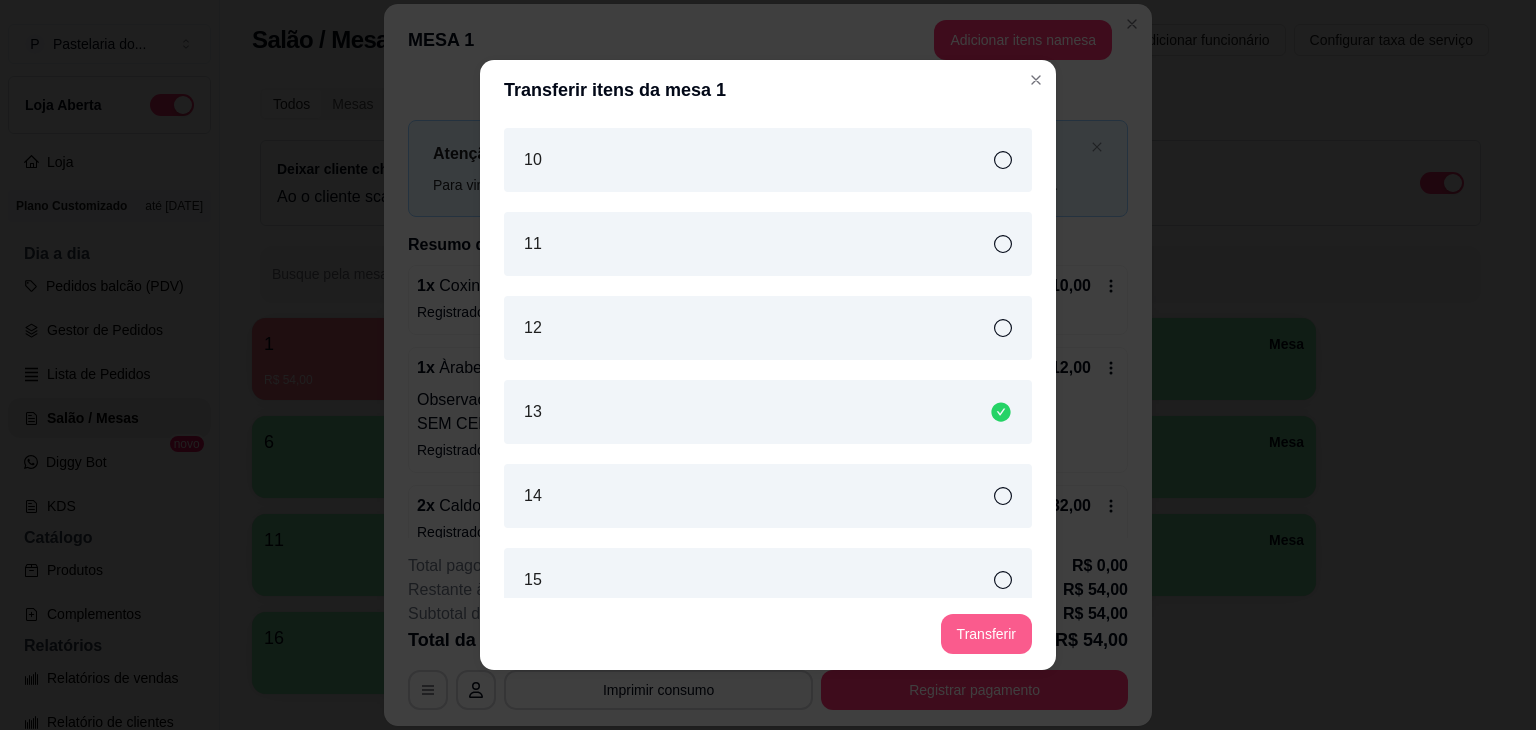 click on "Transferir" at bounding box center [986, 634] 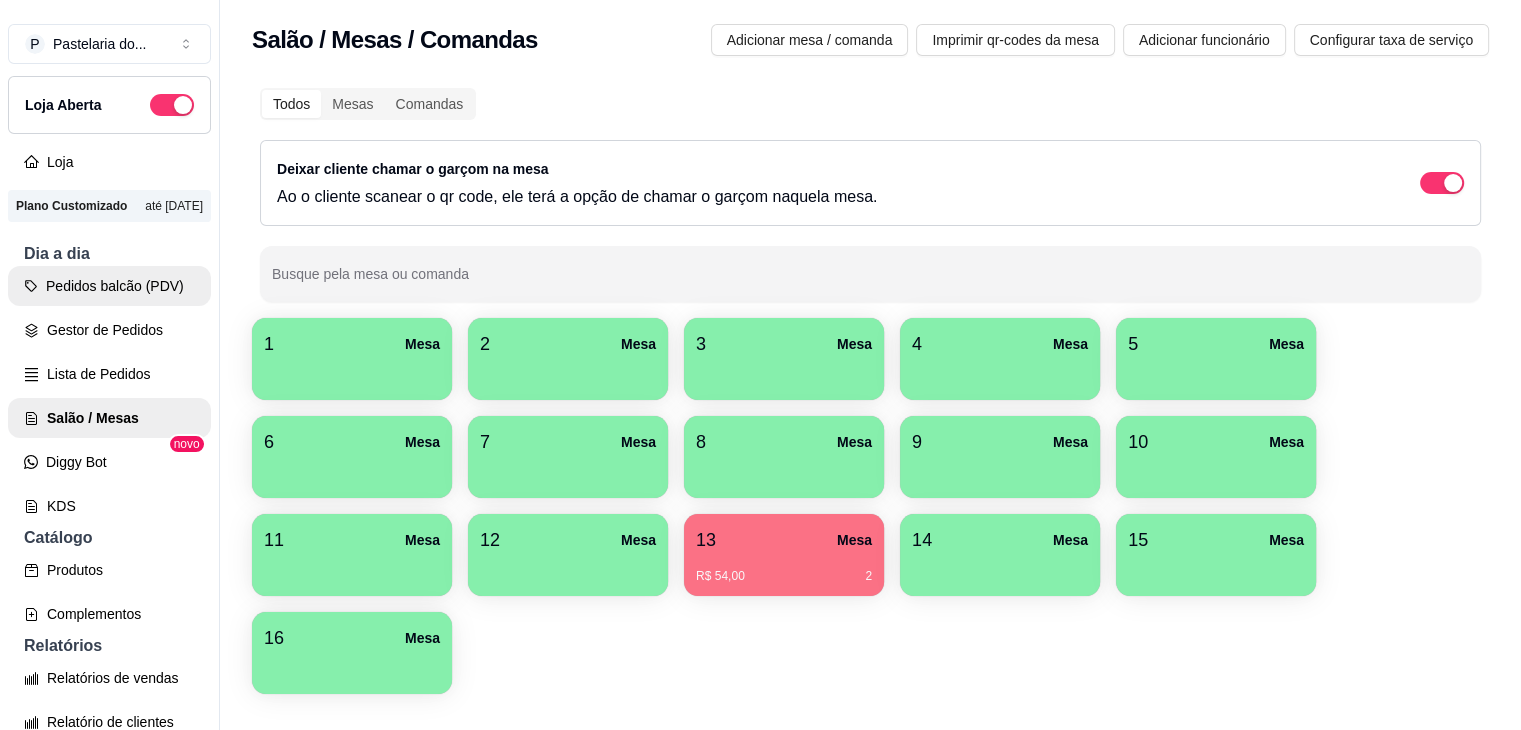 click on "Pedidos balcão (PDV)" at bounding box center [109, 286] 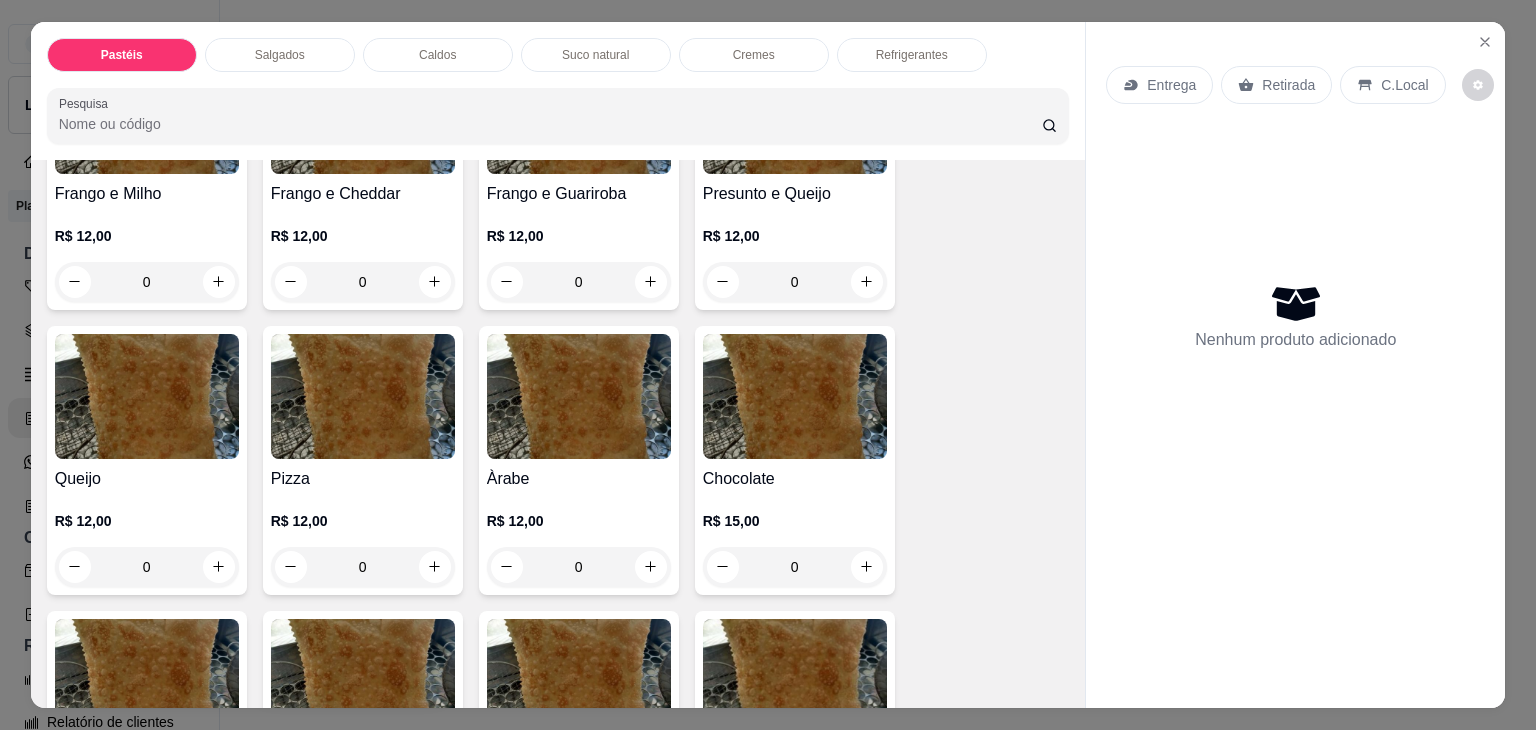 scroll, scrollTop: 1100, scrollLeft: 0, axis: vertical 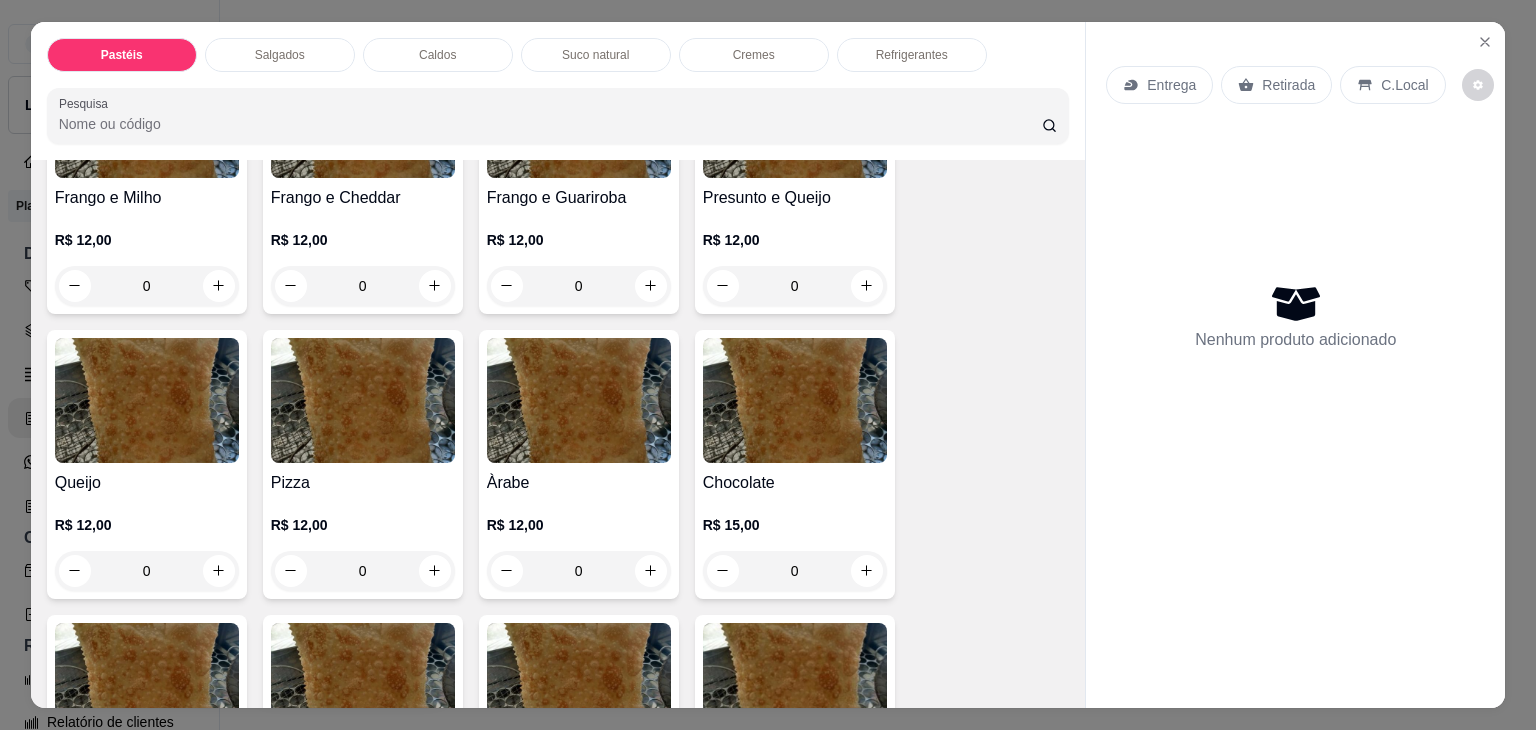 click on "0" at bounding box center (147, 571) 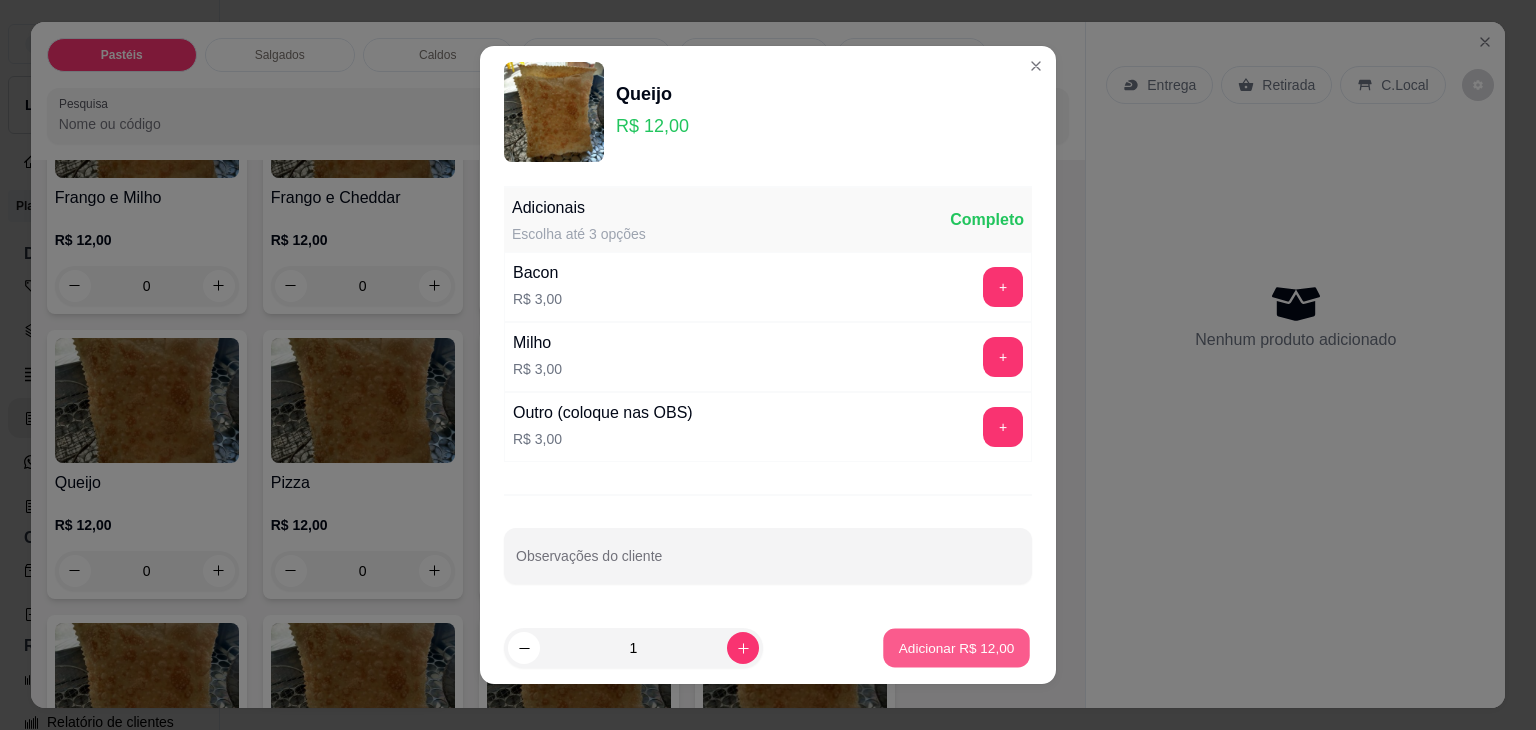 click on "Adicionar   R$ 12,00" at bounding box center (957, 647) 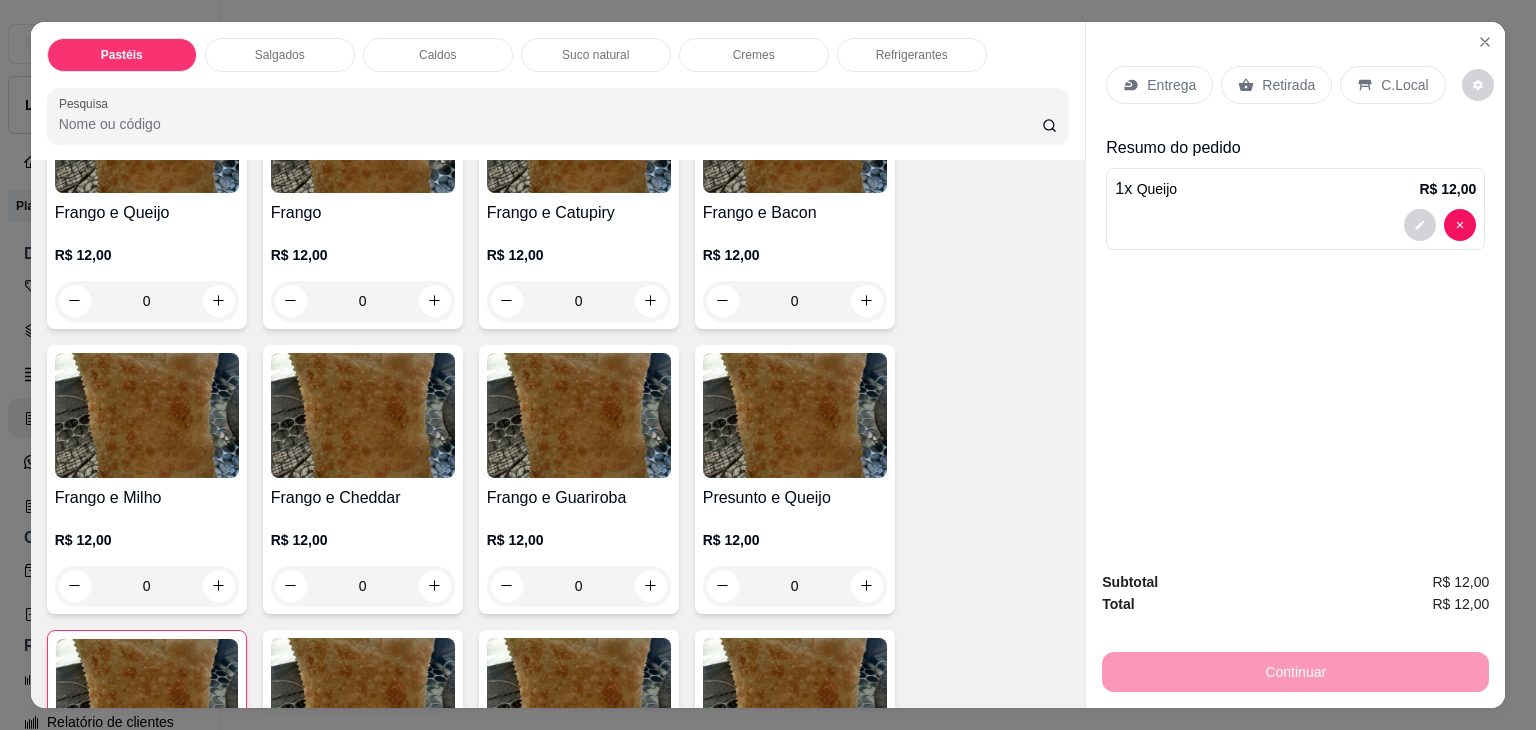 click on "Salgados" at bounding box center [280, 55] 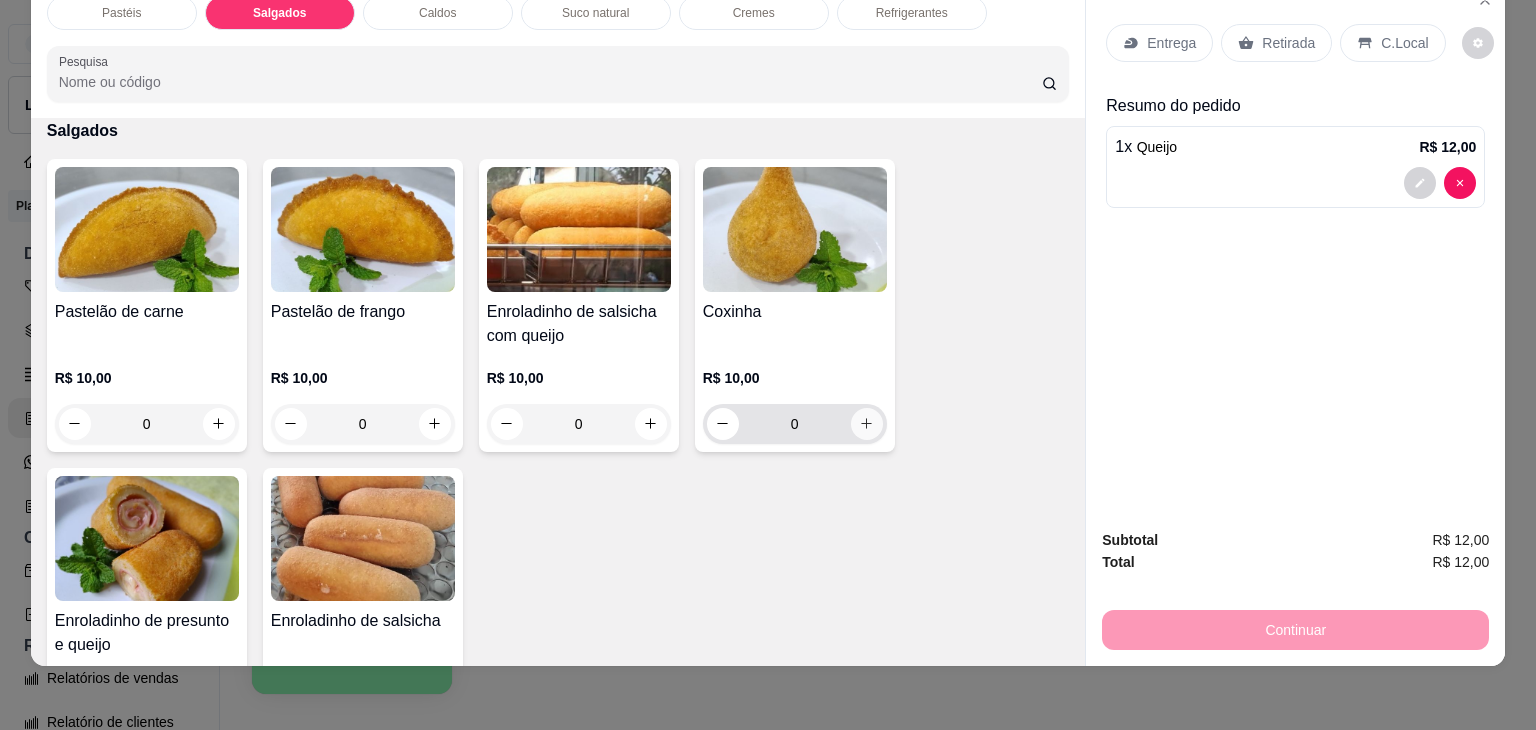 click at bounding box center [867, 424] 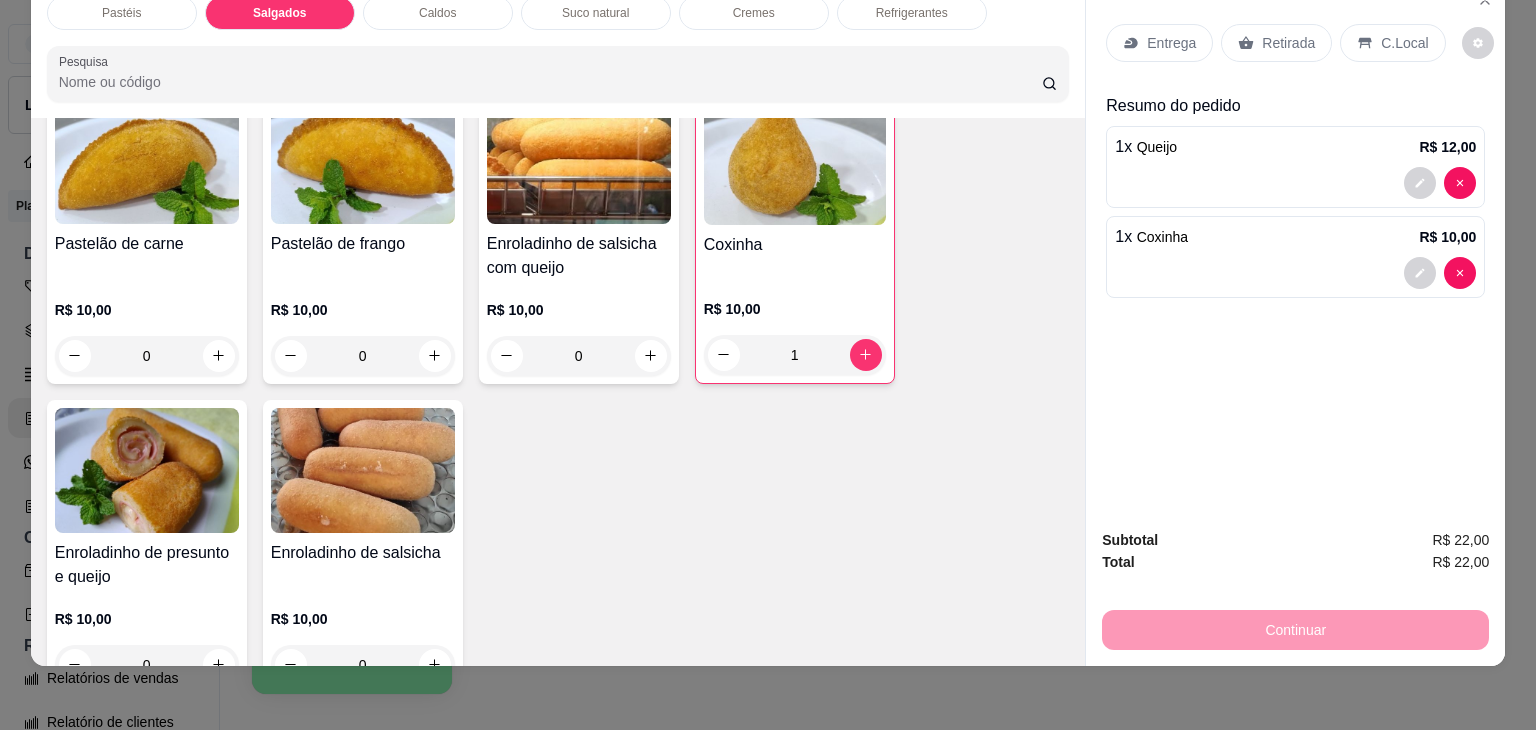 scroll, scrollTop: 2226, scrollLeft: 0, axis: vertical 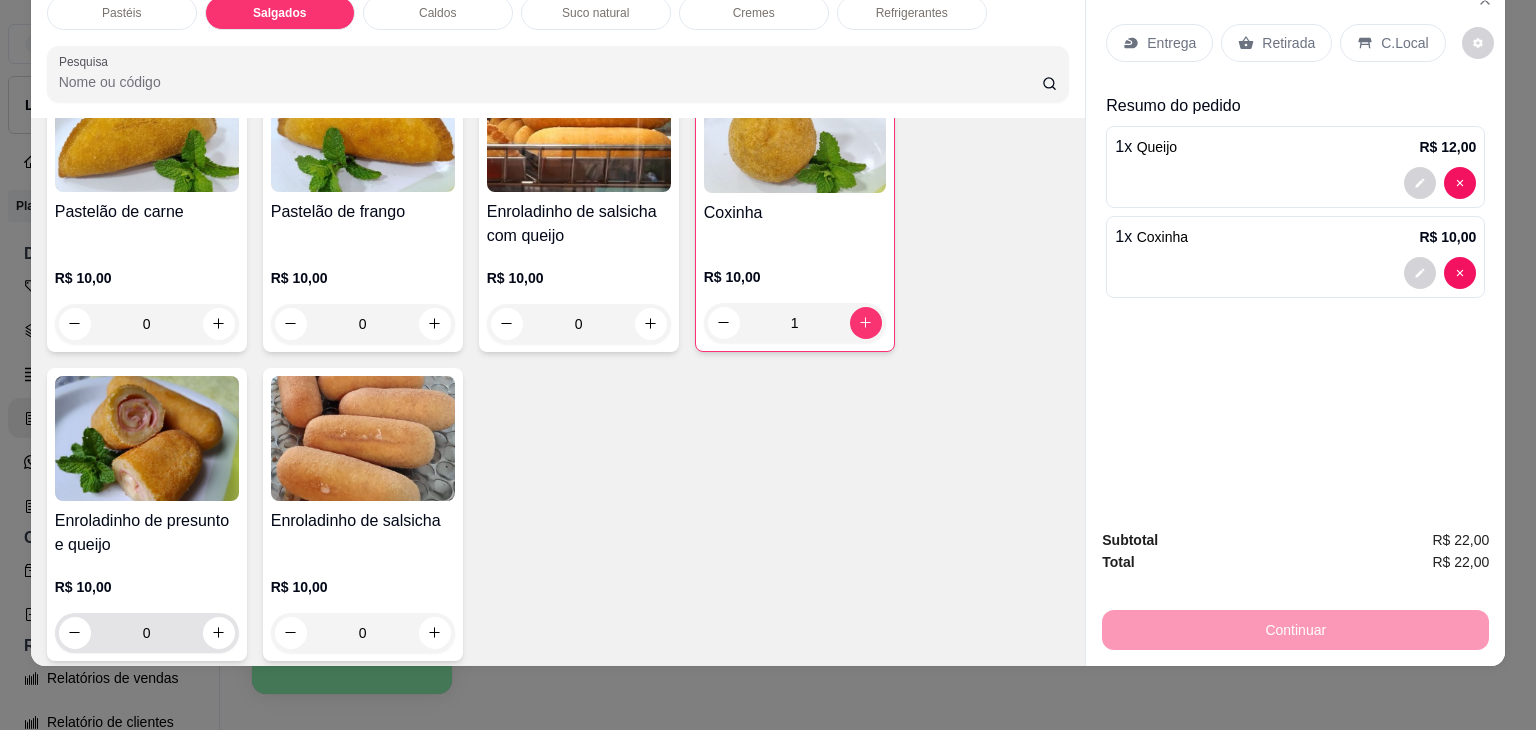 click 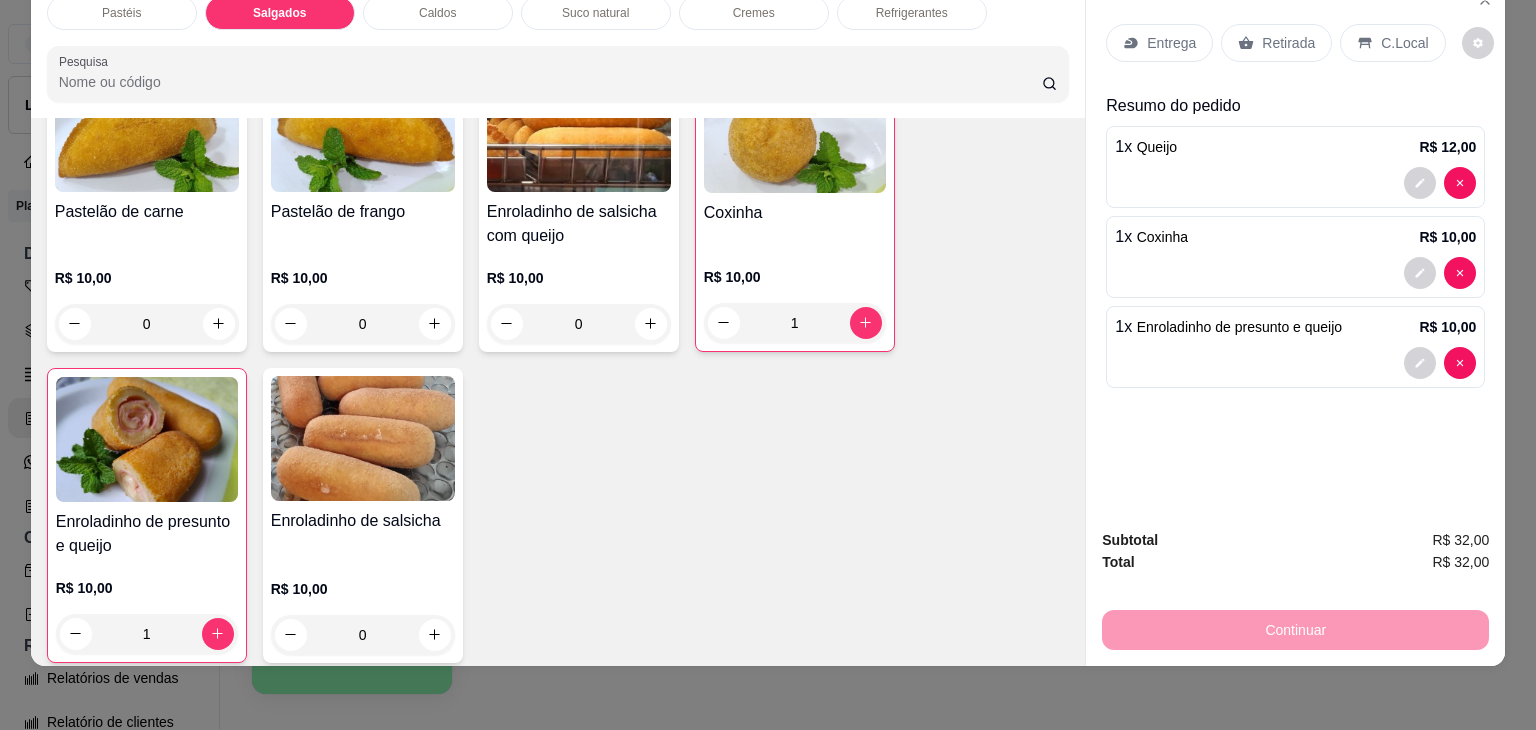 click on "Retirada" at bounding box center (1276, 43) 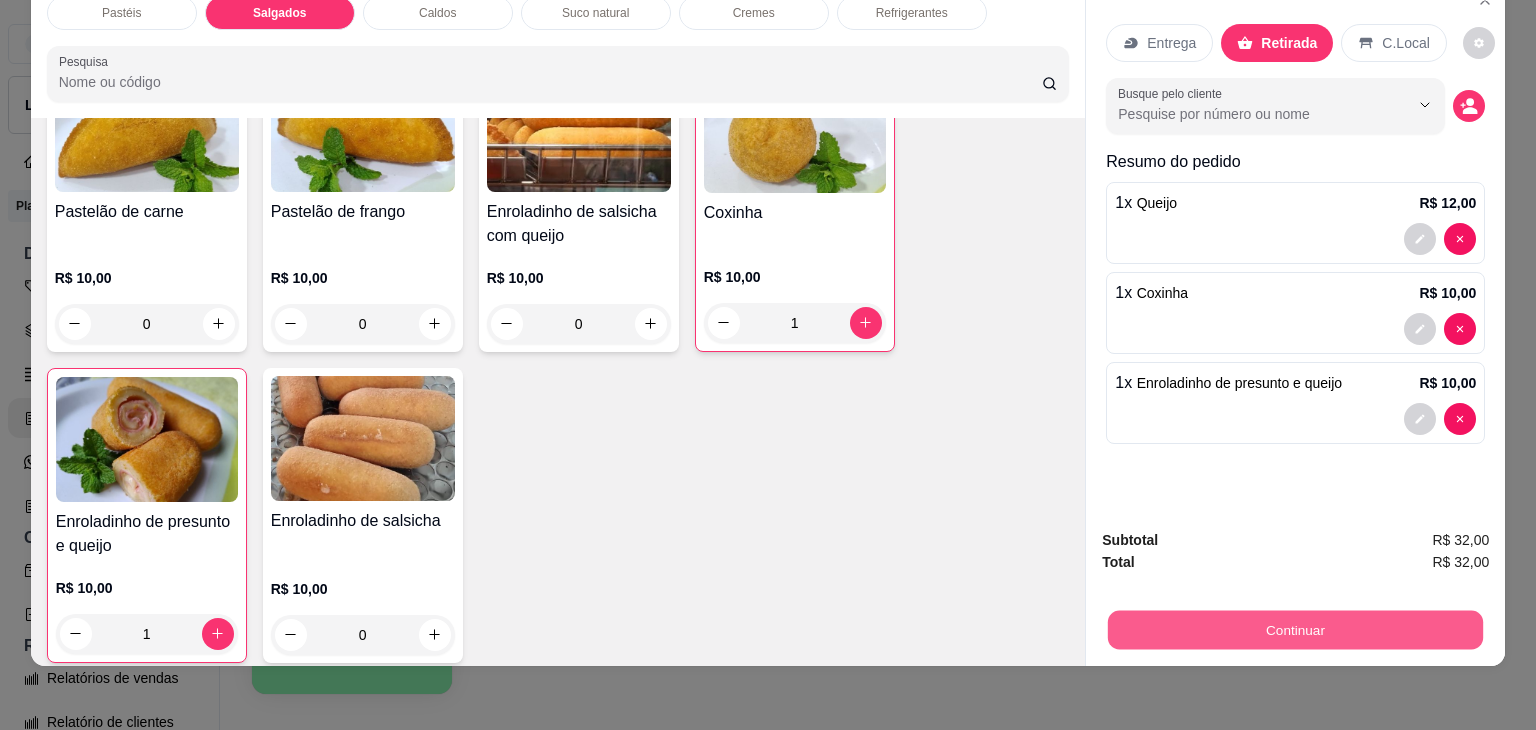 click on "Continuar" at bounding box center (1295, 630) 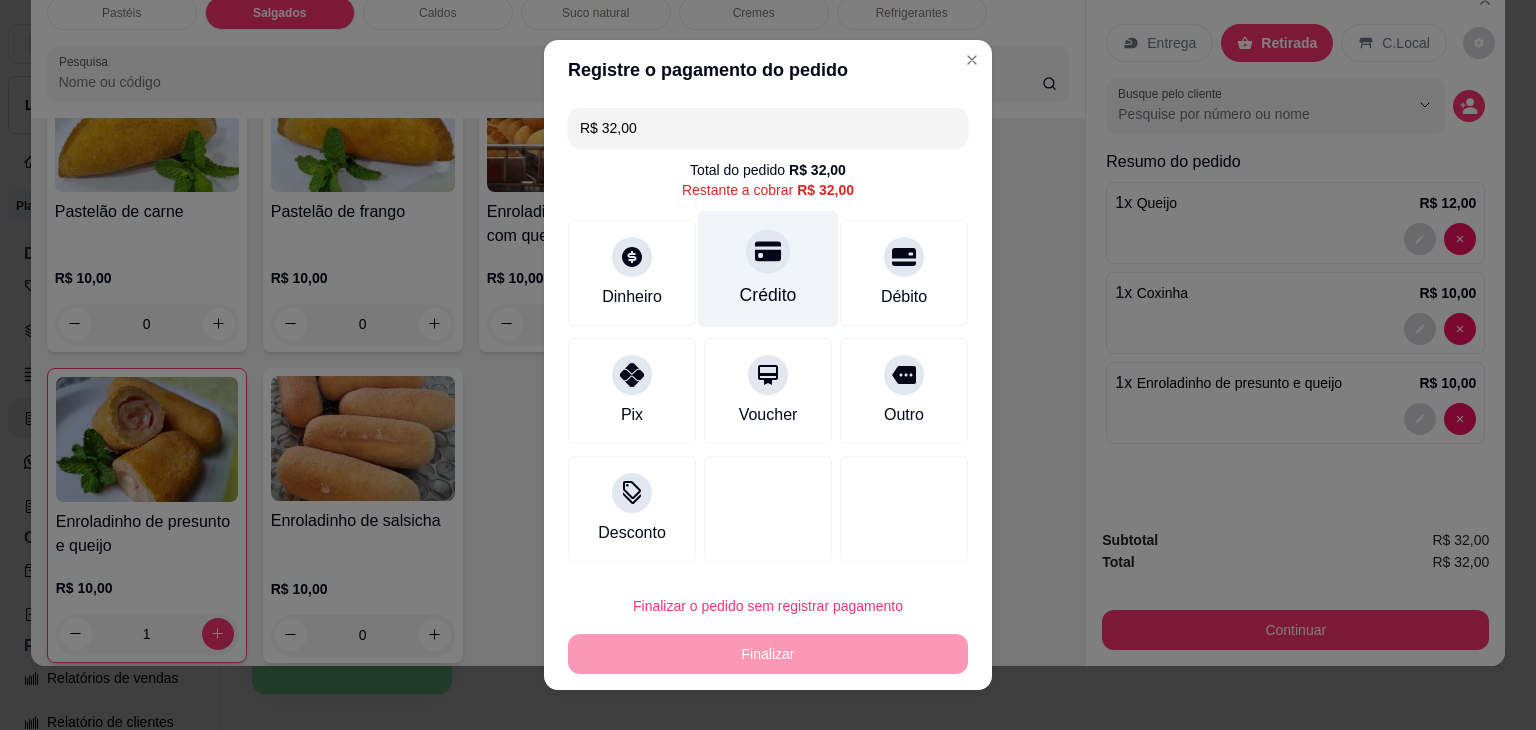 click 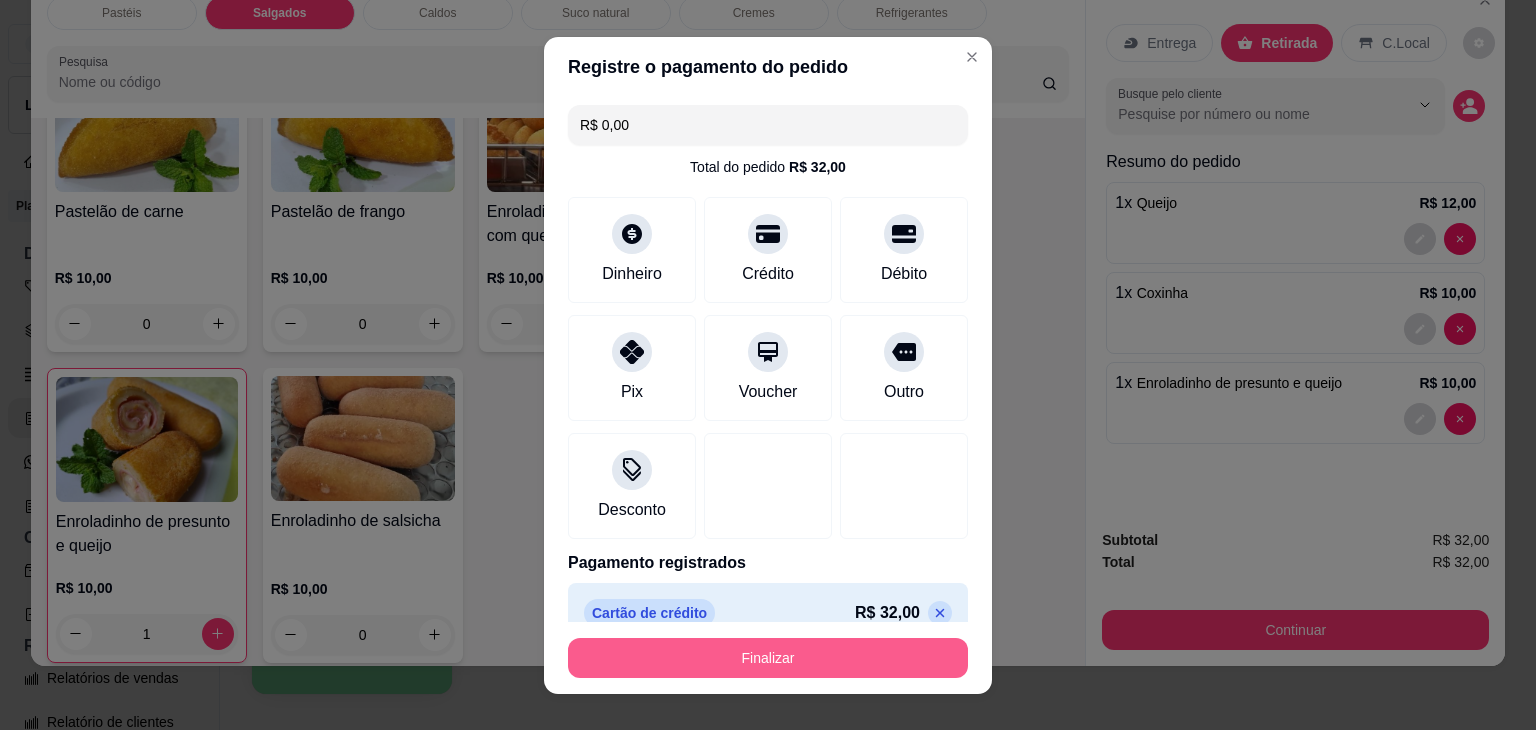 click on "Finalizar" at bounding box center (768, 658) 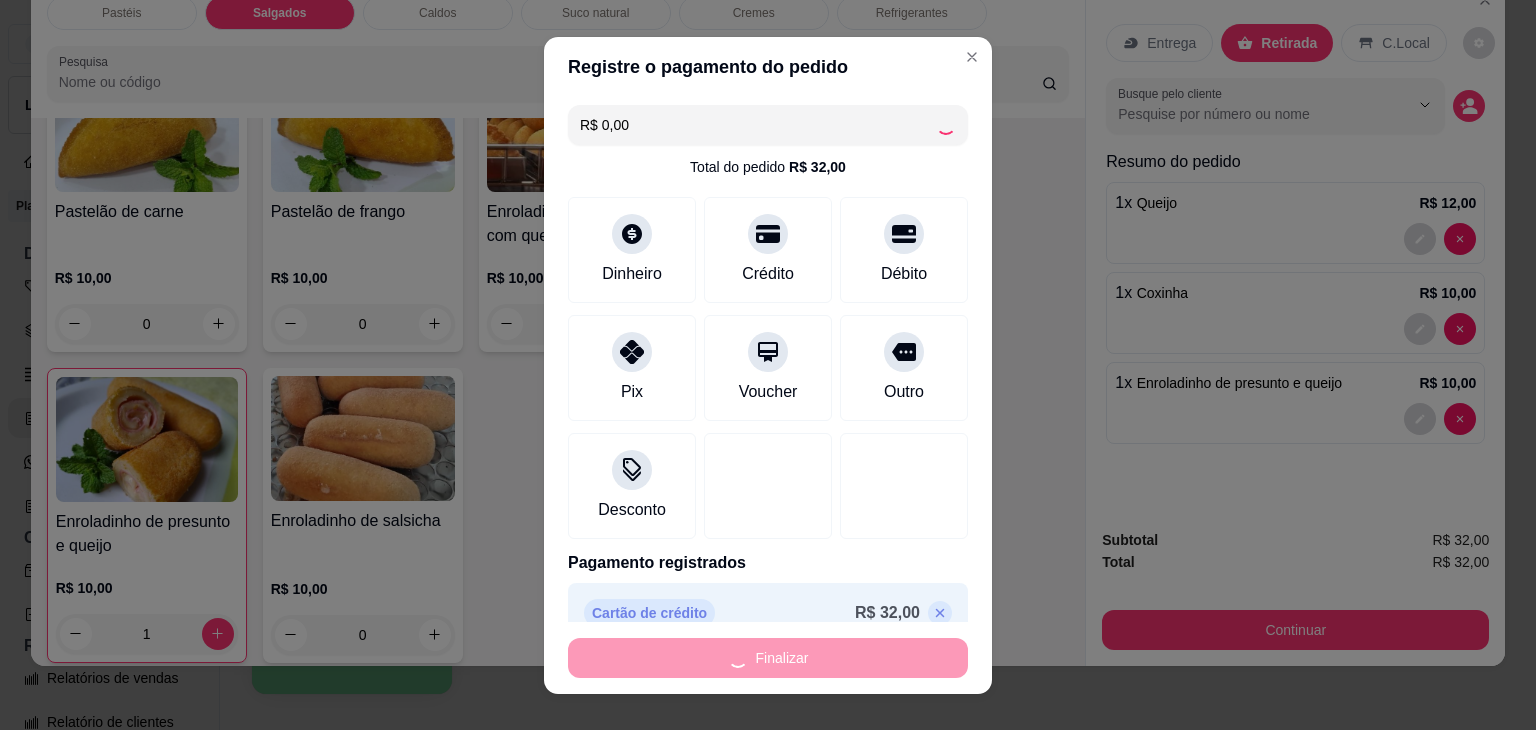 type on "0" 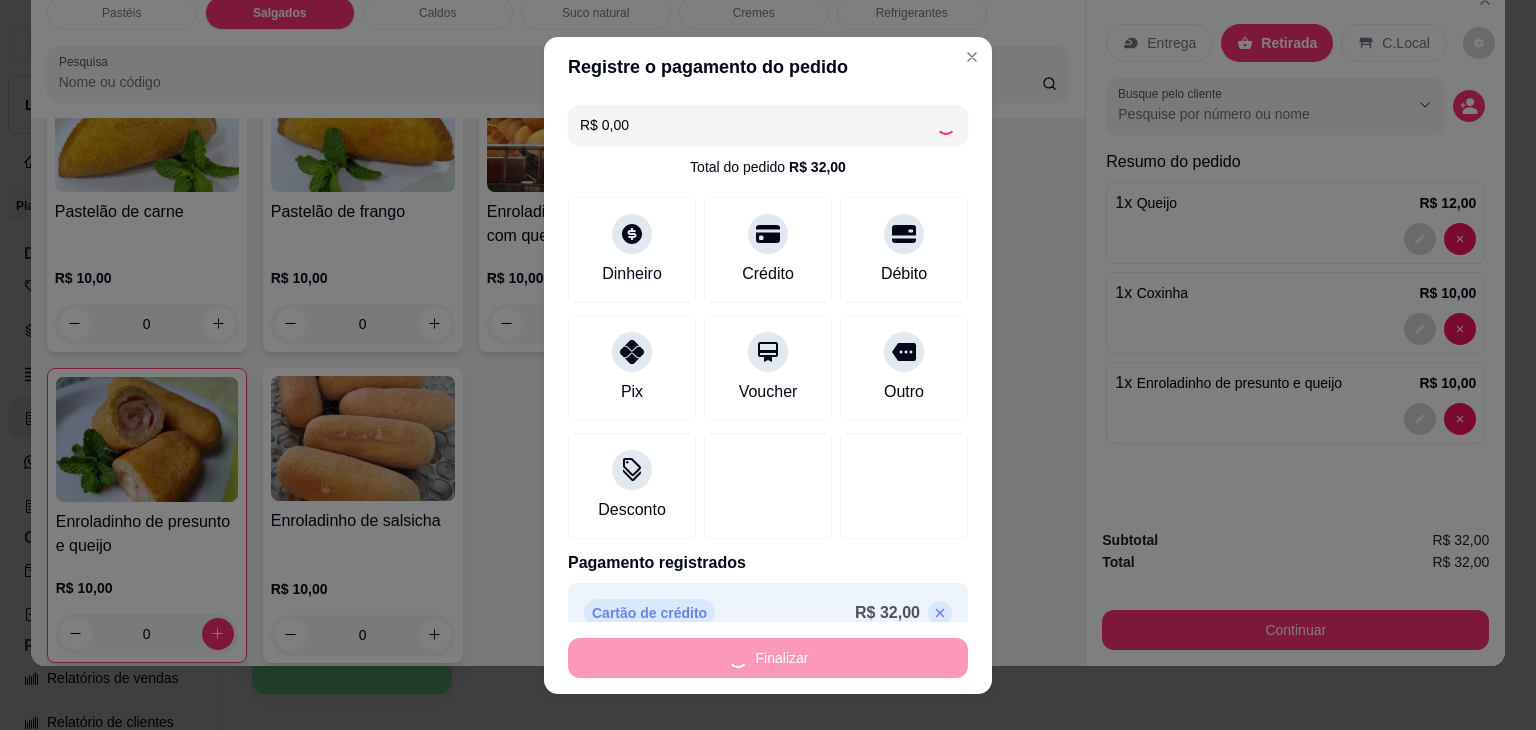 type on "-R$ 32,00" 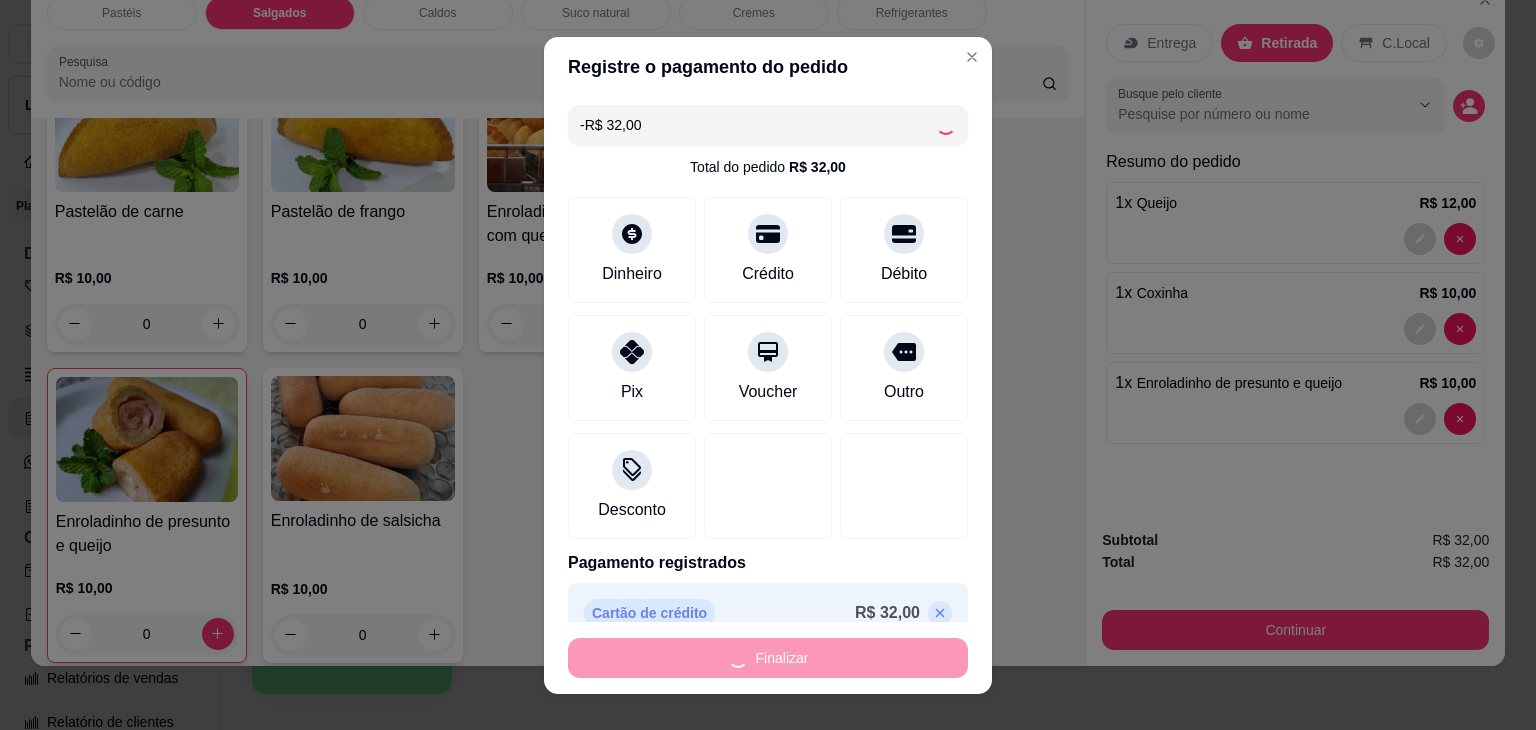 scroll, scrollTop: 2224, scrollLeft: 0, axis: vertical 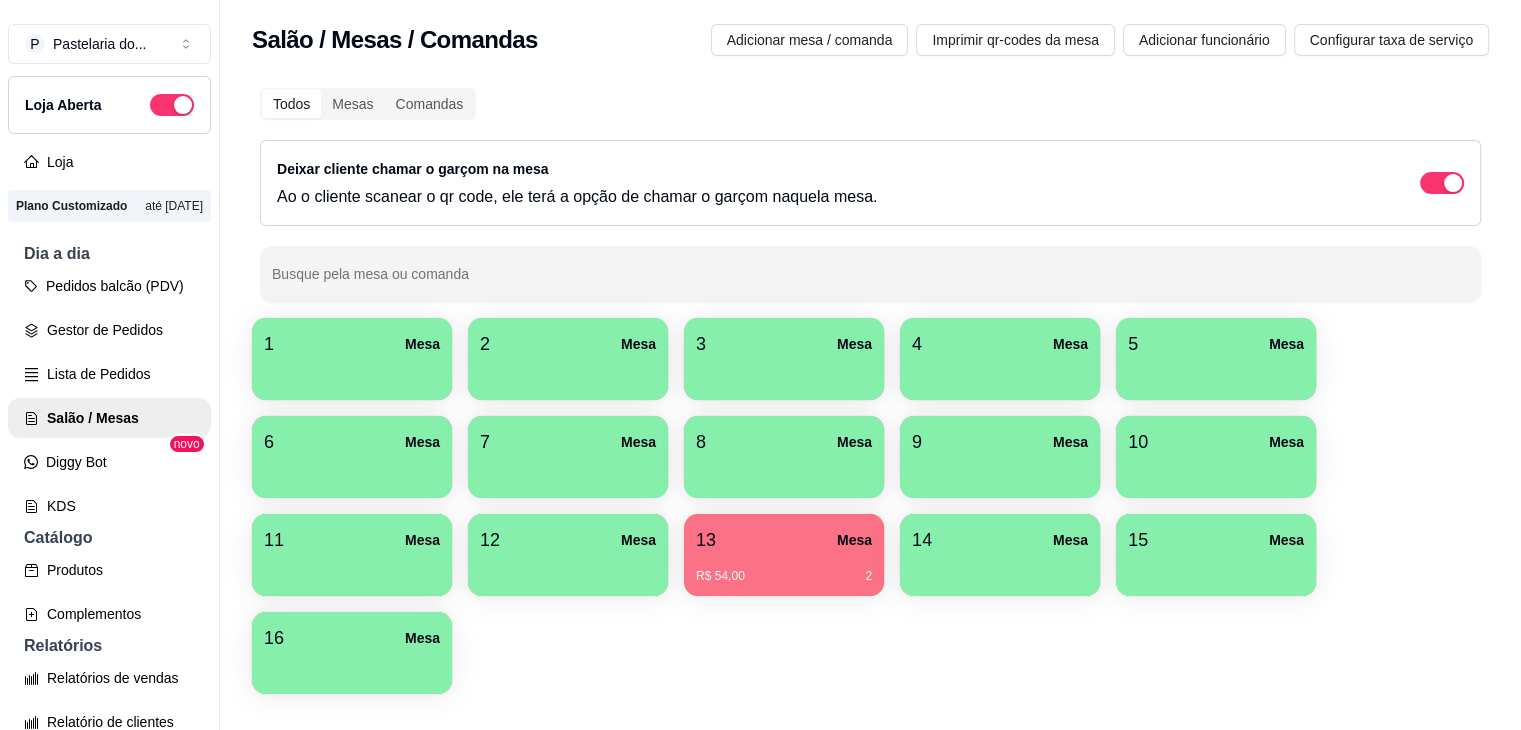 click on "Todos Mesas Comandas Deixar cliente chamar o garçom na mesa Ao o cliente scanear o qr code, ele terá a opção de chamar o garçom naquela mesa. Busque pela mesa ou comanda
1 Mesa 2 Mesa 3 Mesa 4 Mesa 5 Mesa 6 Mesa 7 Mesa 8 Mesa 9 Mesa 10 Mesa 11 Mesa 12 Mesa 13 Mesa R$ 54,00 2 14 Mesa 15 Mesa 16 Mesa" at bounding box center [870, 393] 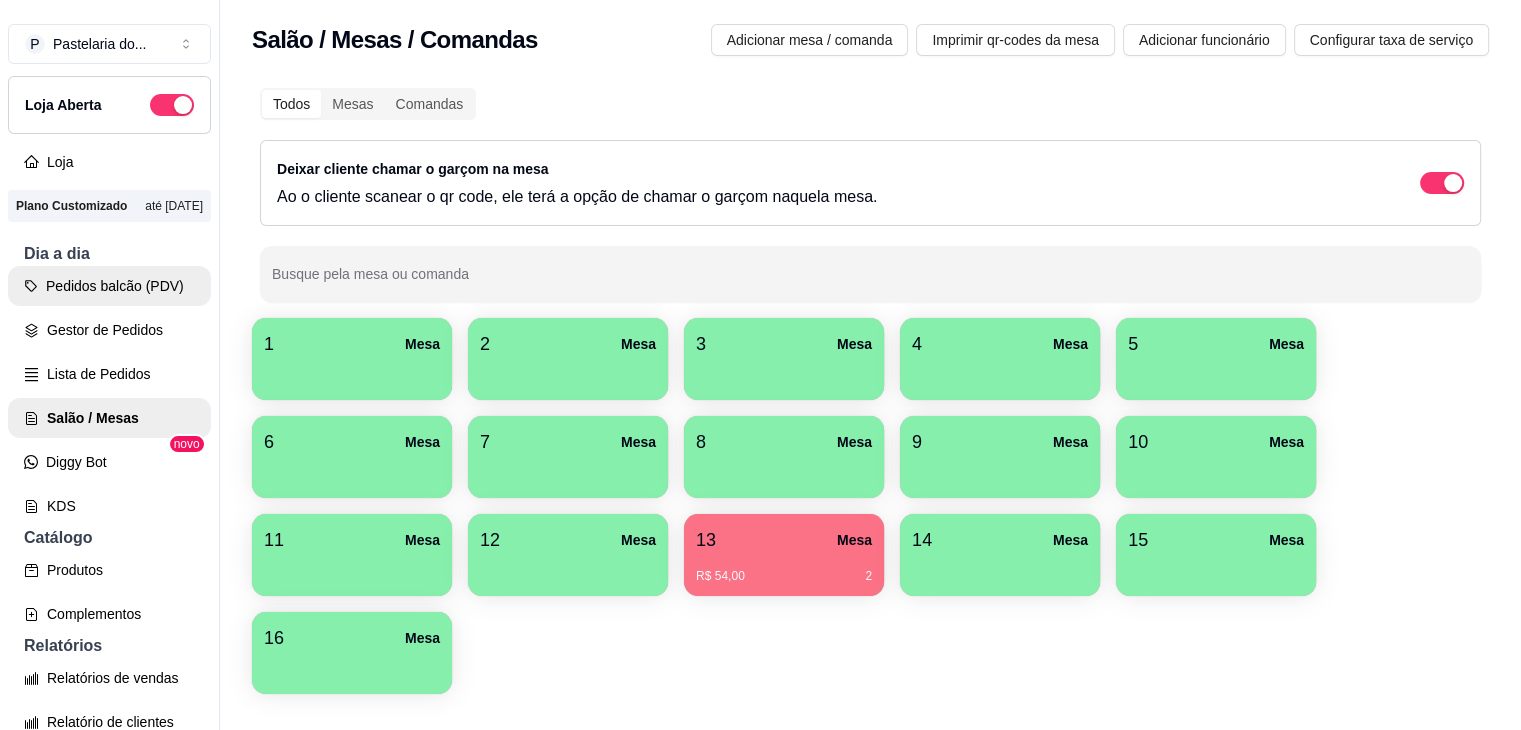 click on "Pedidos balcão (PDV)" at bounding box center (109, 286) 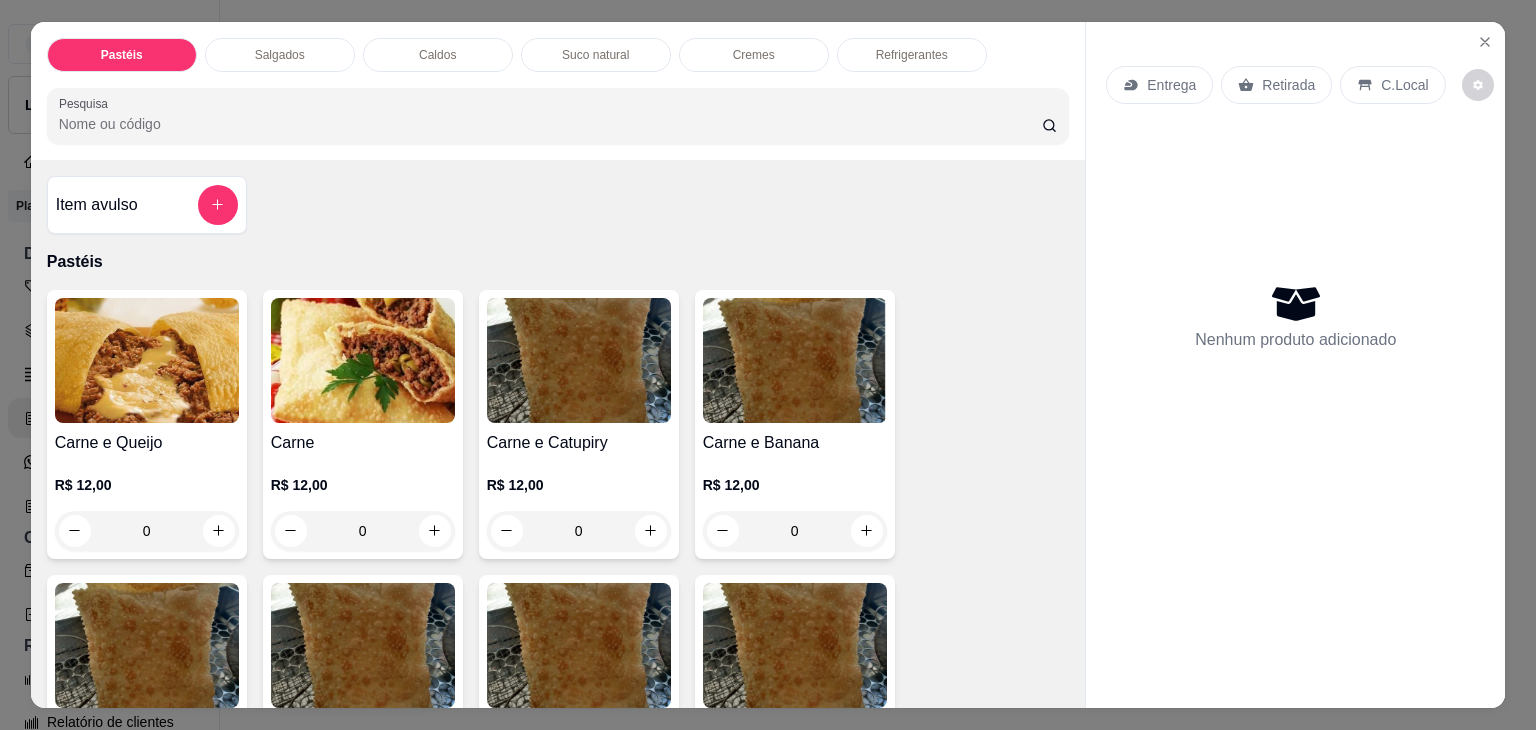 click on "Refrigerantes" at bounding box center (912, 55) 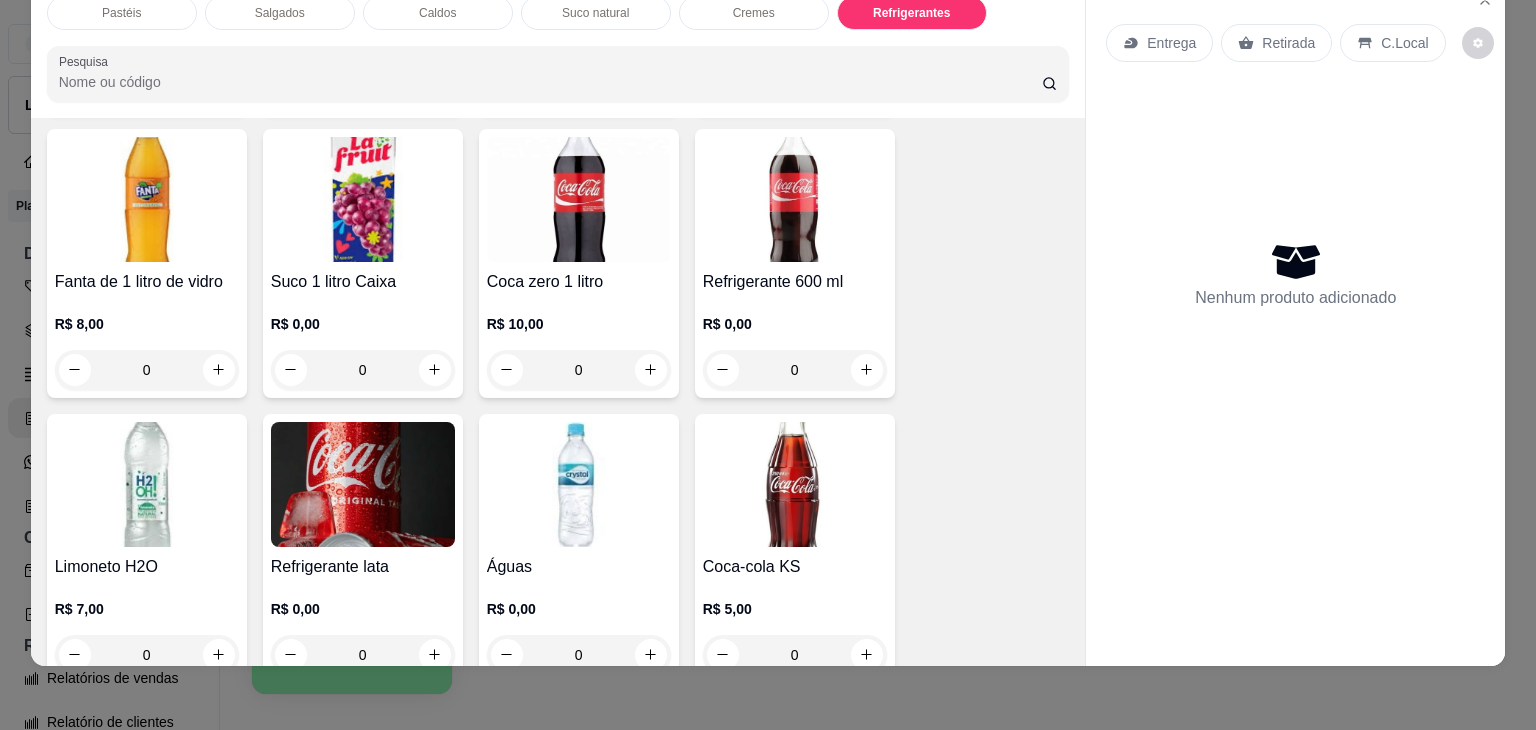 scroll, scrollTop: 5930, scrollLeft: 0, axis: vertical 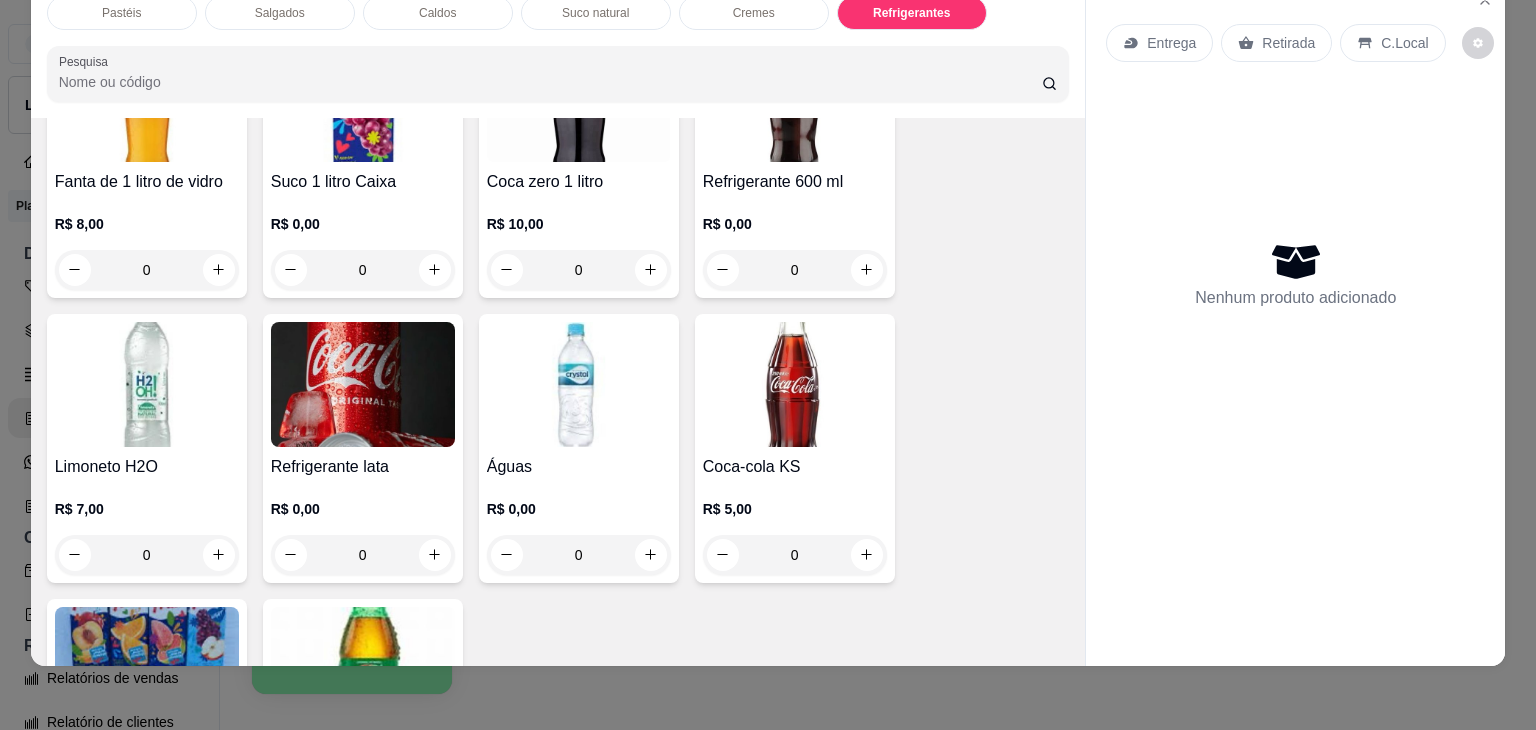 click on "0" at bounding box center [363, 555] 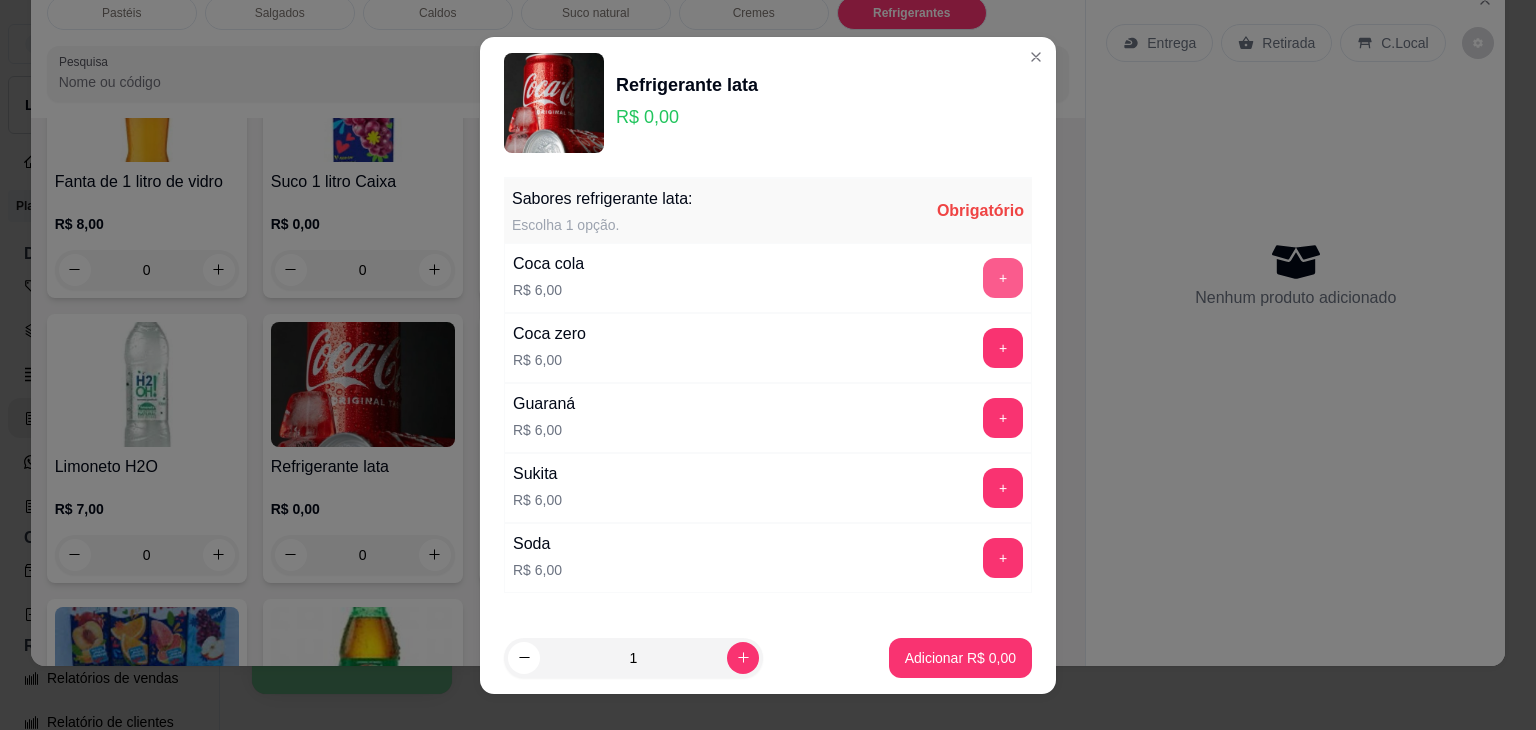 click on "+" at bounding box center [1003, 278] 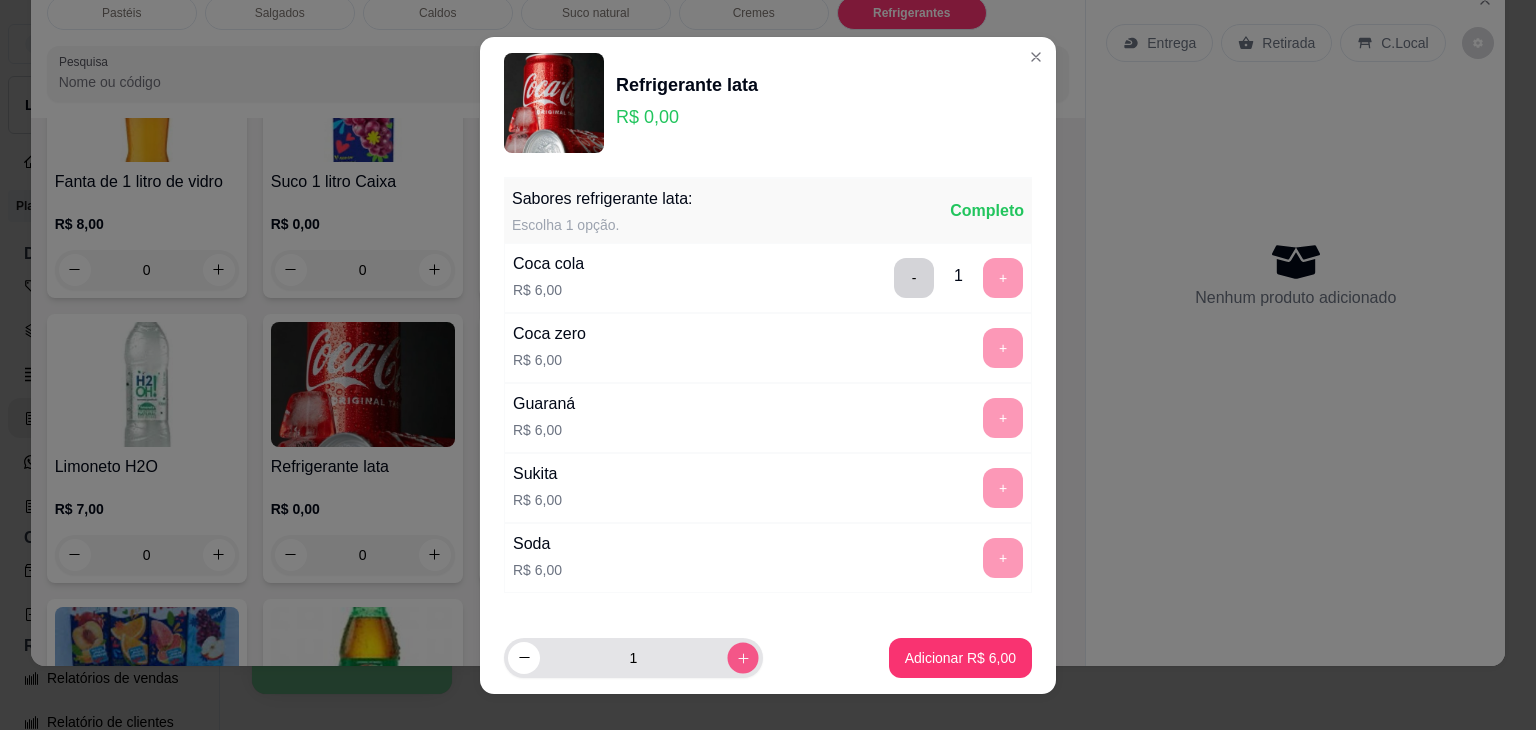 click at bounding box center (742, 657) 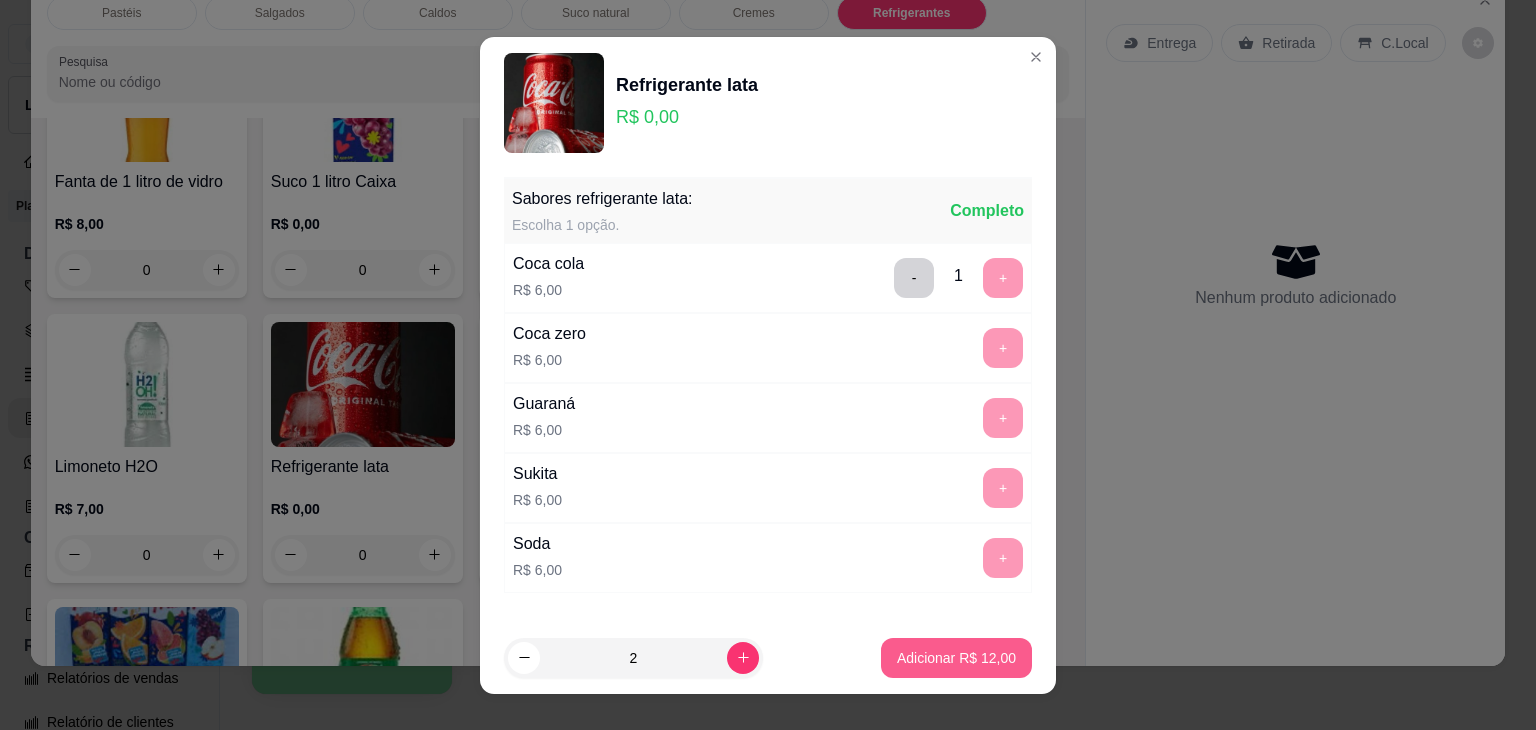 click on "Adicionar   R$ 12,00" at bounding box center (956, 658) 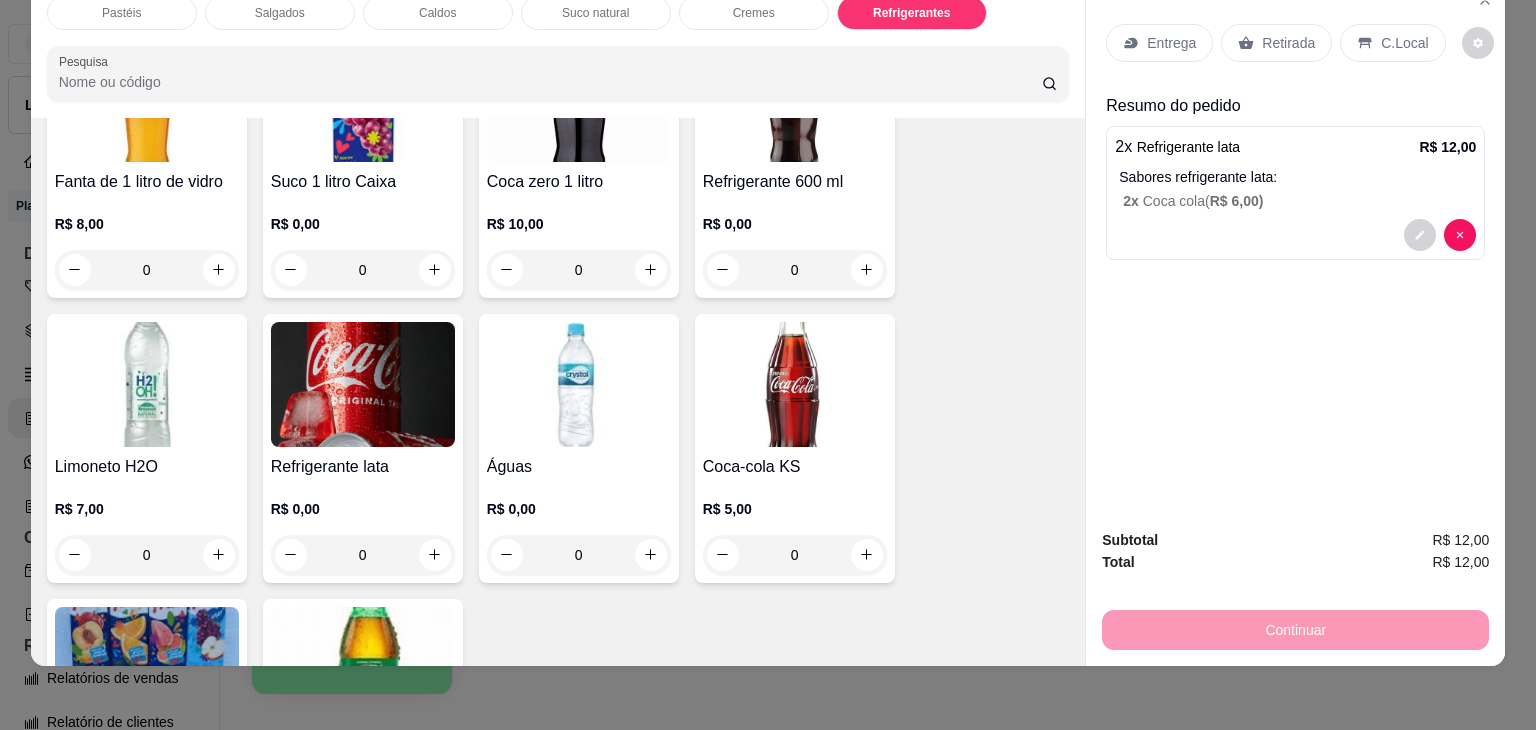 click 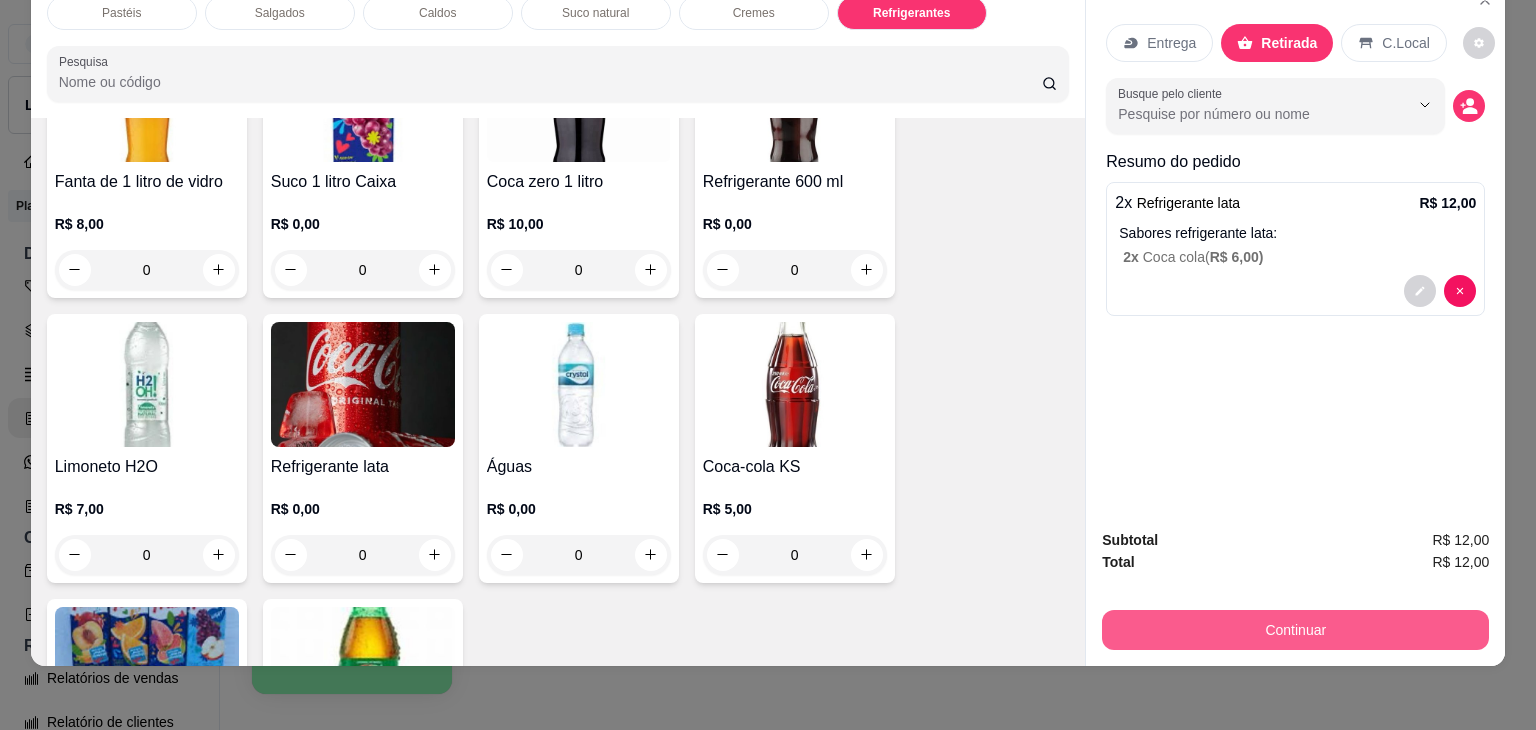 click on "Continuar" at bounding box center [1295, 630] 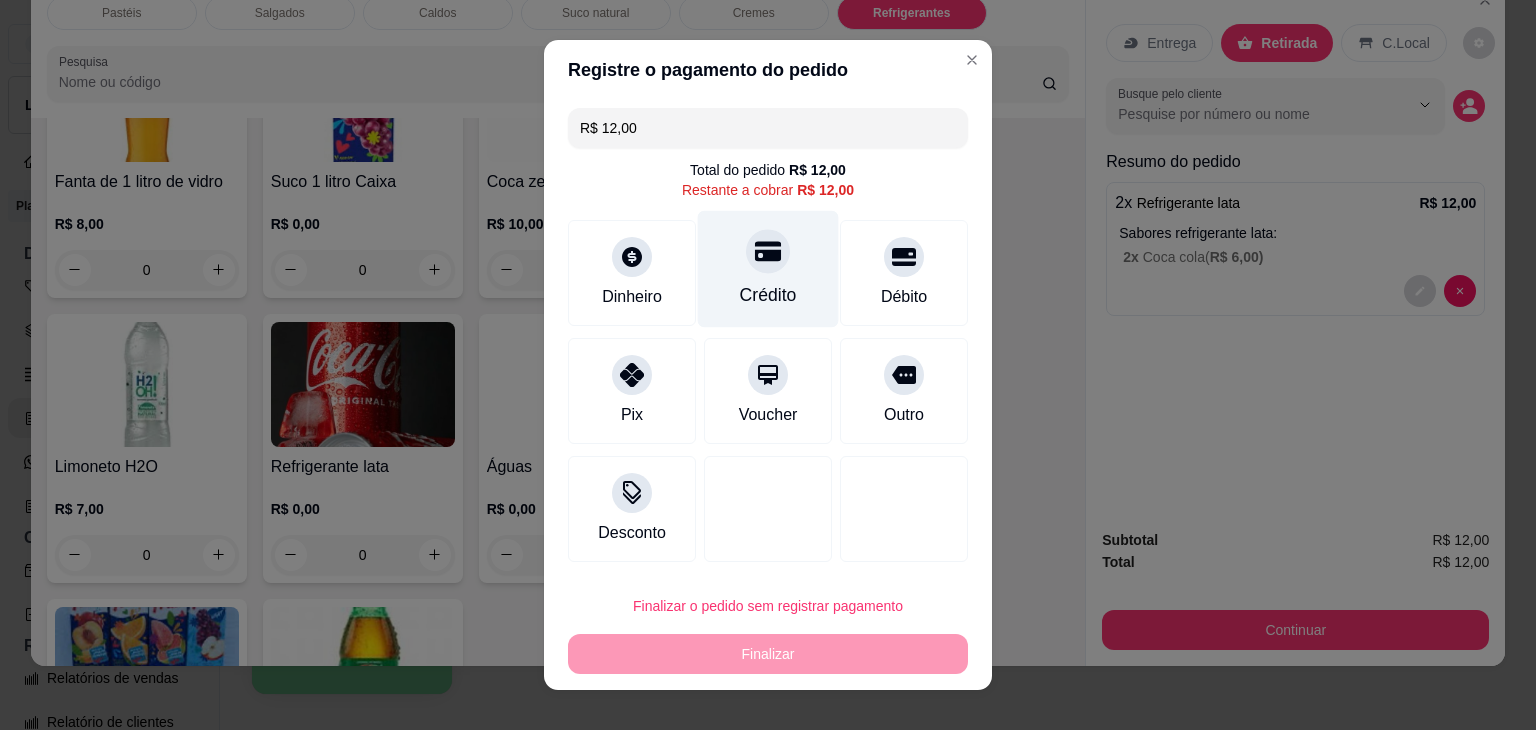 click 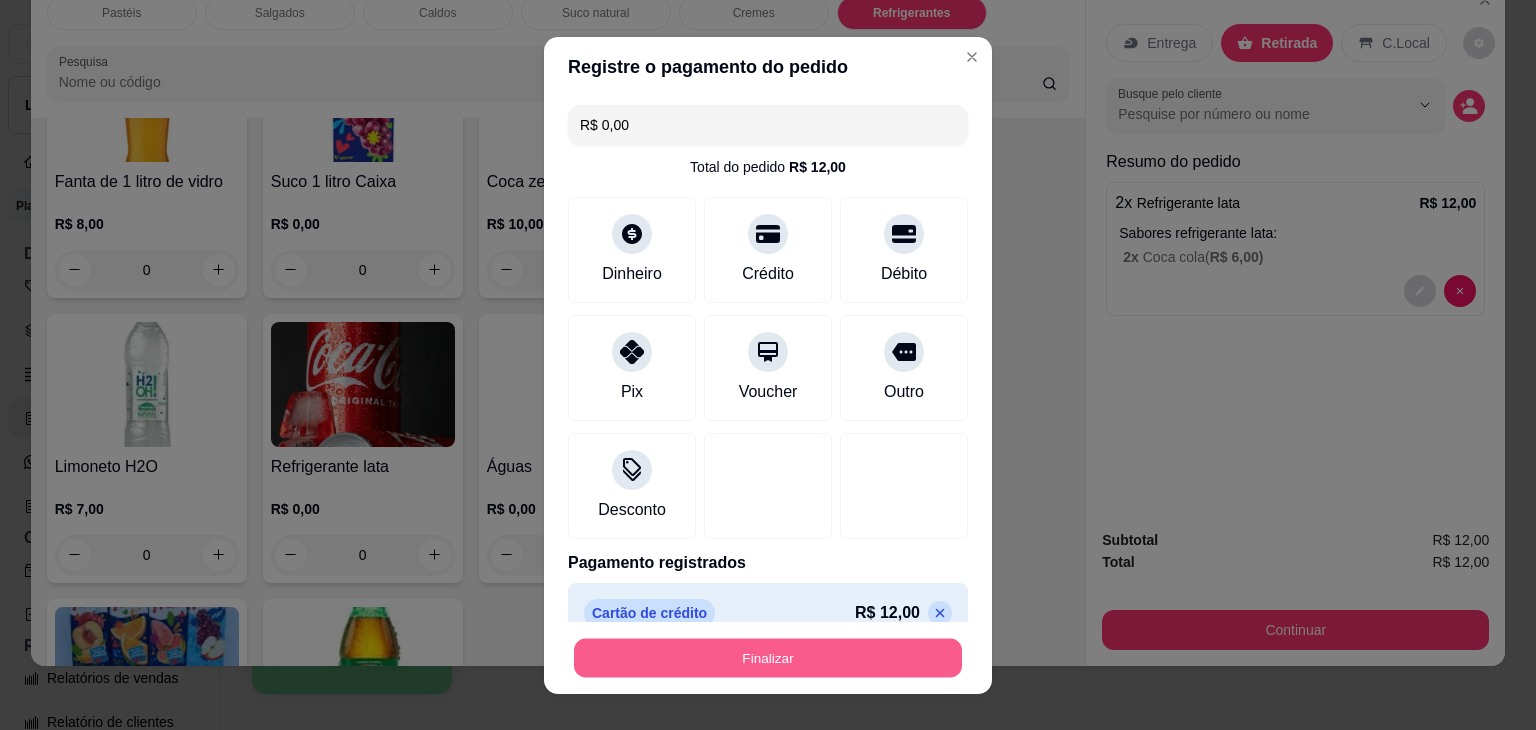 click on "Finalizar" at bounding box center [768, 657] 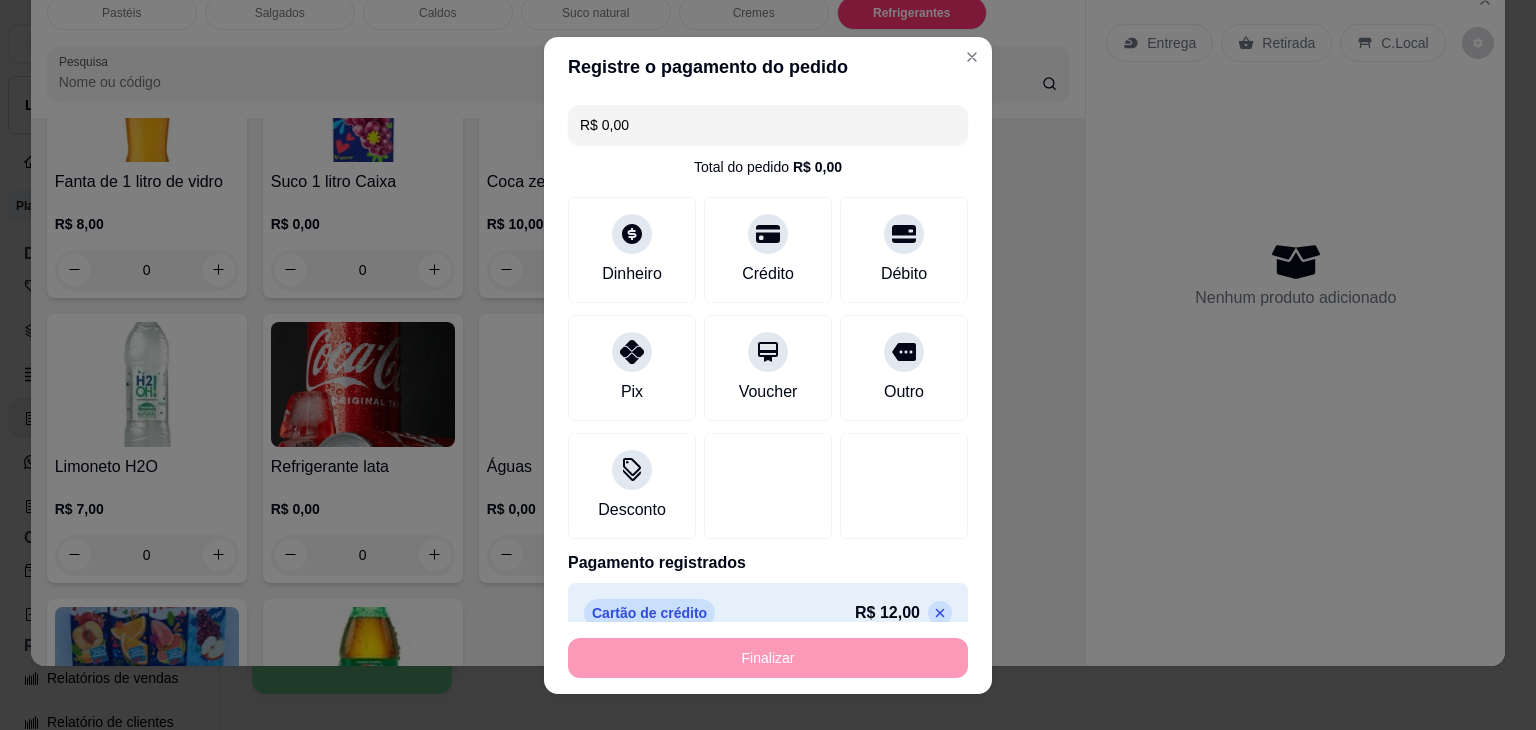 type on "-R$ 12,00" 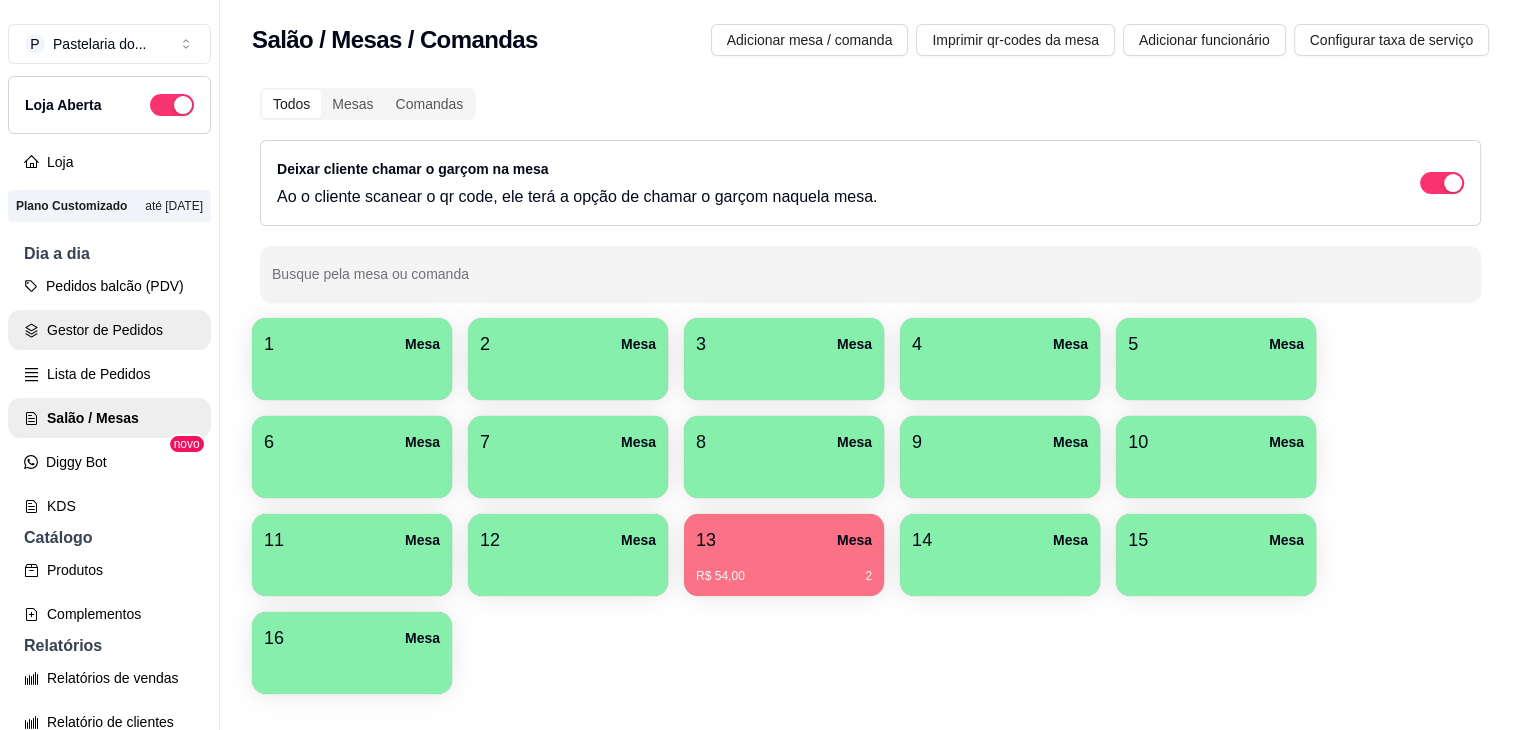 click on "Gestor de Pedidos" at bounding box center (109, 330) 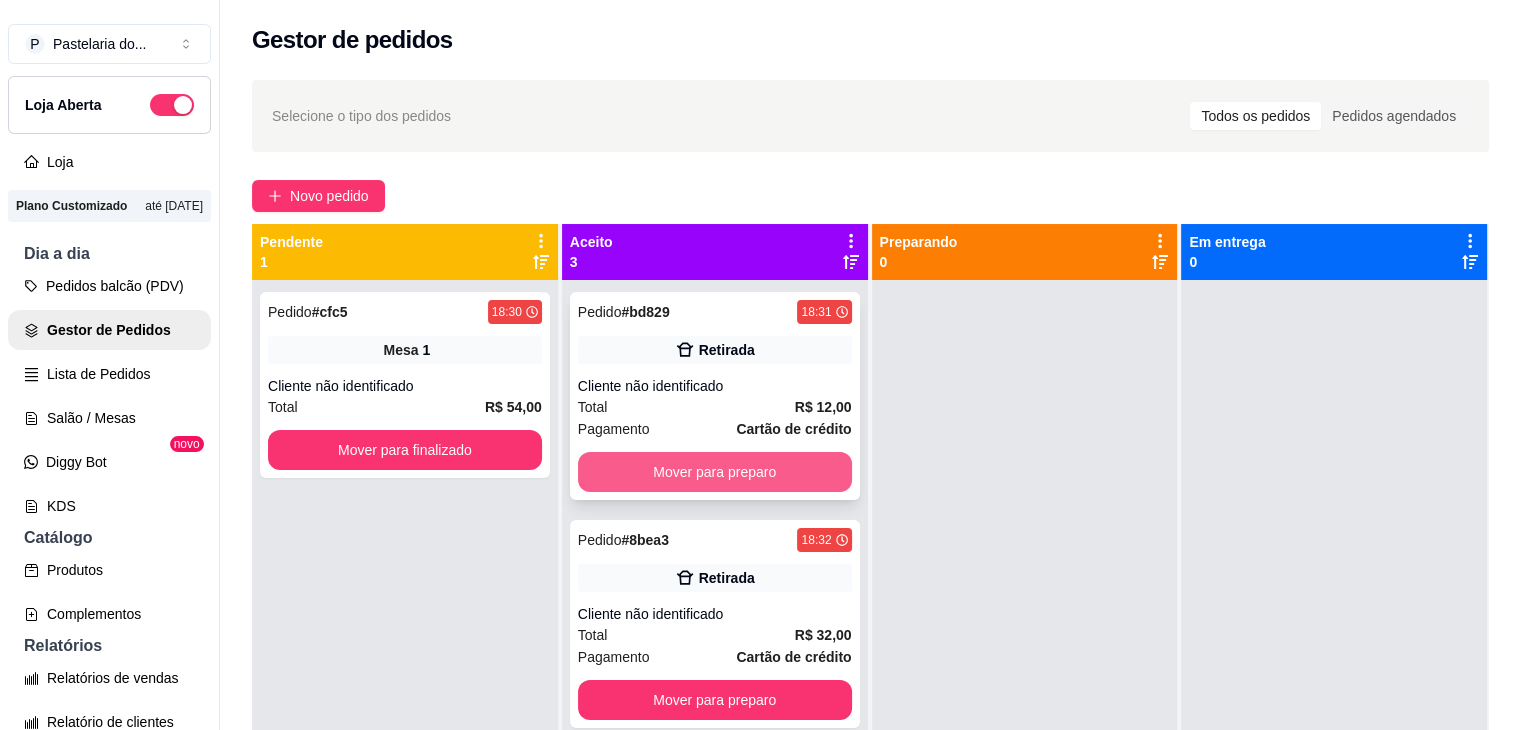 click on "Mover para preparo" at bounding box center (715, 472) 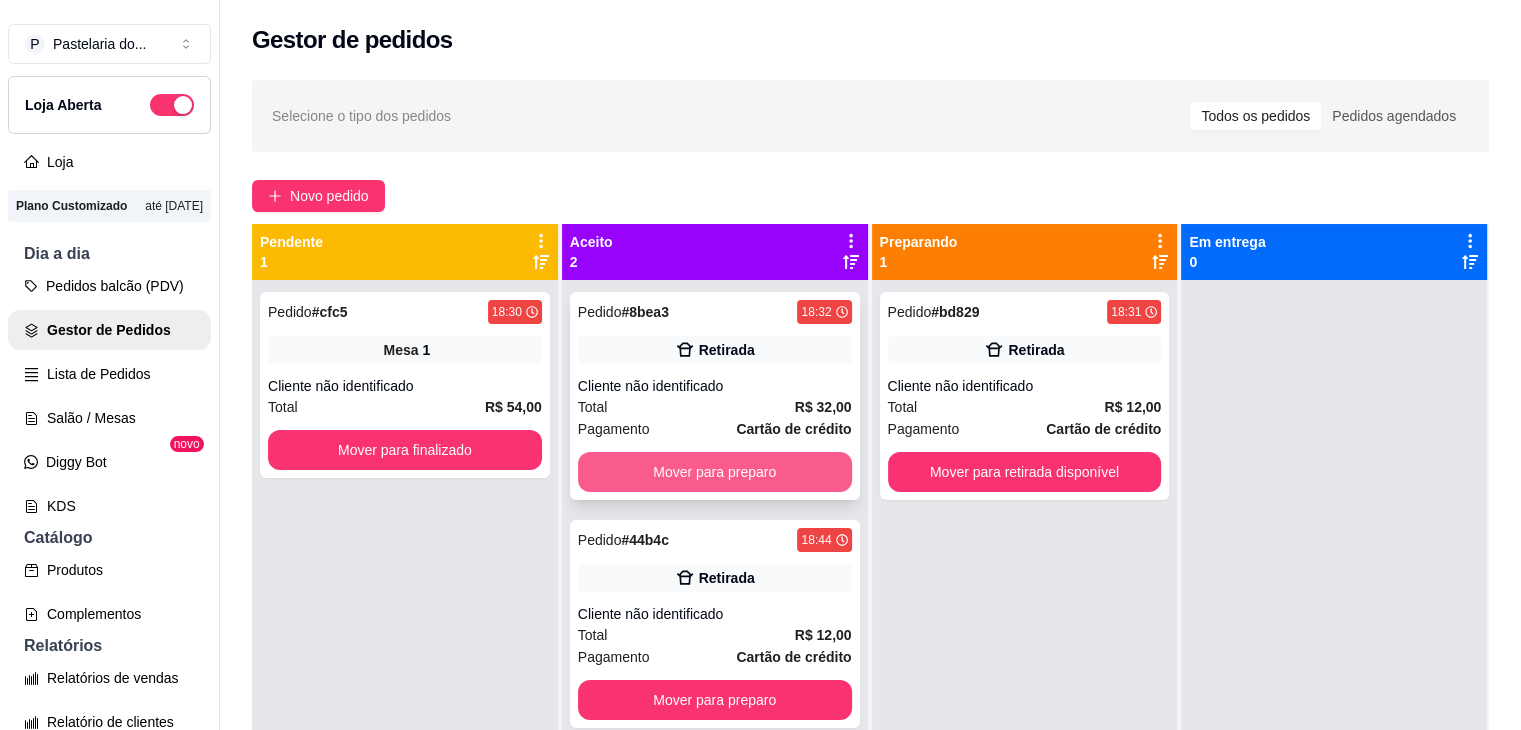 click on "Mover para preparo" at bounding box center (715, 472) 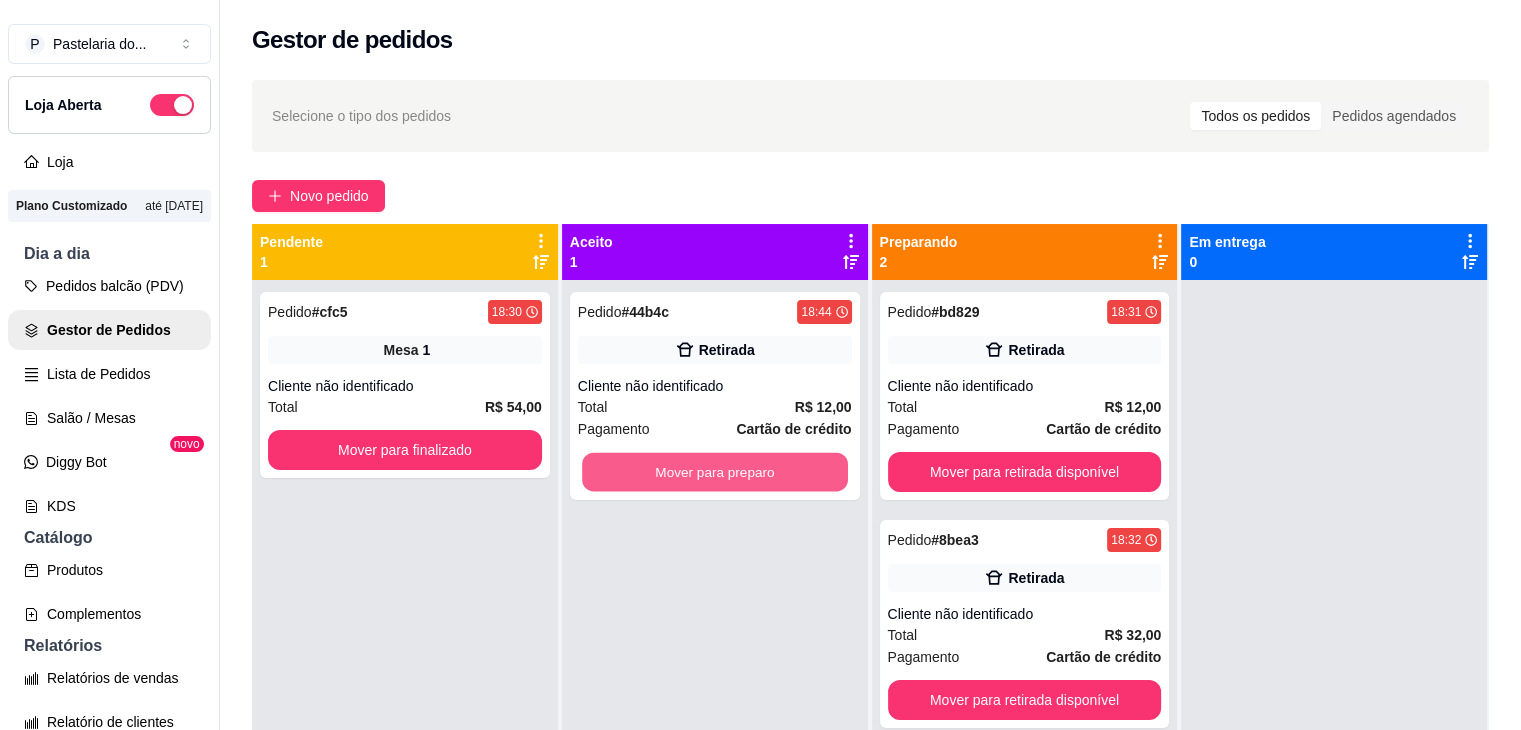 click on "Mover para preparo" at bounding box center [715, 472] 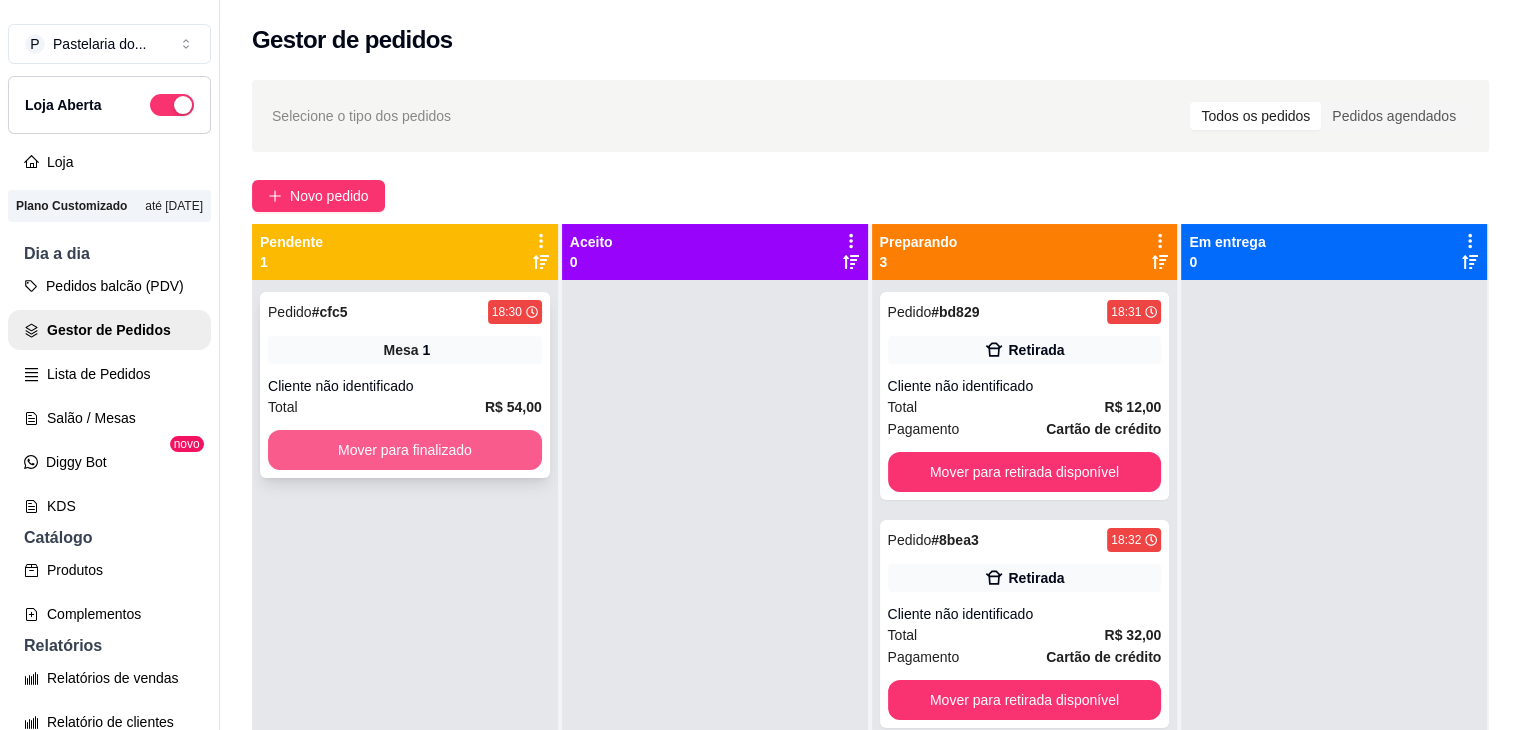 click on "Mover para finalizado" at bounding box center [405, 450] 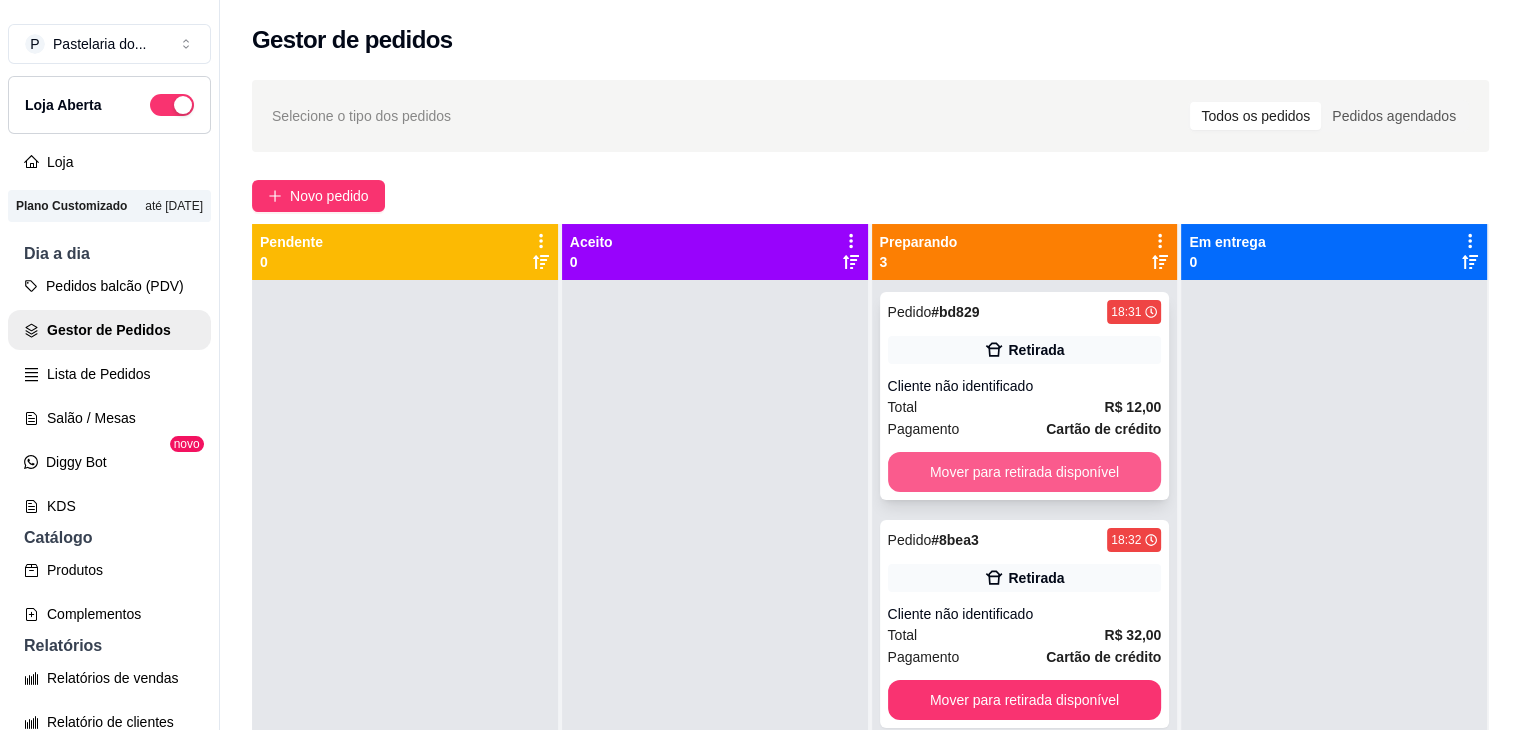 click on "Mover para retirada disponível" at bounding box center [1025, 472] 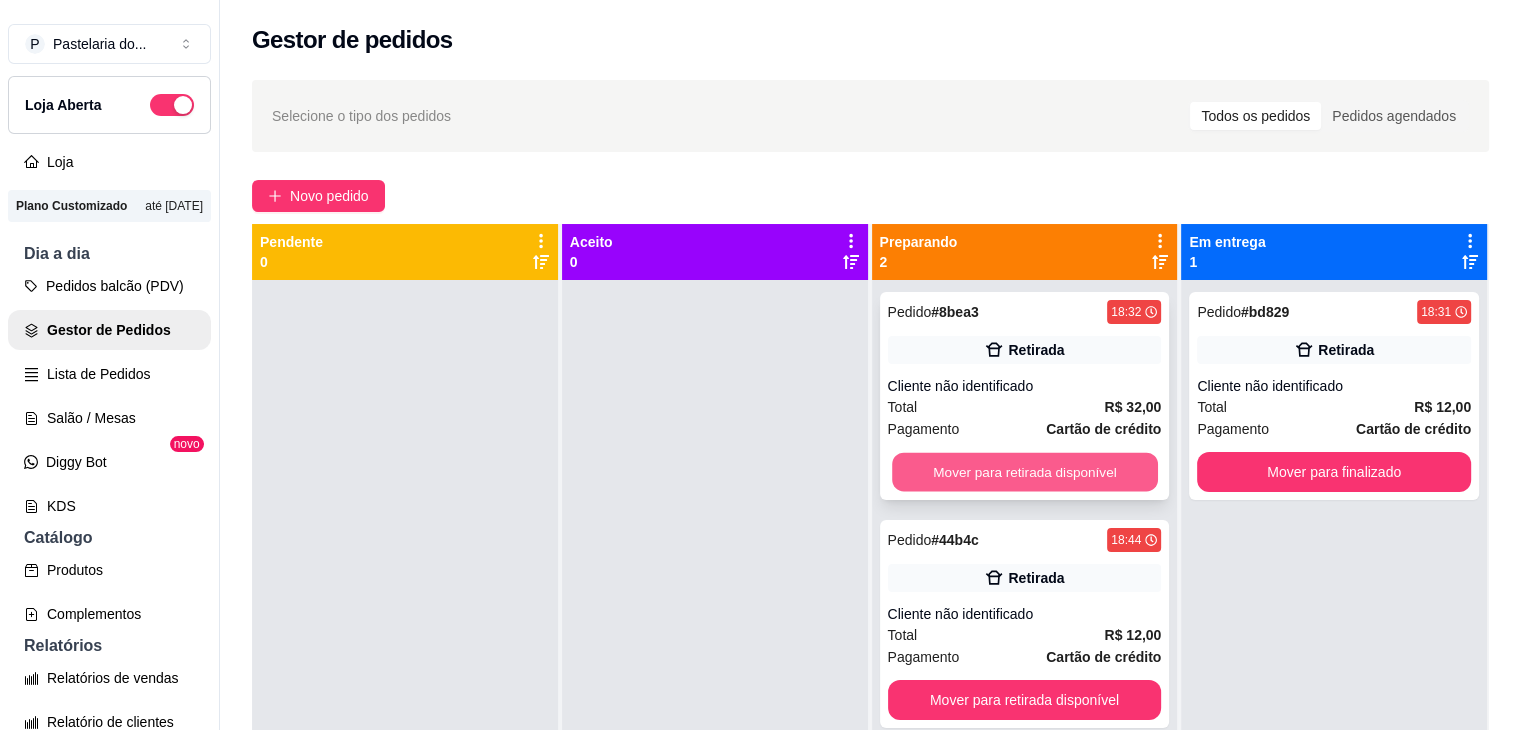 click on "Mover para retirada disponível" at bounding box center (1025, 472) 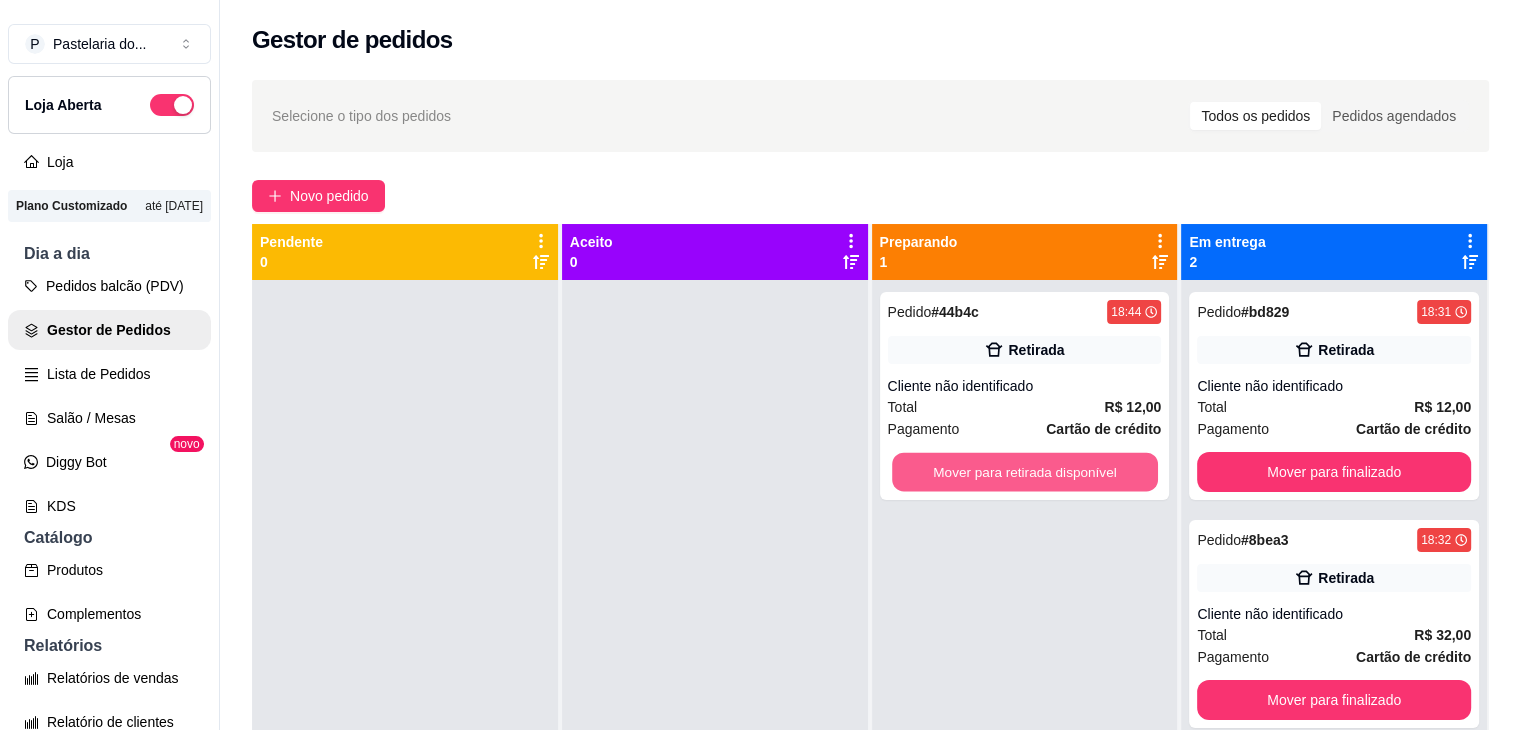 click on "Mover para retirada disponível" at bounding box center (1025, 472) 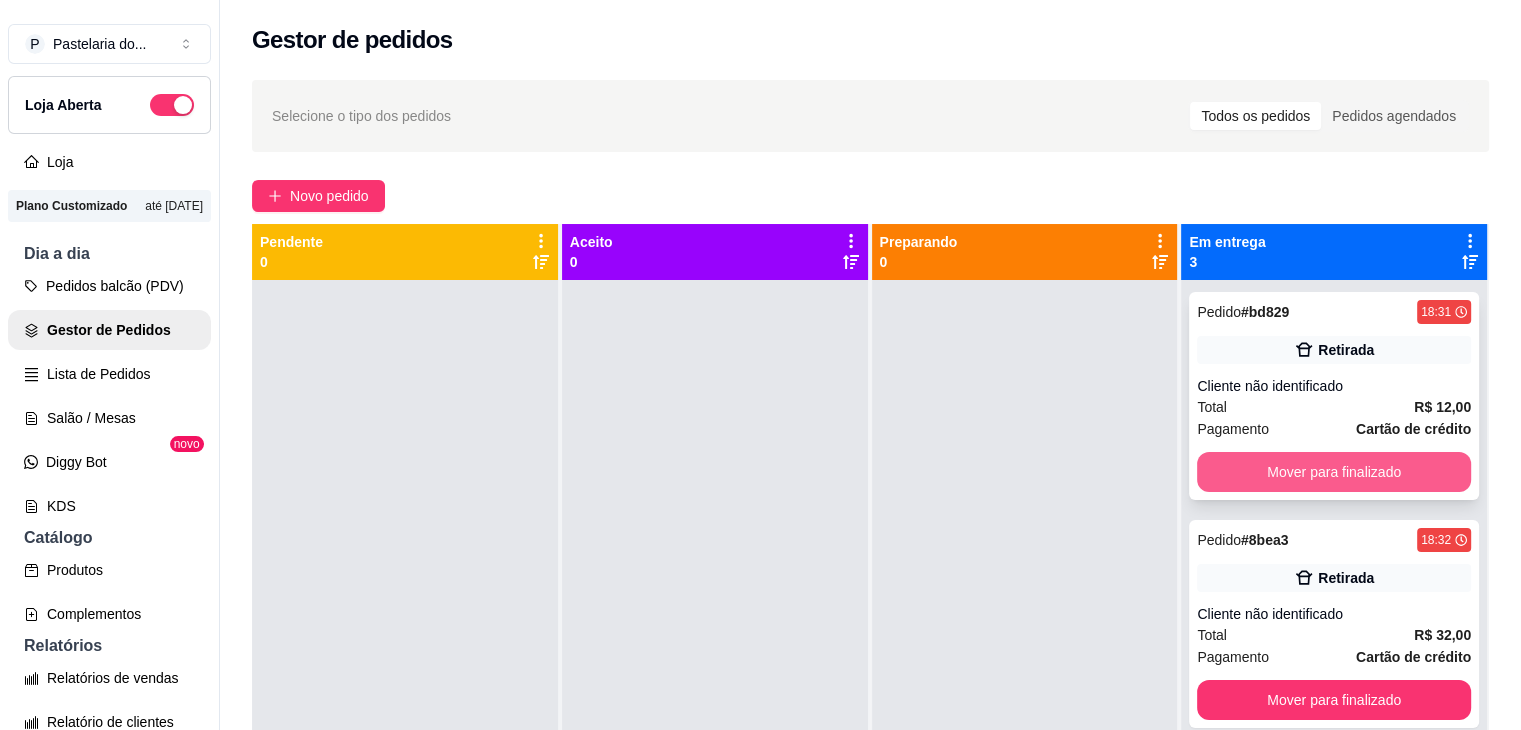 click on "Mover para finalizado" at bounding box center (1334, 472) 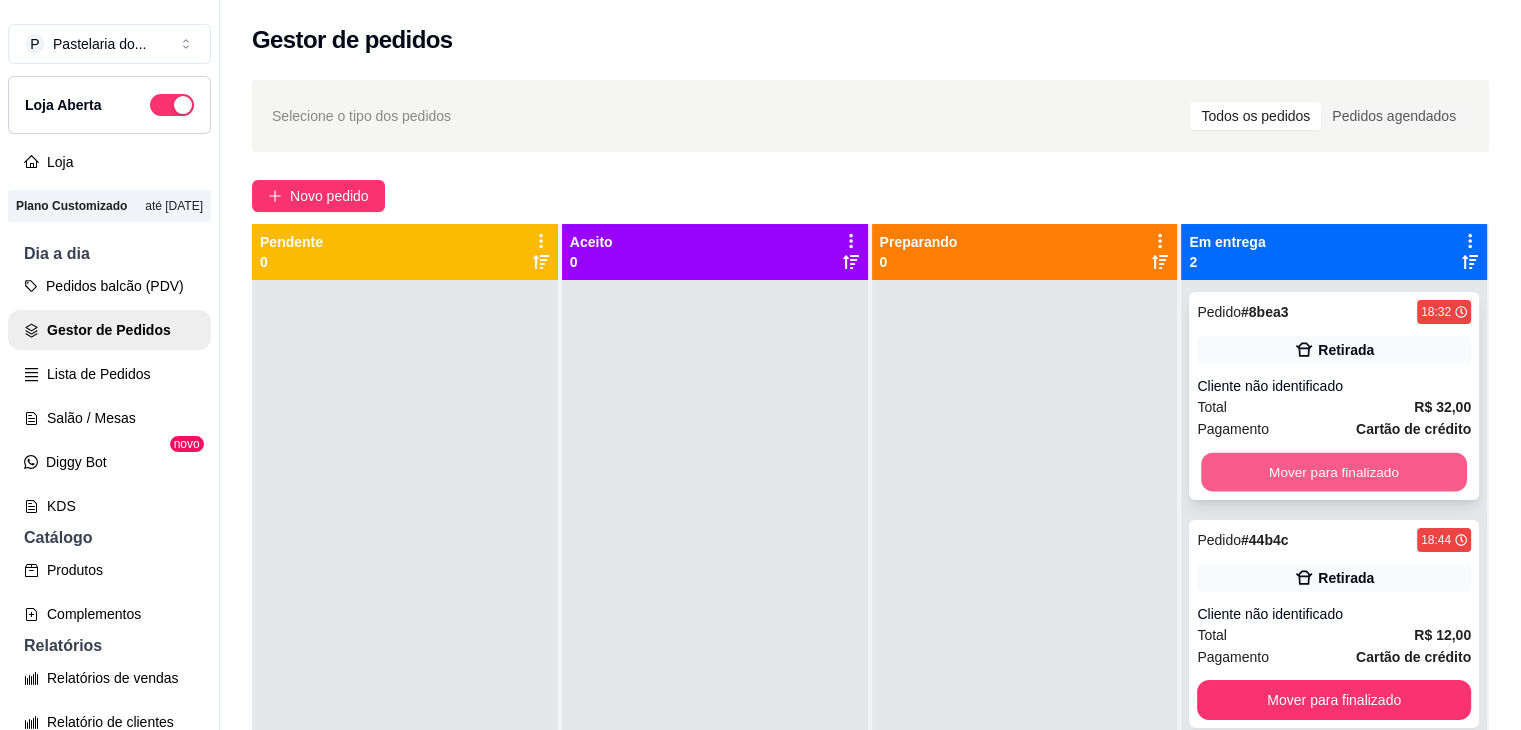 click on "Mover para finalizado" at bounding box center (1334, 472) 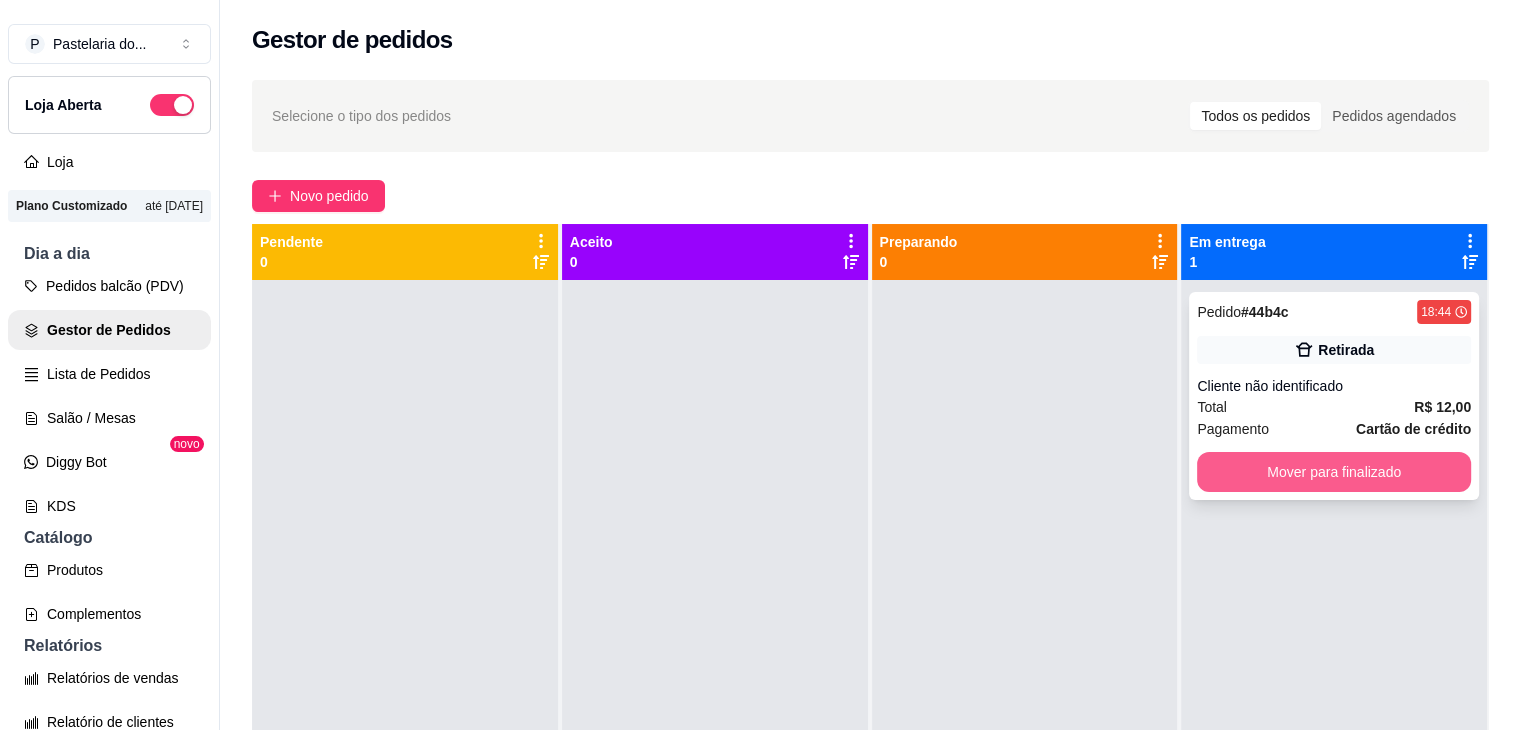 click on "Mover para finalizado" at bounding box center (1334, 472) 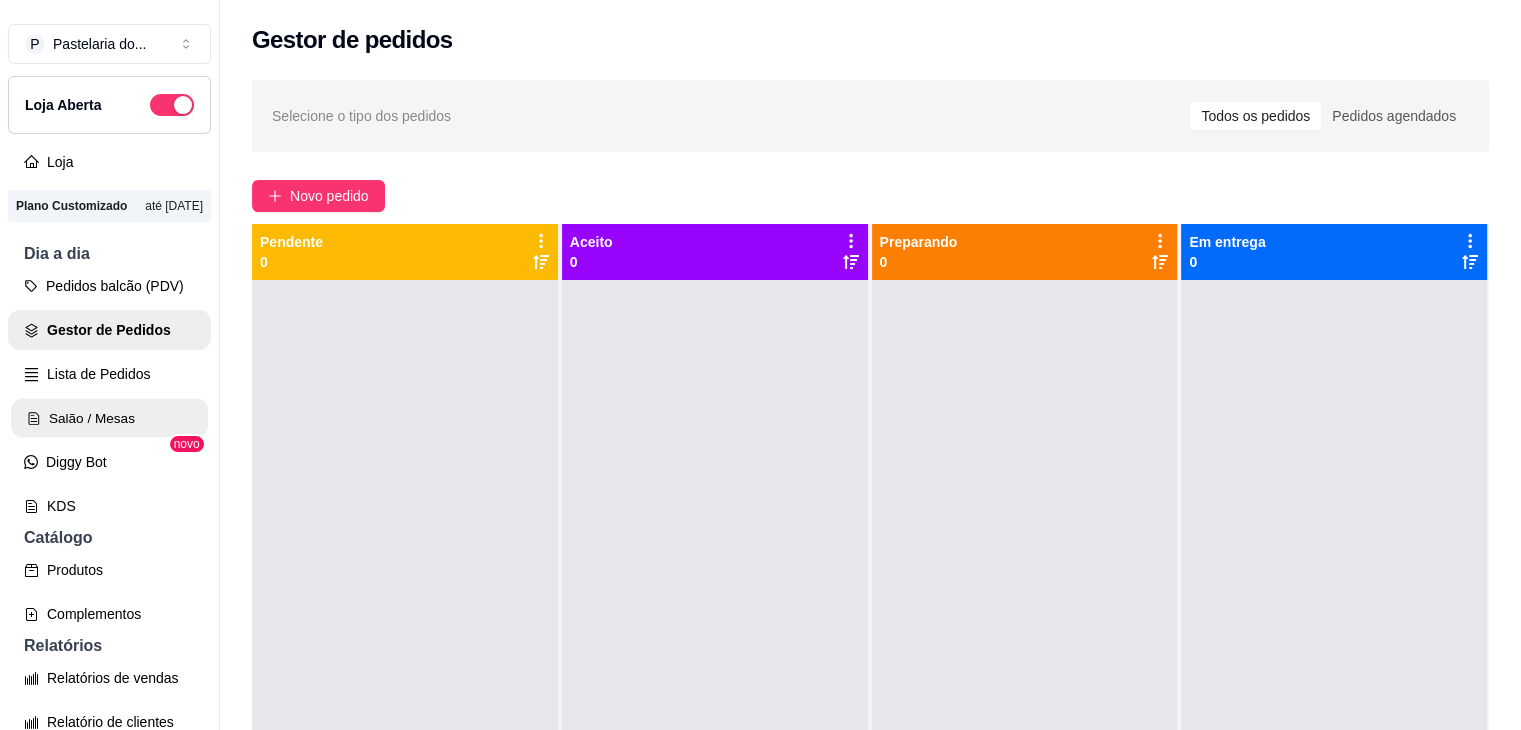 click on "Salão / Mesas" at bounding box center (109, 418) 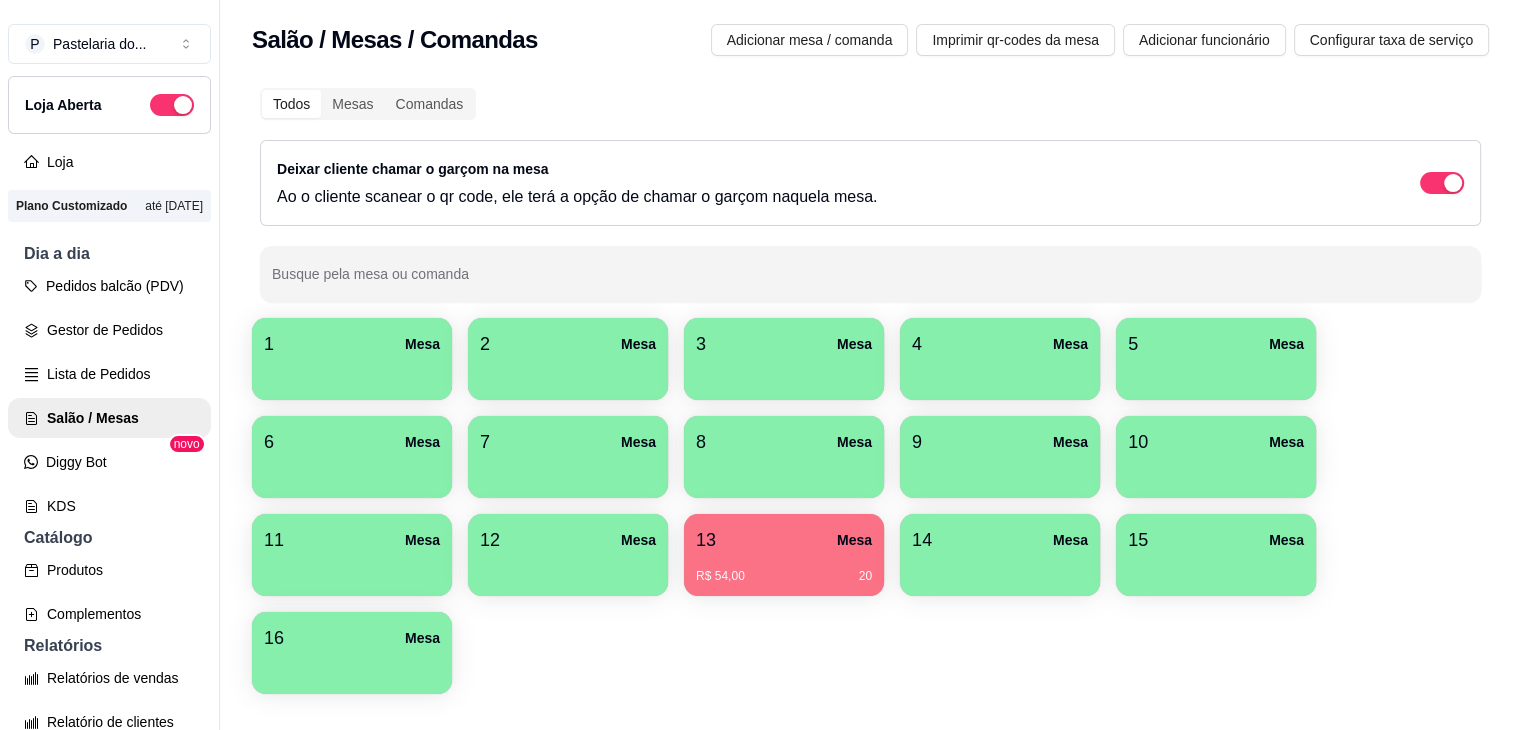 click on "R$ 54,00 20" at bounding box center [784, 569] 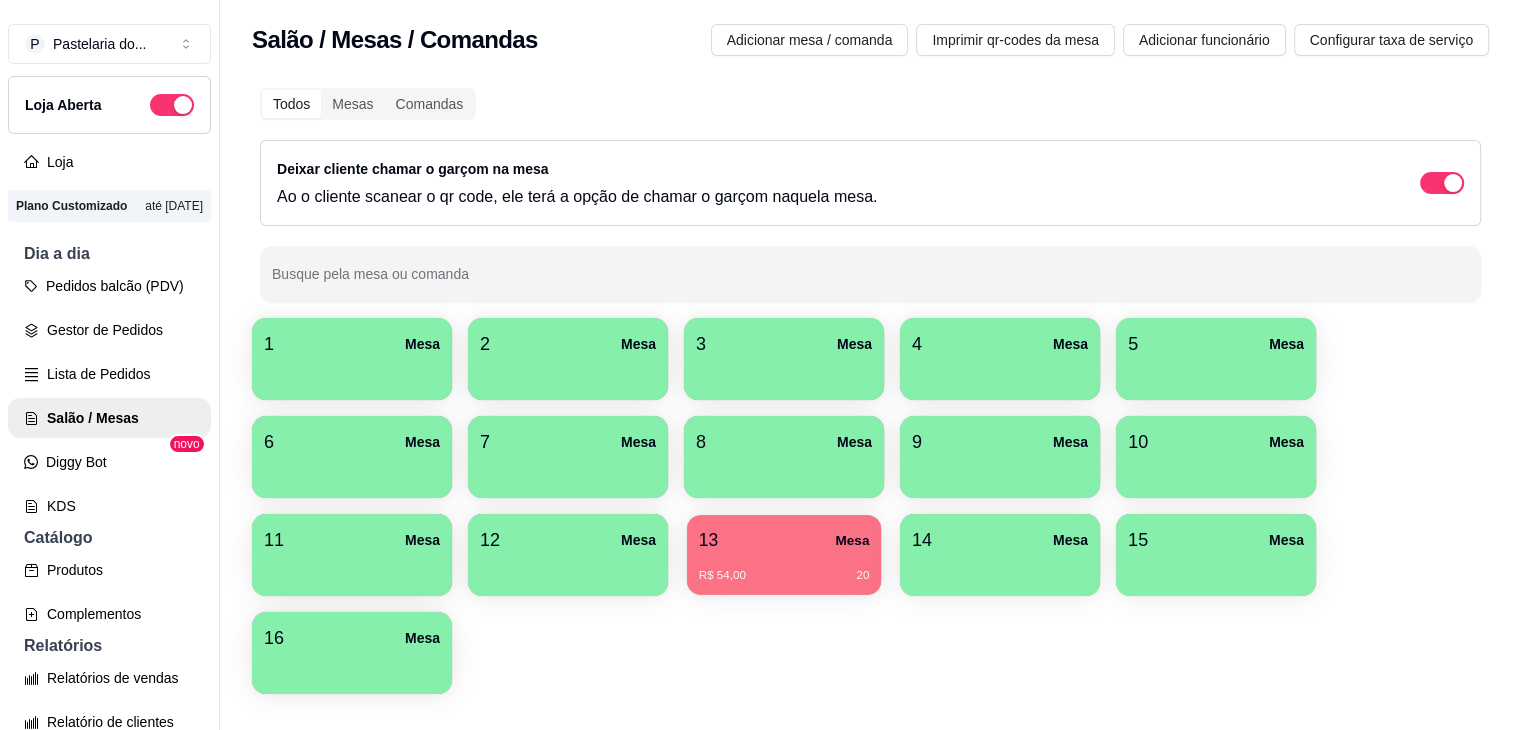 click on "P Pastelaria do ... Loja Aberta Loja Plano Customizado até [DATE]   Dia a dia Pedidos balcão (PDV) Gestor de Pedidos Lista de Pedidos Salão / Mesas Diggy Bot novo KDS Catálogo Produtos Complementos Relatórios Relatórios de vendas Relatório de clientes Relatório de mesas Relatório de fidelidade novo Gerenciar Entregadores novo Nota Fiscal (NFC-e) Controle de caixa Controle de fiado Cupons Clientes Estoque Configurações Diggy Planos Precisa de ajuda? Sair Salão / Mesas / Comandas Adicionar mesa / comanda Imprimir qr-codes da mesa Adicionar funcionário Configurar taxa de serviço Todos Mesas Comandas Deixar cliente chamar o garçom na mesa Ao o cliente scanear o qr code, ele terá a opção de chamar o garçom naquela mesa. Busque pela mesa ou comanda
1 Mesa 2 Mesa 3 Mesa 4 Mesa 5 Mesa 6 Mesa 7 Mesa 8 Mesa 9 Mesa 10 Mesa 11 Mesa 12 Mesa 13 Mesa R$ 54,00 20 14 Mesa 15 Mesa 16 Mesa Cardápio Digital Diggy © [YEAR]" at bounding box center (760, 365) 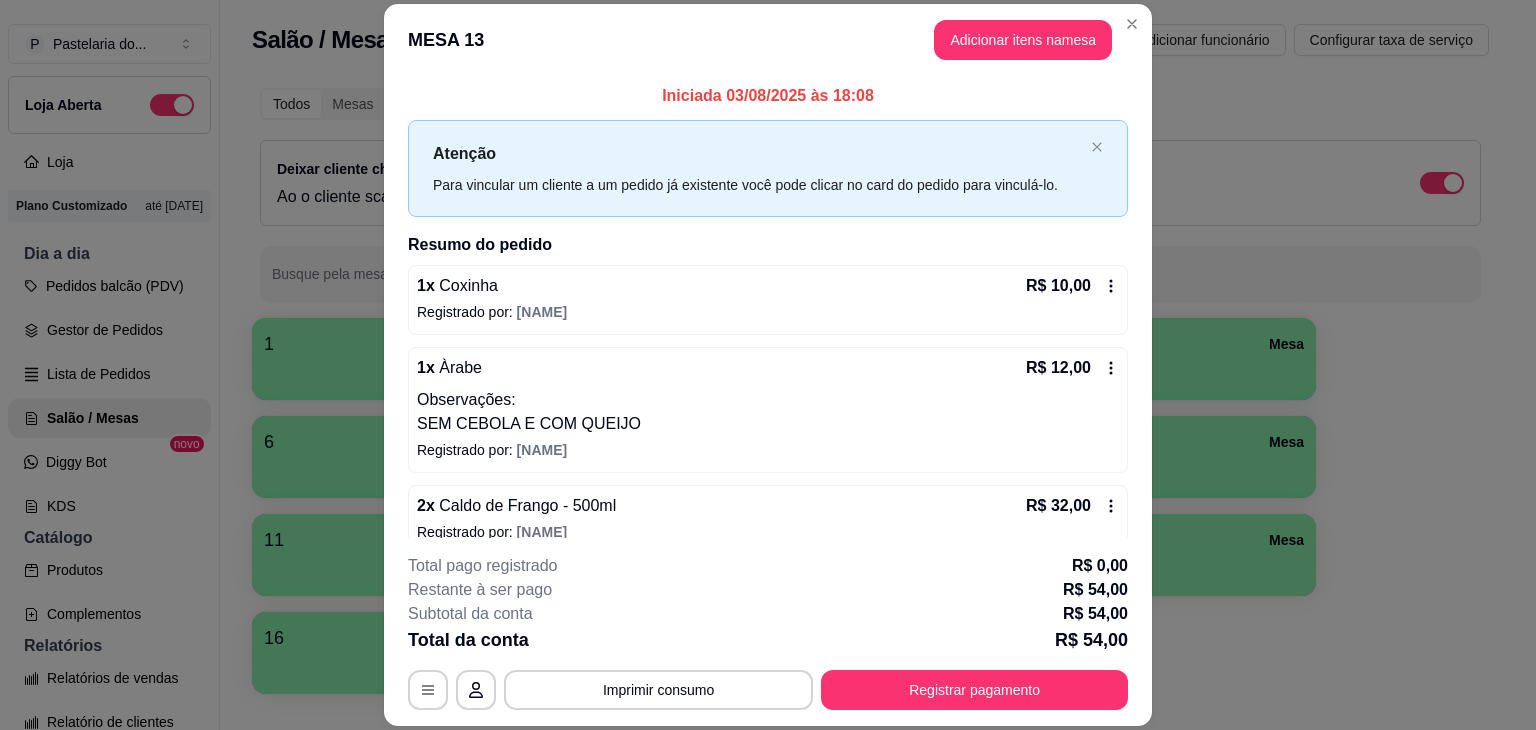 scroll, scrollTop: 23, scrollLeft: 0, axis: vertical 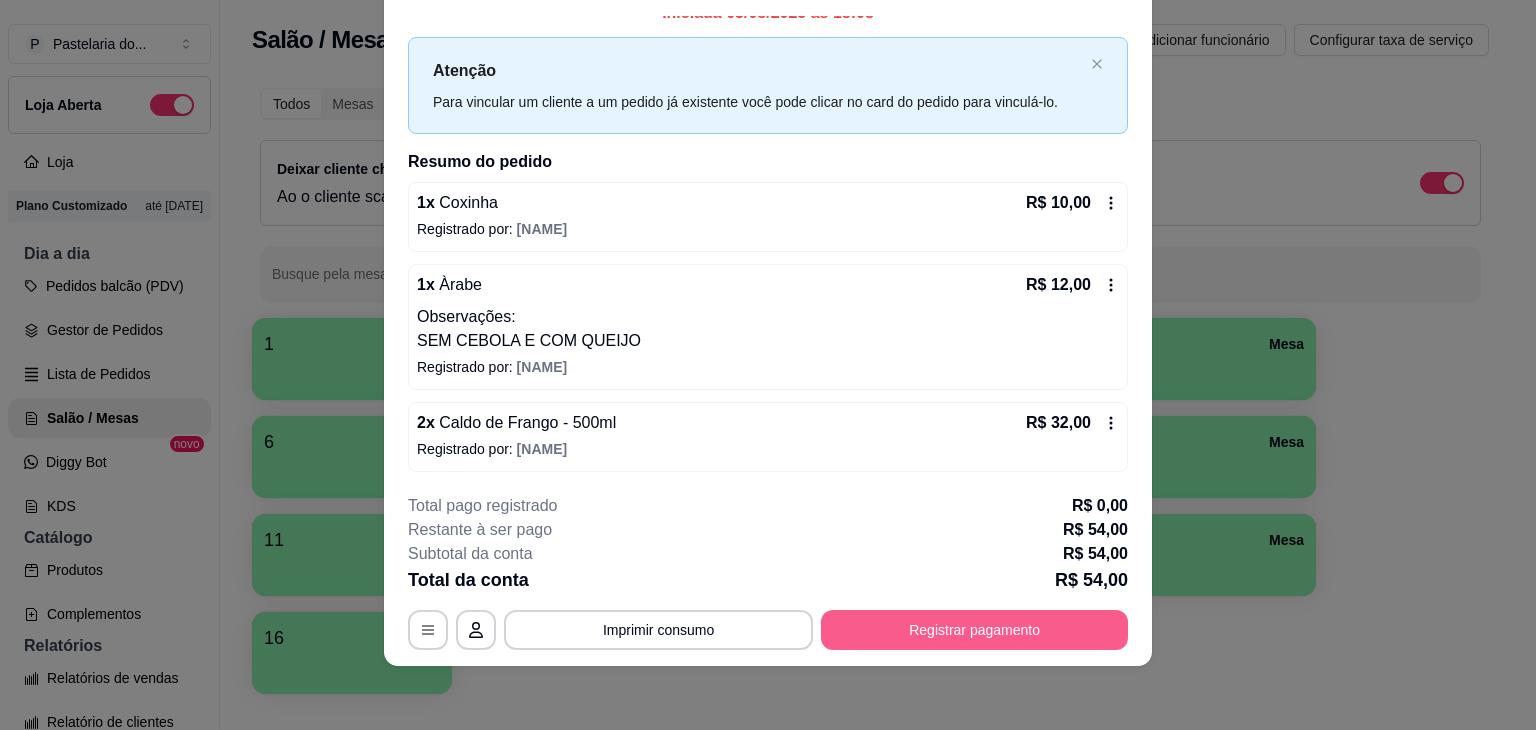 click on "Registrar pagamento" at bounding box center [974, 630] 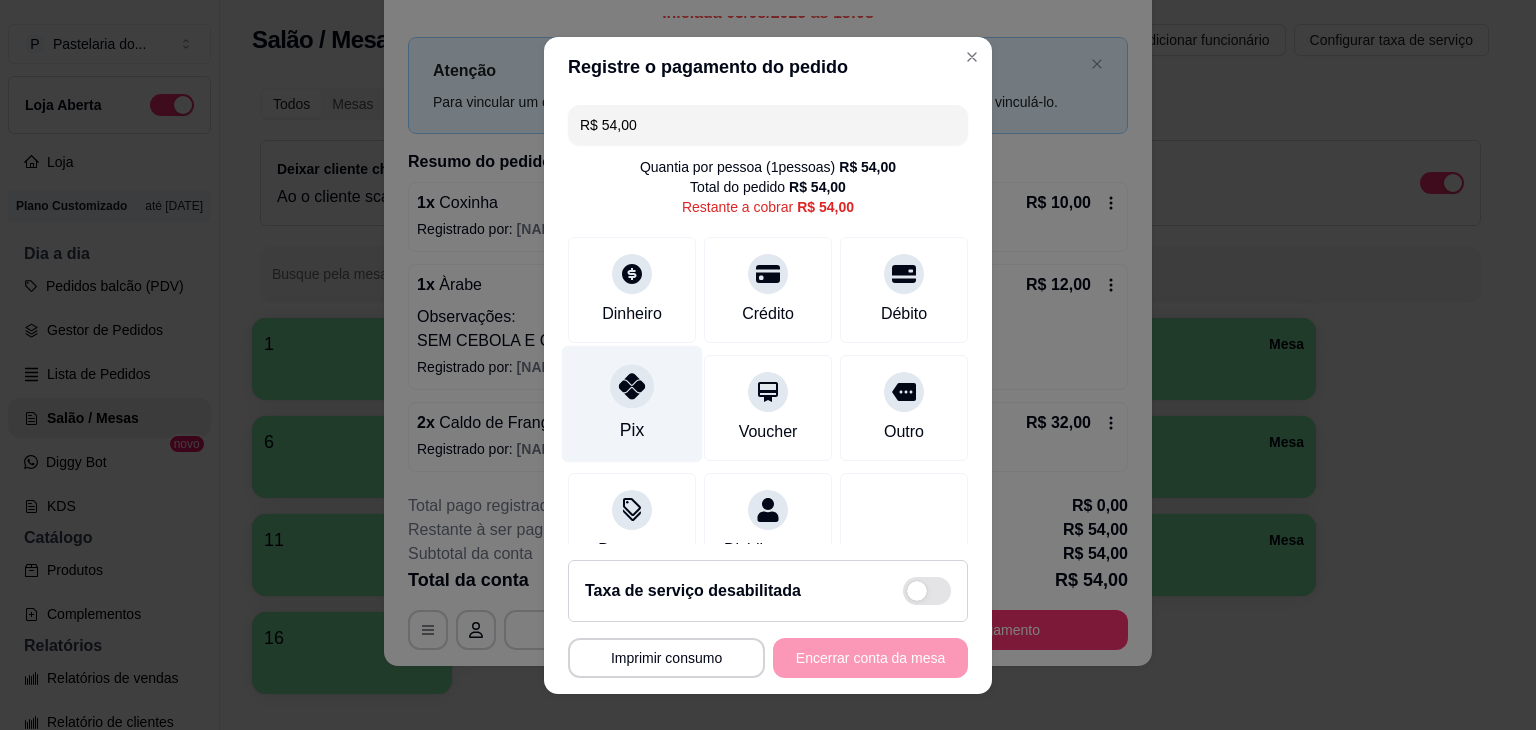 click on "Pix" at bounding box center (632, 403) 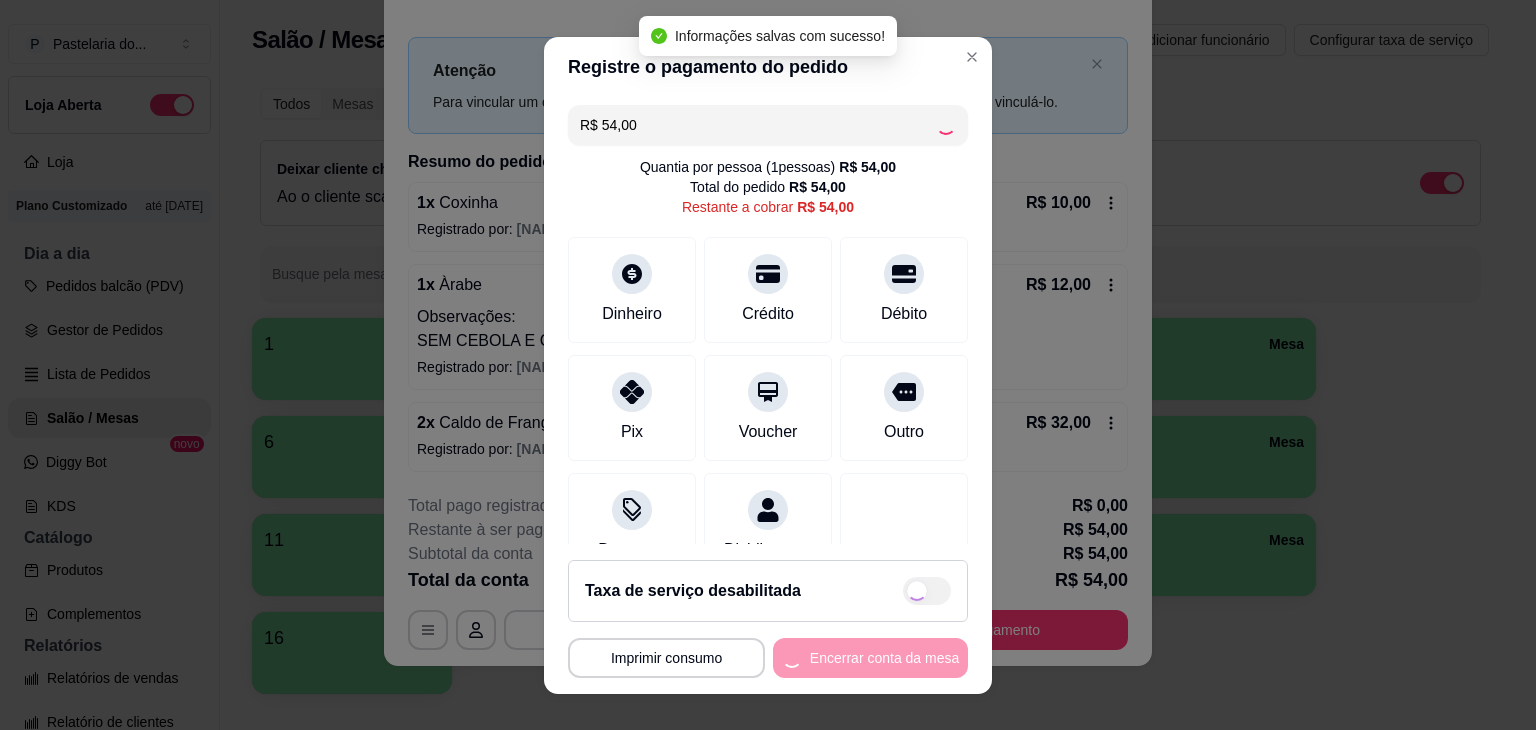 type on "R$ 0,00" 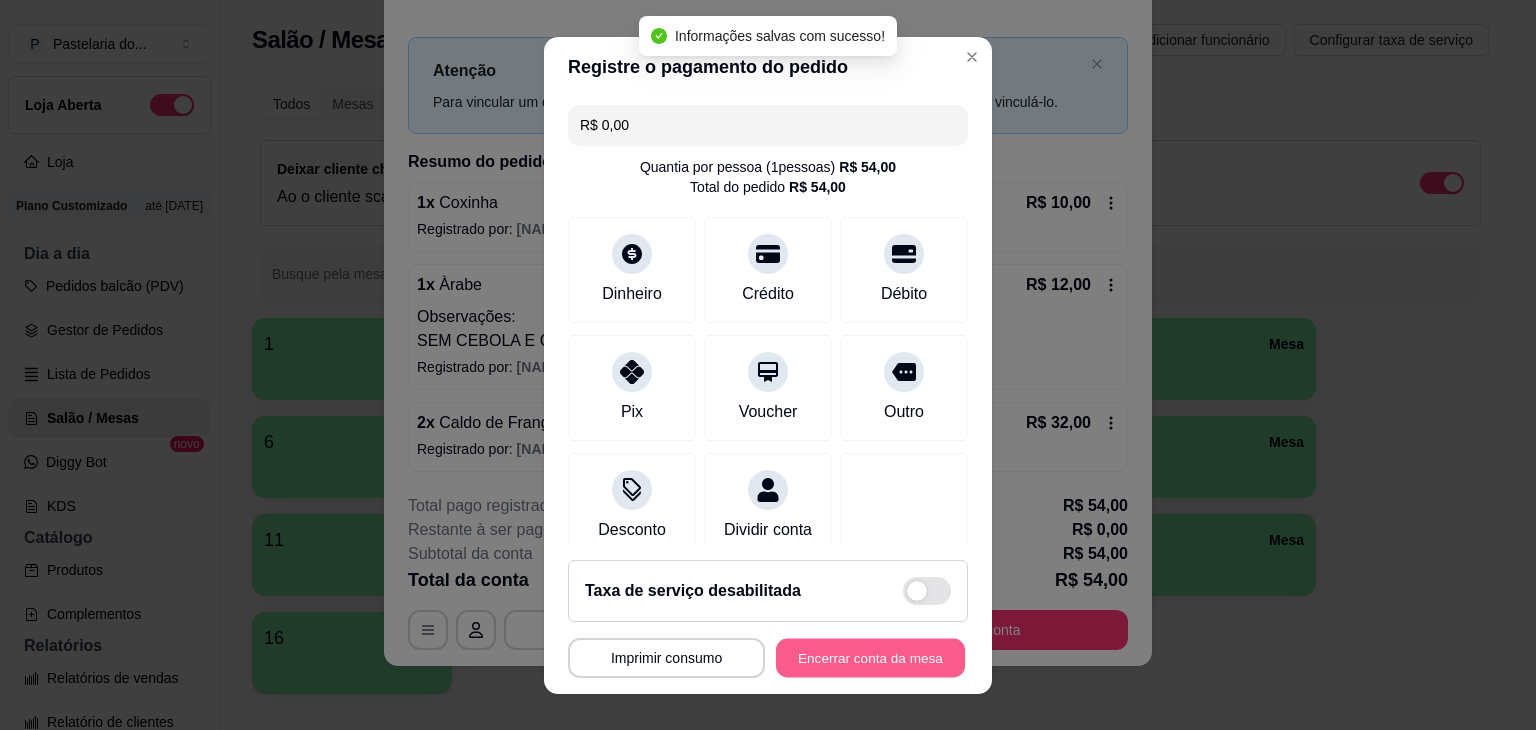 click on "Encerrar conta da mesa" at bounding box center (870, 657) 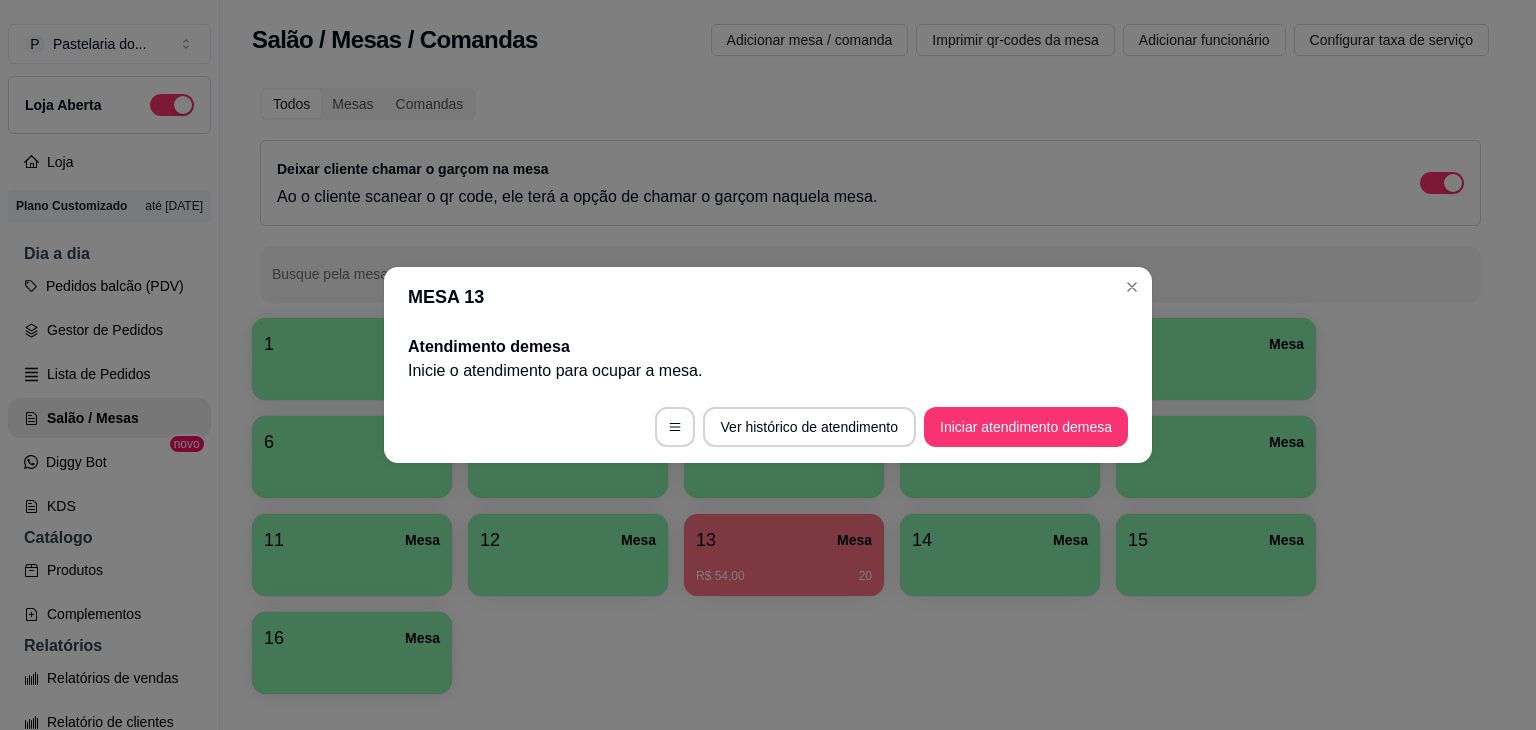 scroll, scrollTop: 0, scrollLeft: 0, axis: both 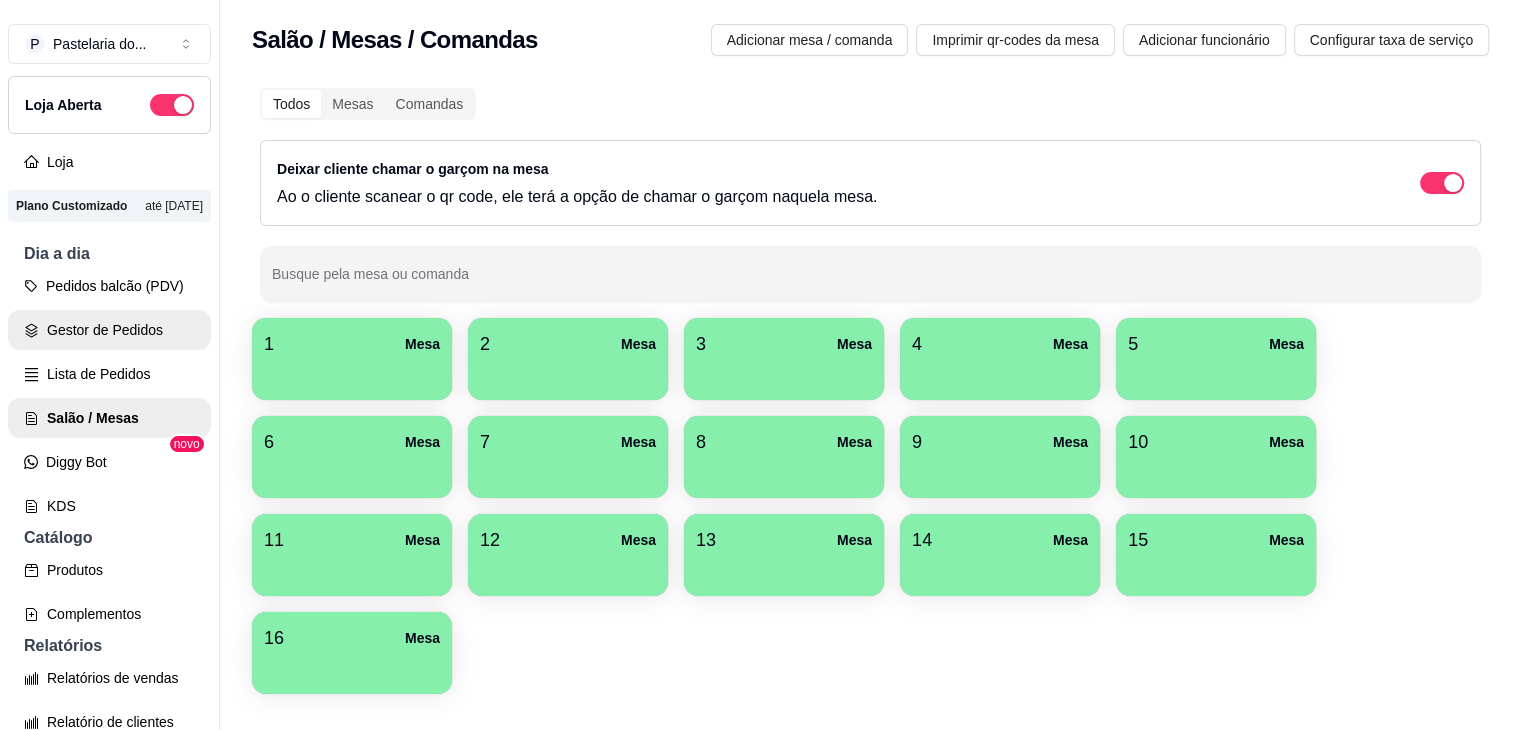 click on "Gestor de Pedidos" at bounding box center (109, 330) 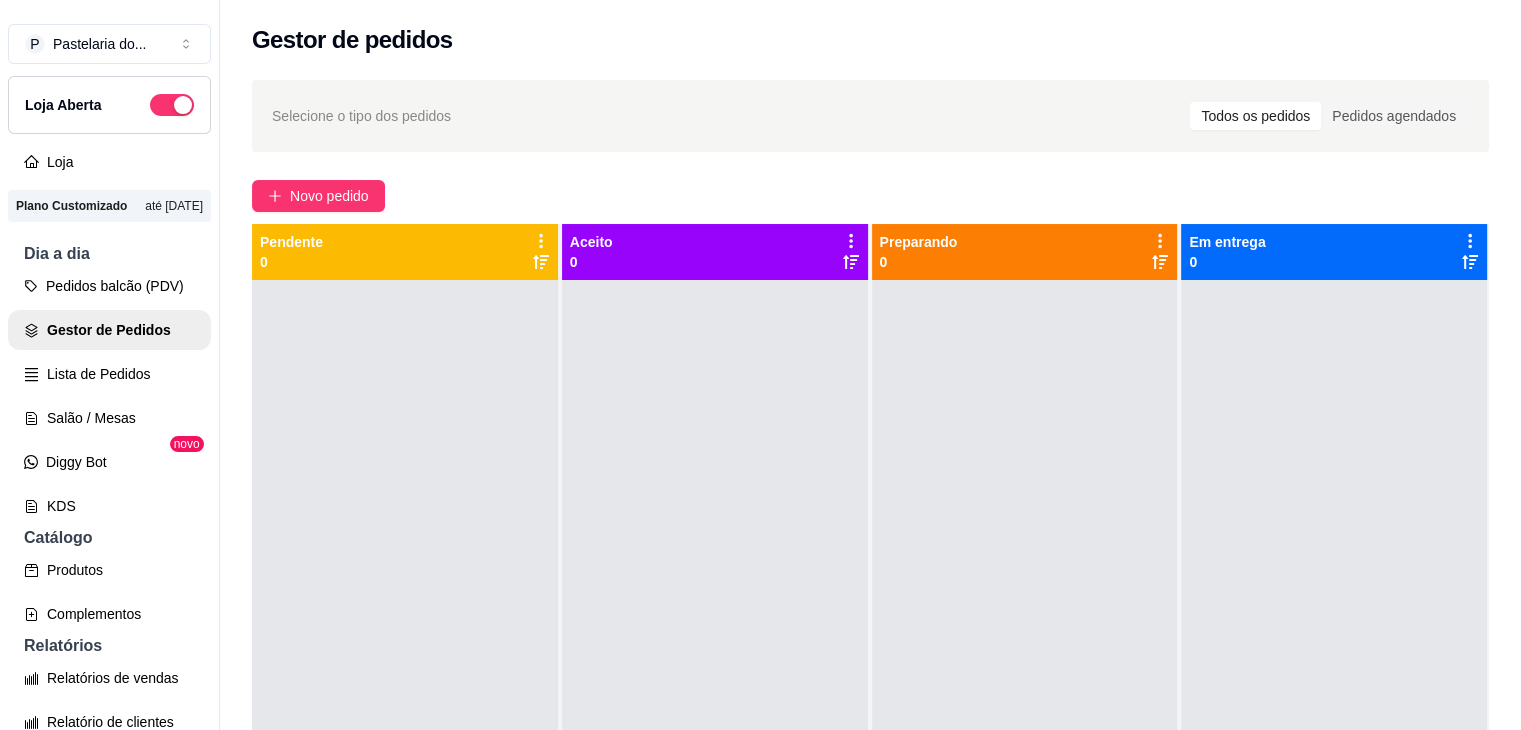 click on "Novo pedido" at bounding box center [870, 196] 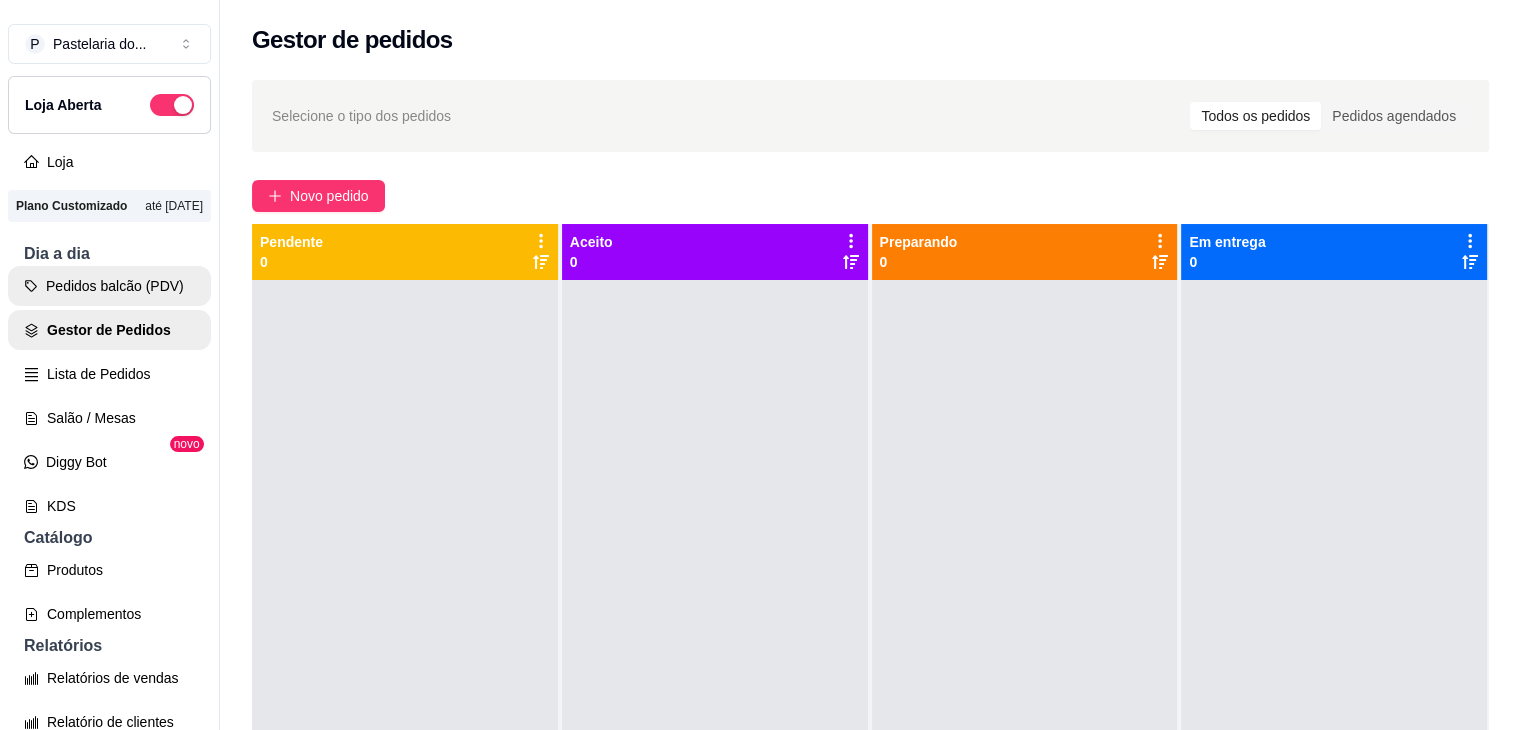 click on "Pedidos balcão (PDV)" at bounding box center (109, 286) 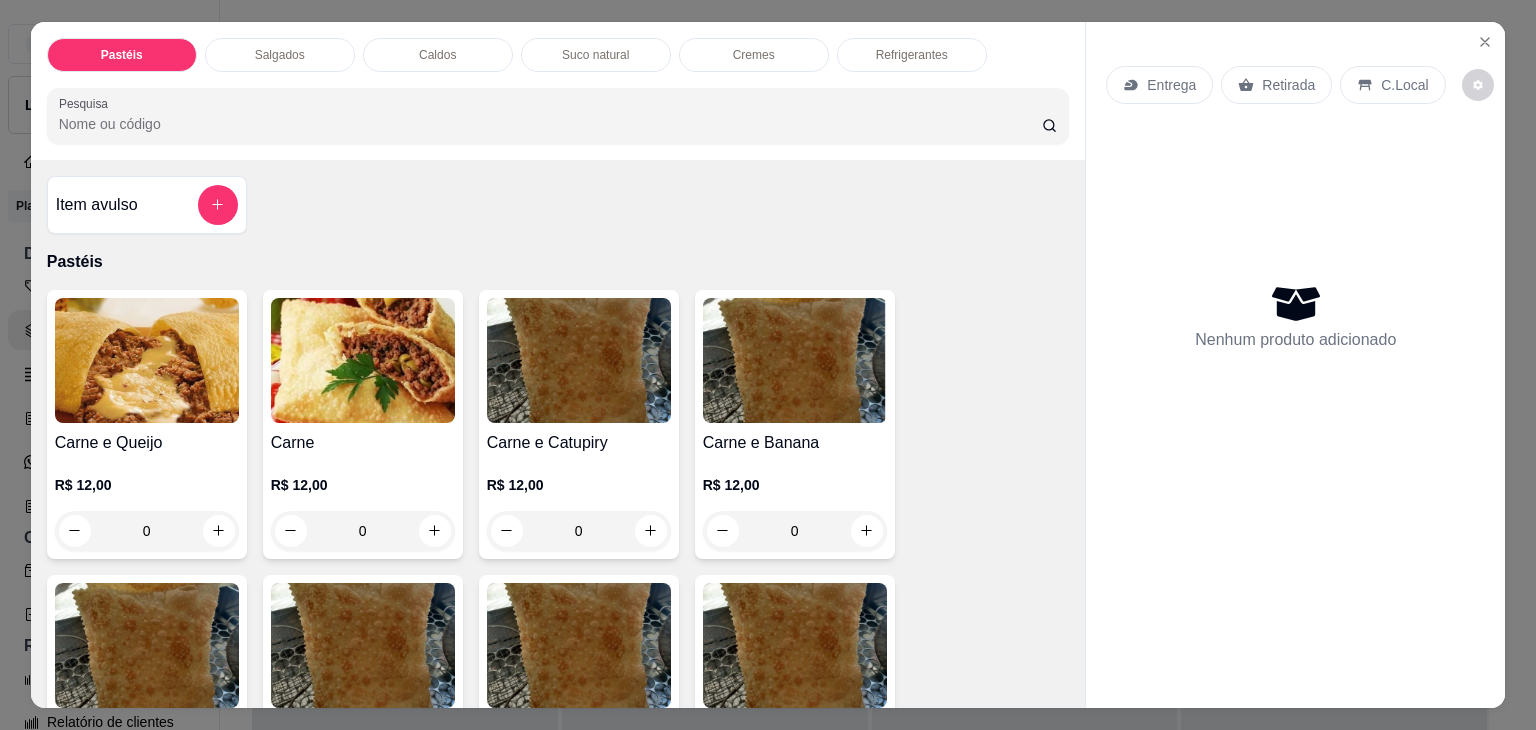 click on "Salgados" at bounding box center (280, 55) 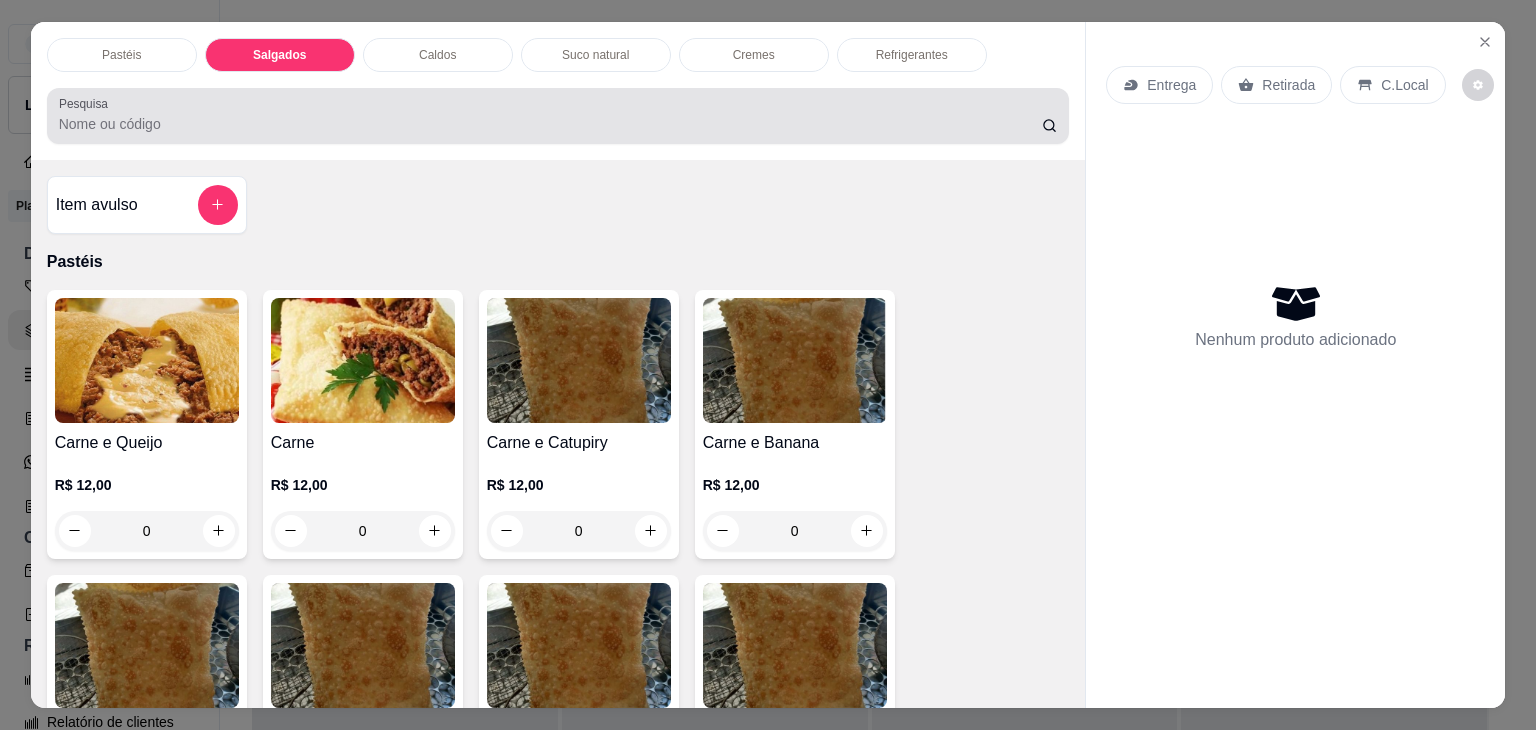 scroll, scrollTop: 2124, scrollLeft: 0, axis: vertical 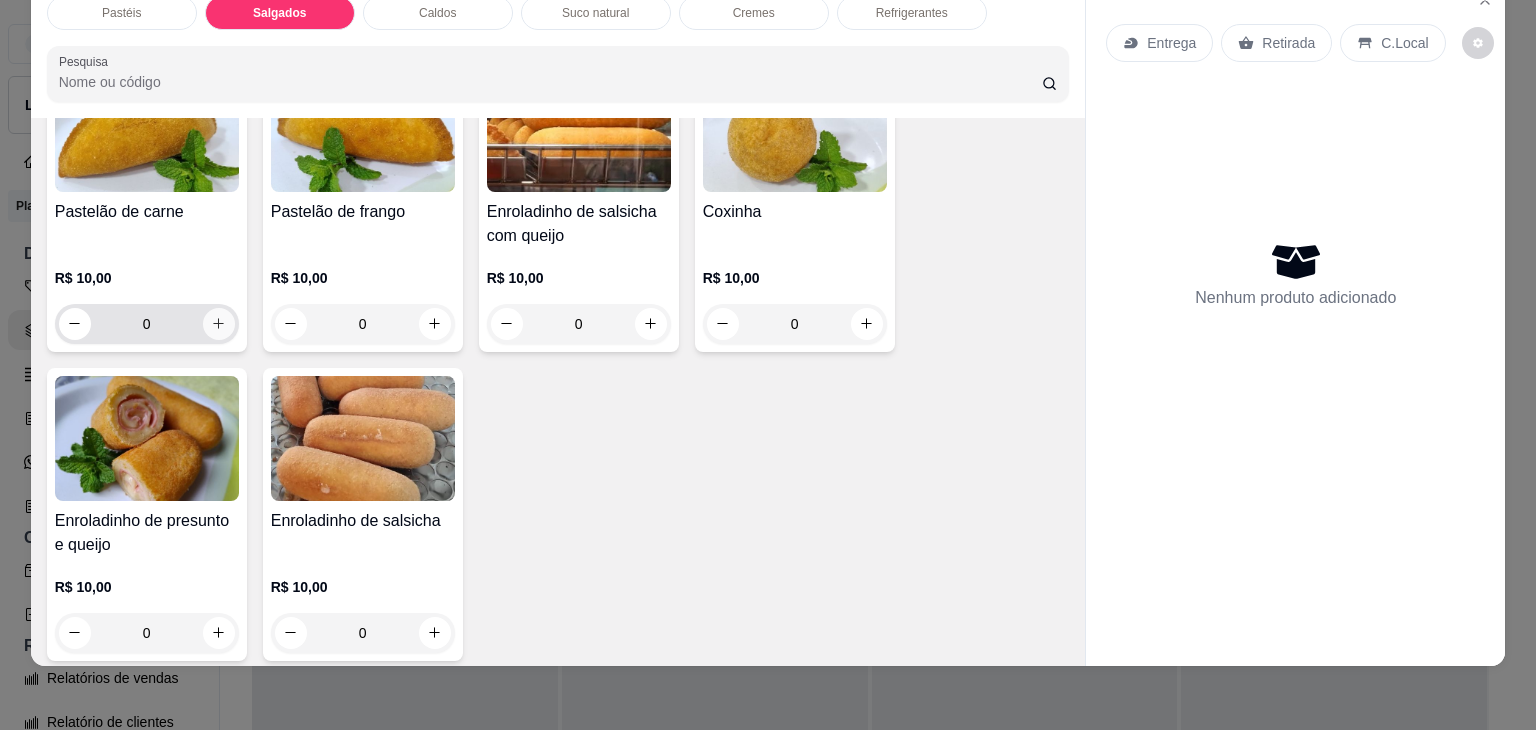 click 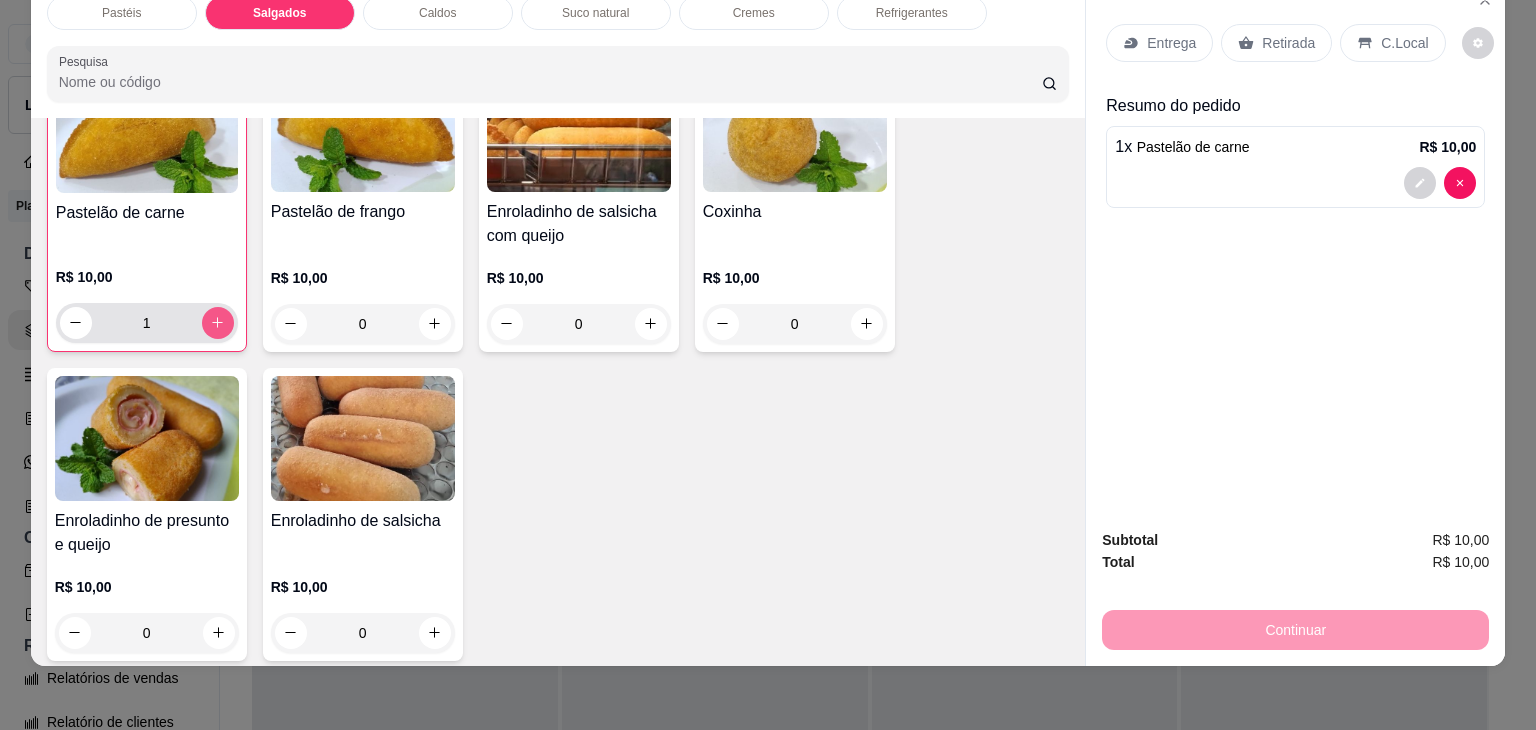 scroll, scrollTop: 2225, scrollLeft: 0, axis: vertical 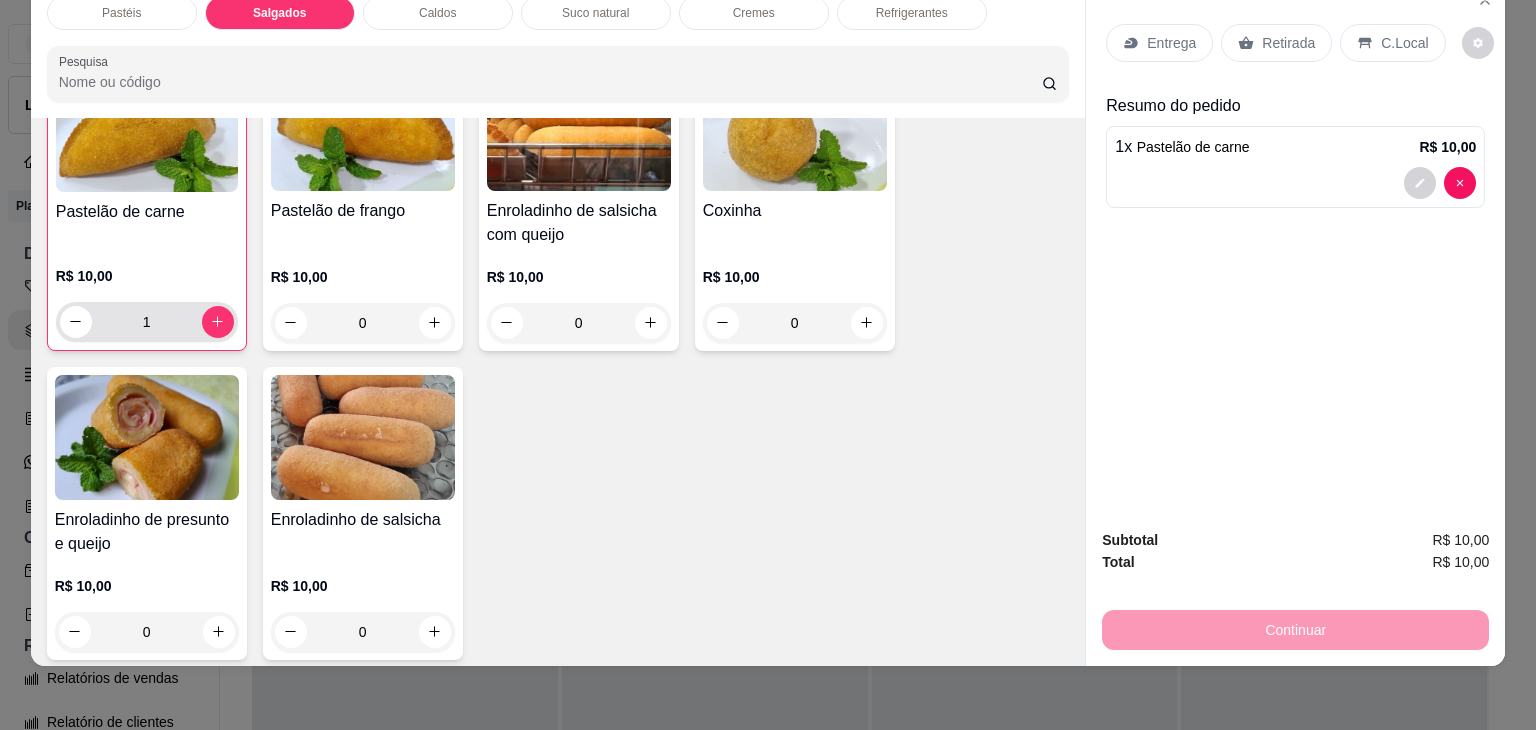 click at bounding box center (76, 322) 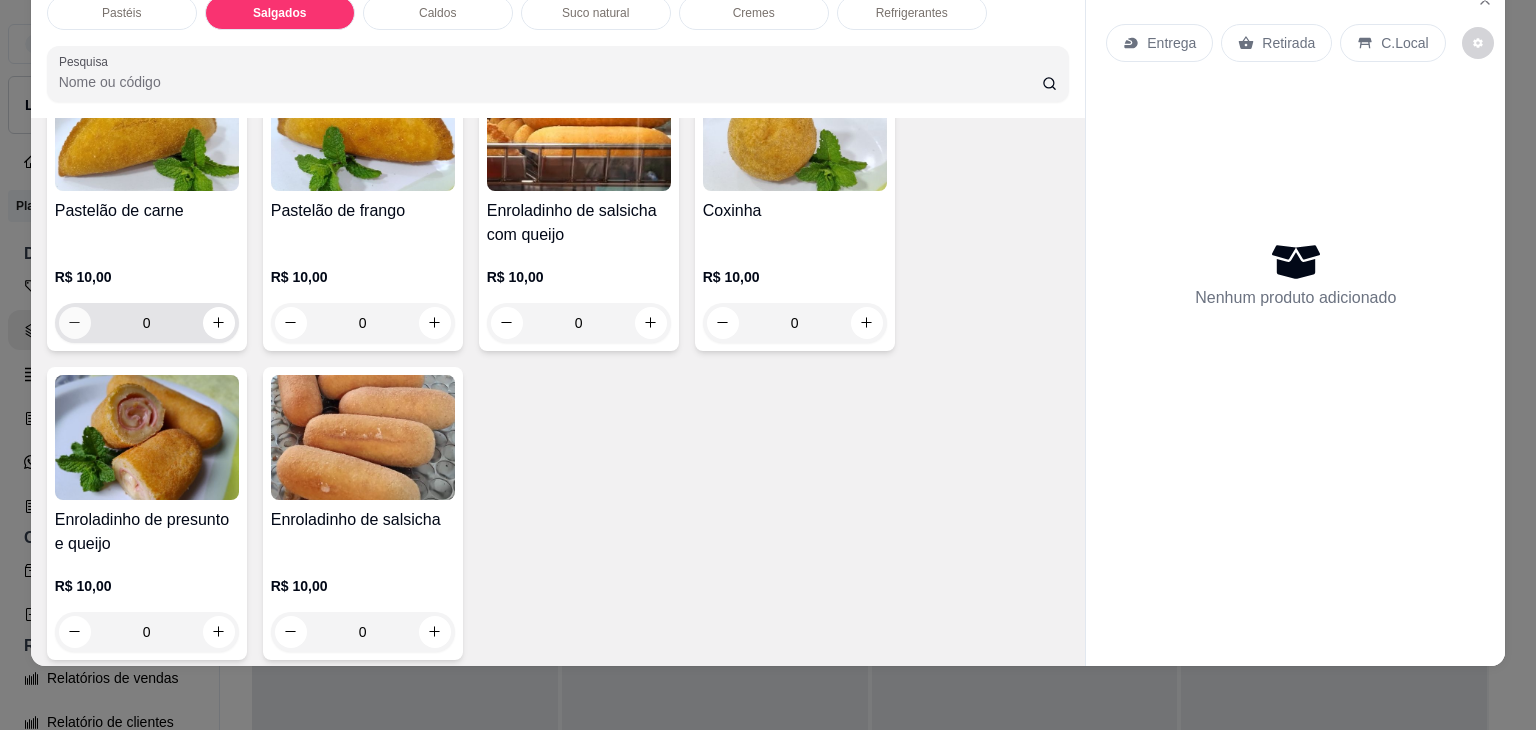 scroll, scrollTop: 2224, scrollLeft: 0, axis: vertical 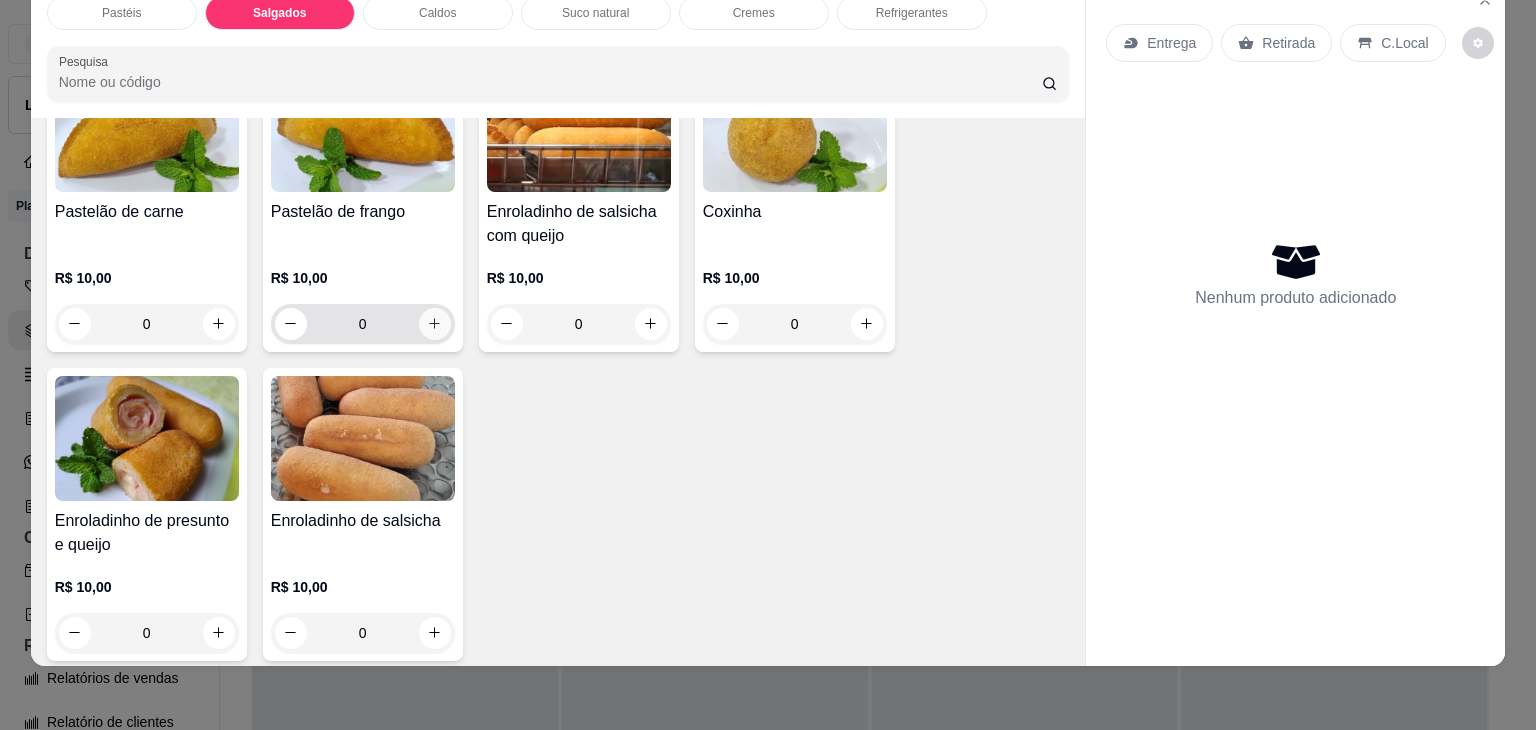 click 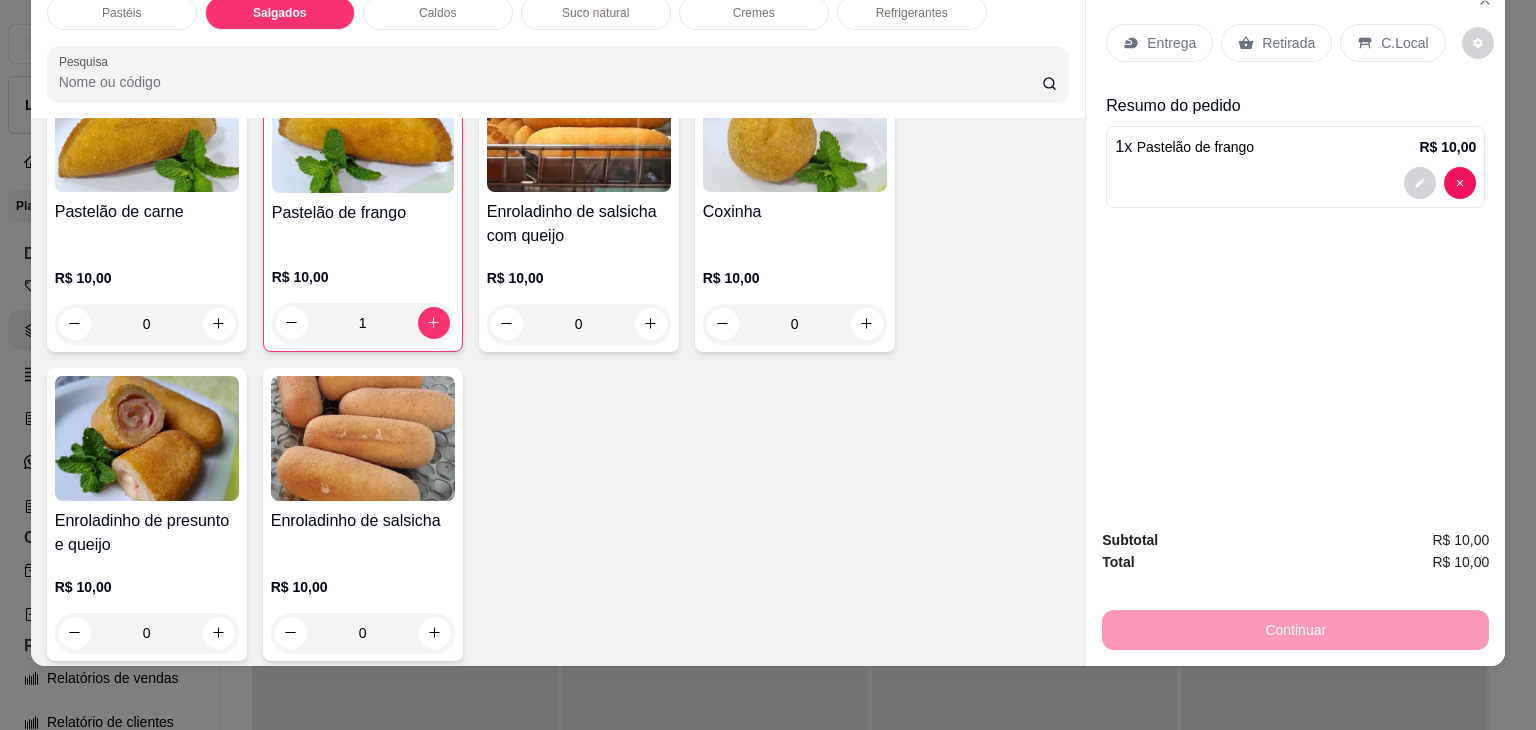 scroll, scrollTop: 2324, scrollLeft: 0, axis: vertical 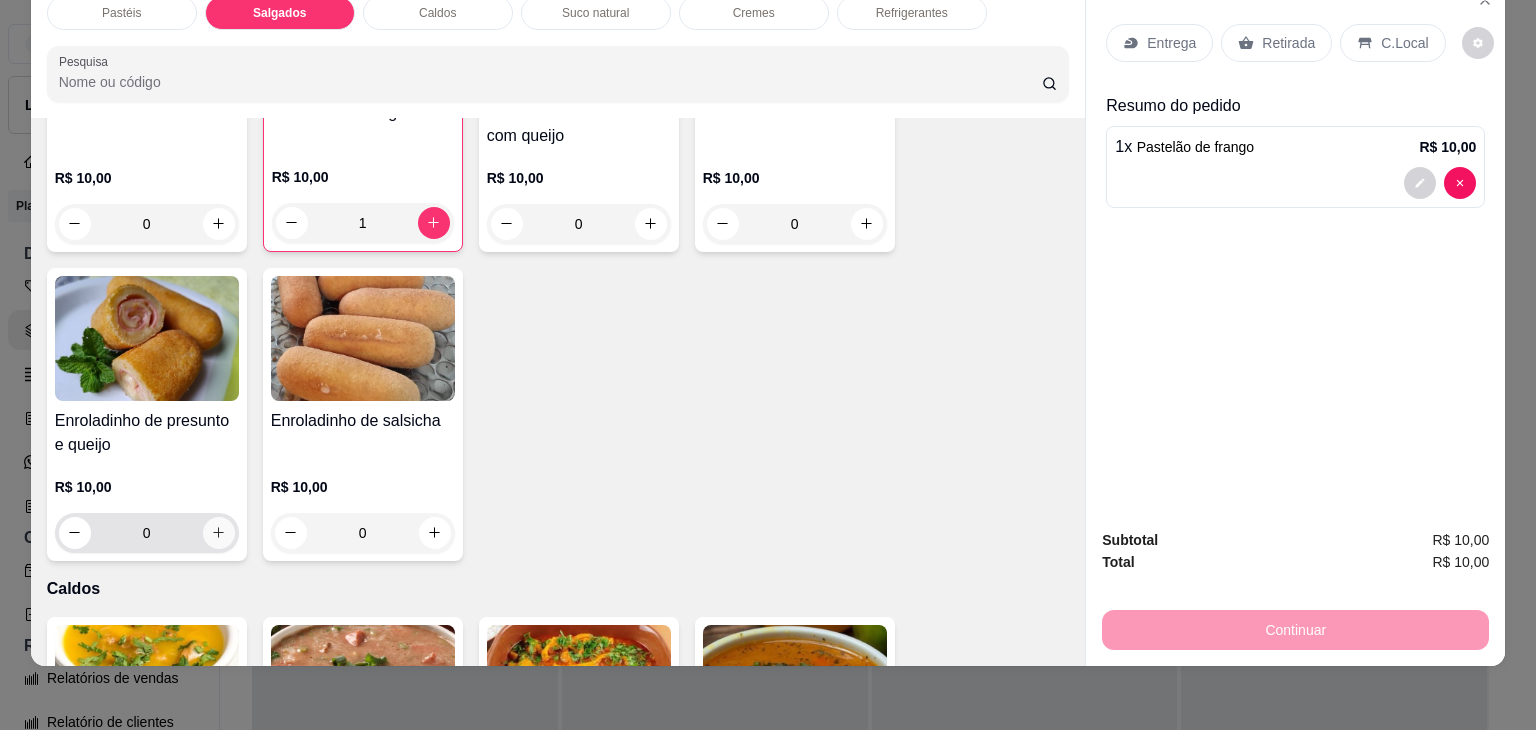click 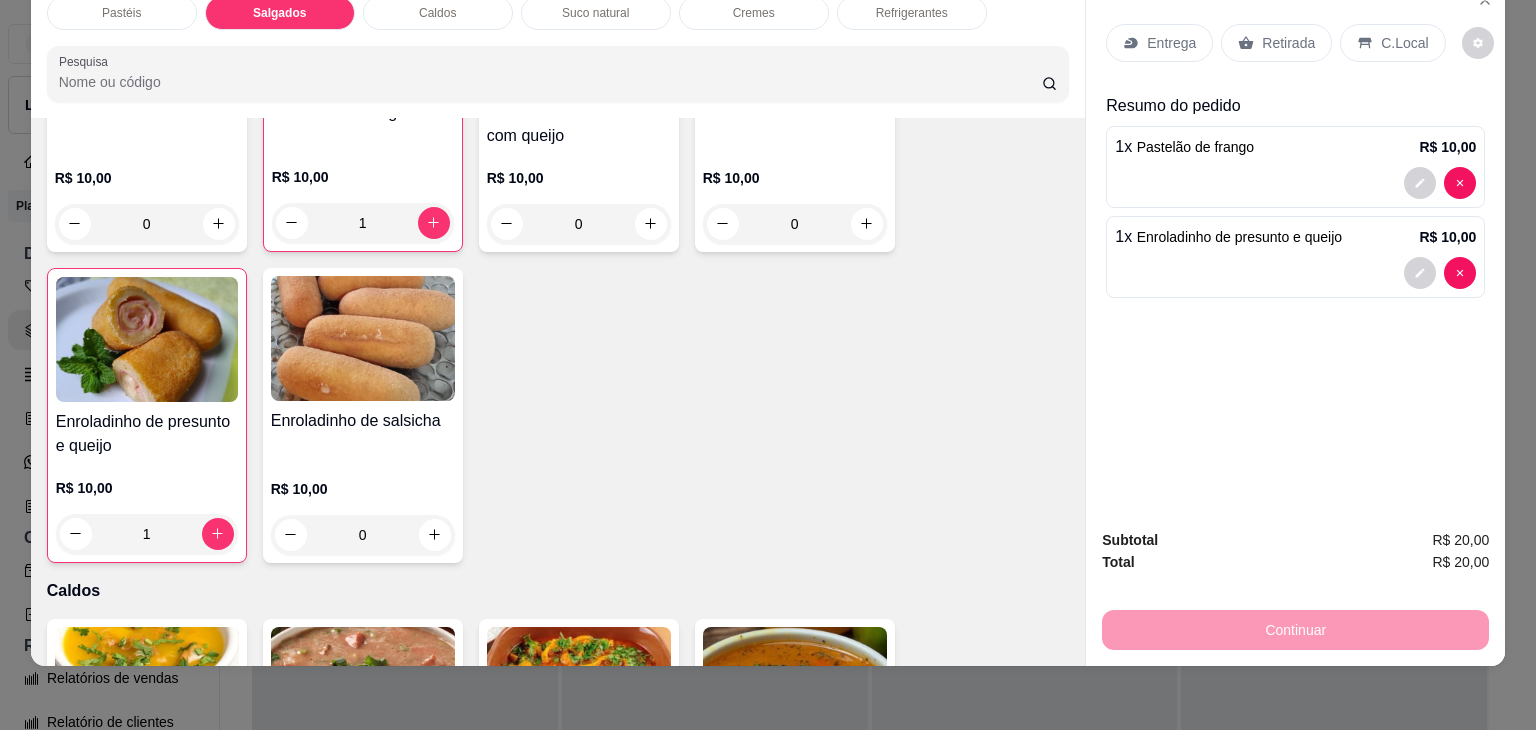 scroll, scrollTop: 0, scrollLeft: 0, axis: both 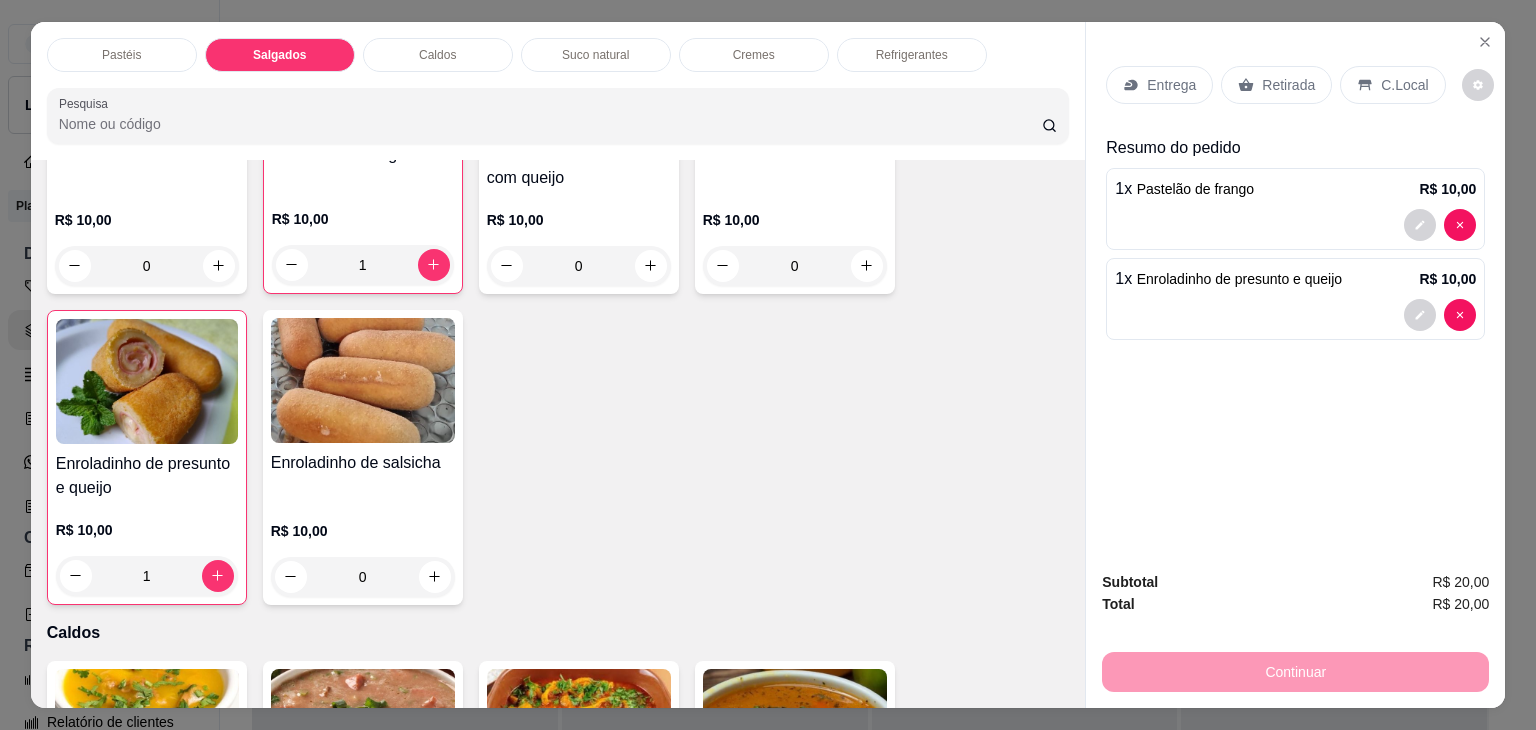 click on "Refrigerantes" at bounding box center [912, 55] 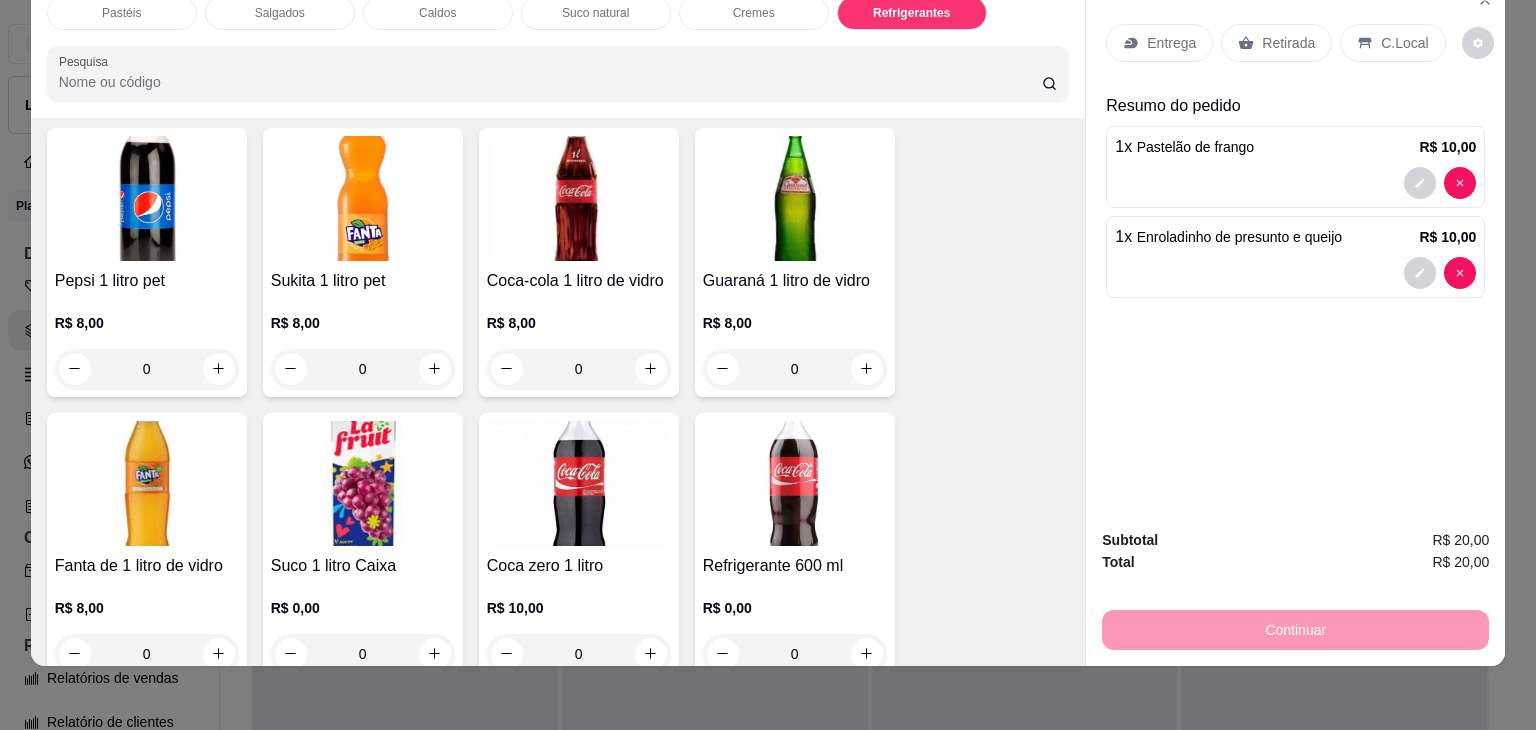 scroll, scrollTop: 5732, scrollLeft: 0, axis: vertical 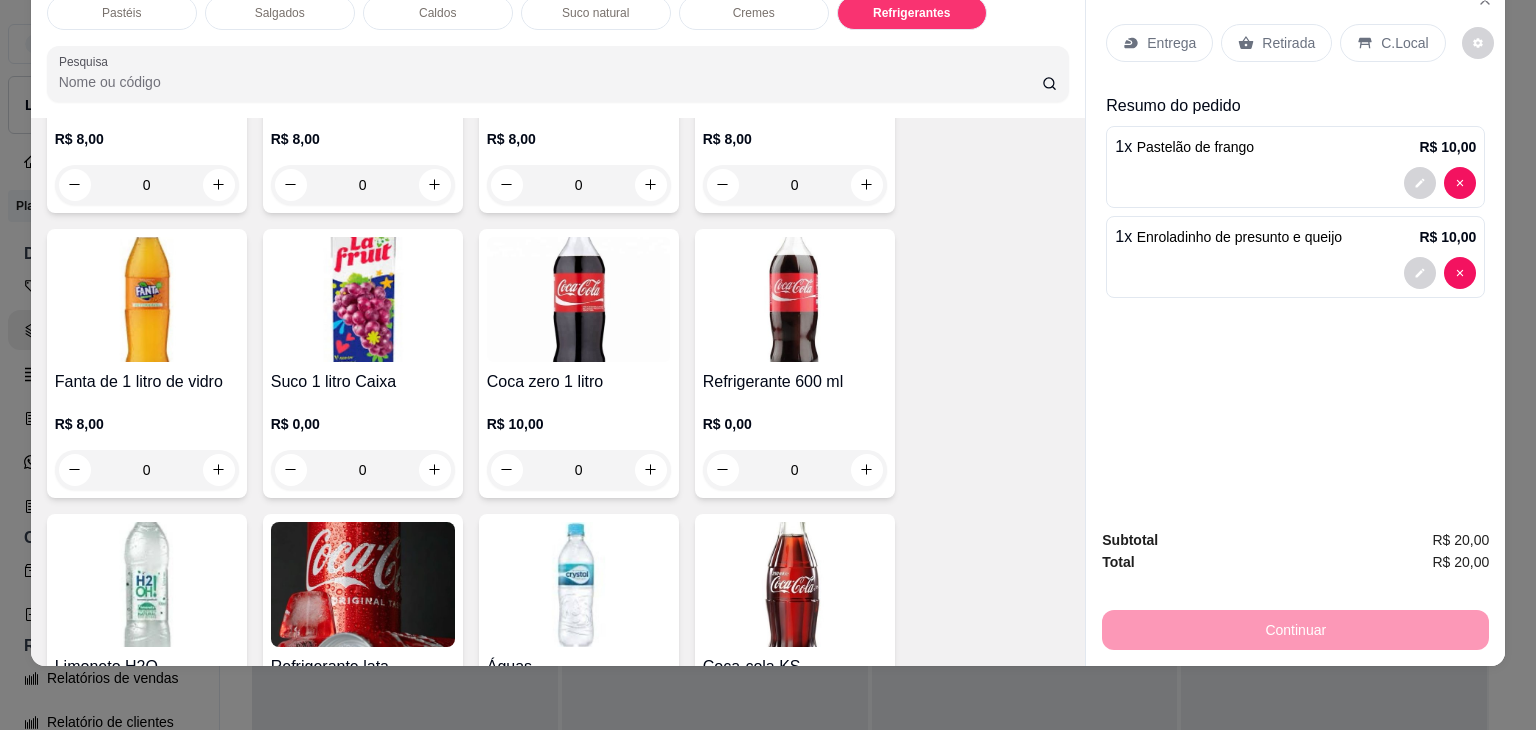 click on "0" at bounding box center (795, 470) 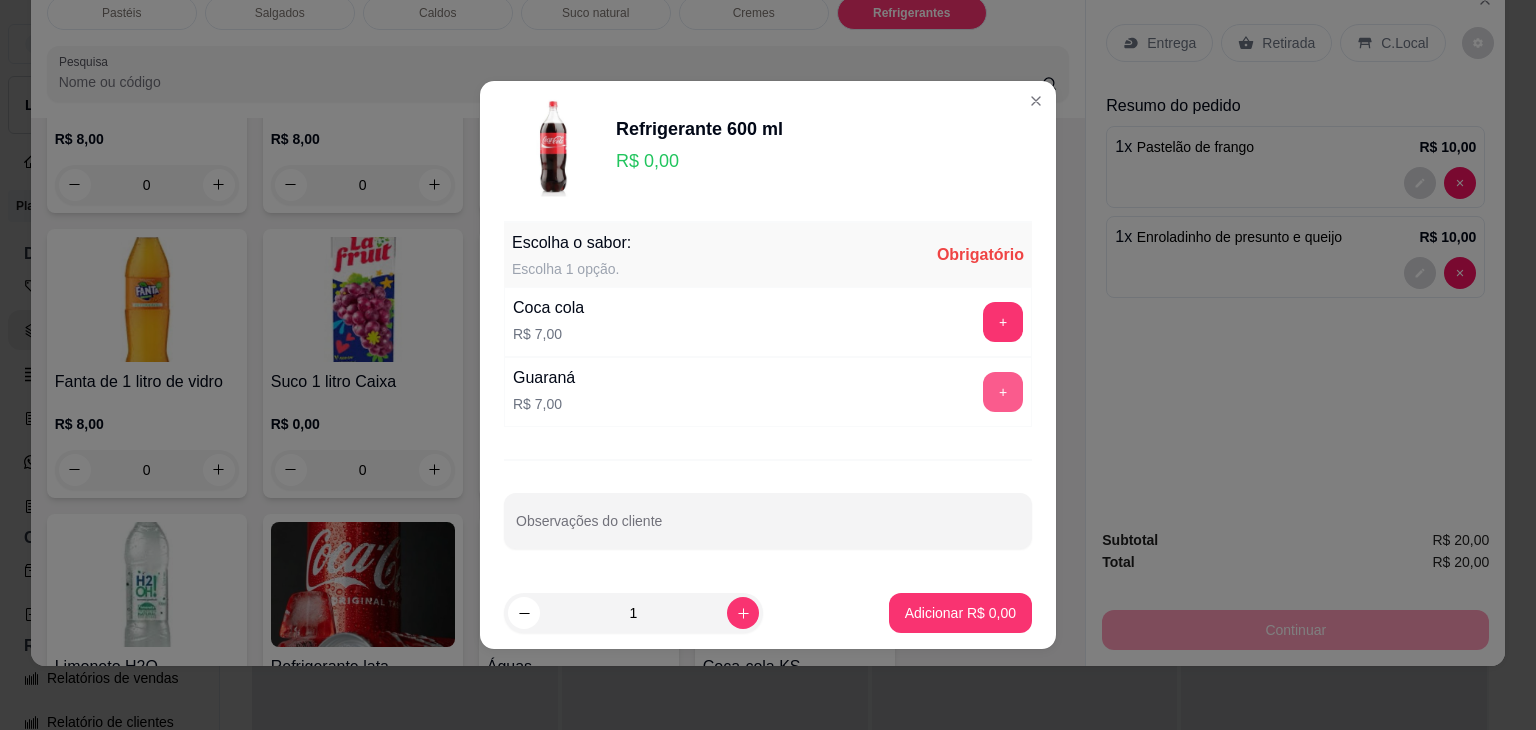 click on "+" at bounding box center (1003, 392) 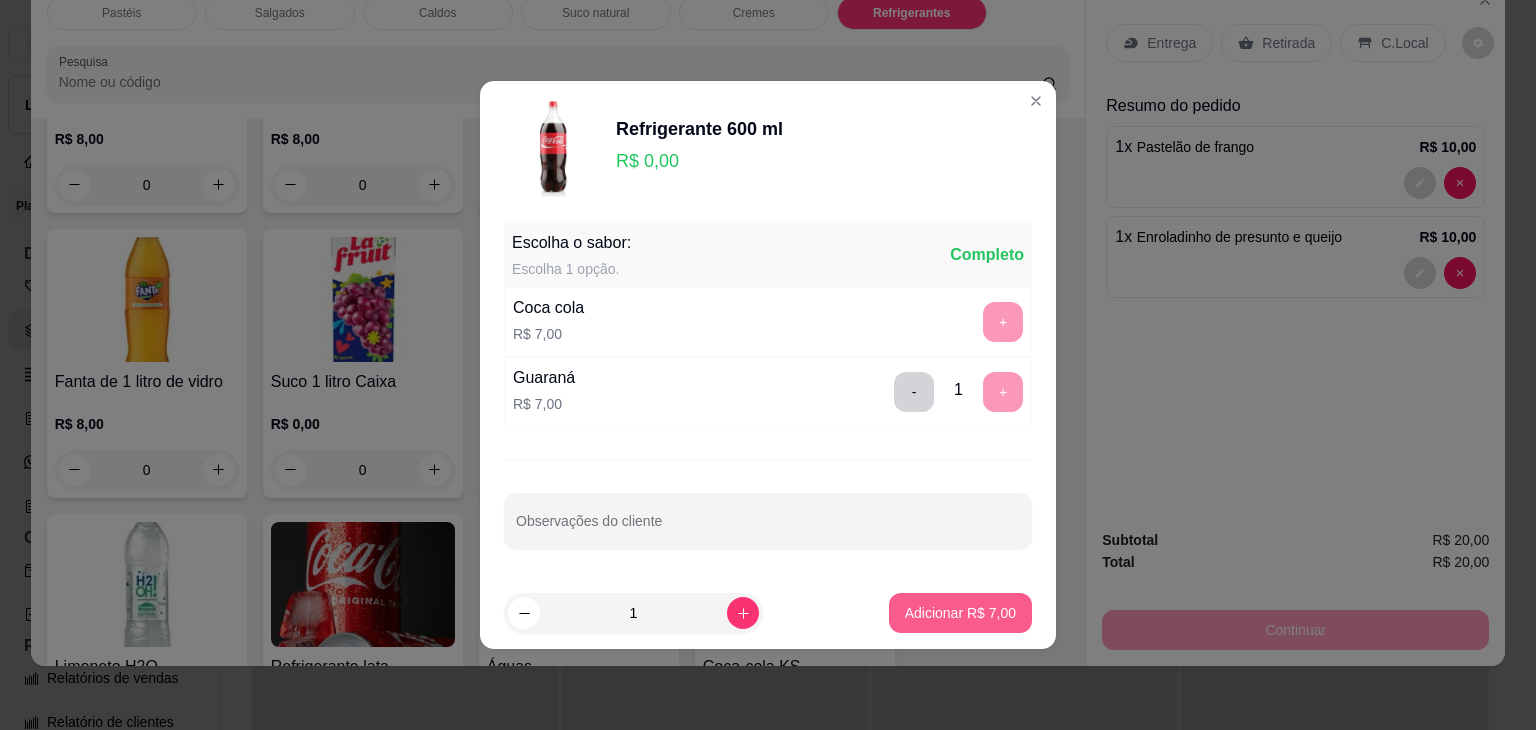 click on "Adicionar   R$ 7,00" at bounding box center [960, 613] 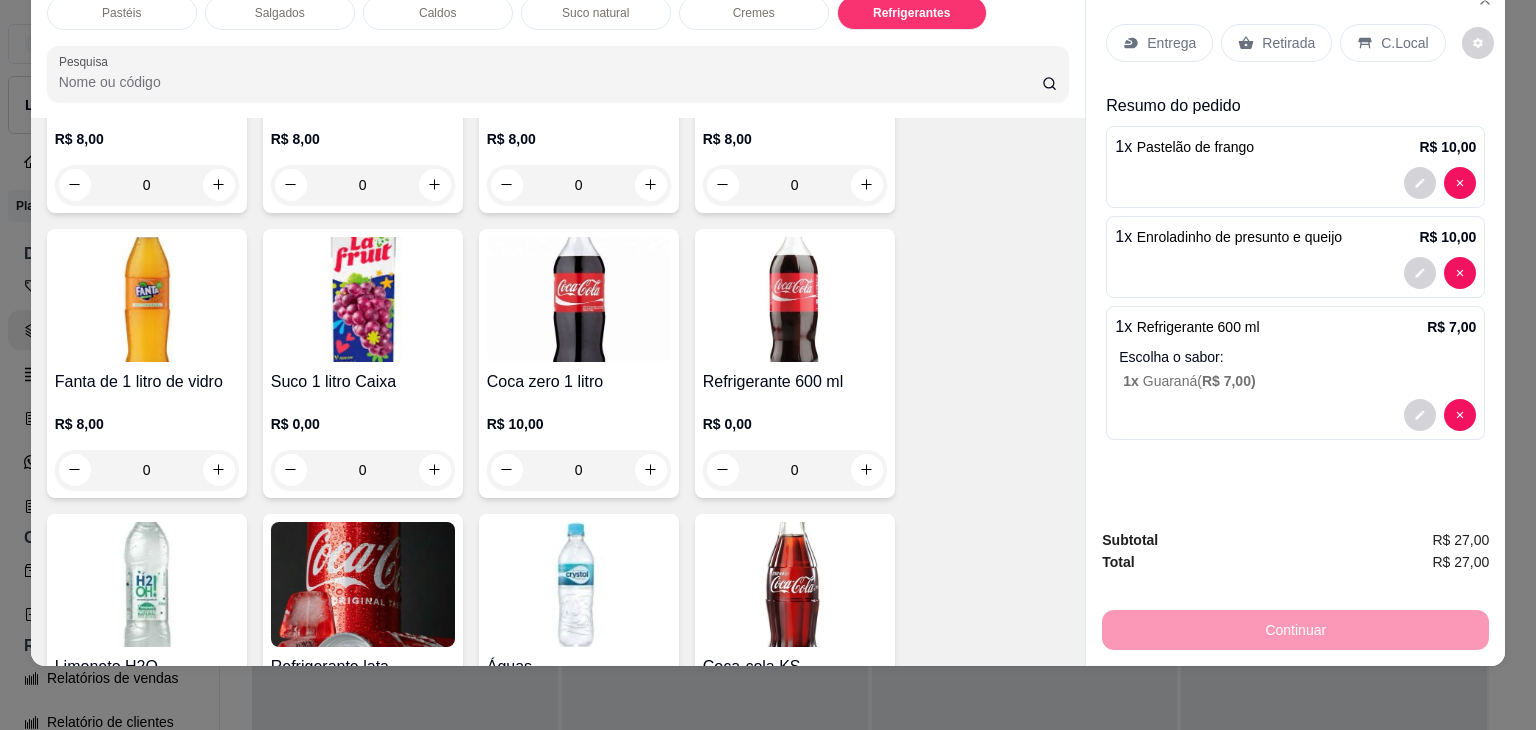 click on "Retirada" at bounding box center (1288, 43) 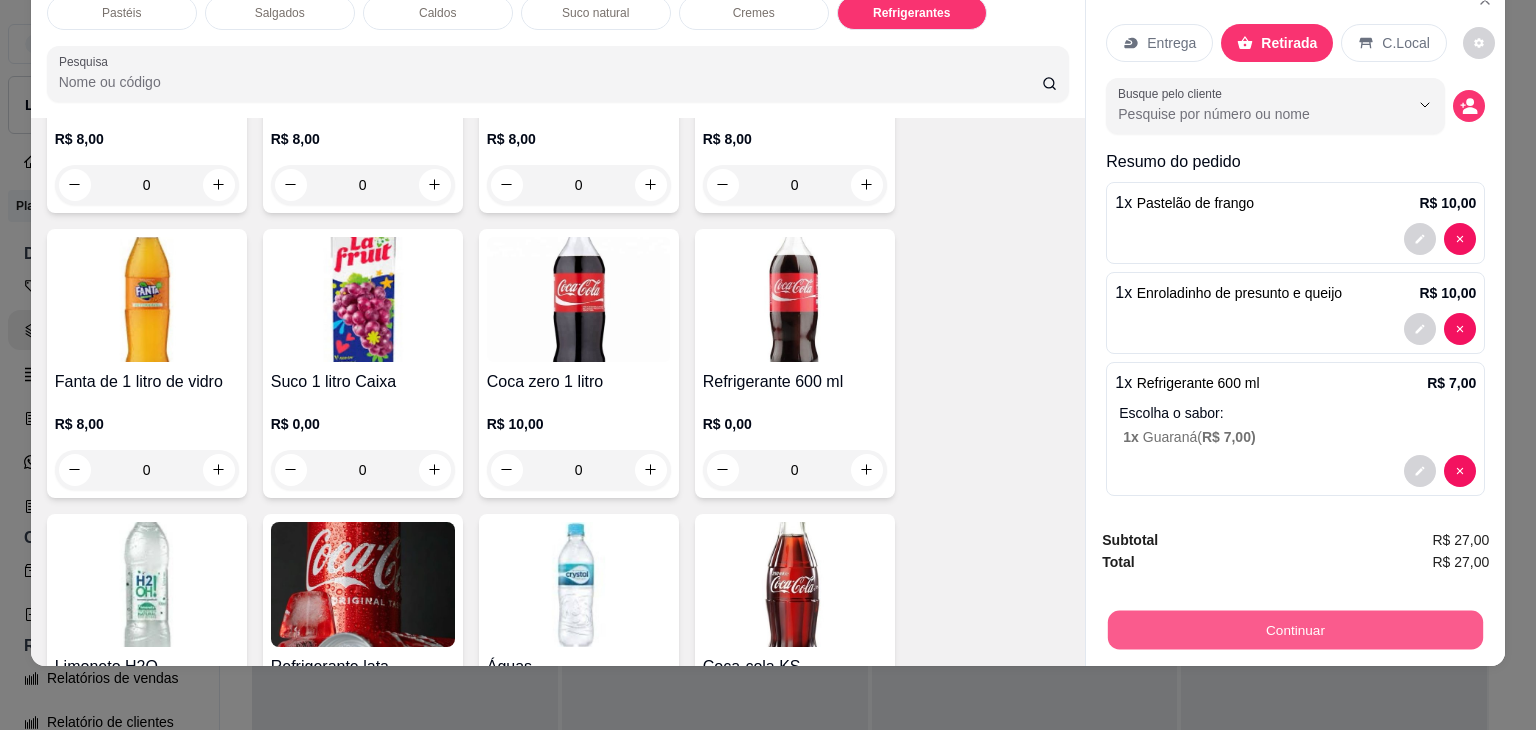 click on "Continuar" at bounding box center (1295, 630) 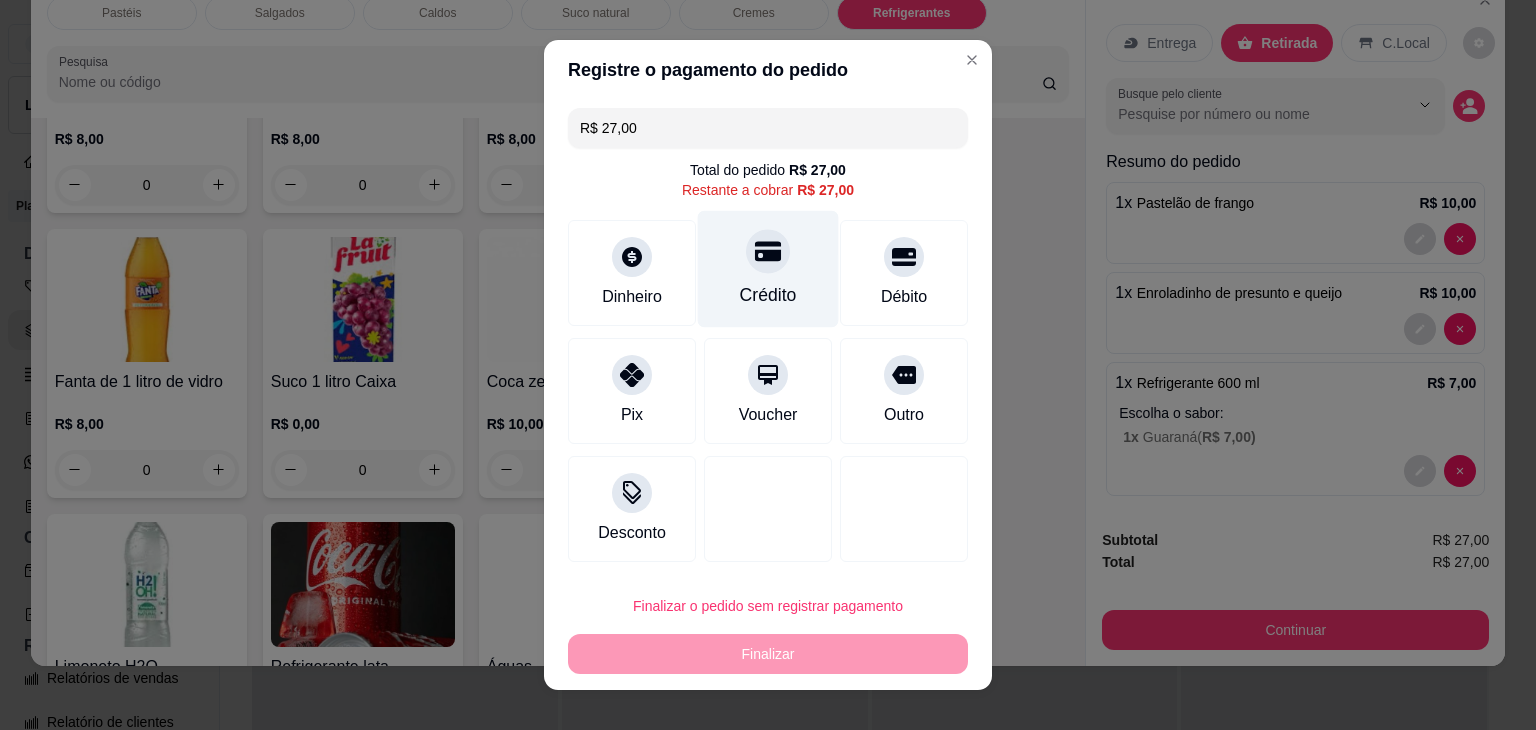 click on "Crédito" at bounding box center (768, 269) 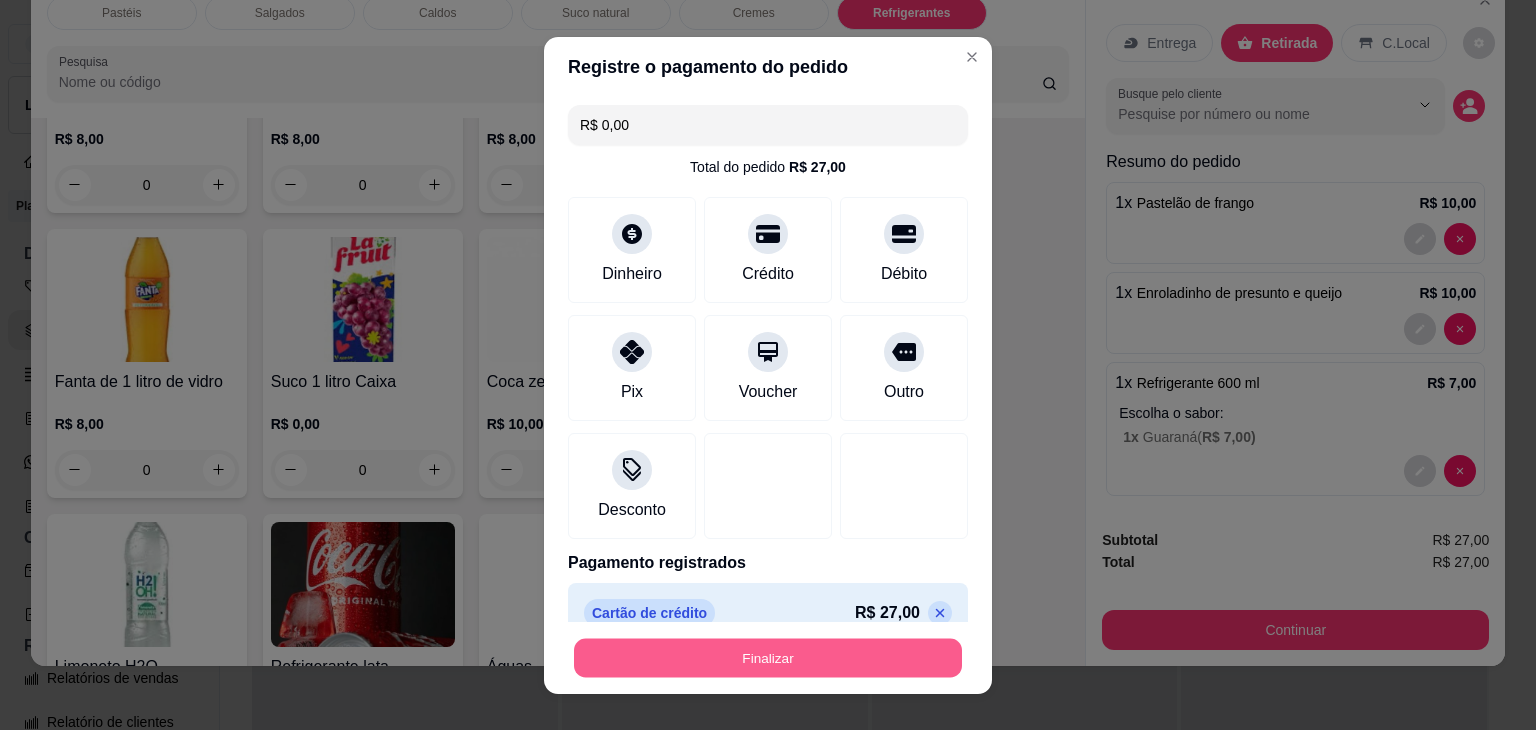 click on "Finalizar" at bounding box center [768, 657] 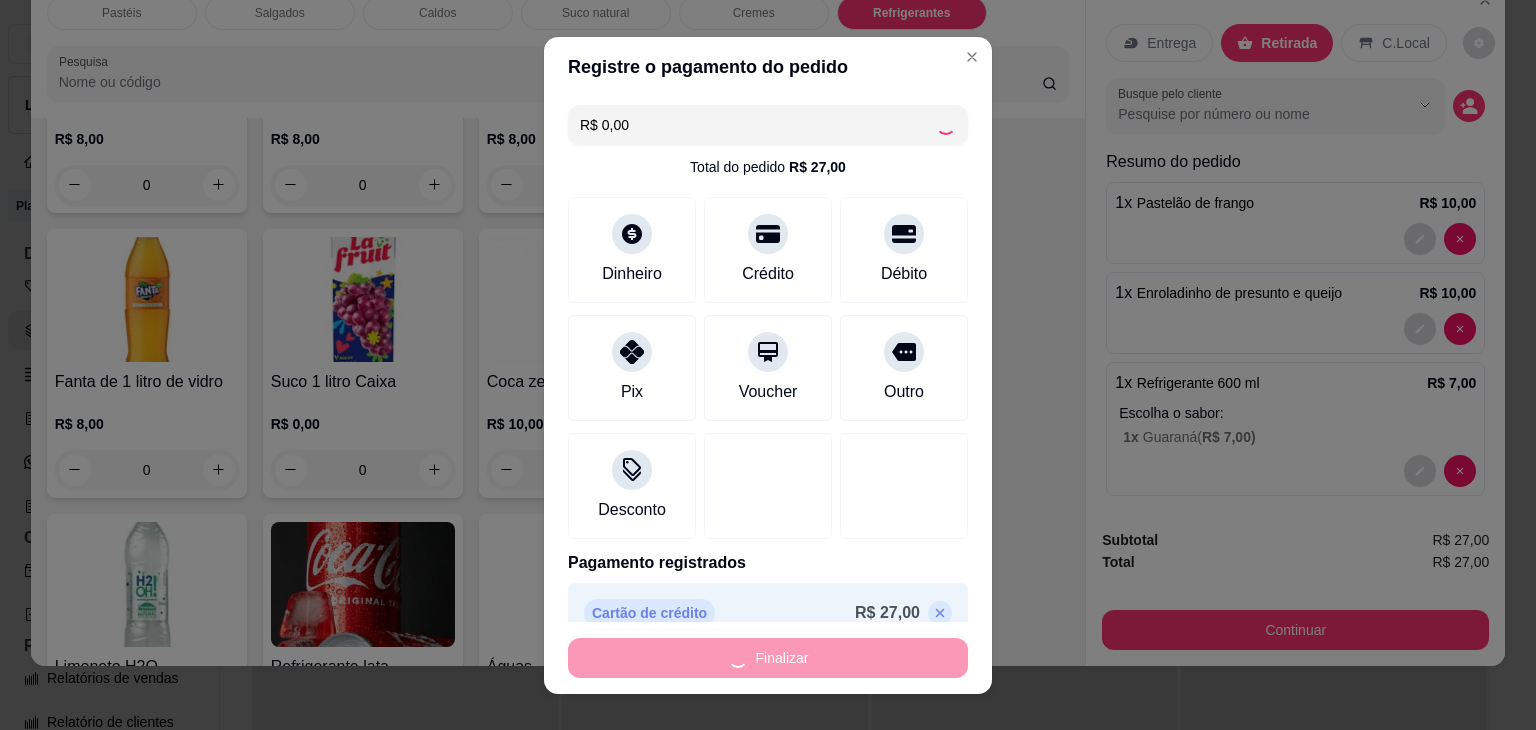 type on "0" 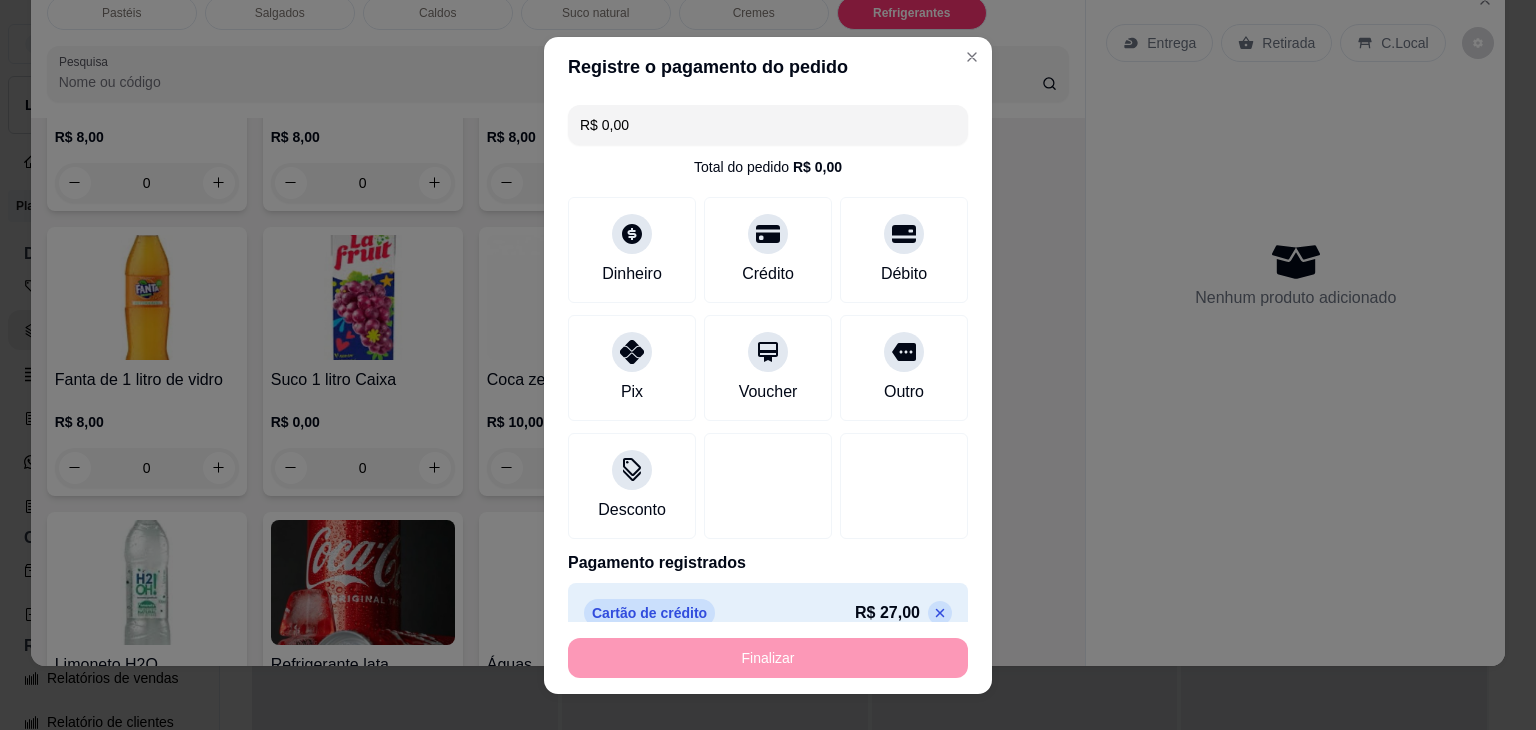 type on "-R$ 27,00" 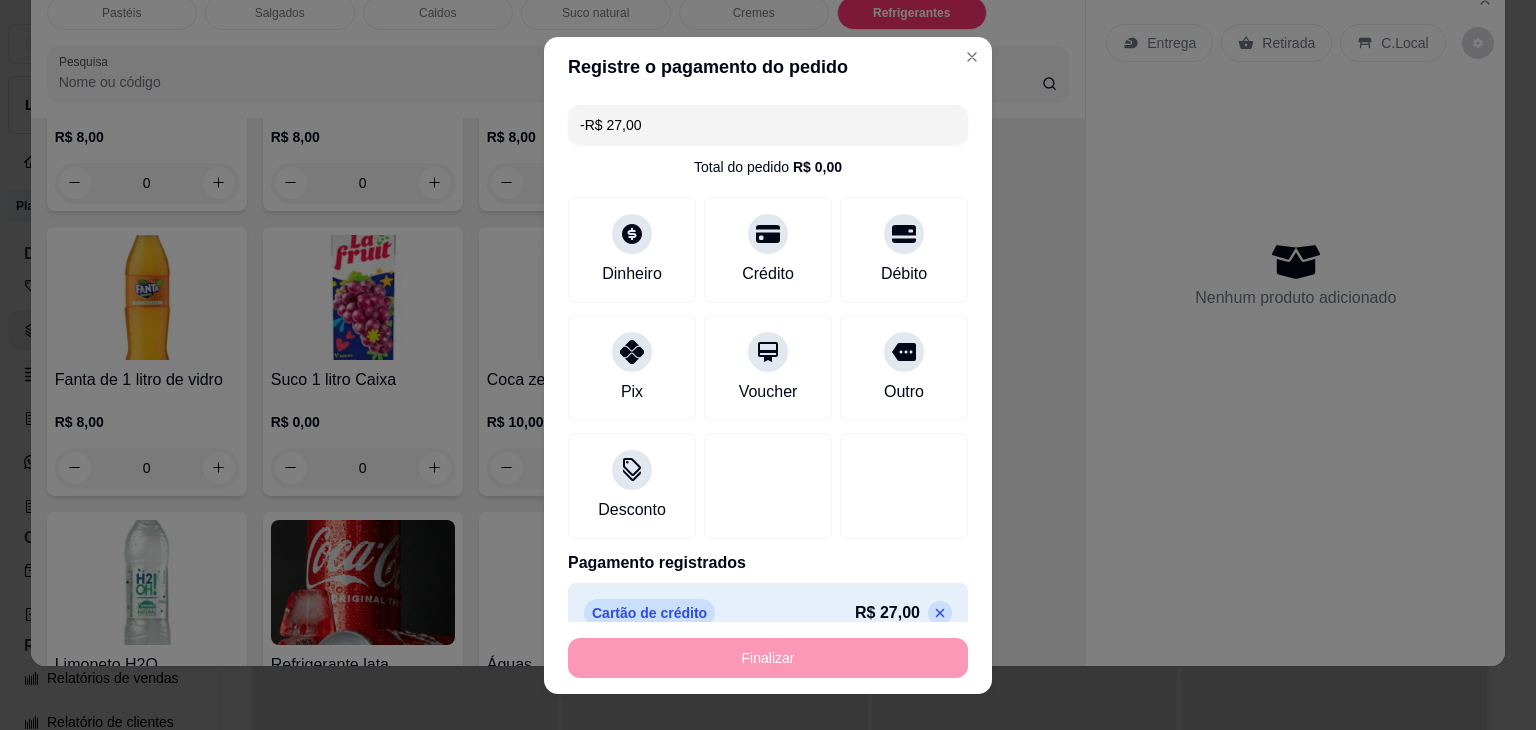 scroll, scrollTop: 5730, scrollLeft: 0, axis: vertical 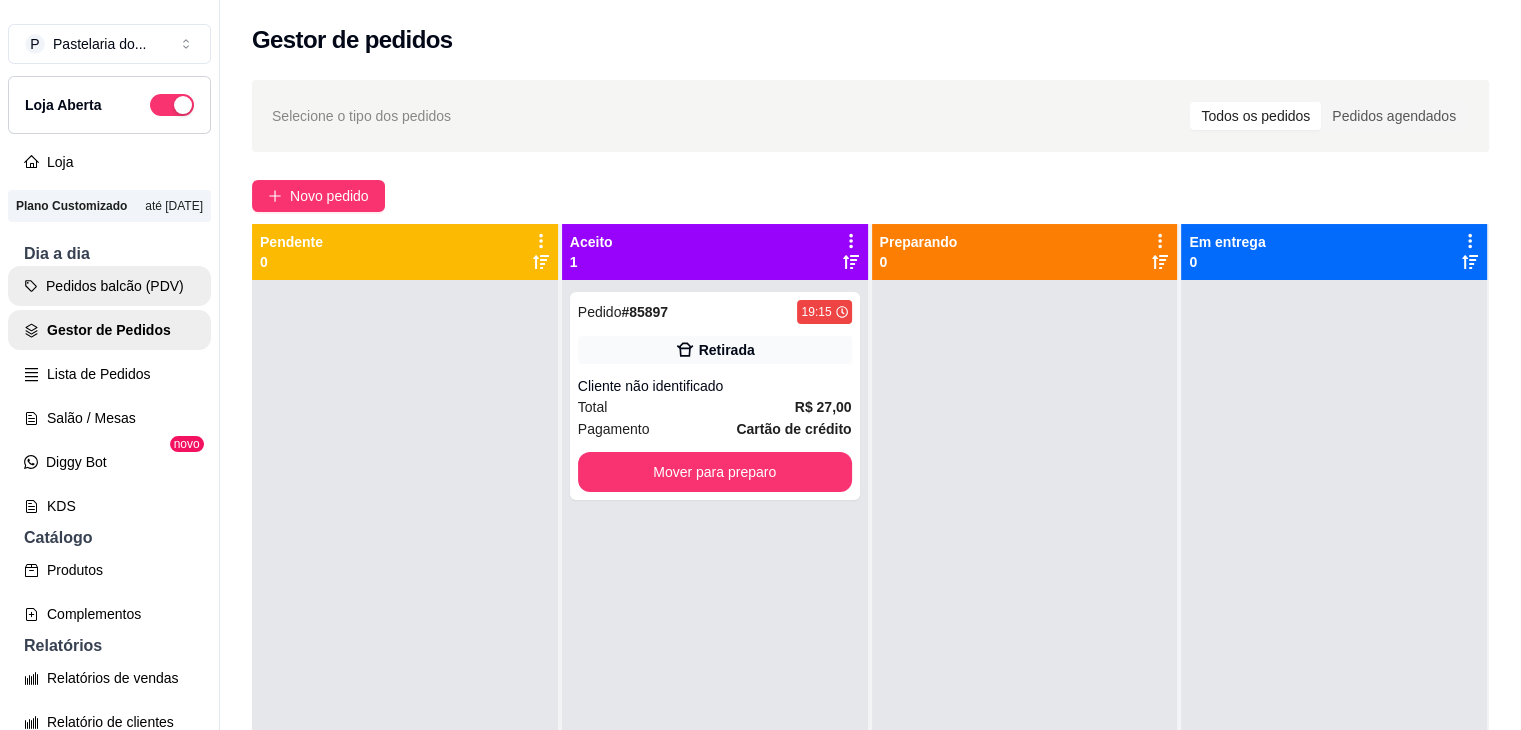 click on "Pedidos balcão (PDV)" at bounding box center [109, 286] 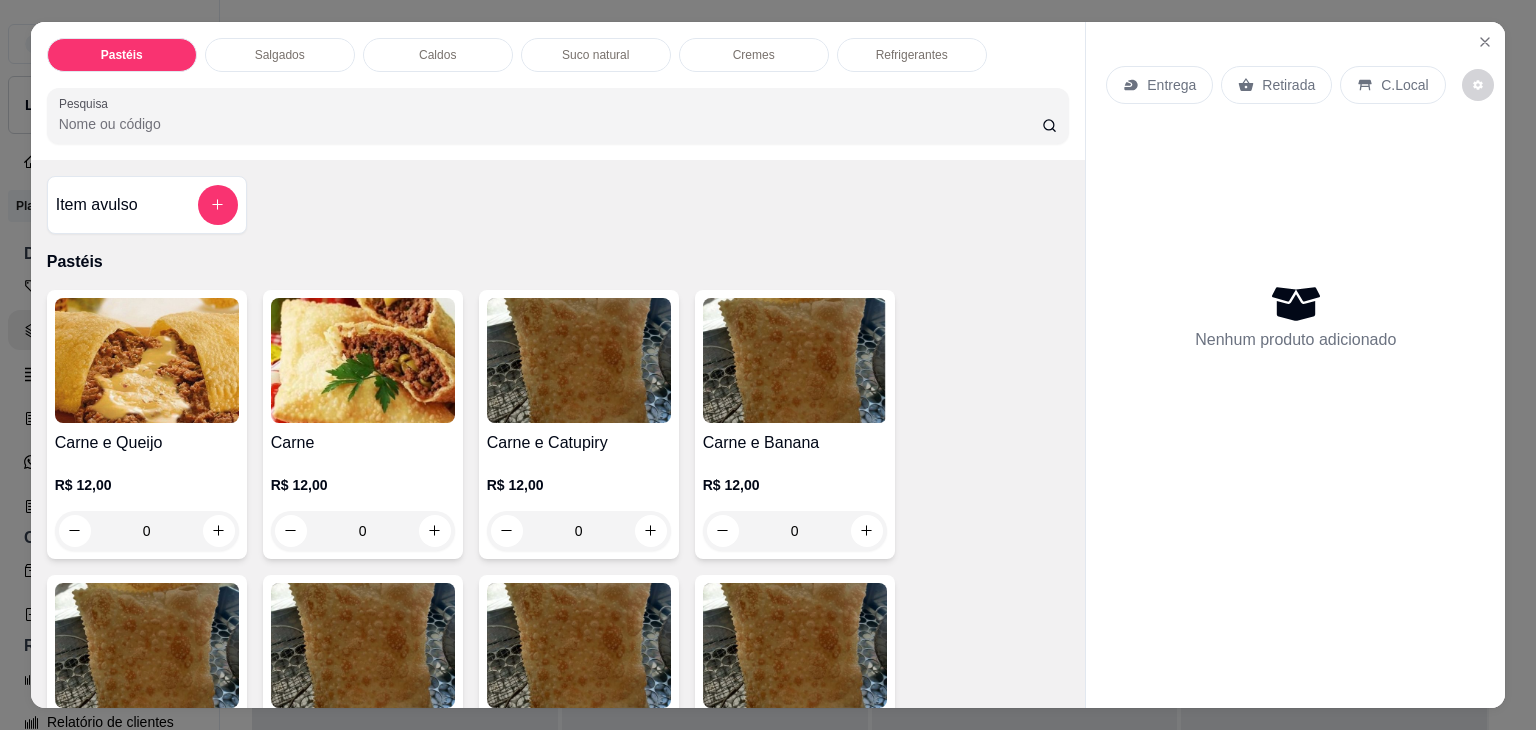 click on "Caldos" at bounding box center (438, 55) 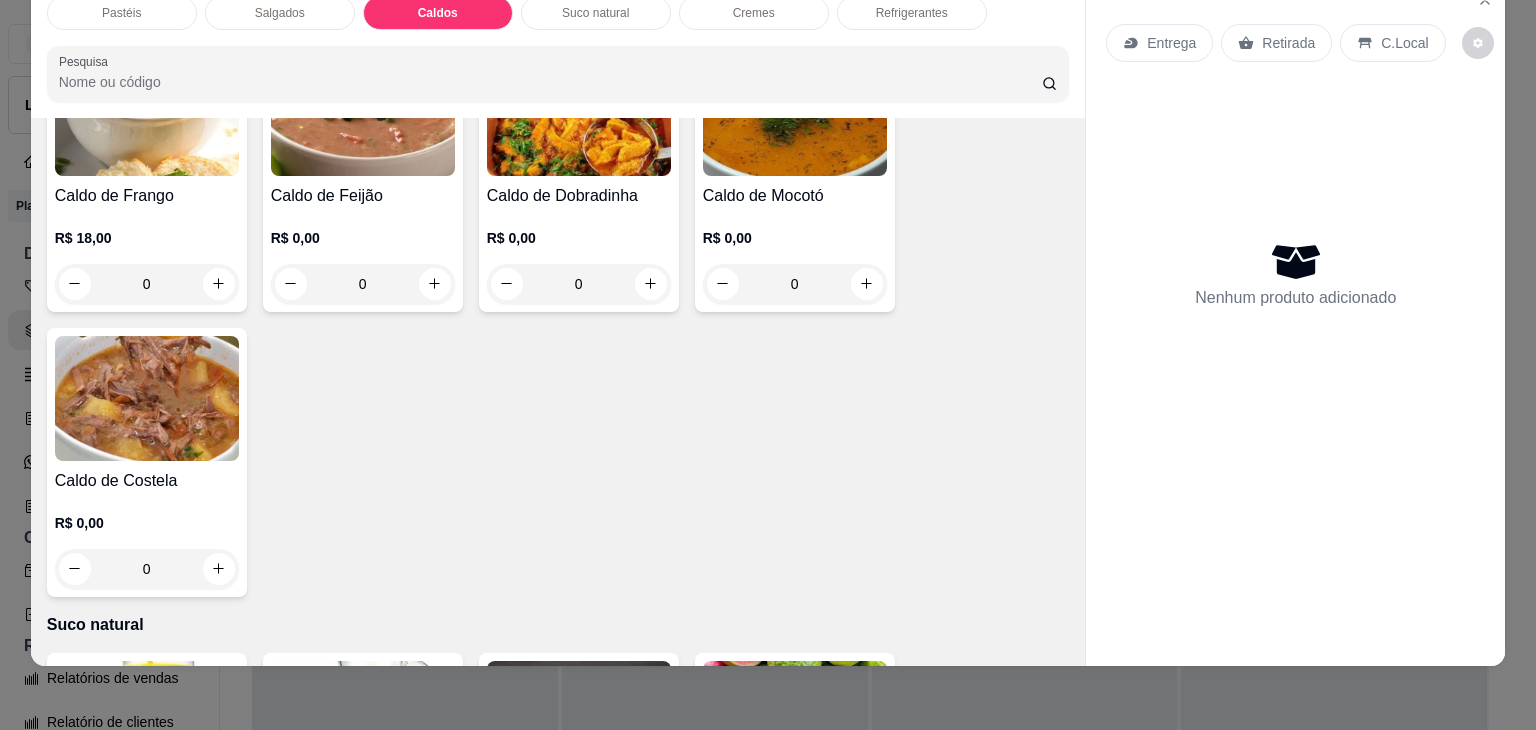 scroll, scrollTop: 2982, scrollLeft: 0, axis: vertical 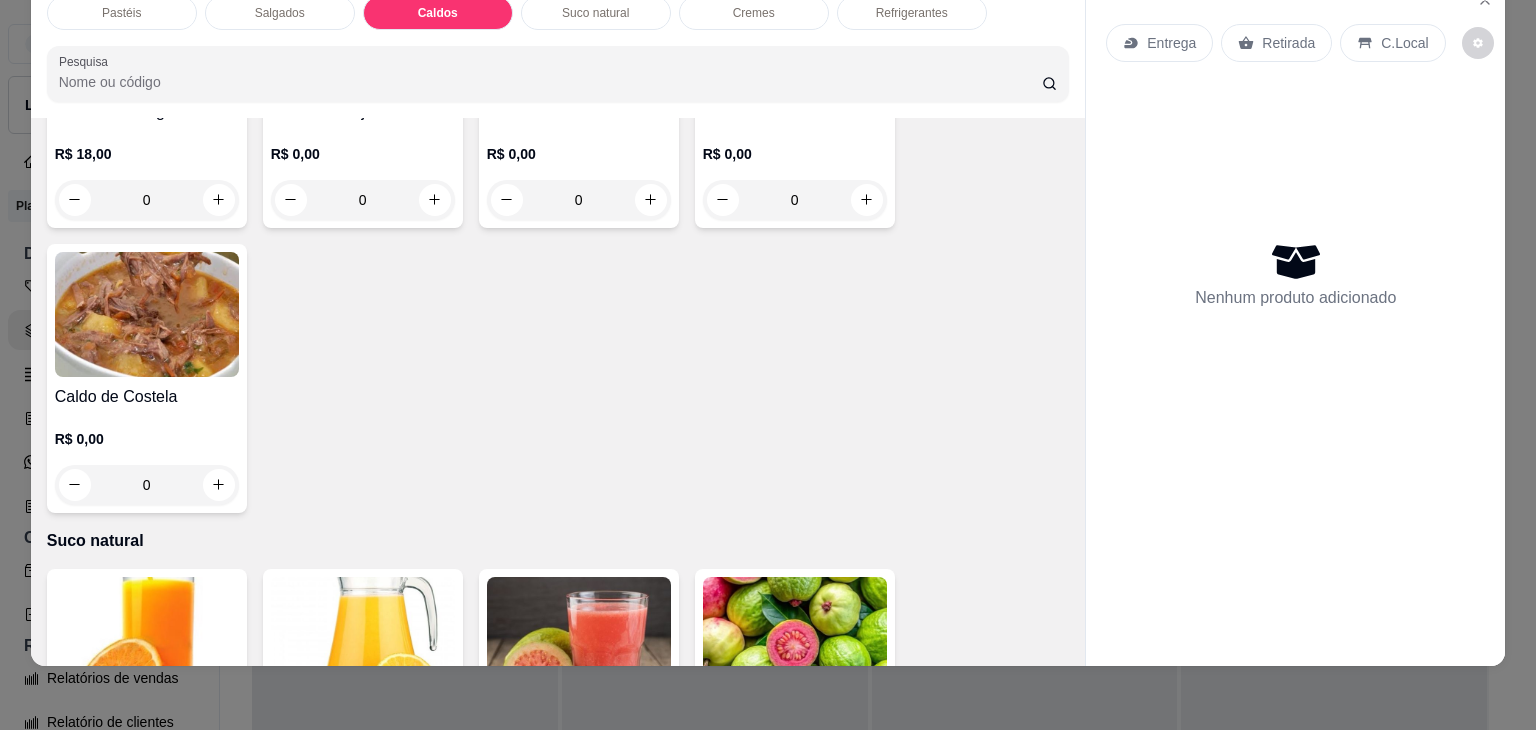 click on "0" at bounding box center [147, 485] 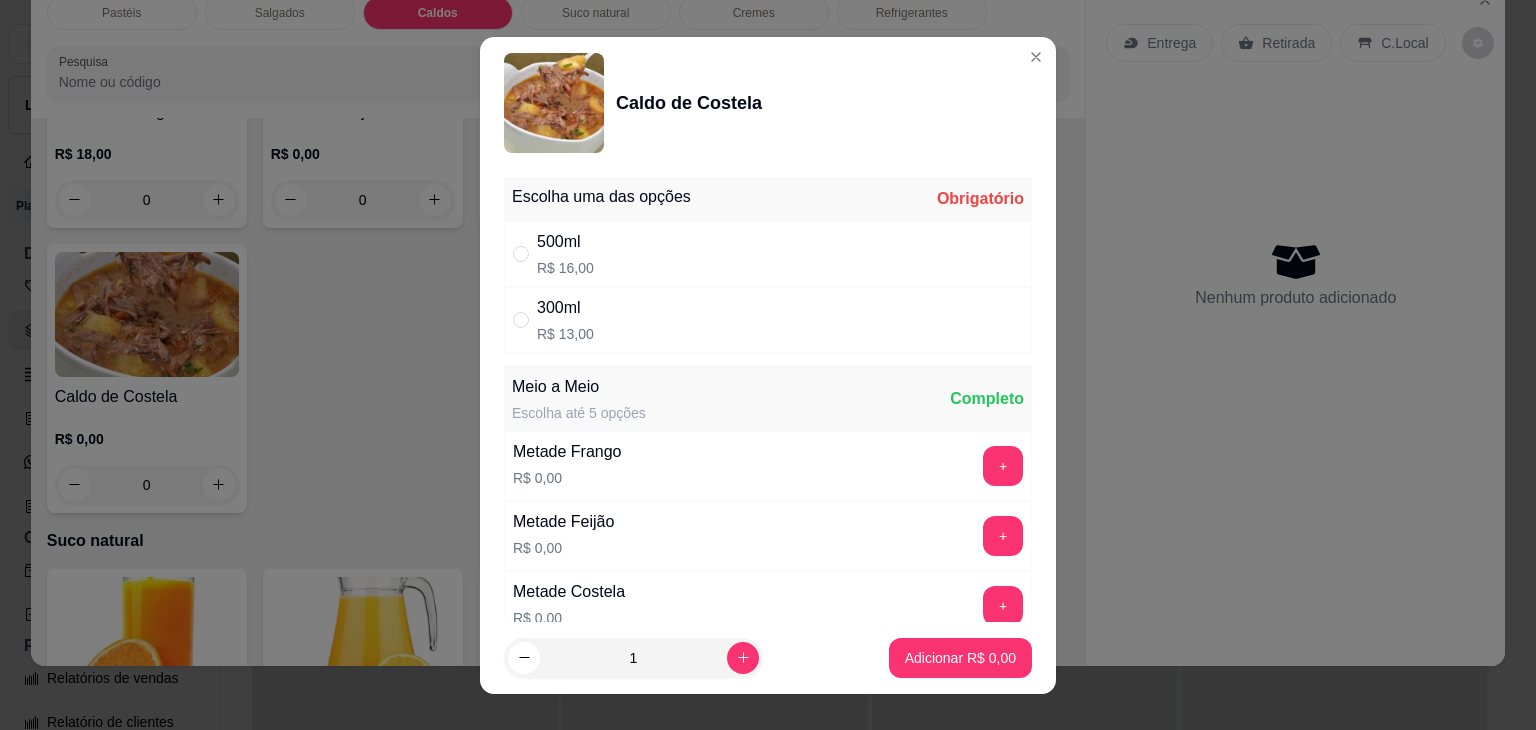click on "500ml R$ 16,00" at bounding box center (768, 254) 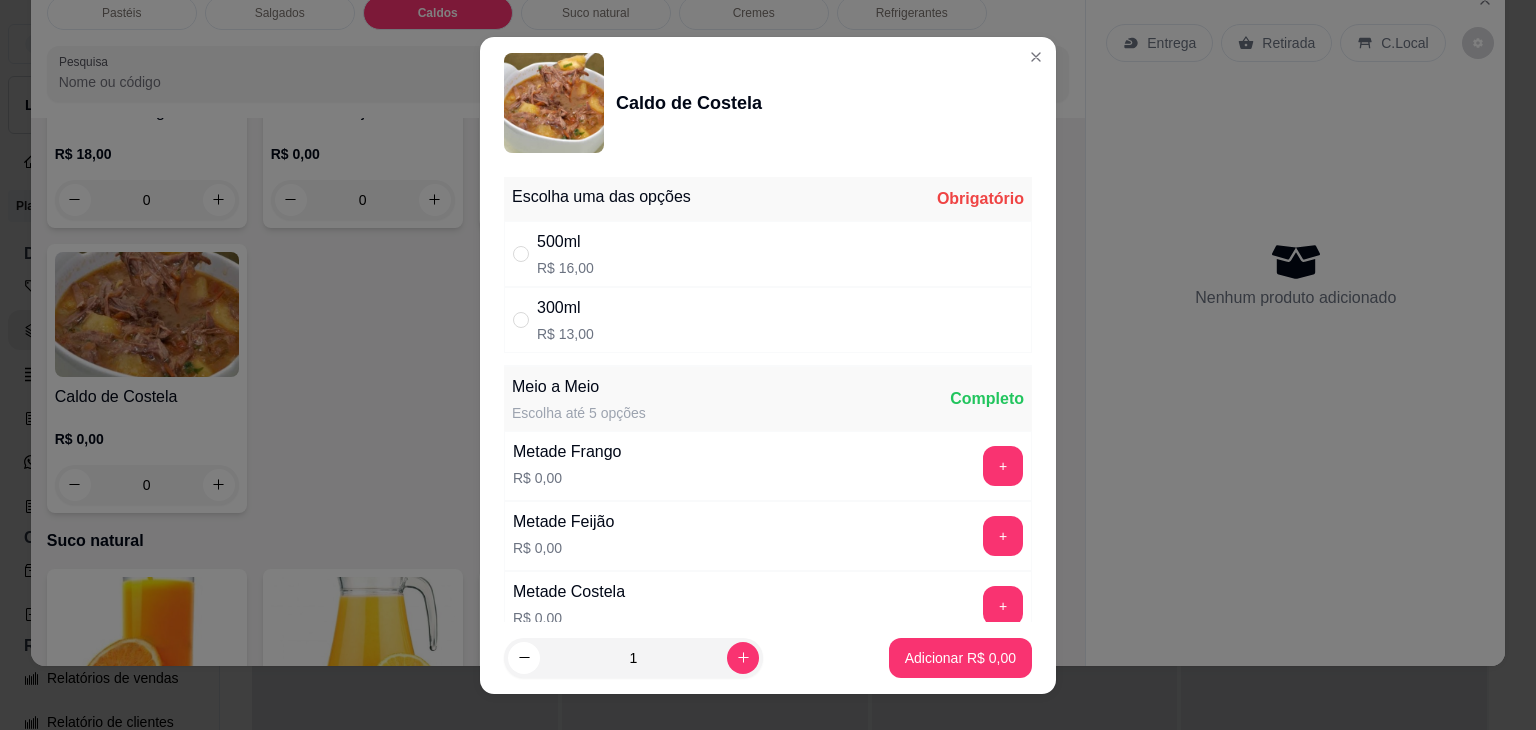 radio on "true" 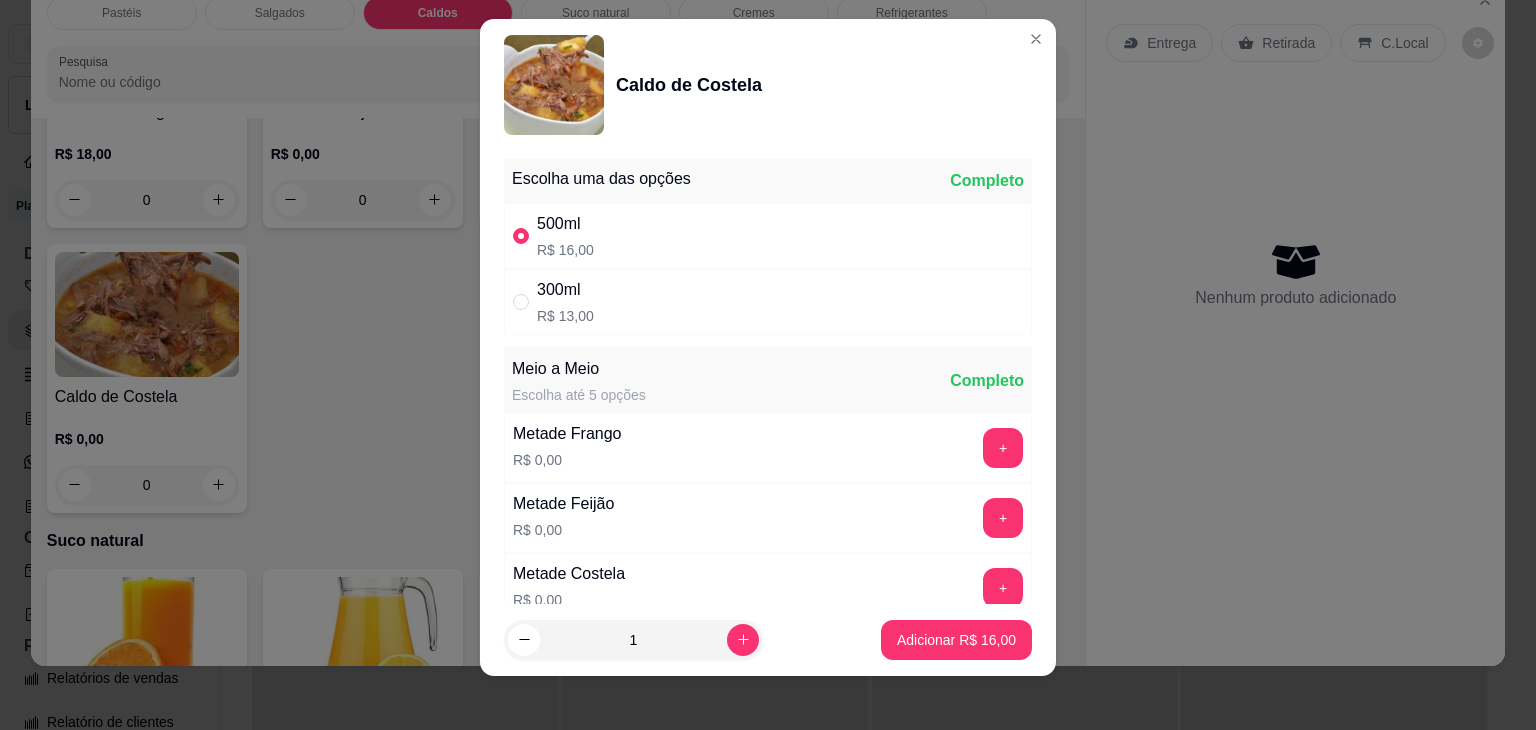 scroll, scrollTop: 27, scrollLeft: 0, axis: vertical 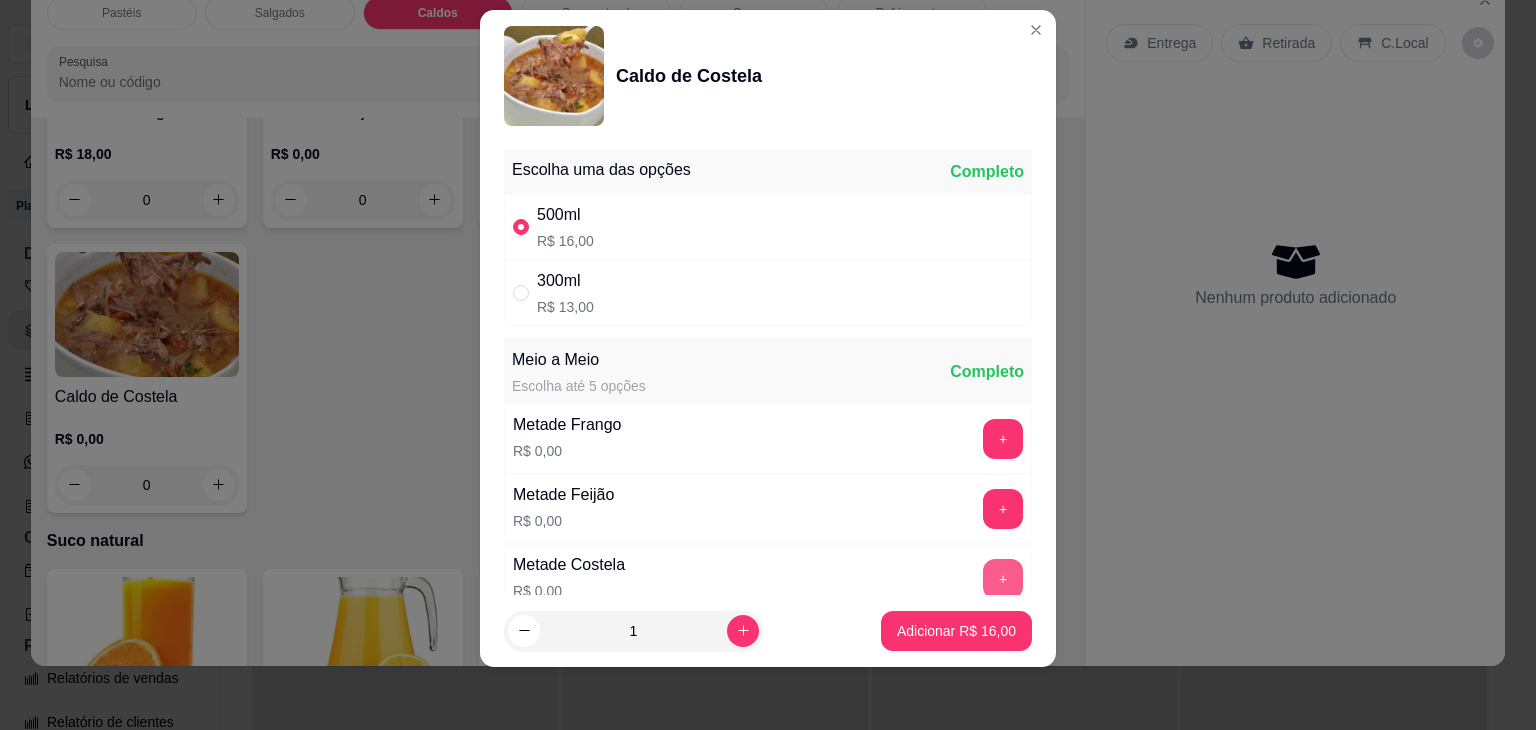click on "+" at bounding box center [1003, 579] 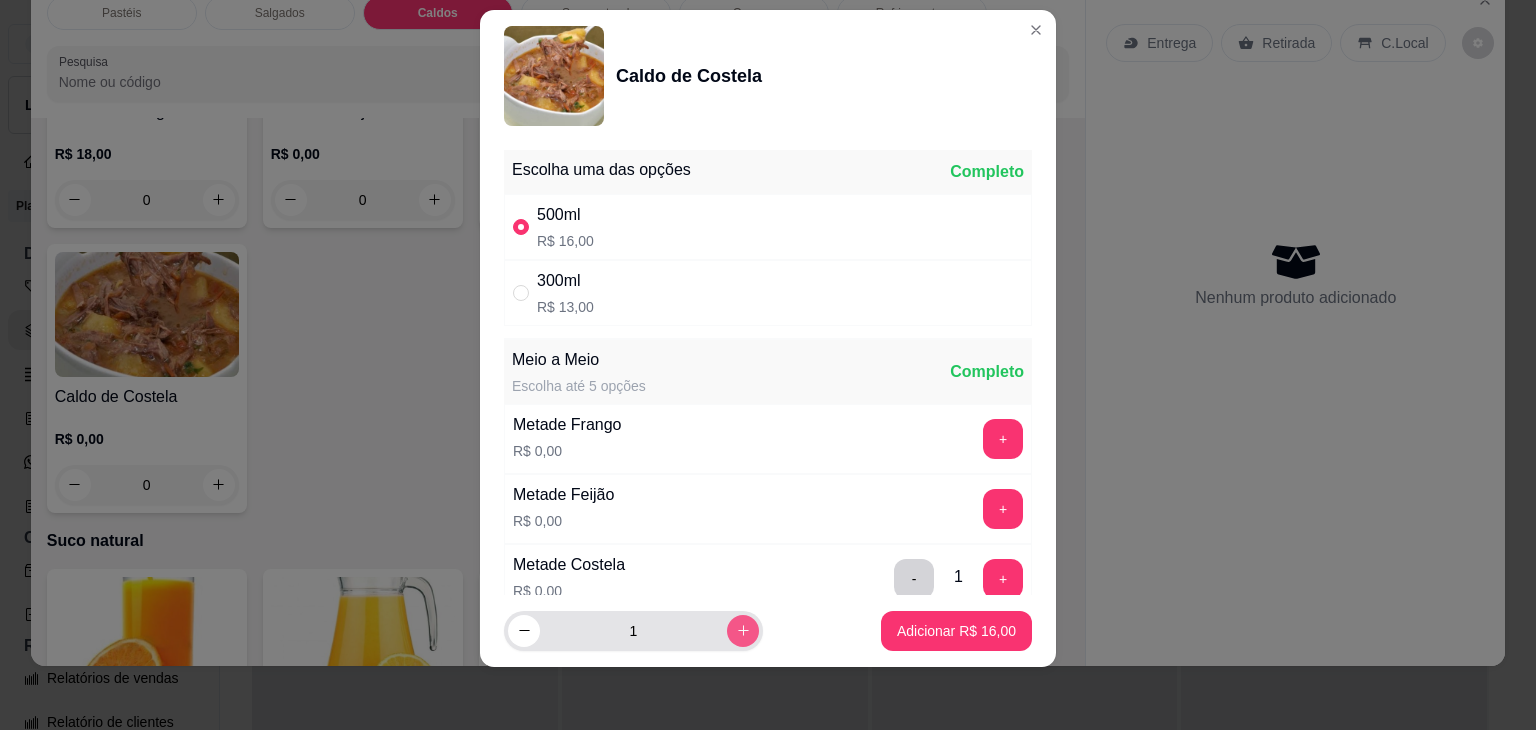 click 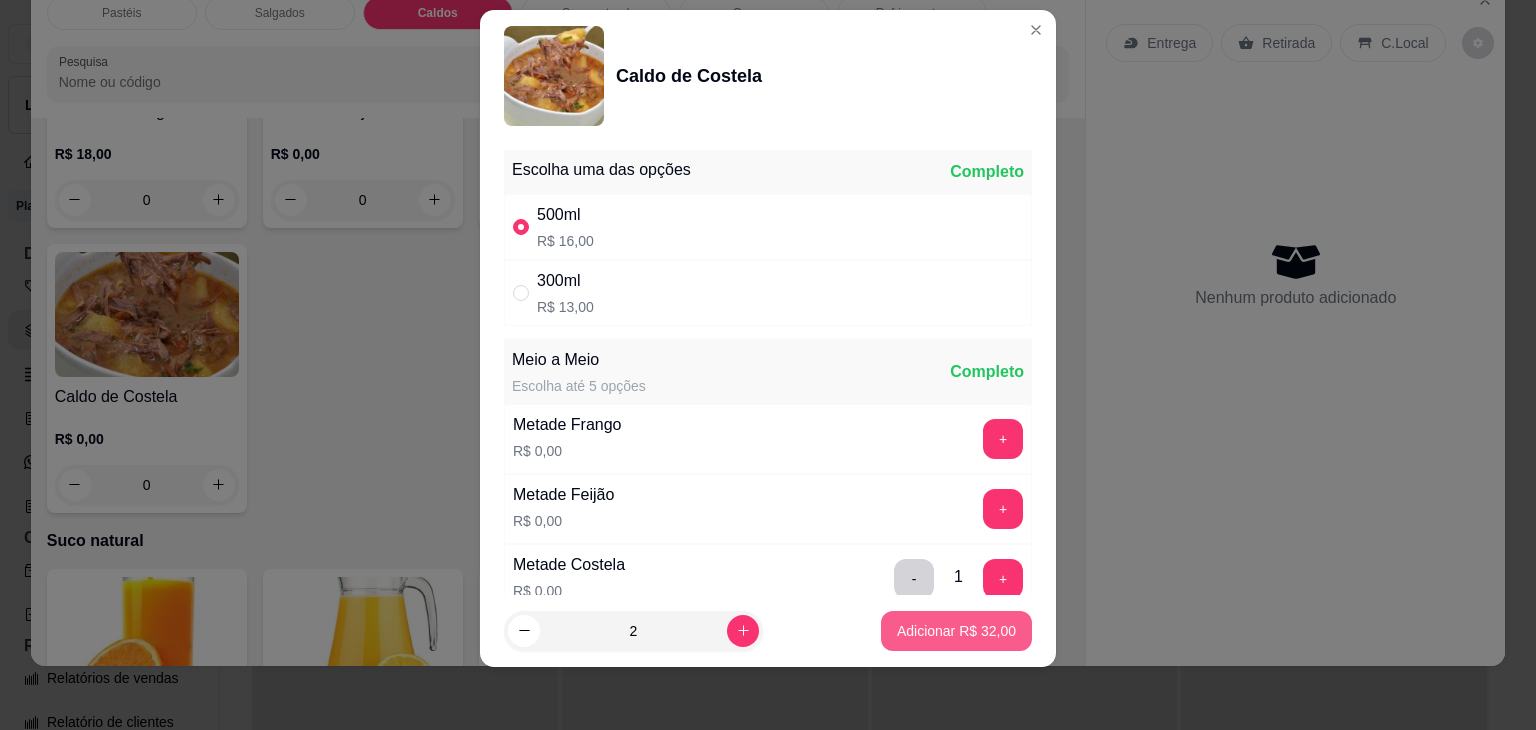 click on "Adicionar R$ 32,00" at bounding box center [956, 631] 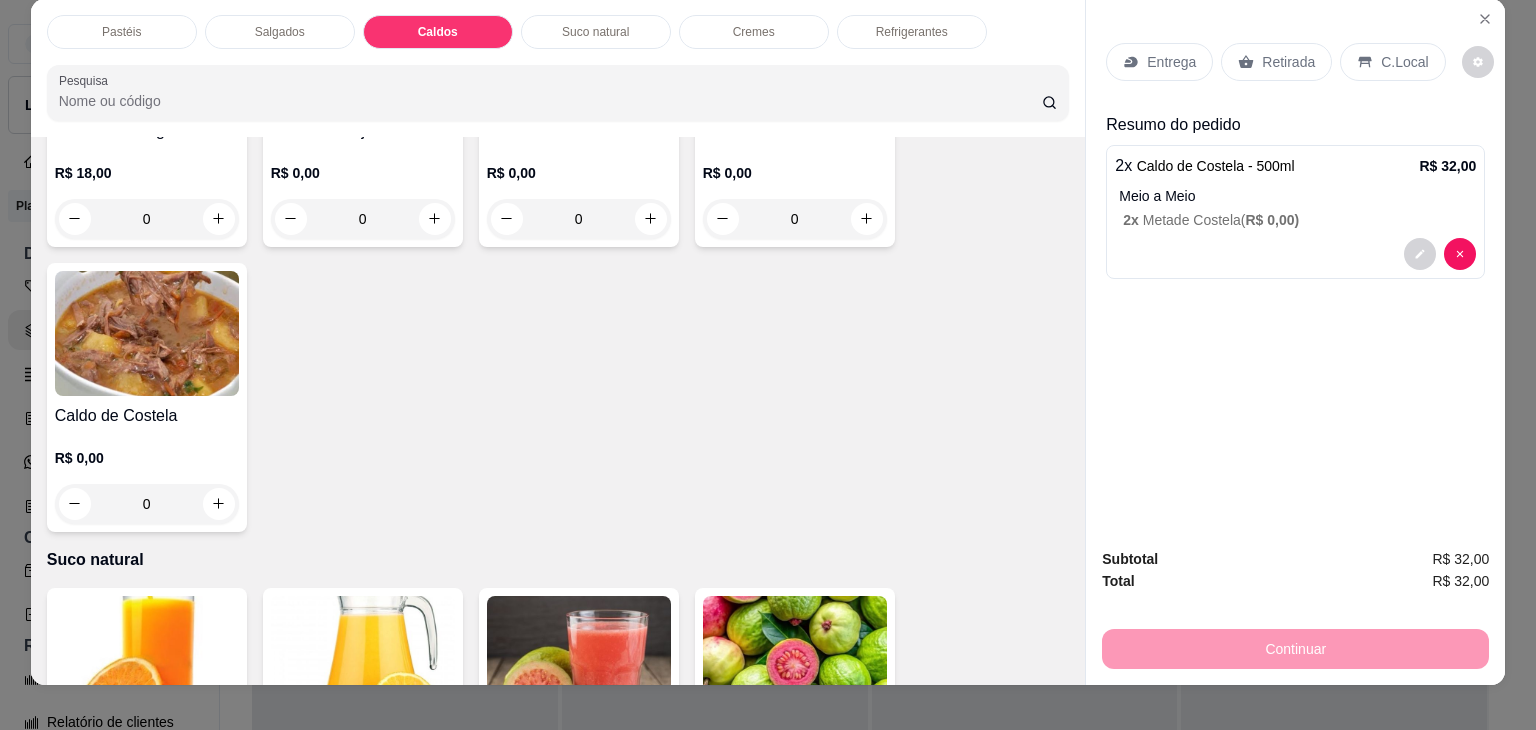 scroll, scrollTop: 0, scrollLeft: 0, axis: both 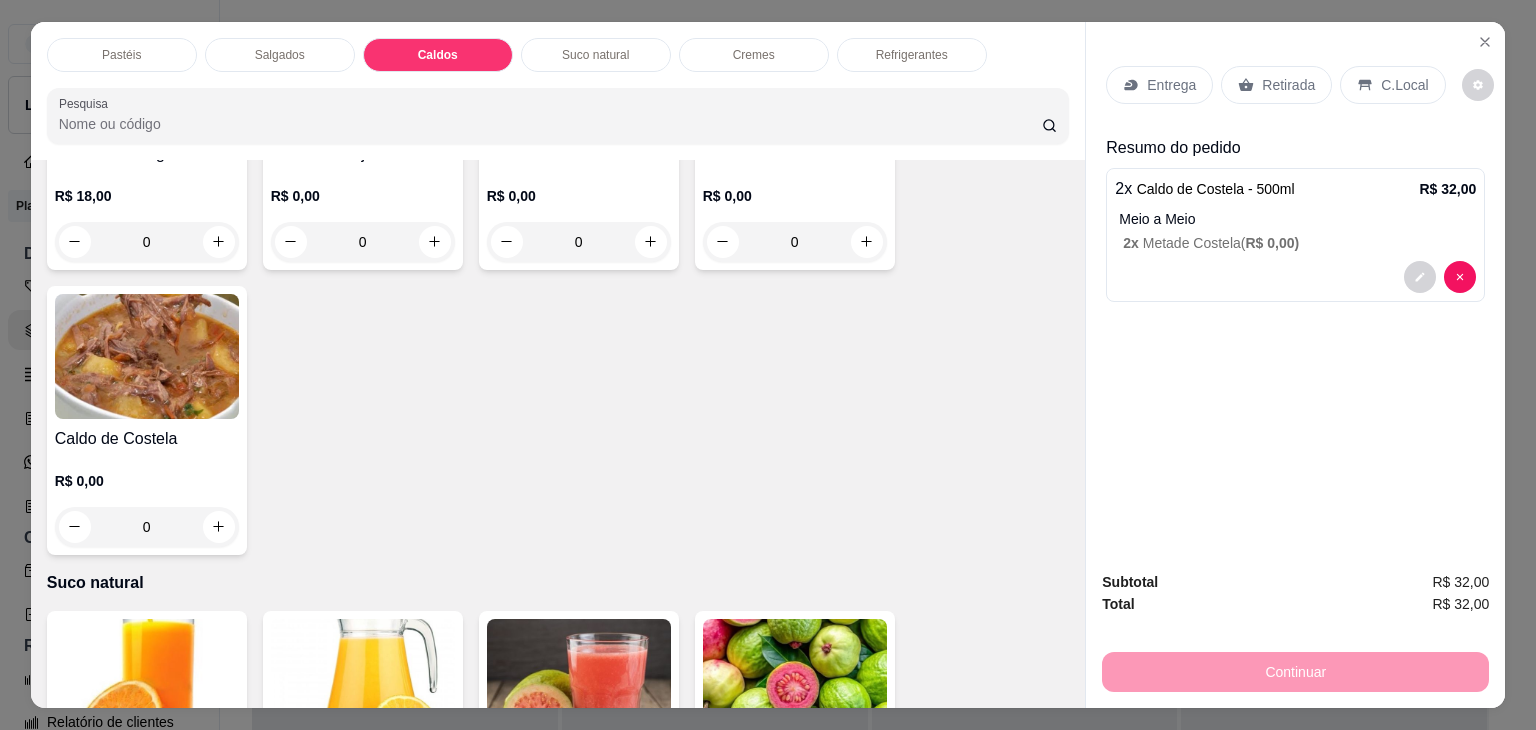 click on "Salgados" at bounding box center (280, 55) 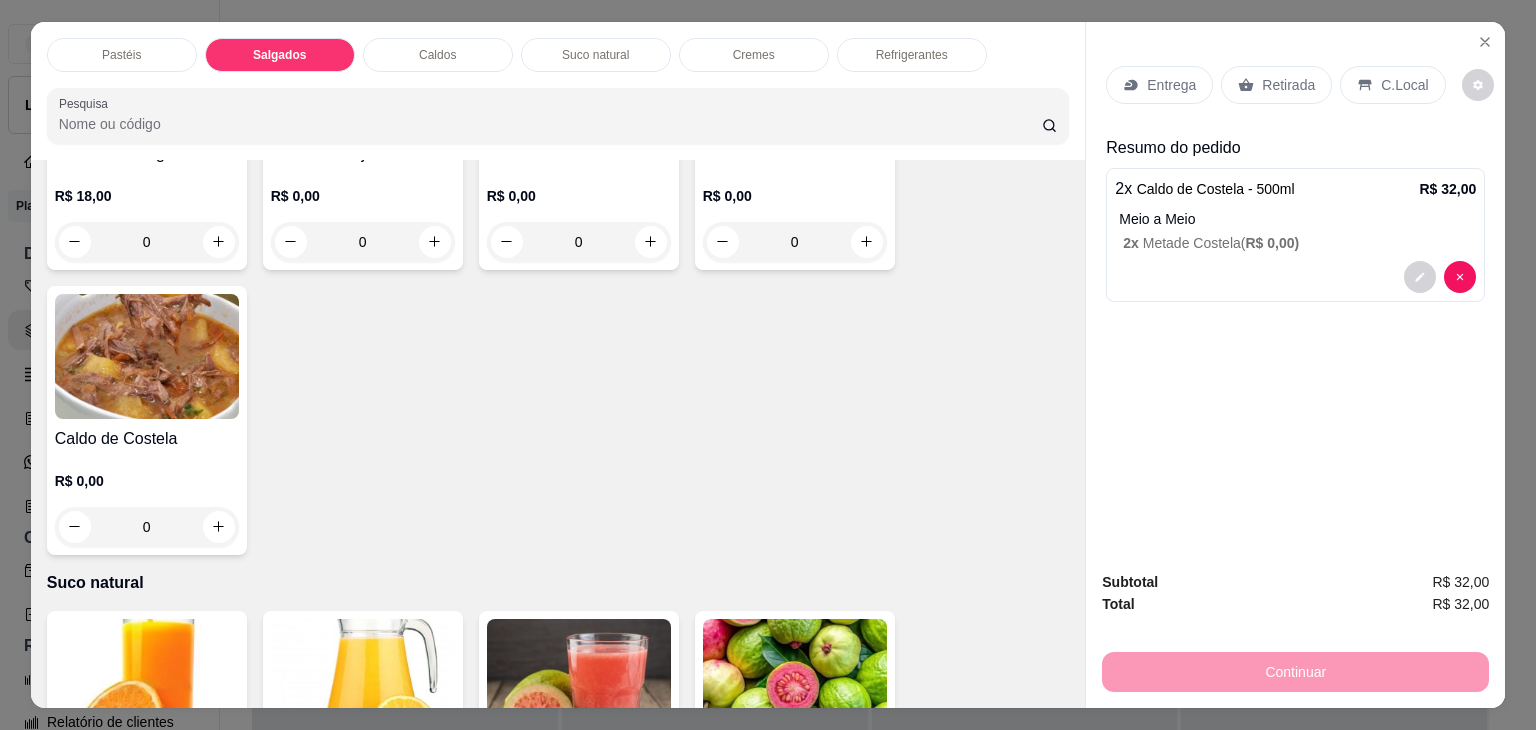 scroll, scrollTop: 2124, scrollLeft: 0, axis: vertical 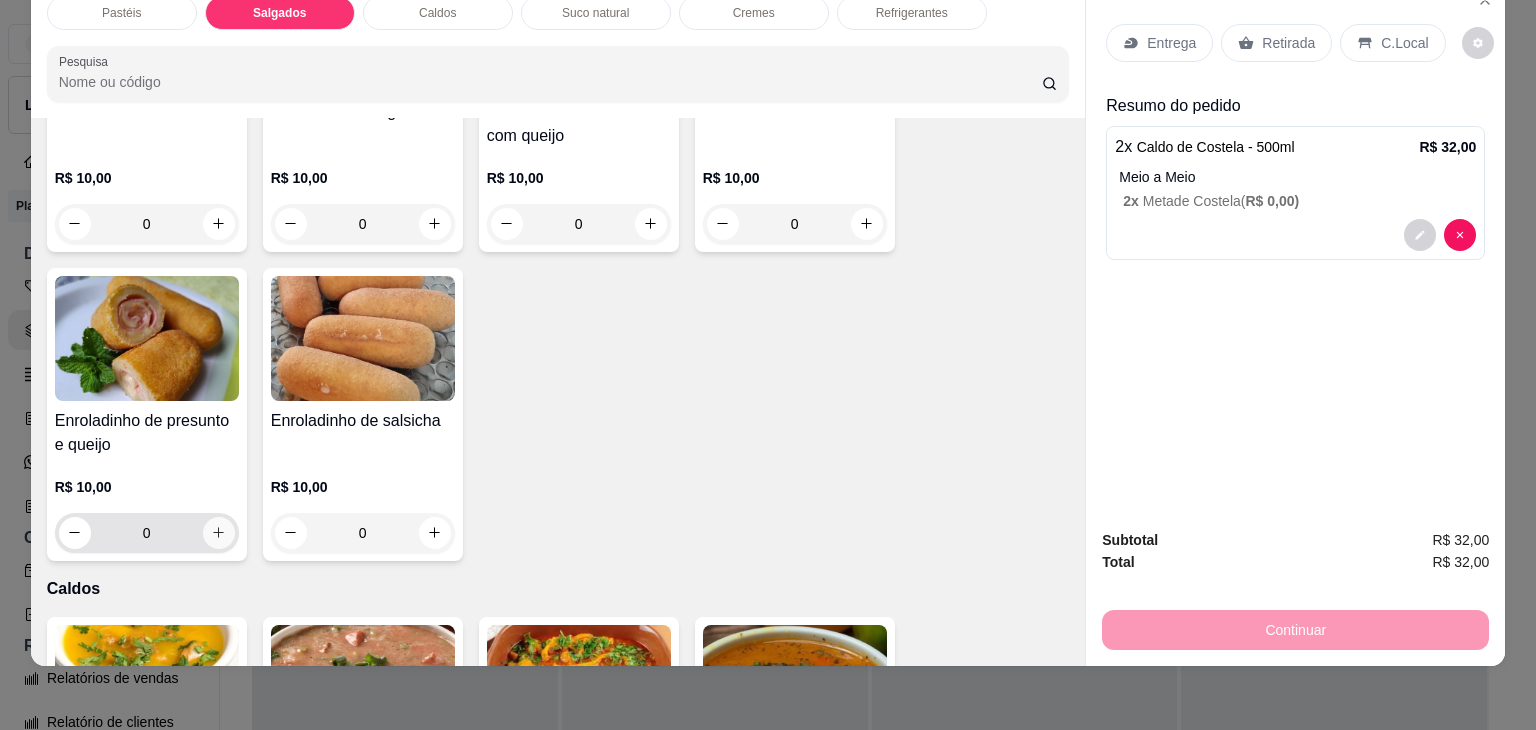 click at bounding box center [219, 533] 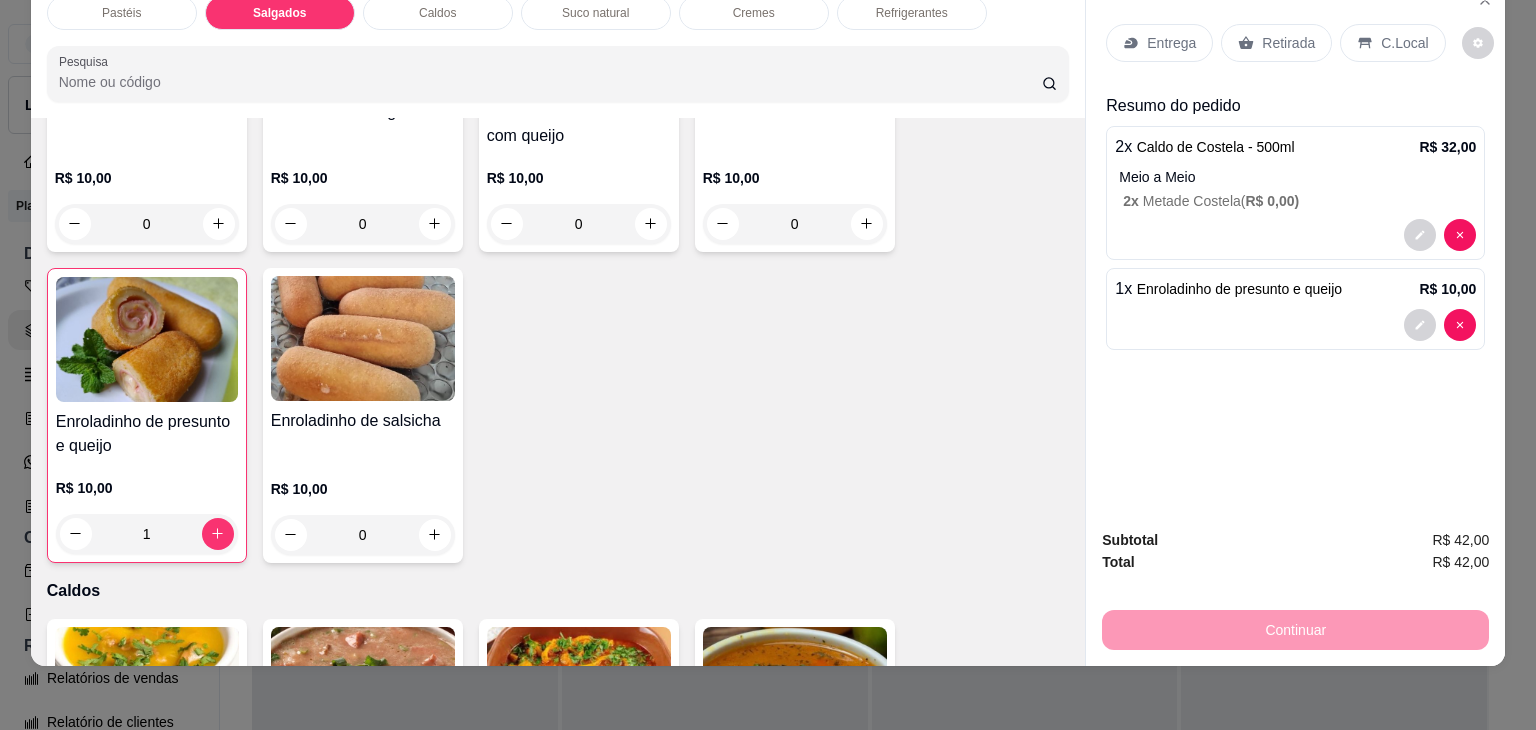 click on "Retirada" at bounding box center (1288, 43) 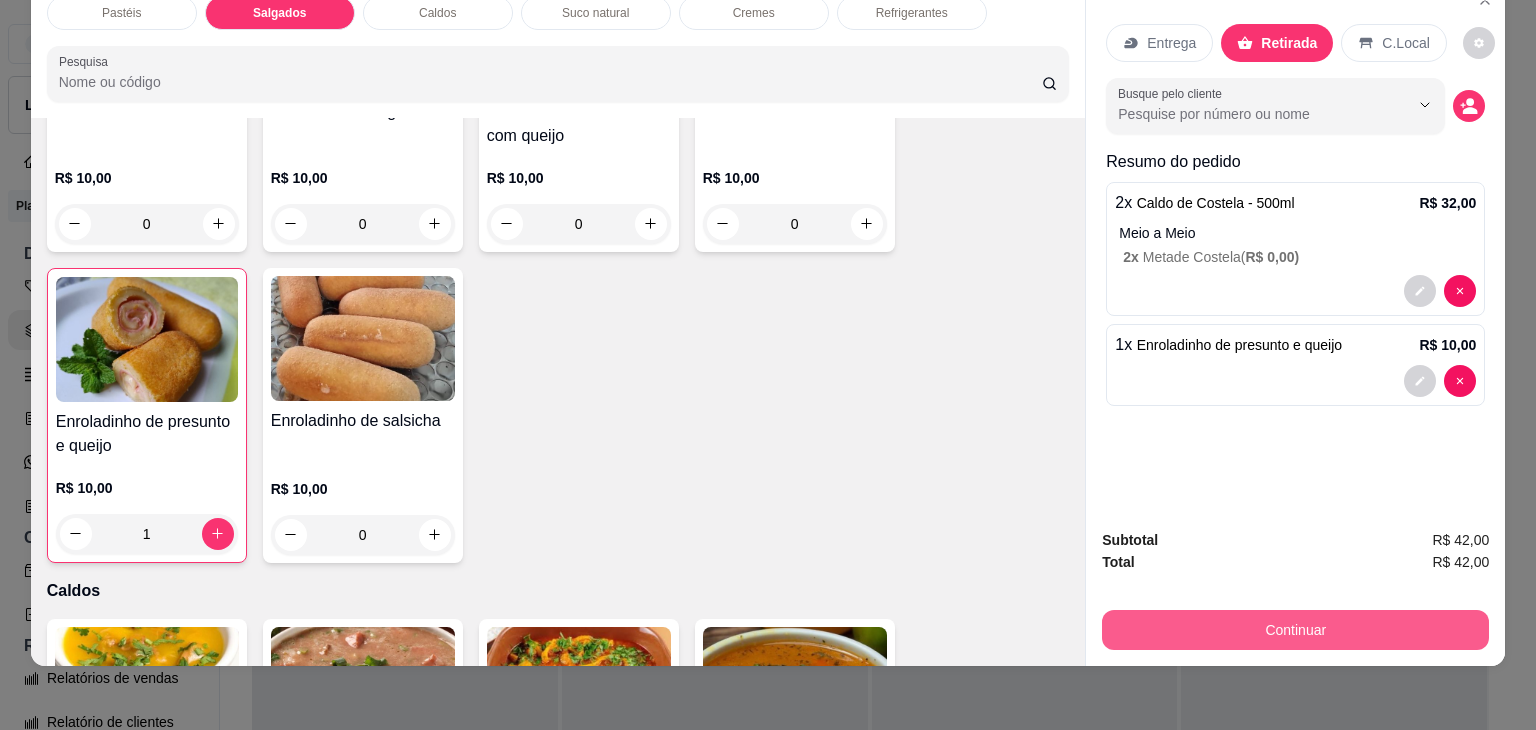 click on "Continuar" at bounding box center (1295, 630) 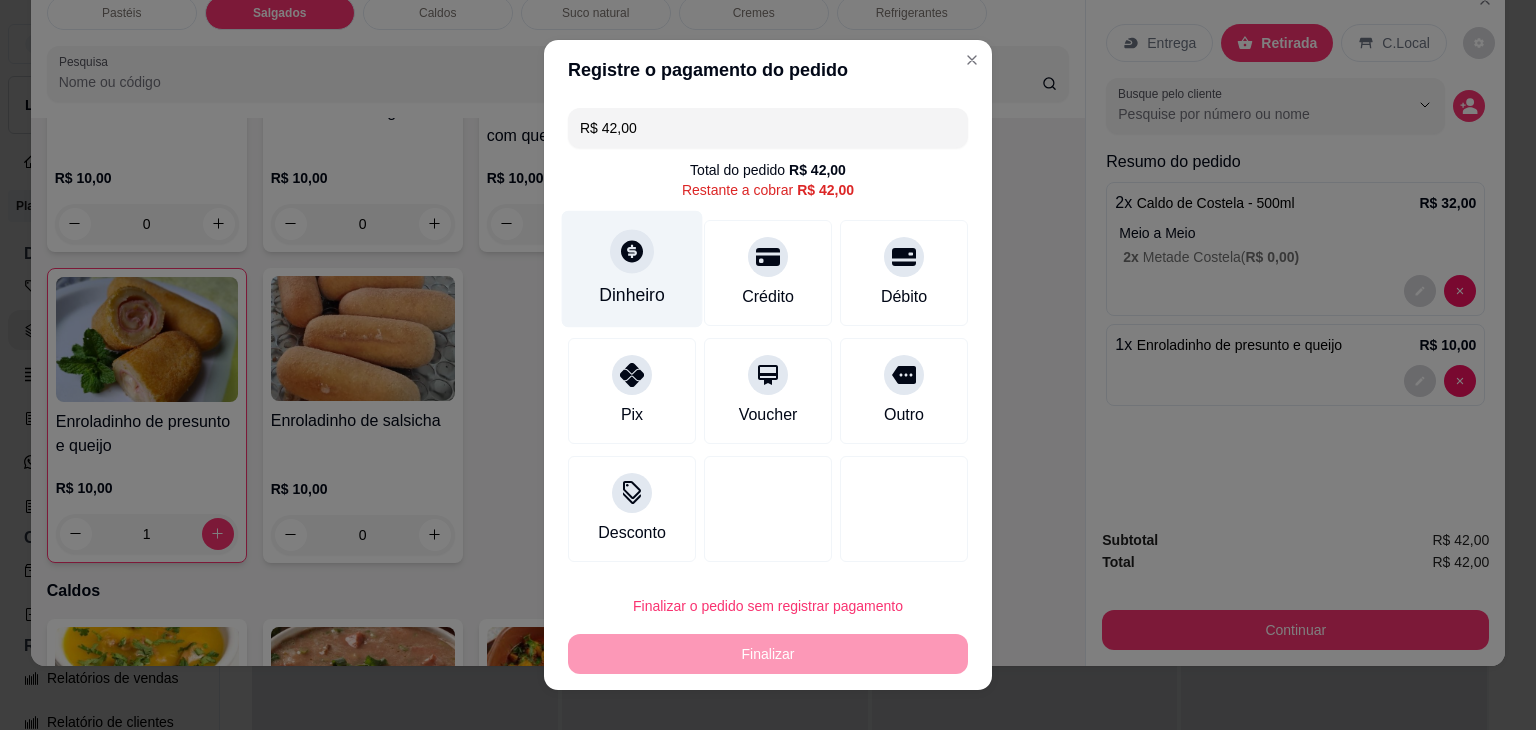 click at bounding box center (632, 251) 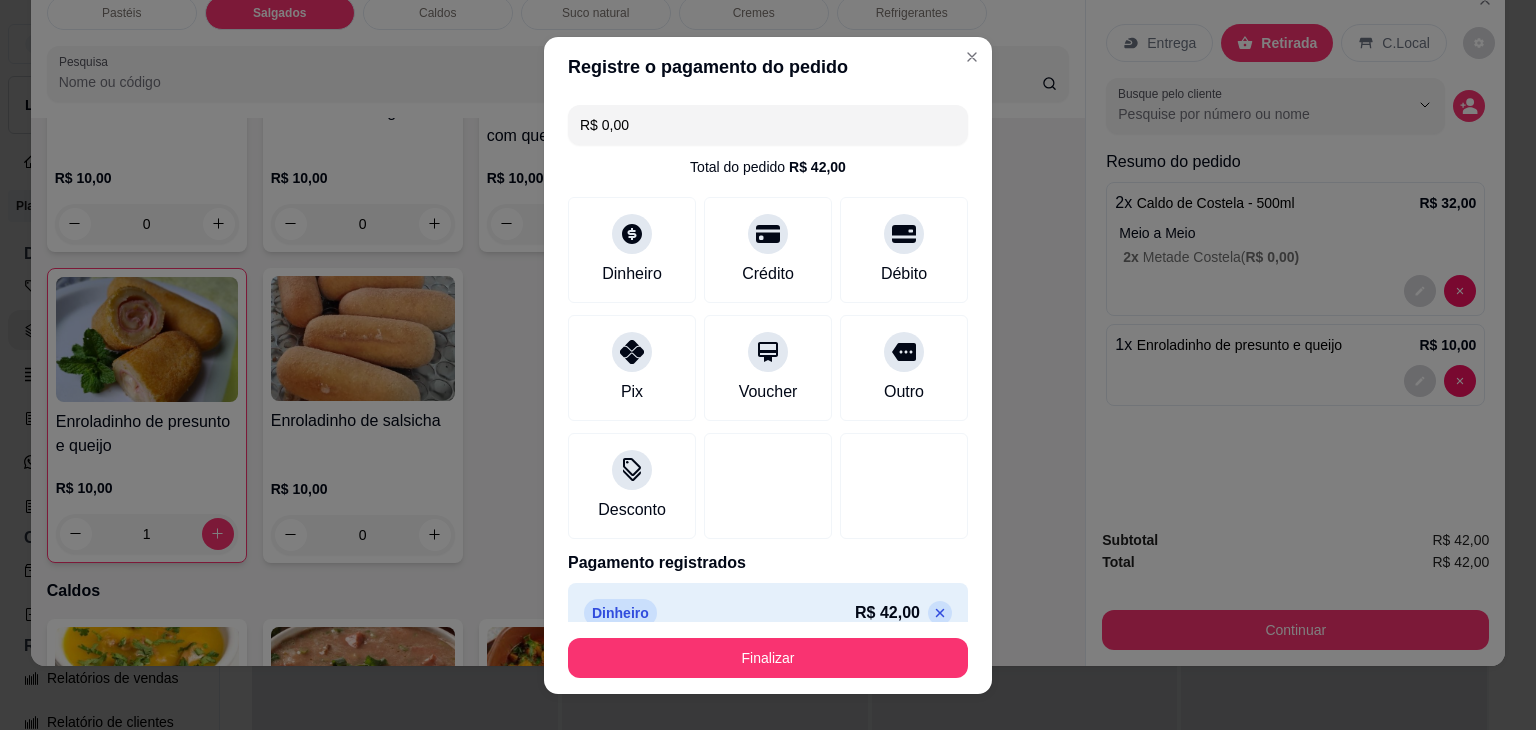 type on "R$ 0,00" 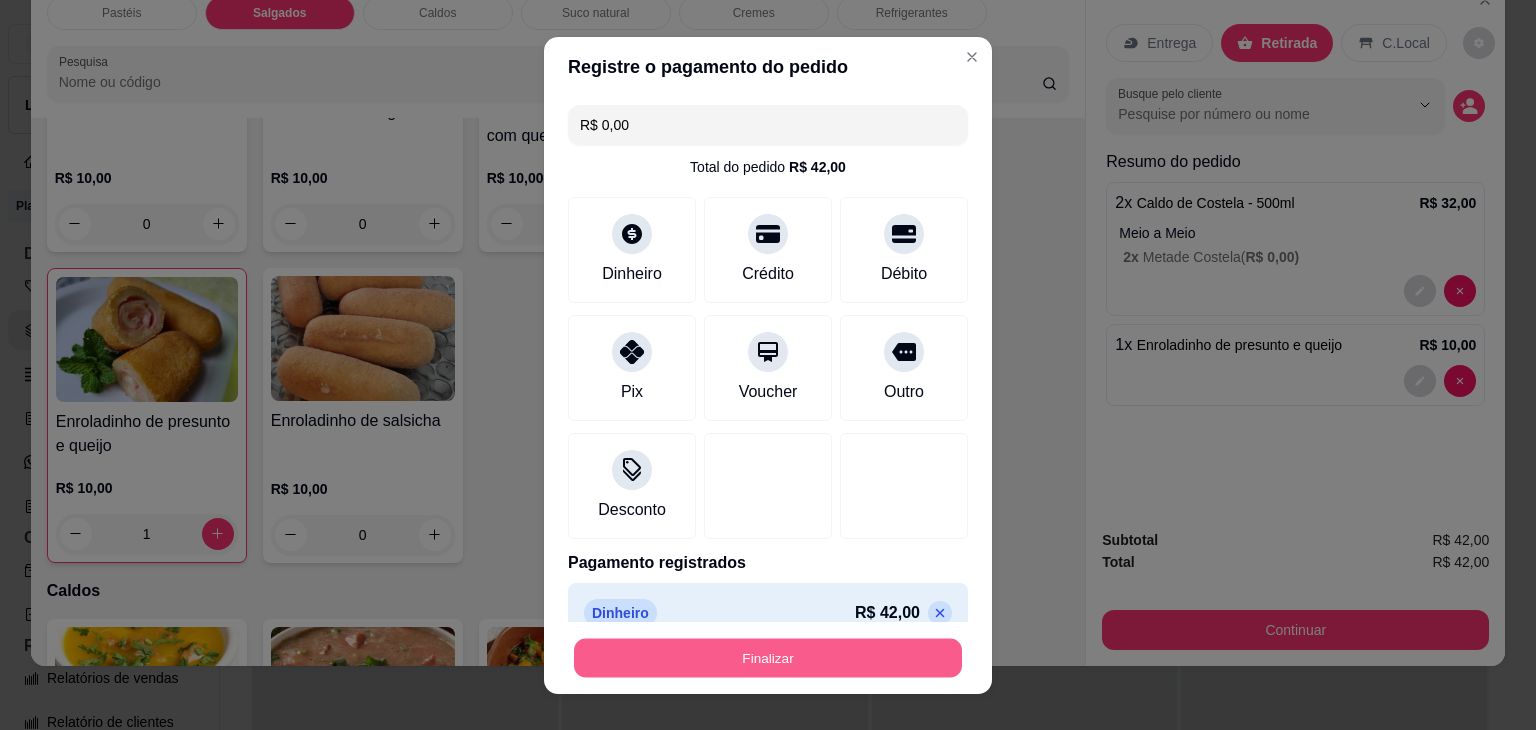 click on "Finalizar" at bounding box center [768, 657] 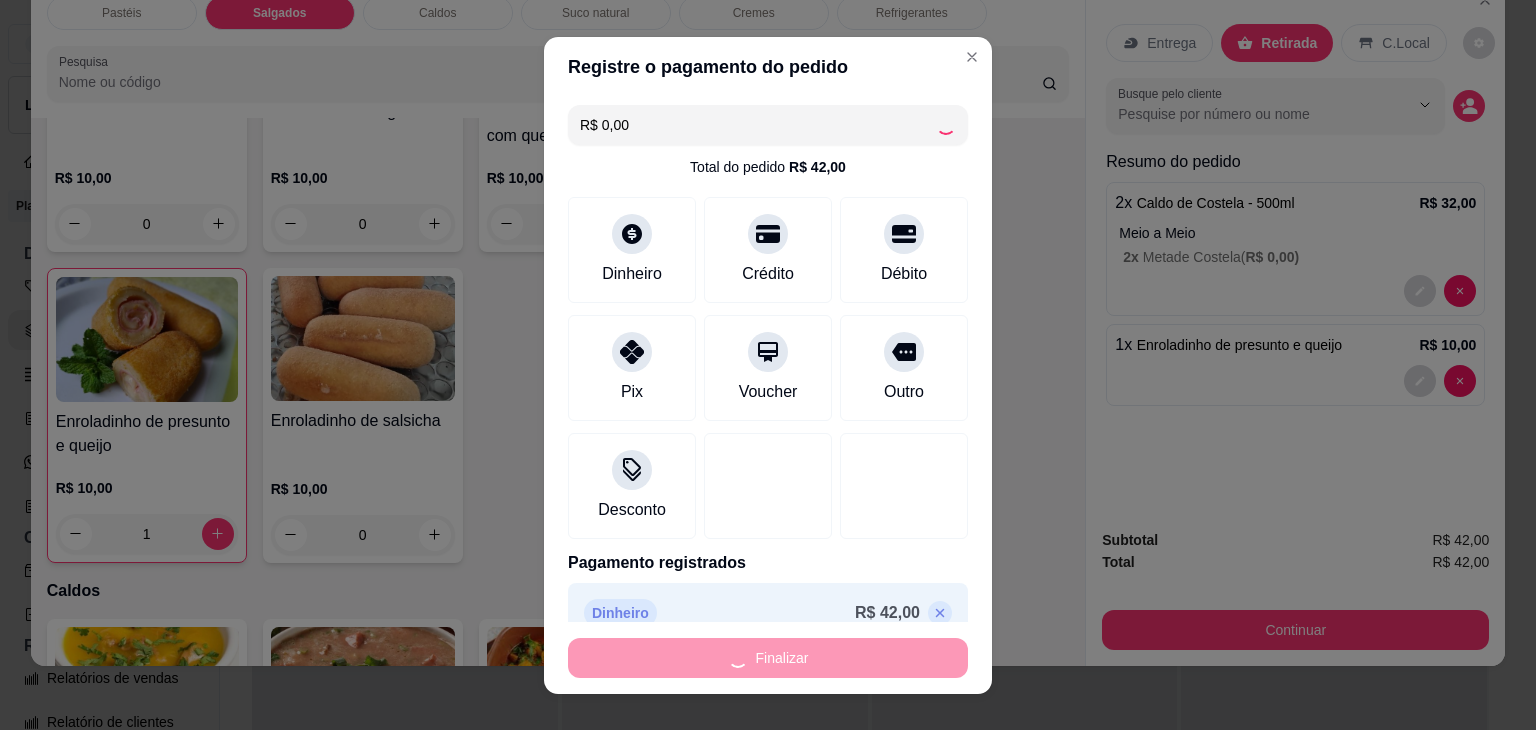 type on "0" 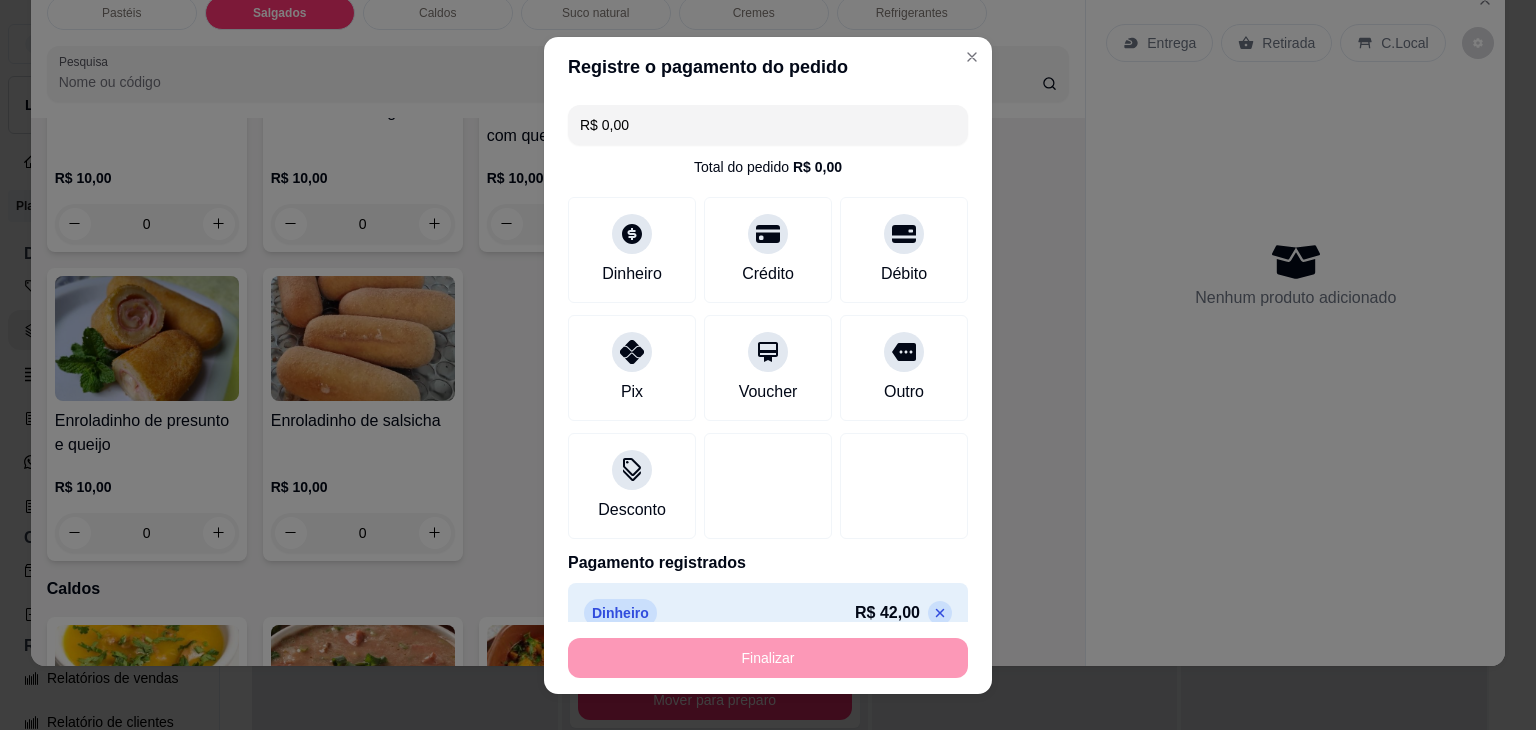 type on "-R$ 42,00" 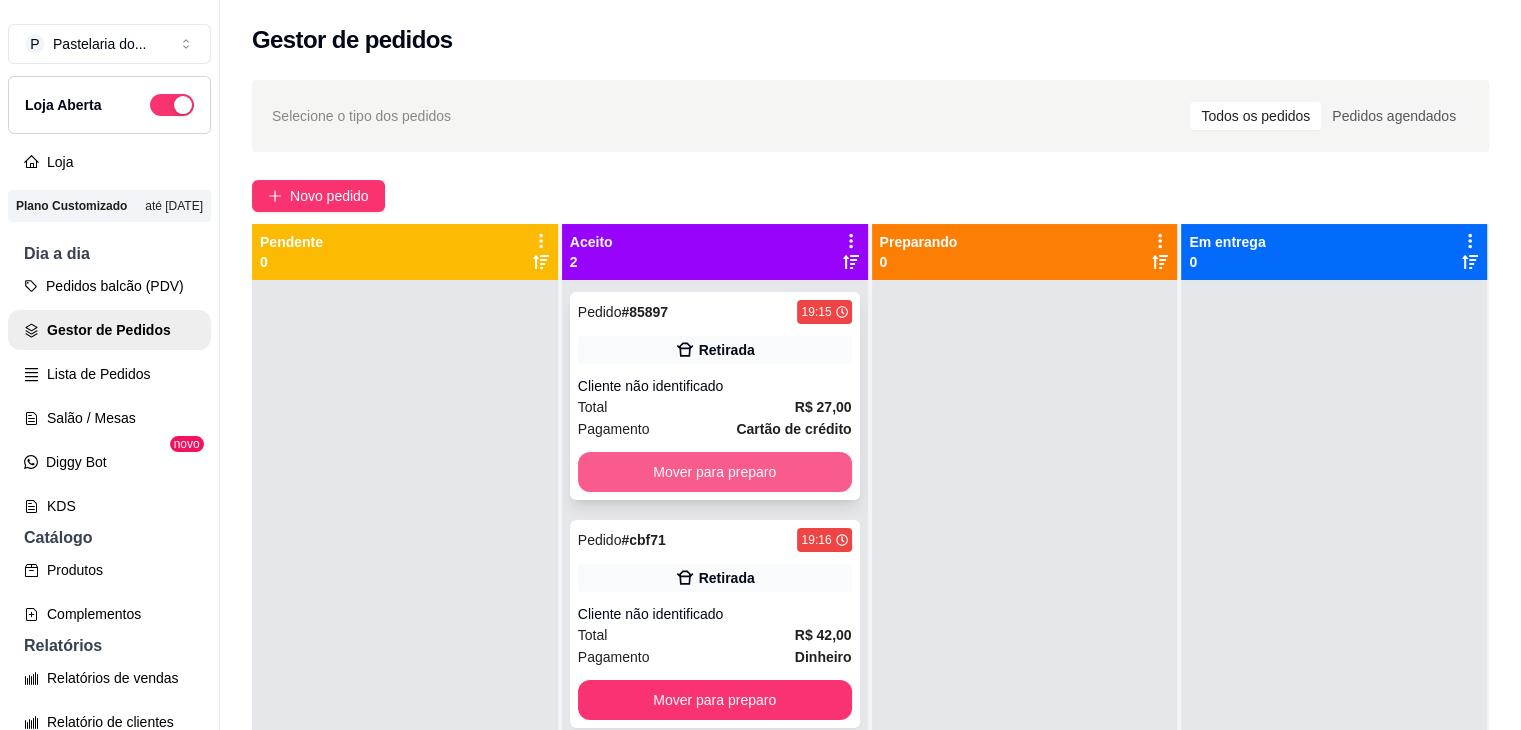click on "Mover para preparo" at bounding box center (715, 472) 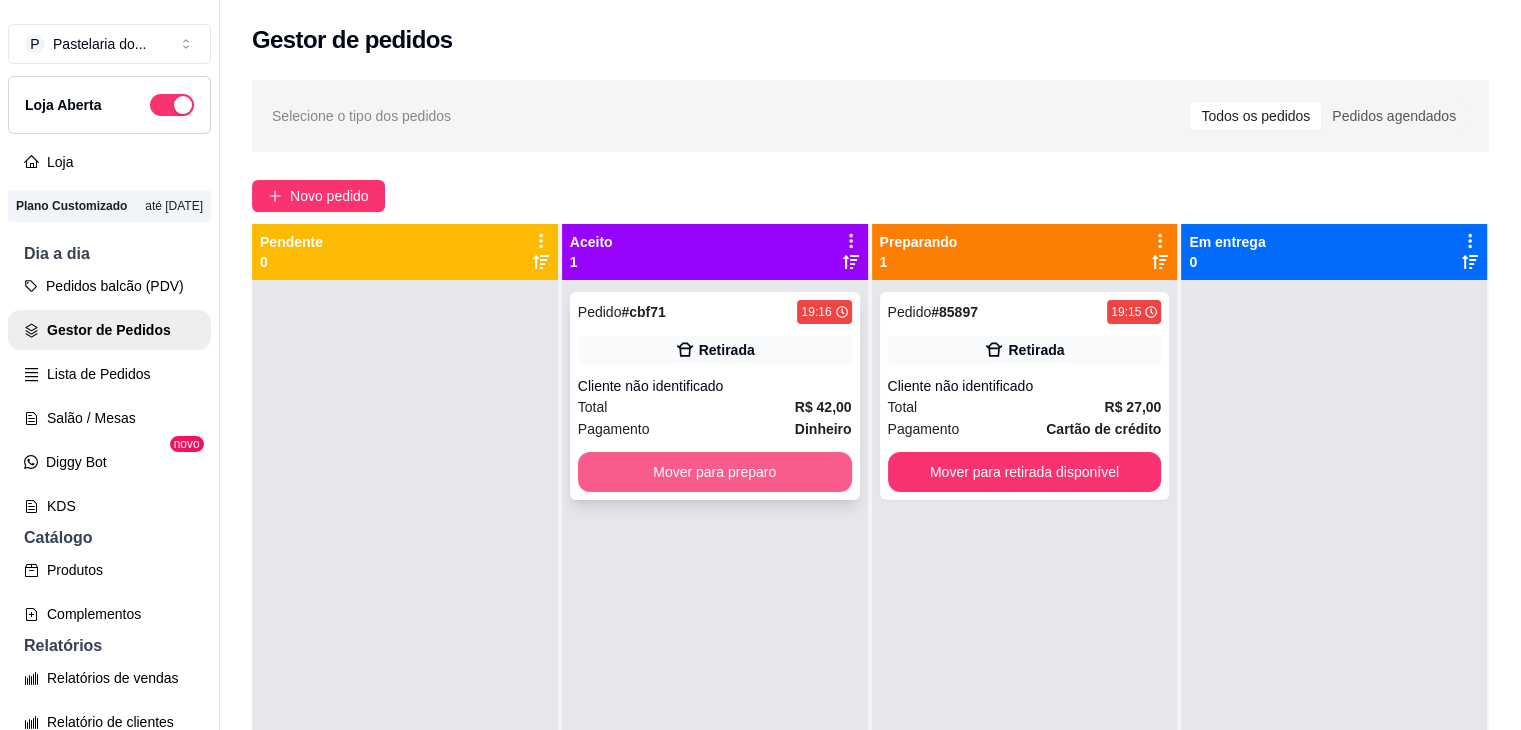 click on "Mover para preparo" at bounding box center (715, 472) 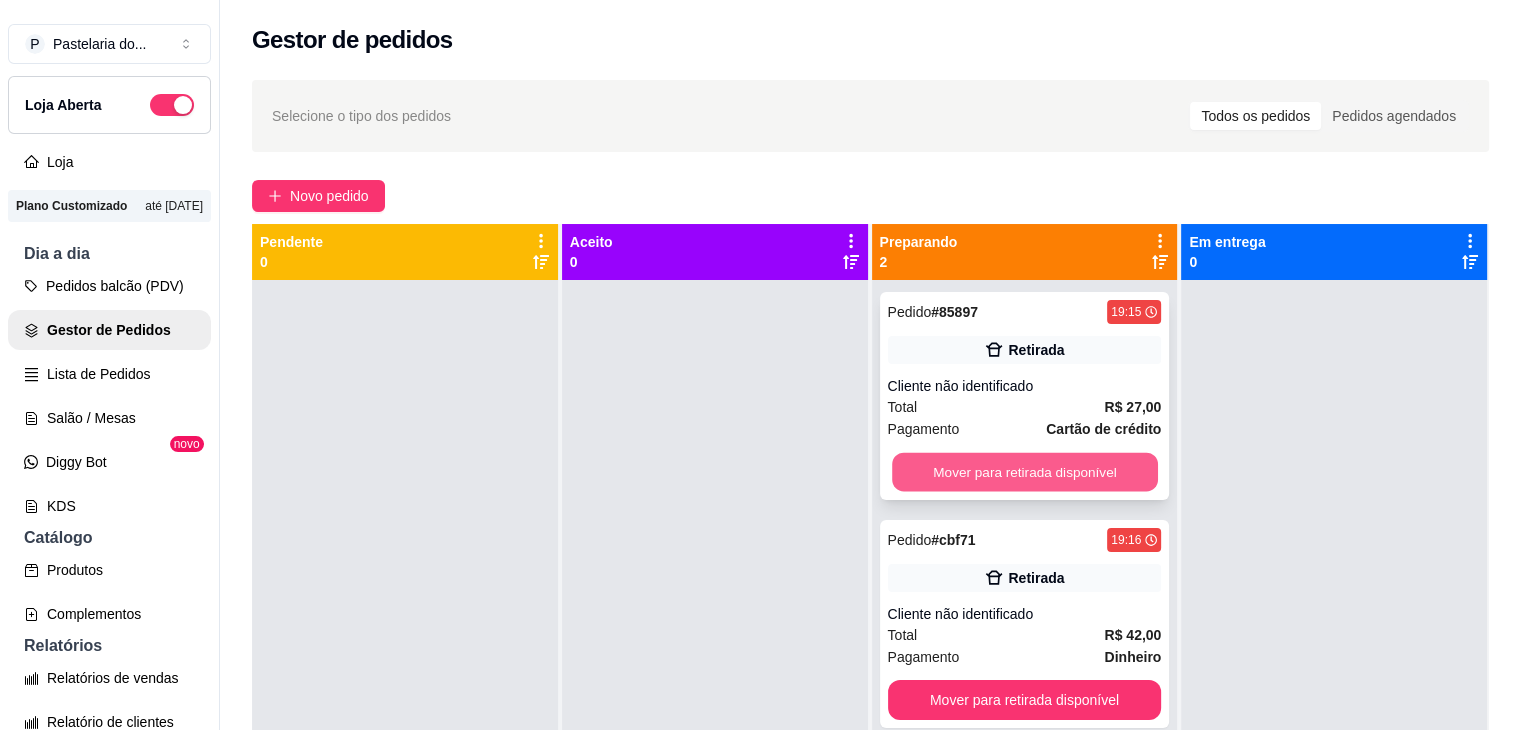 click on "Mover para retirada disponível" at bounding box center (1025, 472) 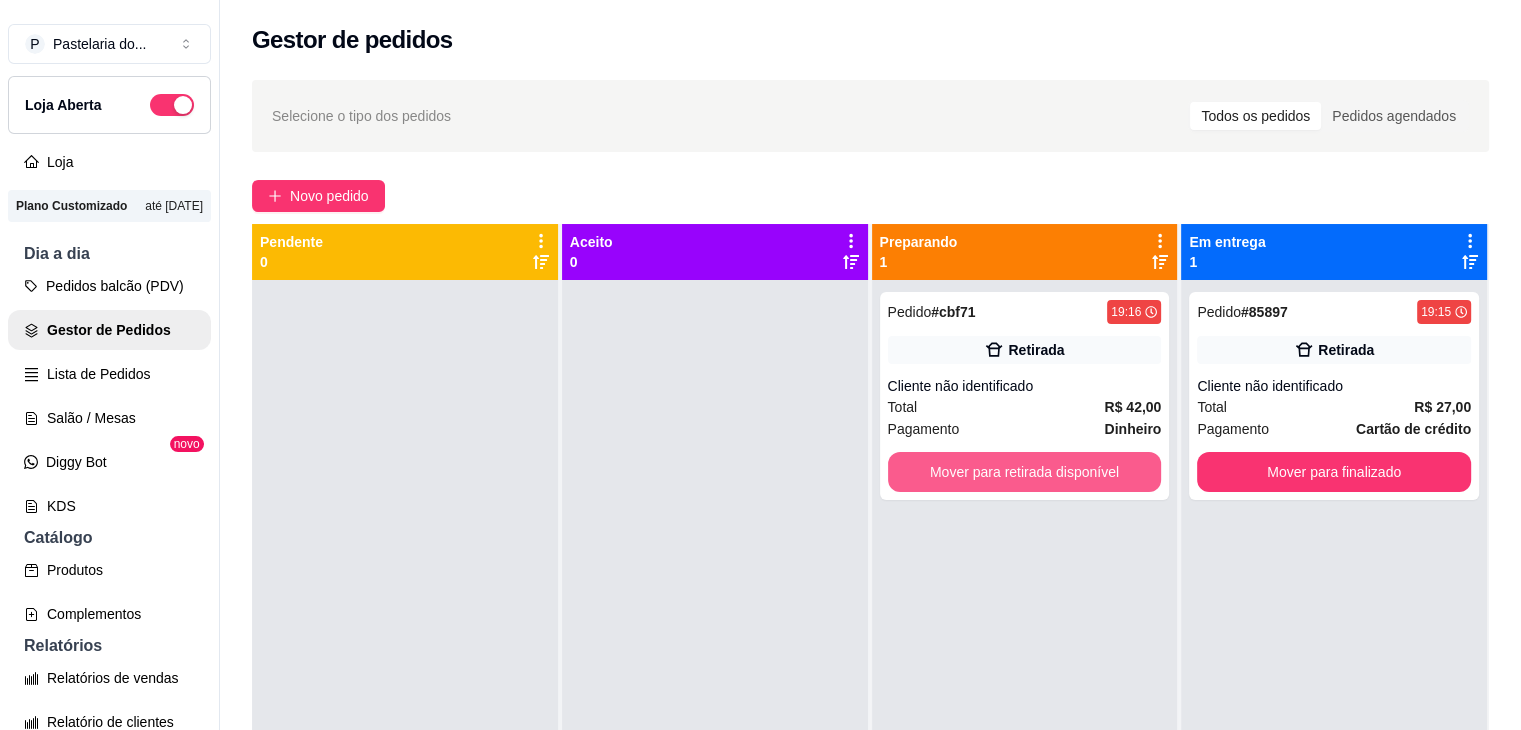 click on "Mover para retirada disponível" at bounding box center (1025, 472) 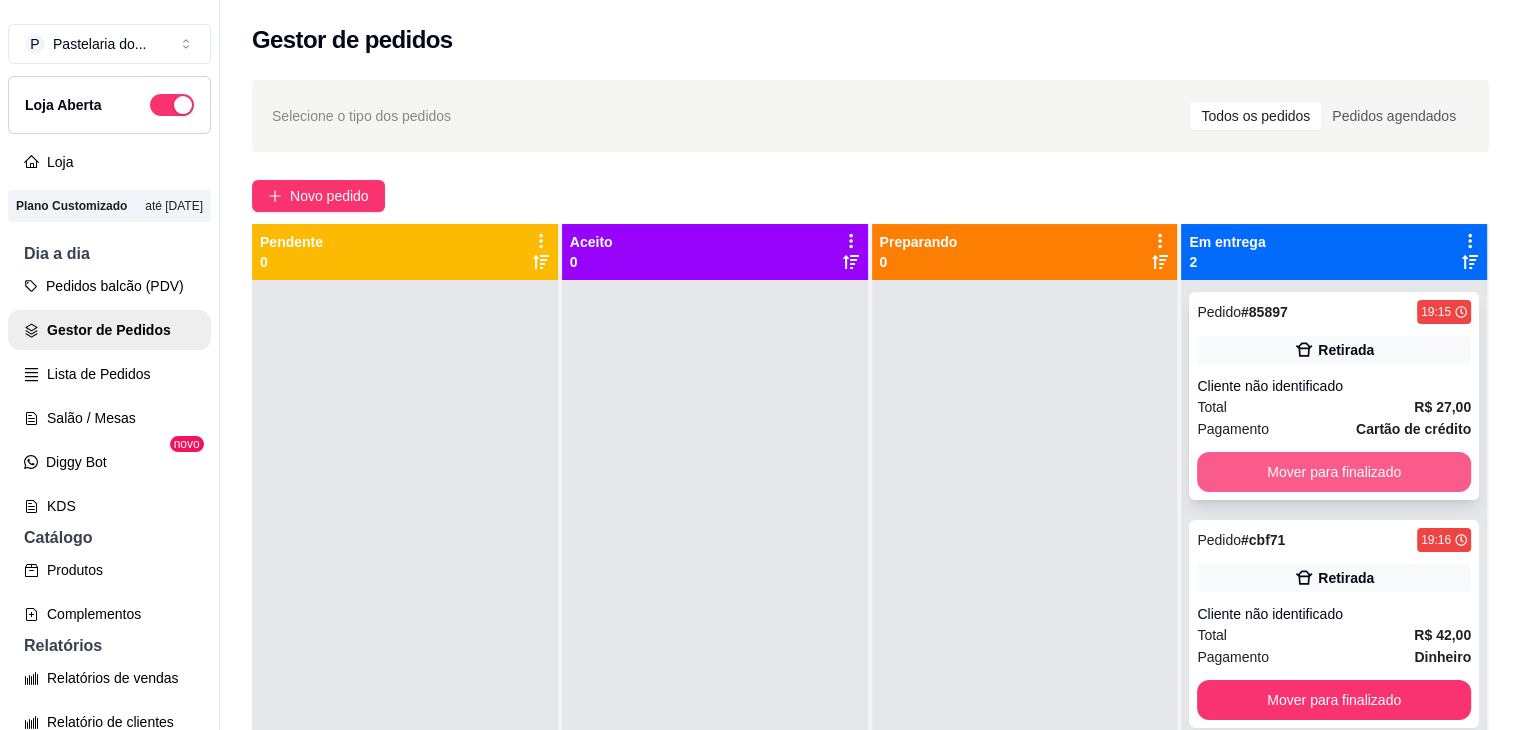 click on "Mover para finalizado" at bounding box center [1334, 472] 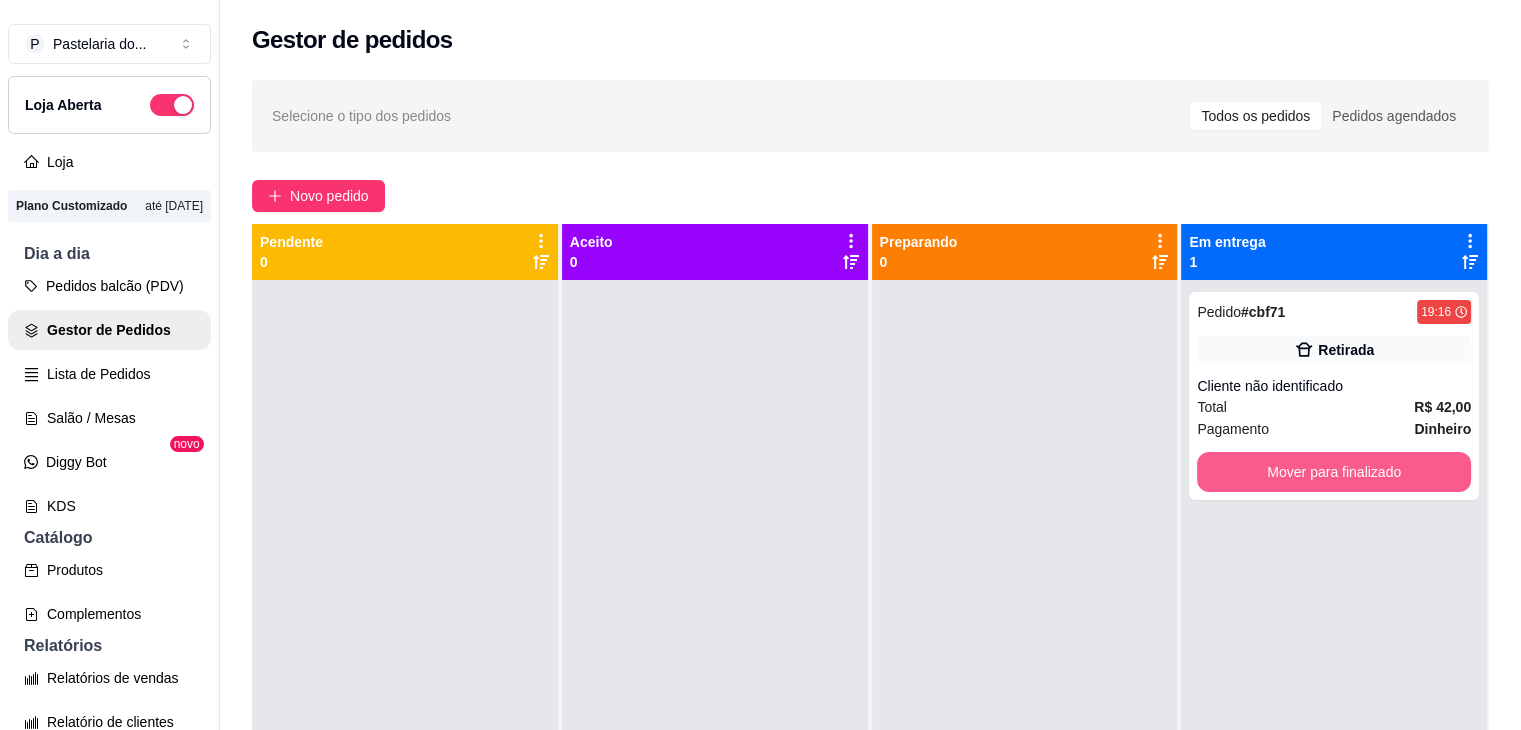 scroll, scrollTop: 56, scrollLeft: 0, axis: vertical 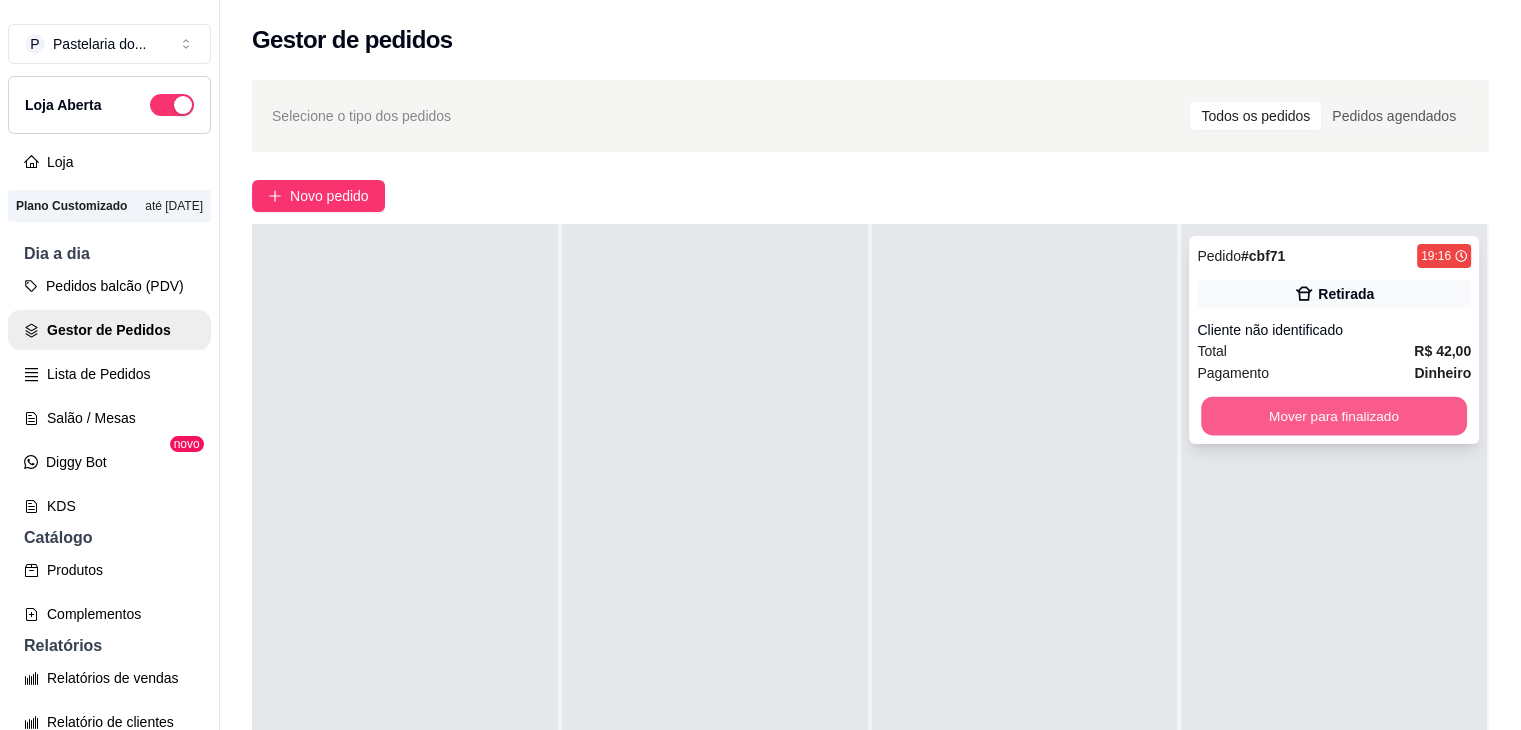 click on "Mover para finalizado" at bounding box center [1334, 416] 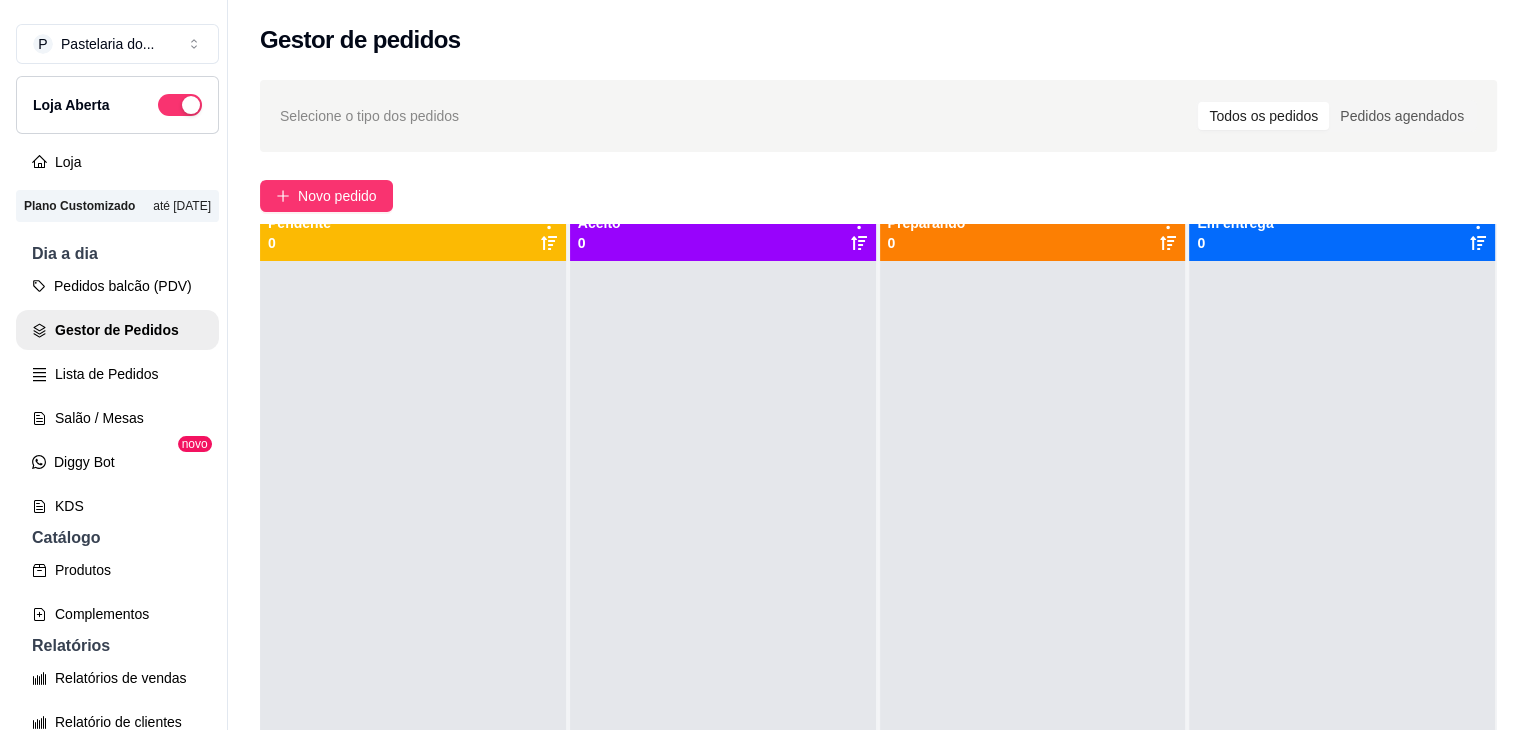 scroll, scrollTop: 0, scrollLeft: 0, axis: both 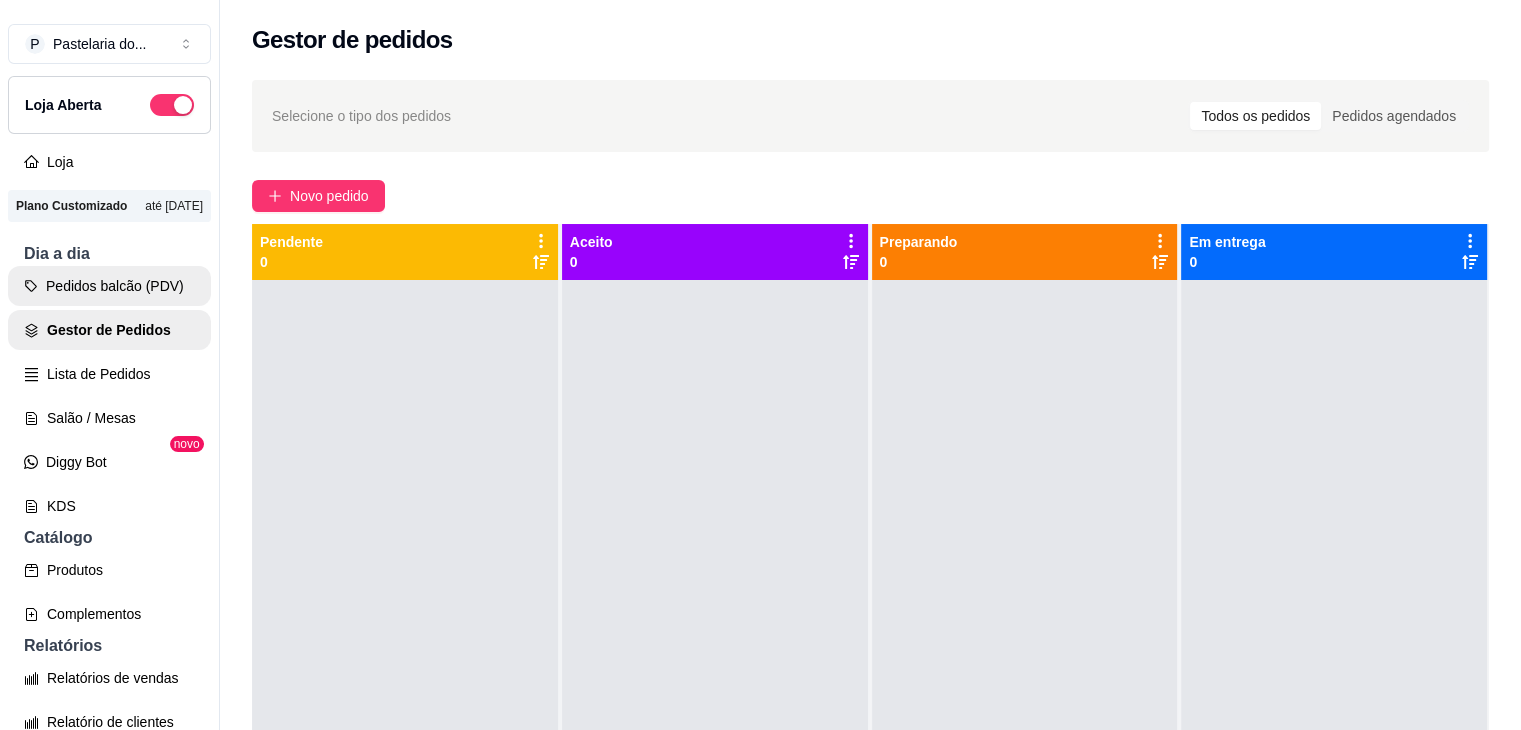 click on "Pedidos balcão (PDV)" at bounding box center [109, 286] 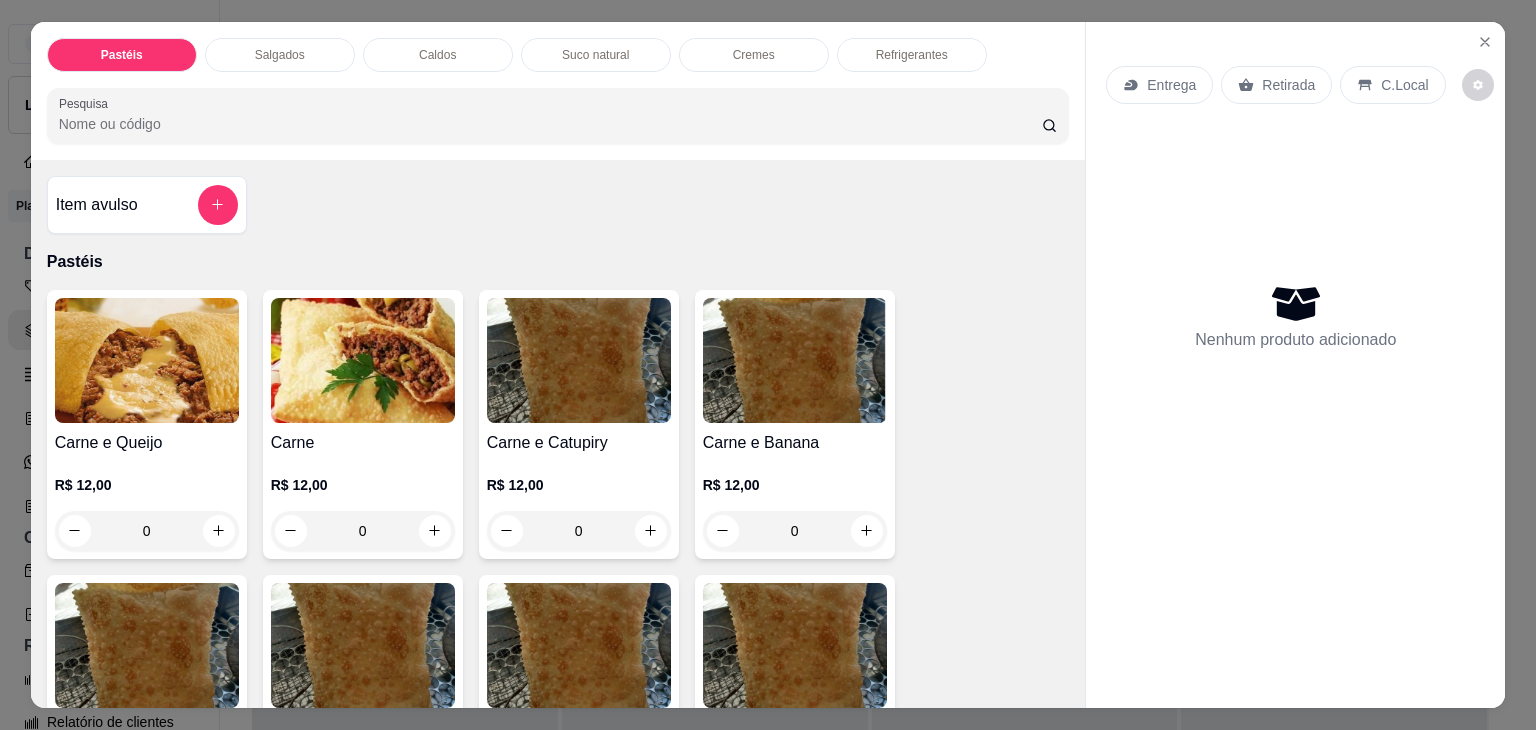 click on "Caldos" at bounding box center (437, 55) 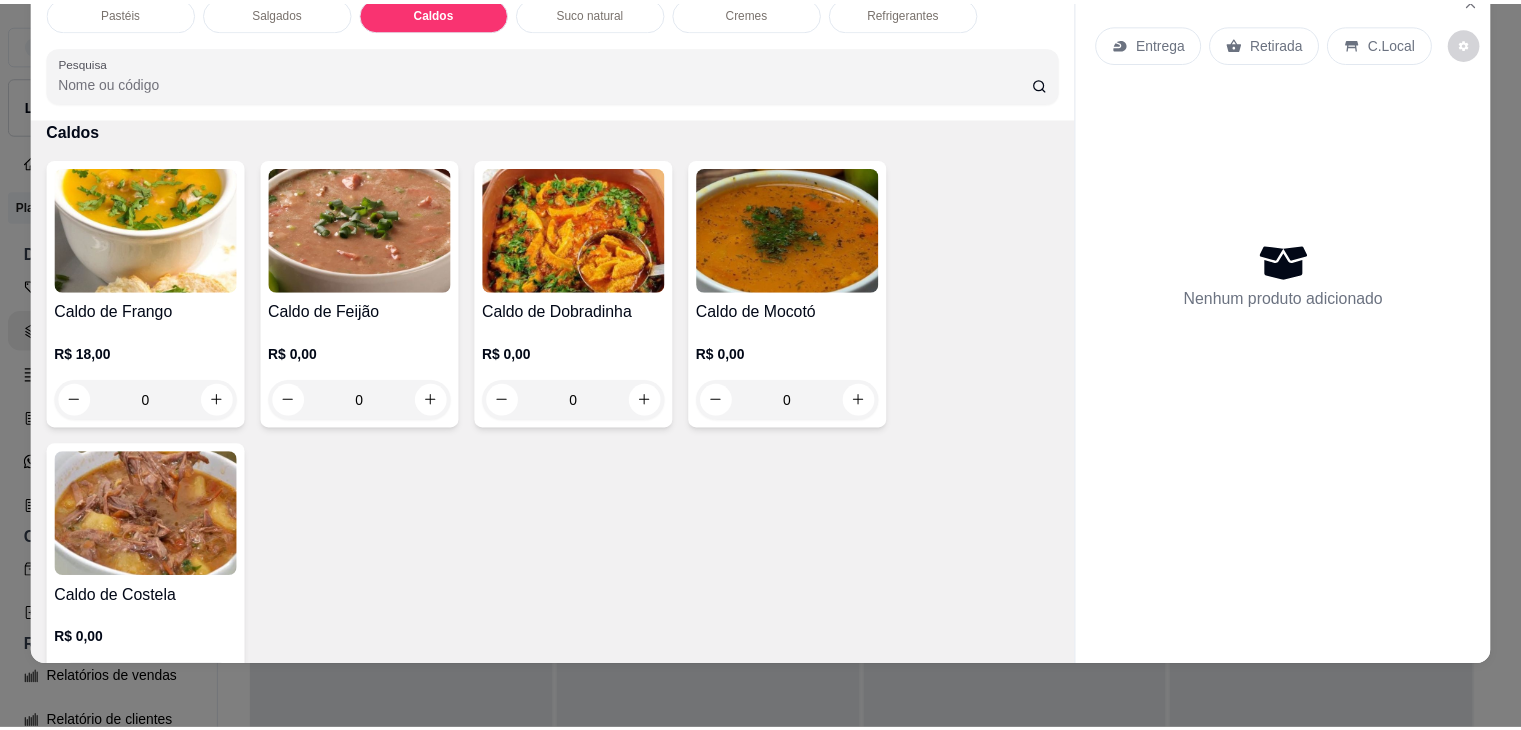 scroll, scrollTop: 2882, scrollLeft: 0, axis: vertical 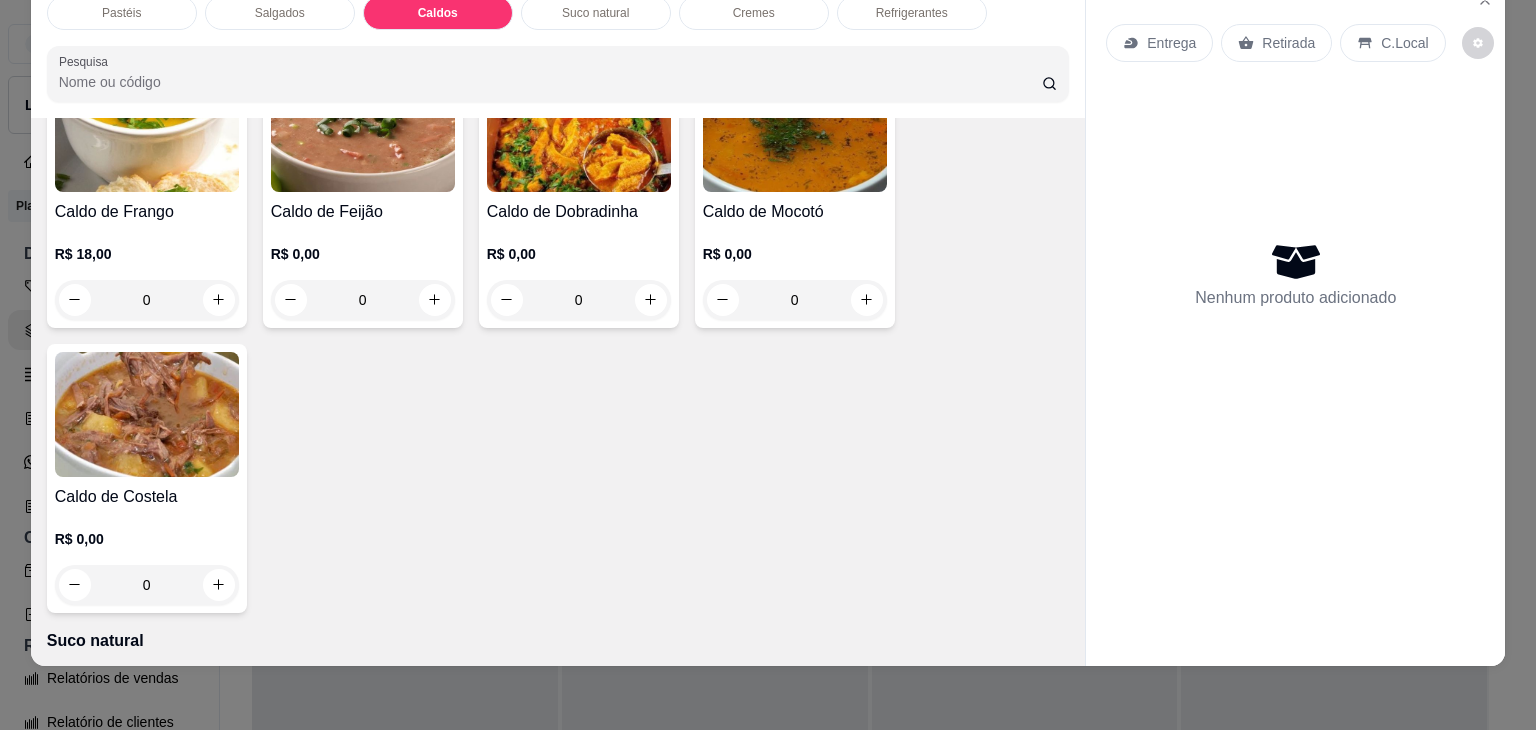 click on "0" at bounding box center (147, 585) 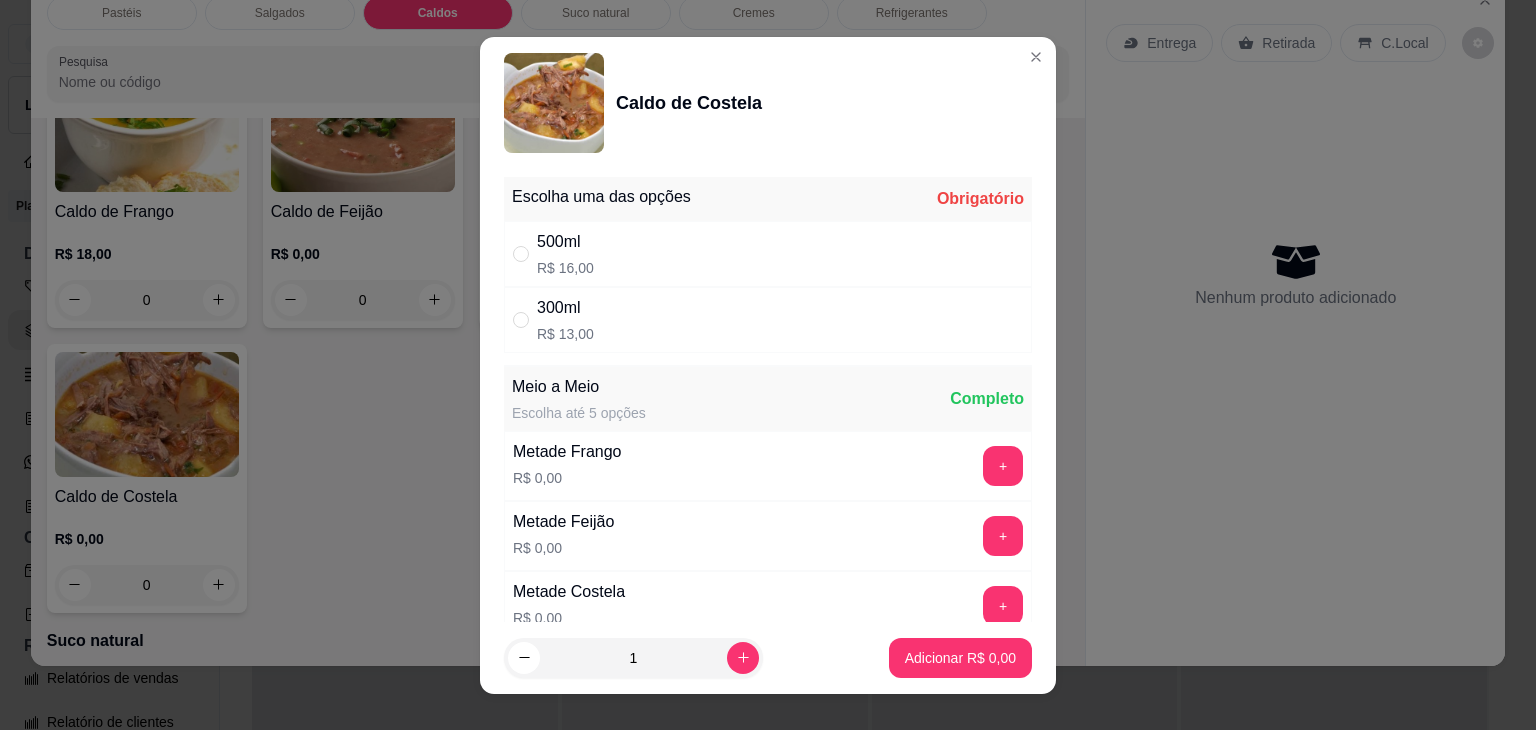 click on "Escolha uma das opções Obrigatório" at bounding box center (768, 199) 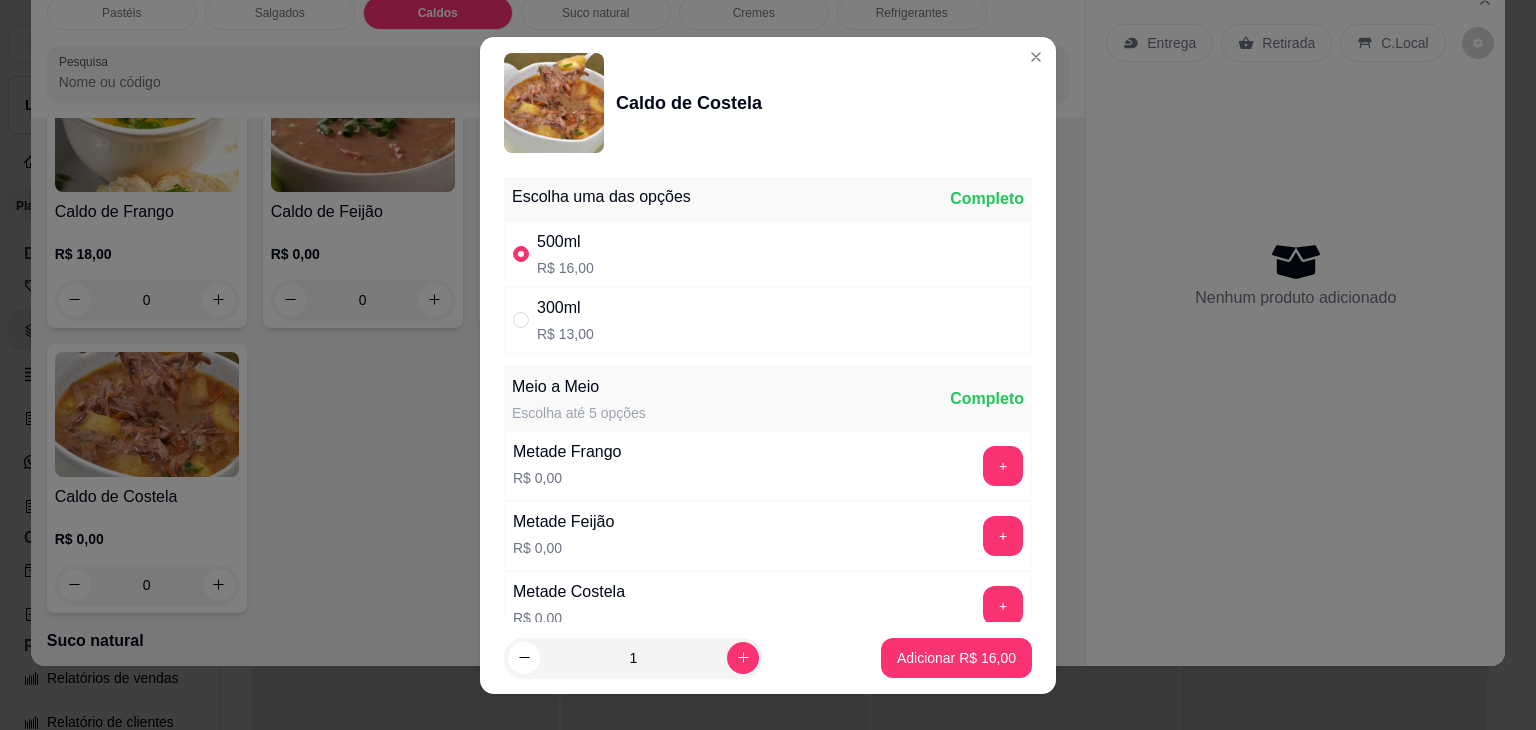 click on "Adicionar   R$ 16,00" at bounding box center [956, 658] 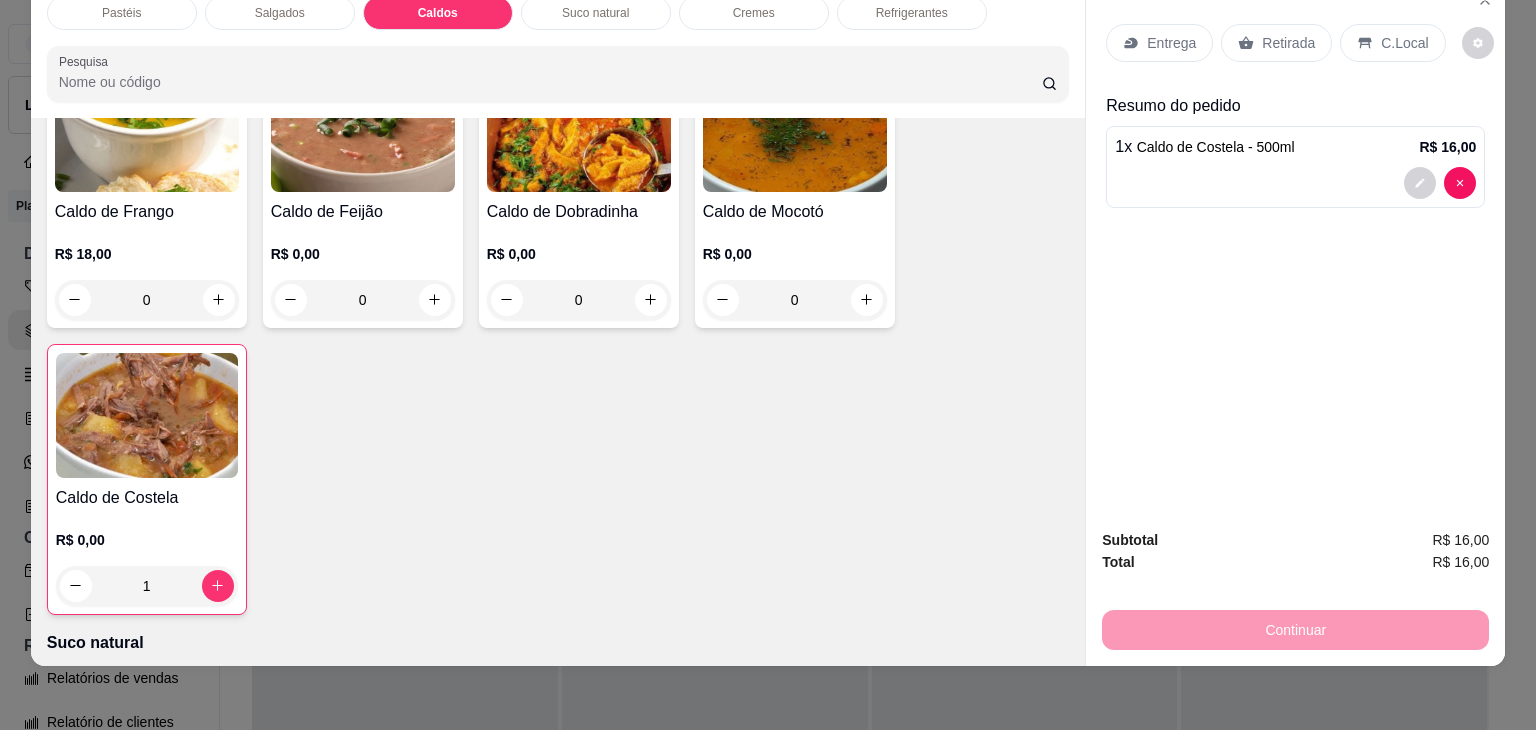 click on "Retirada" at bounding box center [1288, 43] 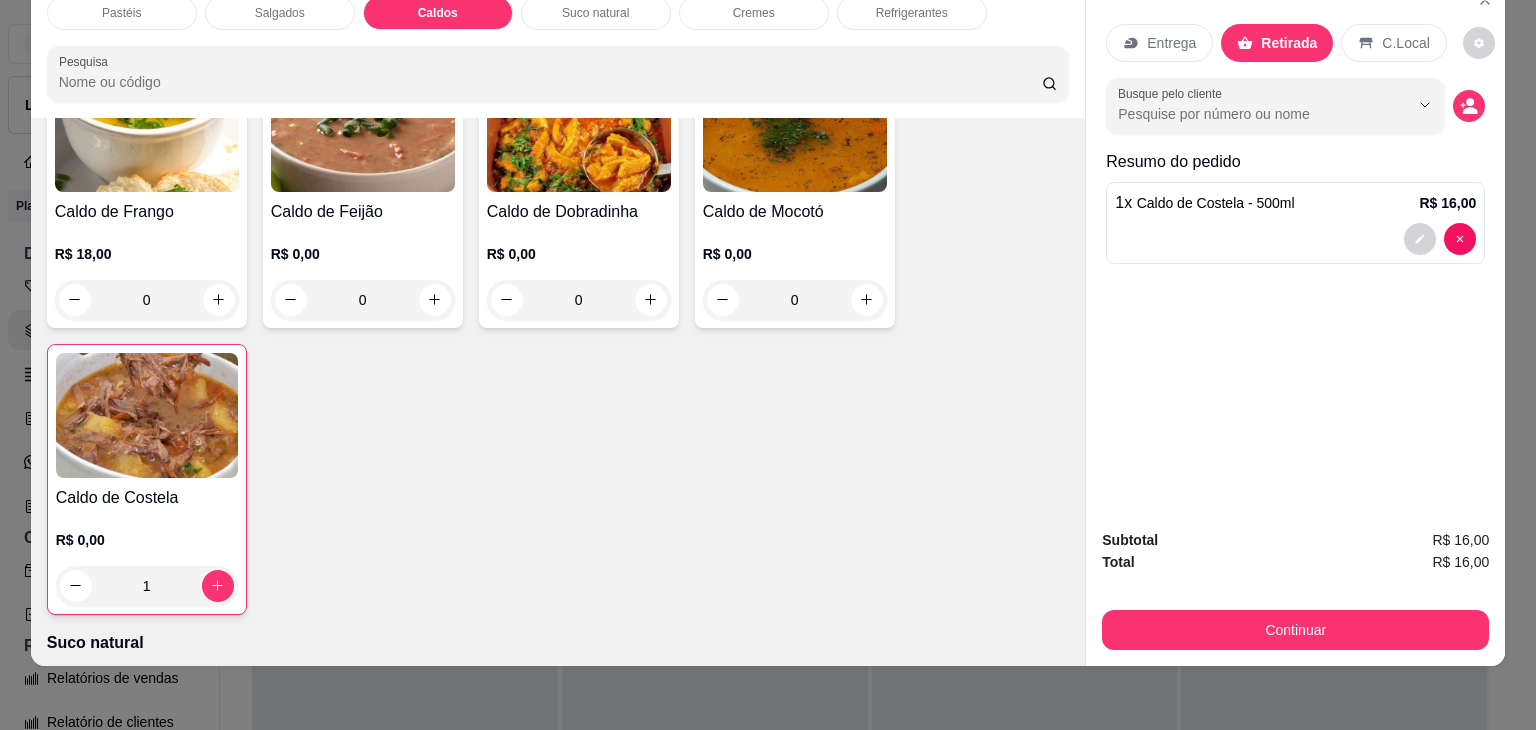 click on "Continuar" at bounding box center [1295, 630] 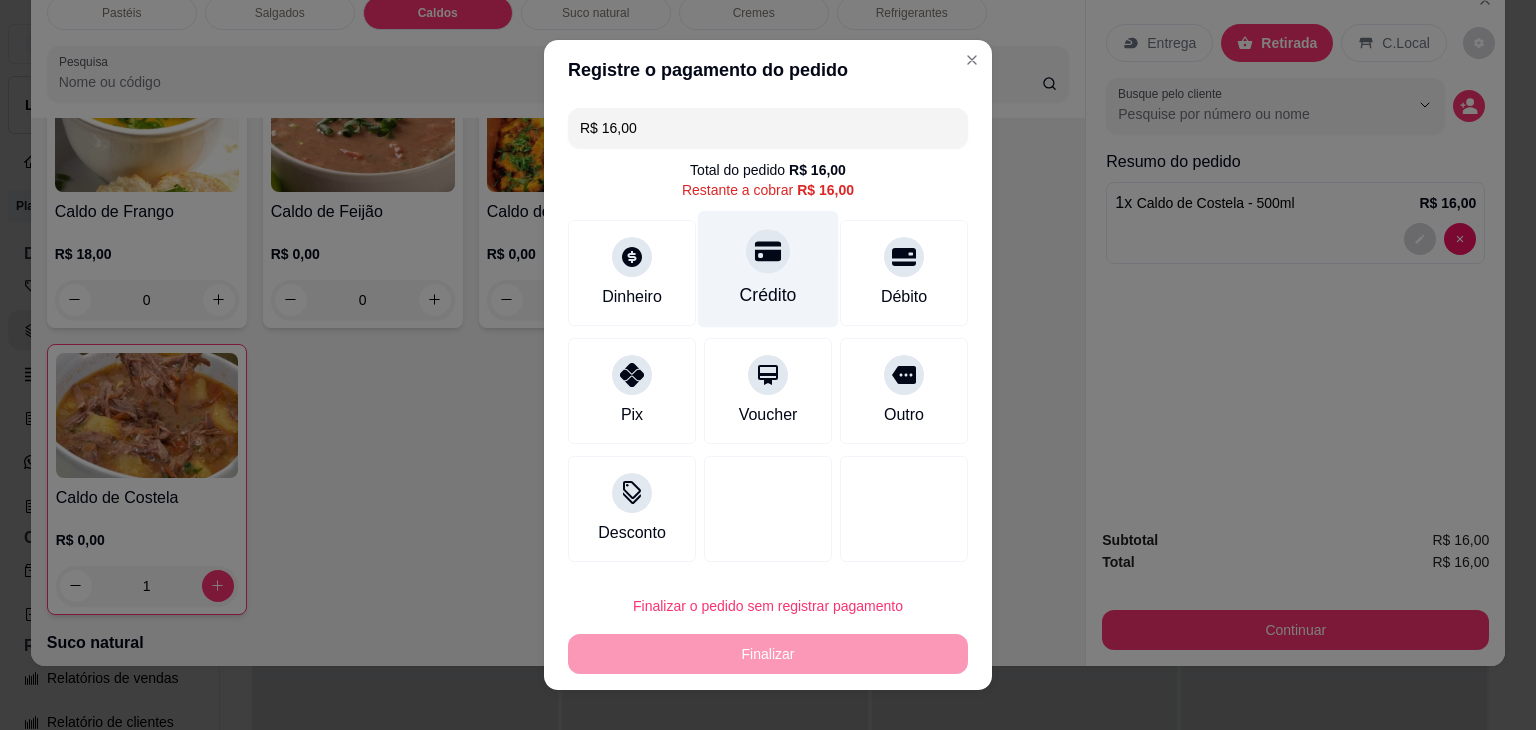 click on "Crédito" at bounding box center (768, 269) 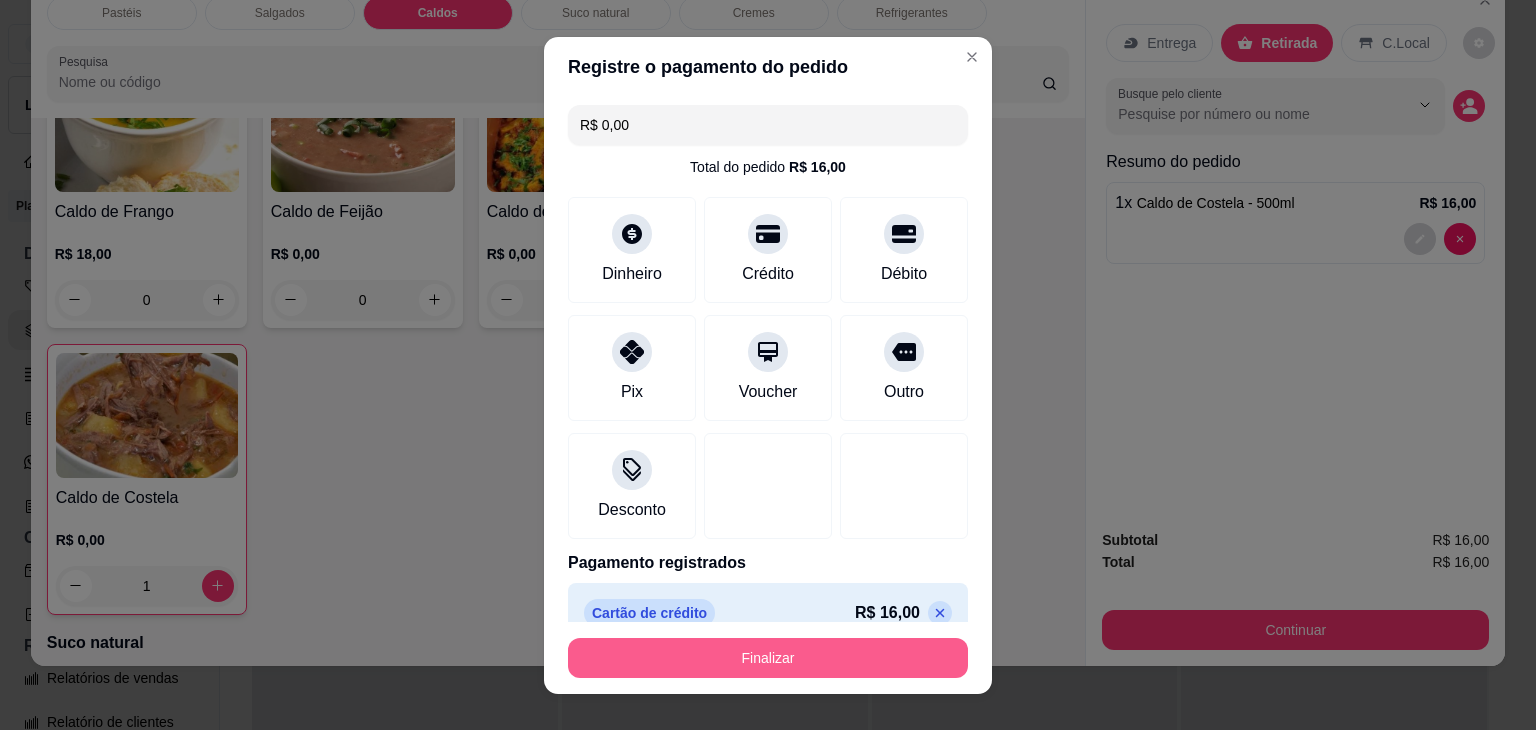 click on "Finalizar" at bounding box center (768, 658) 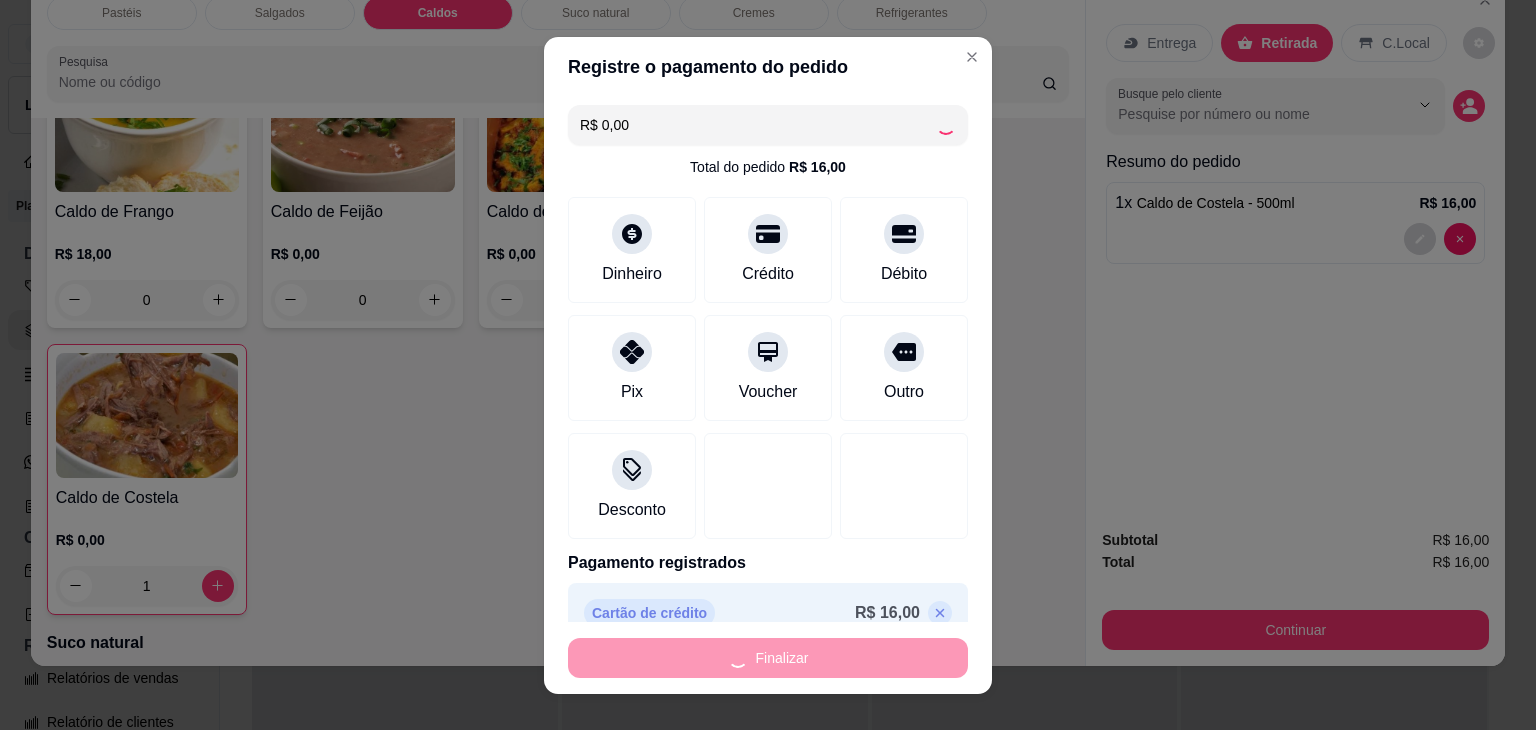 type on "0" 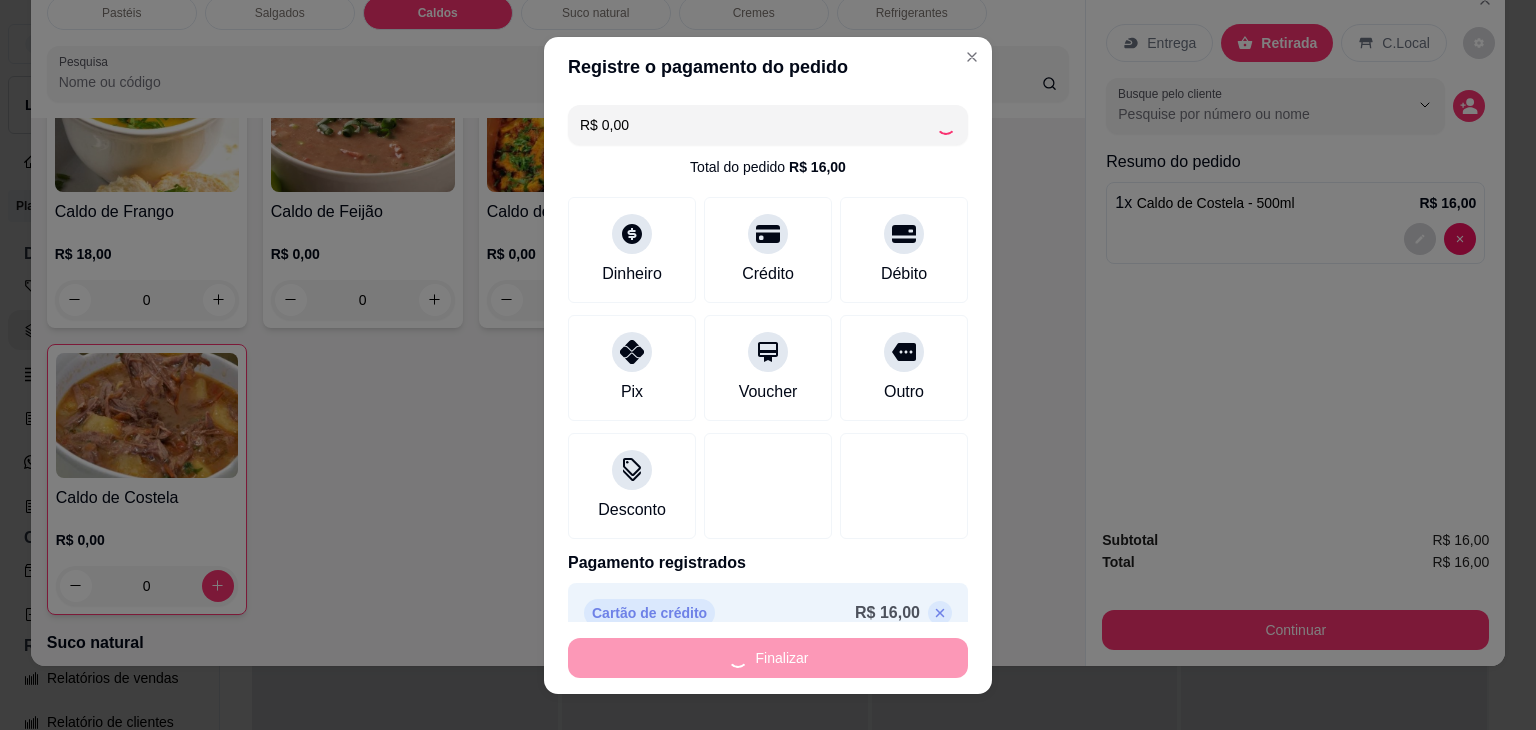 type on "-R$ 16,00" 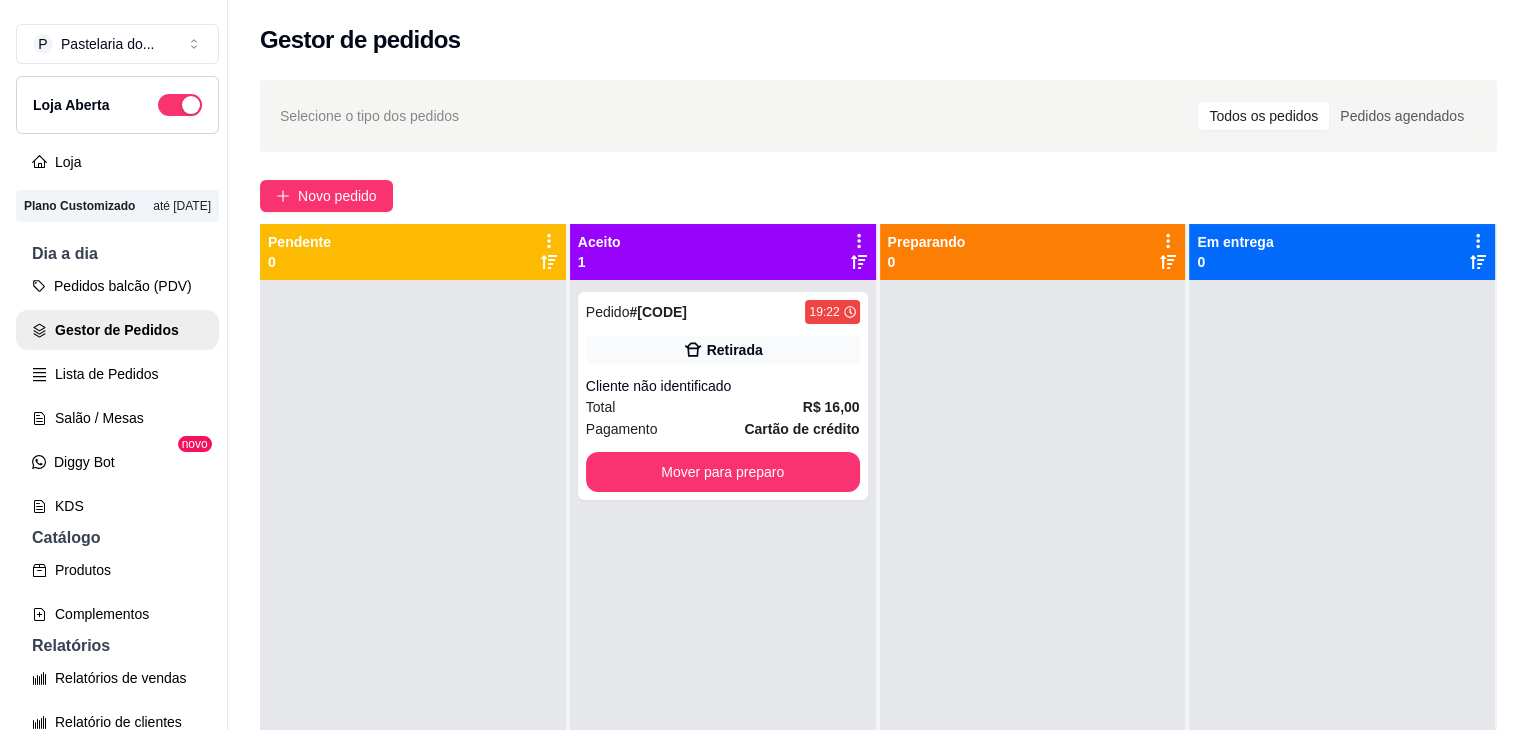scroll, scrollTop: 56, scrollLeft: 0, axis: vertical 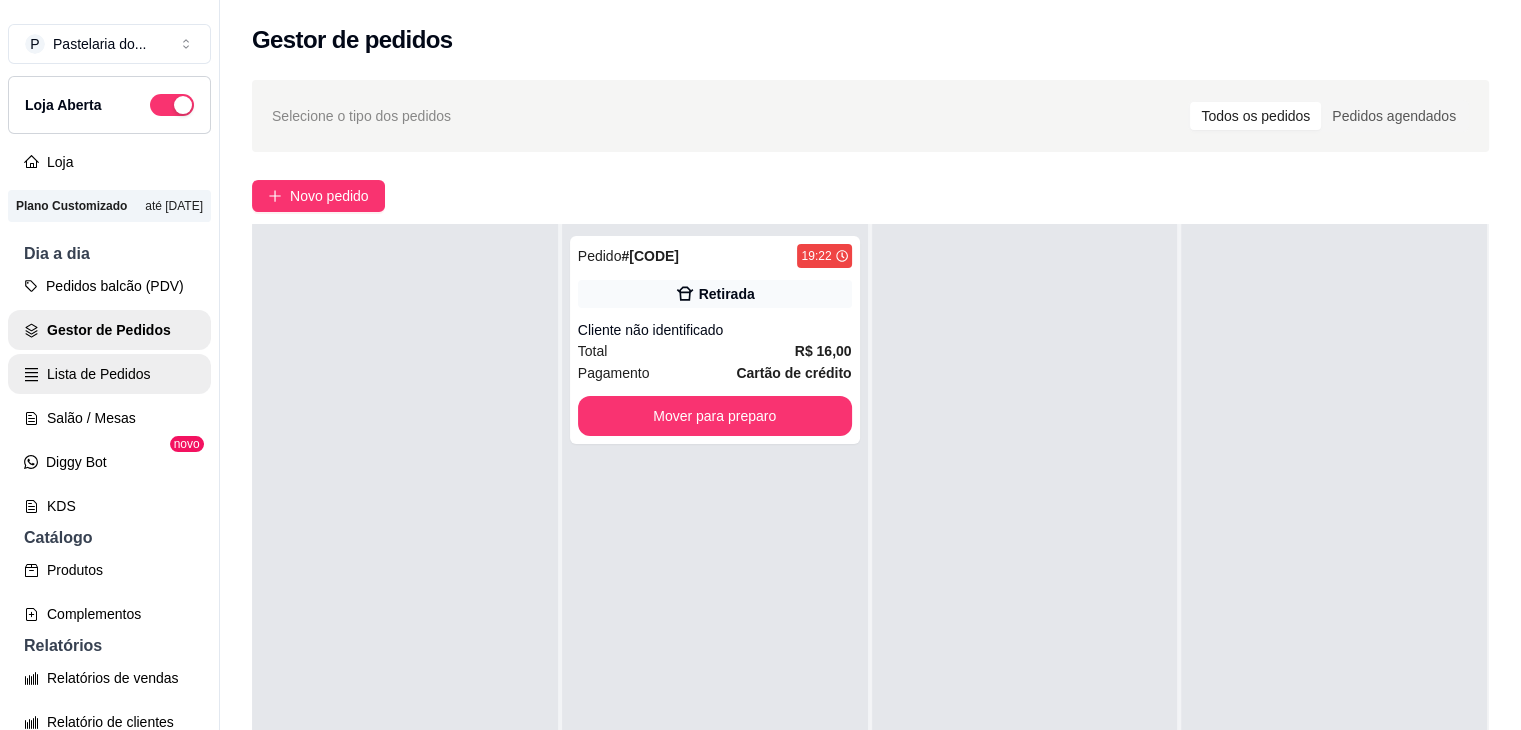 click on "Lista de Pedidos" at bounding box center [109, 374] 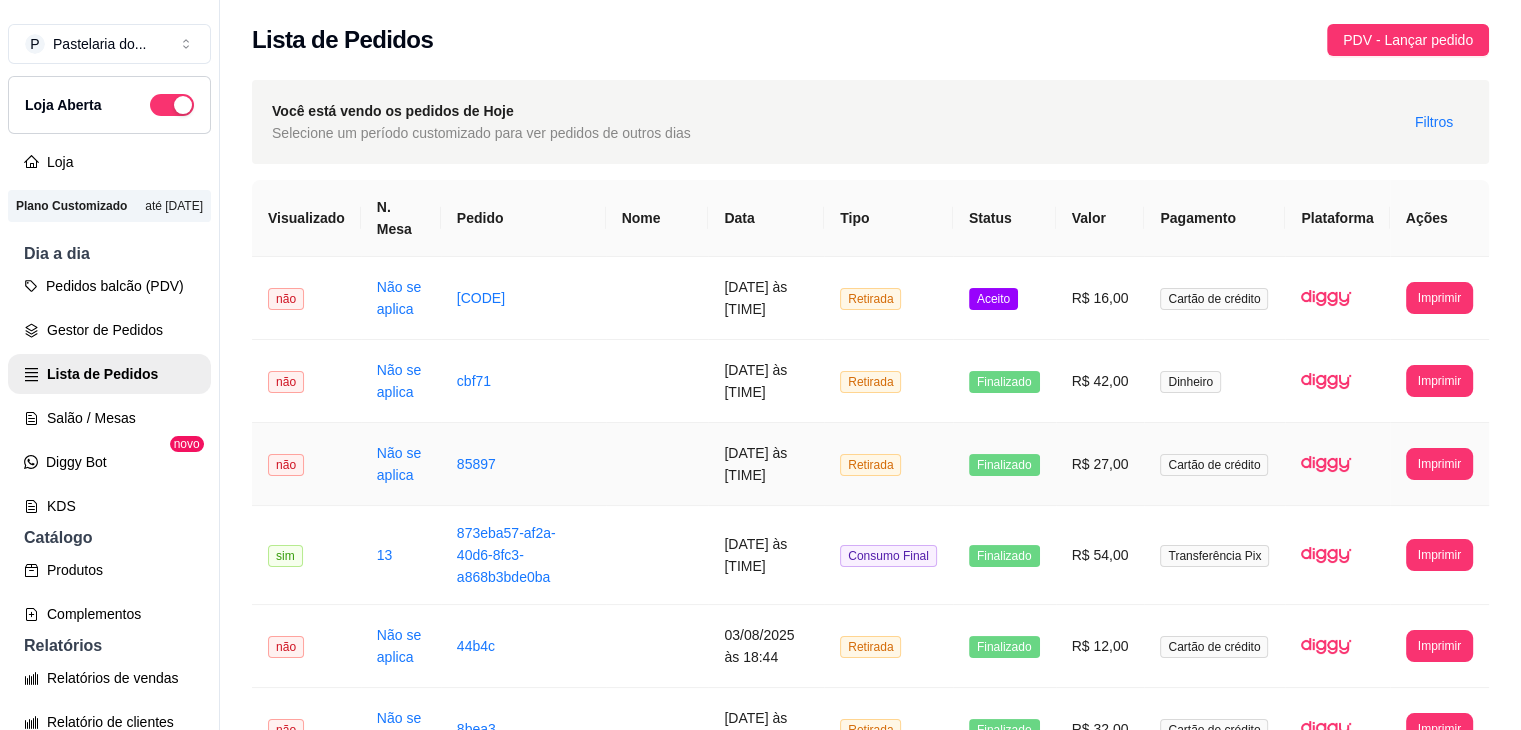 click on "R$ 27,00" at bounding box center (1100, 464) 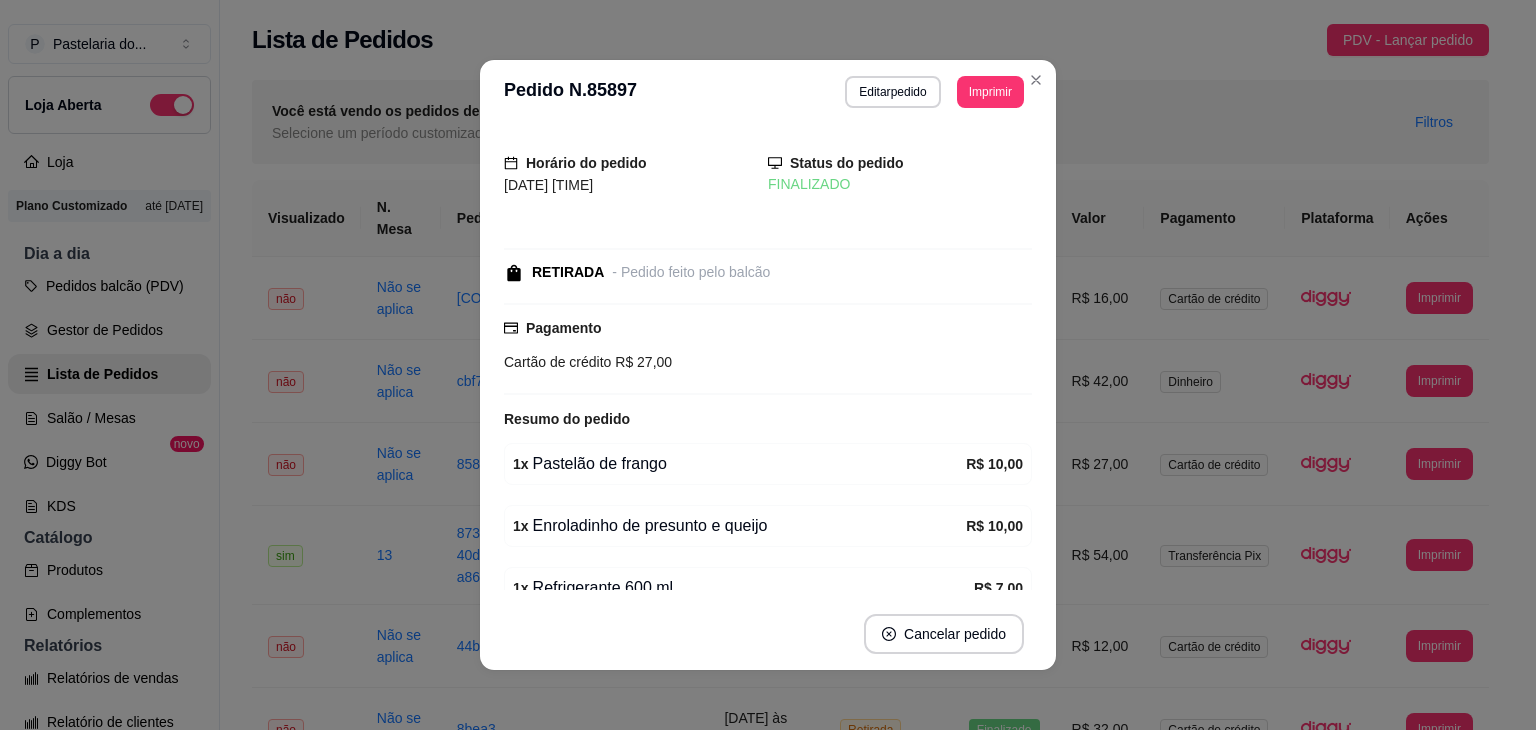 scroll, scrollTop: 100, scrollLeft: 0, axis: vertical 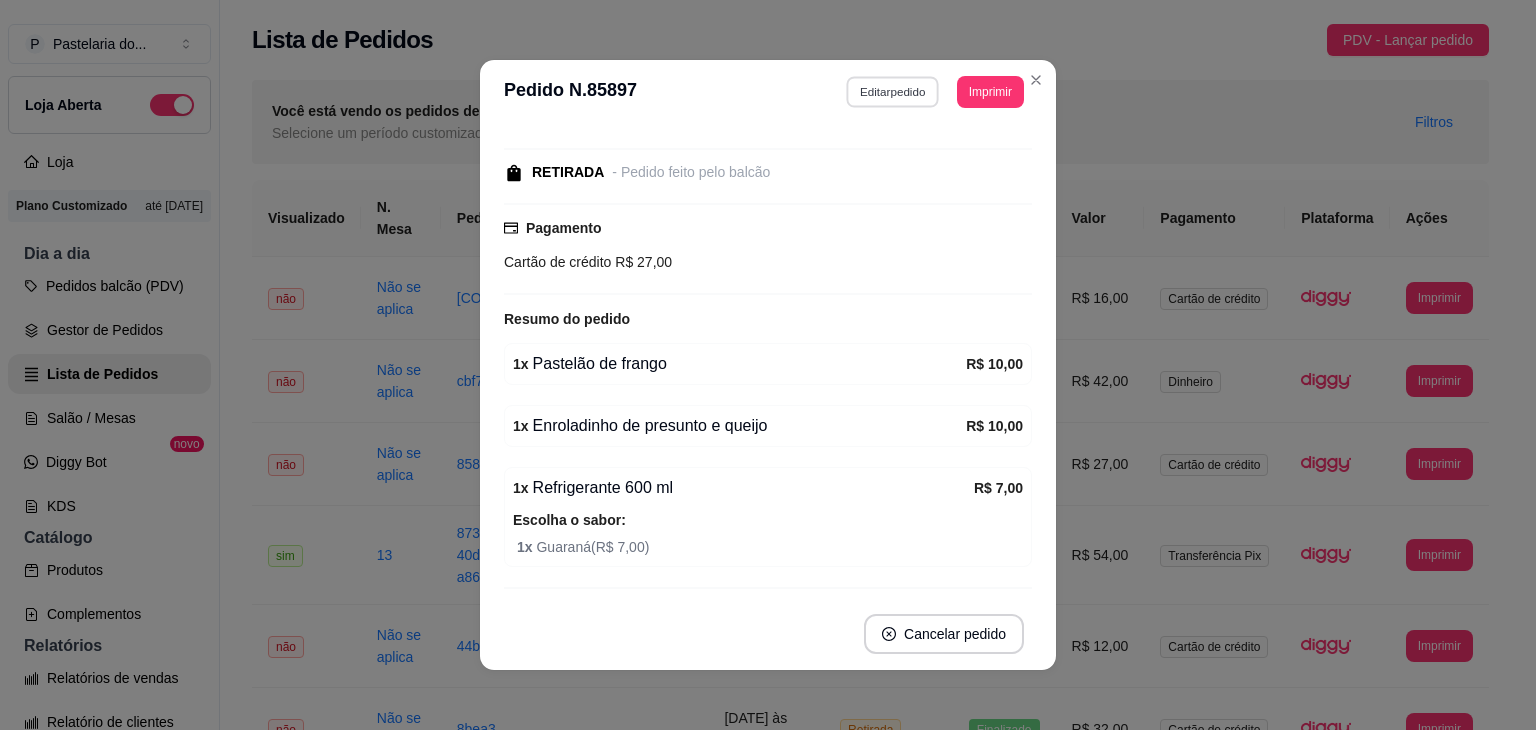 click on "Editar  pedido" at bounding box center (893, 91) 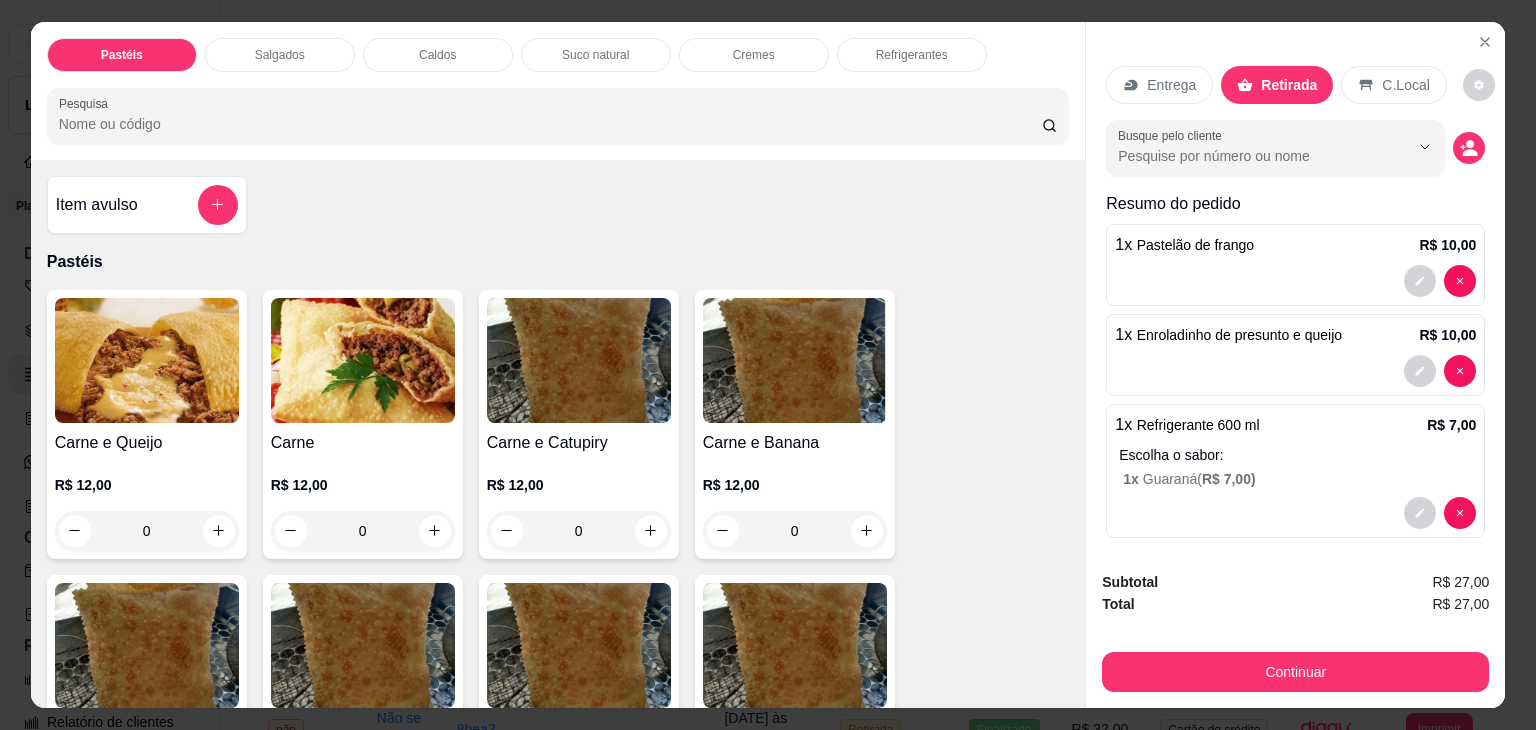 click on "Salgados" at bounding box center (280, 55) 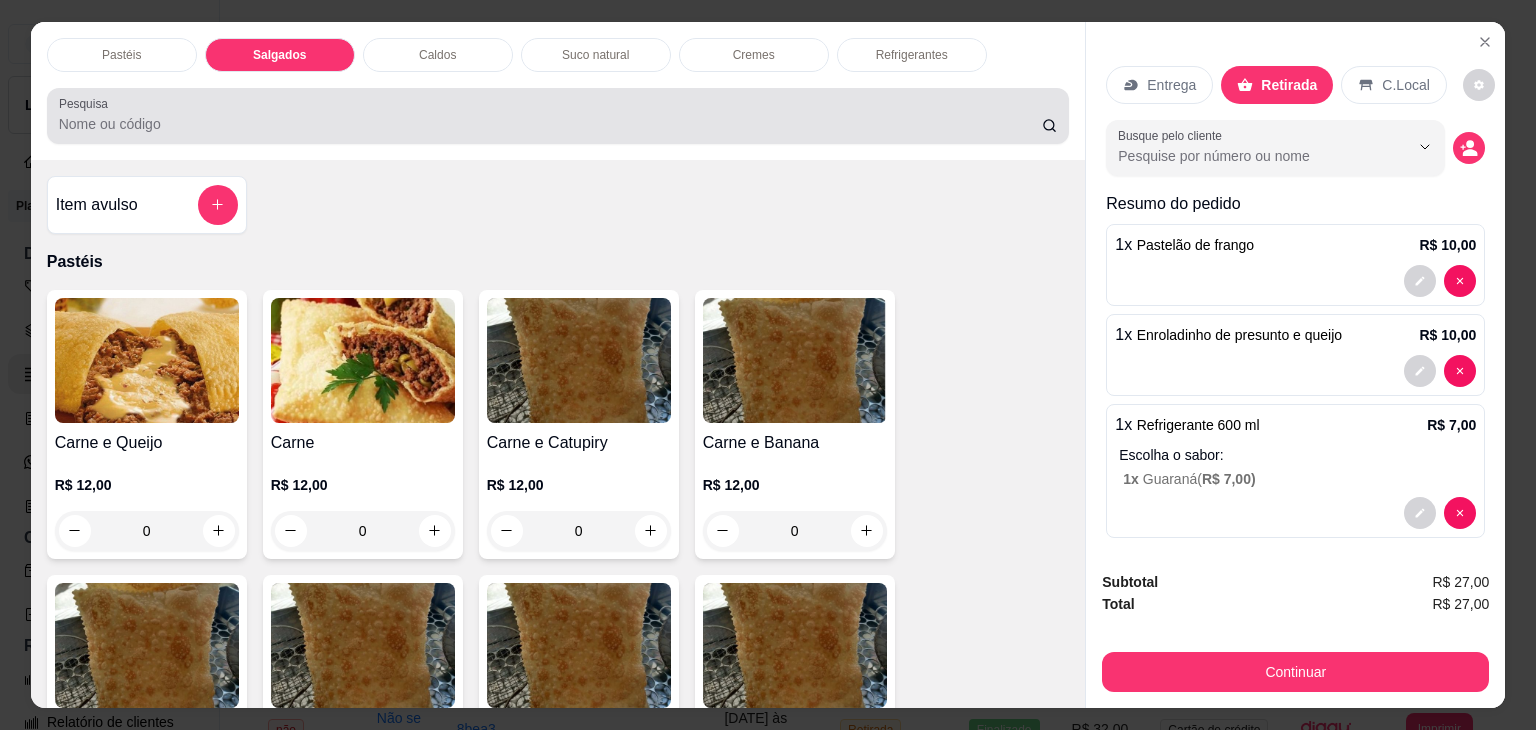 scroll, scrollTop: 2124, scrollLeft: 0, axis: vertical 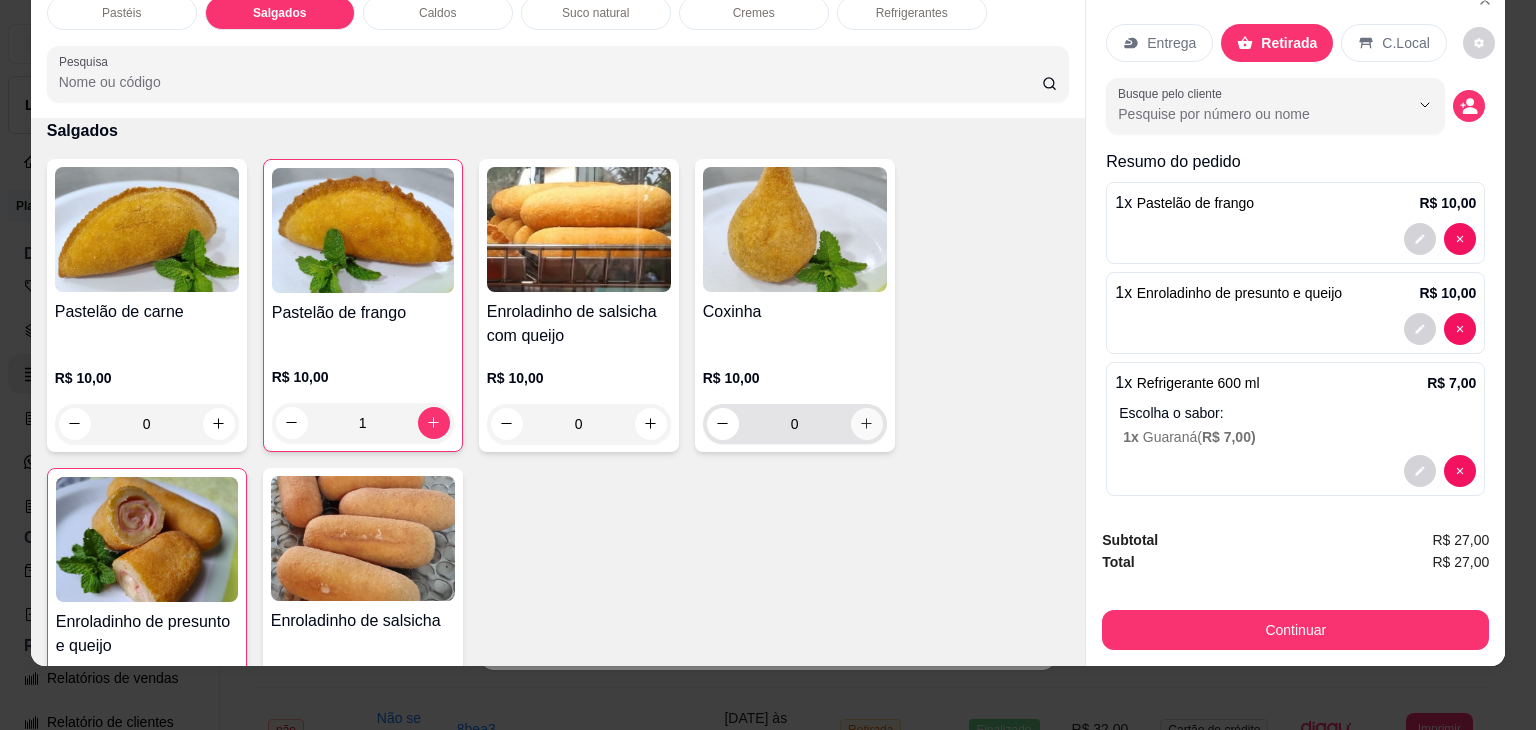 click 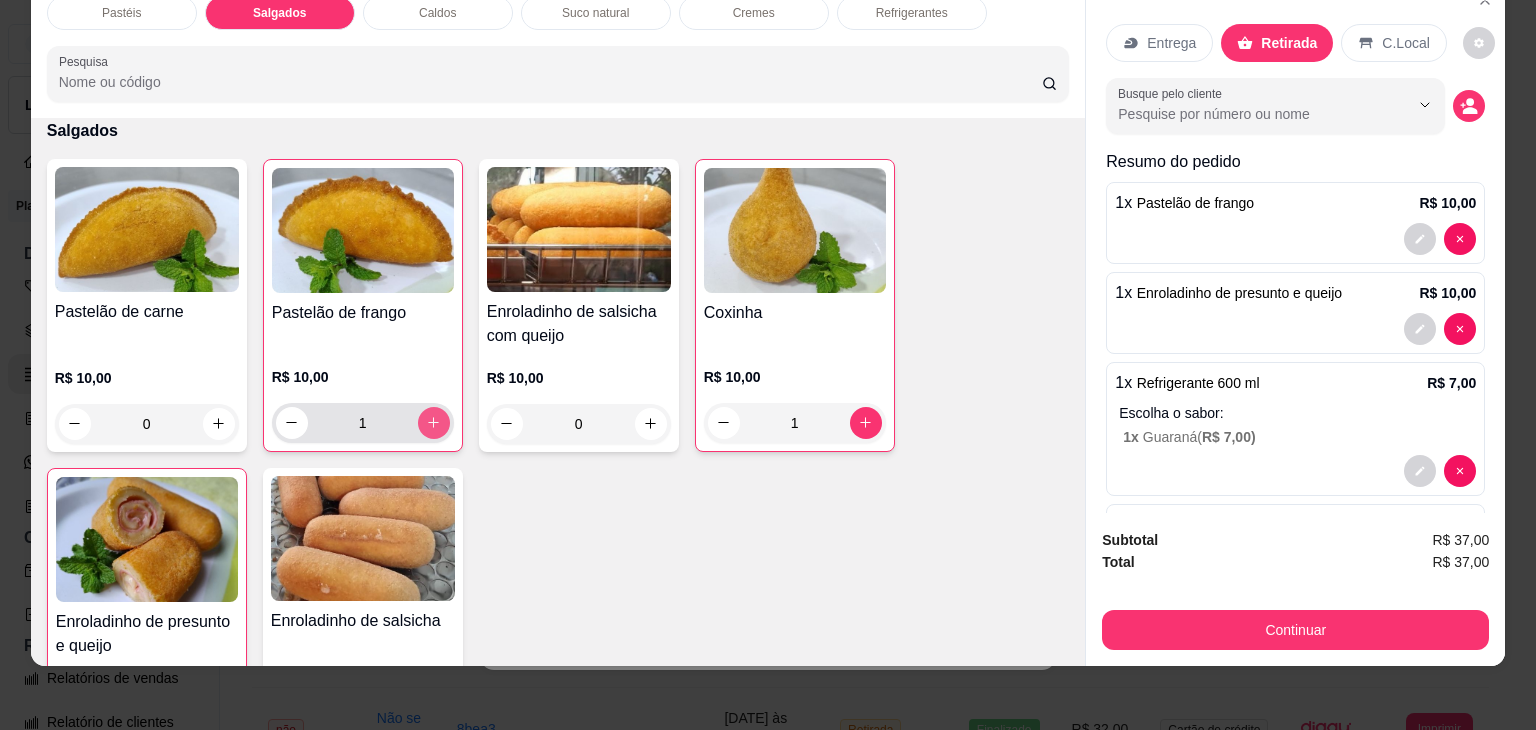 click at bounding box center [434, 423] 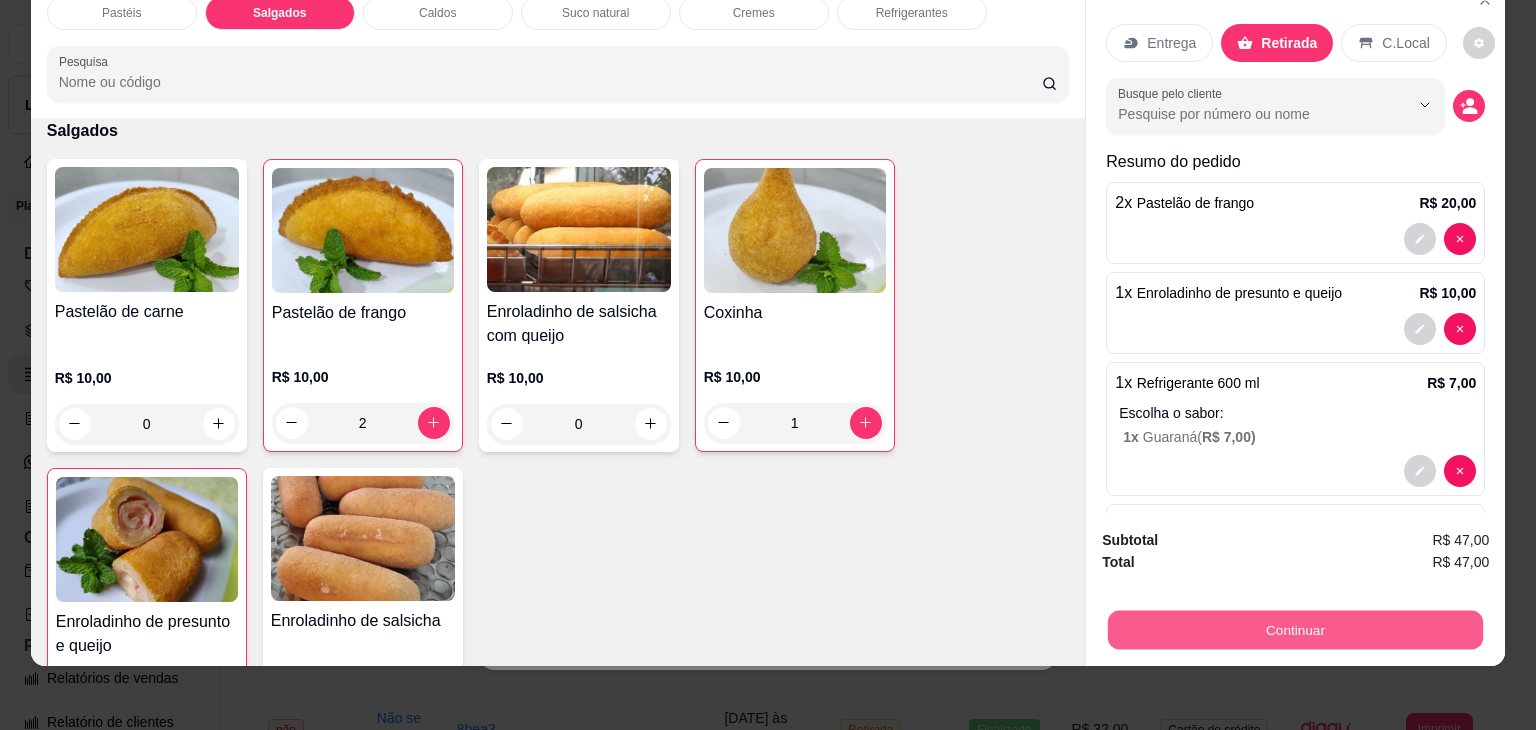 click on "Continuar" at bounding box center [1295, 630] 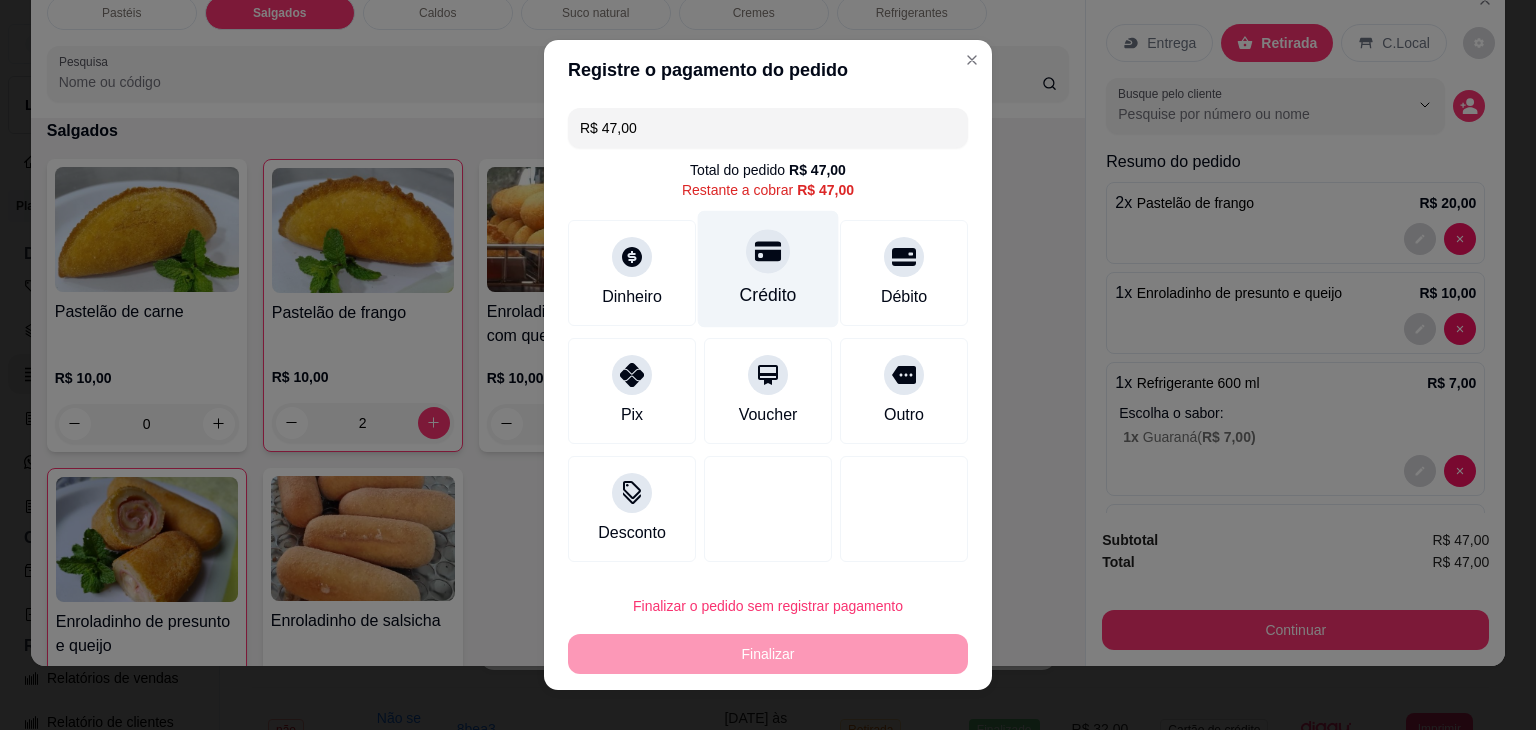 click on "Crédito" at bounding box center (768, 269) 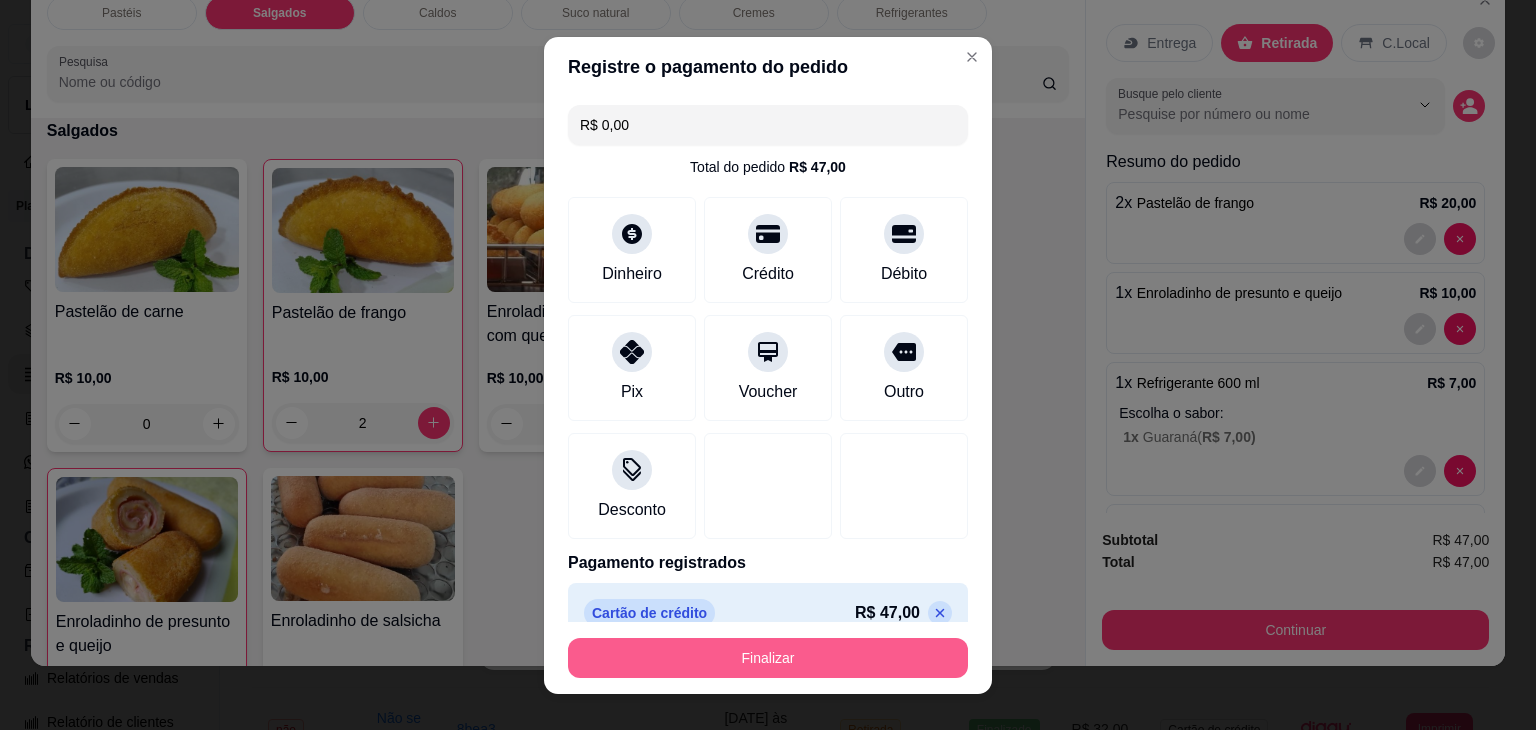 click on "Finalizar" at bounding box center (768, 658) 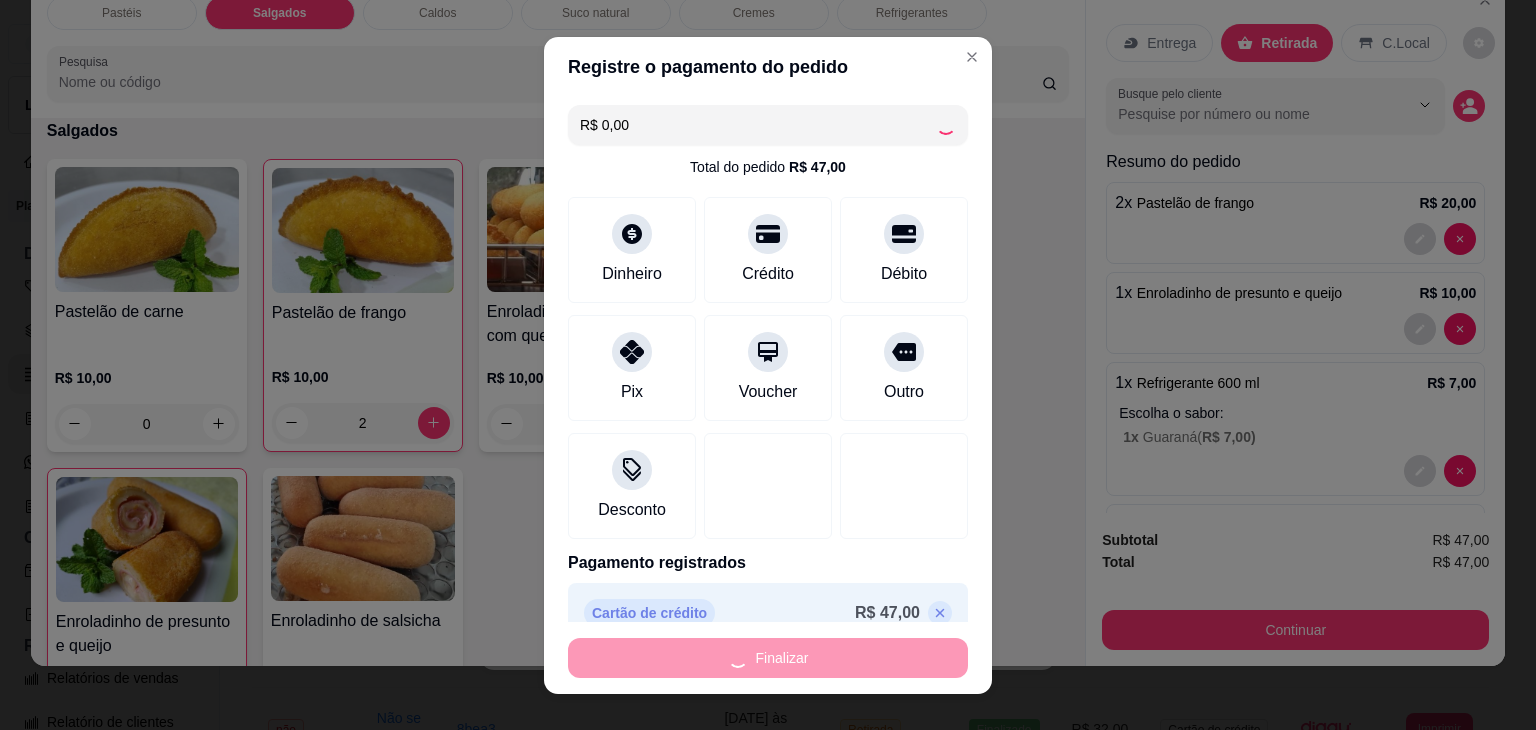 type on "0" 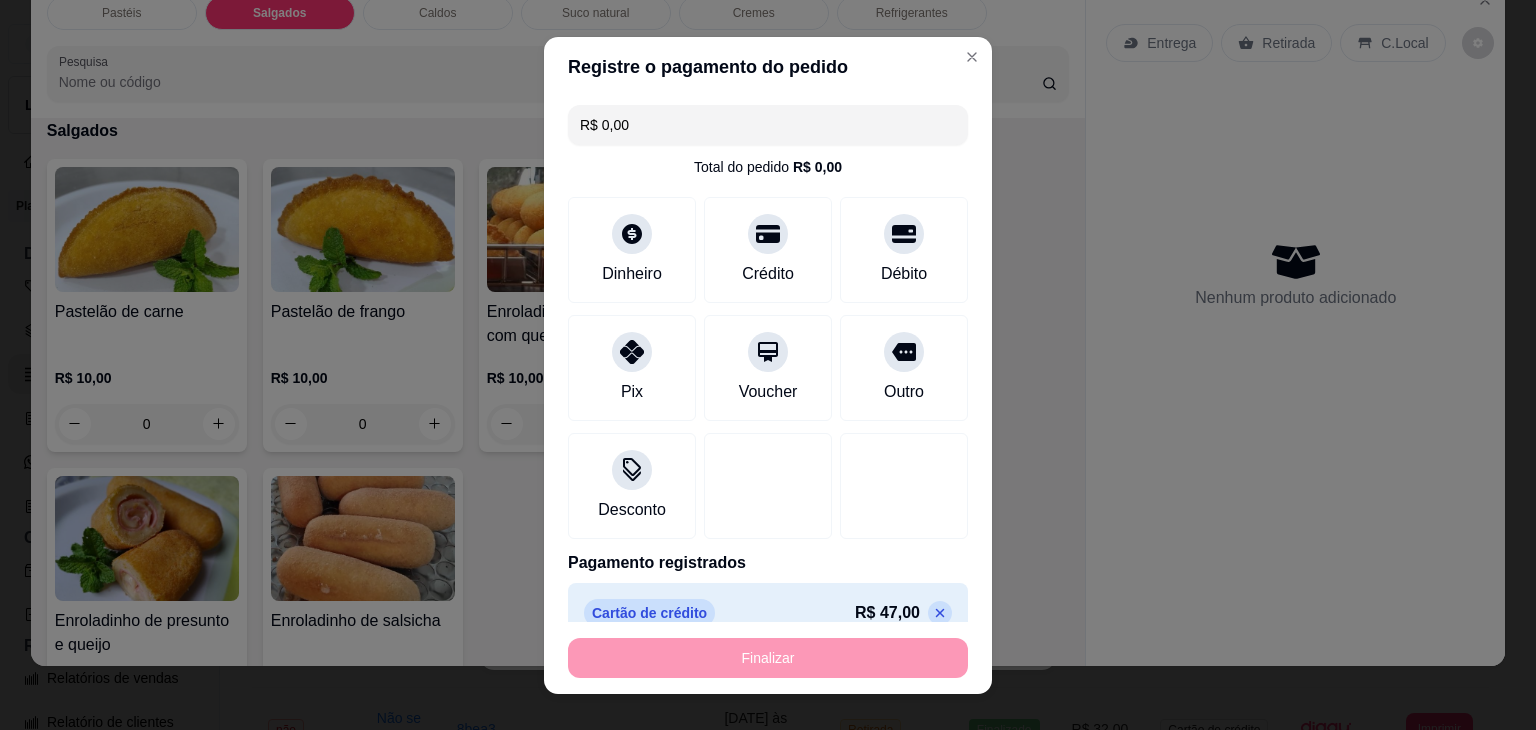 type on "-R$ 47,00" 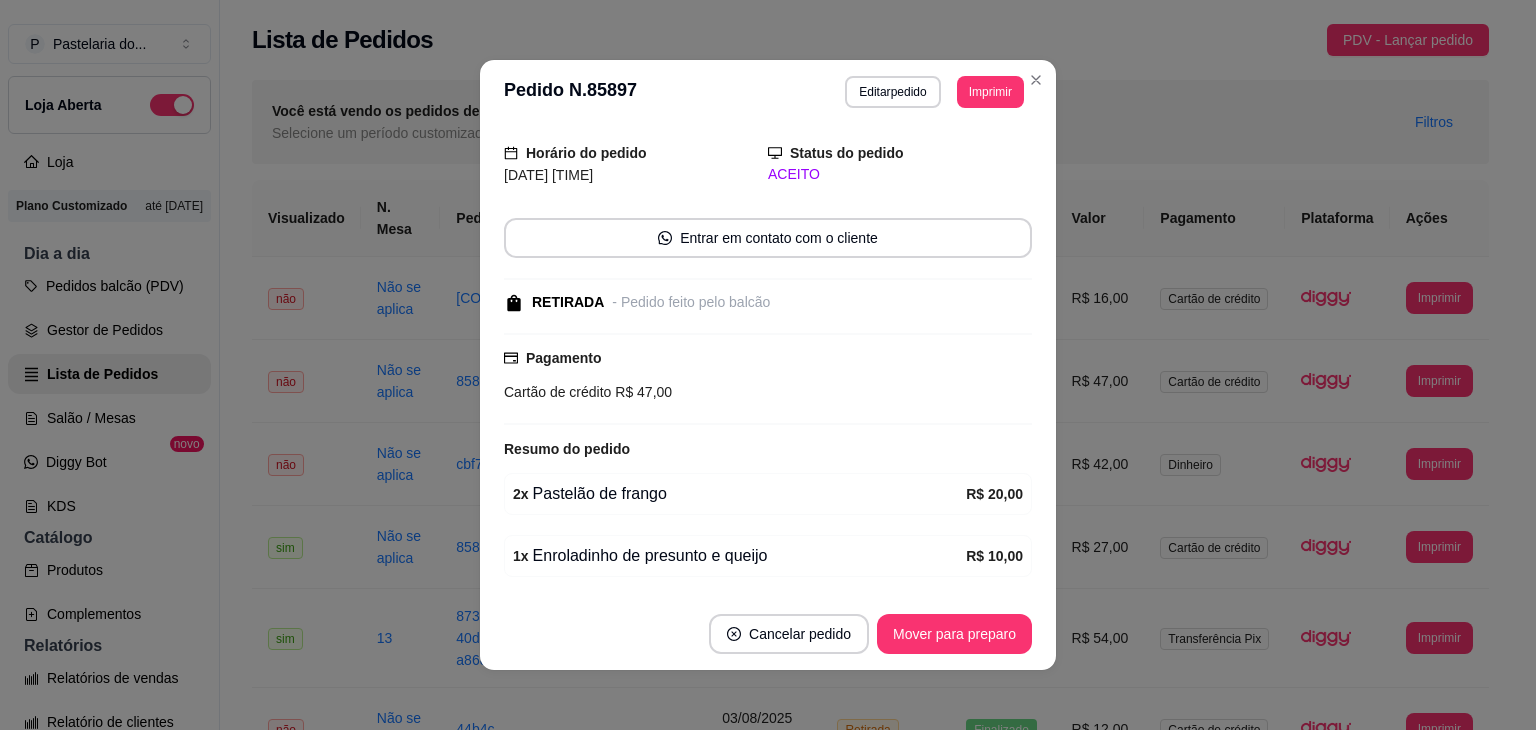 scroll, scrollTop: 229, scrollLeft: 0, axis: vertical 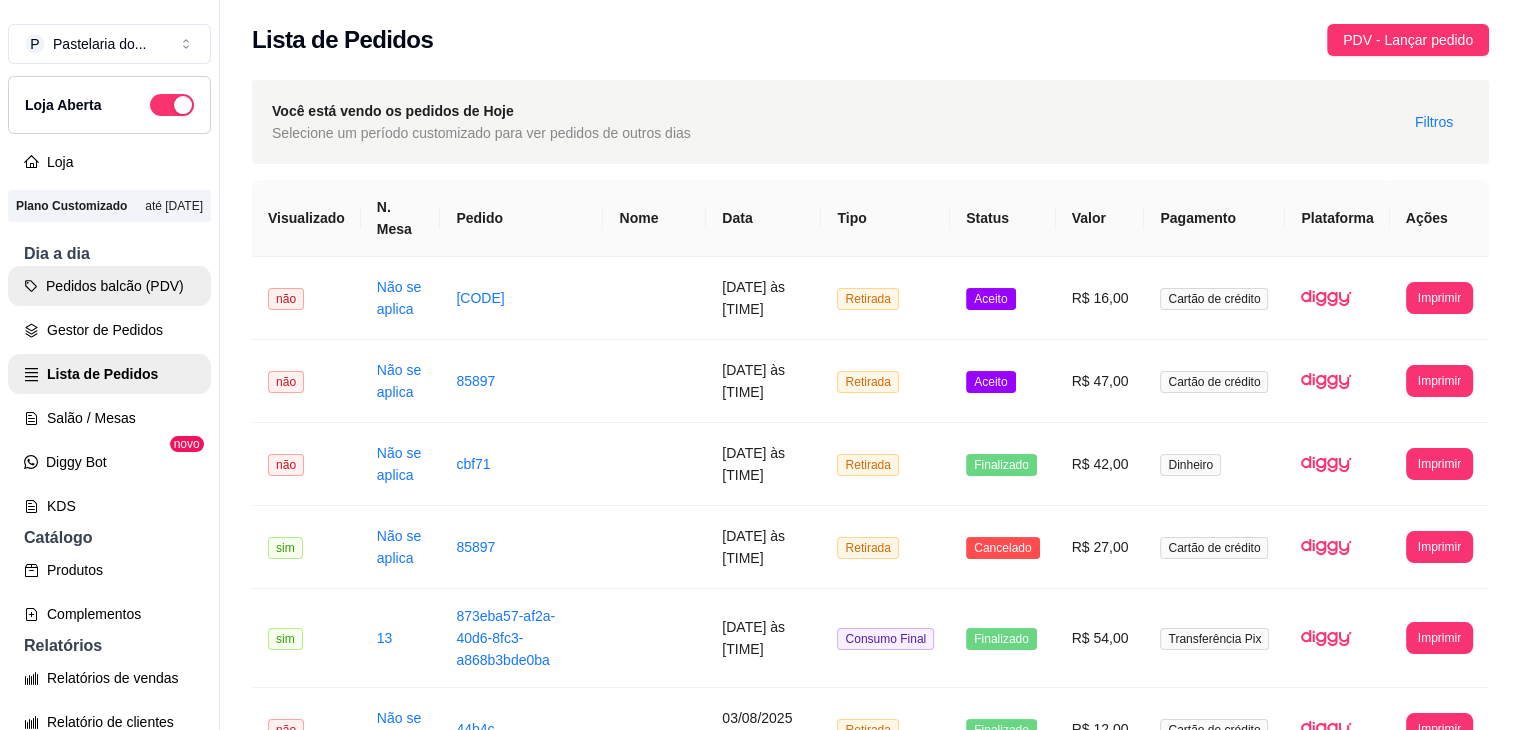 click on "Pedidos balcão (PDV)" at bounding box center [109, 286] 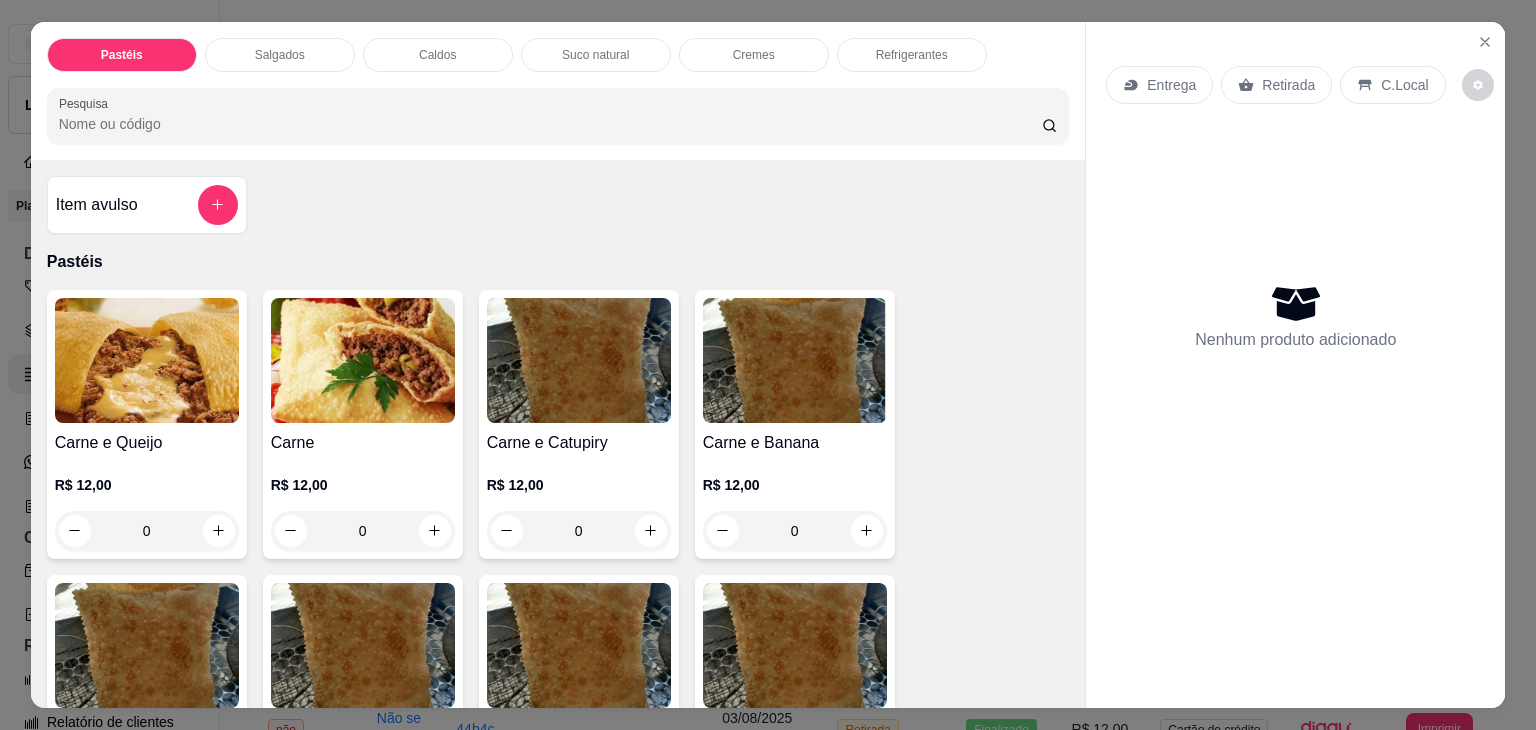 click on "0" at bounding box center (363, 531) 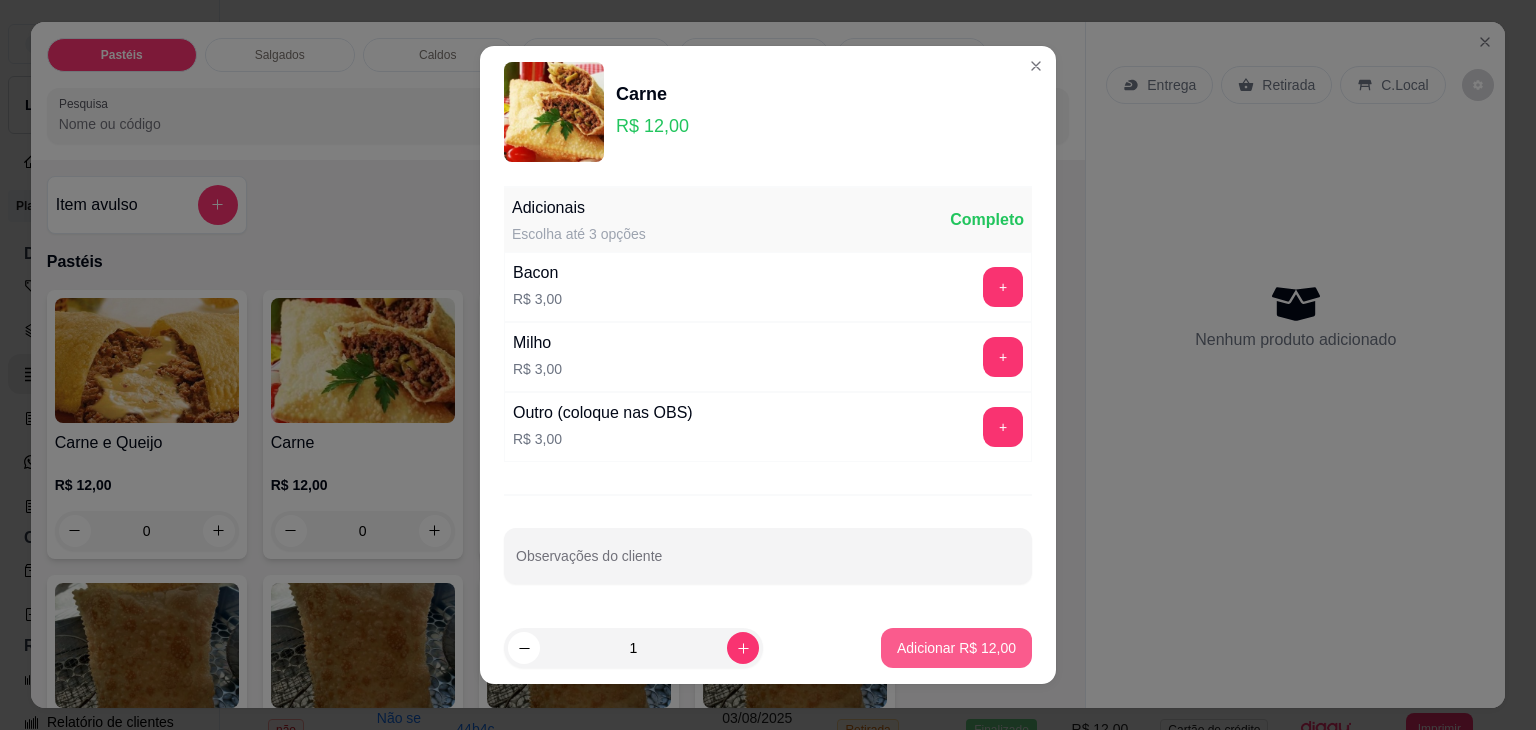 click on "Adicionar   R$ 12,00" at bounding box center (956, 648) 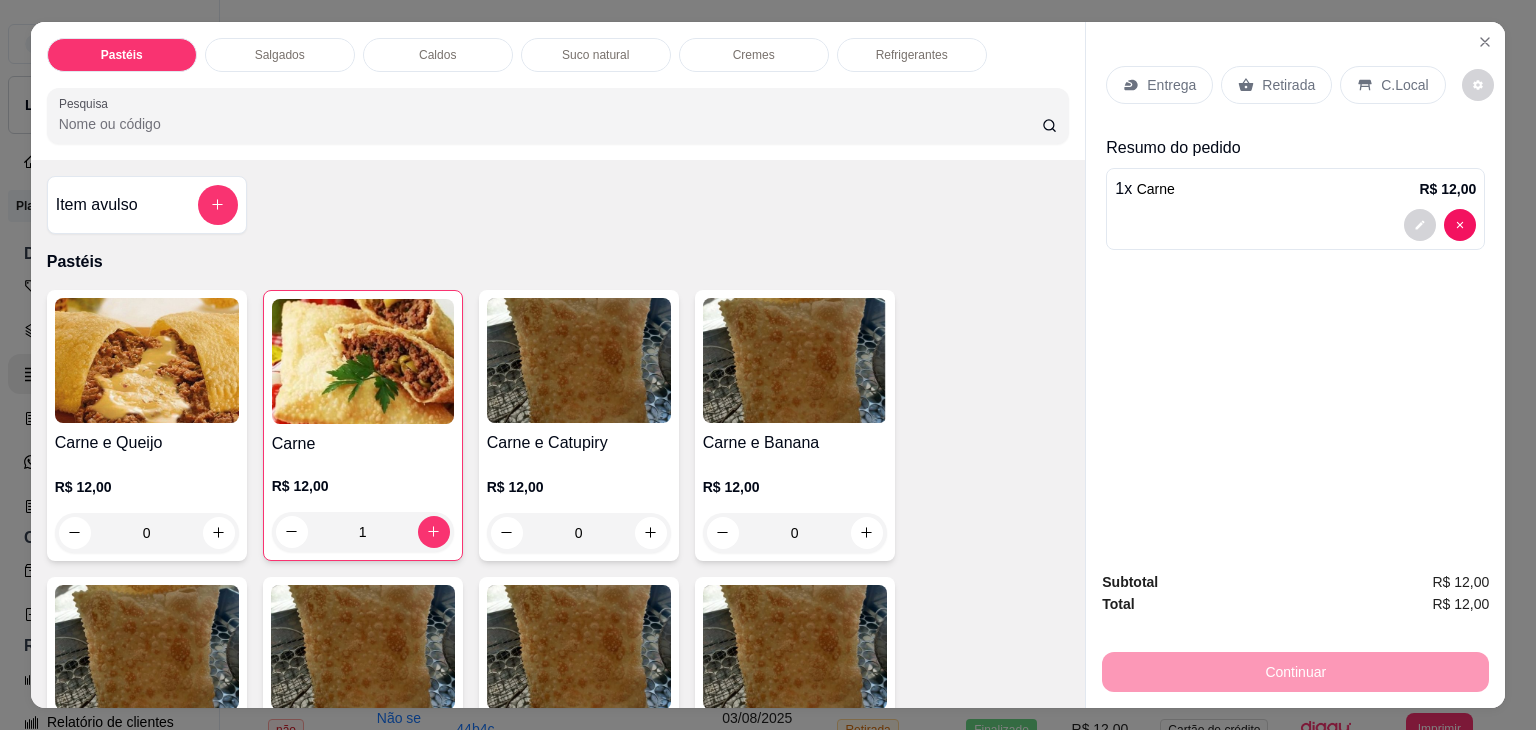 click on "Salgados" at bounding box center (280, 55) 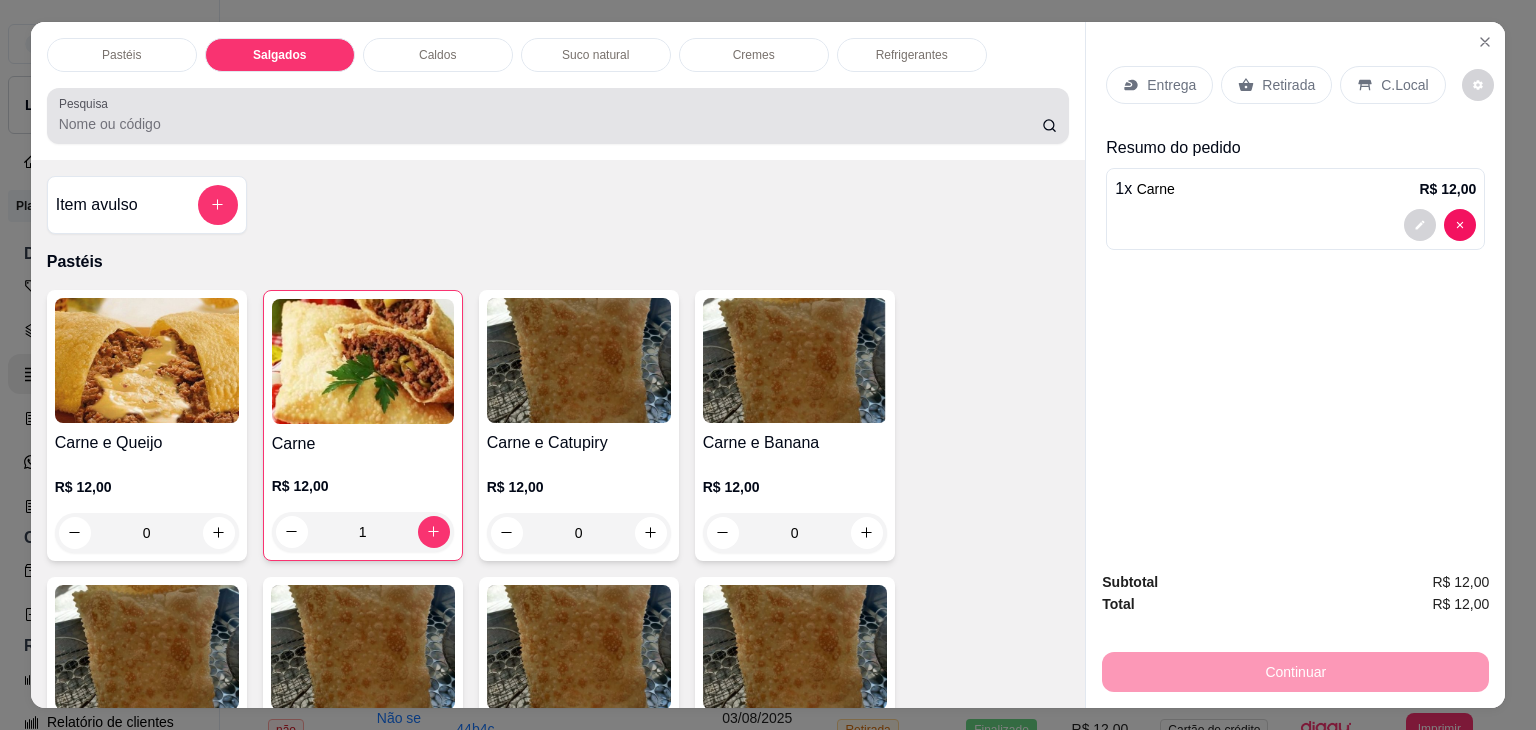 scroll, scrollTop: 2126, scrollLeft: 0, axis: vertical 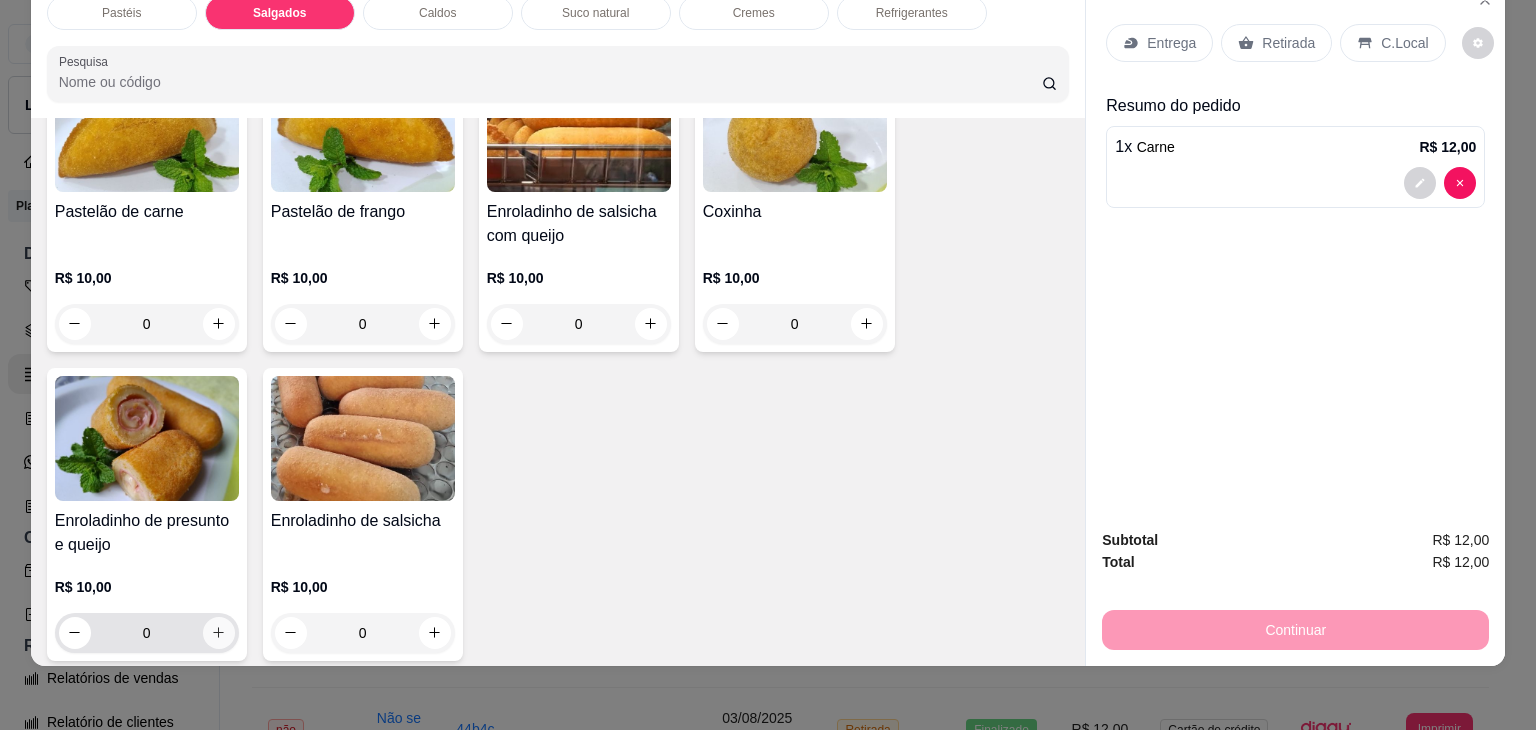 click 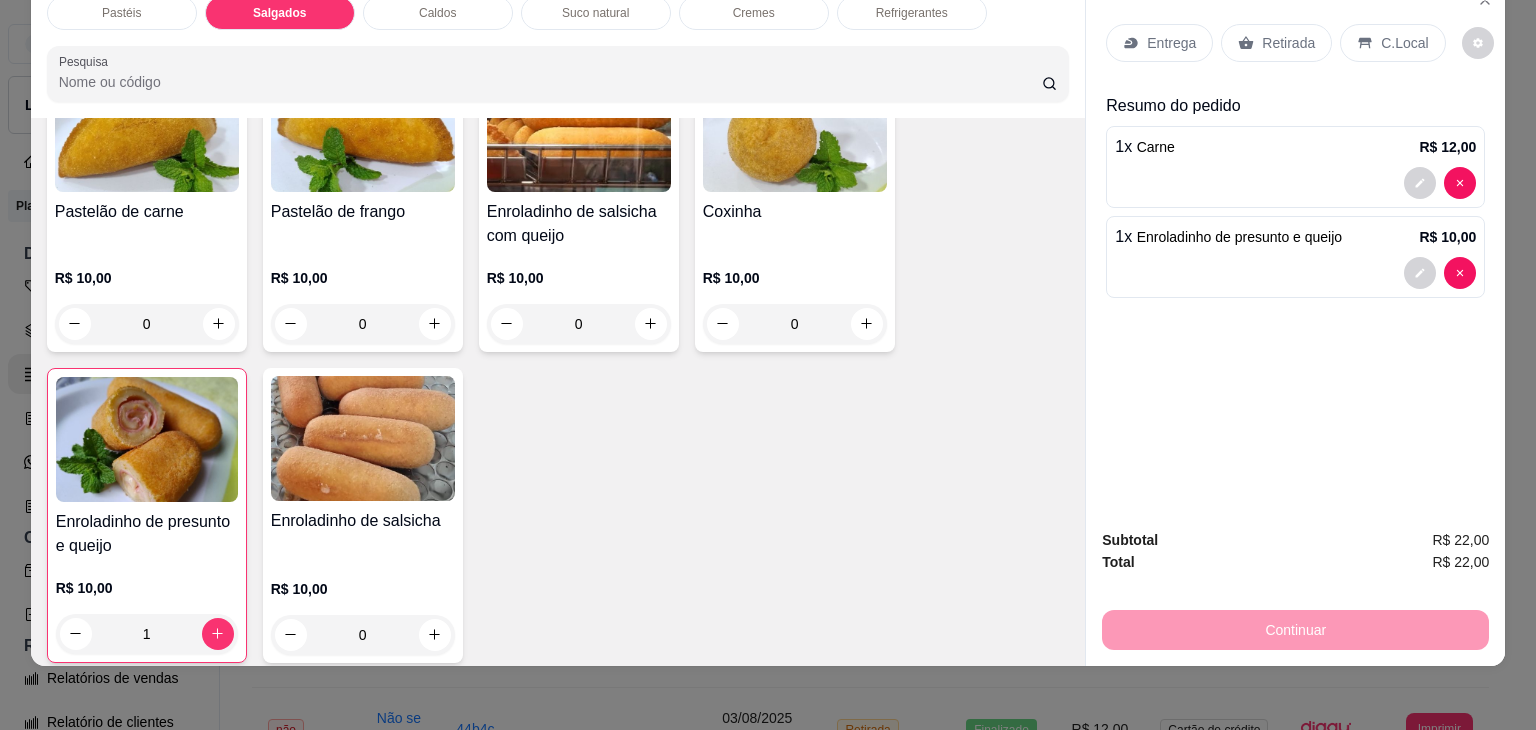 click on "Retirada" at bounding box center [1288, 43] 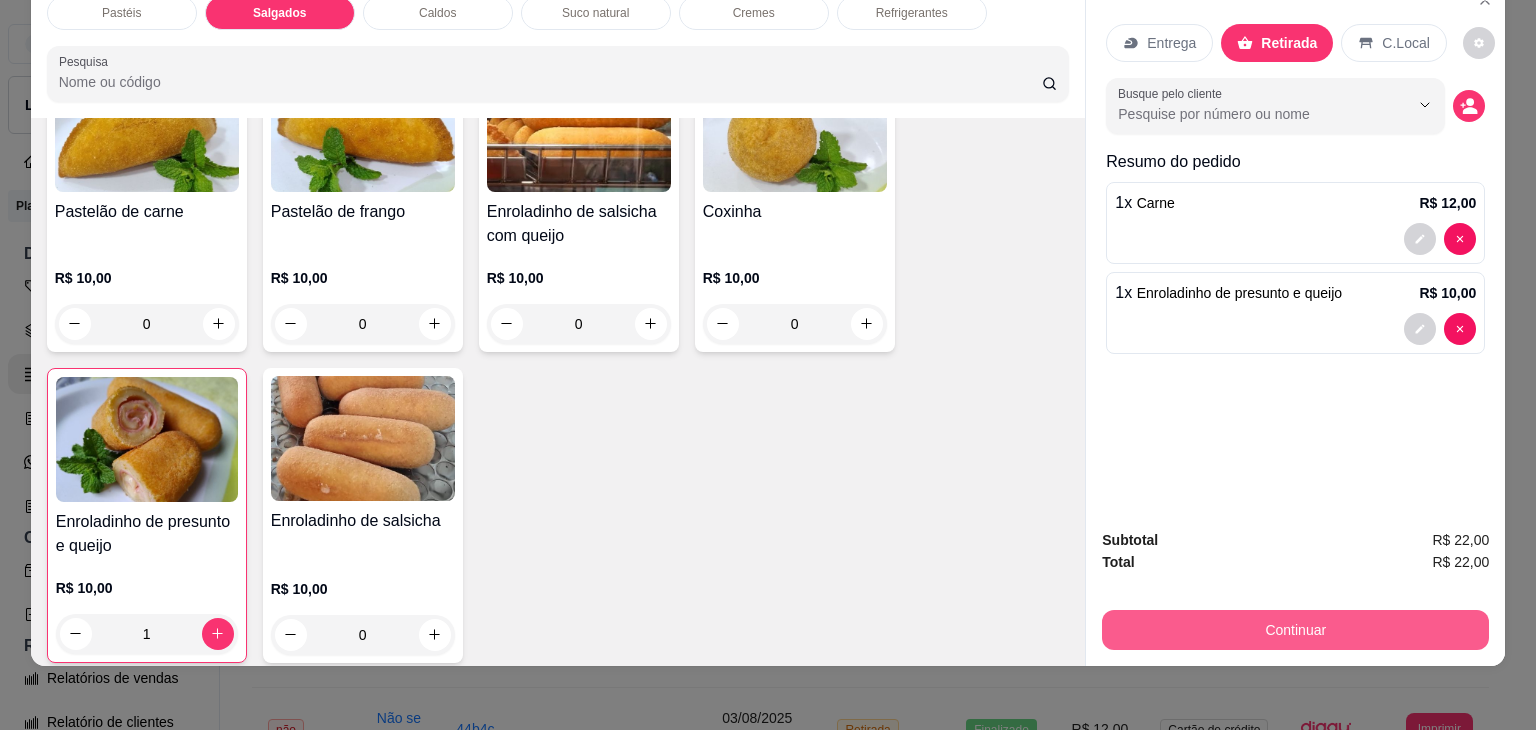 click on "Continuar" at bounding box center (1295, 630) 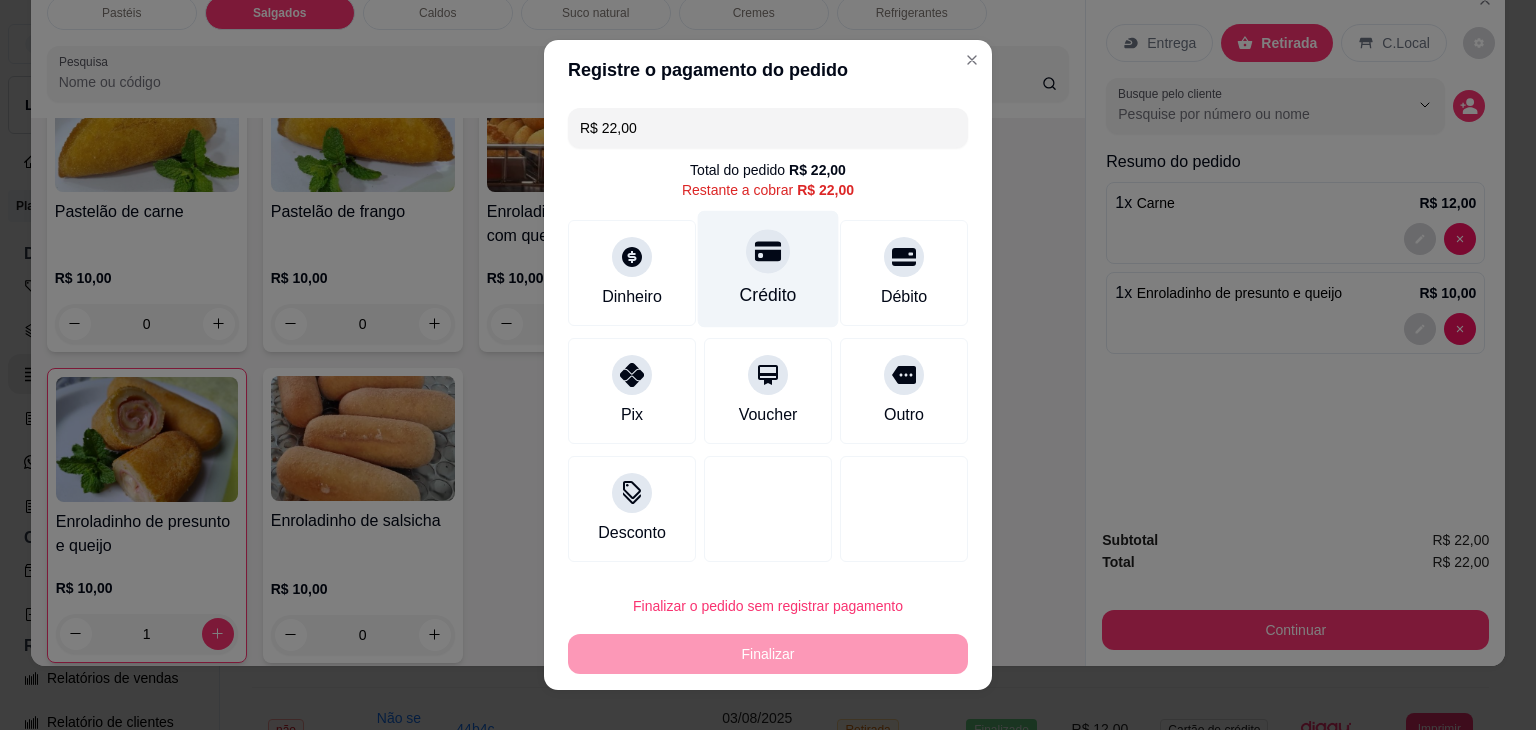 click 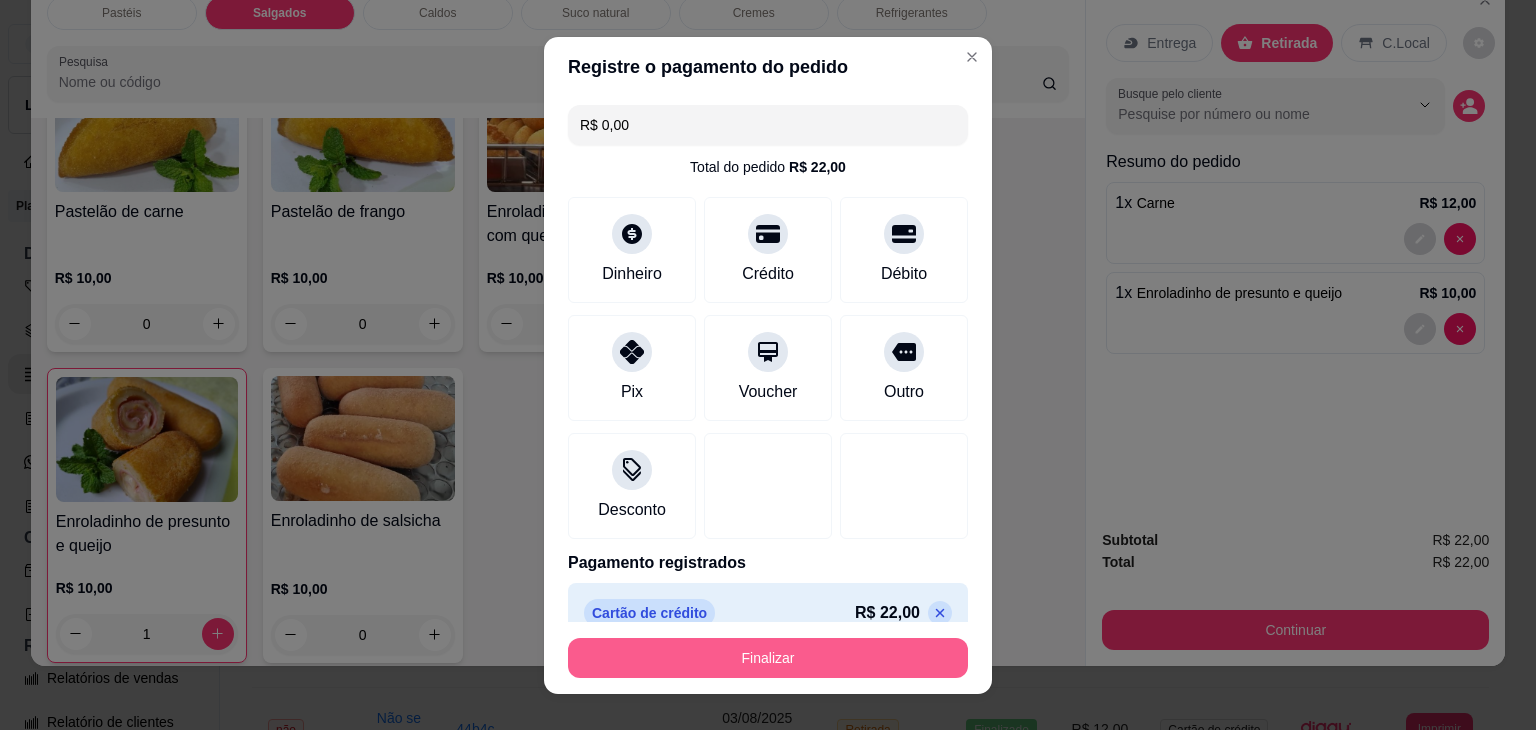 click on "Finalizar" at bounding box center [768, 658] 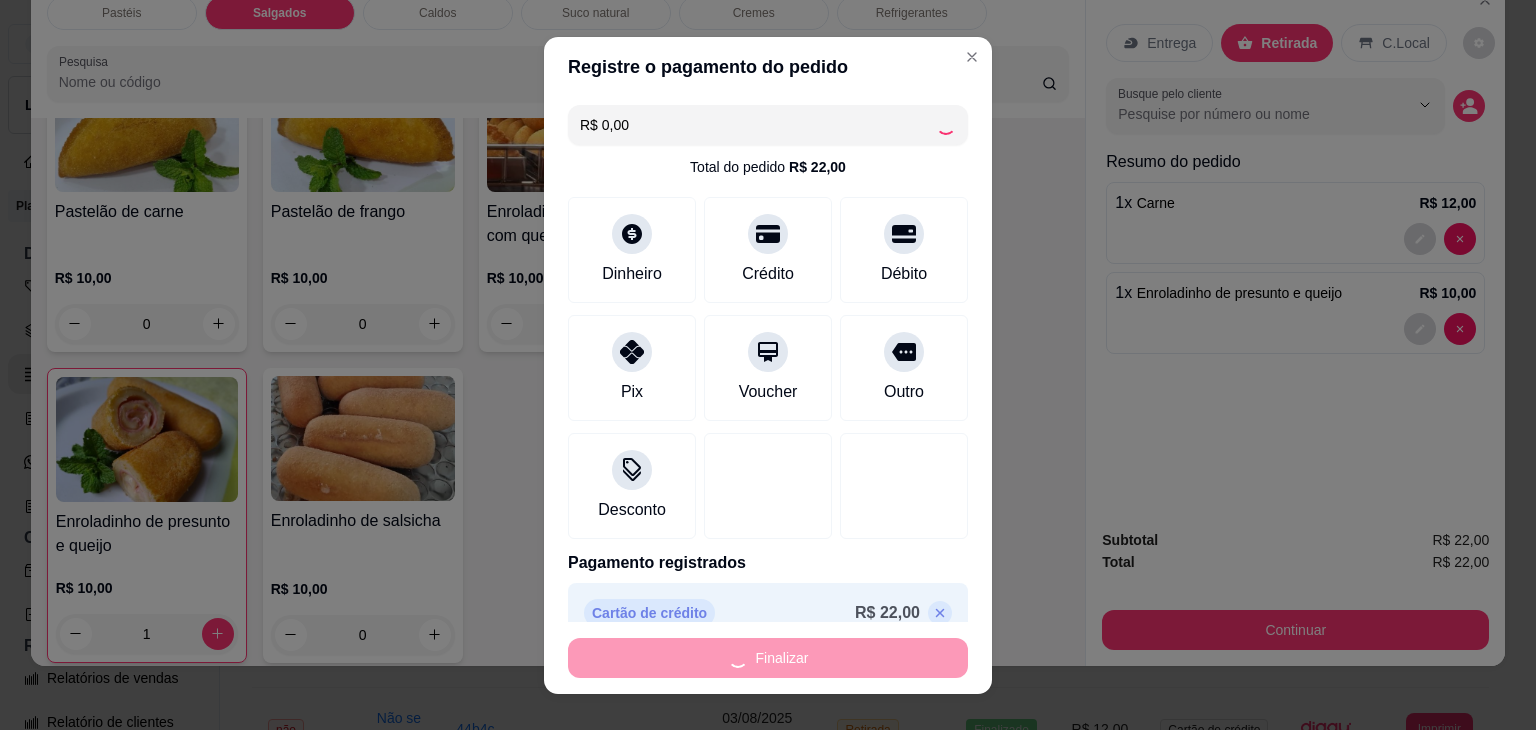 type on "0" 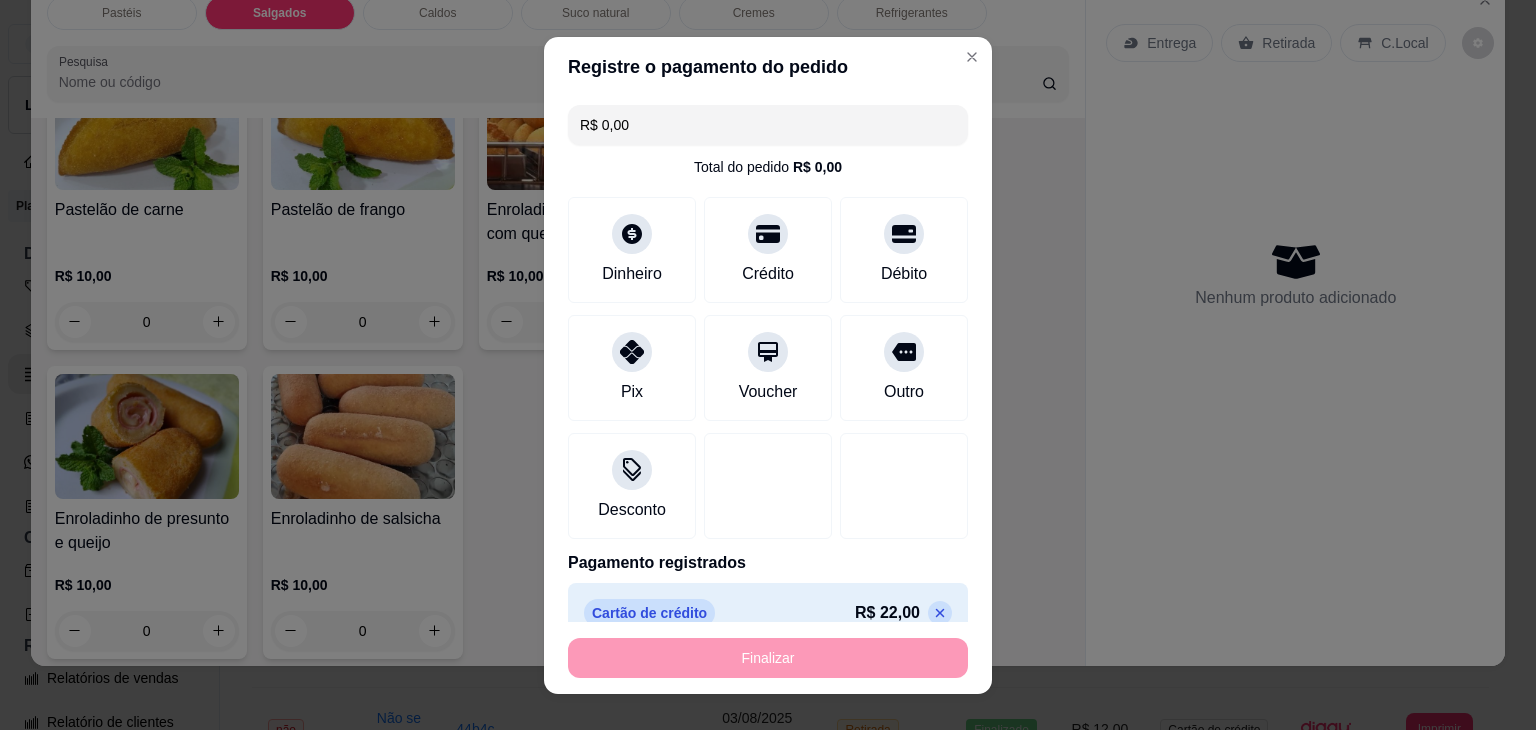 type on "-R$ 22,00" 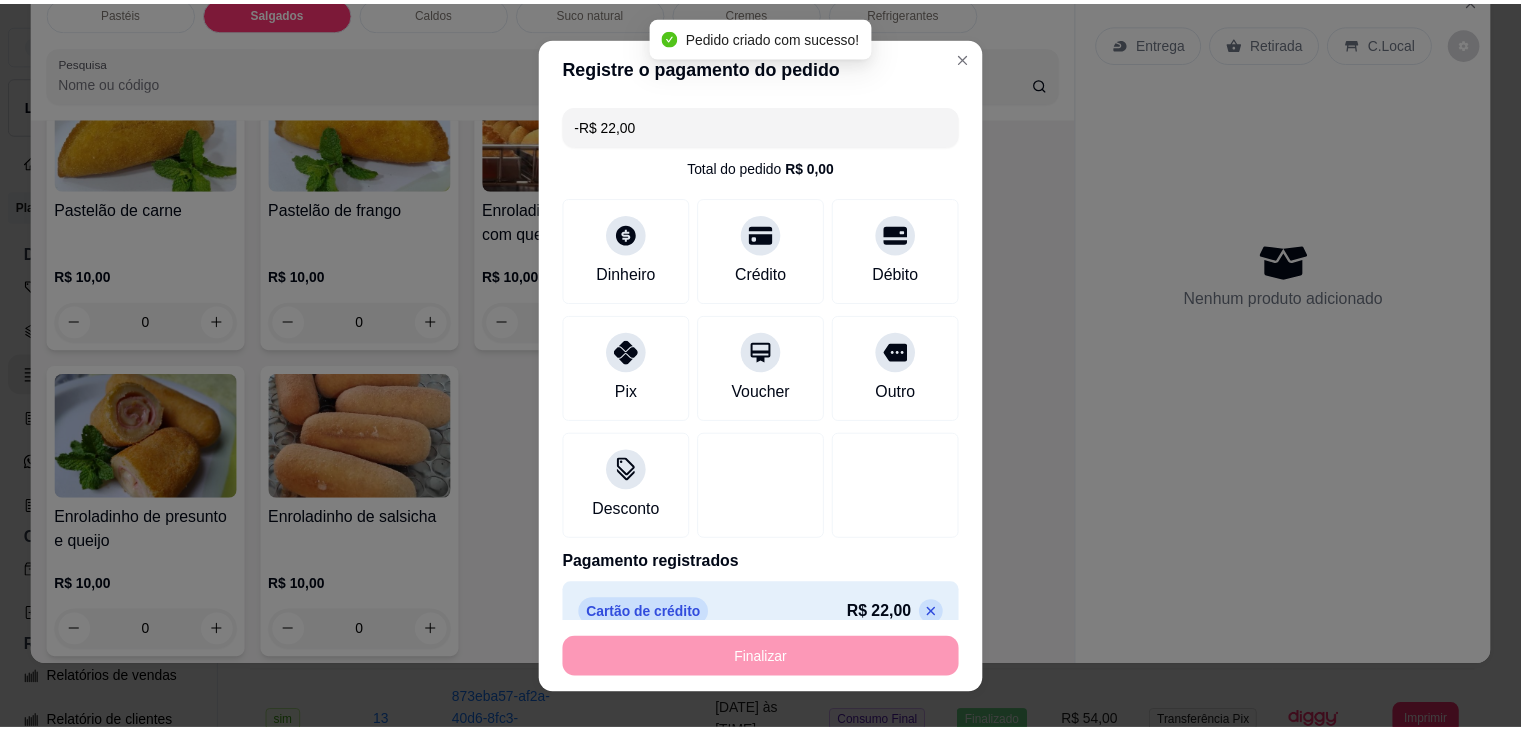 scroll, scrollTop: 2224, scrollLeft: 0, axis: vertical 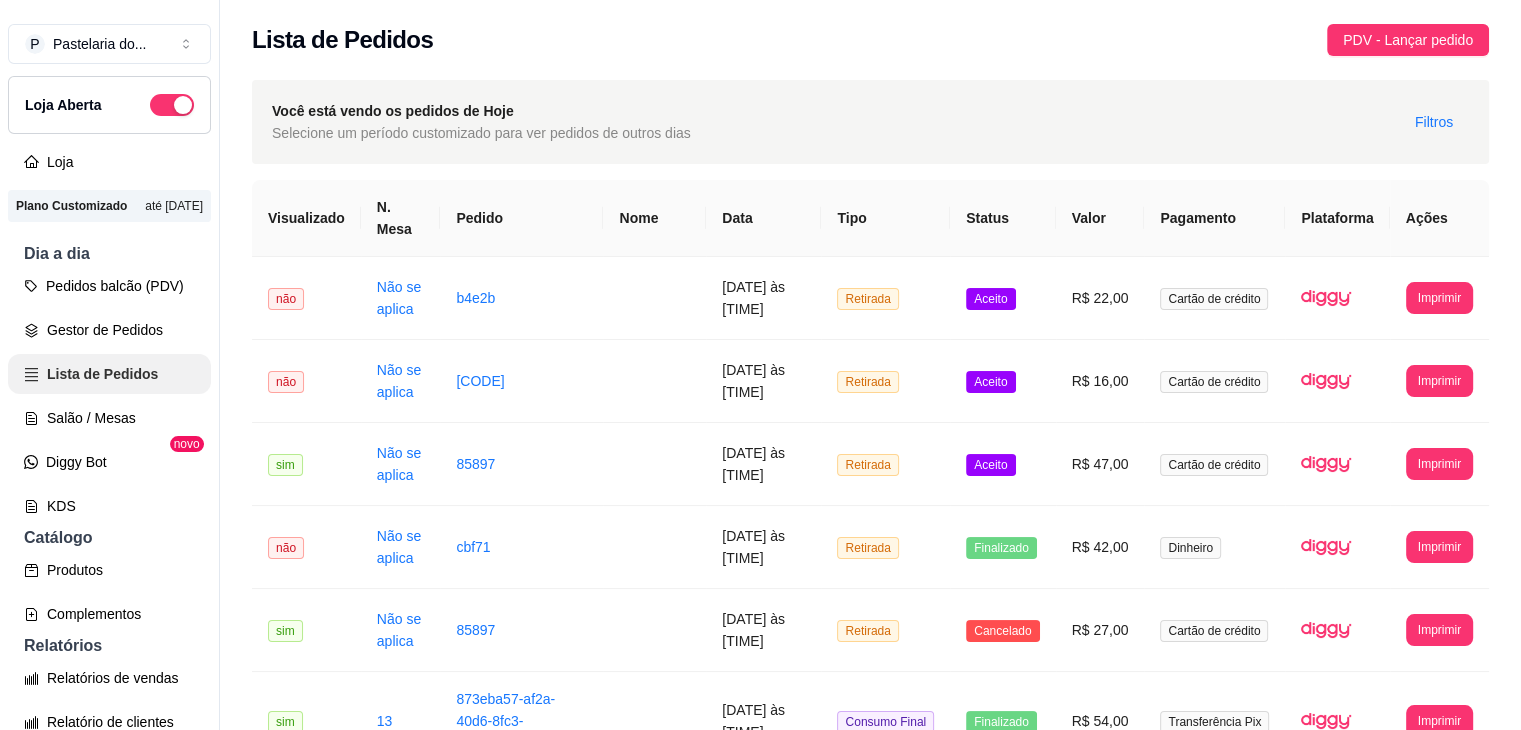 click on "Gestor de Pedidos" at bounding box center (109, 330) 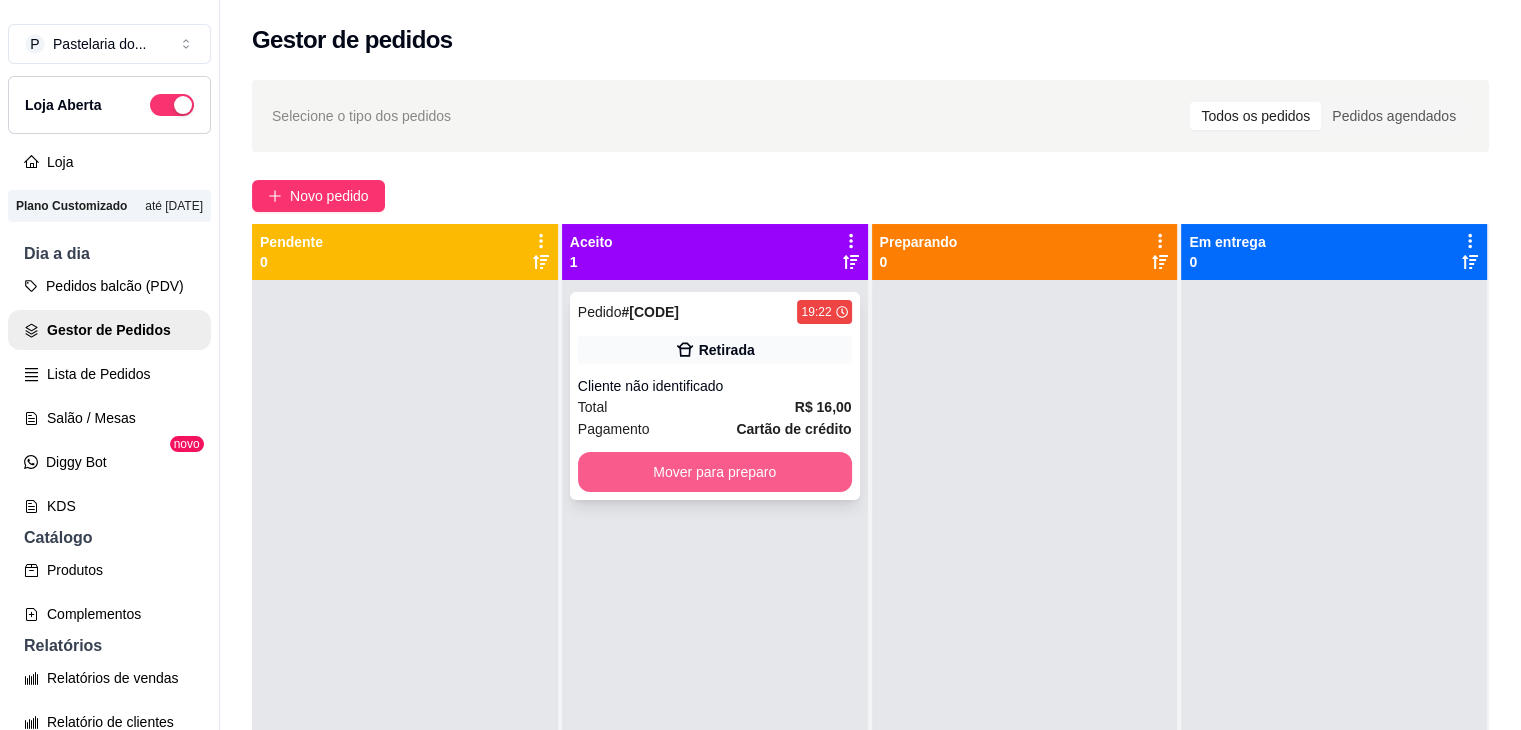 click on "Mover para preparo" at bounding box center [715, 472] 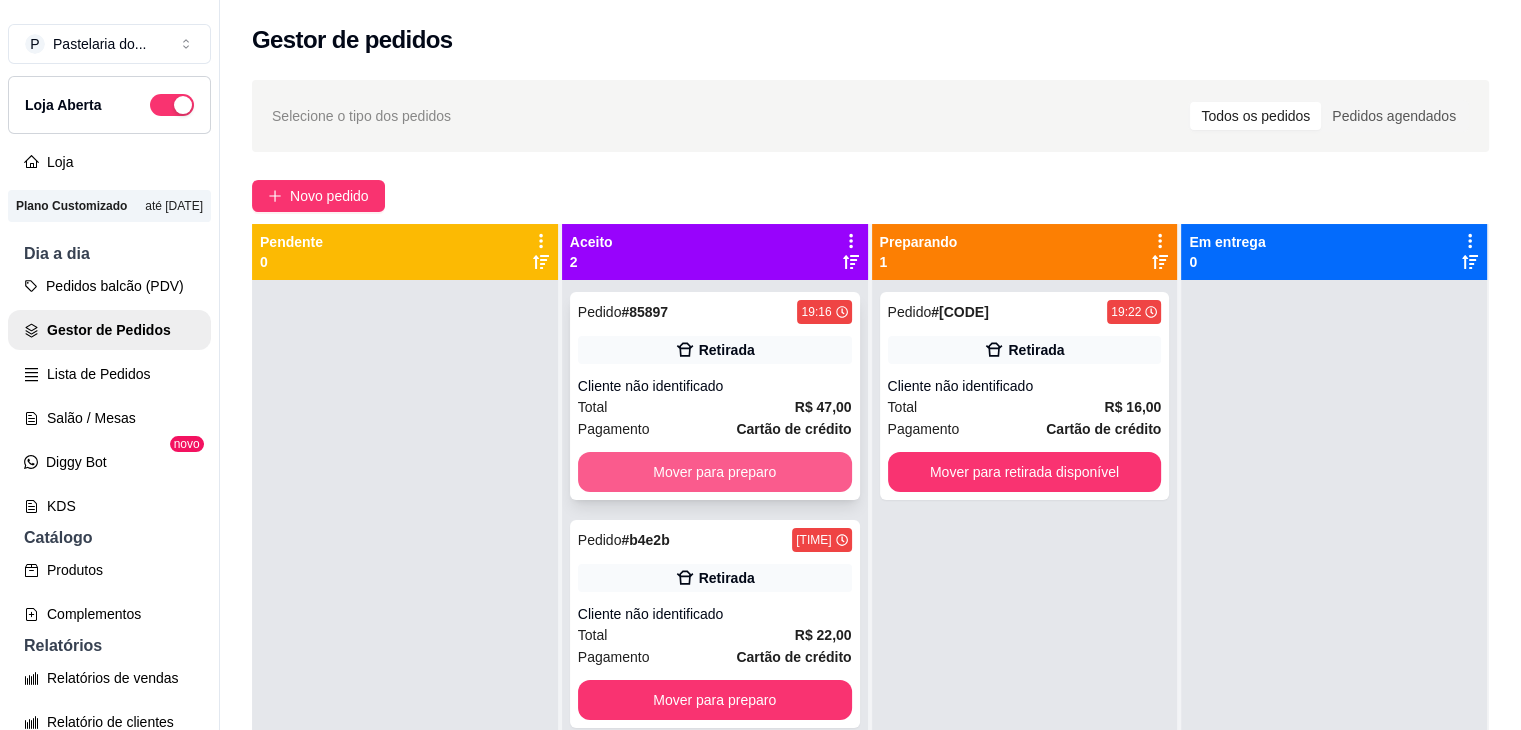 click on "Mover para preparo" at bounding box center [715, 472] 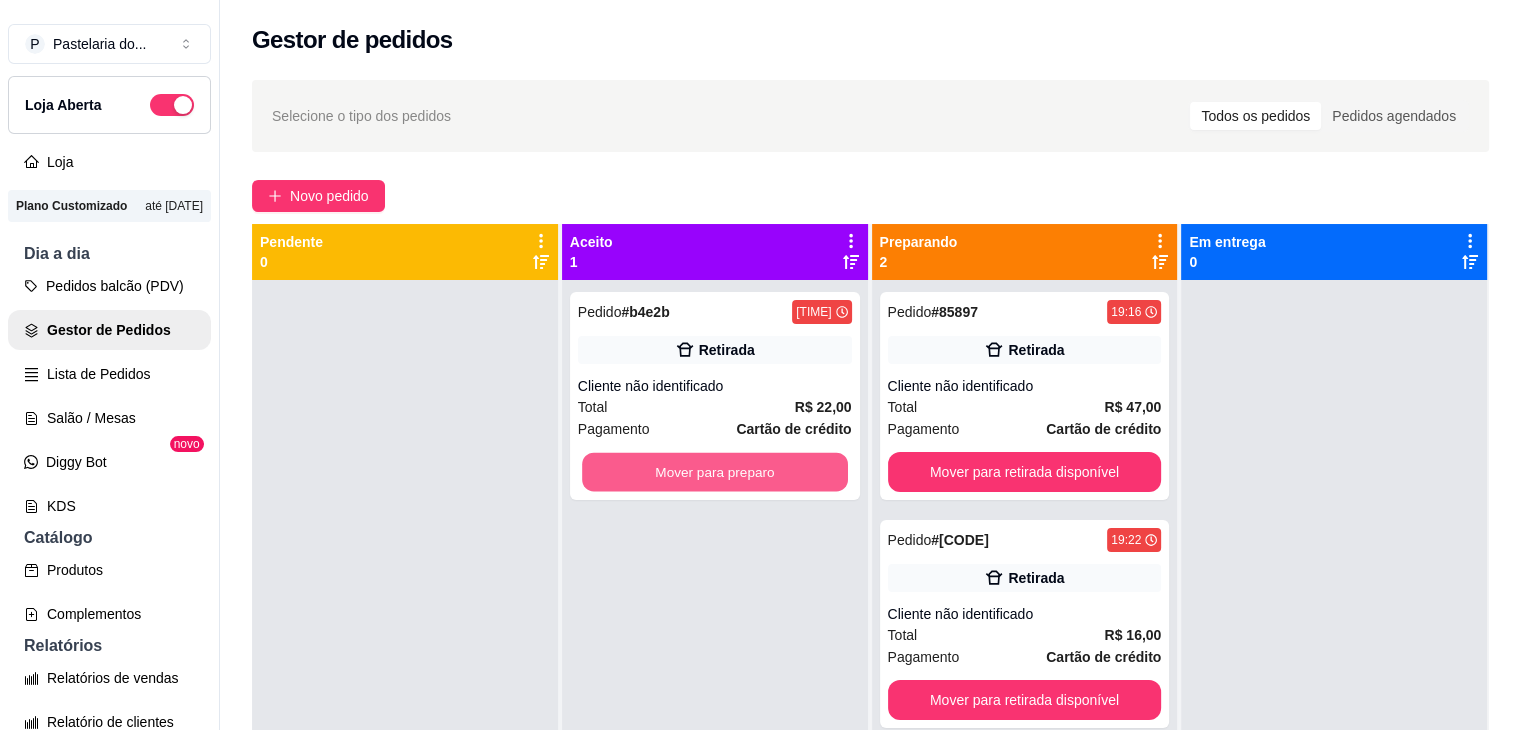click on "Mover para preparo" at bounding box center [715, 472] 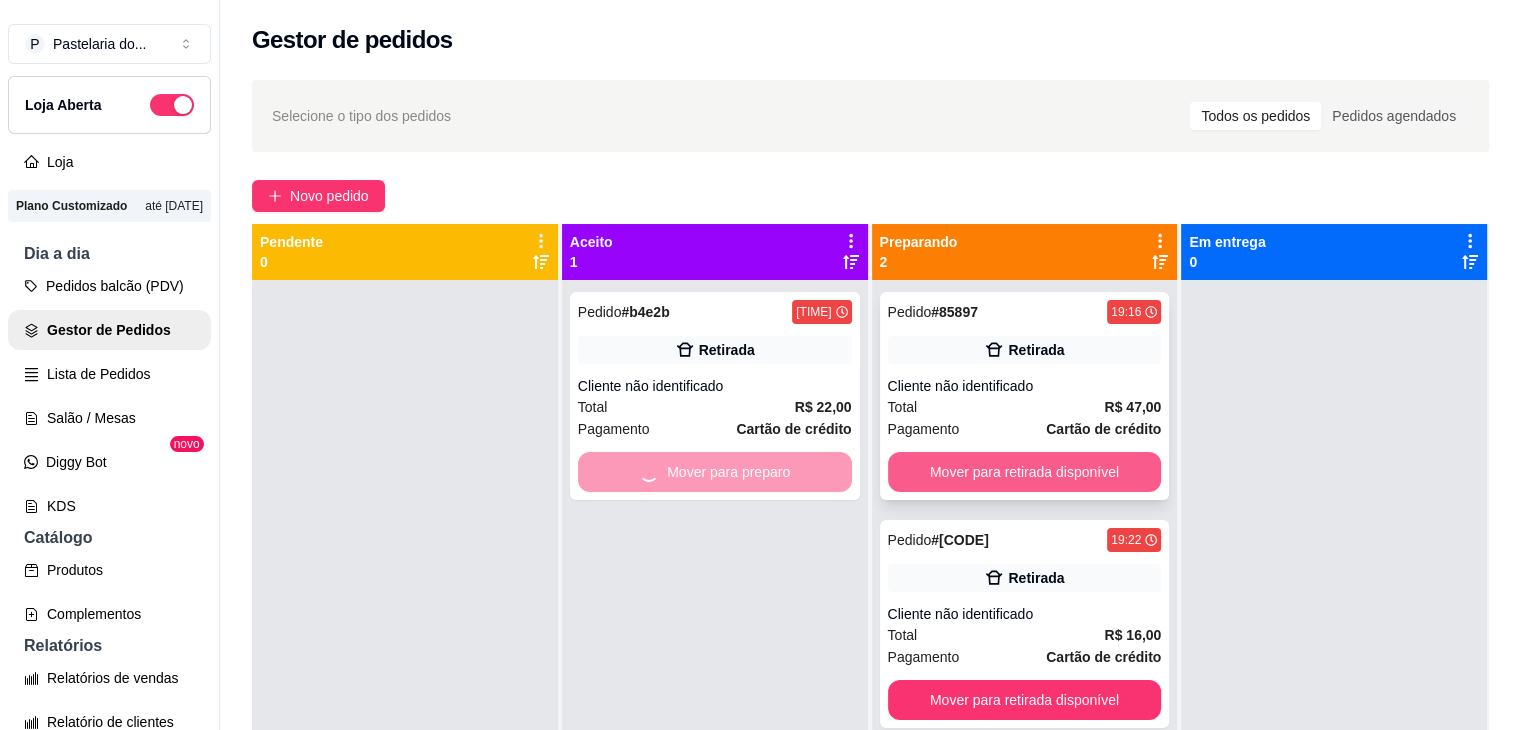 click on "Mover para retirada disponível" at bounding box center (1025, 472) 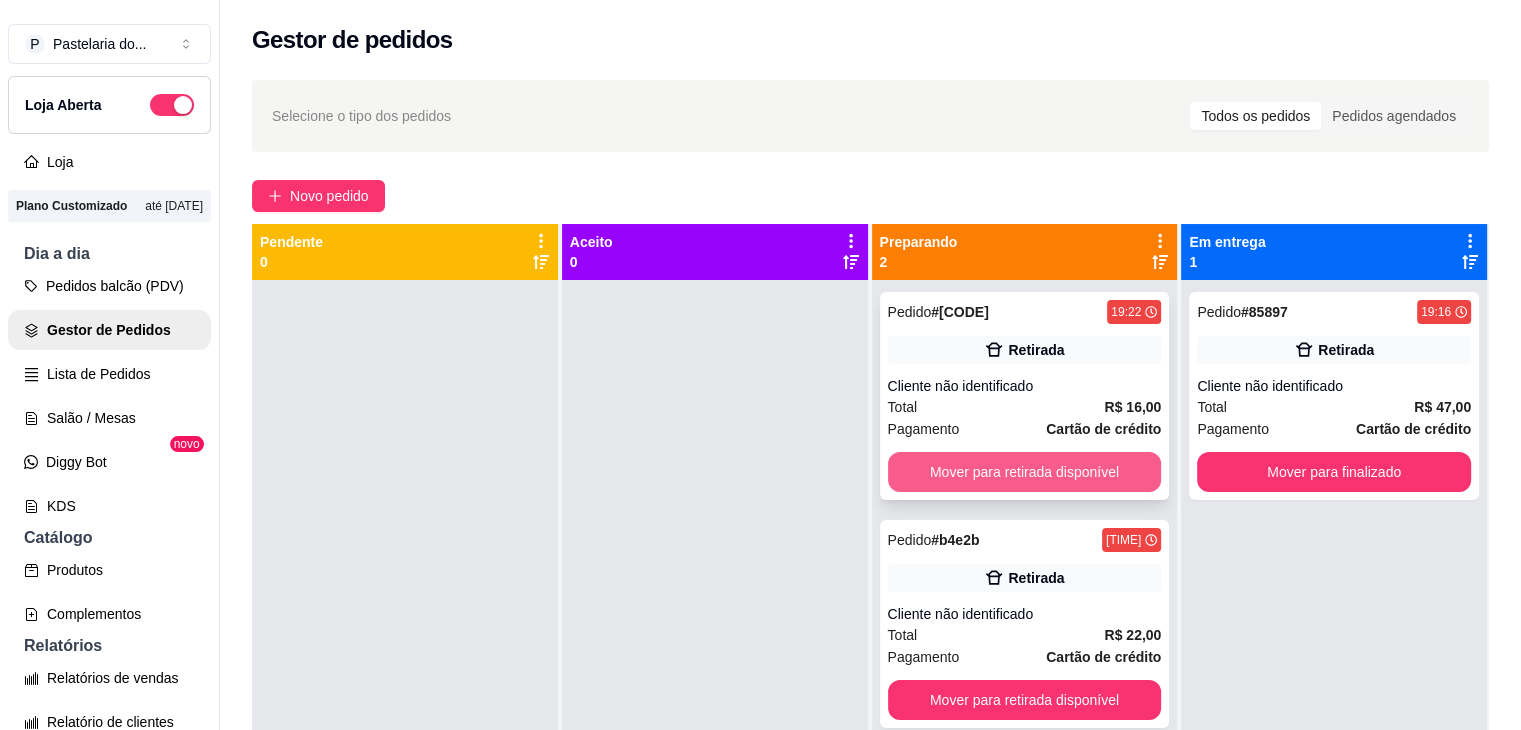 click on "Mover para retirada disponível" at bounding box center (1025, 472) 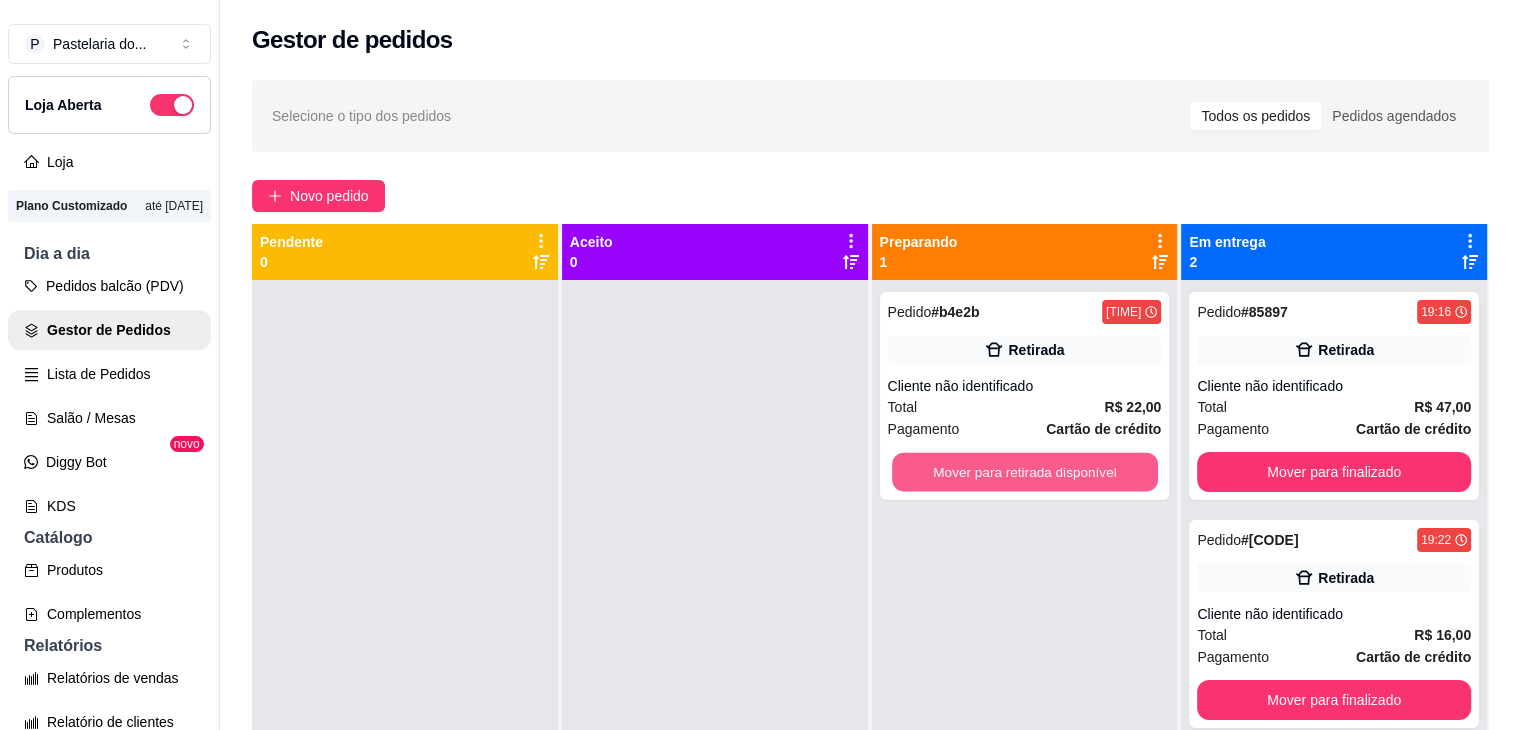 click on "Mover para retirada disponível" at bounding box center [1025, 472] 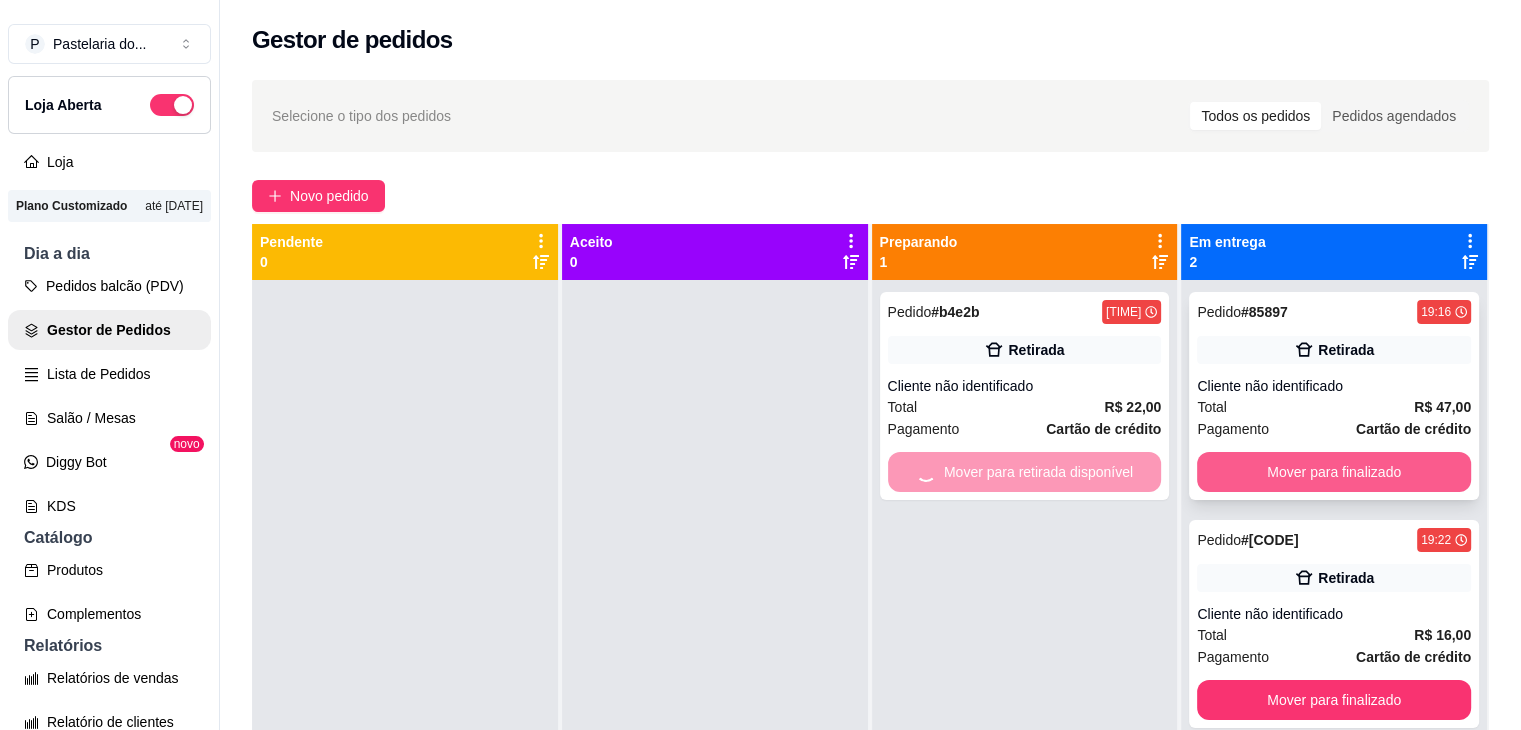 click on "Mover para finalizado" at bounding box center (1334, 472) 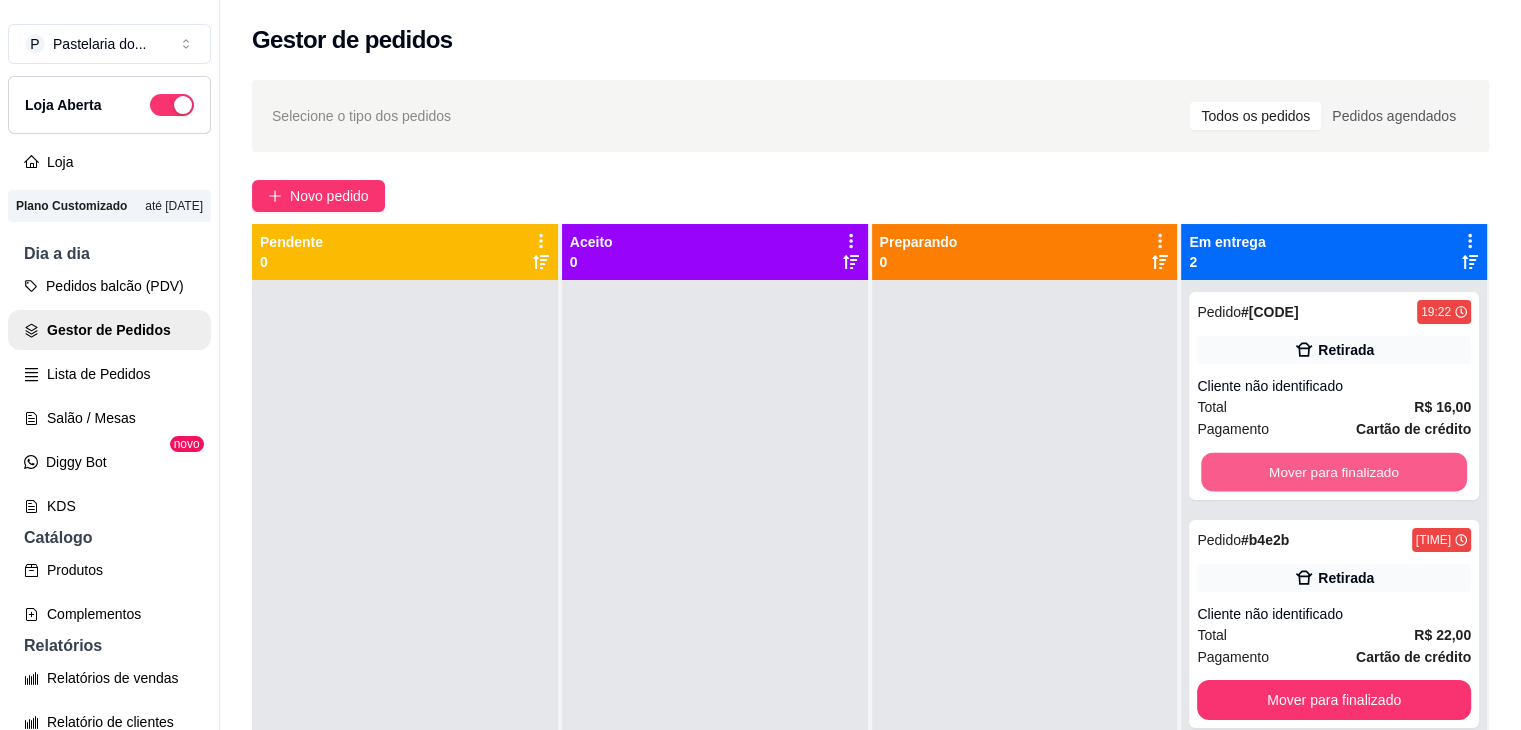 click on "Mover para finalizado" at bounding box center [1334, 472] 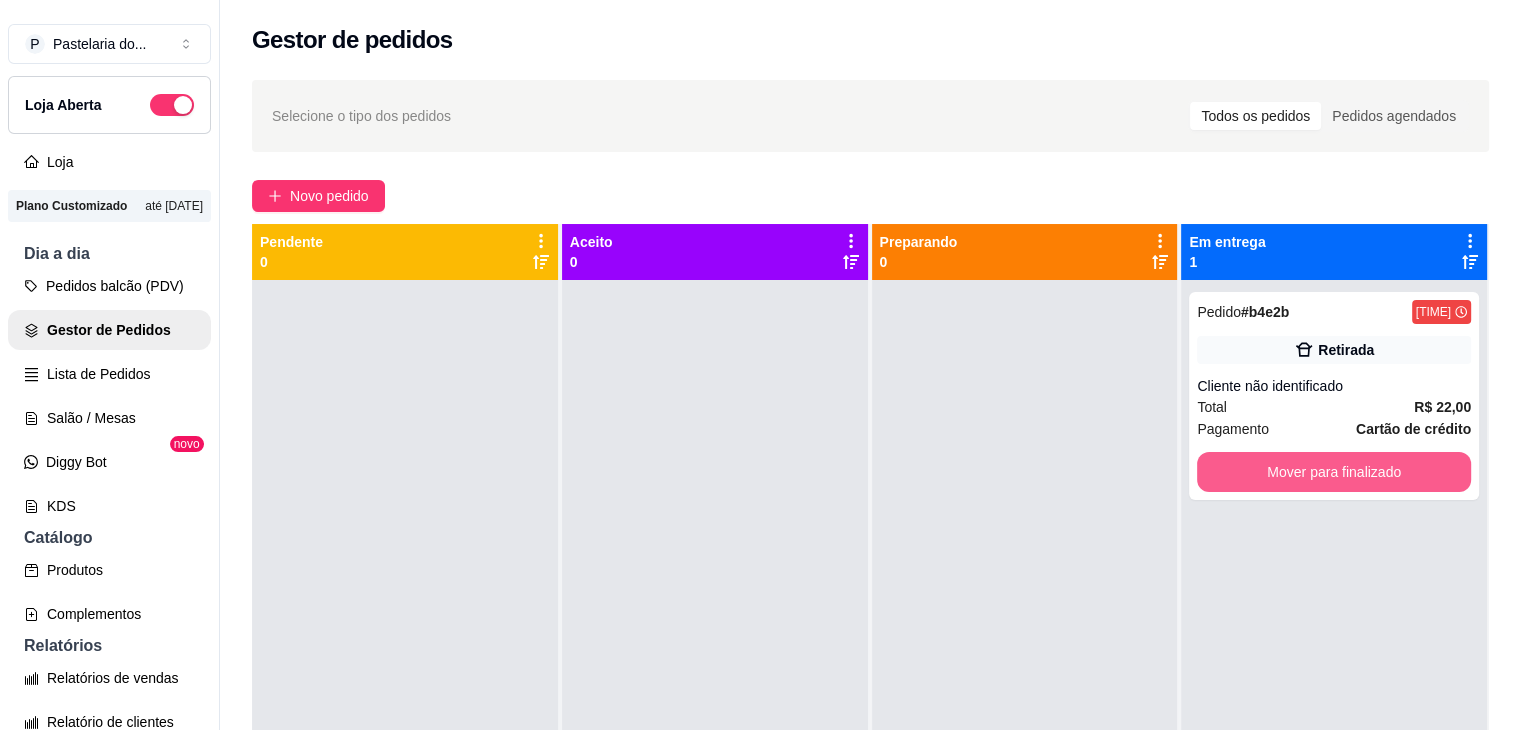 click on "Mover para finalizado" at bounding box center (1334, 472) 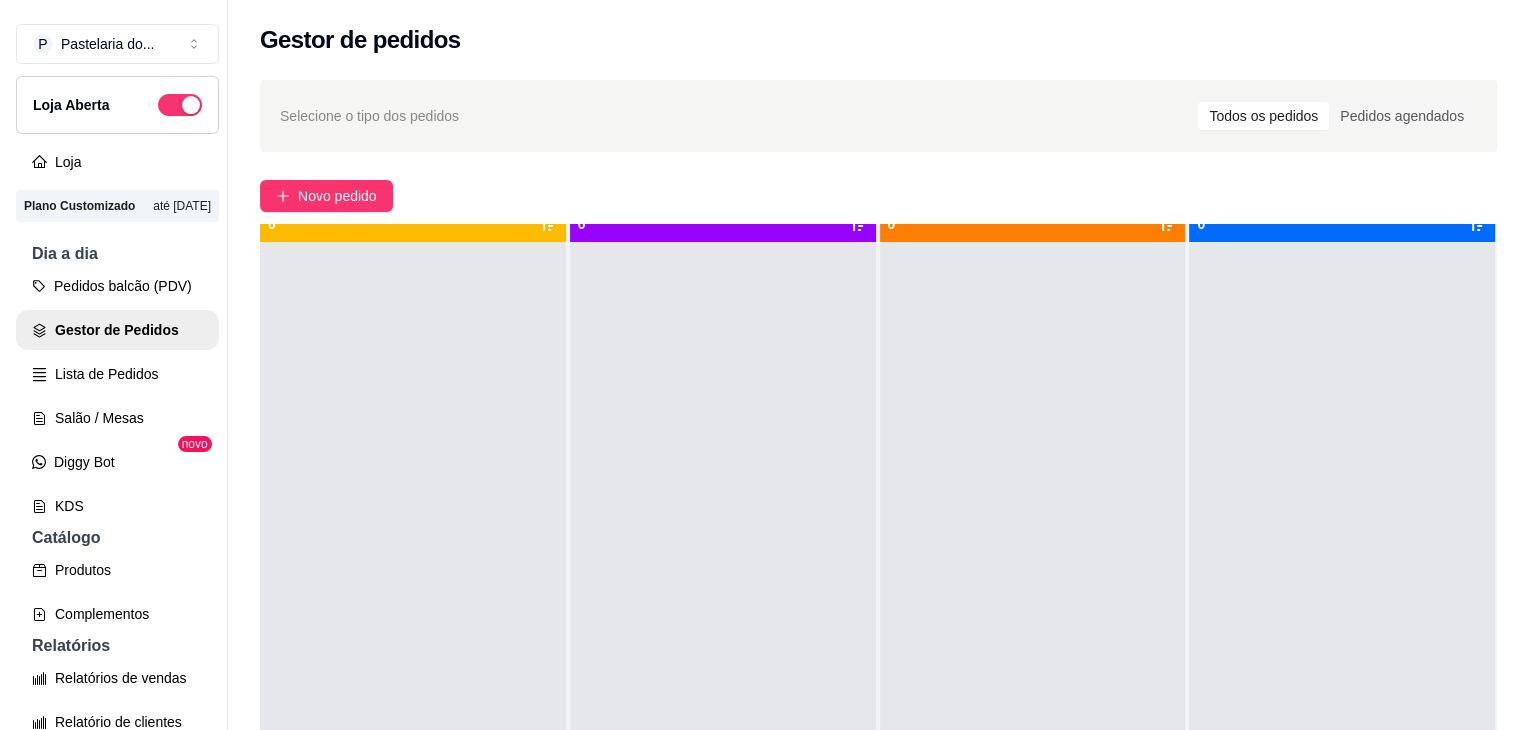 scroll, scrollTop: 56, scrollLeft: 0, axis: vertical 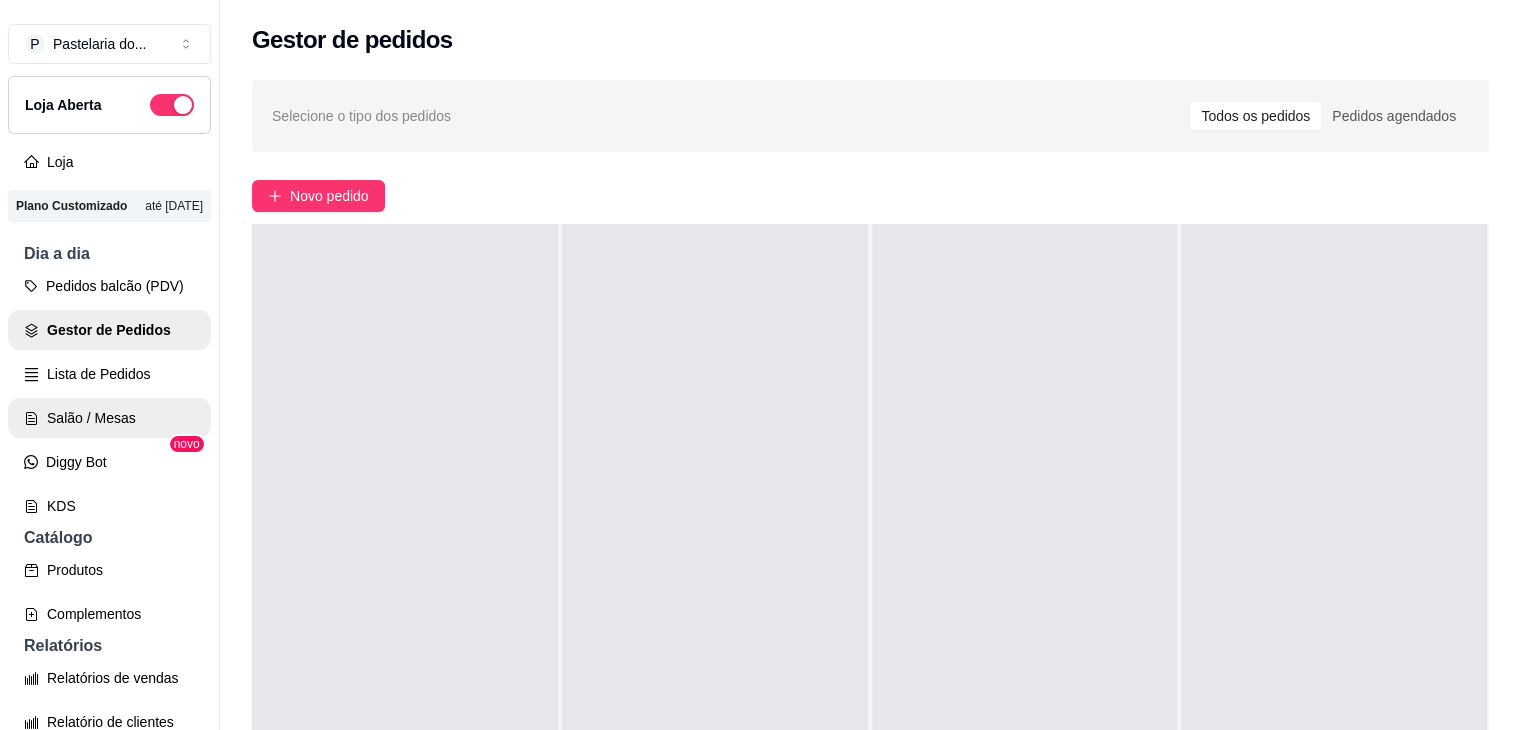 click on "Salão / Mesas" at bounding box center (109, 418) 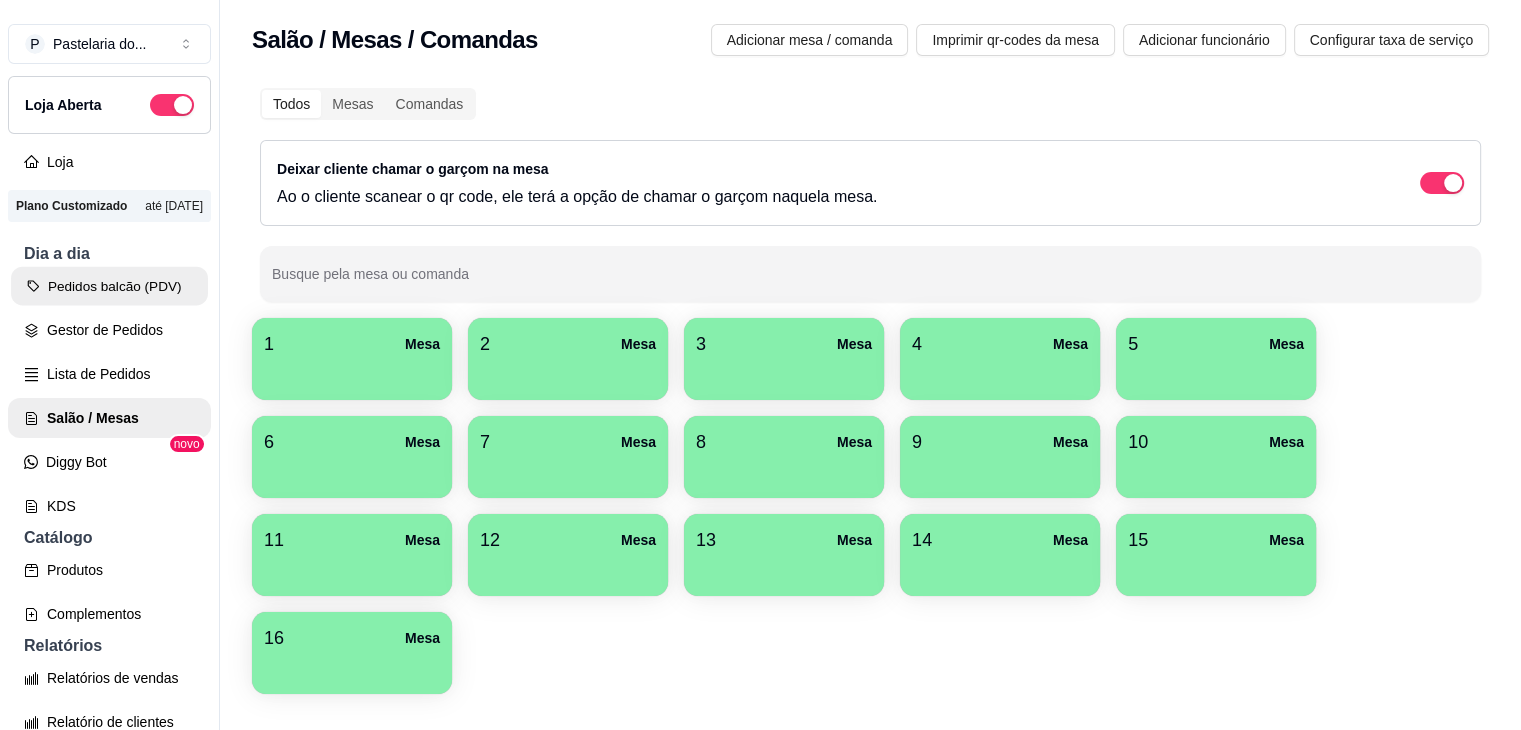 click on "Pedidos balcão (PDV)" at bounding box center (109, 286) 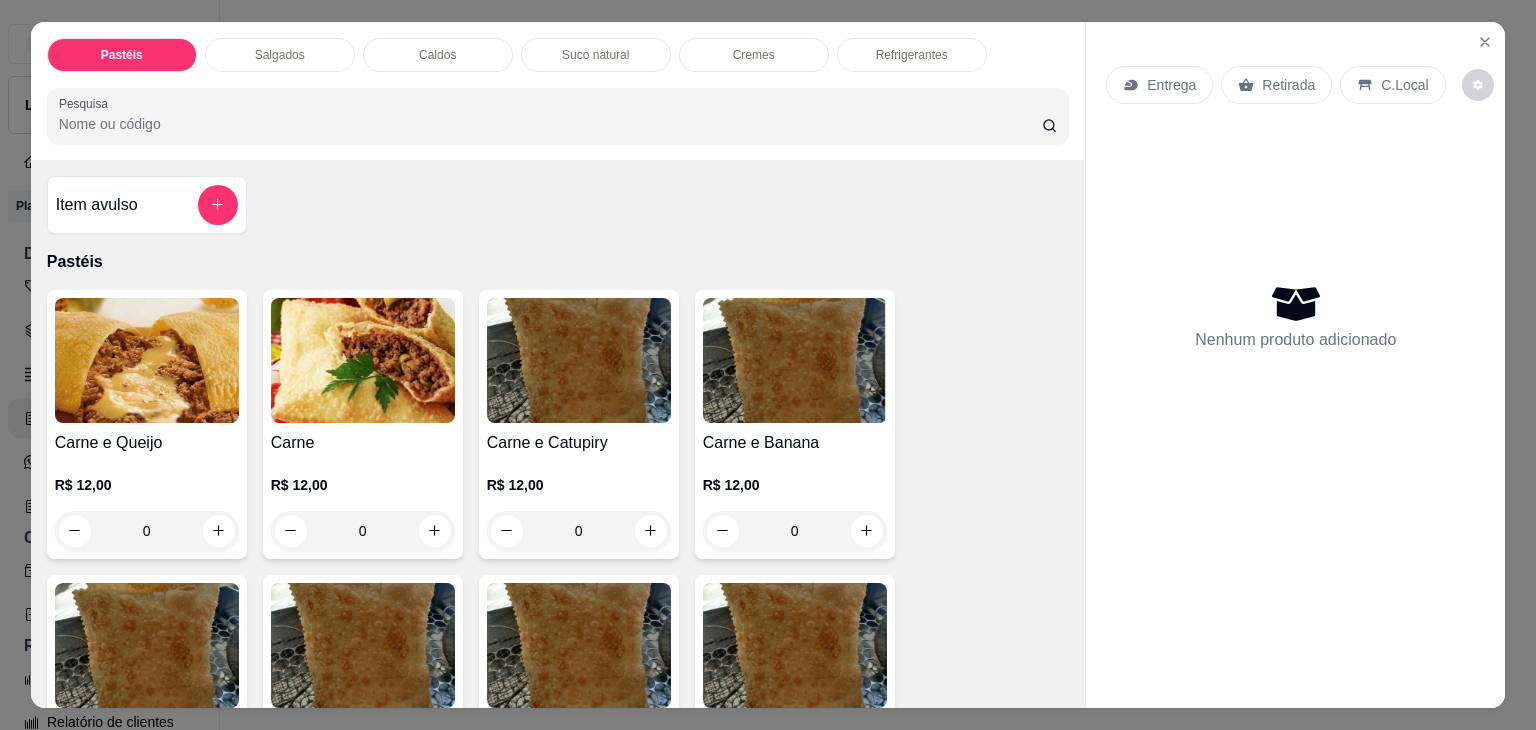 click on "Caldos" at bounding box center (437, 55) 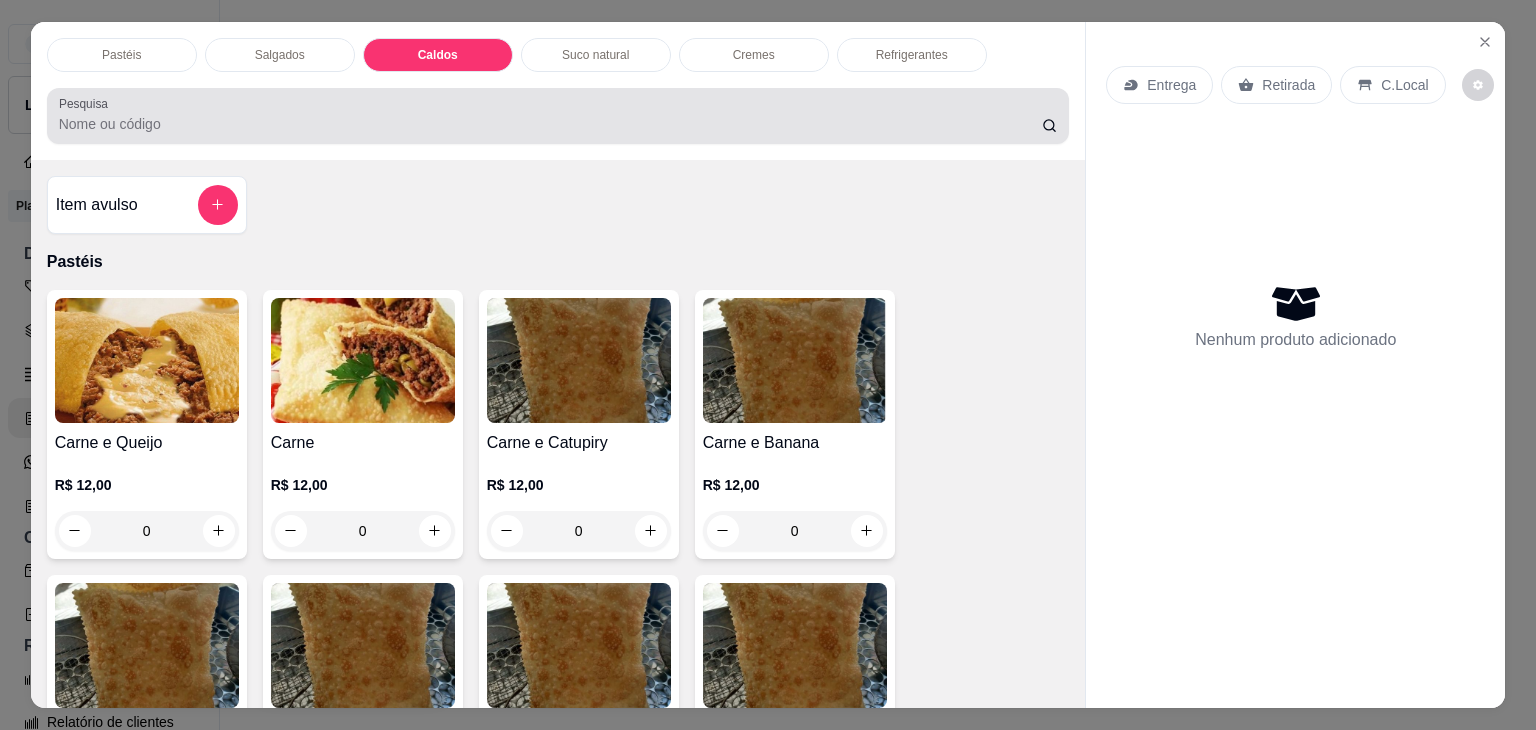 scroll, scrollTop: 2782, scrollLeft: 0, axis: vertical 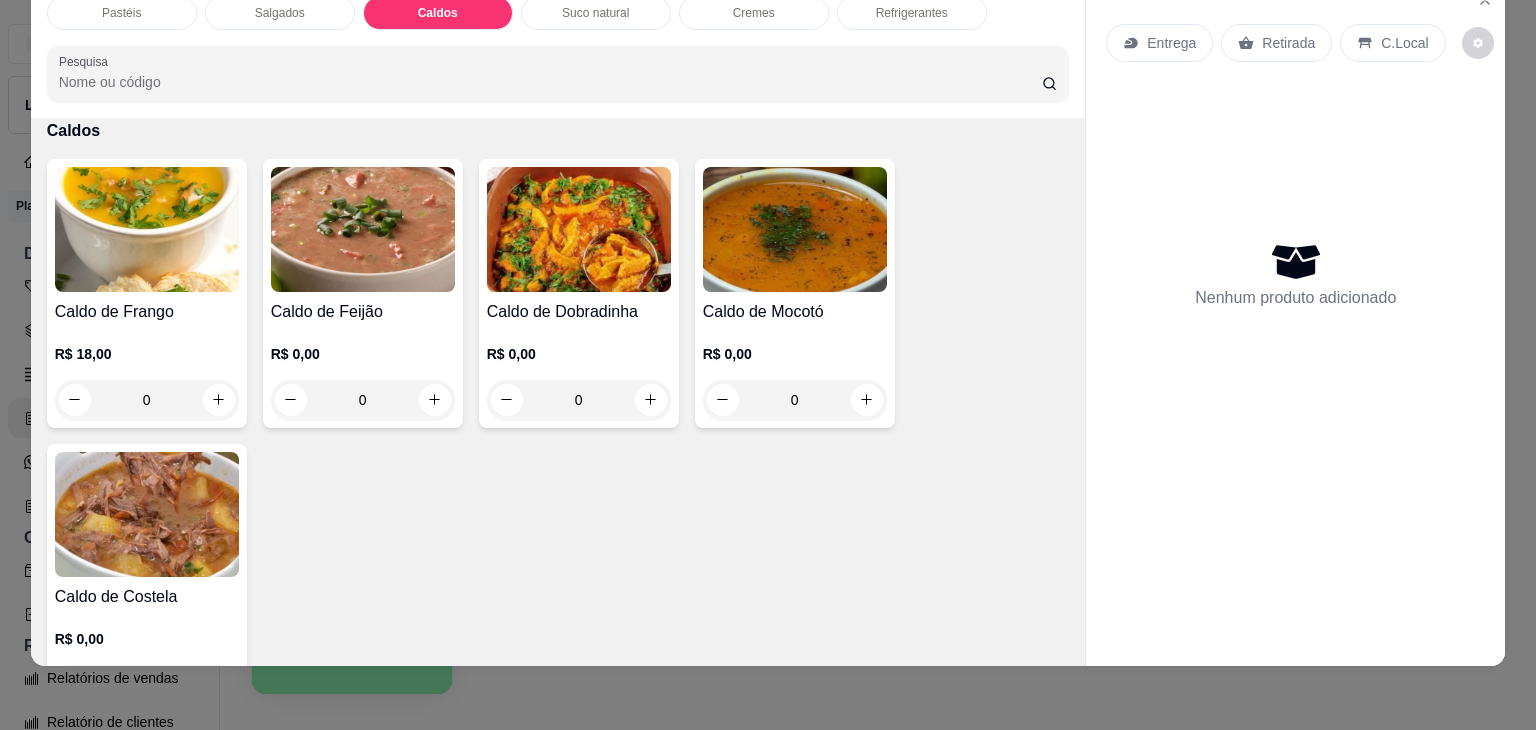 click on "0" at bounding box center [147, 400] 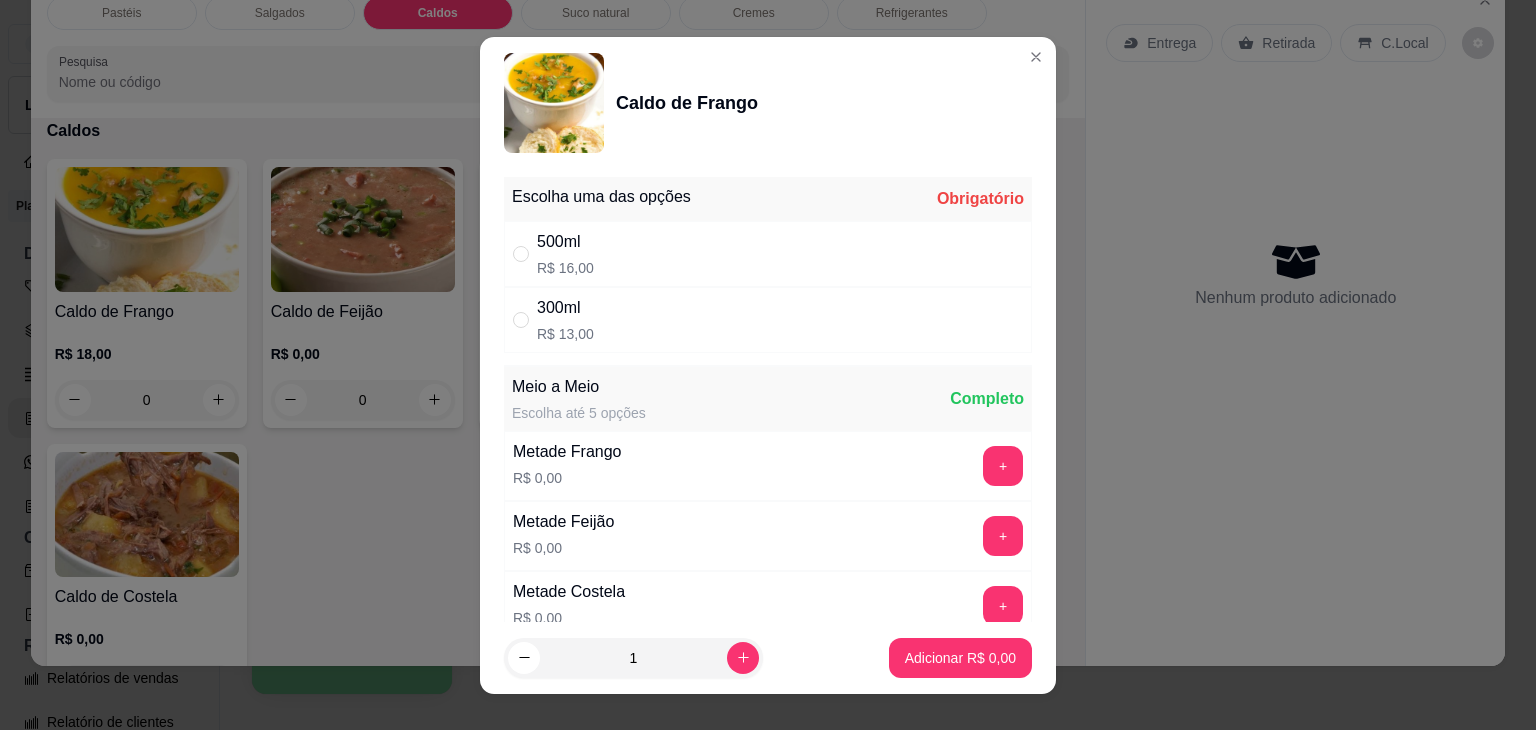 click on "300ml R$ 13,00" at bounding box center (768, 320) 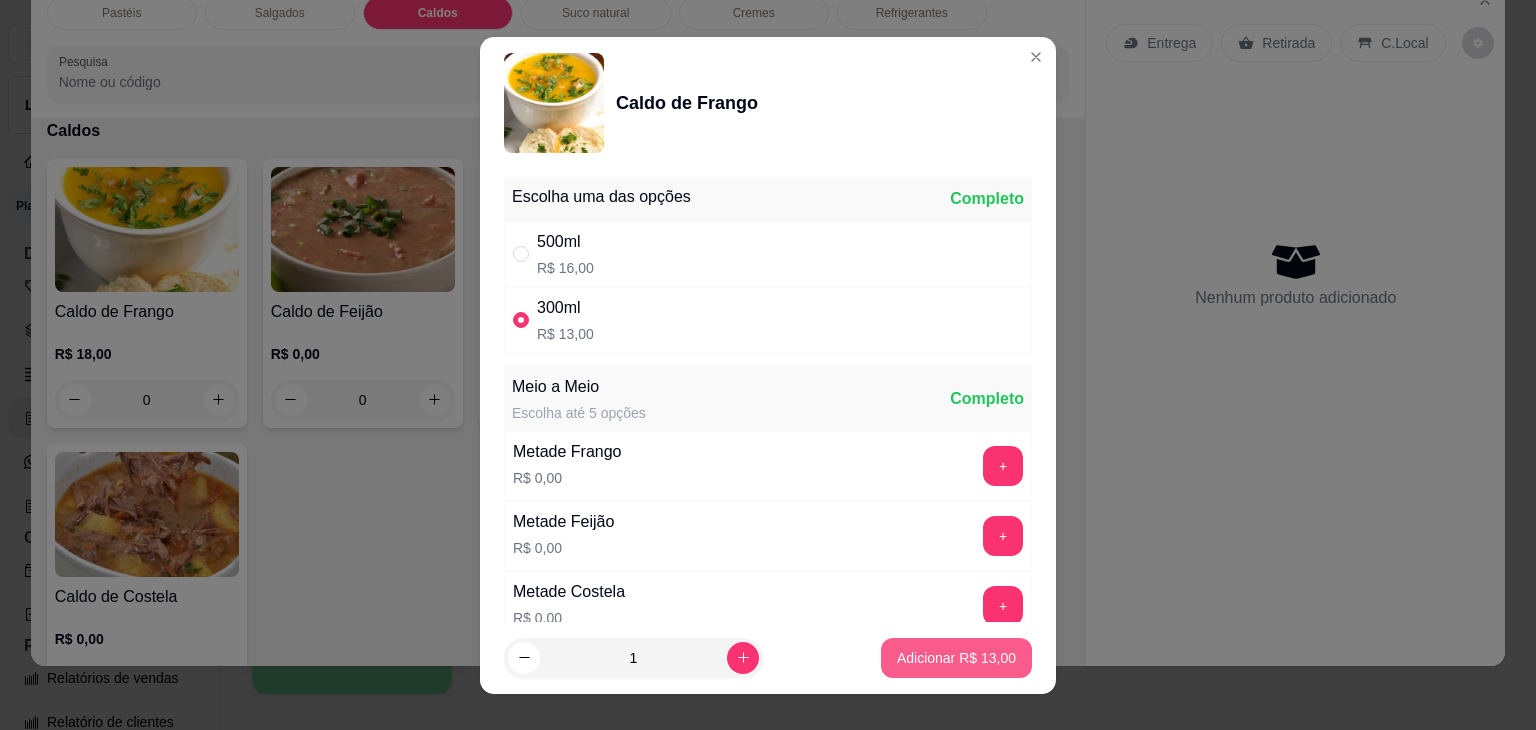 click on "Adicionar   R$ 13,00" at bounding box center [956, 658] 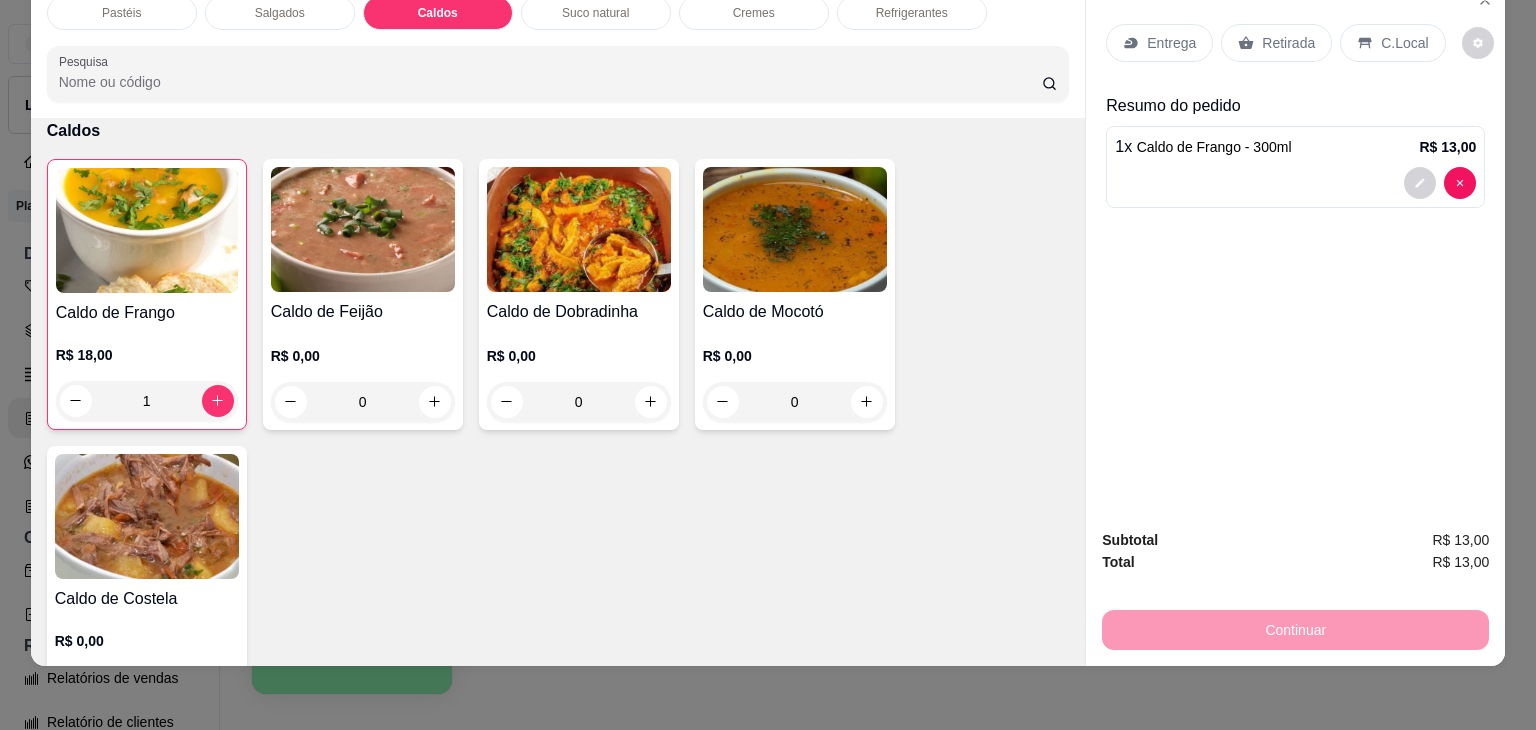 click on "Retirada" at bounding box center (1288, 43) 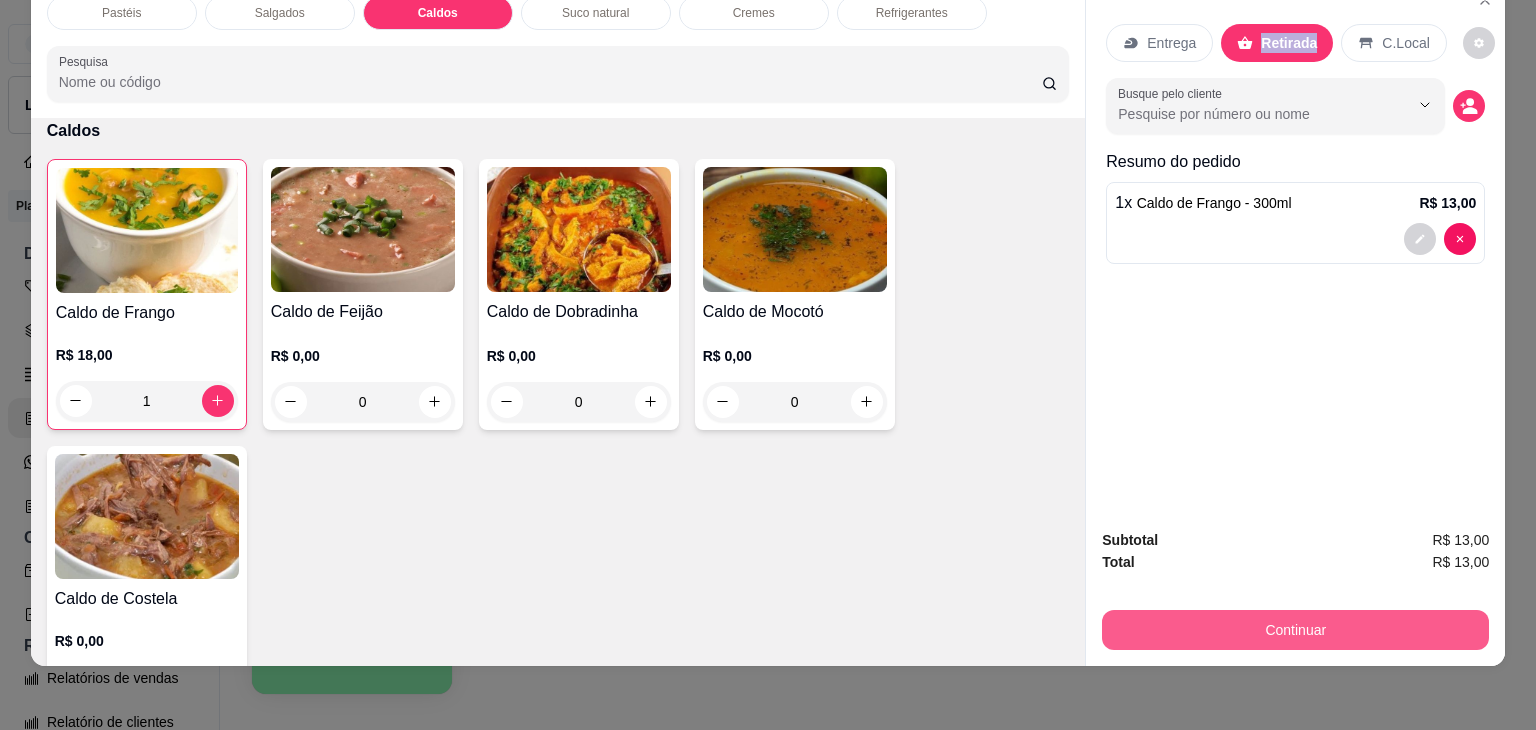 click on "Continuar" at bounding box center (1295, 630) 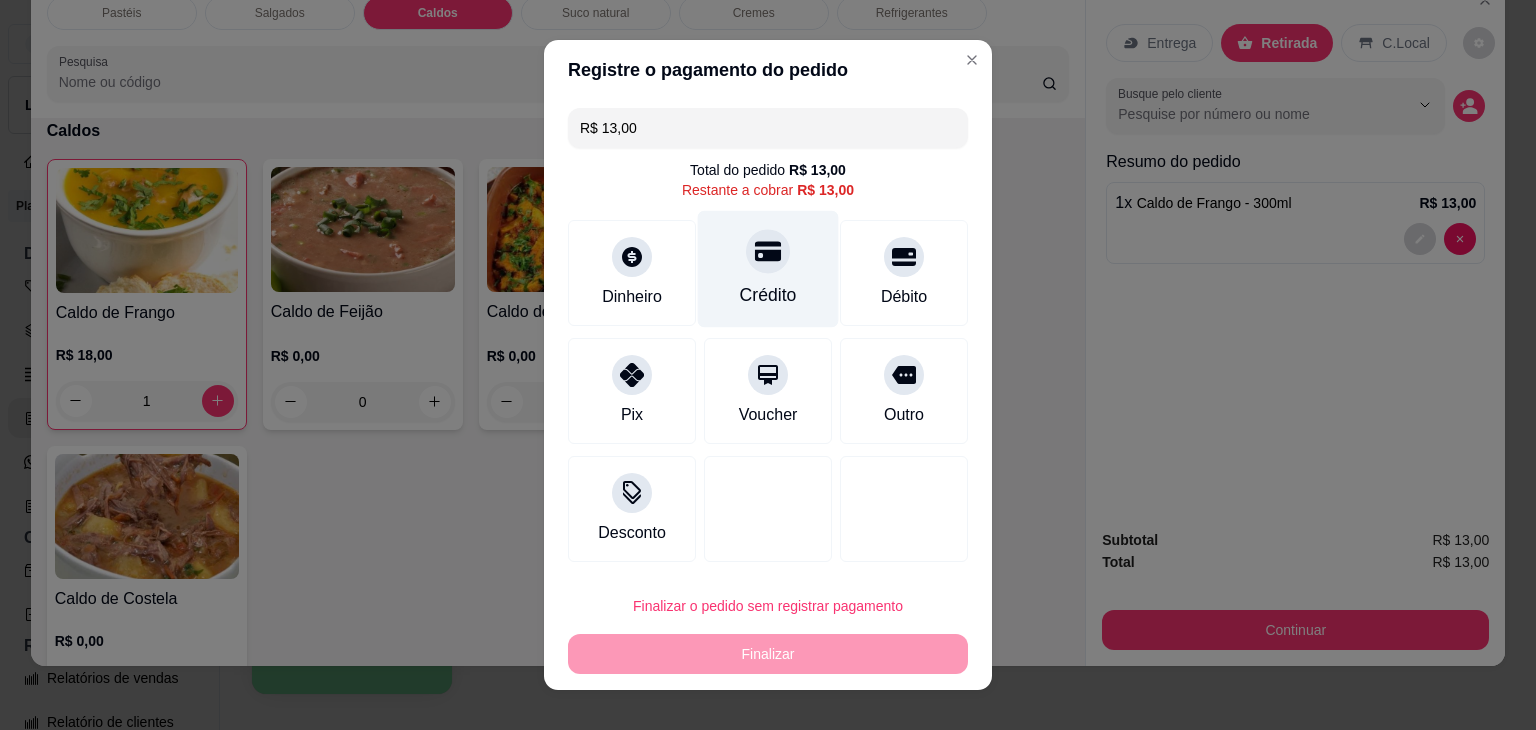 click on "Crédito" at bounding box center [768, 269] 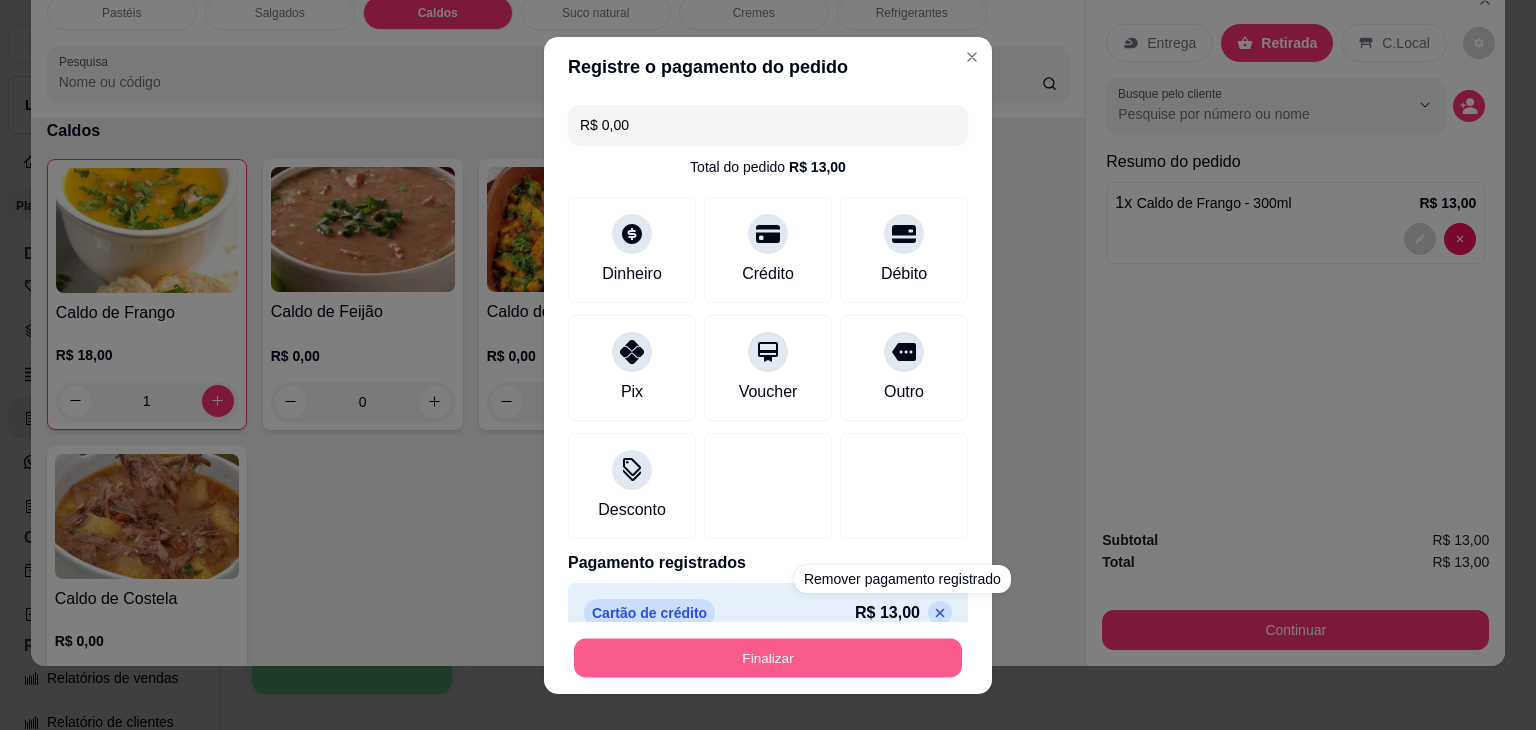 click on "Finalizar" at bounding box center (768, 657) 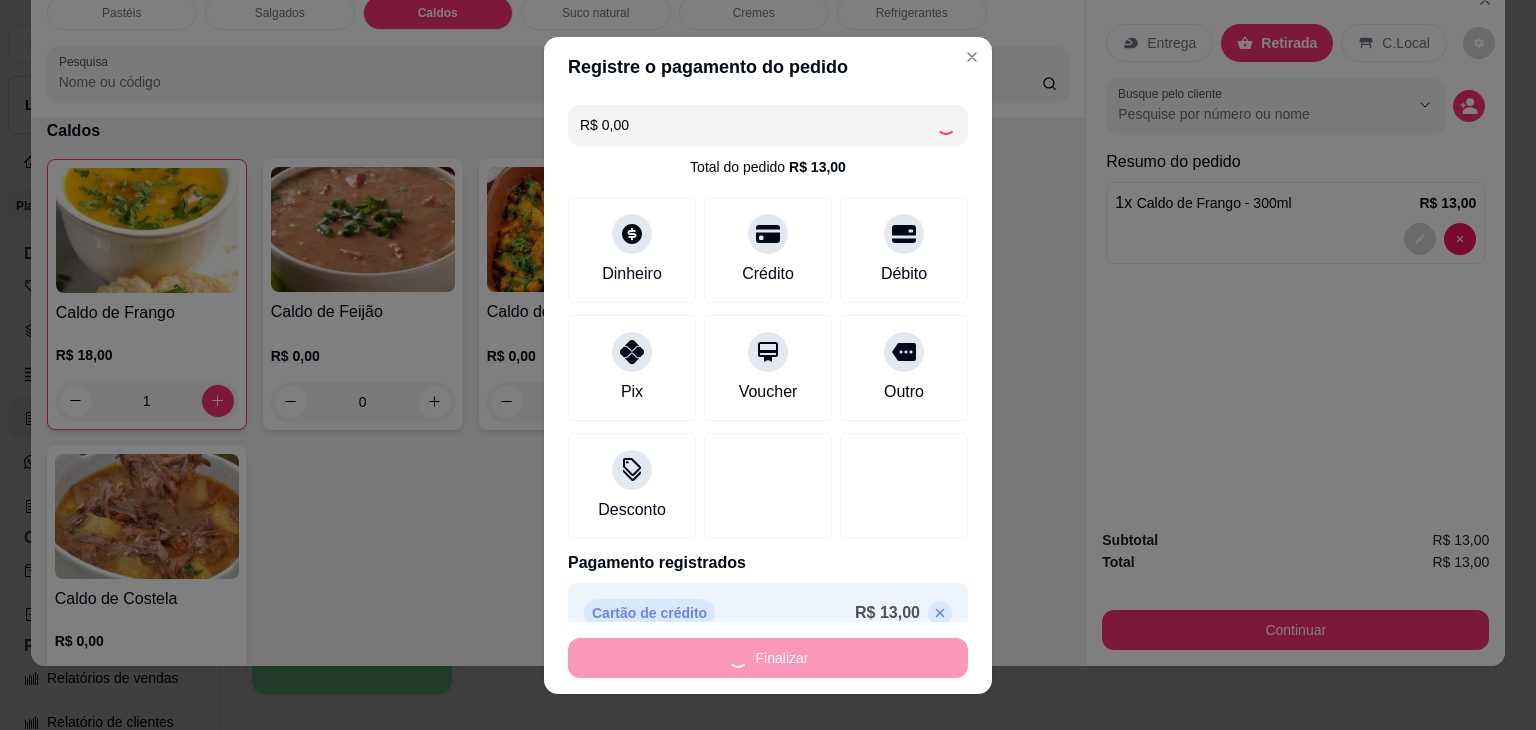type on "0" 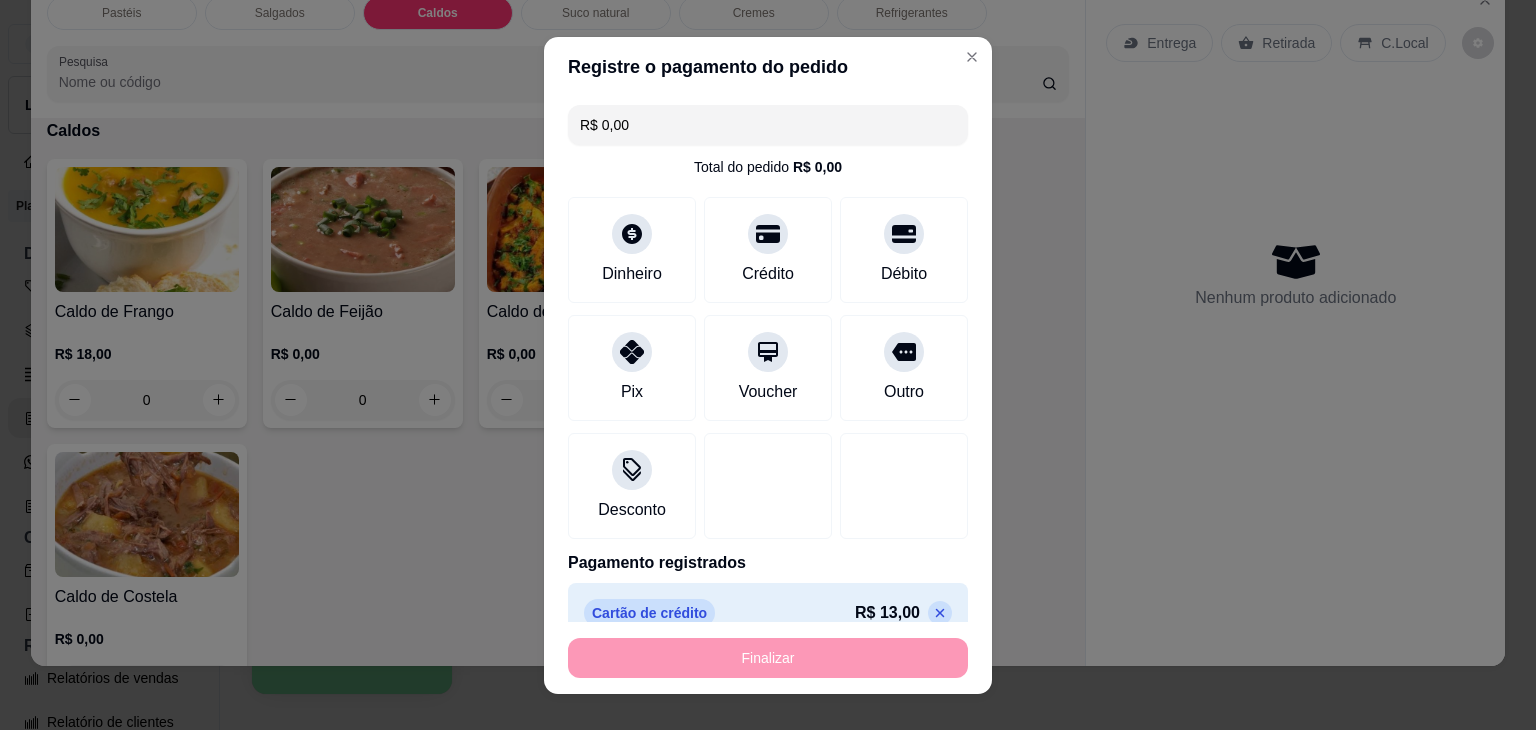 type on "-R$ 13,00" 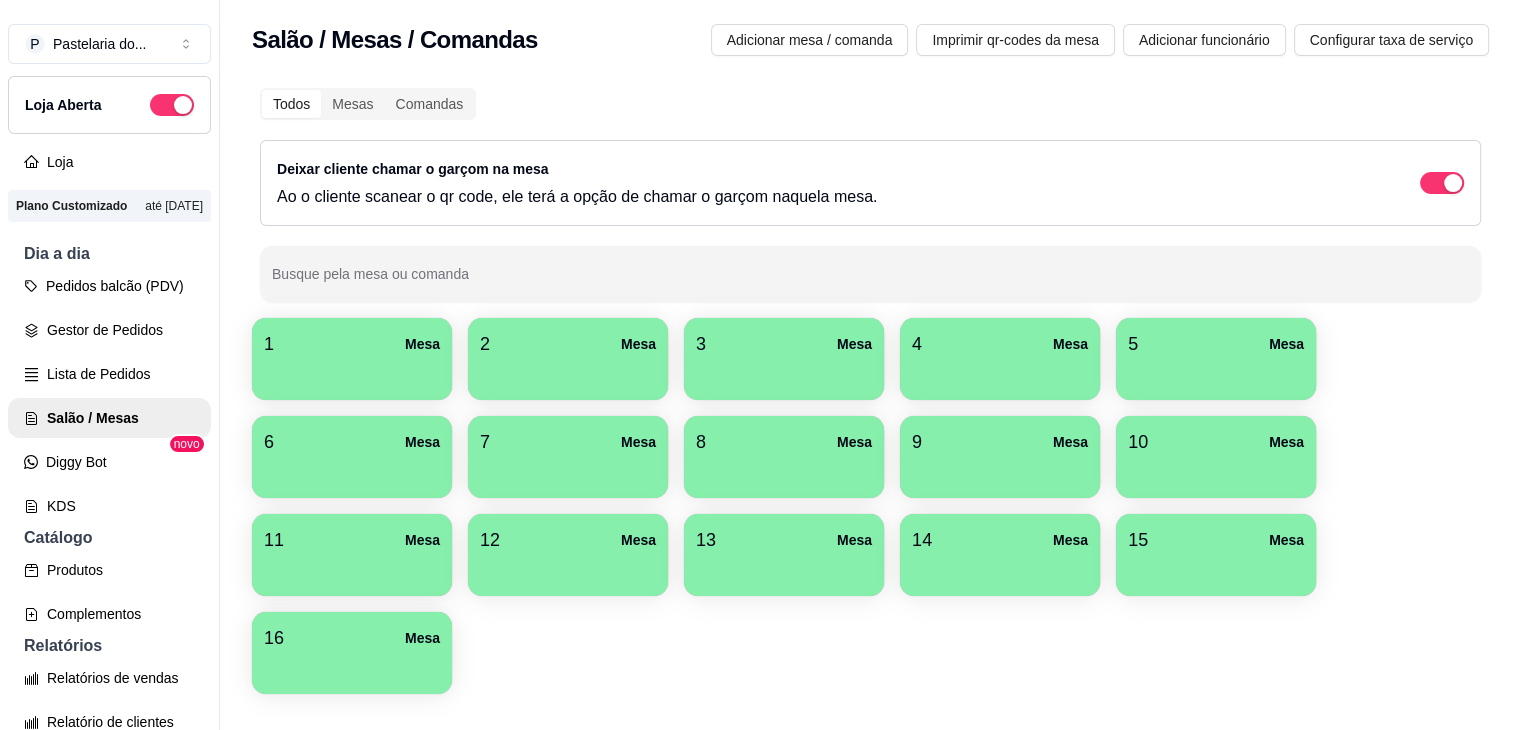 click at bounding box center [568, 373] 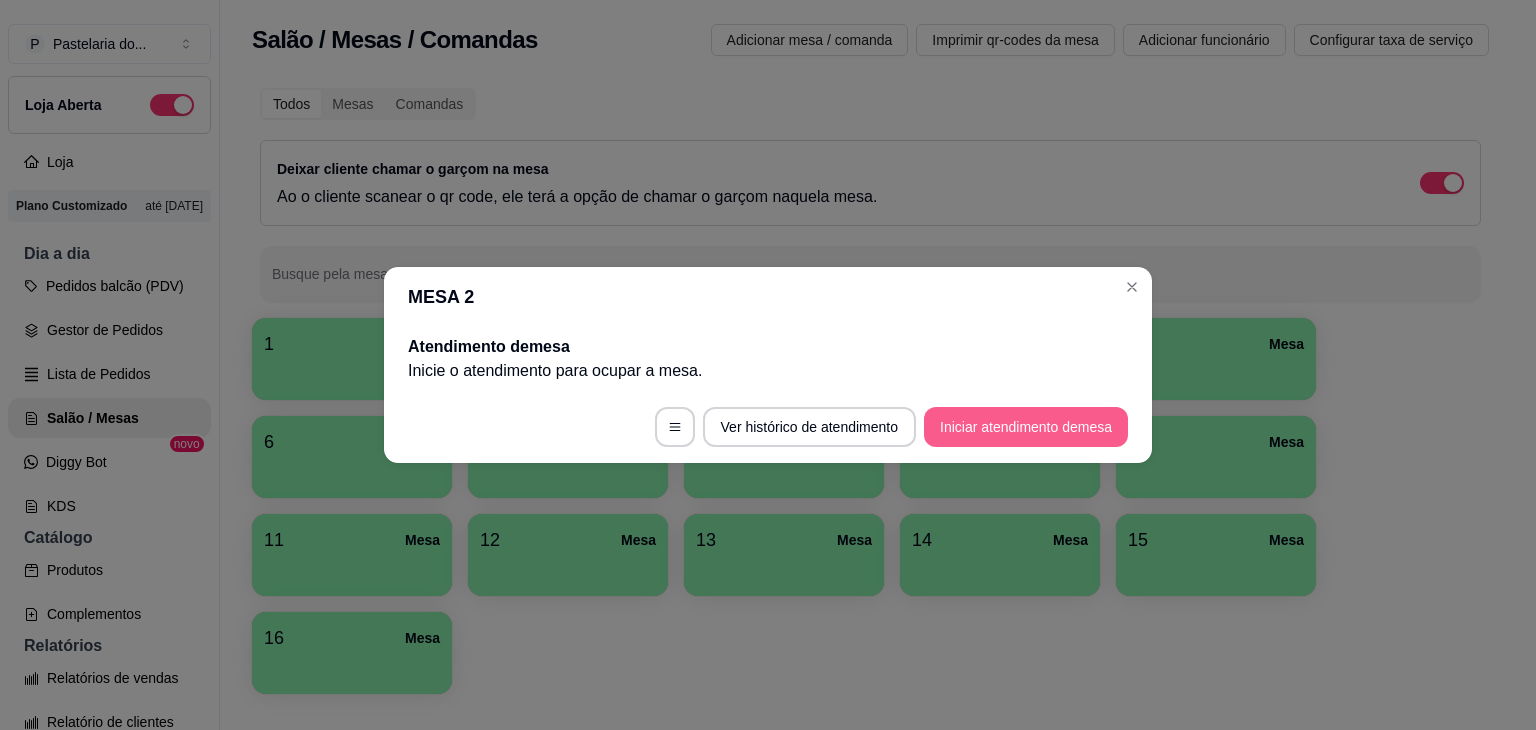 click on "Iniciar atendimento de  mesa" at bounding box center [1026, 427] 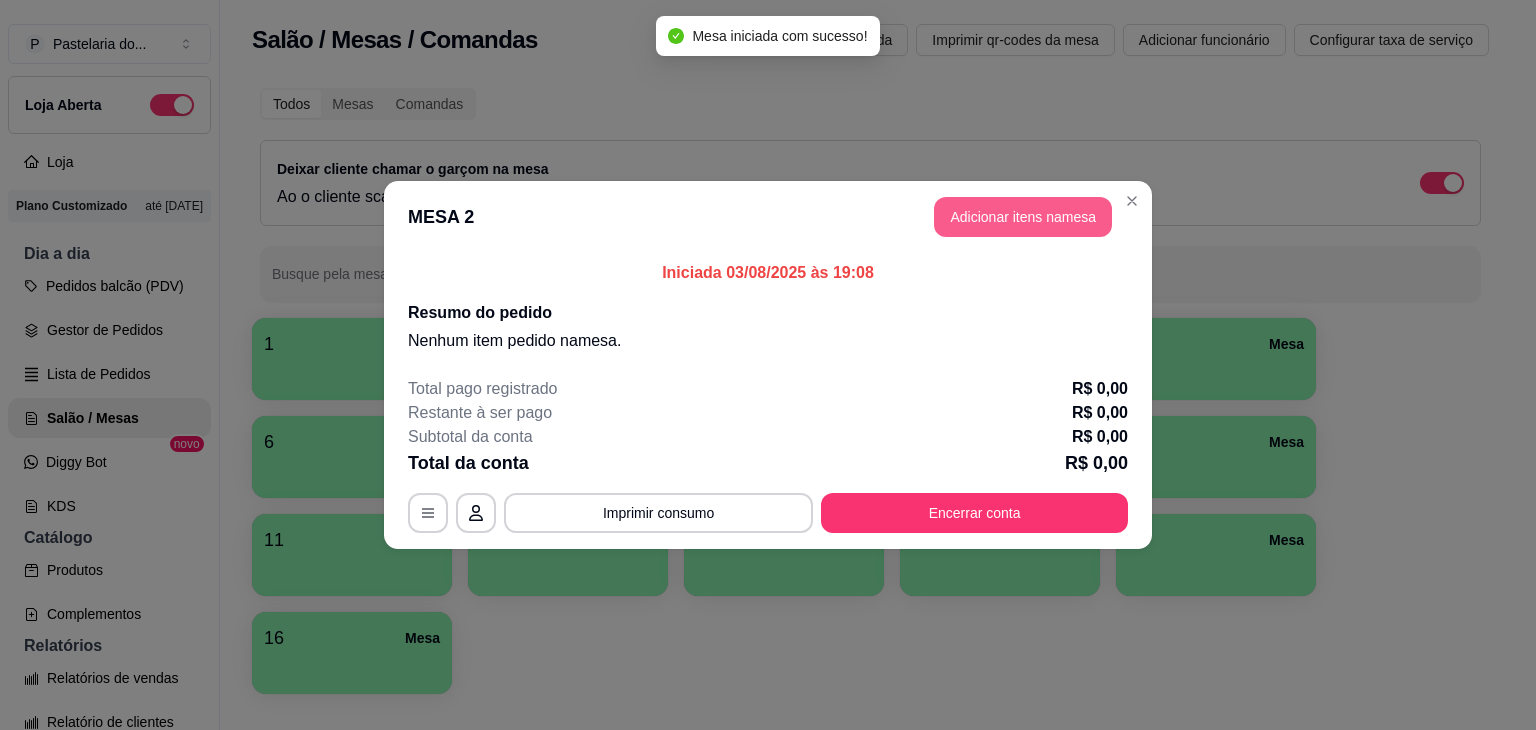 click on "Adicionar itens na  mesa" at bounding box center [1023, 217] 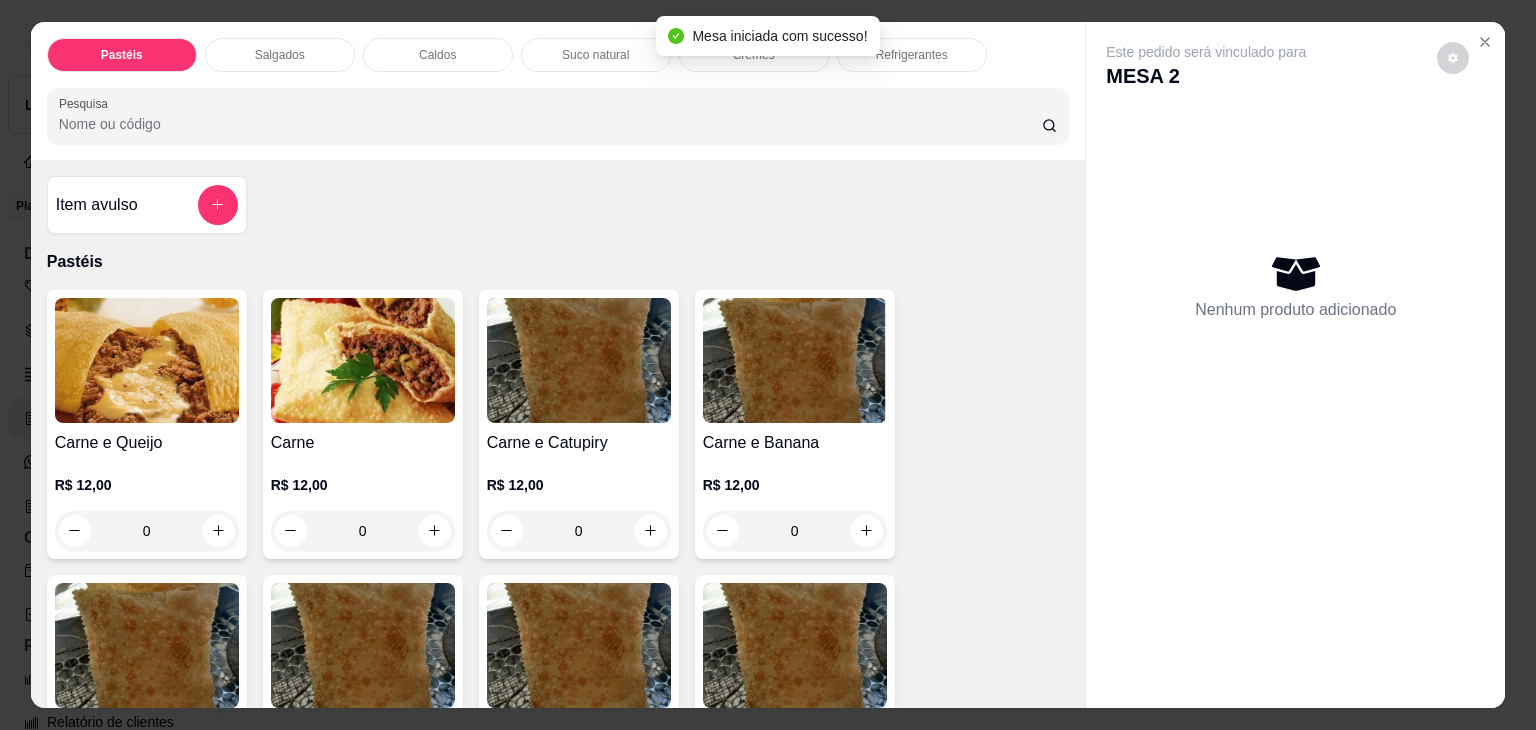 click on "Caldos" at bounding box center (438, 55) 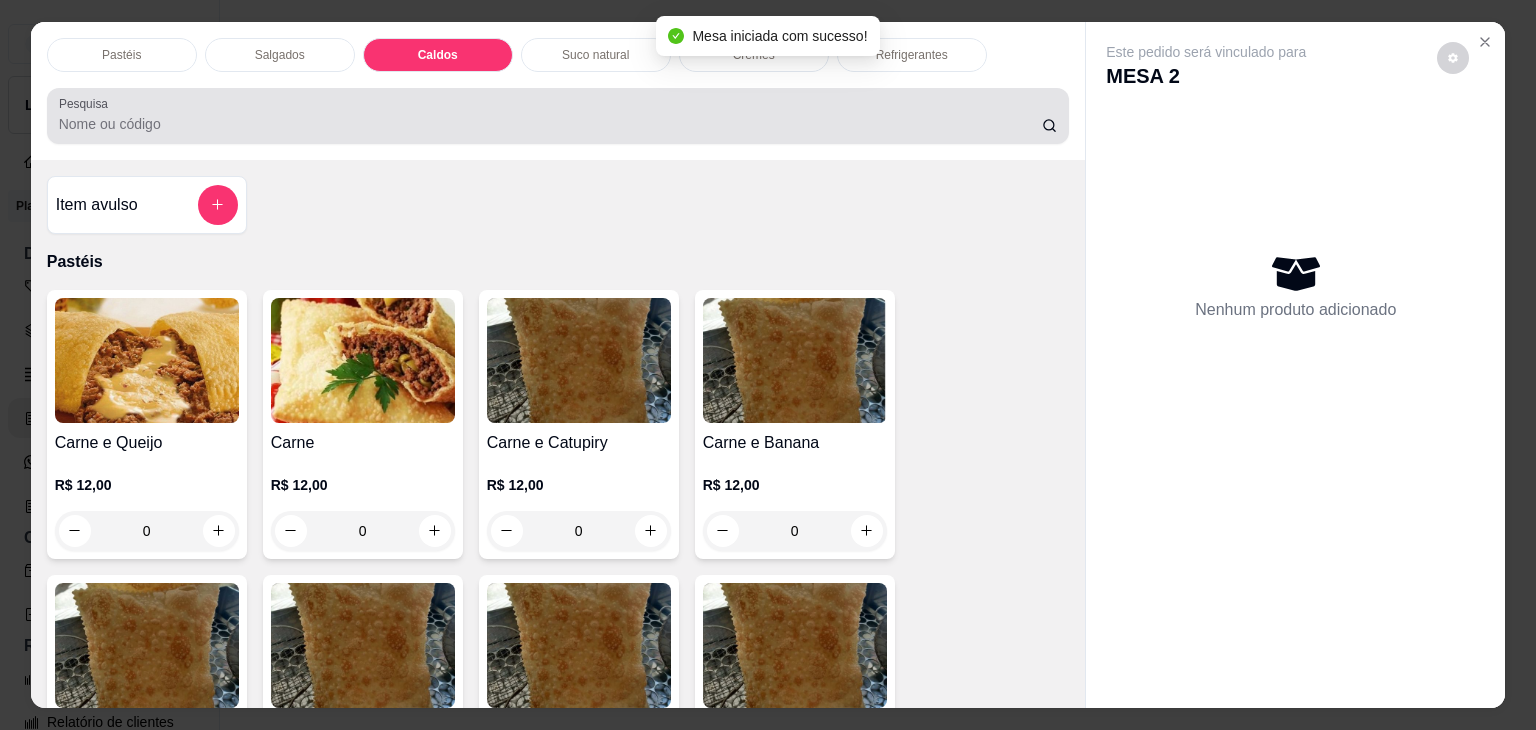 scroll, scrollTop: 2782, scrollLeft: 0, axis: vertical 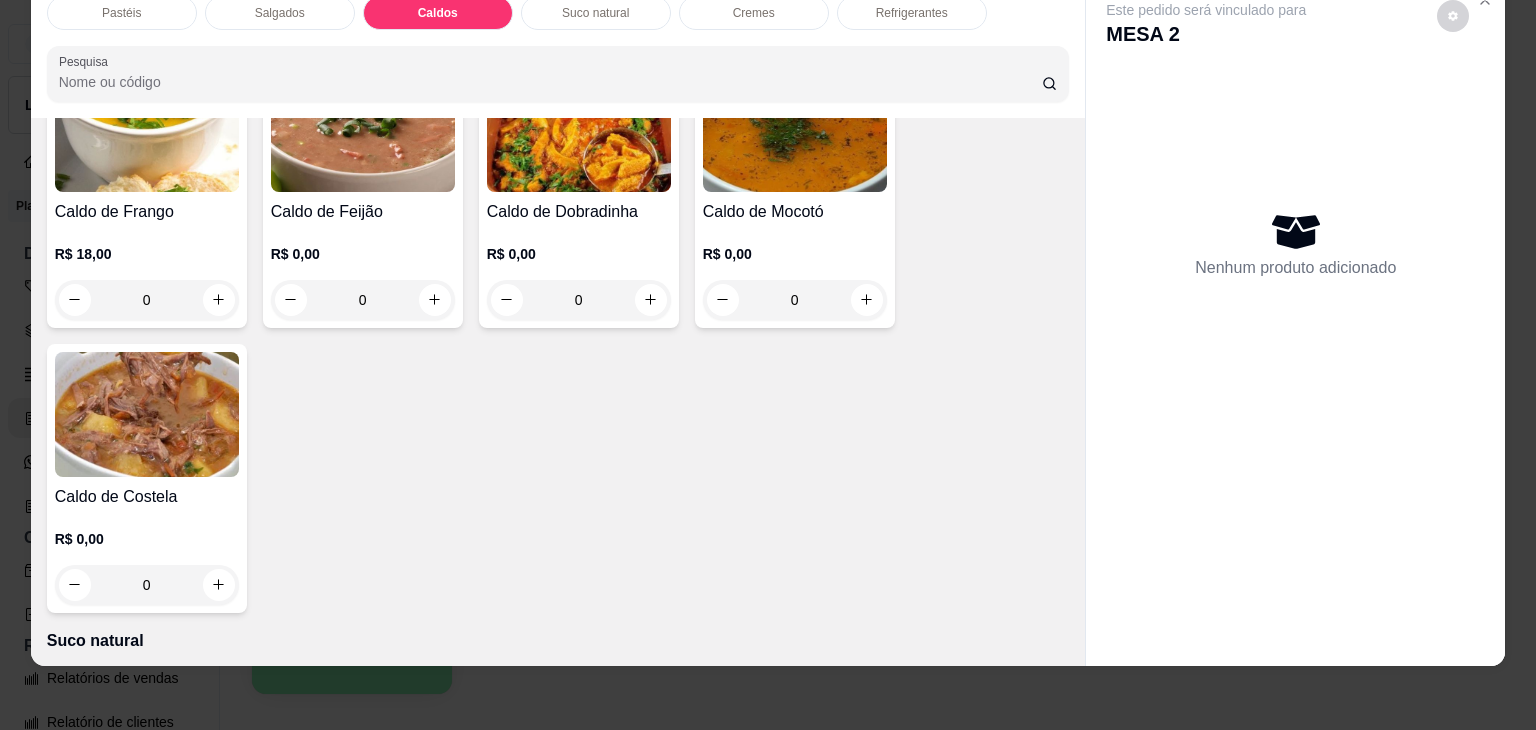 click on "0" at bounding box center [147, 585] 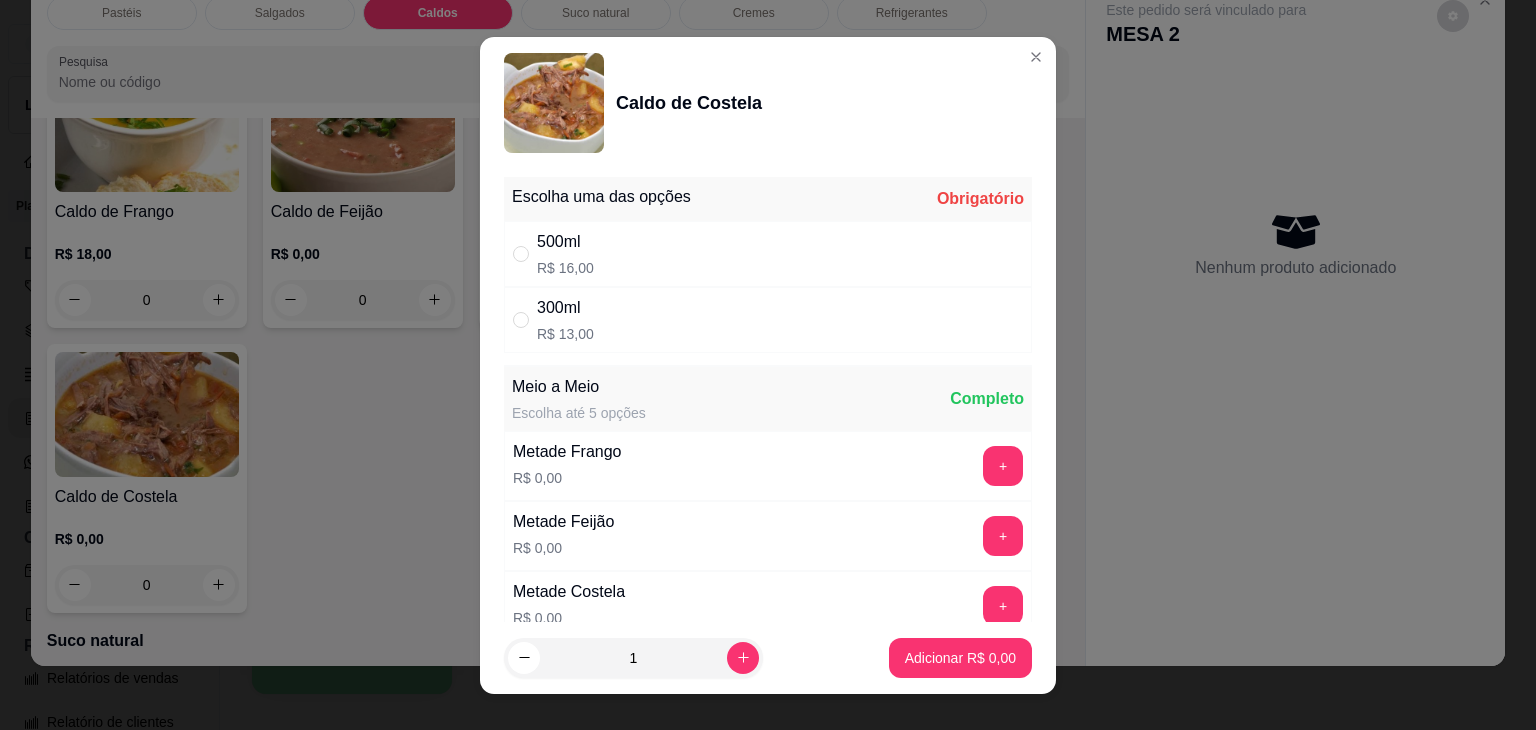 click on "300ml R$ 13,00" at bounding box center (768, 320) 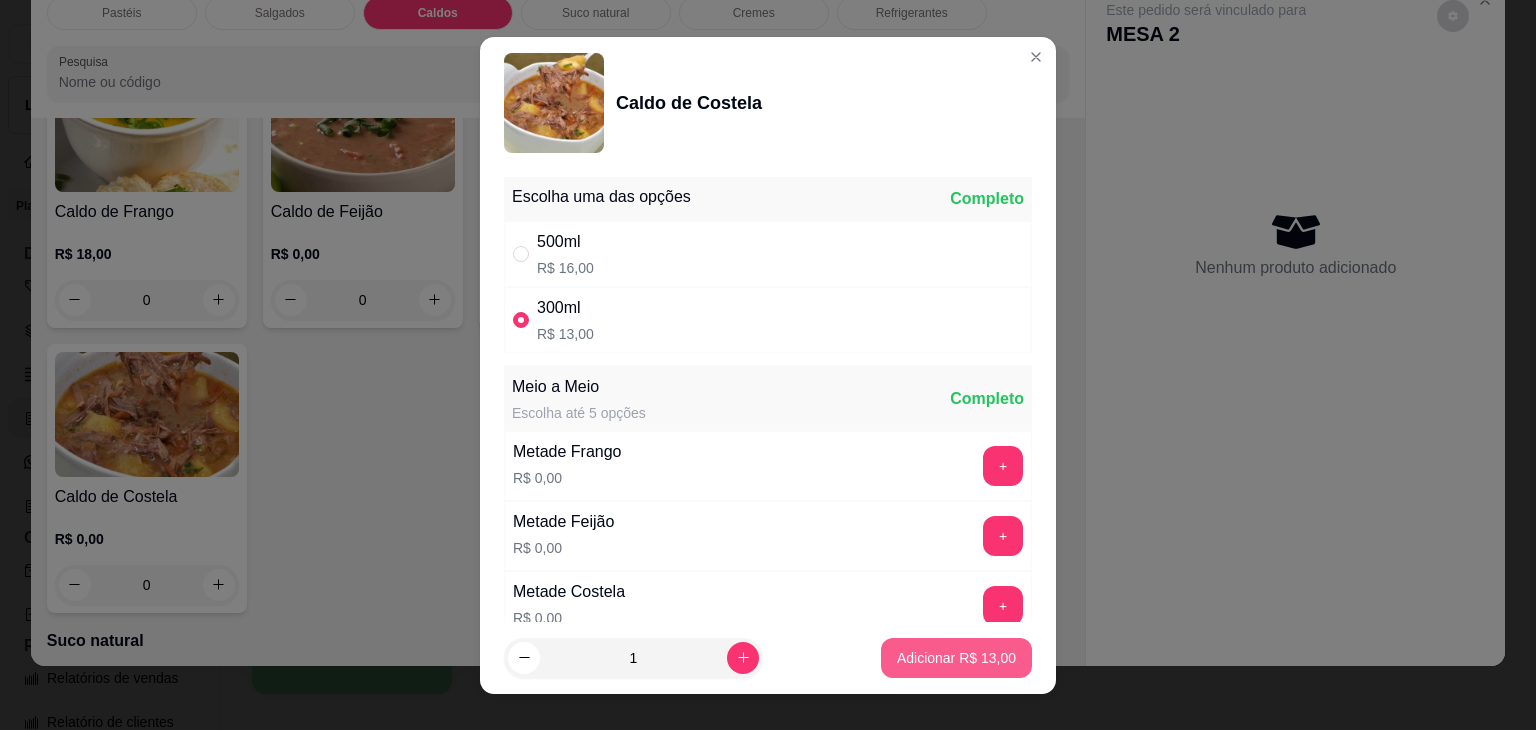 click on "Adicionar   R$ 13,00" at bounding box center [956, 658] 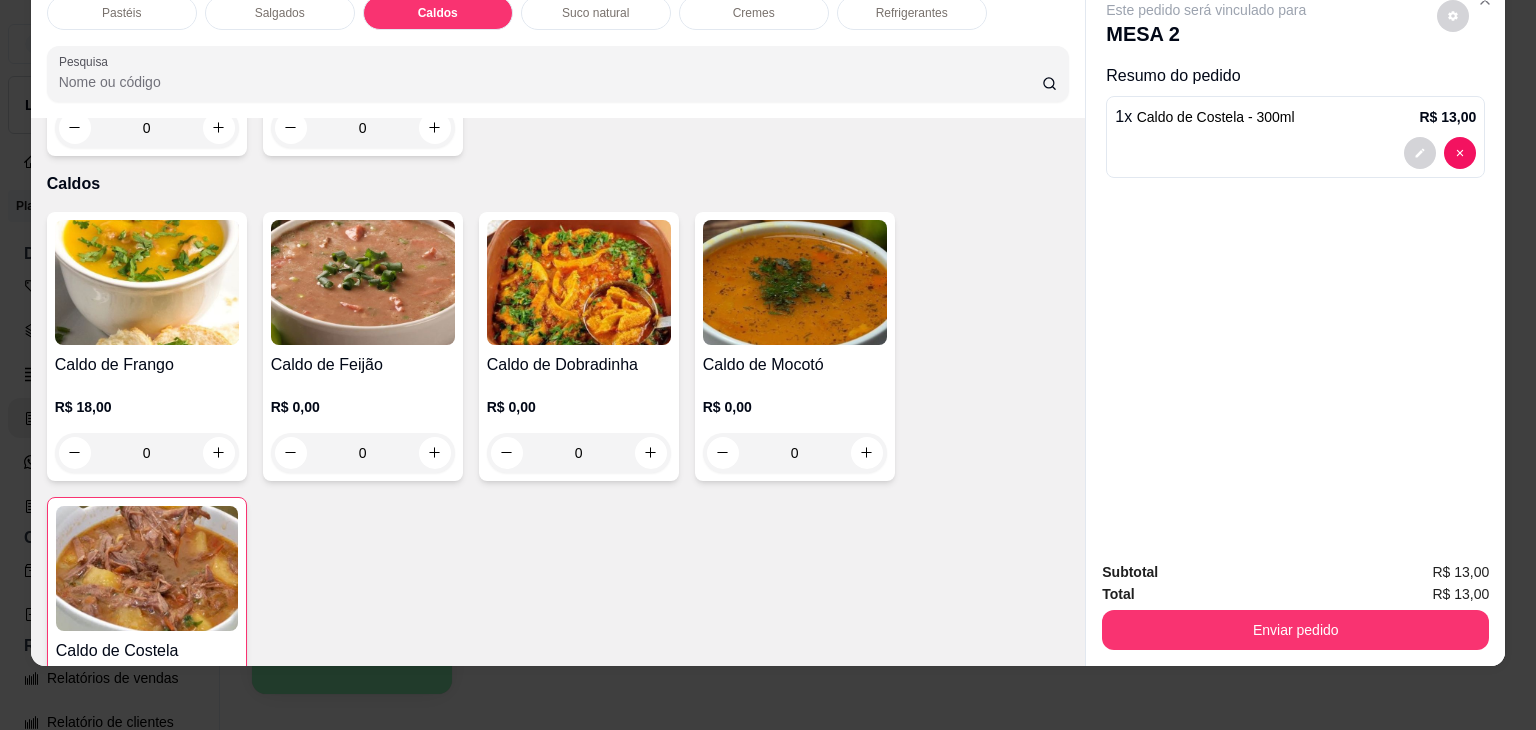 scroll, scrollTop: 2682, scrollLeft: 0, axis: vertical 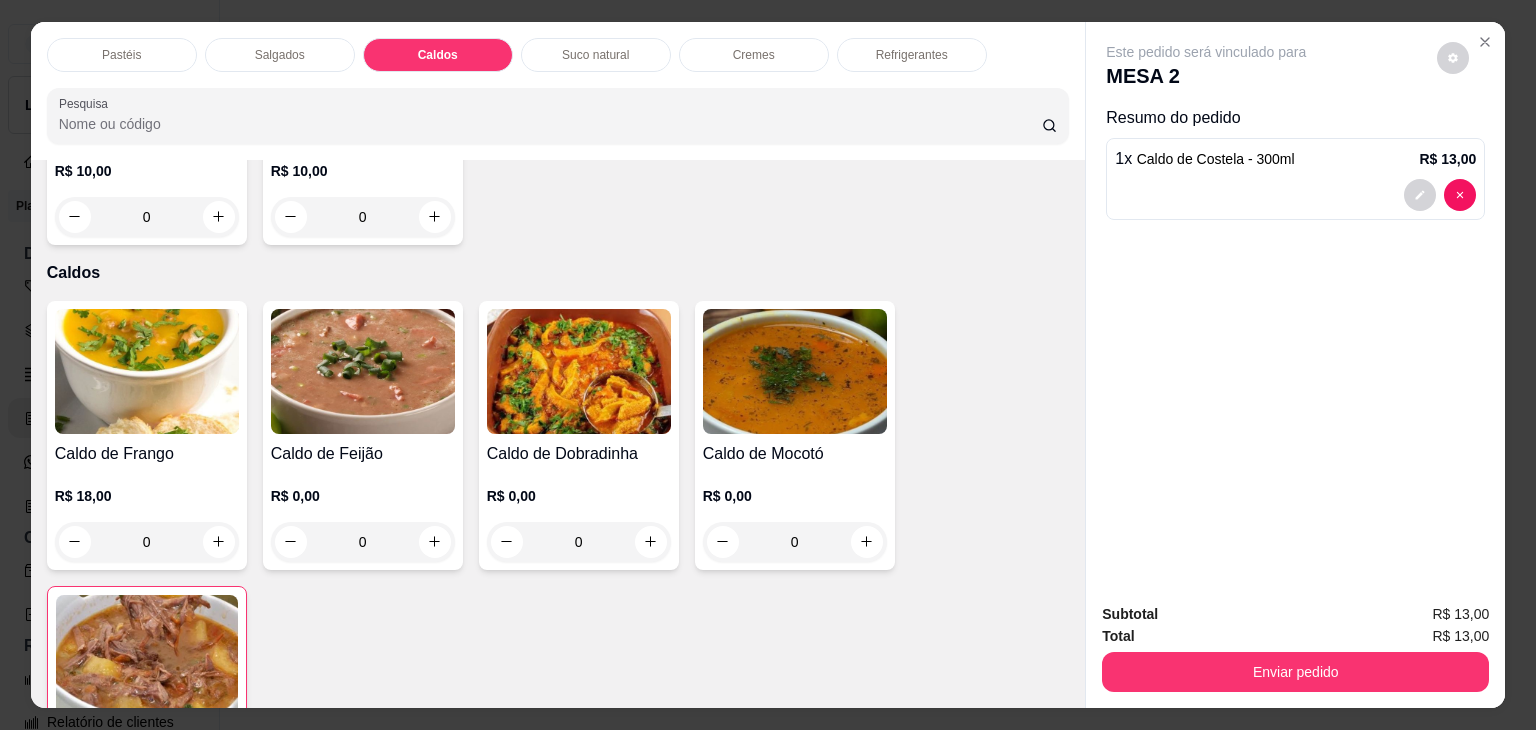 click on "Pastéis" at bounding box center (122, 55) 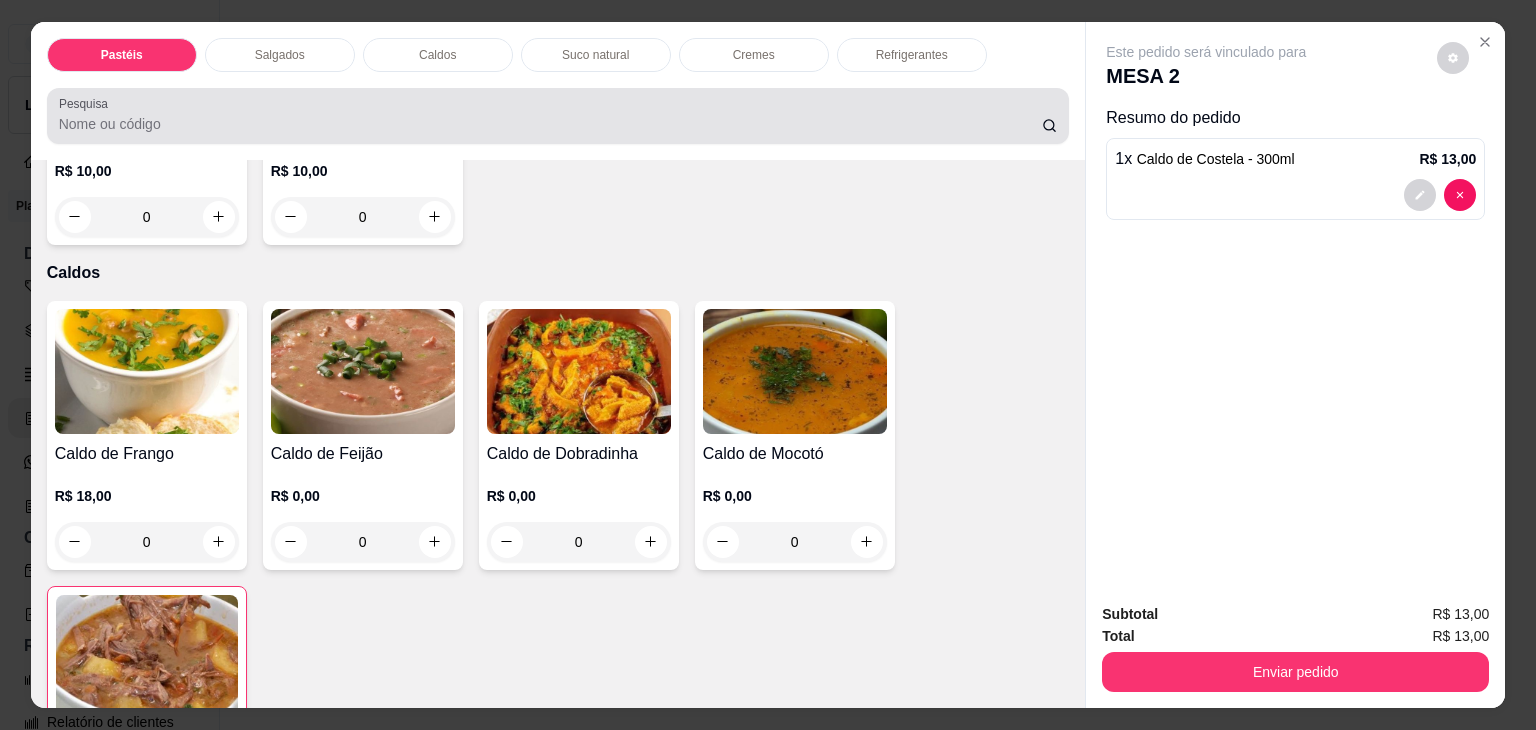 scroll, scrollTop: 89, scrollLeft: 0, axis: vertical 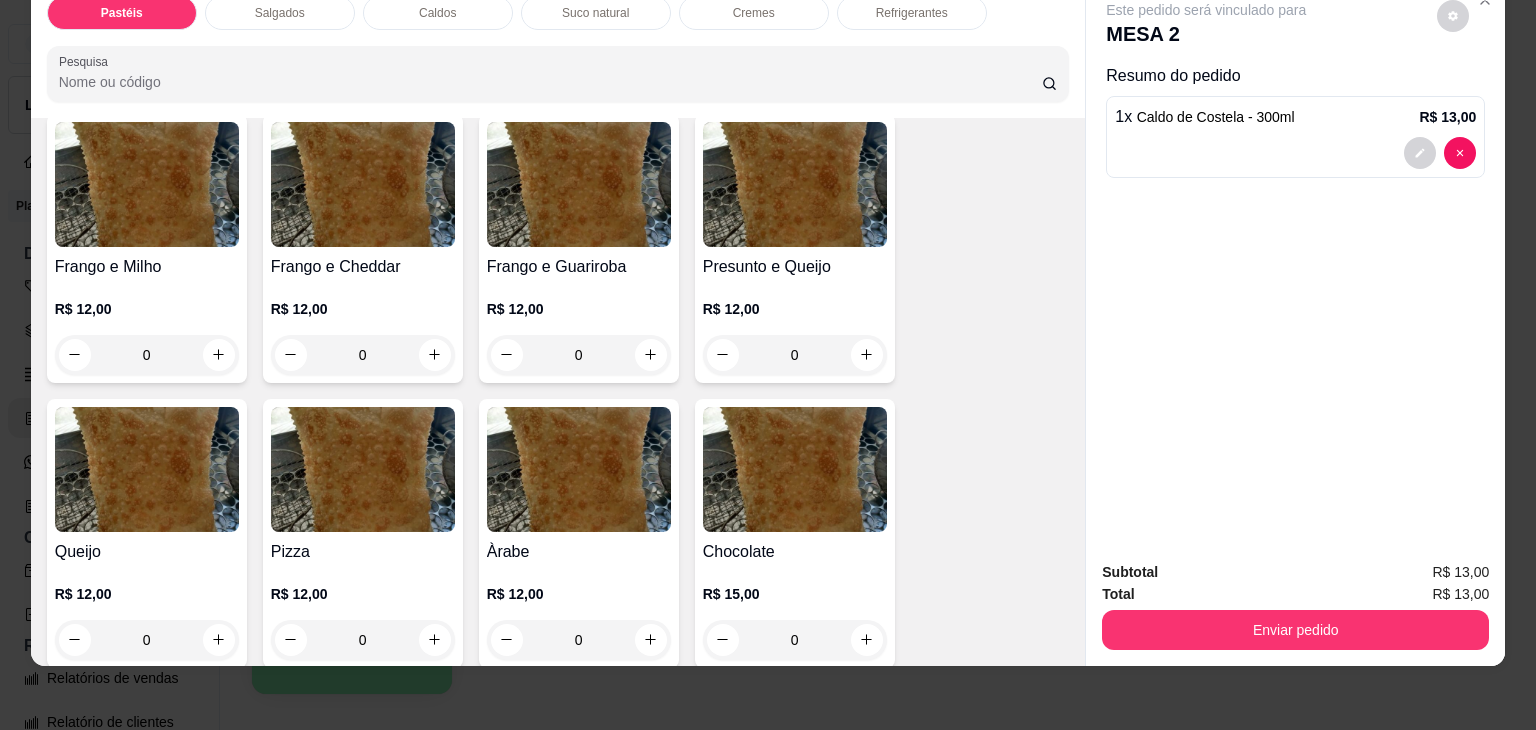 click on "0" at bounding box center (795, 355) 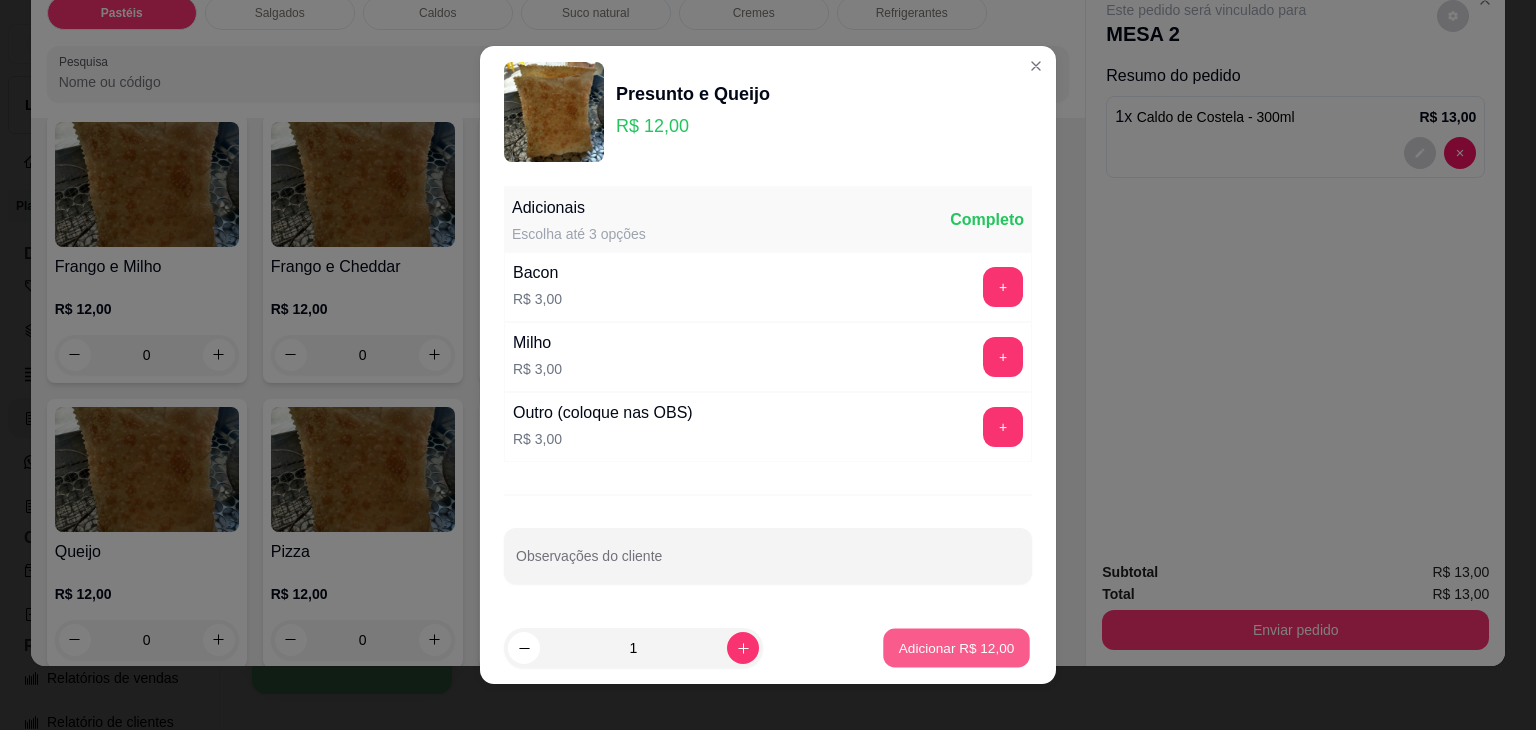 click on "Adicionar   R$ 12,00" at bounding box center [956, 648] 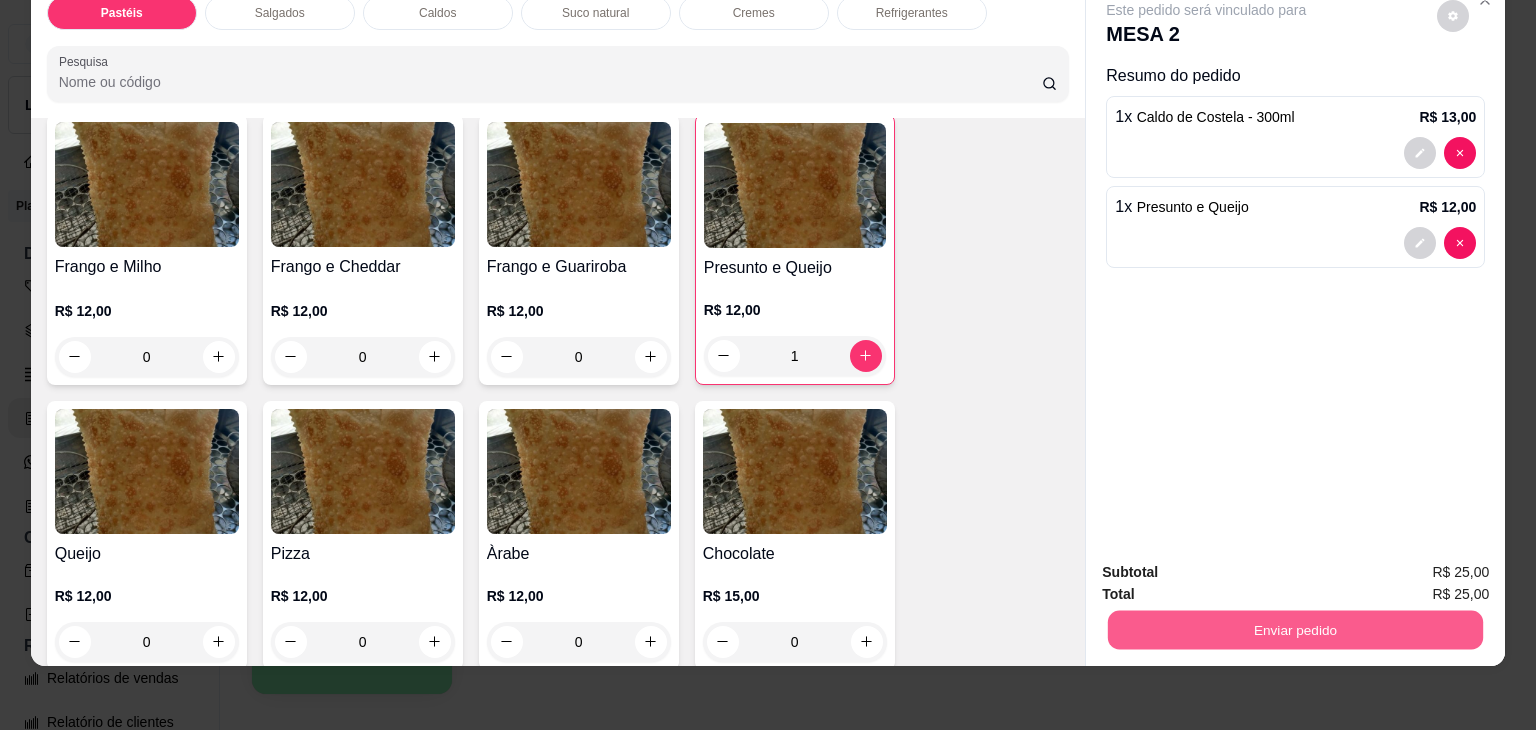 click on "Enviar pedido" at bounding box center [1295, 630] 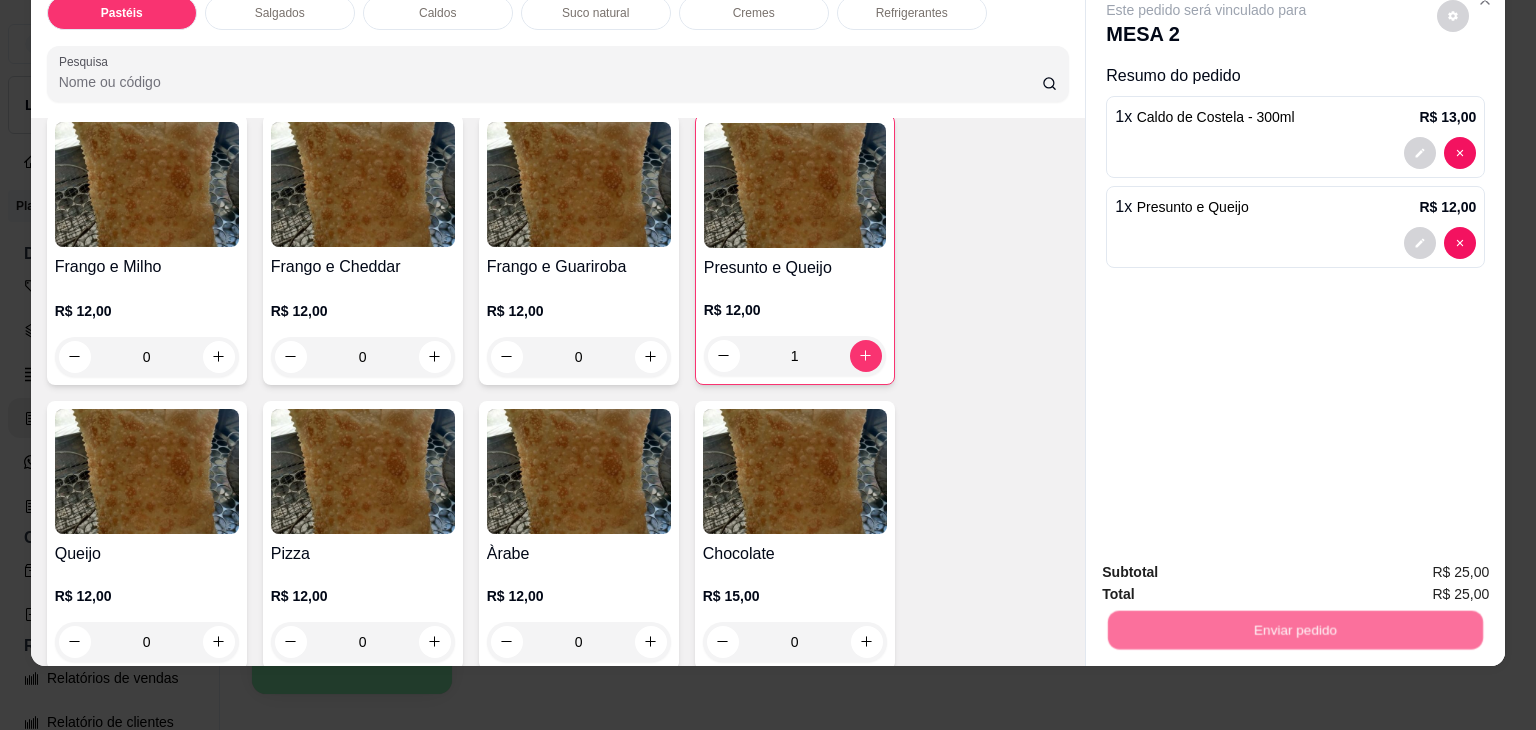 click on "Não registrar e enviar pedido" at bounding box center [1229, 565] 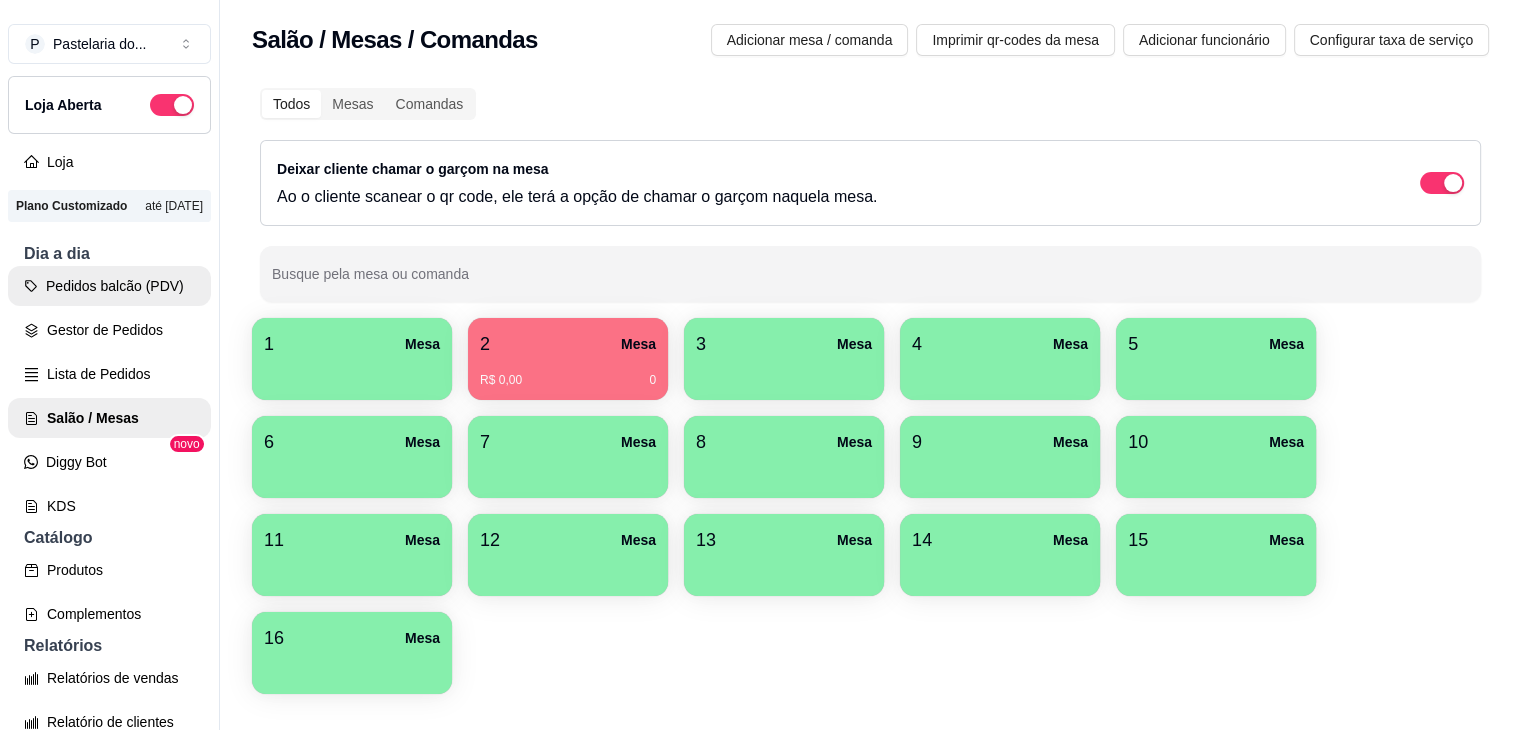 click on "Pedidos balcão (PDV)" at bounding box center (109, 286) 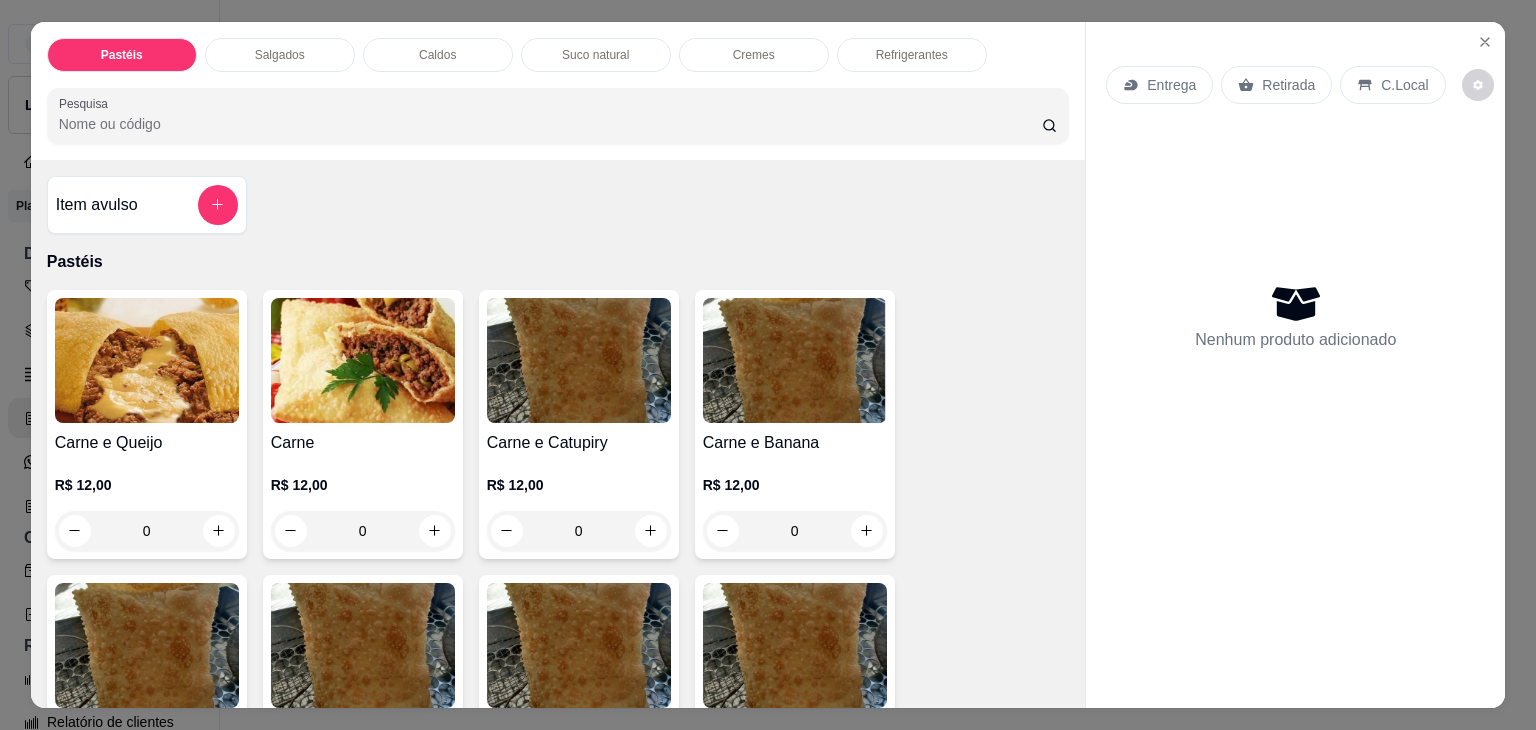 click on "0" at bounding box center [147, 531] 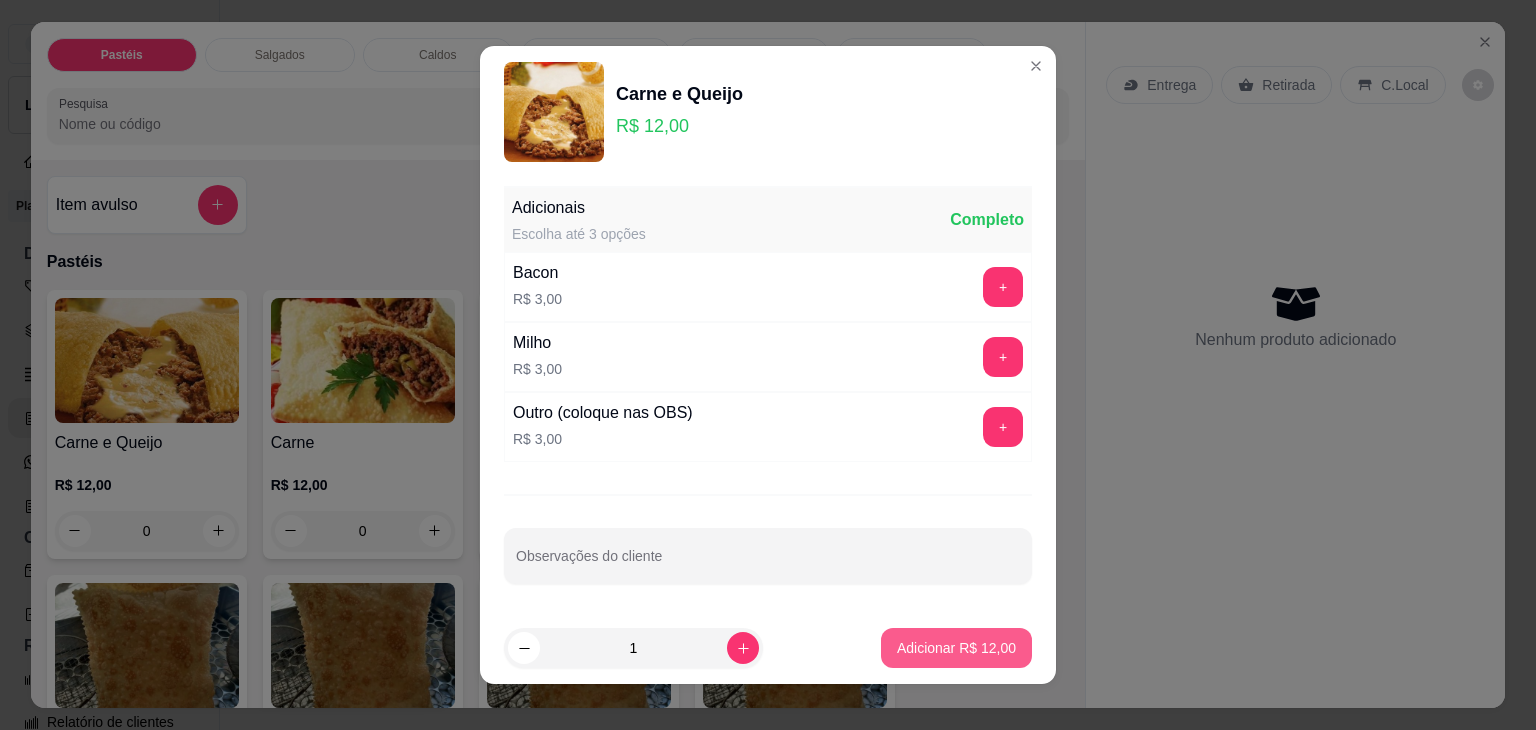 click on "Adicionar   R$ 12,00" at bounding box center (956, 648) 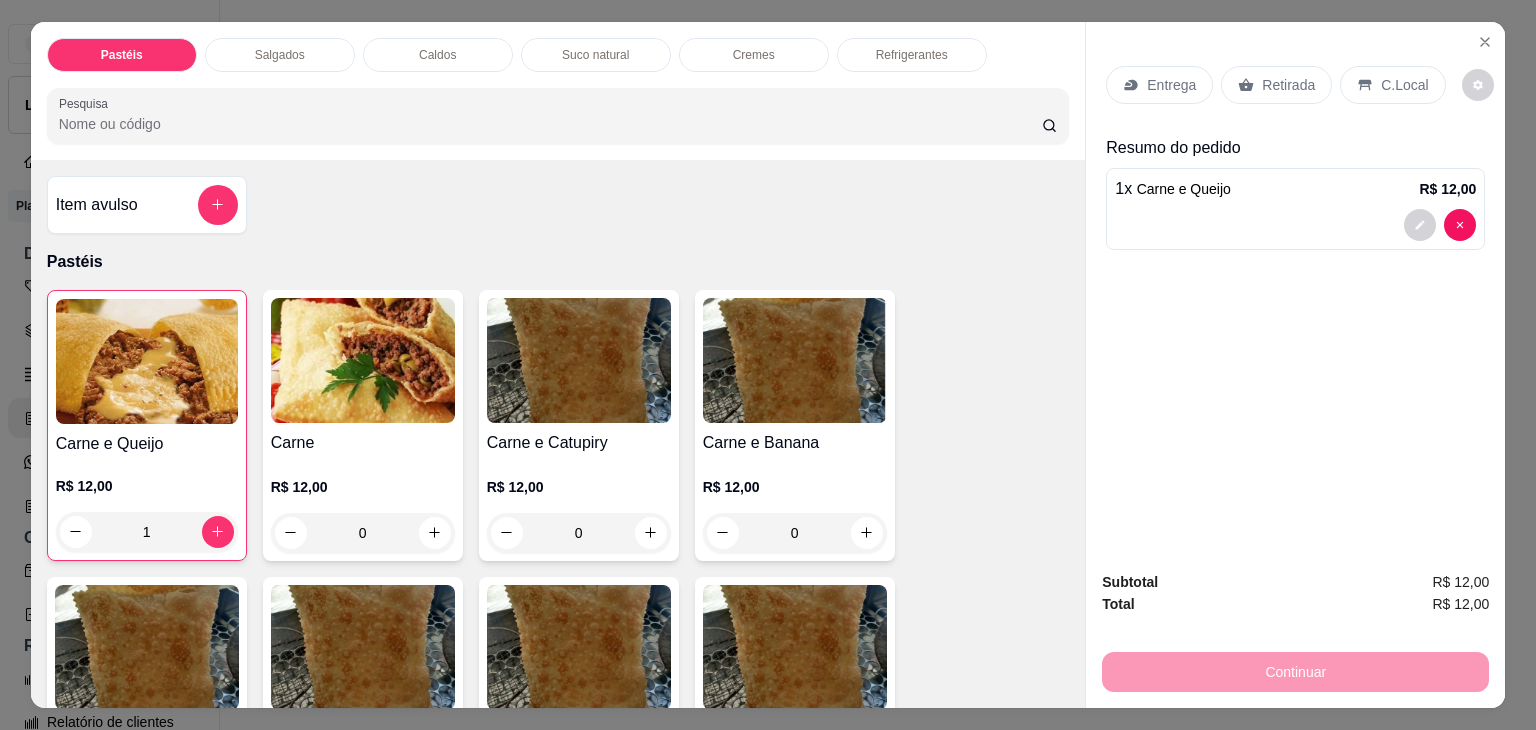 click on "0" at bounding box center (363, 533) 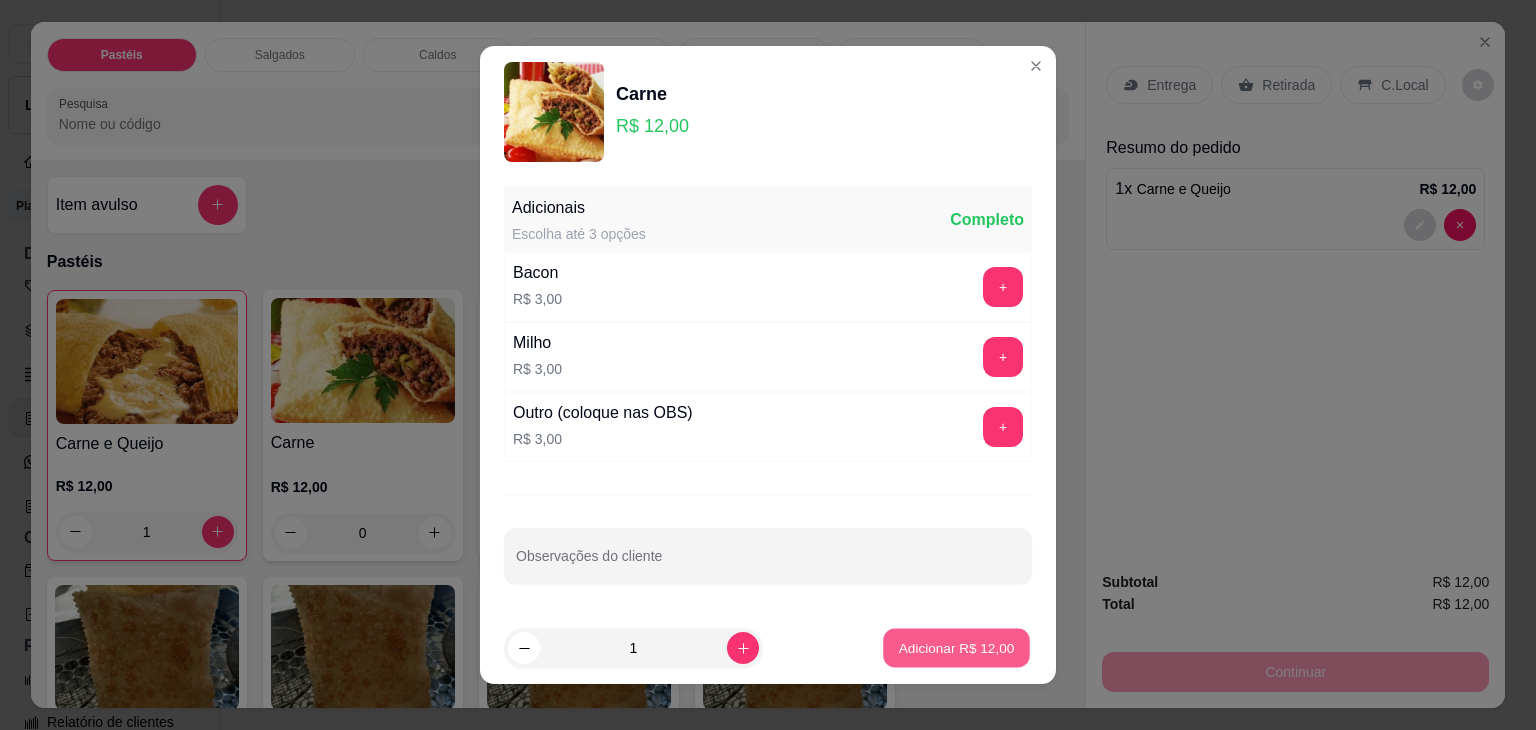 click on "Adicionar   R$ 12,00" at bounding box center (956, 648) 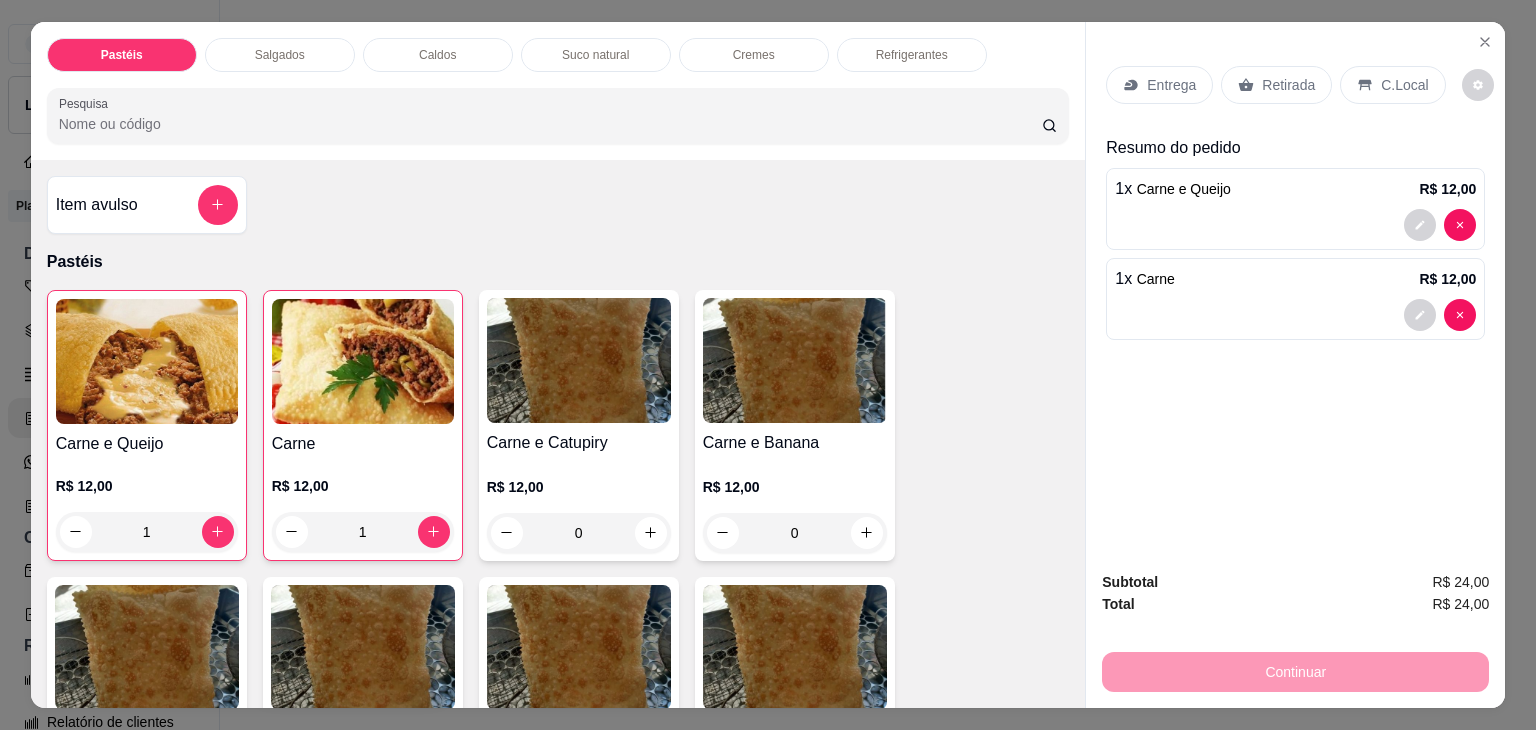 click on "Salgados" at bounding box center [280, 55] 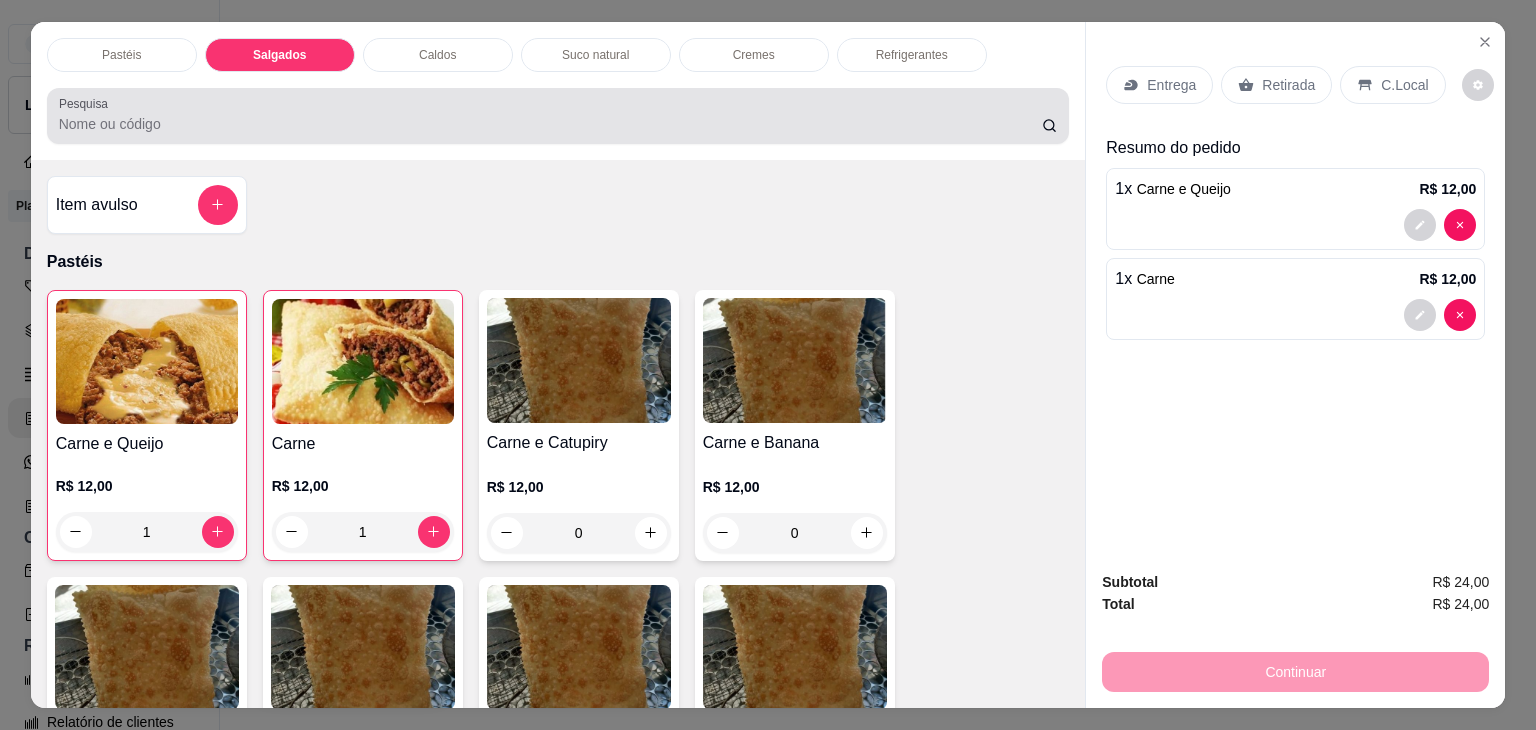 scroll, scrollTop: 2126, scrollLeft: 0, axis: vertical 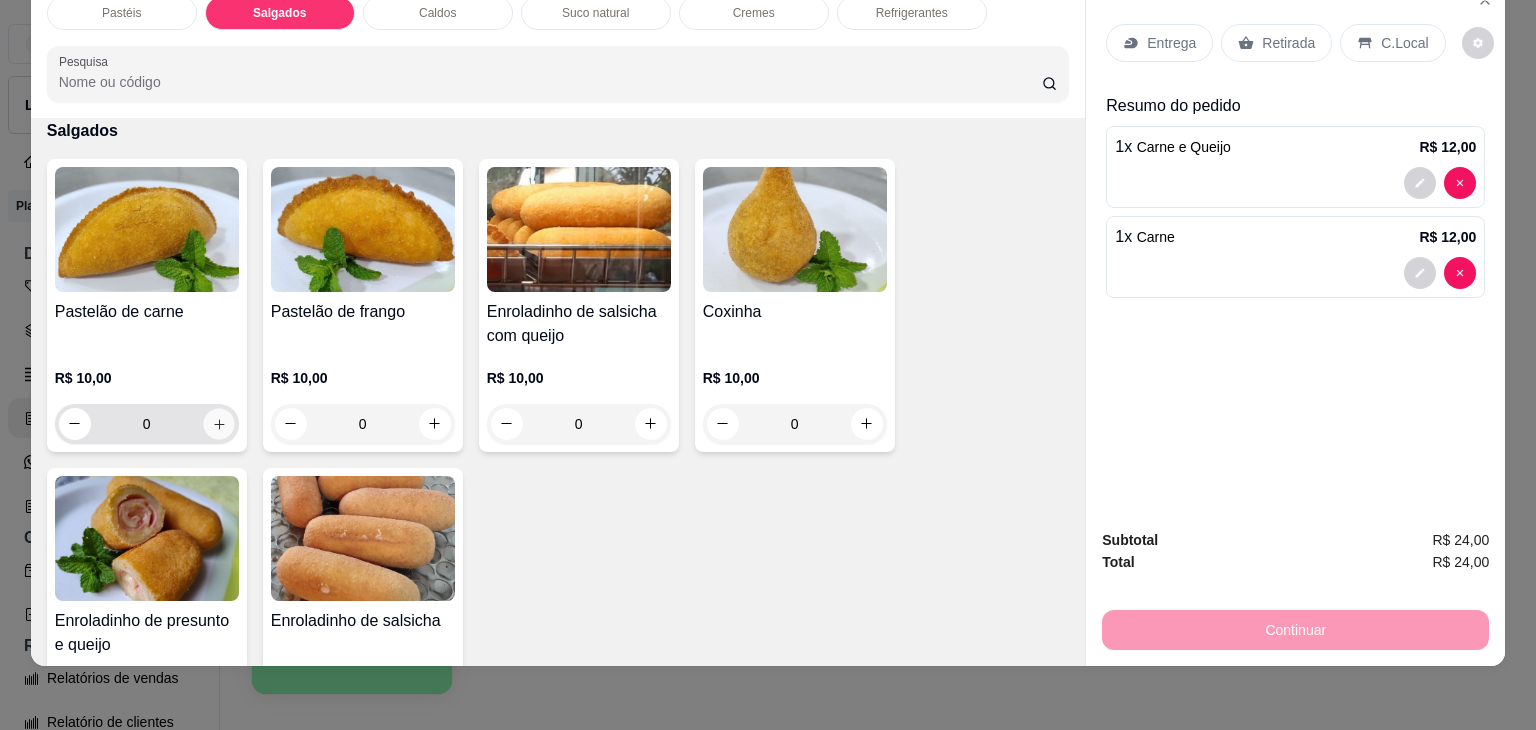 click at bounding box center [218, 423] 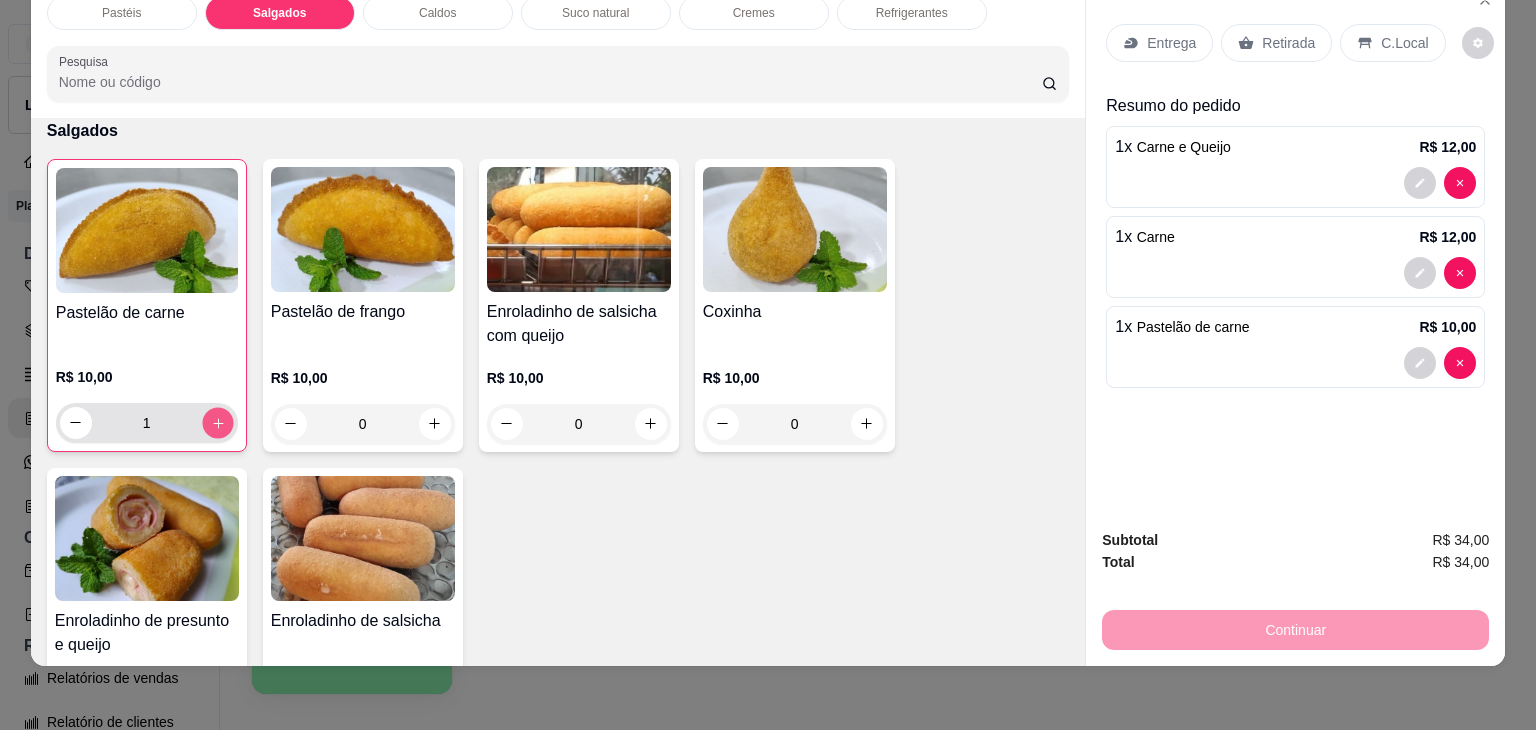 click at bounding box center (217, 422) 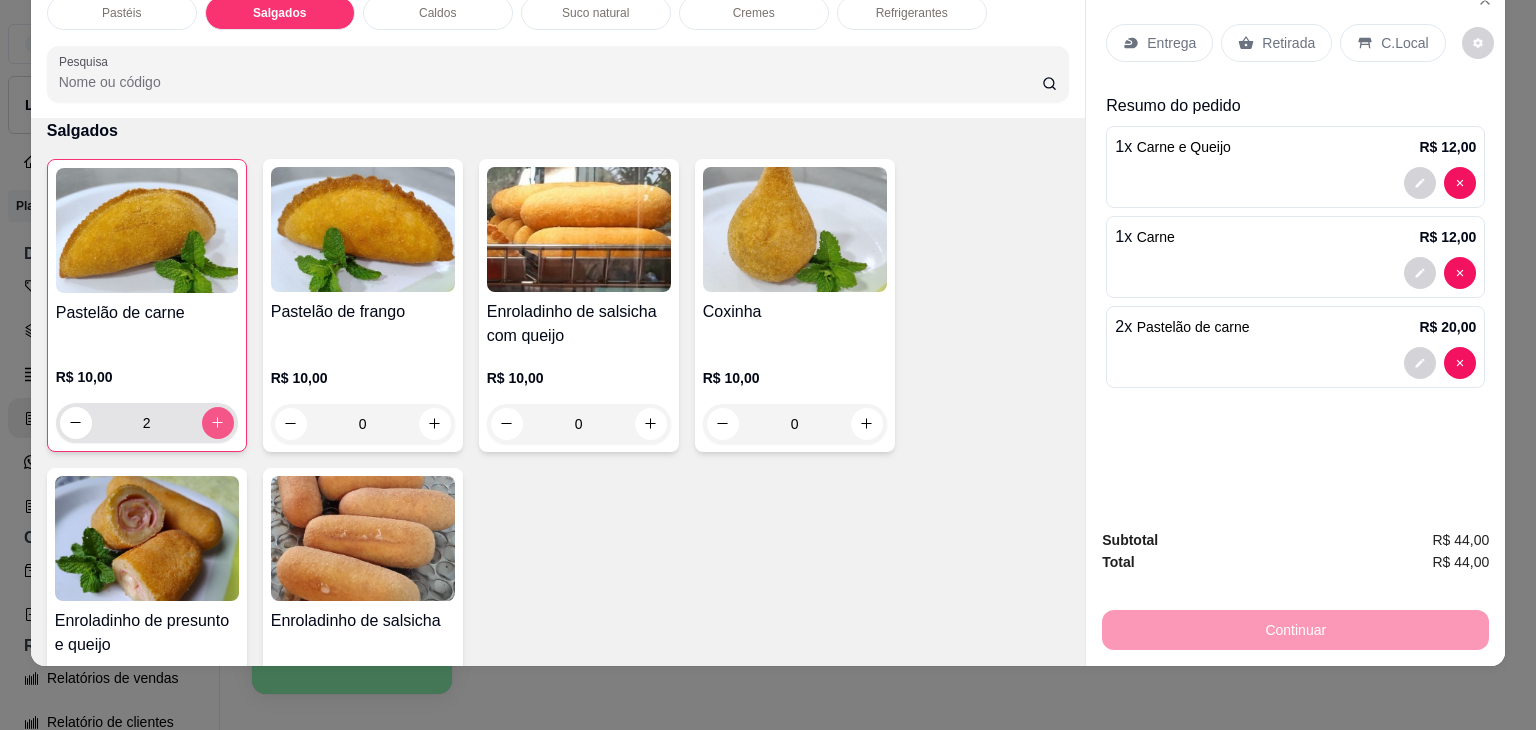 click 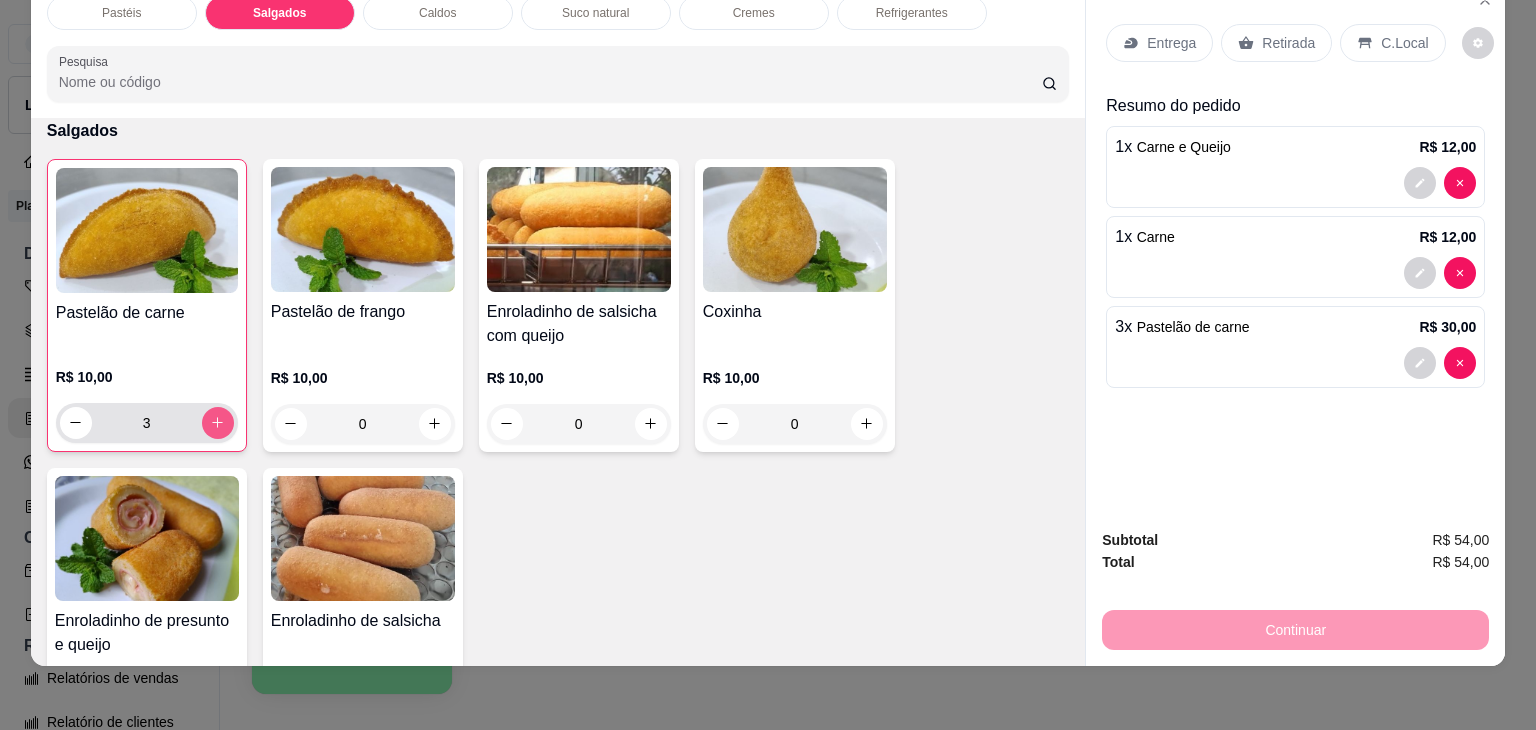 click 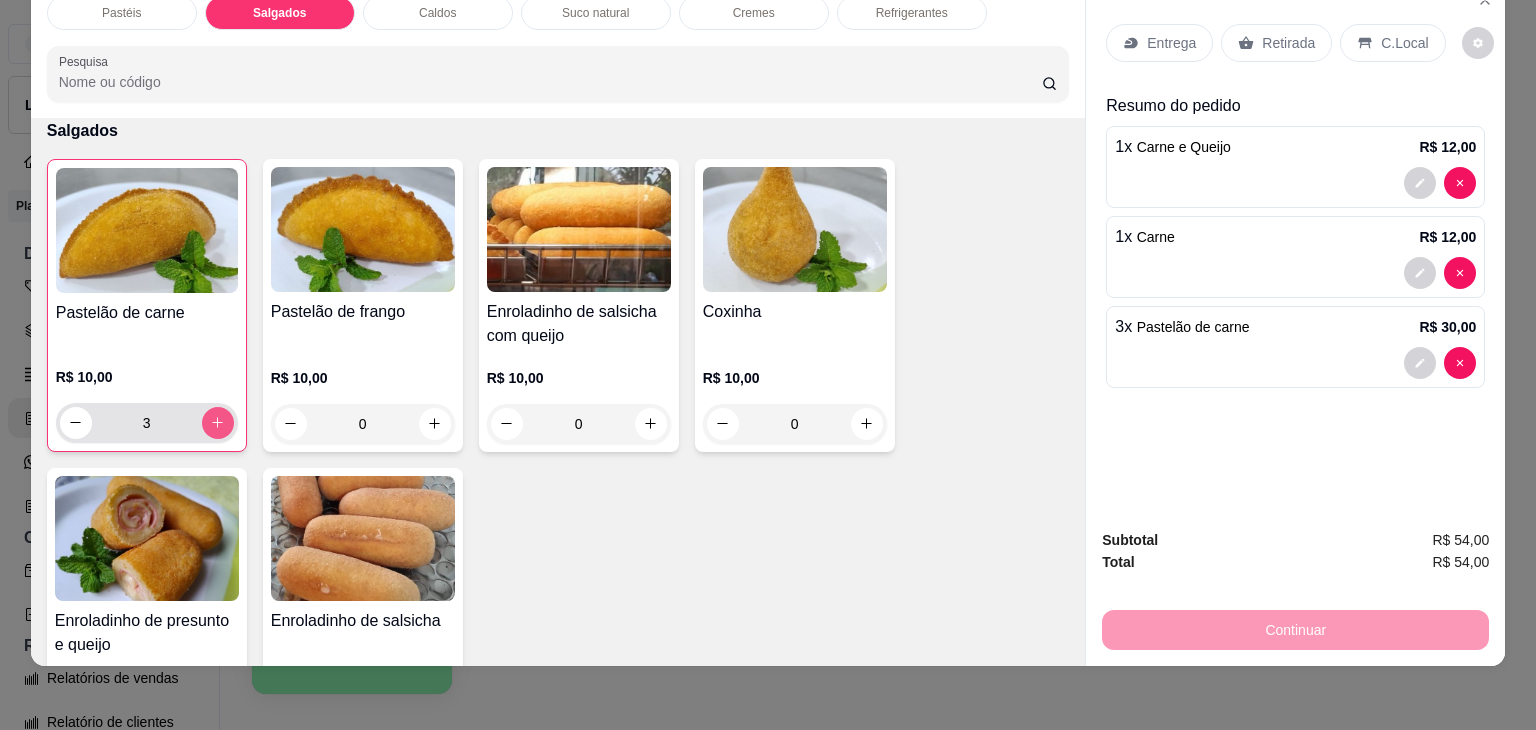 type on "4" 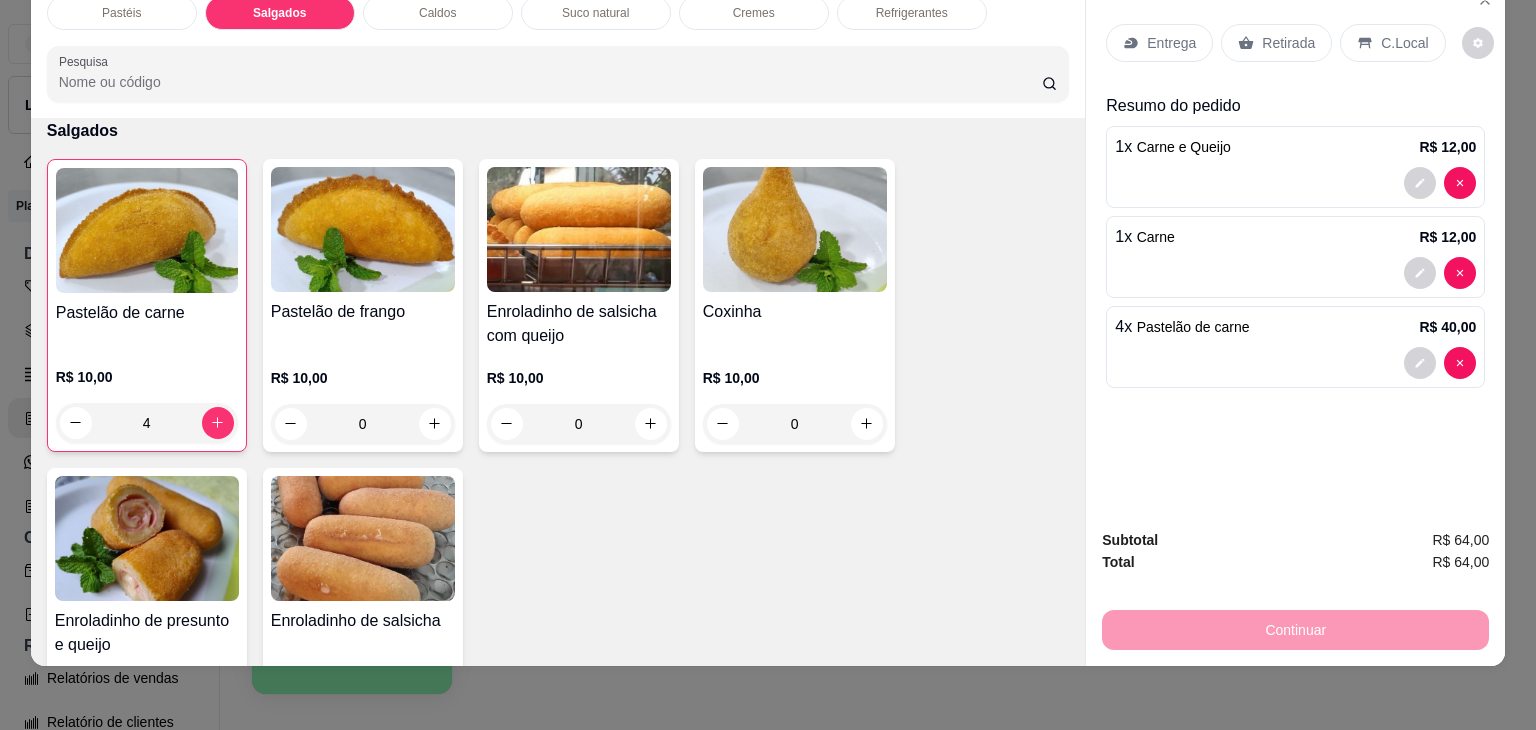 click on "Refrigerantes" at bounding box center [912, 13] 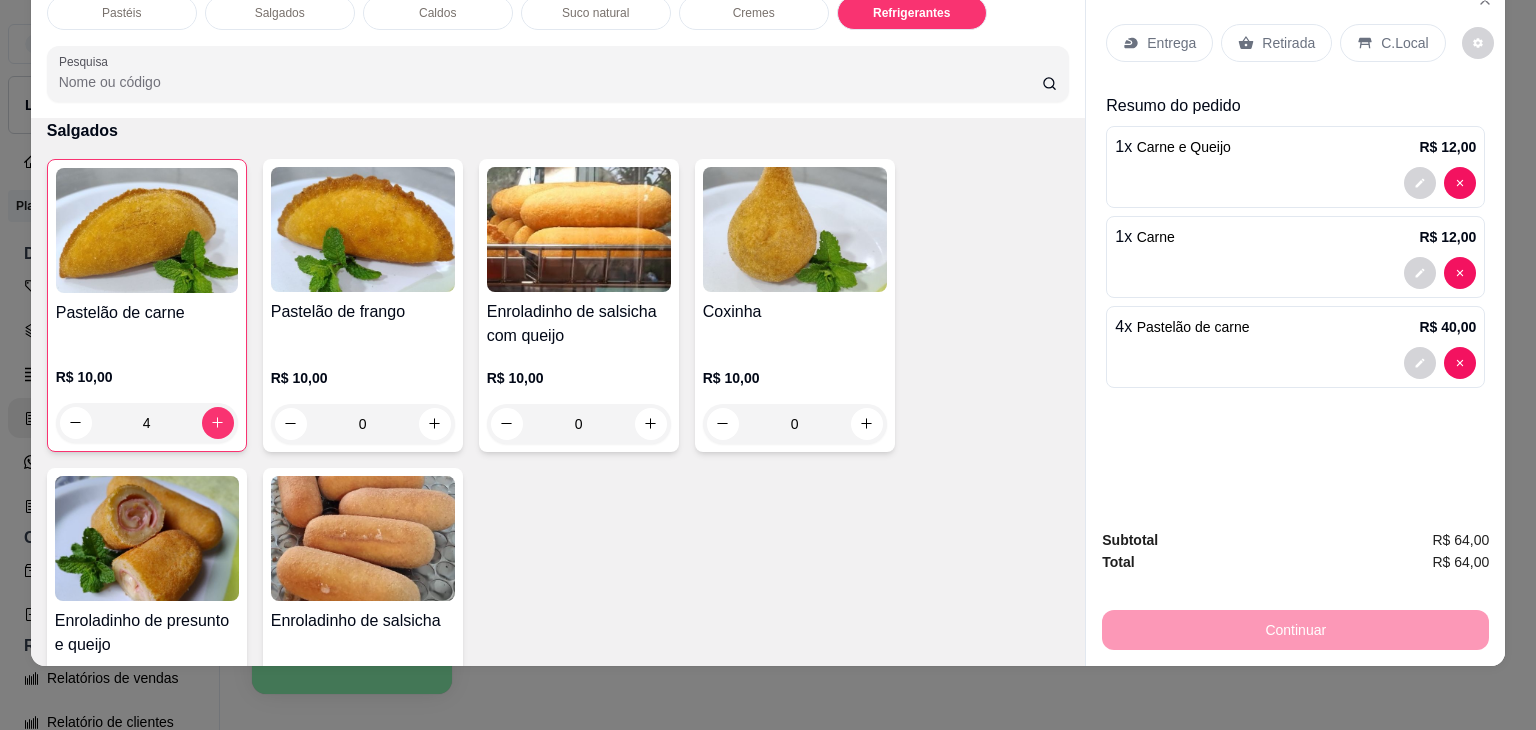 scroll, scrollTop: 5232, scrollLeft: 0, axis: vertical 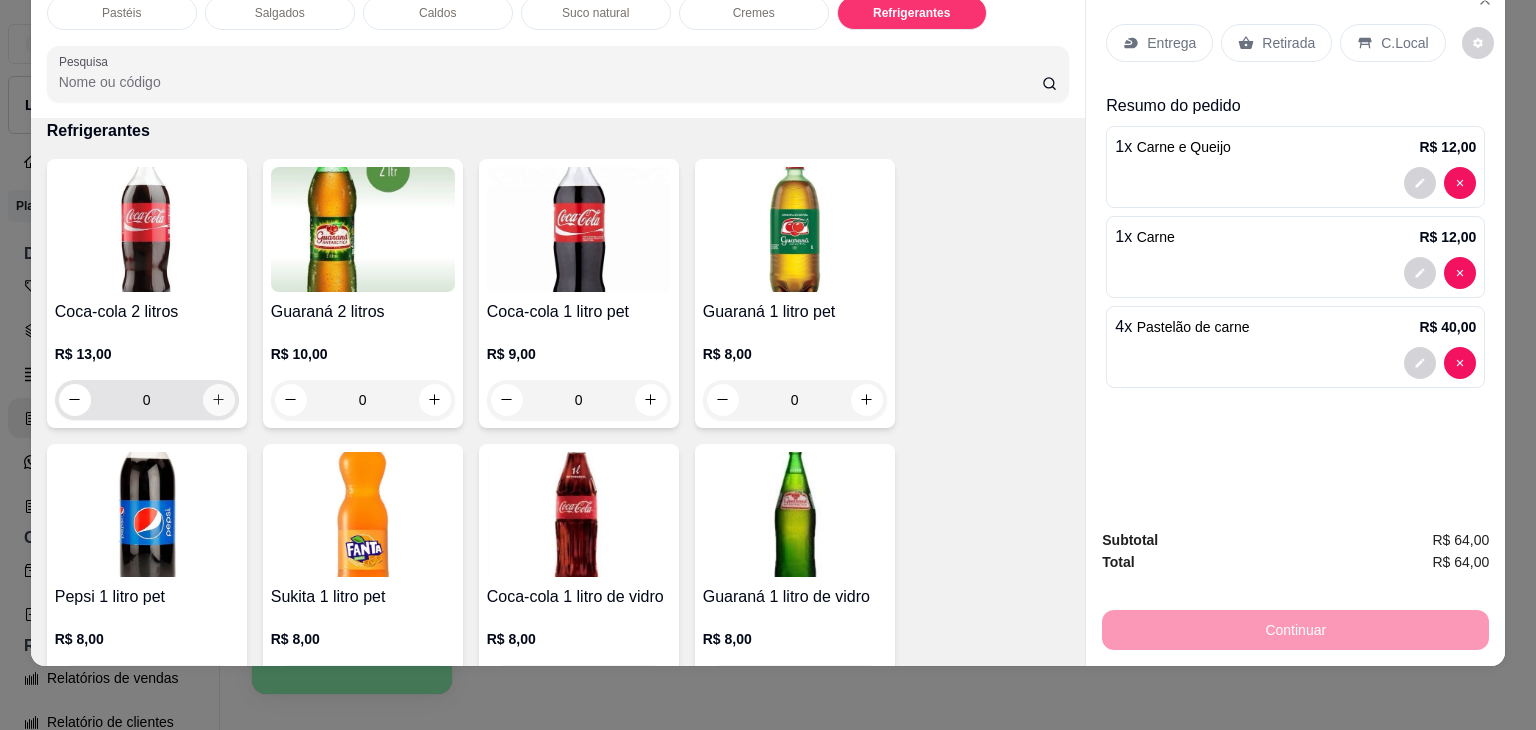 click at bounding box center [219, 400] 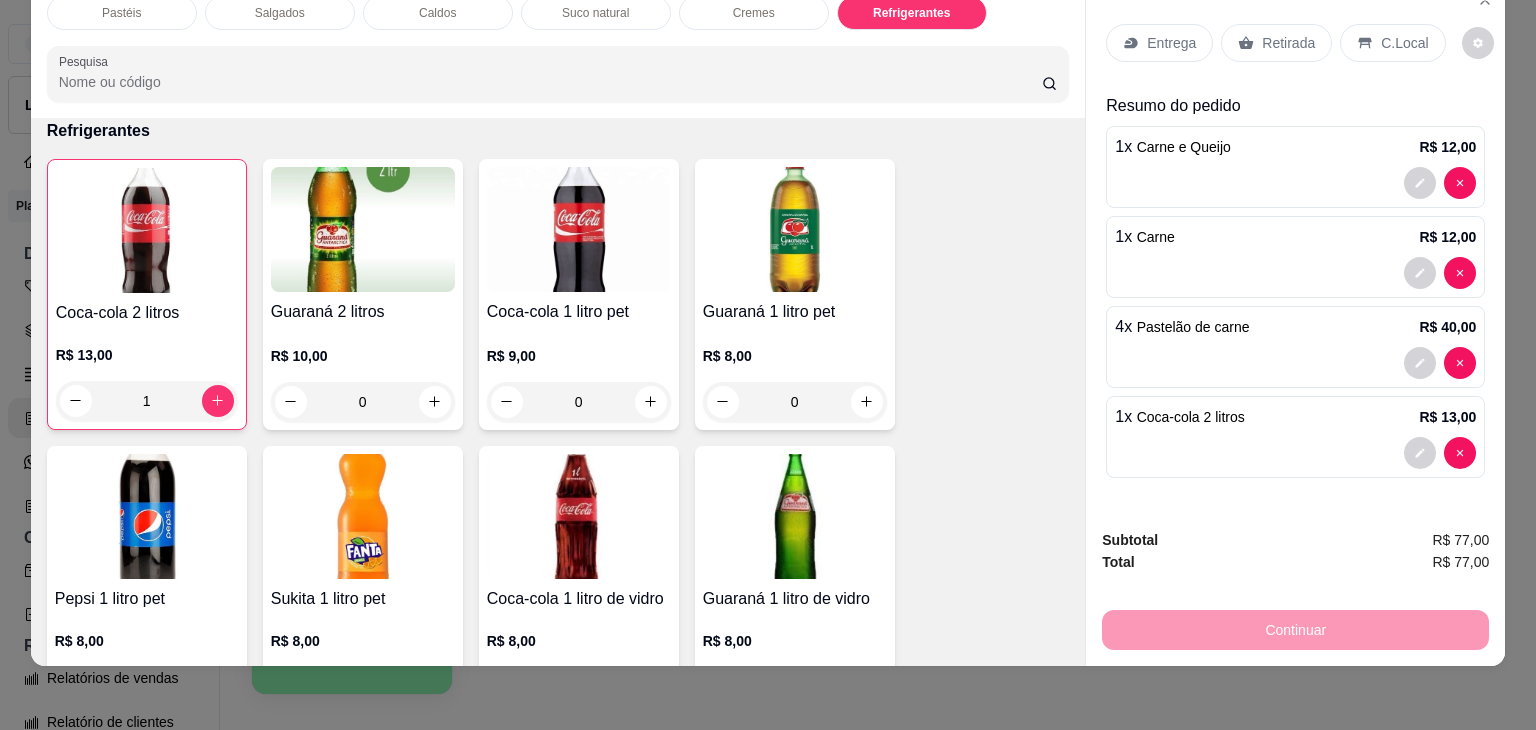 click on "Retirada" at bounding box center (1288, 43) 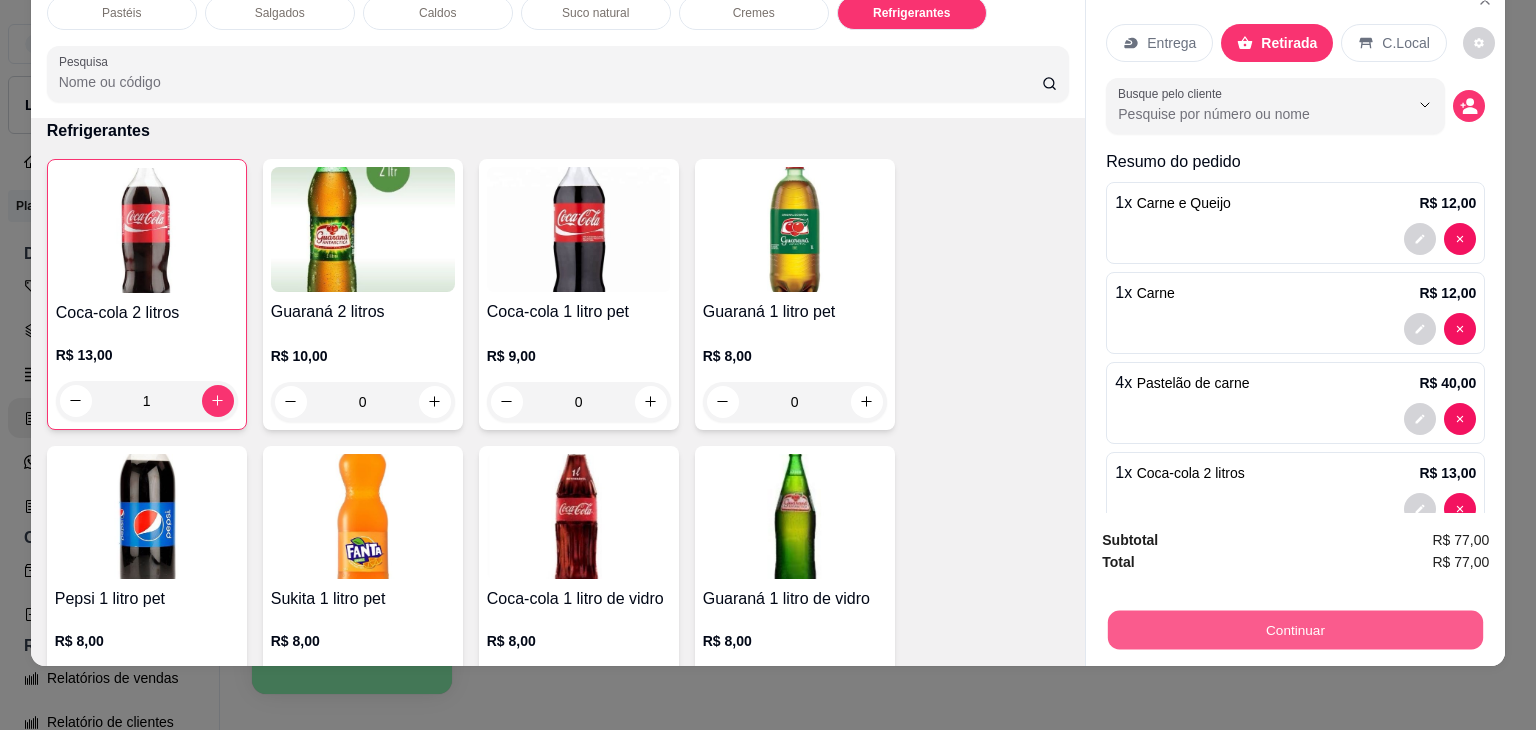 click on "Continuar" at bounding box center [1295, 630] 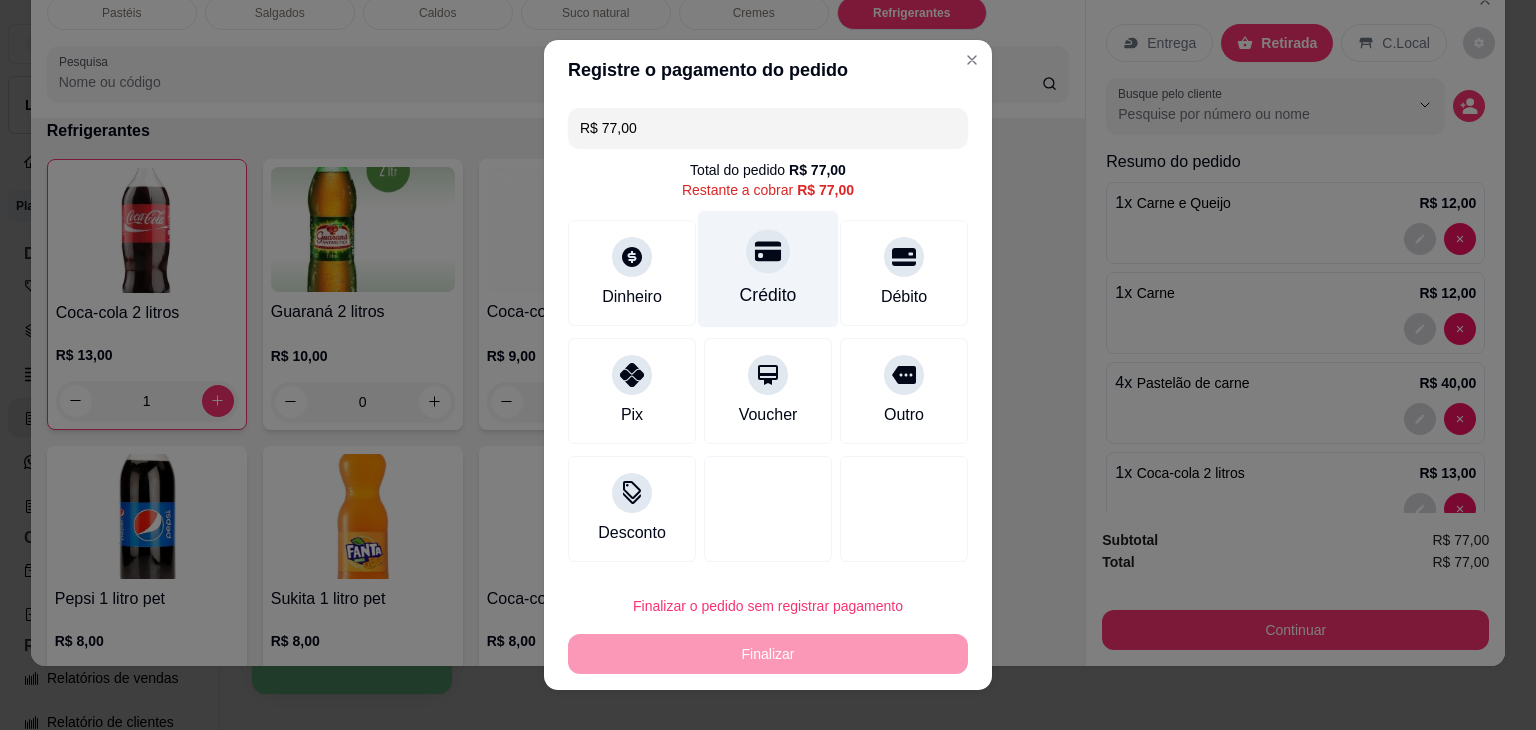 click on "Crédito" at bounding box center (768, 295) 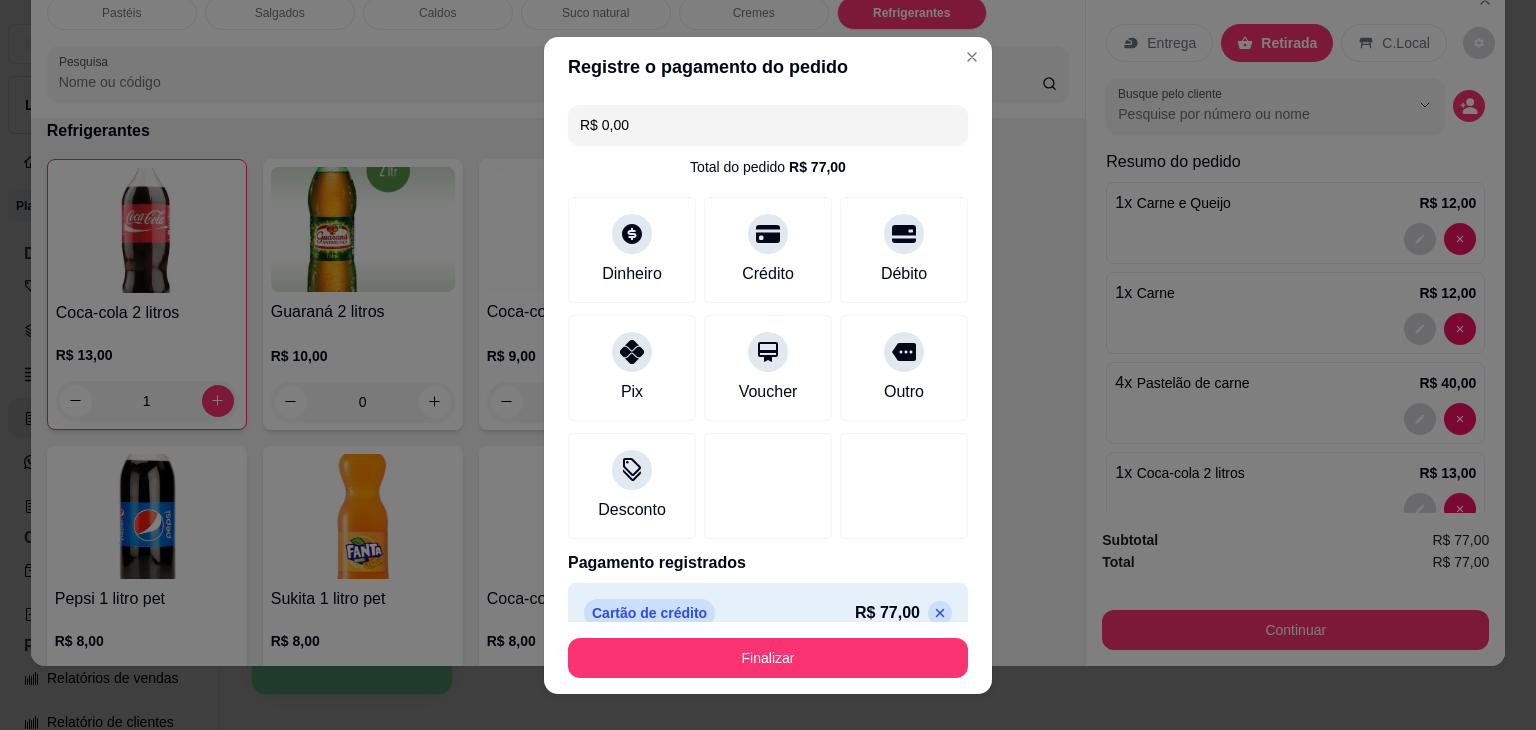 click on "Finalizar" at bounding box center (768, 658) 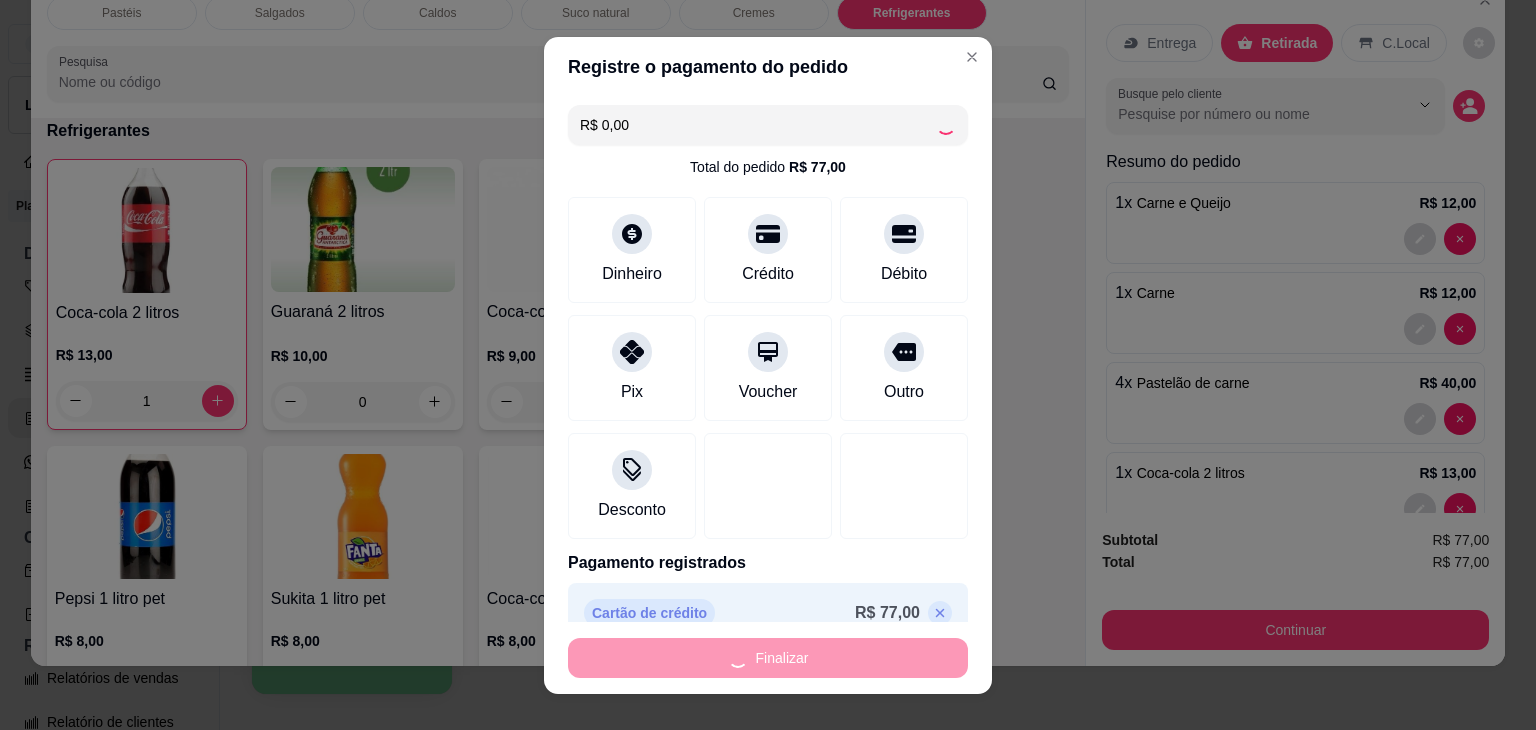 type on "0" 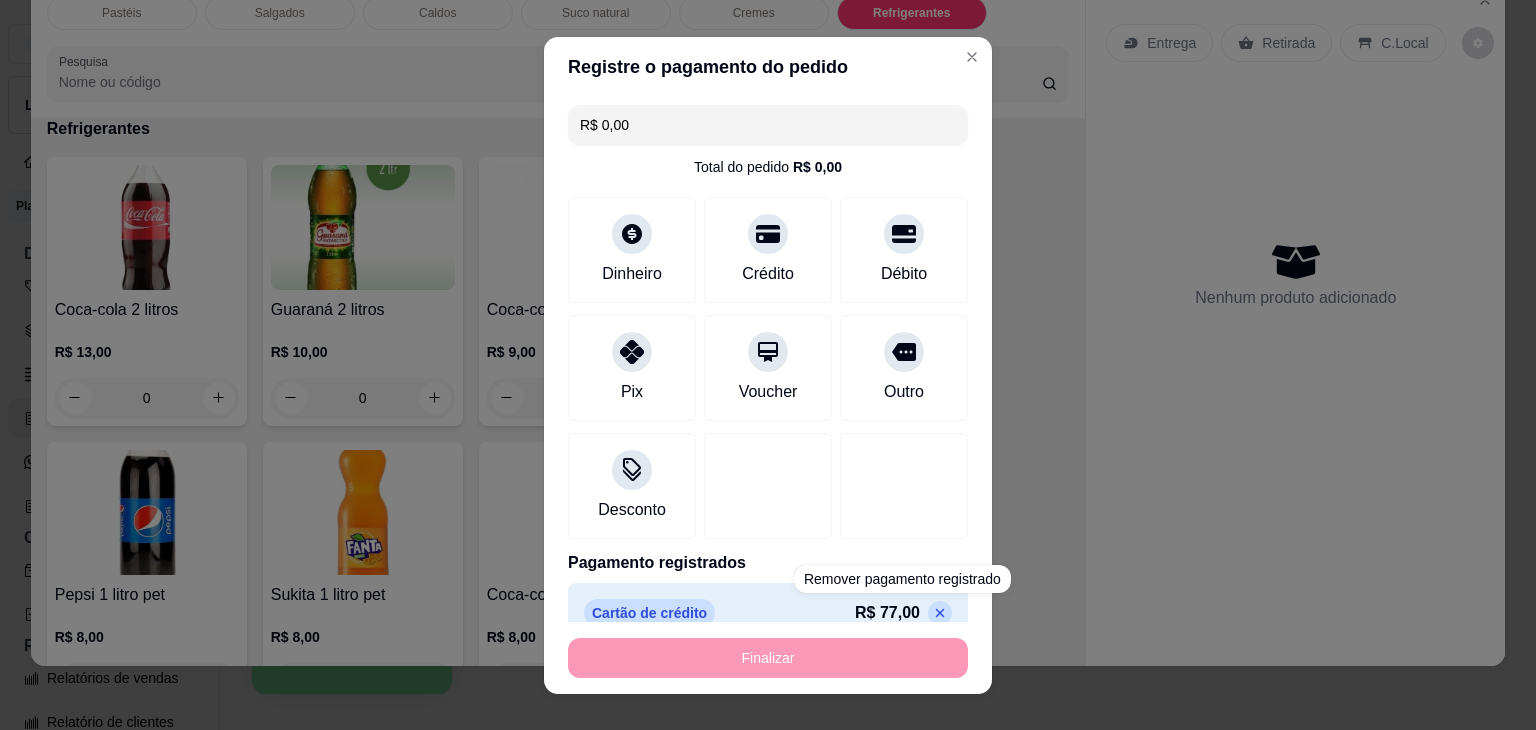 type on "-R$ 77,00" 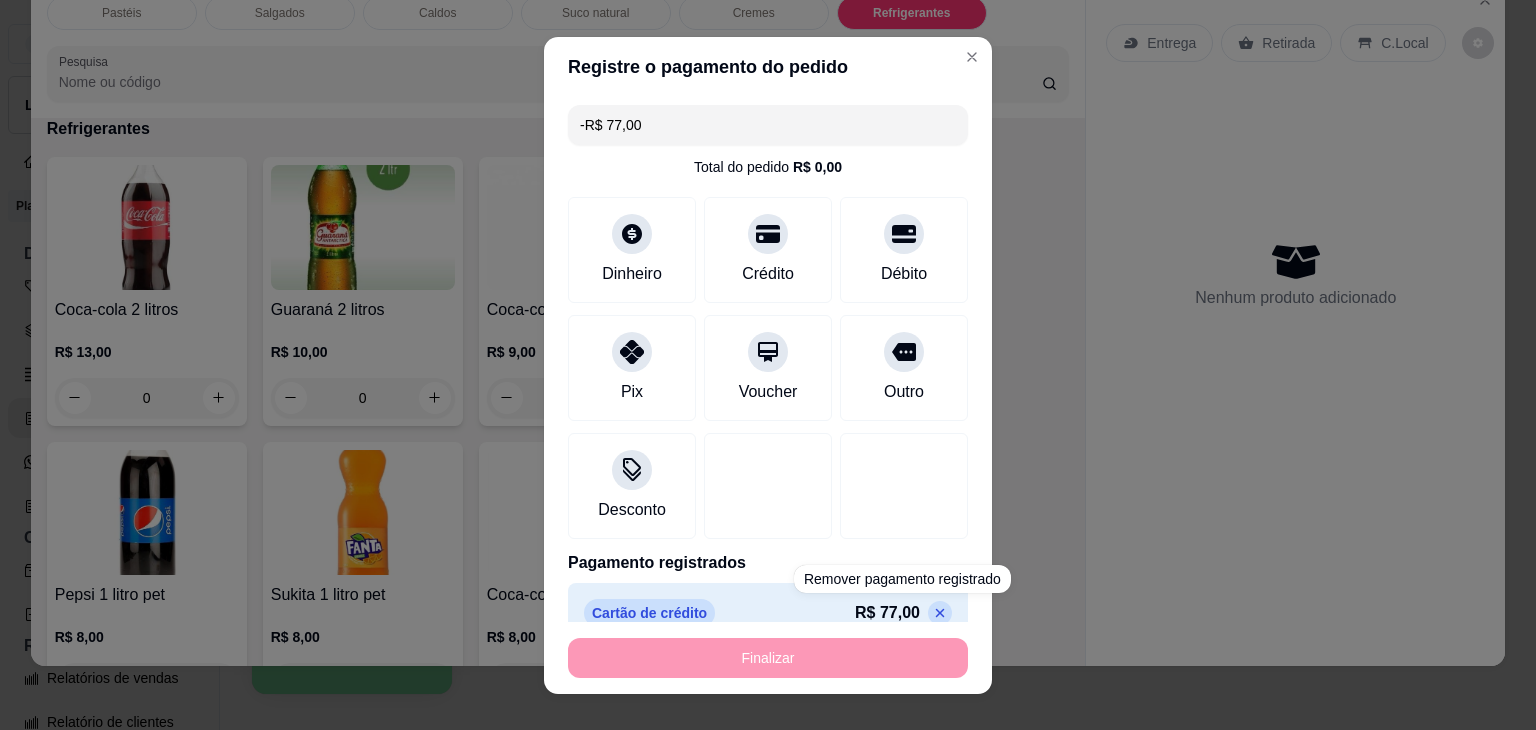 scroll, scrollTop: 5230, scrollLeft: 0, axis: vertical 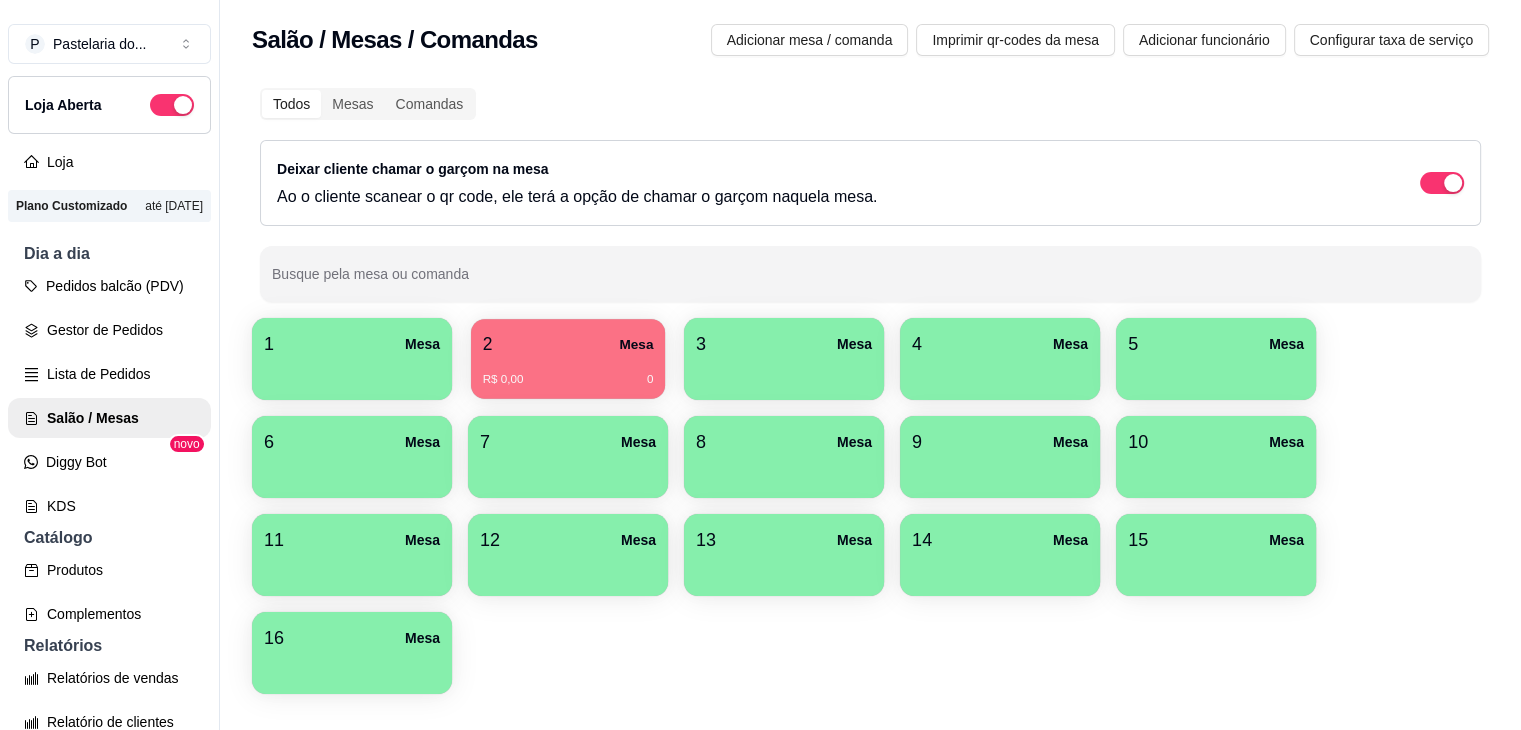 click on "2 Mesa" at bounding box center (568, 344) 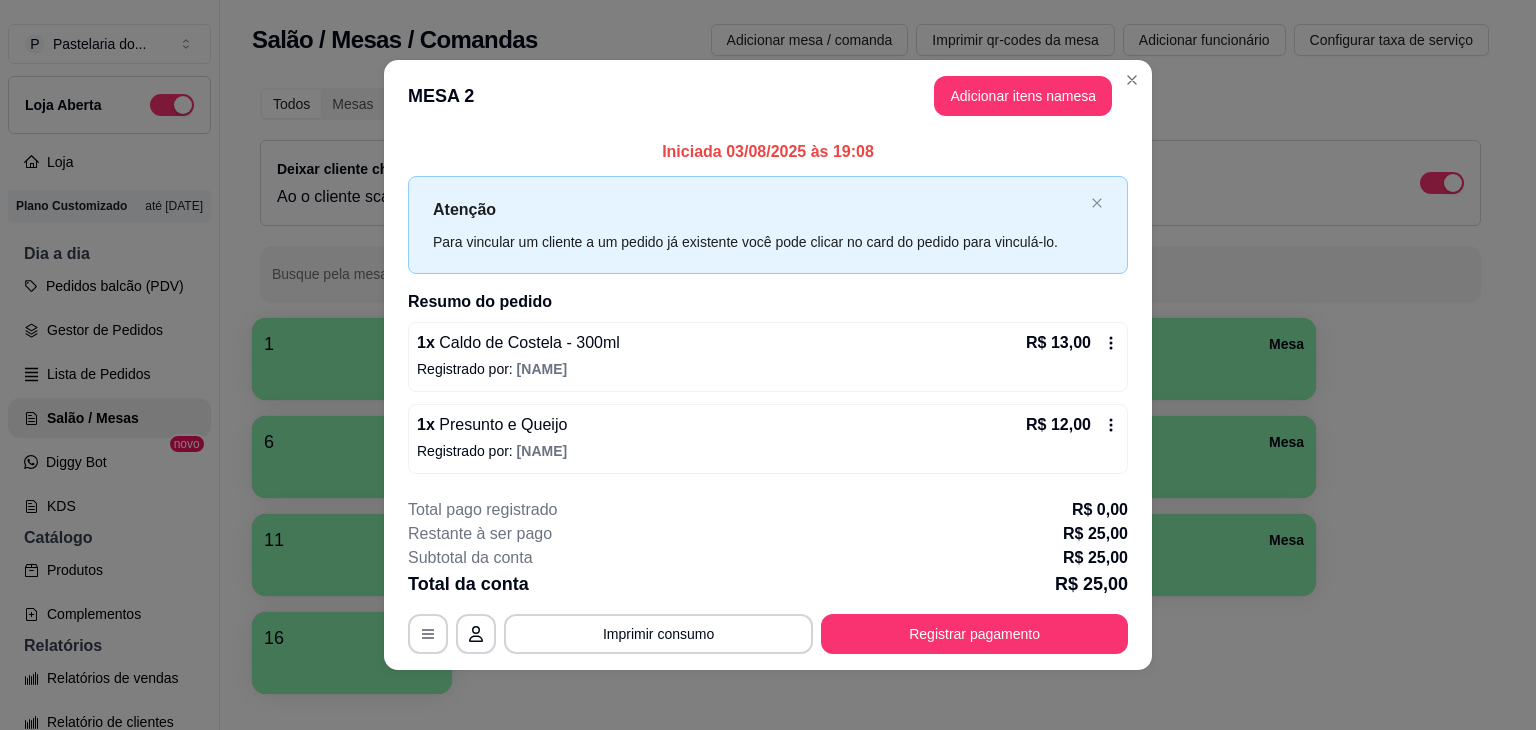 scroll, scrollTop: 3, scrollLeft: 0, axis: vertical 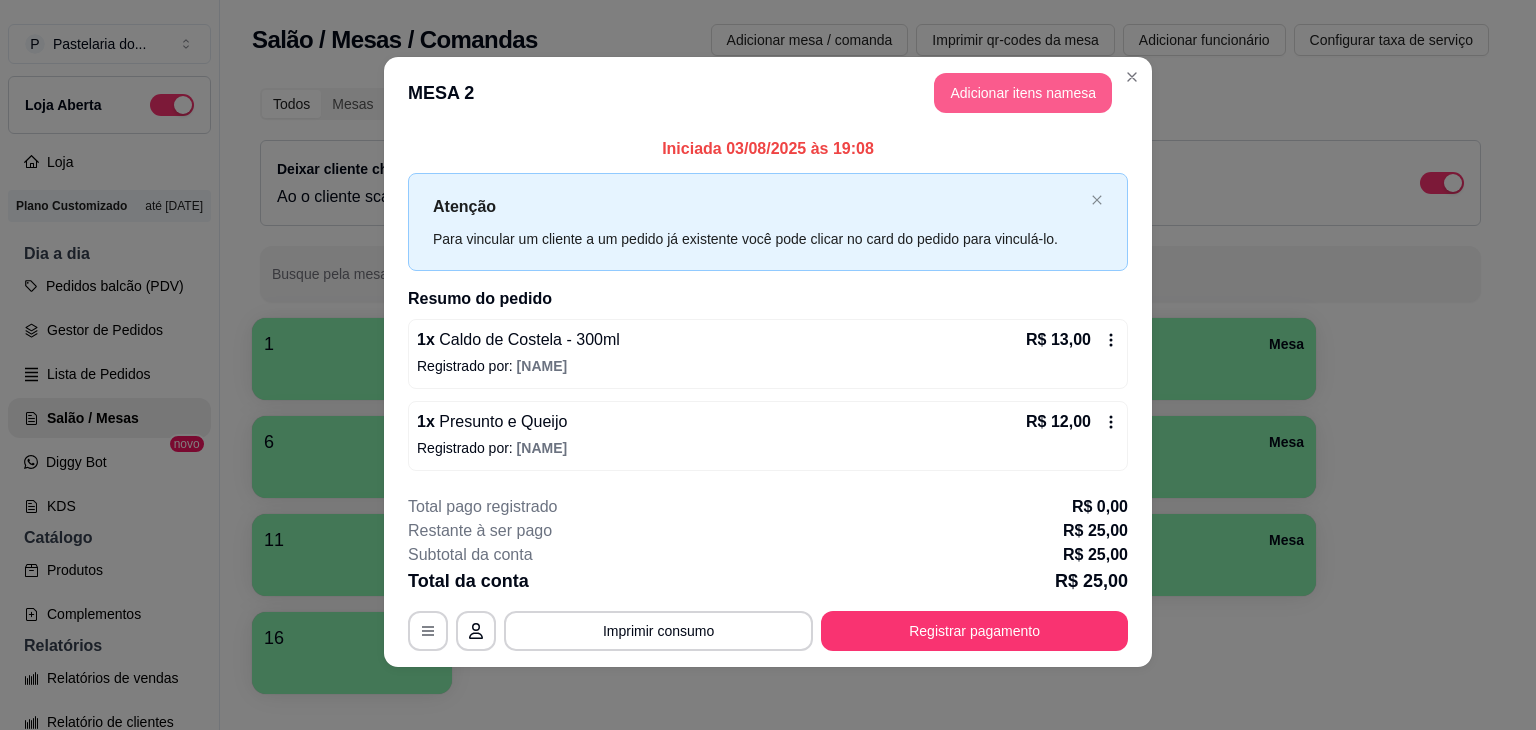 click on "Adicionar itens na  mesa" at bounding box center (1023, 93) 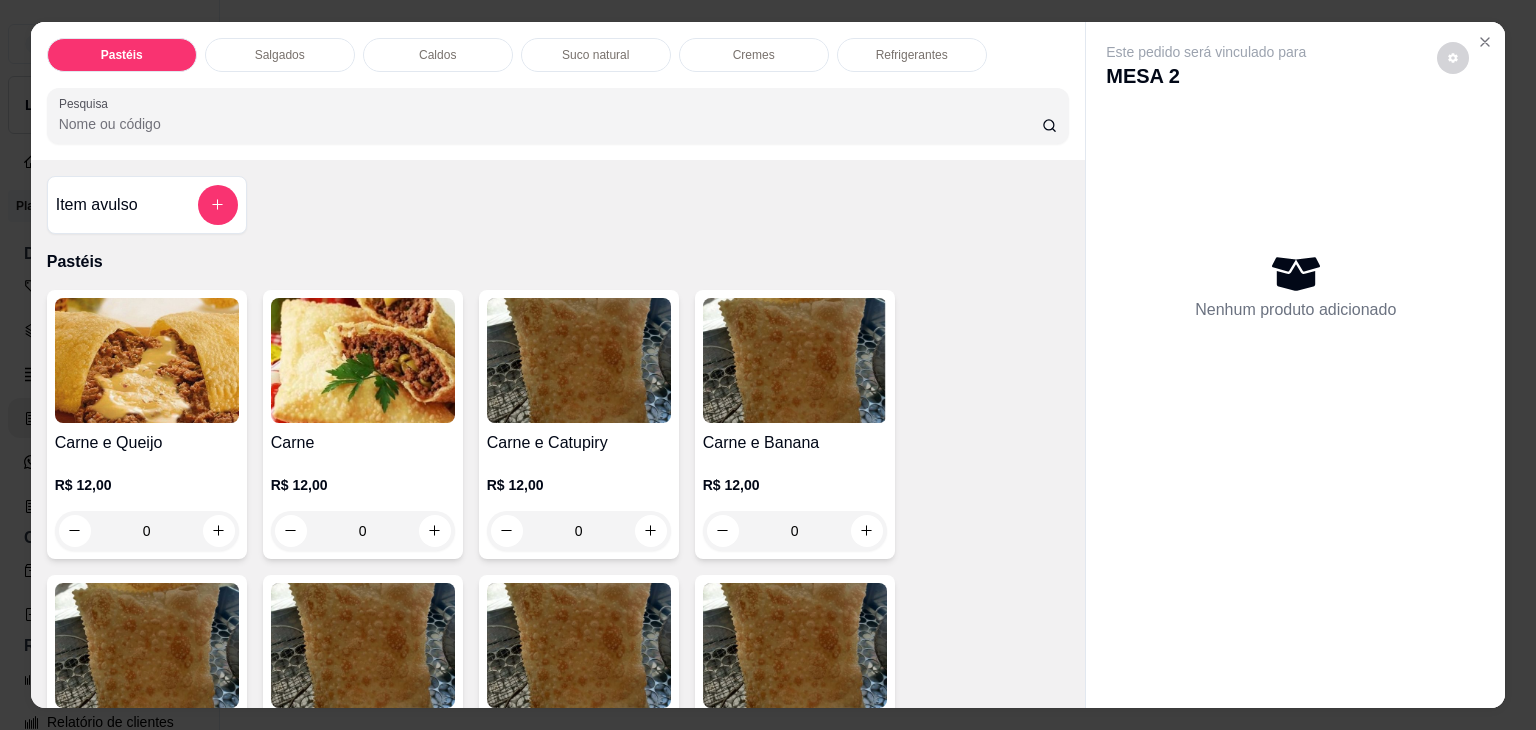 click on "Refrigerantes" at bounding box center (912, 55) 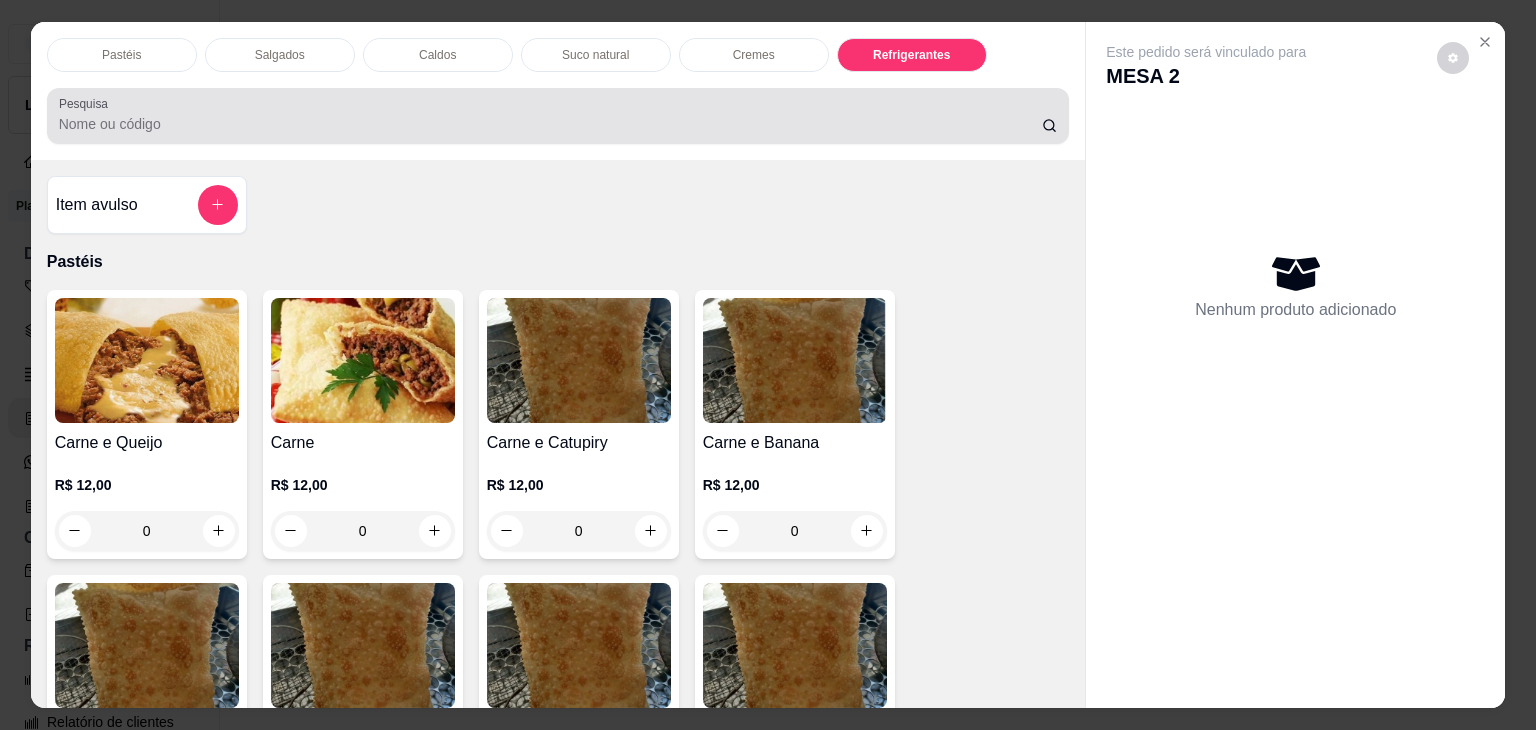 scroll, scrollTop: 5230, scrollLeft: 0, axis: vertical 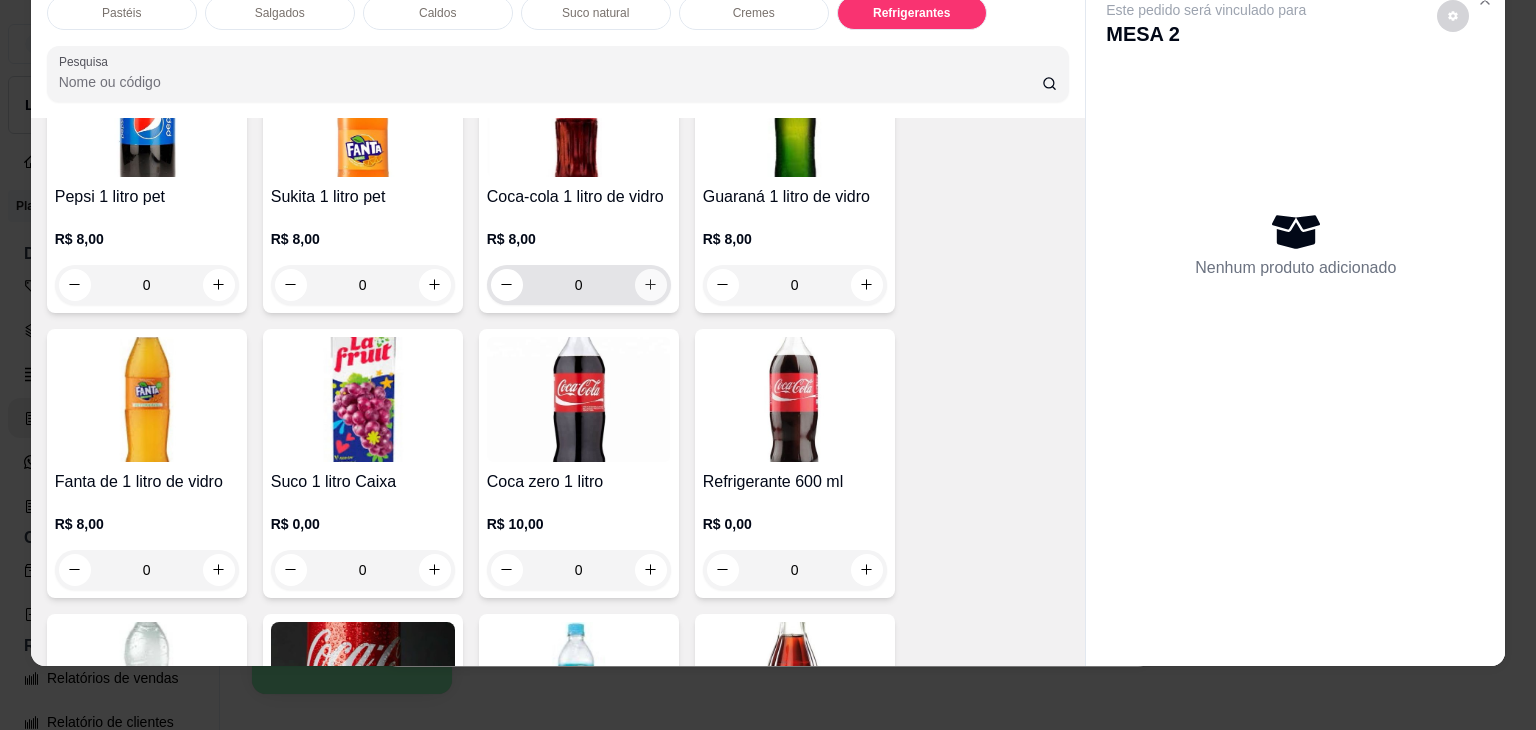 click 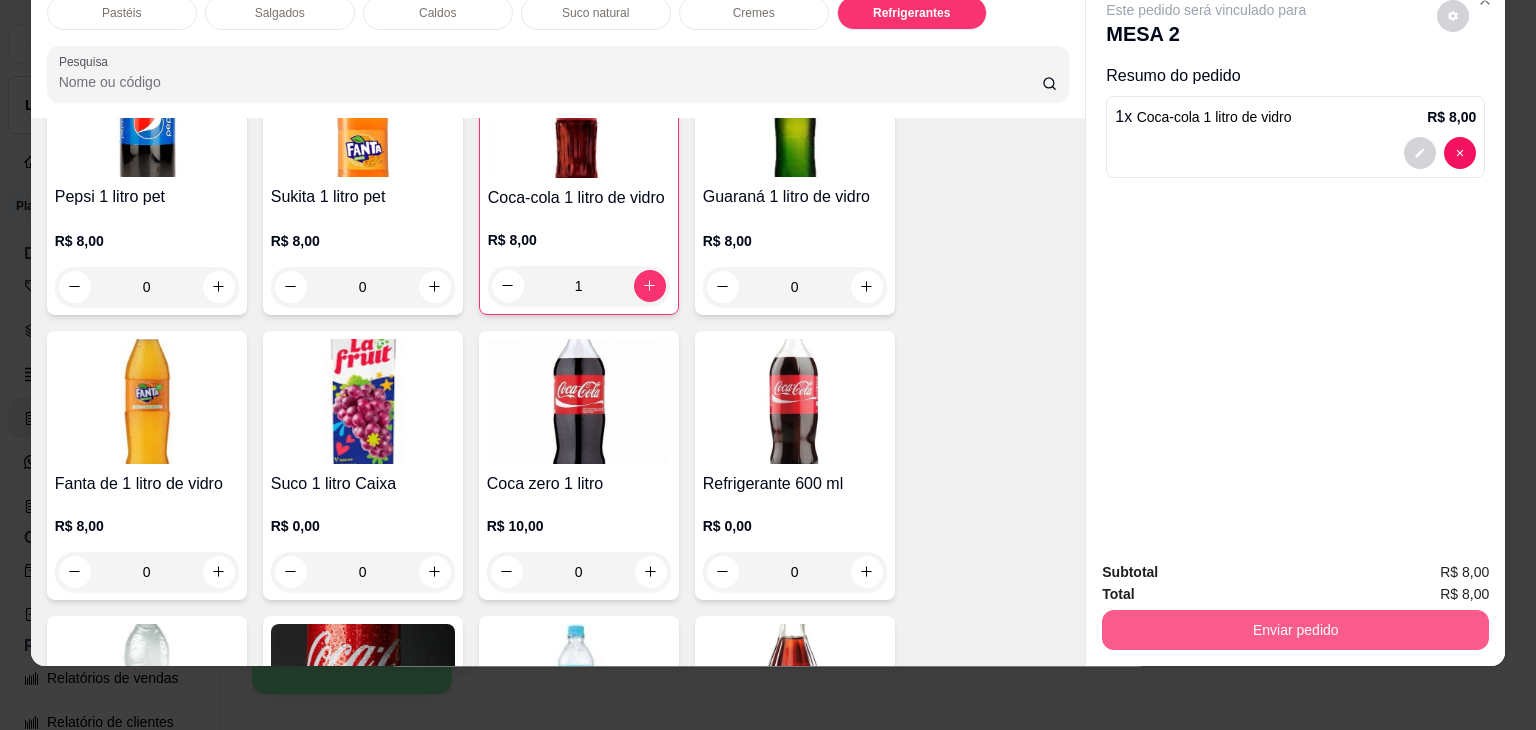 click on "Enviar pedido" at bounding box center [1295, 630] 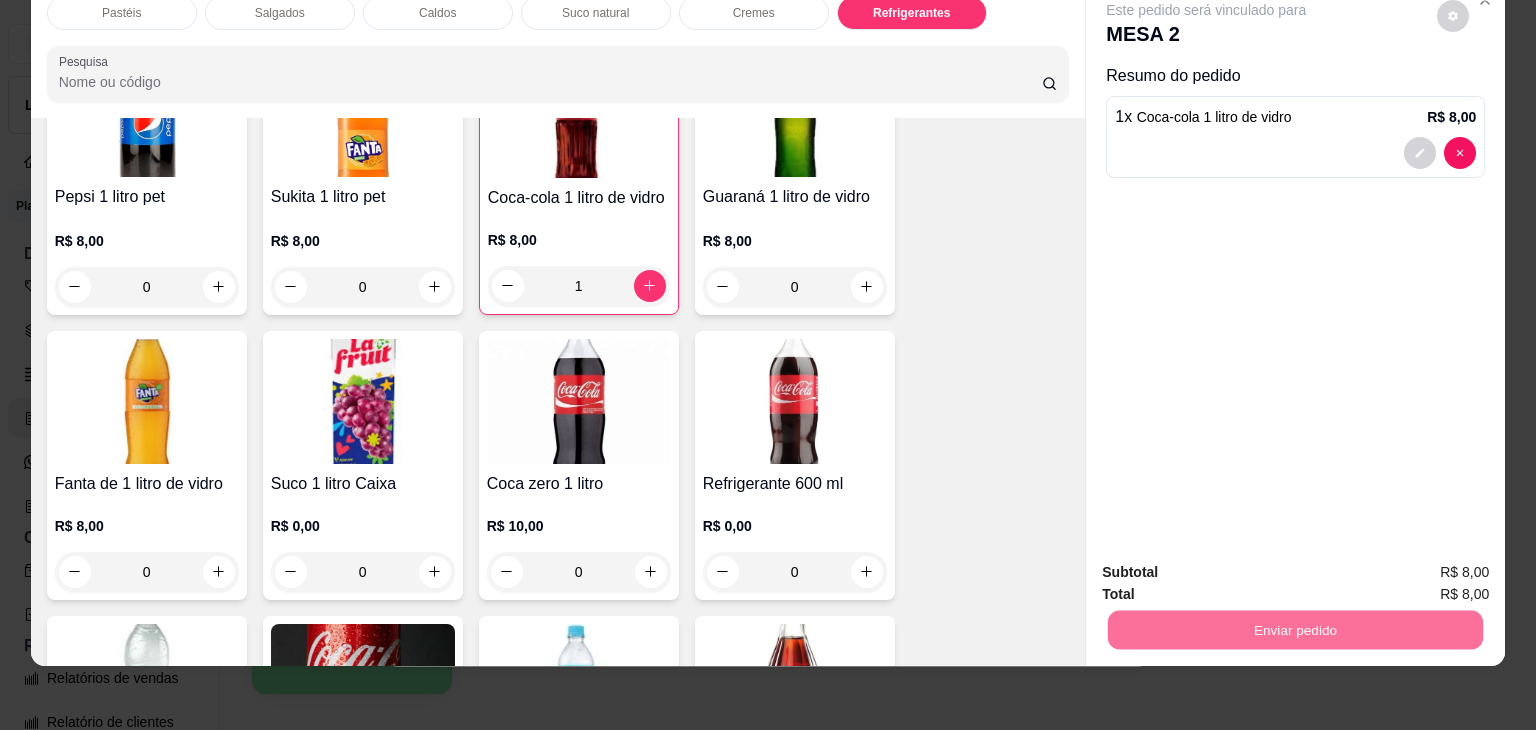 click on "Não registrar e enviar pedido" at bounding box center (1229, 565) 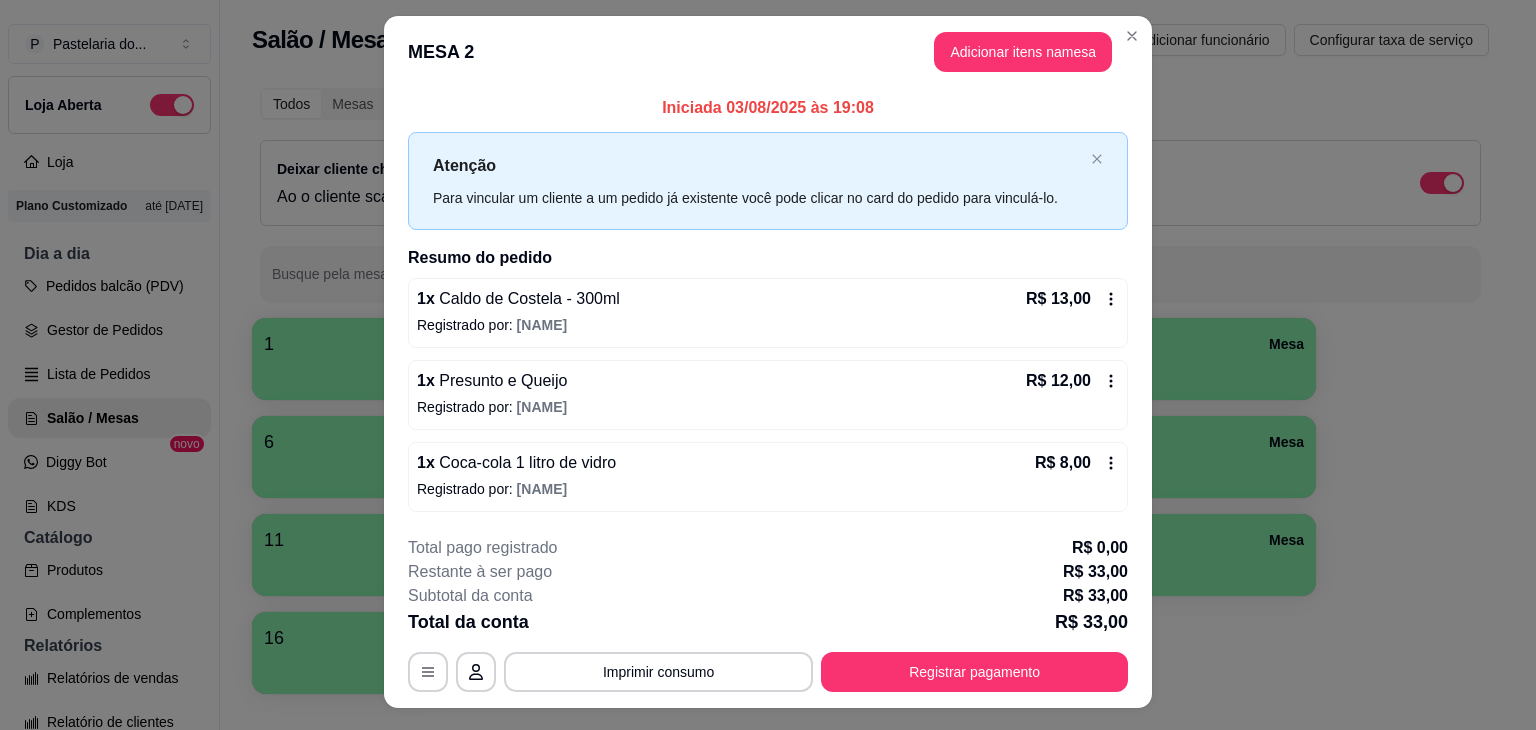 scroll, scrollTop: 0, scrollLeft: 0, axis: both 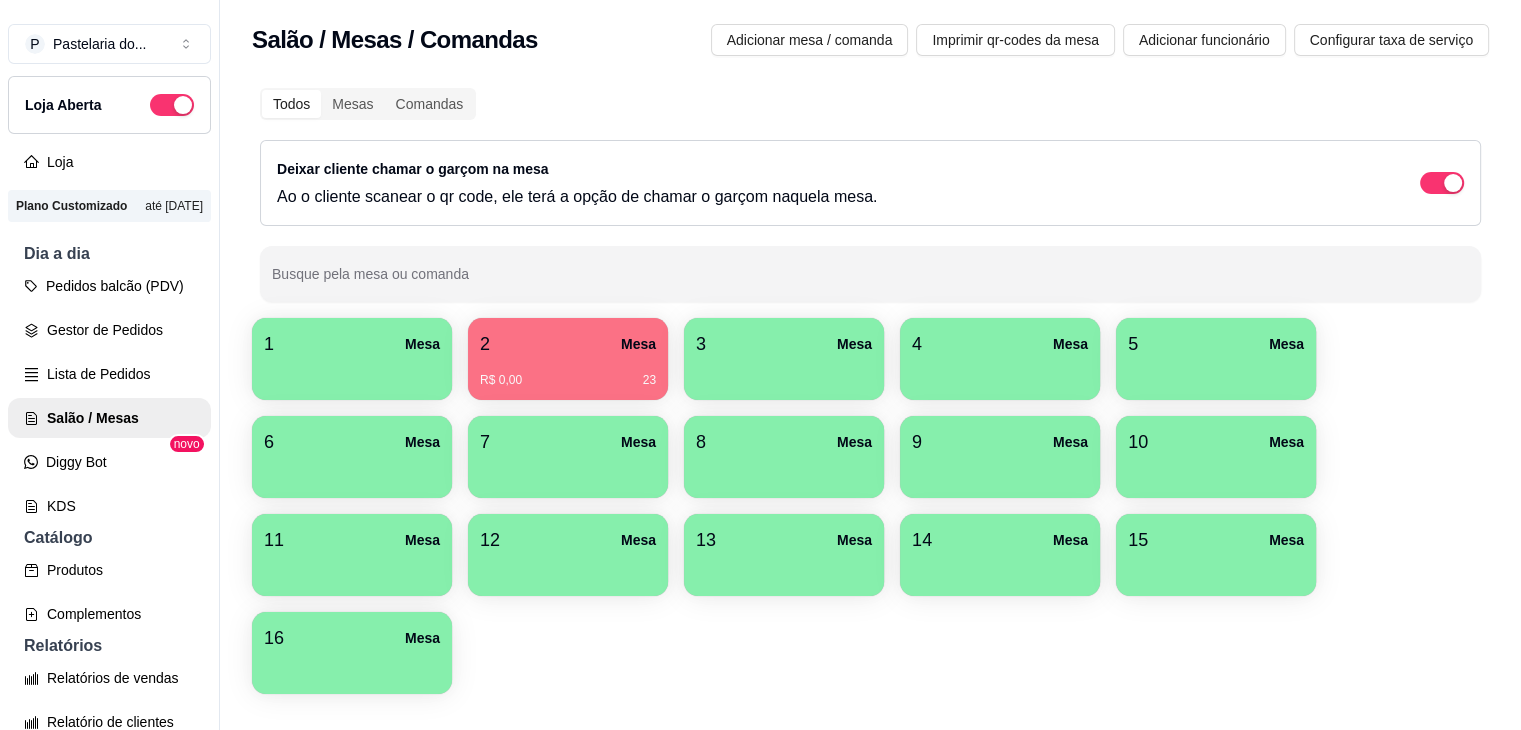 click at bounding box center (1216, 373) 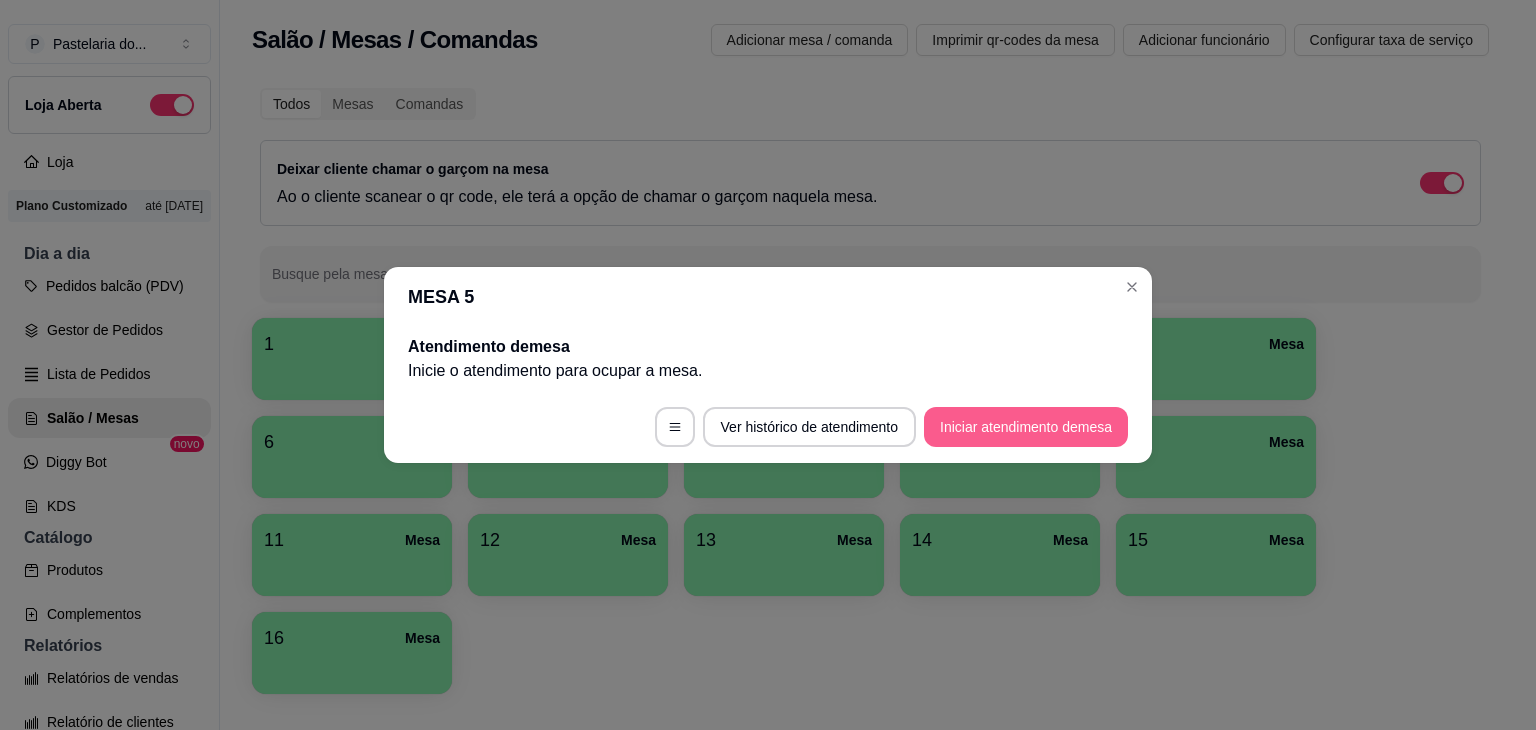 click on "Iniciar atendimento de  mesa" at bounding box center (1026, 427) 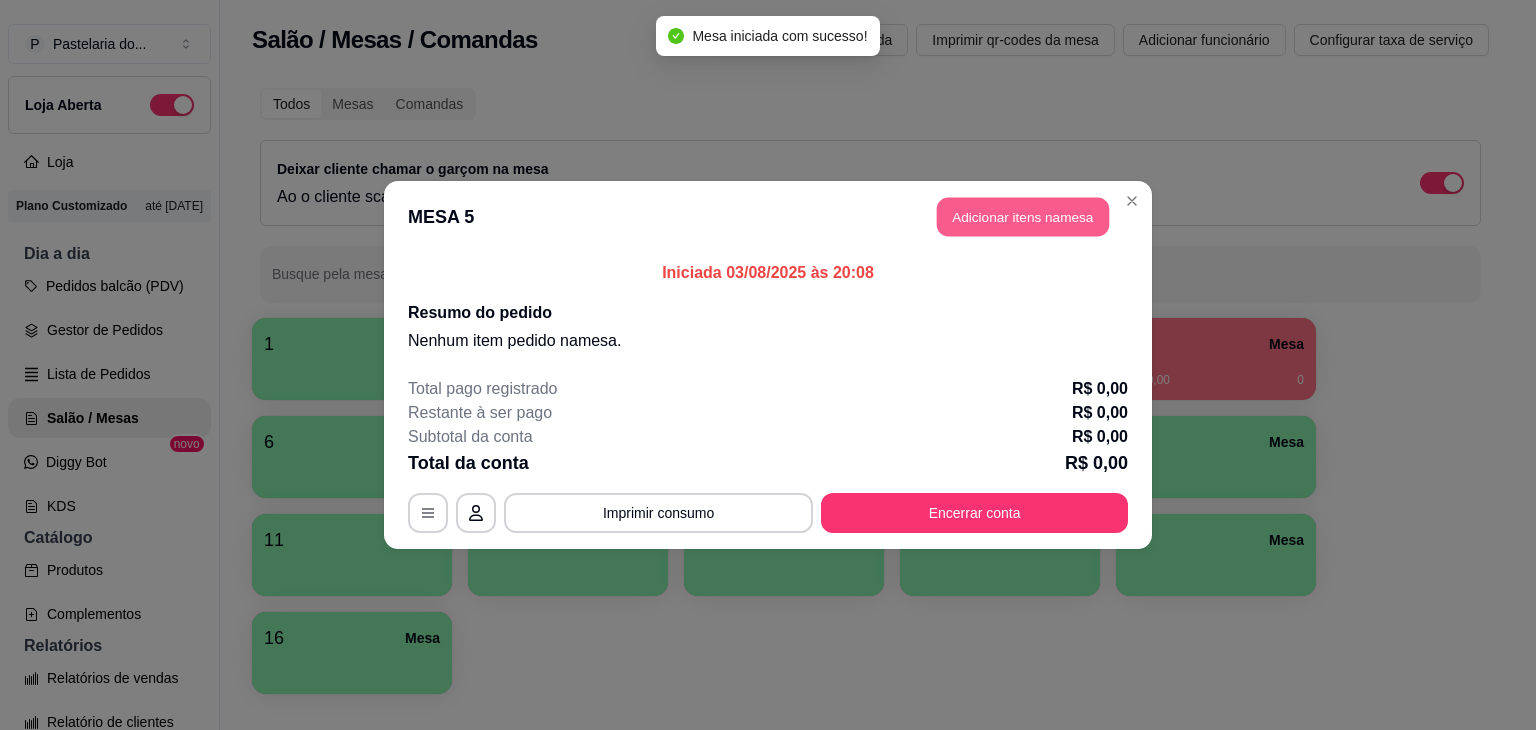 click on "Adicionar itens na  mesa" at bounding box center [1023, 217] 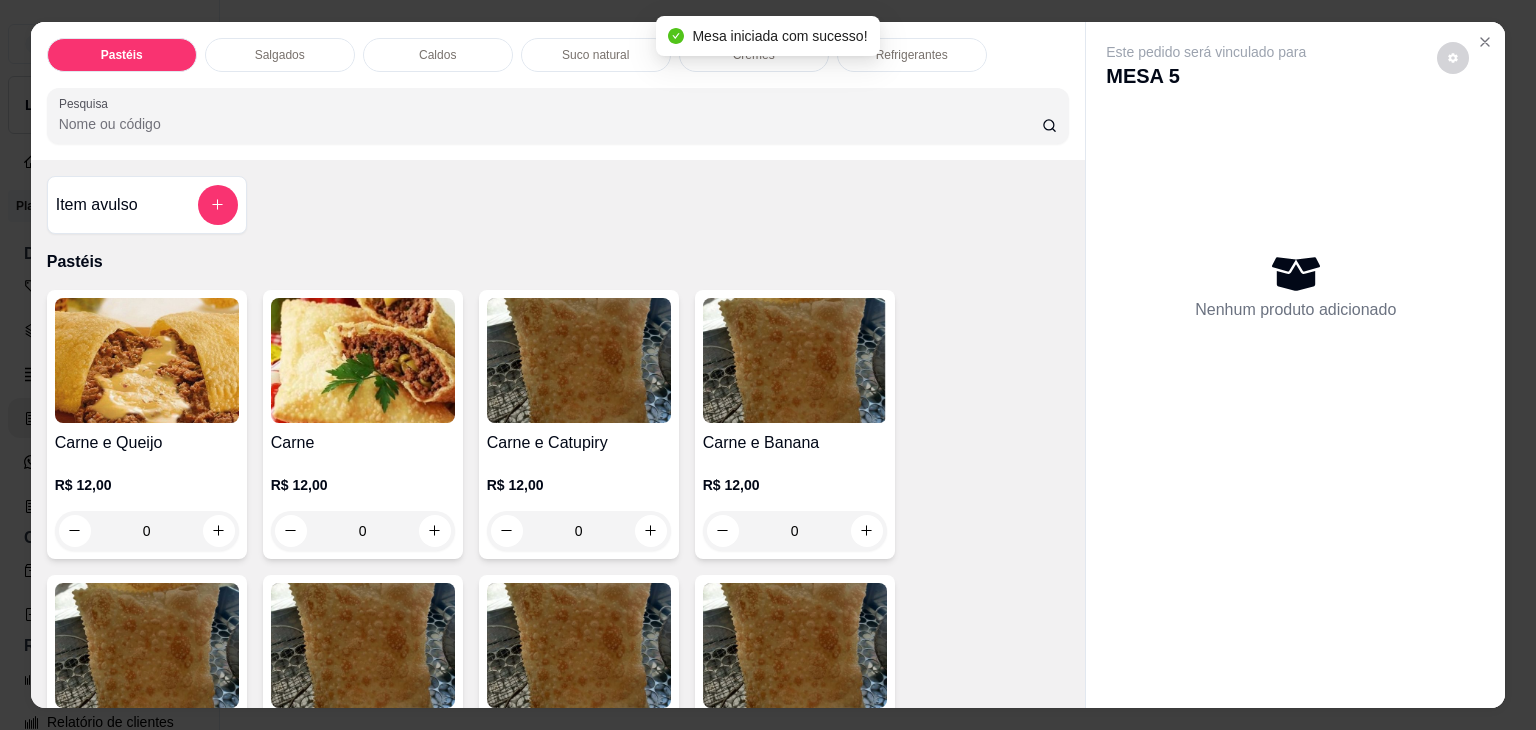 click on "Caldos" at bounding box center (438, 55) 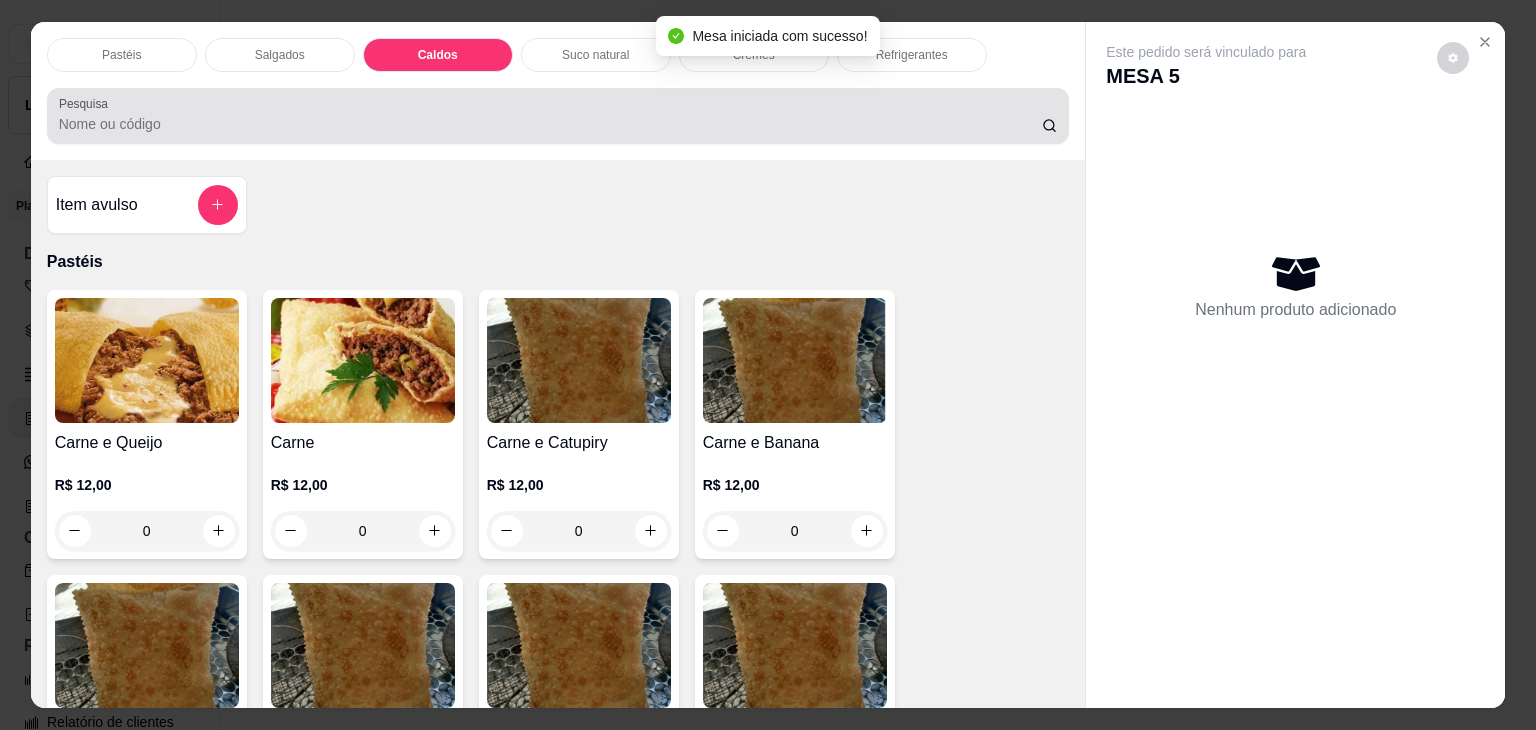 scroll, scrollTop: 2782, scrollLeft: 0, axis: vertical 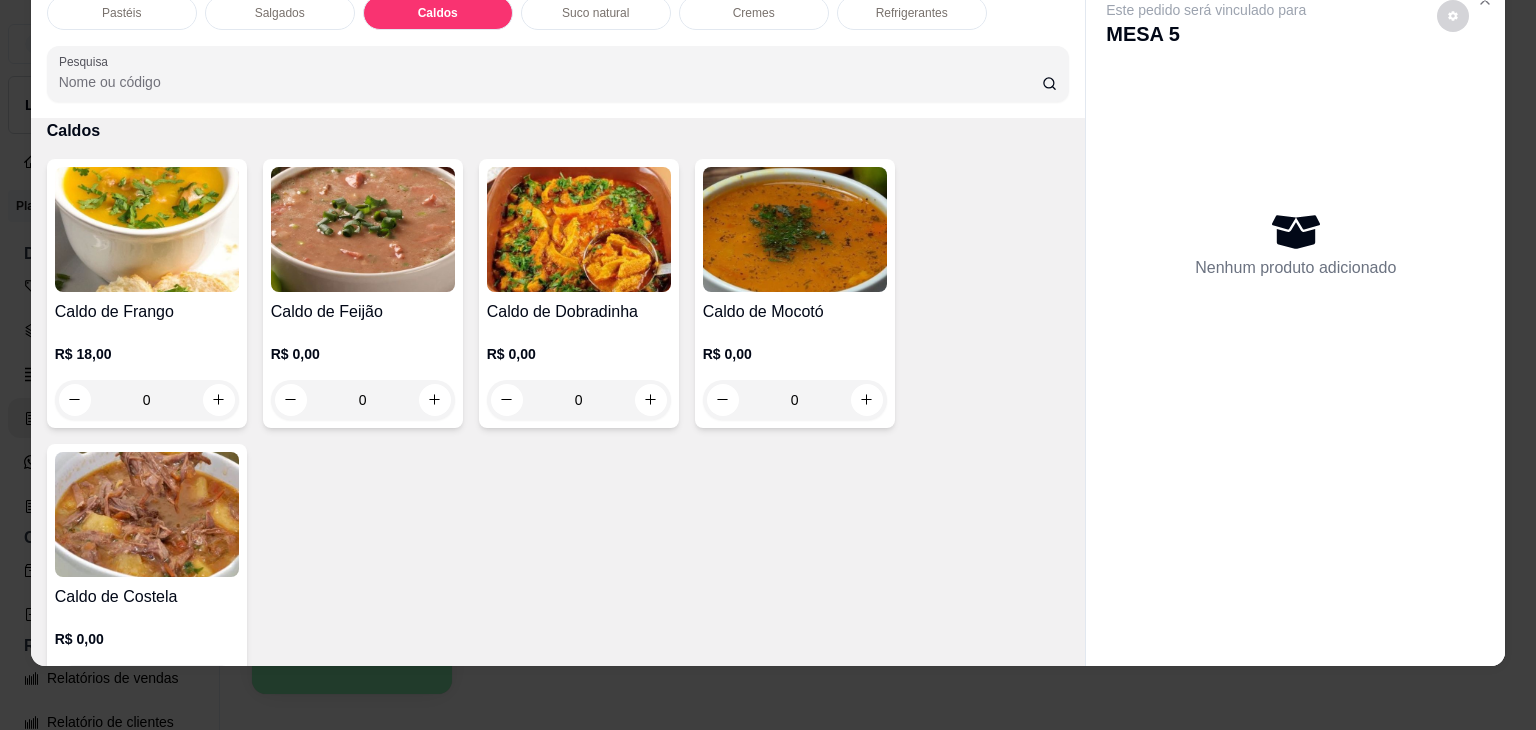 click on "0" at bounding box center (147, 400) 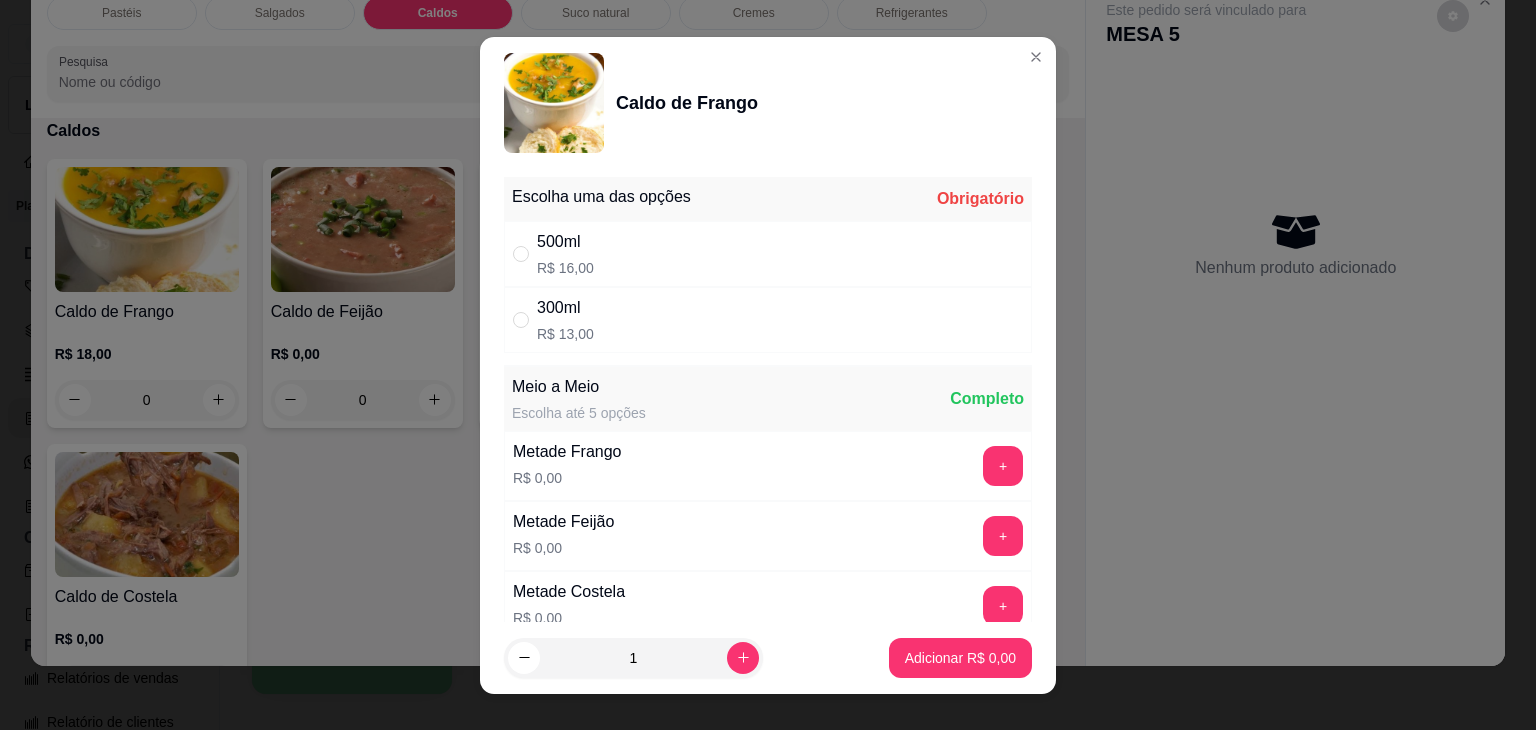 click at bounding box center [525, 320] 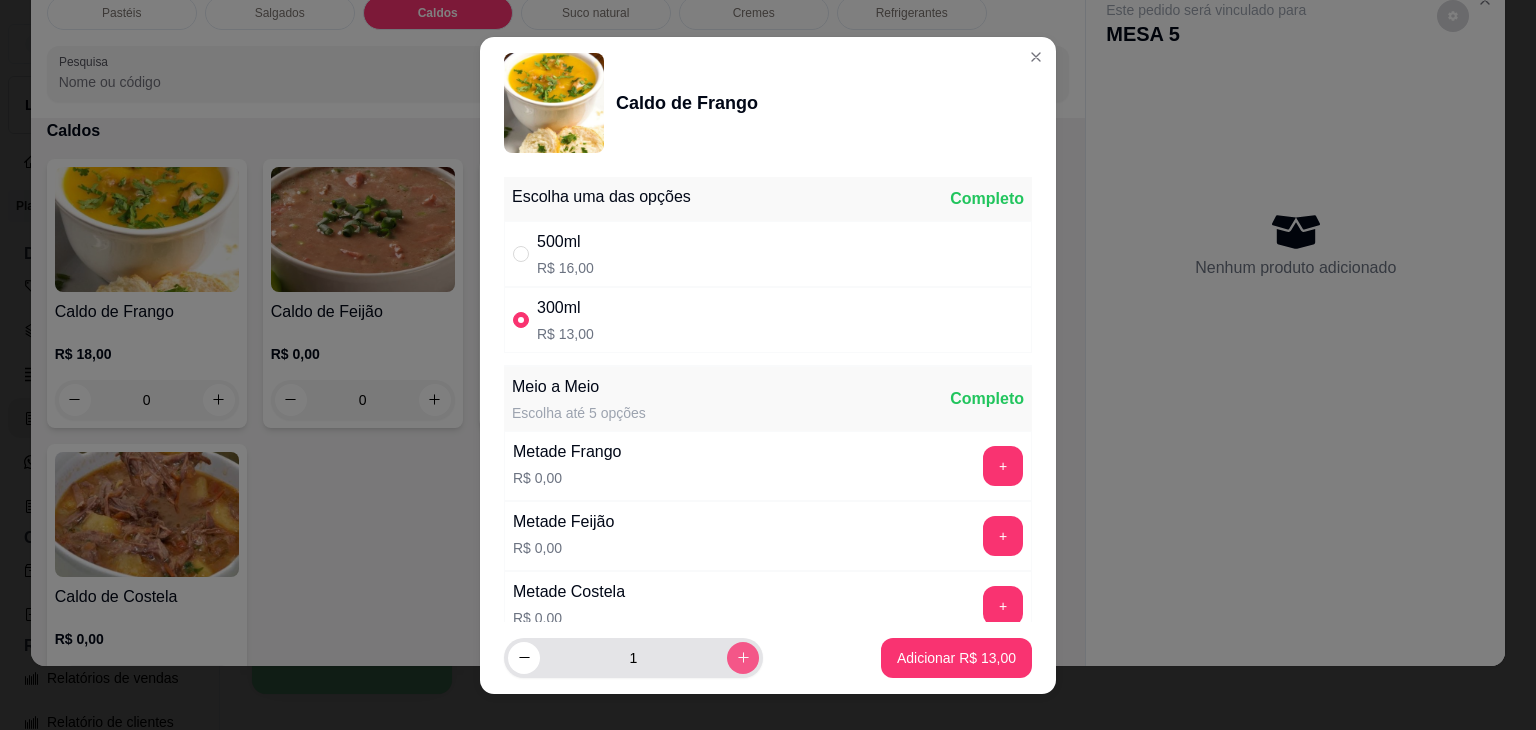 click 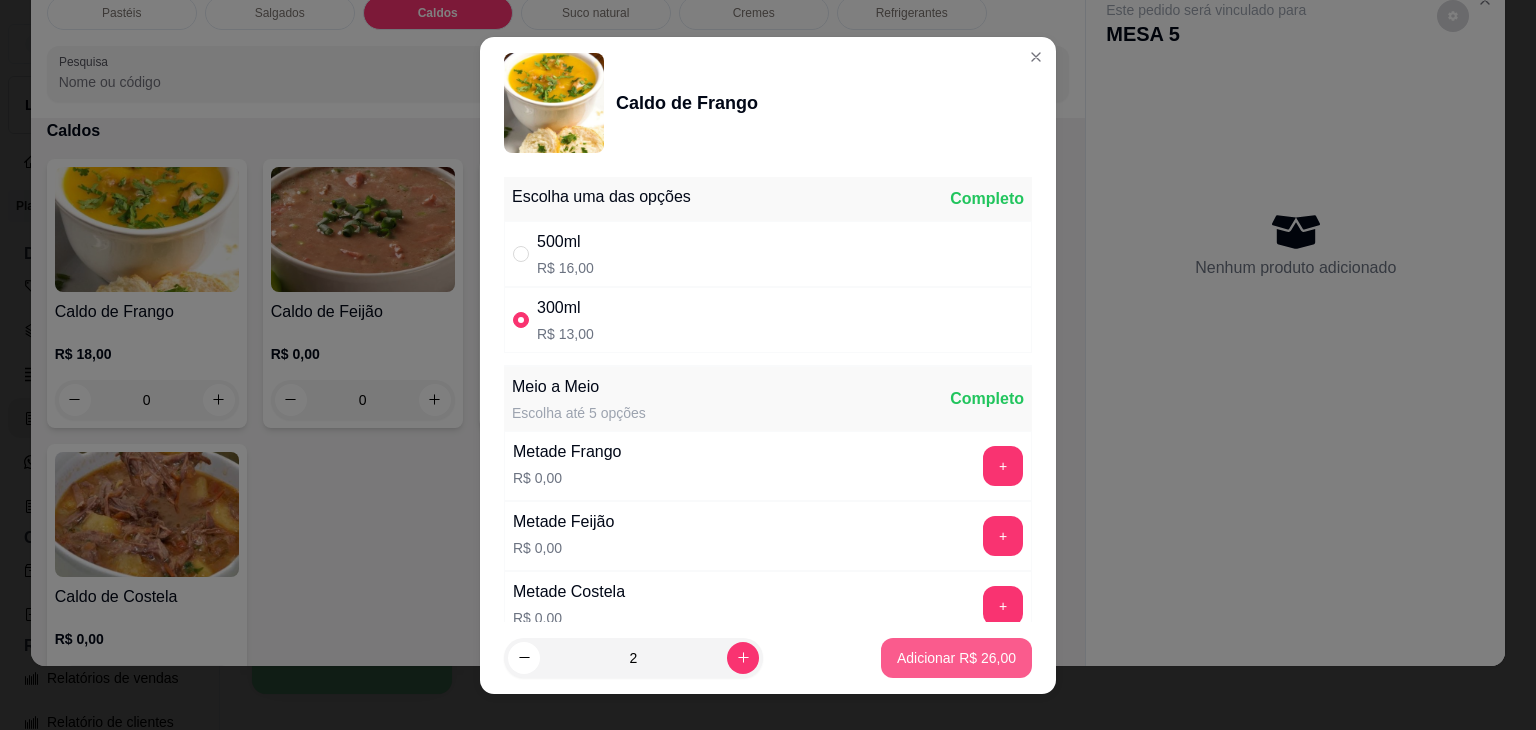 click on "Adicionar   R$ 26,00" at bounding box center [956, 658] 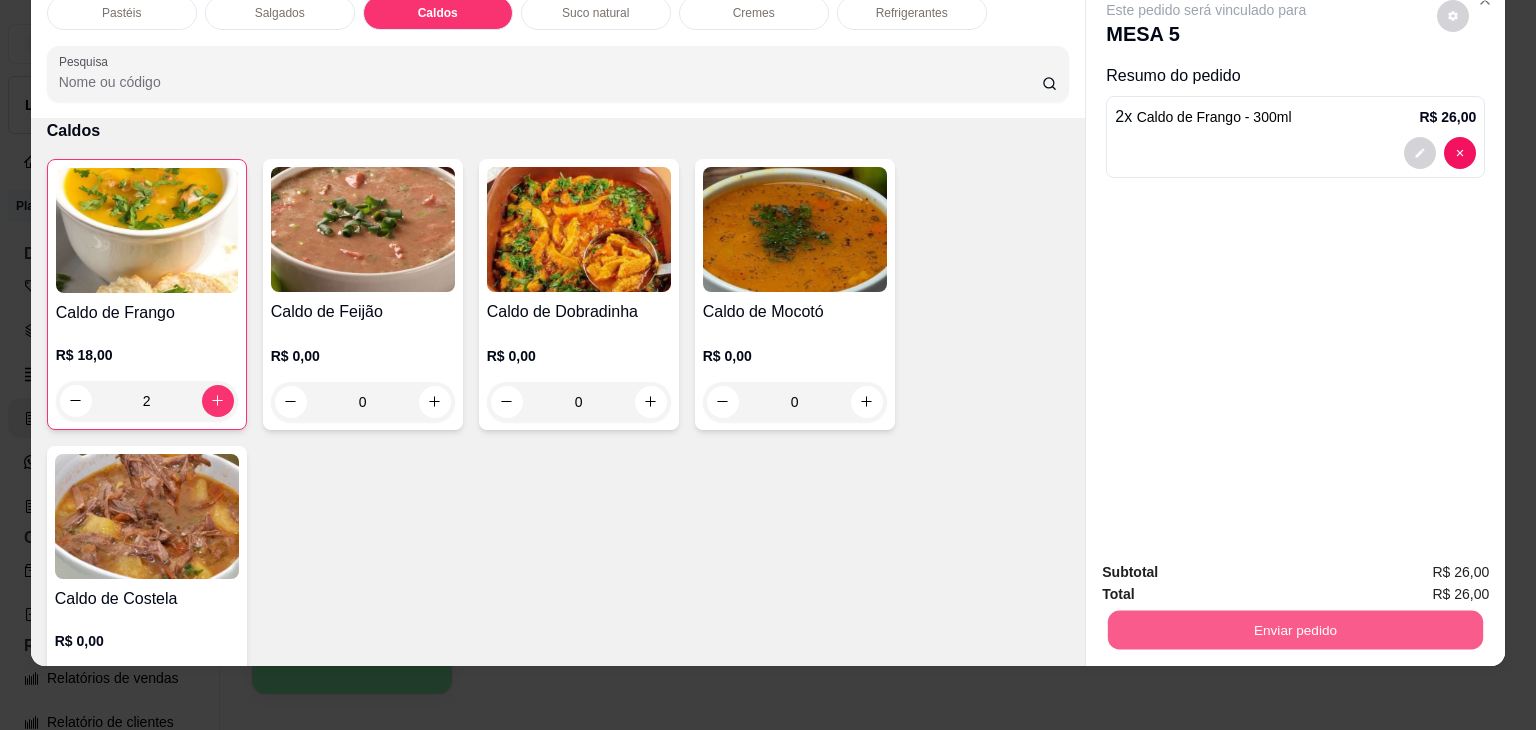 click on "Enviar pedido" at bounding box center (1295, 630) 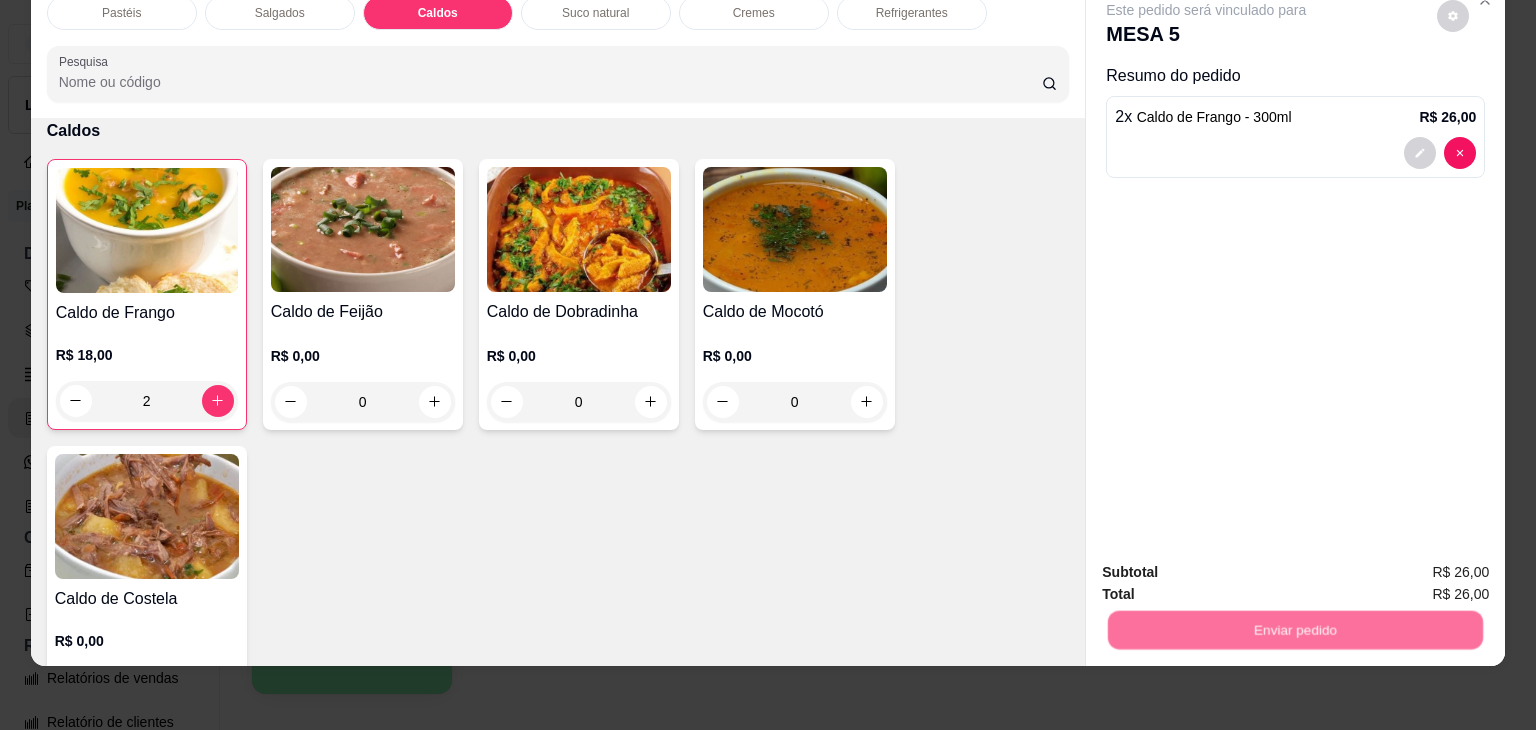 click on "Não registrar e enviar pedido" at bounding box center (1229, 564) 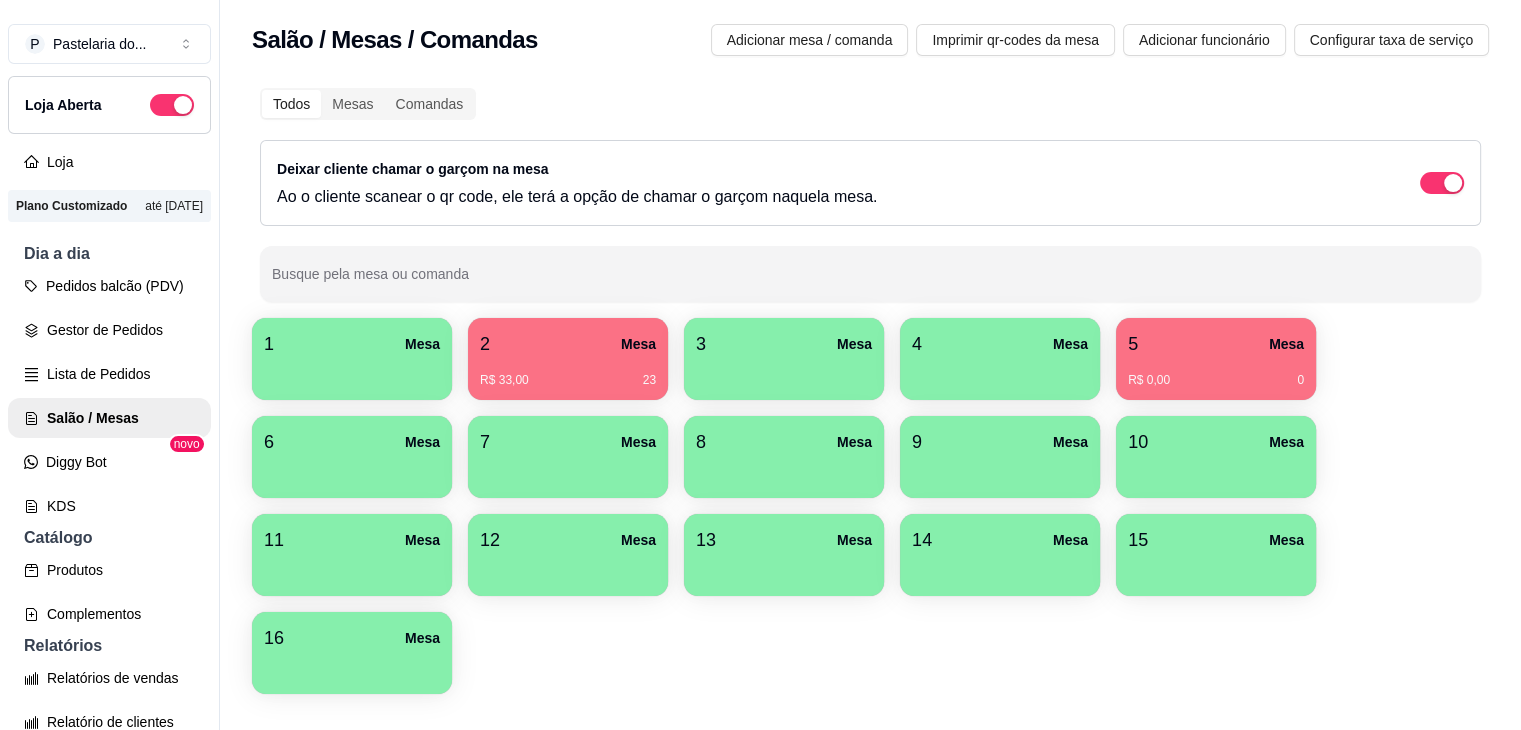 click on "1 Mesa 2 Mesa R$ 33,00 23 3 Mesa 4 Mesa 5 Mesa R$ 0,00 0 6 Mesa 7 Mesa 8 Mesa 9 Mesa 10 Mesa 11 Mesa 12 Mesa 13 Mesa 14 Mesa 15 Mesa 16 Mesa" at bounding box center [870, 506] 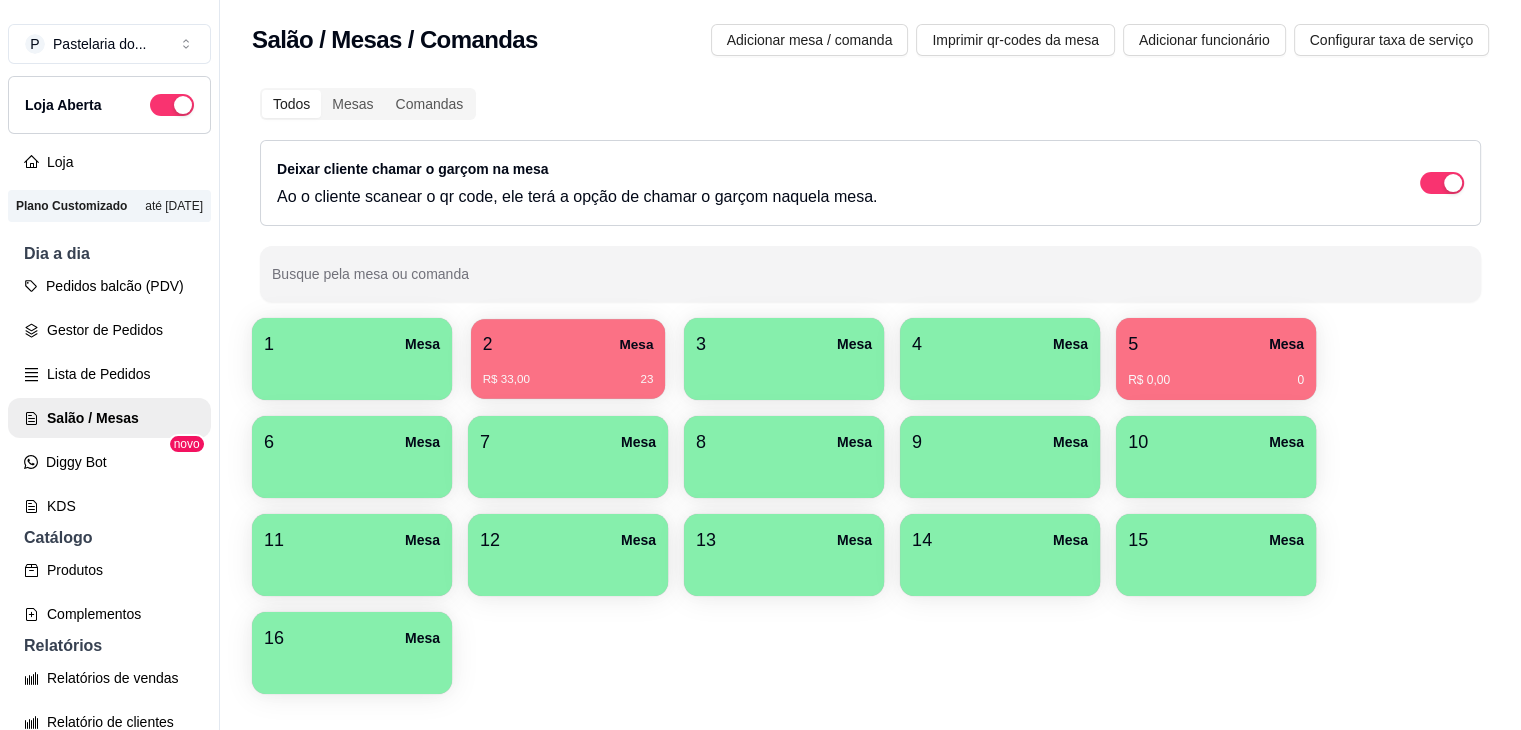 click on "R$ 33,00 23" at bounding box center [568, 380] 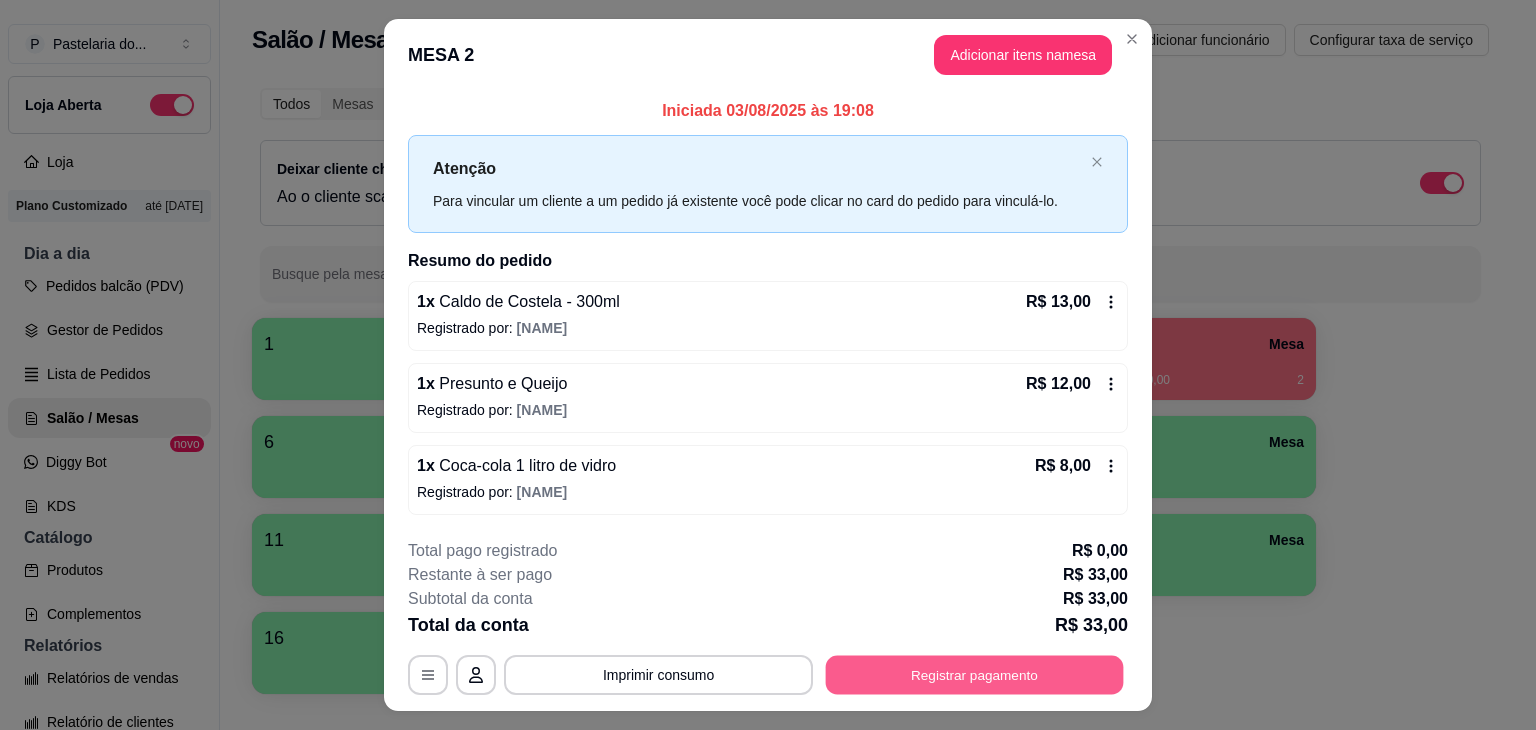 click on "Registrar pagamento" at bounding box center (975, 674) 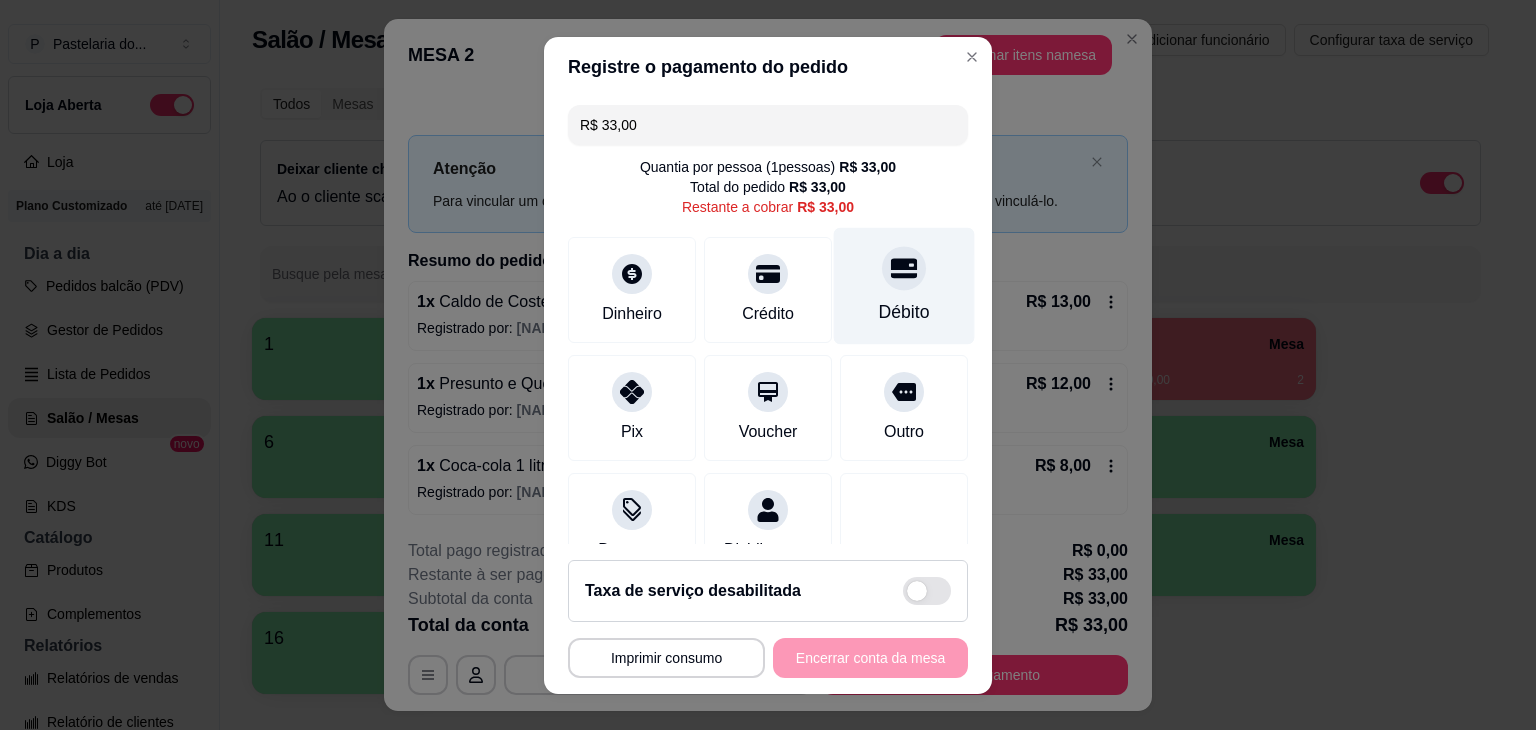 click 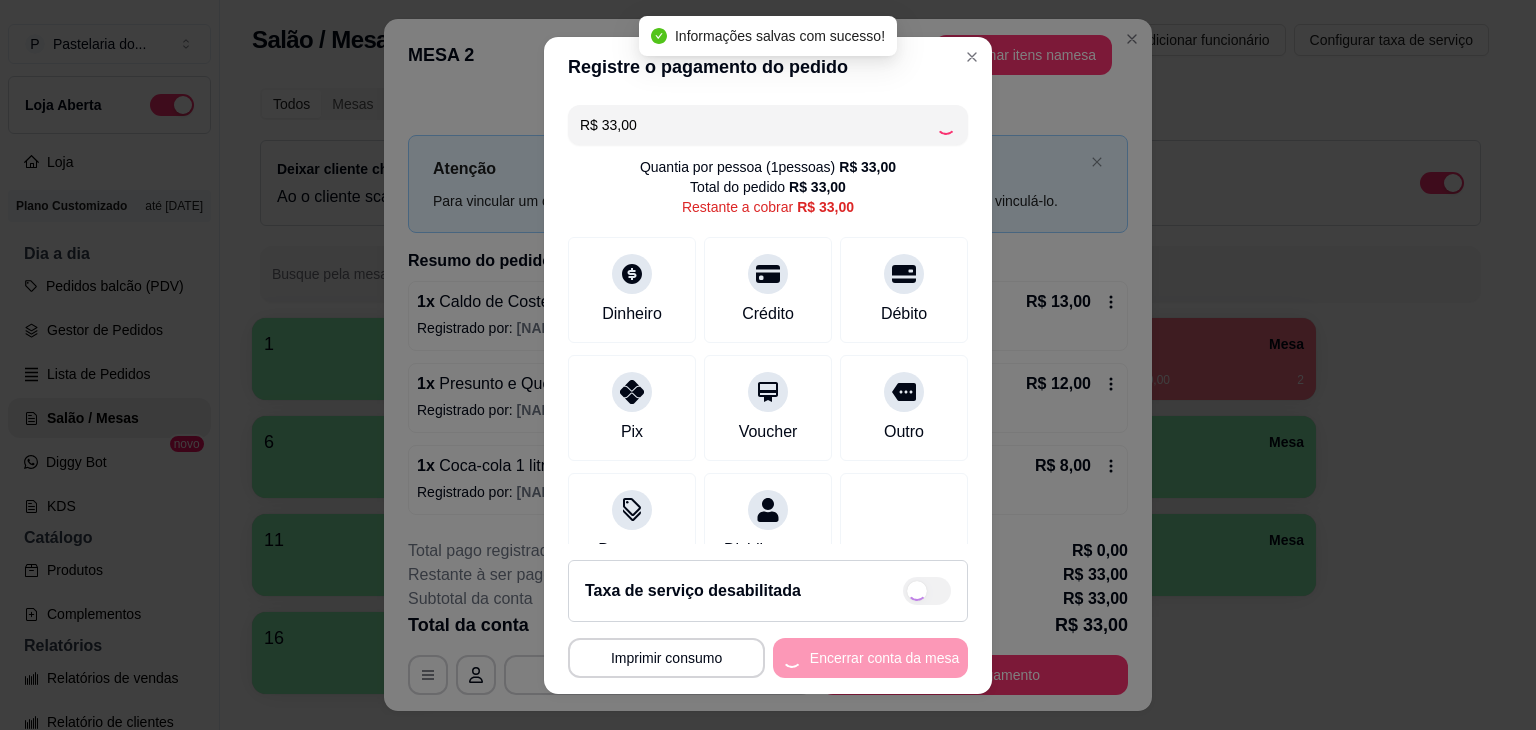 type on "R$ 0,00" 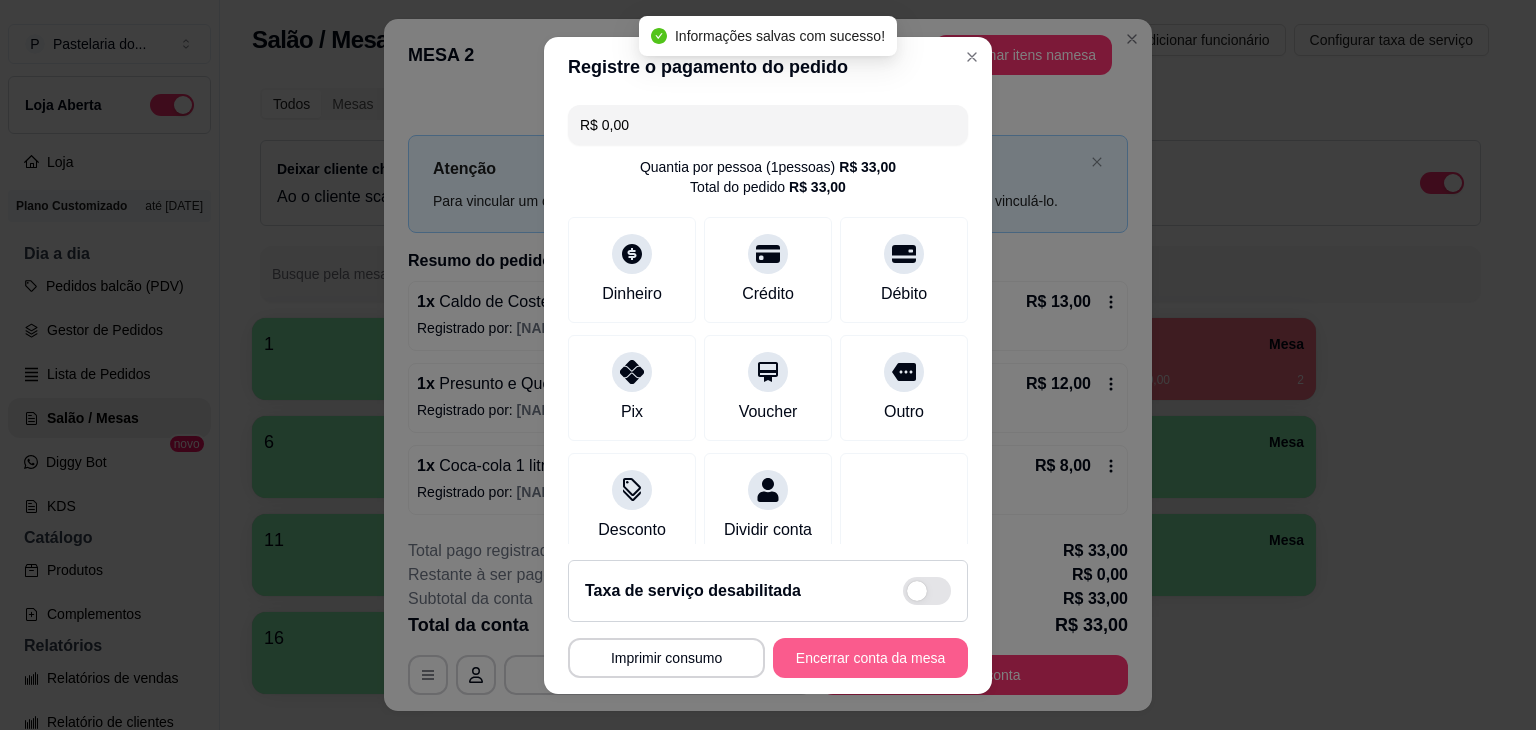 click on "Encerrar conta da mesa" at bounding box center (870, 658) 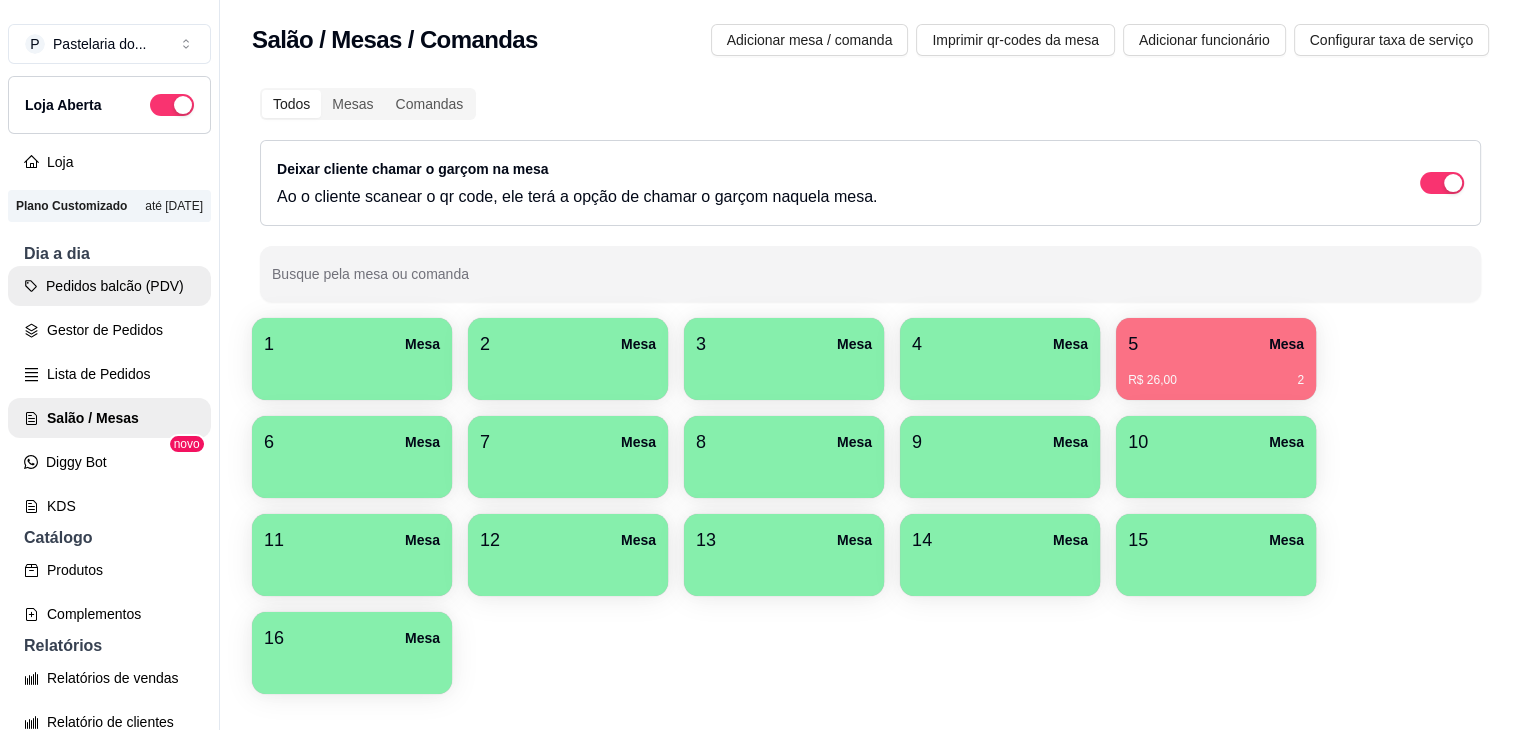 click on "Pedidos balcão (PDV)" at bounding box center (109, 286) 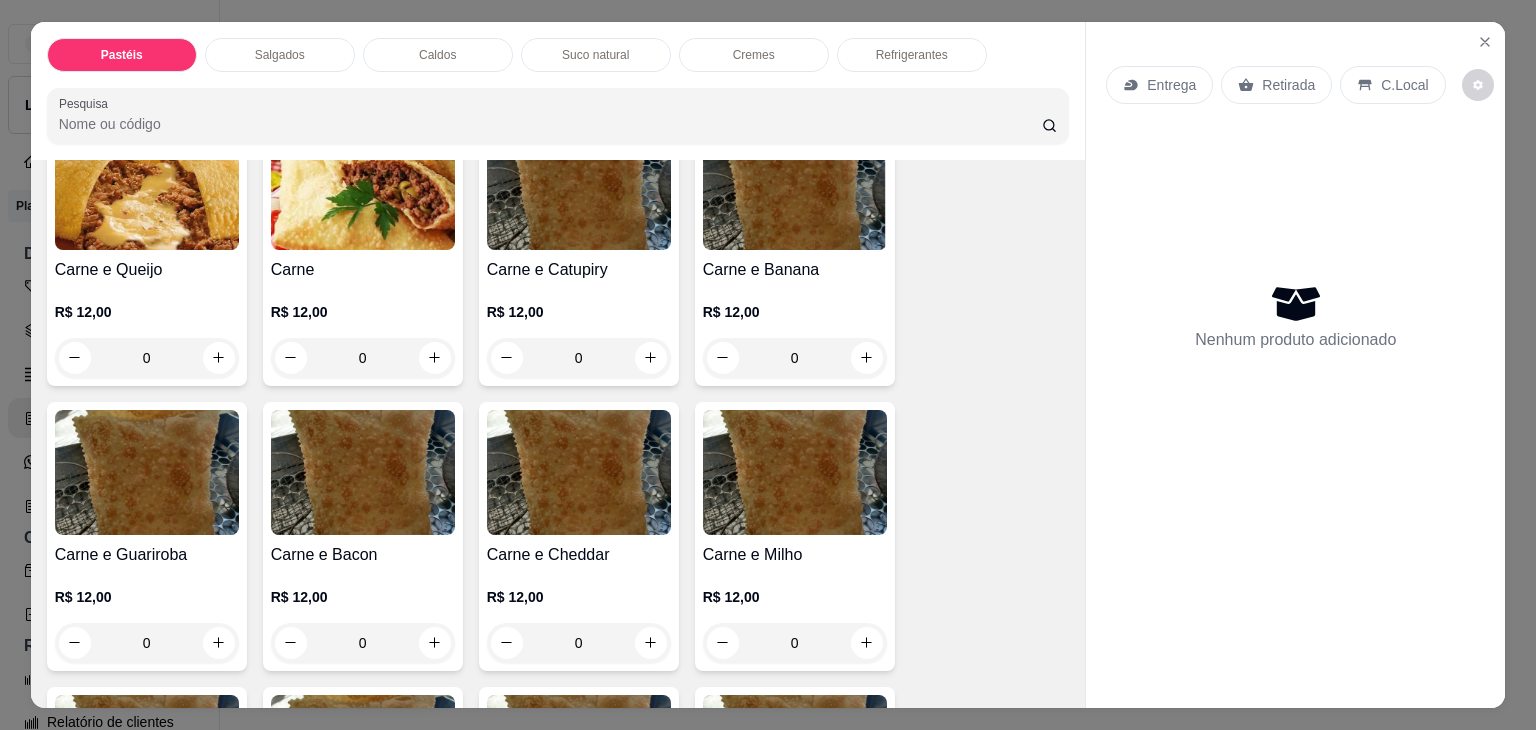 scroll, scrollTop: 0, scrollLeft: 0, axis: both 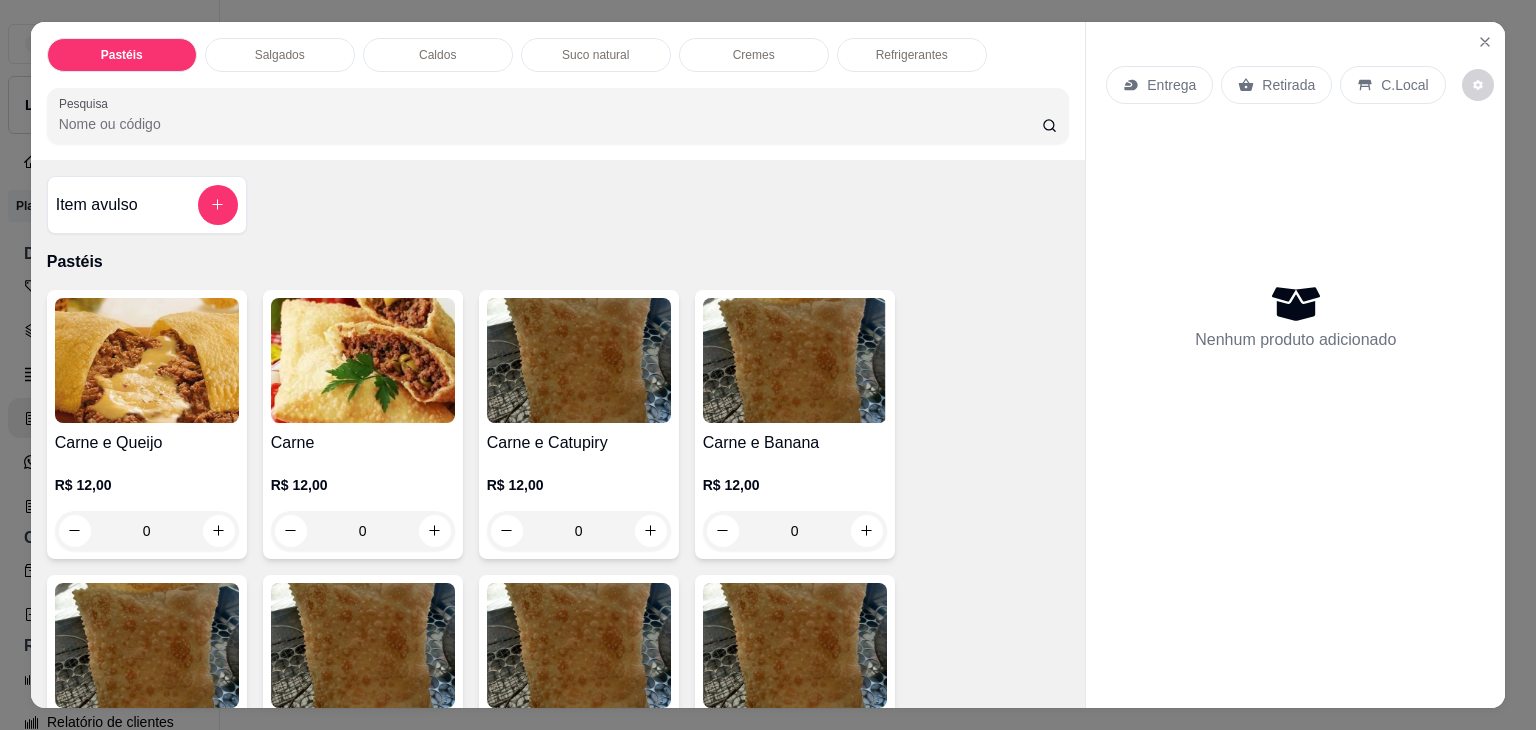 click on "Salgados" at bounding box center (280, 55) 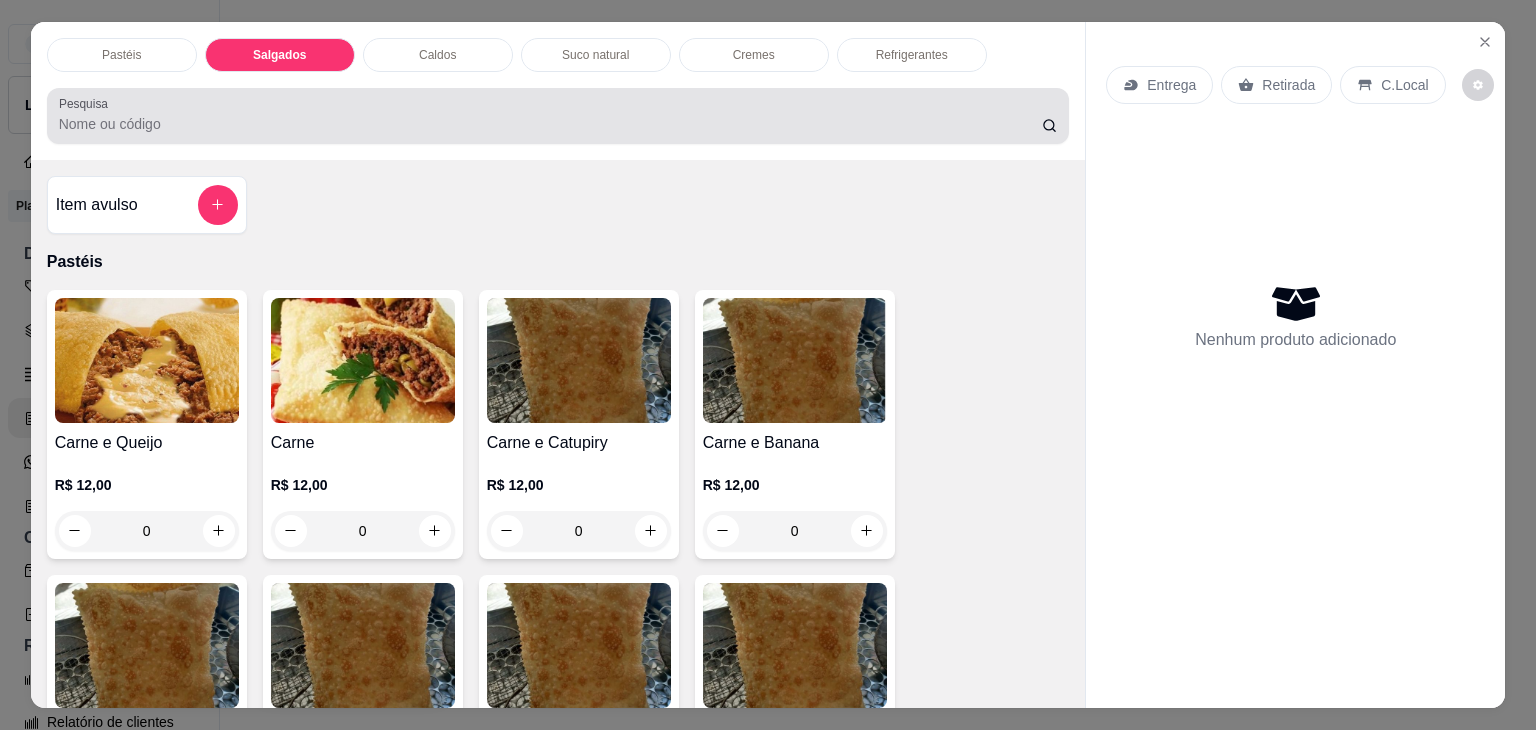 scroll, scrollTop: 2124, scrollLeft: 0, axis: vertical 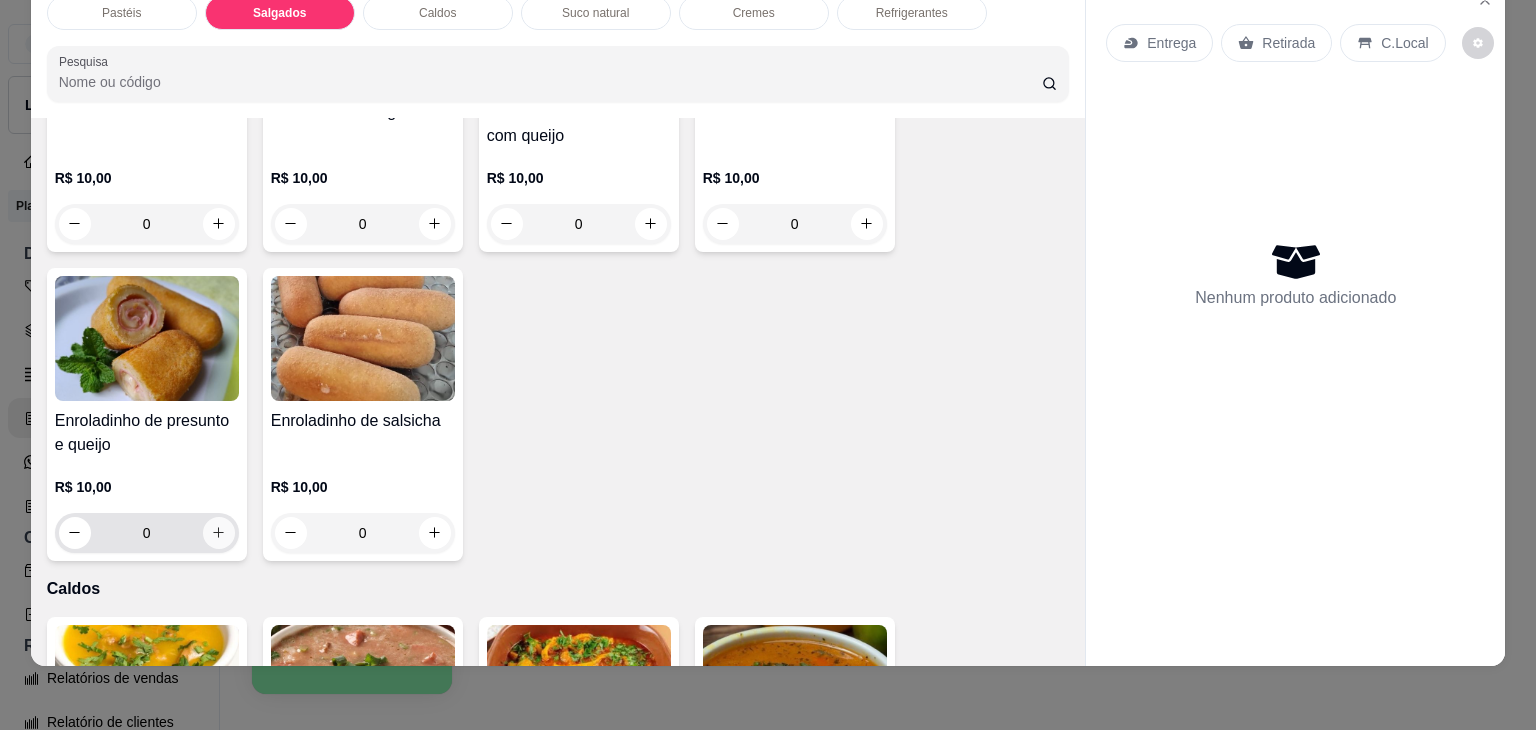 click on "0" at bounding box center [147, 533] 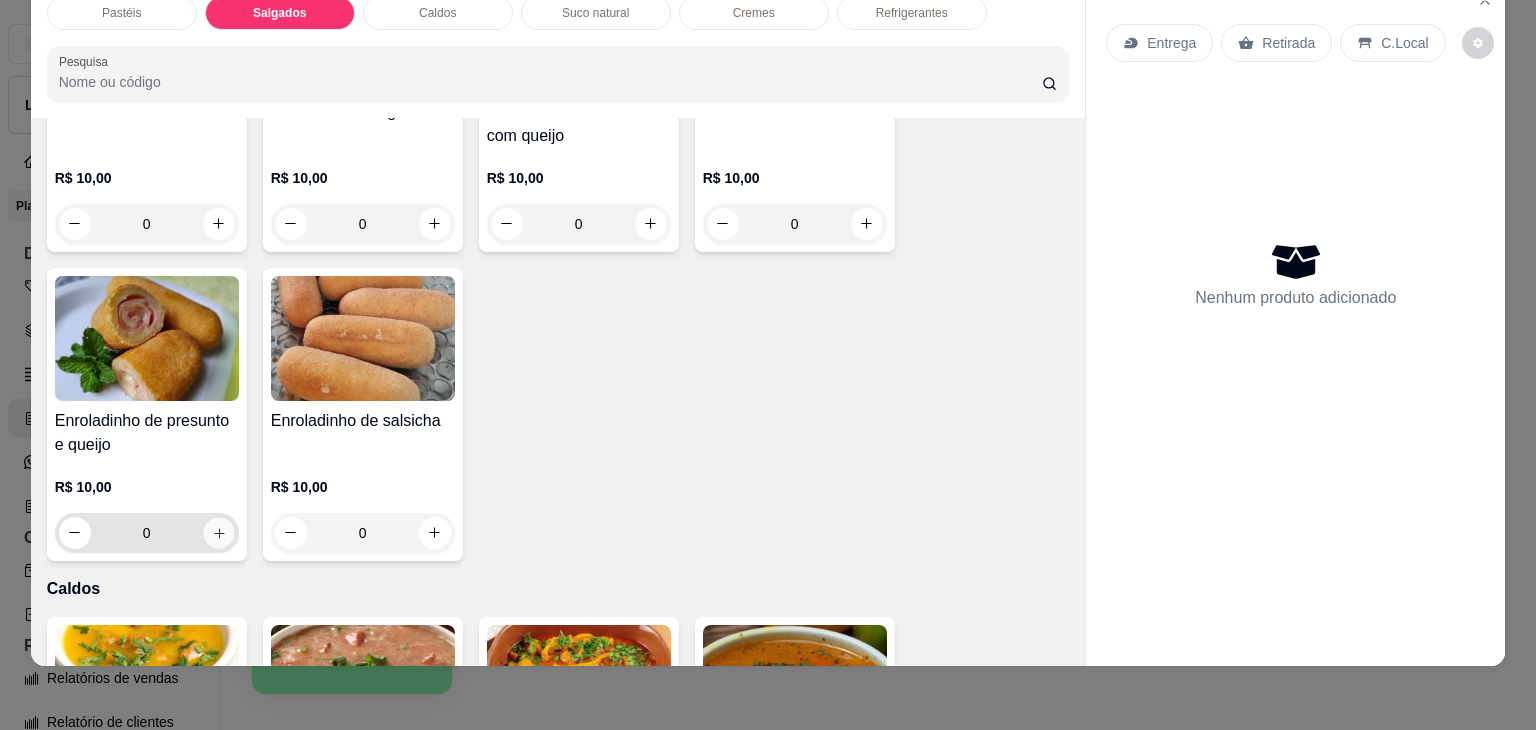 click 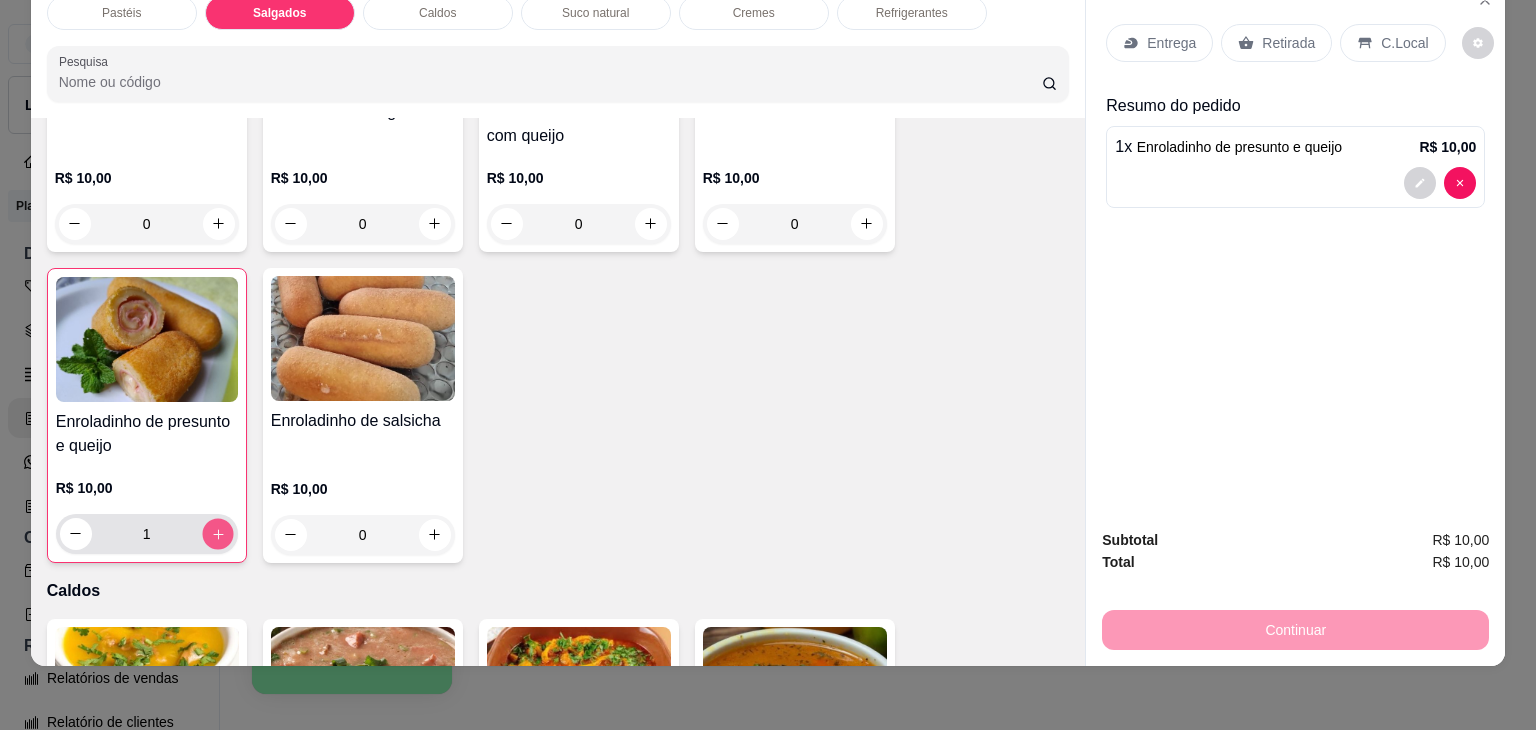 click 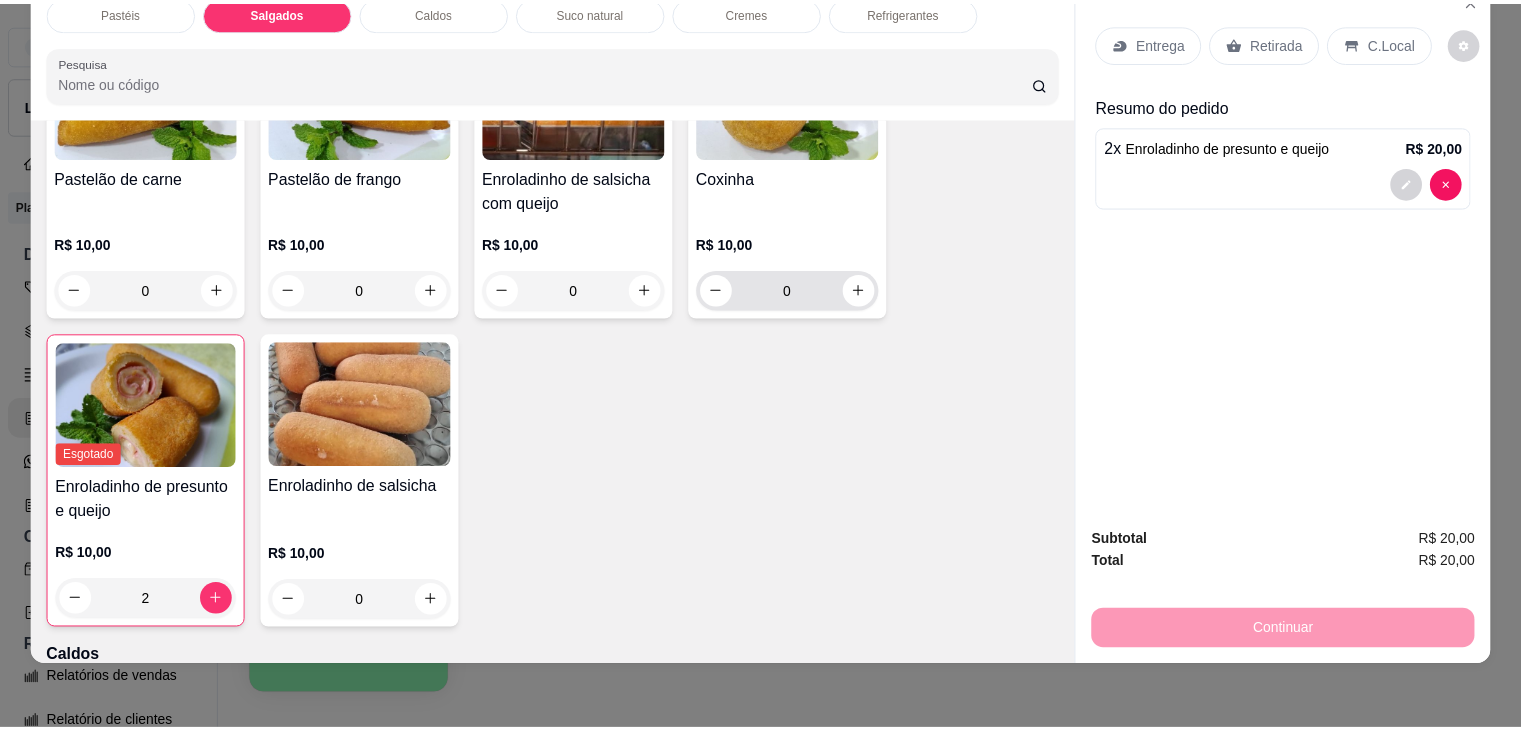 scroll, scrollTop: 2224, scrollLeft: 0, axis: vertical 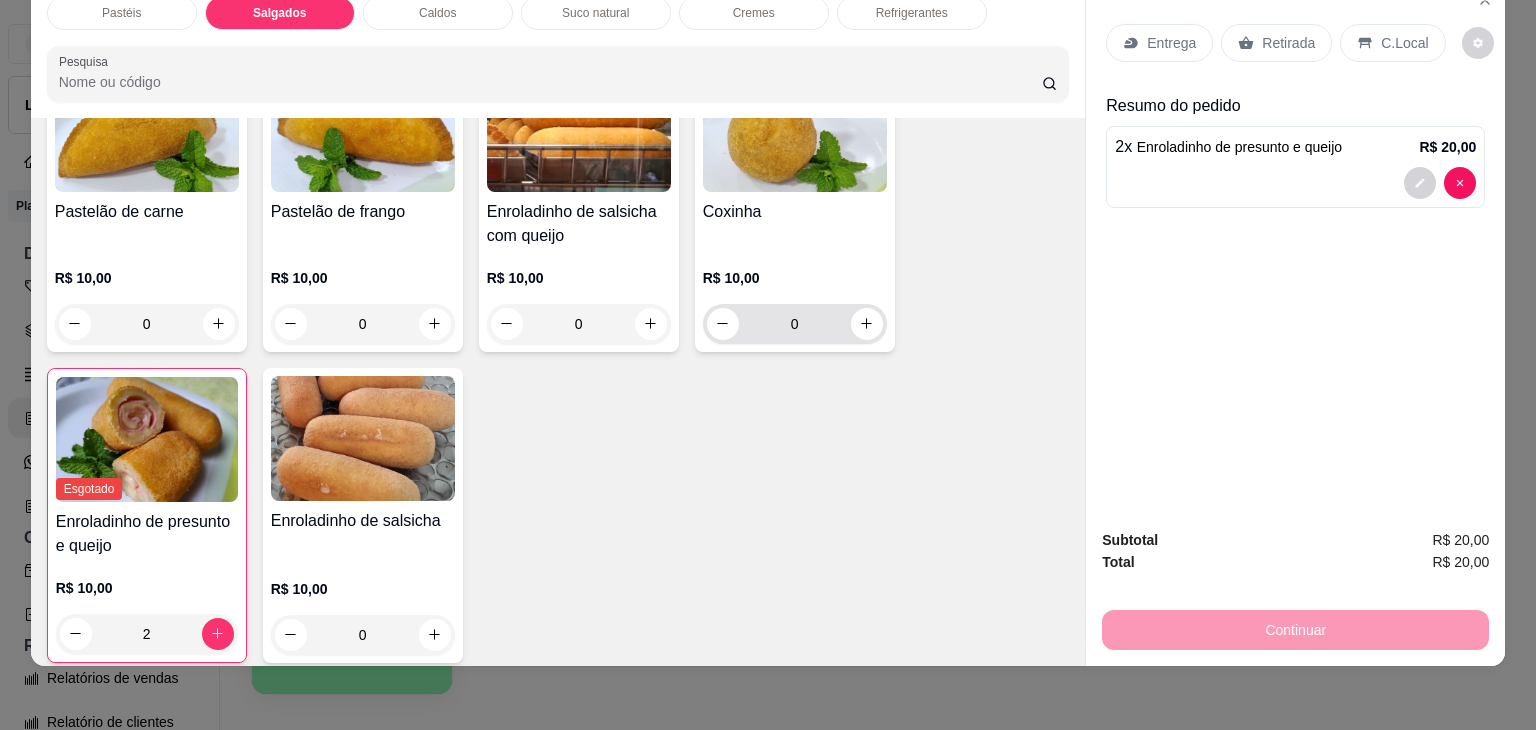 click on "0" at bounding box center (795, 324) 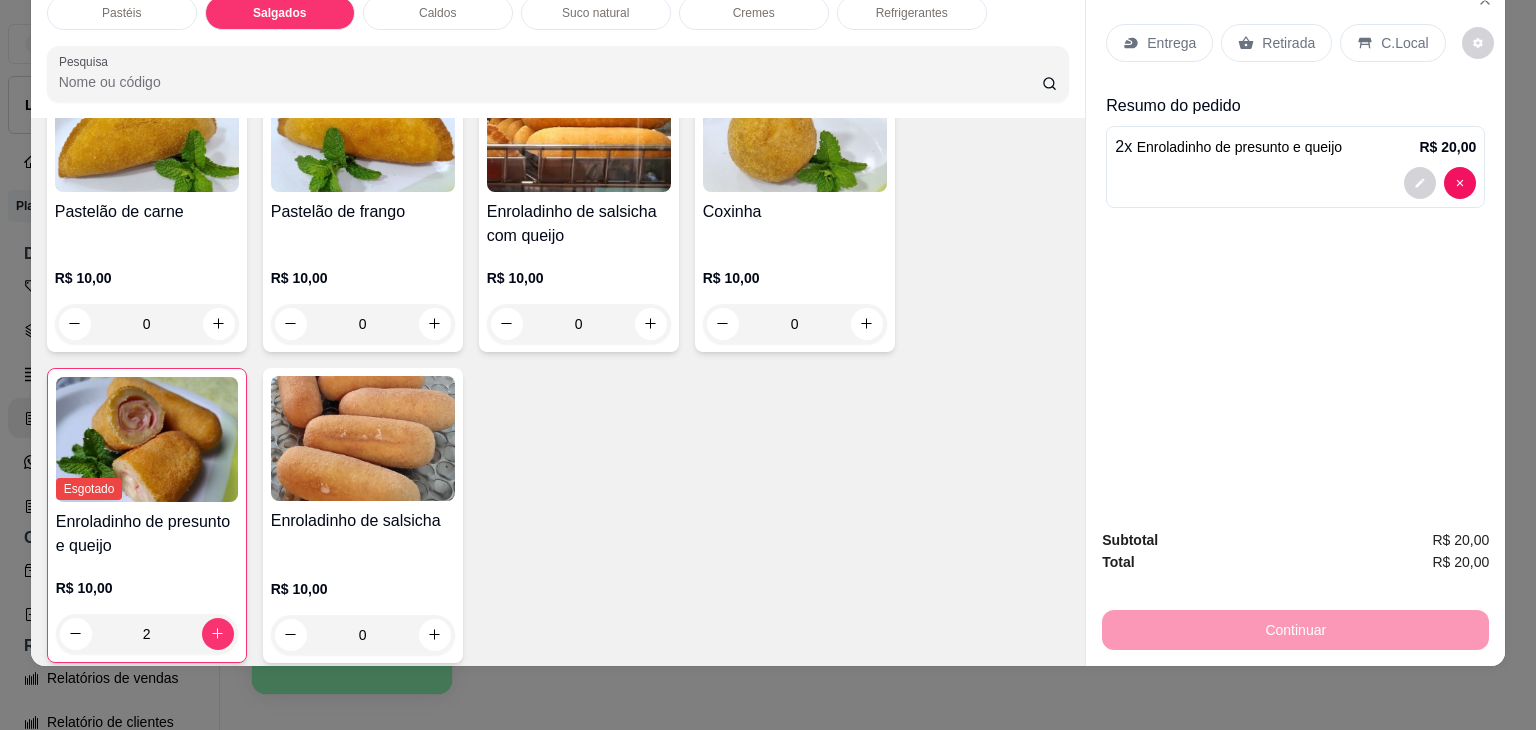 click 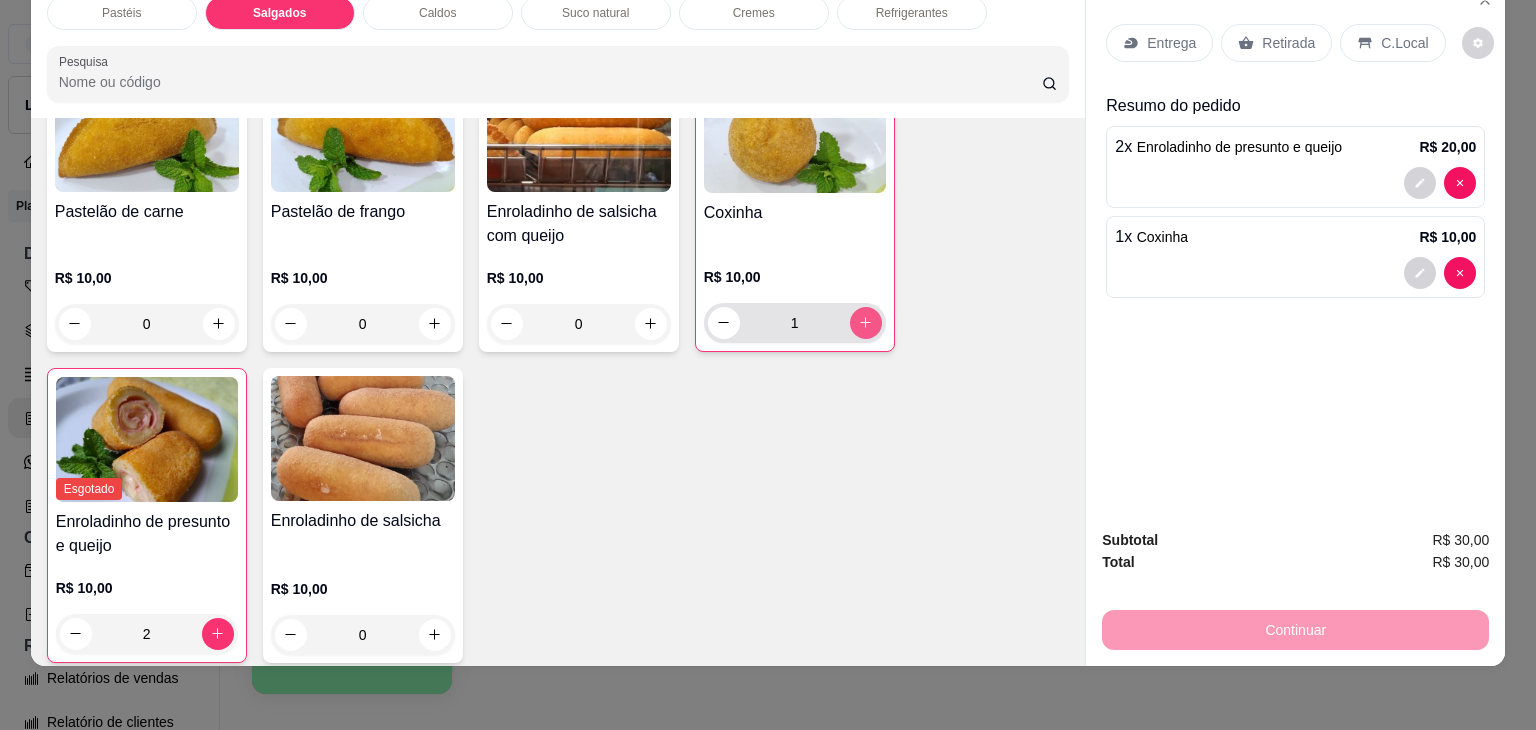 type on "1" 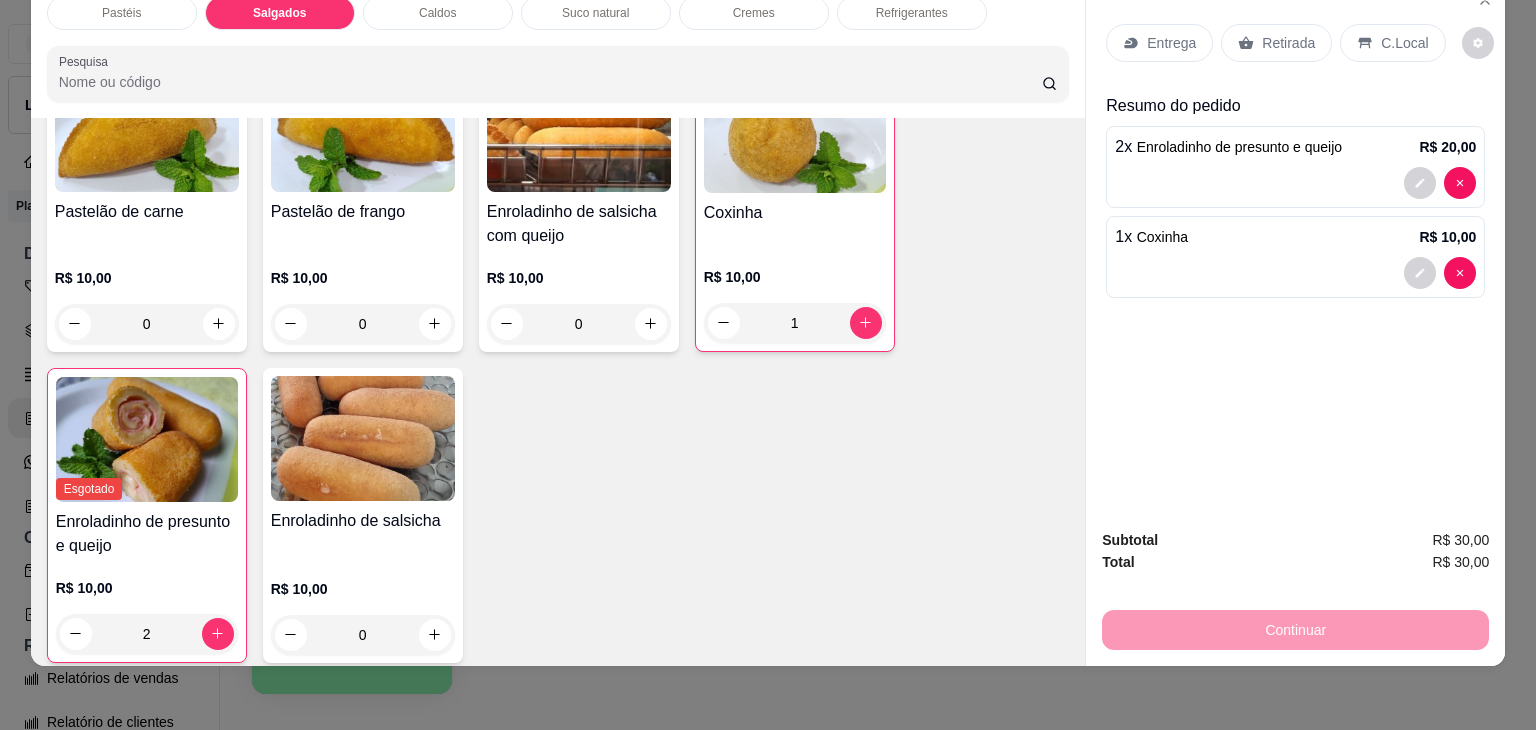 click on "Retirada" at bounding box center (1288, 43) 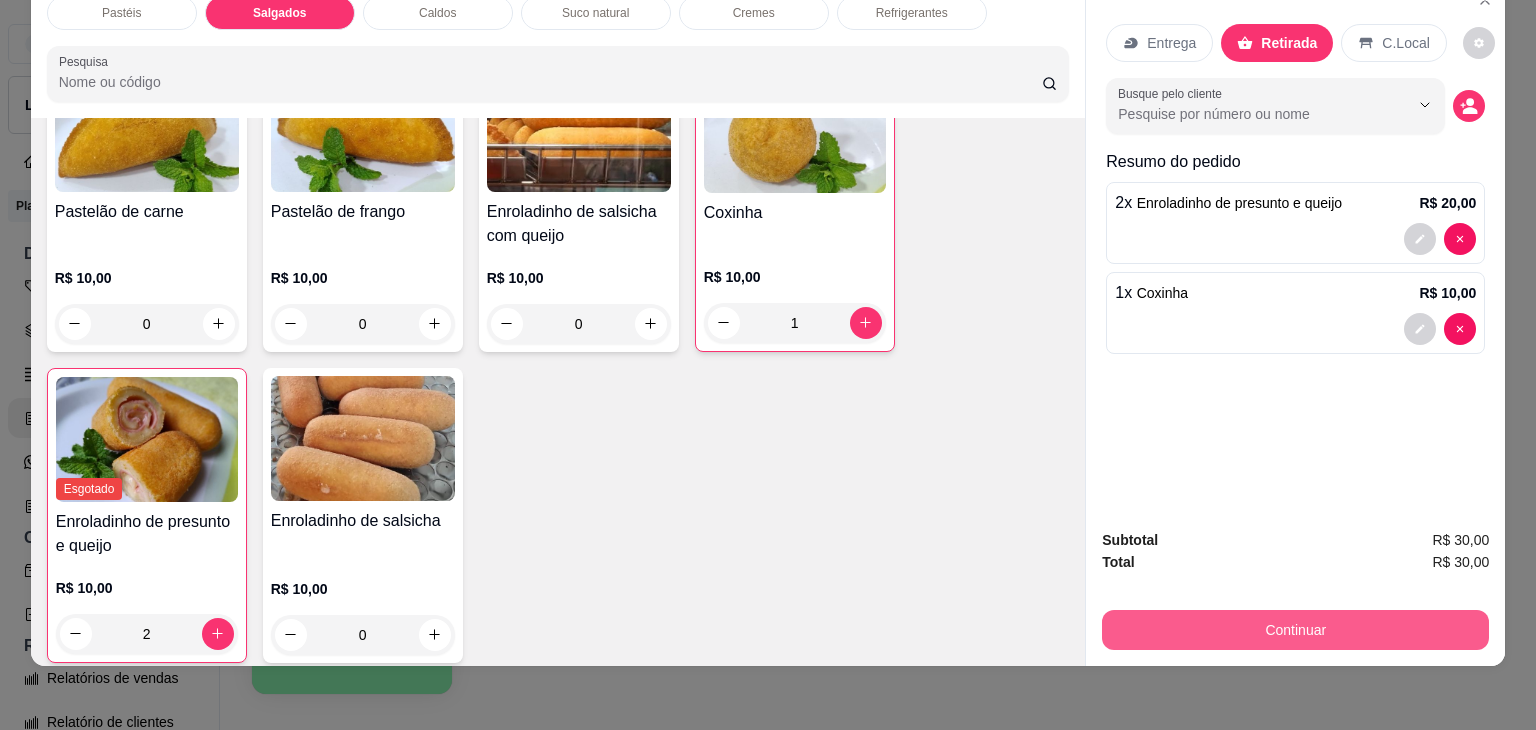 click on "Continuar" at bounding box center [1295, 630] 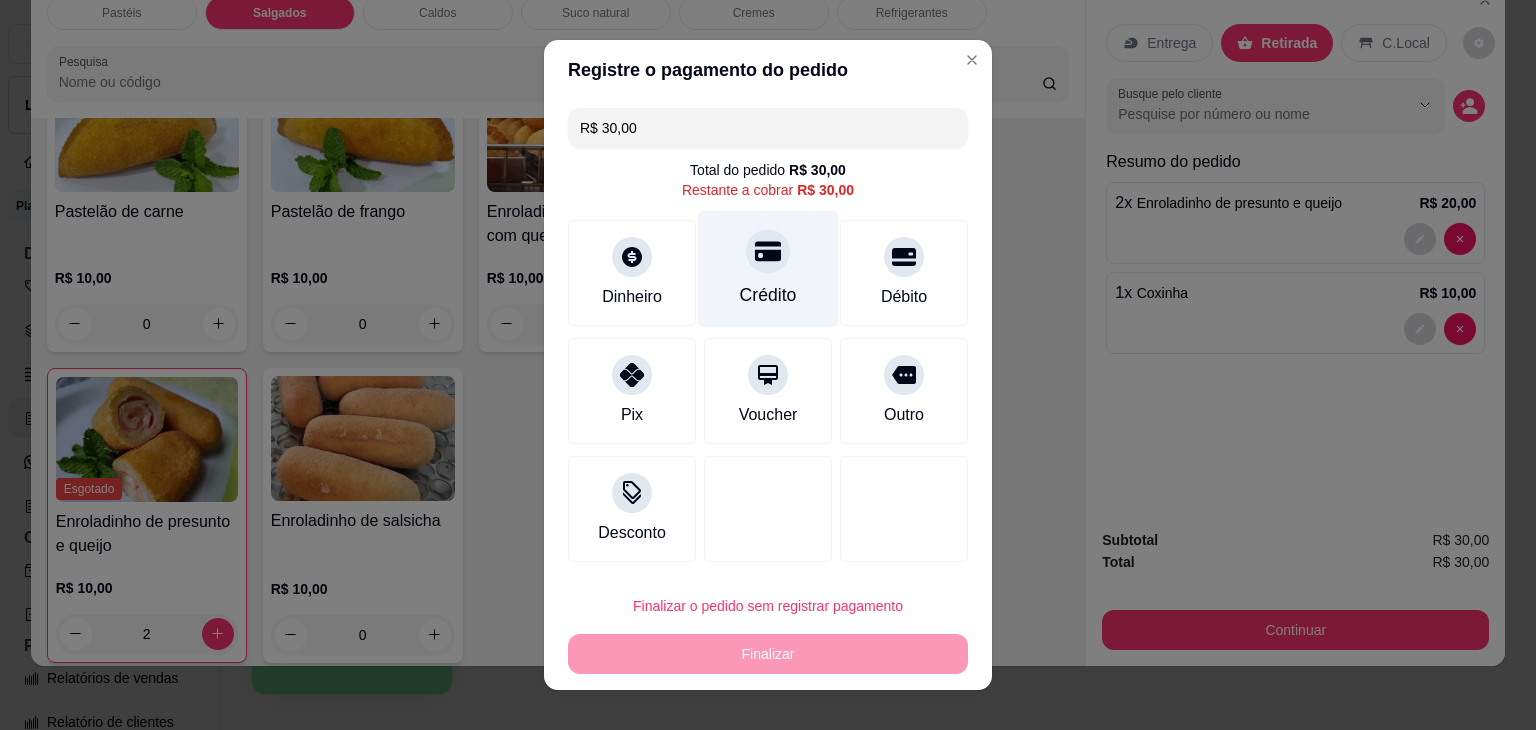 click 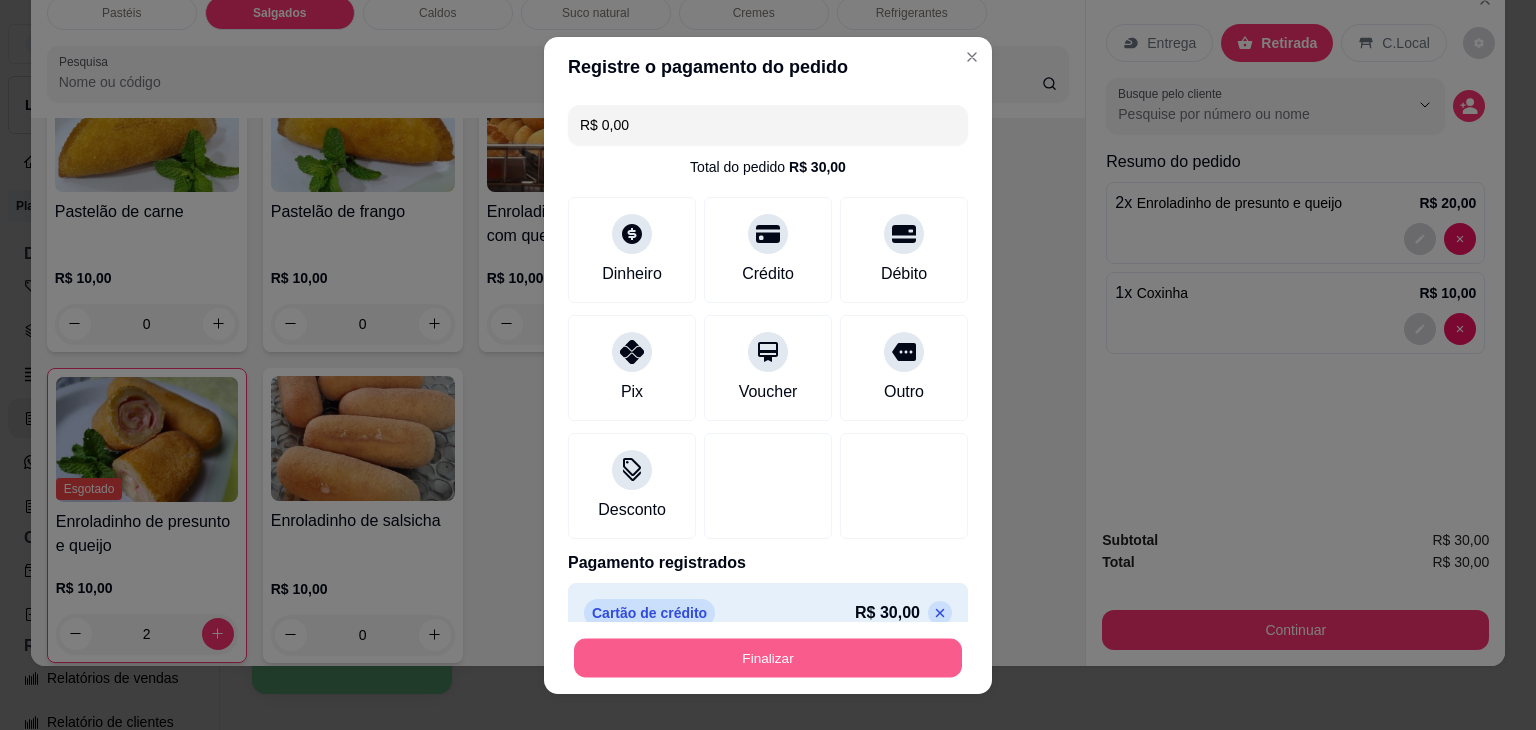 click on "Finalizar" at bounding box center (768, 657) 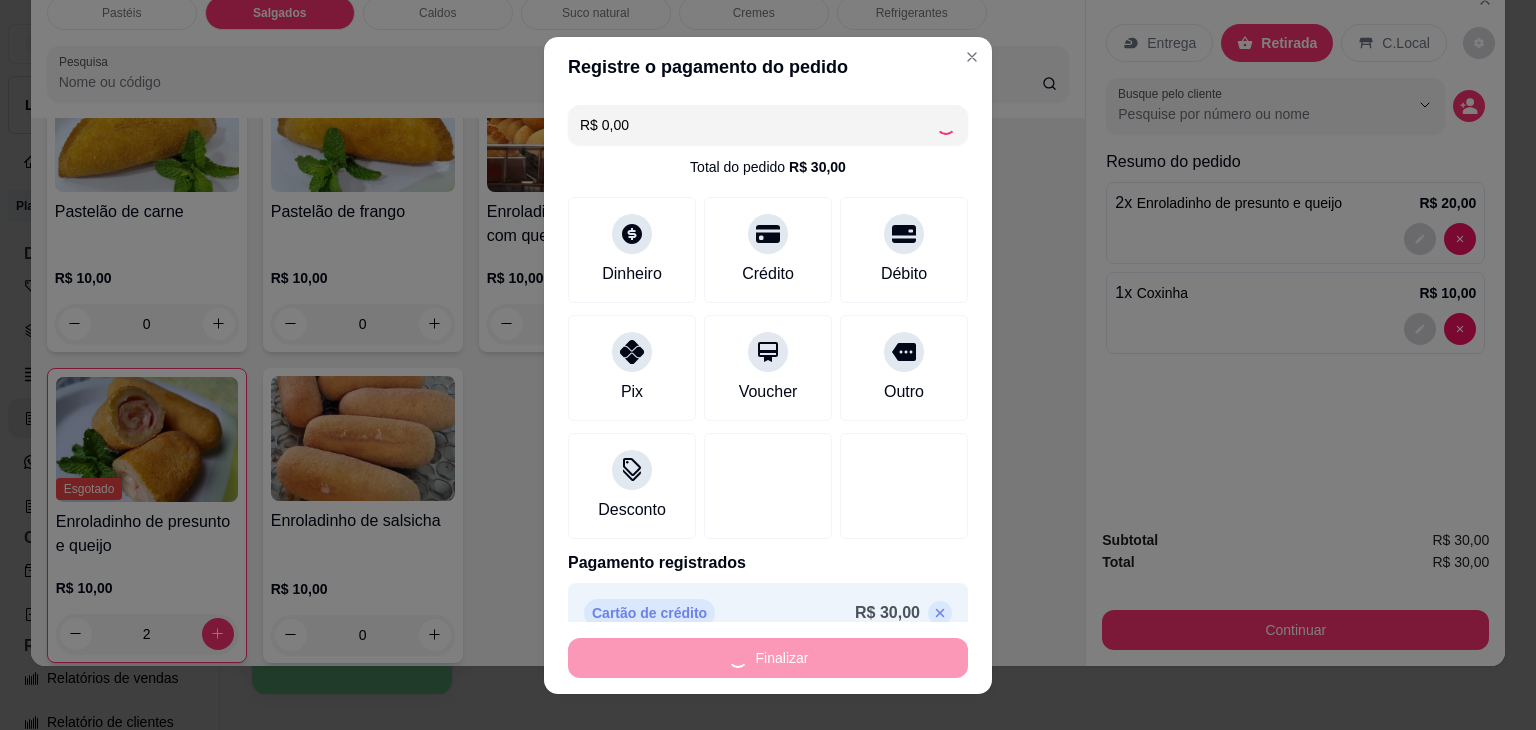 type on "0" 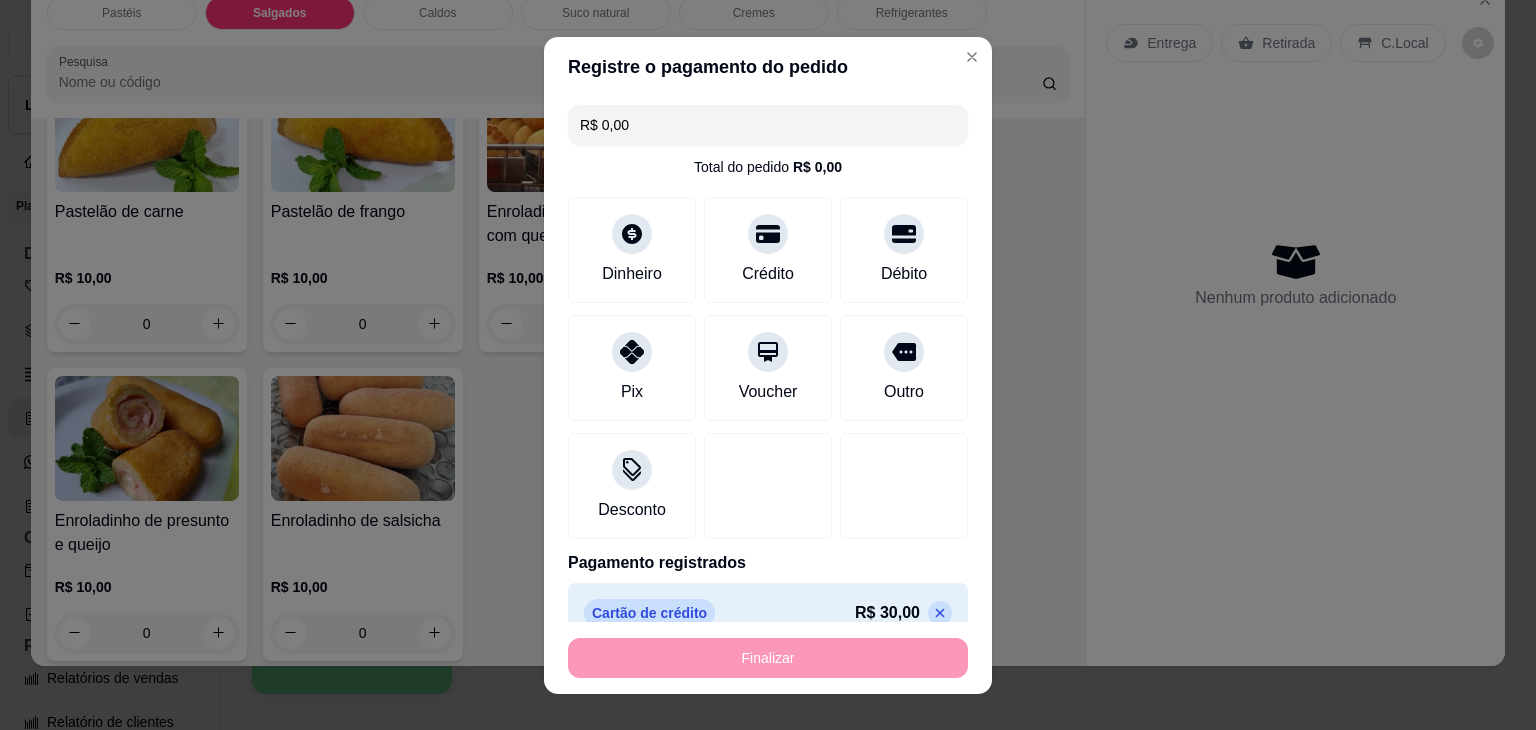 type on "-R$ 30,00" 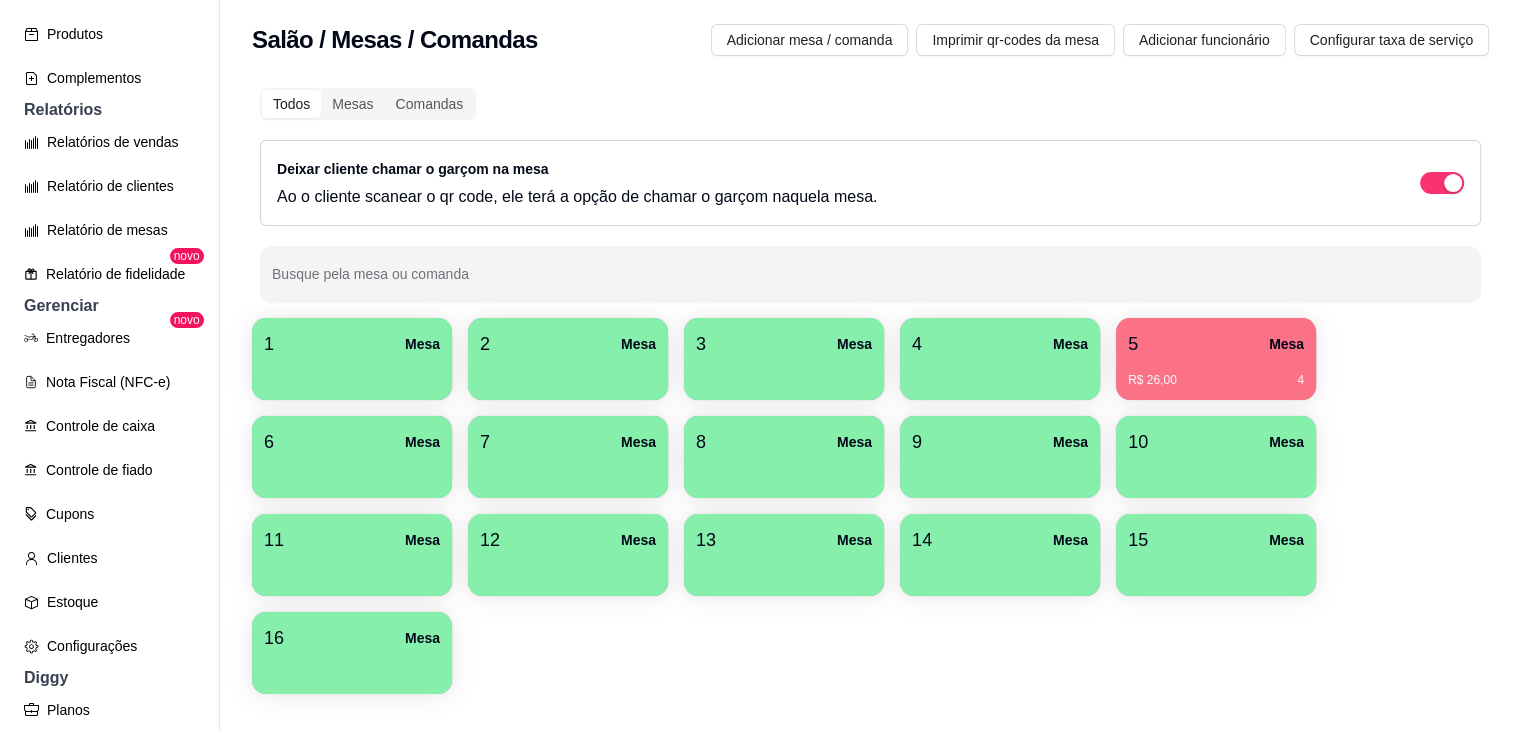 scroll, scrollTop: 600, scrollLeft: 0, axis: vertical 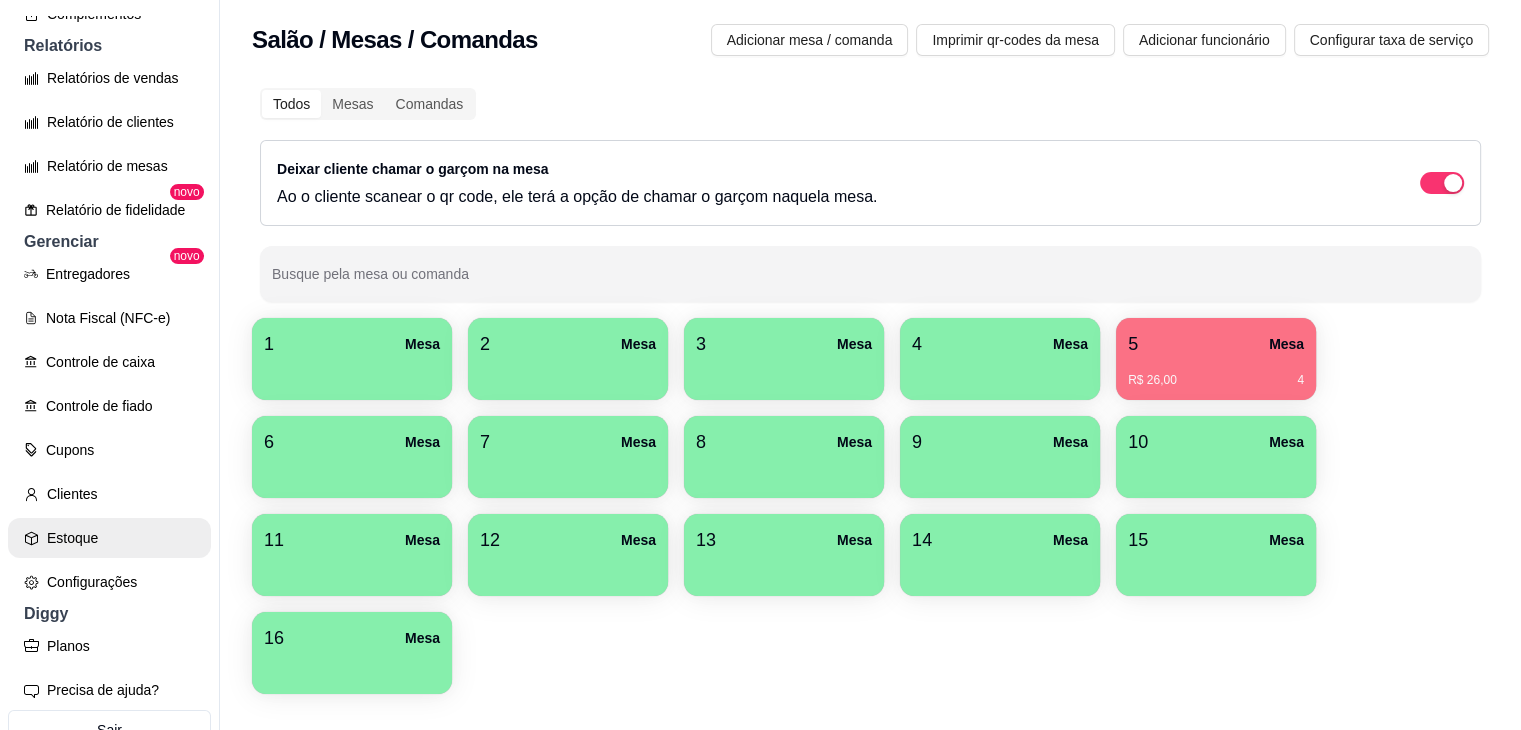 click on "Estoque" at bounding box center (109, 538) 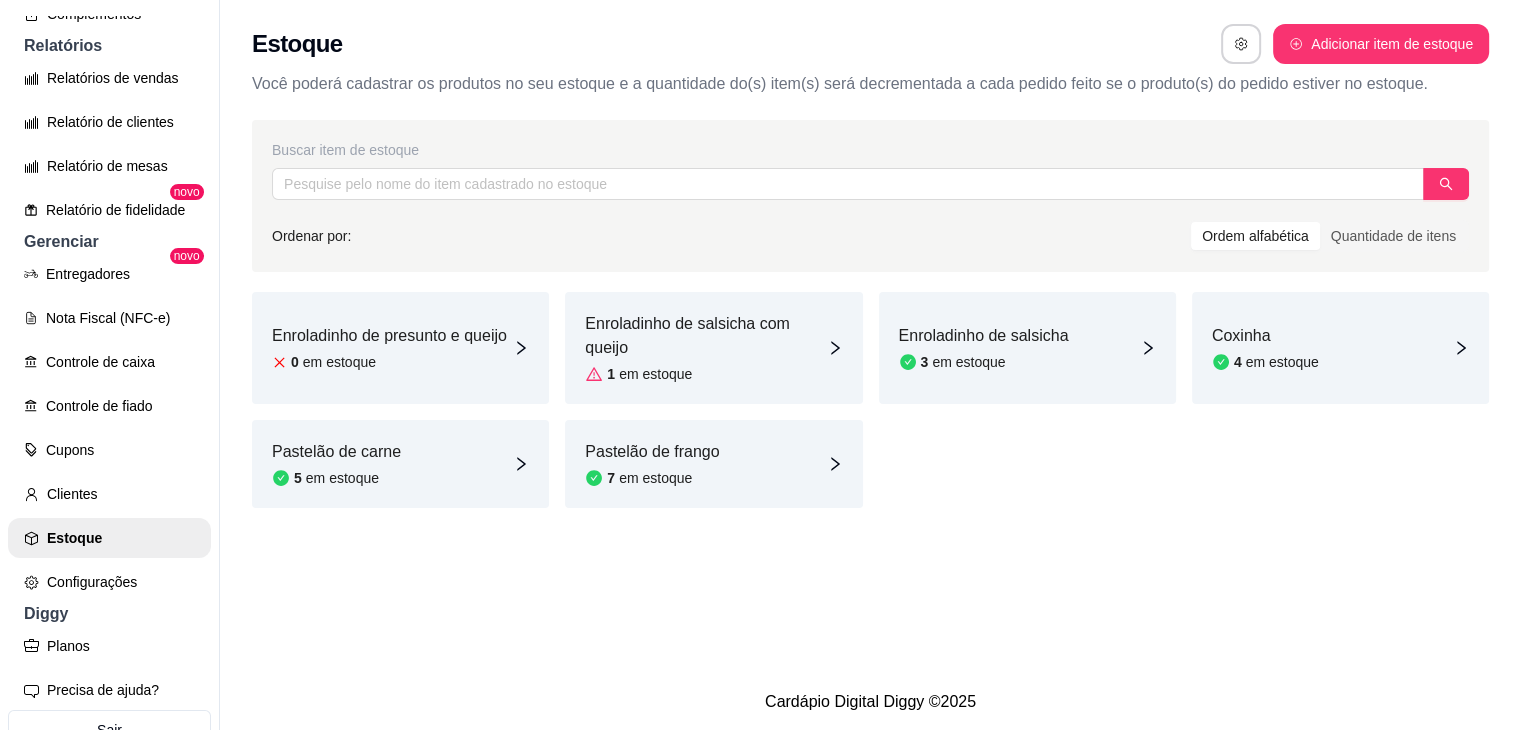 click on "Enroladinho de presunto e queijo" at bounding box center [389, 336] 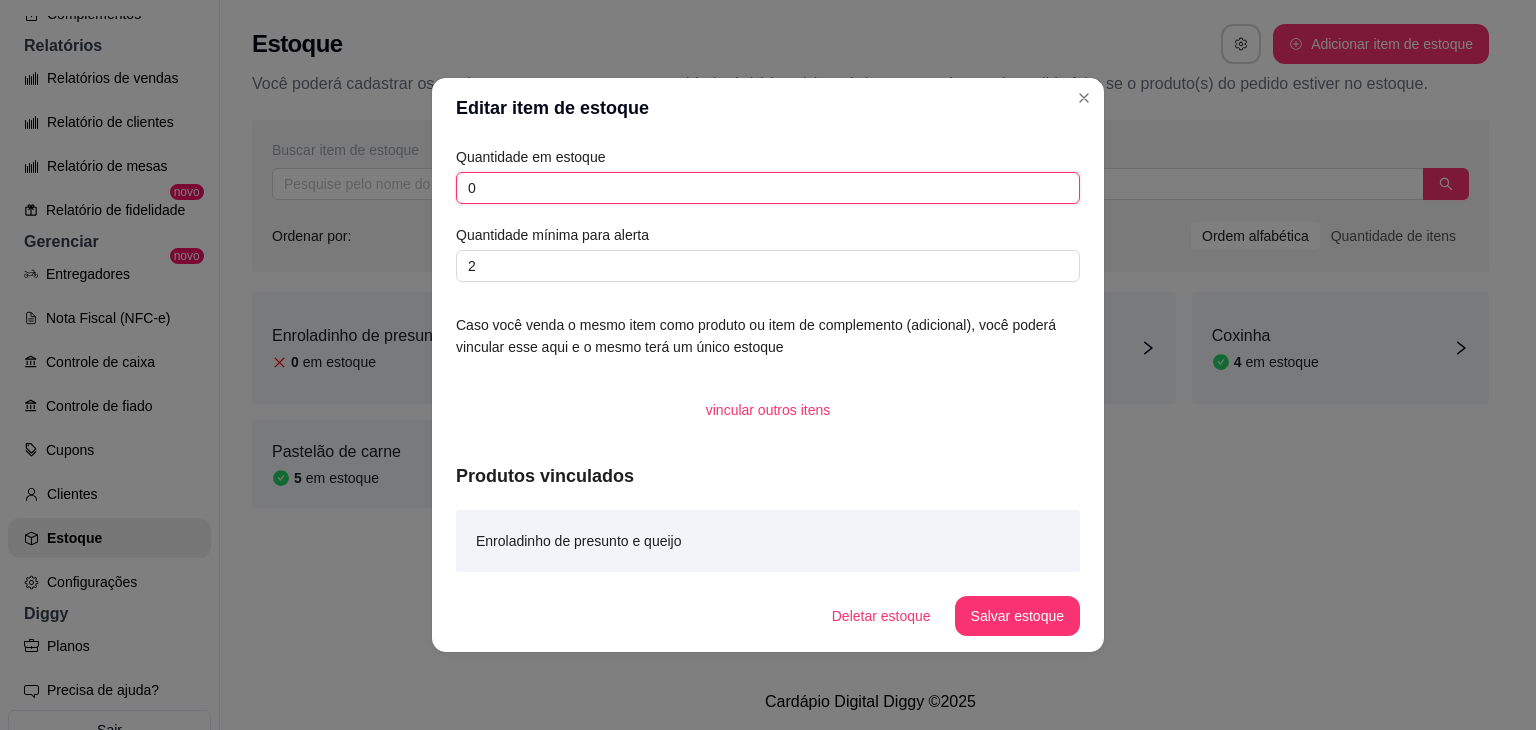drag, startPoint x: 550, startPoint y: 188, endPoint x: 306, endPoint y: 201, distance: 244.34607 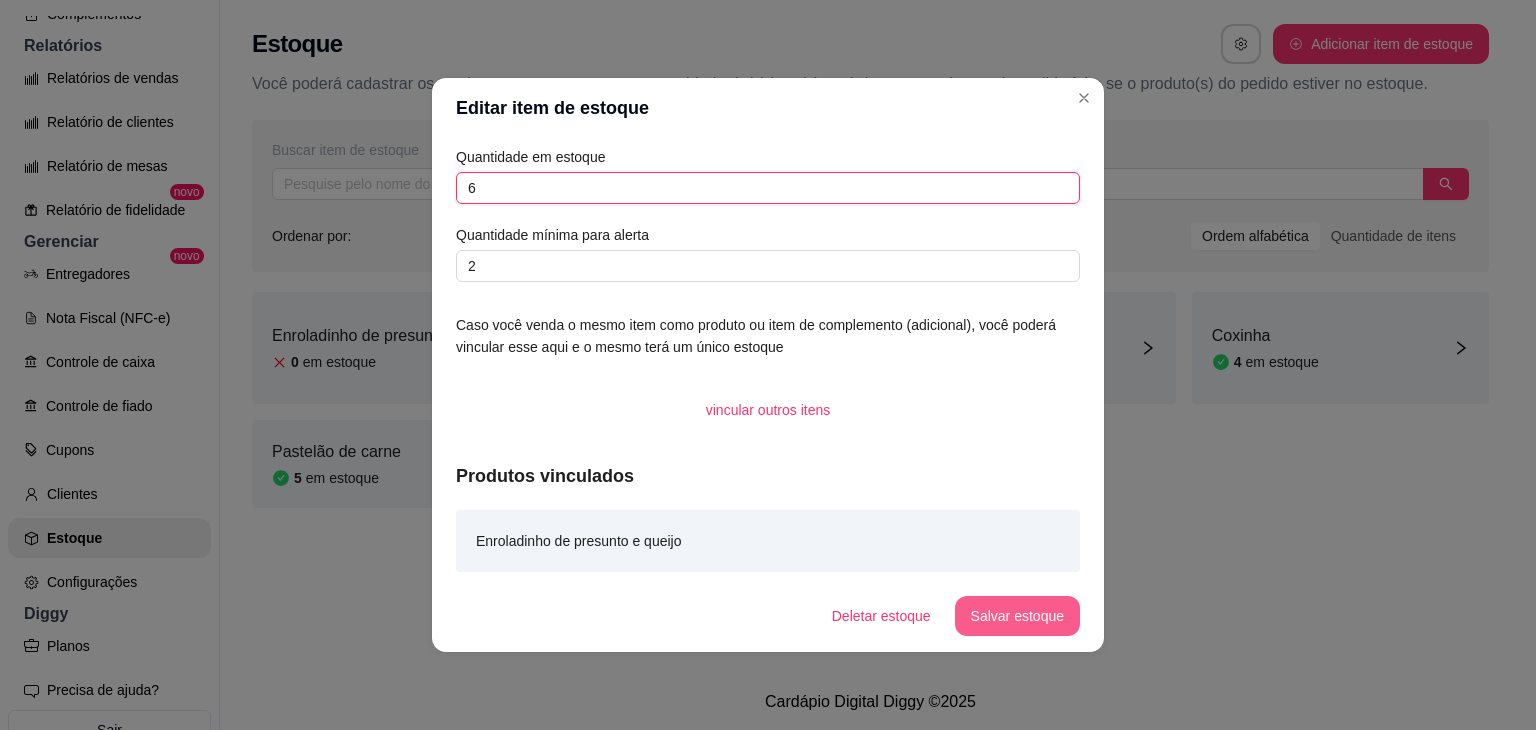 type on "6" 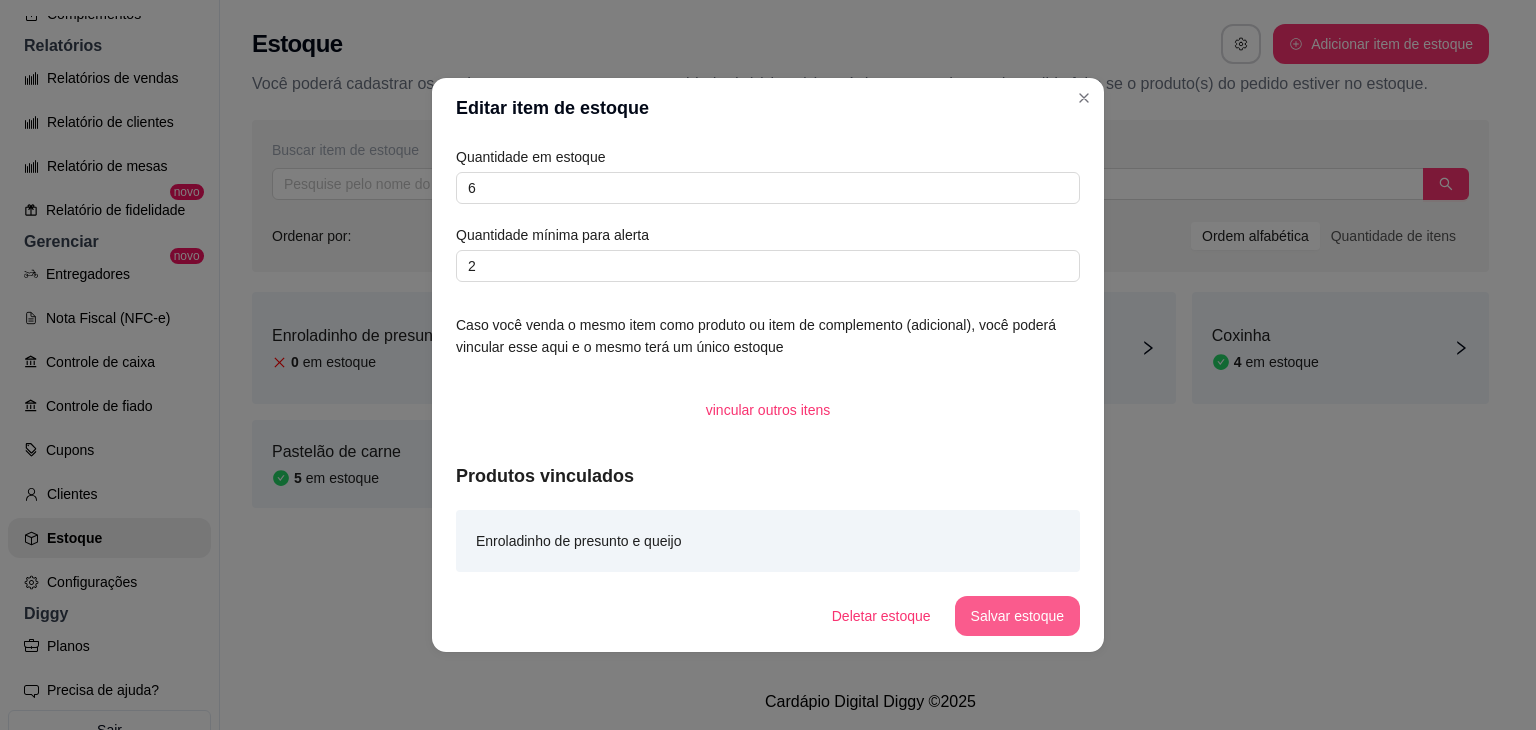 click on "Salvar estoque" at bounding box center (1017, 616) 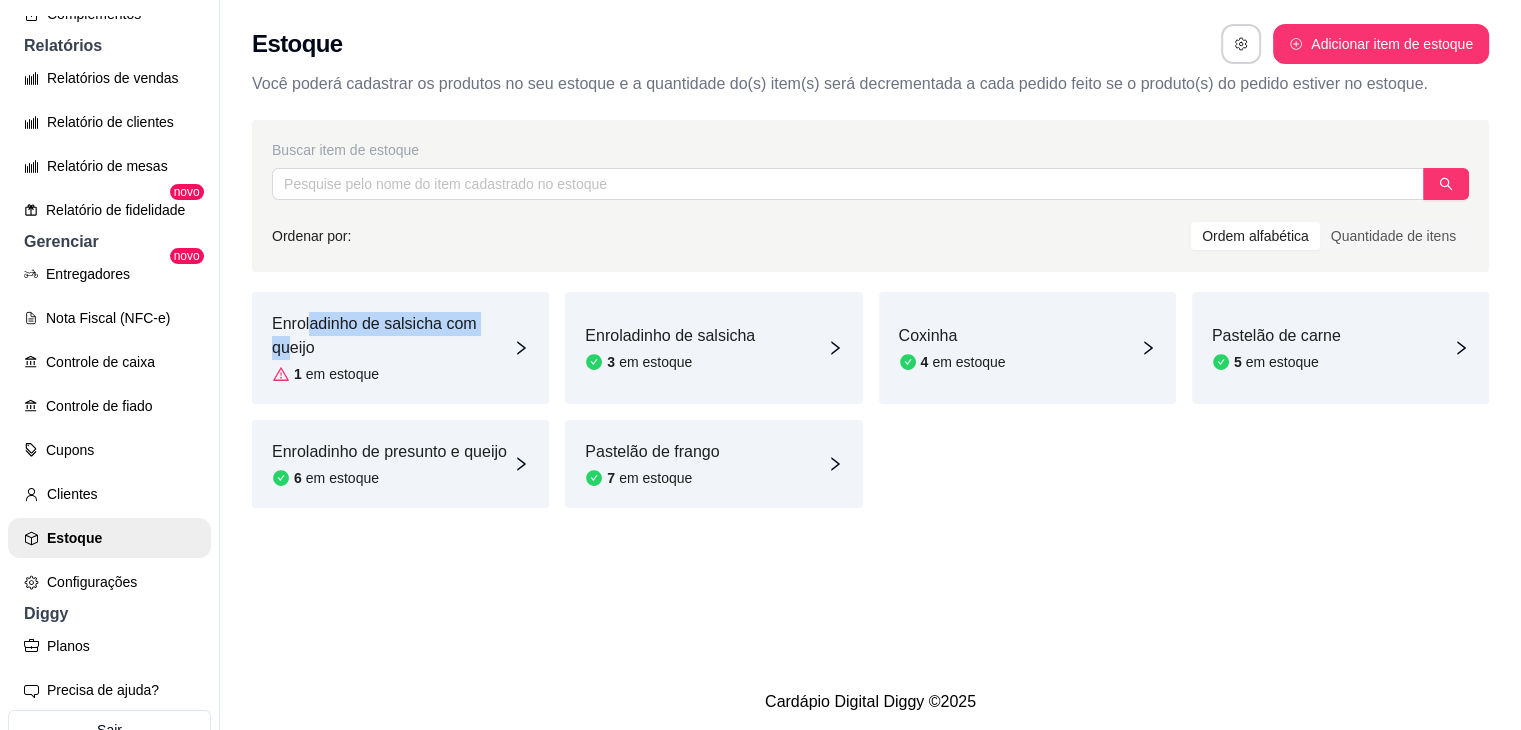 drag, startPoint x: 296, startPoint y: 331, endPoint x: 288, endPoint y: 354, distance: 24.351591 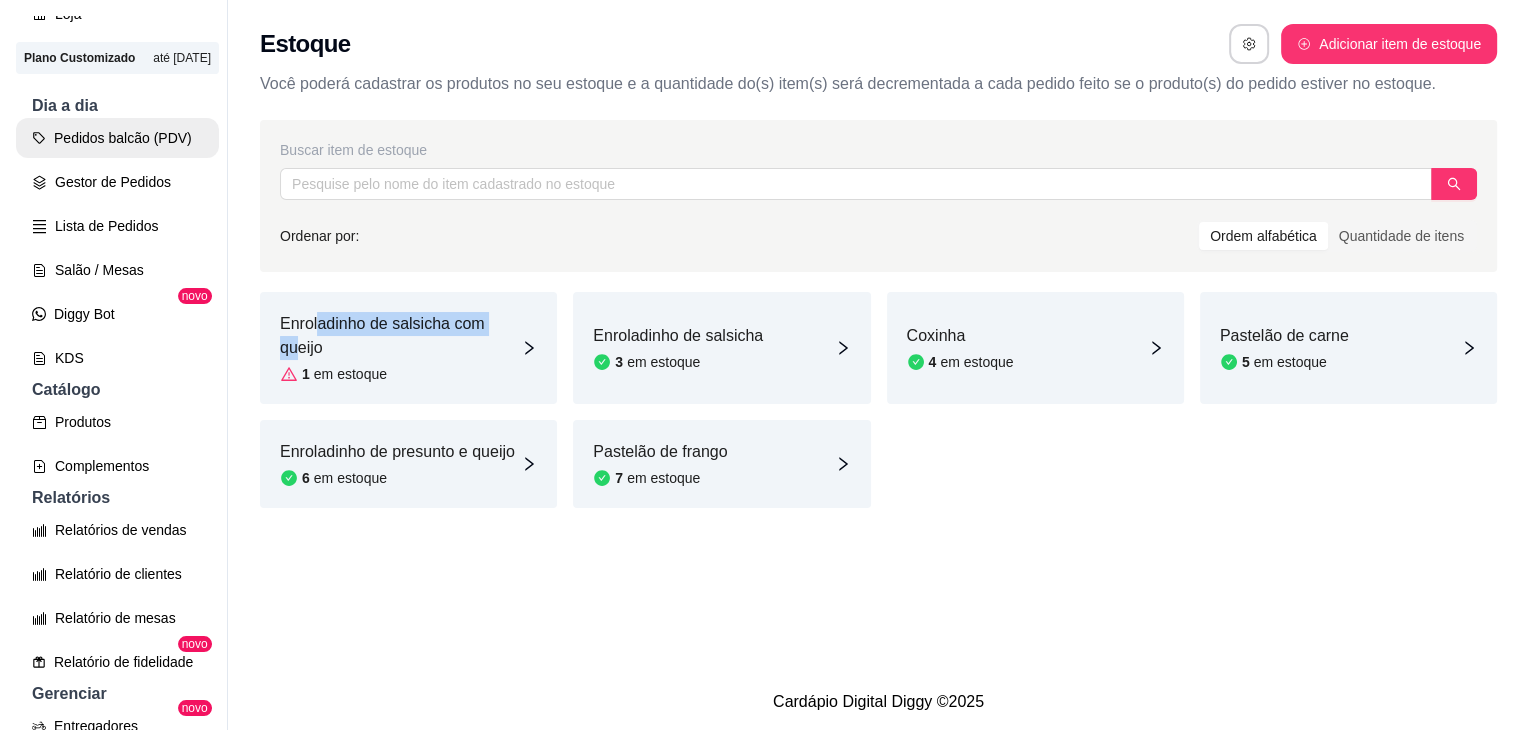 scroll, scrollTop: 0, scrollLeft: 0, axis: both 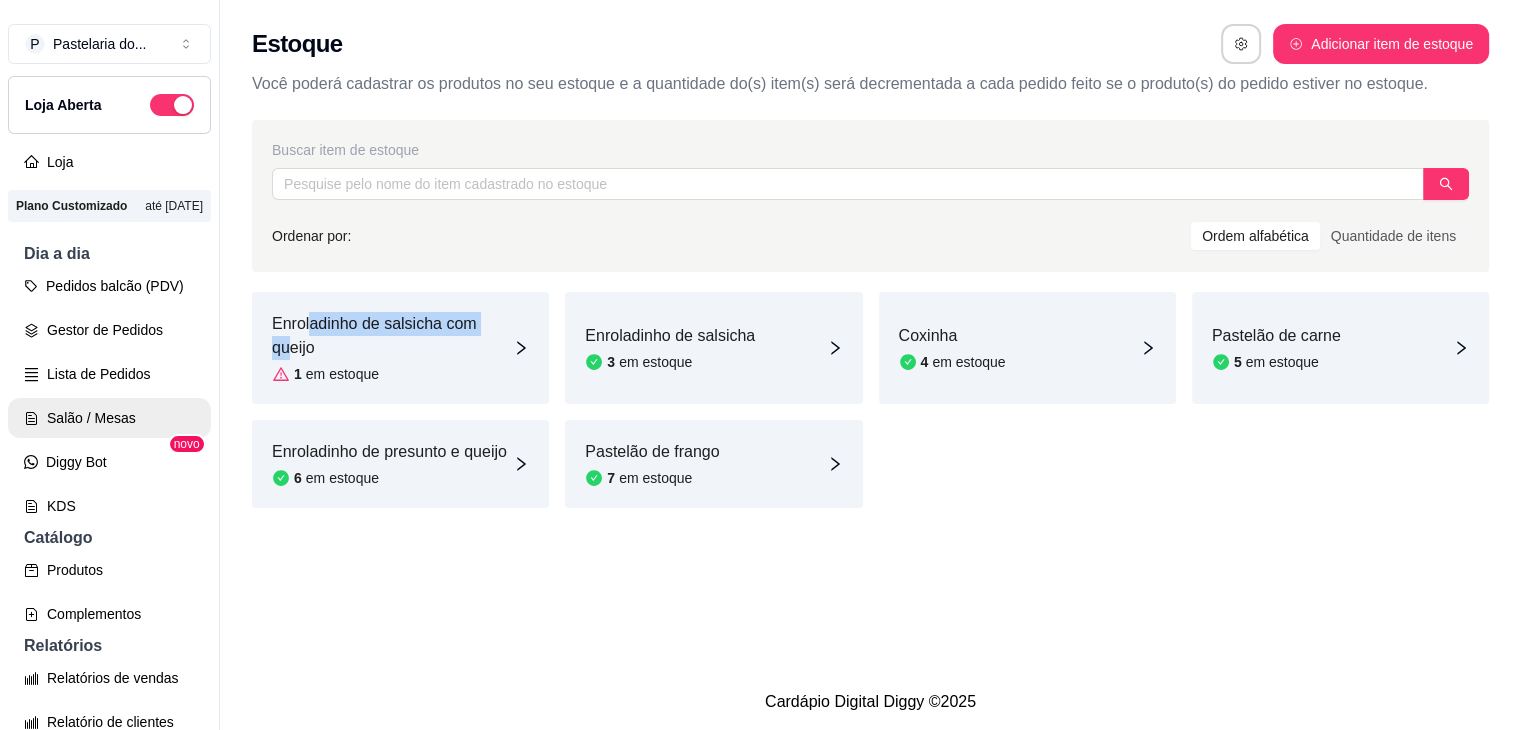 click on "Salão / Mesas" at bounding box center (109, 418) 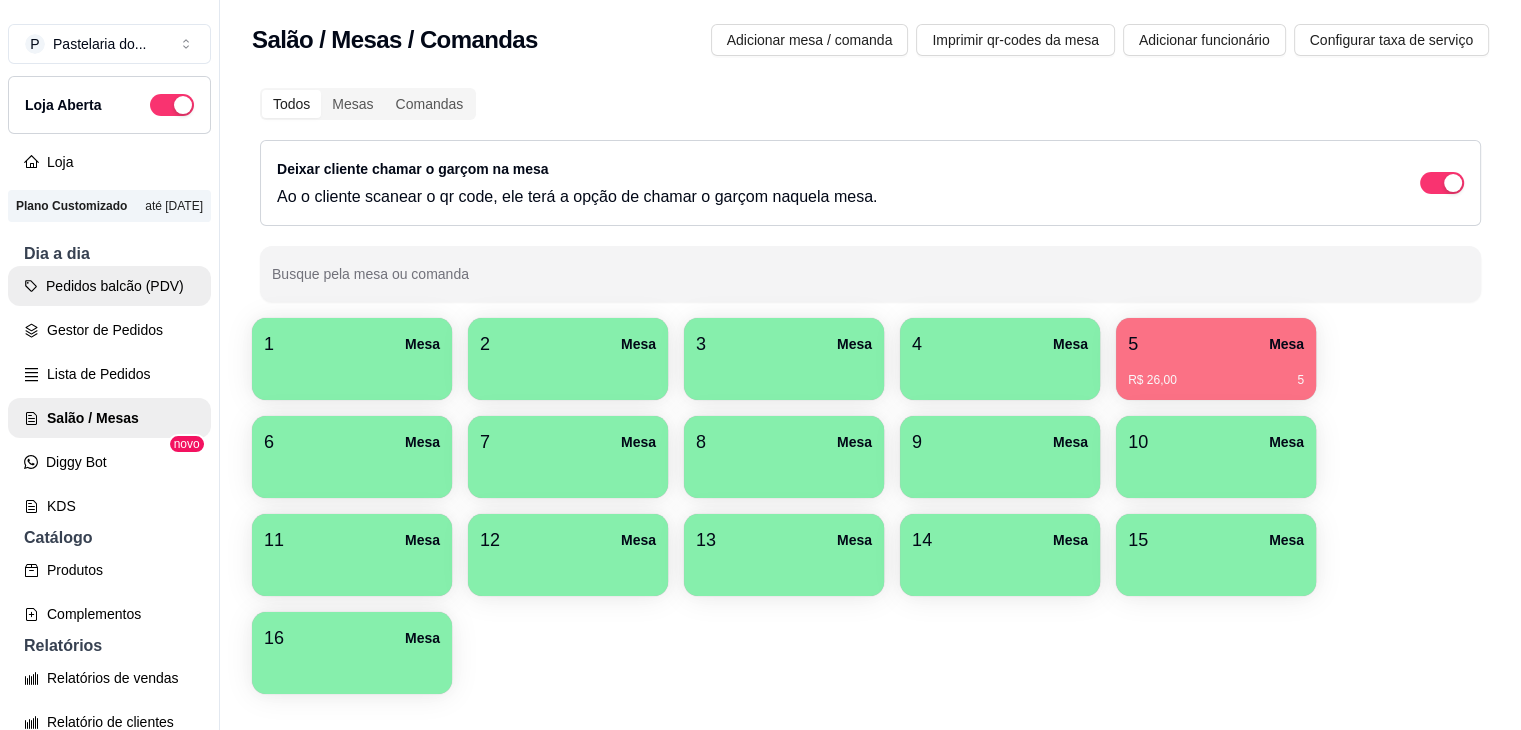 click on "Pedidos balcão (PDV)" at bounding box center [109, 286] 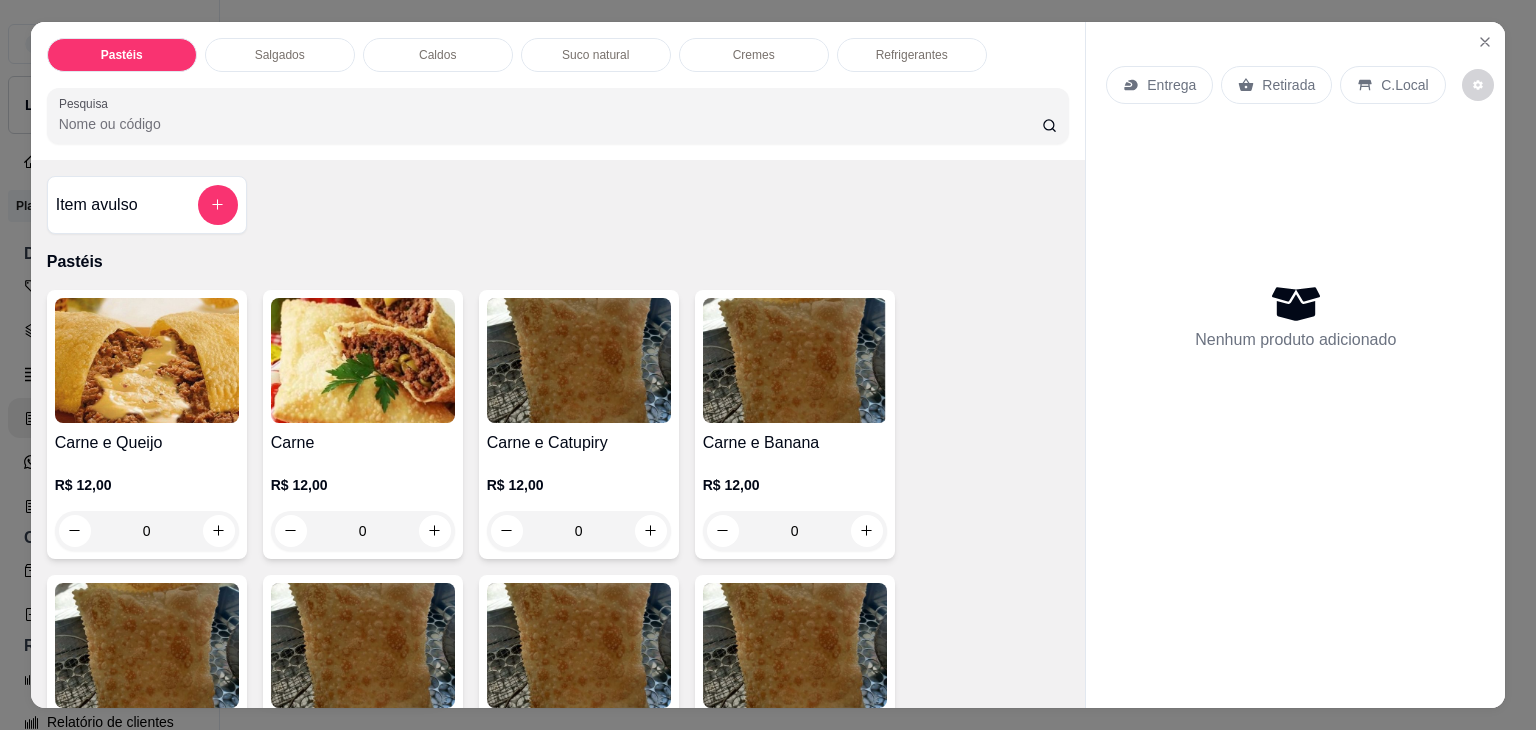 click on "Salgados" at bounding box center [280, 55] 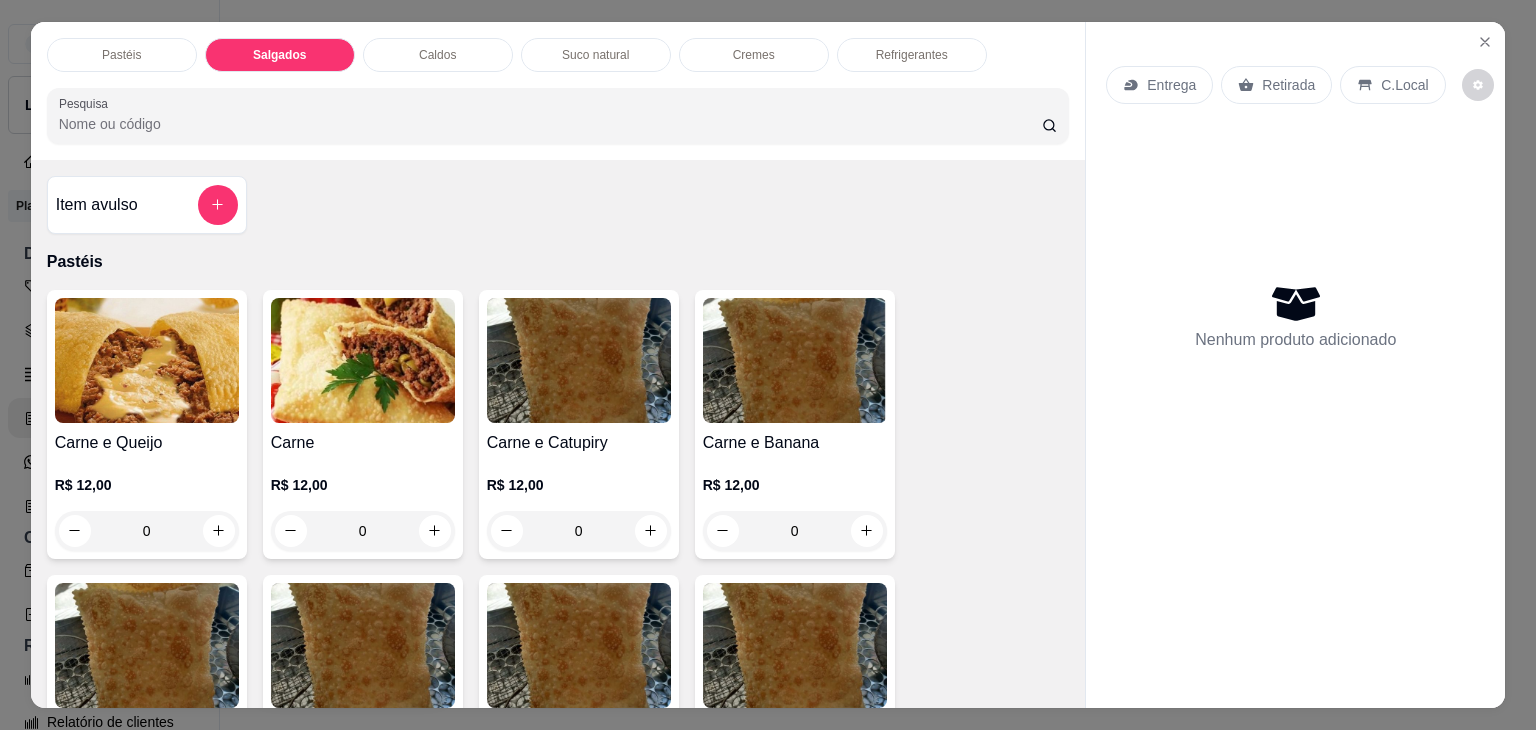 scroll, scrollTop: 2124, scrollLeft: 0, axis: vertical 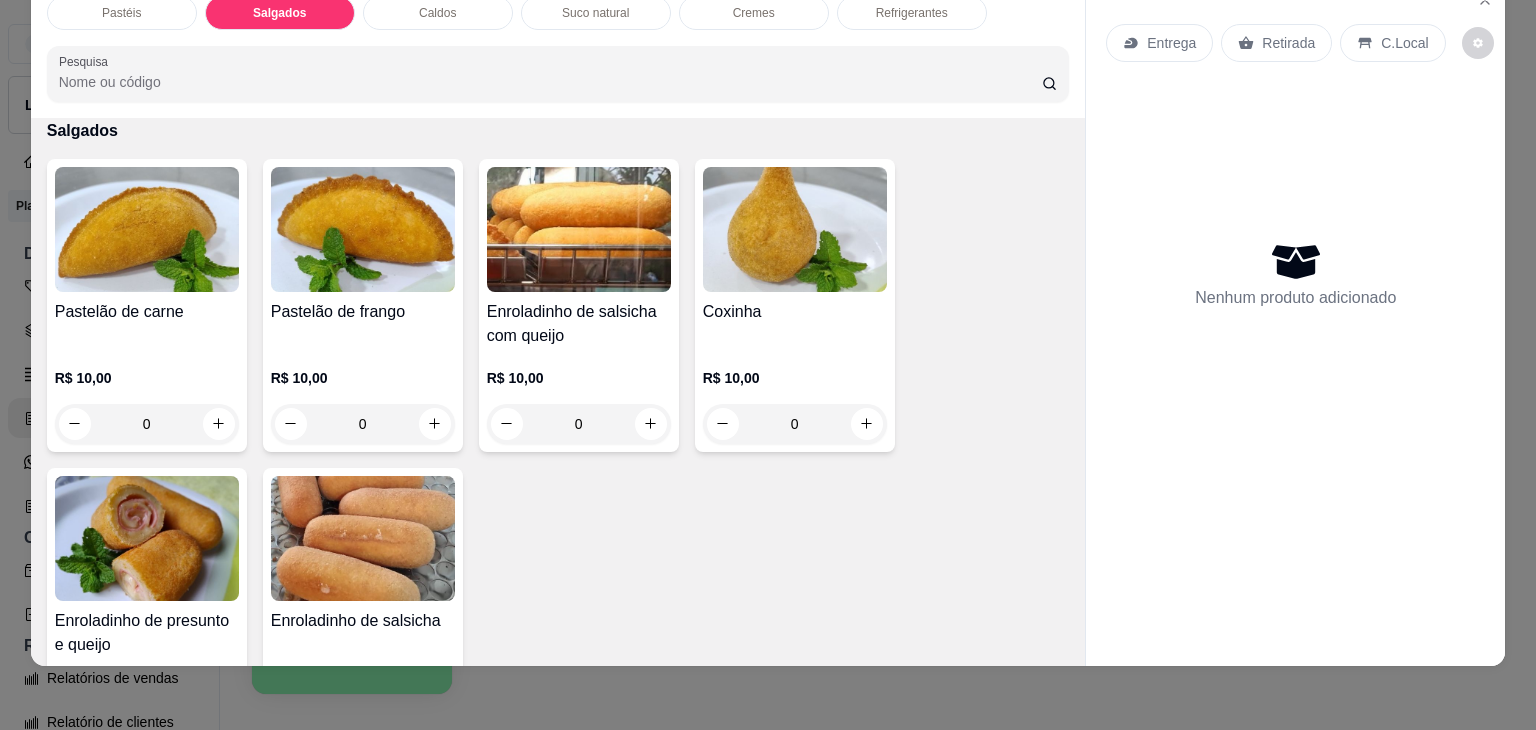 click at bounding box center (867, 424) 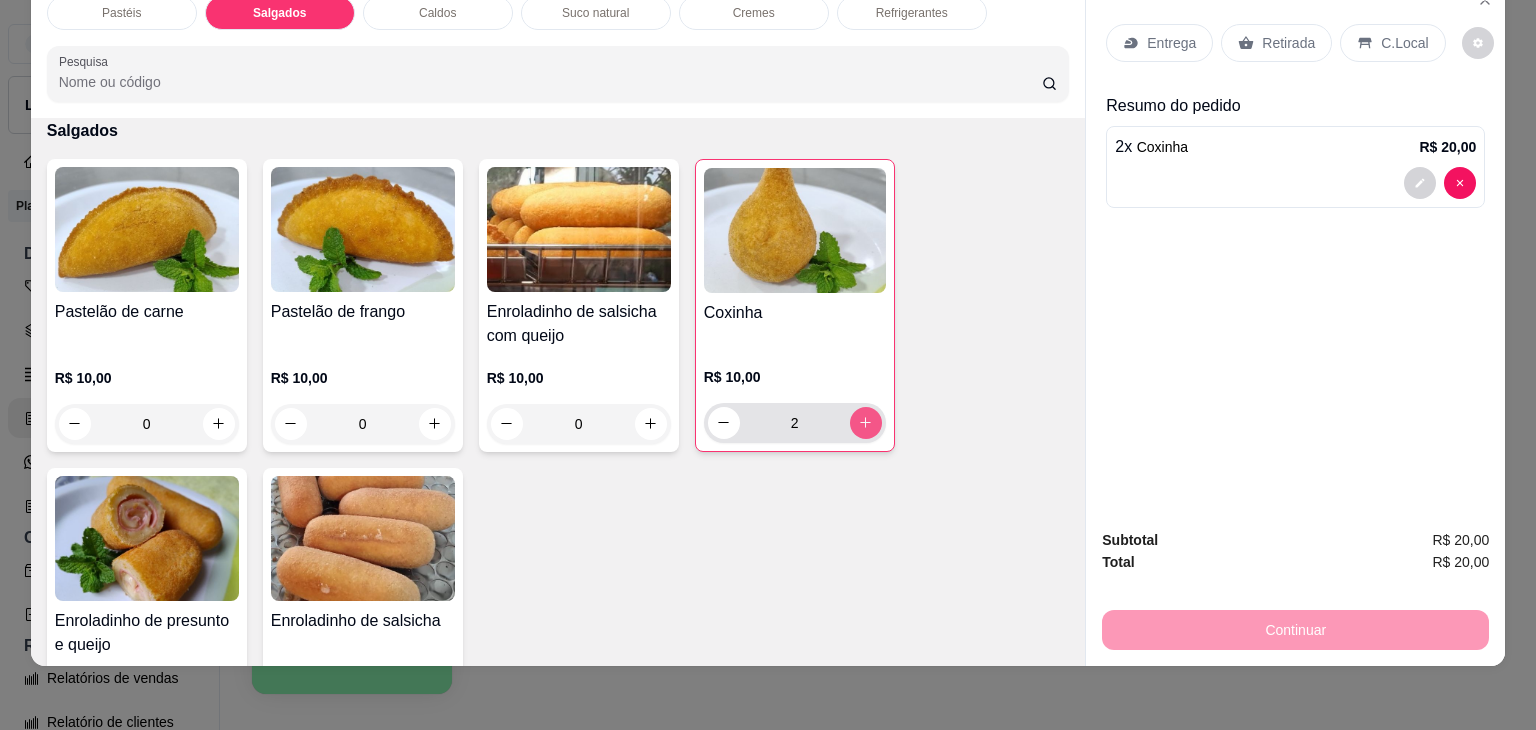 type on "2" 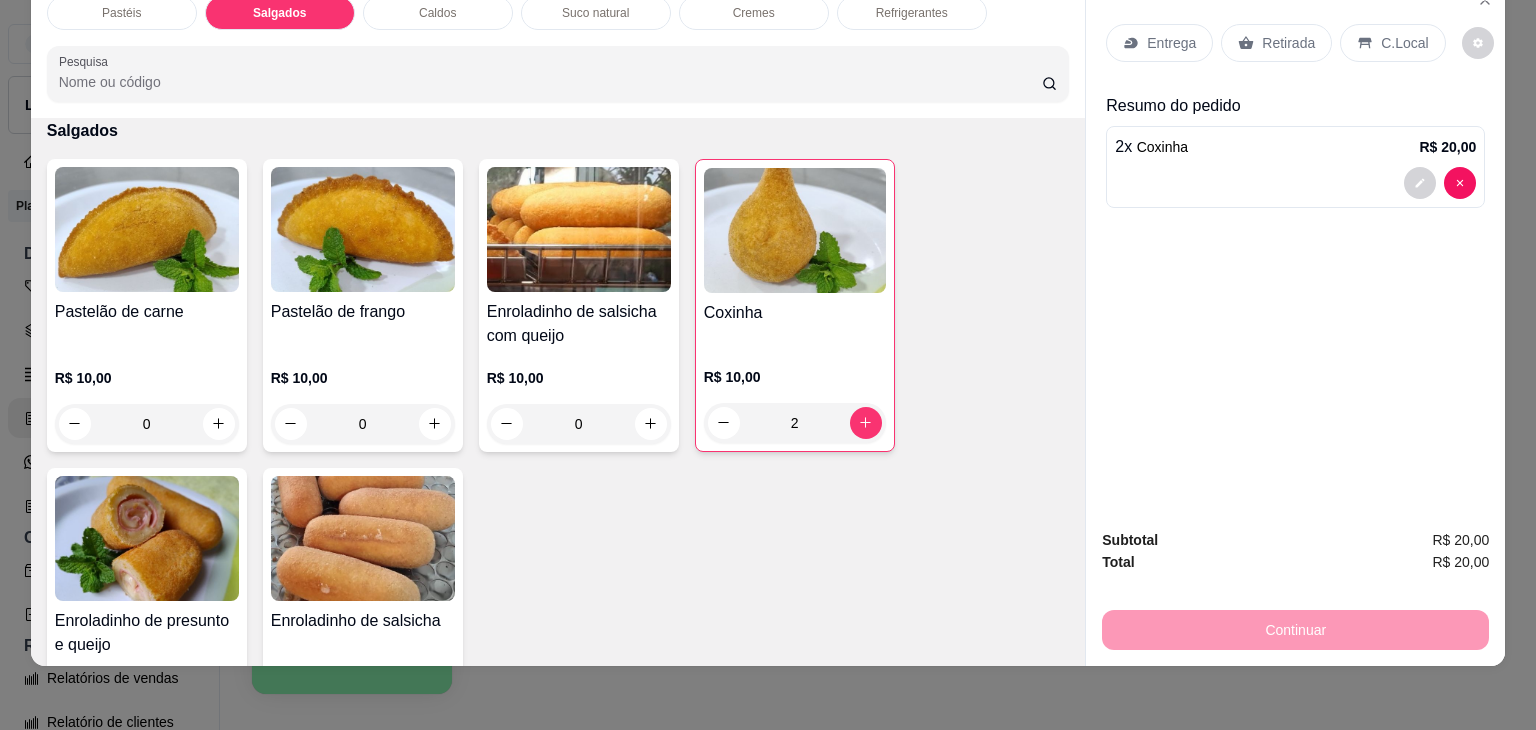 scroll, scrollTop: 2224, scrollLeft: 0, axis: vertical 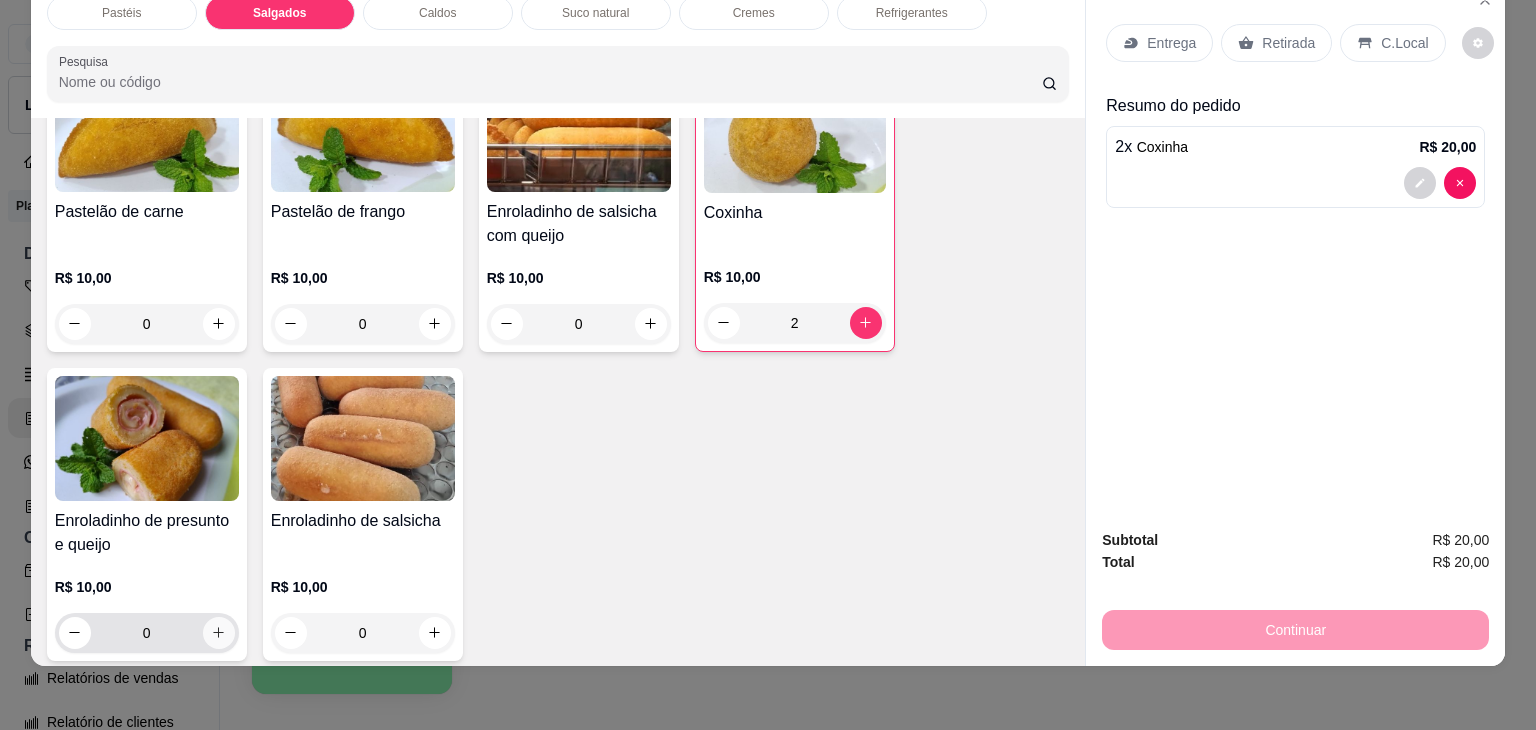 click 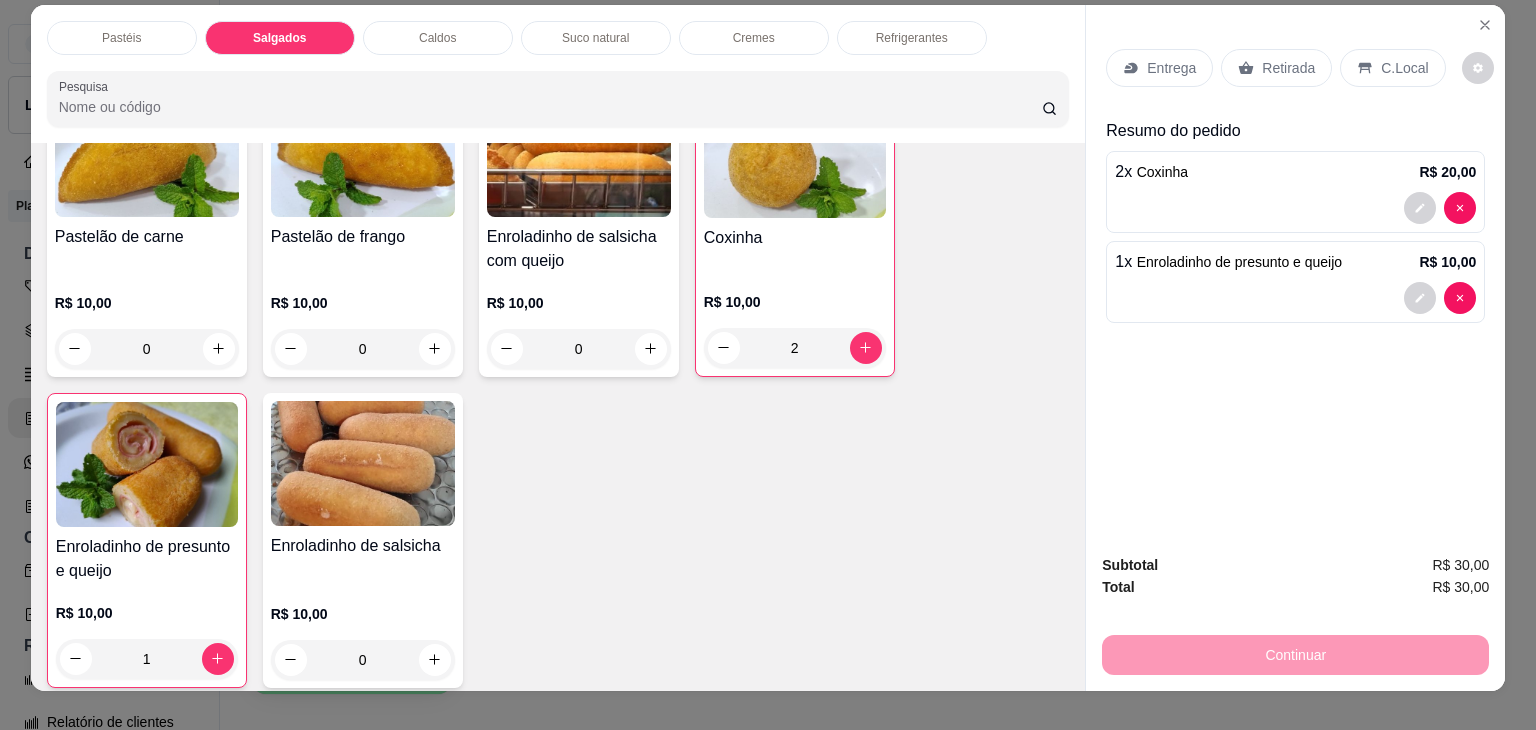 scroll, scrollTop: 0, scrollLeft: 0, axis: both 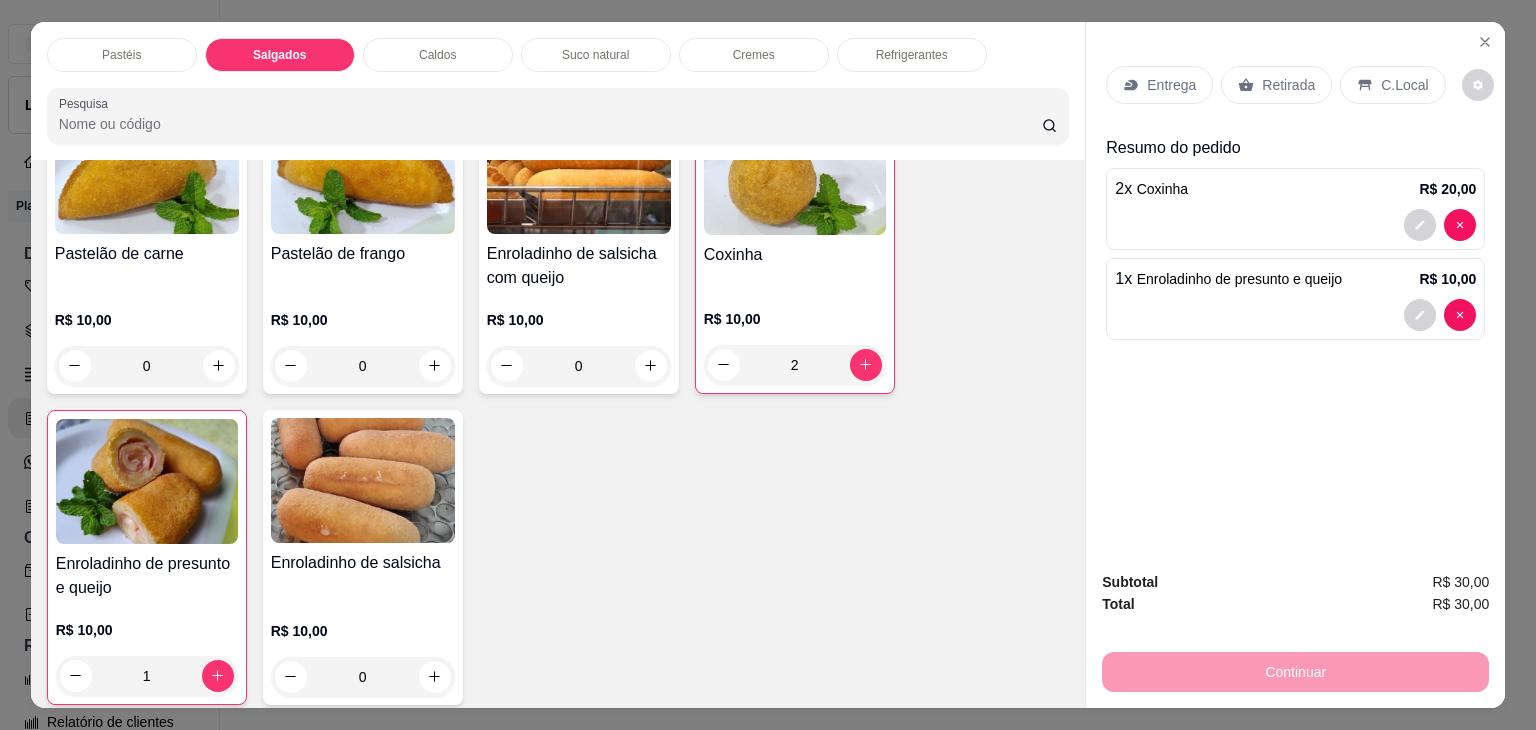 click on "Caldos" at bounding box center [437, 55] 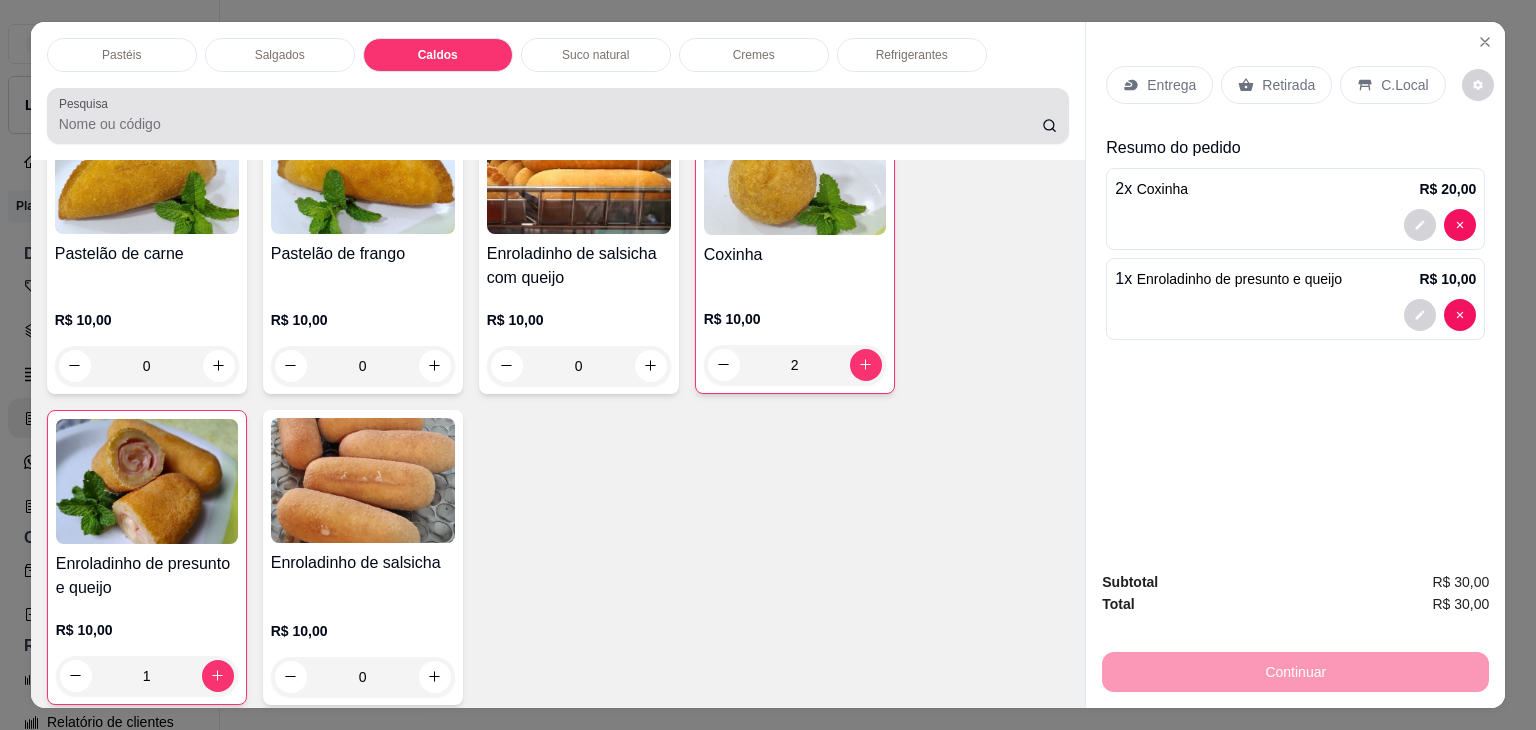 scroll, scrollTop: 2784, scrollLeft: 0, axis: vertical 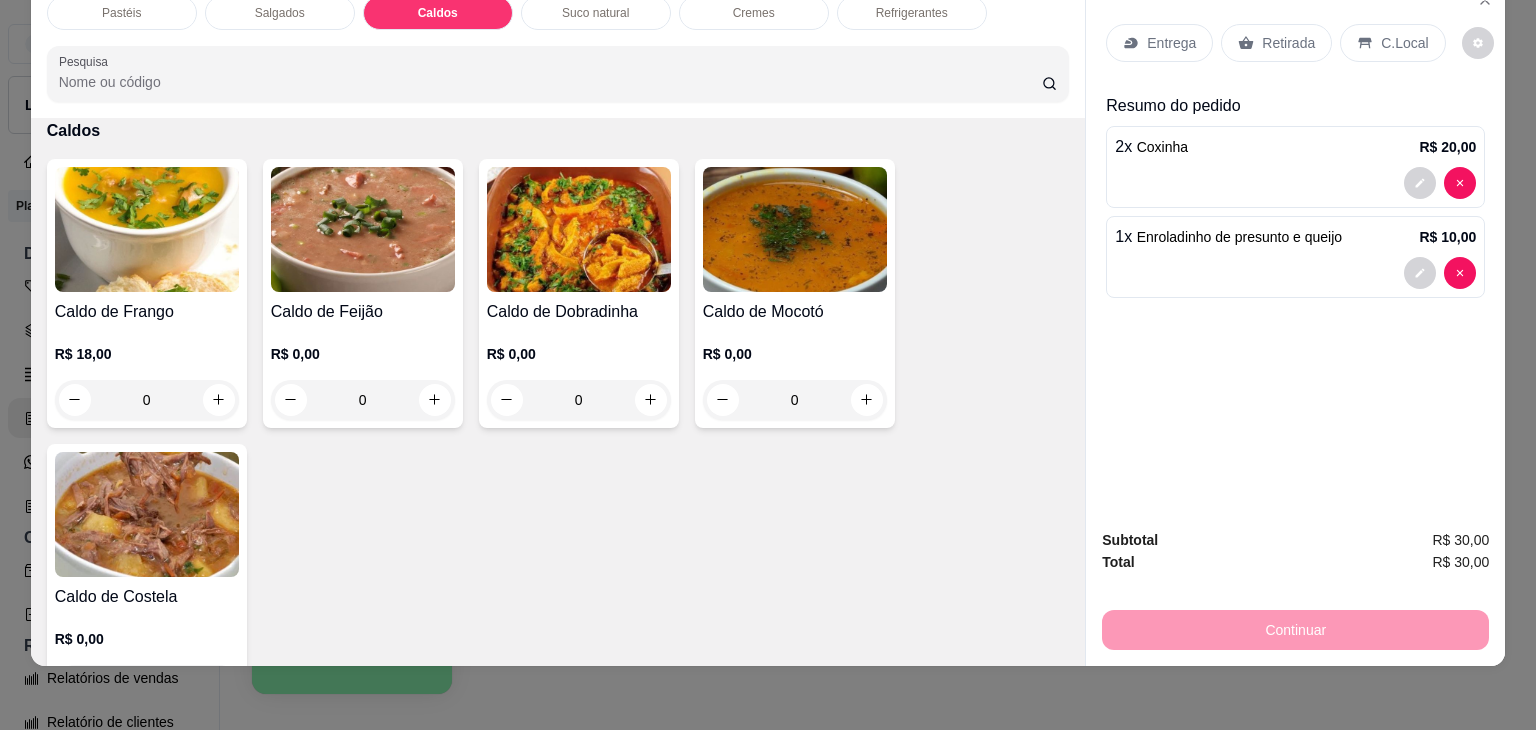 click on "0" at bounding box center [147, 400] 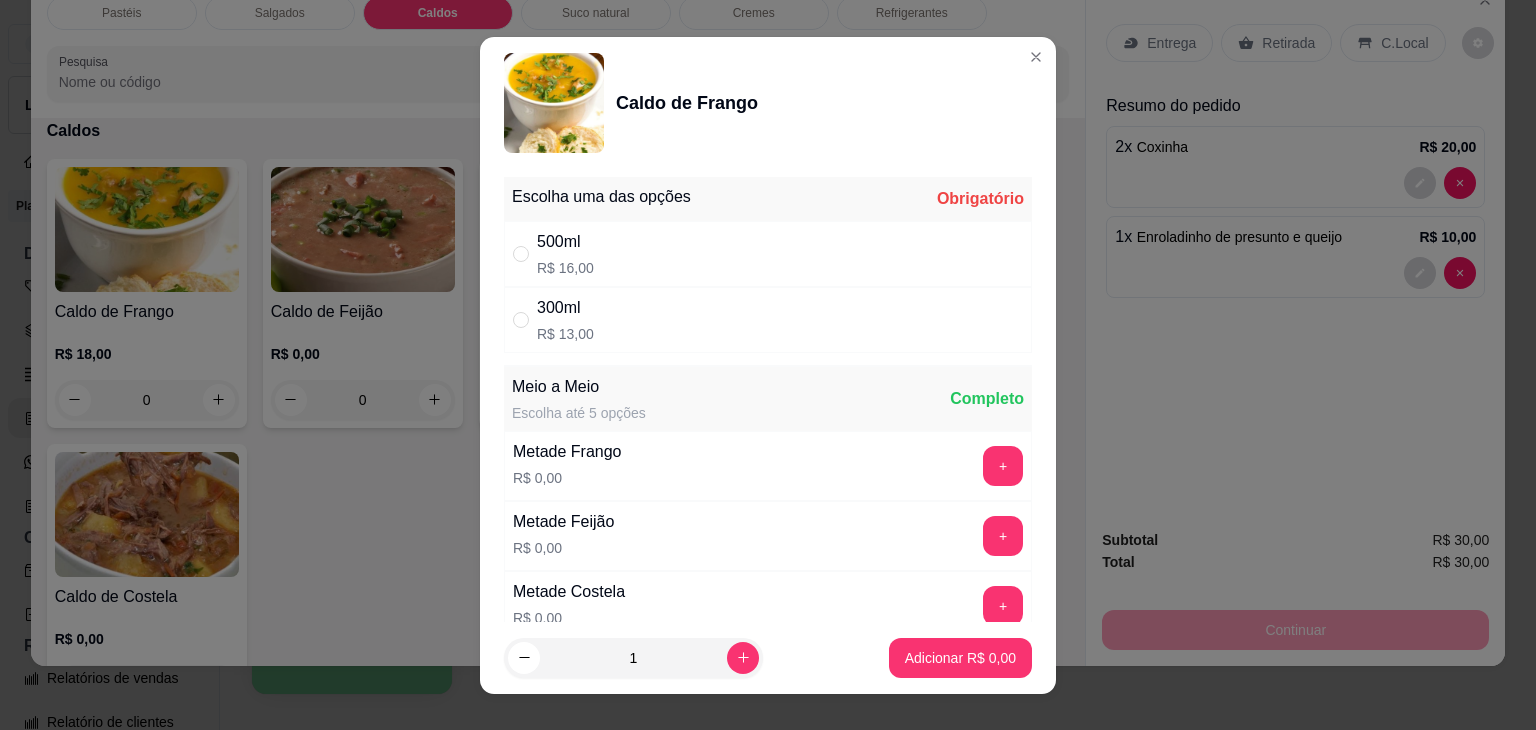 click on "Escolha uma das opções Obrigatório 500ml R$ 16,00 300ml R$ 13,00 Meio a Meio Escolha até 5 opções Completo Metade Frango  R$ 0,00 + Metade Feijão  R$ 0,00 + Metade Costela  R$ 0,00 + Metade Mocotó R$ 0,00 + Metade Dobradinha  R$ 0,00 + Adicional  Escolha até 3 opções Completo Queijo R$ 2,00 + Observações do cliente" at bounding box center [768, 395] 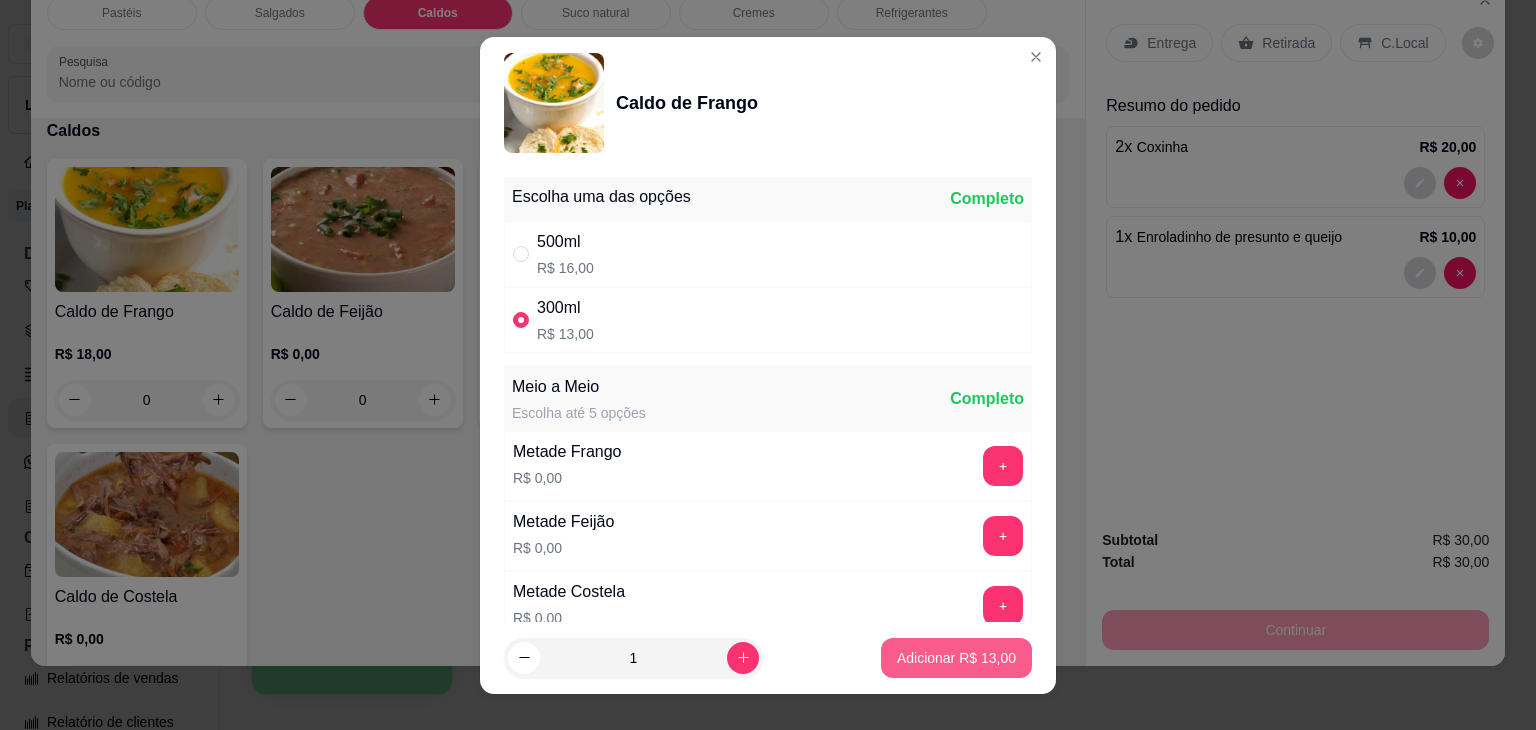 click on "Adicionar   R$ 13,00" at bounding box center [956, 658] 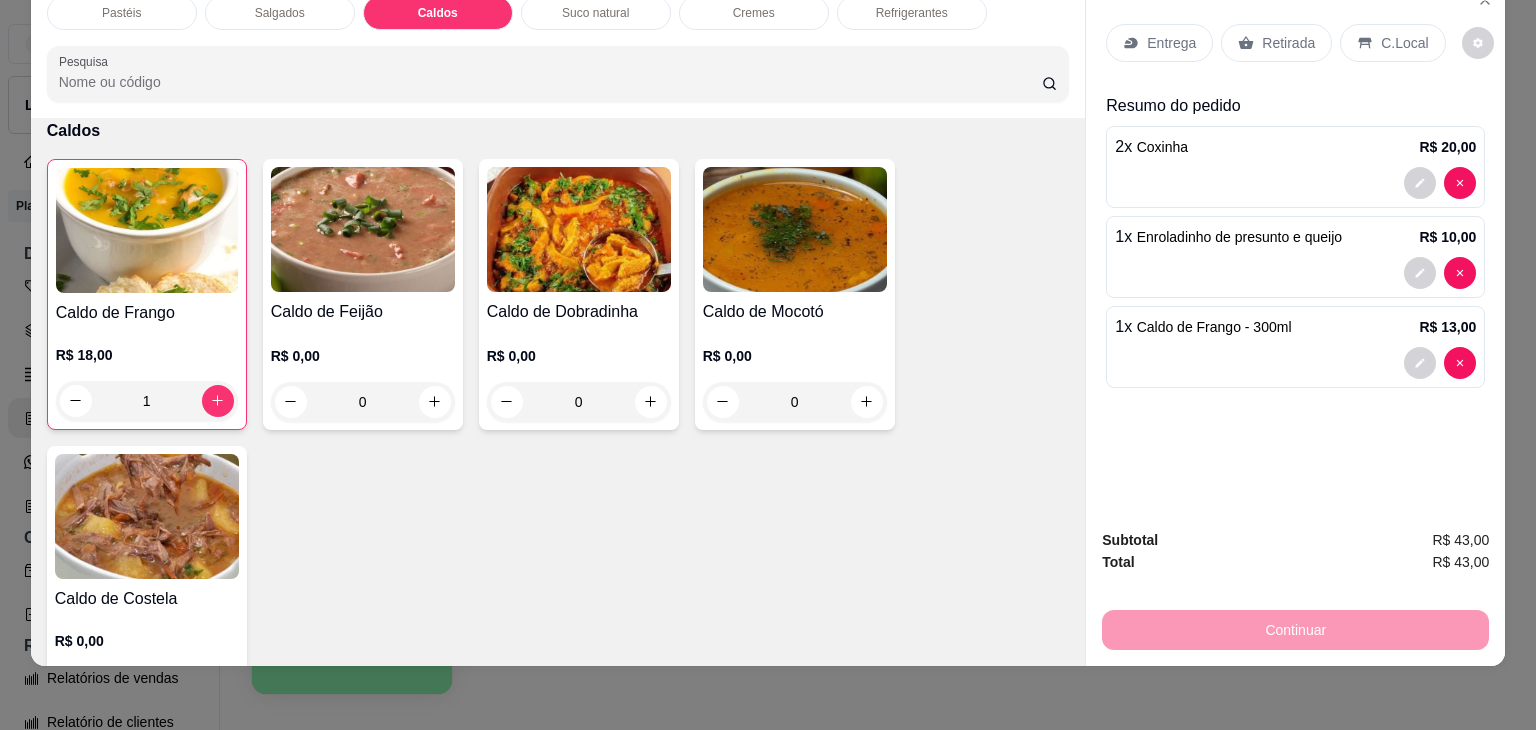 click on "Retirada" at bounding box center (1288, 43) 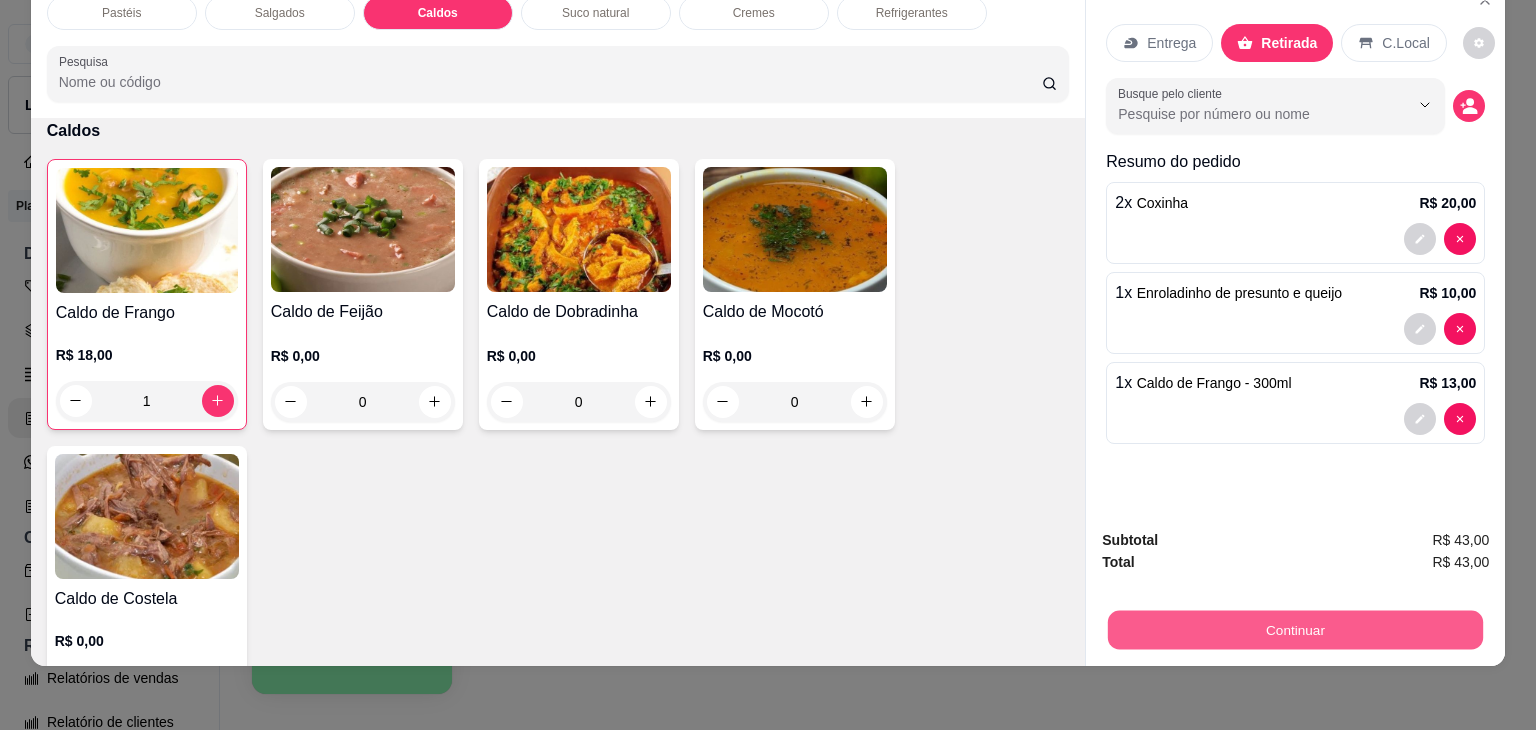 click on "Continuar" at bounding box center (1295, 630) 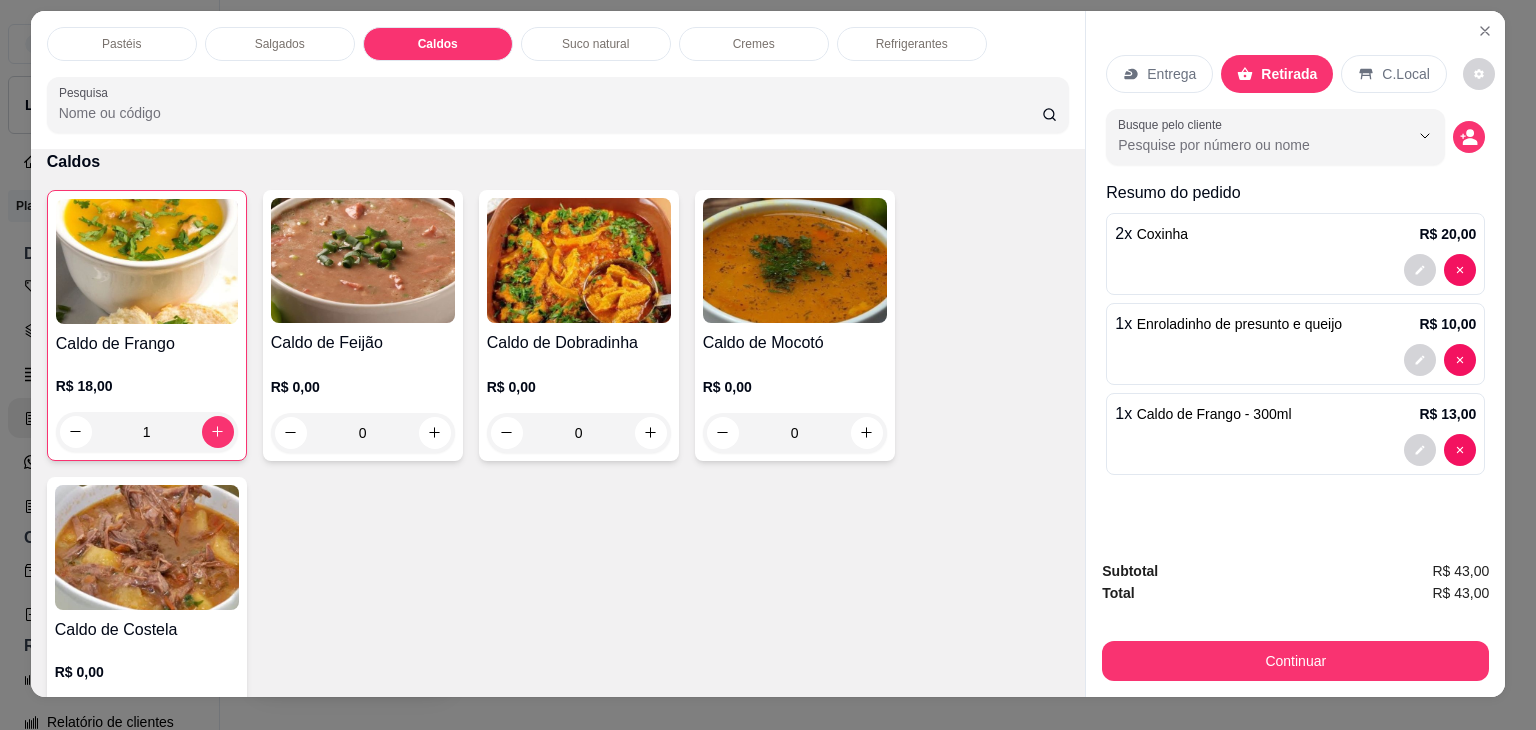 scroll, scrollTop: 0, scrollLeft: 0, axis: both 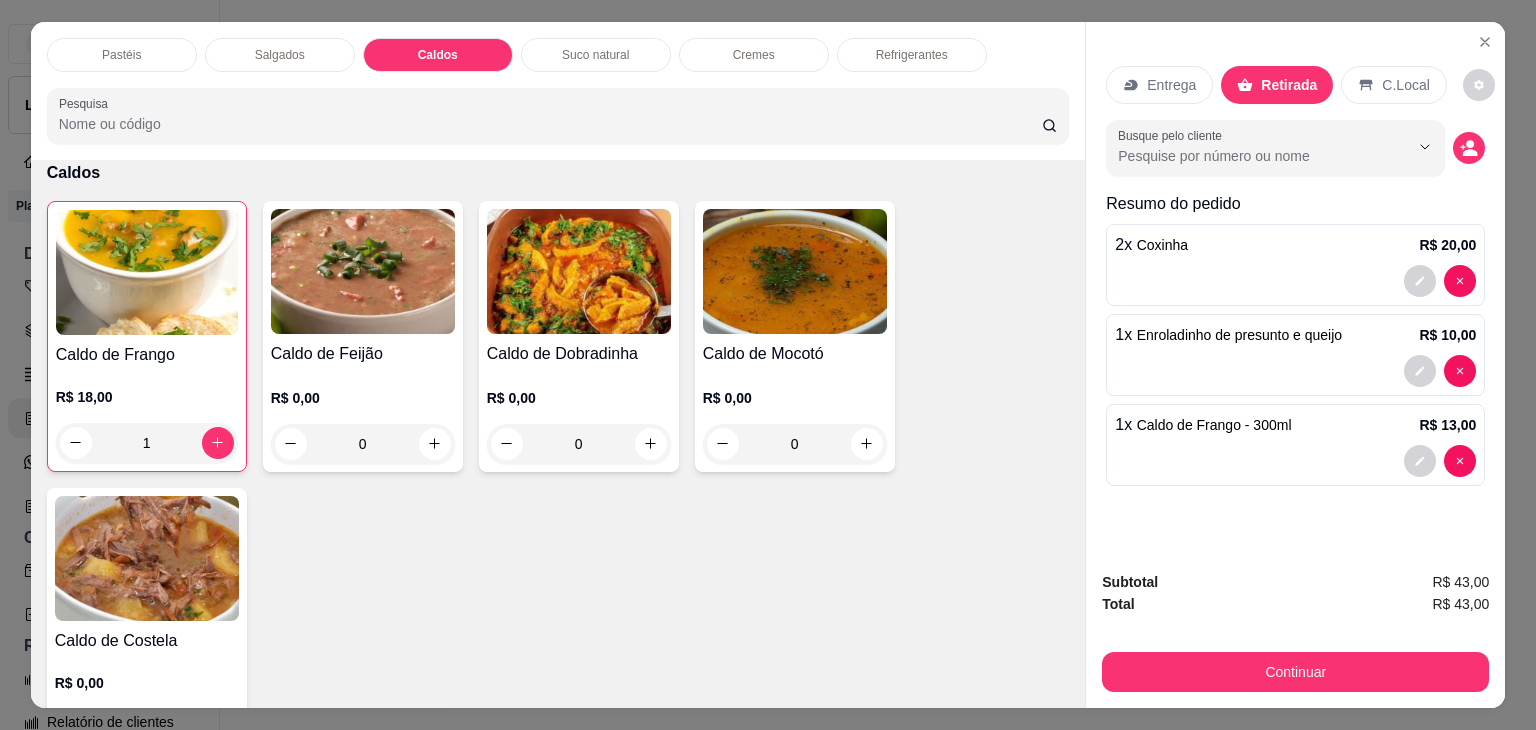click on "Salgados" at bounding box center [280, 55] 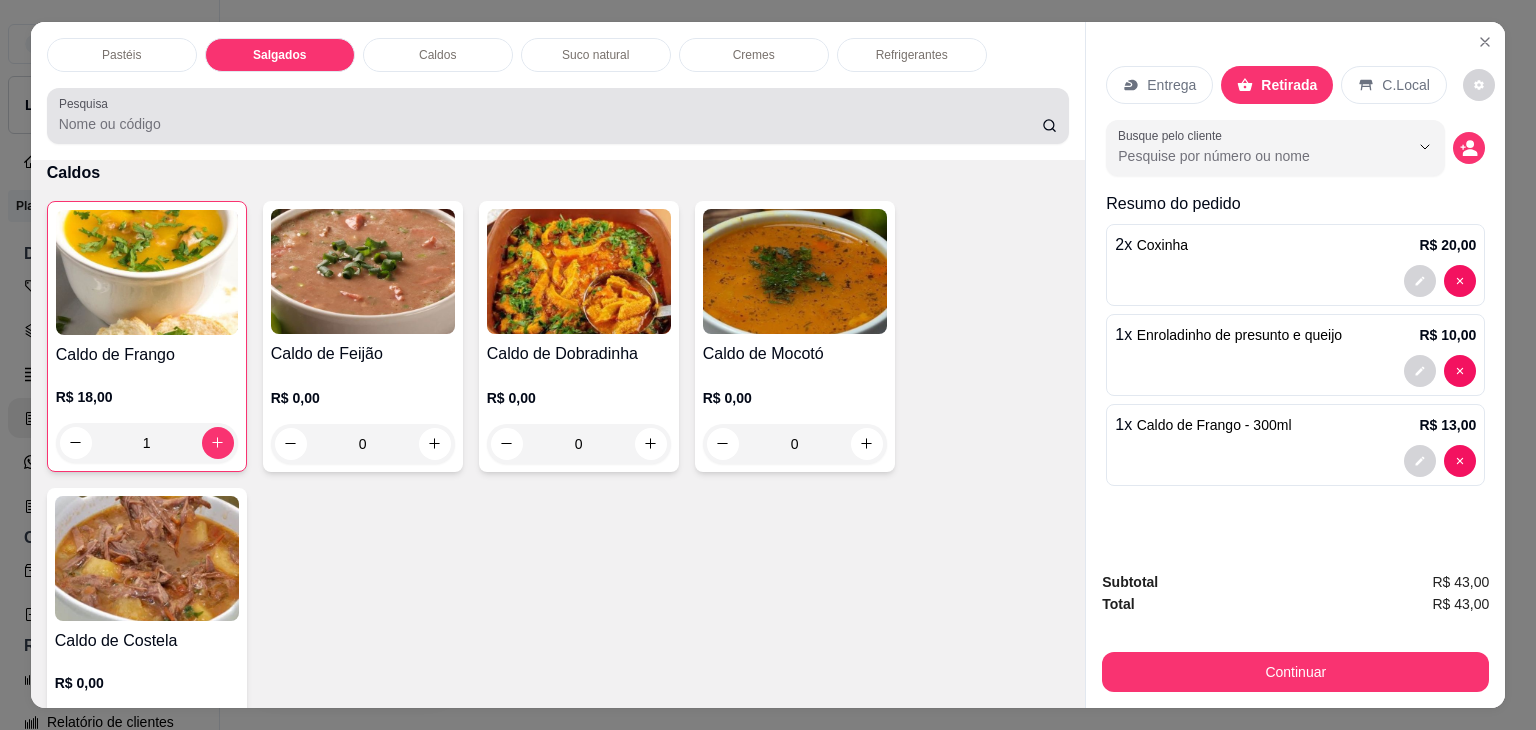 scroll, scrollTop: 2124, scrollLeft: 0, axis: vertical 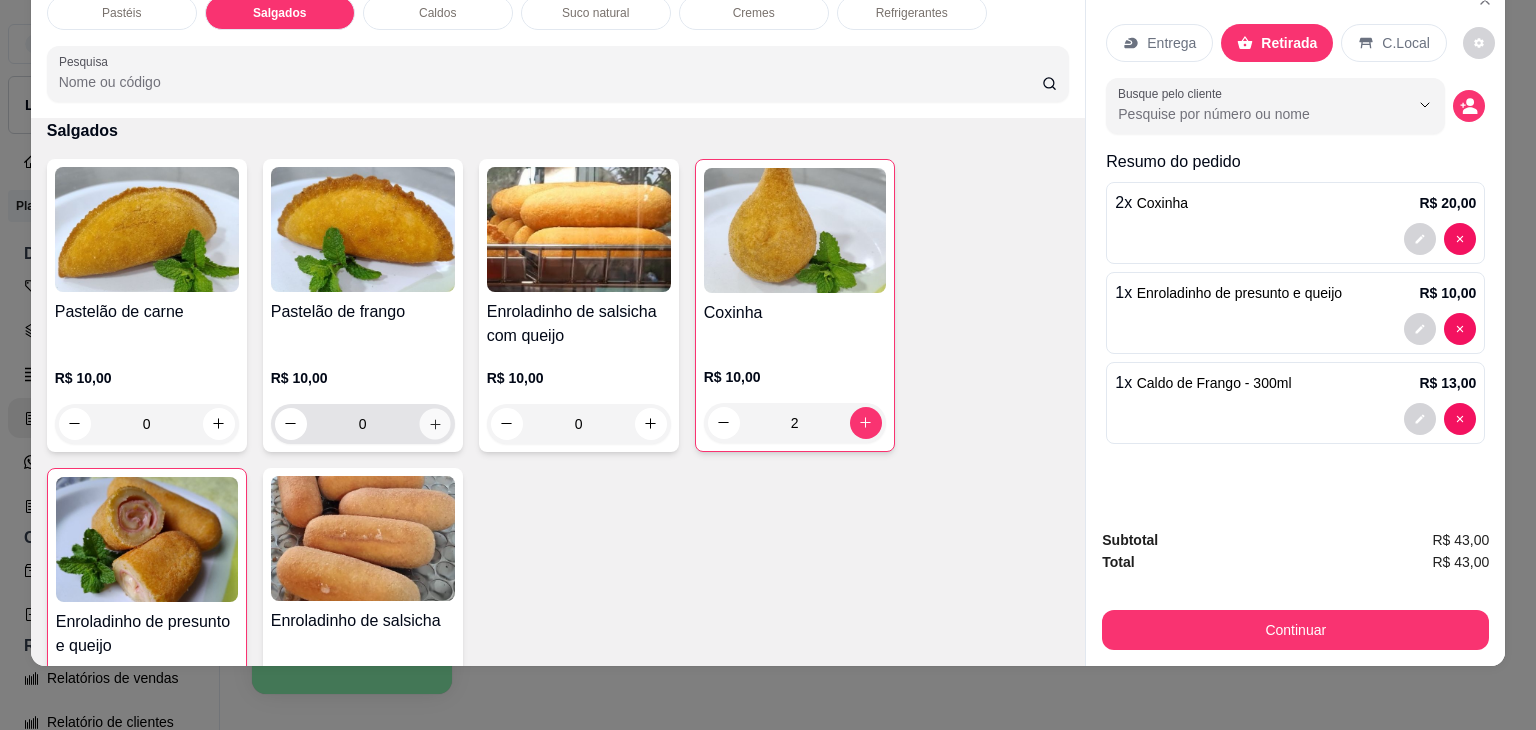 click at bounding box center (434, 423) 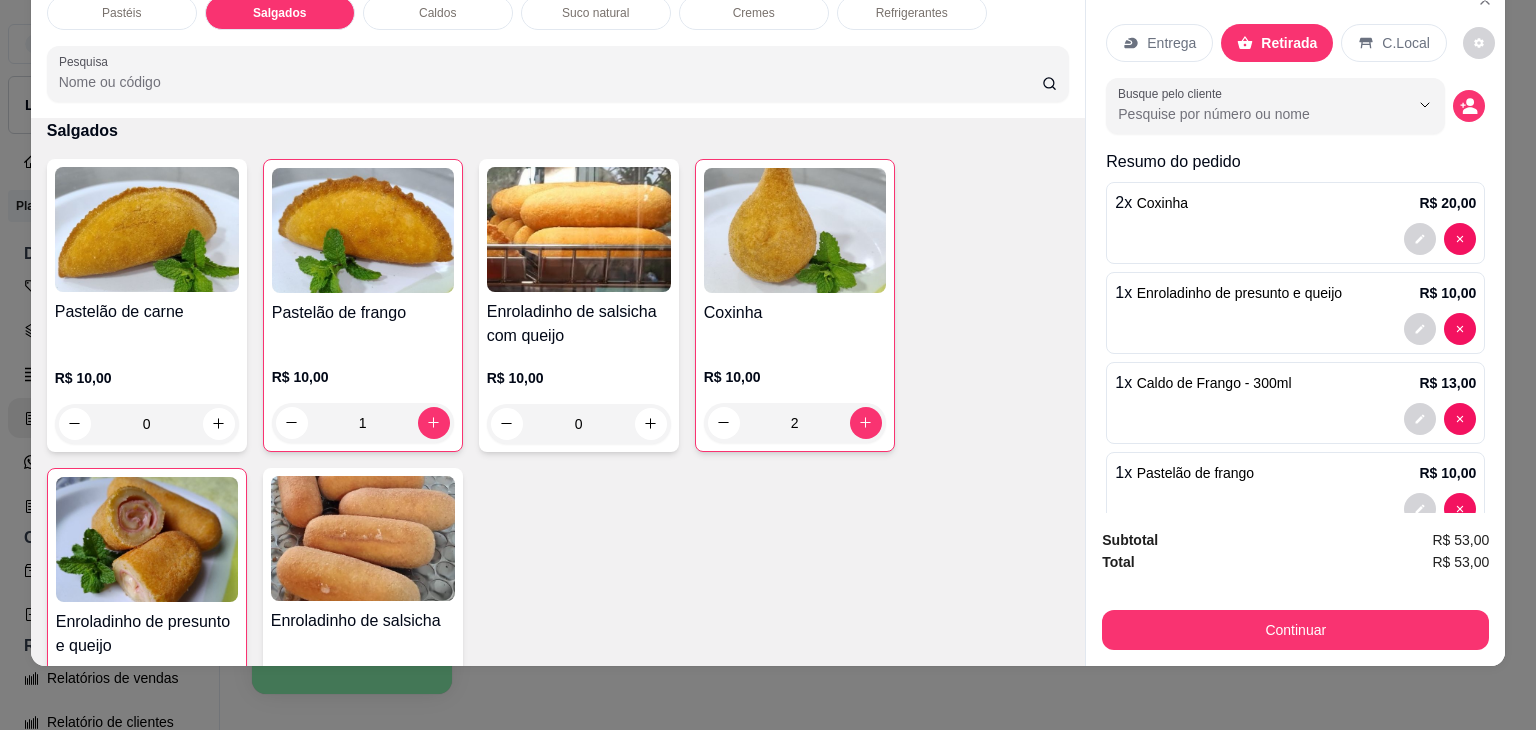drag, startPoint x: 1317, startPoint y: 581, endPoint x: 1317, endPoint y: 608, distance: 27 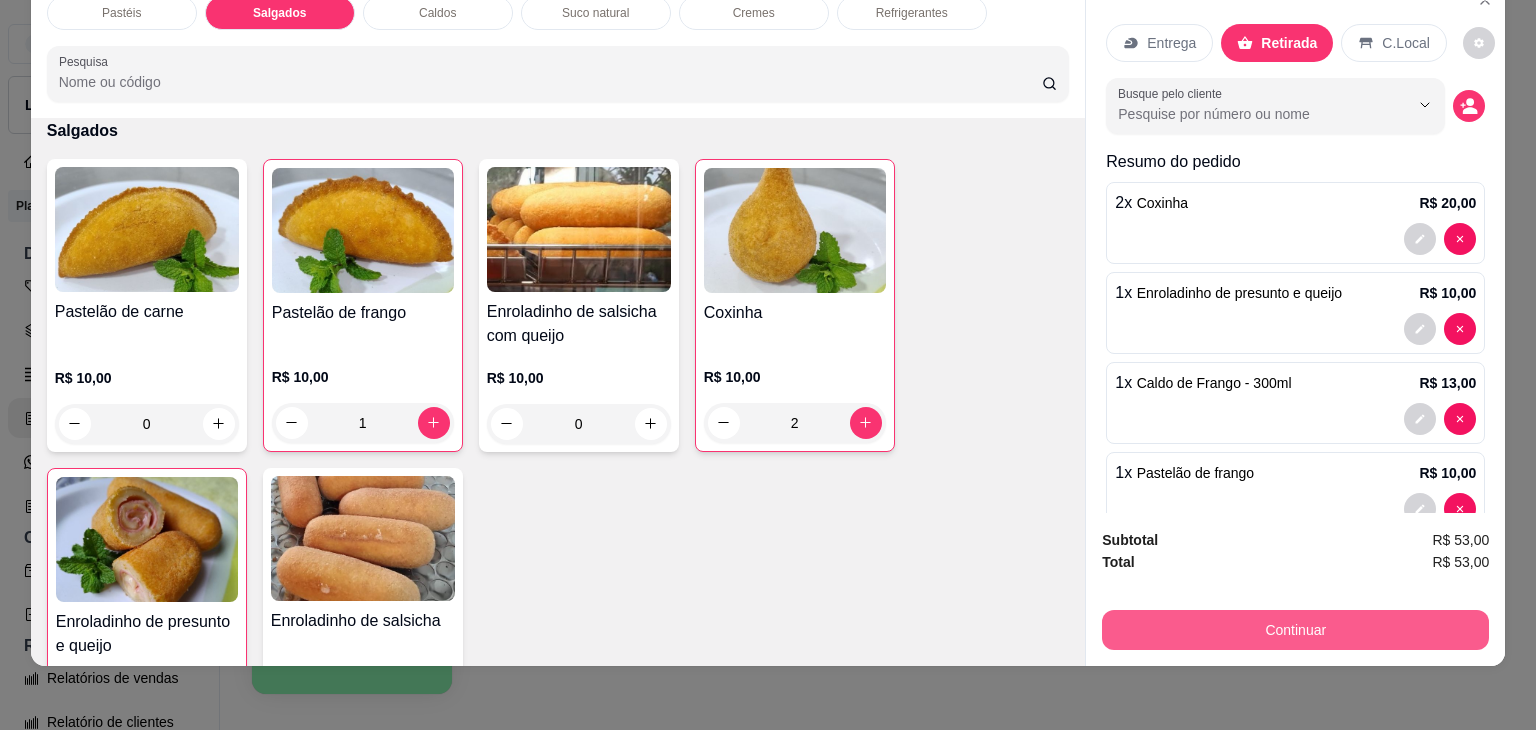 click on "Continuar" at bounding box center (1295, 630) 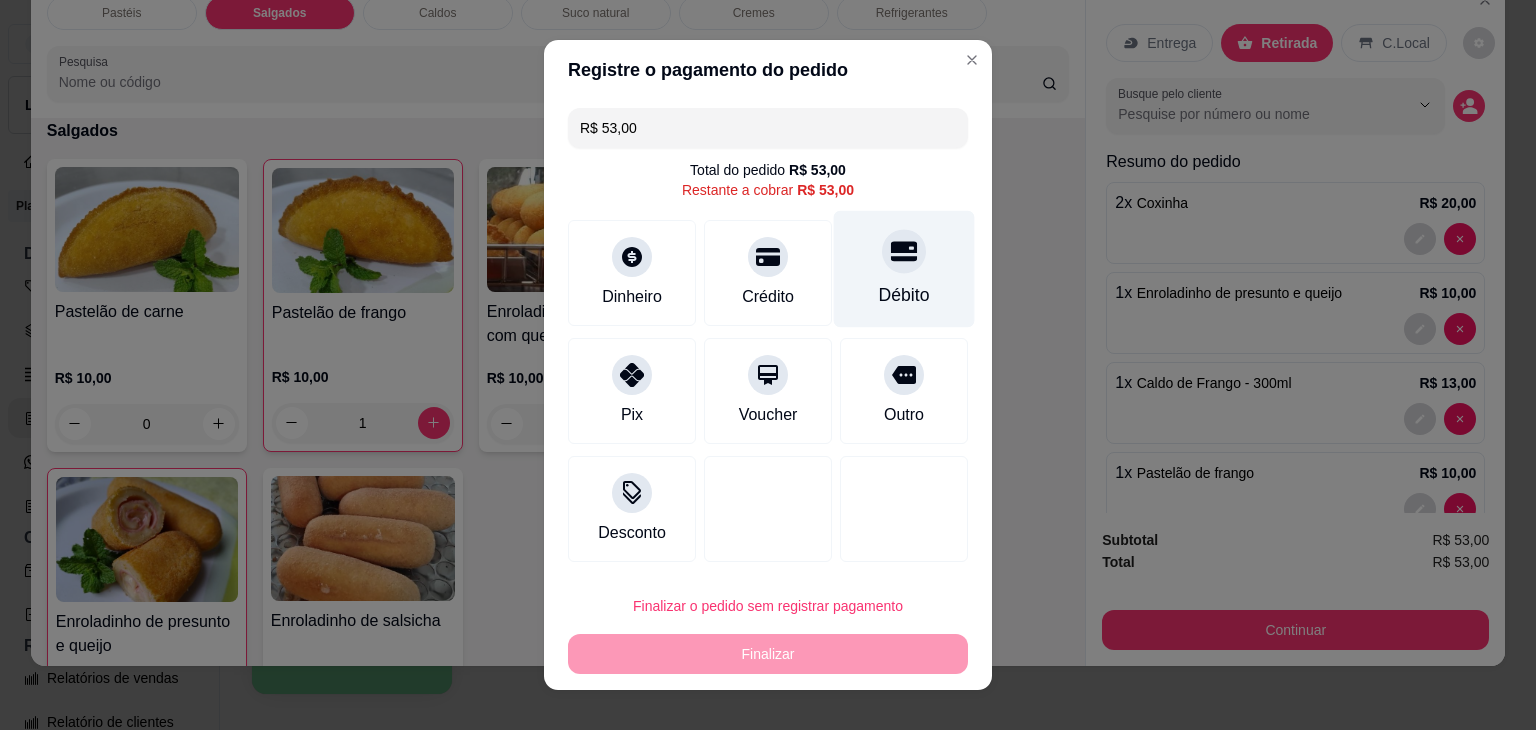 click 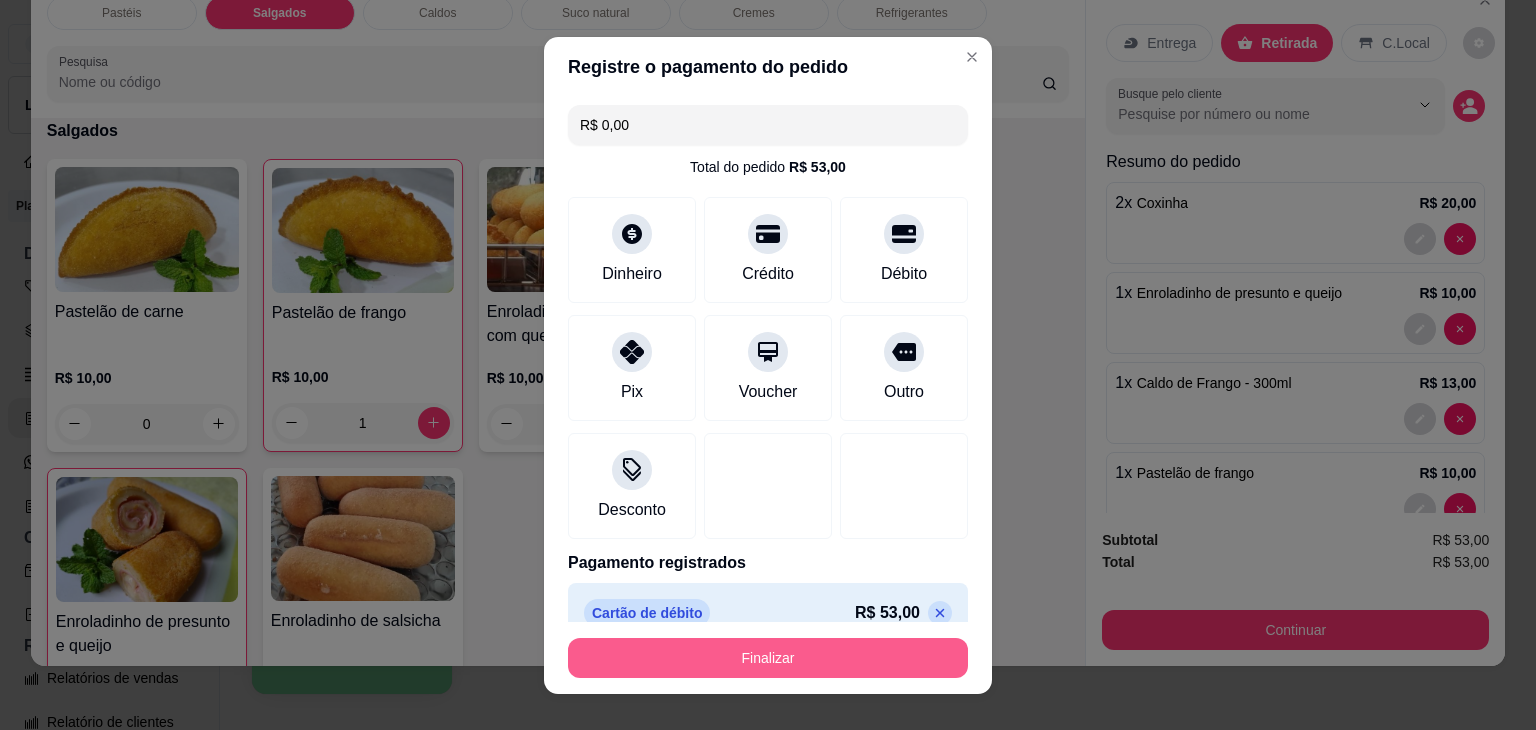click on "Finalizar" at bounding box center [768, 658] 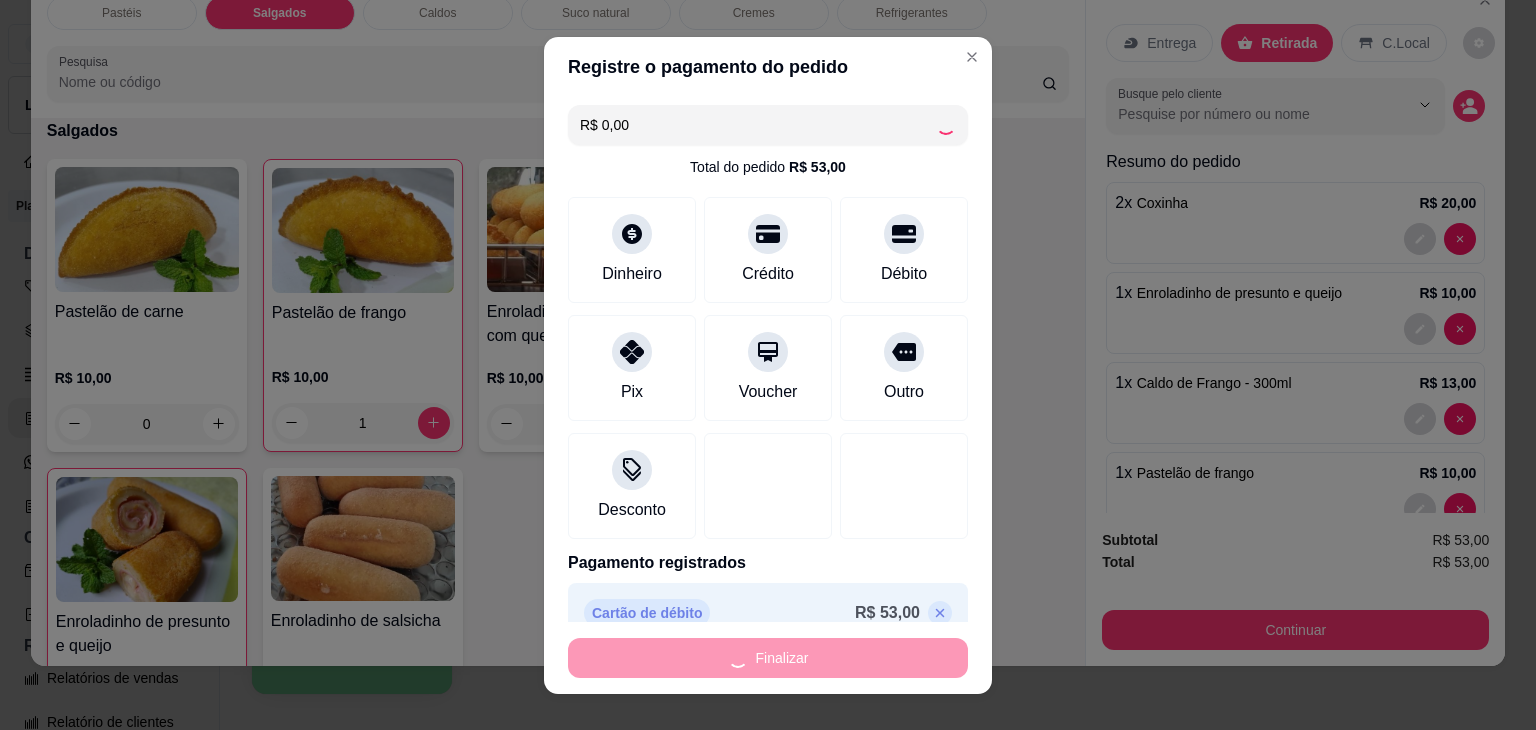 type on "0" 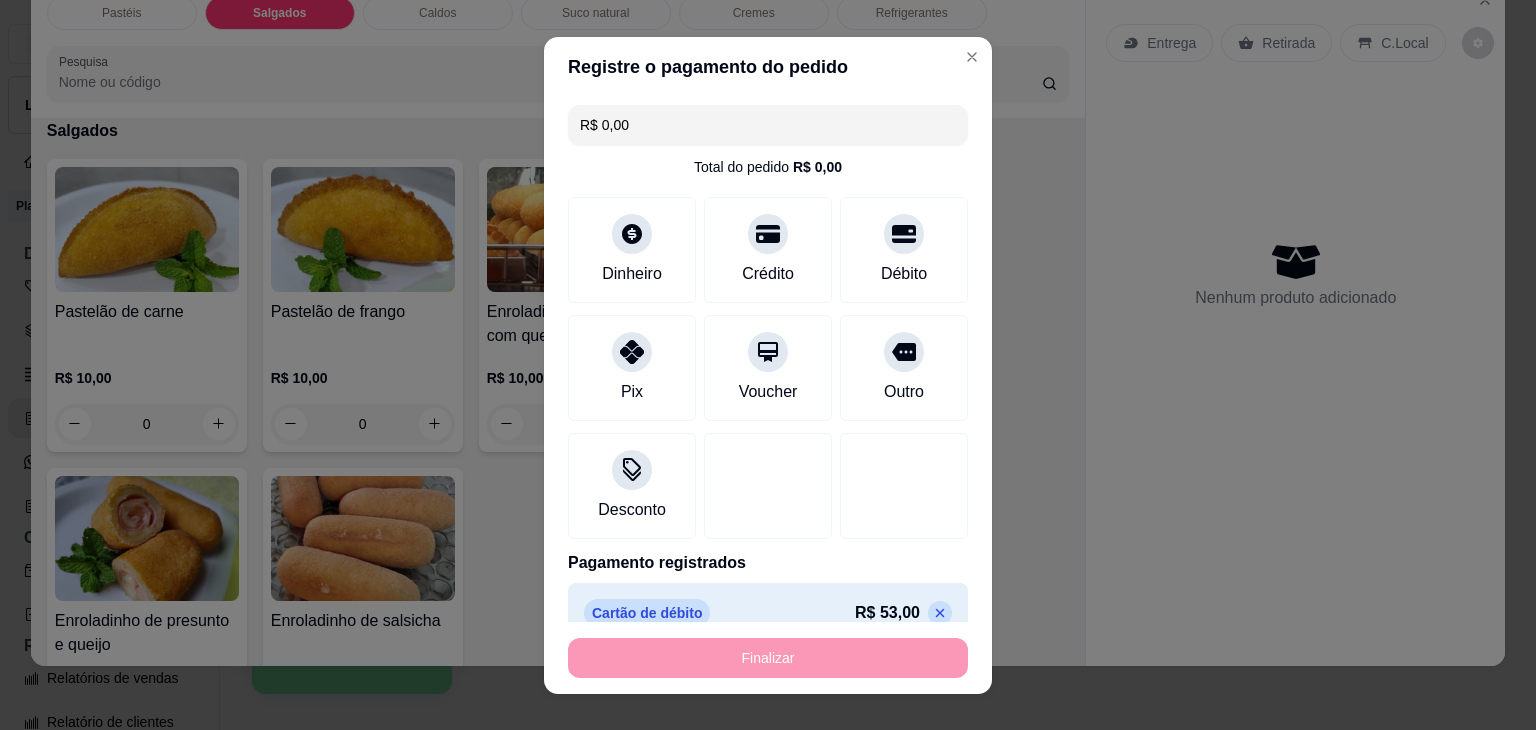 type on "-R$ 53,00" 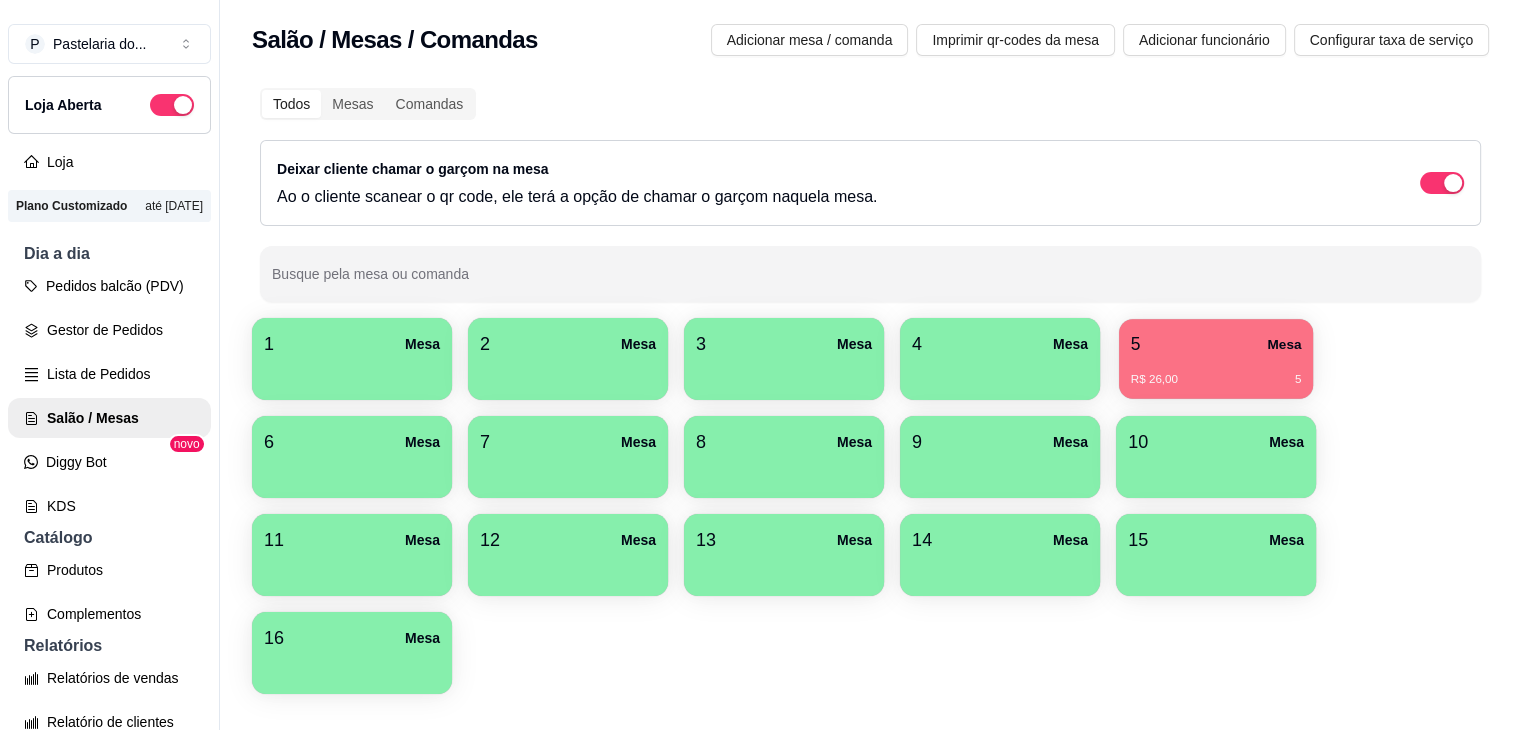 click on "5 Mesa" at bounding box center [1216, 344] 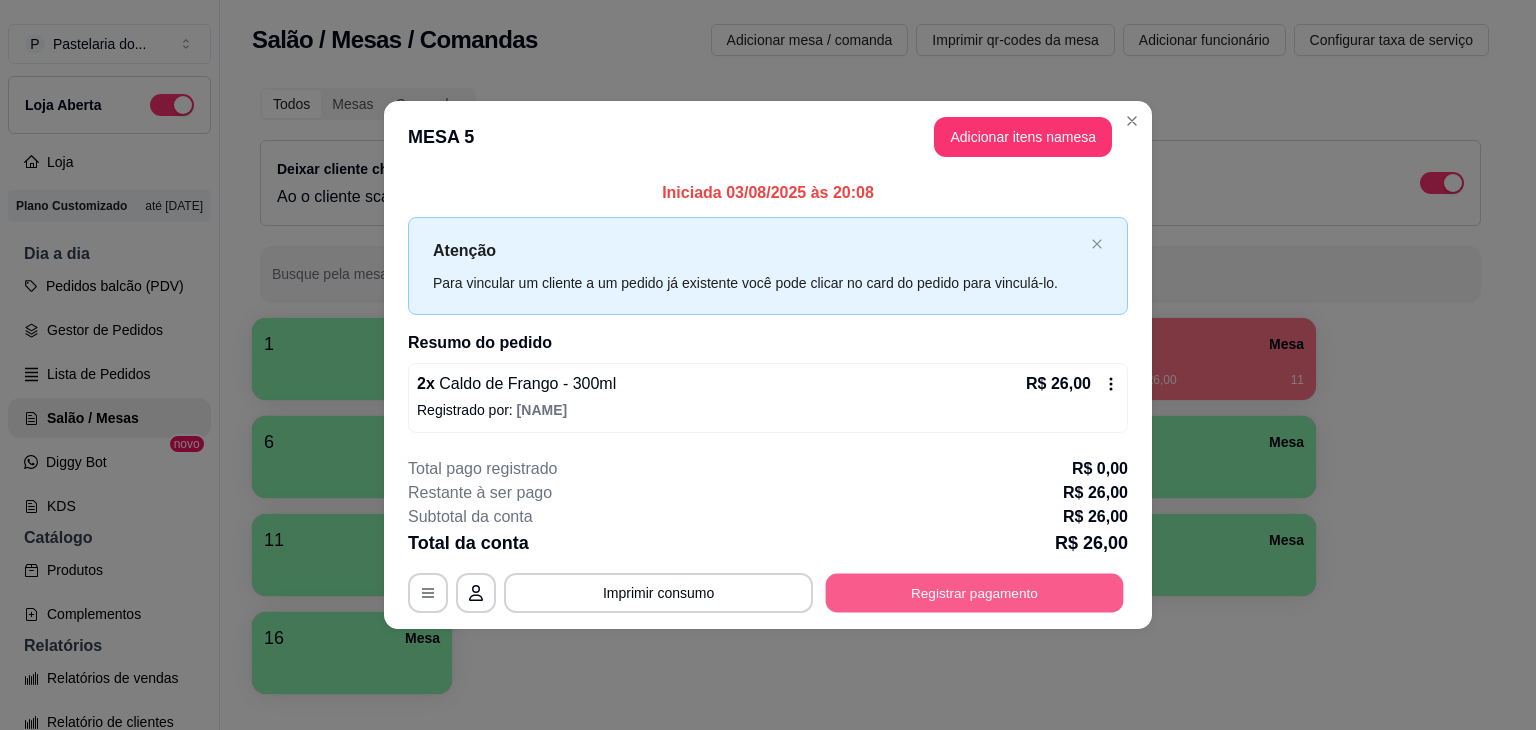 click on "Registrar pagamento" at bounding box center (975, 592) 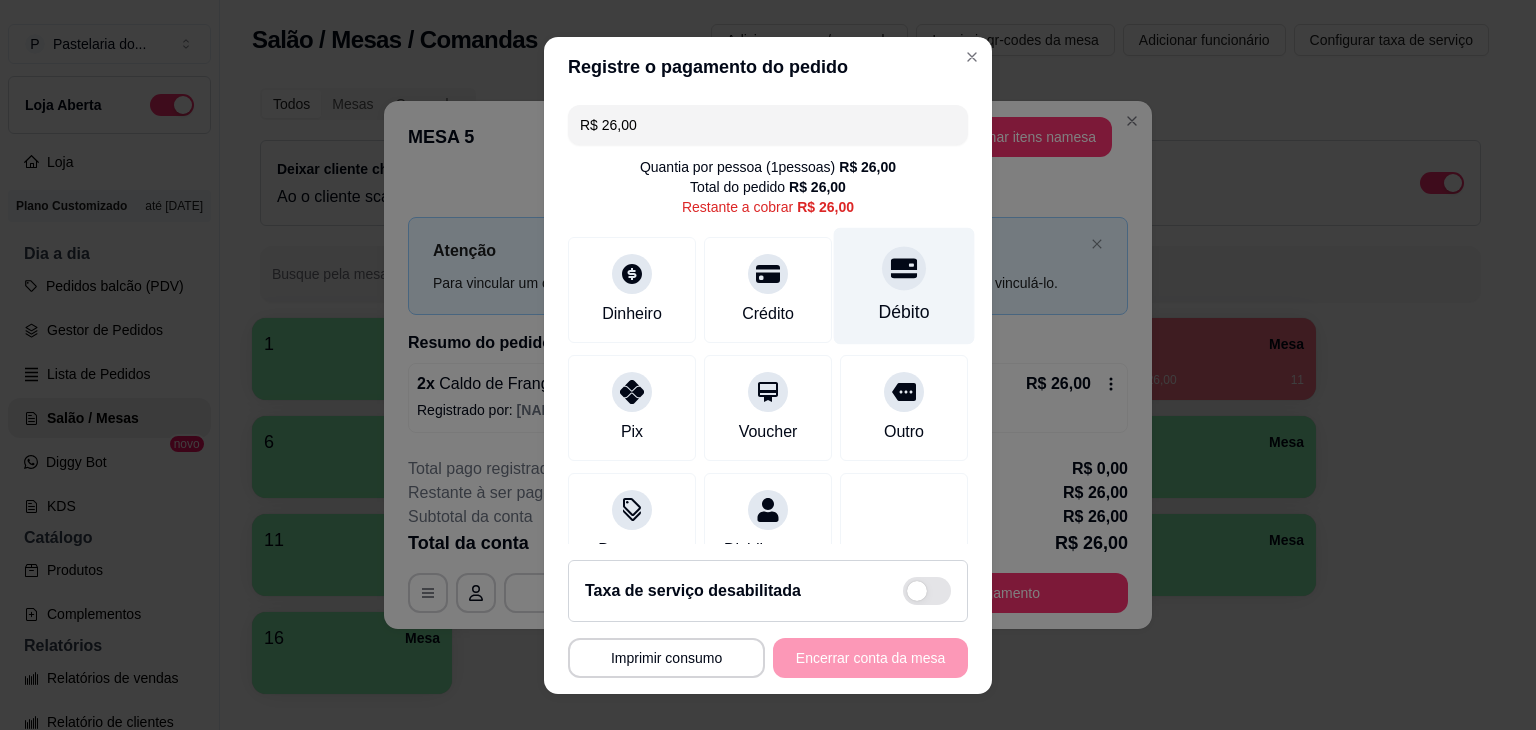 click on "Débito" at bounding box center [904, 285] 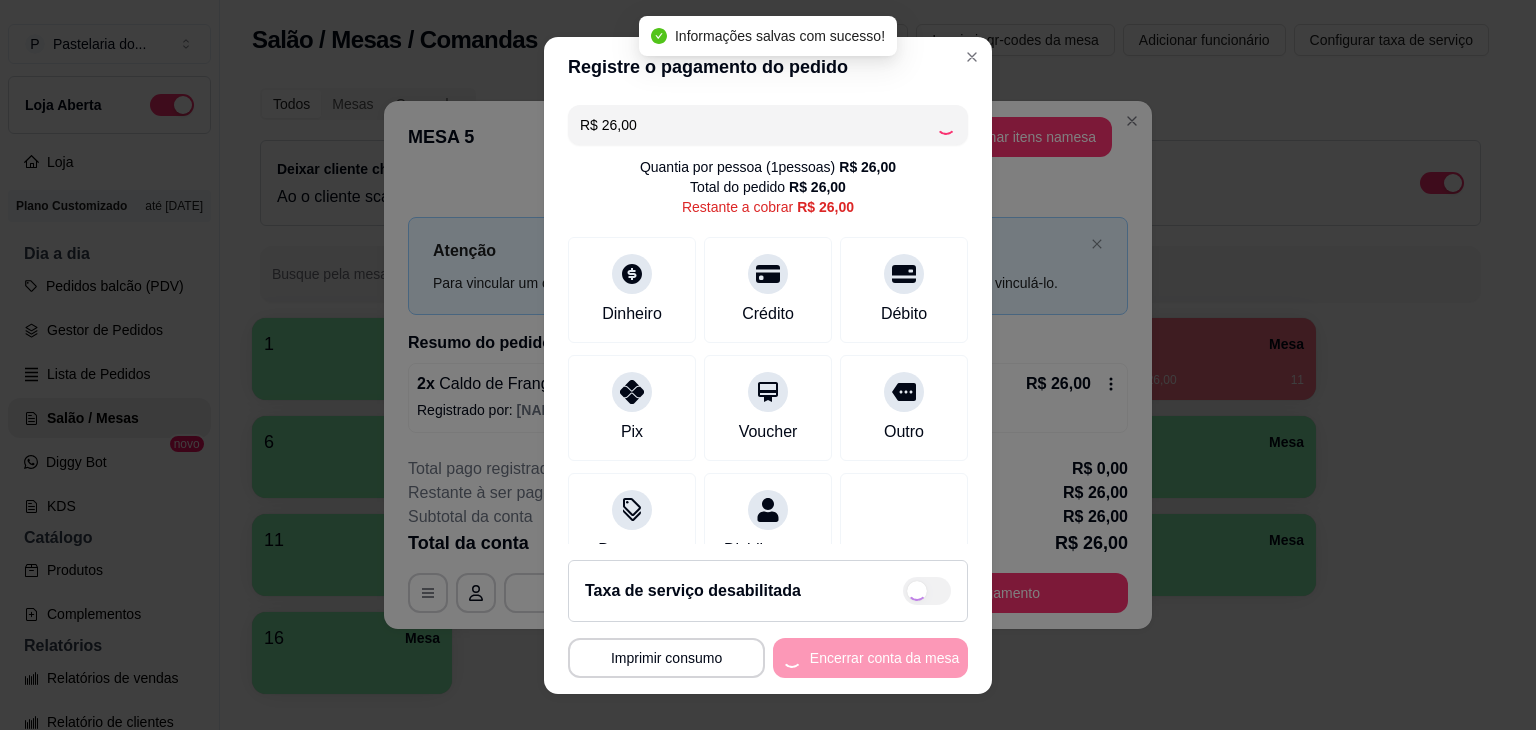 type on "R$ 0,00" 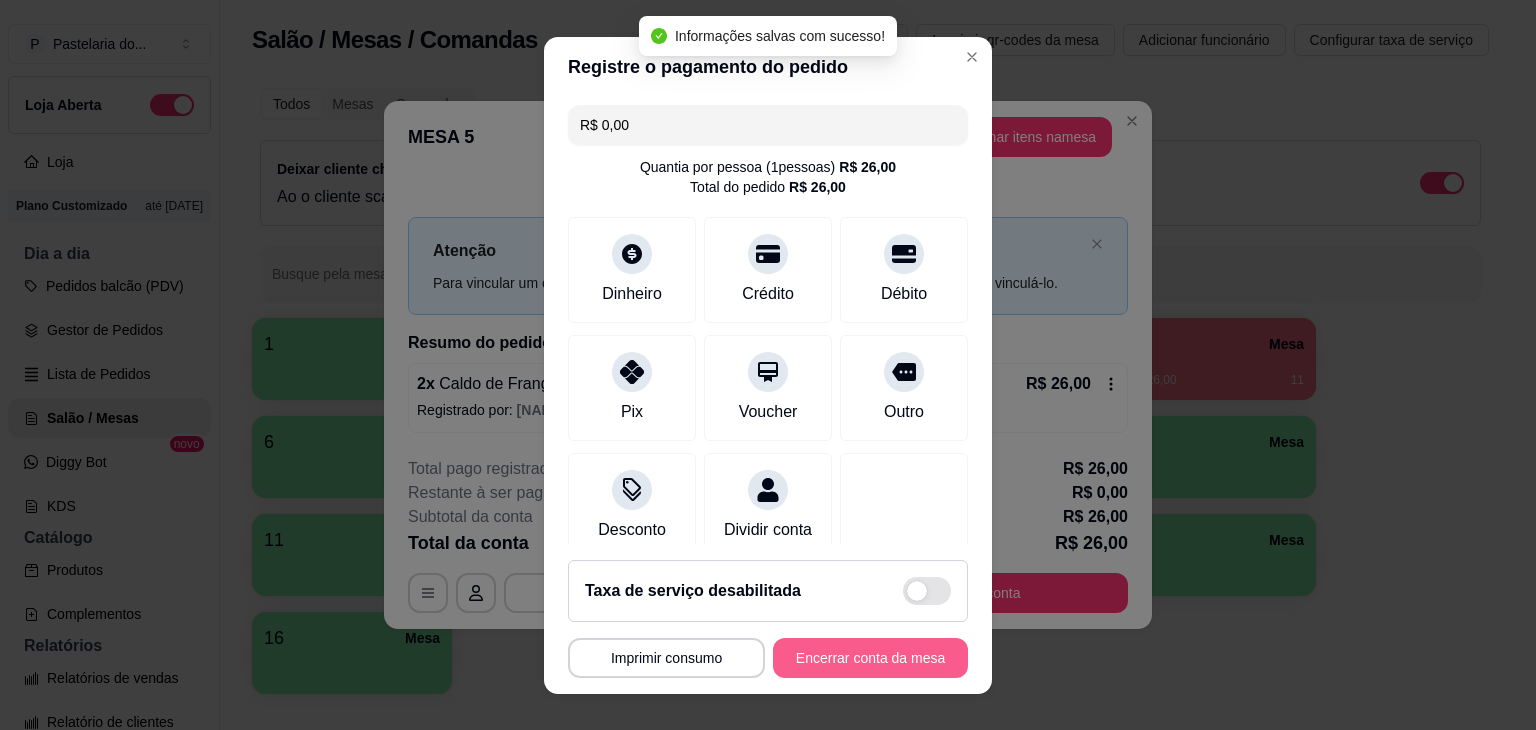 click on "Encerrar conta da mesa" at bounding box center [870, 658] 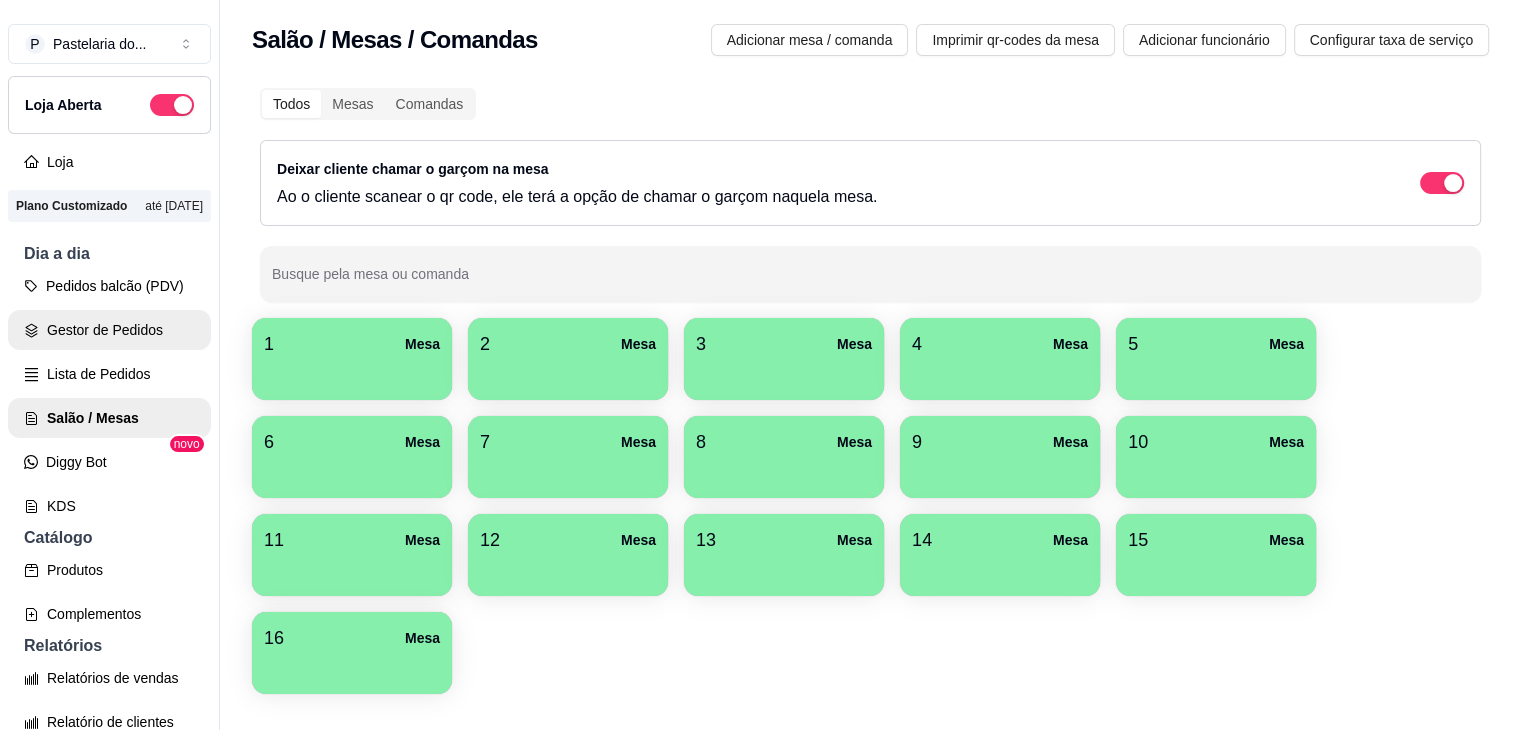 click on "Gestor de Pedidos" at bounding box center (109, 330) 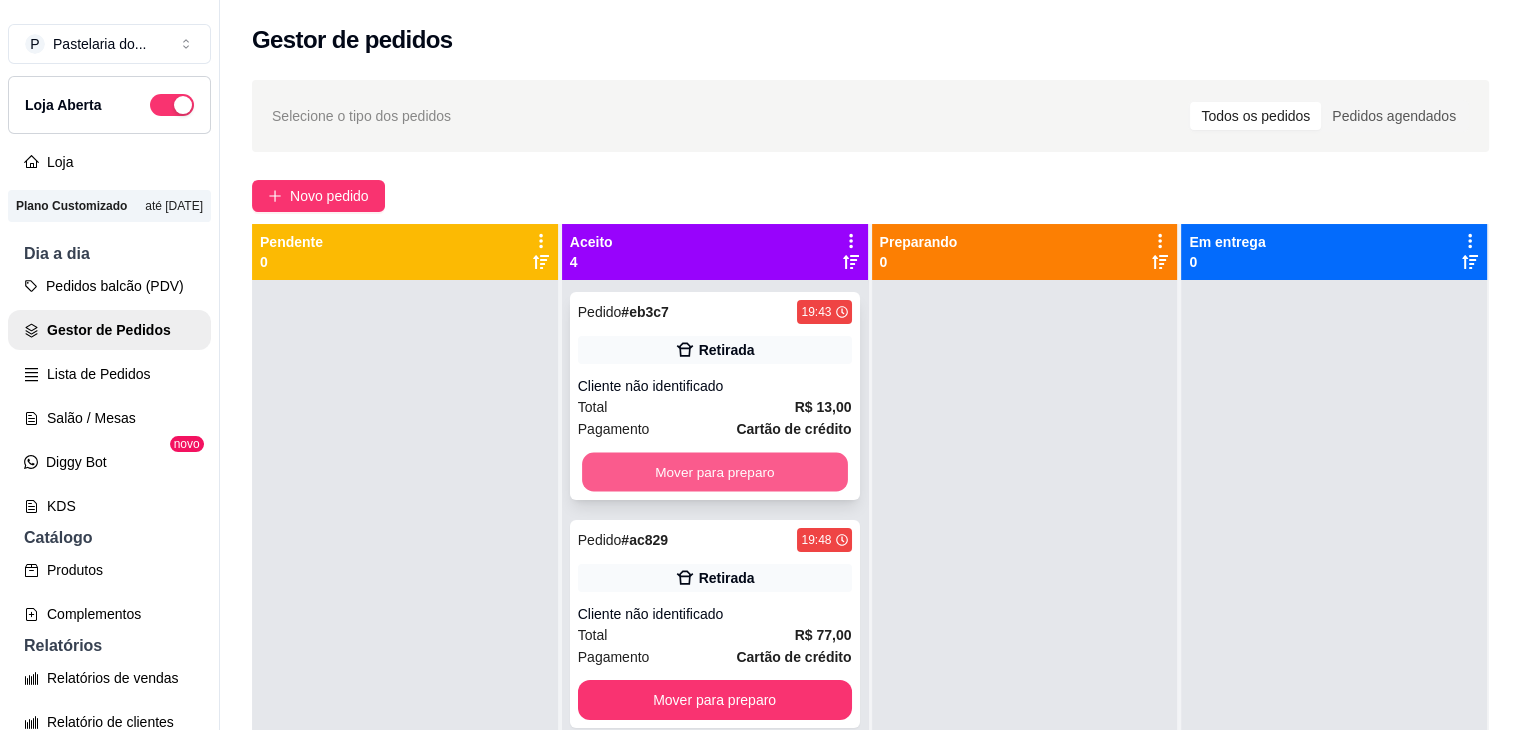click on "Mover para preparo" at bounding box center [715, 472] 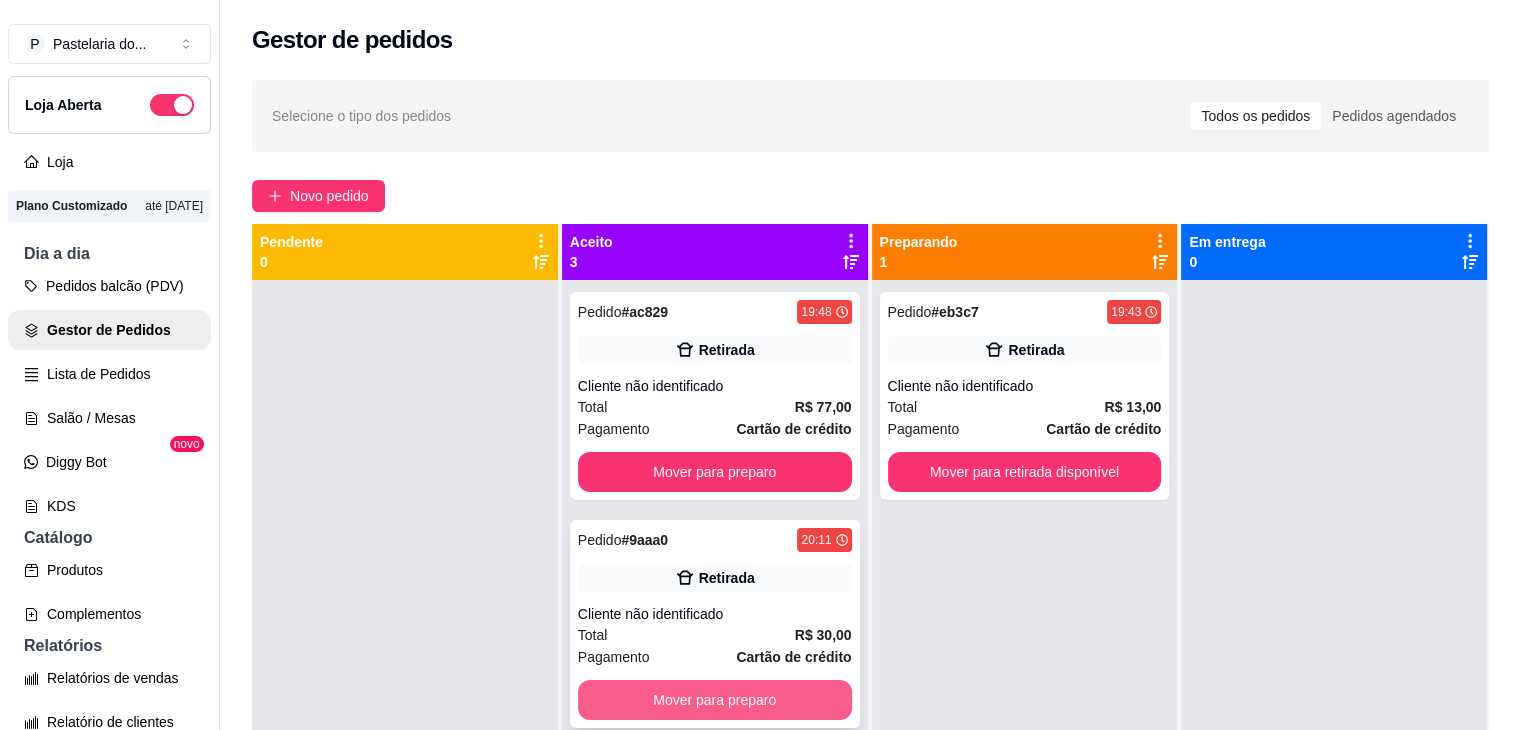 click on "Mover para preparo" at bounding box center (715, 700) 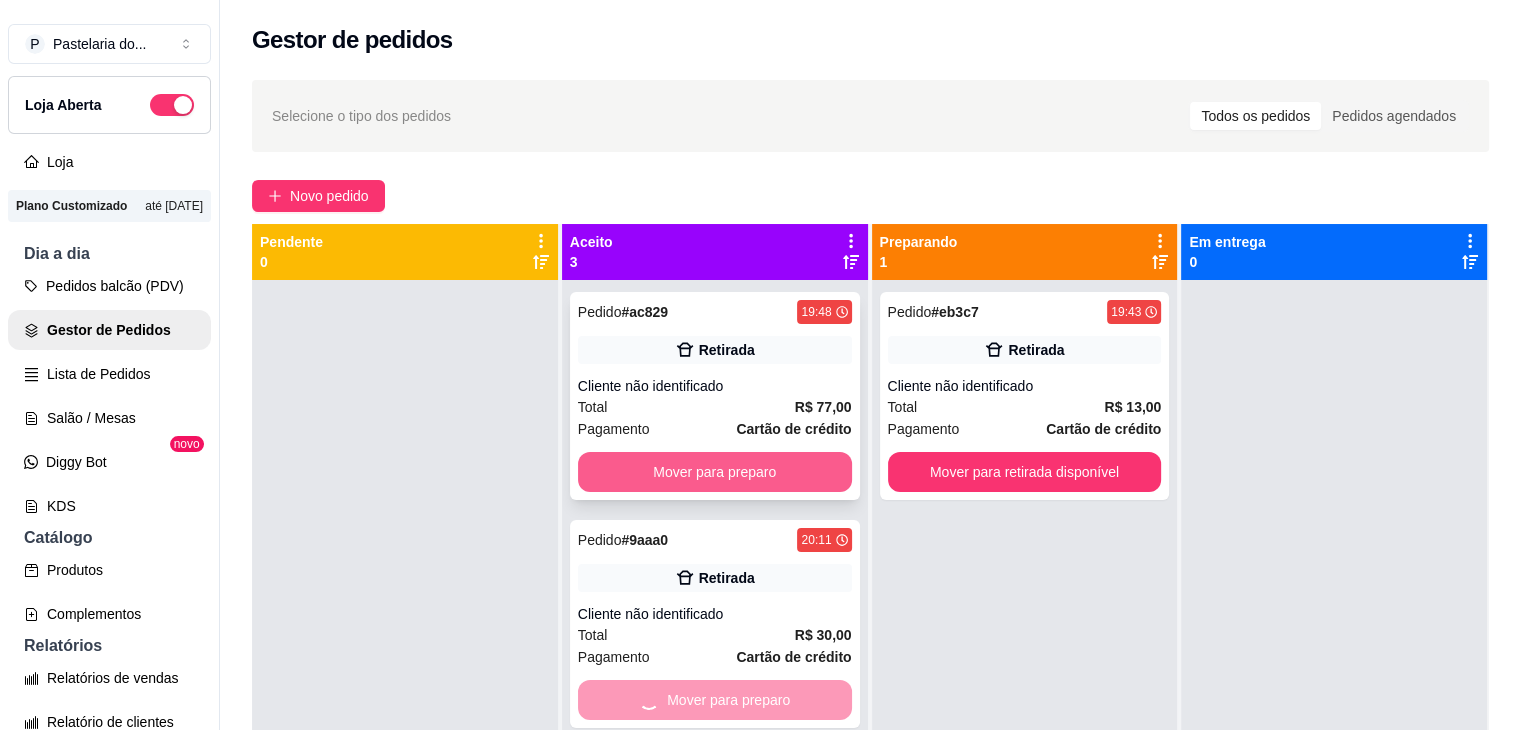 click on "Mover para preparo" at bounding box center (715, 472) 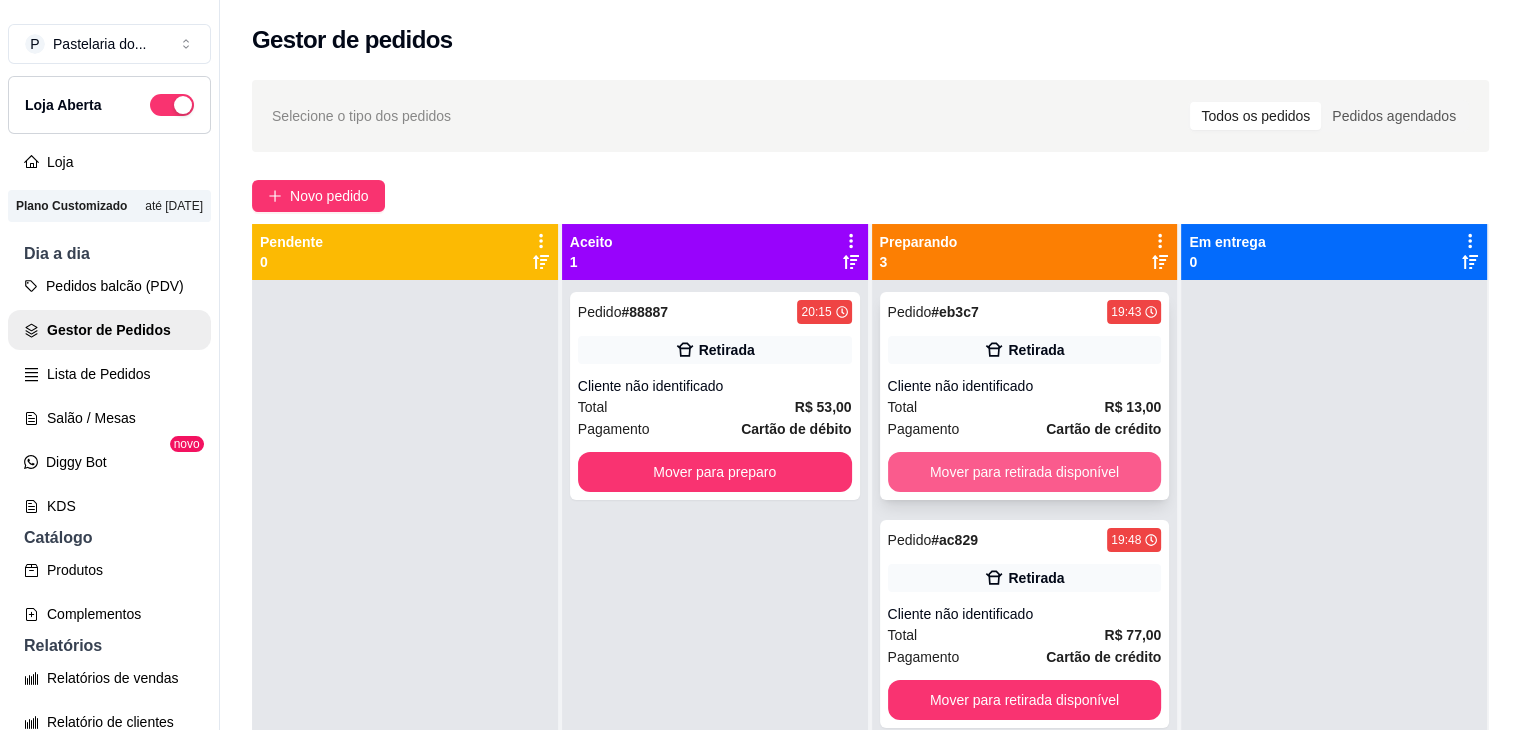 click on "Mover para retirada disponível" at bounding box center (1025, 472) 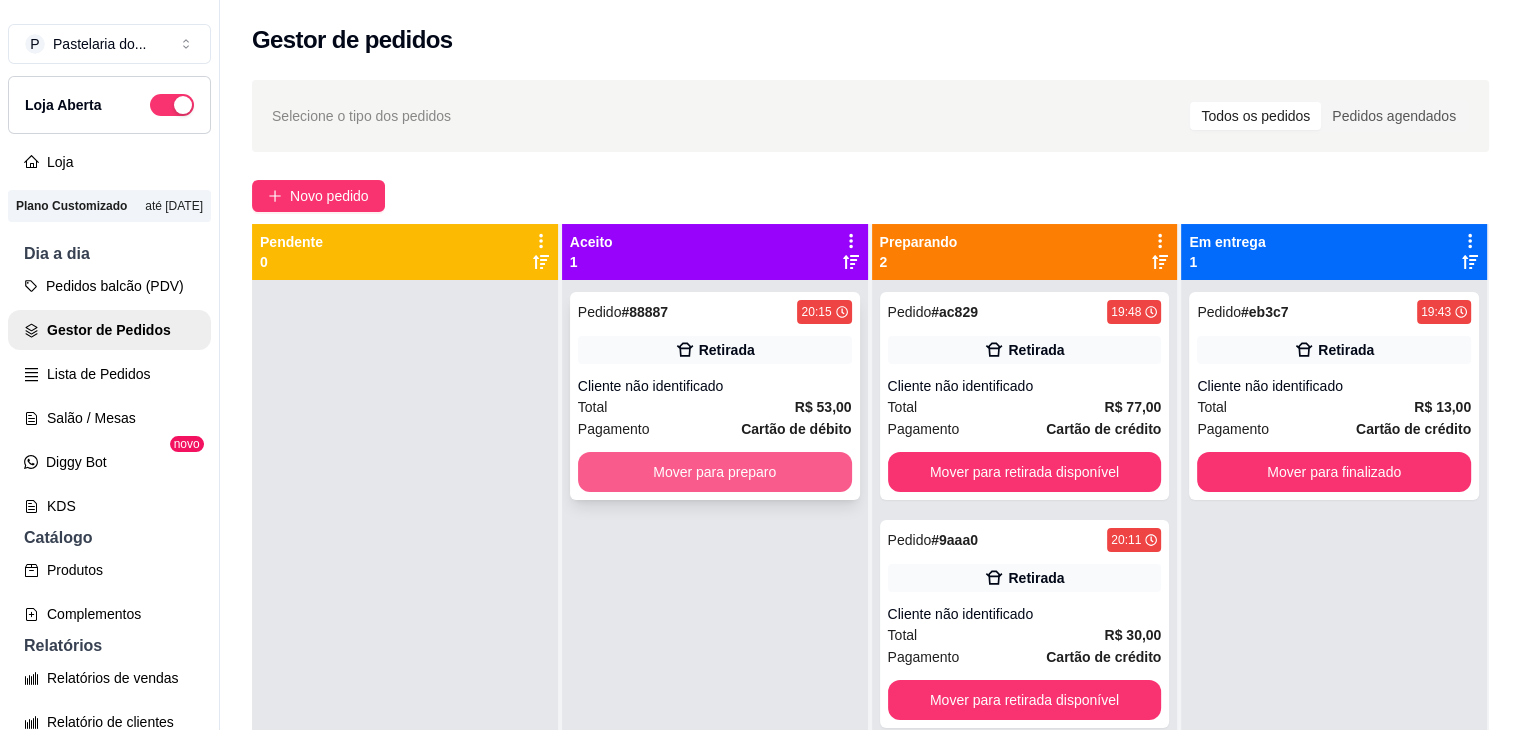 click on "Mover para preparo" at bounding box center [715, 472] 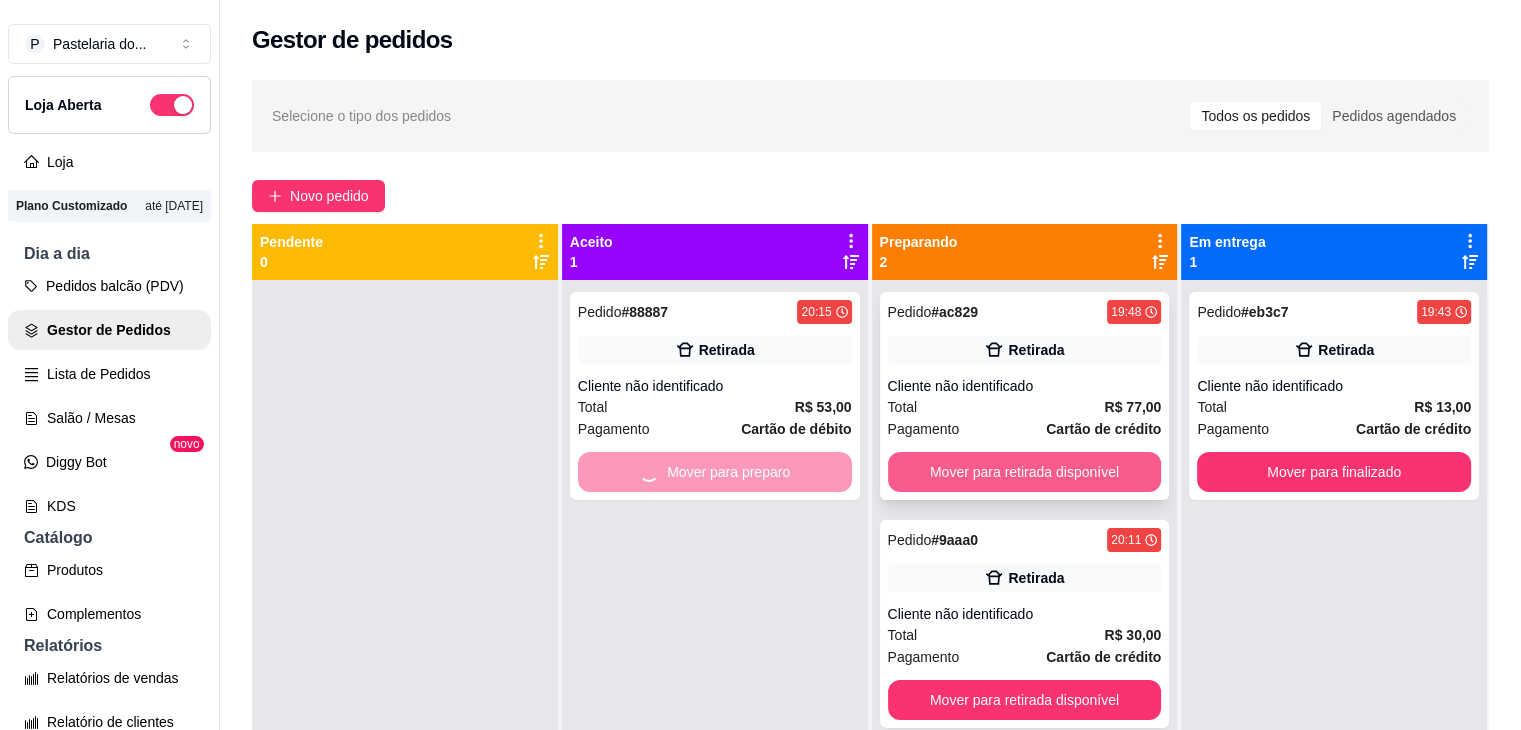 click on "Mover para retirada disponível" at bounding box center [1025, 472] 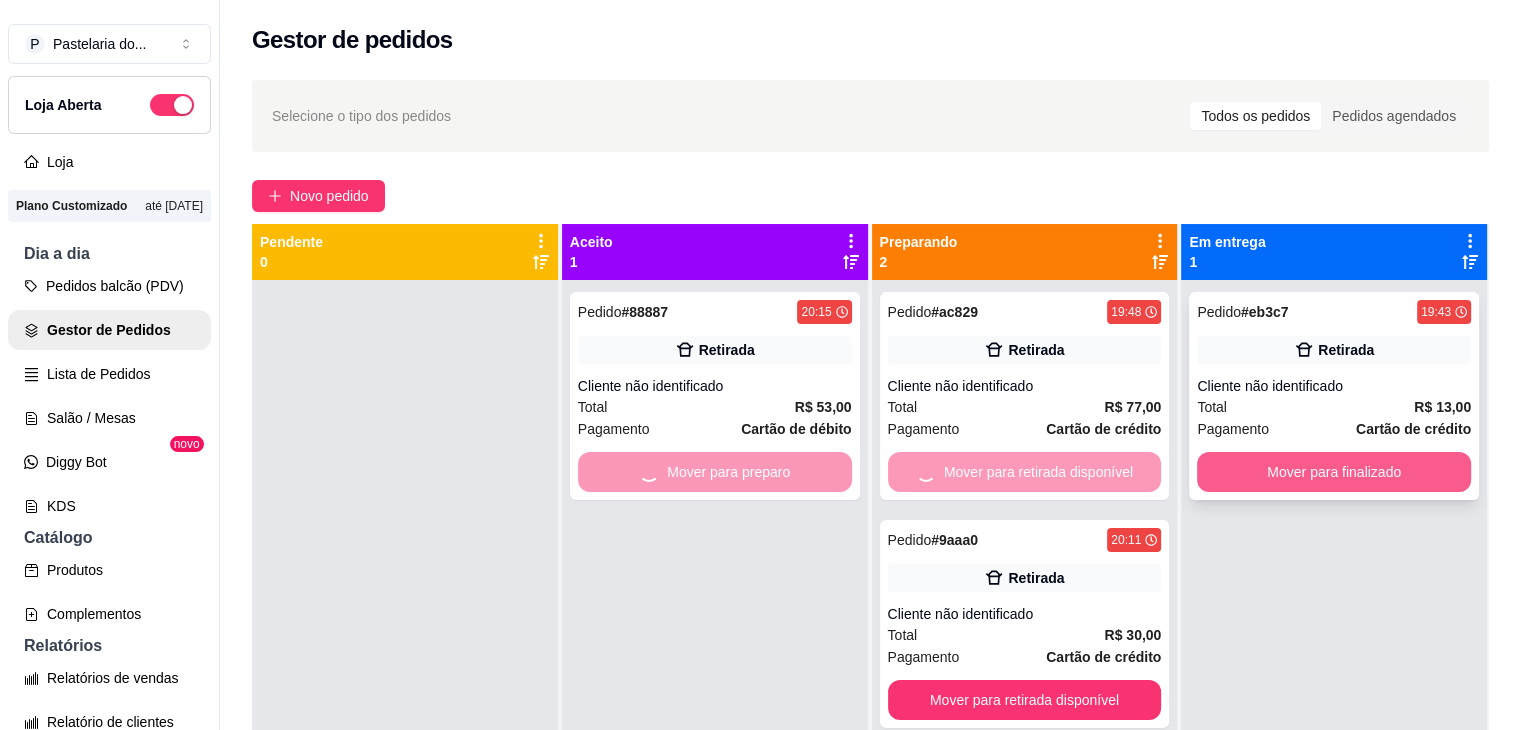 click on "Mover para finalizado" at bounding box center [1334, 472] 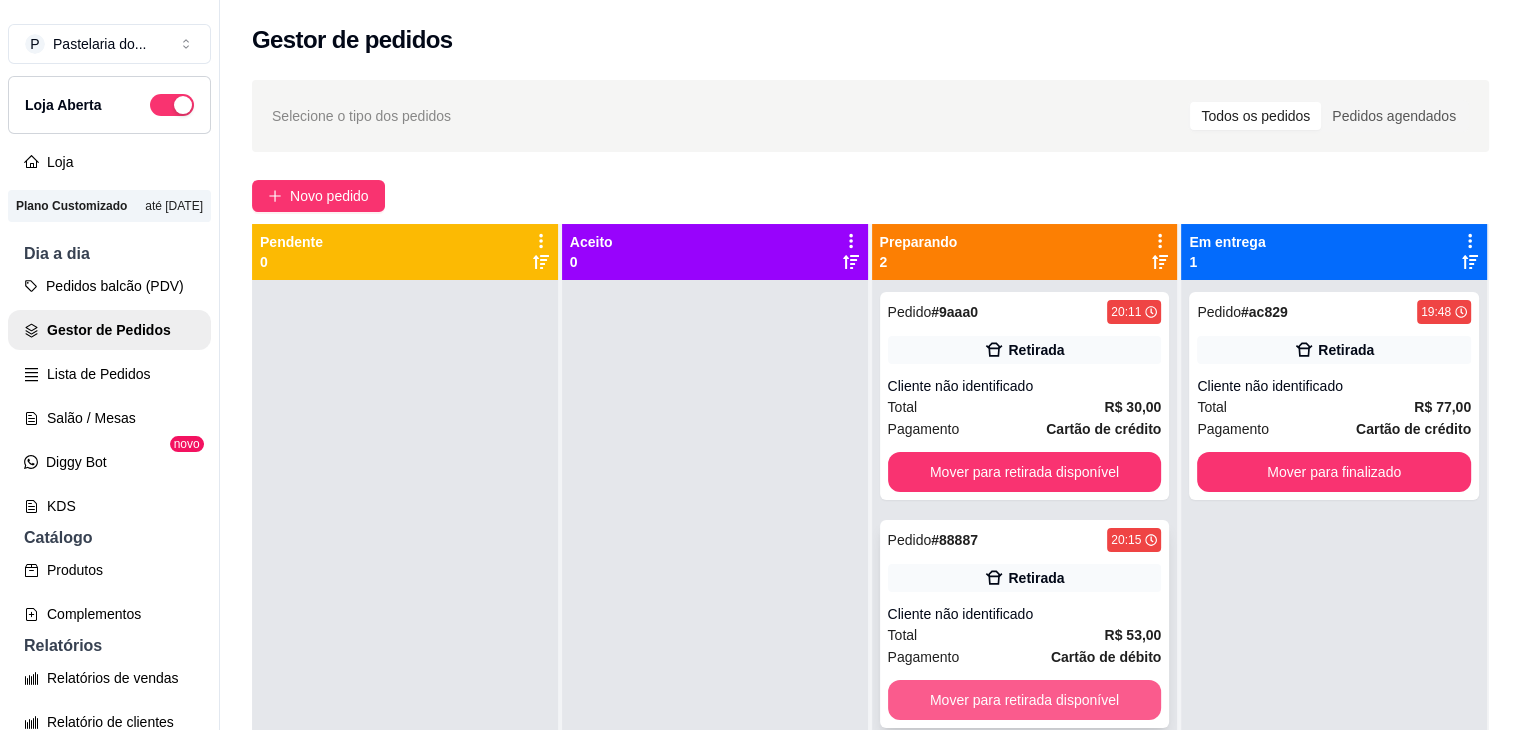 click on "Mover para retirada disponível" at bounding box center [1025, 700] 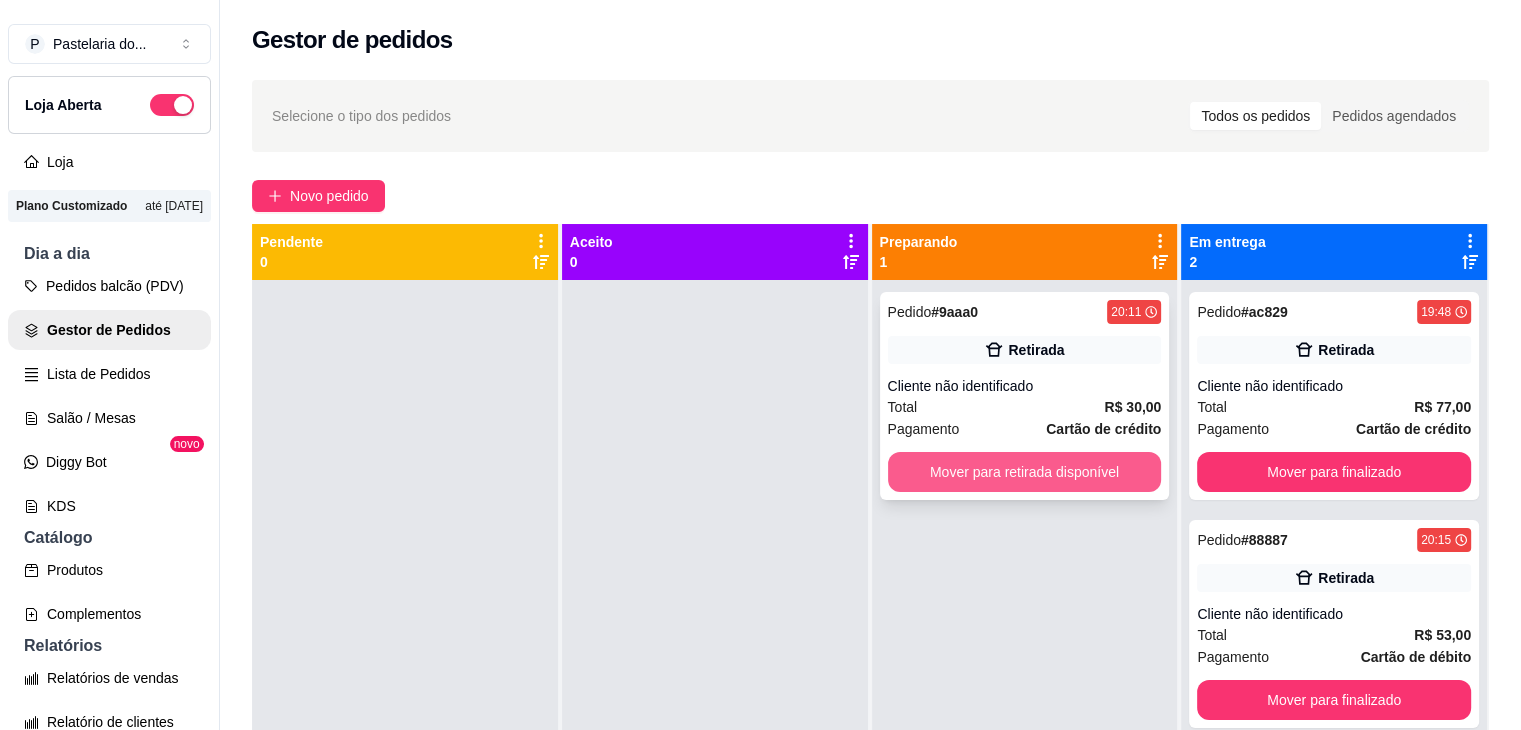 click on "Mover para retirada disponível" at bounding box center (1025, 472) 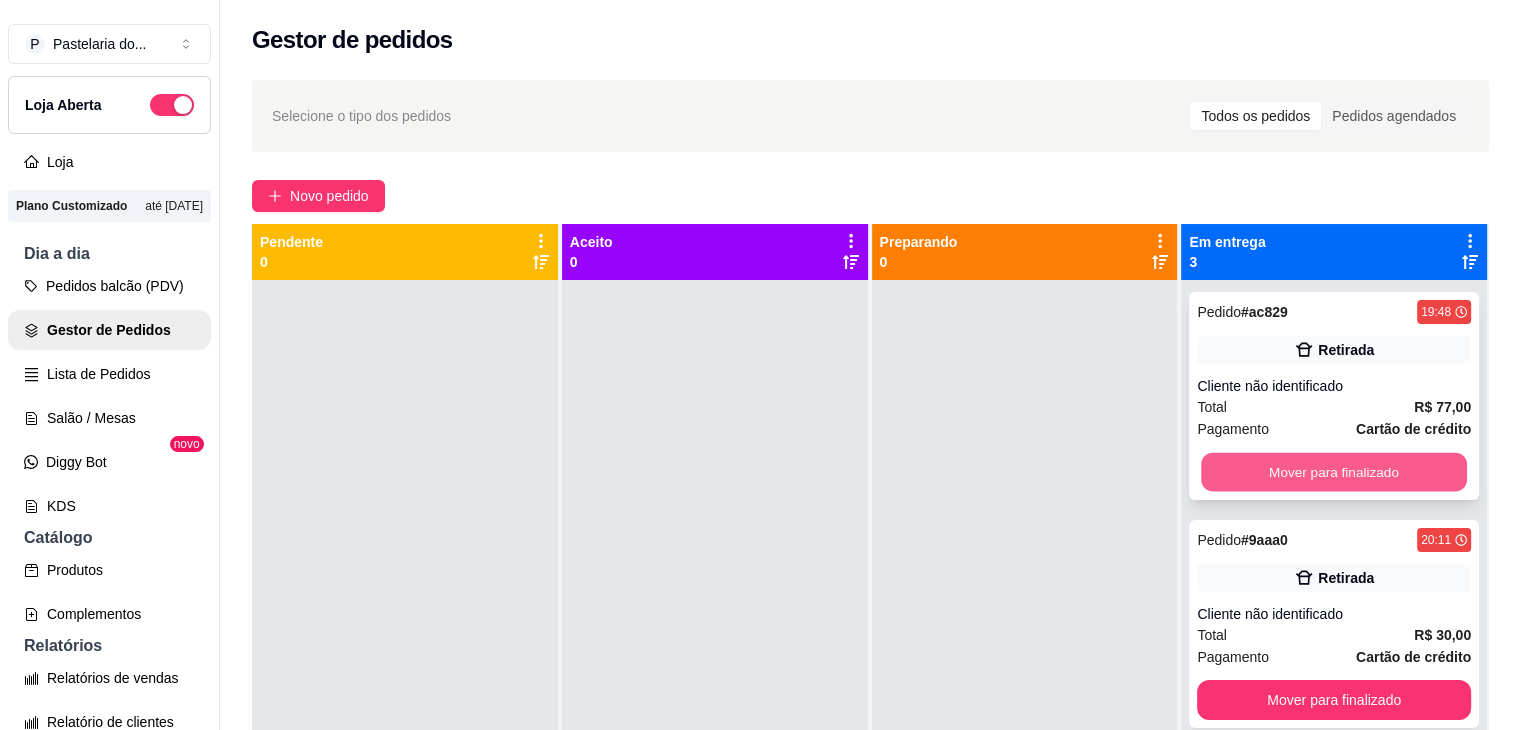 click on "Mover para finalizado" at bounding box center (1334, 472) 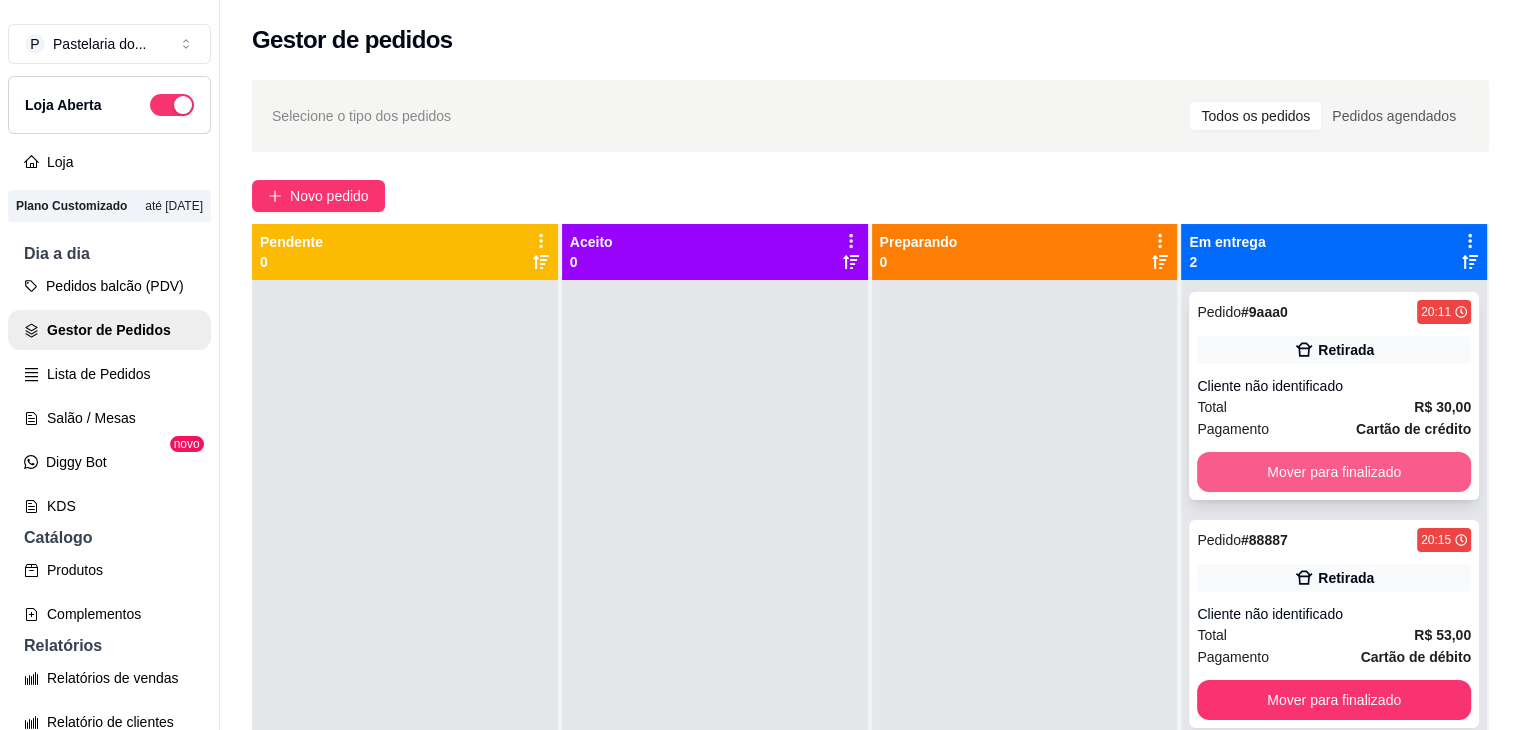 click on "Mover para finalizado" at bounding box center [1334, 472] 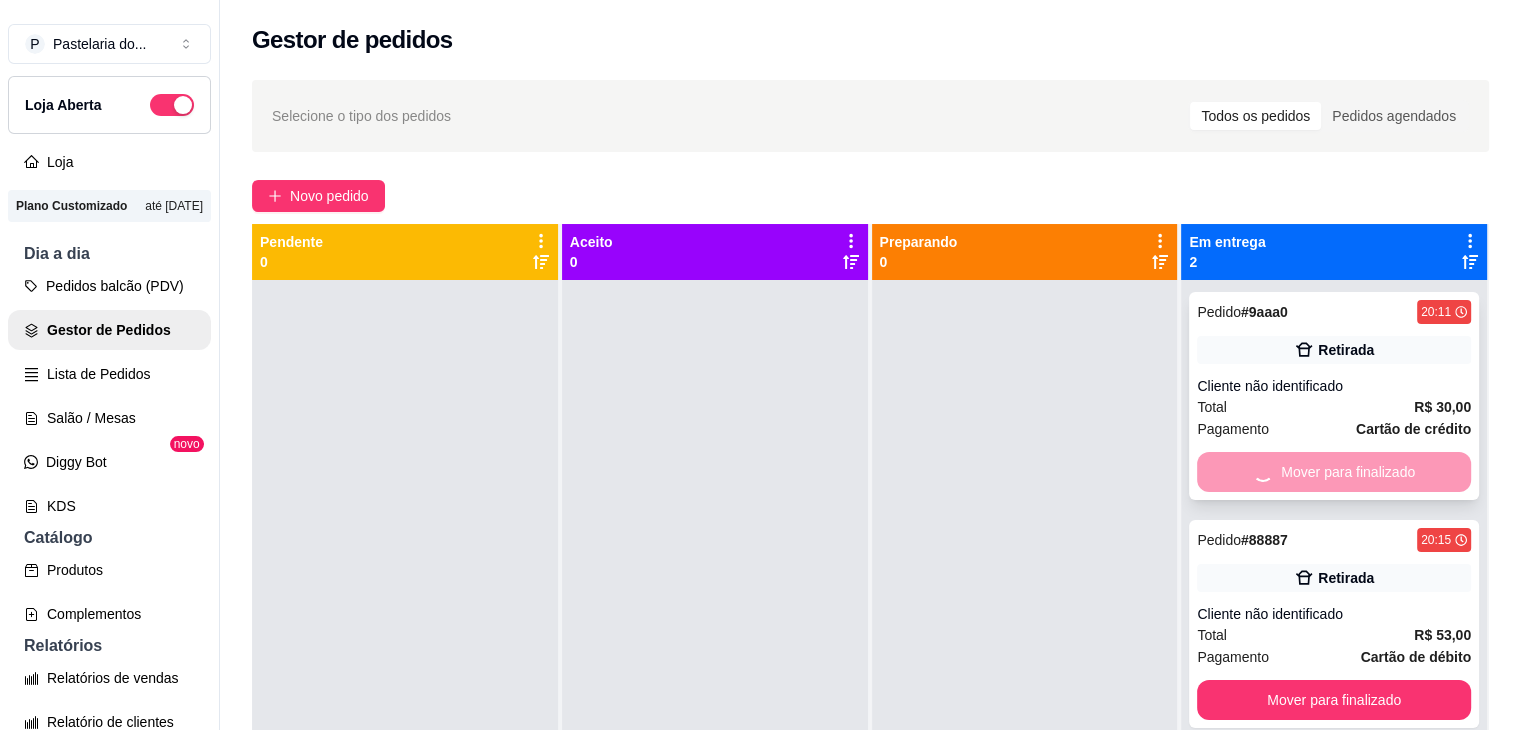 click on "Mover para finalizado" at bounding box center [1334, 472] 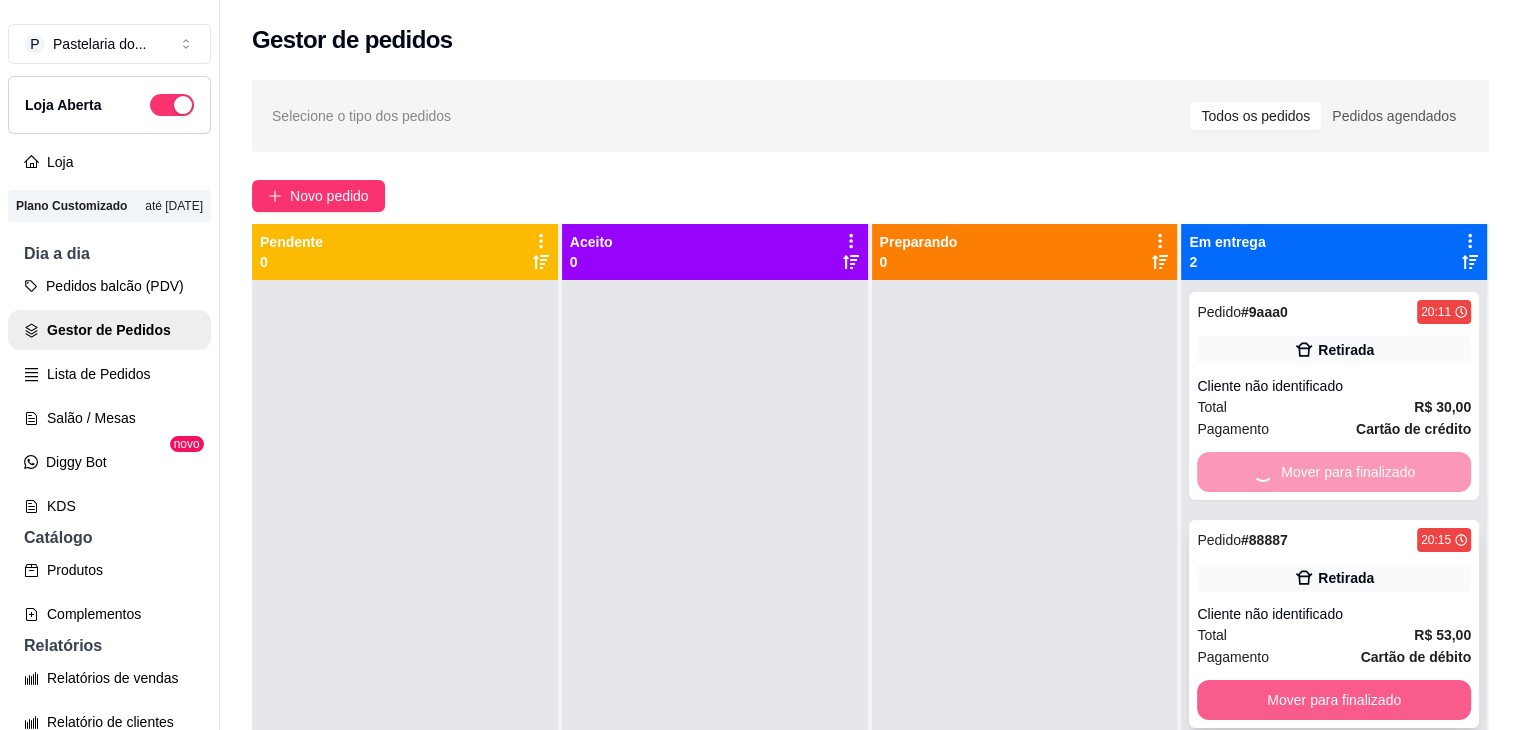 click on "Pedido  # [ID] [TIME] Retirada Cliente não identificado Total R$ 30,00 Pagamento Cartão de crédito Mover para finalizado Pedido  # [ID] [TIME] Retirada Cliente não identificado Total R$ 53,00 Pagamento Cartão de débito Mover para finalizado" at bounding box center [1334, 645] 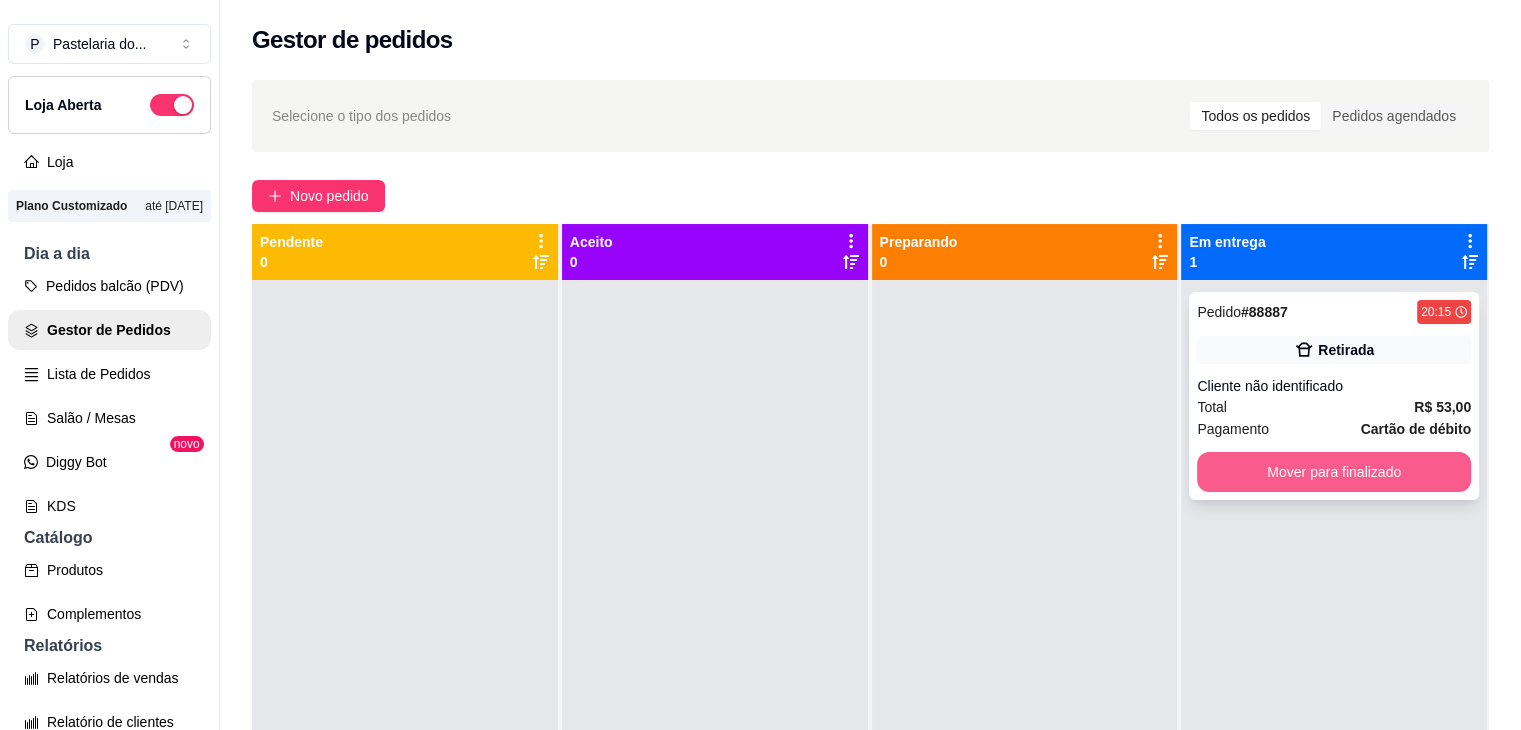 click on "Mover para finalizado" at bounding box center (1334, 472) 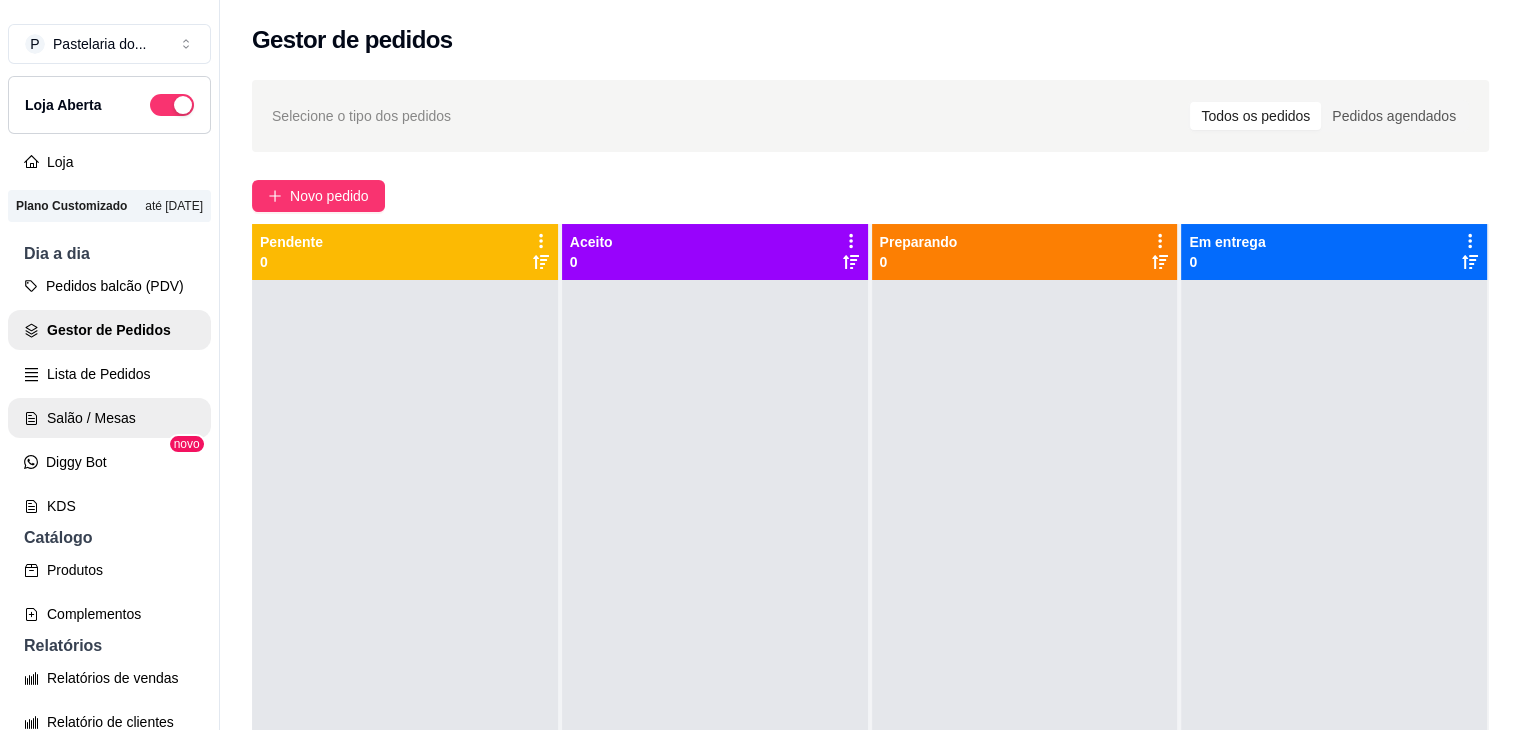click on "Salão / Mesas" at bounding box center [109, 418] 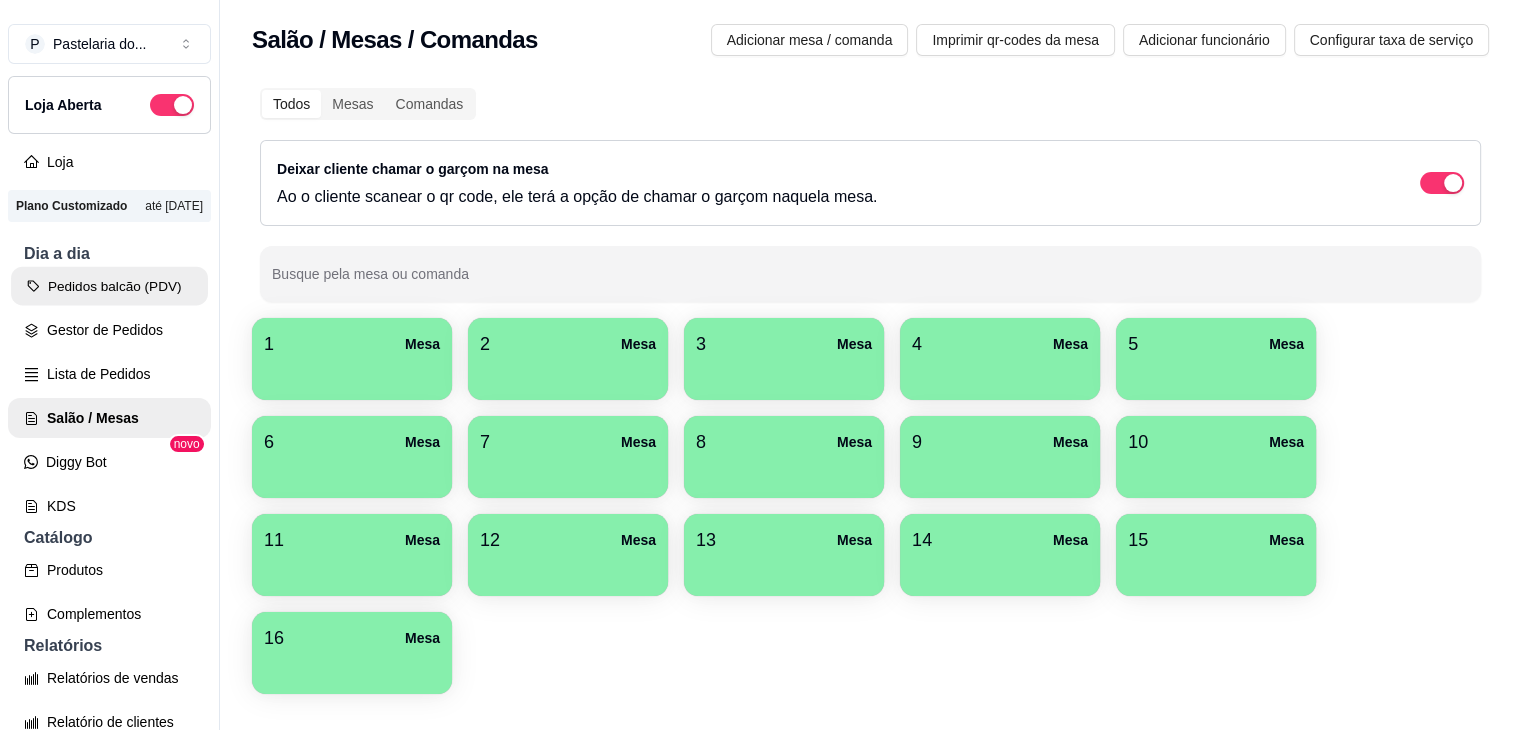 click on "Pedidos balcão (PDV)" at bounding box center (109, 286) 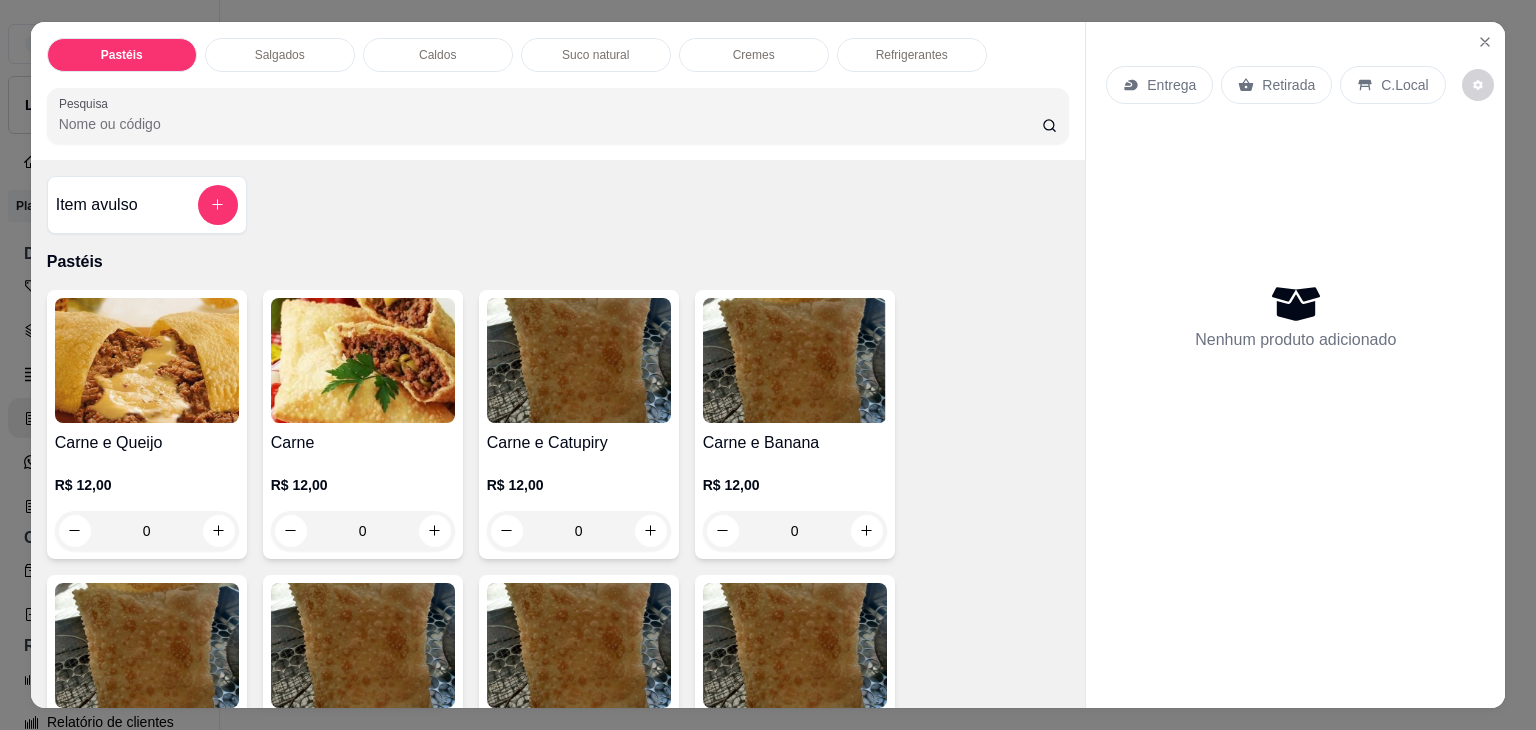 click on "Caldos" at bounding box center (438, 55) 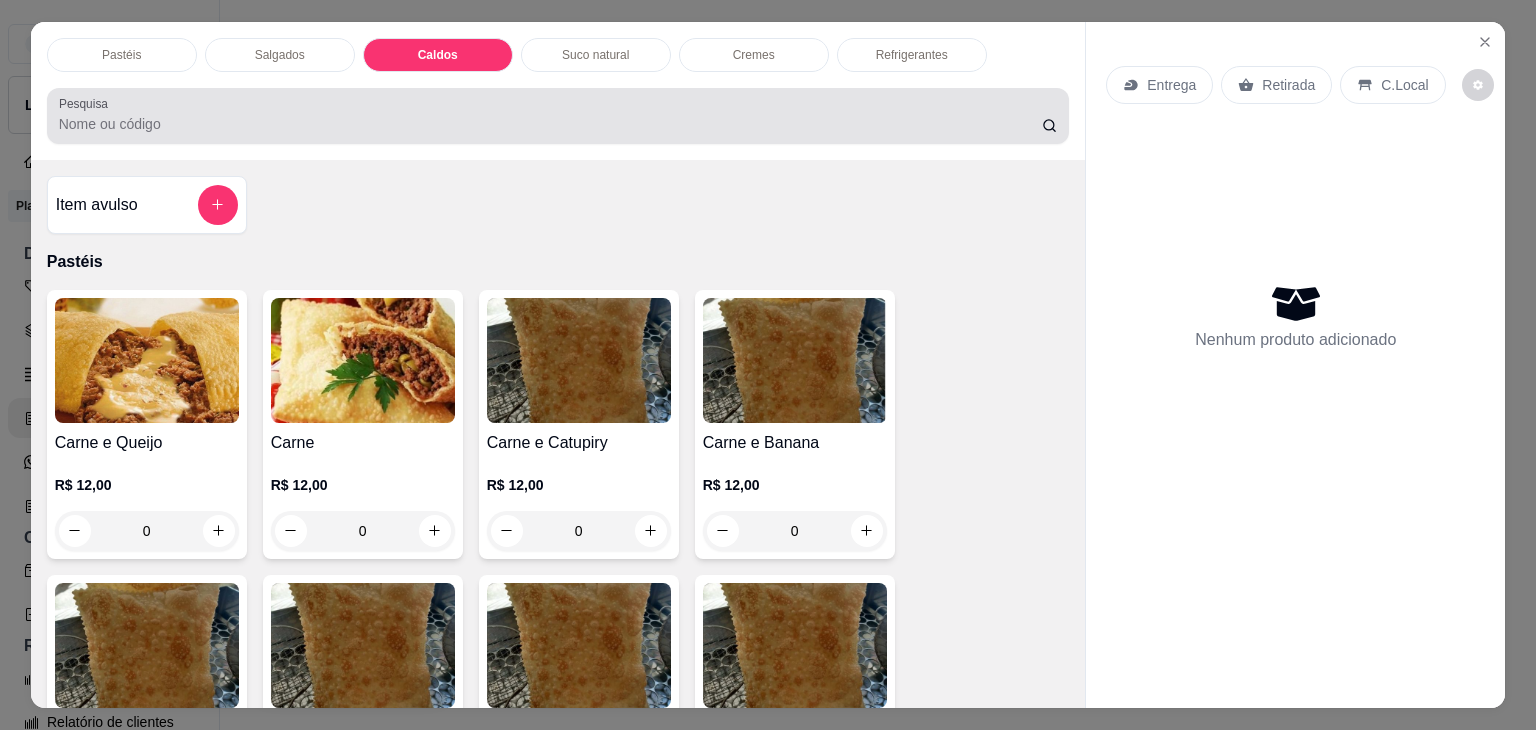 scroll, scrollTop: 2782, scrollLeft: 0, axis: vertical 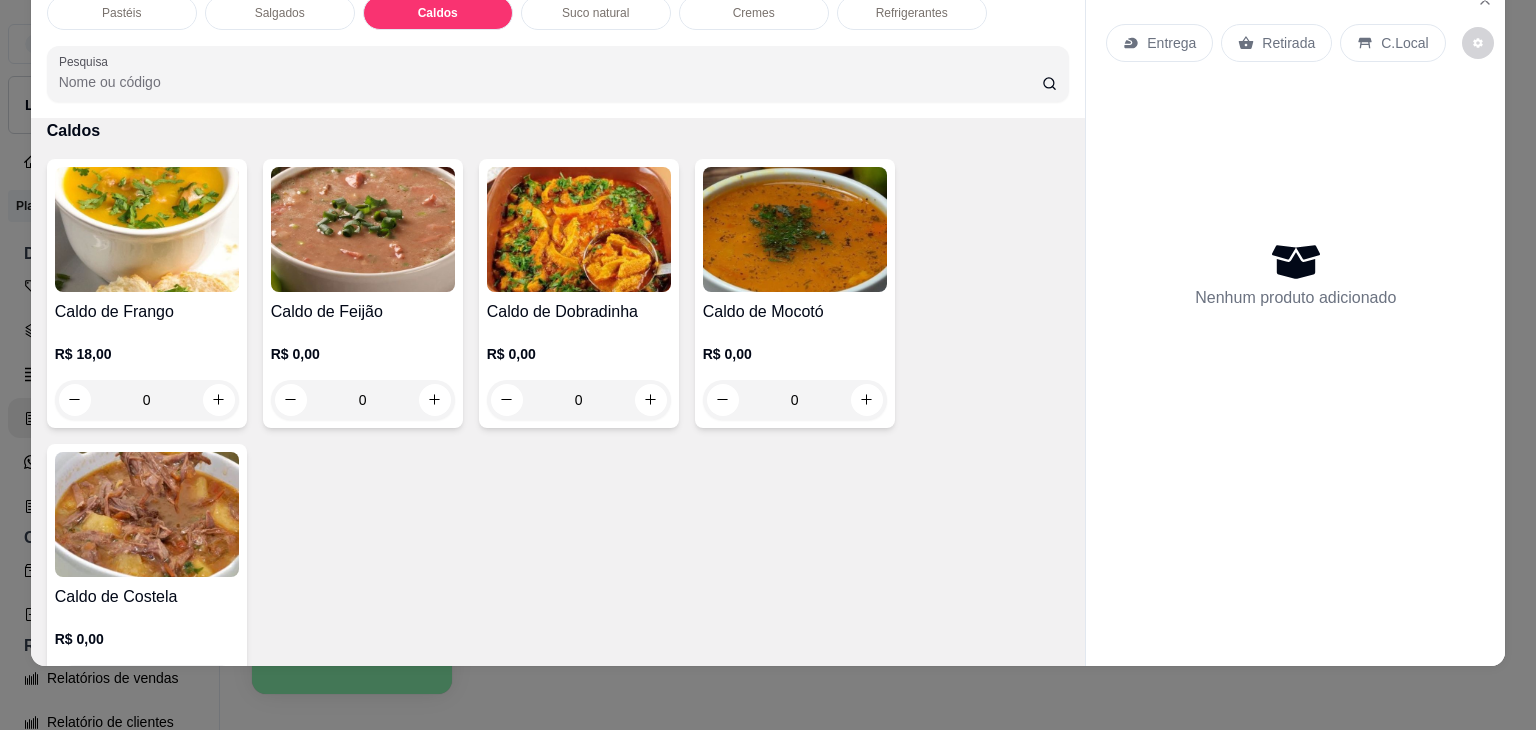 click on "0" at bounding box center (147, 400) 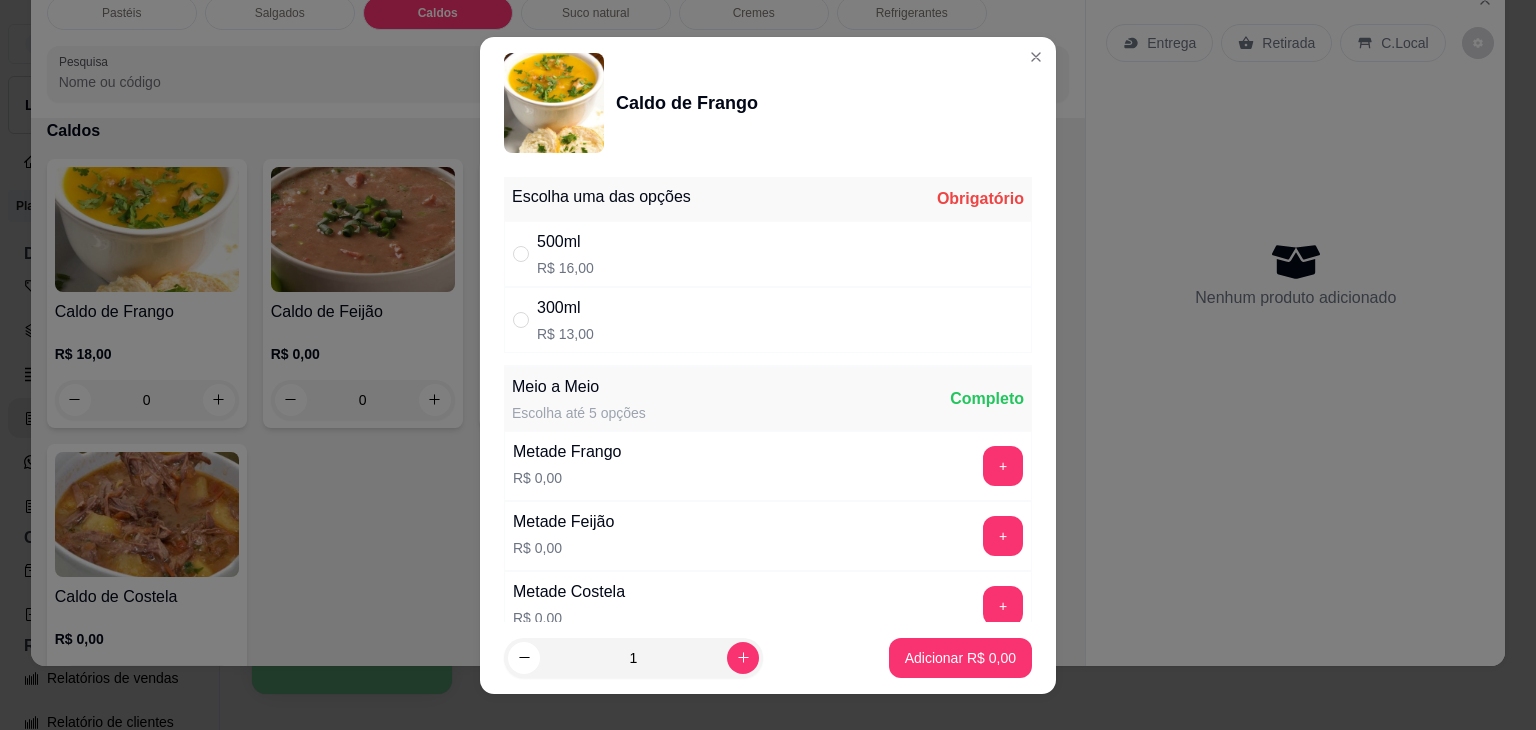 click on "500ml" at bounding box center (565, 242) 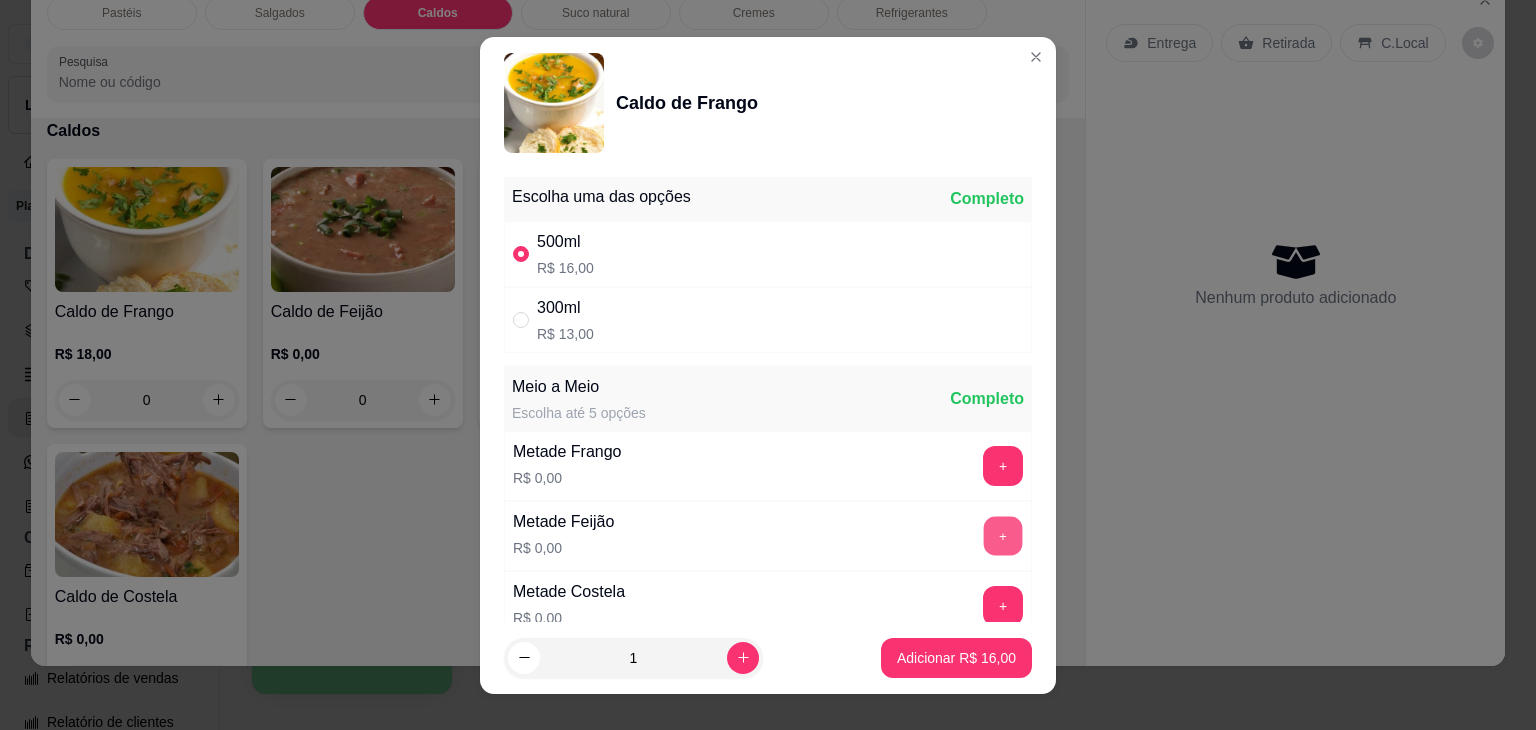 click on "+" at bounding box center (1003, 535) 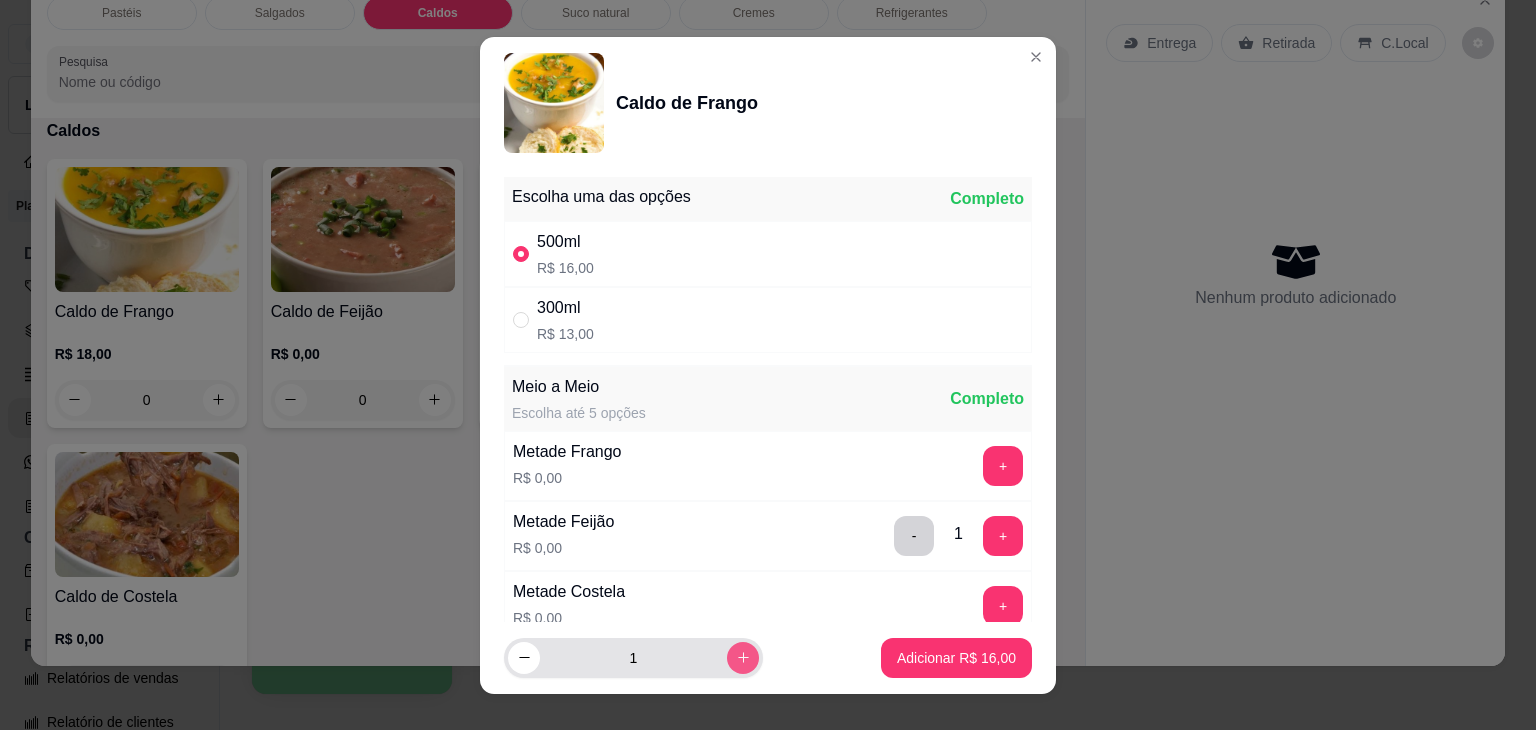 click at bounding box center (743, 658) 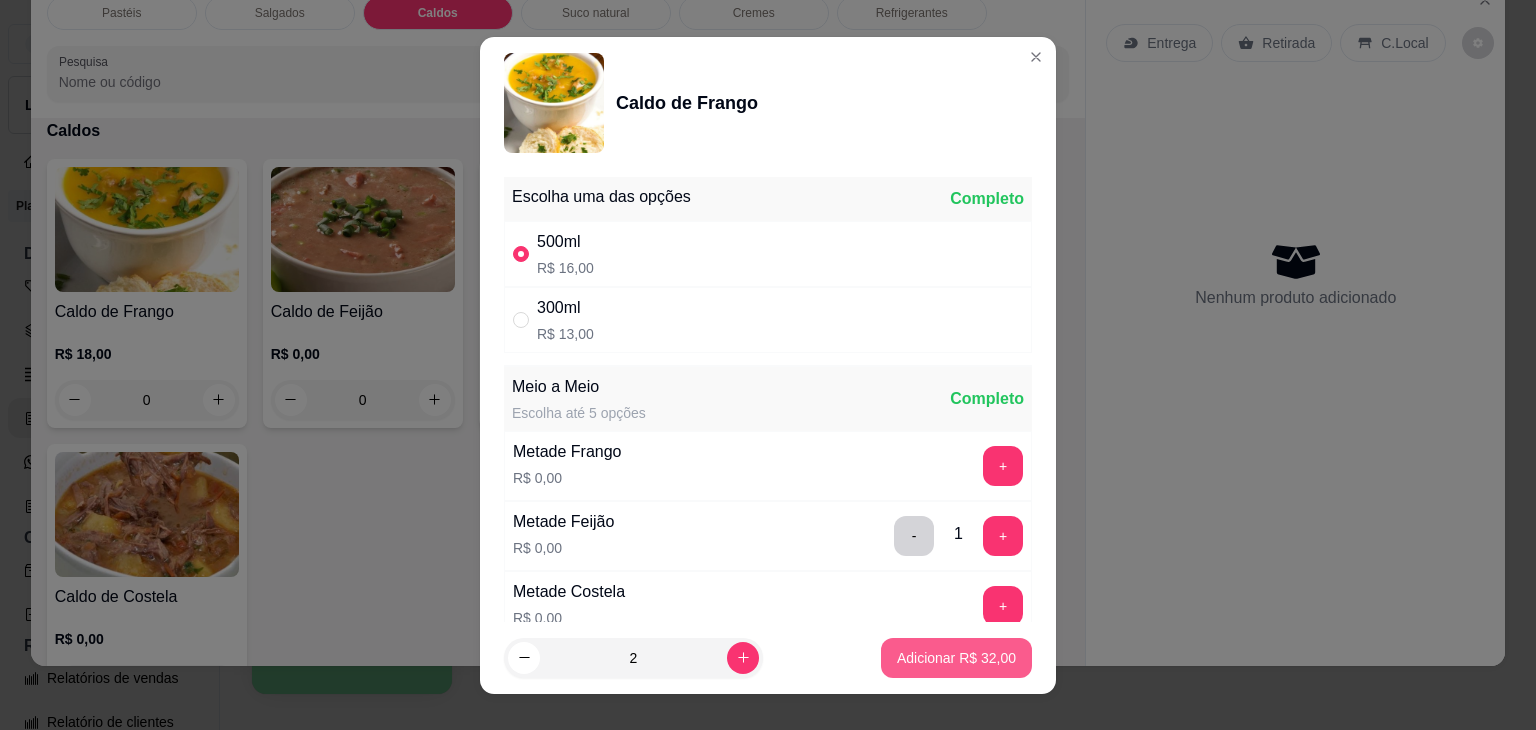 click on "Adicionar R$ 32,00" at bounding box center (956, 658) 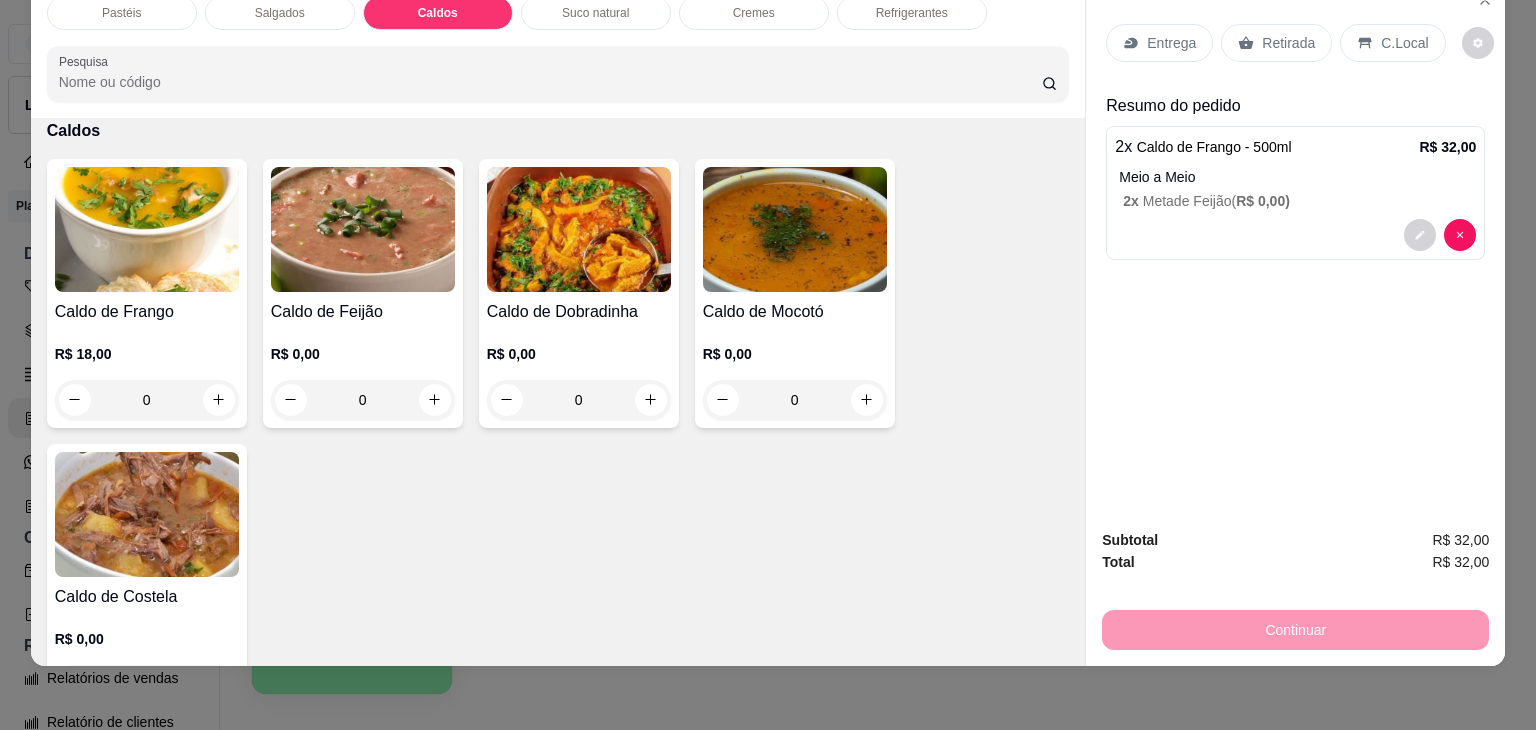 click on "Retirada" at bounding box center (1276, 43) 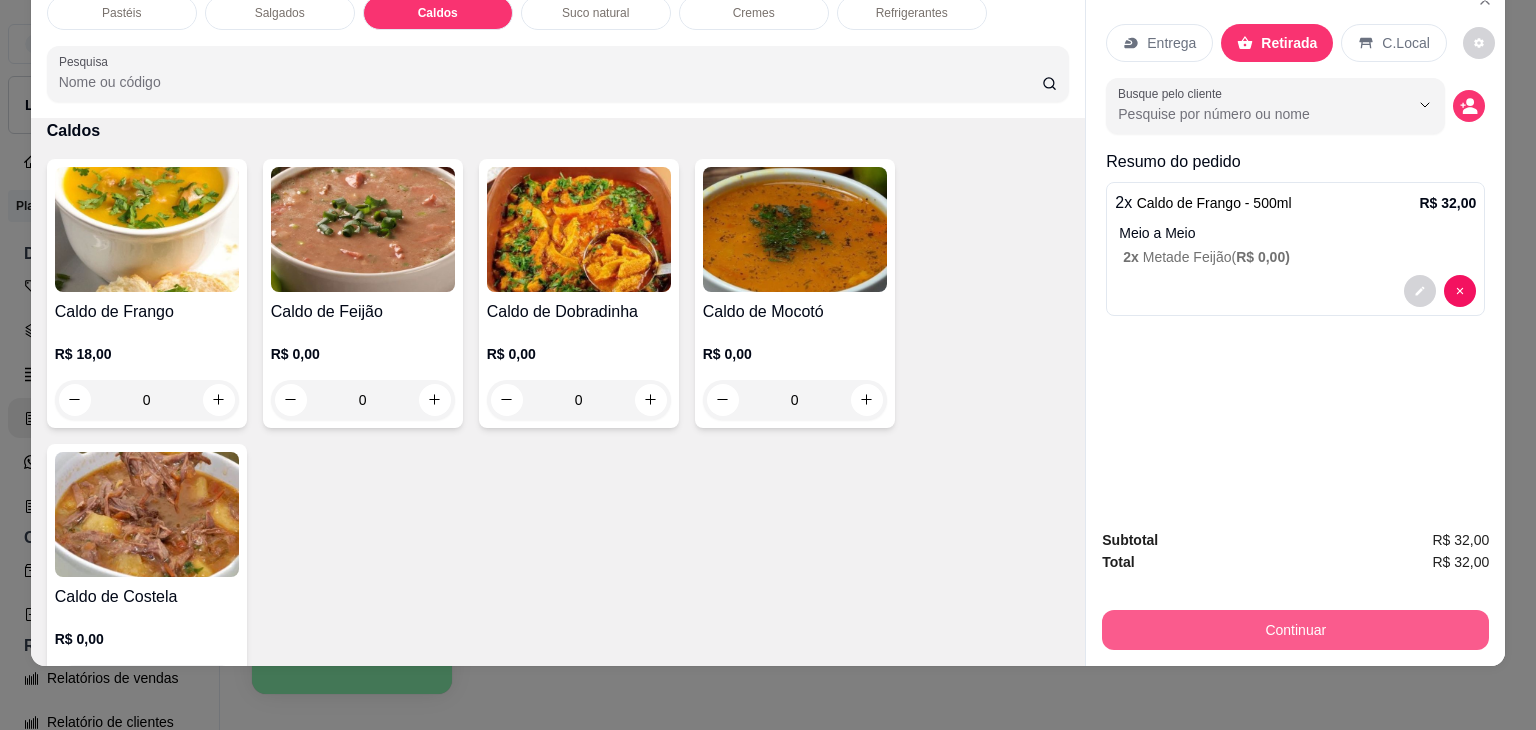 click on "Continuar" at bounding box center (1295, 630) 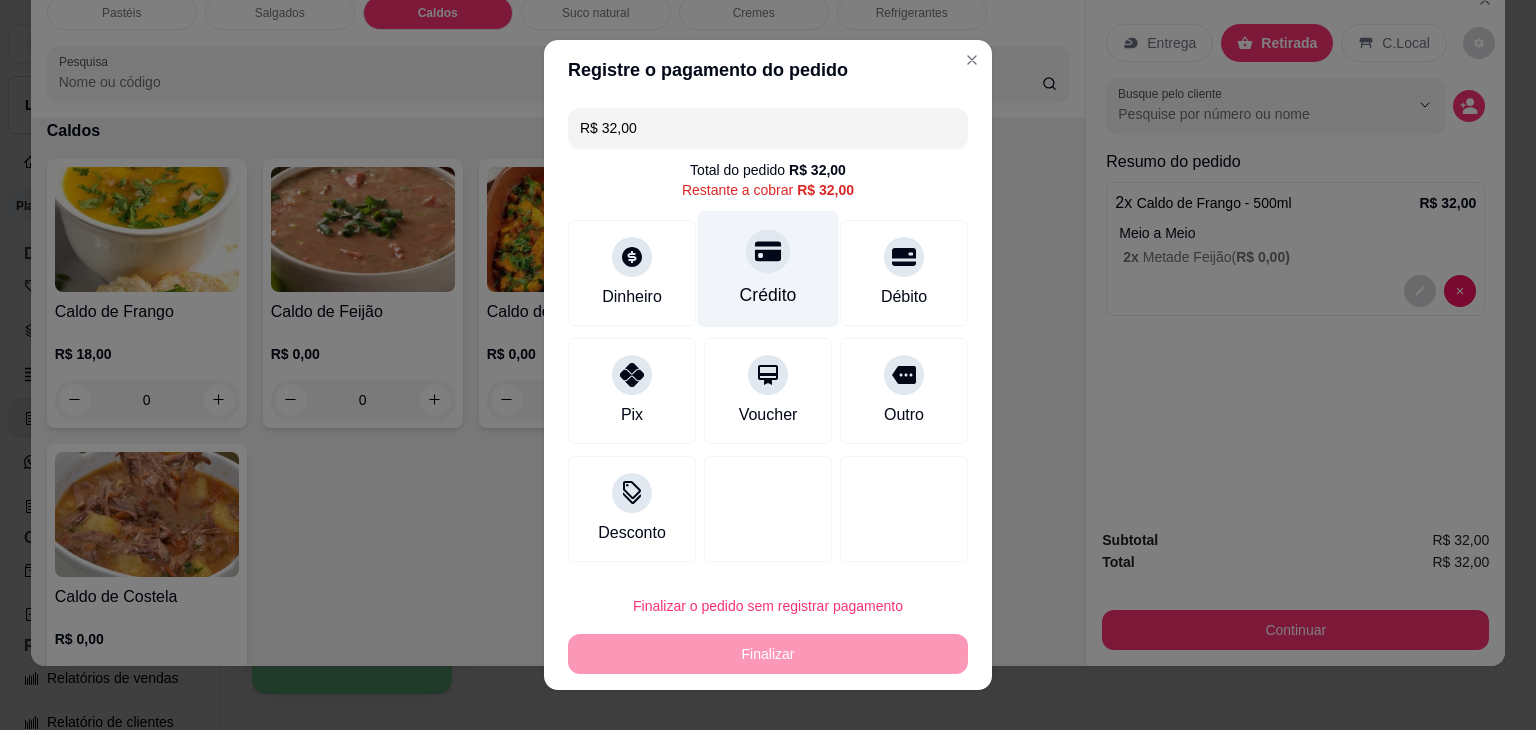 click on "Crédito" at bounding box center (768, 269) 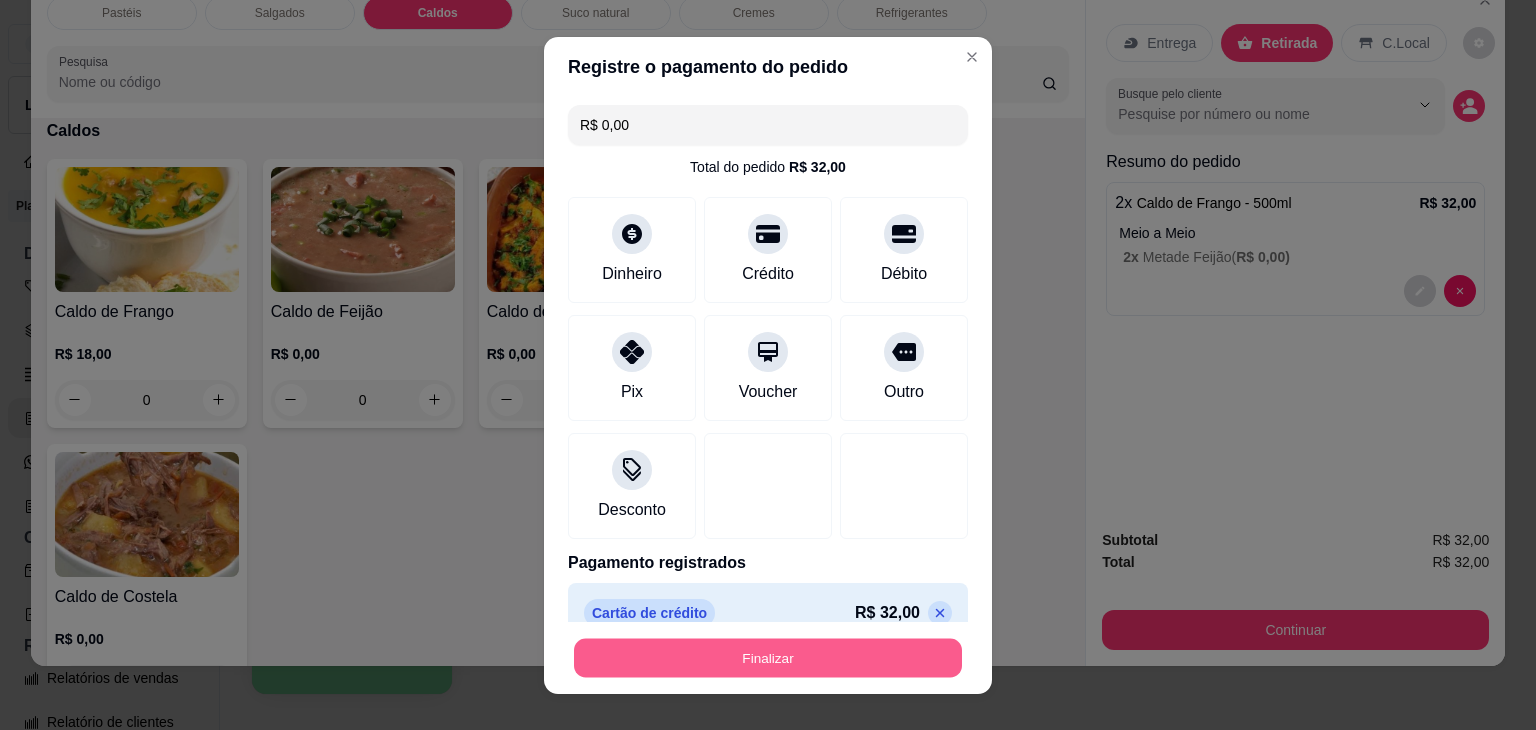 click on "Finalizar" at bounding box center [768, 657] 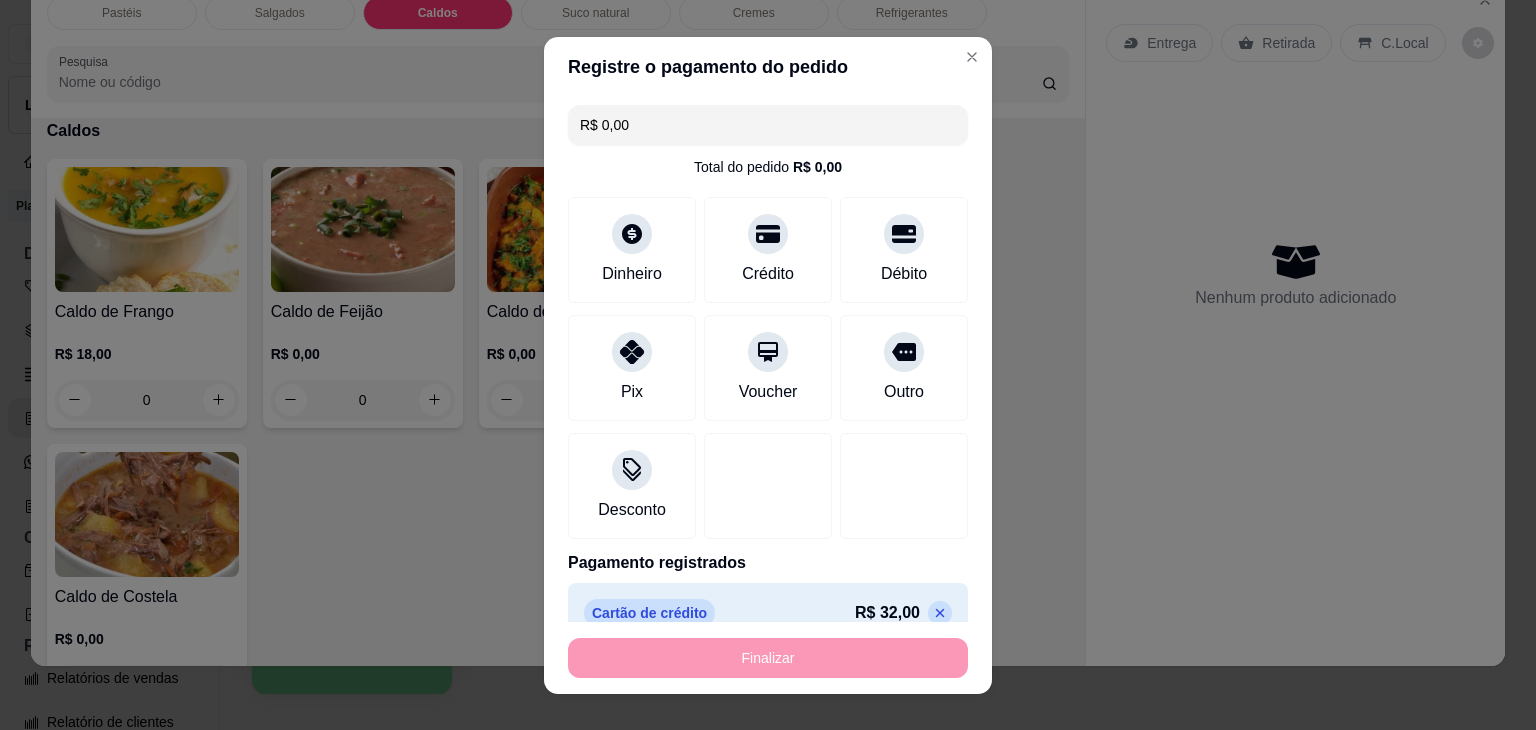 type on "-R$ 32,00" 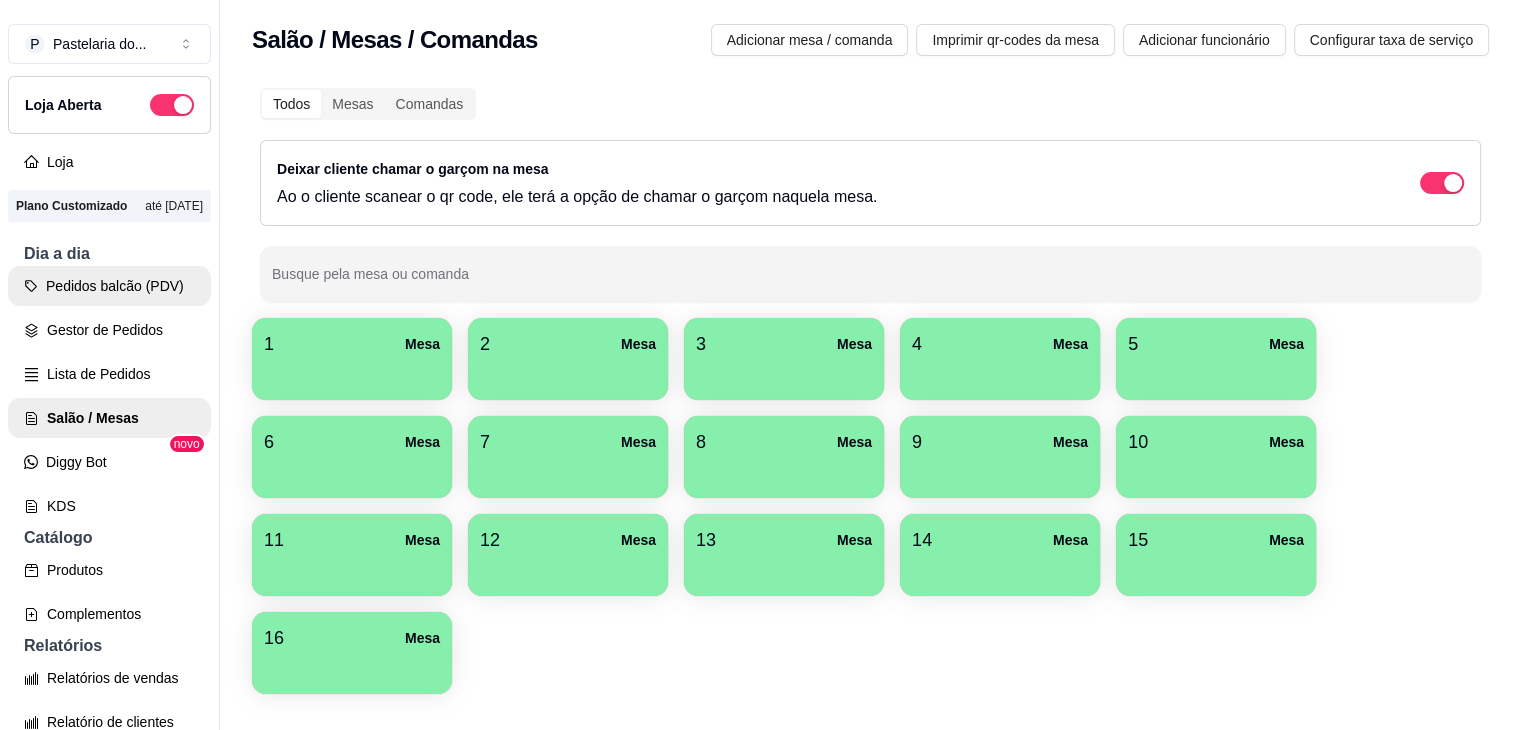 click on "Pedidos balcão (PDV)" at bounding box center [109, 286] 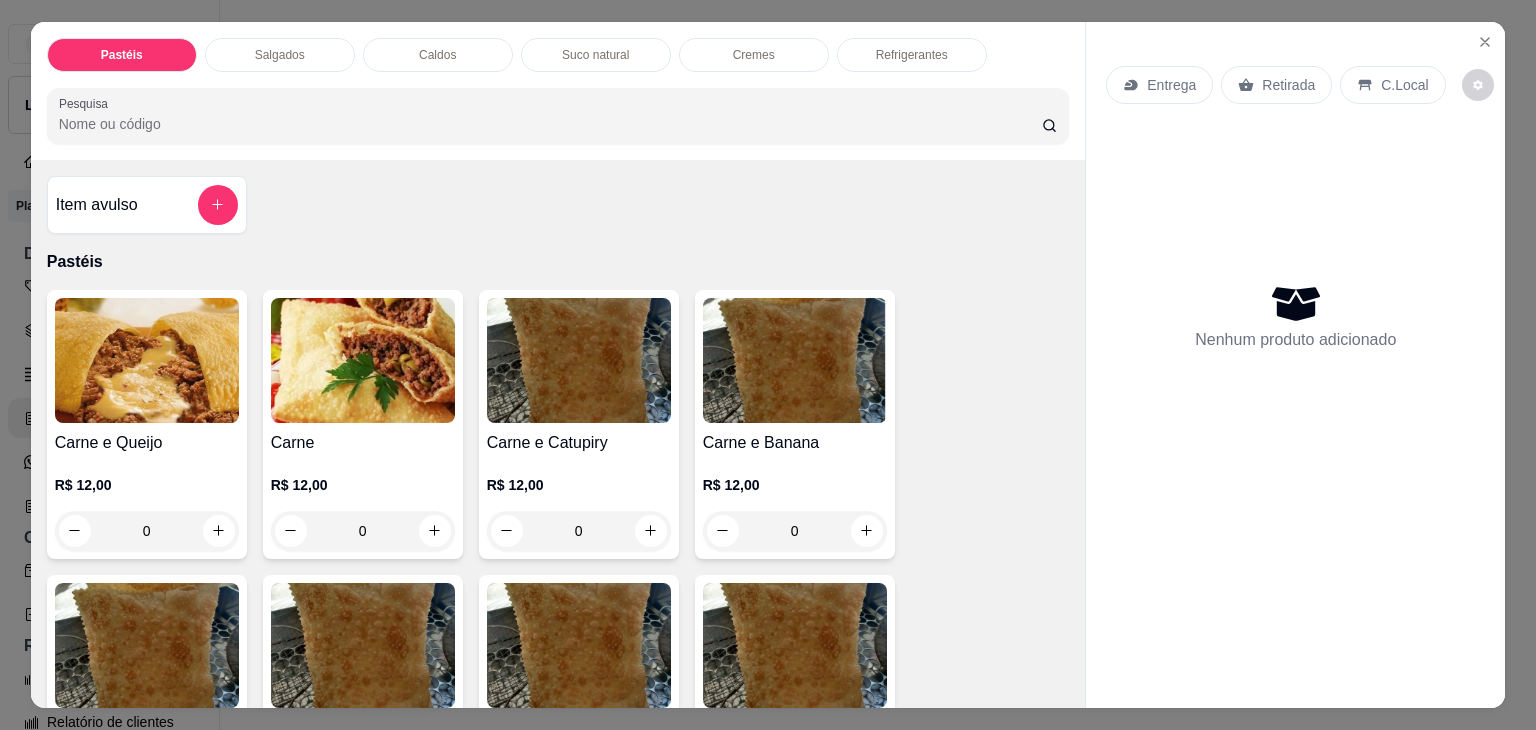 click on "Salgados" at bounding box center (280, 55) 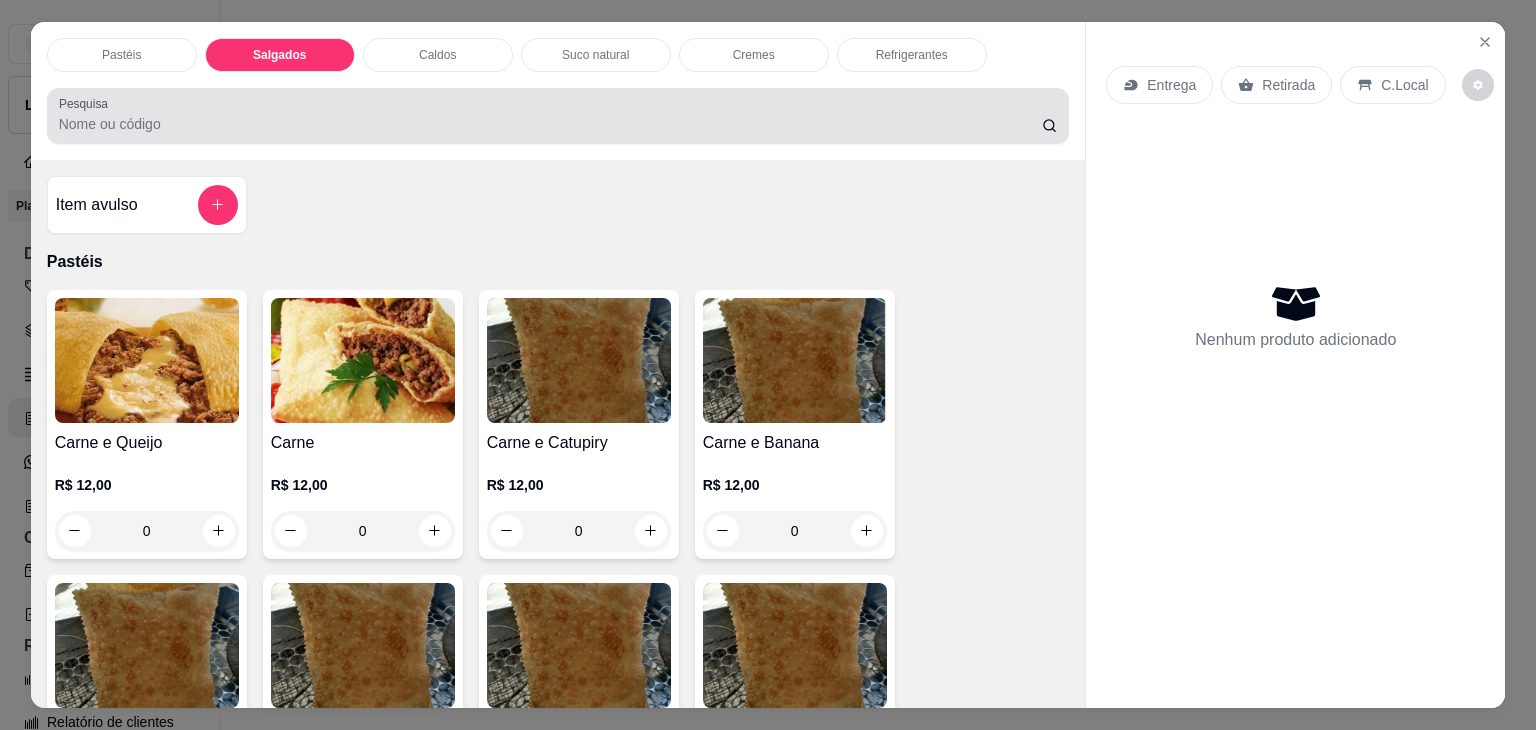 scroll, scrollTop: 2124, scrollLeft: 0, axis: vertical 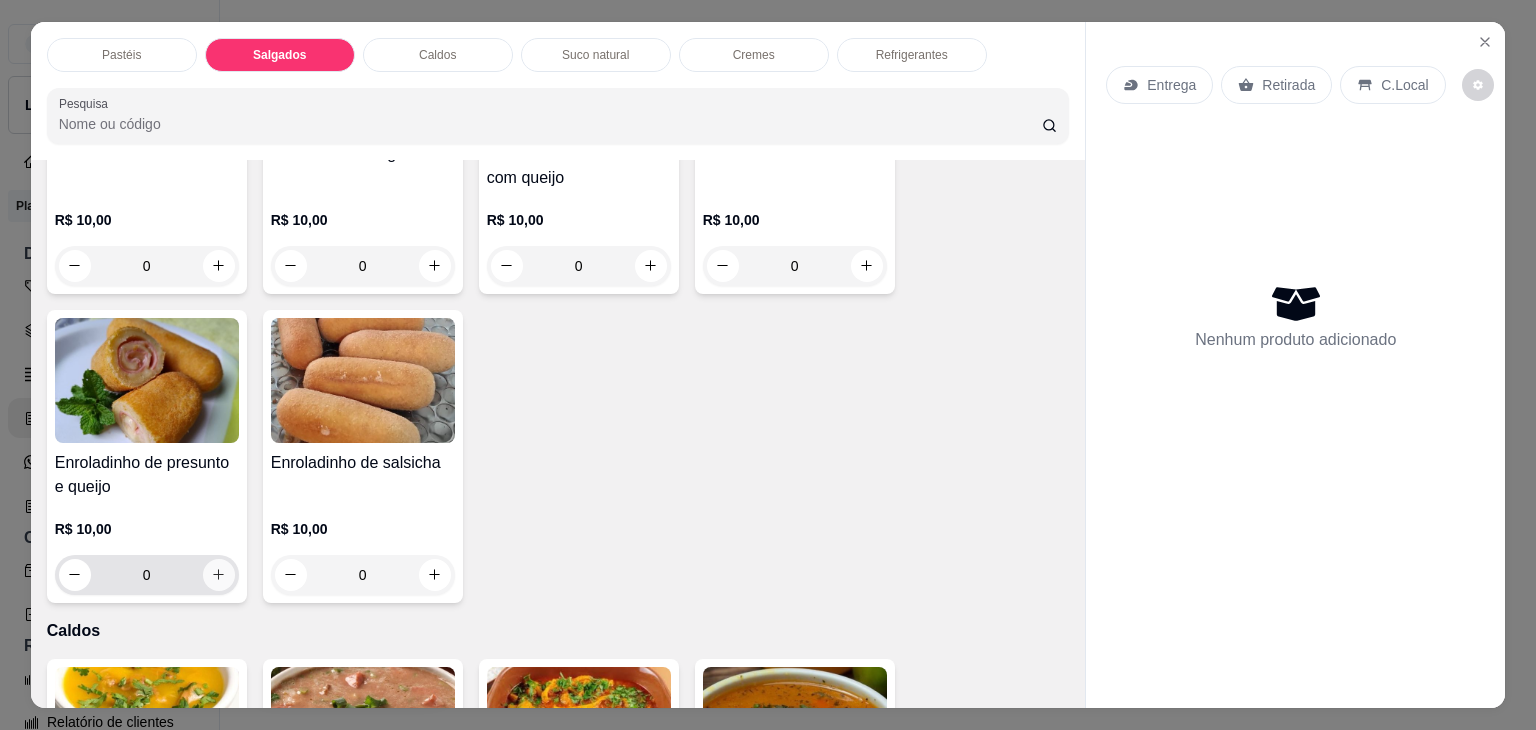 click 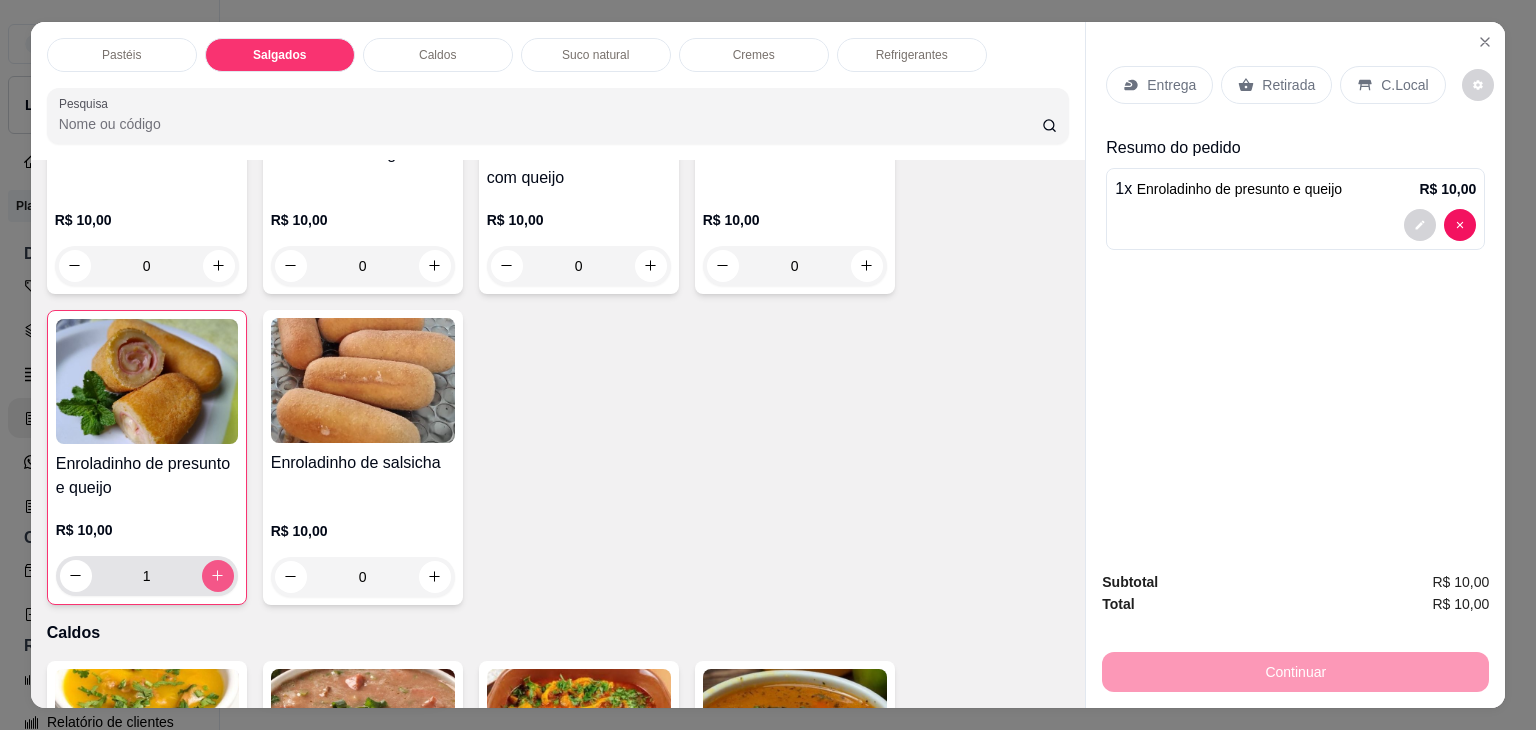click 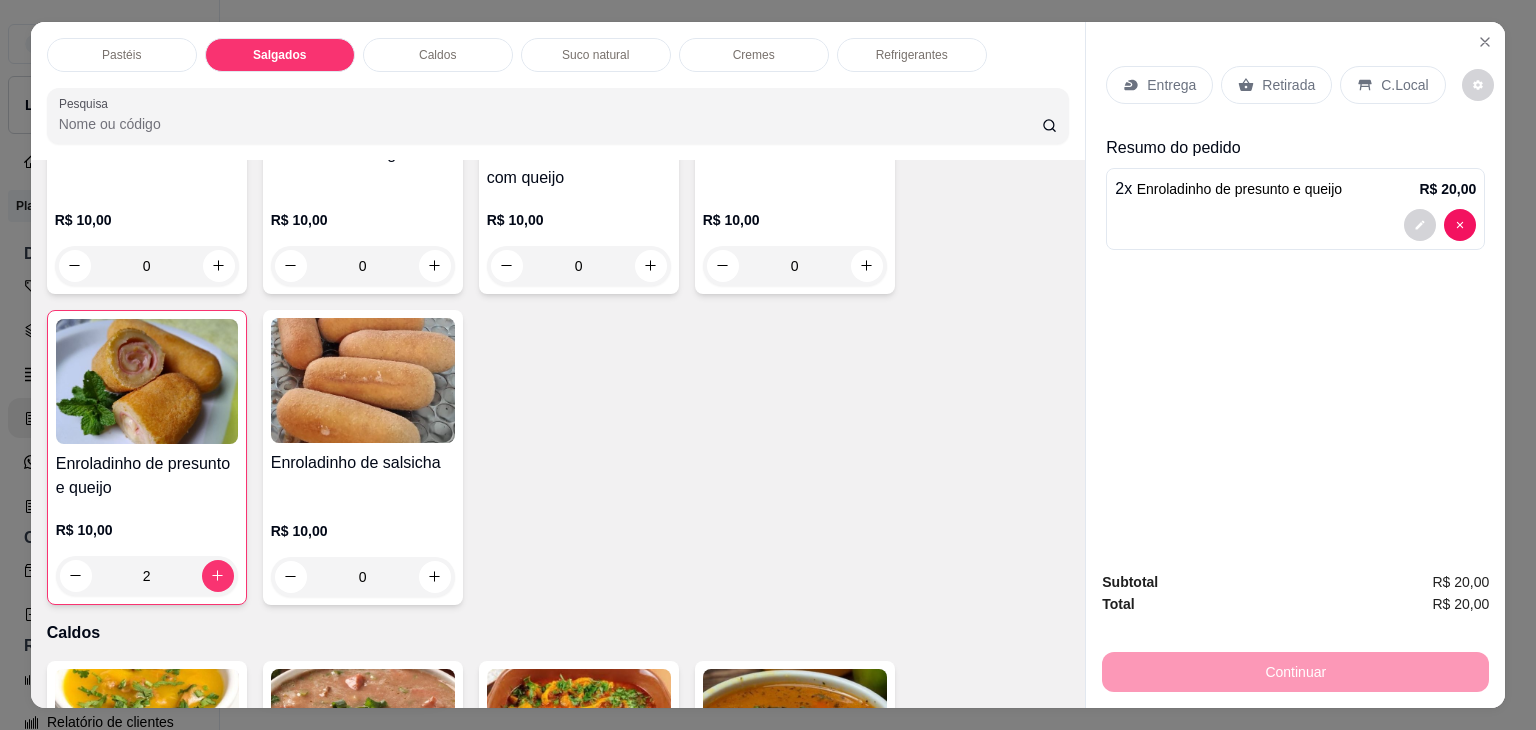 click on "Retirada" at bounding box center (1276, 85) 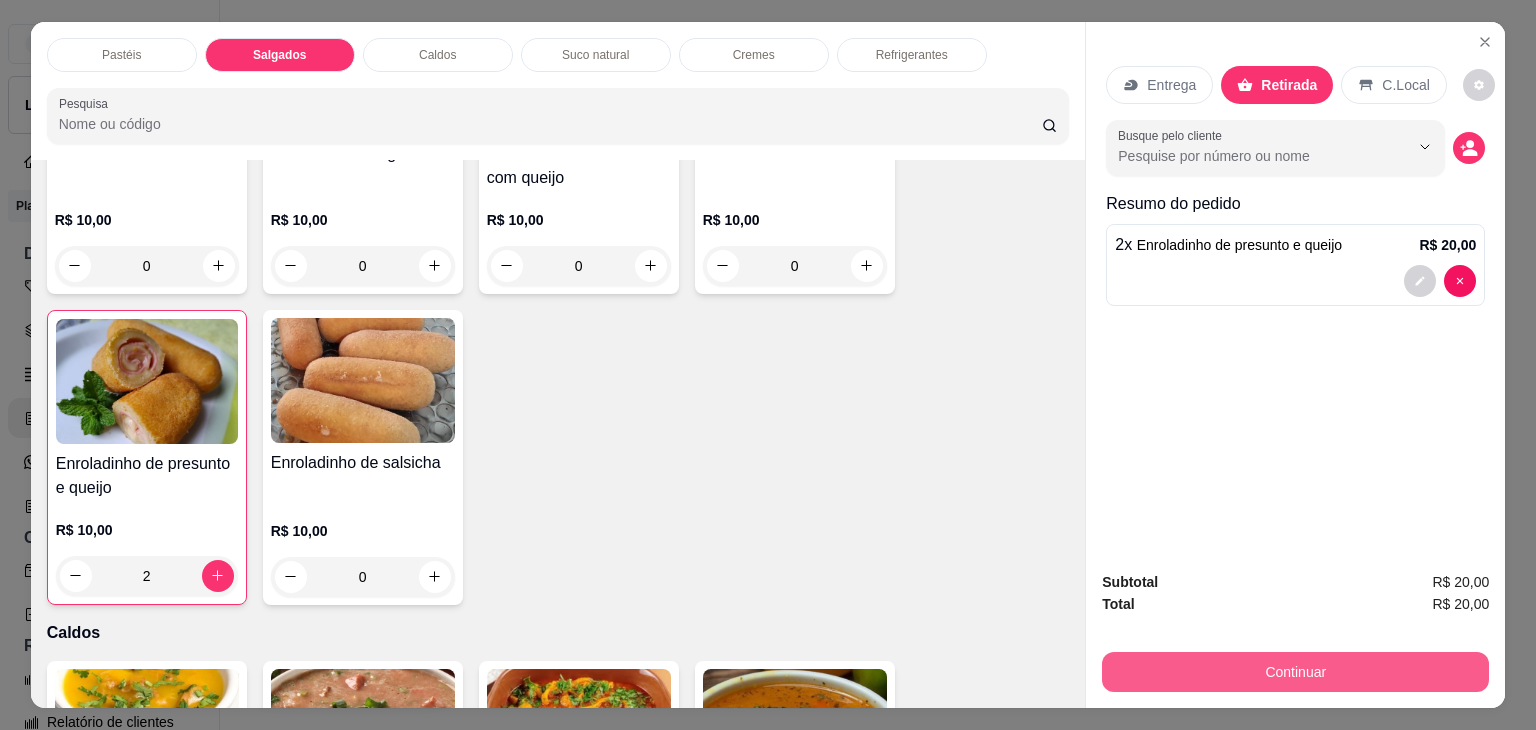 click on "Continuar" at bounding box center [1295, 672] 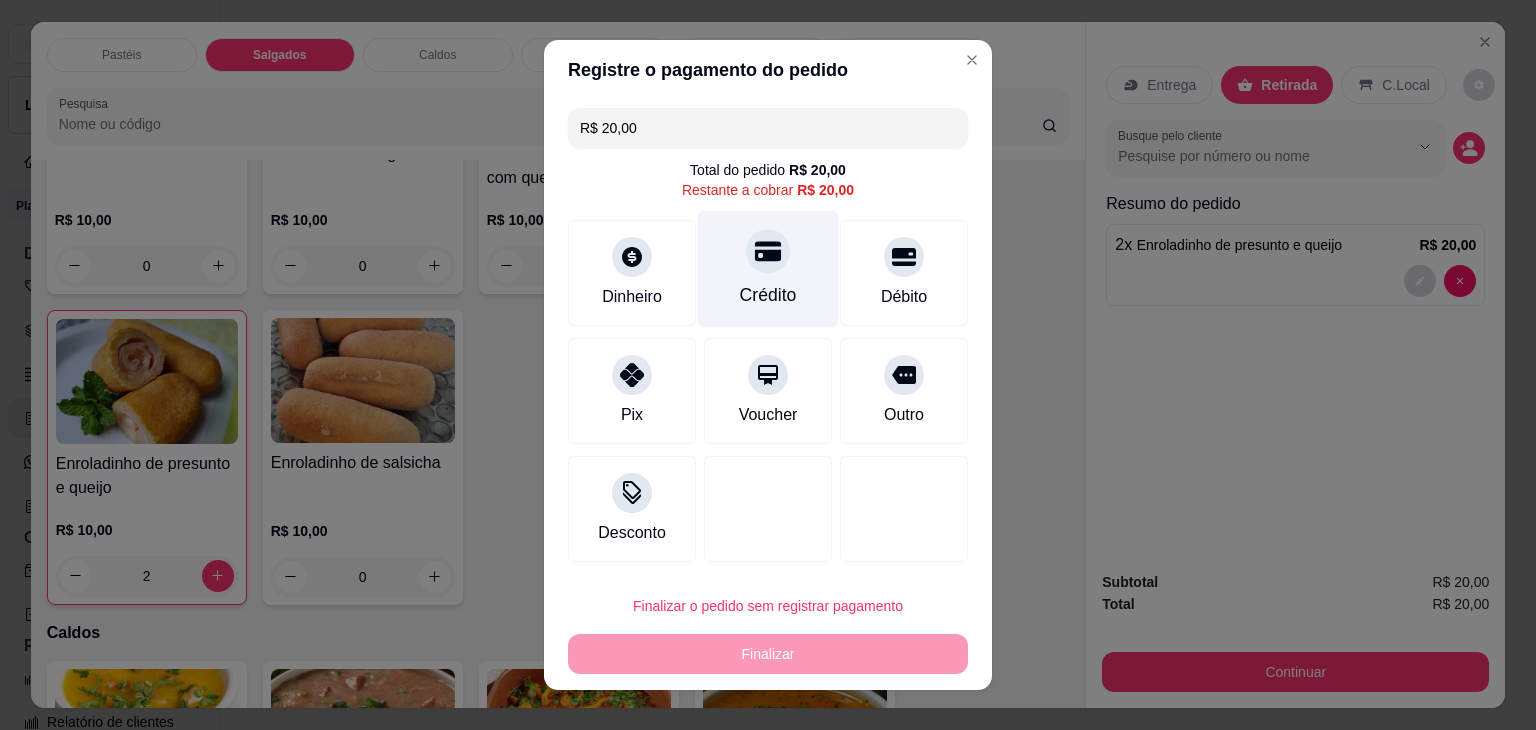 click at bounding box center (768, 251) 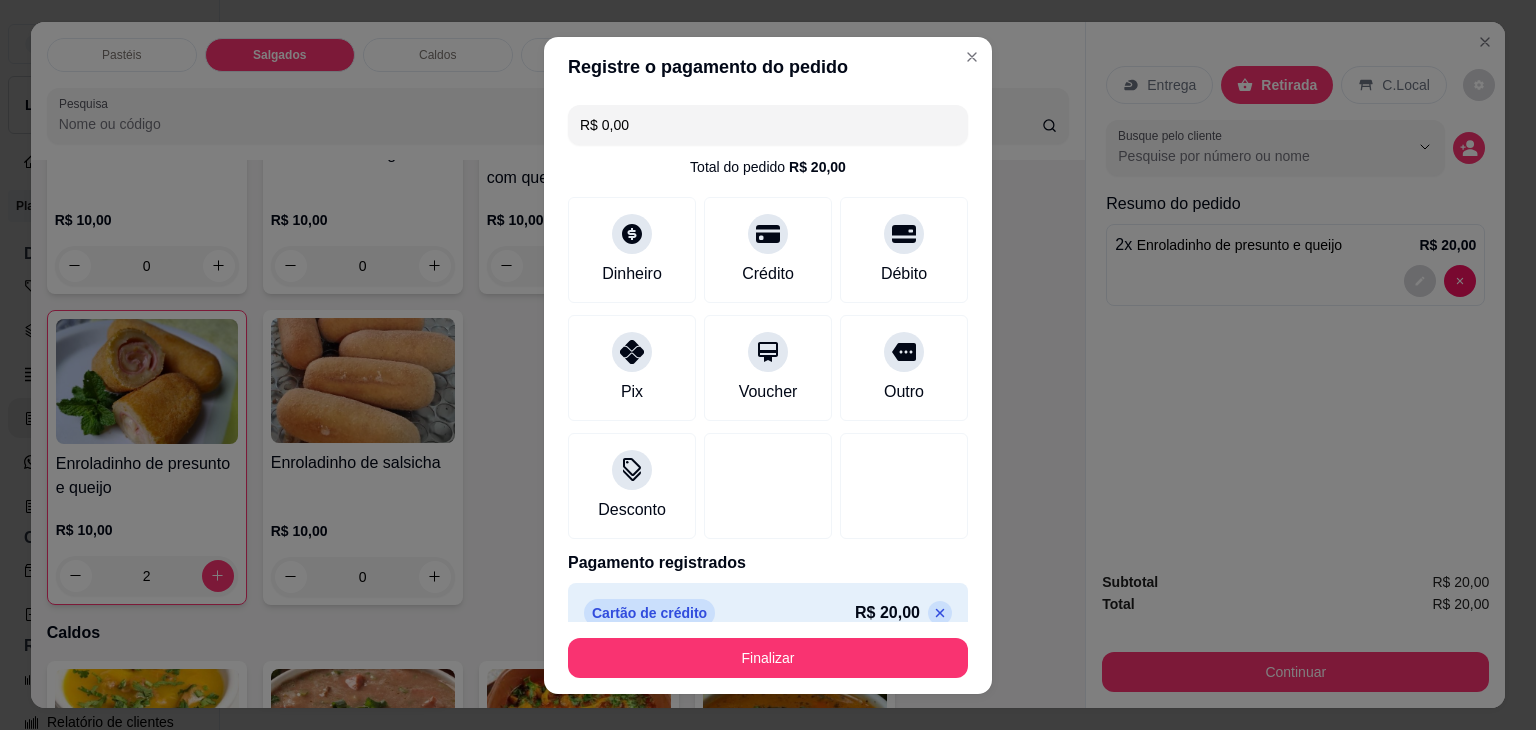 click on "Finalizar" at bounding box center [768, 658] 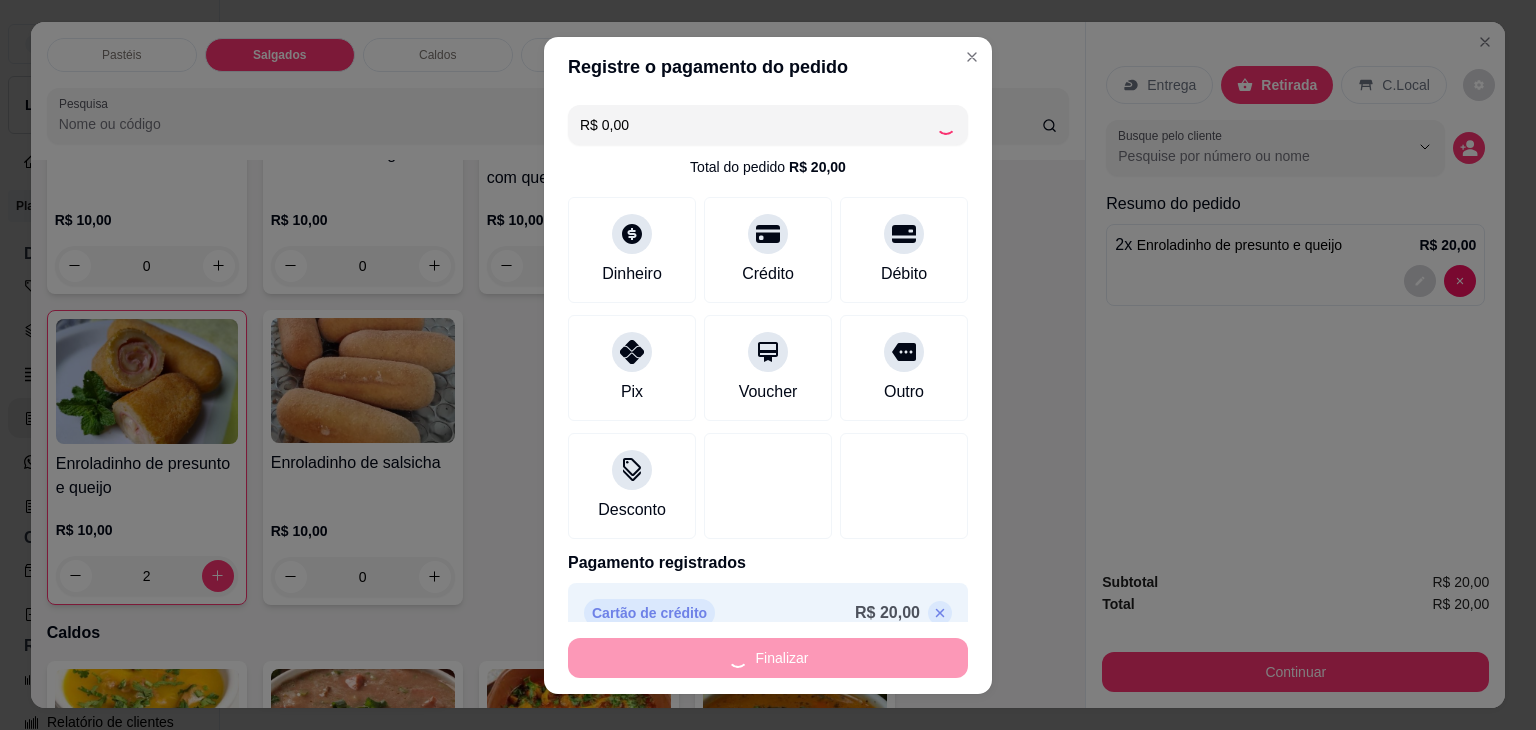 type on "0" 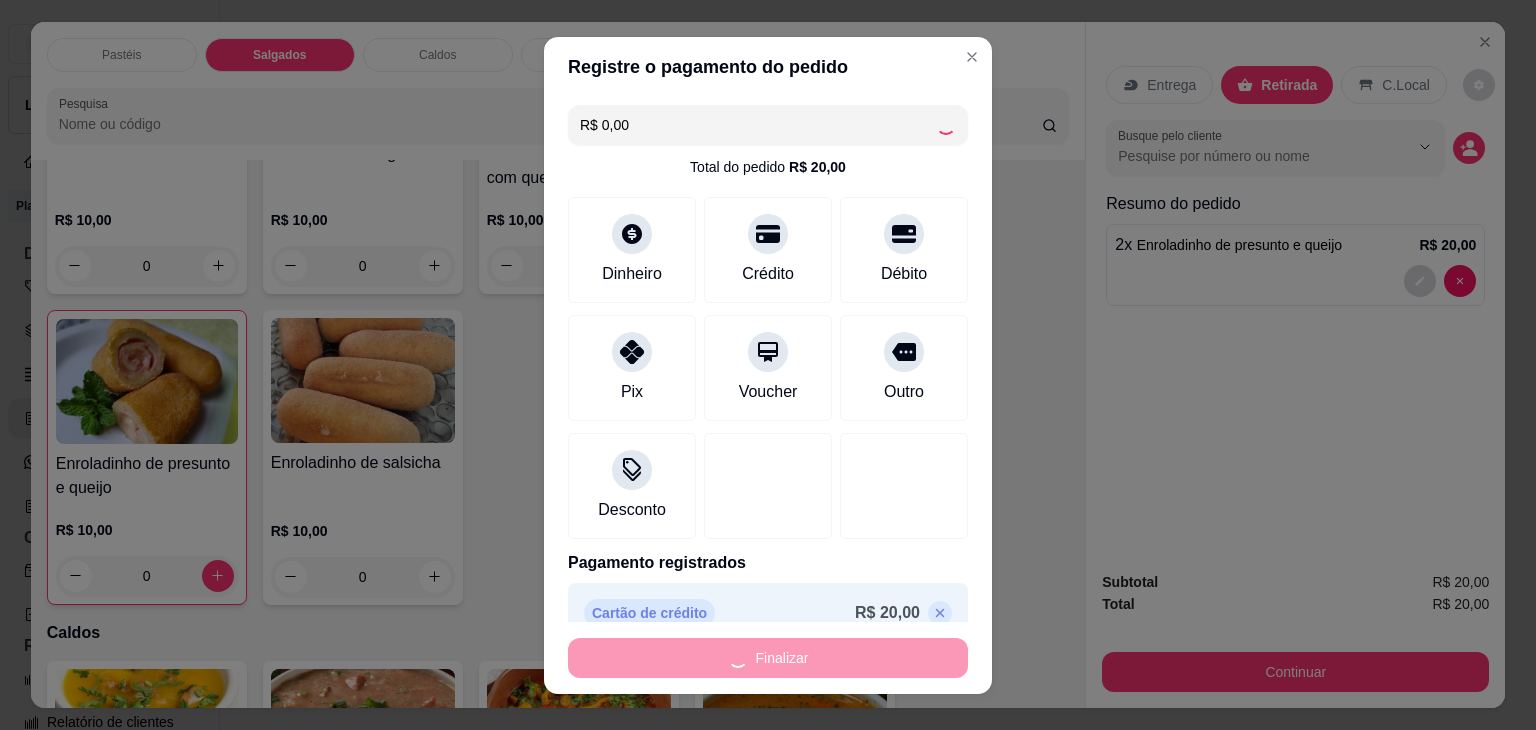 type on "-R$ 20,00" 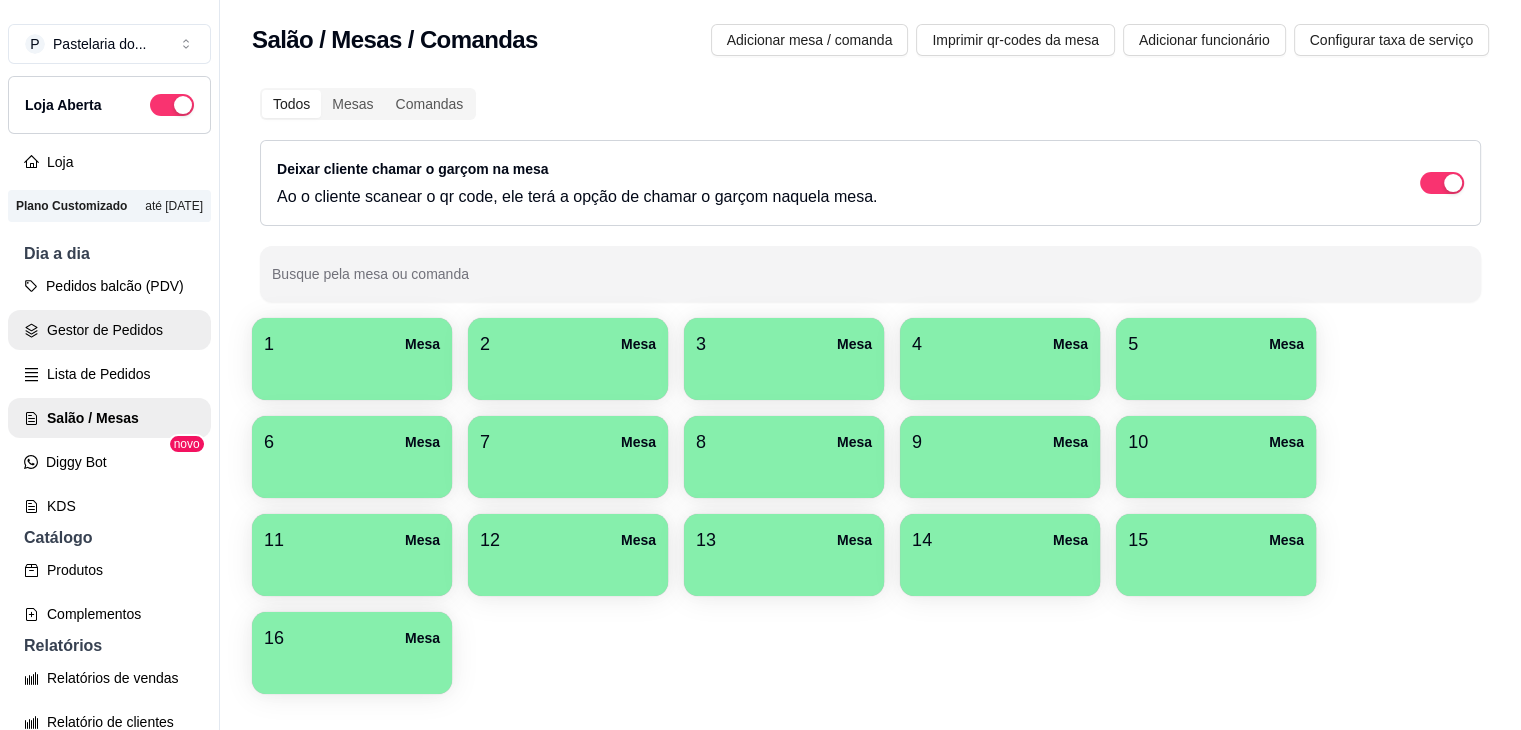 click on "Gestor de Pedidos" at bounding box center (109, 330) 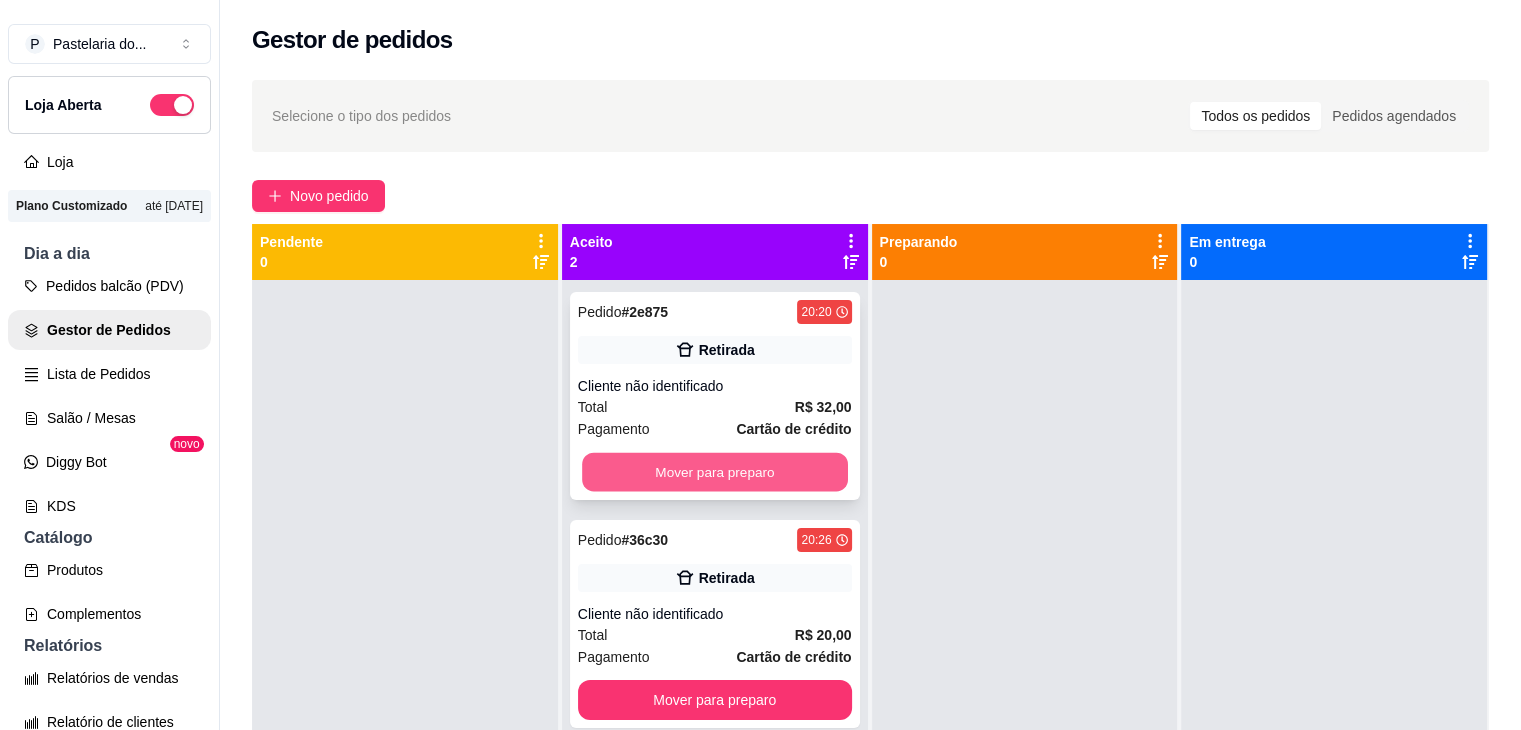 click on "Mover para preparo" at bounding box center (715, 472) 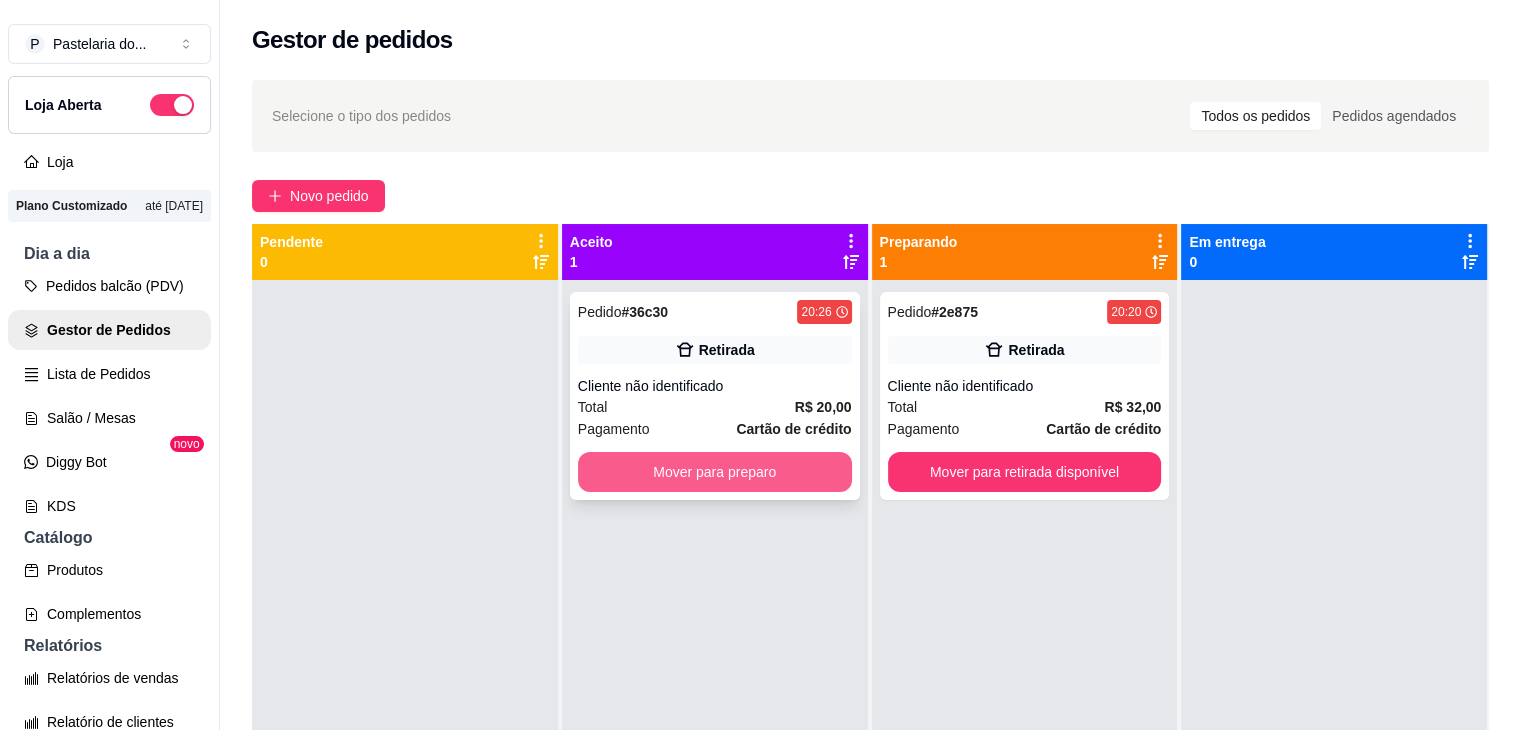 click on "Mover para preparo" at bounding box center (715, 472) 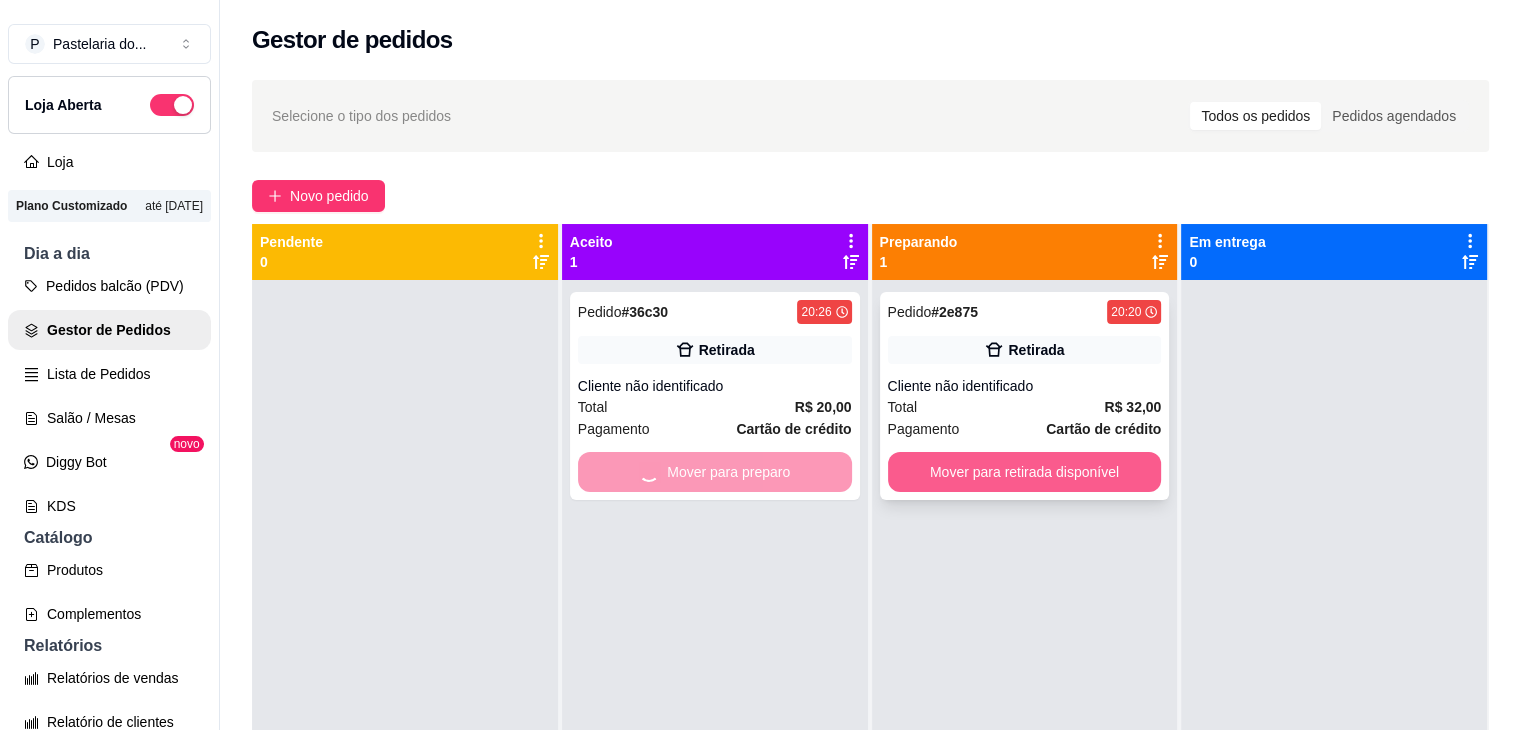 click on "Mover para retirada disponível" at bounding box center [1025, 472] 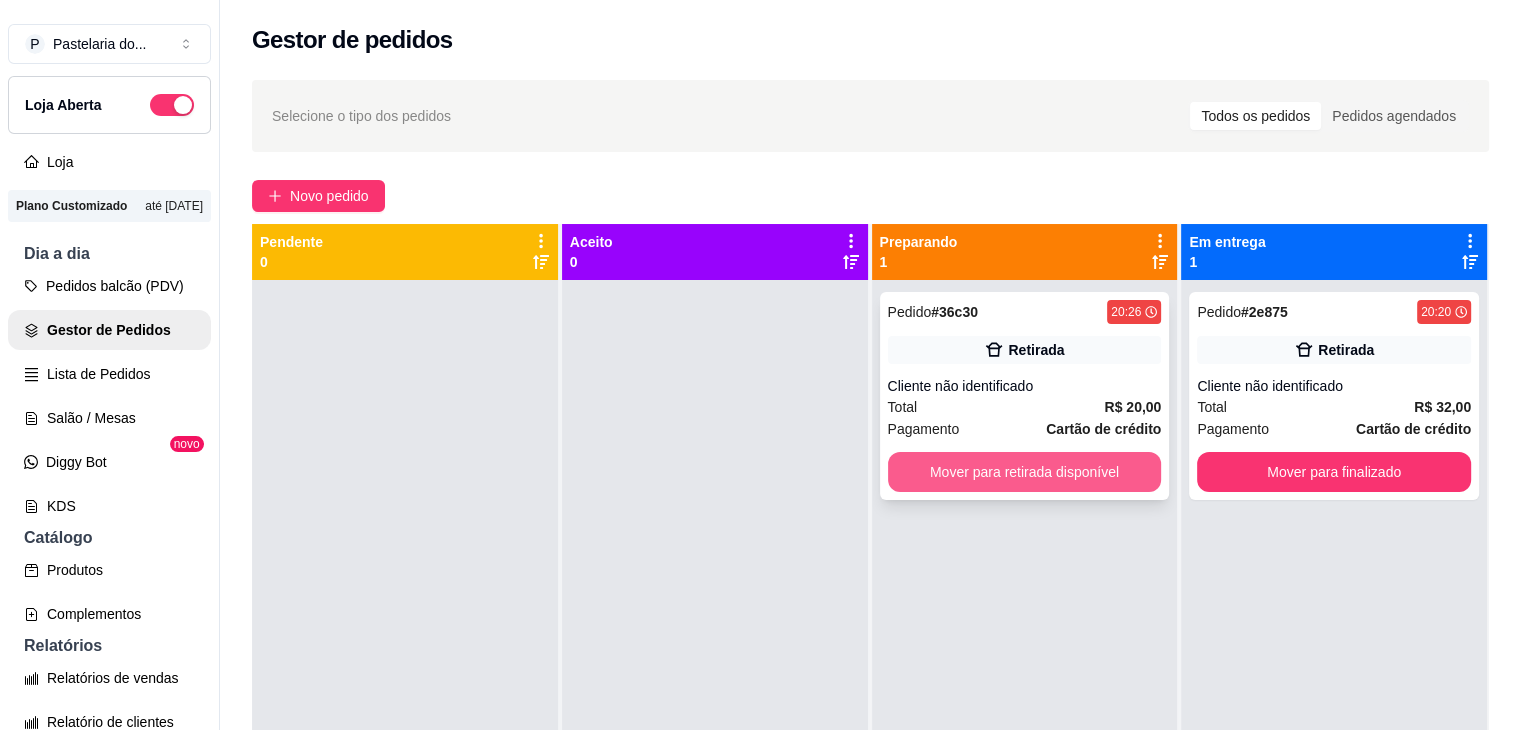 click on "Mover para retirada disponível" at bounding box center (1025, 472) 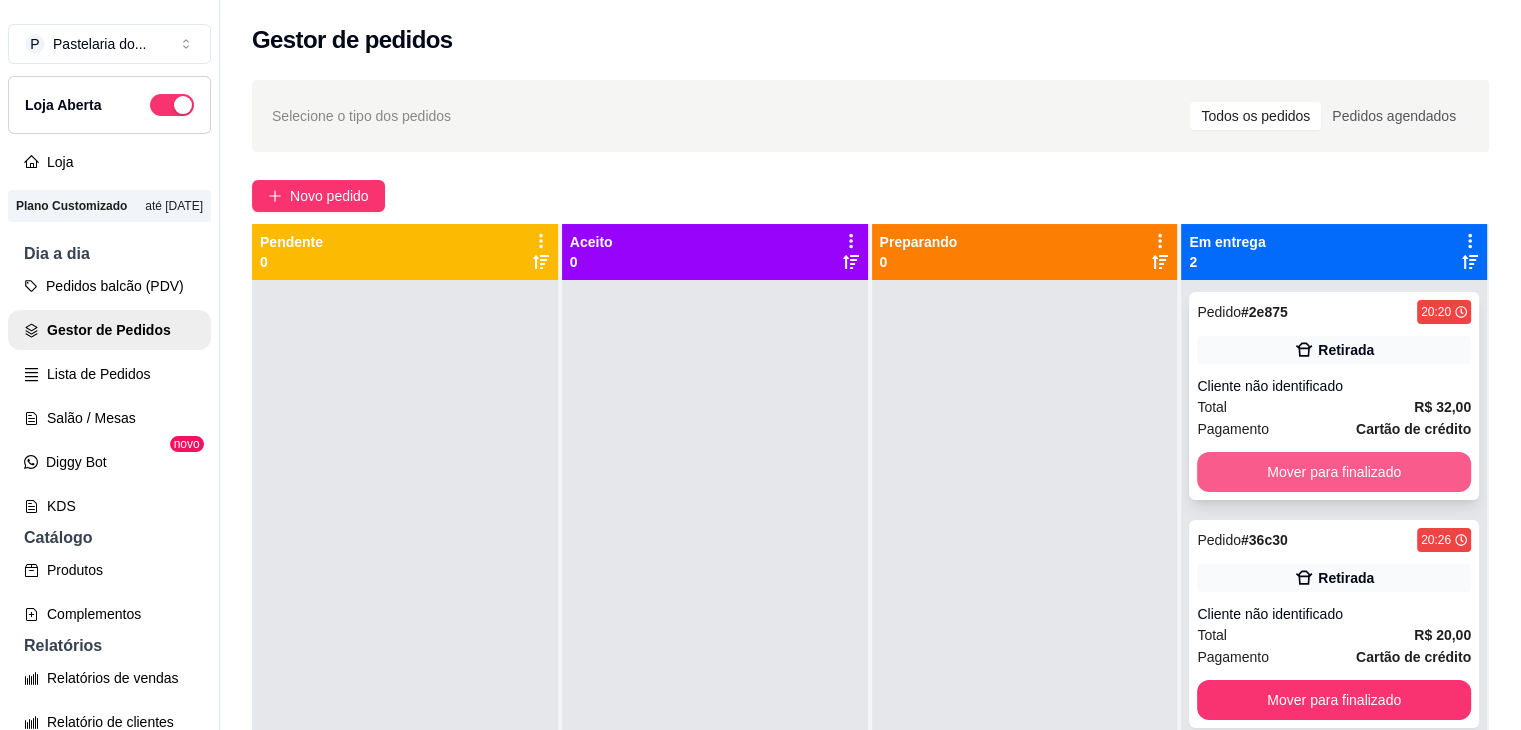 click on "Mover para finalizado" at bounding box center [1334, 472] 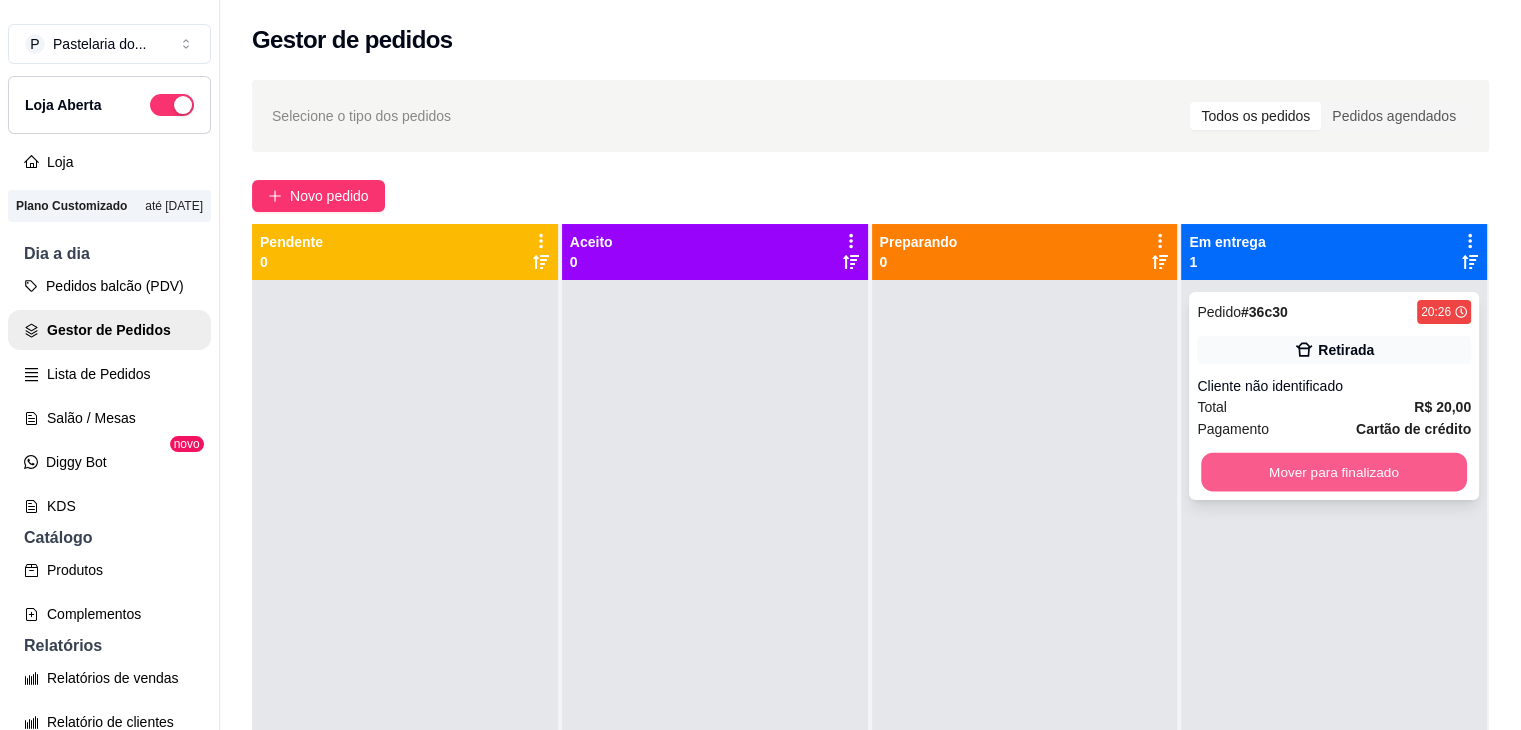 click on "Mover para finalizado" at bounding box center (1334, 472) 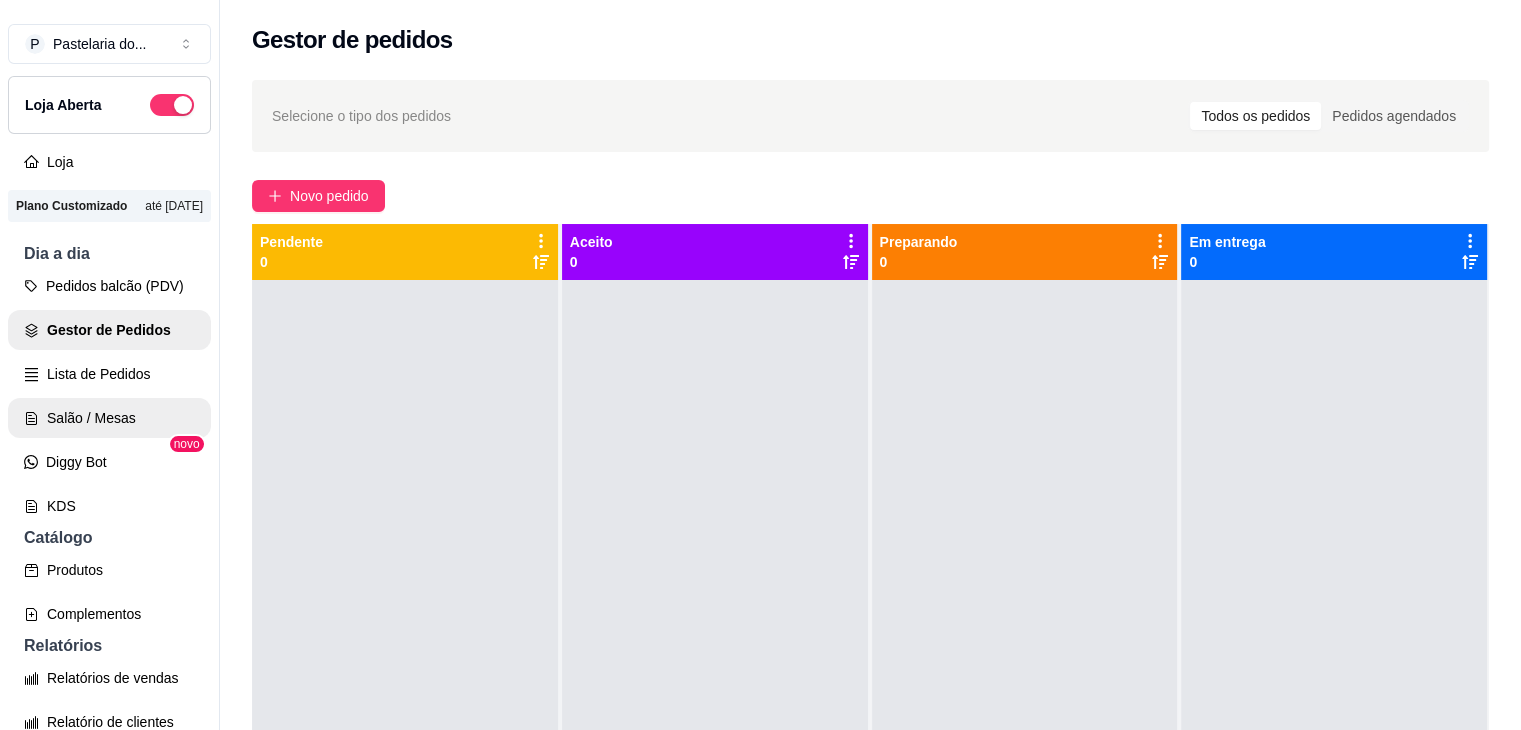 click on "Salão / Mesas" at bounding box center [109, 418] 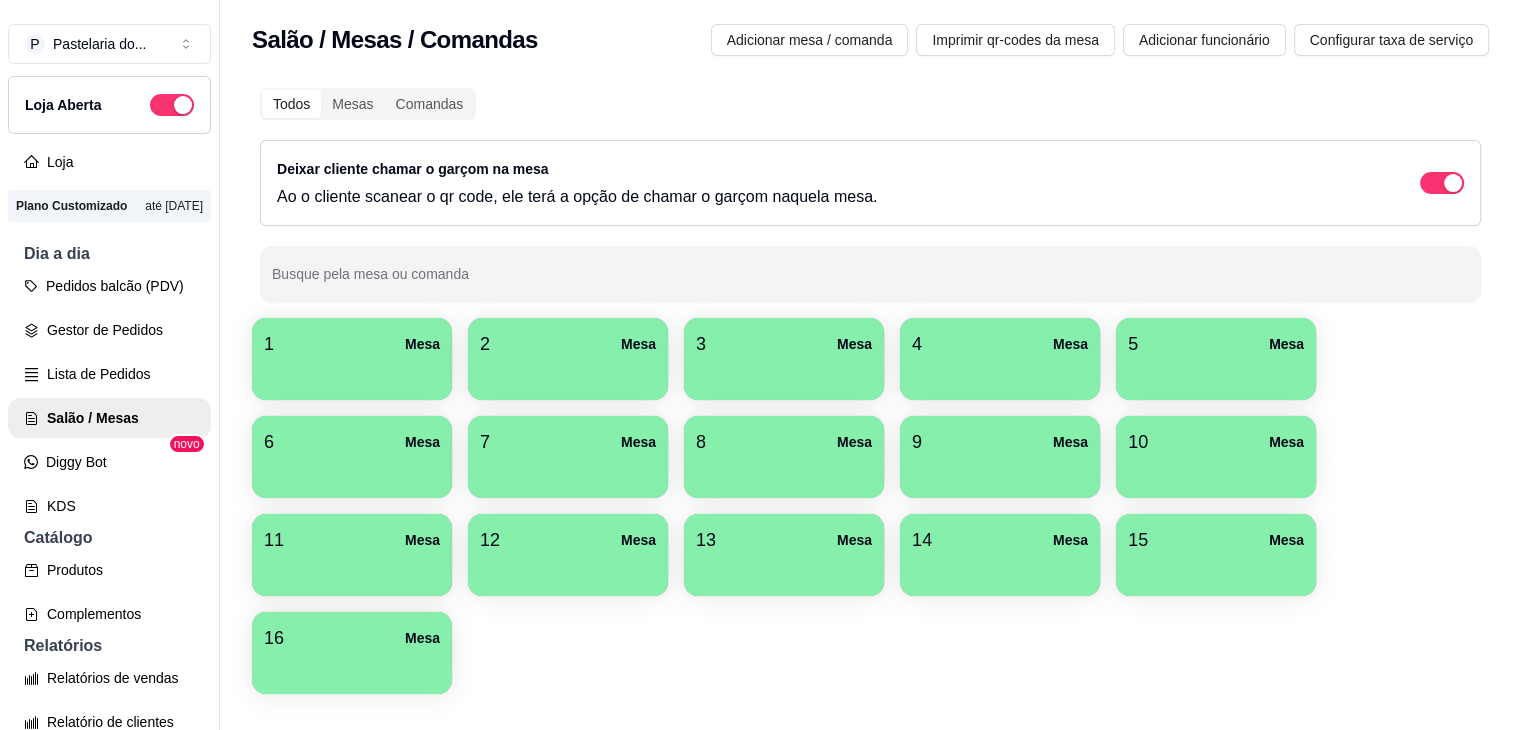 click on "1 Mesa" at bounding box center [352, 344] 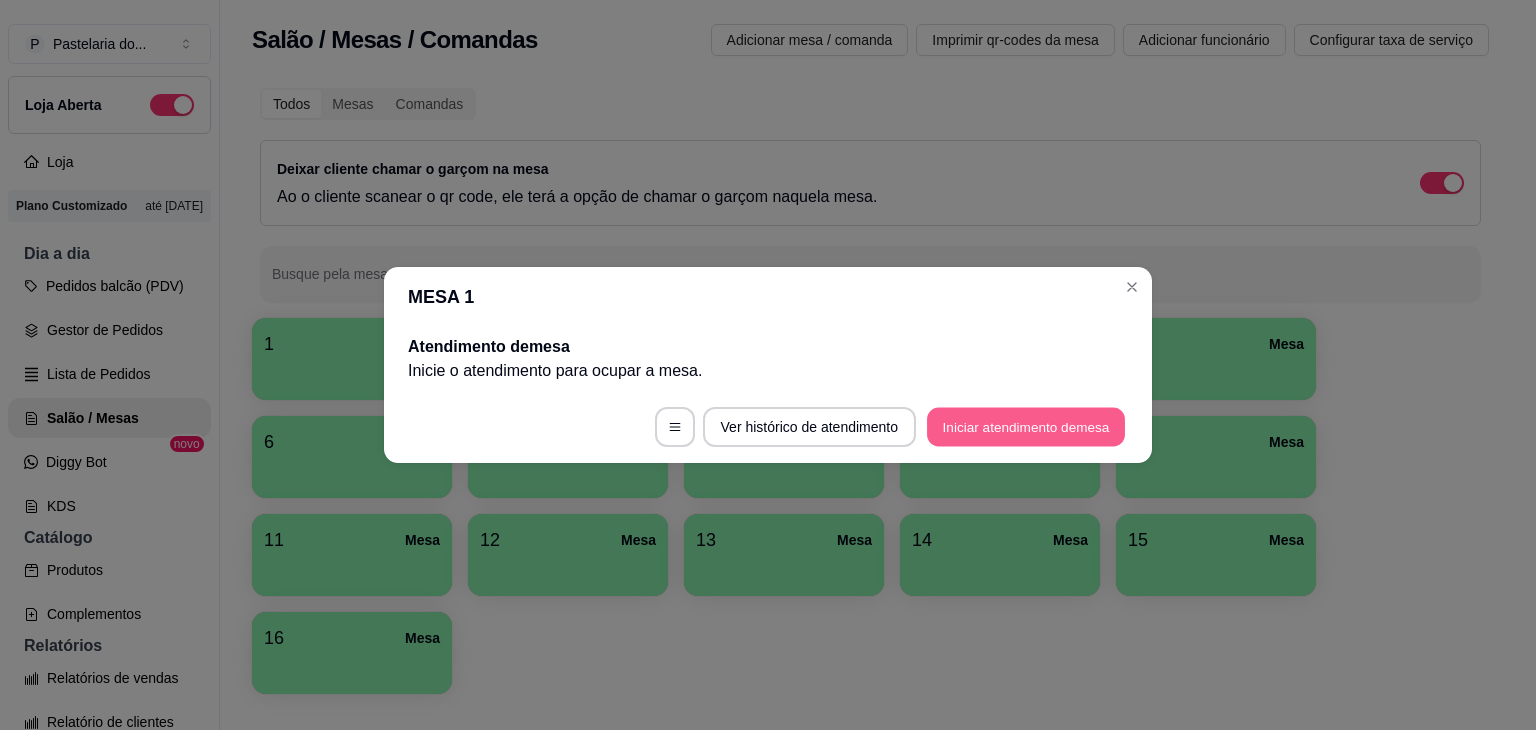 click on "Iniciar atendimento de  mesa" at bounding box center (1026, 427) 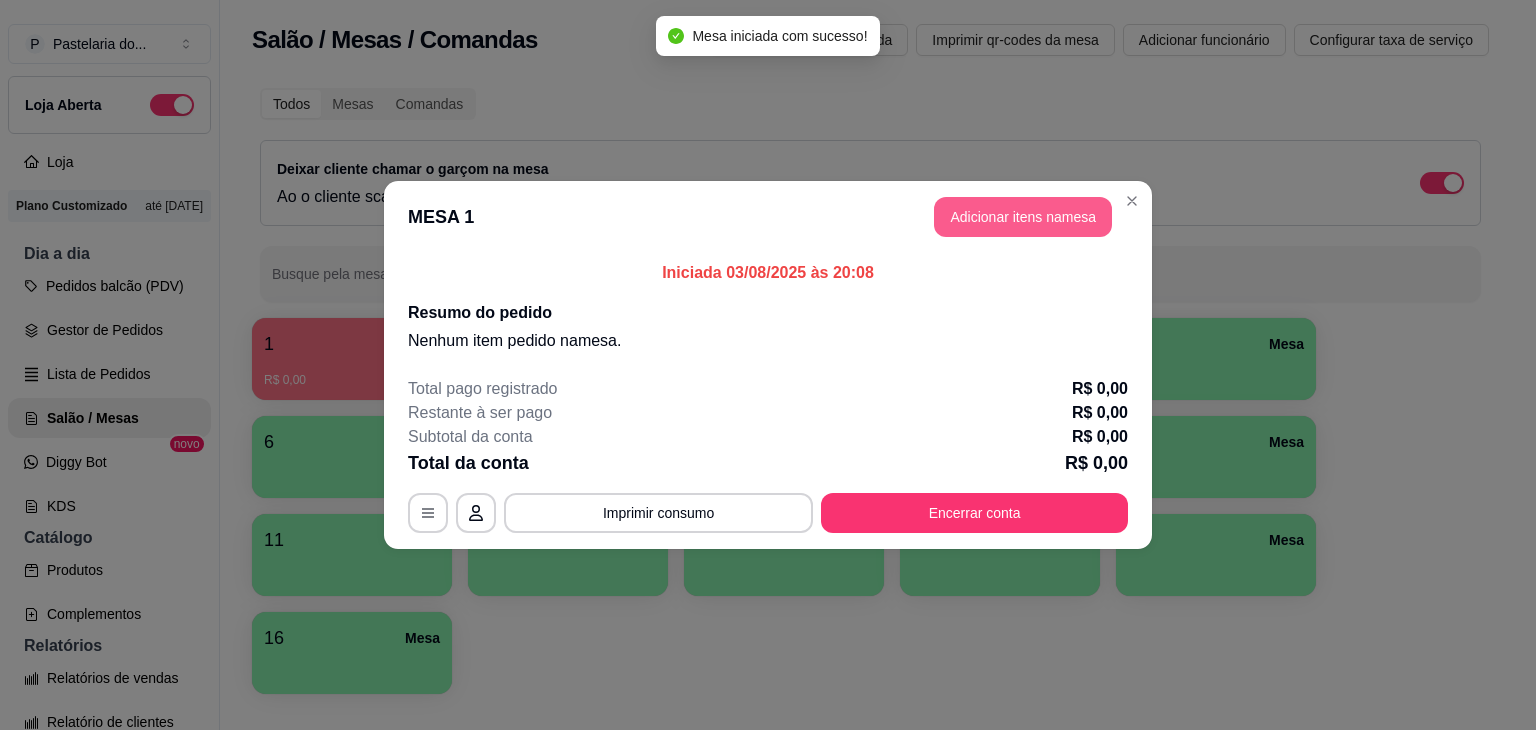 click on "Adicionar itens na  mesa" at bounding box center [1023, 217] 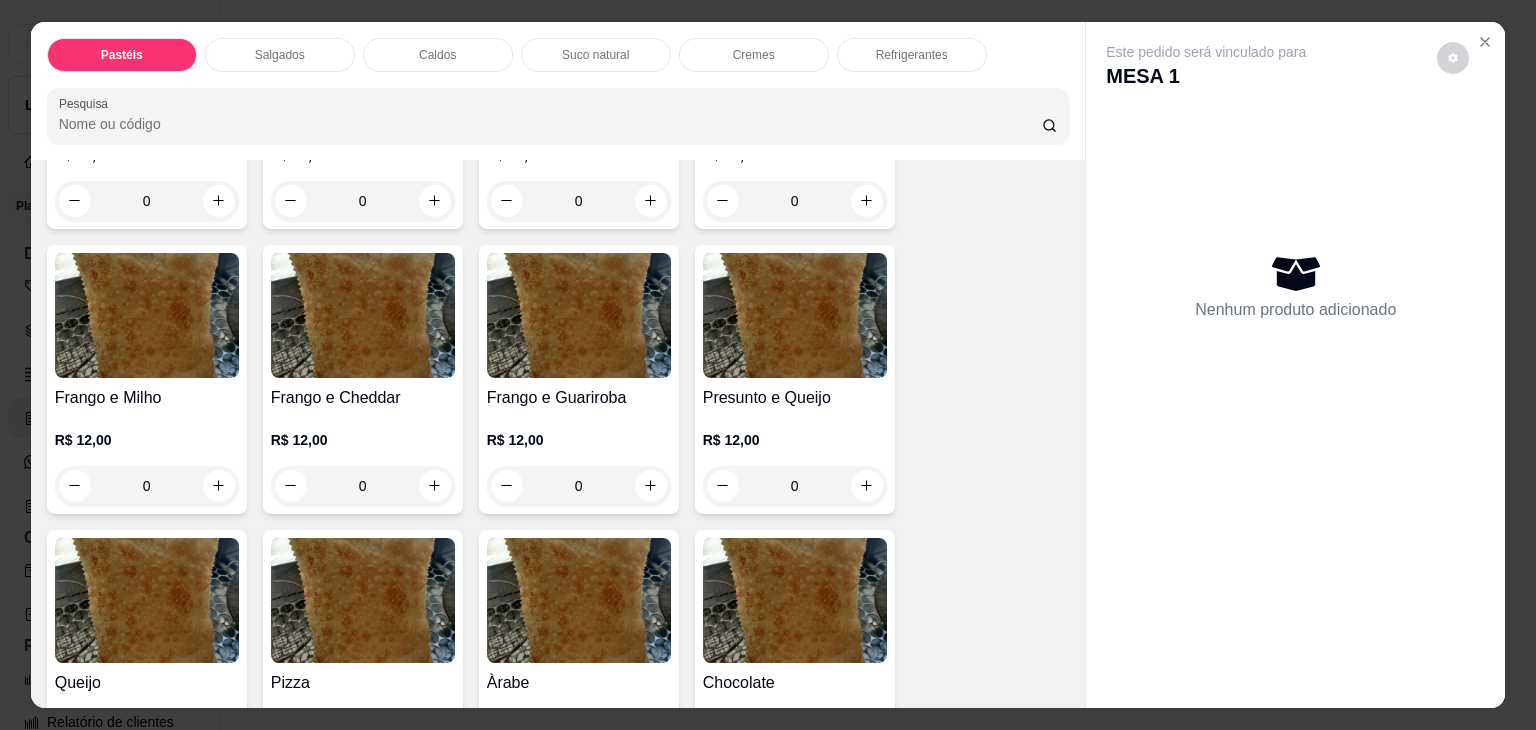 scroll, scrollTop: 1400, scrollLeft: 0, axis: vertical 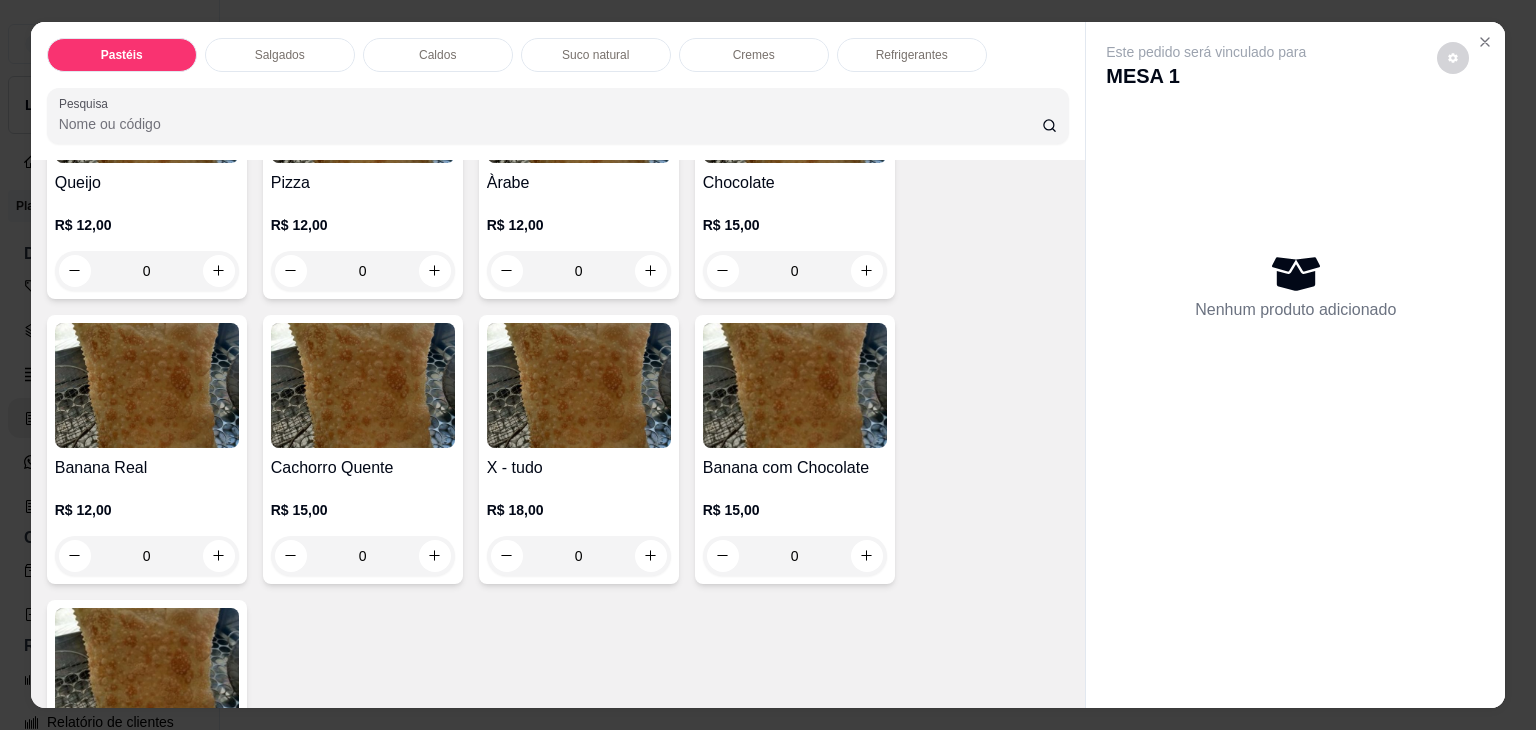 click on "0" at bounding box center [579, 556] 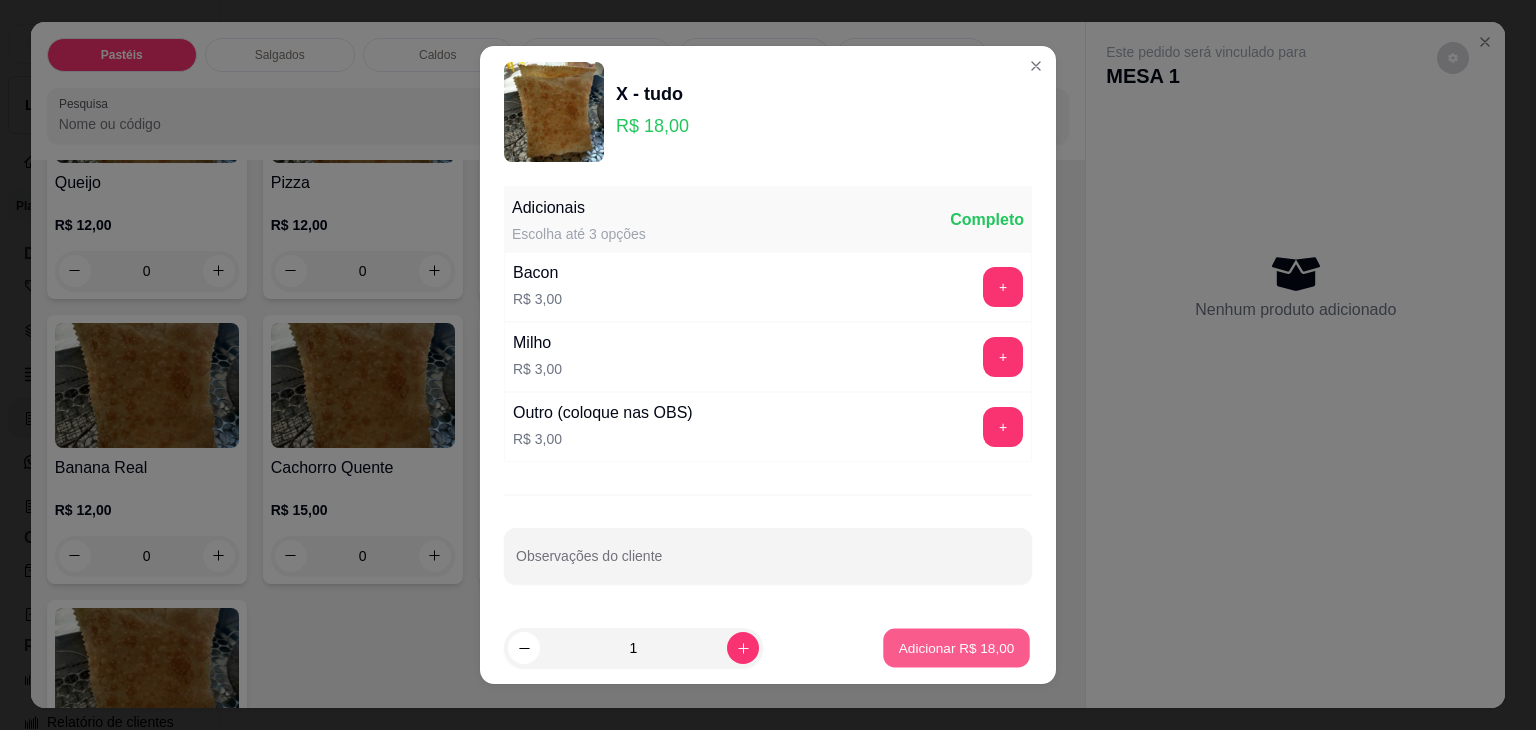 click on "Adicionar   R$ 18,00" at bounding box center (957, 647) 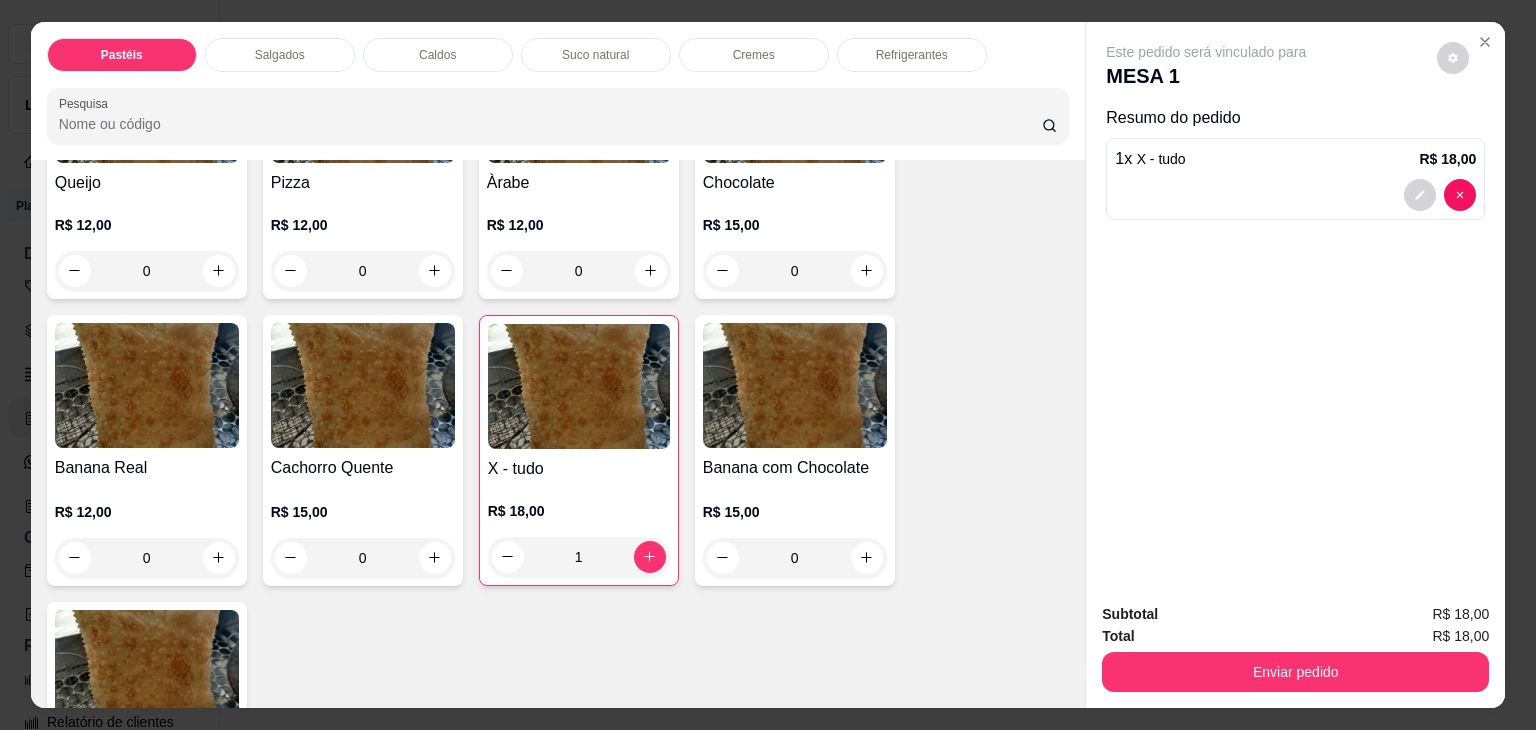 click on "Refrigerantes" at bounding box center [912, 55] 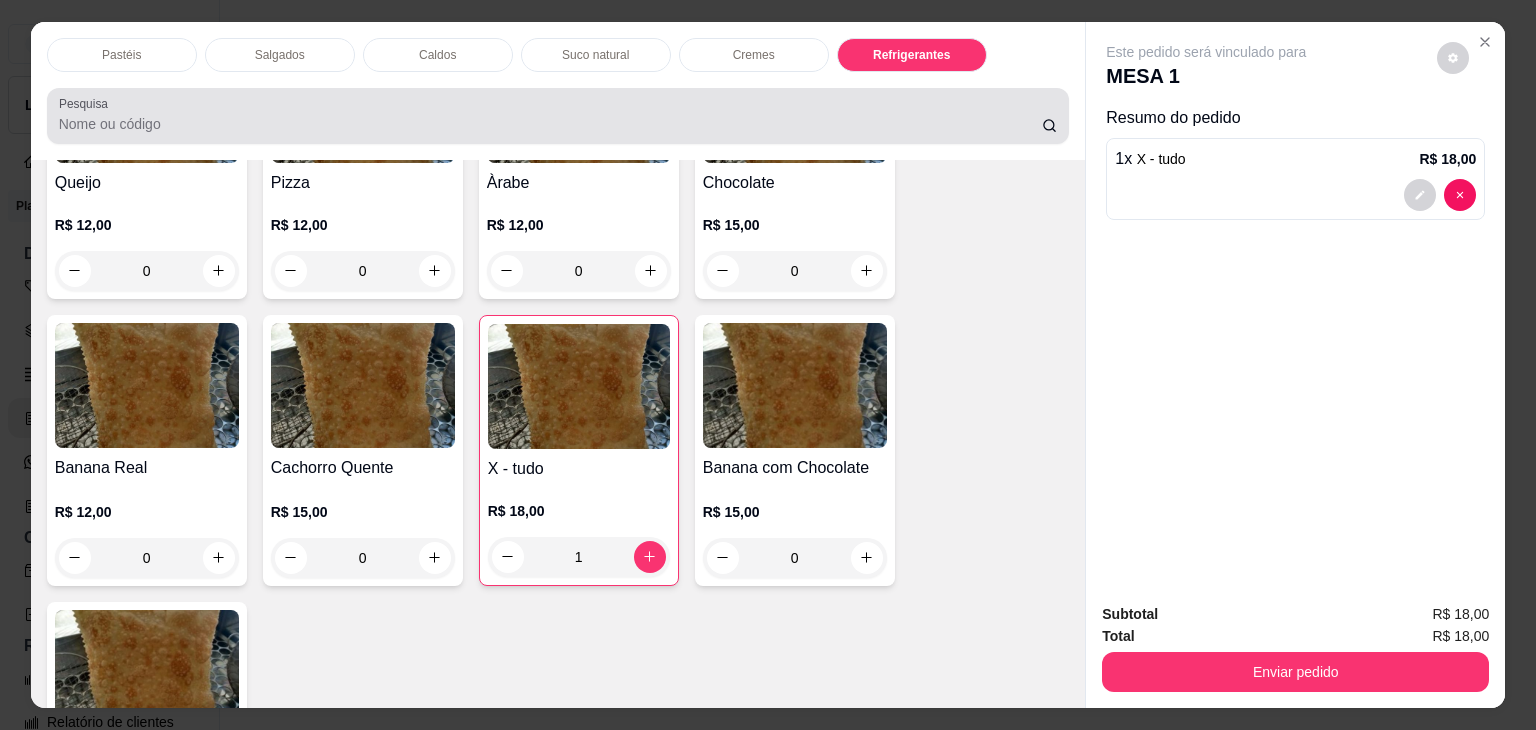 scroll, scrollTop: 5232, scrollLeft: 0, axis: vertical 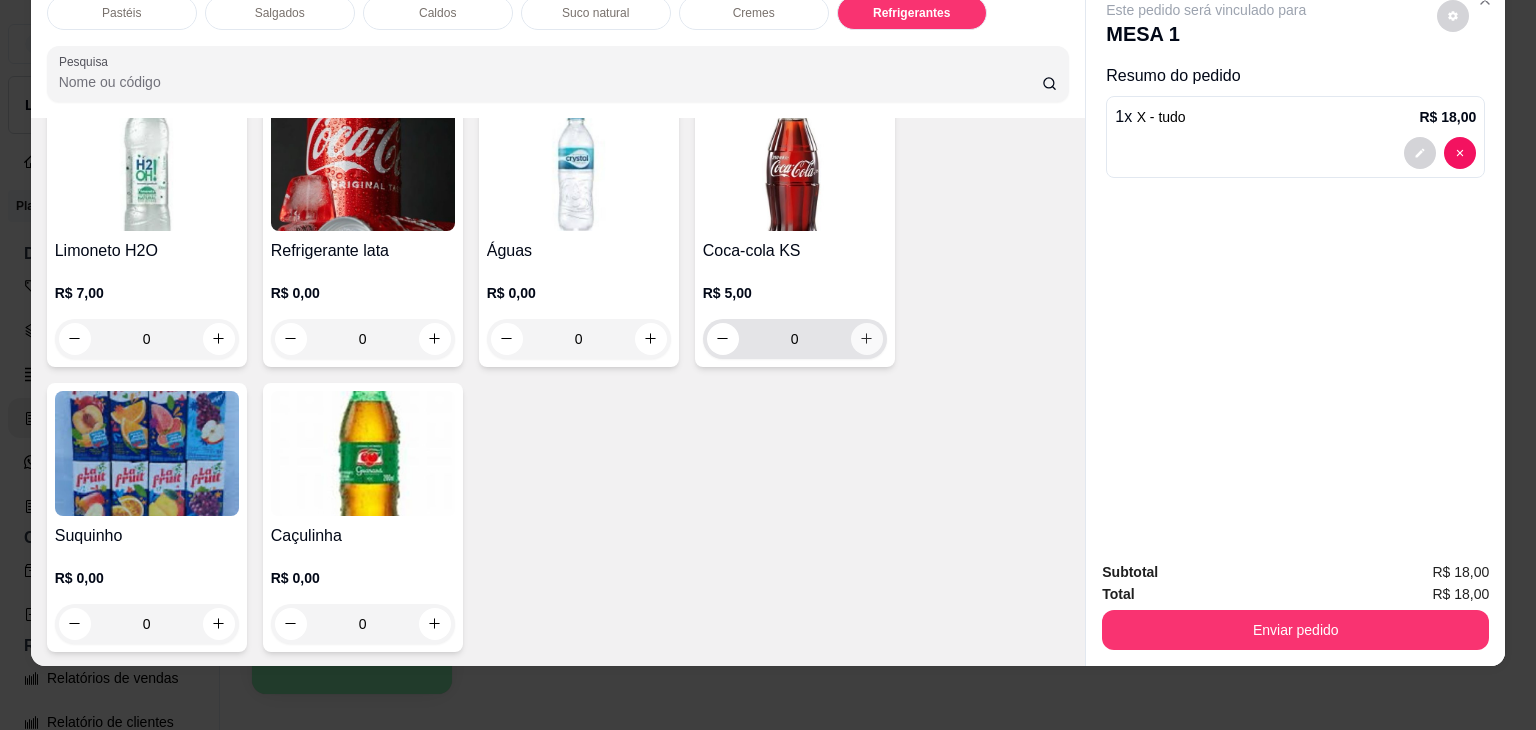 click 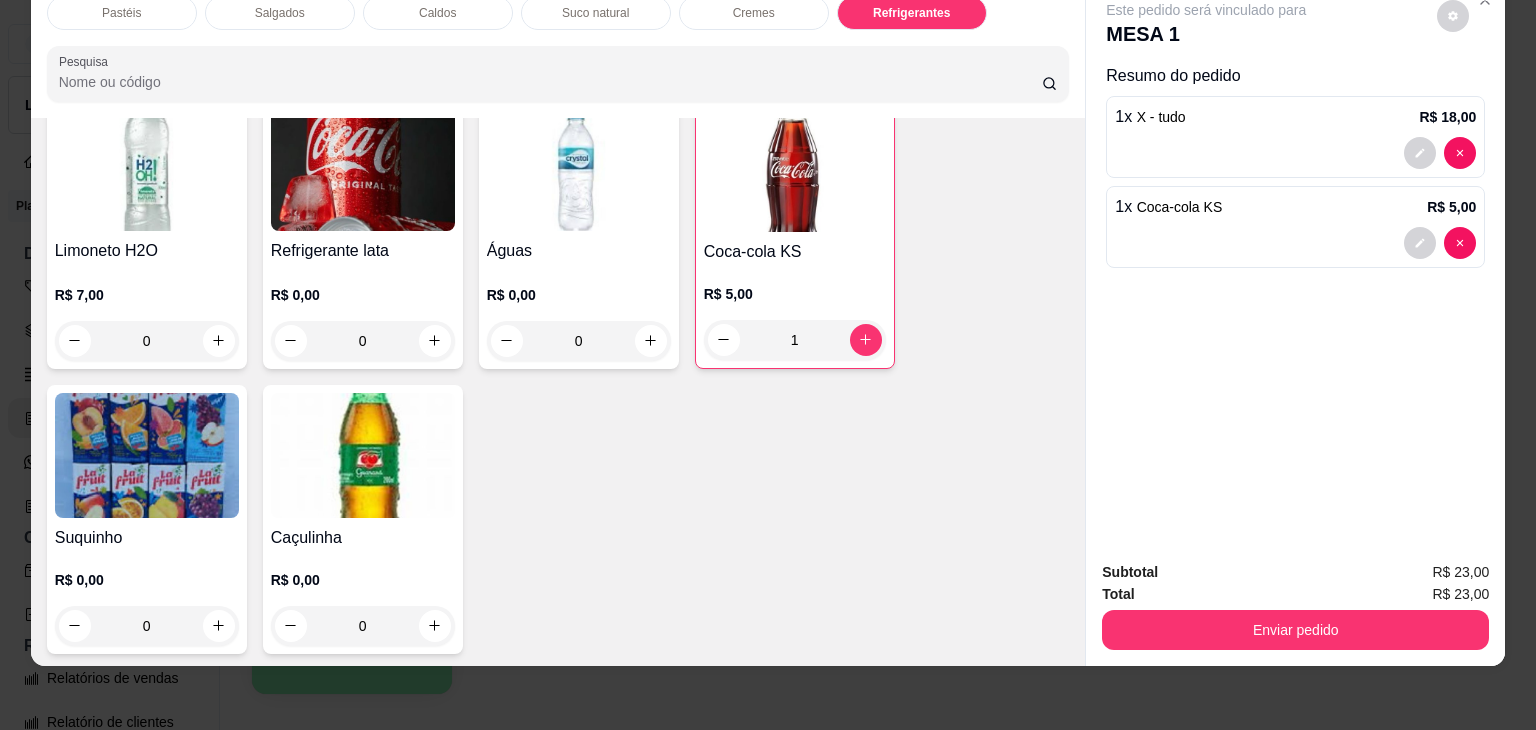 scroll, scrollTop: 5848, scrollLeft: 0, axis: vertical 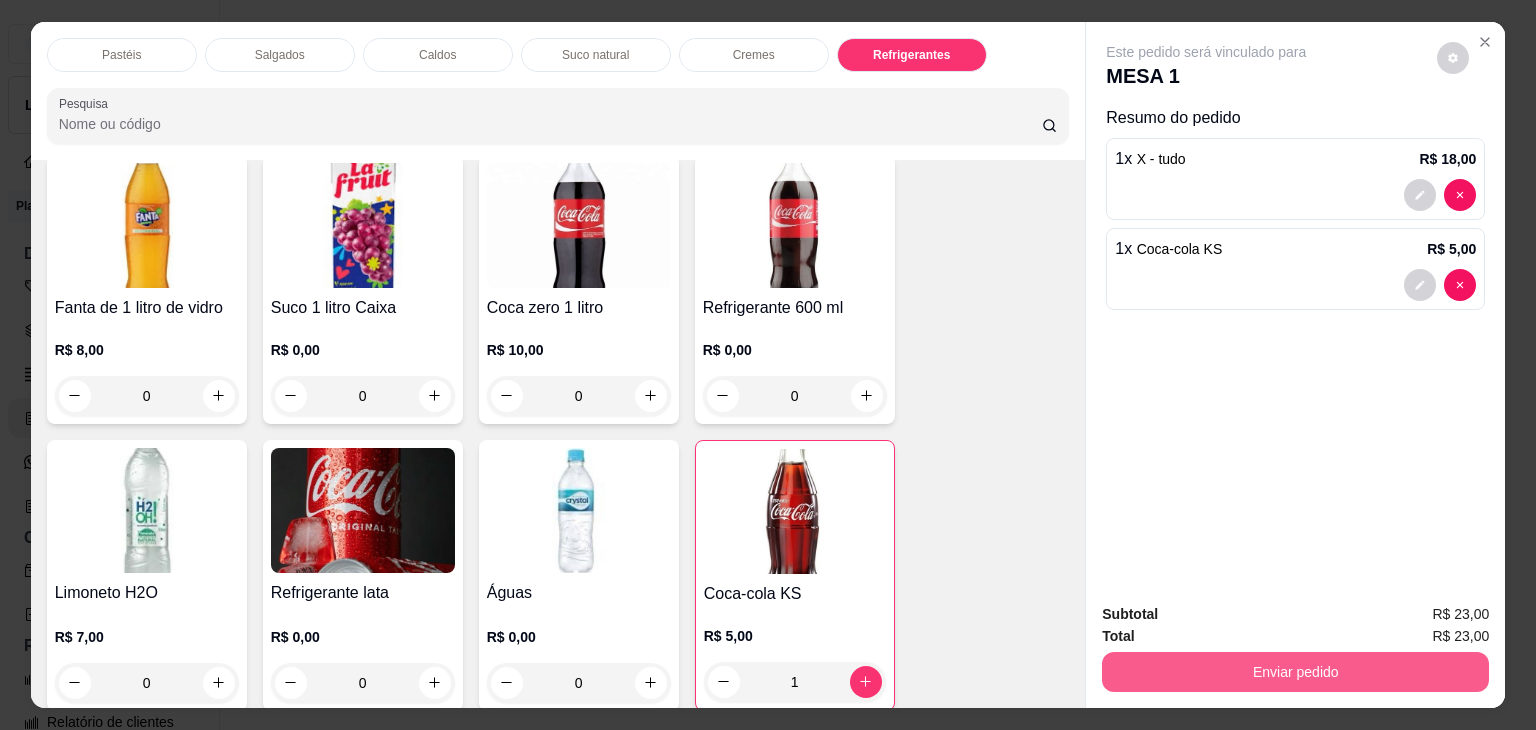 click on "Enviar pedido" at bounding box center (1295, 672) 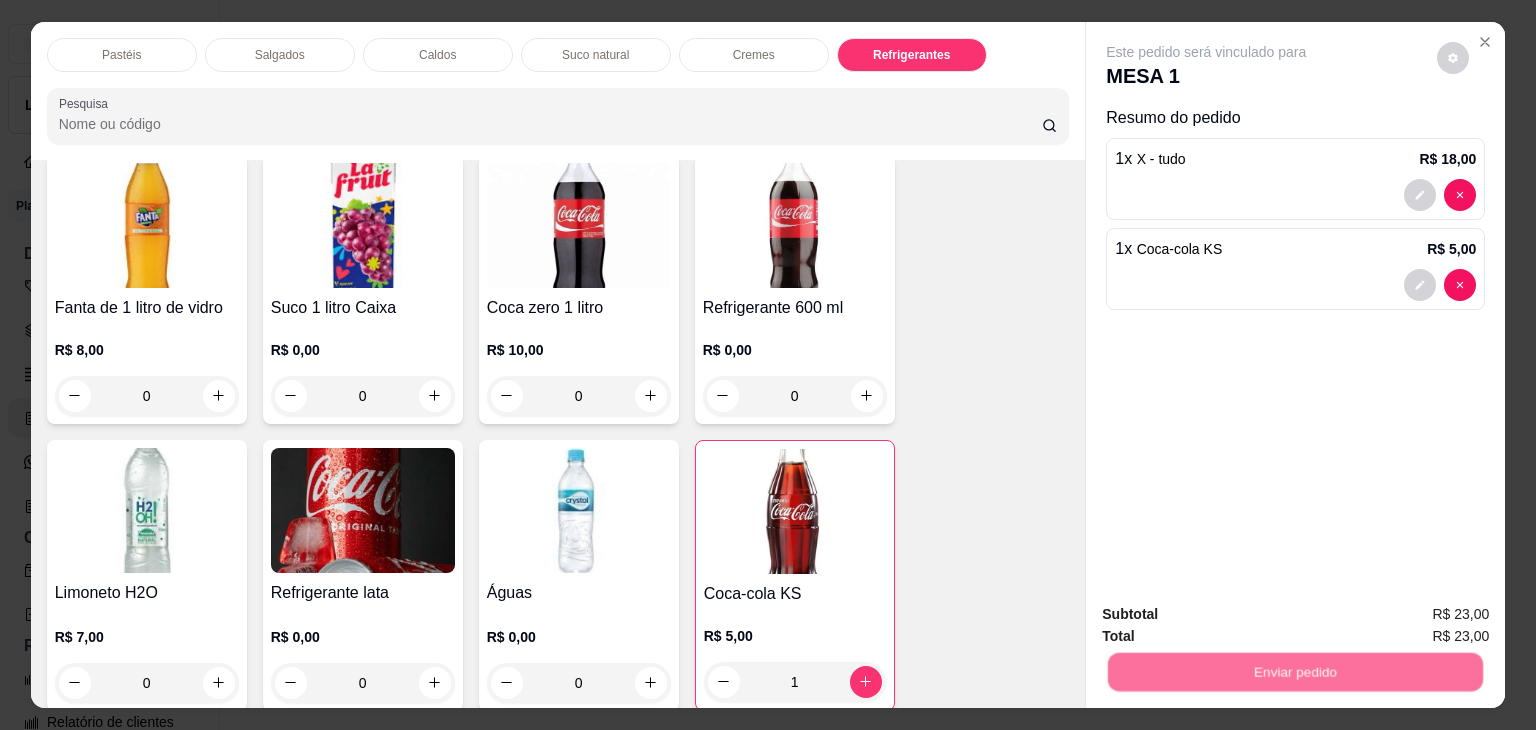 click on "Não registrar e enviar pedido" at bounding box center (1229, 615) 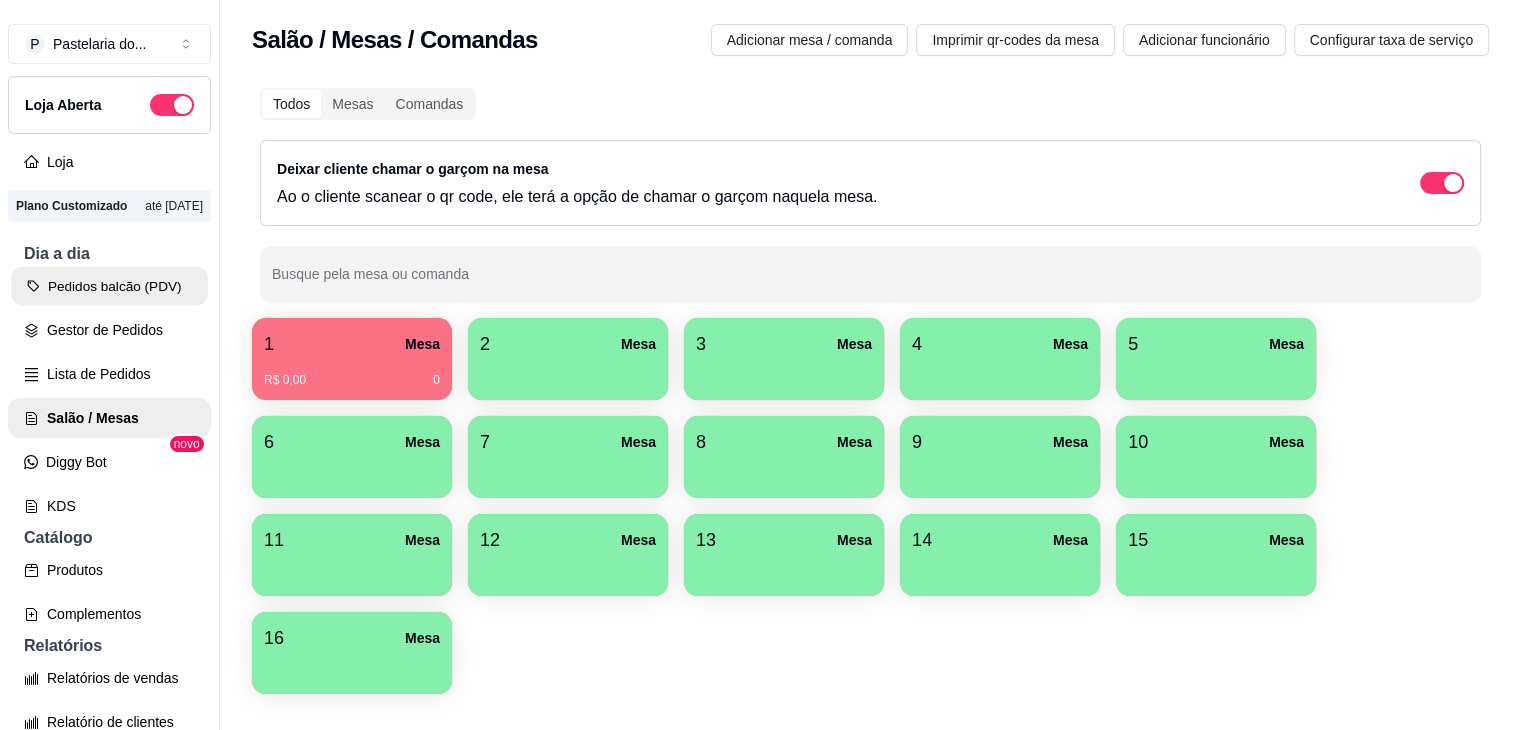click on "Pedidos balcão (PDV)" at bounding box center [109, 286] 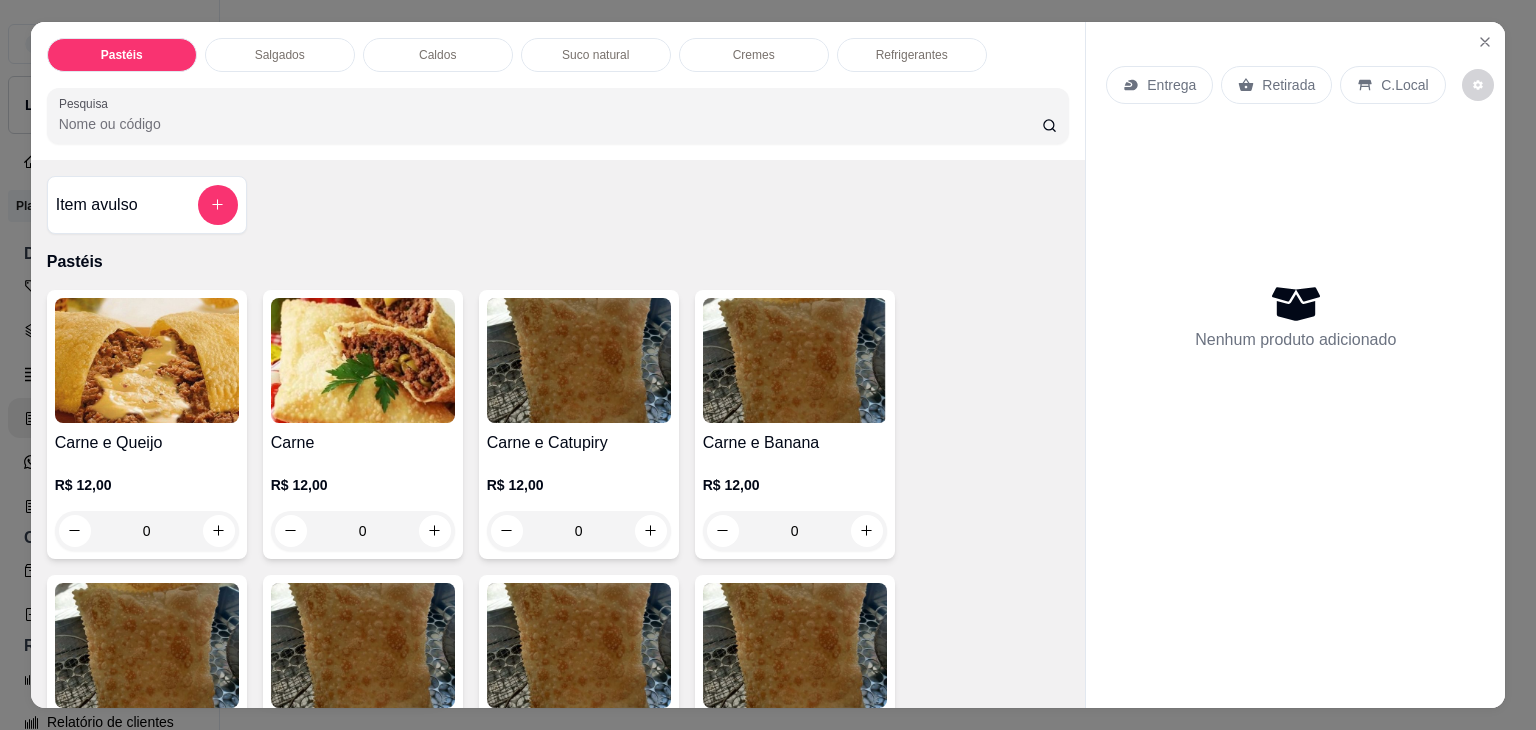click on "0" at bounding box center (147, 531) 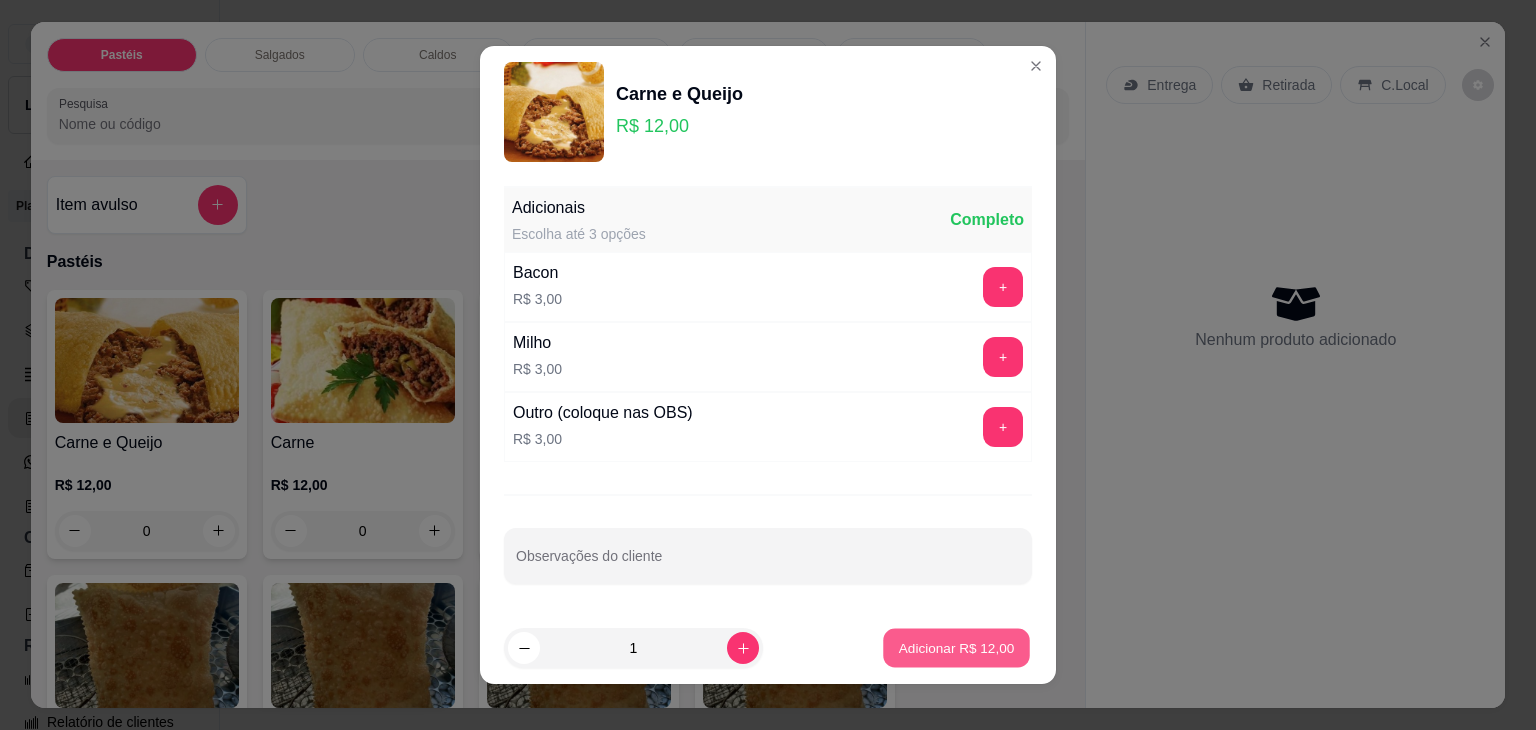 click on "Adicionar   R$ 12,00" at bounding box center (956, 648) 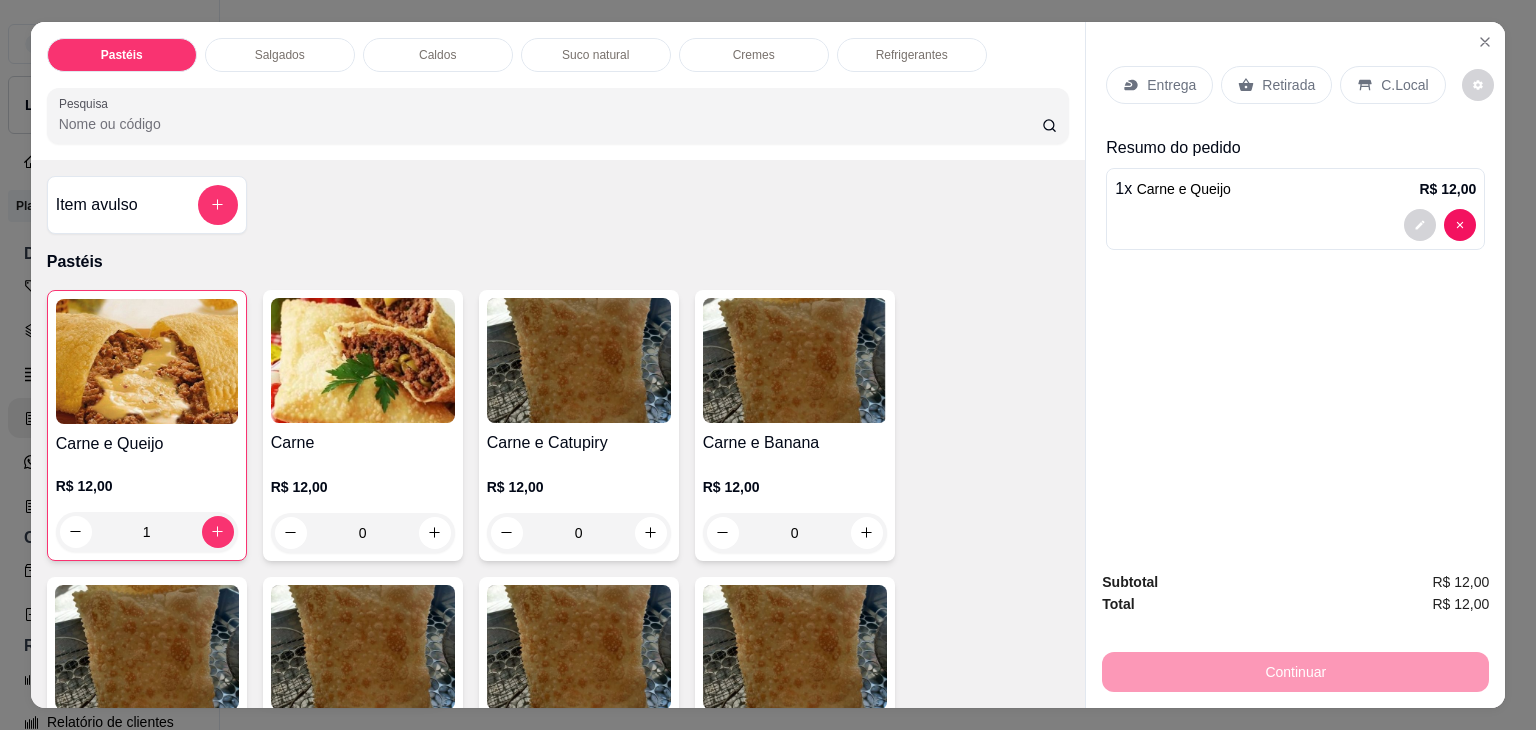 click on "1" at bounding box center (147, 532) 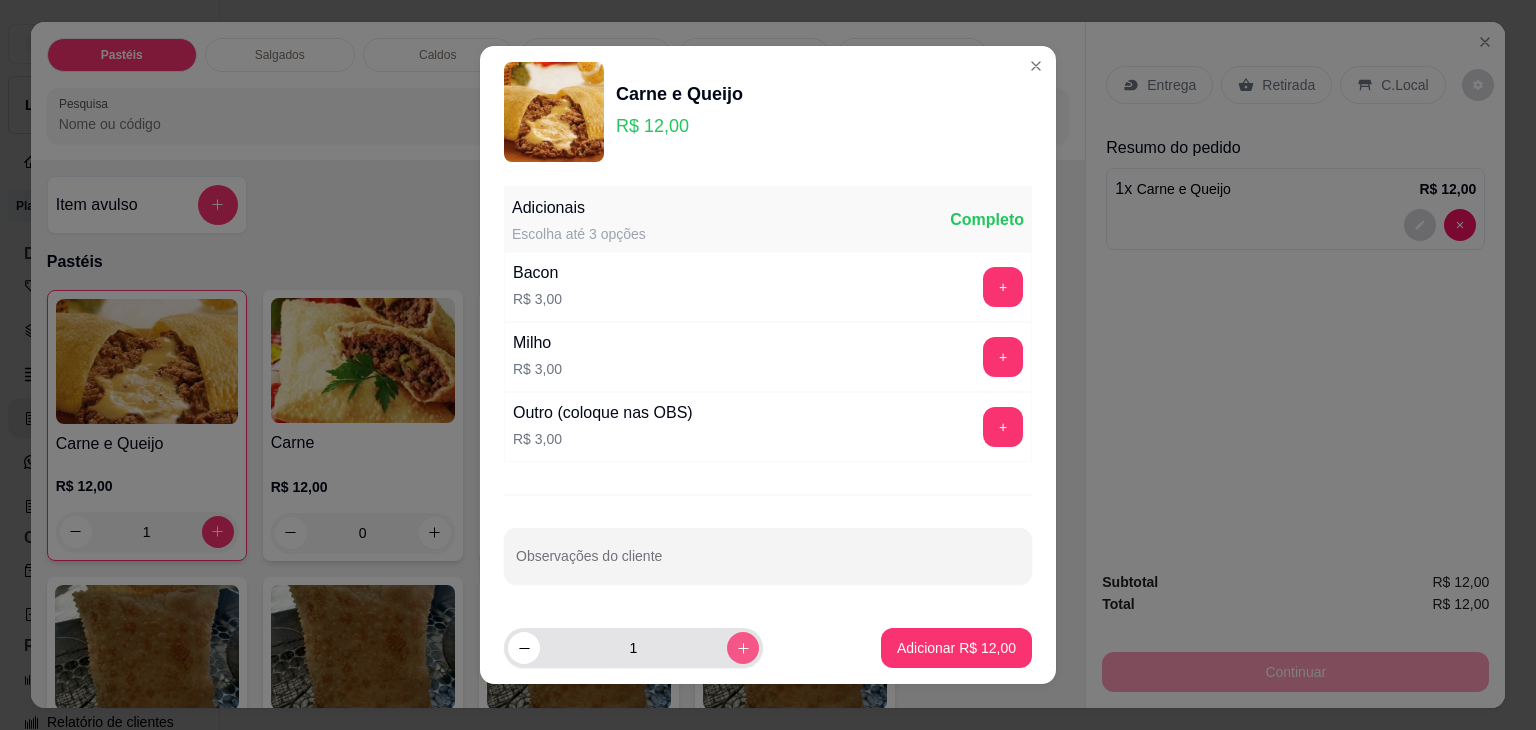 click at bounding box center [743, 648] 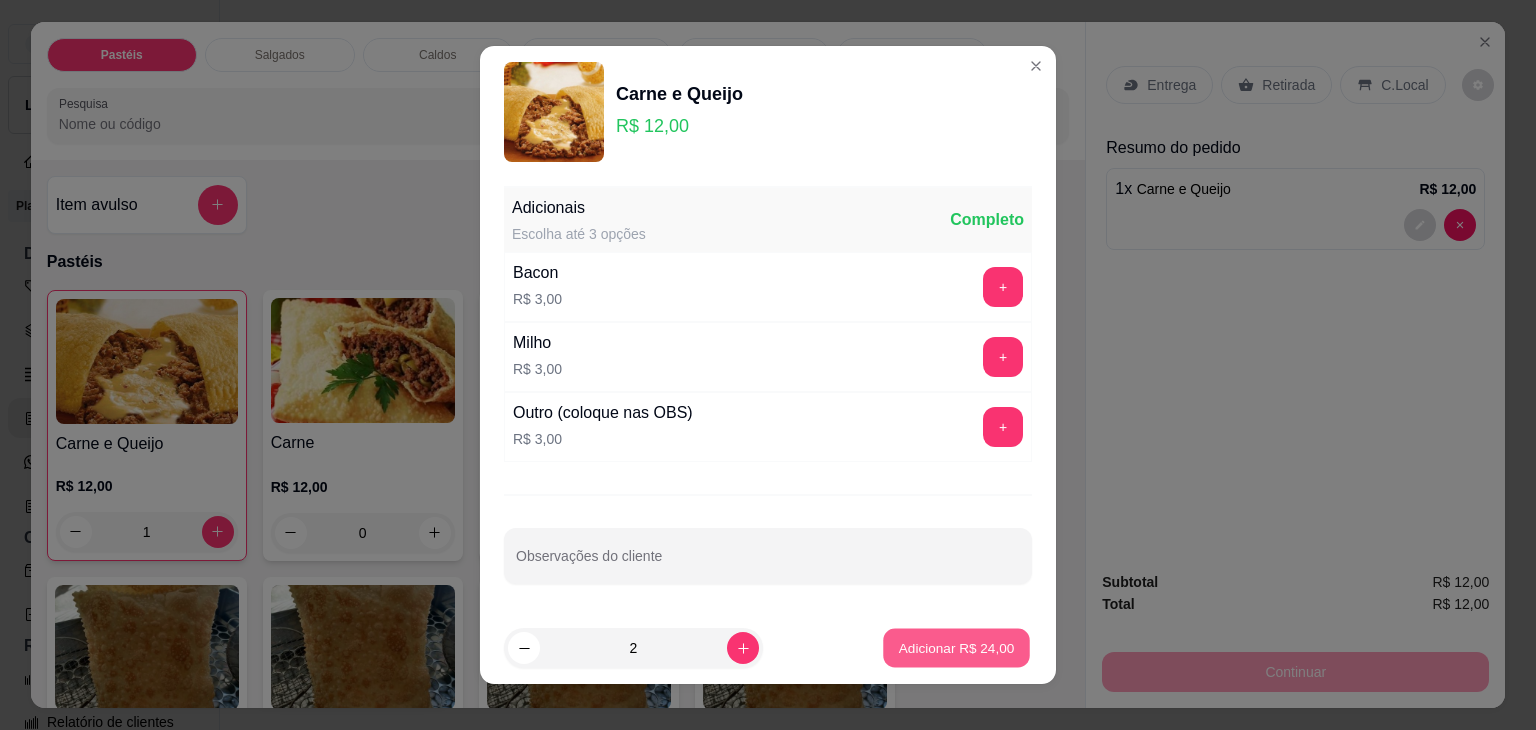 click on "Adicionar   R$ 24,00" at bounding box center (957, 647) 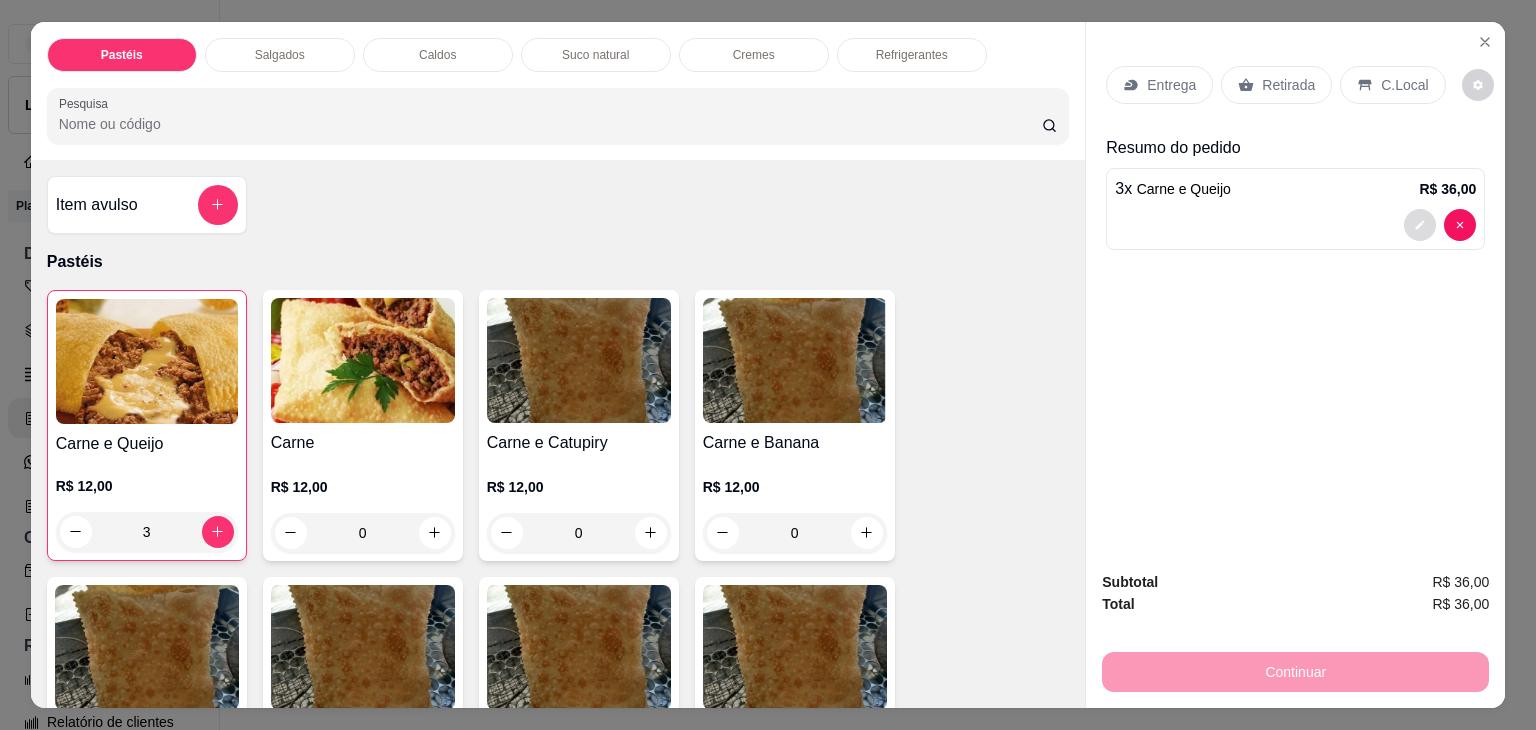 click 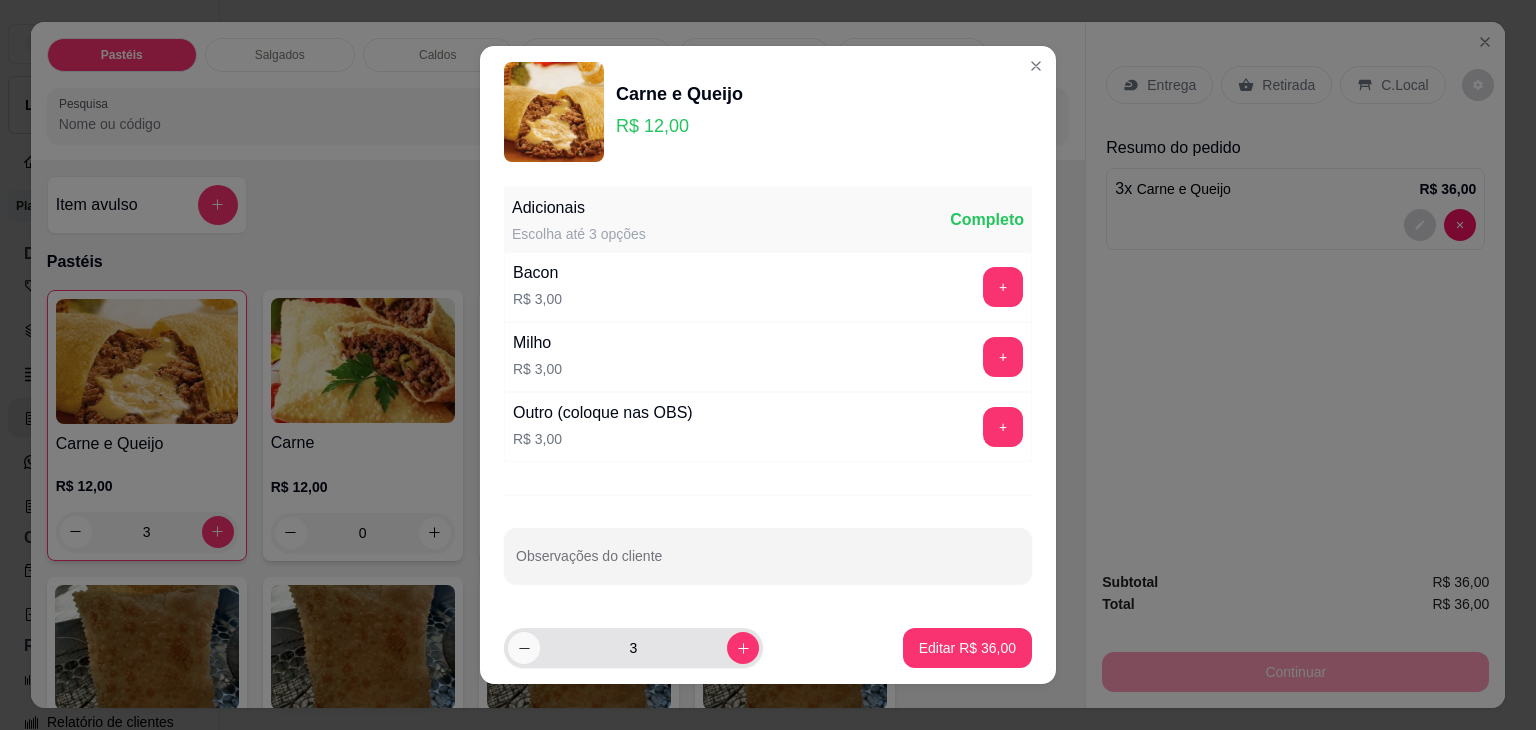 click at bounding box center (524, 648) 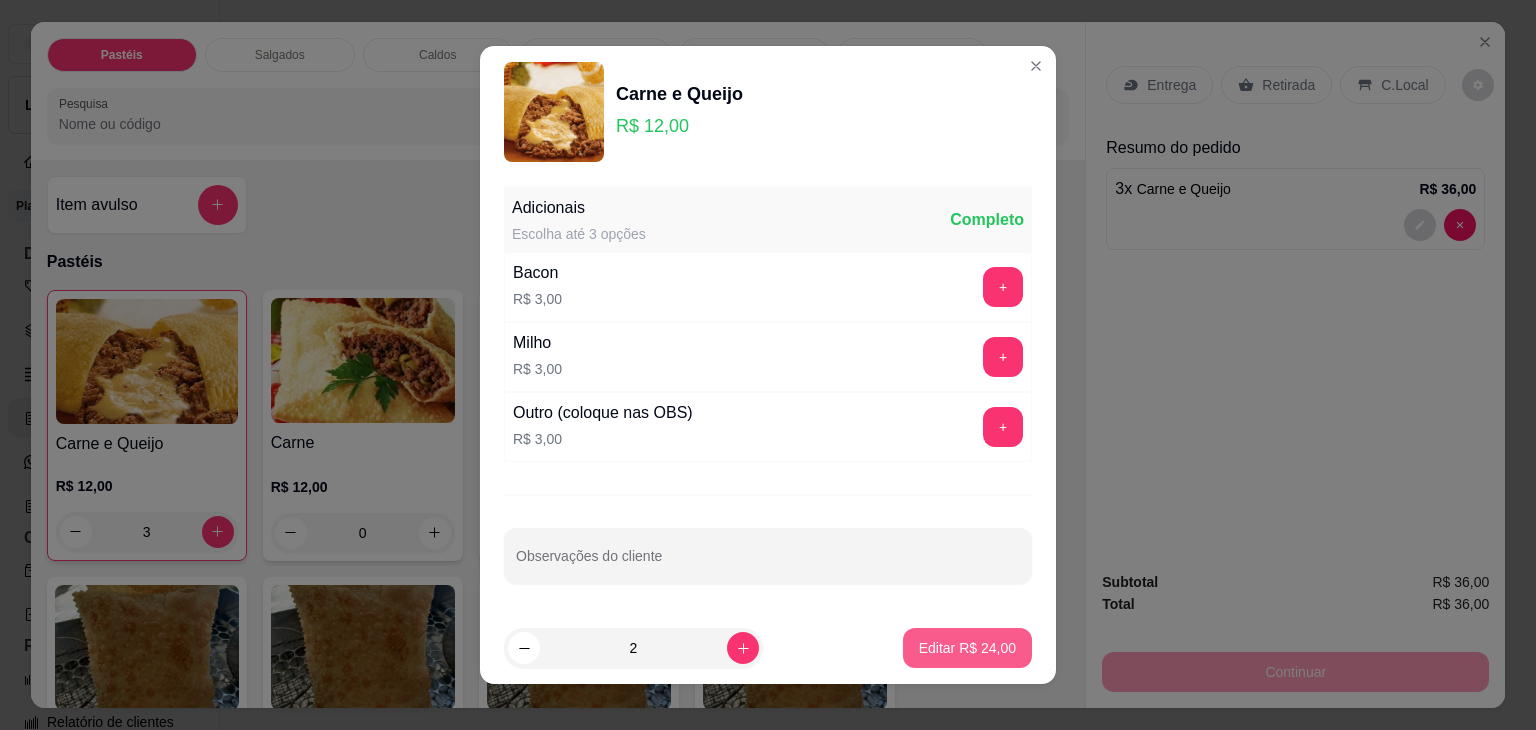 click on "Editar   R$ 24,00" at bounding box center (967, 648) 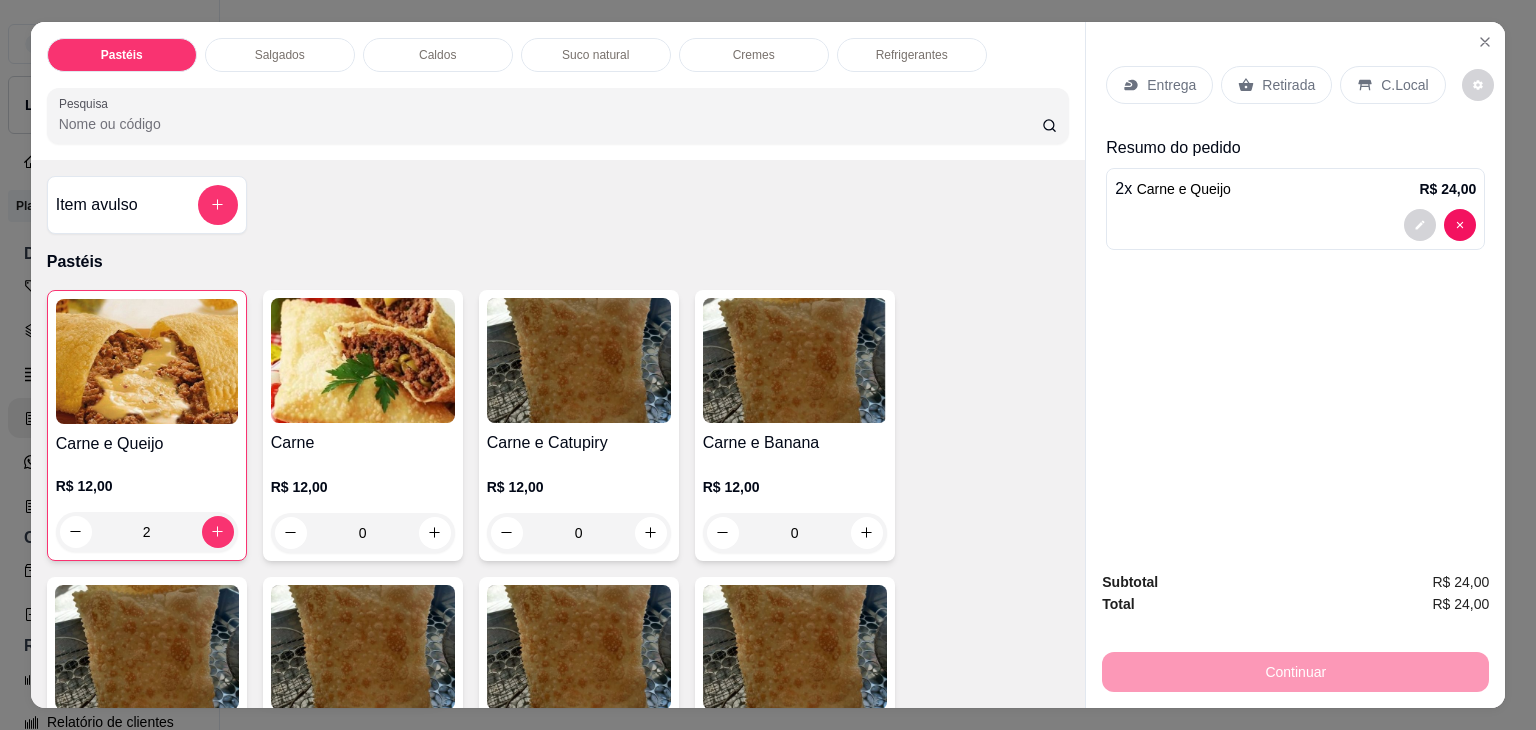 click on "Retirada" at bounding box center (1288, 85) 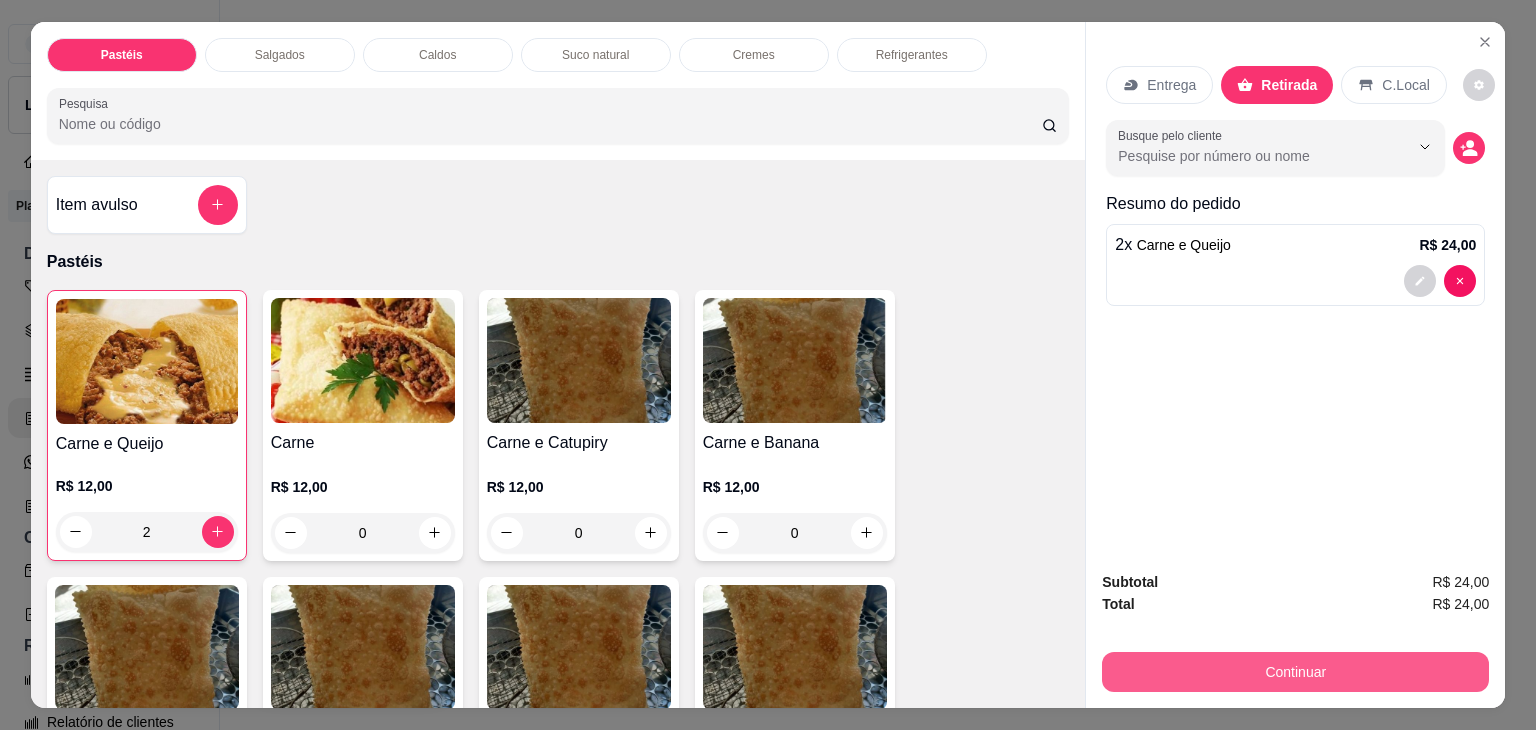 click on "Continuar" at bounding box center [1295, 672] 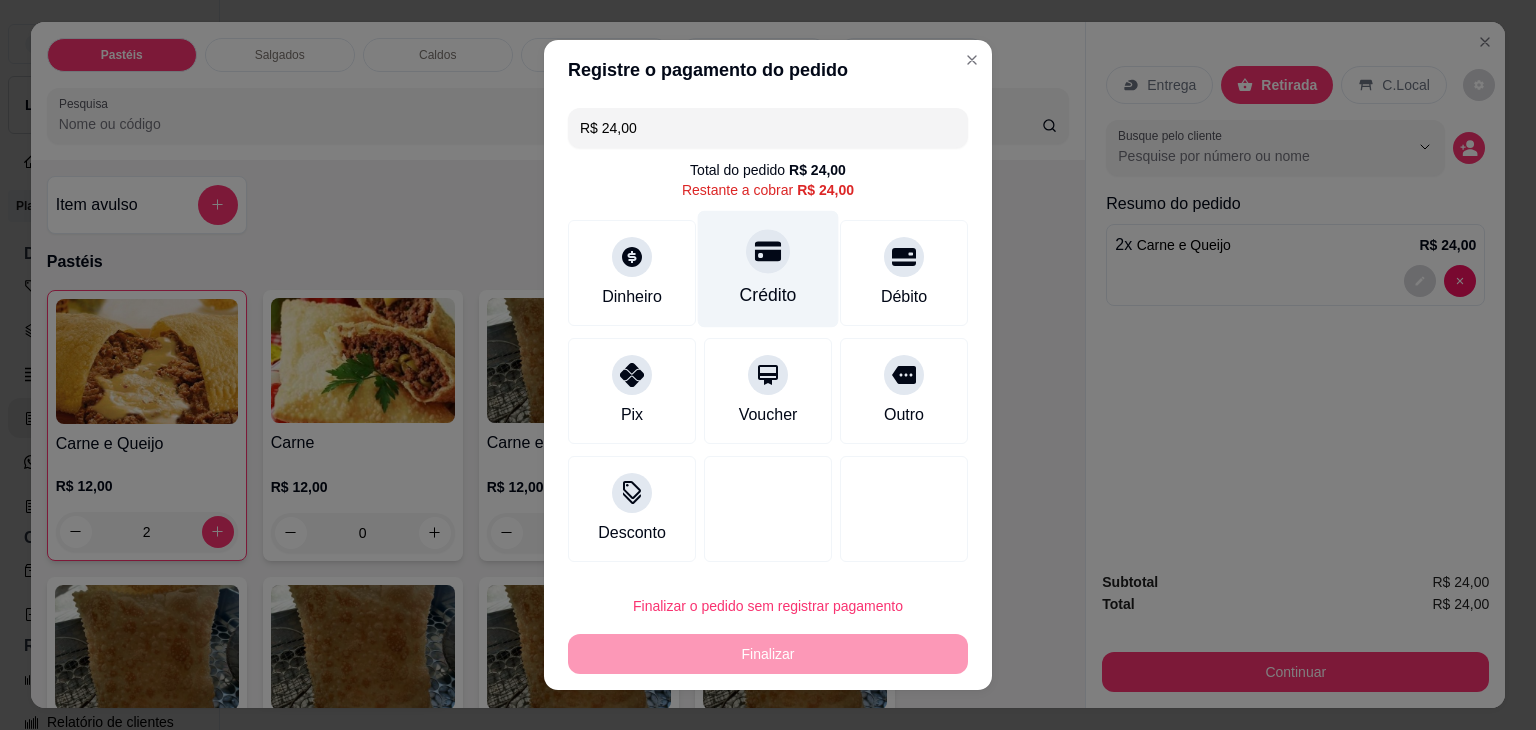 click on "Crédito" at bounding box center [768, 269] 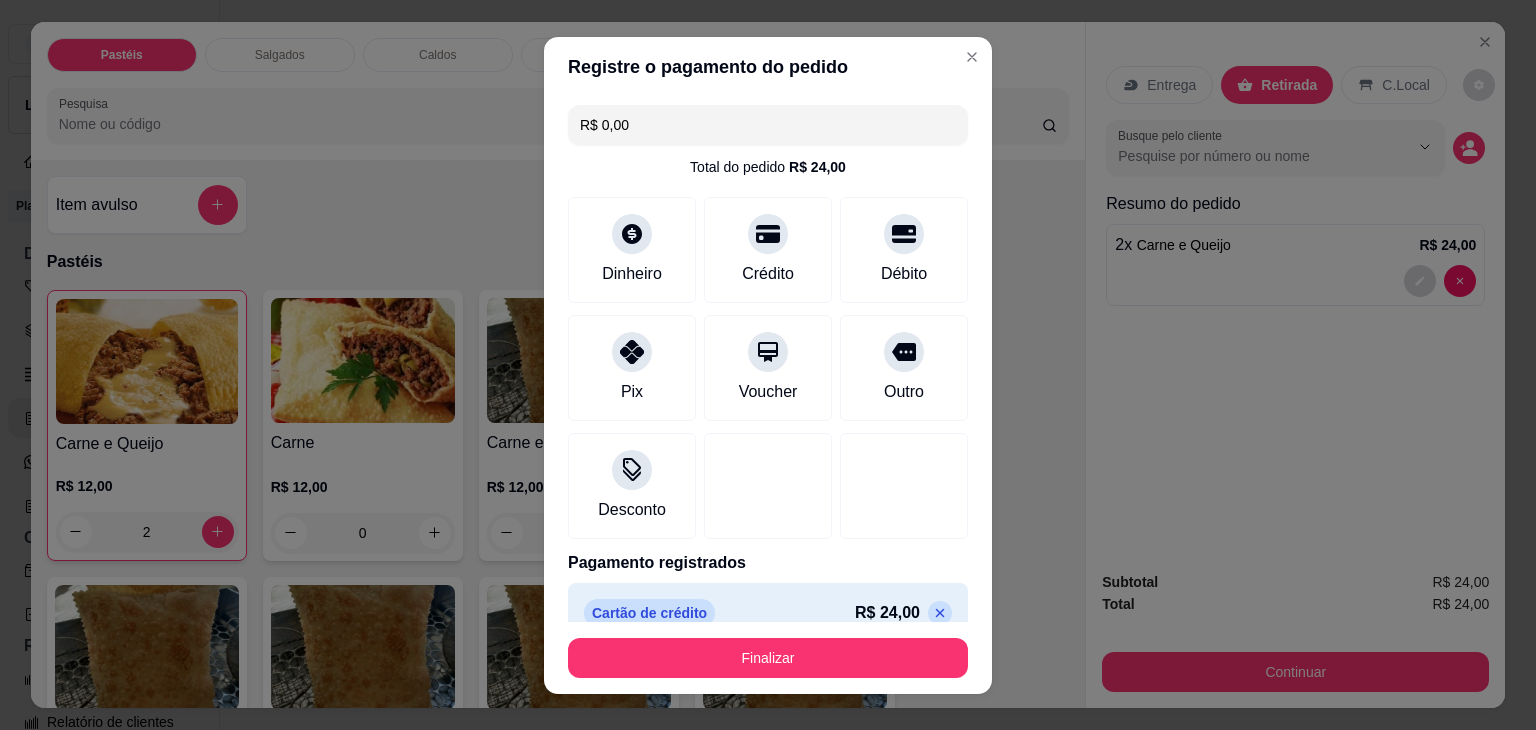 click on "Finalizar" at bounding box center (768, 658) 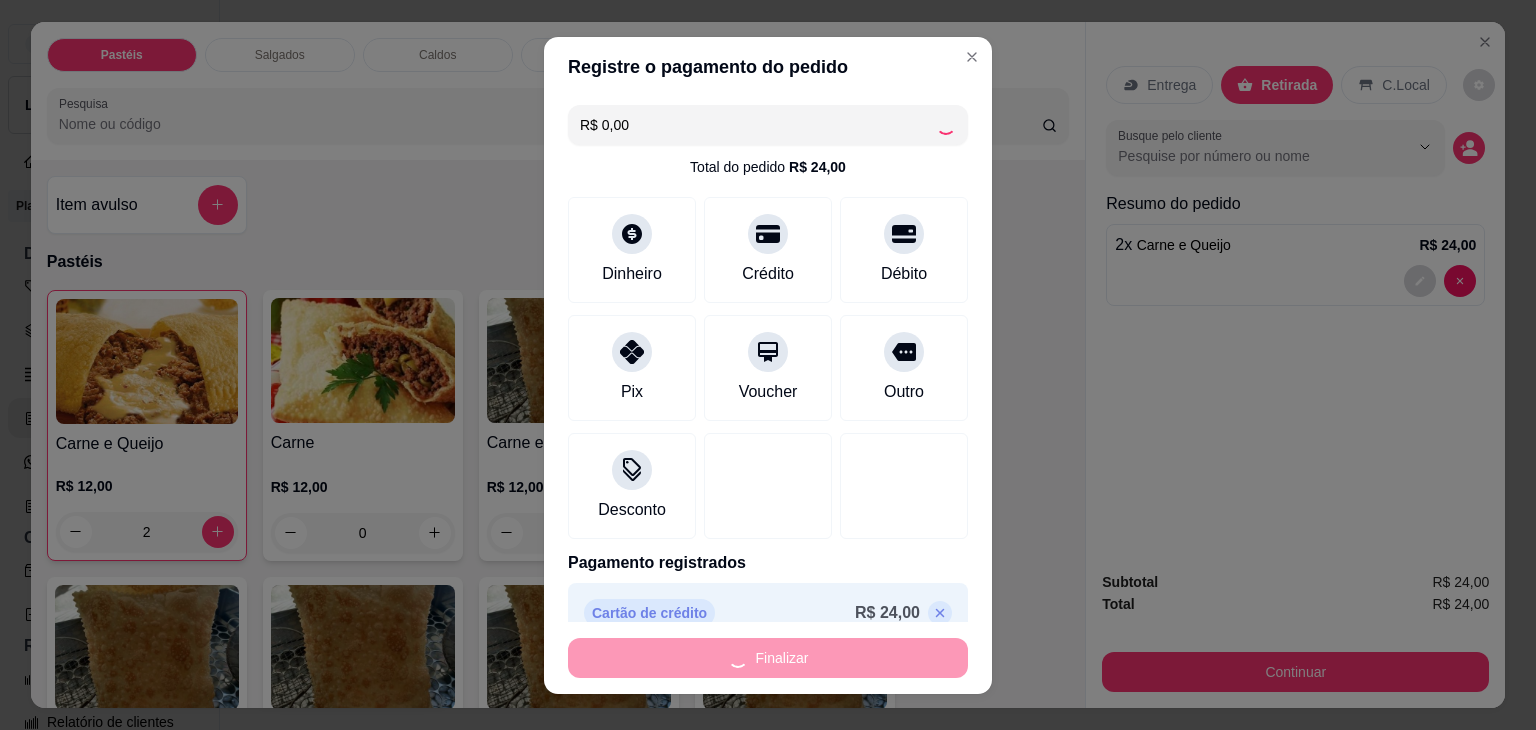 type on "0" 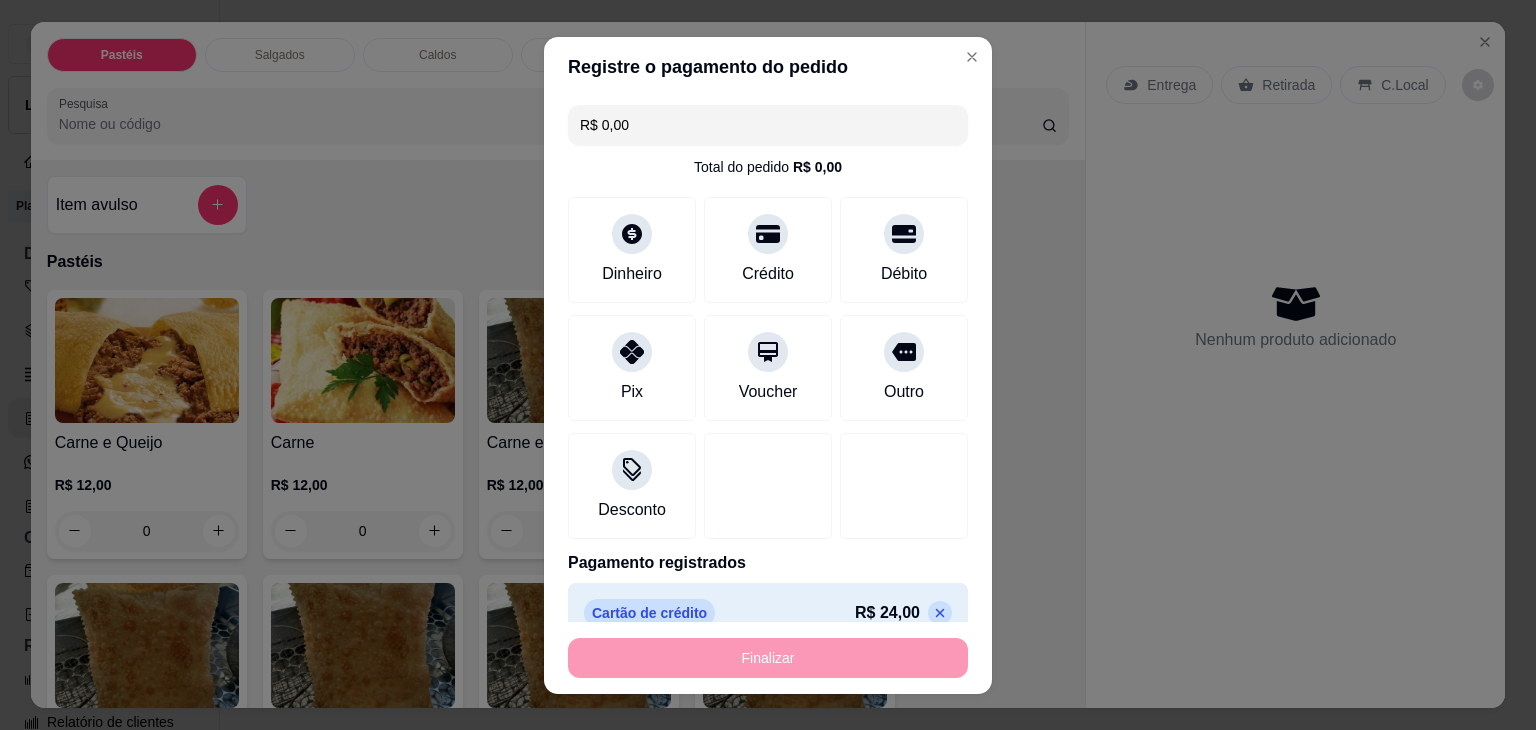 type on "-R$ 24,00" 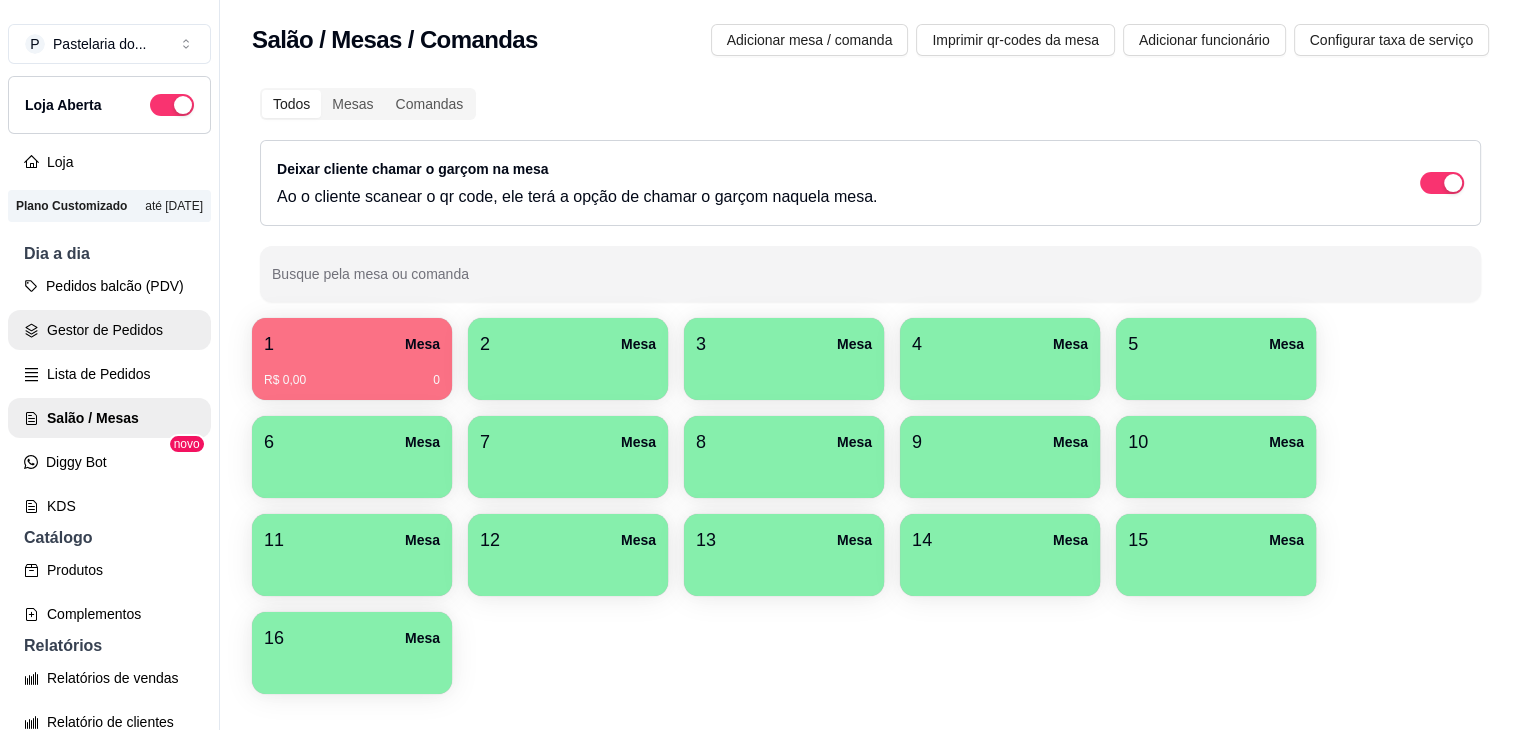 click on "Gestor de Pedidos" at bounding box center (109, 330) 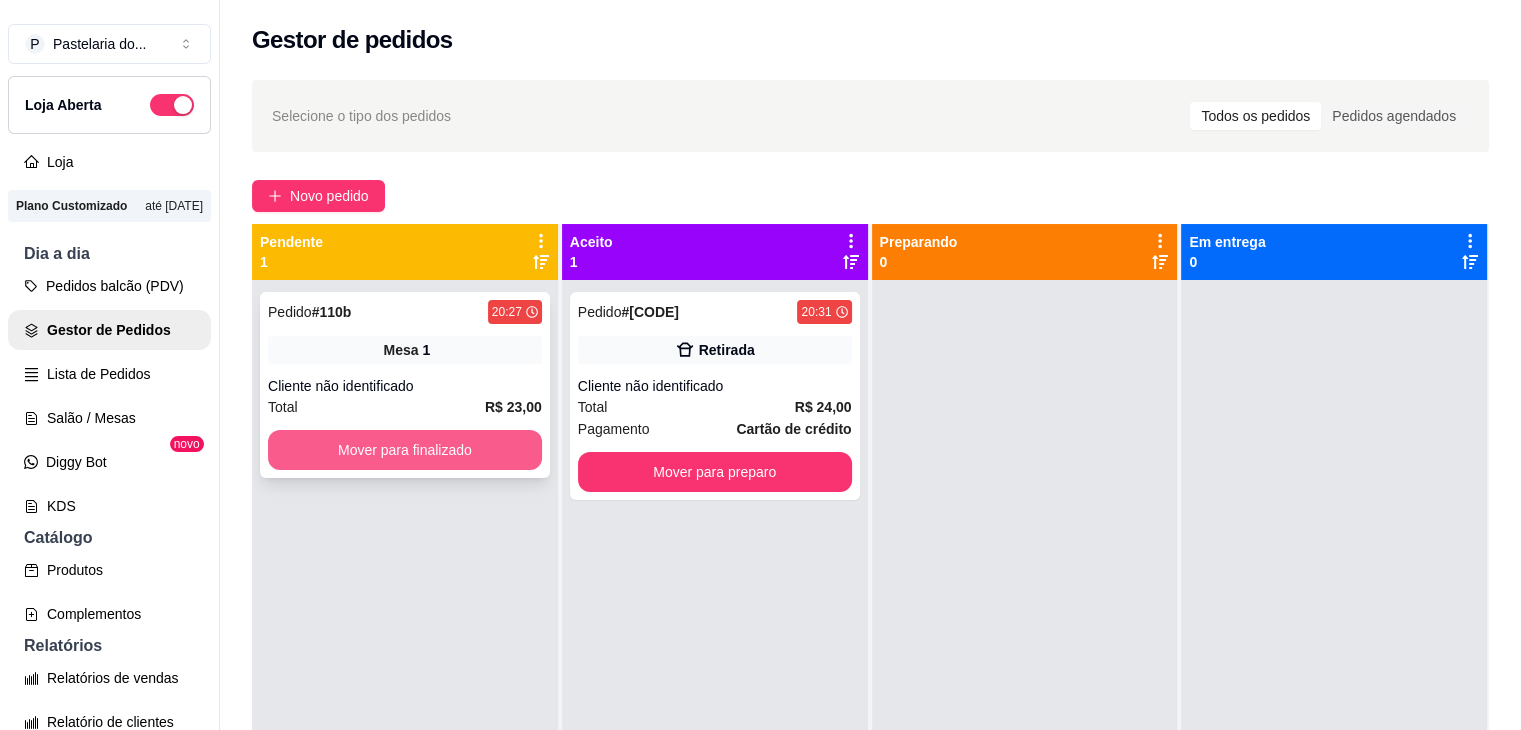 click on "Mover para finalizado" at bounding box center (405, 450) 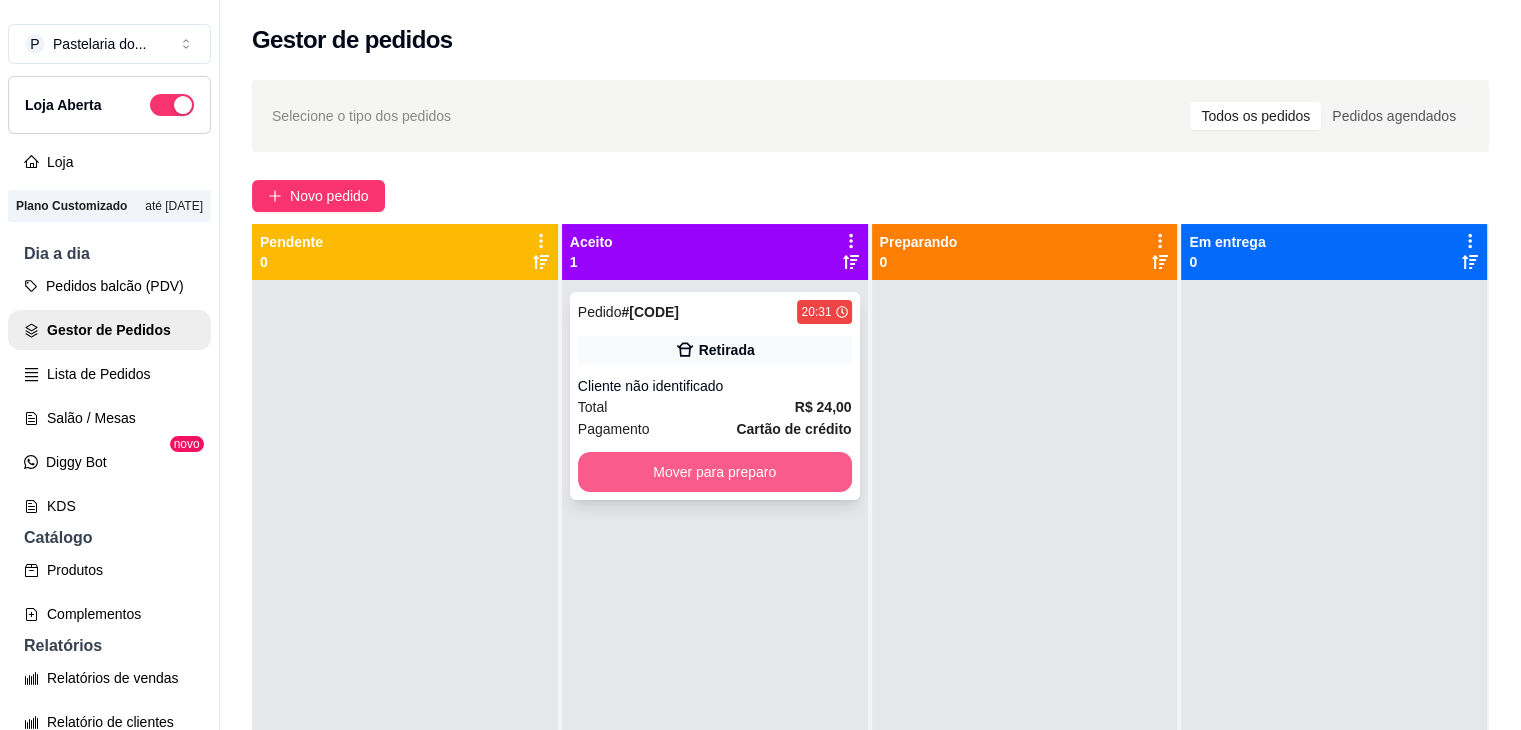 click on "Mover para preparo" at bounding box center (715, 472) 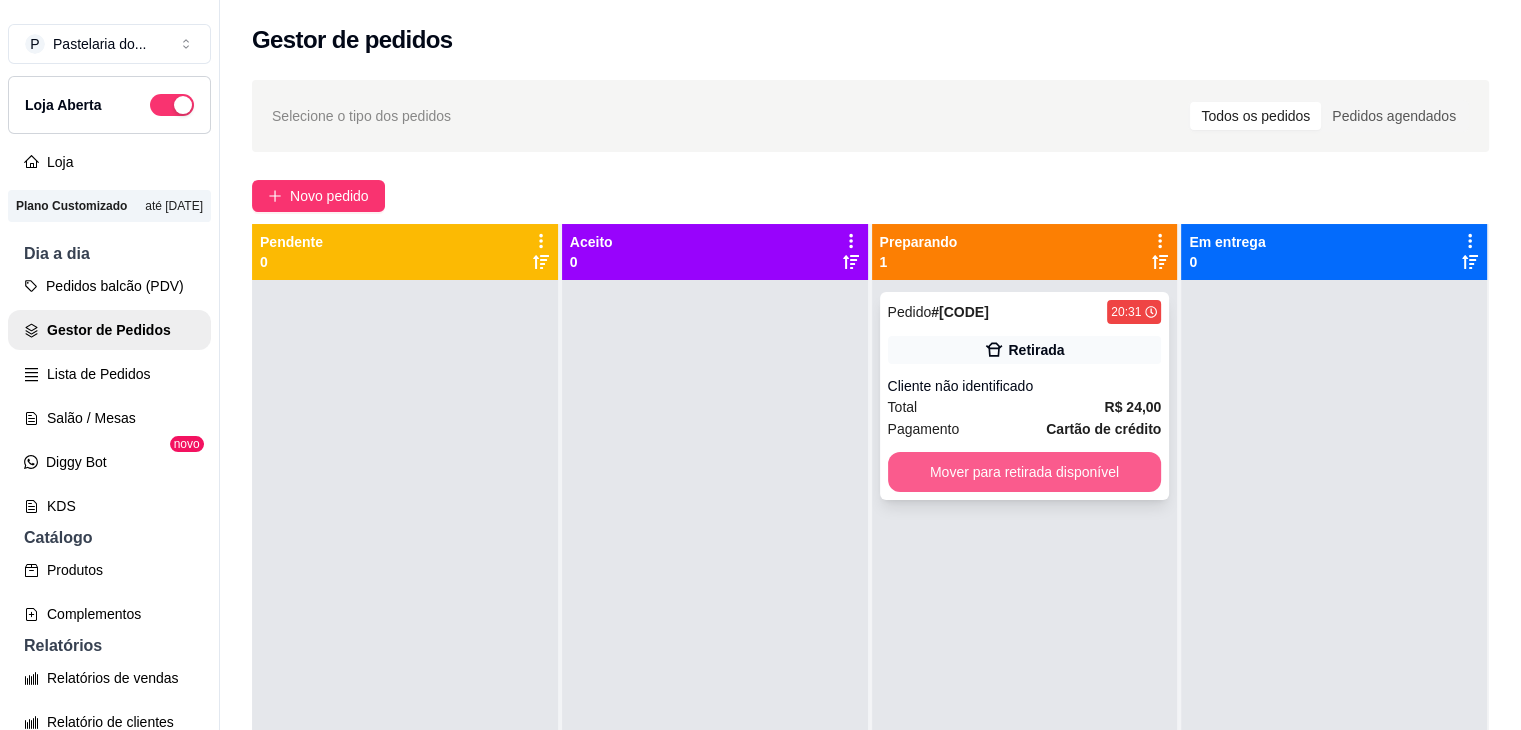 click on "Mover para retirada disponível" at bounding box center (1025, 472) 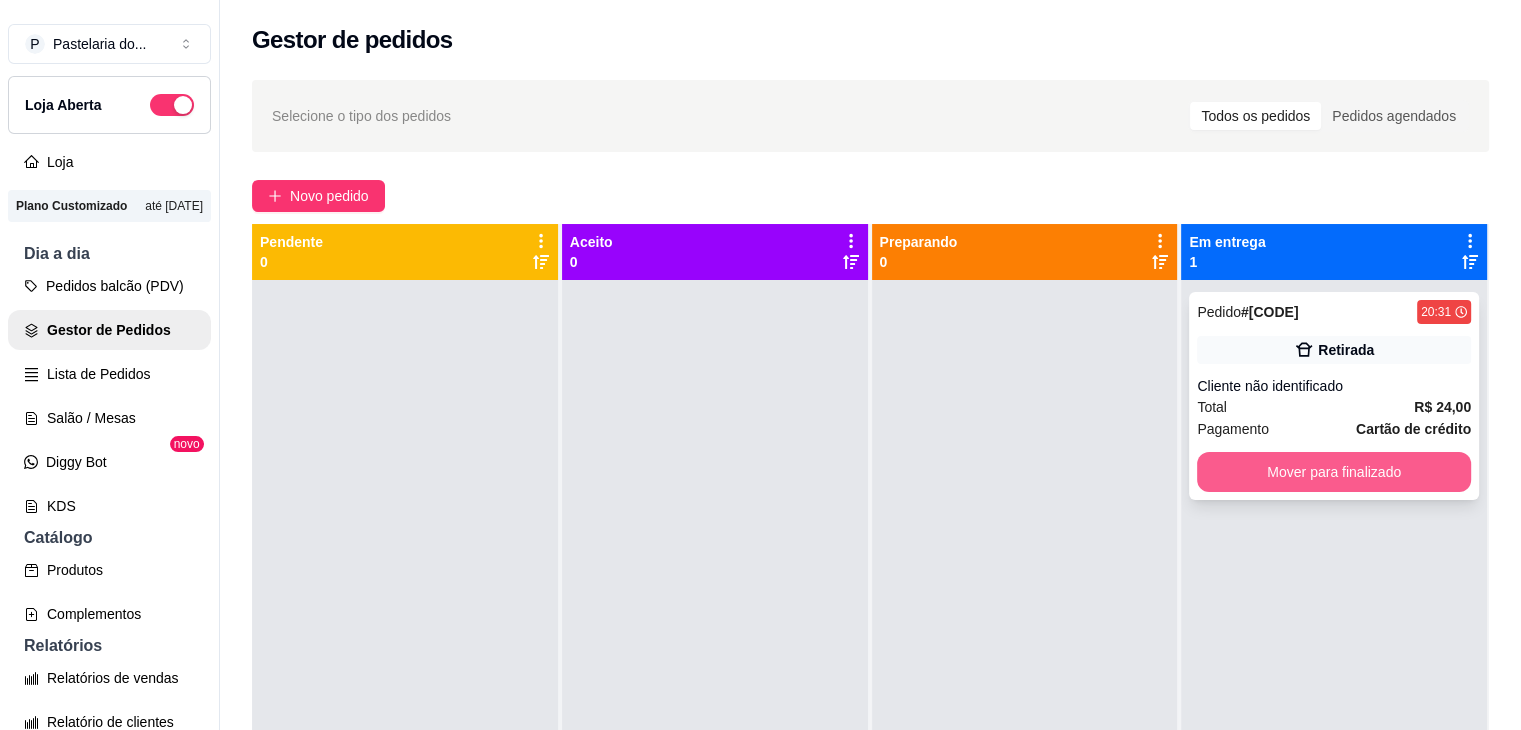 click on "Mover para finalizado" at bounding box center [1334, 472] 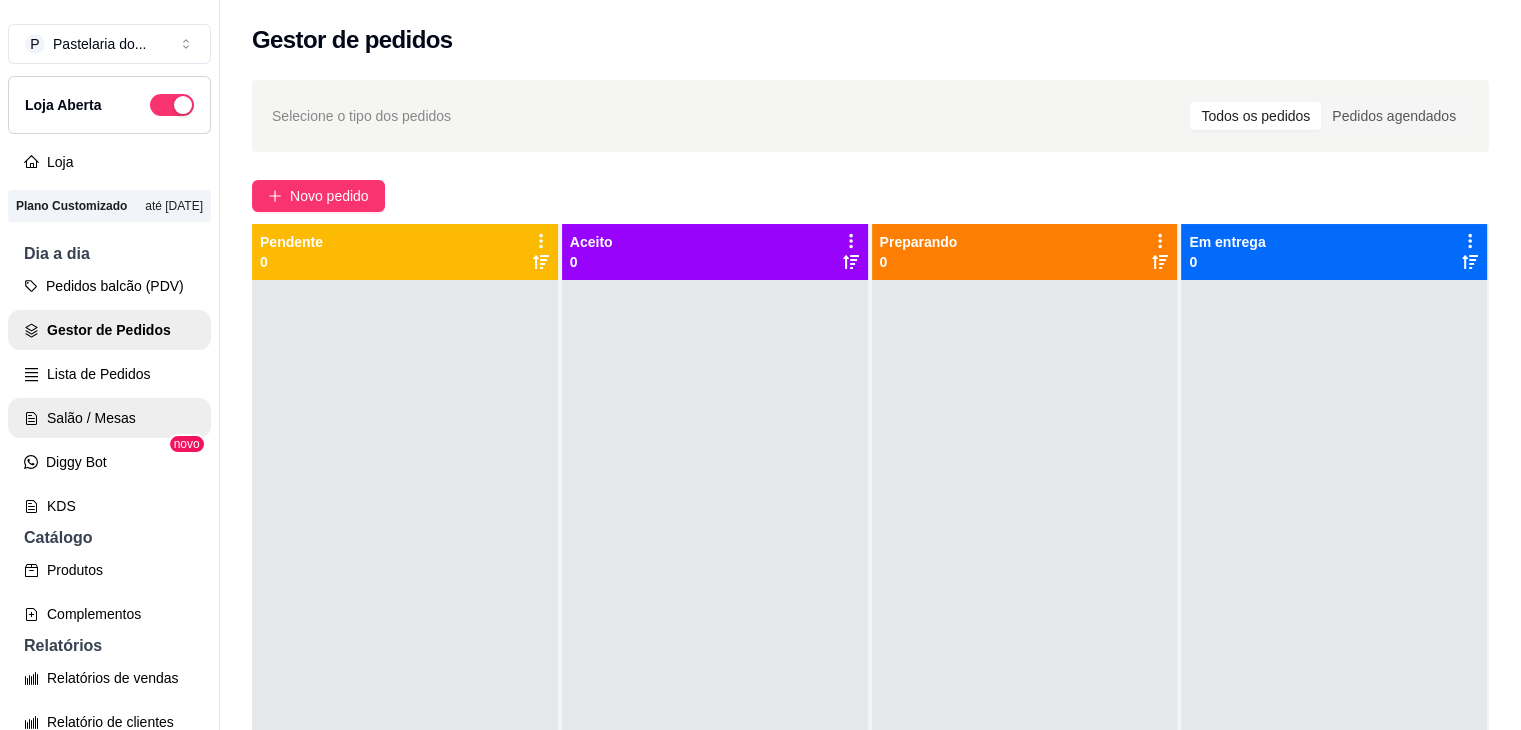 click on "Salão / Mesas" at bounding box center (109, 418) 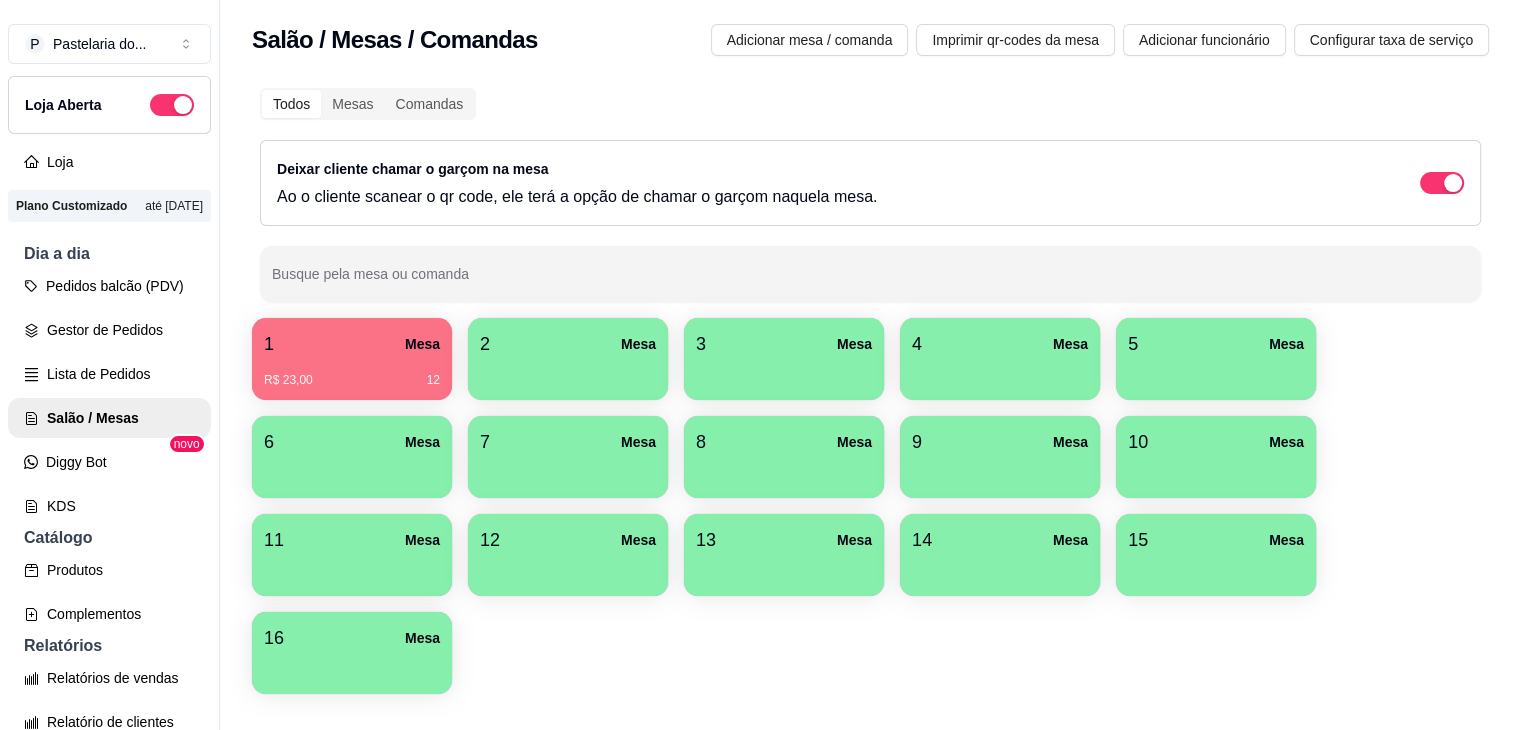 click on "R$ 23,00 12" at bounding box center [352, 373] 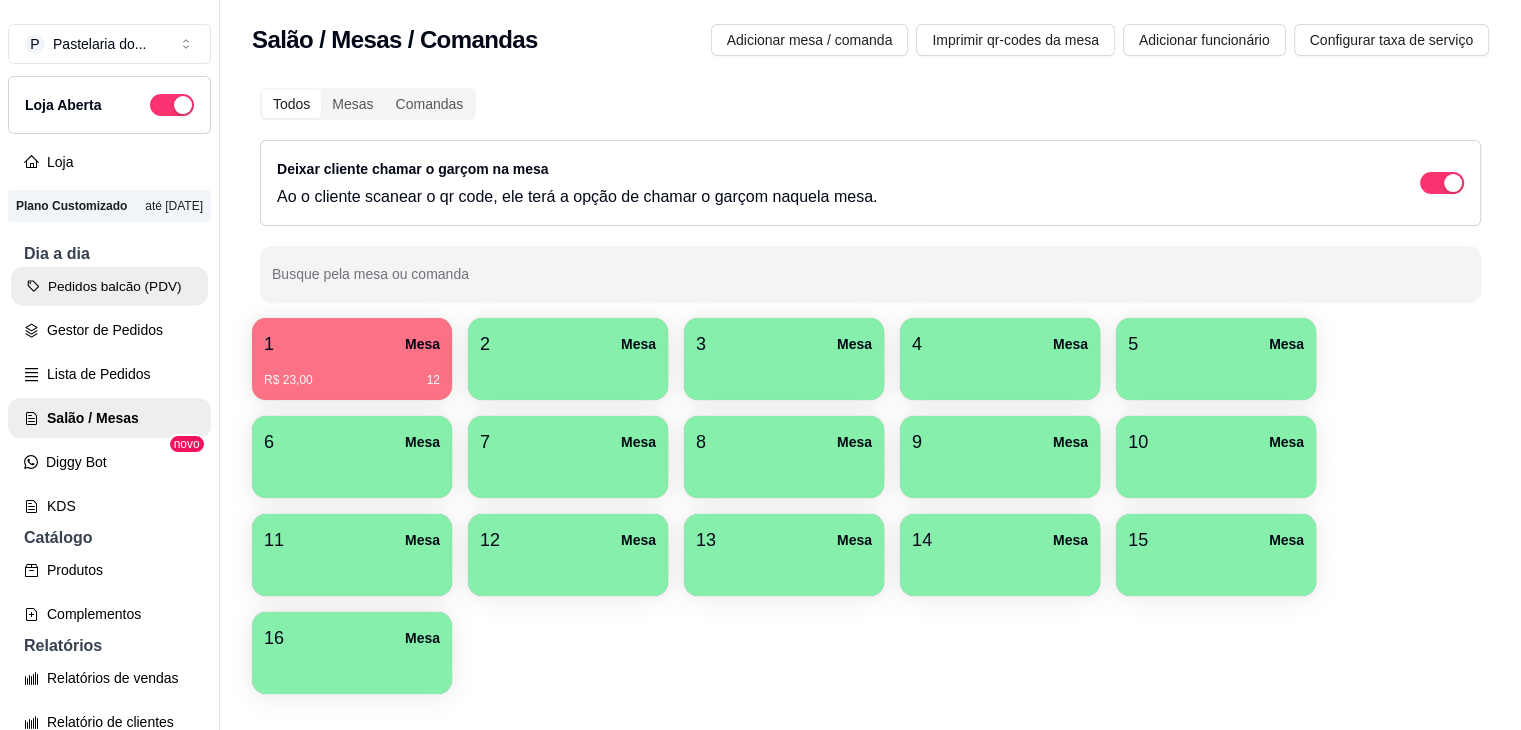 click on "Pedidos balcão (PDV)" at bounding box center (109, 286) 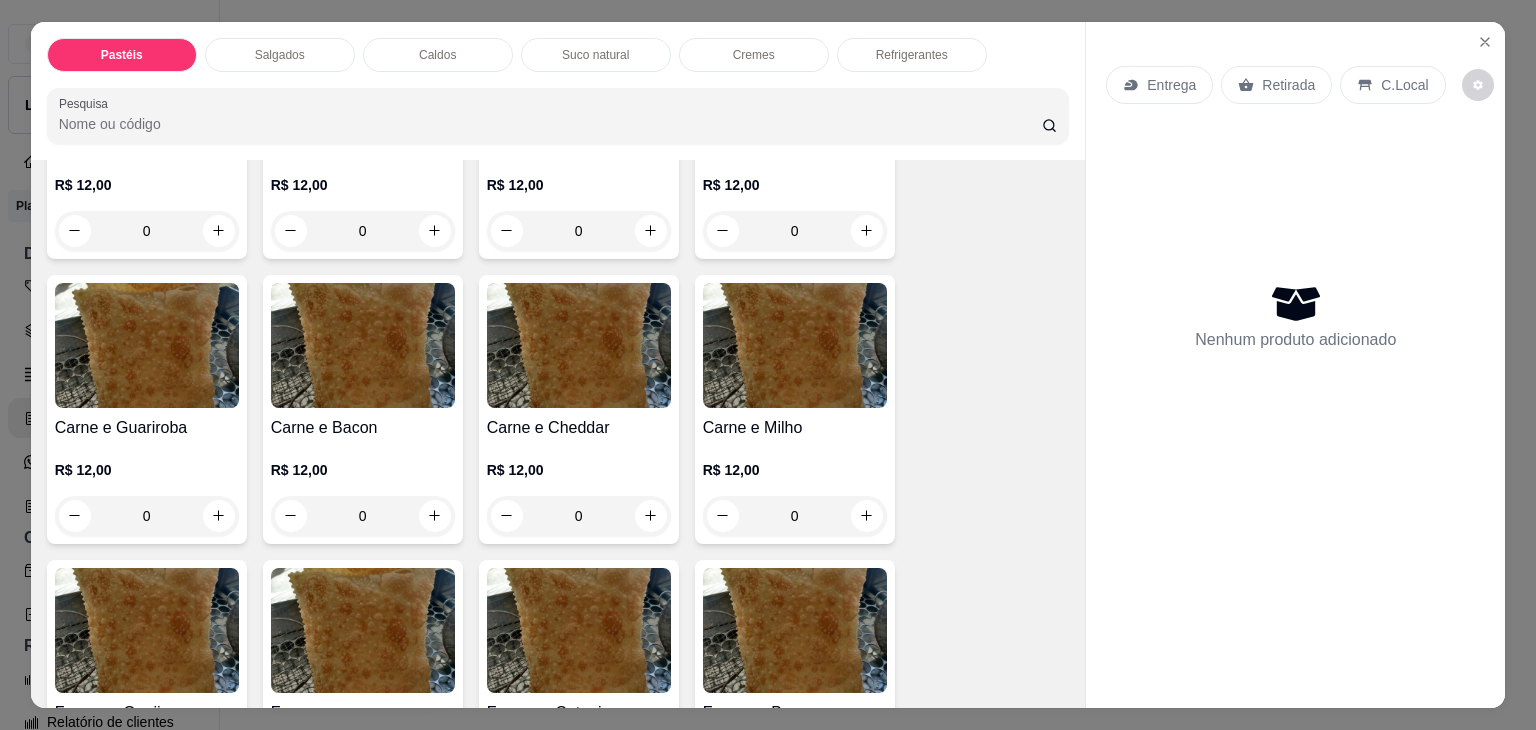 scroll, scrollTop: 500, scrollLeft: 0, axis: vertical 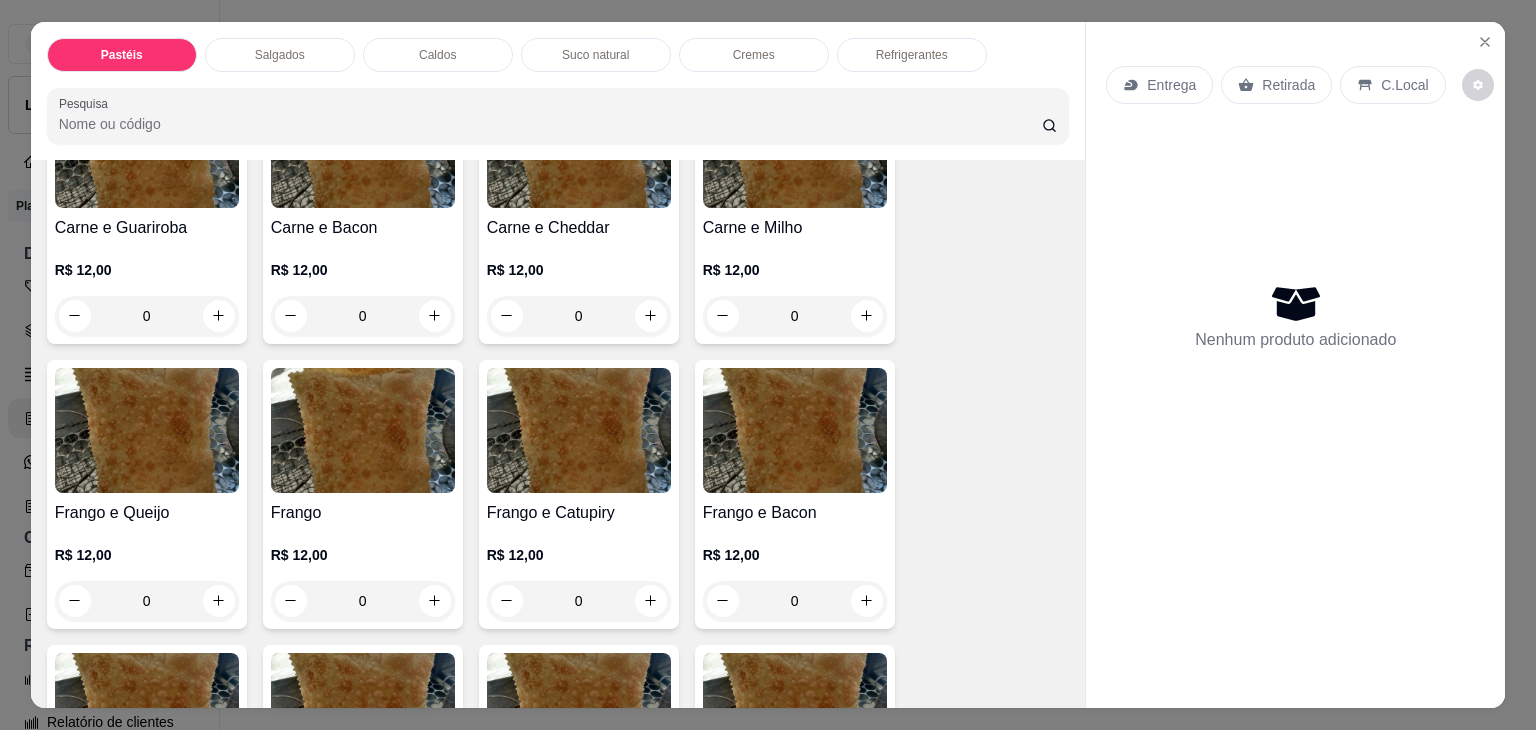 click on "0" at bounding box center [363, 601] 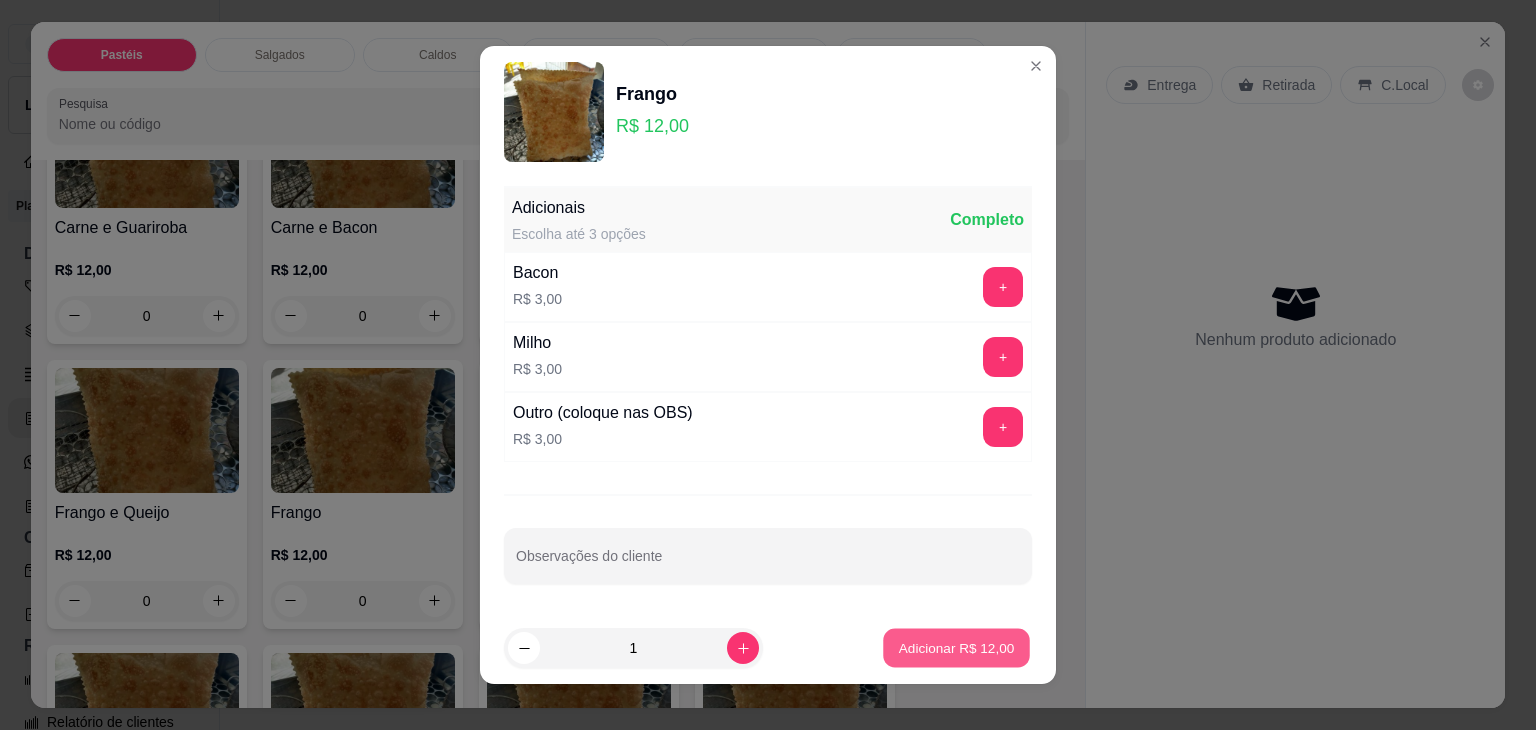 click on "Adicionar   R$ 12,00" at bounding box center [957, 647] 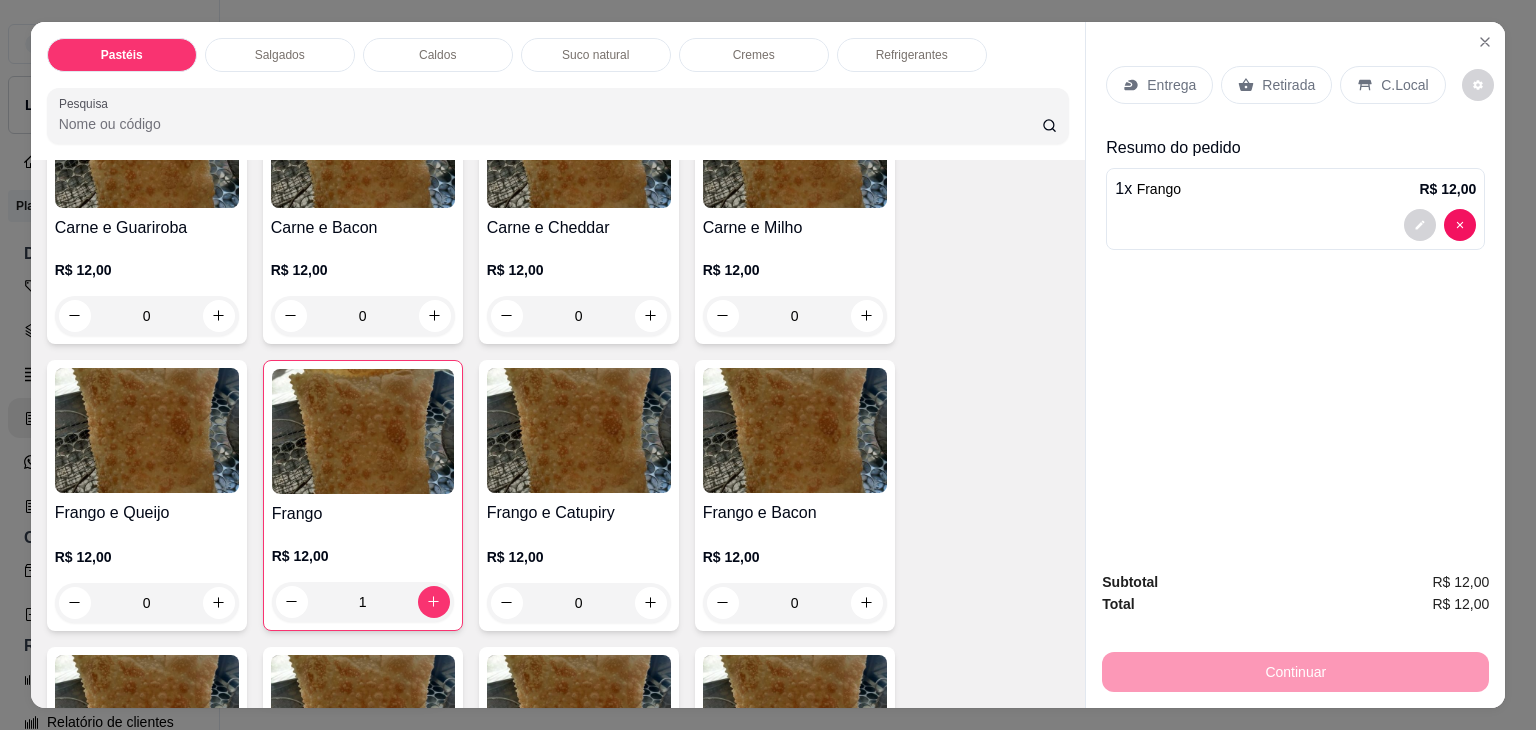 click on "Retirada" at bounding box center [1288, 85] 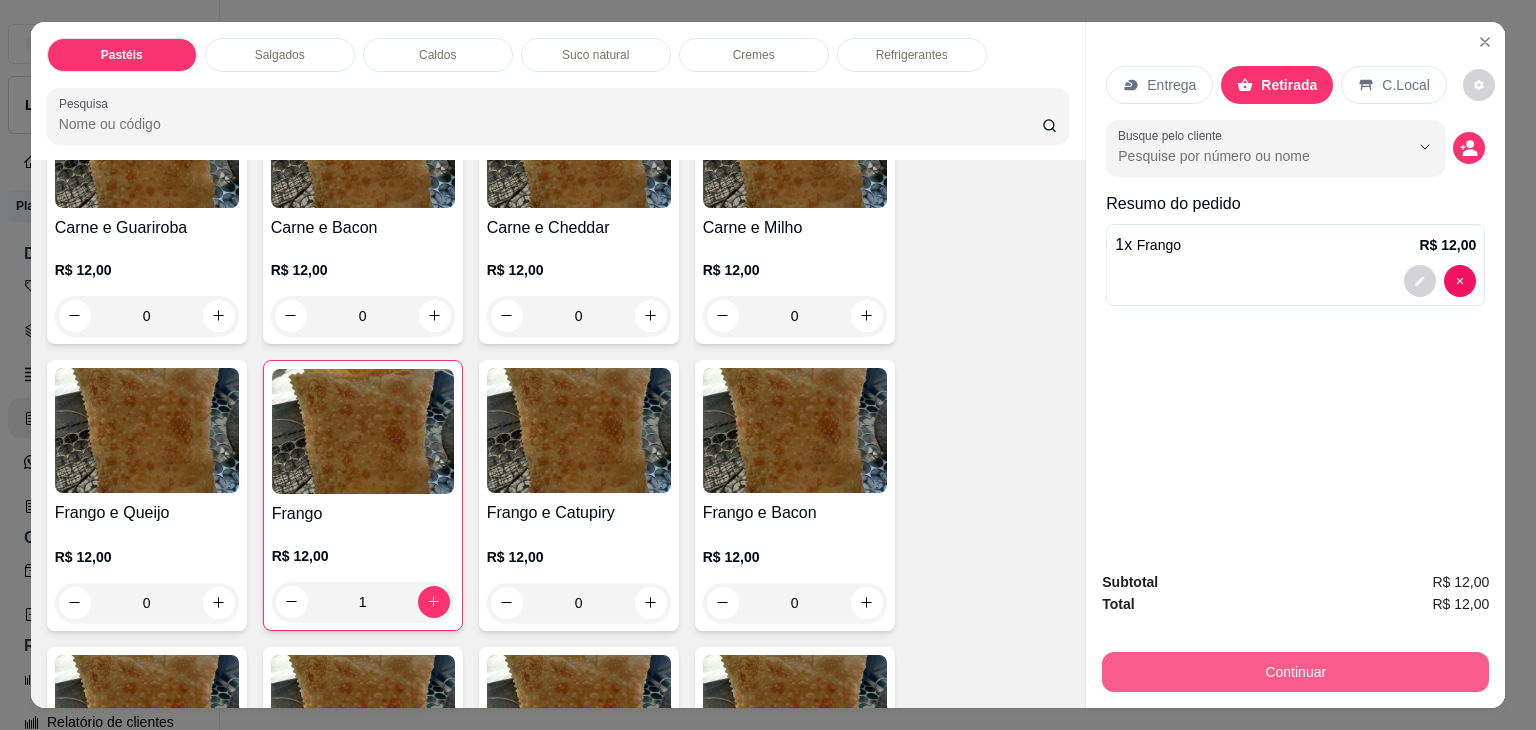 click on "Continuar" at bounding box center (1295, 672) 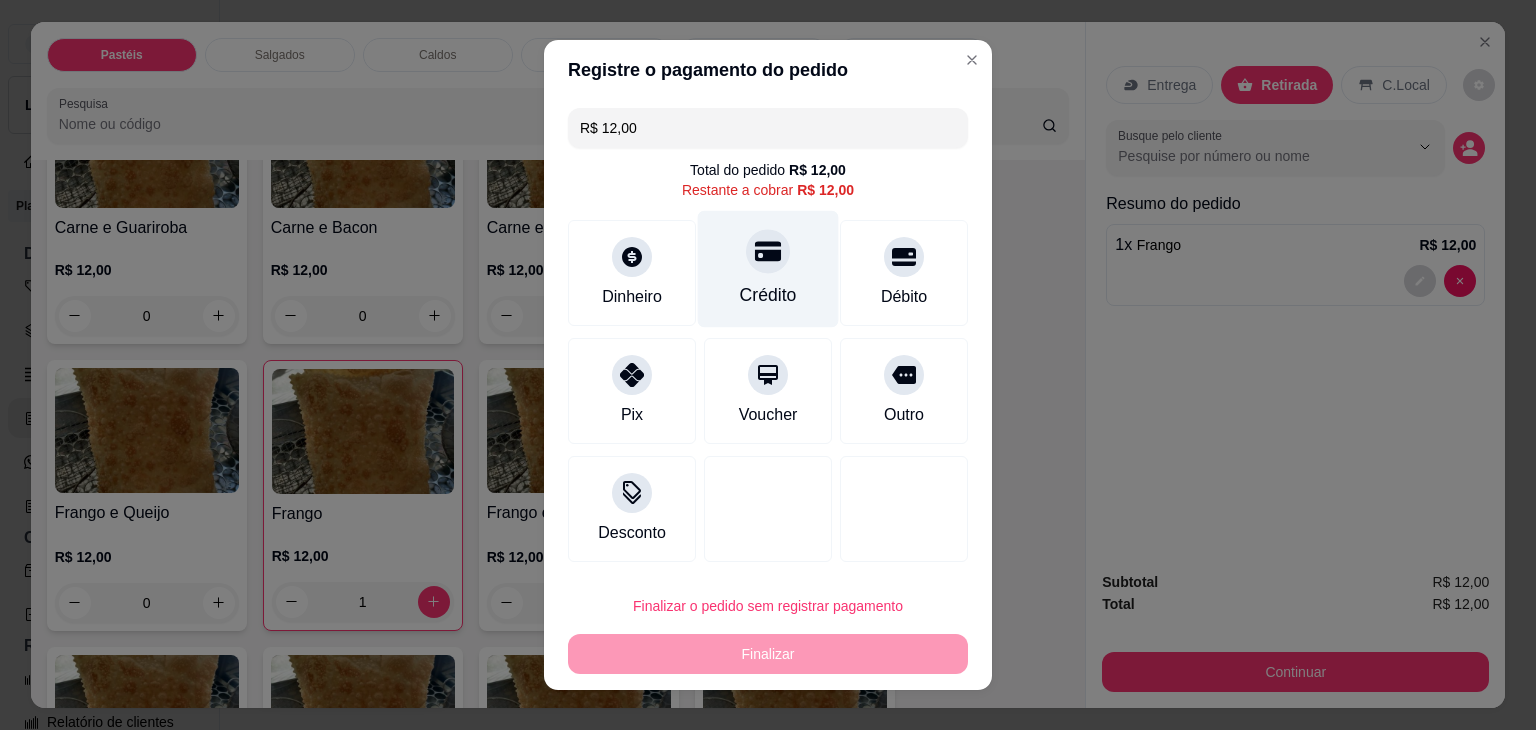 click on "Crédito" at bounding box center [768, 269] 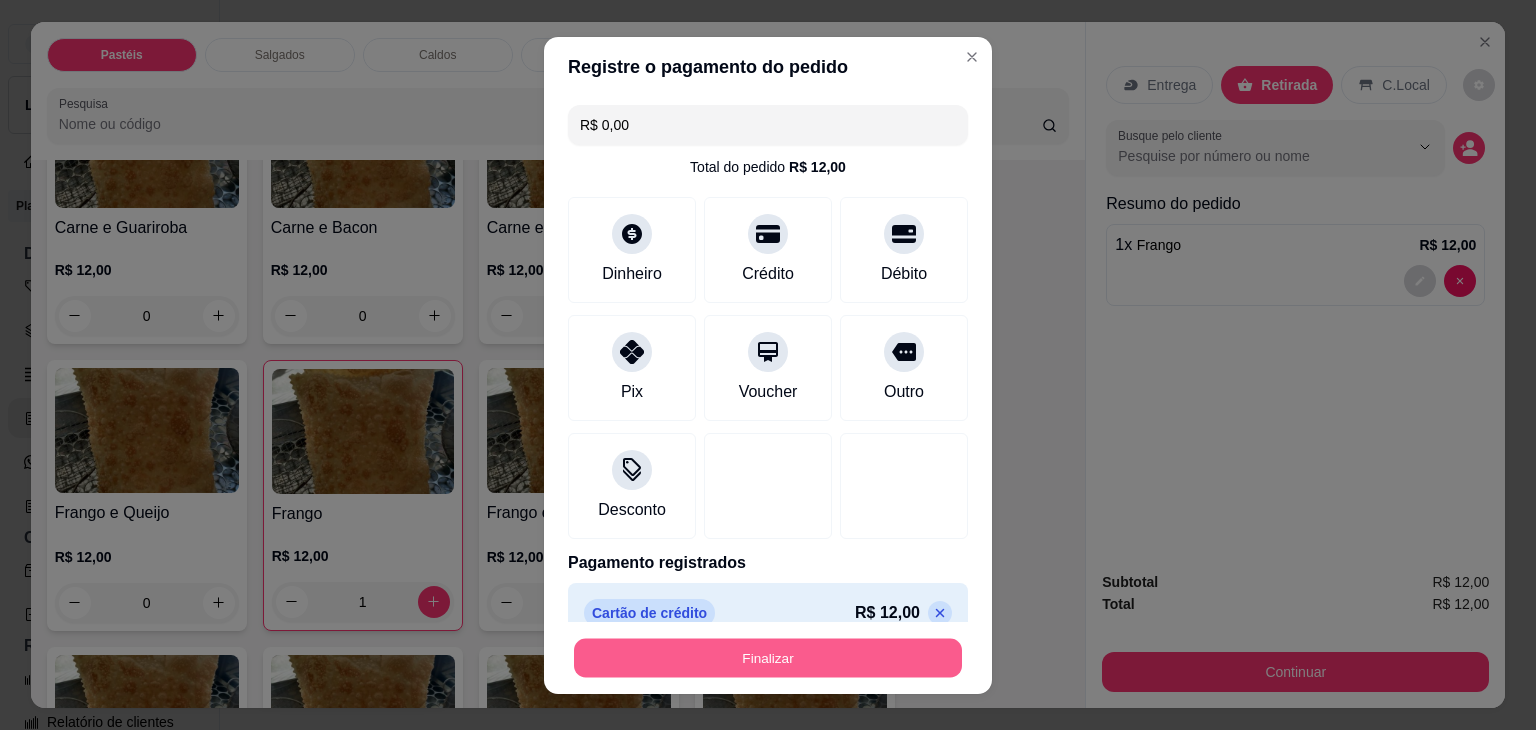 click on "Finalizar" at bounding box center [768, 657] 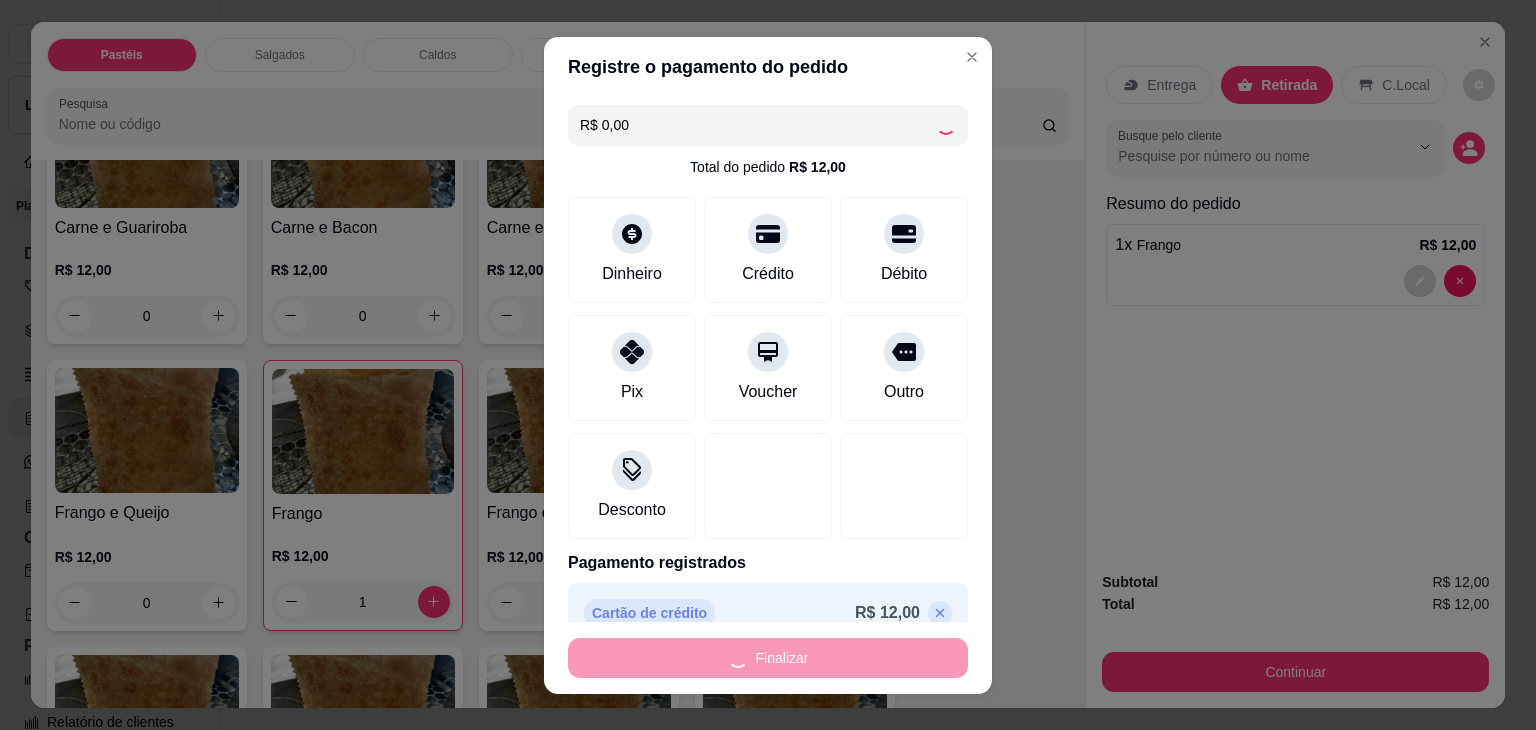 type on "0" 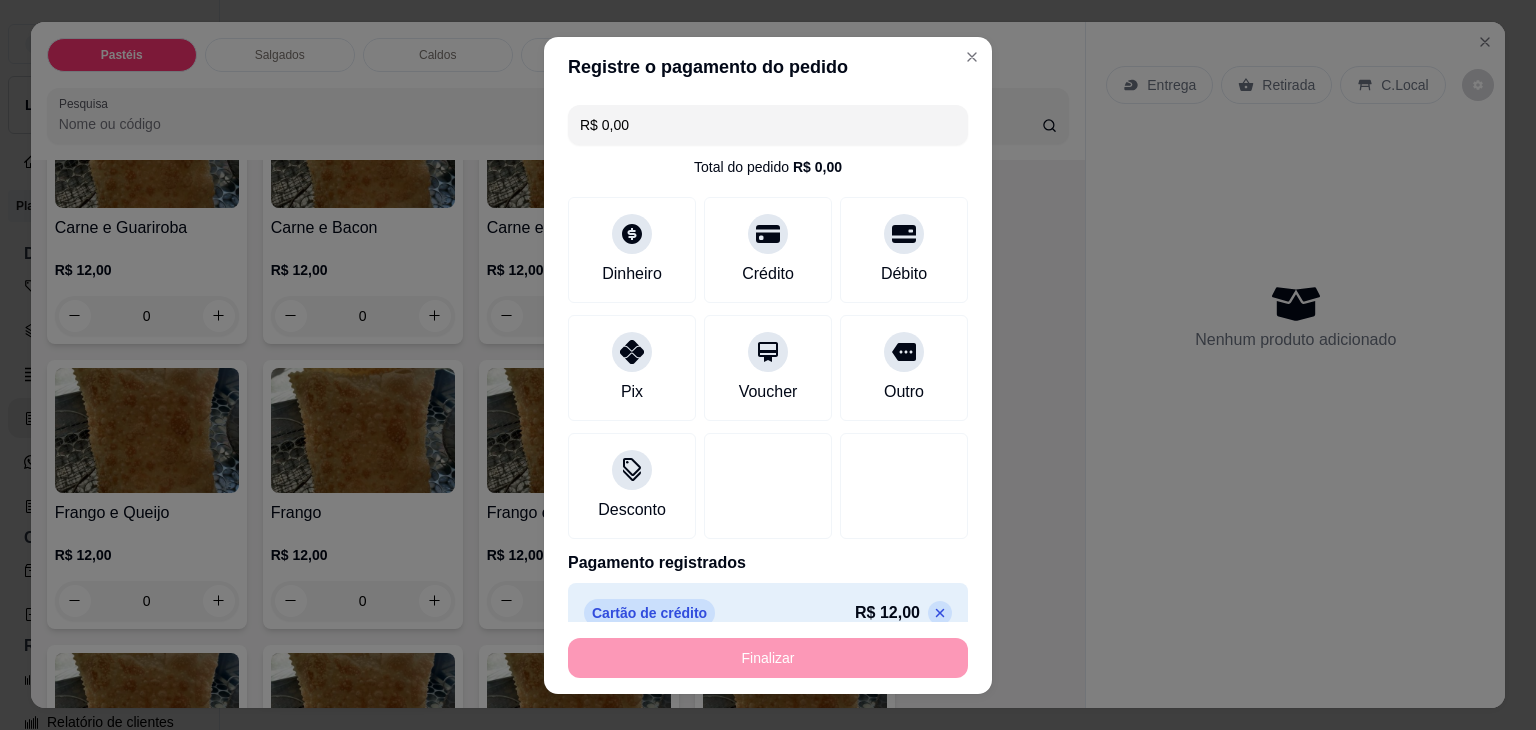 type on "-R$ 12,00" 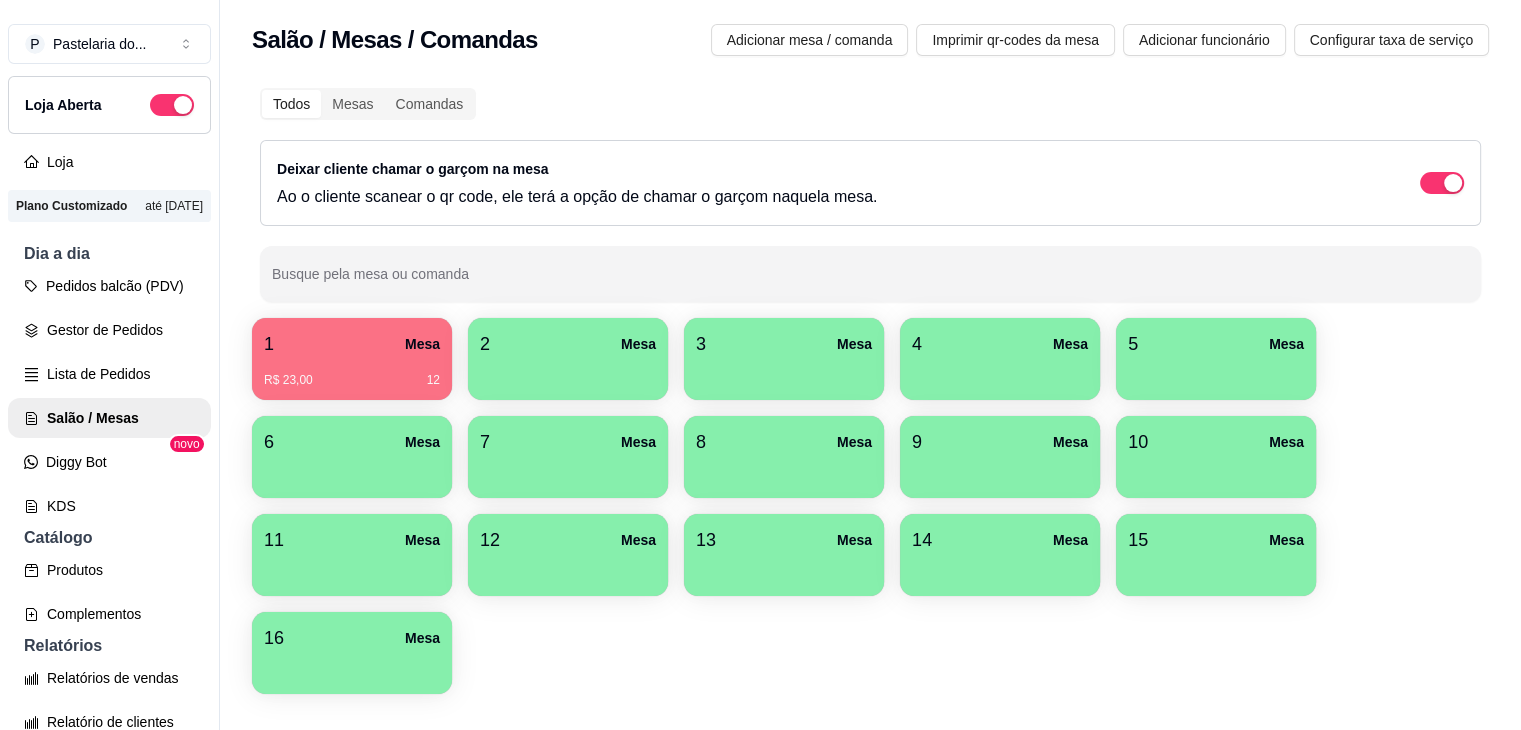 click on "15 Mesa" at bounding box center (1216, 540) 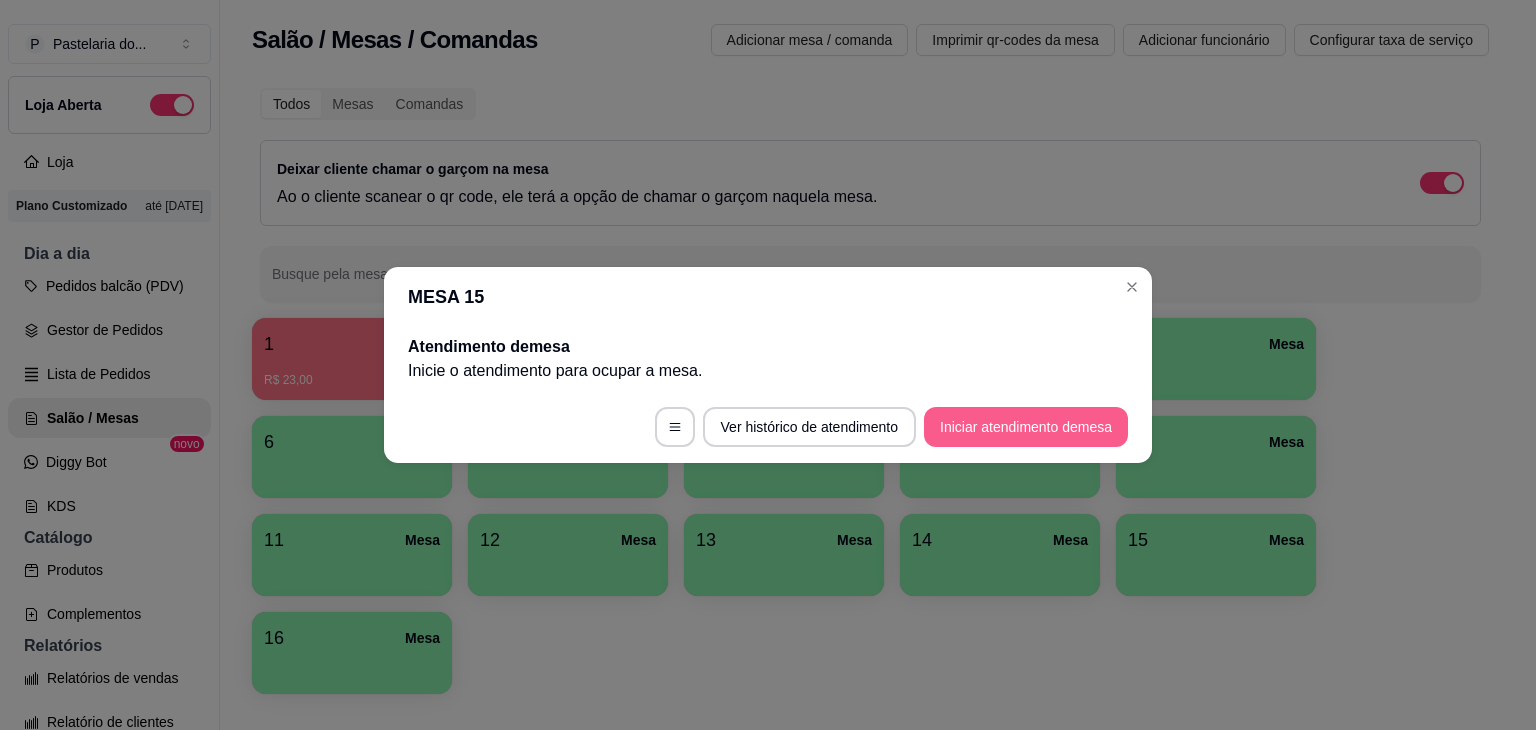 click on "Iniciar atendimento de  mesa" at bounding box center (1026, 427) 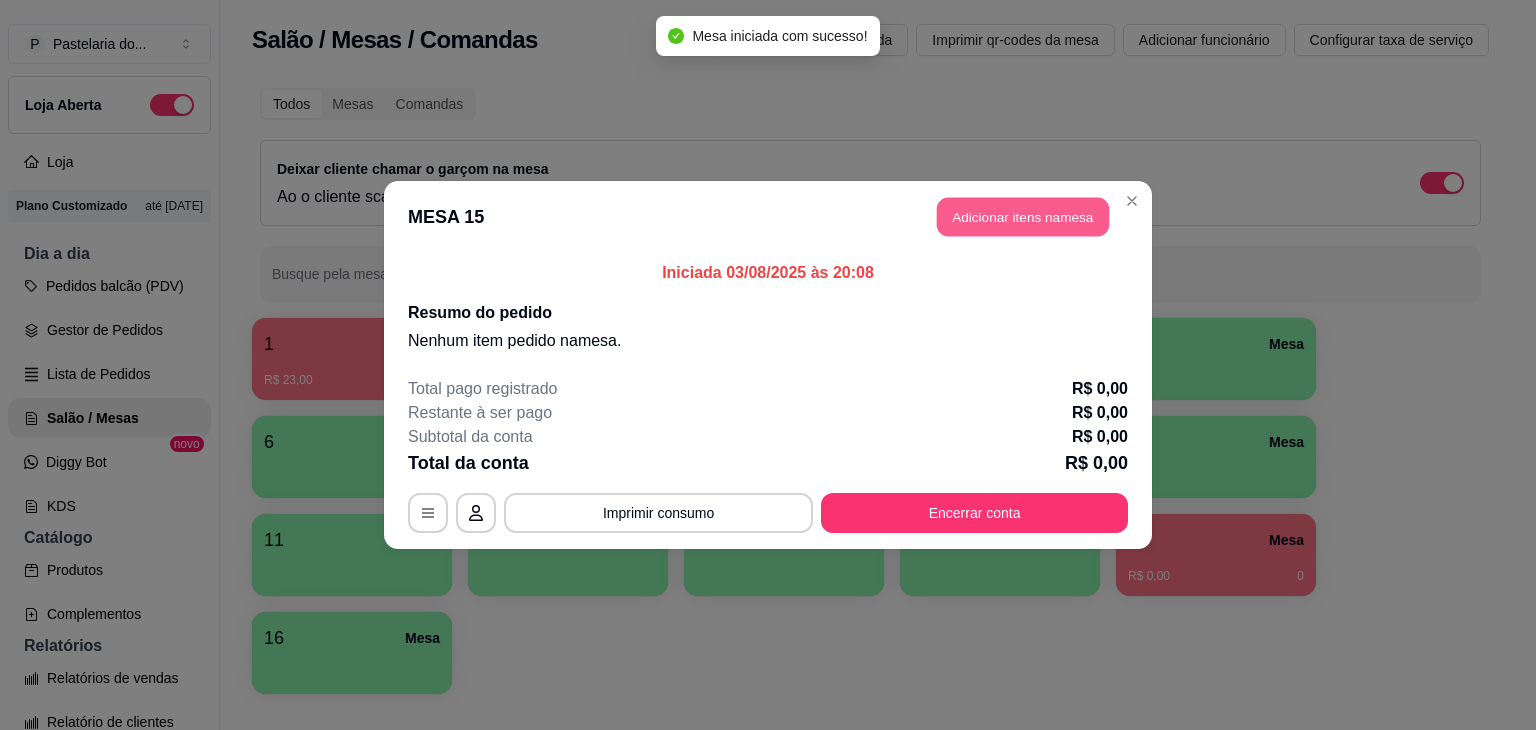 click on "Adicionar itens na  mesa" at bounding box center (1023, 217) 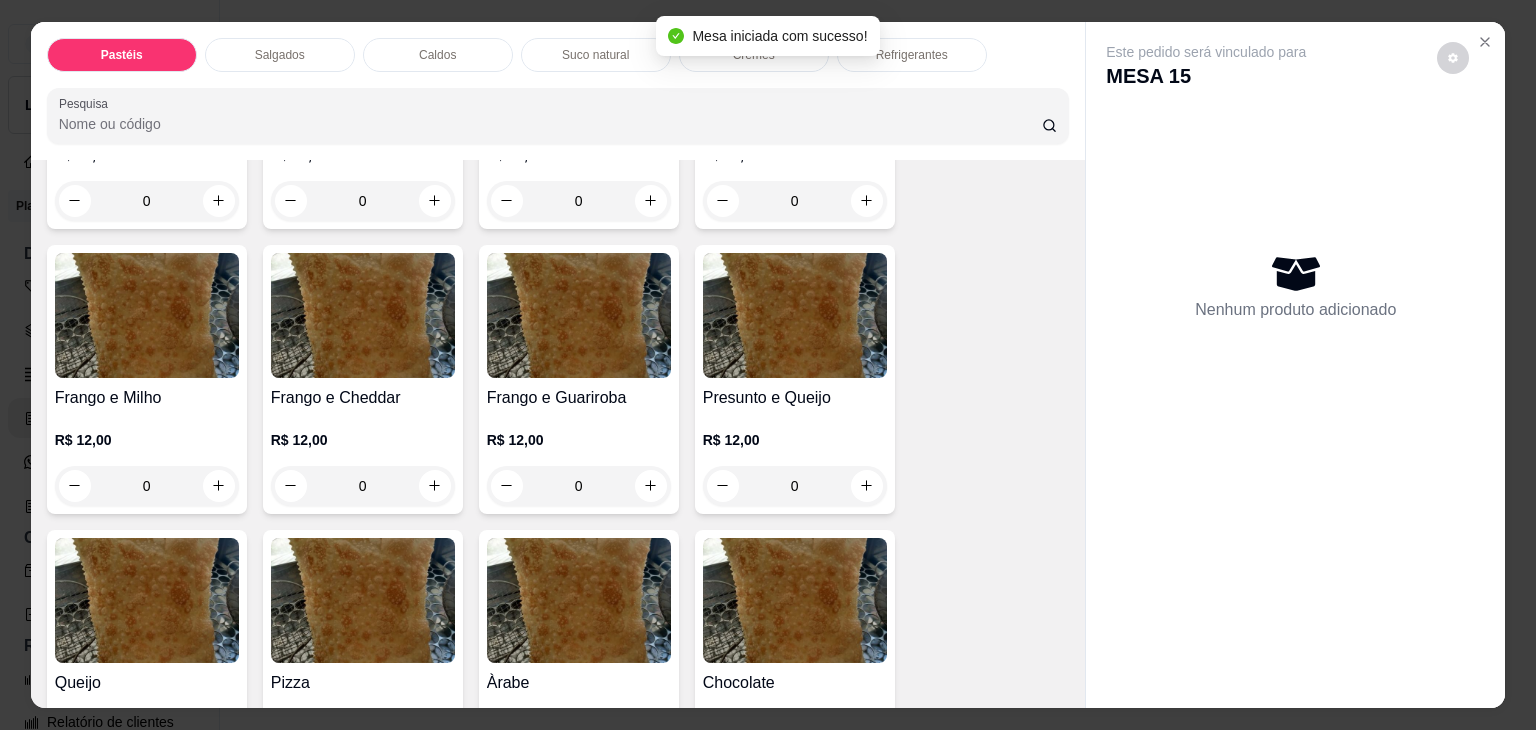 scroll, scrollTop: 1100, scrollLeft: 0, axis: vertical 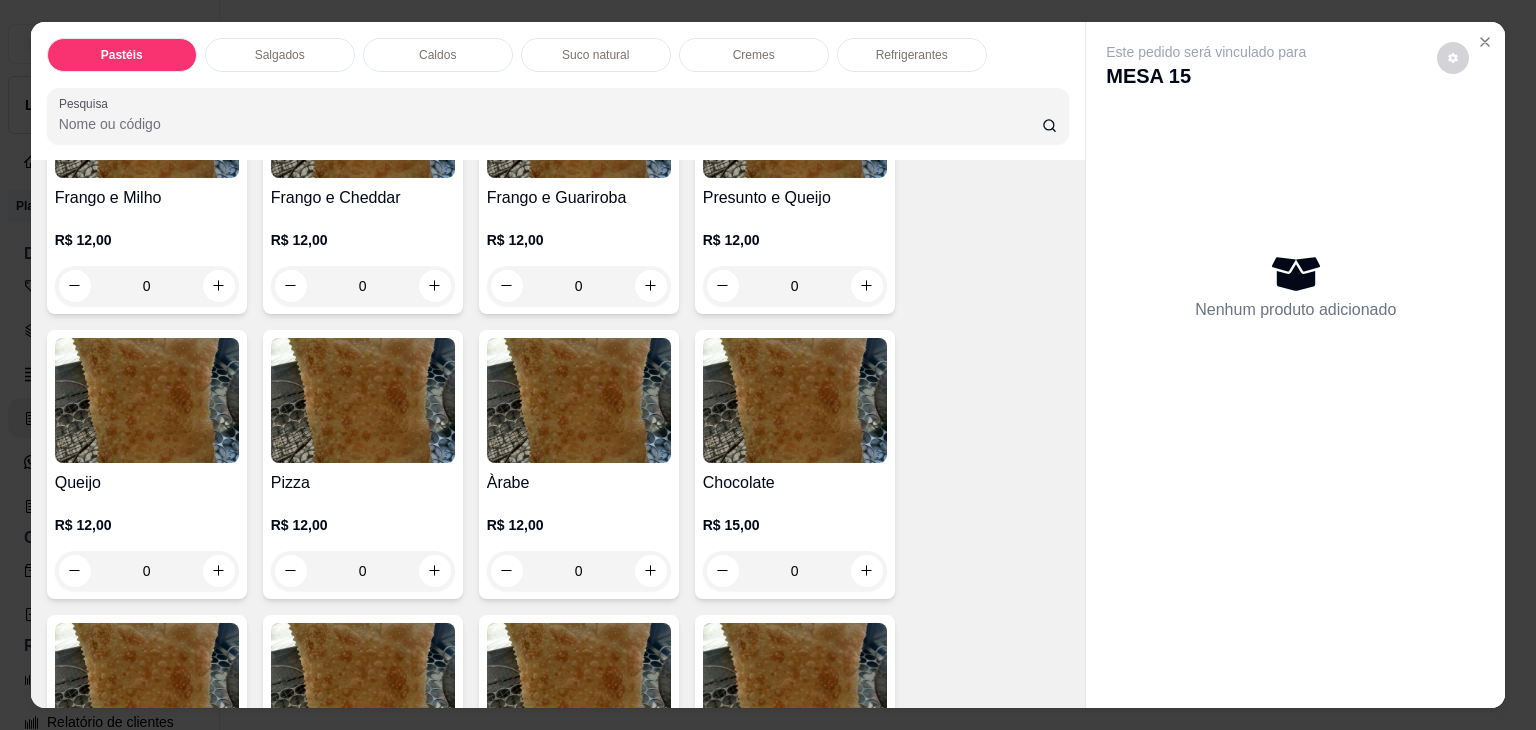 click on "0" at bounding box center (147, 571) 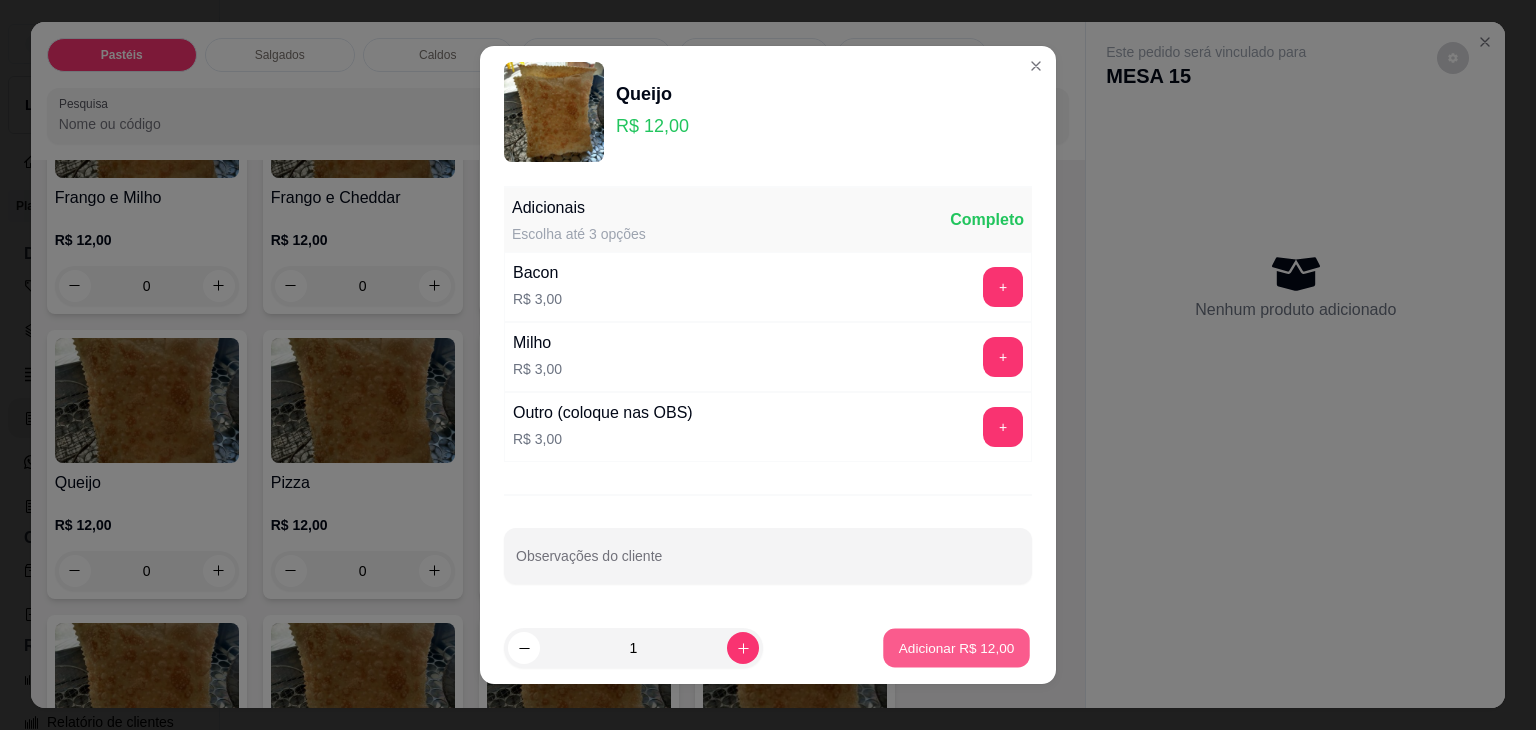 click on "Adicionar   R$ 12,00" at bounding box center (957, 647) 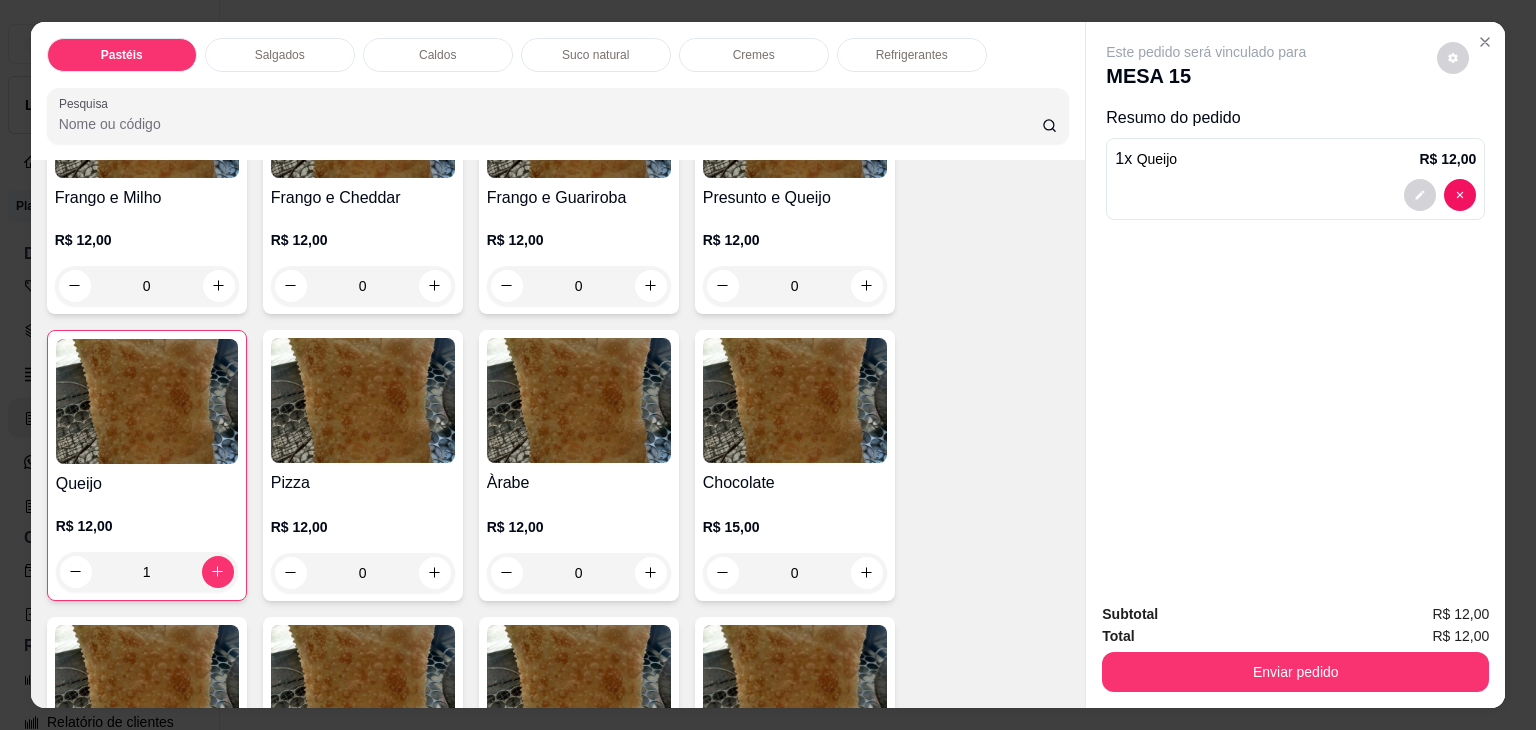 click on "Caldos" at bounding box center [438, 55] 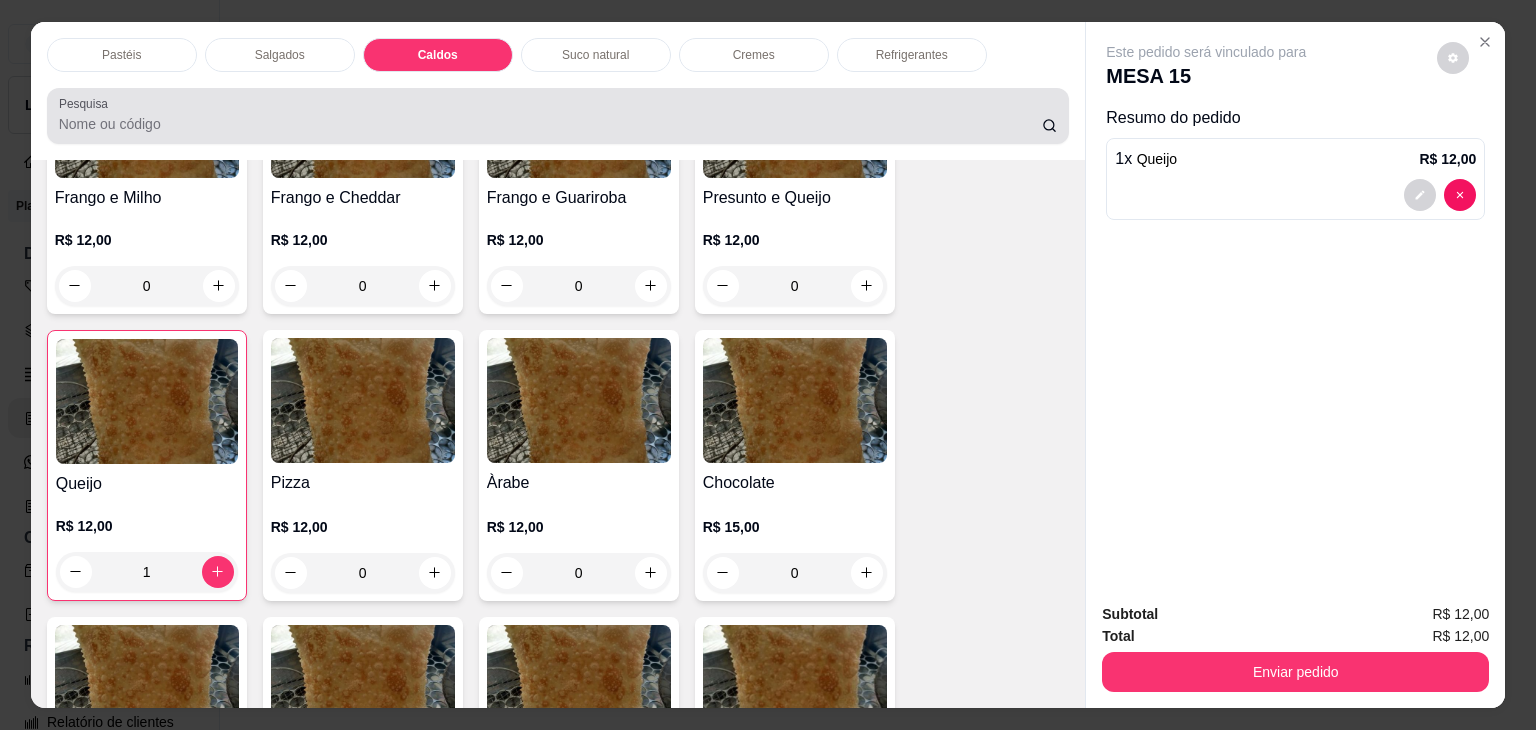 scroll, scrollTop: 2784, scrollLeft: 0, axis: vertical 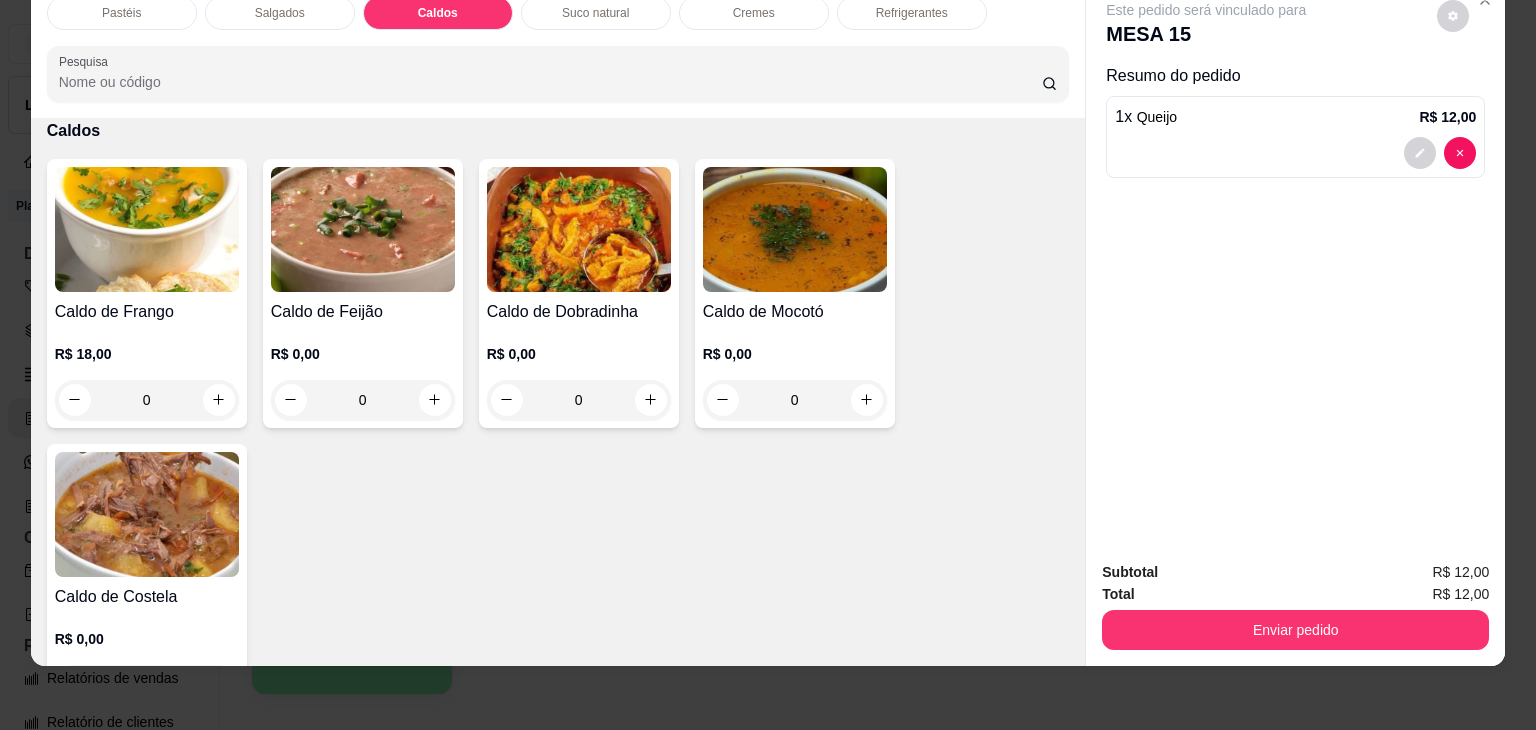 click on "0" at bounding box center (147, 400) 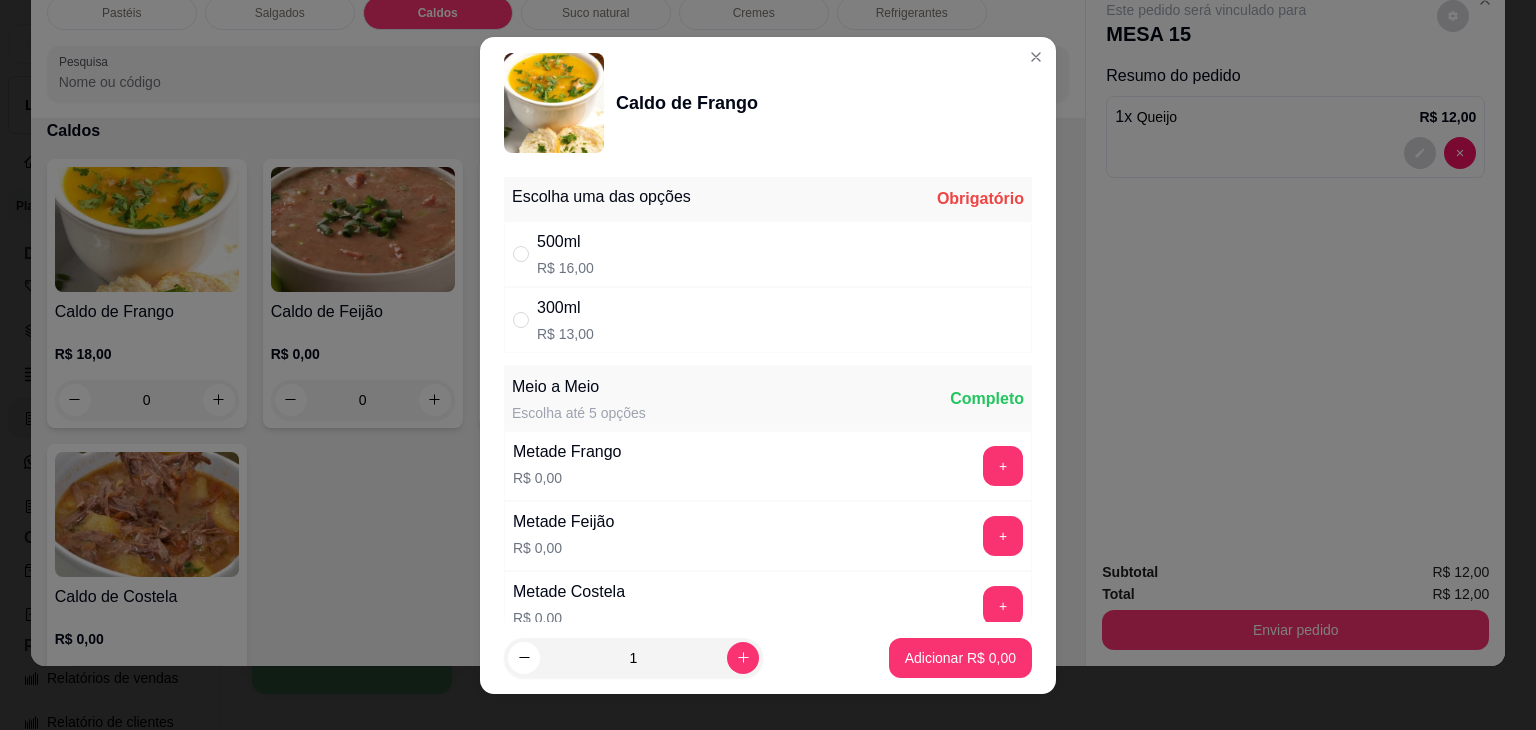 click on "500ml" at bounding box center (565, 242) 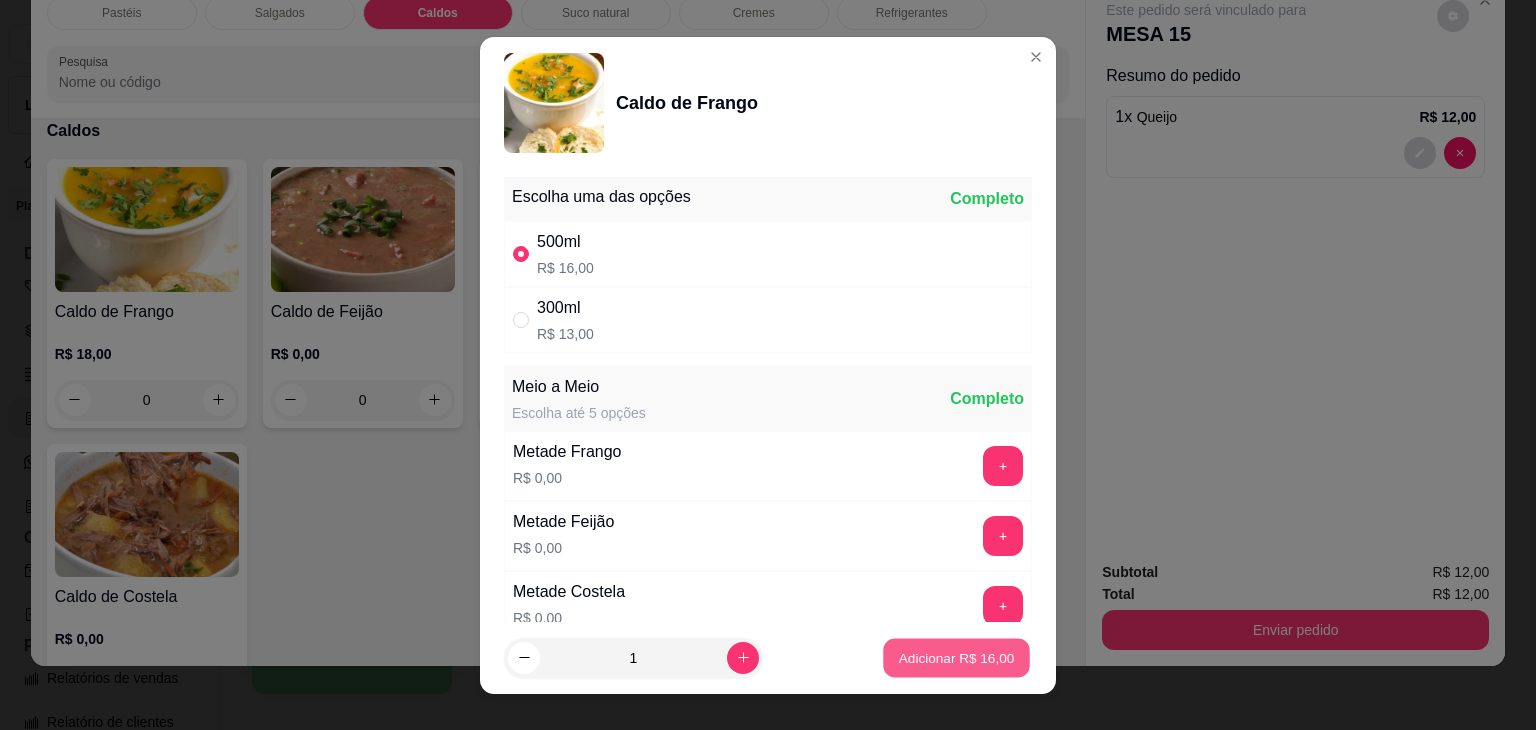 click on "Adicionar   R$ 16,00" at bounding box center [957, 657] 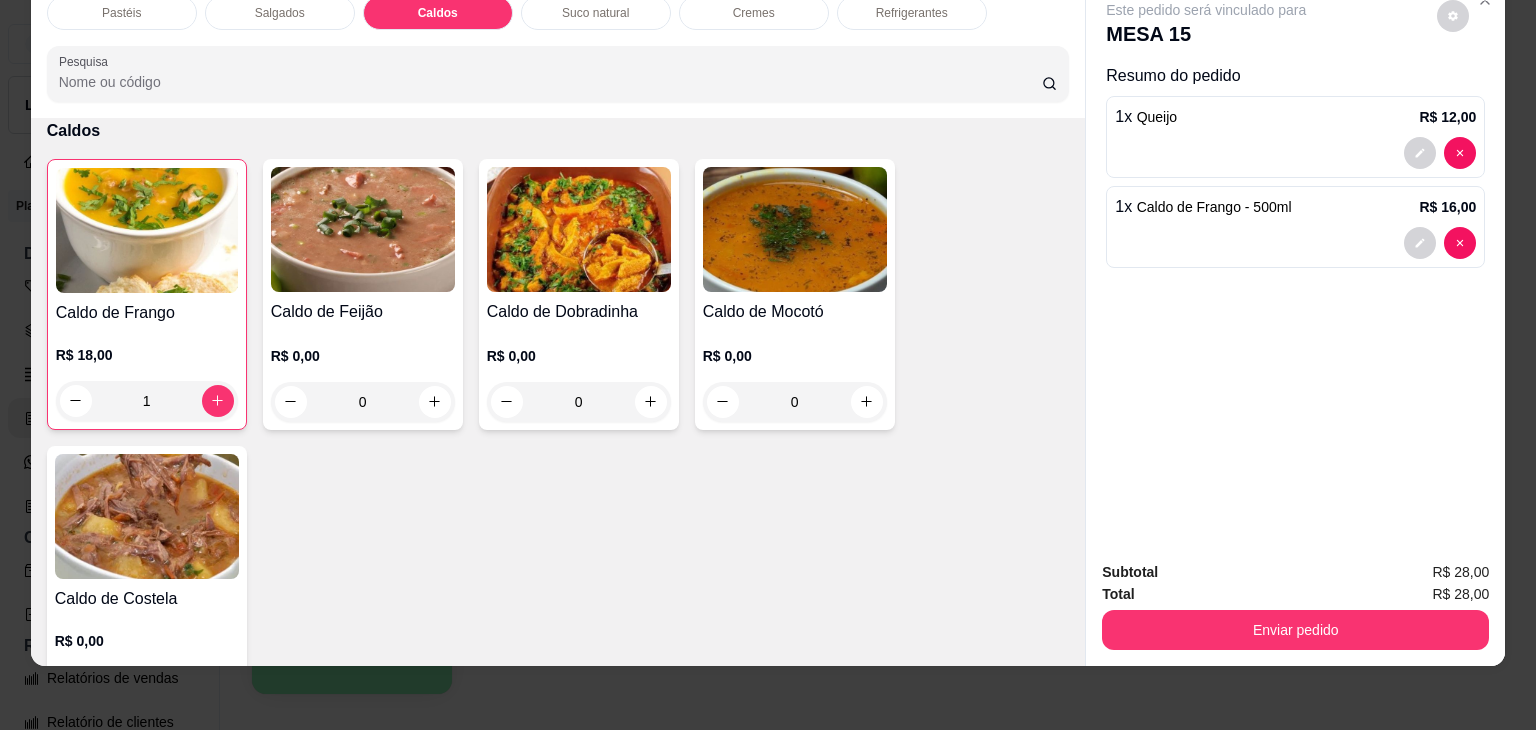 scroll, scrollTop: 2584, scrollLeft: 0, axis: vertical 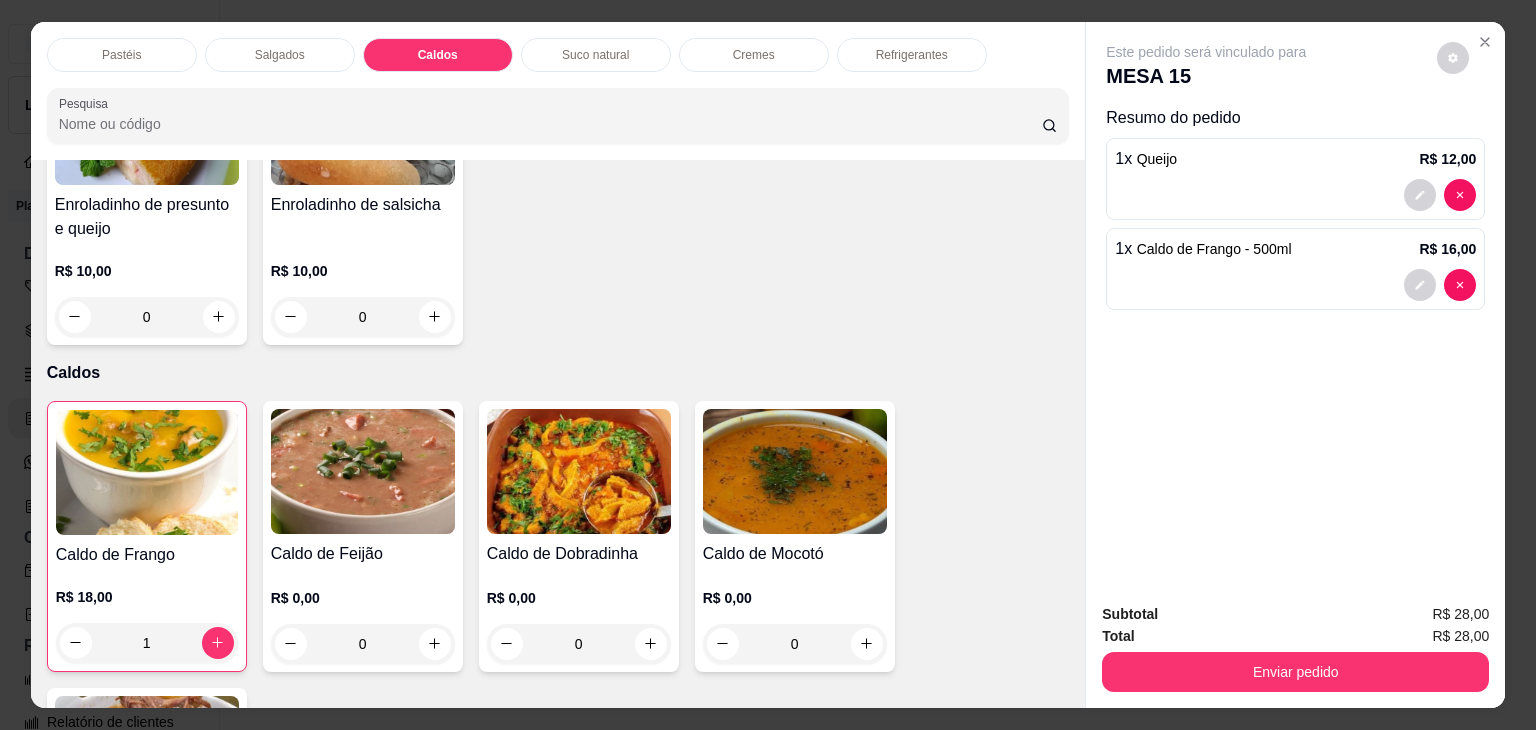 click on "Salgados" at bounding box center [280, 55] 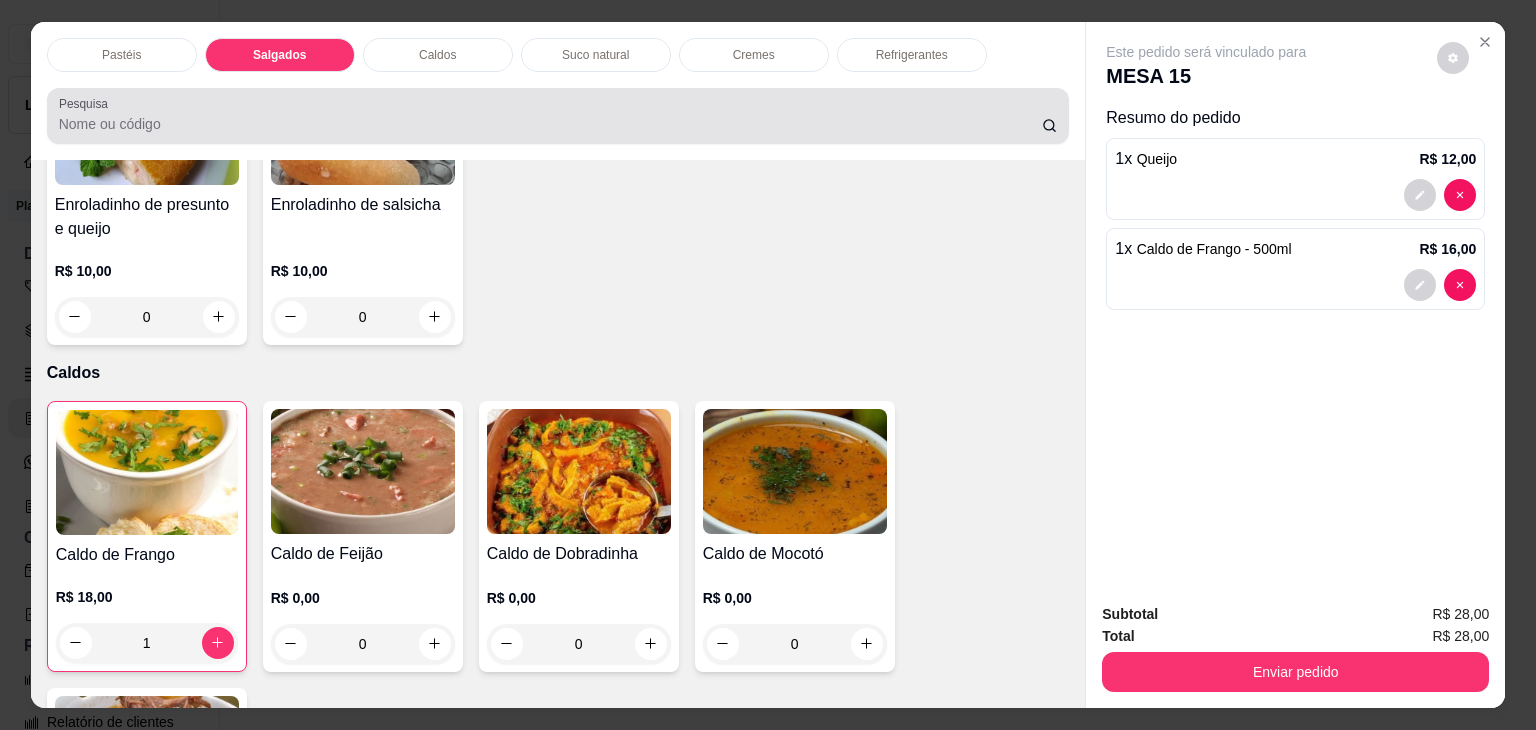 scroll, scrollTop: 2126, scrollLeft: 0, axis: vertical 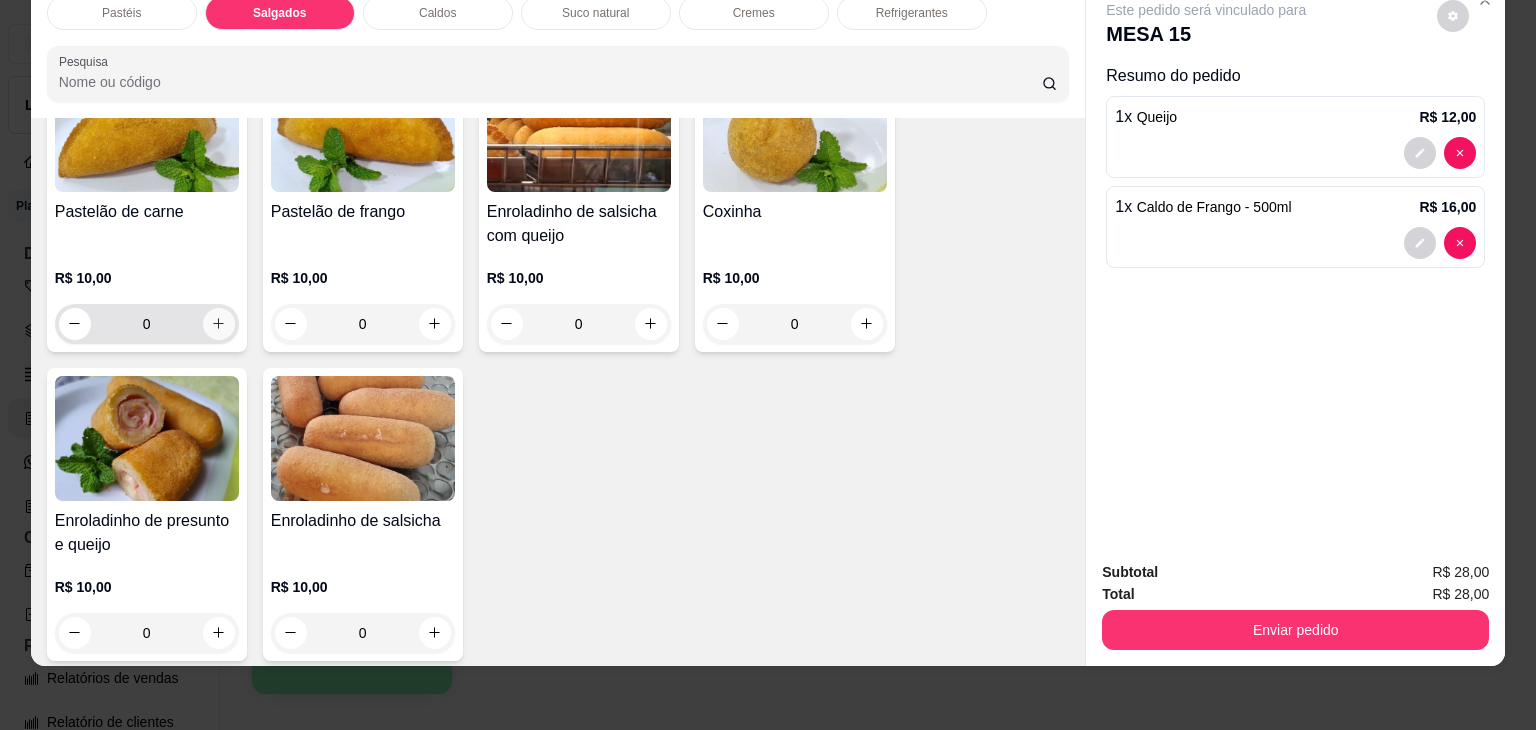 click at bounding box center [219, 324] 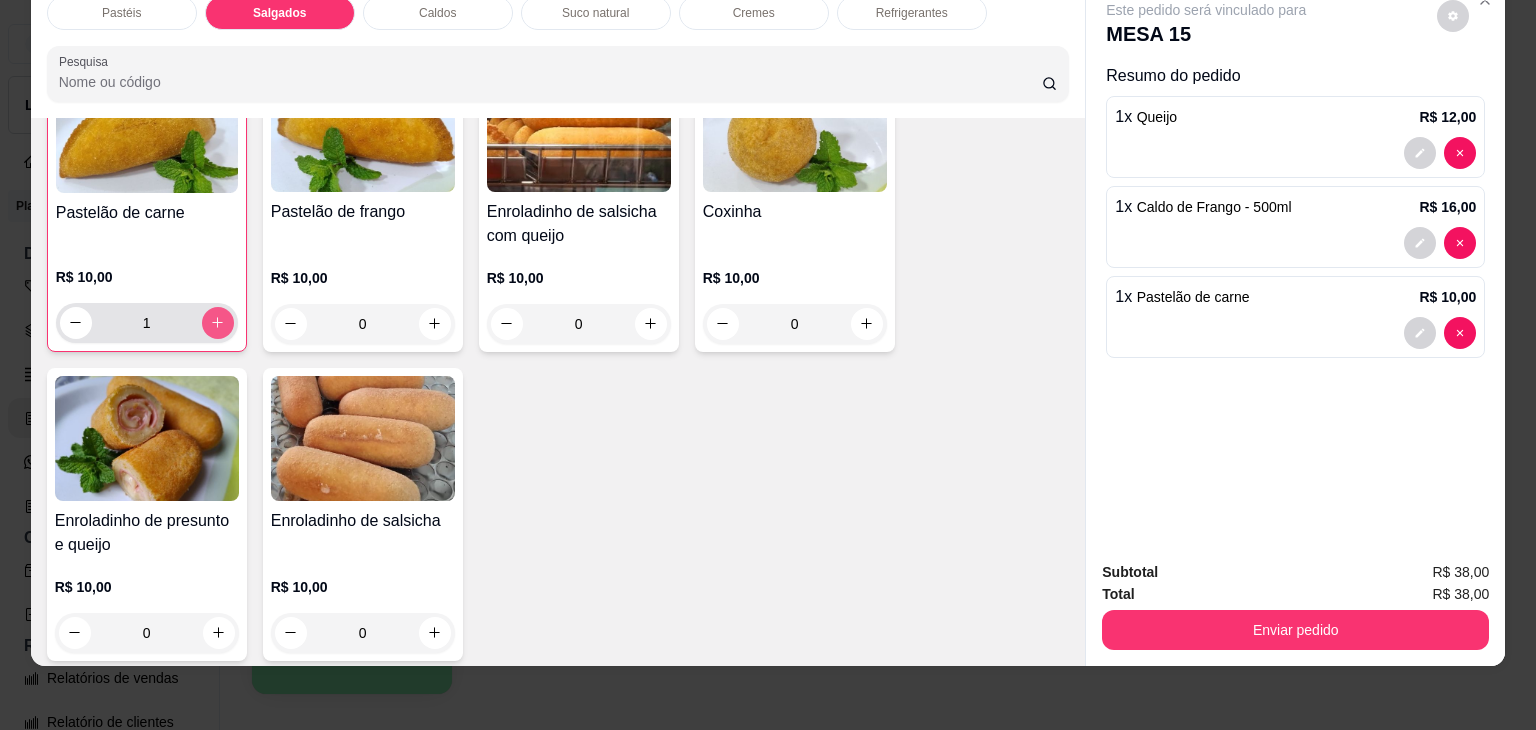 scroll, scrollTop: 2227, scrollLeft: 0, axis: vertical 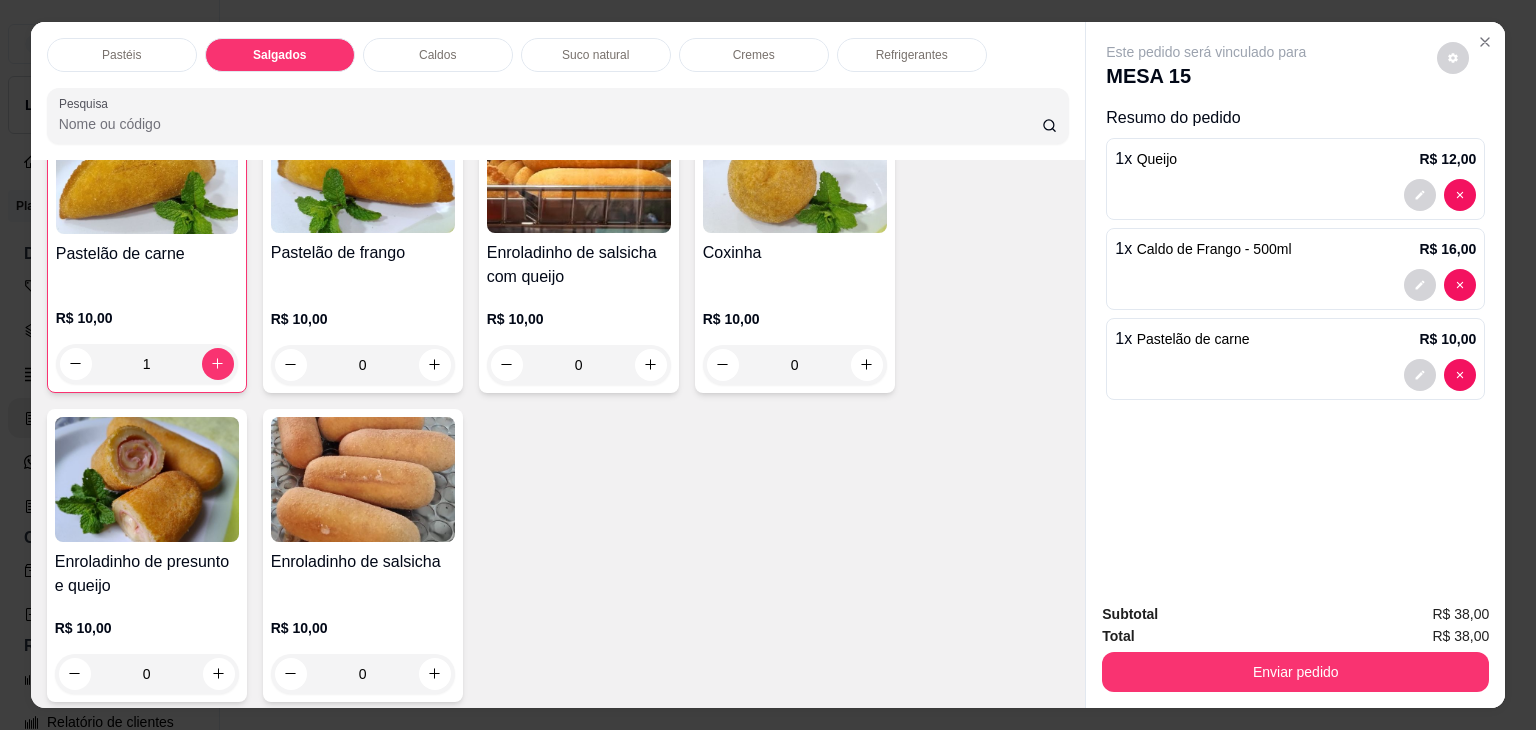click on "Caldos" at bounding box center [437, 55] 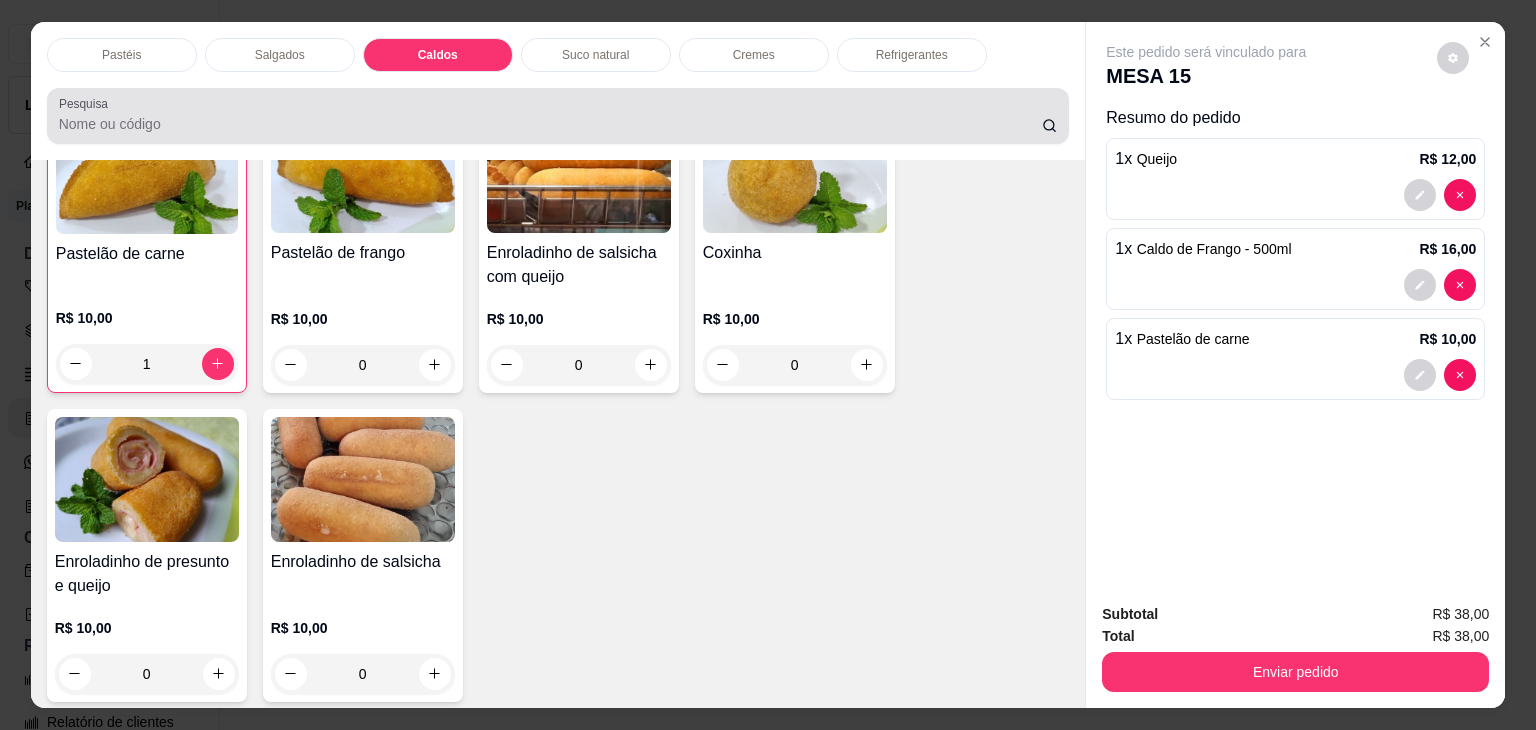 scroll, scrollTop: 2784, scrollLeft: 0, axis: vertical 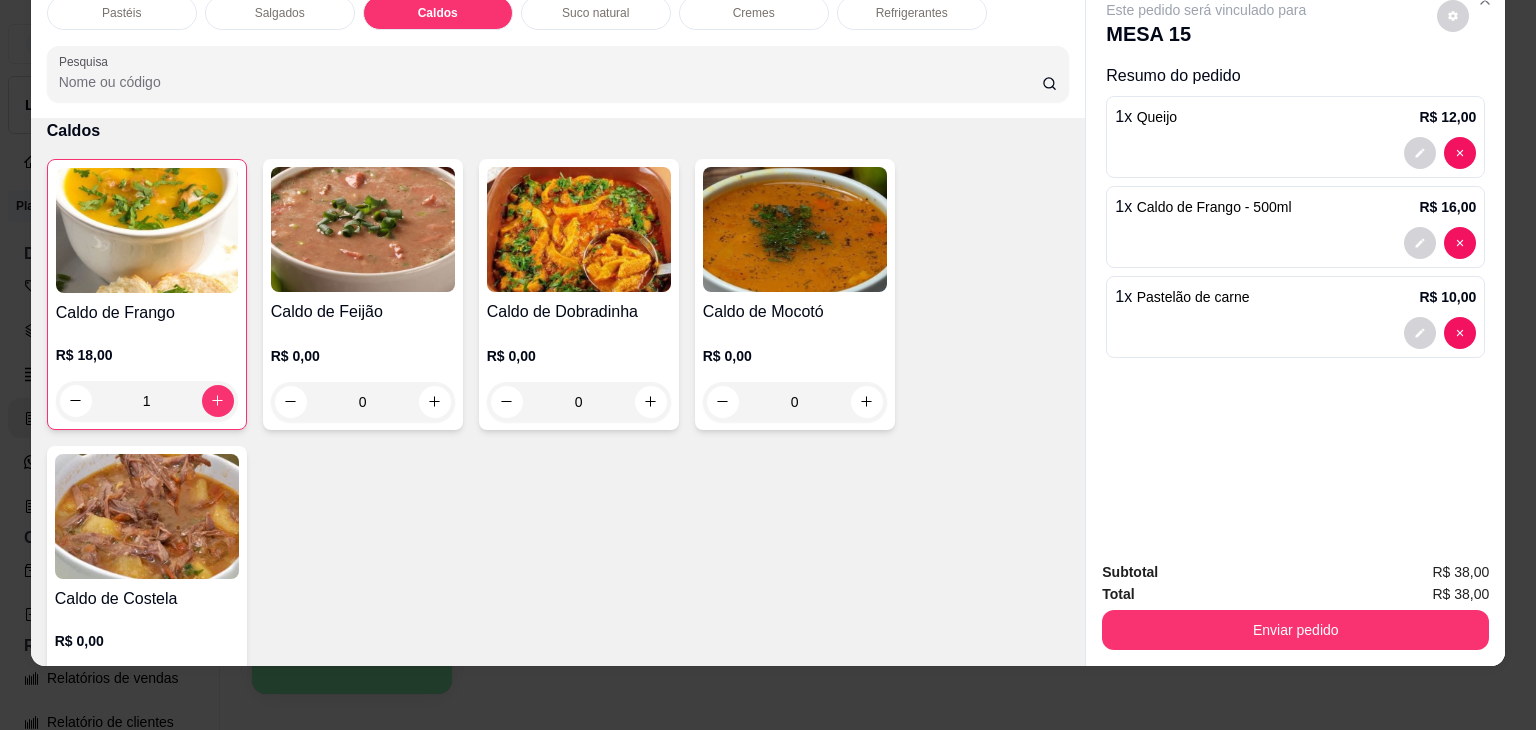 click on "Suco natural" at bounding box center (596, 13) 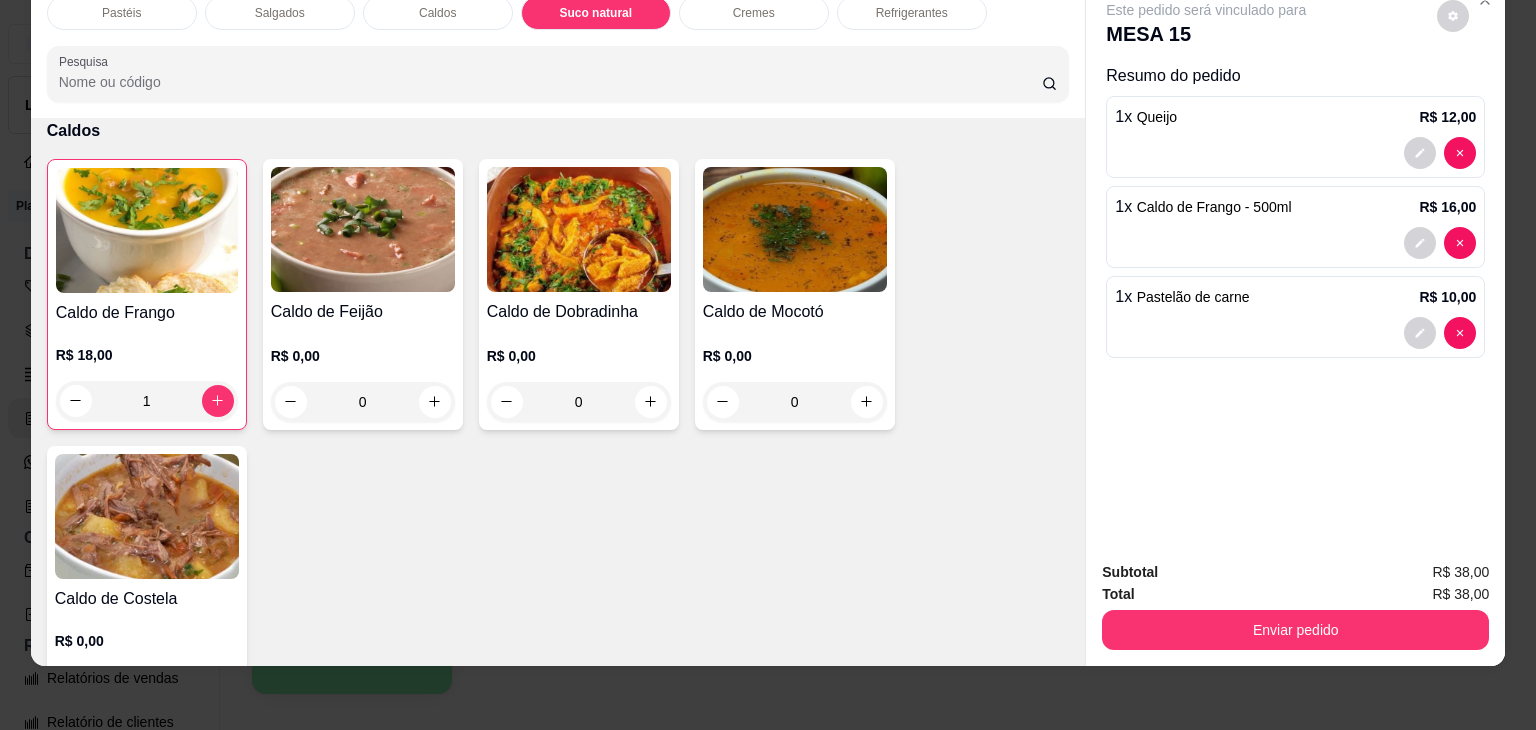 scroll, scrollTop: 3396, scrollLeft: 0, axis: vertical 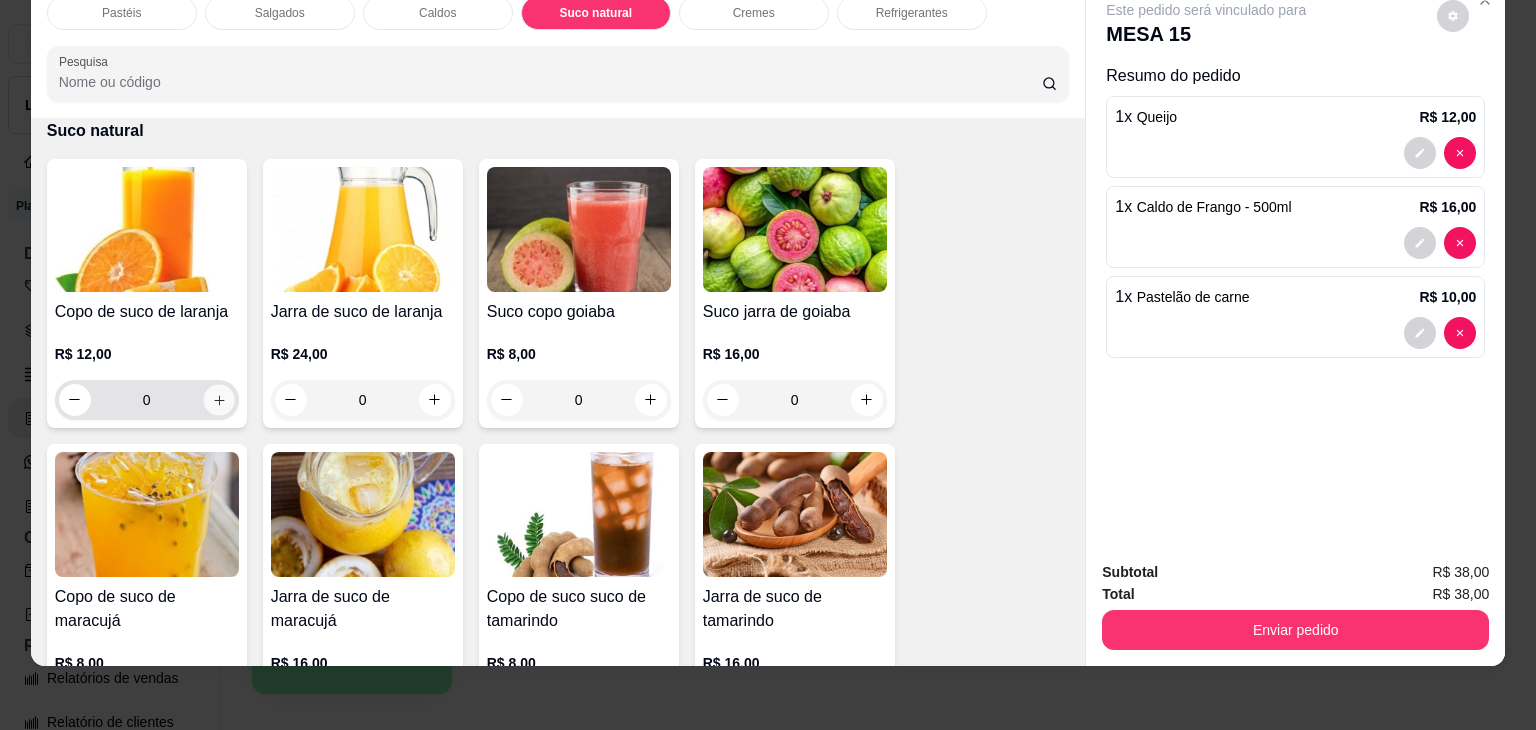 click 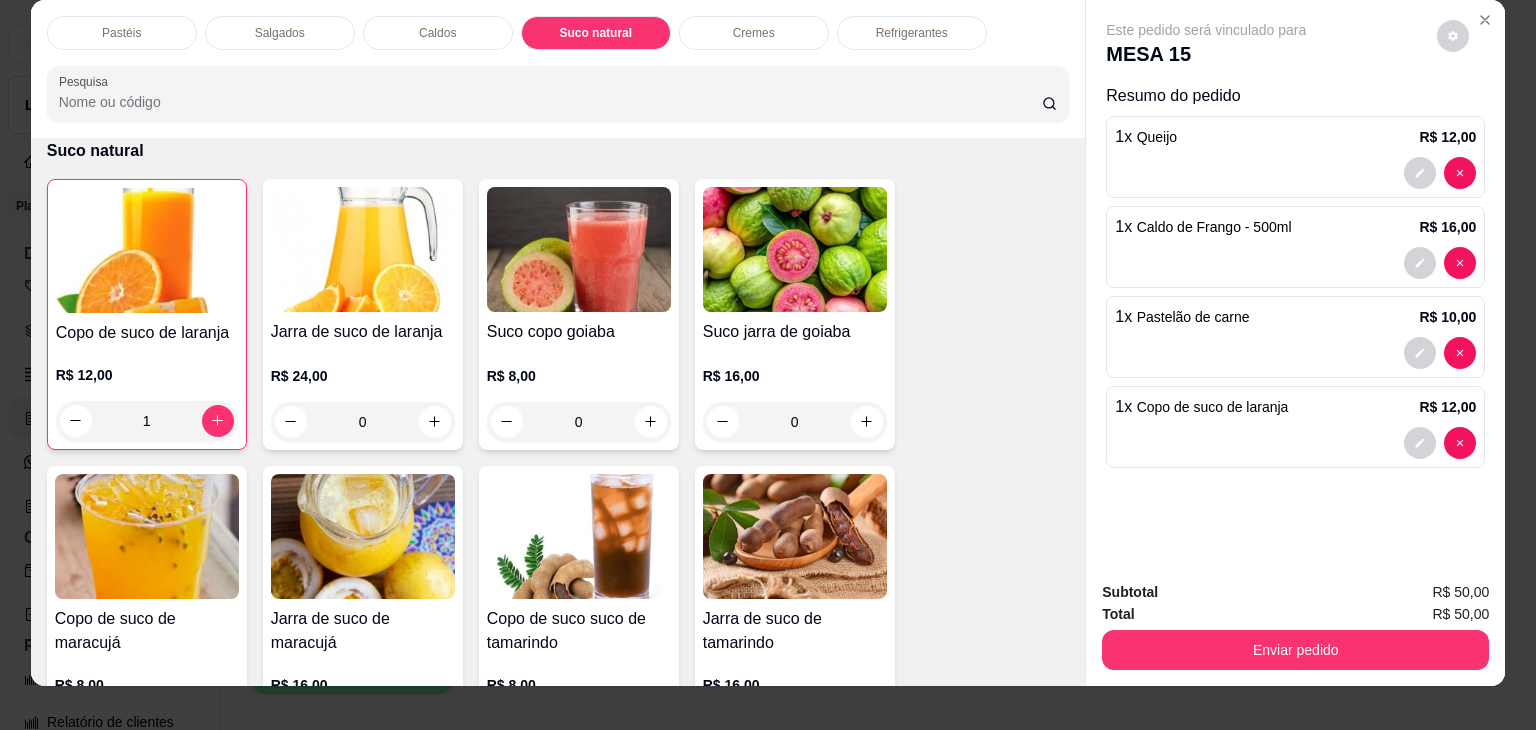 scroll, scrollTop: 0, scrollLeft: 0, axis: both 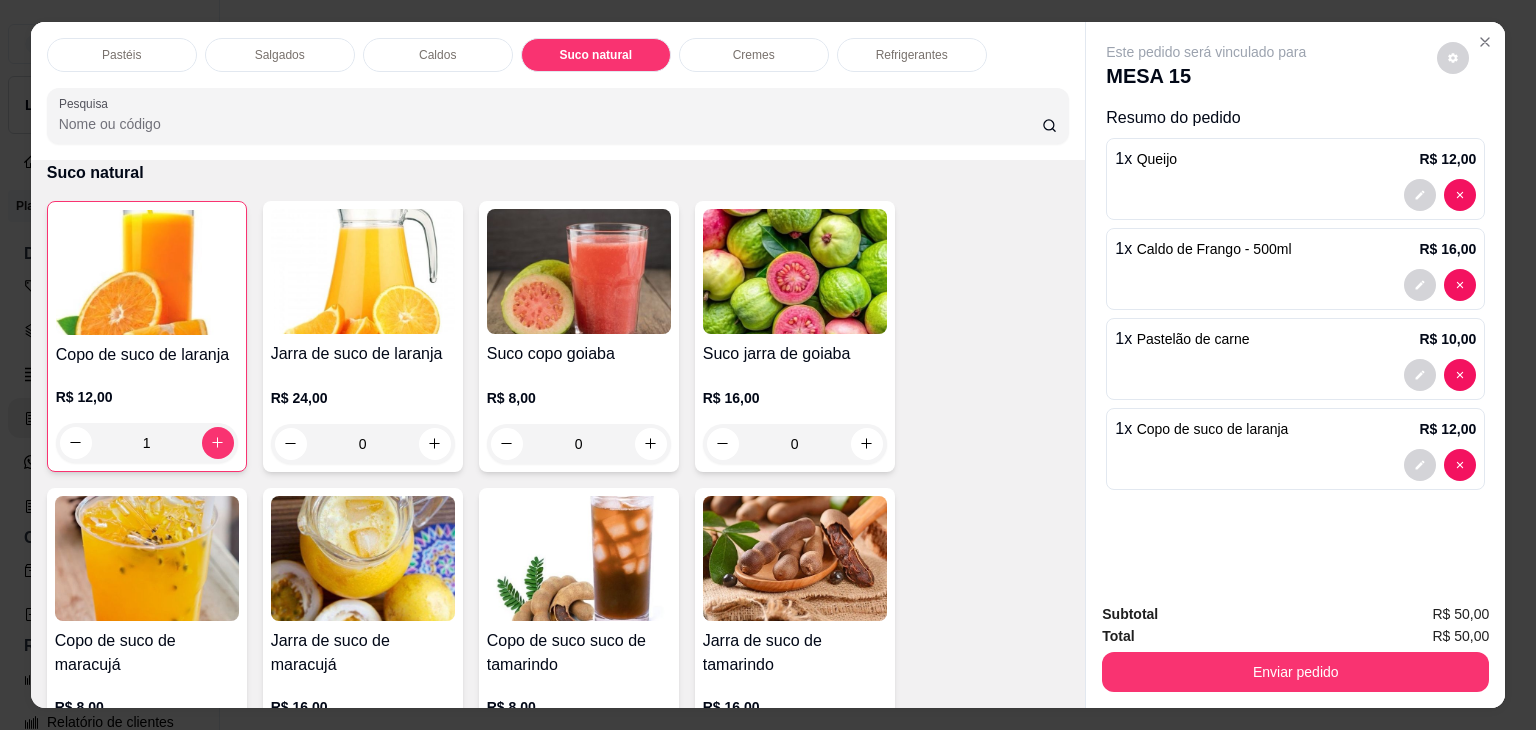 click on "Refrigerantes" at bounding box center [912, 55] 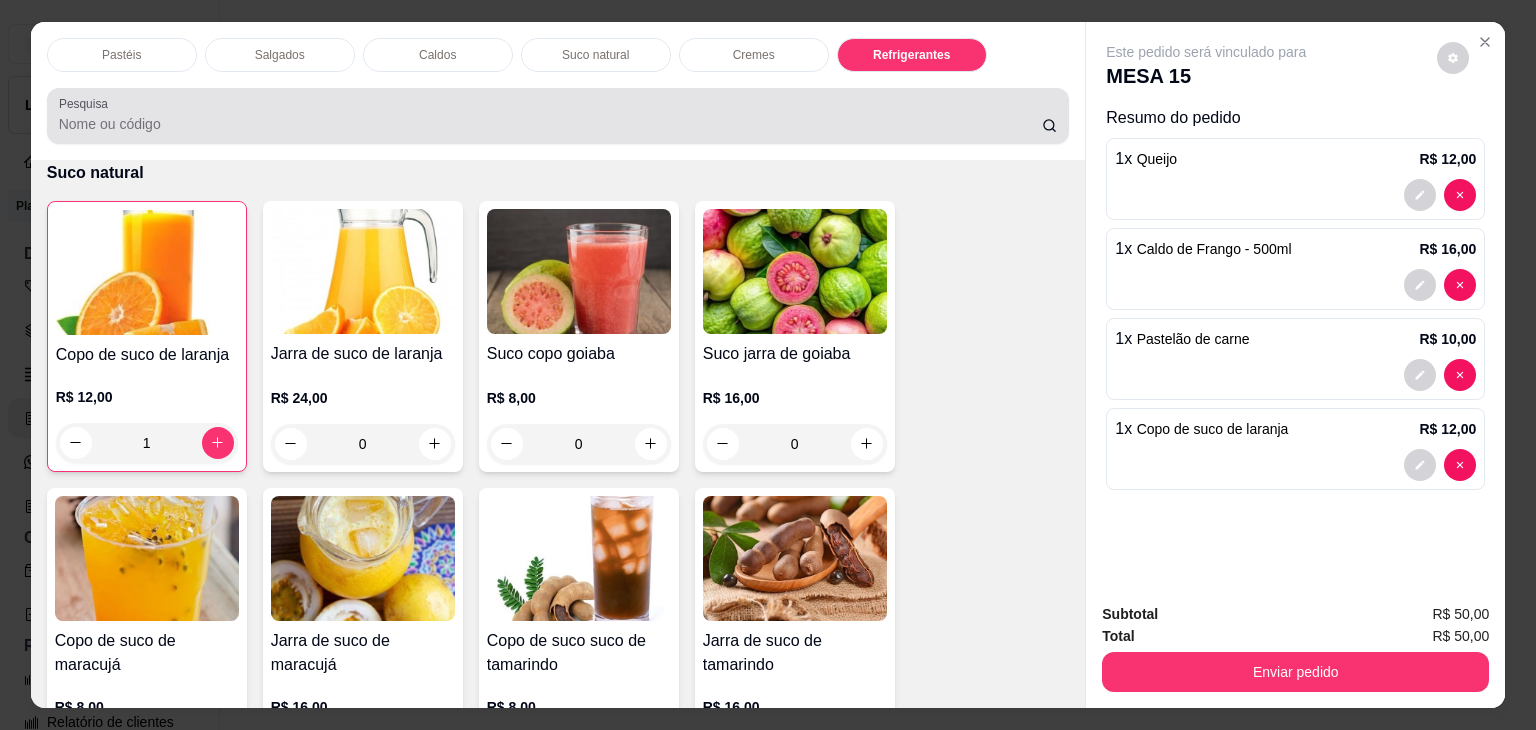 scroll, scrollTop: 5235, scrollLeft: 0, axis: vertical 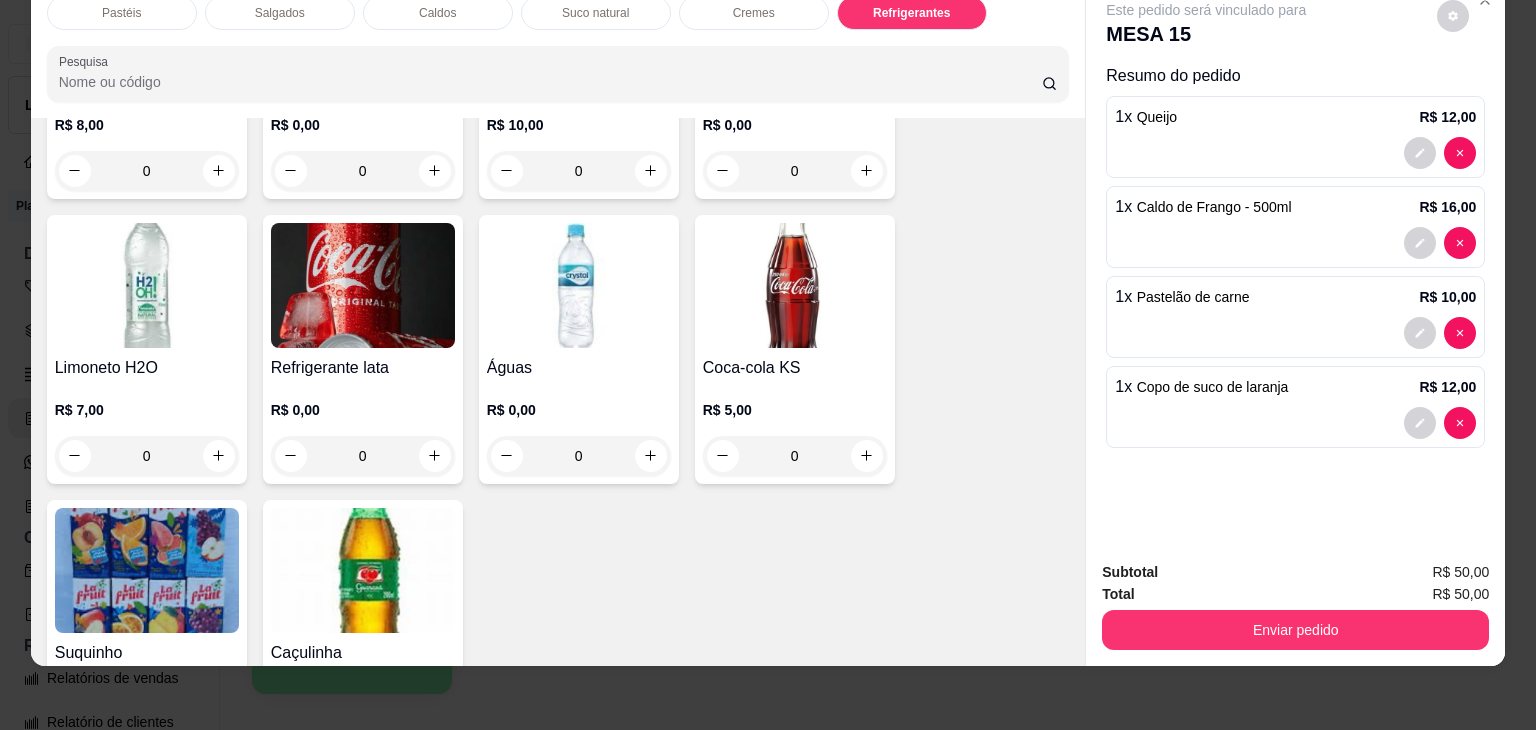 click on "0" at bounding box center [579, 456] 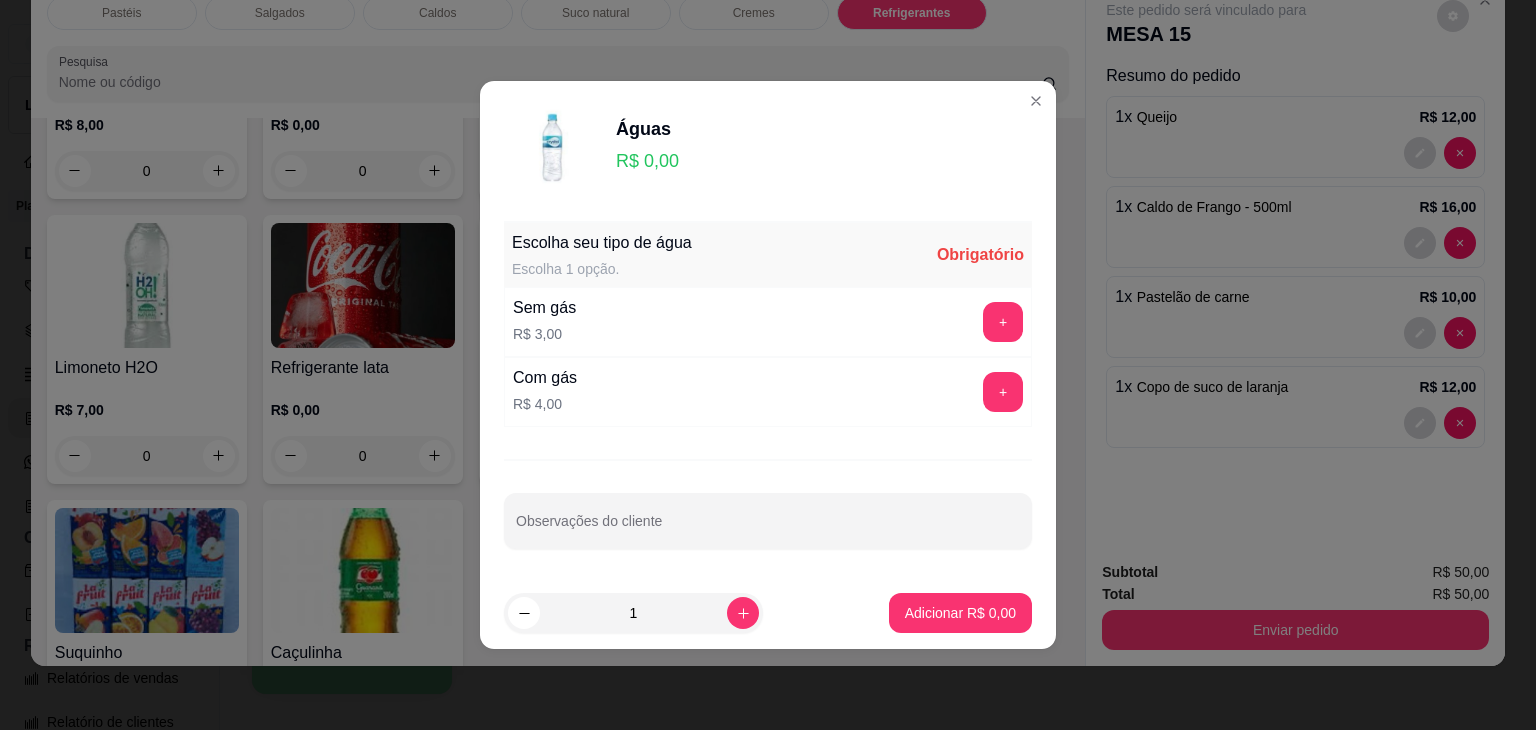 click on "Sem gás R$ 3,00 +" at bounding box center (768, 322) 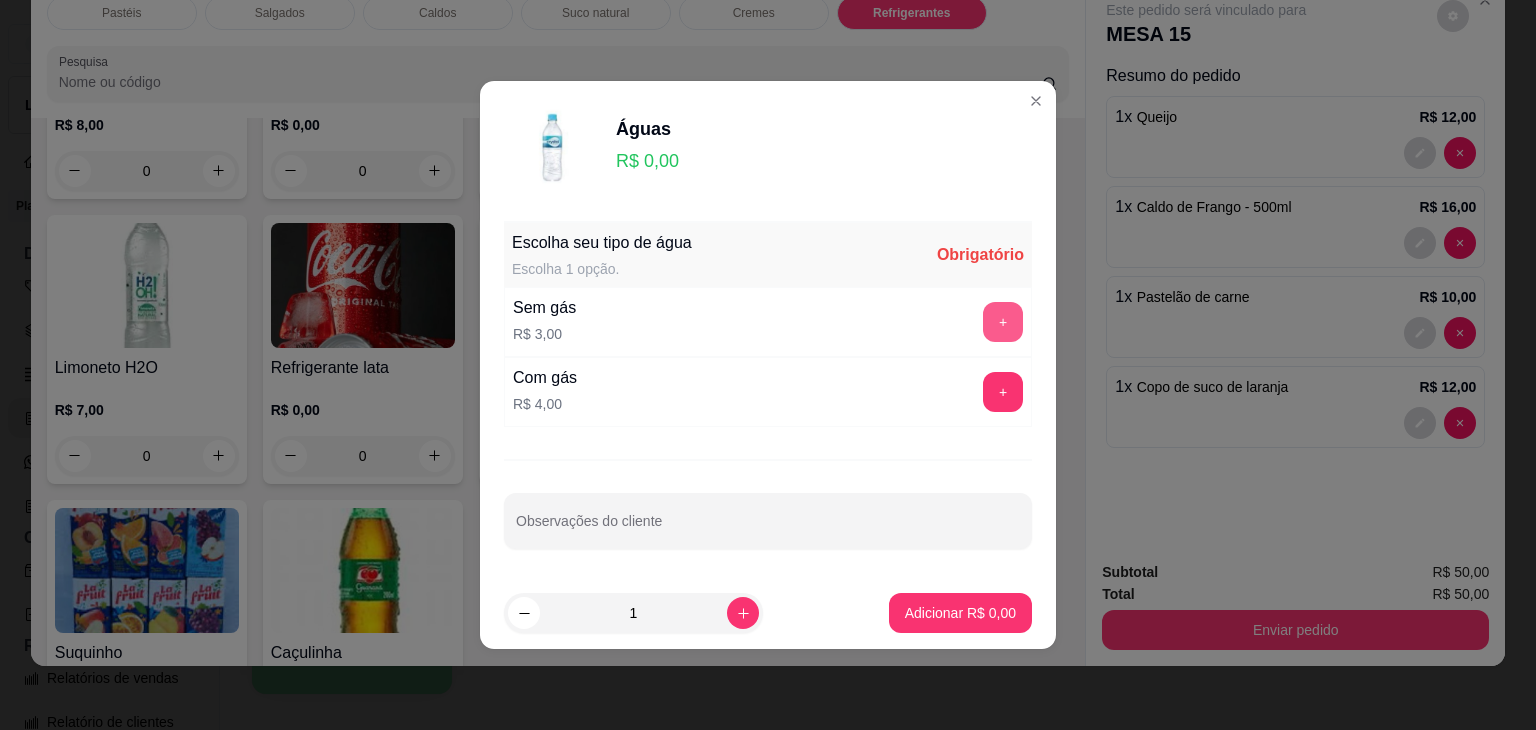 click on "+" at bounding box center [1003, 322] 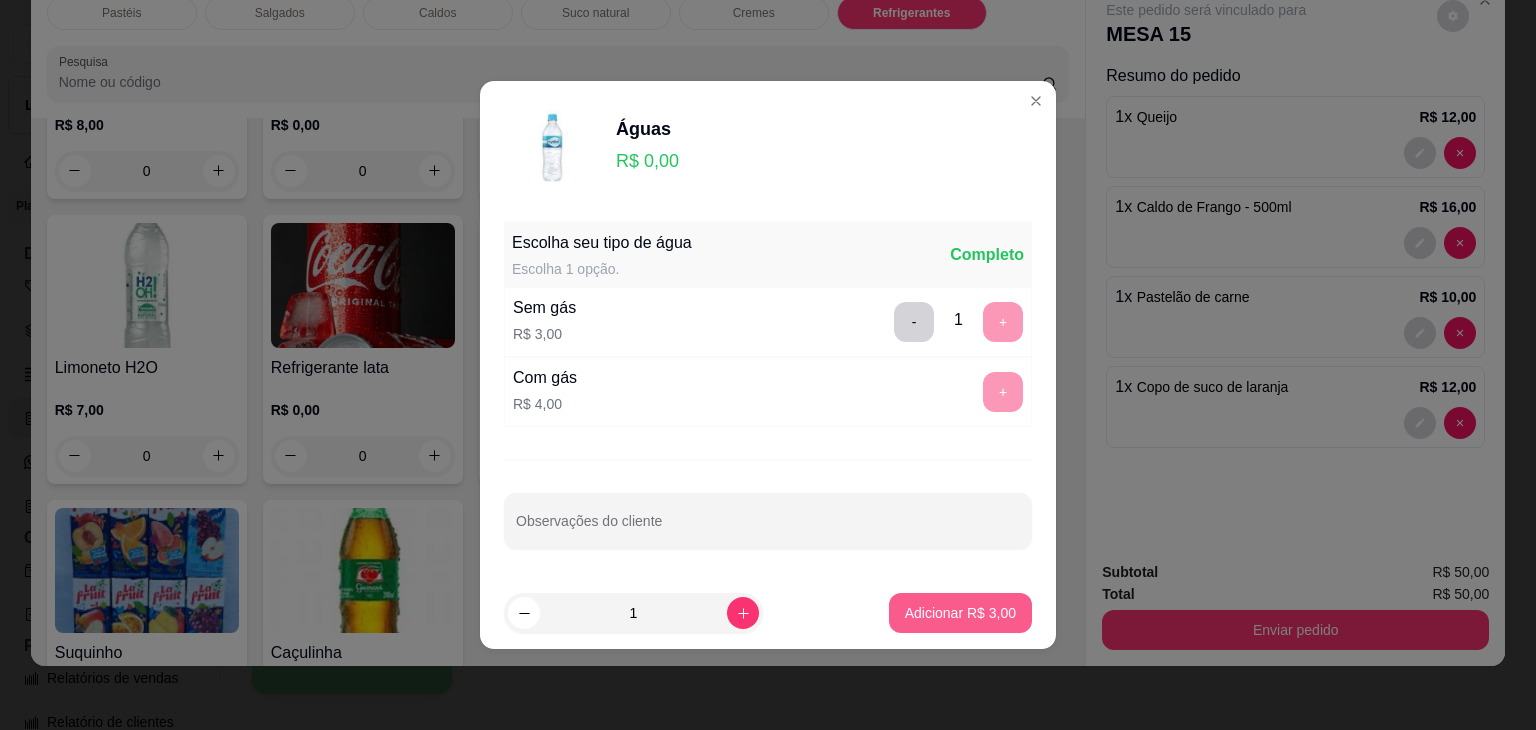 click on "Adicionar   R$ 3,00" at bounding box center (960, 613) 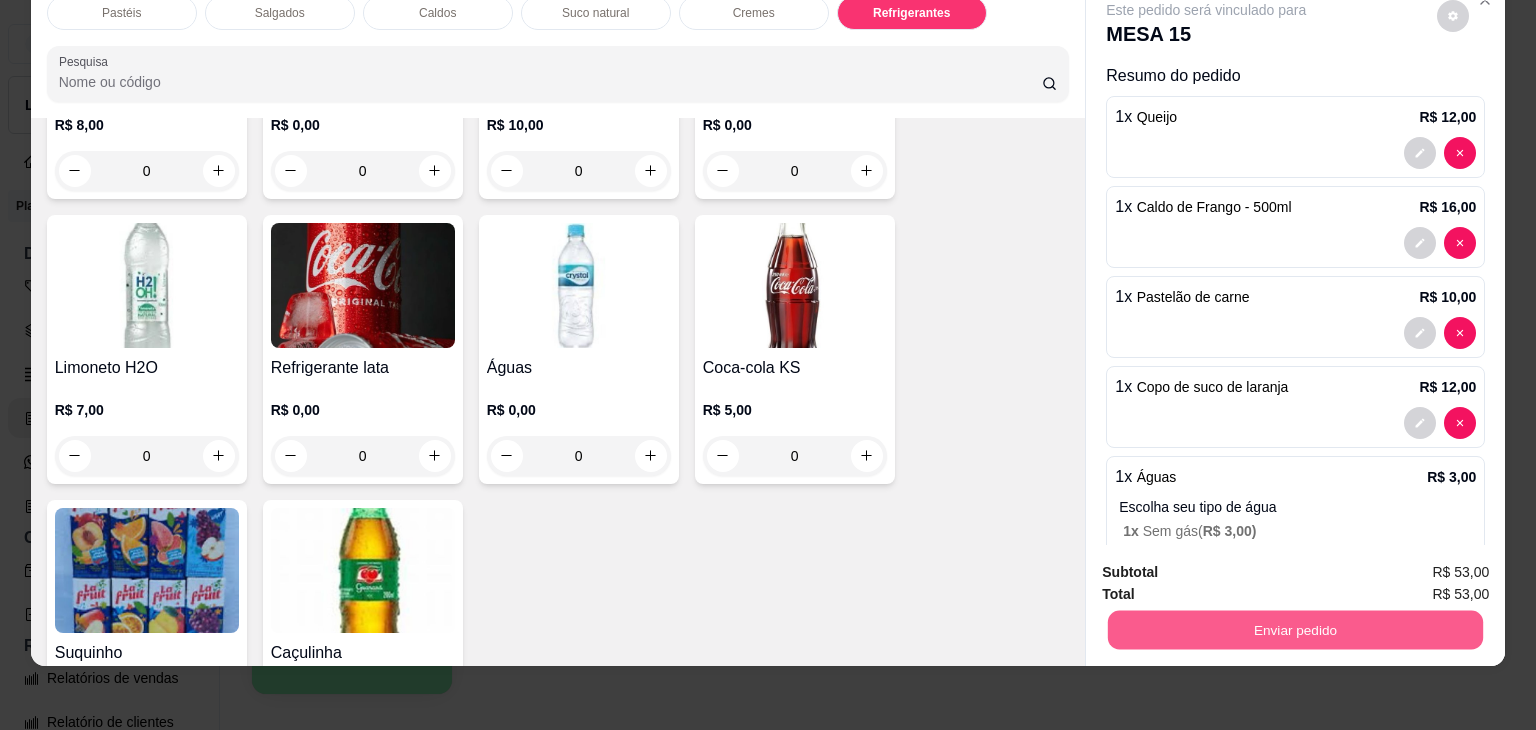 click on "Enviar pedido" at bounding box center (1295, 630) 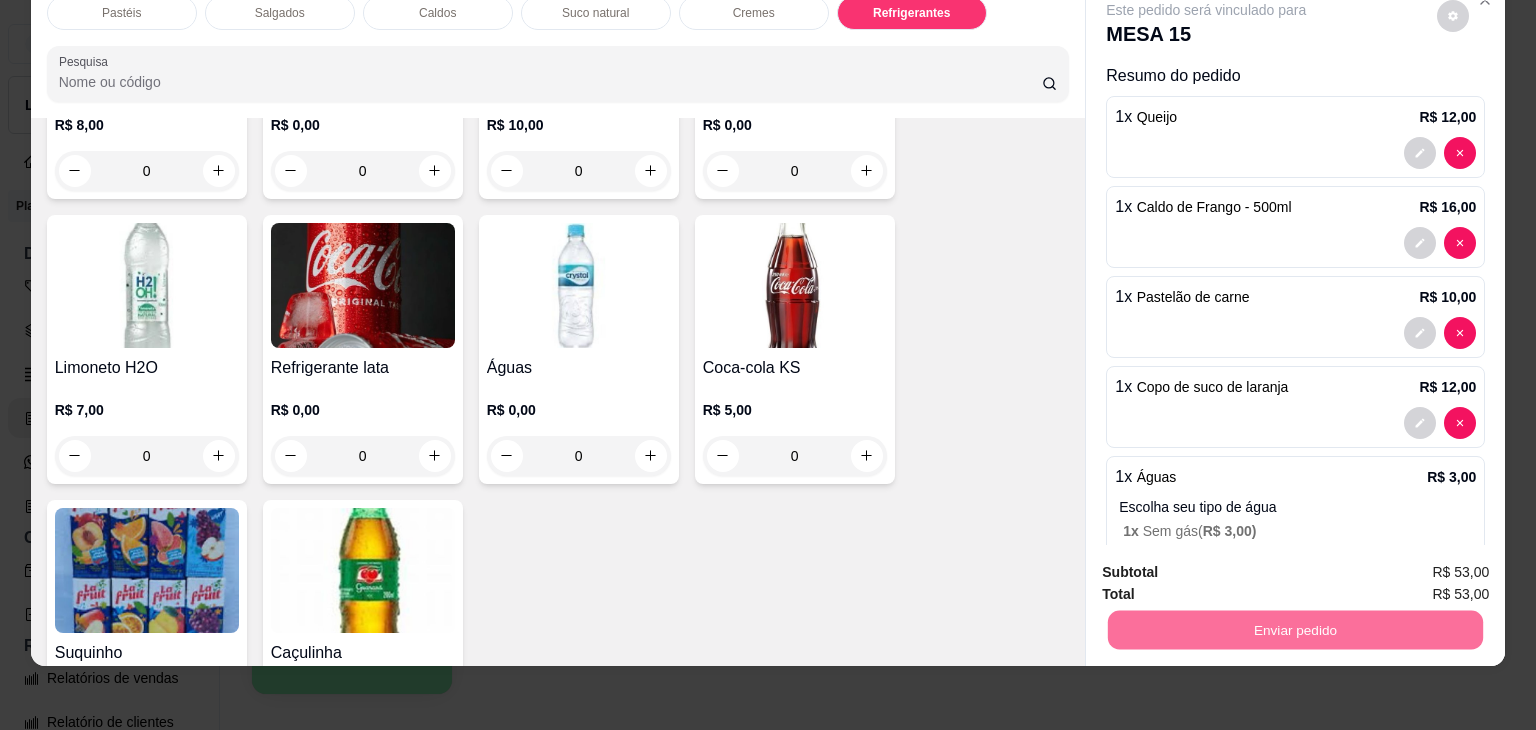 click on "Não registrar e enviar pedido" at bounding box center [1229, 566] 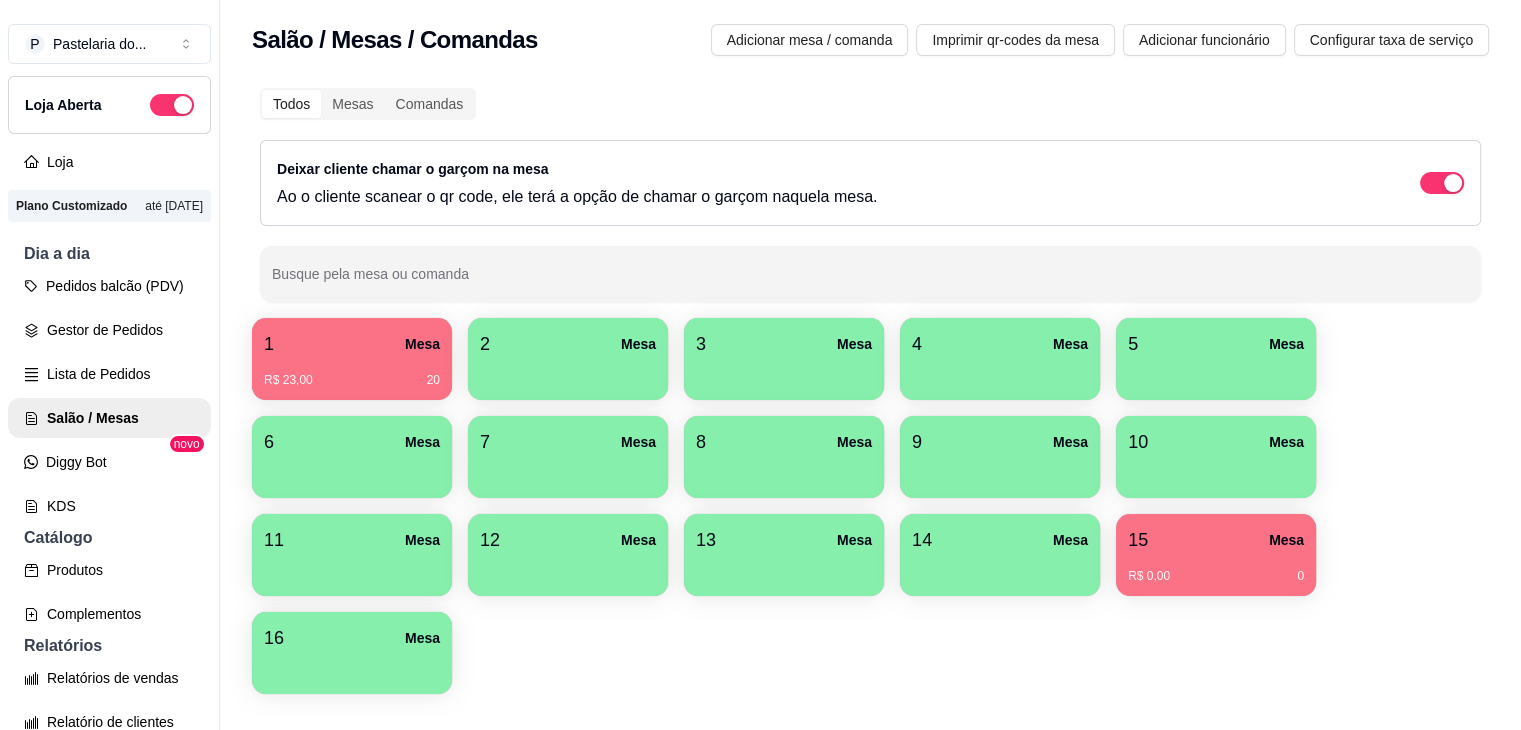 click on "4 Mesa" at bounding box center (1000, 344) 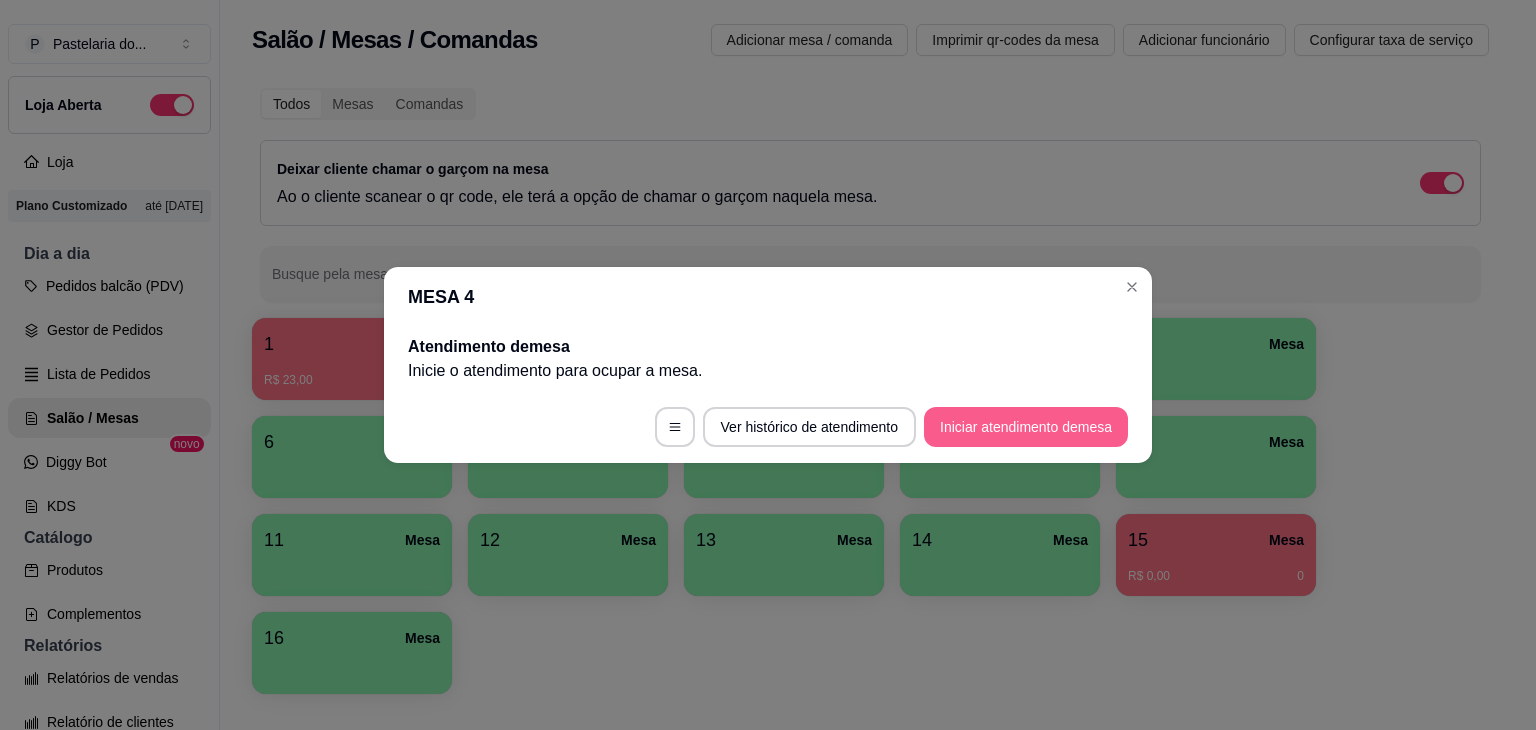 click on "Iniciar atendimento de  mesa" at bounding box center (1026, 427) 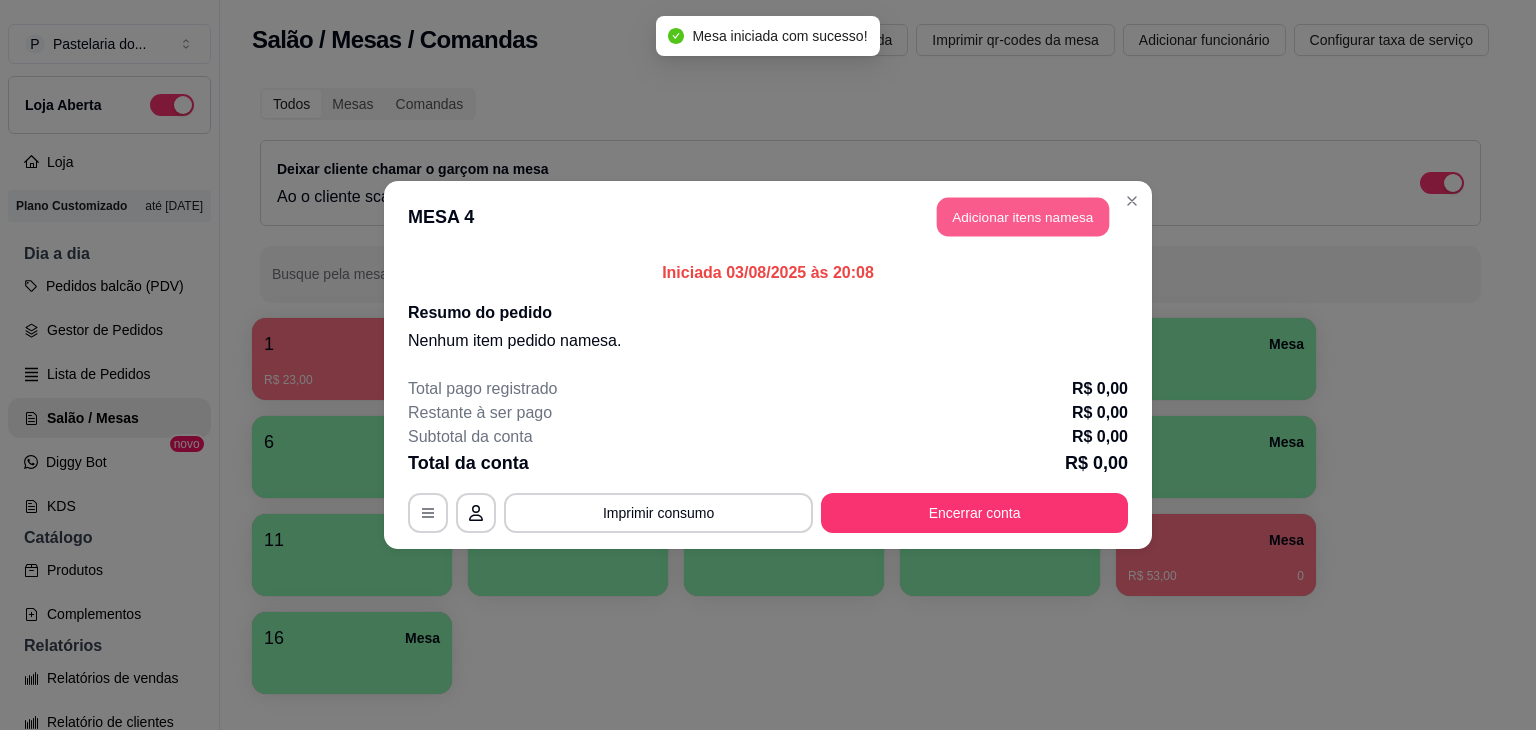 click on "Adicionar itens na  mesa" at bounding box center (1023, 217) 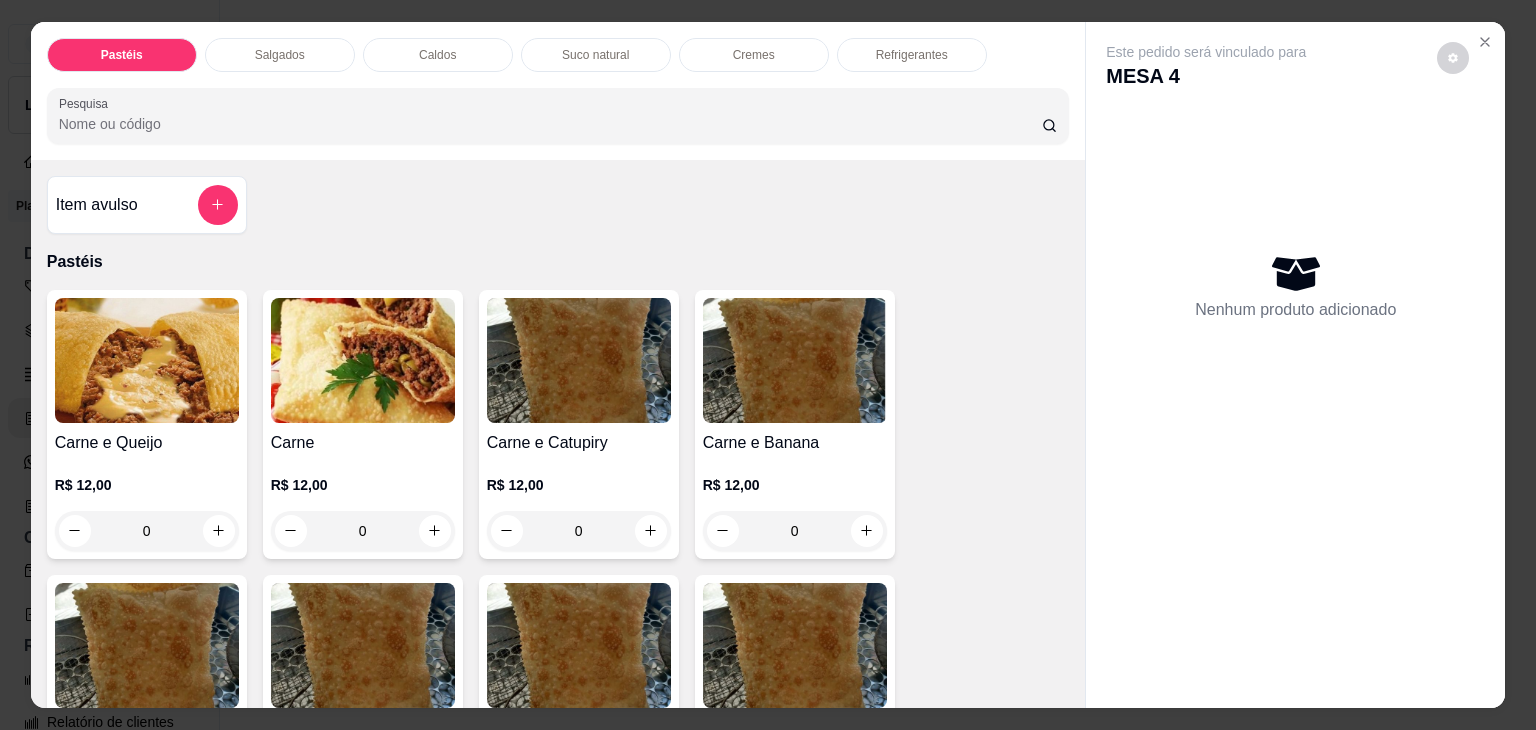 click on "Salgados" at bounding box center (280, 55) 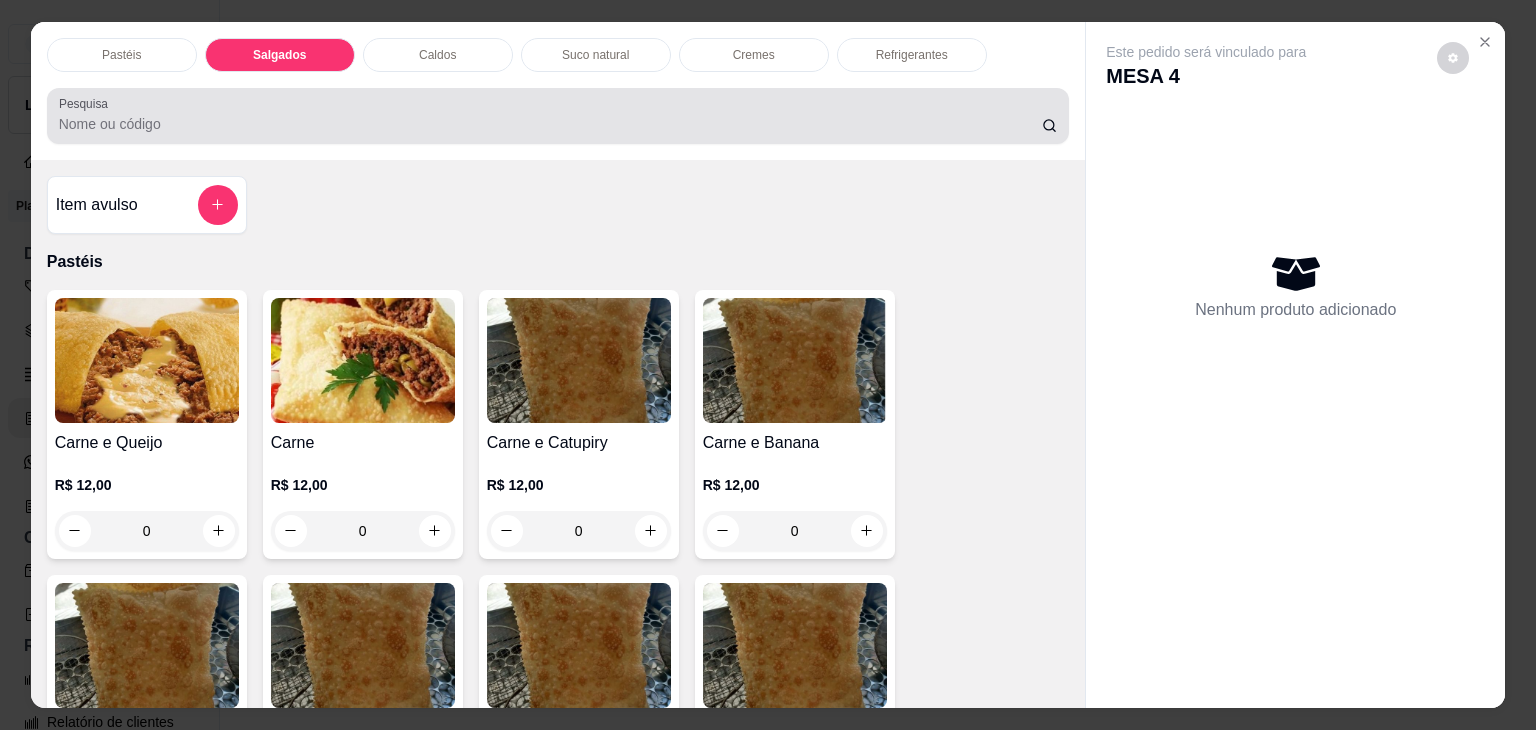 scroll, scrollTop: 2124, scrollLeft: 0, axis: vertical 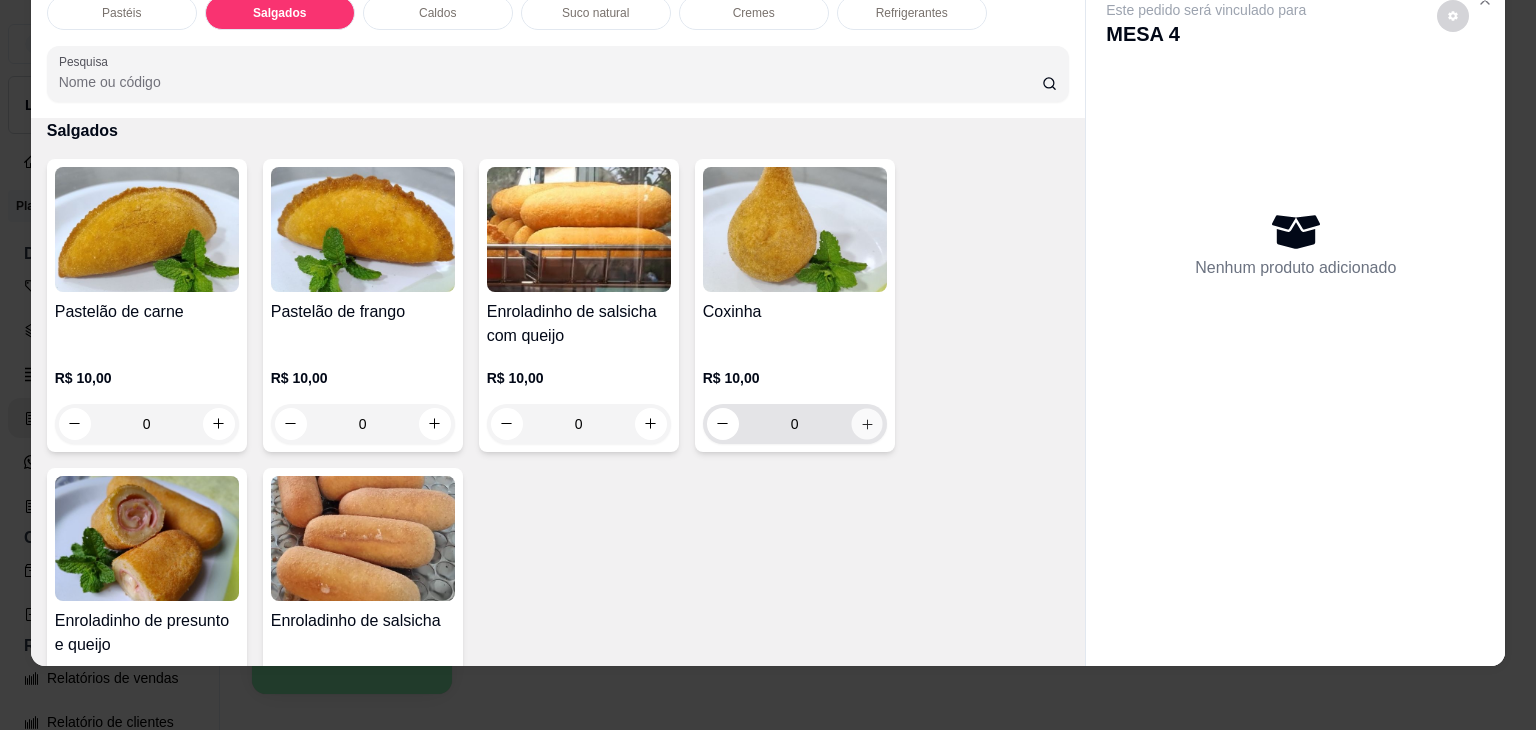 click 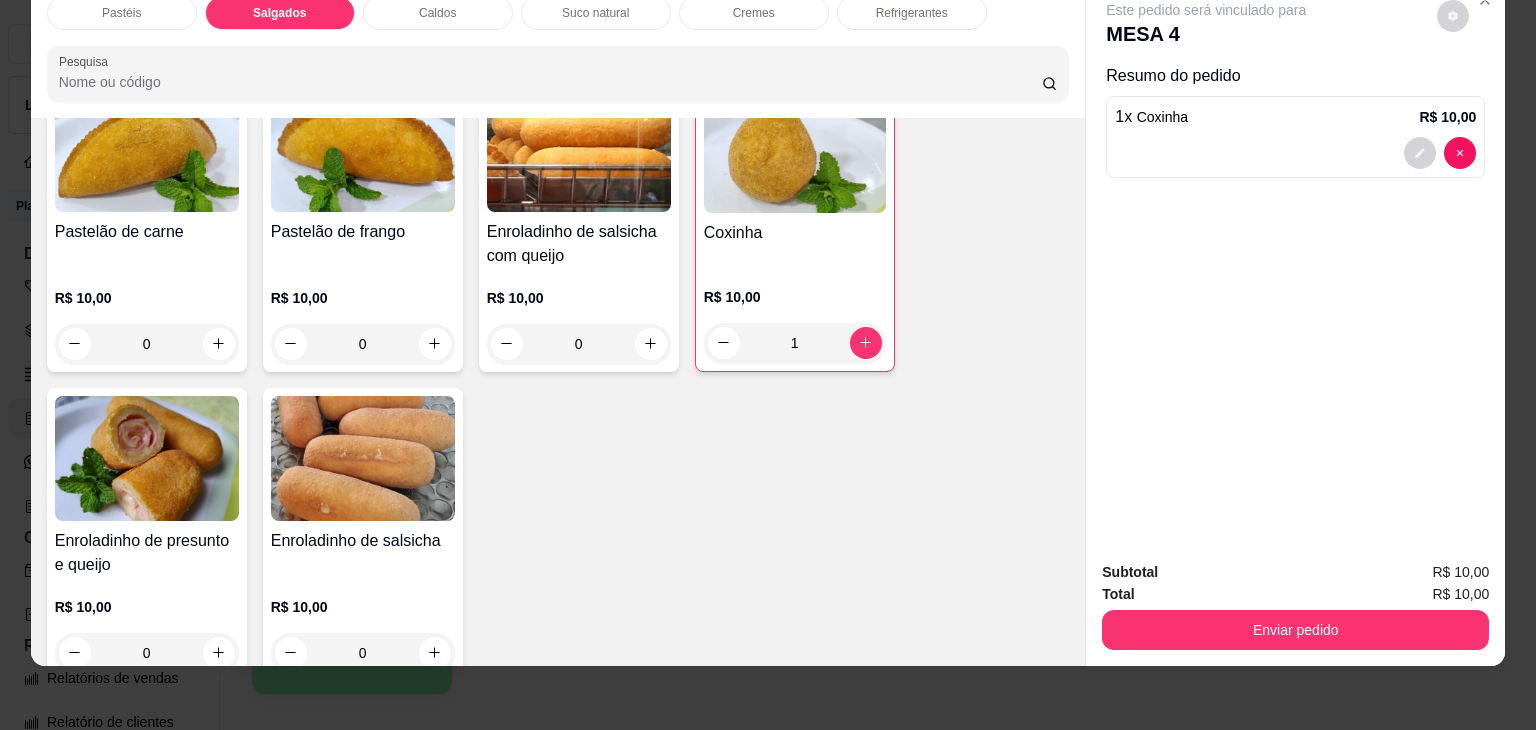 scroll, scrollTop: 2324, scrollLeft: 0, axis: vertical 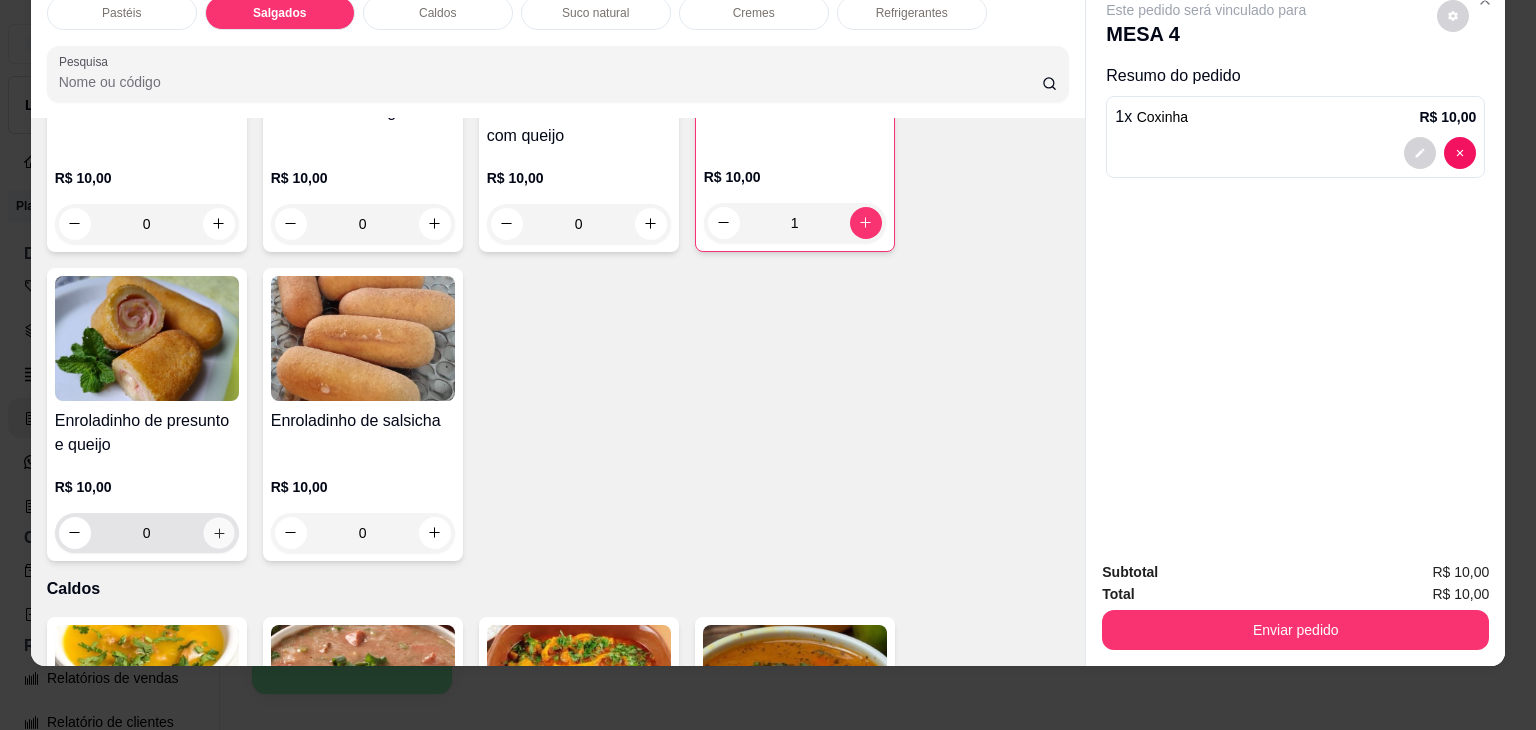 click 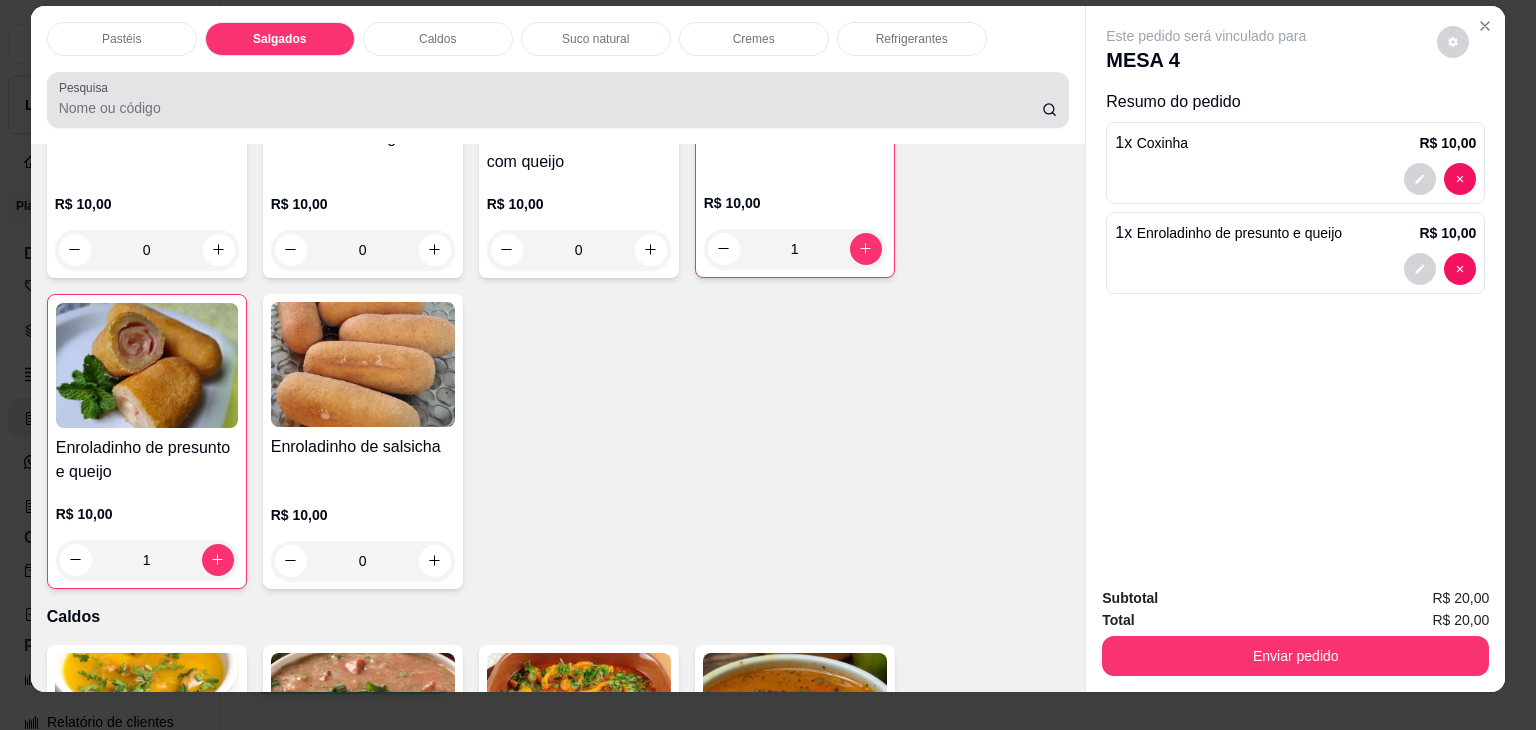 scroll, scrollTop: 0, scrollLeft: 0, axis: both 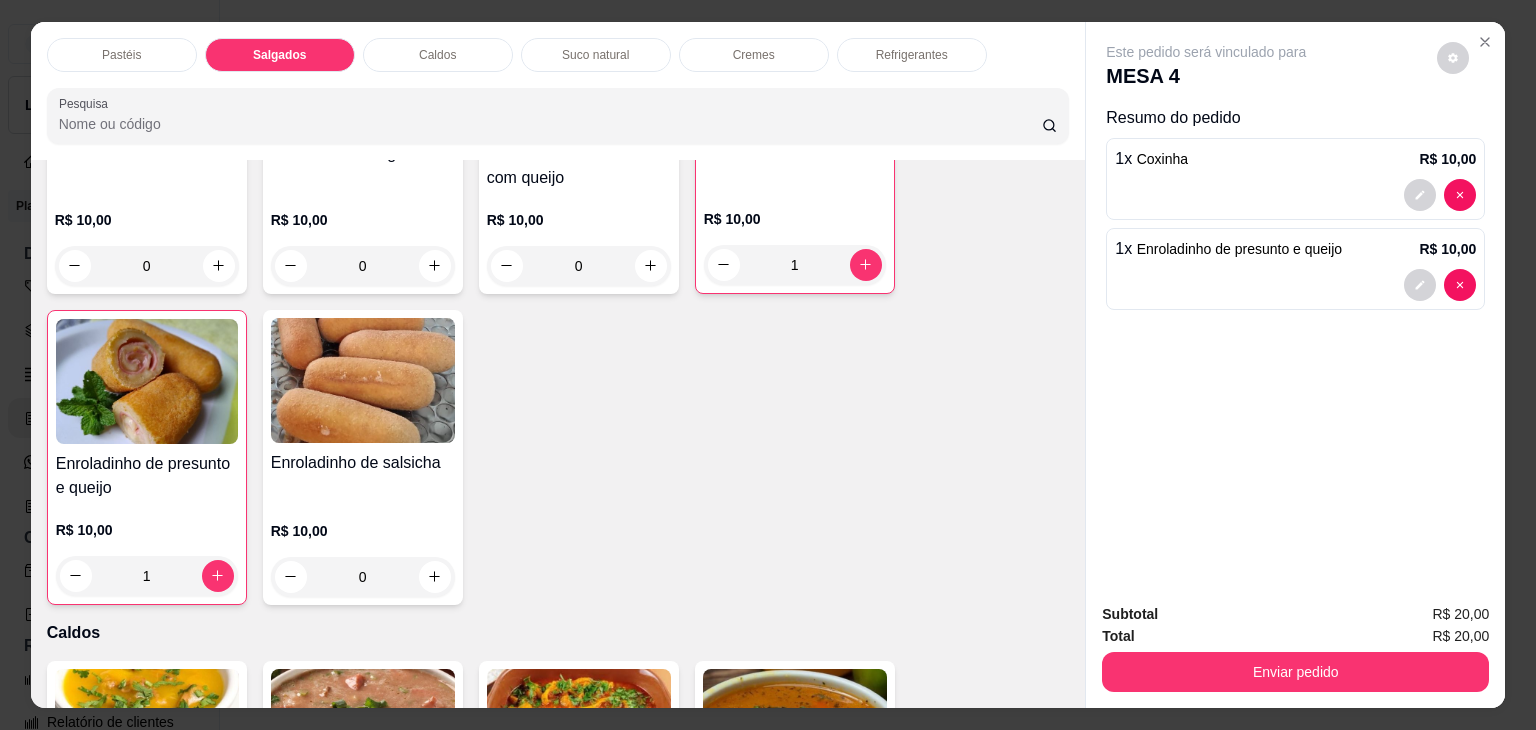 click on "Suco natural" at bounding box center [595, 55] 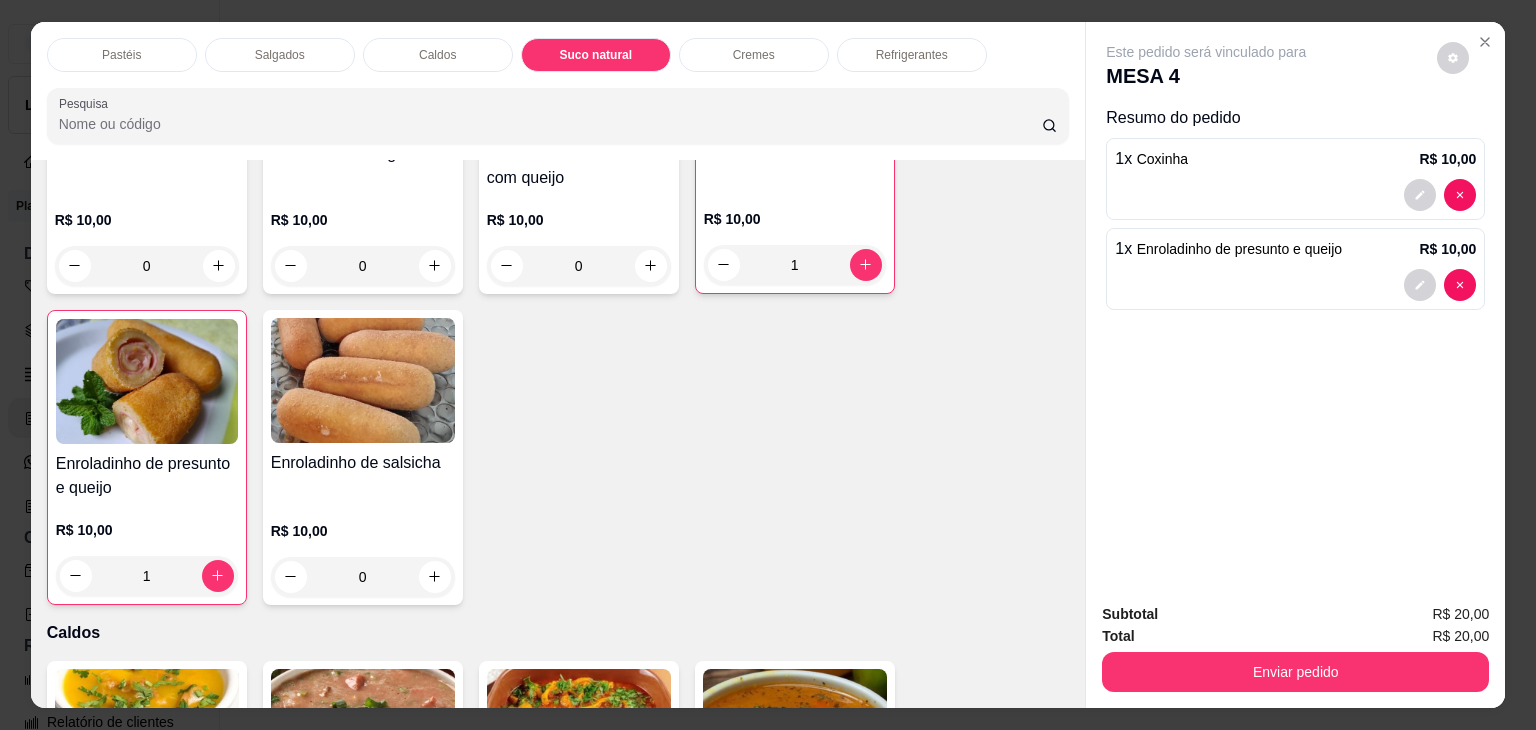 scroll, scrollTop: 3394, scrollLeft: 0, axis: vertical 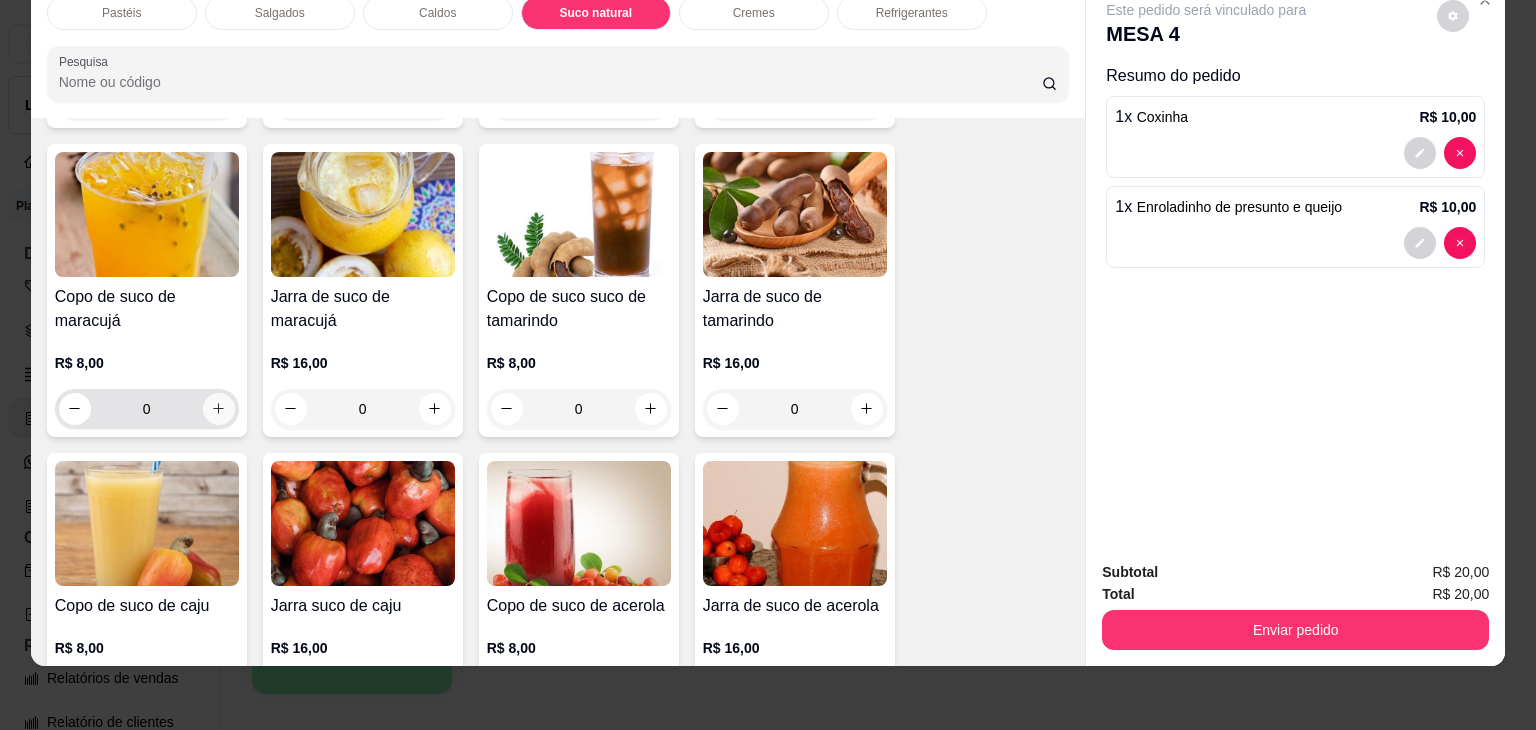 click at bounding box center [219, 409] 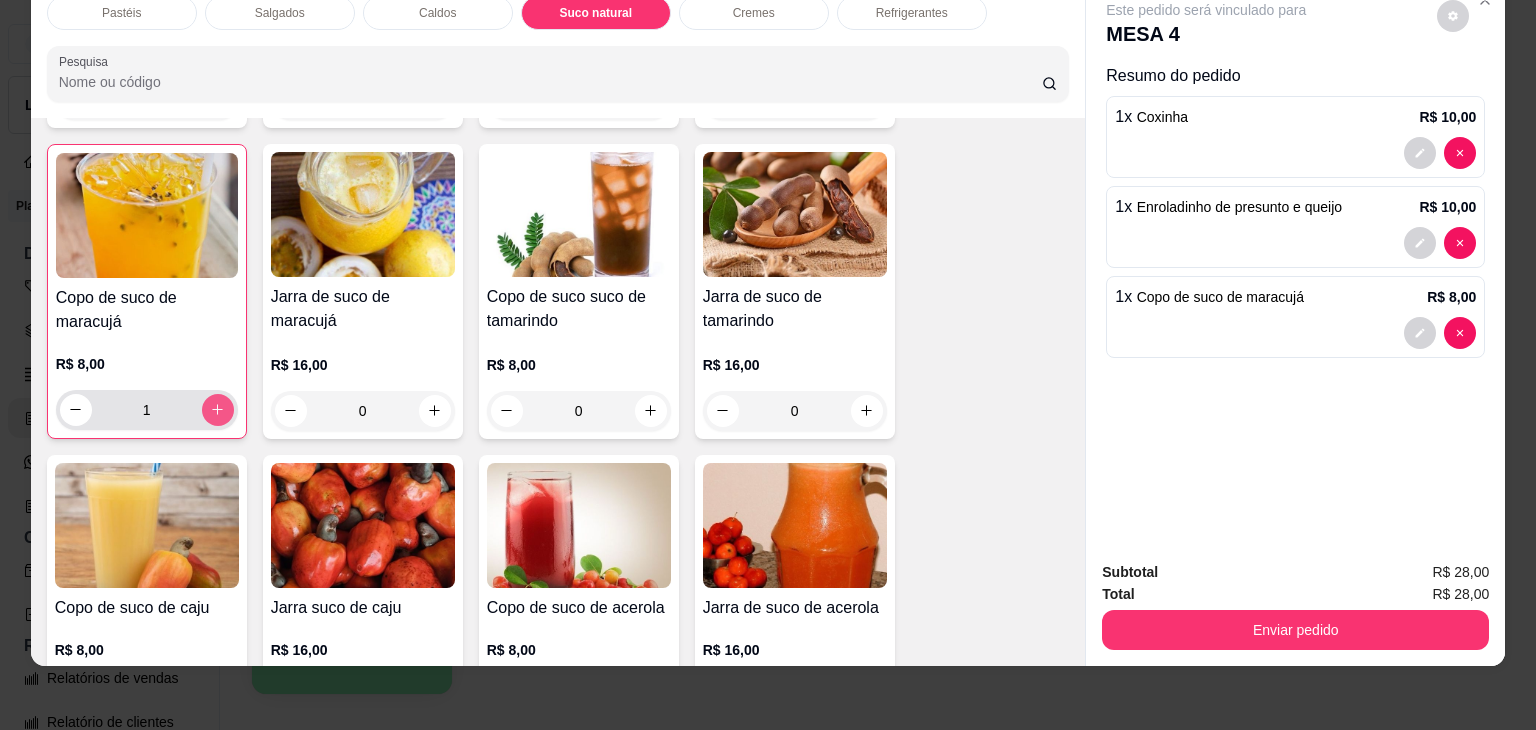 click 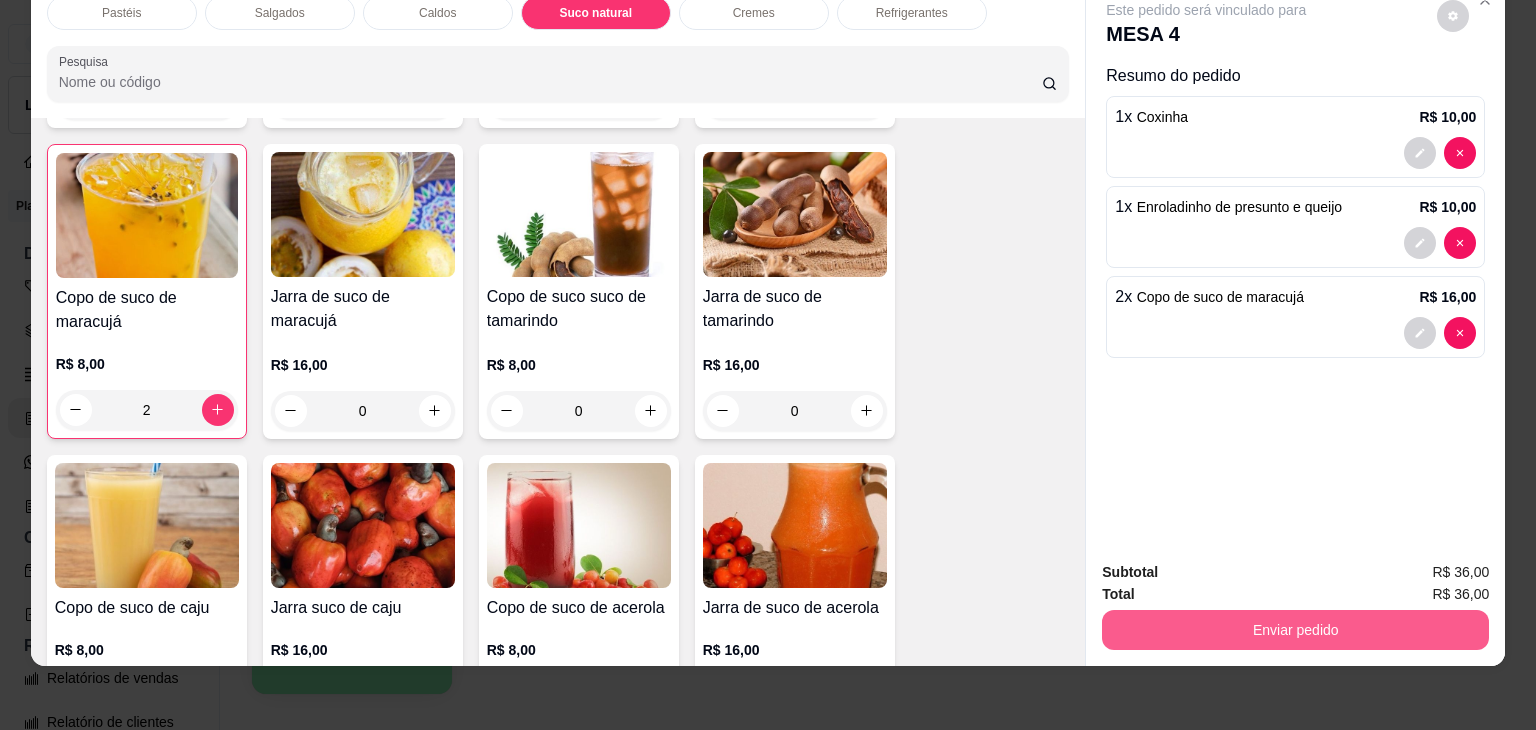 click on "Enviar pedido" at bounding box center (1295, 630) 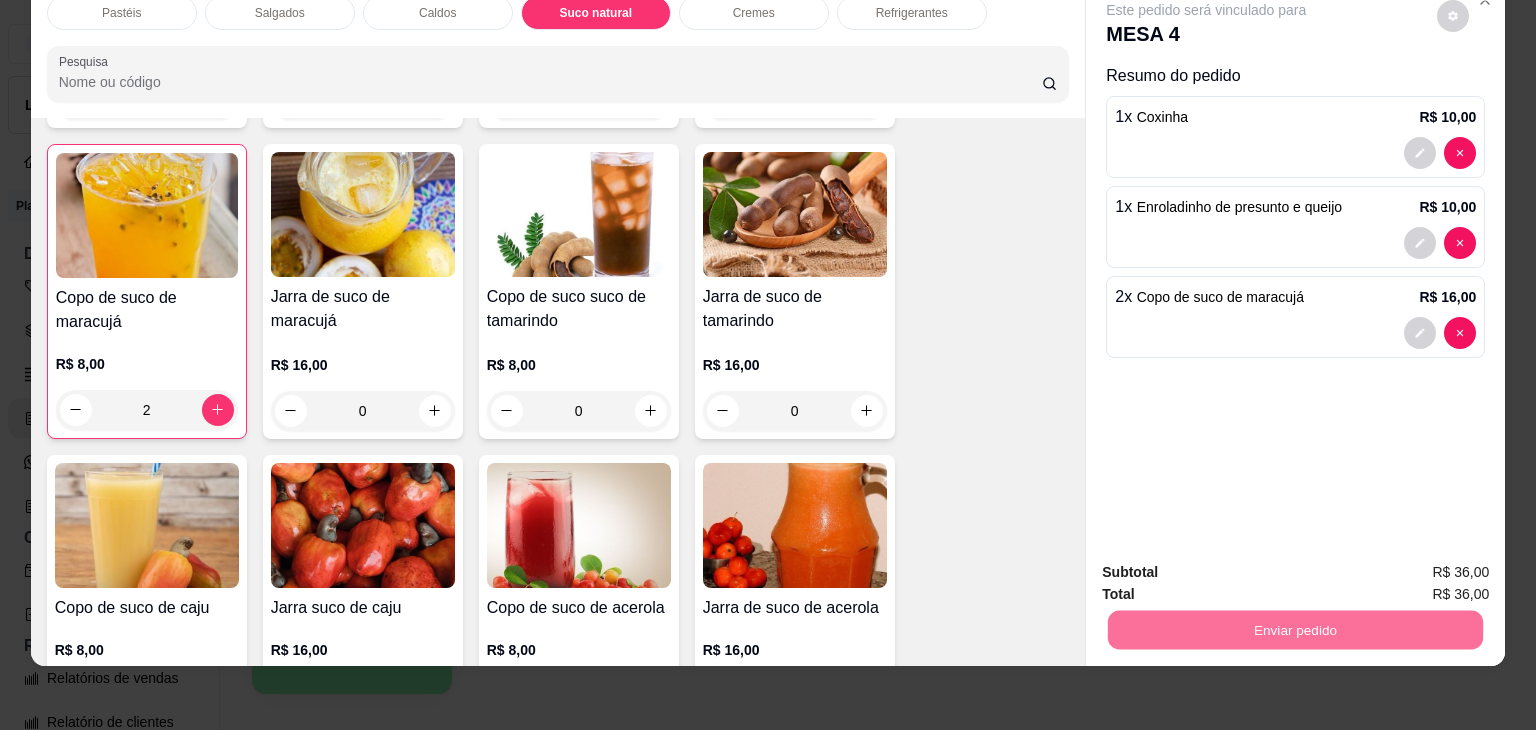 click on "Não registrar e enviar pedido" at bounding box center [1229, 564] 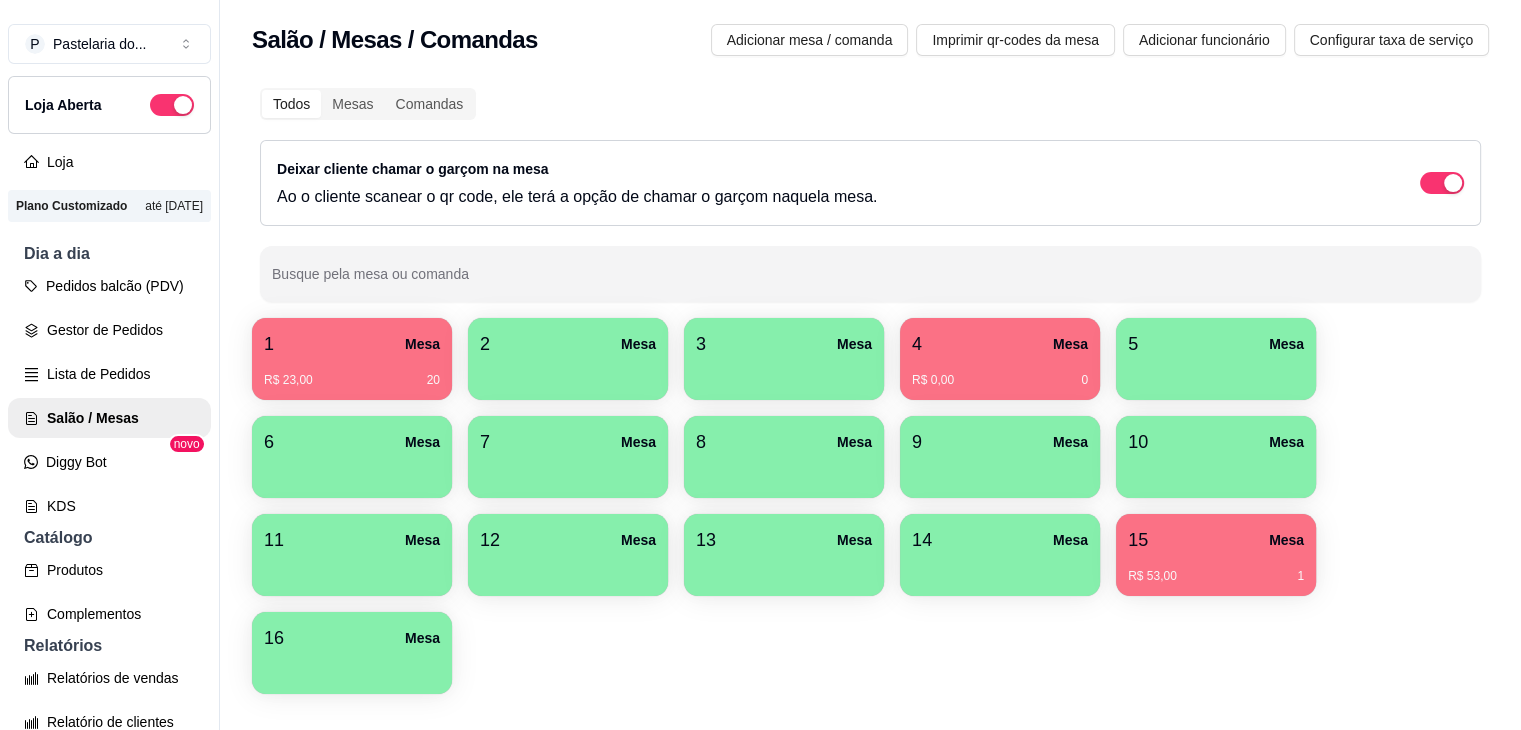 click on "2 Mesa" at bounding box center (568, 359) 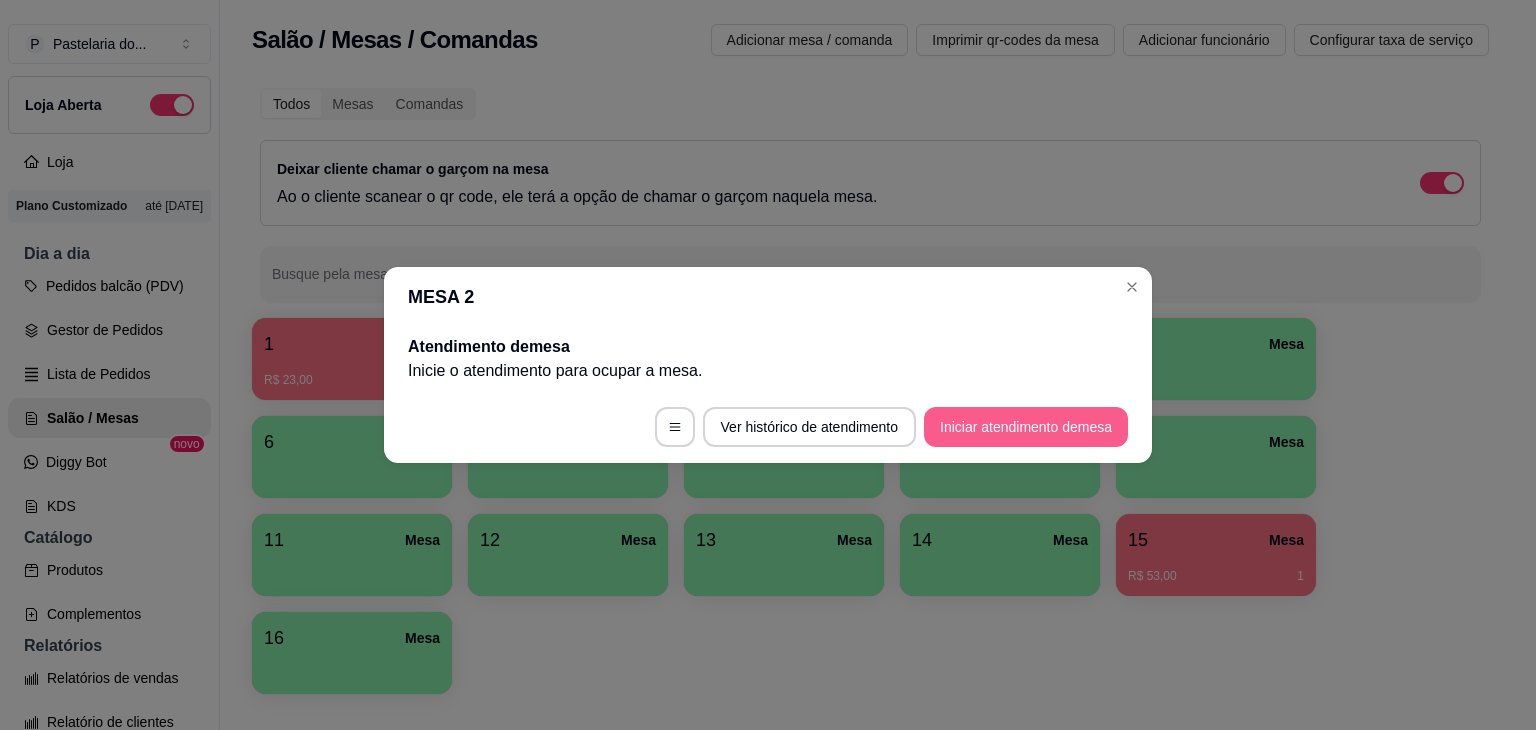 click on "Iniciar atendimento de  mesa" at bounding box center [1026, 427] 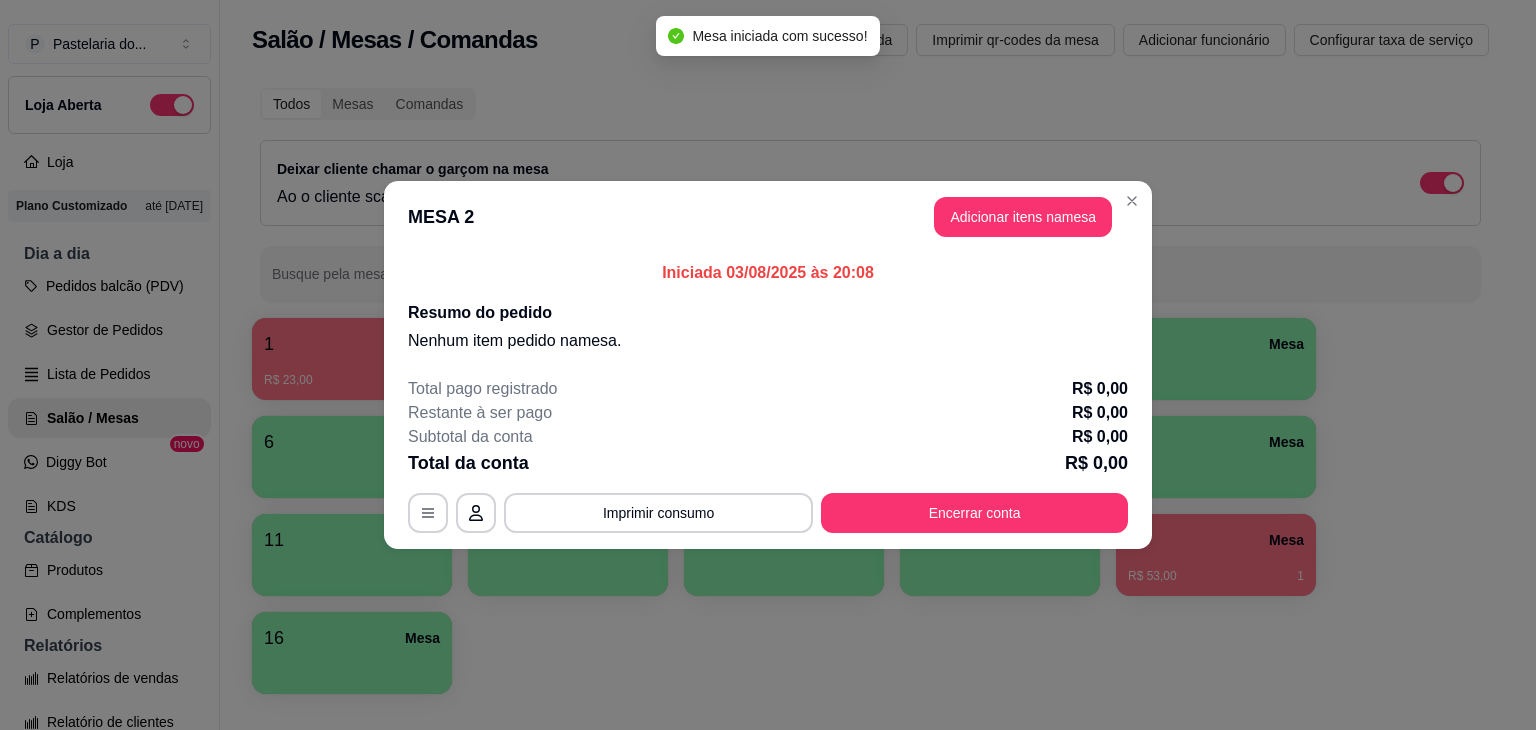 click on "Adicionar itens na  mesa" at bounding box center [1023, 217] 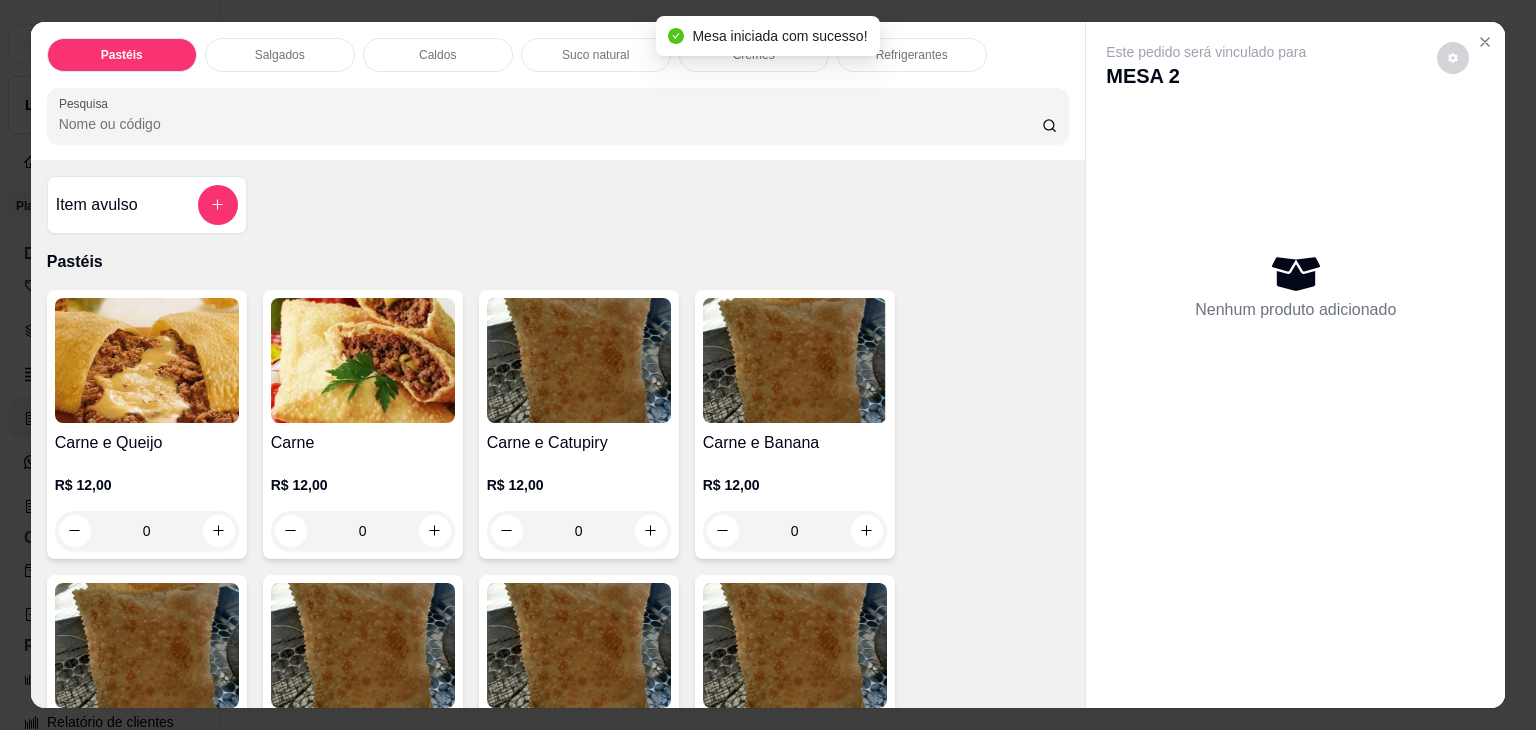 click on "Salgados" at bounding box center (280, 55) 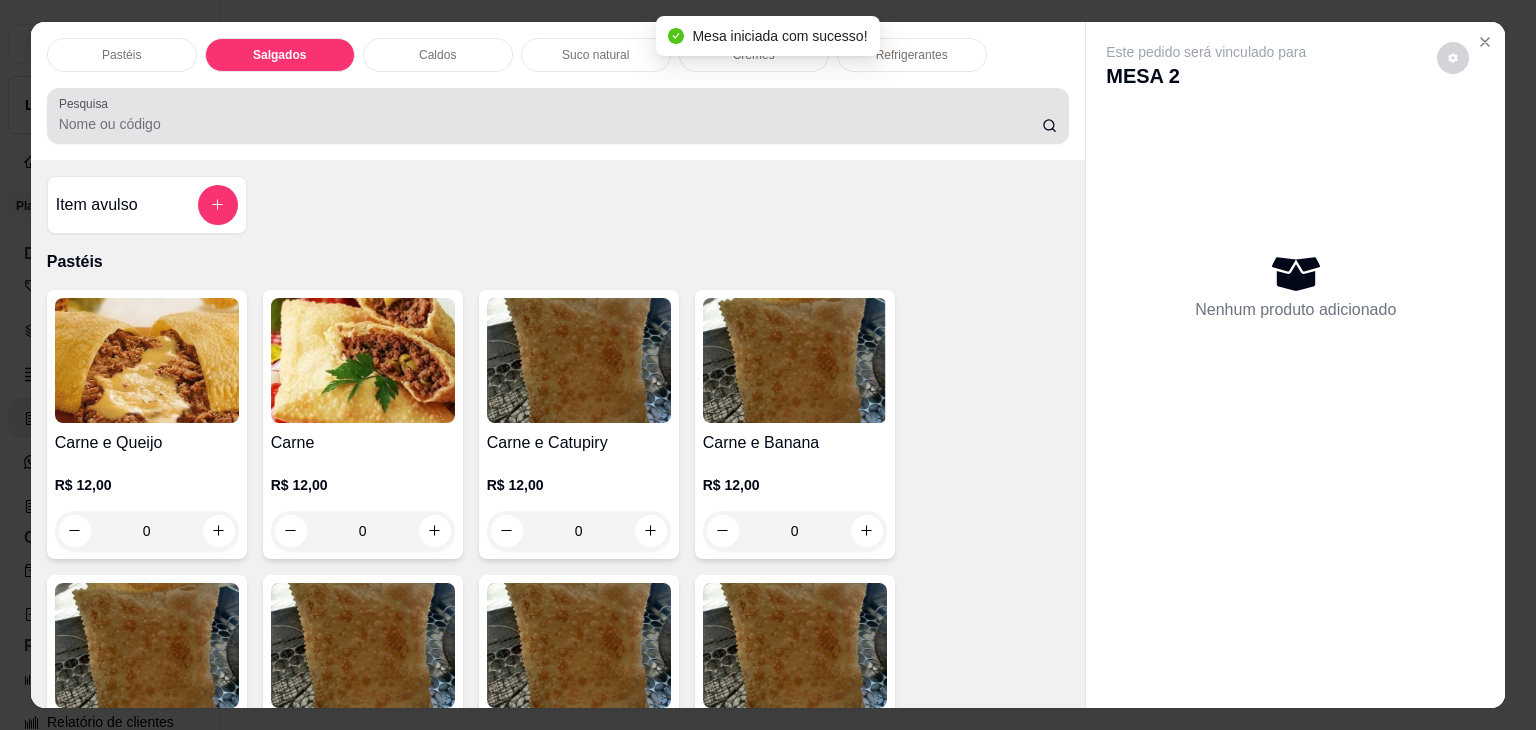 scroll, scrollTop: 2124, scrollLeft: 0, axis: vertical 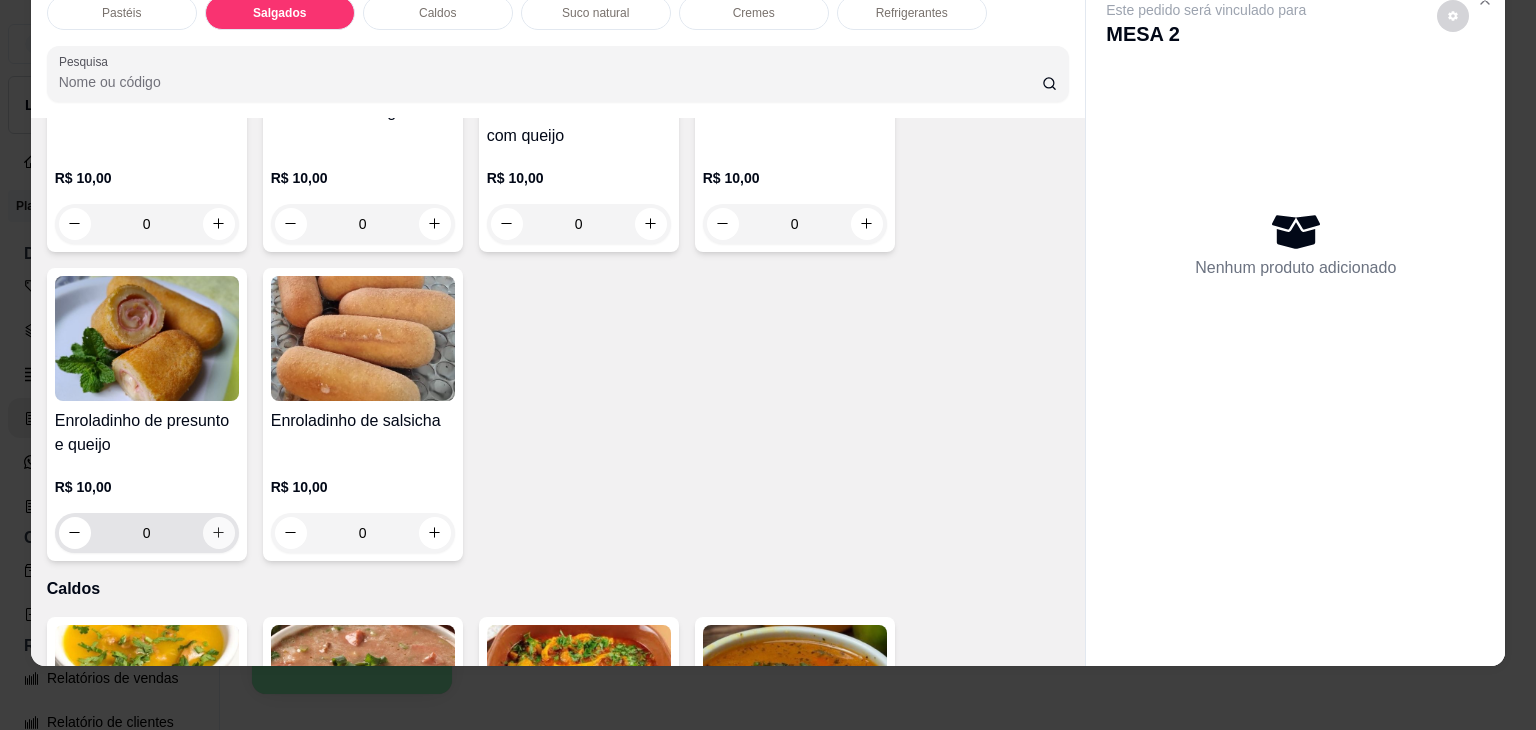 click 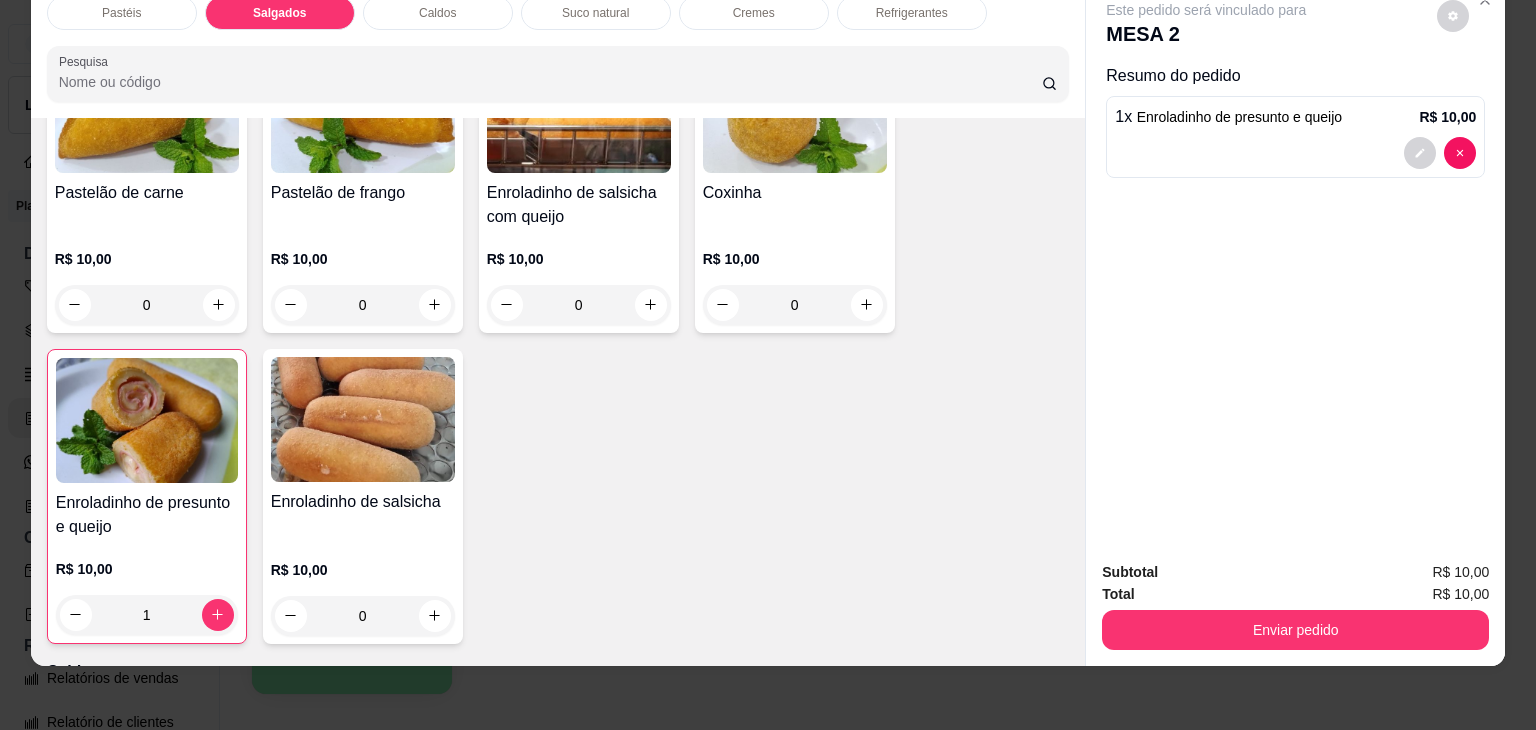 scroll, scrollTop: 2124, scrollLeft: 0, axis: vertical 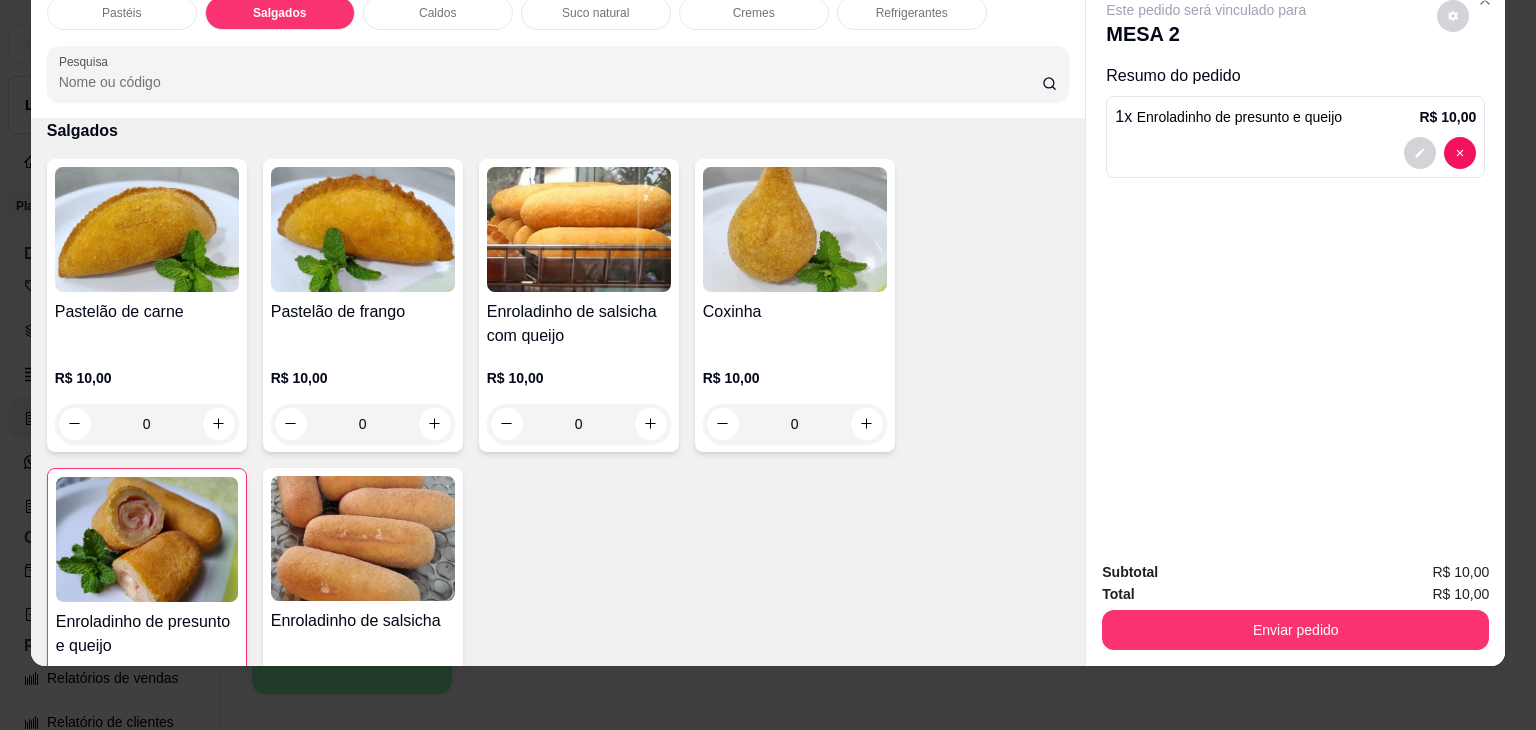 click on "Pastéis" at bounding box center (122, 13) 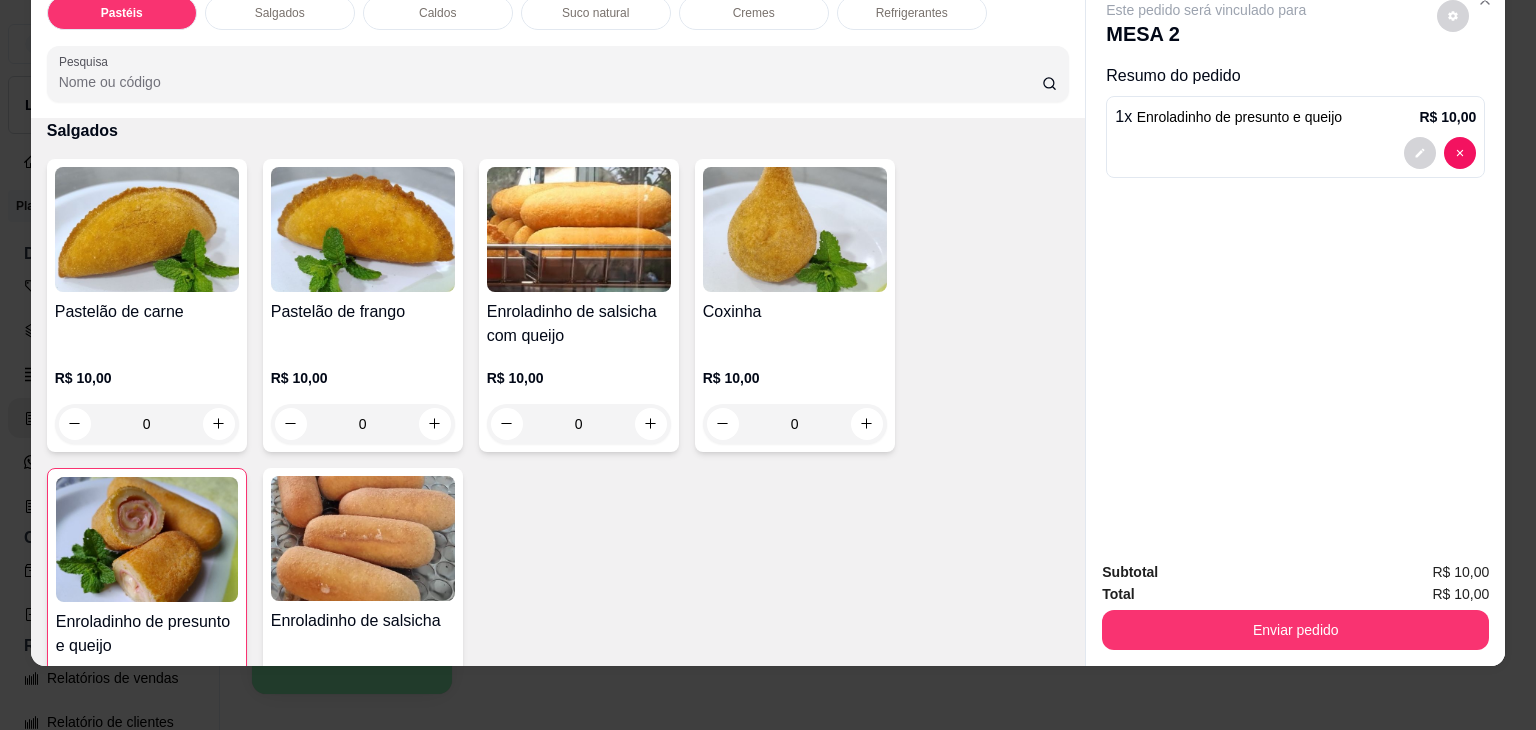 scroll, scrollTop: 89, scrollLeft: 0, axis: vertical 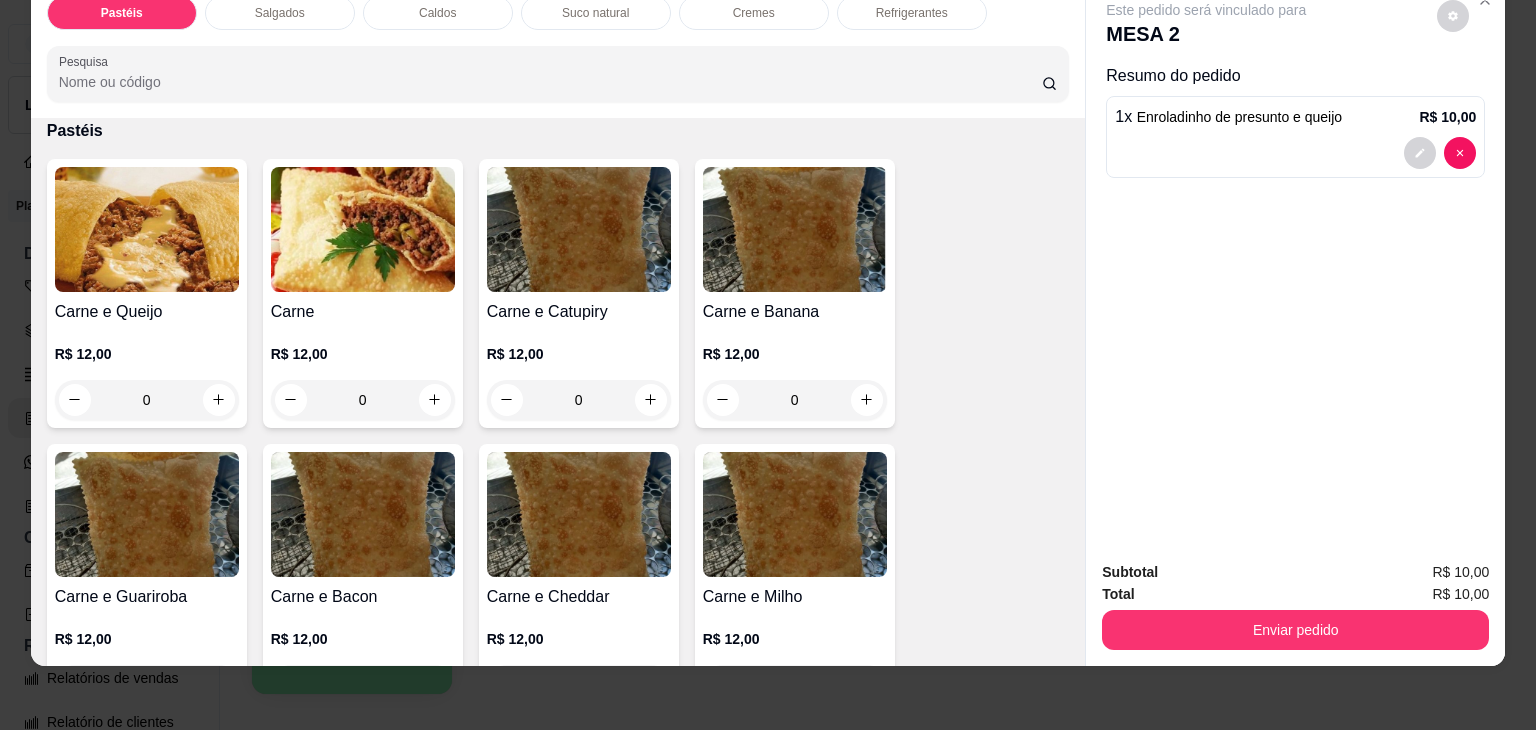 click on "0" at bounding box center [147, 400] 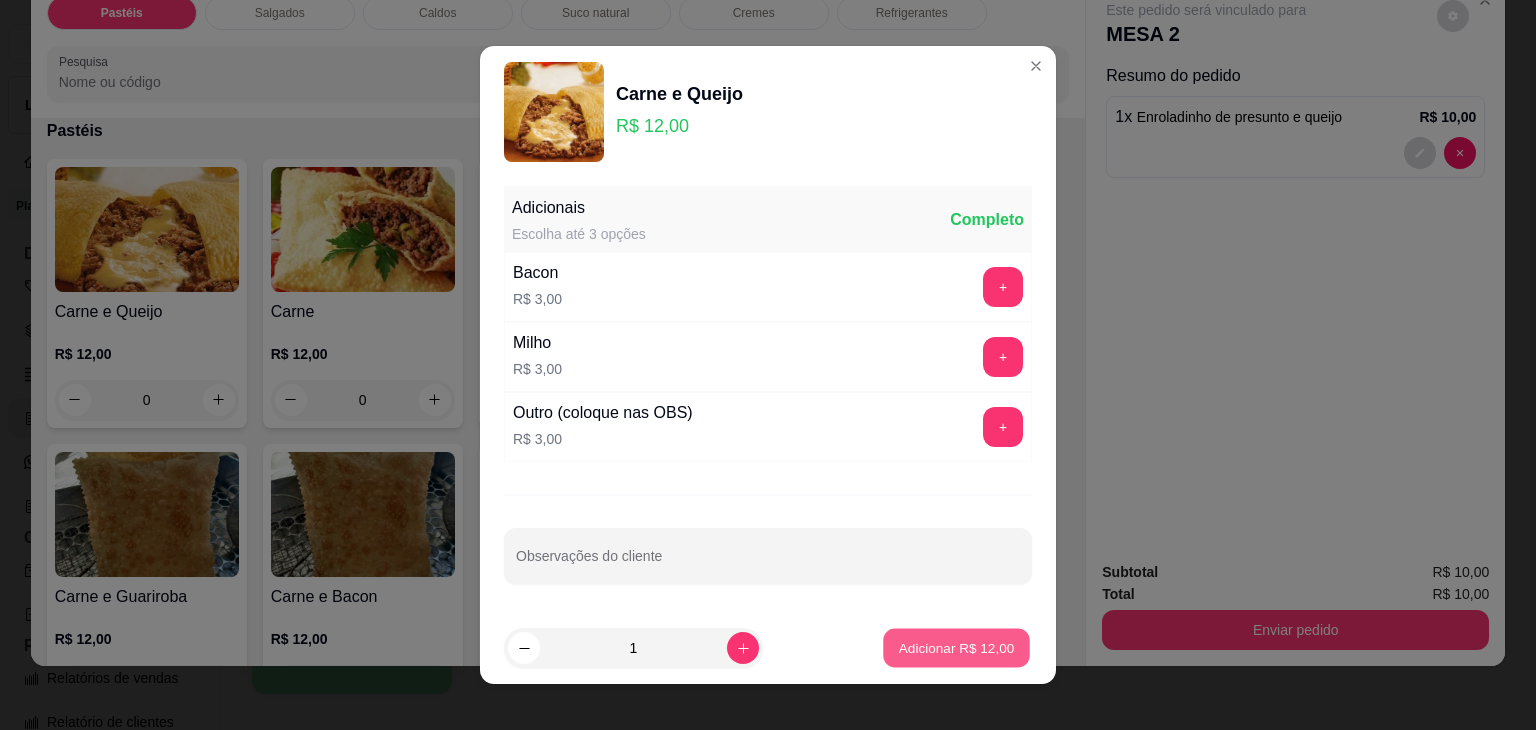click on "Adicionar   R$ 12,00" at bounding box center [957, 647] 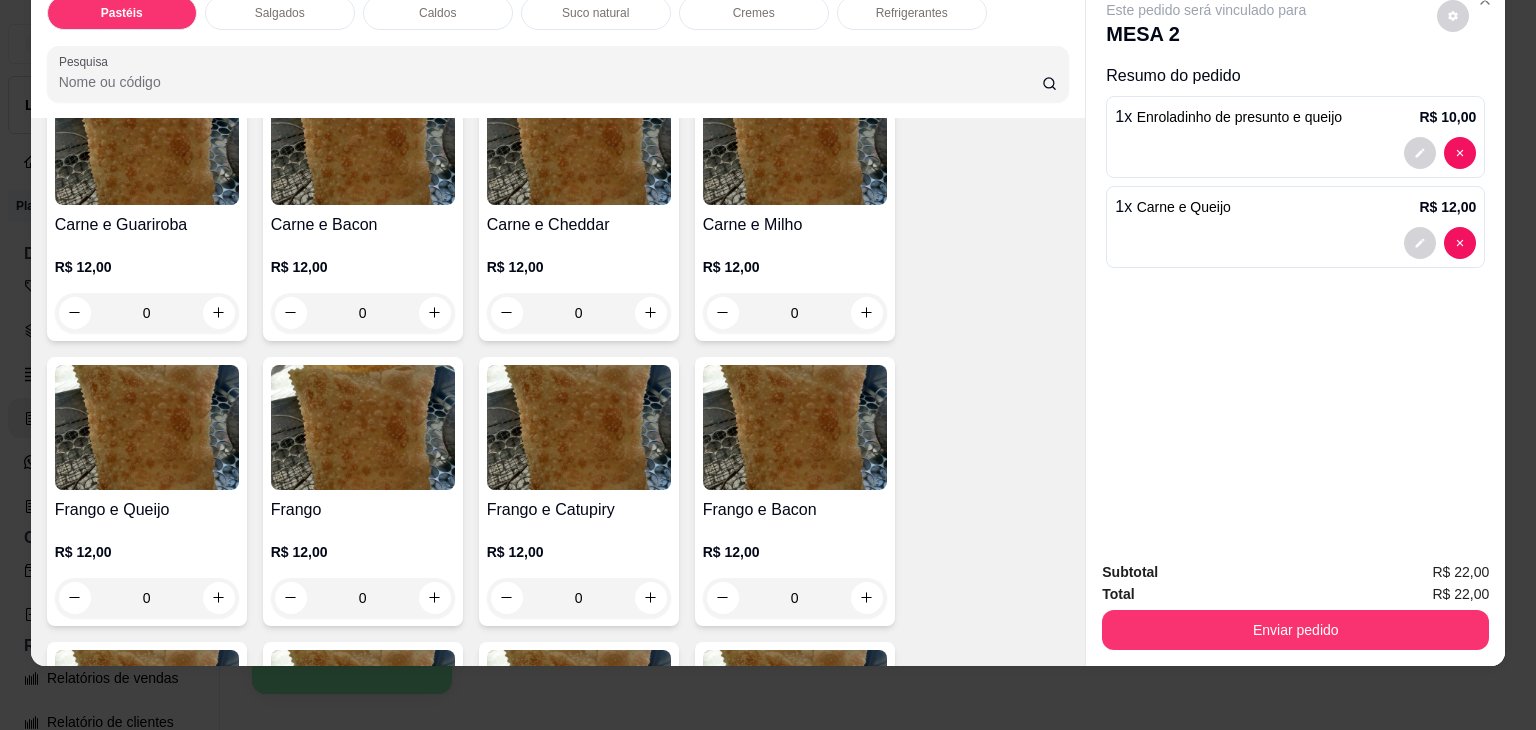 scroll, scrollTop: 489, scrollLeft: 0, axis: vertical 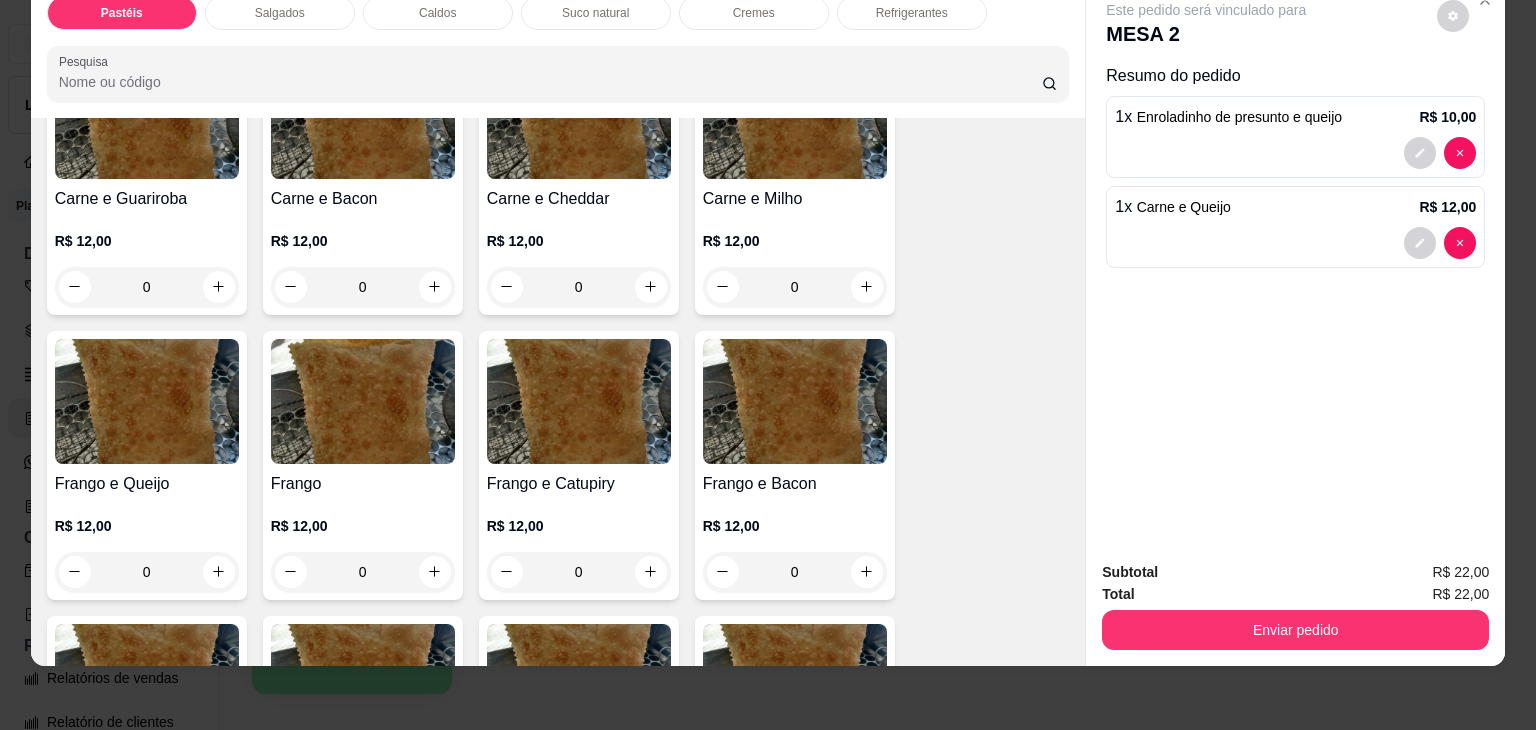 click on "0" at bounding box center [579, 572] 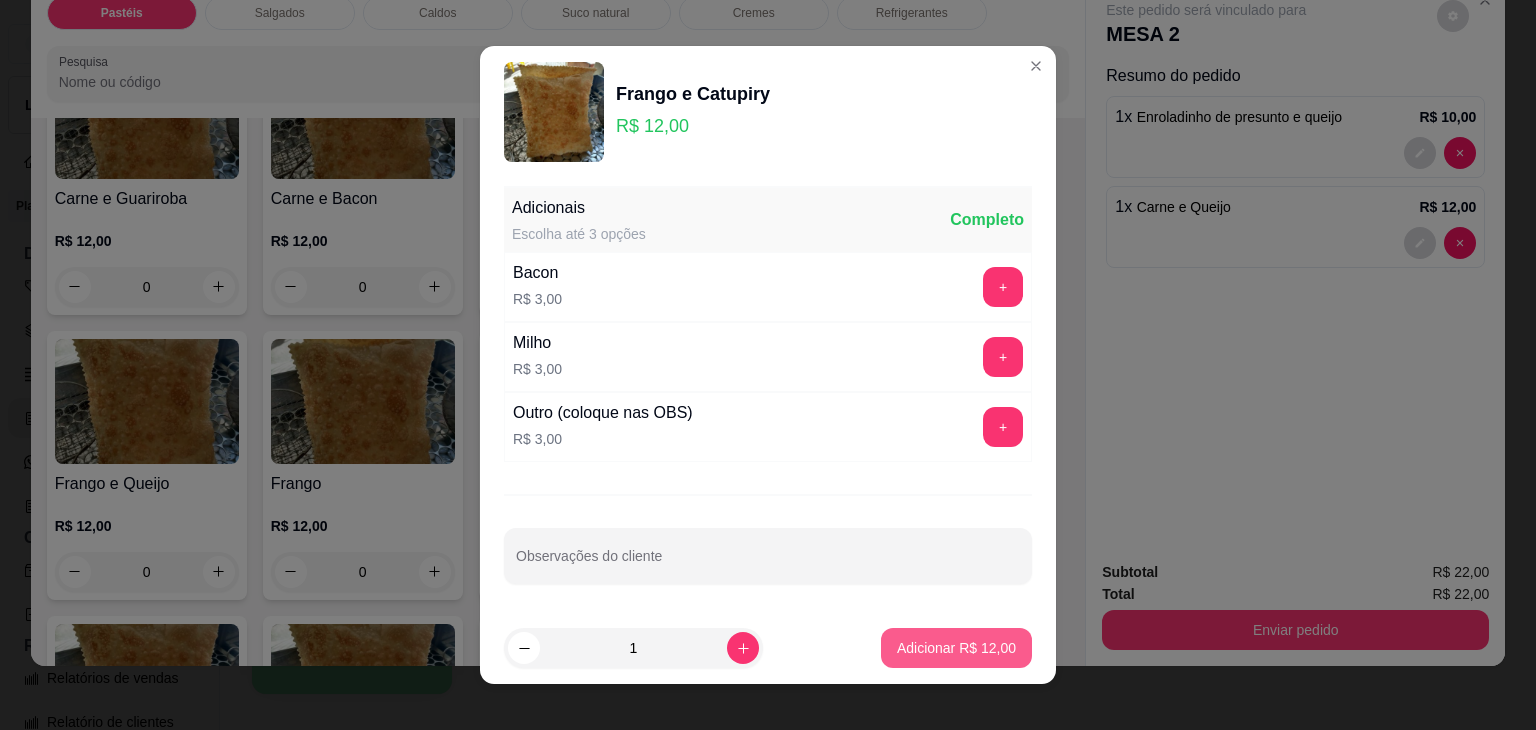 click on "Adicionar   R$ 12,00" at bounding box center (956, 648) 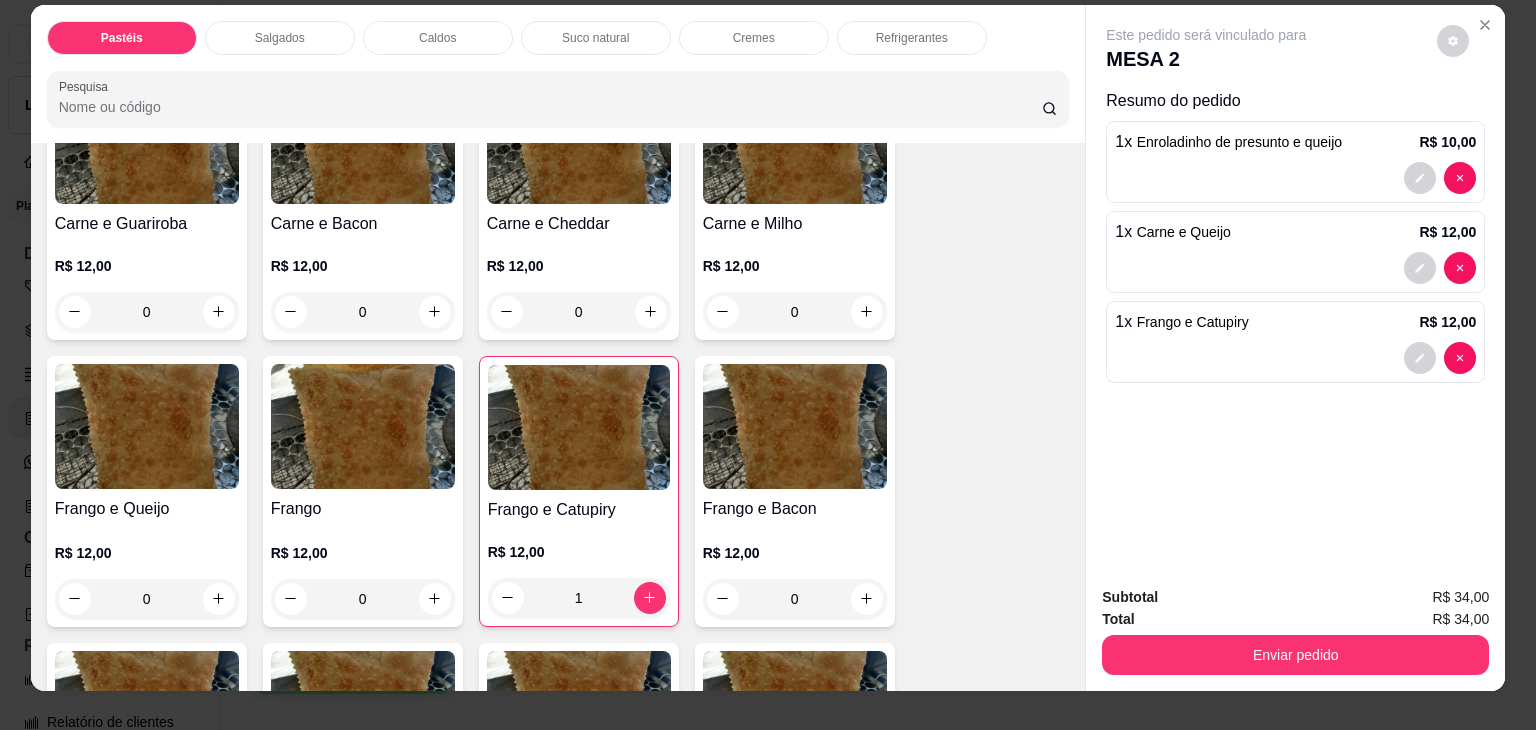 scroll, scrollTop: 0, scrollLeft: 0, axis: both 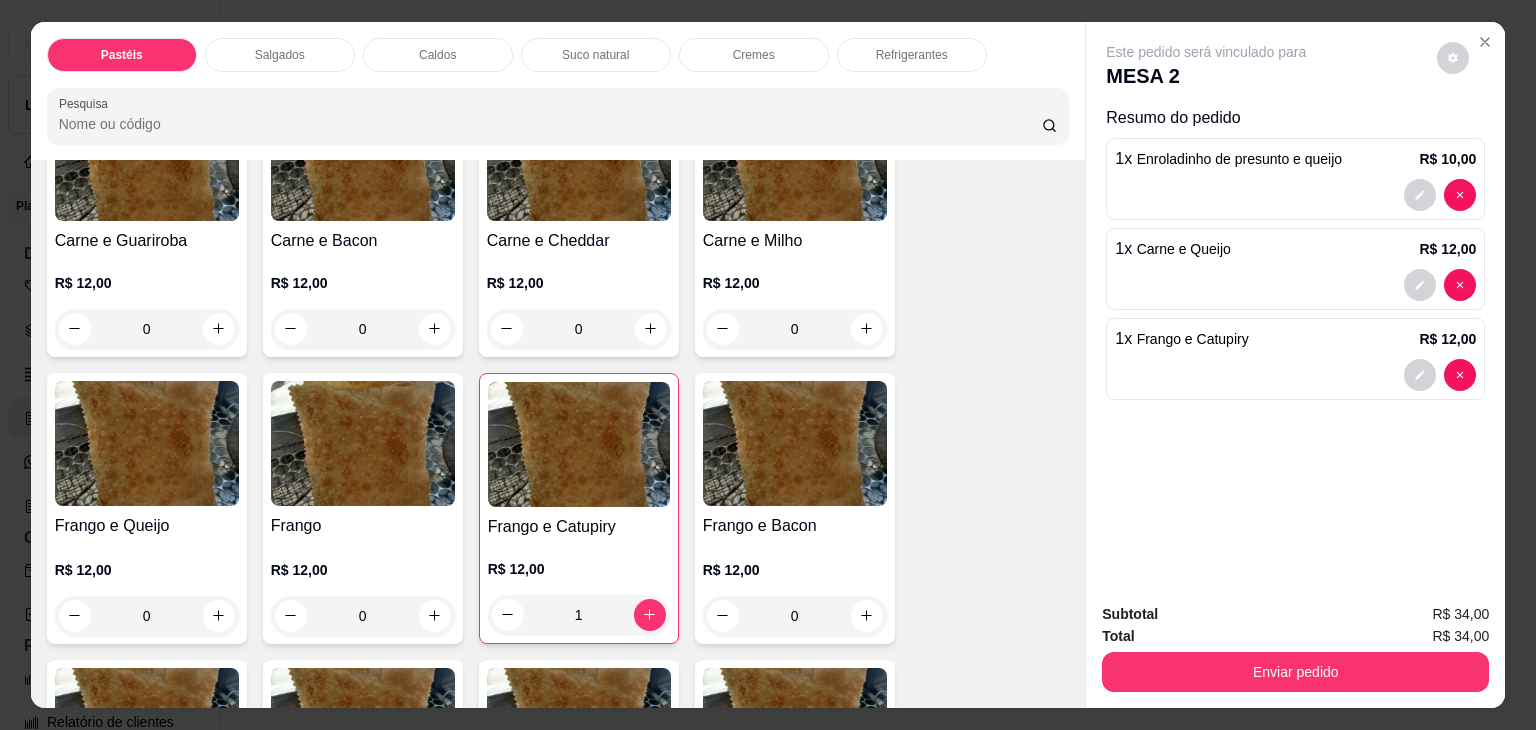 click on "Refrigerantes" at bounding box center (912, 55) 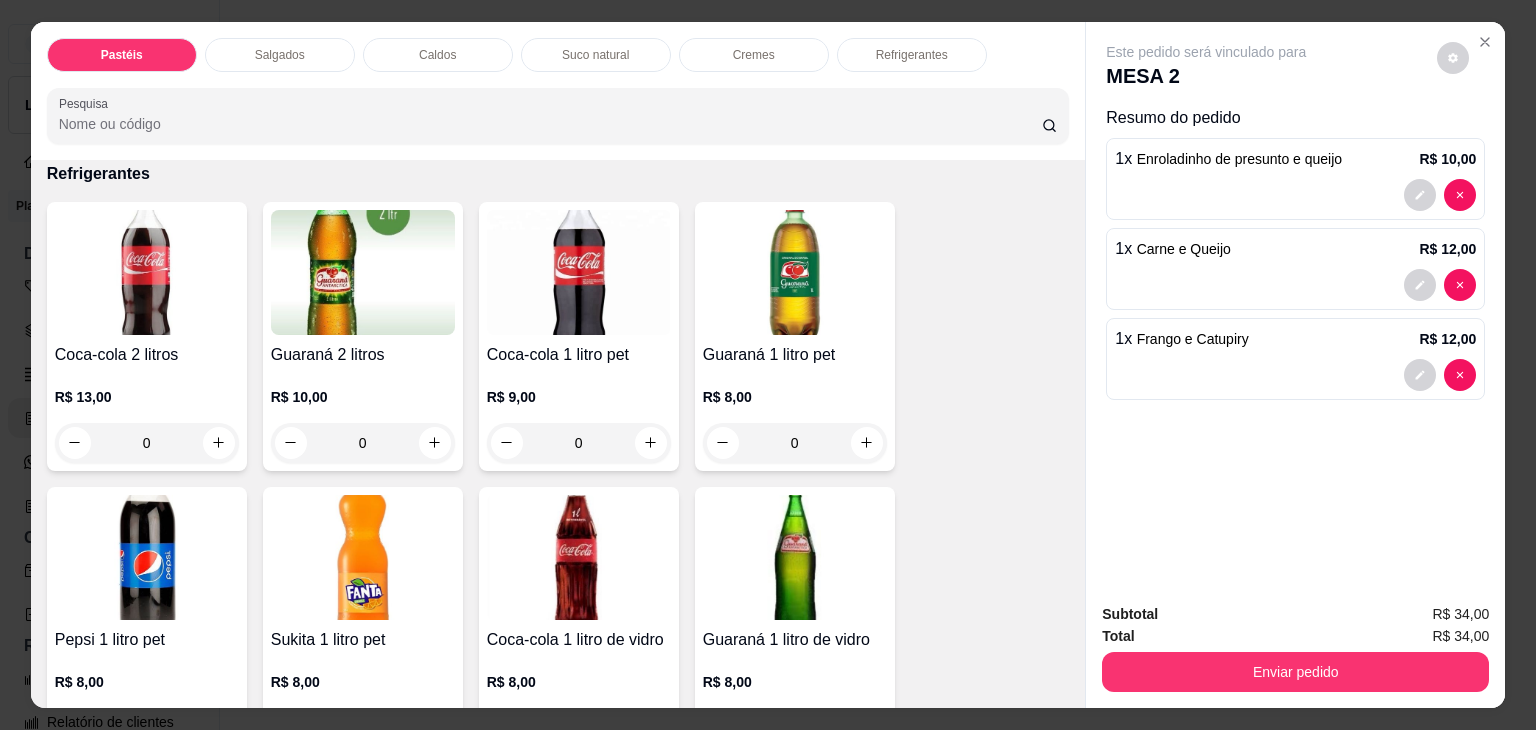 scroll, scrollTop: 49, scrollLeft: 0, axis: vertical 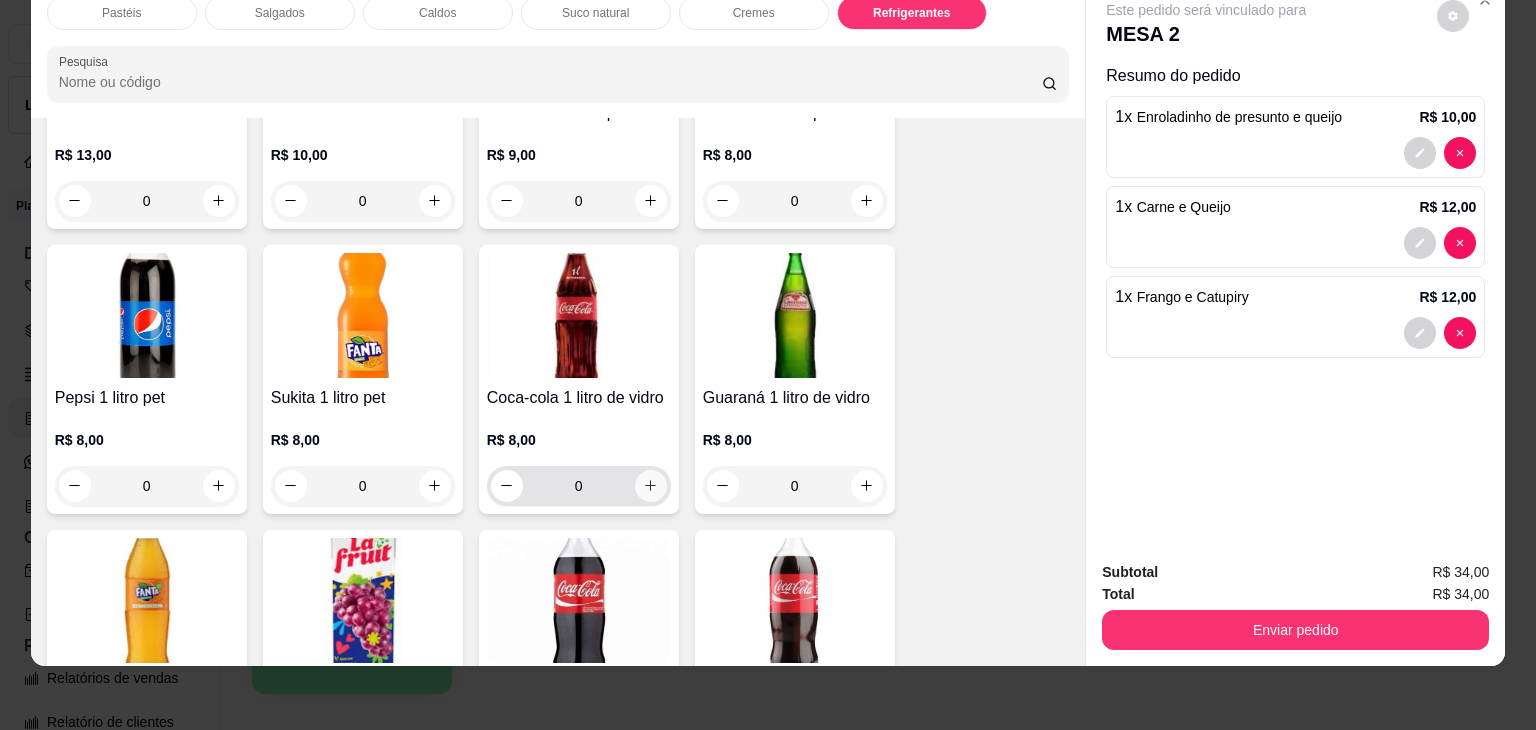 click 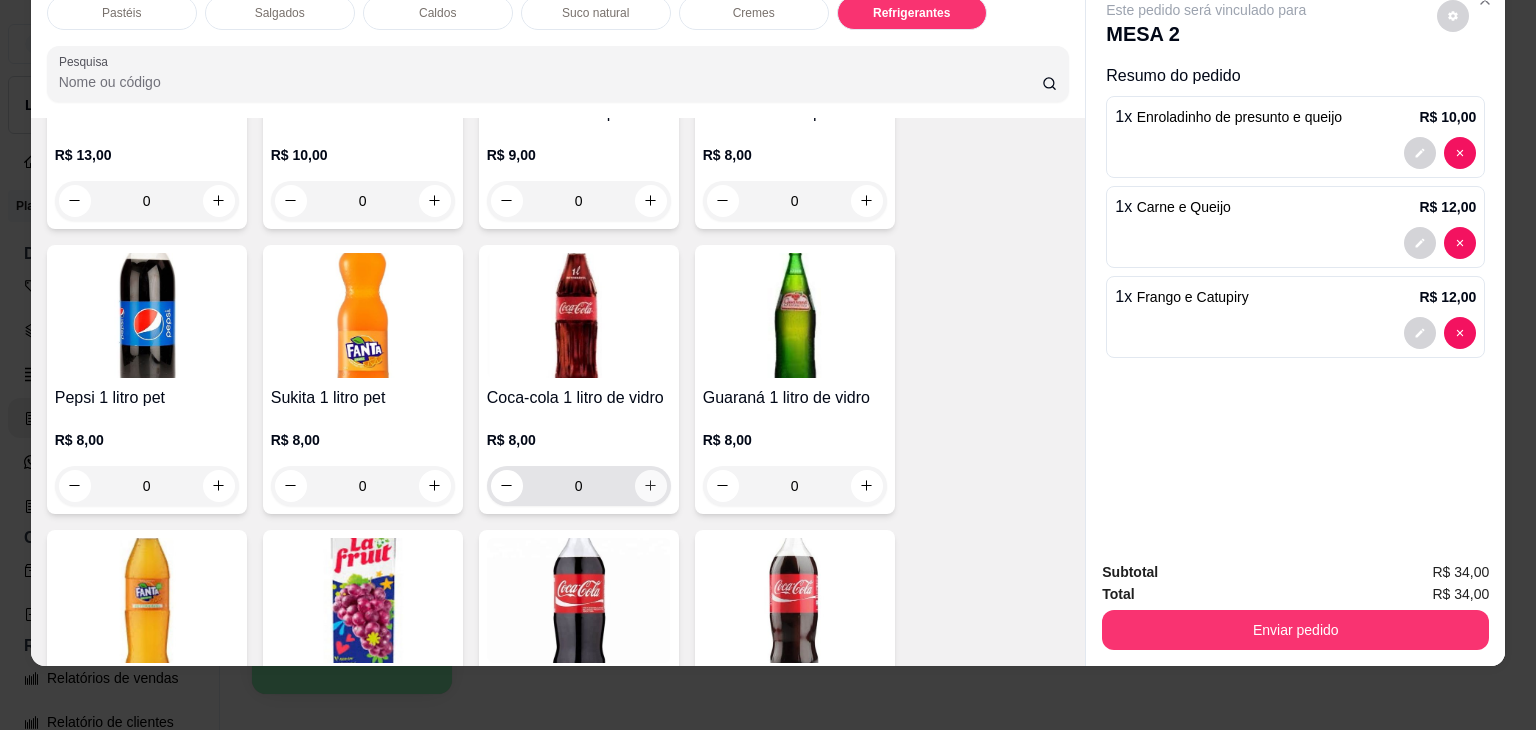 type on "1" 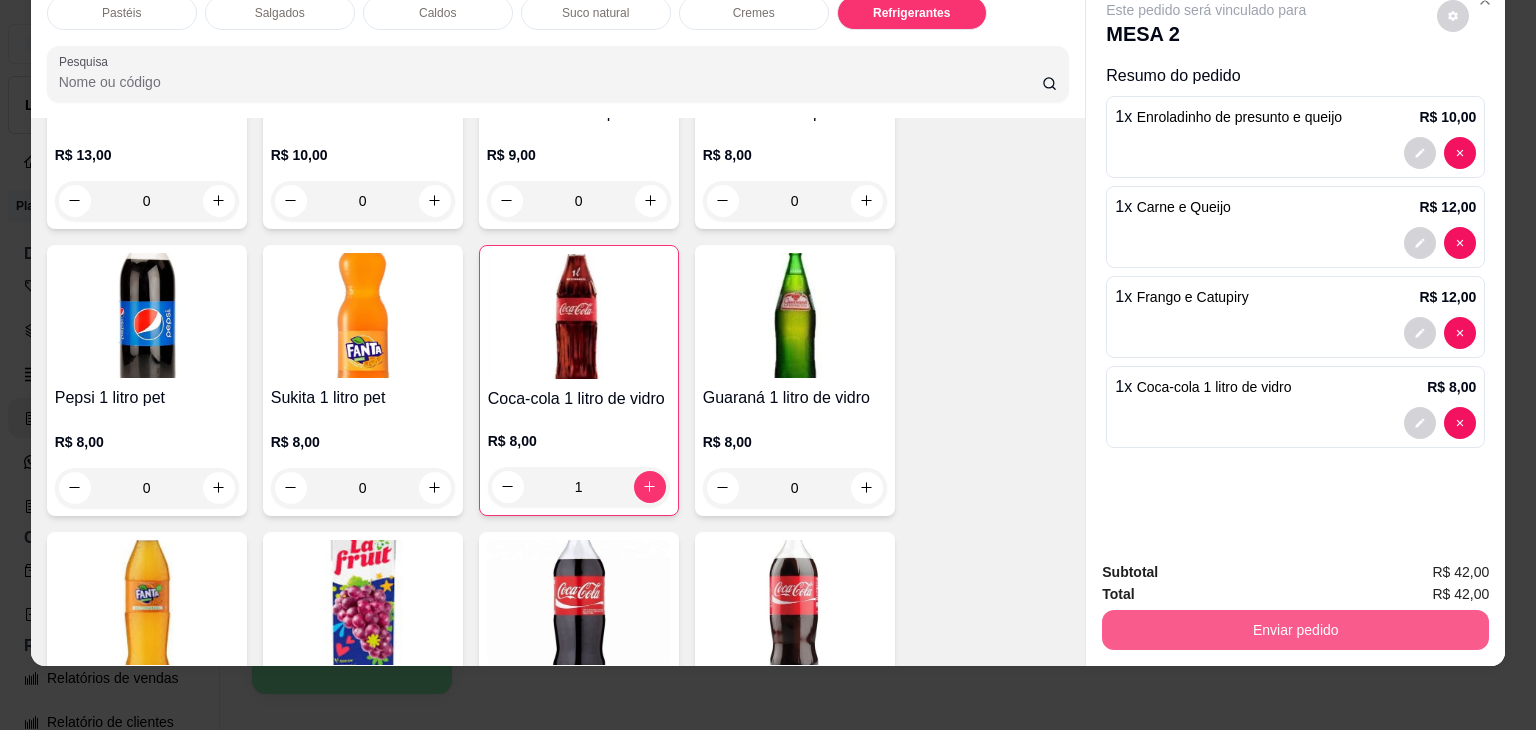 click on "Enviar pedido" at bounding box center [1295, 630] 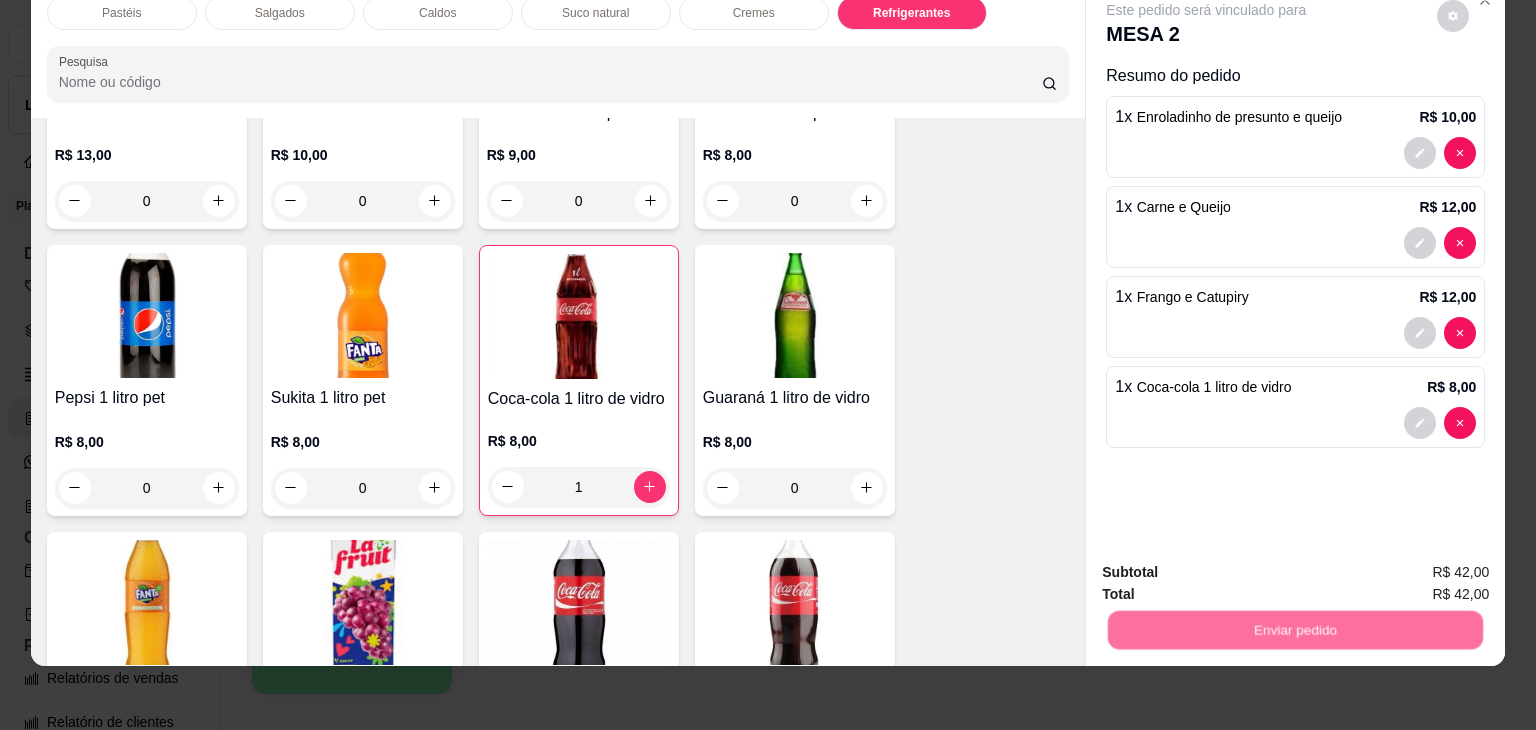 click on "Não registrar e enviar pedido" at bounding box center (1229, 564) 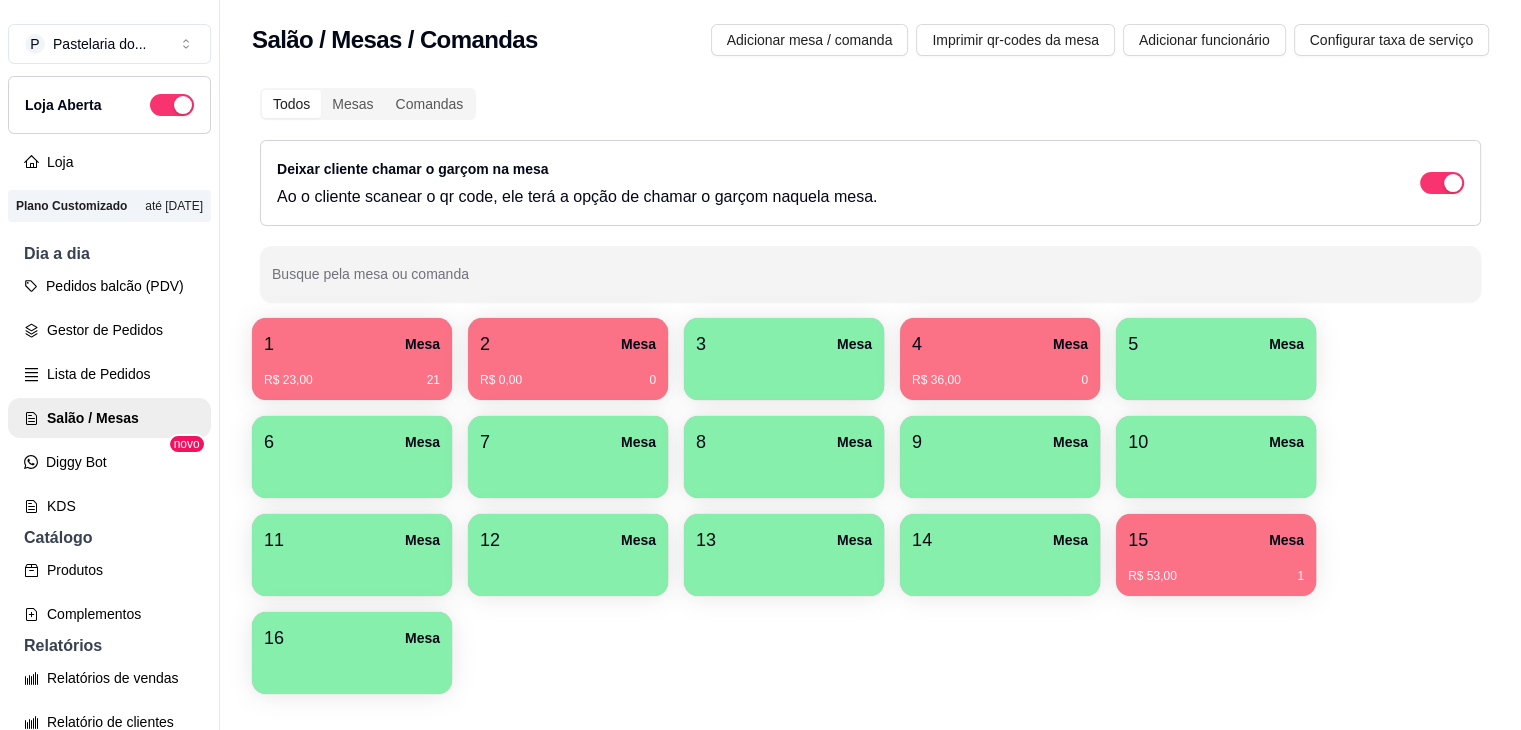 click on "1 Mesa" at bounding box center [352, 344] 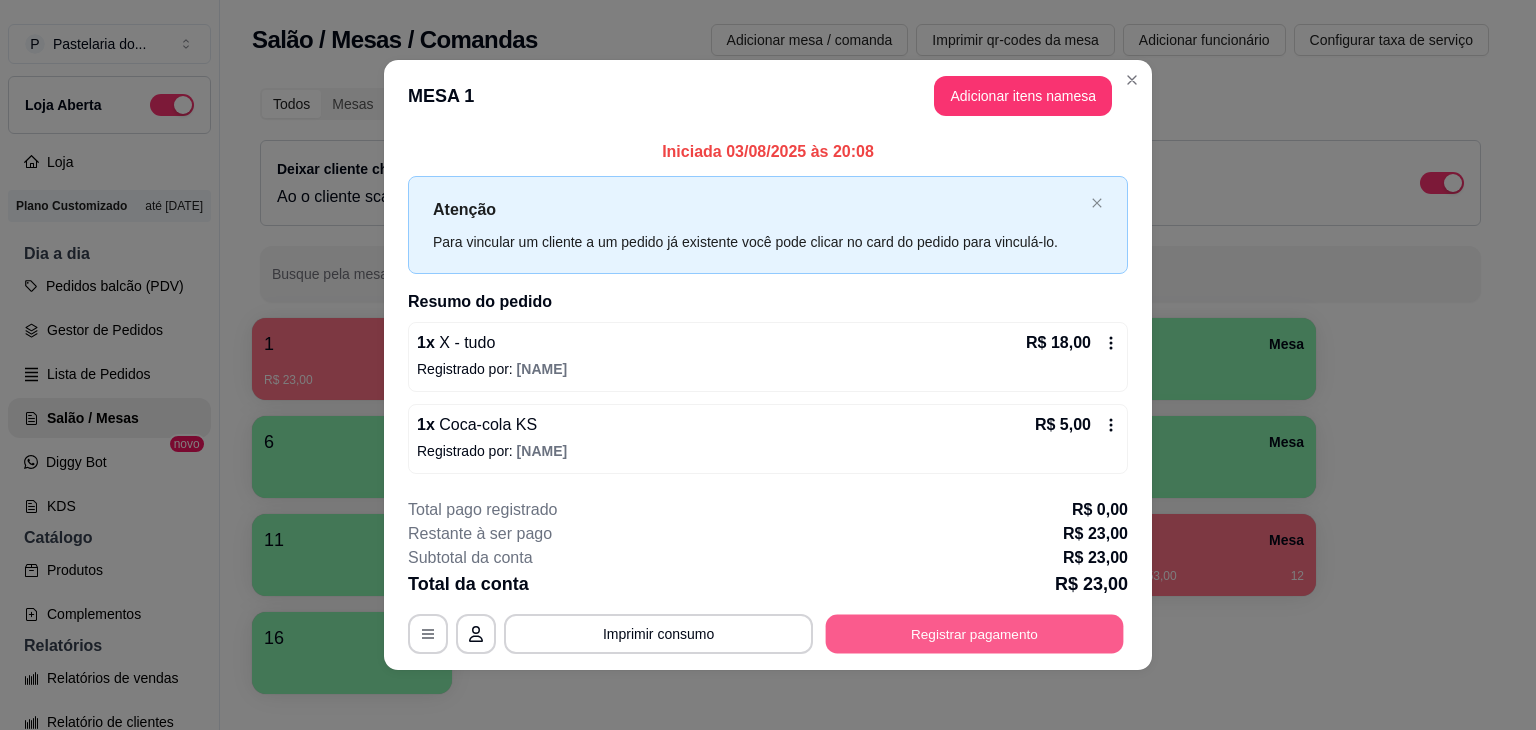 click on "Registrar pagamento" at bounding box center [975, 633] 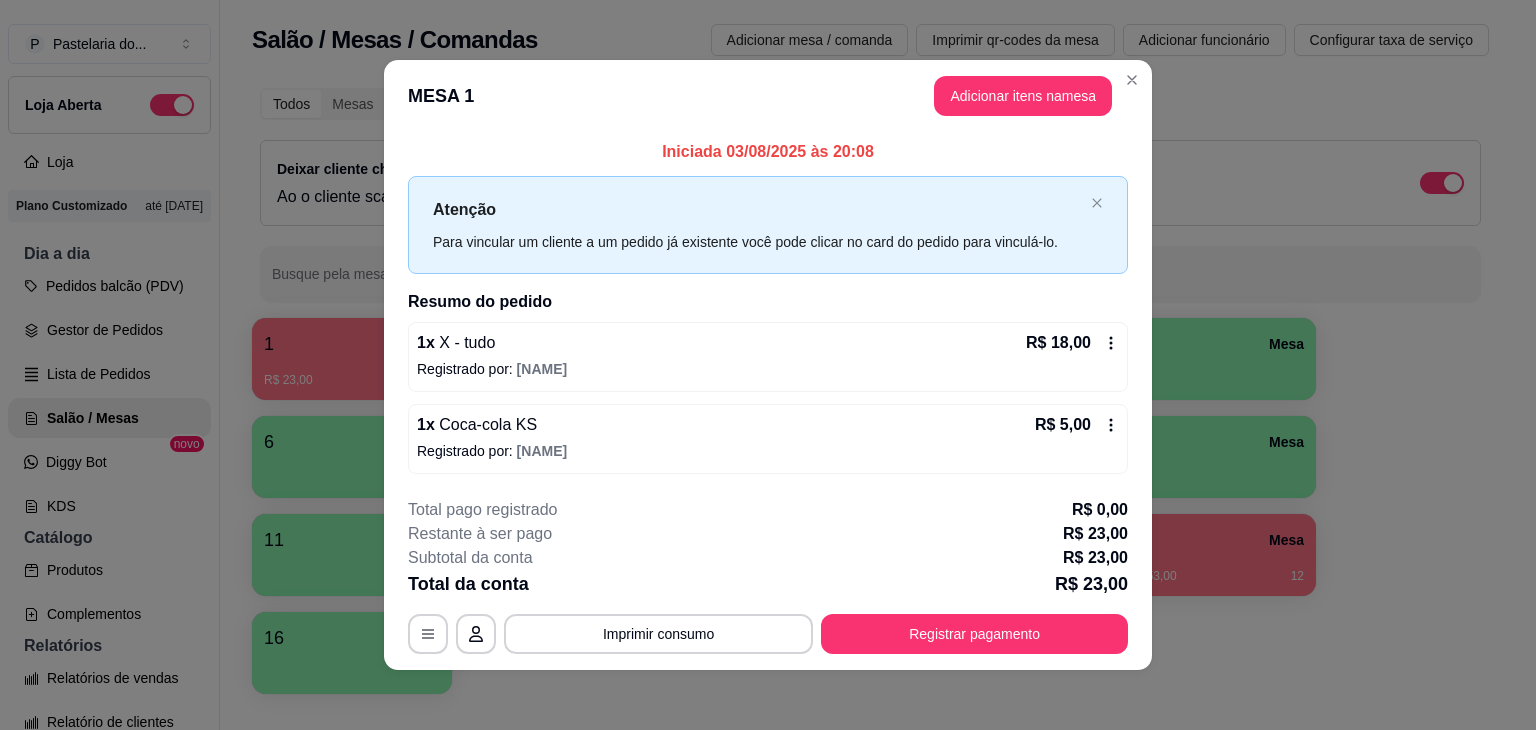 click on "MESA 1 Adicionar itens na  mesa" at bounding box center [768, 96] 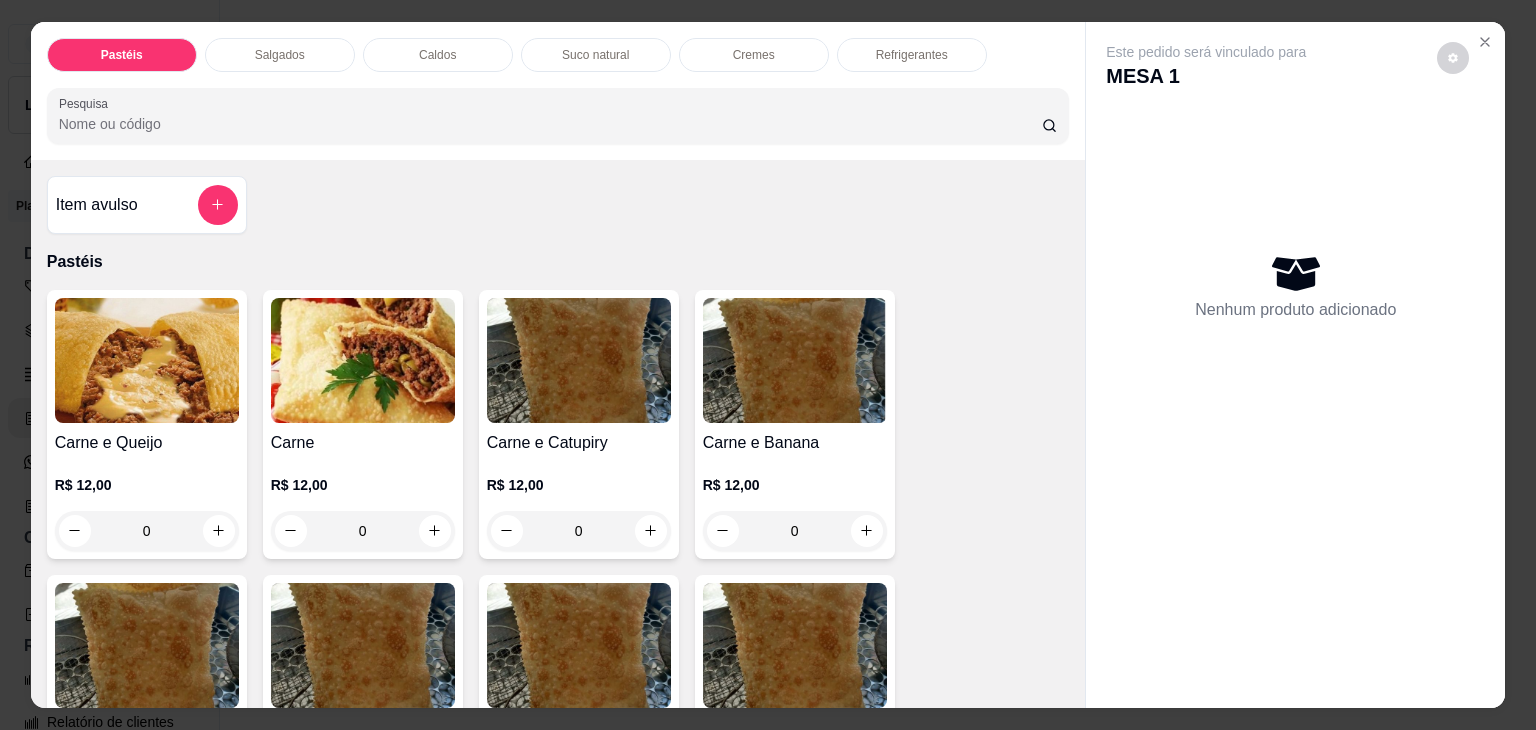 click on "Caldos" at bounding box center [438, 55] 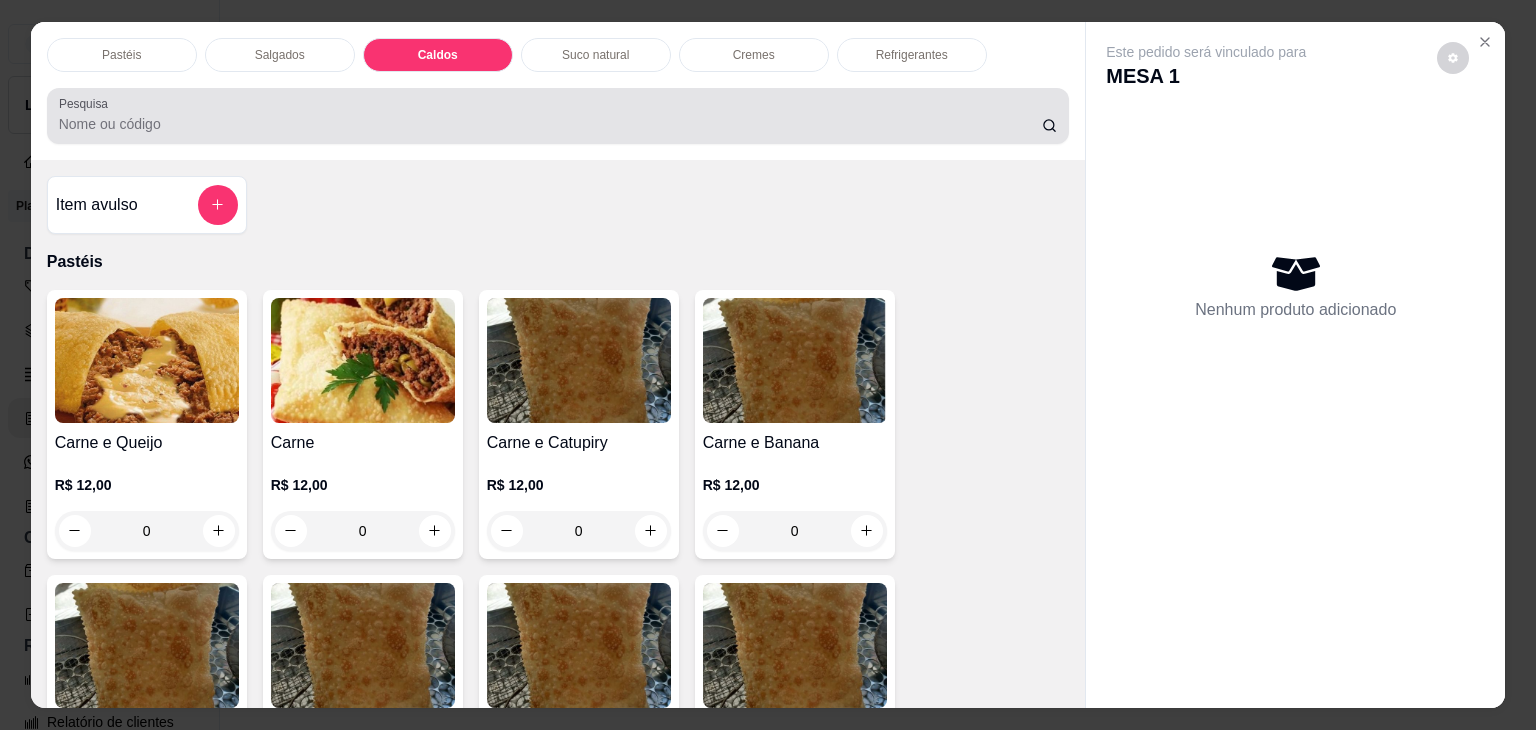 scroll, scrollTop: 2782, scrollLeft: 0, axis: vertical 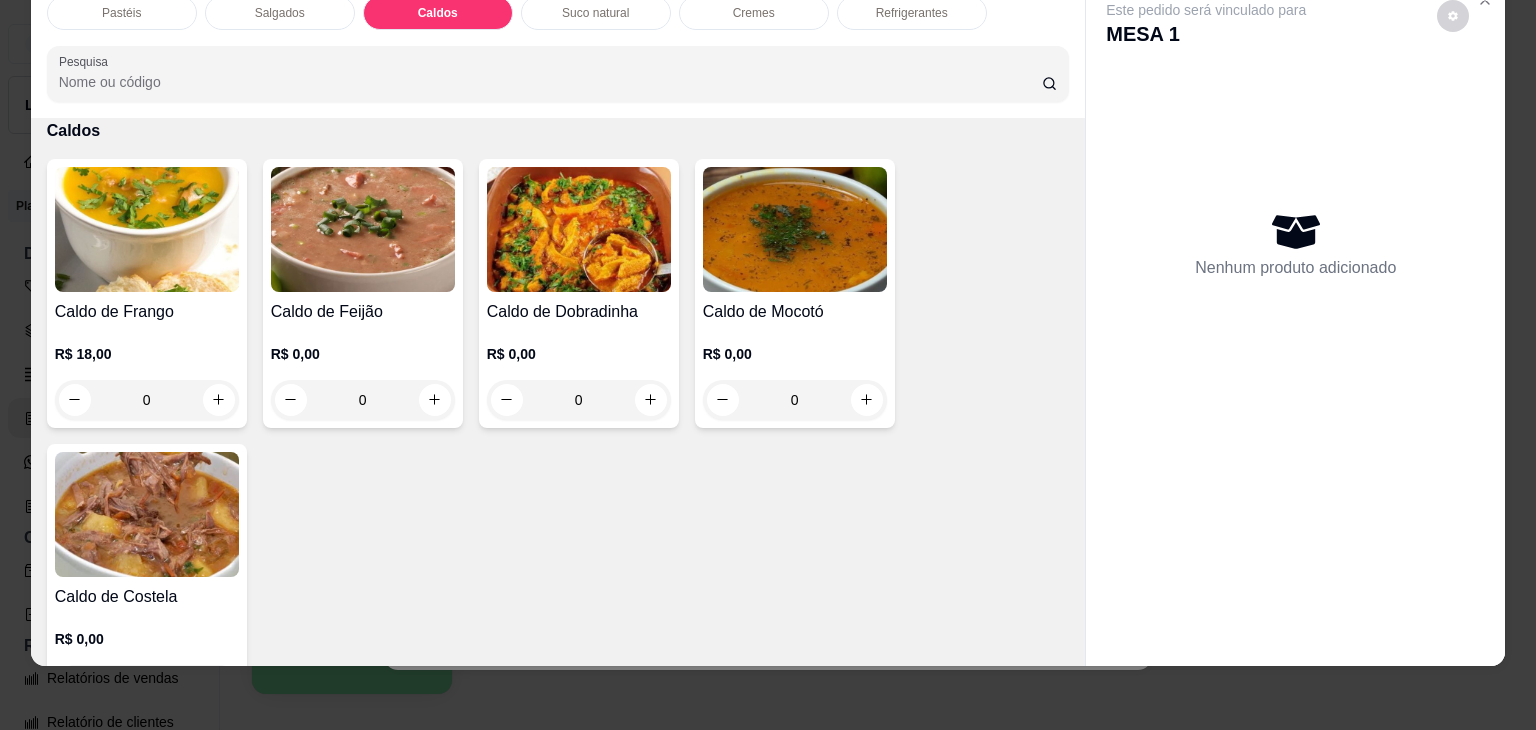 click on "0" at bounding box center [147, 400] 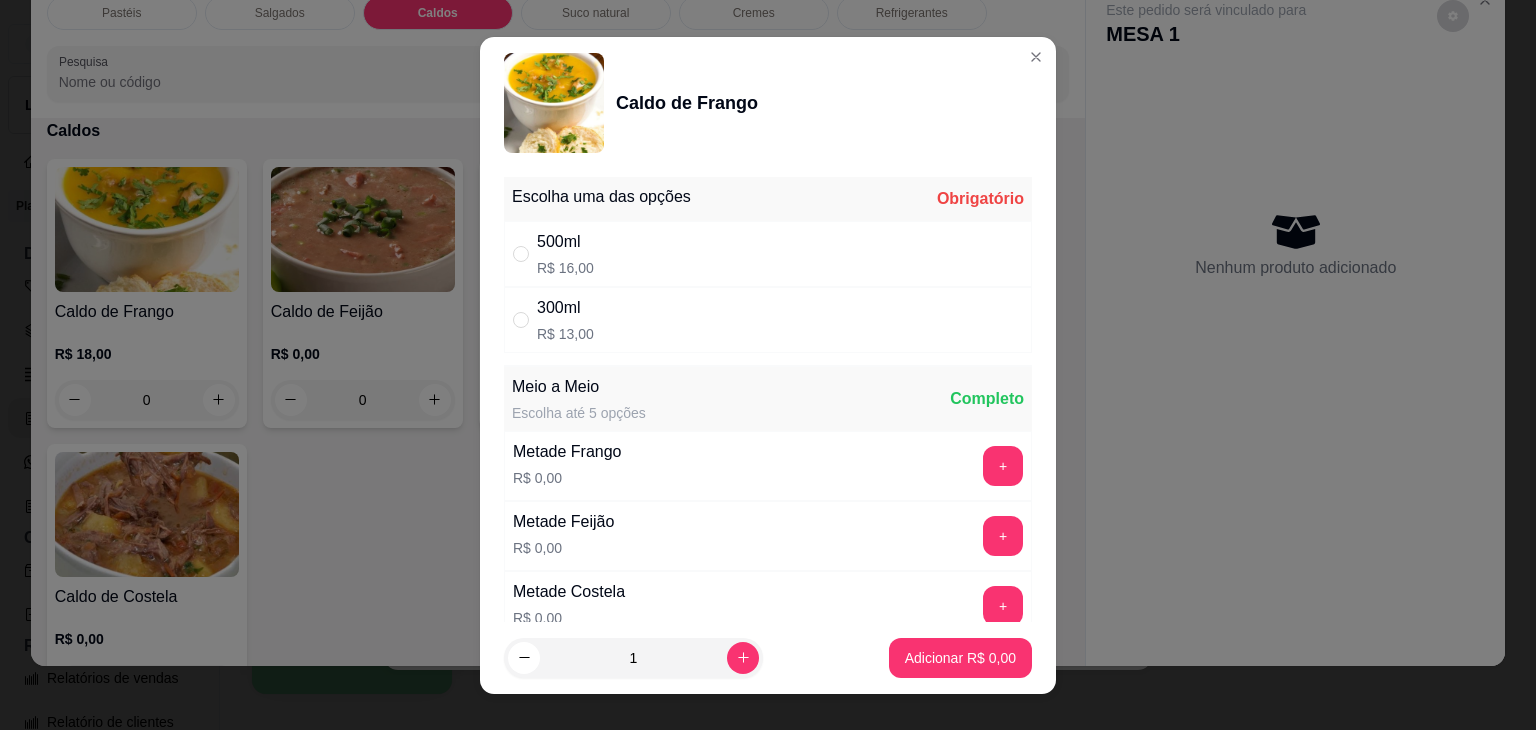 click on "300ml R$ 13,00" at bounding box center (768, 320) 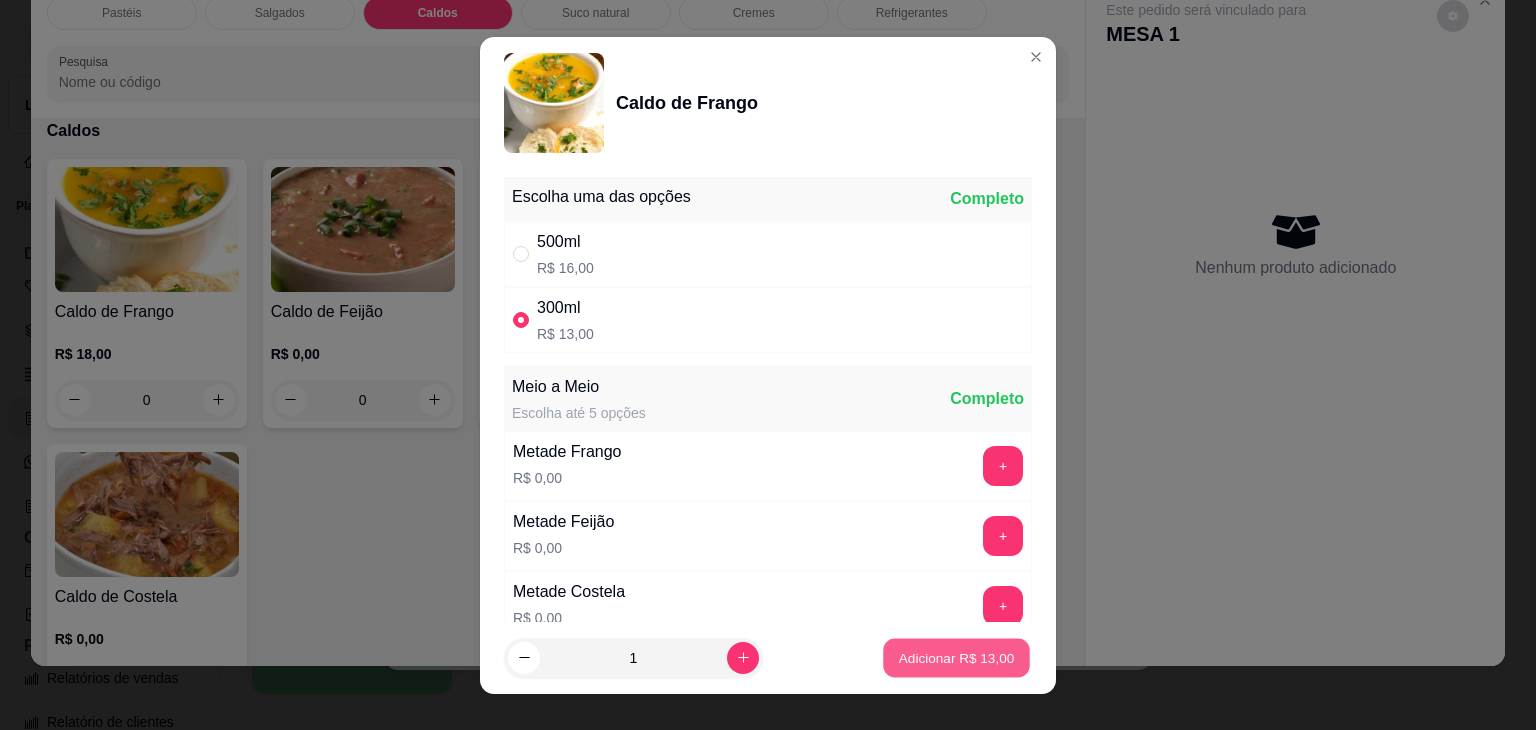 click on "Adicionar   R$ 13,00" at bounding box center [956, 657] 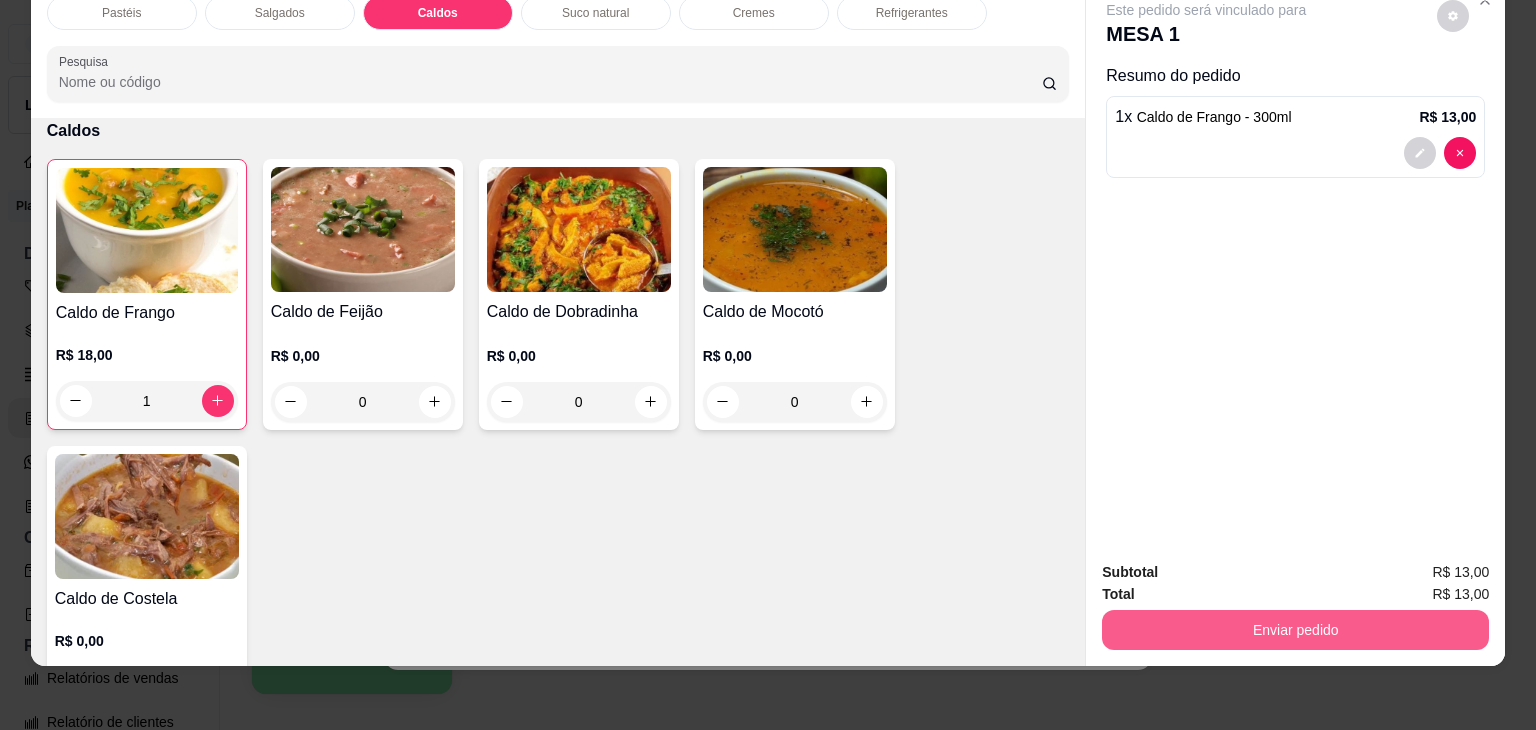 click on "Enviar pedido" at bounding box center [1295, 630] 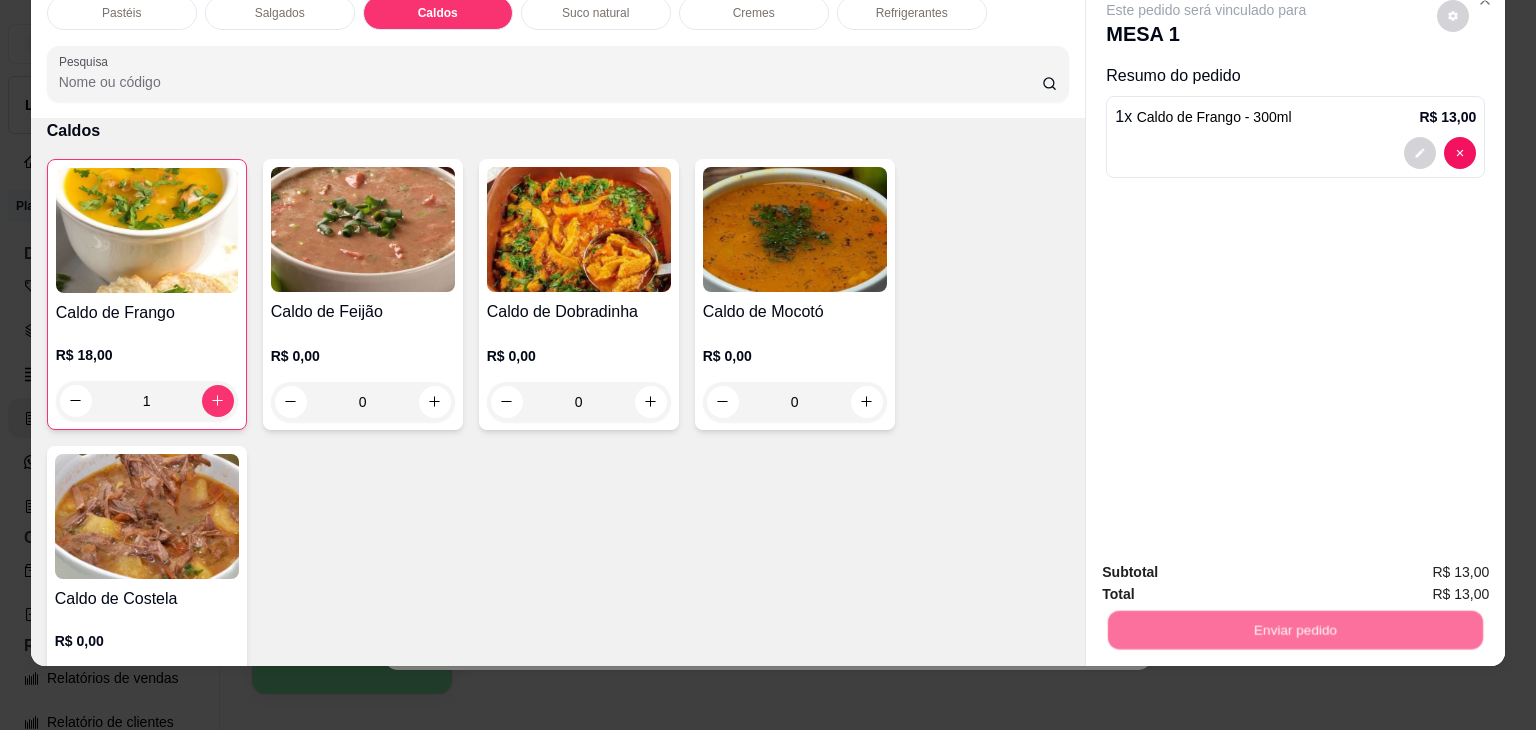 click on "Não registrar e enviar pedido" at bounding box center [1229, 565] 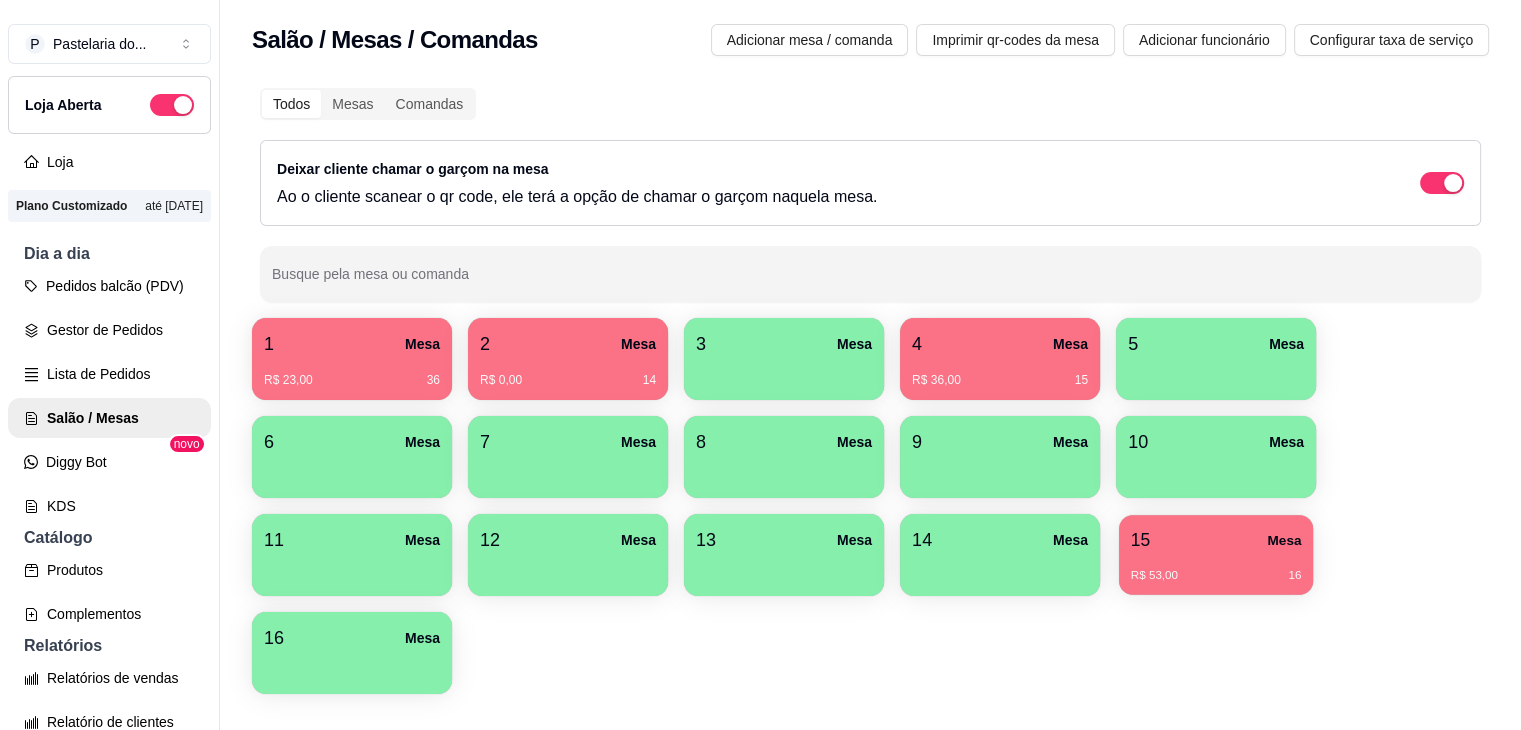 click on "R$ 53,00 16" at bounding box center (1216, 568) 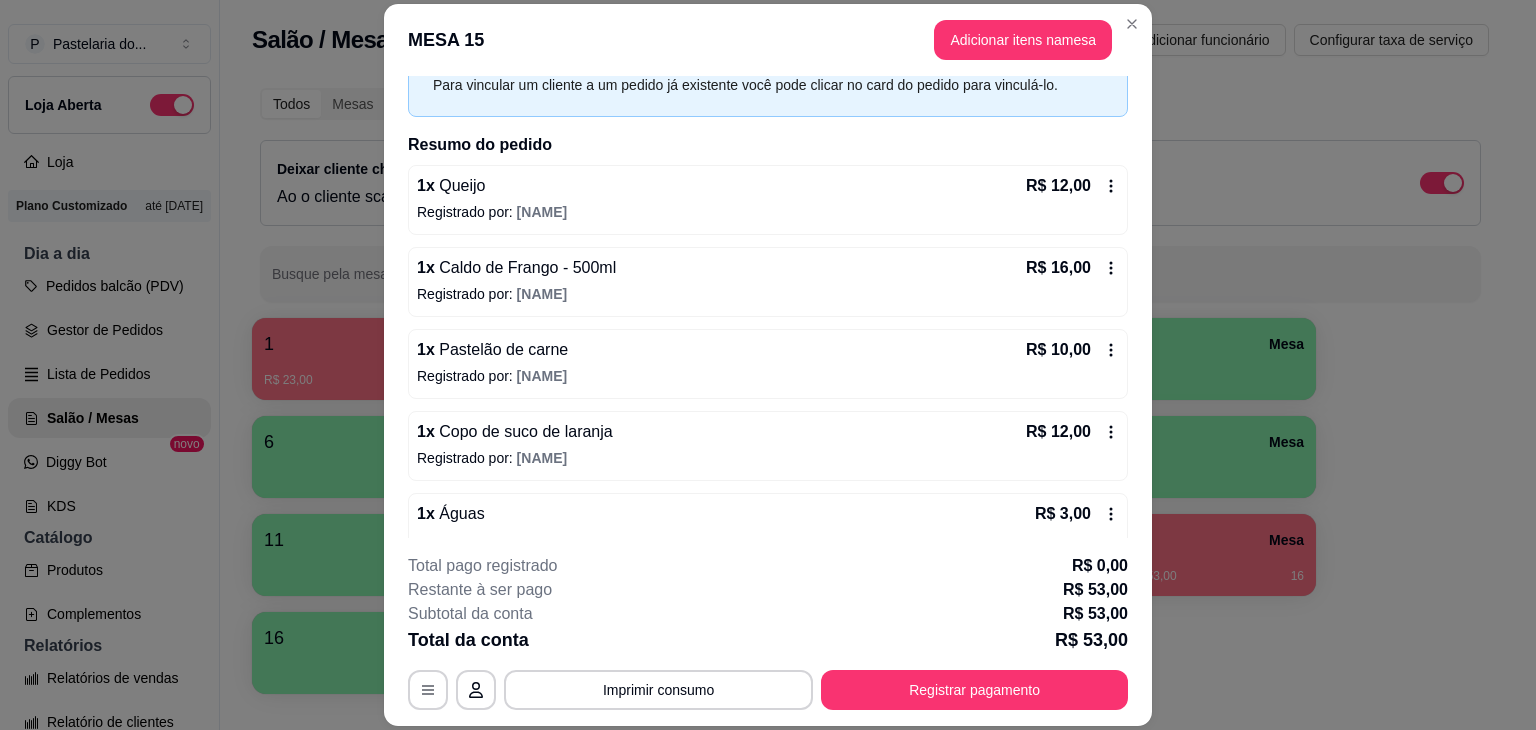 scroll, scrollTop: 200, scrollLeft: 0, axis: vertical 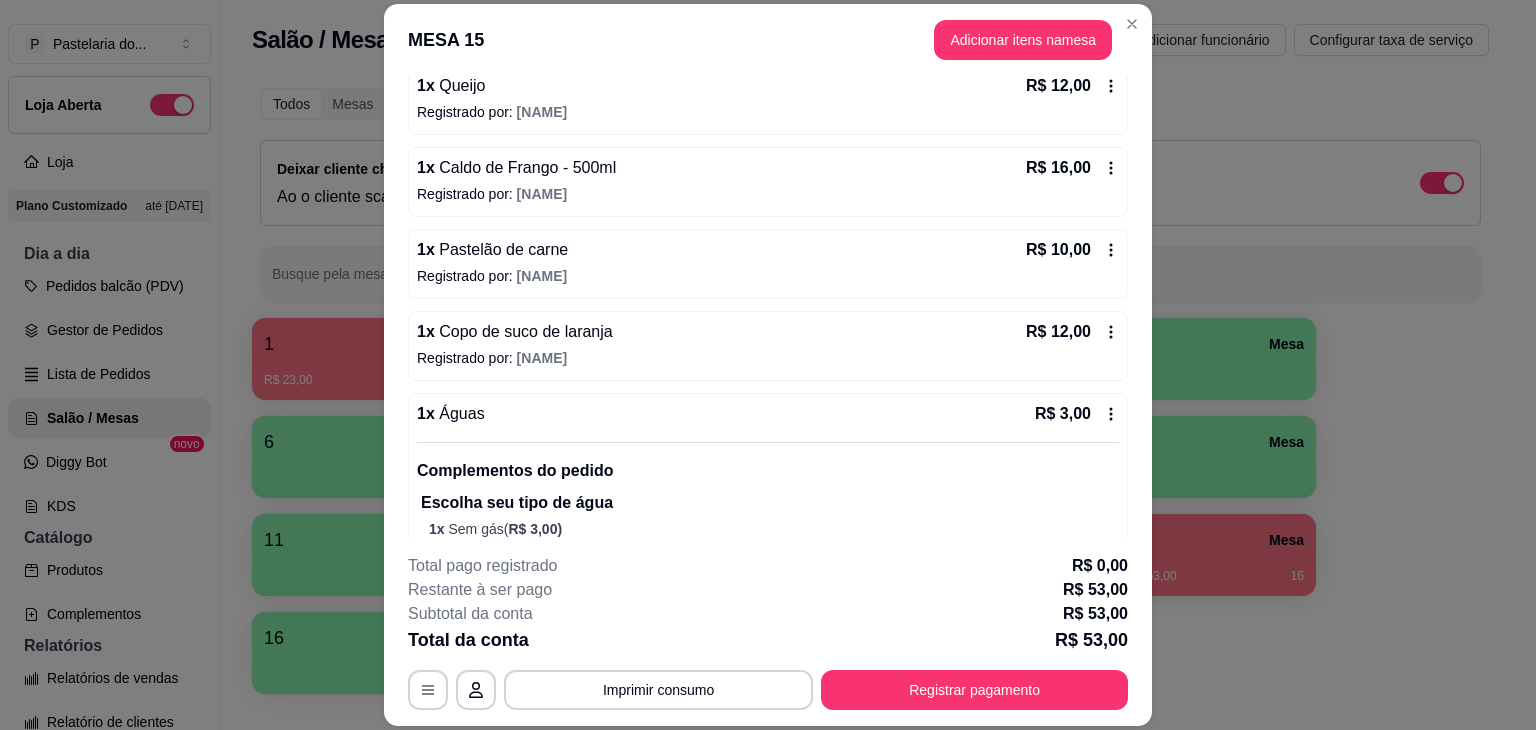 click on "R$ 12,00" at bounding box center [1058, 332] 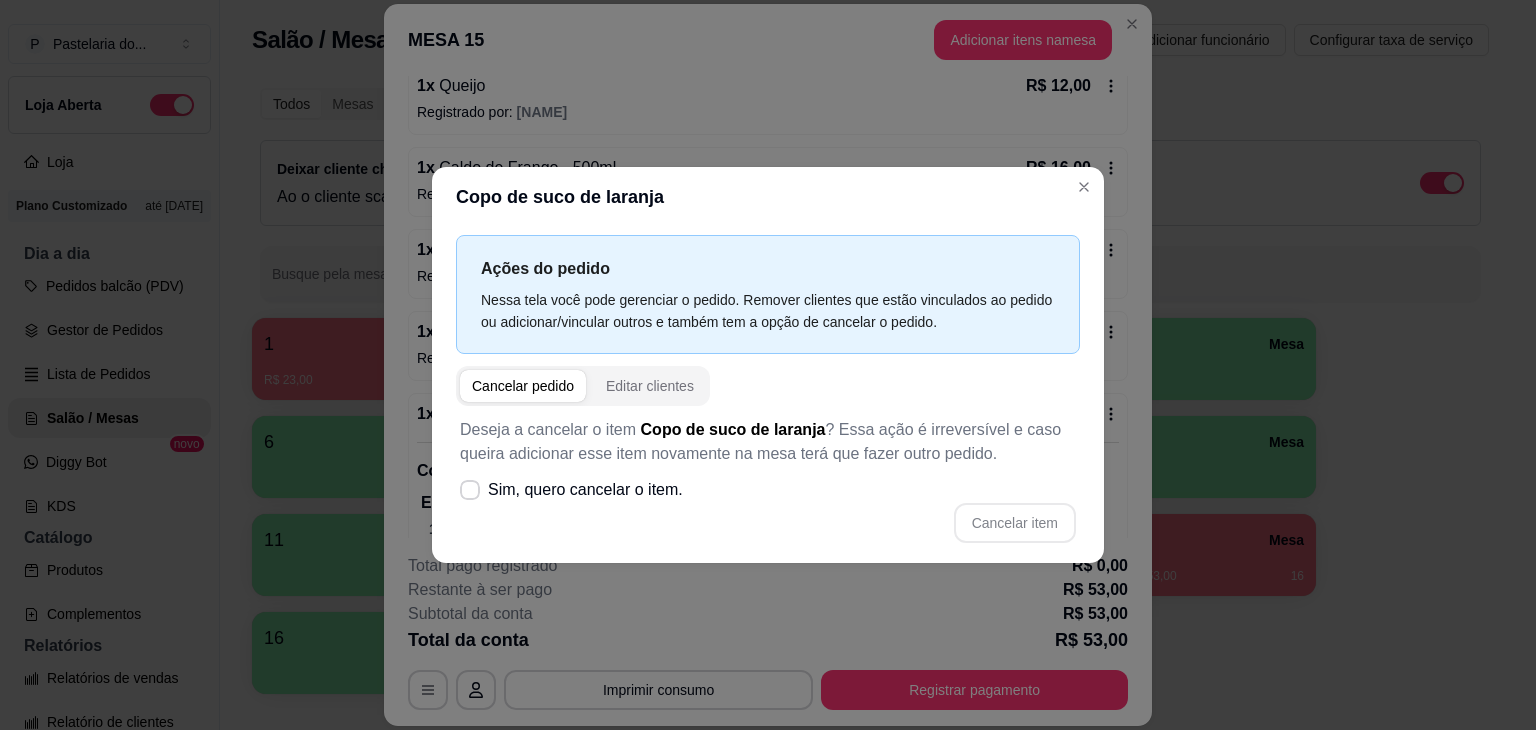 click on "Sim, quero cancelar o item." at bounding box center (585, 490) 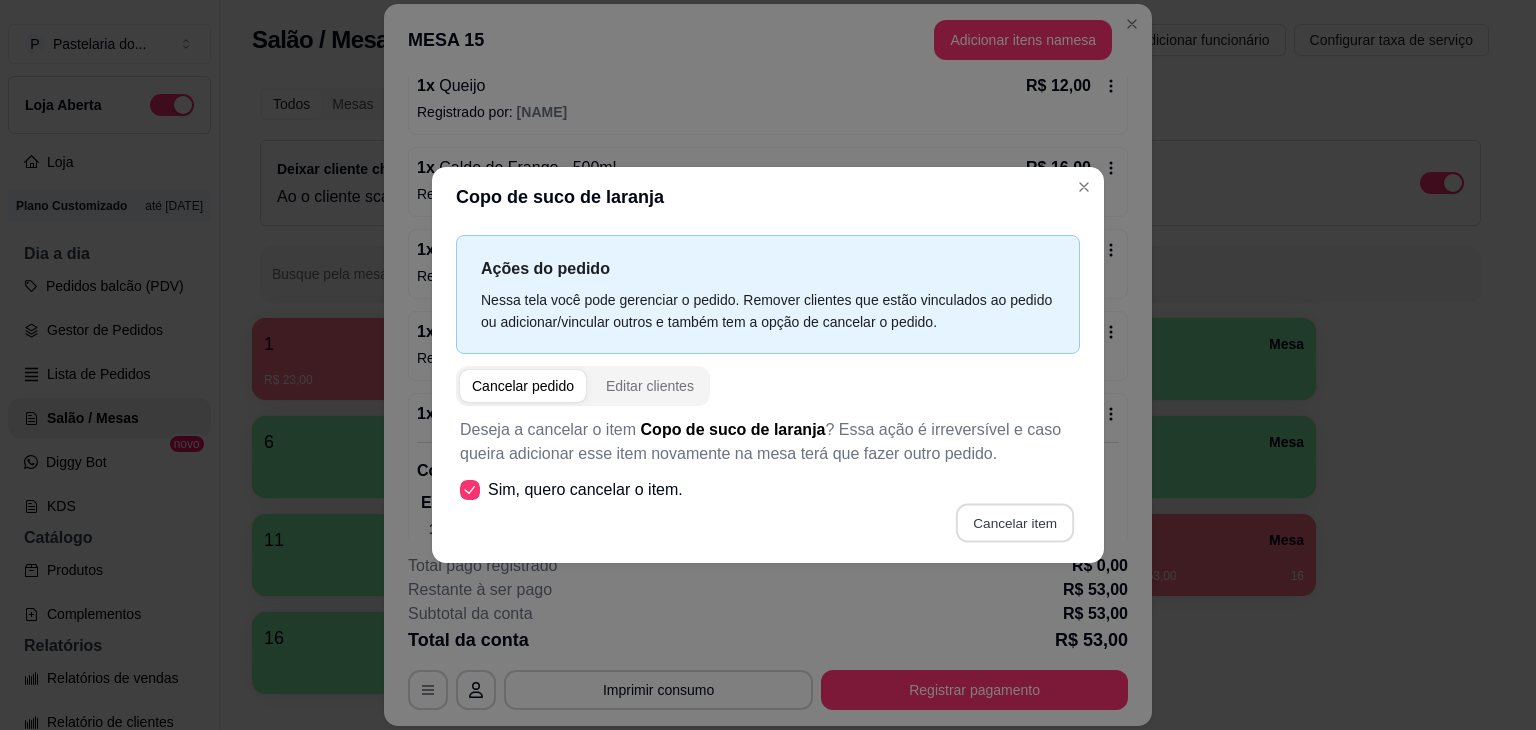 click on "Cancelar item" at bounding box center (1014, 523) 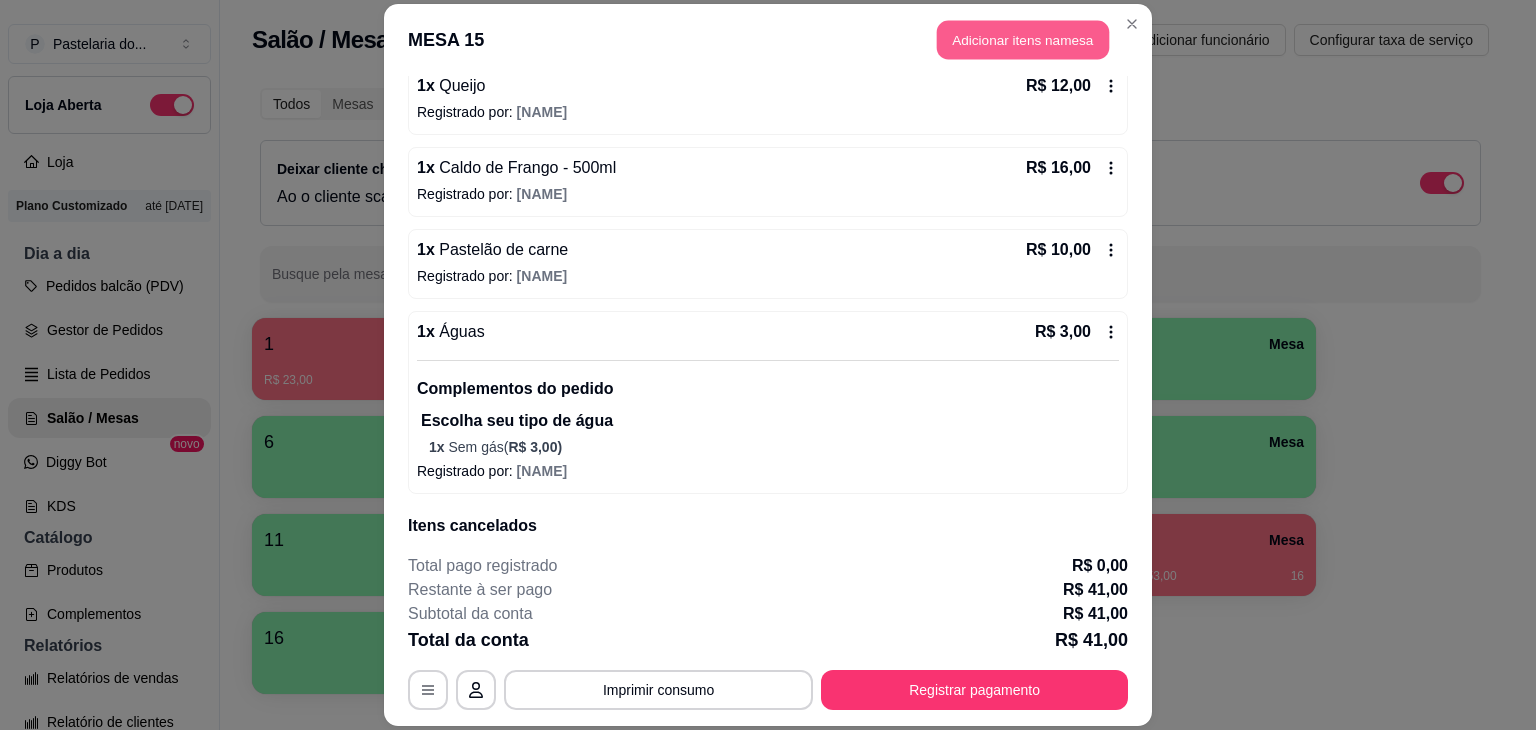 click on "Adicionar itens na  mesa" at bounding box center [1023, 39] 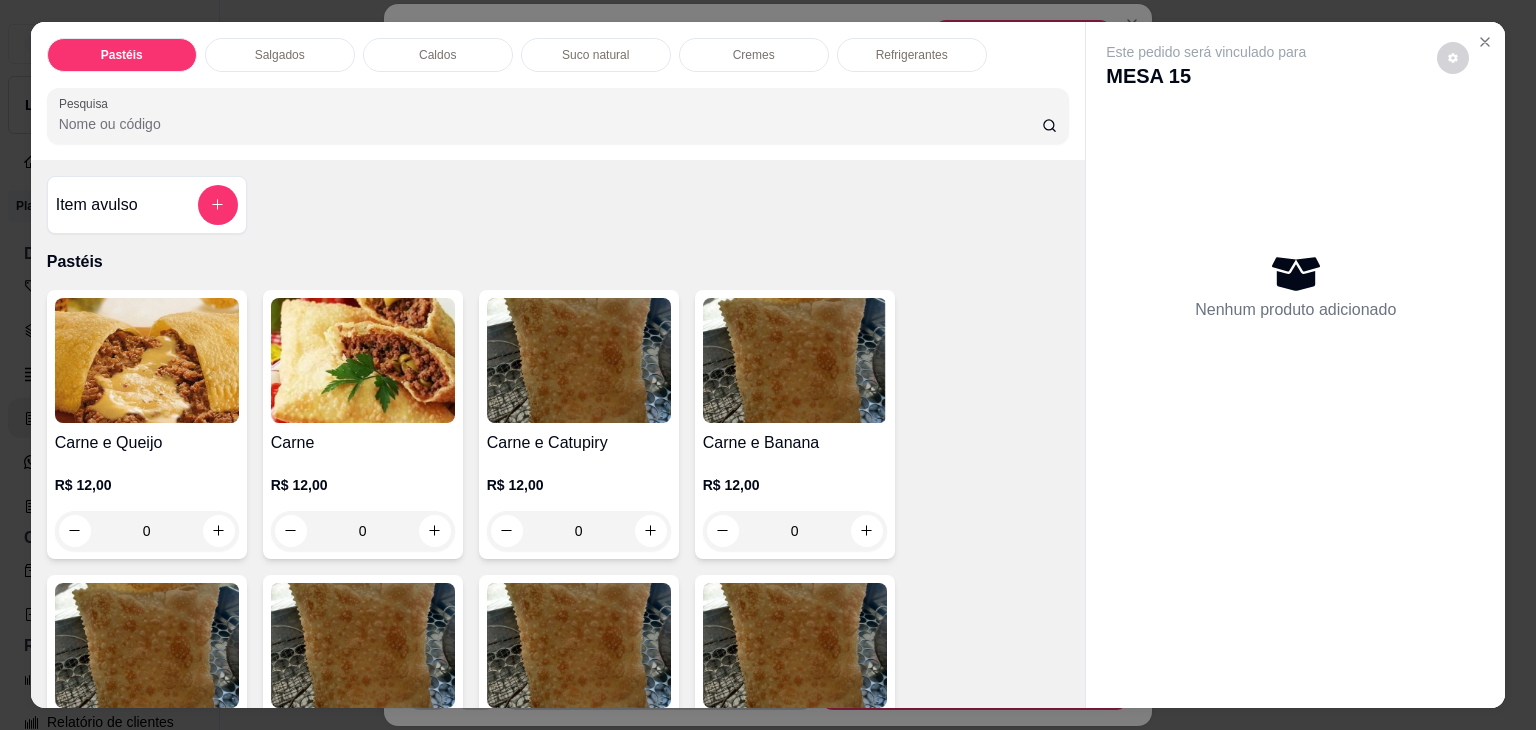 click on "Suco natural" at bounding box center (595, 55) 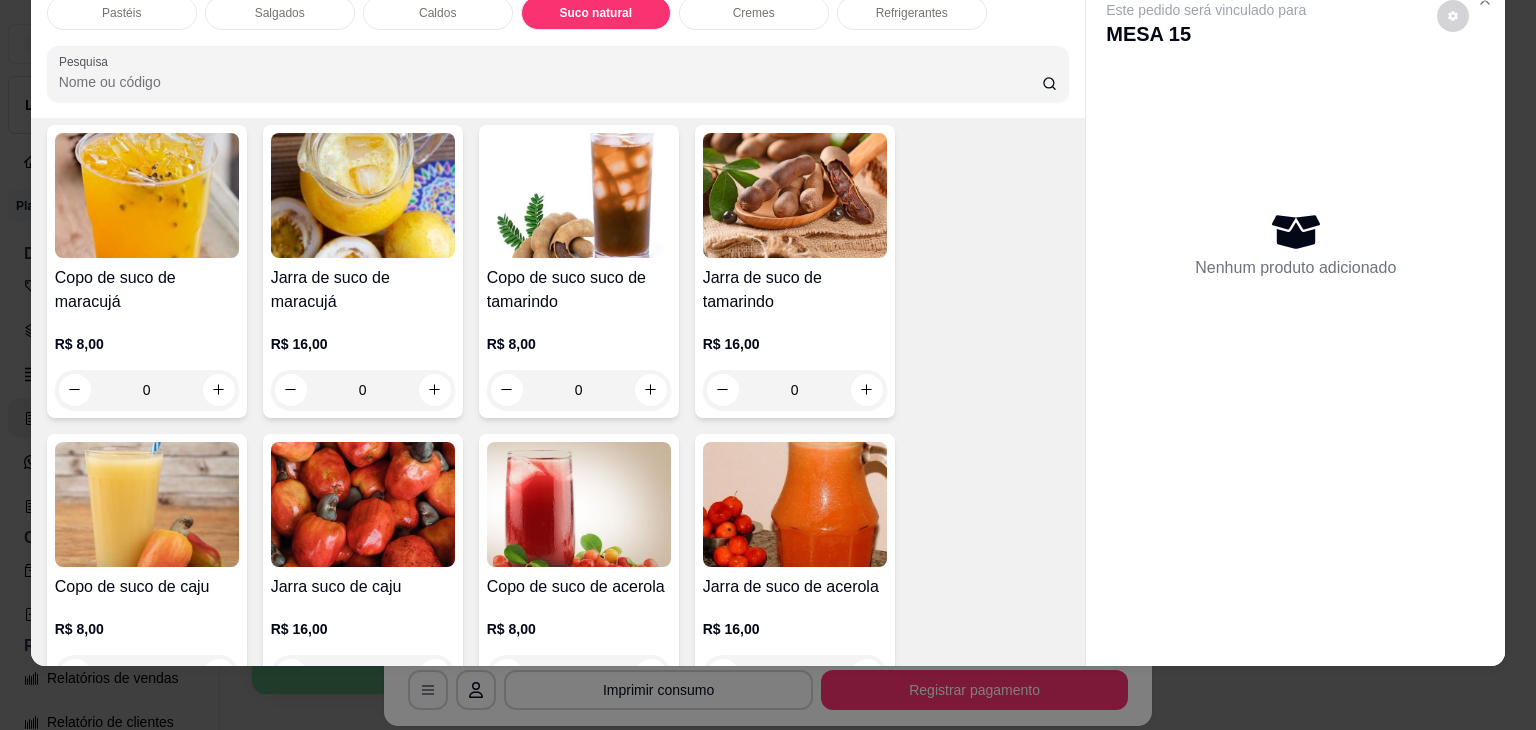 scroll, scrollTop: 3592, scrollLeft: 0, axis: vertical 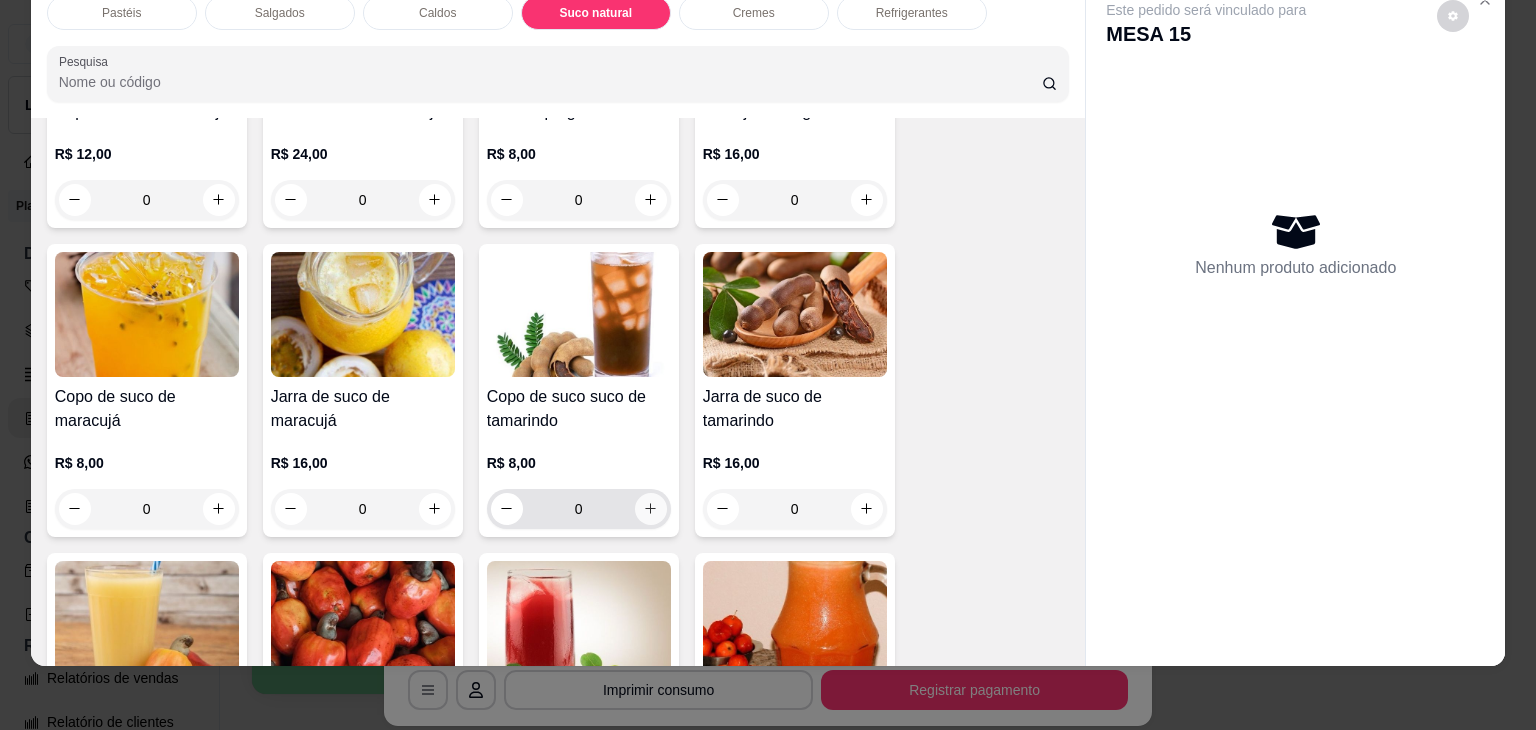 click 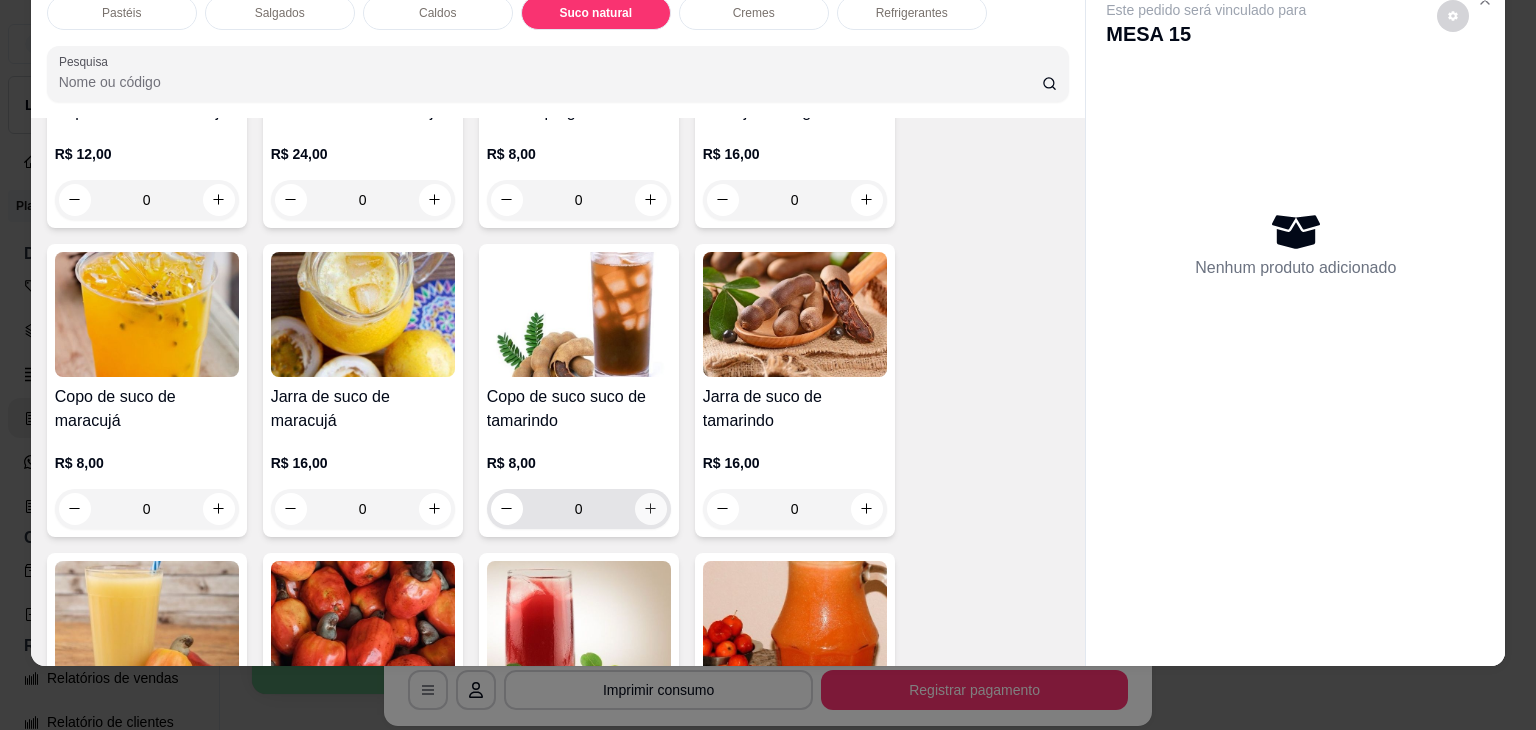 type on "1" 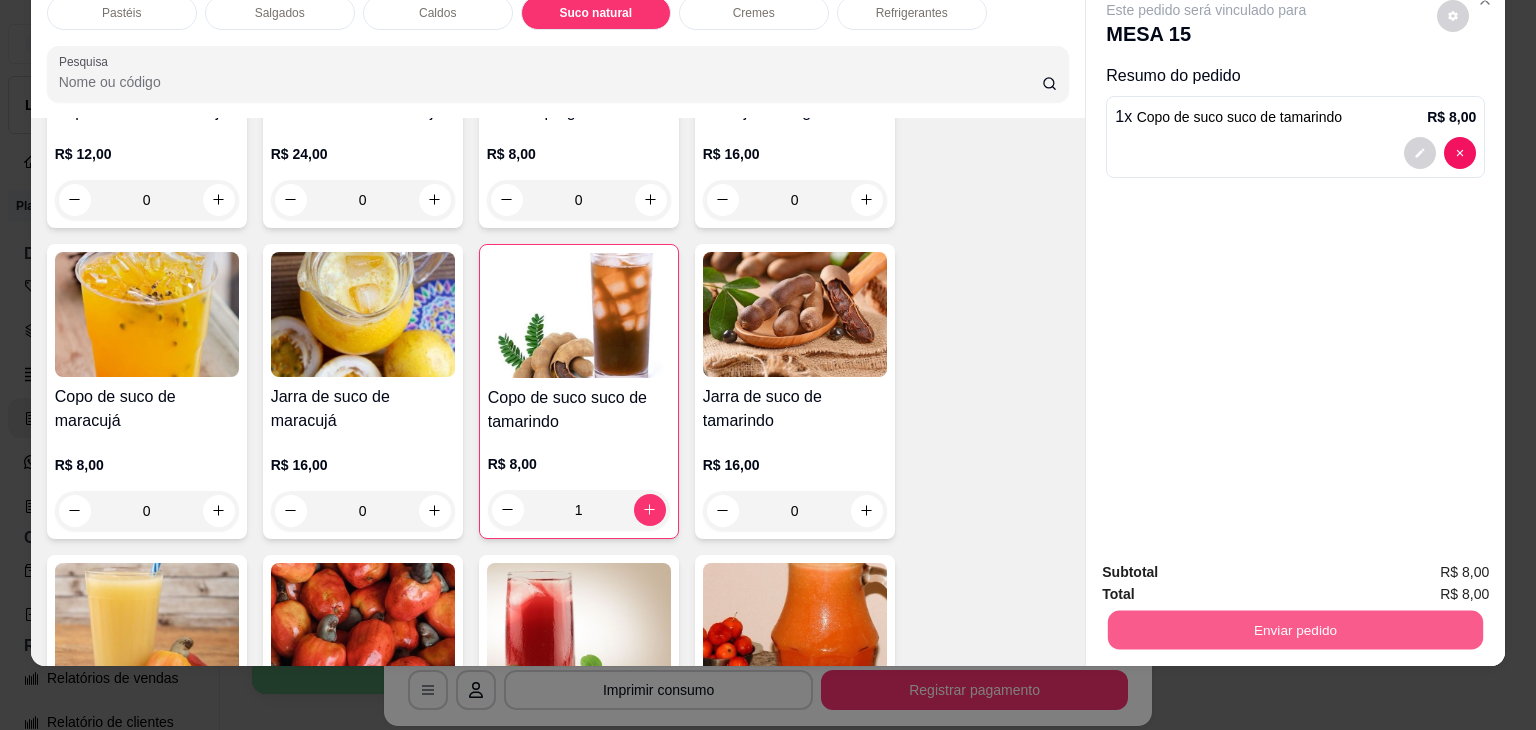 click on "Enviar pedido" at bounding box center (1295, 630) 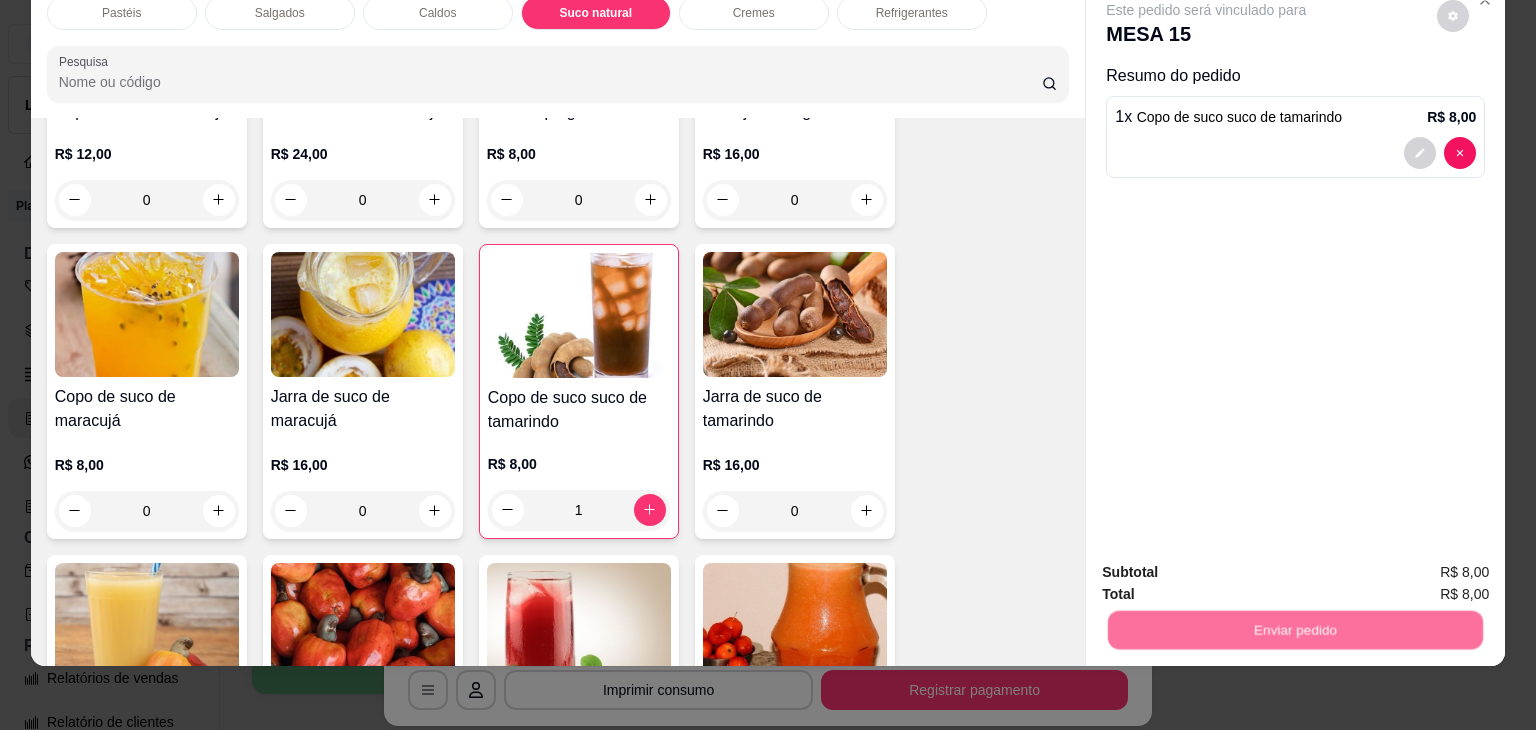click on "Não registrar e enviar pedido" at bounding box center [1229, 565] 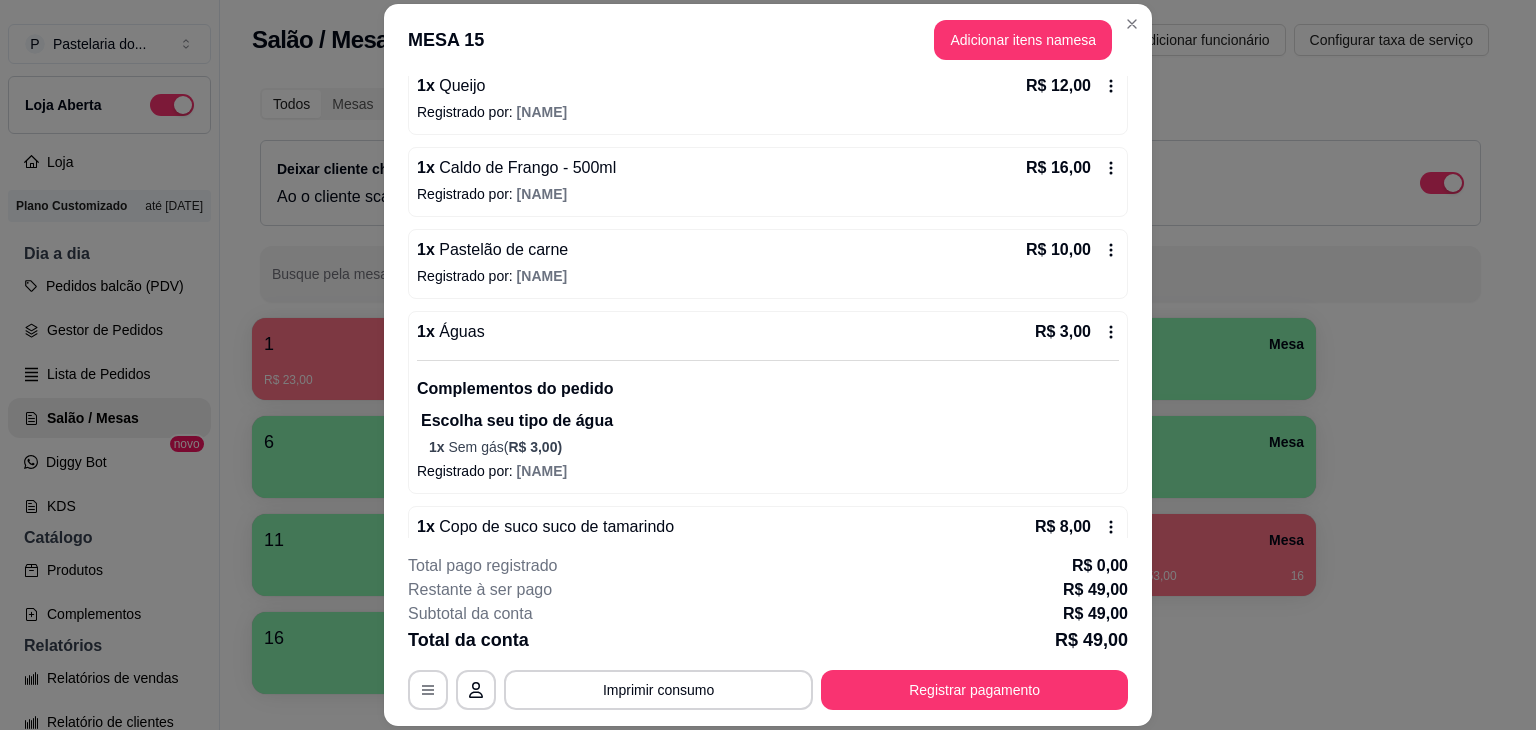 scroll, scrollTop: 300, scrollLeft: 0, axis: vertical 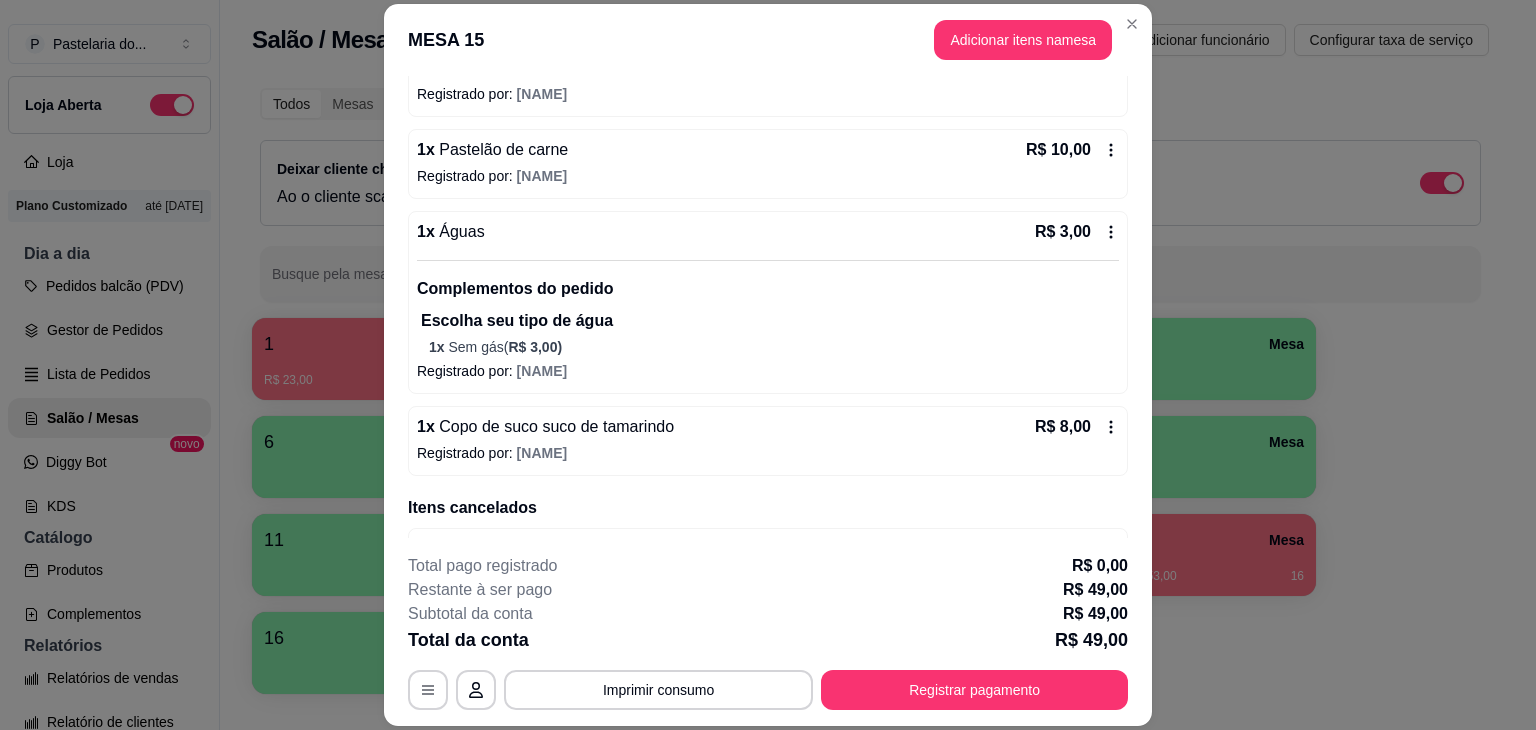 click on "Adicionar itens na  mesa" at bounding box center (1023, 40) 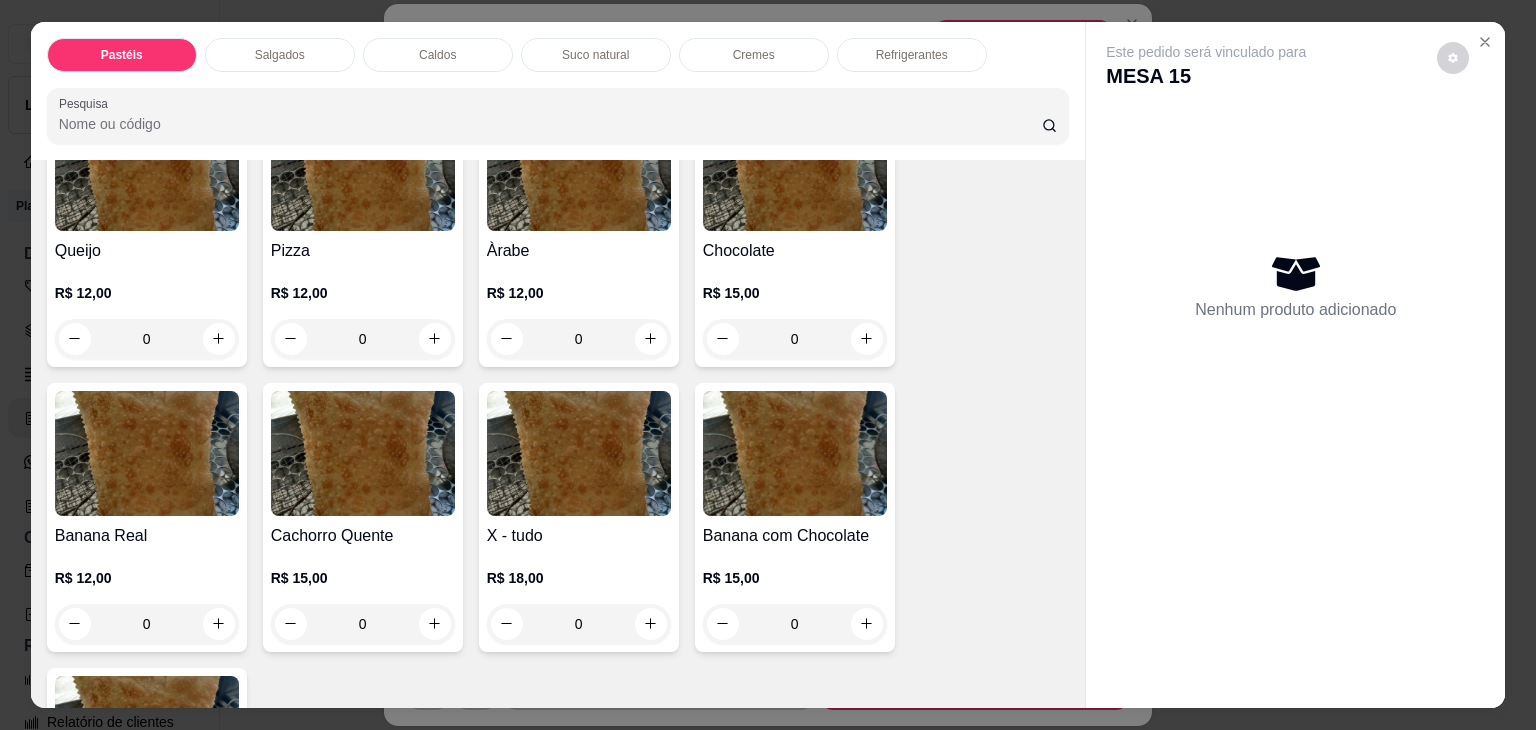 scroll, scrollTop: 1400, scrollLeft: 0, axis: vertical 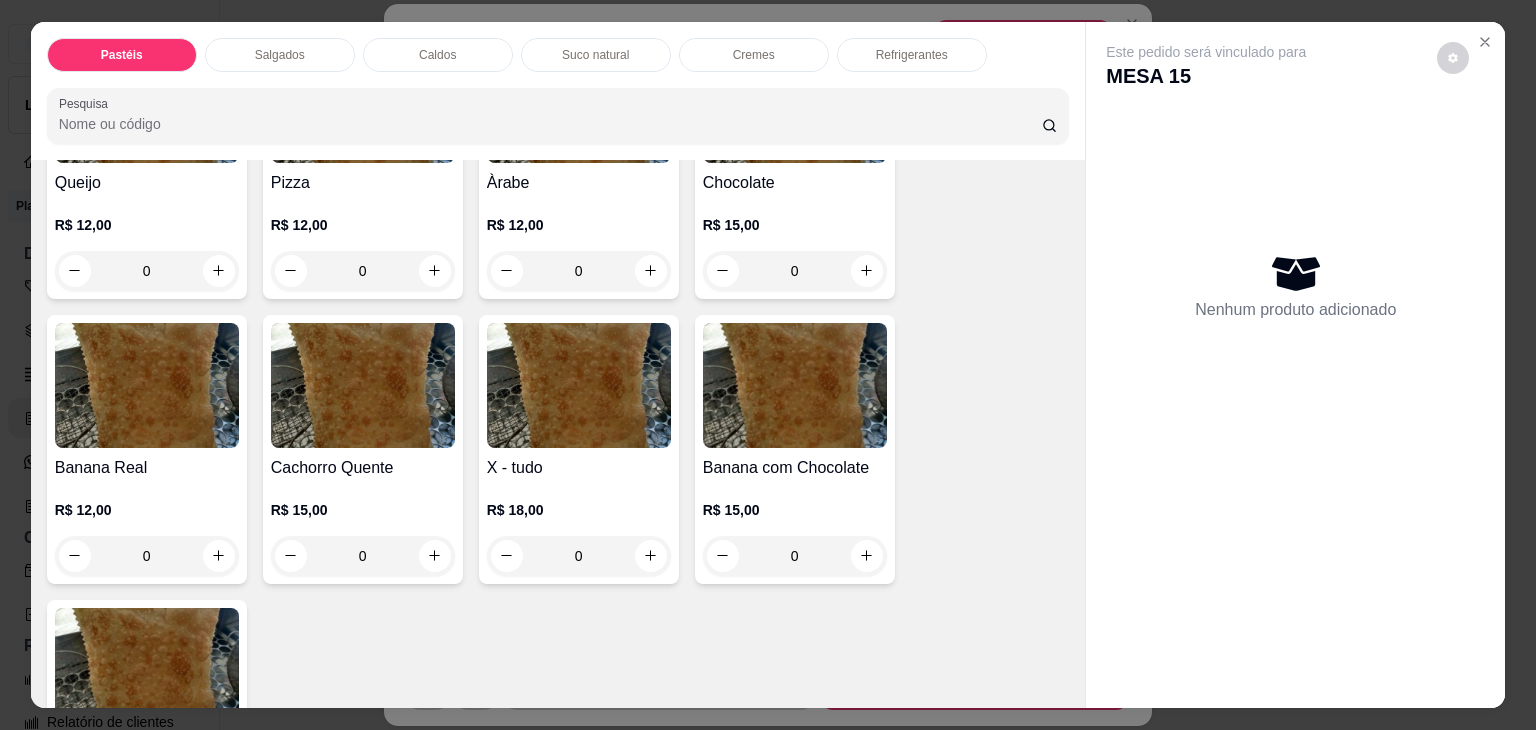 click on "0" at bounding box center (147, 271) 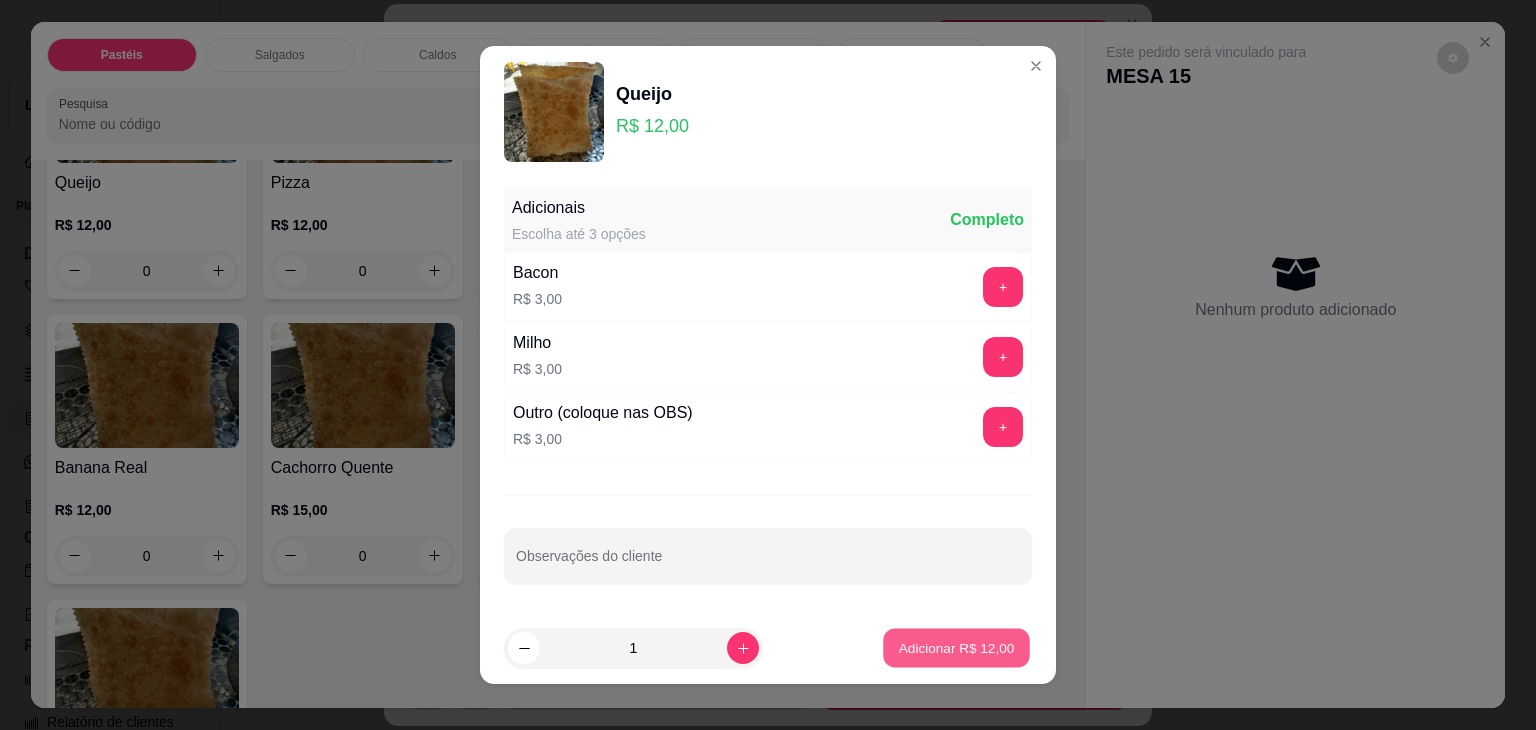 click on "Adicionar   R$ 12,00" at bounding box center (957, 647) 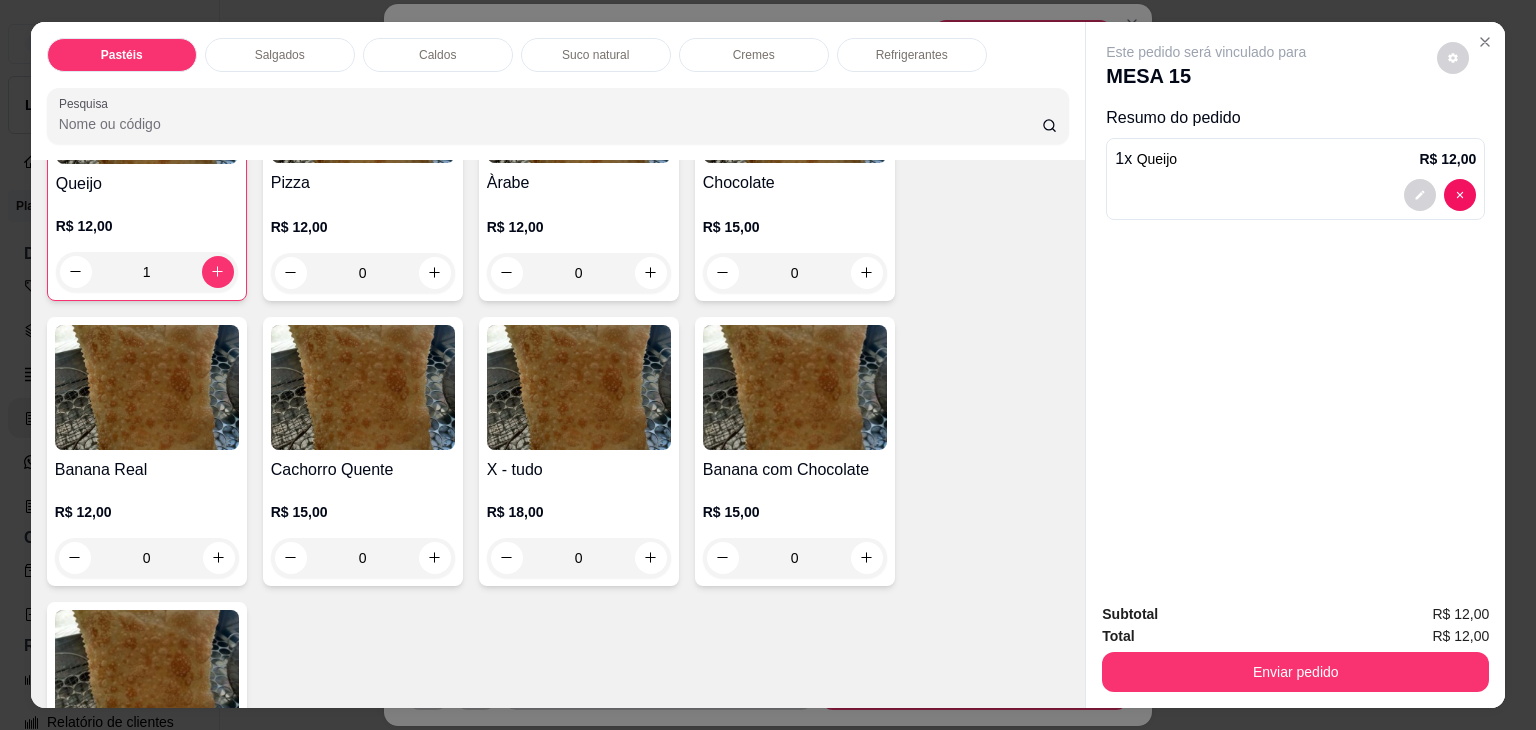 scroll, scrollTop: 1400, scrollLeft: 0, axis: vertical 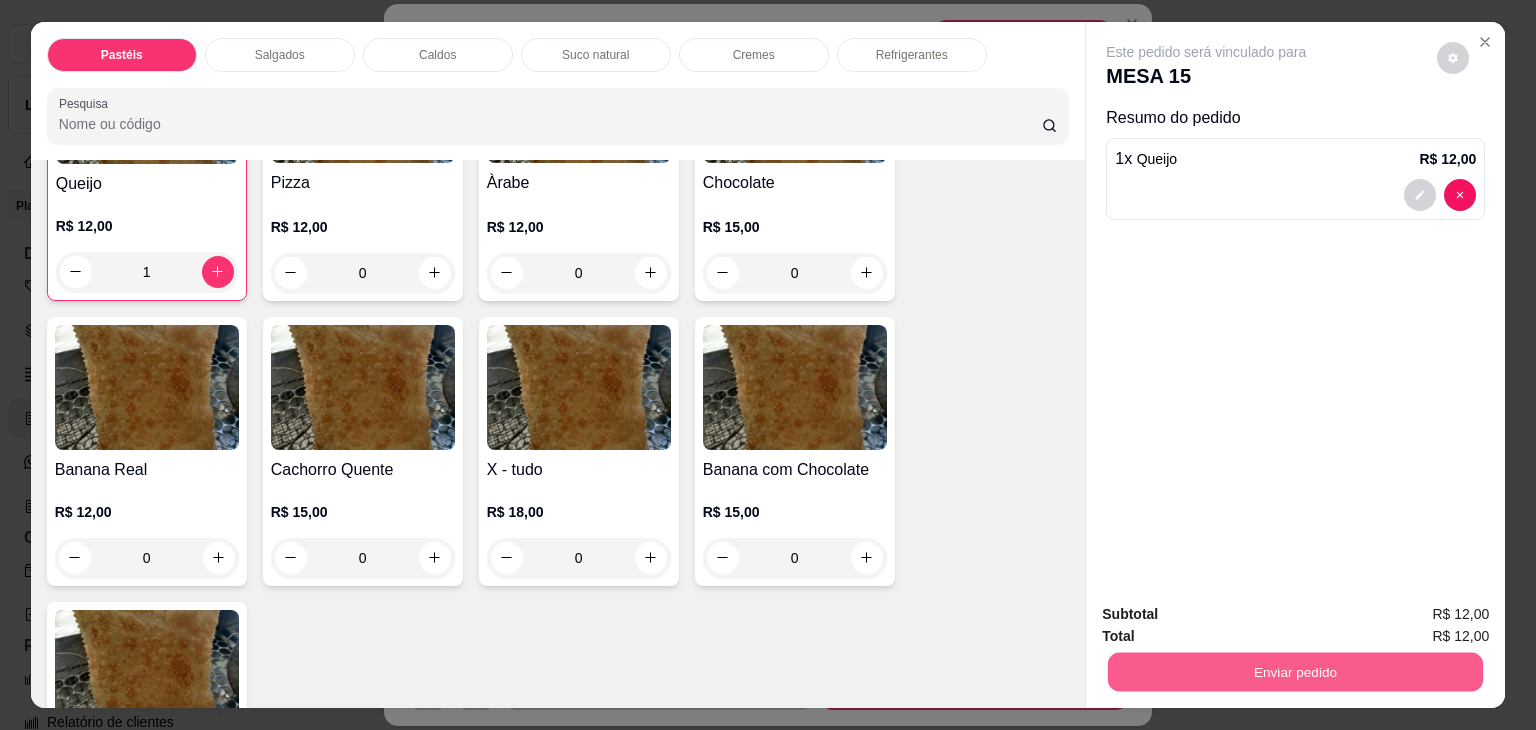click on "Enviar pedido" at bounding box center [1295, 672] 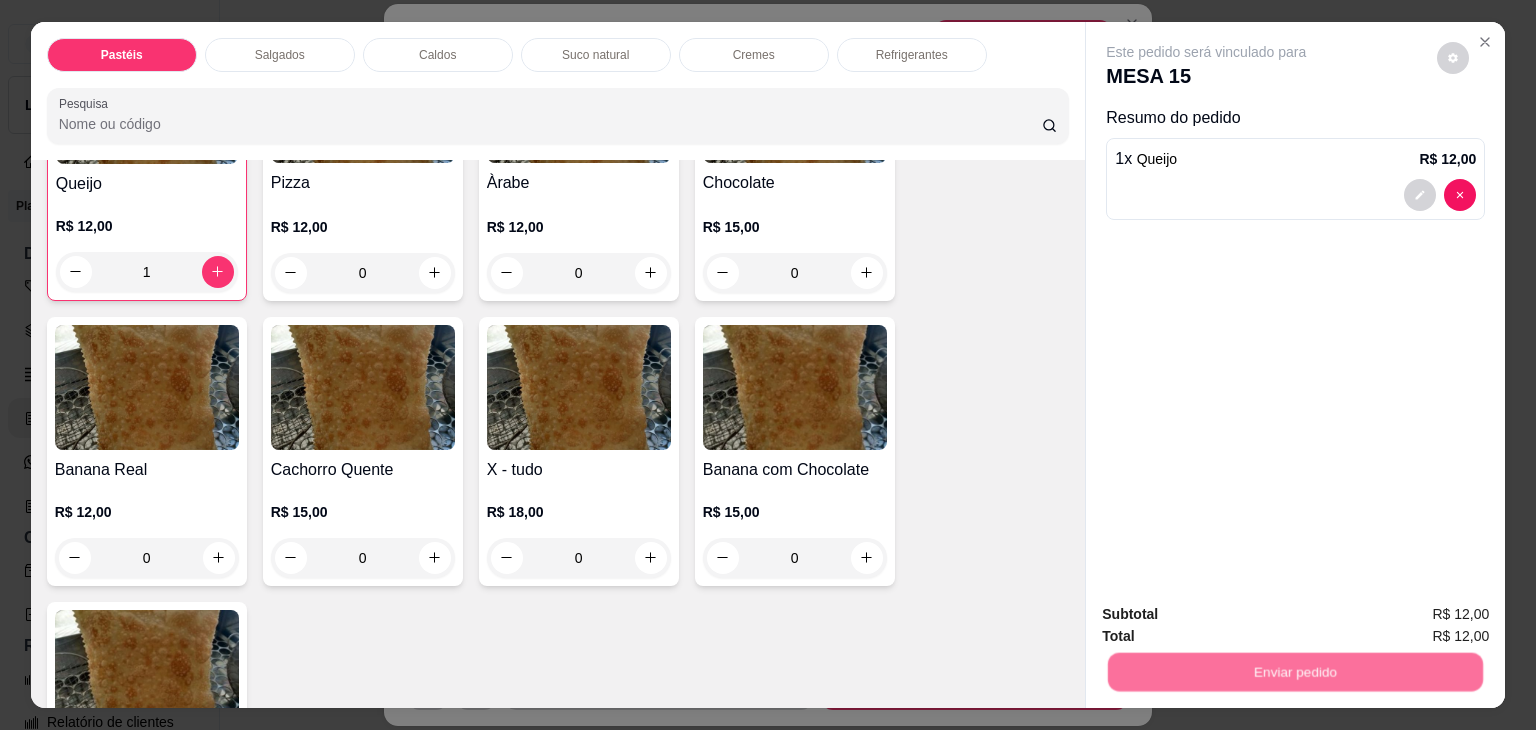 click on "Não registrar e enviar pedido" at bounding box center [1229, 615] 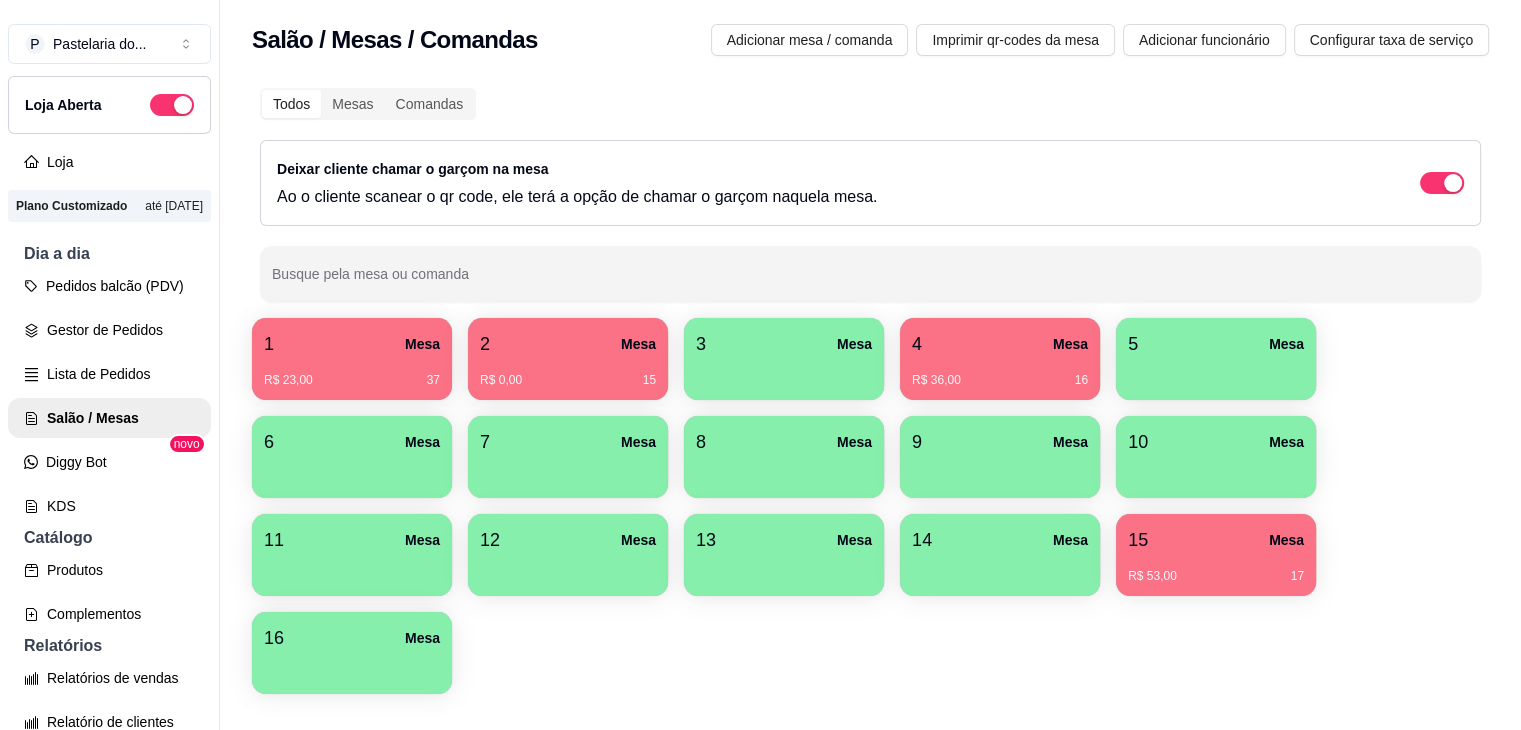 click on "R$ 36,00 16" at bounding box center (1000, 373) 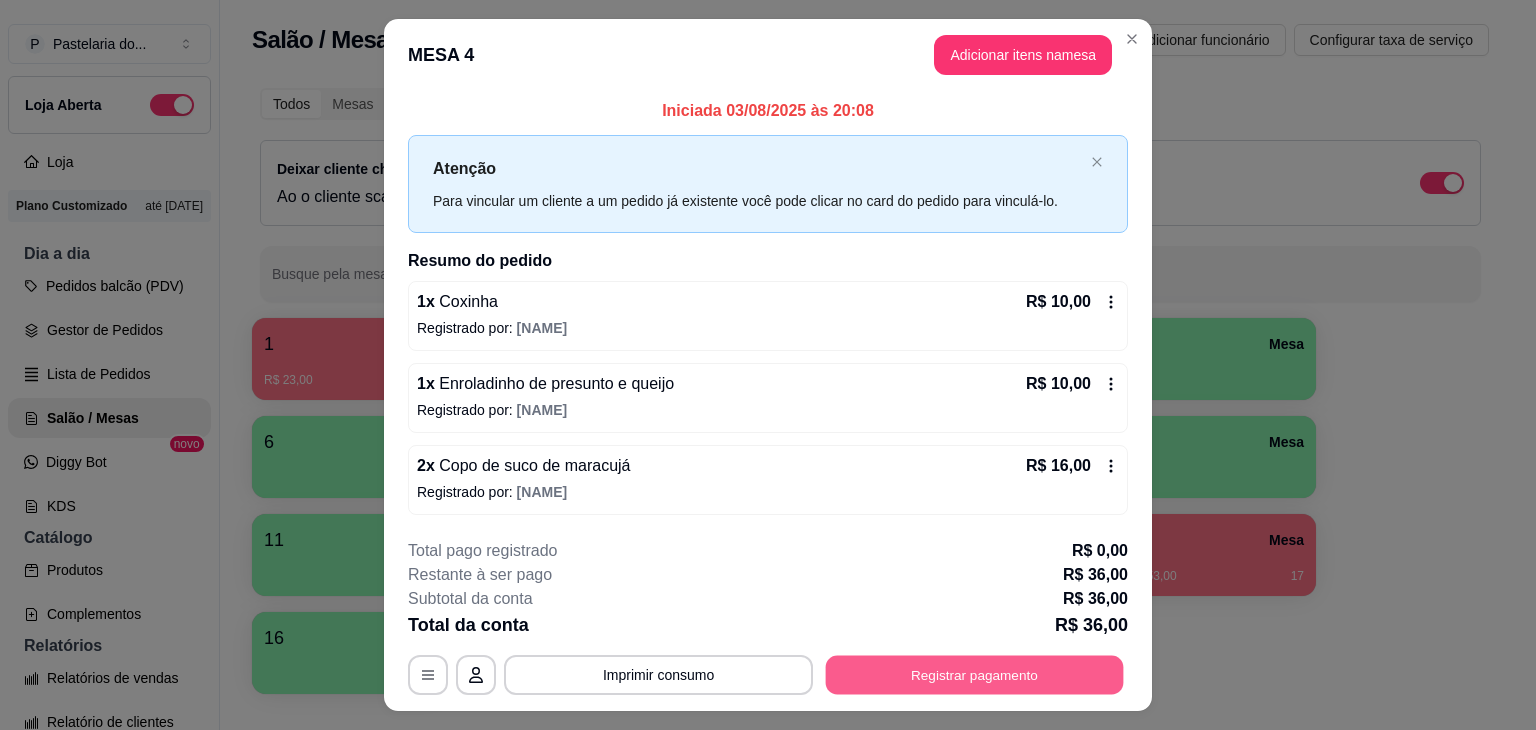 click on "Registrar pagamento" at bounding box center (975, 674) 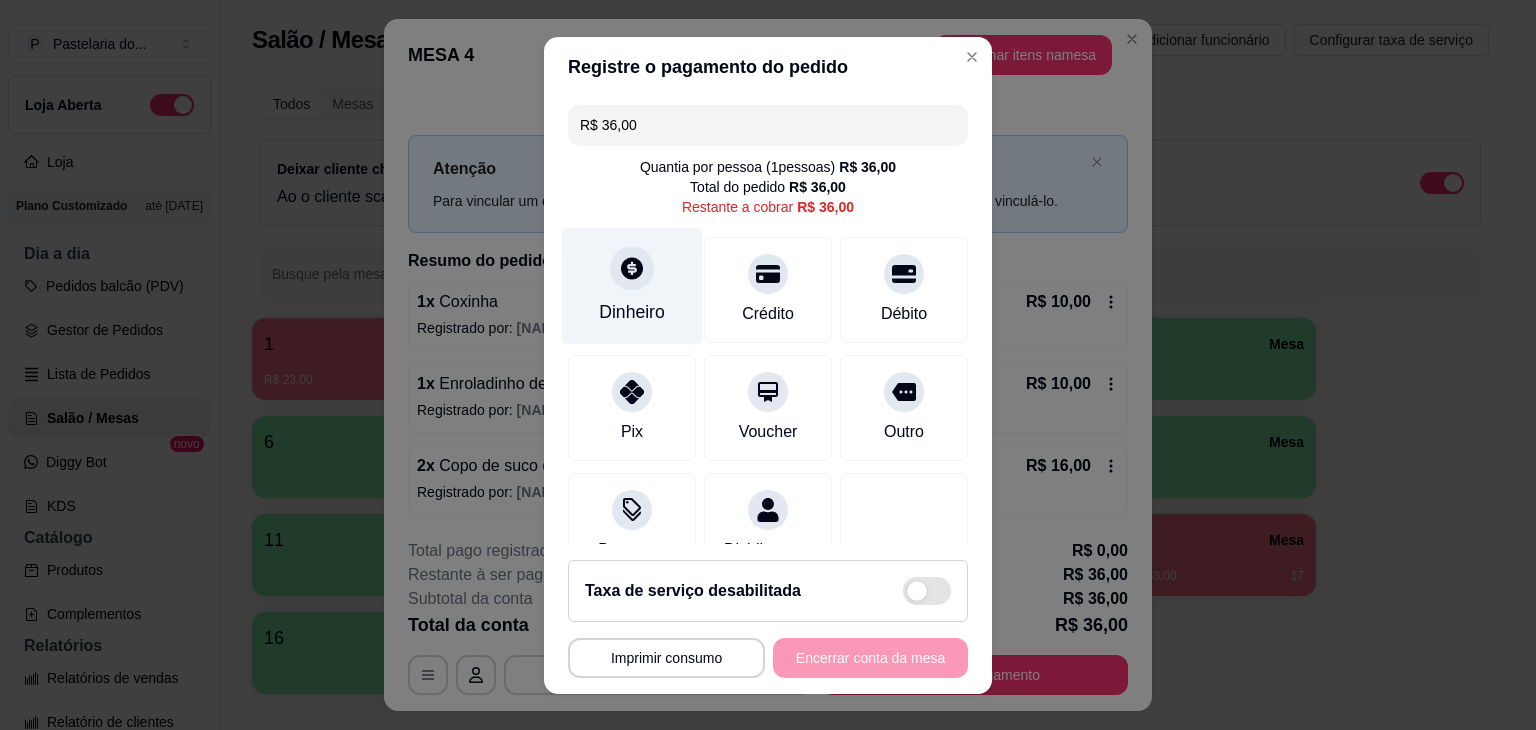 click on "Dinheiro" at bounding box center (632, 285) 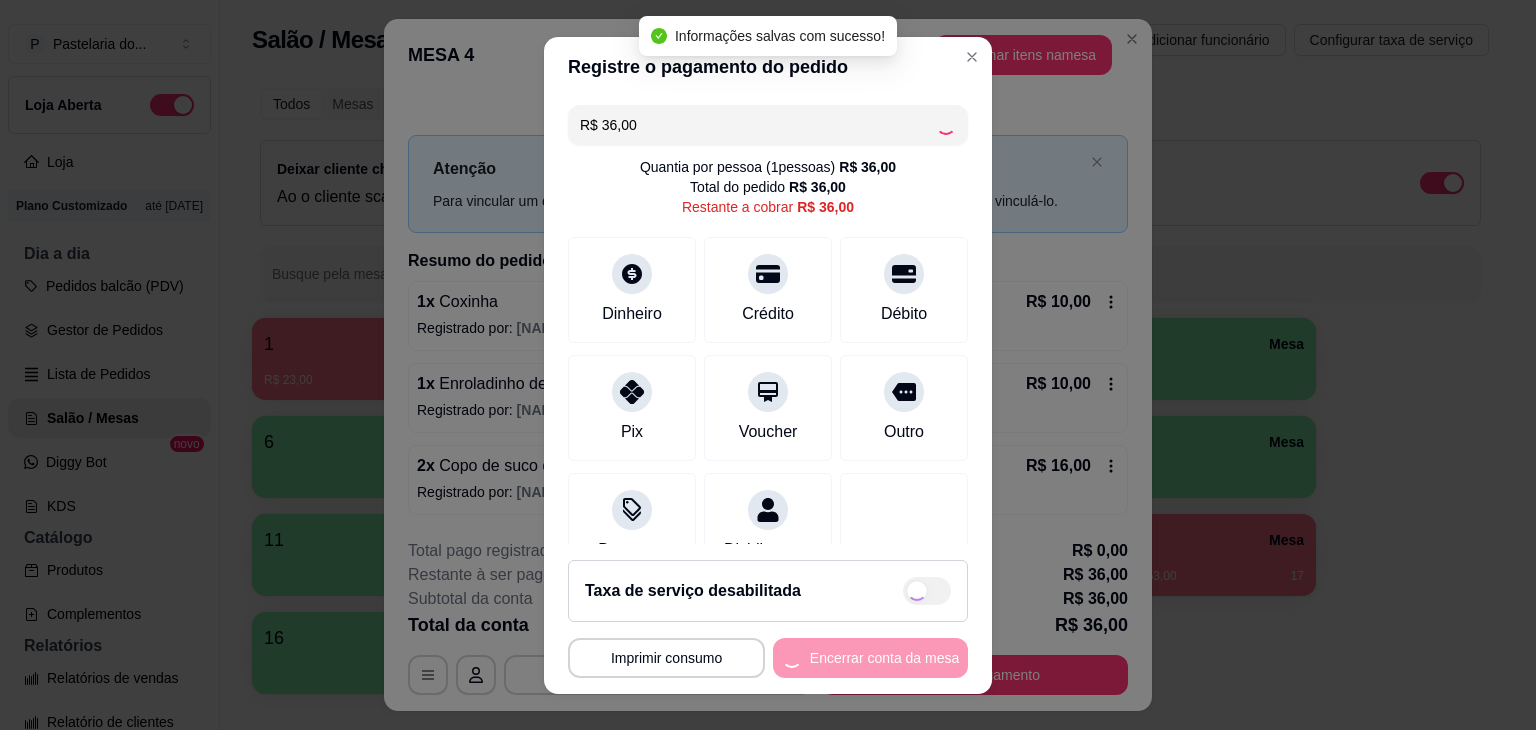 type on "R$ 0,00" 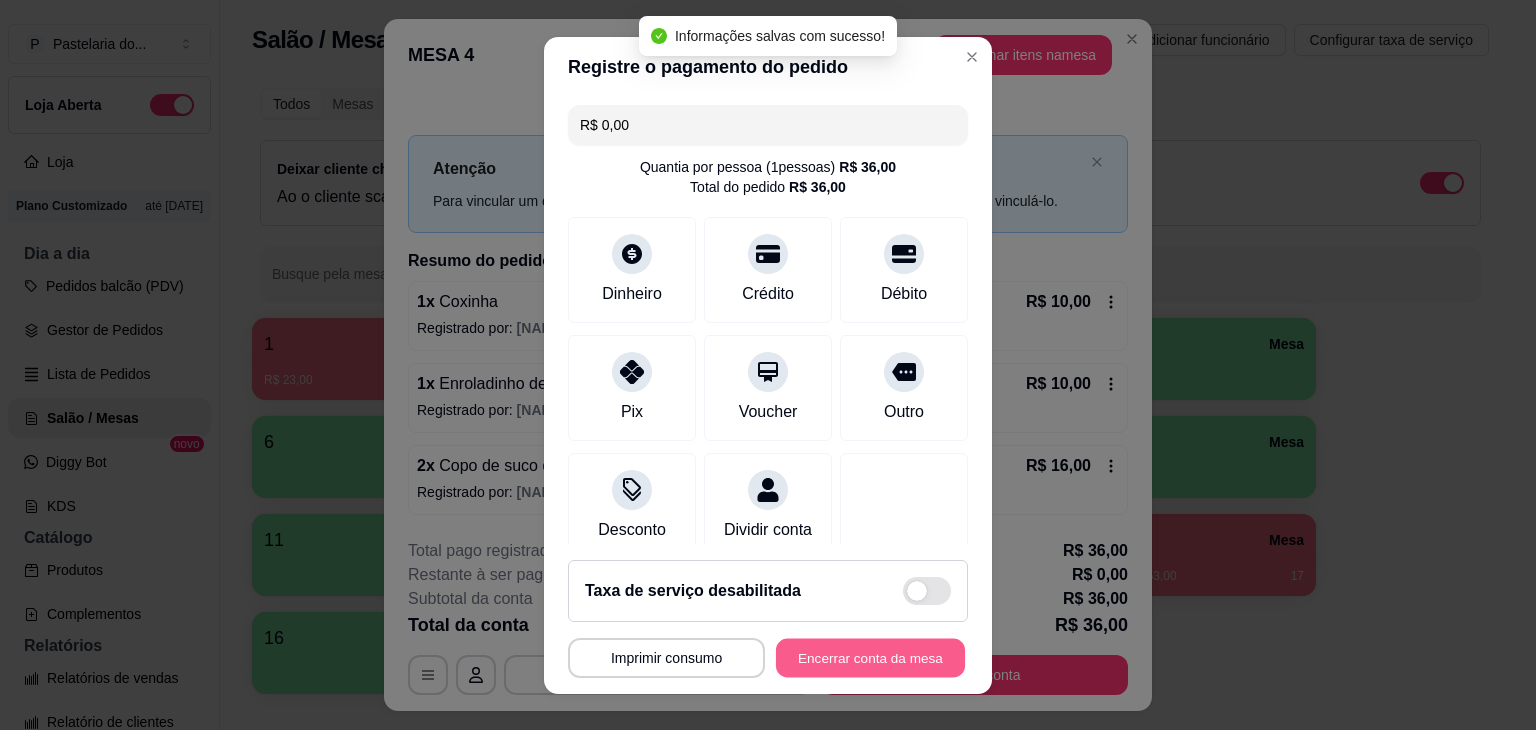click on "Encerrar conta da mesa" at bounding box center [870, 657] 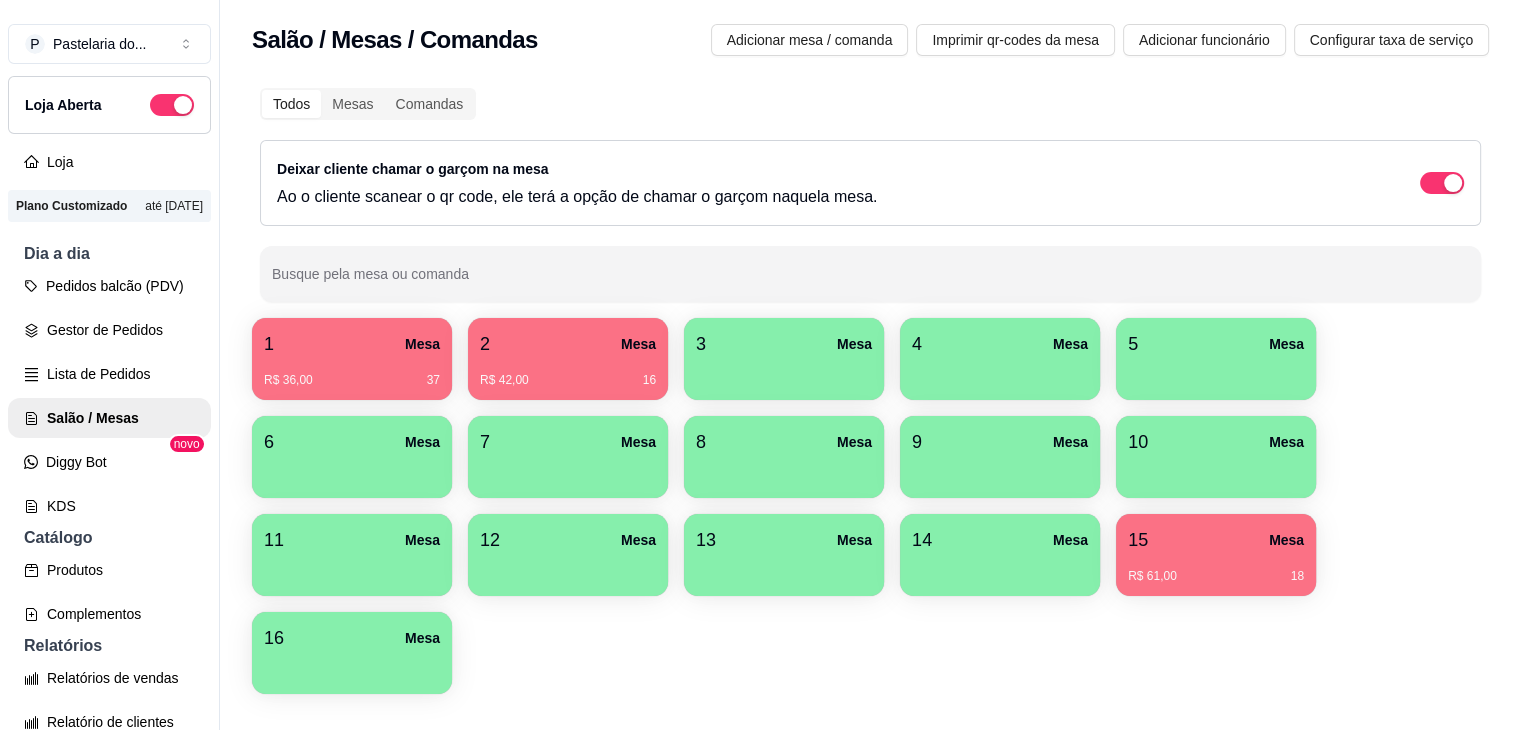 click on "2 Mesa R$ 42,00 16" at bounding box center [568, 359] 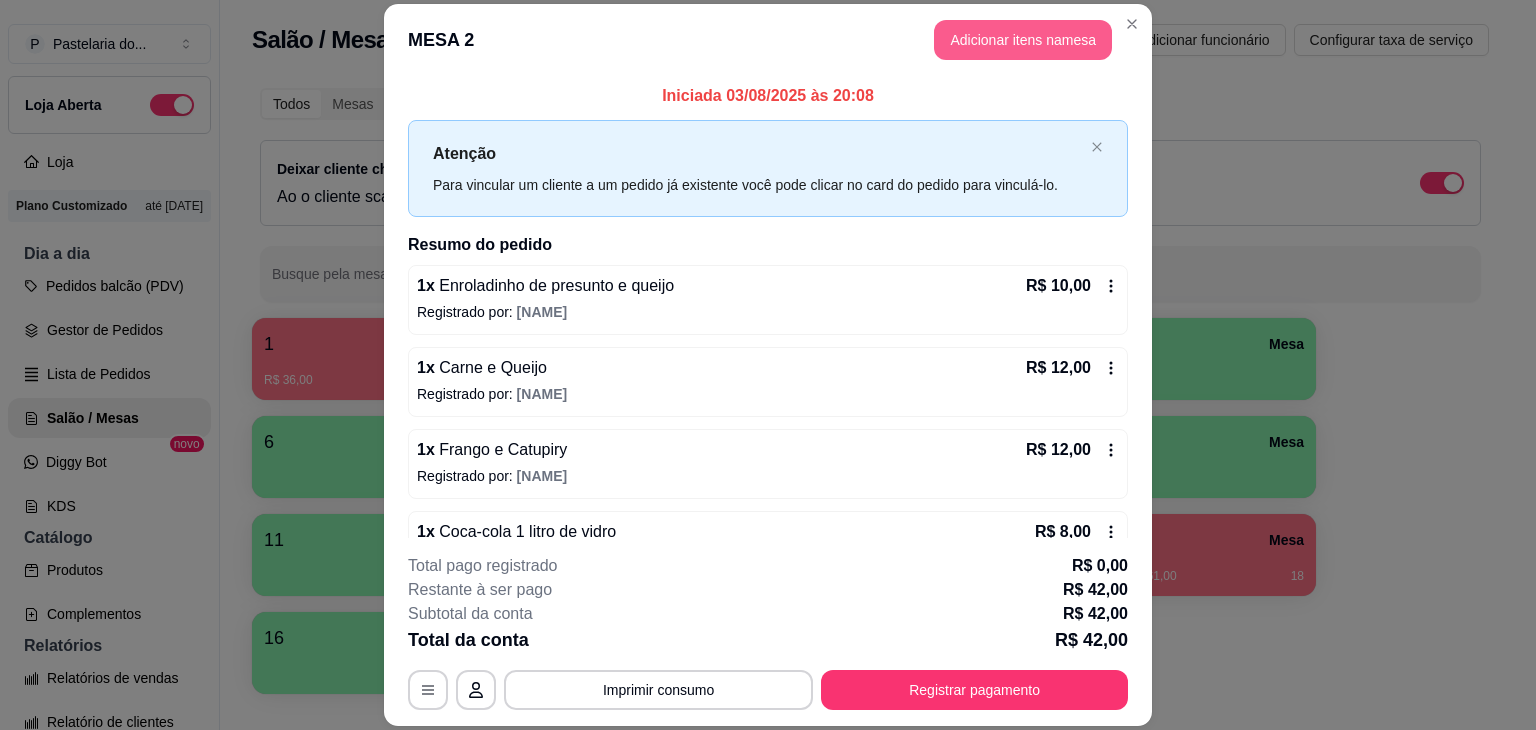 click on "Adicionar itens na  mesa" at bounding box center (1023, 40) 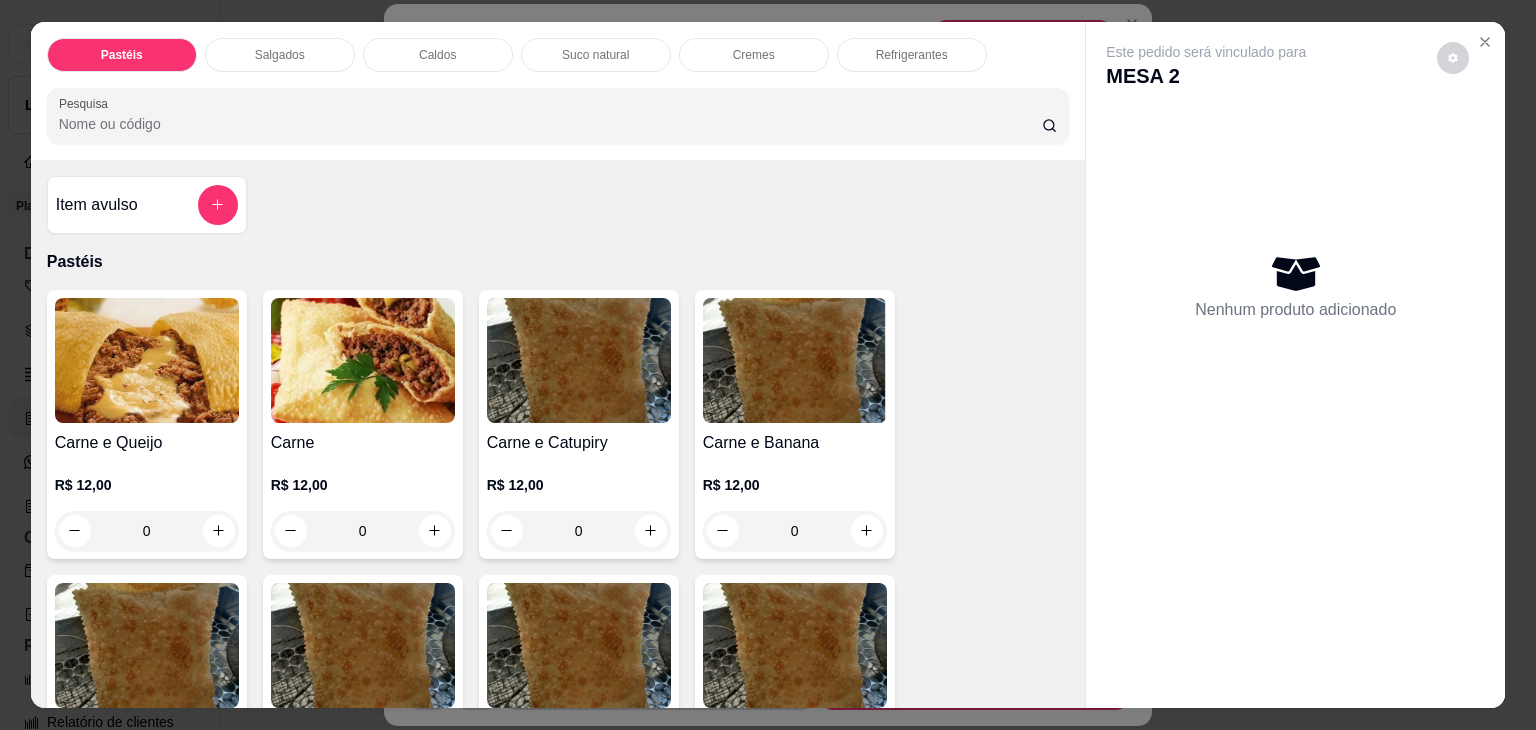 click on "0" at bounding box center [147, 531] 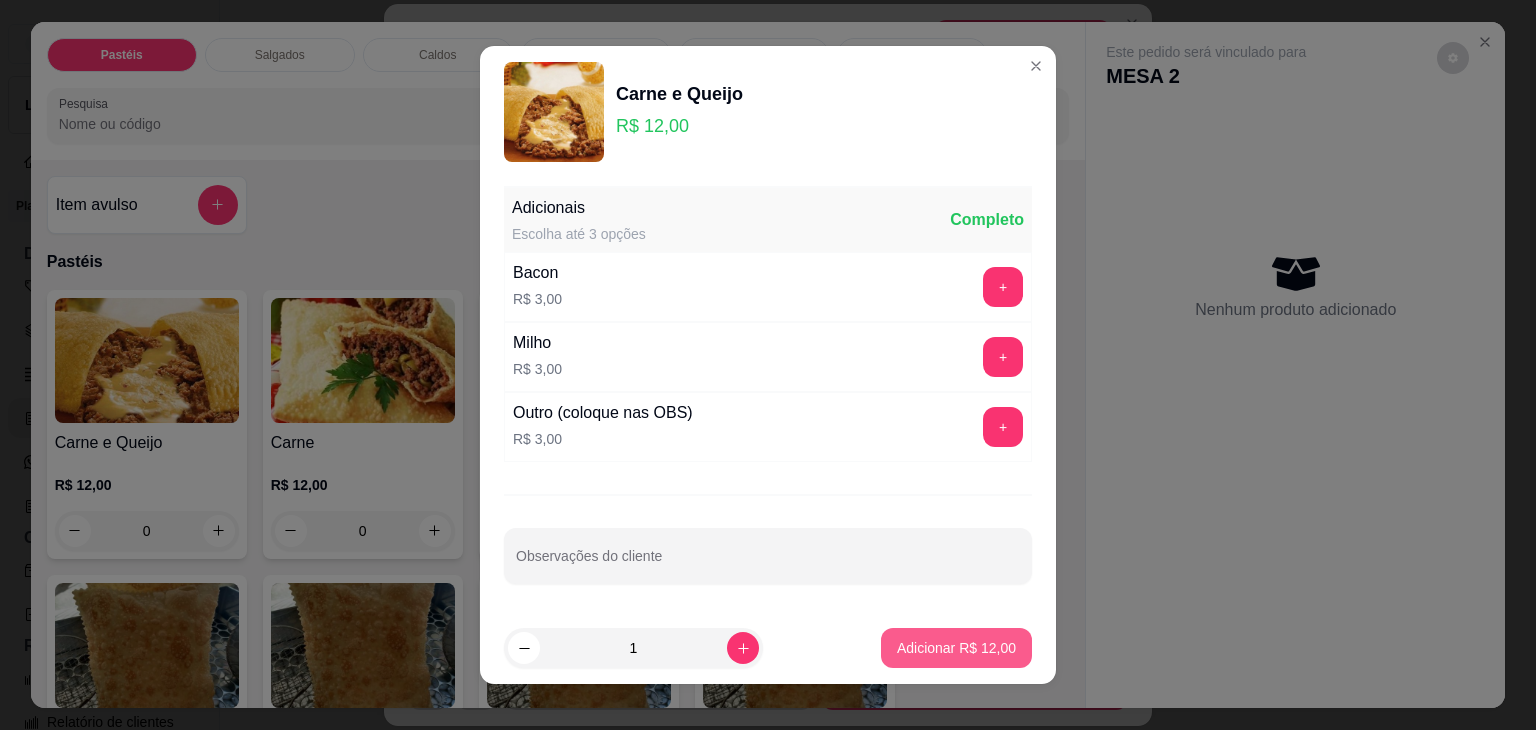 click on "Adicionar   R$ 12,00" at bounding box center [956, 648] 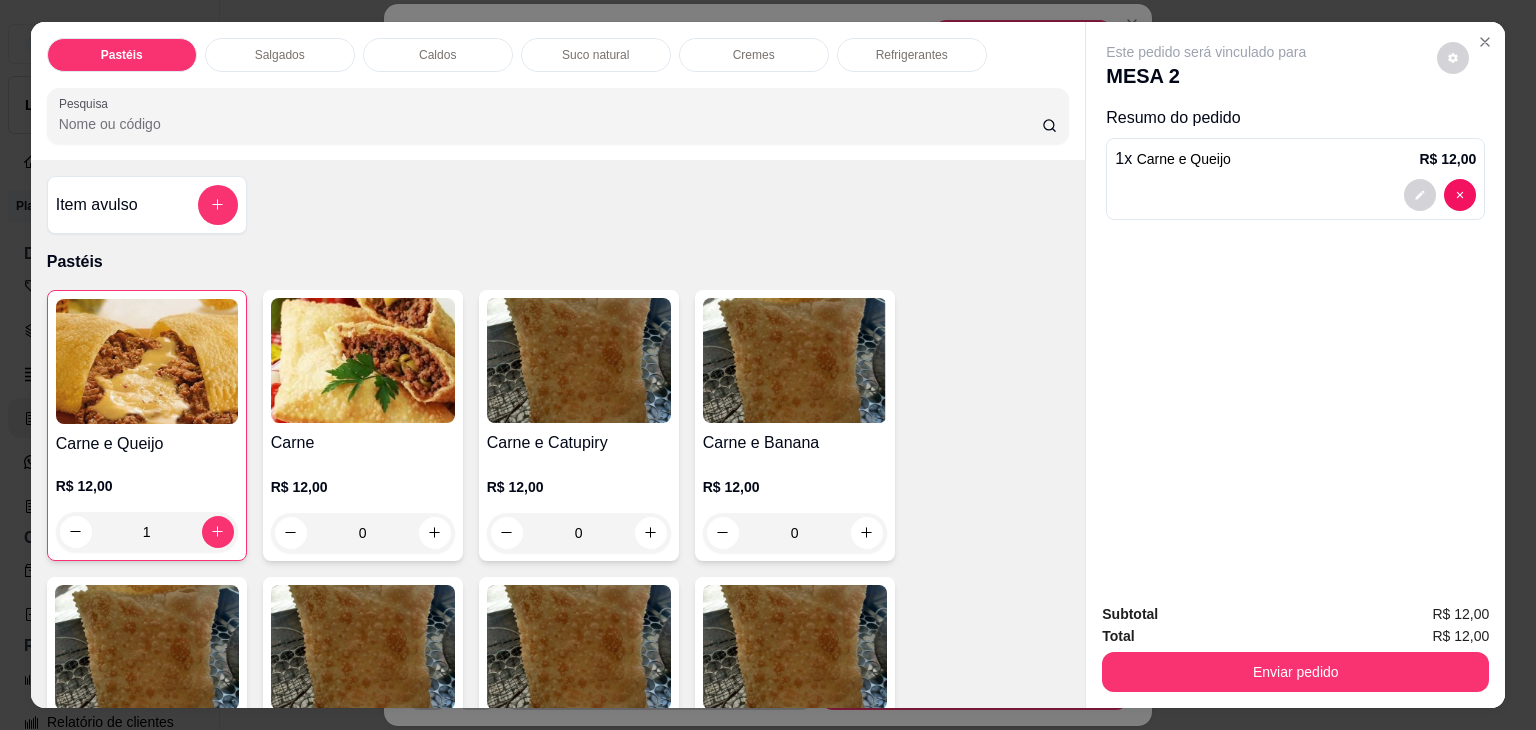 click on "Enviar pedido" at bounding box center [1295, 672] 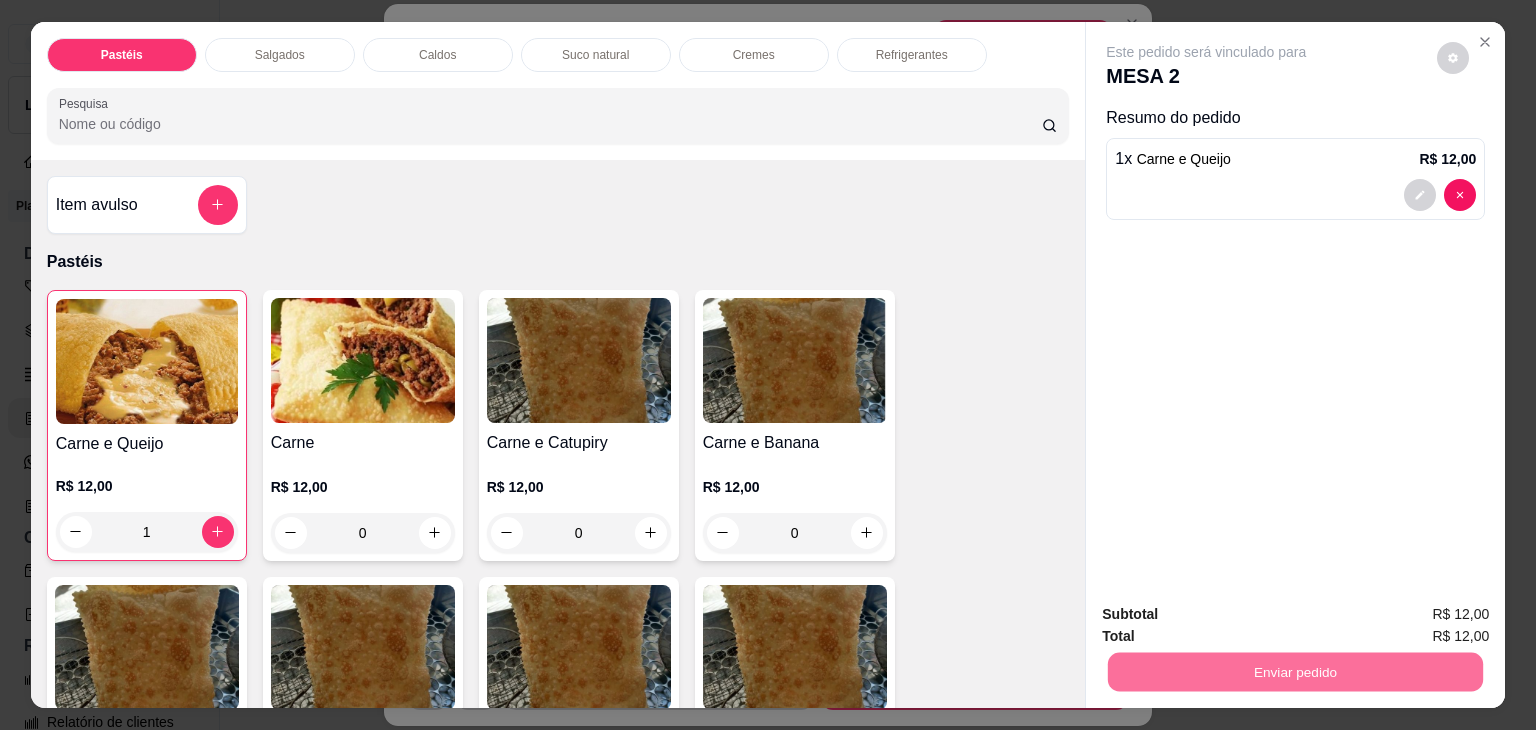 click on "Não registrar e enviar pedido" at bounding box center (1229, 614) 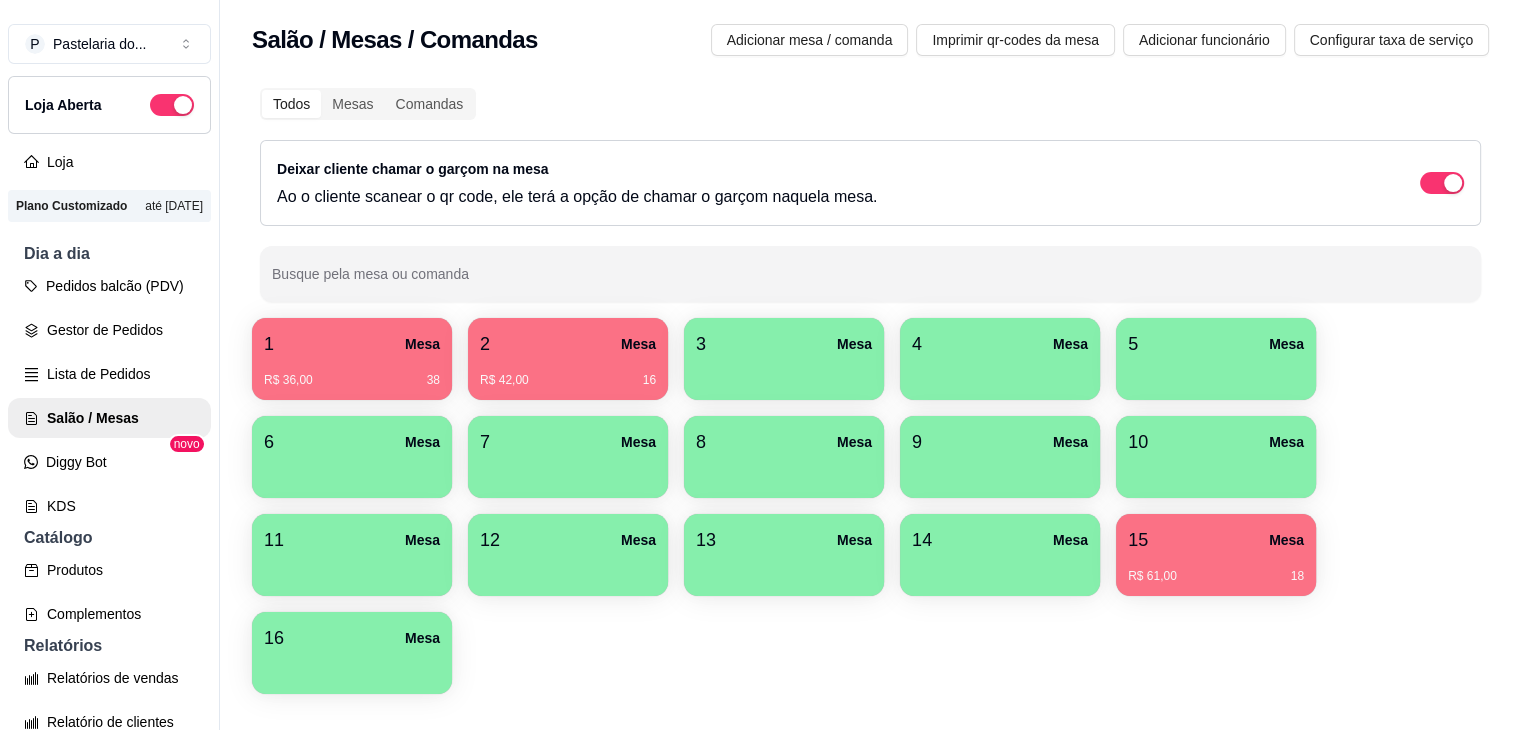 click on "12 Mesa" at bounding box center [568, 540] 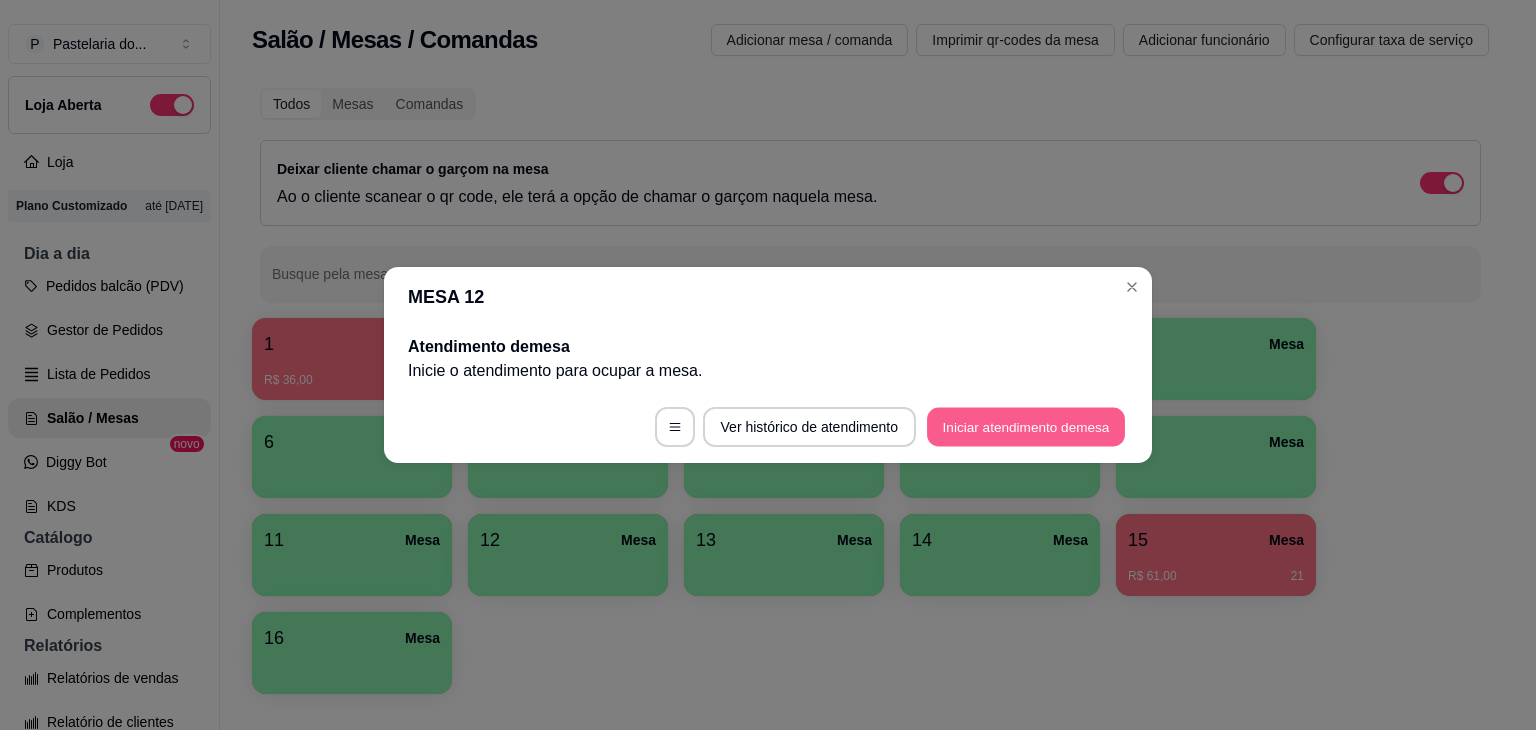 click on "Iniciar atendimento de  mesa" at bounding box center (1026, 427) 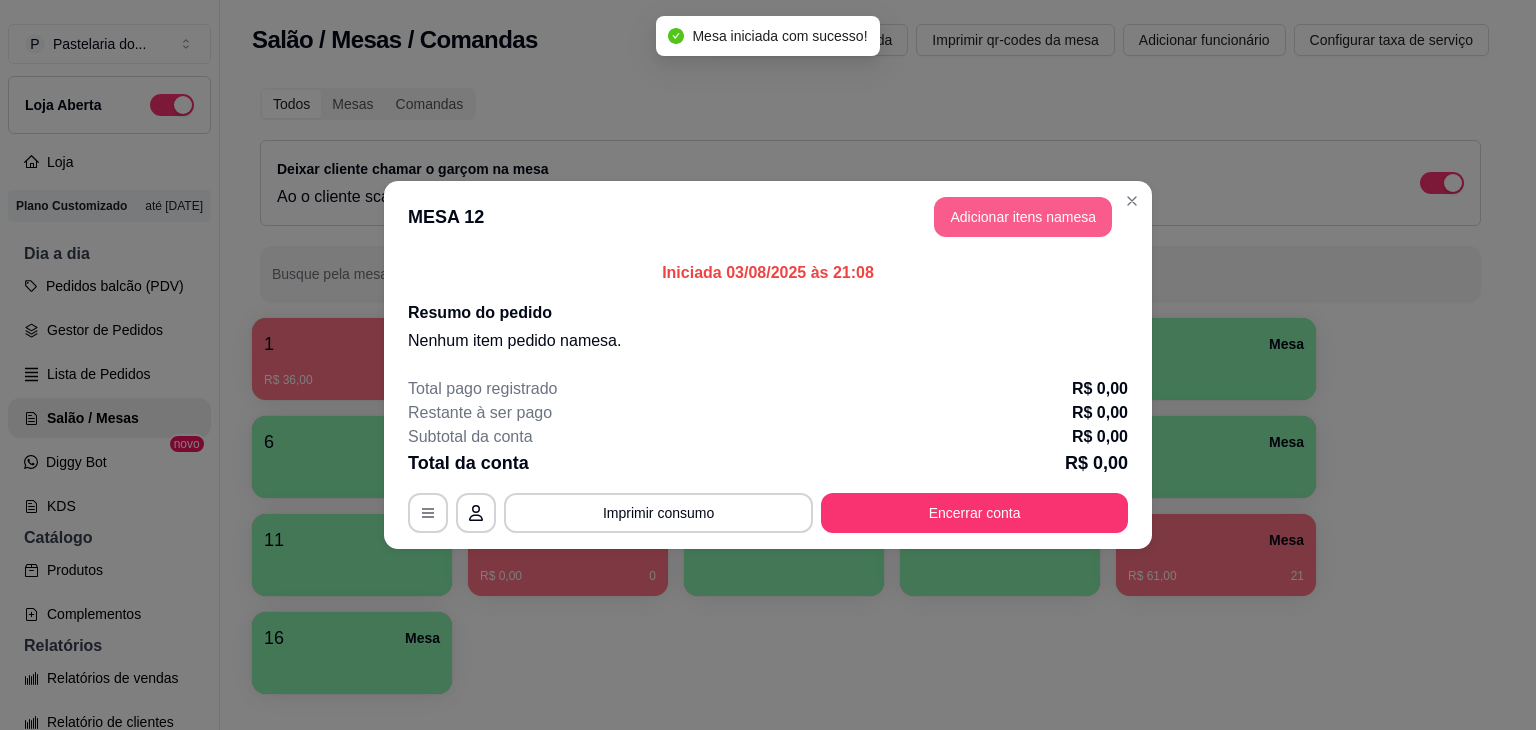 click on "Adicionar itens na  mesa" at bounding box center (1023, 217) 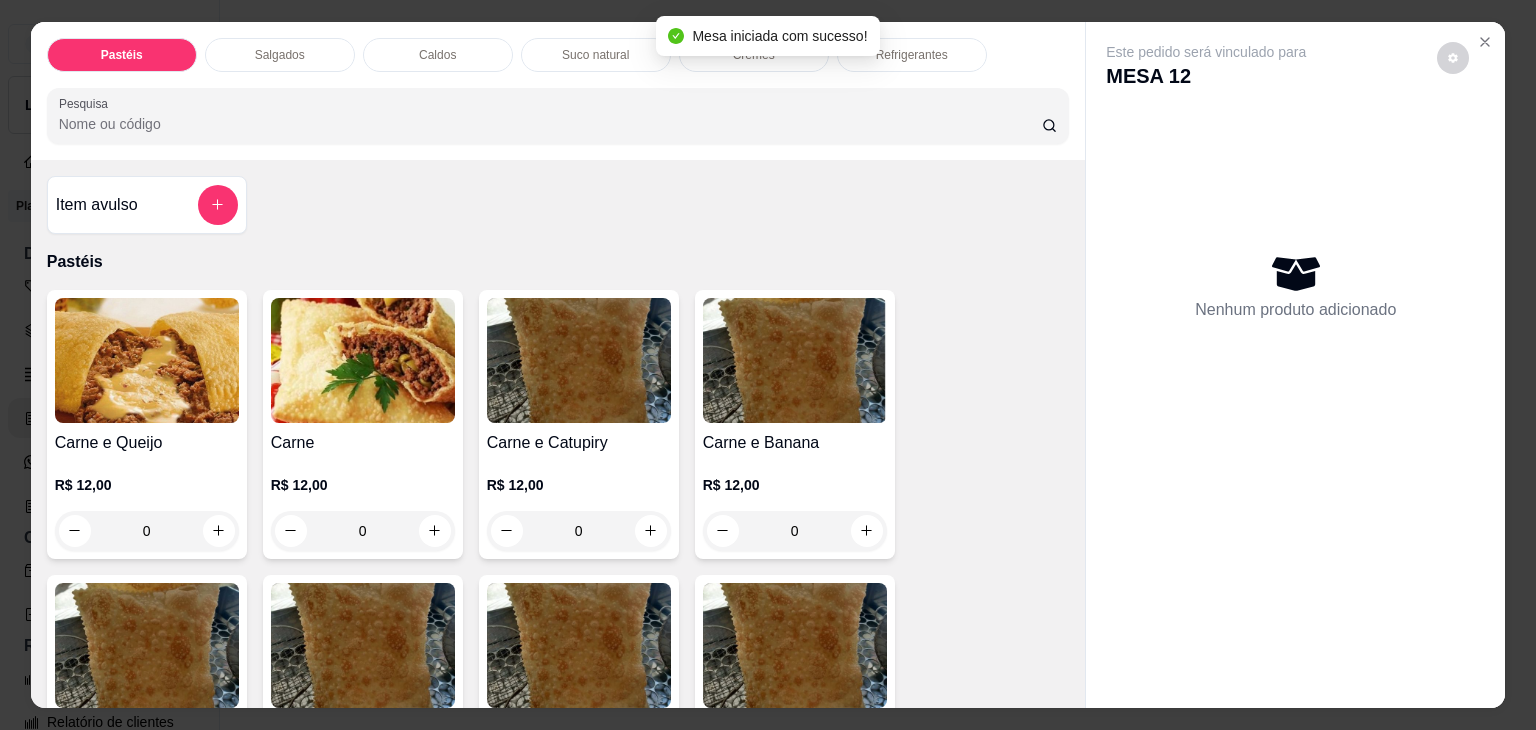 click on "Caldos" at bounding box center (438, 55) 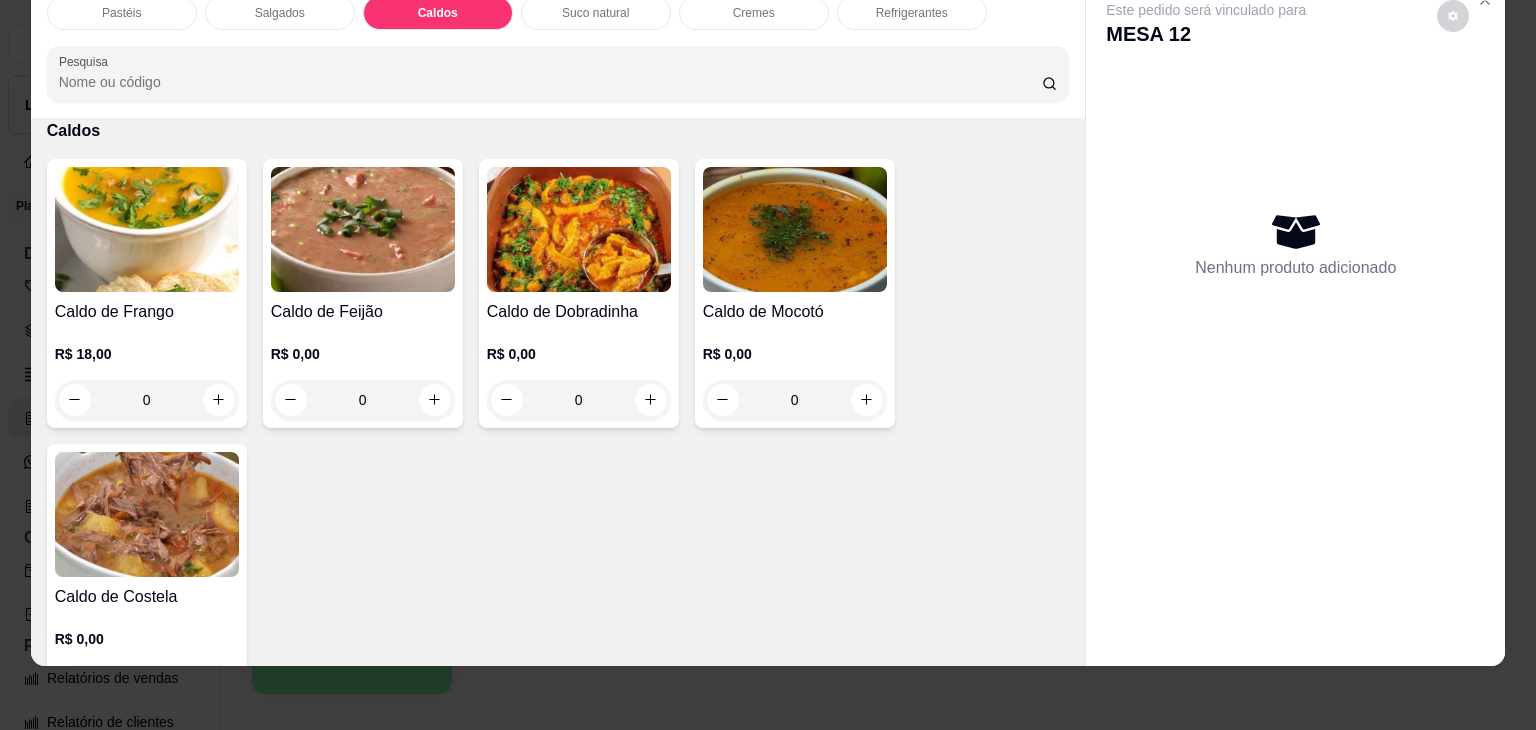 click on "0" at bounding box center [147, 400] 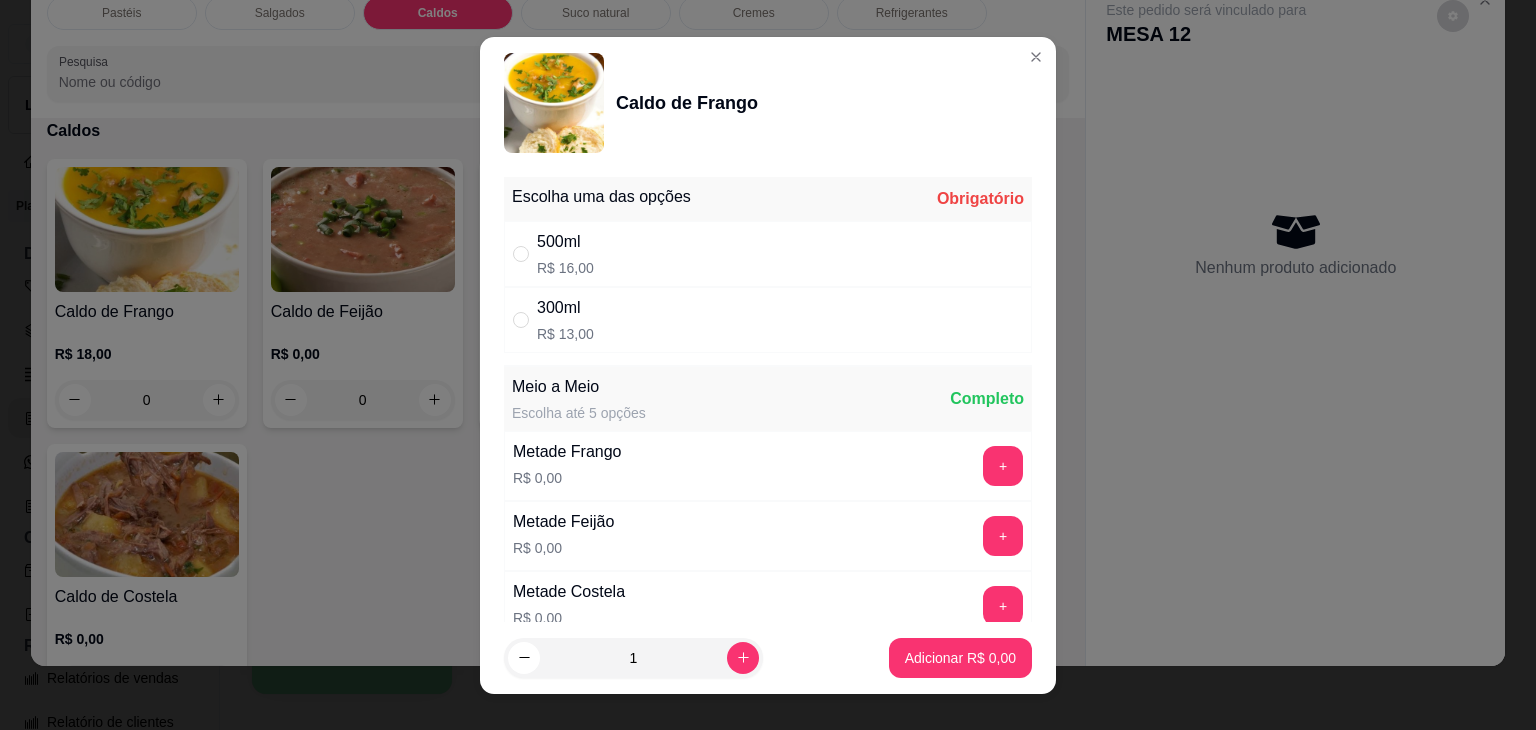 click on "300ml R$ 13,00" at bounding box center [768, 320] 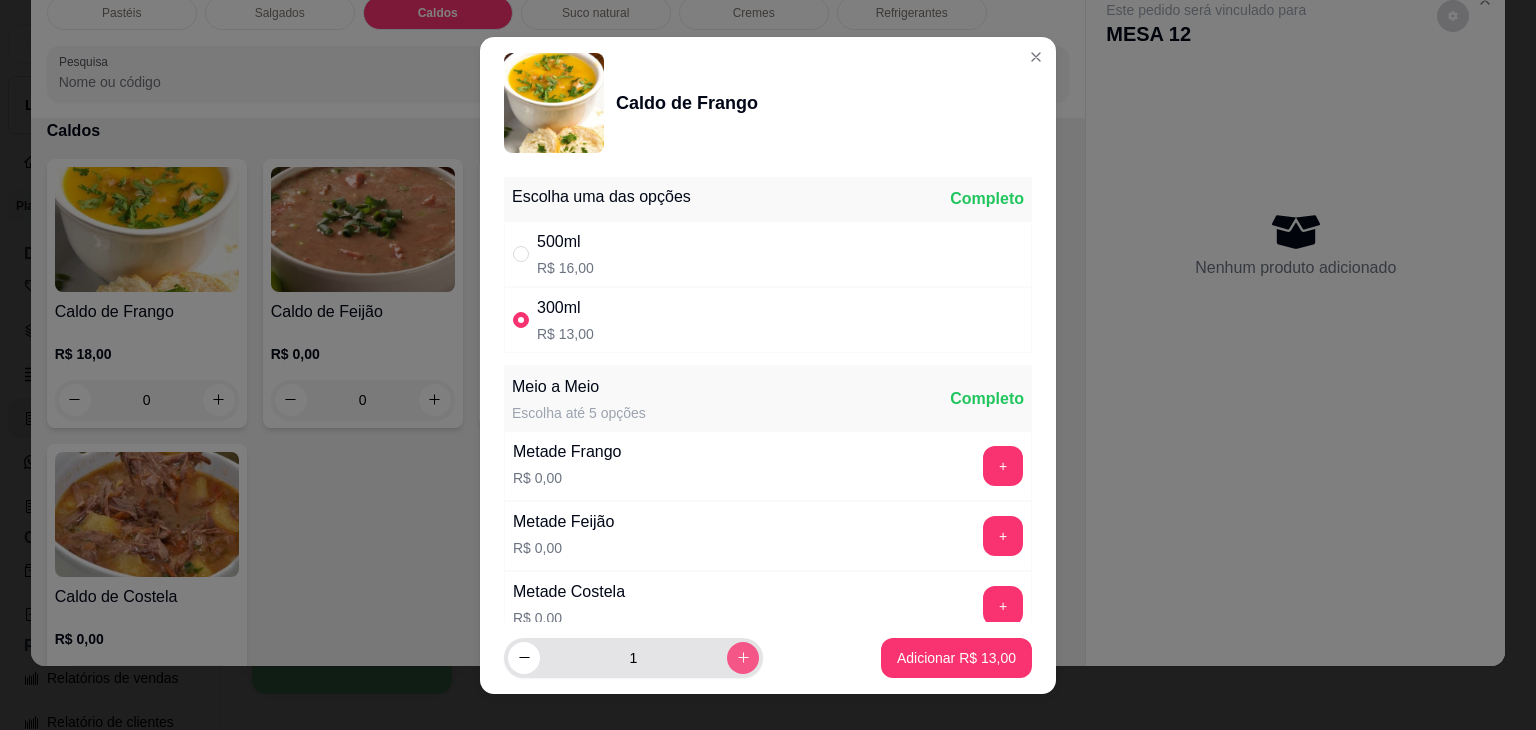 click 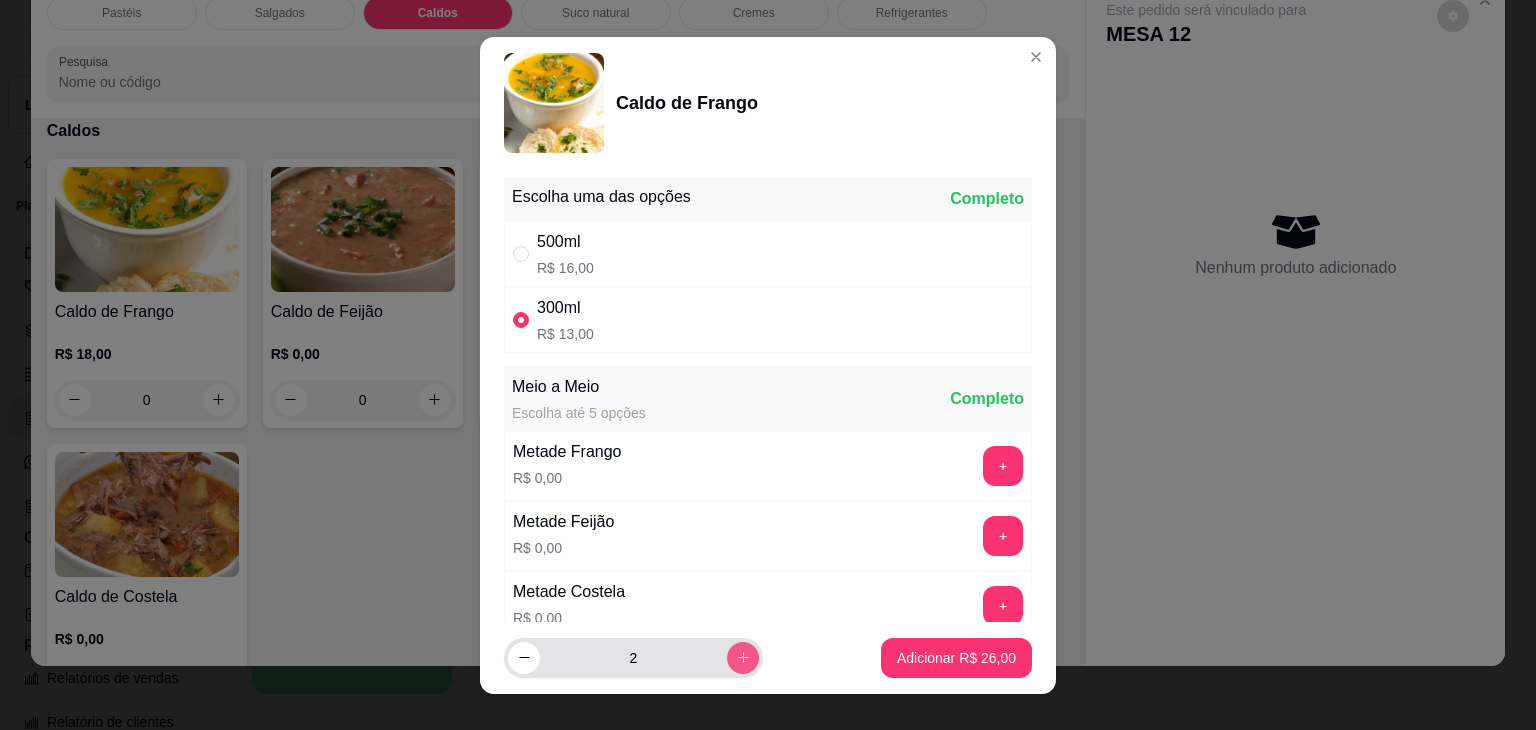 click 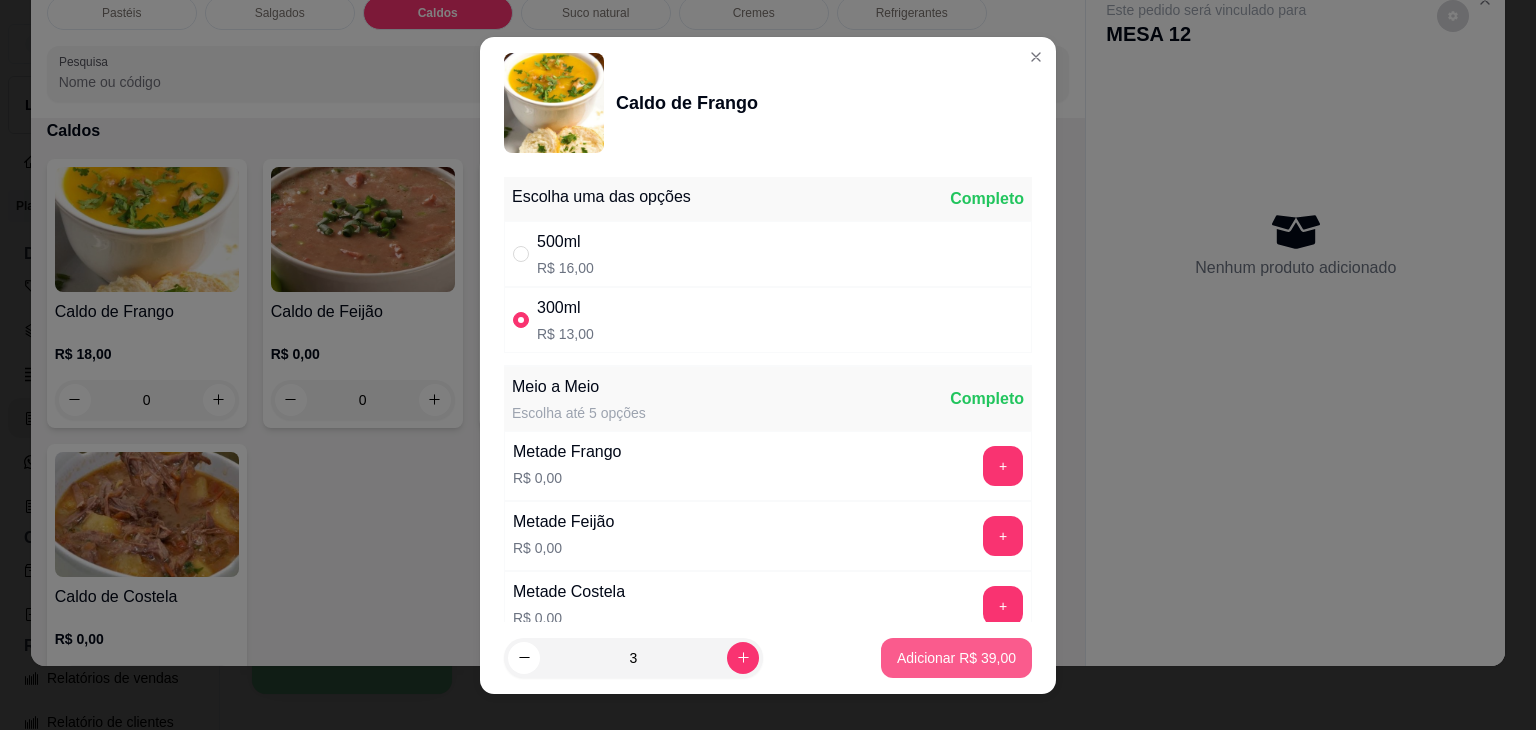 click on "Adicionar R$ 39,00" at bounding box center [956, 658] 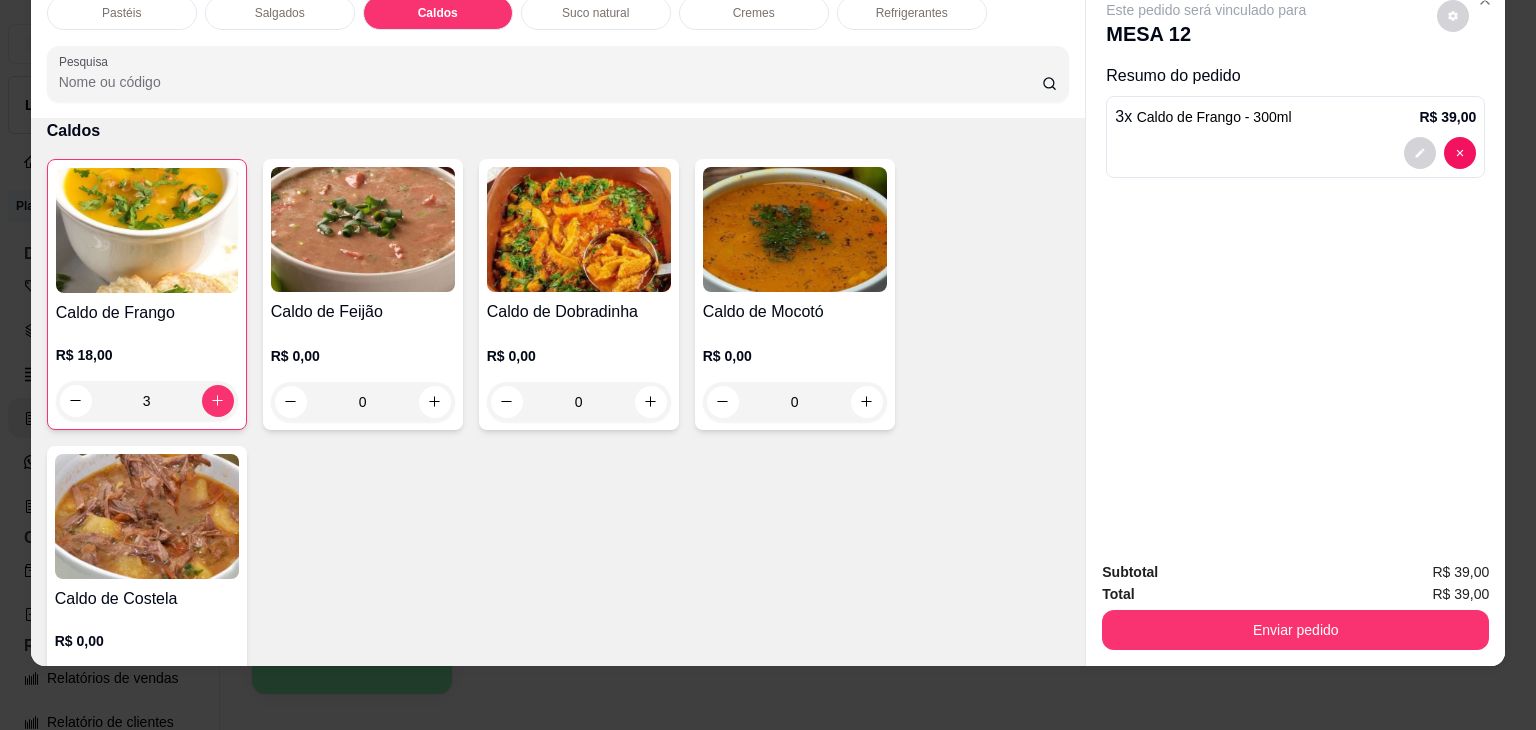 click on "0" at bounding box center [363, 402] 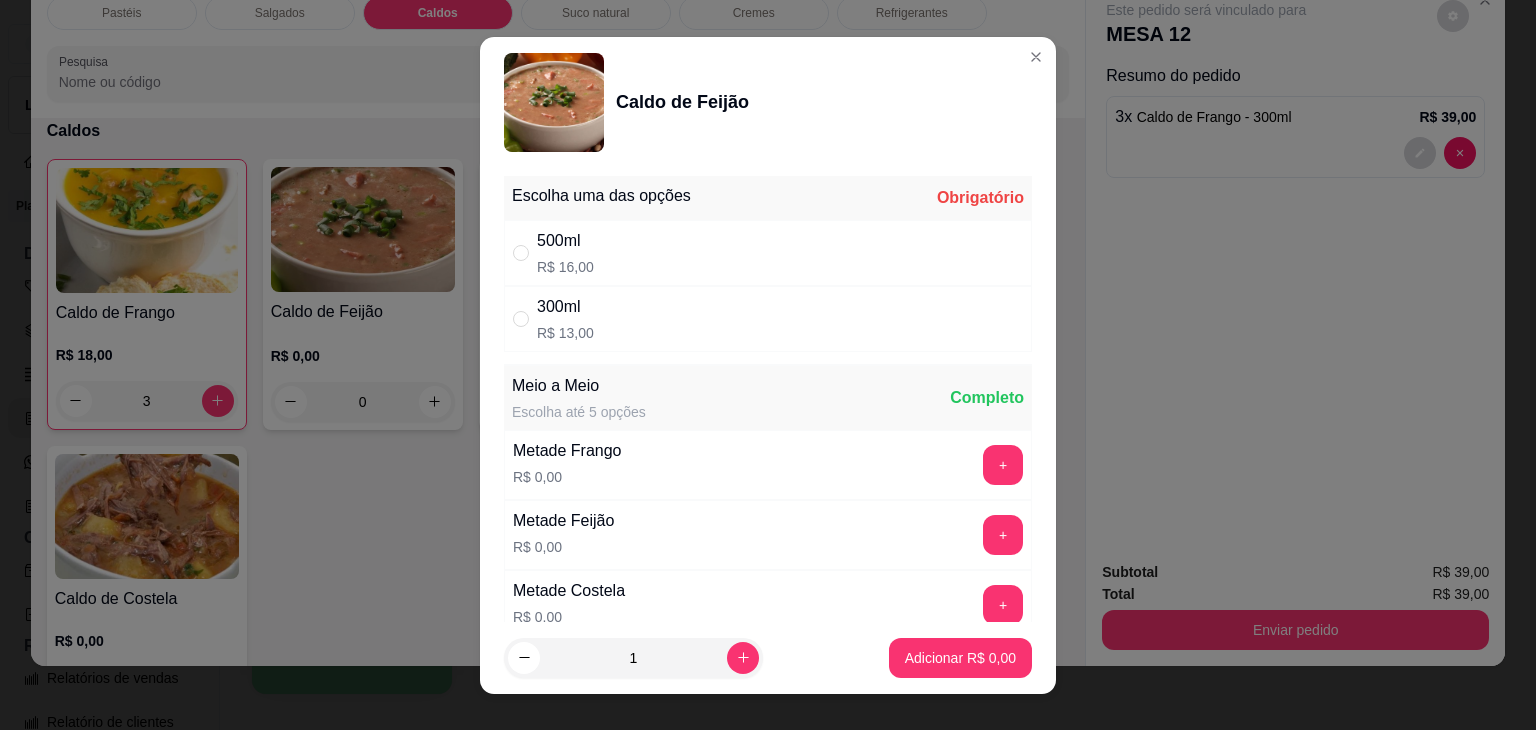click on "500ml R$ 16,00" at bounding box center [768, 253] 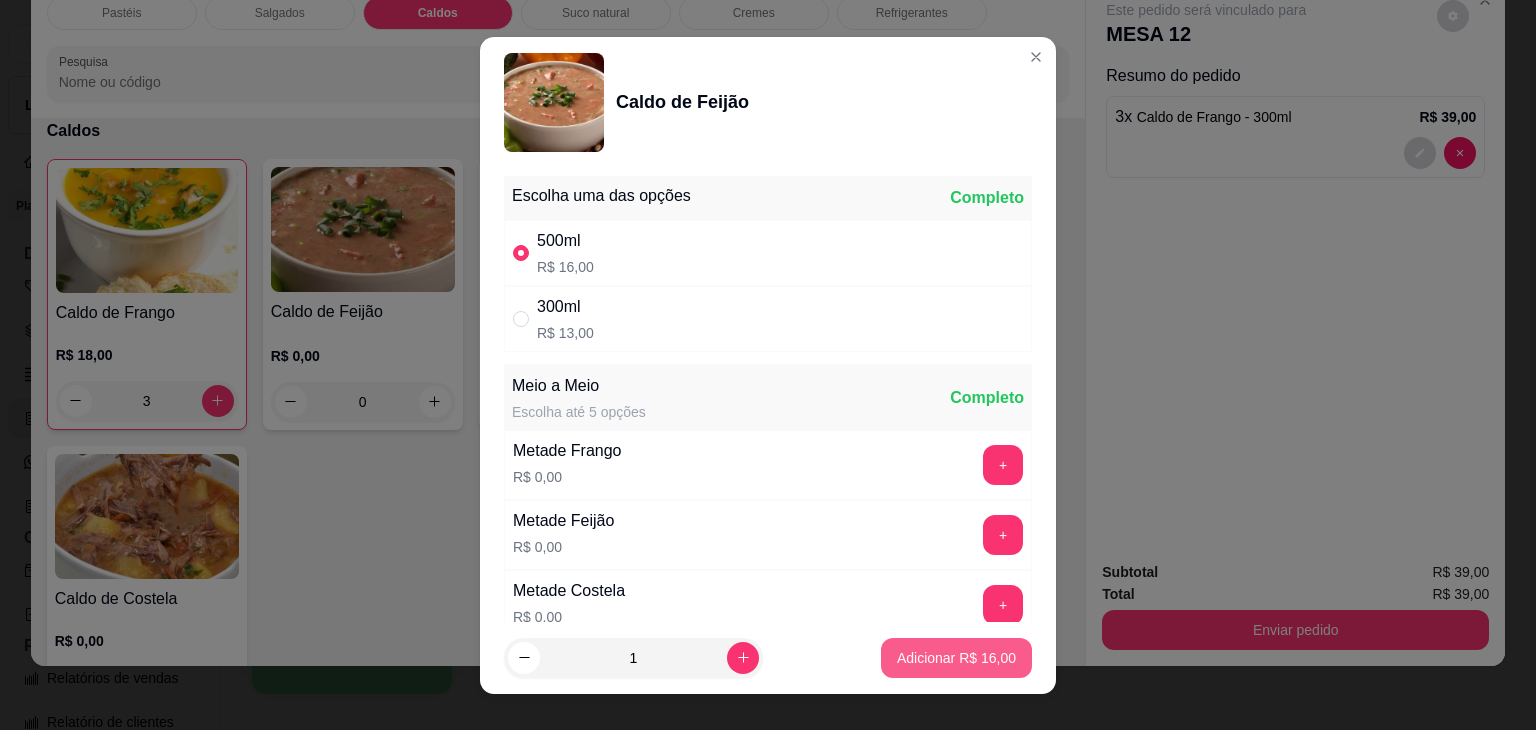 click on "Adicionar   R$ 16,00" at bounding box center [956, 658] 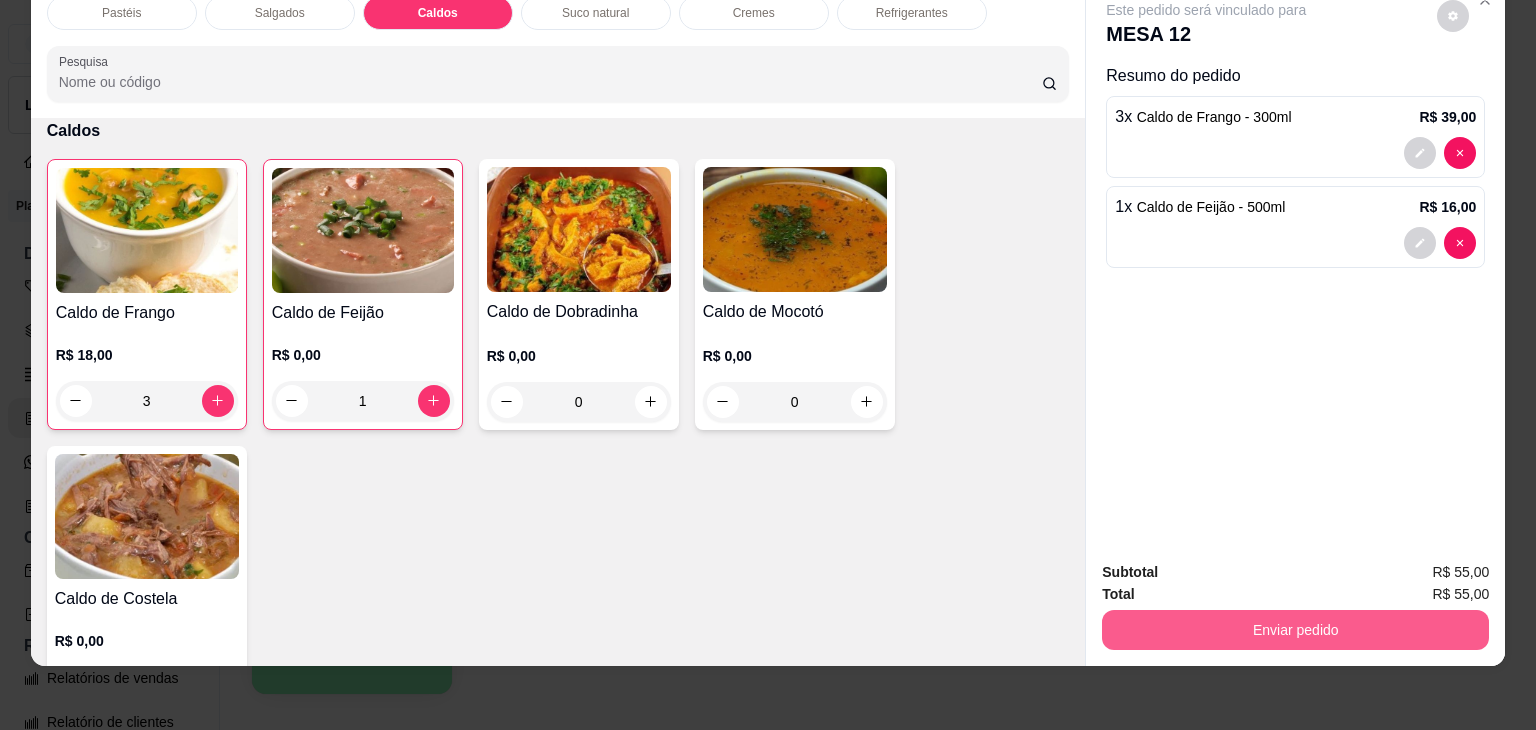 click on "Enviar pedido" at bounding box center (1295, 630) 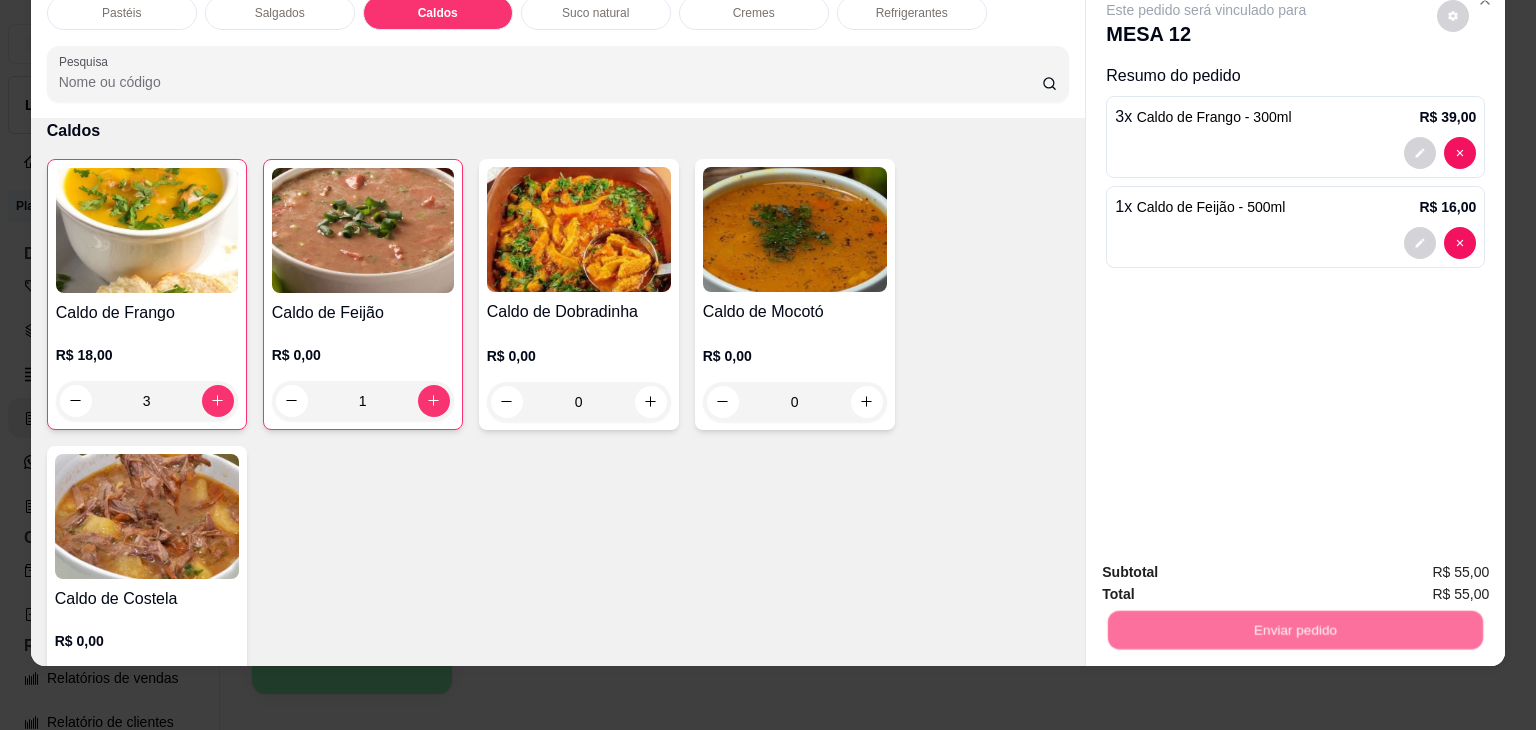 click on "Não registrar e enviar pedido" at bounding box center (1229, 565) 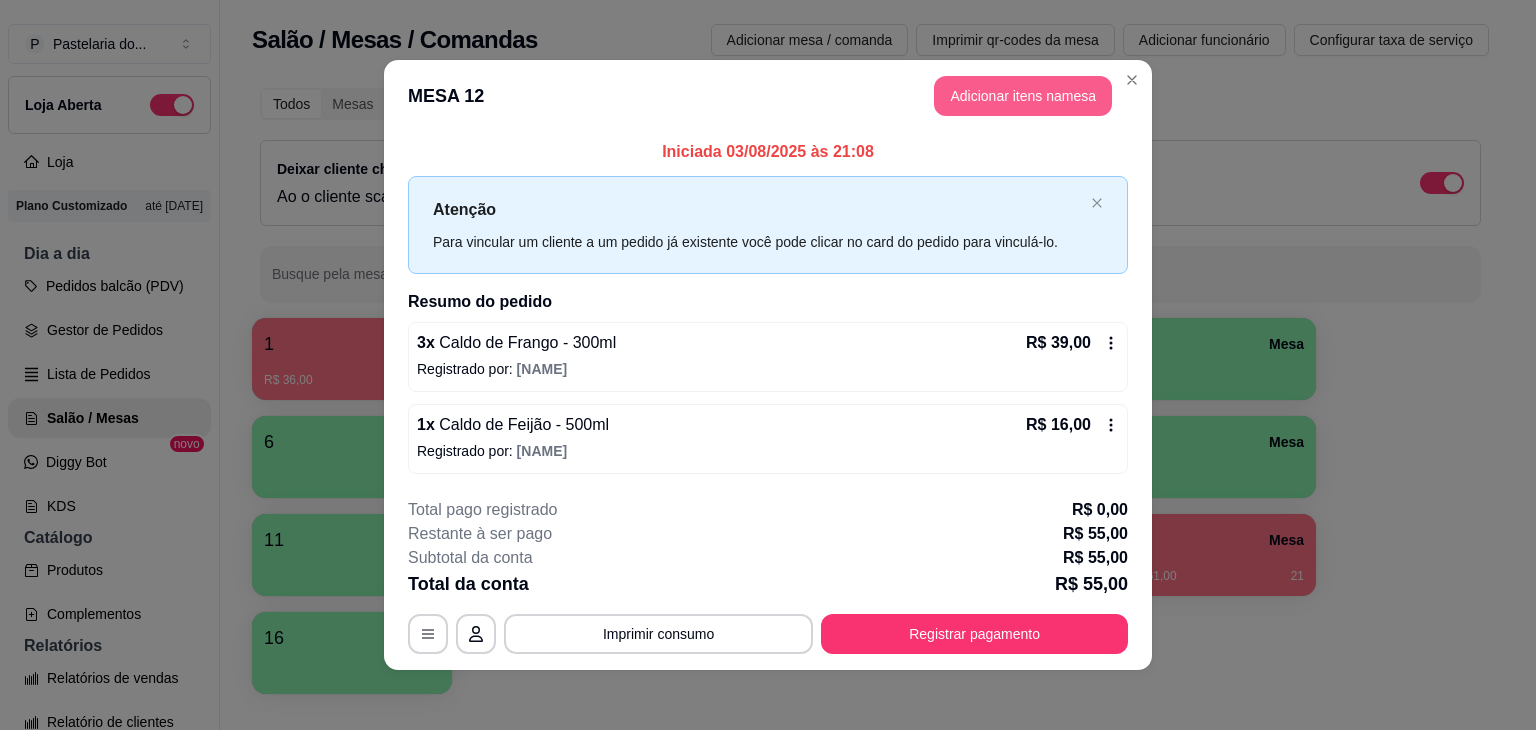 click on "Adicionar itens na  mesa" at bounding box center (1023, 96) 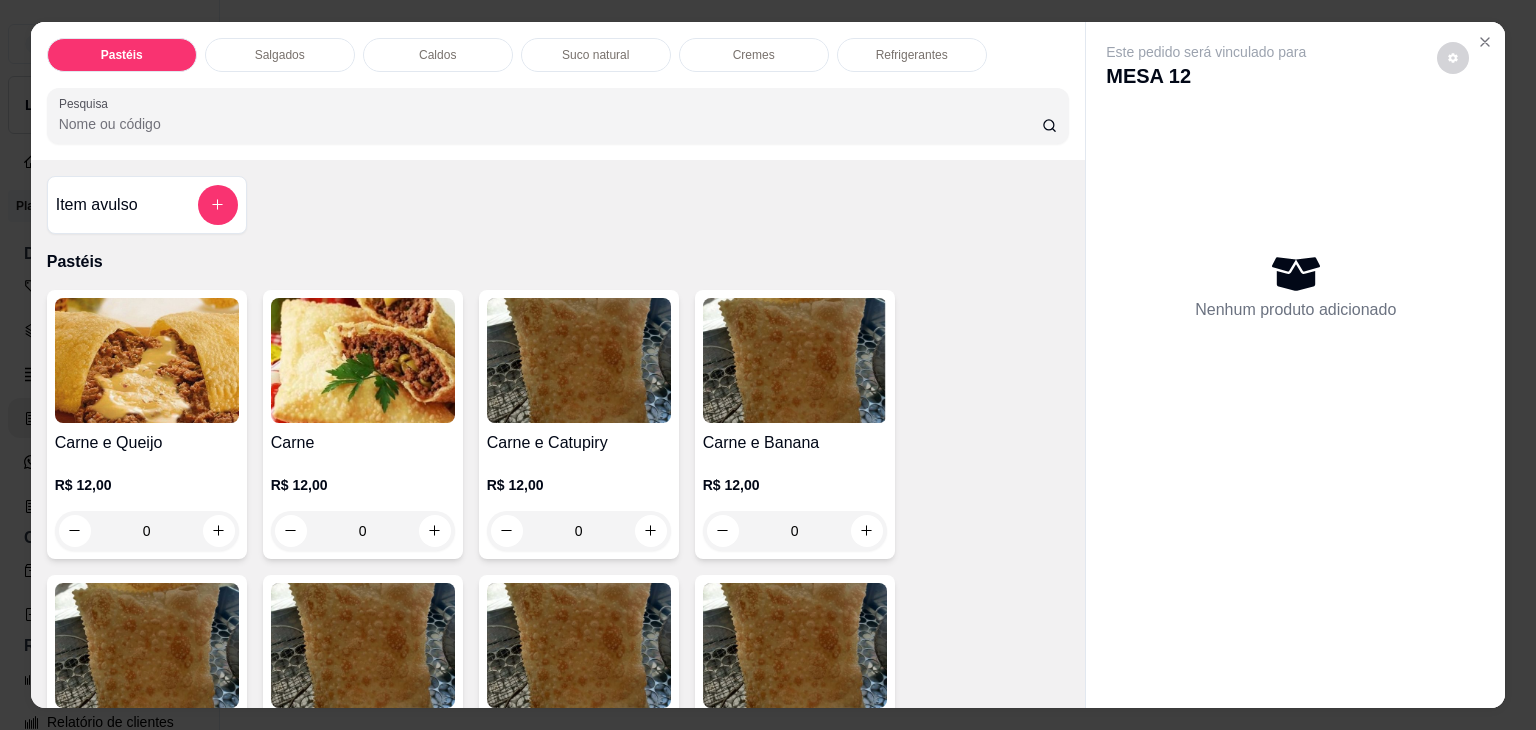 scroll, scrollTop: 100, scrollLeft: 0, axis: vertical 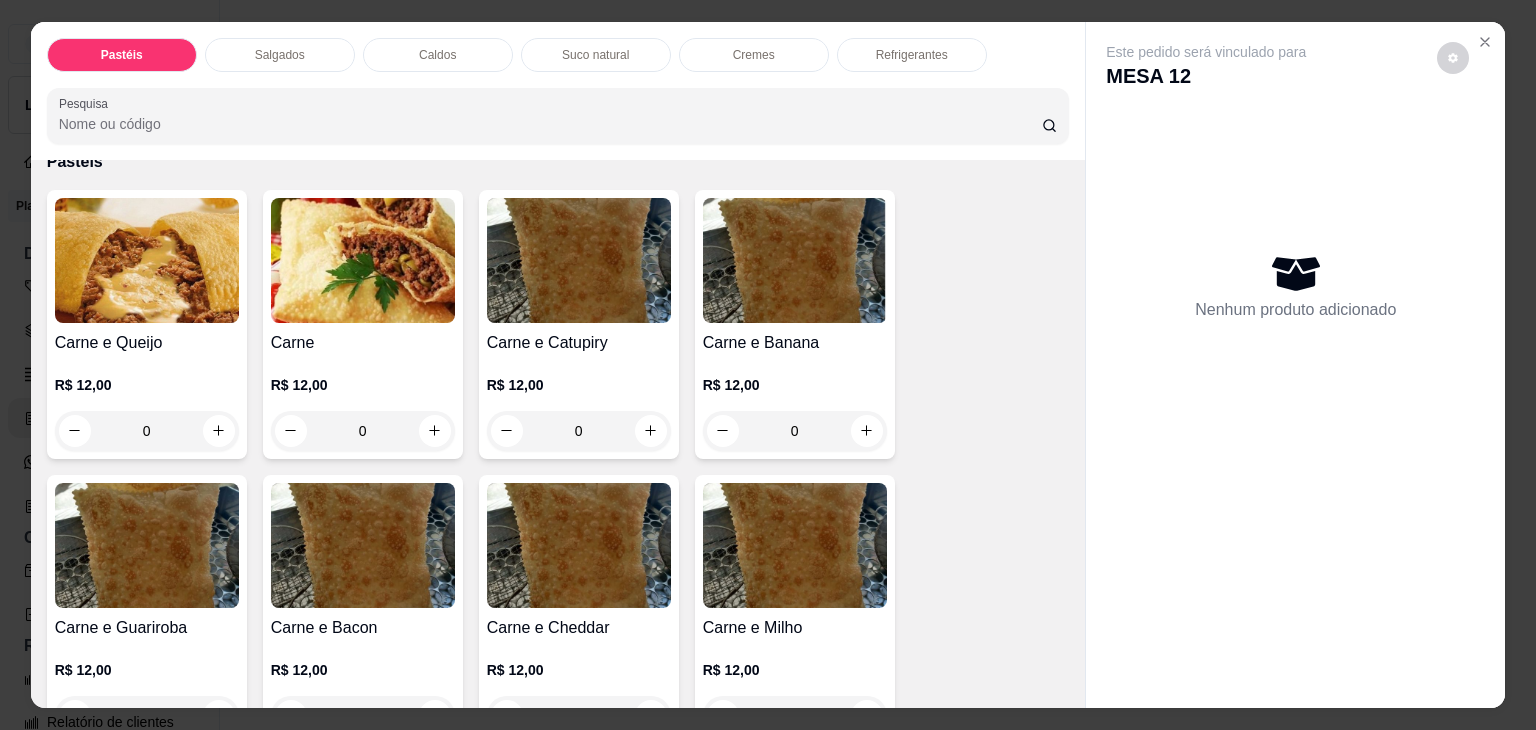 click on "Salgados" at bounding box center (280, 55) 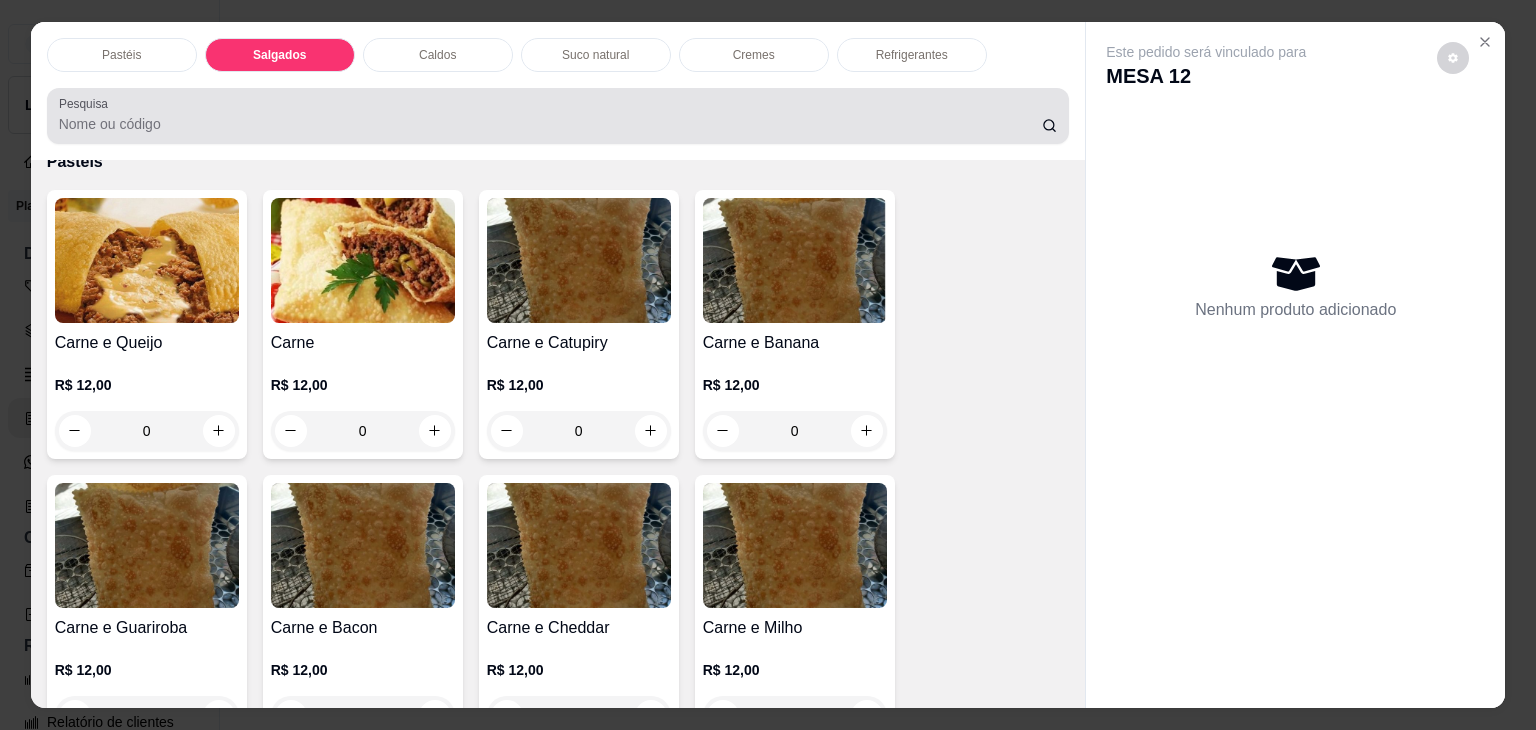 scroll, scrollTop: 2124, scrollLeft: 0, axis: vertical 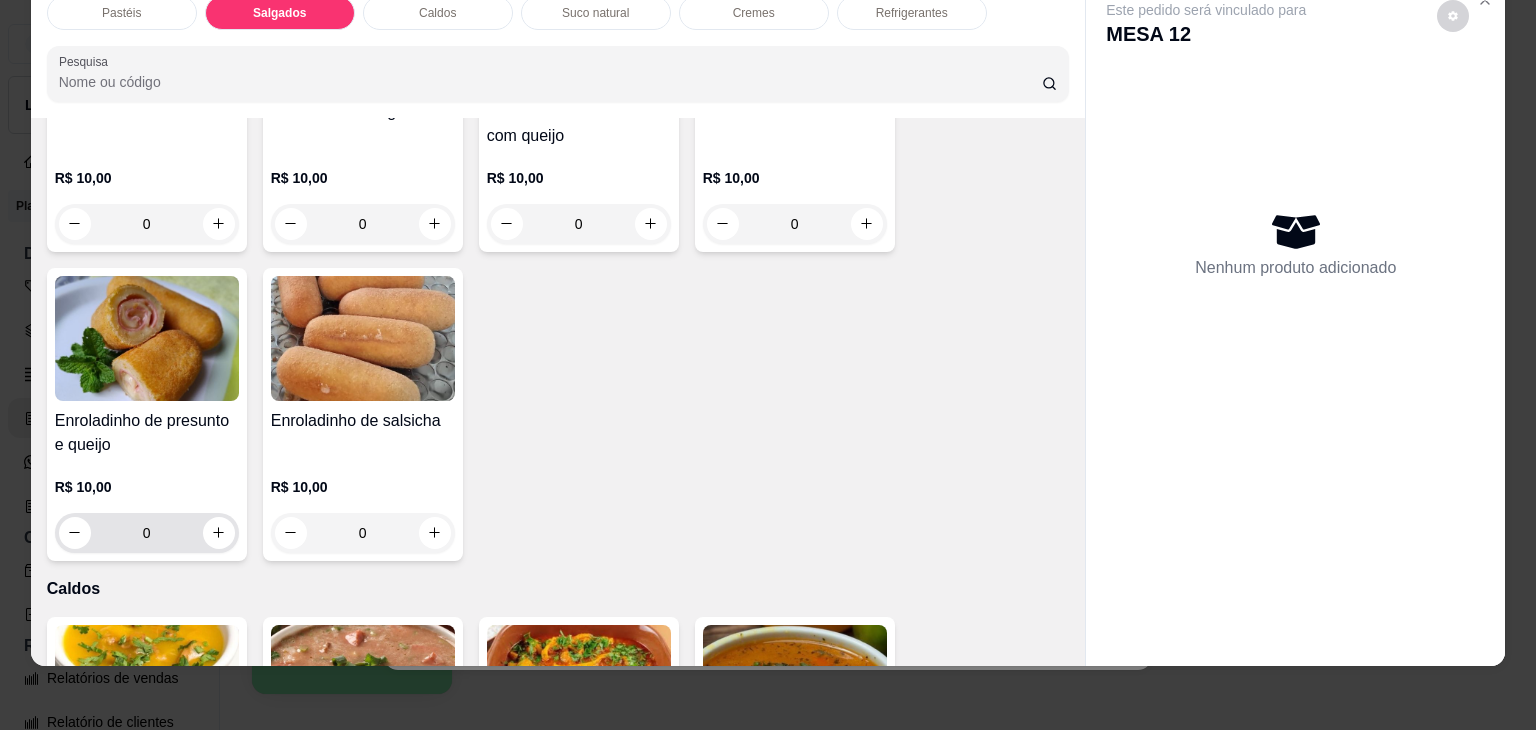 click at bounding box center [219, 533] 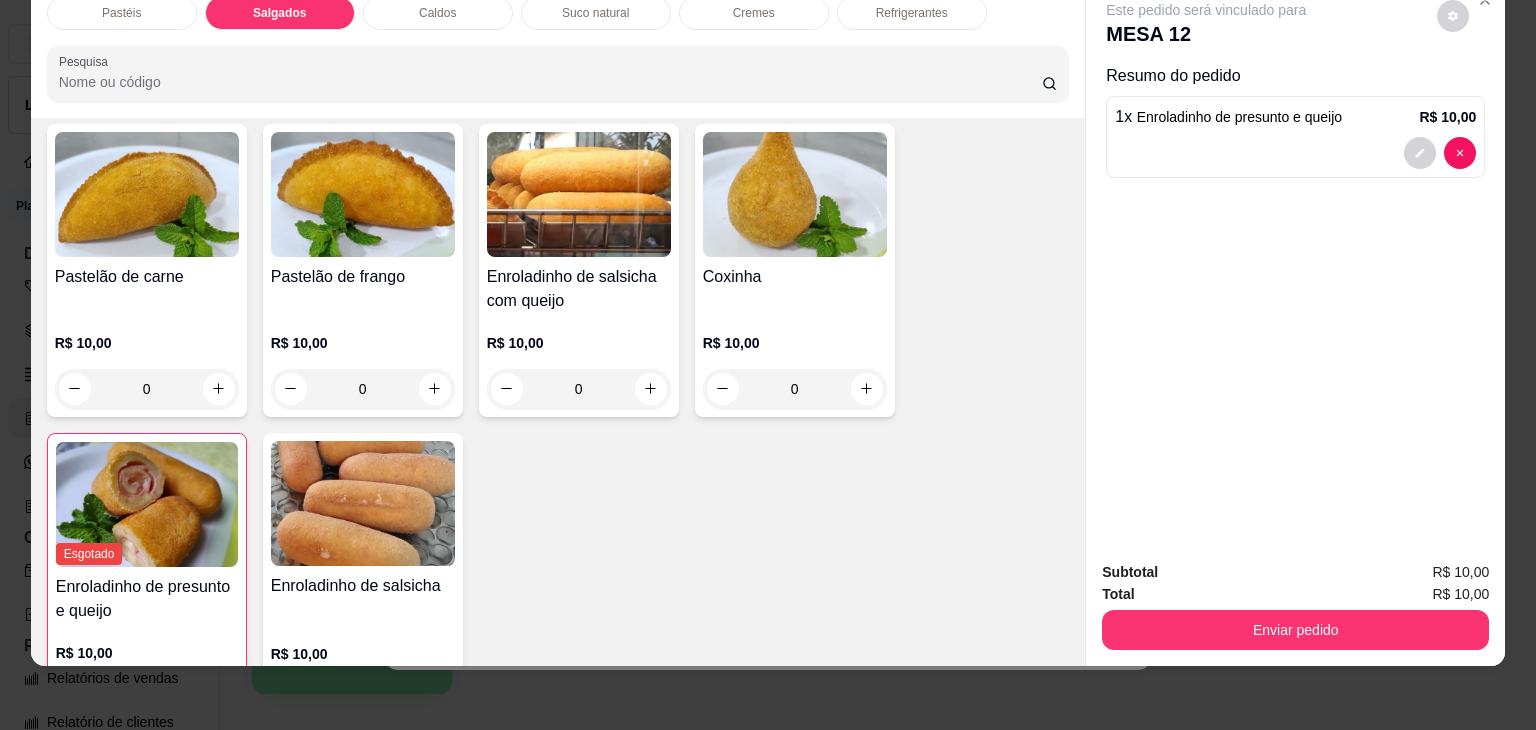 scroll, scrollTop: 2124, scrollLeft: 0, axis: vertical 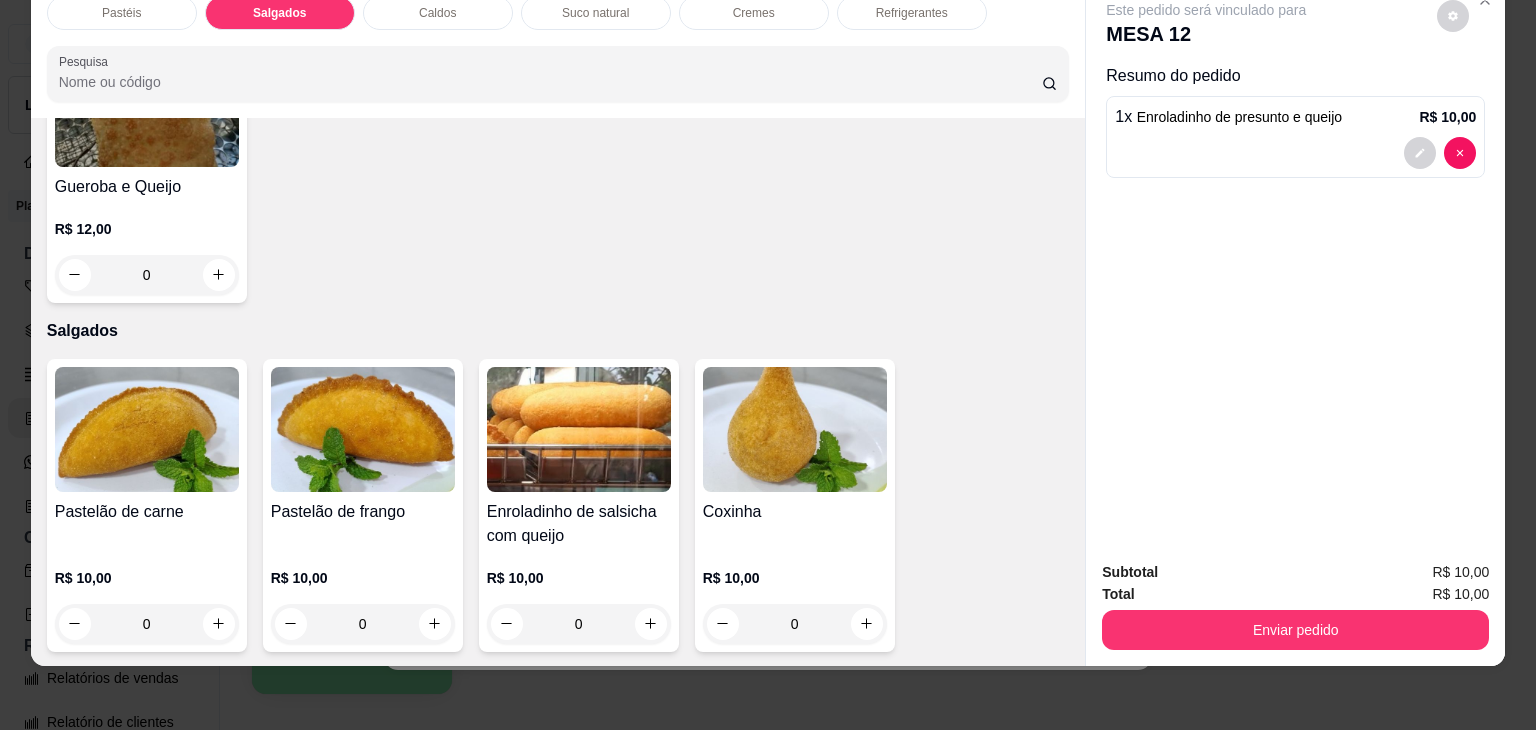 click on "Pastéis" at bounding box center (122, 13) 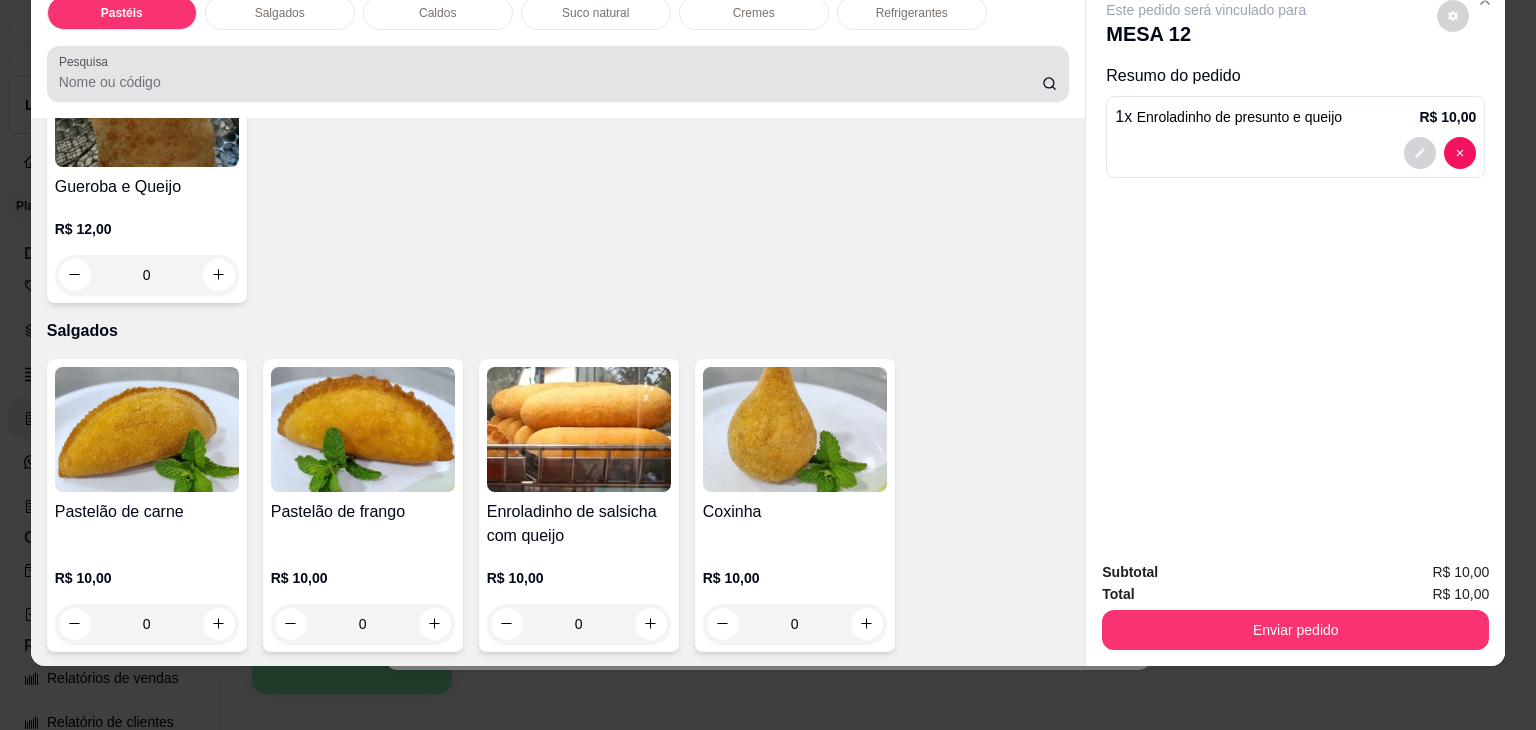 scroll, scrollTop: 89, scrollLeft: 0, axis: vertical 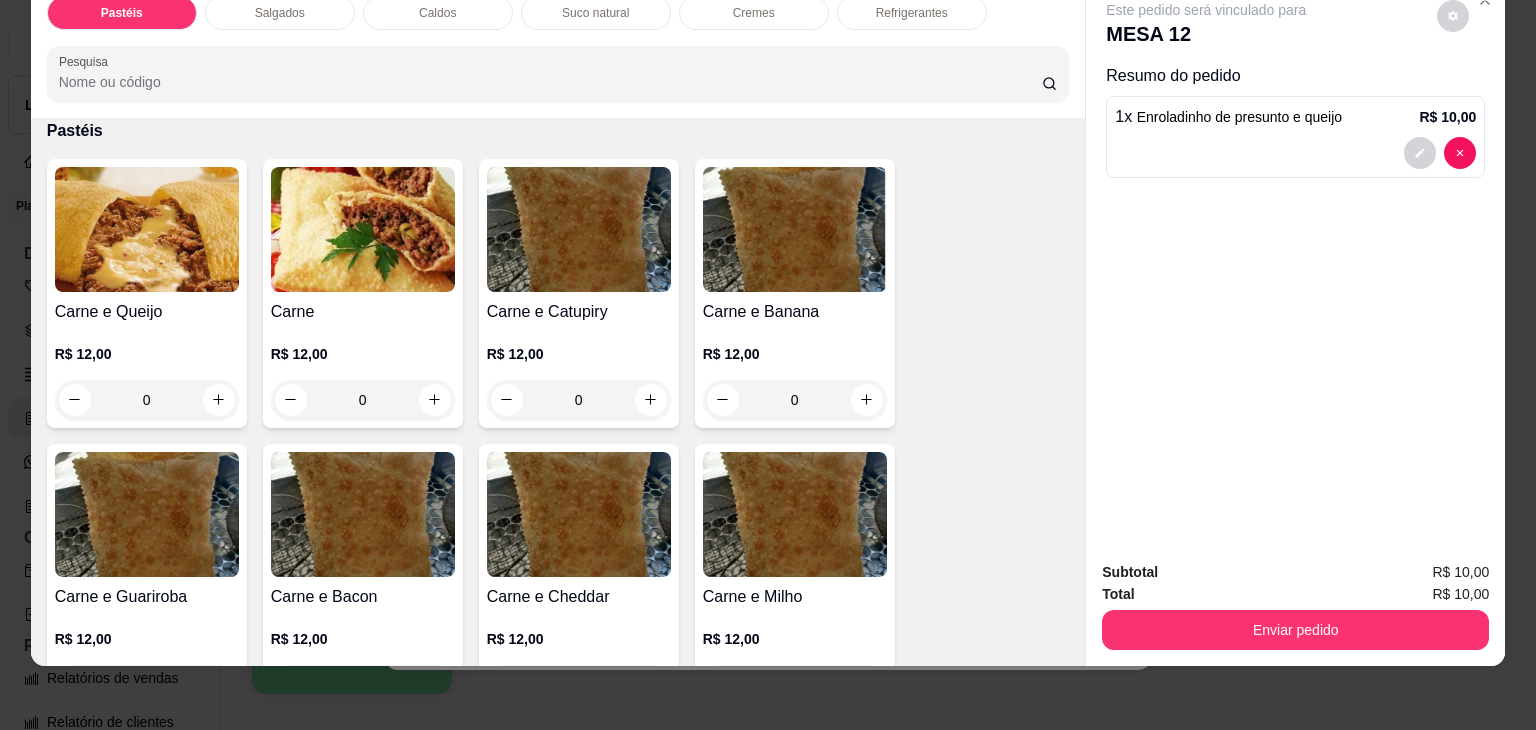 click on "0" at bounding box center [147, 400] 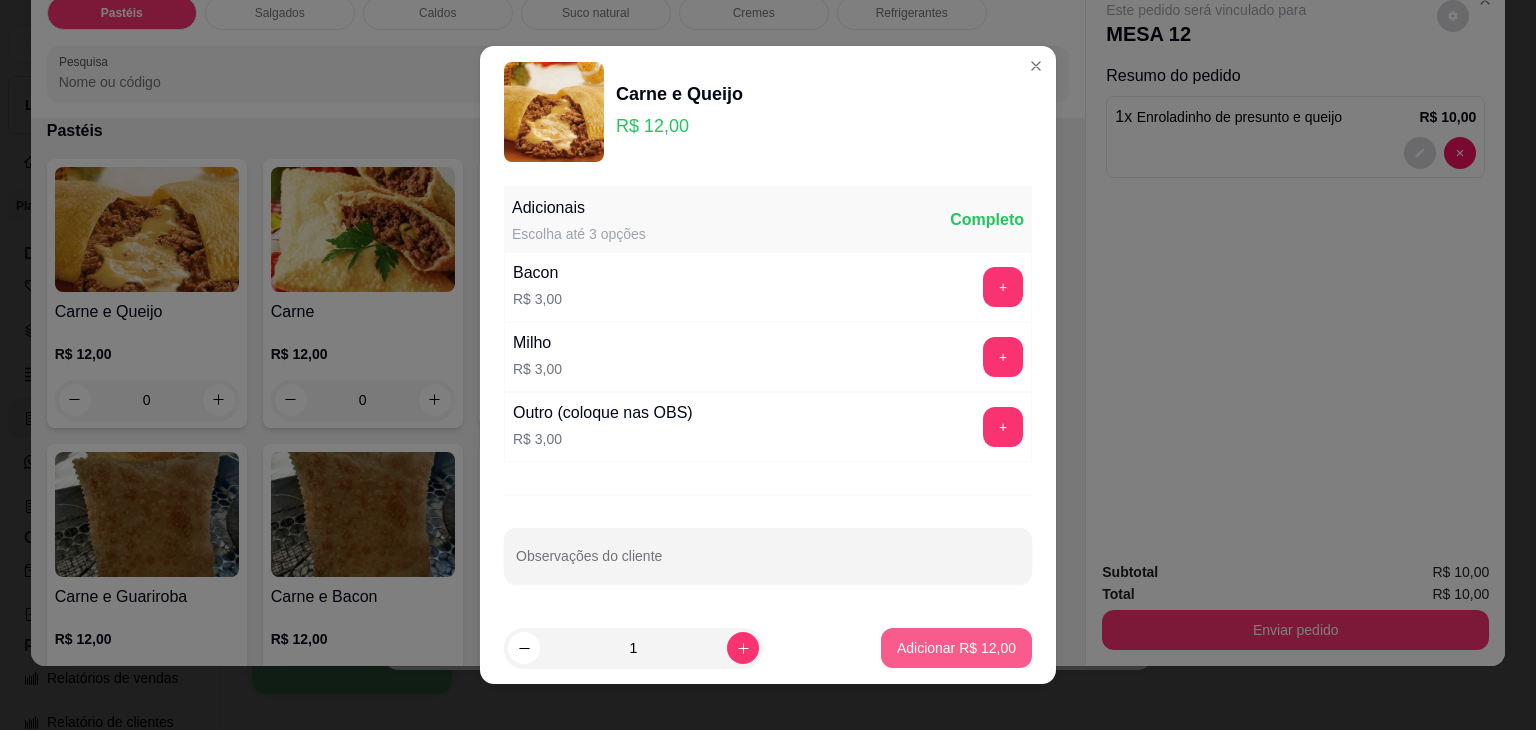 click on "Adicionar   R$ 12,00" at bounding box center [956, 648] 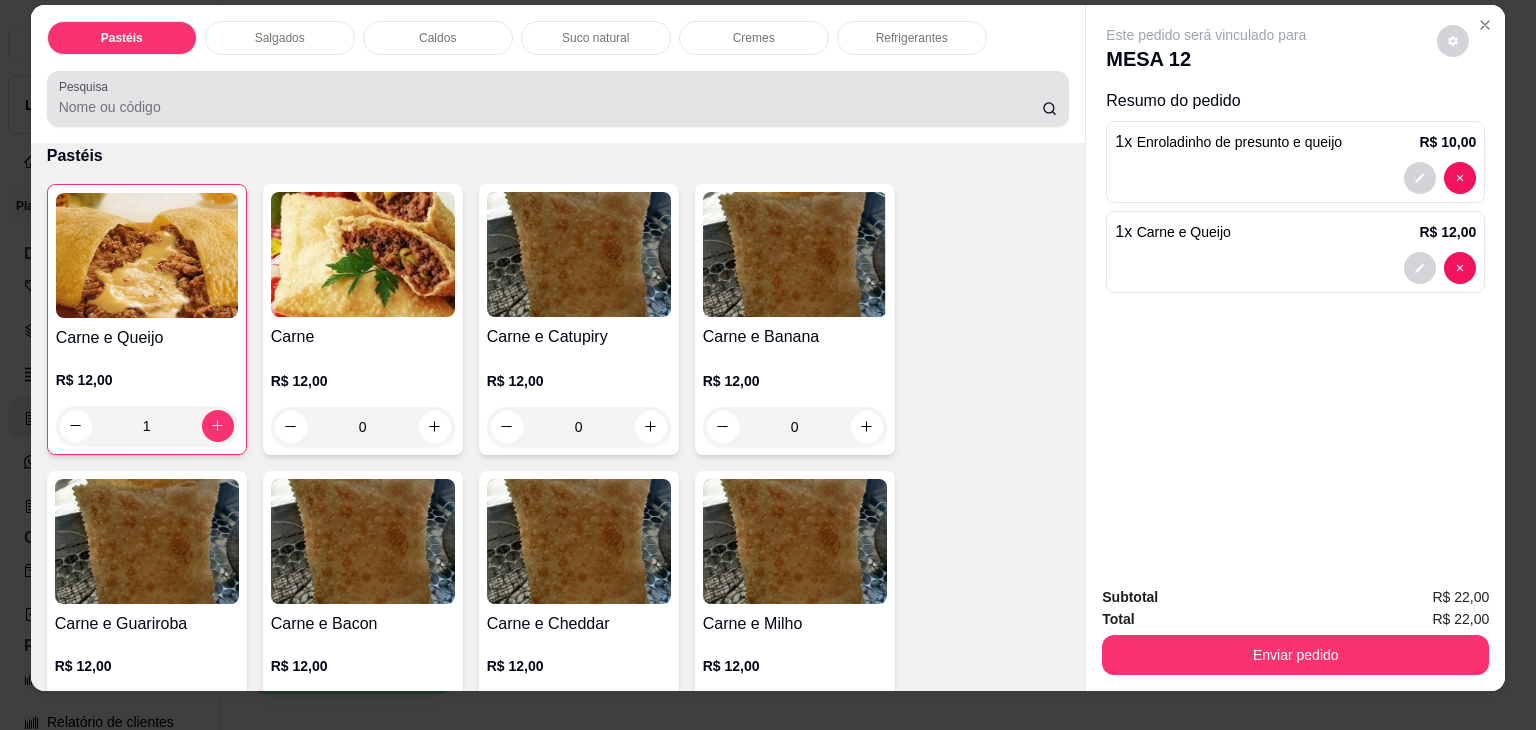 scroll, scrollTop: 0, scrollLeft: 0, axis: both 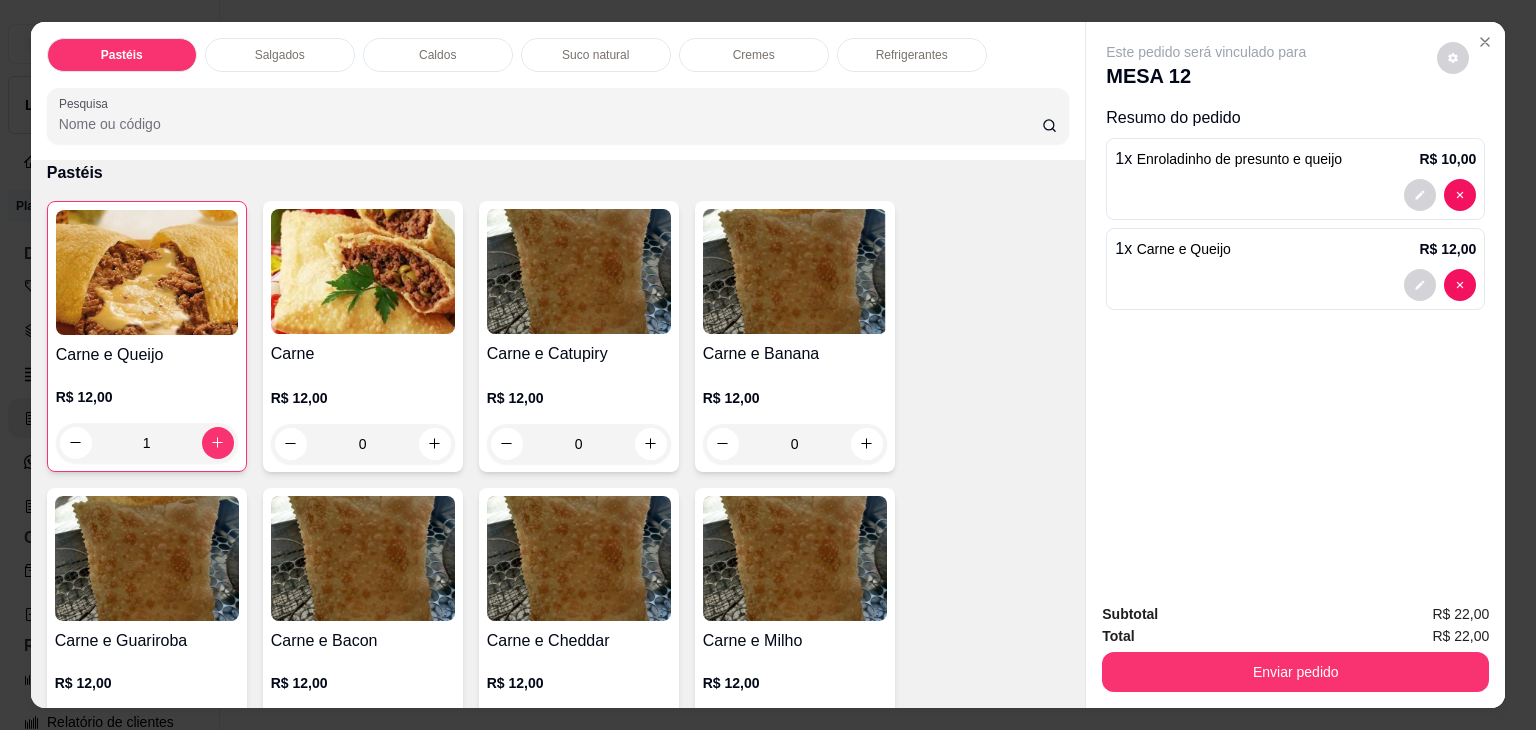click on "Suco natural" at bounding box center [596, 55] 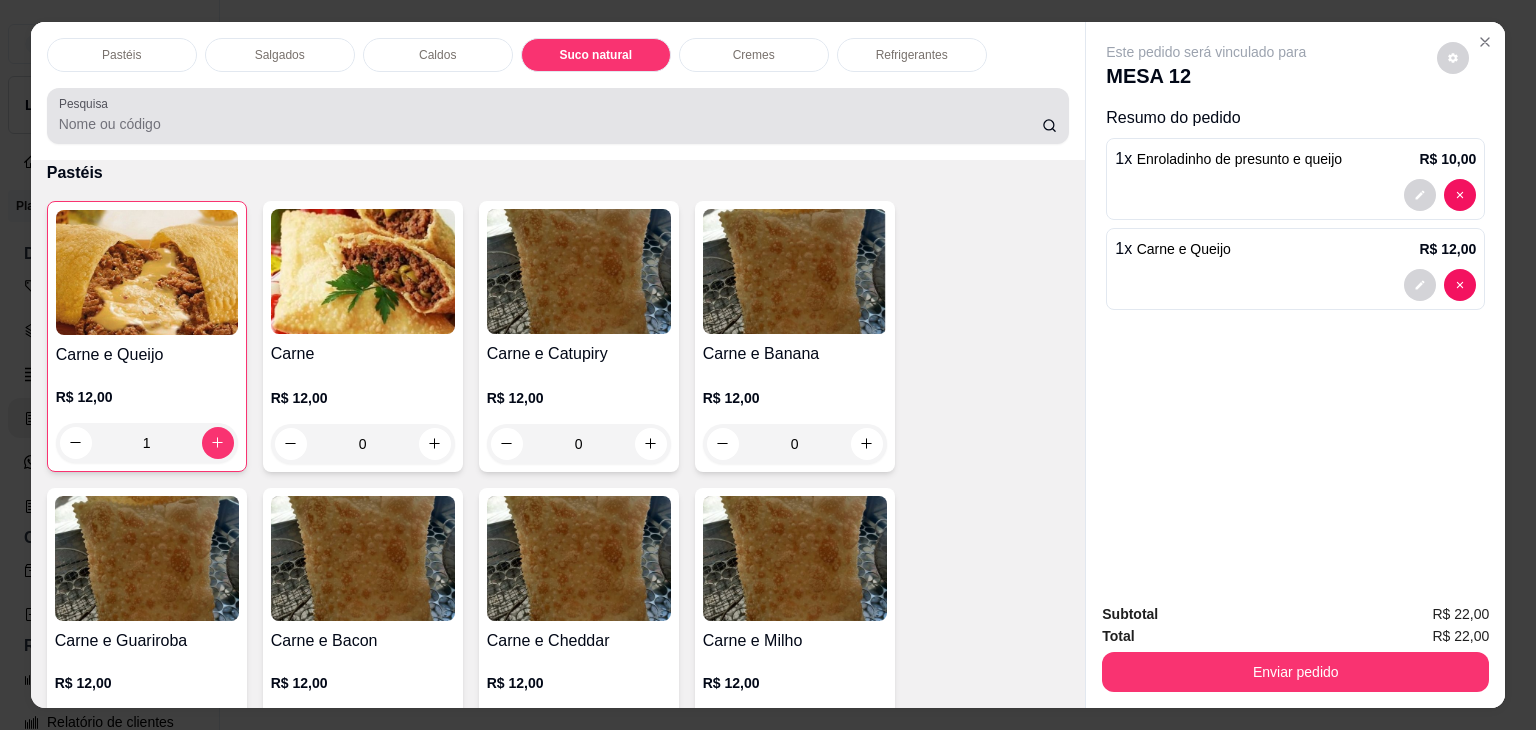 scroll, scrollTop: 3396, scrollLeft: 0, axis: vertical 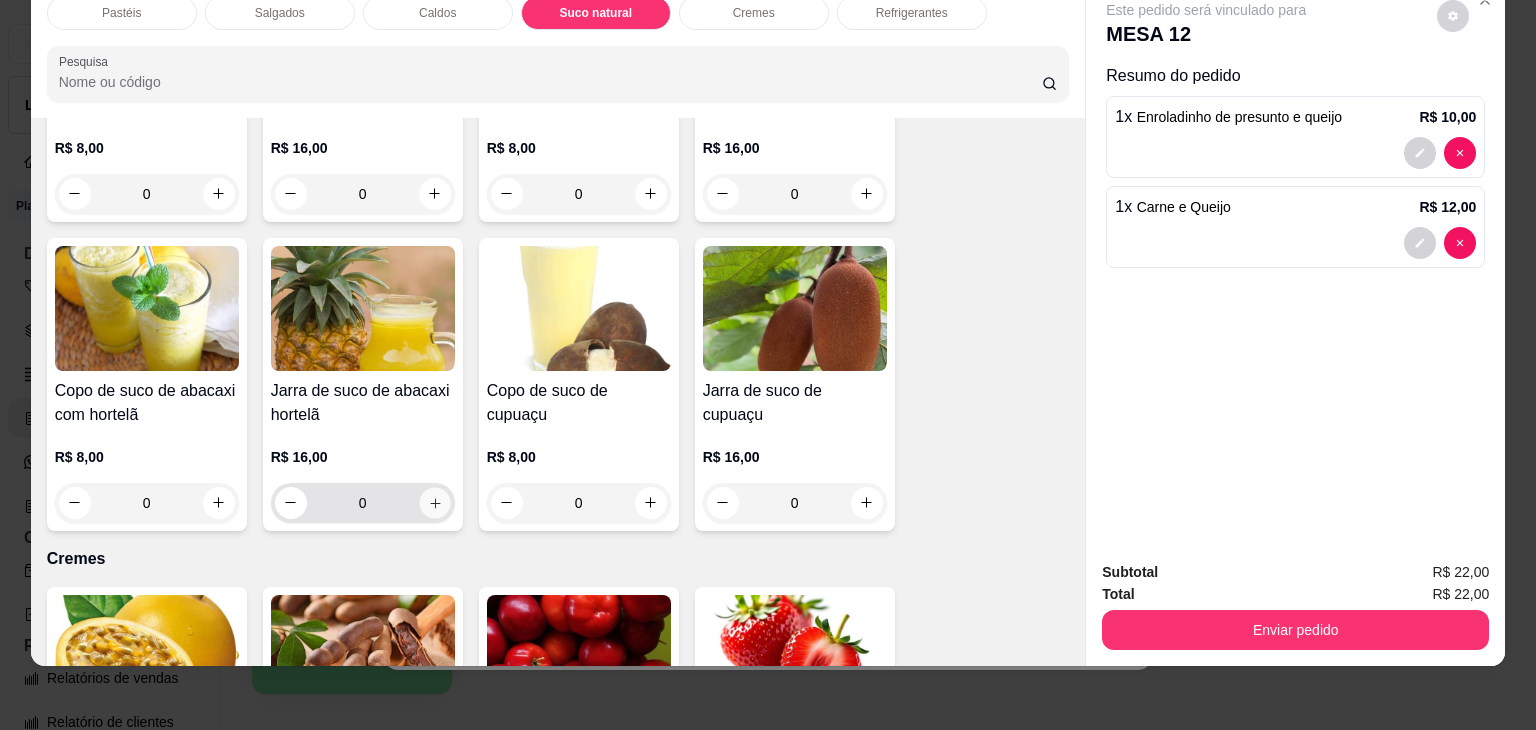 click 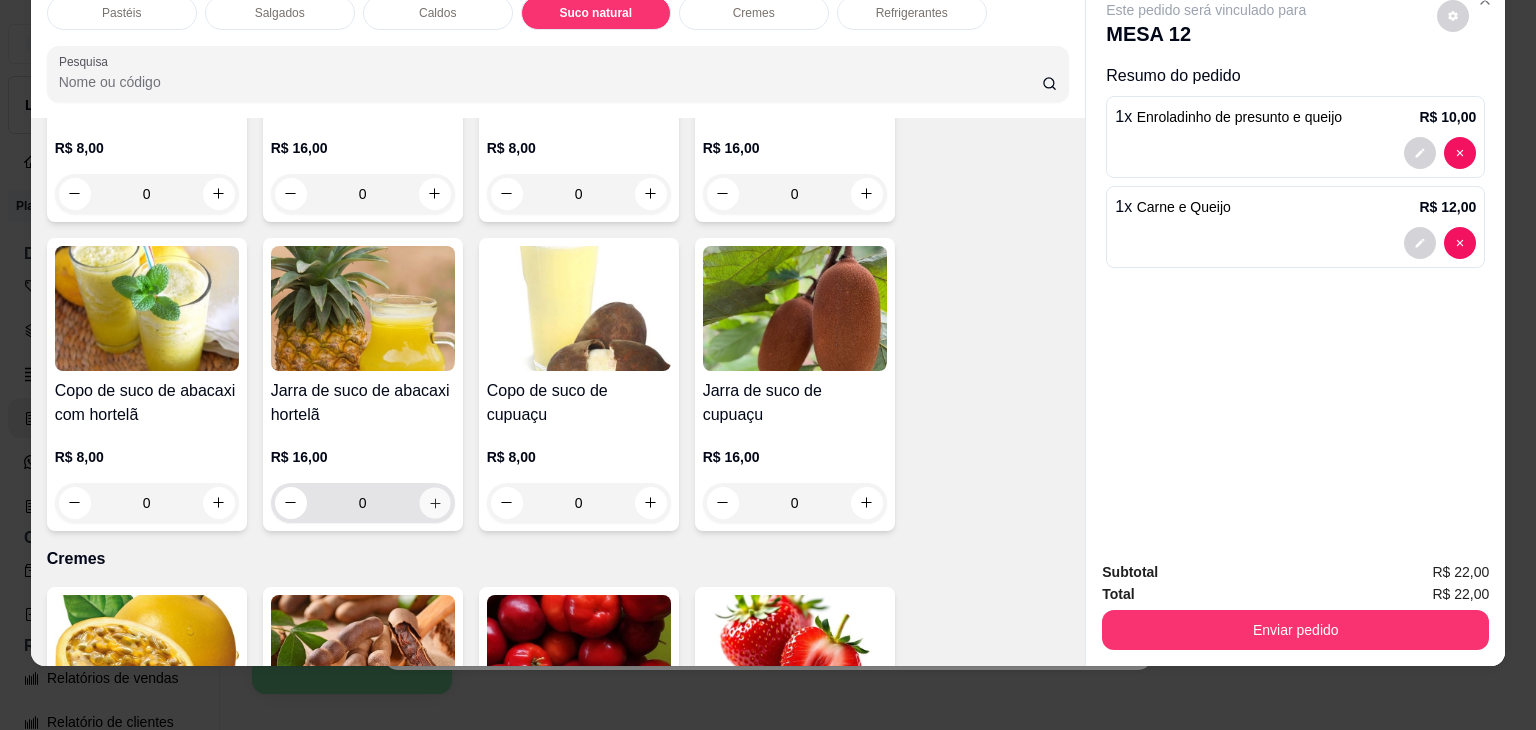 type on "1" 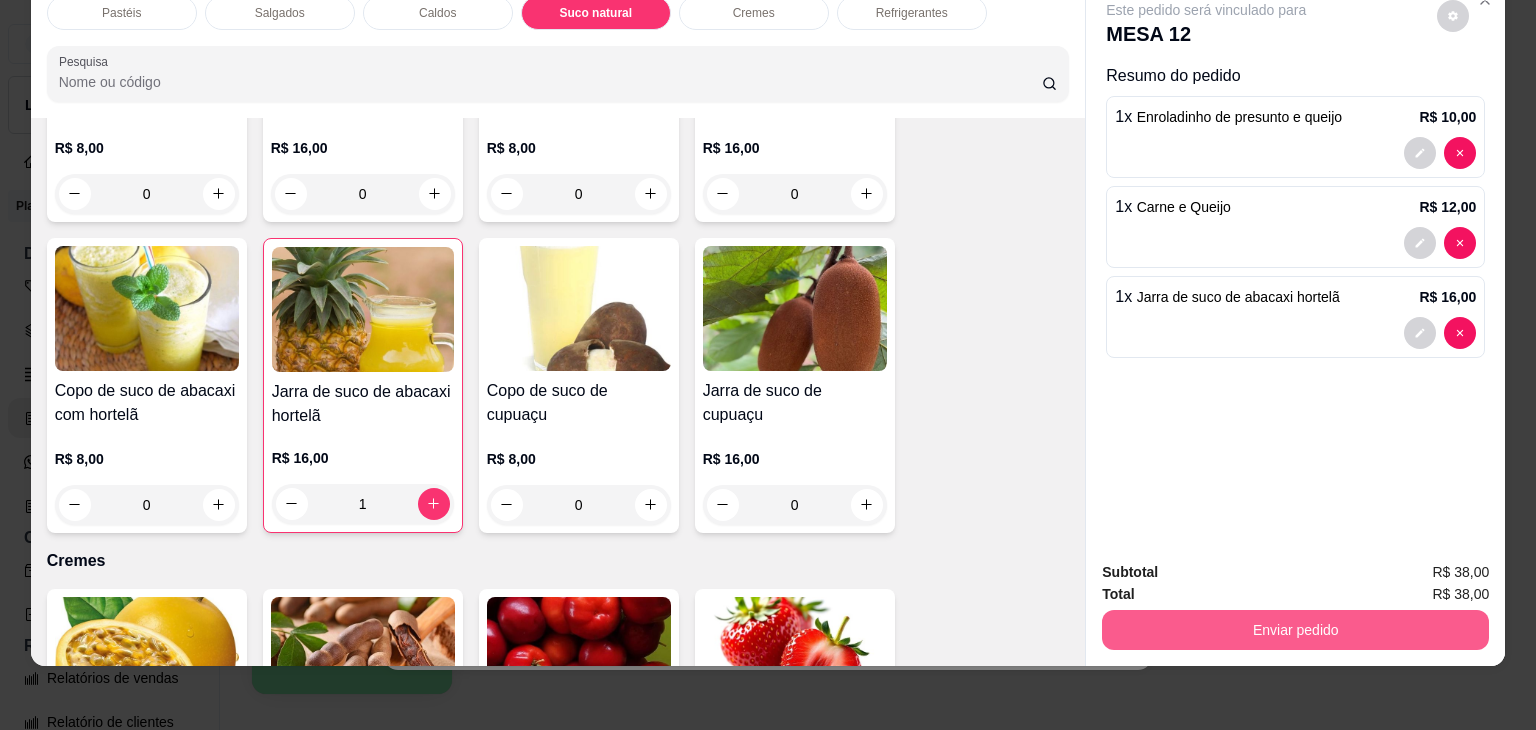click on "Enviar pedido" at bounding box center [1295, 630] 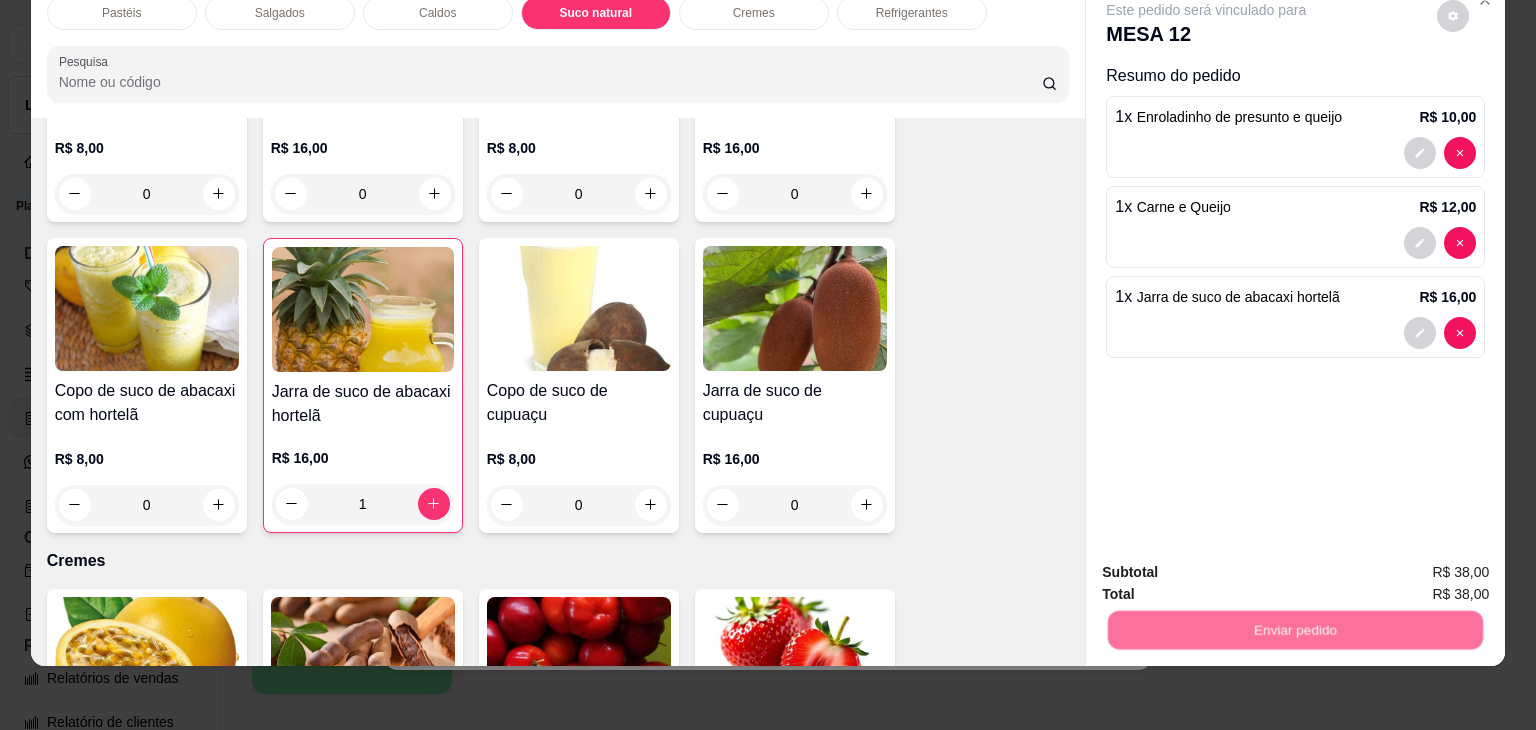 click on "Não registrar e enviar pedido" at bounding box center (1229, 565) 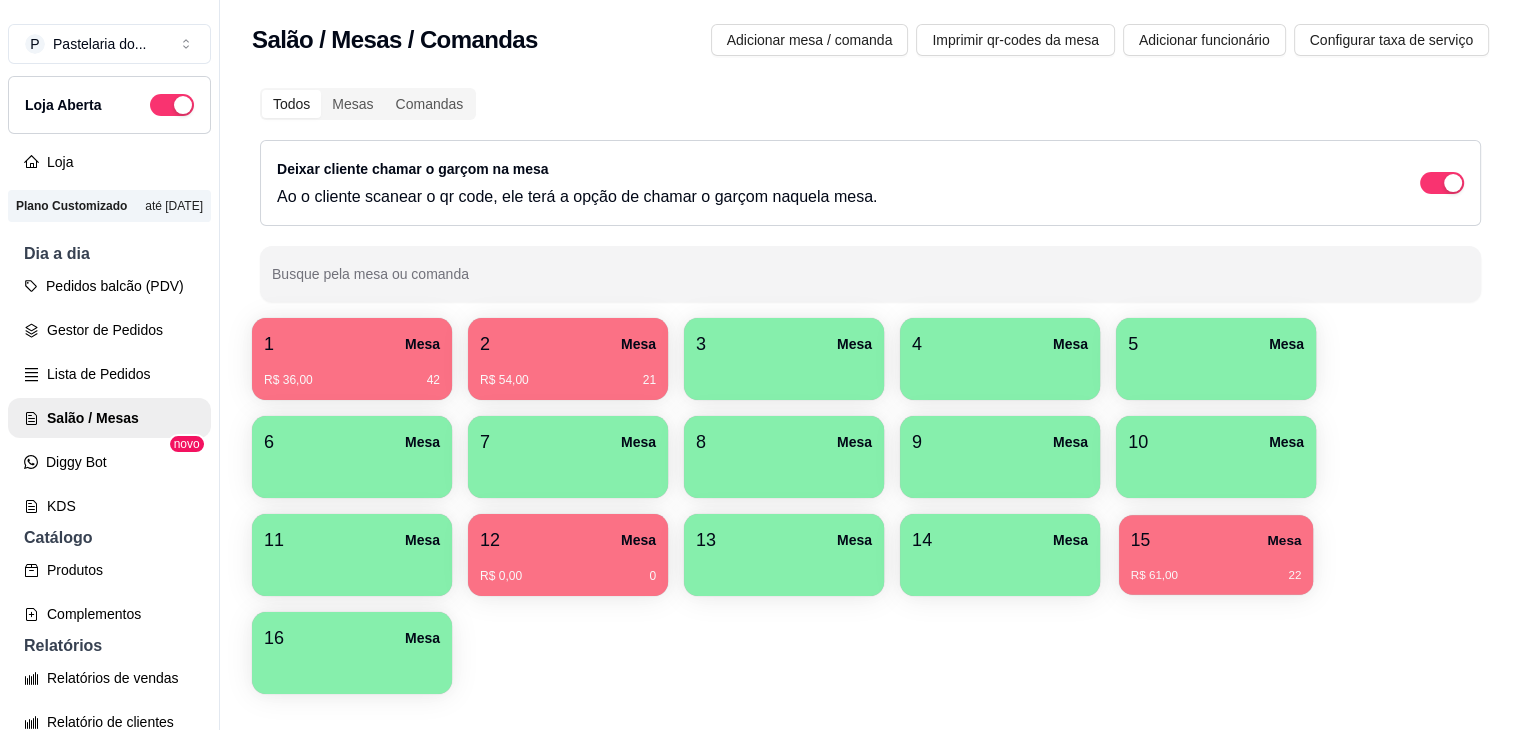 click on "15 Mesa" at bounding box center [1216, 540] 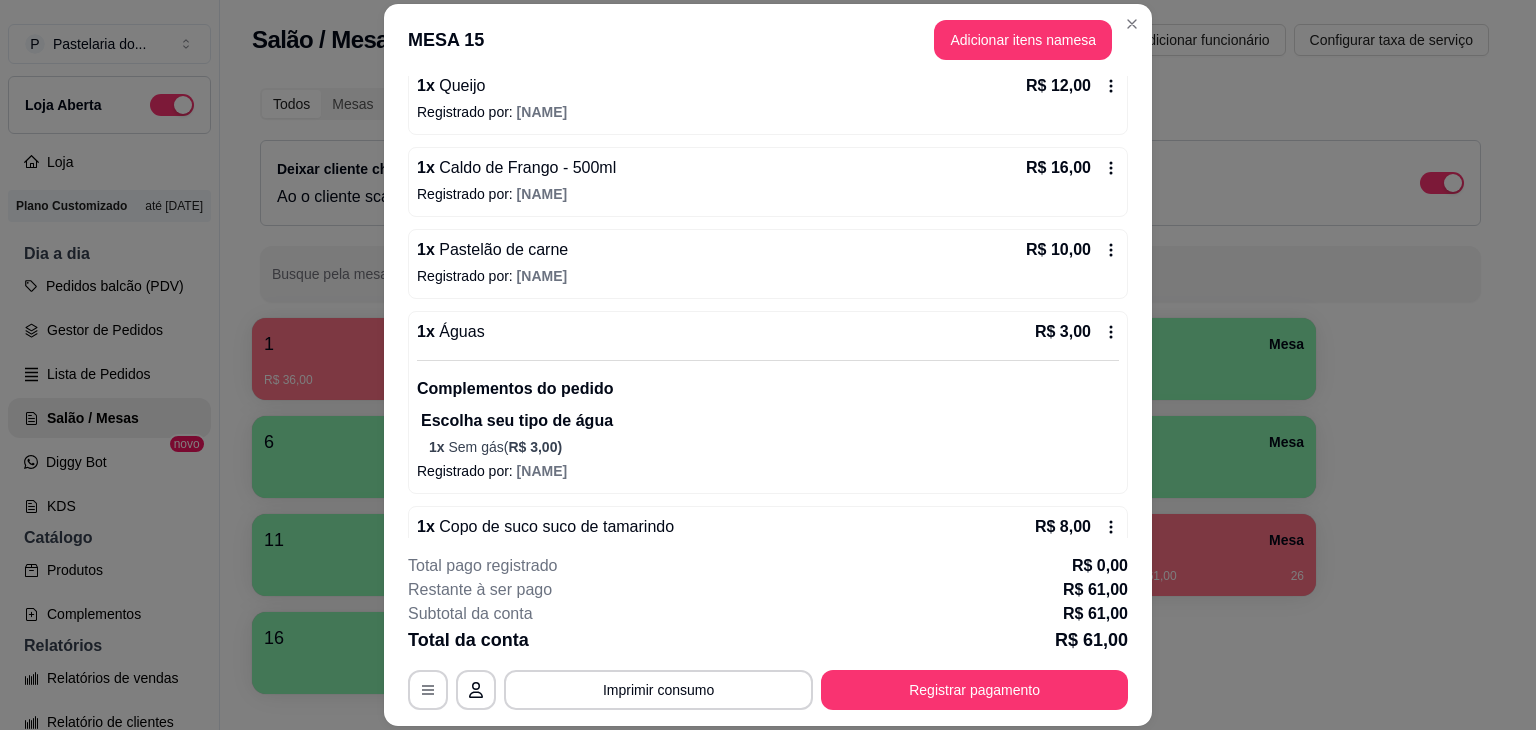 scroll, scrollTop: 100, scrollLeft: 0, axis: vertical 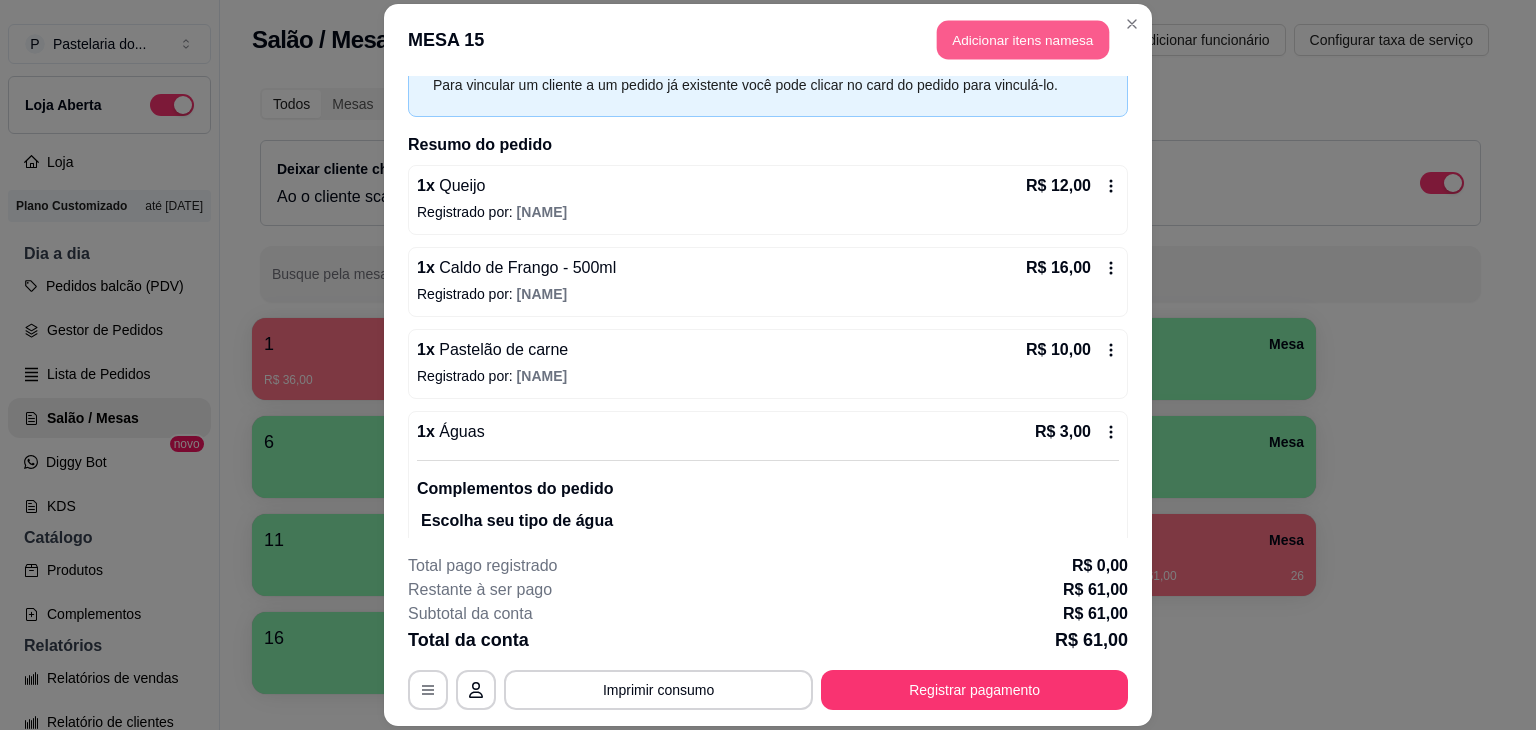 click on "Adicionar itens na  mesa" at bounding box center [1023, 39] 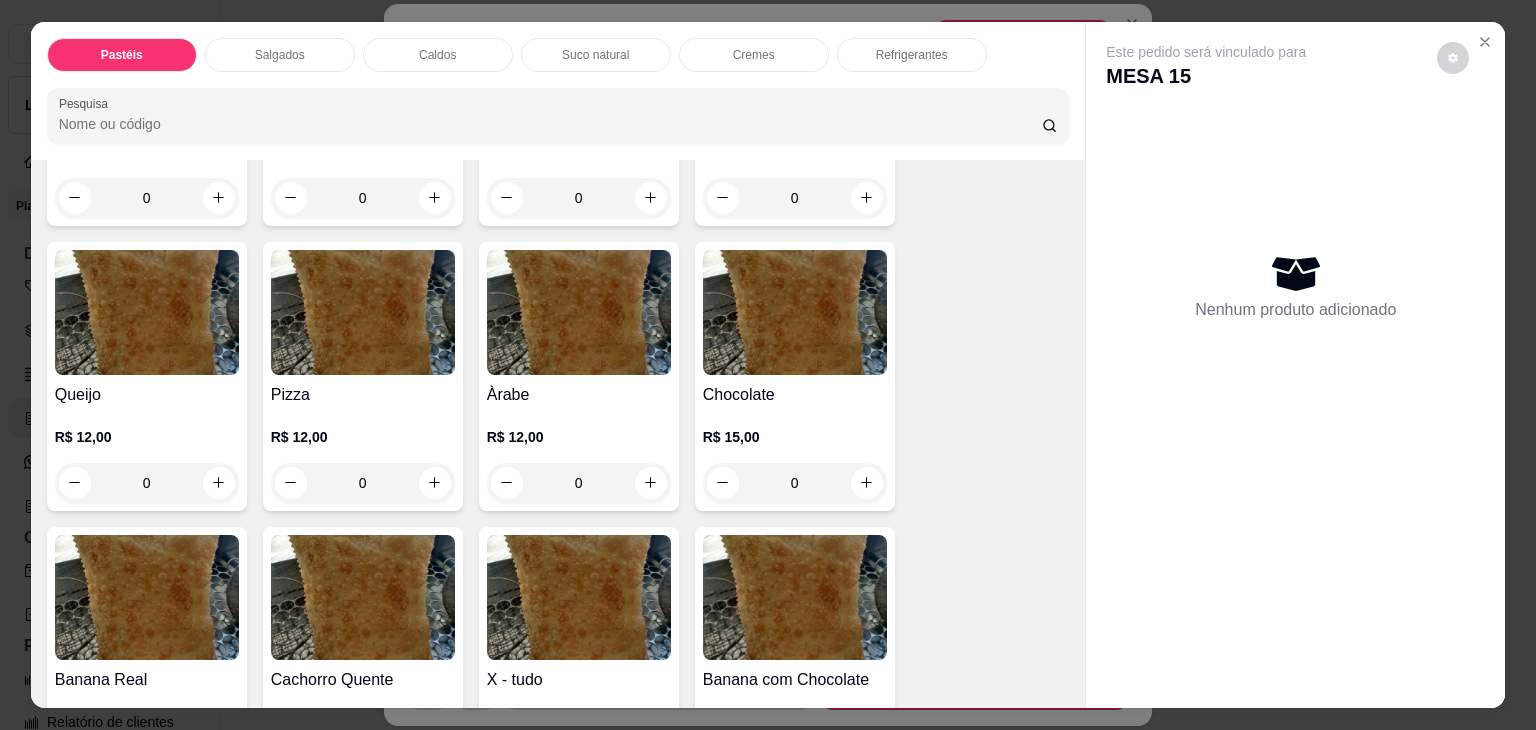 scroll, scrollTop: 1200, scrollLeft: 0, axis: vertical 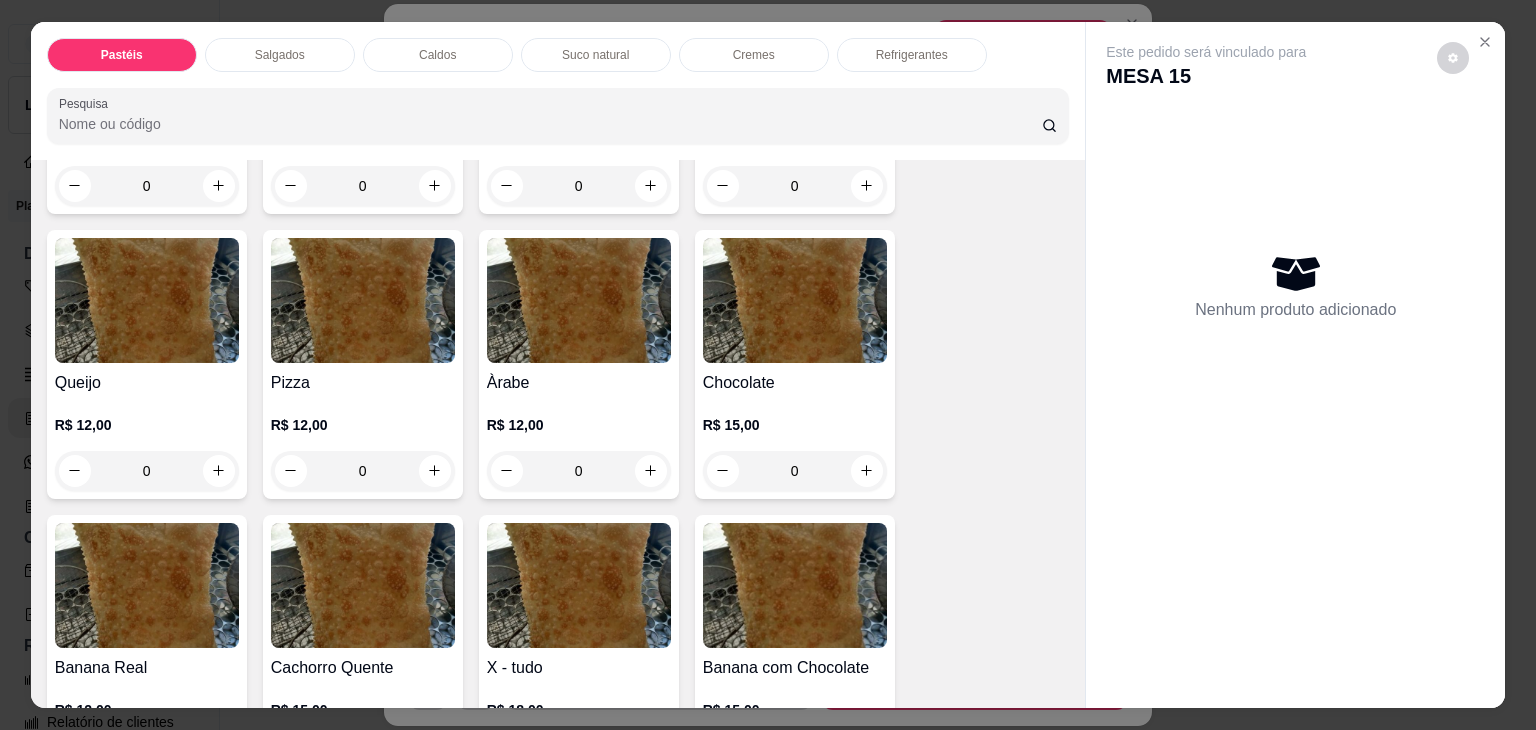 click on "0" at bounding box center (147, 471) 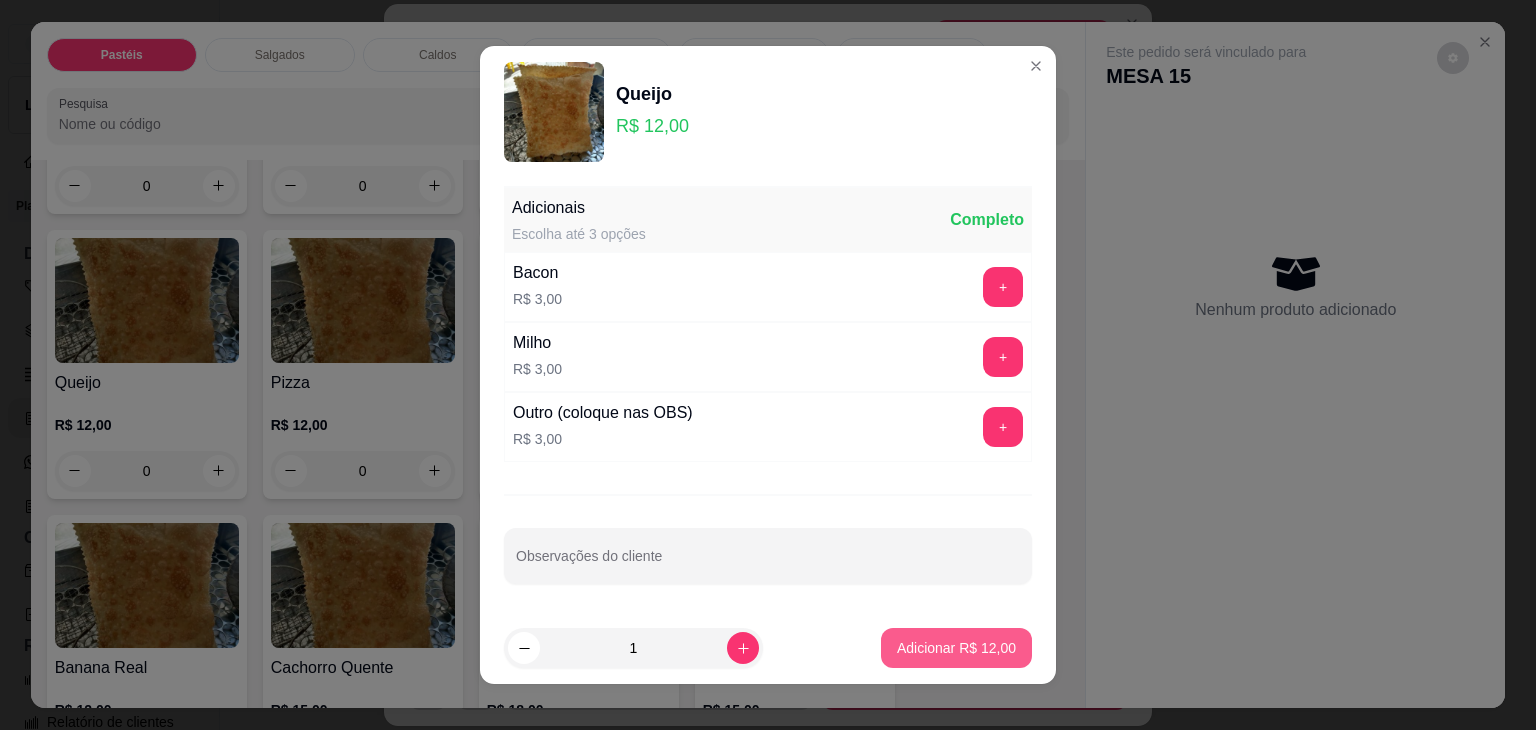 click on "Adicionar   R$ 12,00" at bounding box center [956, 648] 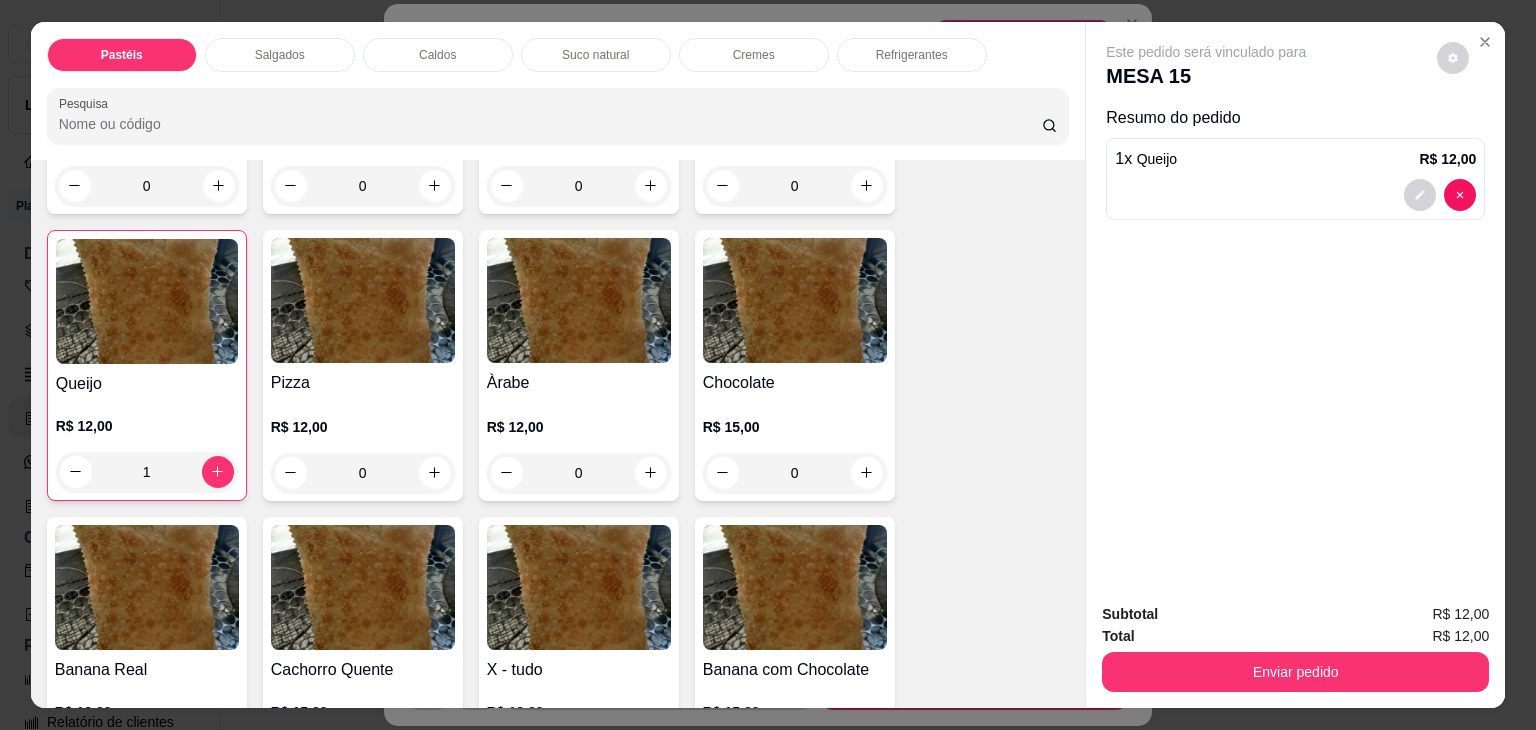 click on "Subtotal R$ 12,00 Total R$ 12,00 Enviar pedido" at bounding box center [1295, 647] 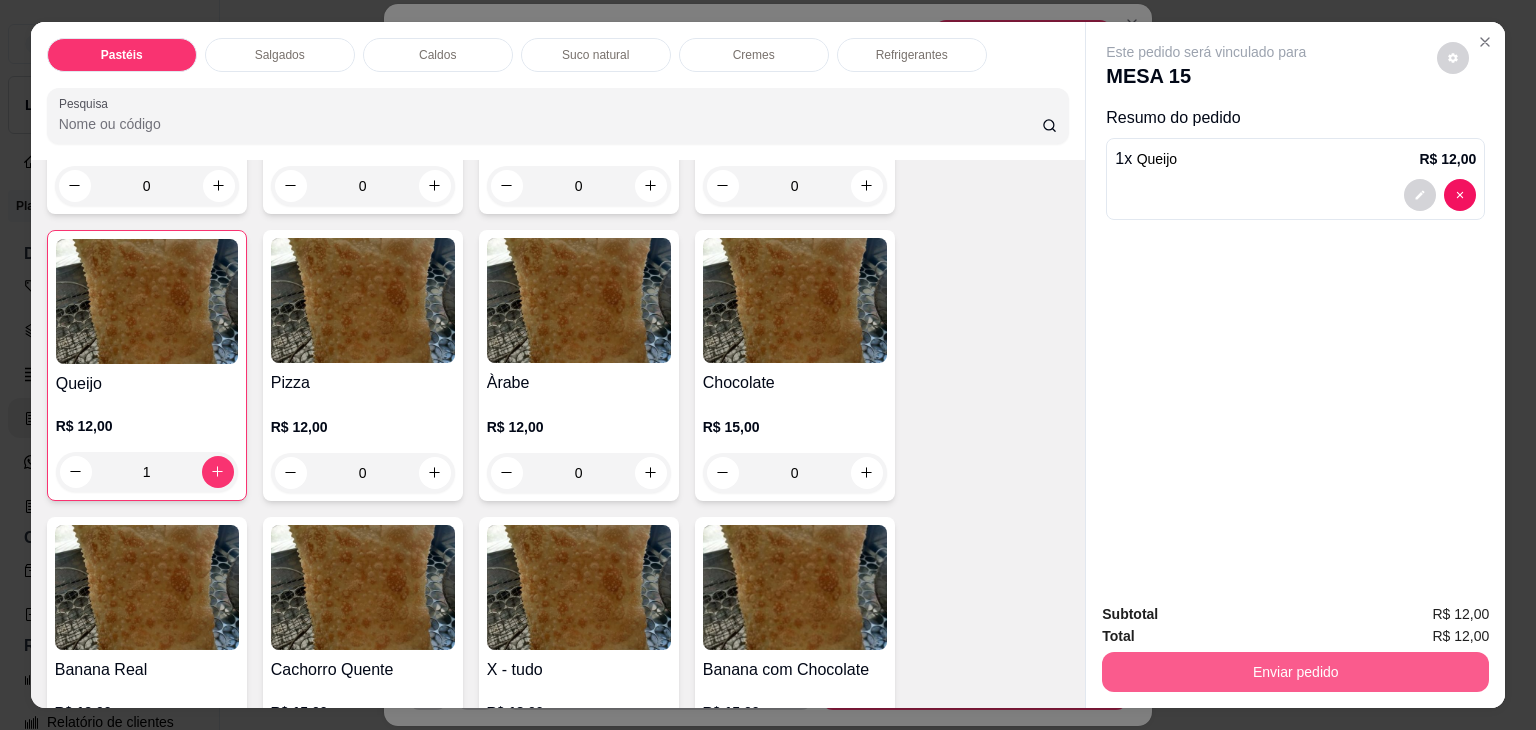 click on "Enviar pedido" at bounding box center [1295, 672] 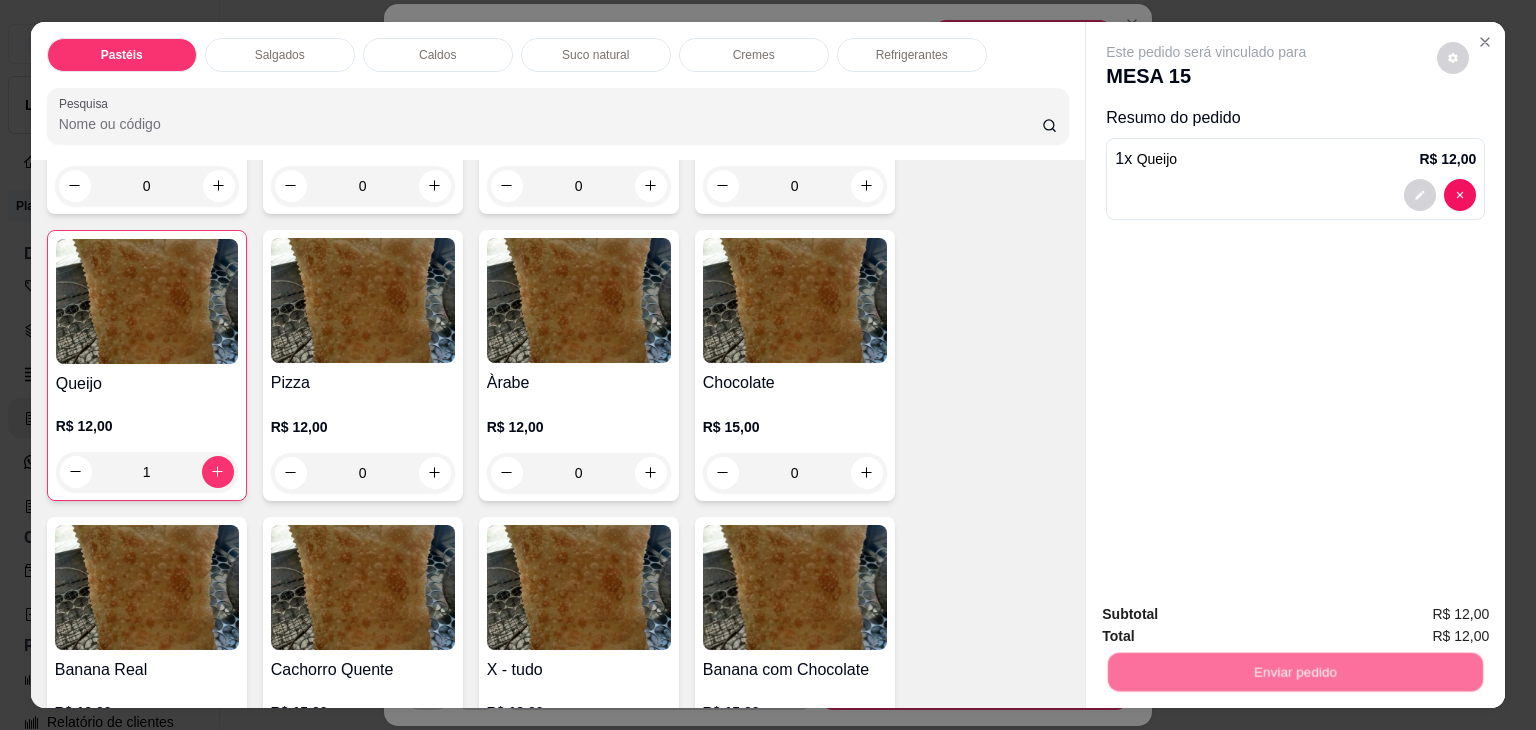 click on "Não registrar e enviar pedido" at bounding box center (1229, 614) 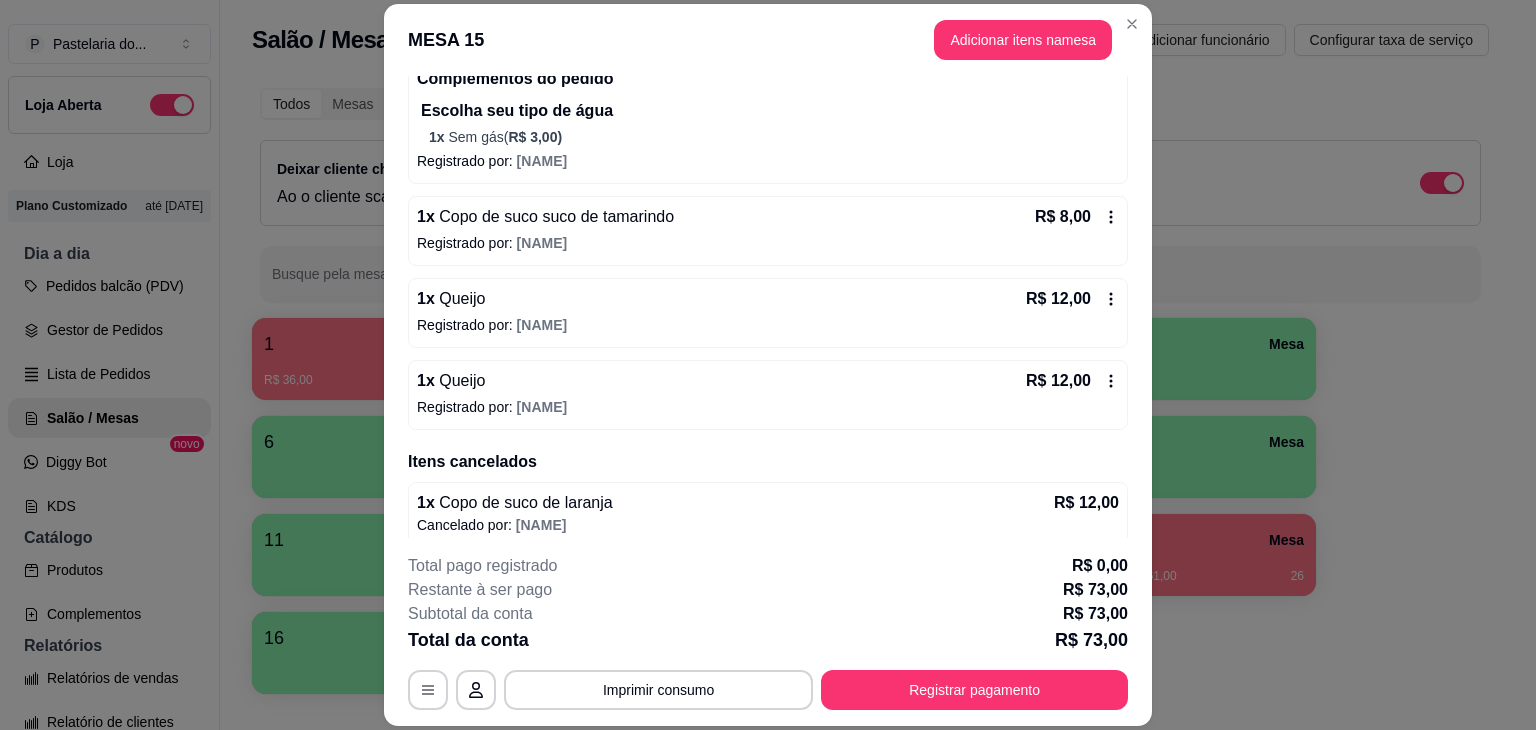 scroll, scrollTop: 520, scrollLeft: 0, axis: vertical 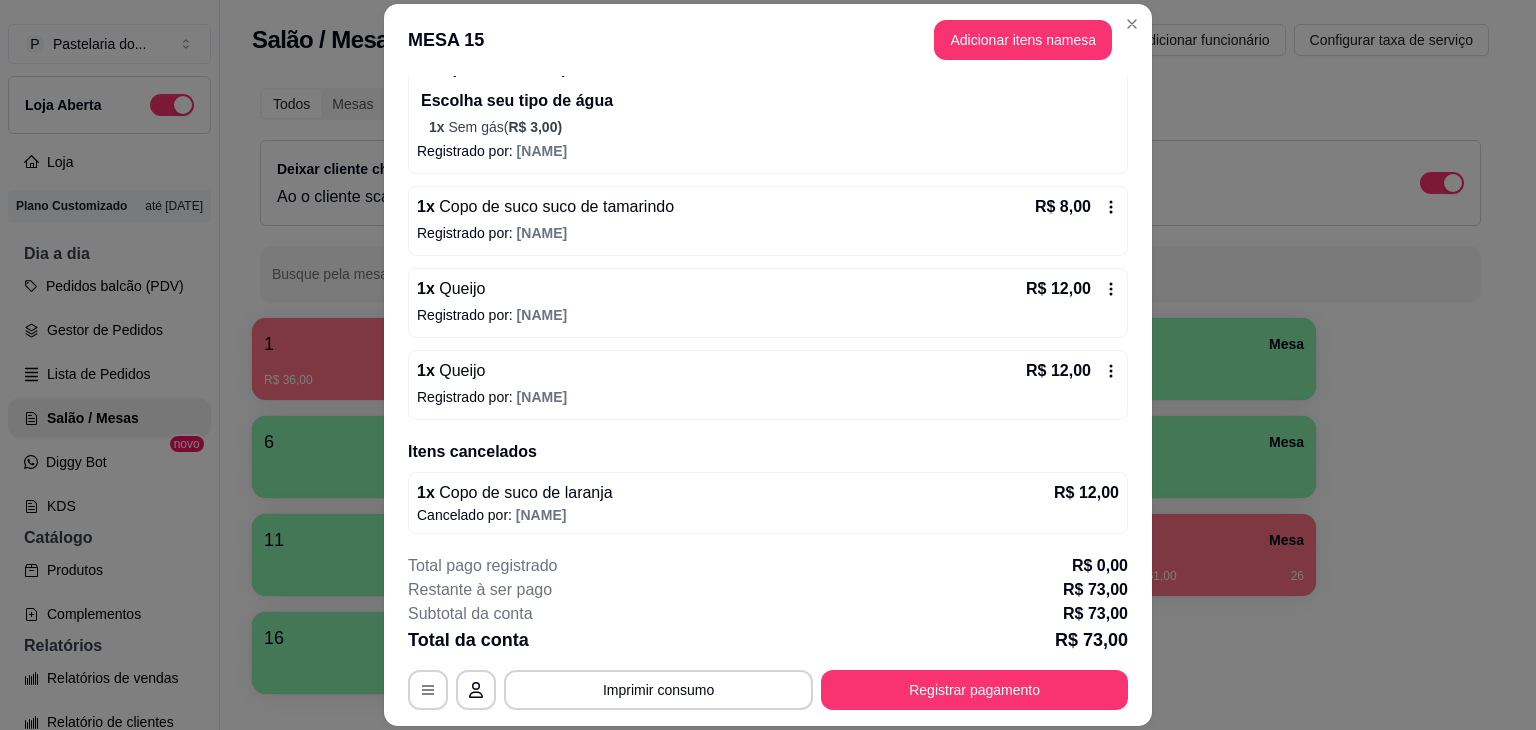 click 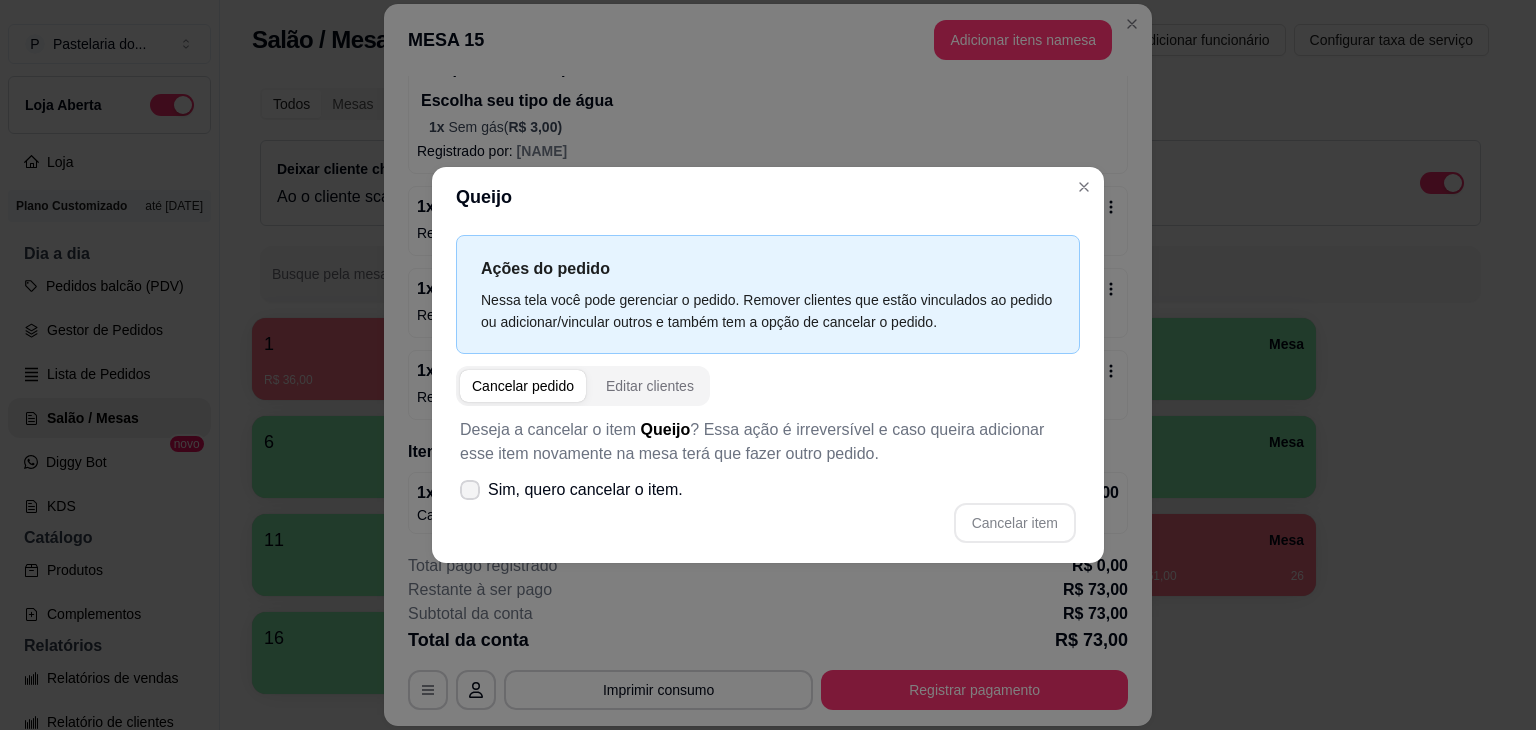 click on "Sim, quero cancelar o item." at bounding box center (571, 490) 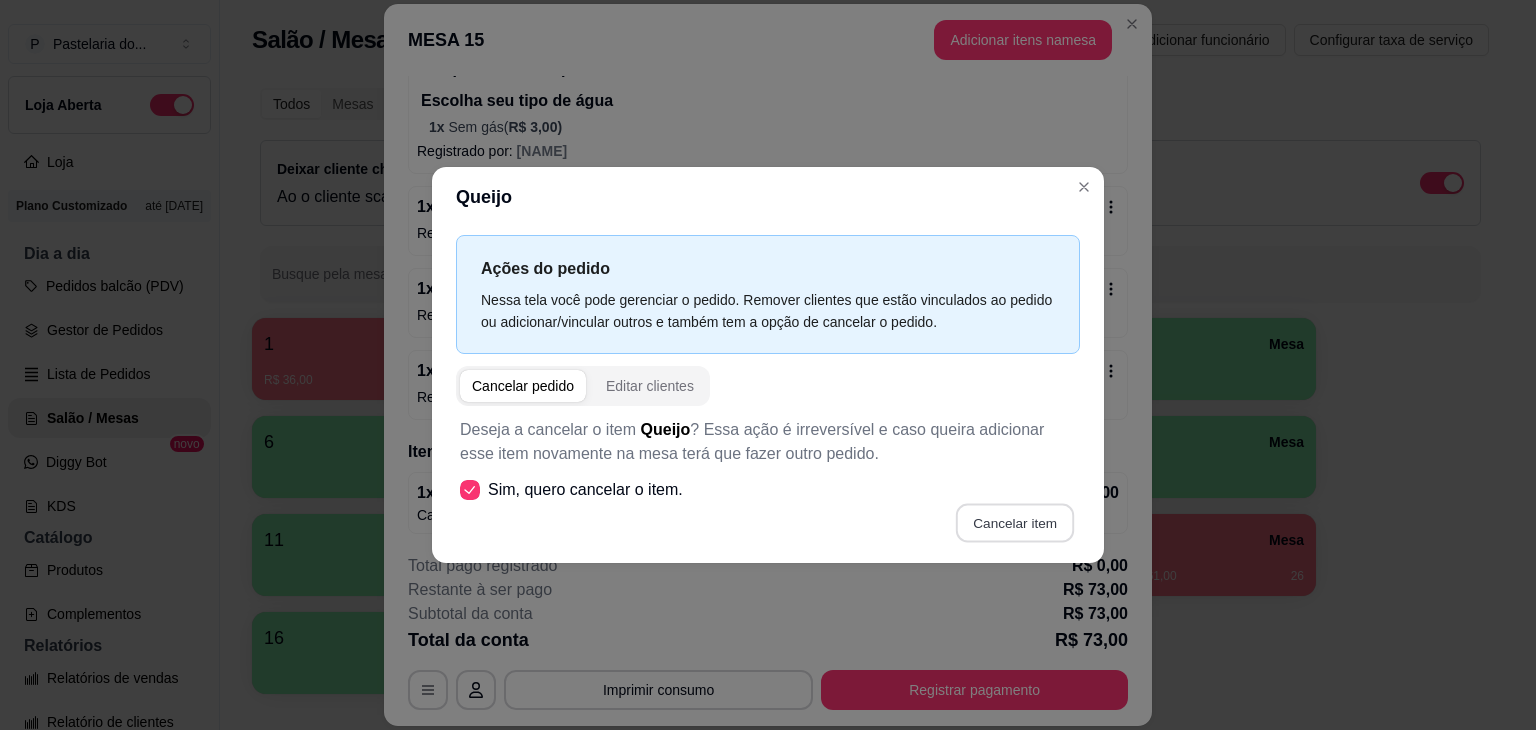 click on "Cancelar item" at bounding box center [1014, 523] 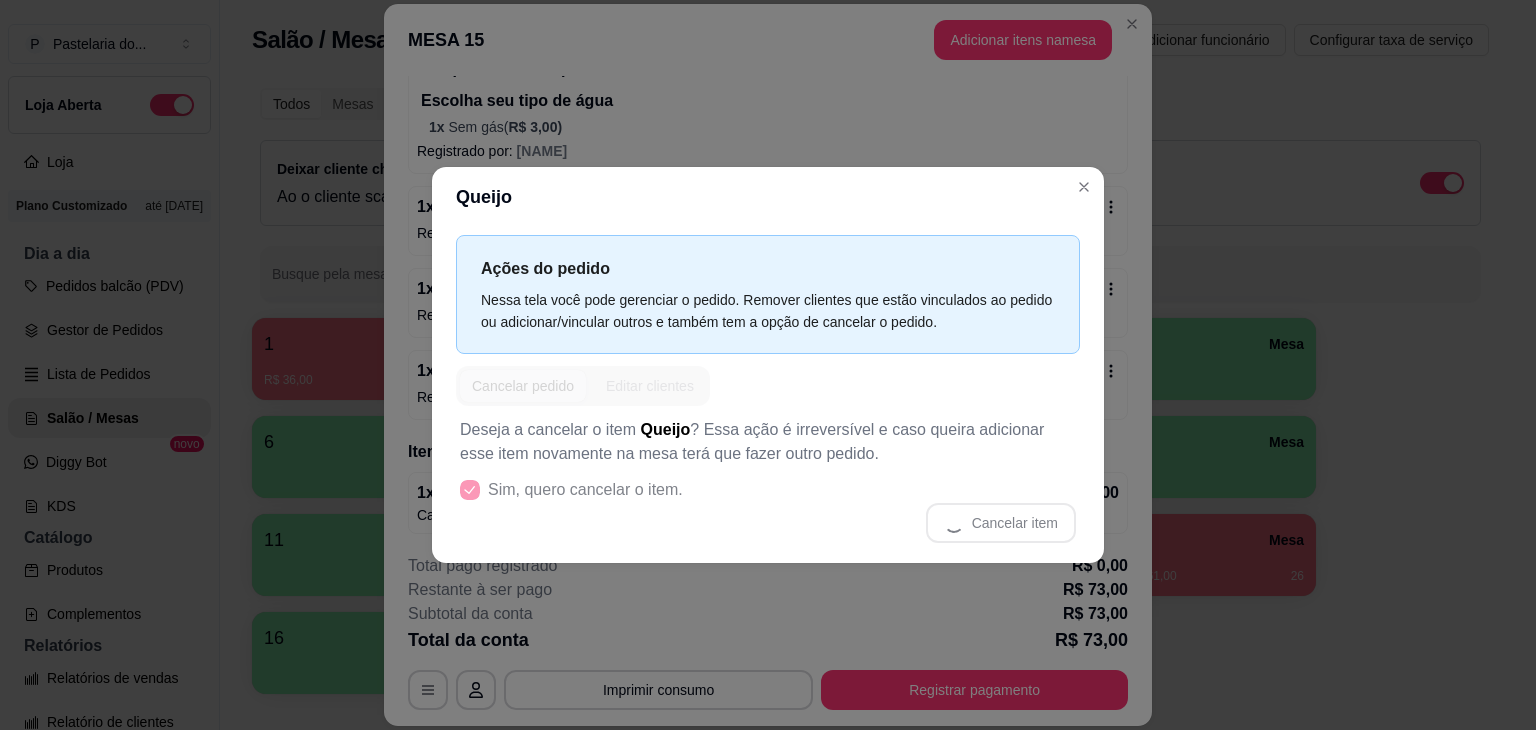 scroll, scrollTop: 512, scrollLeft: 0, axis: vertical 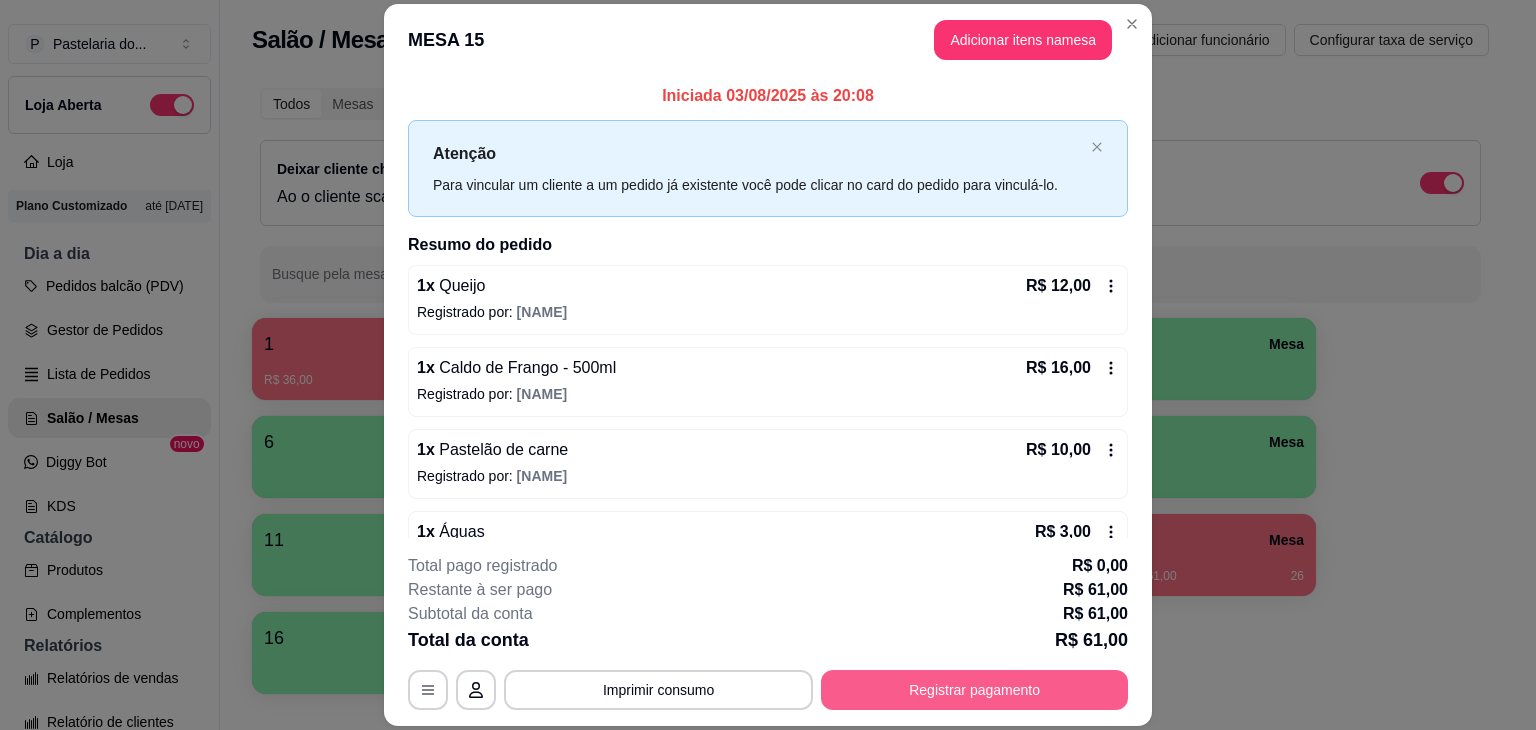click on "Registrar pagamento" at bounding box center (974, 690) 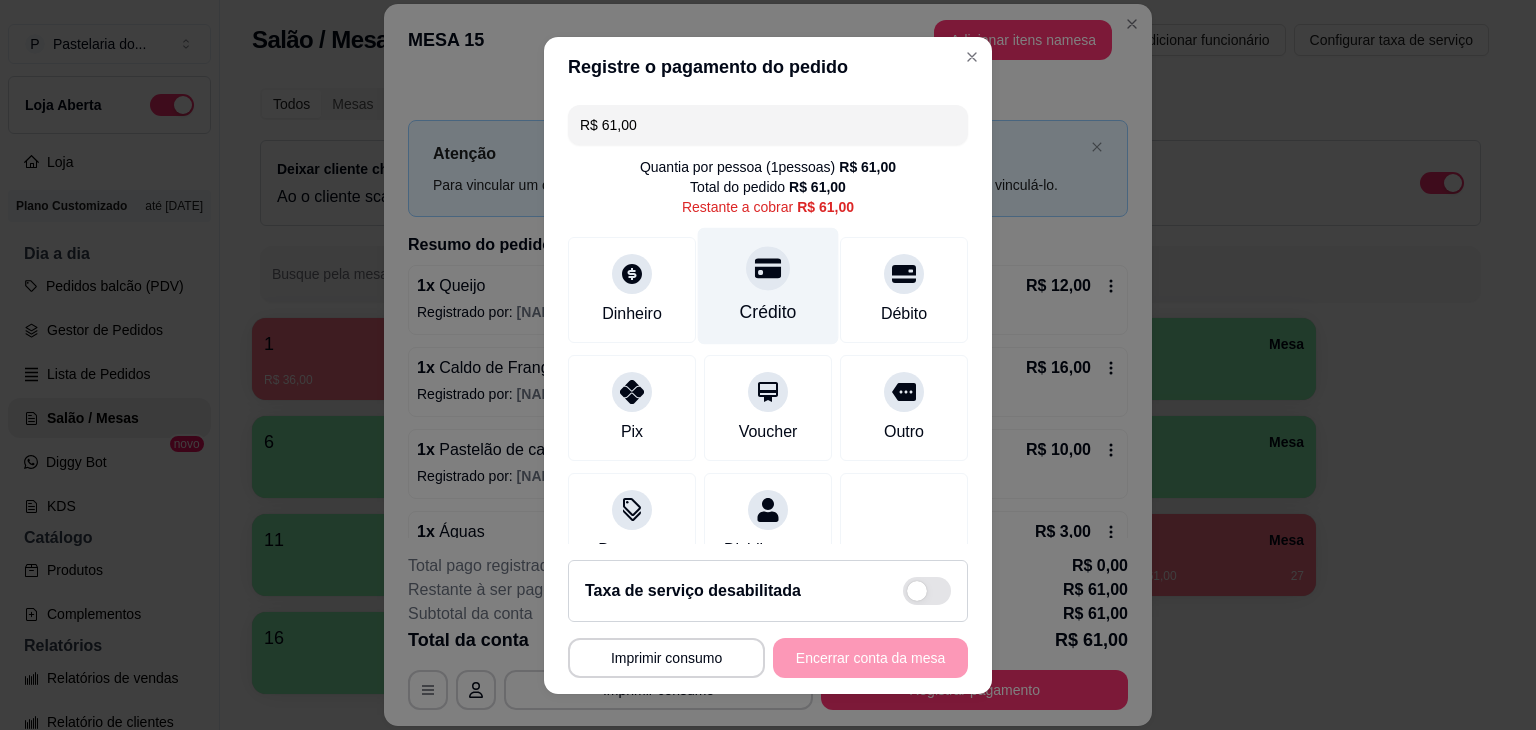 click 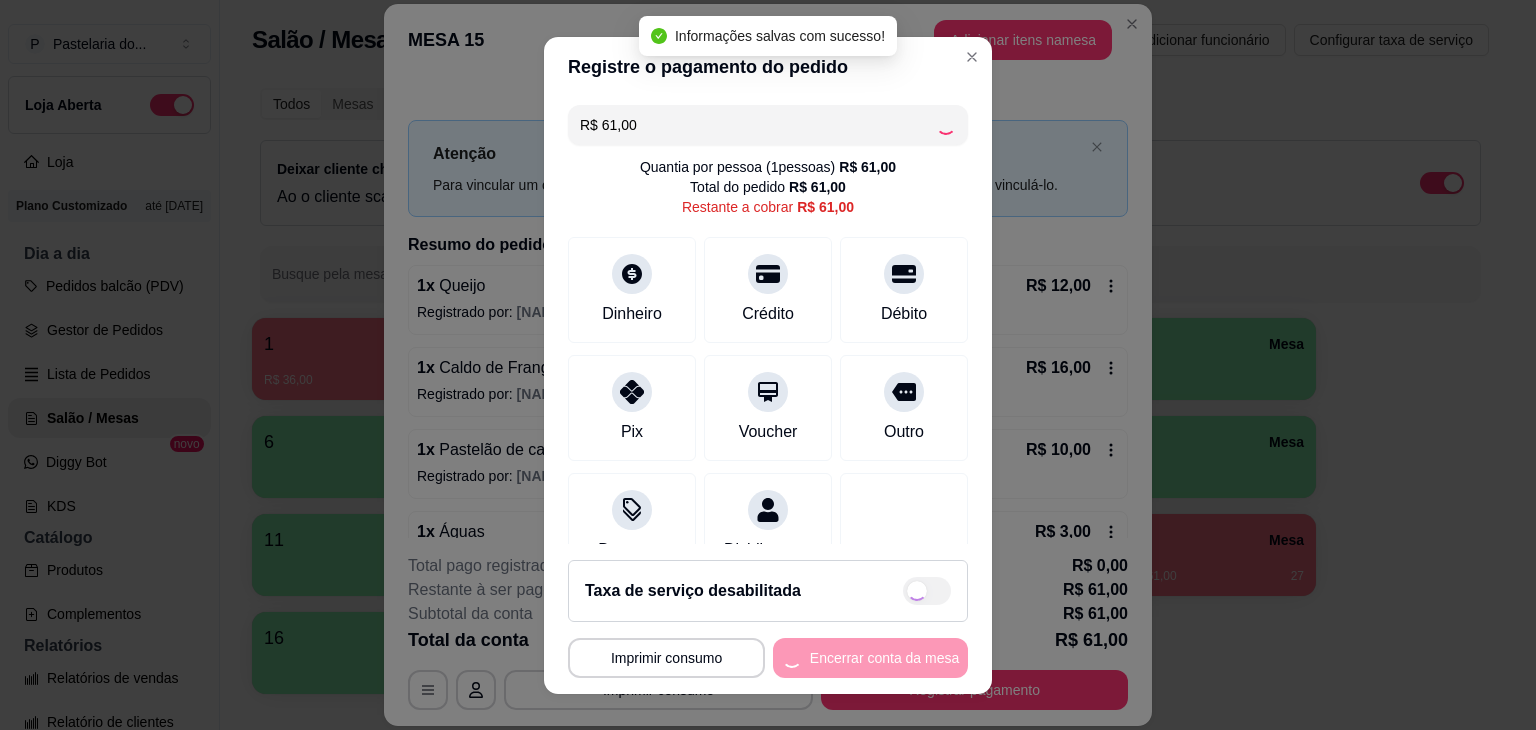 type on "R$ 0,00" 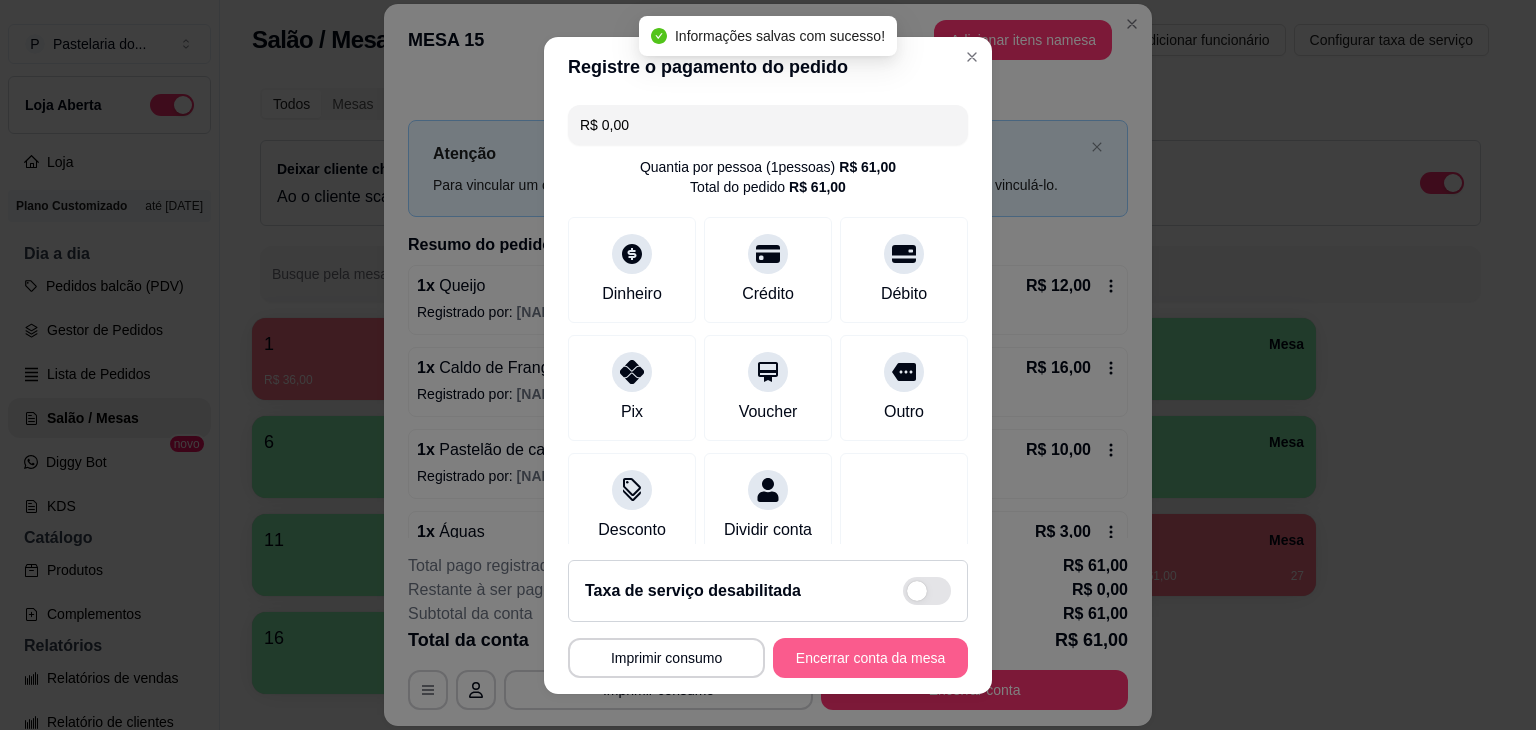 click on "Encerrar conta da mesa" at bounding box center [870, 658] 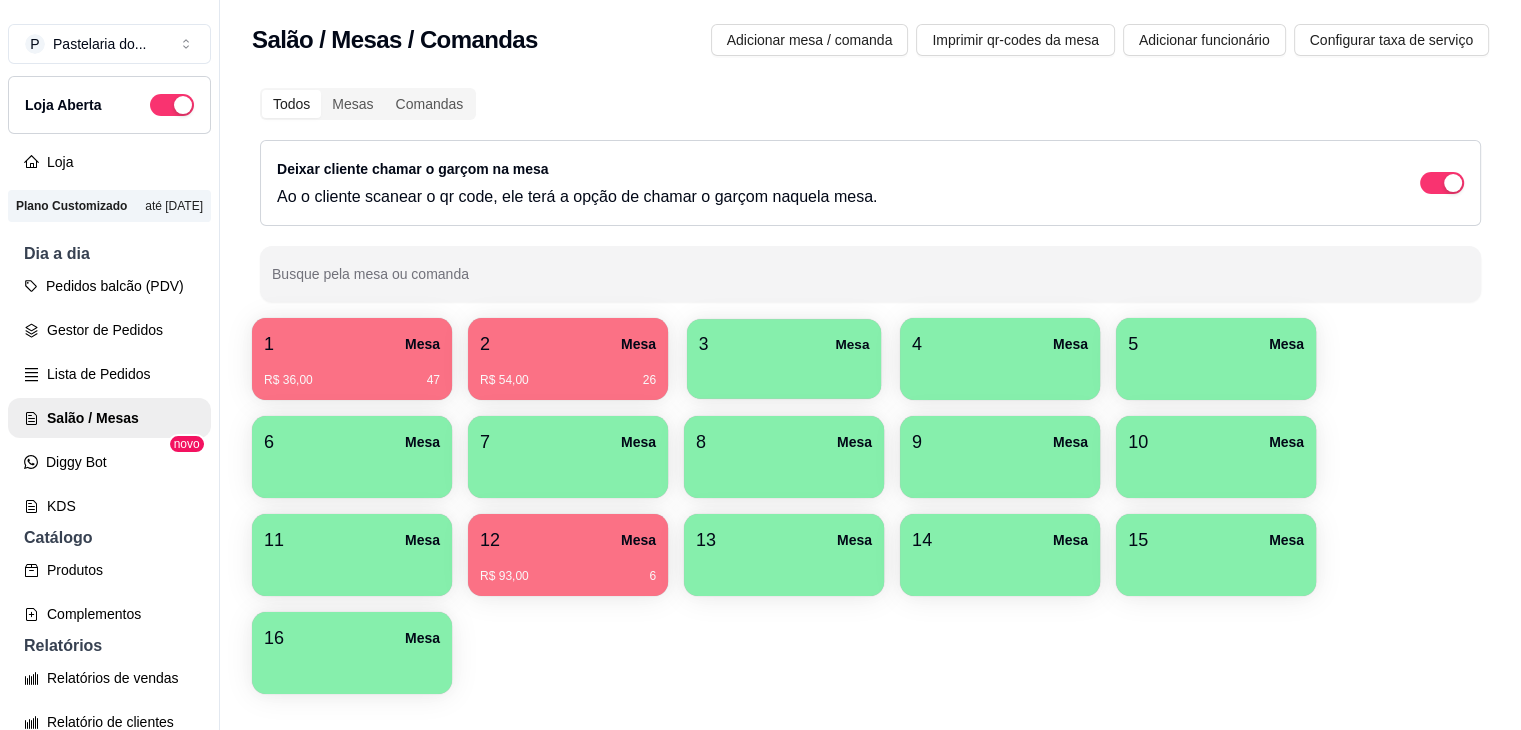 click at bounding box center (784, 372) 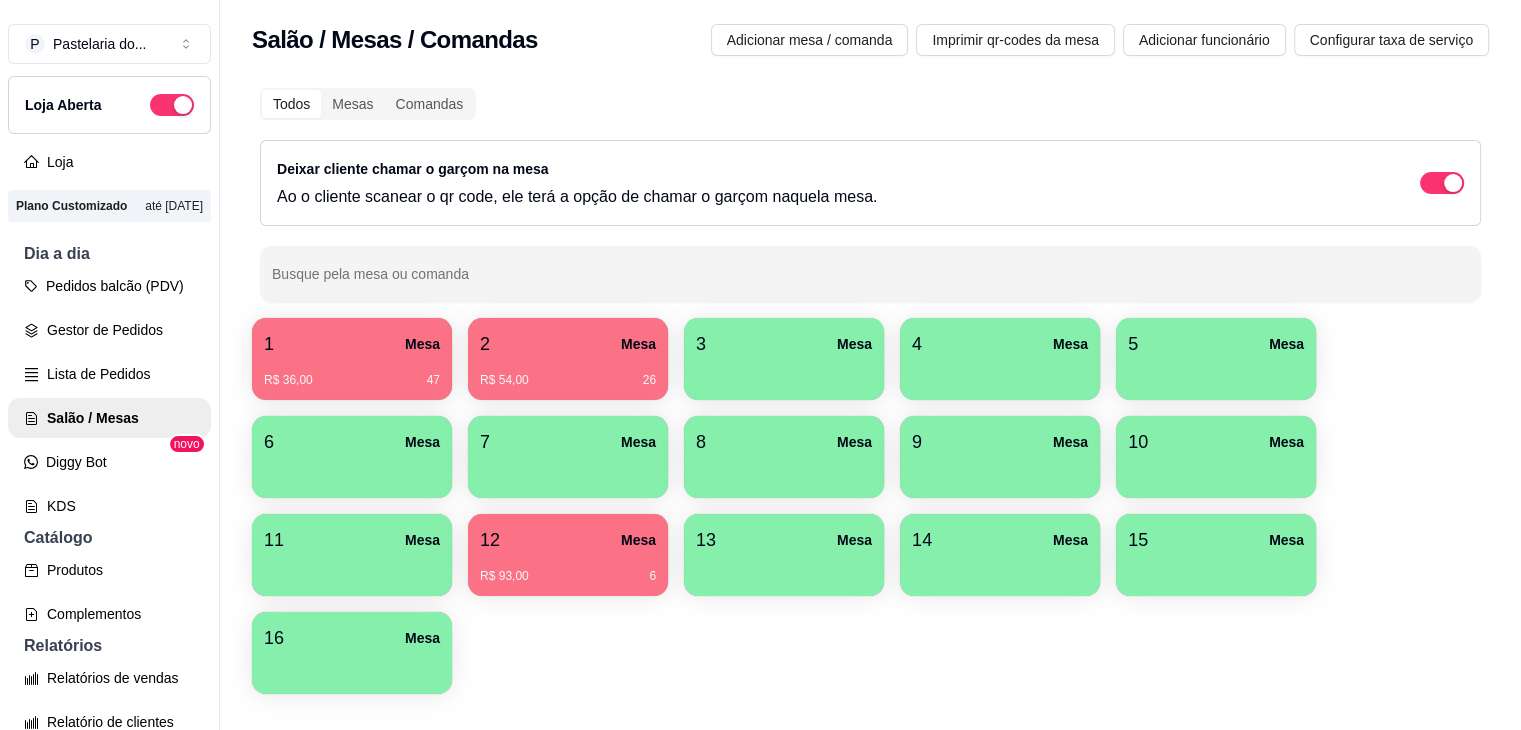 click on "3 Mesa" at bounding box center (784, 344) 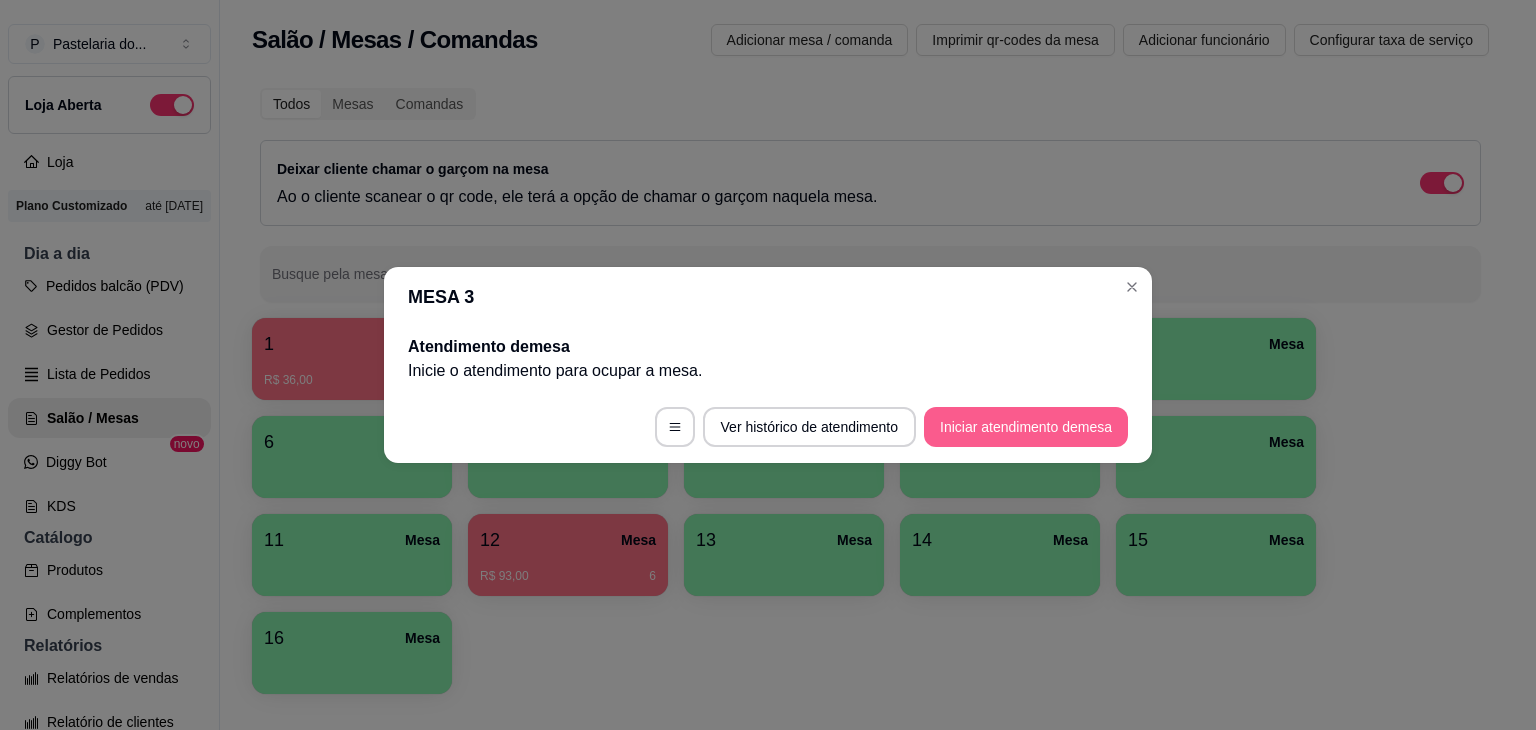 click on "Iniciar atendimento de  mesa" at bounding box center [1026, 427] 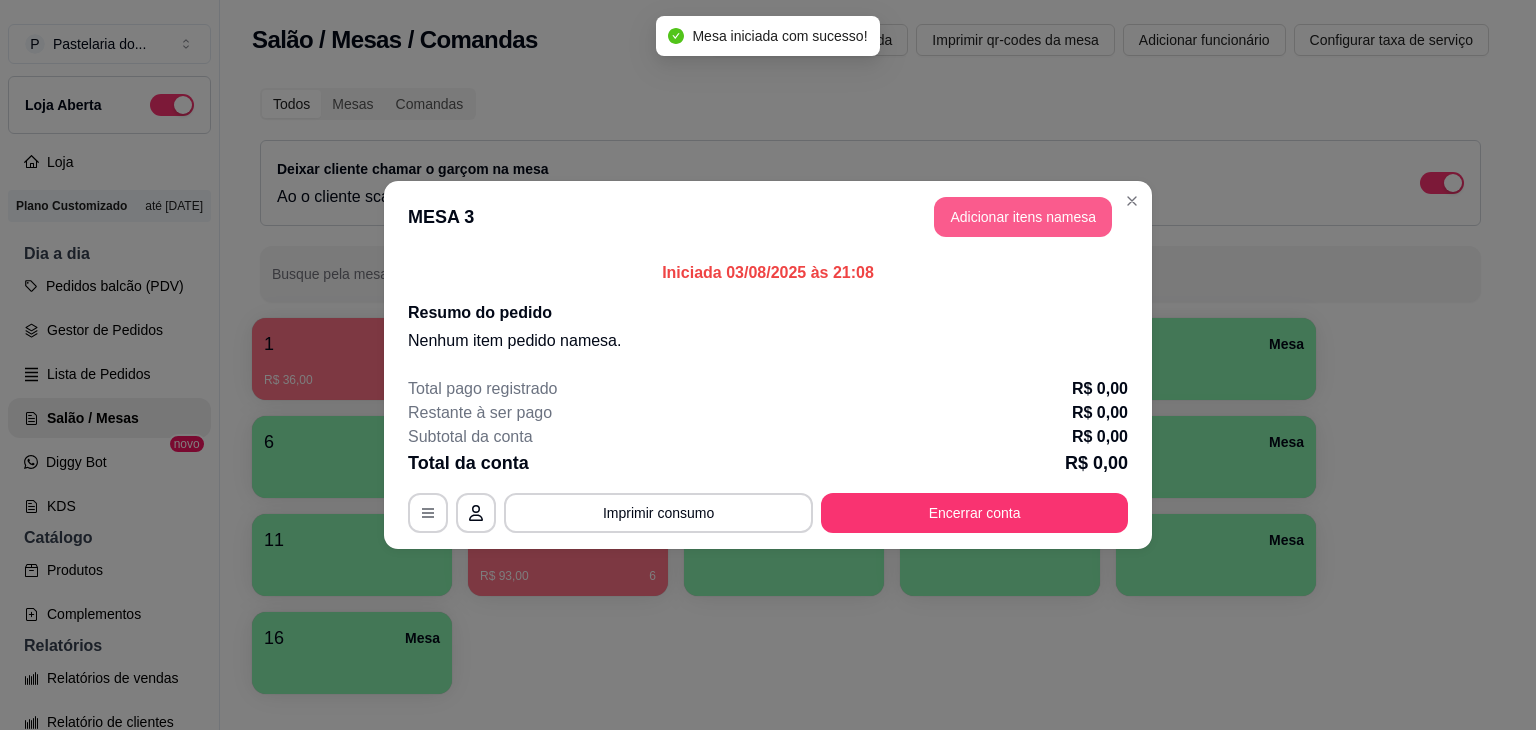 click on "Adicionar itens na  mesa" at bounding box center [1023, 217] 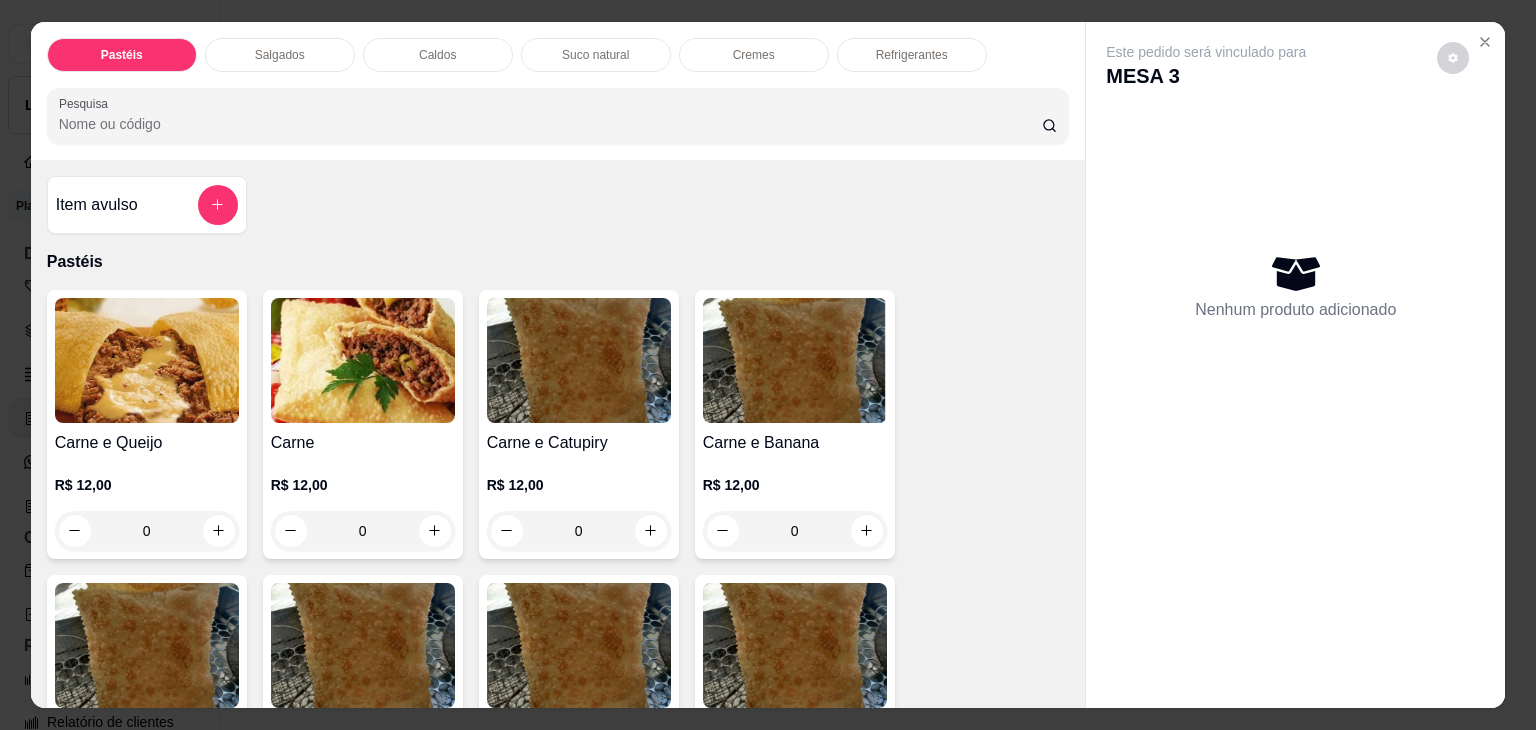 click on "0" at bounding box center (147, 531) 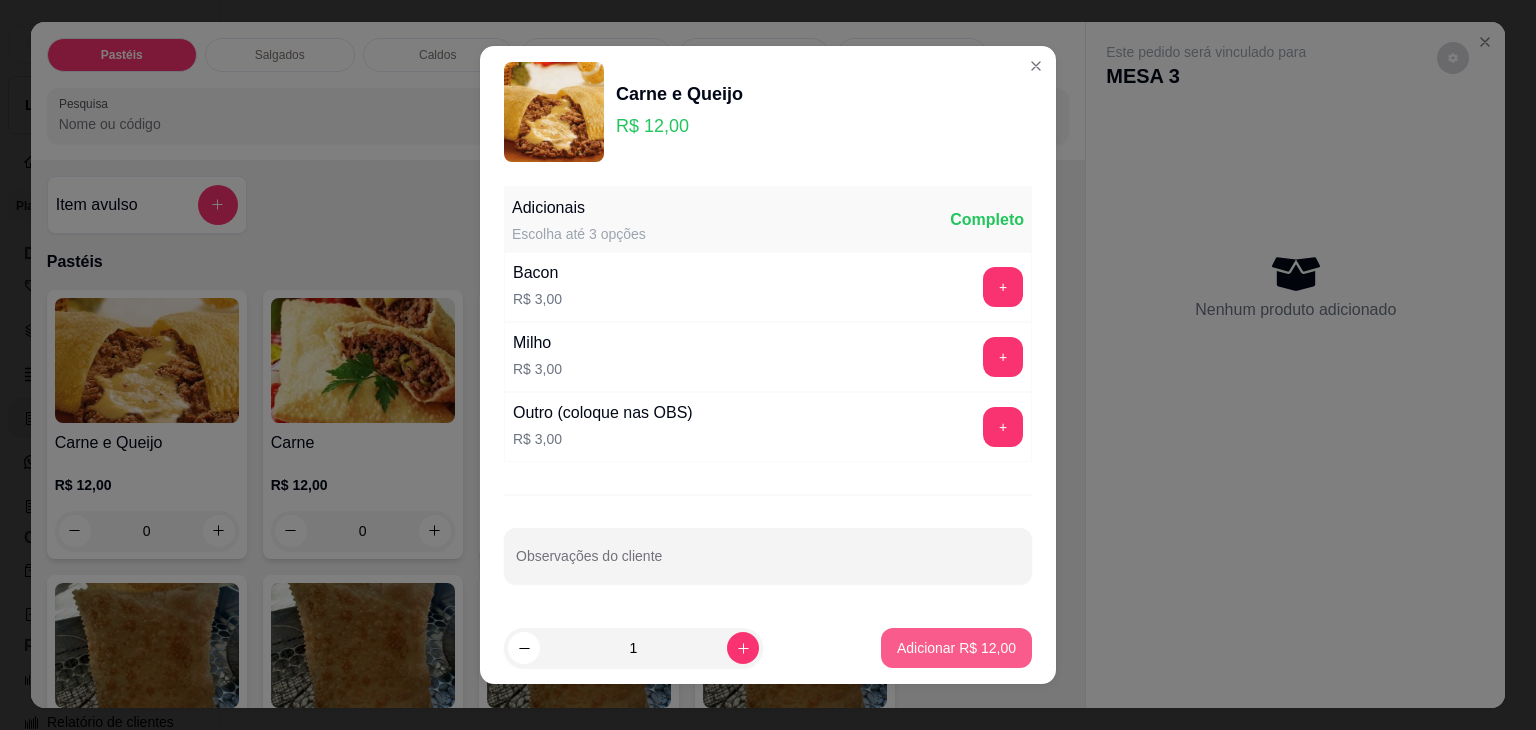 click on "Adicionar   R$ 12,00" at bounding box center (956, 648) 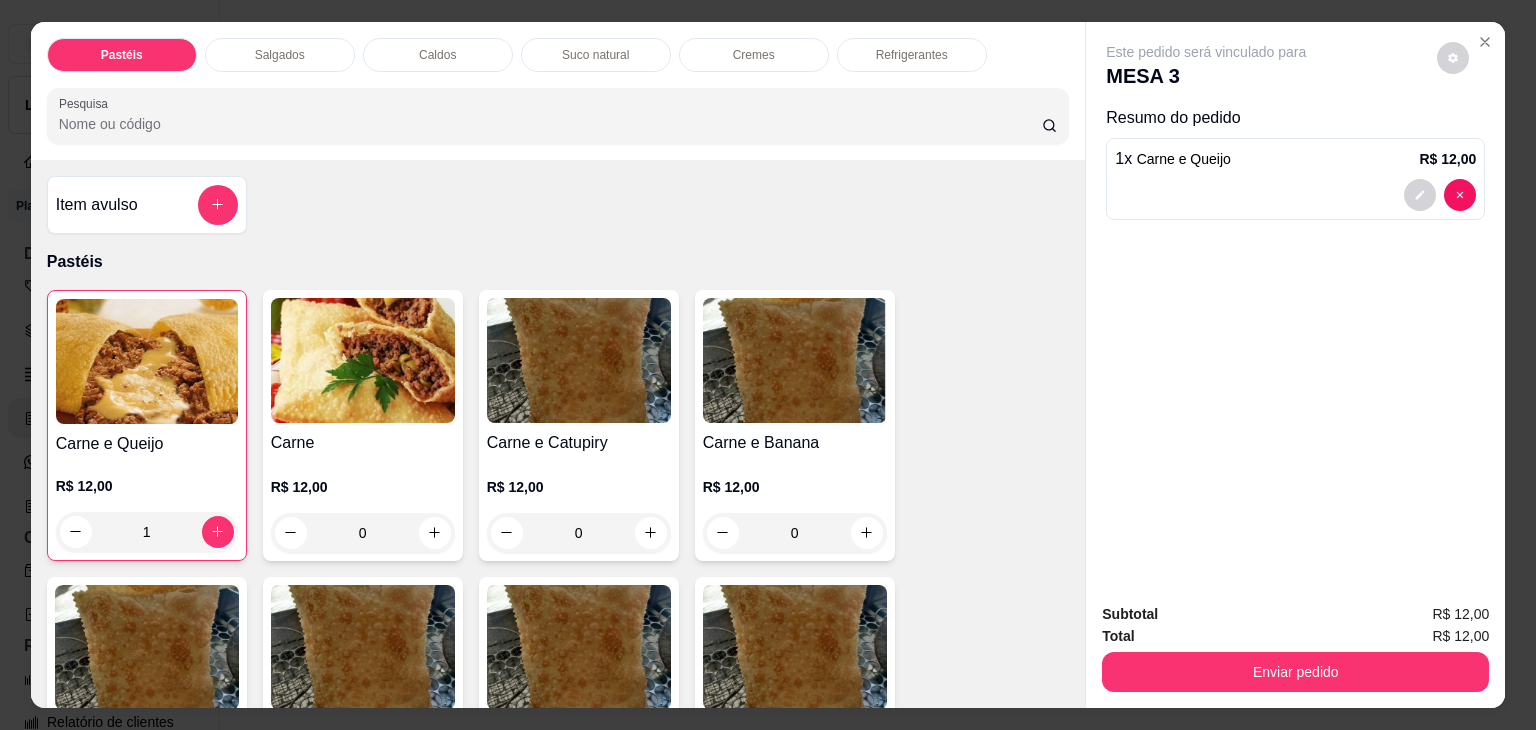 click on "0" at bounding box center [363, 533] 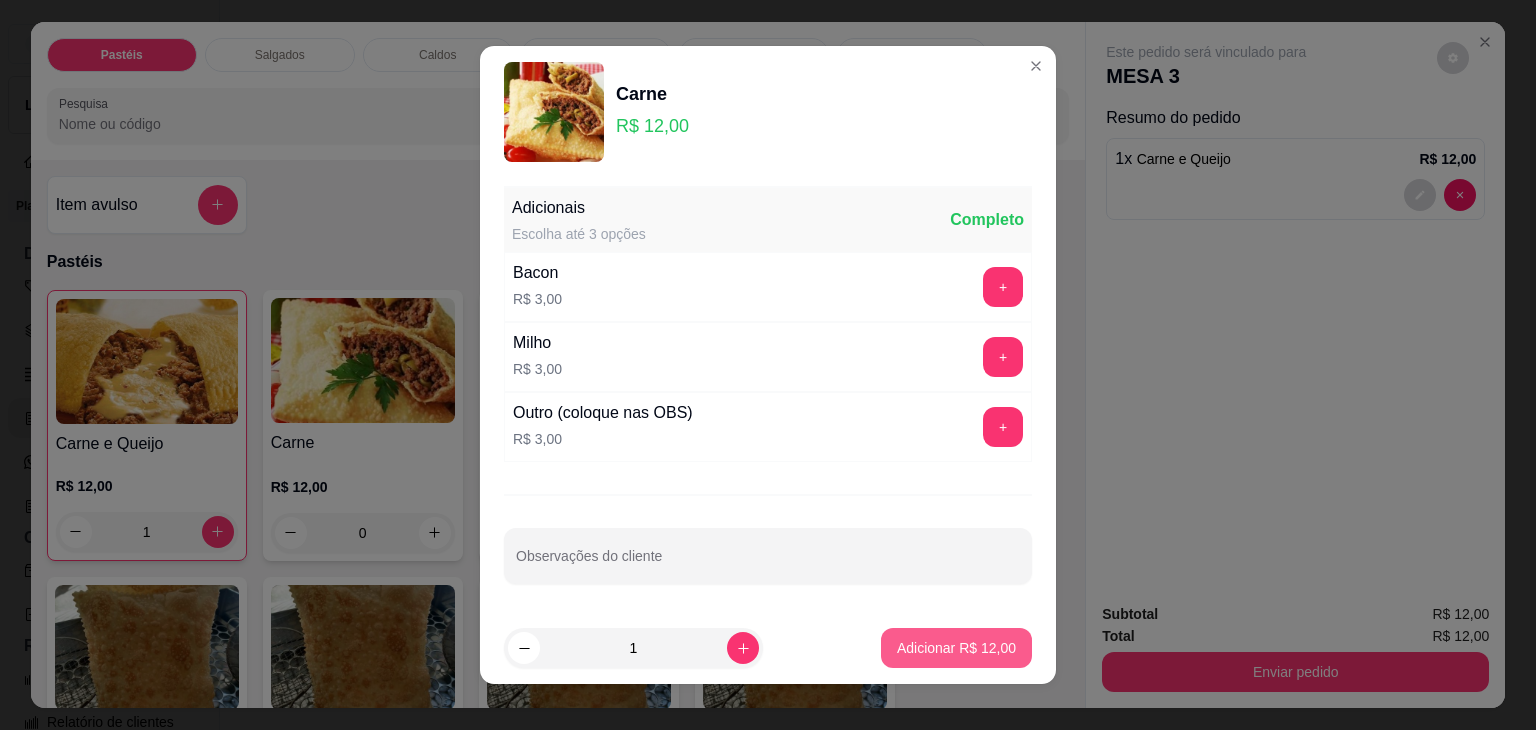 click on "Adicionar   R$ 12,00" at bounding box center (956, 648) 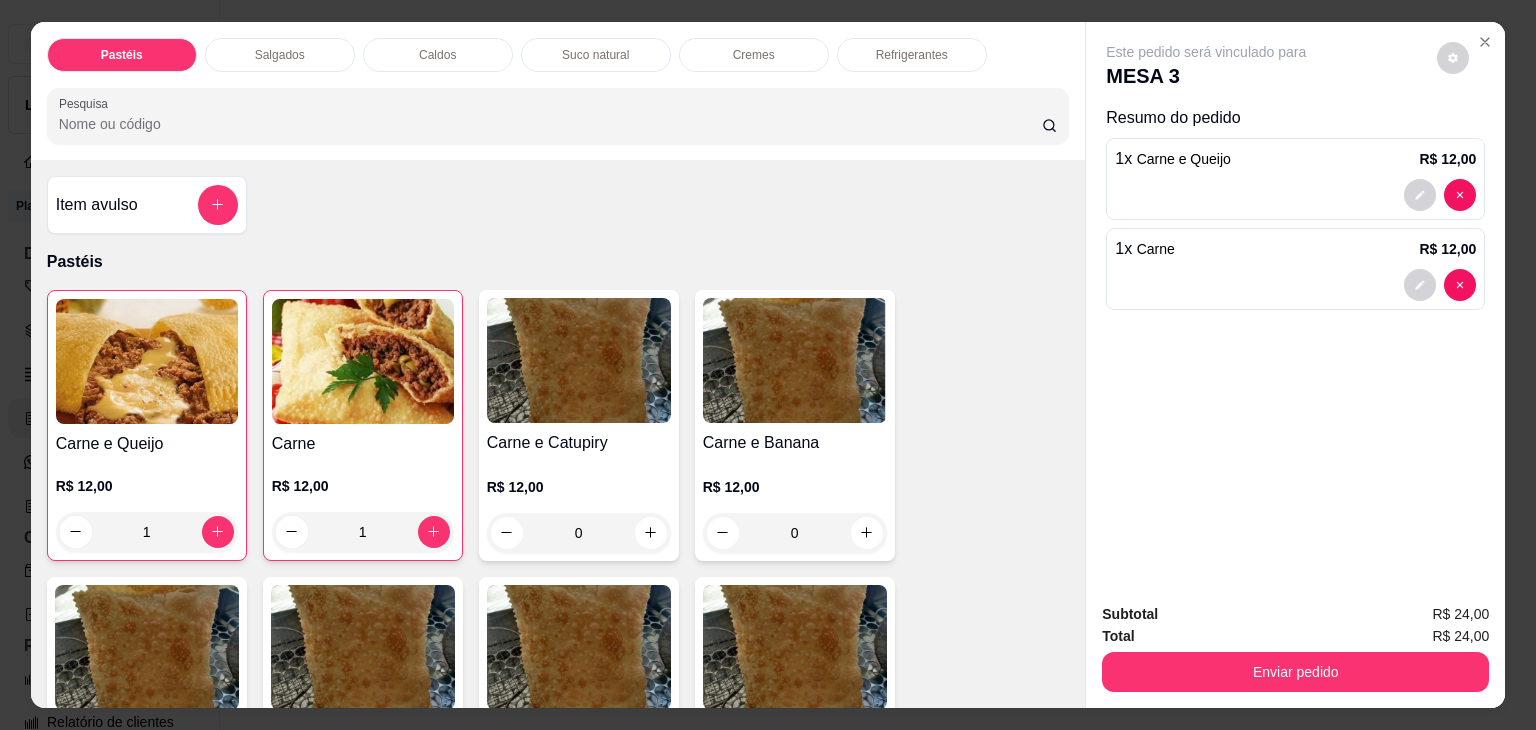 click on "Salgados" at bounding box center [280, 55] 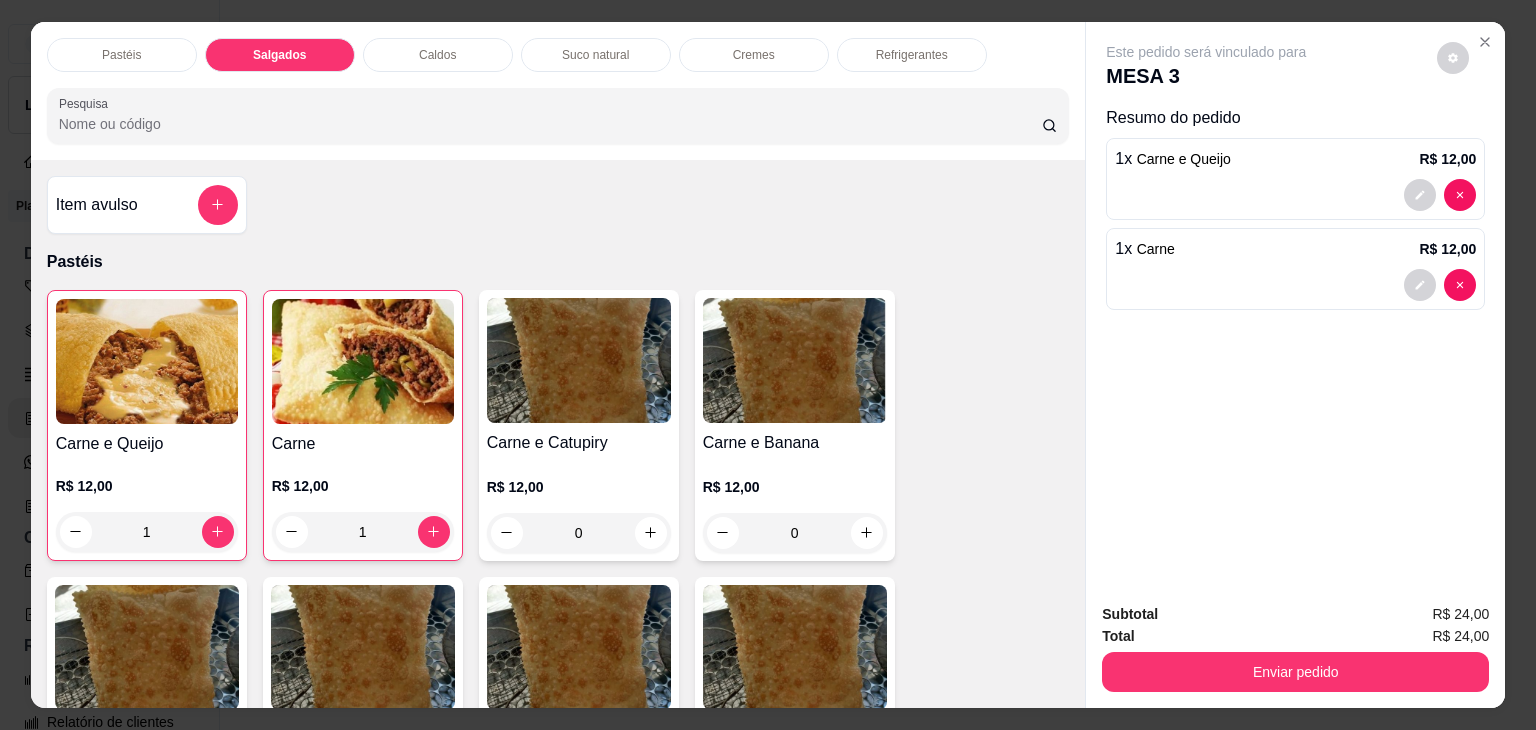 scroll, scrollTop: 2126, scrollLeft: 0, axis: vertical 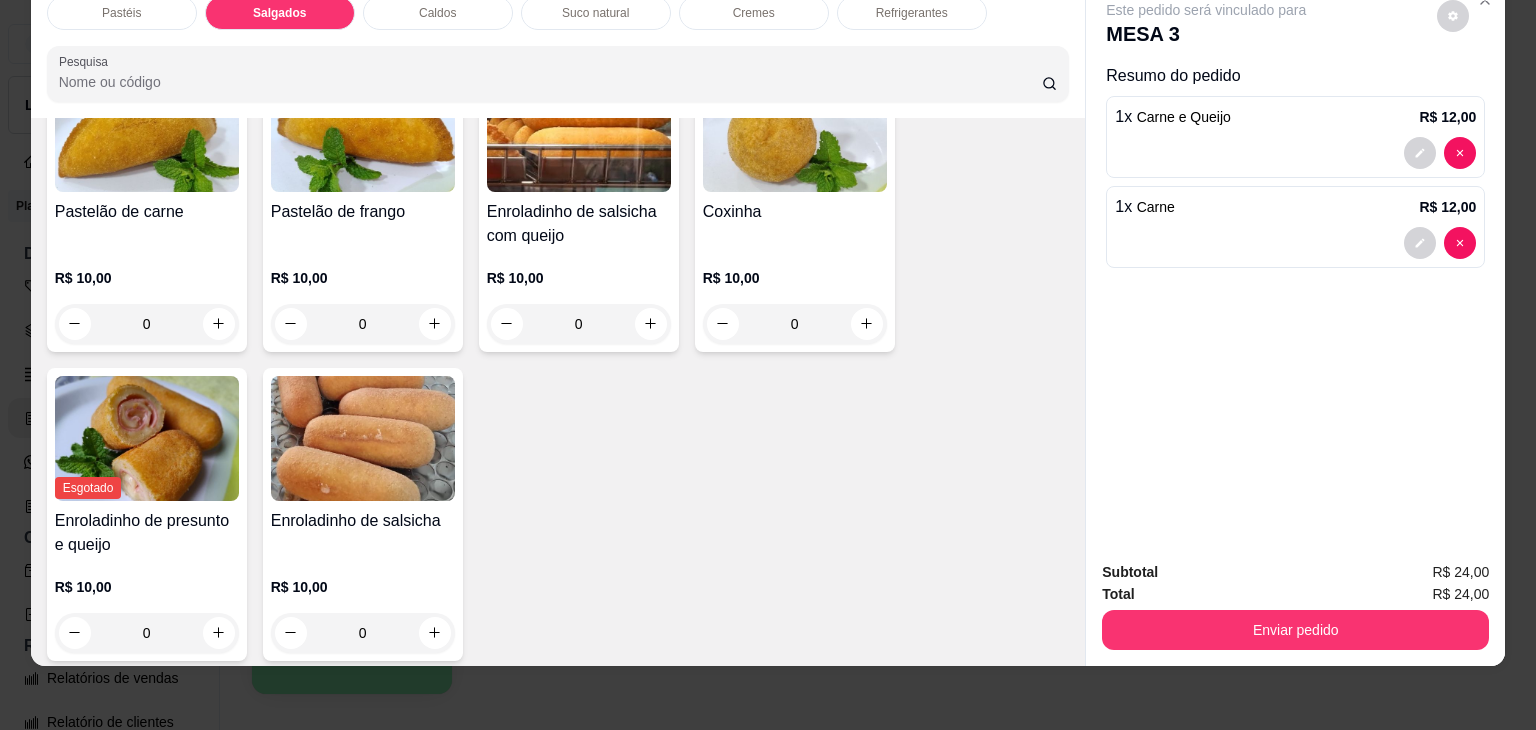 click 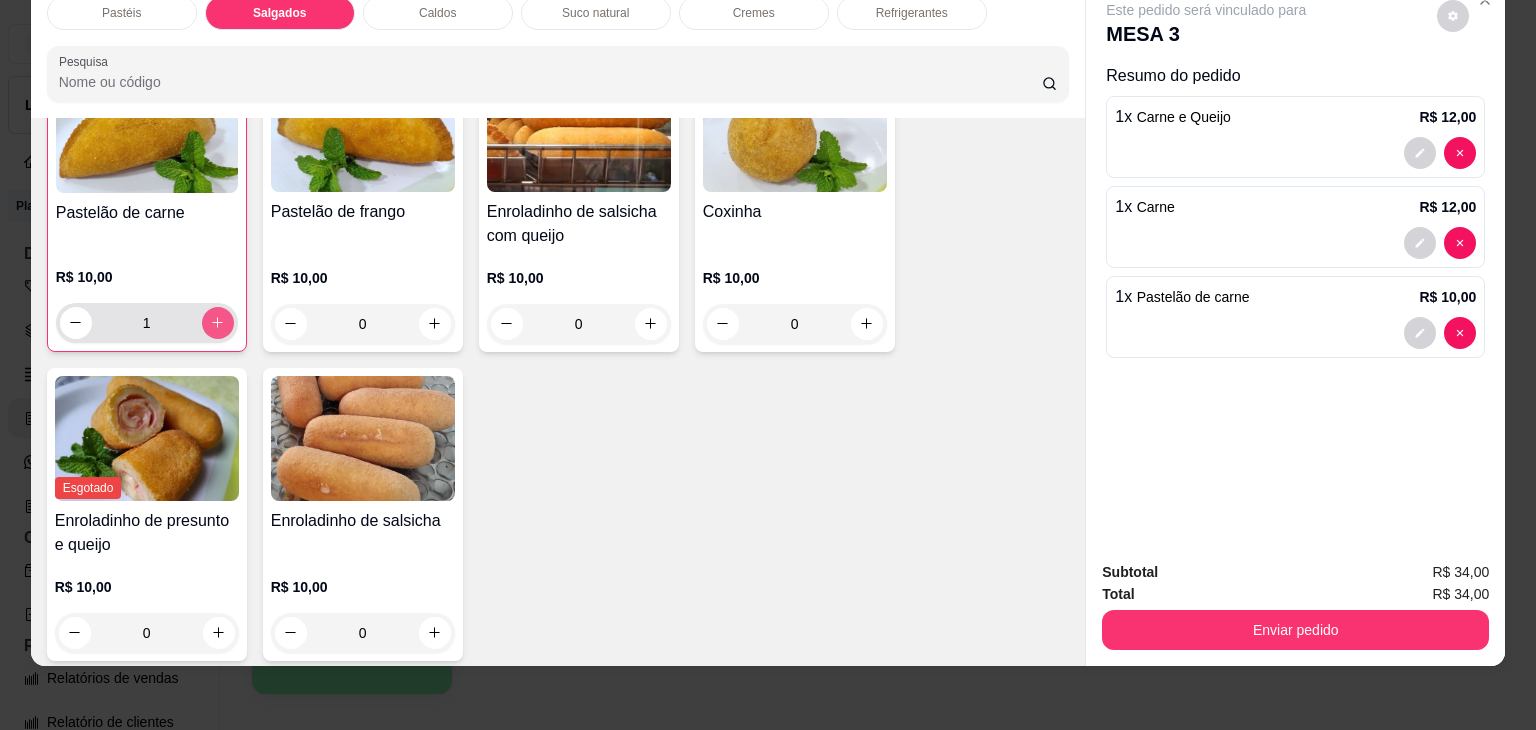 type on "1" 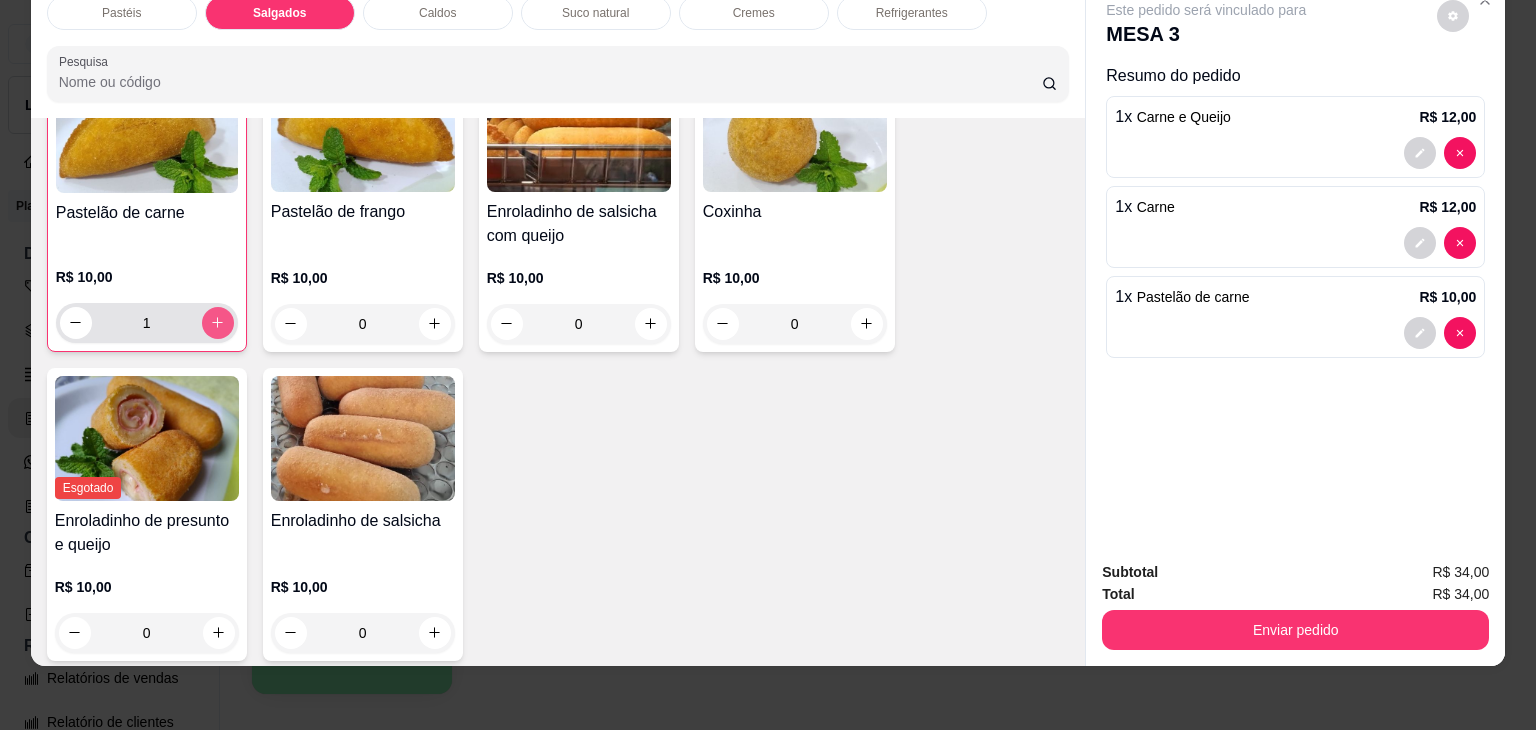 scroll, scrollTop: 2227, scrollLeft: 0, axis: vertical 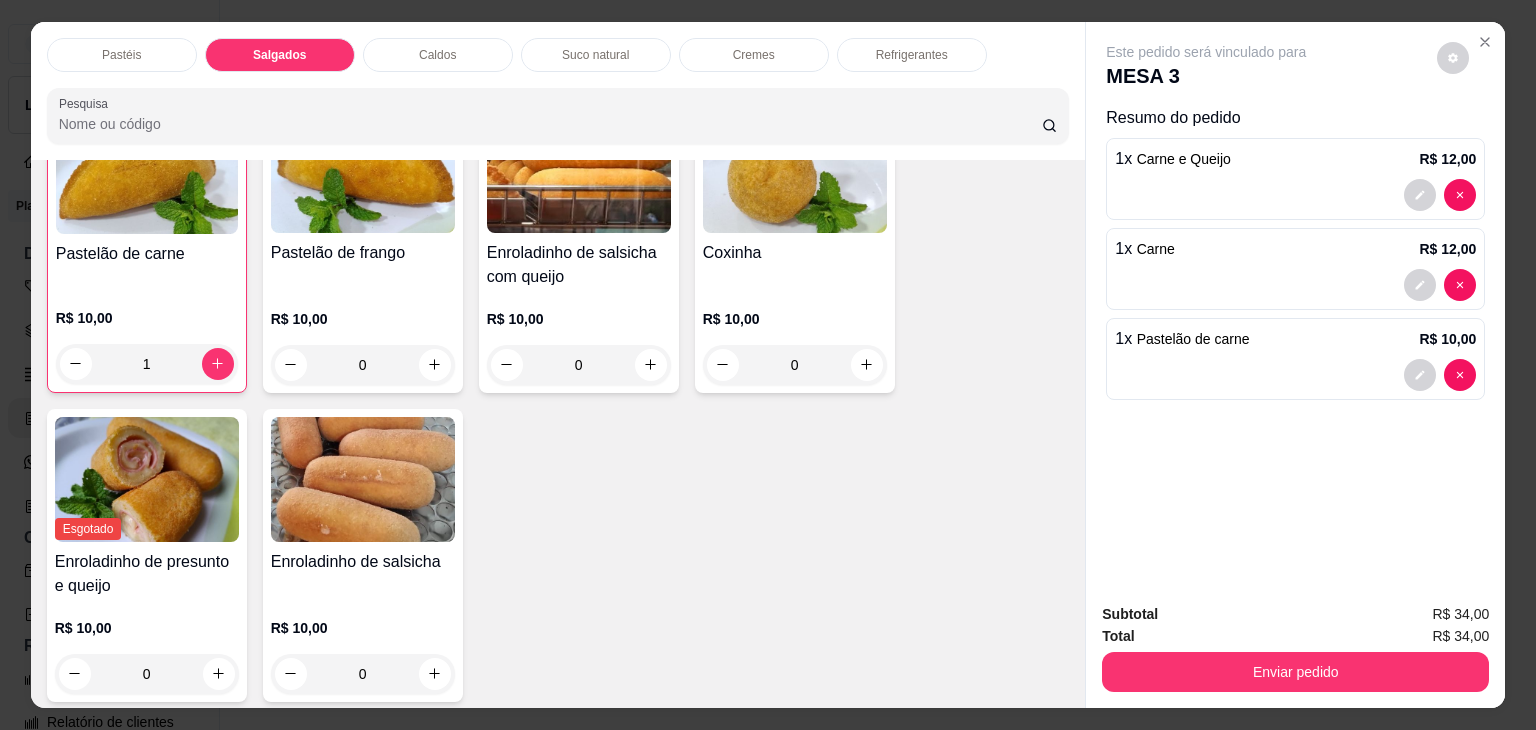 drag, startPoint x: 909, startPoint y: 53, endPoint x: 875, endPoint y: 77, distance: 41.617306 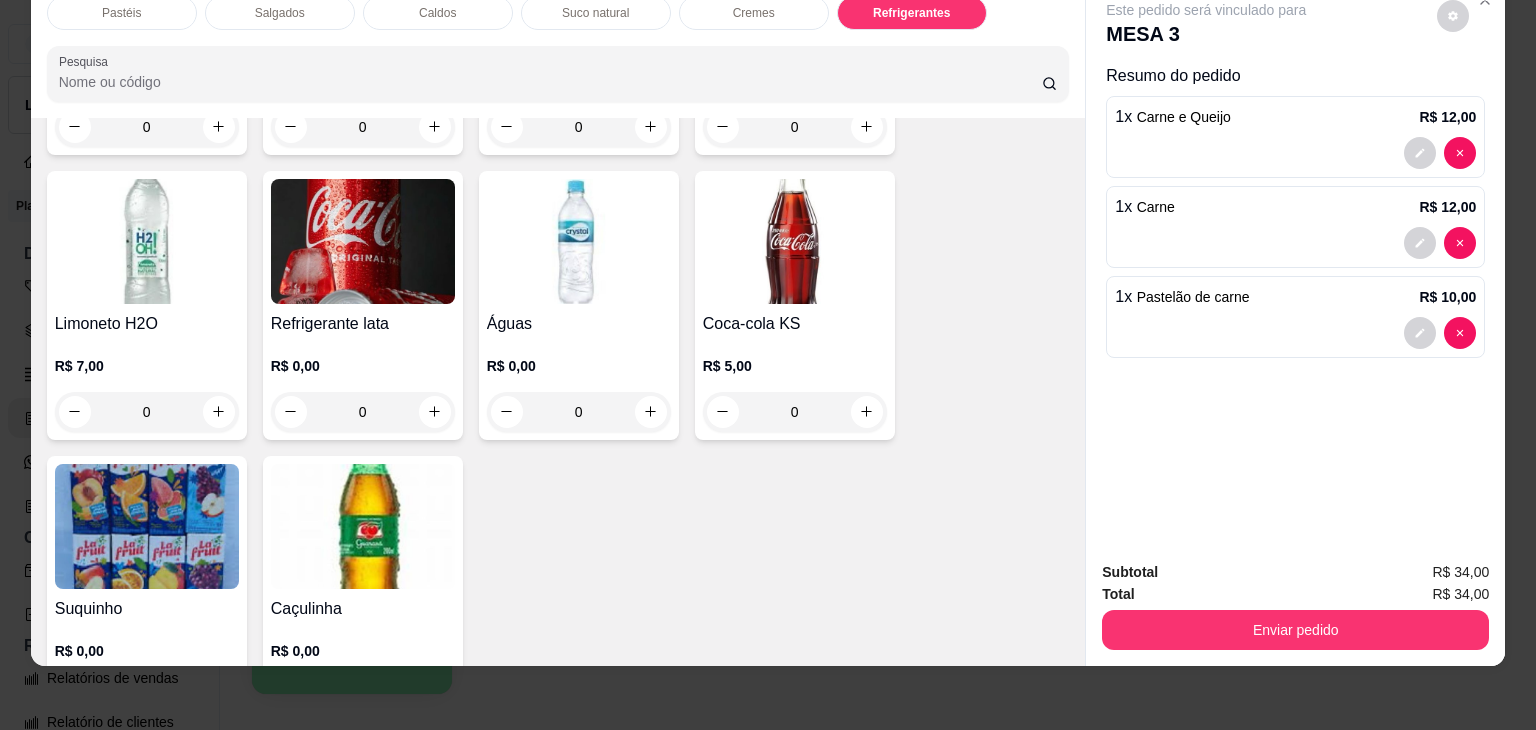 scroll, scrollTop: 6132, scrollLeft: 0, axis: vertical 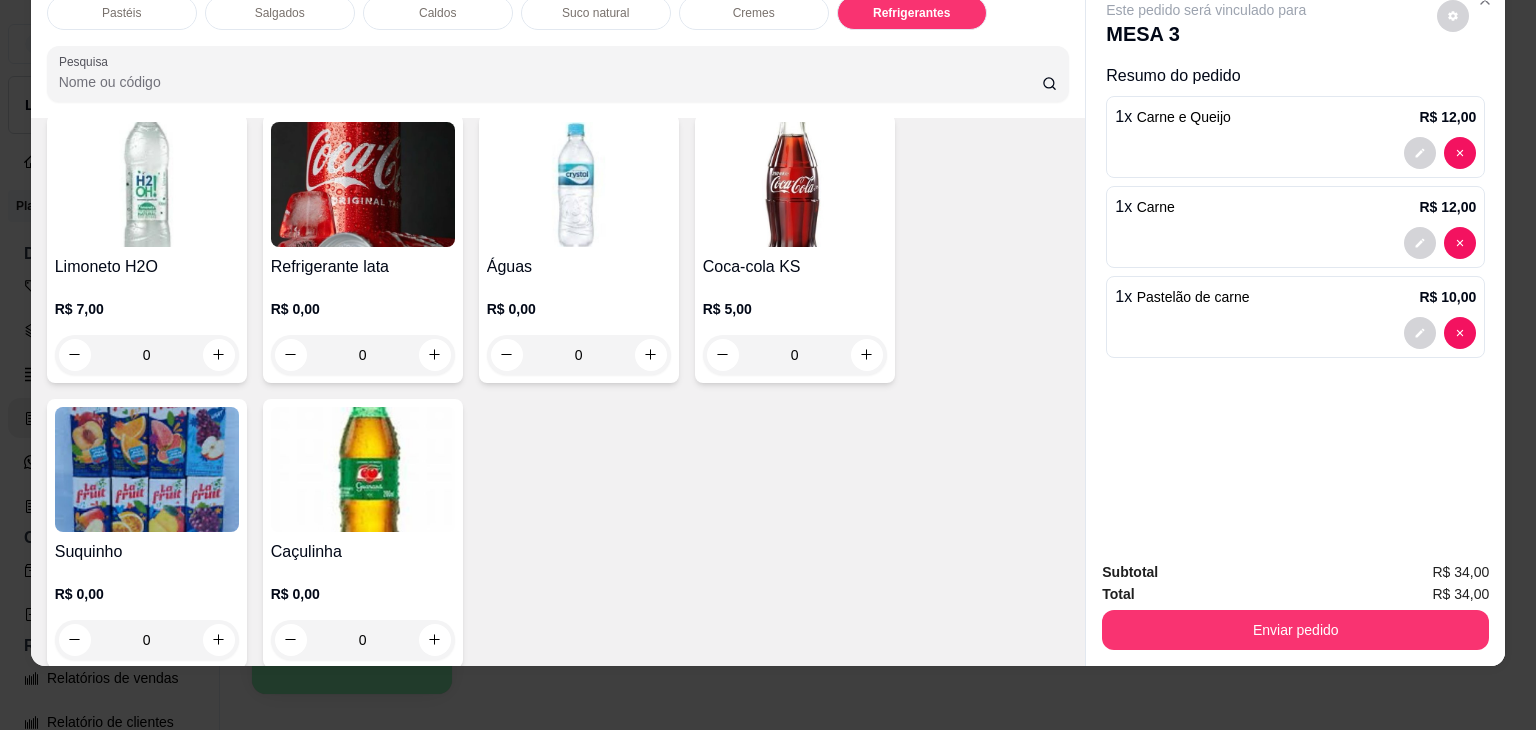 click on "0" at bounding box center [579, 355] 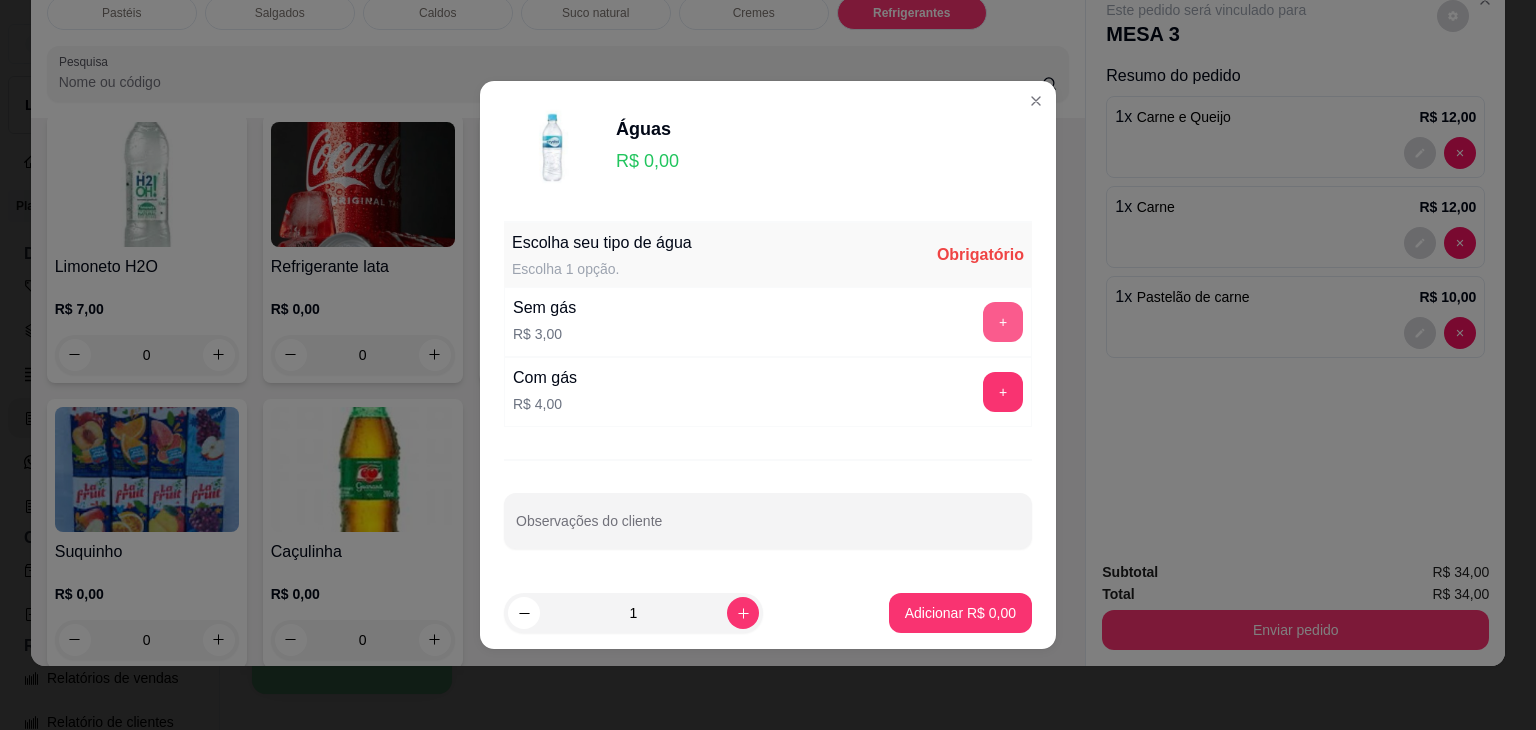 click on "+" at bounding box center (1003, 322) 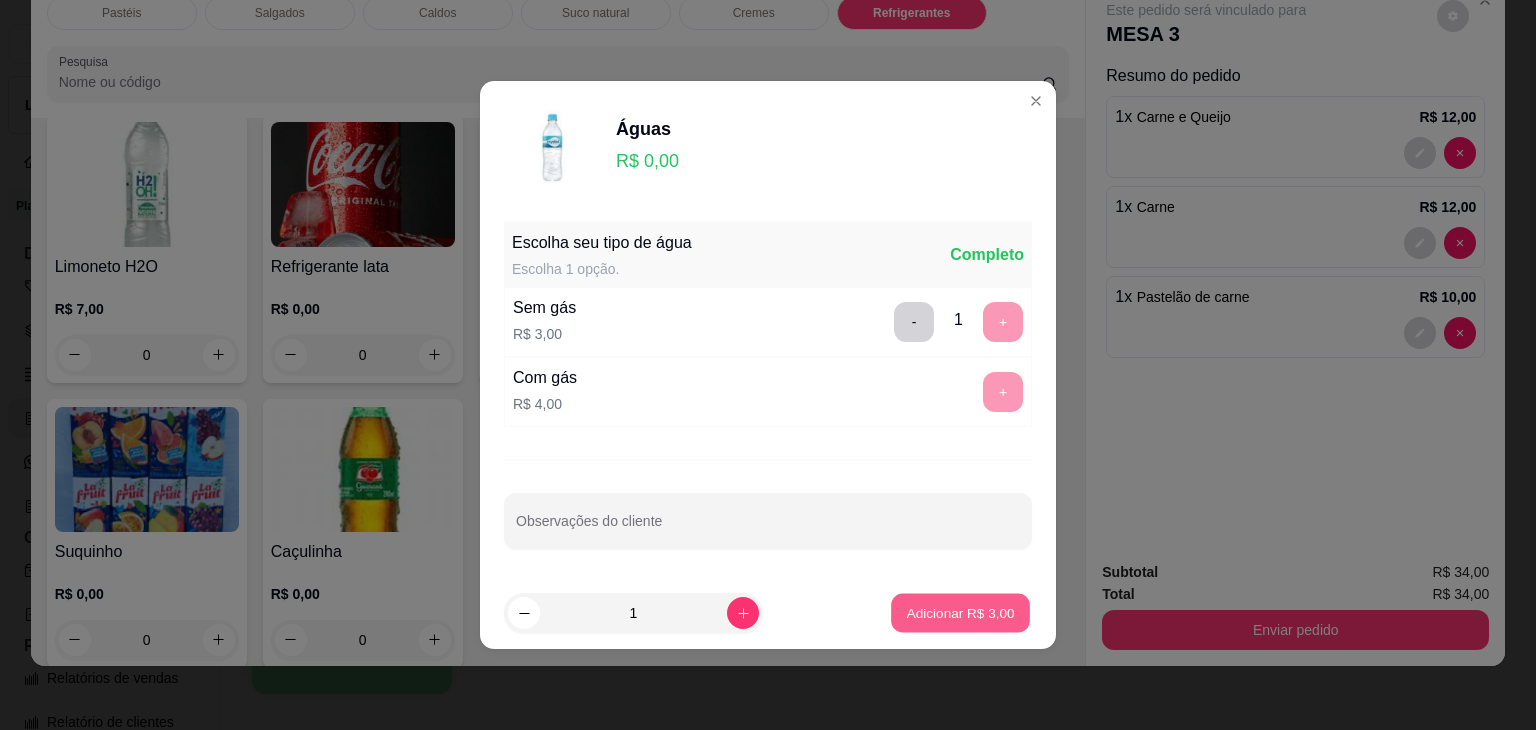 click on "Adicionar   R$ 3,00" at bounding box center (960, 612) 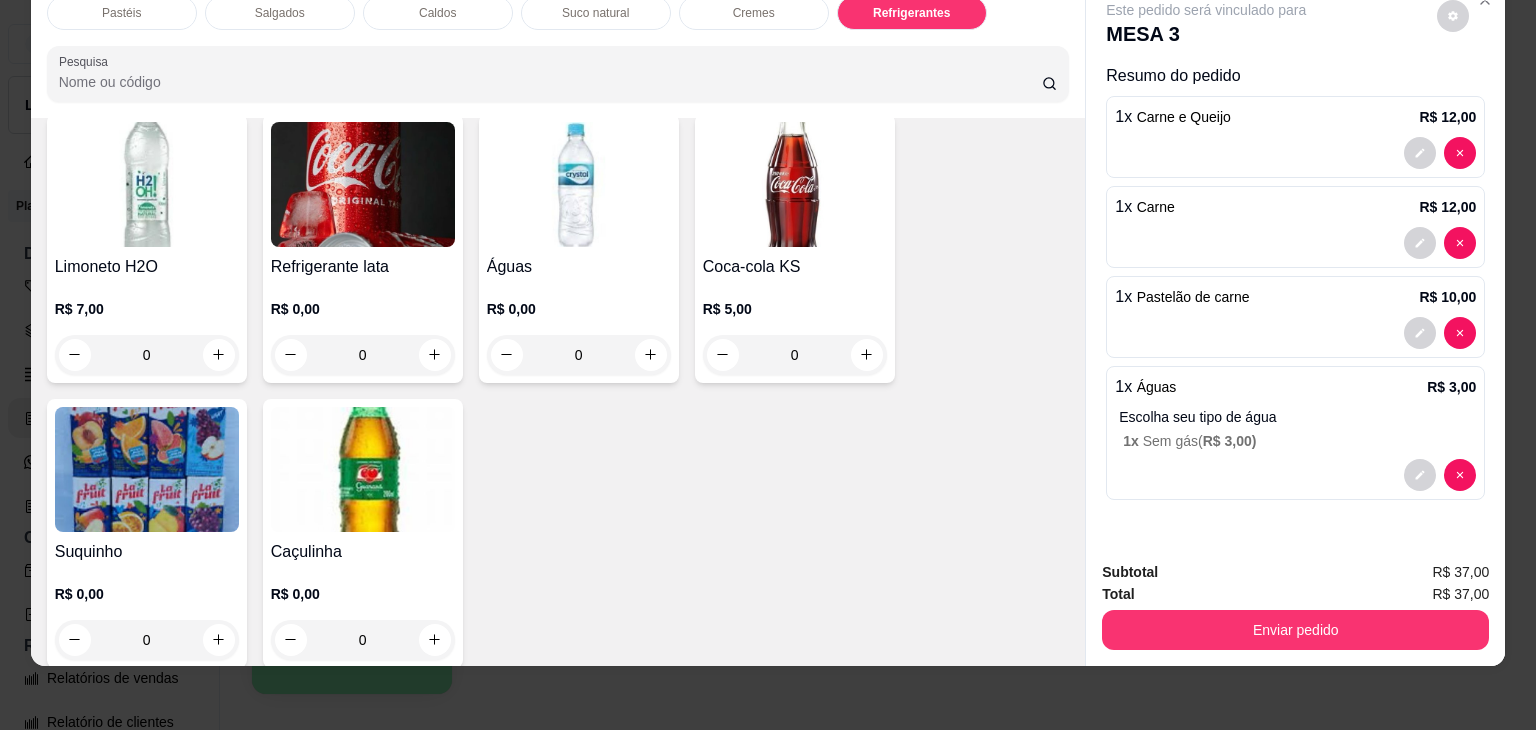 click on "0" at bounding box center [579, 355] 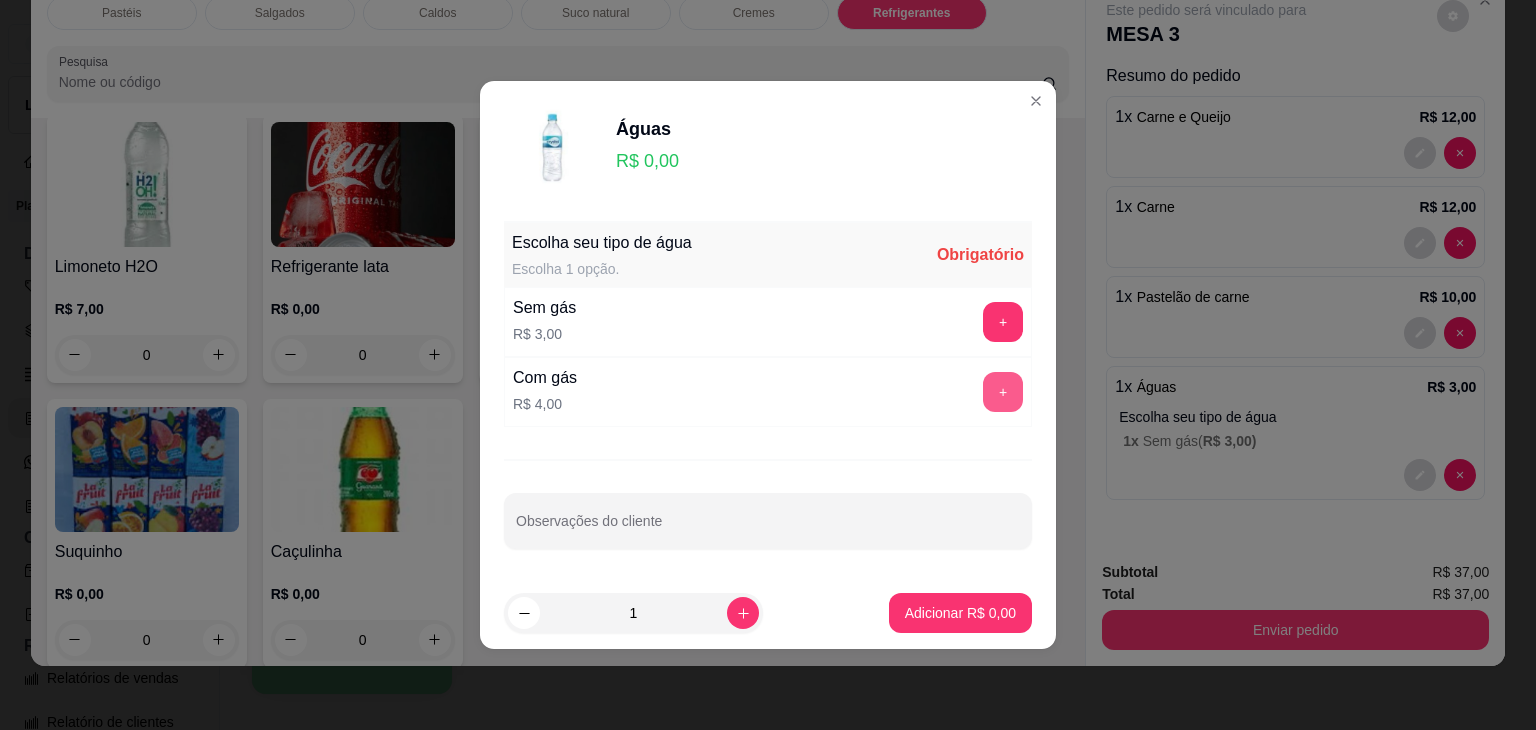 click on "+" at bounding box center (1003, 392) 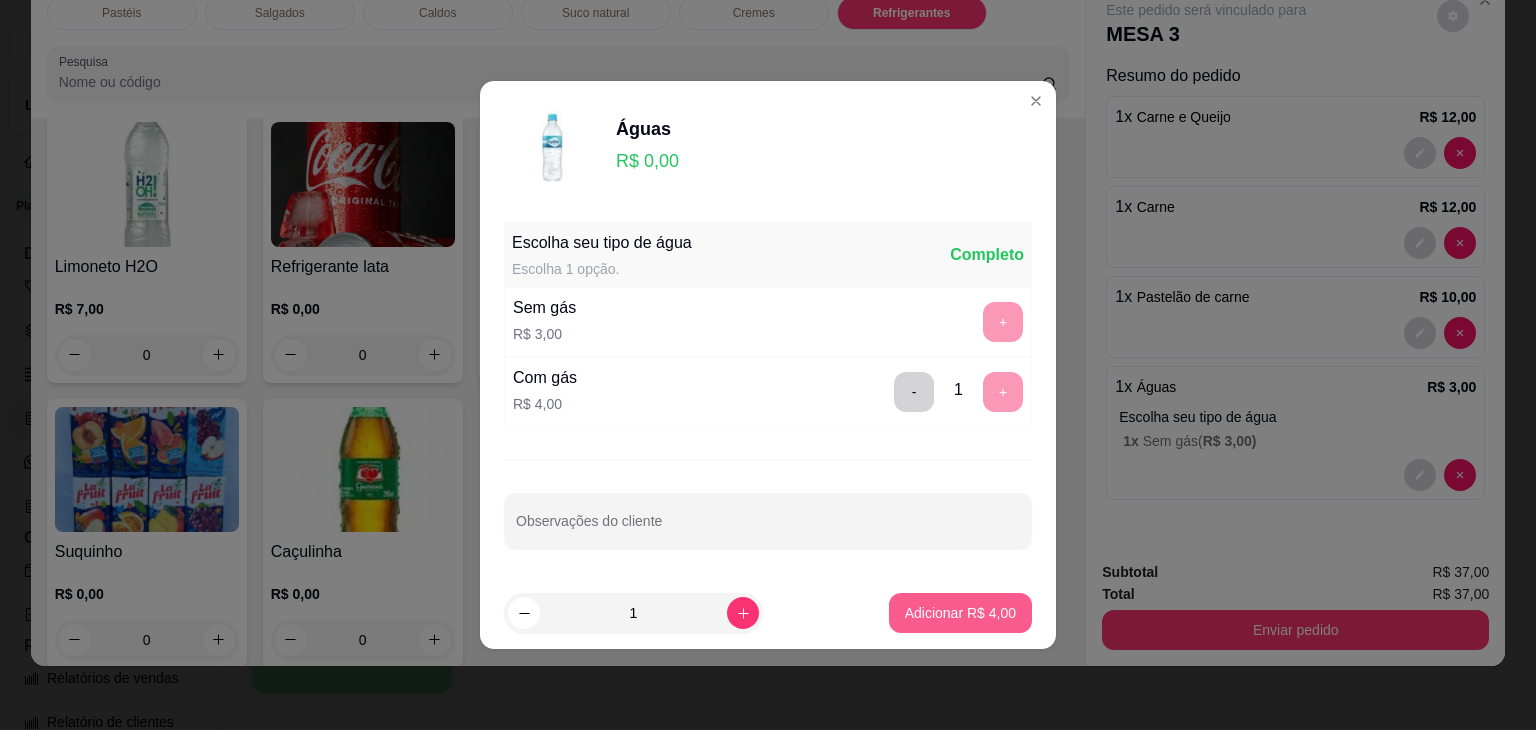 click on "Adicionar   R$ 4,00" at bounding box center [960, 613] 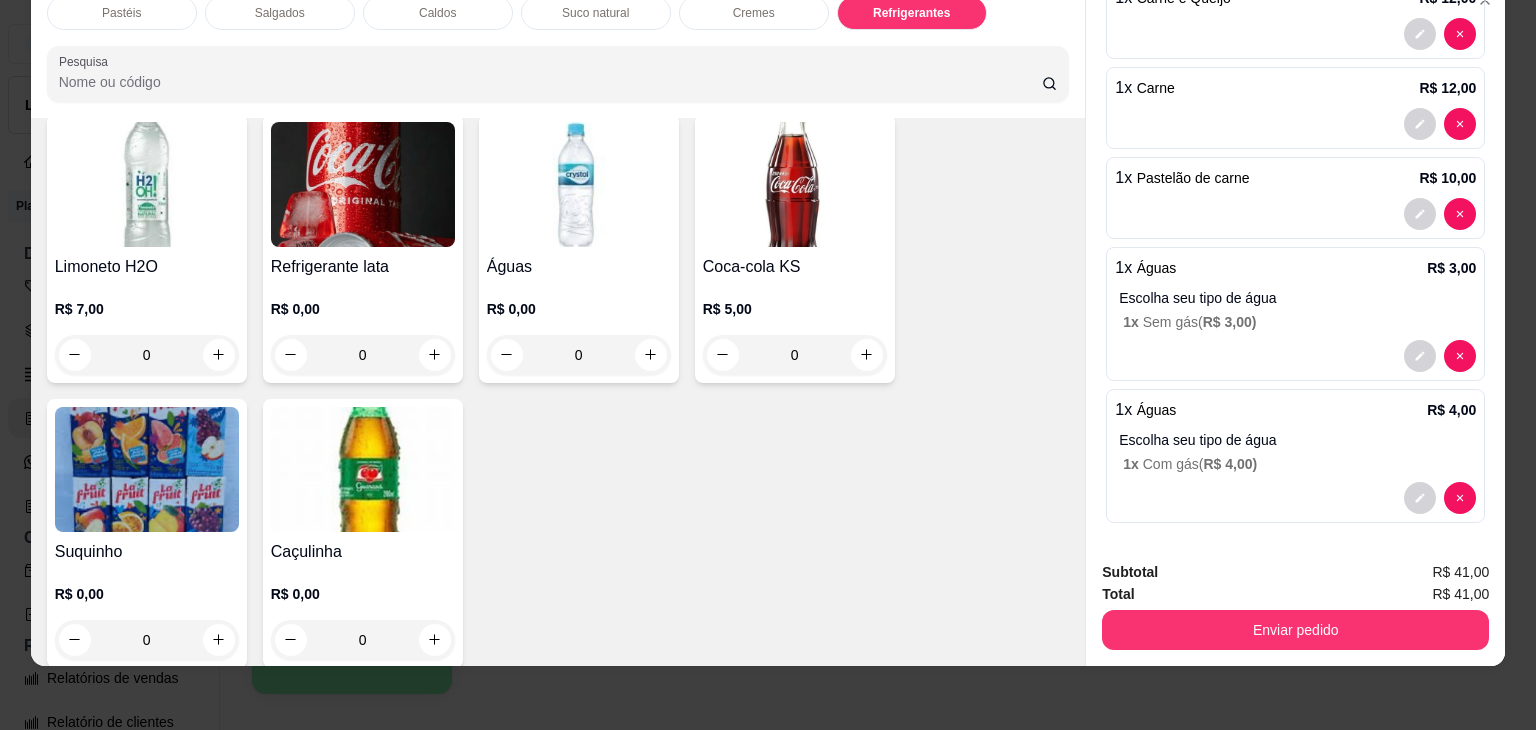 scroll, scrollTop: 123, scrollLeft: 0, axis: vertical 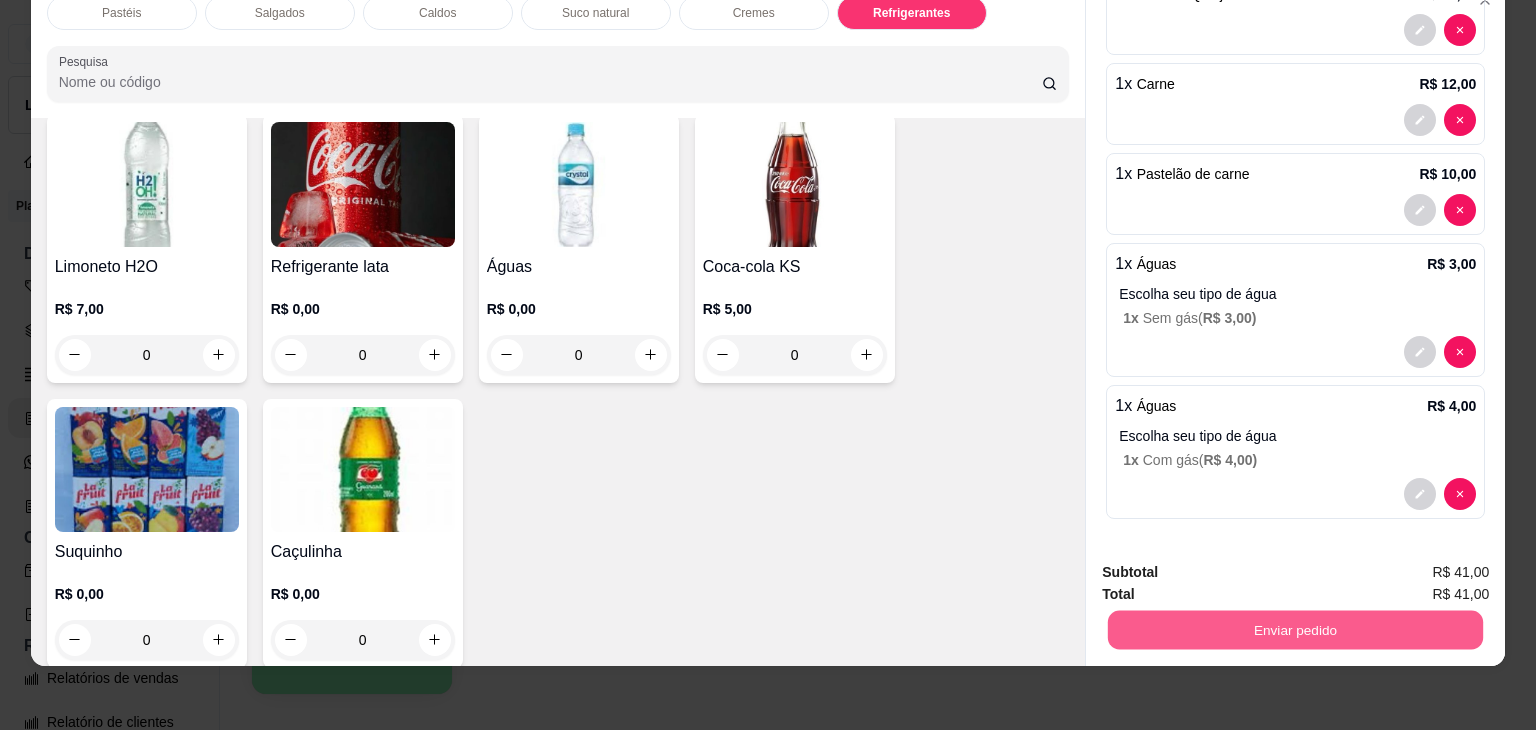 click on "Enviar pedido" at bounding box center [1295, 630] 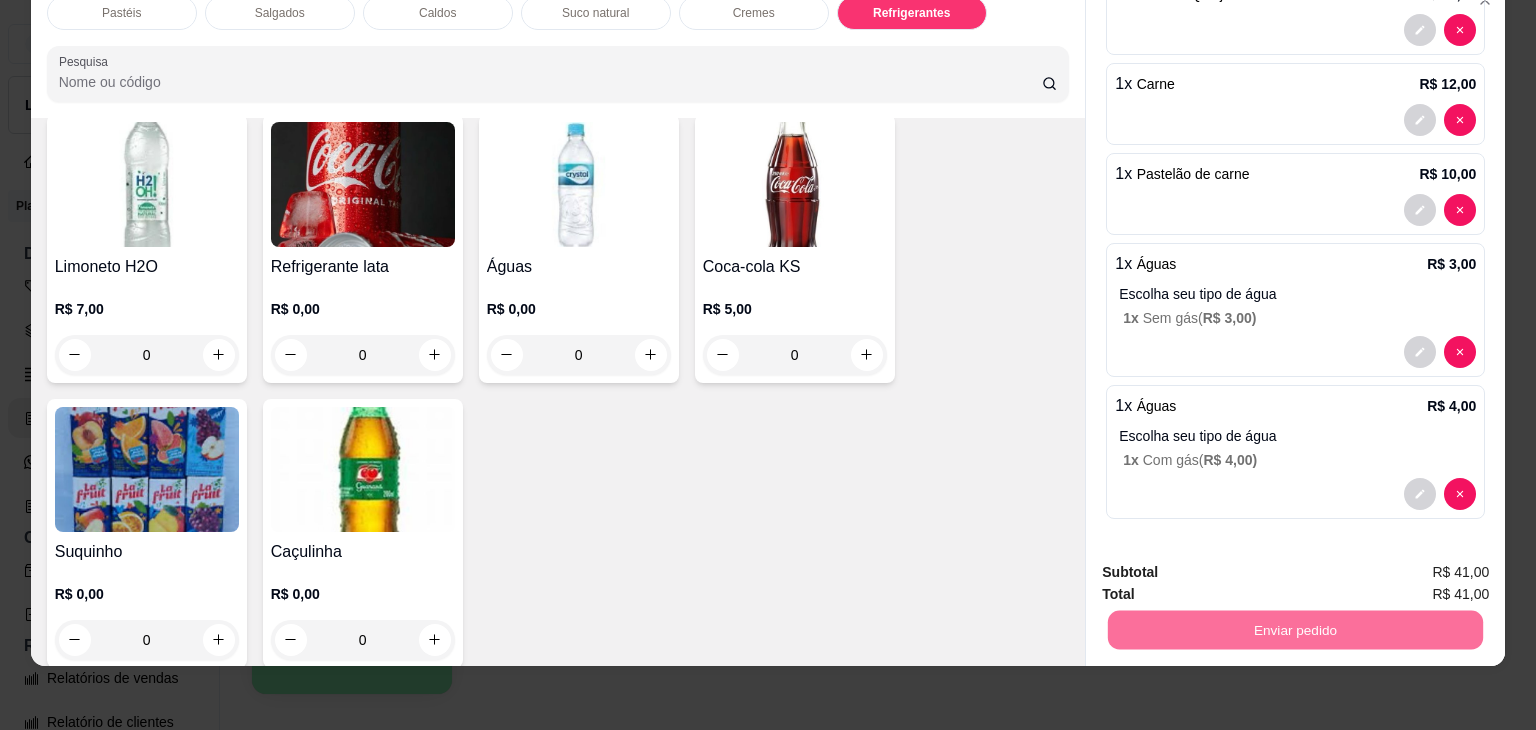 click on "Não registrar e enviar pedido" at bounding box center (1229, 565) 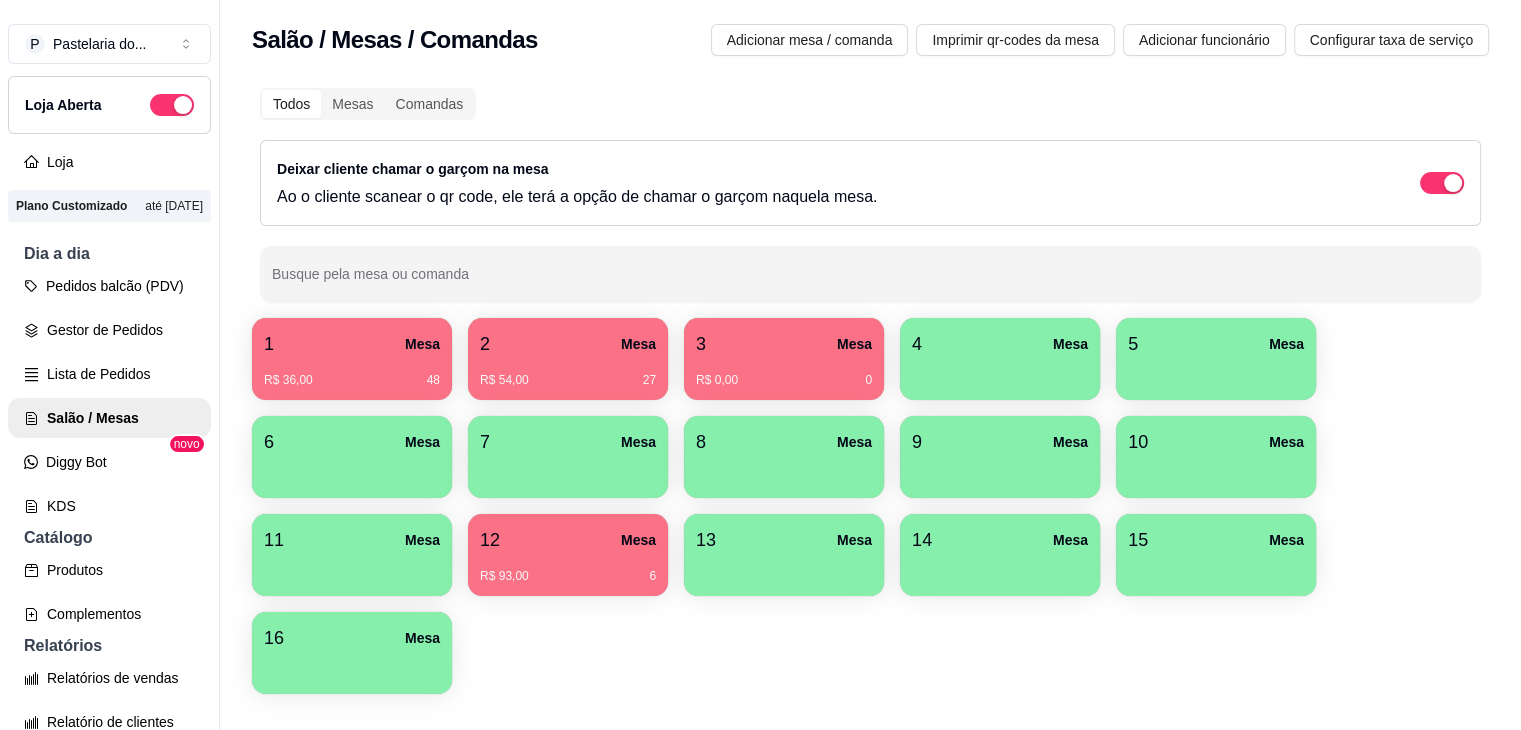 click on "R$ 36,00 48" at bounding box center (352, 373) 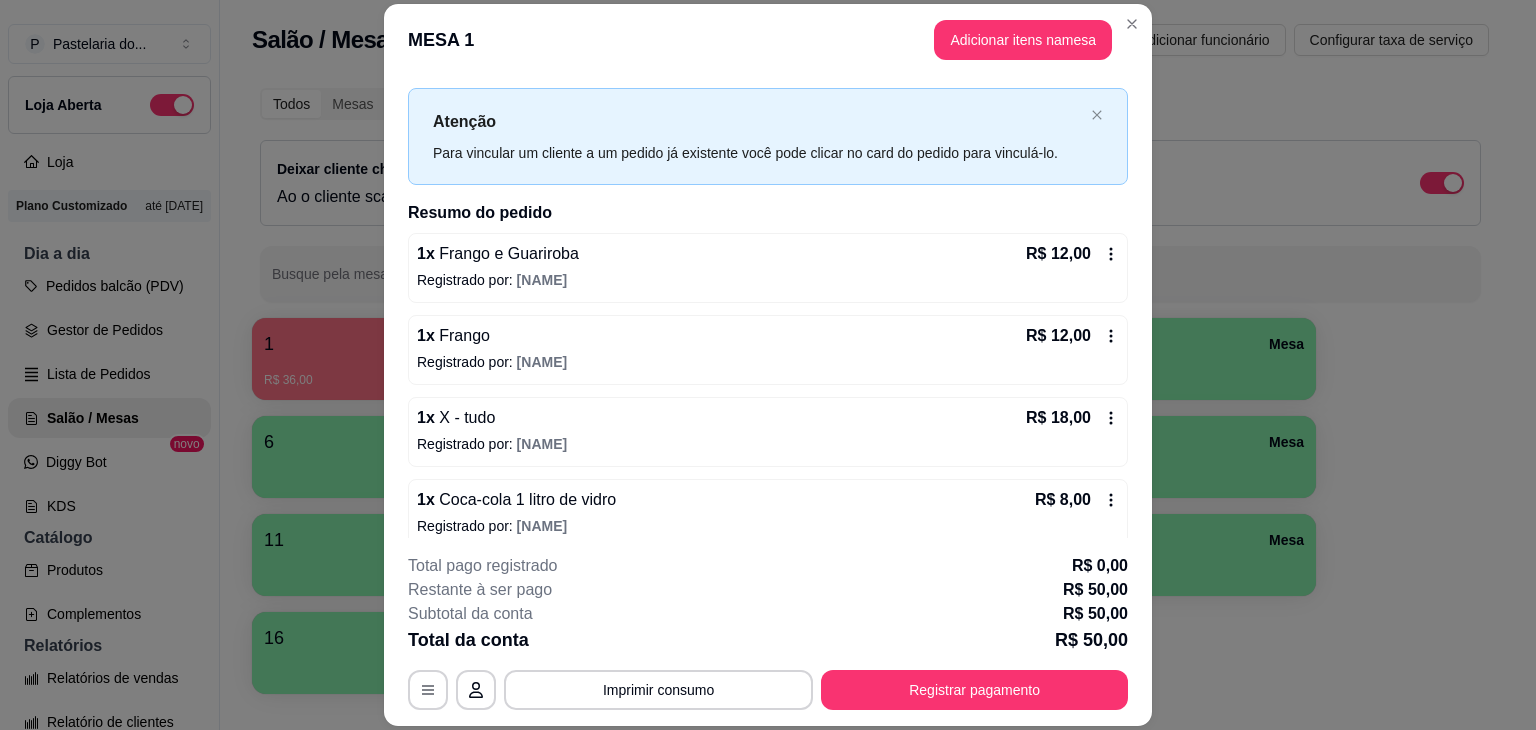 scroll, scrollTop: 48, scrollLeft: 0, axis: vertical 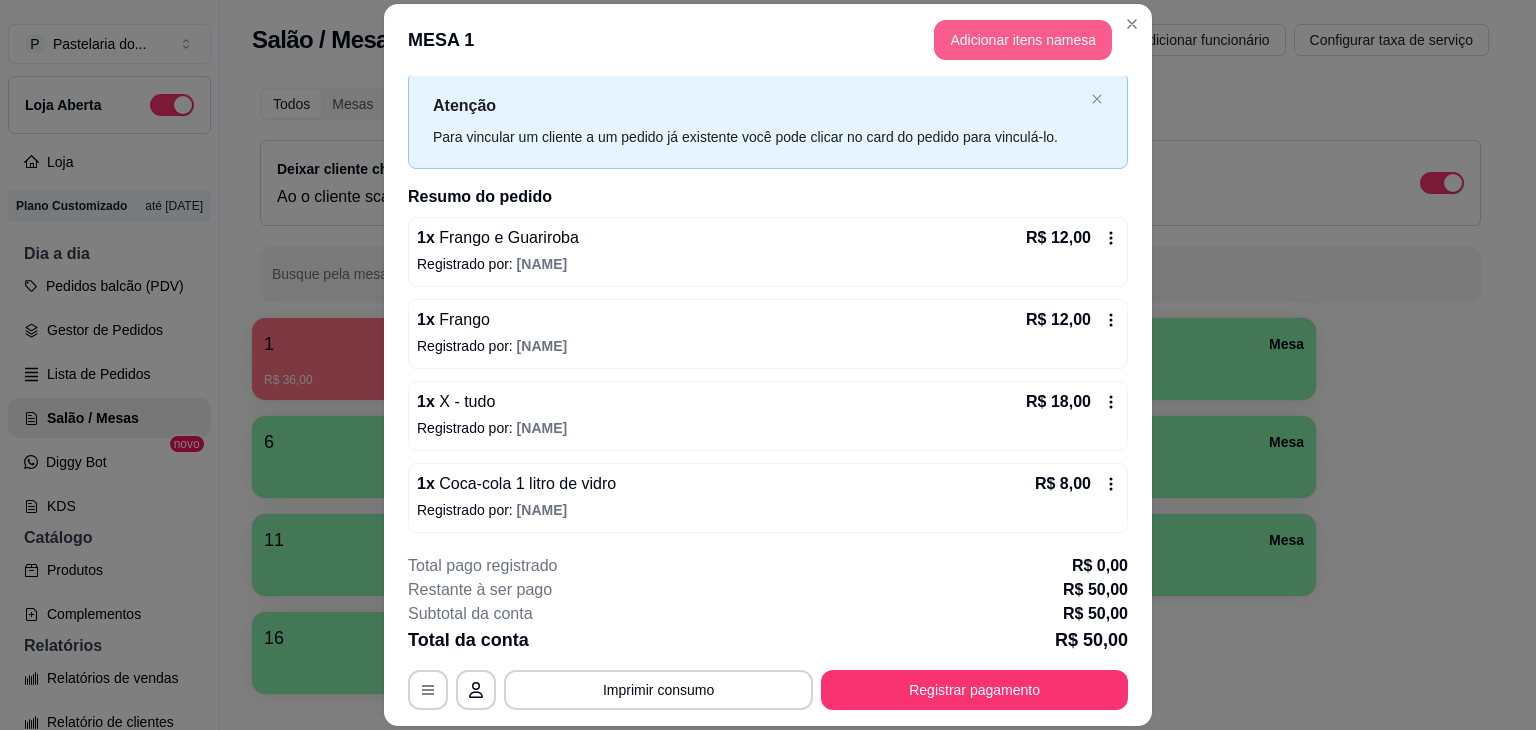 click on "Adicionar itens na  mesa" at bounding box center [1023, 40] 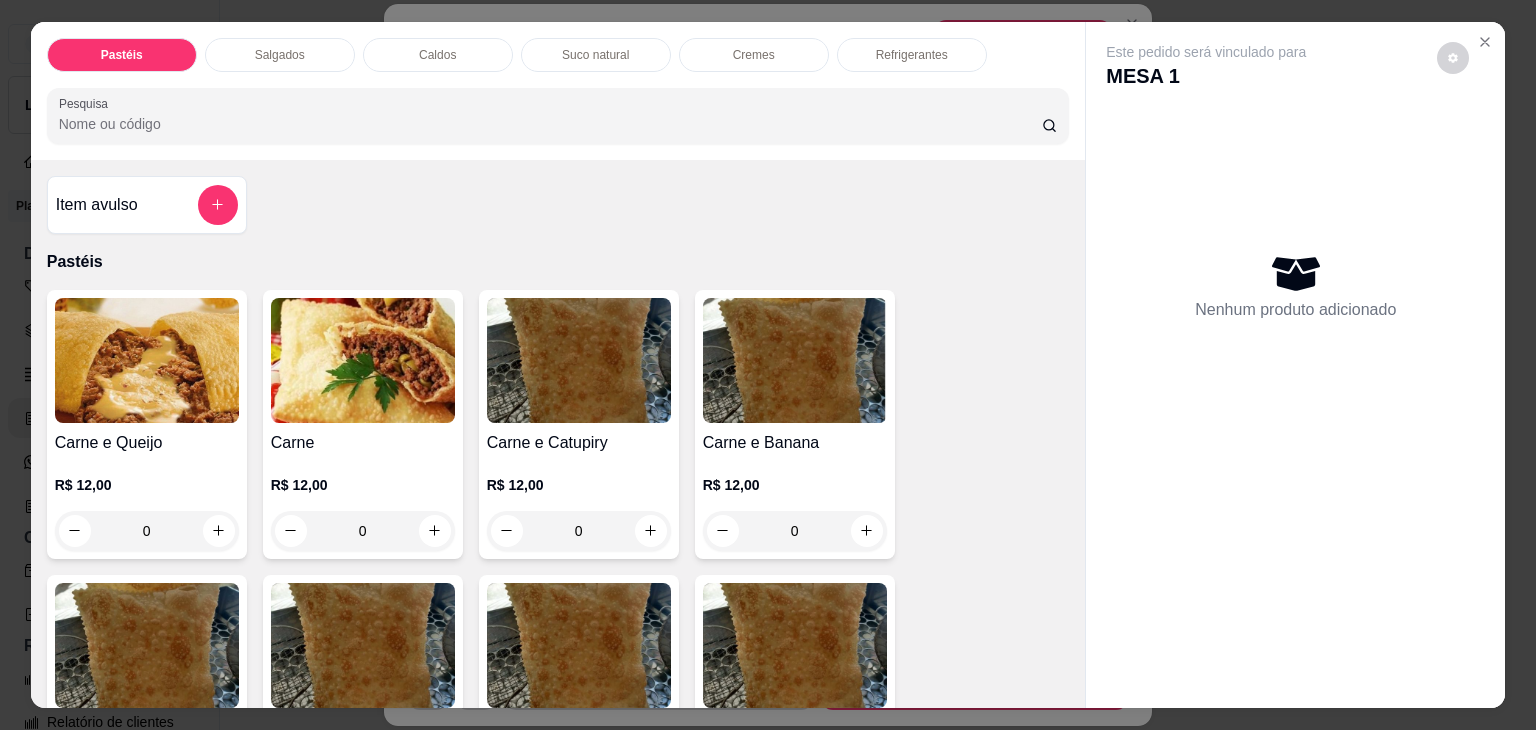 click on "Salgados" at bounding box center (280, 55) 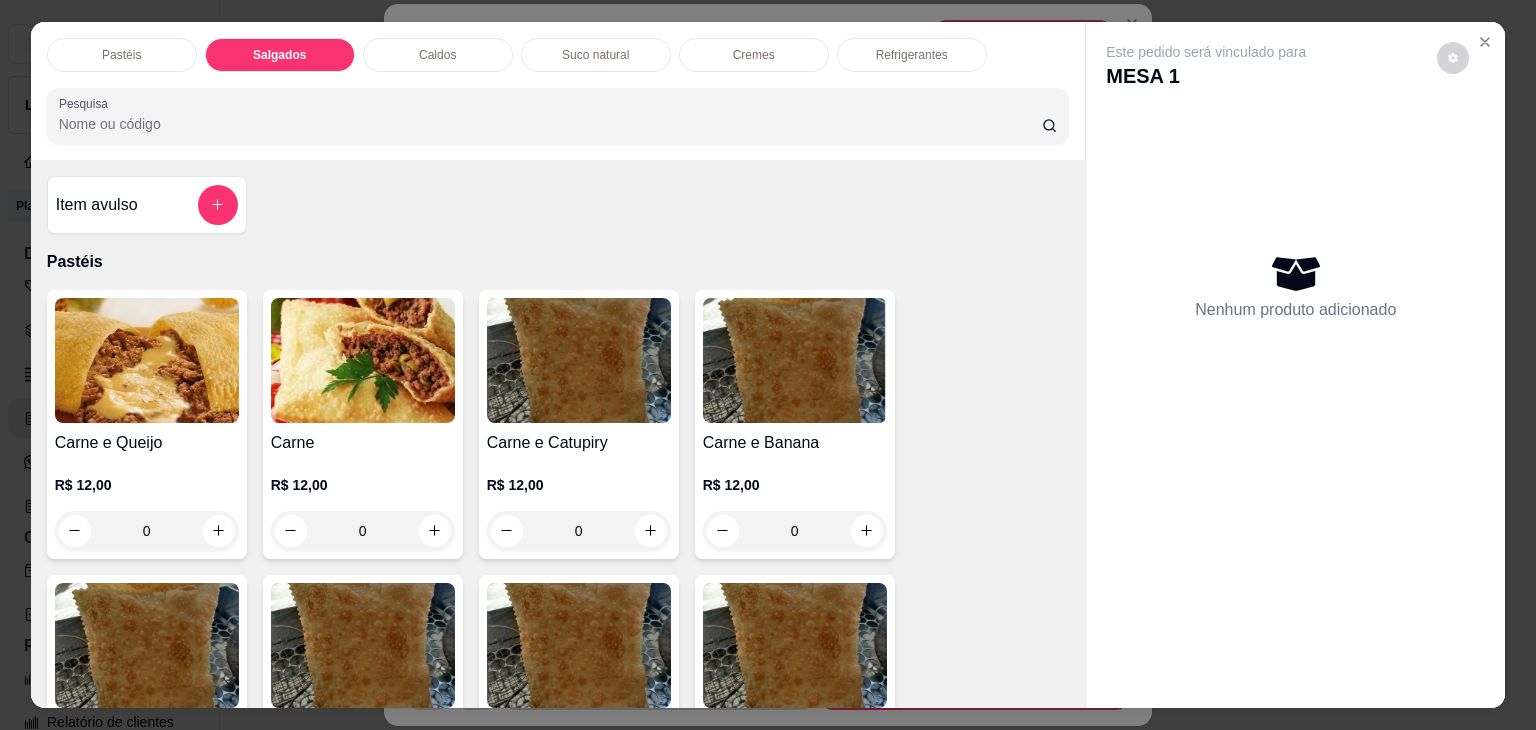 scroll, scrollTop: 2124, scrollLeft: 0, axis: vertical 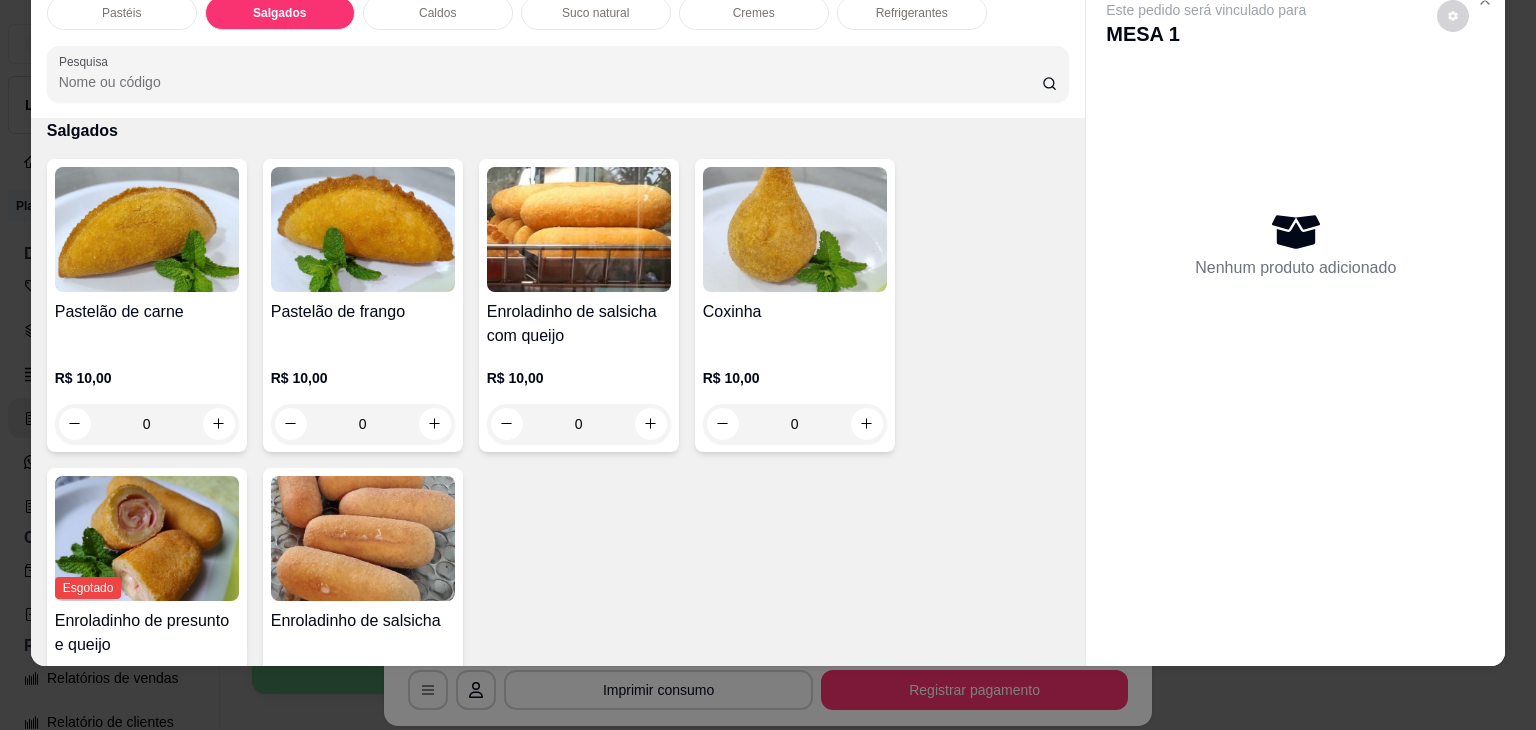 click at bounding box center [795, 229] 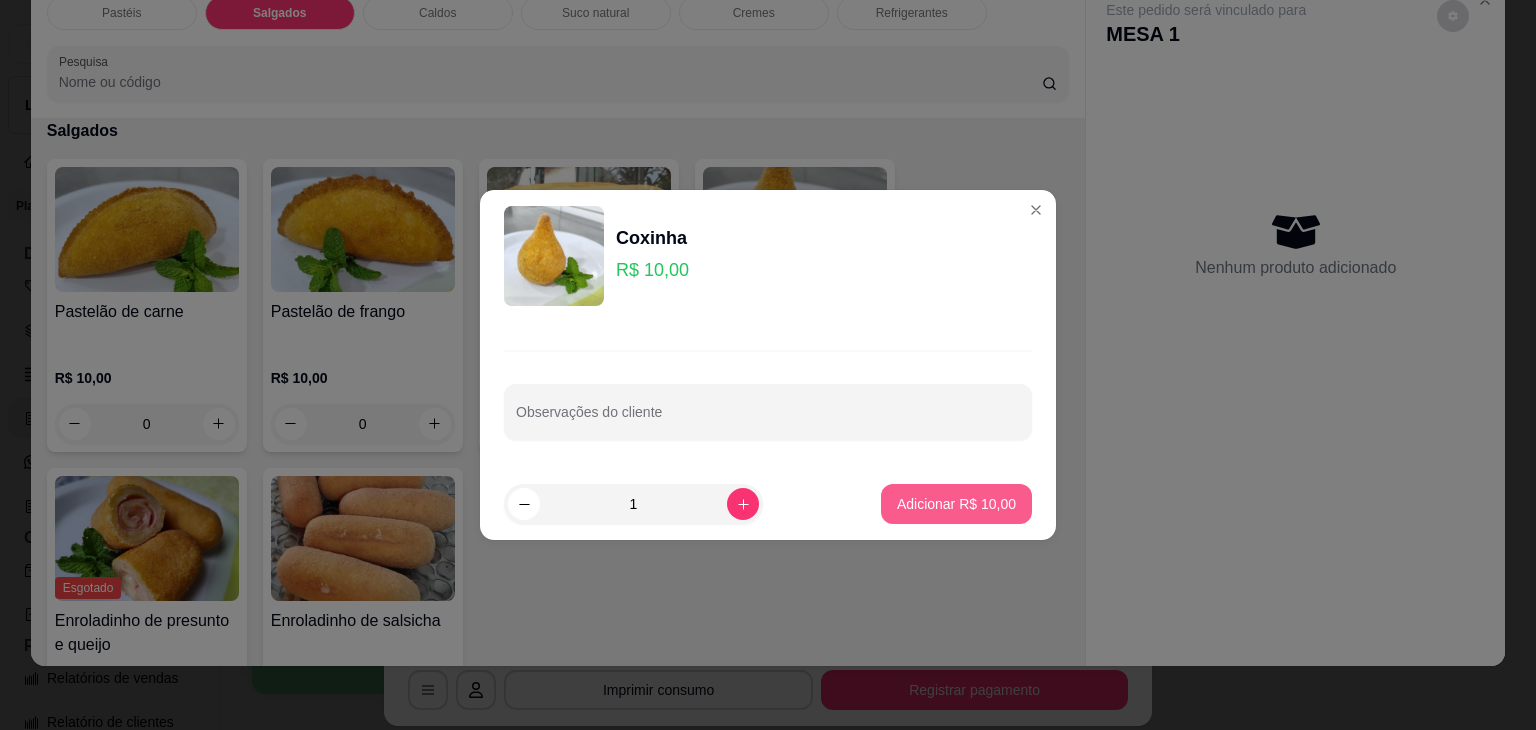 click on "Adicionar   R$ 10,00" at bounding box center [956, 504] 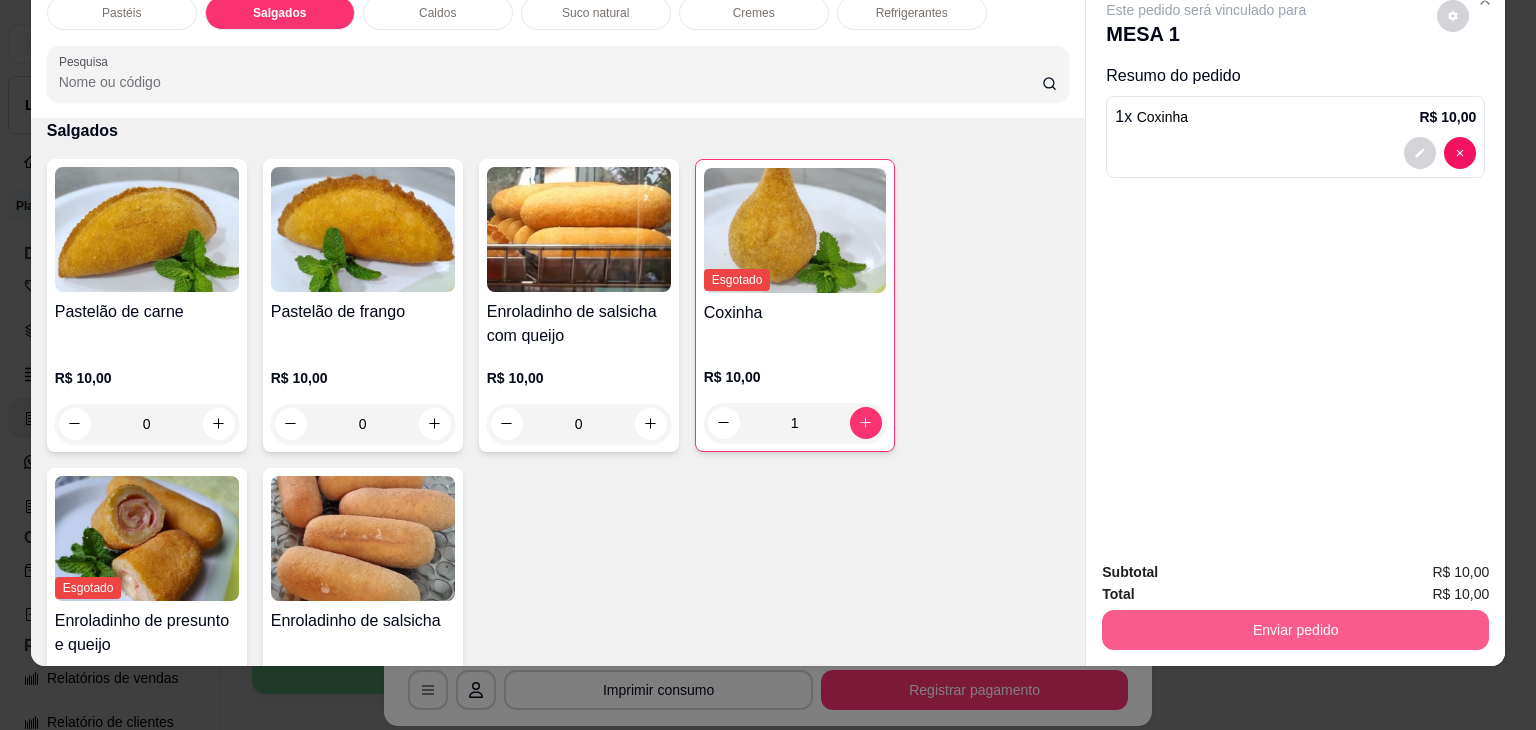 click on "Enviar pedido" at bounding box center (1295, 630) 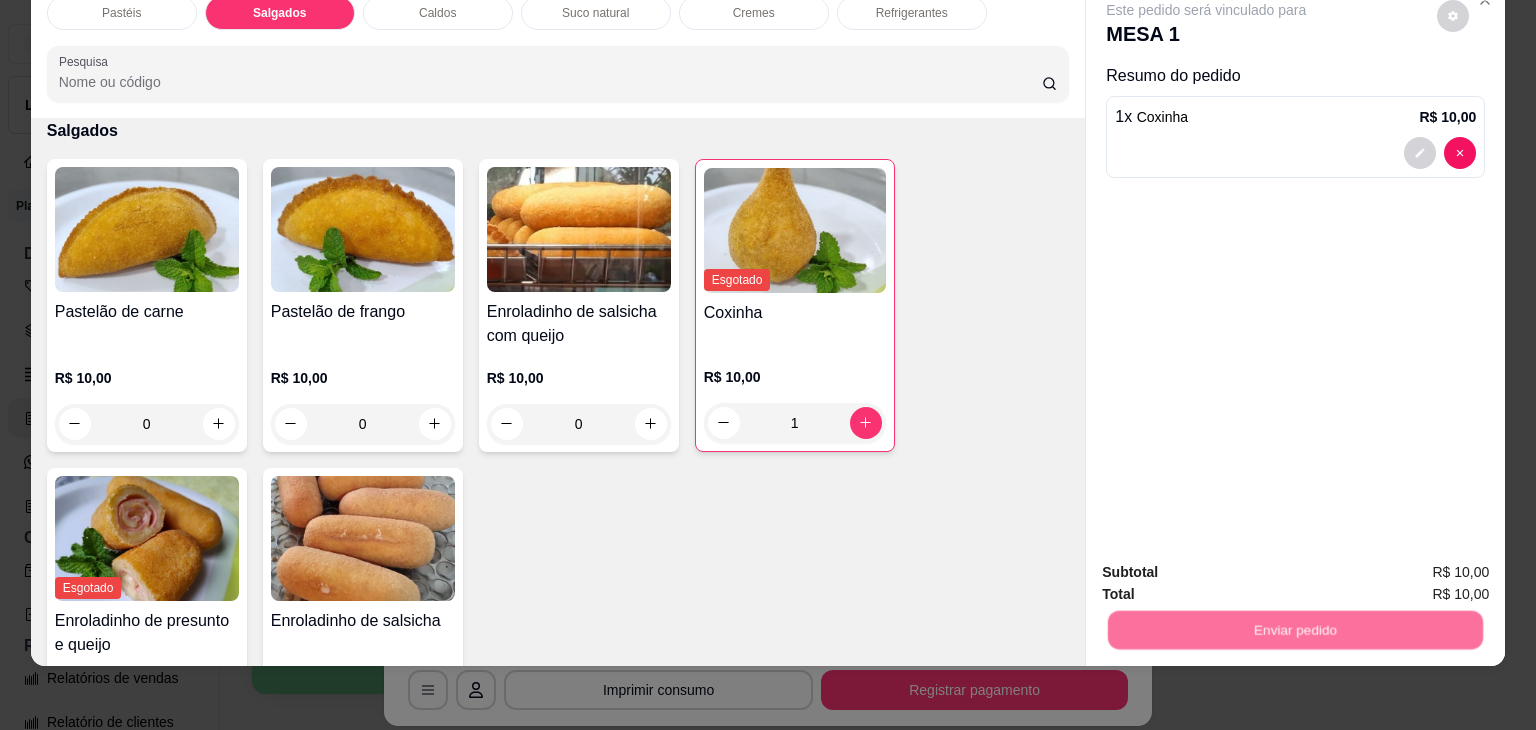 click on "Essa é uma forma de identificar quem consumiu cada item na mesa e facilitar o pagamento do consumo." at bounding box center (1288, 530) 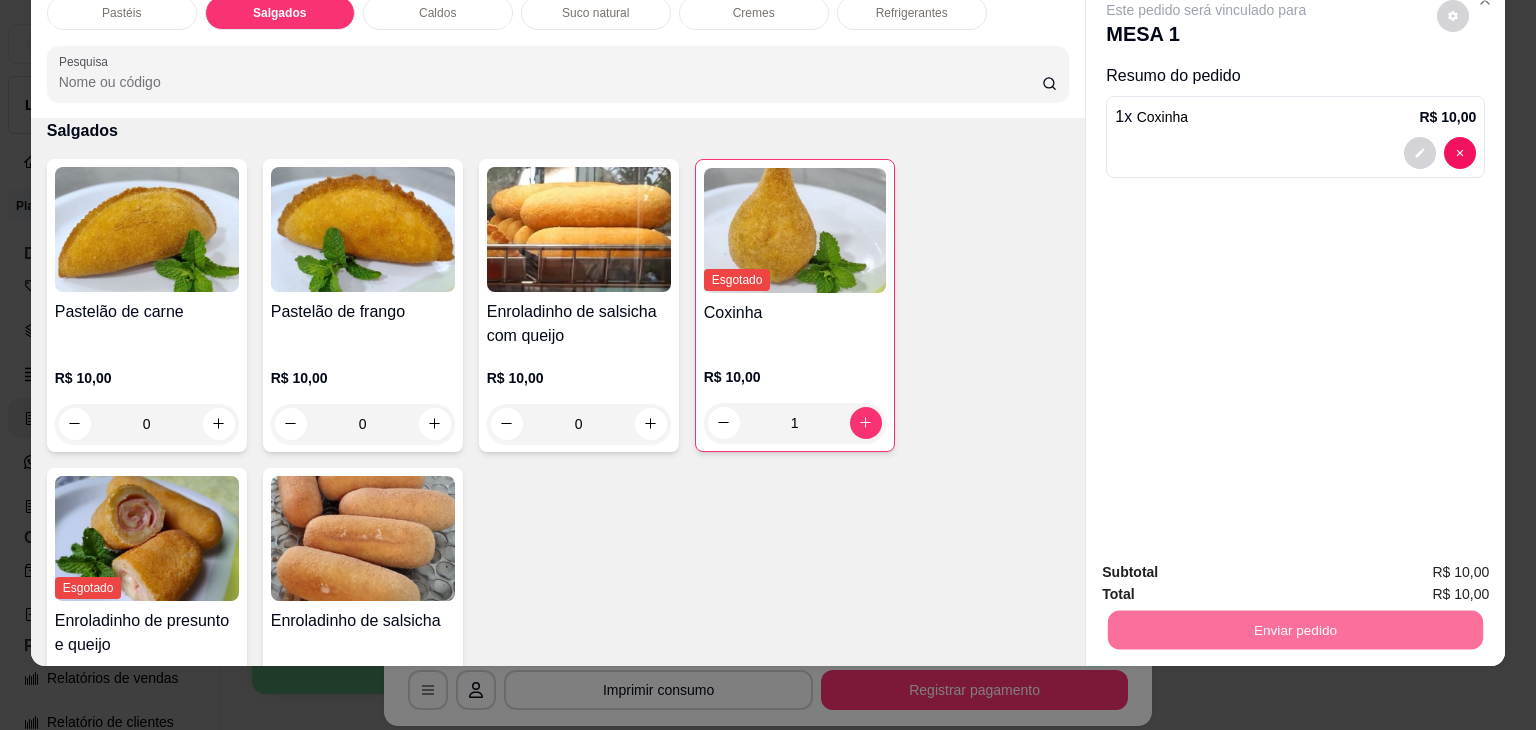 click on "Não registrar e enviar pedido" at bounding box center [1229, 565] 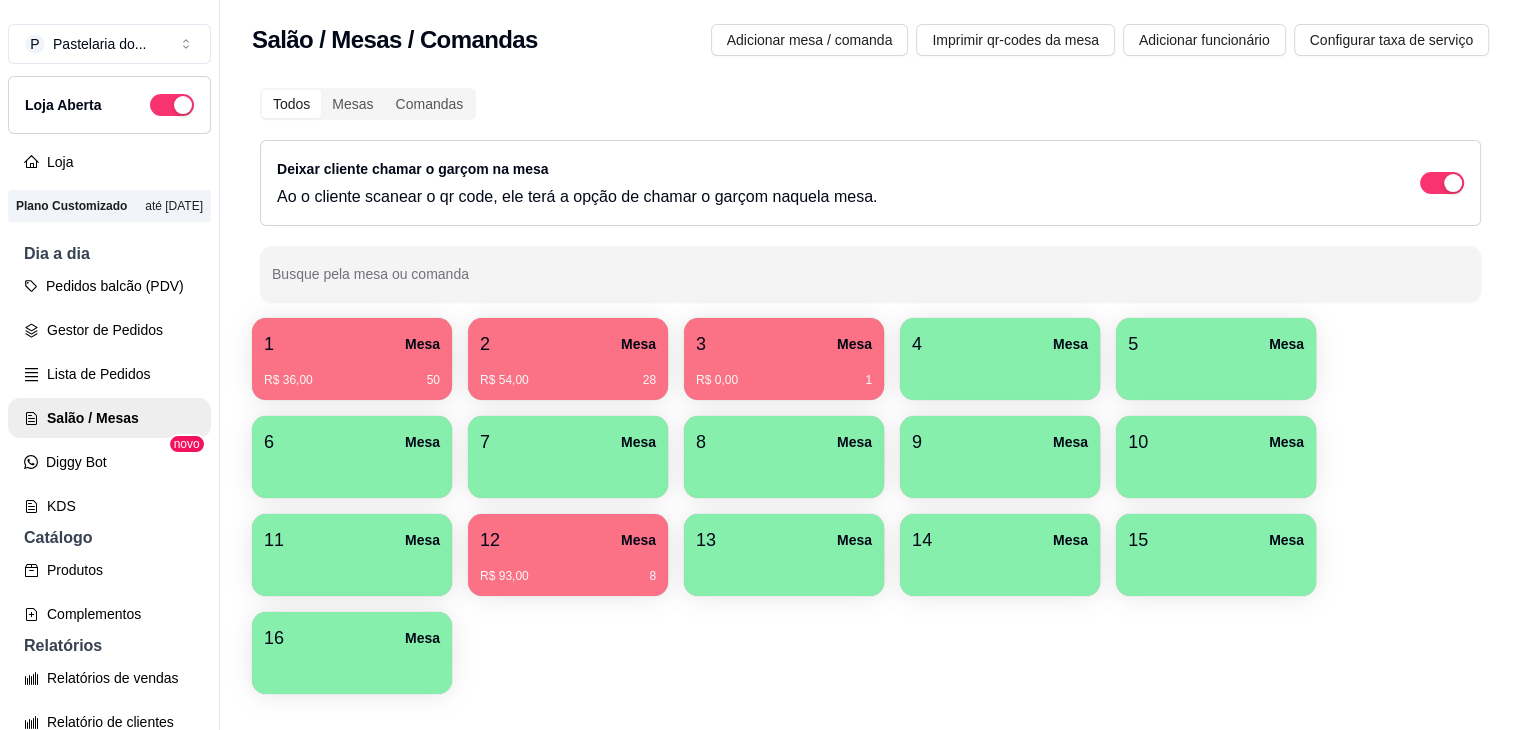 click on "13 Mesa" at bounding box center (784, 540) 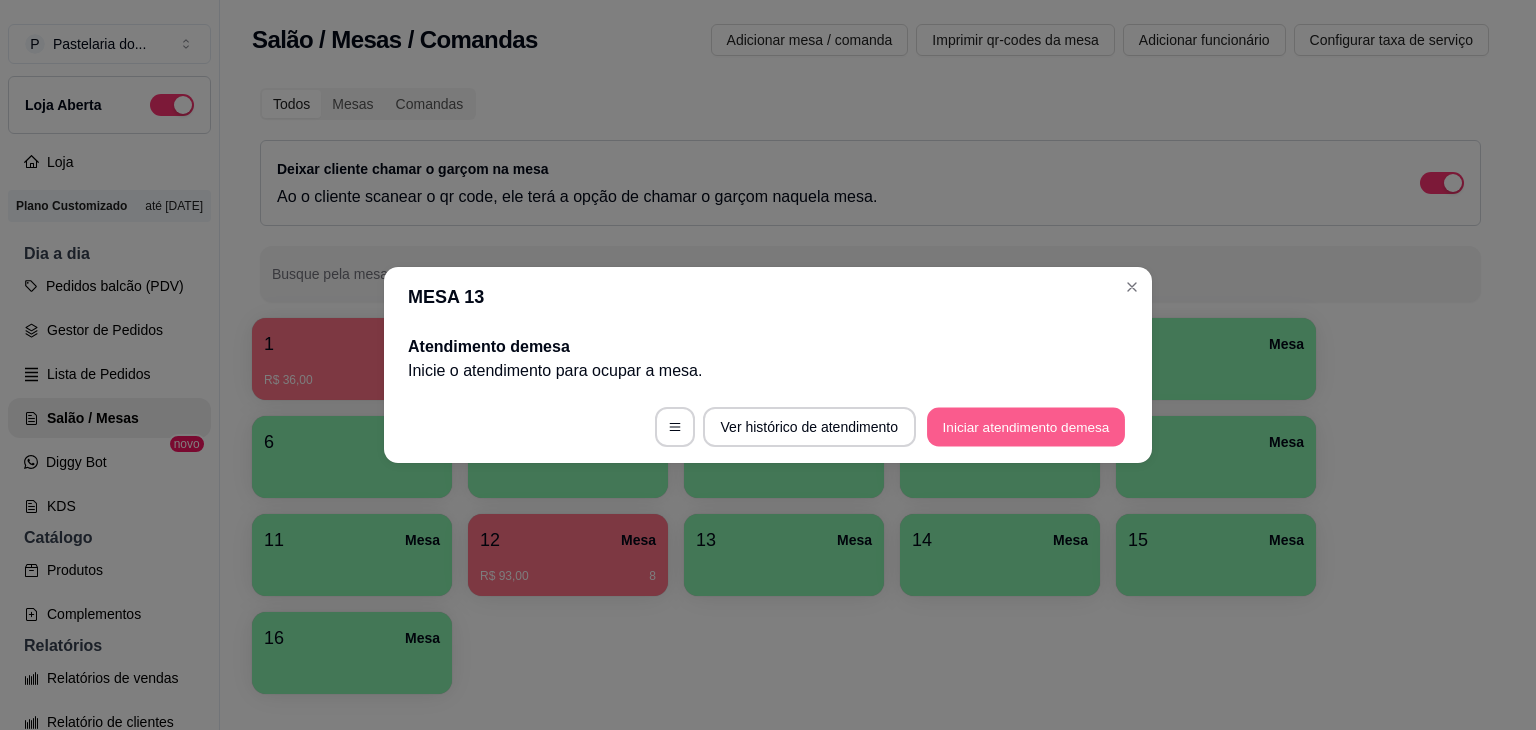 click on "Iniciar atendimento de  mesa" at bounding box center (1026, 427) 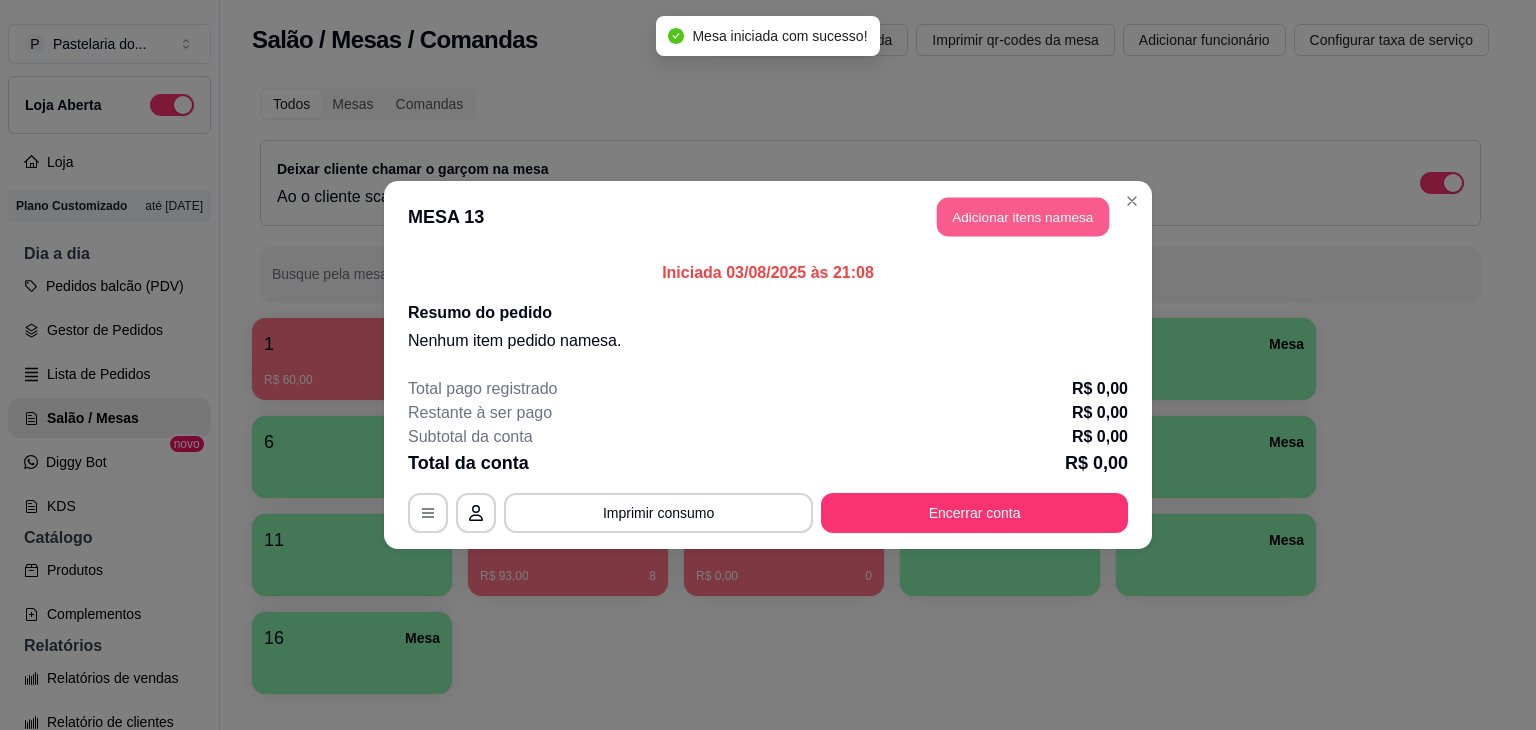 click on "Adicionar itens na  mesa" at bounding box center (1023, 217) 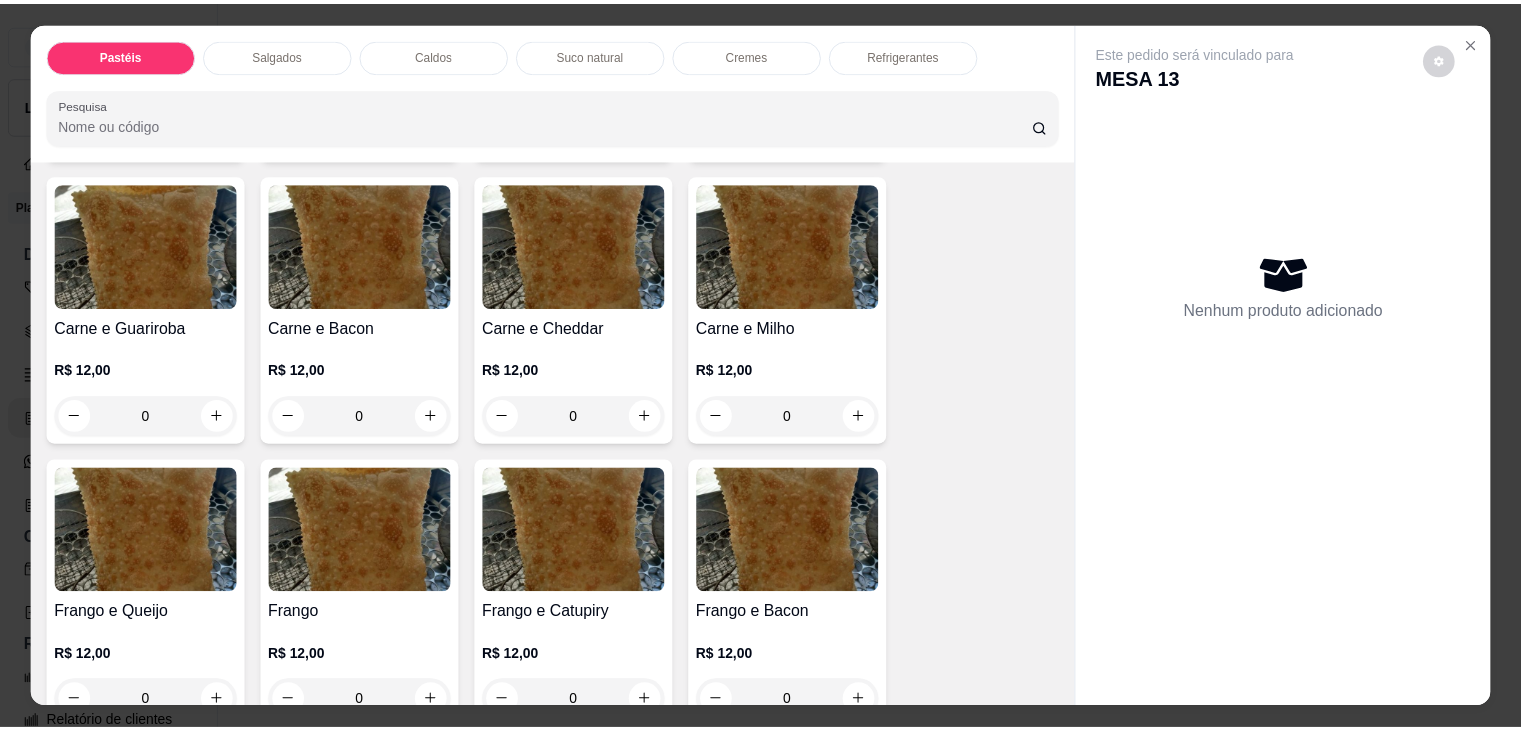 scroll, scrollTop: 600, scrollLeft: 0, axis: vertical 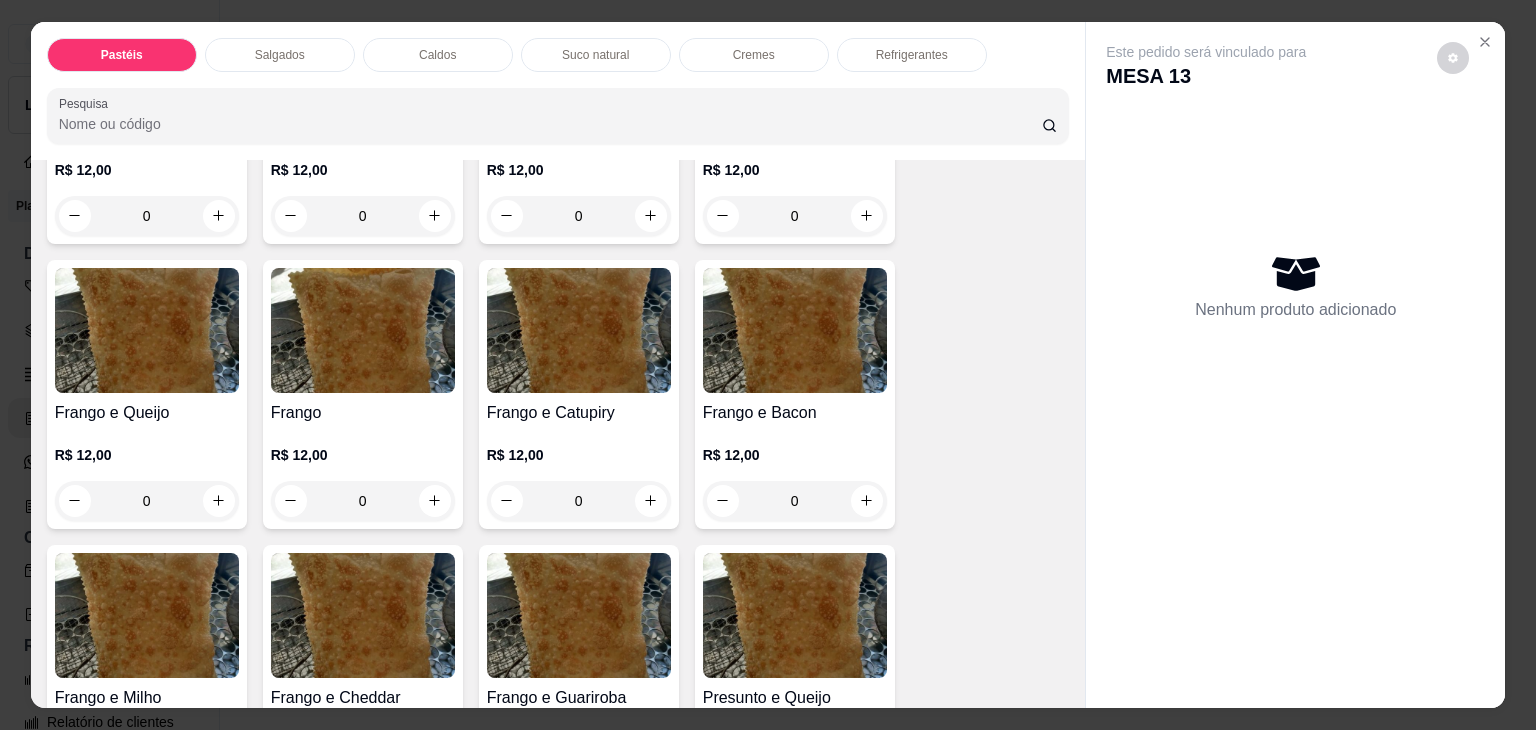 click on "0" at bounding box center [579, 501] 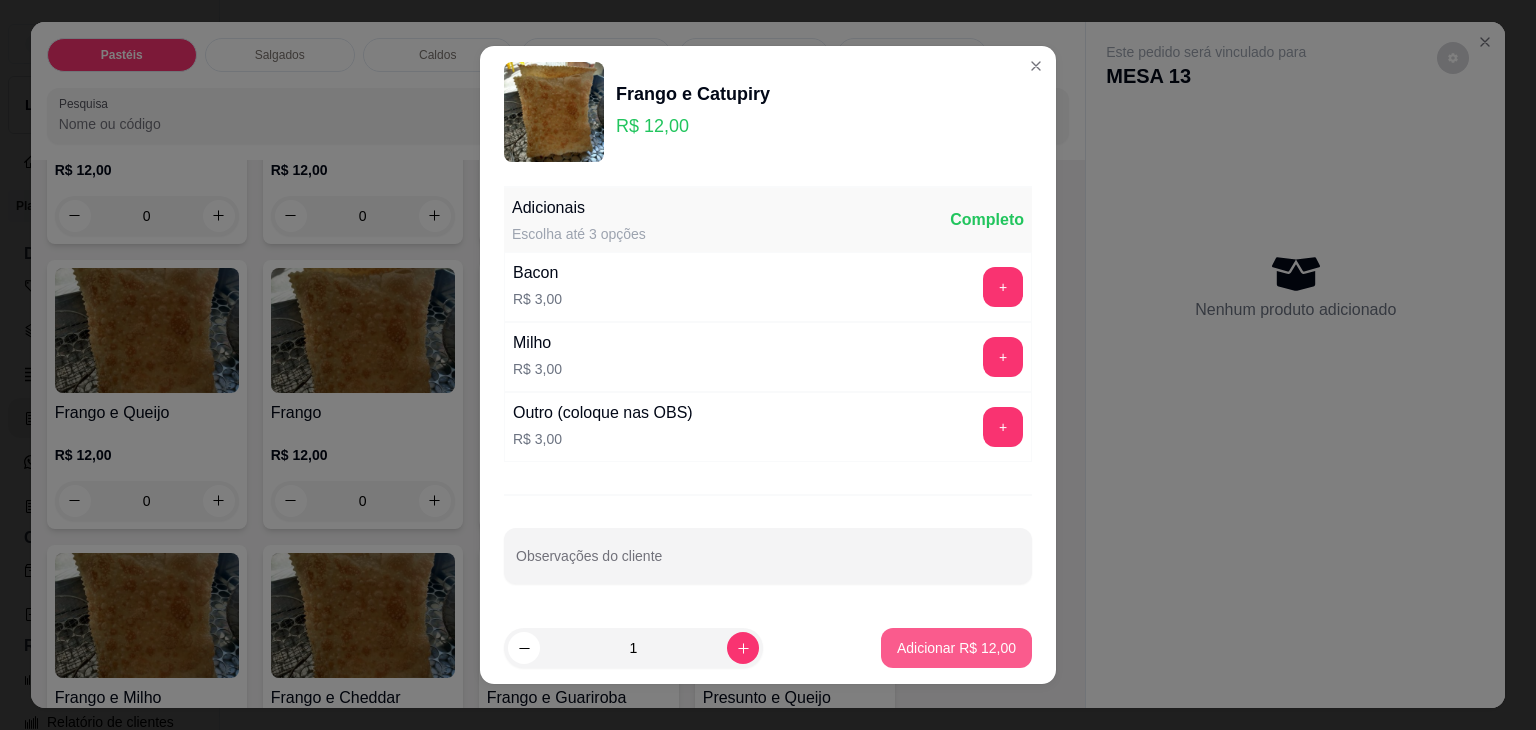 click on "Adicionar   R$ 12,00" at bounding box center [956, 648] 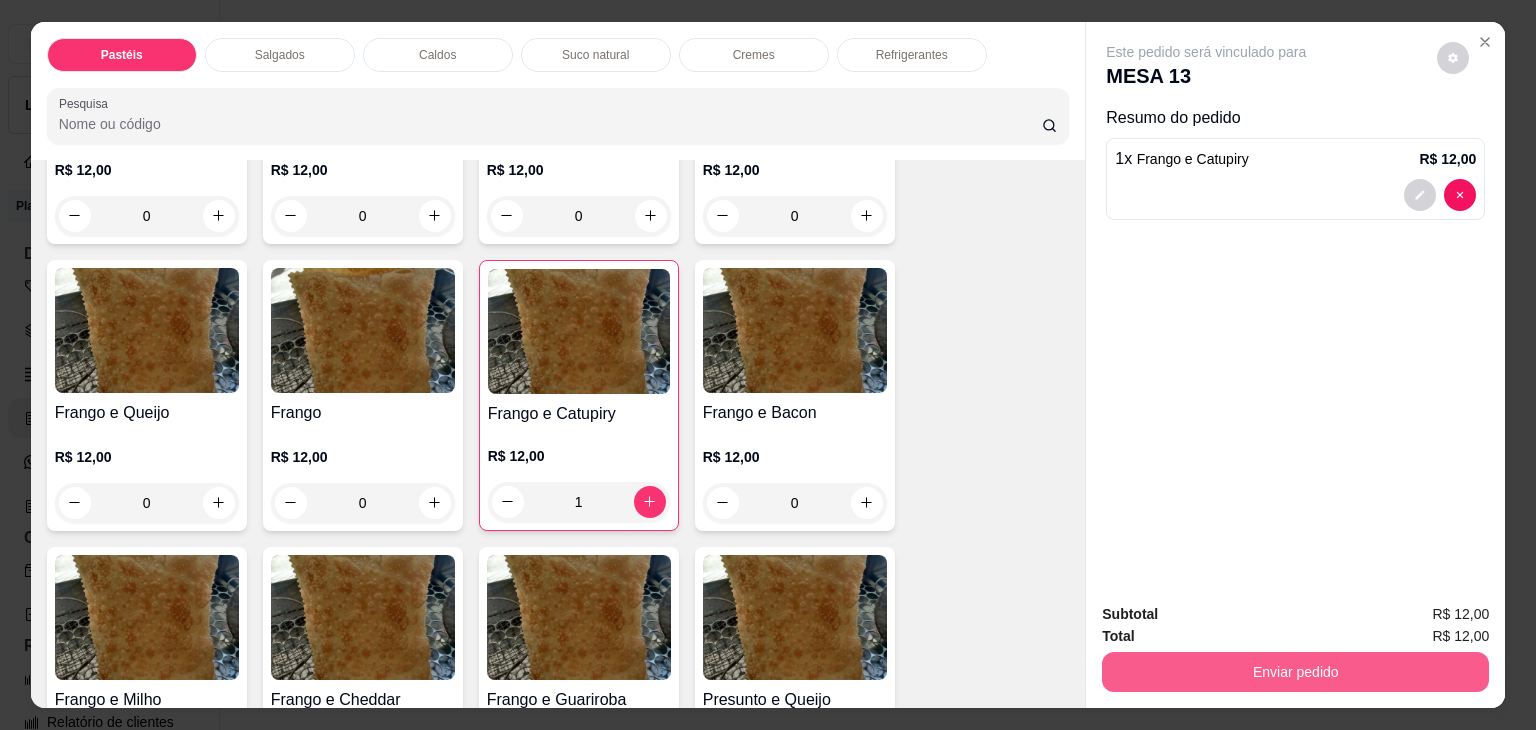 click on "Enviar pedido" at bounding box center [1295, 672] 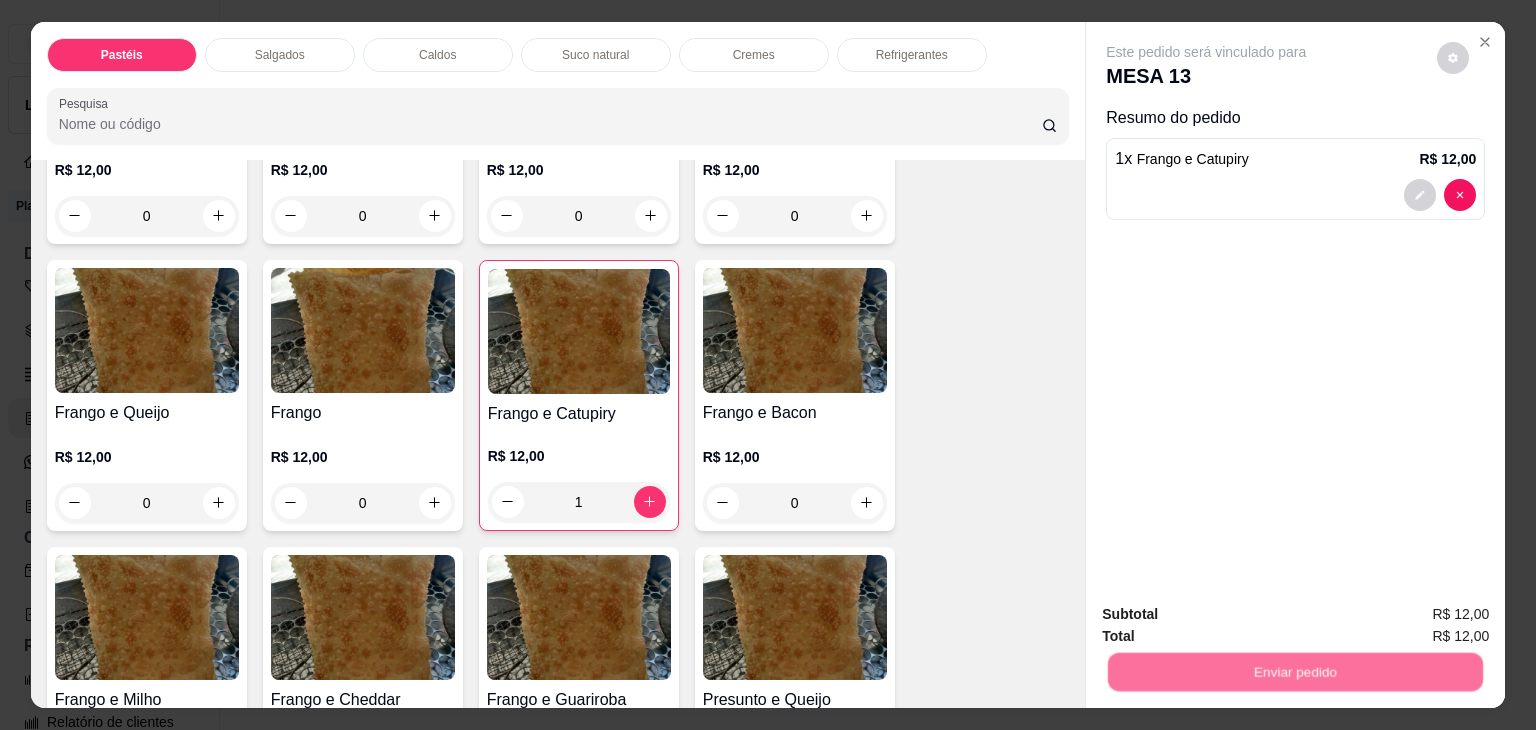 click on "Não registrar e enviar pedido" at bounding box center (1229, 614) 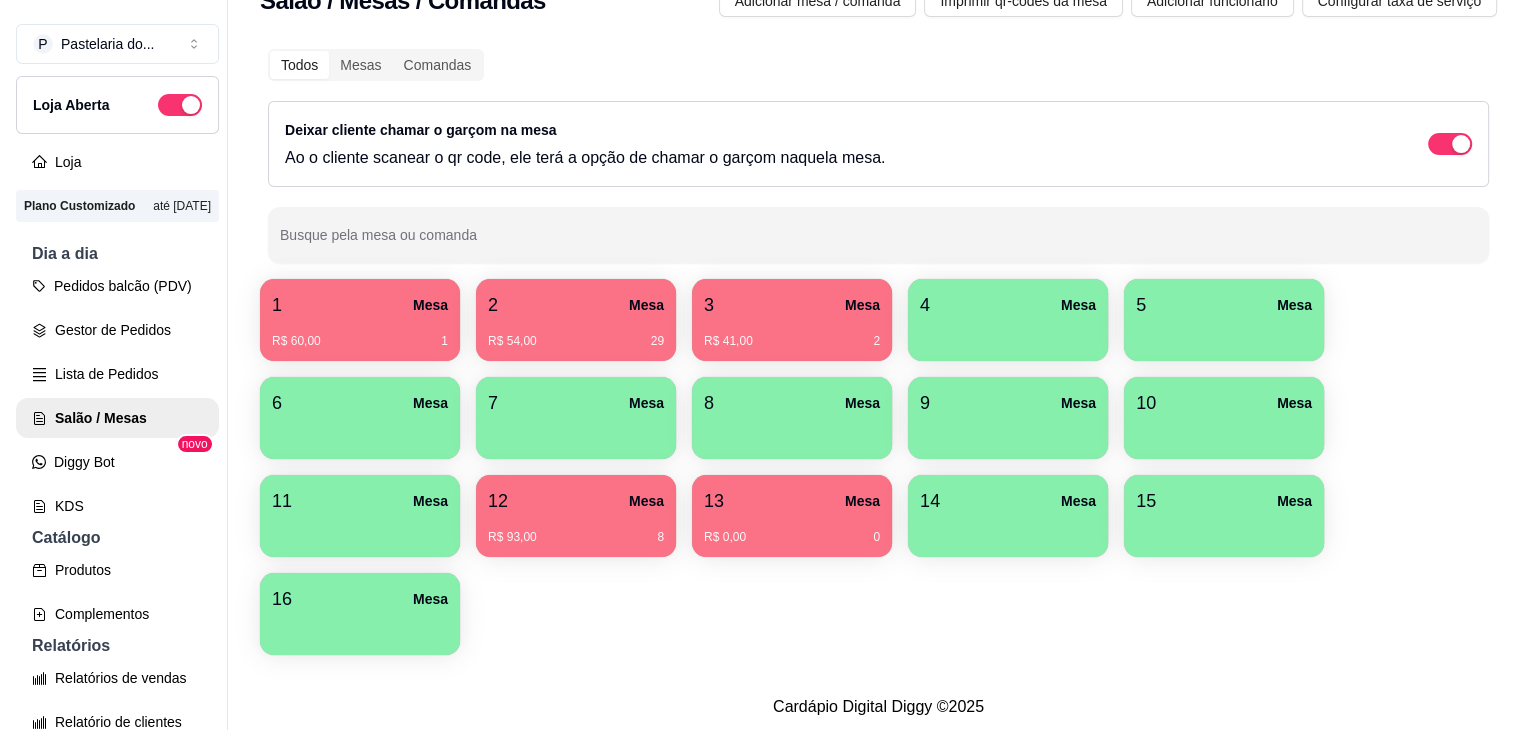 scroll, scrollTop: 59, scrollLeft: 0, axis: vertical 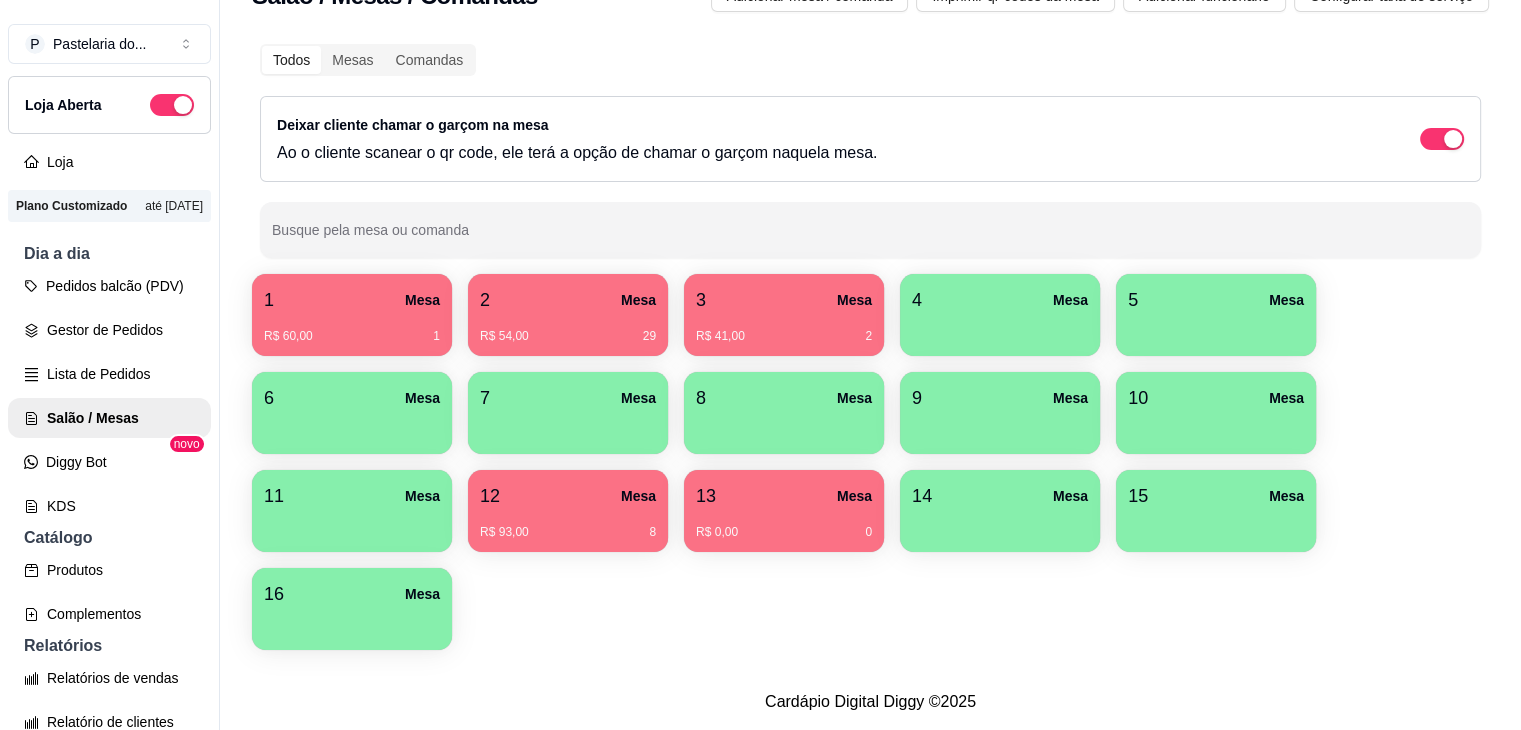 click on "R$ 93,00 8" at bounding box center [568, 532] 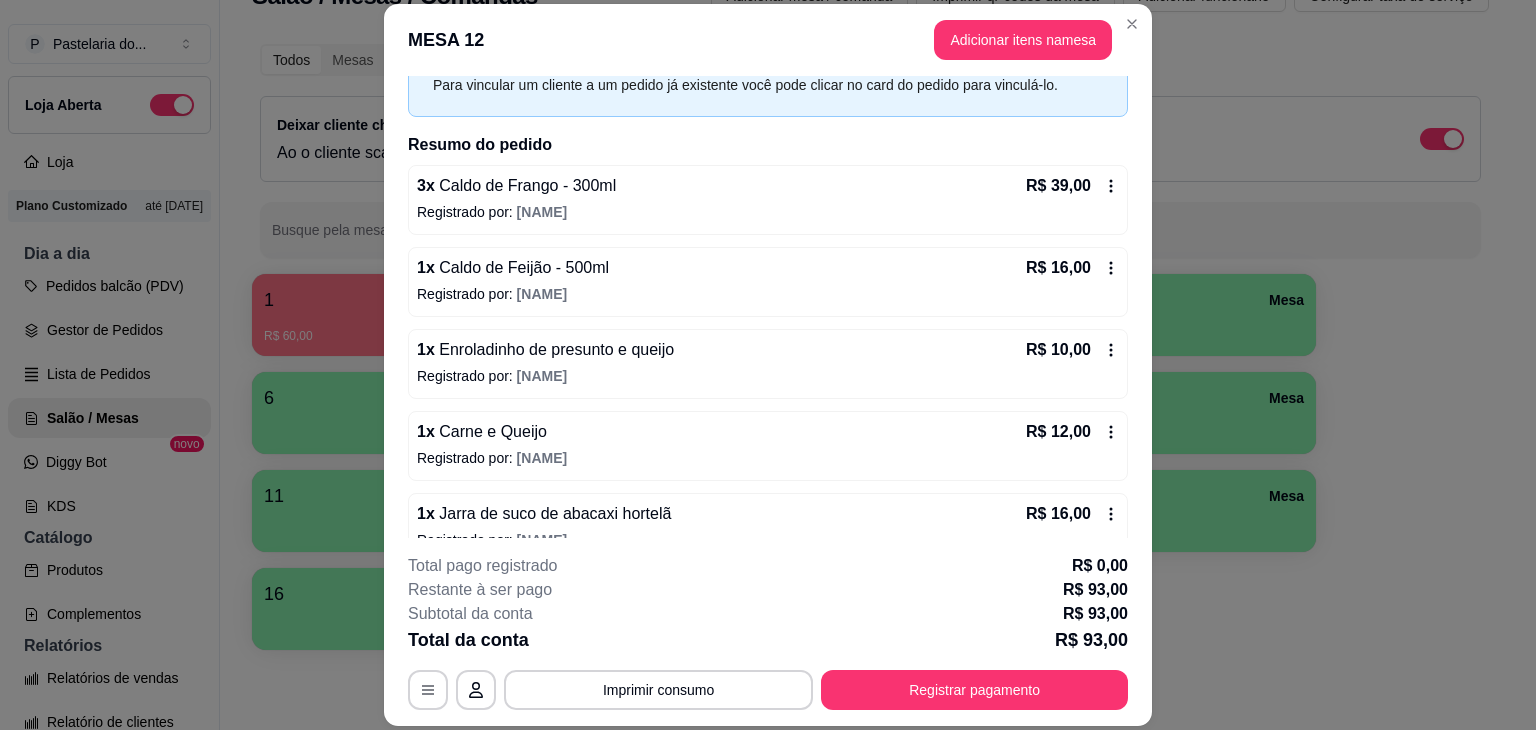scroll, scrollTop: 130, scrollLeft: 0, axis: vertical 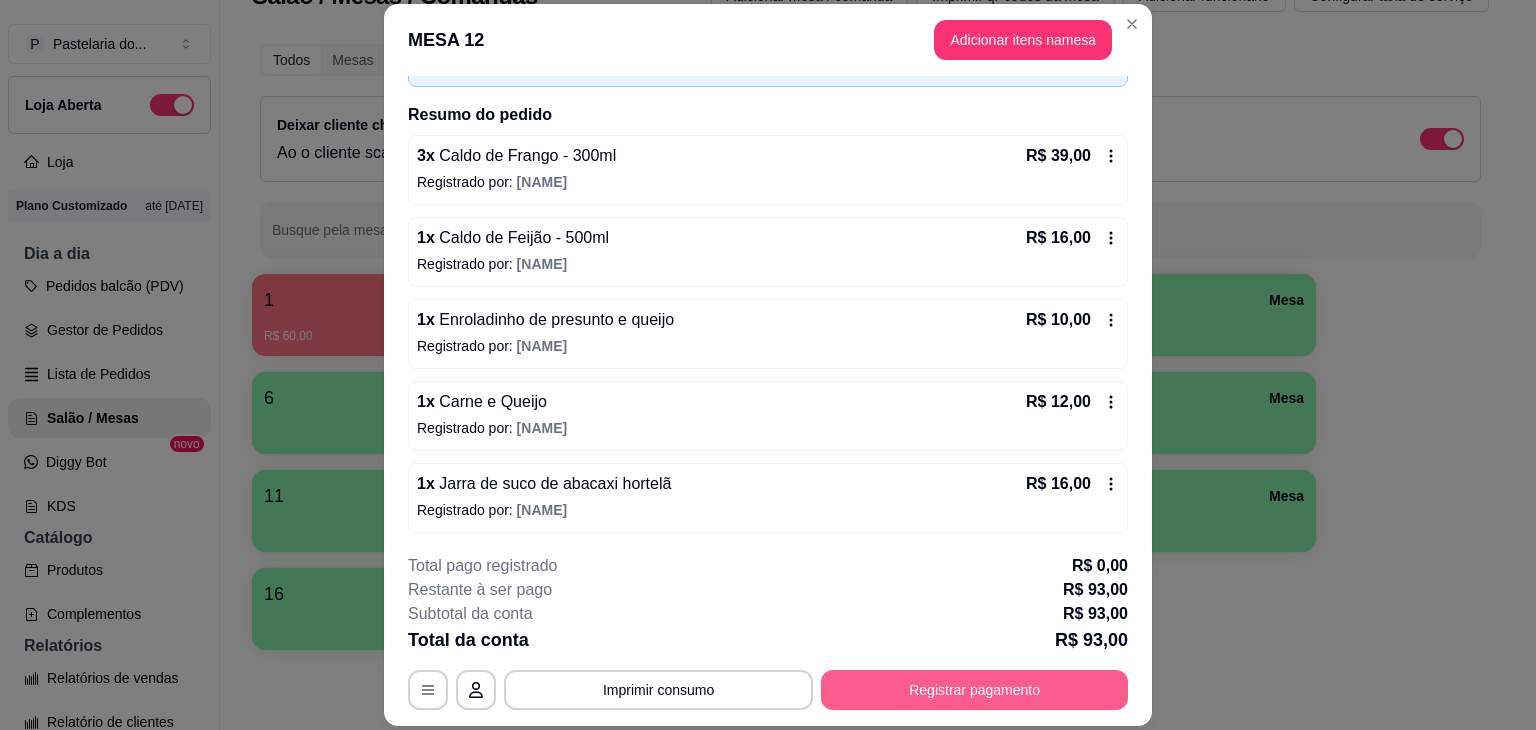click on "Registrar pagamento" at bounding box center [974, 690] 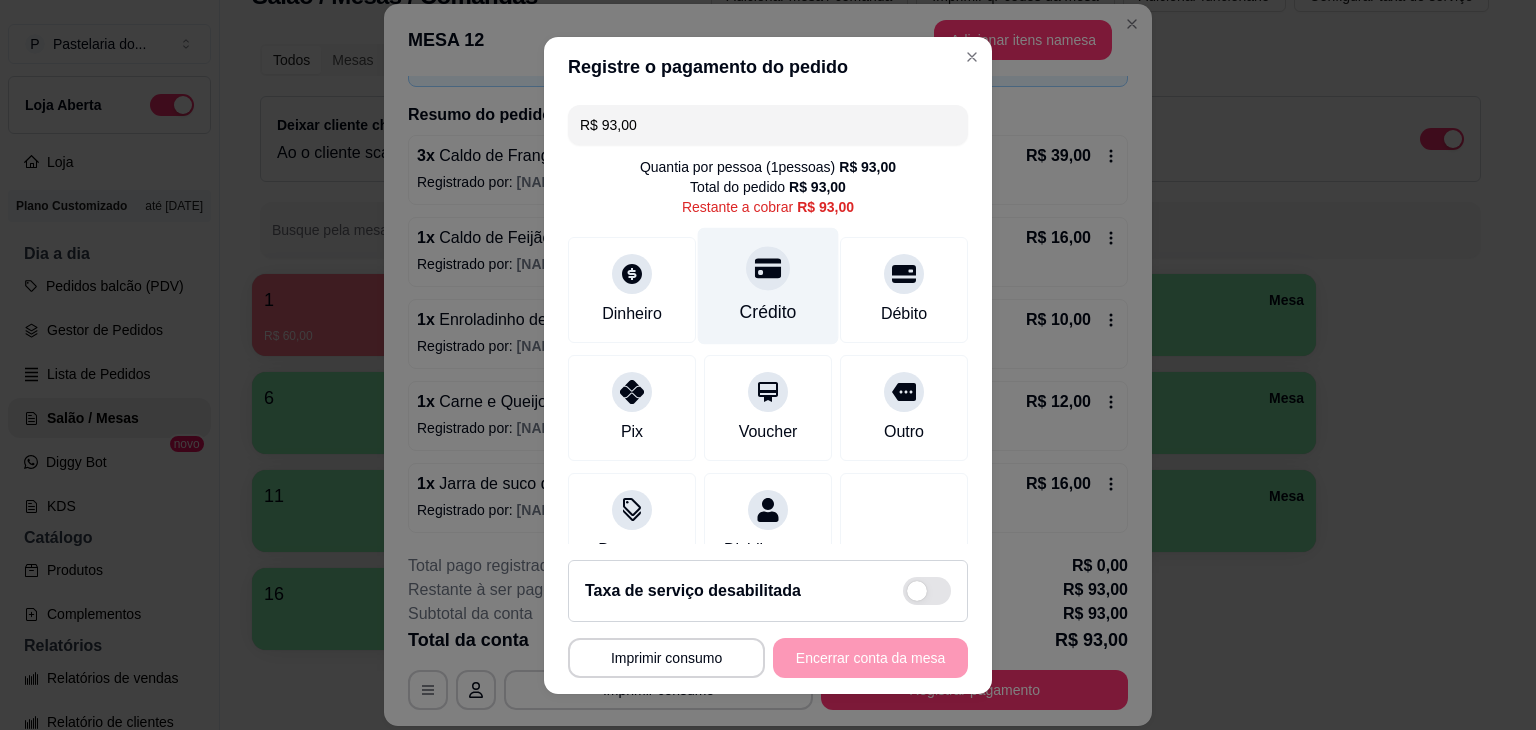 click on "Crédito" at bounding box center (768, 285) 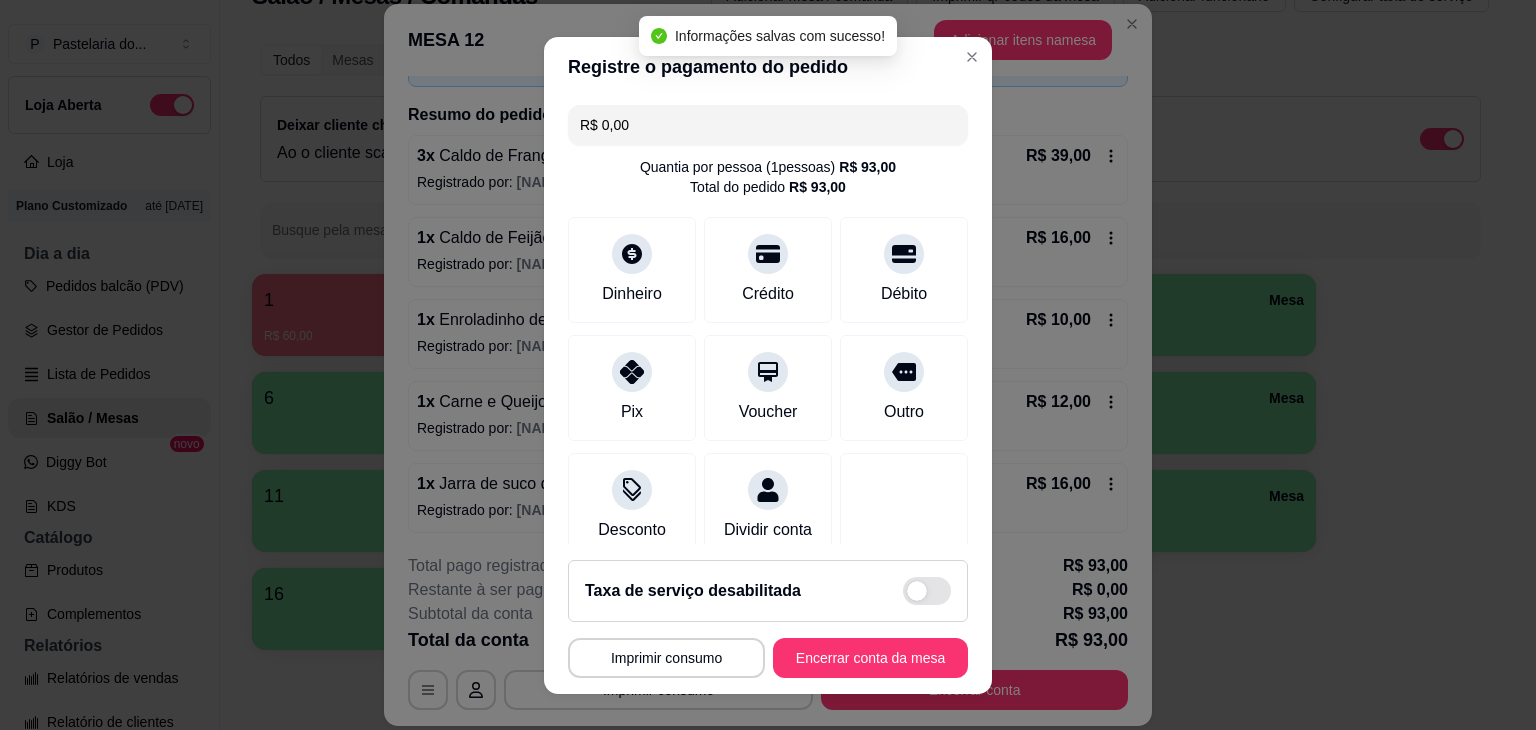 type on "R$ 0,00" 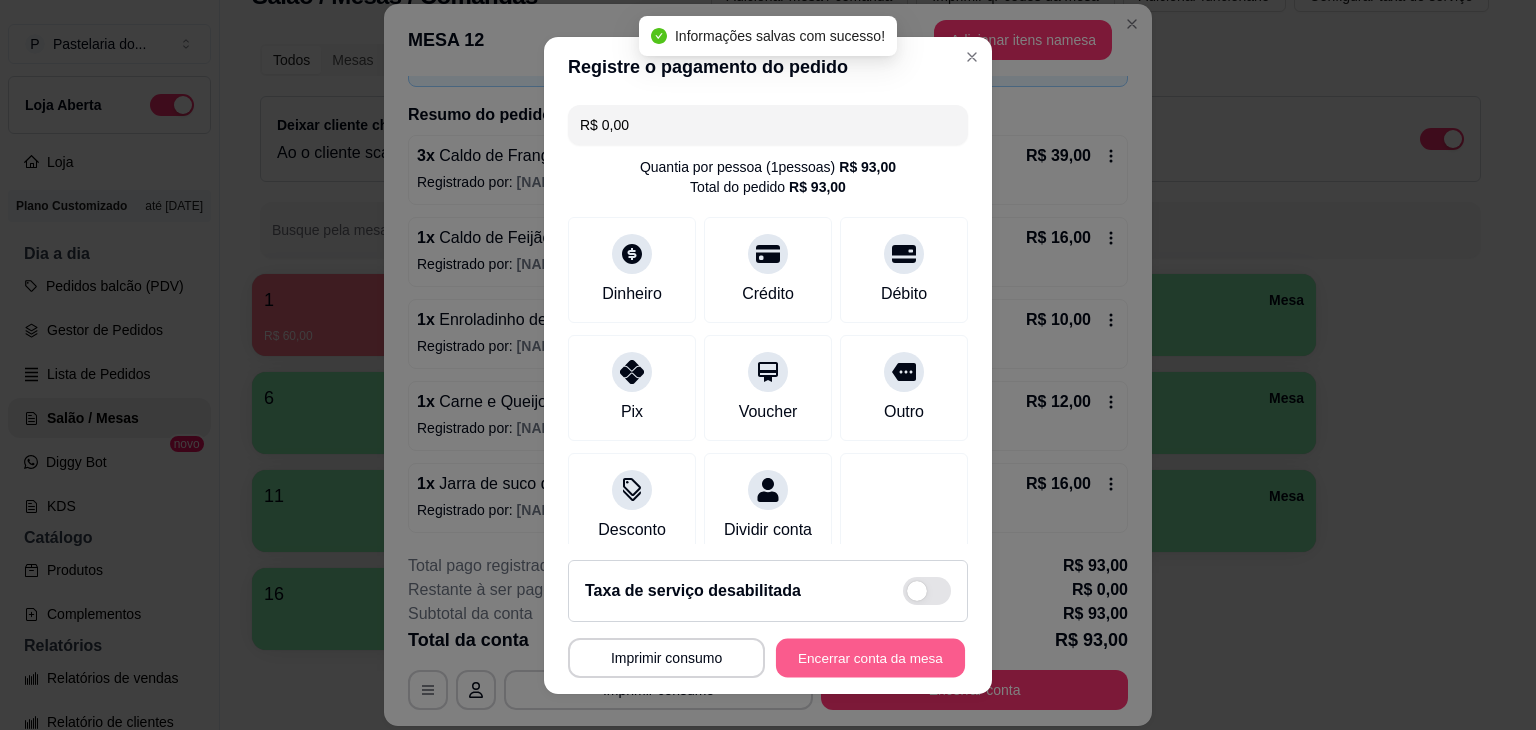 click on "Encerrar conta da mesa" at bounding box center [870, 657] 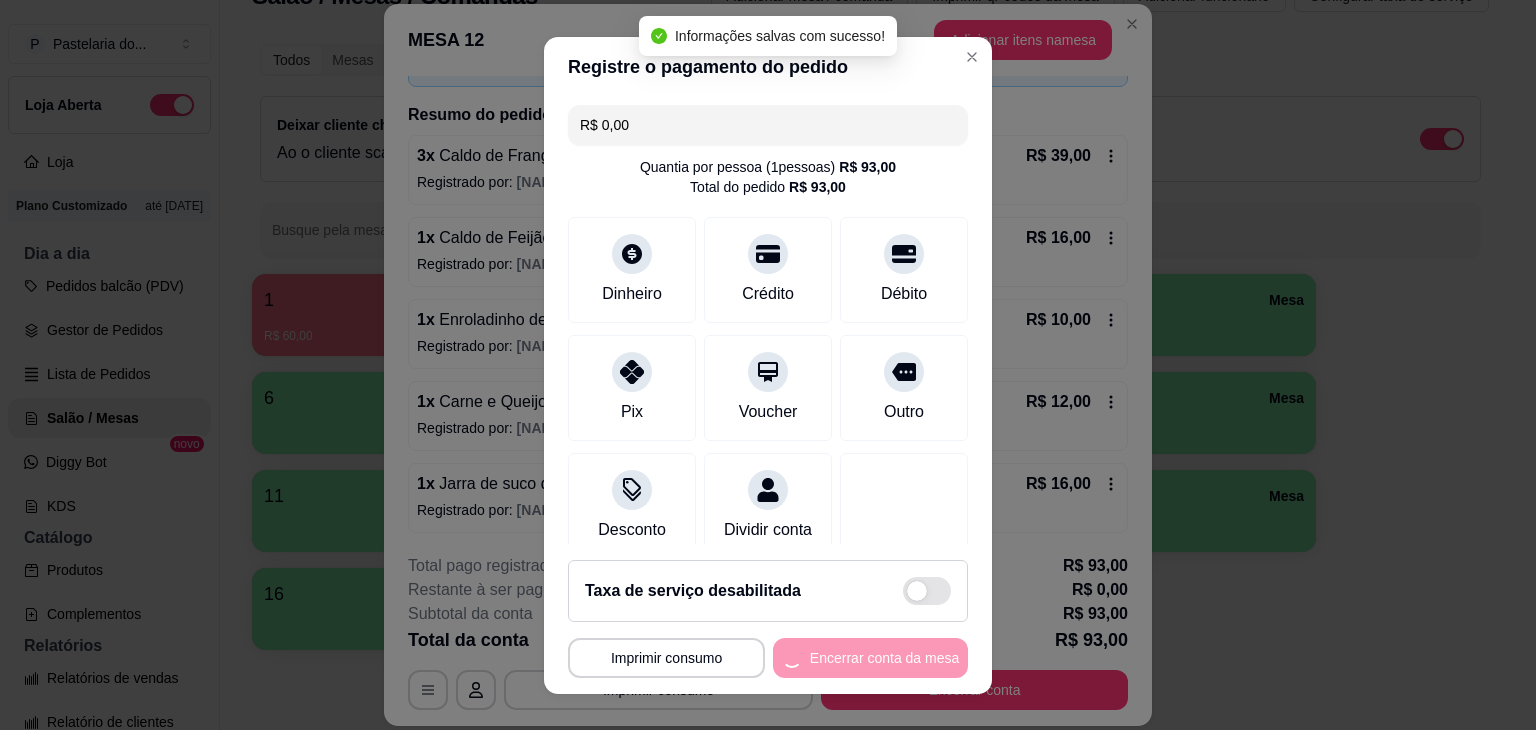 scroll, scrollTop: 0, scrollLeft: 0, axis: both 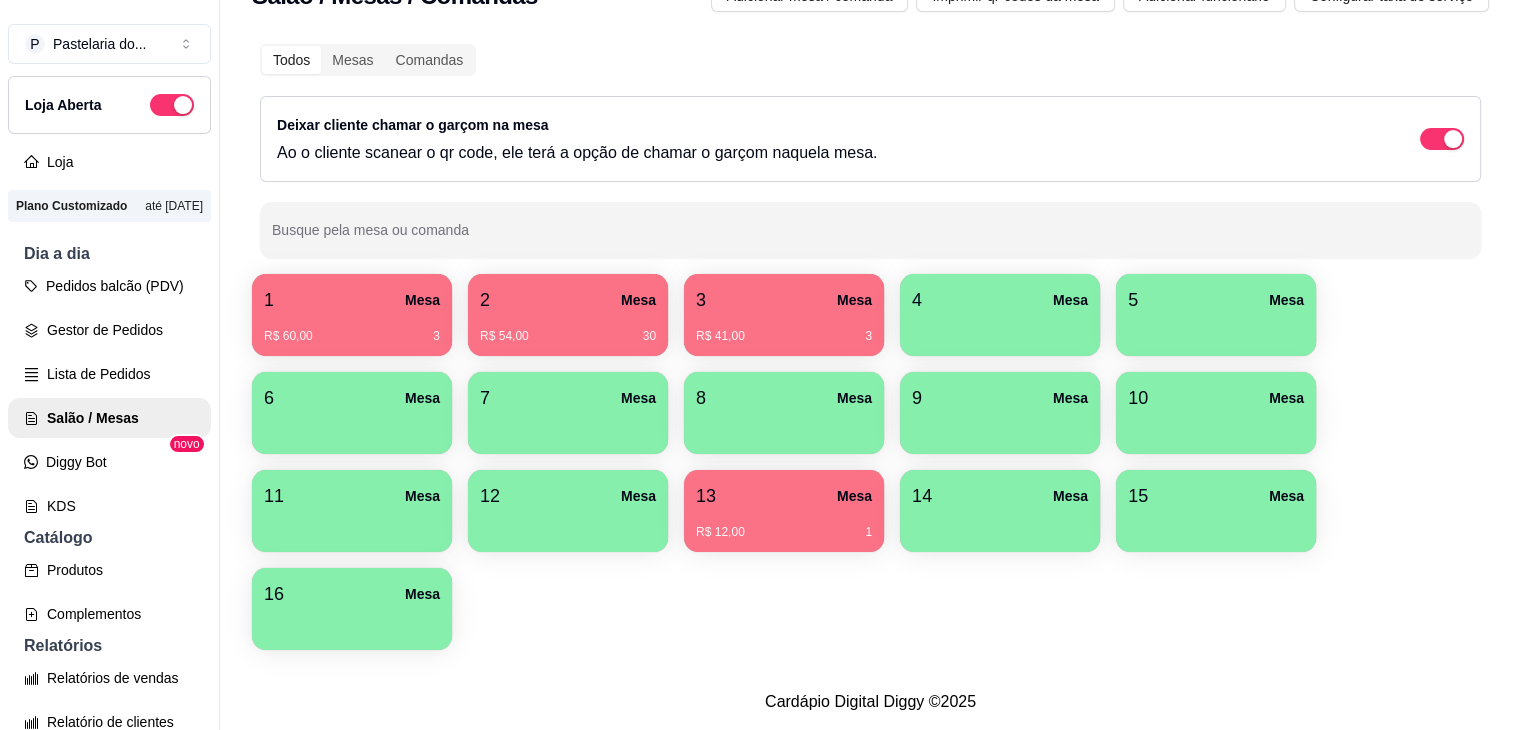click on "2 Mesa" at bounding box center [568, 300] 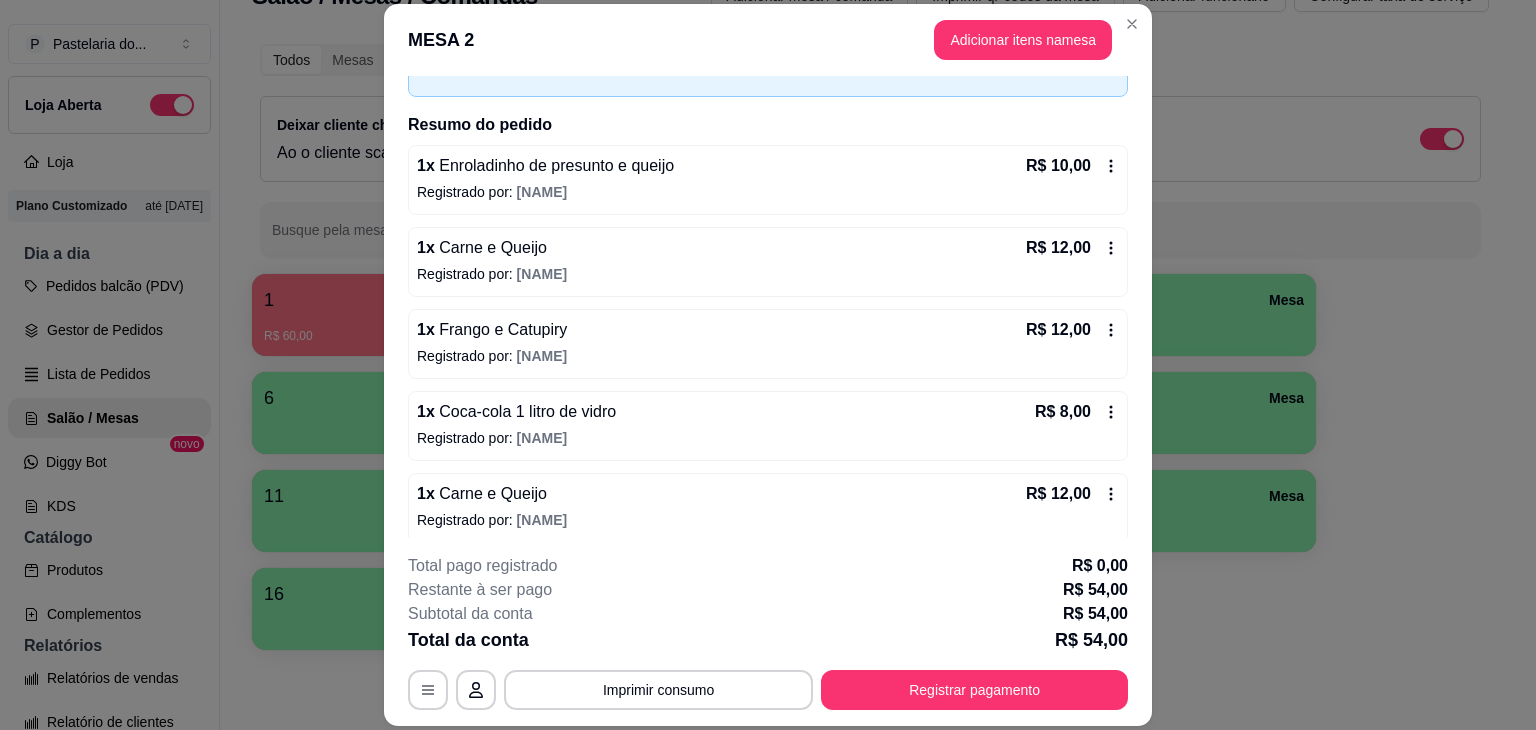 scroll, scrollTop: 130, scrollLeft: 0, axis: vertical 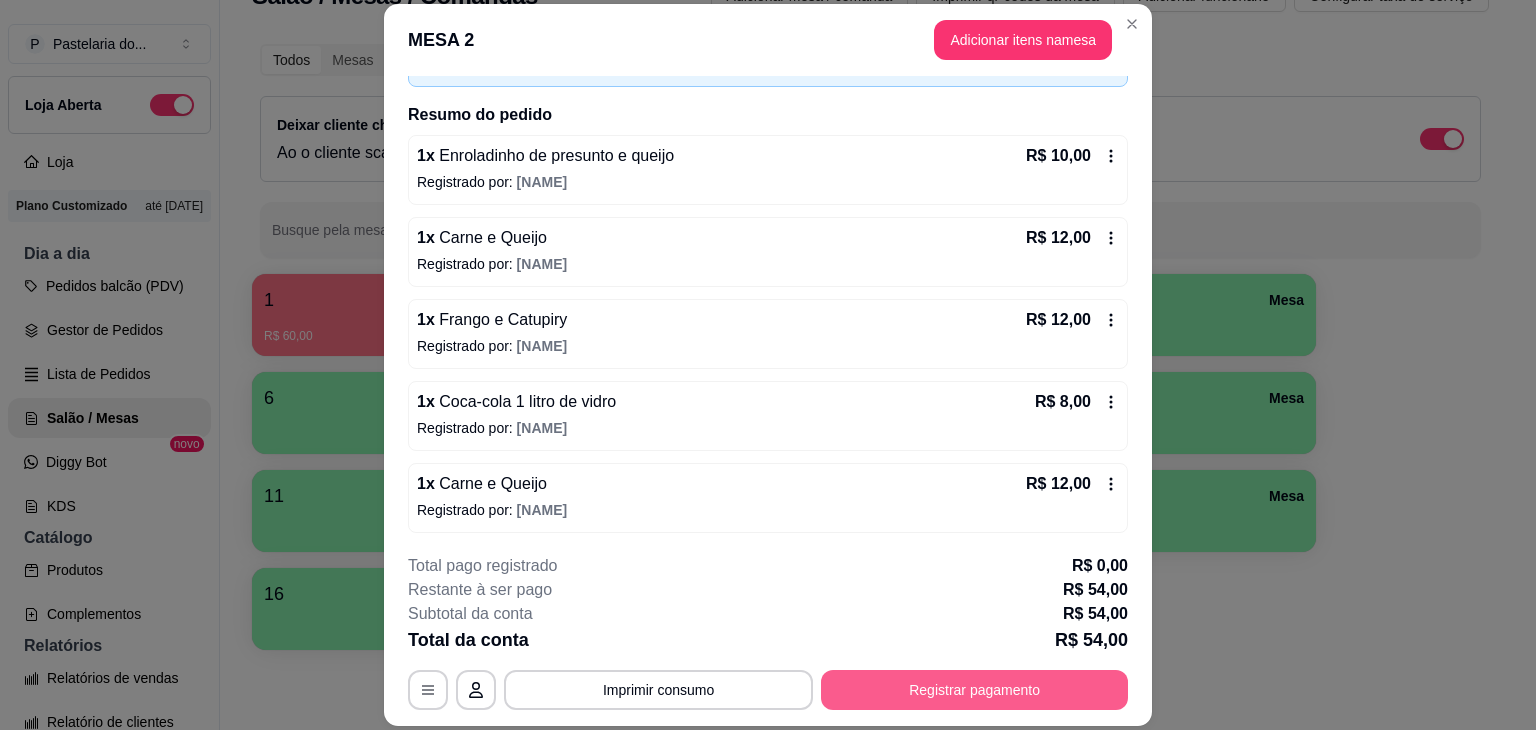 click on "Registrar pagamento" at bounding box center [974, 690] 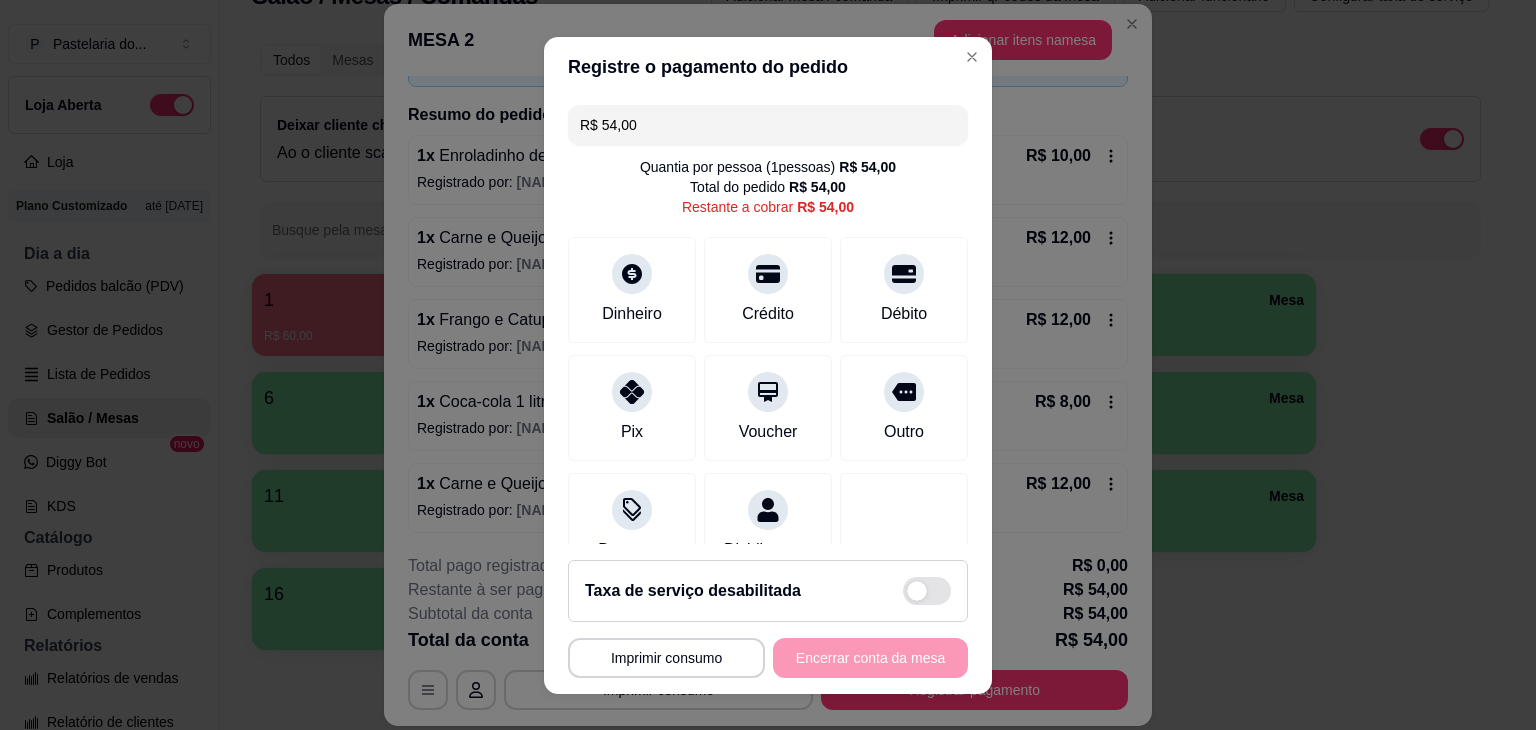 drag, startPoint x: 648, startPoint y: 118, endPoint x: 548, endPoint y: 121, distance: 100.04499 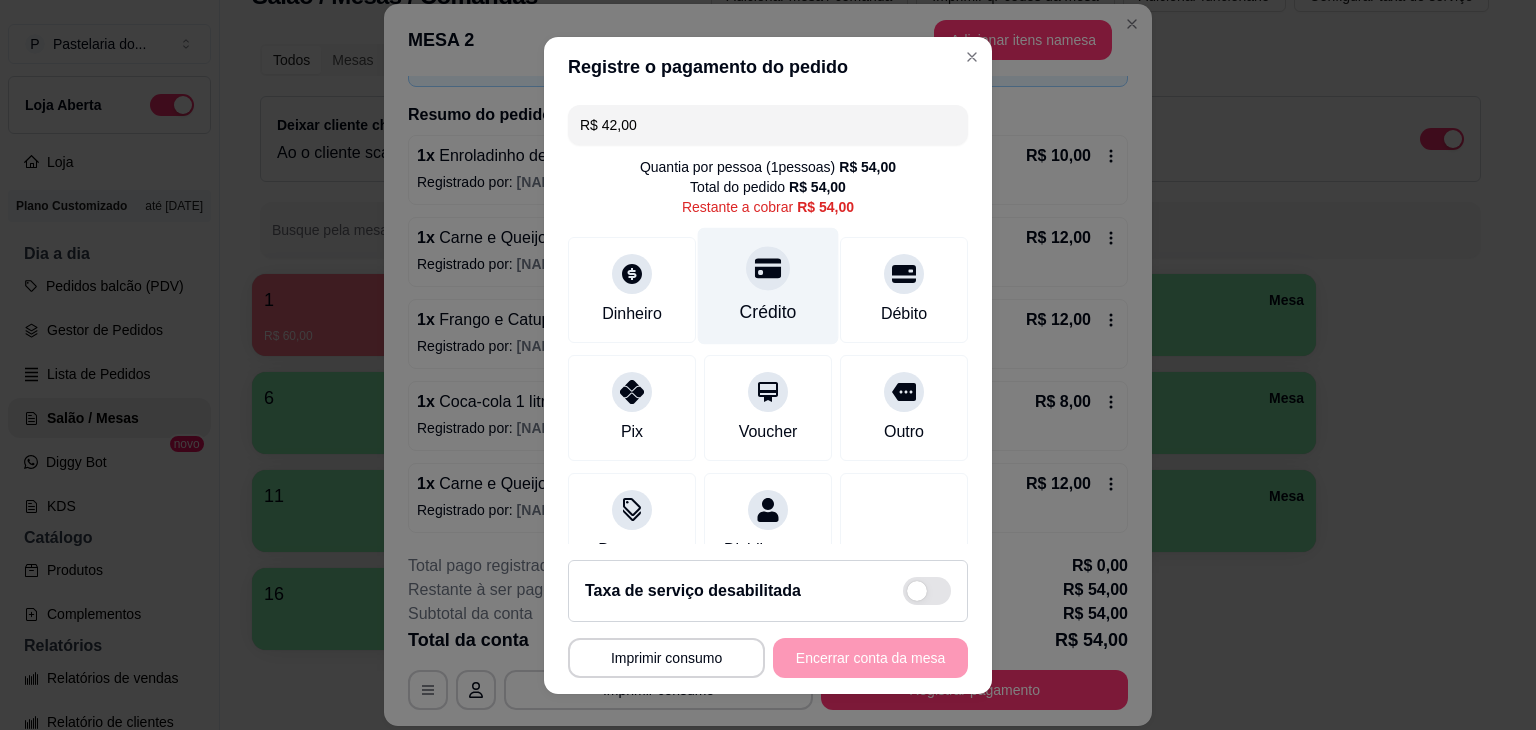 click on "Crédito" at bounding box center (768, 312) 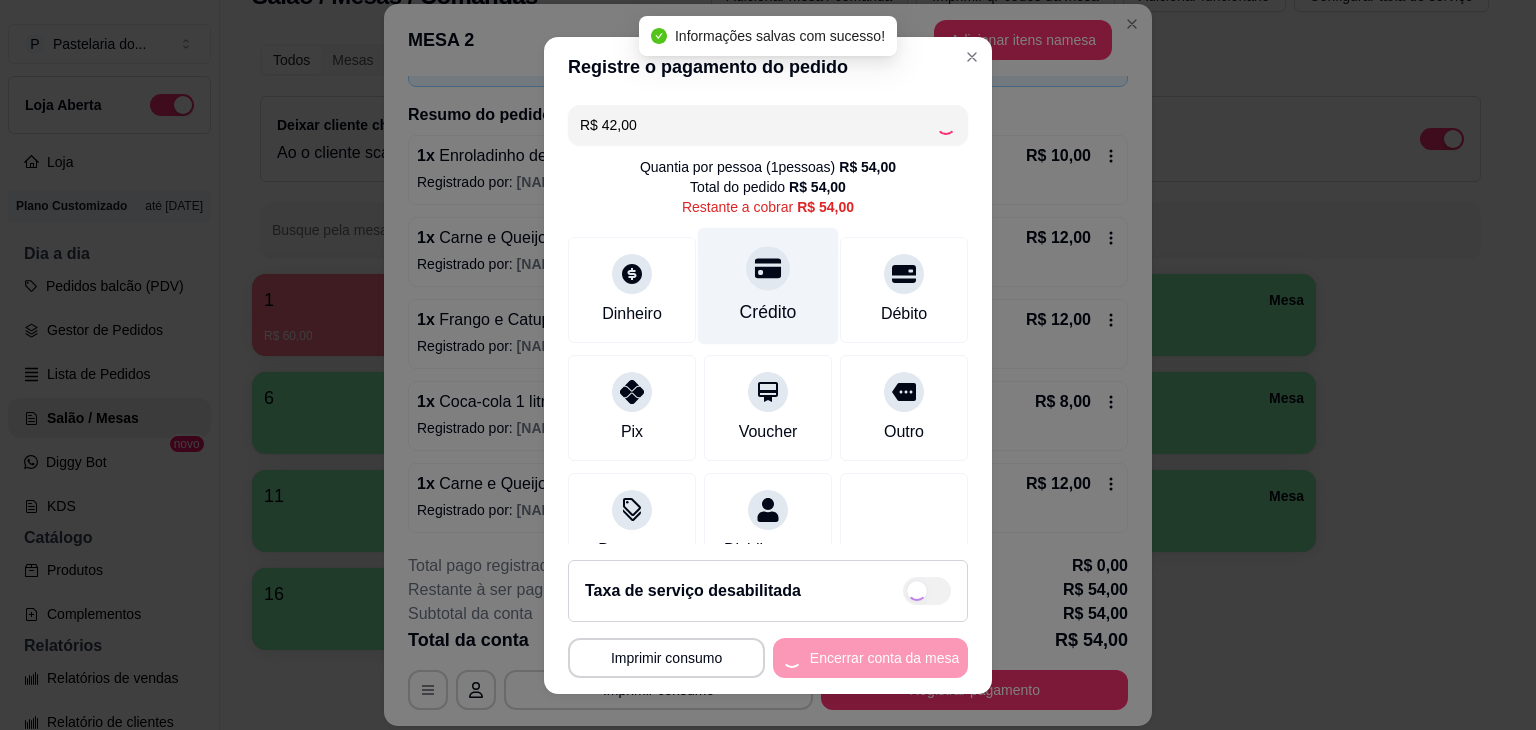 type on "R$ 12,00" 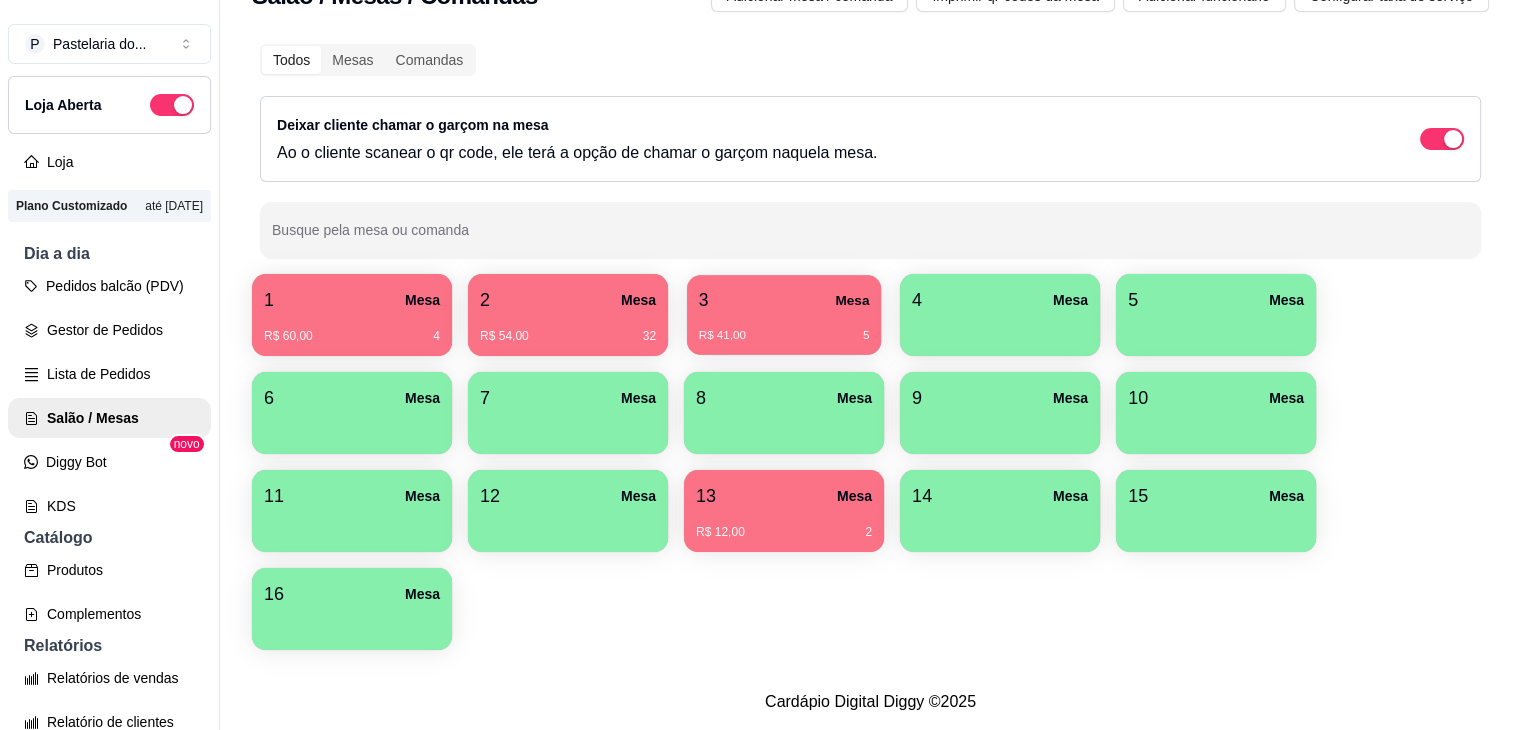 click on "3 Mesa" at bounding box center [784, 300] 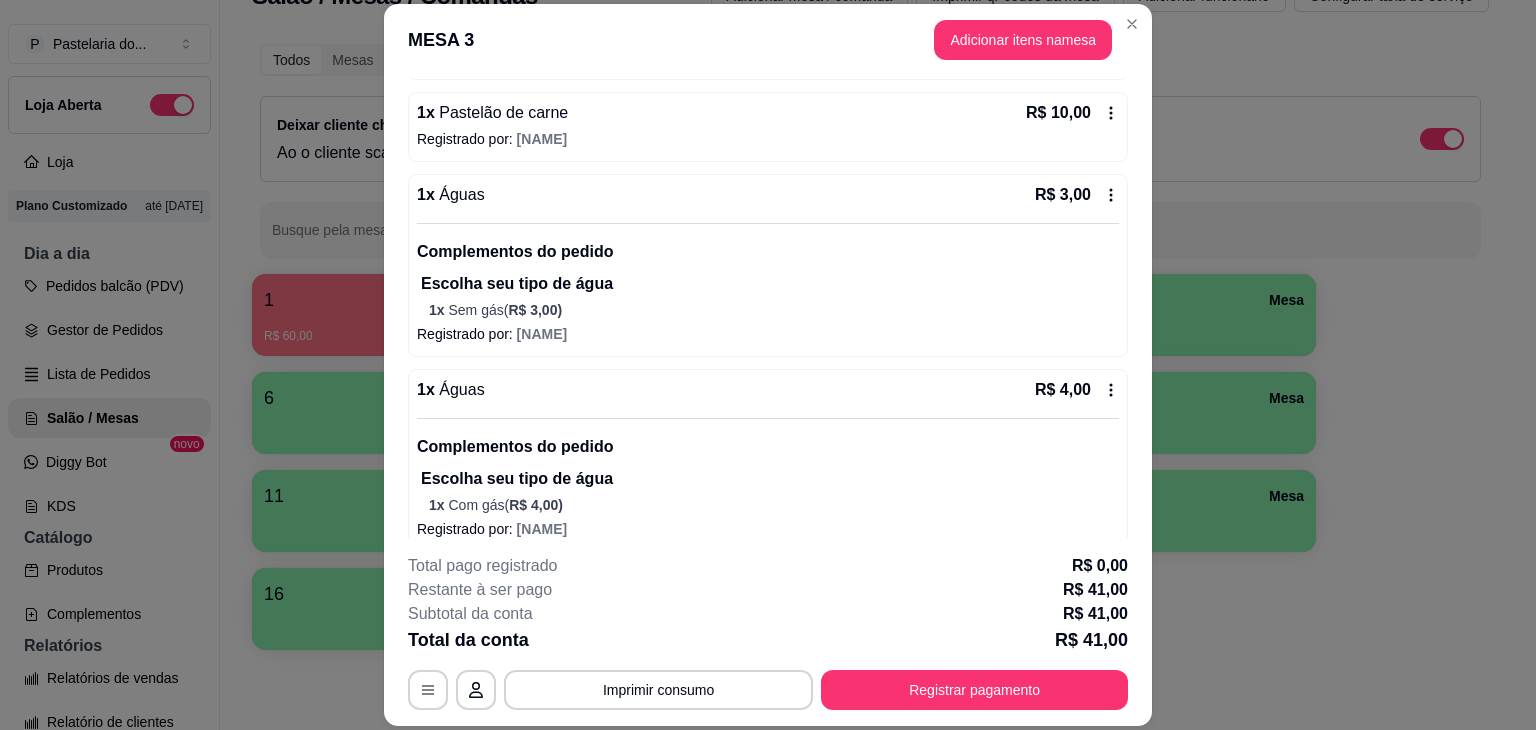 scroll, scrollTop: 356, scrollLeft: 0, axis: vertical 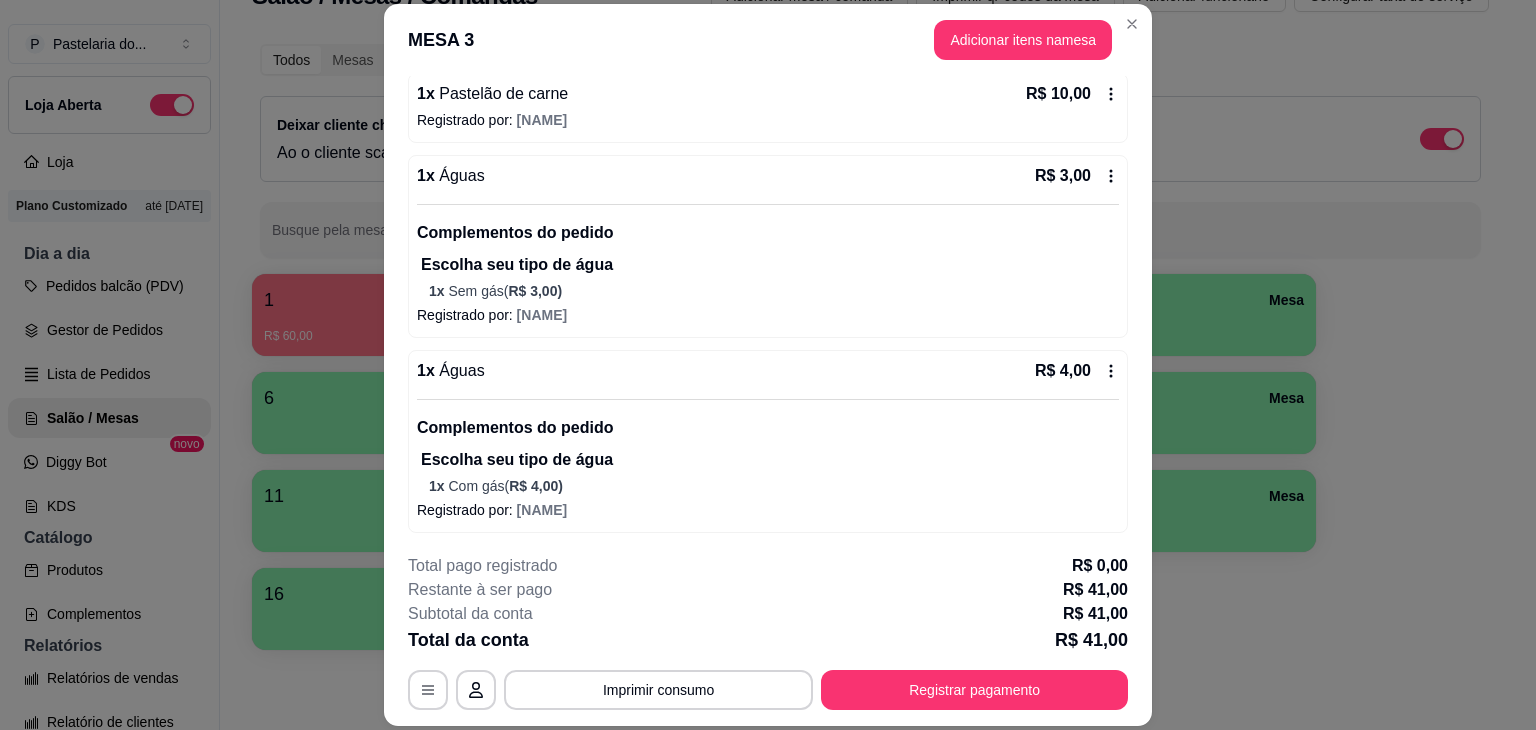click on "Registrar pagamento" at bounding box center (974, 690) 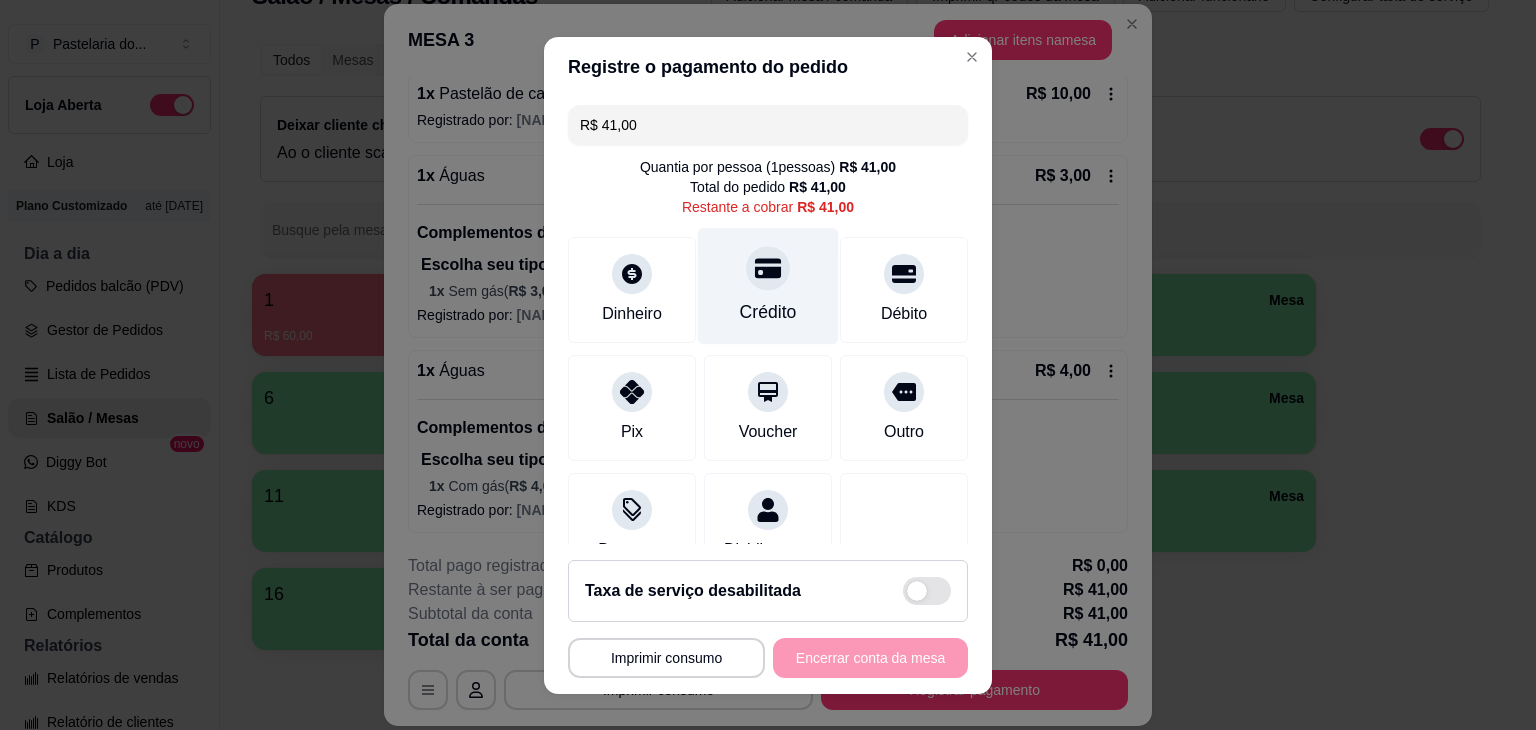 click on "Crédito" at bounding box center [768, 285] 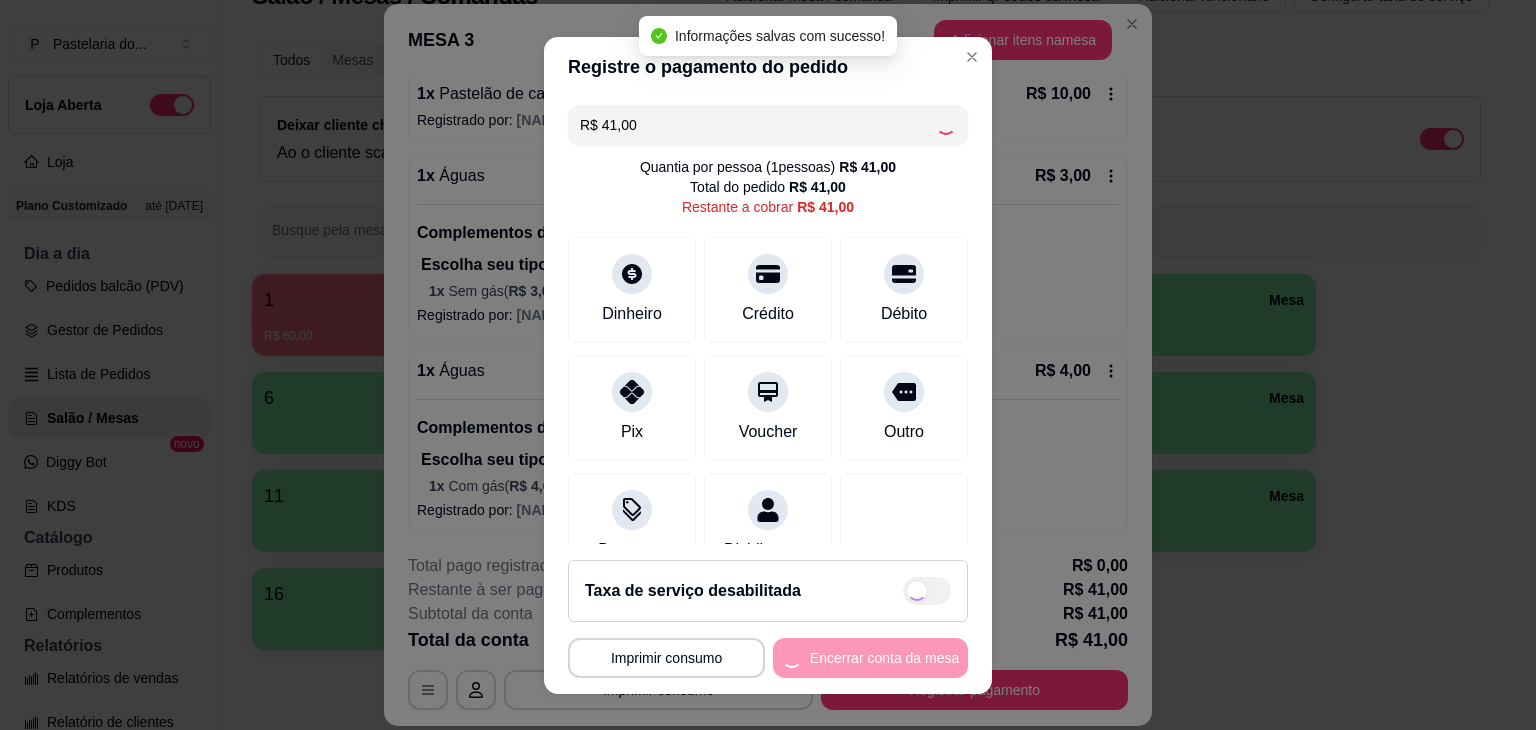 type on "R$ 0,00" 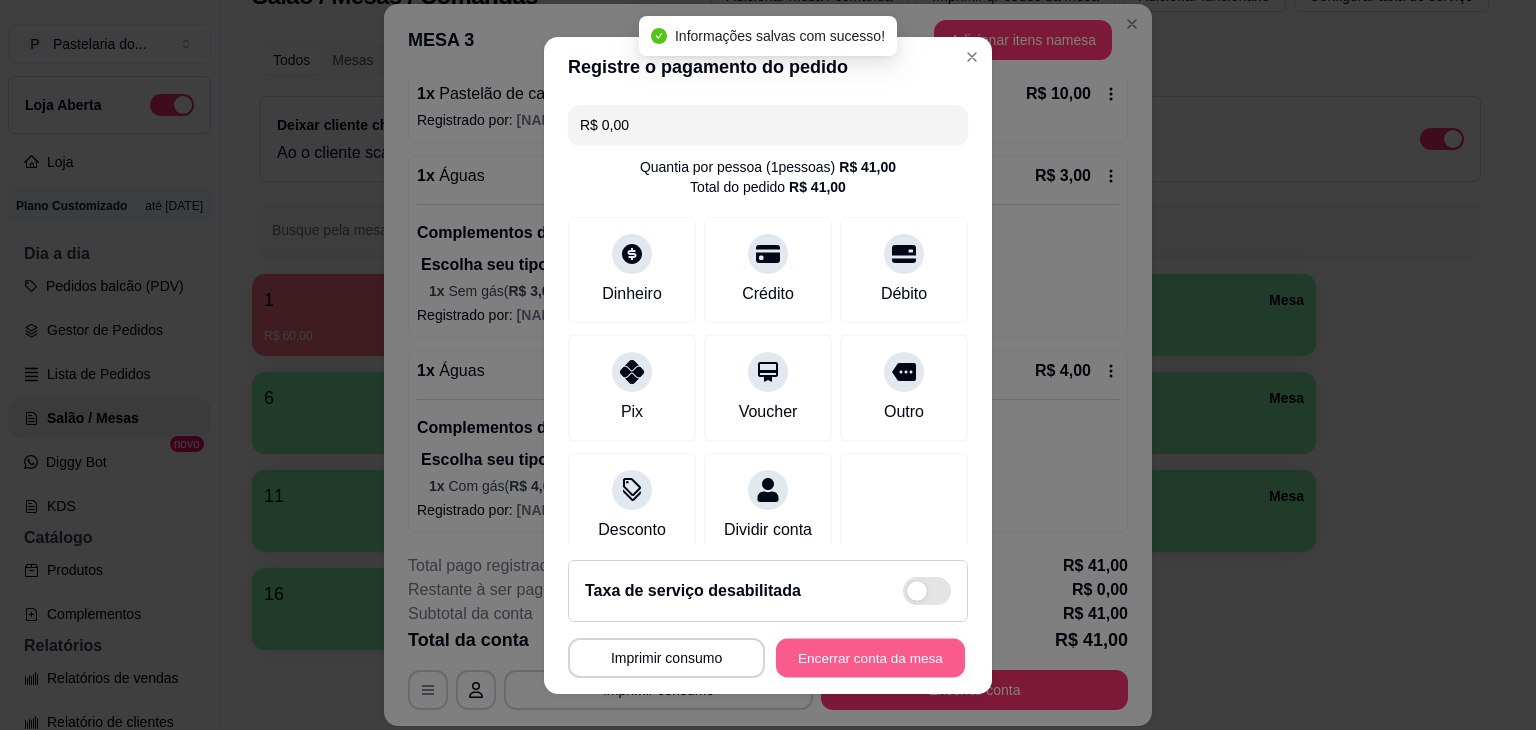 click on "Encerrar conta da mesa" at bounding box center (870, 657) 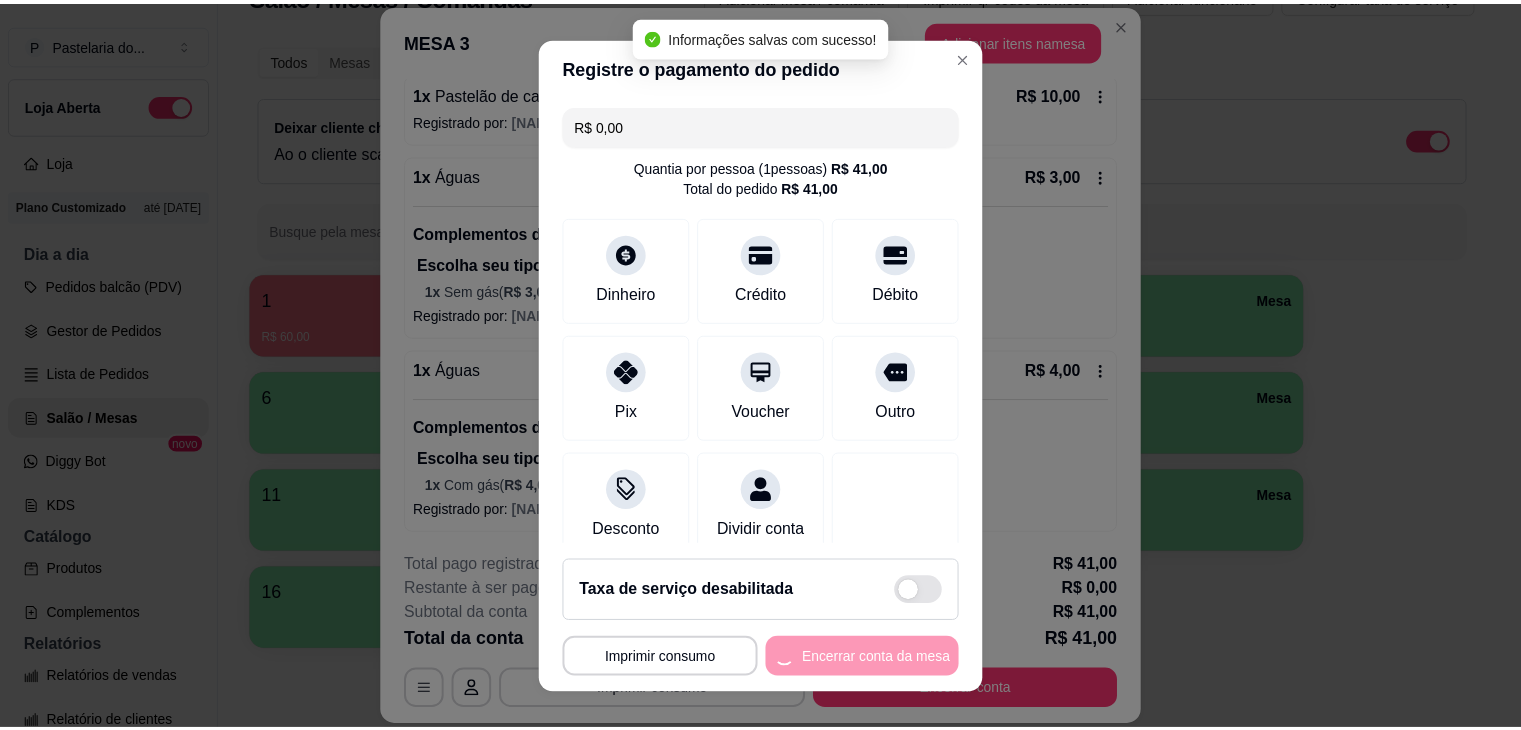 scroll, scrollTop: 0, scrollLeft: 0, axis: both 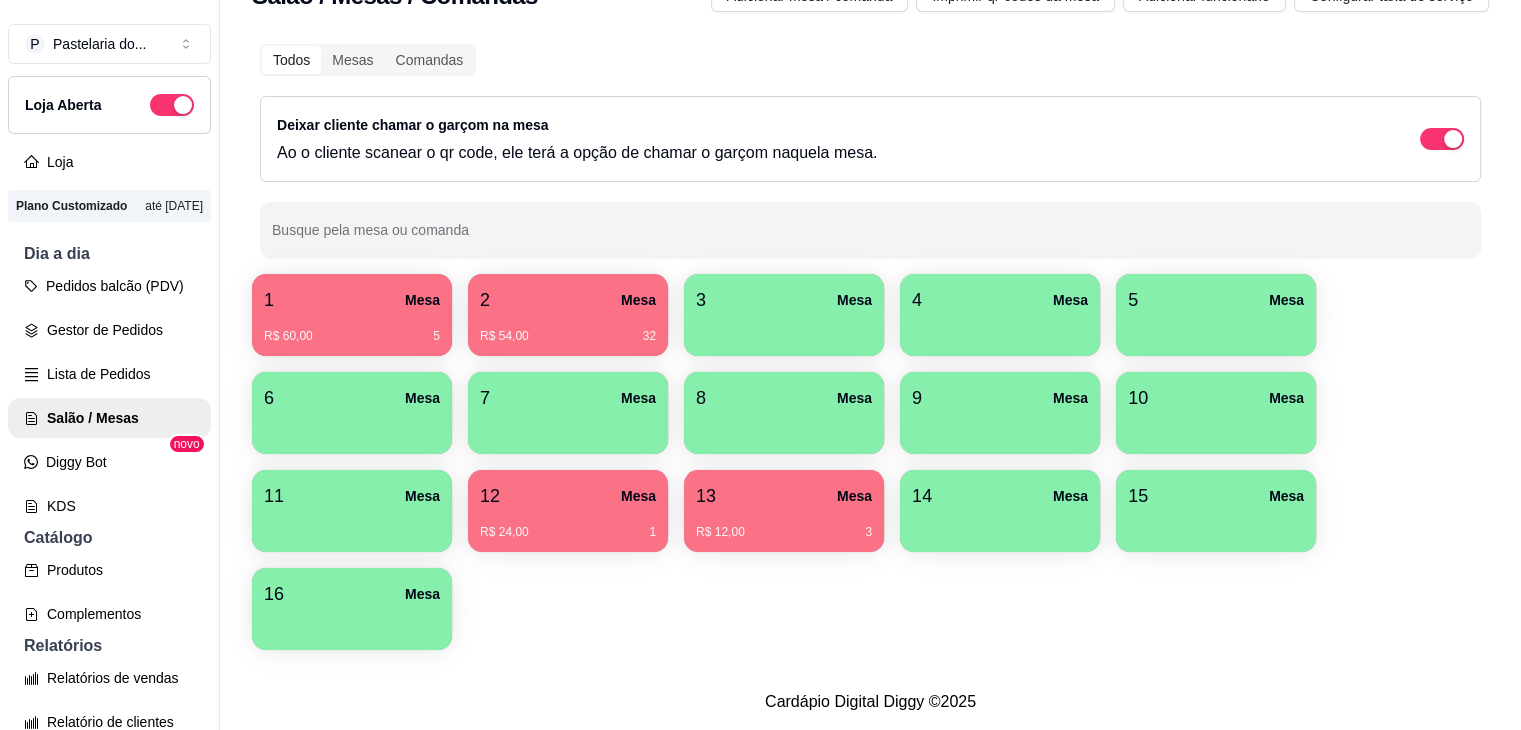 click on "2 Mesa R$ 54,00 32" at bounding box center (568, 315) 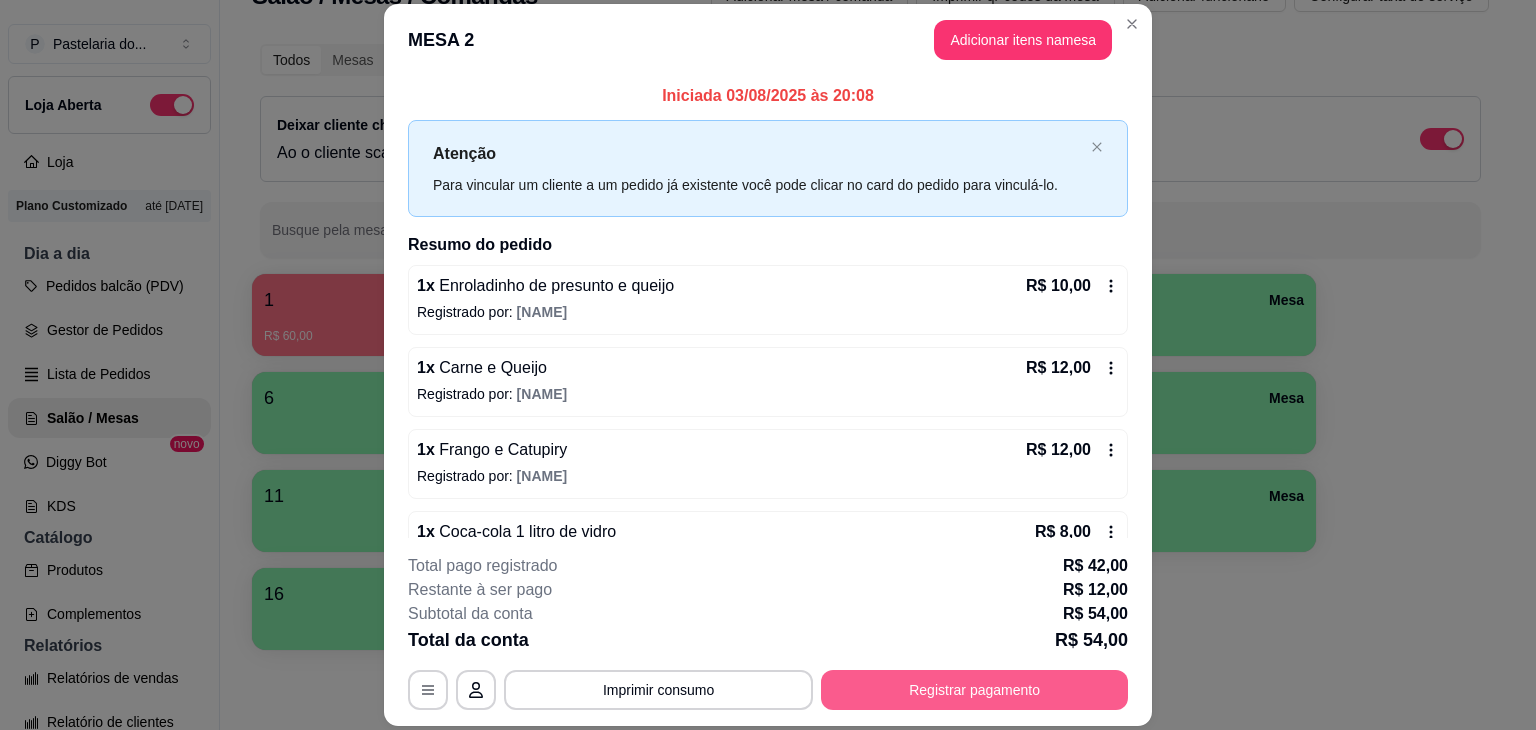 click on "Registrar pagamento" at bounding box center (974, 690) 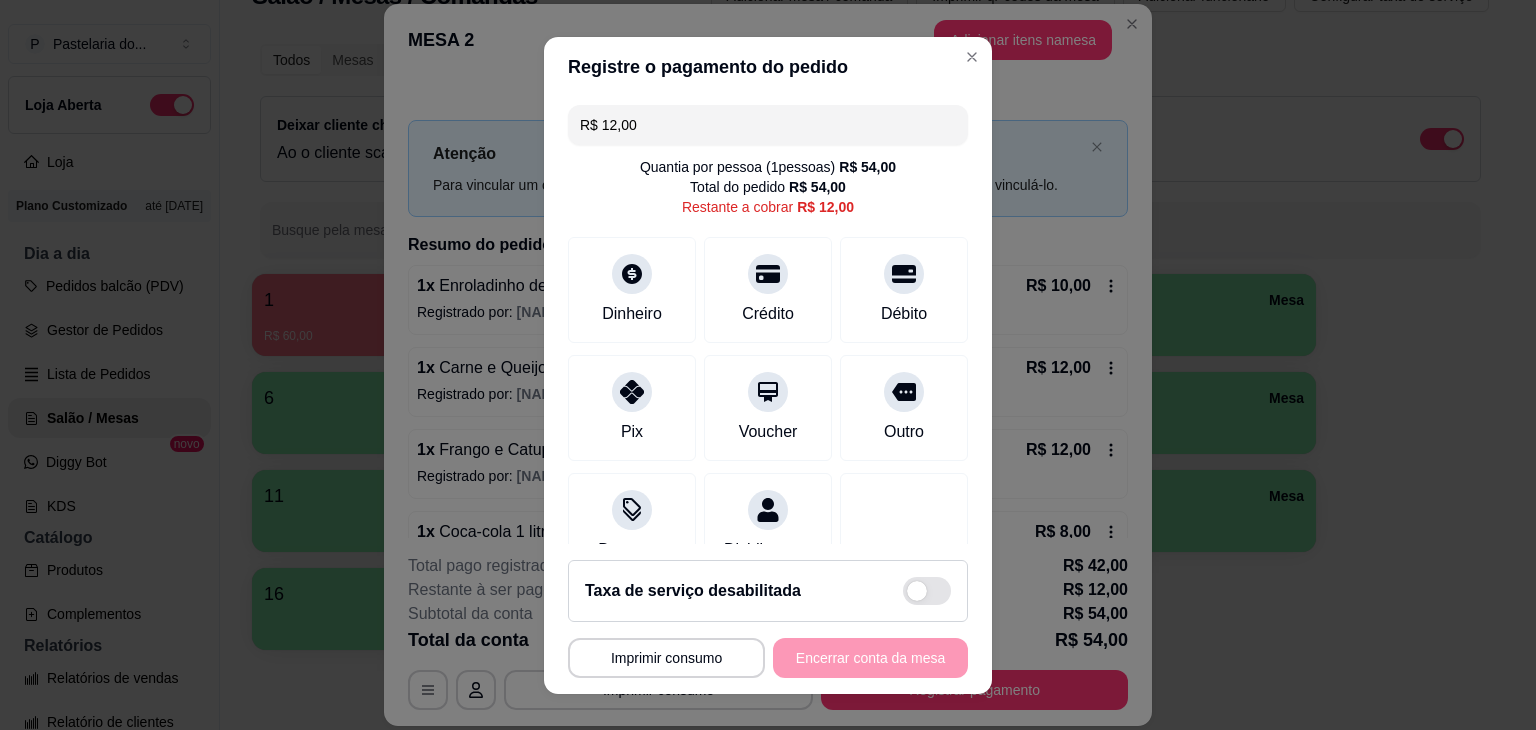 click on "Dinheiro Crédito Débito" at bounding box center (768, 290) 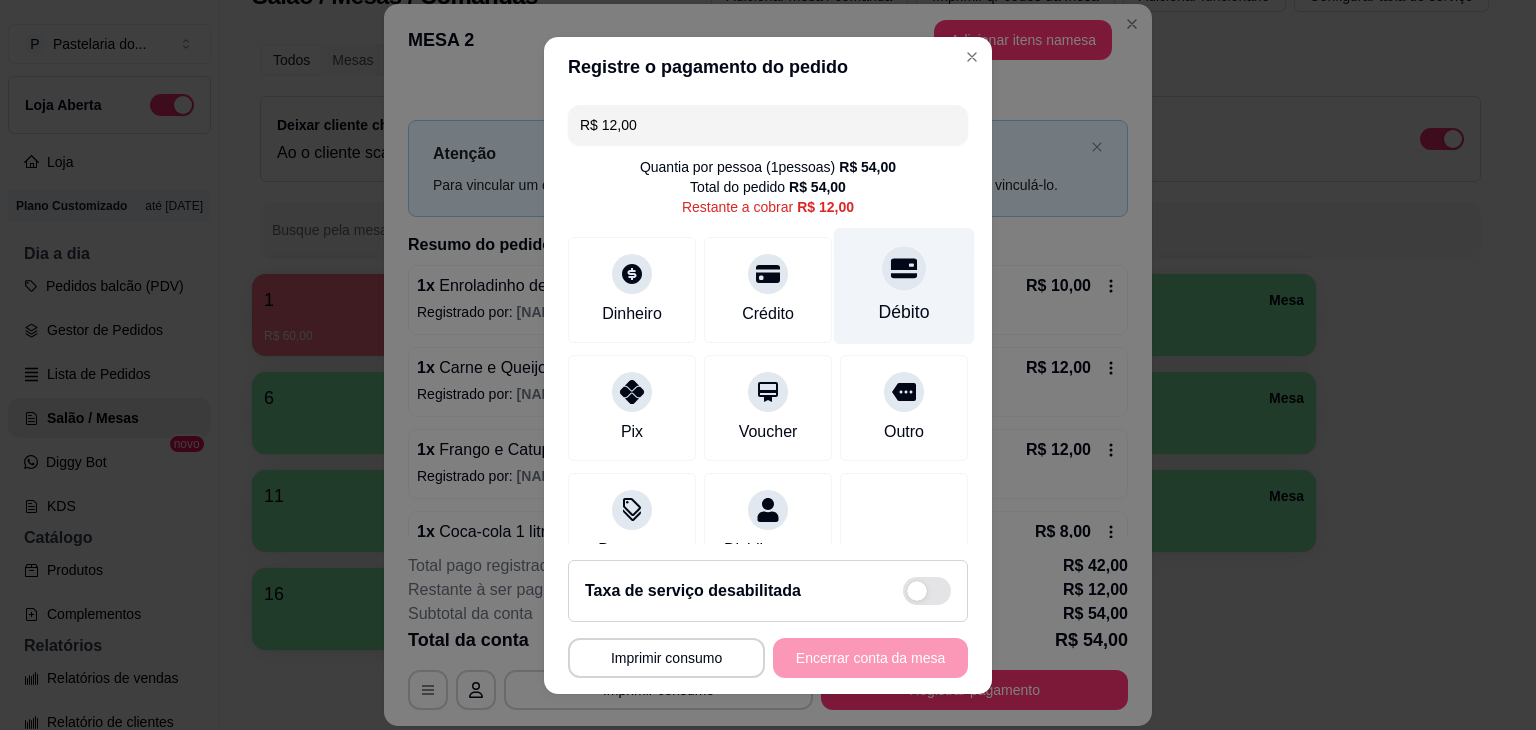click on "Débito" at bounding box center [904, 285] 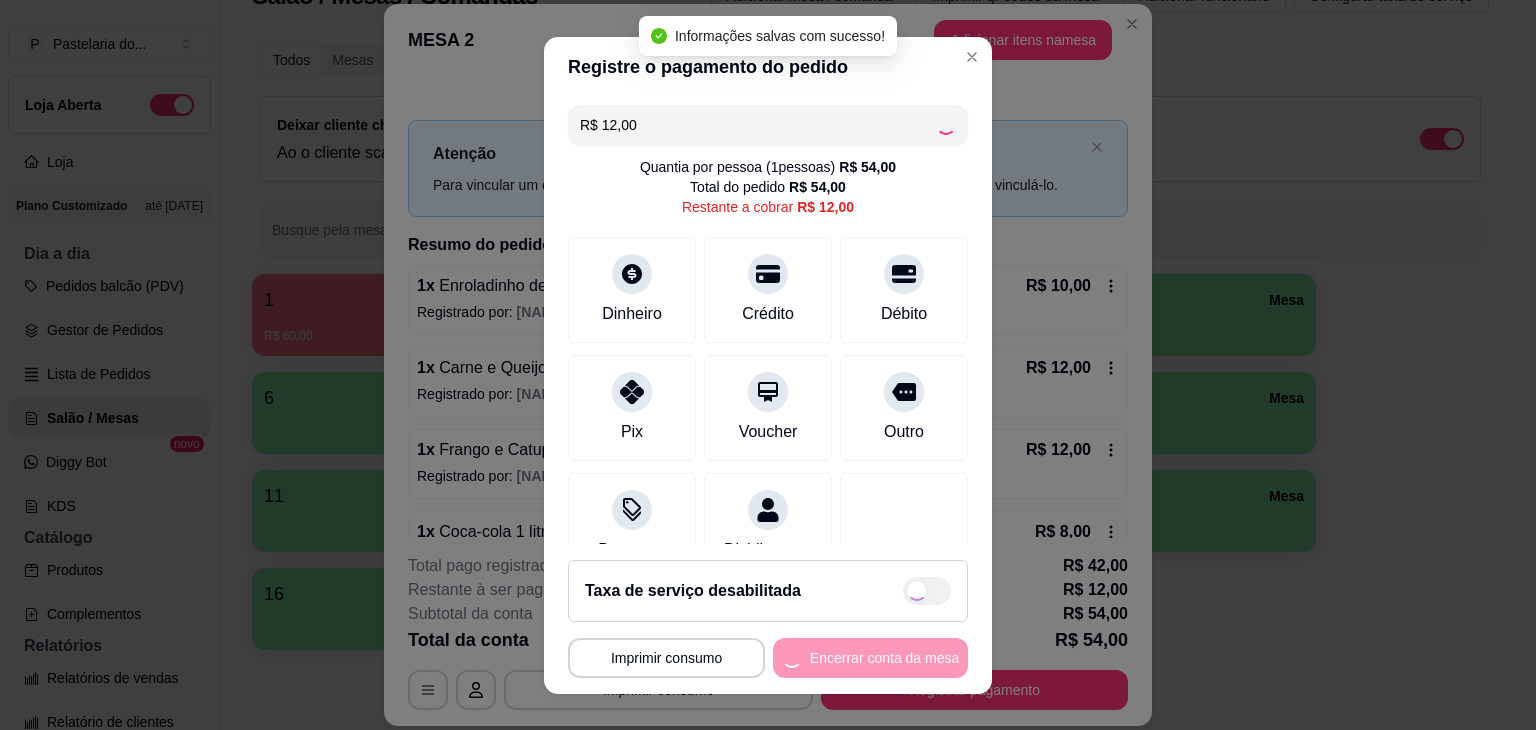 type on "R$ 0,00" 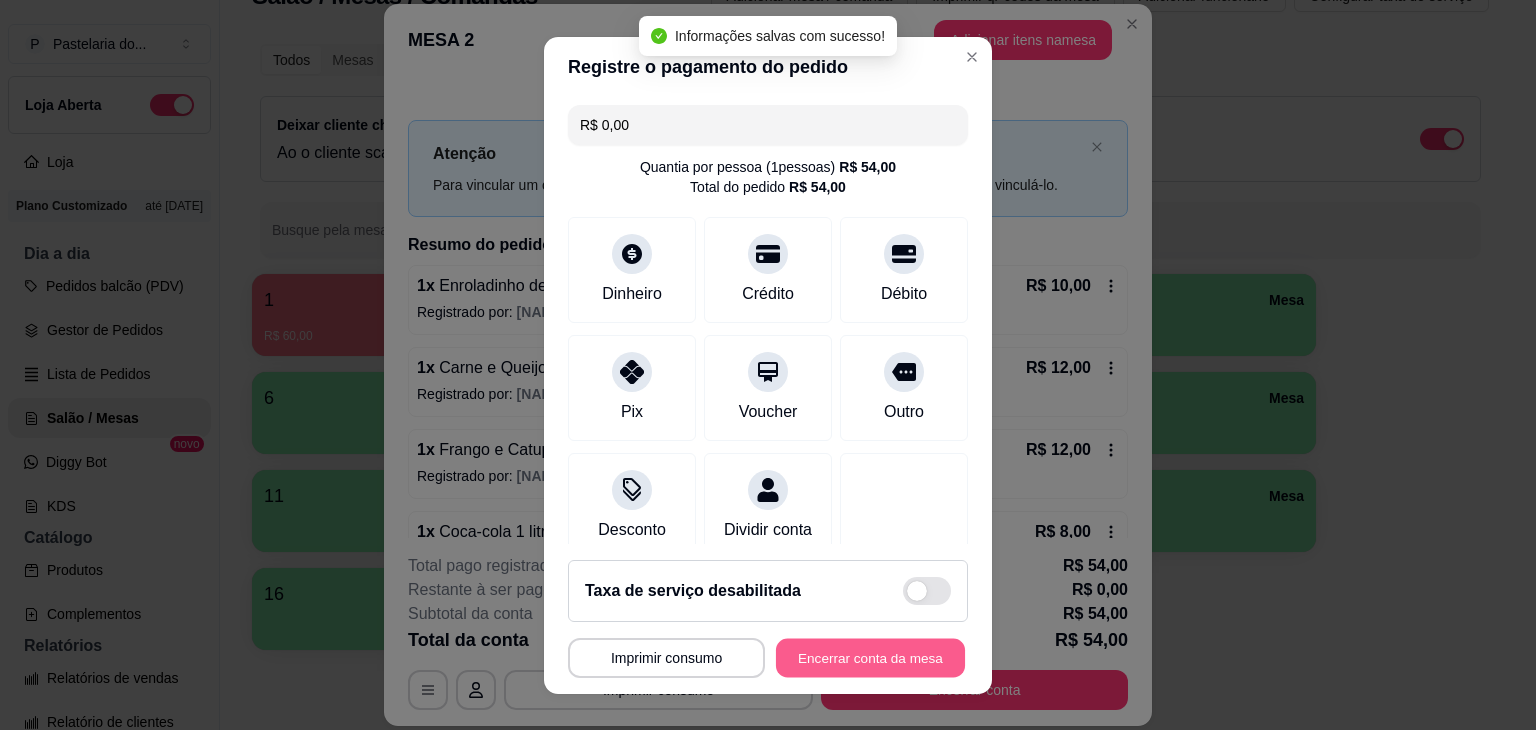 click on "Encerrar conta da mesa" at bounding box center [870, 657] 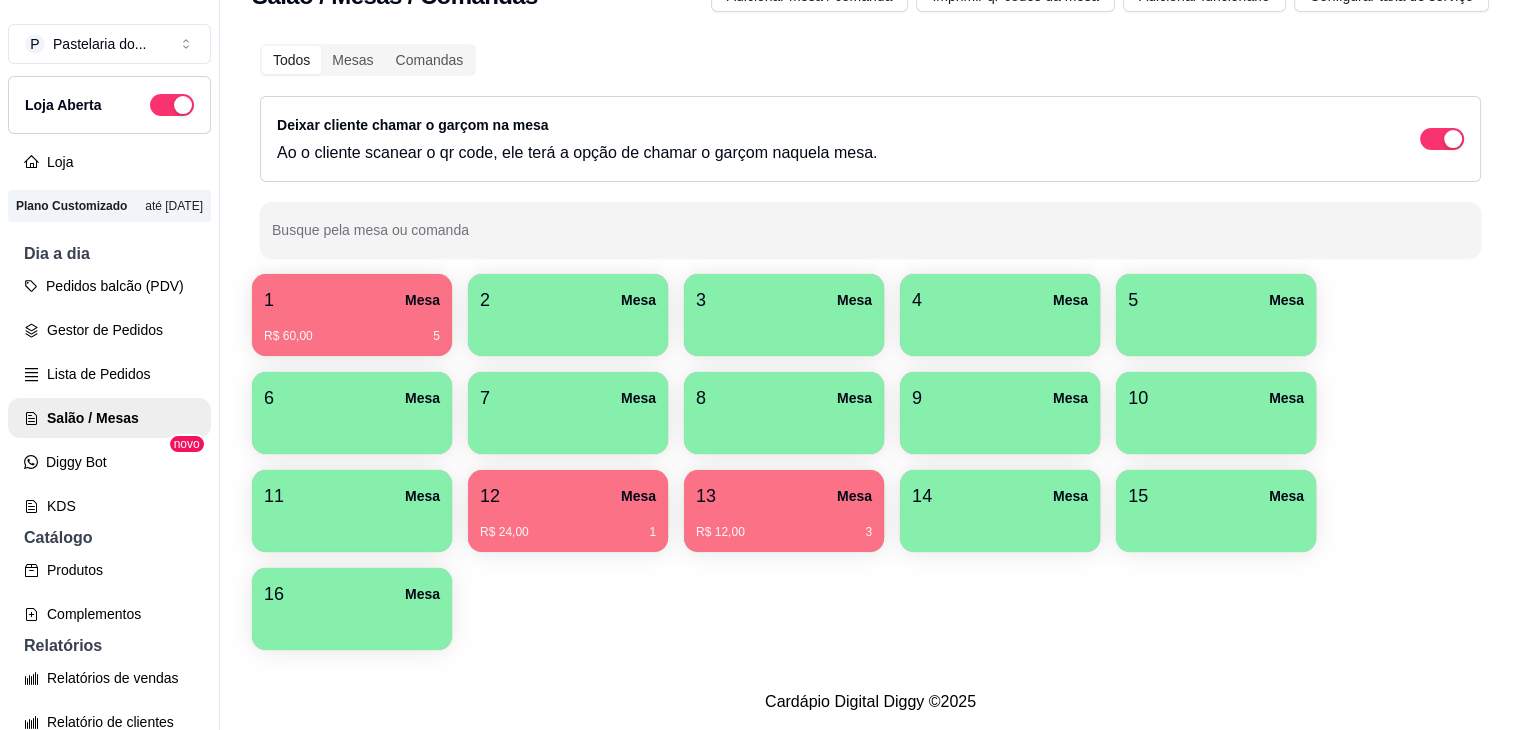 click on "1 Mesa R$ 60,00 5 2 Mesa 3 Mesa 4 Mesa 5 Mesa 6 Mesa 7 Mesa 8 Mesa 9 Mesa 10 Mesa 11 Mesa 12 Mesa R$ 24,00 1 13 Mesa R$ 12,00 3 14 Mesa 15 Mesa 16 Mesa" at bounding box center [870, 462] 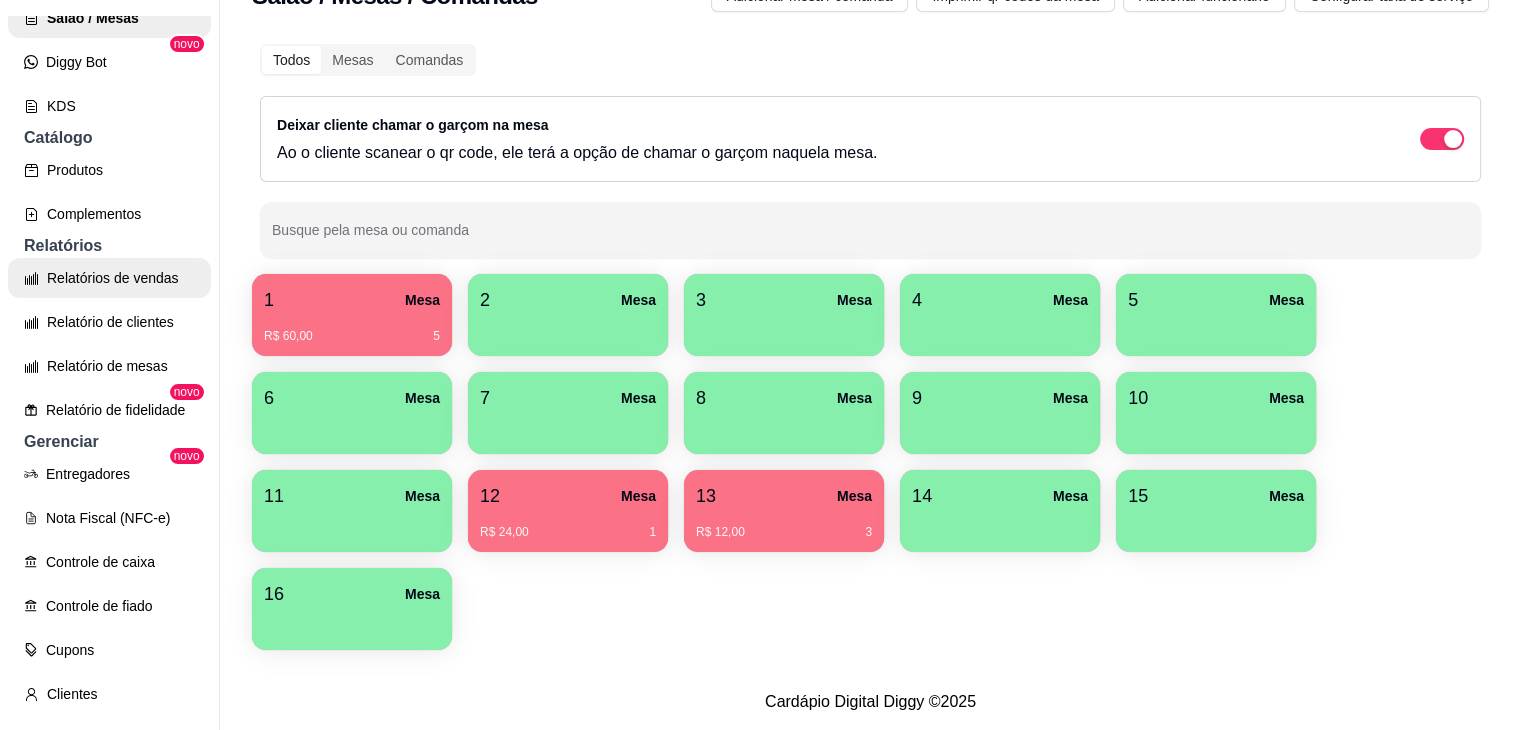 scroll, scrollTop: 684, scrollLeft: 0, axis: vertical 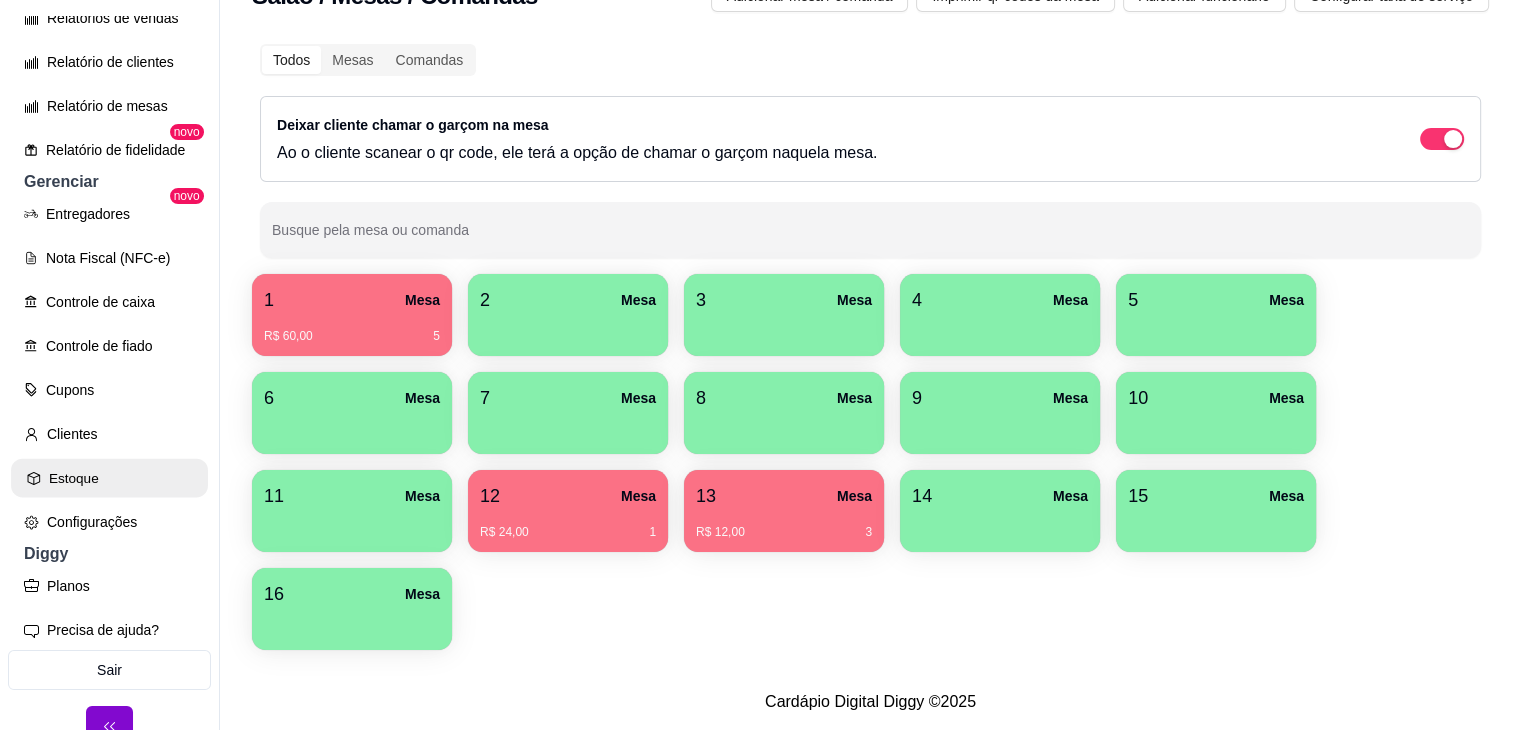 click on "Estoque" at bounding box center (109, 478) 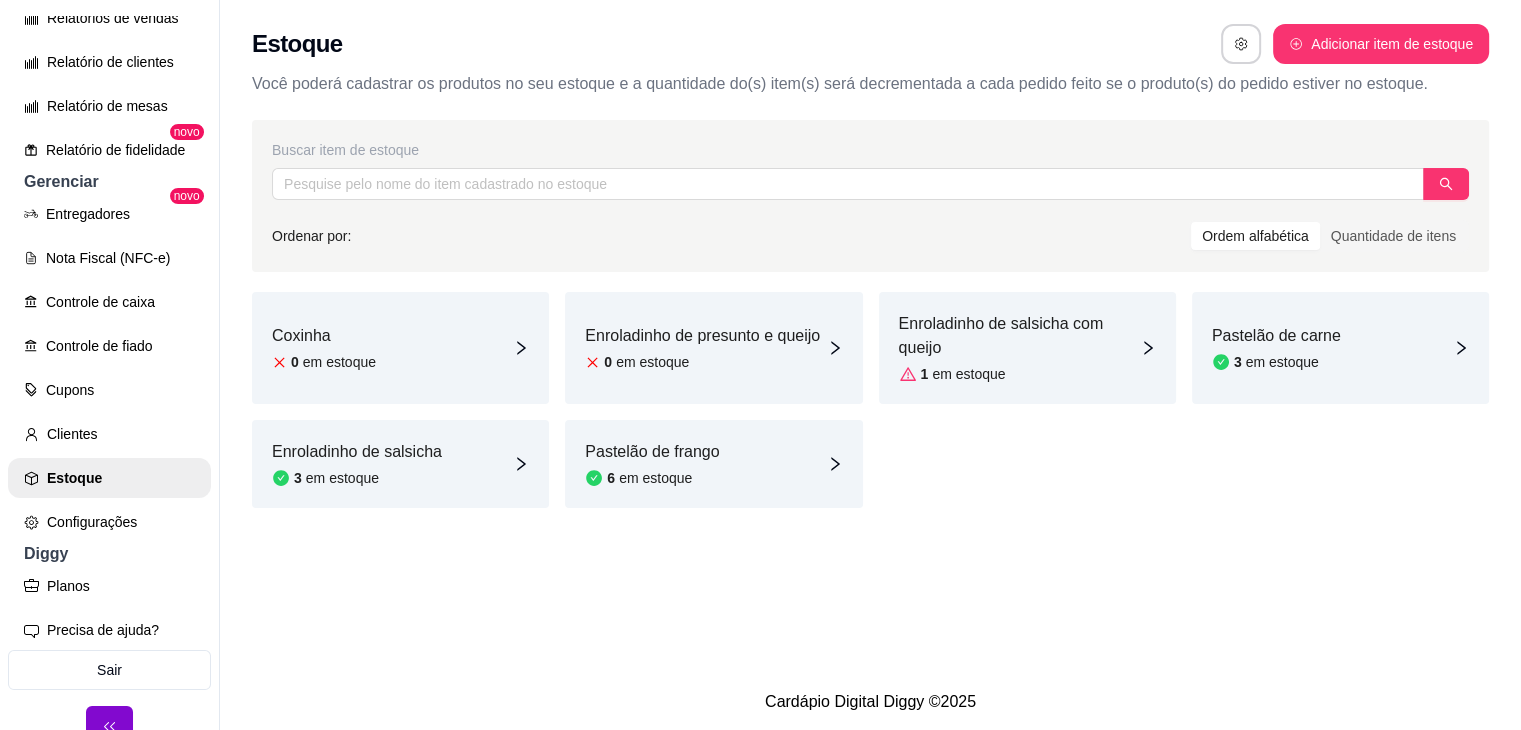 click on "Coxinha 0 em estoque" at bounding box center [400, 348] 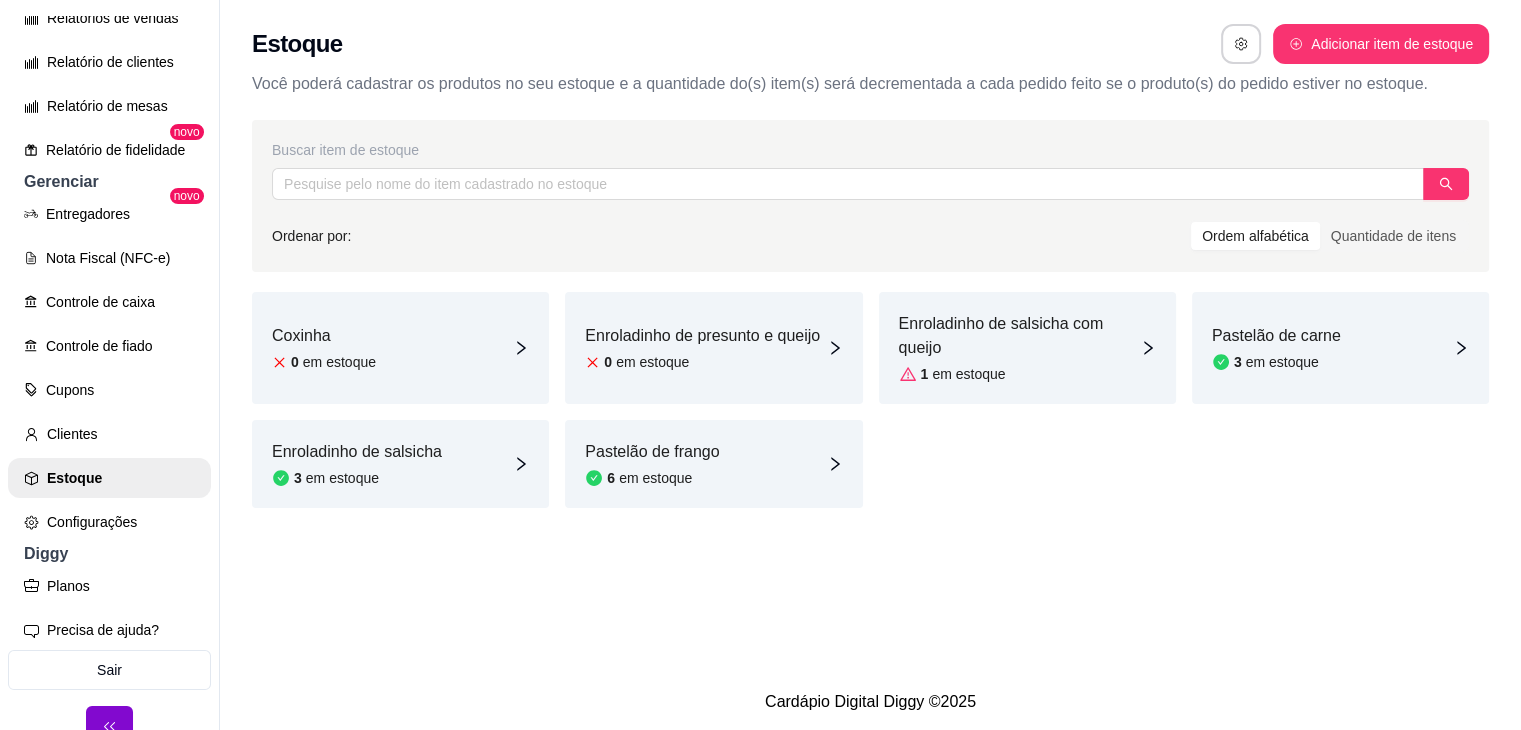 click on "0 em estoque" at bounding box center [702, 362] 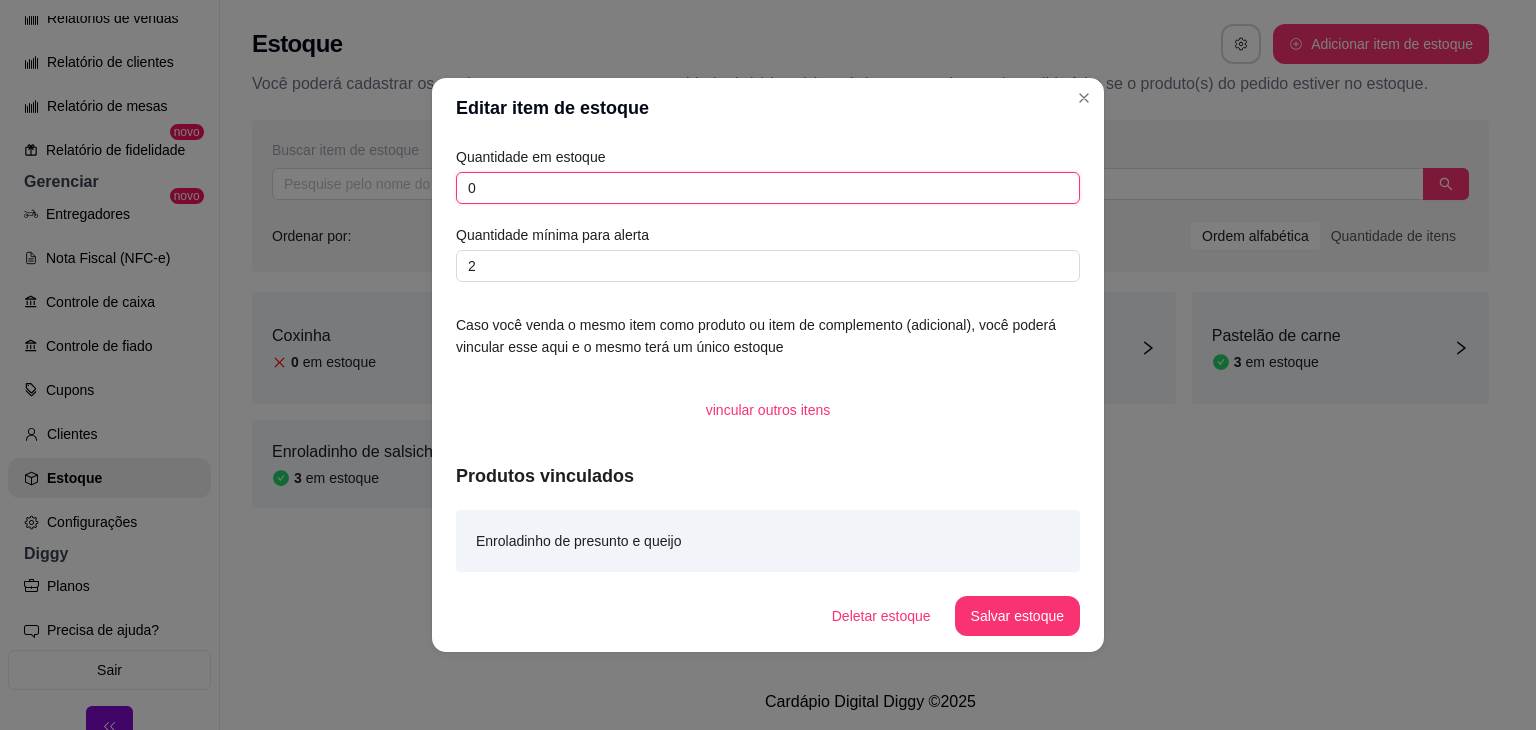 drag, startPoint x: 512, startPoint y: 185, endPoint x: 424, endPoint y: 188, distance: 88.051125 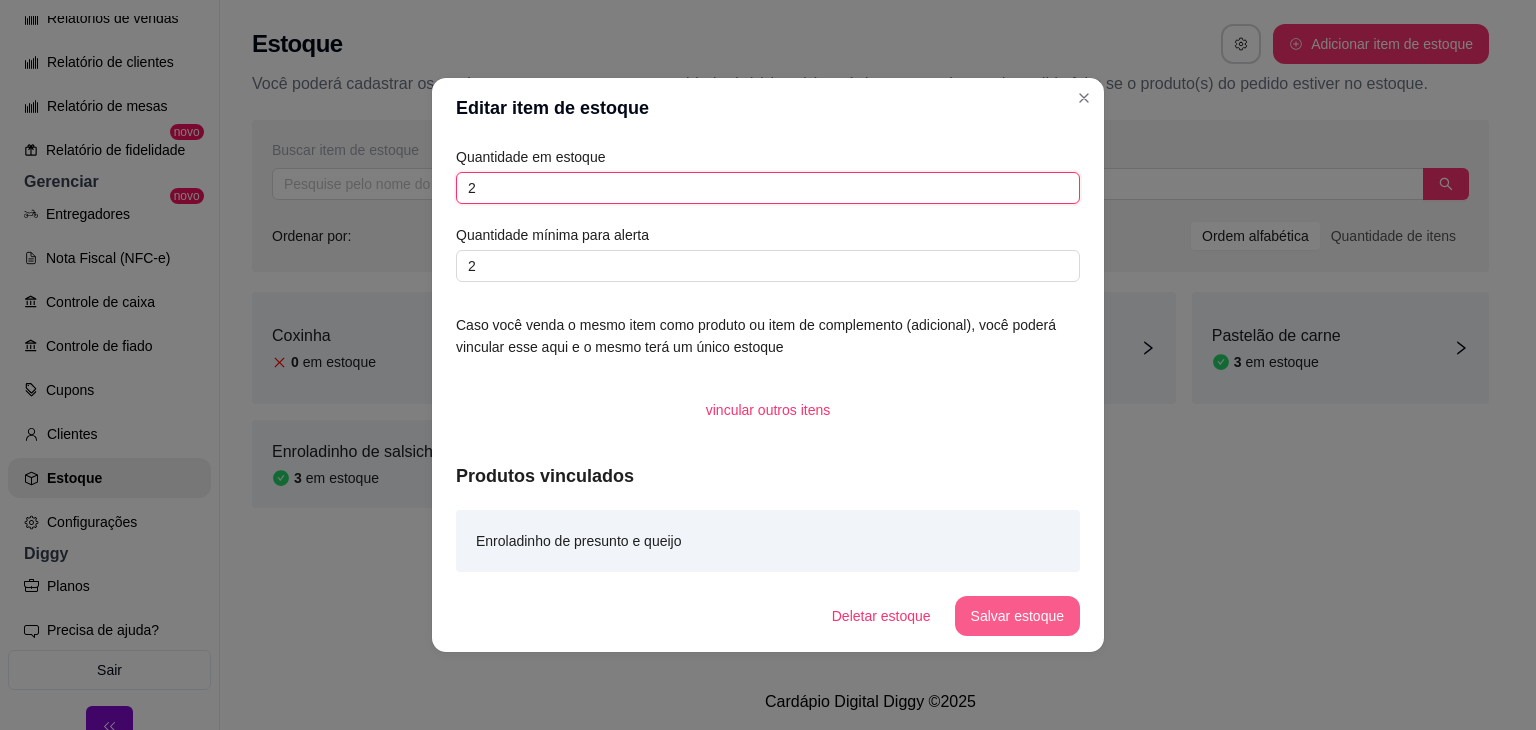 type on "2" 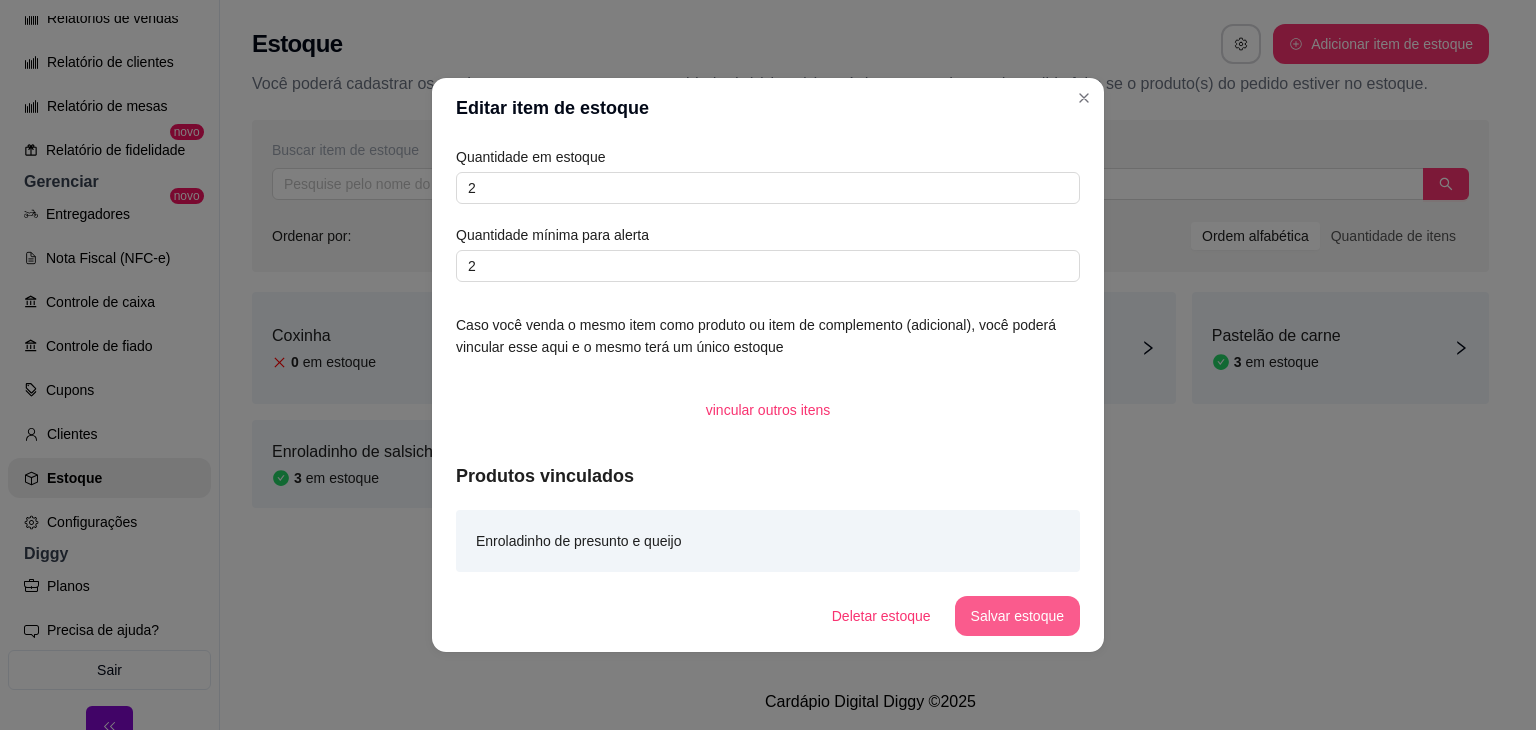 click on "Salvar estoque" at bounding box center [1017, 616] 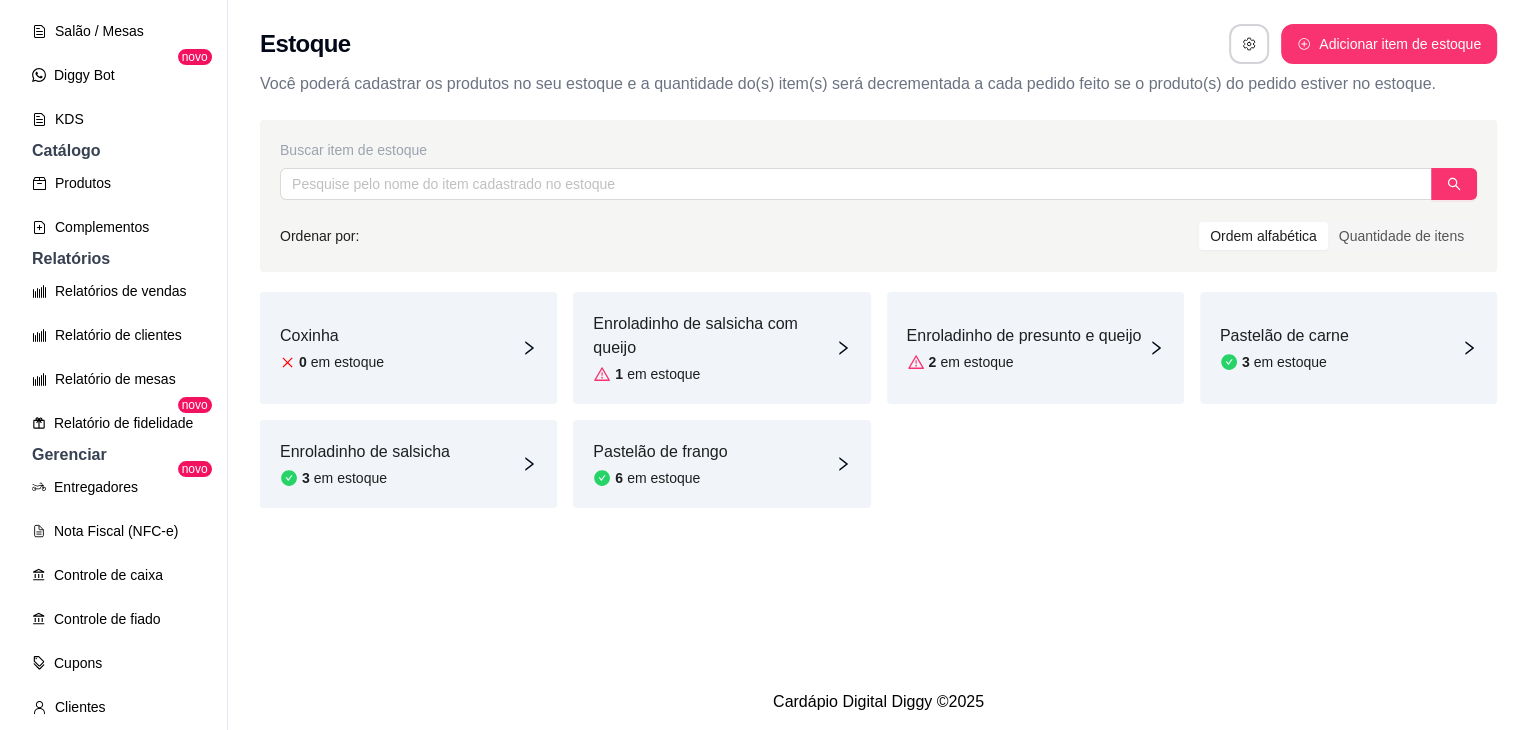 scroll, scrollTop: 0, scrollLeft: 0, axis: both 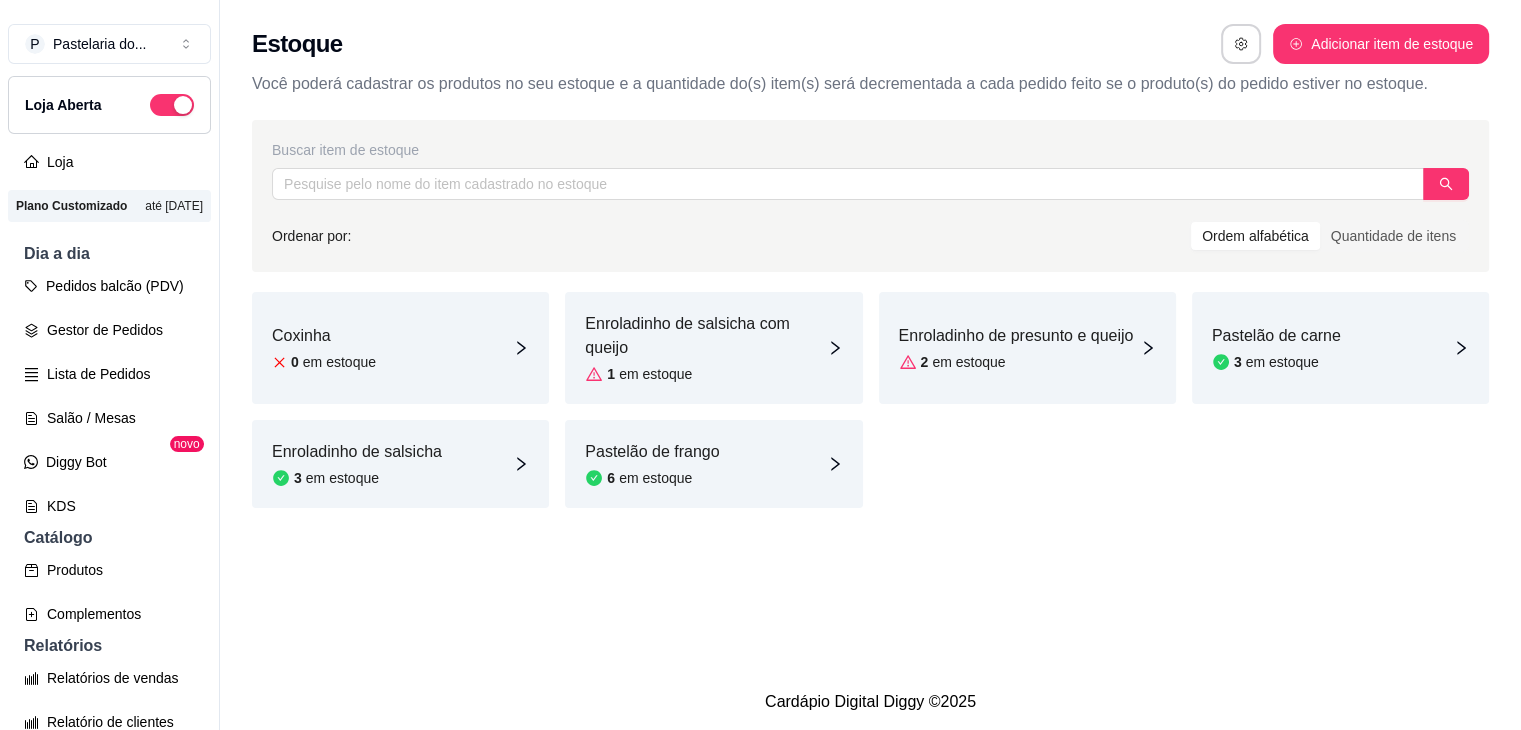 click on "Diggy Bot" at bounding box center (109, 462) 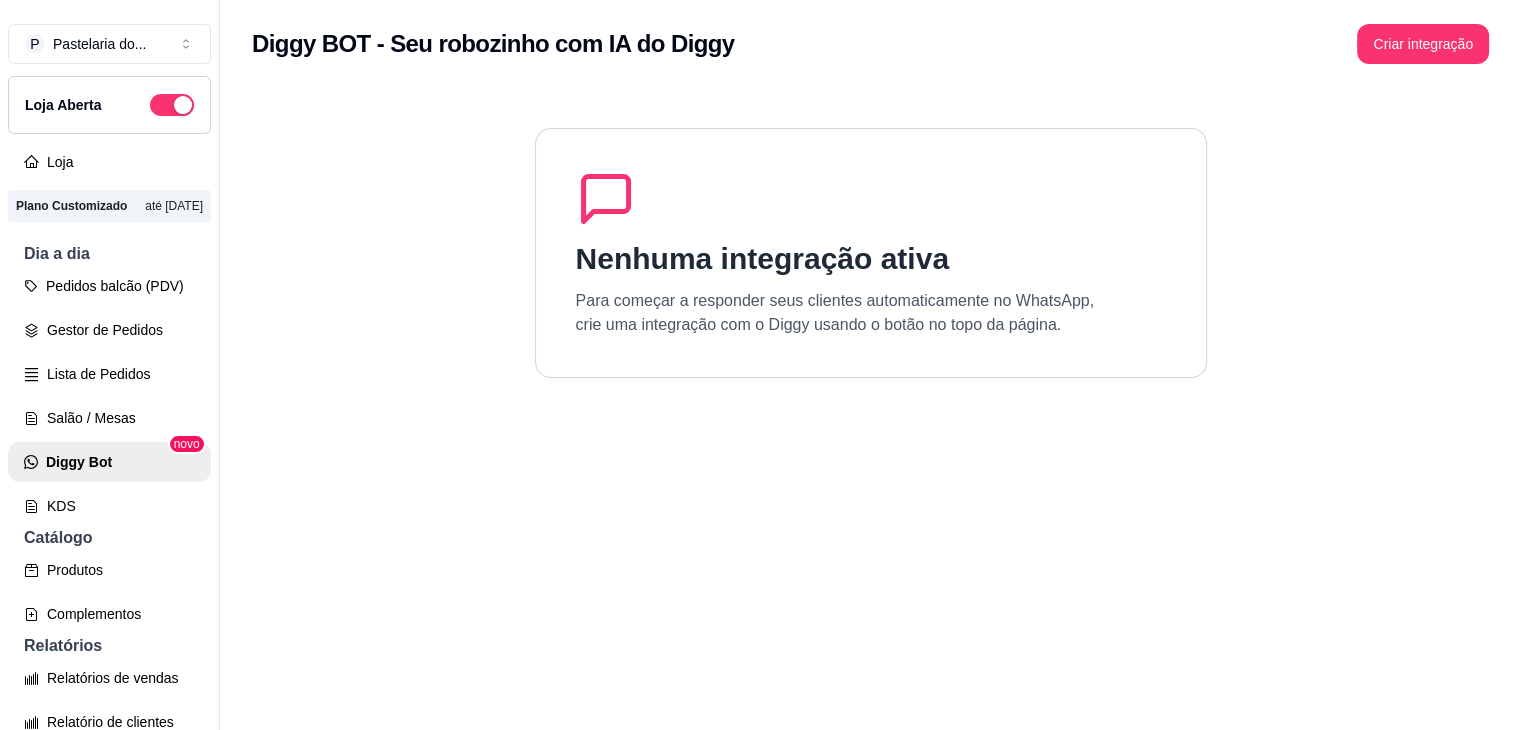 click on "Salão / Mesas" at bounding box center (109, 418) 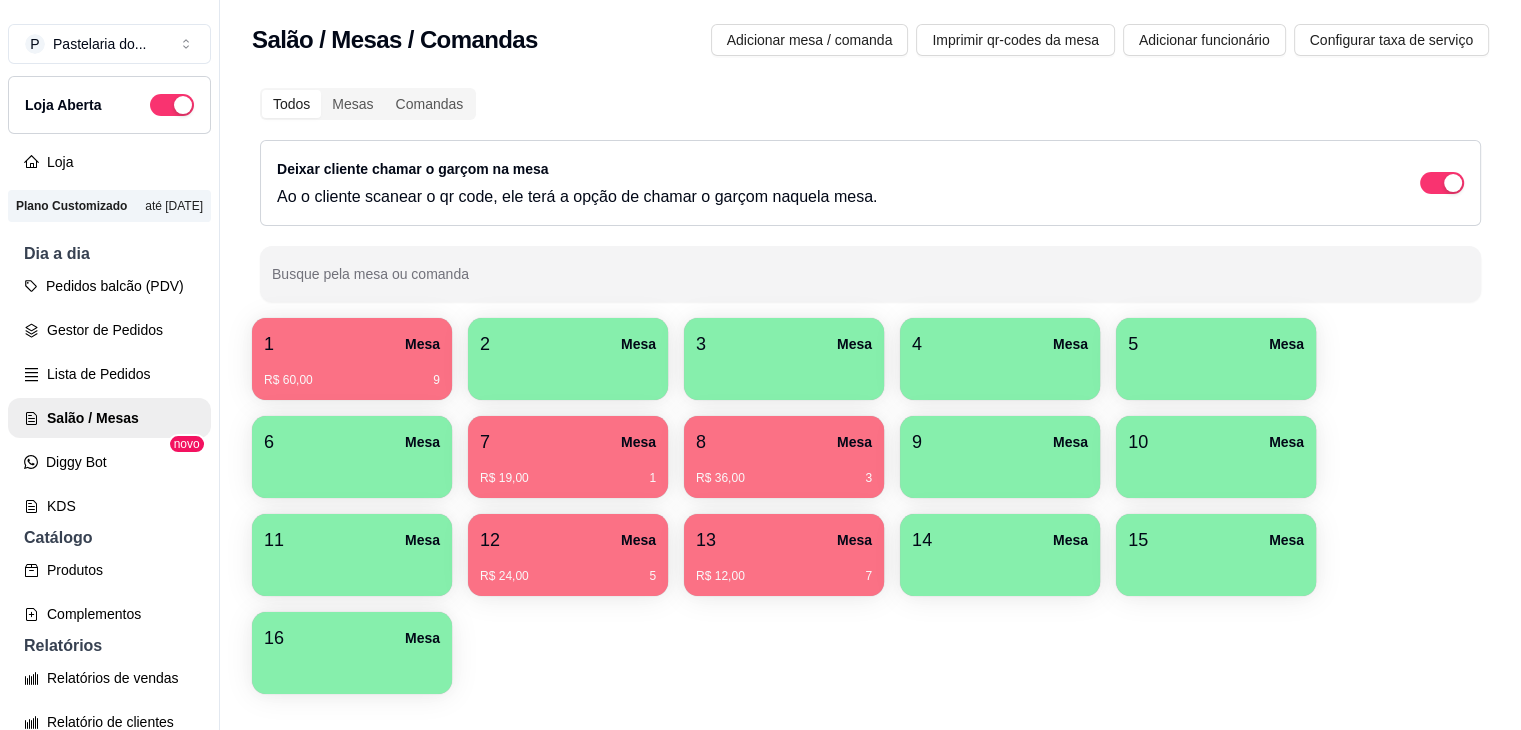 click on "12 Mesa R$ 24,00 5" at bounding box center (568, 555) 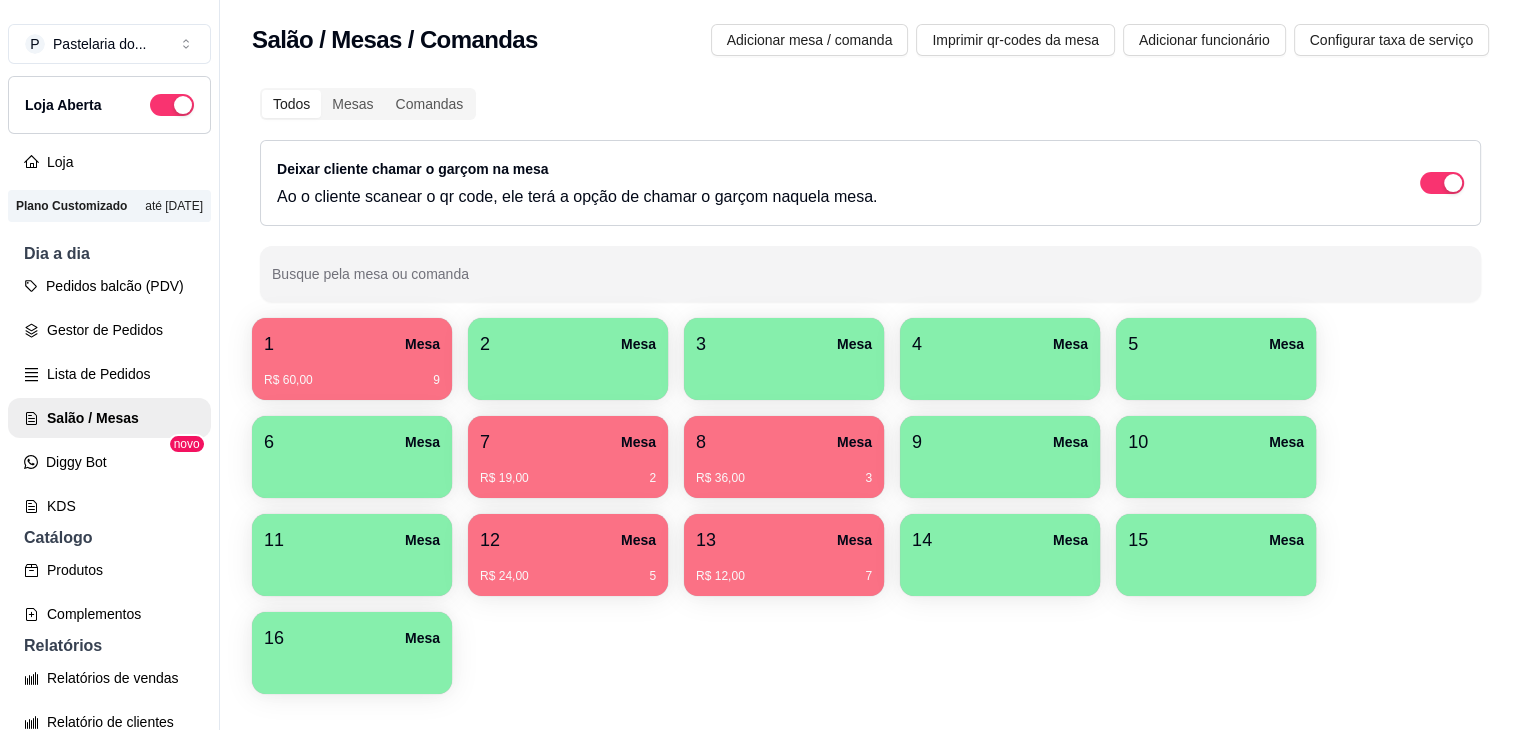 click on "R$ 12,00 7" at bounding box center [784, 569] 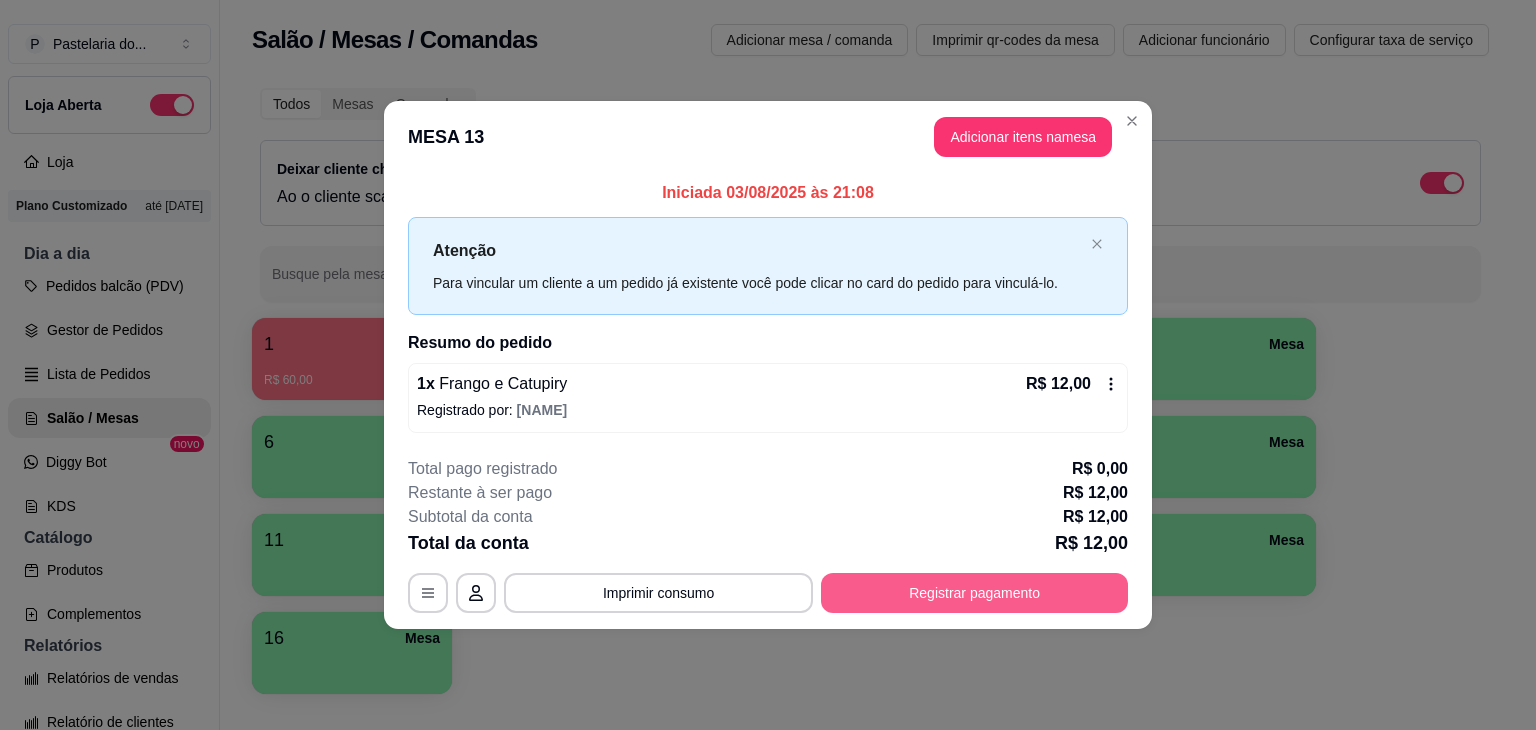 click on "Registrar pagamento" at bounding box center (974, 593) 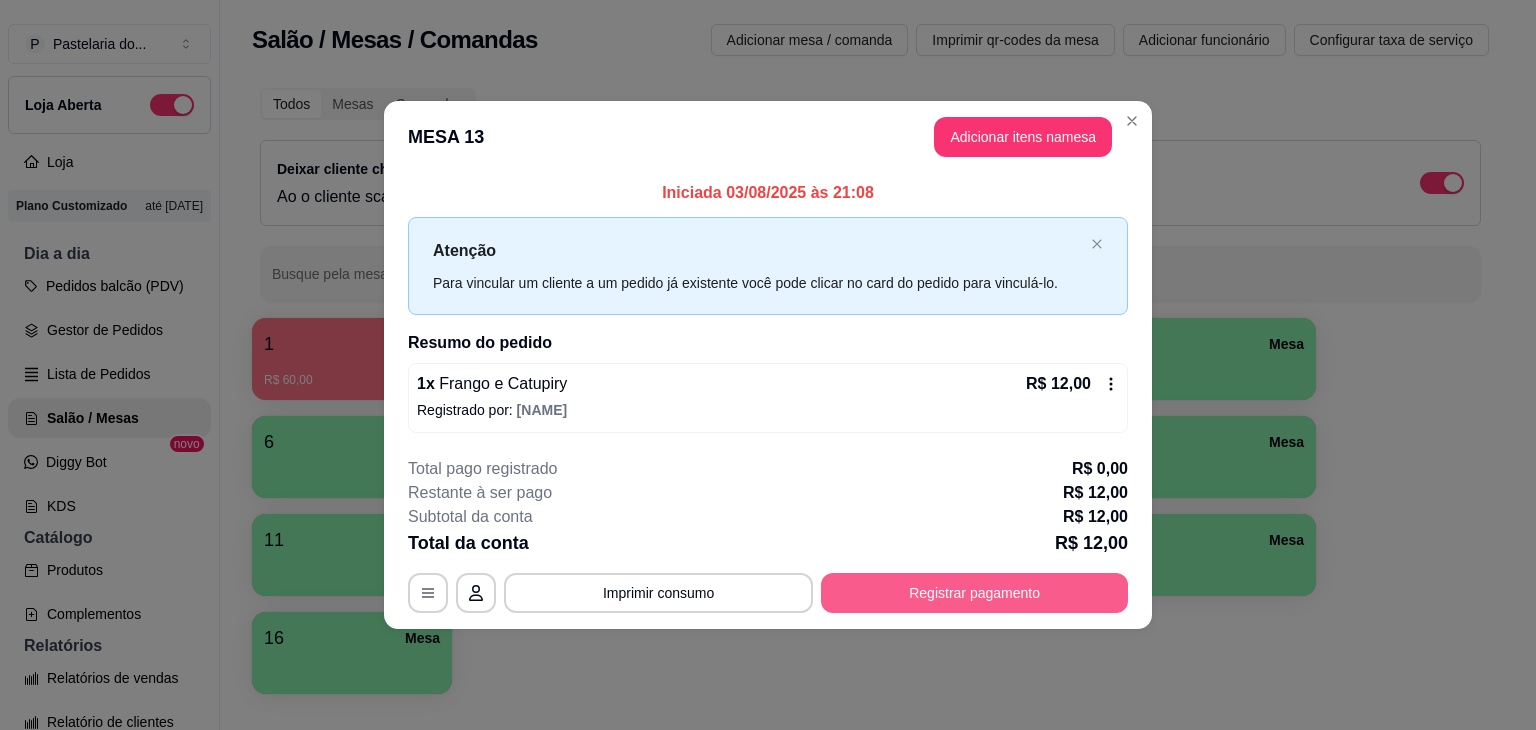 click on "Registrar pagamento" at bounding box center (974, 593) 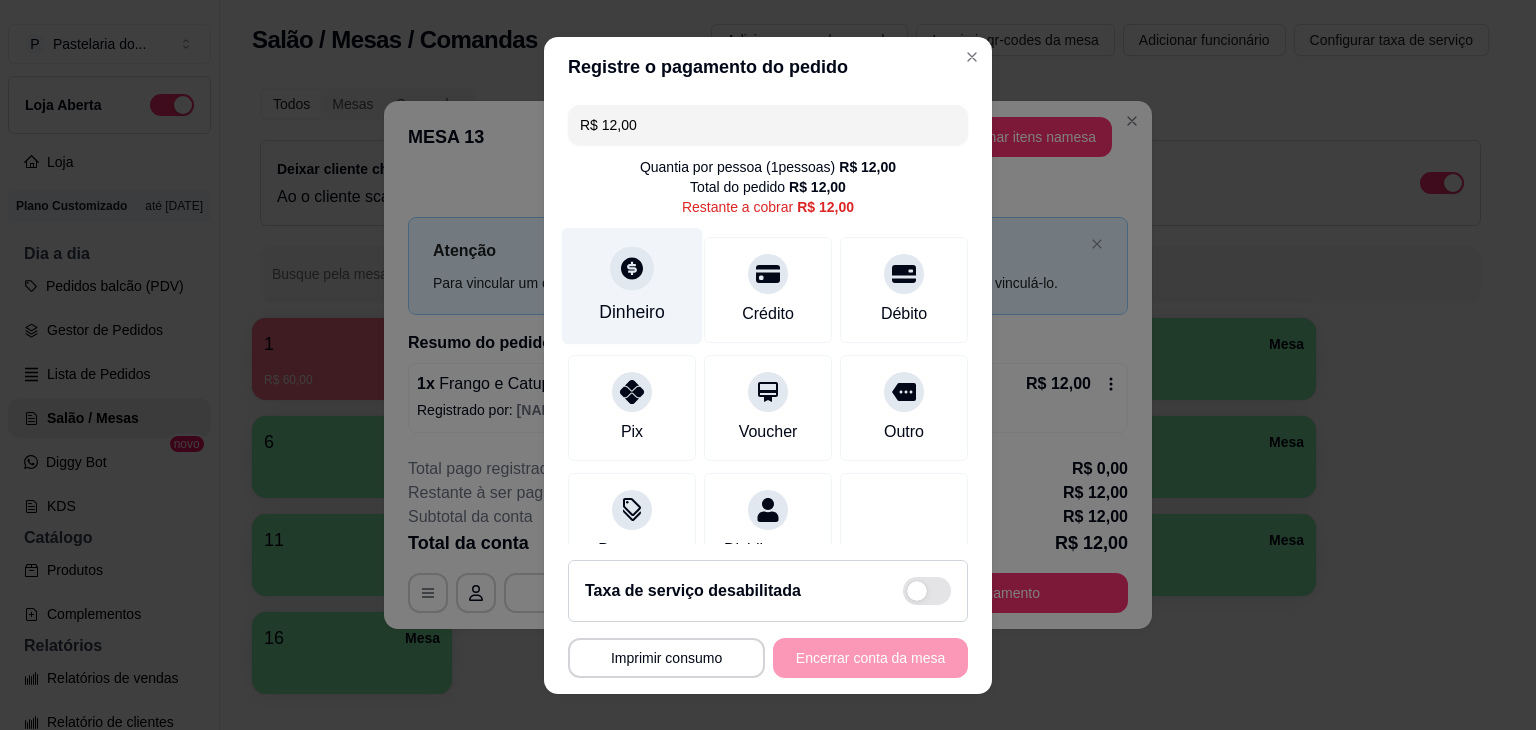 click at bounding box center [632, 268] 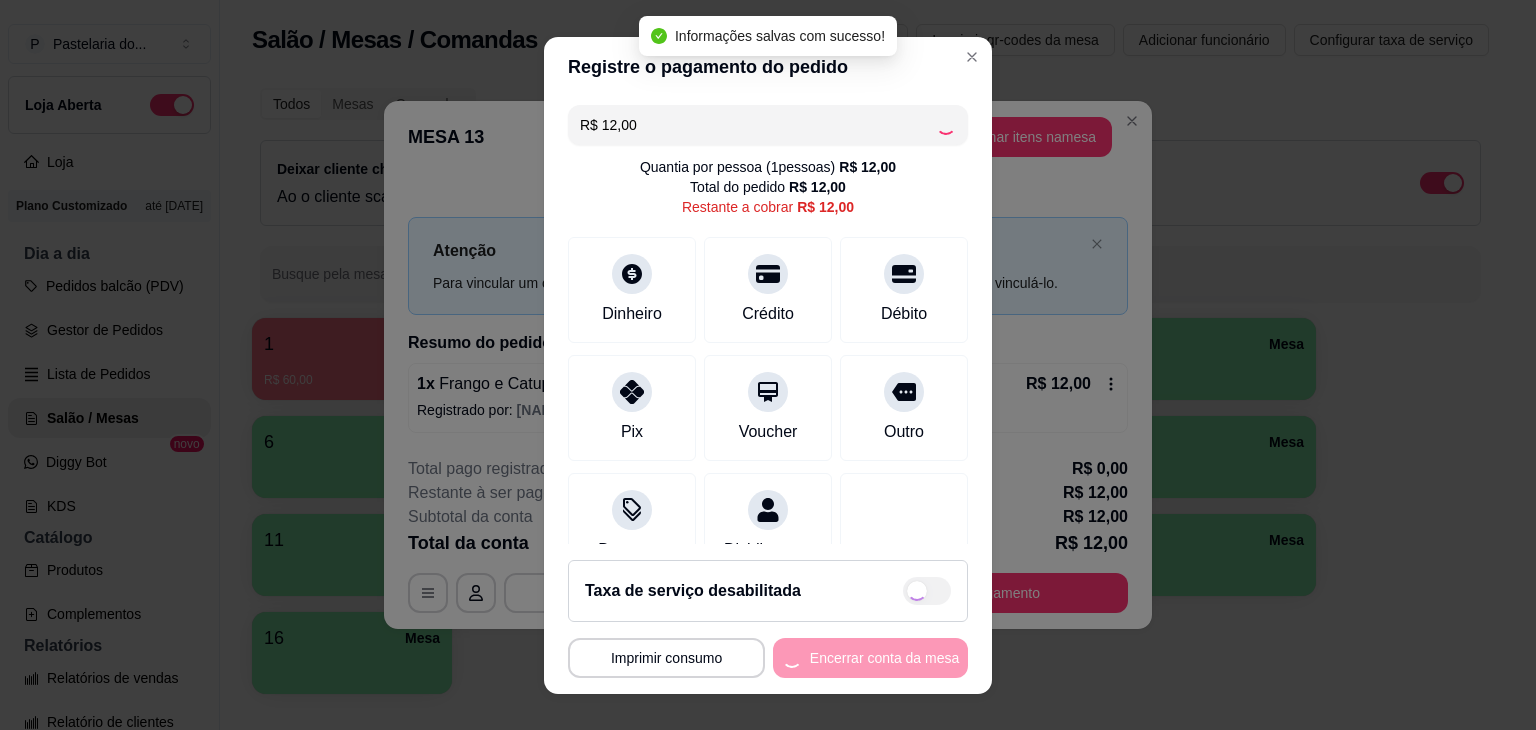 type on "R$ 0,00" 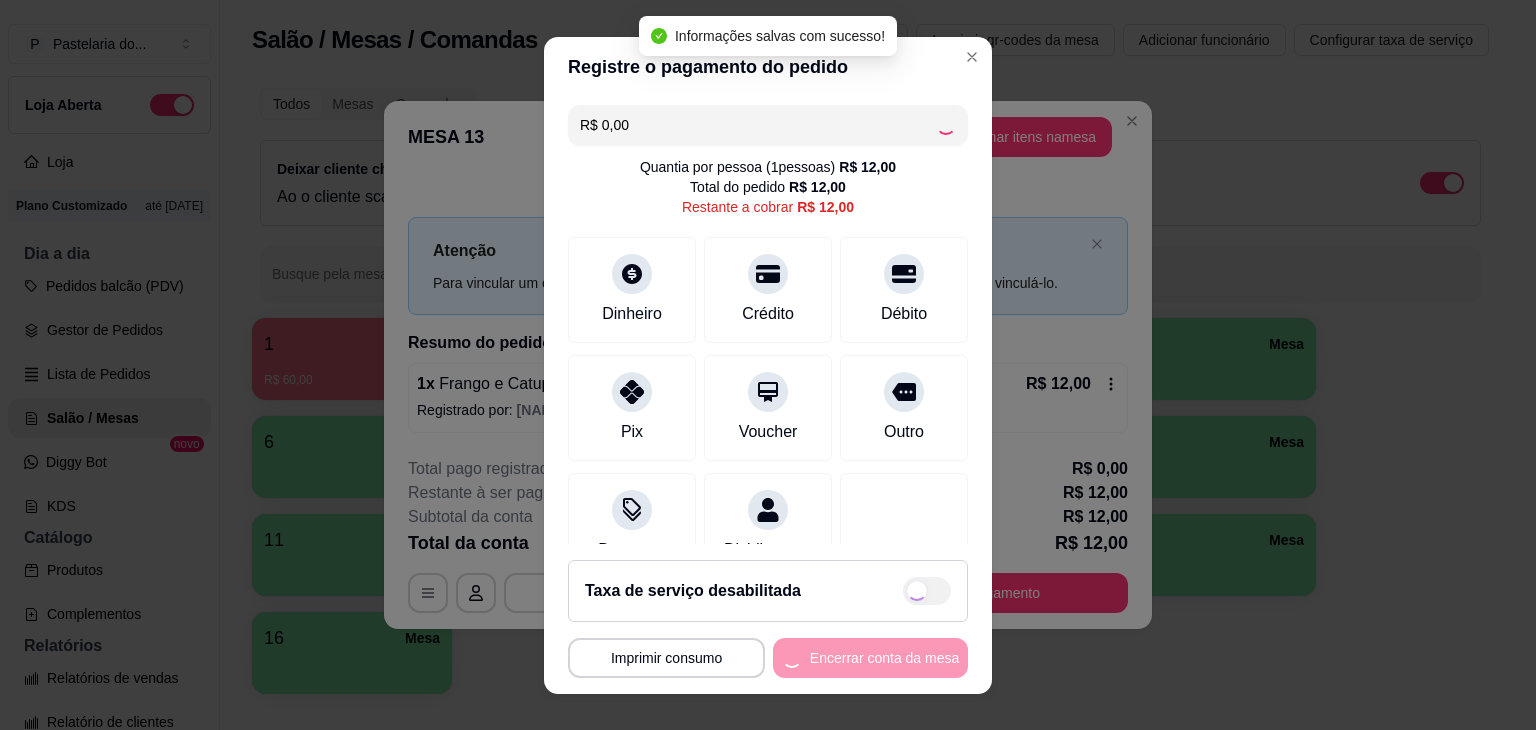 click on "Encerrar conta da mesa" at bounding box center [870, 658] 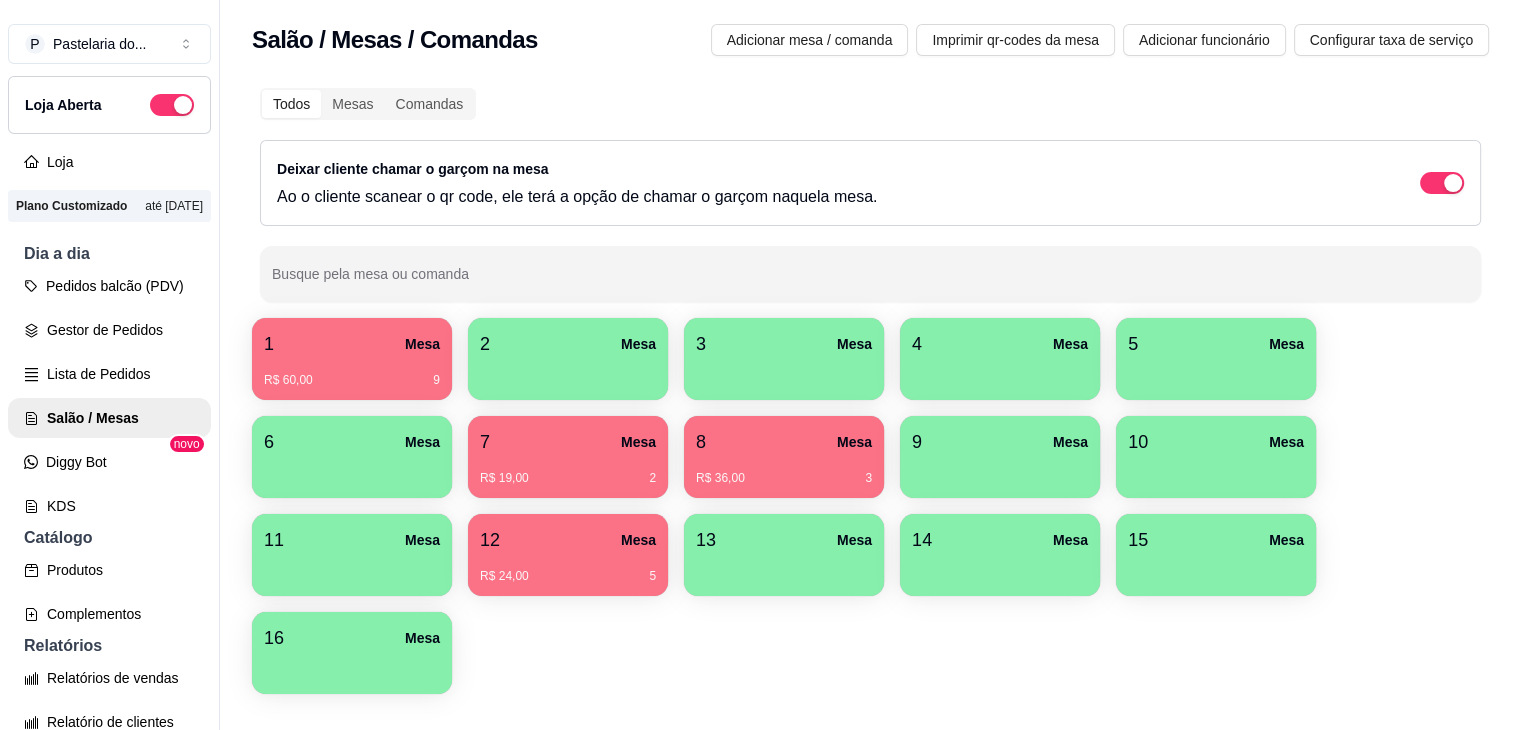 click on "1 Mesa R$ 60,00 9 2 Mesa 3 Mesa 4 Mesa 5 Mesa 6 Mesa 7 Mesa R$ 19,00 2 8 Mesa R$ 36,00 3 9 Mesa 10 Mesa 11 Mesa 12 Mesa R$ 24,00 5 13 Mesa 14 Mesa 15 Mesa 16 Mesa" at bounding box center [870, 506] 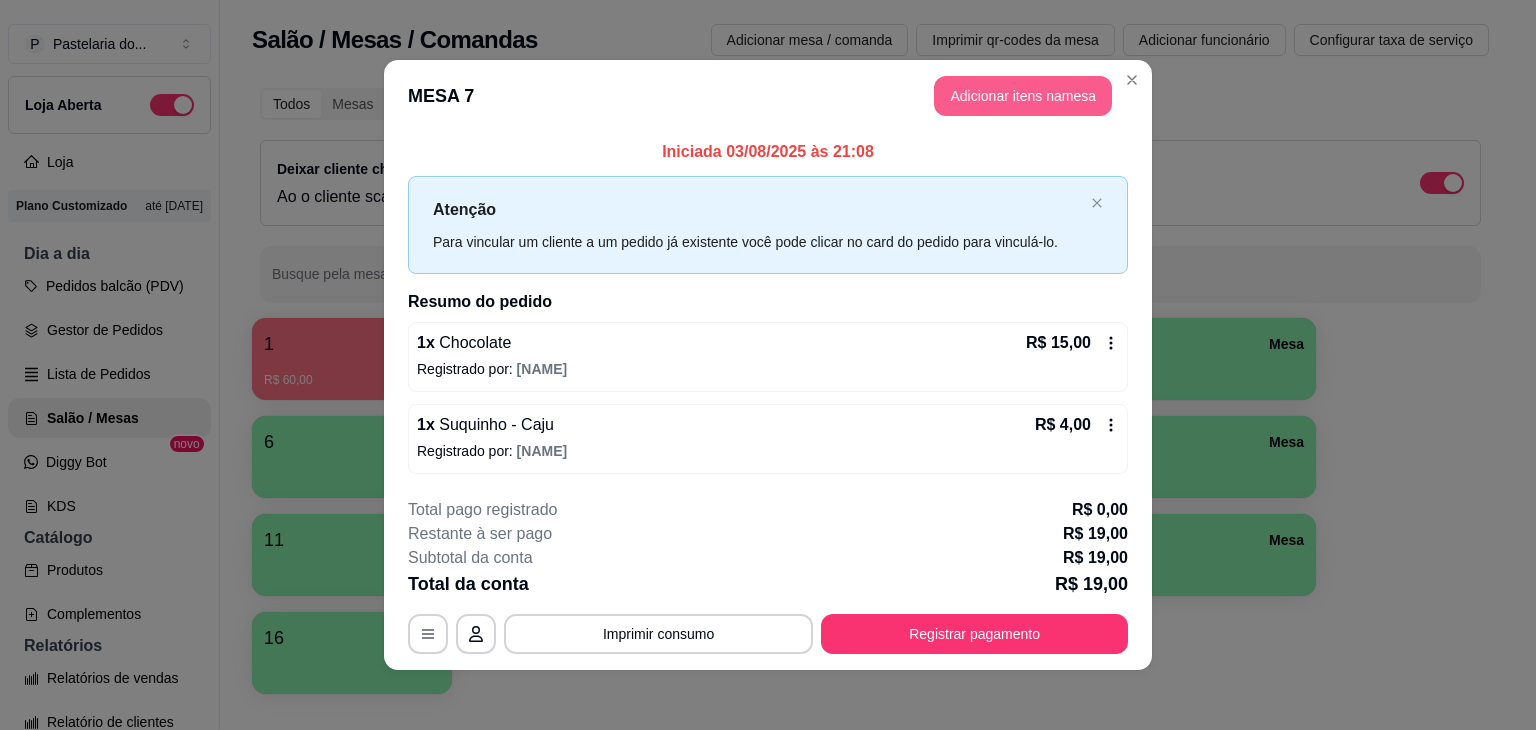 click on "Adicionar itens na  mesa" at bounding box center [1023, 96] 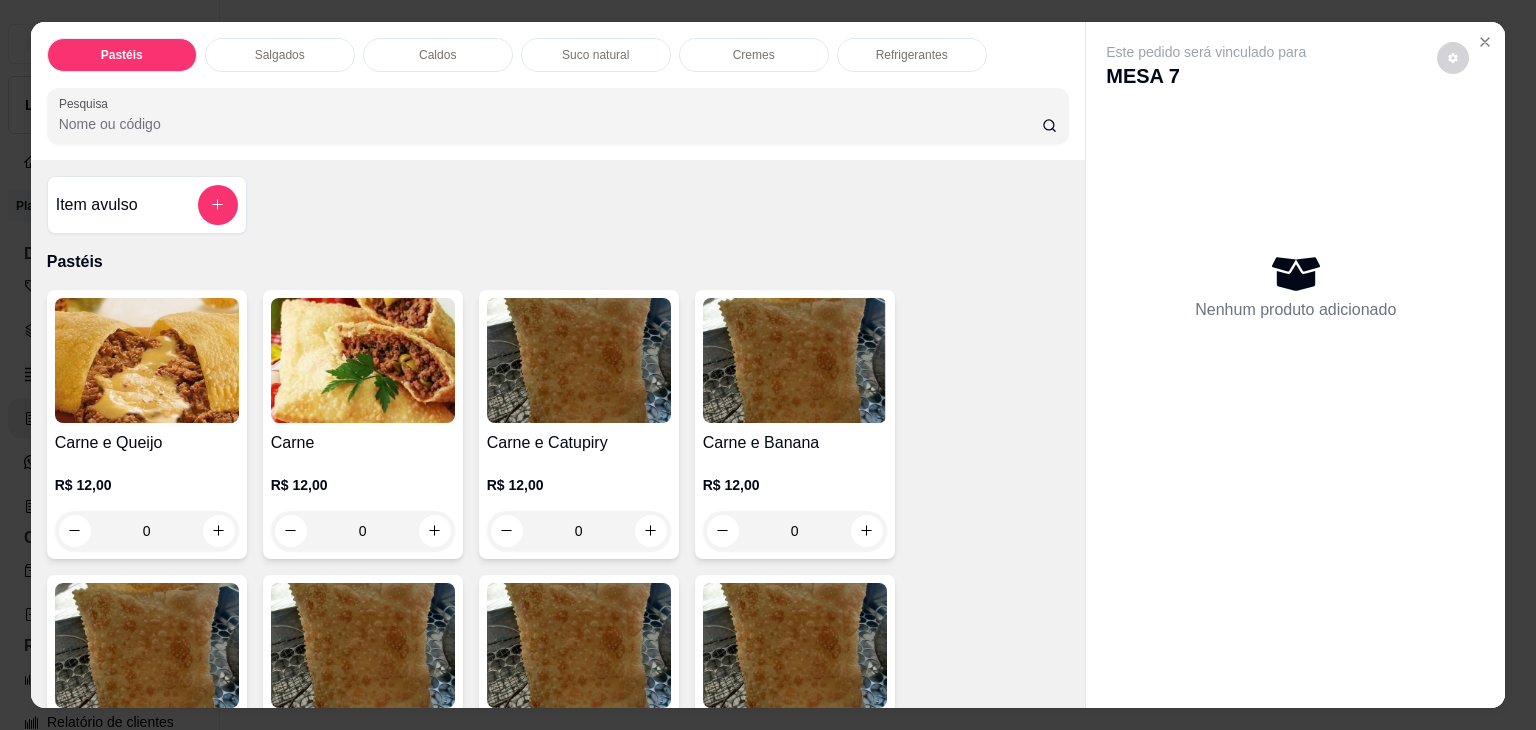 drag, startPoint x: 495, startPoint y: 37, endPoint x: 403, endPoint y: 147, distance: 143.40154 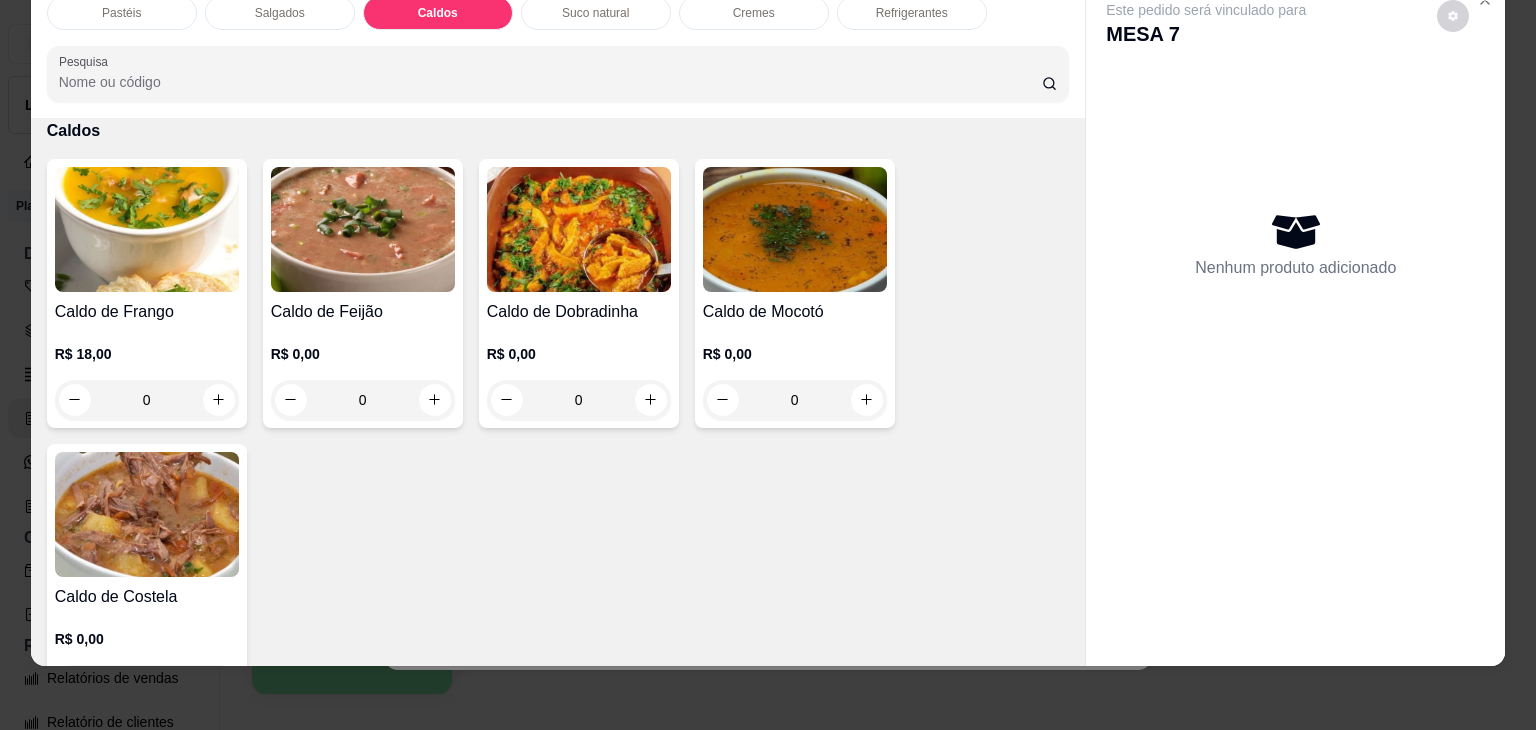 click on "0" at bounding box center [147, 400] 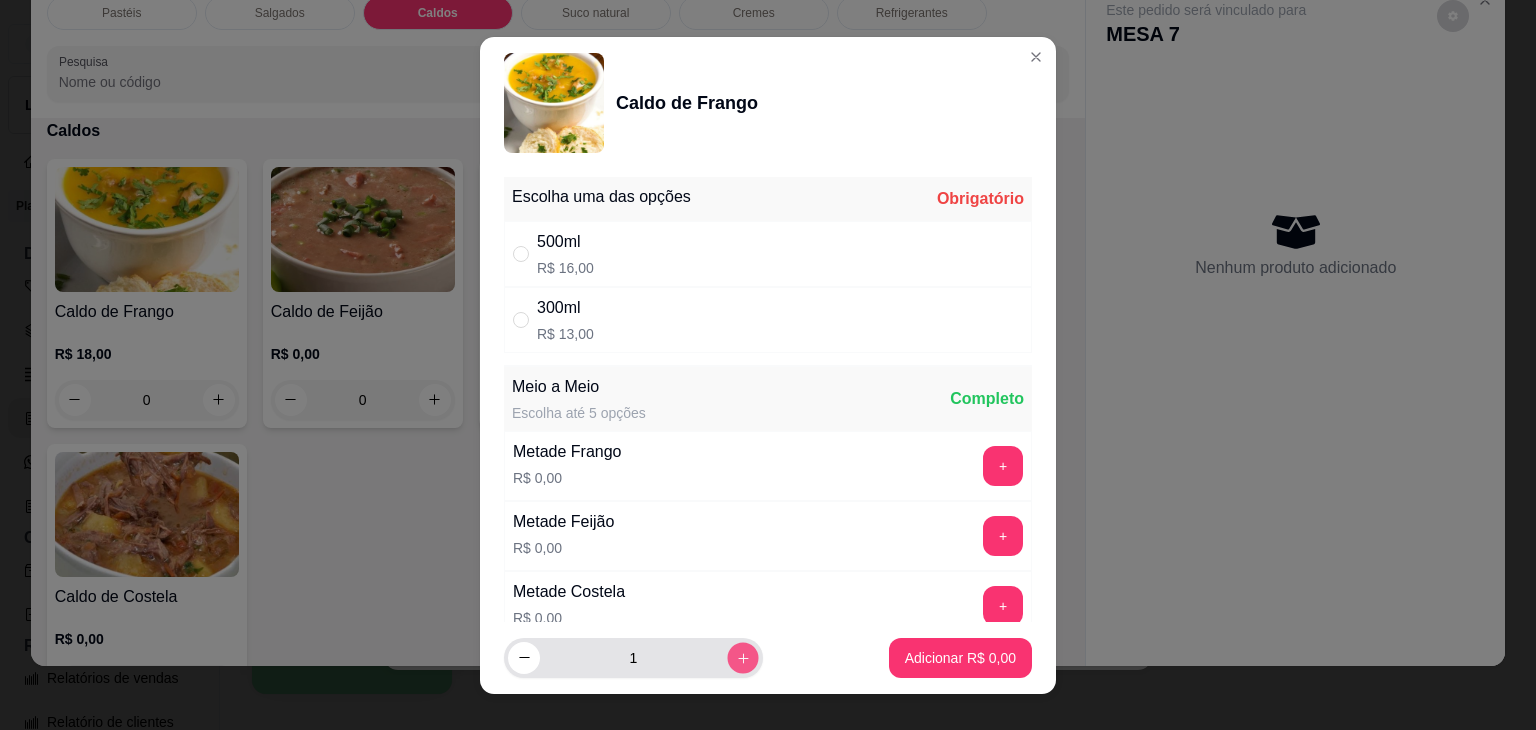 click 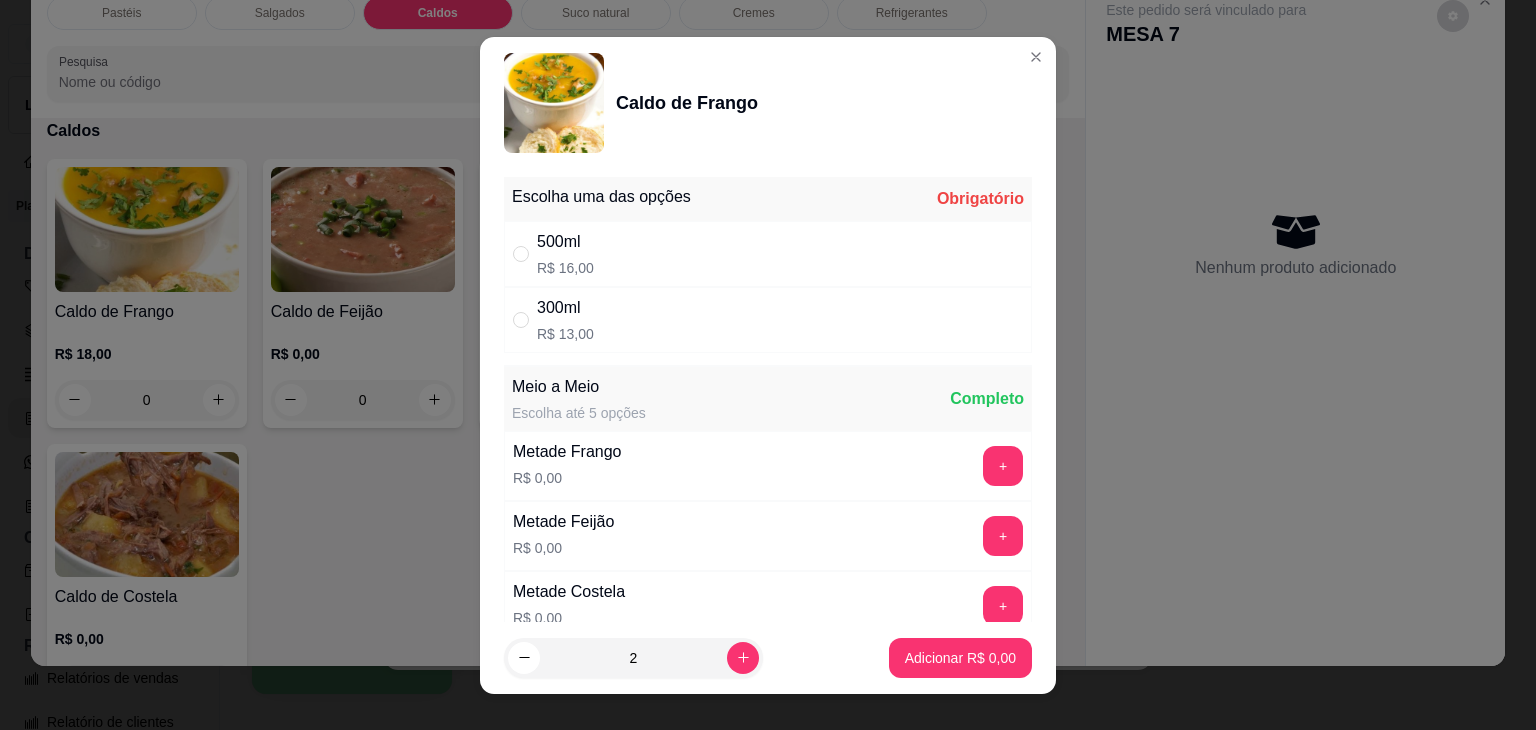 click on "500ml R$ 16,00" at bounding box center [768, 254] 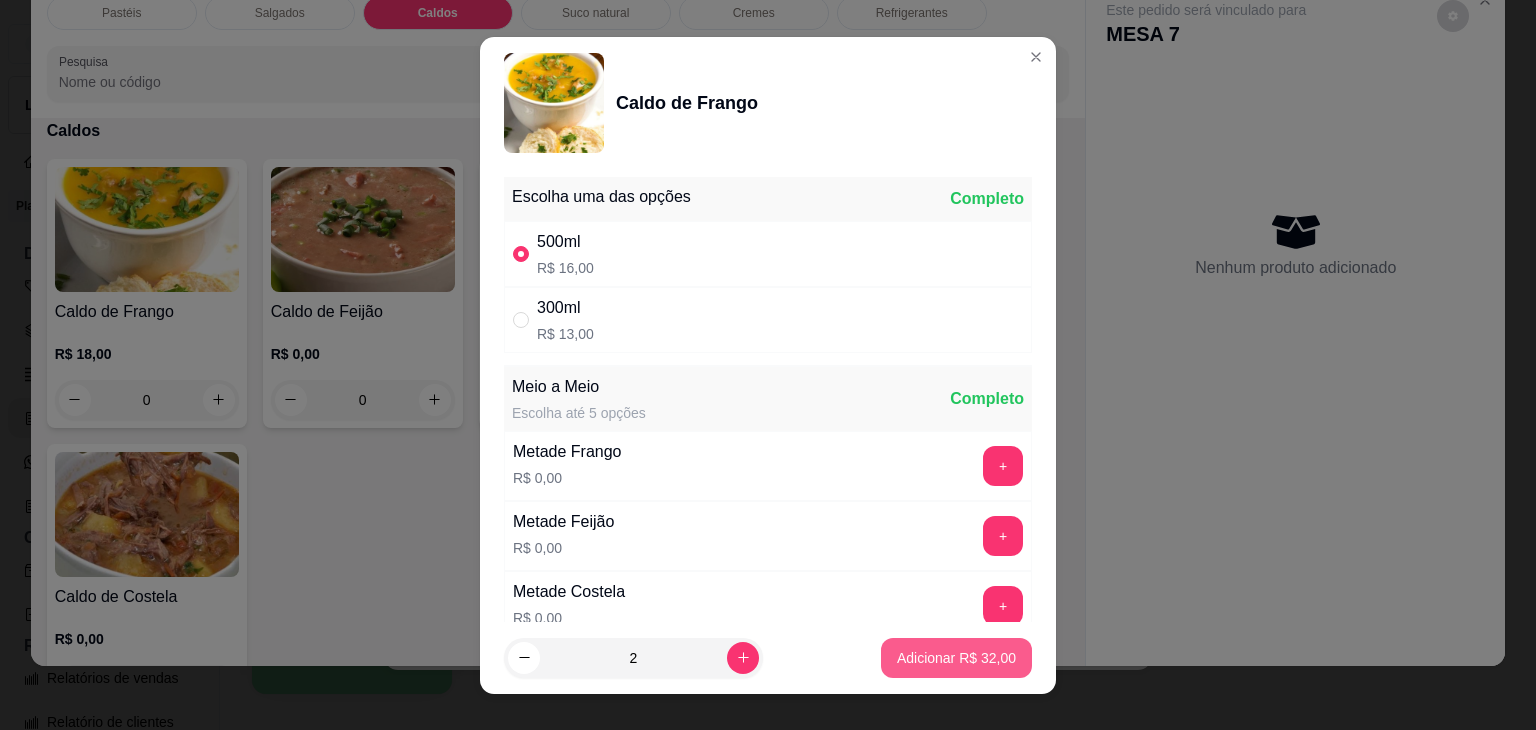 click on "Adicionar R$ 32,00" at bounding box center (956, 658) 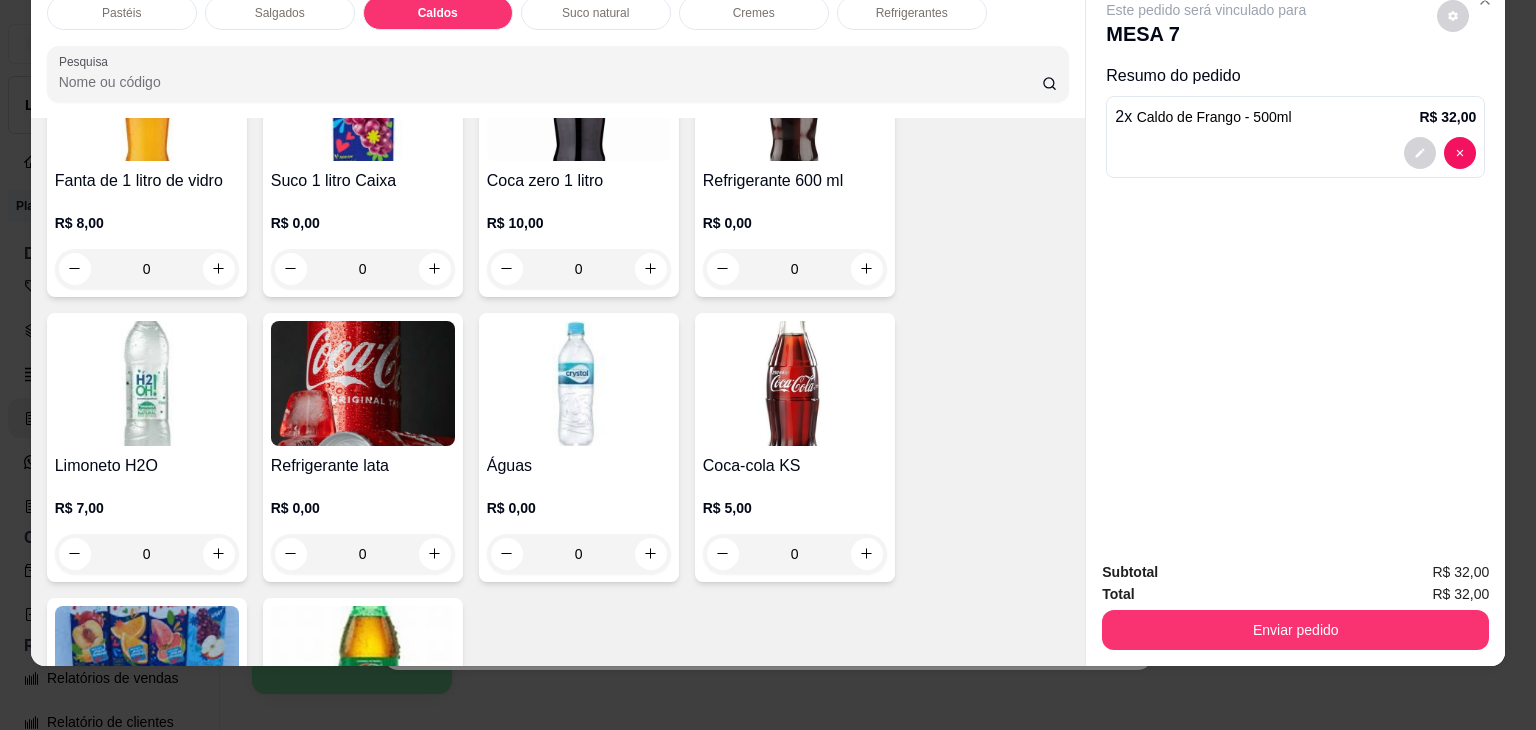 scroll, scrollTop: 5982, scrollLeft: 0, axis: vertical 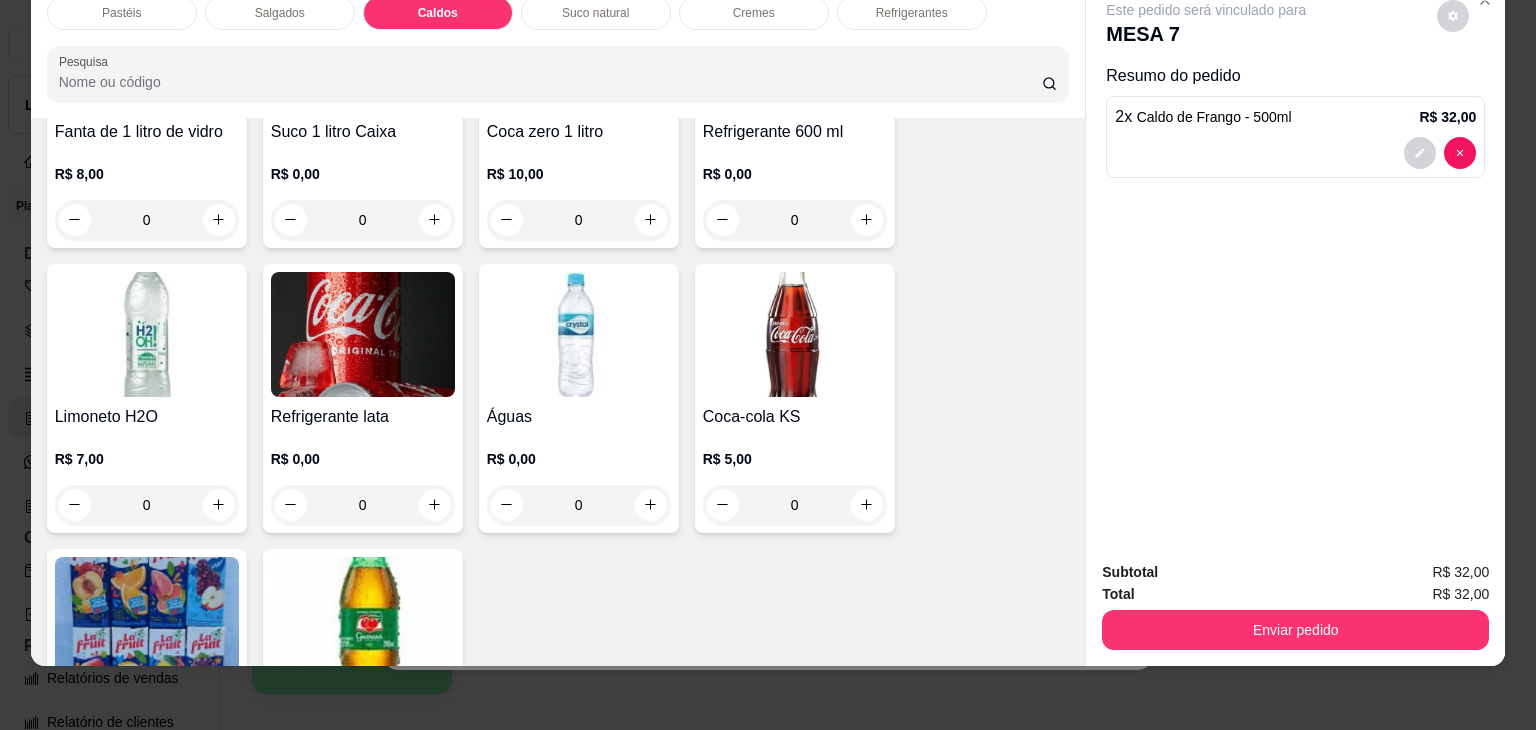 click at bounding box center [147, 334] 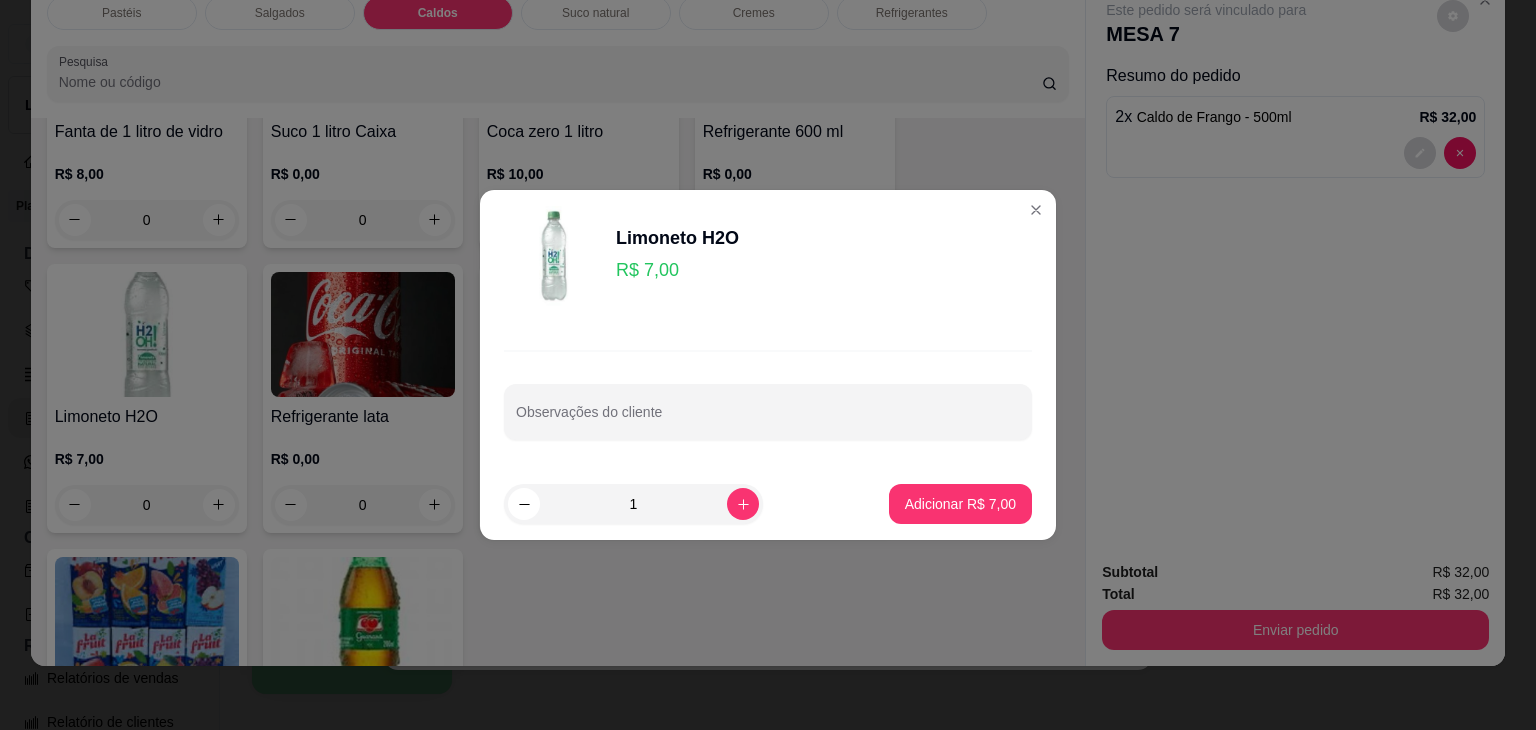 click on "1 Adicionar   R$ 7,00" at bounding box center [768, 504] 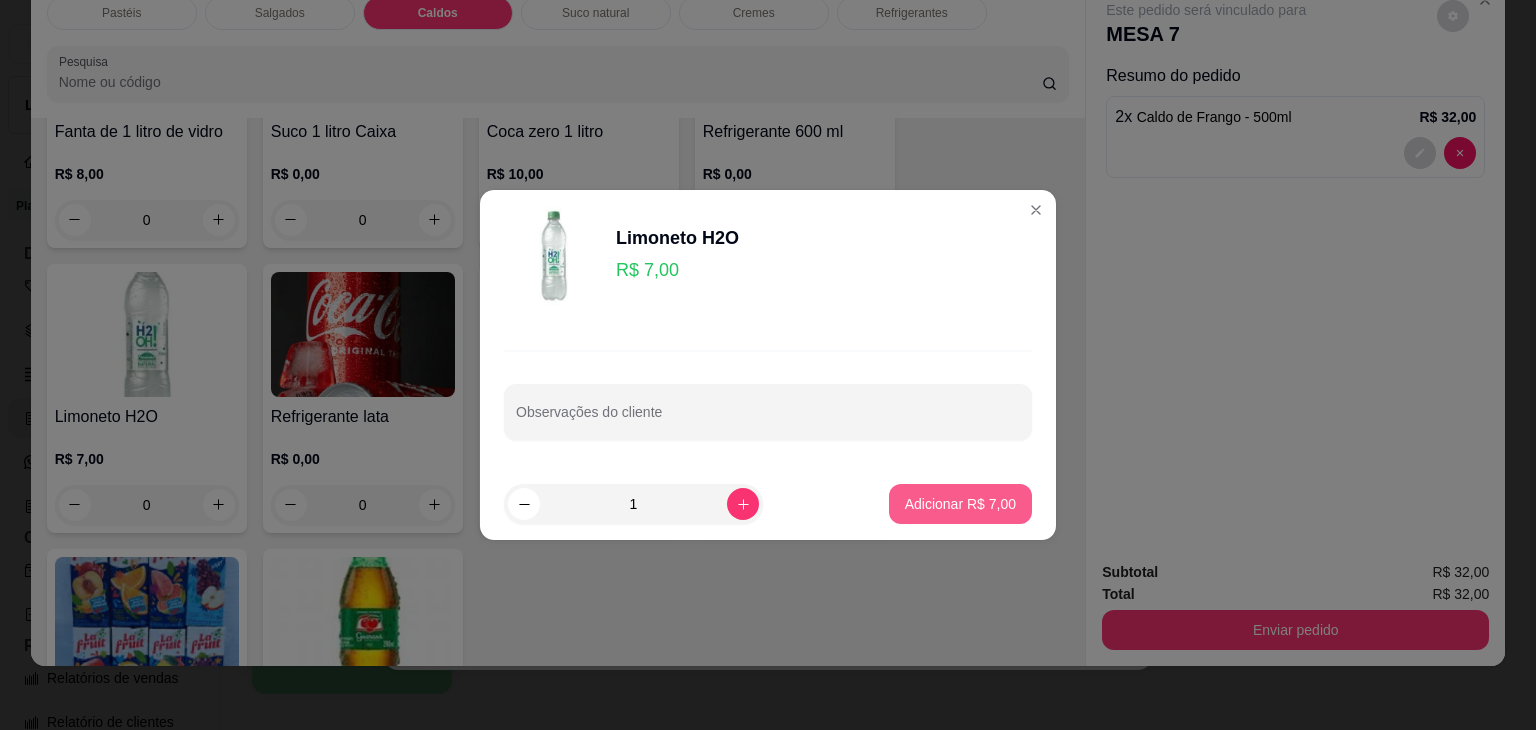 click on "Adicionar   R$ 7,00" at bounding box center [960, 504] 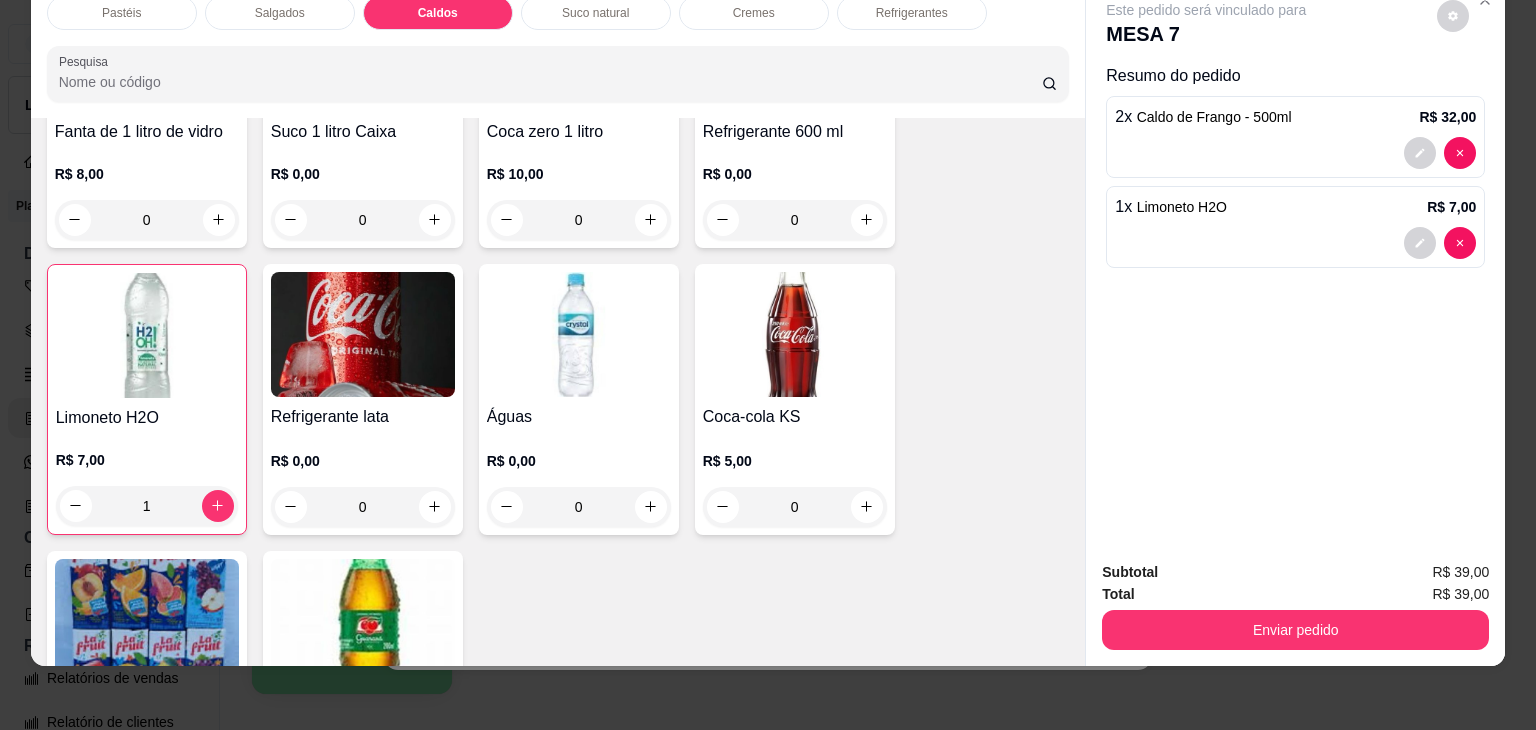 click on "Subtotal R$ 39,00 Total R$ 39,00 Enviar pedido" at bounding box center [1295, 605] 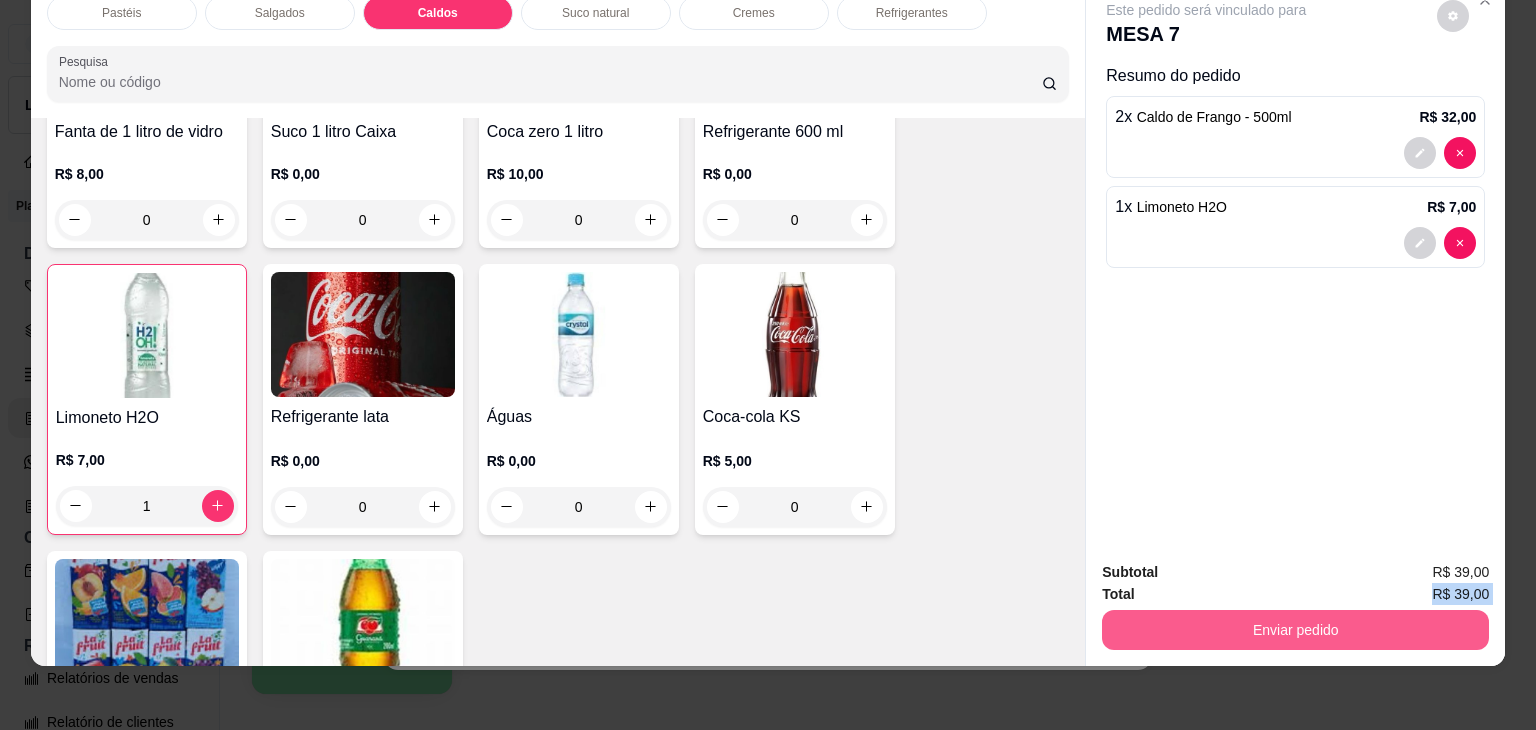 click on "Enviar pedido" at bounding box center (1295, 630) 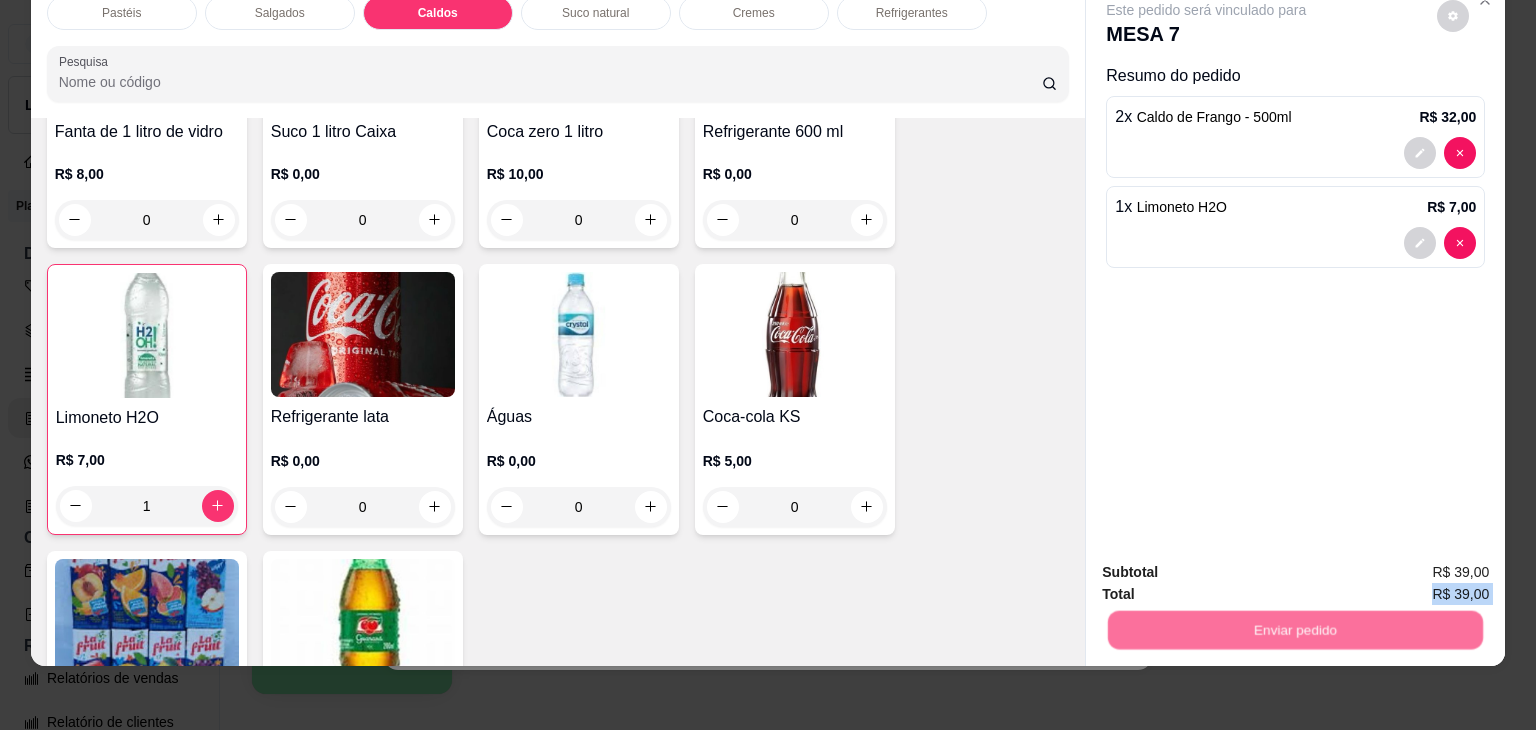 click on "Não registrar e enviar pedido" at bounding box center [1238, 569] 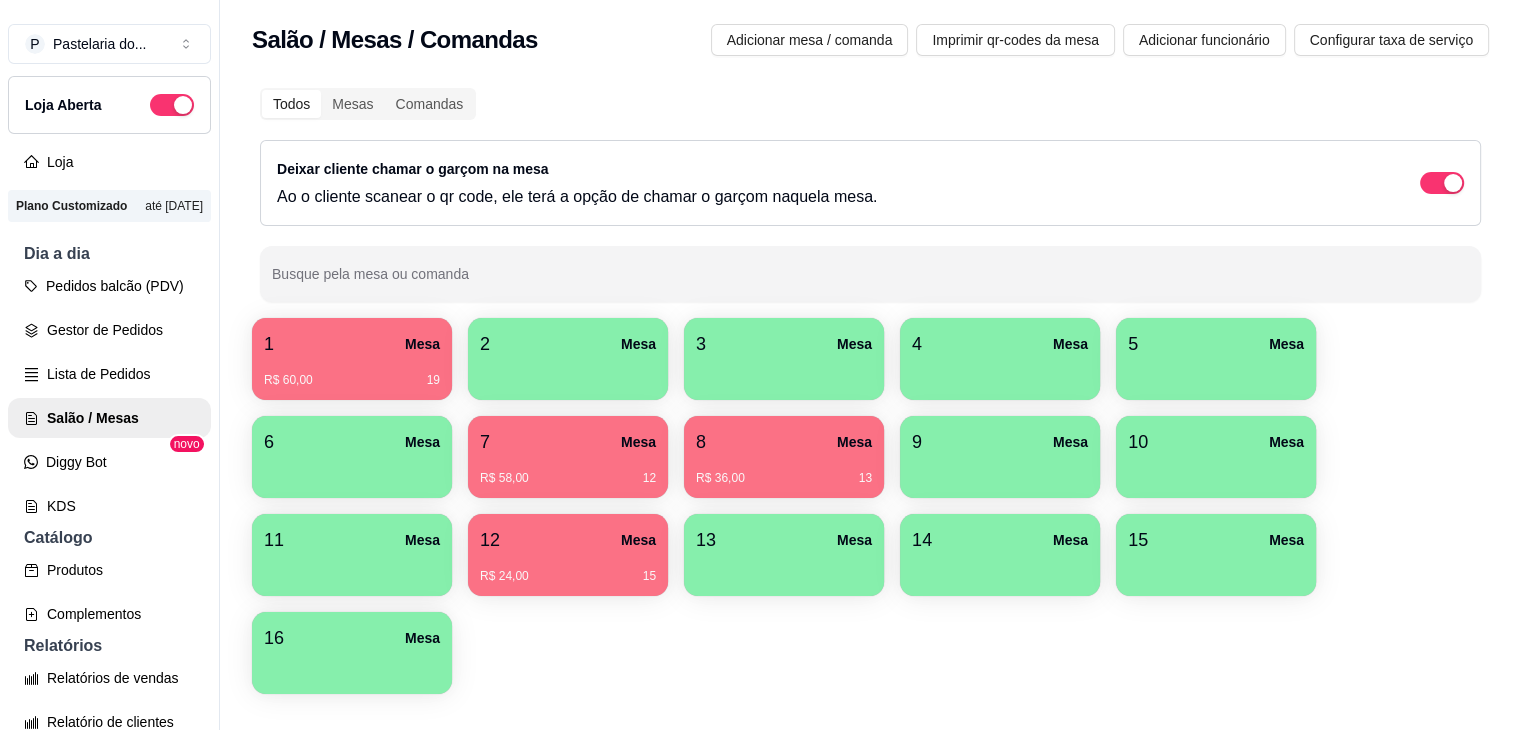 click on "1 Mesa R$ 60,00 19" at bounding box center (352, 359) 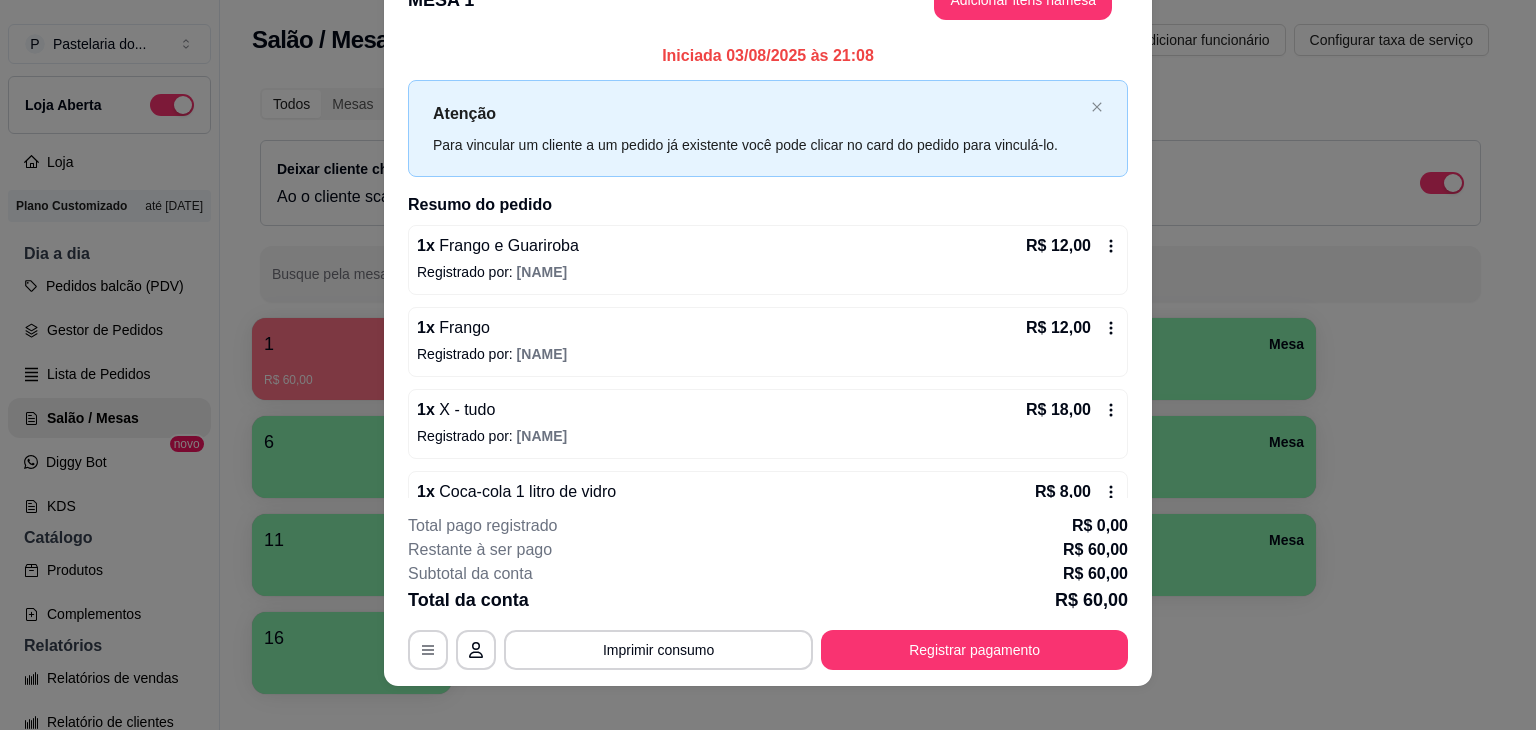 scroll, scrollTop: 60, scrollLeft: 0, axis: vertical 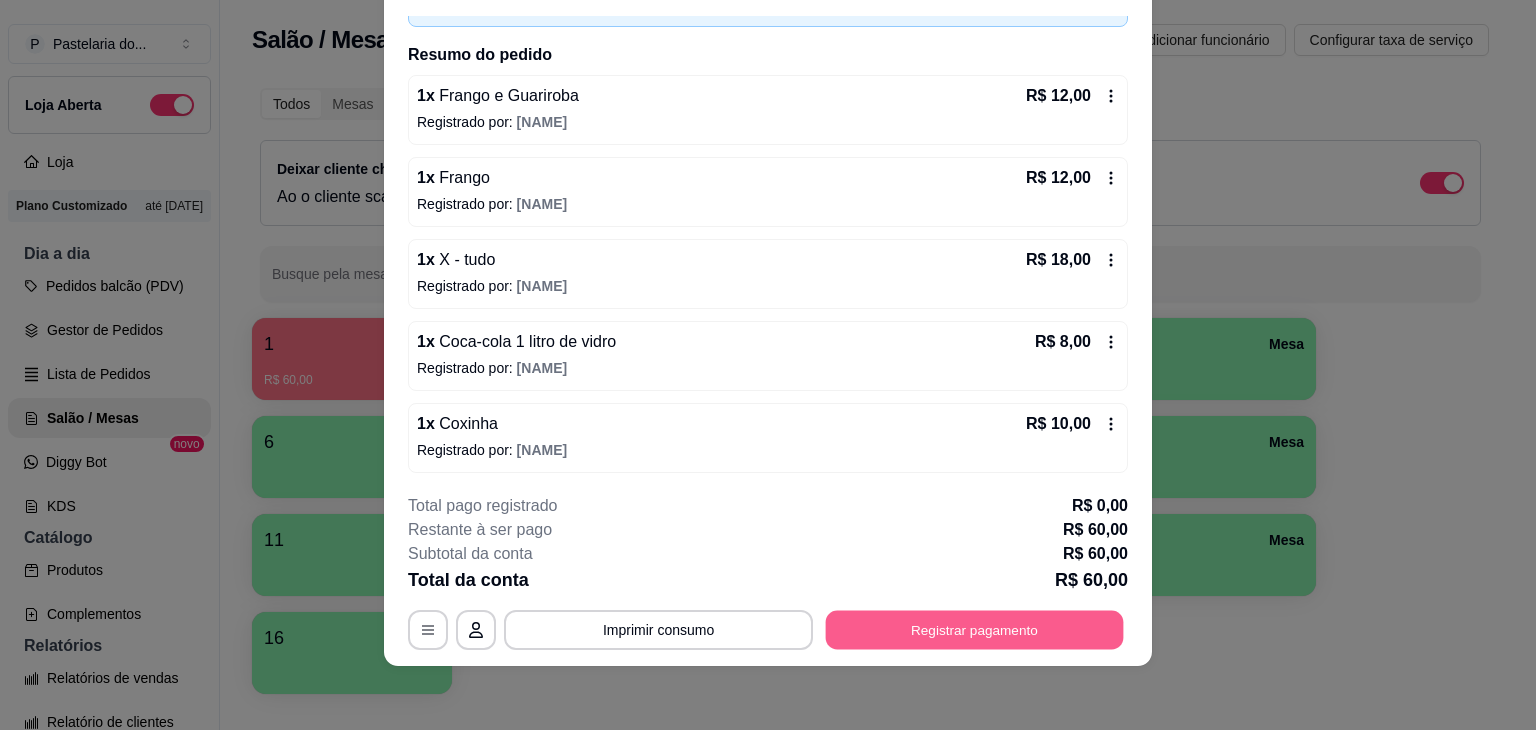 click on "Registrar pagamento" at bounding box center [975, 630] 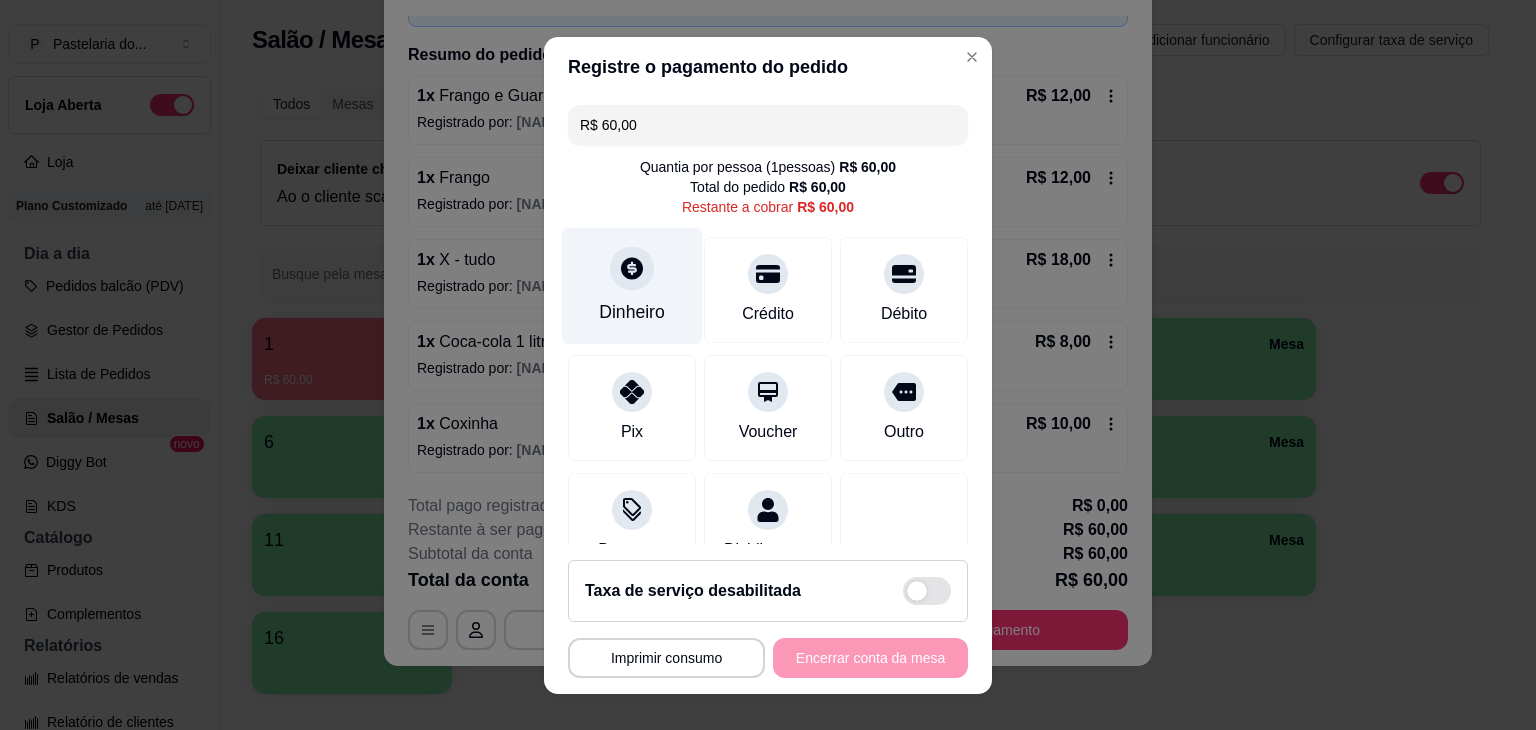 click at bounding box center [632, 268] 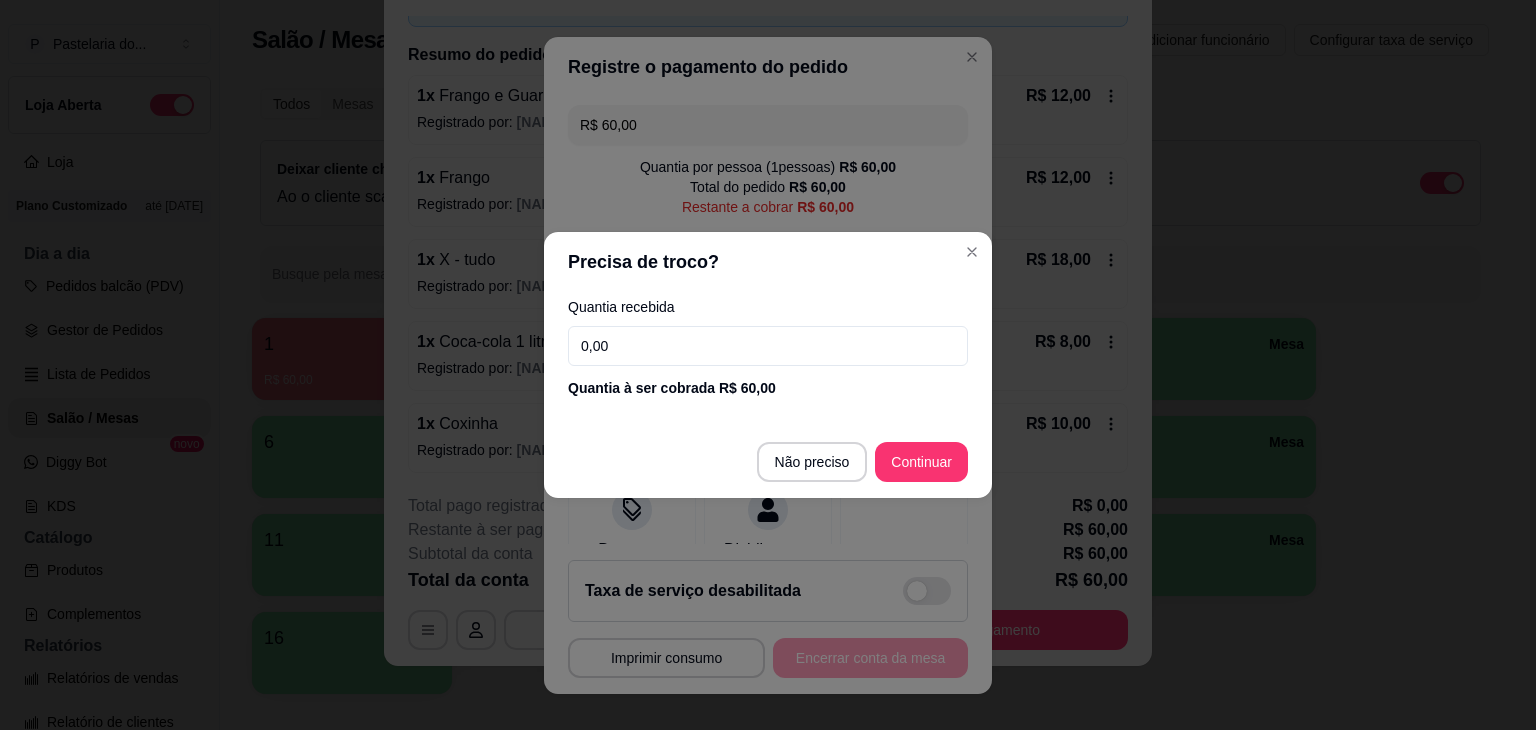 click on "0,00" at bounding box center [768, 346] 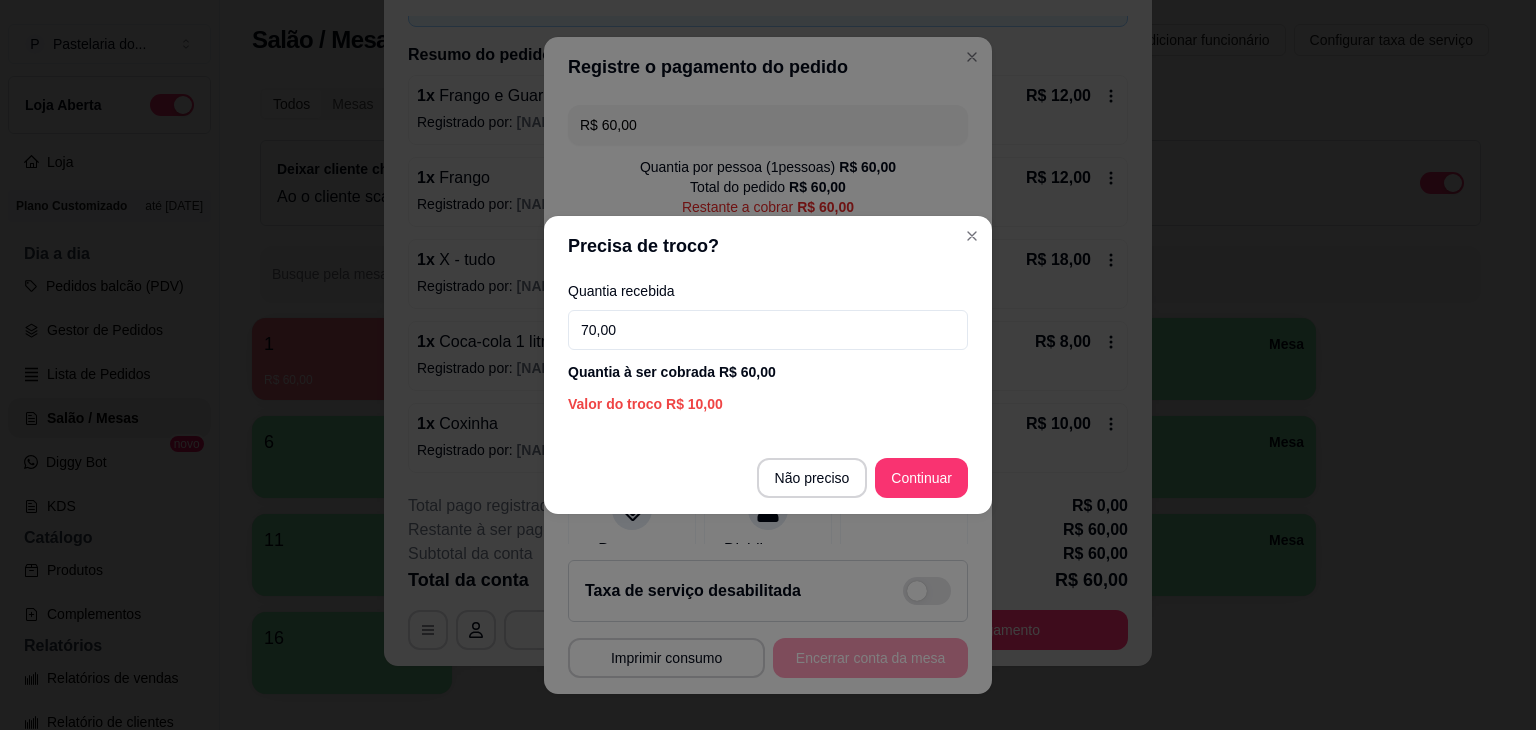 type on "70,00" 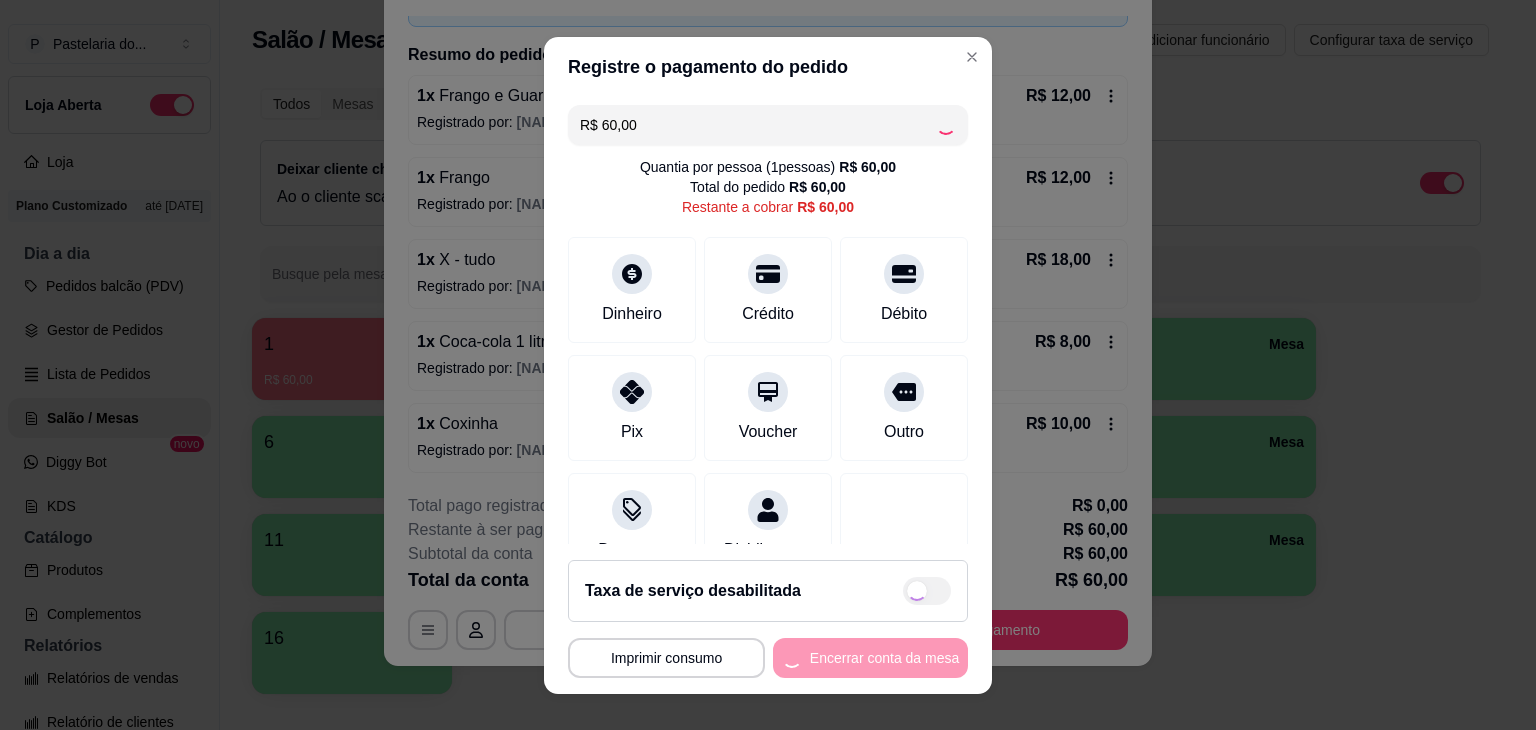 click on "**********" at bounding box center (768, 658) 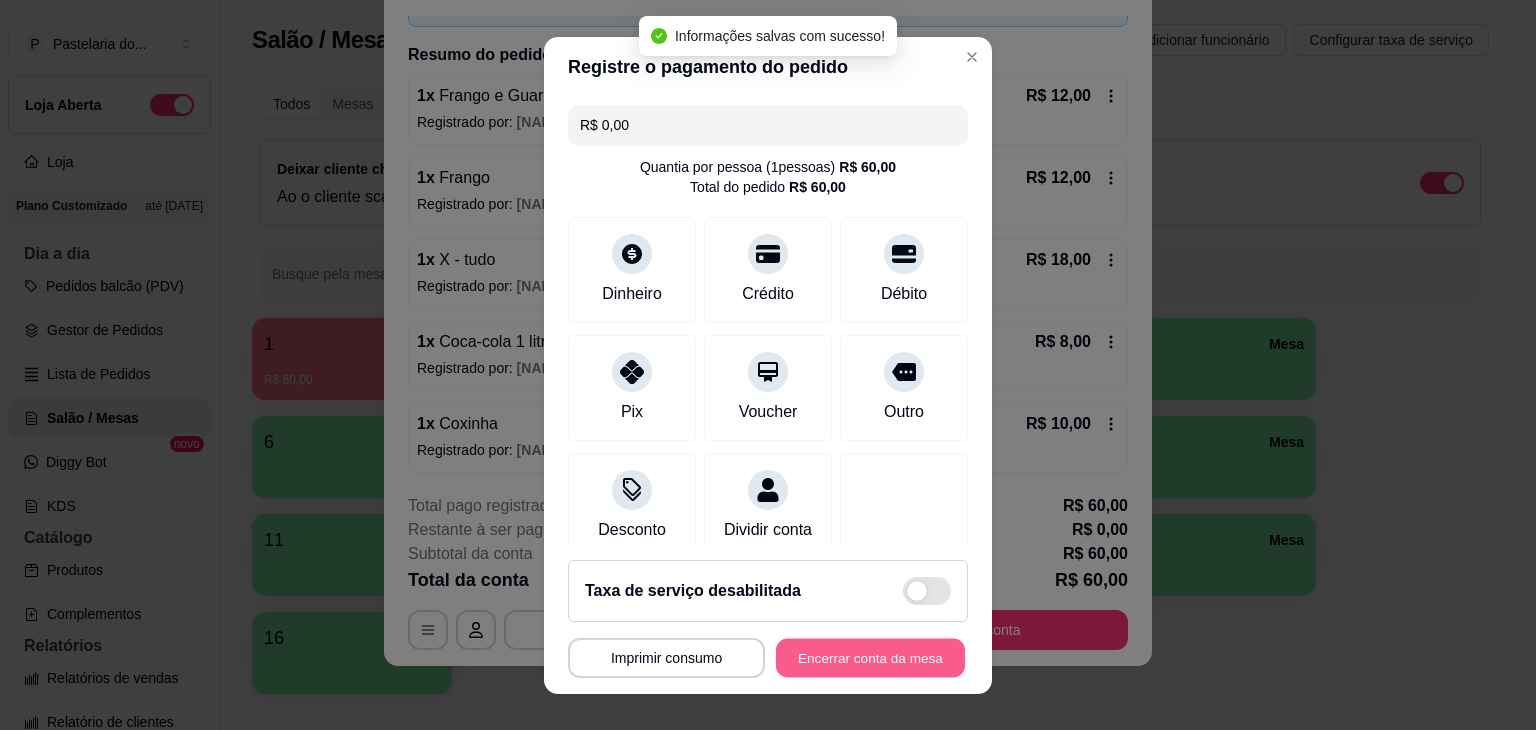 click on "Encerrar conta da mesa" at bounding box center [870, 657] 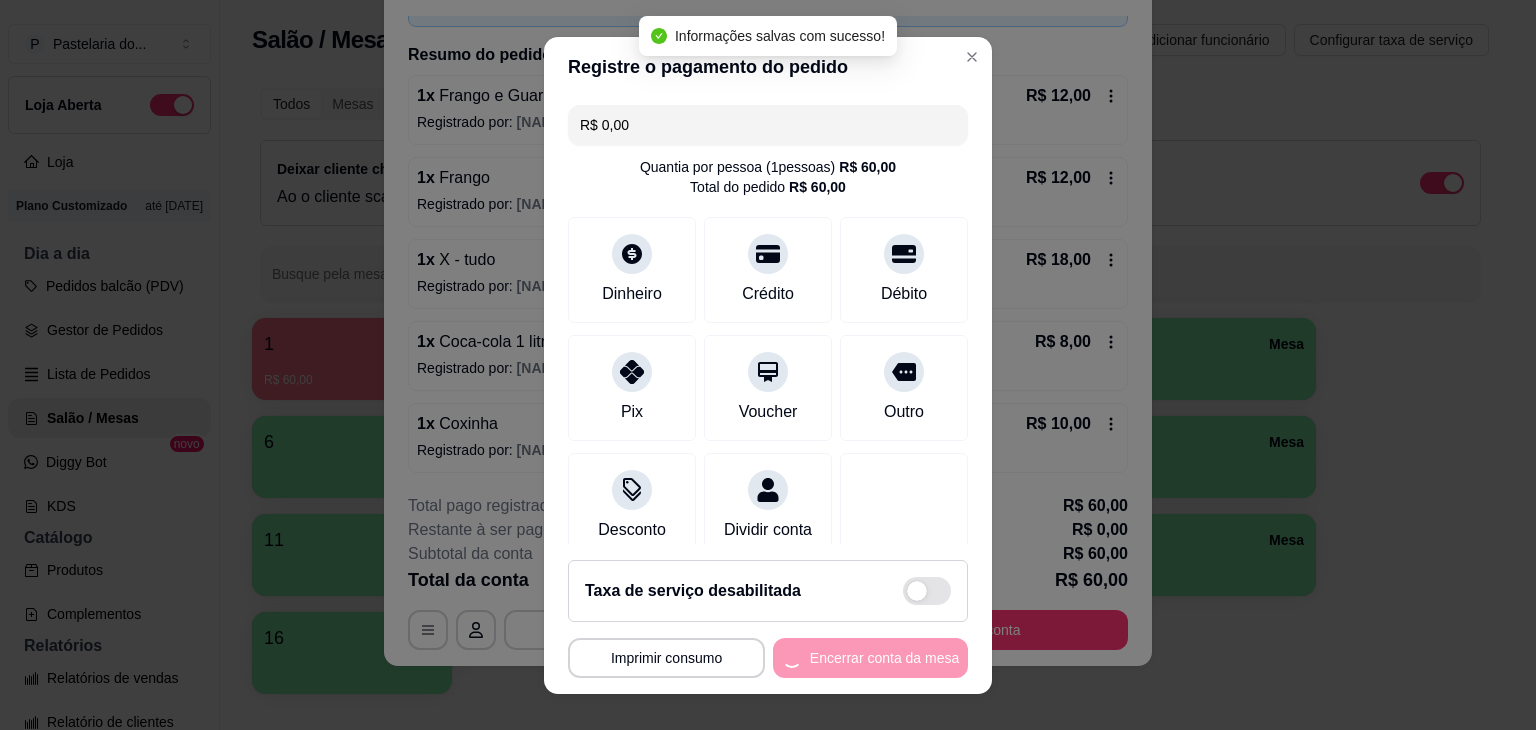 scroll, scrollTop: 0, scrollLeft: 0, axis: both 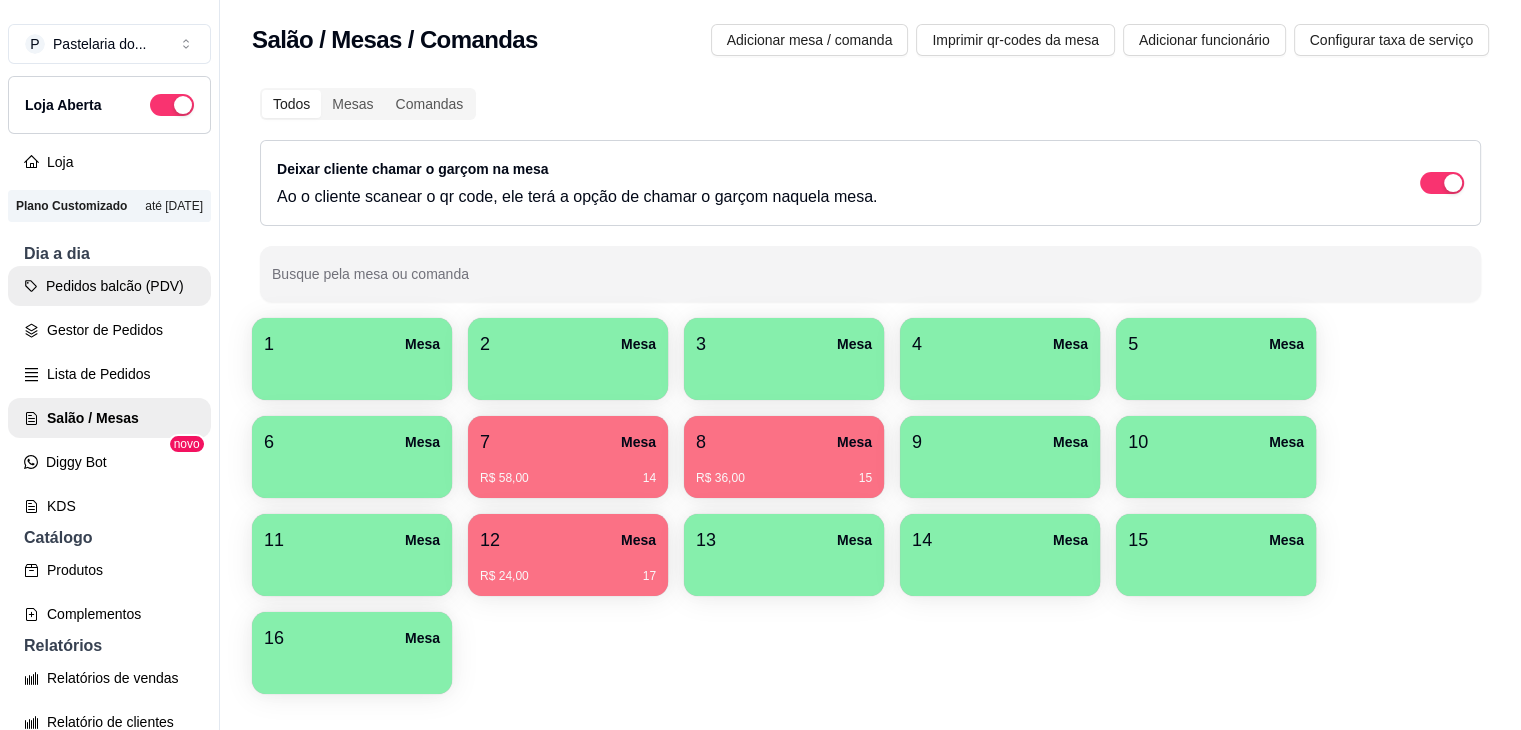 click on "Pedidos balcão (PDV)" at bounding box center (109, 286) 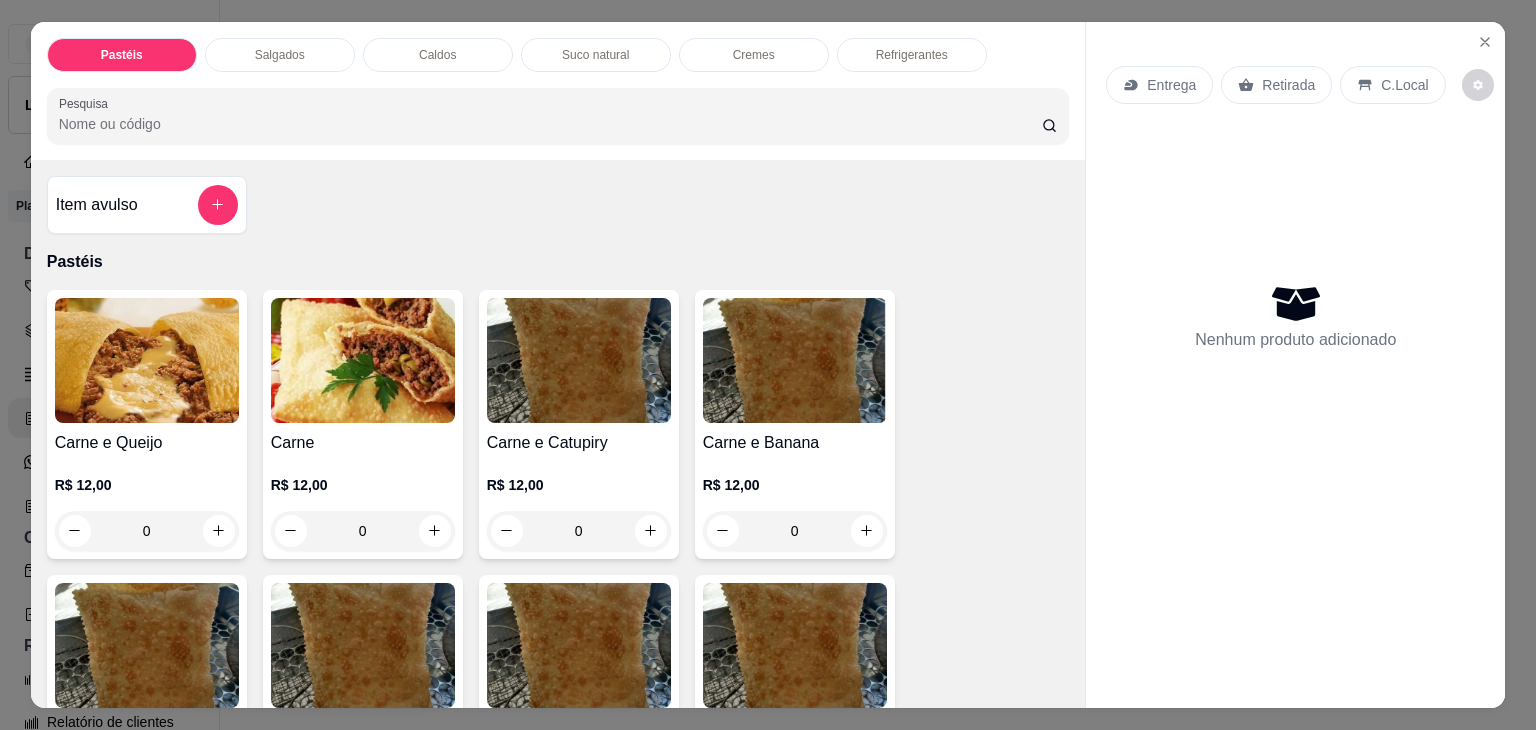 click on "0" at bounding box center (363, 531) 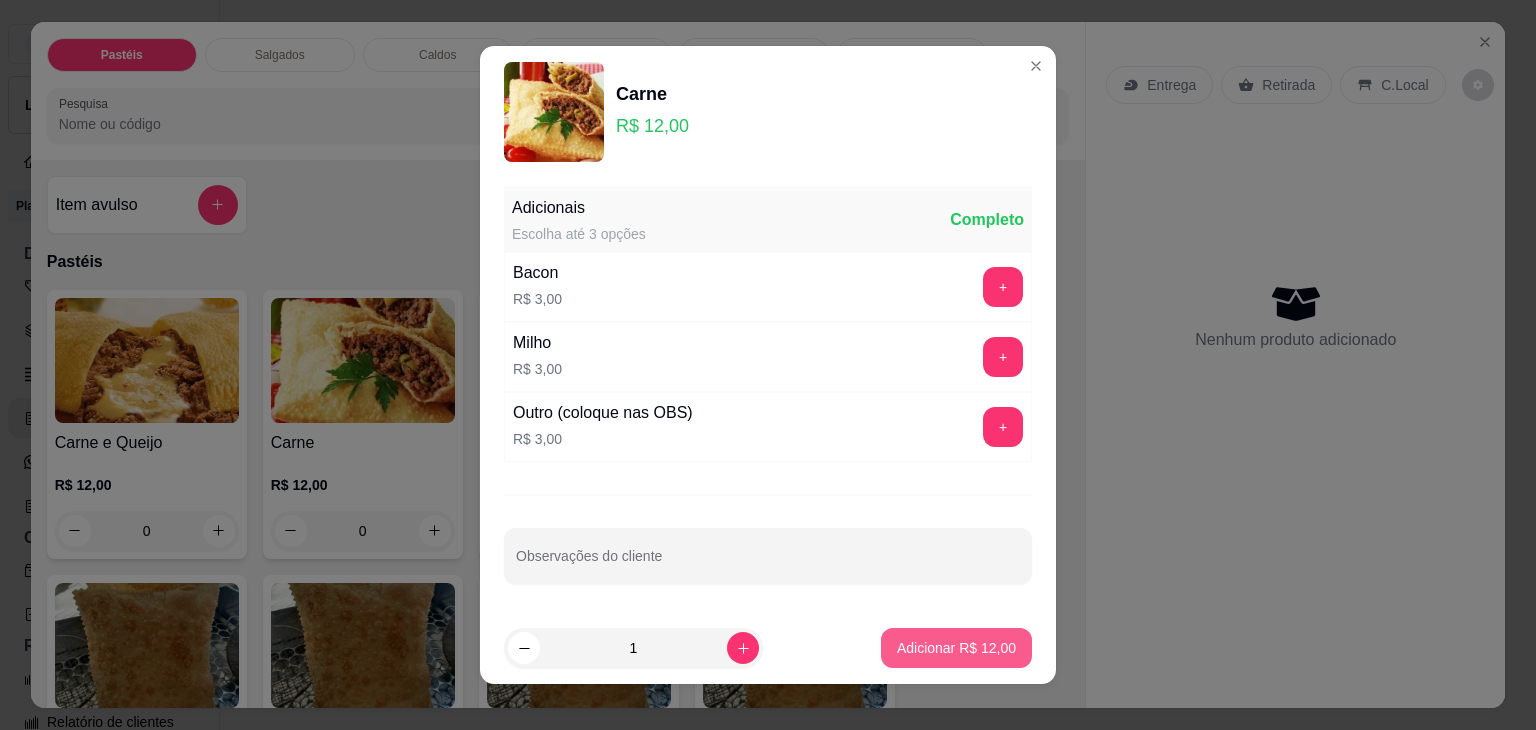 click on "Adicionar   R$ 12,00" at bounding box center (956, 648) 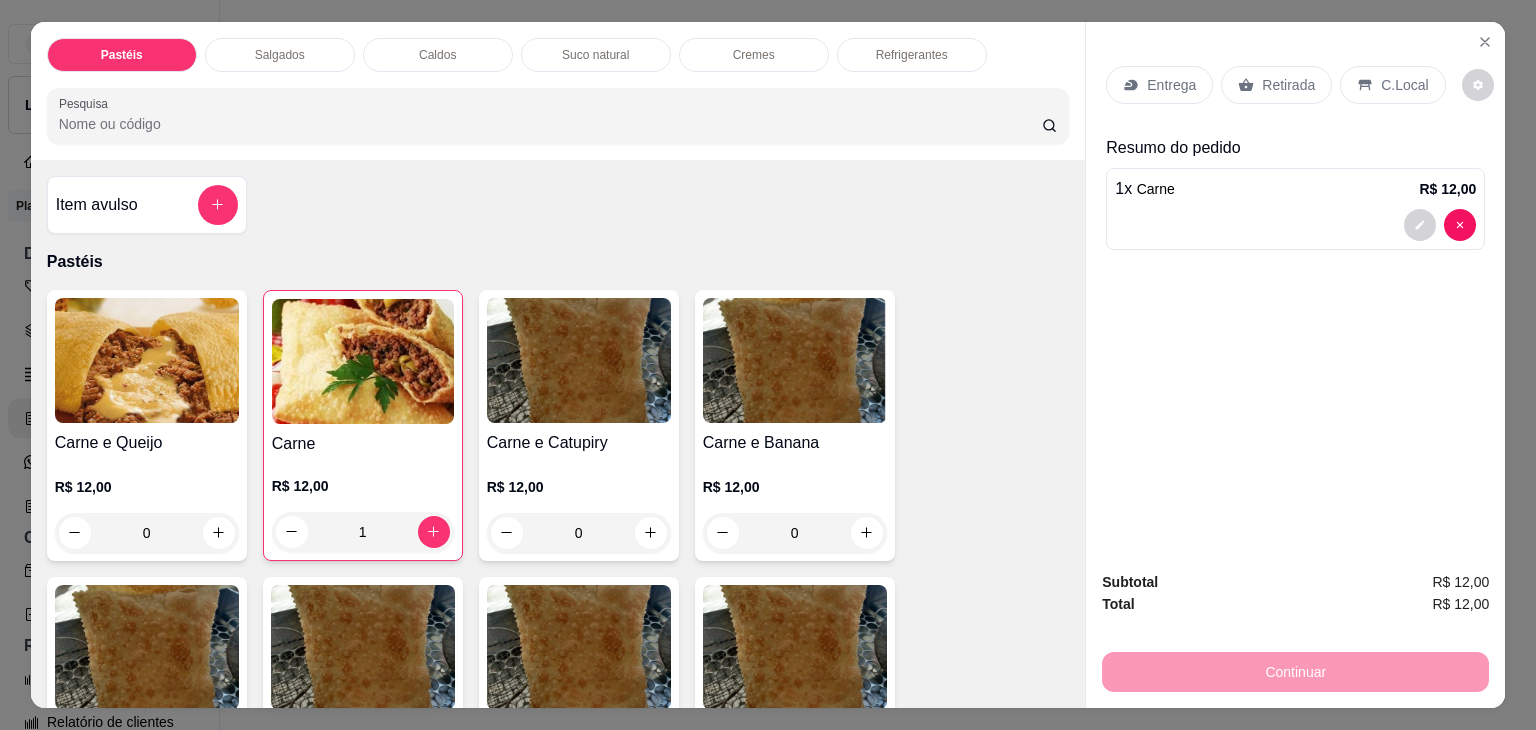 click on "Cremes" at bounding box center [754, 55] 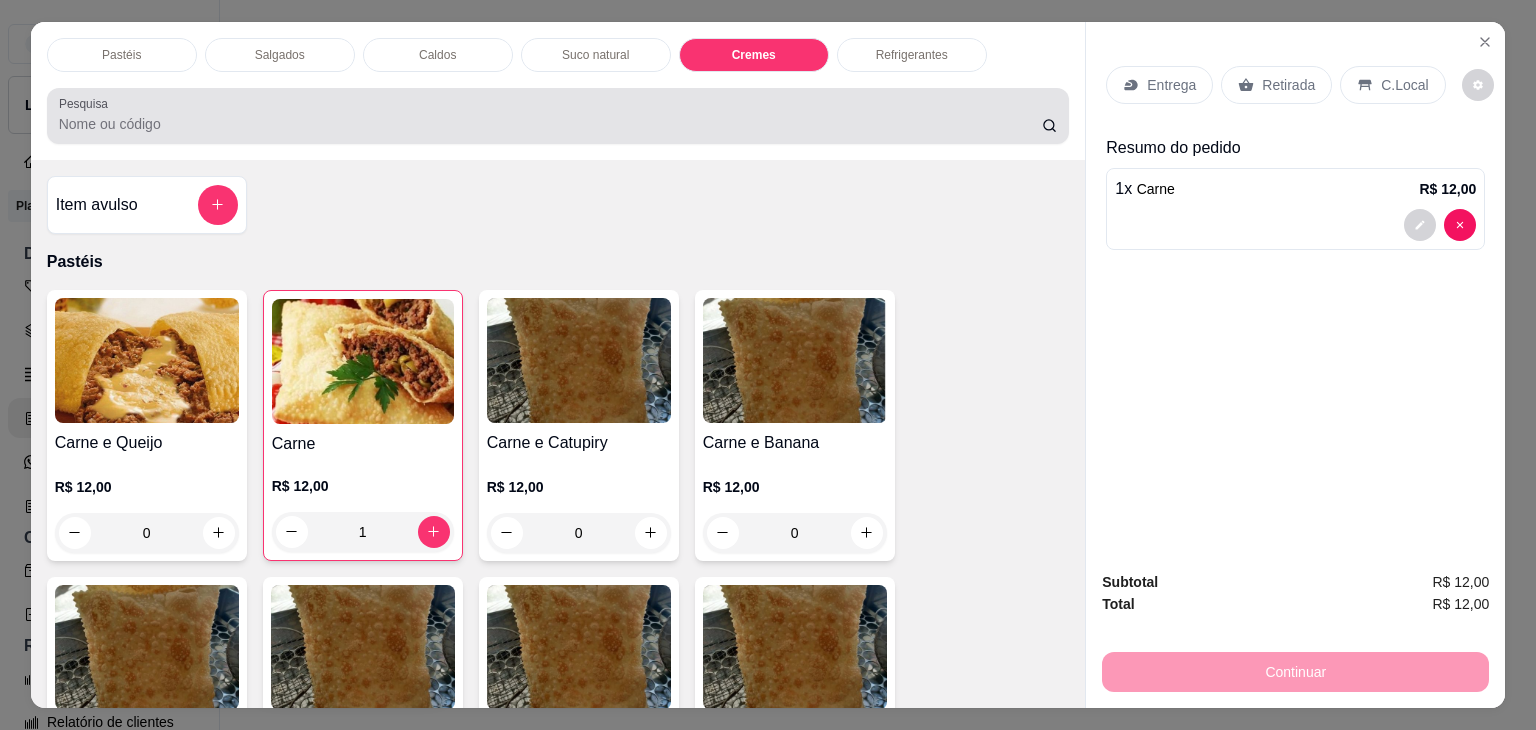 scroll, scrollTop: 4622, scrollLeft: 0, axis: vertical 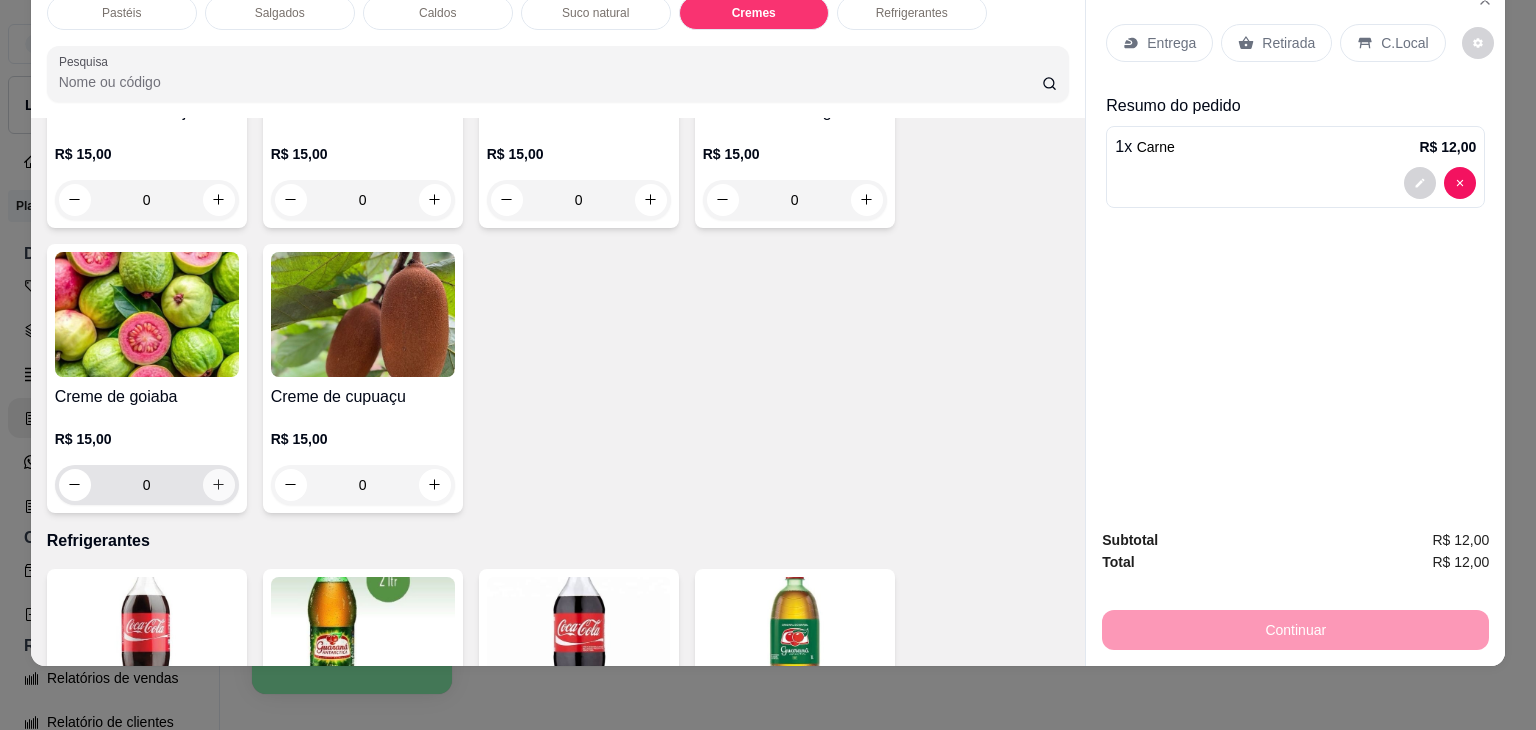click 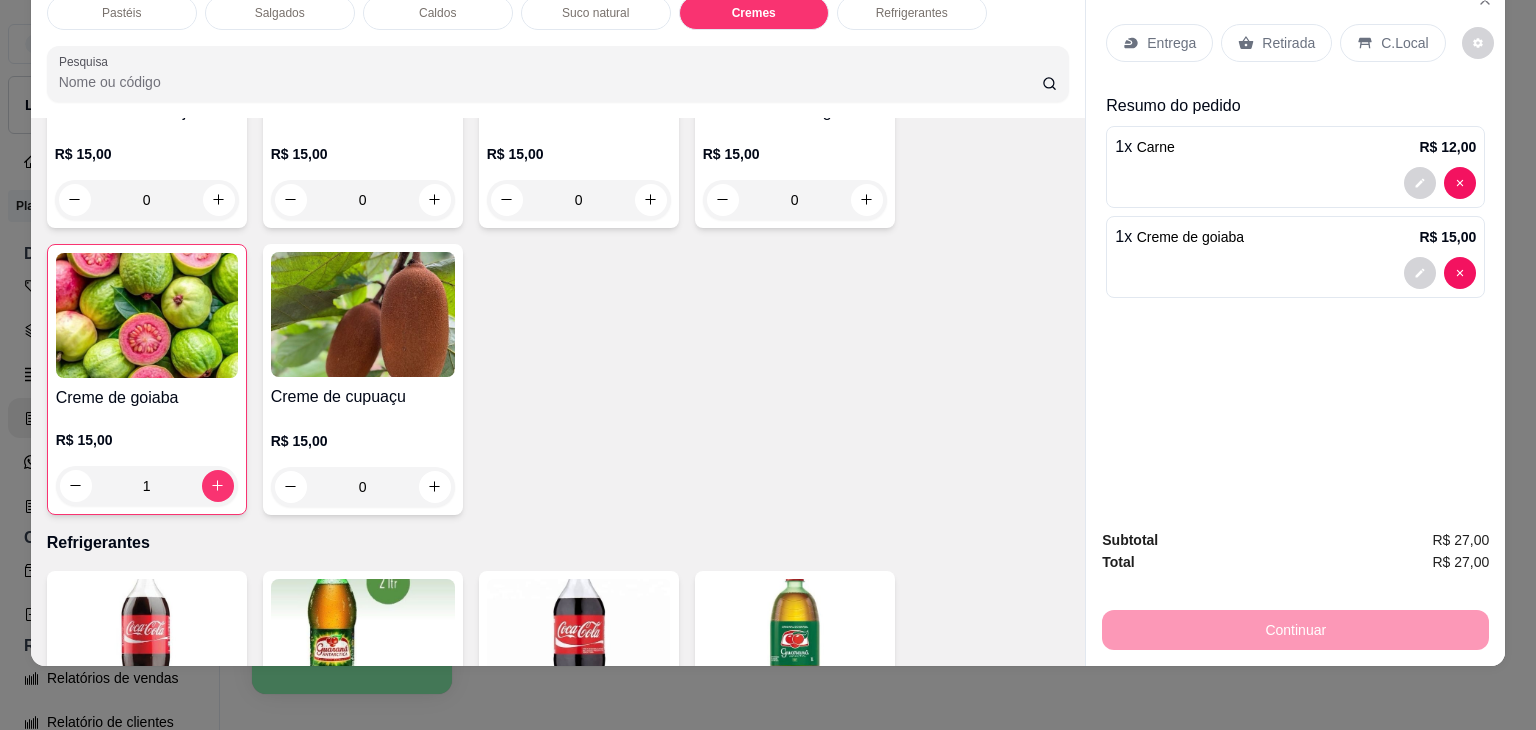 click on "Retirada" at bounding box center [1288, 43] 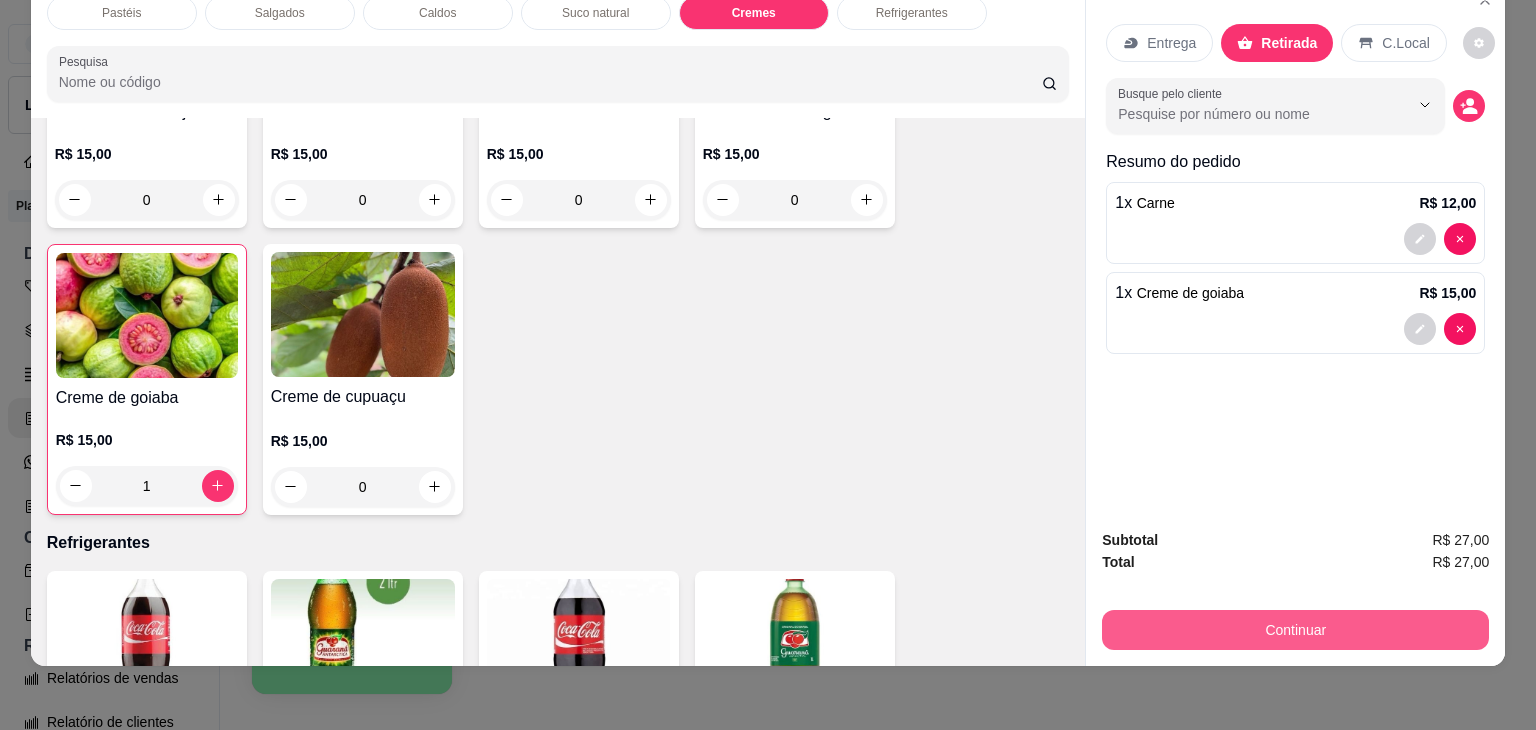 click on "Continuar" at bounding box center [1295, 630] 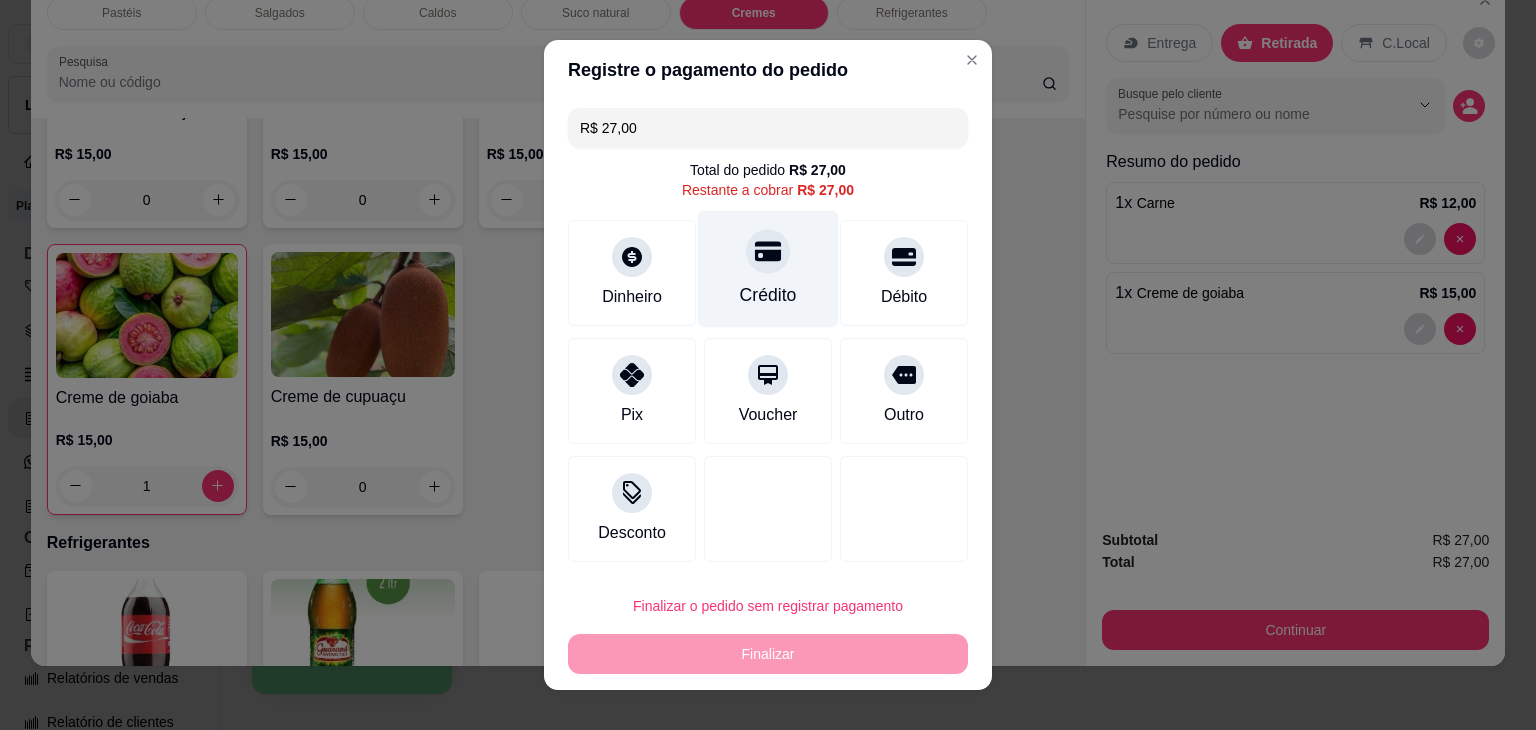 click on "Crédito" at bounding box center [768, 269] 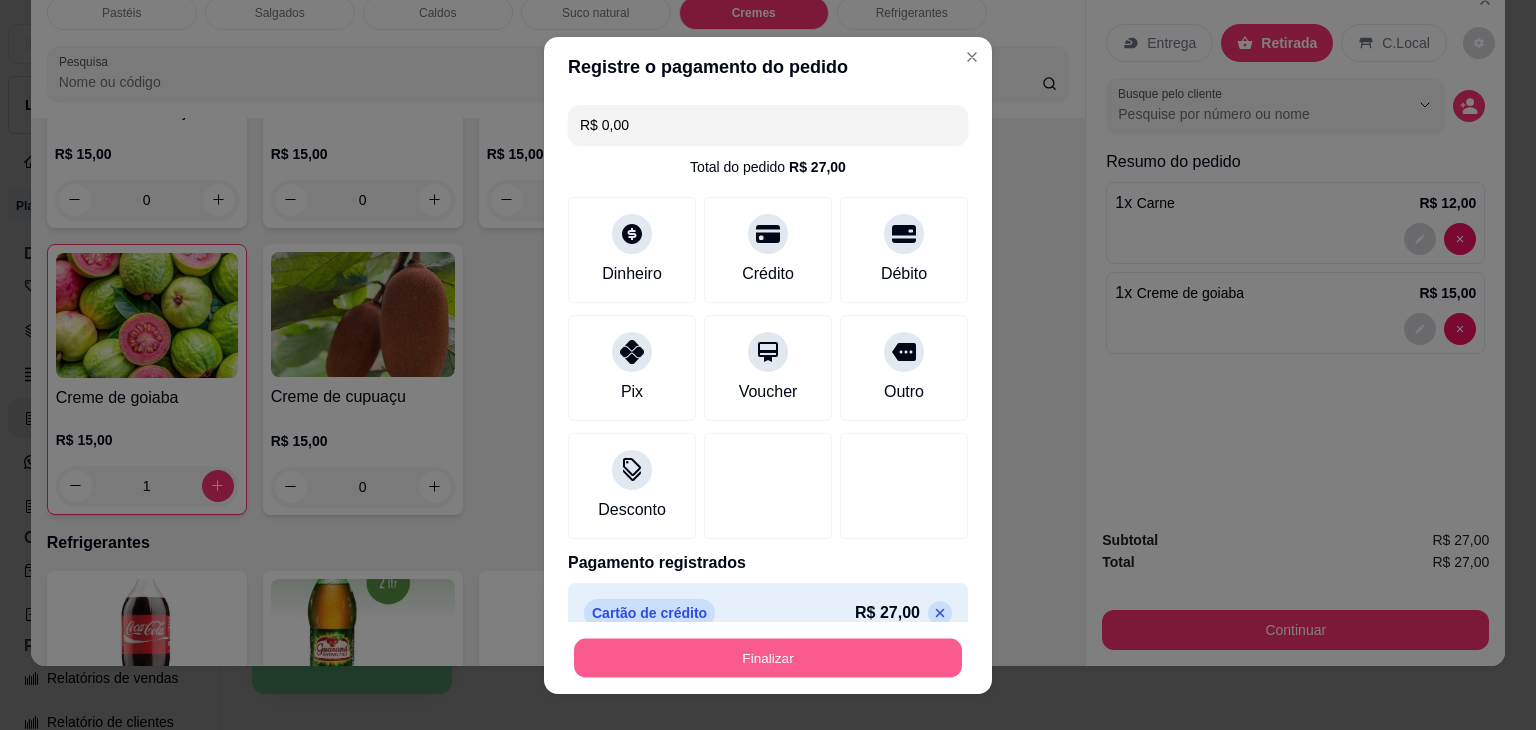 click on "Finalizar" at bounding box center (768, 657) 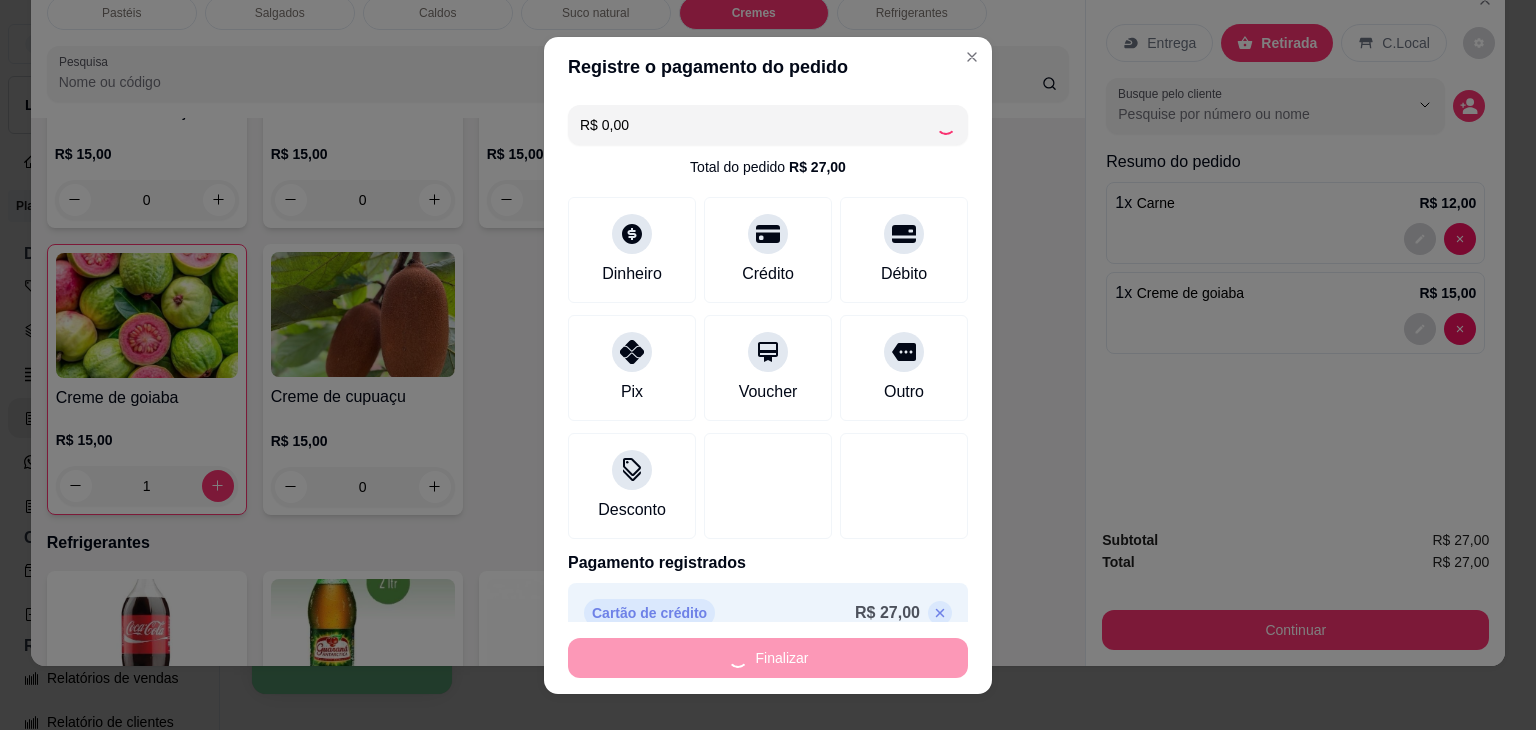 type on "0" 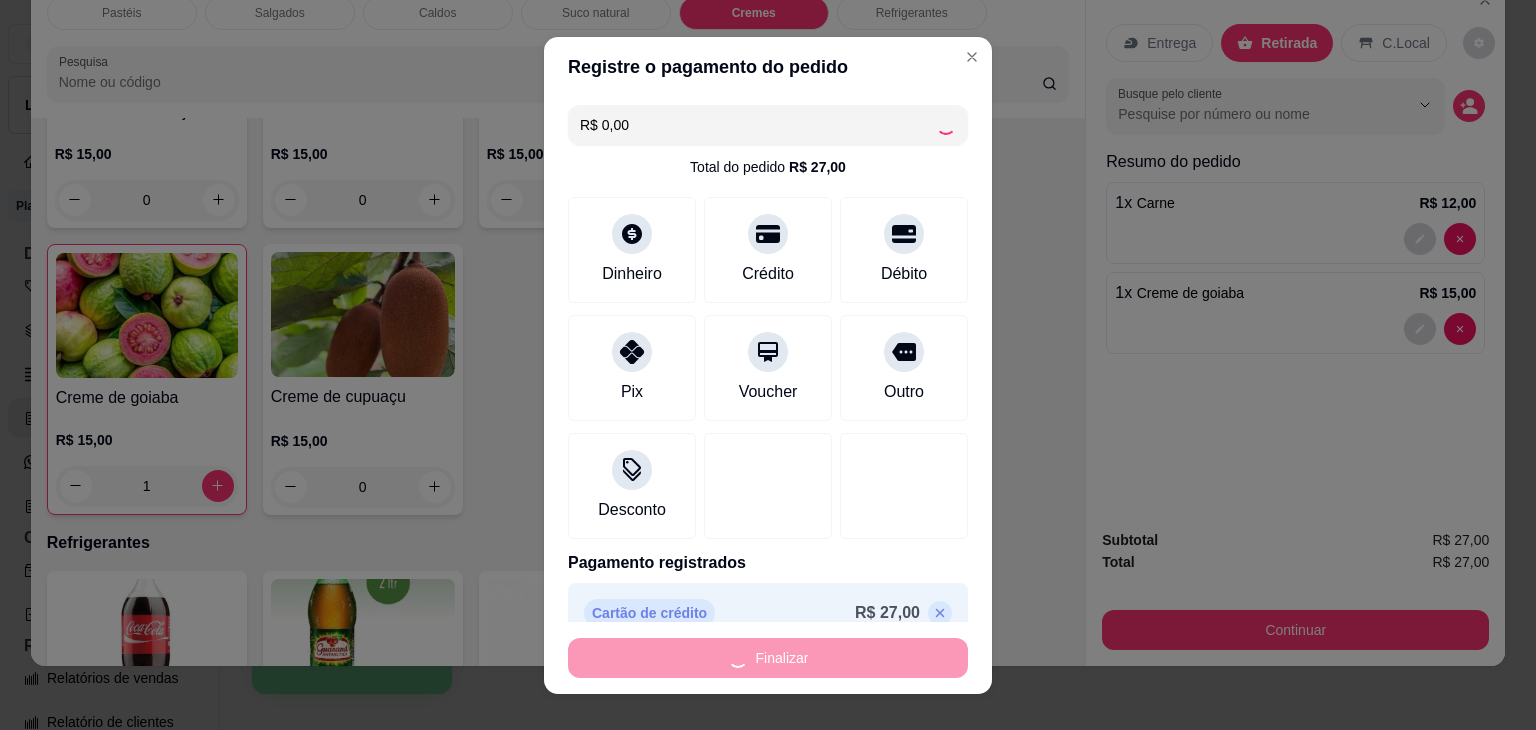 type on "0" 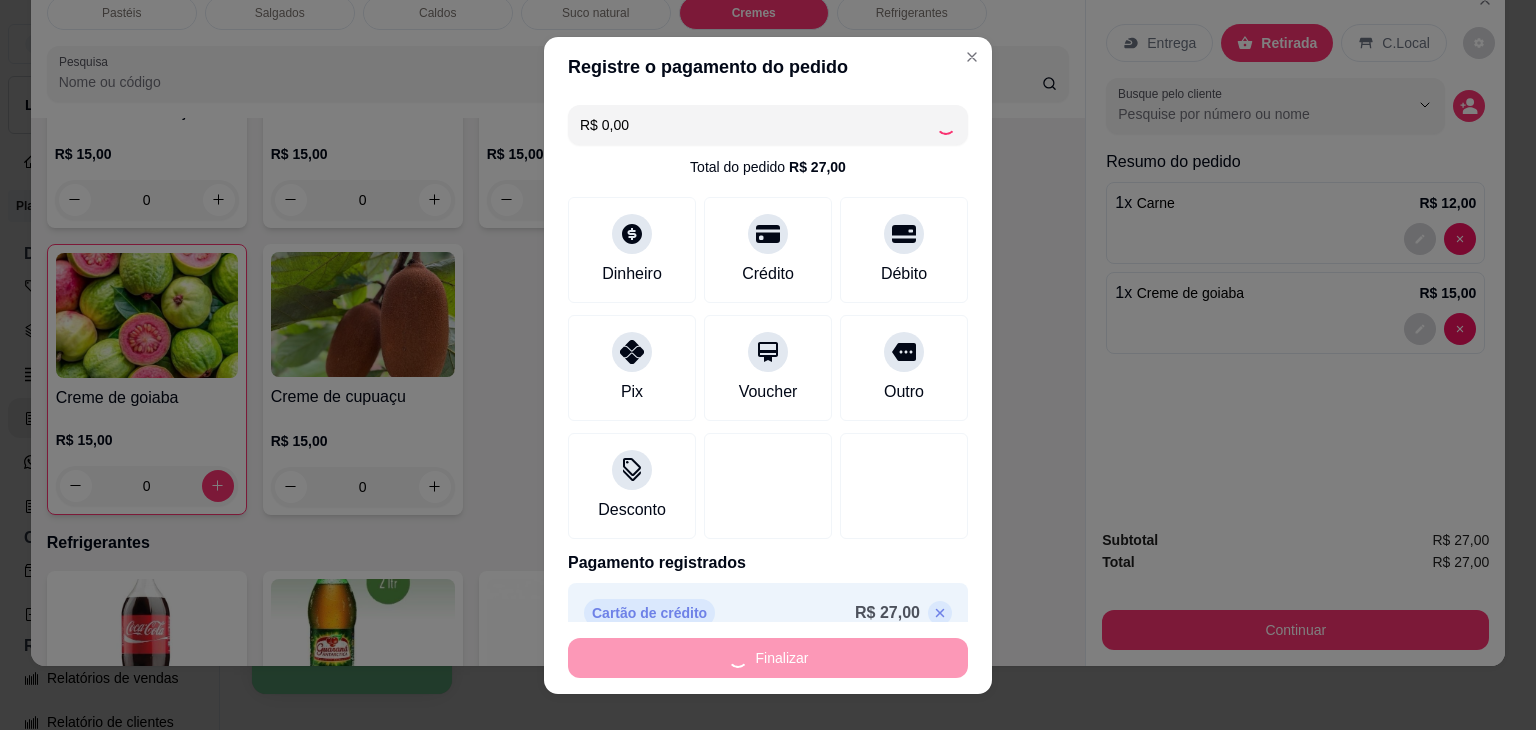 type on "-R$ 27,00" 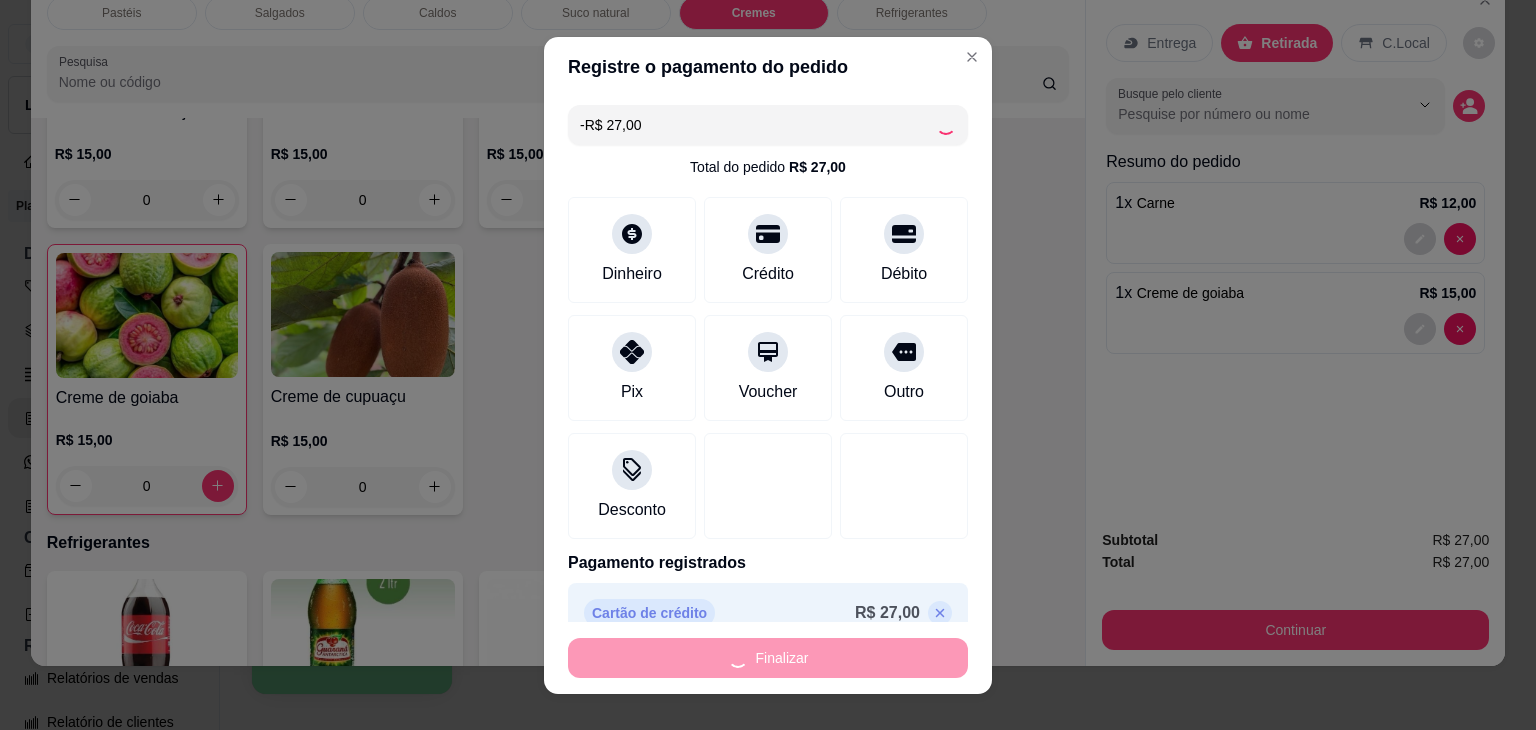 scroll, scrollTop: 4820, scrollLeft: 0, axis: vertical 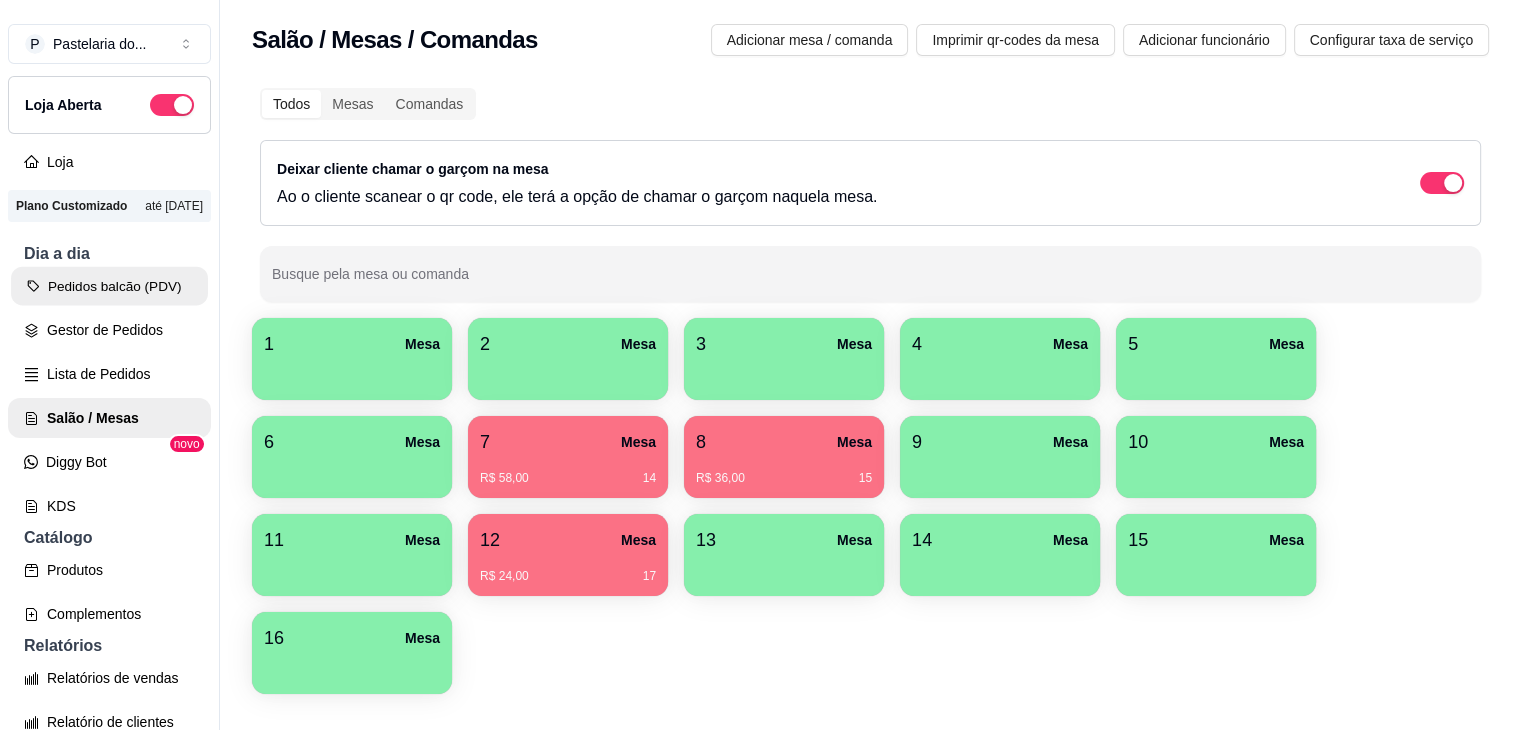 click on "Pedidos balcão (PDV)" at bounding box center [109, 286] 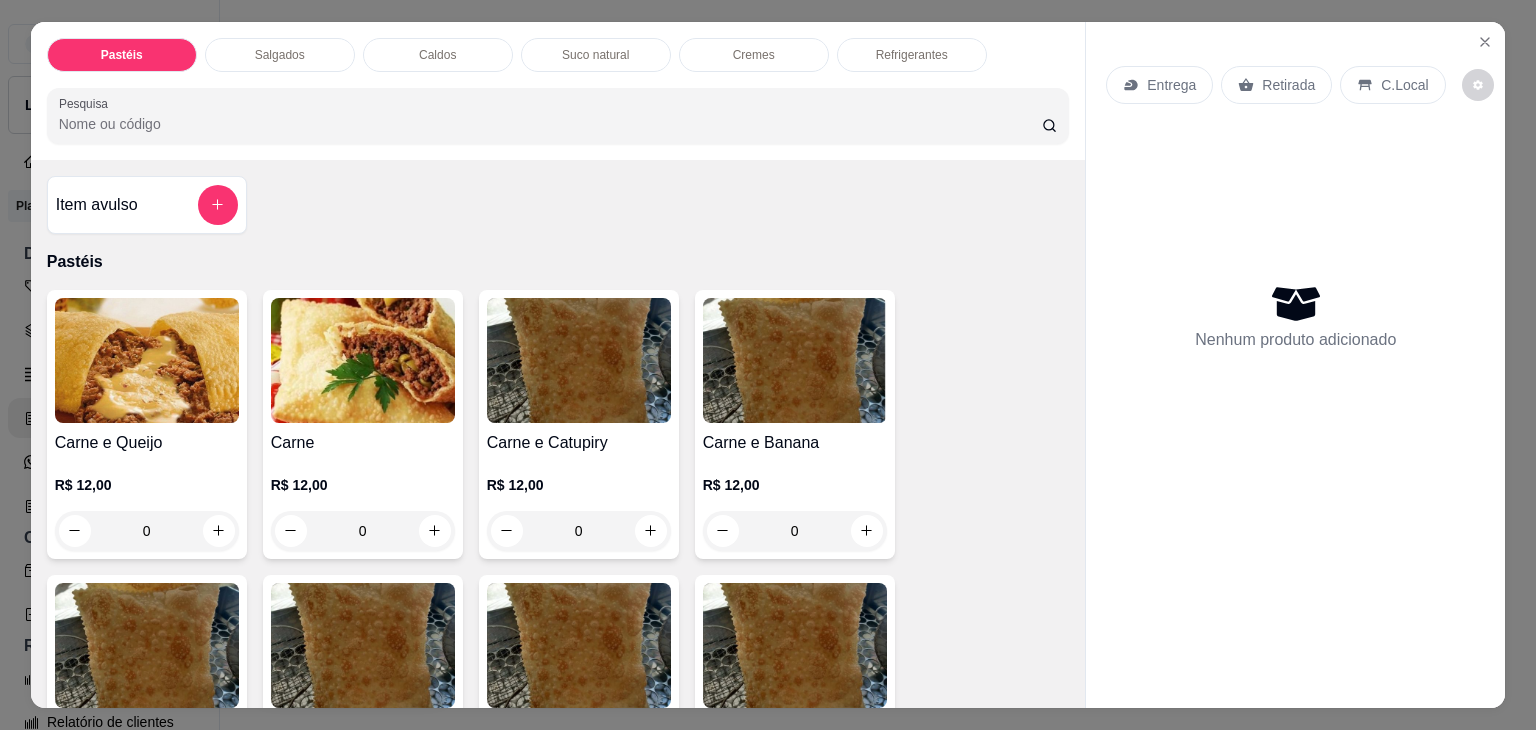 click on "Caldos" at bounding box center (438, 55) 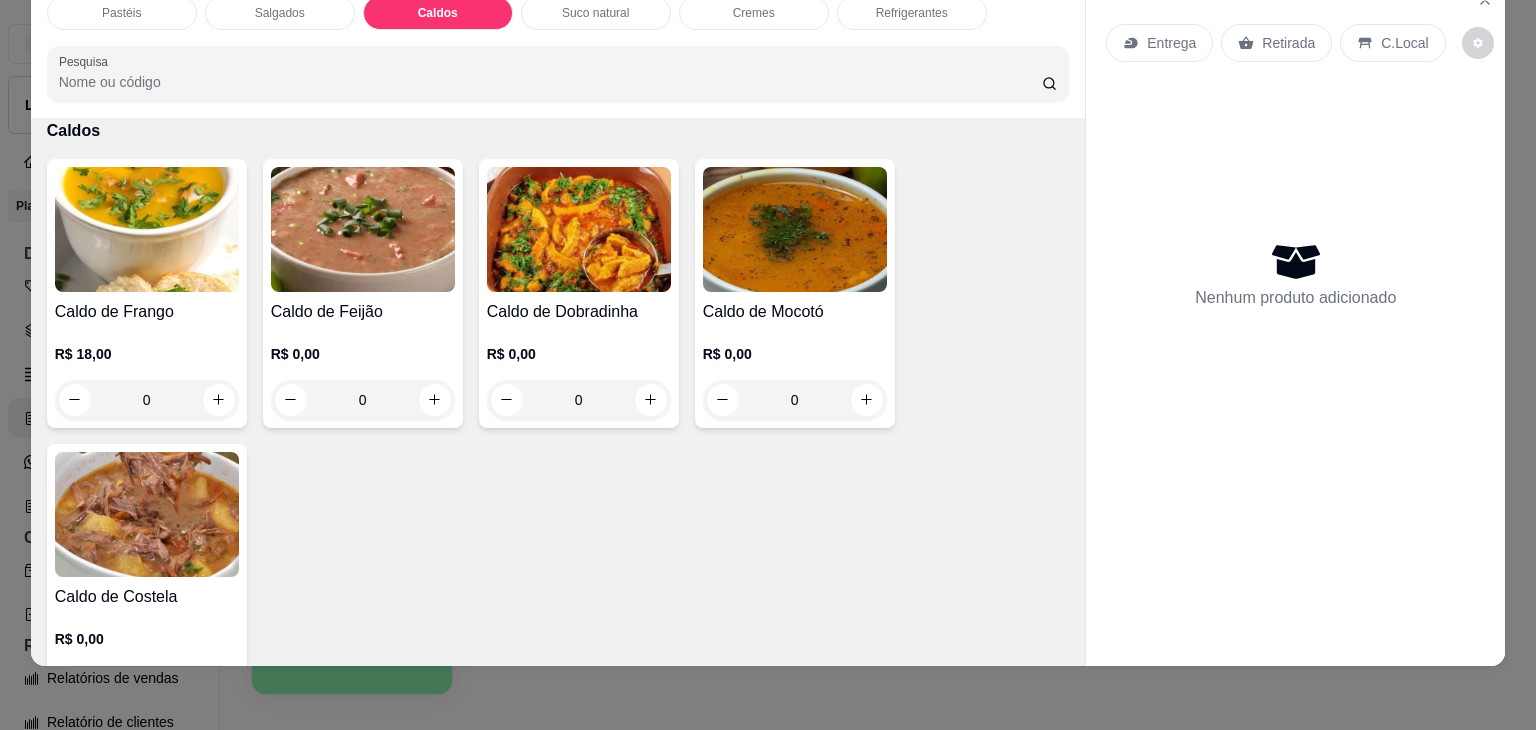 click on "0" at bounding box center [147, 400] 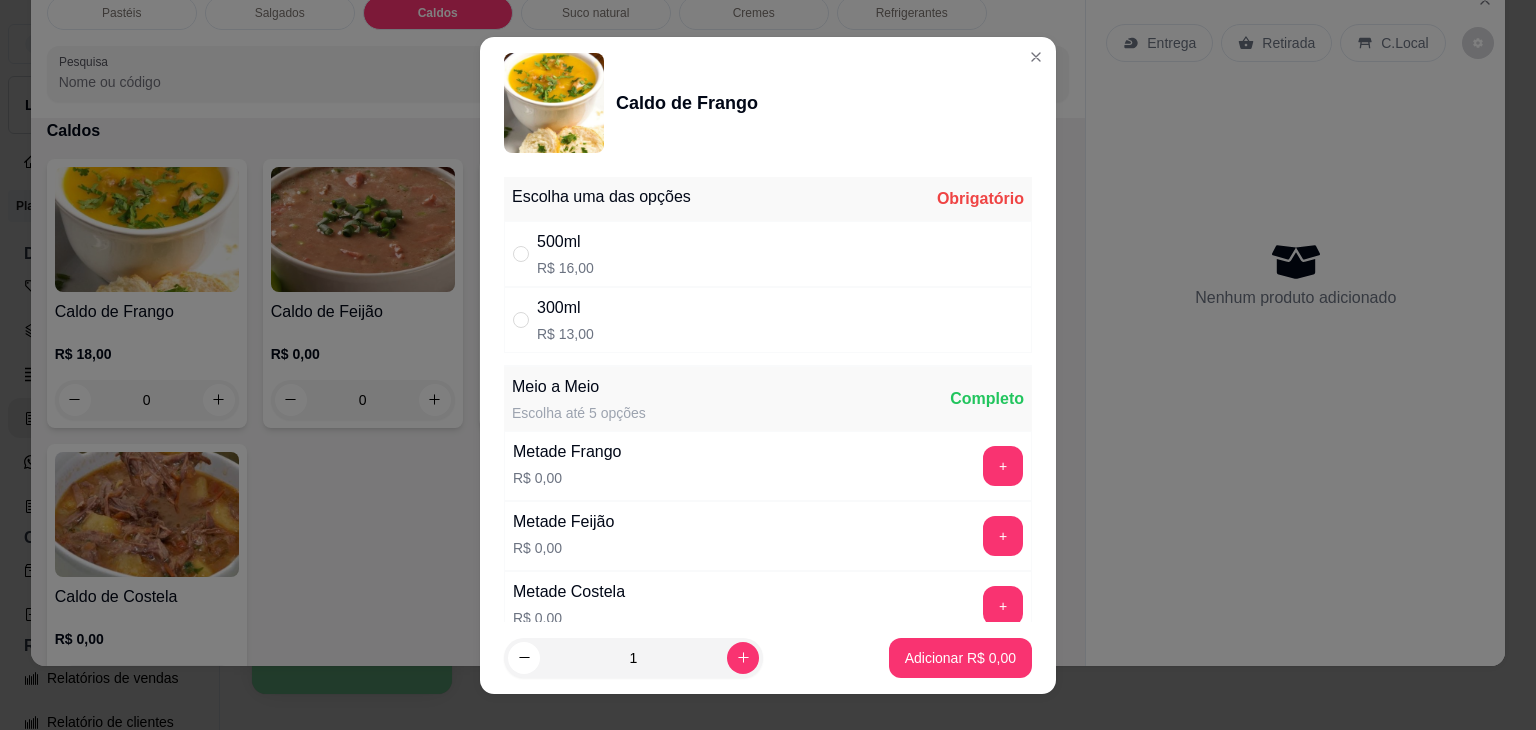 click on "500ml R$ 16,00" at bounding box center (768, 254) 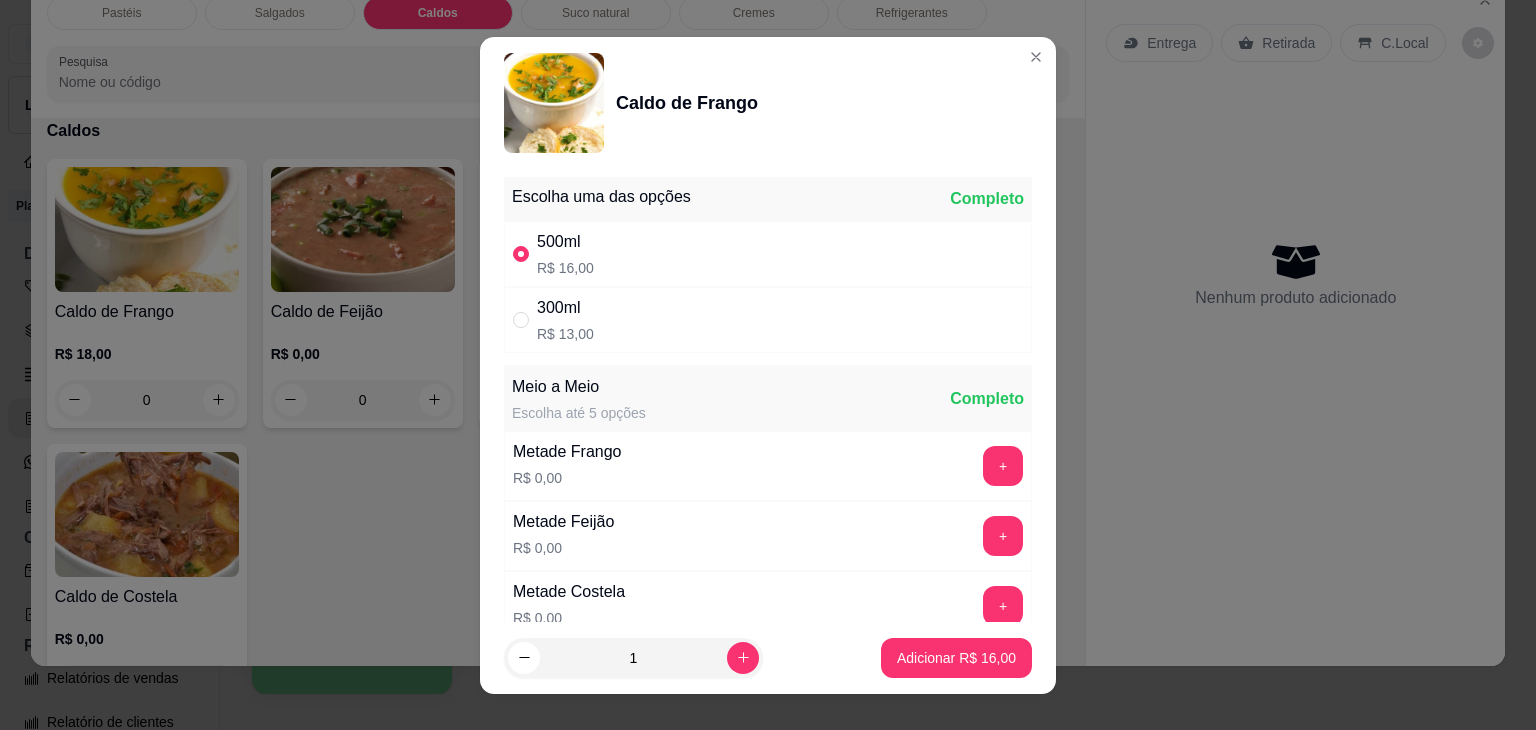 click on "300ml R$ 13,00" at bounding box center (768, 320) 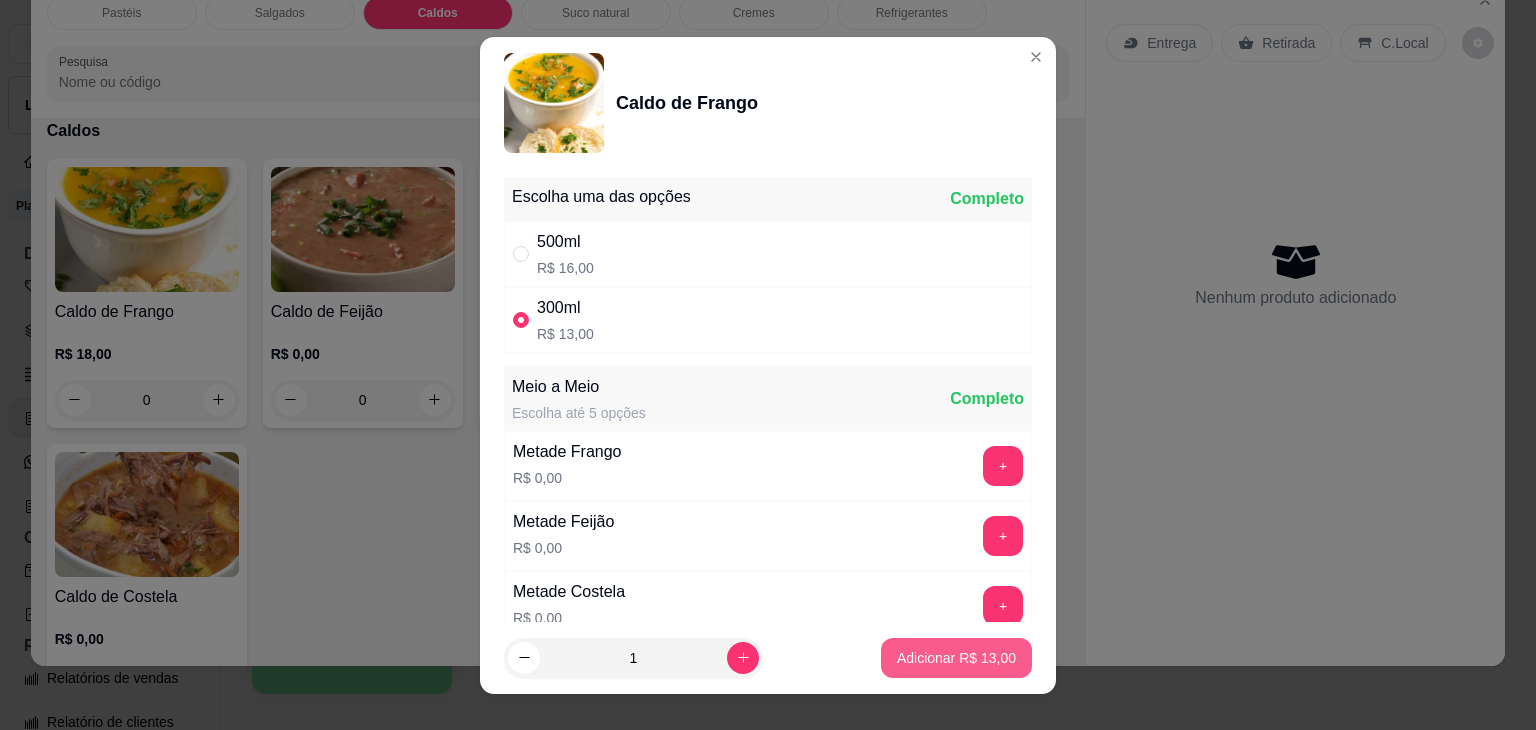 click on "Adicionar   R$ 13,00" at bounding box center (956, 658) 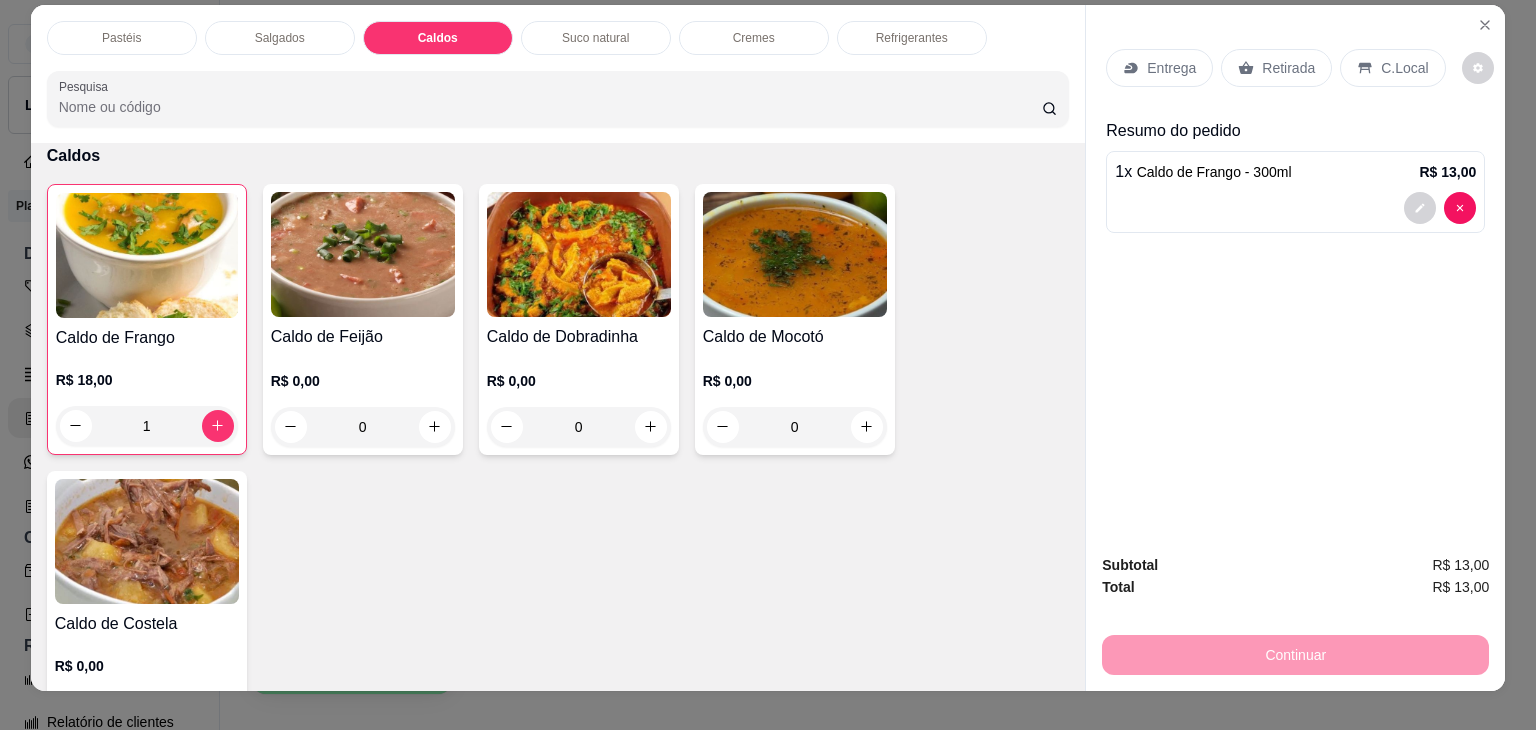 scroll, scrollTop: 0, scrollLeft: 0, axis: both 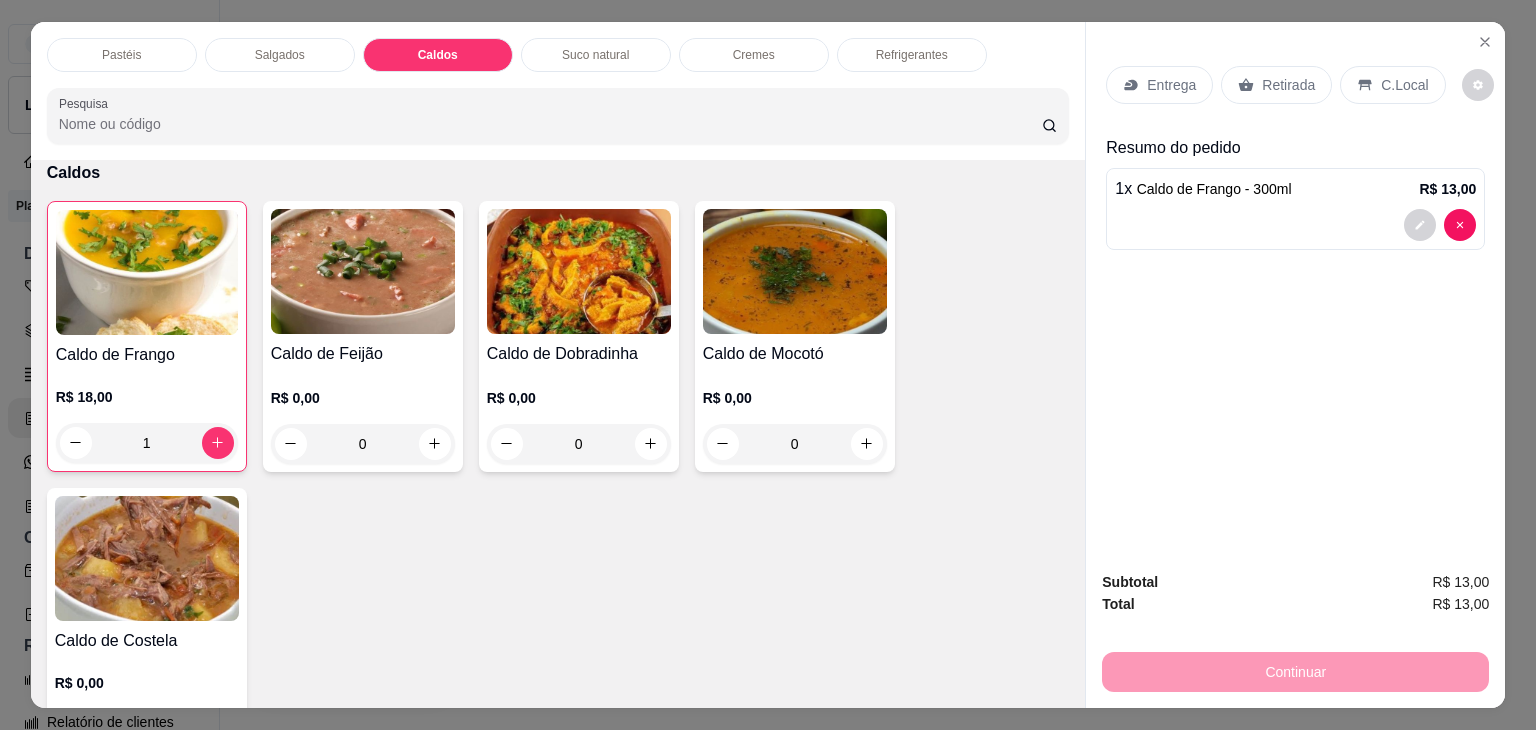 click on "Salgados" at bounding box center [280, 55] 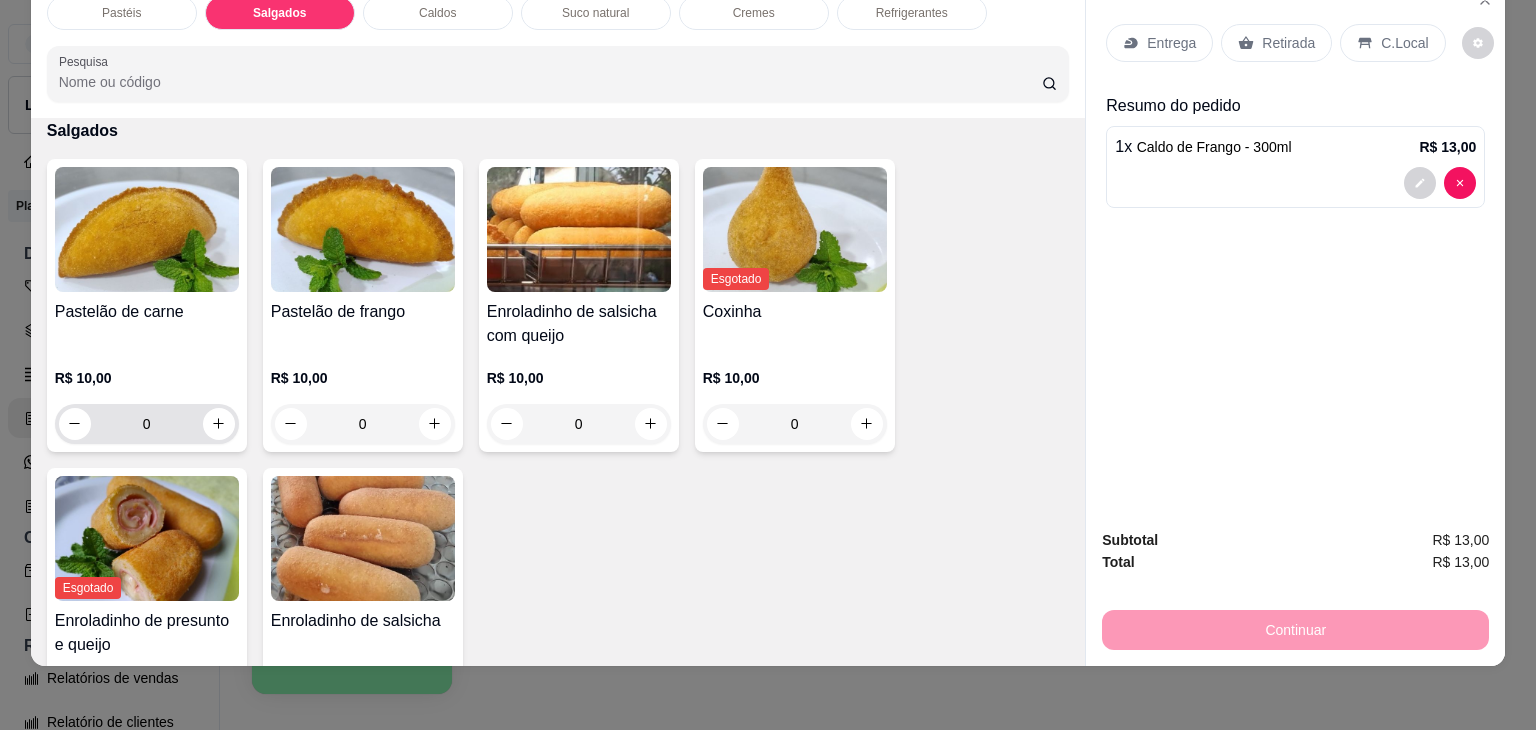 click 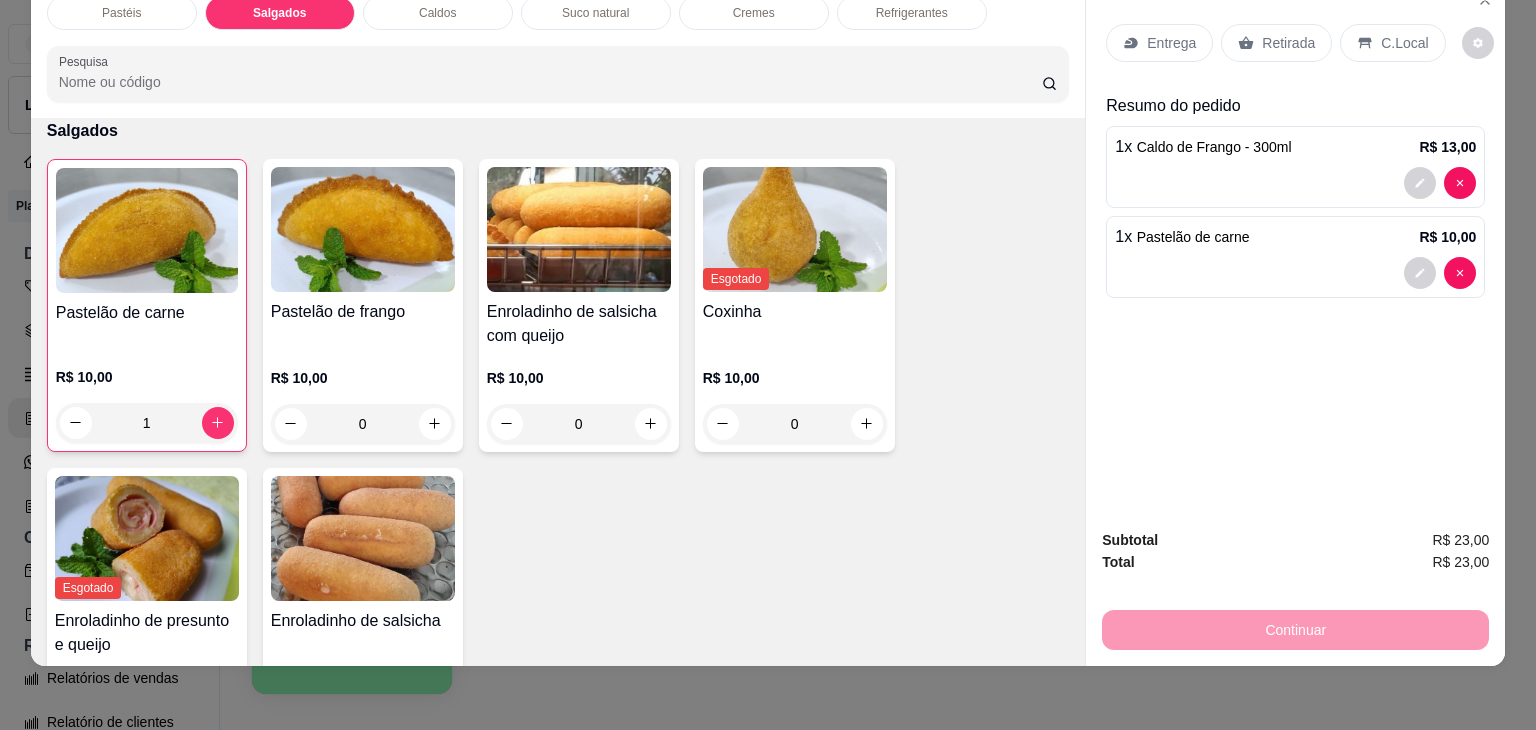click on "Retirada" at bounding box center [1288, 43] 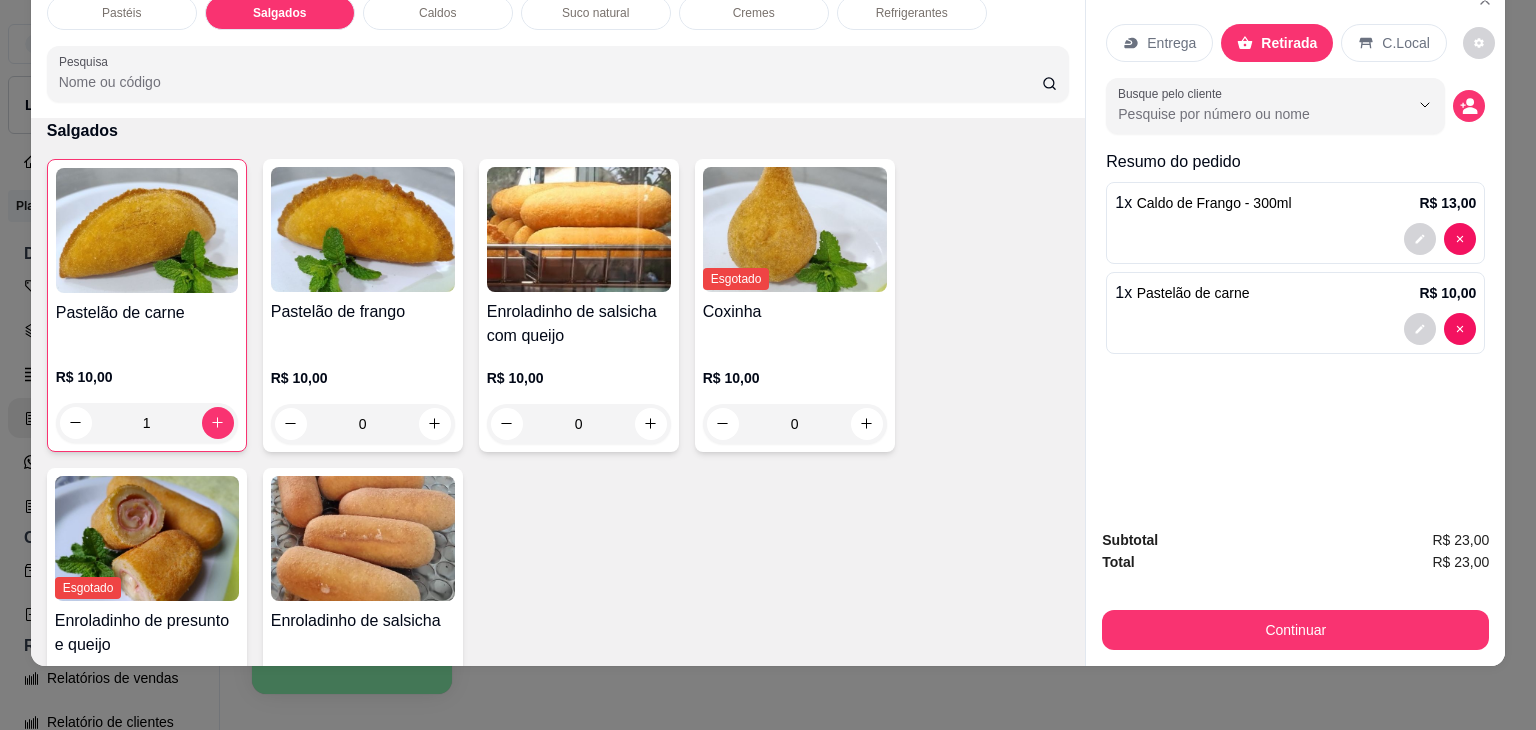 click on "Subtotal R$ 23,00 Total R$ 23,00 Continuar" at bounding box center (1295, 589) 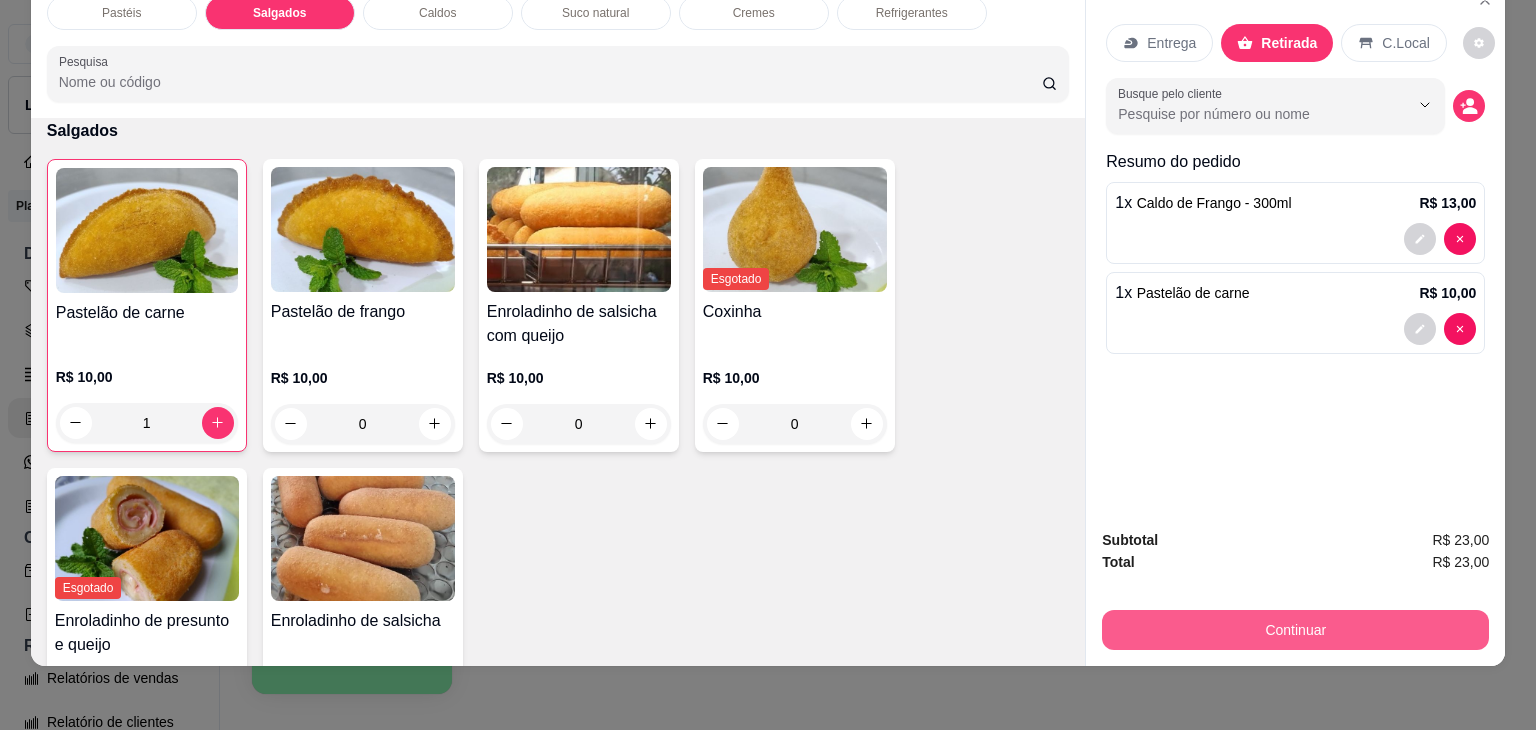 click on "Continuar" at bounding box center (1295, 630) 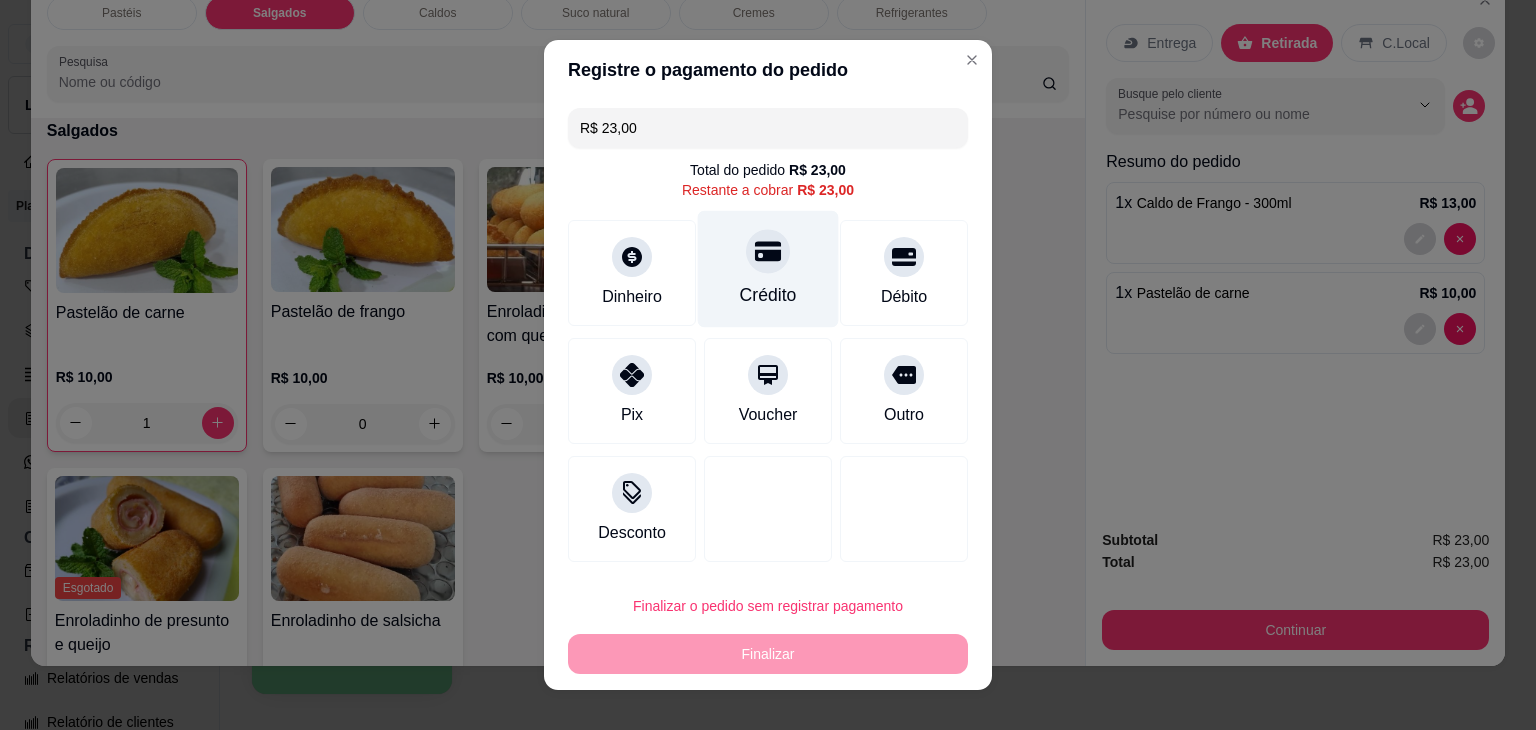 click on "Crédito" at bounding box center [768, 269] 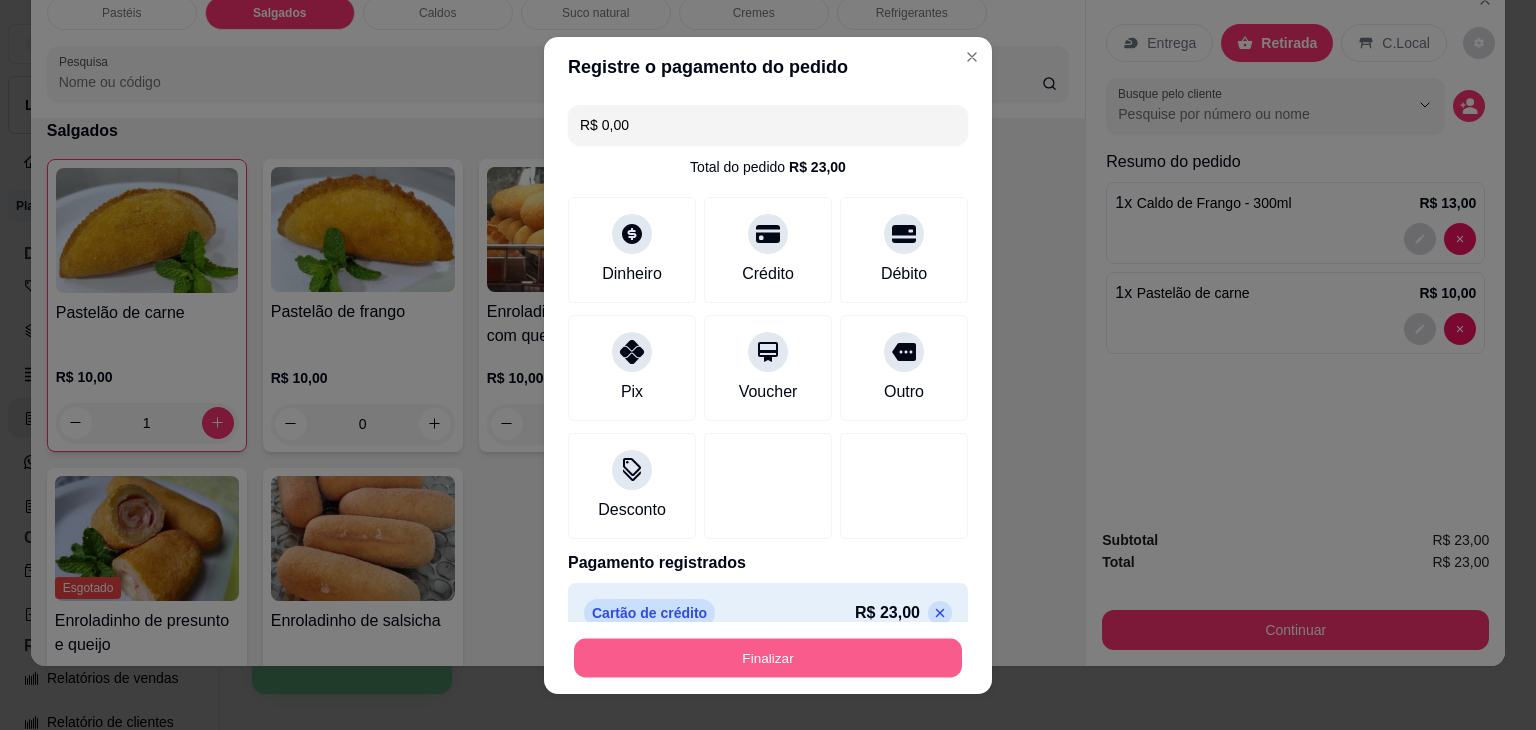 click on "Finalizar" at bounding box center (768, 657) 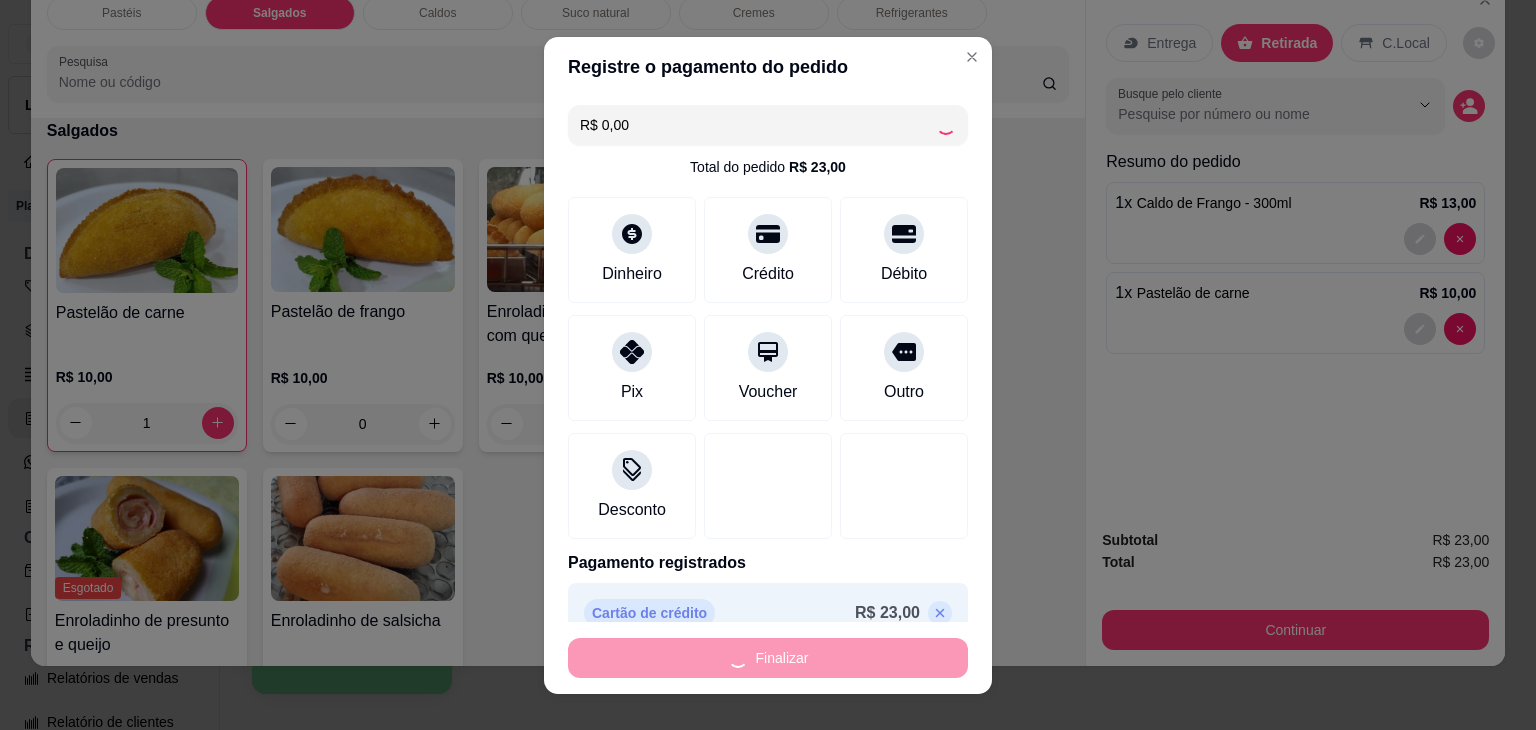 type on "0" 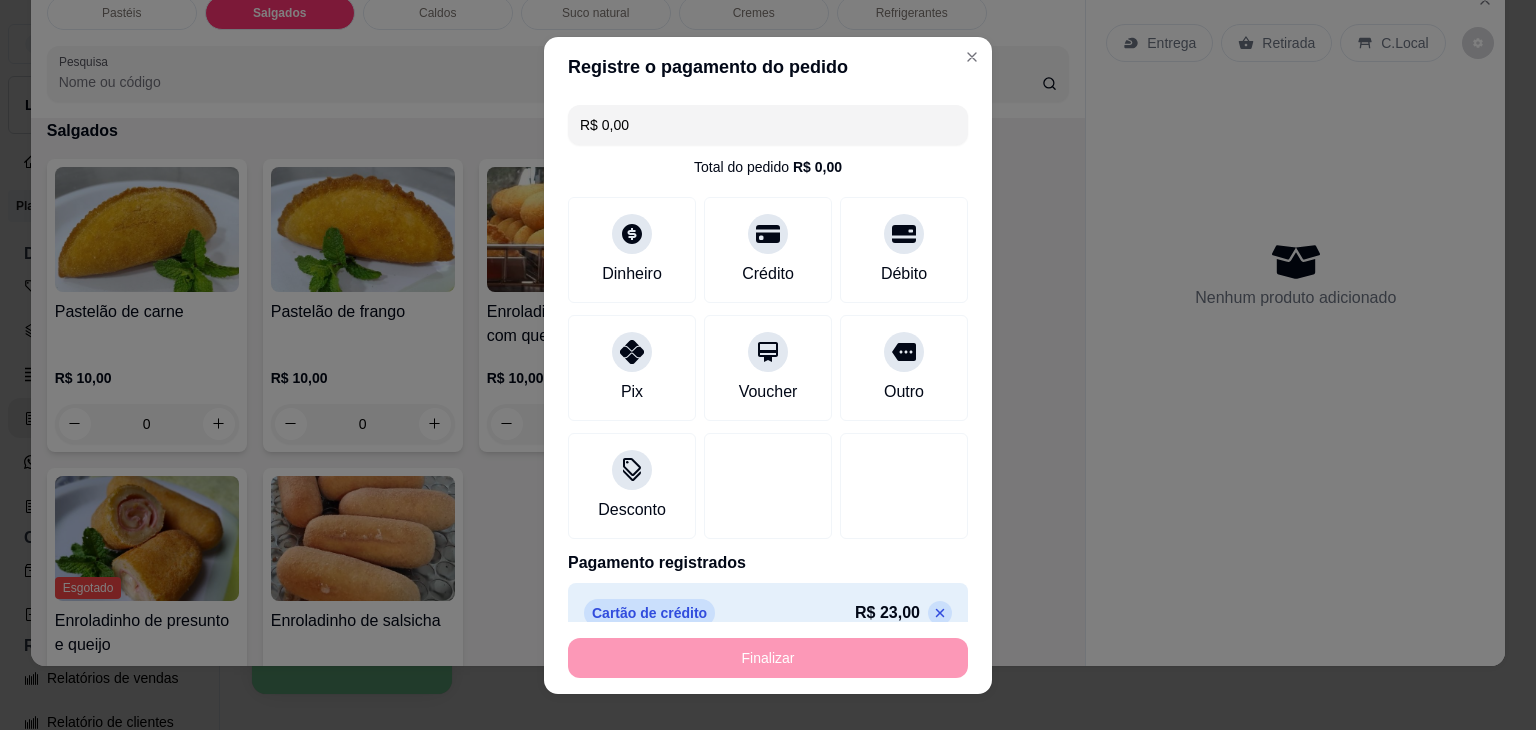 type on "-R$ 23,00" 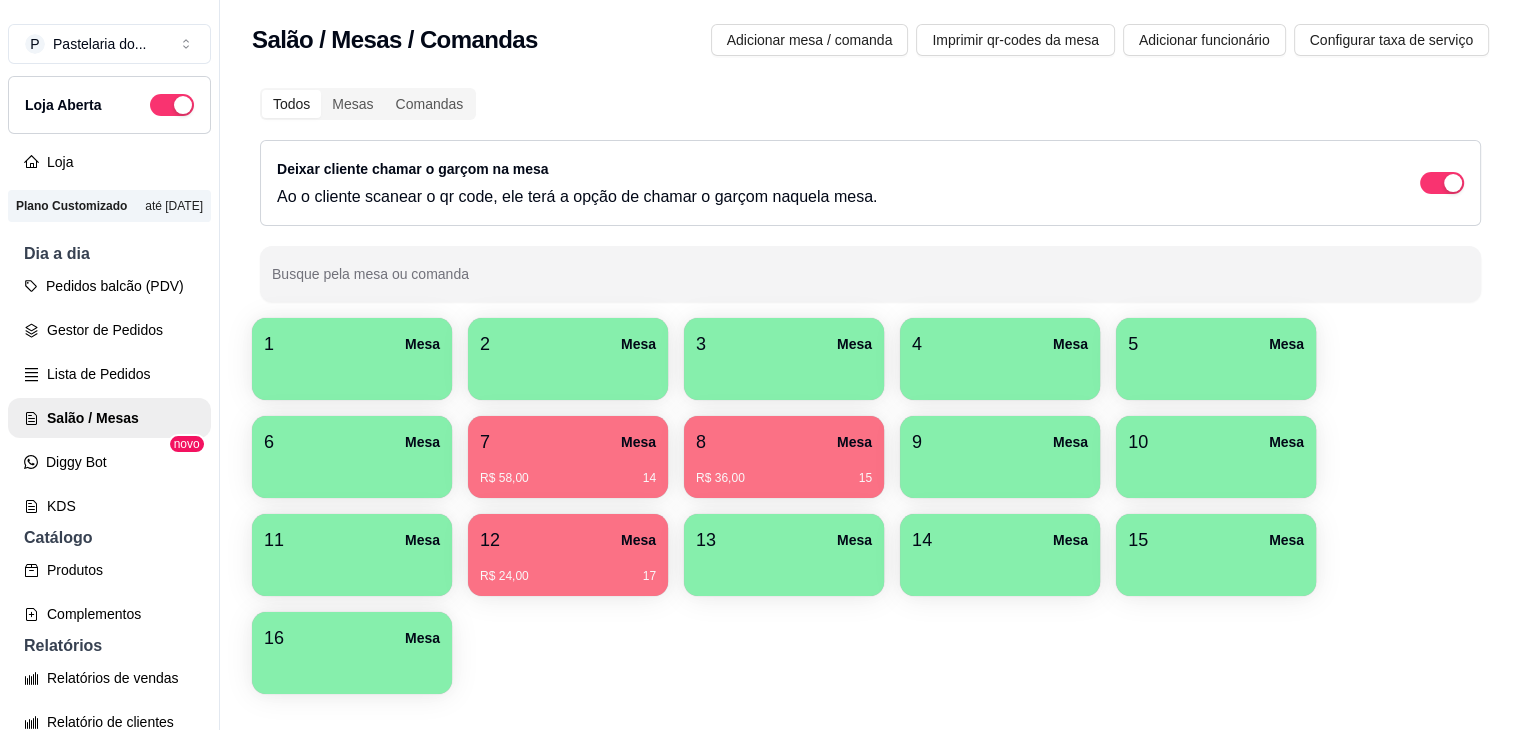 click on "R$ 58,00 14" at bounding box center [568, 471] 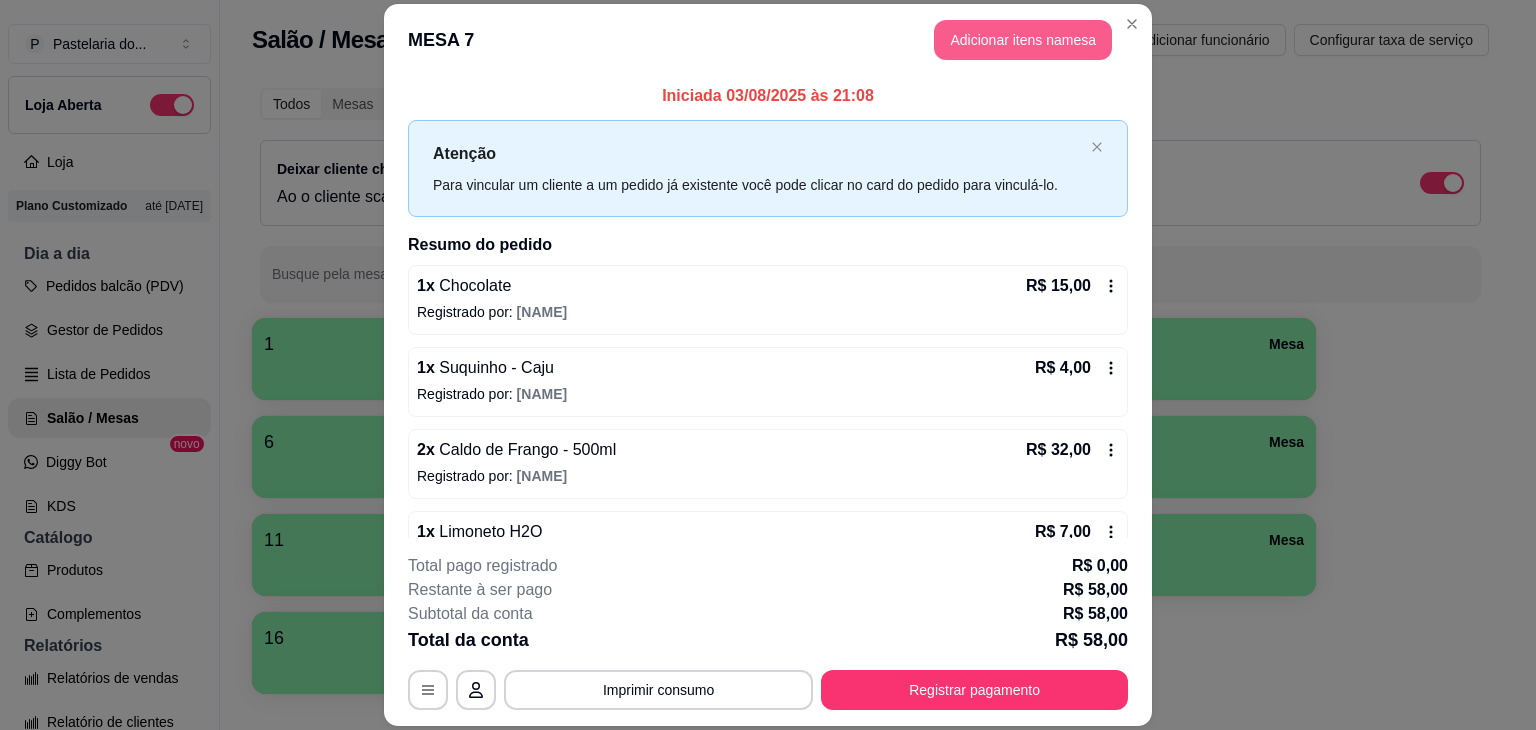 click on "Adicionar itens na  mesa" at bounding box center (1023, 40) 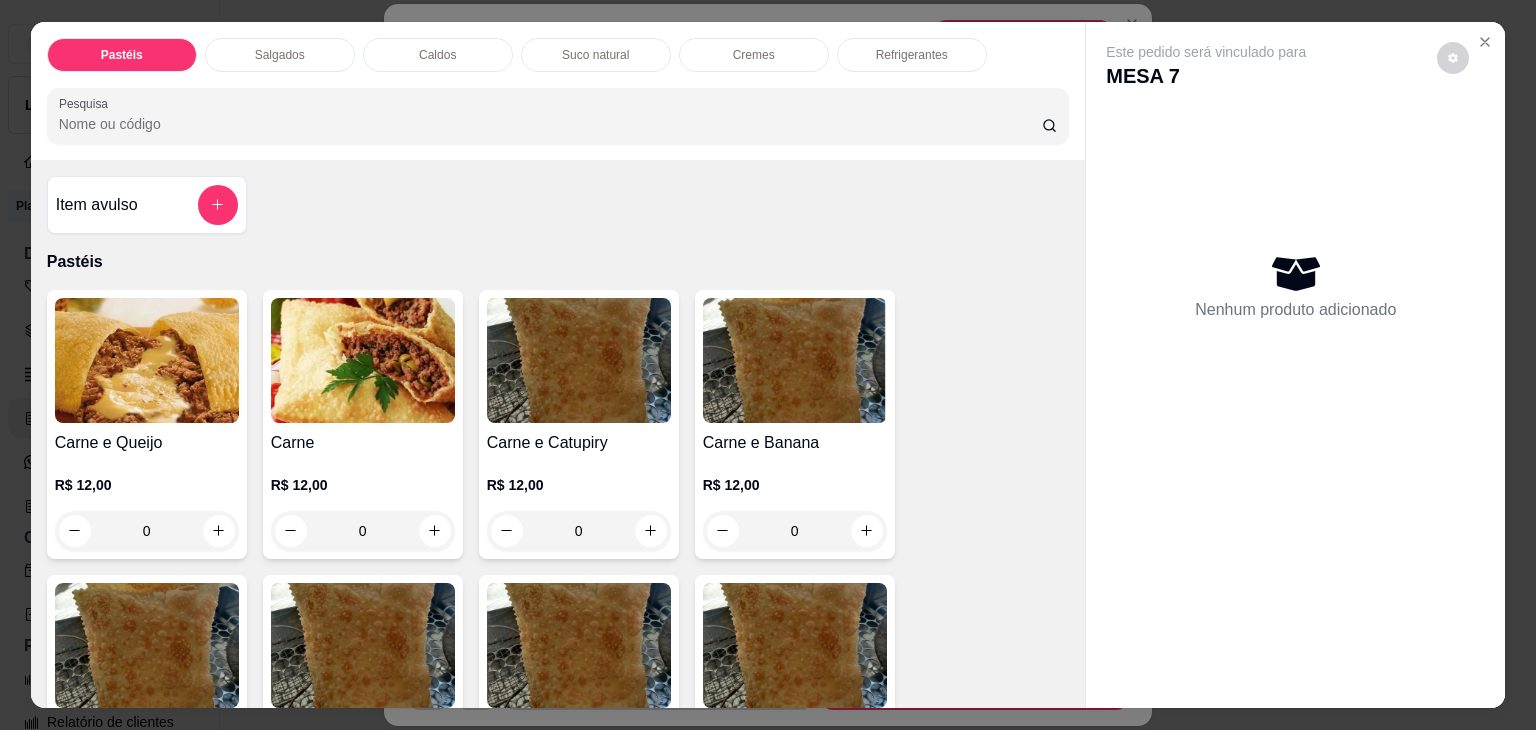 click on "0" at bounding box center [147, 531] 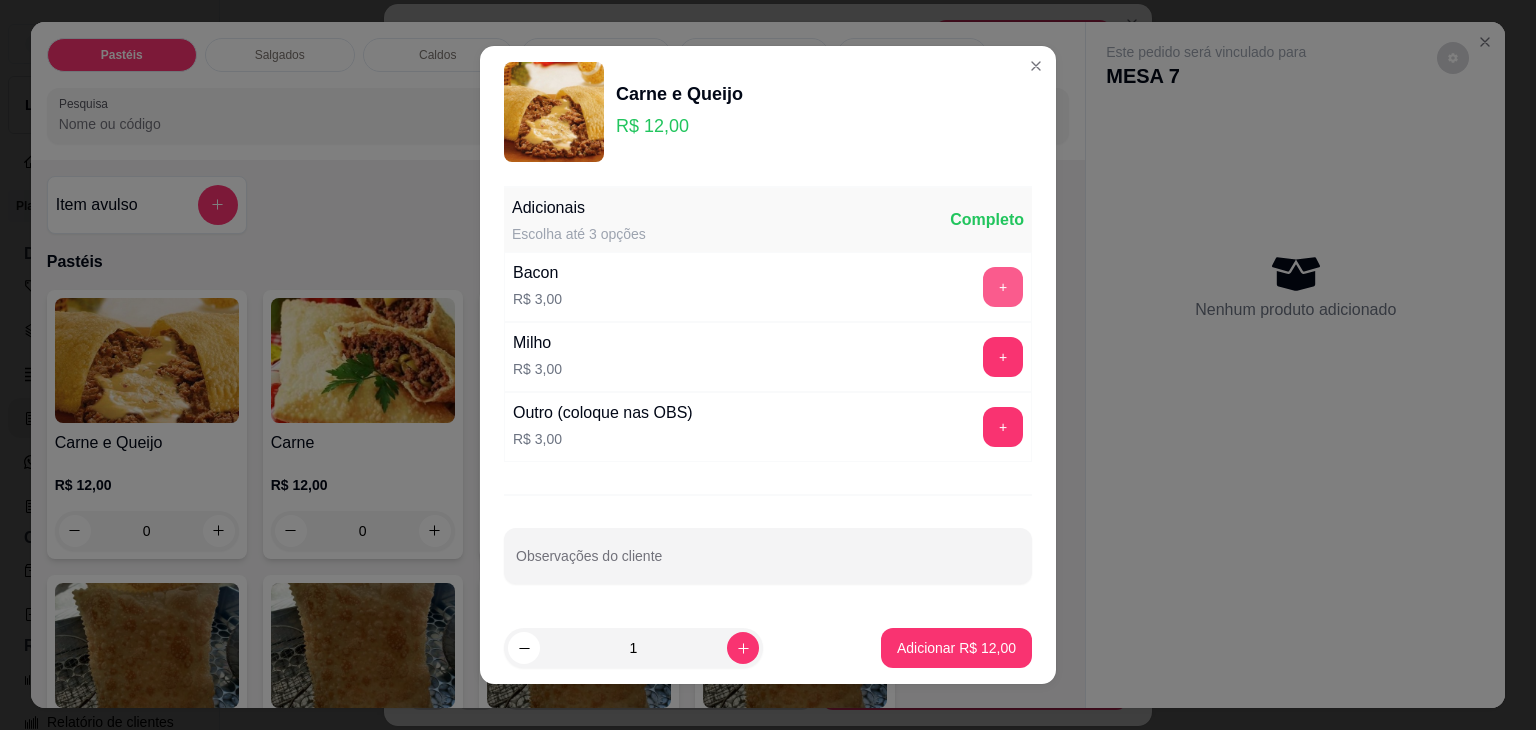 click on "+" at bounding box center [1003, 287] 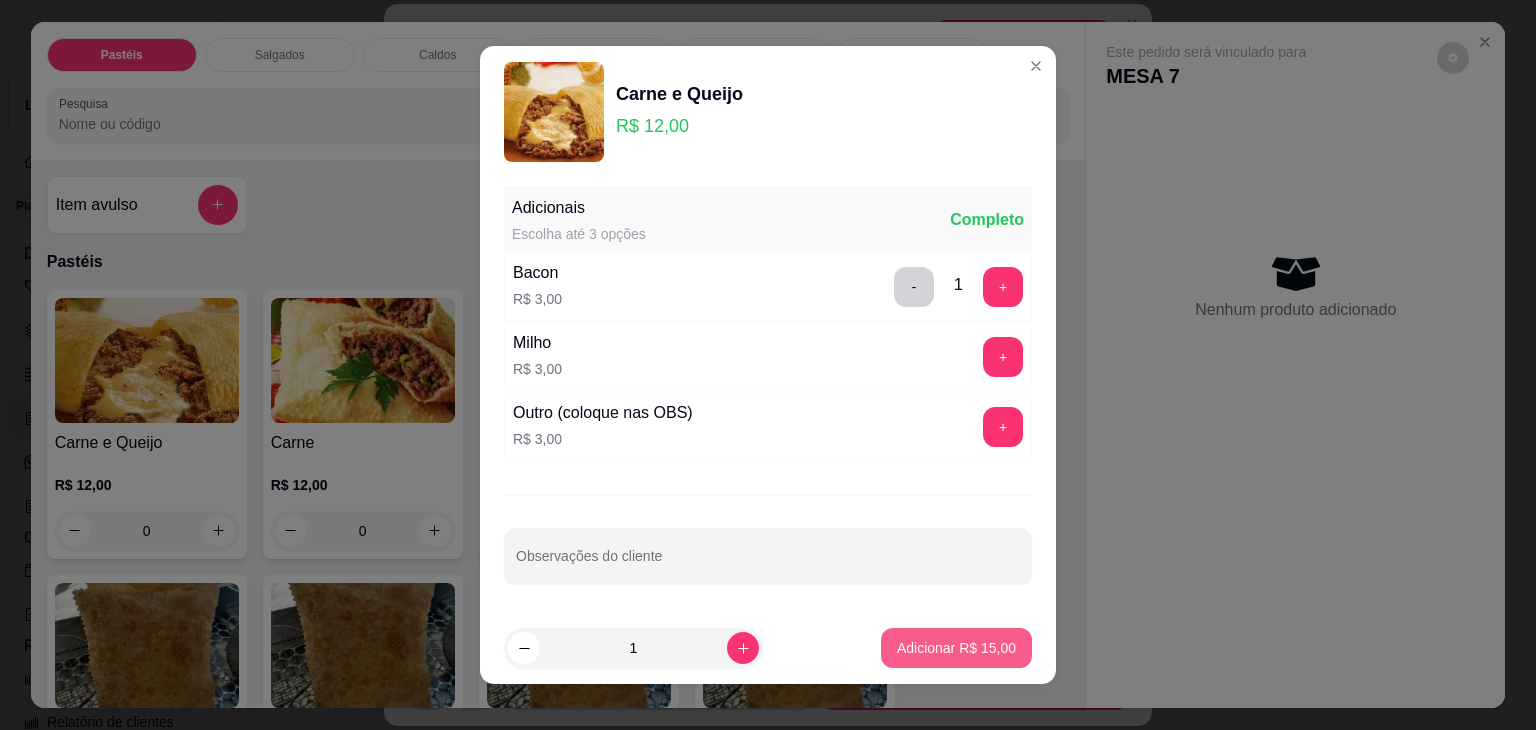 click on "Adicionar   R$ 15,00" at bounding box center (956, 648) 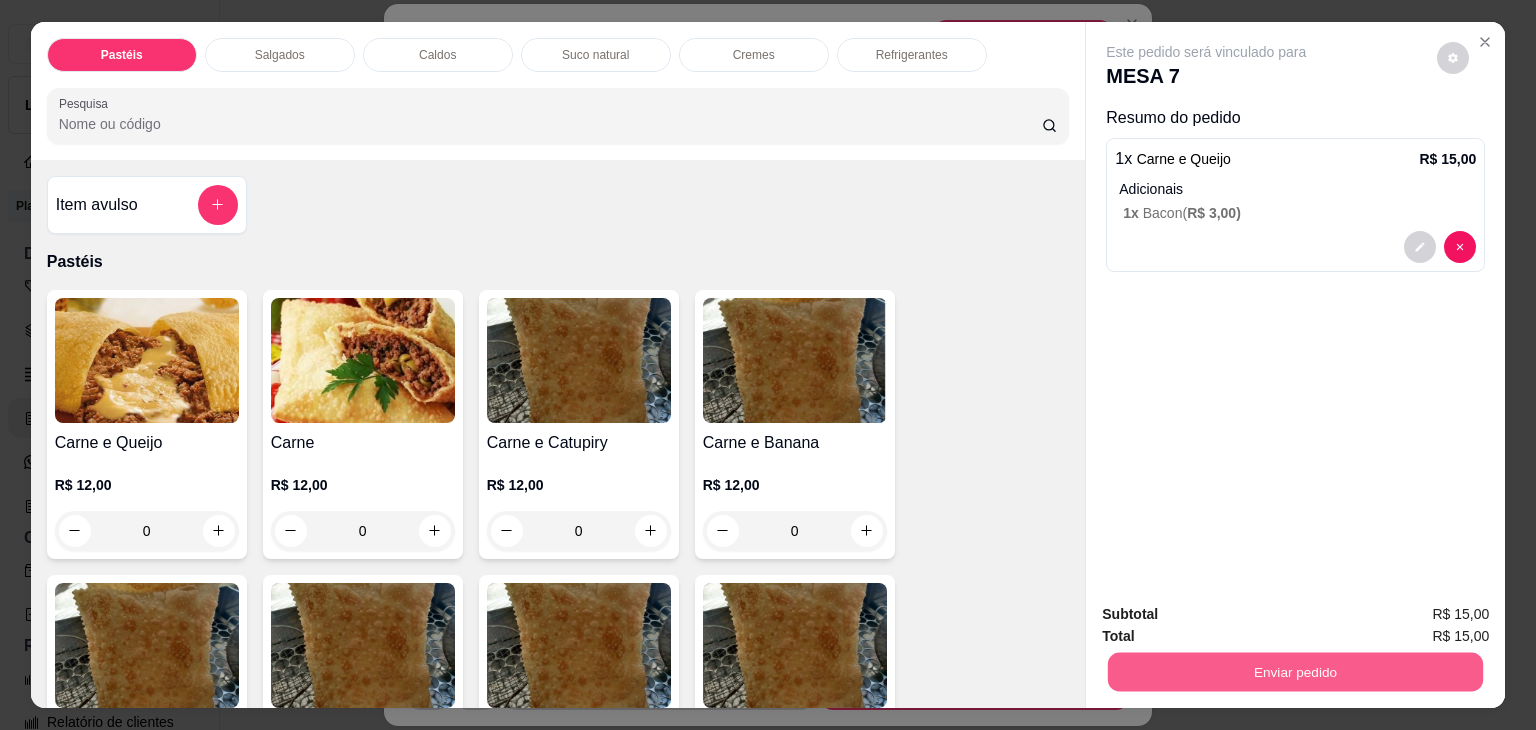 click on "Enviar pedido" at bounding box center (1295, 672) 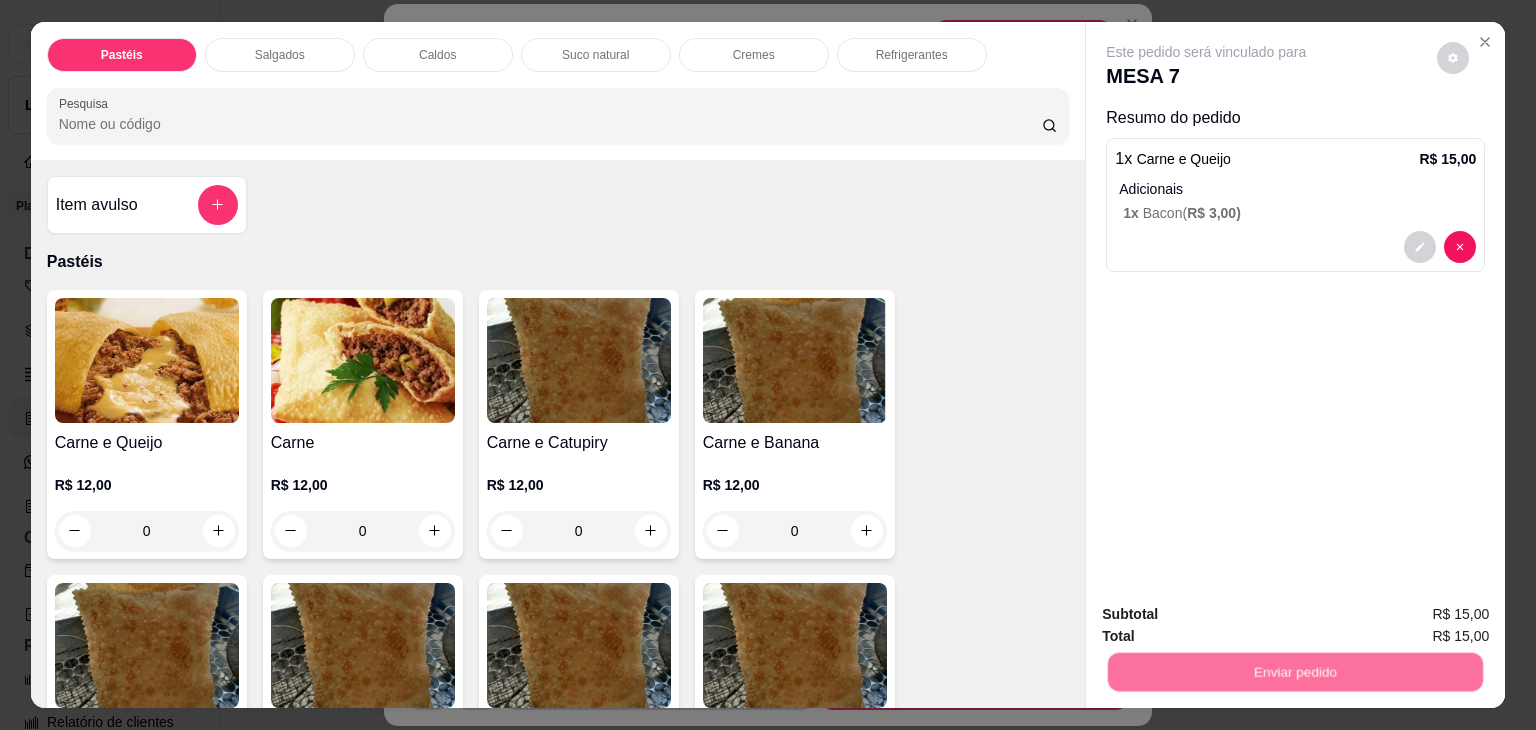 click on "Não registrar e enviar pedido" at bounding box center (1229, 614) 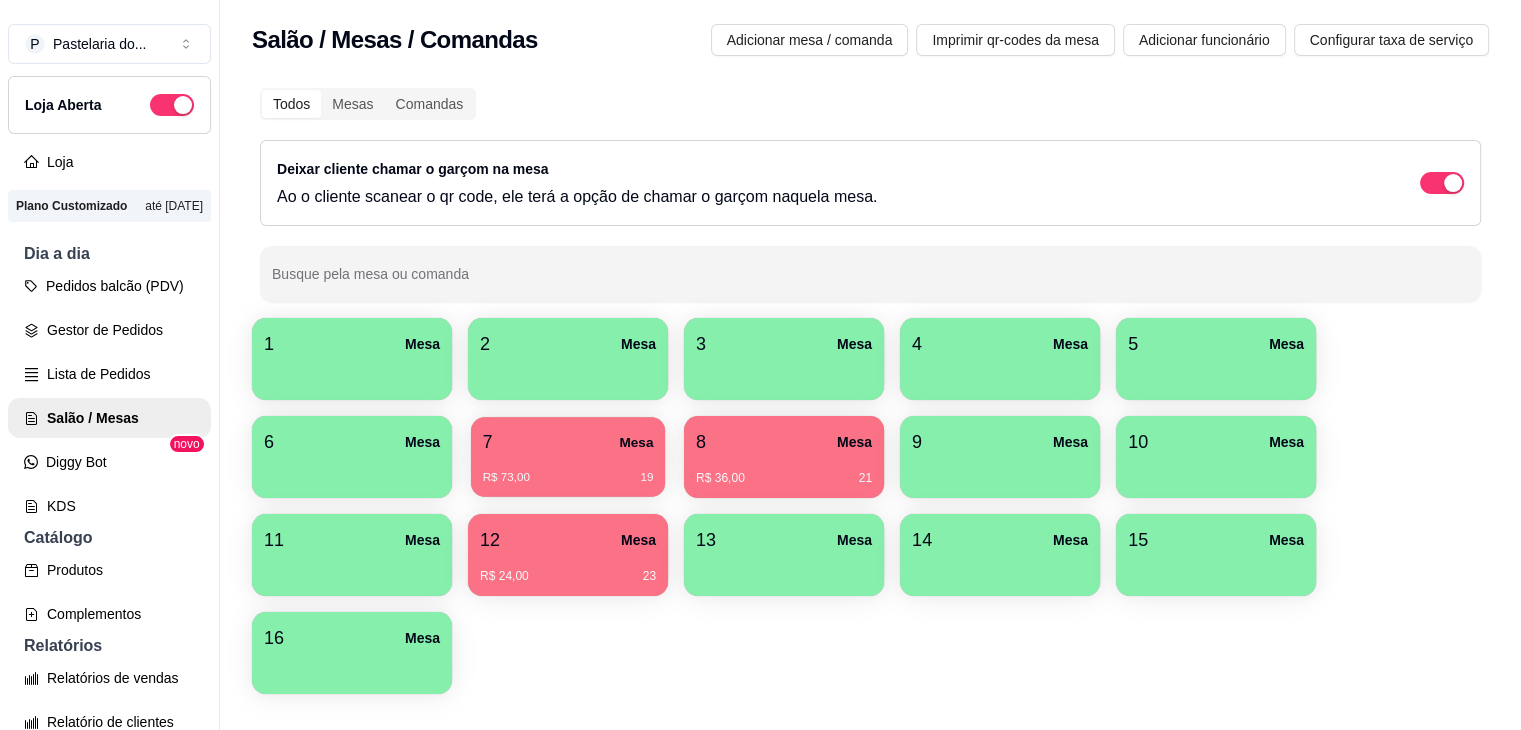 click on "7 Mesa" at bounding box center (568, 442) 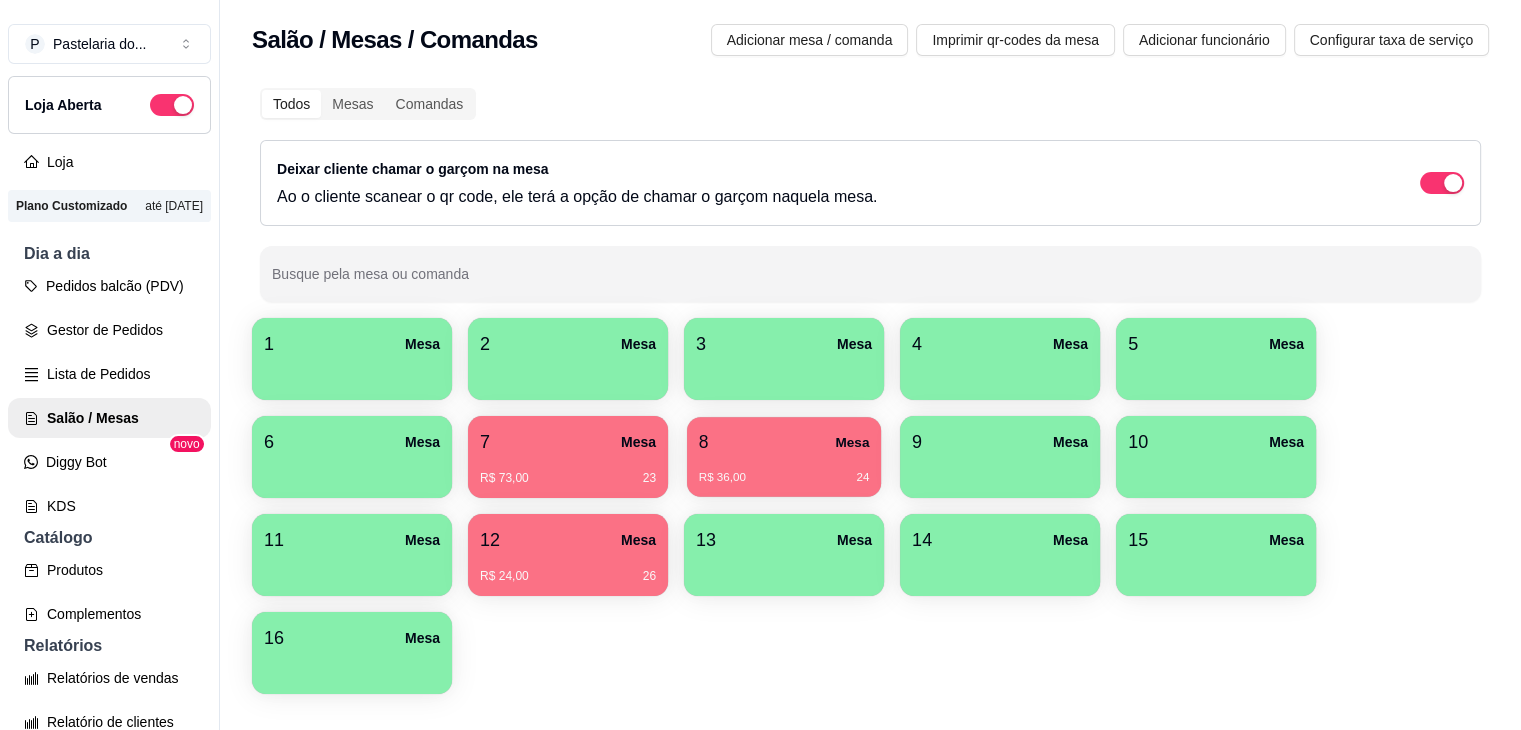 click on "R$ 36,00" at bounding box center (722, 478) 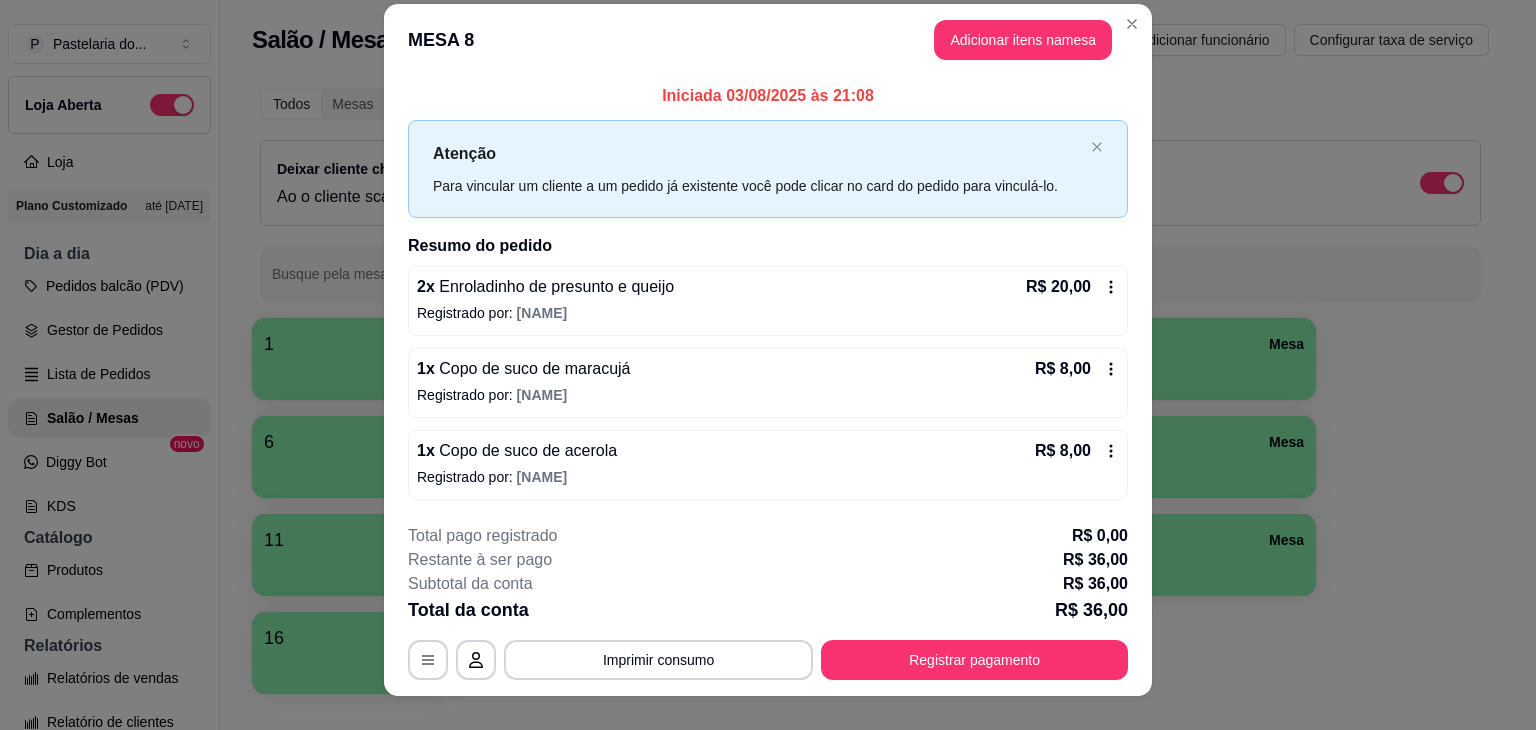 scroll, scrollTop: 0, scrollLeft: 0, axis: both 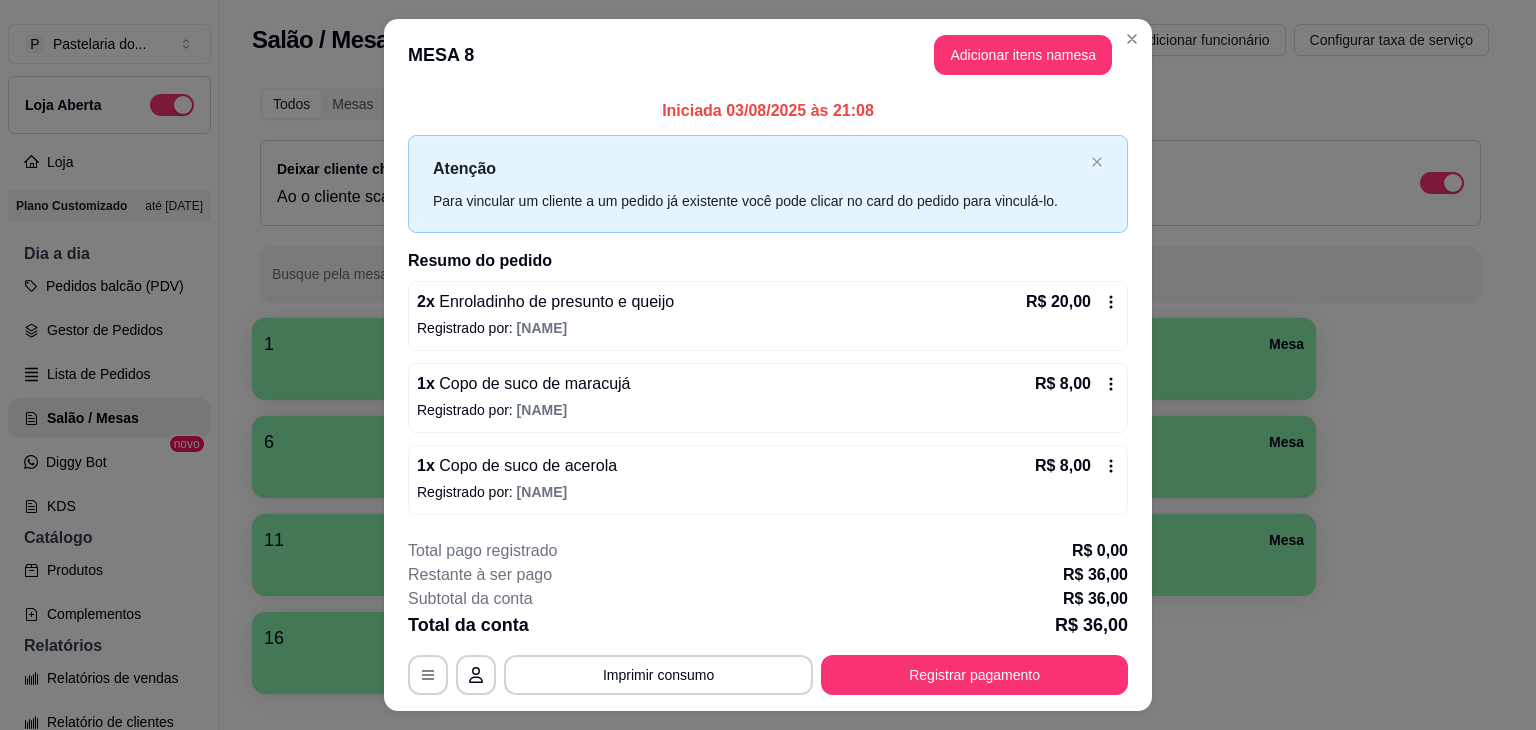 click on "Registrar pagamento" at bounding box center (974, 675) 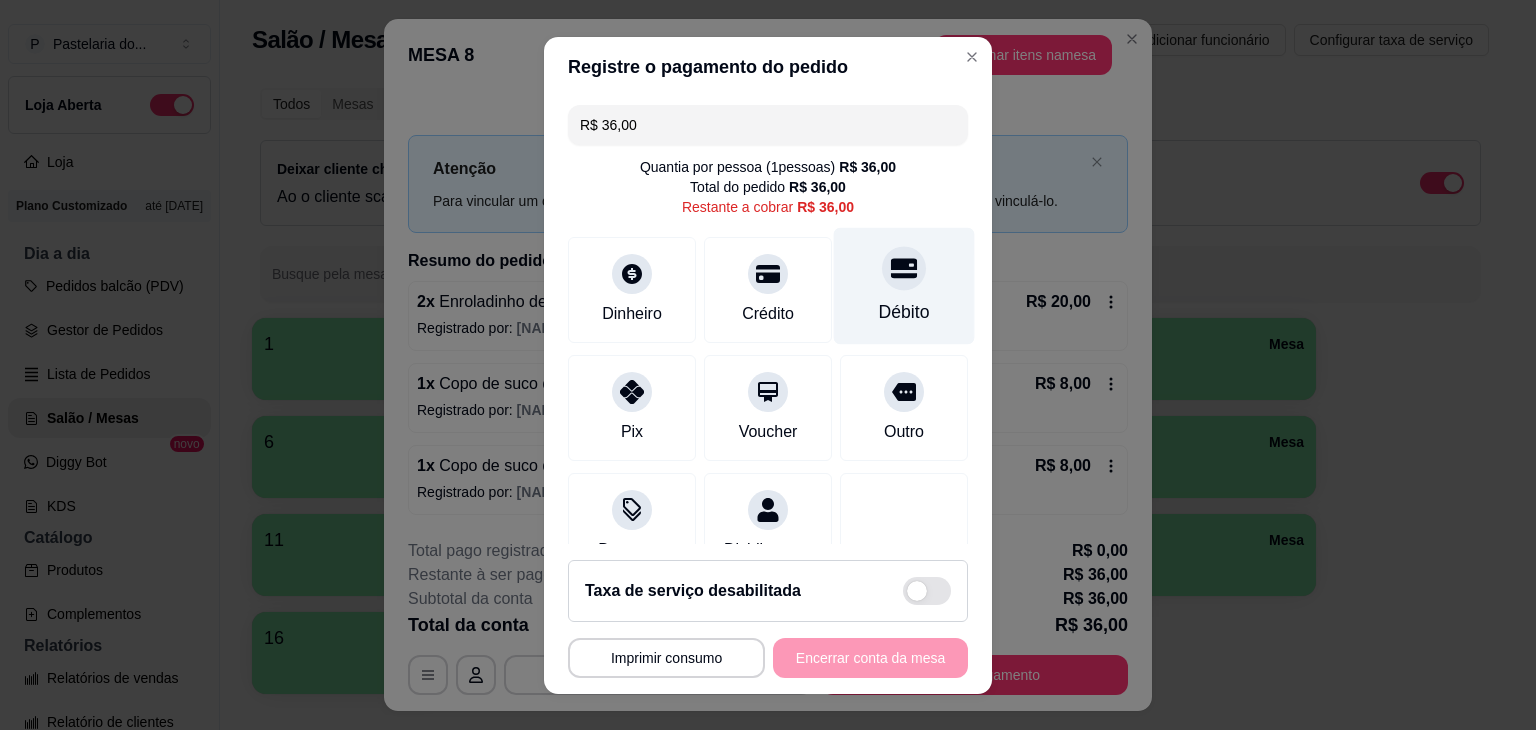 click on "Débito" at bounding box center (904, 285) 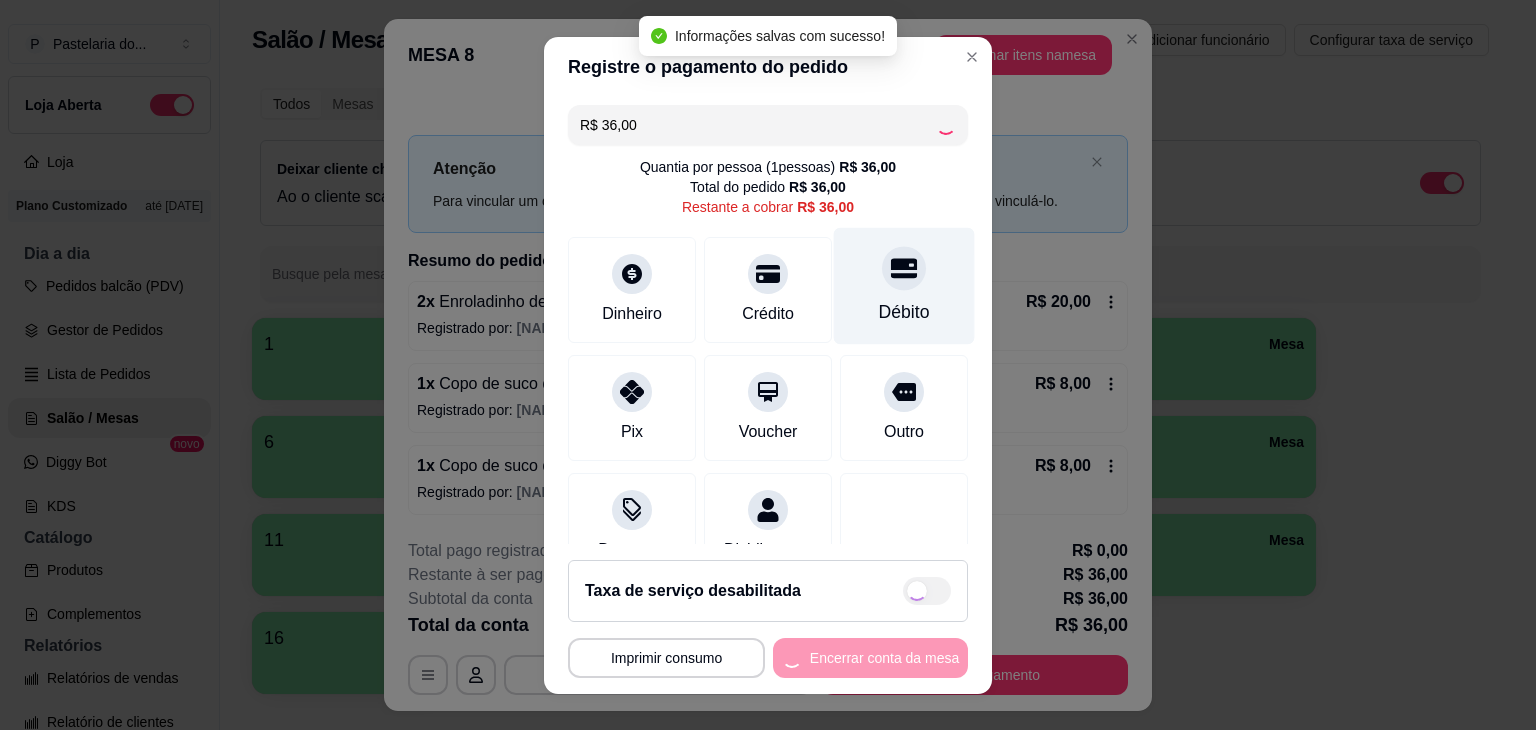 type on "R$ 0,00" 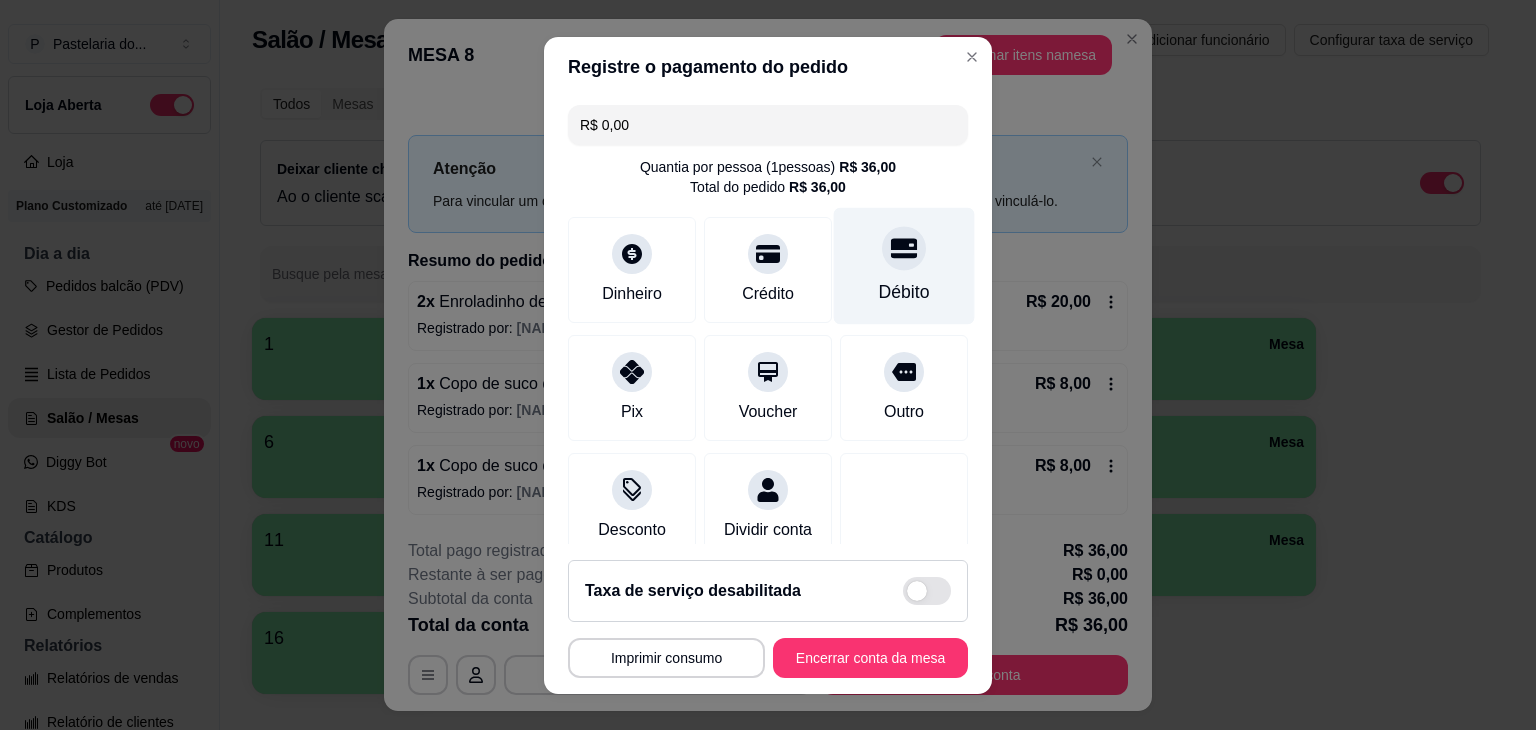 click on "Débito" at bounding box center (904, 265) 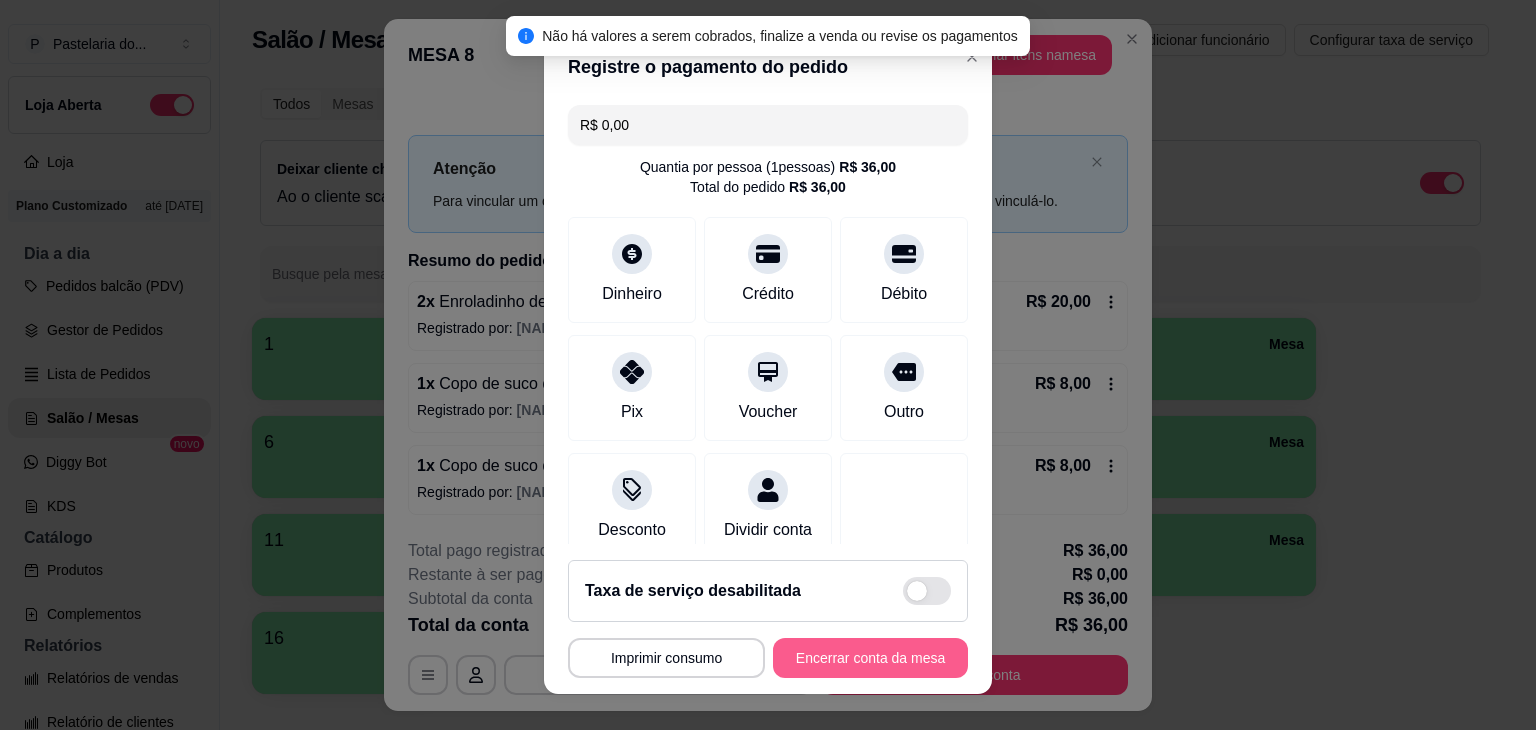 click on "Encerrar conta da mesa" at bounding box center [870, 658] 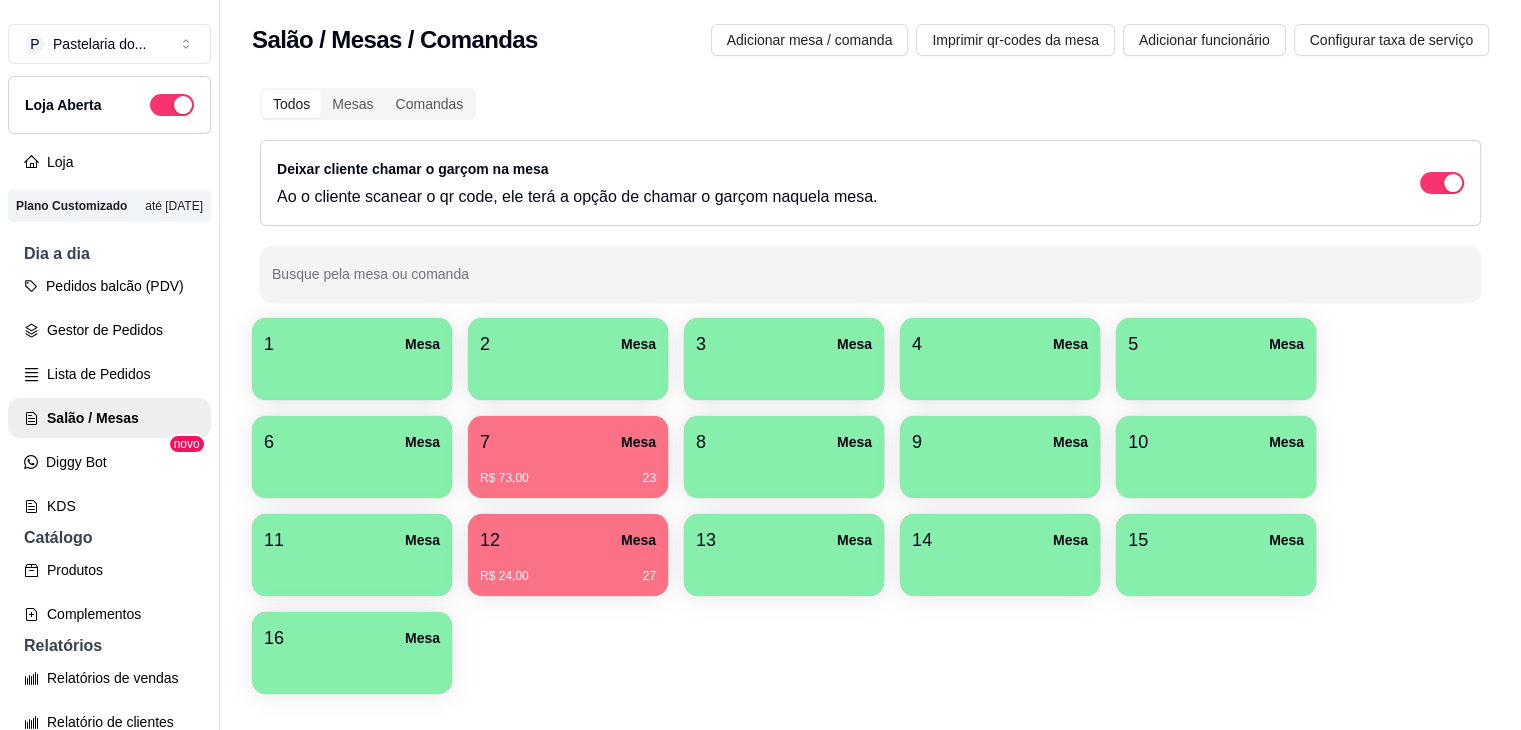 click at bounding box center (352, 373) 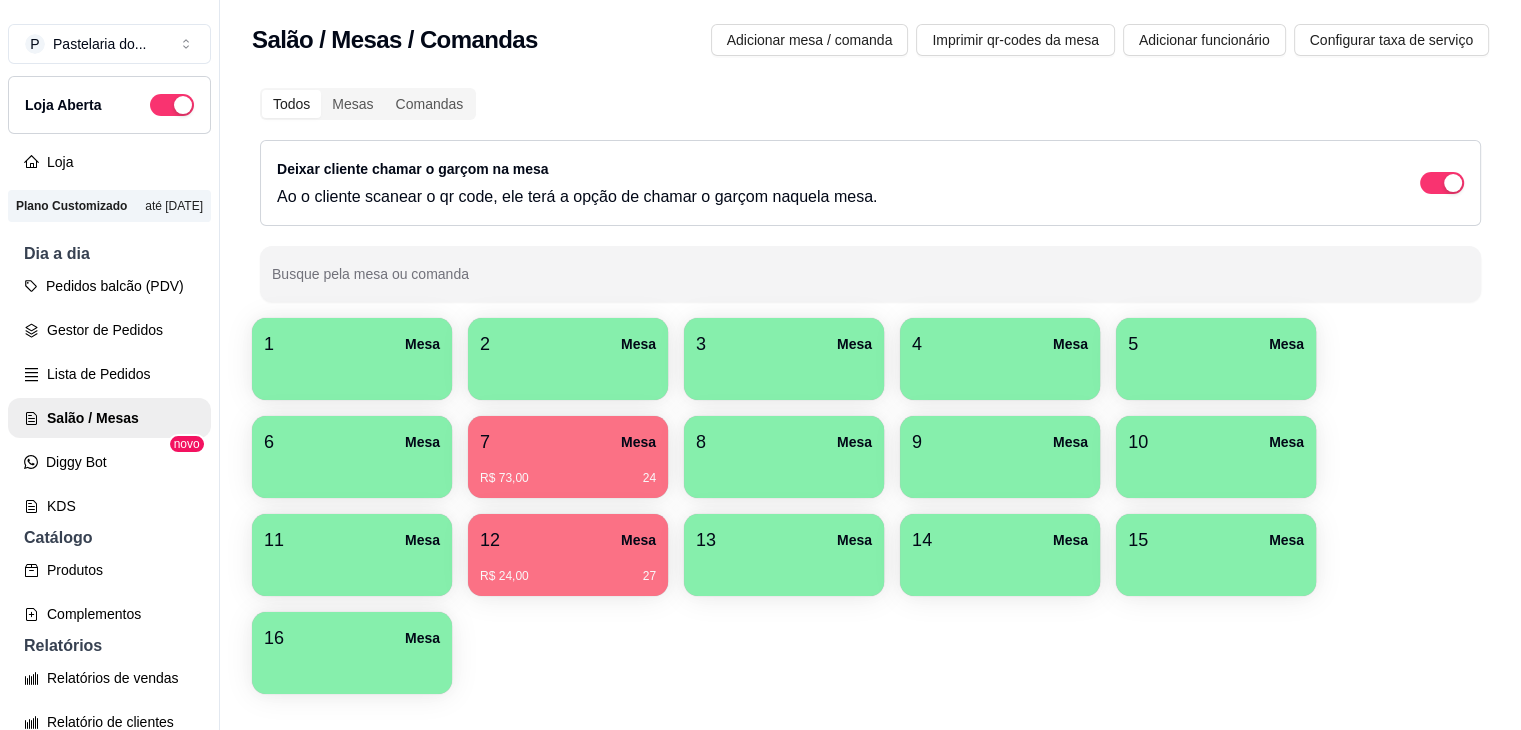 click at bounding box center (352, 373) 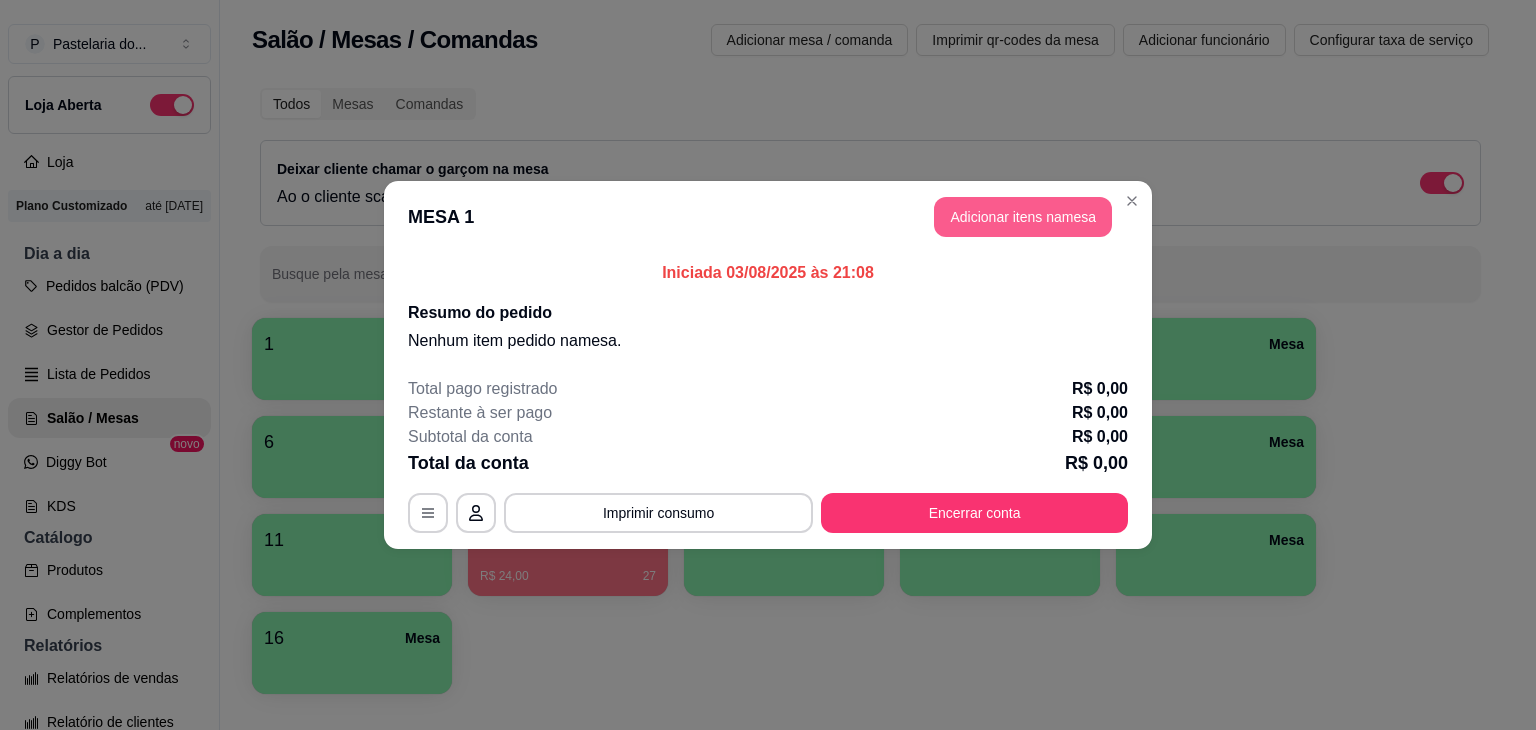 click on "Adicionar itens na  mesa" at bounding box center (1023, 217) 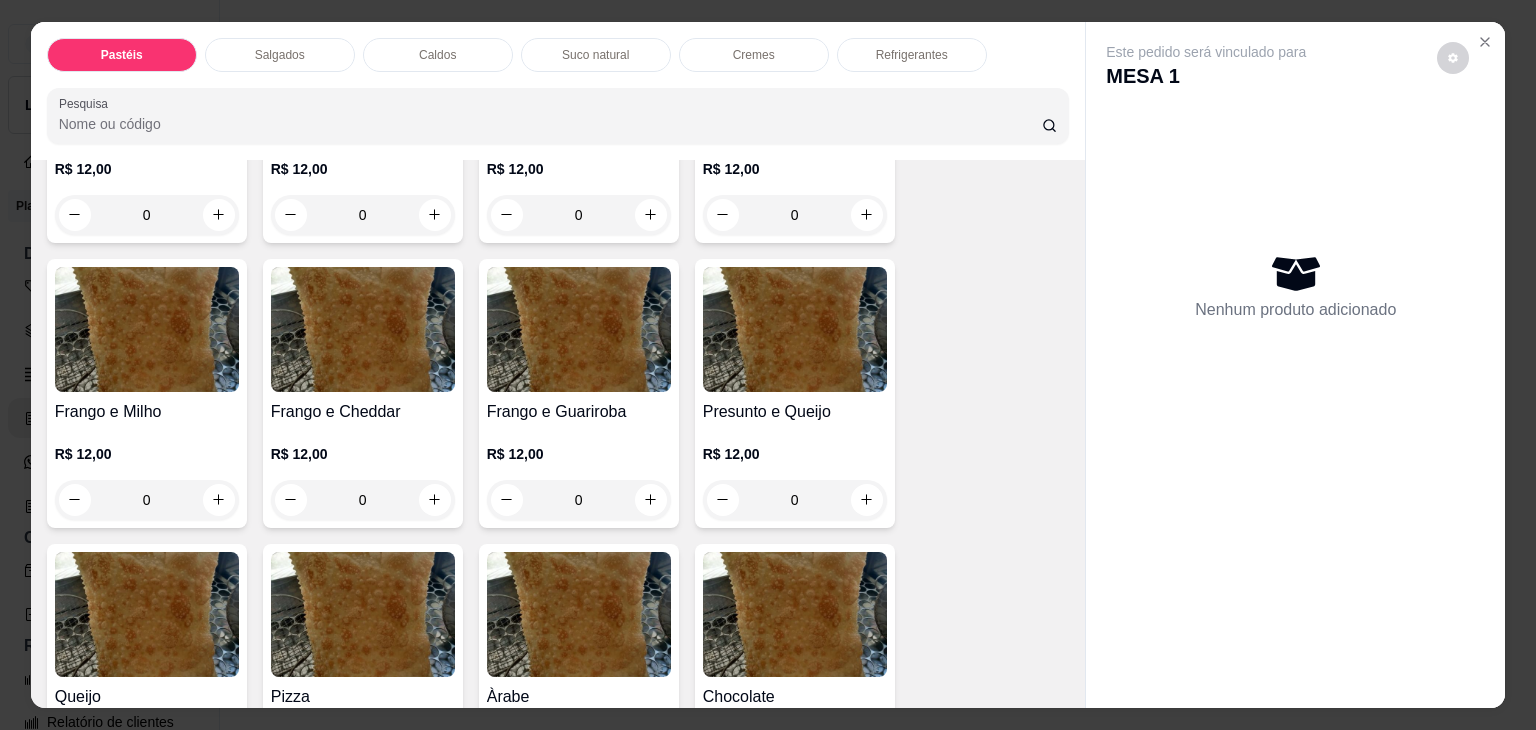 scroll, scrollTop: 900, scrollLeft: 0, axis: vertical 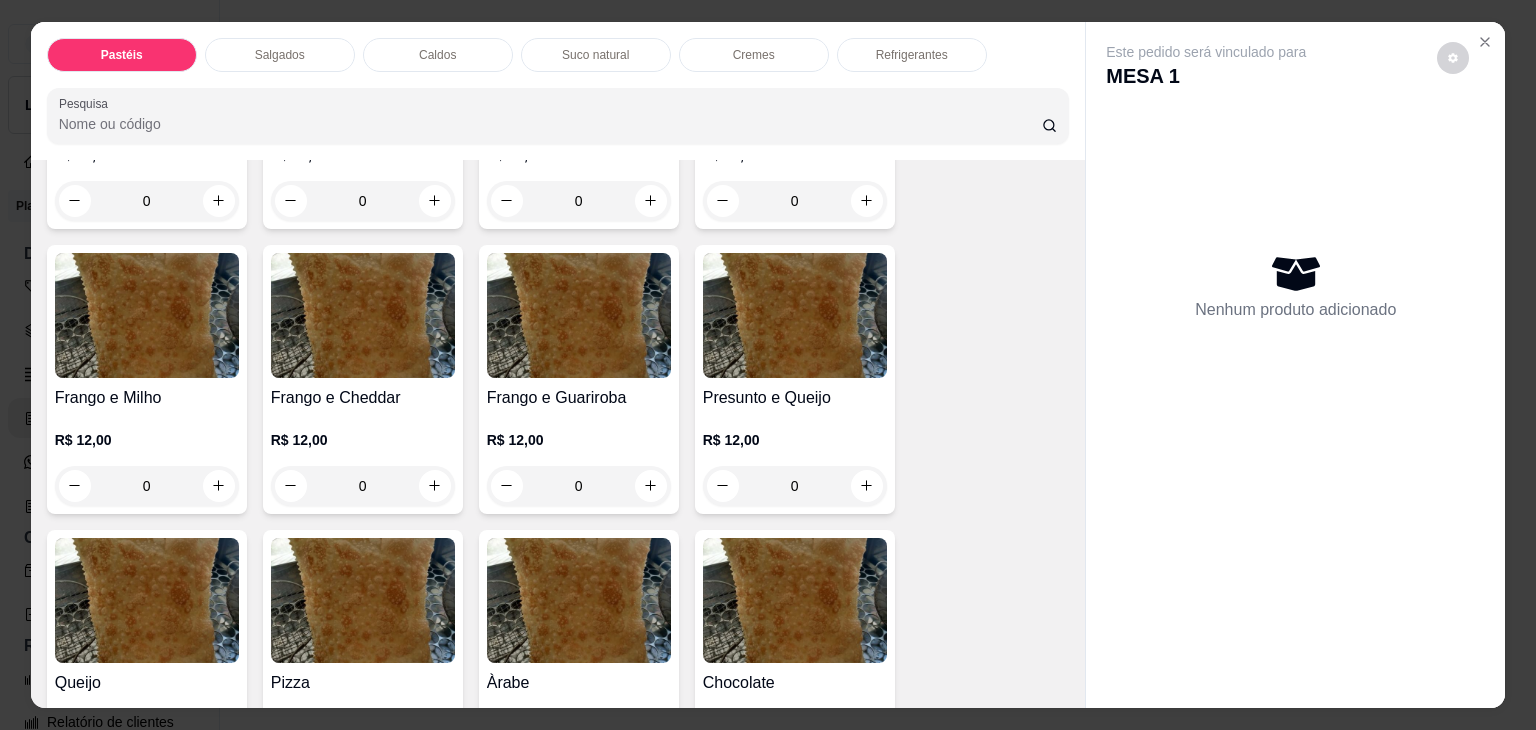 click on "R$ 12,00 0" at bounding box center [795, 458] 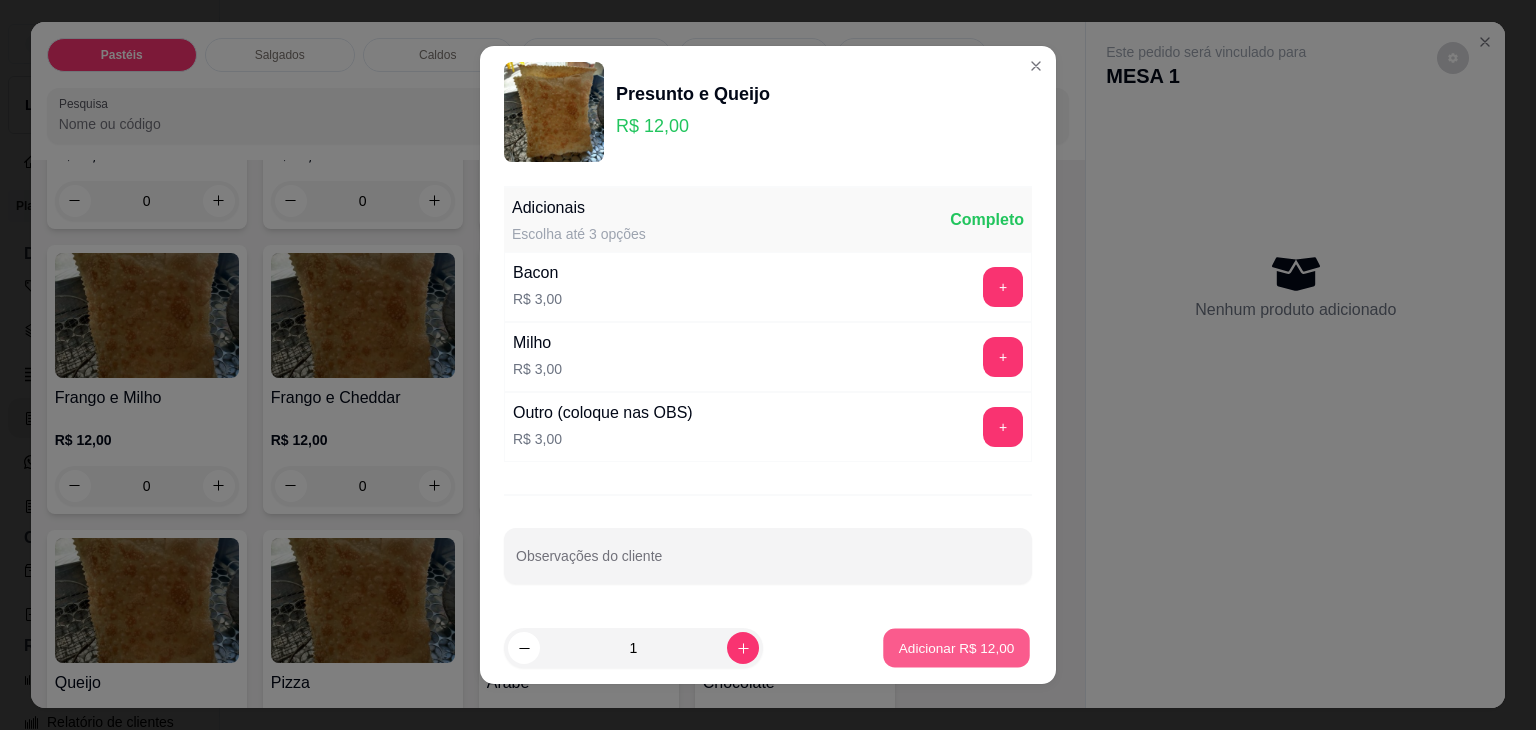click on "Adicionar   R$ 12,00" at bounding box center (957, 647) 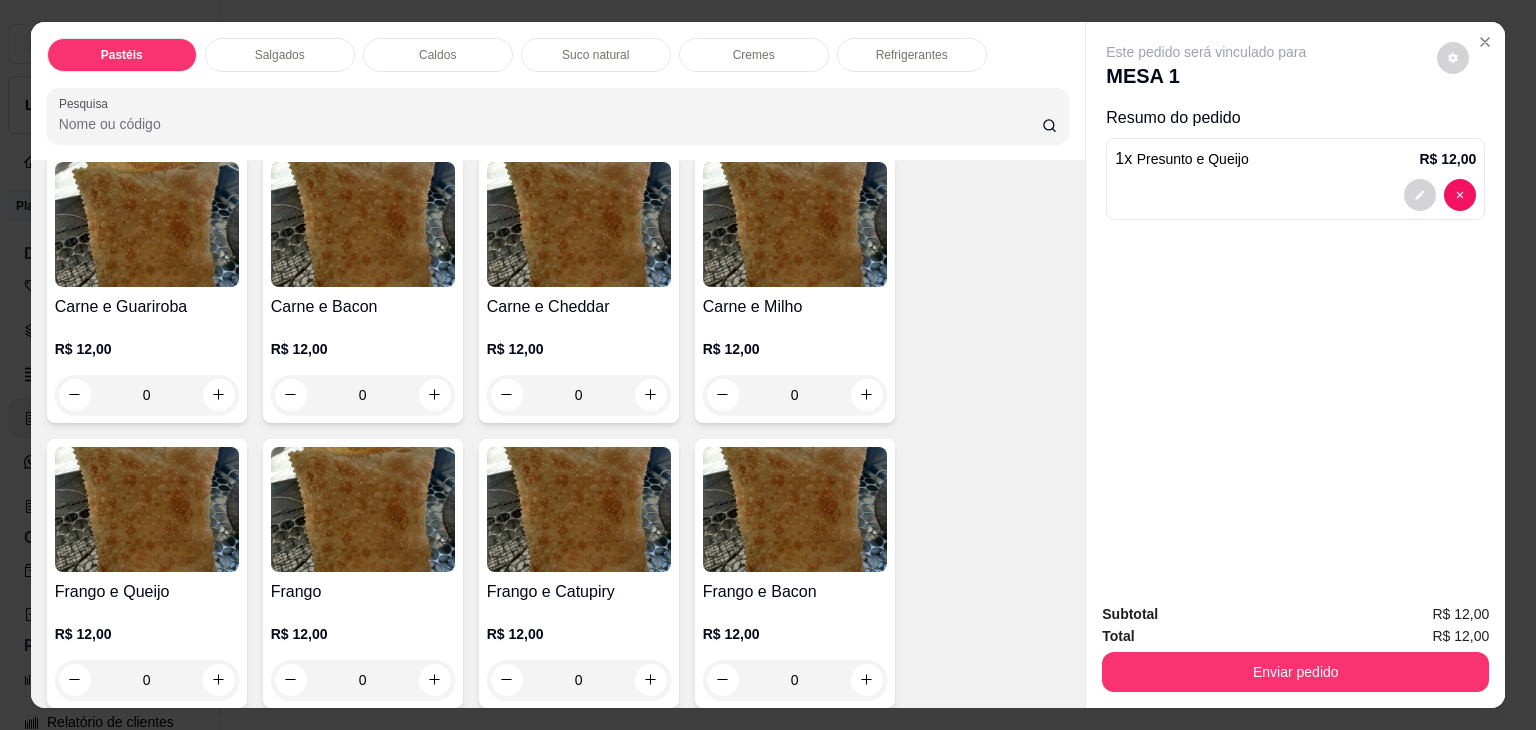scroll, scrollTop: 500, scrollLeft: 0, axis: vertical 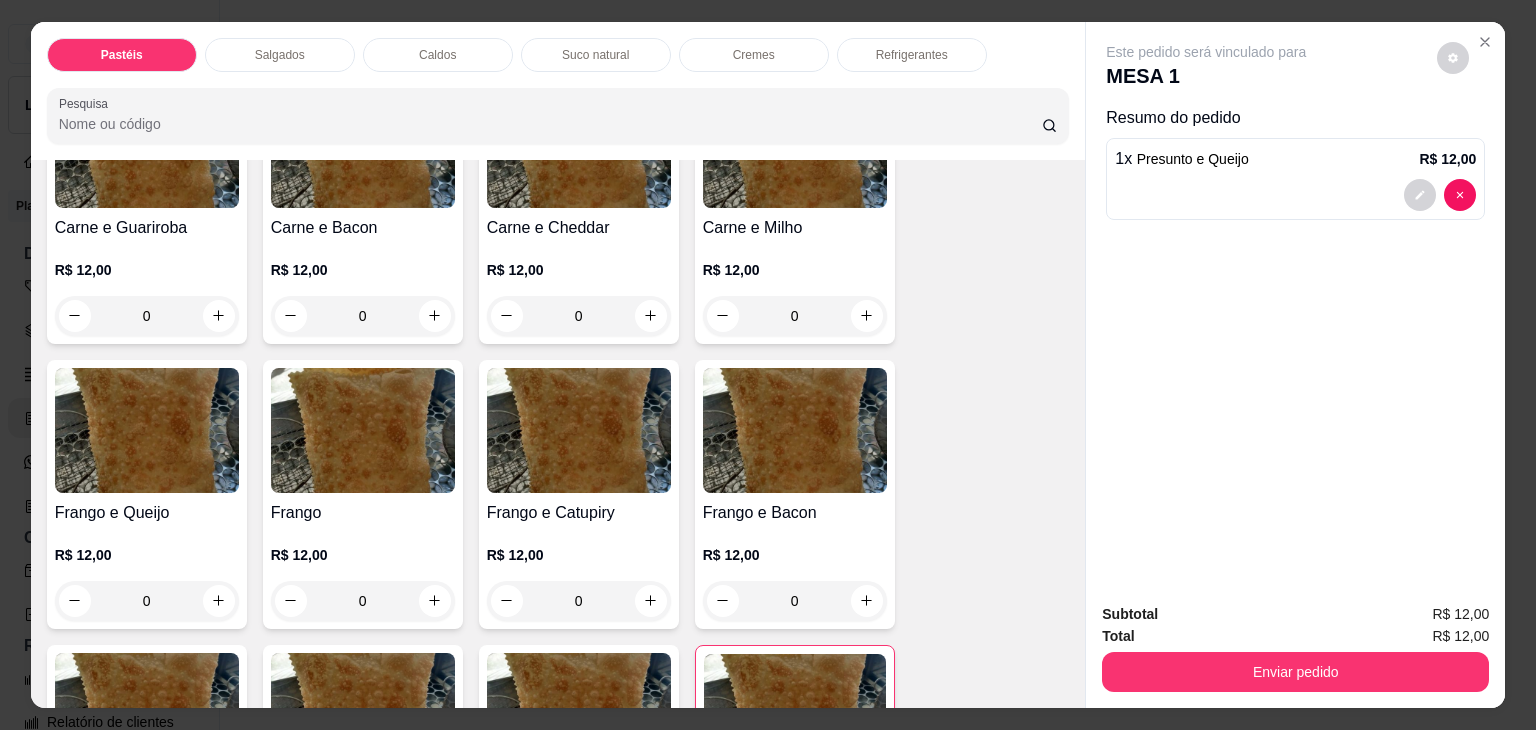 click at bounding box center [363, 430] 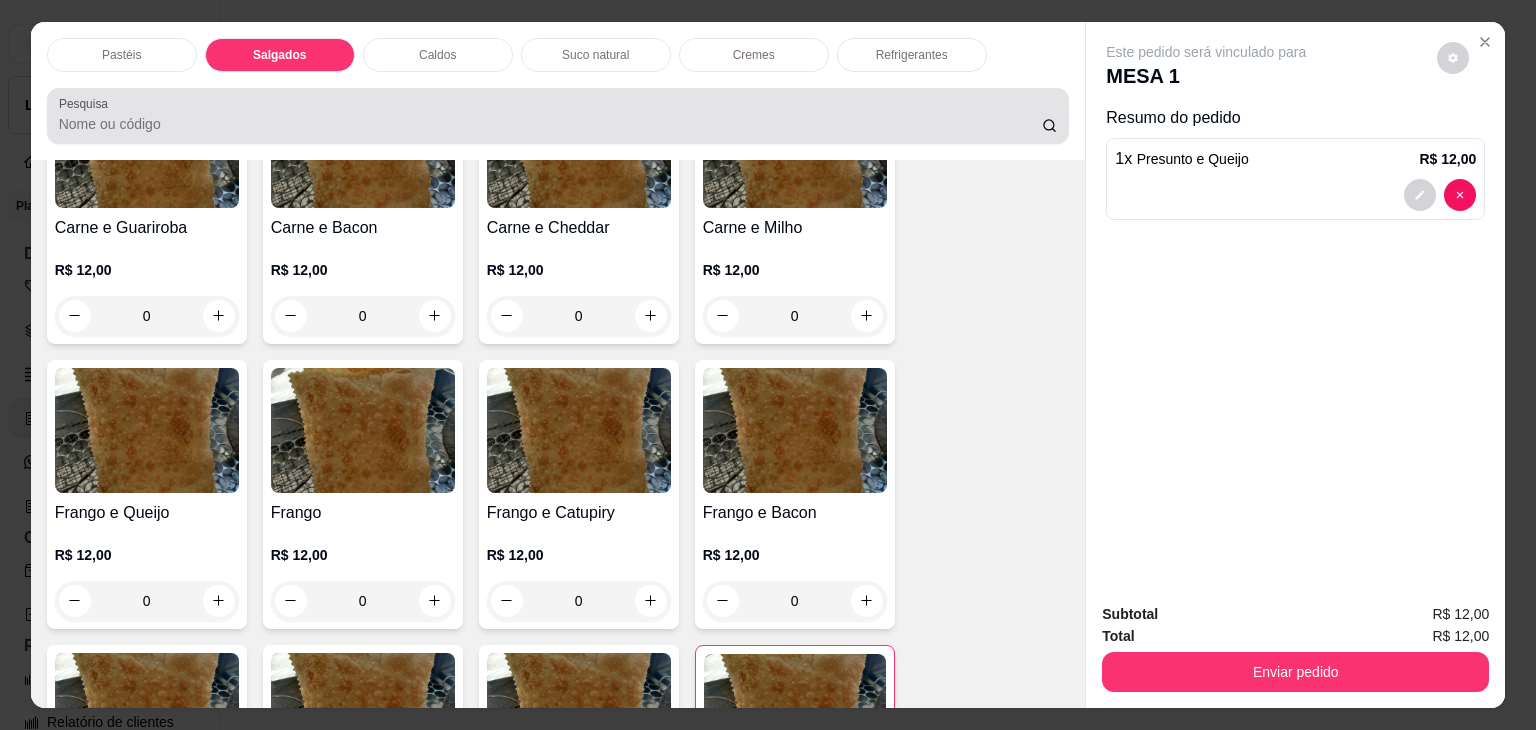 scroll, scrollTop: 2126, scrollLeft: 0, axis: vertical 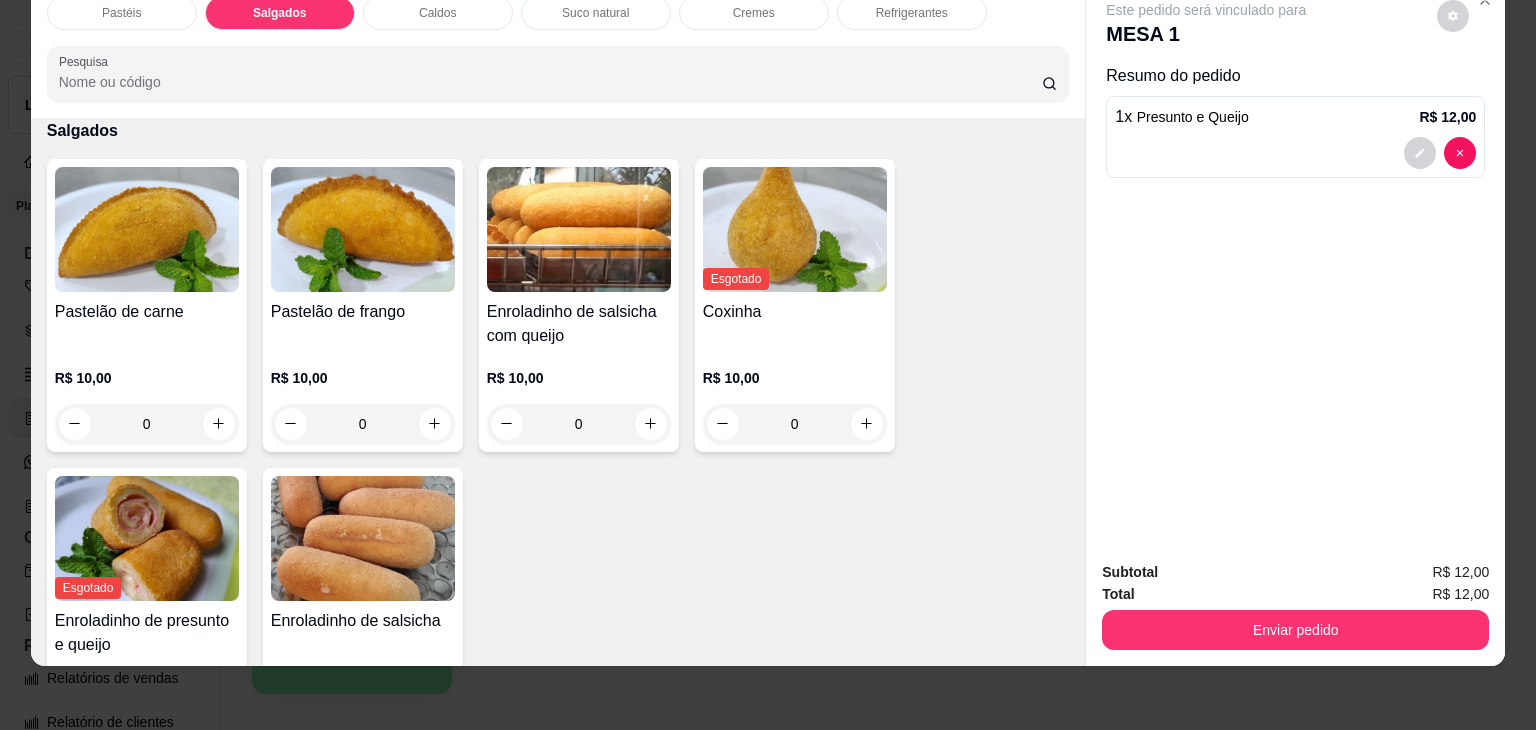 click at bounding box center [363, 229] 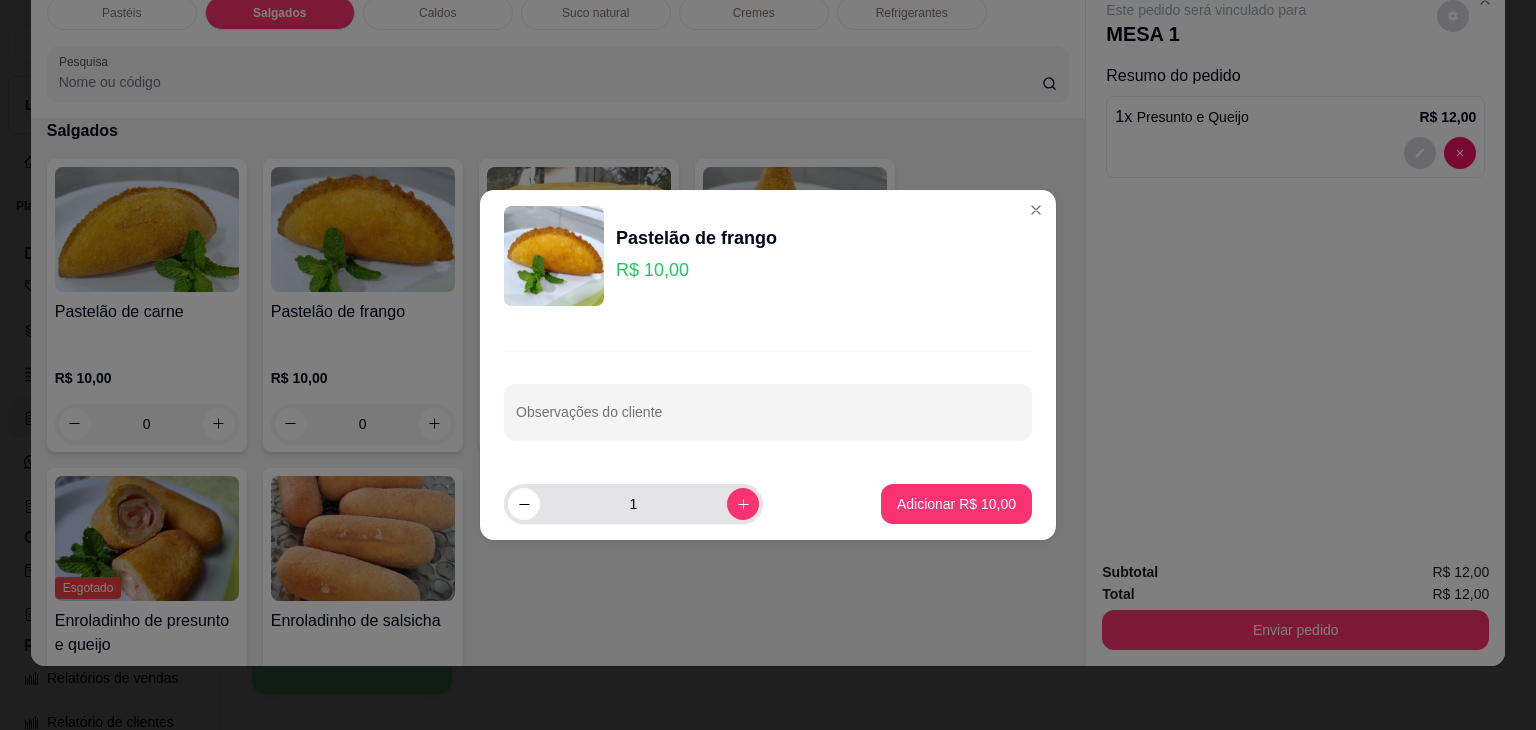 click on "1" at bounding box center (633, 504) 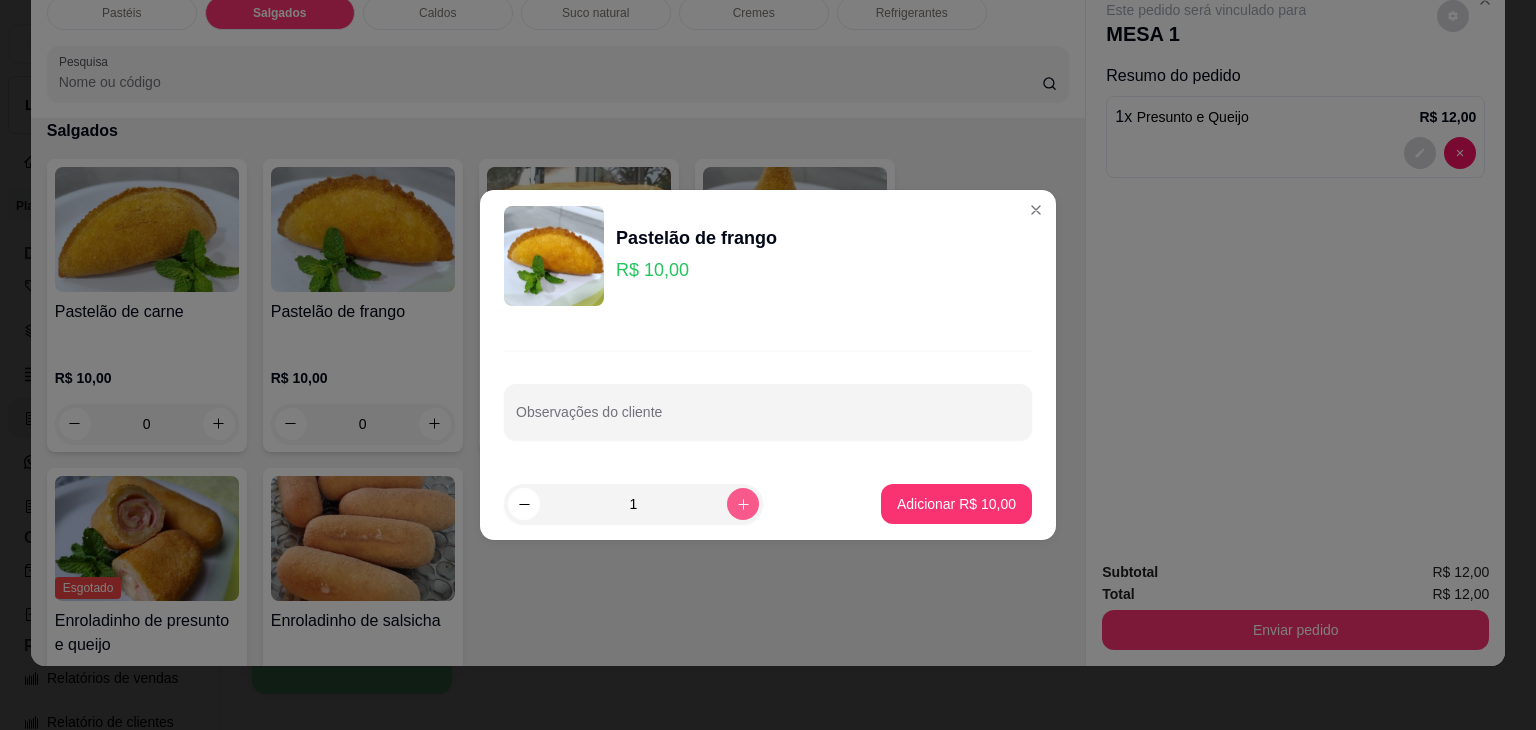 click at bounding box center (743, 504) 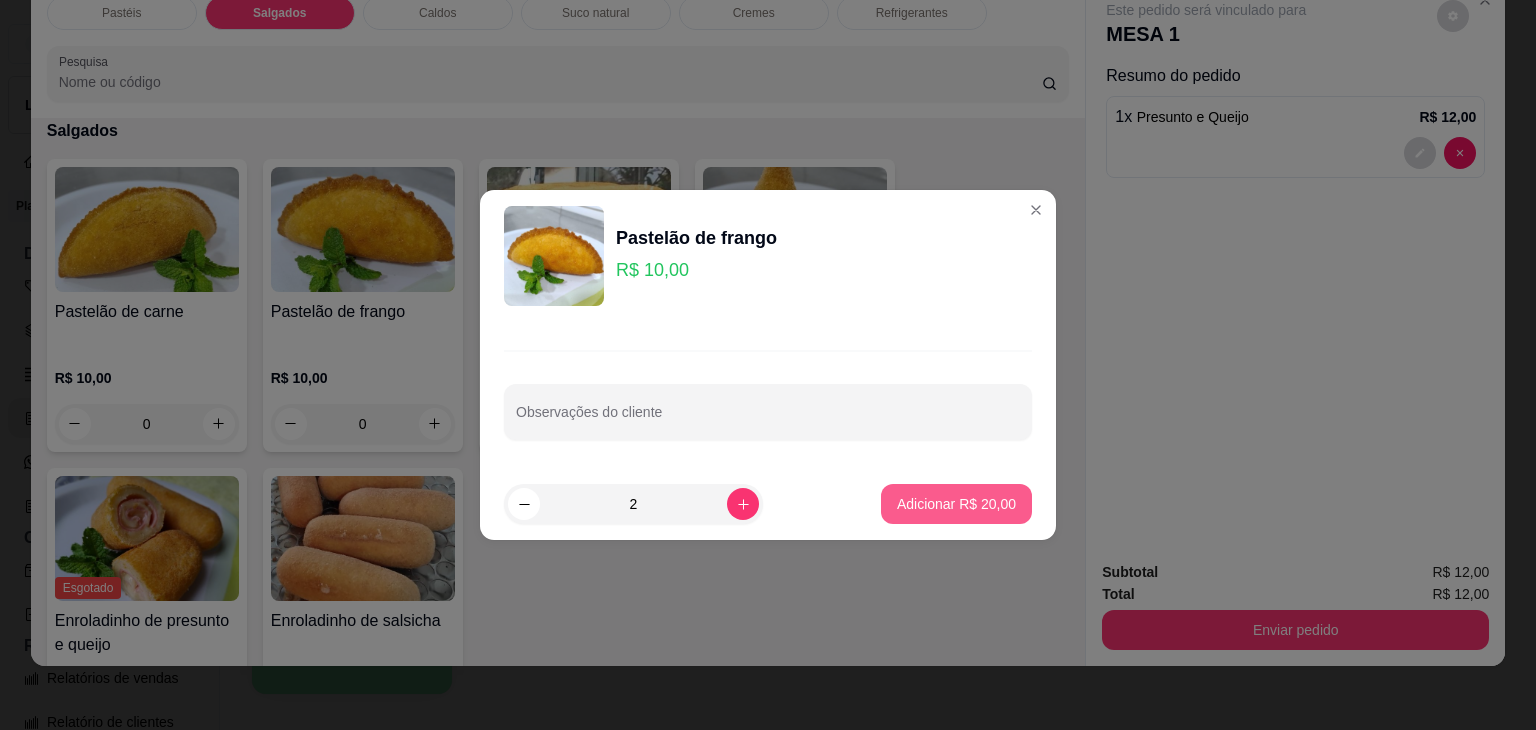 click on "Adicionar   R$ 20,00" at bounding box center (956, 504) 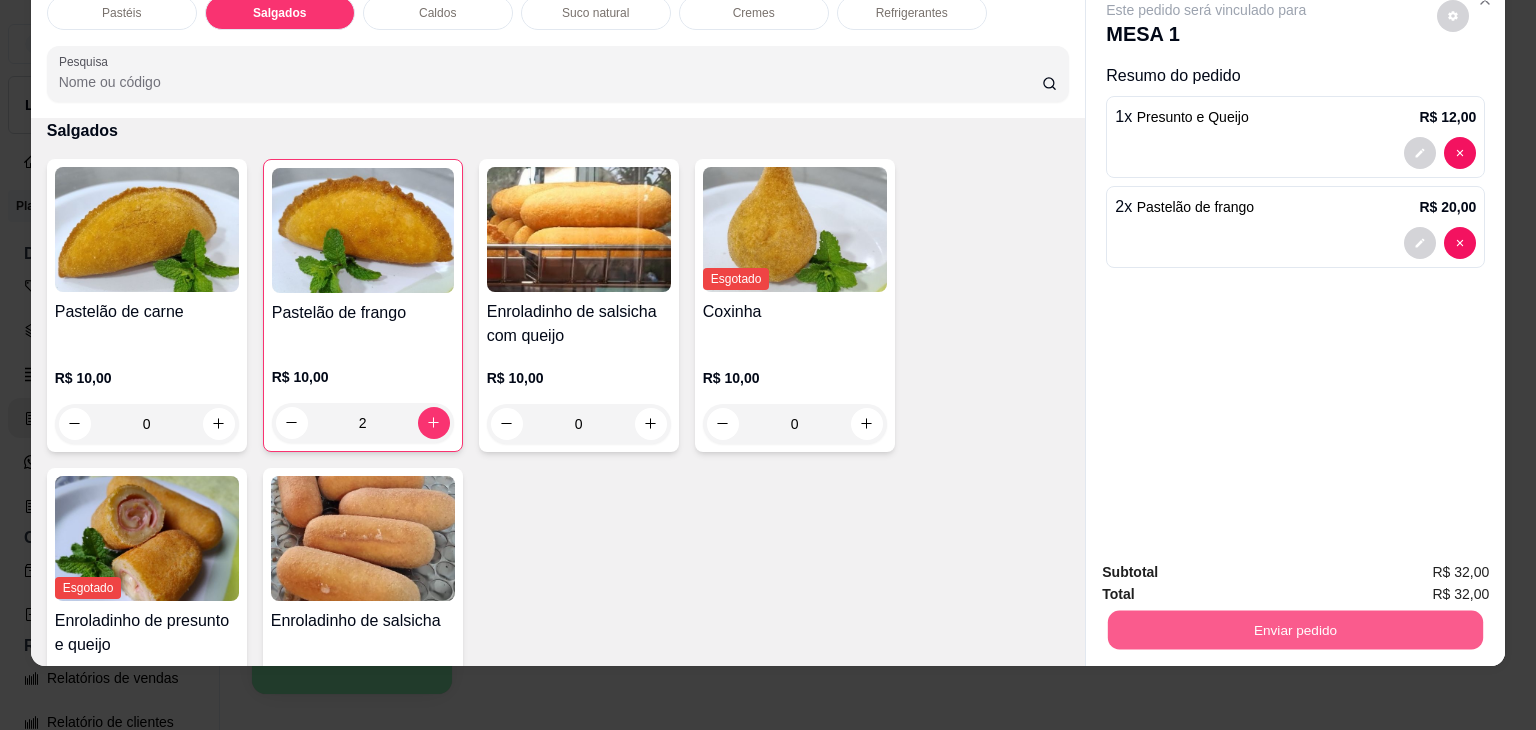 click on "Enviar pedido" at bounding box center (1295, 630) 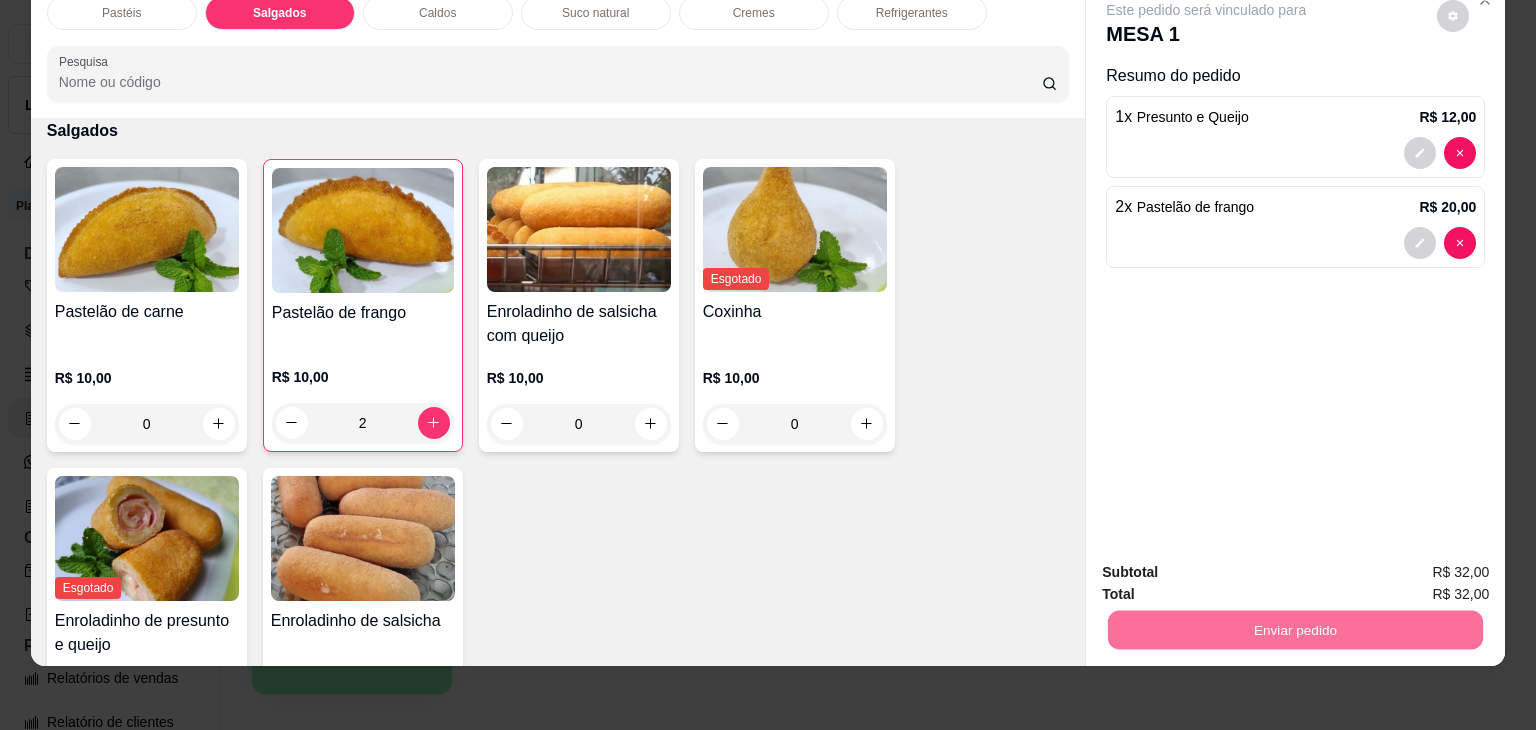 click on "Não registrar e enviar pedido" at bounding box center (1229, 565) 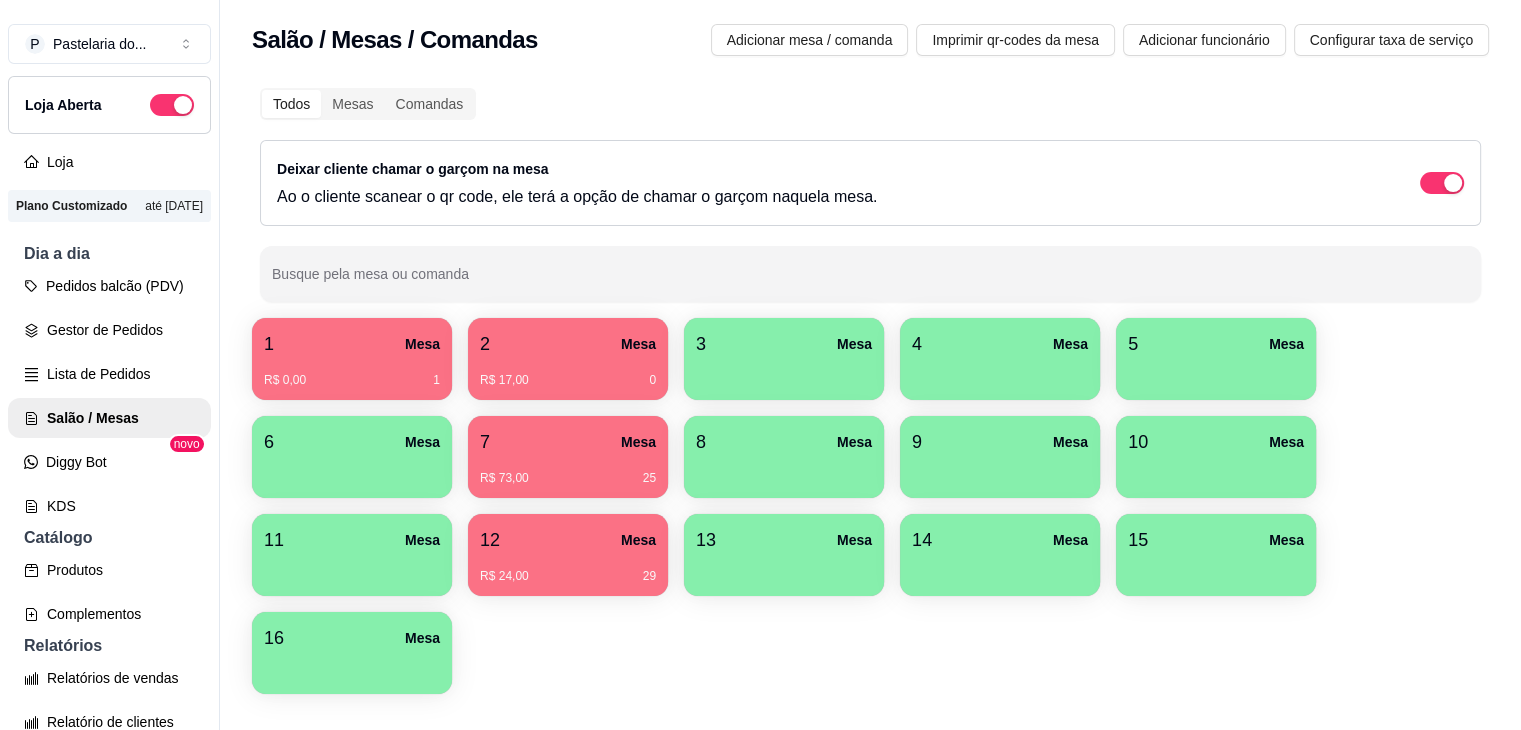 click on "Pedidos balcão (PDV)" at bounding box center (109, 286) 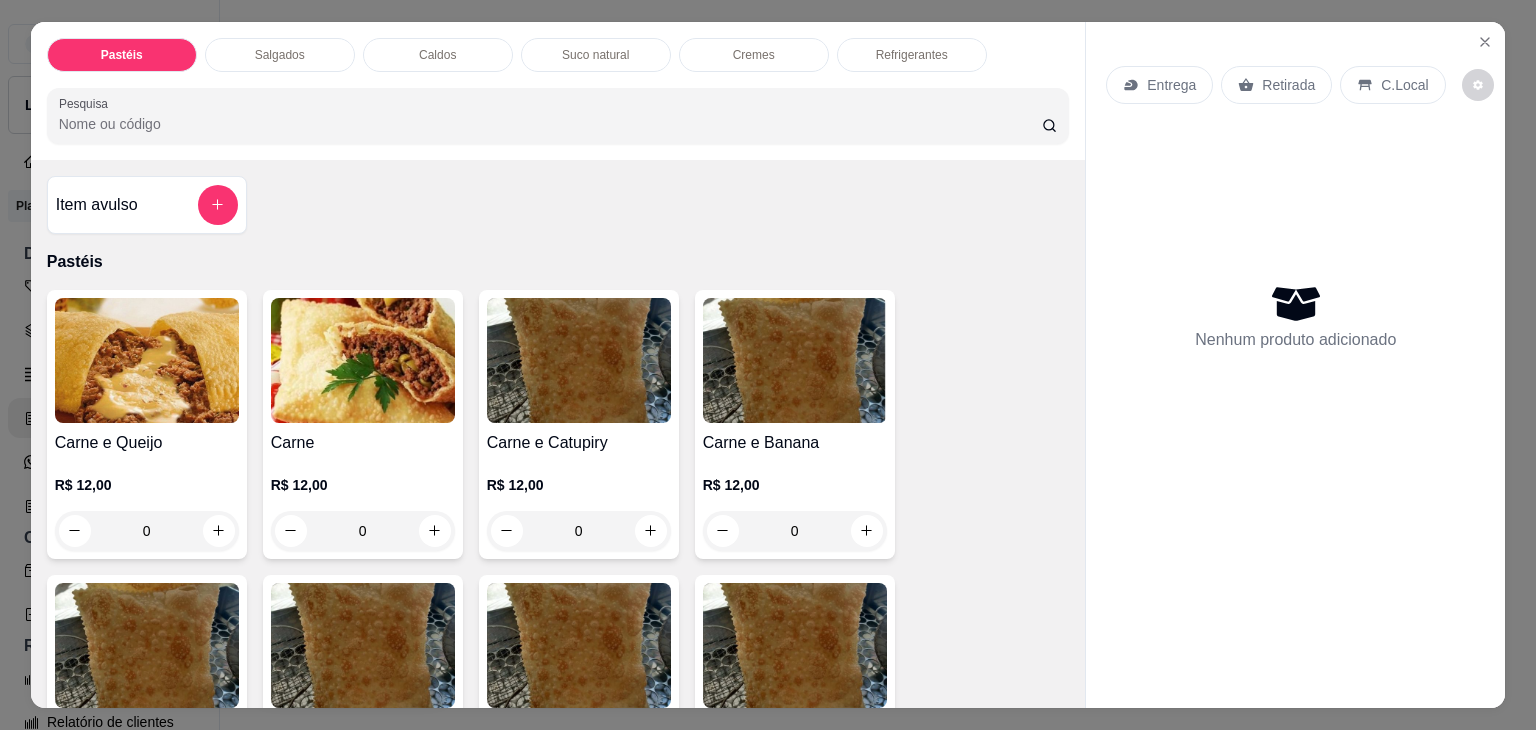 click on "0" at bounding box center [147, 531] 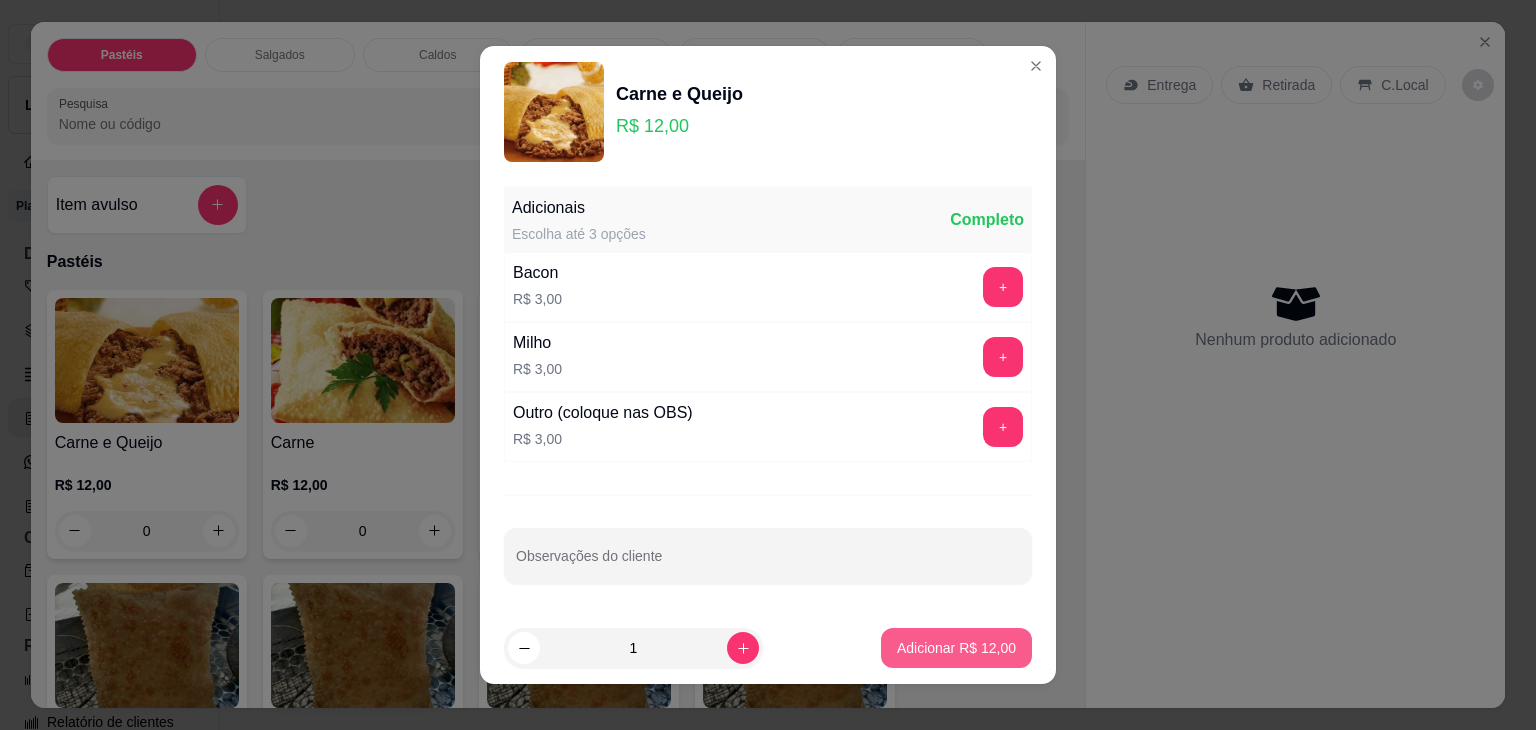 click on "Adicionar   R$ 12,00" at bounding box center [956, 648] 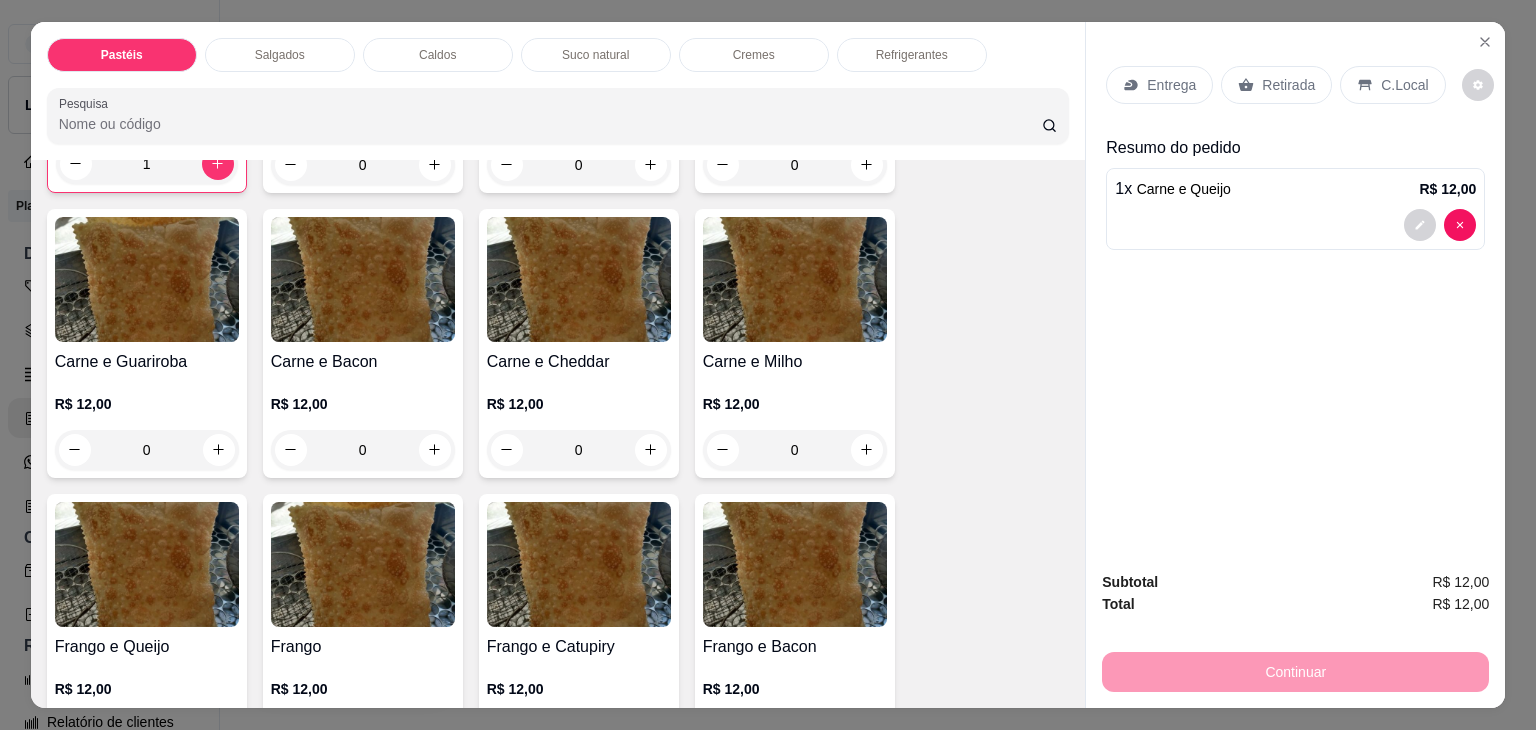 scroll, scrollTop: 500, scrollLeft: 0, axis: vertical 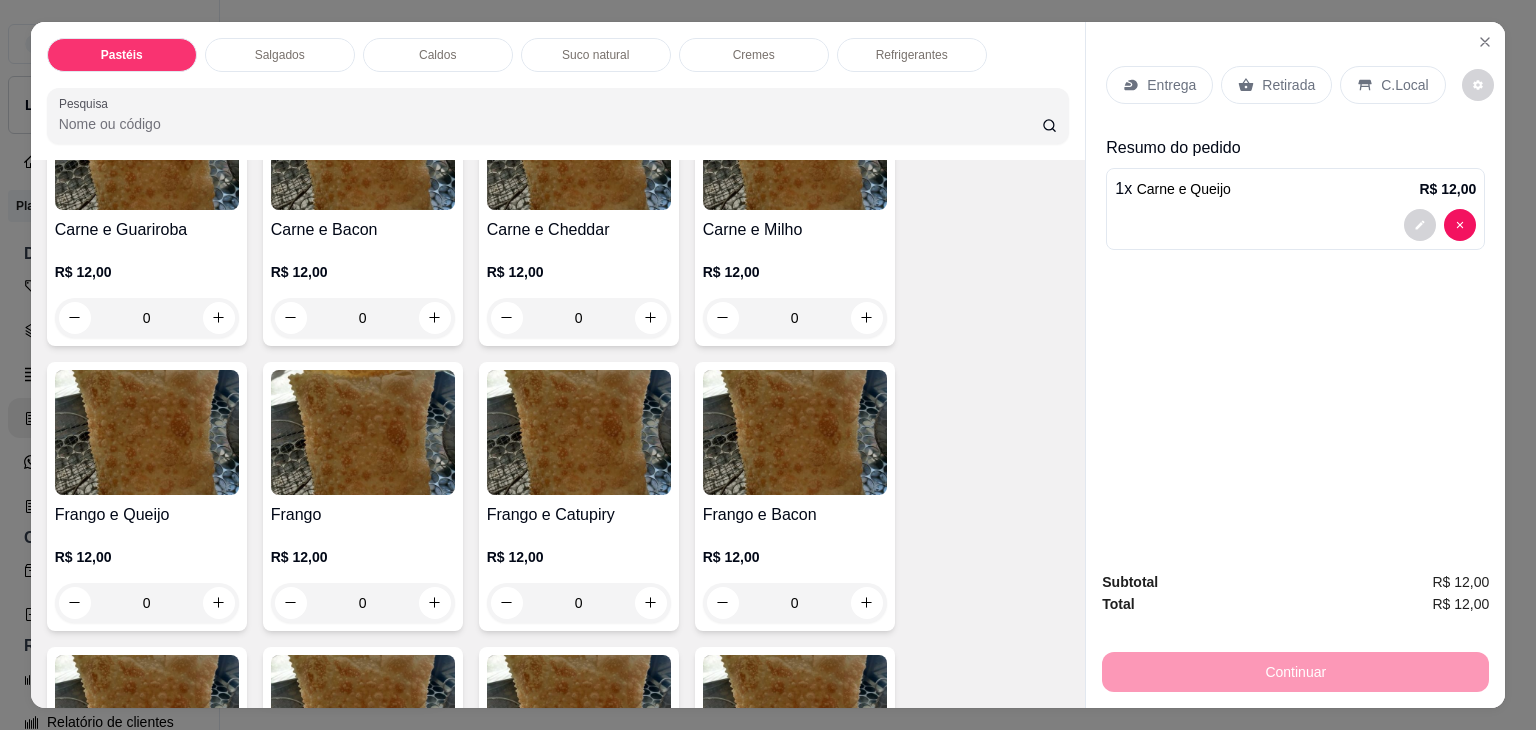 click on "0" at bounding box center (147, 603) 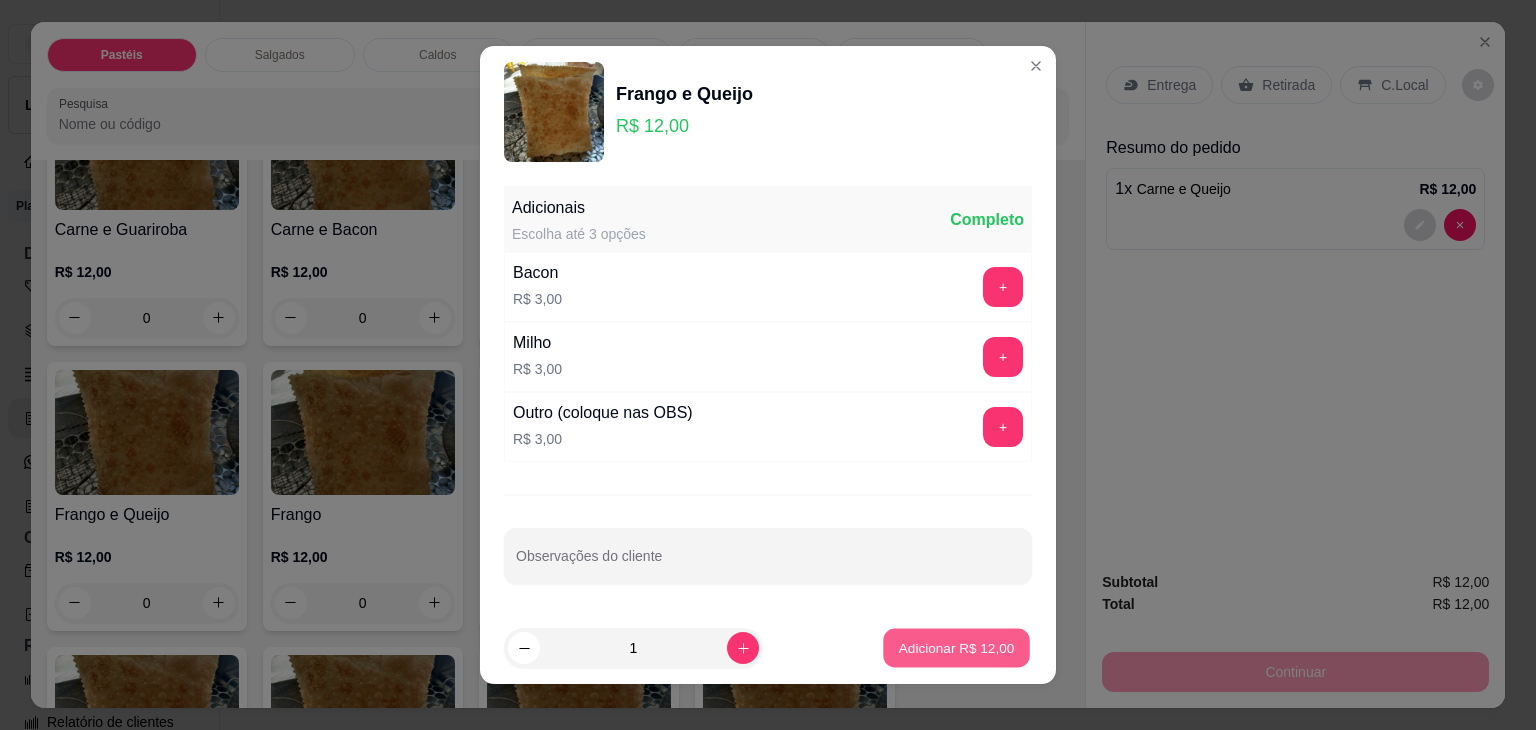 click on "Adicionar   R$ 12,00" at bounding box center (957, 647) 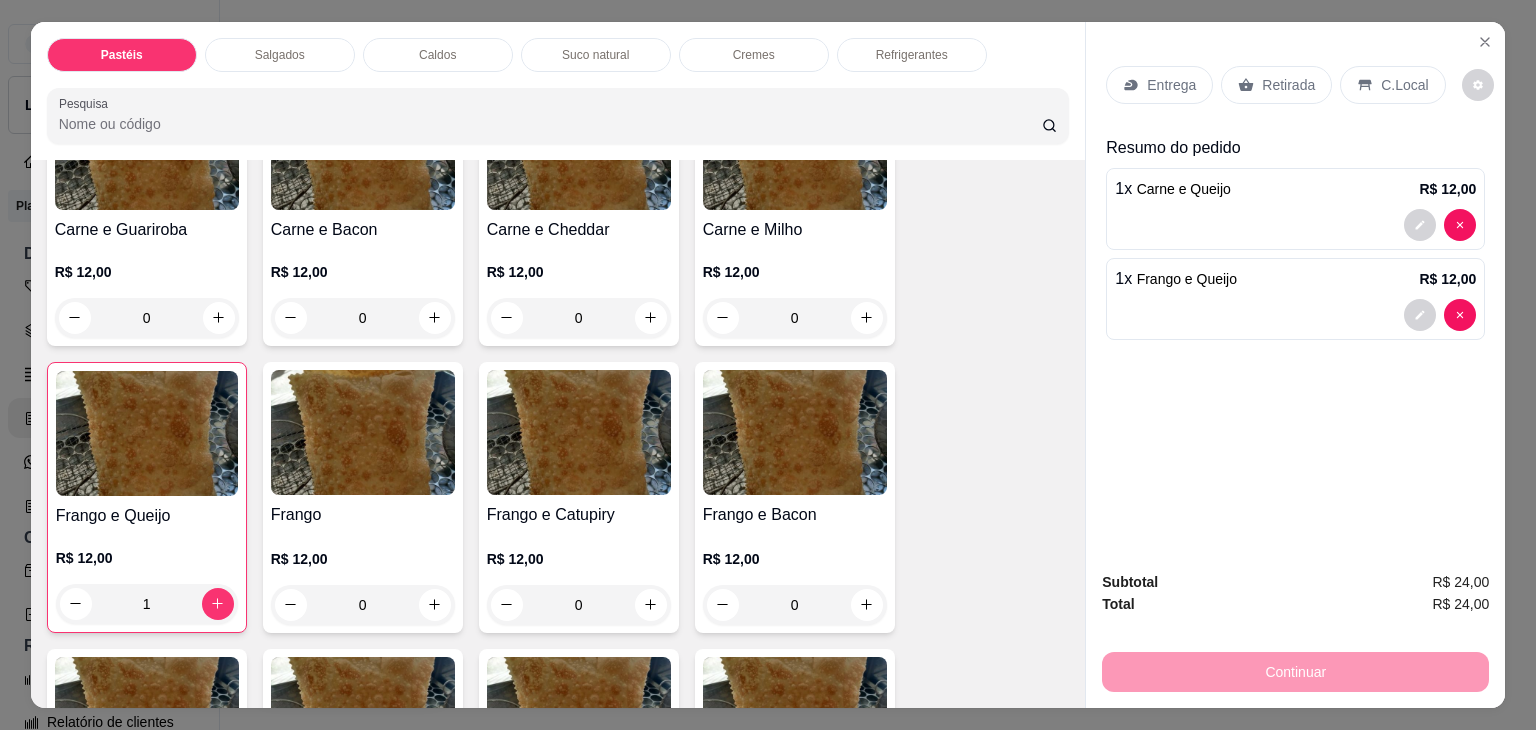 click on "Retirada" at bounding box center [1288, 85] 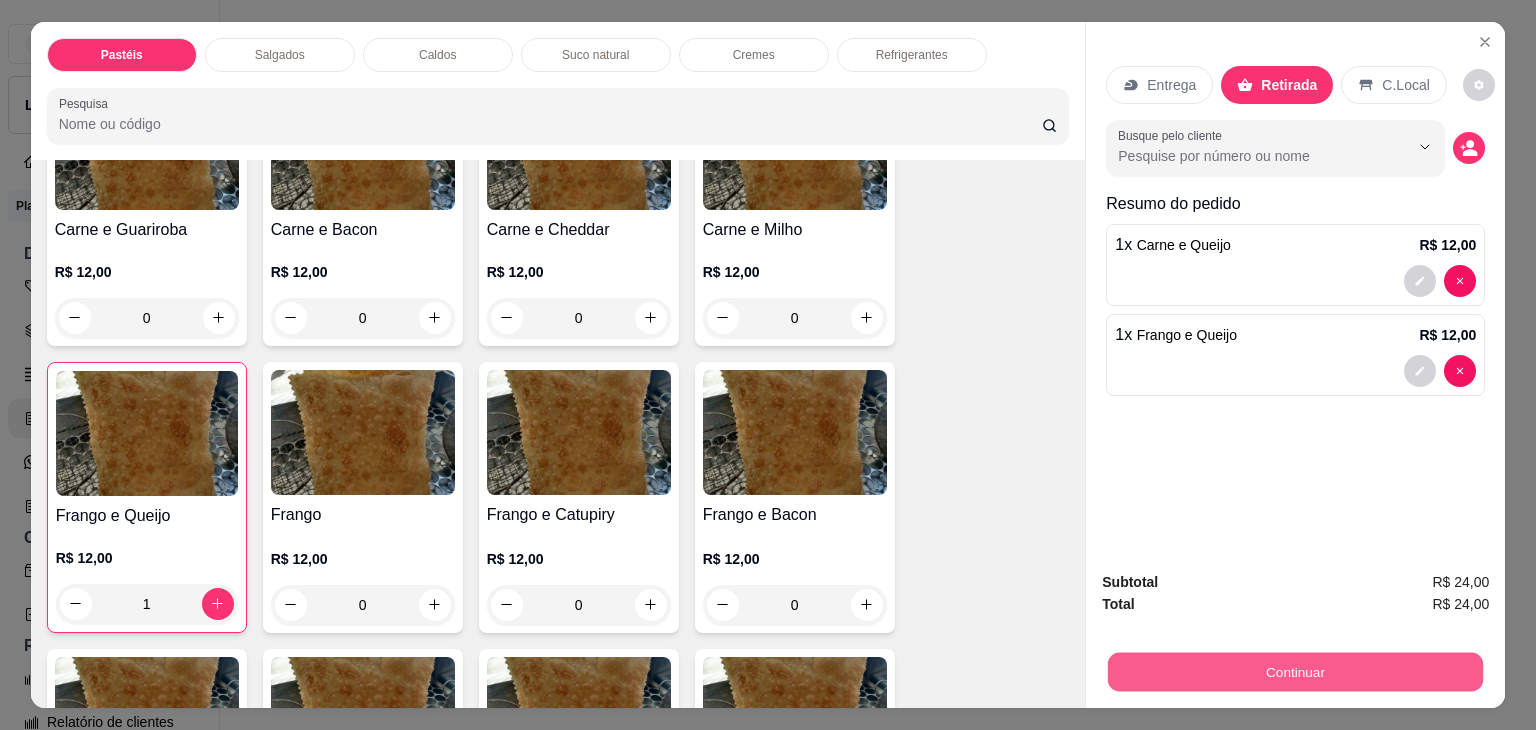 click on "Continuar" at bounding box center (1295, 672) 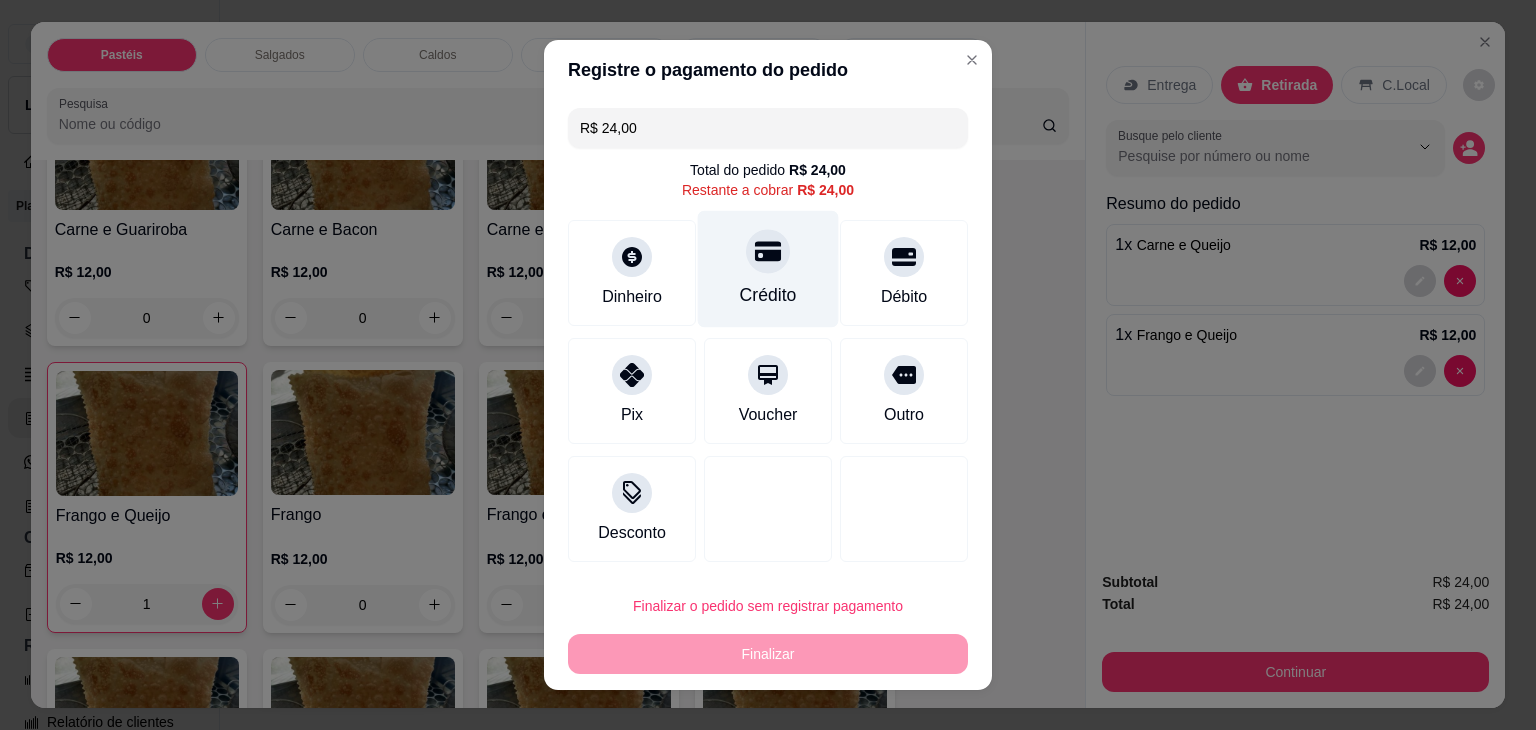 click on "Crédito" at bounding box center (768, 269) 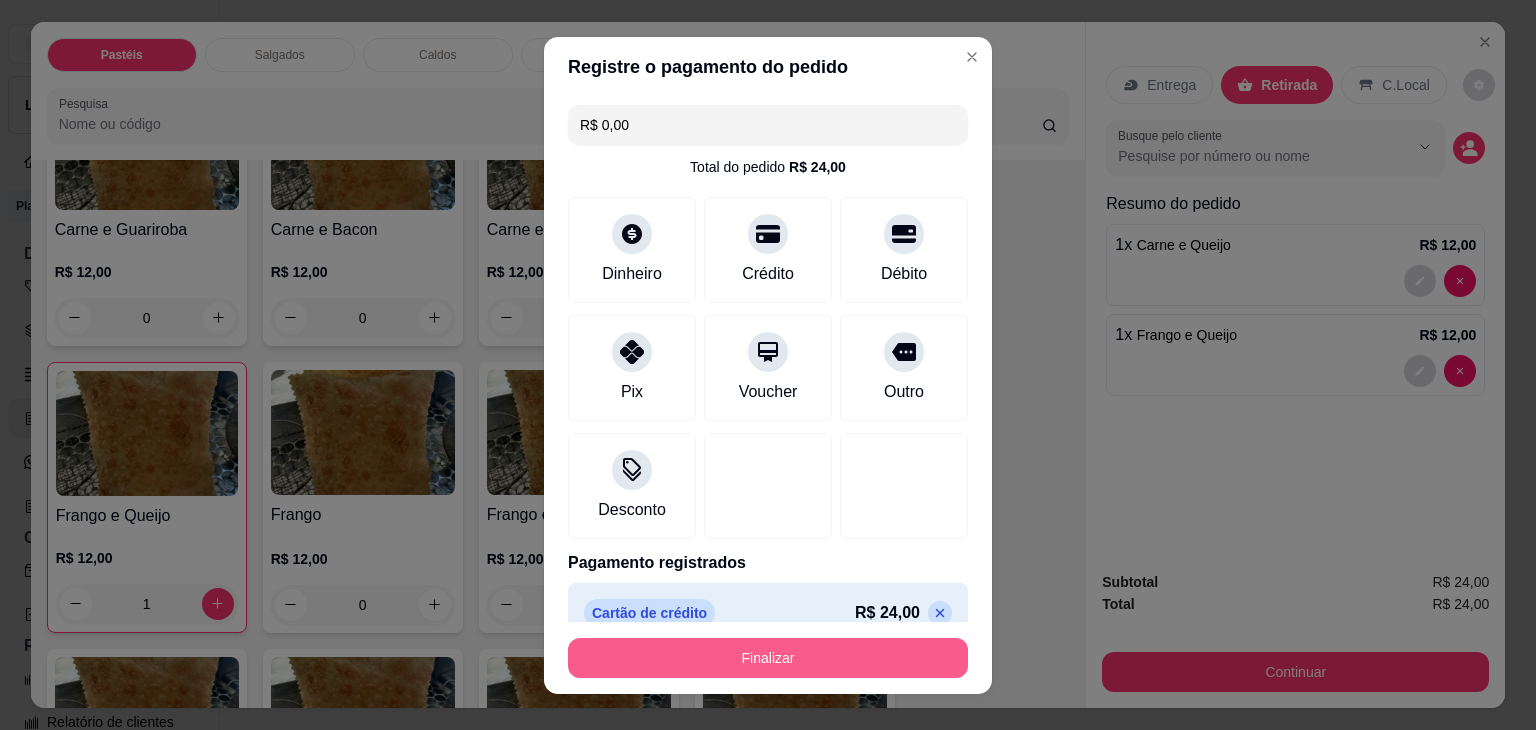 click on "Finalizar" at bounding box center [768, 658] 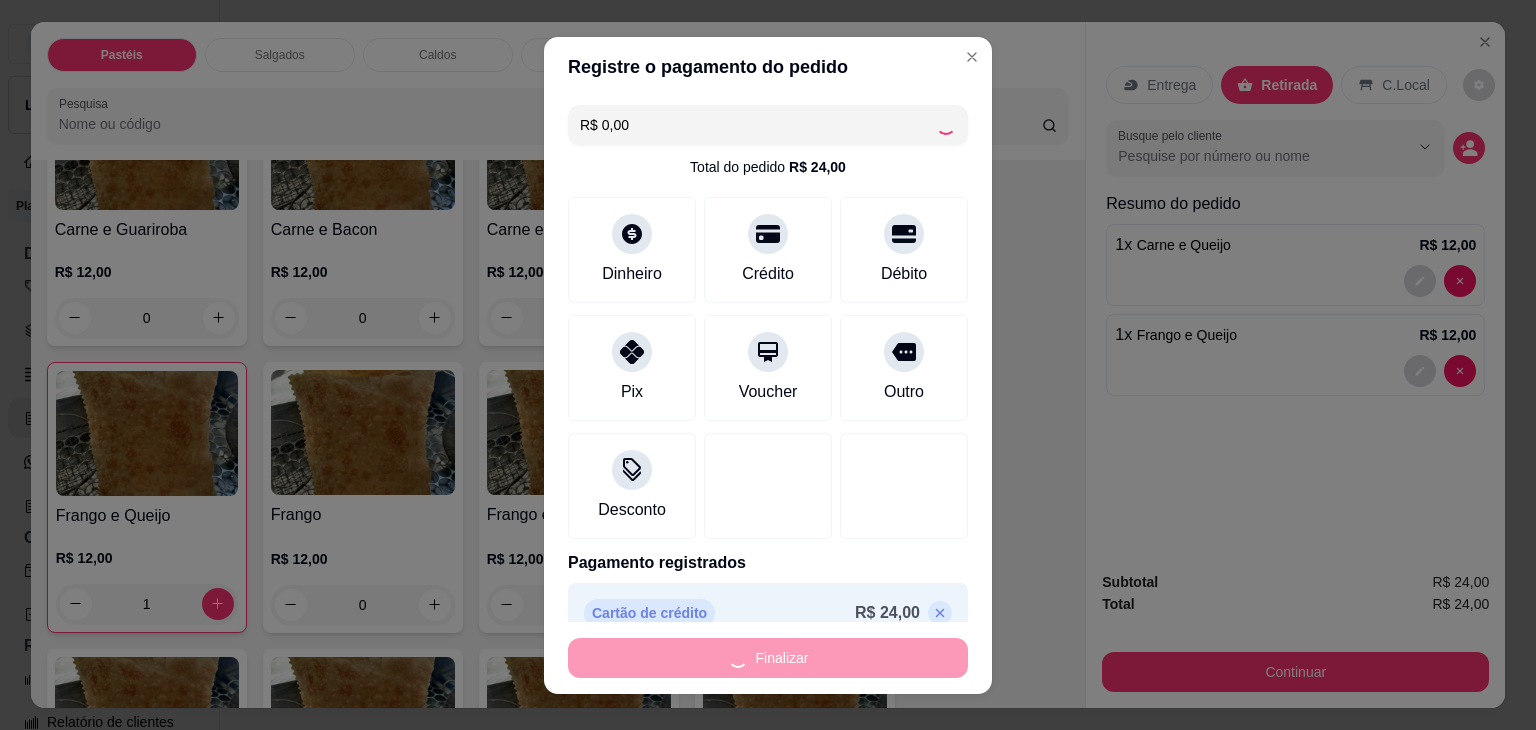 type on "0" 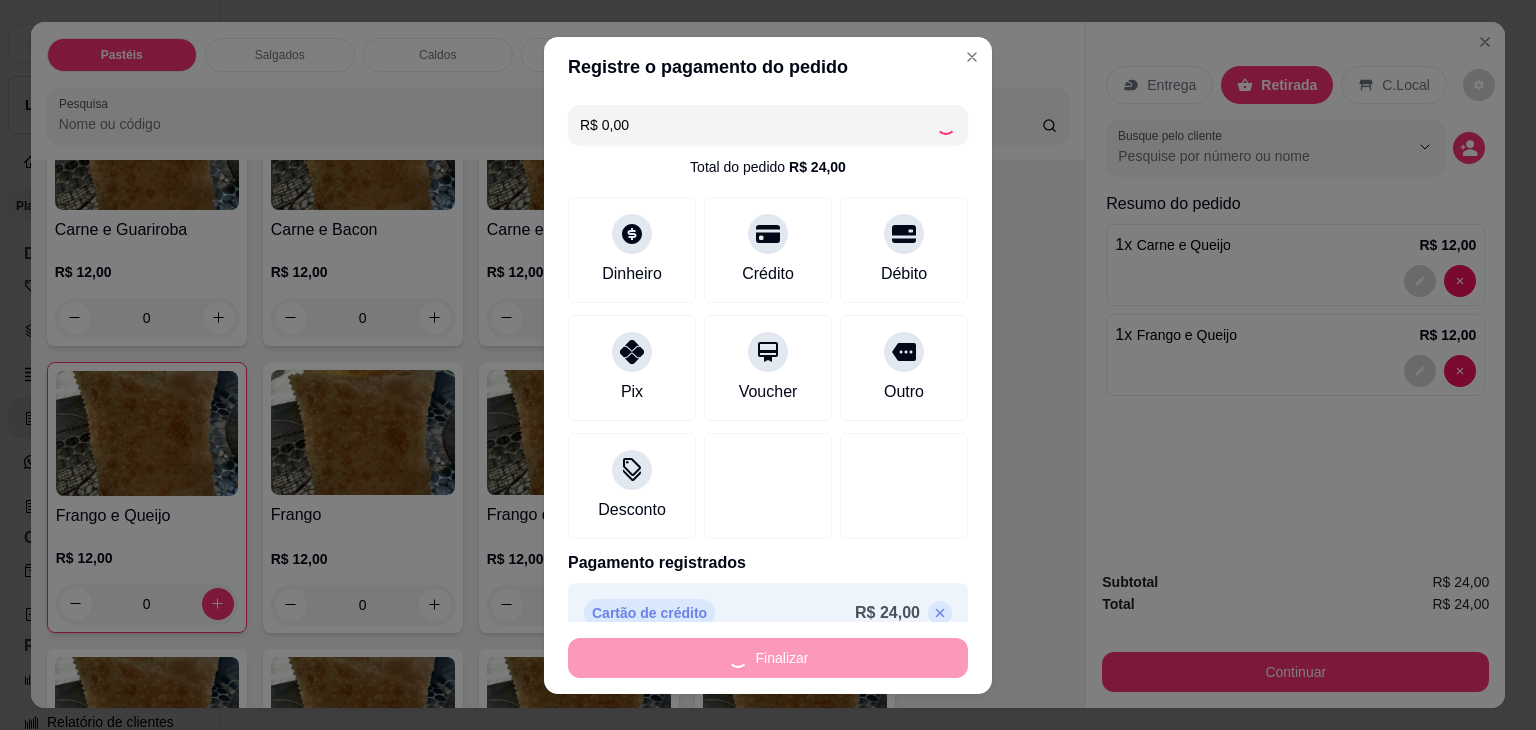 type on "-R$ 24,00" 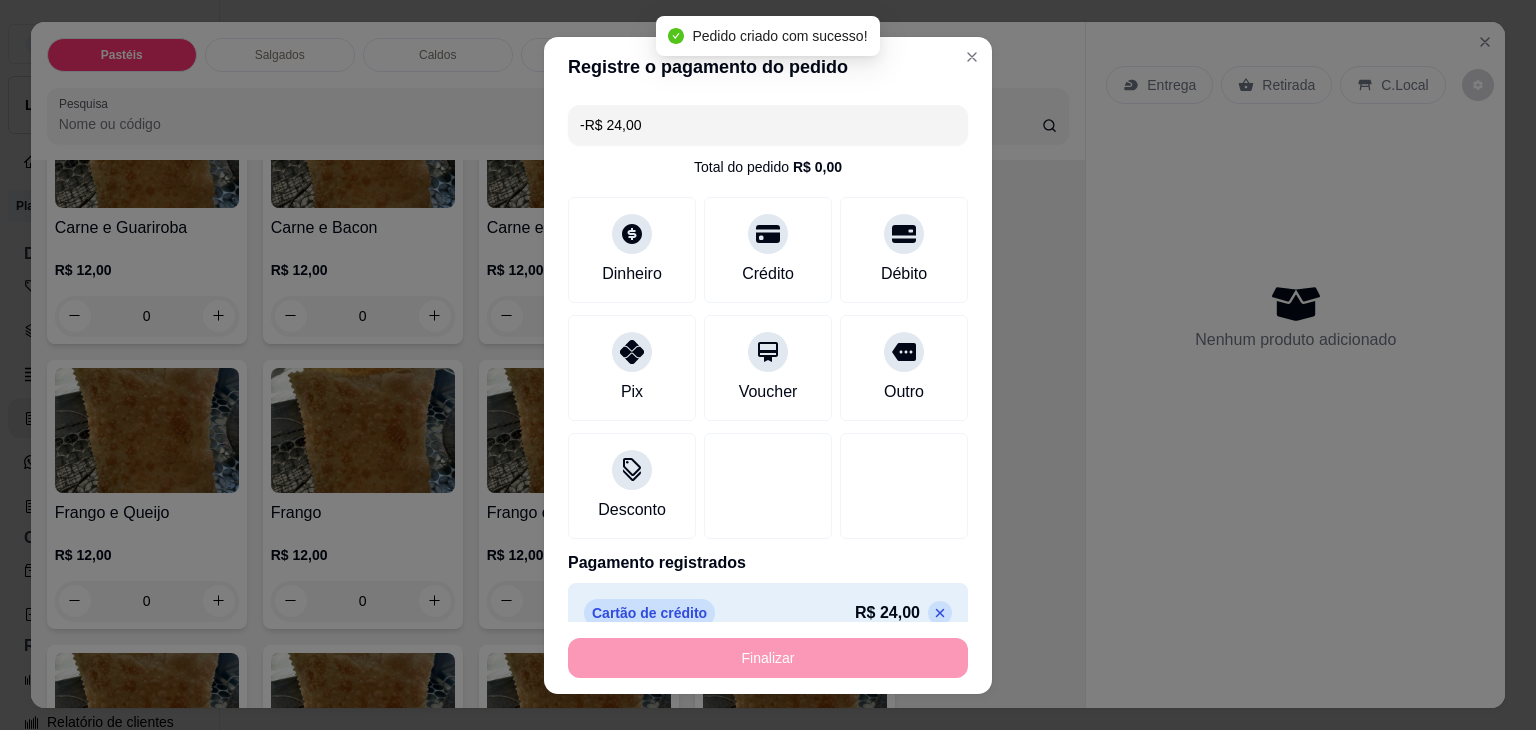 scroll, scrollTop: 498, scrollLeft: 0, axis: vertical 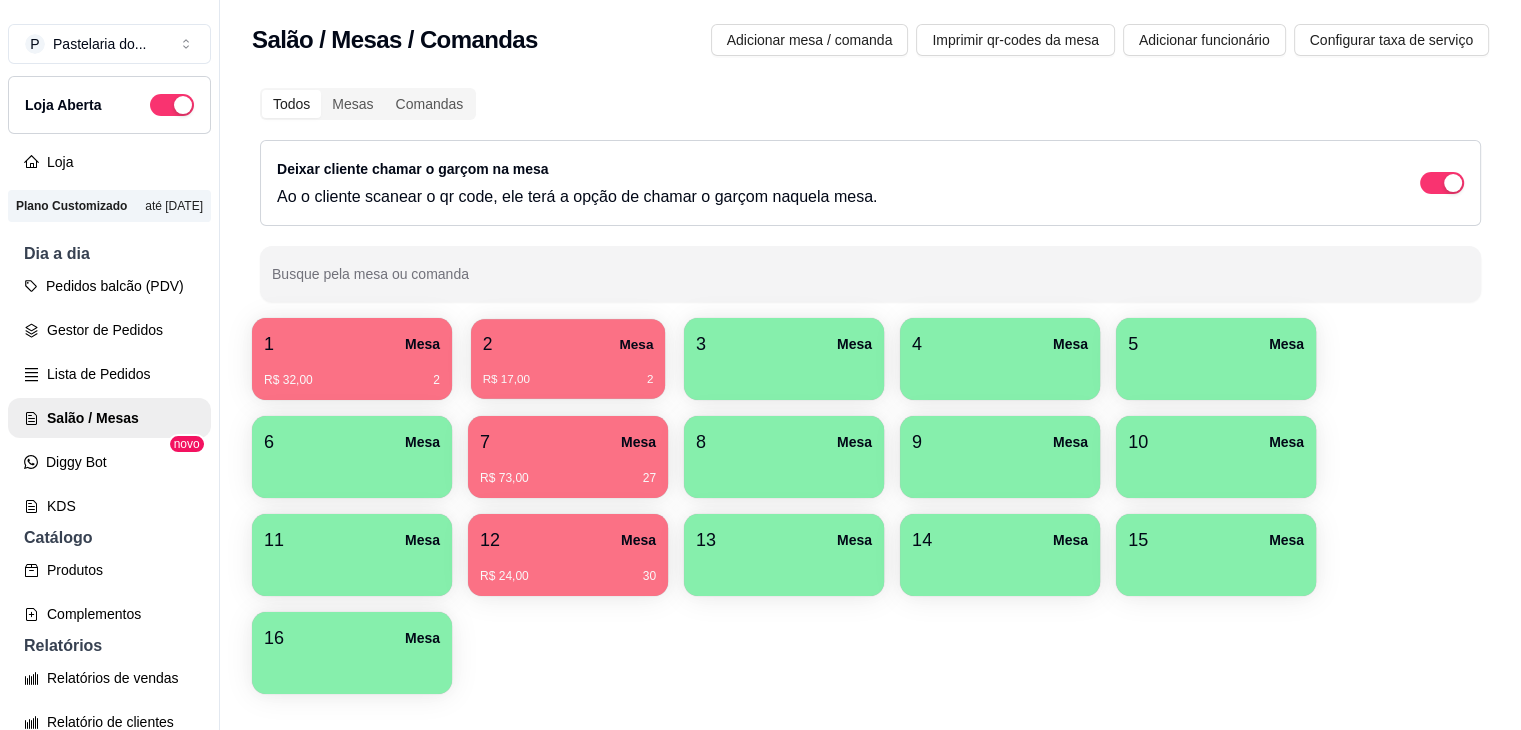 click on "2 Mesa R$ 17,00 2" at bounding box center [568, 359] 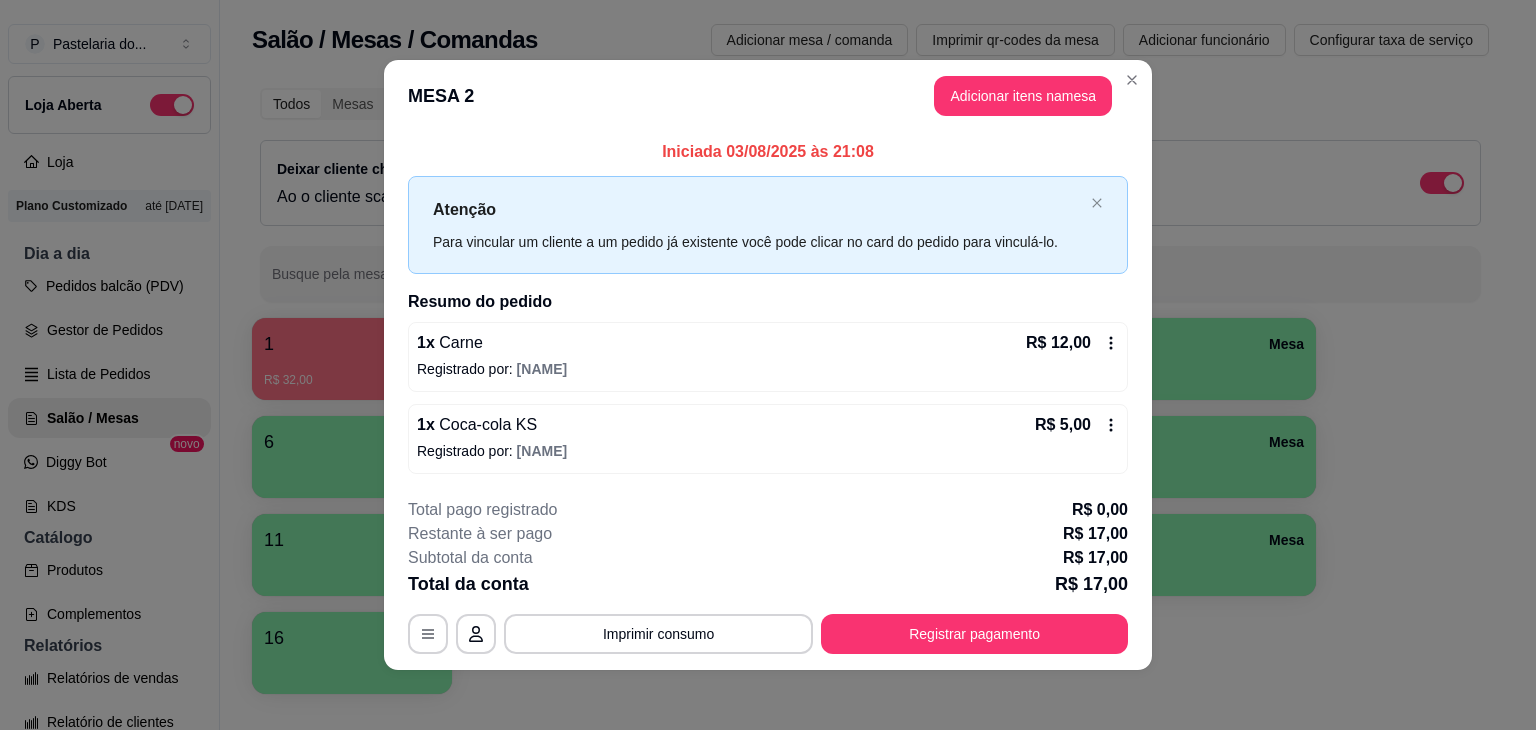 click on "Registrar pagamento" at bounding box center (974, 634) 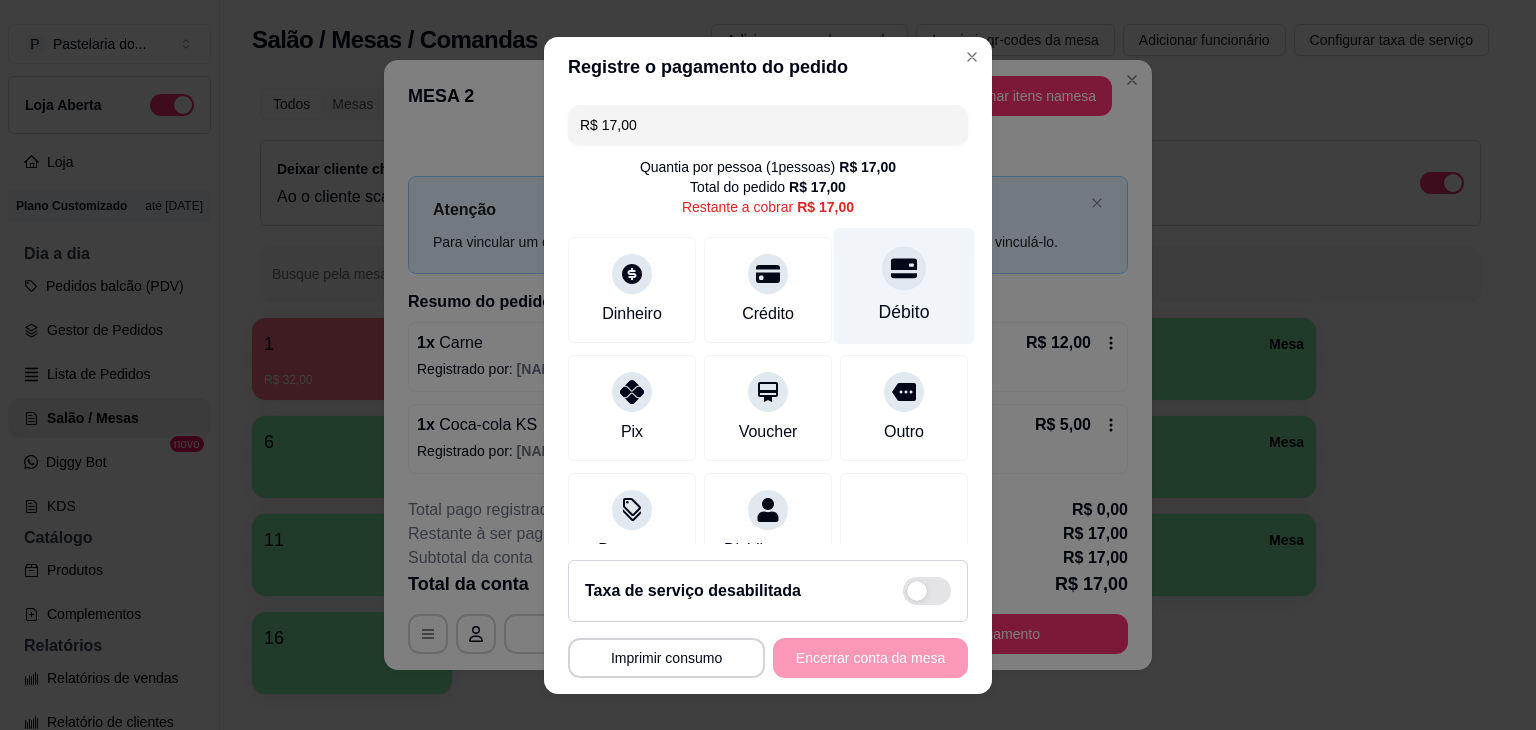 click on "Débito" at bounding box center (904, 285) 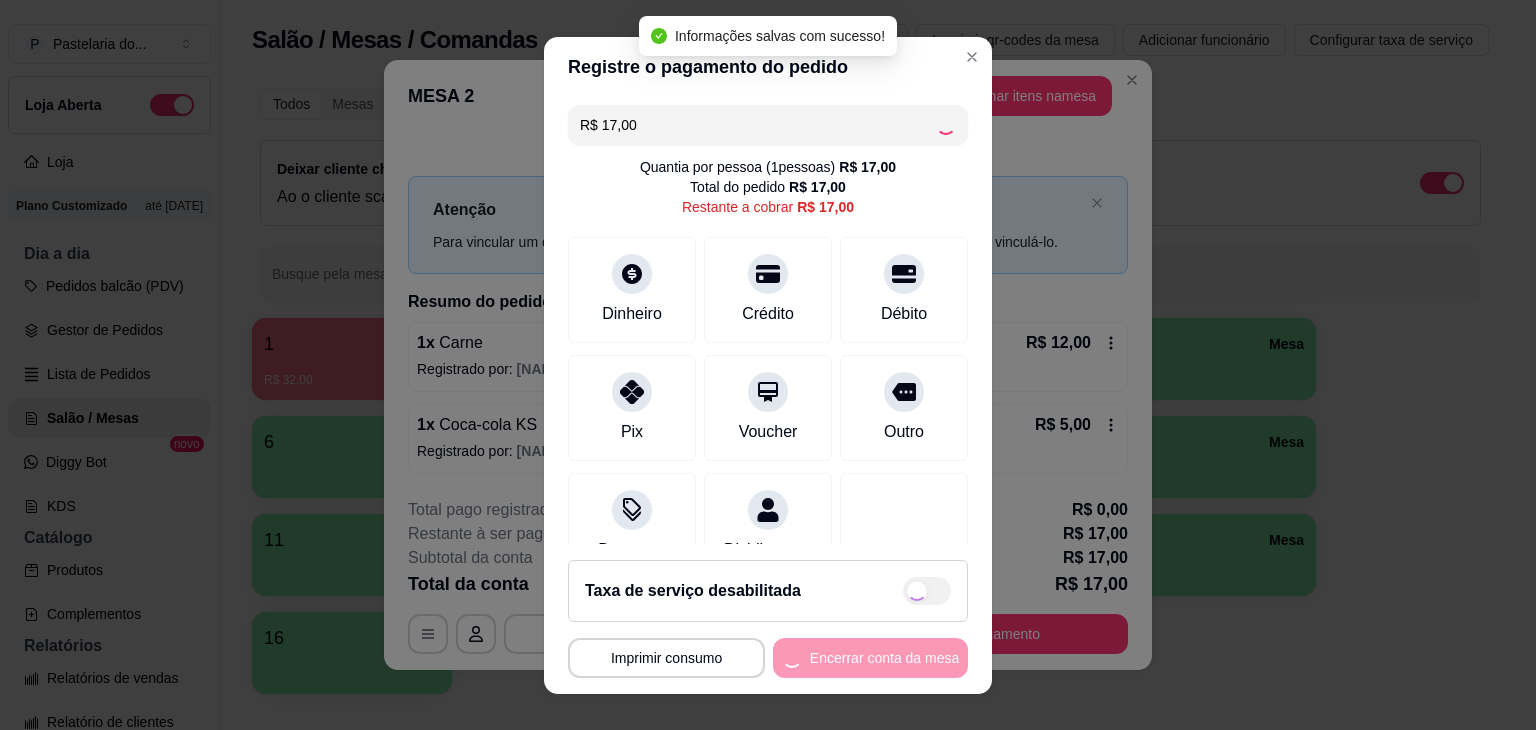 type on "R$ 0,00" 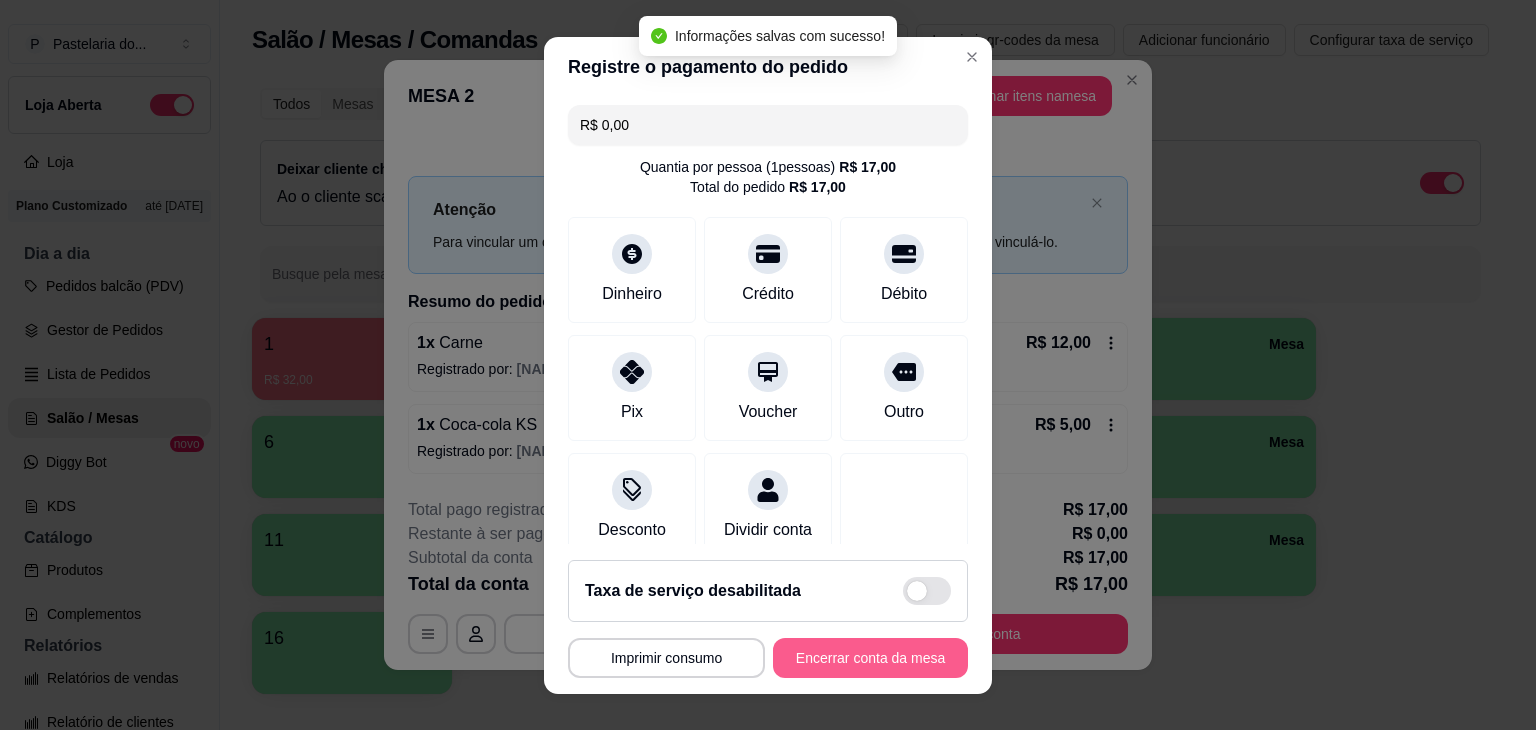 click on "Encerrar conta da mesa" at bounding box center [870, 658] 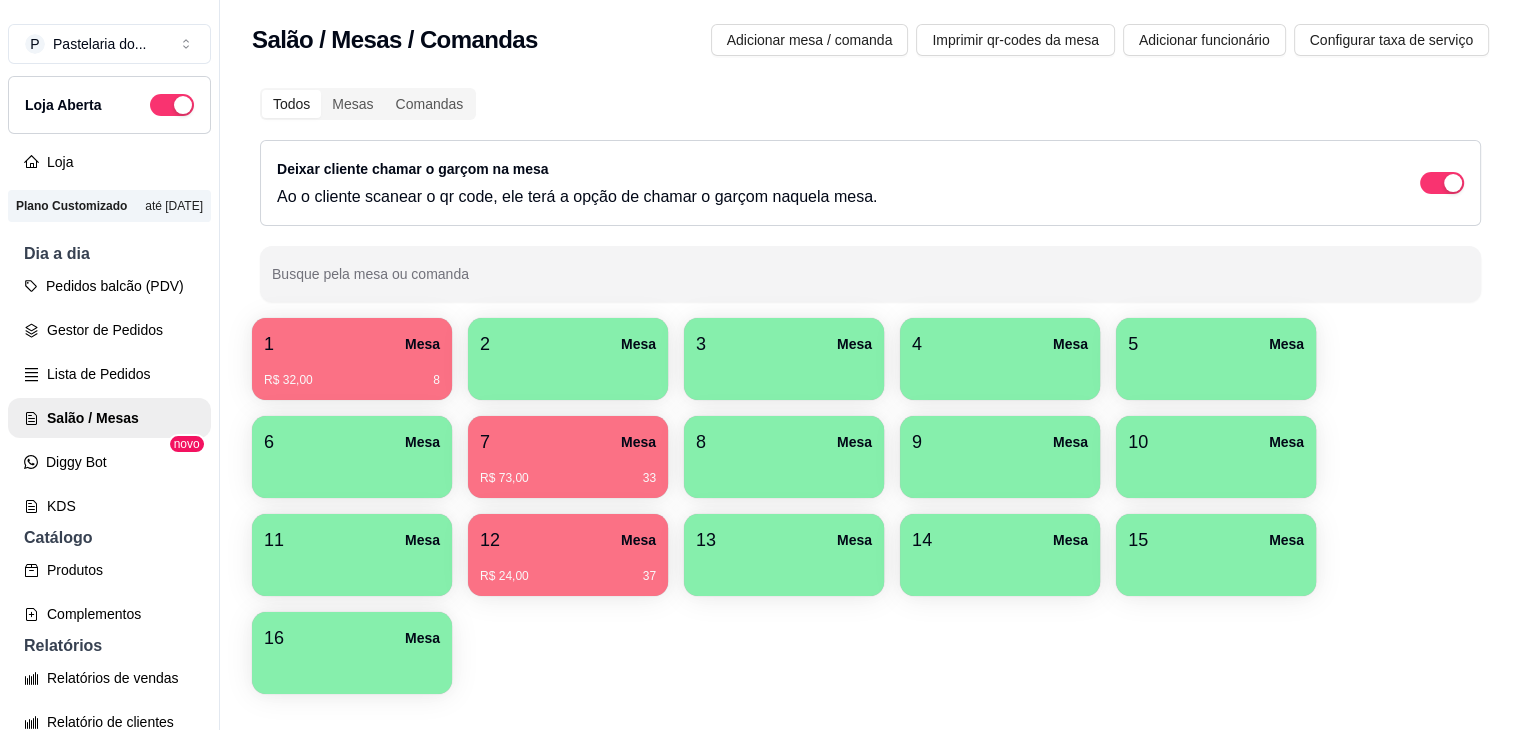 click on "7 Mesa" at bounding box center [568, 442] 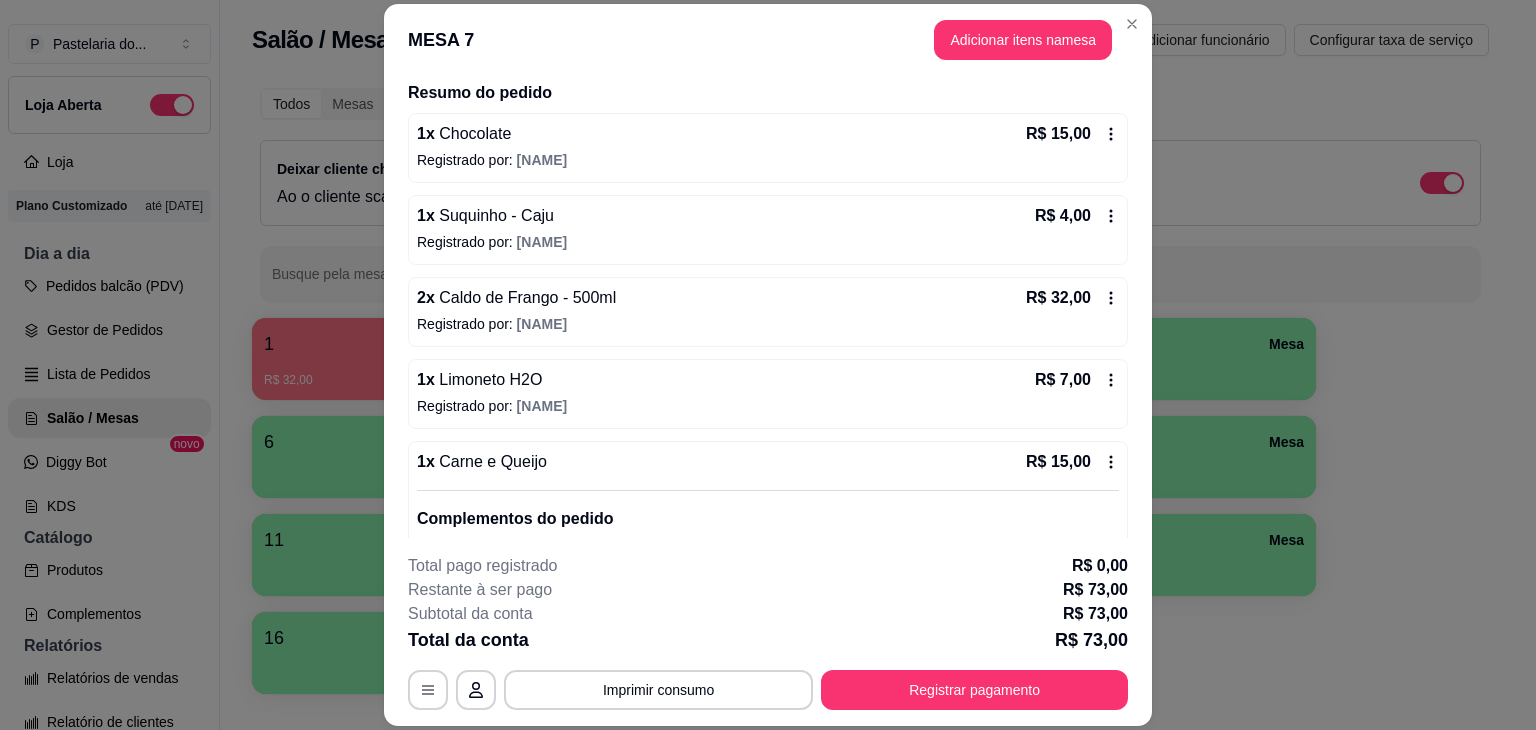 scroll, scrollTop: 243, scrollLeft: 0, axis: vertical 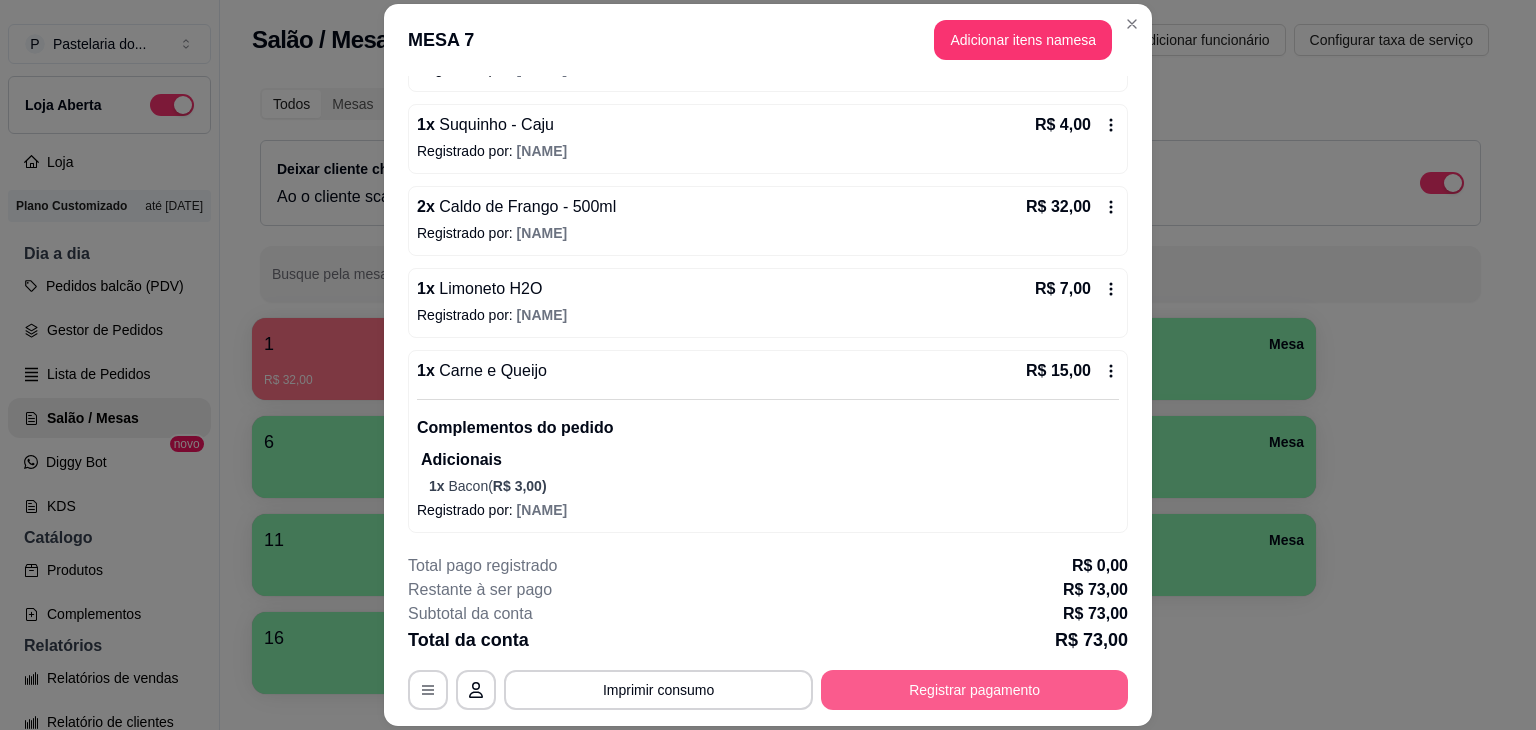 click on "Registrar pagamento" at bounding box center (974, 690) 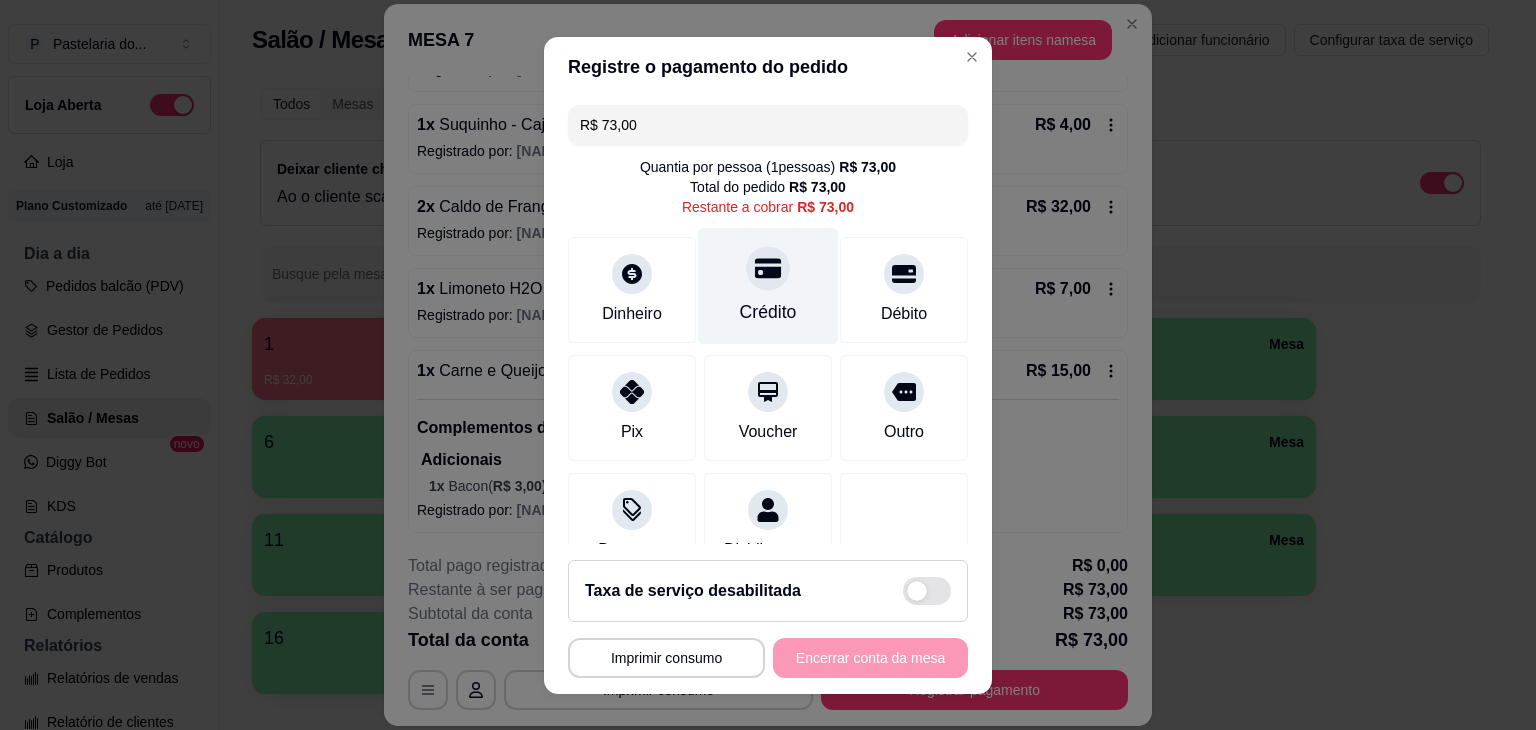 click at bounding box center [768, 268] 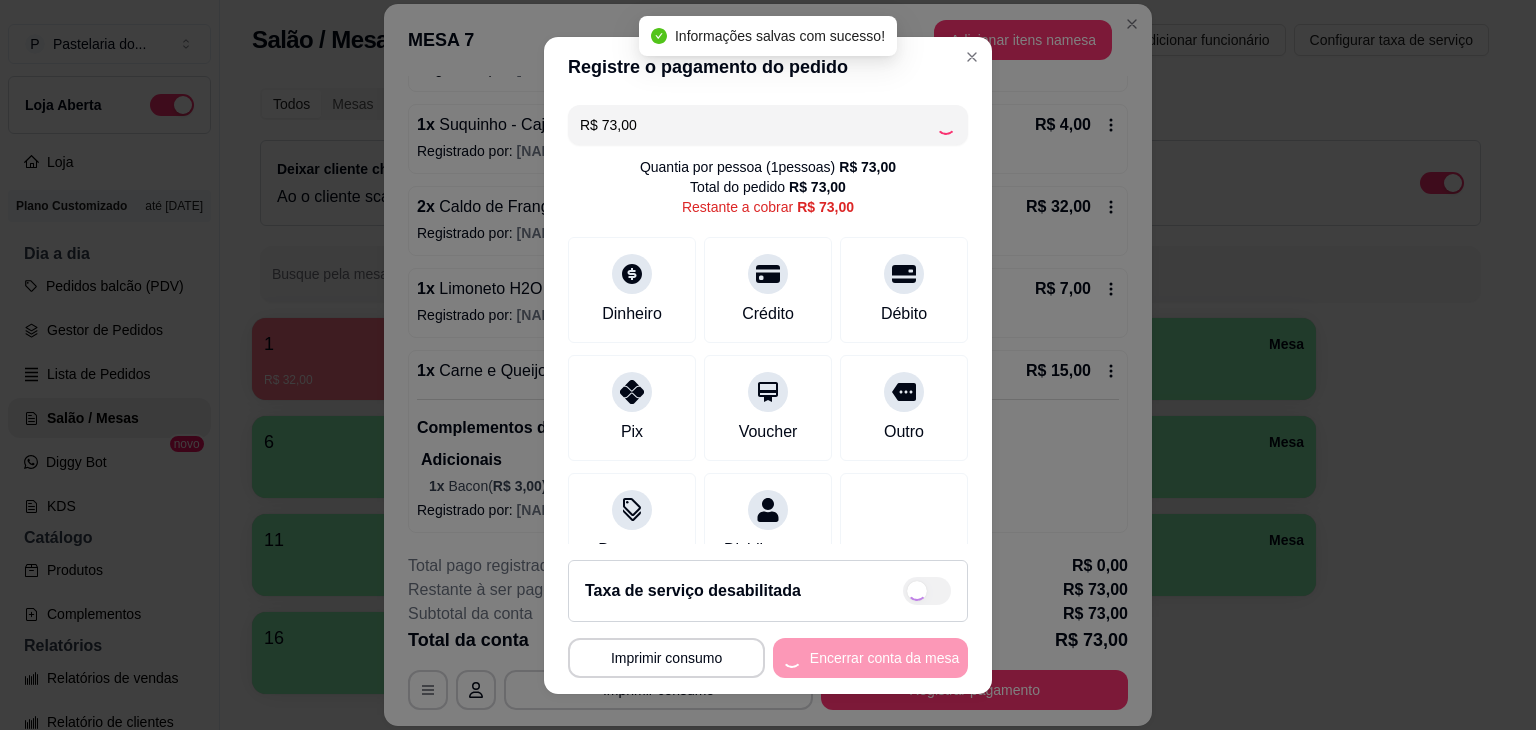 type on "R$ 0,00" 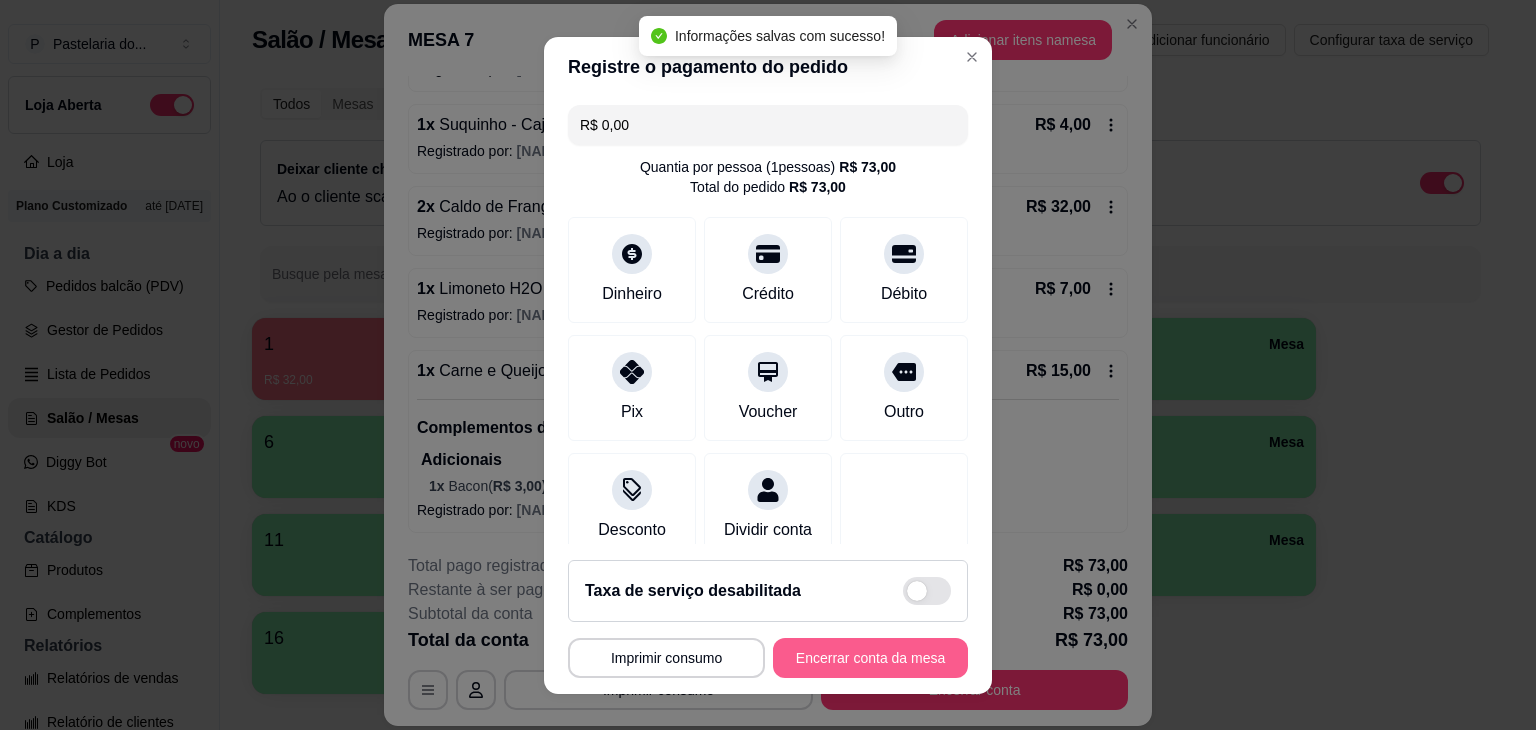 click on "Encerrar conta da mesa" at bounding box center (870, 658) 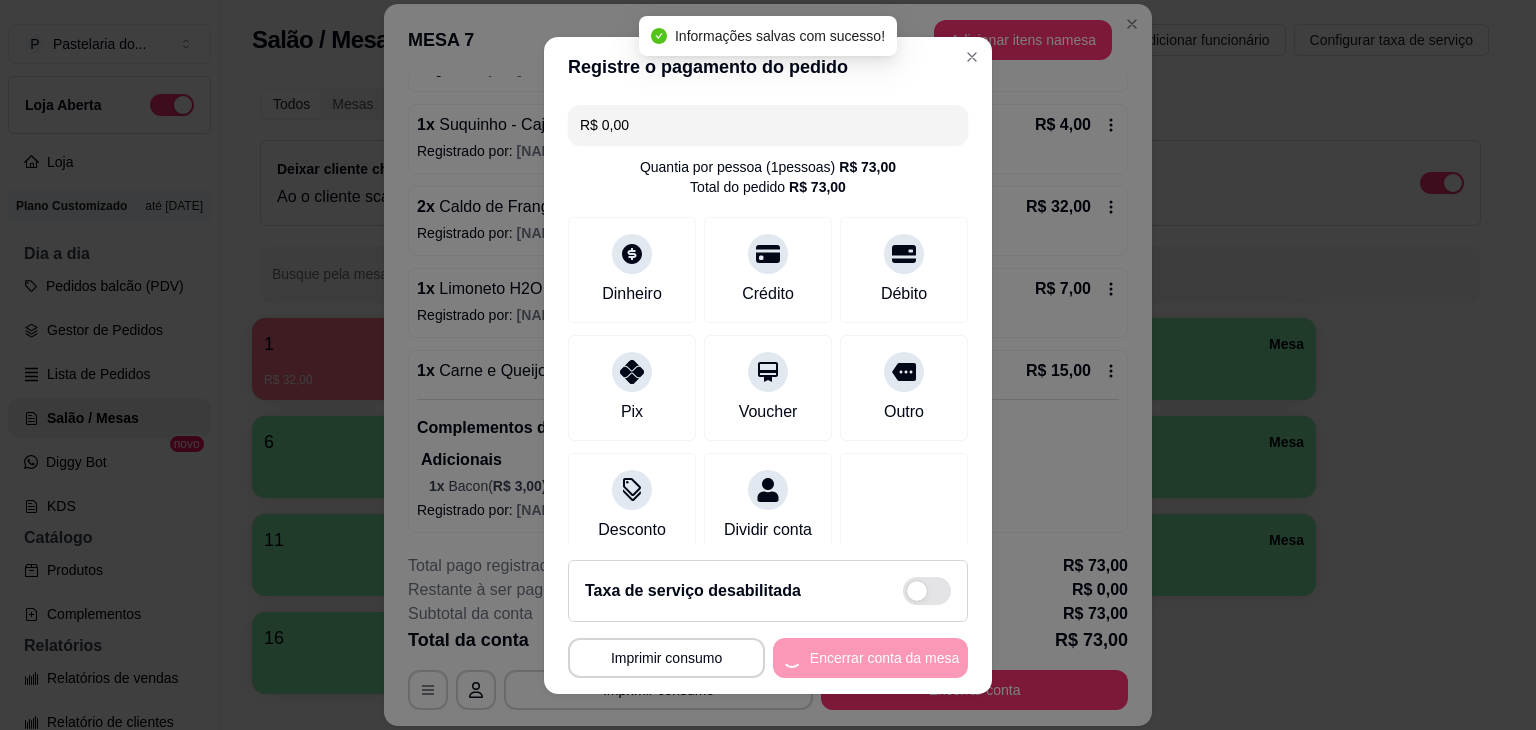 scroll, scrollTop: 0, scrollLeft: 0, axis: both 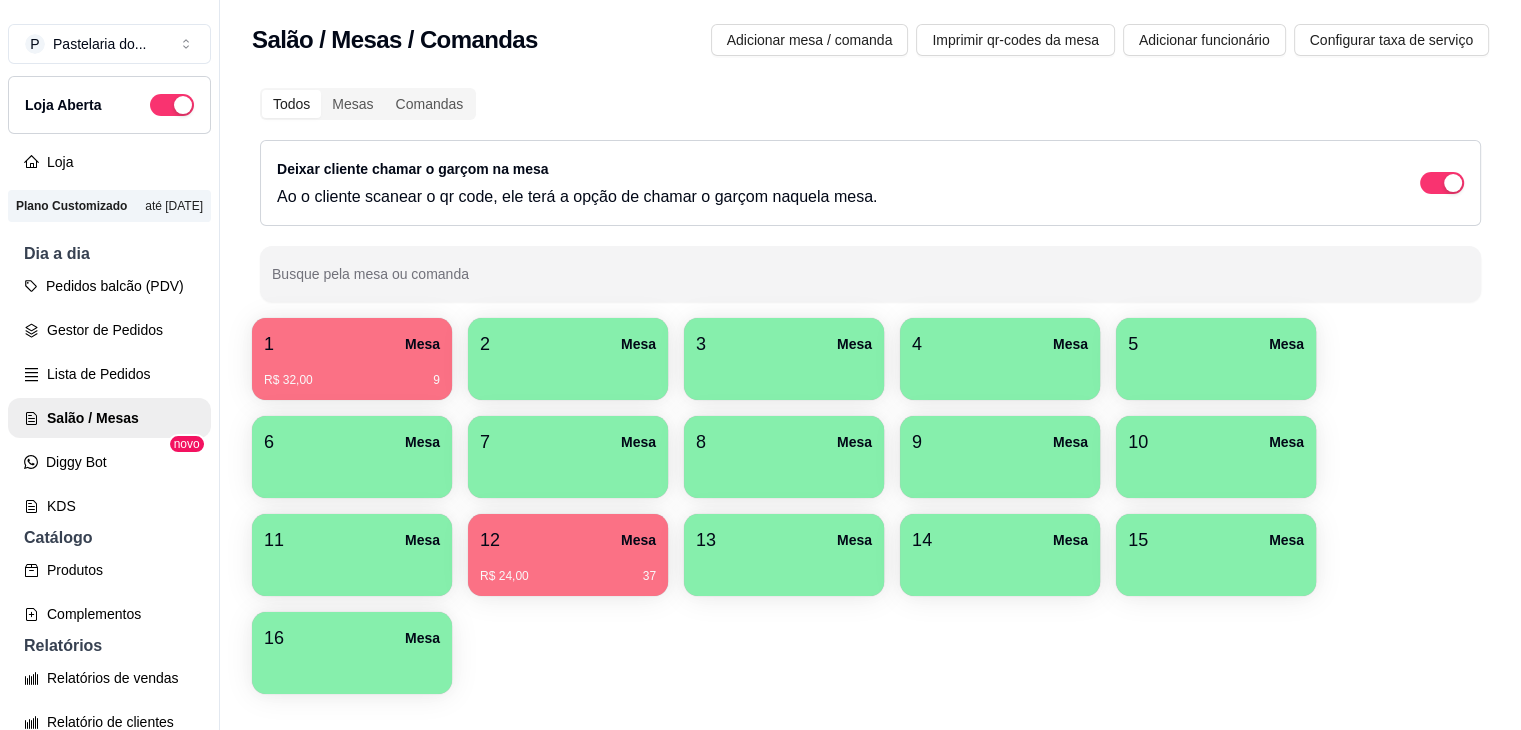 click on "1 Mesa" at bounding box center (352, 344) 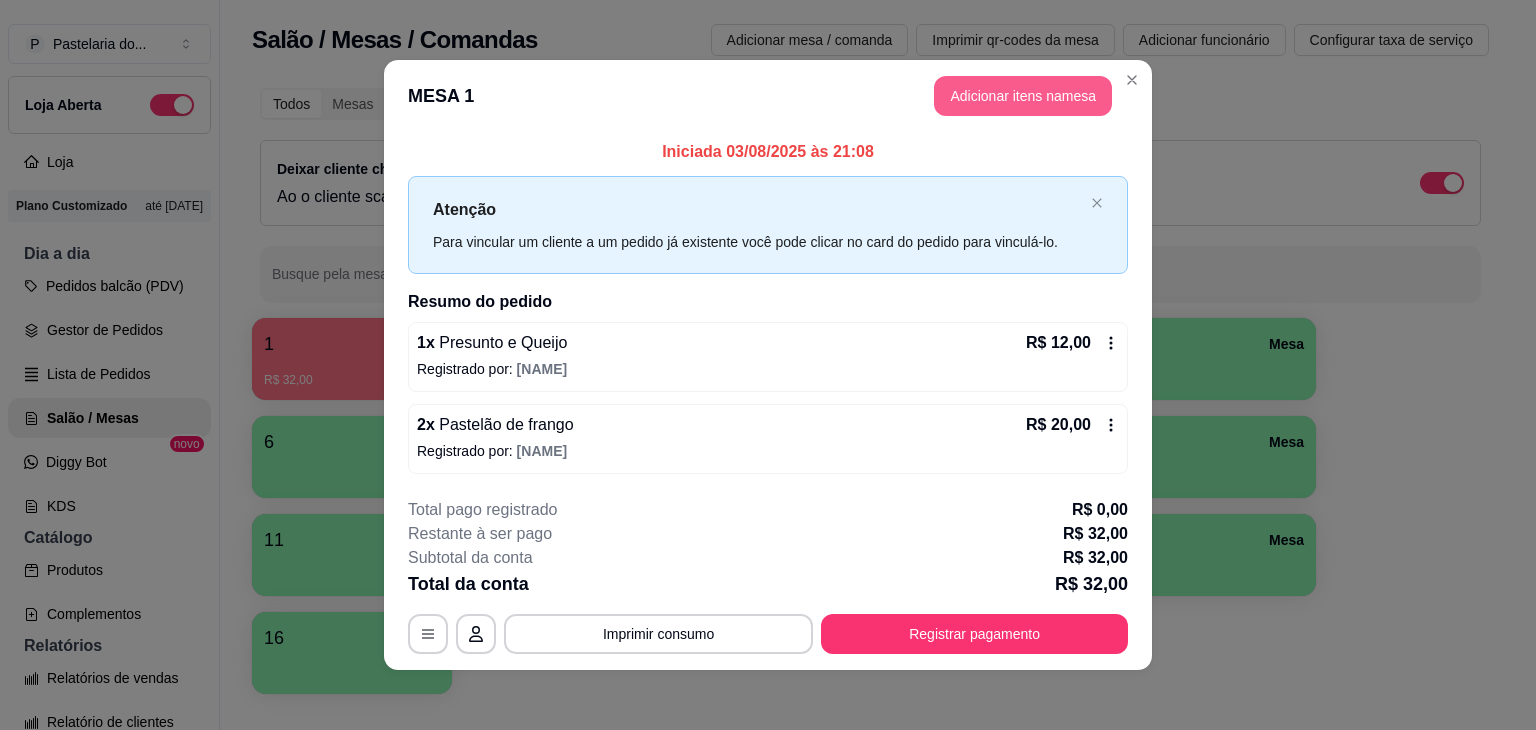 click on "Adicionar itens na  mesa" at bounding box center [1023, 96] 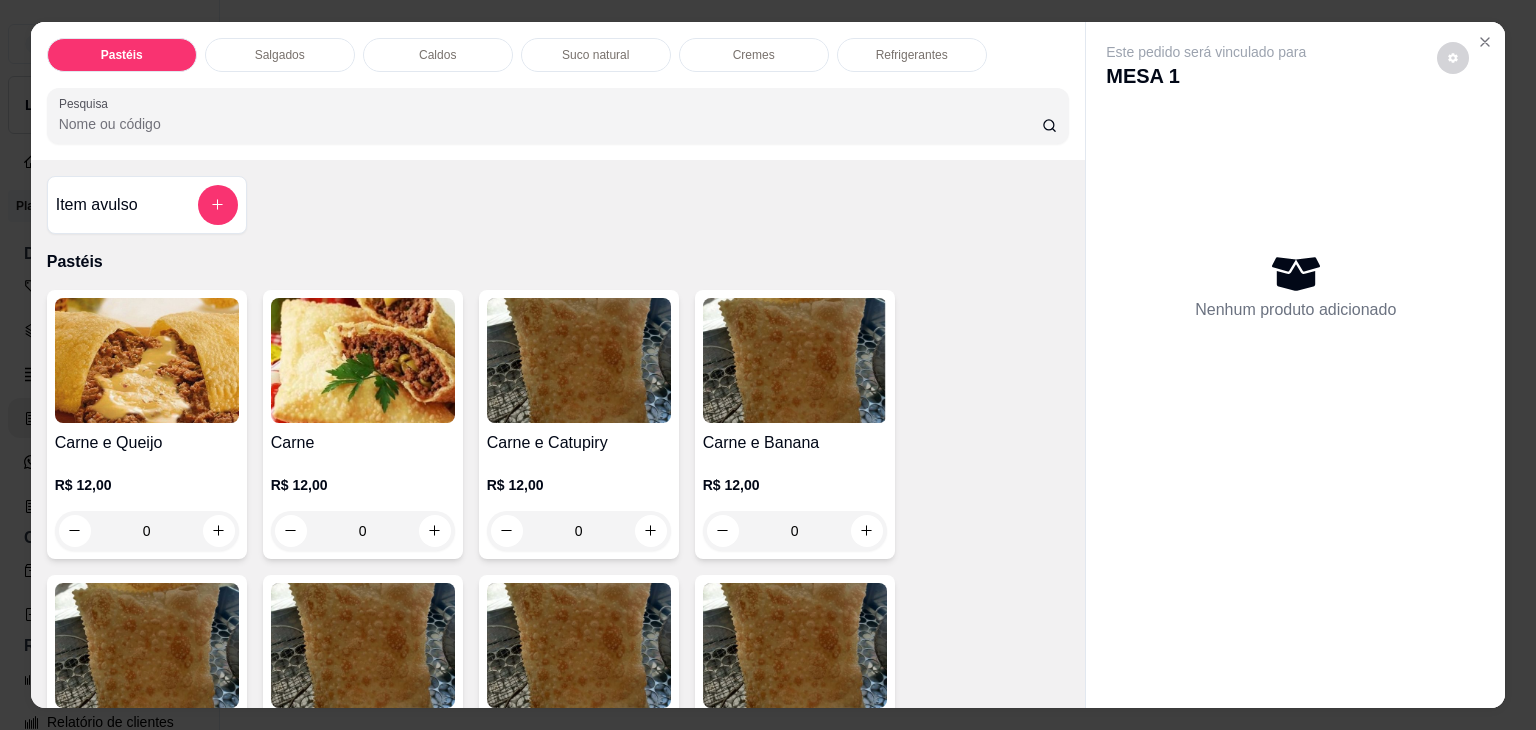 click on "Refrigerantes" at bounding box center [912, 55] 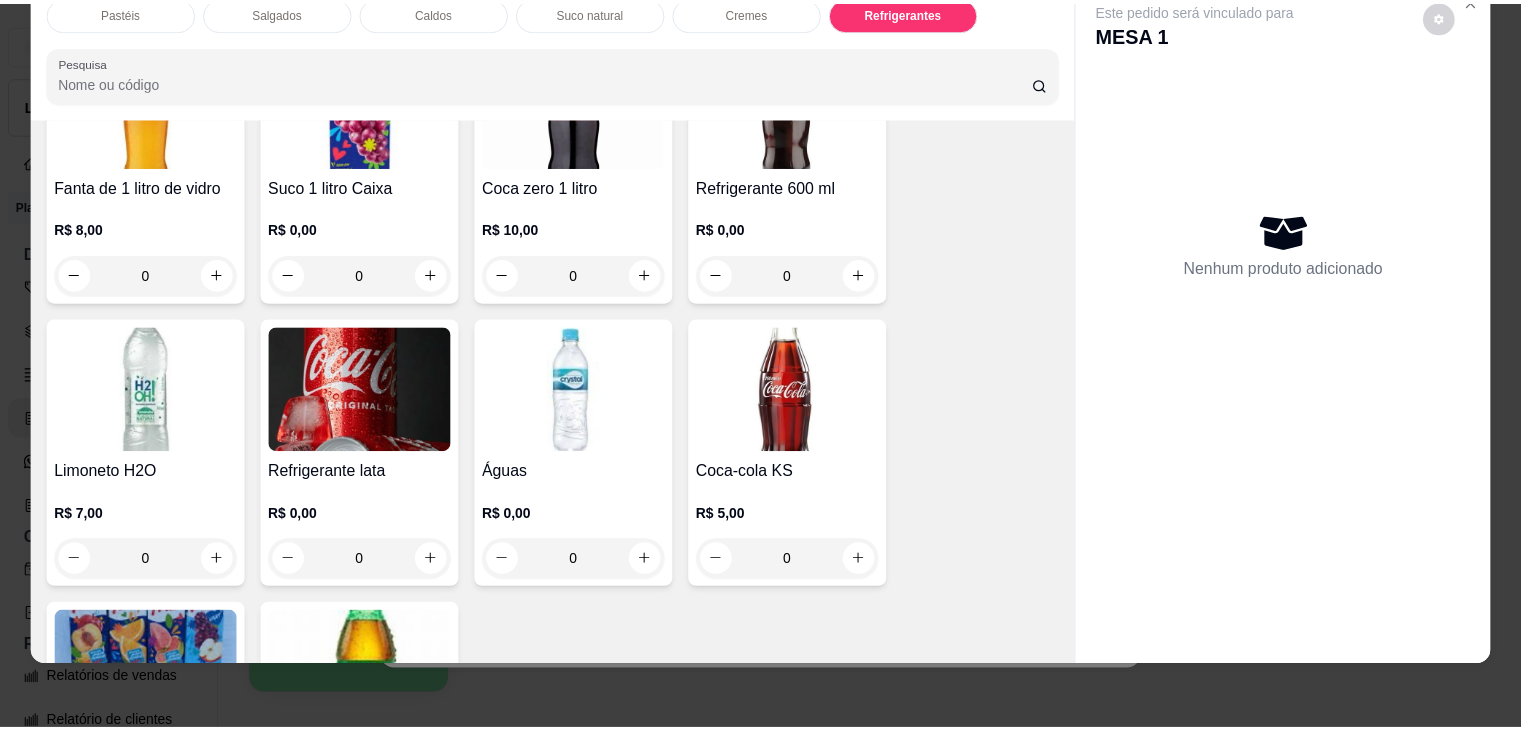 scroll, scrollTop: 5930, scrollLeft: 0, axis: vertical 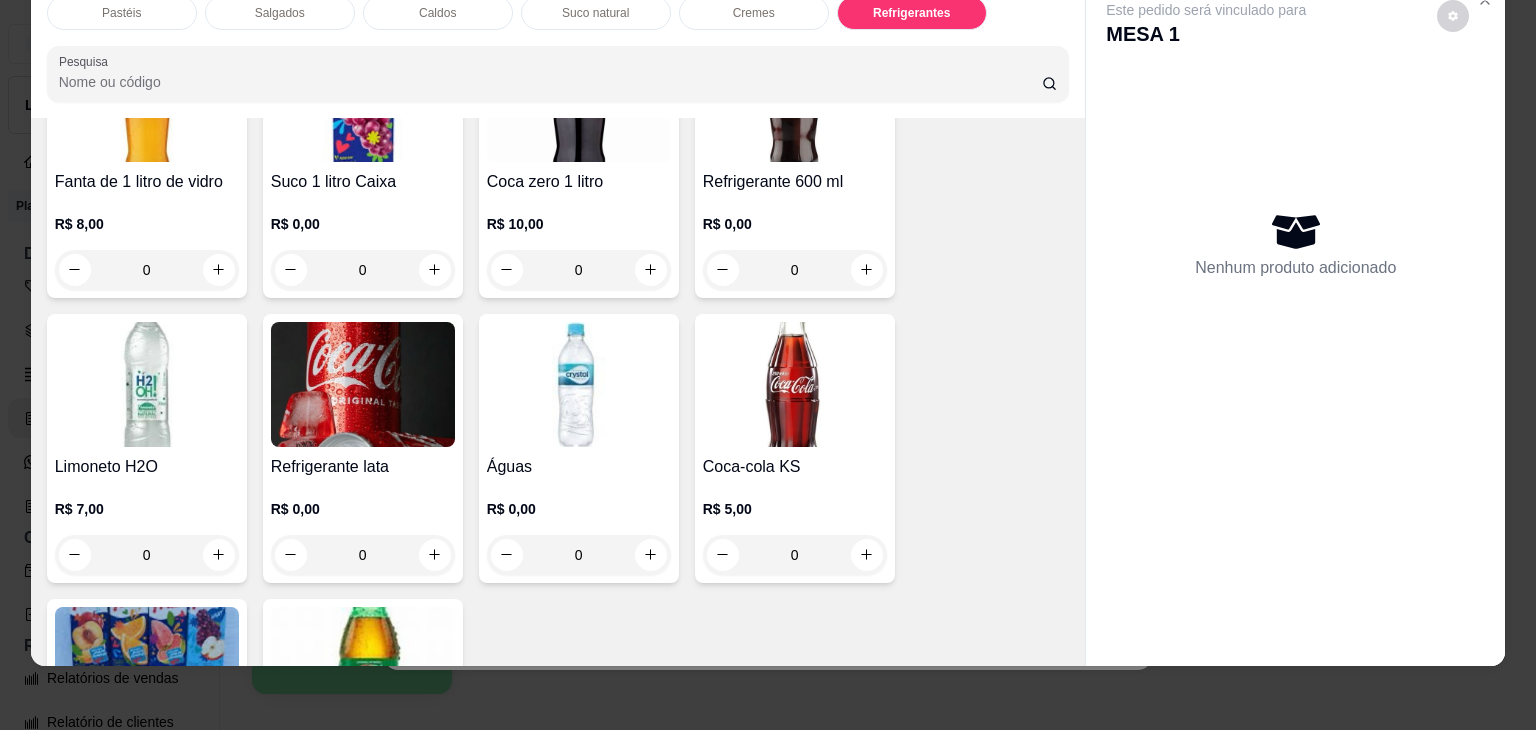 click on "R$ 0,00 0" at bounding box center [795, 242] 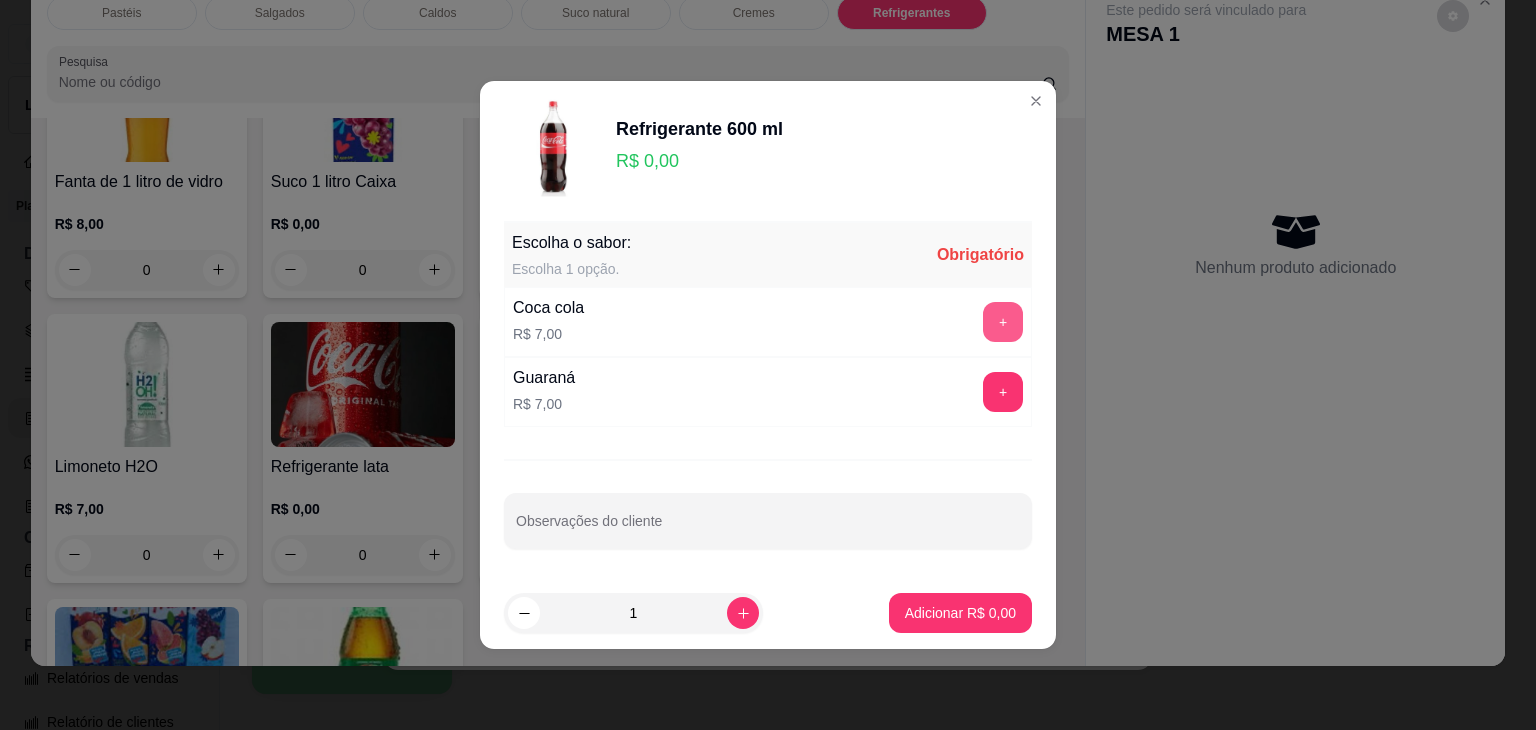 click on "+" at bounding box center (1003, 322) 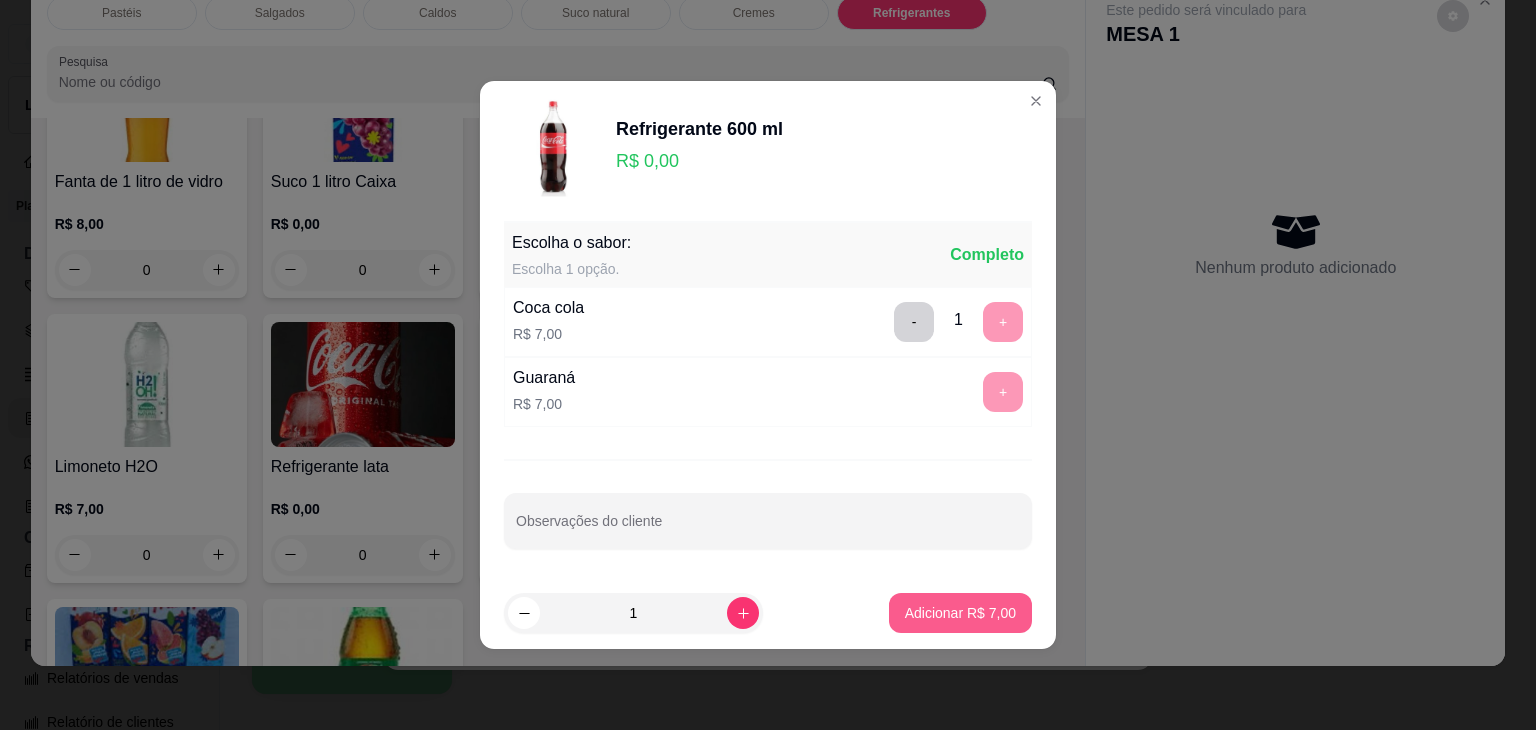 click on "Adicionar   R$ 7,00" at bounding box center [960, 613] 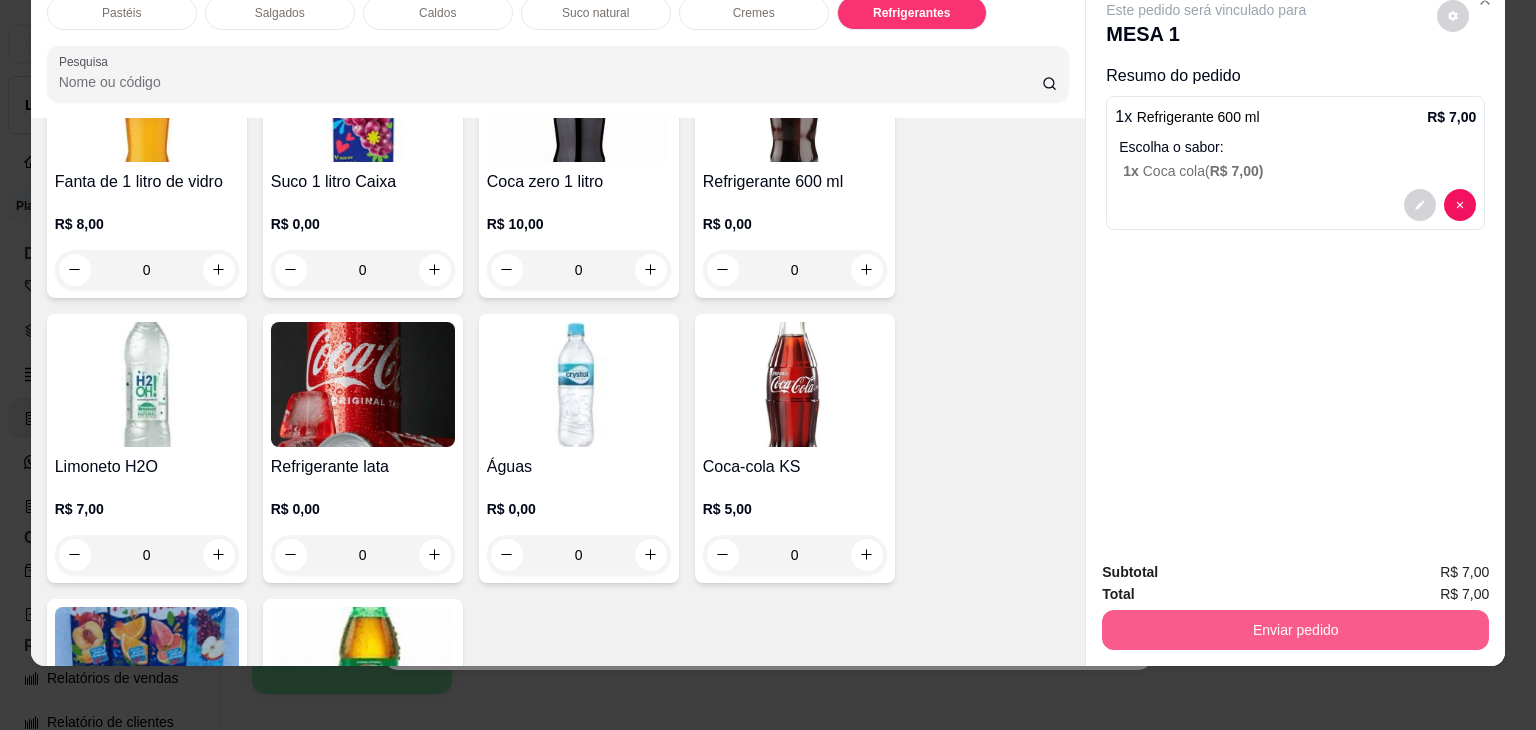 click on "Enviar pedido" at bounding box center (1295, 630) 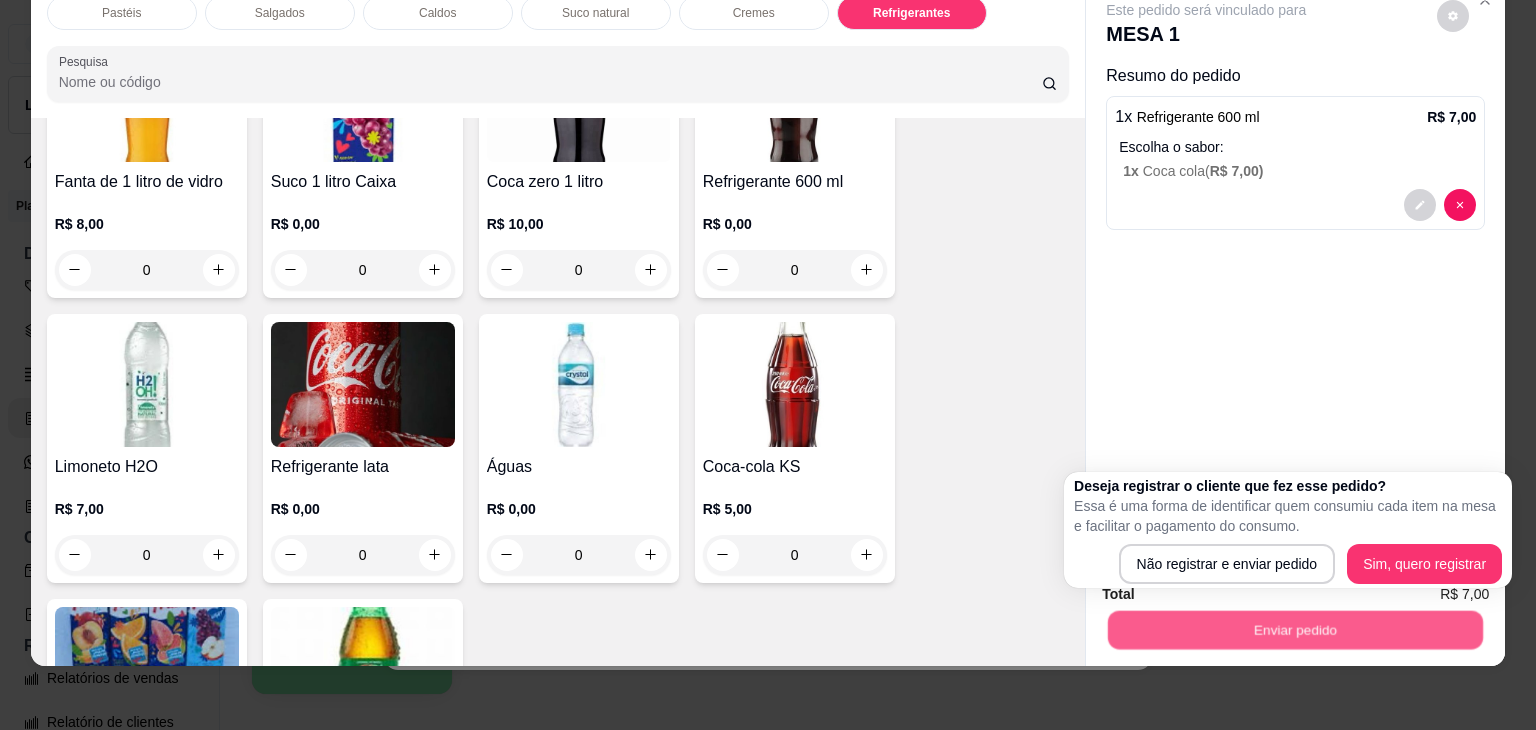 click on "Enviar pedido" at bounding box center [1295, 630] 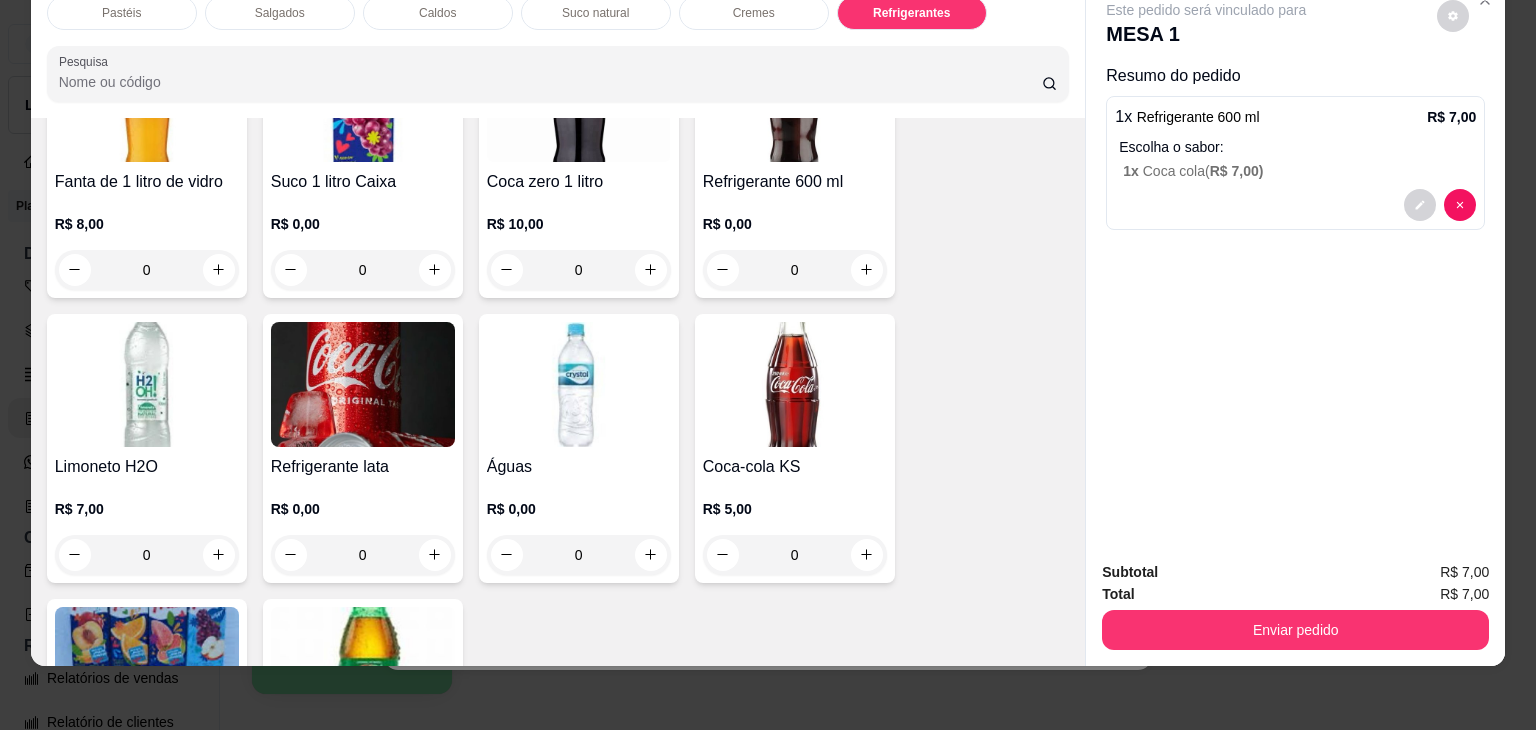 click on "Total R$ 7,00" at bounding box center [1295, 594] 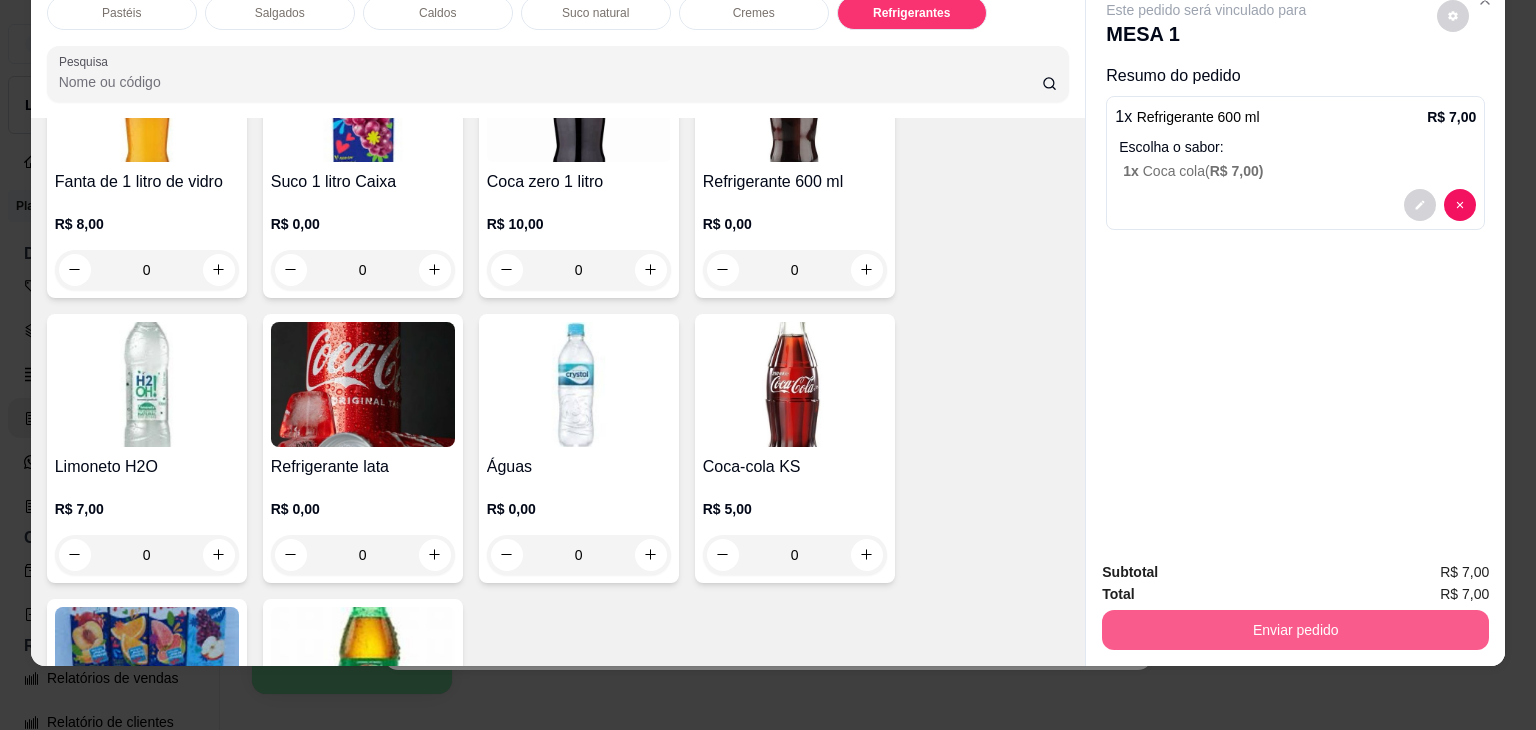 click on "Enviar pedido" at bounding box center [1295, 630] 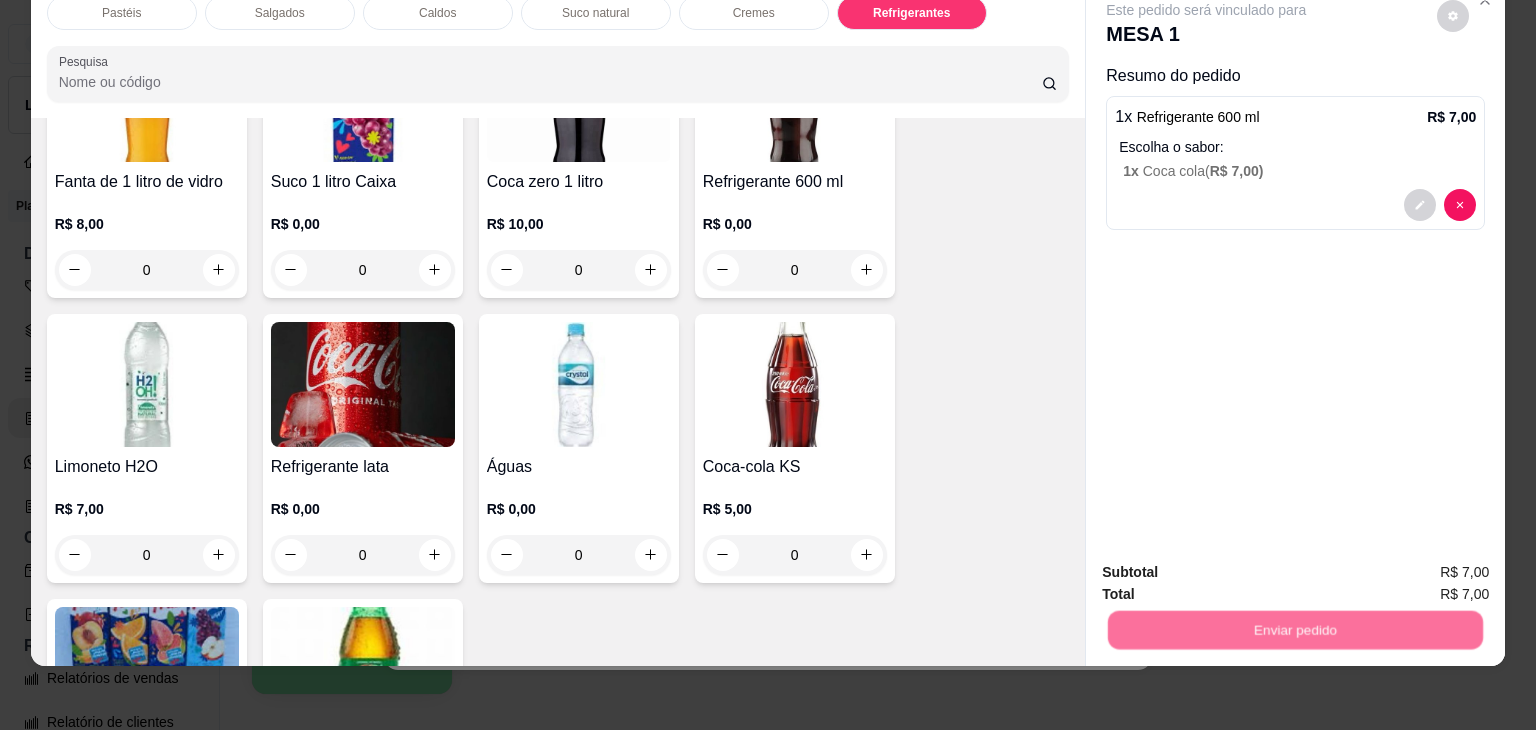 click on "Não registrar e enviar pedido" at bounding box center [1229, 564] 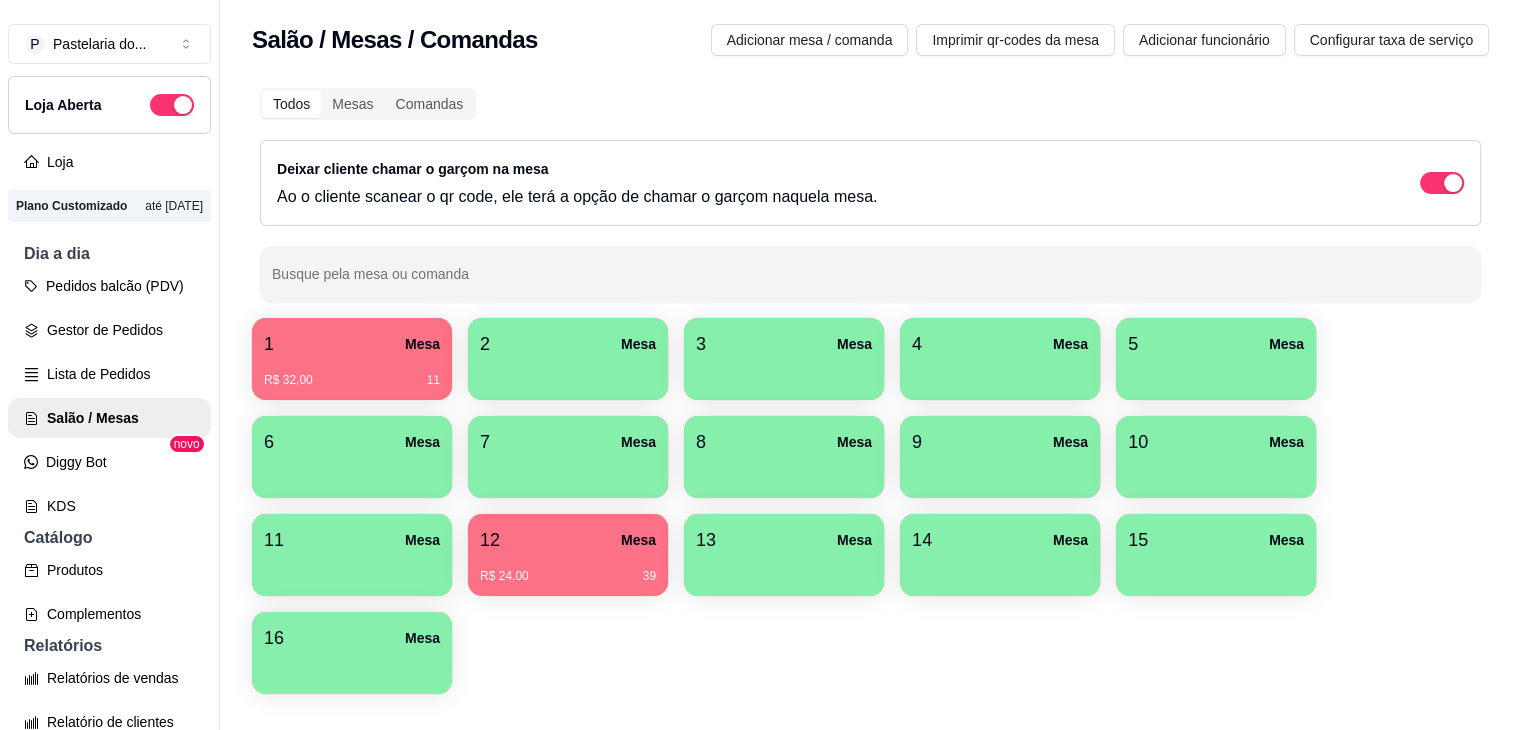 click on "Mesa" at bounding box center [422, 344] 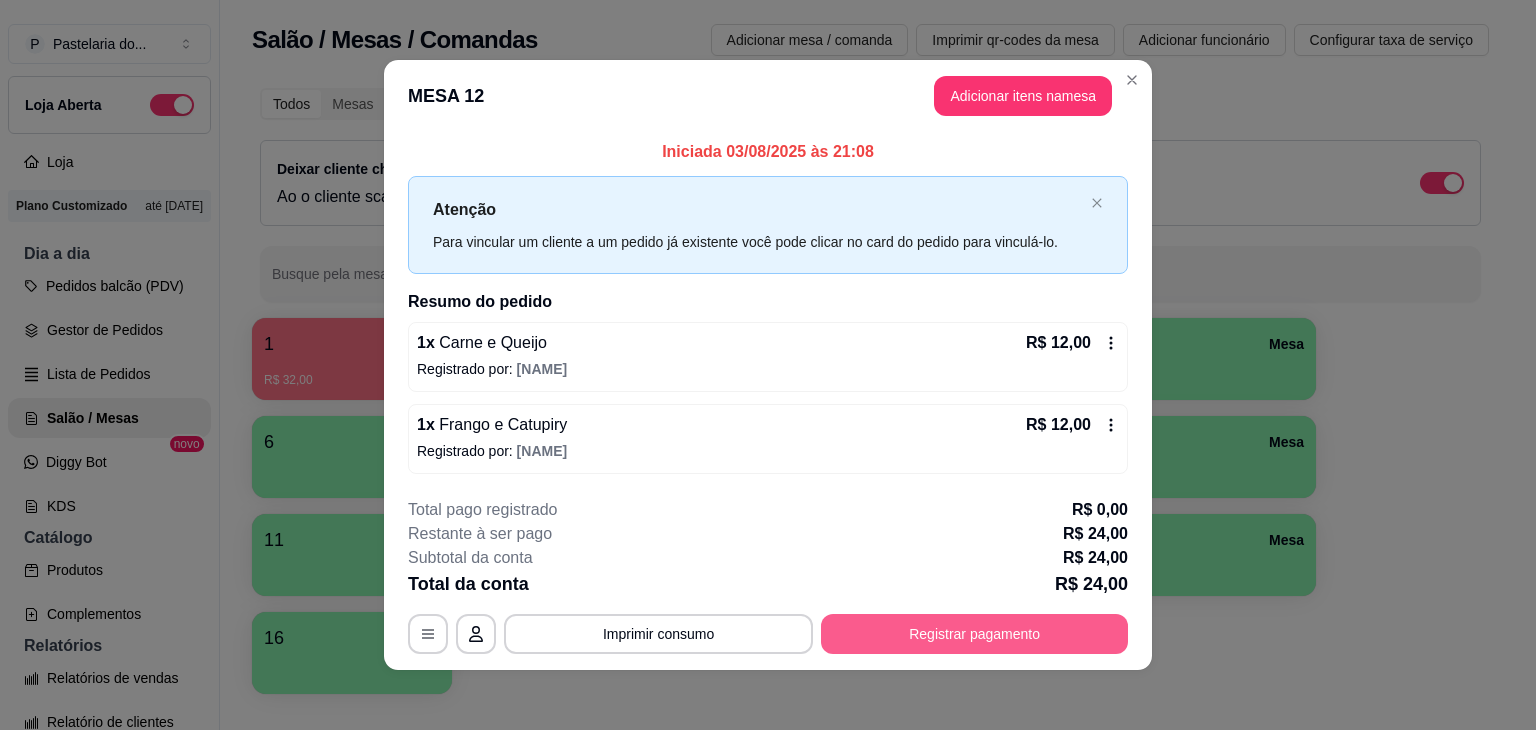 click on "Registrar pagamento" at bounding box center (974, 634) 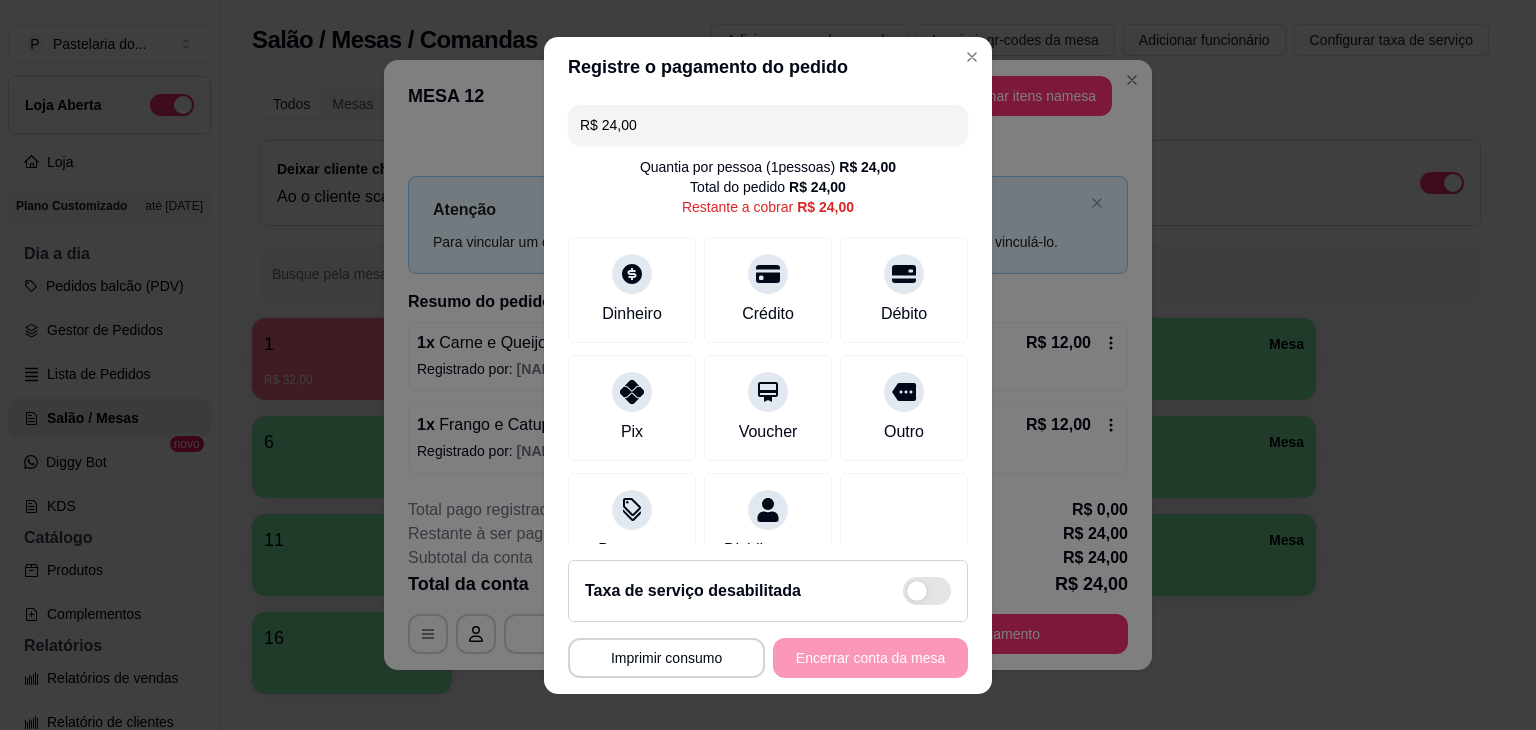 click on "R$ 24,00" at bounding box center (768, 125) 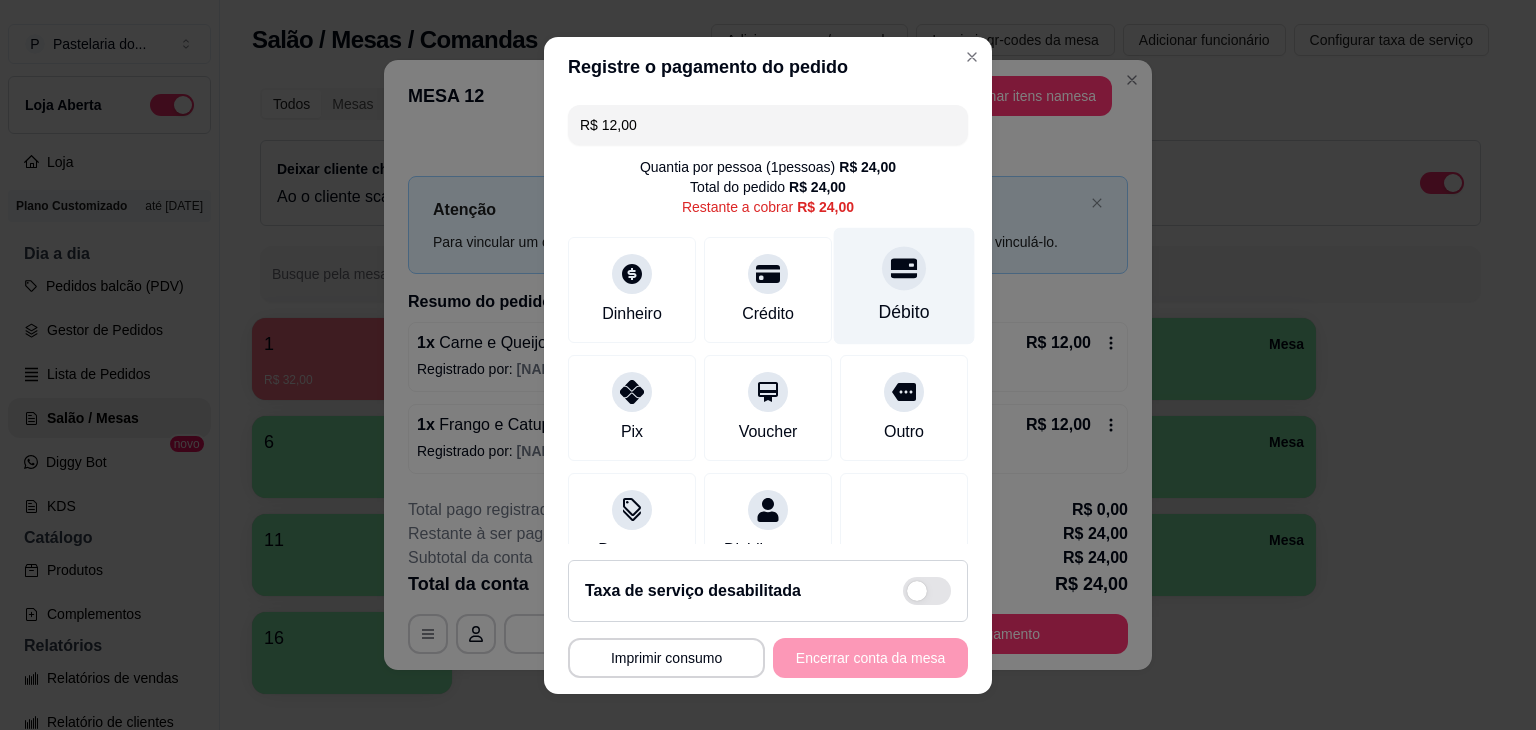 click on "Débito" at bounding box center [904, 285] 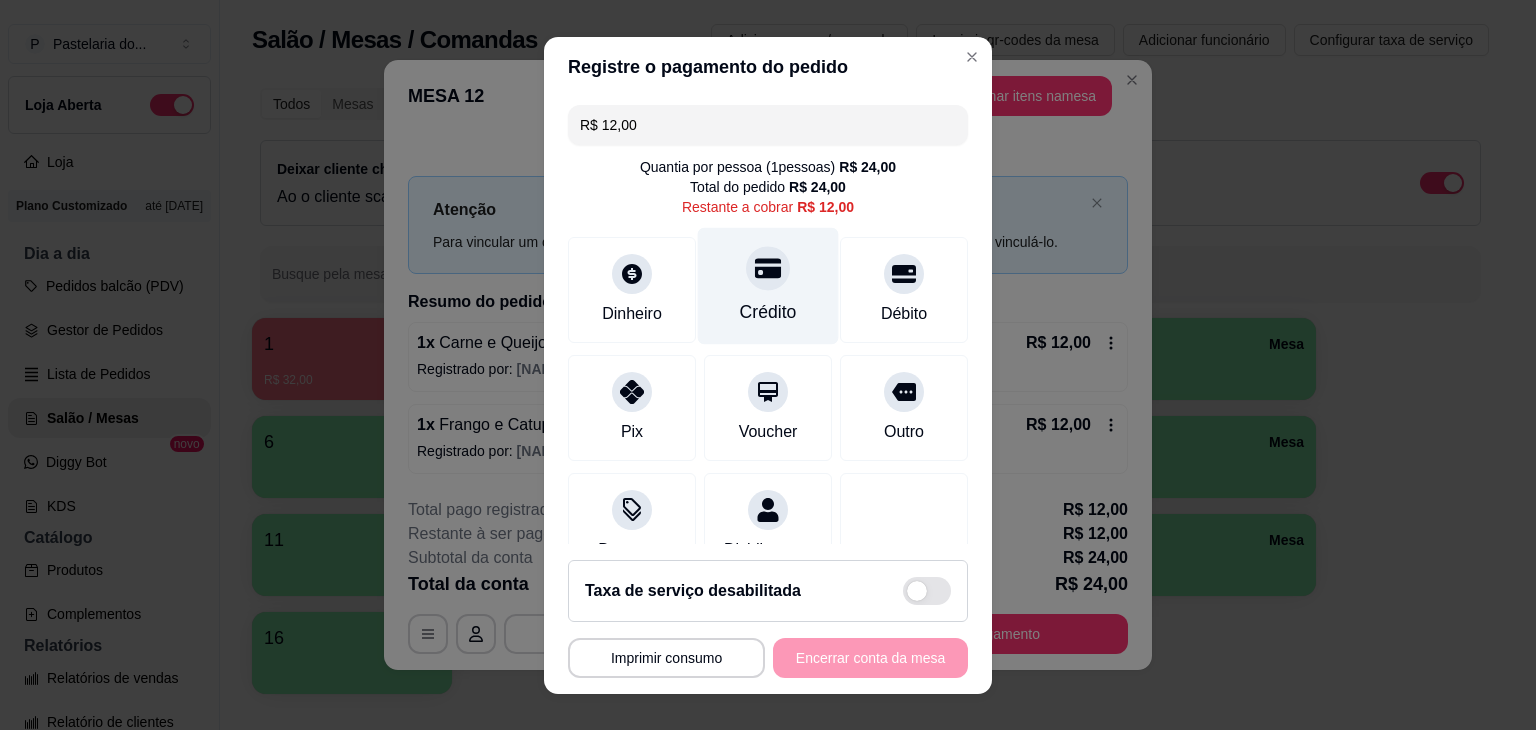 click on "Crédito" at bounding box center (768, 285) 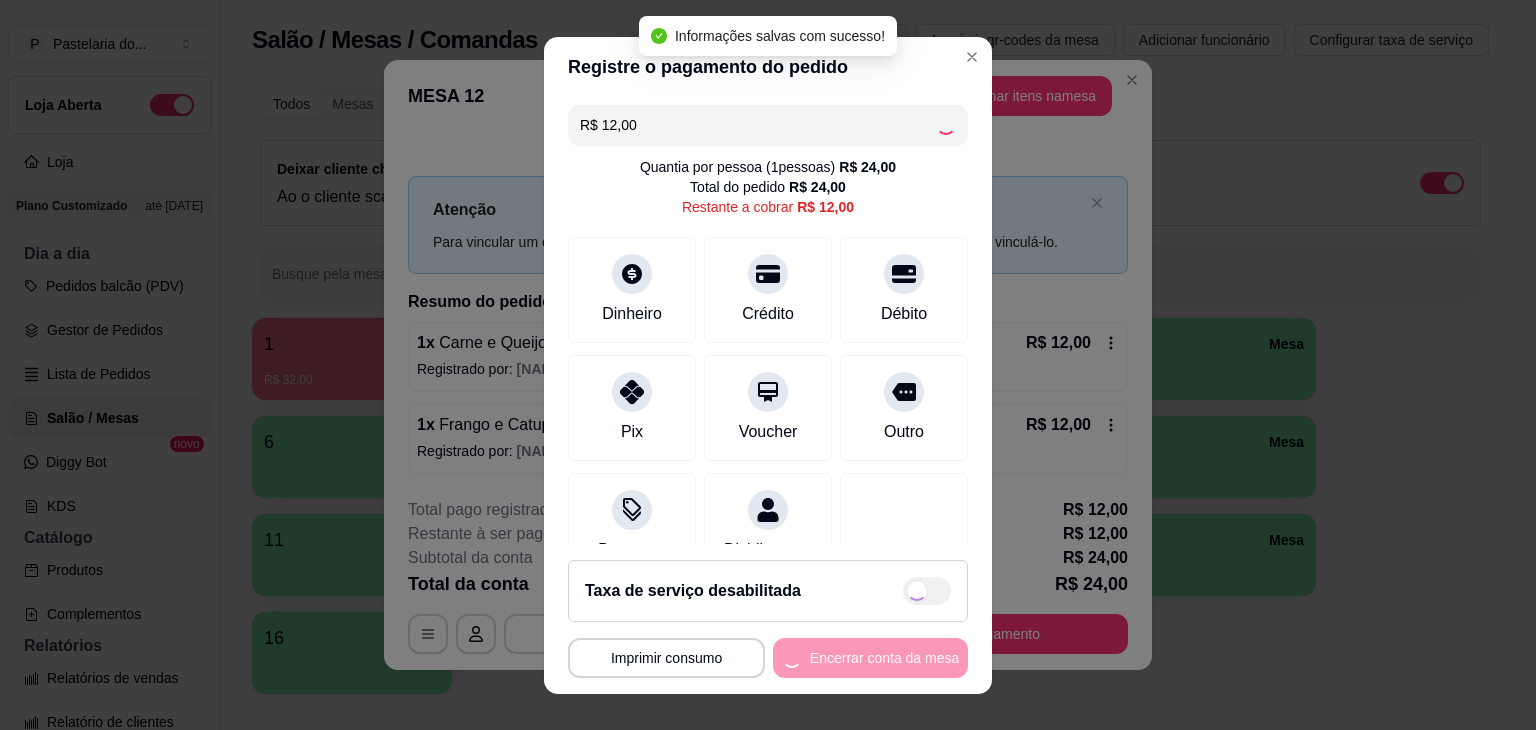 type on "R$ 0,00" 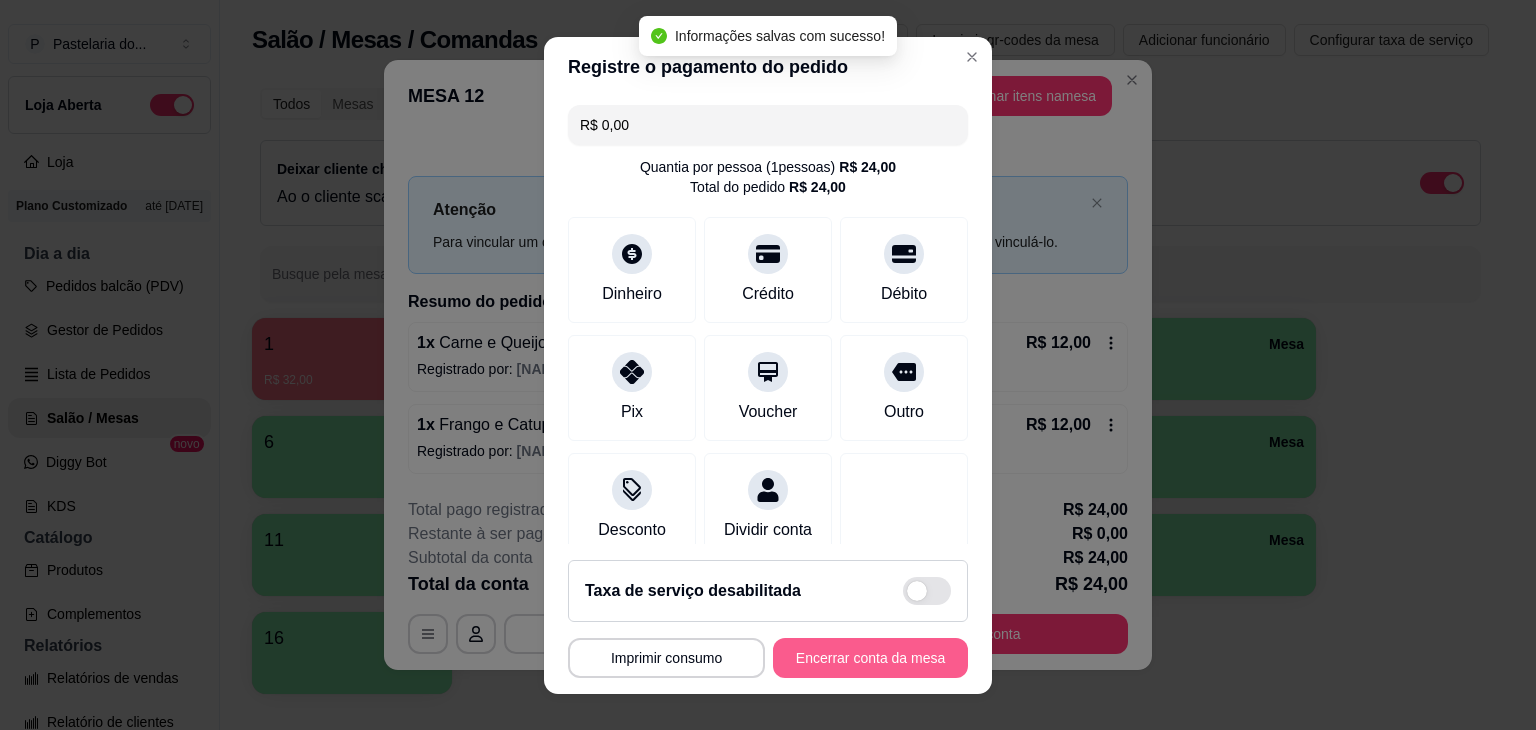 click on "Encerrar conta da mesa" at bounding box center [870, 658] 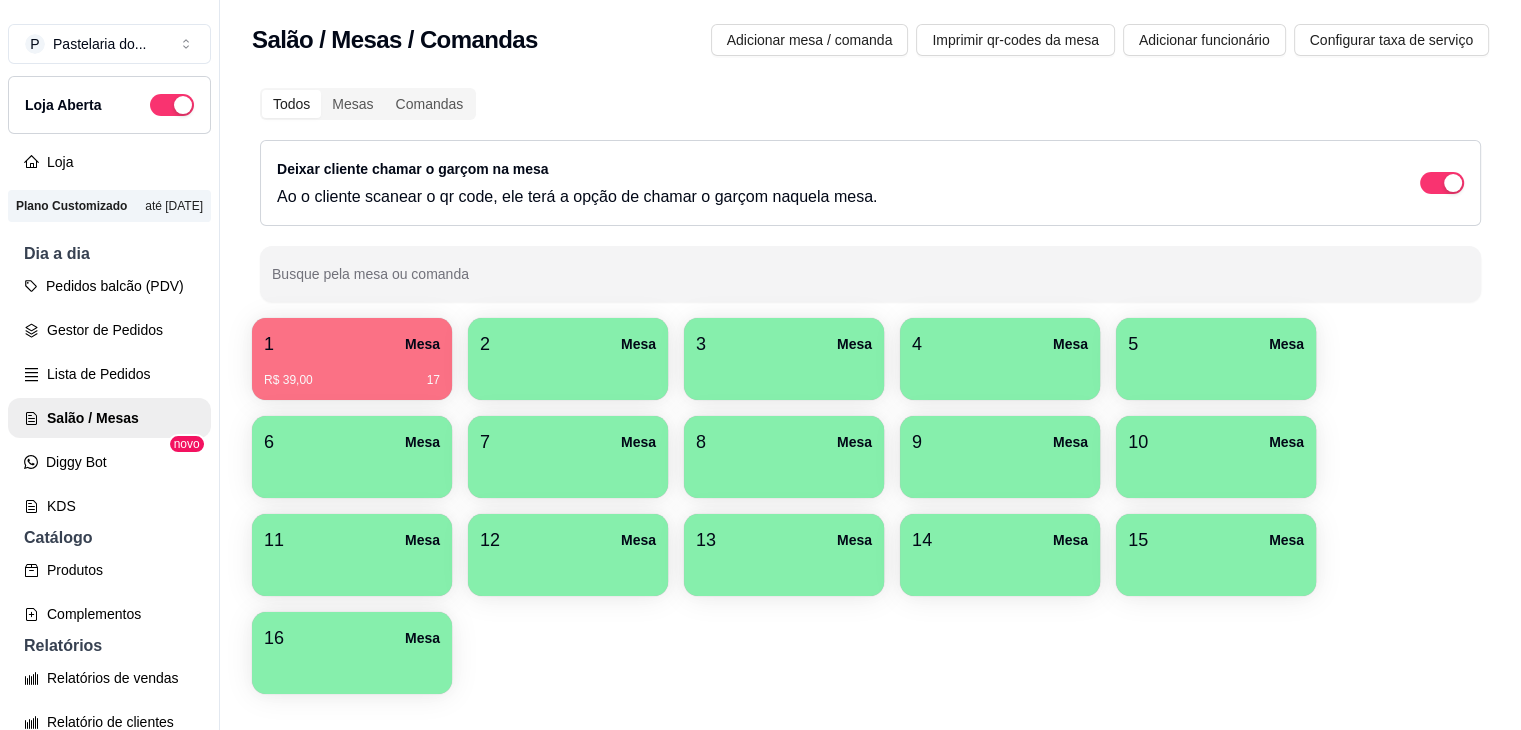 click on "R$ 39,00 17" at bounding box center [352, 380] 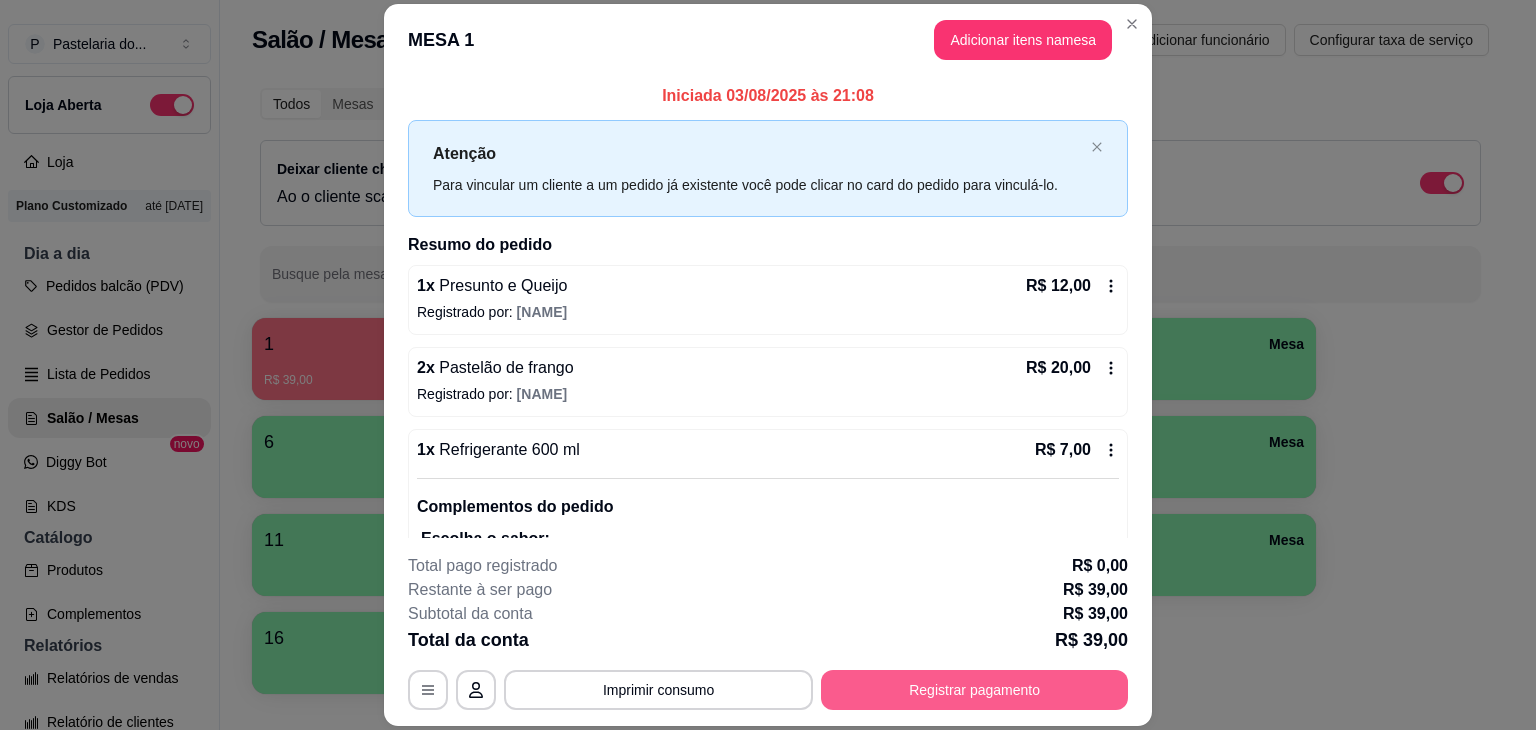 click on "Registrar pagamento" at bounding box center (974, 690) 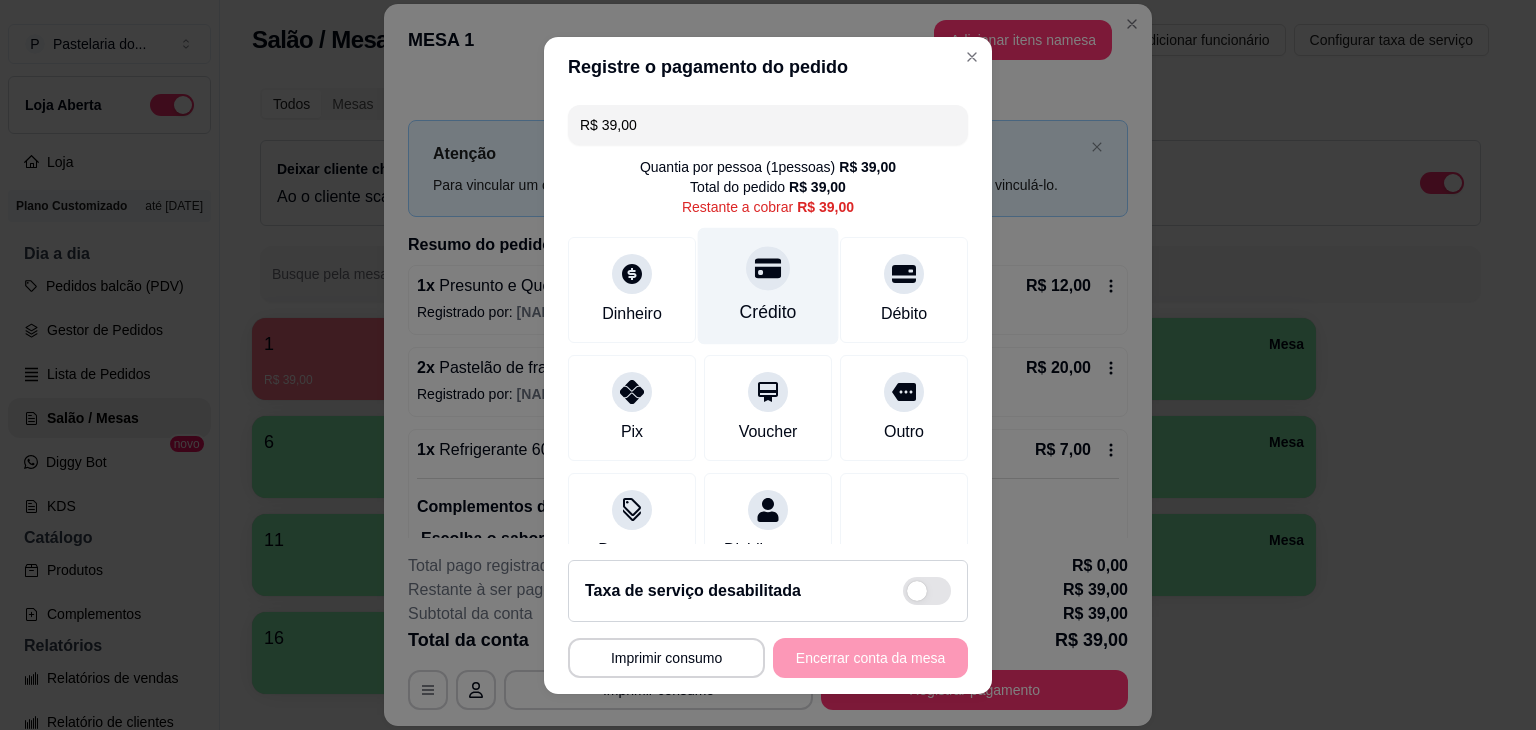 click on "Crédito" at bounding box center (768, 285) 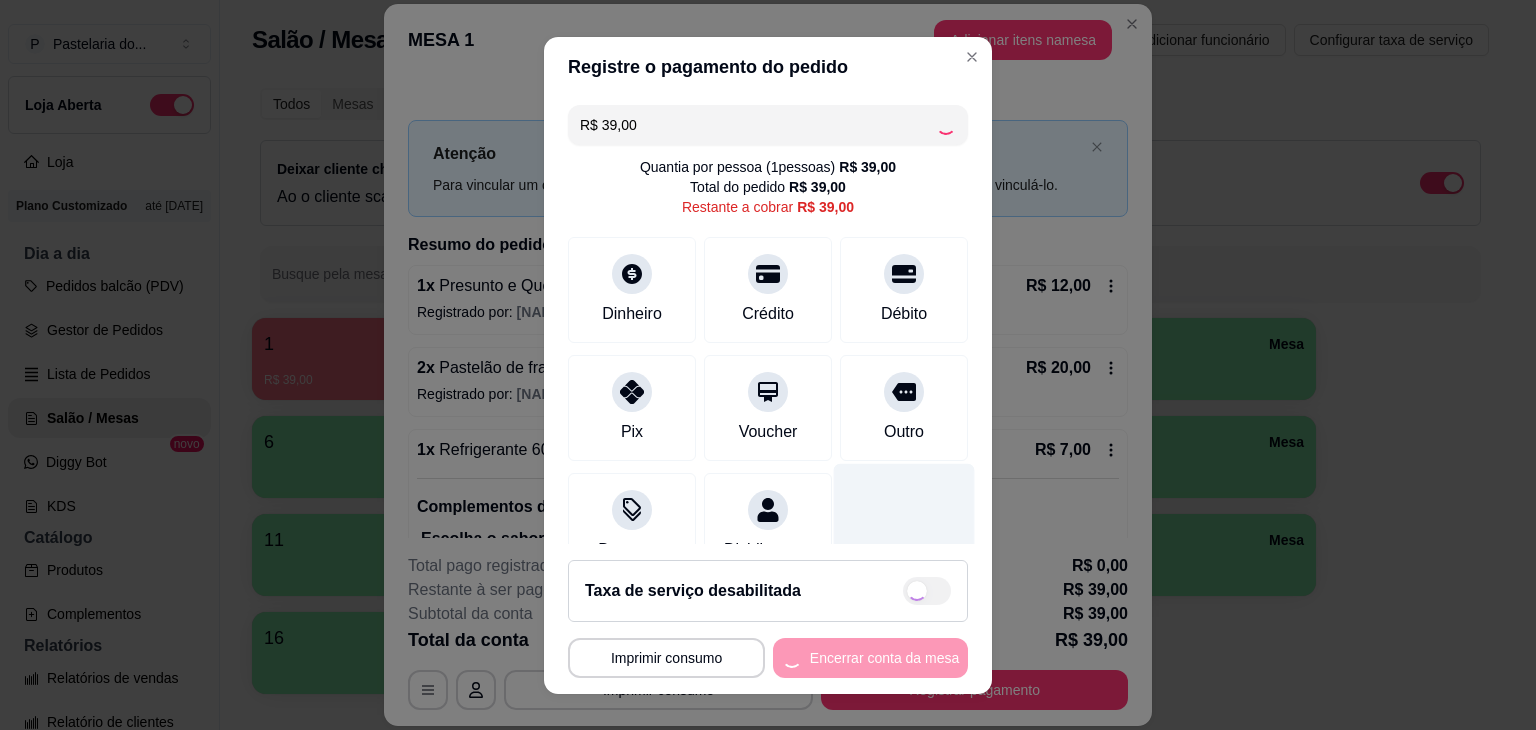 type on "R$ 0,00" 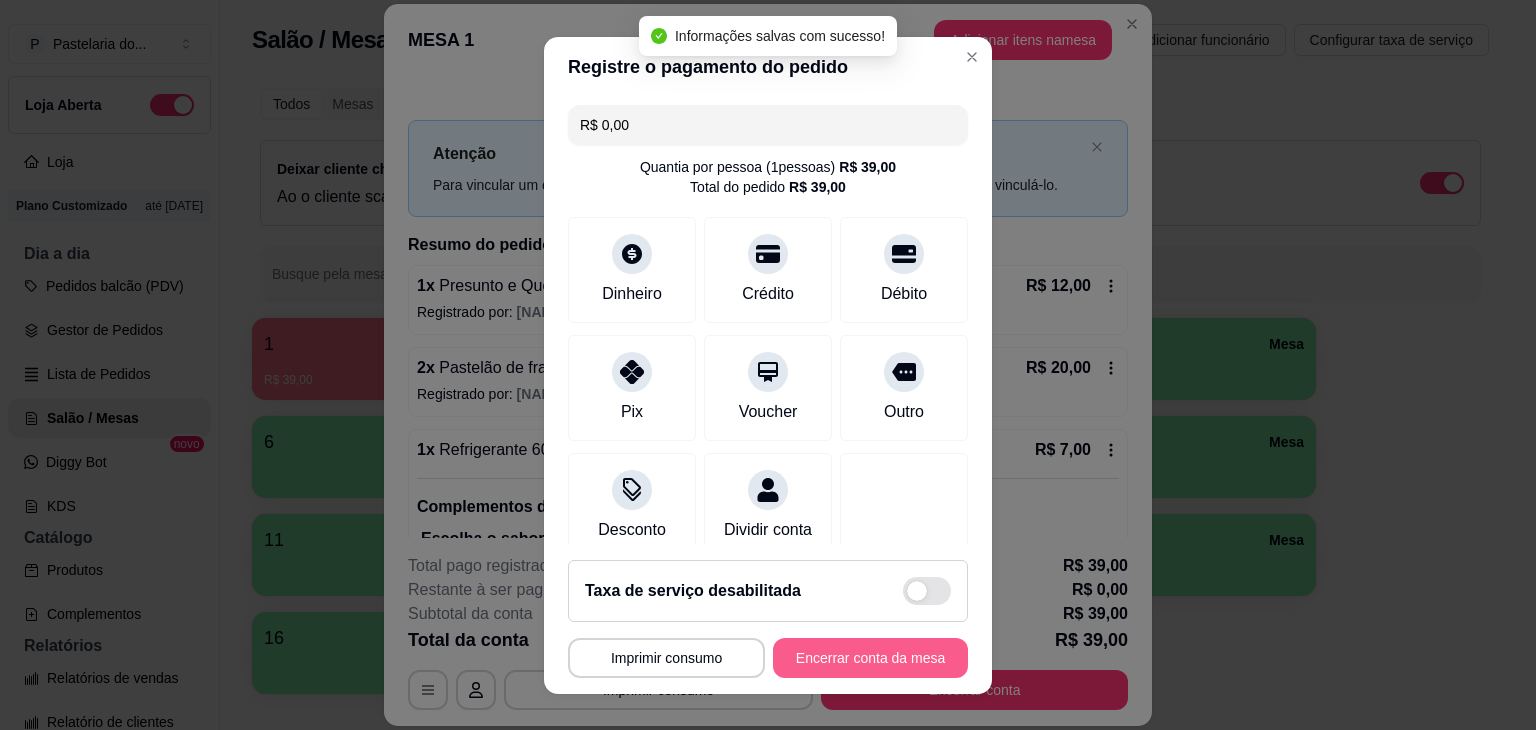 click on "Encerrar conta da mesa" at bounding box center (870, 658) 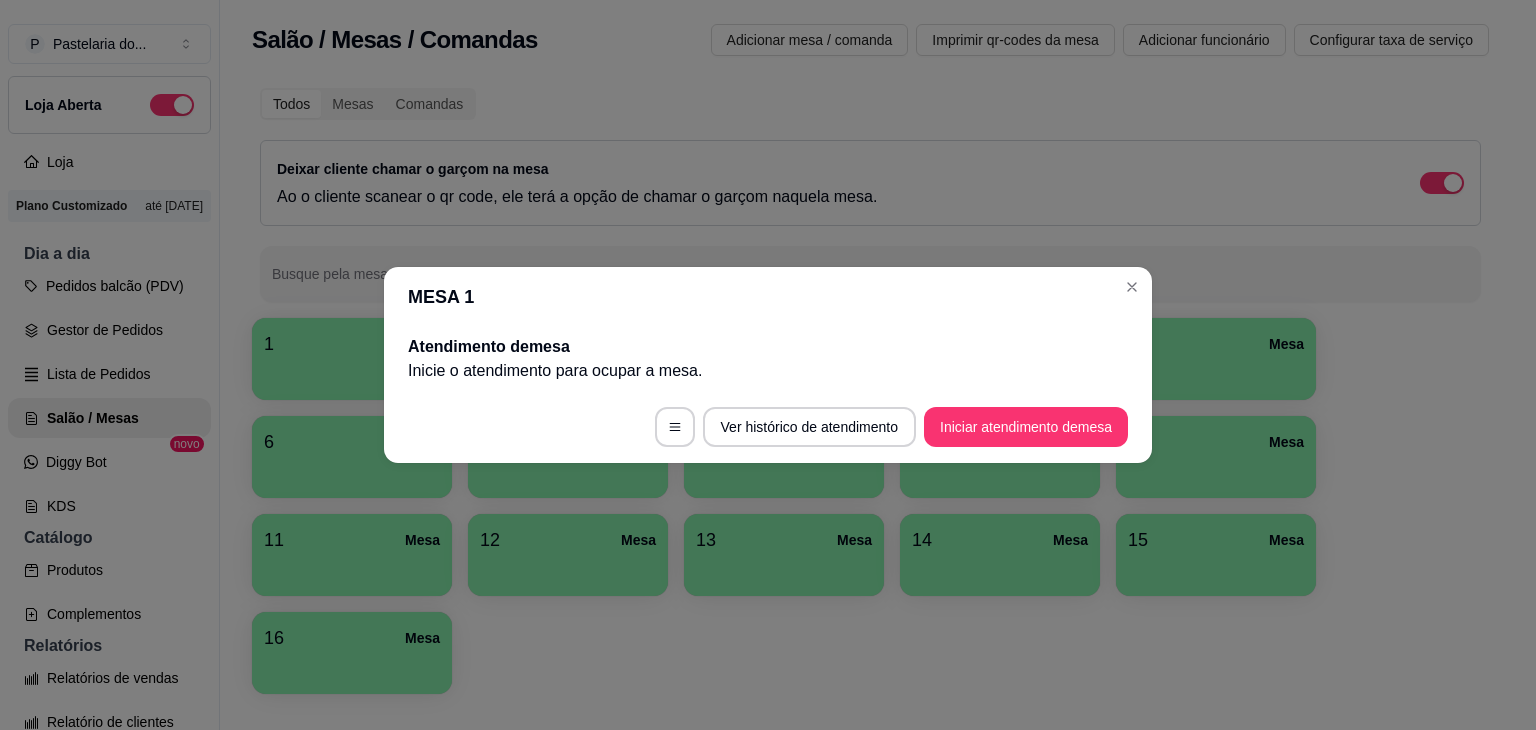 click on "MESA 1 Atendimento de  mesa Inicie o atendimento para ocupar a   mesa . Ver histórico de atendimento Iniciar atendimento de  mesa" at bounding box center (768, 365) 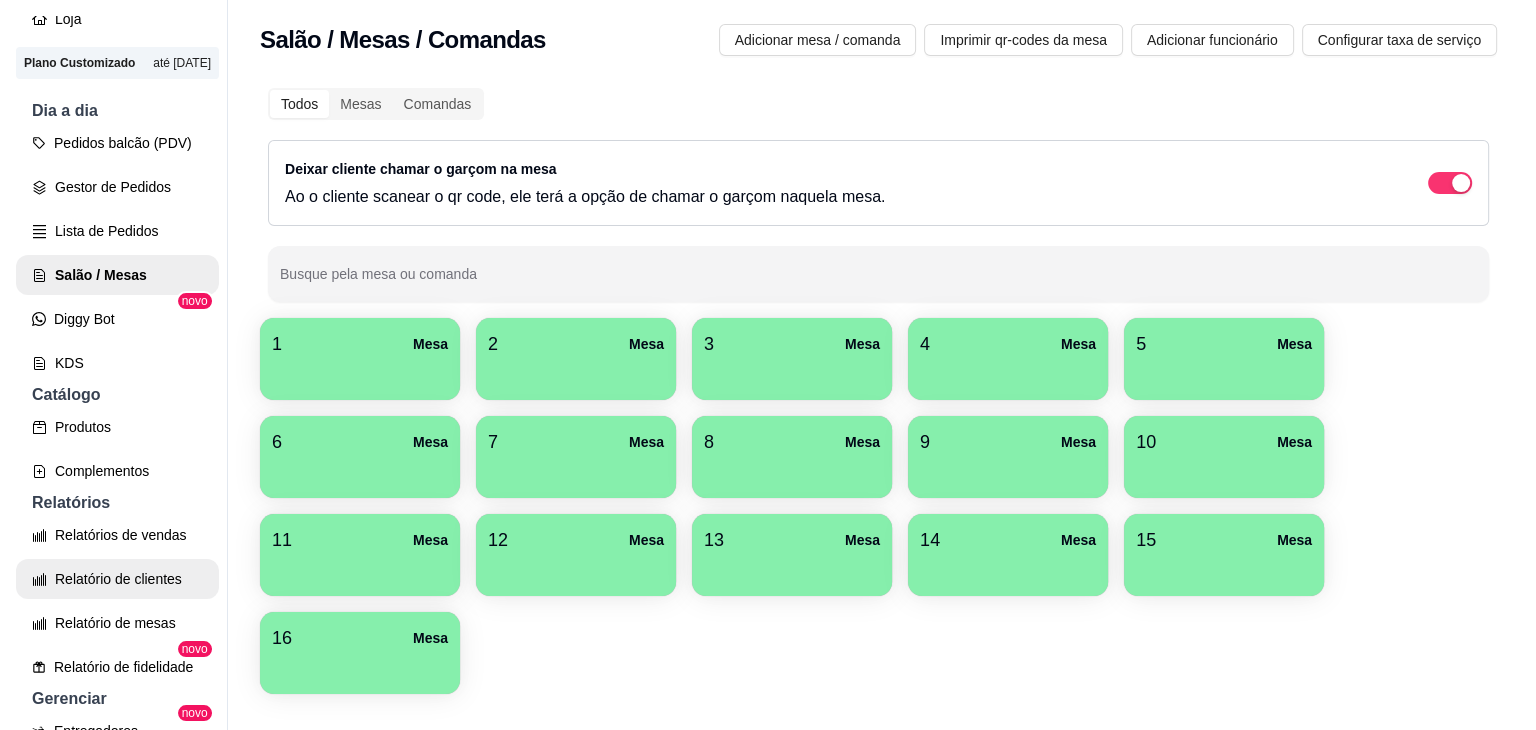 scroll, scrollTop: 0, scrollLeft: 0, axis: both 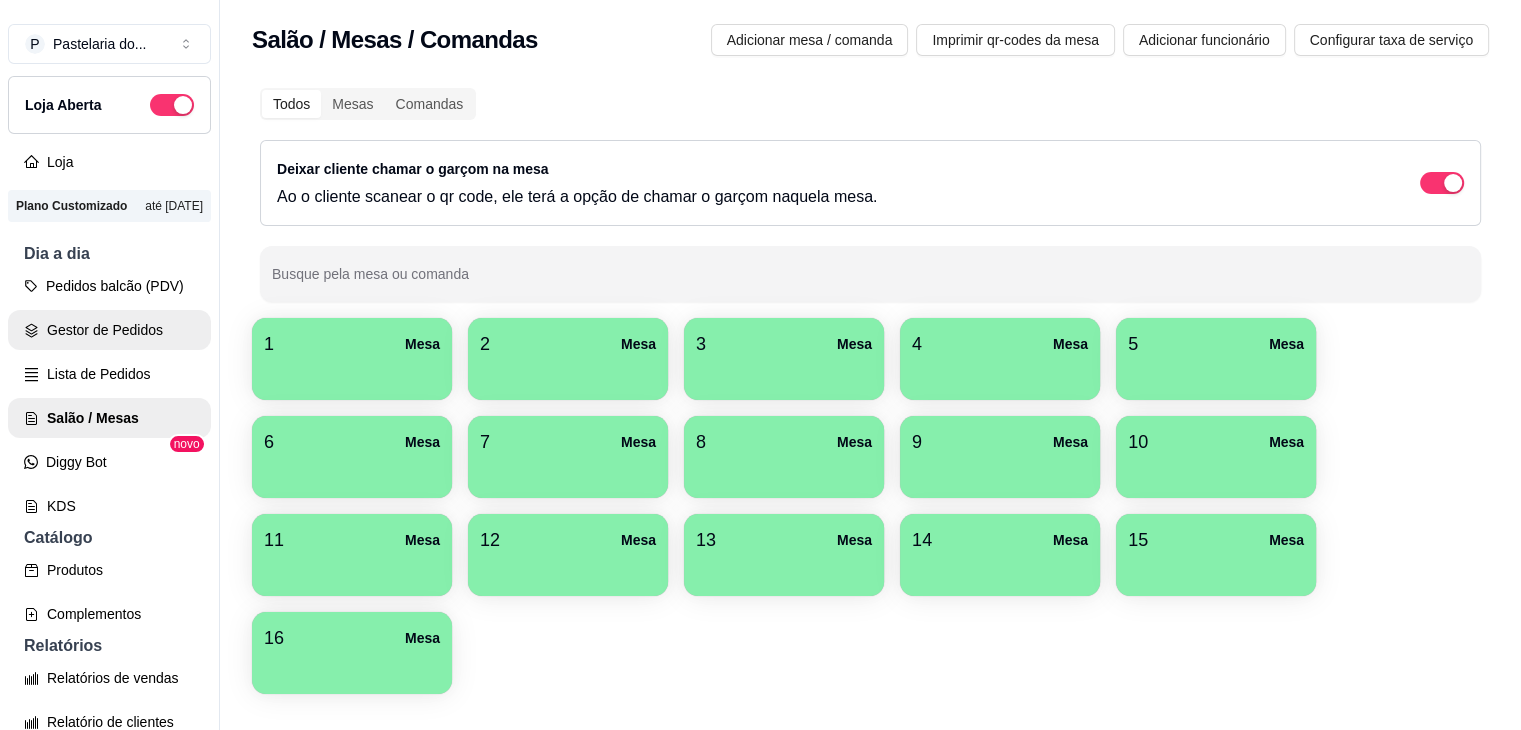 click on "Gestor de Pedidos" at bounding box center (109, 330) 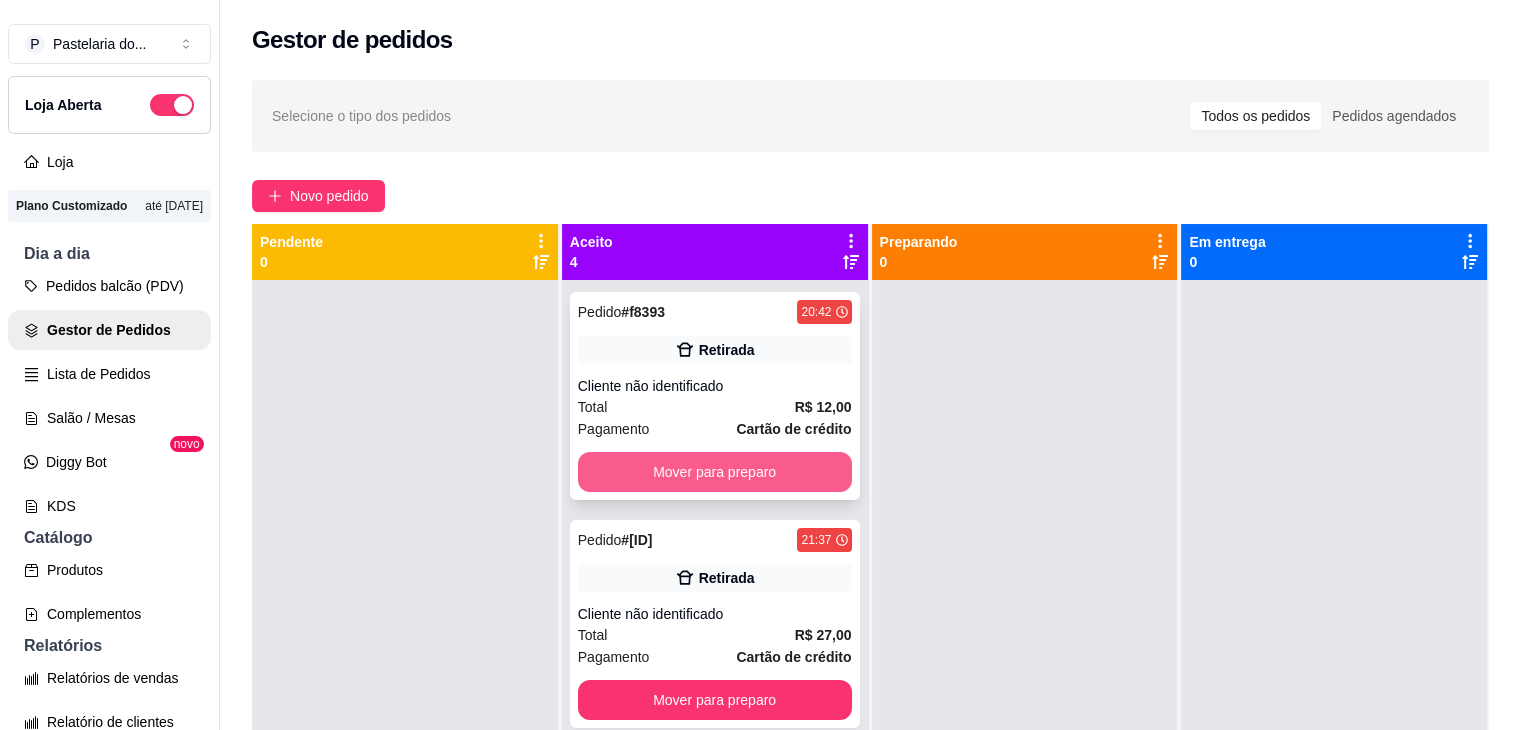 click on "Mover para preparo" at bounding box center [715, 472] 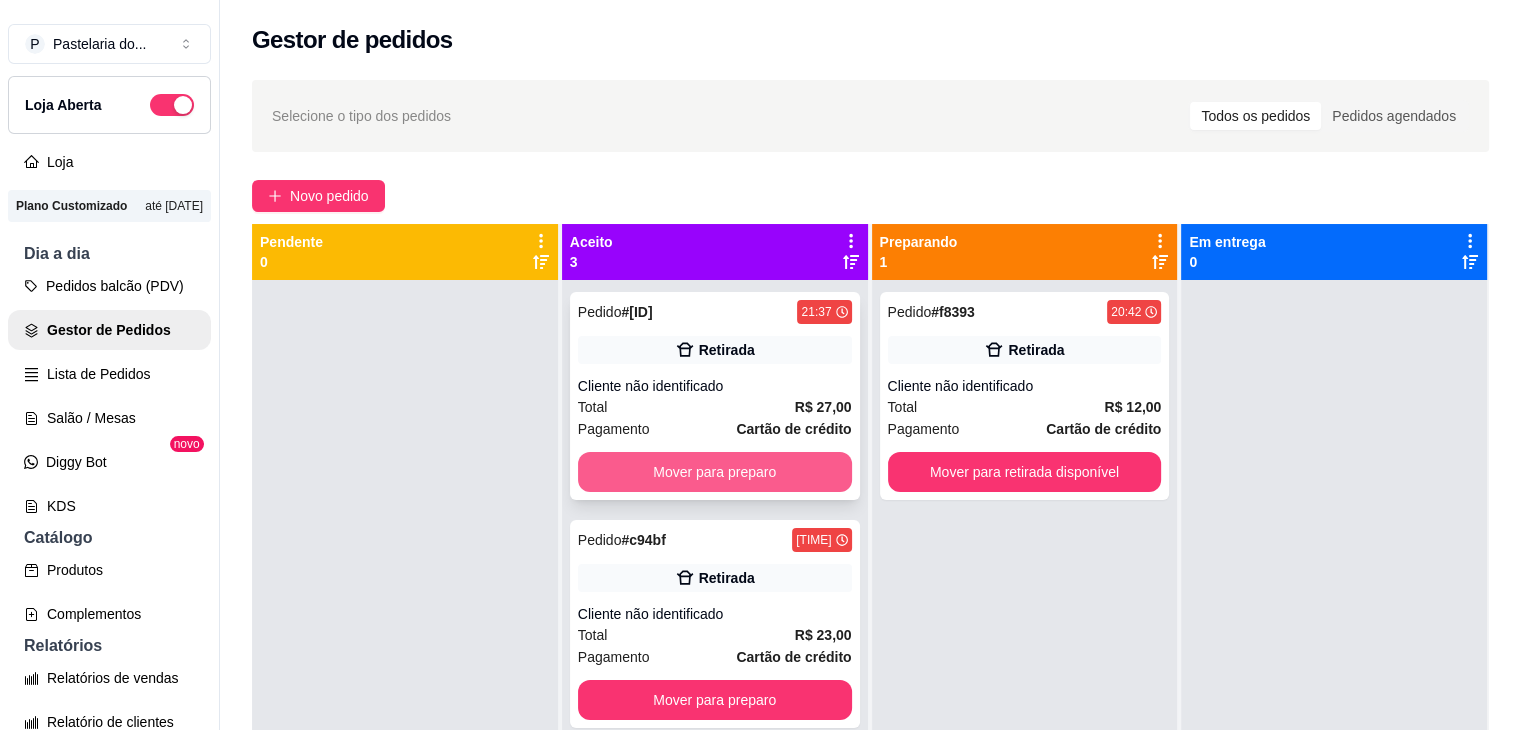 click on "Mover para preparo" at bounding box center (715, 472) 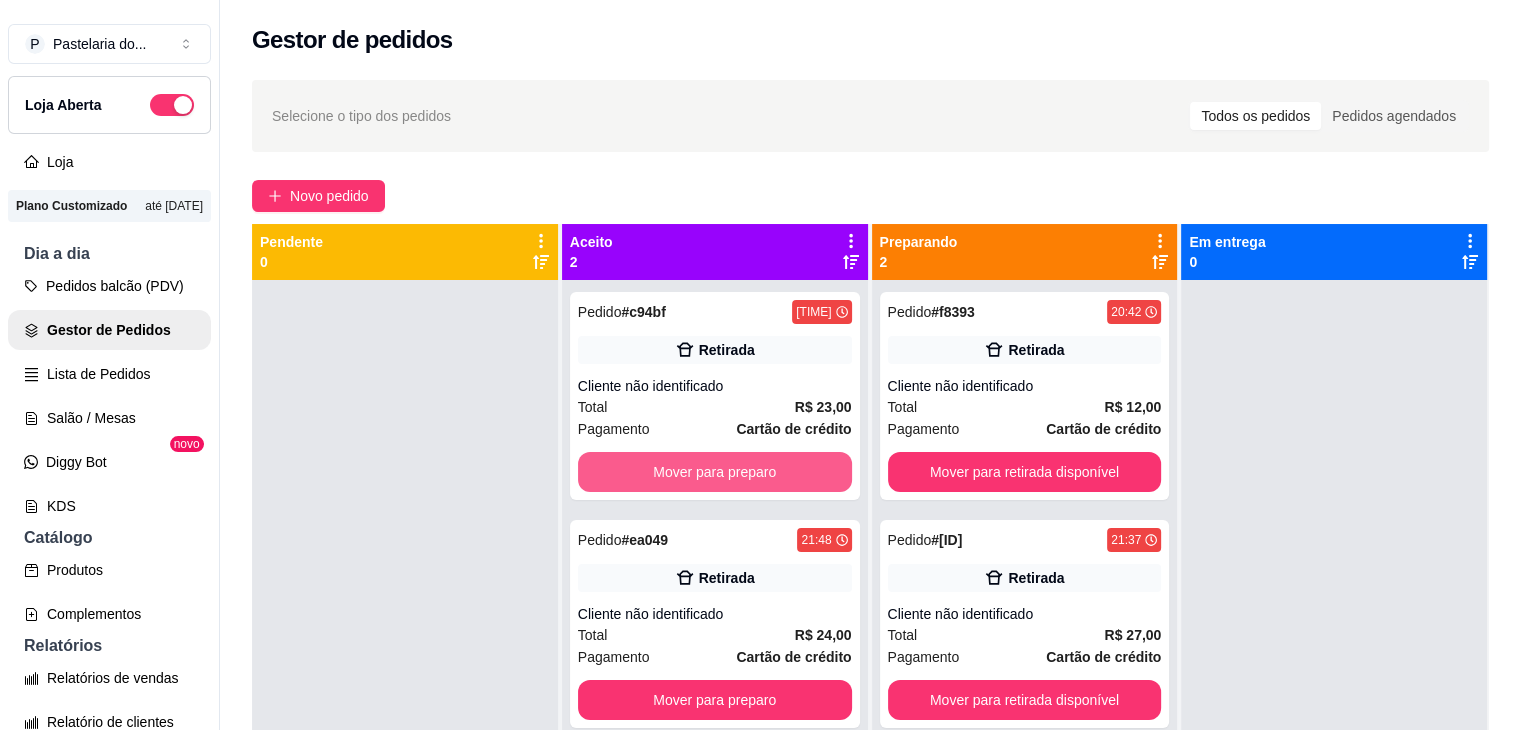 click on "Mover para preparo" at bounding box center (715, 472) 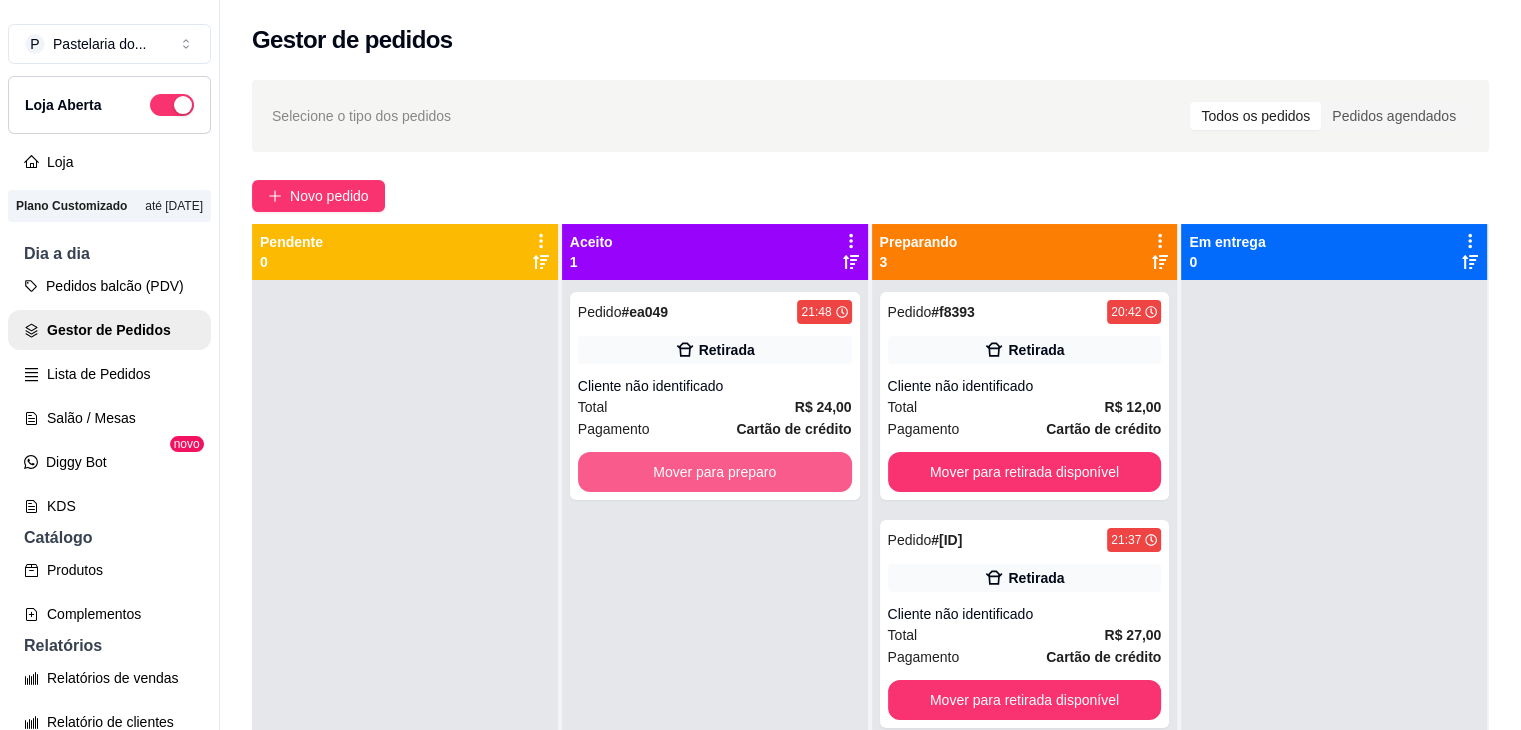 click on "Mover para preparo" at bounding box center [715, 472] 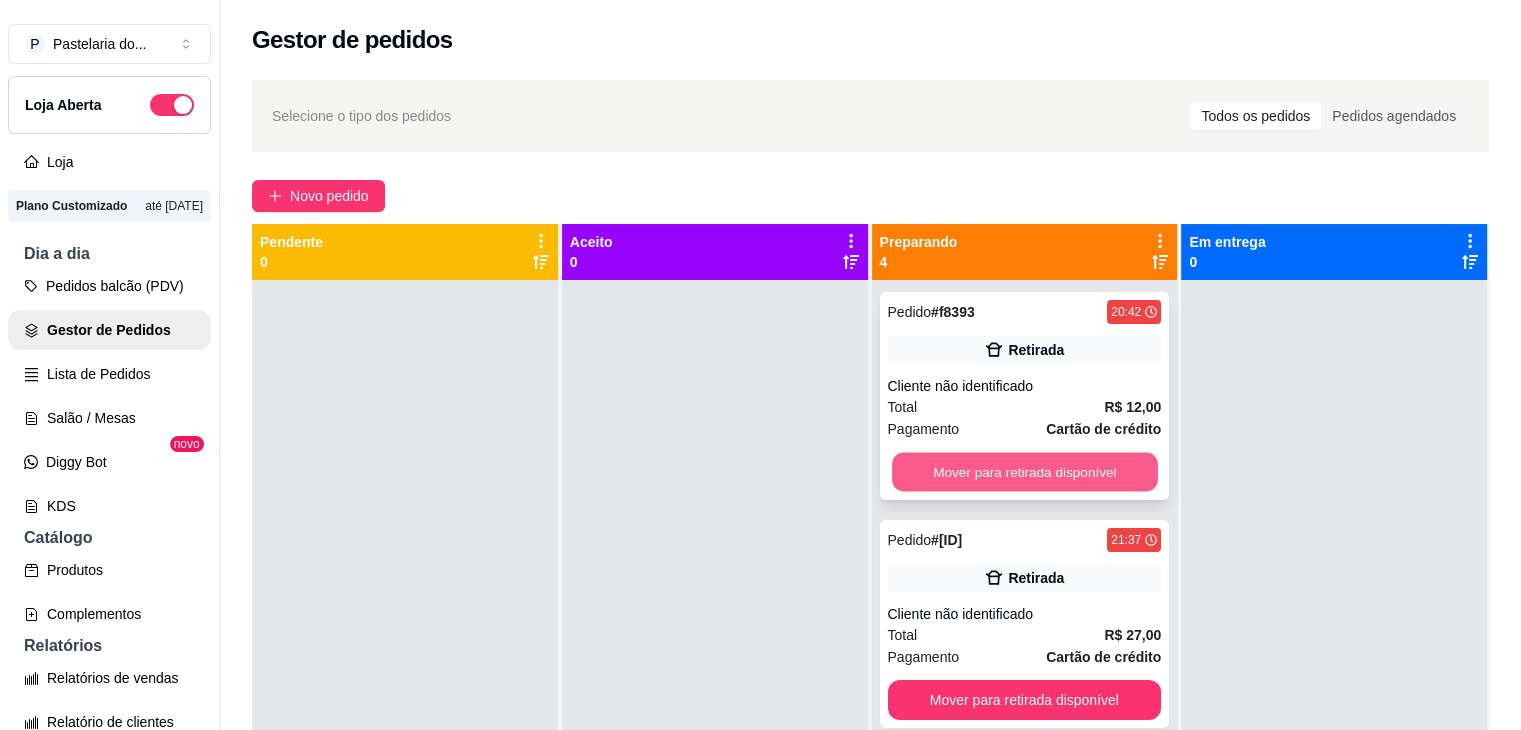 click on "Mover para retirada disponível" at bounding box center [1025, 472] 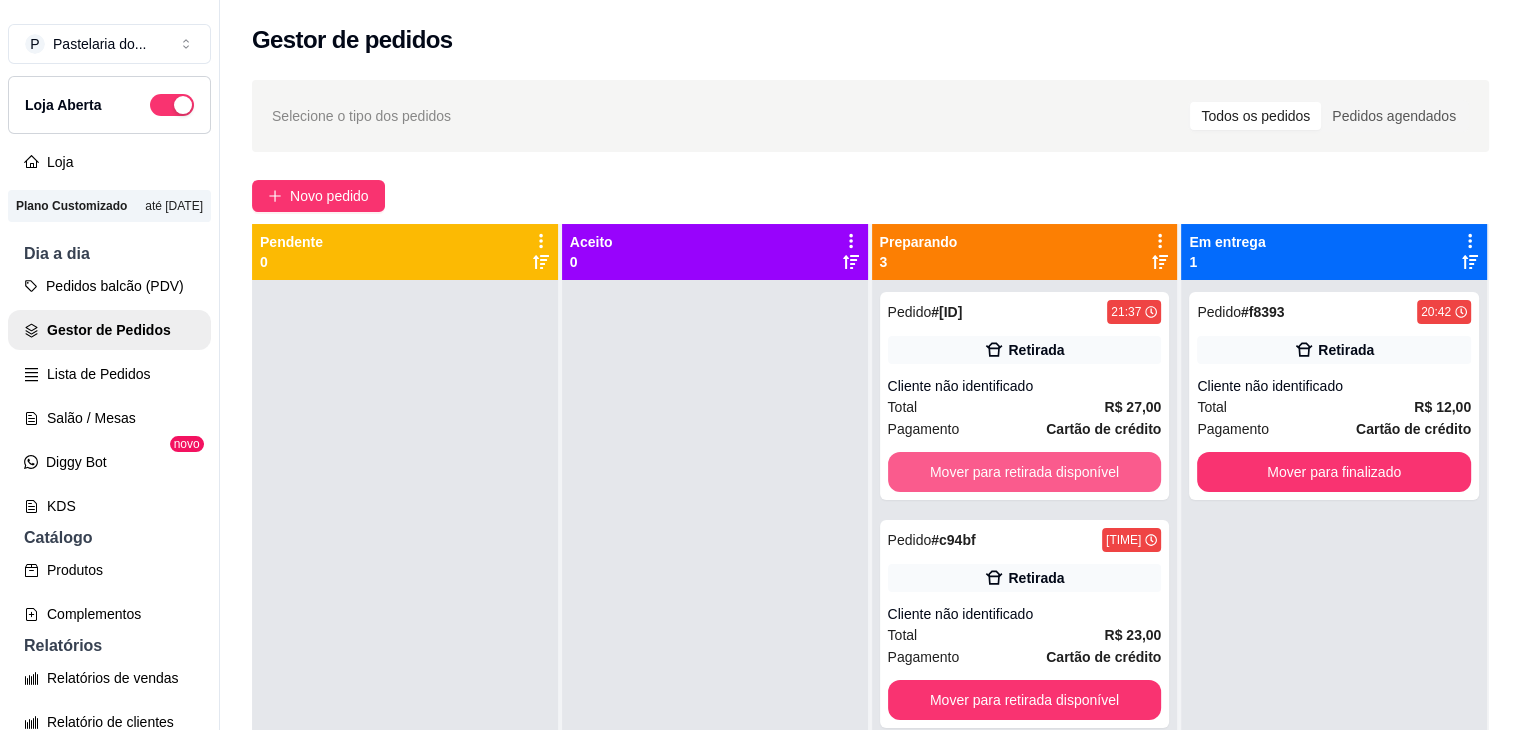 click on "Mover para retirada disponível" at bounding box center [1025, 472] 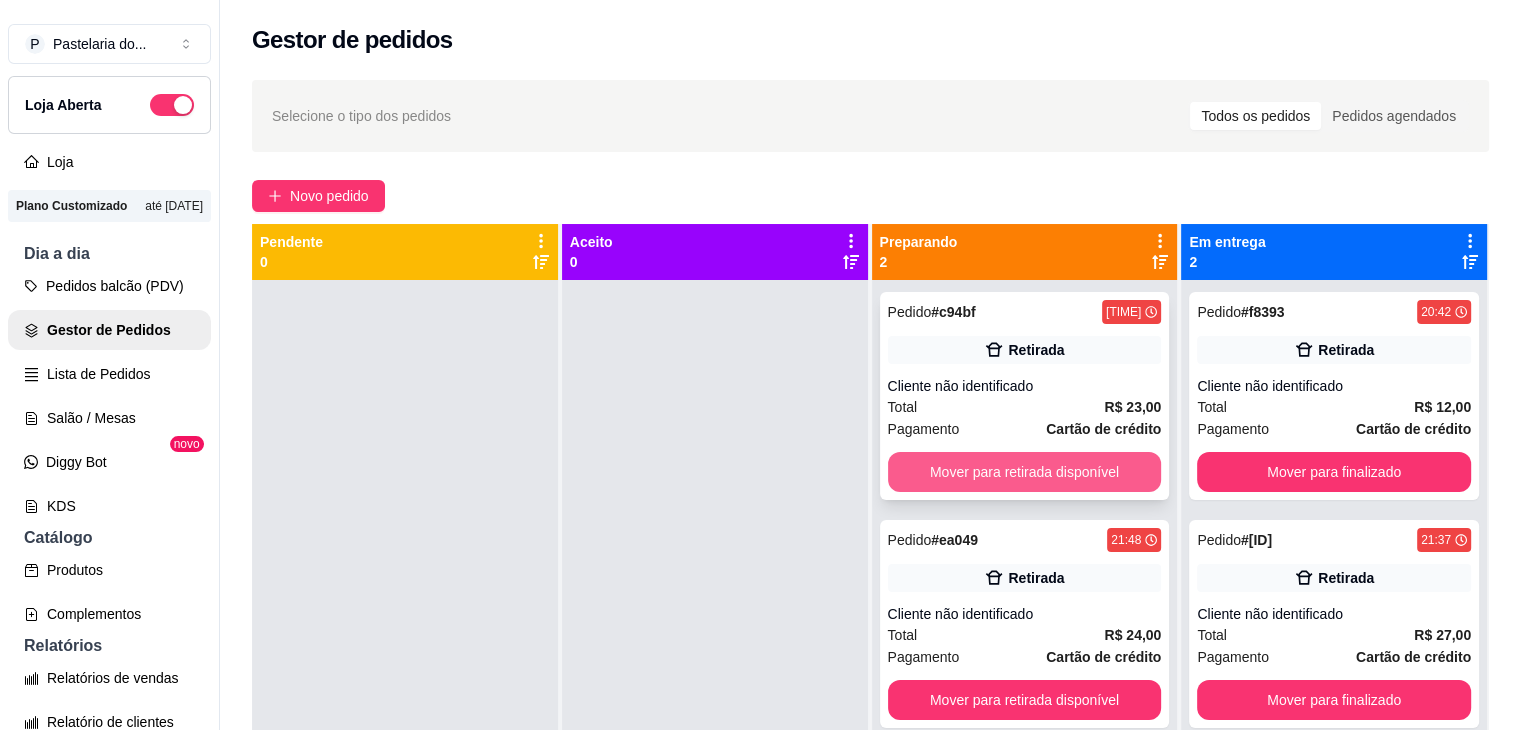 click on "Mover para retirada disponível" at bounding box center [1025, 472] 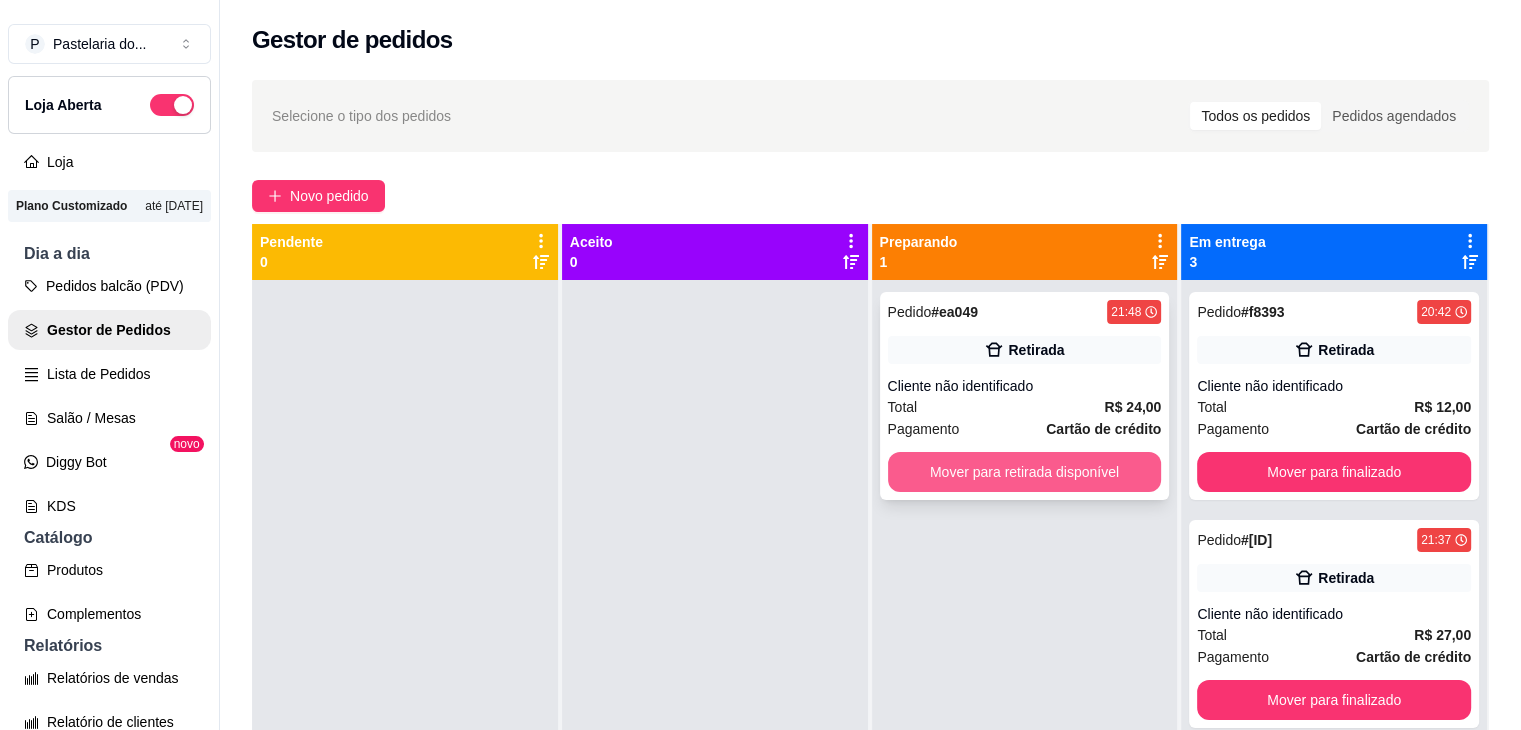 click on "Mover para retirada disponível" at bounding box center [1025, 472] 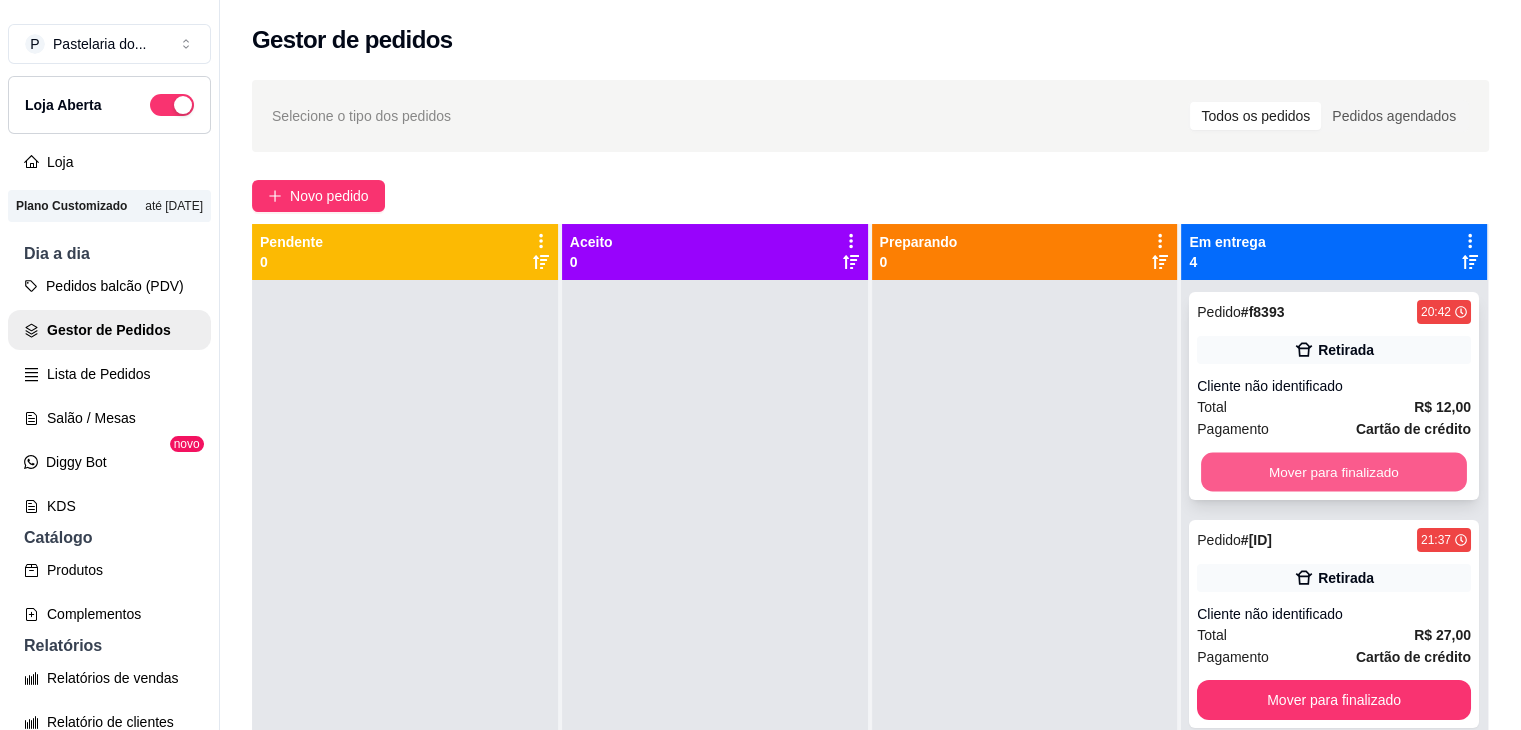 click on "Mover para finalizado" at bounding box center (1334, 472) 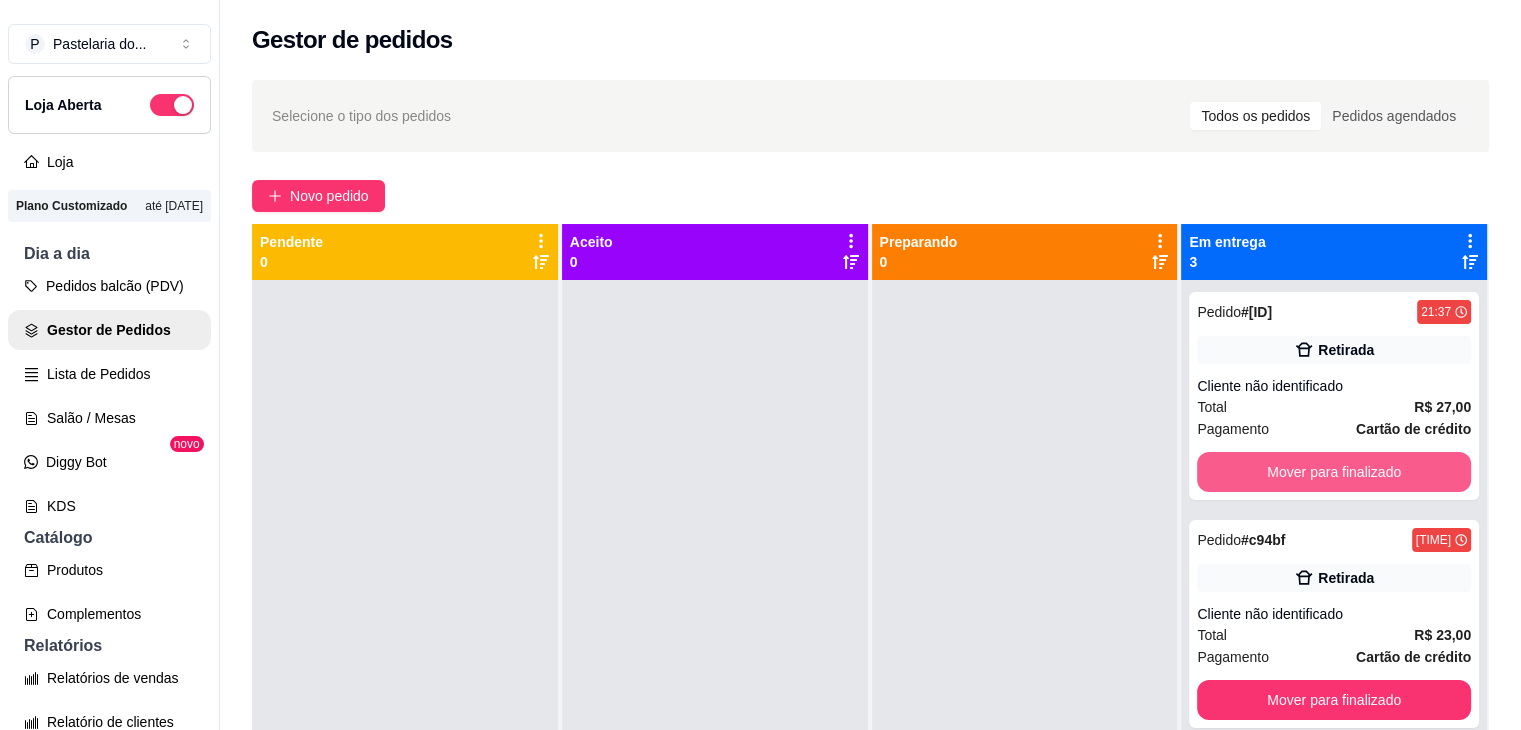 click on "Mover para finalizado" at bounding box center [1334, 472] 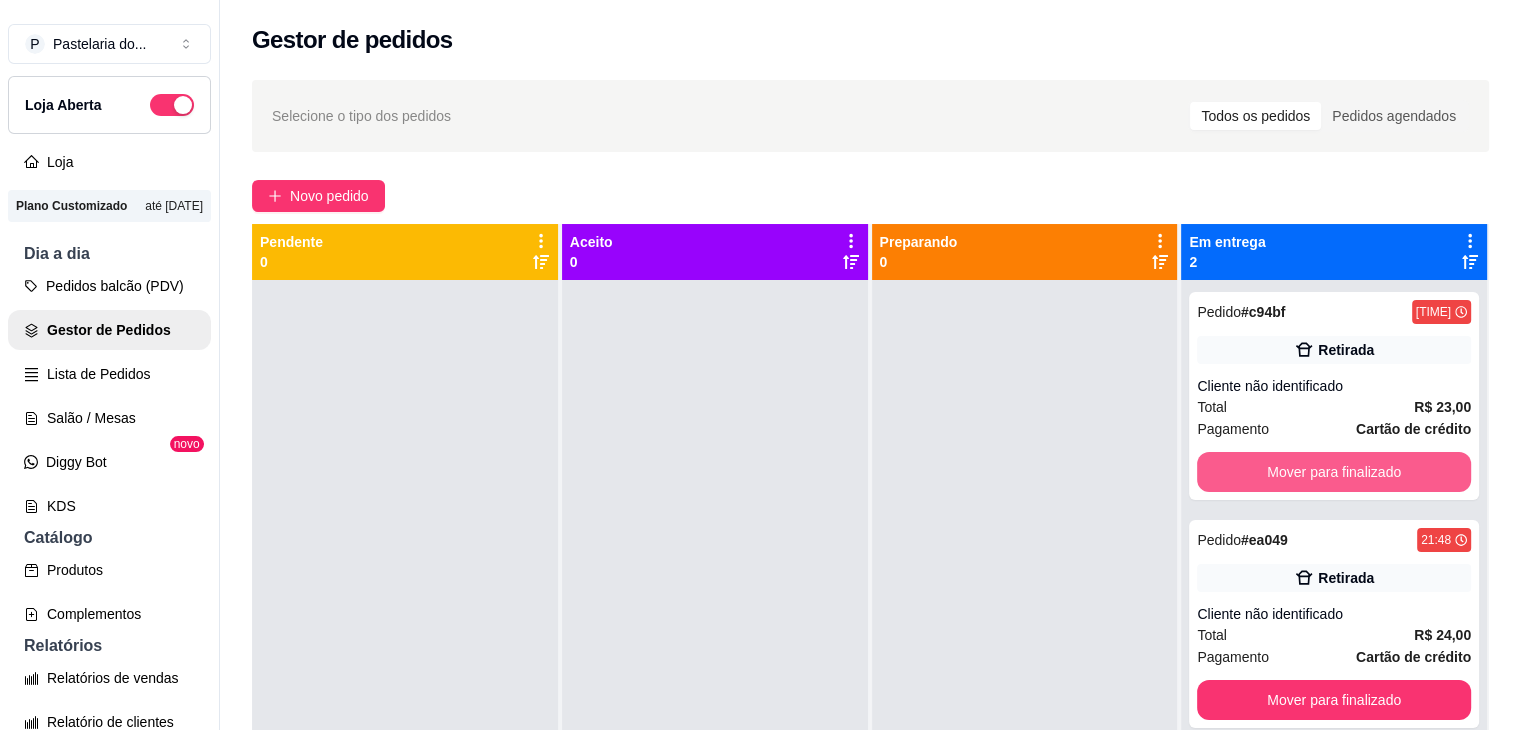 click on "Mover para finalizado" at bounding box center (1334, 472) 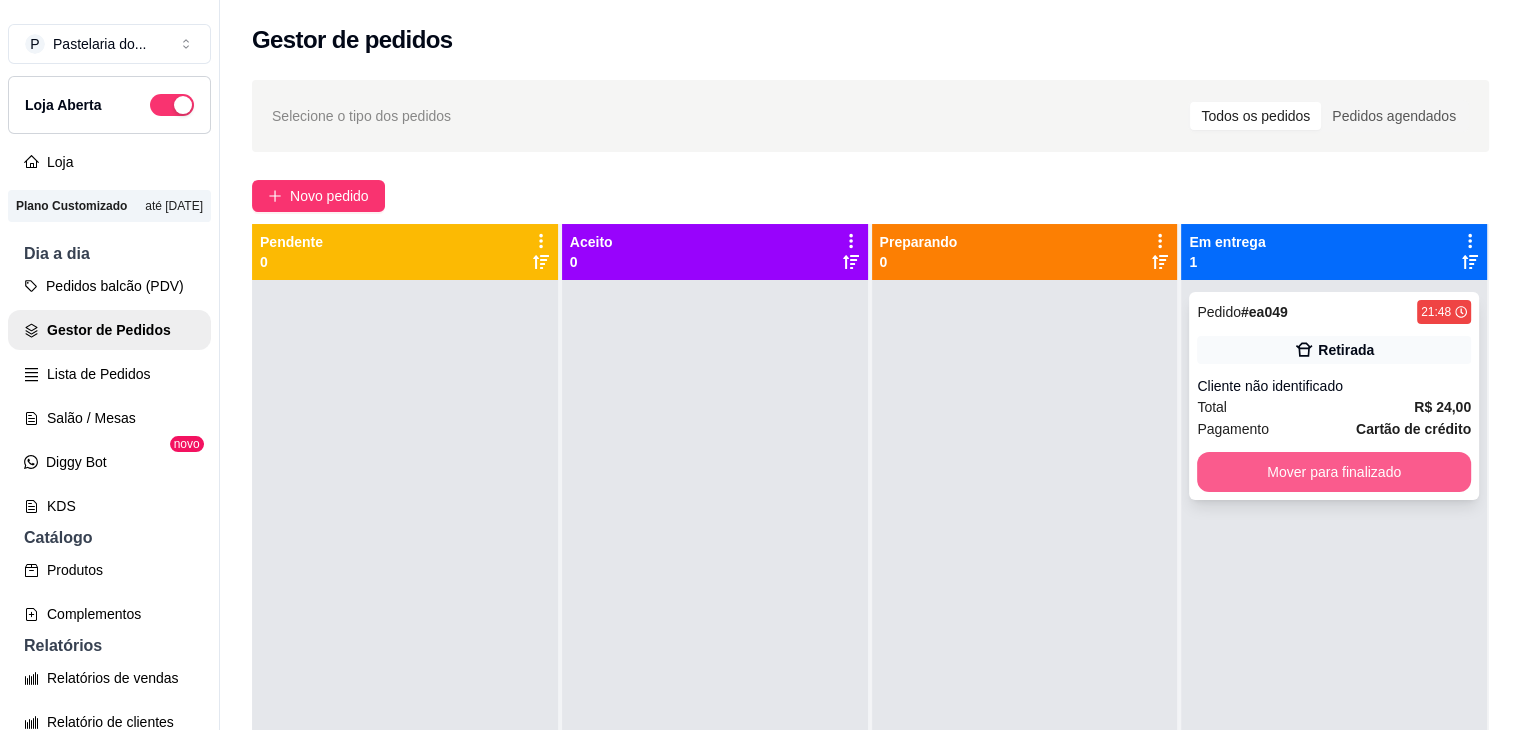 click on "Mover para finalizado" at bounding box center (1334, 472) 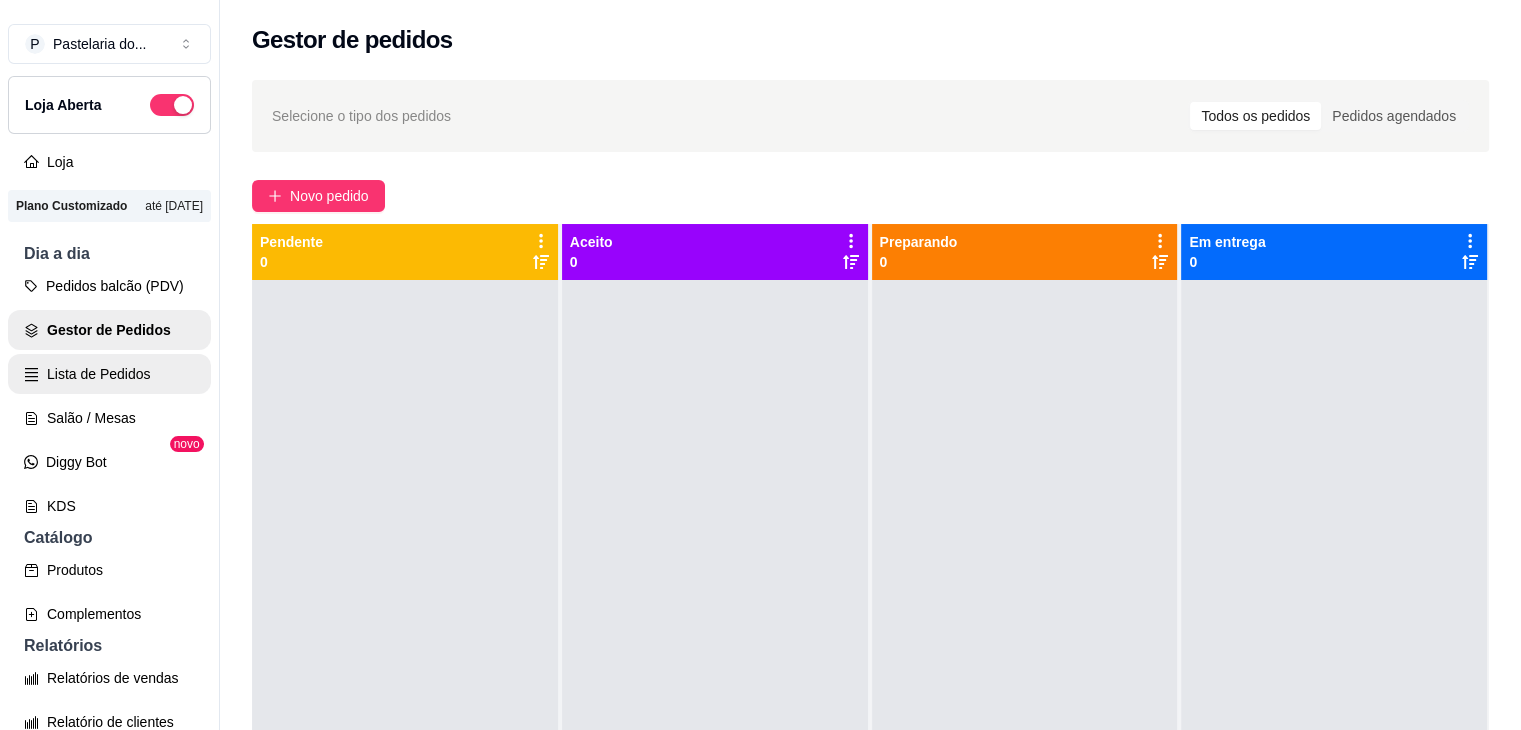 click on "Diggy Bot" at bounding box center [109, 462] 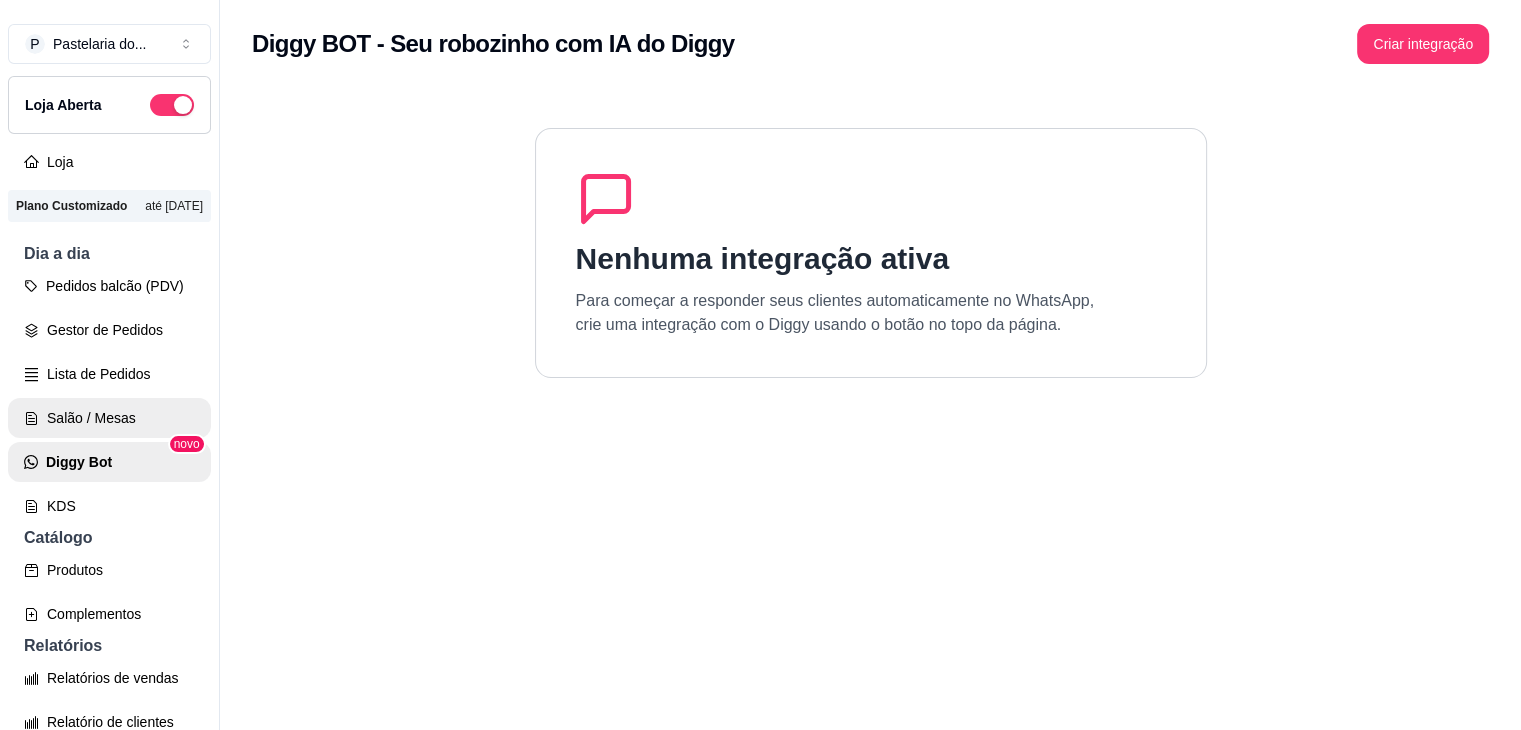 click on "Salão / Mesas" at bounding box center [109, 418] 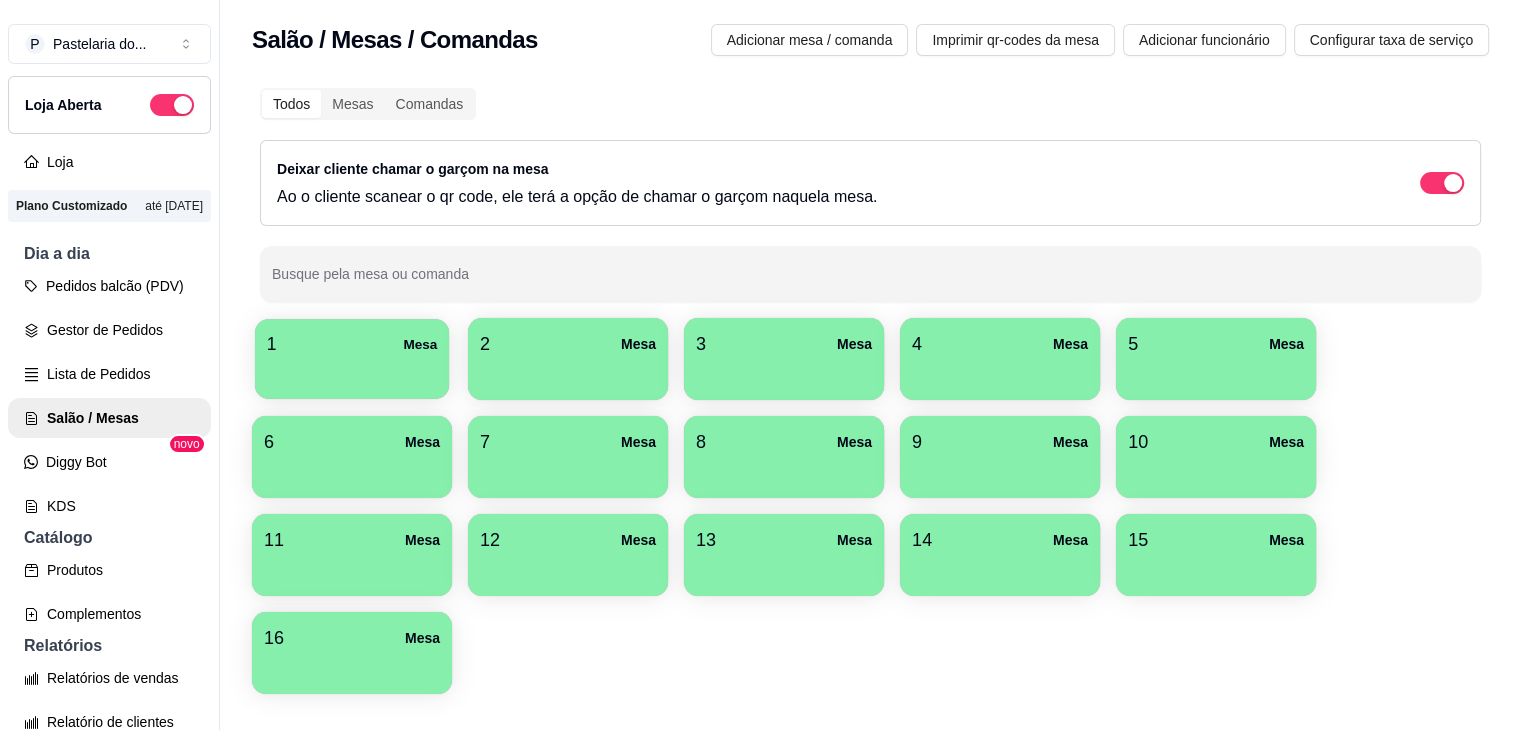 click at bounding box center (352, 372) 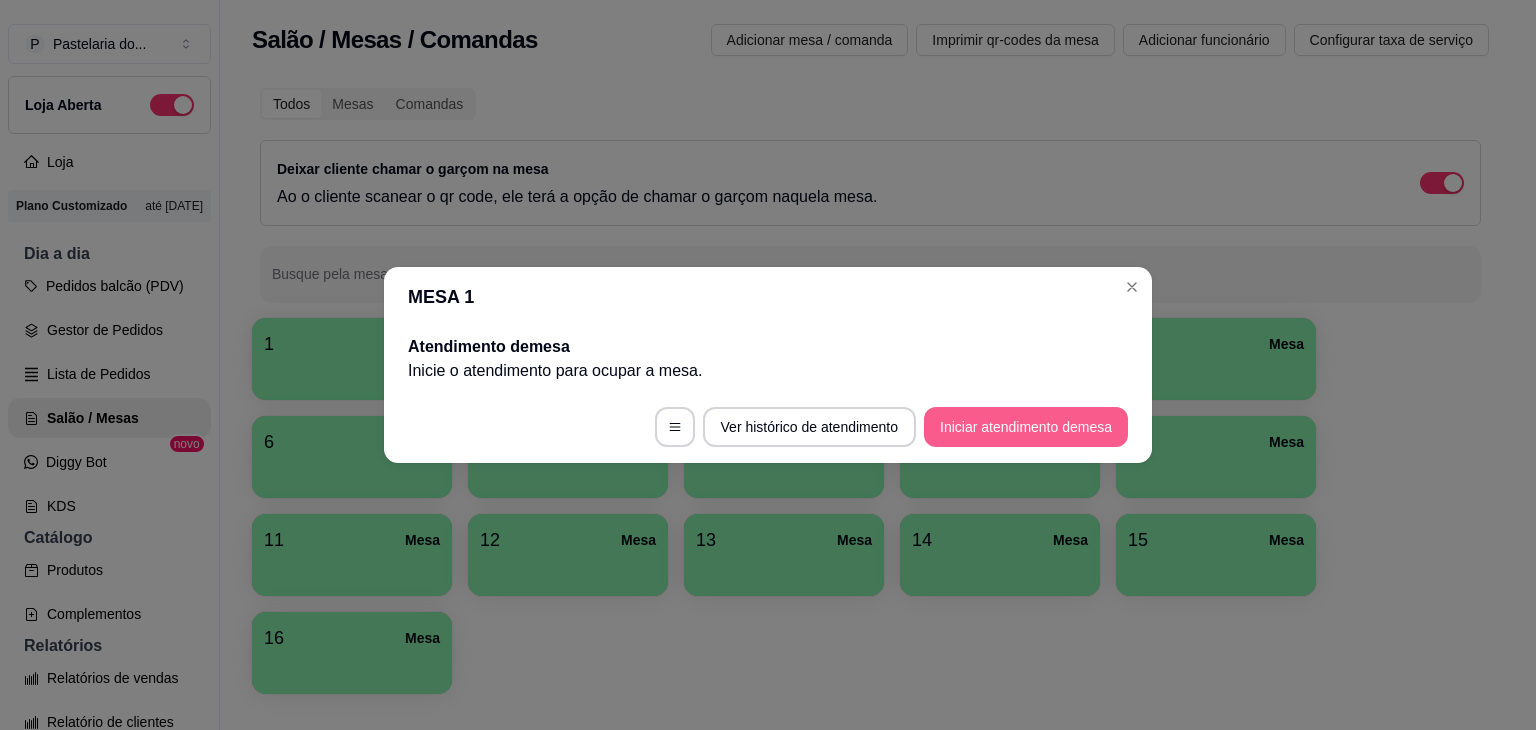 click on "Iniciar atendimento de  mesa" at bounding box center [1026, 427] 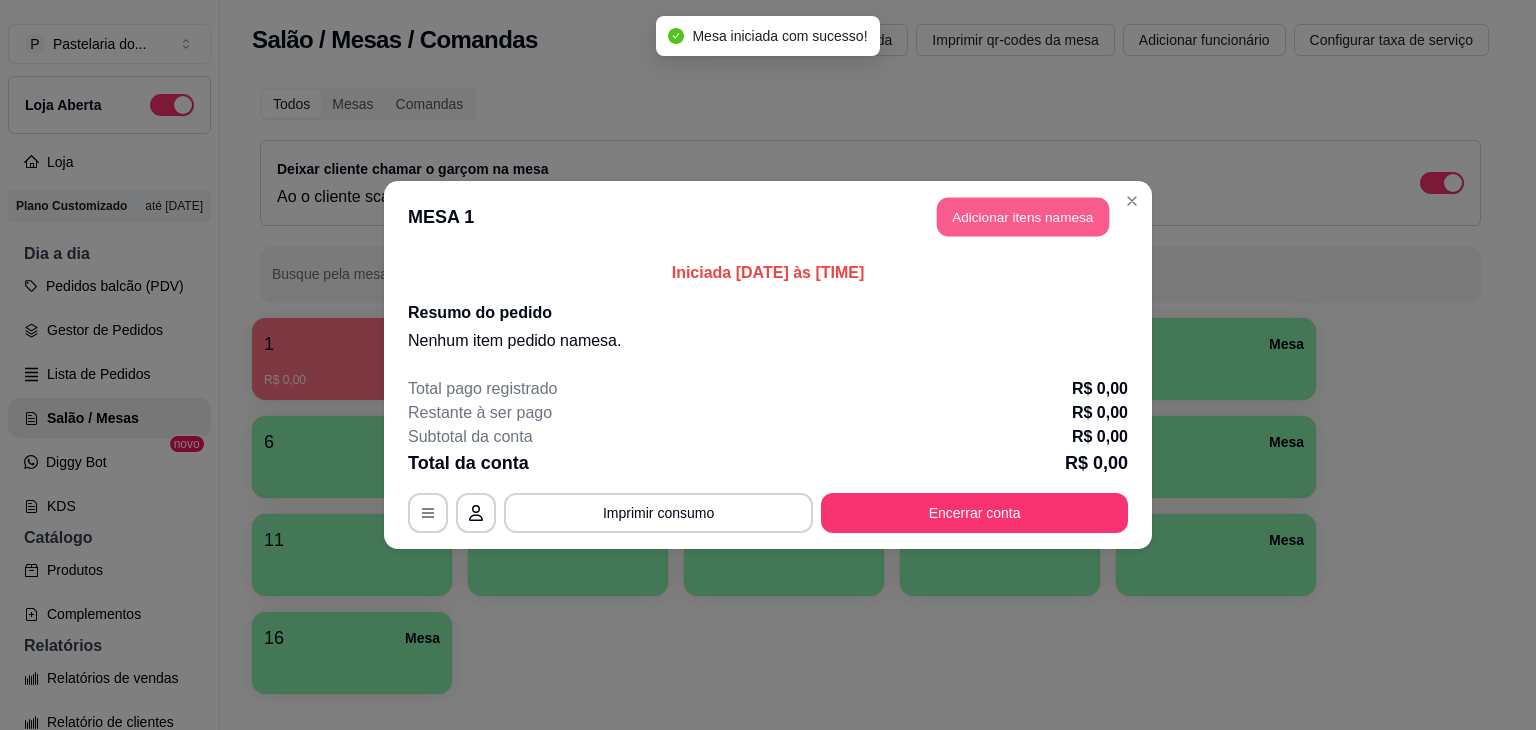 click on "Adicionar itens na  mesa" at bounding box center [1023, 217] 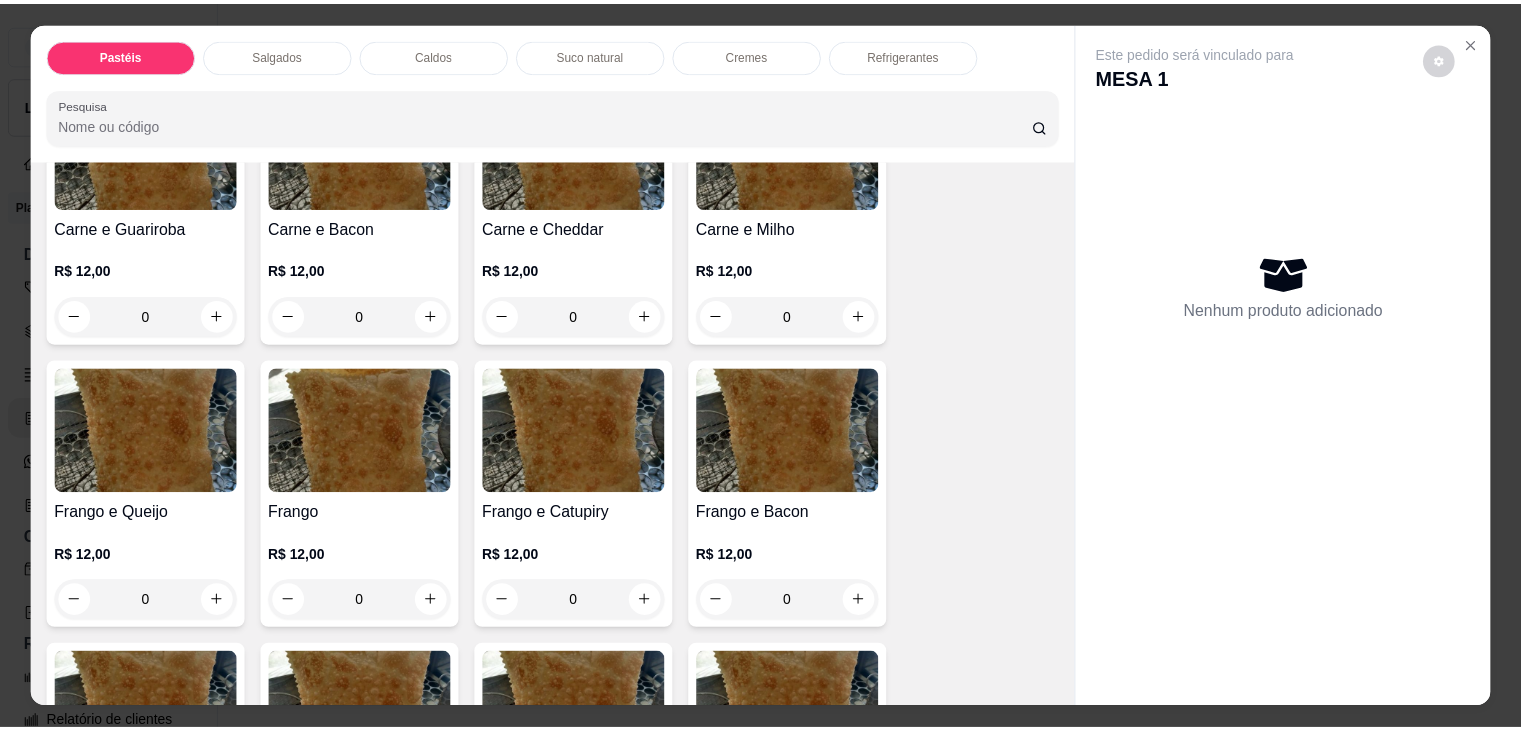 scroll, scrollTop: 800, scrollLeft: 0, axis: vertical 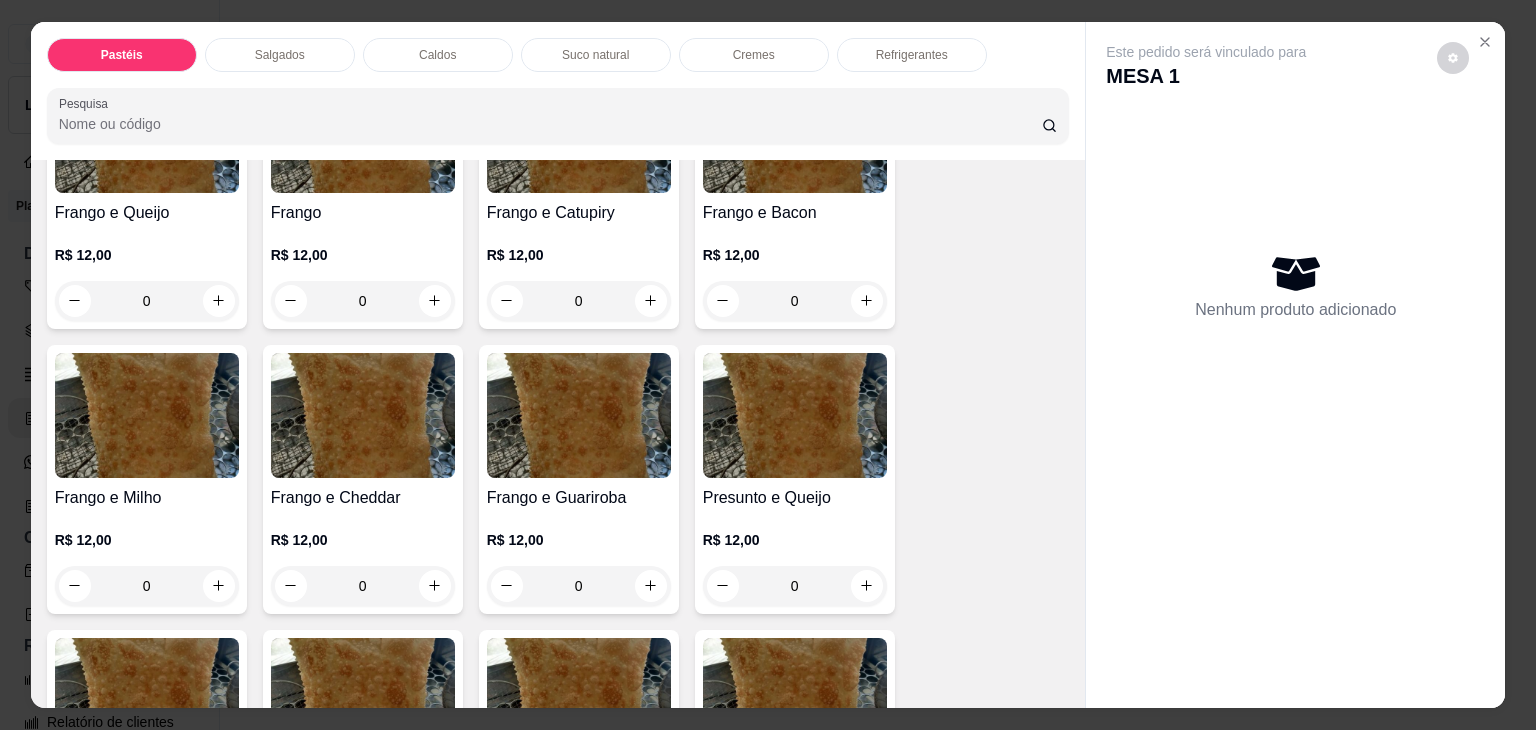 click on "0" at bounding box center [579, 586] 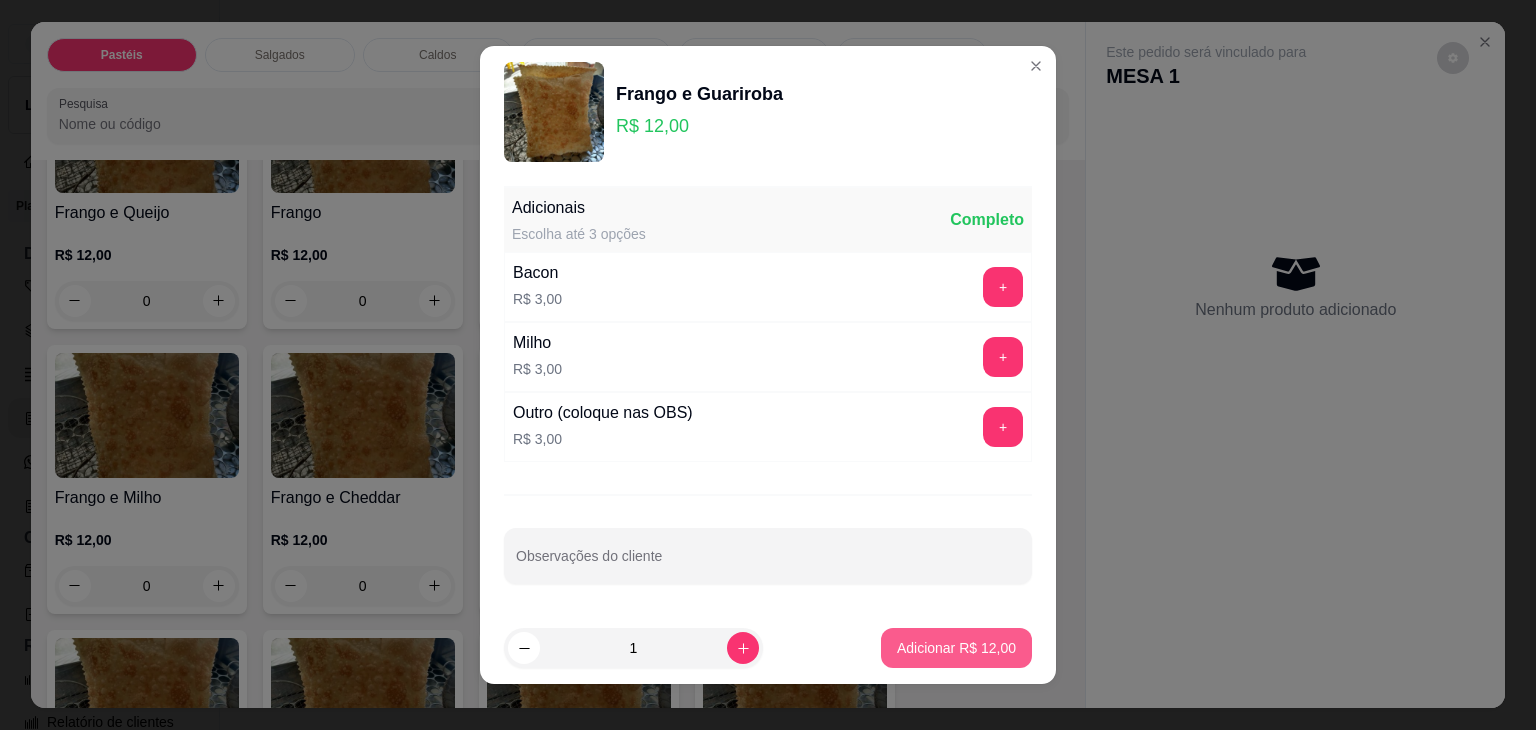 click on "Adicionar   R$ 12,00" at bounding box center (956, 648) 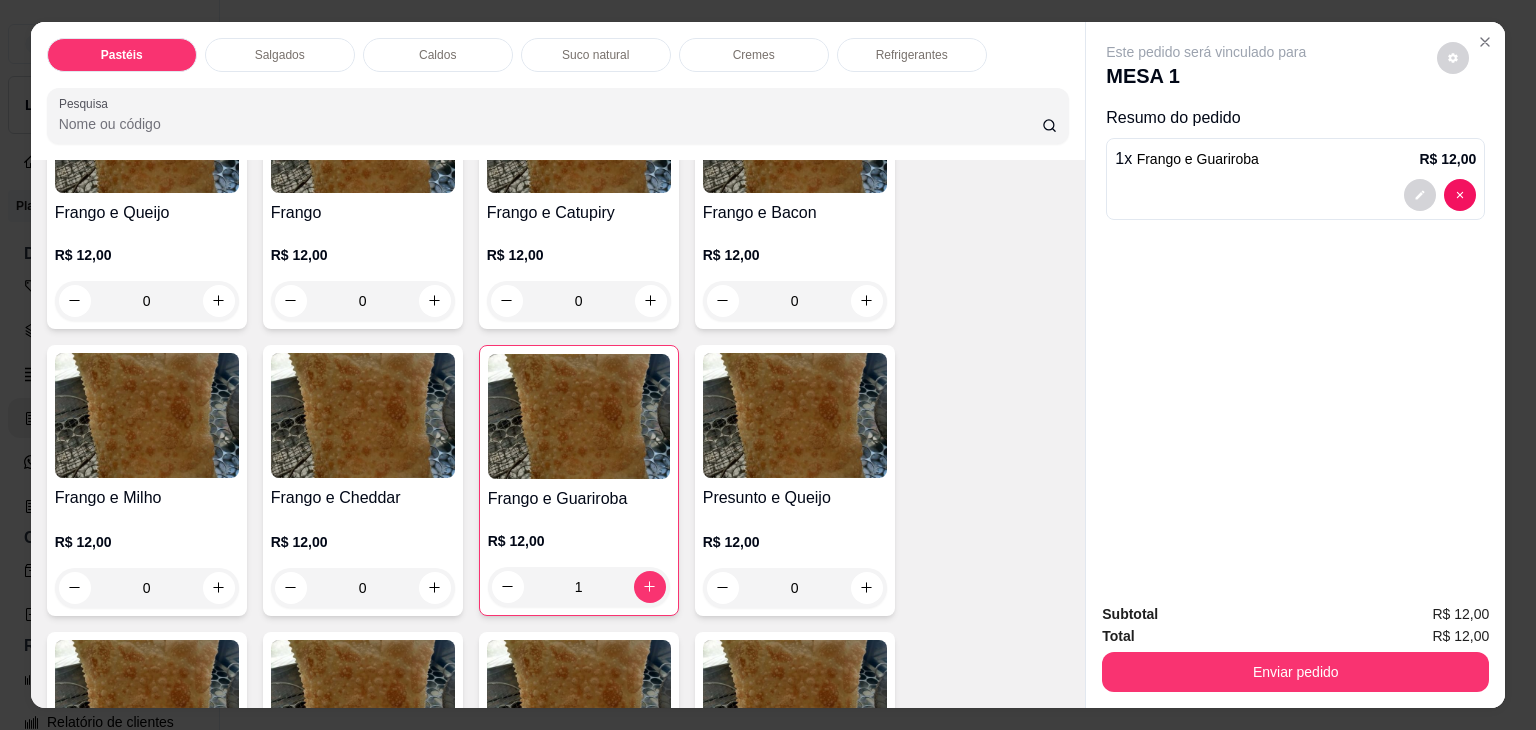 click on "Enviar pedido" at bounding box center (1295, 672) 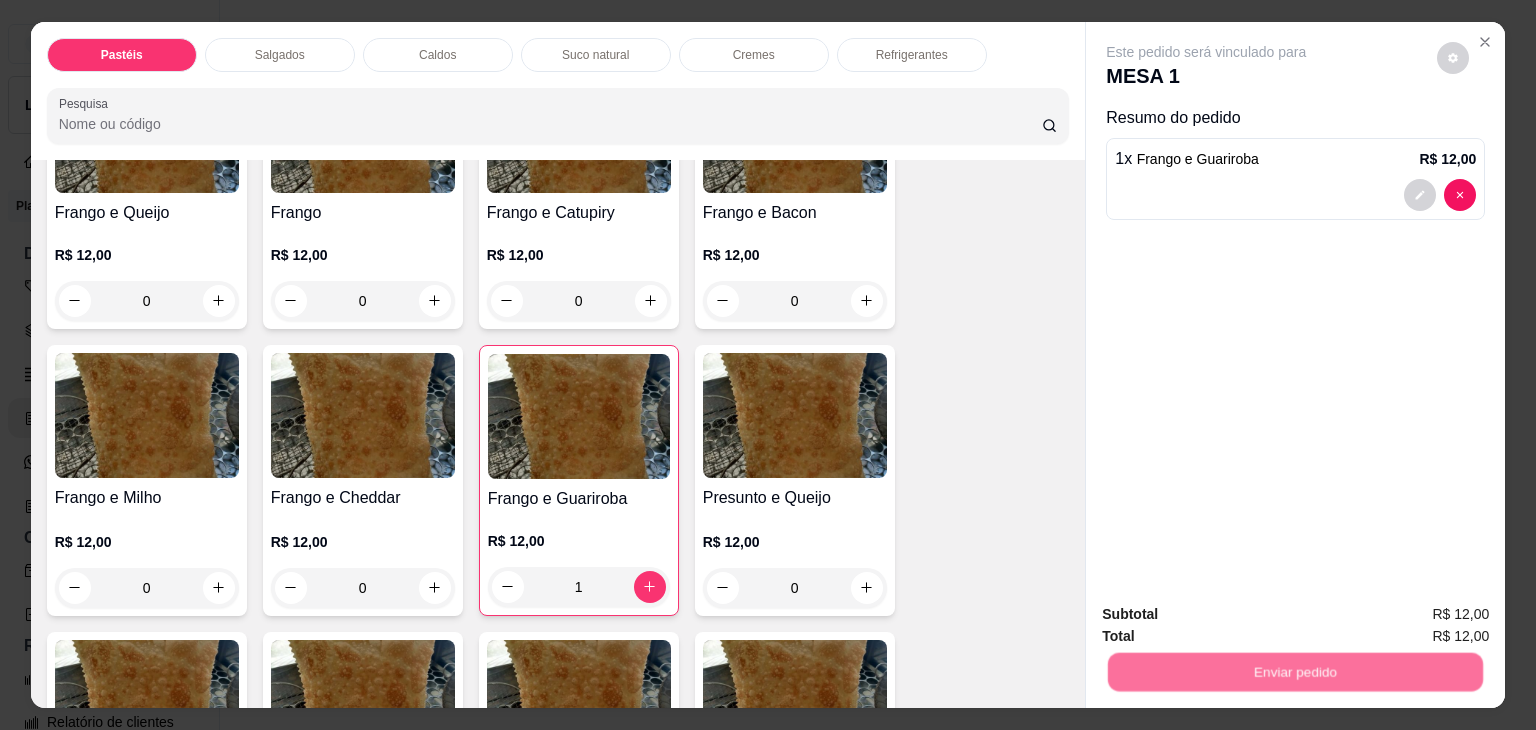 click on "Não registrar e enviar pedido" at bounding box center (1229, 614) 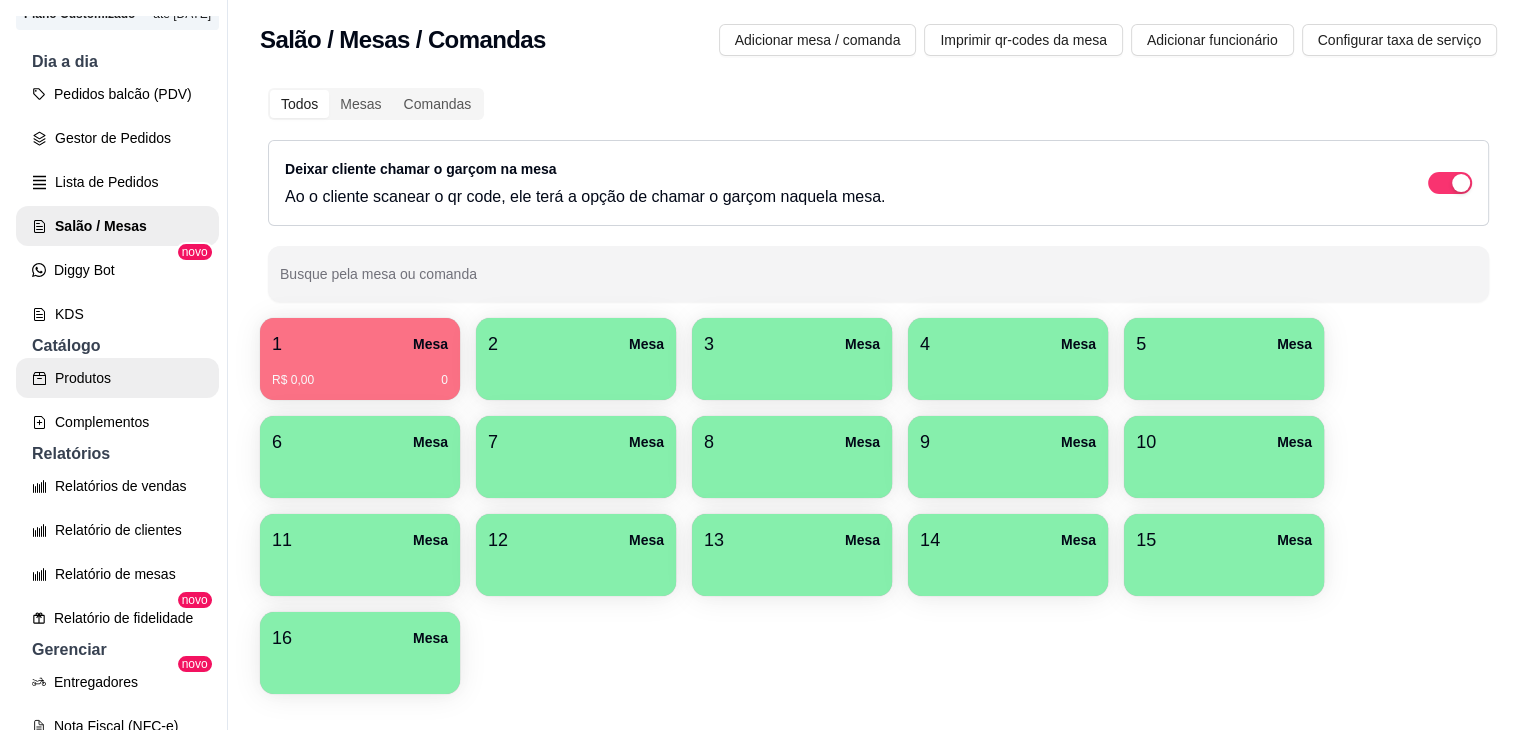 scroll, scrollTop: 200, scrollLeft: 0, axis: vertical 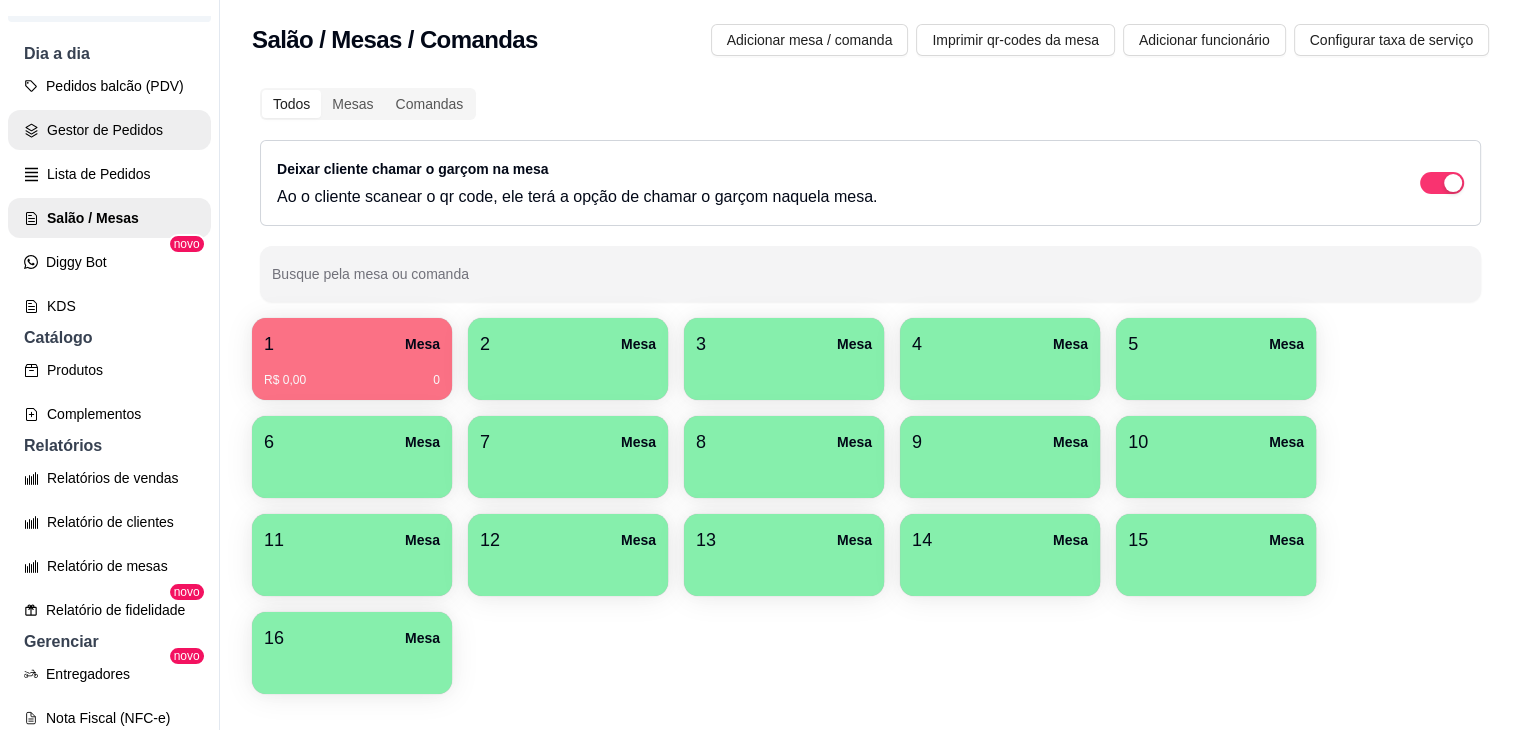 click on "Gestor de Pedidos" at bounding box center [109, 130] 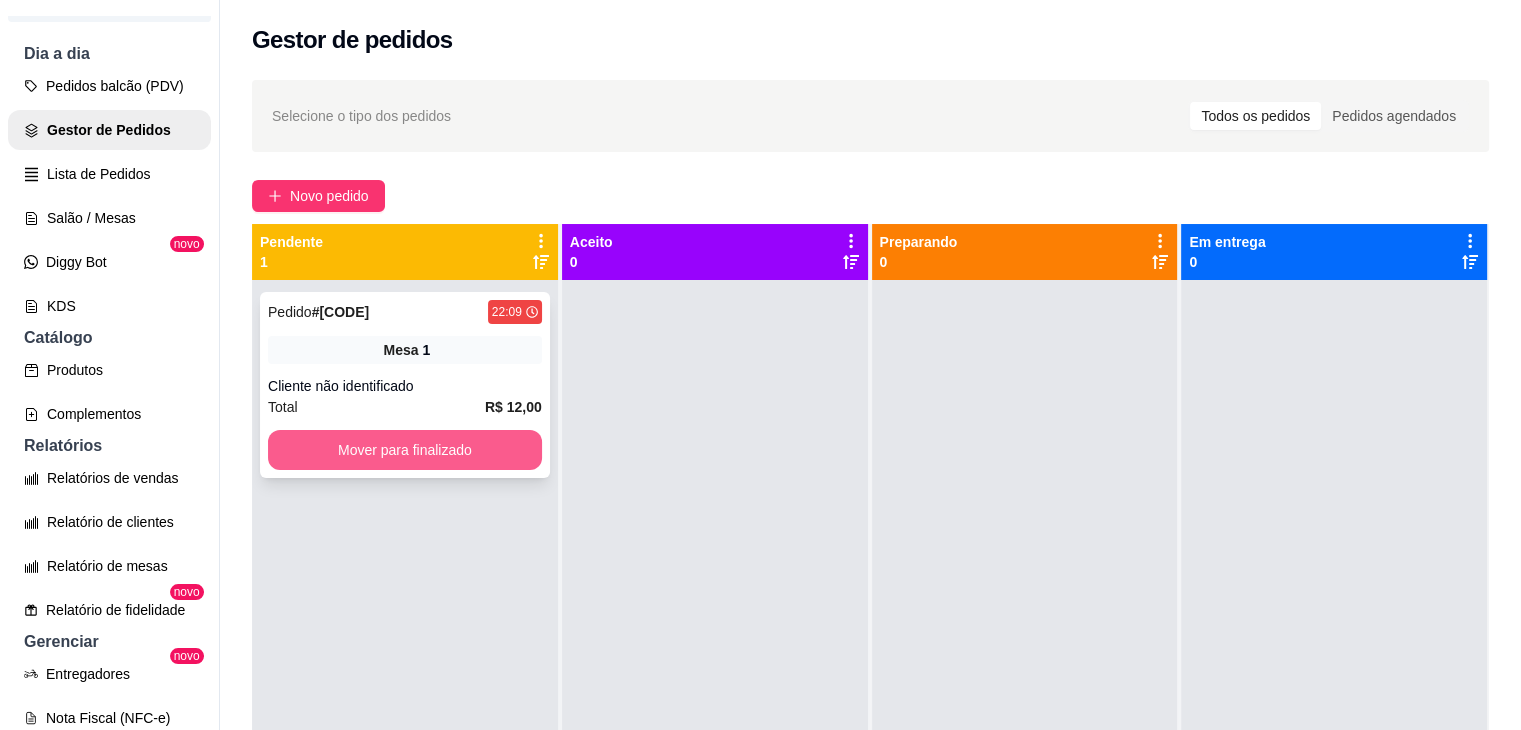 click on "Mover para finalizado" at bounding box center (405, 450) 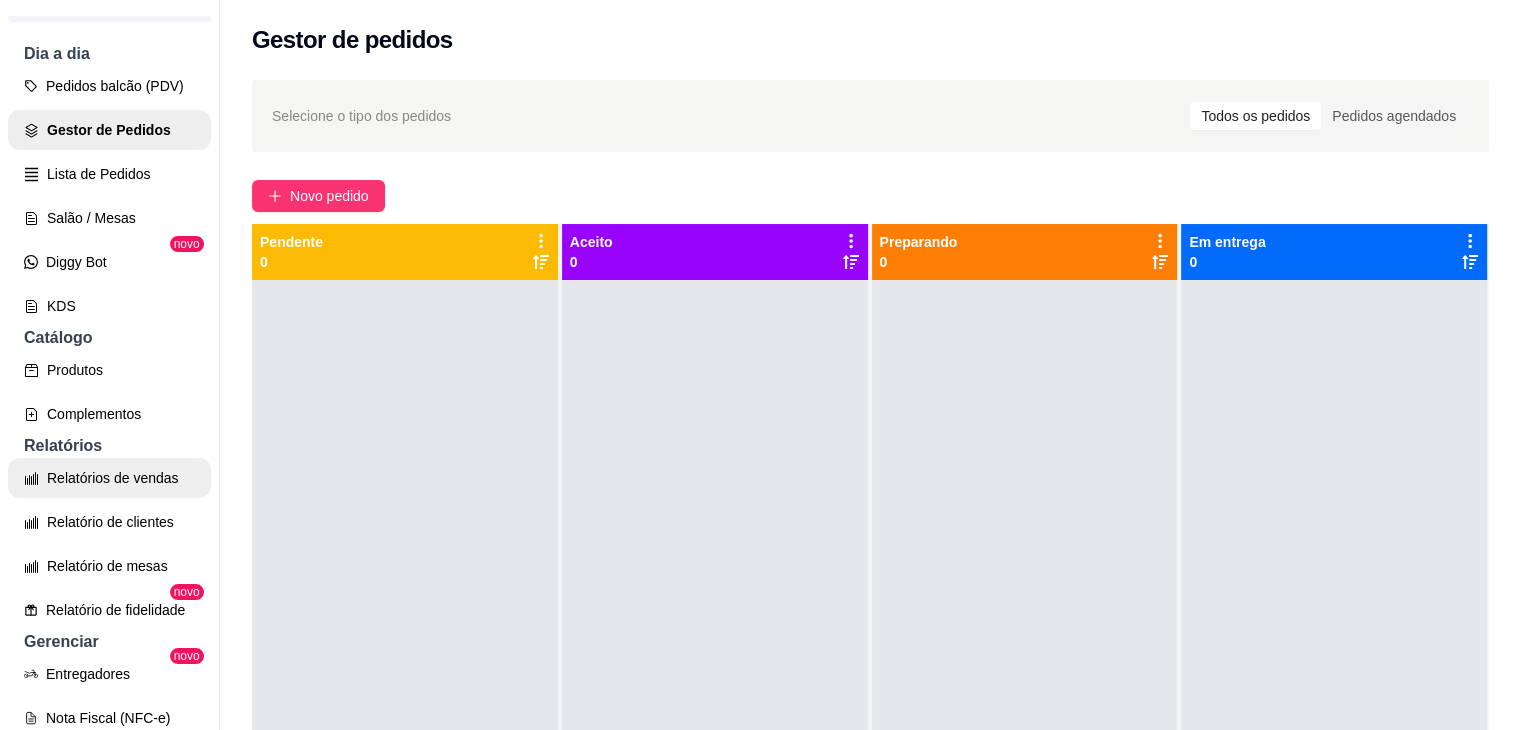 click on "Relatórios de vendas" at bounding box center [109, 478] 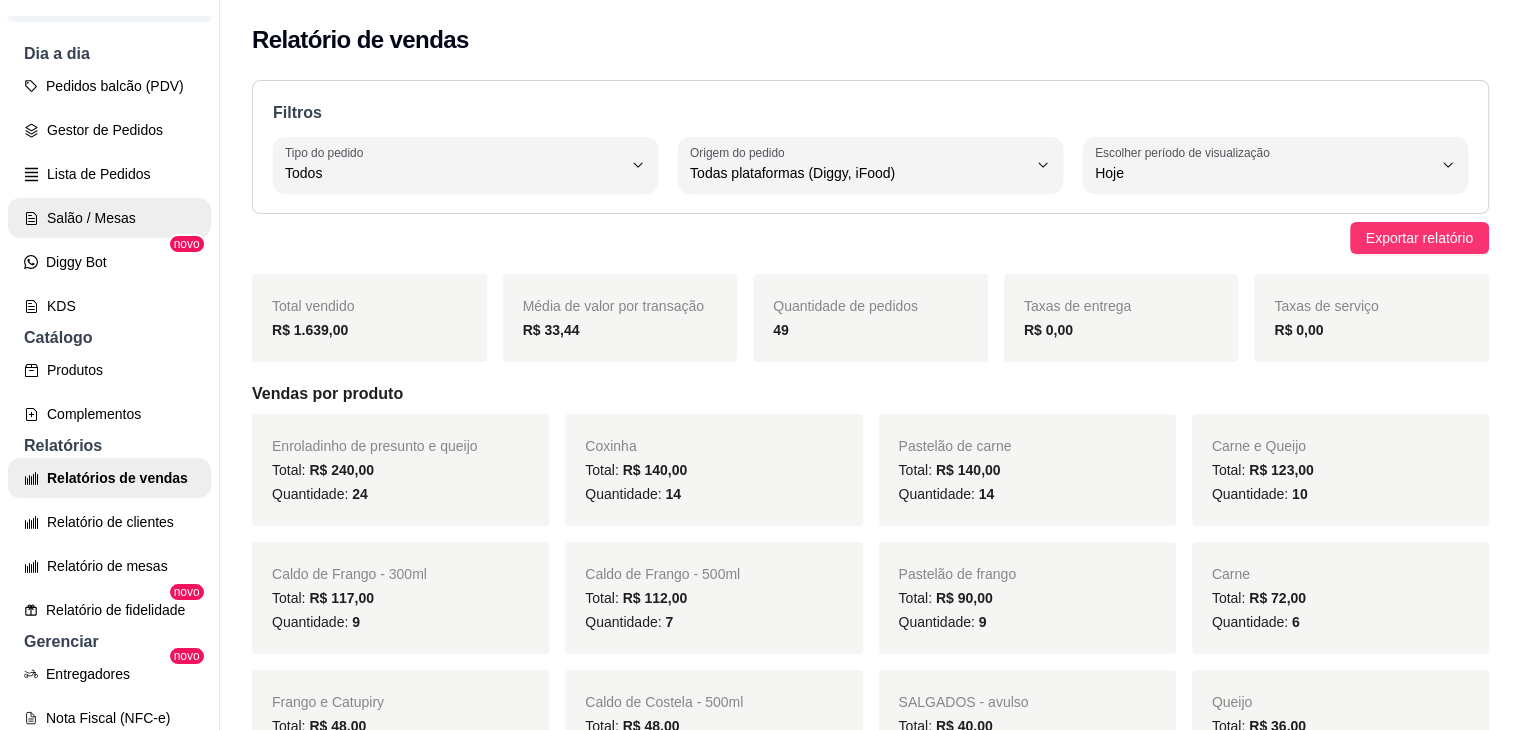 click on "Salão / Mesas" at bounding box center [109, 218] 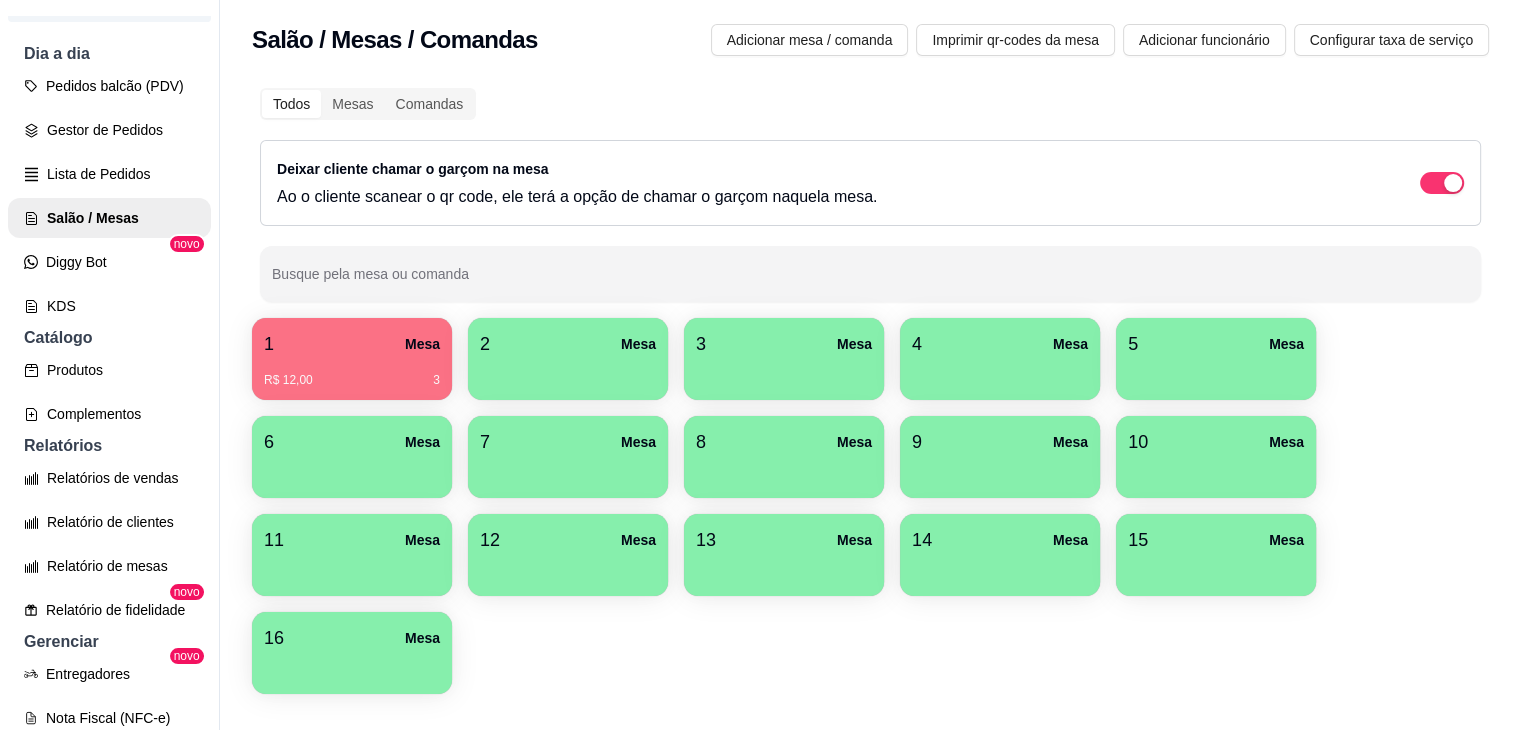 click on "R$ 12,00 3" at bounding box center (352, 373) 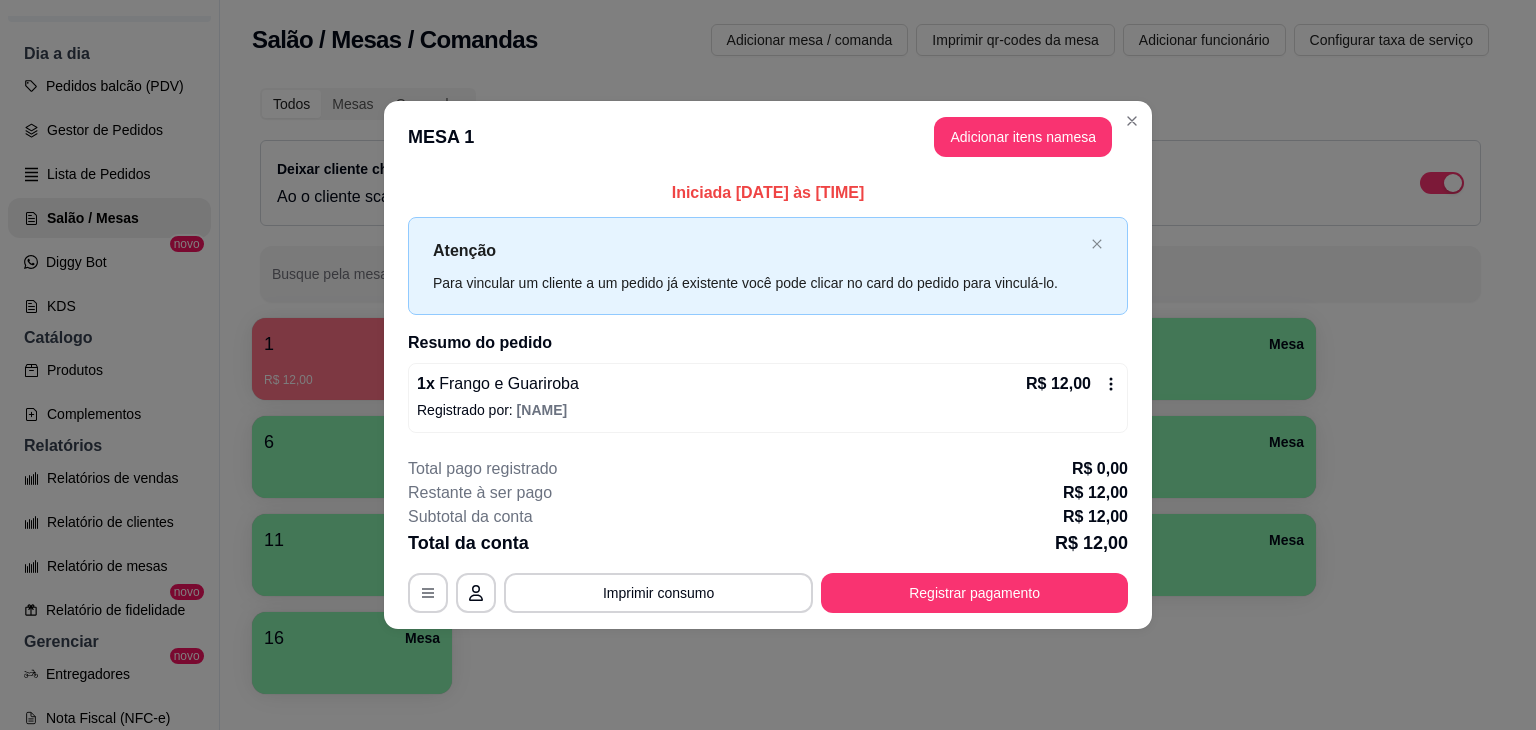 click on "Adicionar itens na  mesa" at bounding box center (1023, 137) 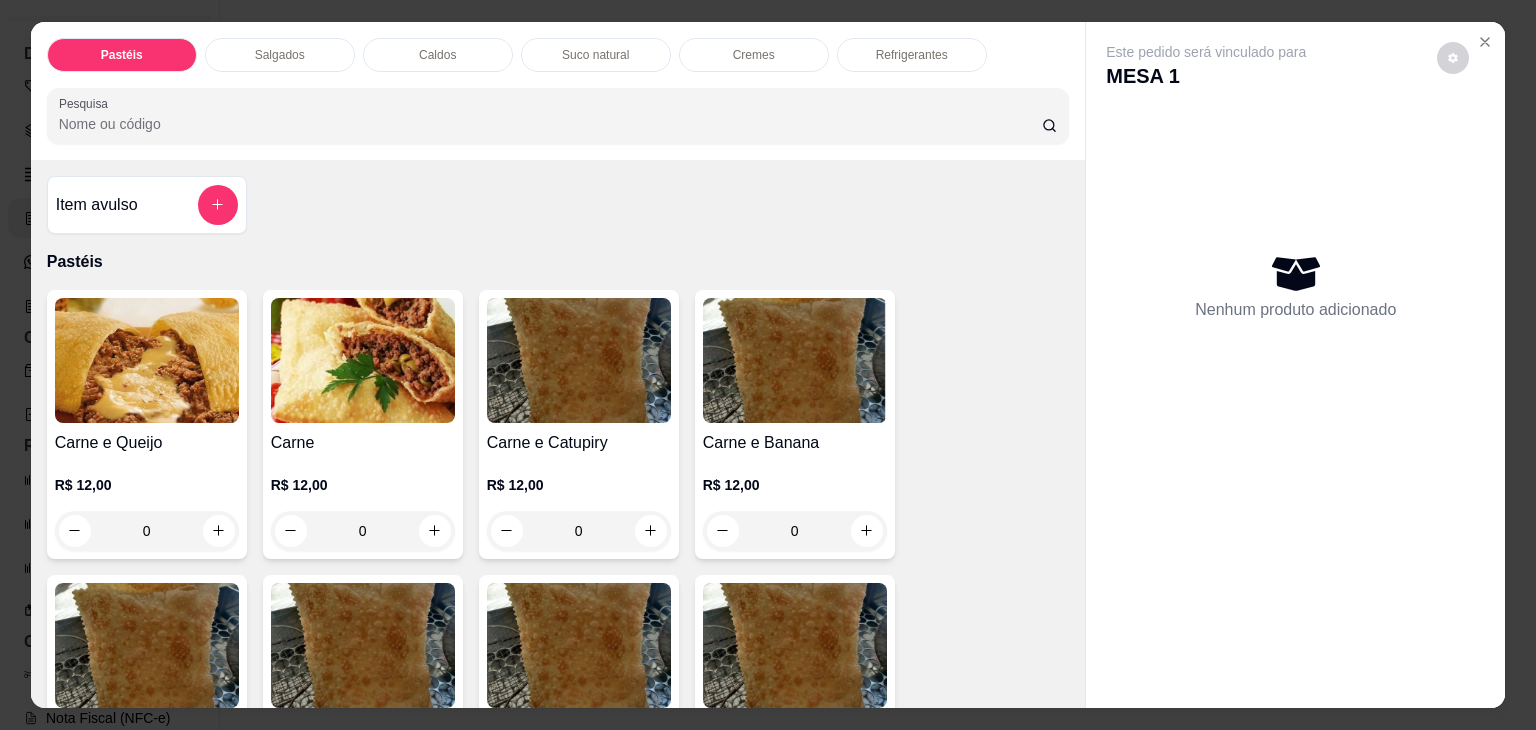 click on "Refrigerantes" at bounding box center [912, 55] 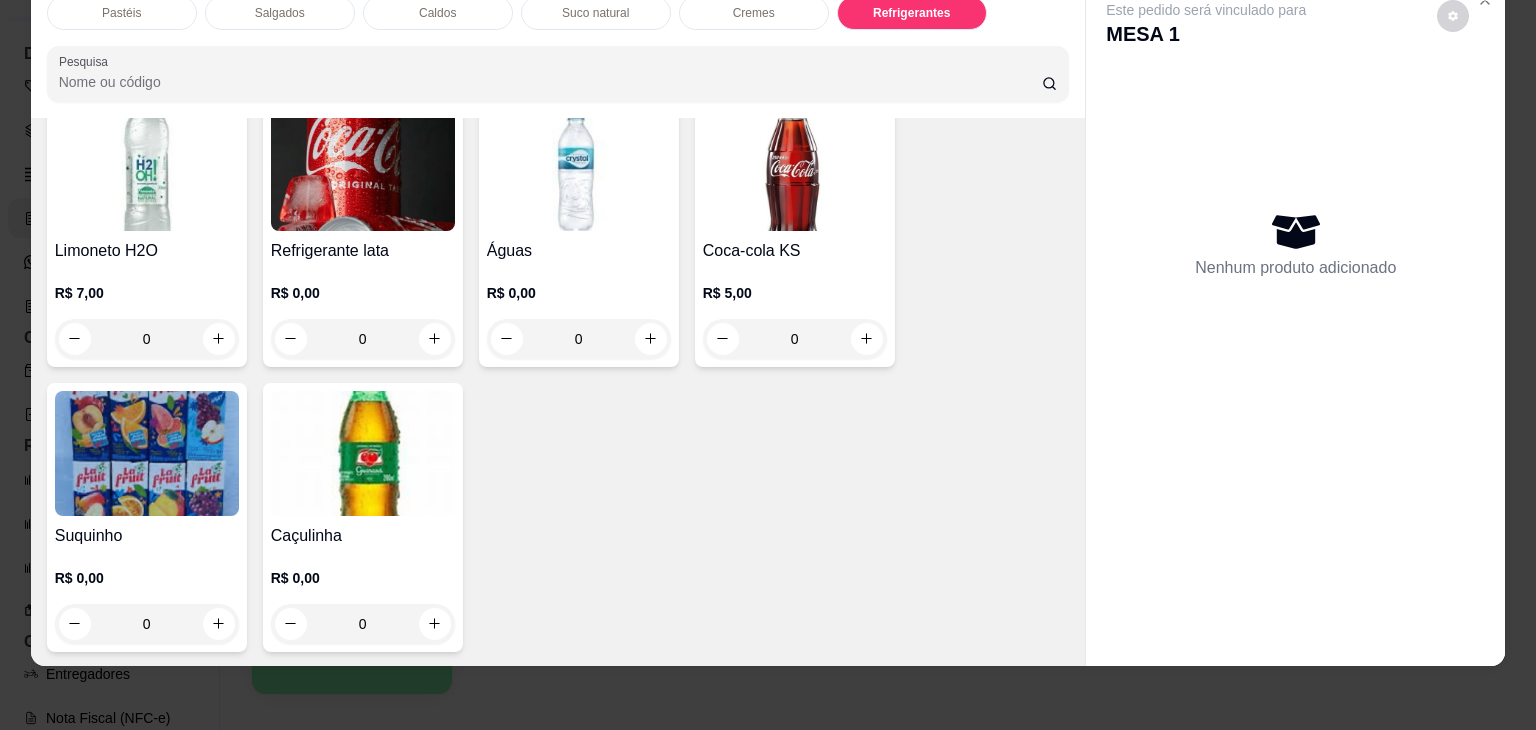 scroll, scrollTop: 6147, scrollLeft: 0, axis: vertical 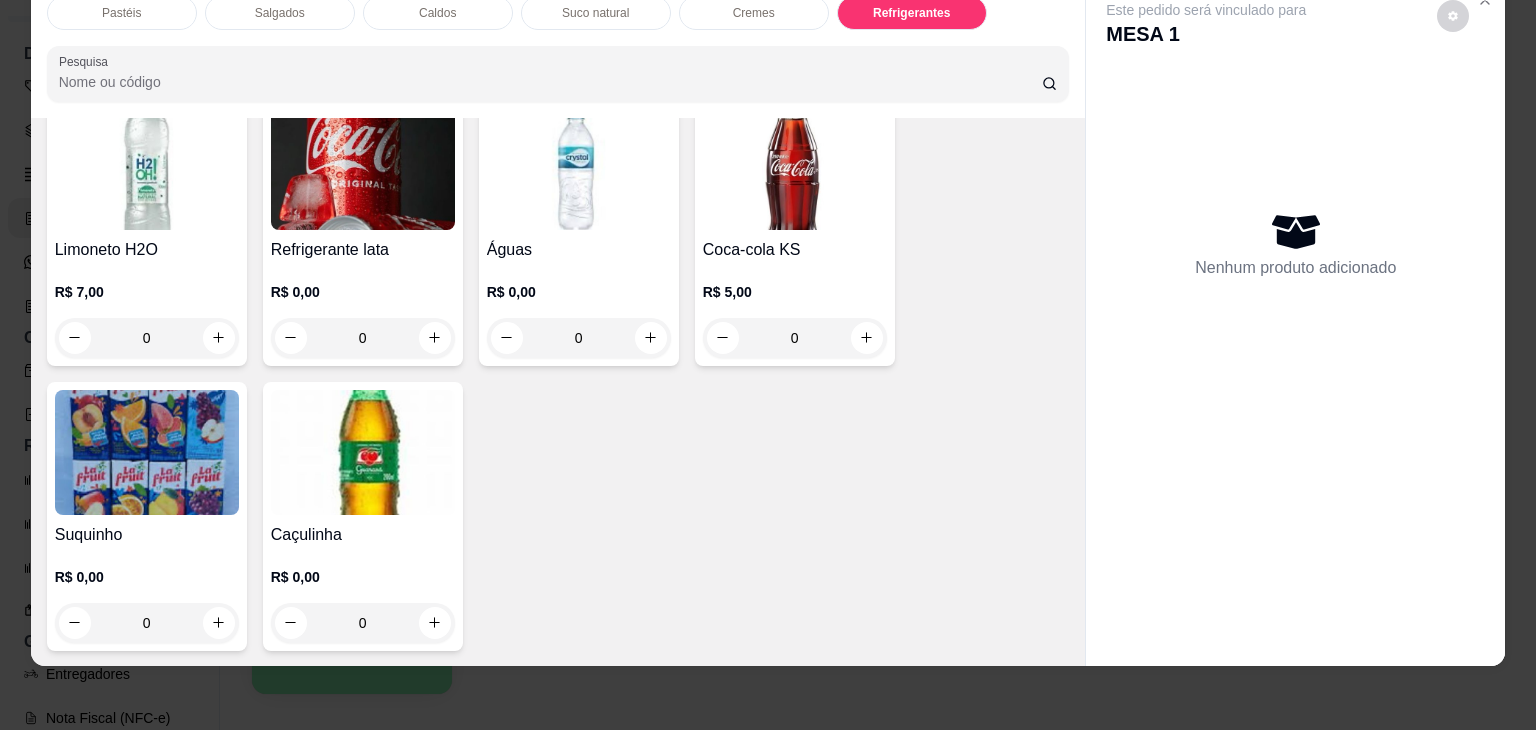 click at bounding box center [147, 452] 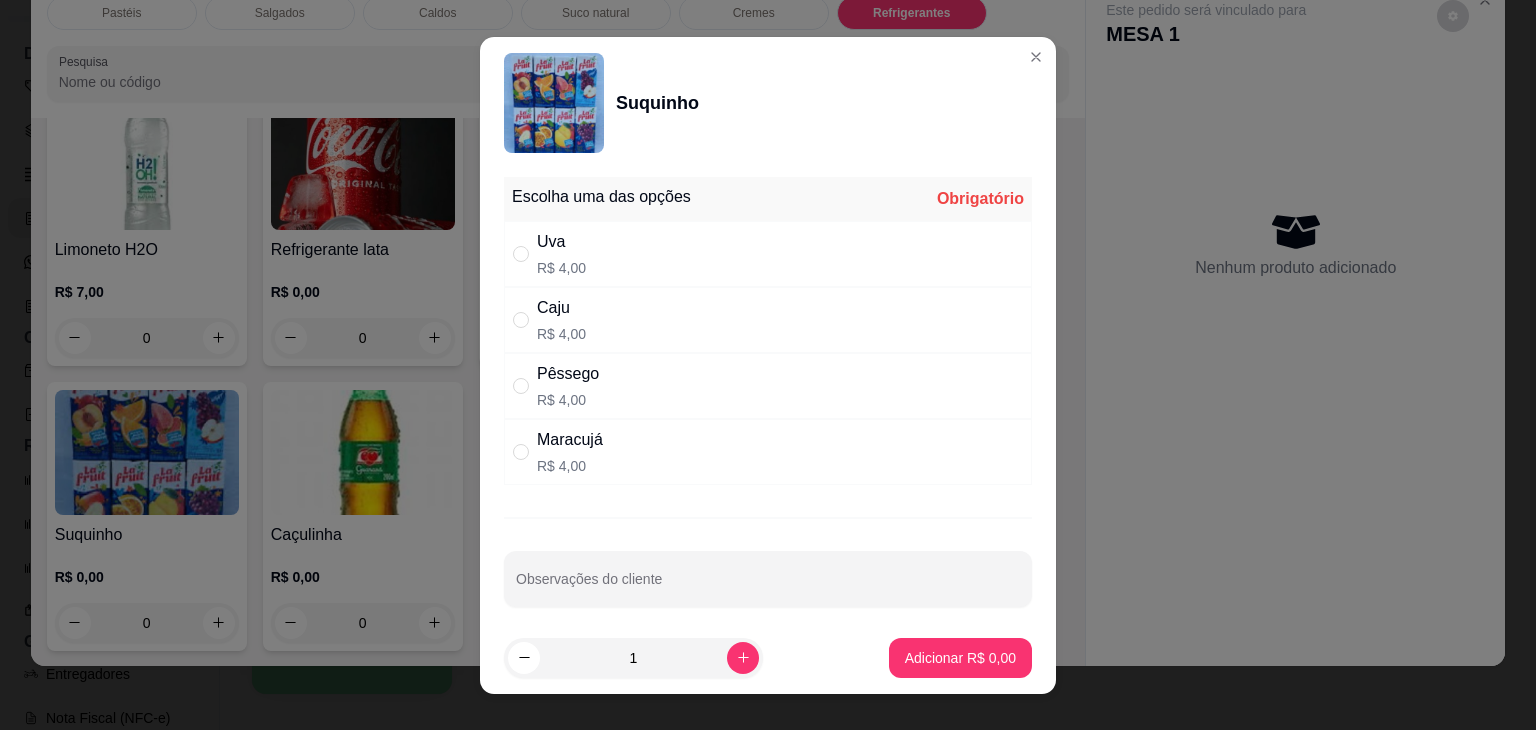 click on "Uva R$ 4,00" at bounding box center [768, 254] 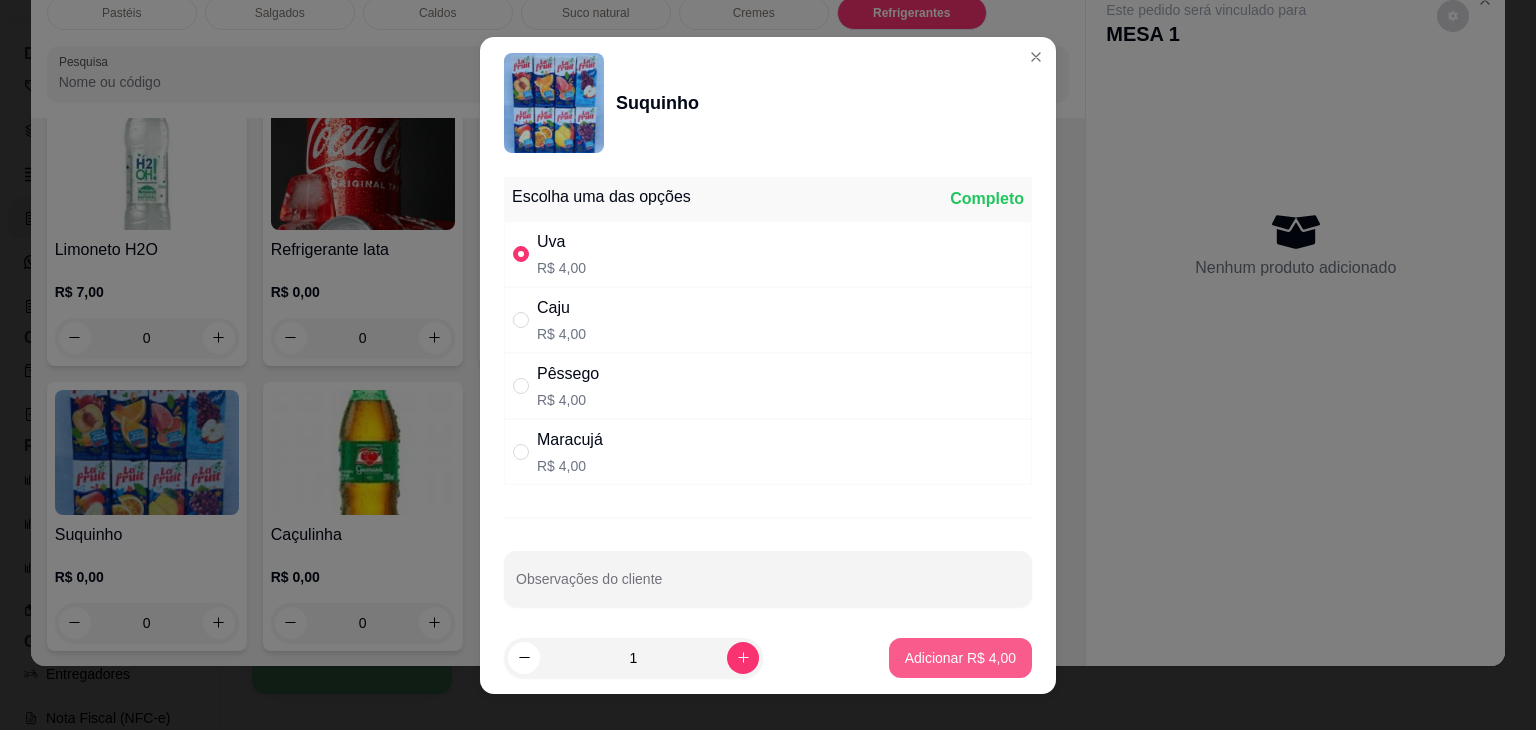 click on "1 Adicionar   R$ 4,00" at bounding box center (768, 658) 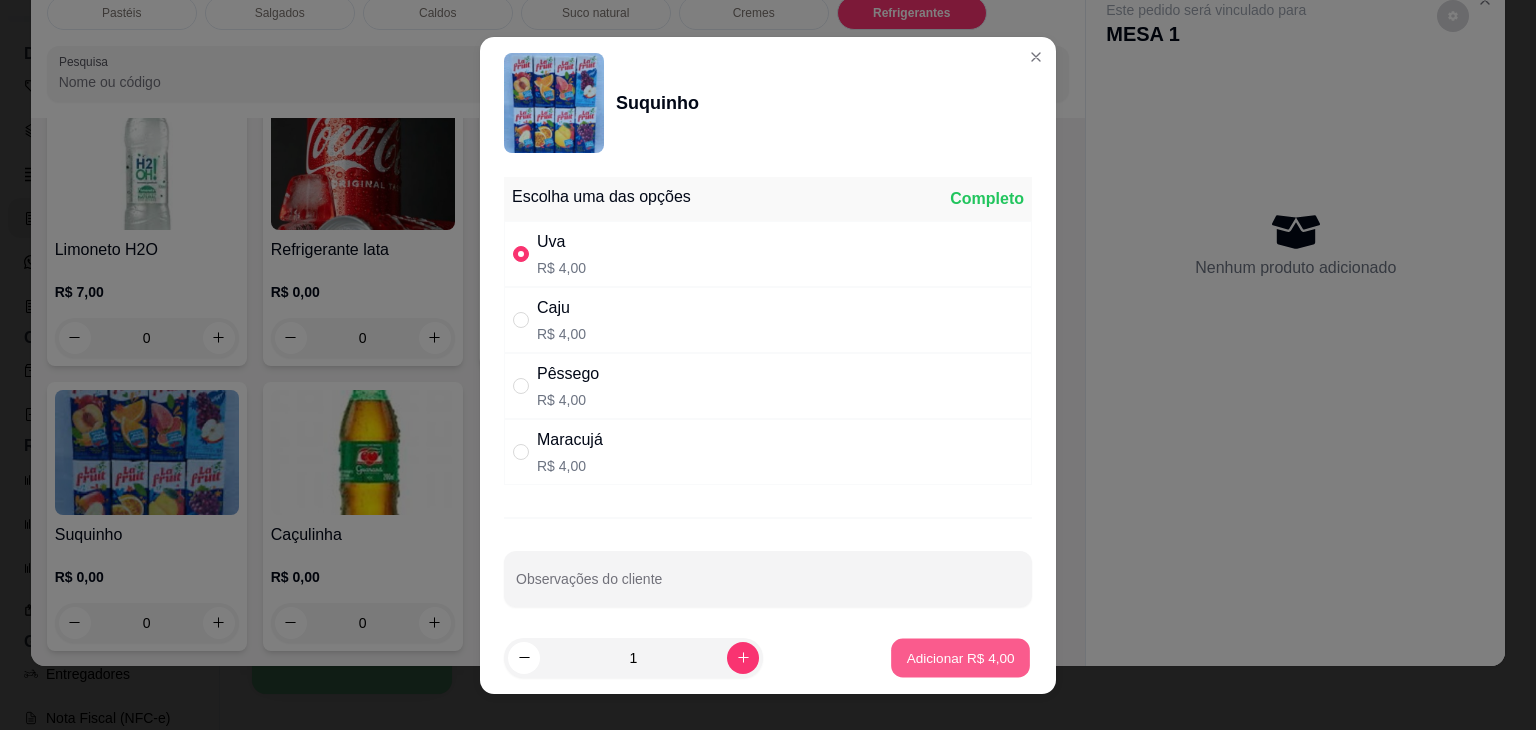 click on "Adicionar   R$ 4,00" at bounding box center (960, 657) 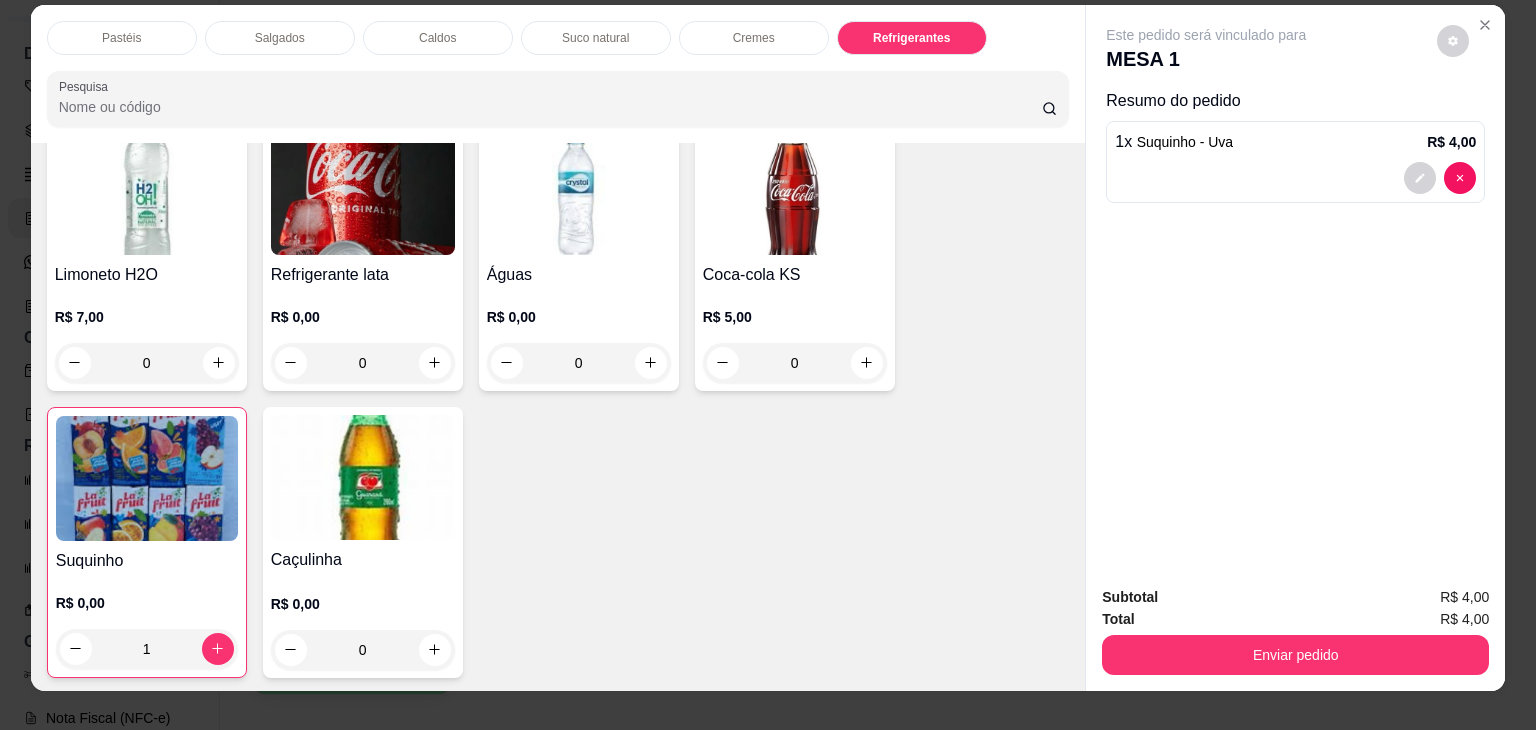 scroll, scrollTop: 0, scrollLeft: 0, axis: both 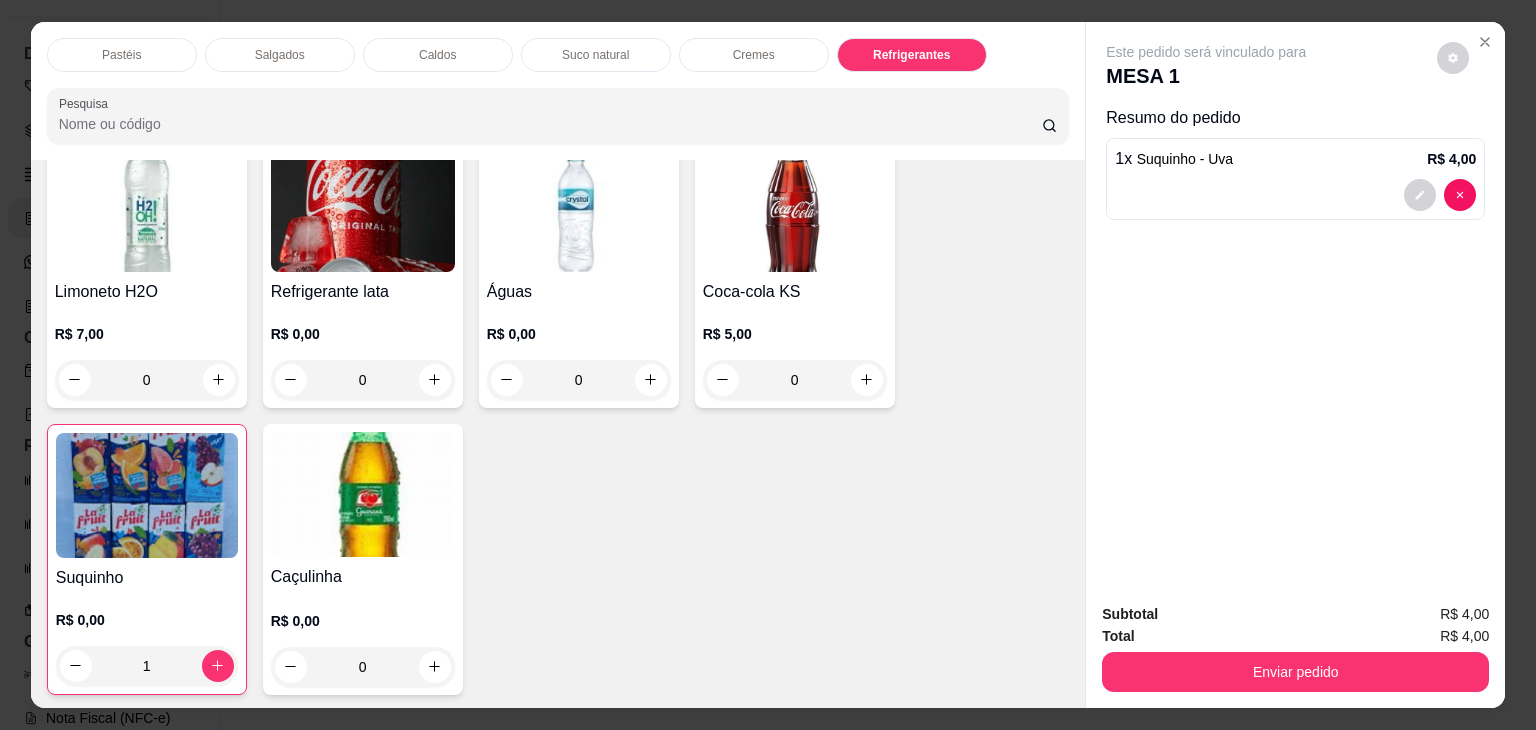 click on "Salgados" at bounding box center [280, 55] 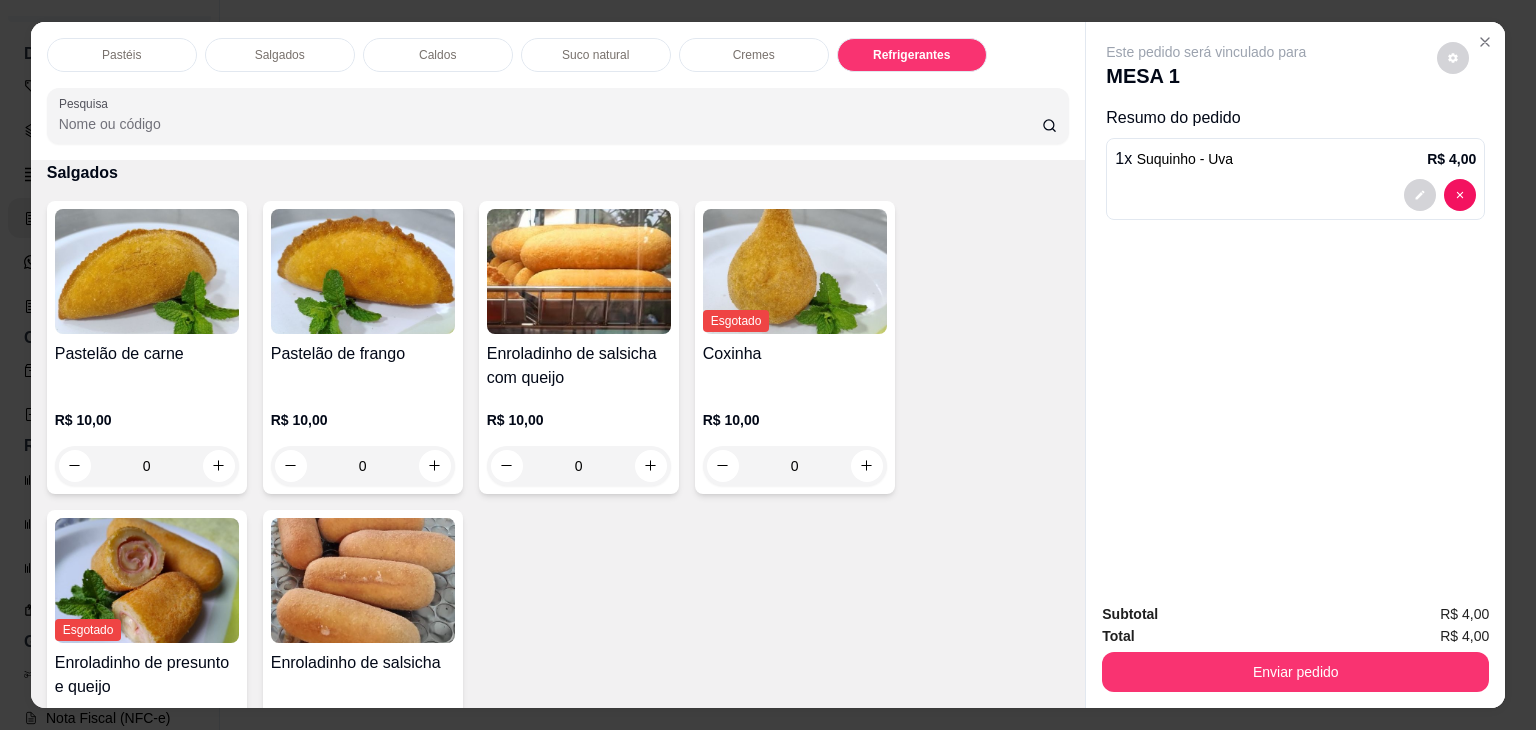 scroll, scrollTop: 49, scrollLeft: 0, axis: vertical 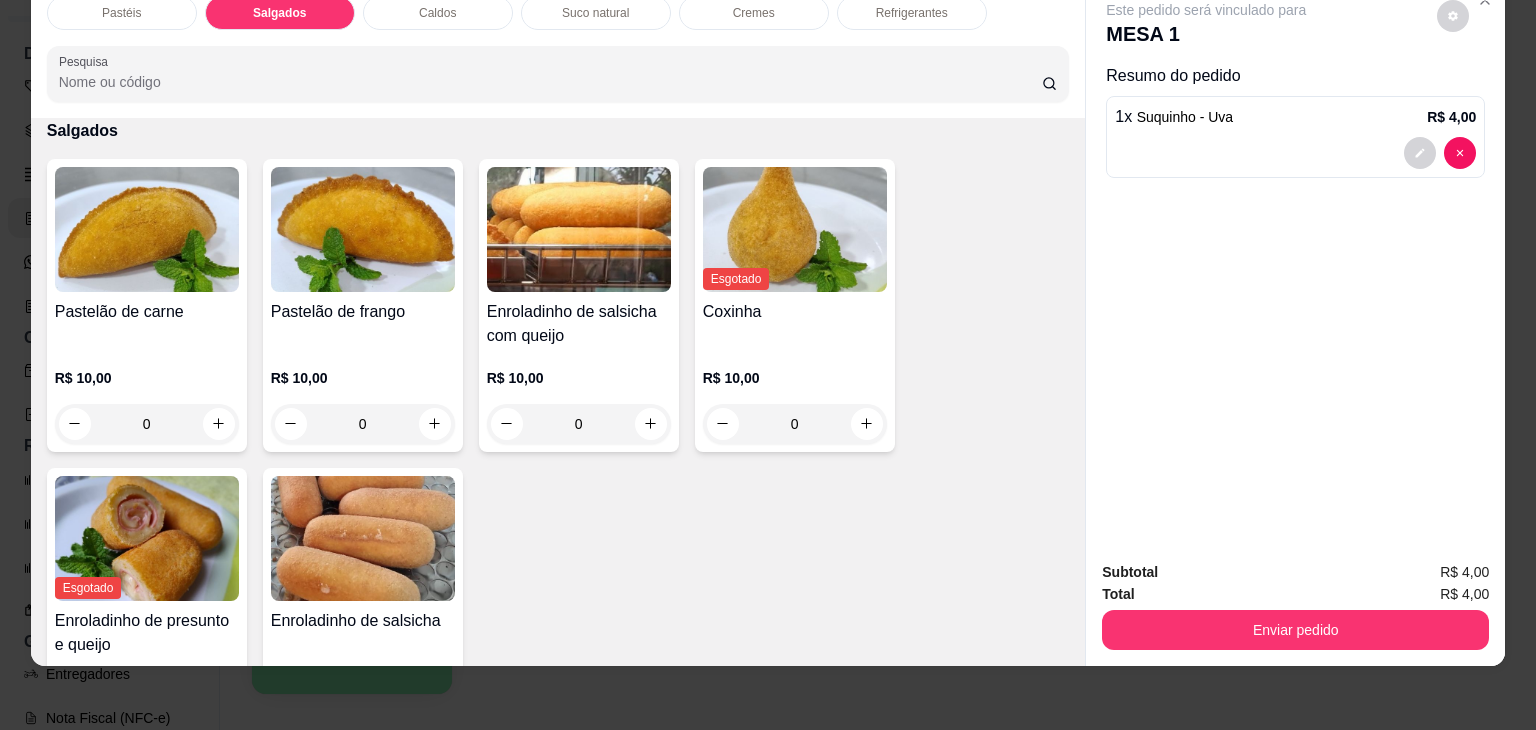 click at bounding box center [363, 538] 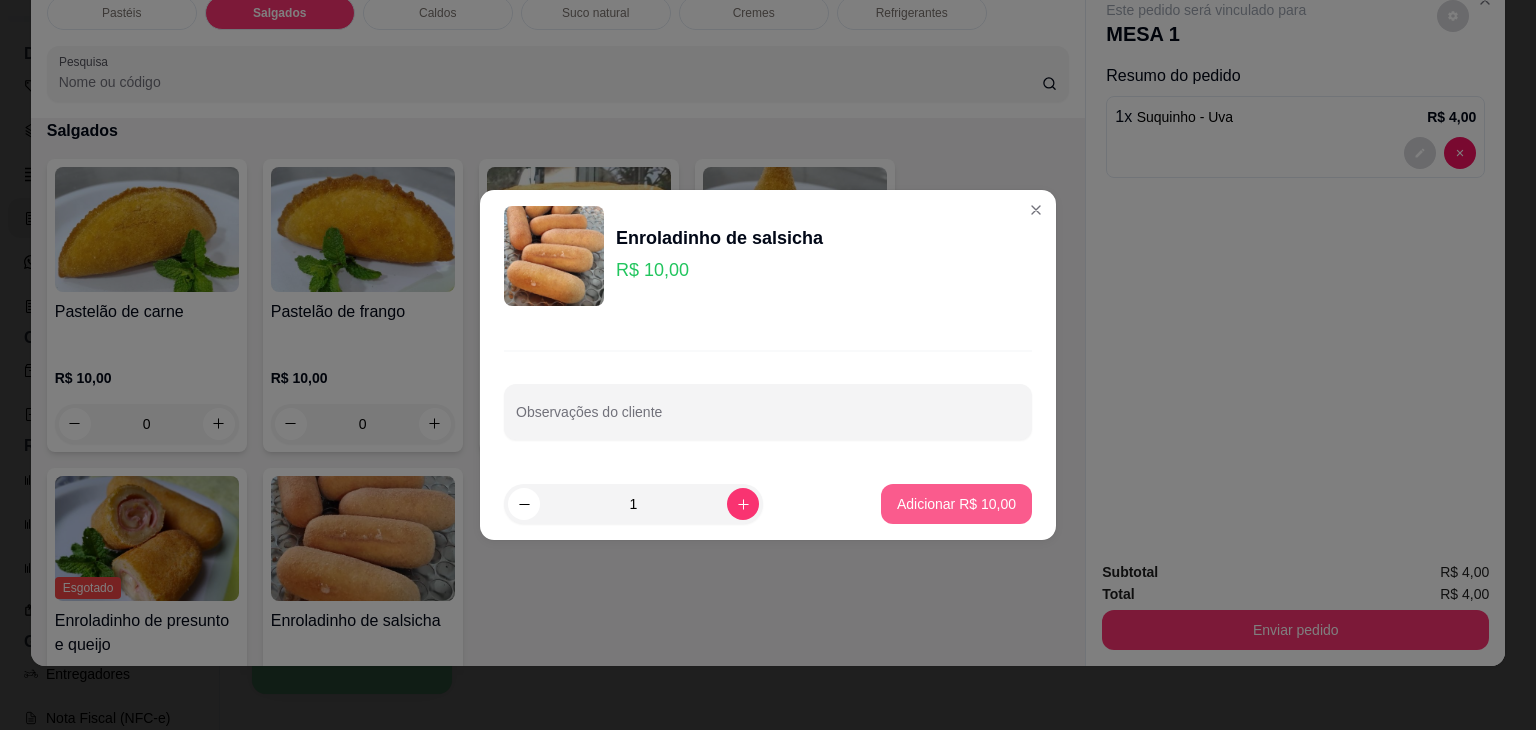 click on "Adicionar   R$ 10,00" at bounding box center (956, 504) 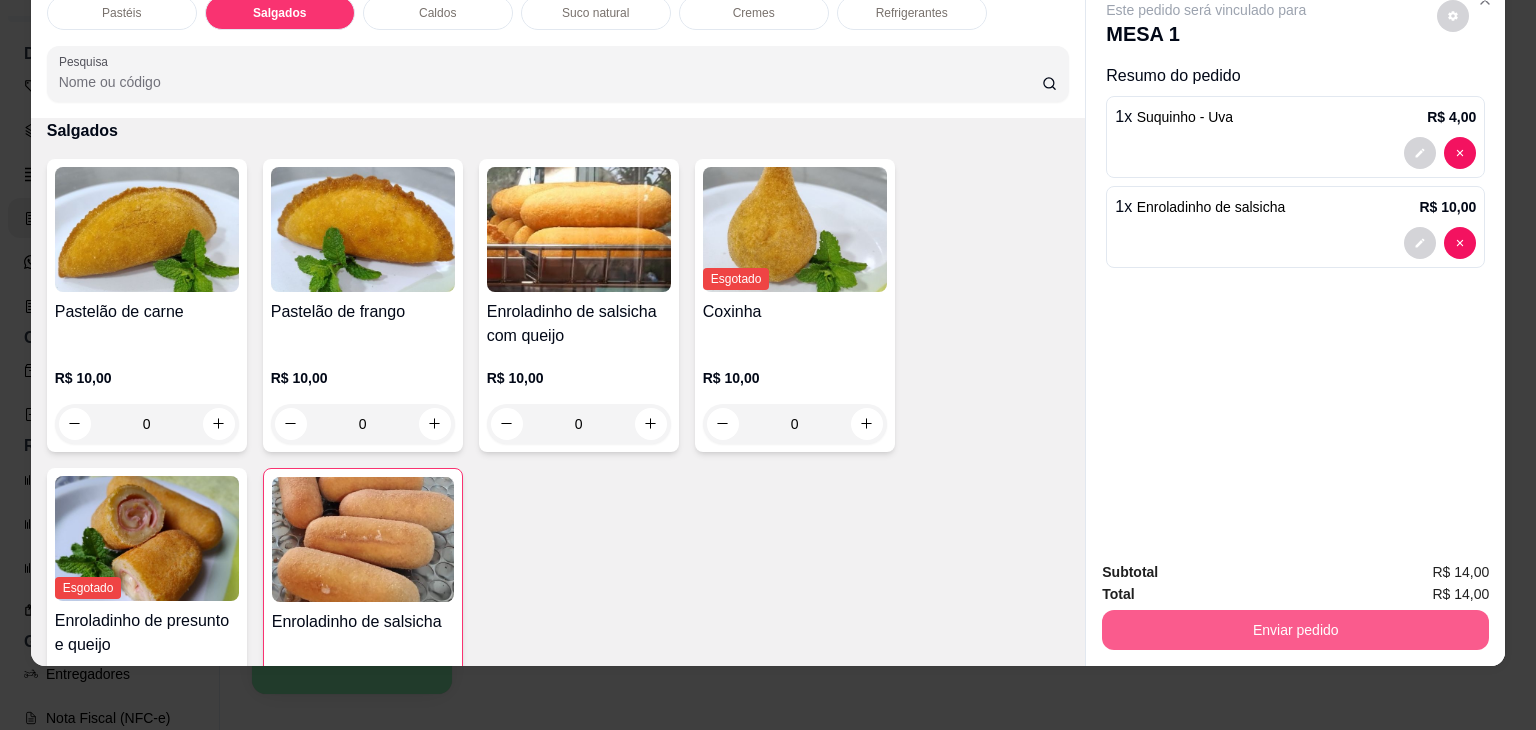 click on "Enviar pedido" at bounding box center [1295, 630] 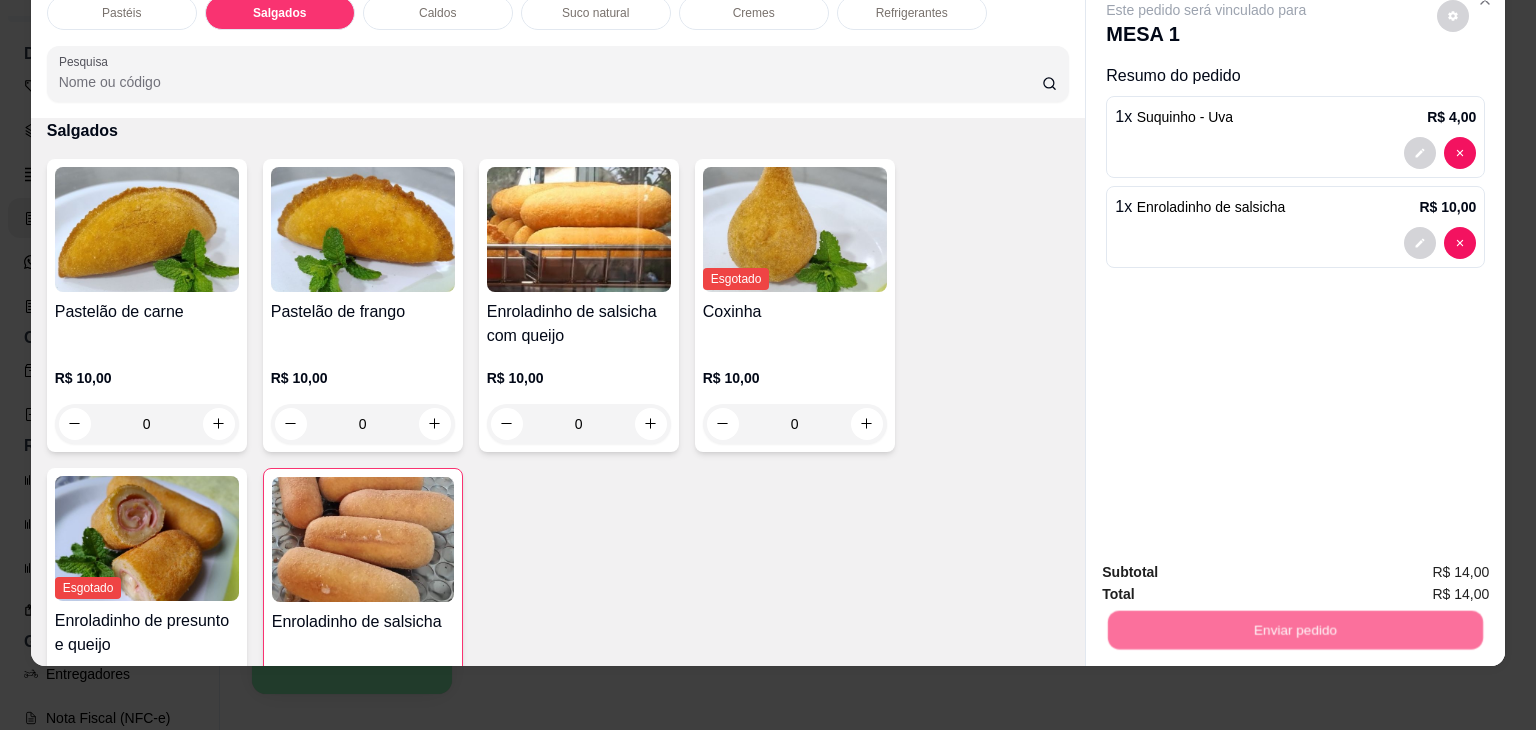 click on "Não registrar e enviar pedido" at bounding box center [1229, 565] 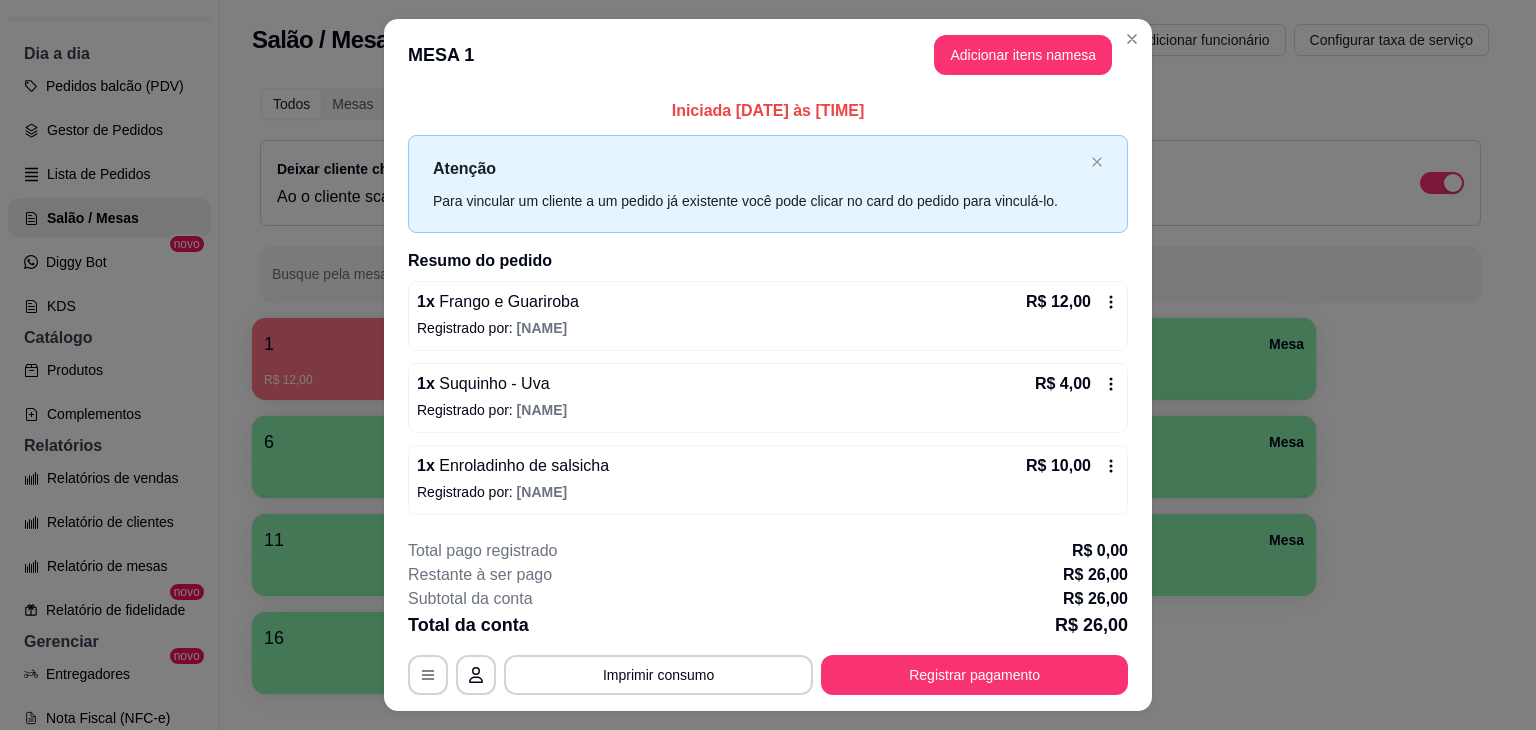 click on "Registrar pagamento" at bounding box center (974, 675) 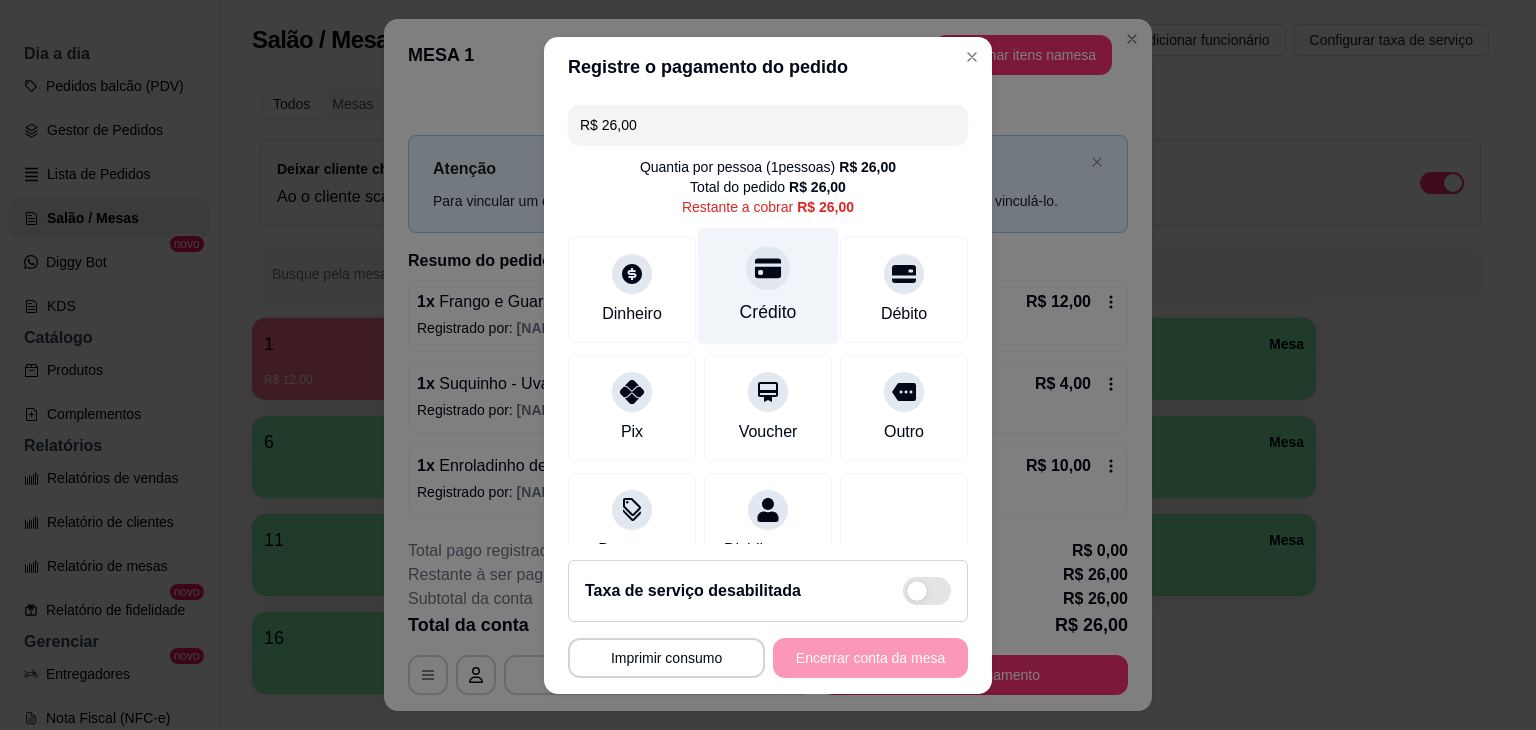 click on "Crédito" at bounding box center [768, 285] 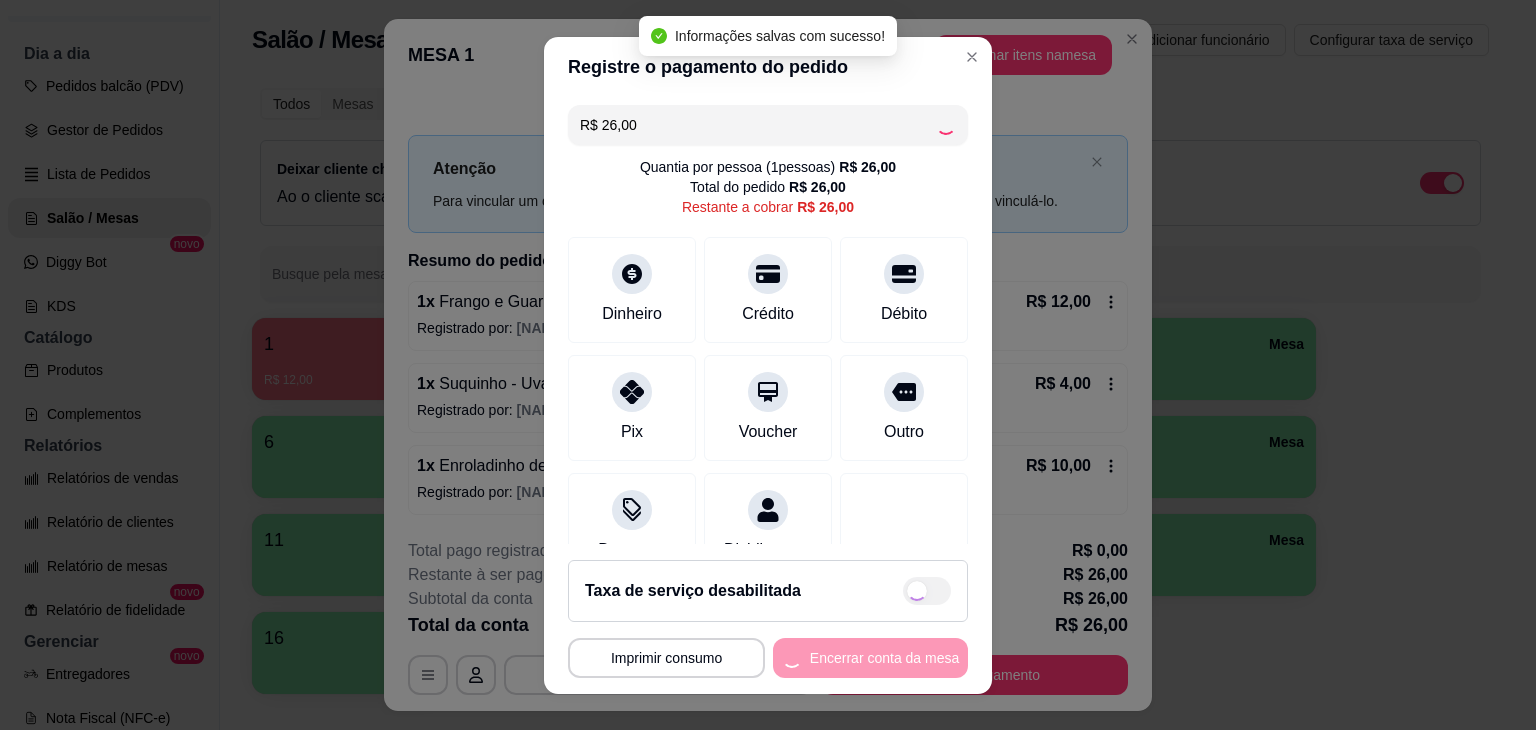 type on "R$ 0,00" 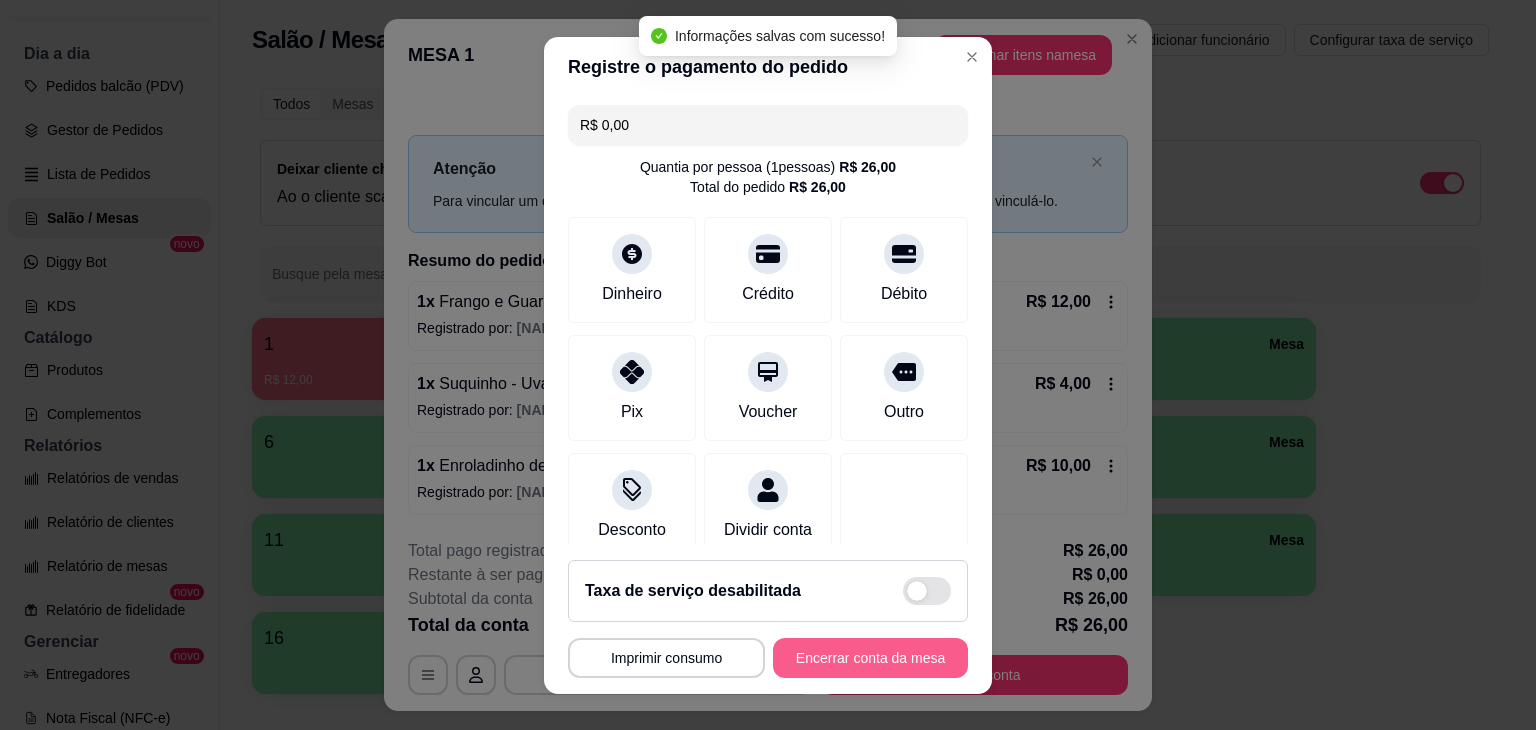 click on "Encerrar conta da mesa" at bounding box center (870, 658) 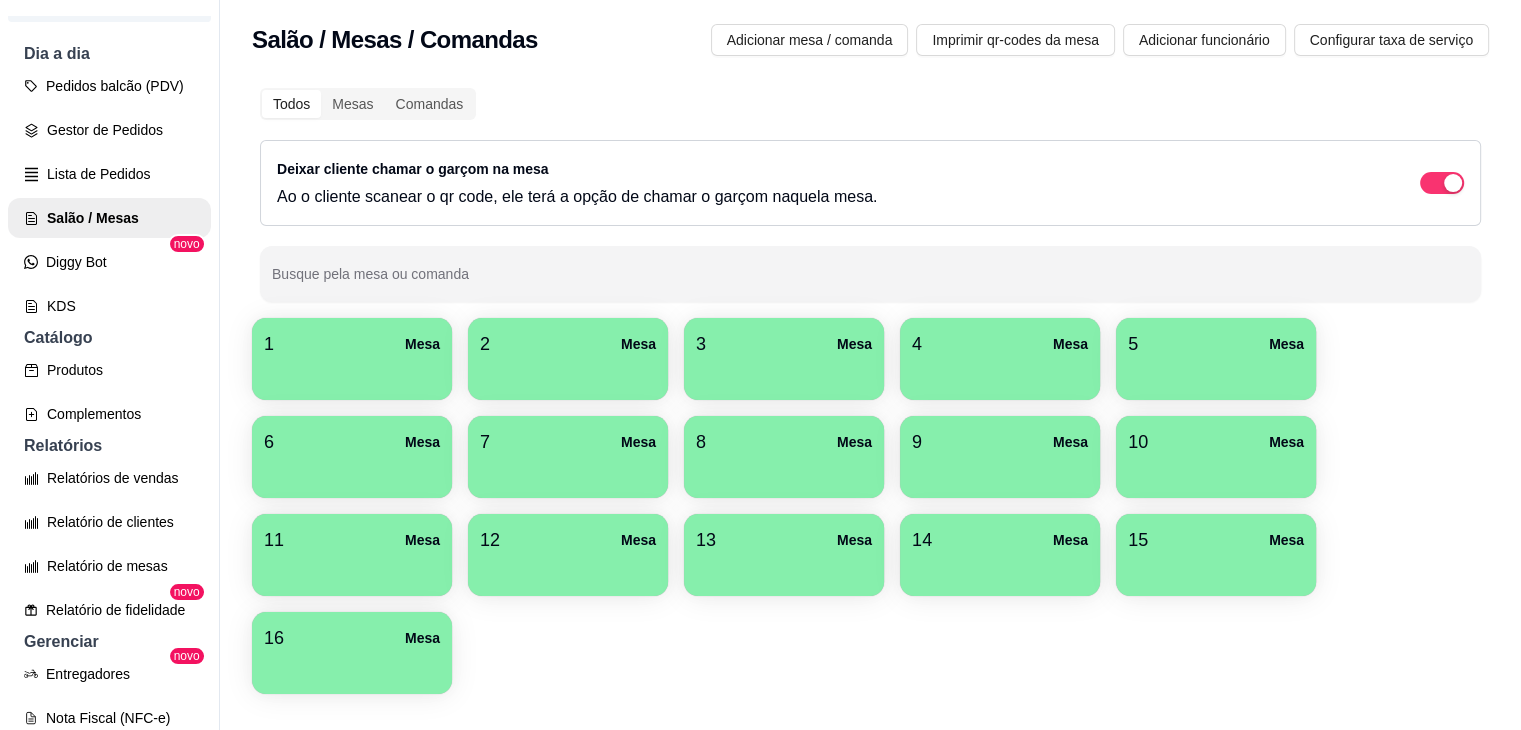 type 